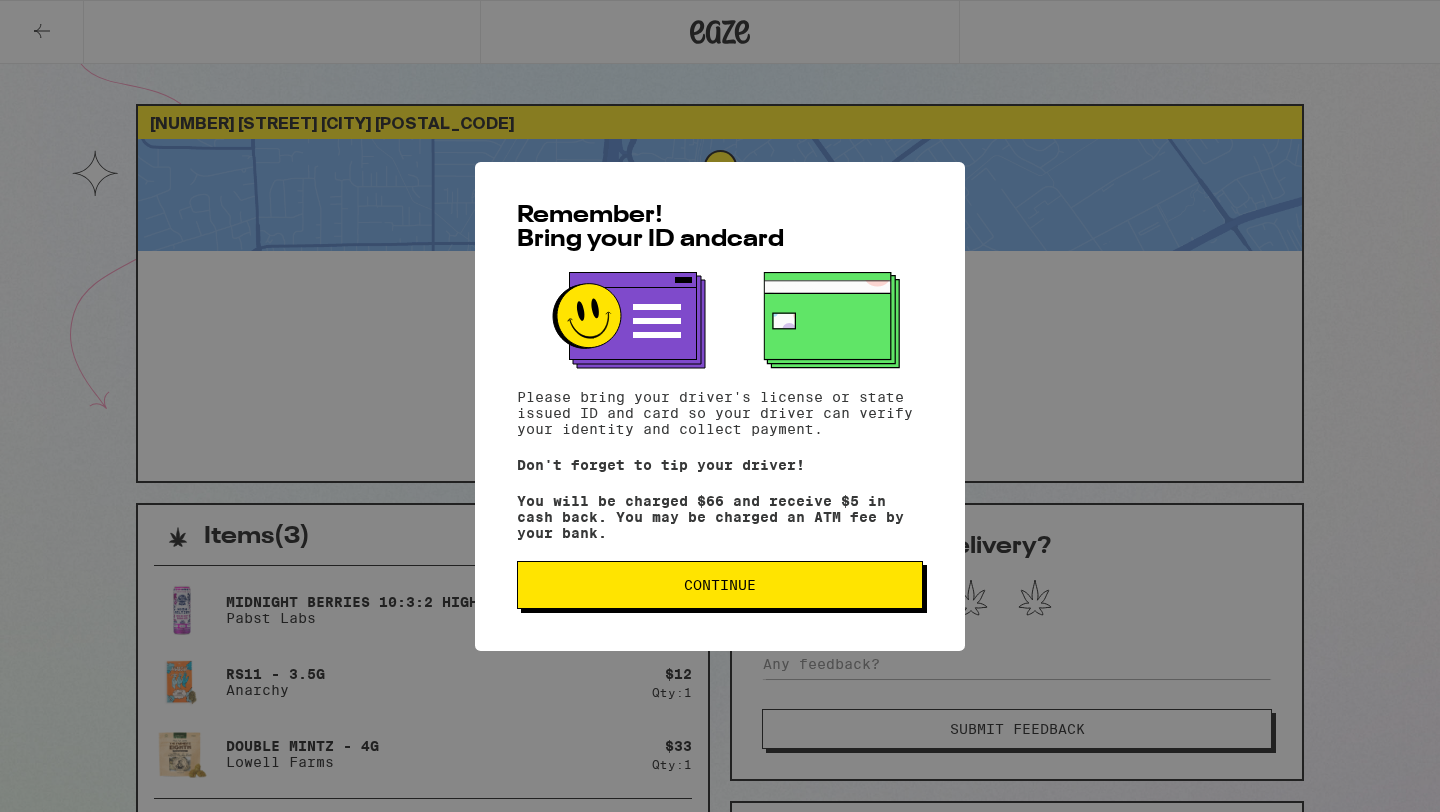 scroll, scrollTop: 0, scrollLeft: 0, axis: both 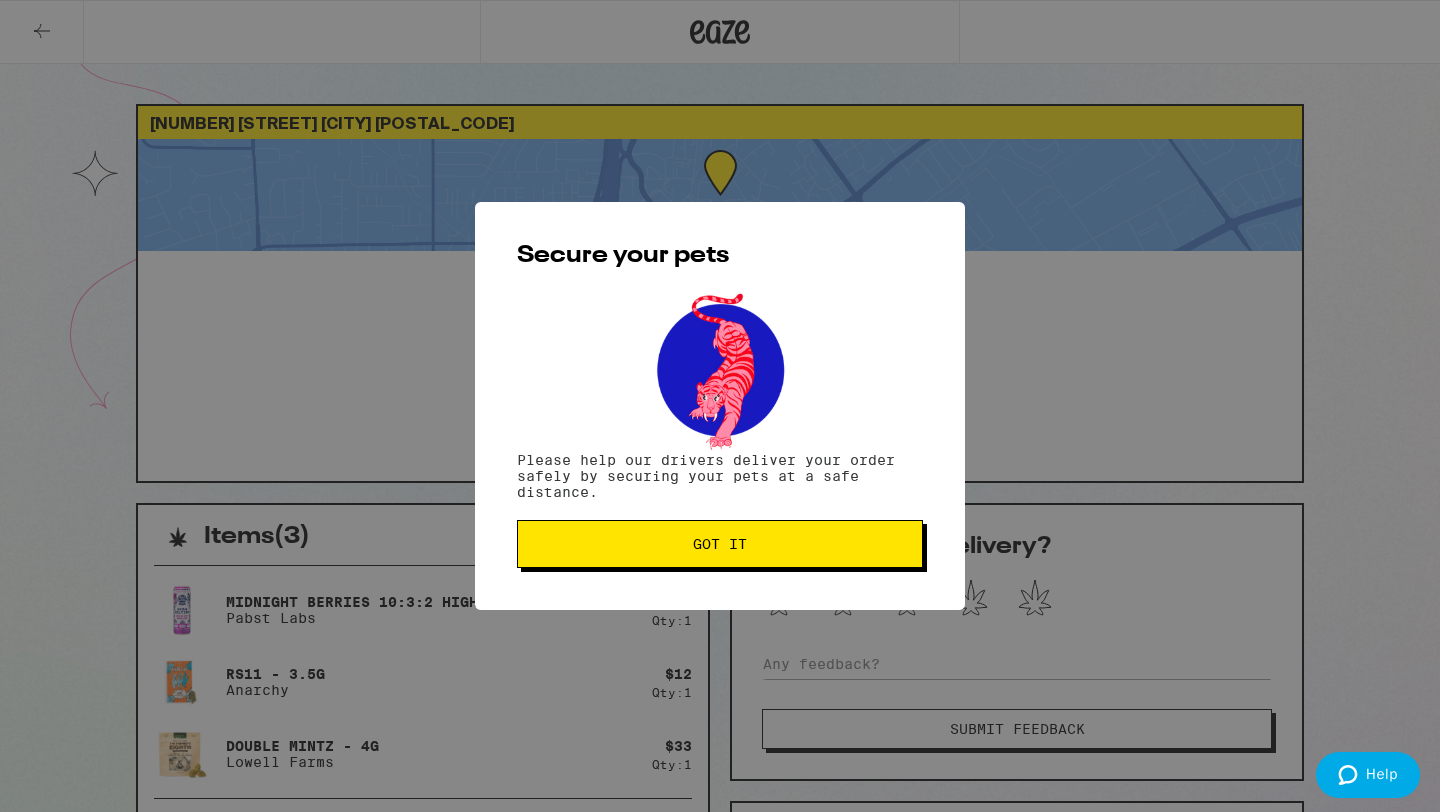 click on "Secure your pets Please help our drivers deliver your order safely by securing your pets at a safe distance. Got it" at bounding box center (720, 406) 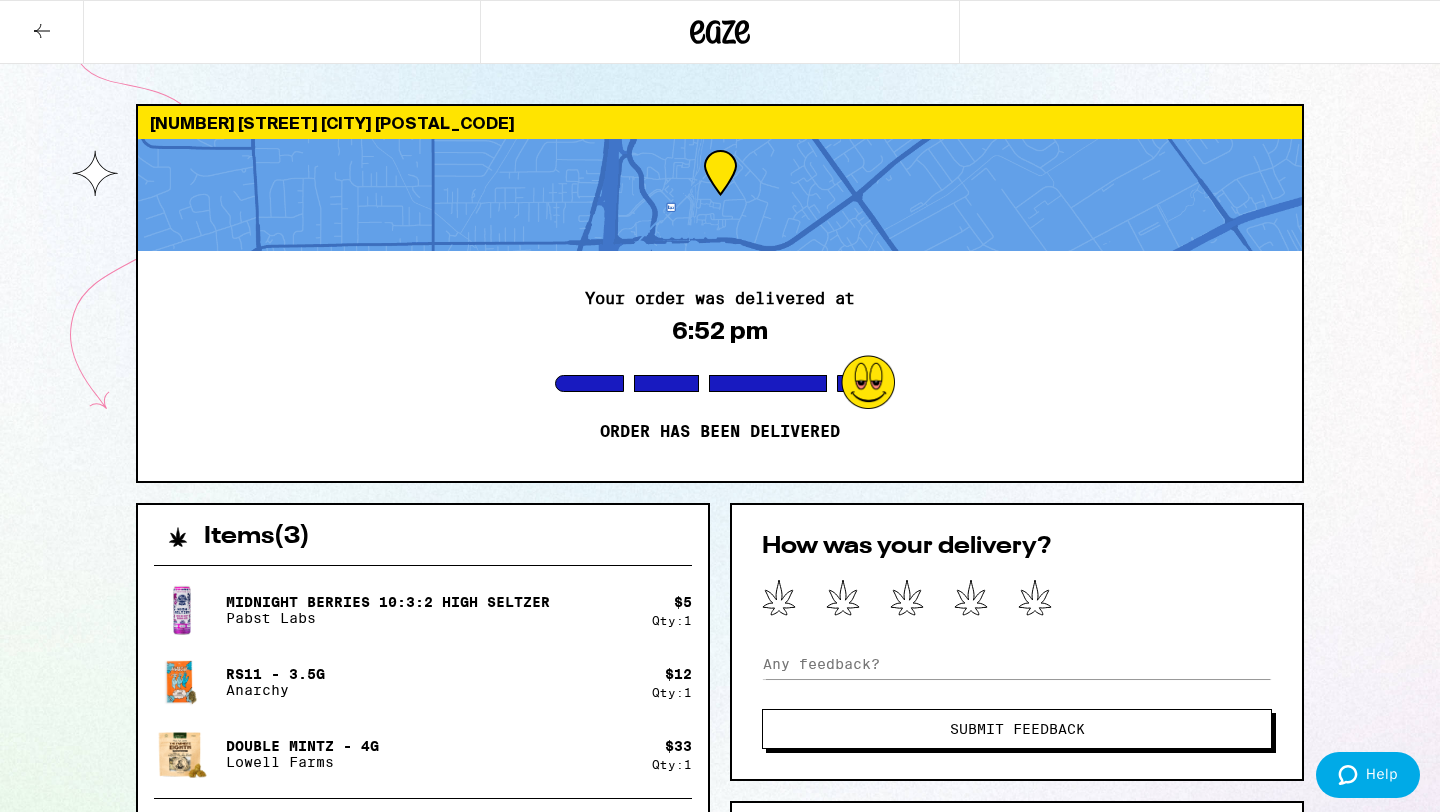 scroll, scrollTop: 0, scrollLeft: 0, axis: both 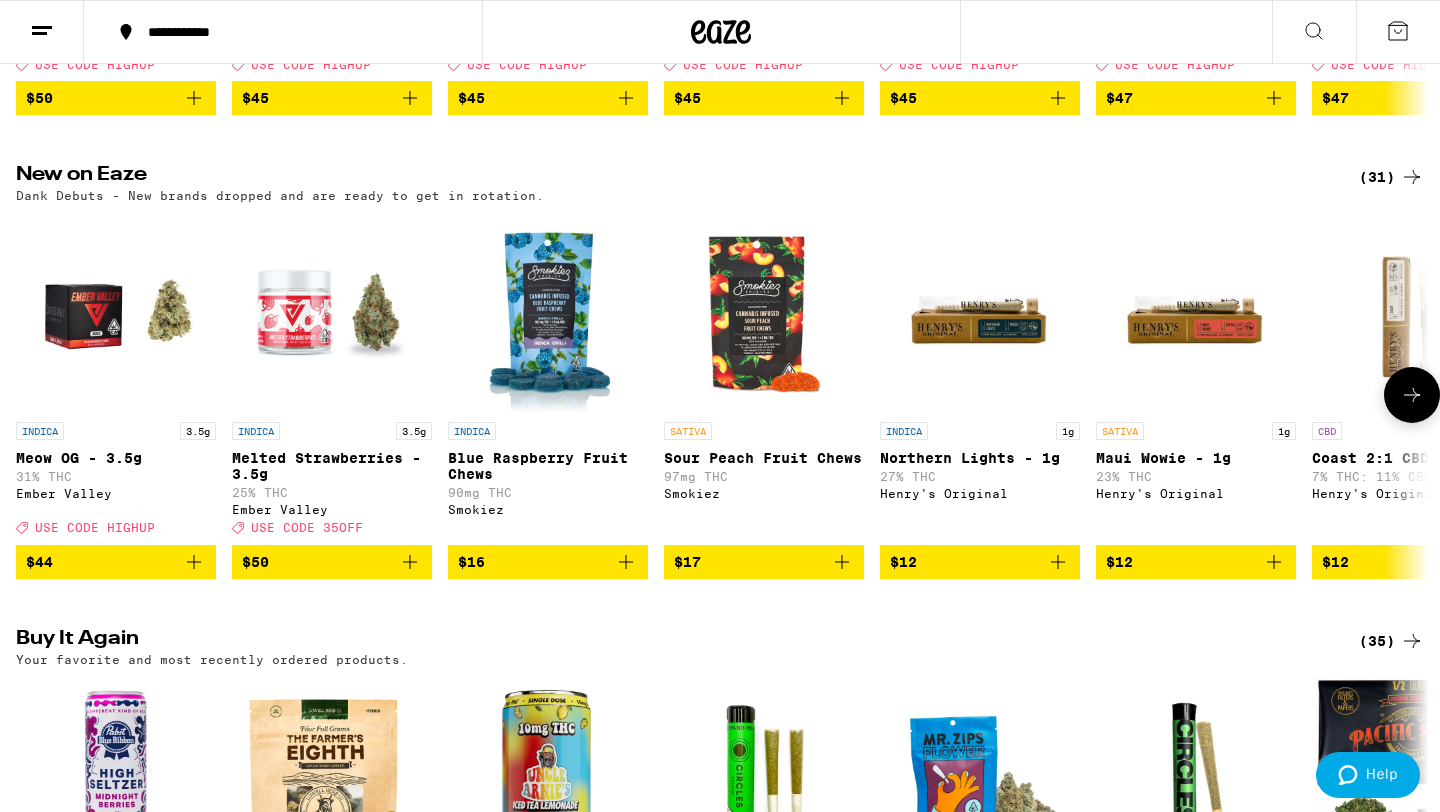click 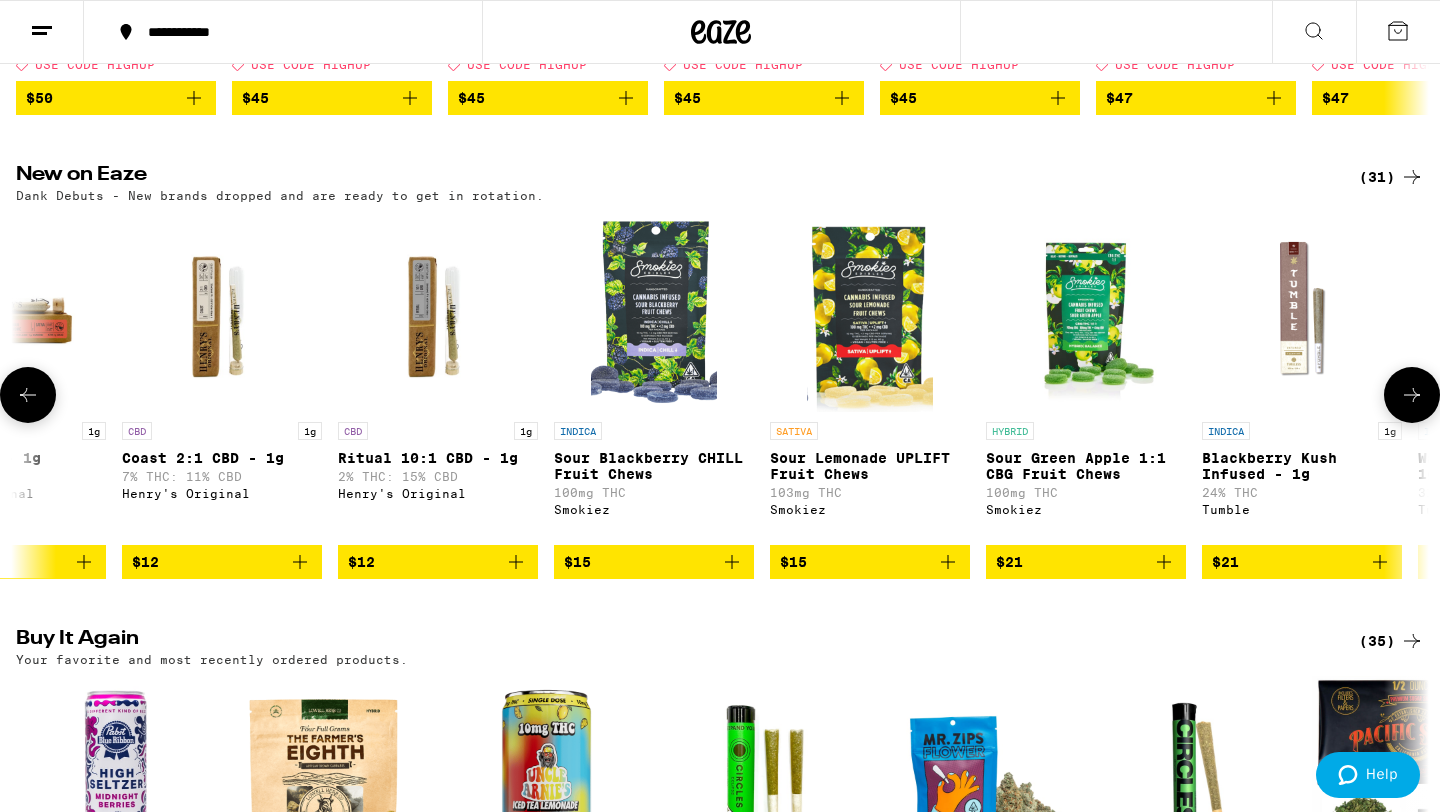click 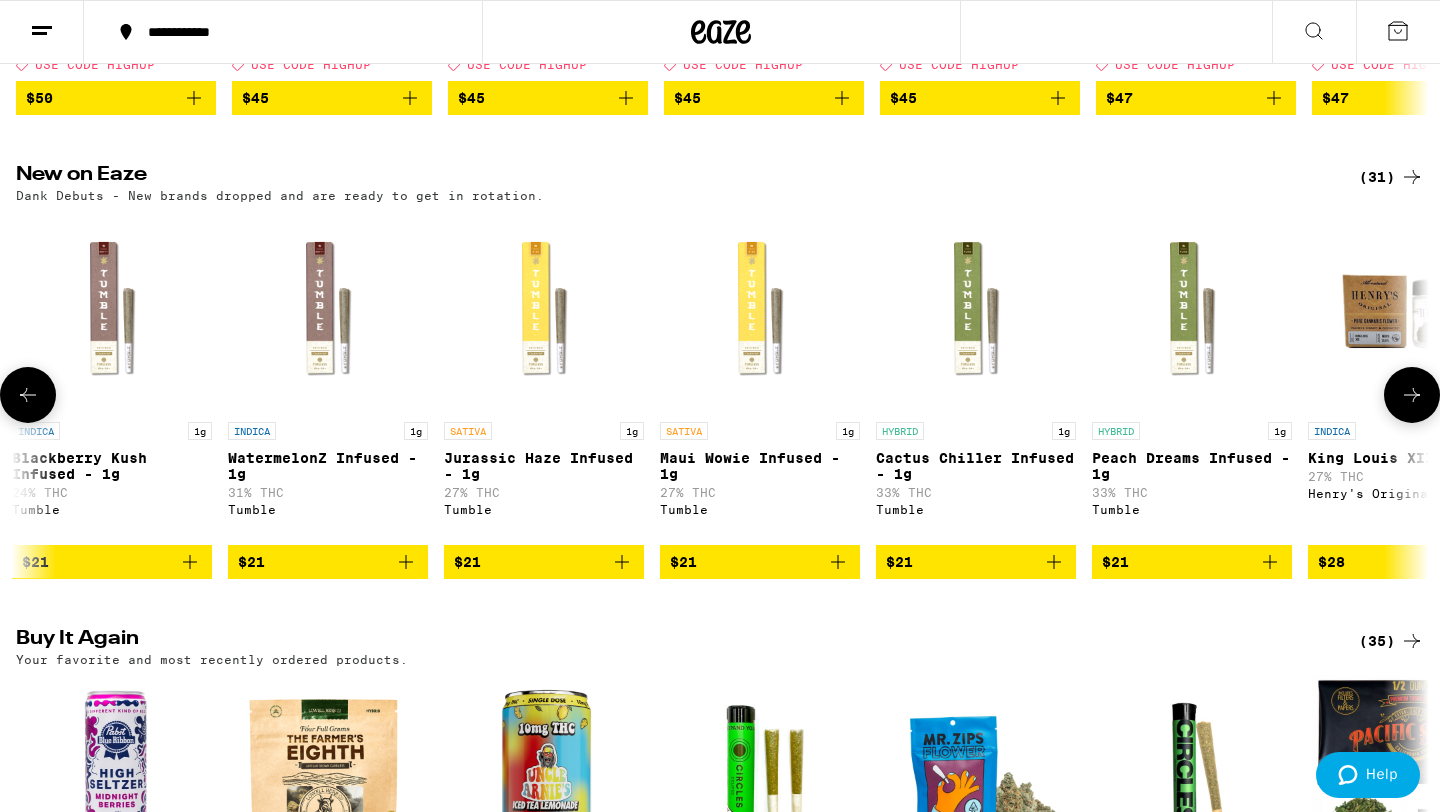 click 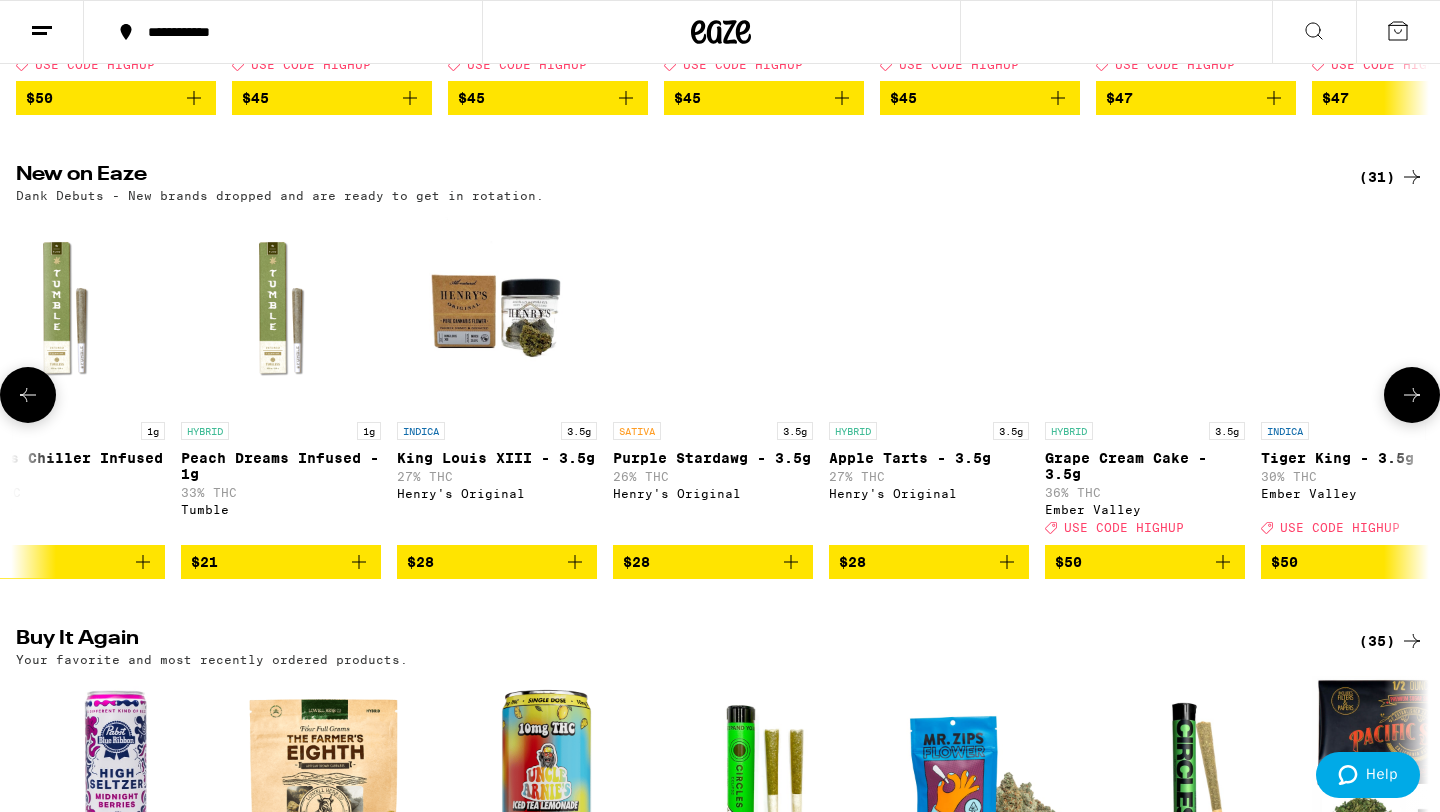 scroll, scrollTop: 0, scrollLeft: 3570, axis: horizontal 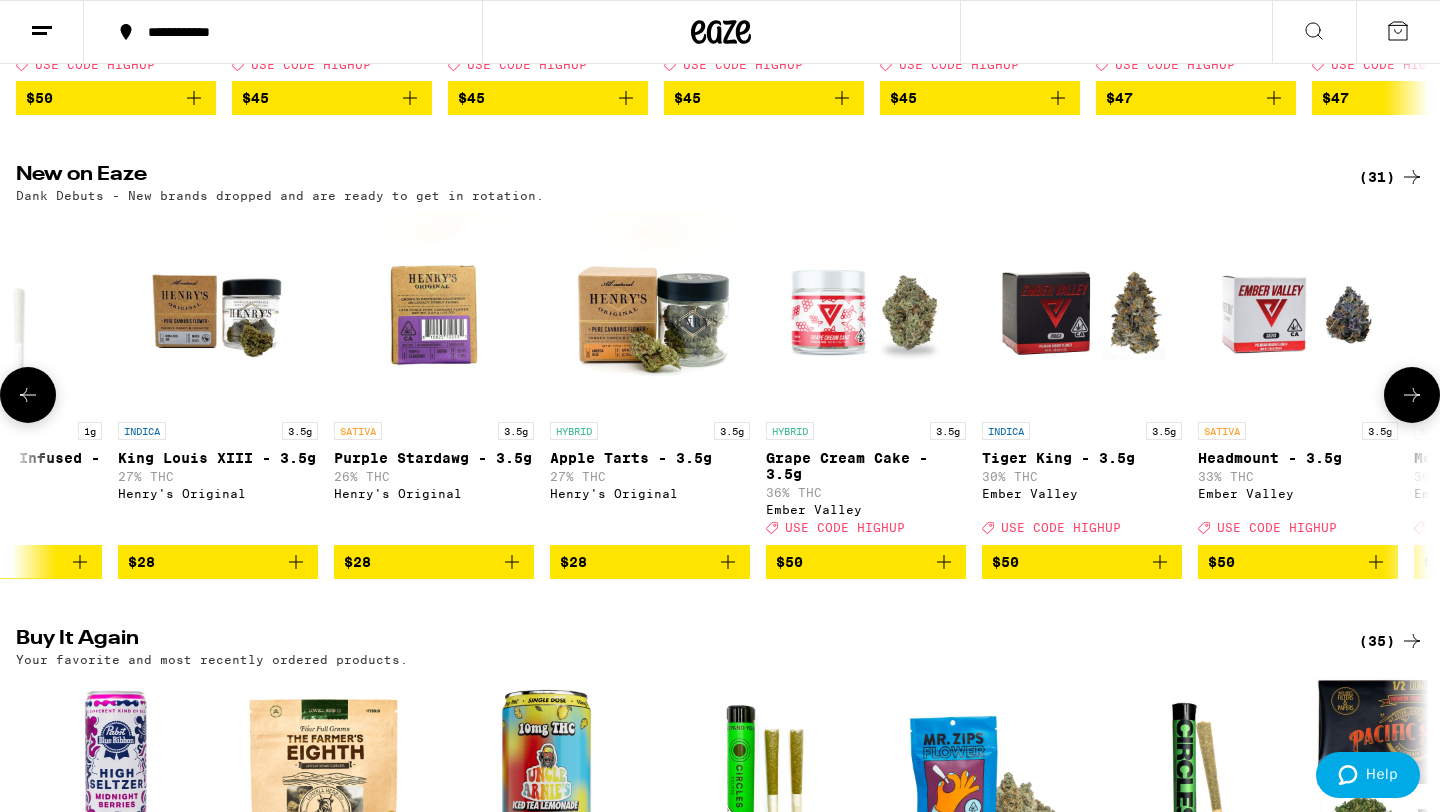 click 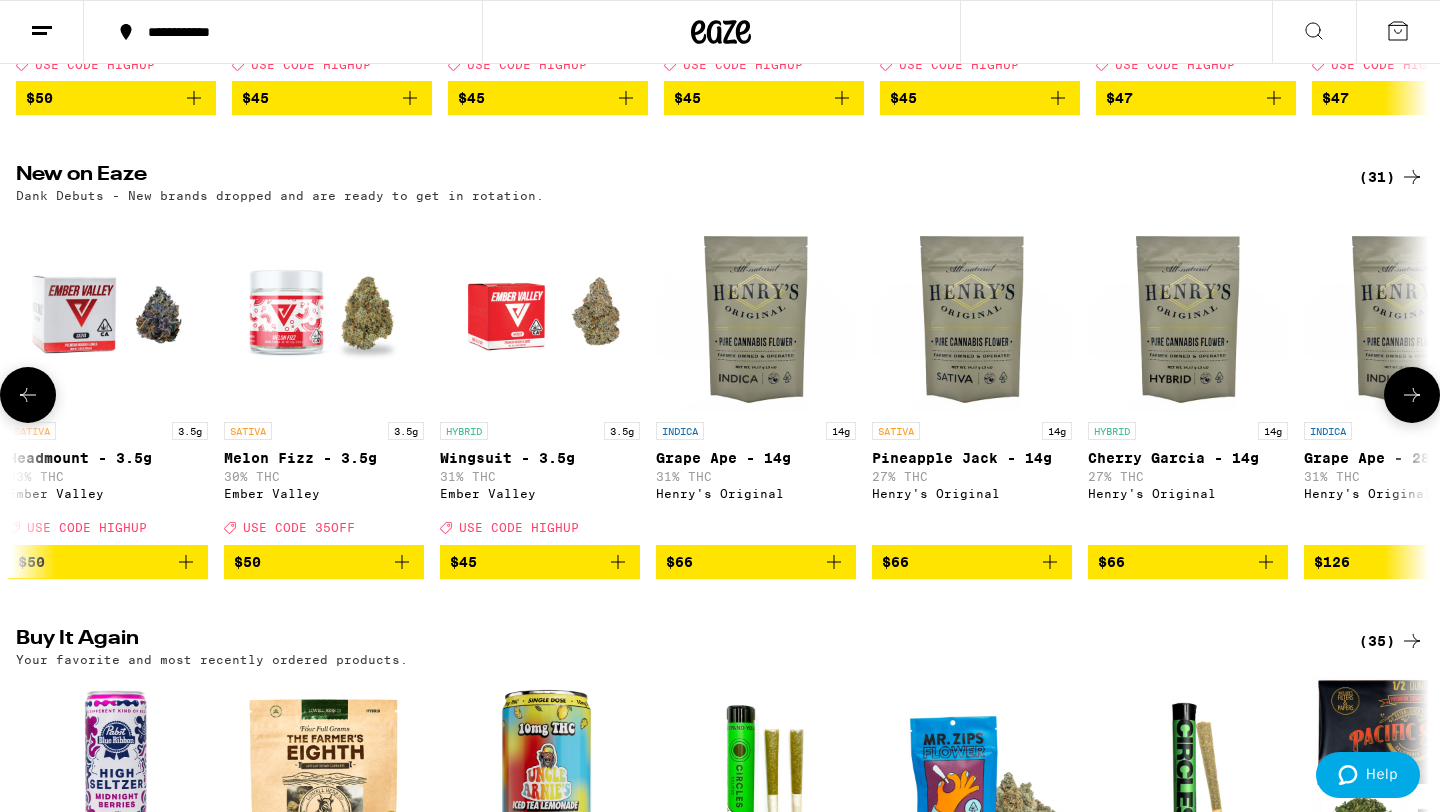 click 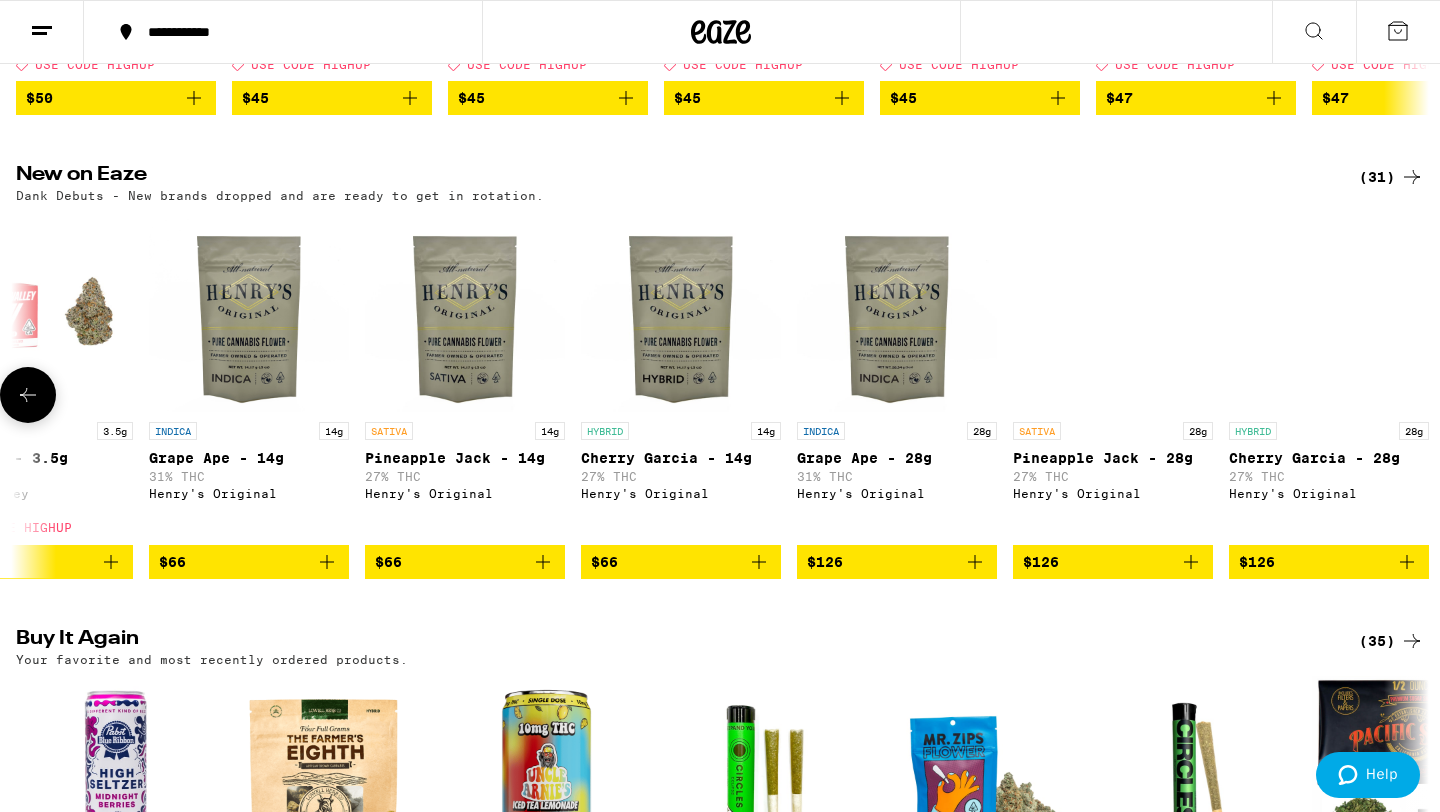 scroll, scrollTop: 0, scrollLeft: 5288, axis: horizontal 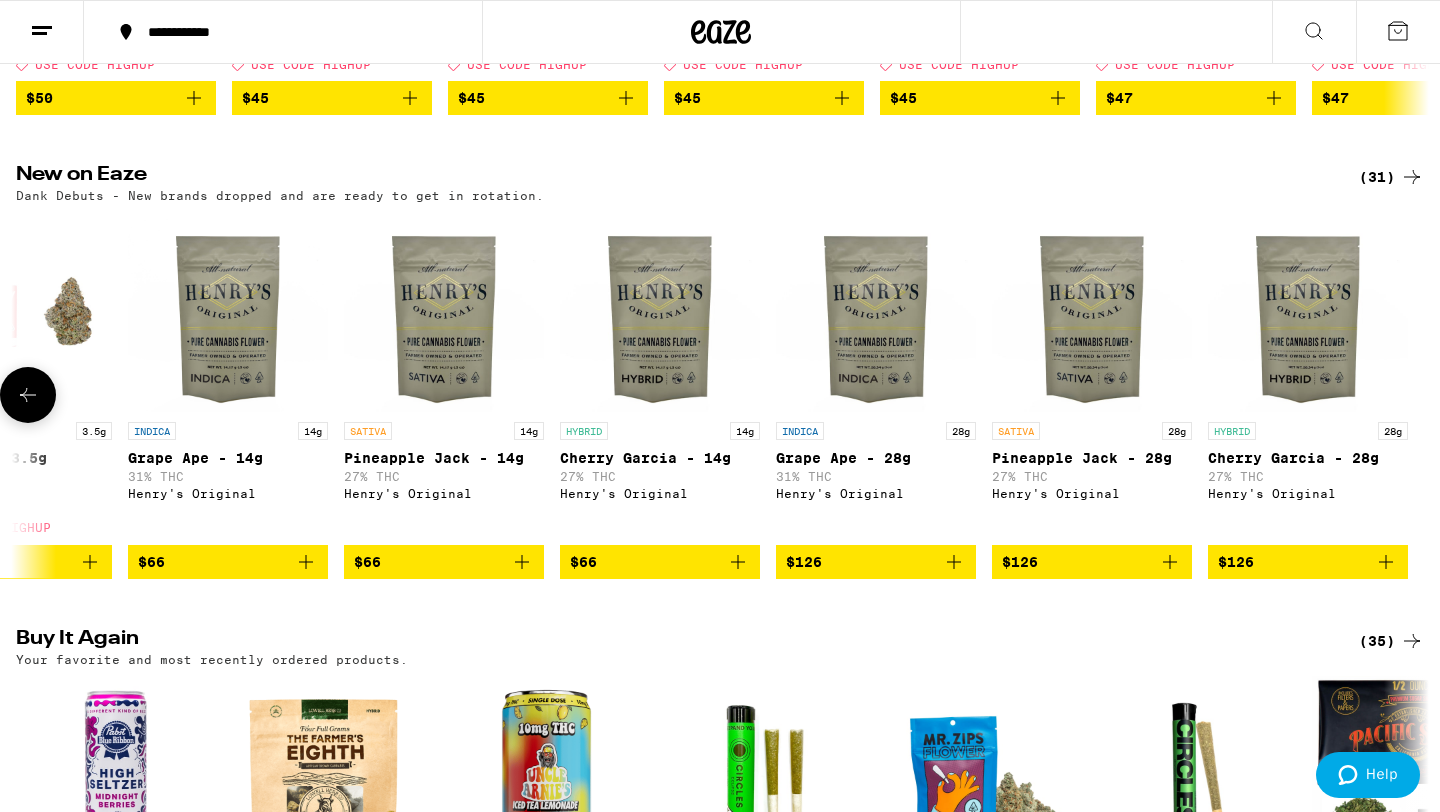 click at bounding box center [1412, 395] 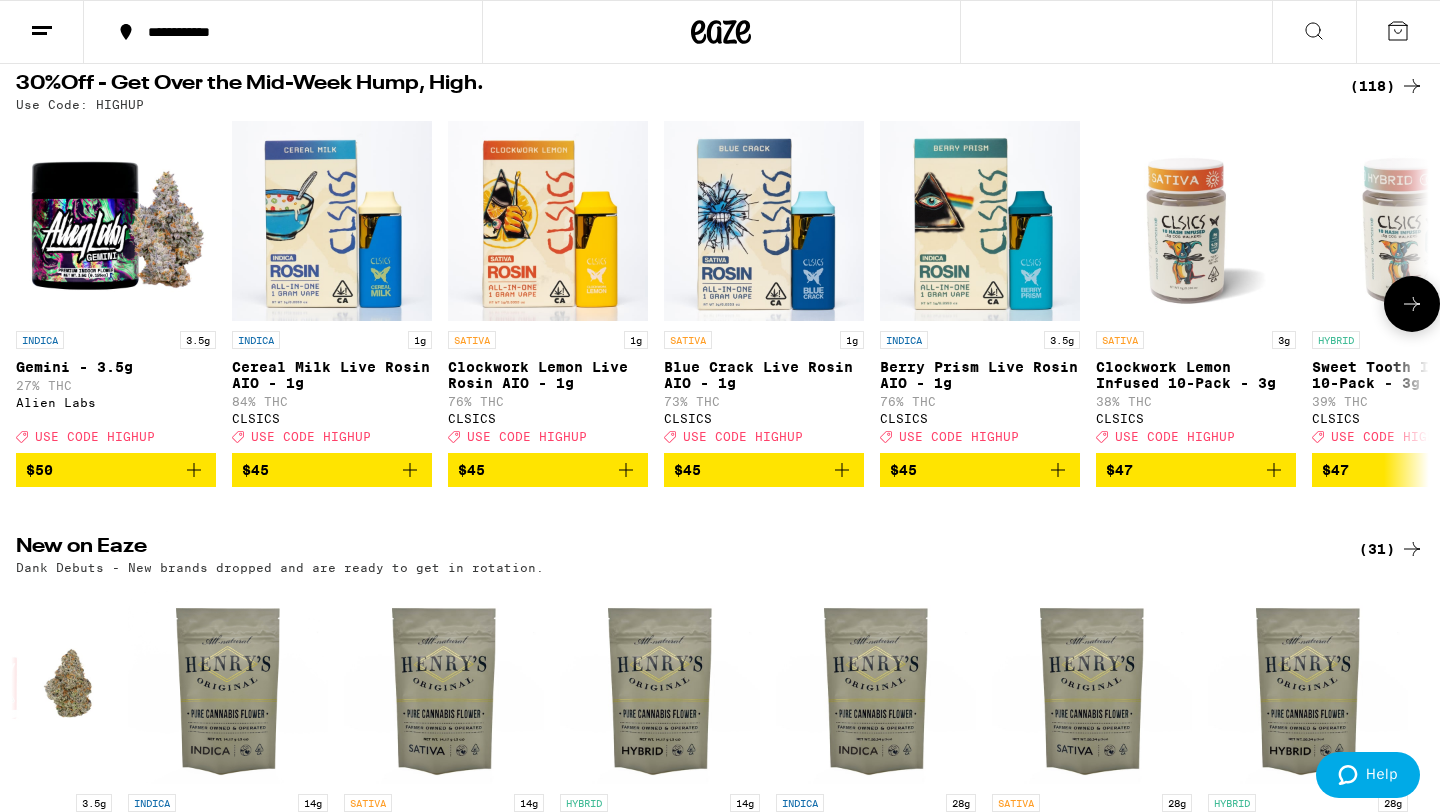 scroll, scrollTop: 214, scrollLeft: 0, axis: vertical 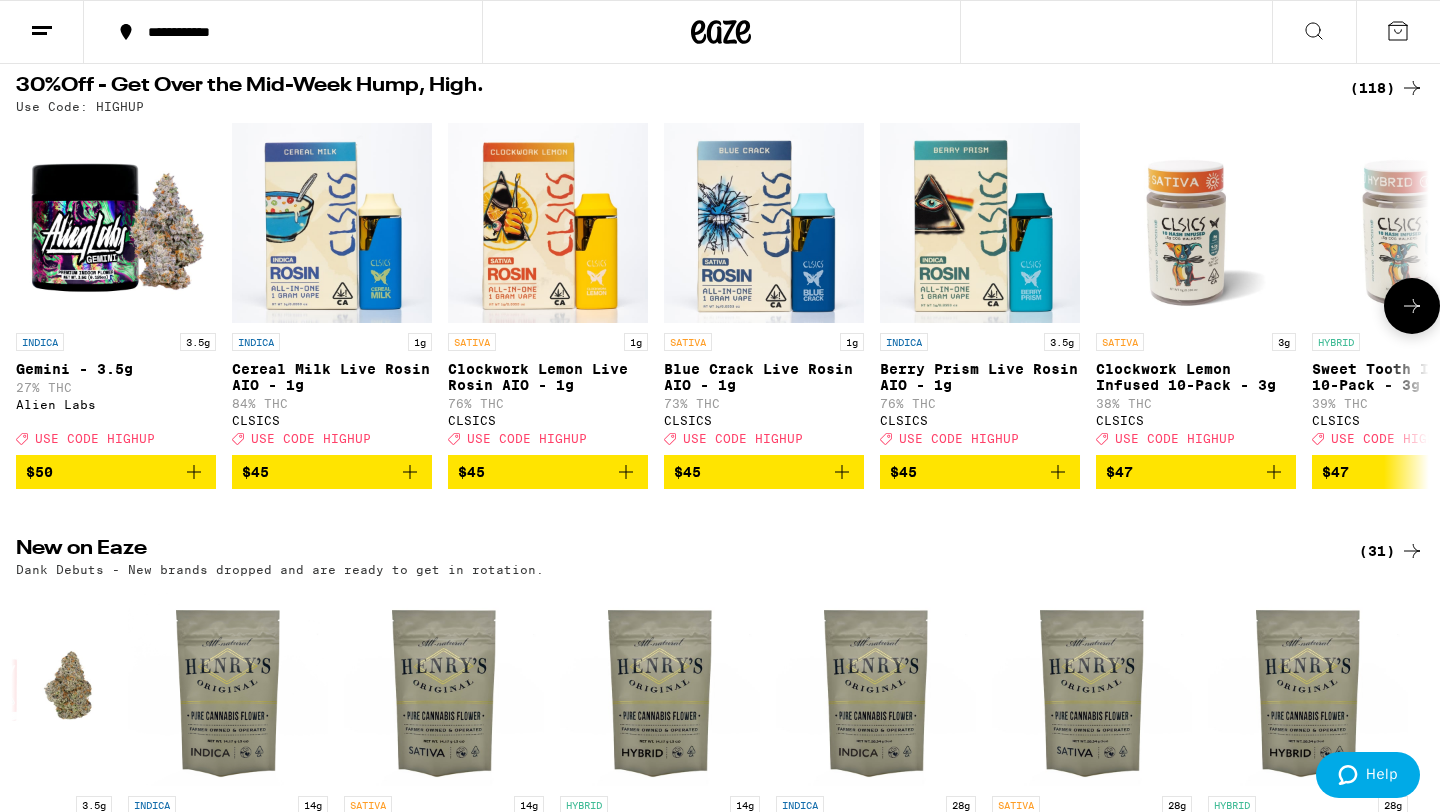 click at bounding box center (1412, 306) 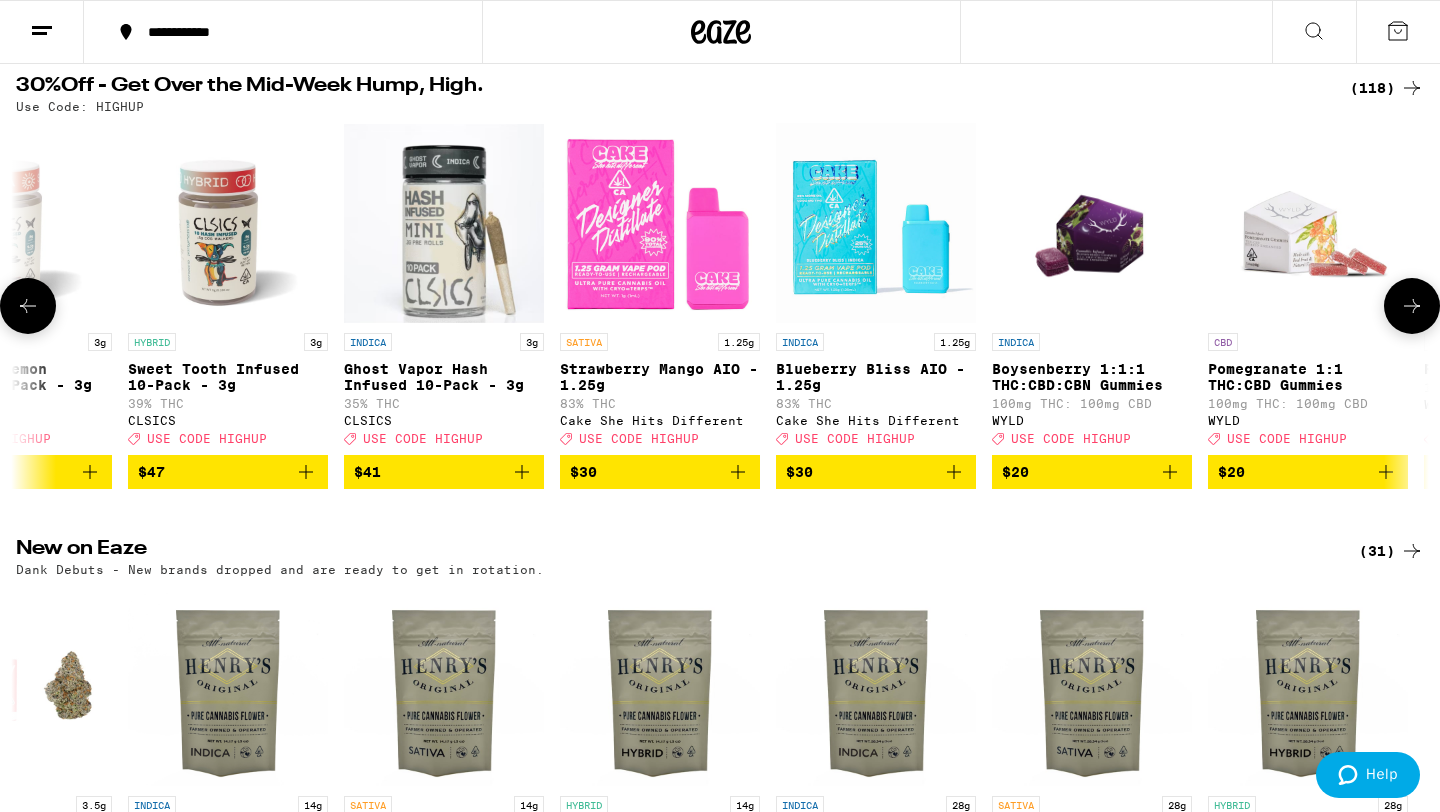 scroll, scrollTop: 0, scrollLeft: 1190, axis: horizontal 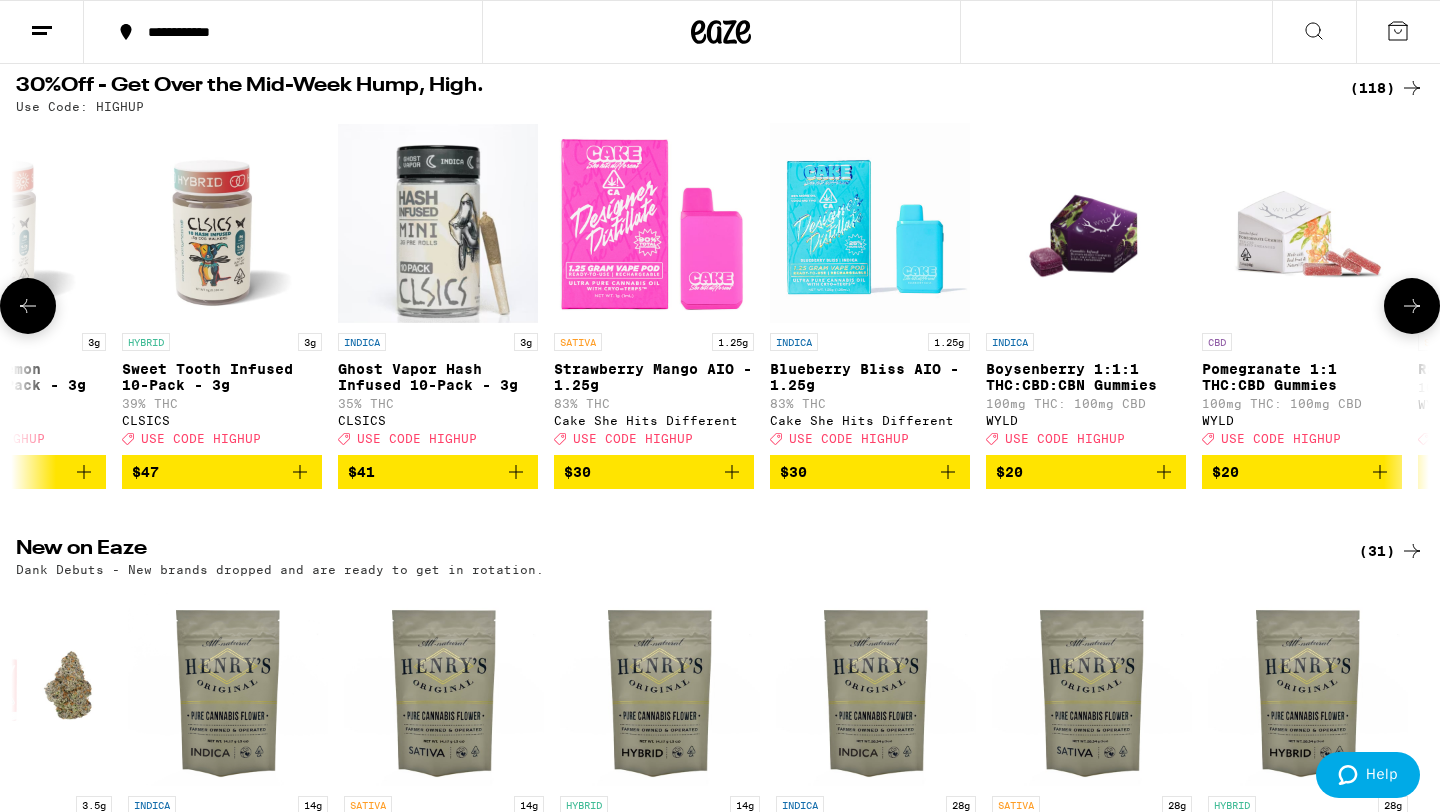 click at bounding box center (1412, 306) 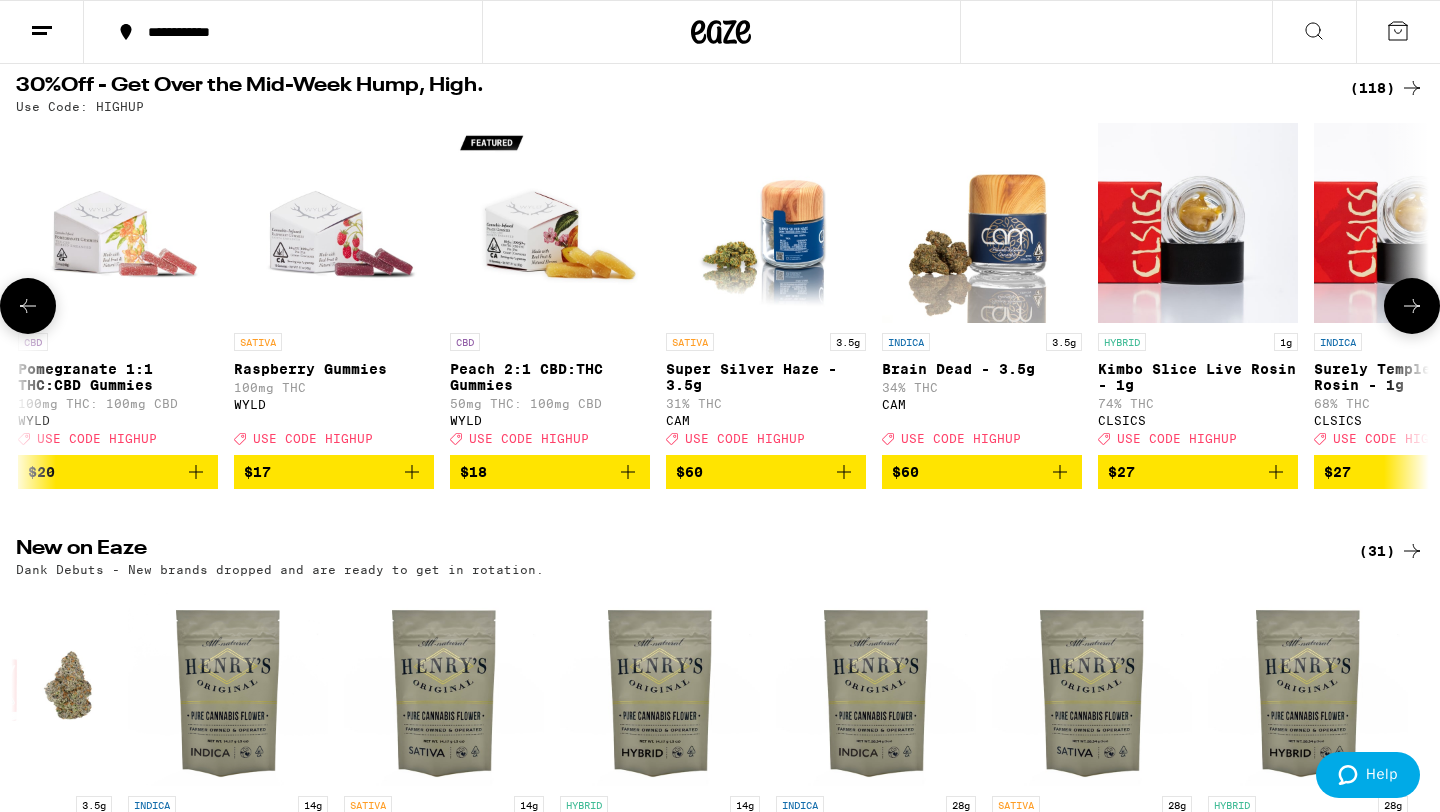 scroll, scrollTop: 0, scrollLeft: 2380, axis: horizontal 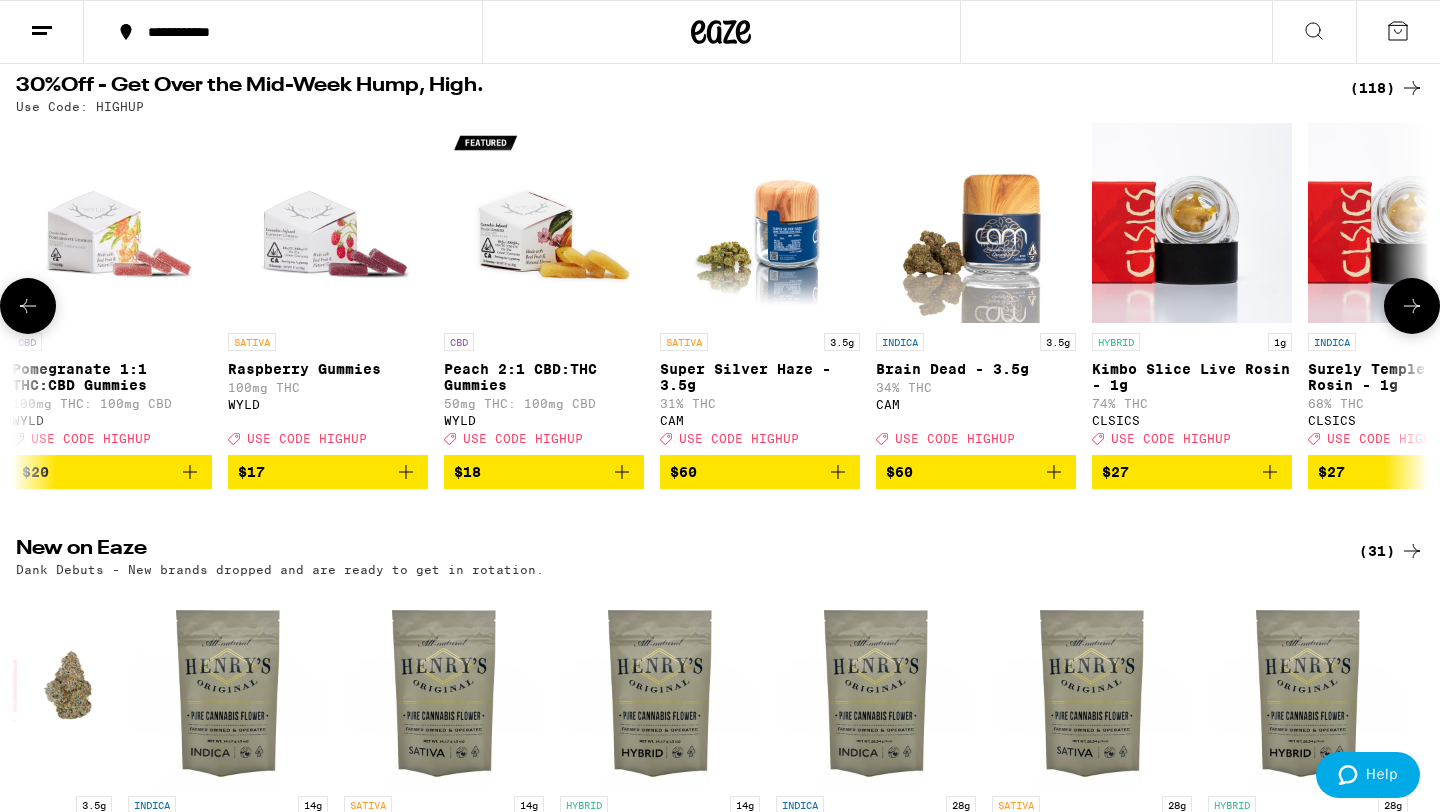 click at bounding box center [1412, 306] 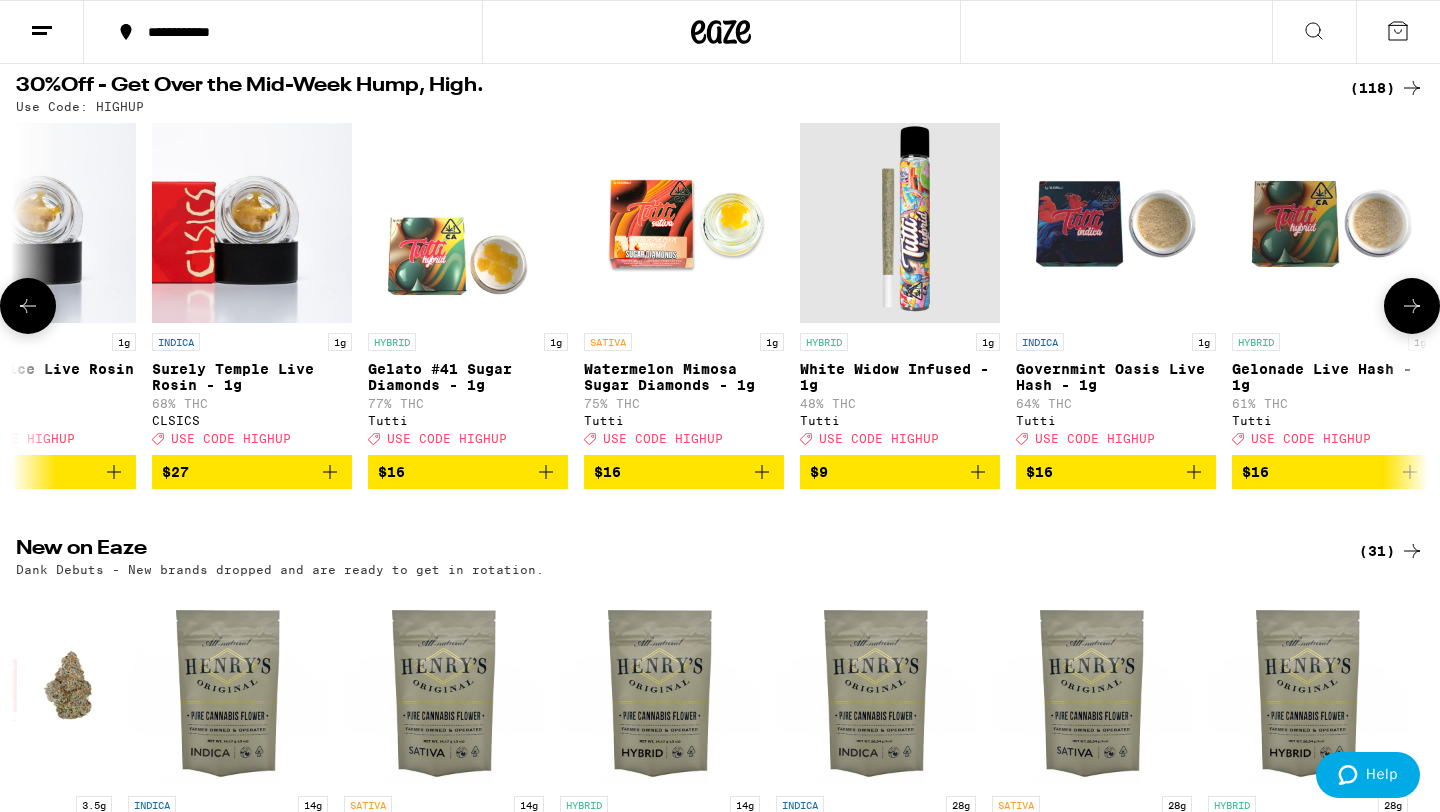 scroll, scrollTop: 0, scrollLeft: 3570, axis: horizontal 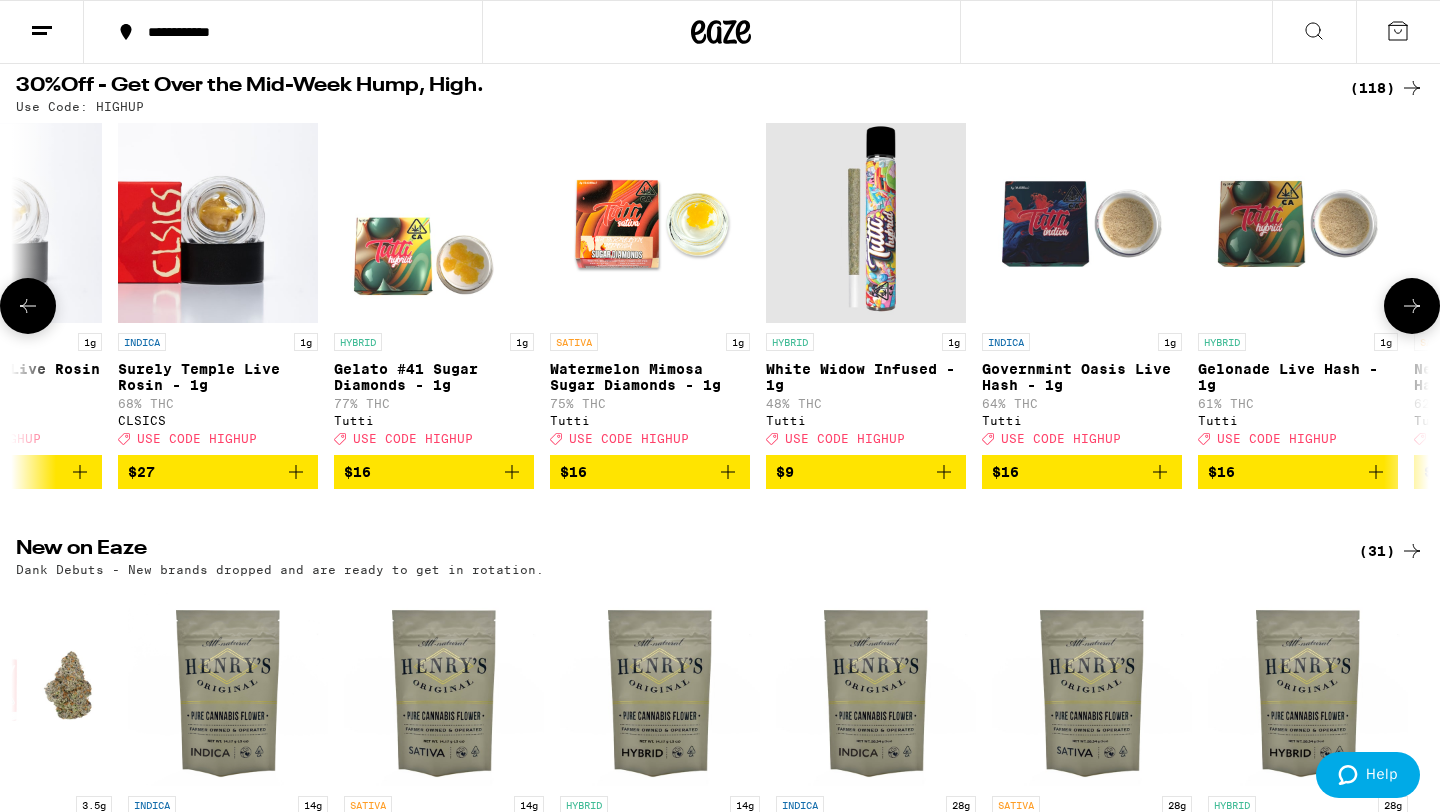 click at bounding box center [1412, 306] 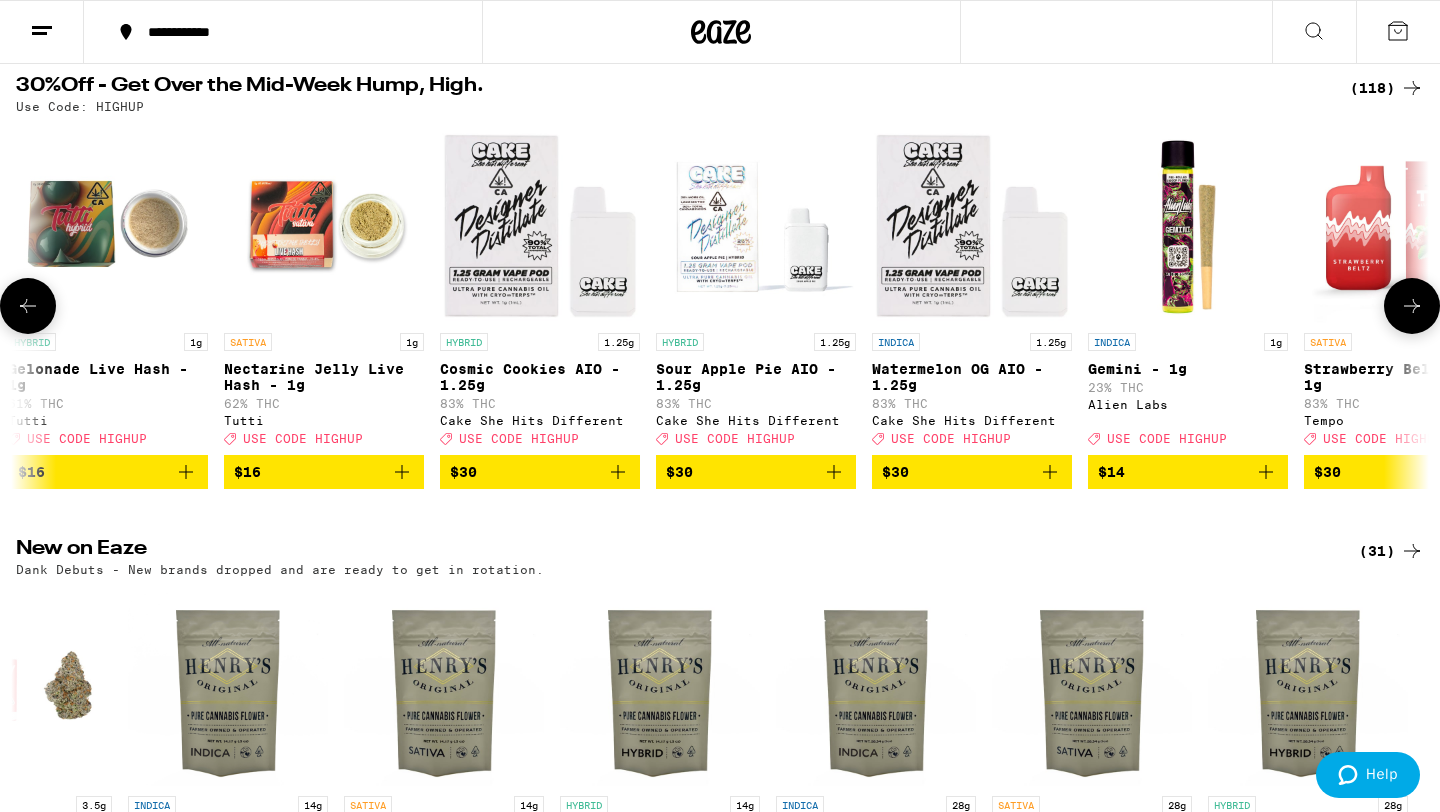 click at bounding box center (1412, 306) 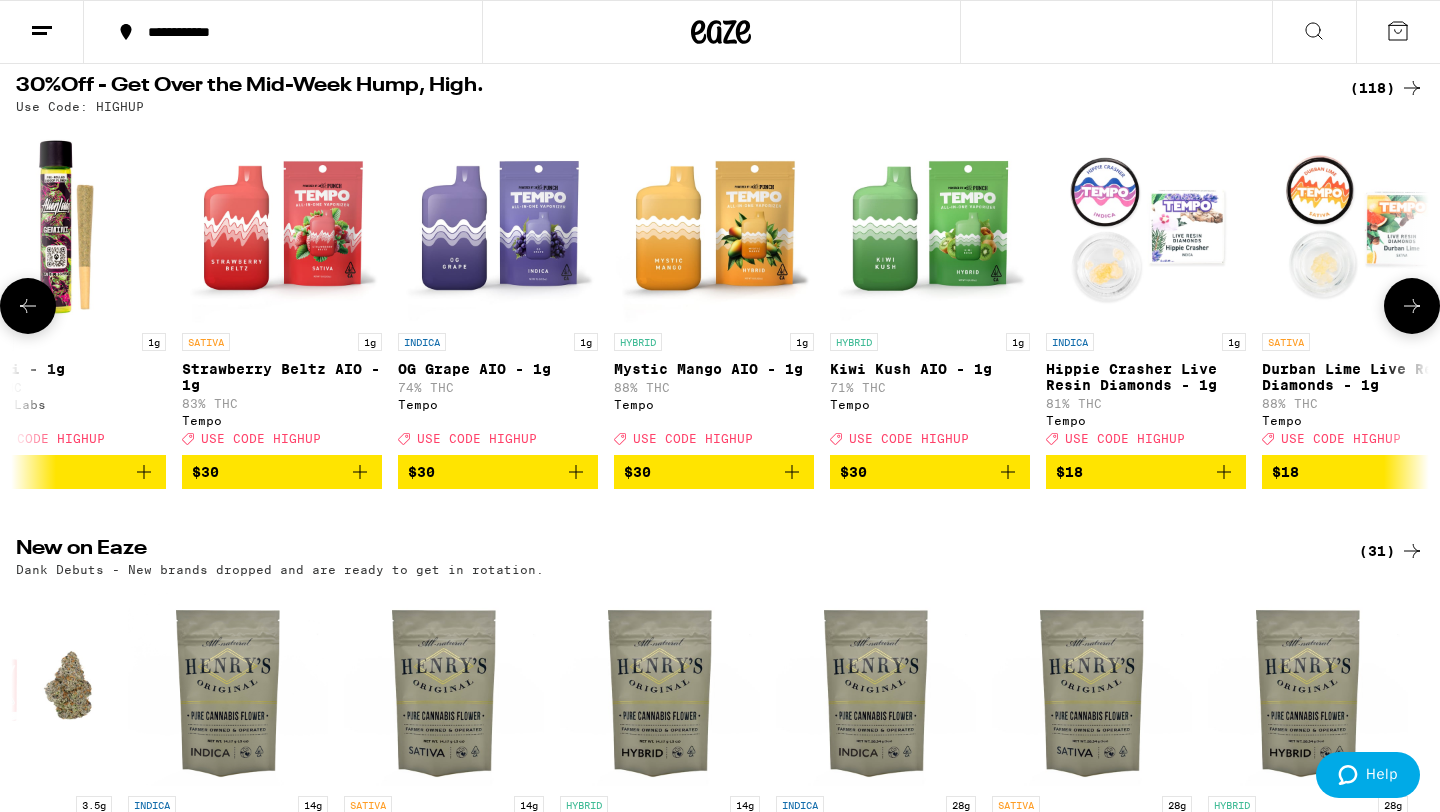 scroll, scrollTop: 0, scrollLeft: 5950, axis: horizontal 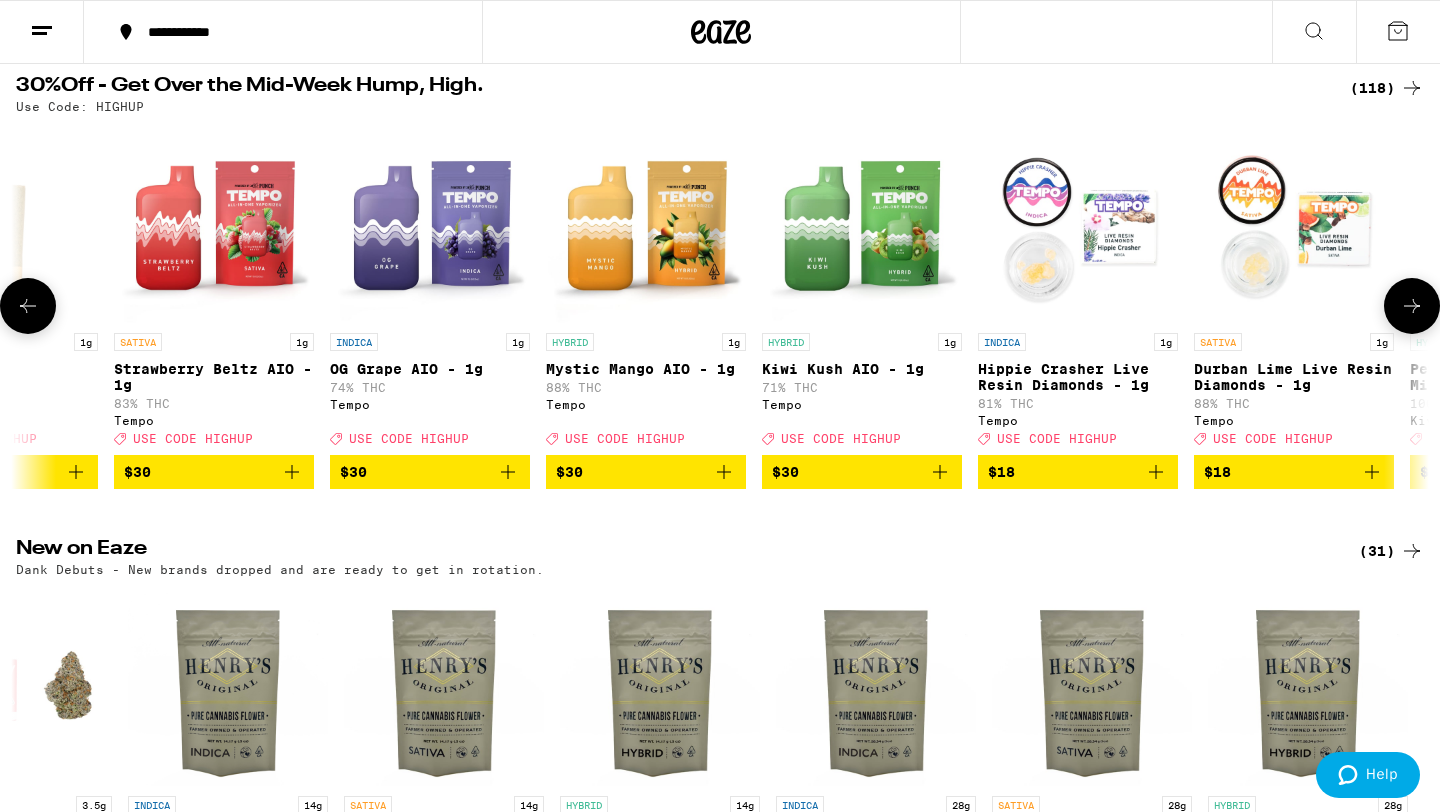 click at bounding box center [1412, 306] 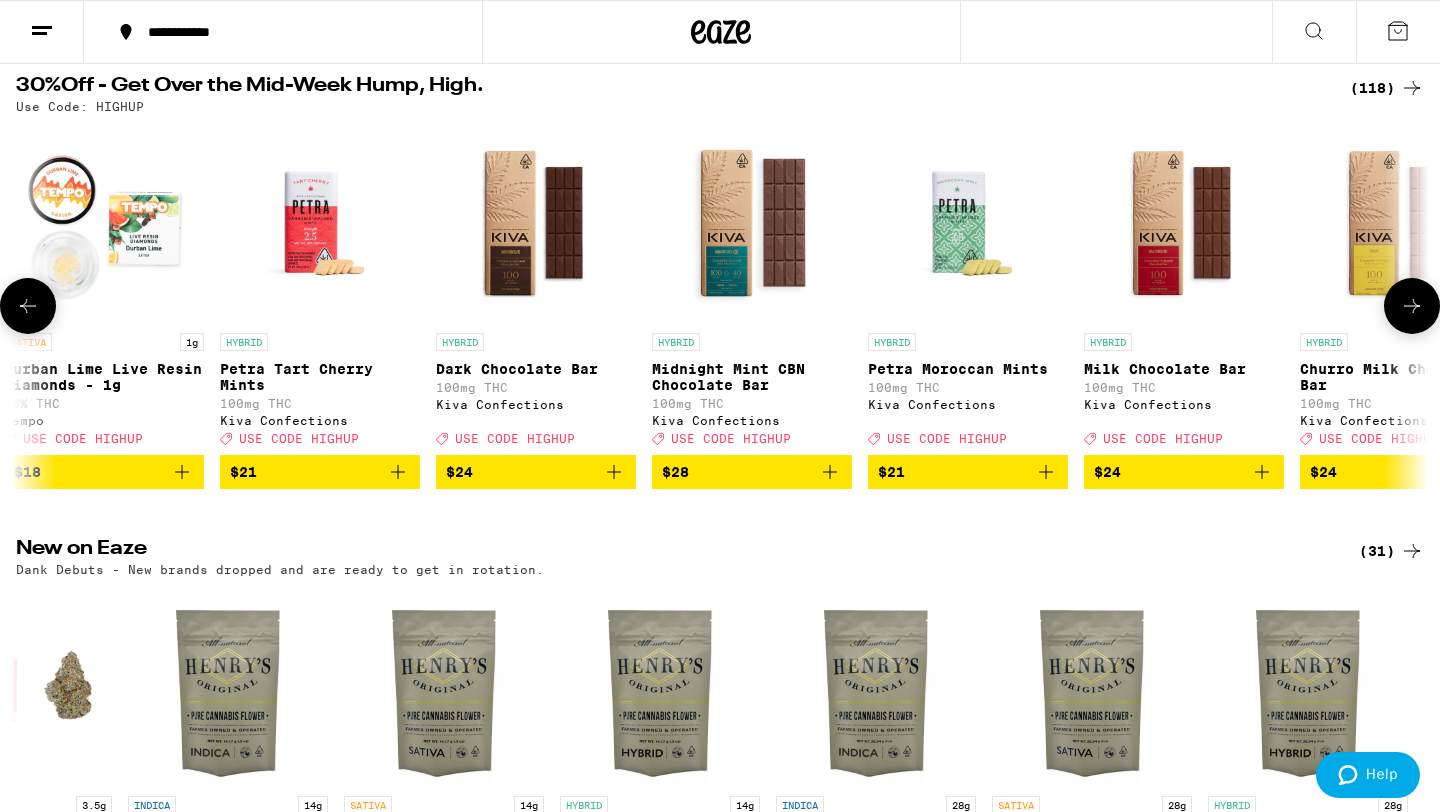 click at bounding box center [1412, 306] 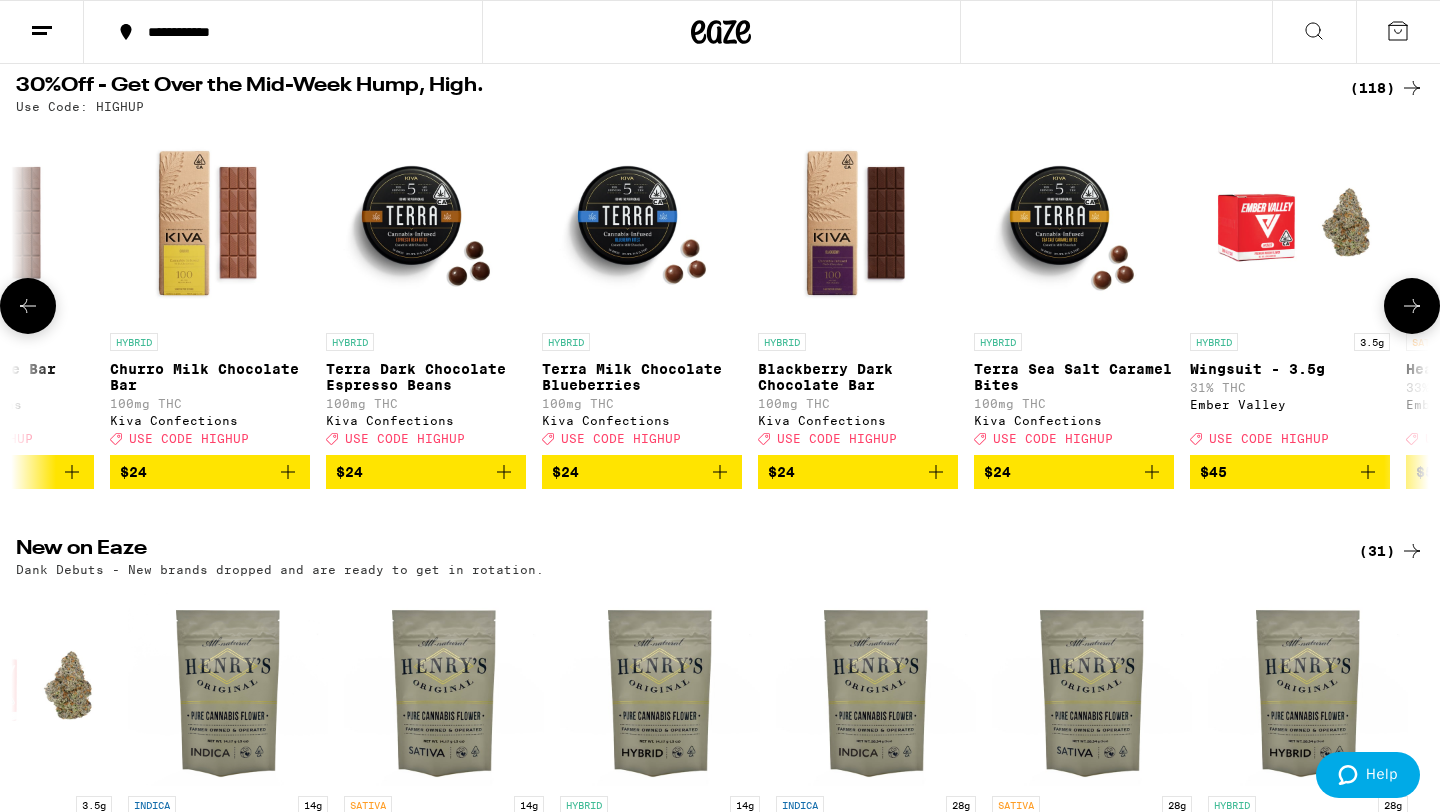 click at bounding box center (1412, 306) 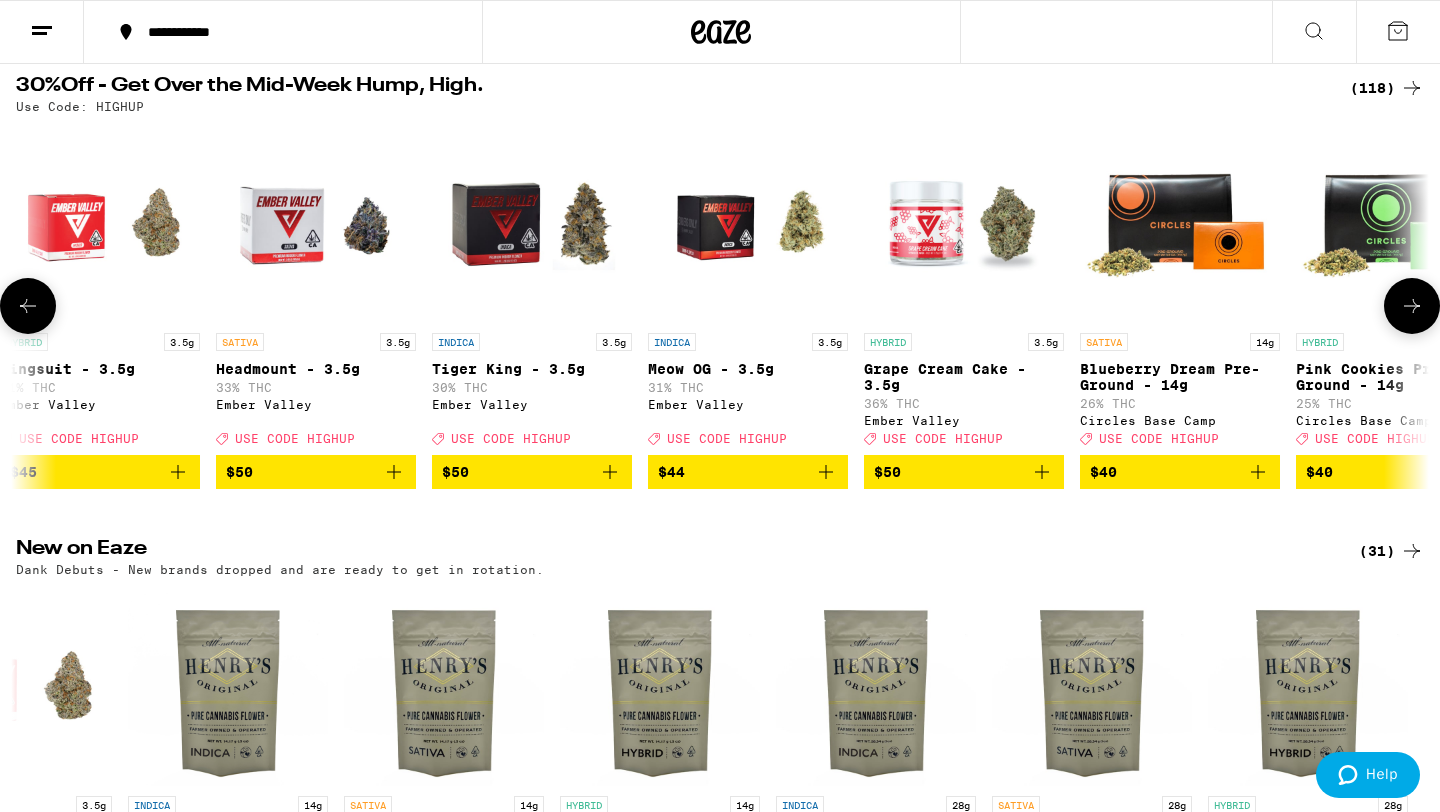 click at bounding box center [1412, 306] 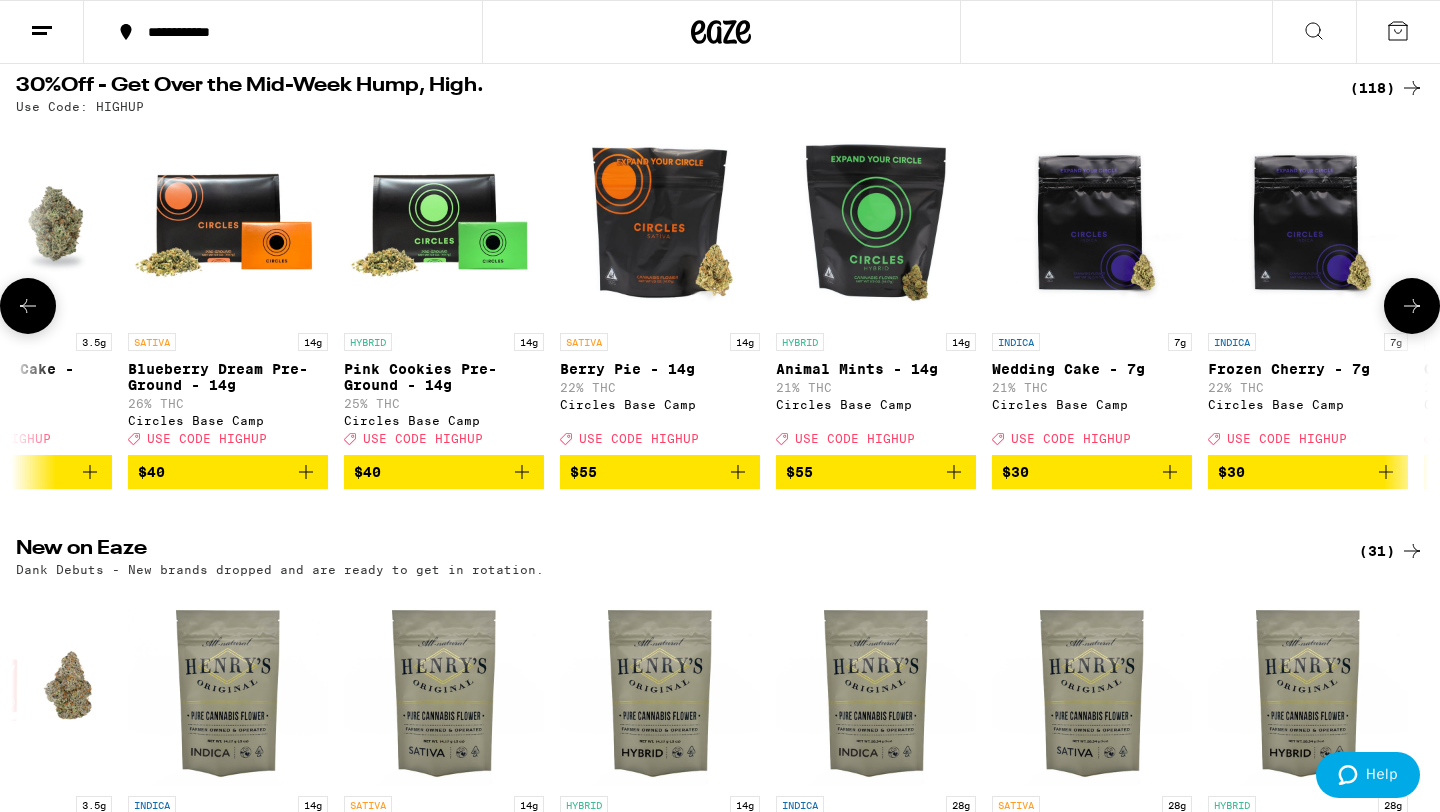 scroll, scrollTop: 0, scrollLeft: 10710, axis: horizontal 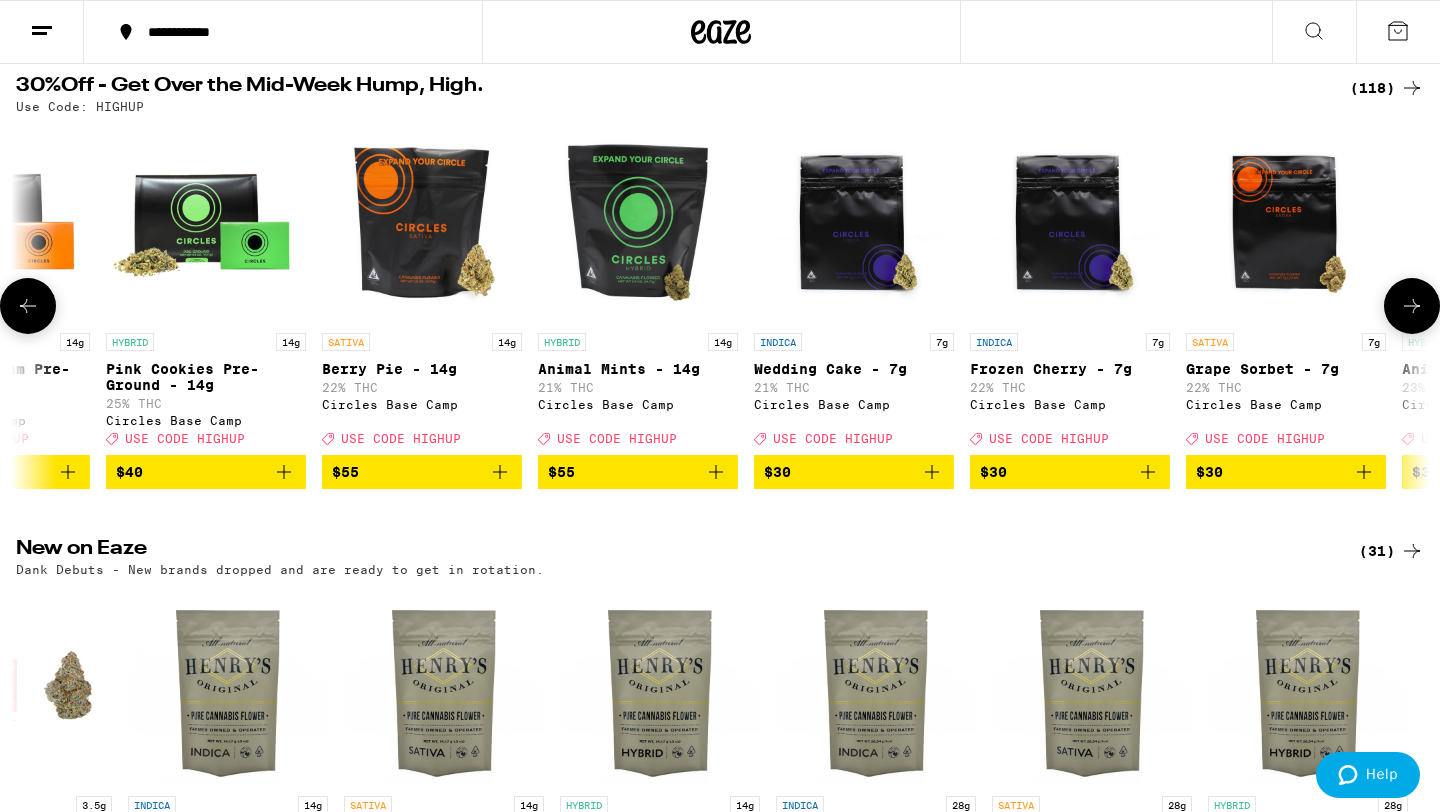 click at bounding box center (1412, 306) 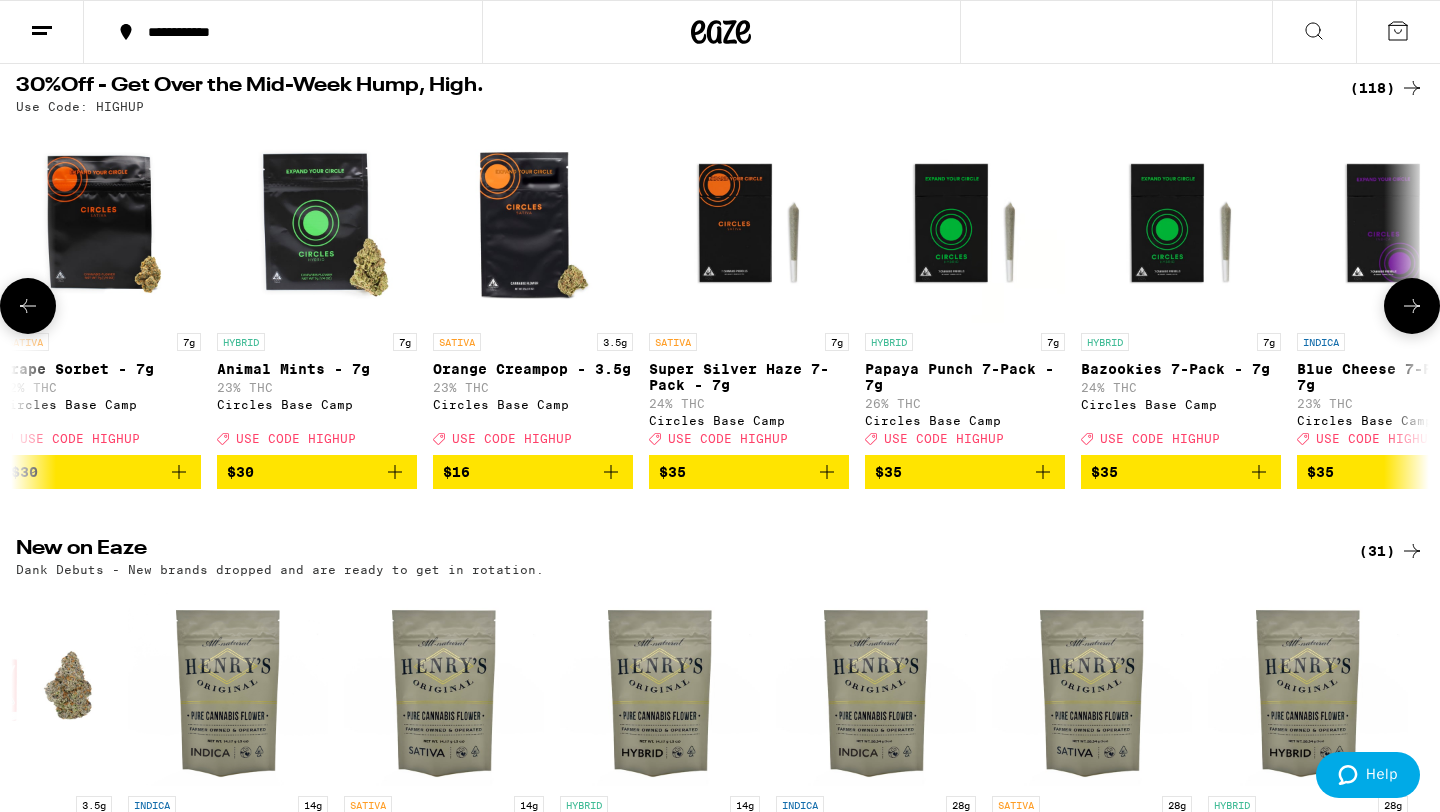 scroll, scrollTop: 0, scrollLeft: 11900, axis: horizontal 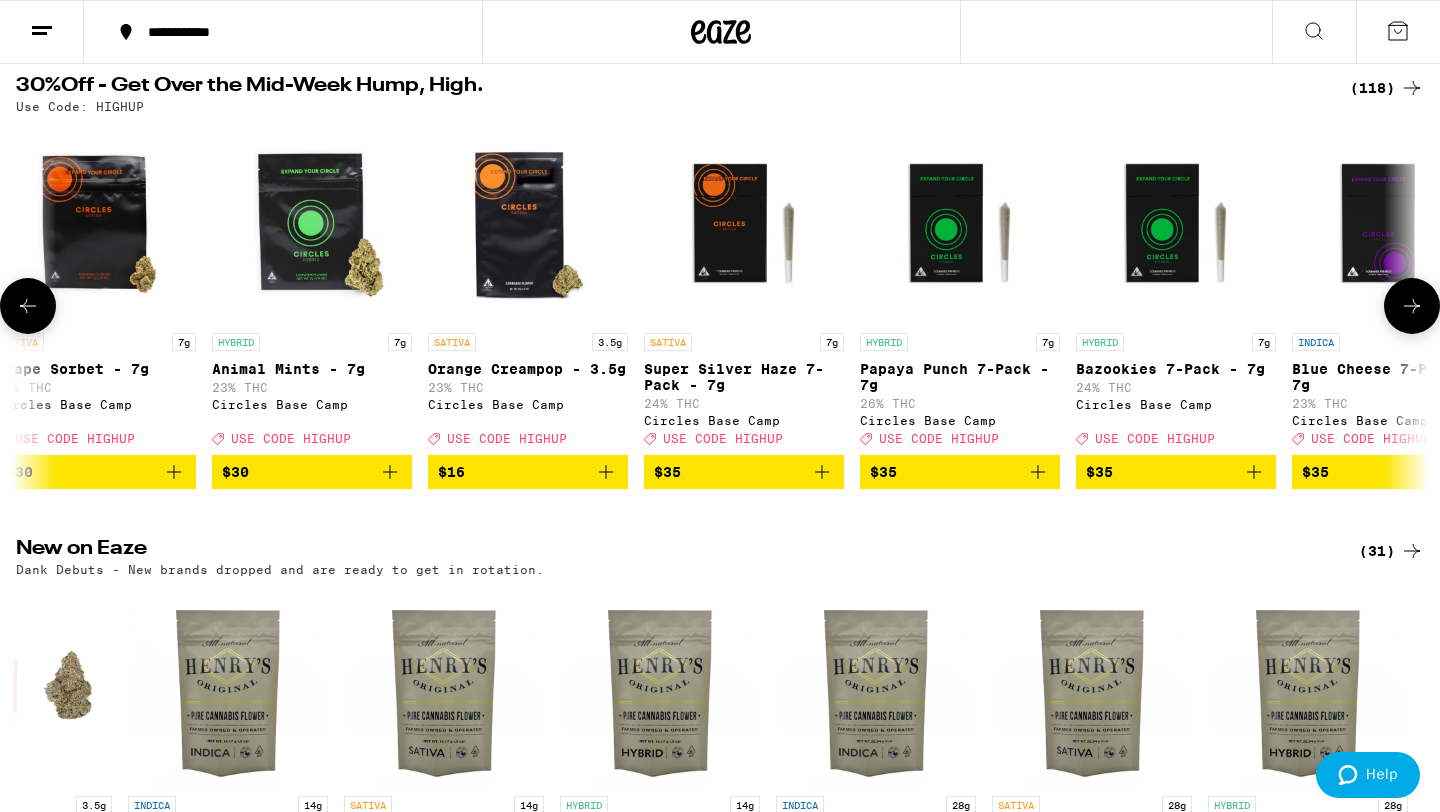 click at bounding box center [1412, 306] 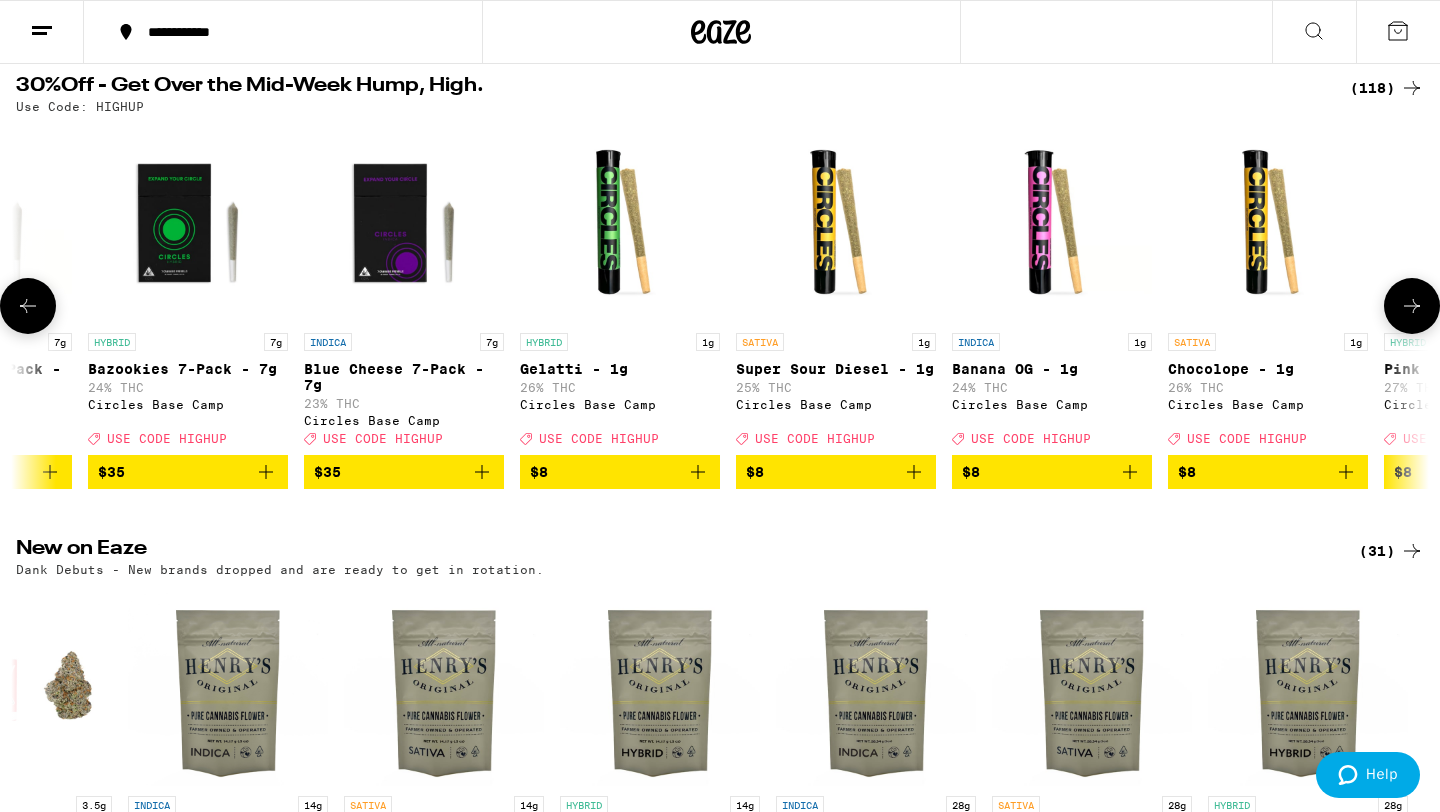 scroll, scrollTop: 0, scrollLeft: 13090, axis: horizontal 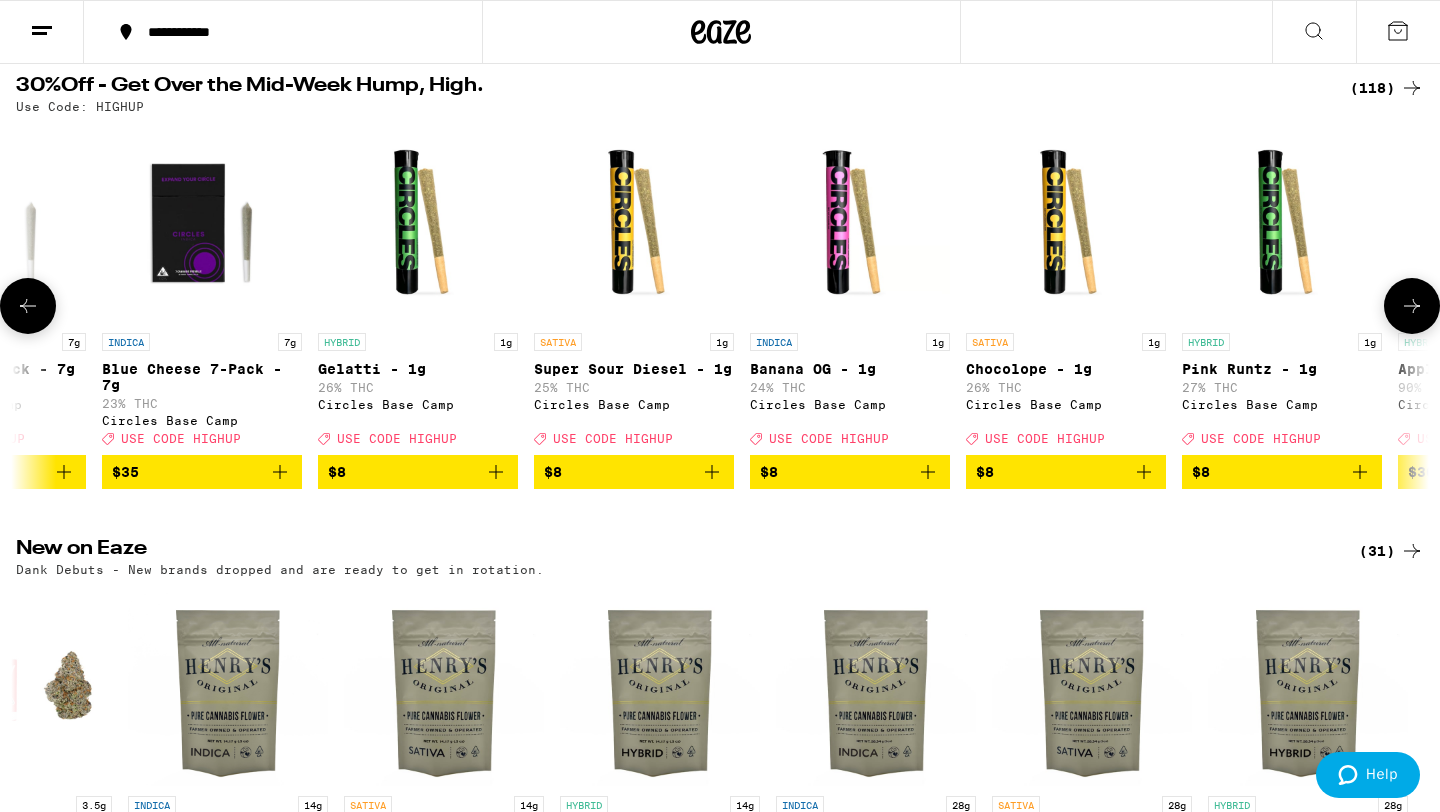 click at bounding box center [1412, 306] 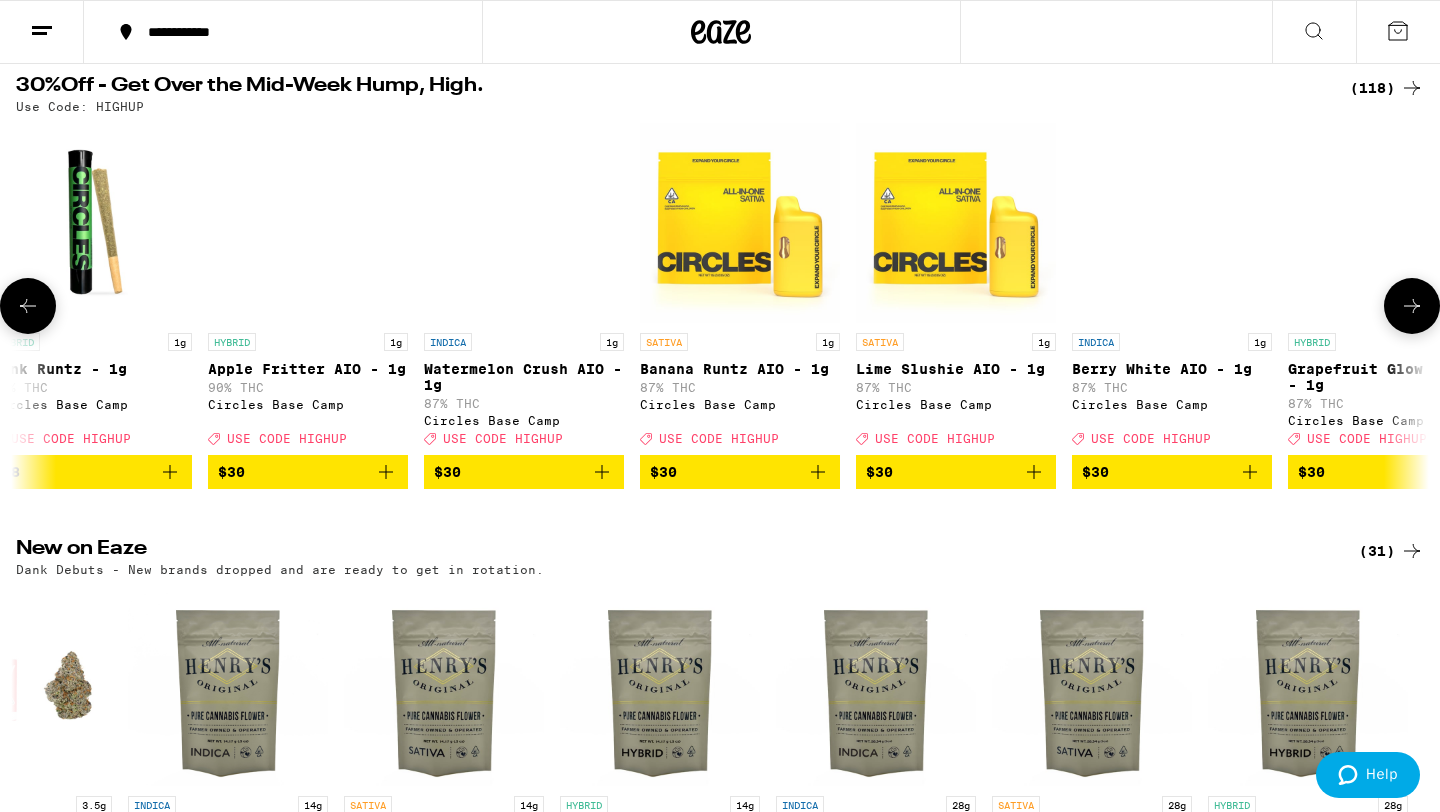 click at bounding box center (1412, 306) 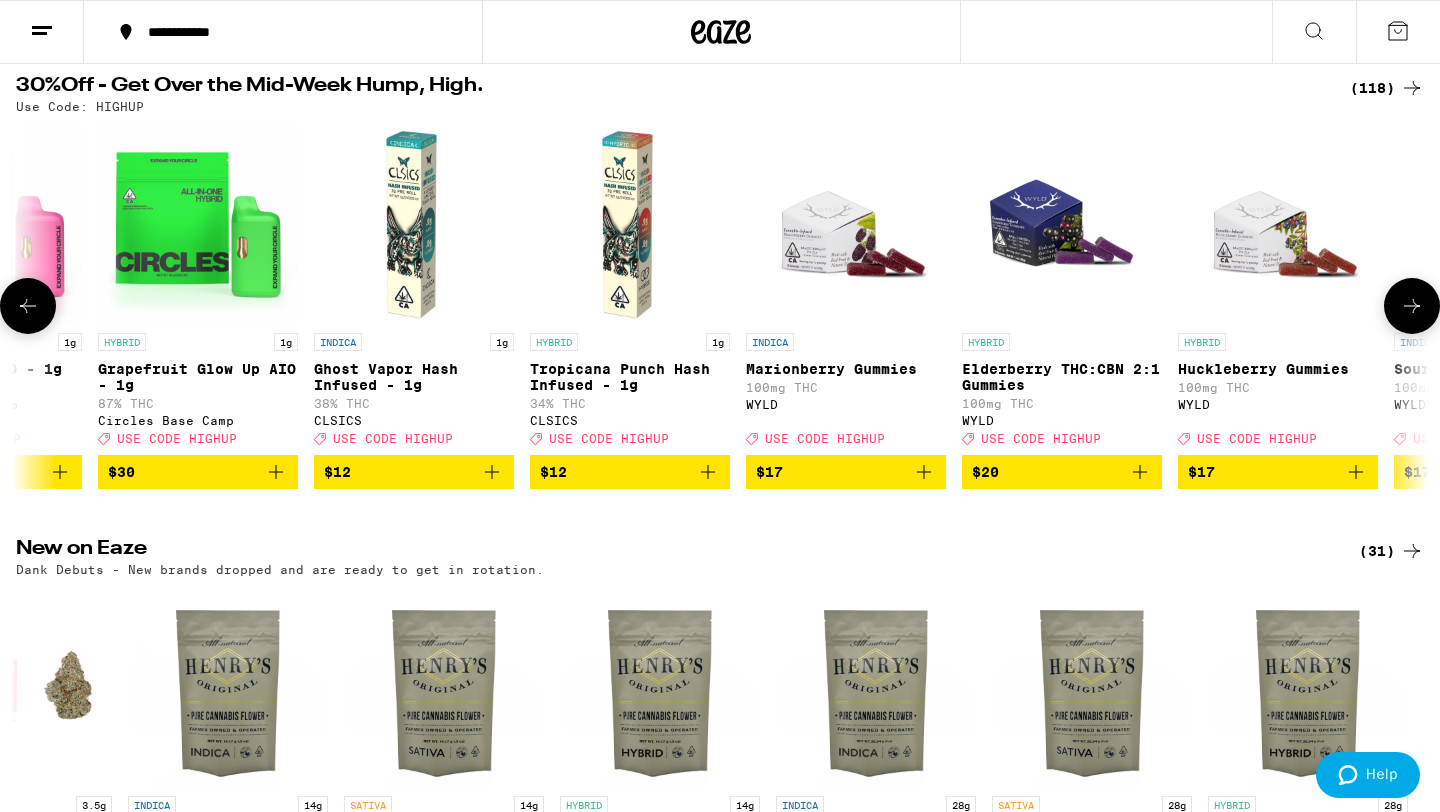 click at bounding box center [1412, 306] 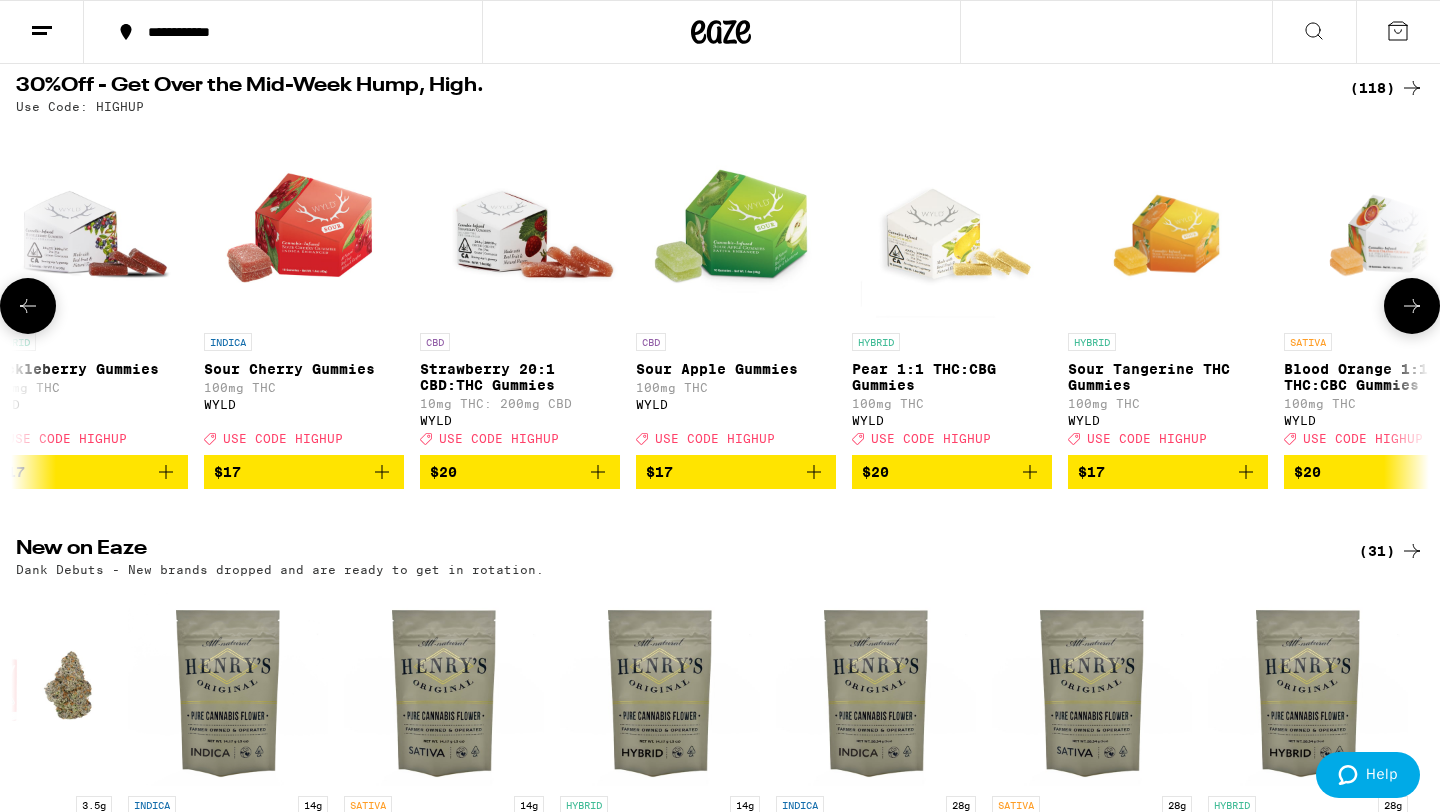 click at bounding box center (1412, 306) 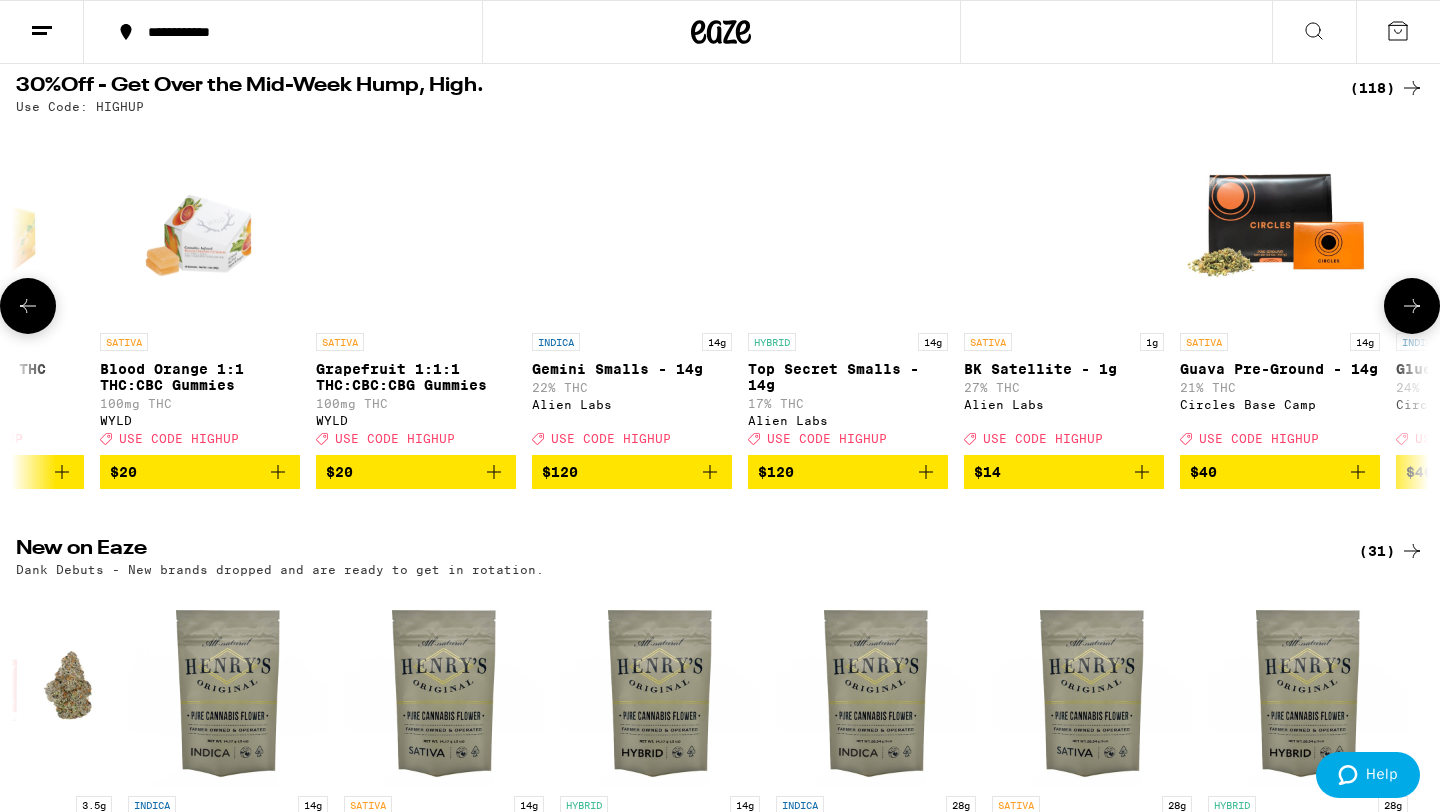 scroll, scrollTop: 0, scrollLeft: 17850, axis: horizontal 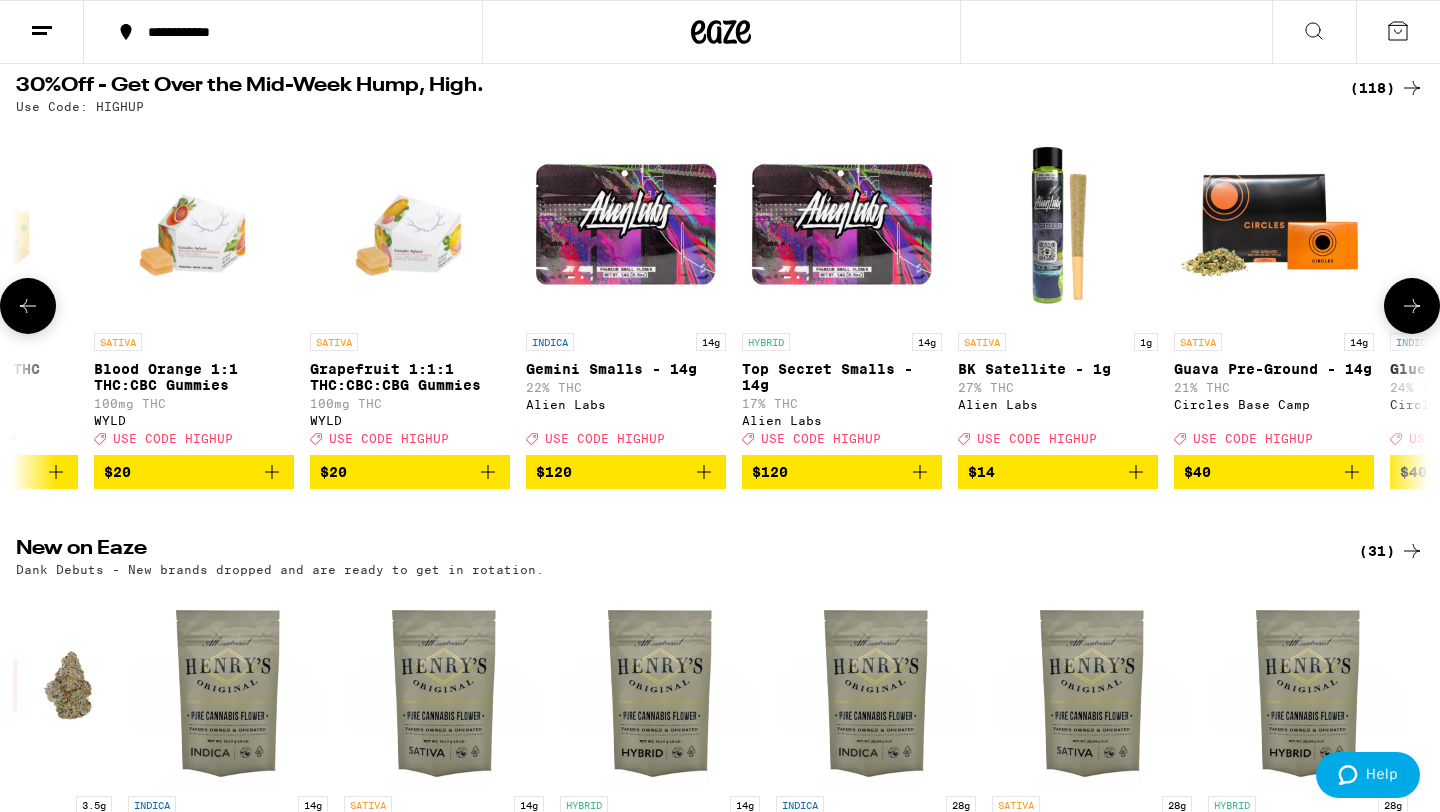 click at bounding box center (1412, 306) 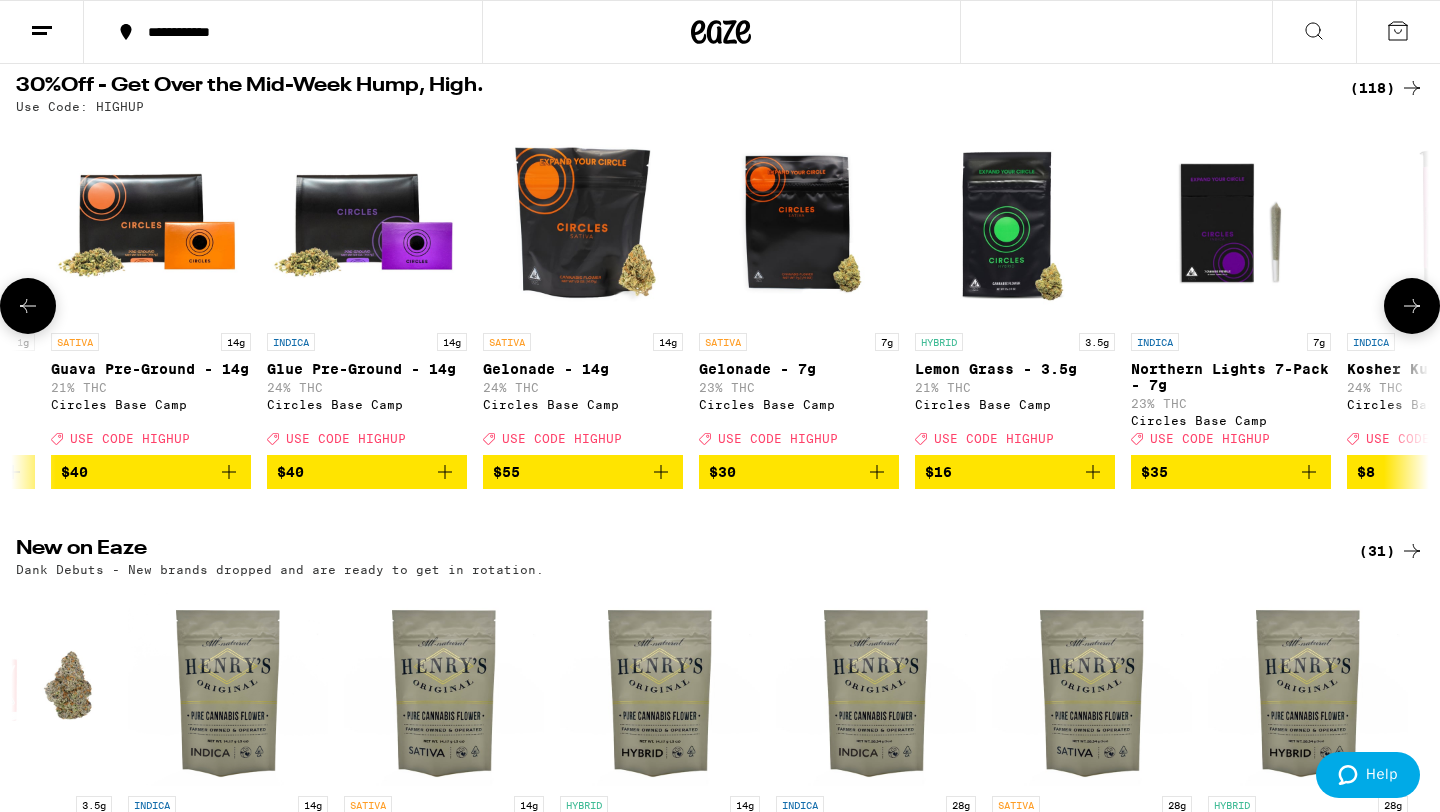 scroll, scrollTop: 0, scrollLeft: 19040, axis: horizontal 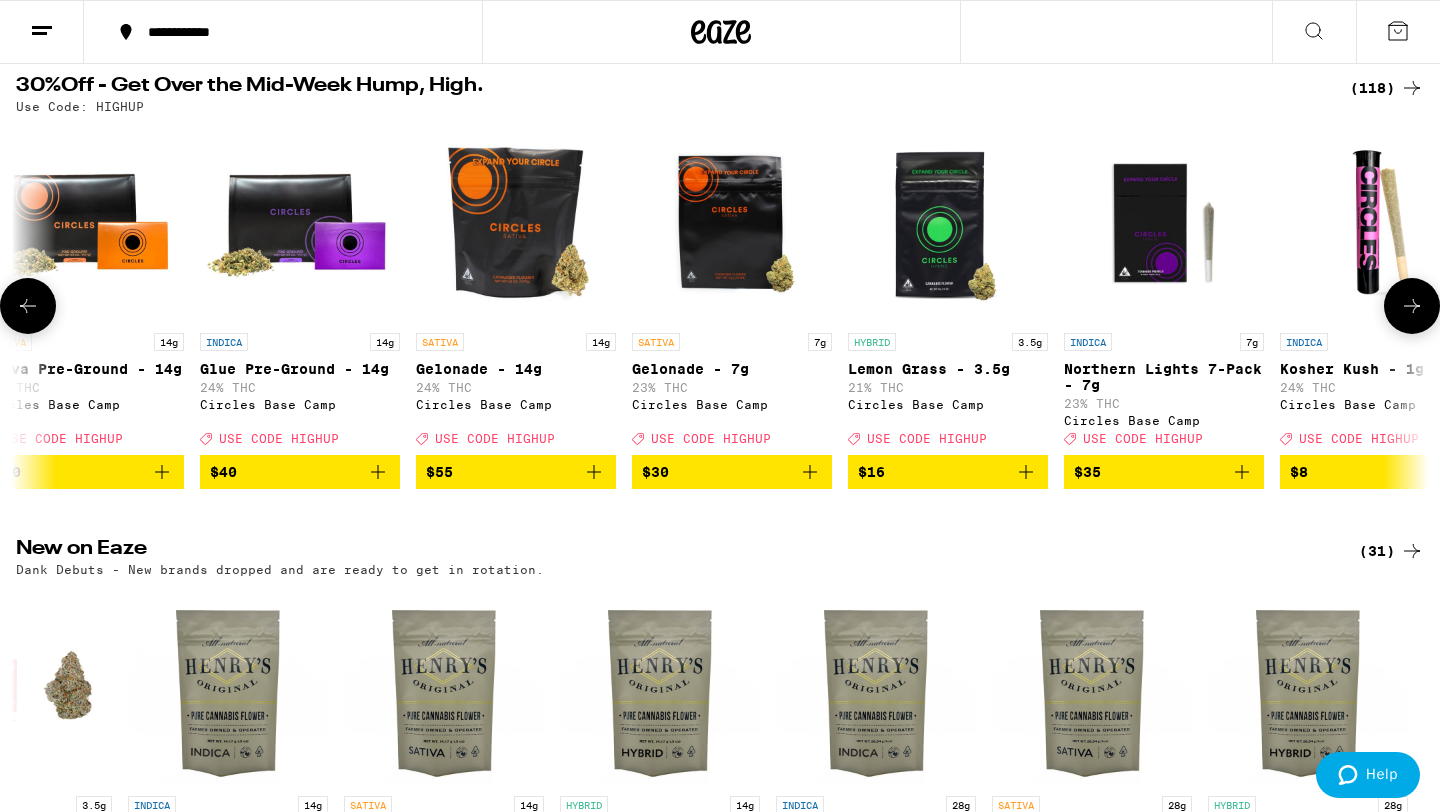 click 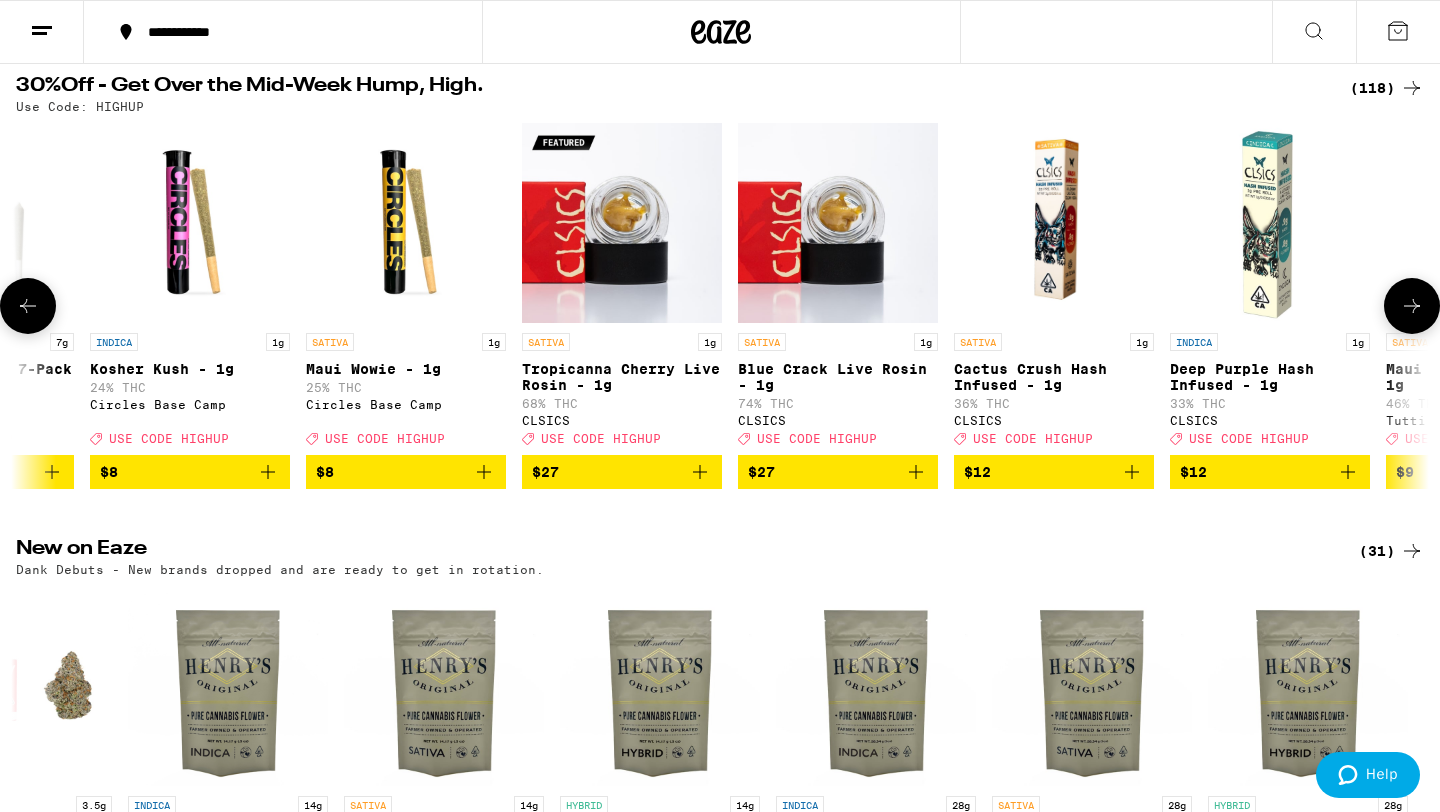 click 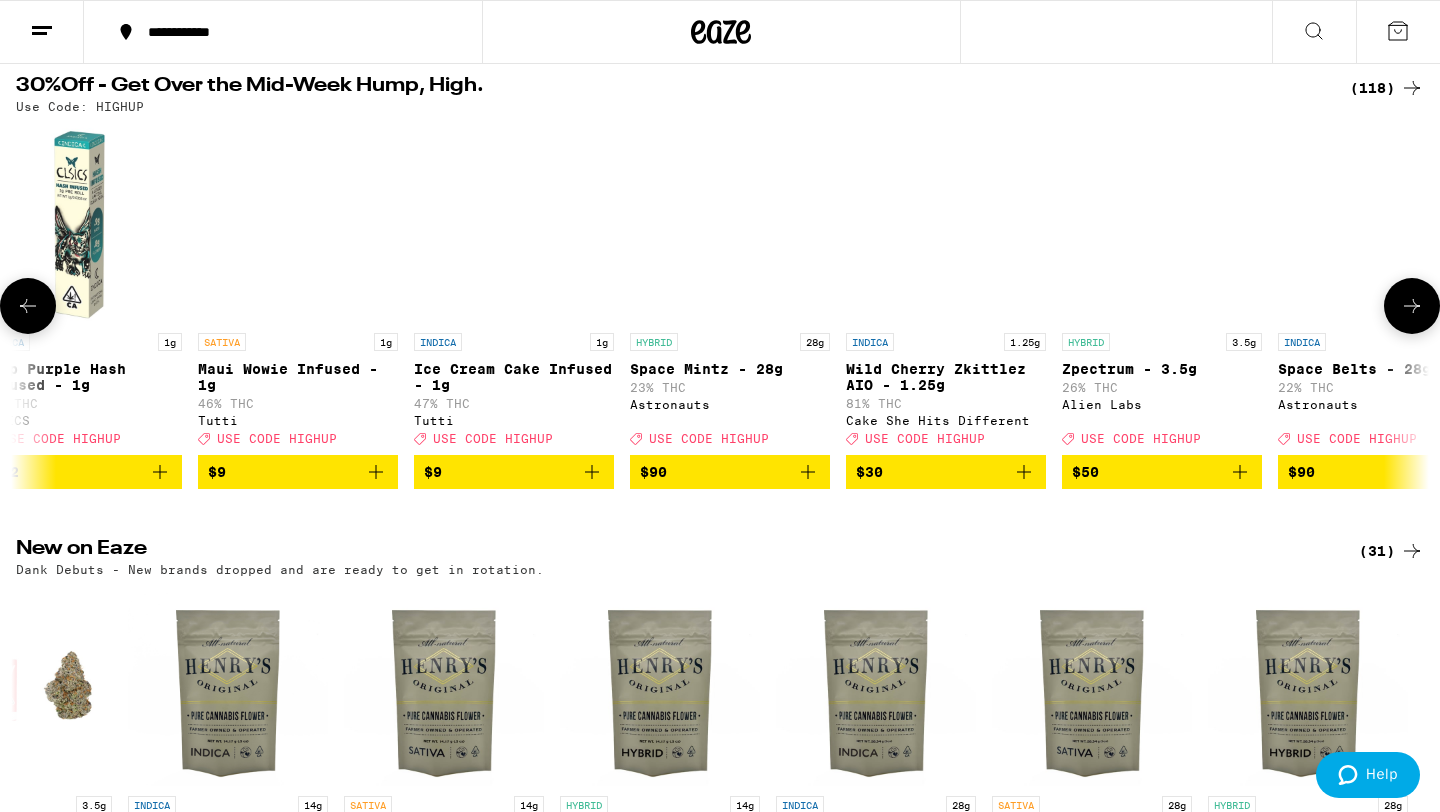 scroll, scrollTop: 0, scrollLeft: 21420, axis: horizontal 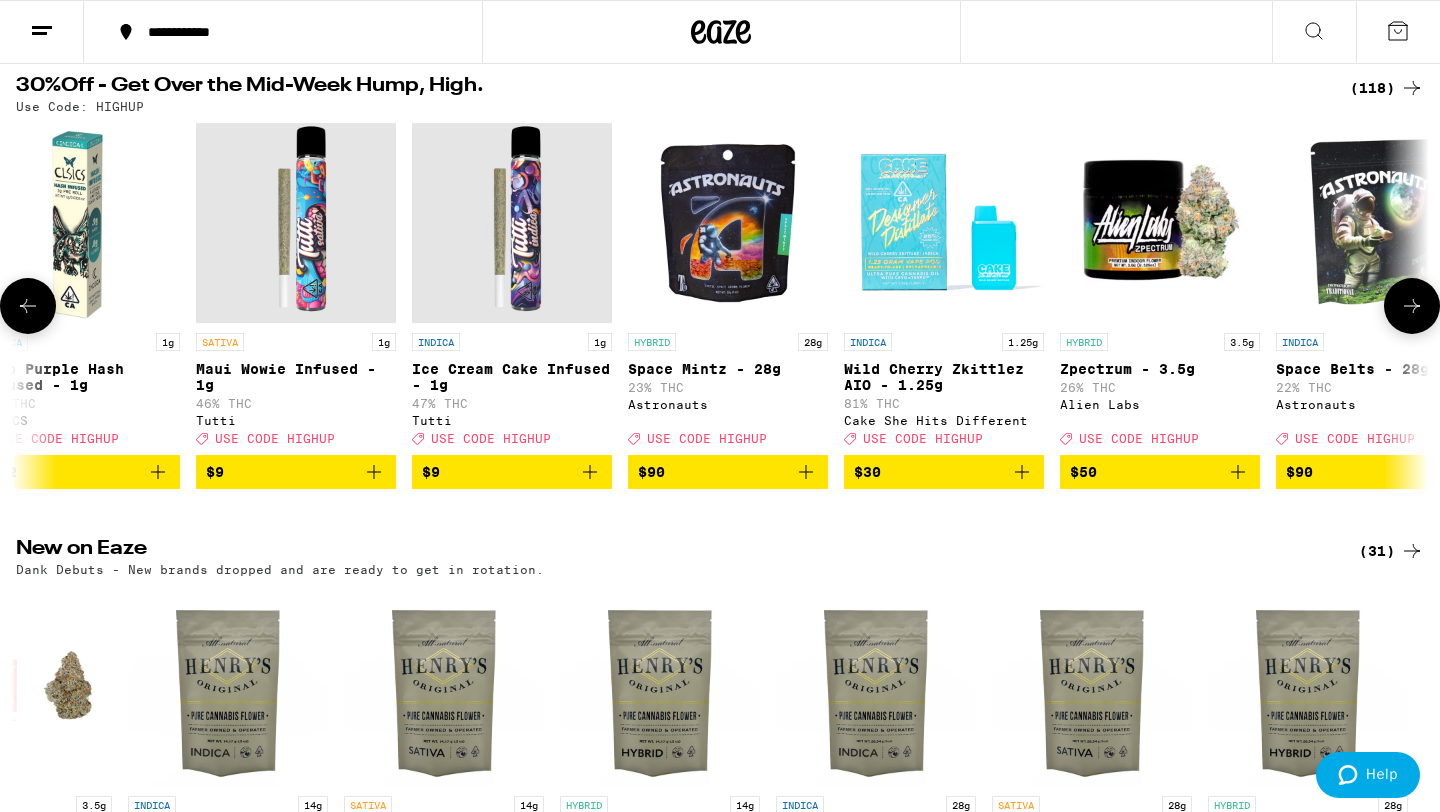 click 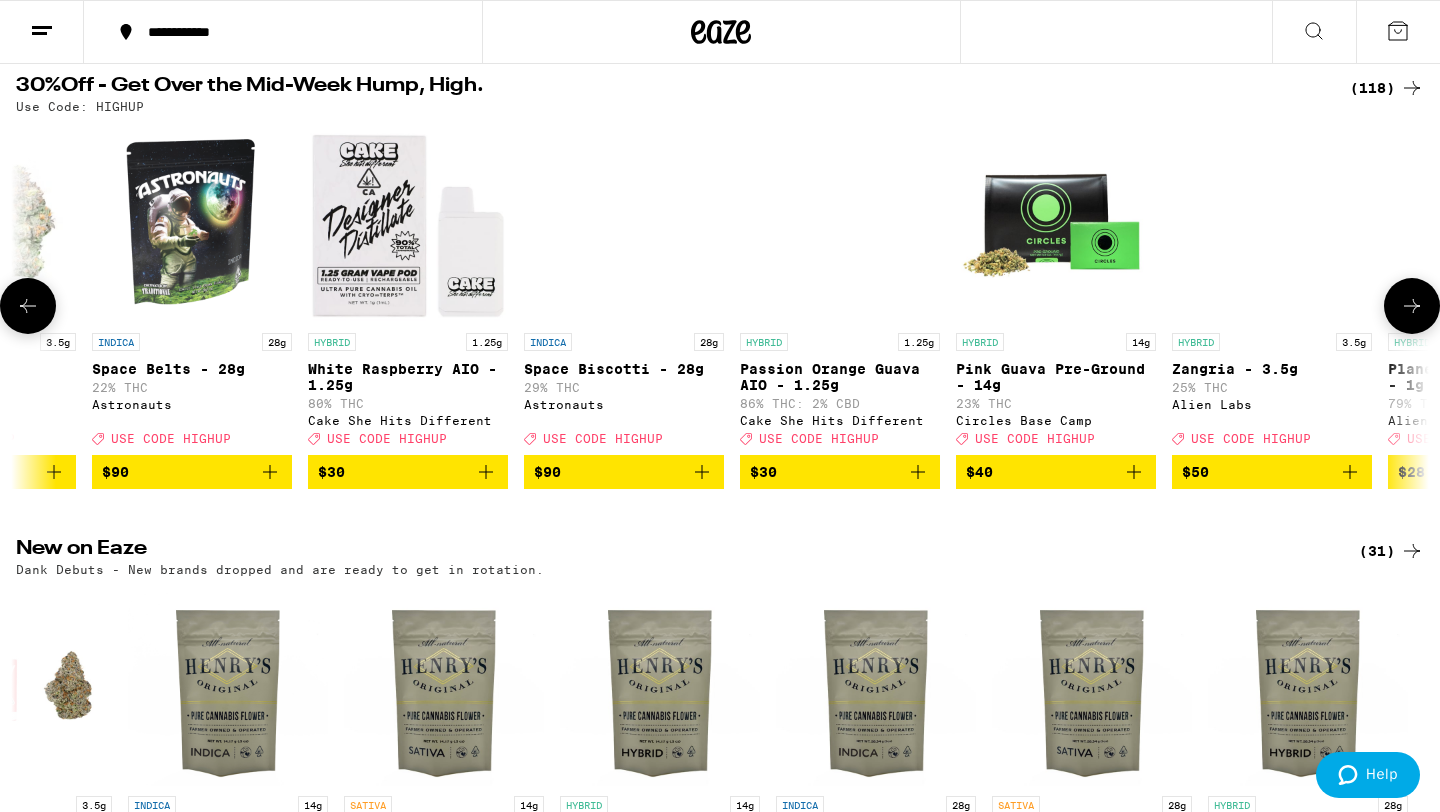 scroll, scrollTop: 0, scrollLeft: 22610, axis: horizontal 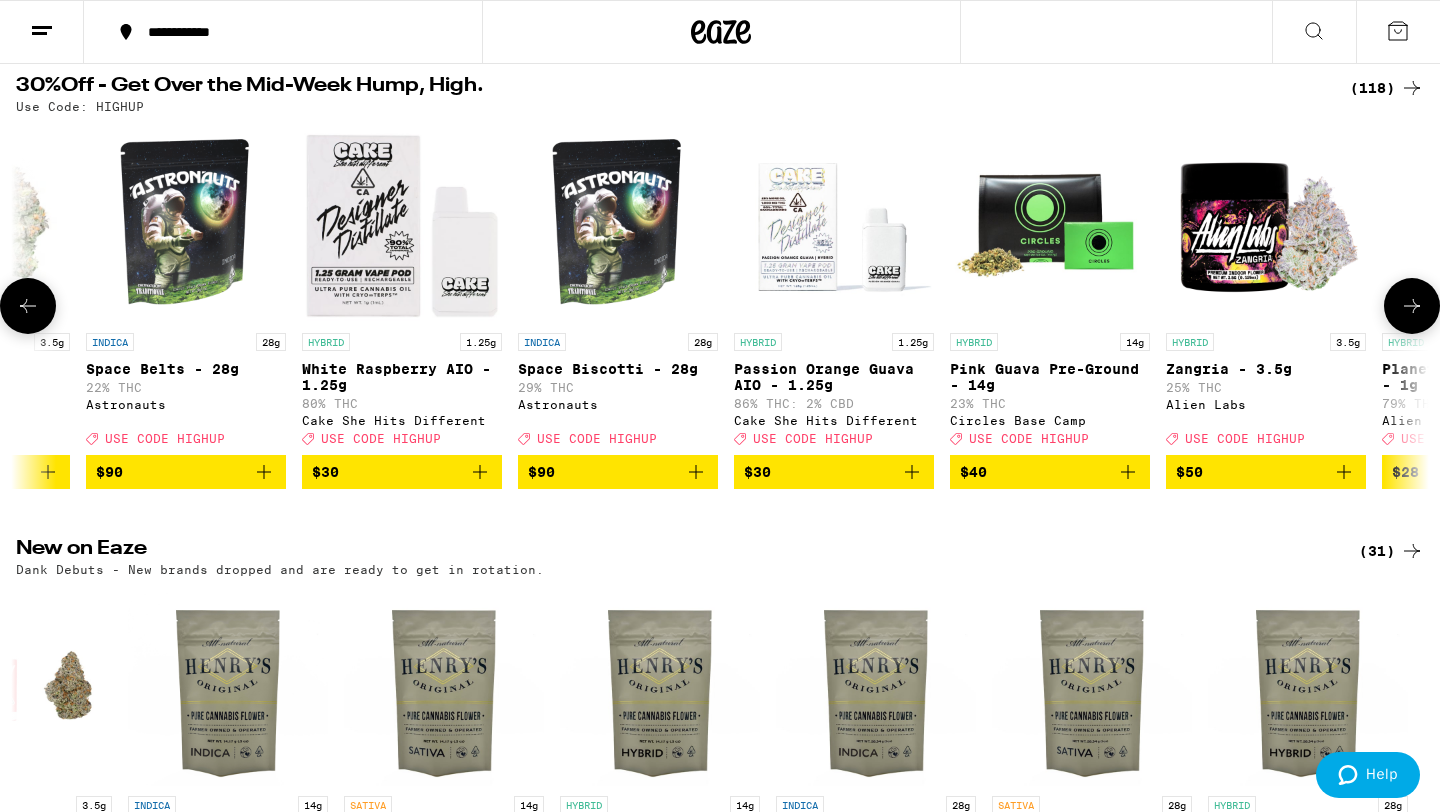 click 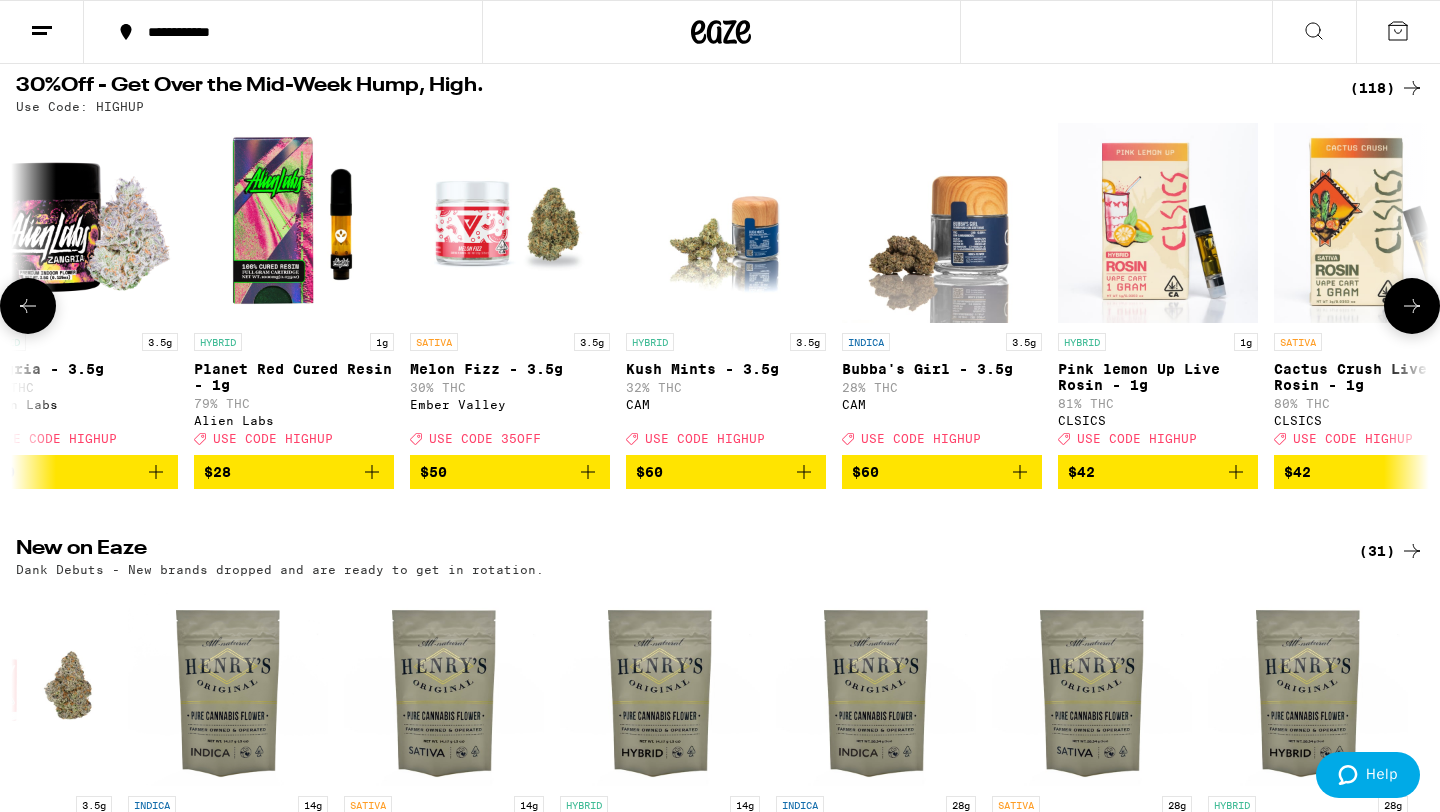 scroll, scrollTop: 0, scrollLeft: 23800, axis: horizontal 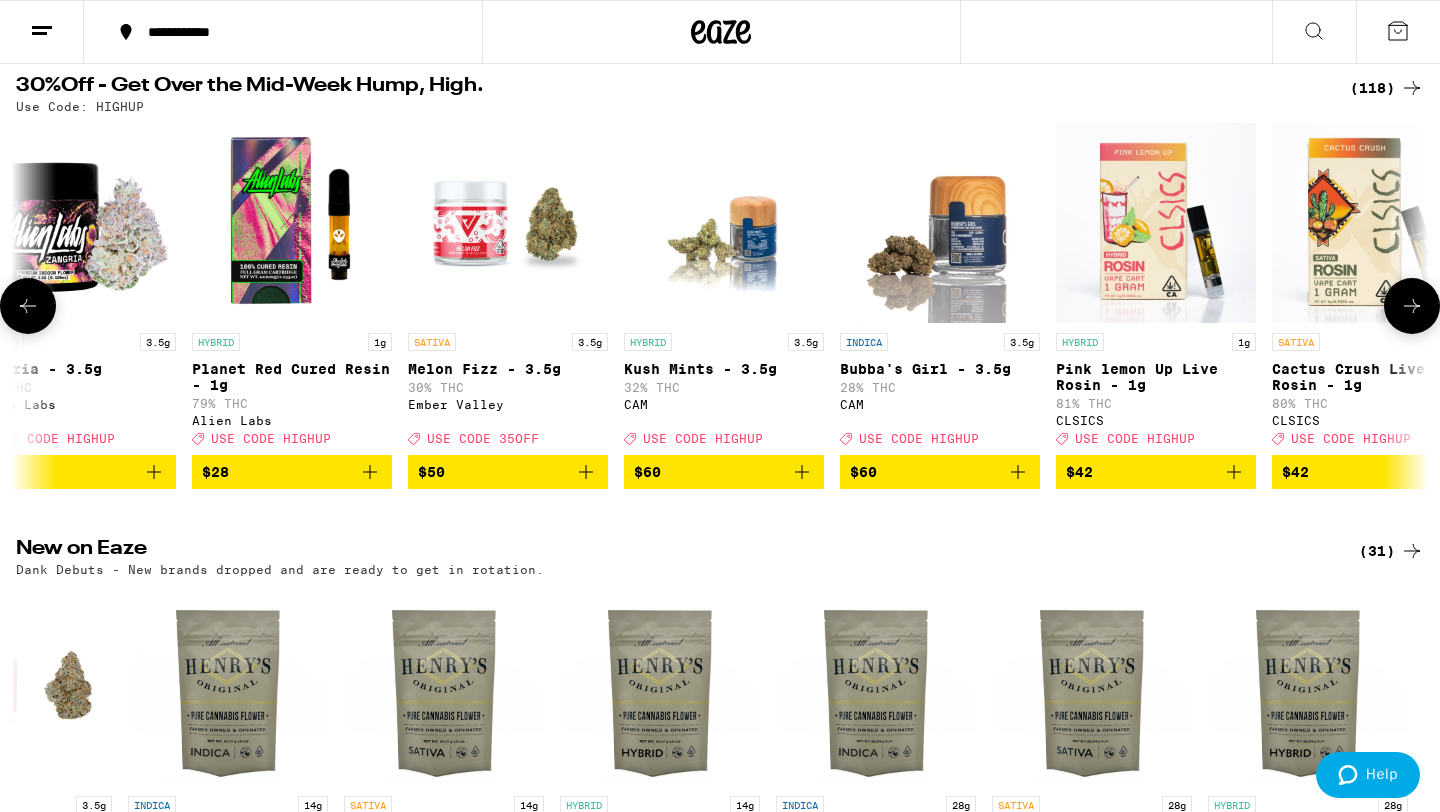 click 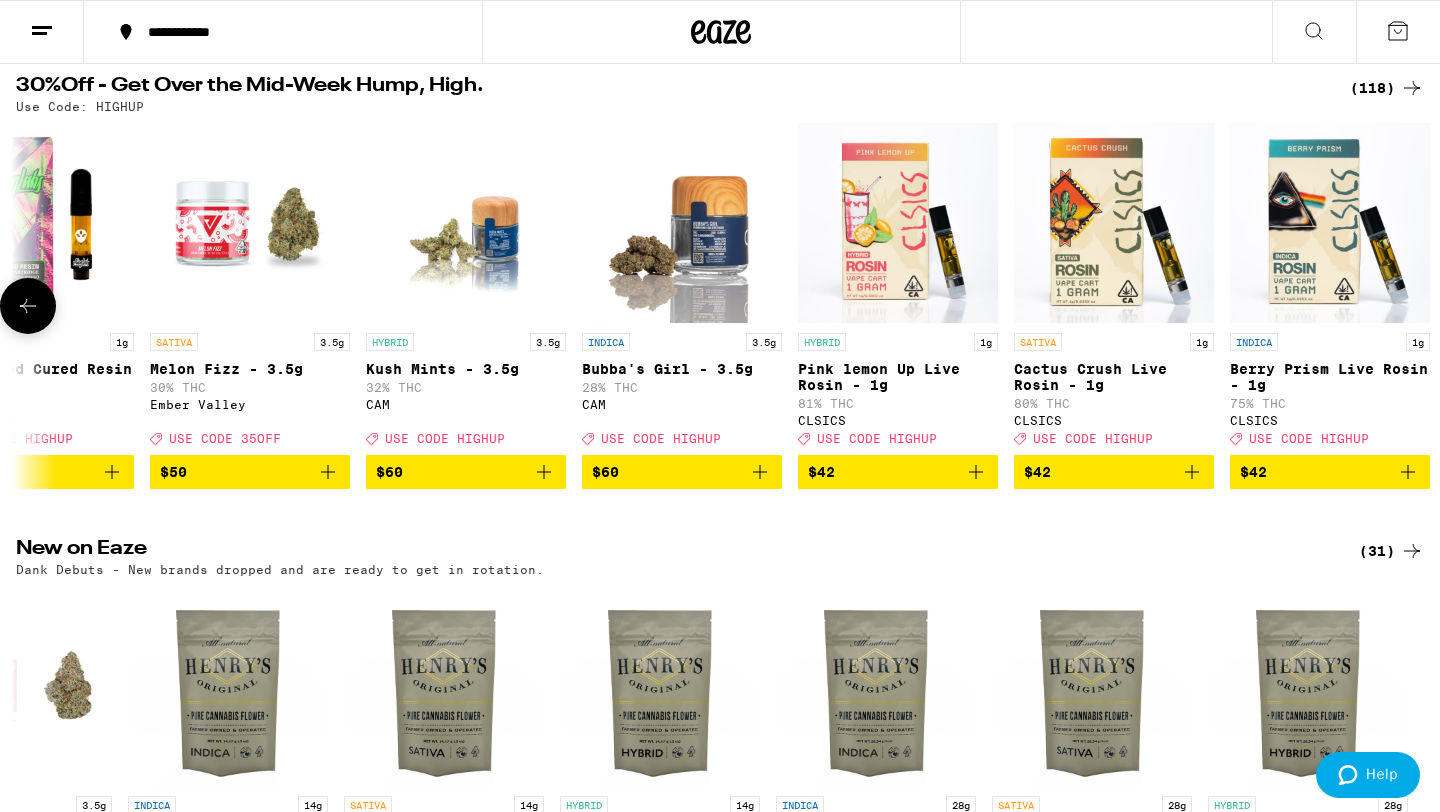 scroll, scrollTop: 0, scrollLeft: 24080, axis: horizontal 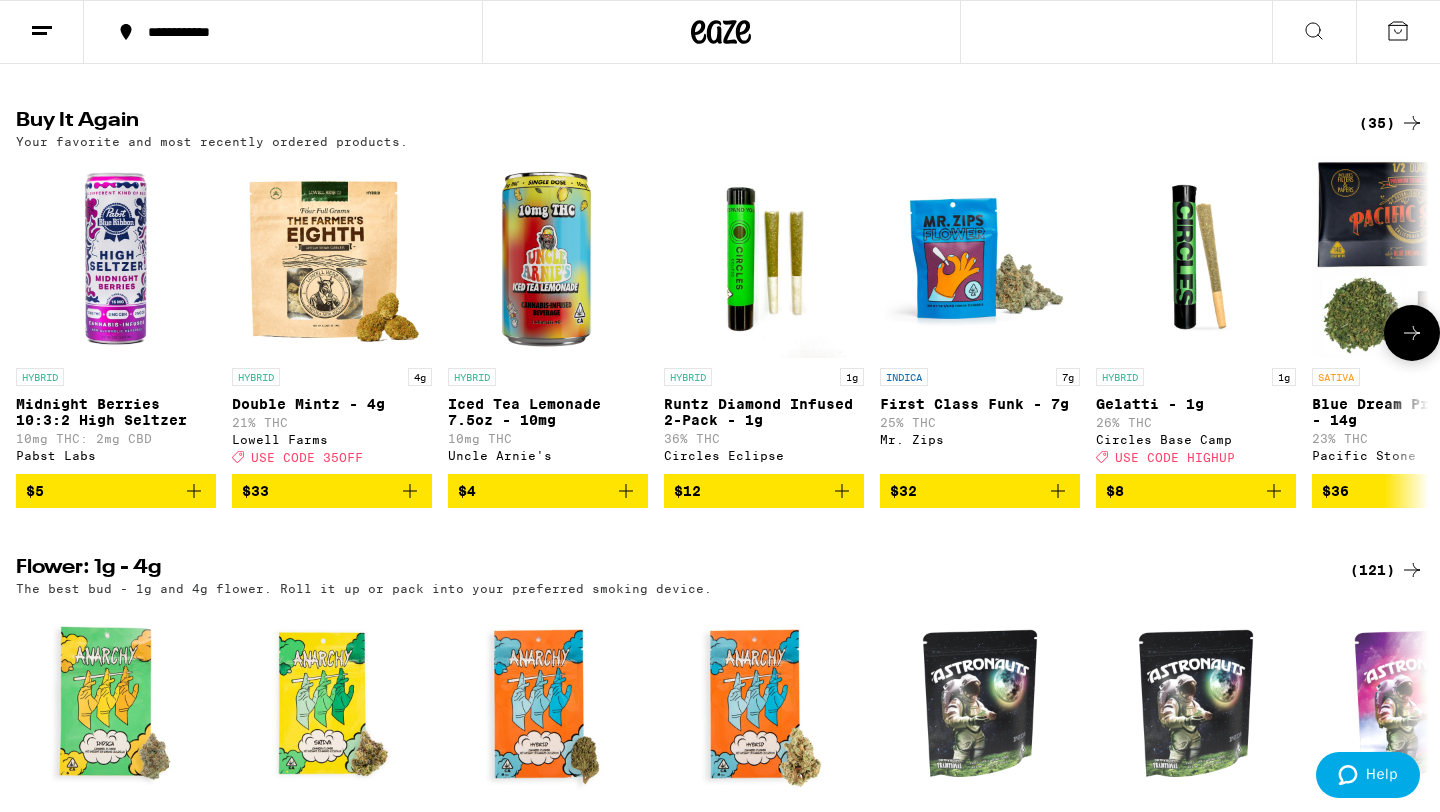 click 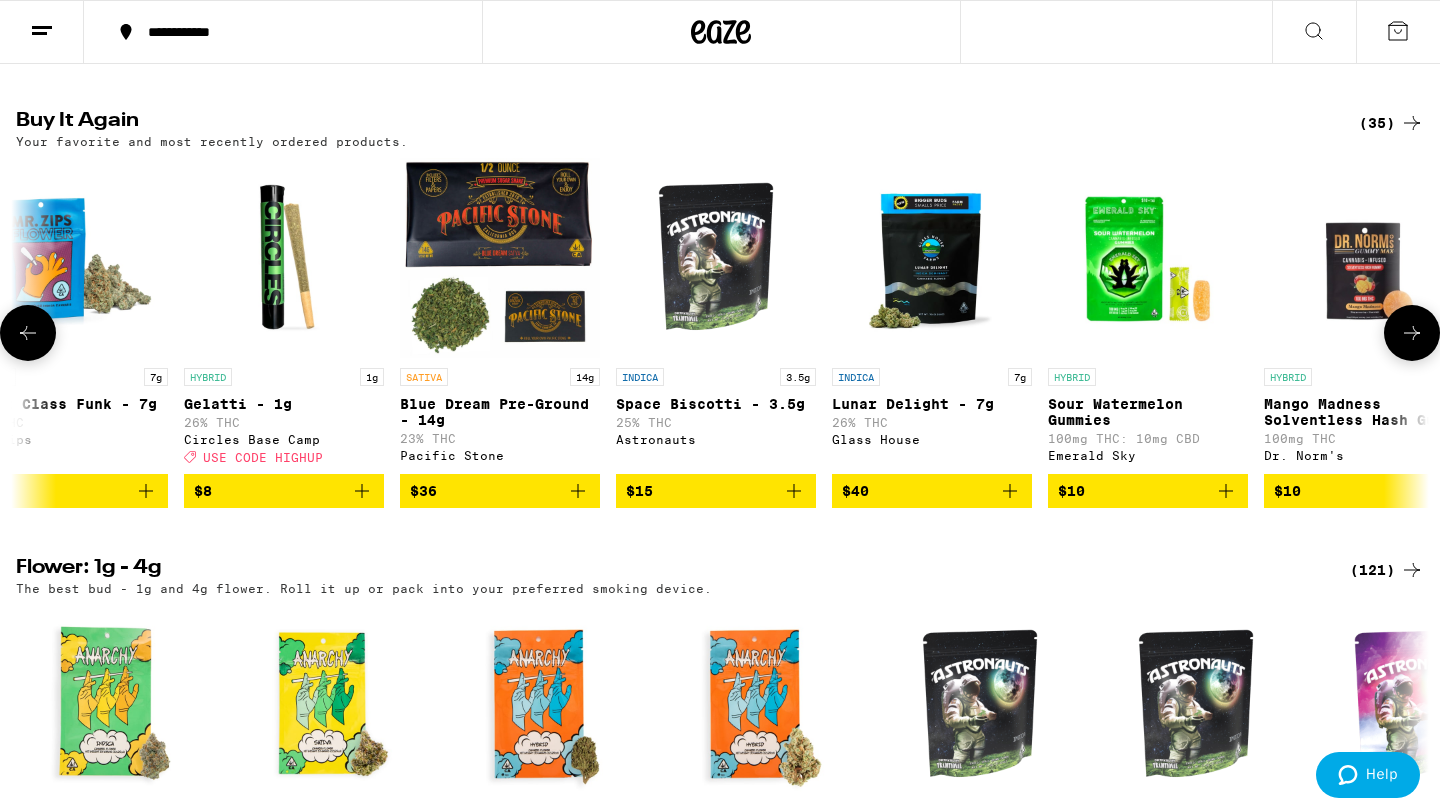 scroll, scrollTop: 0, scrollLeft: 1190, axis: horizontal 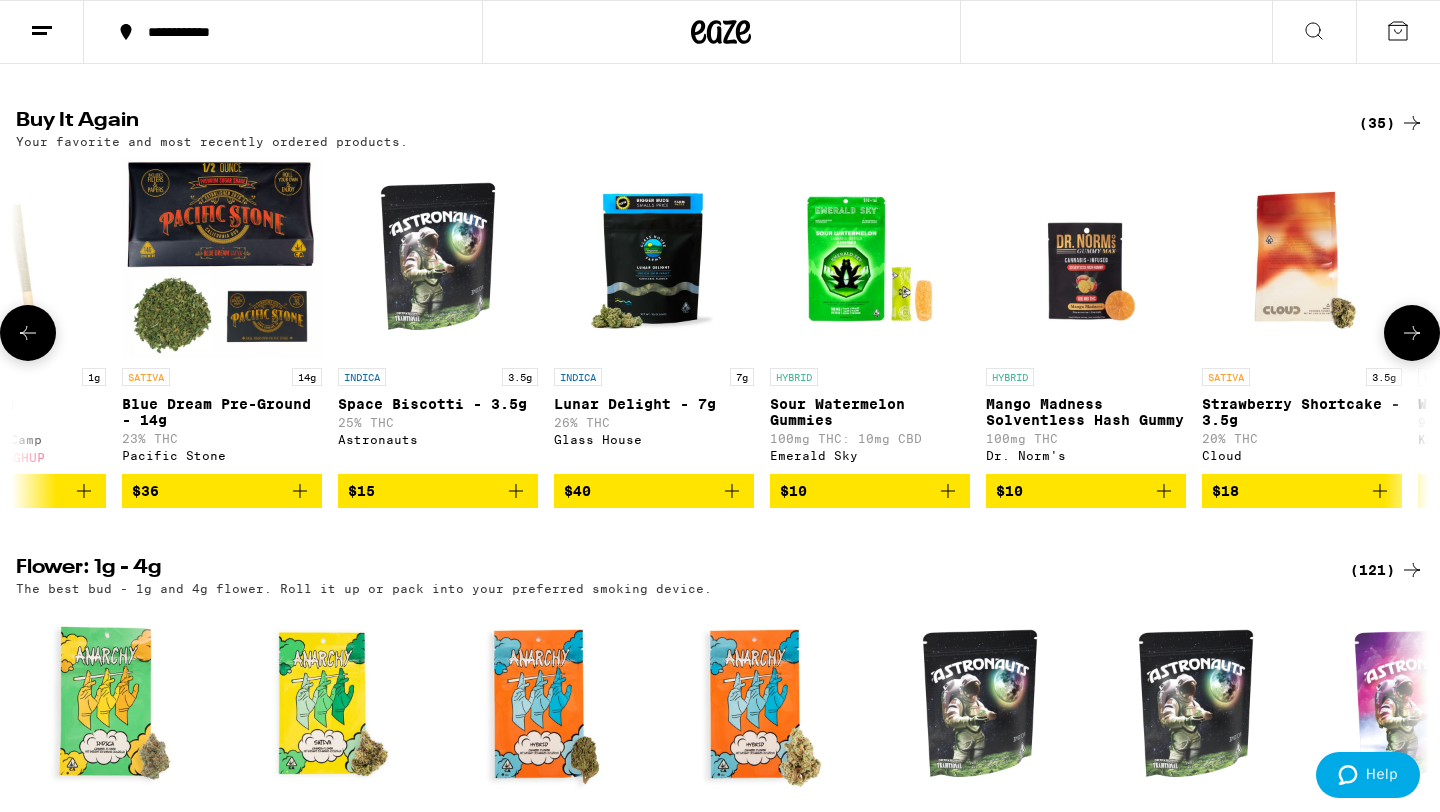 click 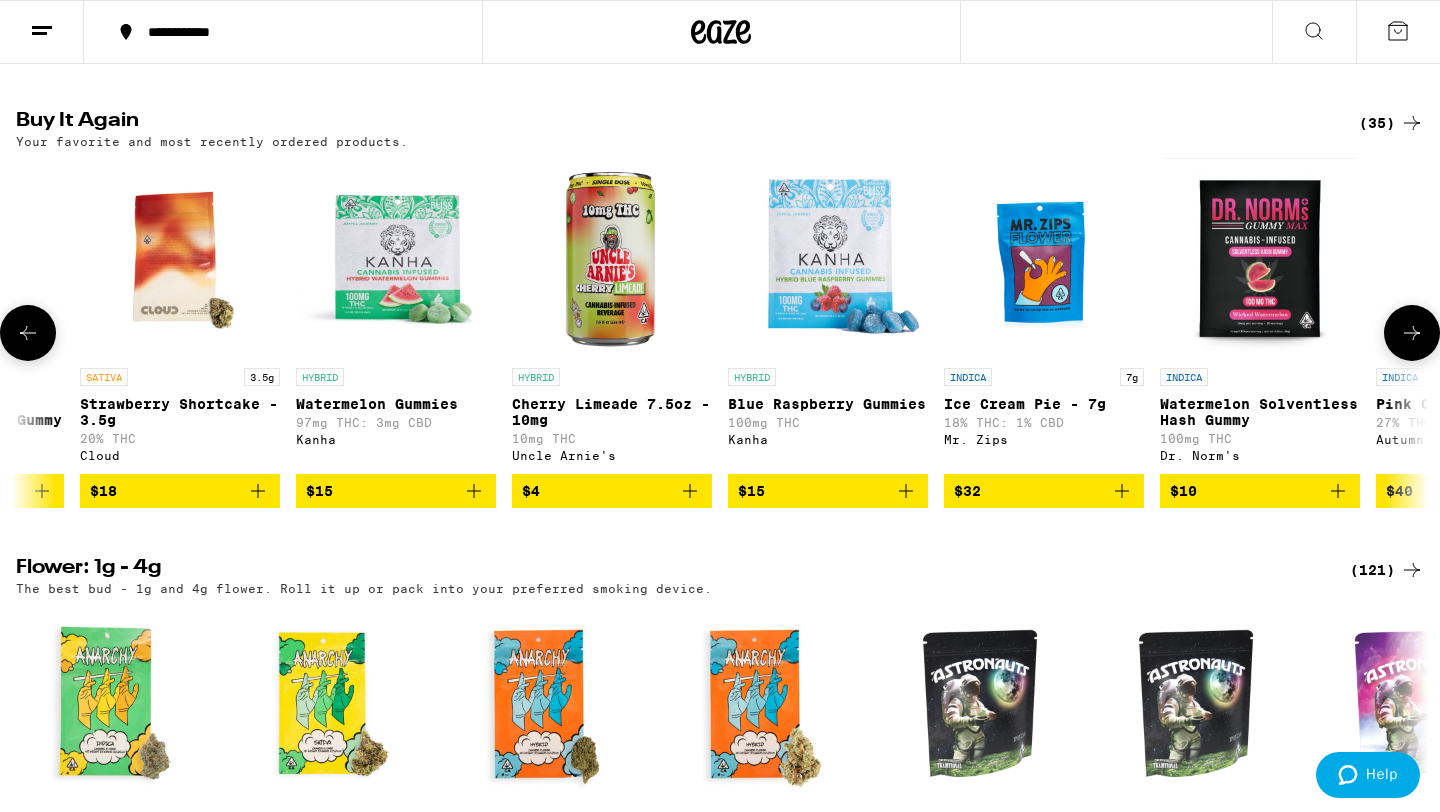 scroll, scrollTop: 0, scrollLeft: 2380, axis: horizontal 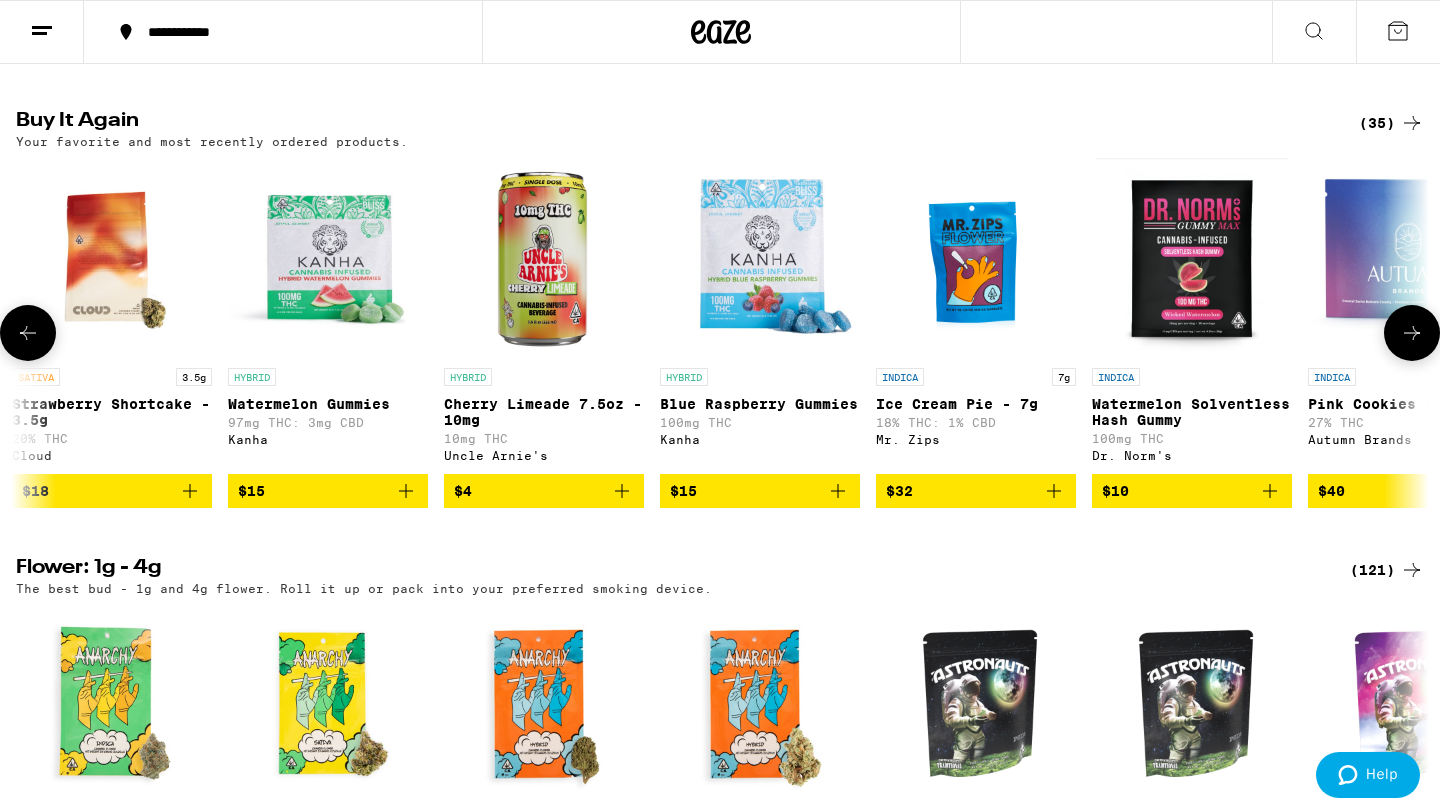 click 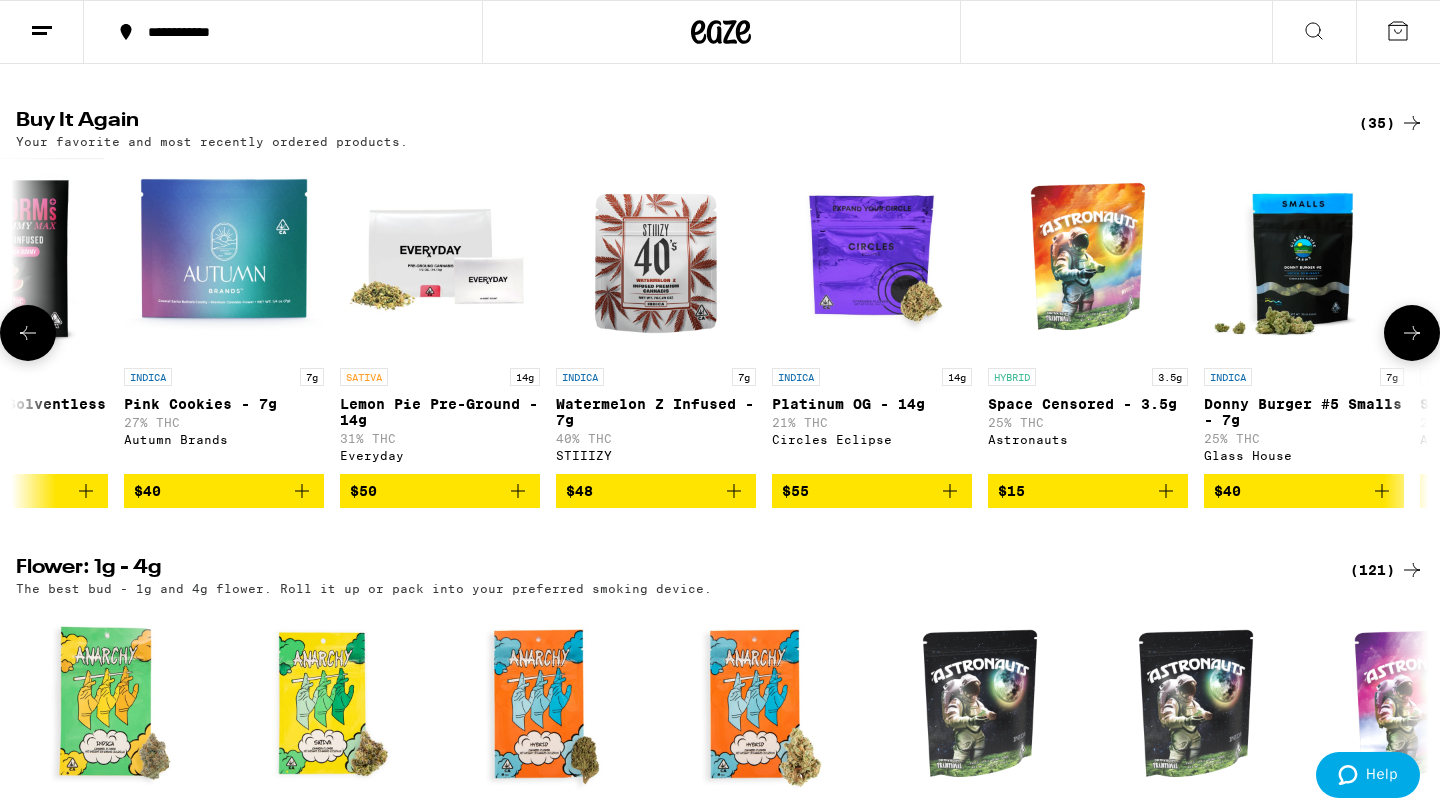 scroll, scrollTop: 0, scrollLeft: 3570, axis: horizontal 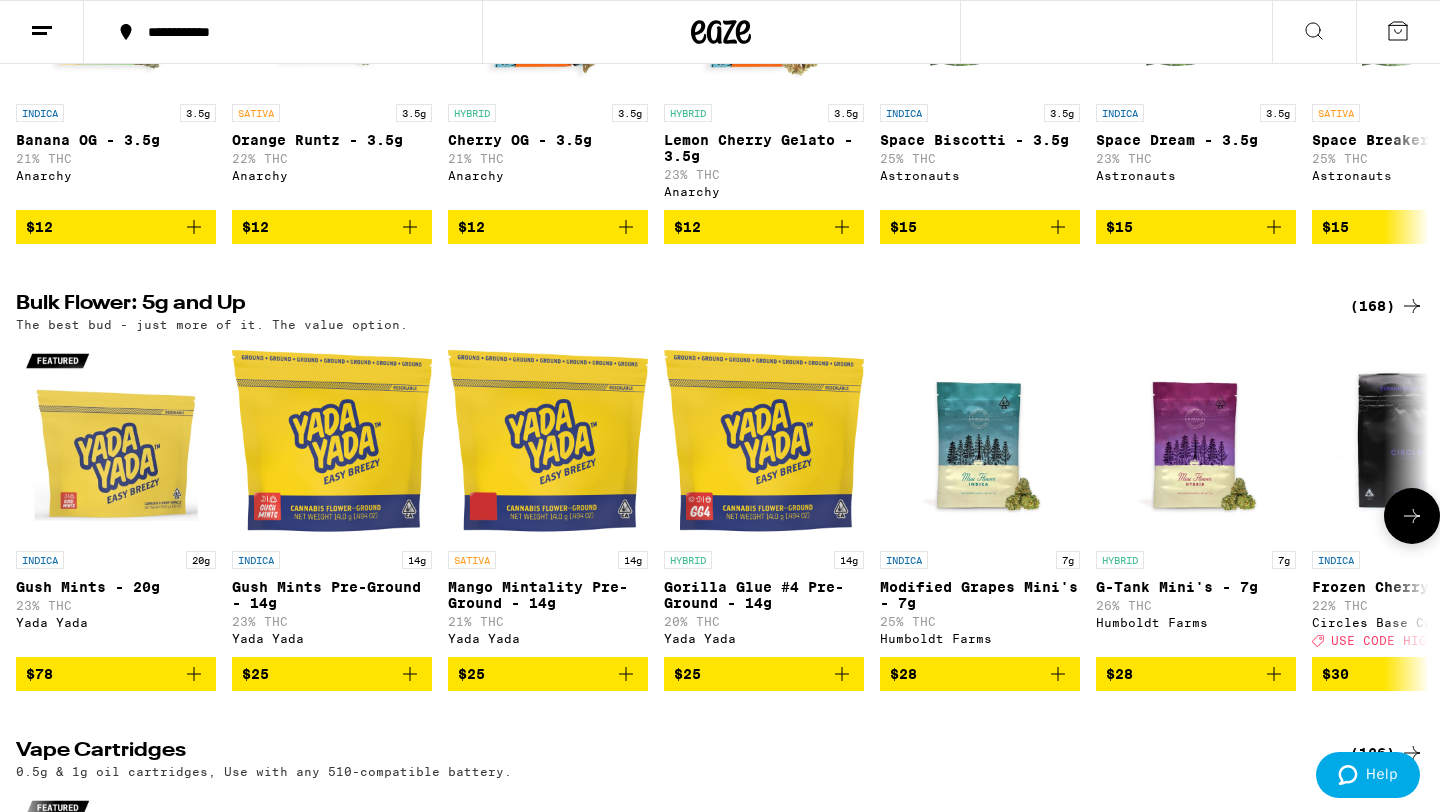 click 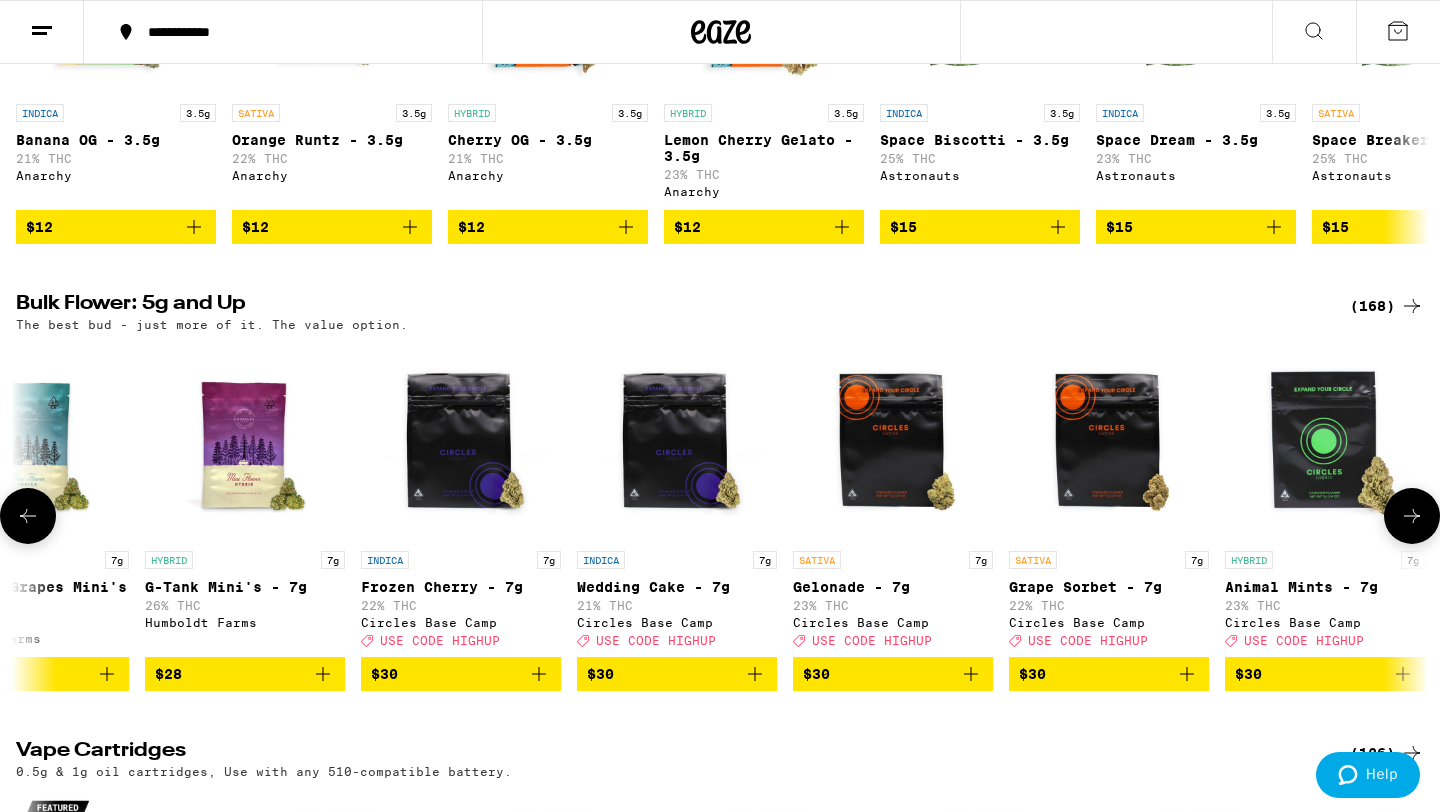 scroll, scrollTop: 0, scrollLeft: 1190, axis: horizontal 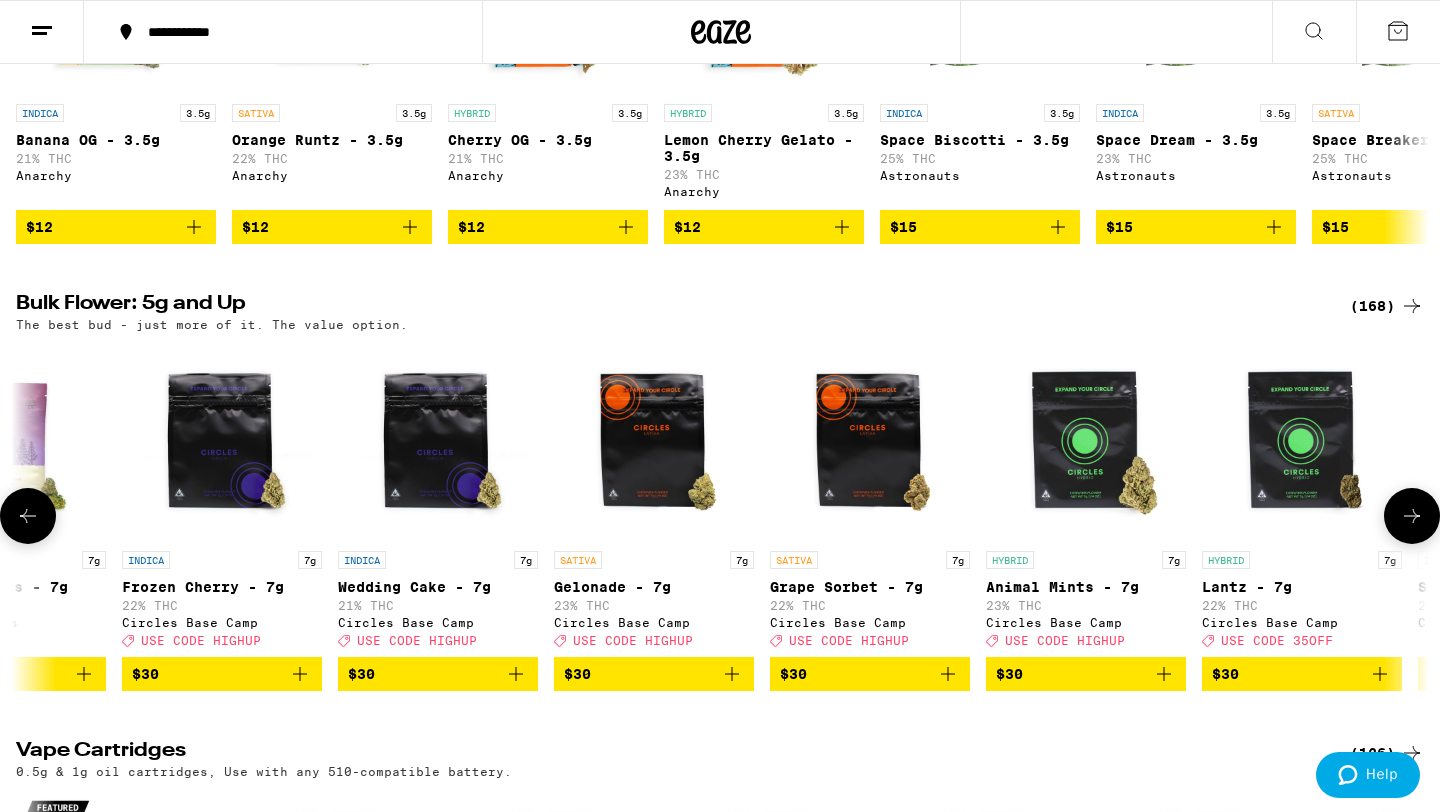 click 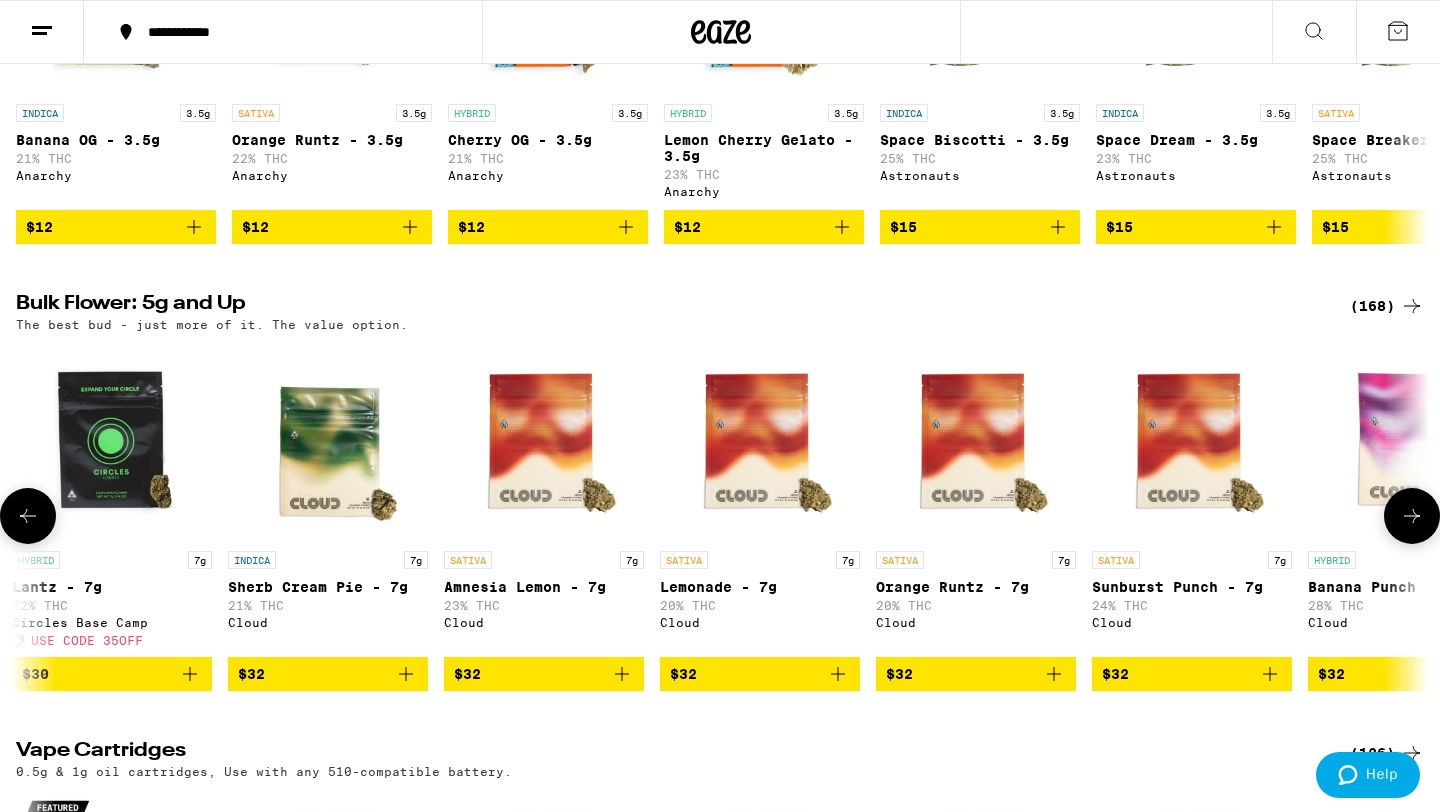click 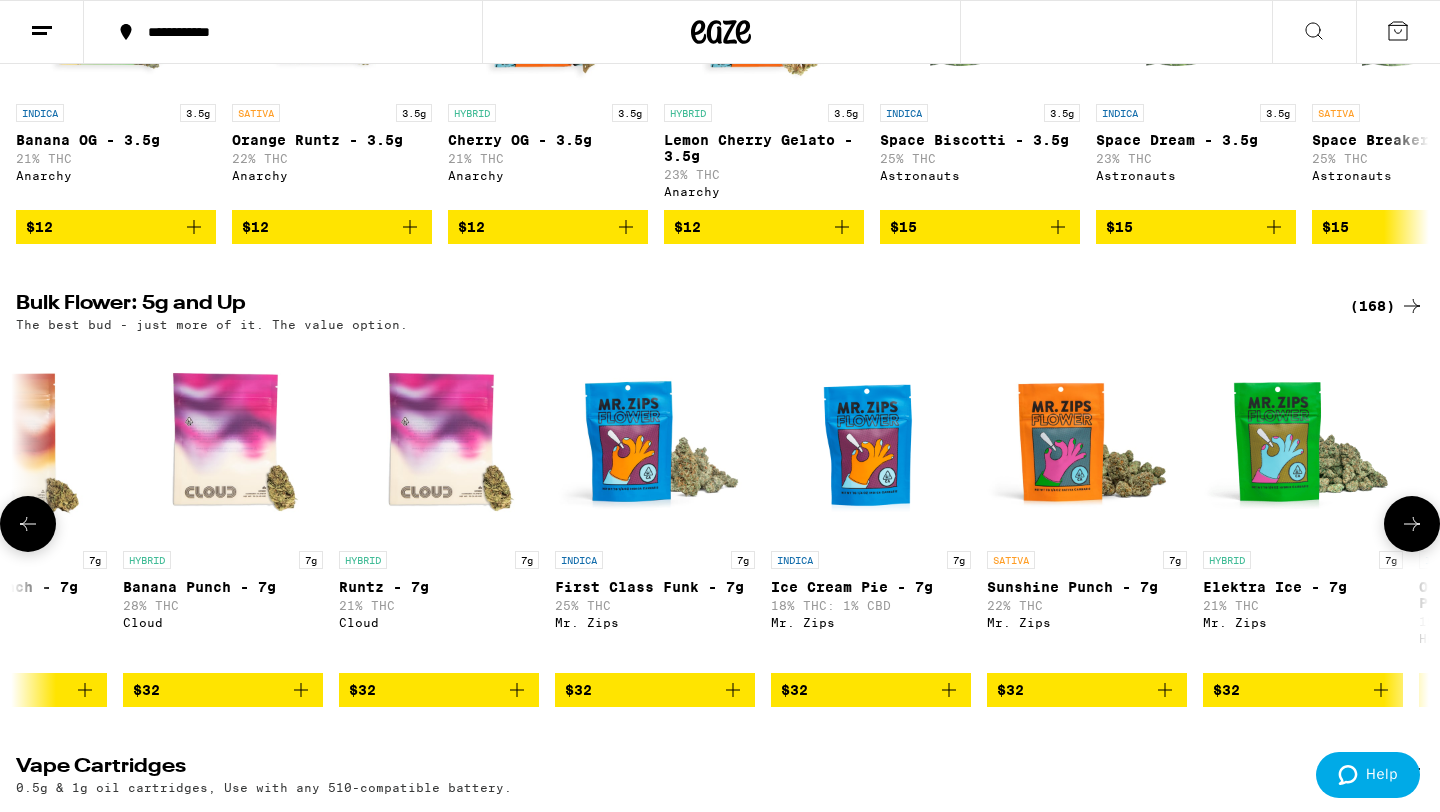 scroll, scrollTop: 0, scrollLeft: 3570, axis: horizontal 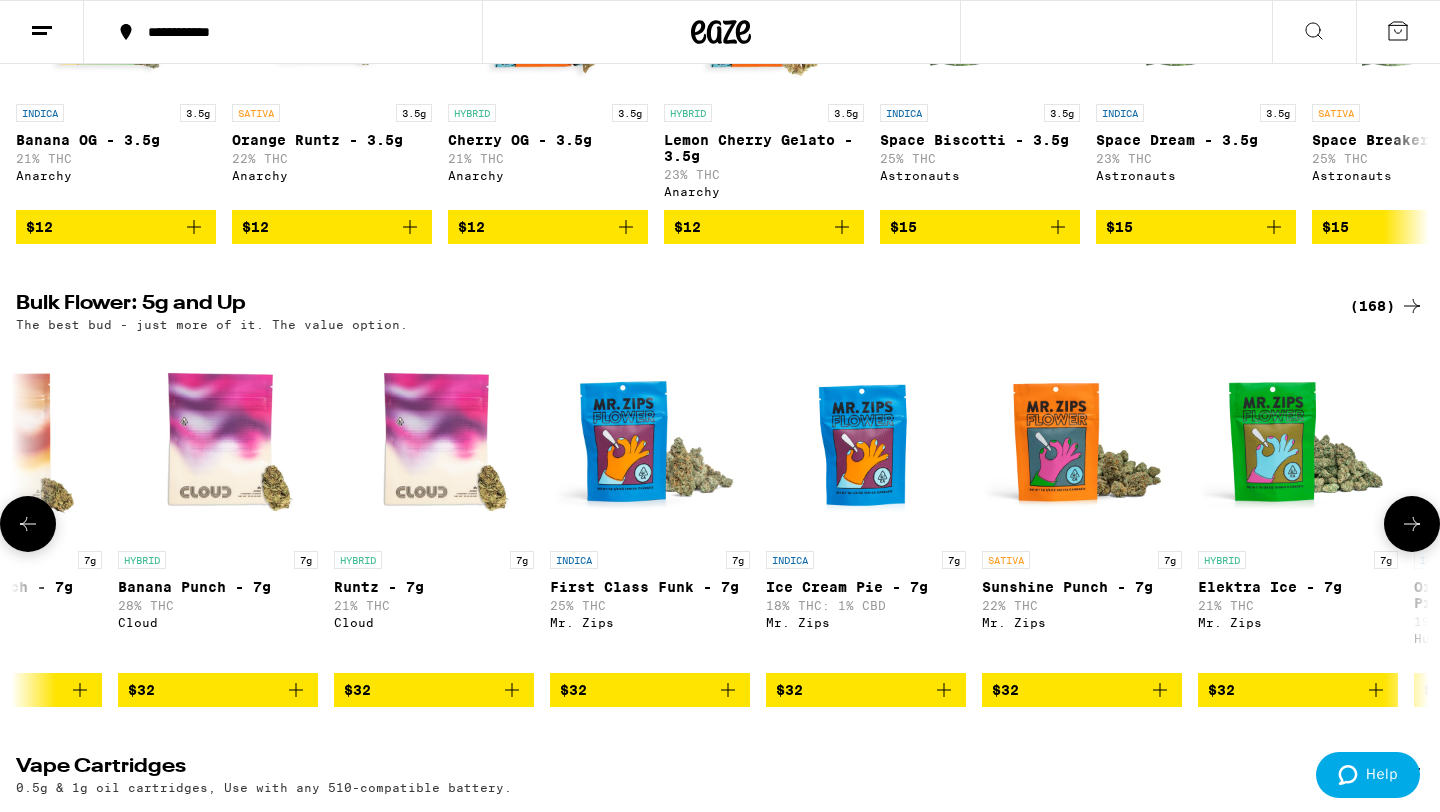 click 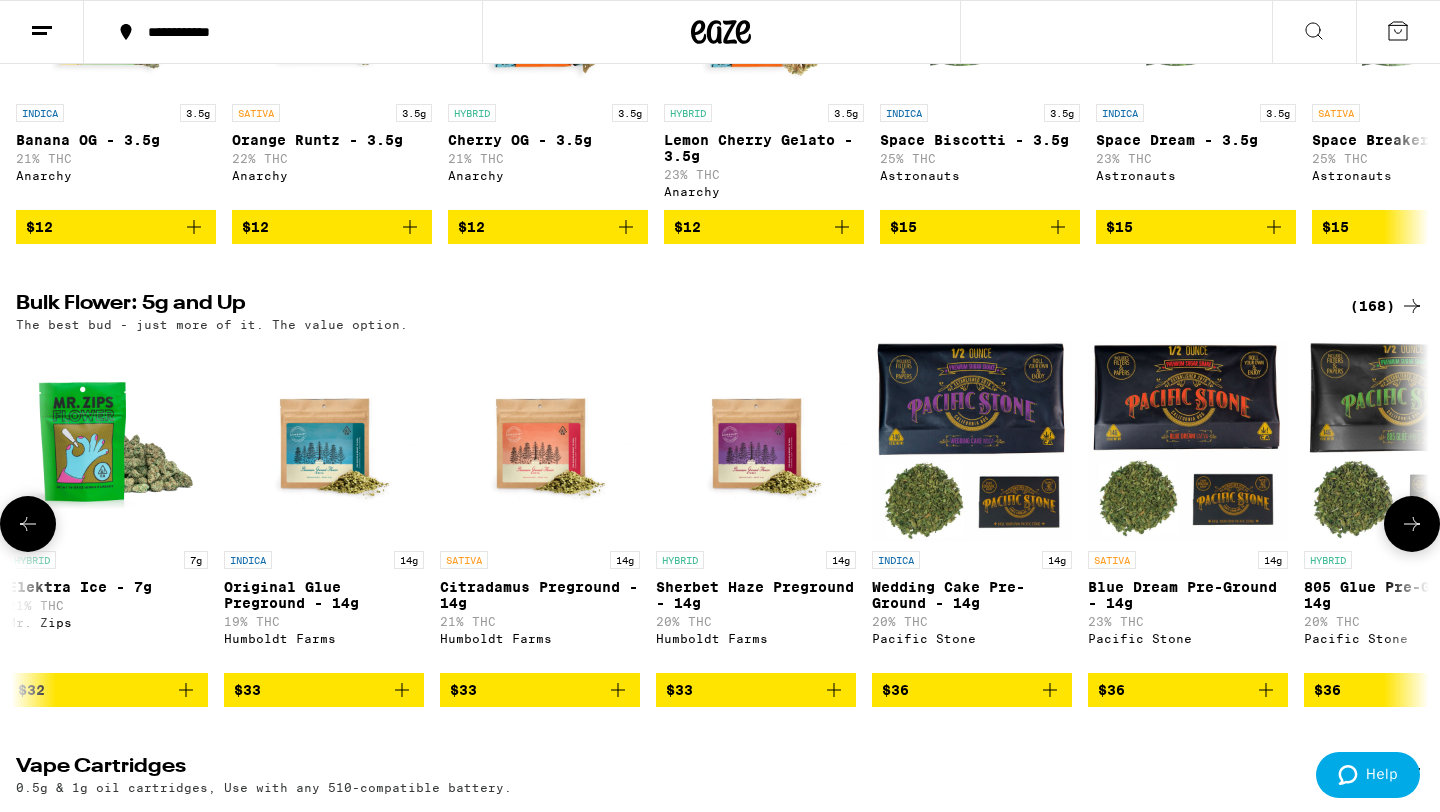 click 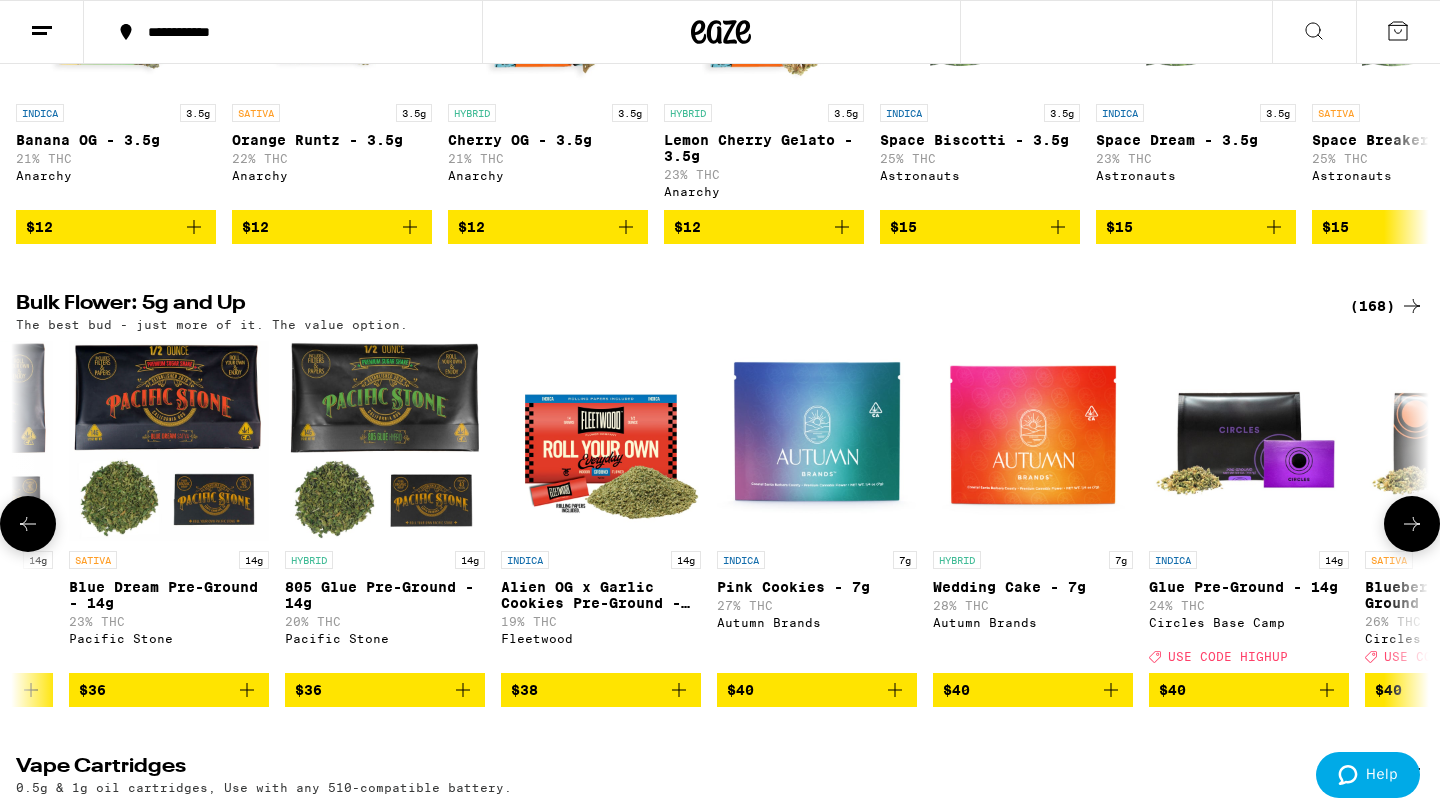 scroll, scrollTop: 0, scrollLeft: 5950, axis: horizontal 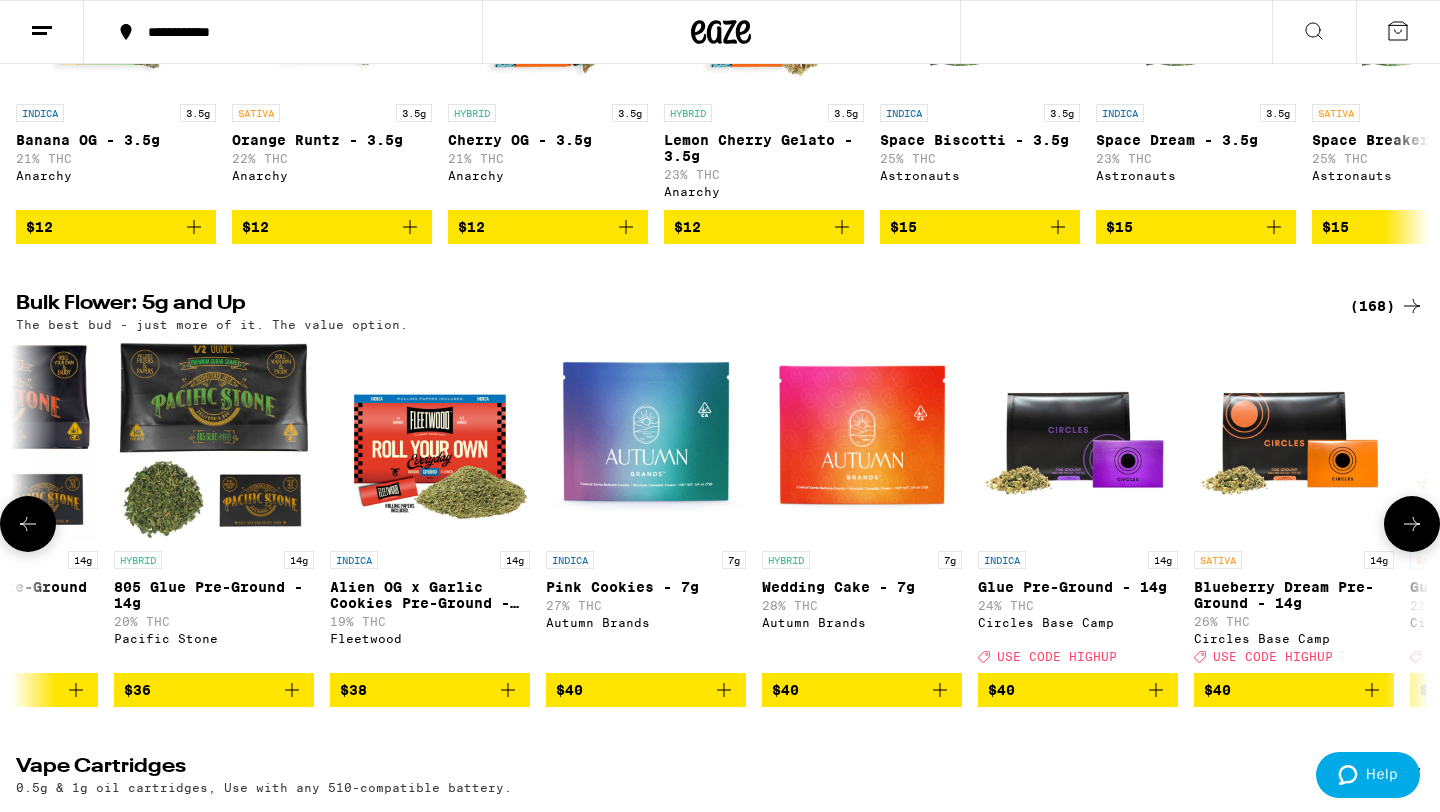 click 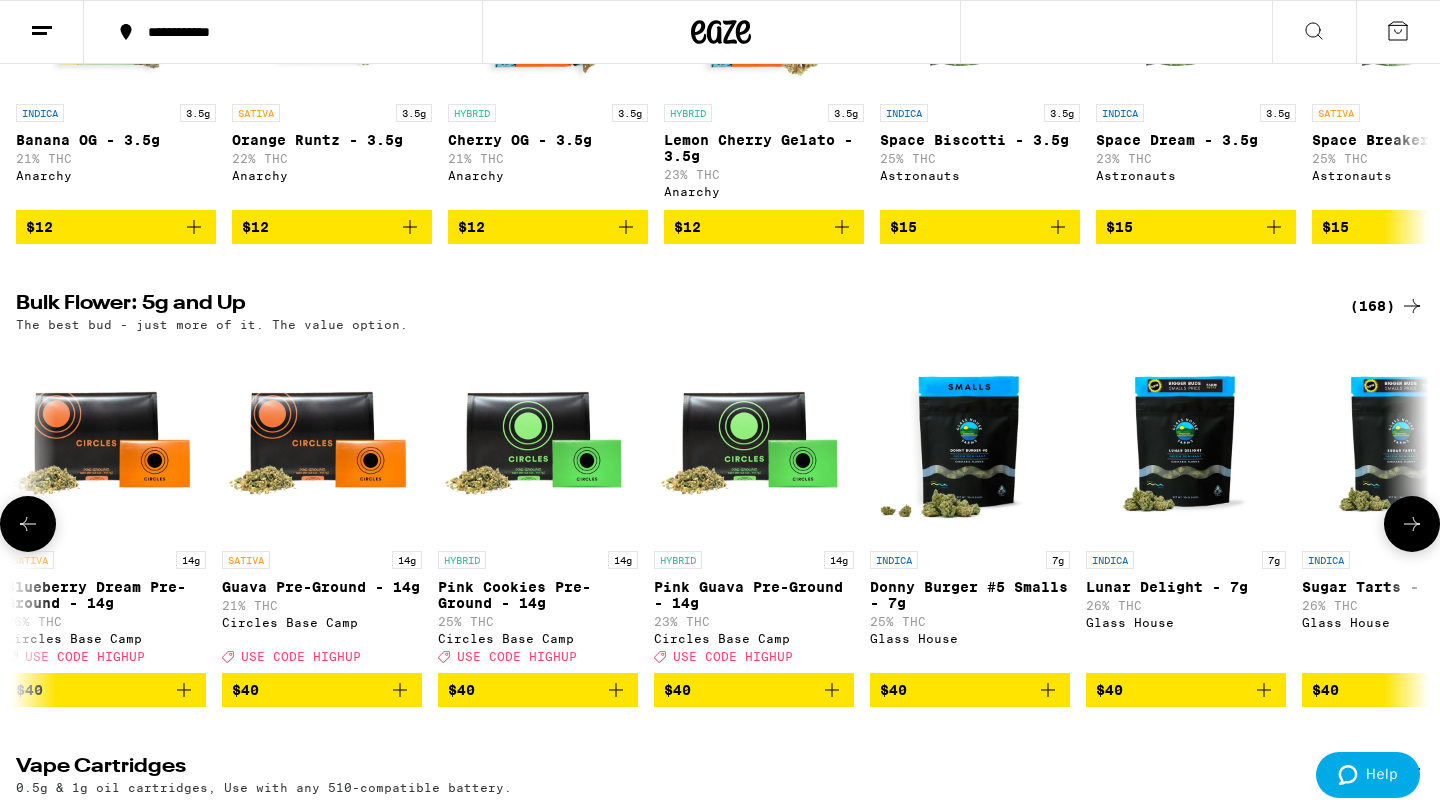 scroll, scrollTop: 0, scrollLeft: 7140, axis: horizontal 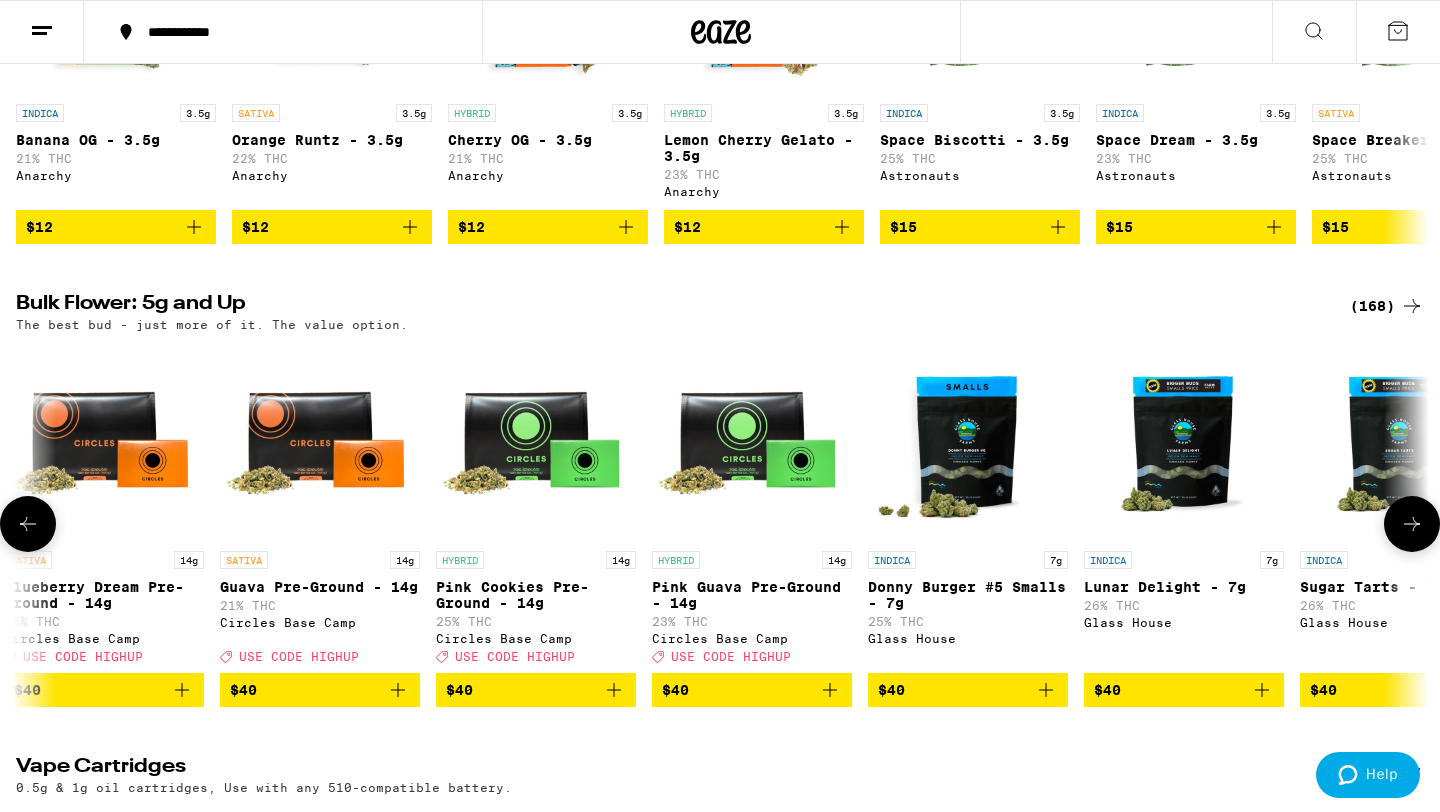 click 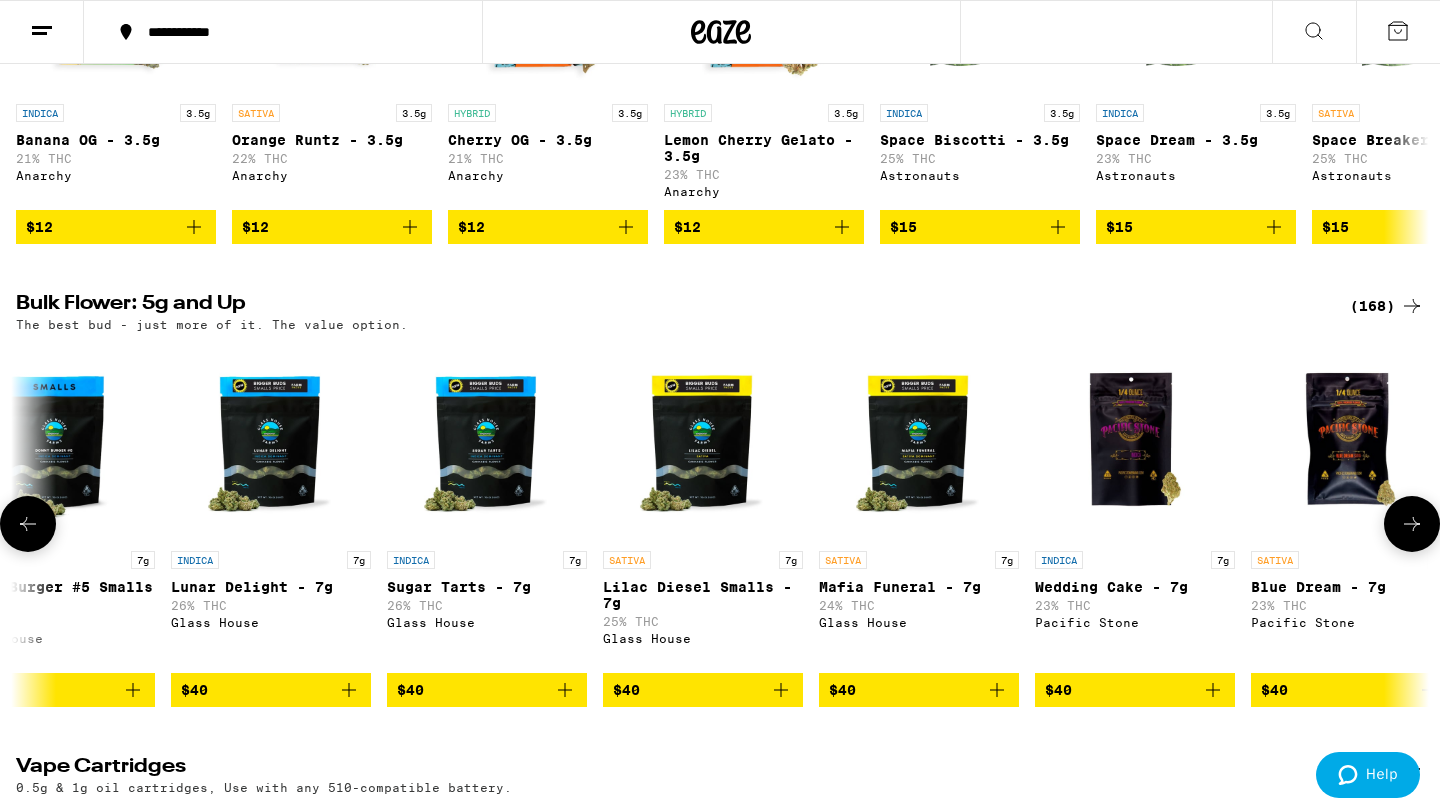 scroll, scrollTop: 0, scrollLeft: 8330, axis: horizontal 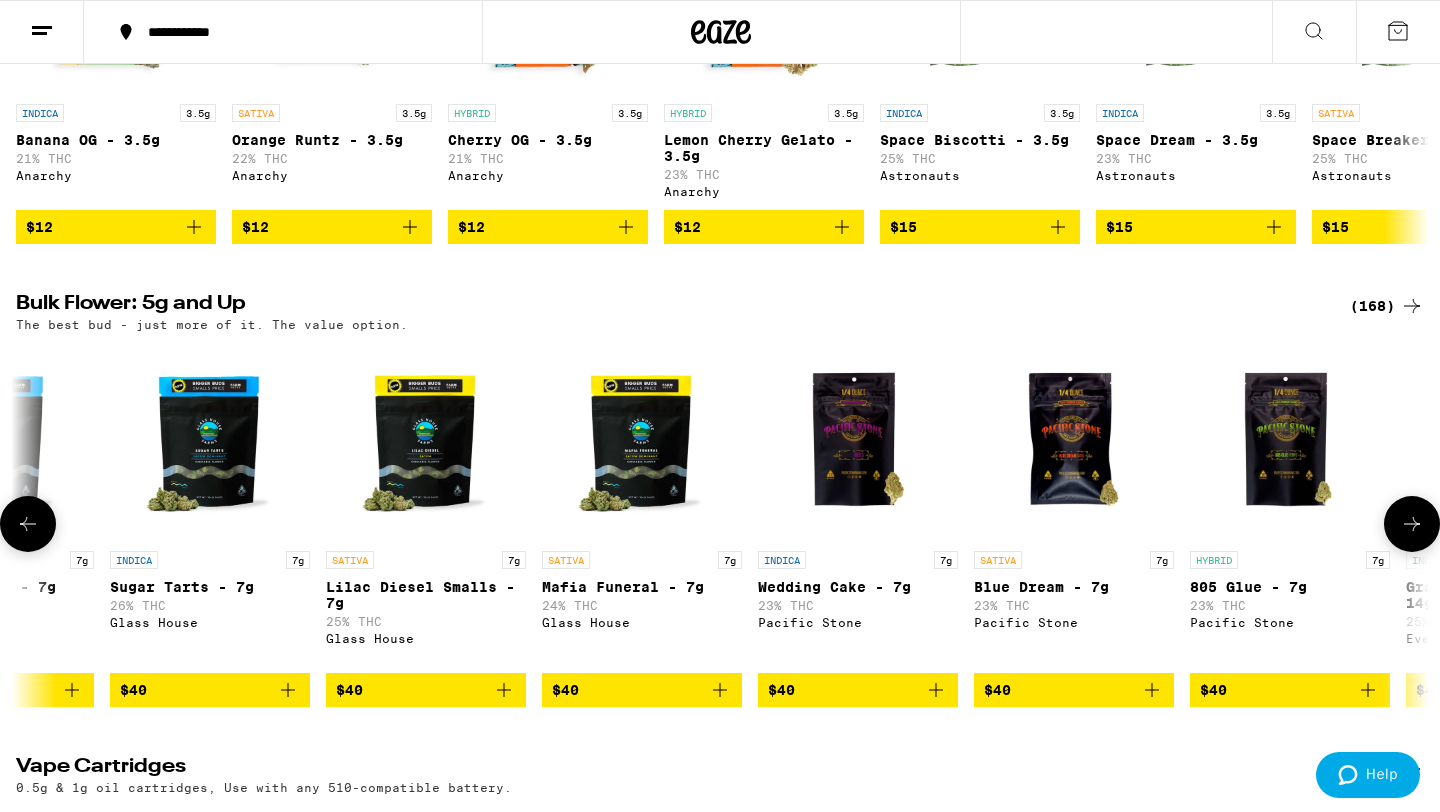 click 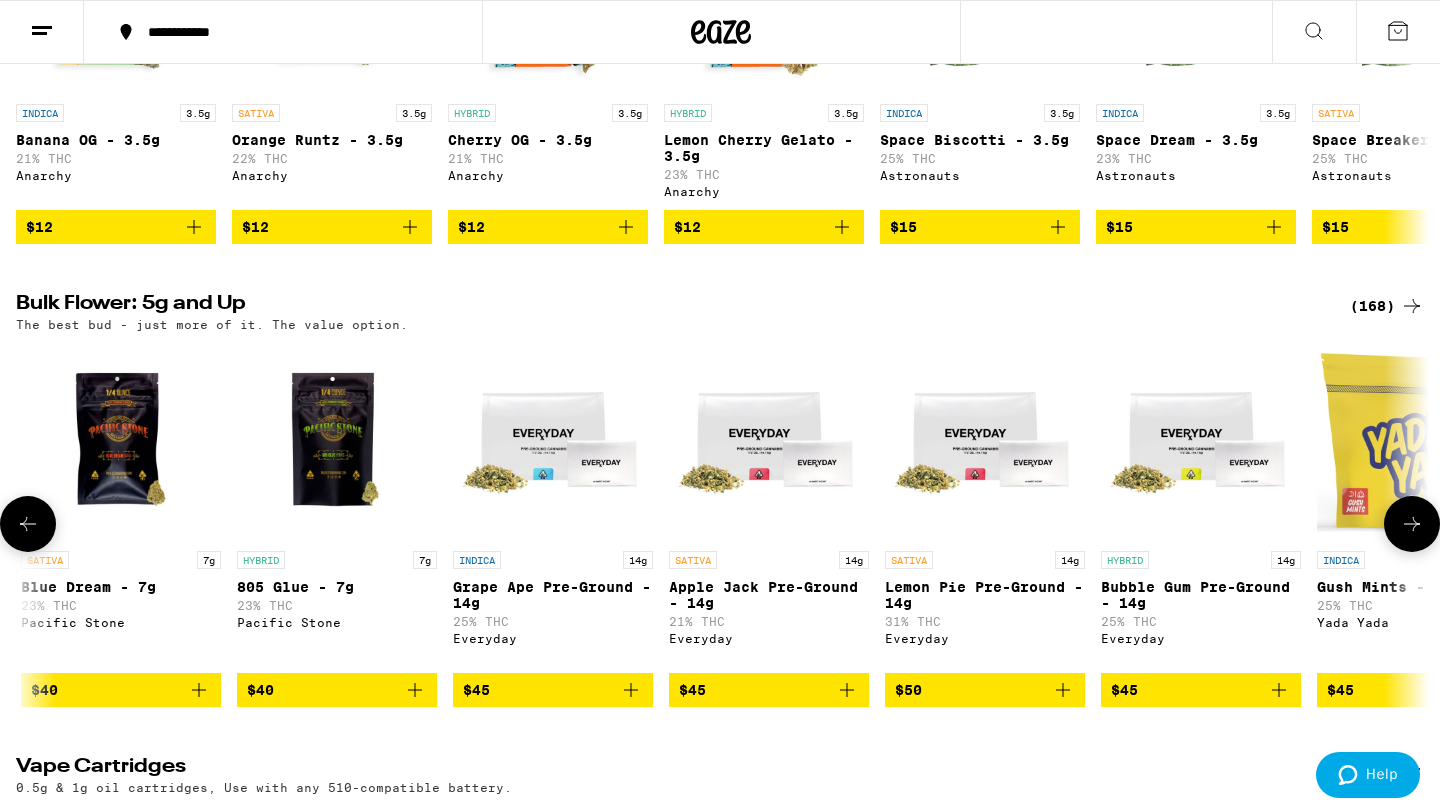 scroll, scrollTop: 0, scrollLeft: 9520, axis: horizontal 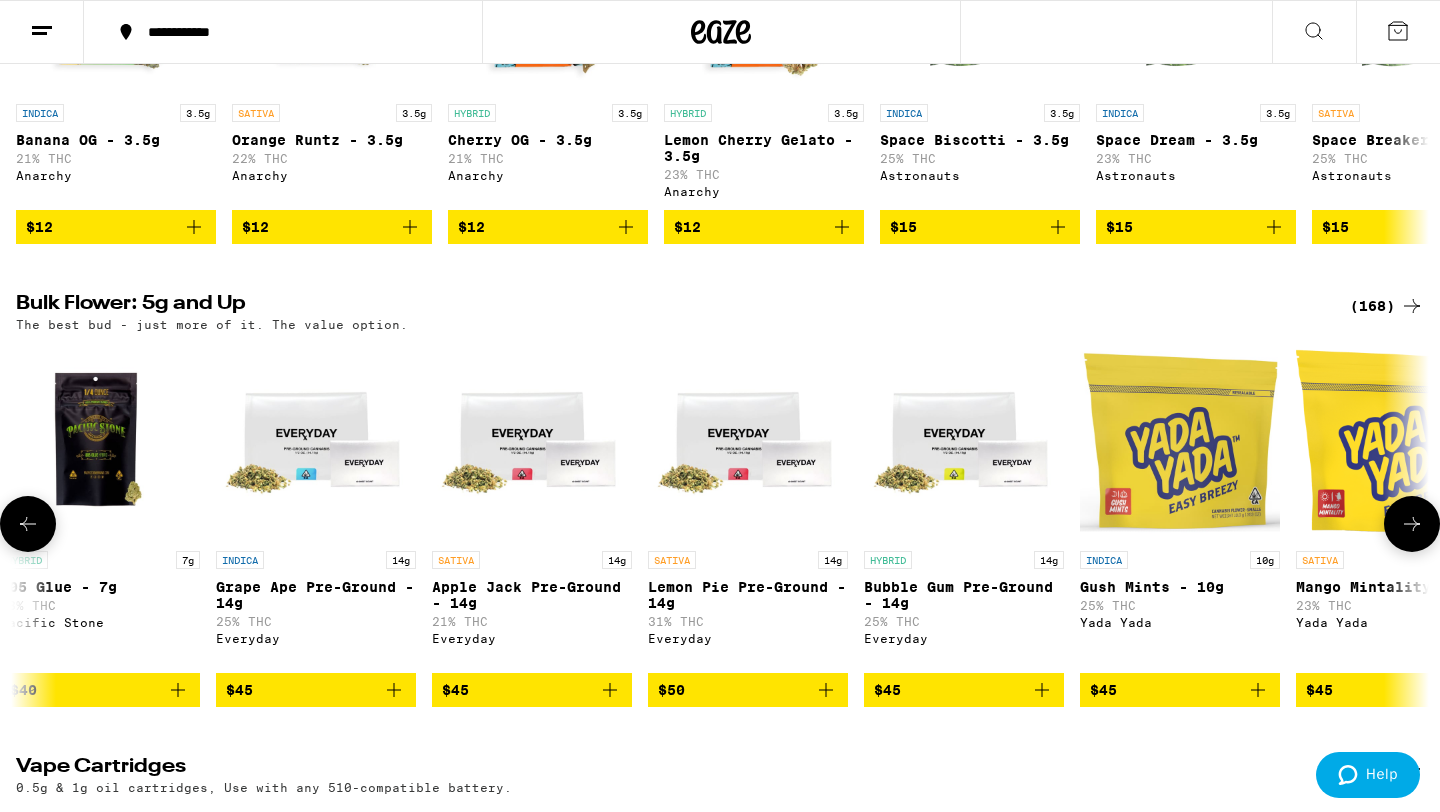 click 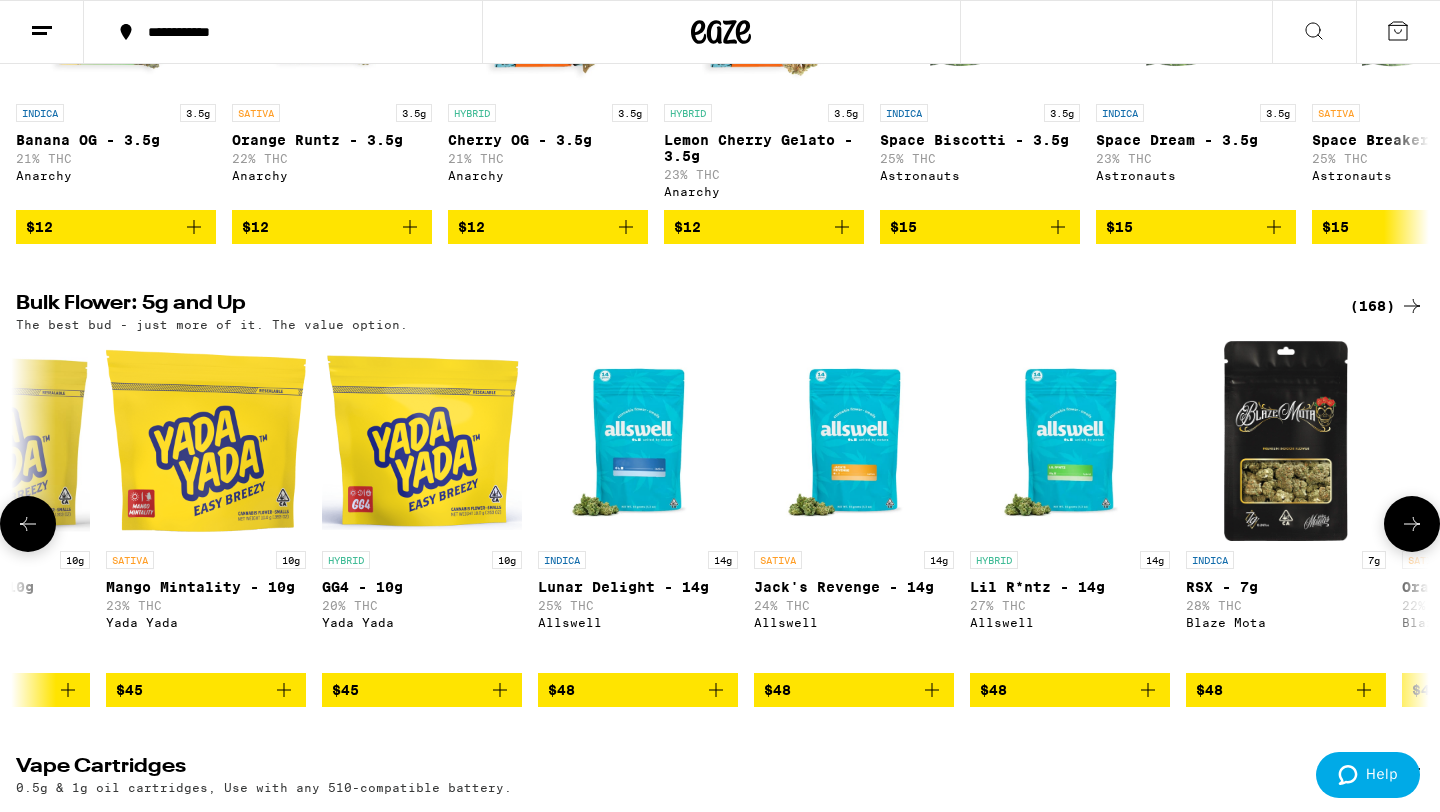 click 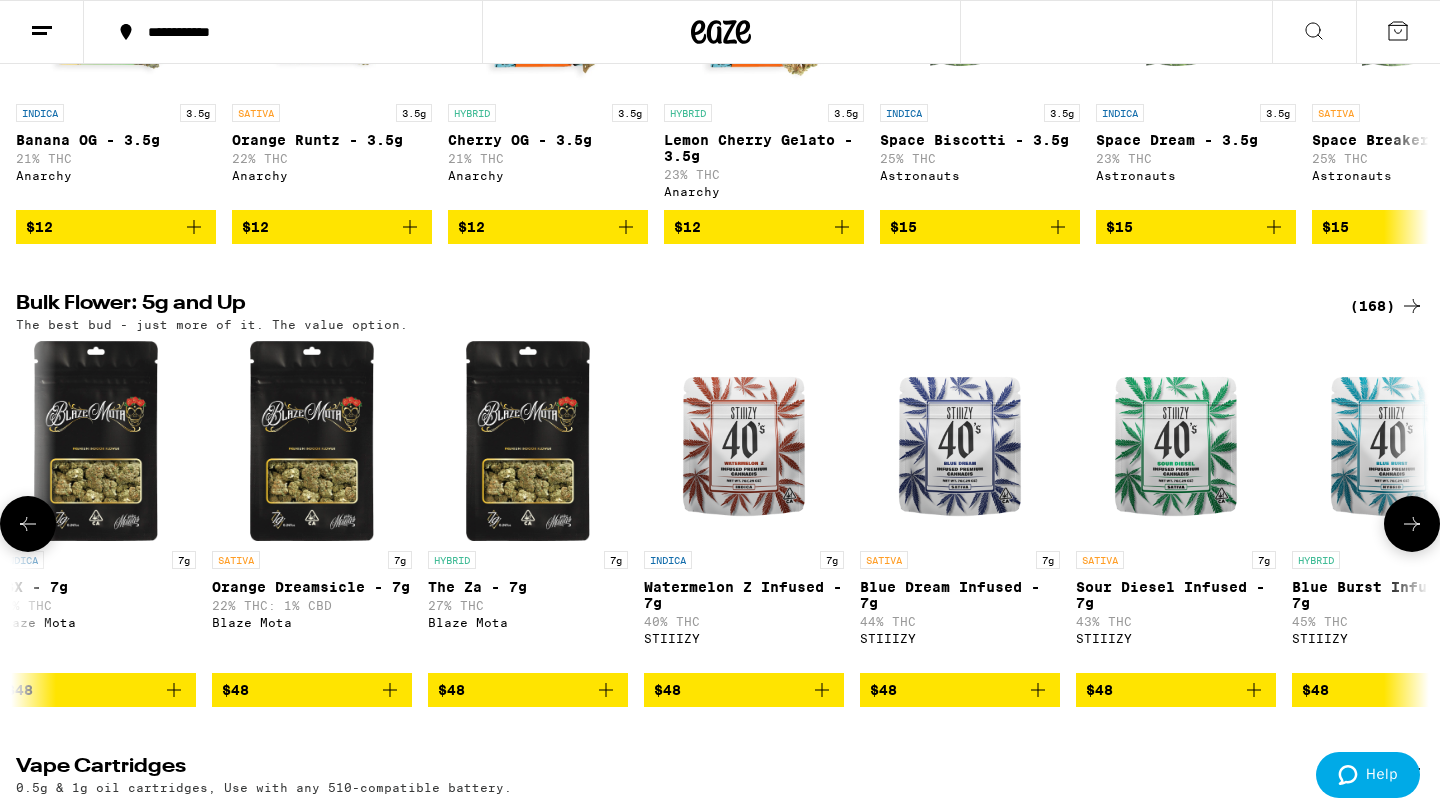 click 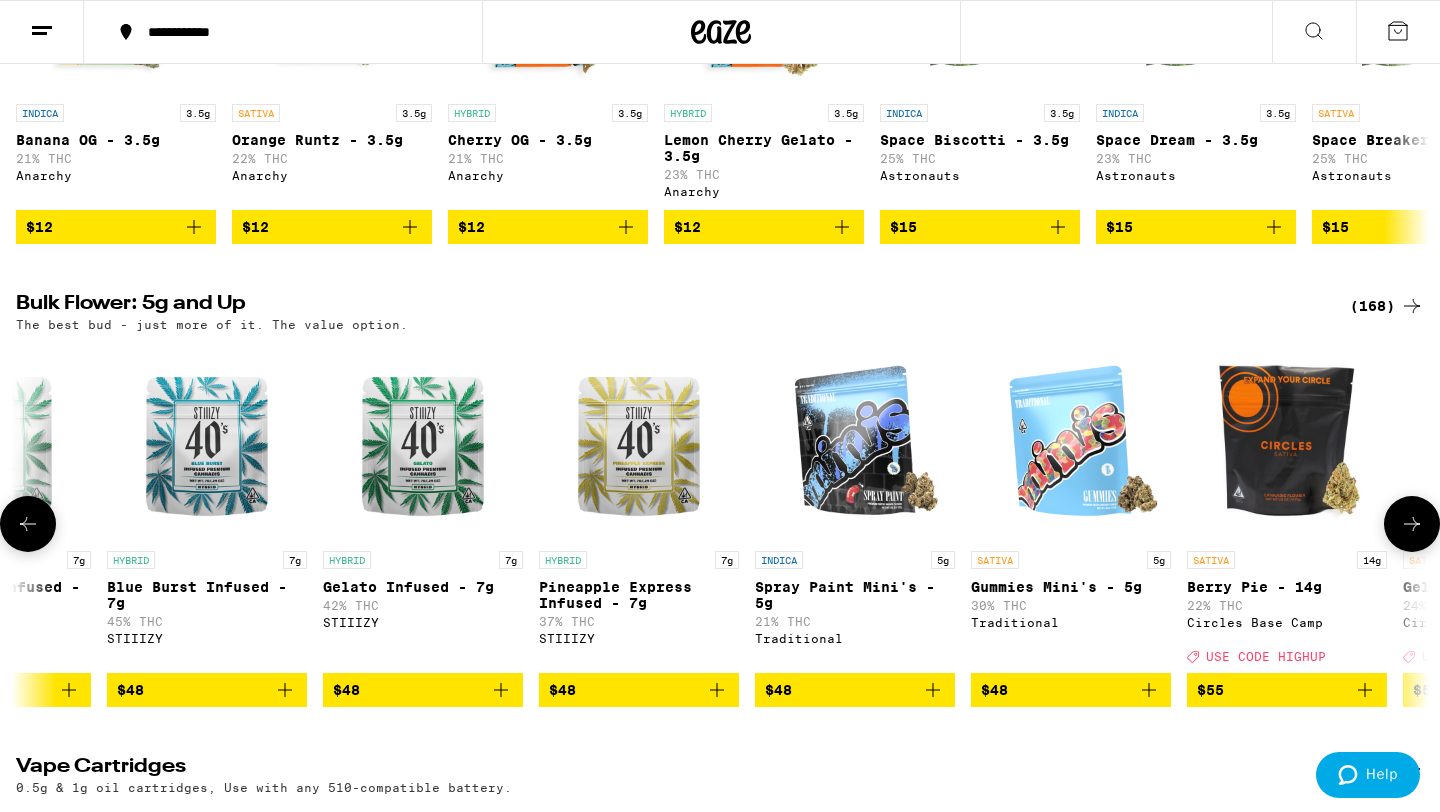 scroll, scrollTop: 0, scrollLeft: 13090, axis: horizontal 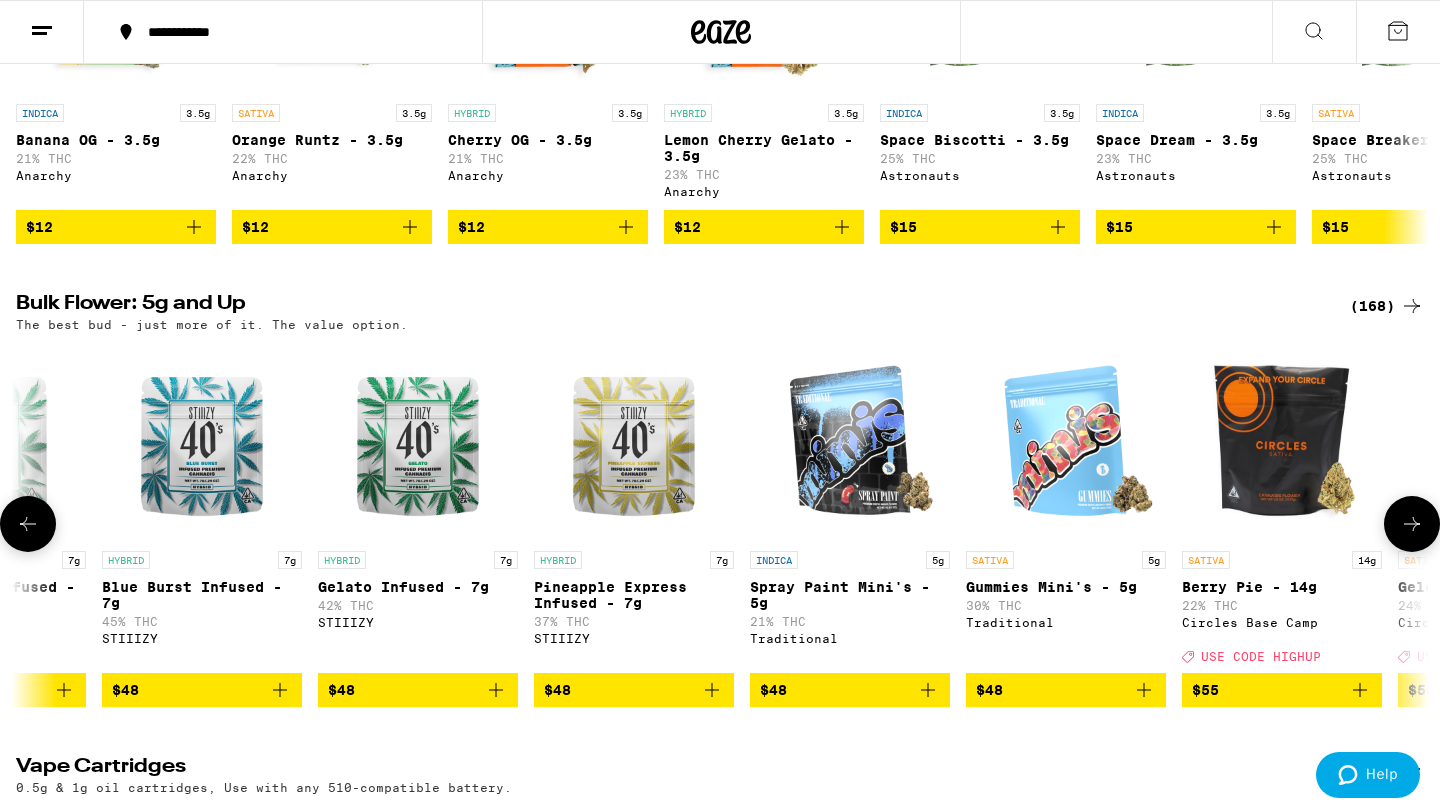 click 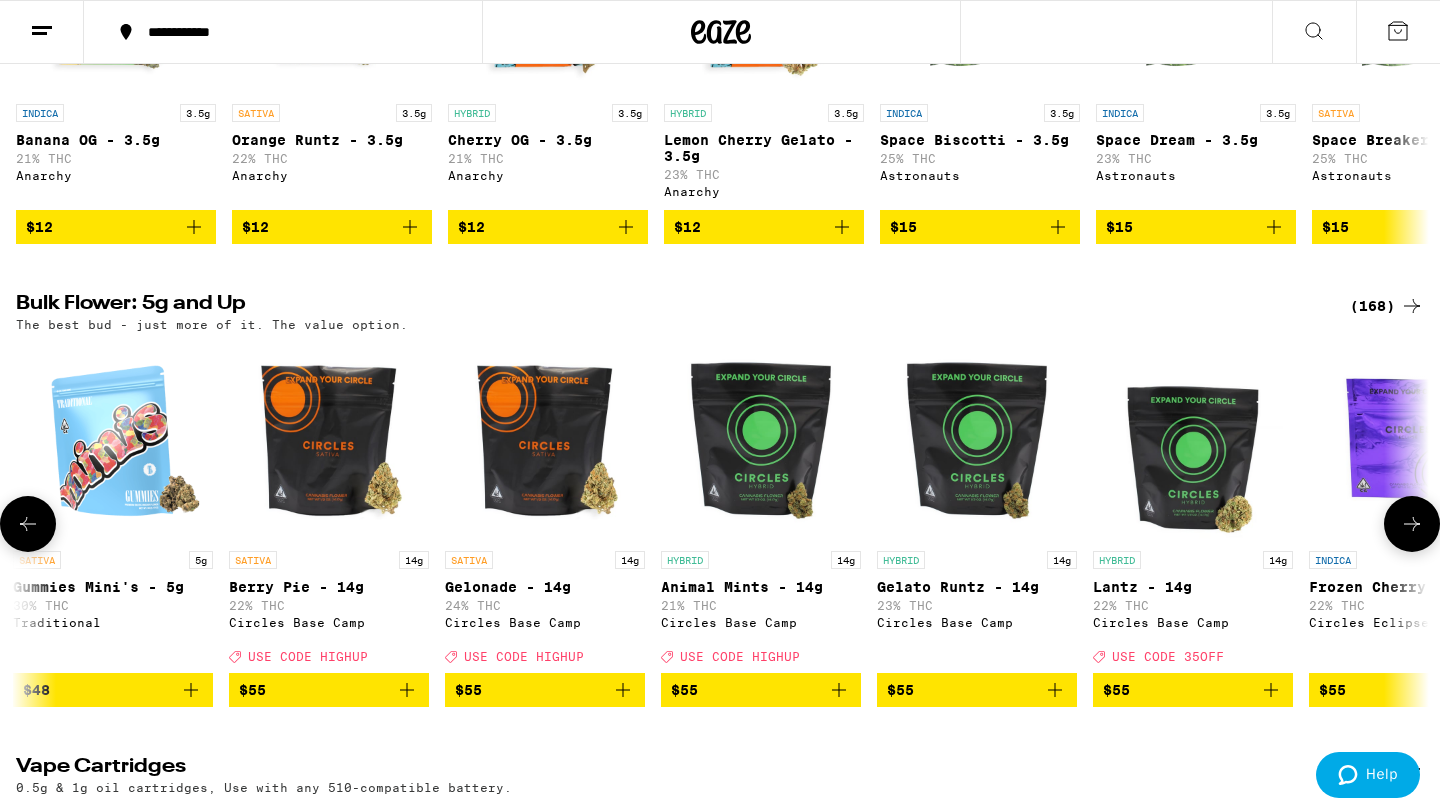 scroll, scrollTop: 0, scrollLeft: 14280, axis: horizontal 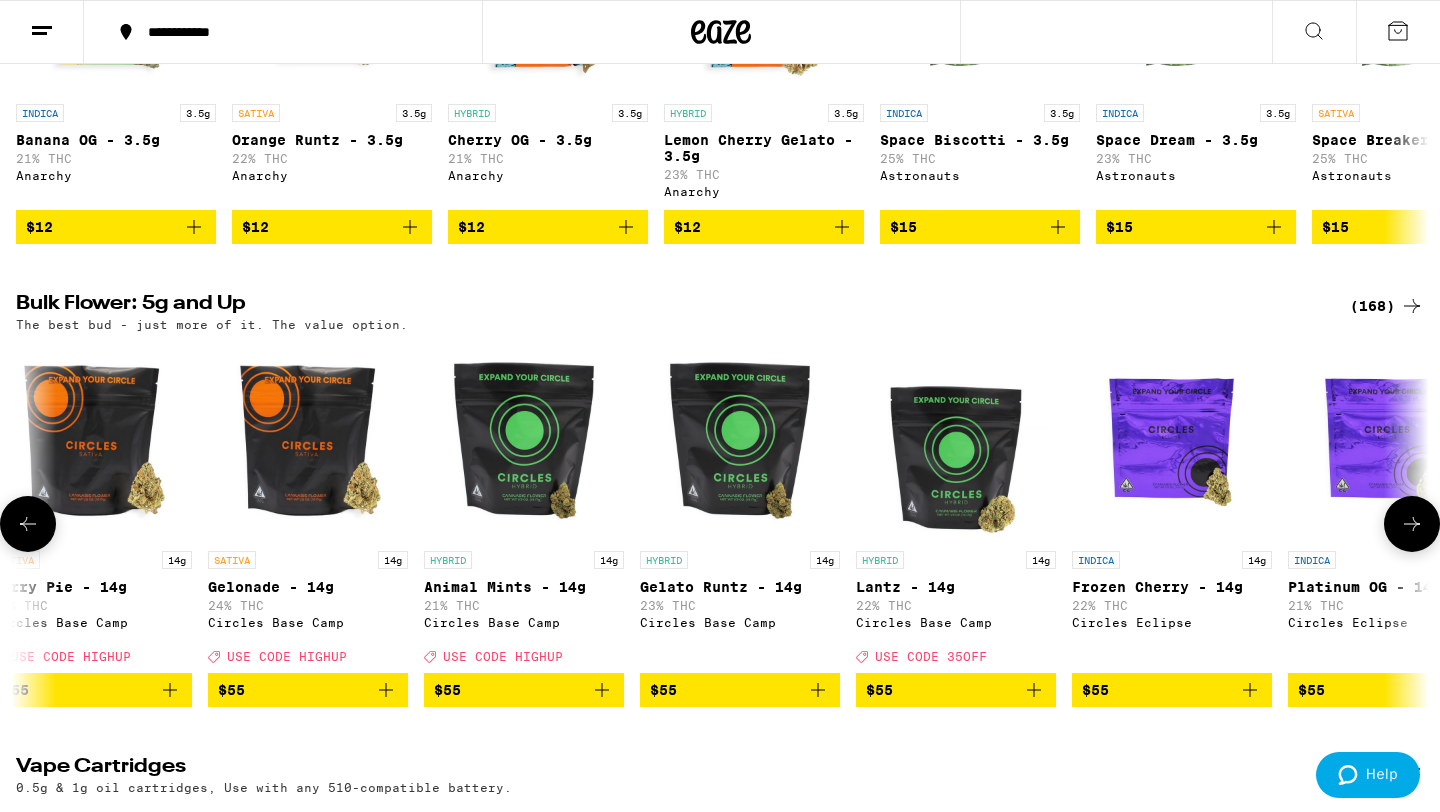 click 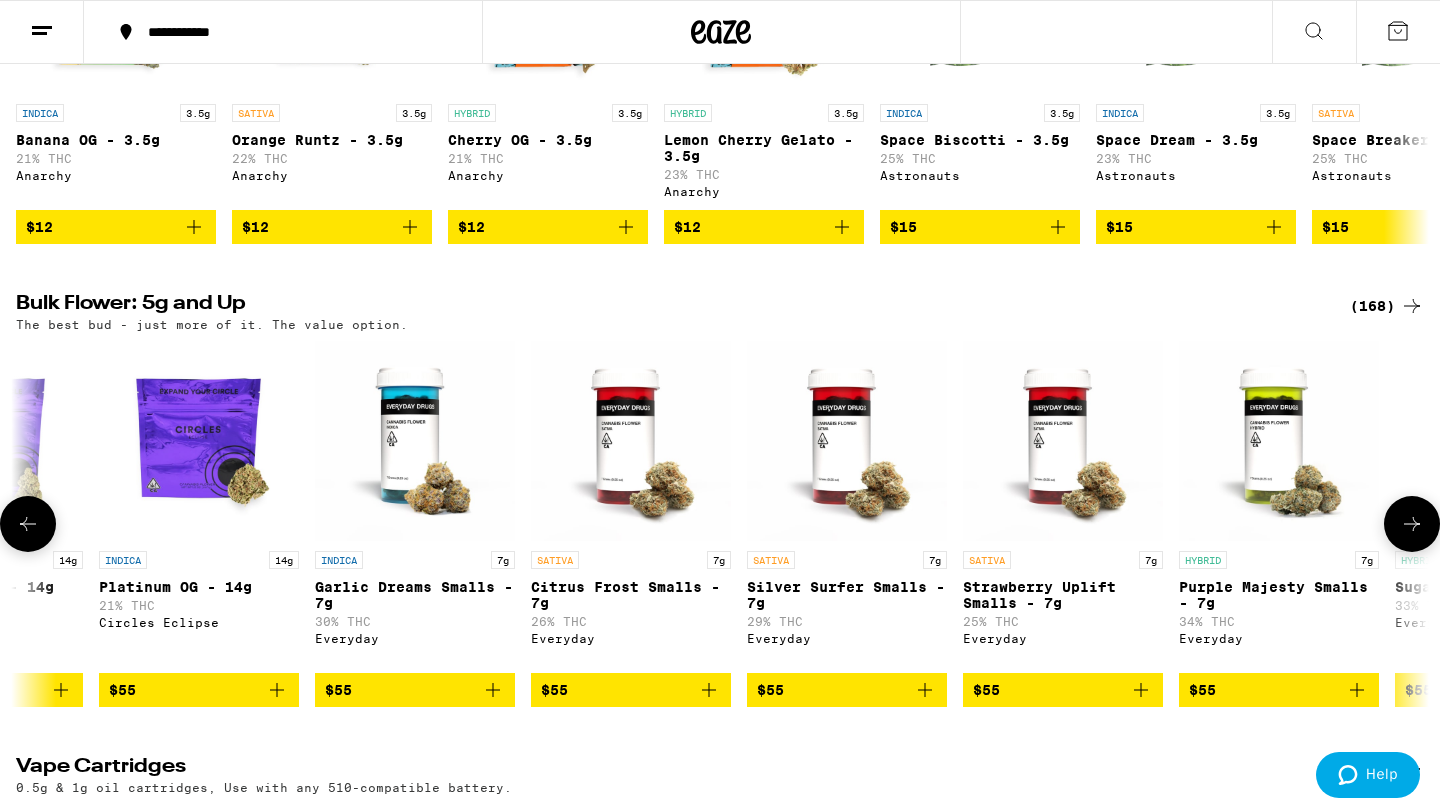 scroll, scrollTop: 0, scrollLeft: 15470, axis: horizontal 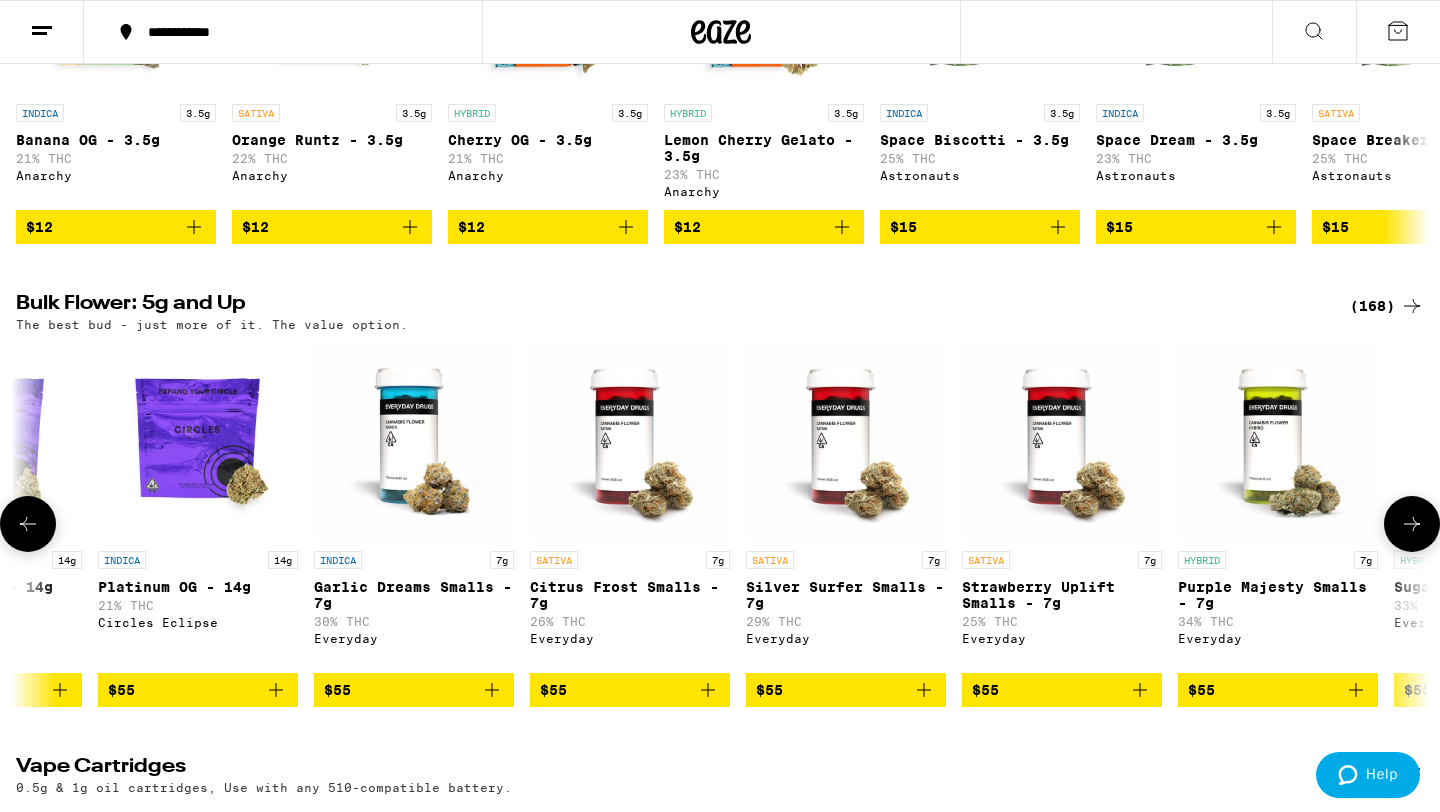 click 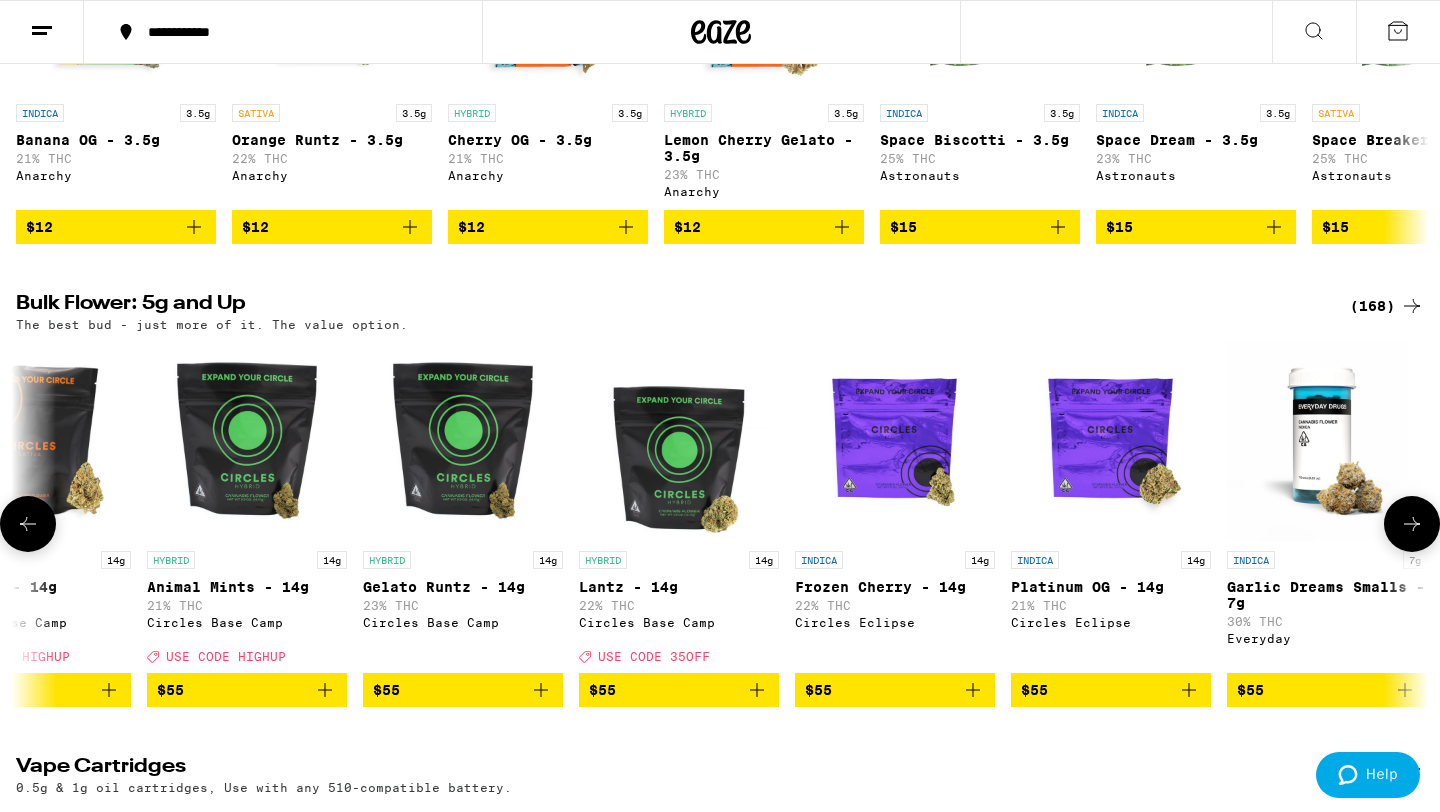 scroll, scrollTop: 0, scrollLeft: 14280, axis: horizontal 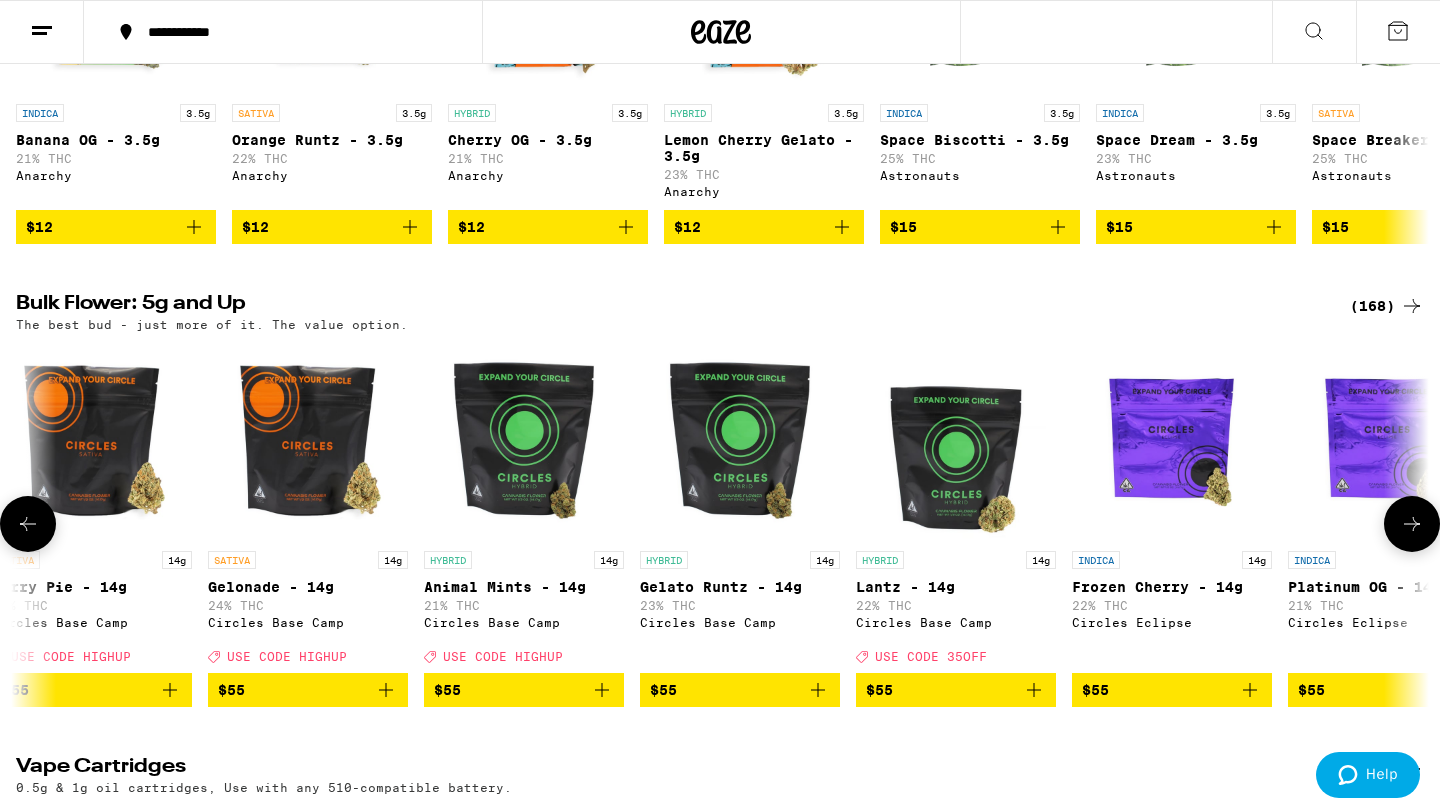 click 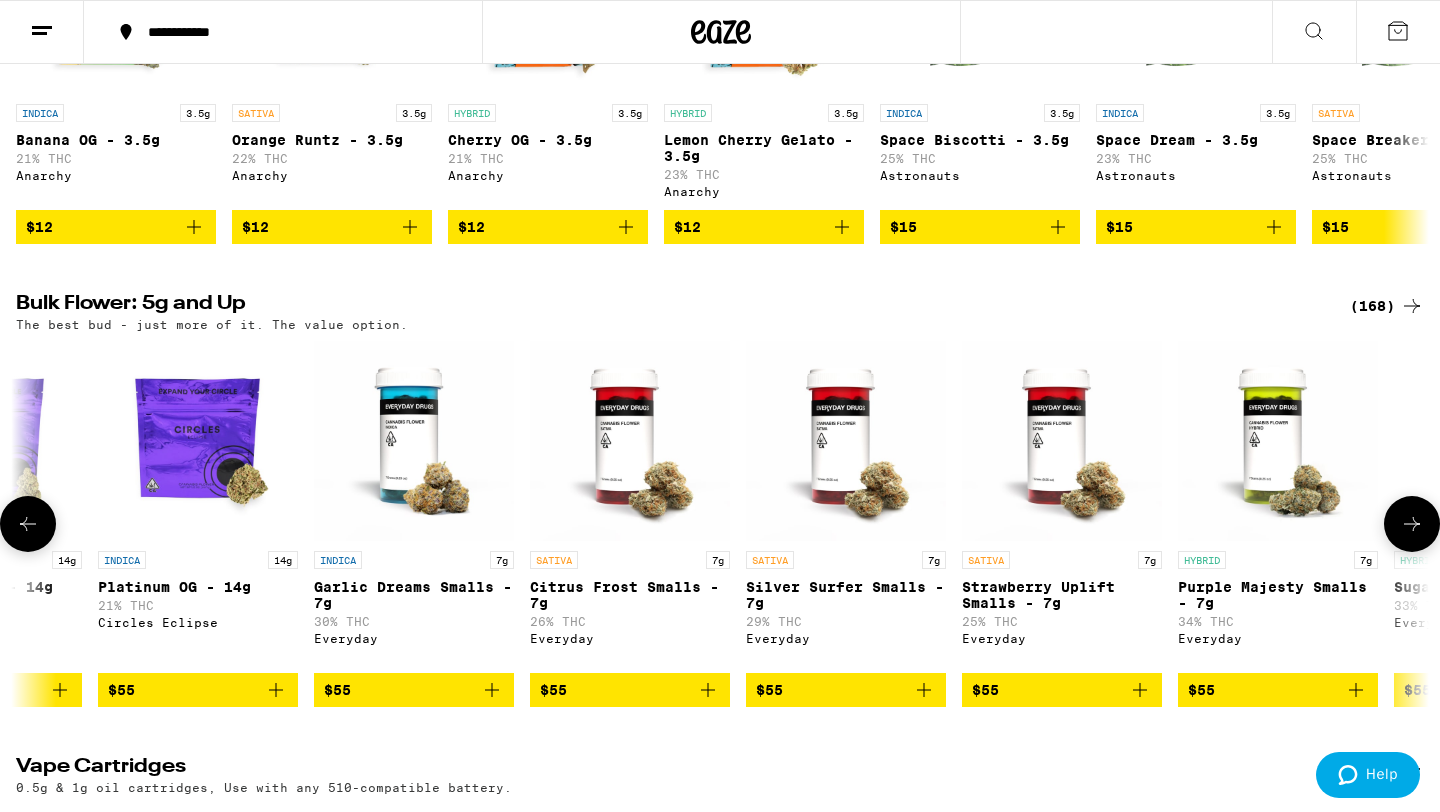 click 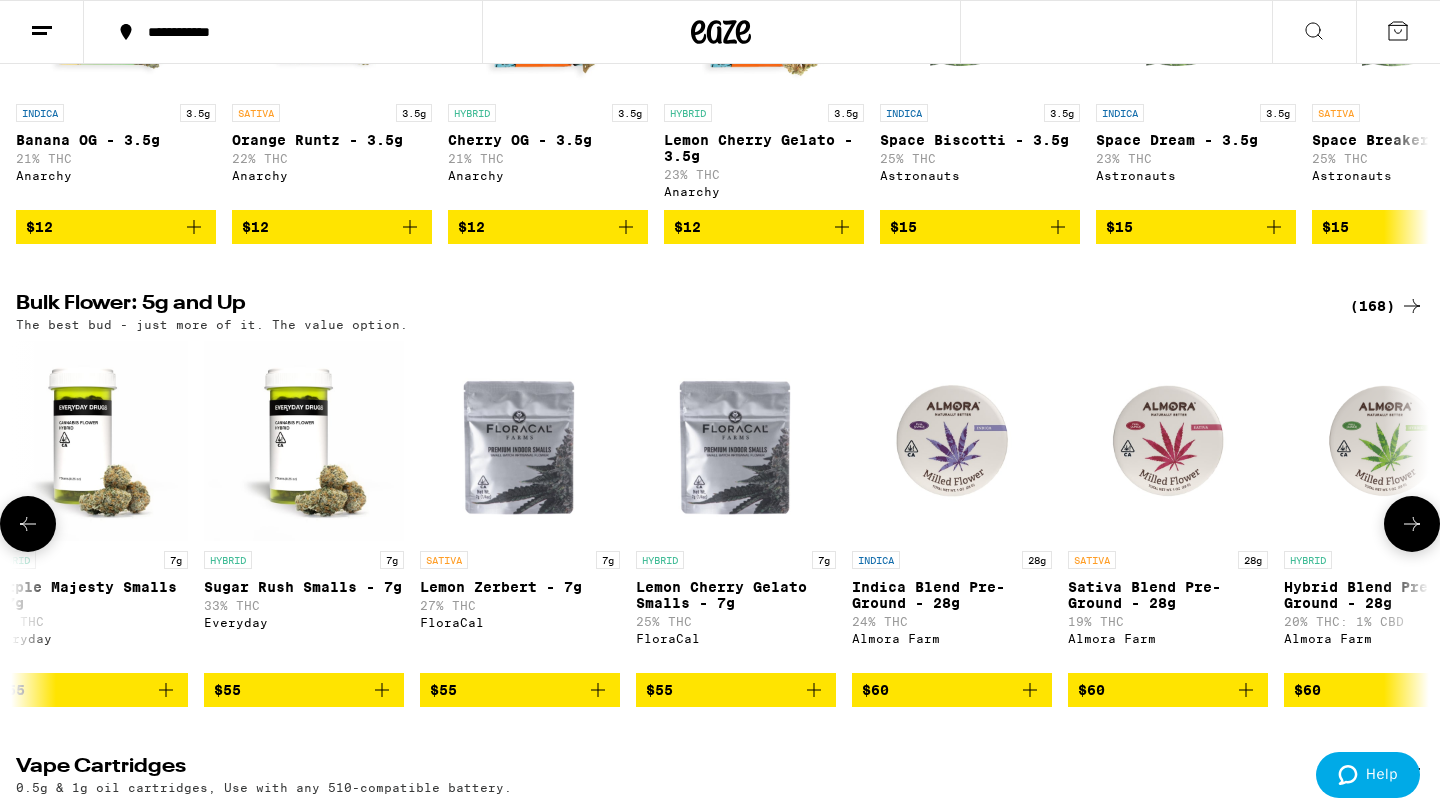 click 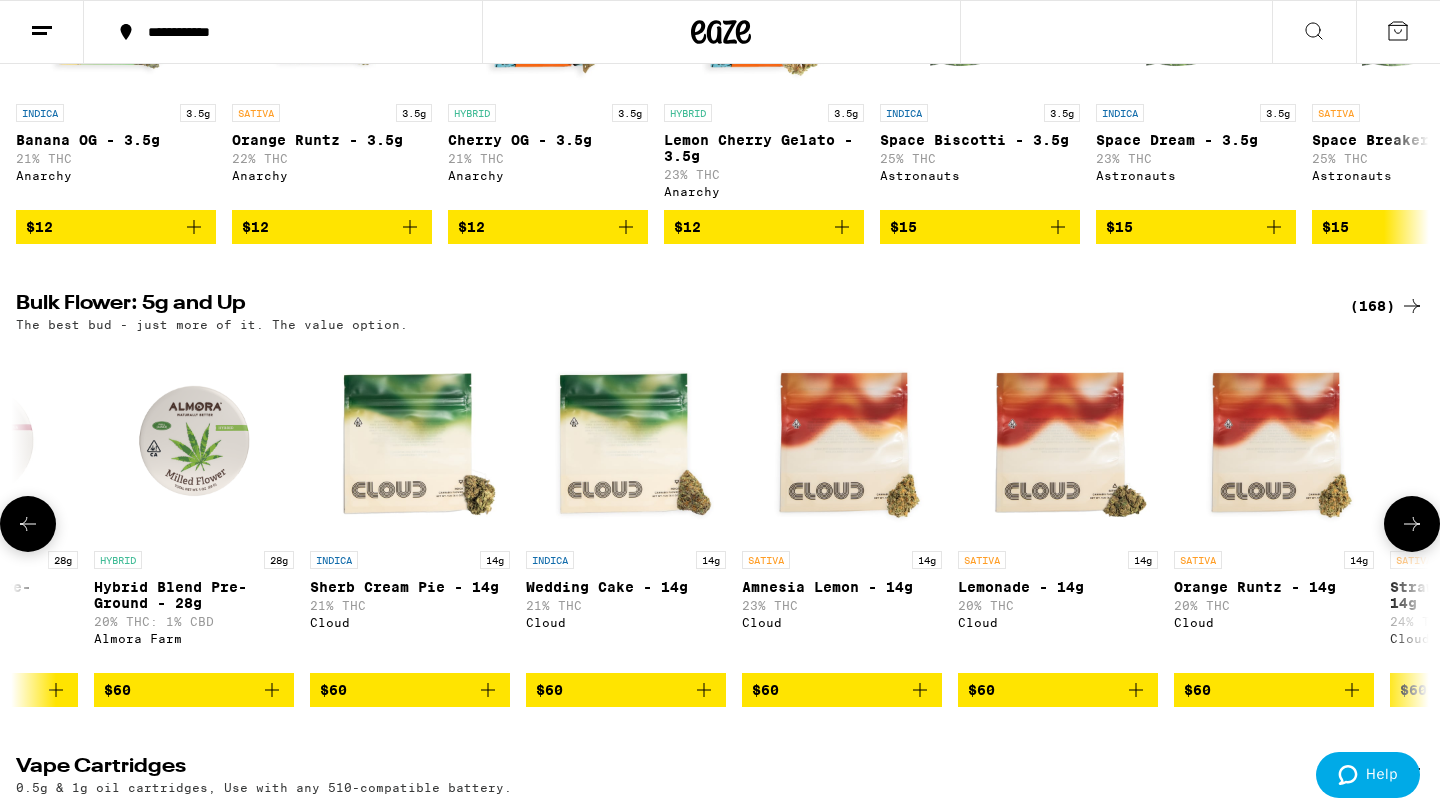 click 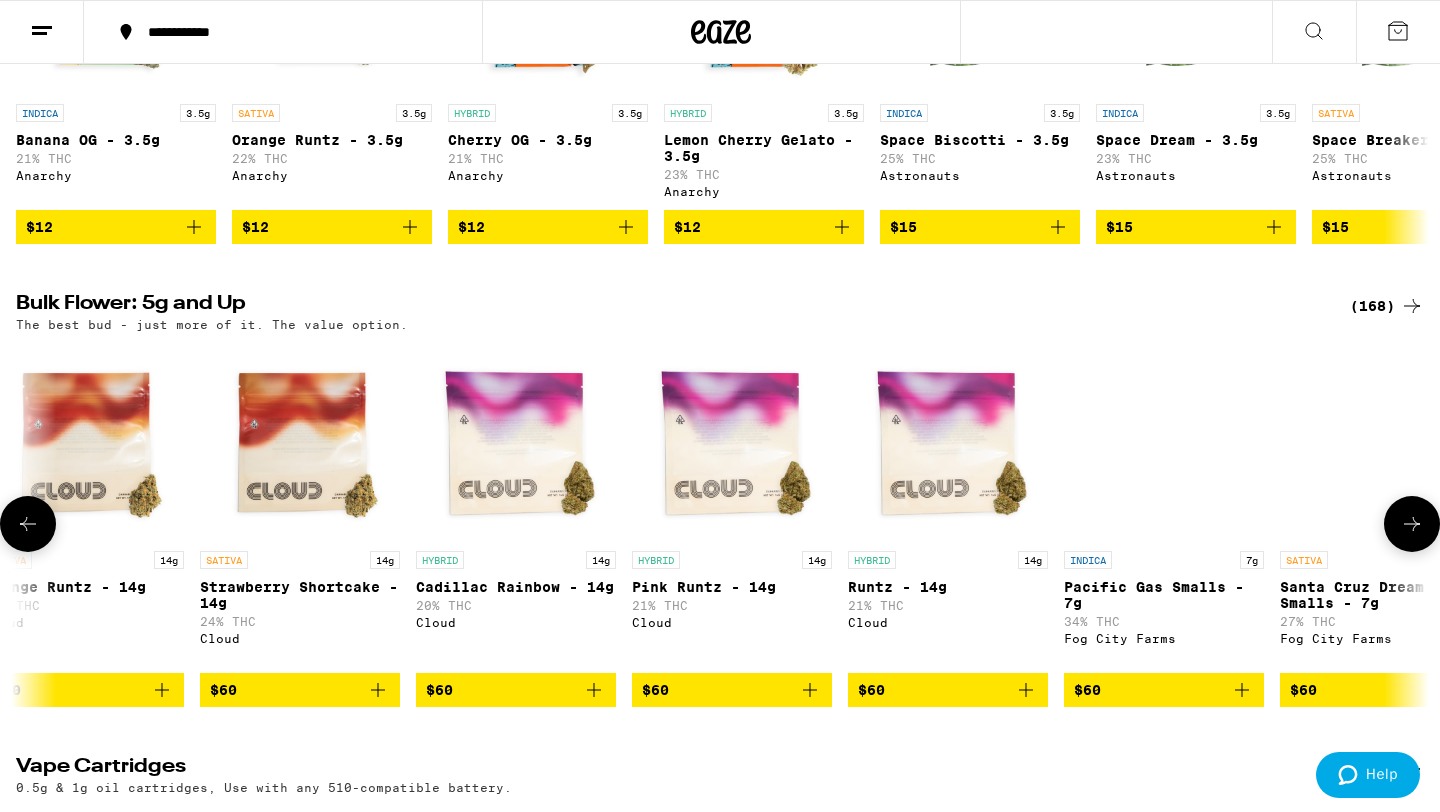 click 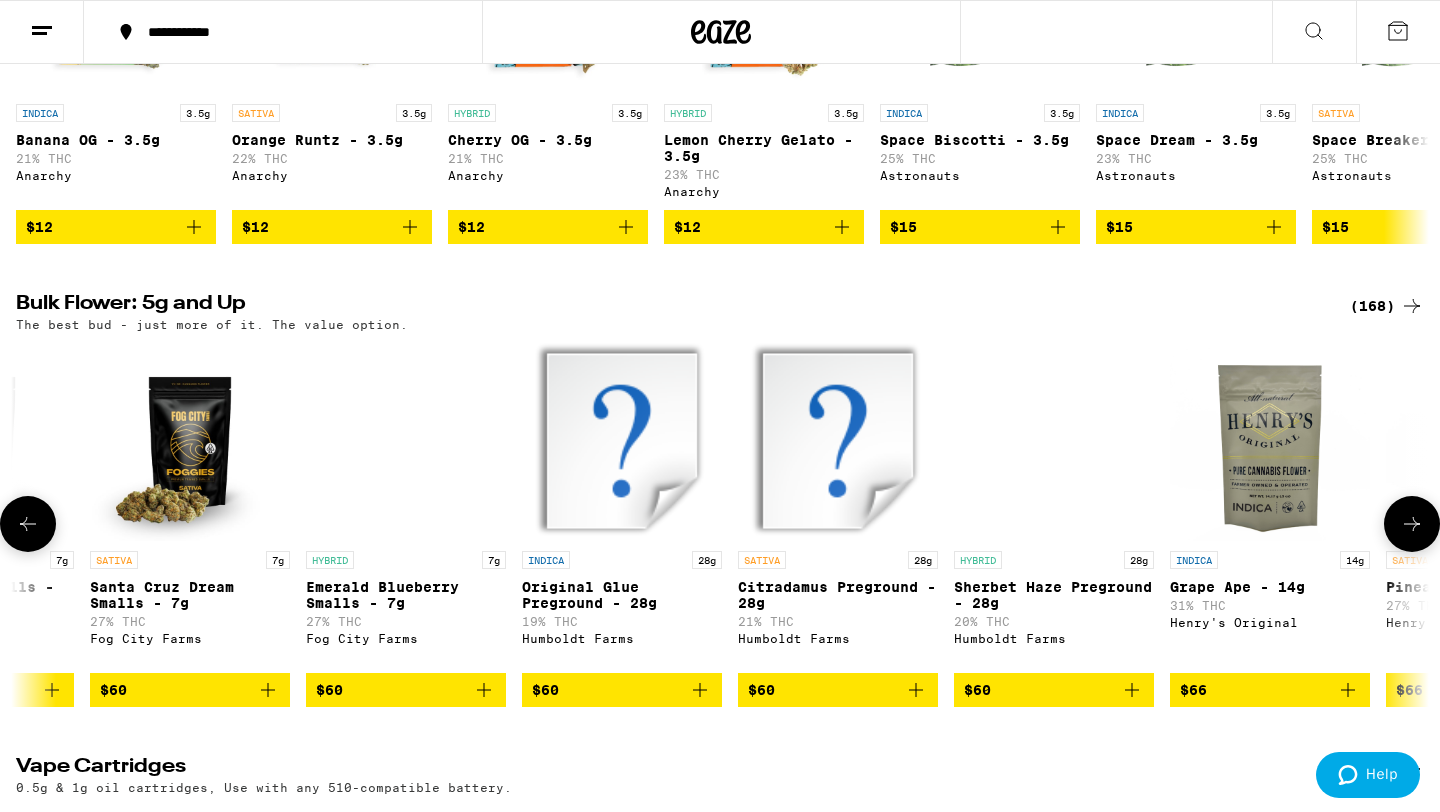 click 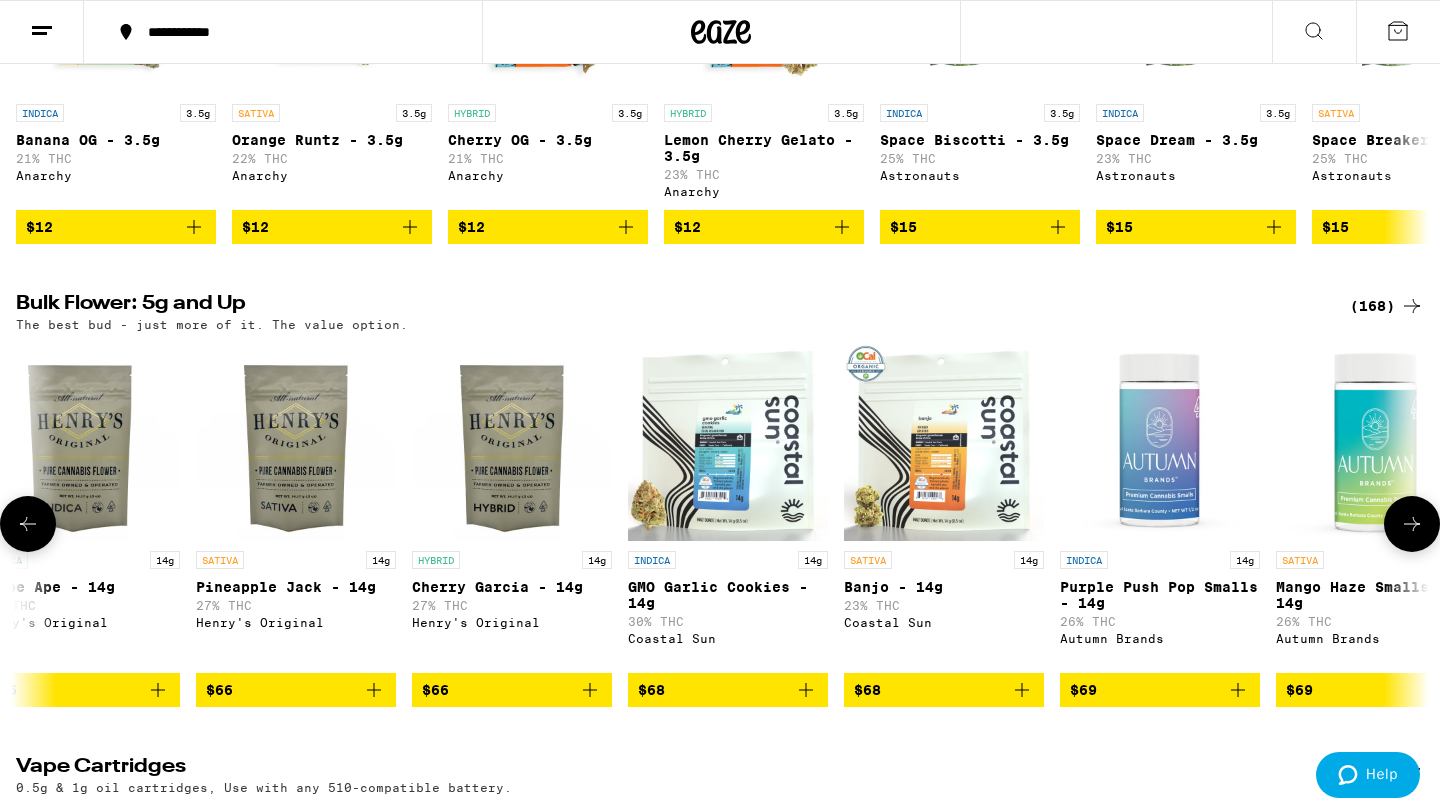 click 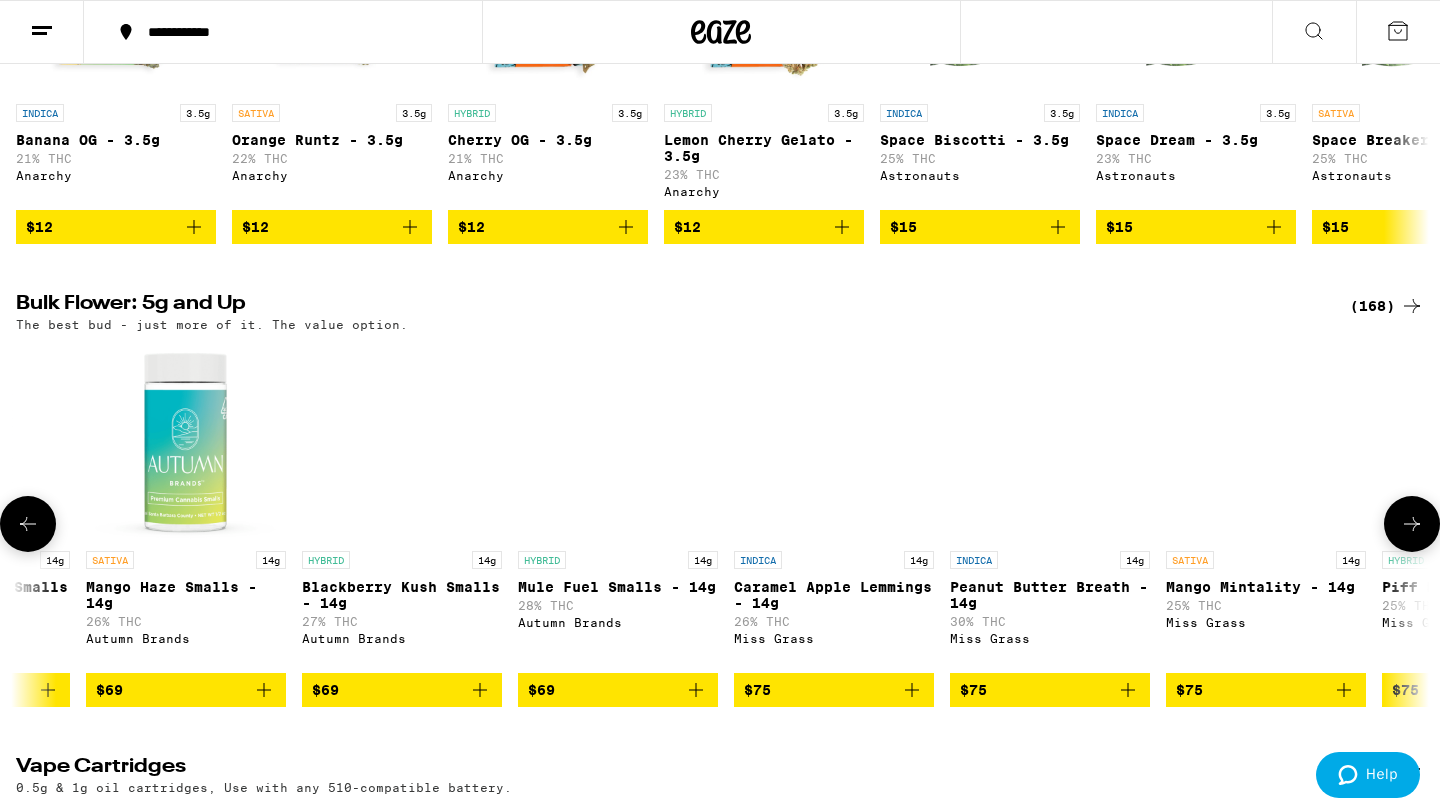 click 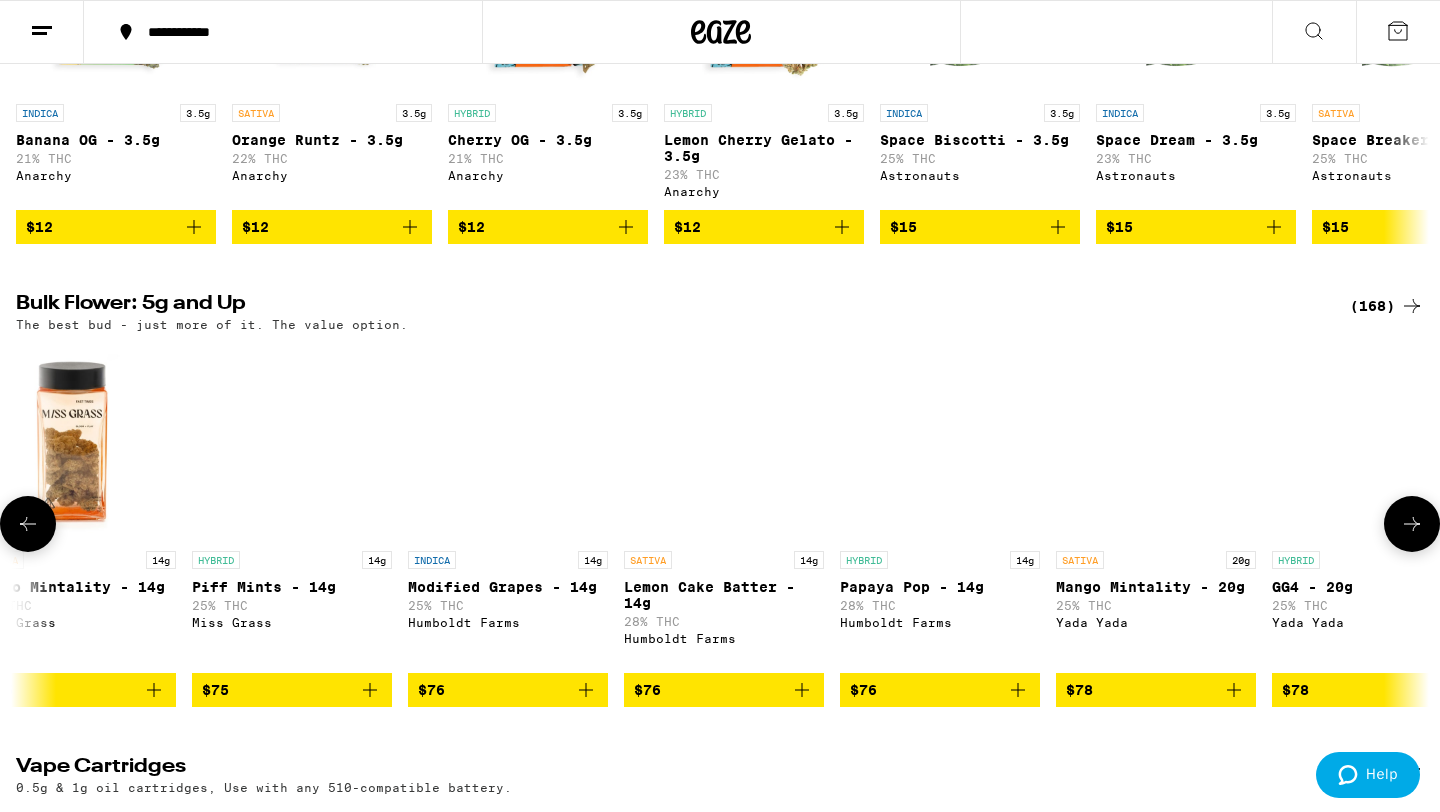 click 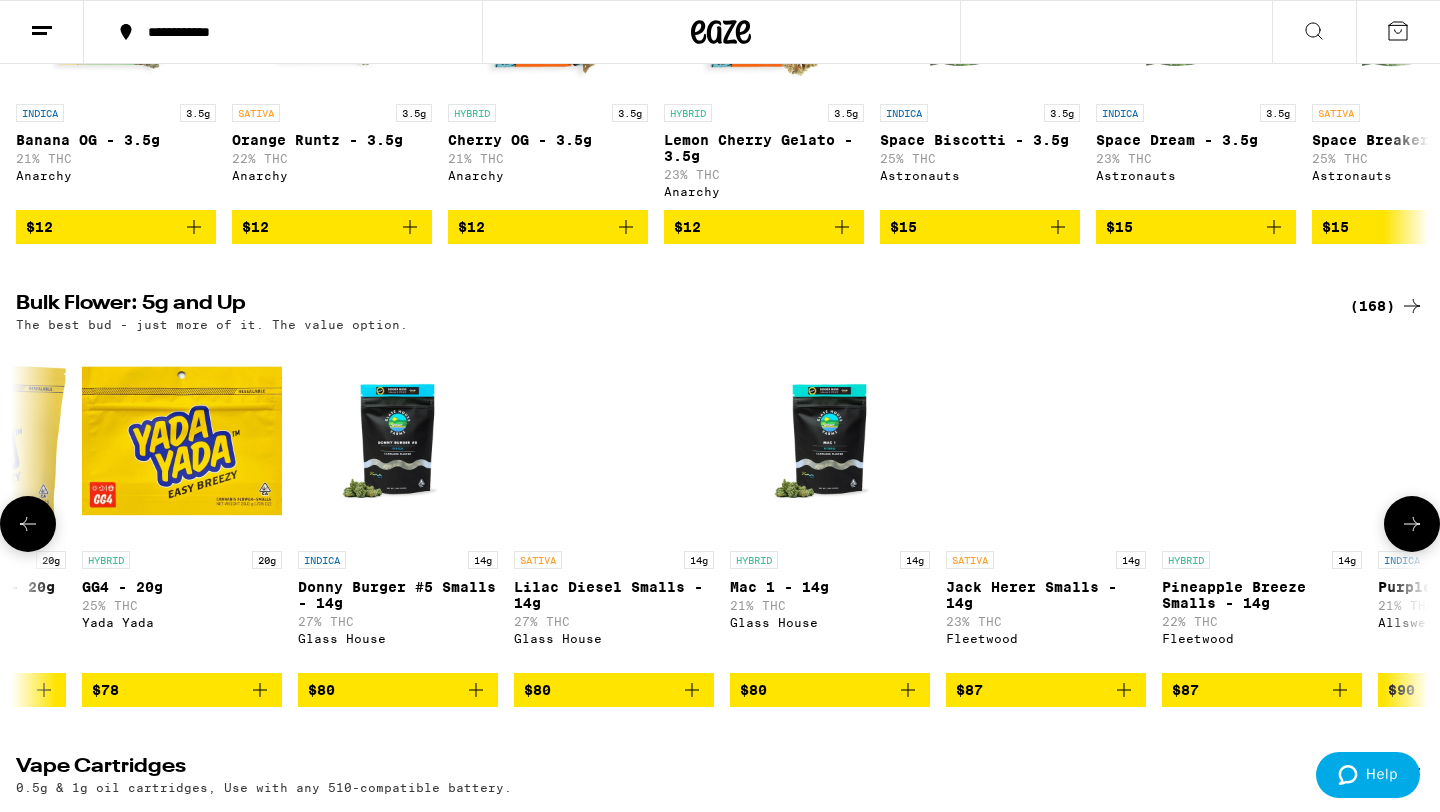 click 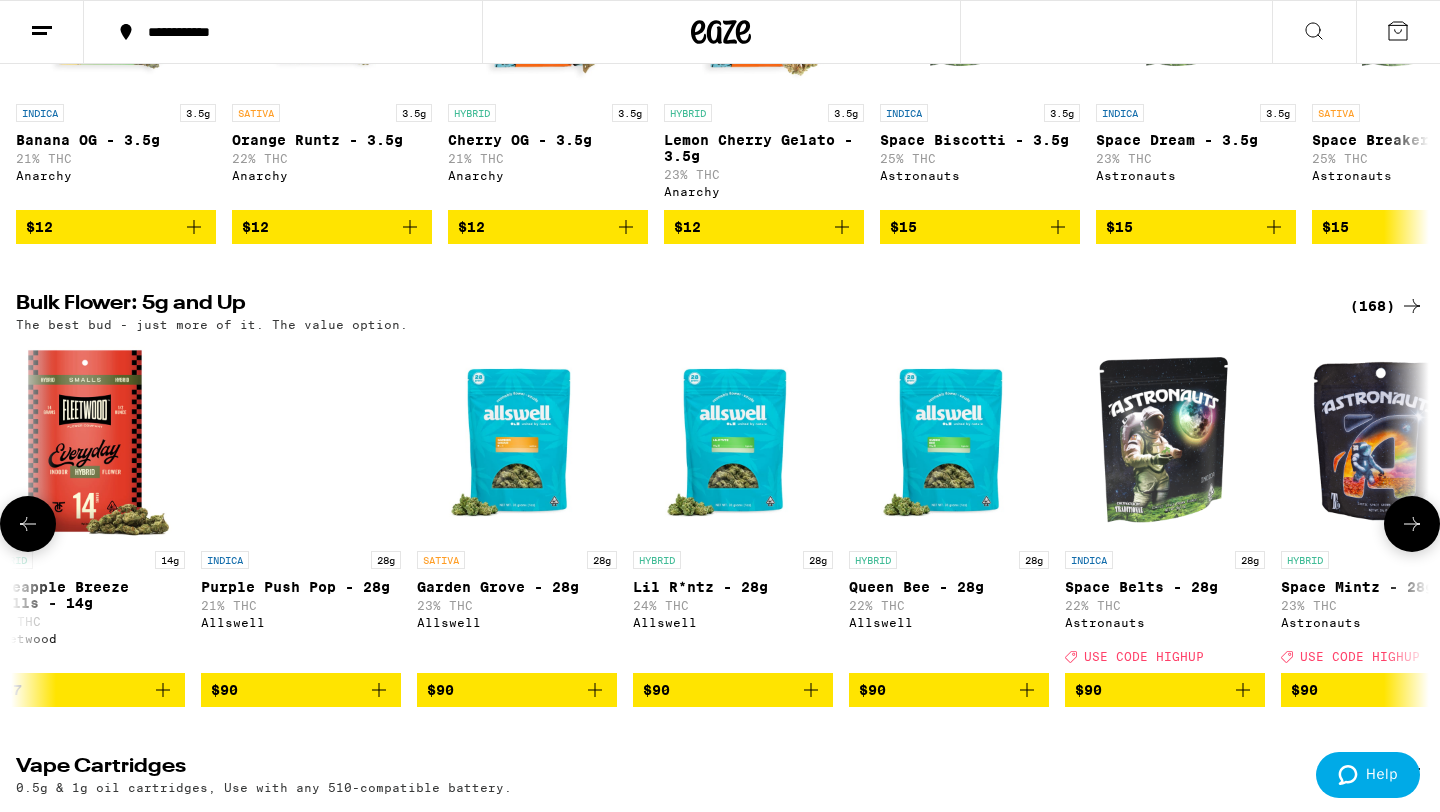 scroll, scrollTop: 0, scrollLeft: 26180, axis: horizontal 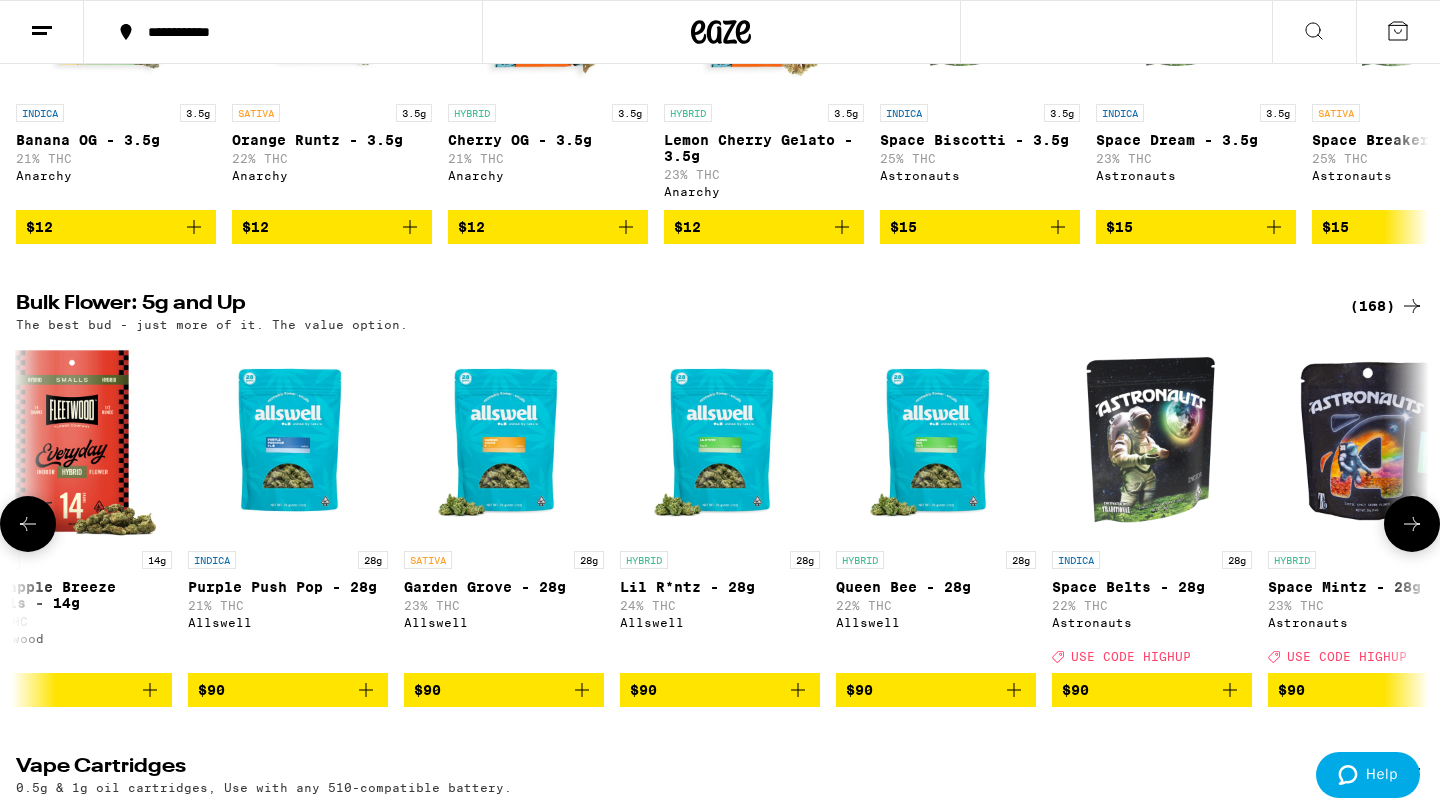 click 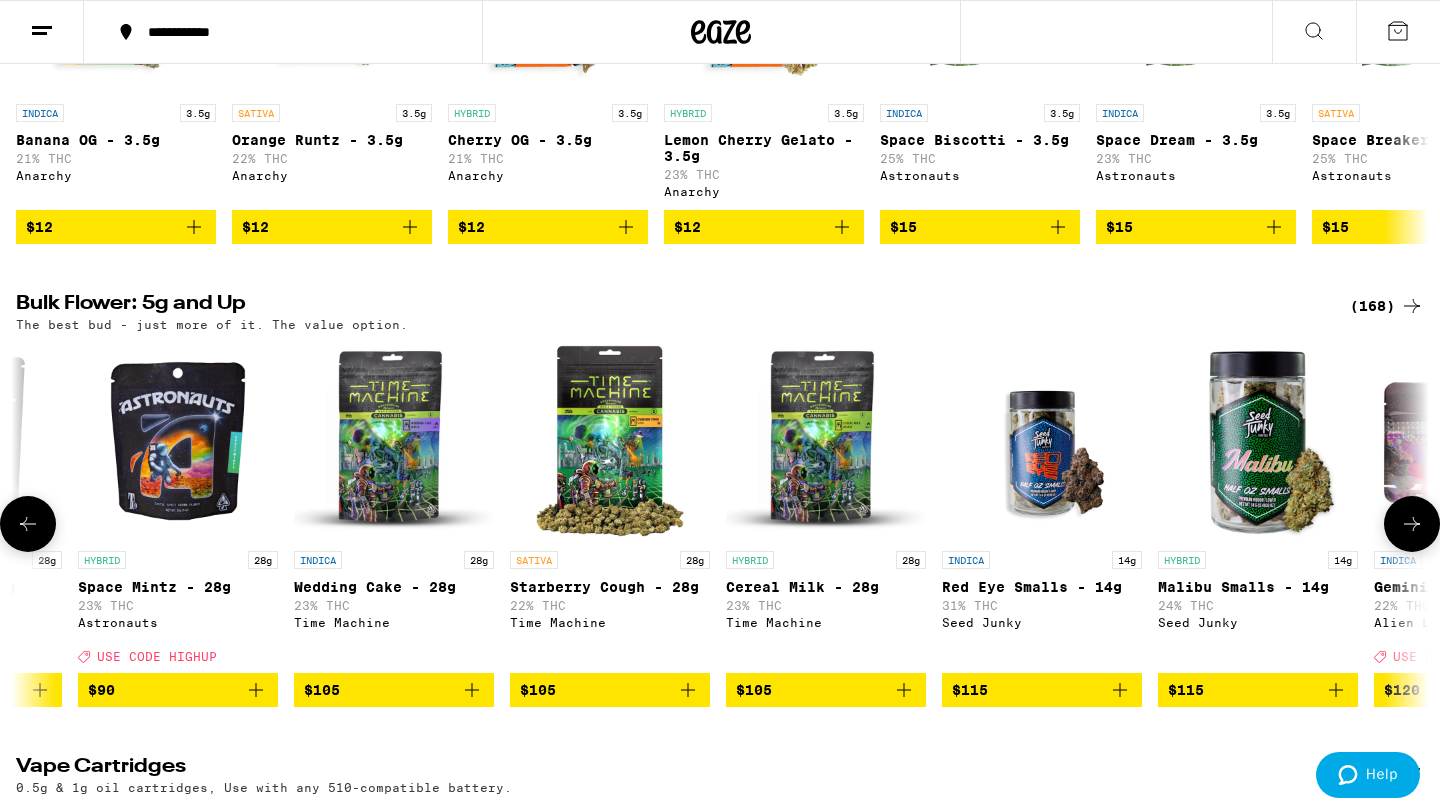 click 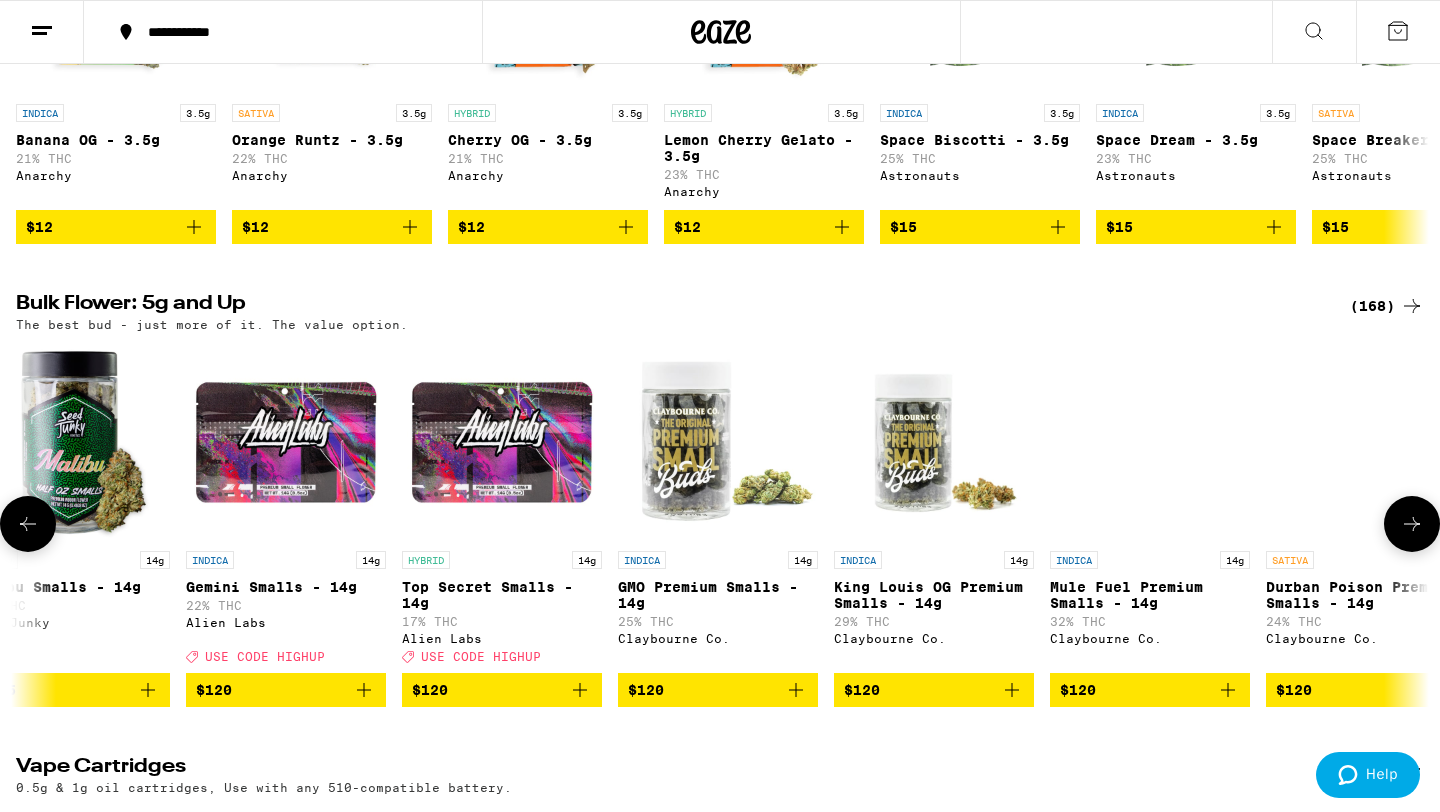 scroll, scrollTop: 0, scrollLeft: 28560, axis: horizontal 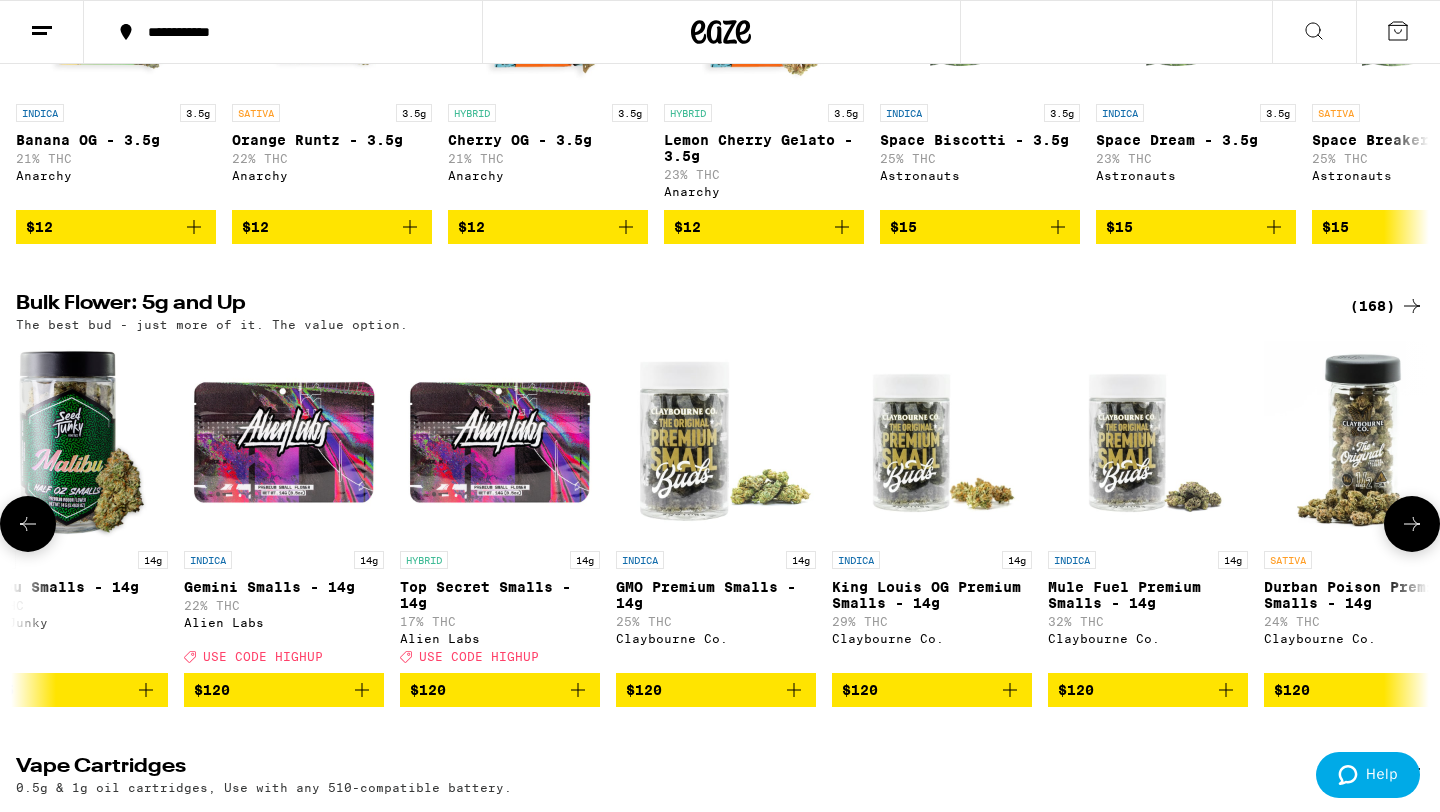 click 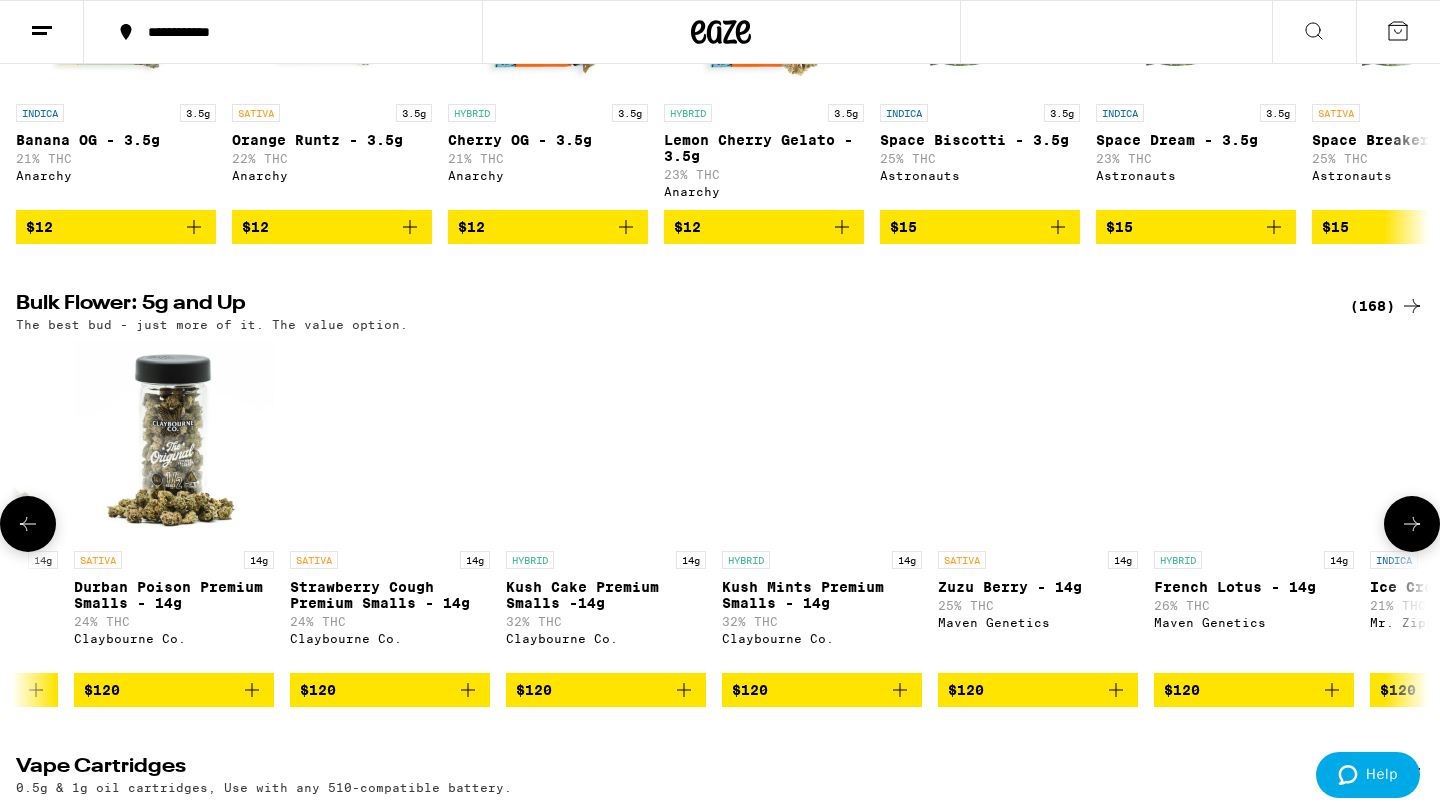 click 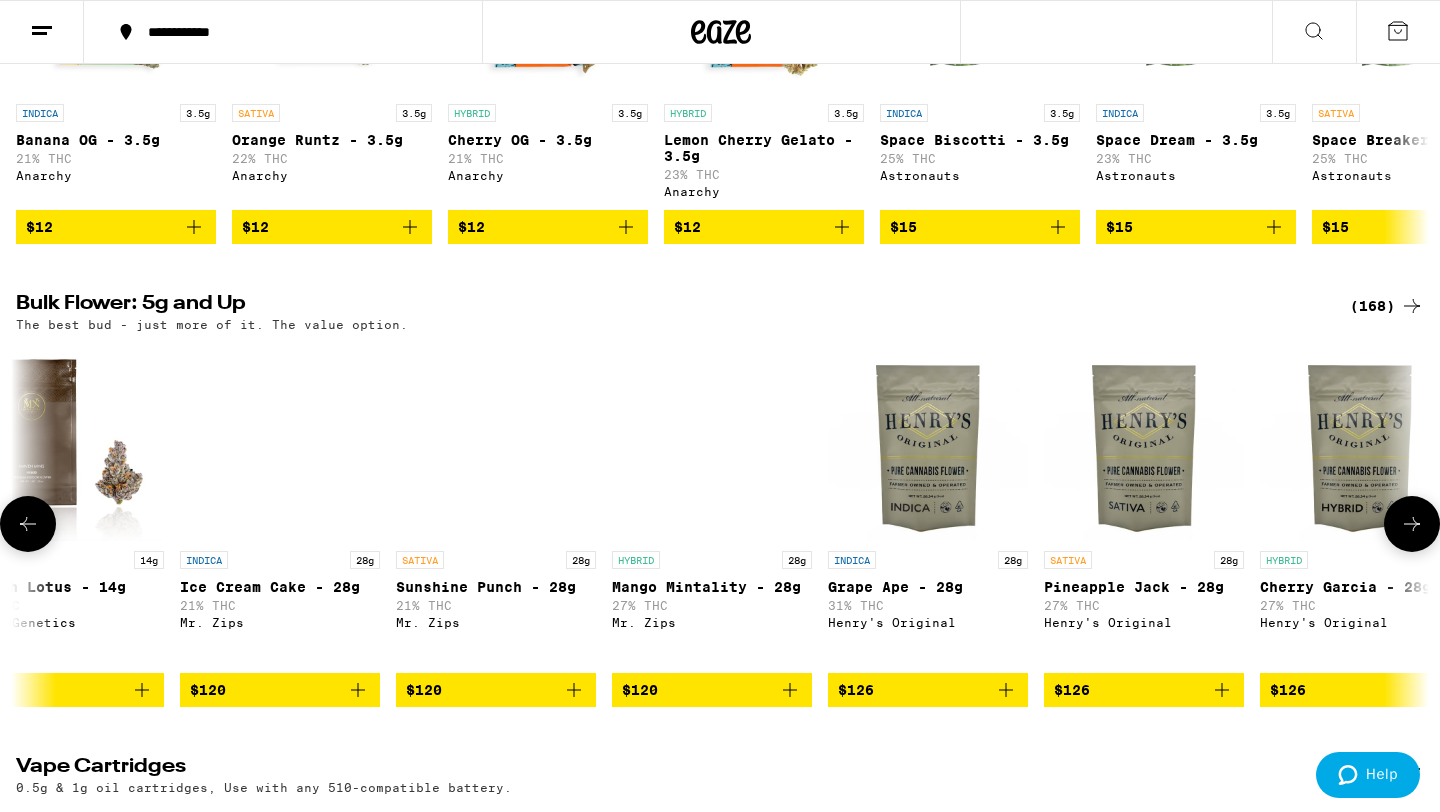 click 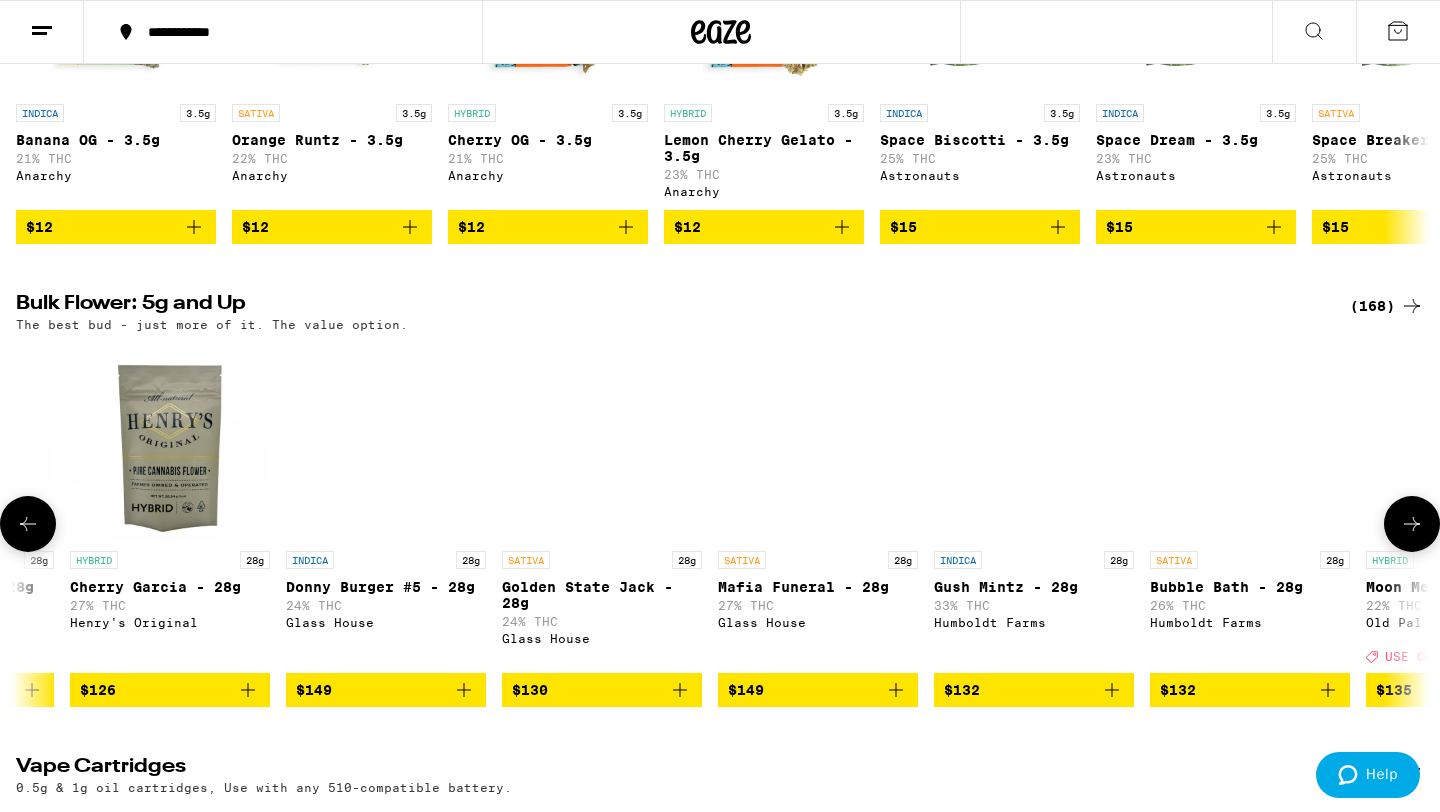 click 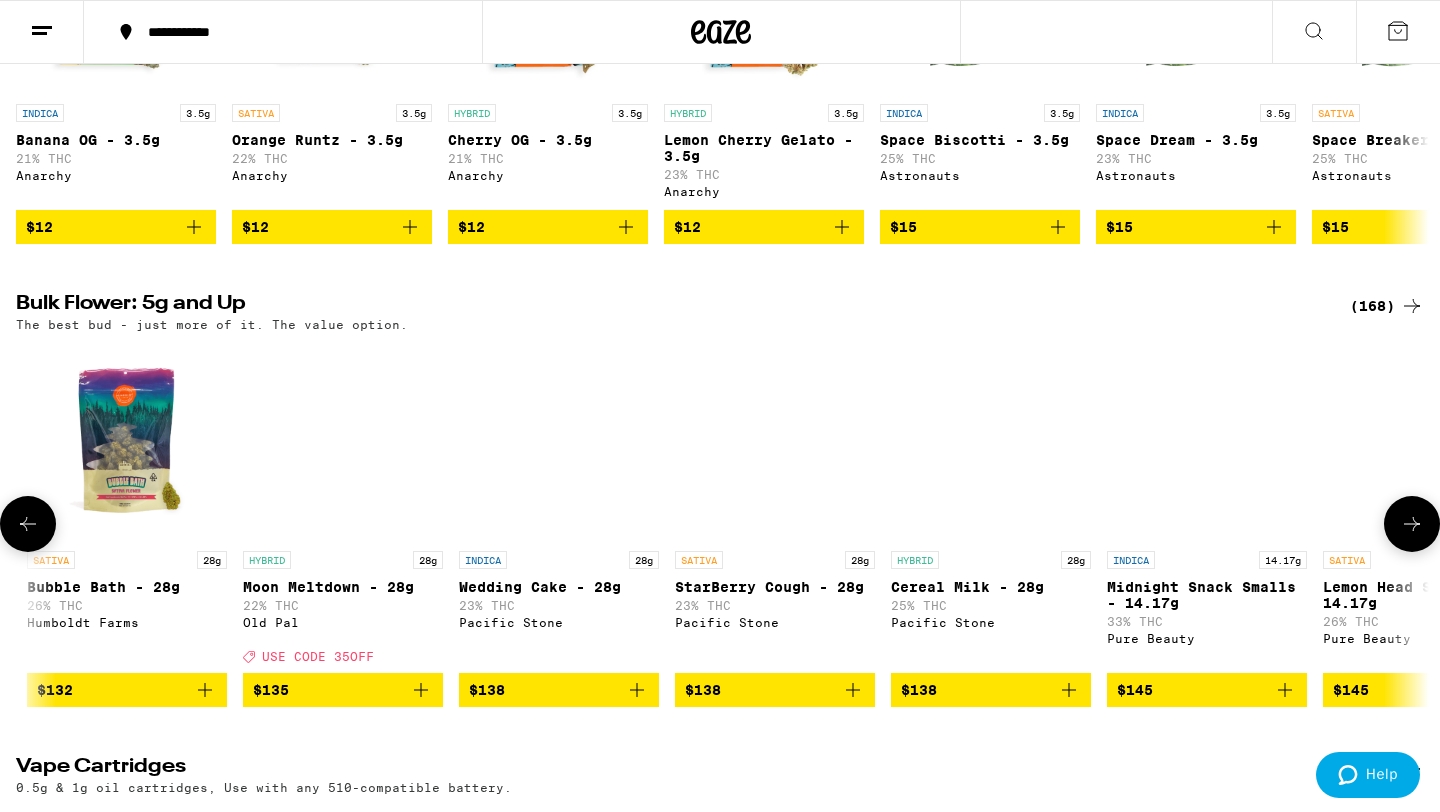 scroll, scrollTop: 0, scrollLeft: 33320, axis: horizontal 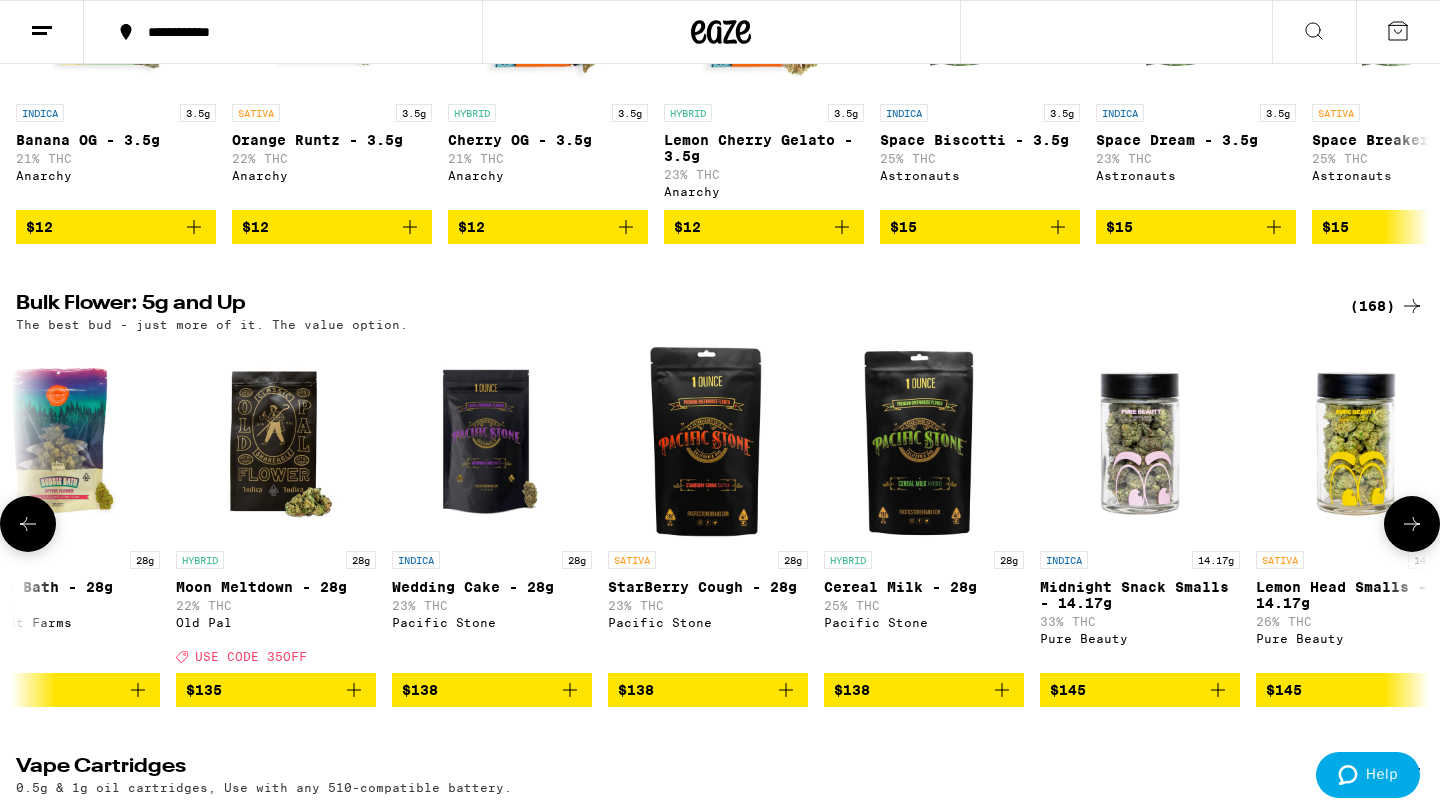 click 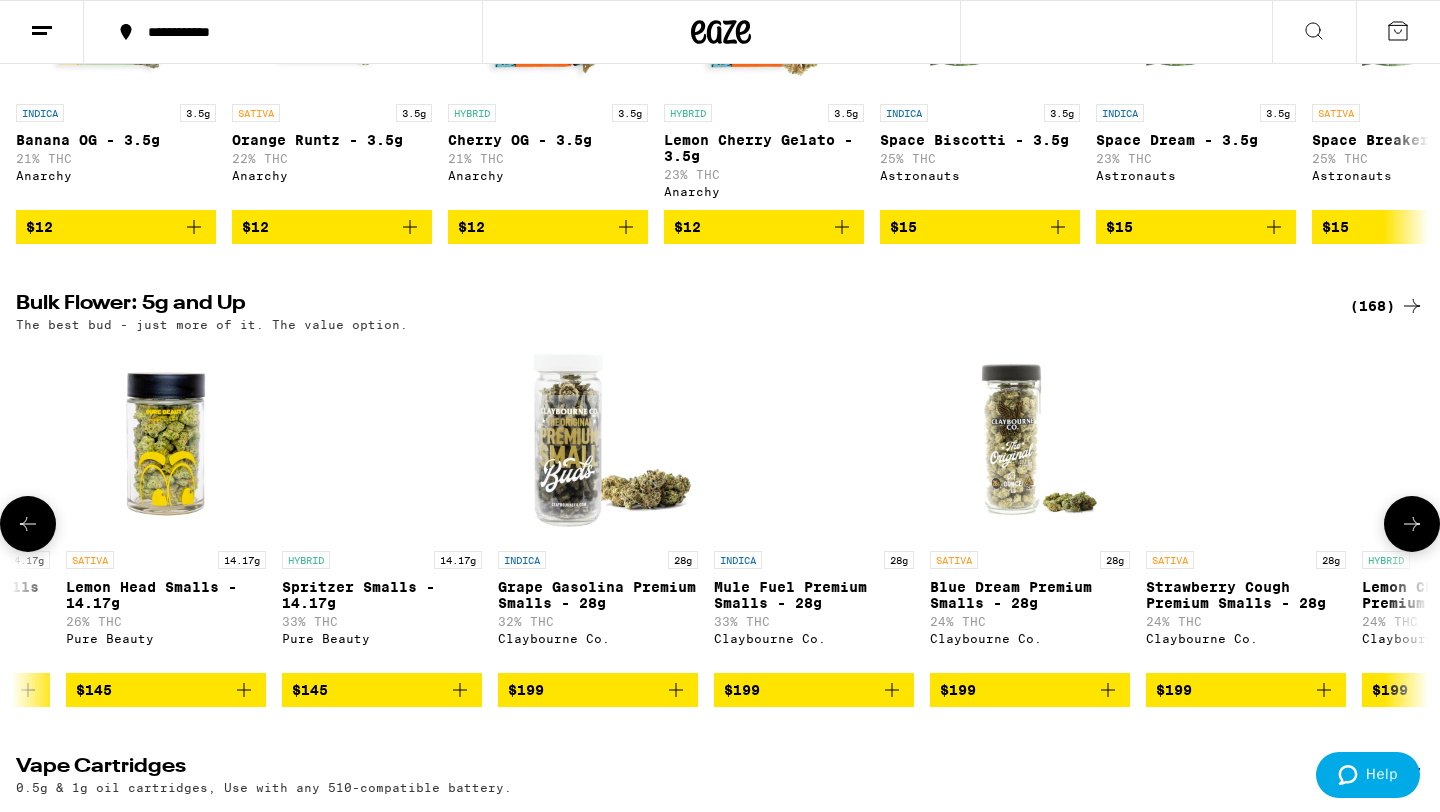 click 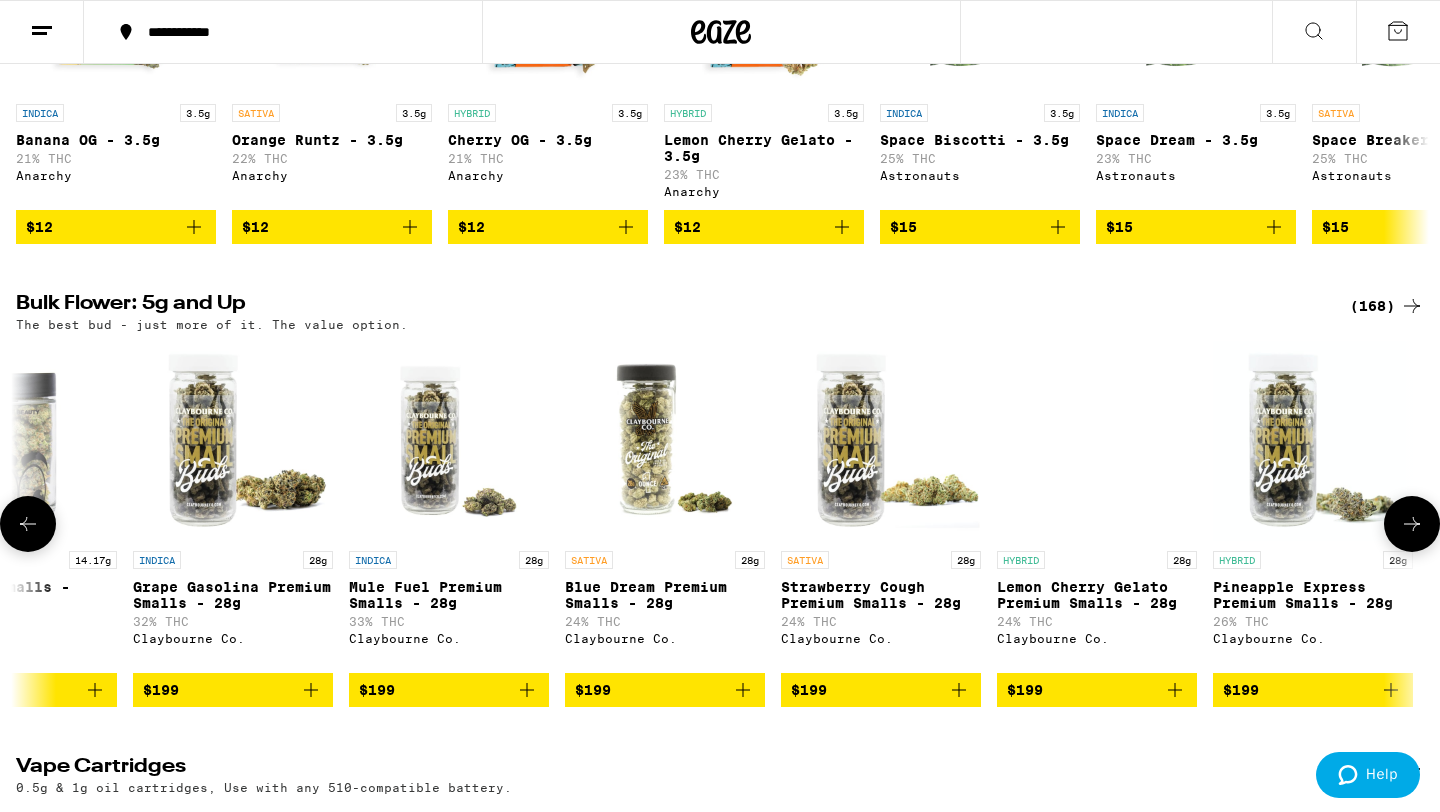 scroll, scrollTop: 0, scrollLeft: 34880, axis: horizontal 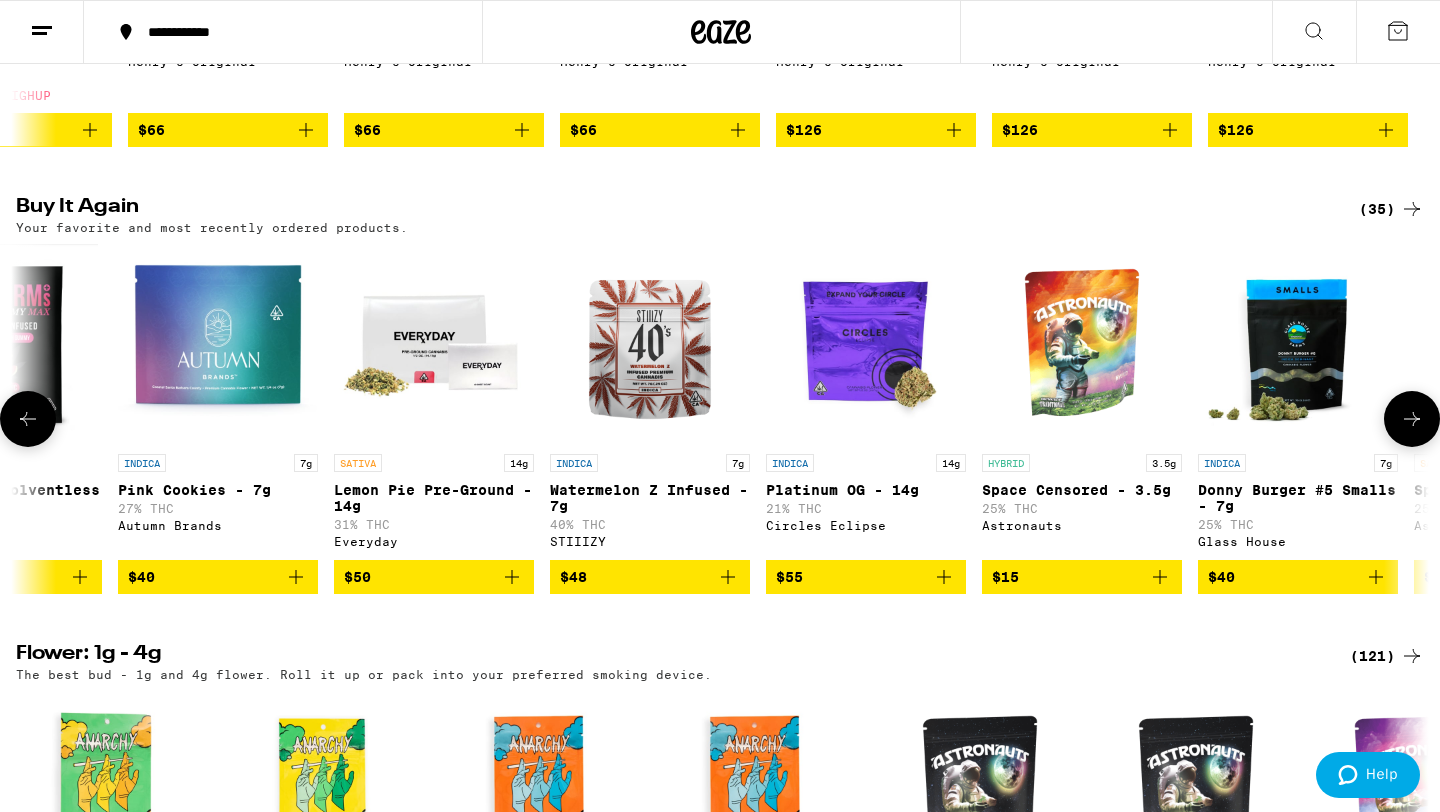 click 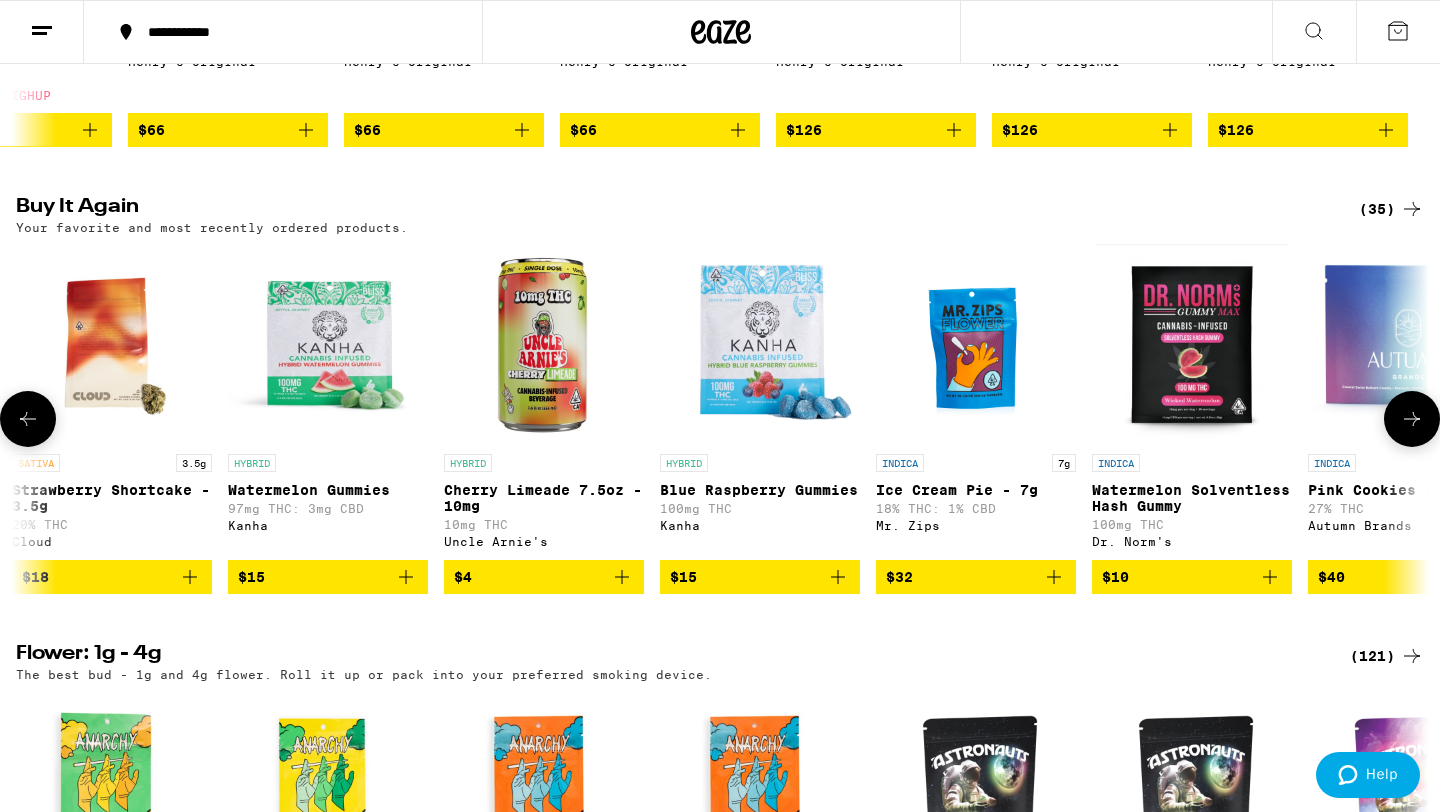 click 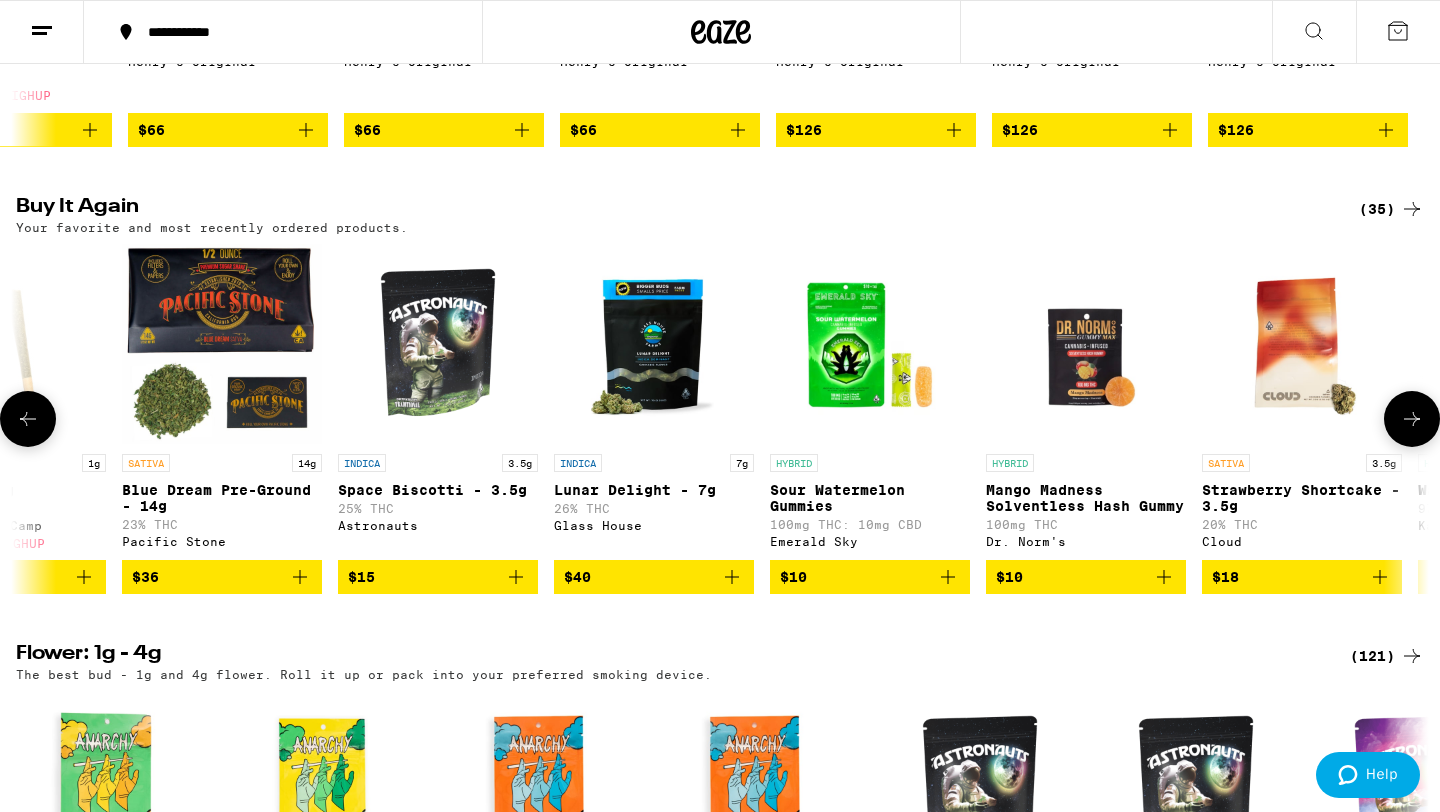 click 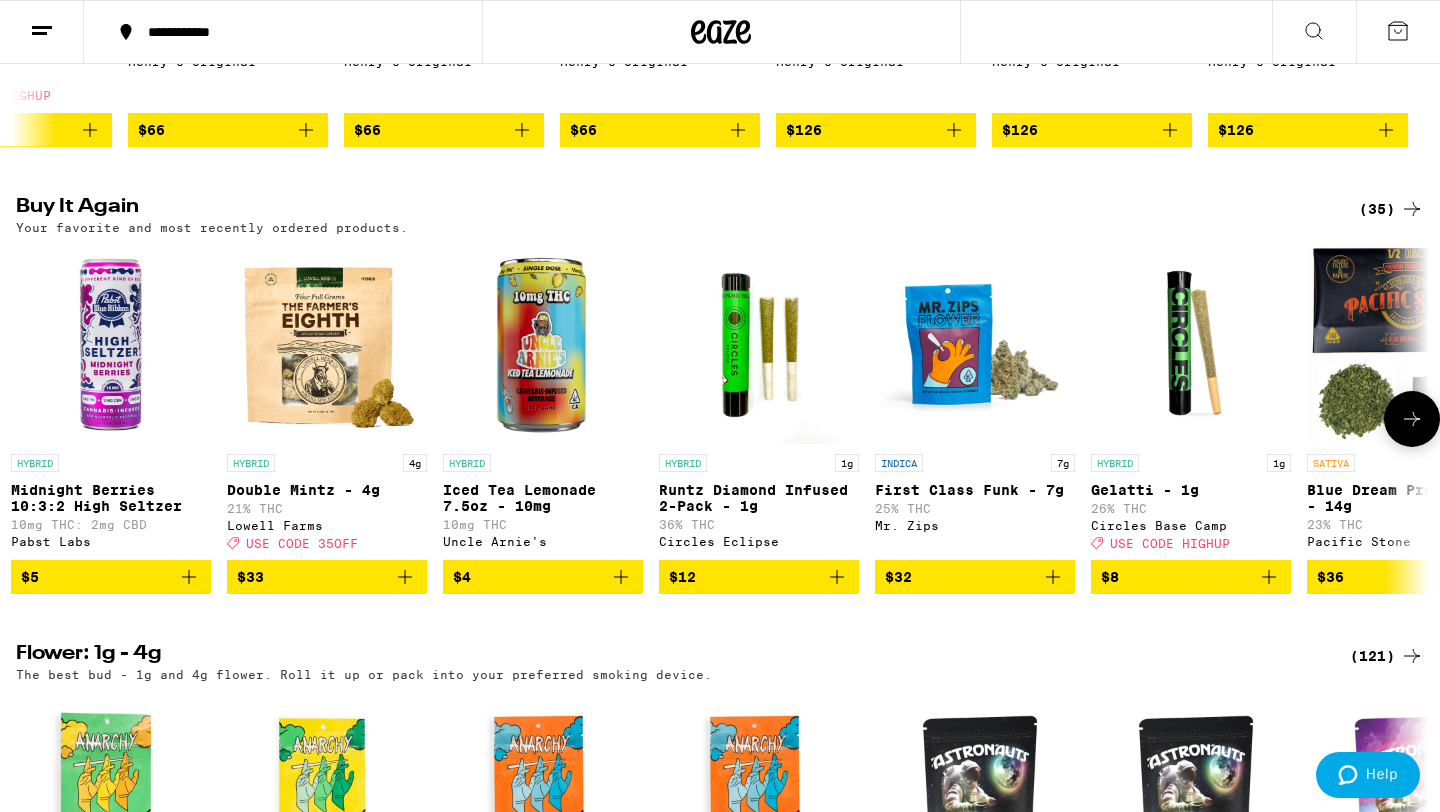 scroll, scrollTop: 0, scrollLeft: 0, axis: both 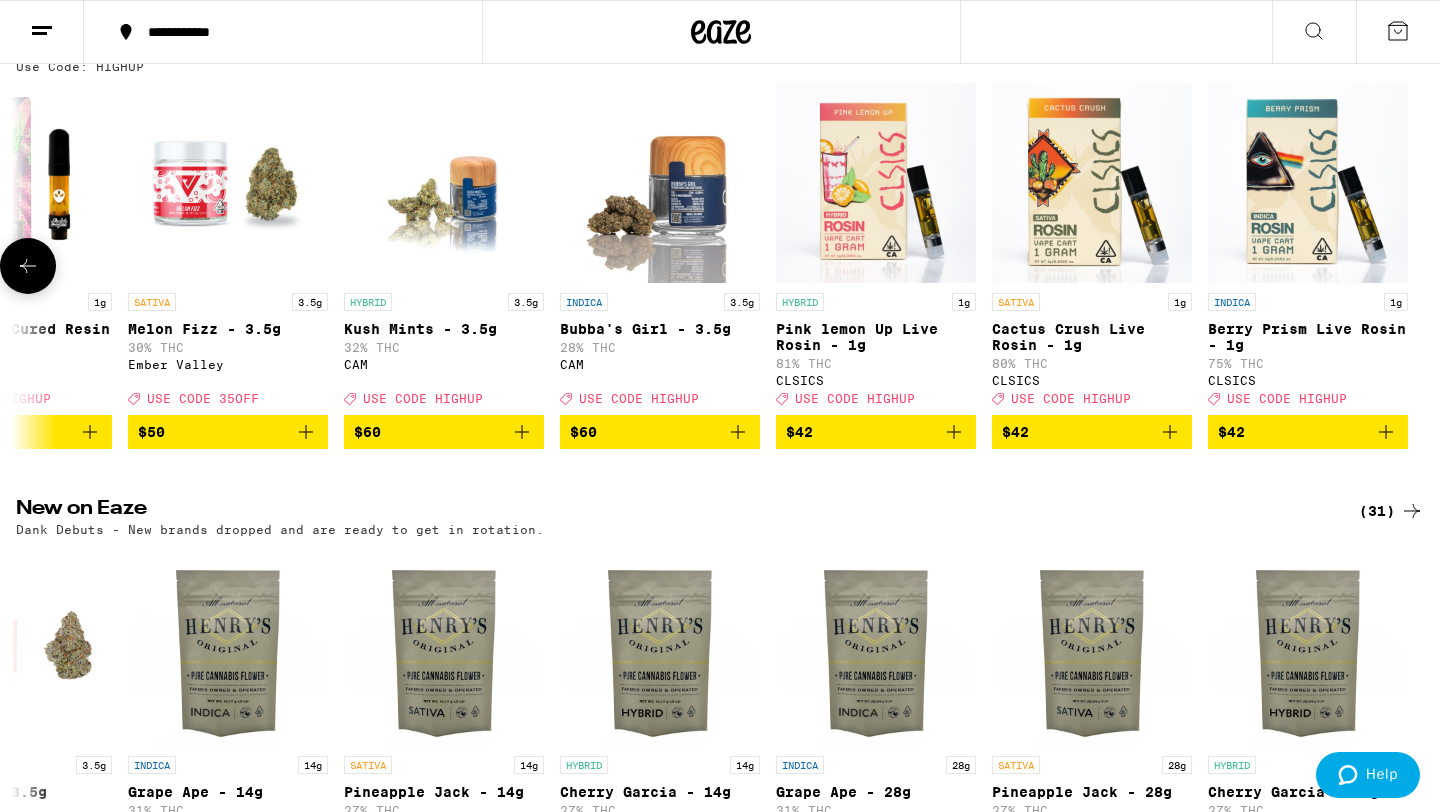 click 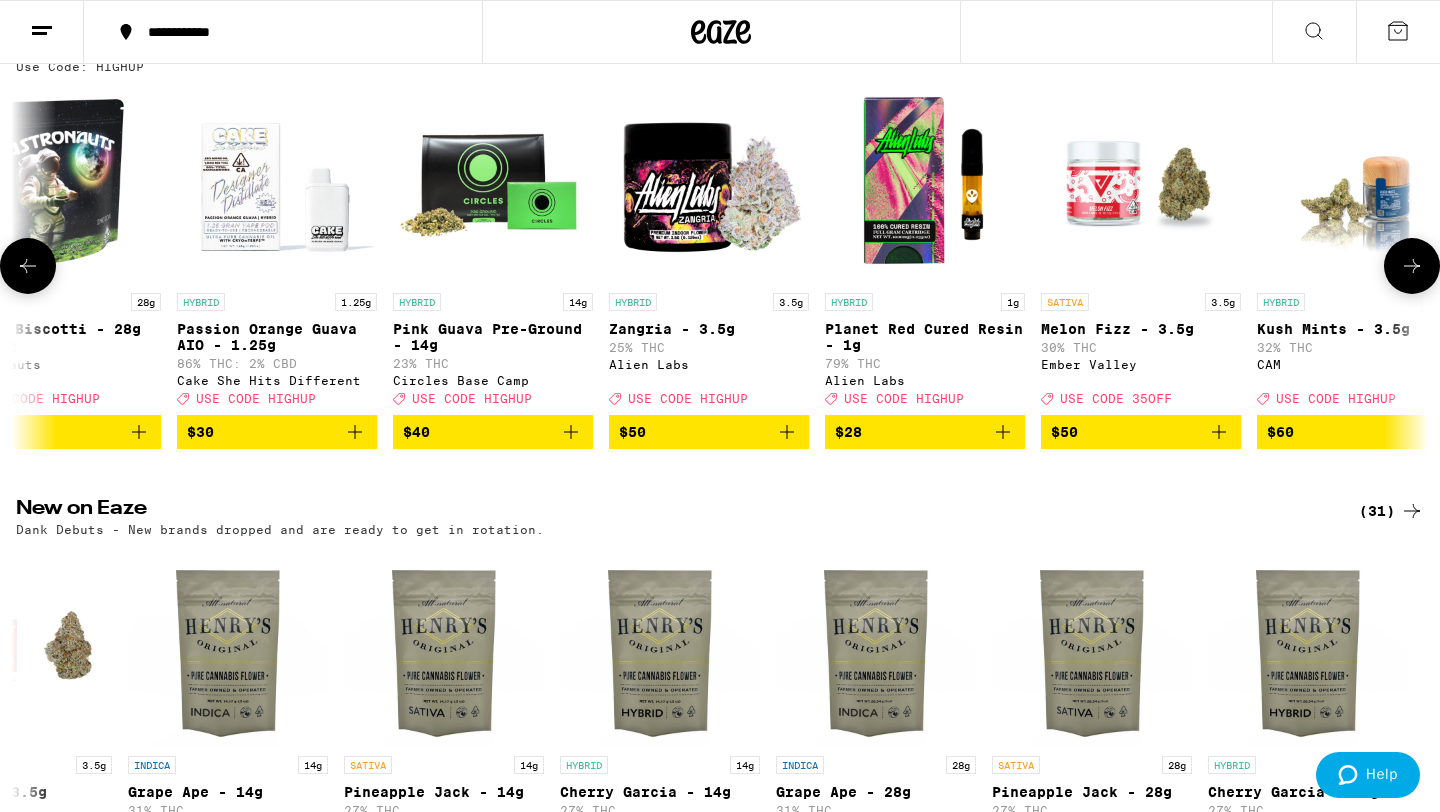 scroll, scrollTop: 0, scrollLeft: 22890, axis: horizontal 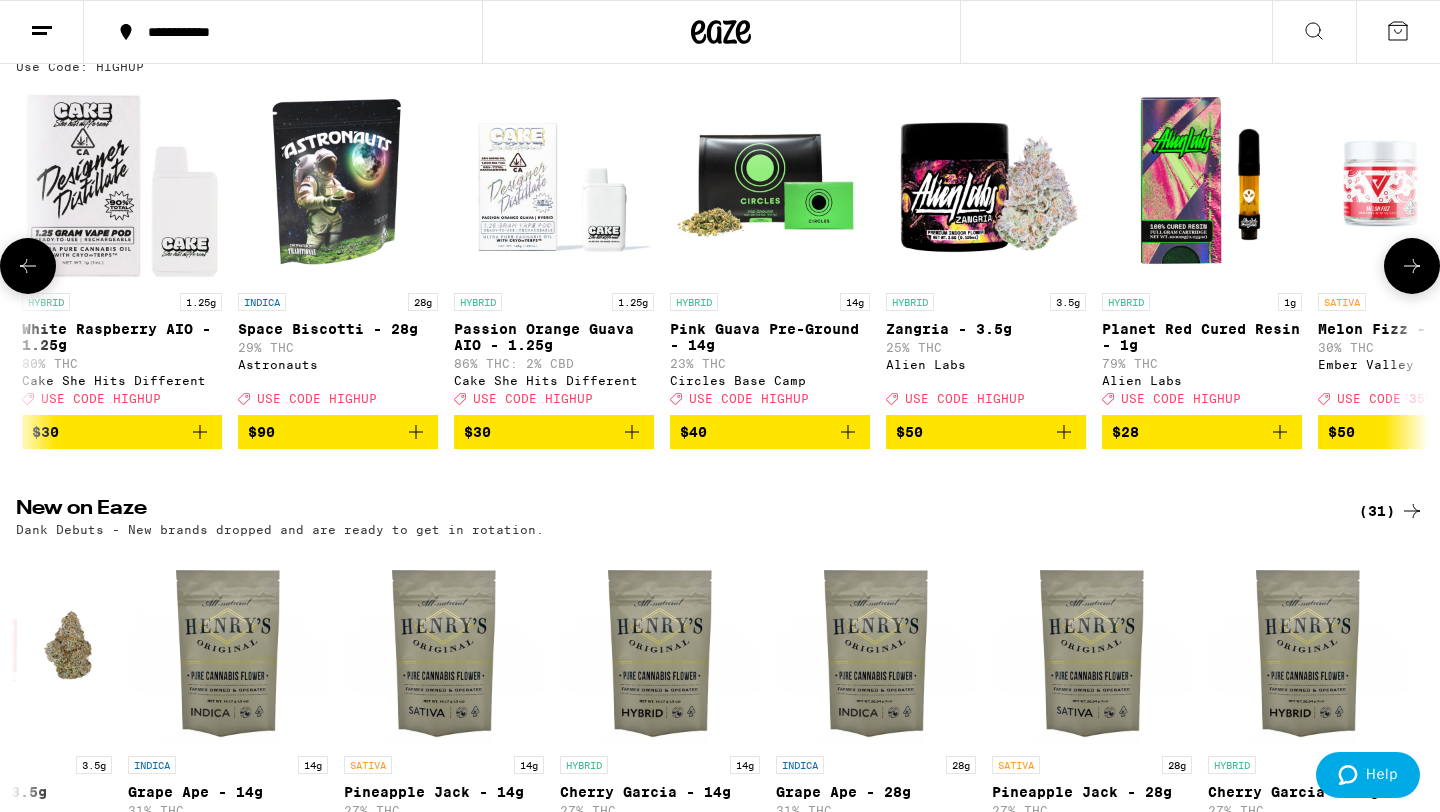 click 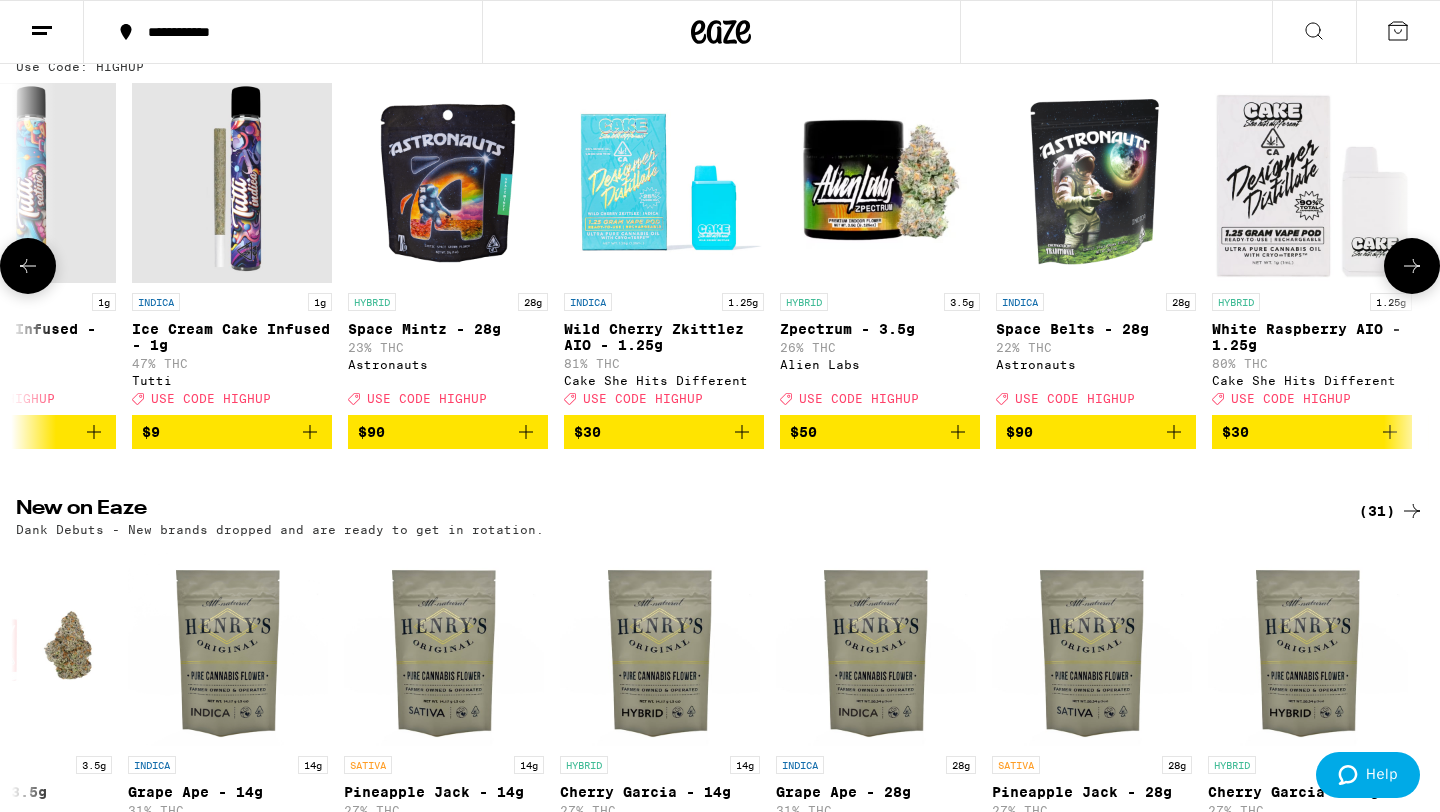 click 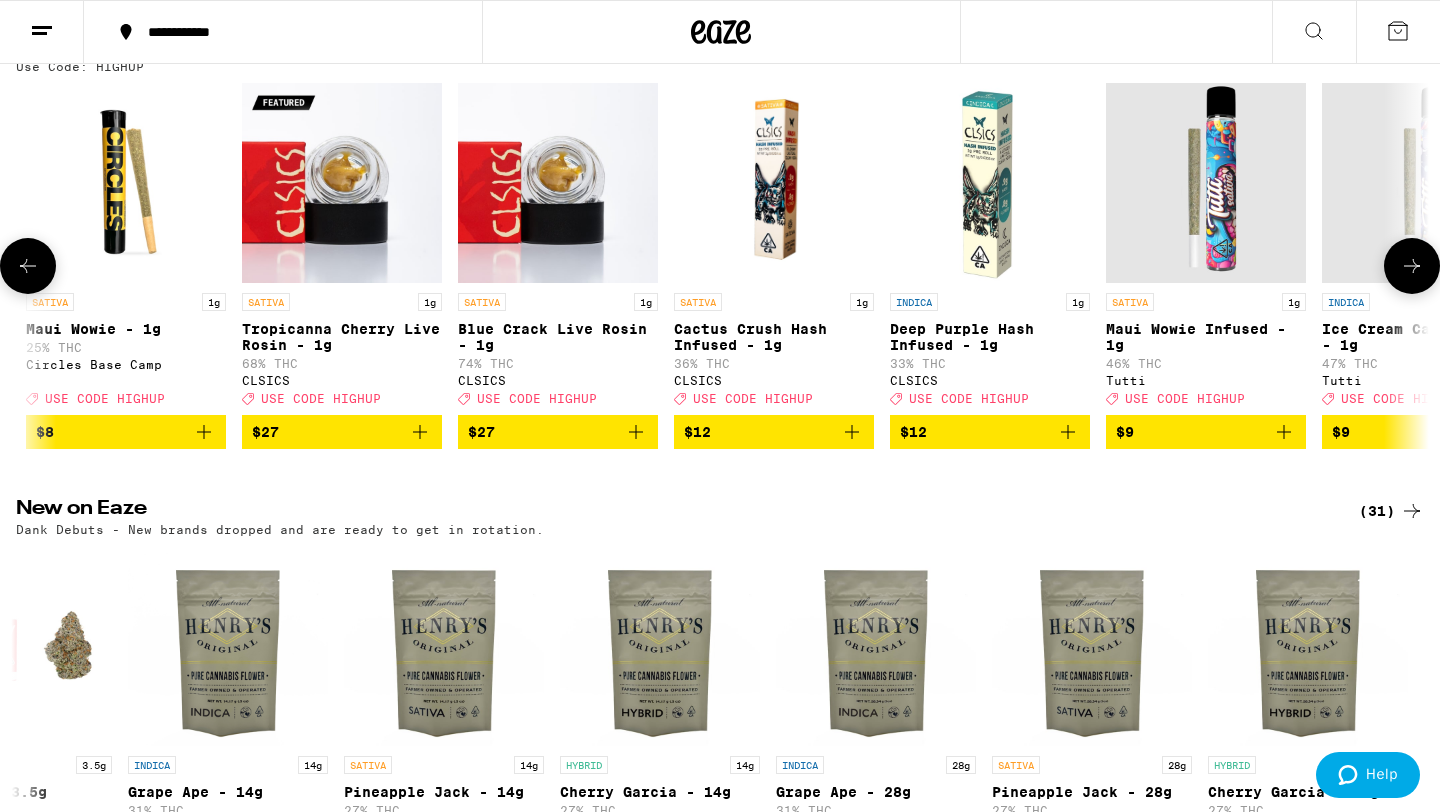click 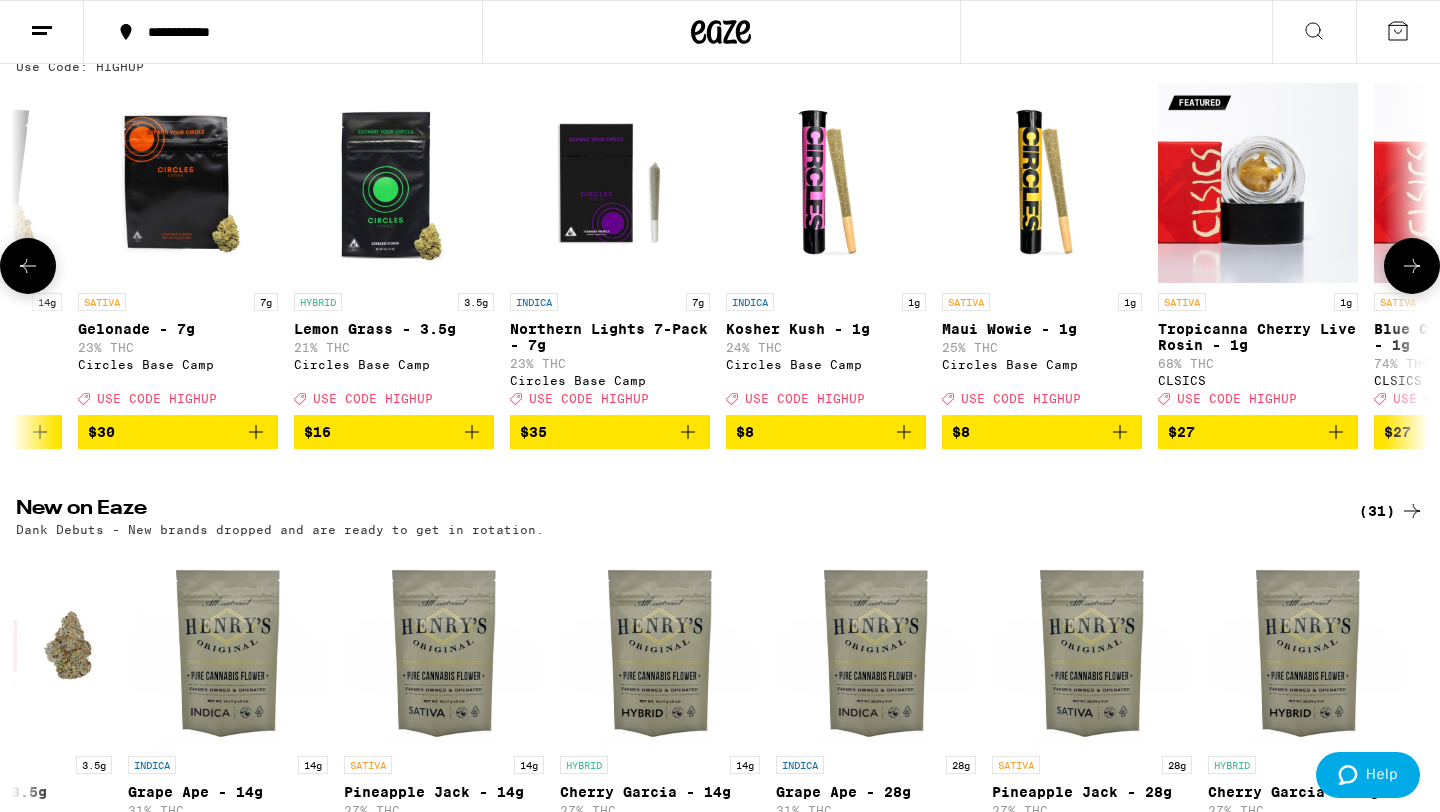 scroll, scrollTop: 0, scrollLeft: 19320, axis: horizontal 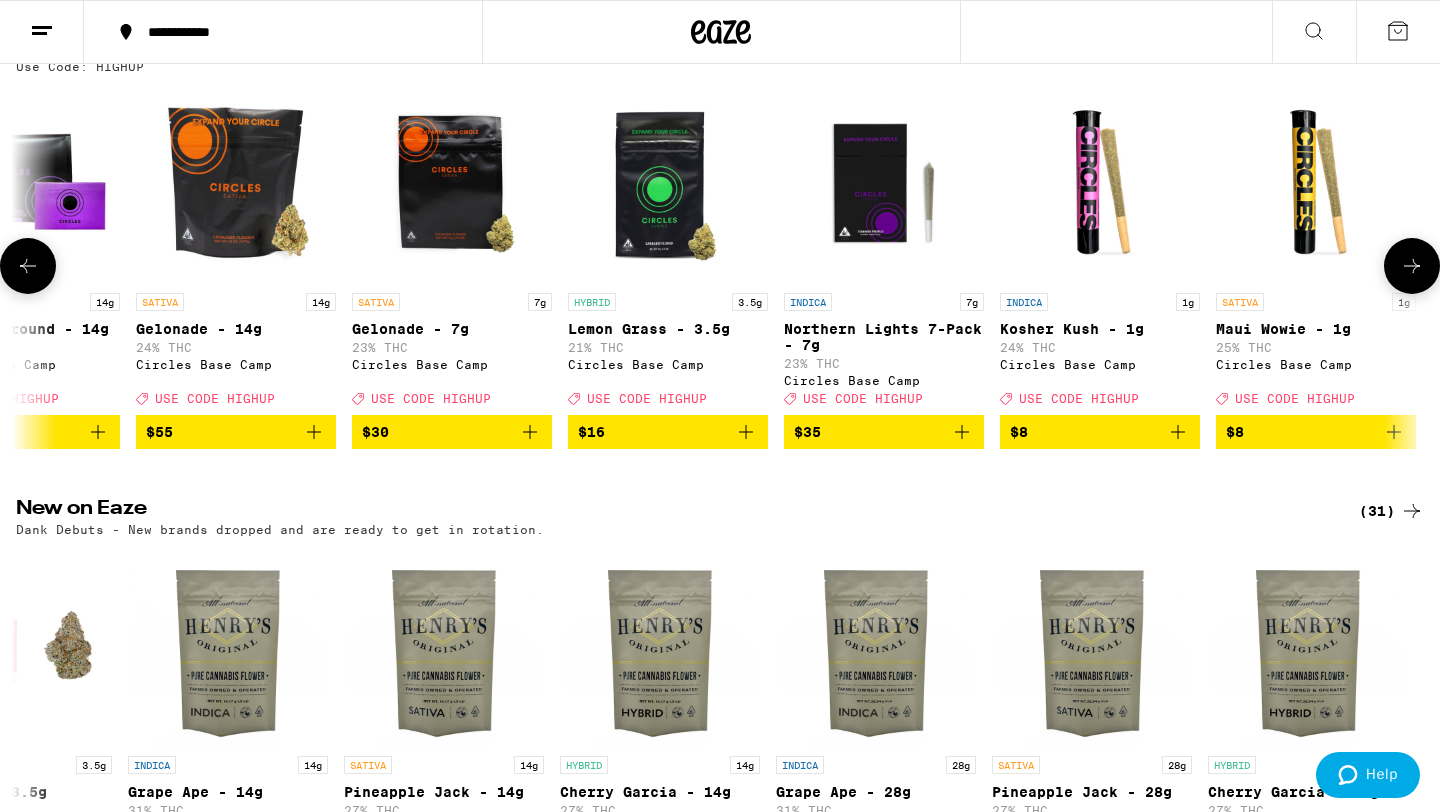 click 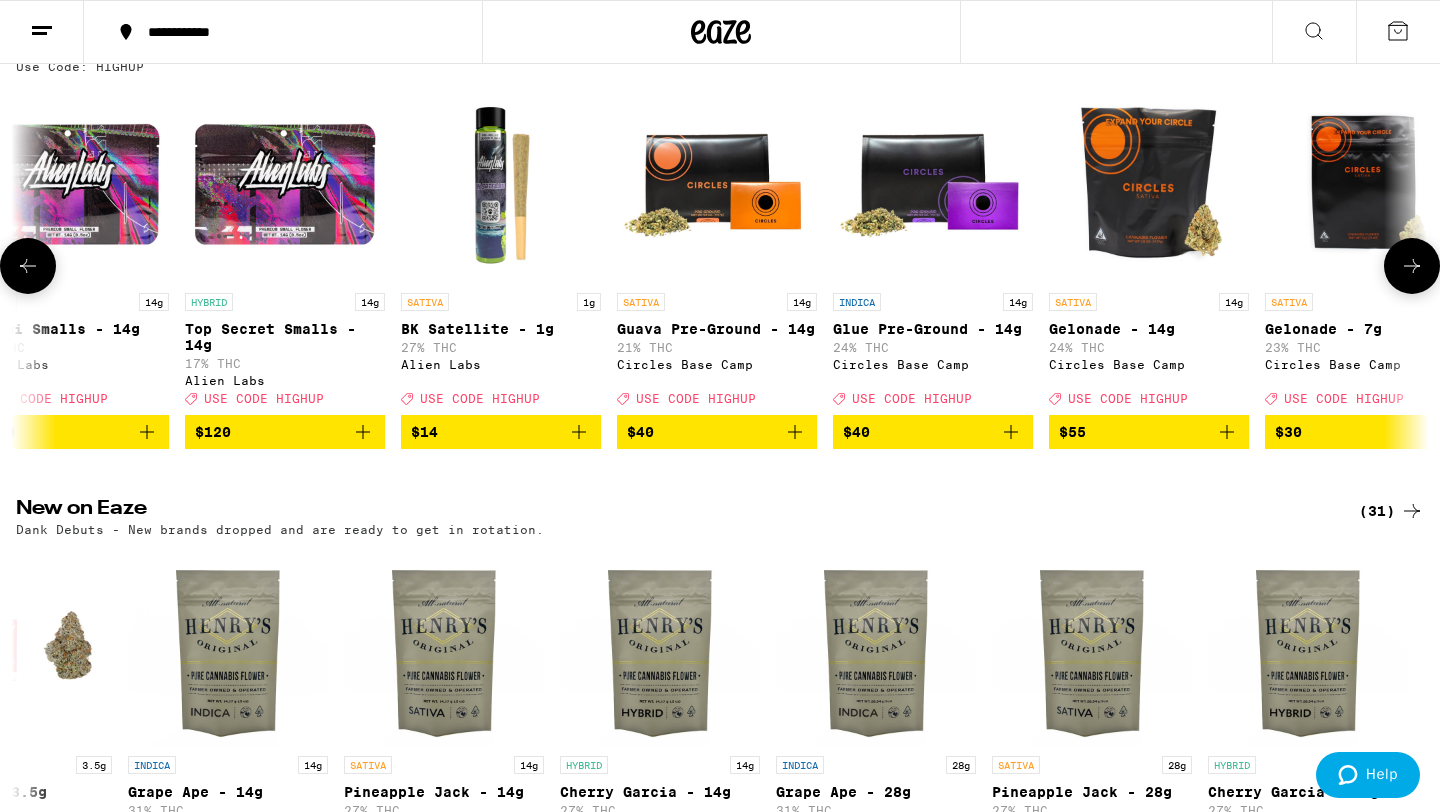 scroll, scrollTop: 0, scrollLeft: 18130, axis: horizontal 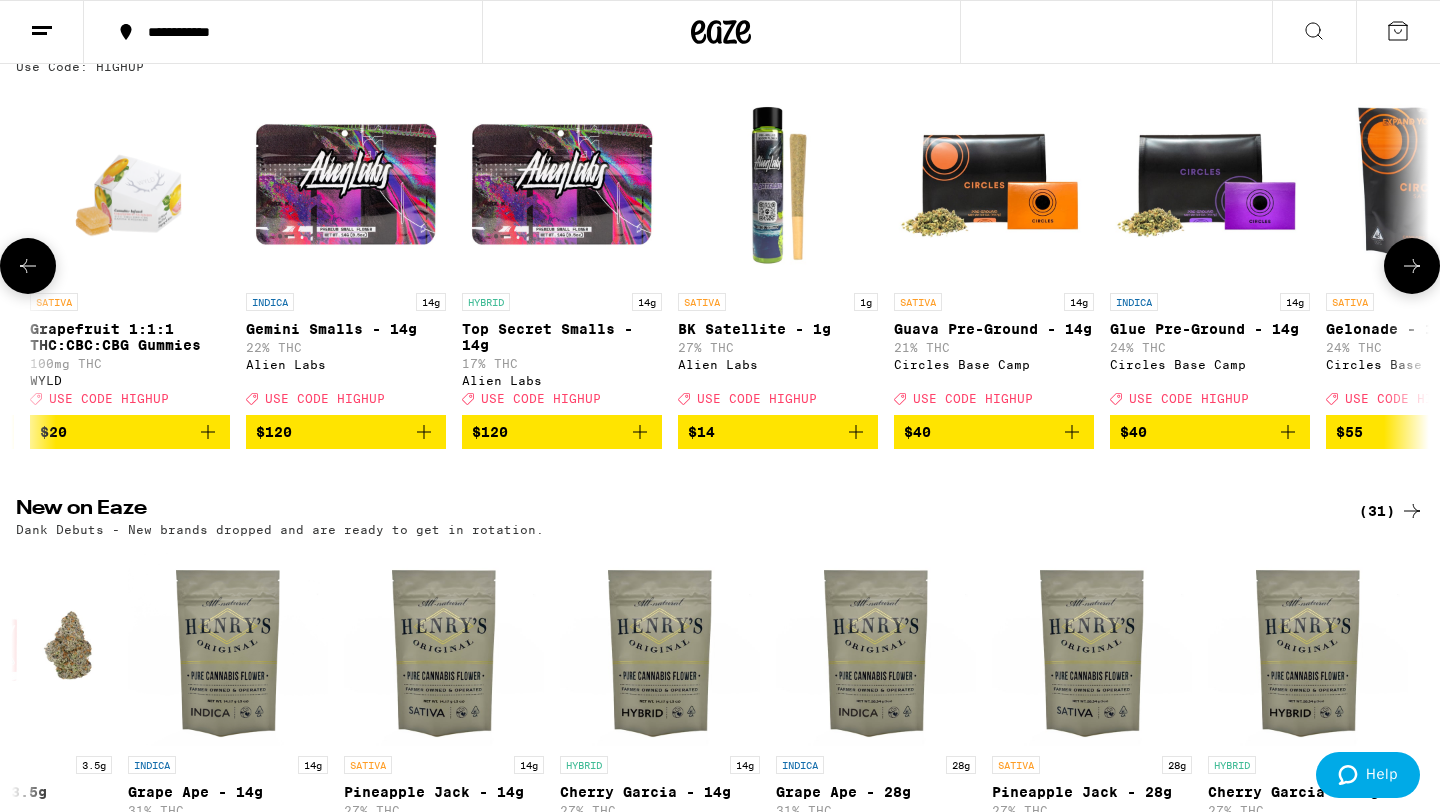 click 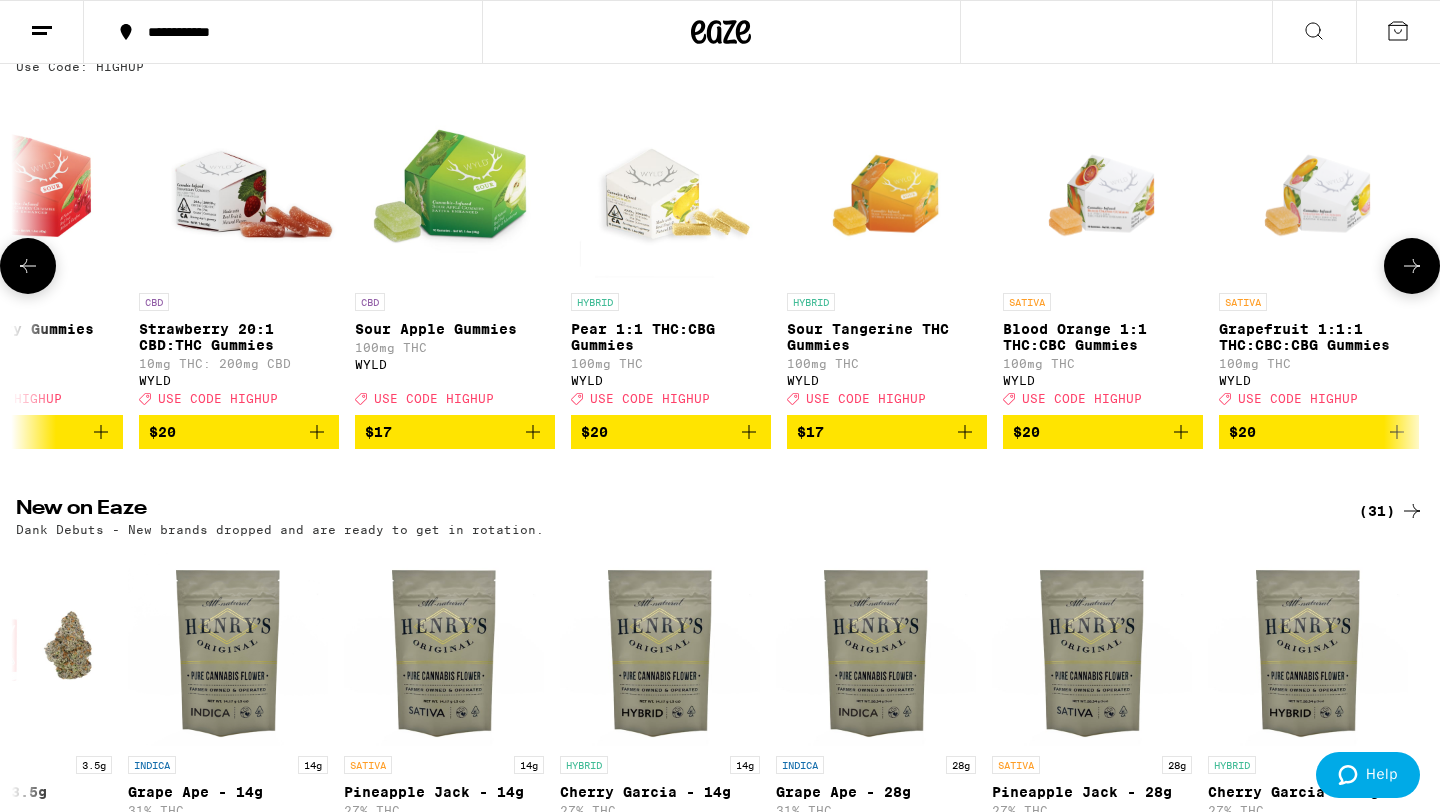 scroll, scrollTop: 0, scrollLeft: 16940, axis: horizontal 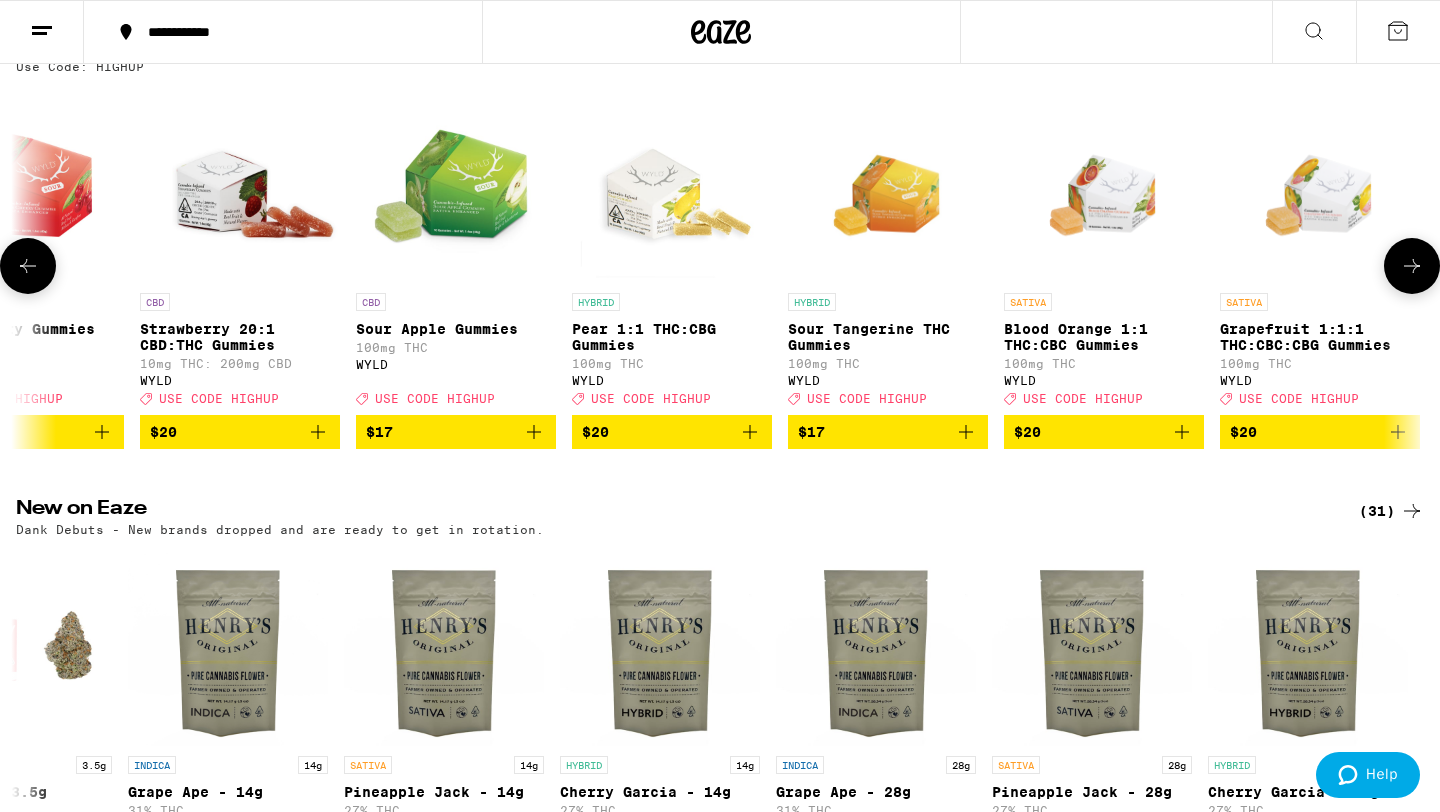 click 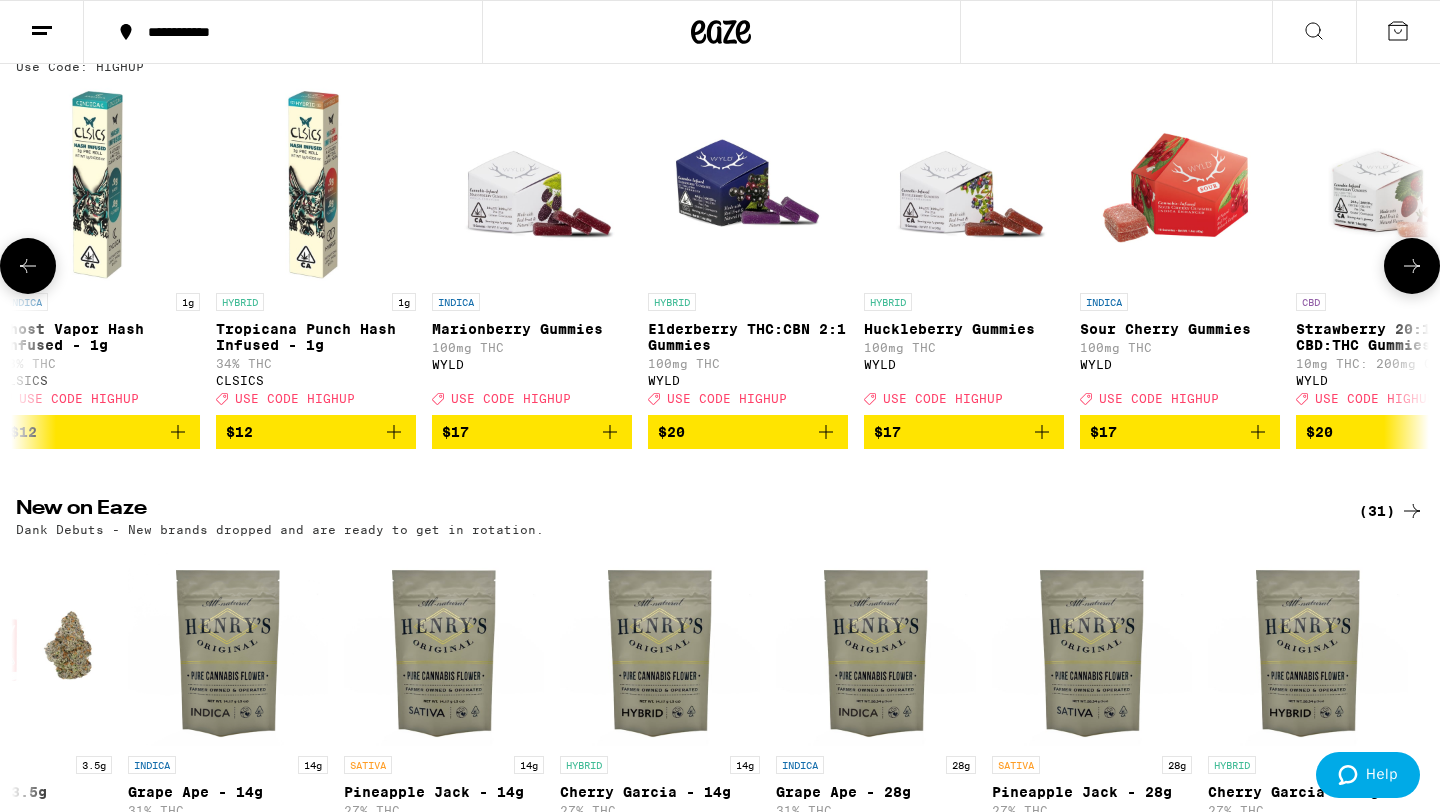 scroll, scrollTop: 0, scrollLeft: 15750, axis: horizontal 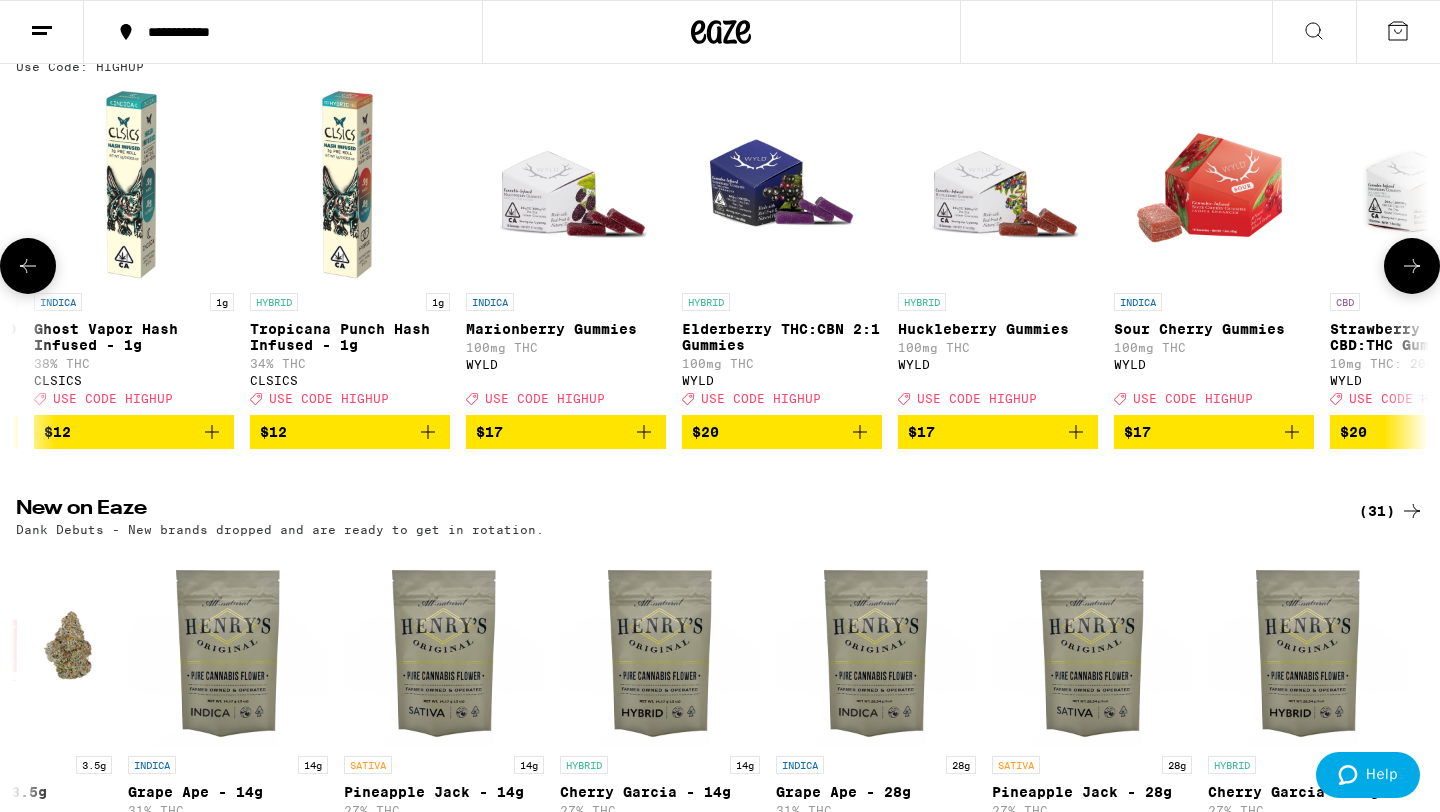 click 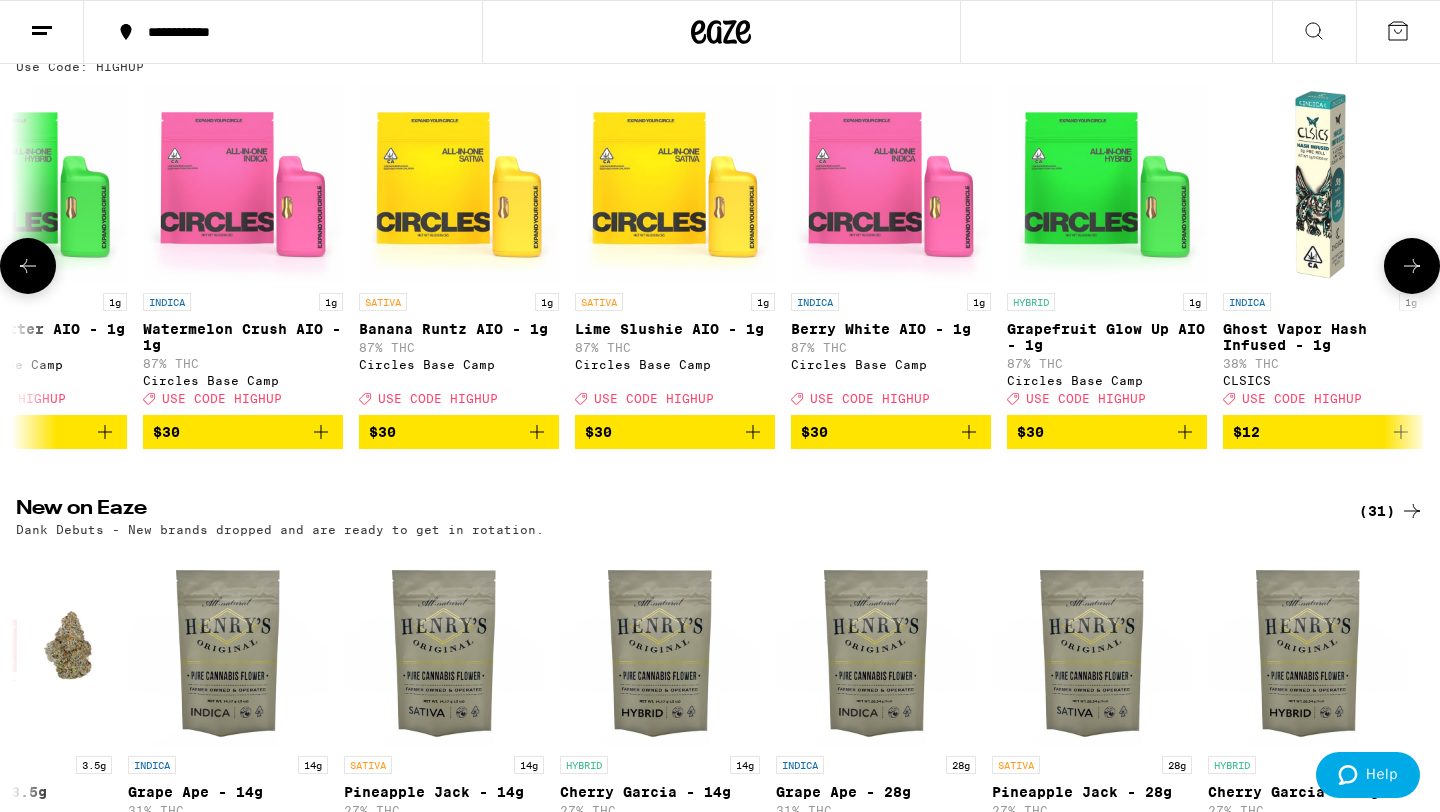 scroll, scrollTop: 0, scrollLeft: 14560, axis: horizontal 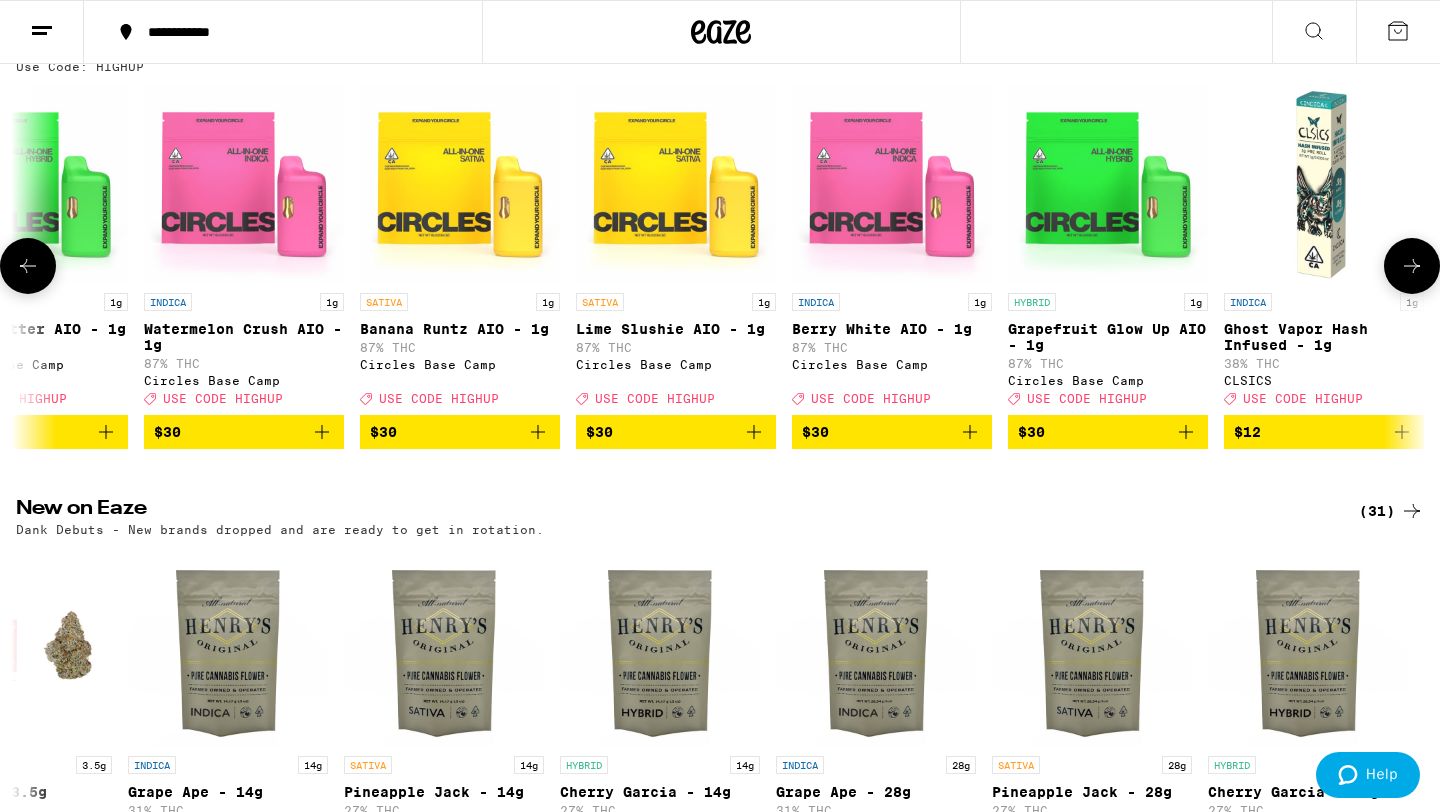 click 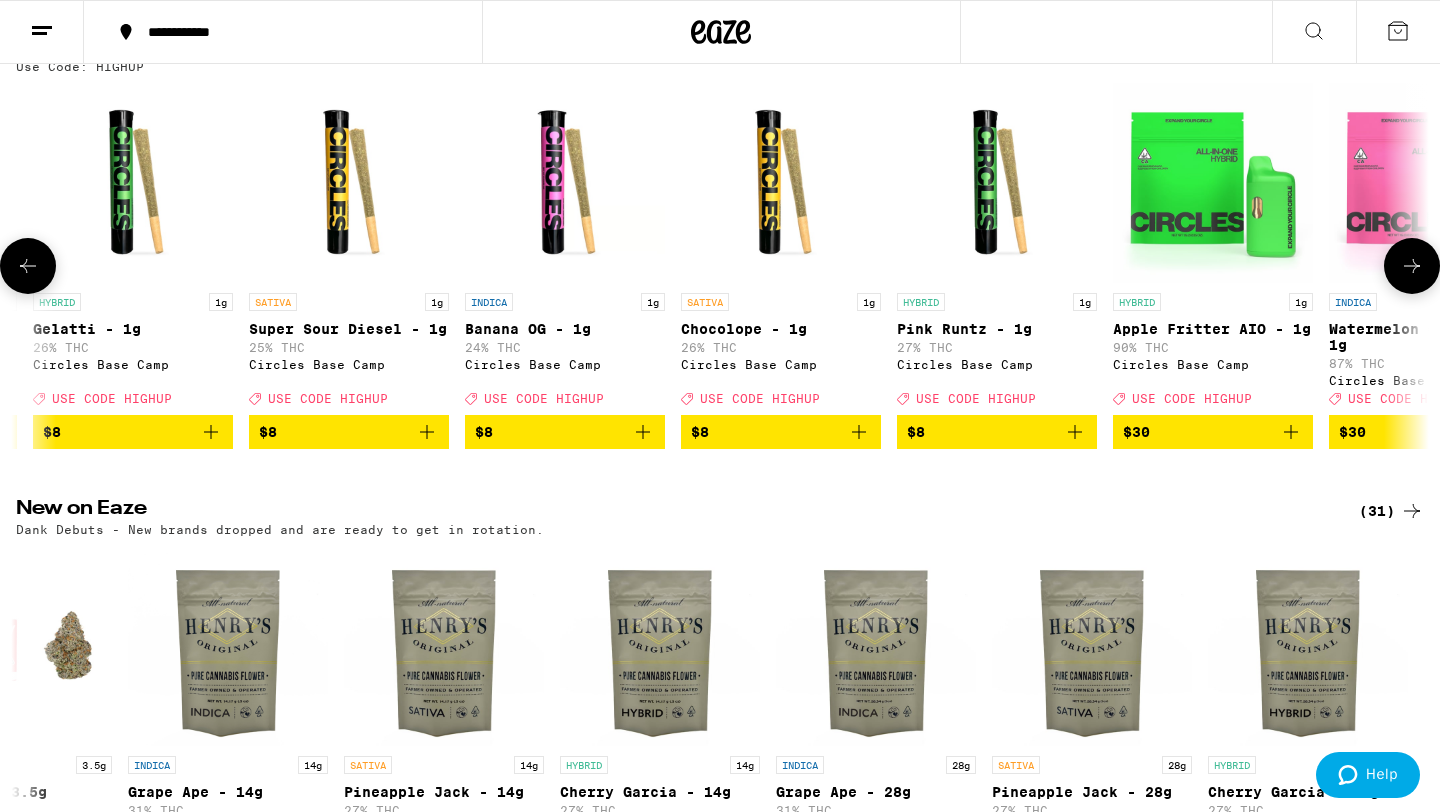 scroll, scrollTop: 0, scrollLeft: 13370, axis: horizontal 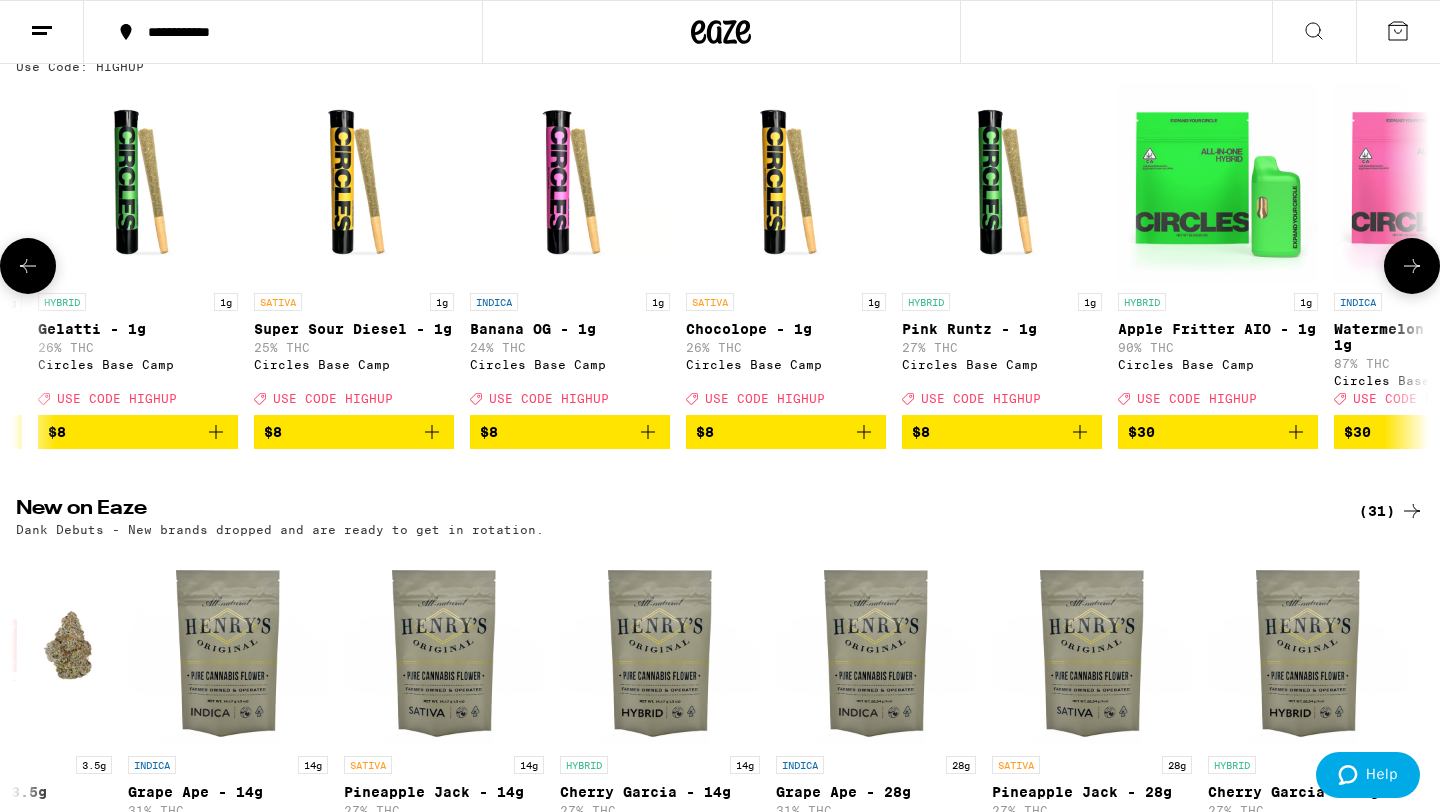 click 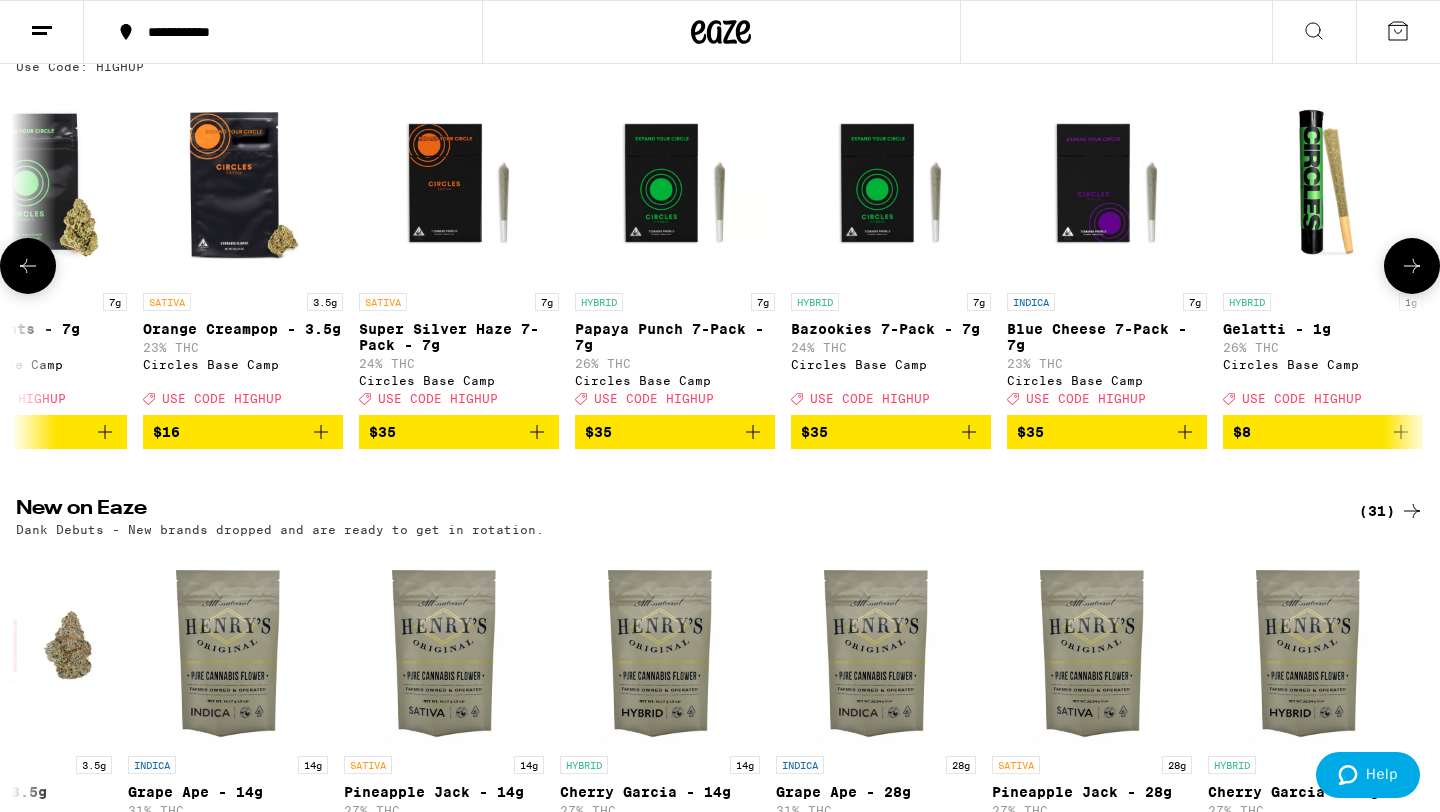 scroll, scrollTop: 0, scrollLeft: 12180, axis: horizontal 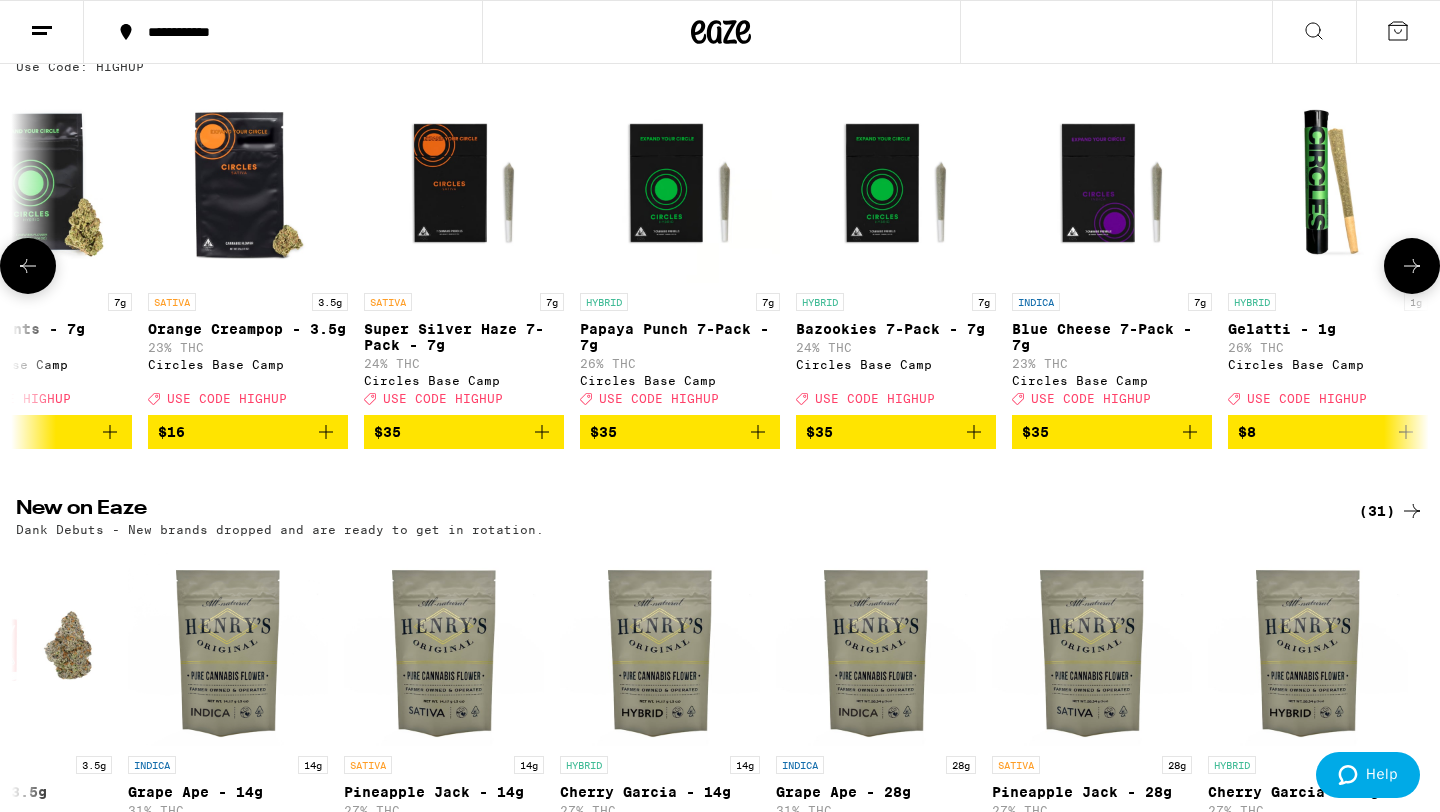click 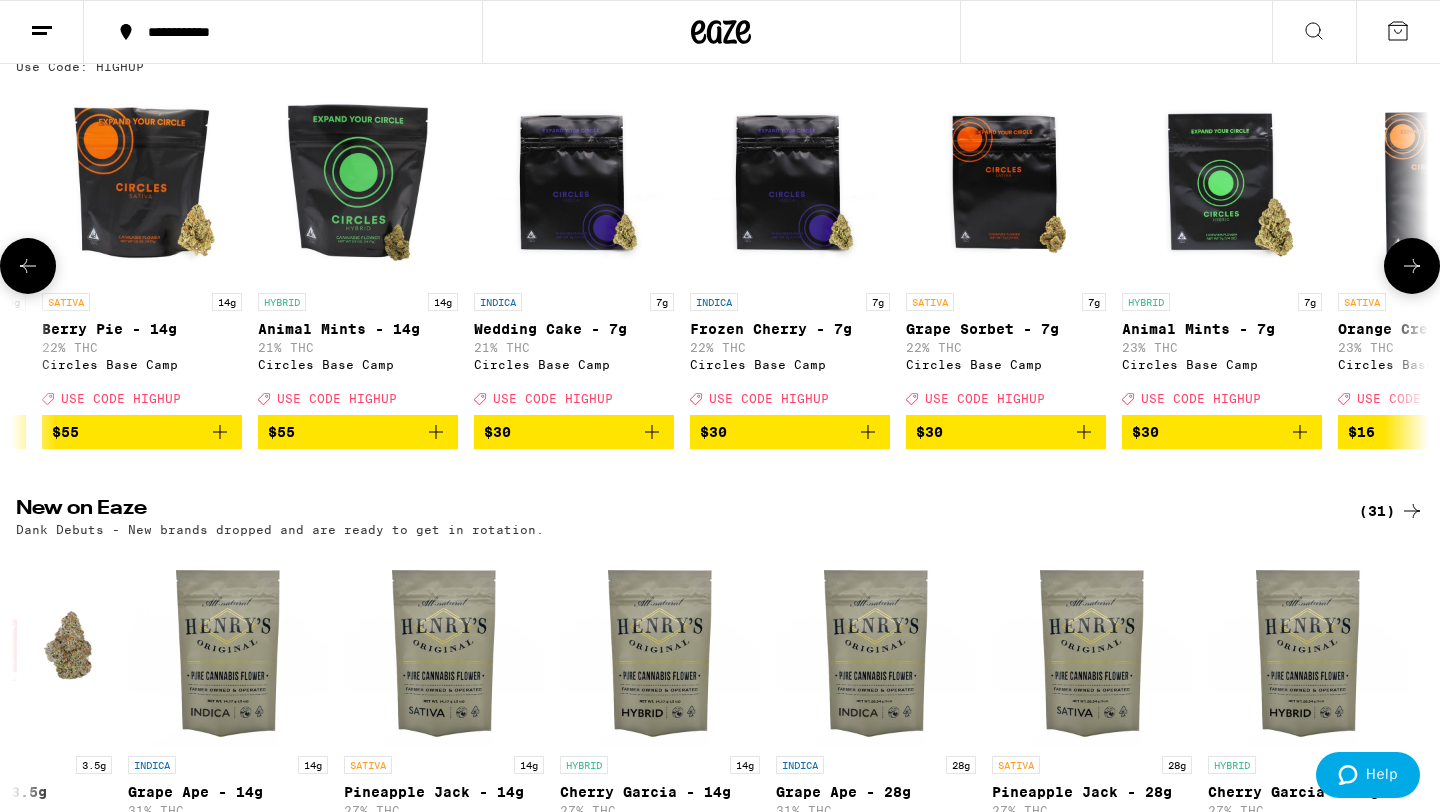 click 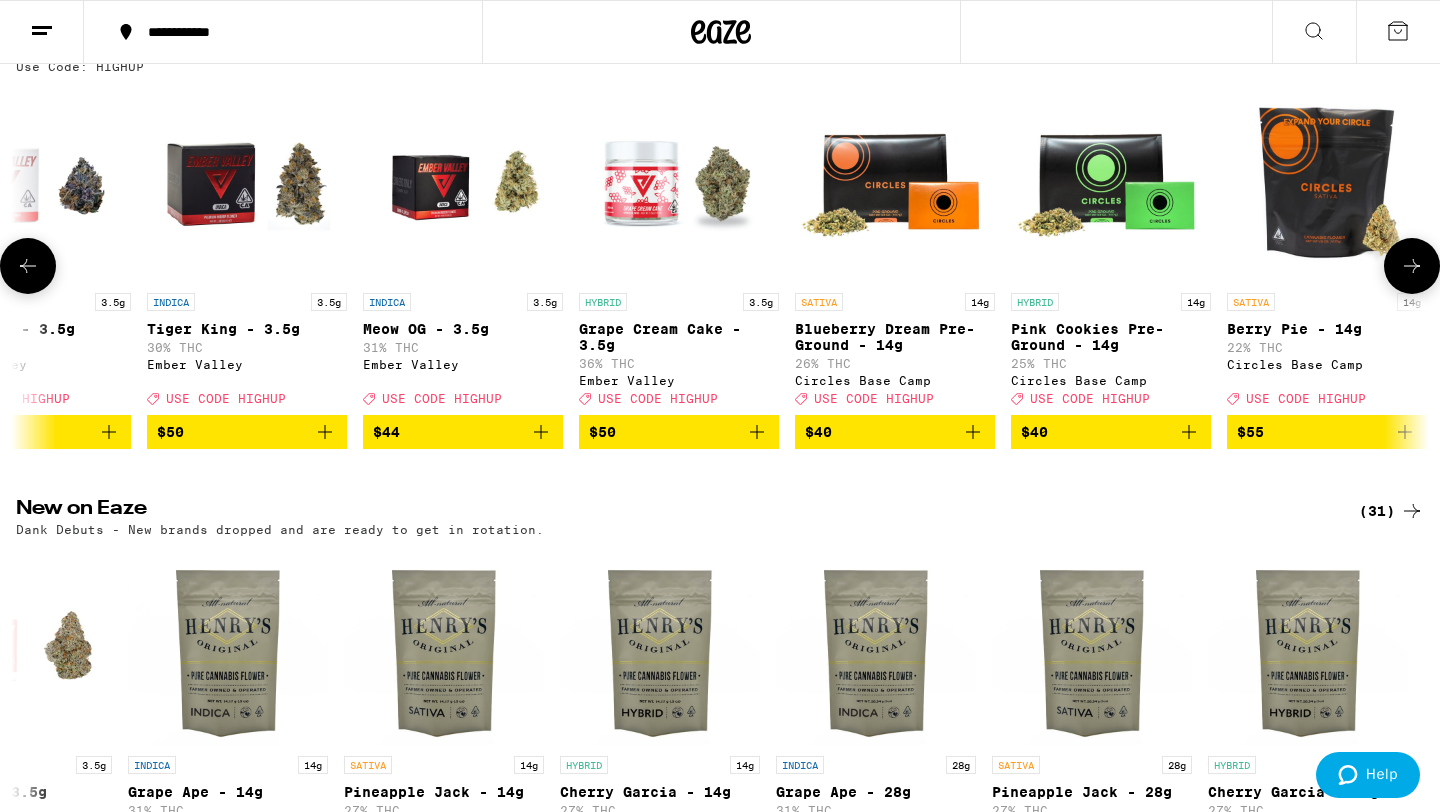 scroll, scrollTop: 0, scrollLeft: 9800, axis: horizontal 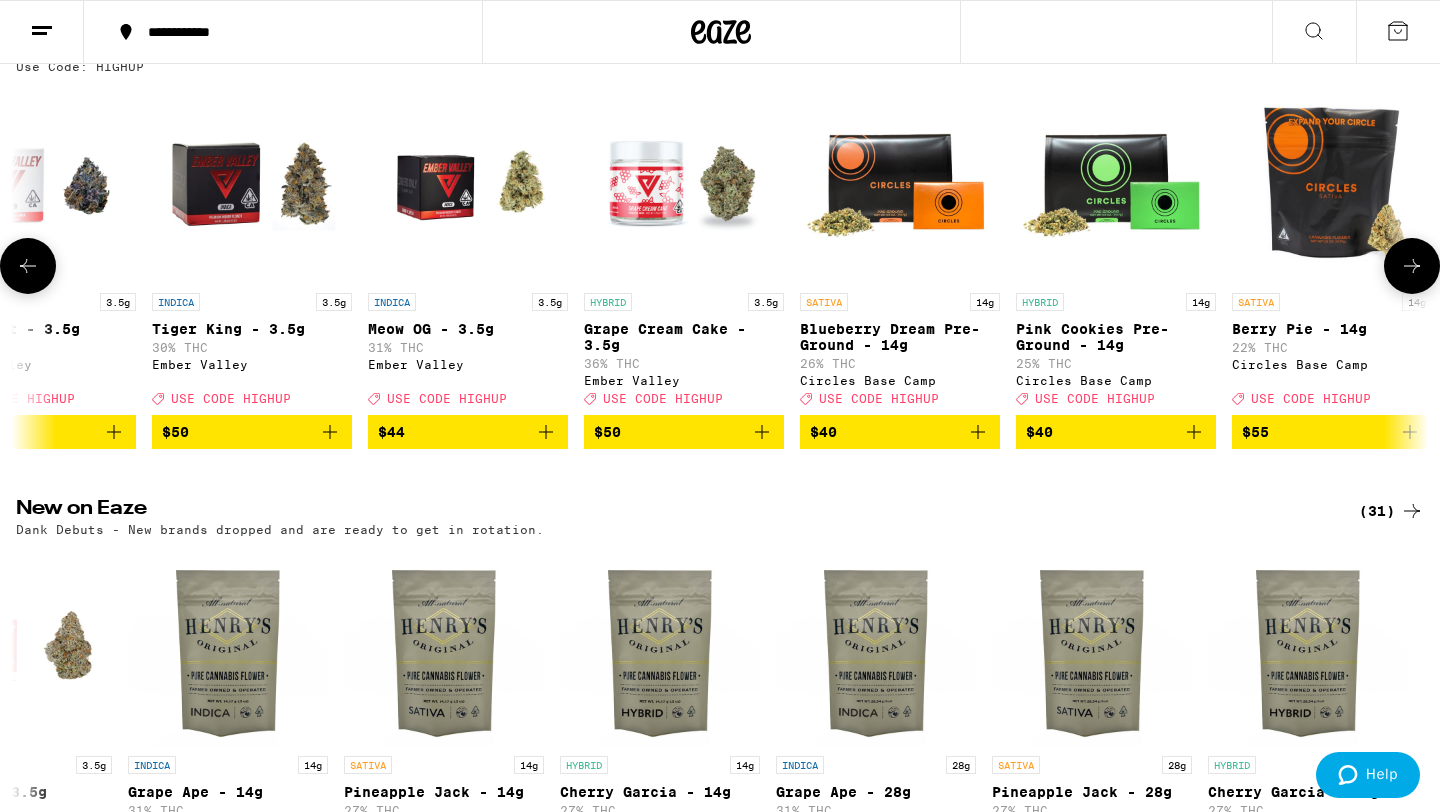 click 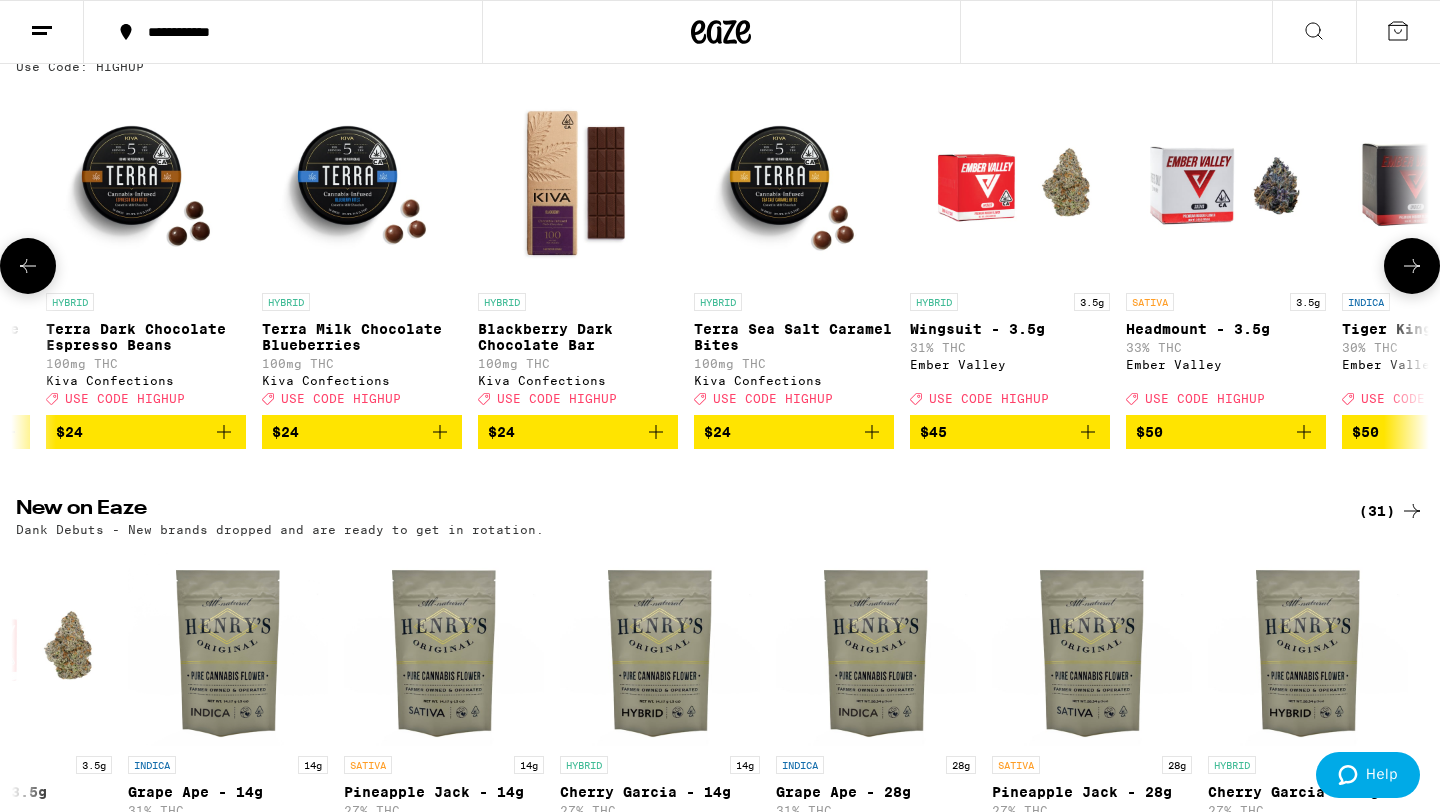click 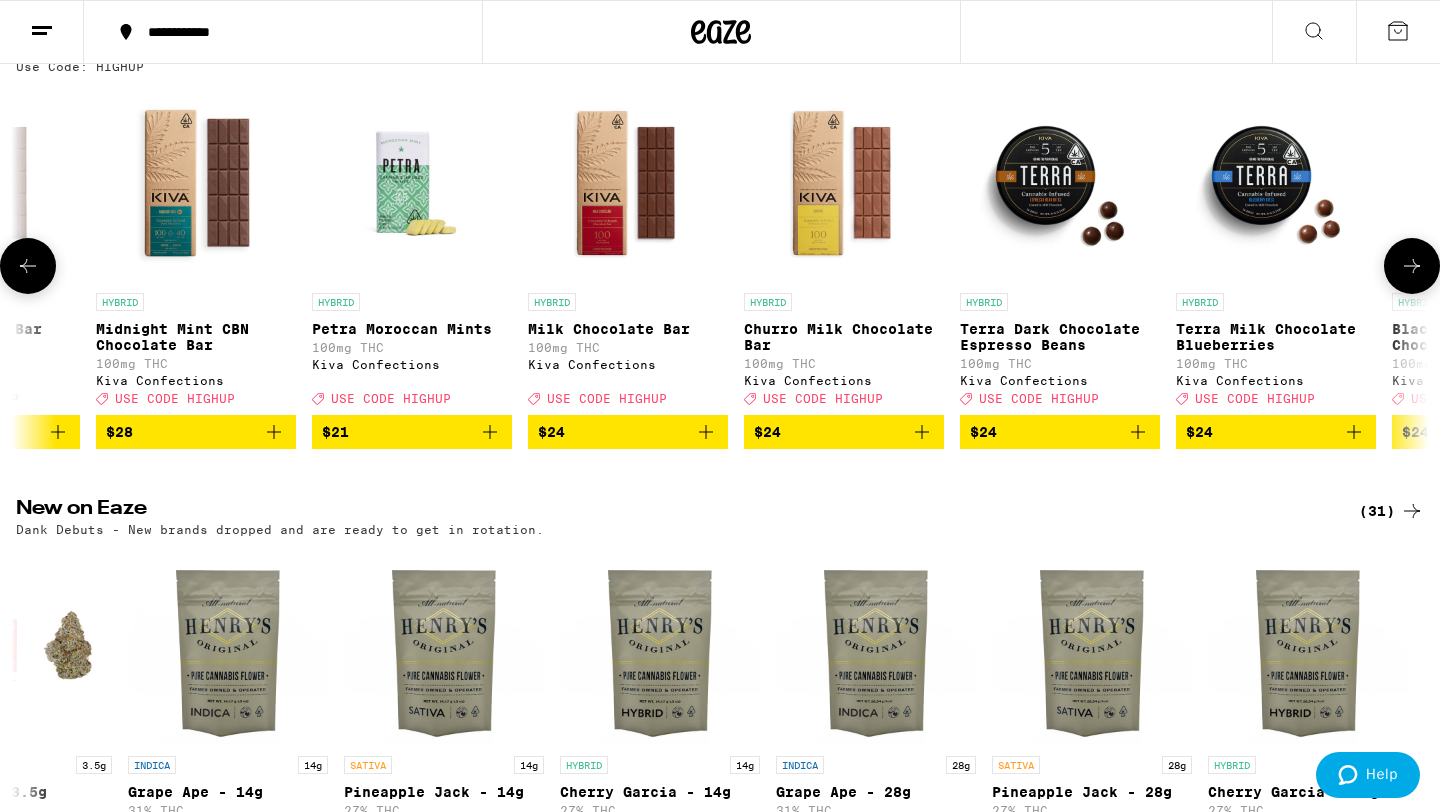 scroll, scrollTop: 0, scrollLeft: 7420, axis: horizontal 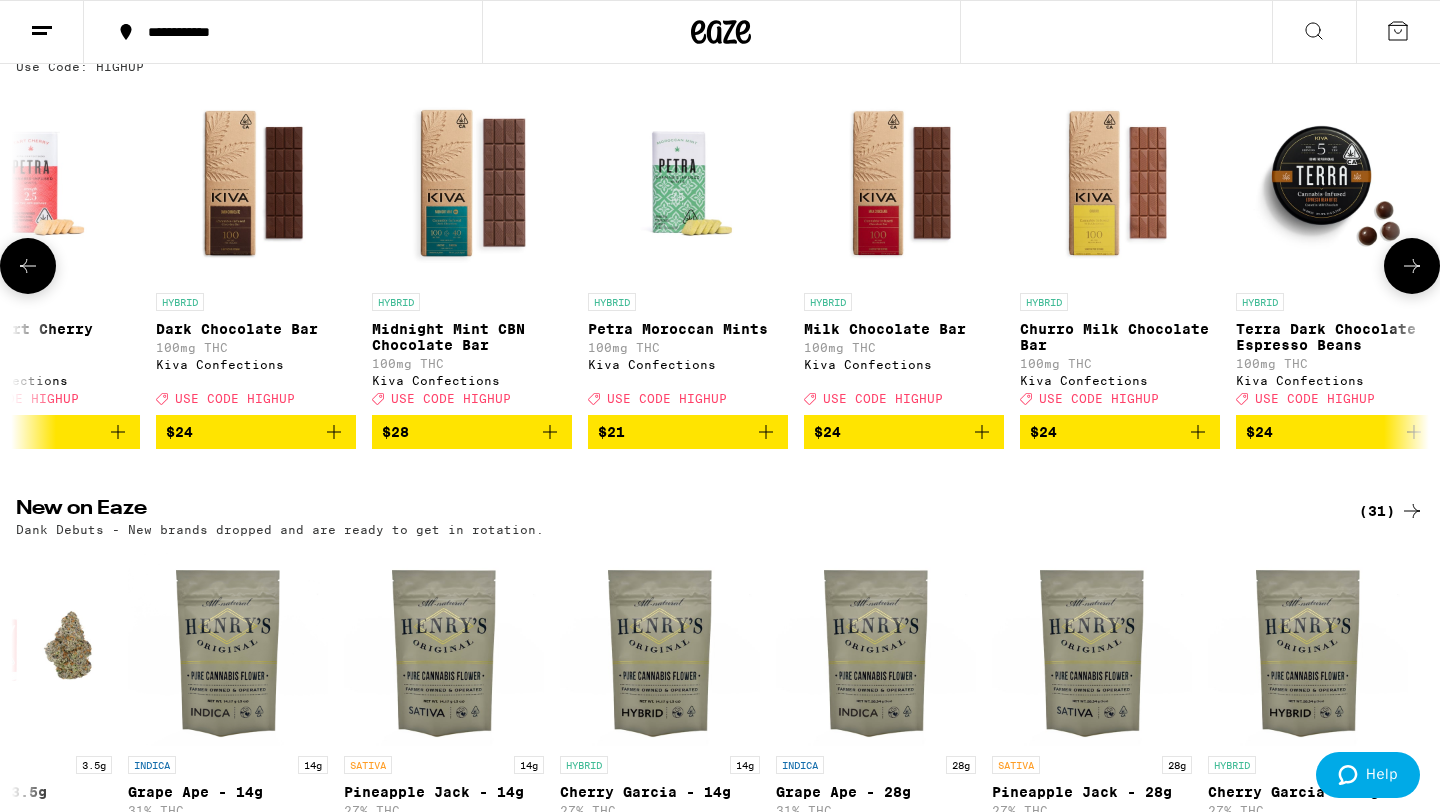 click 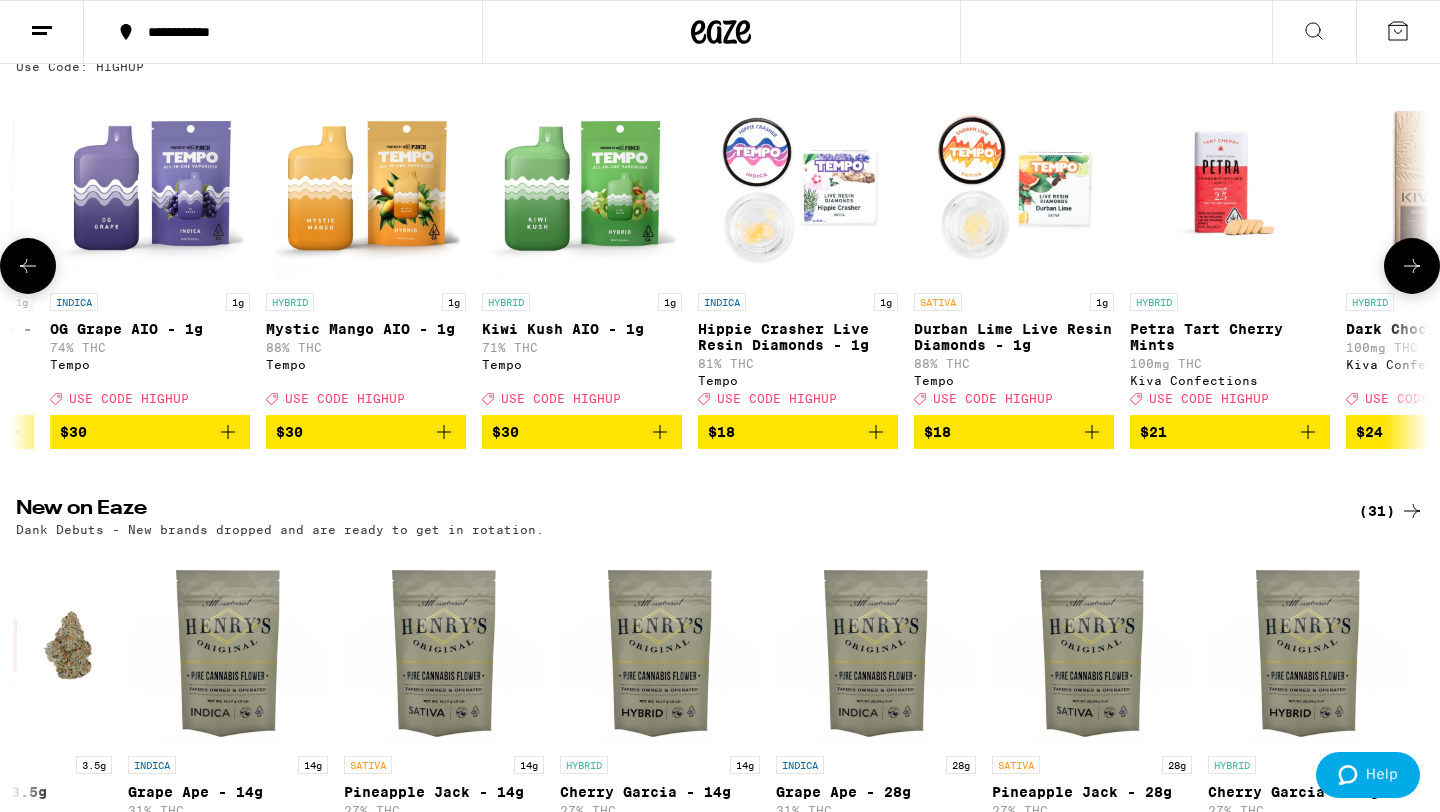 click 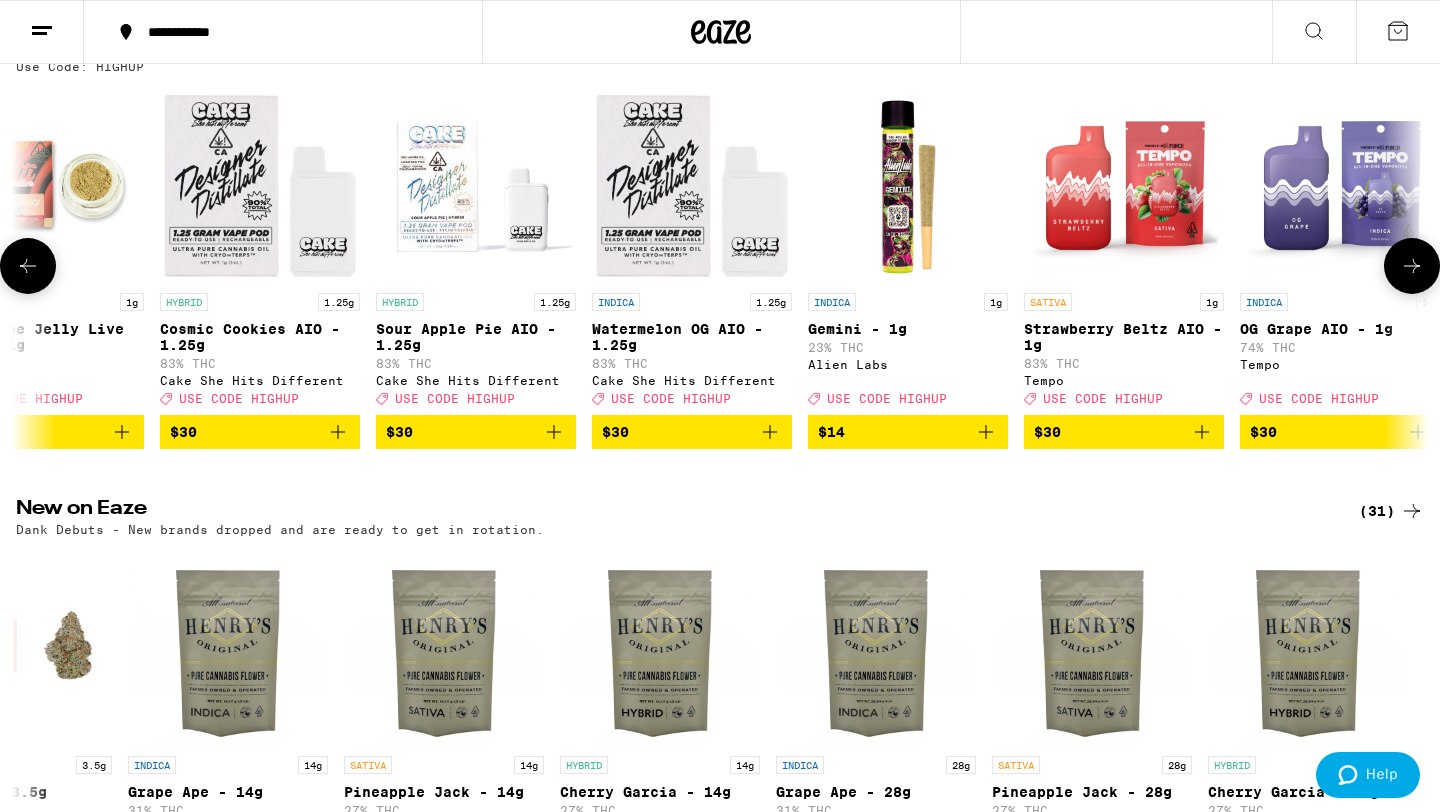 click 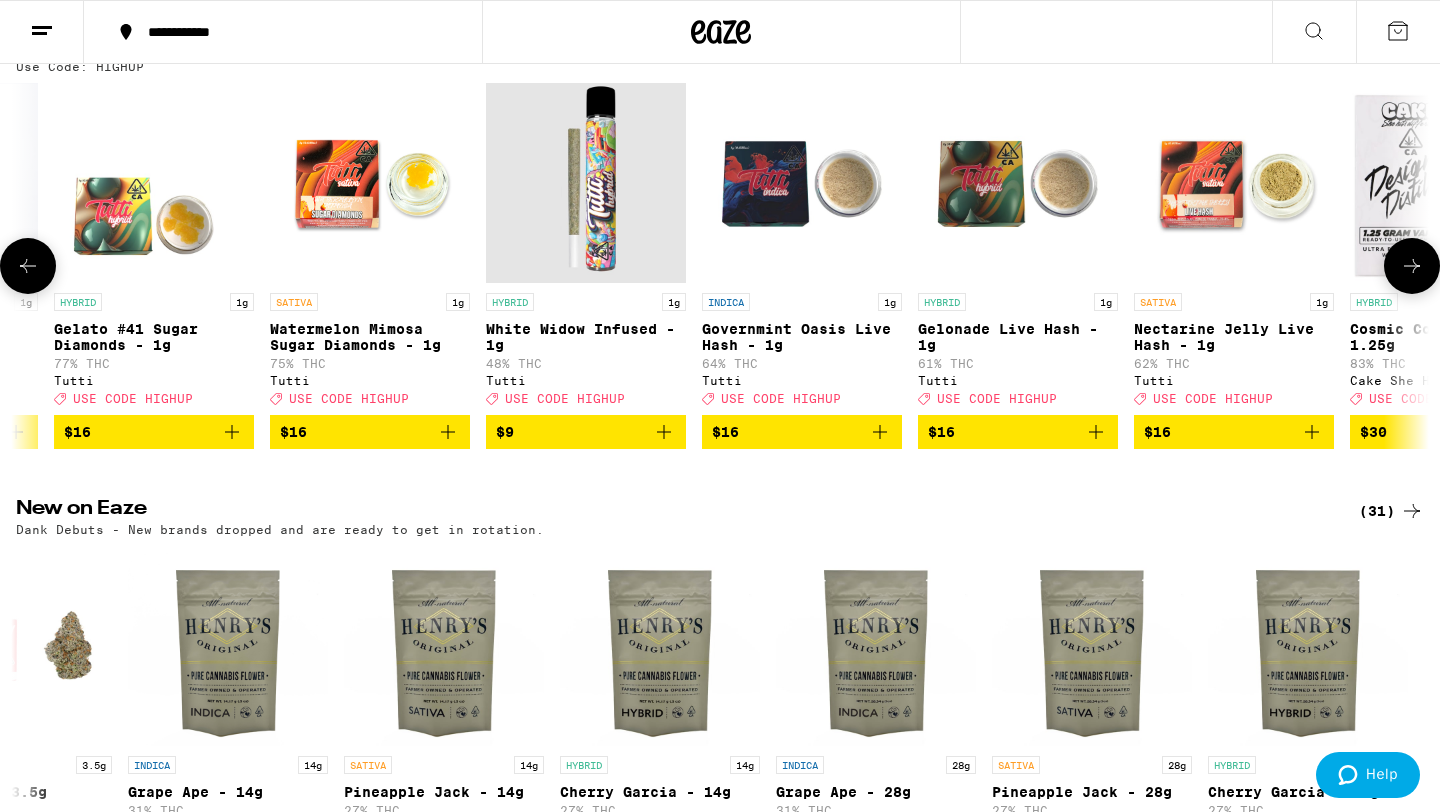 click 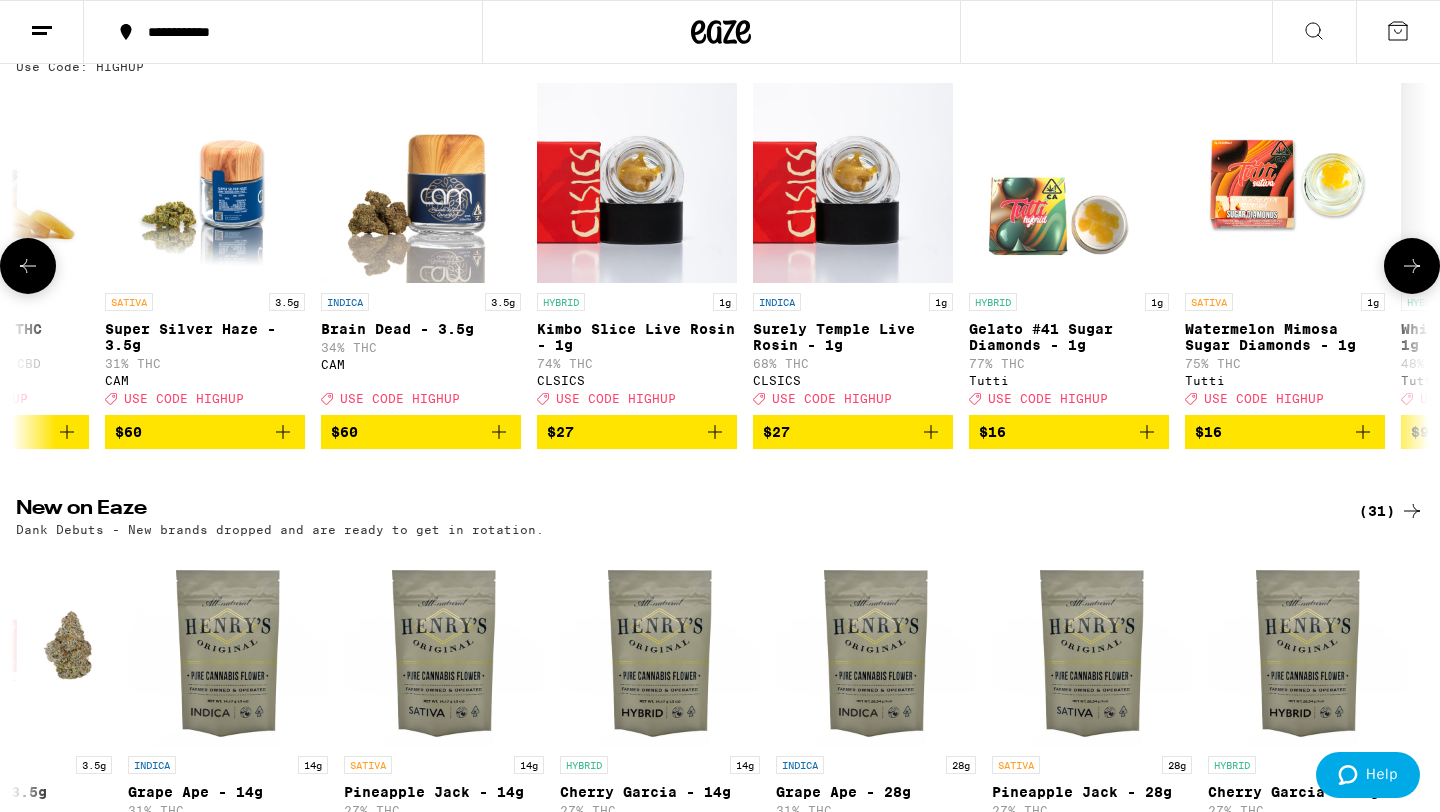 scroll, scrollTop: 0, scrollLeft: 2660, axis: horizontal 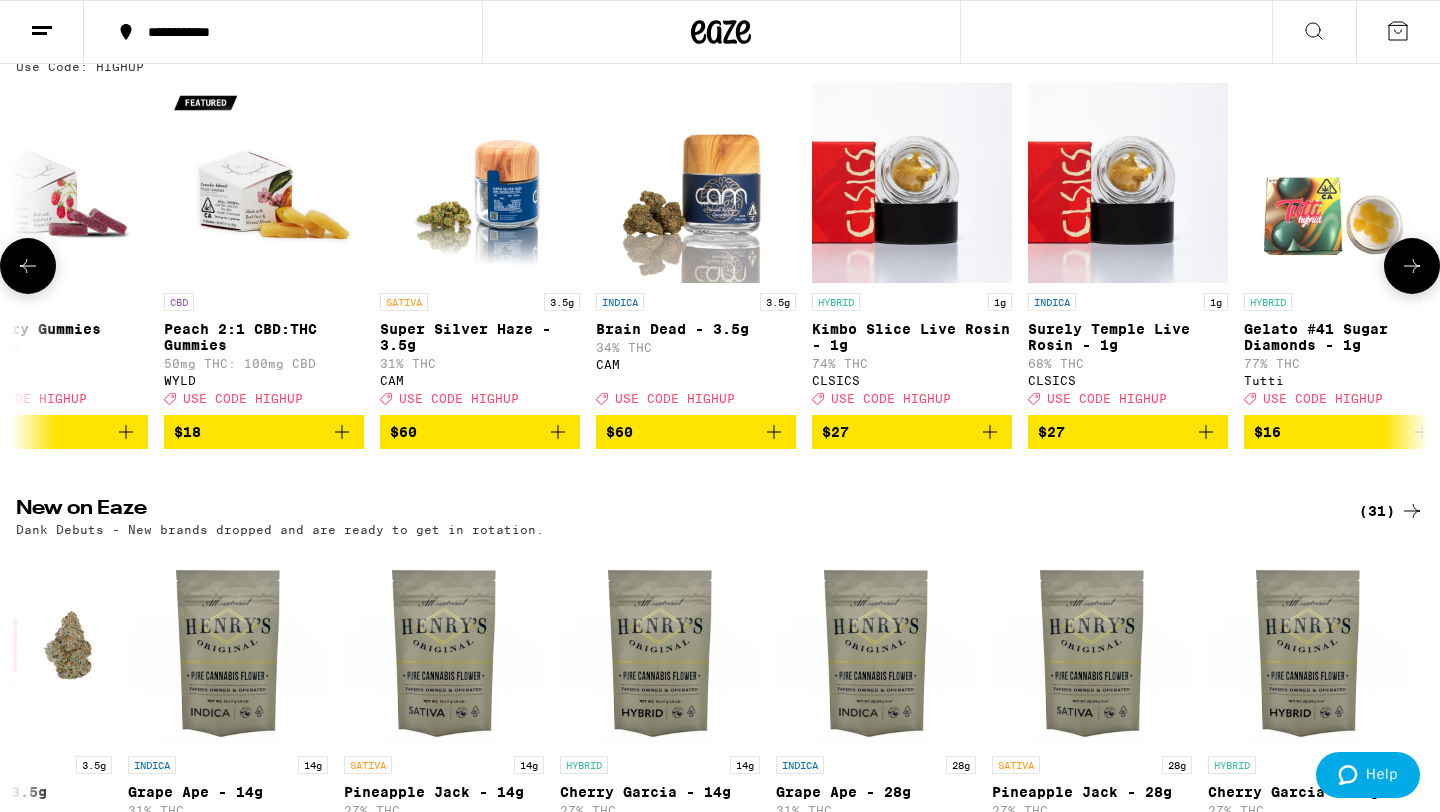 click 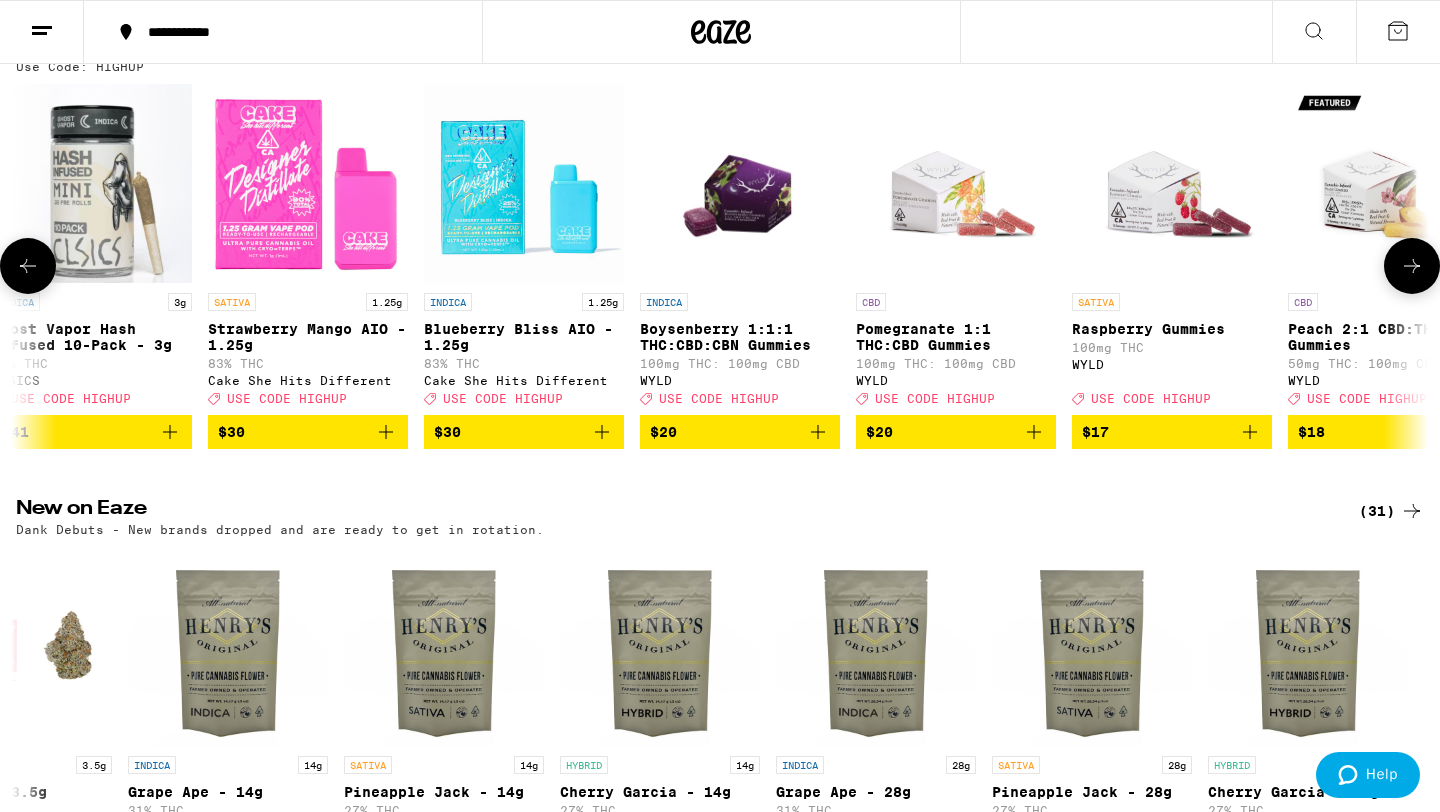 scroll, scrollTop: 0, scrollLeft: 1470, axis: horizontal 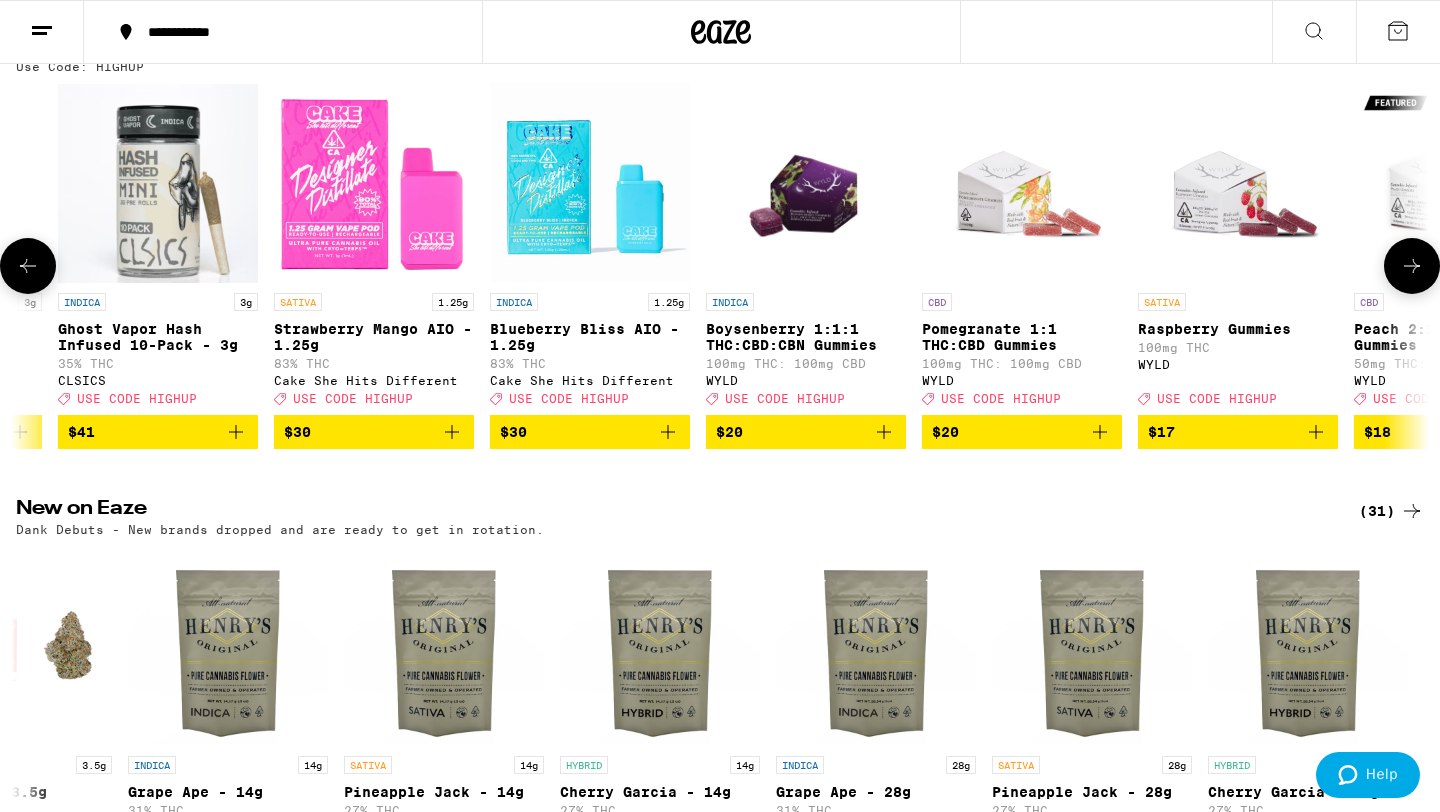 click 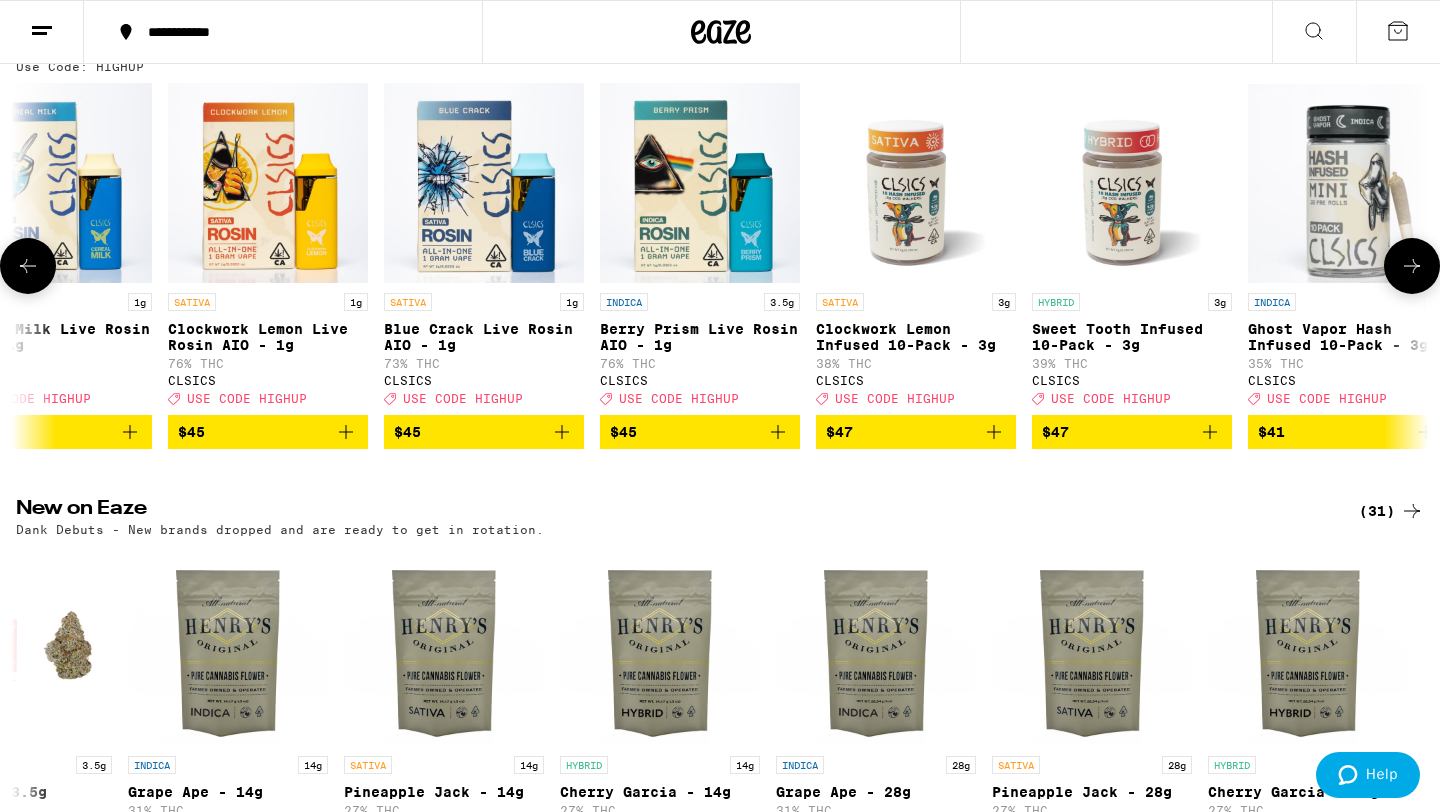 click 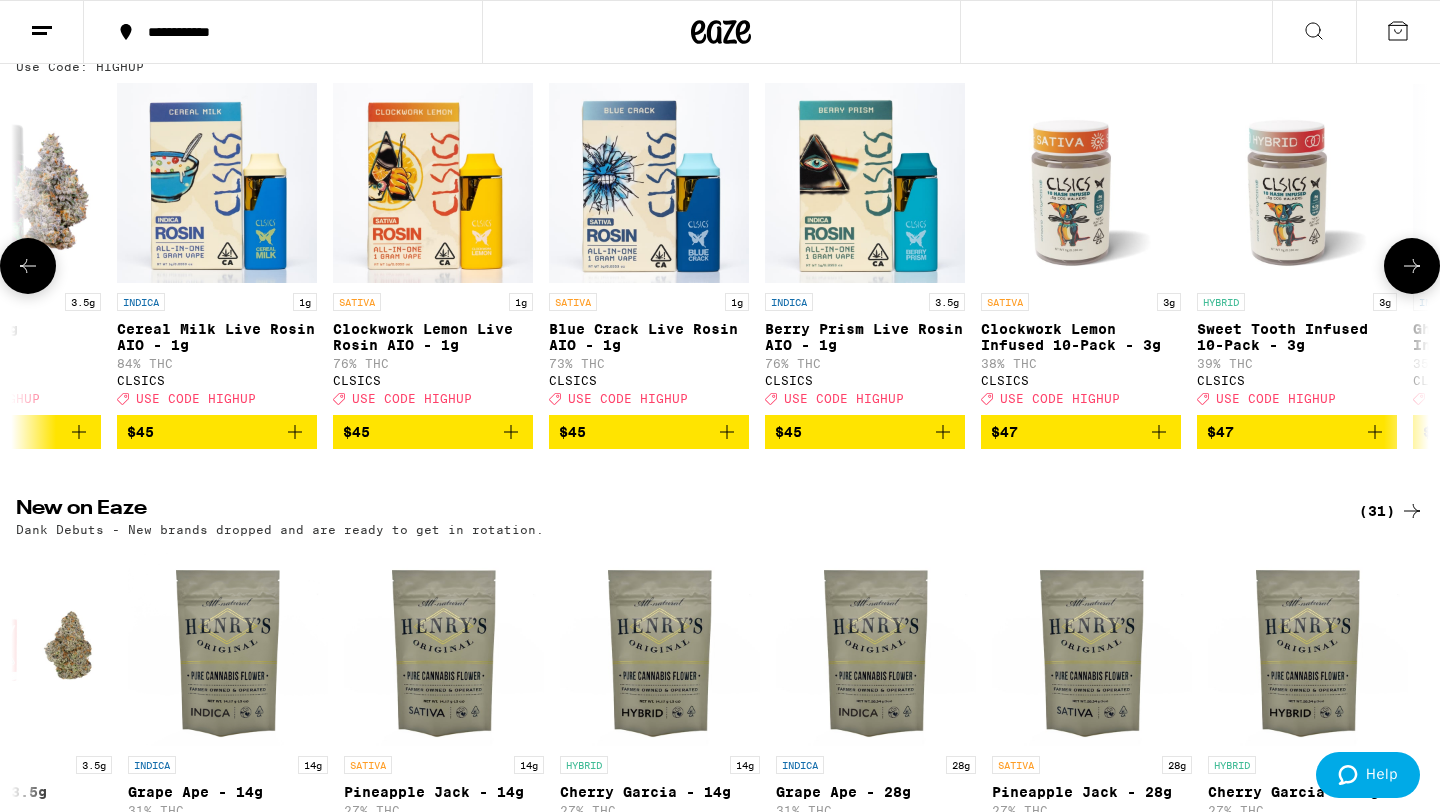 scroll, scrollTop: 0, scrollLeft: 0, axis: both 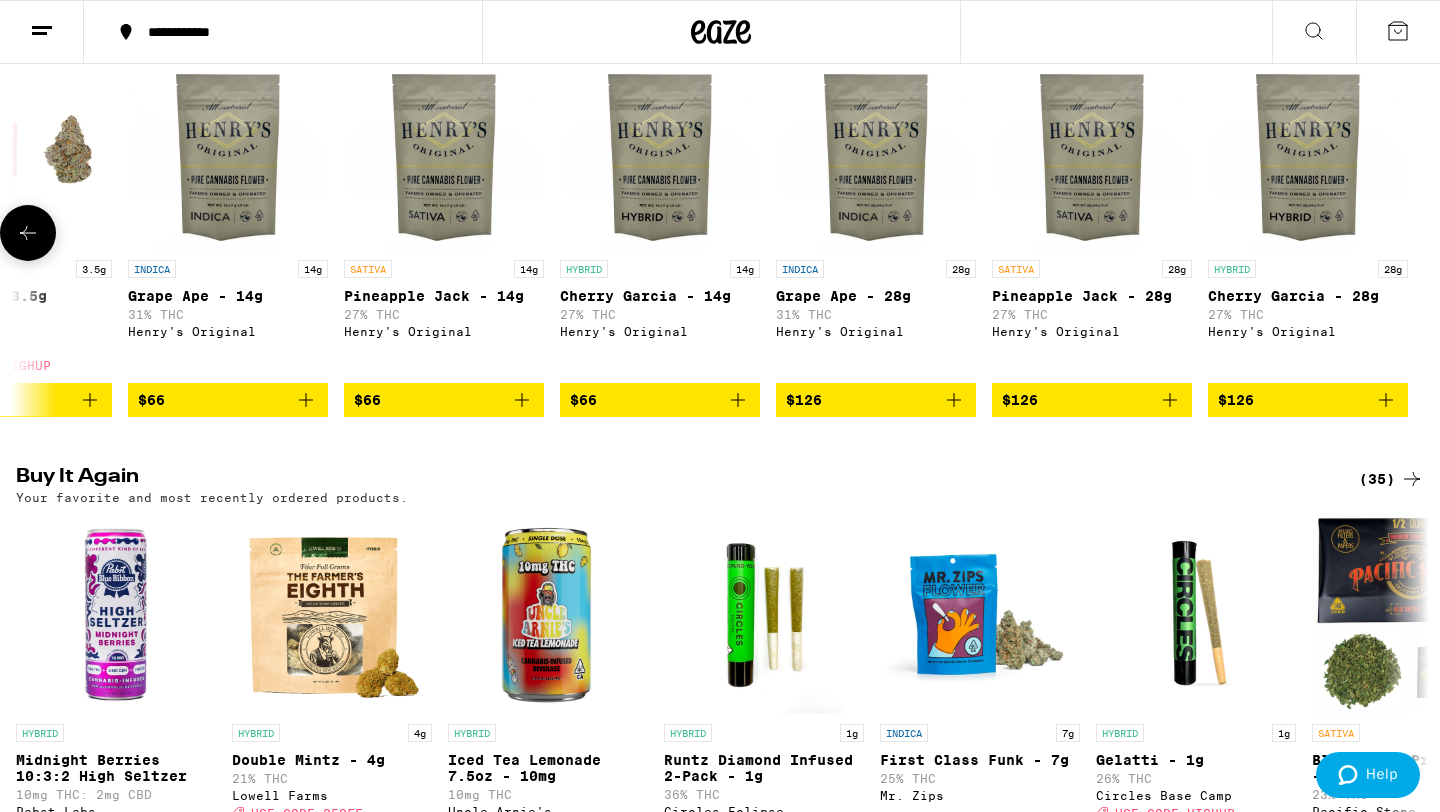 click 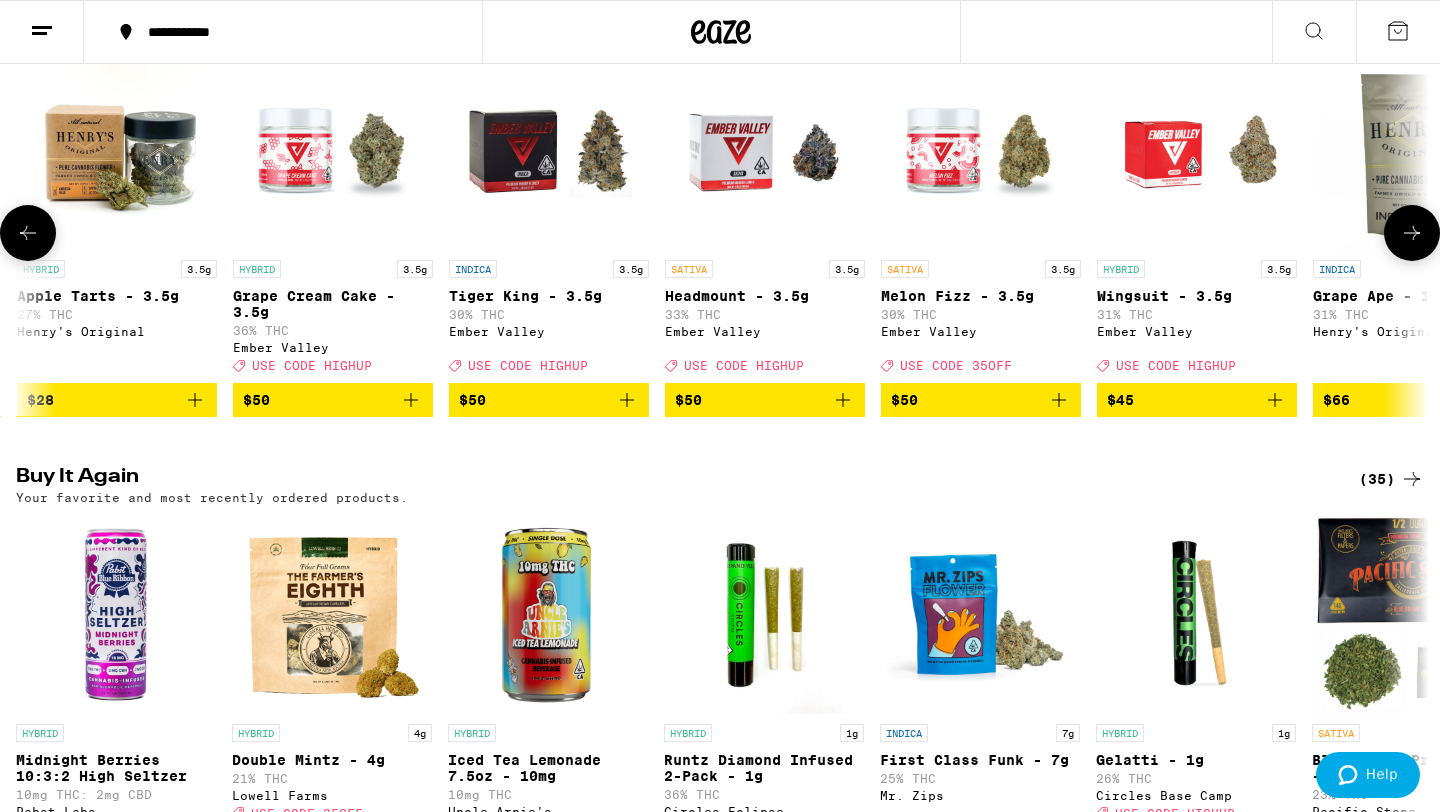 scroll, scrollTop: 0, scrollLeft: 4098, axis: horizontal 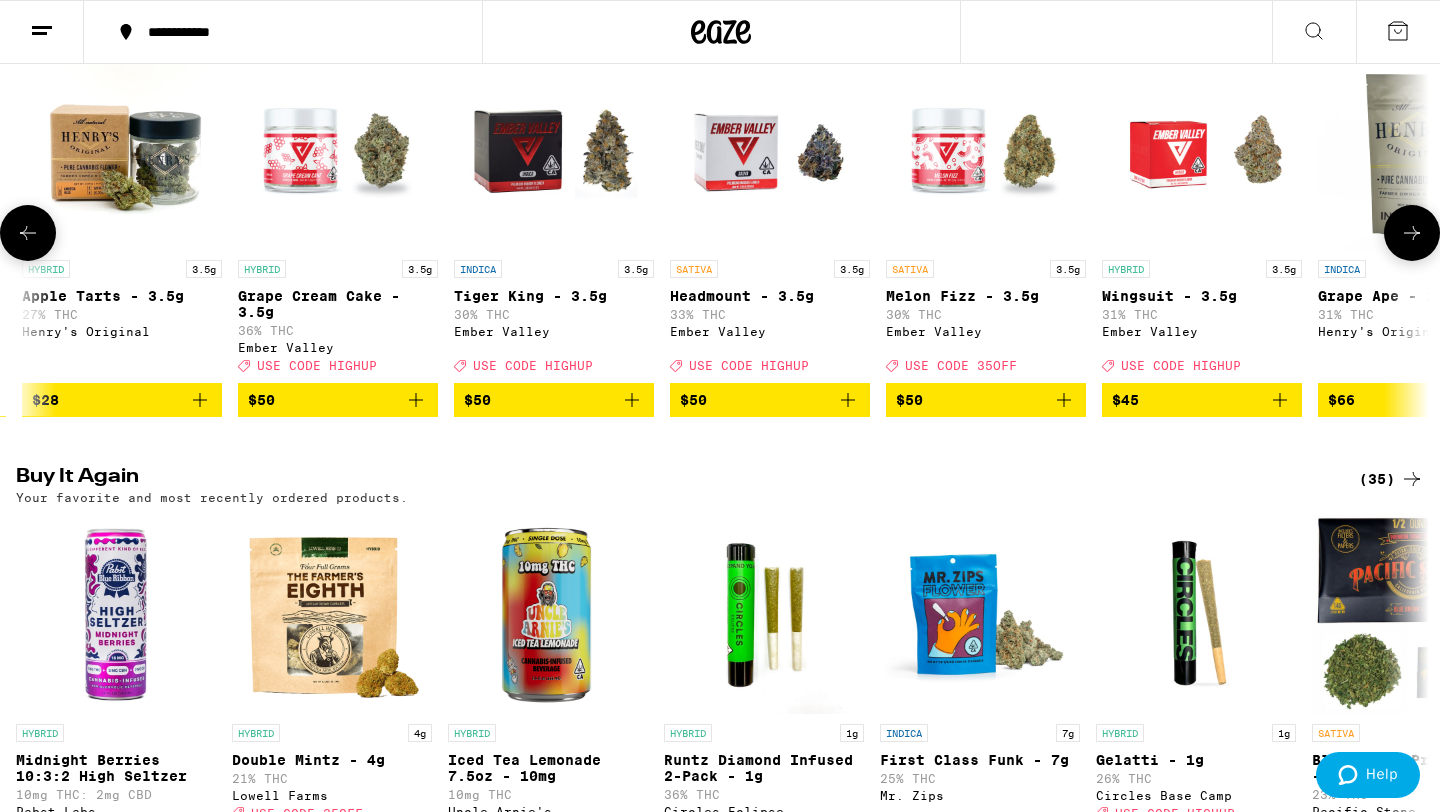 click 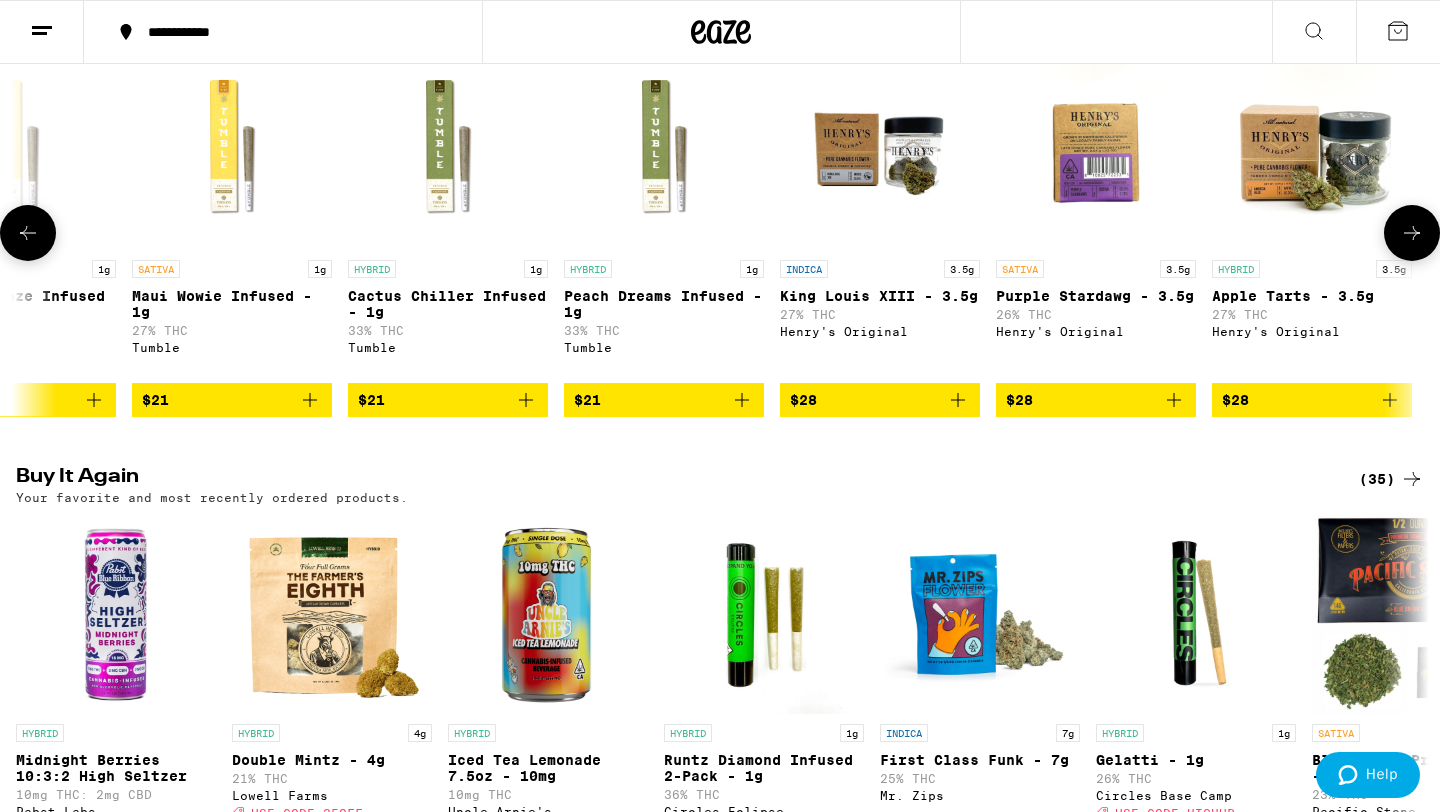 click 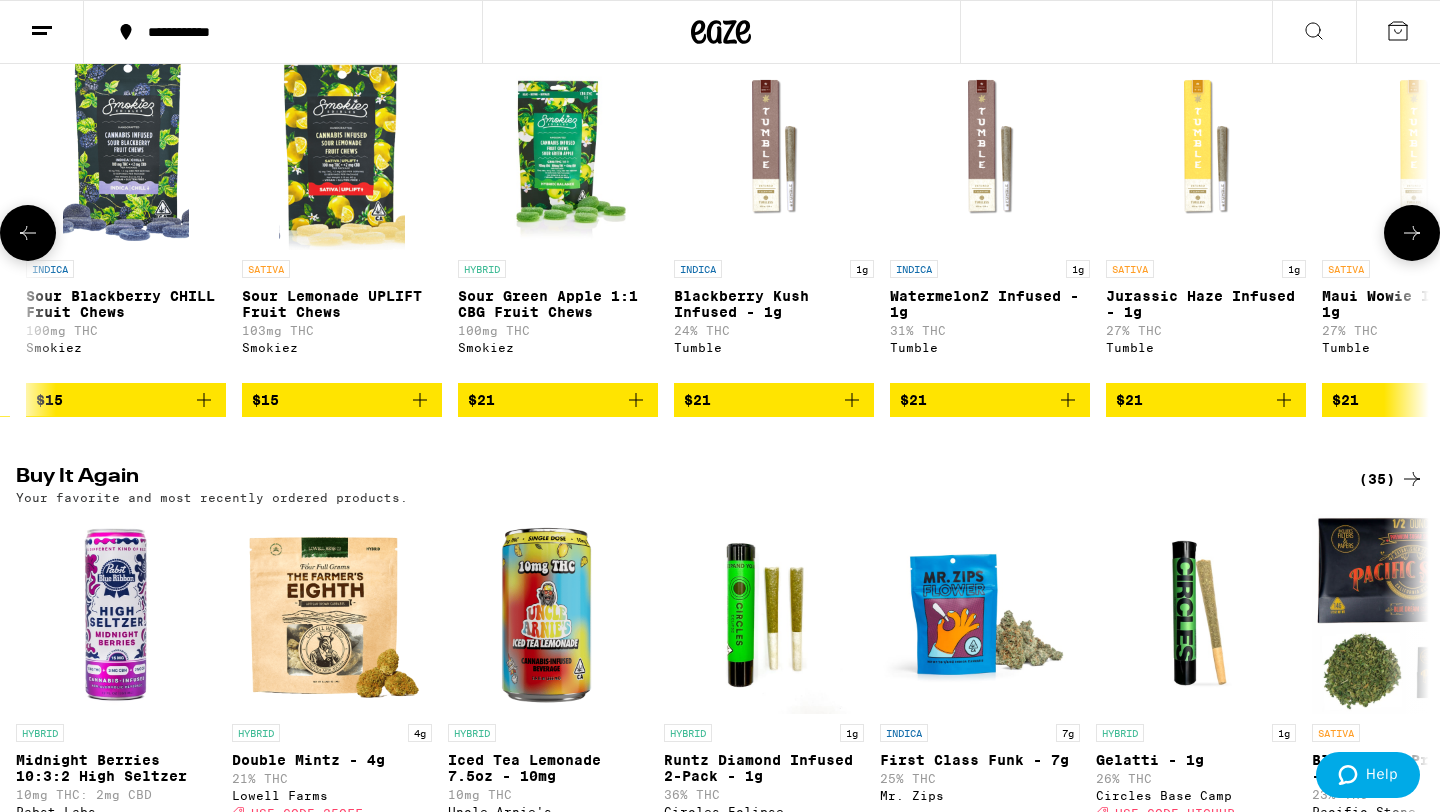 click 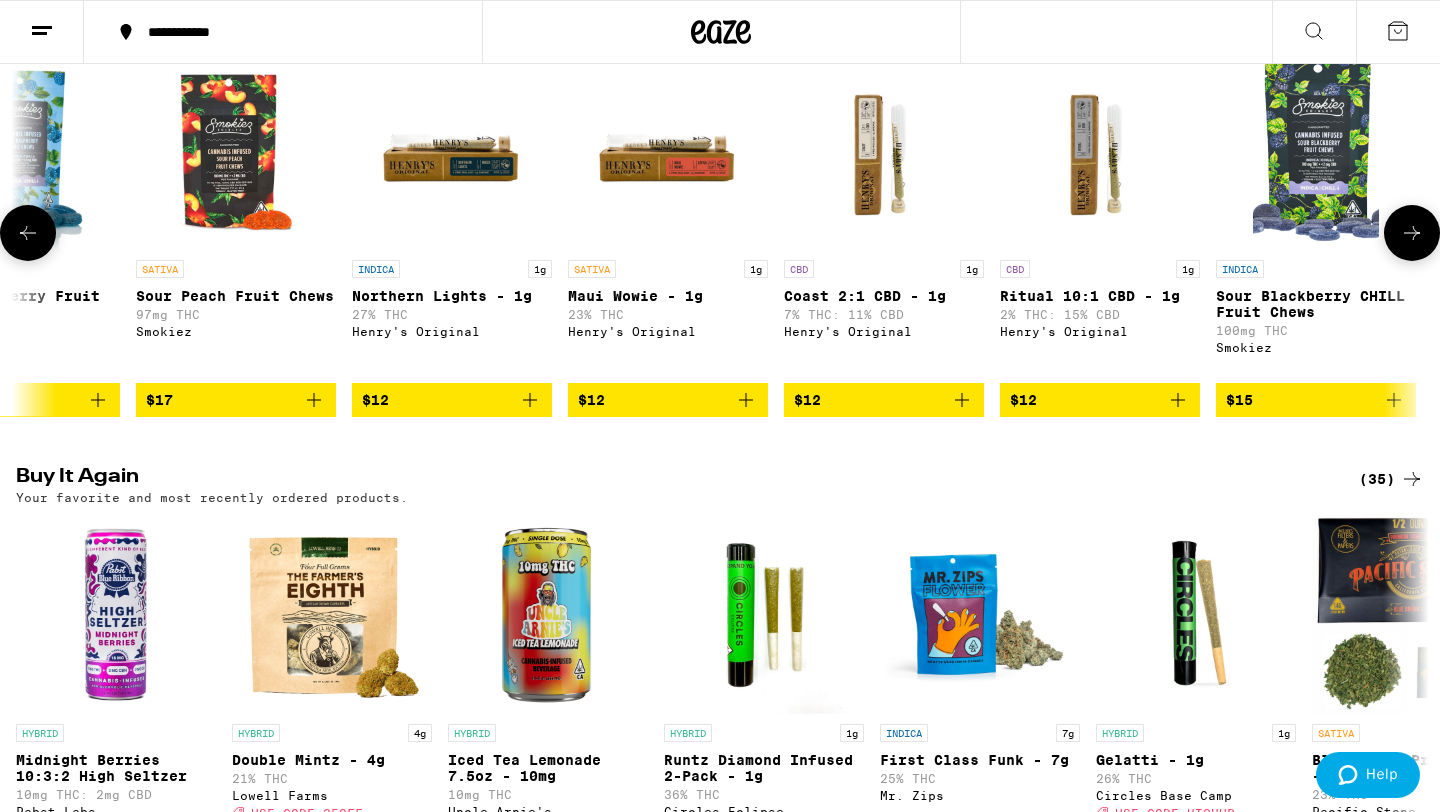 click 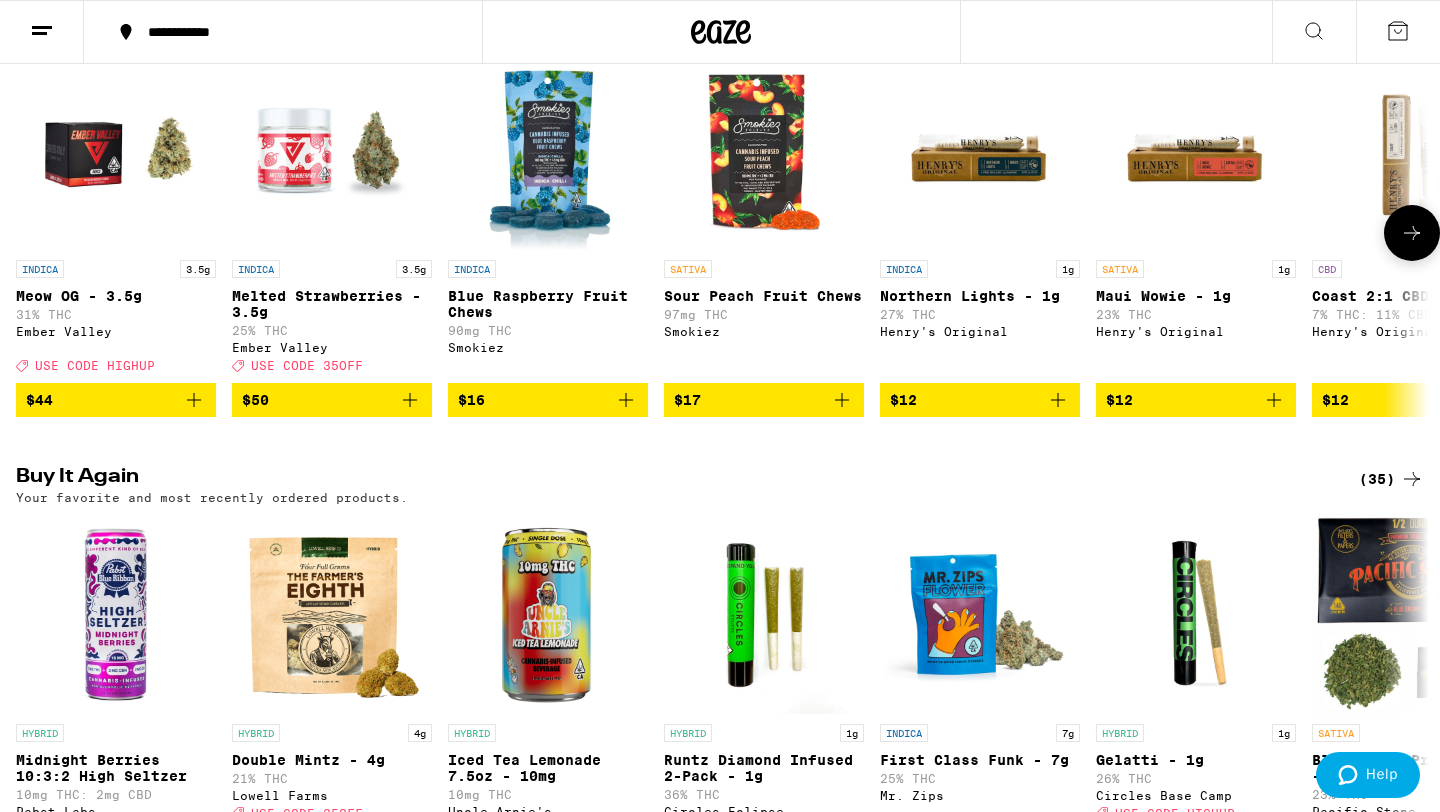 scroll, scrollTop: 0, scrollLeft: 0, axis: both 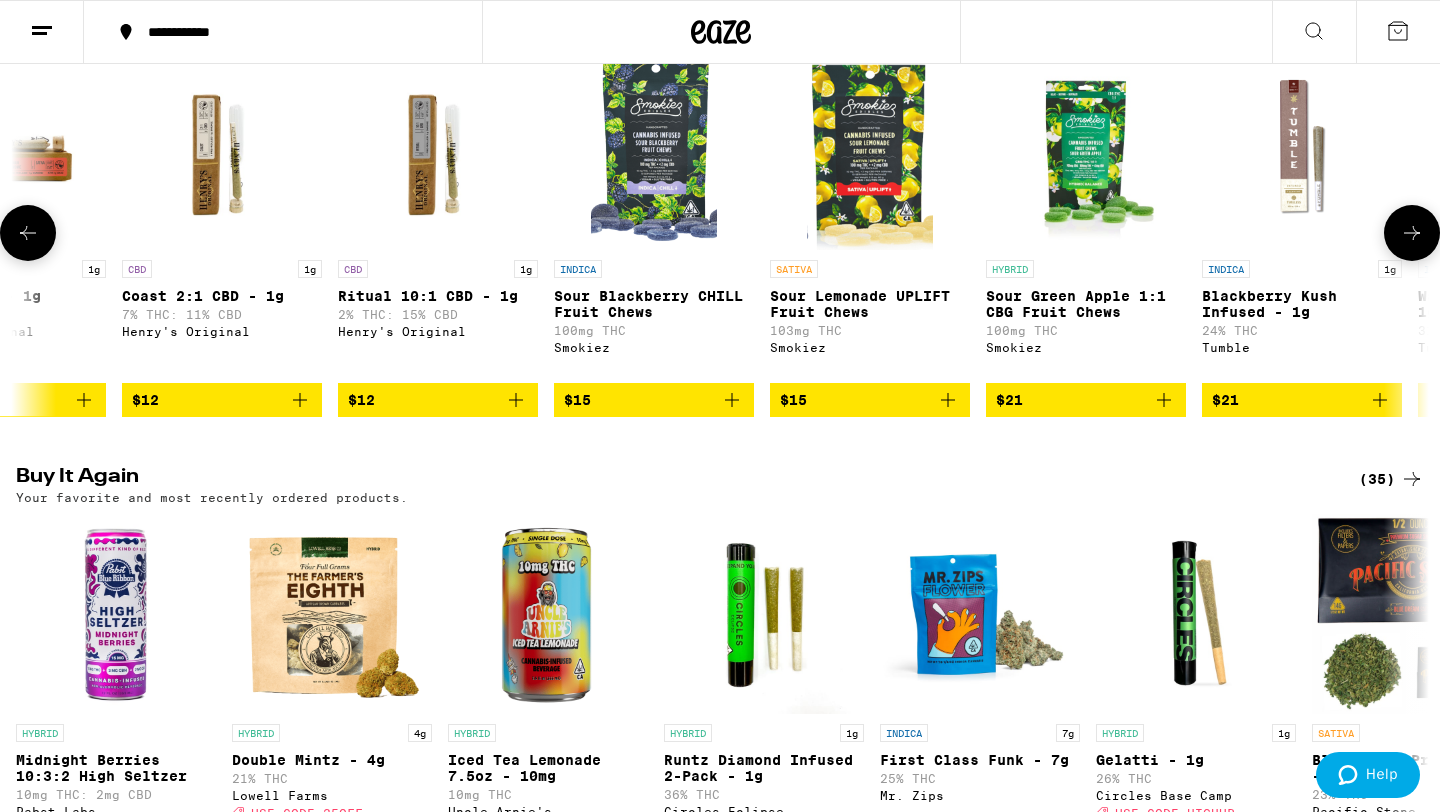 click at bounding box center (1412, 233) 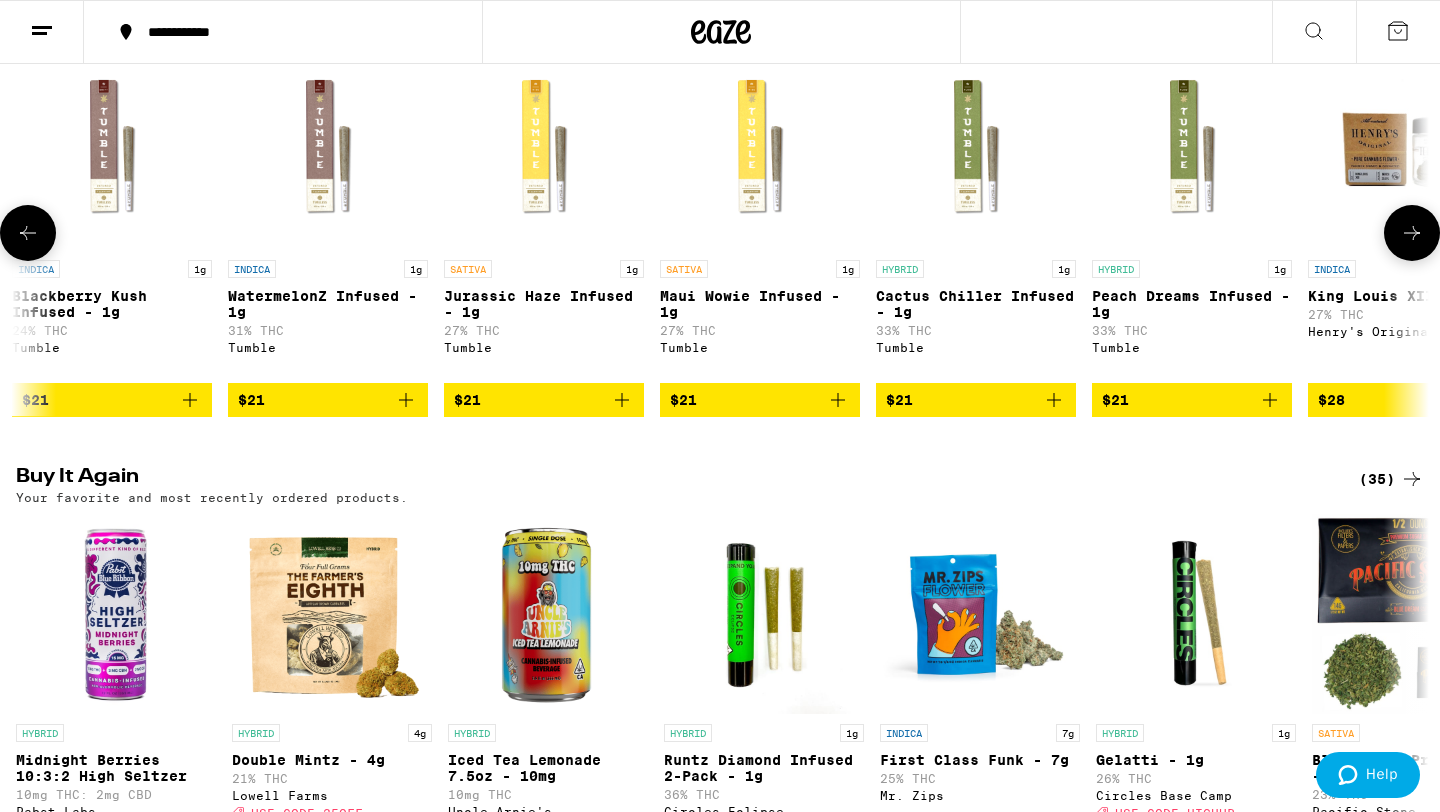 click at bounding box center [1412, 233] 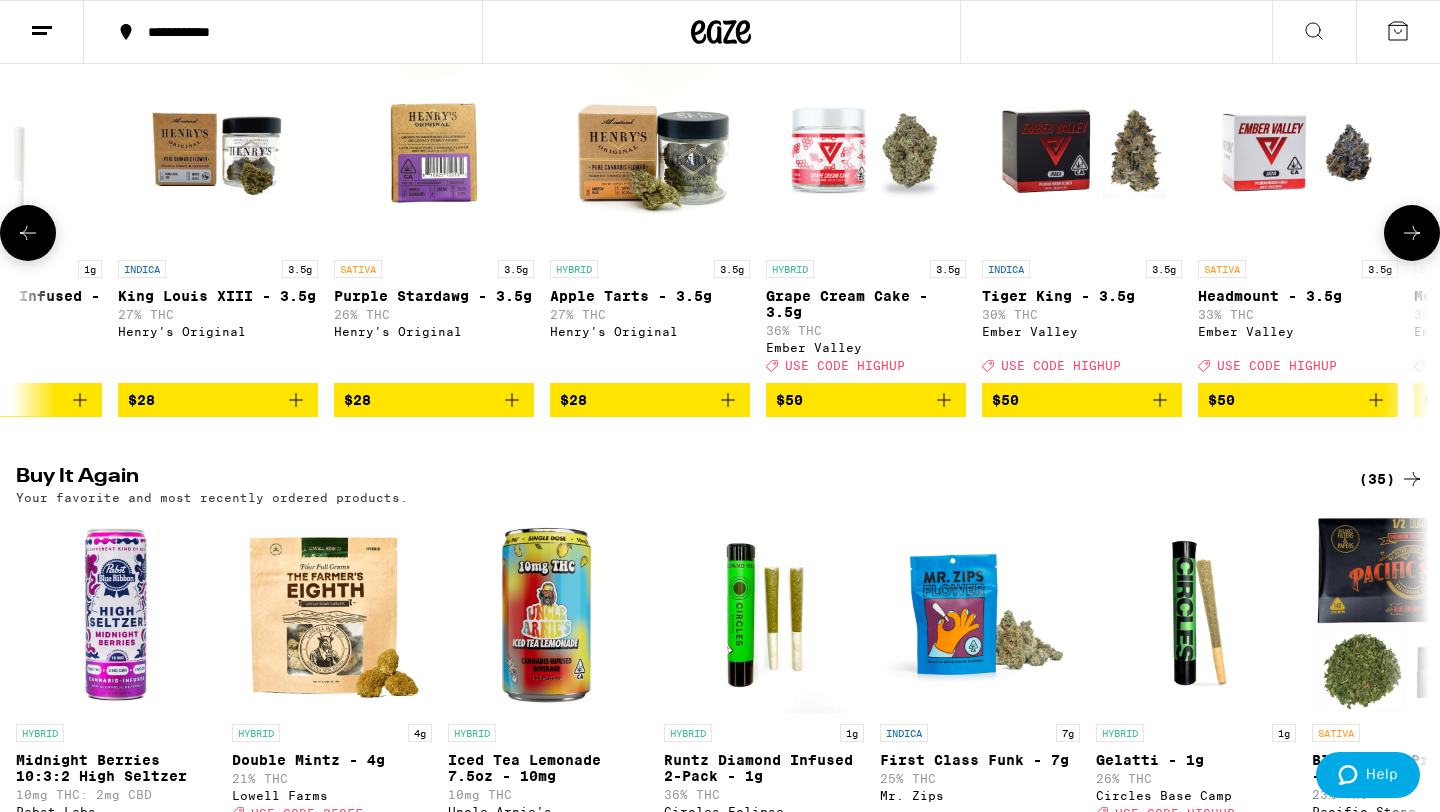 click at bounding box center [1412, 233] 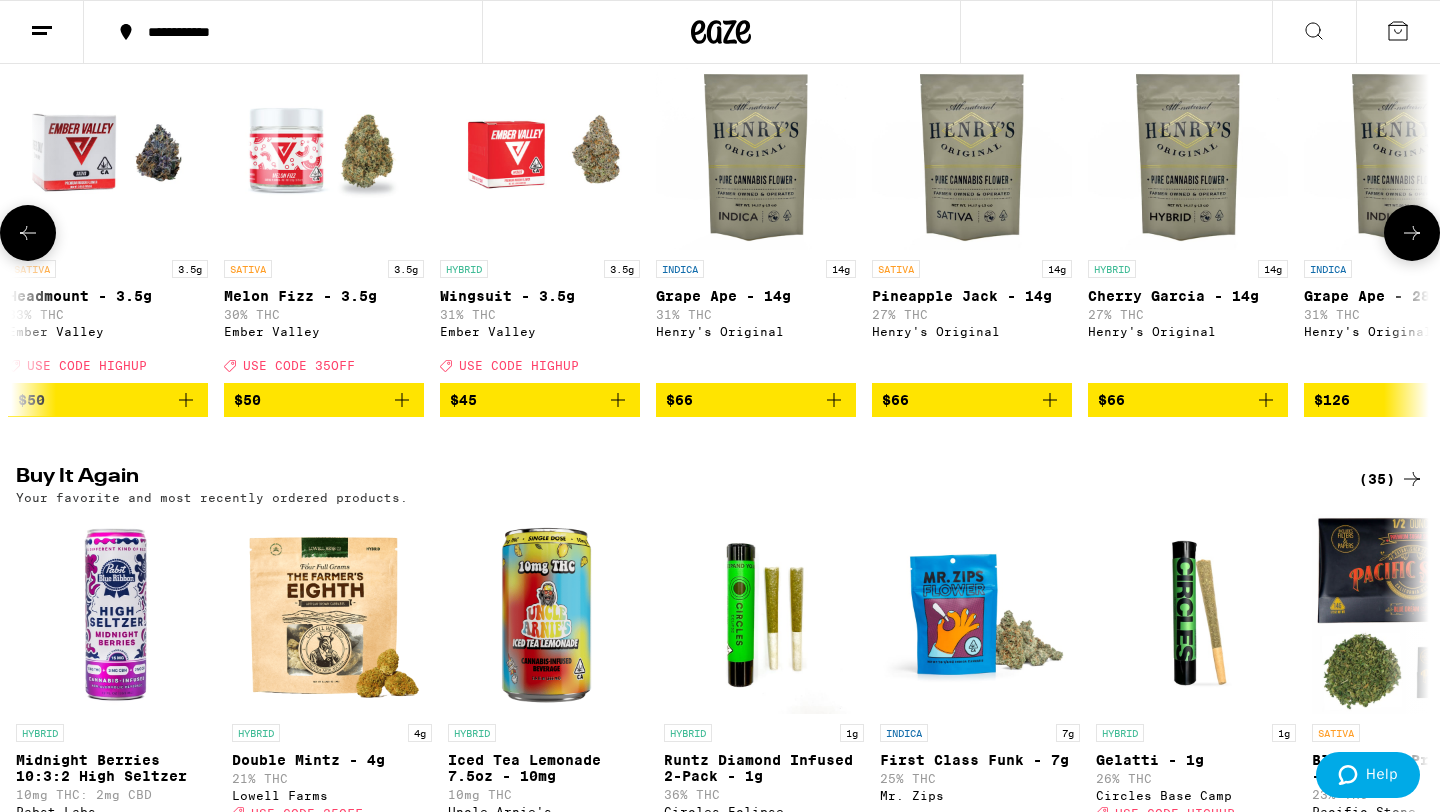 click at bounding box center (1412, 233) 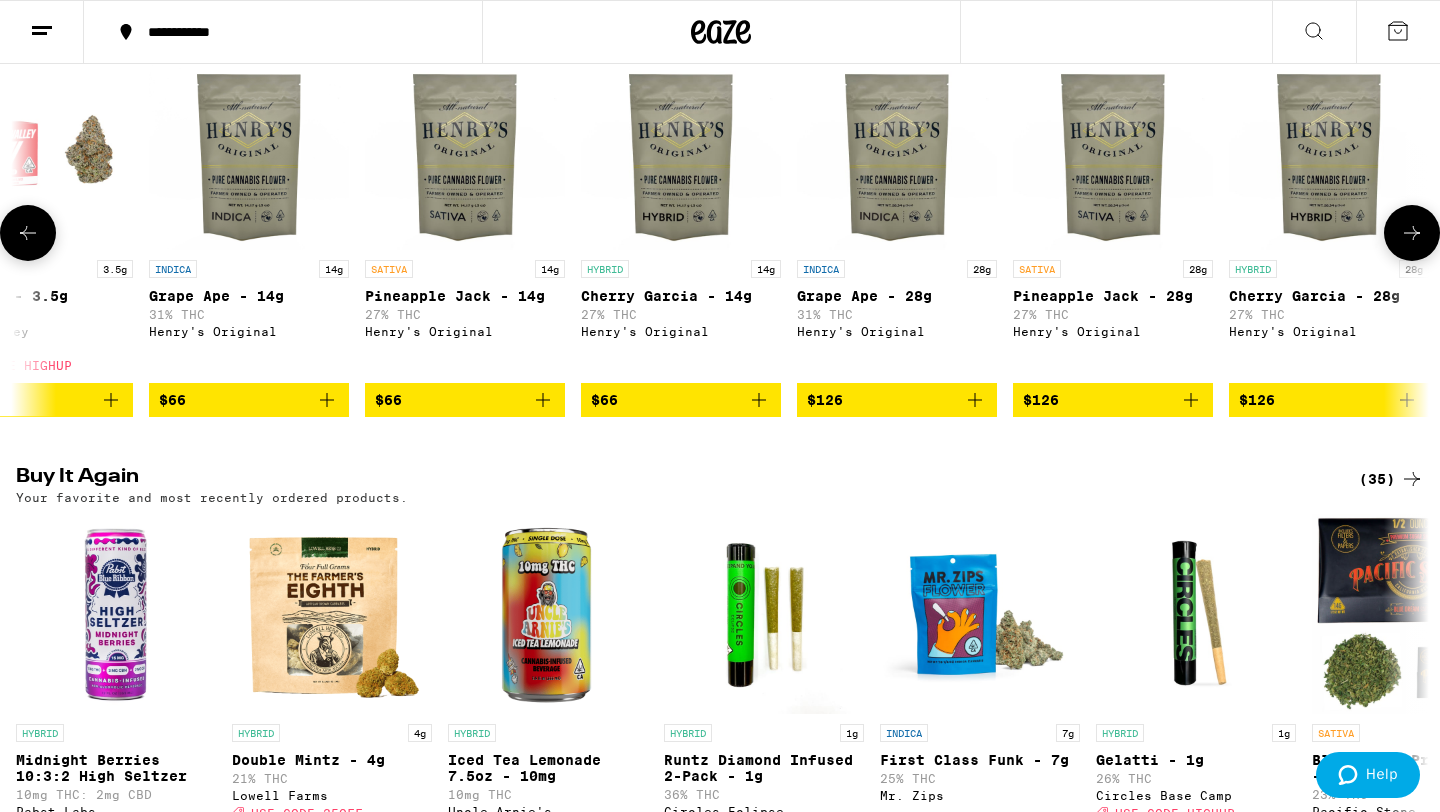 scroll, scrollTop: 0, scrollLeft: 5288, axis: horizontal 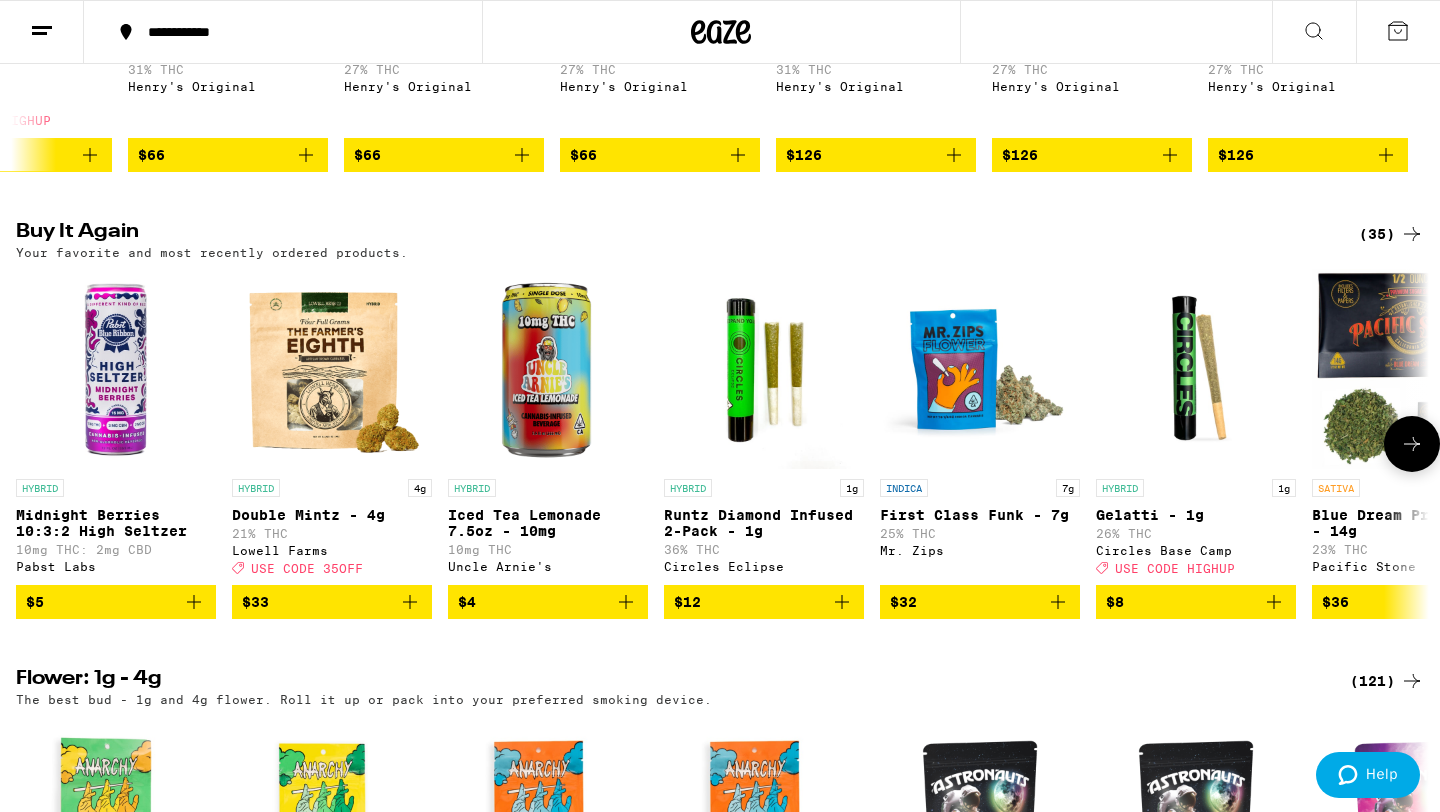 click 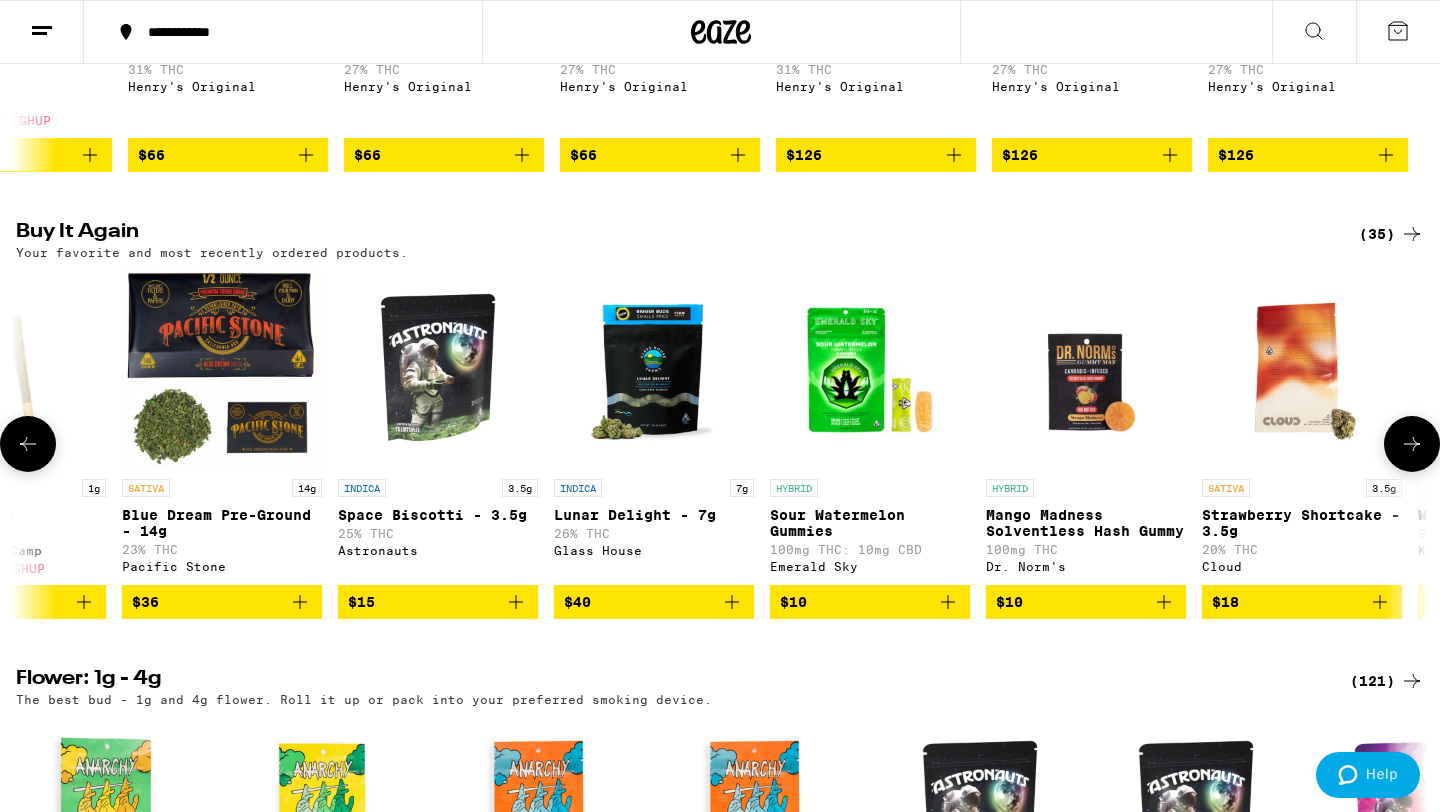click 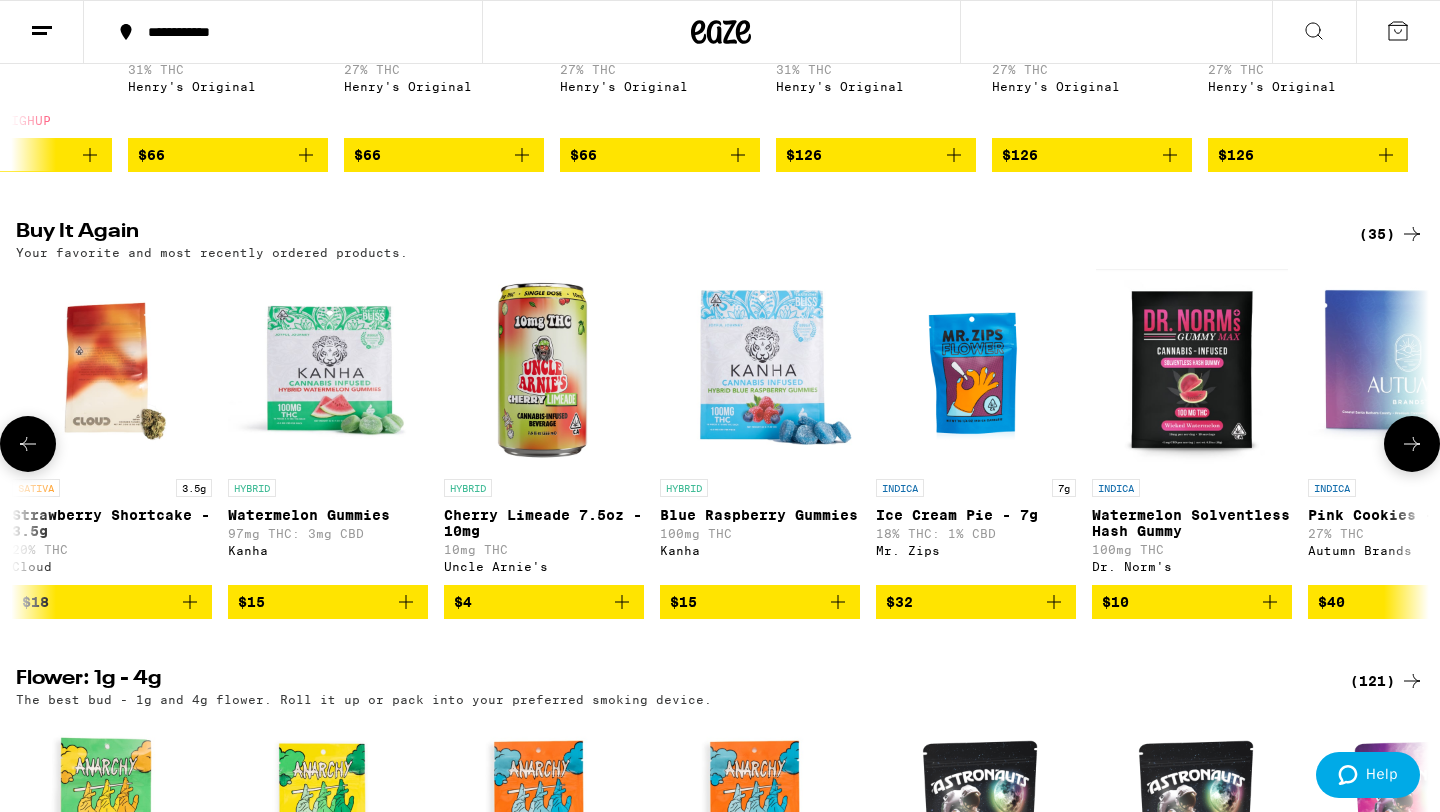 click 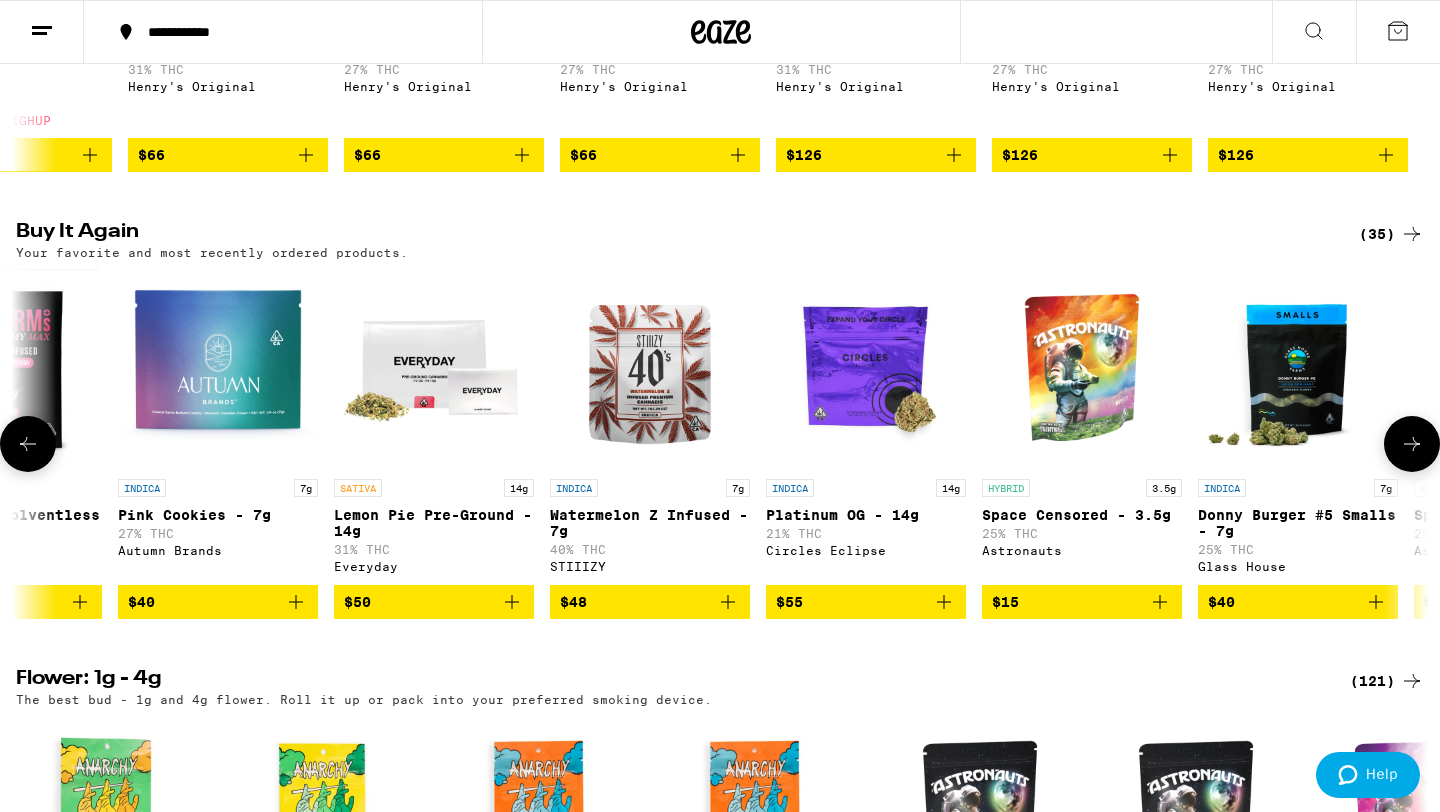 click 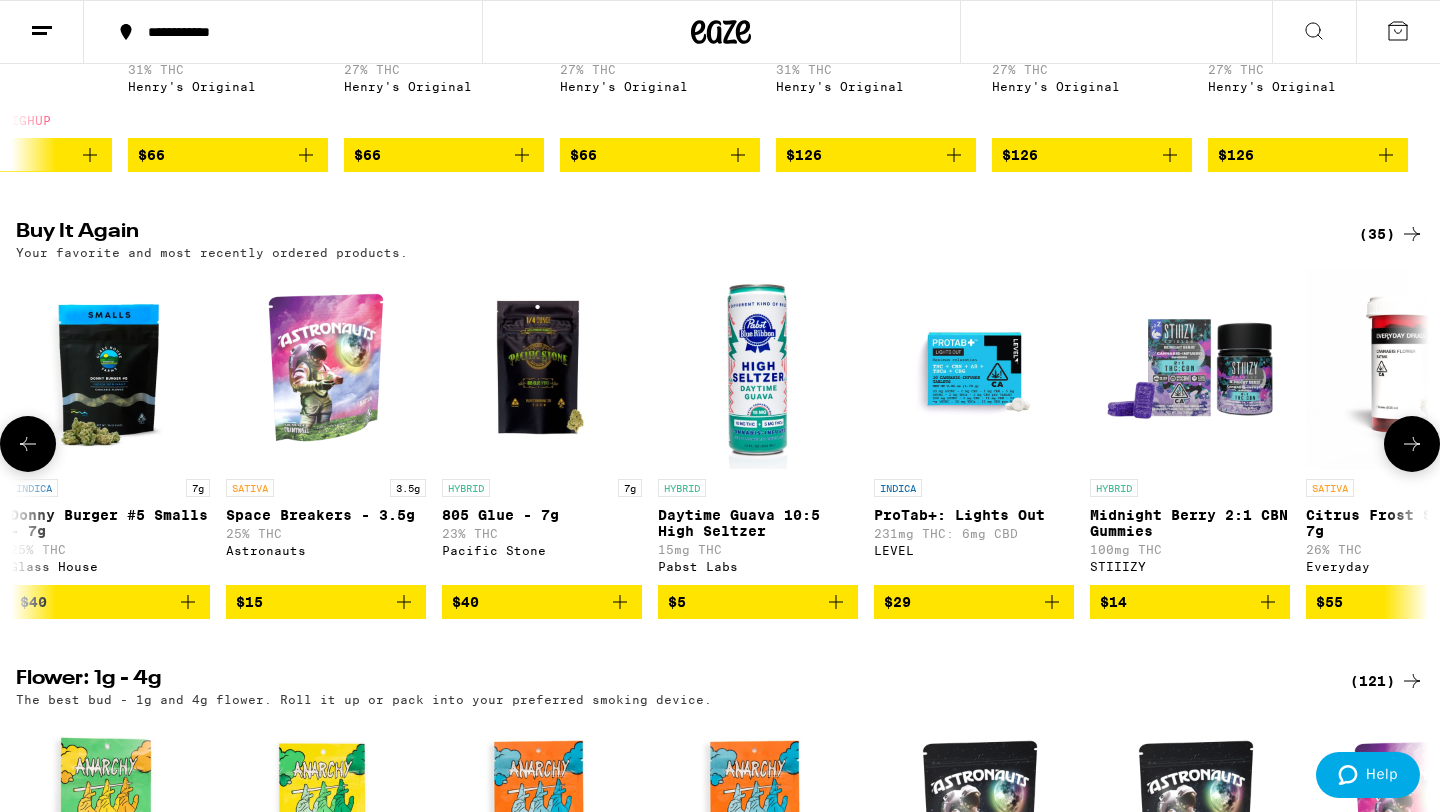scroll, scrollTop: 0, scrollLeft: 4760, axis: horizontal 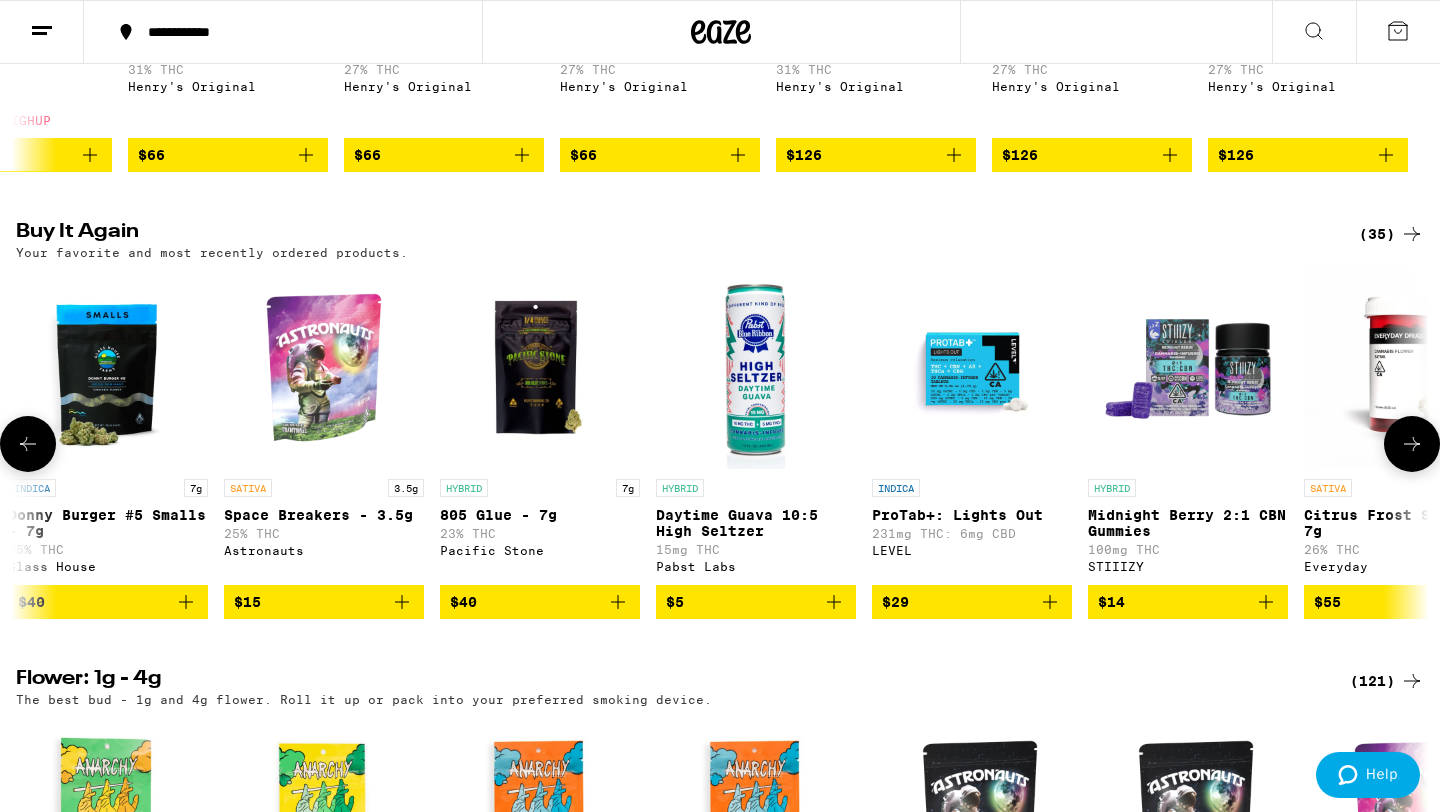 click 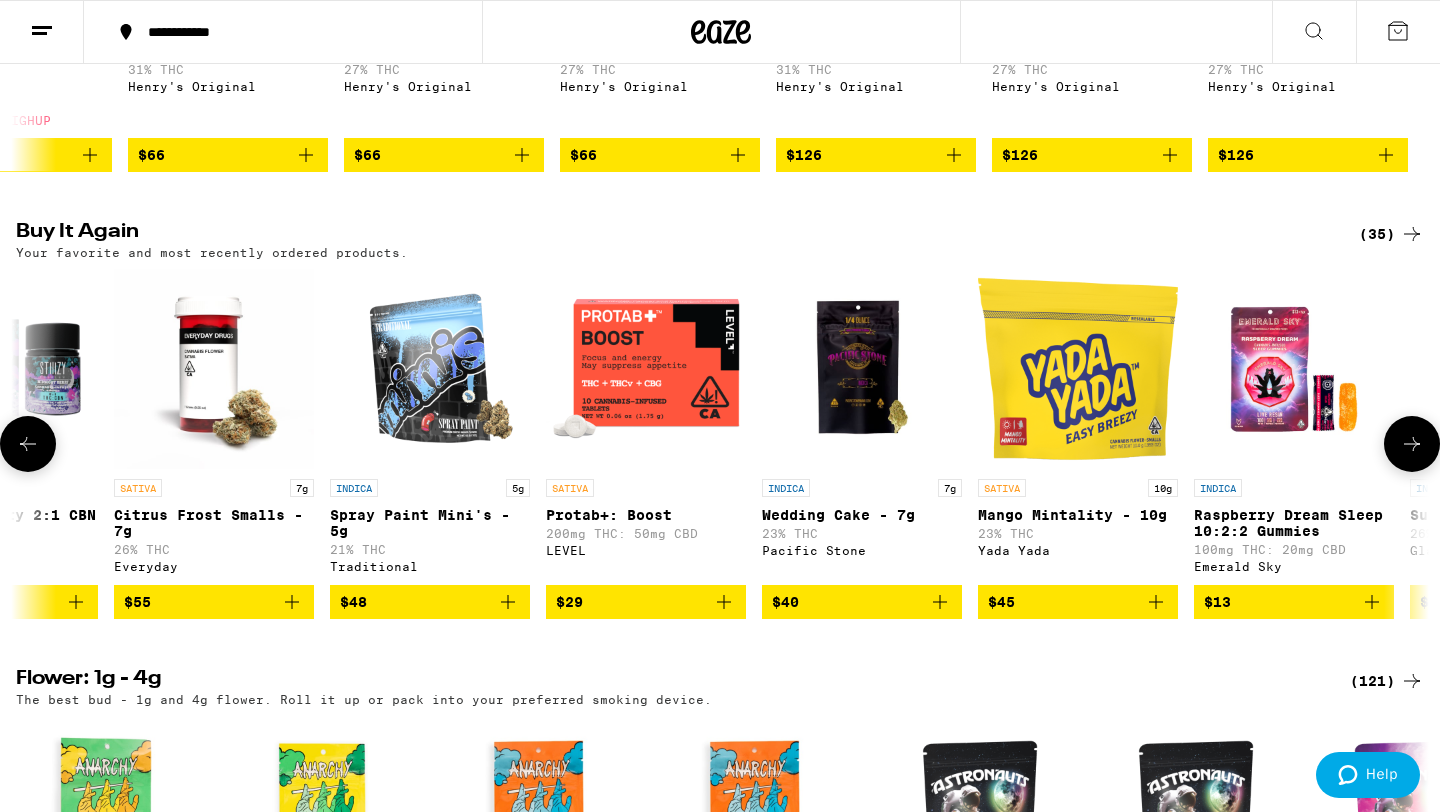 click 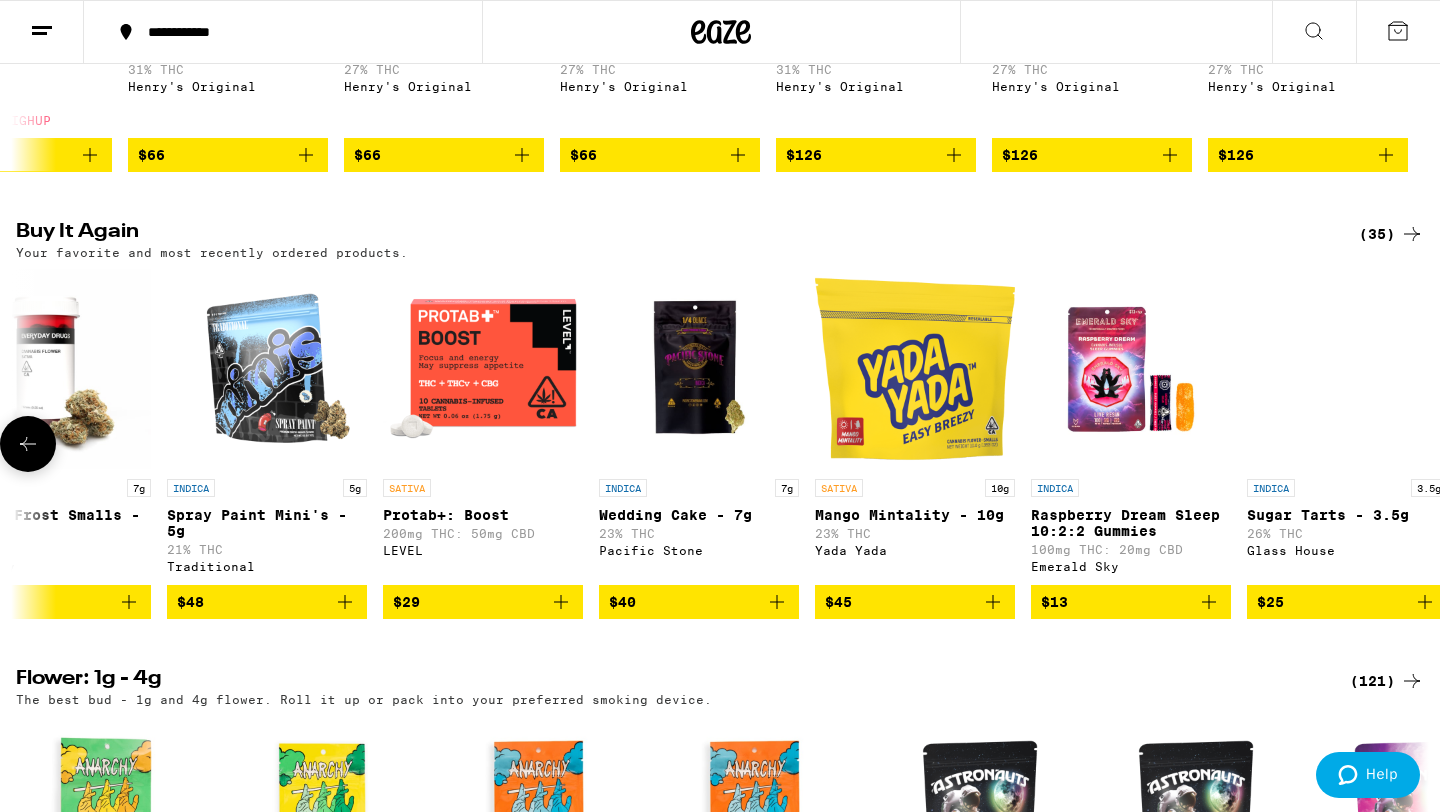 scroll, scrollTop: 0, scrollLeft: 6152, axis: horizontal 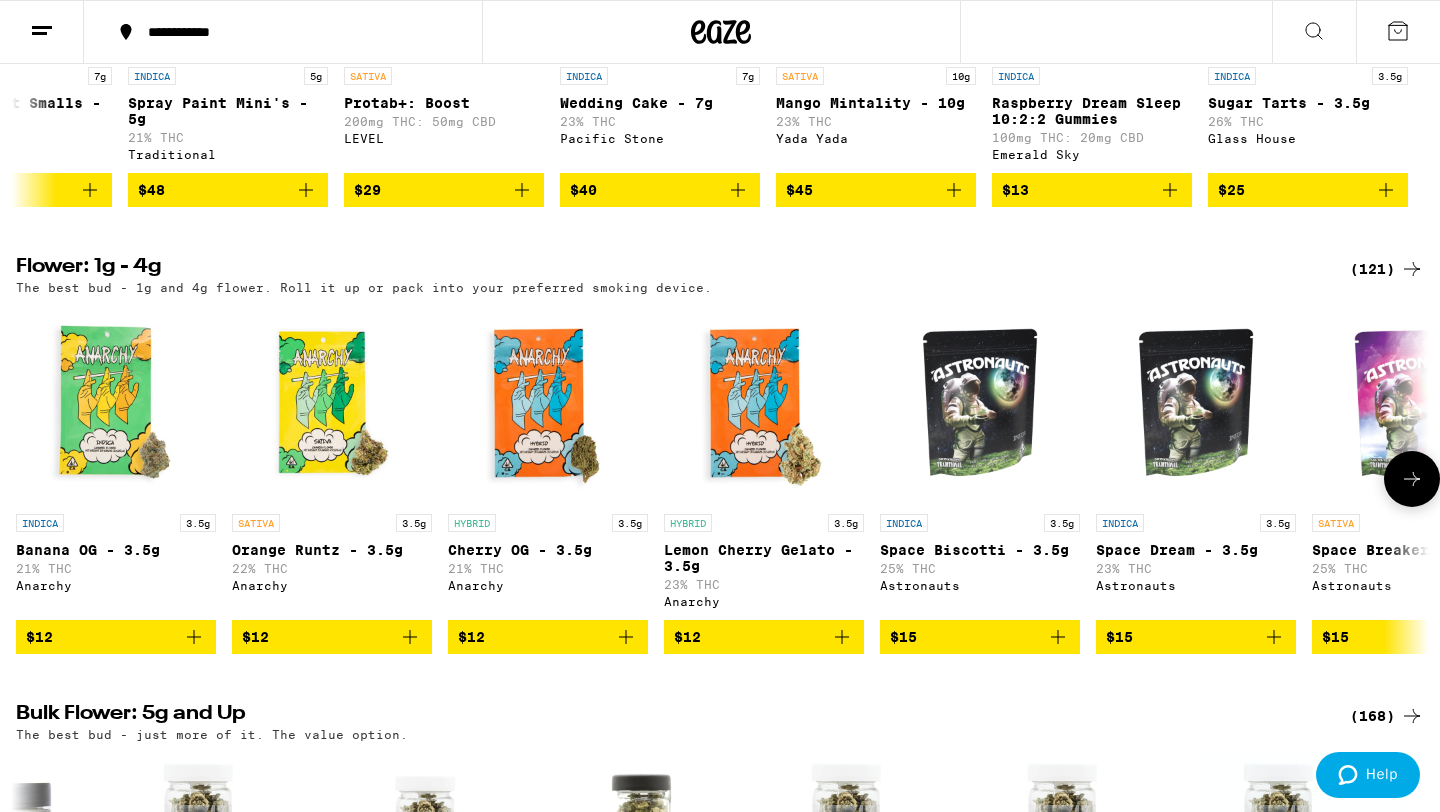 click 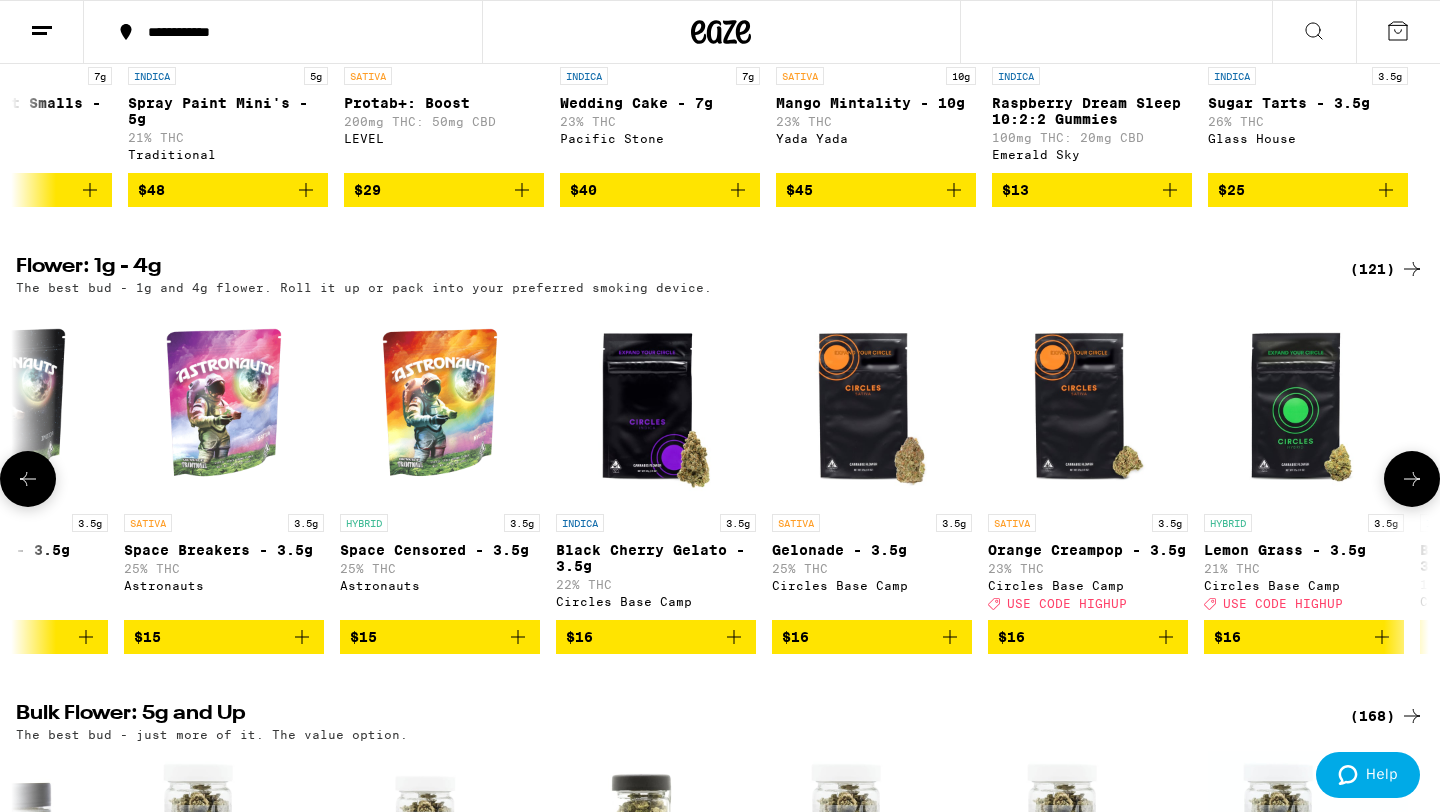 scroll, scrollTop: 0, scrollLeft: 1190, axis: horizontal 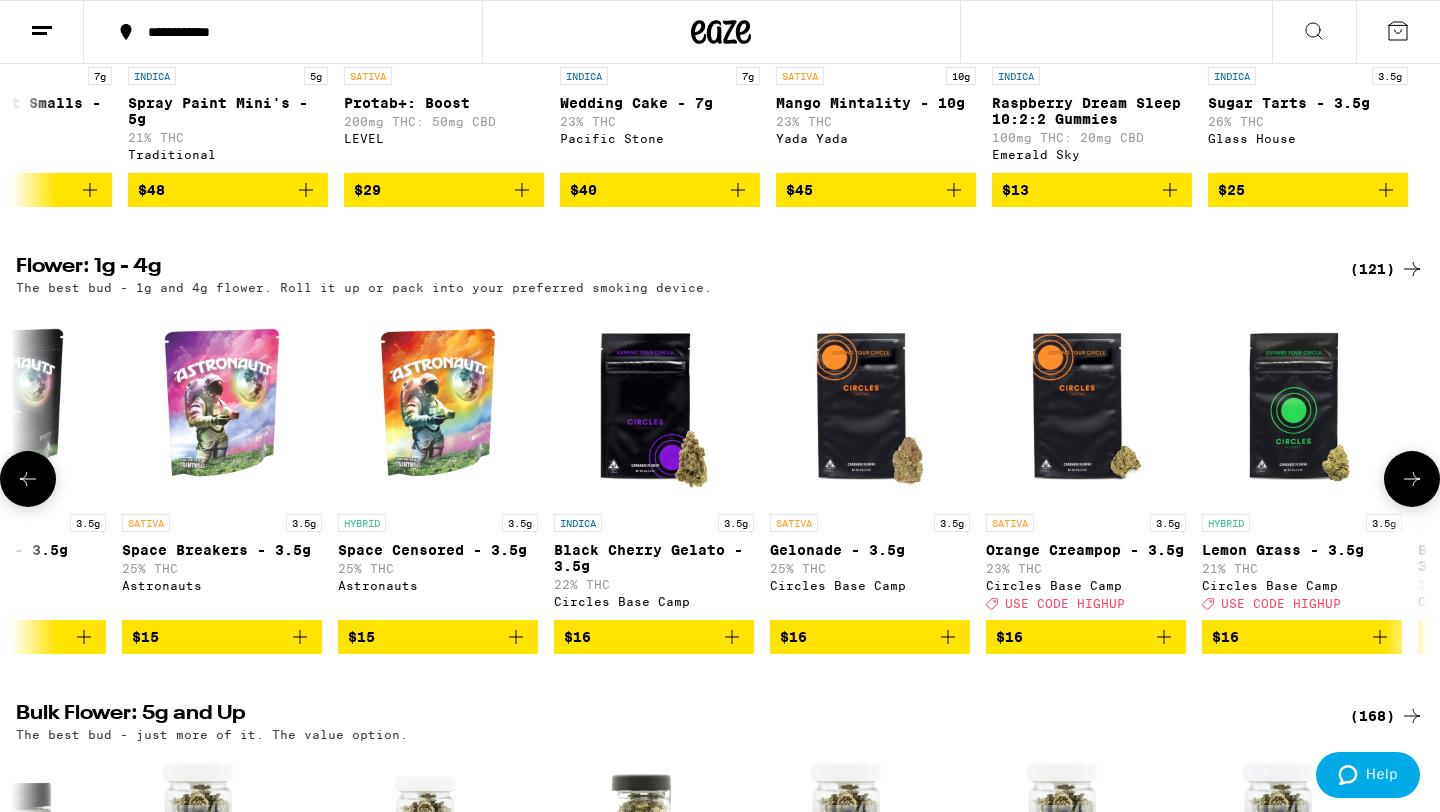 click 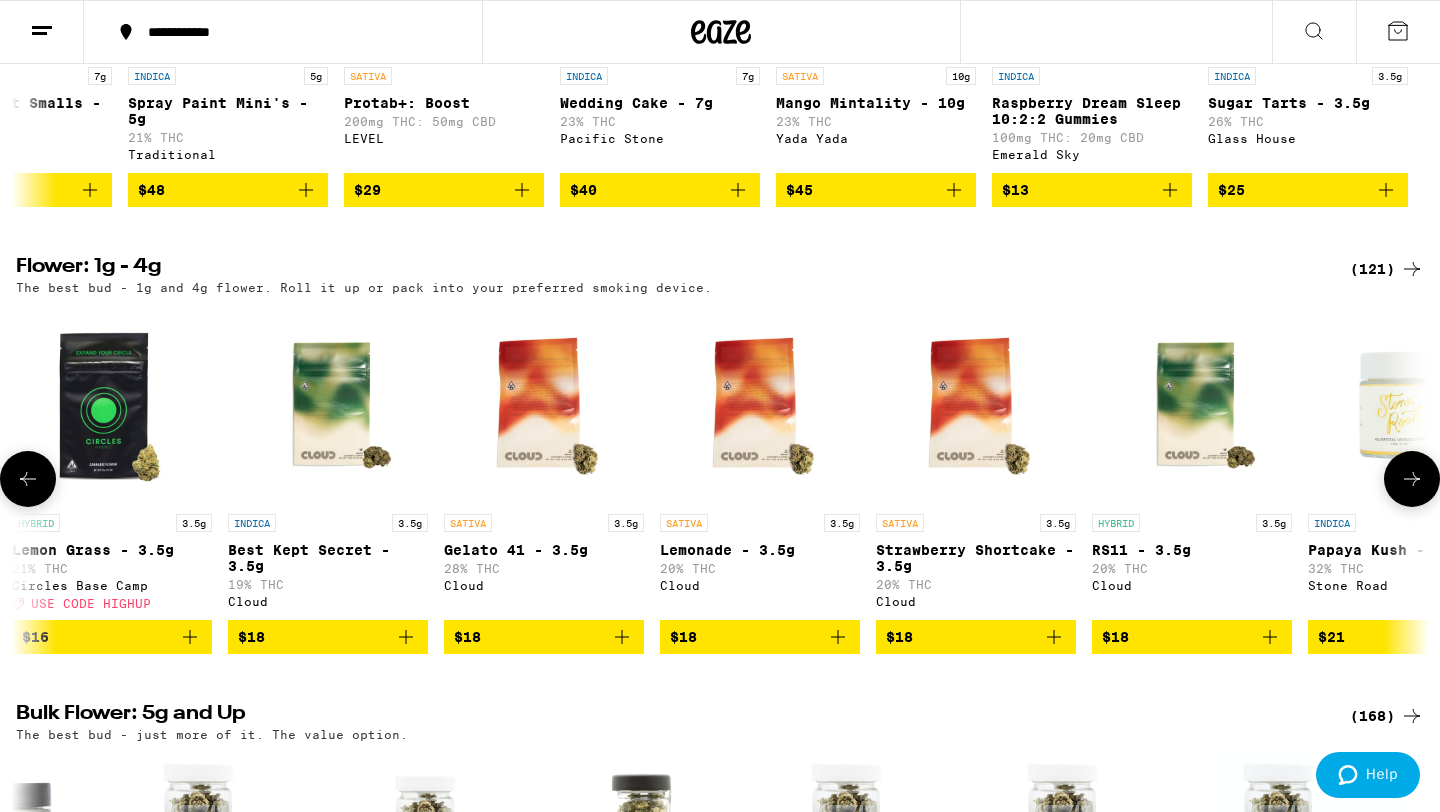 click 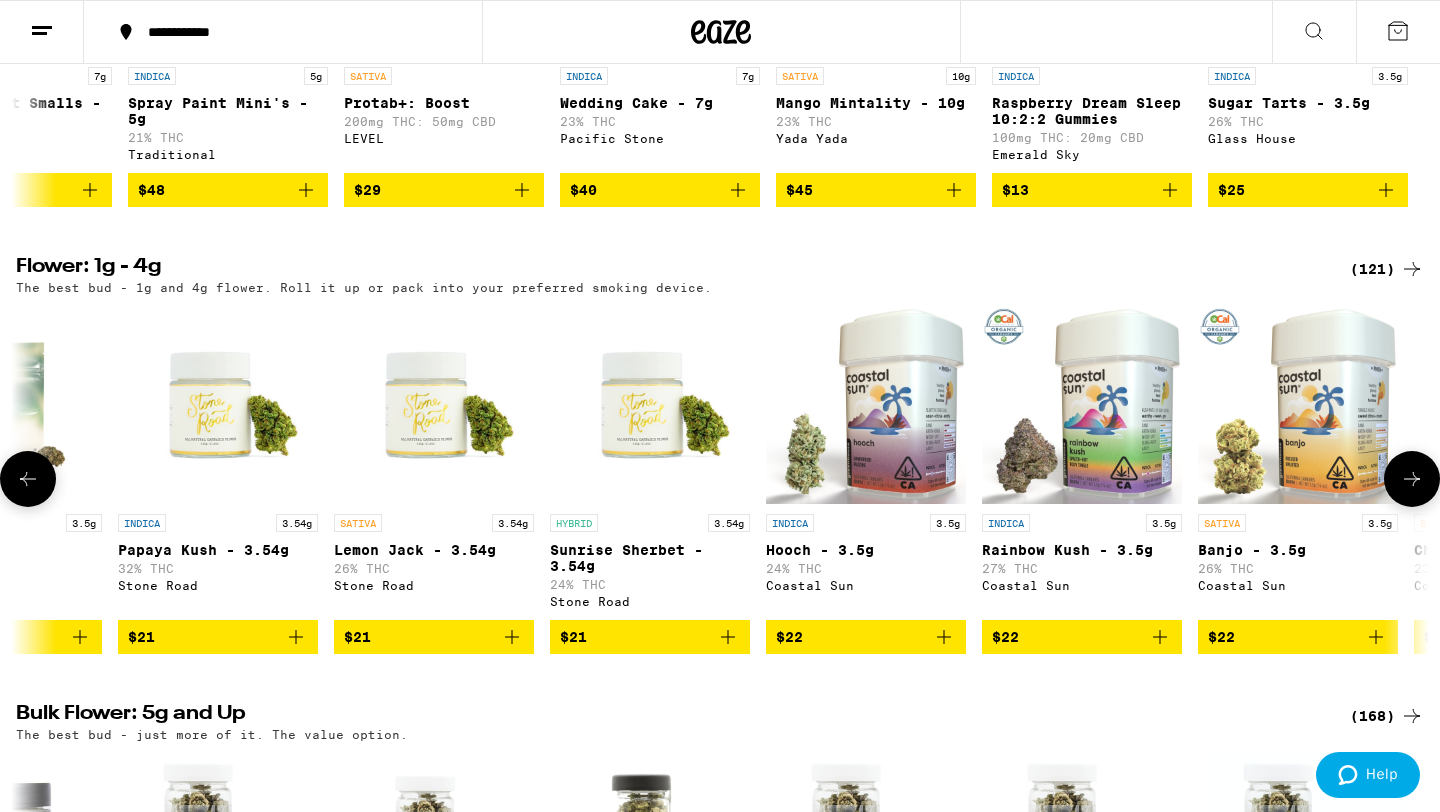 click 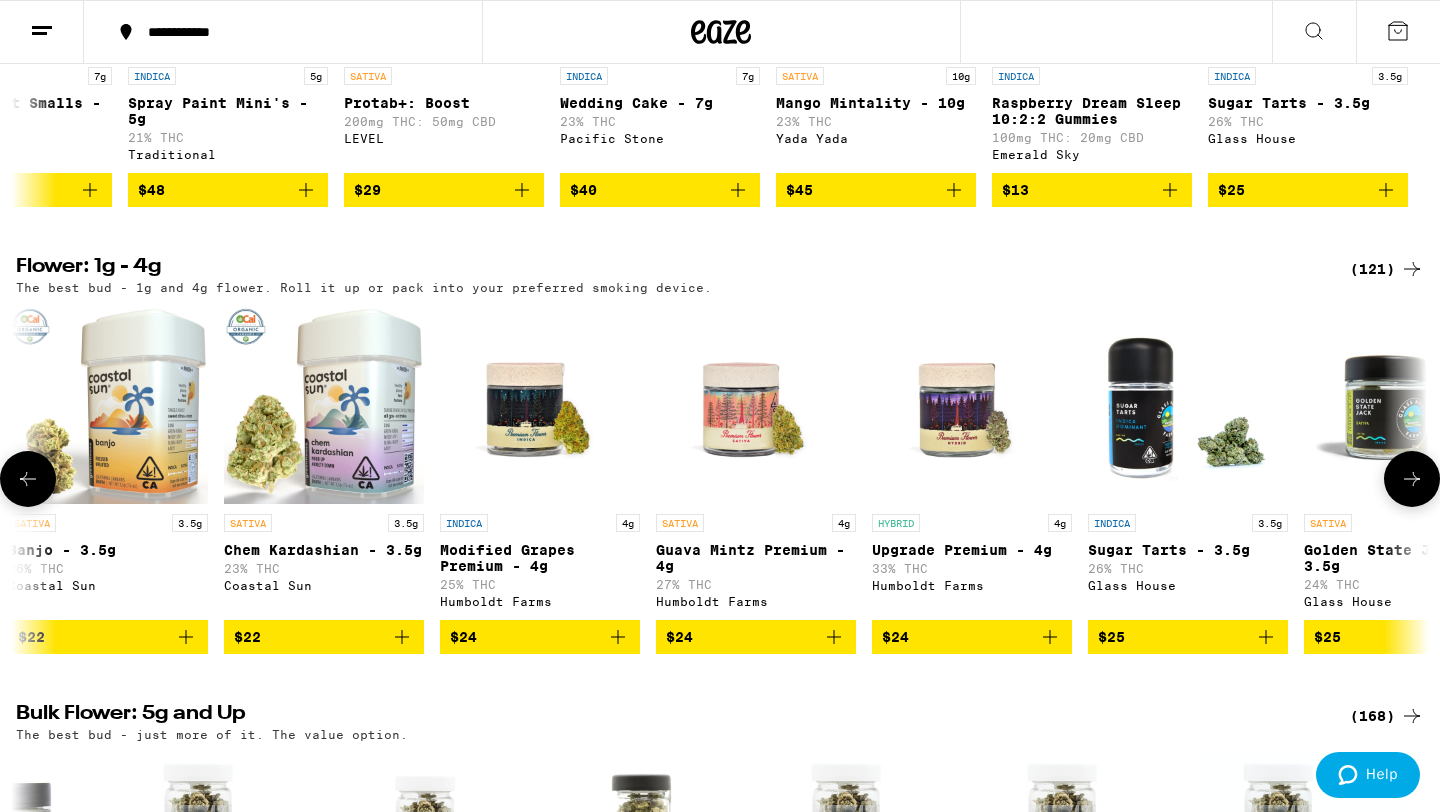 click 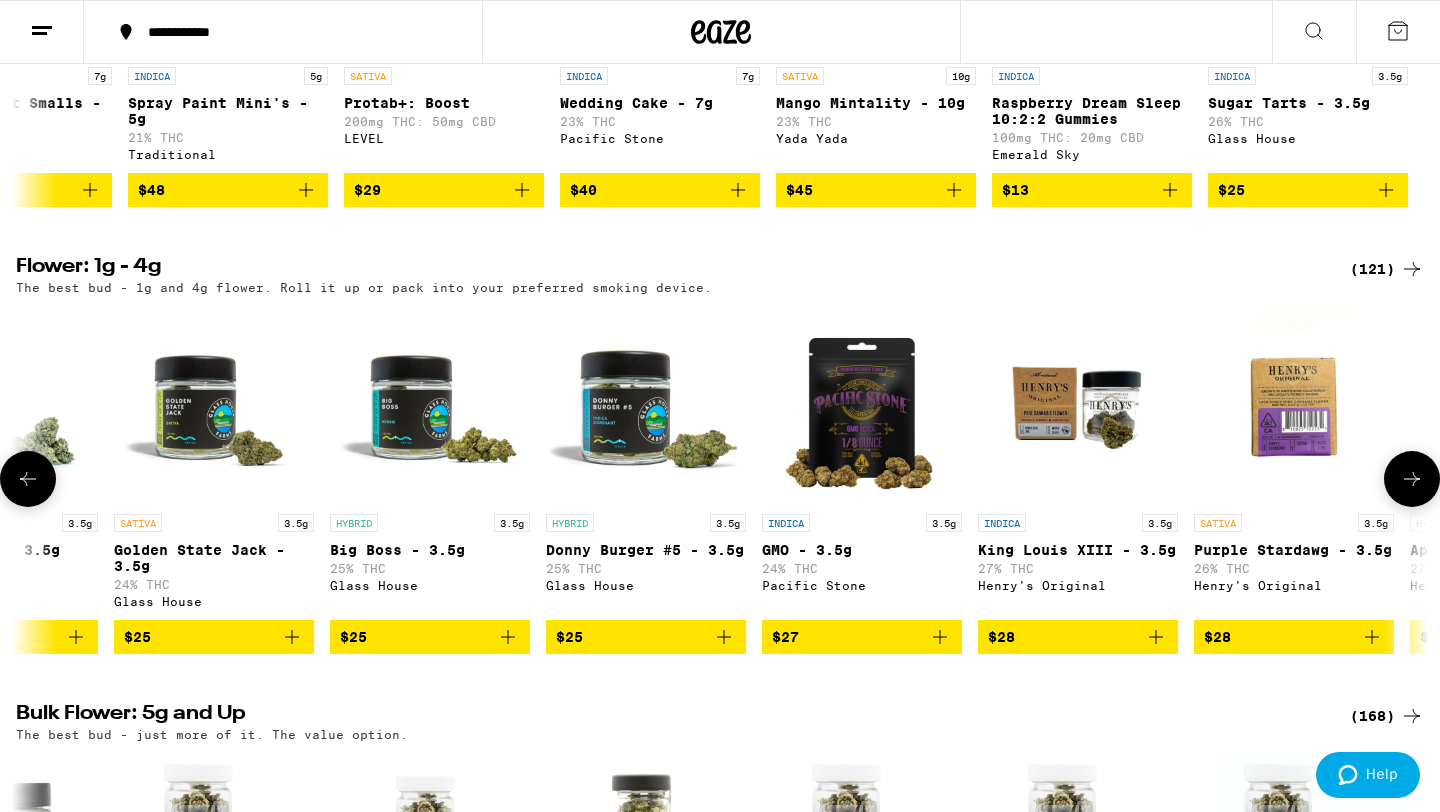 click 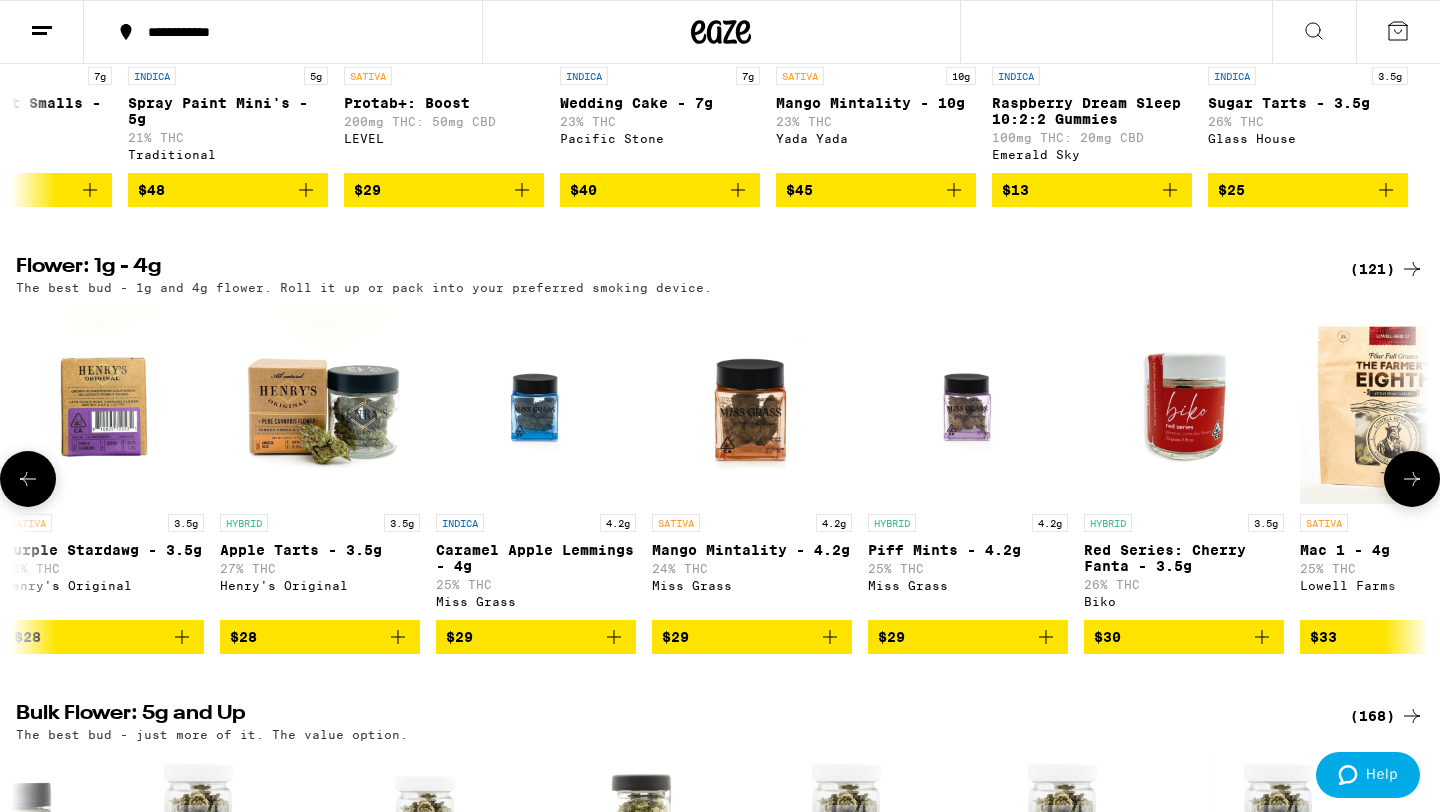 click 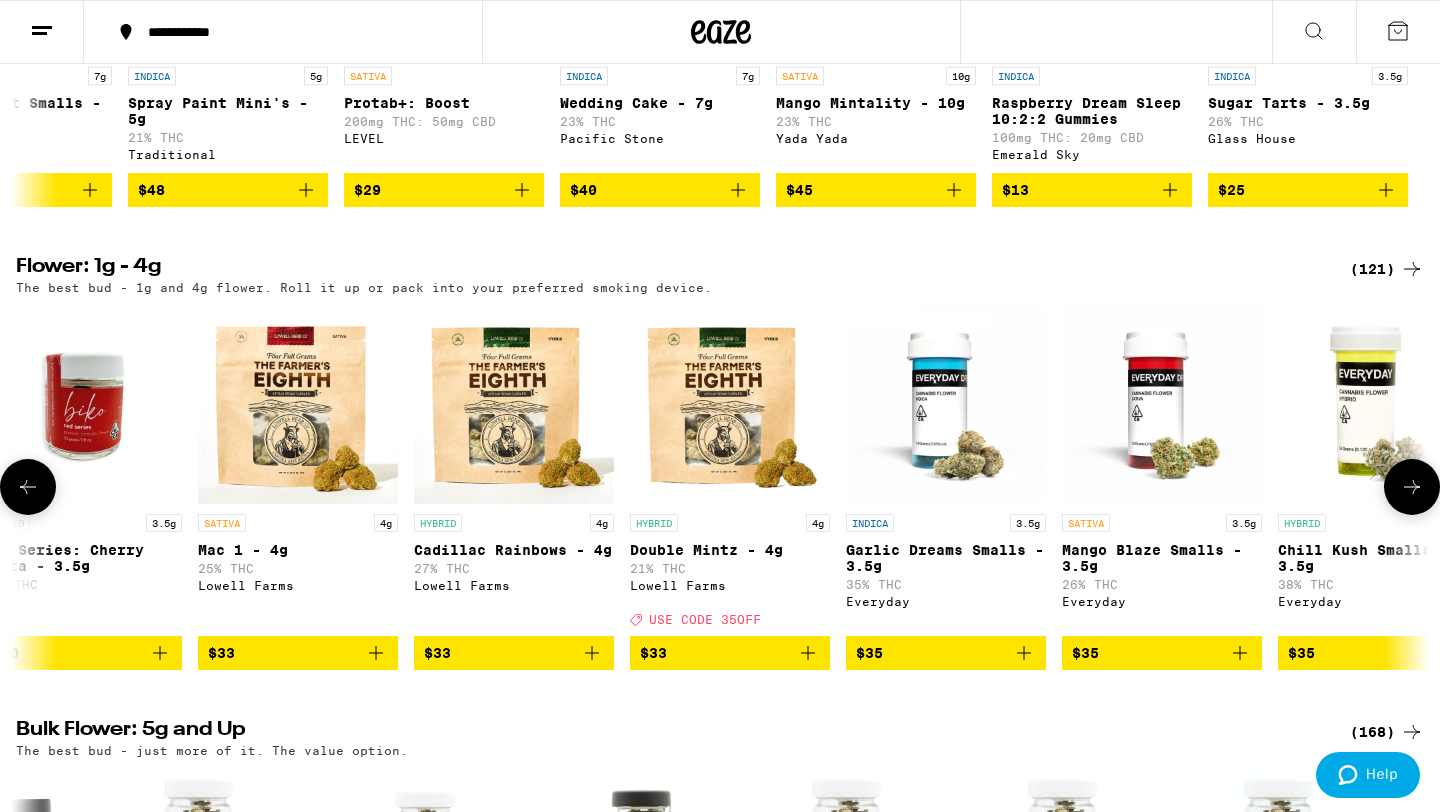 scroll, scrollTop: 0, scrollLeft: 8330, axis: horizontal 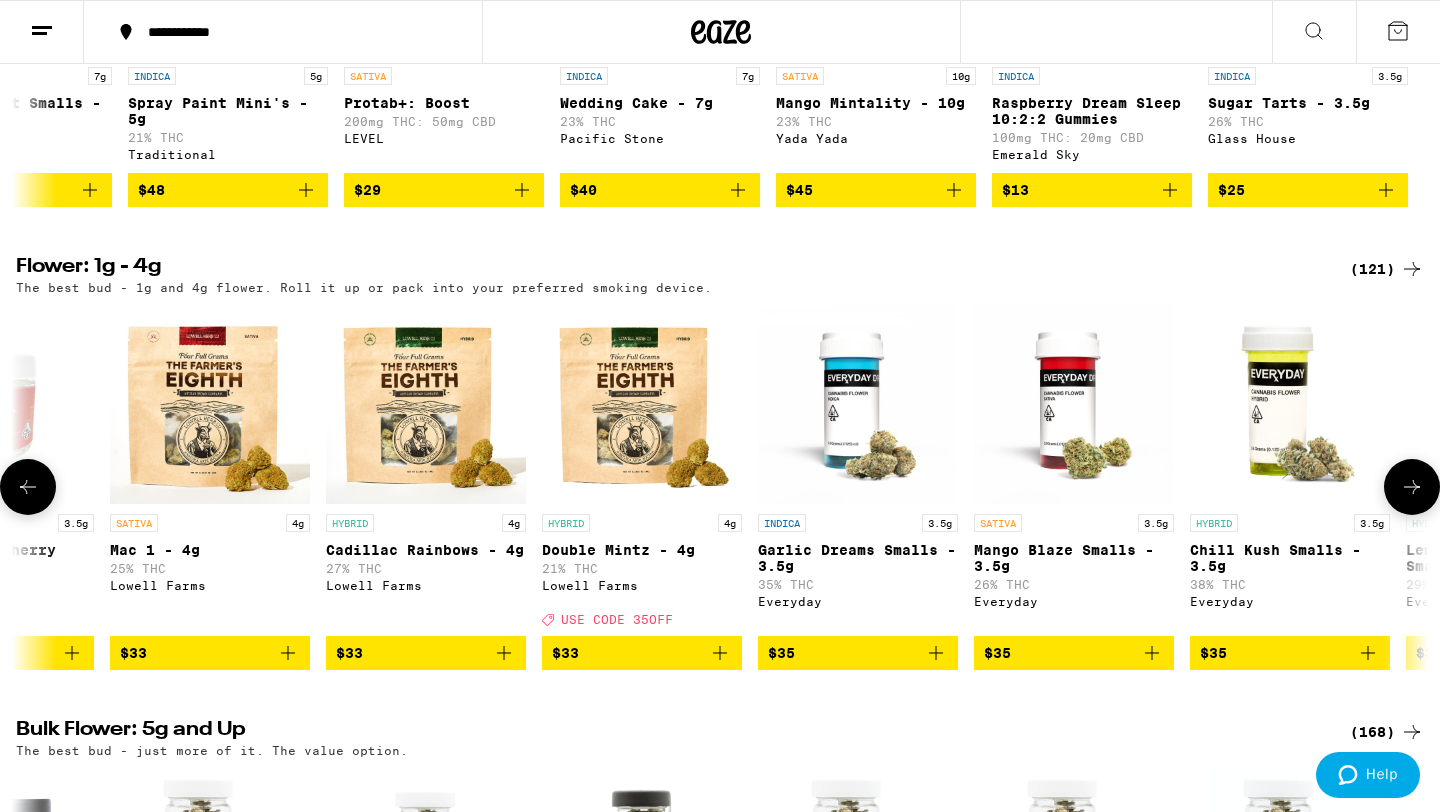 click 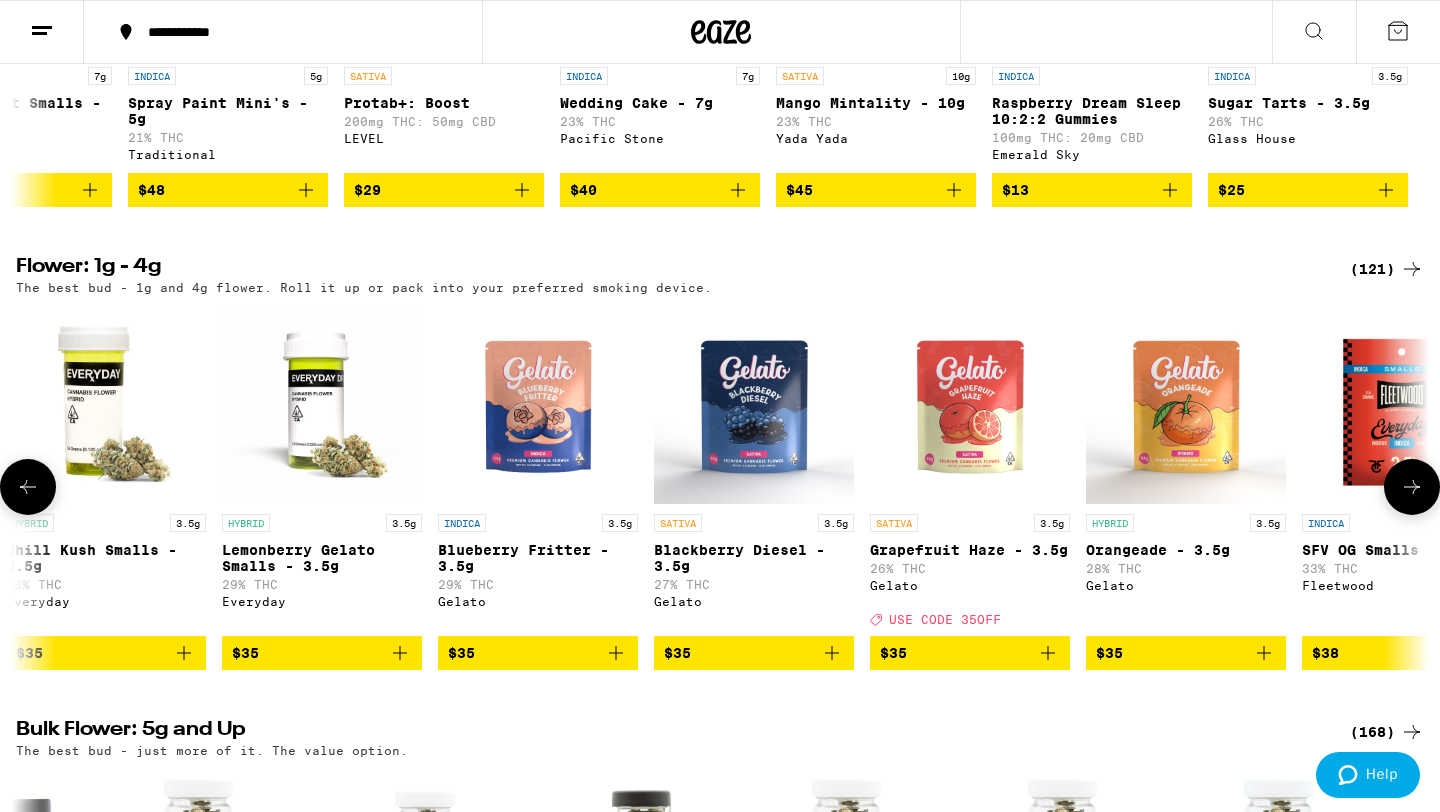 scroll, scrollTop: 0, scrollLeft: 9520, axis: horizontal 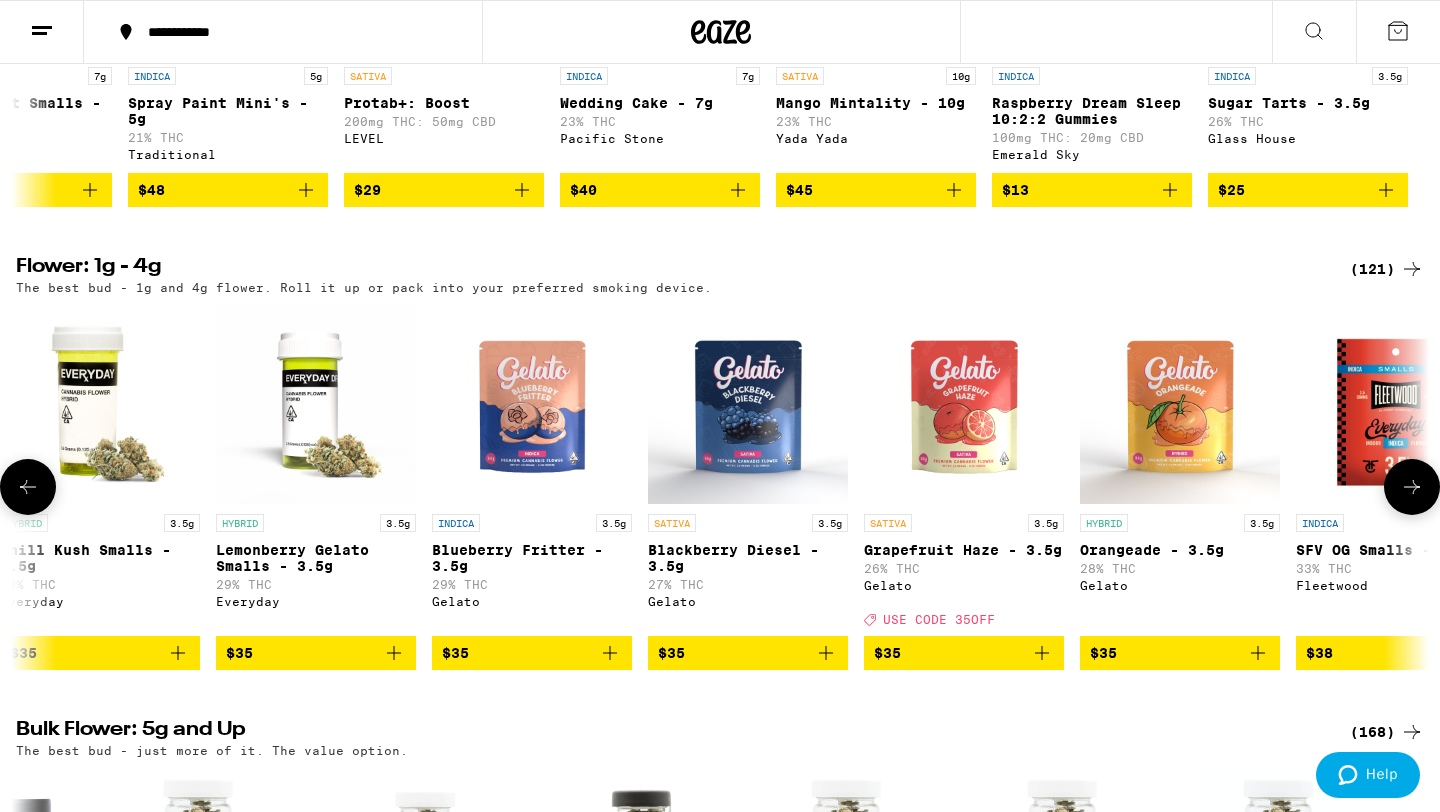 click 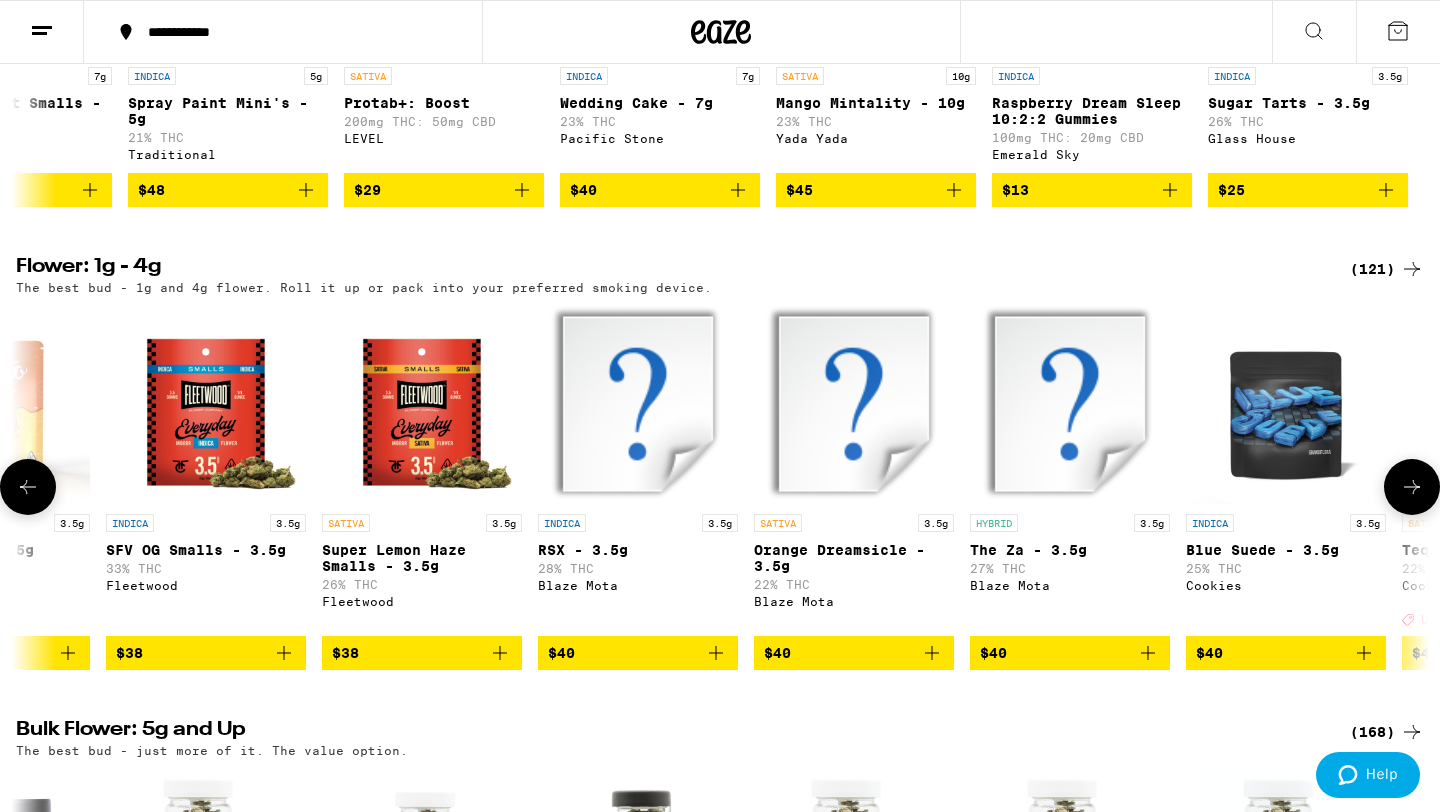 click 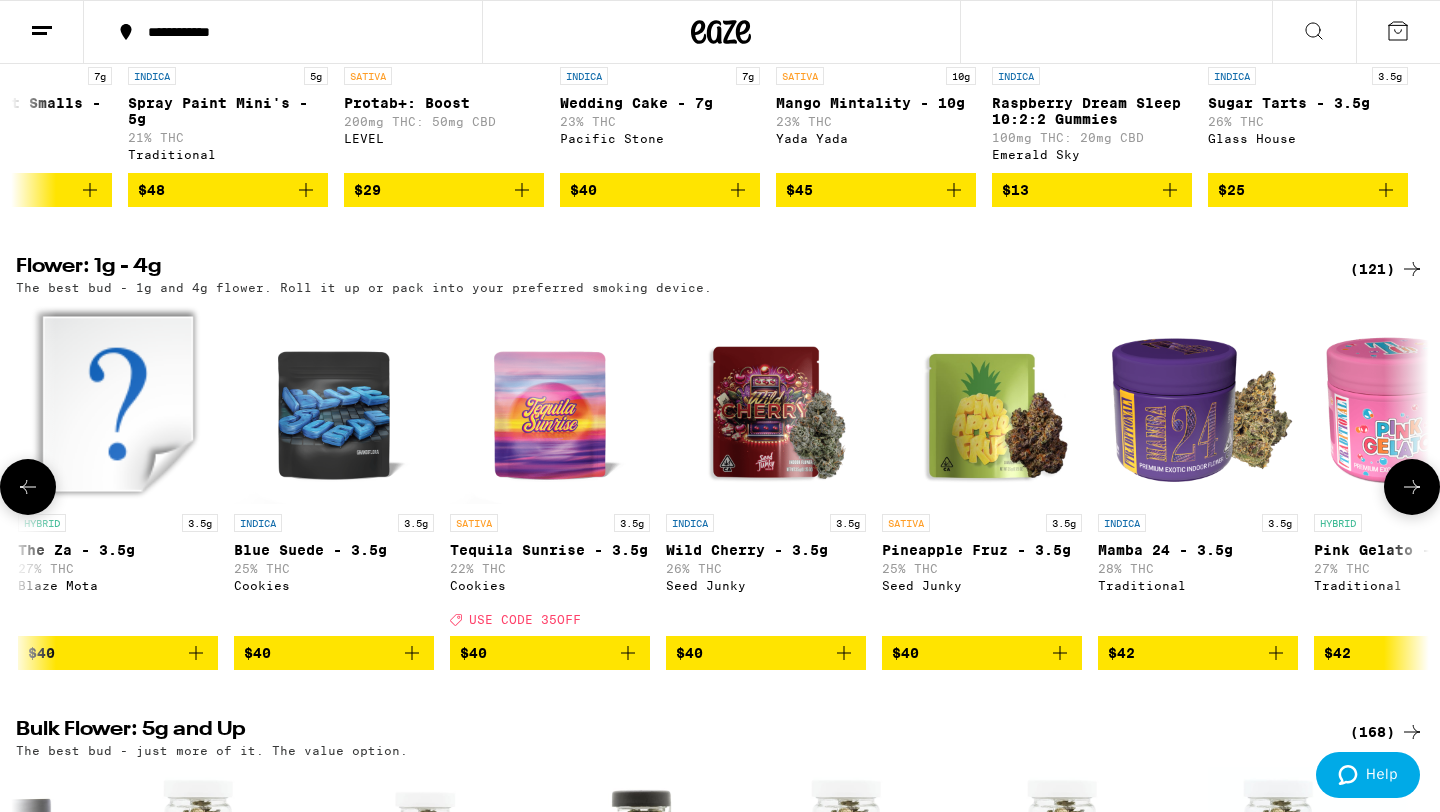 scroll, scrollTop: 0, scrollLeft: 11900, axis: horizontal 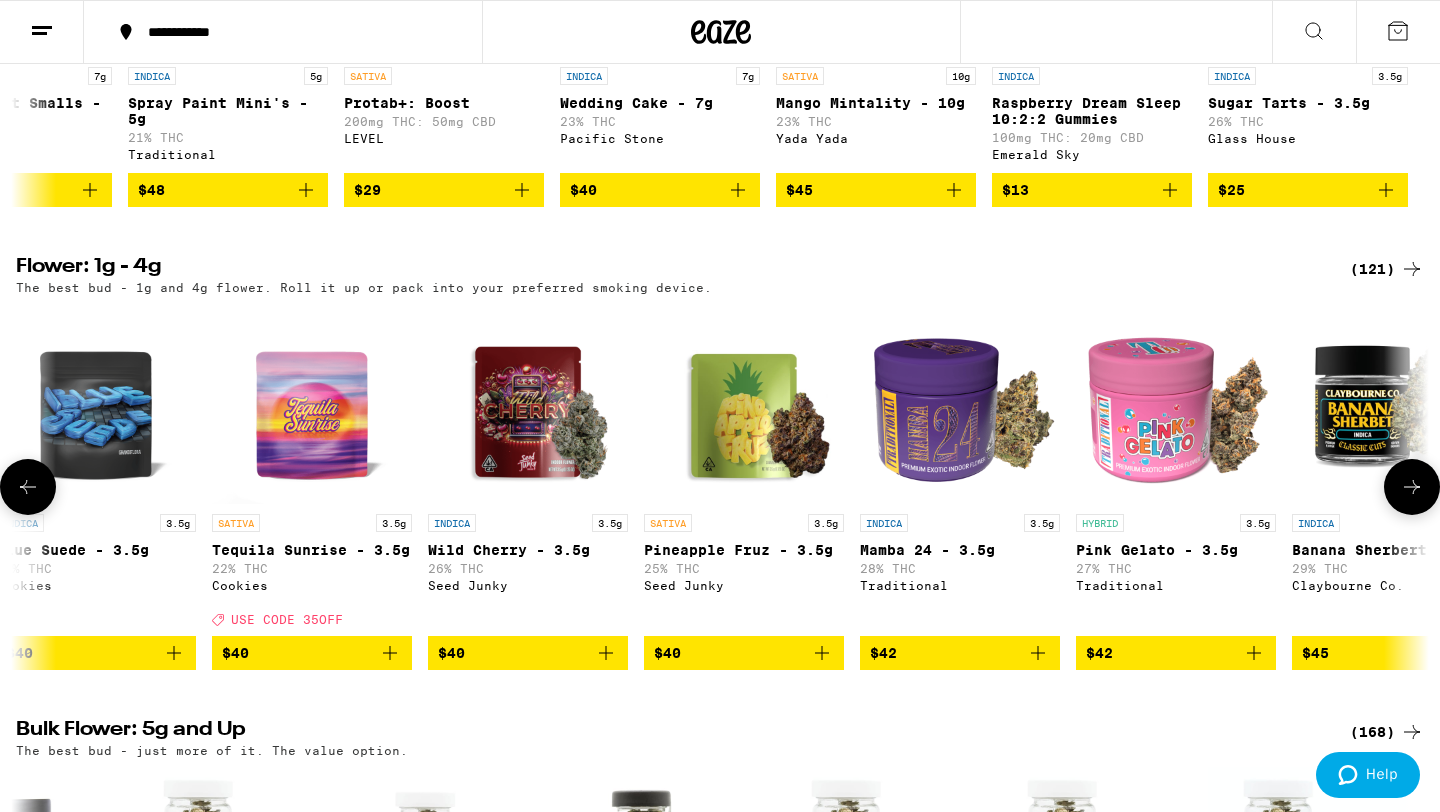 click 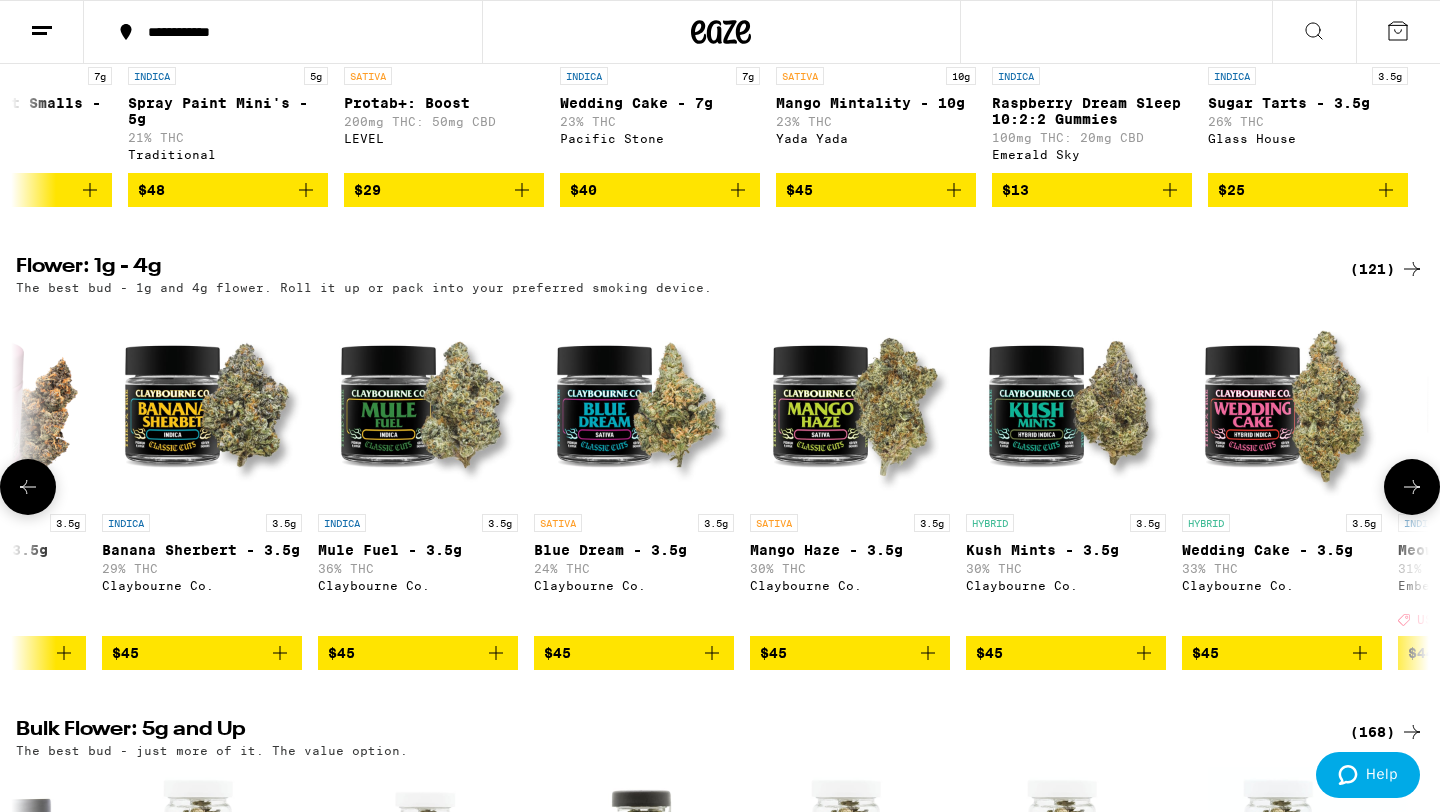 click 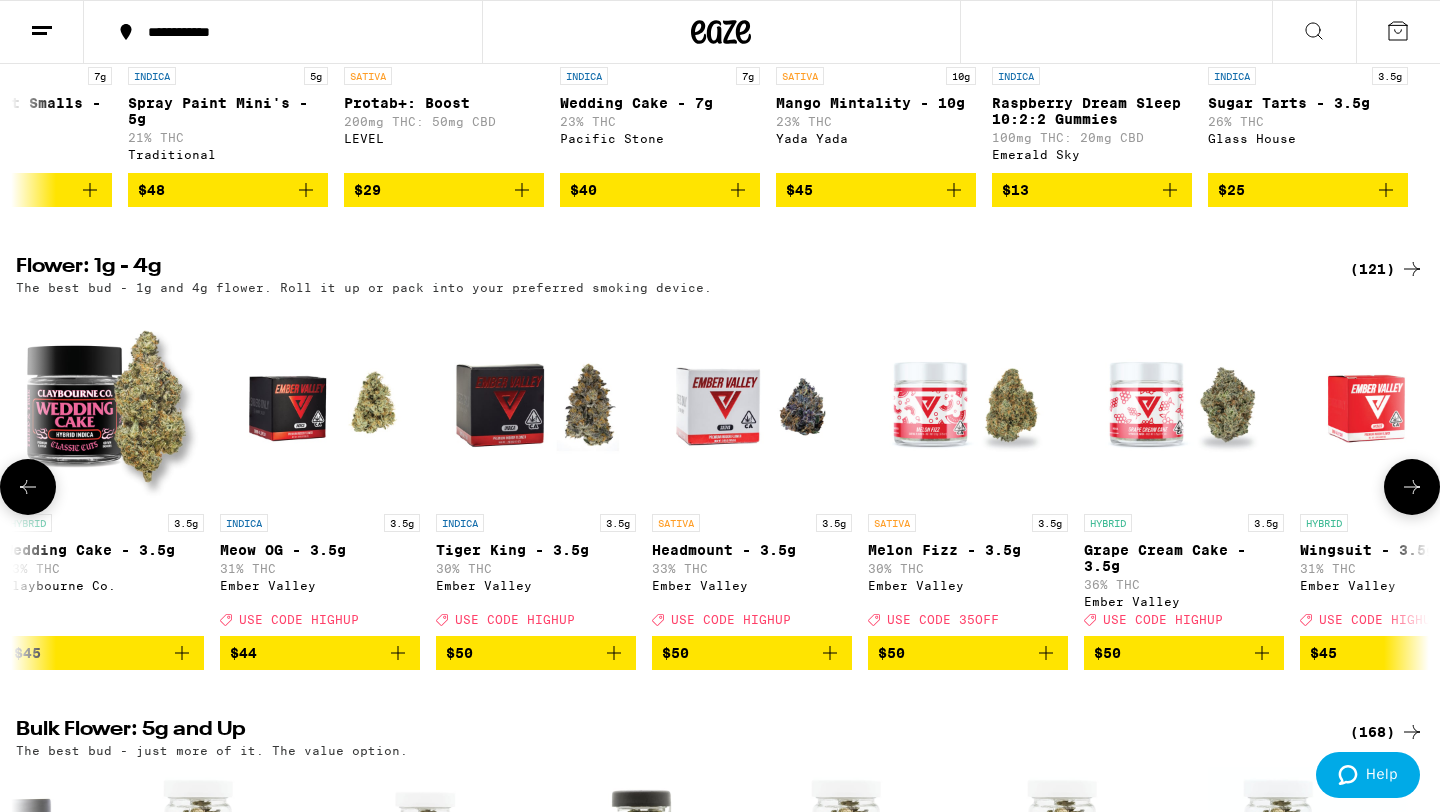 scroll, scrollTop: 0, scrollLeft: 14280, axis: horizontal 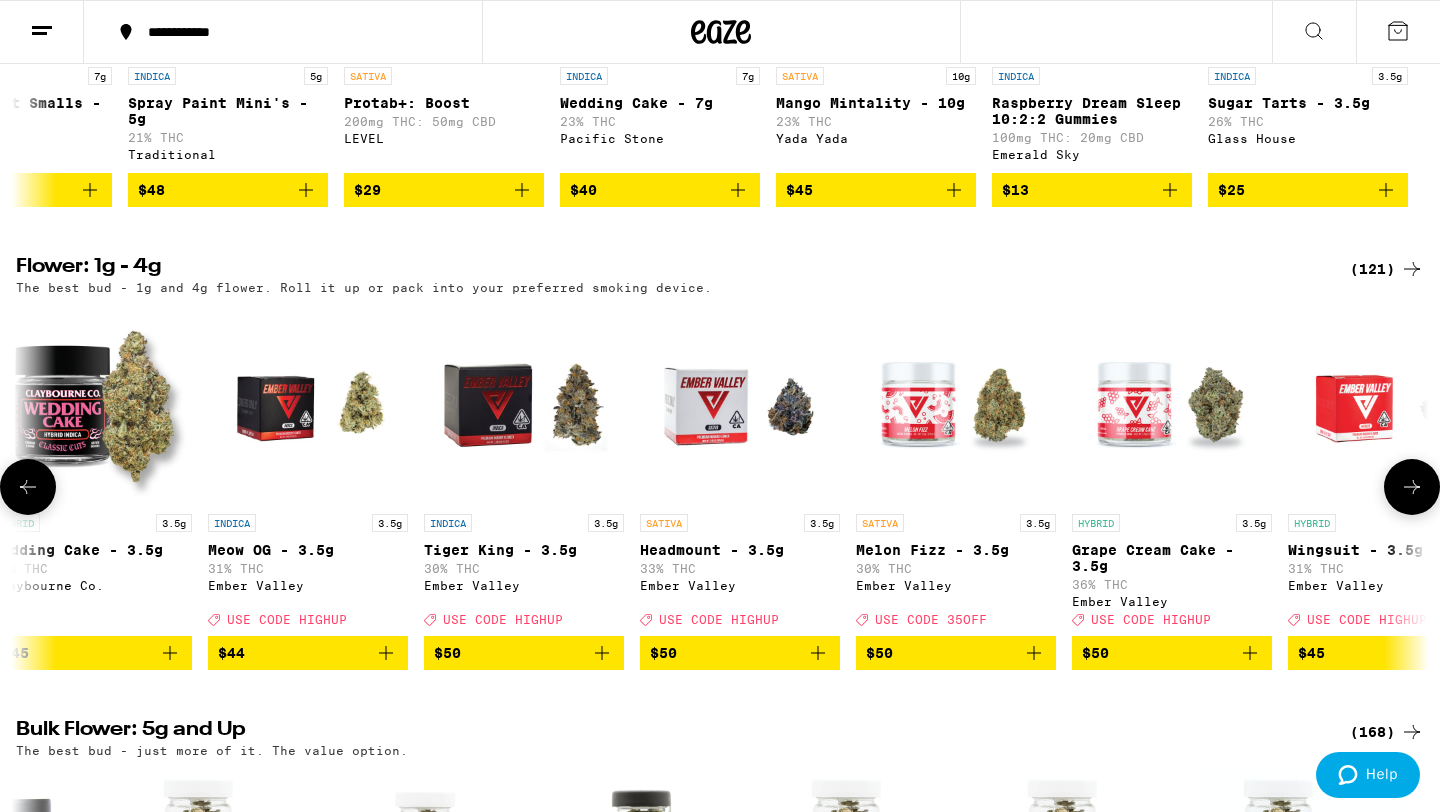 click 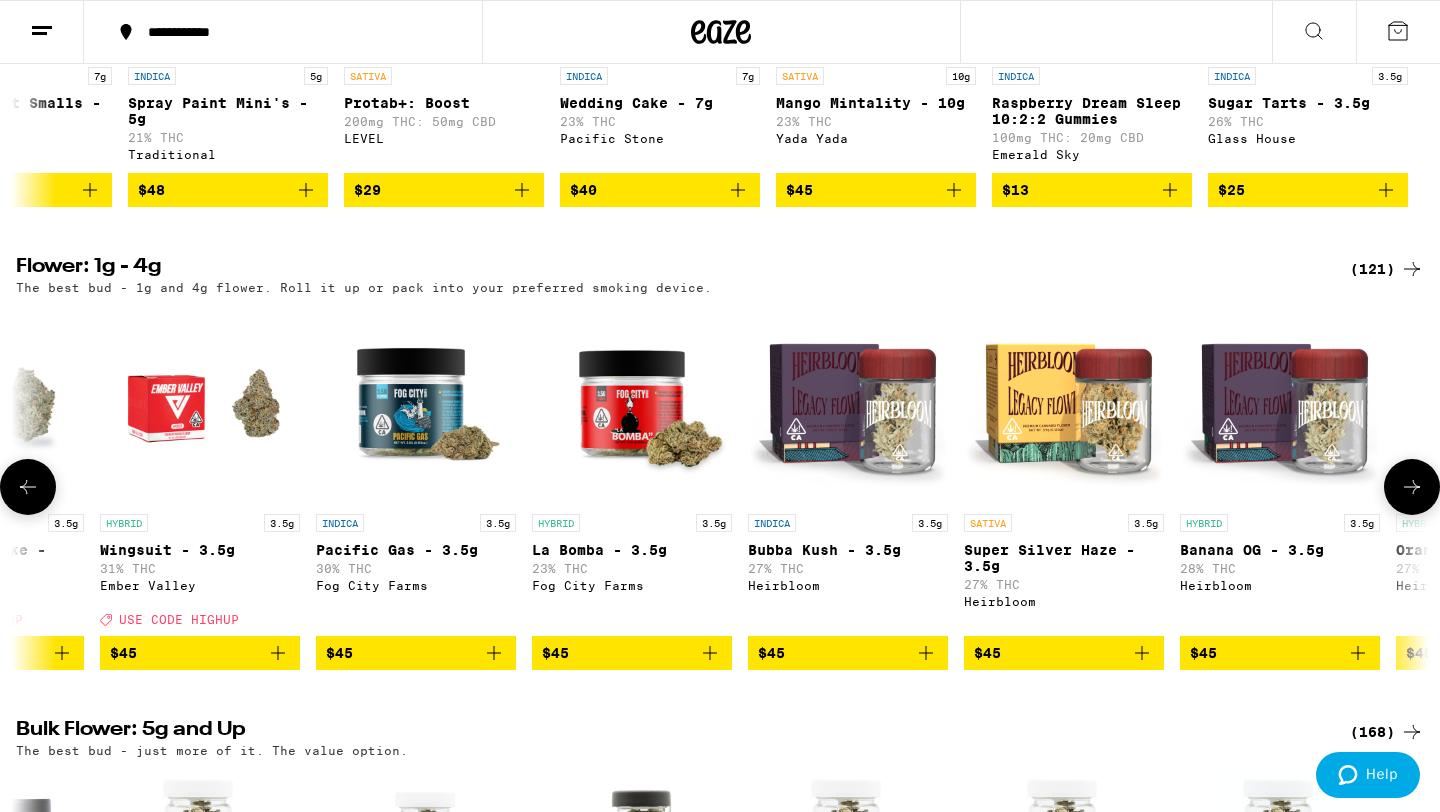 scroll, scrollTop: 0, scrollLeft: 15470, axis: horizontal 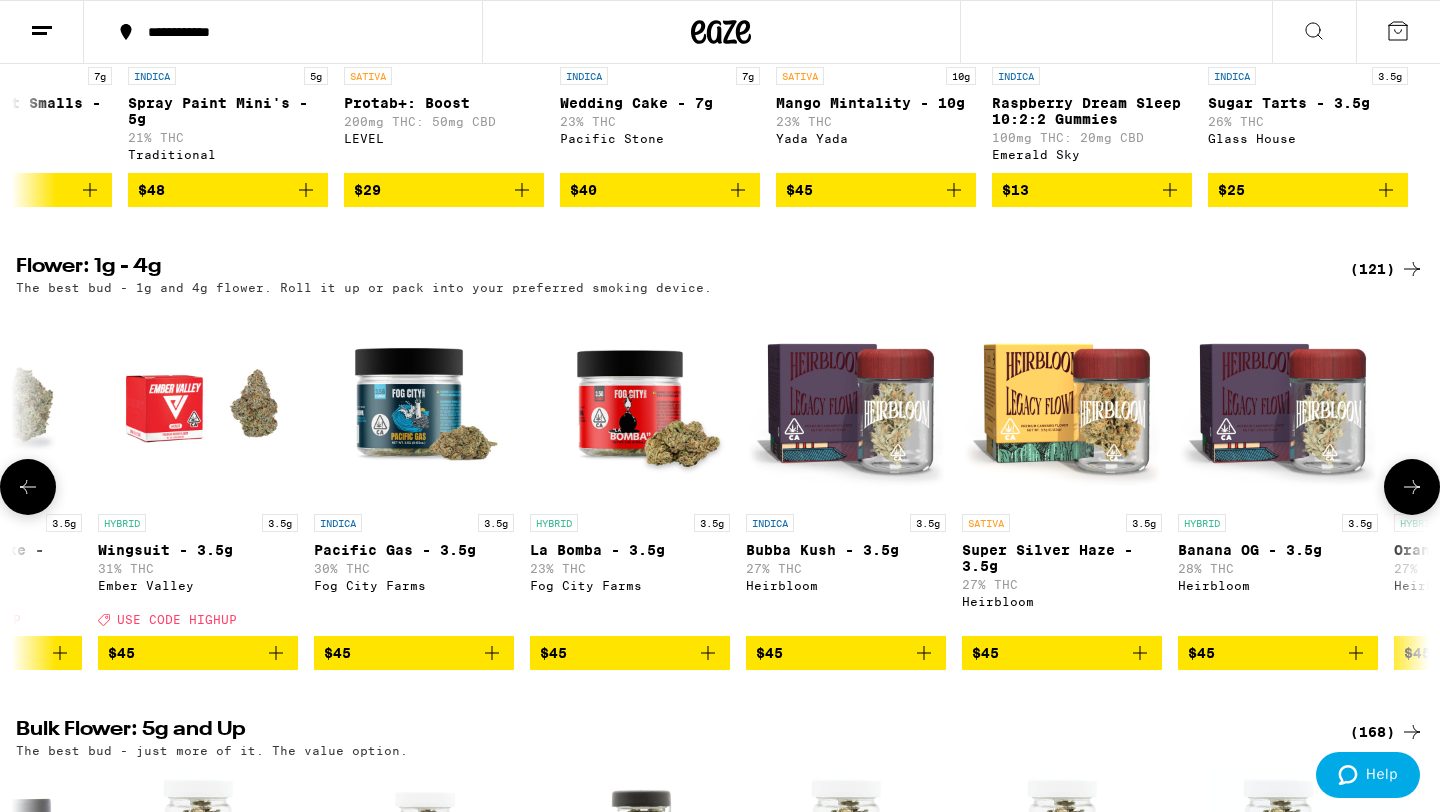 click 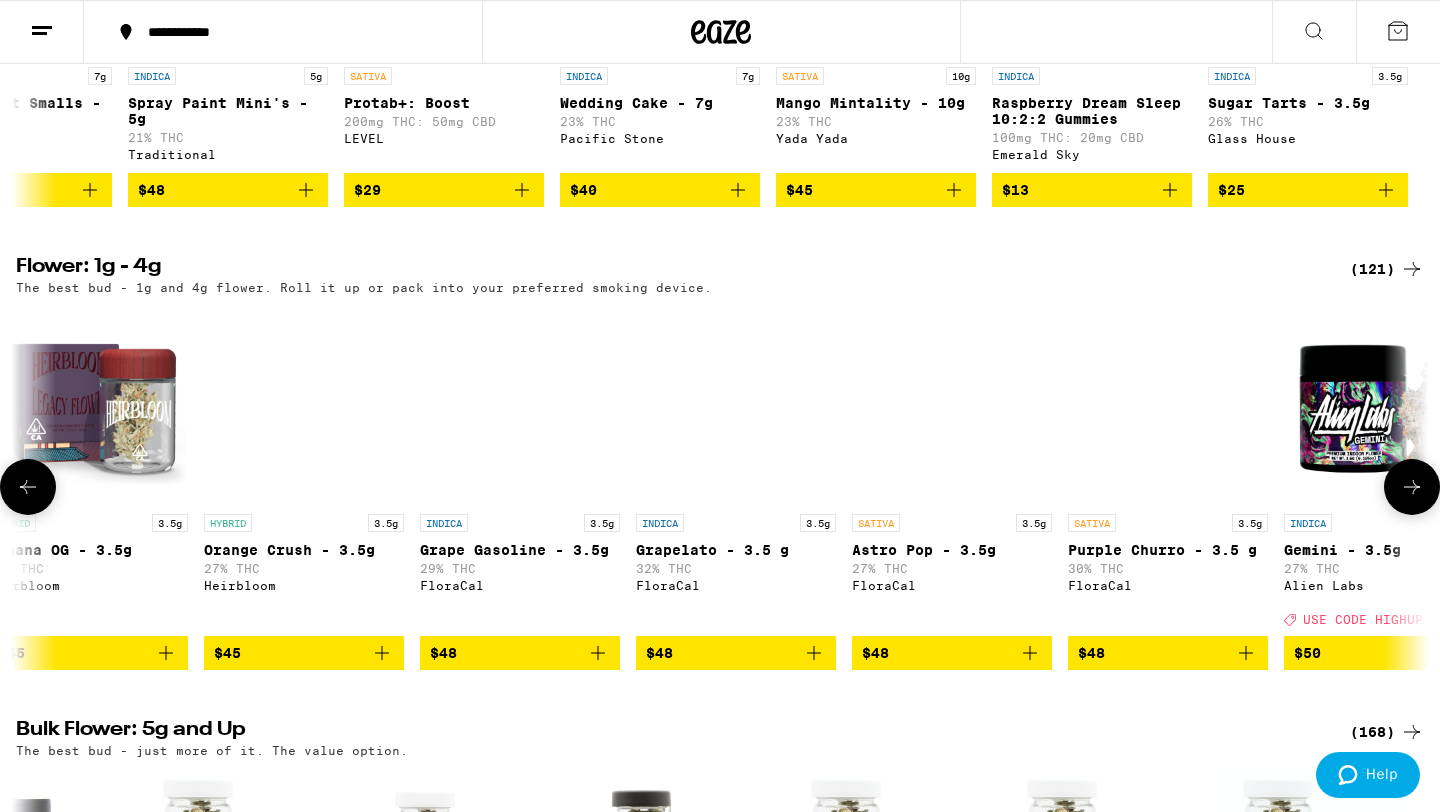 click 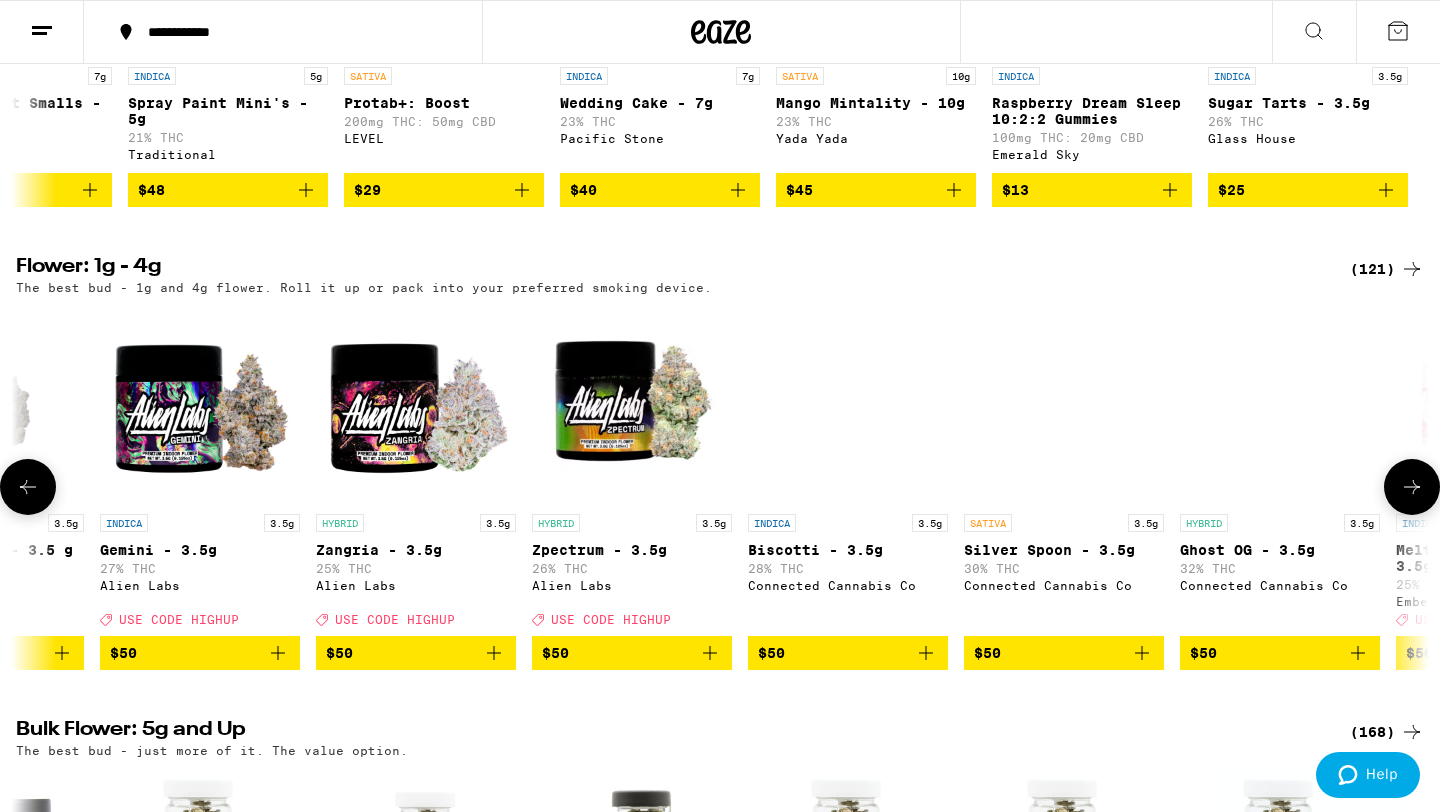 scroll, scrollTop: 0, scrollLeft: 17850, axis: horizontal 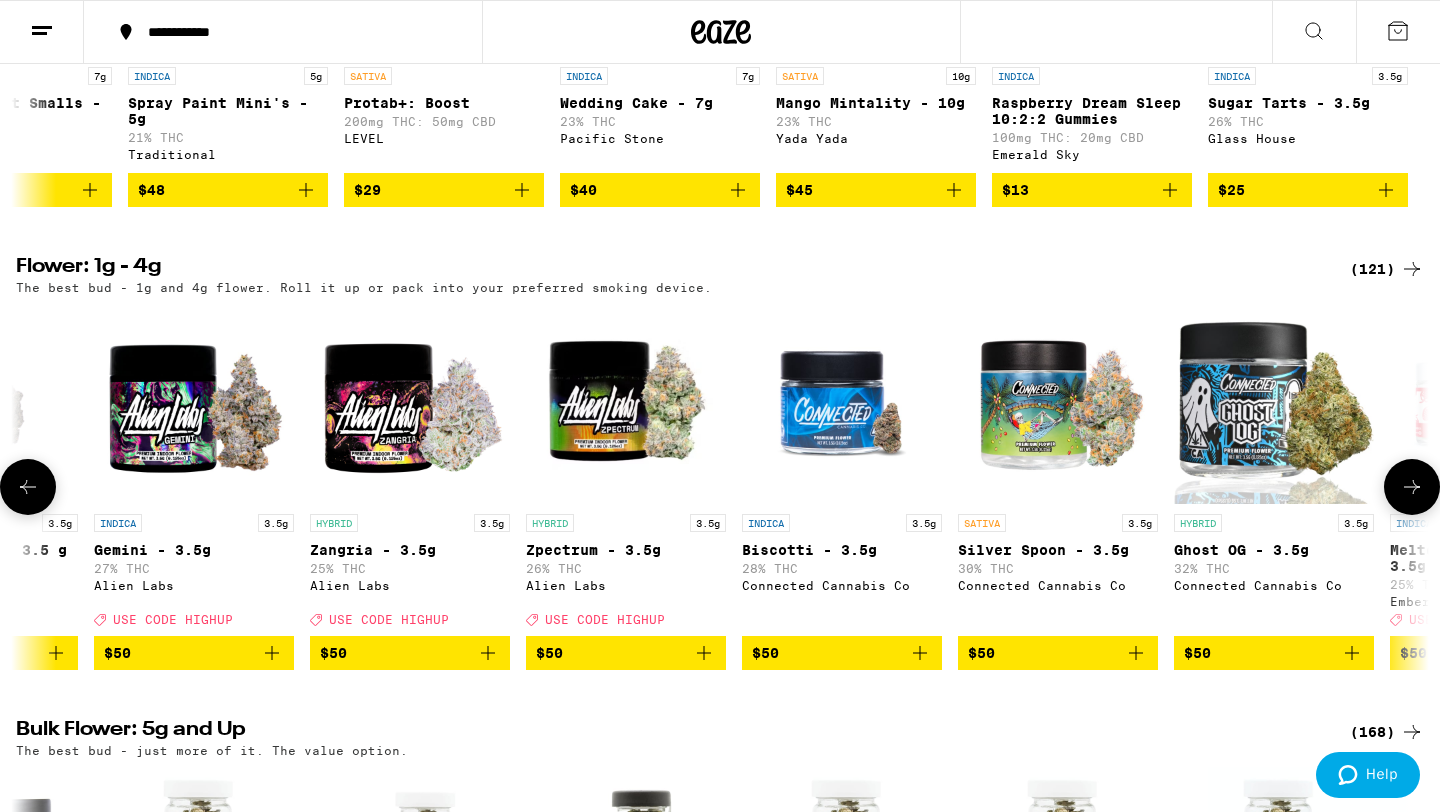 click 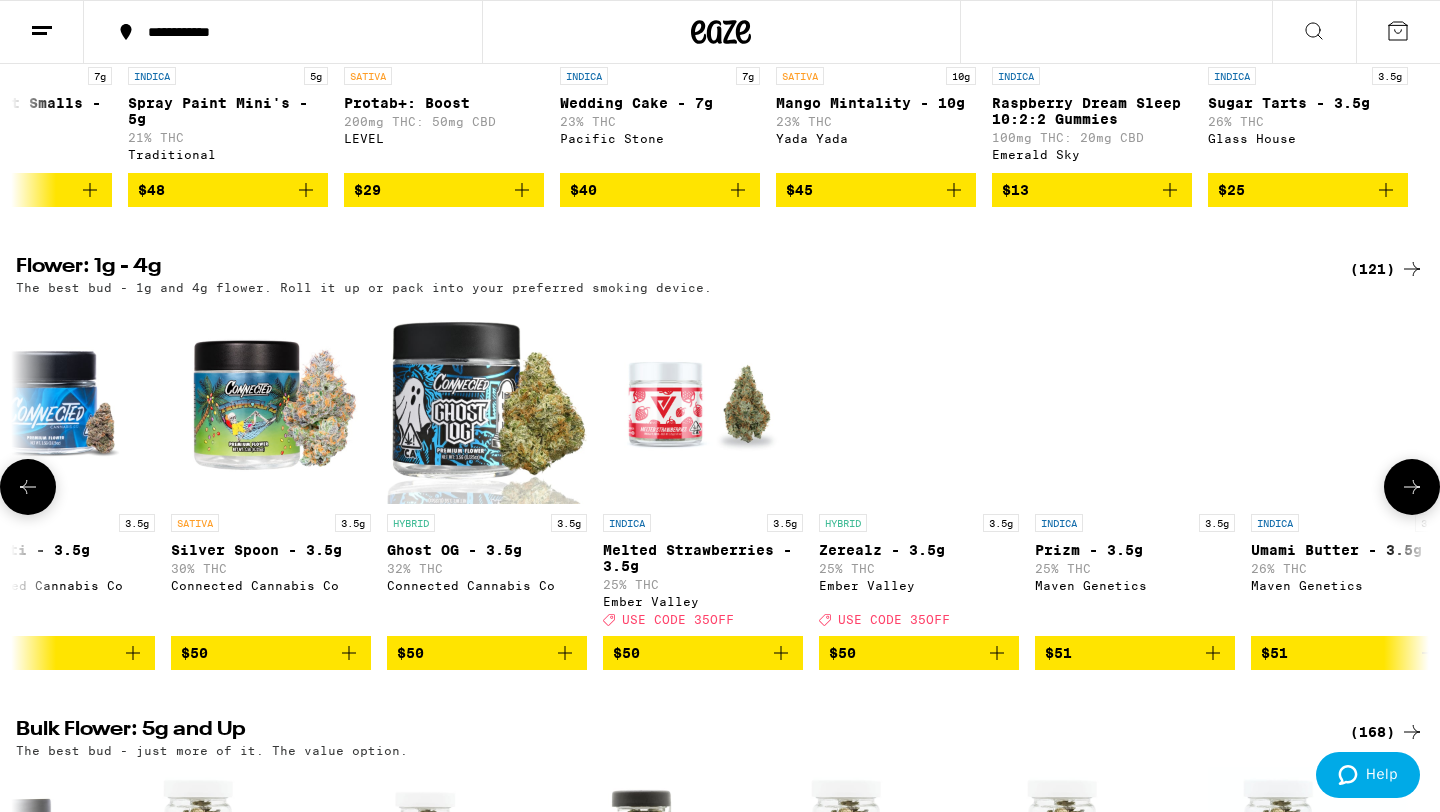 scroll, scrollTop: 0, scrollLeft: 19040, axis: horizontal 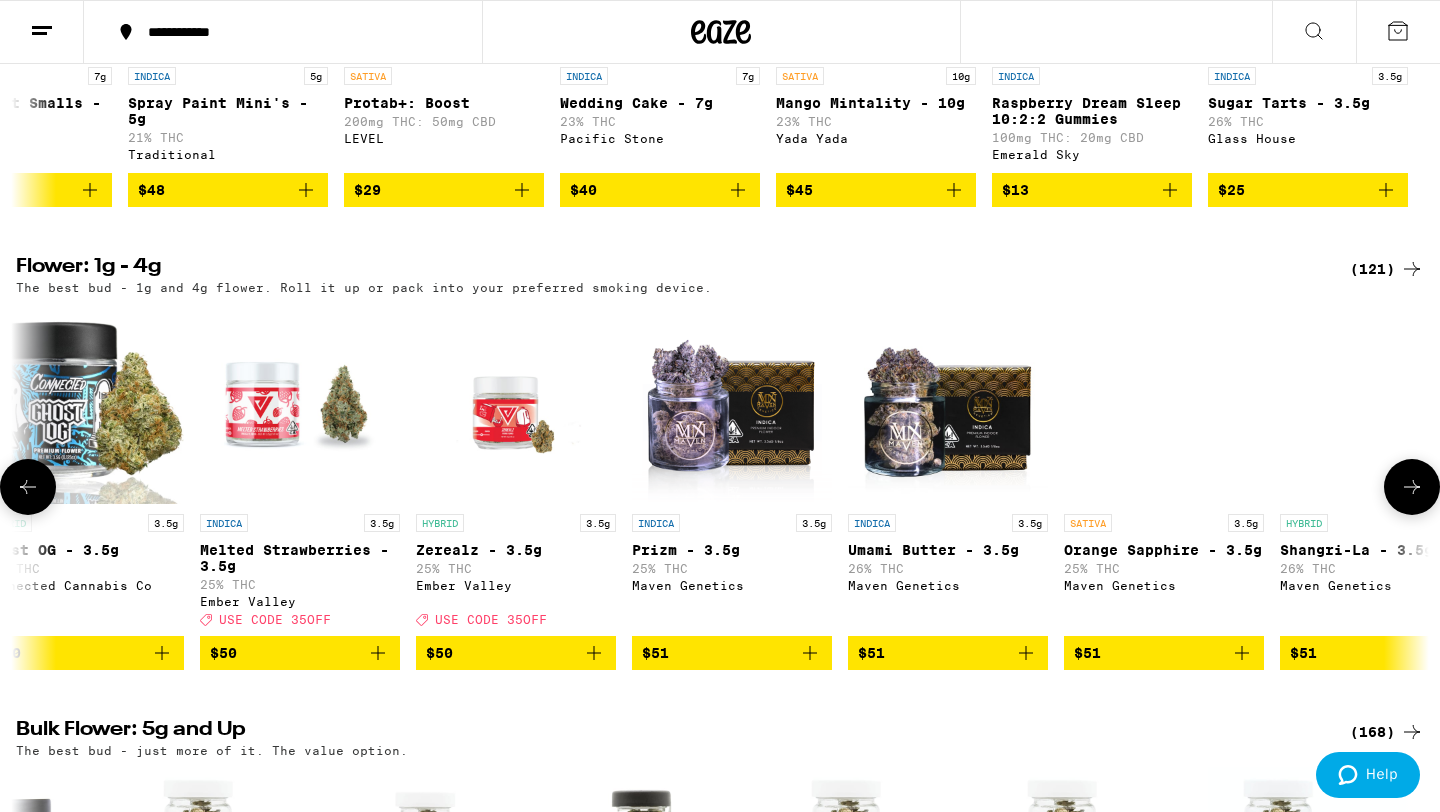 click 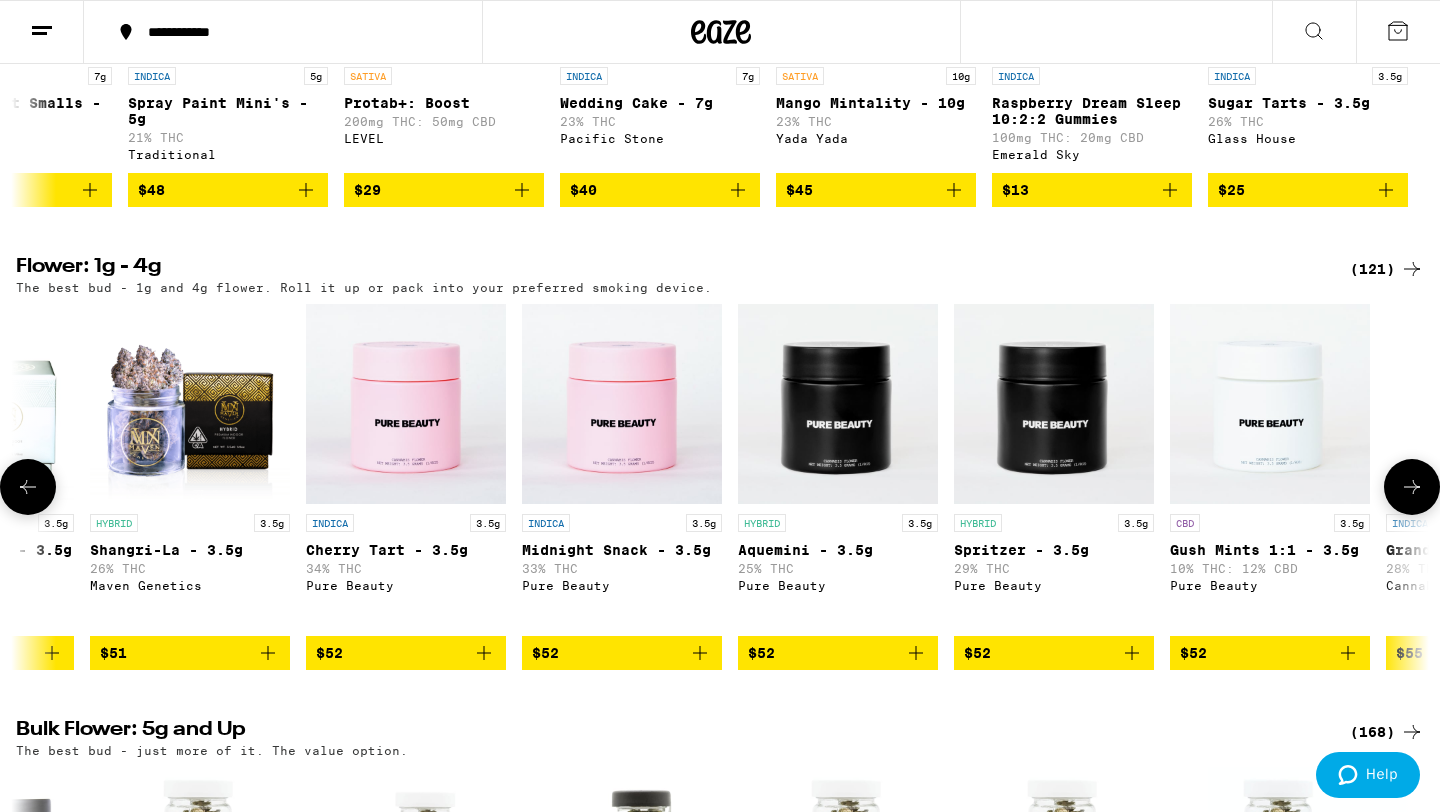 click 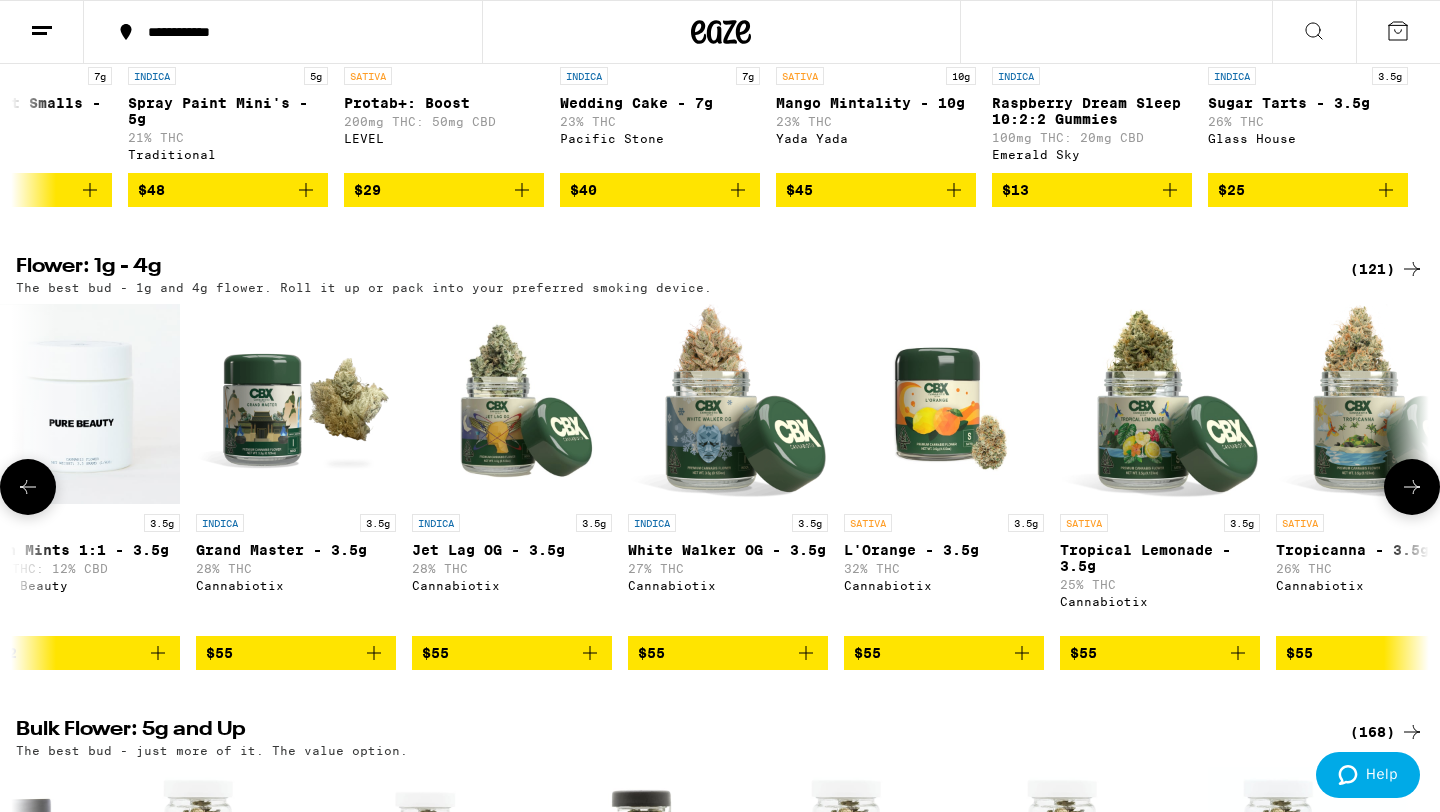 click 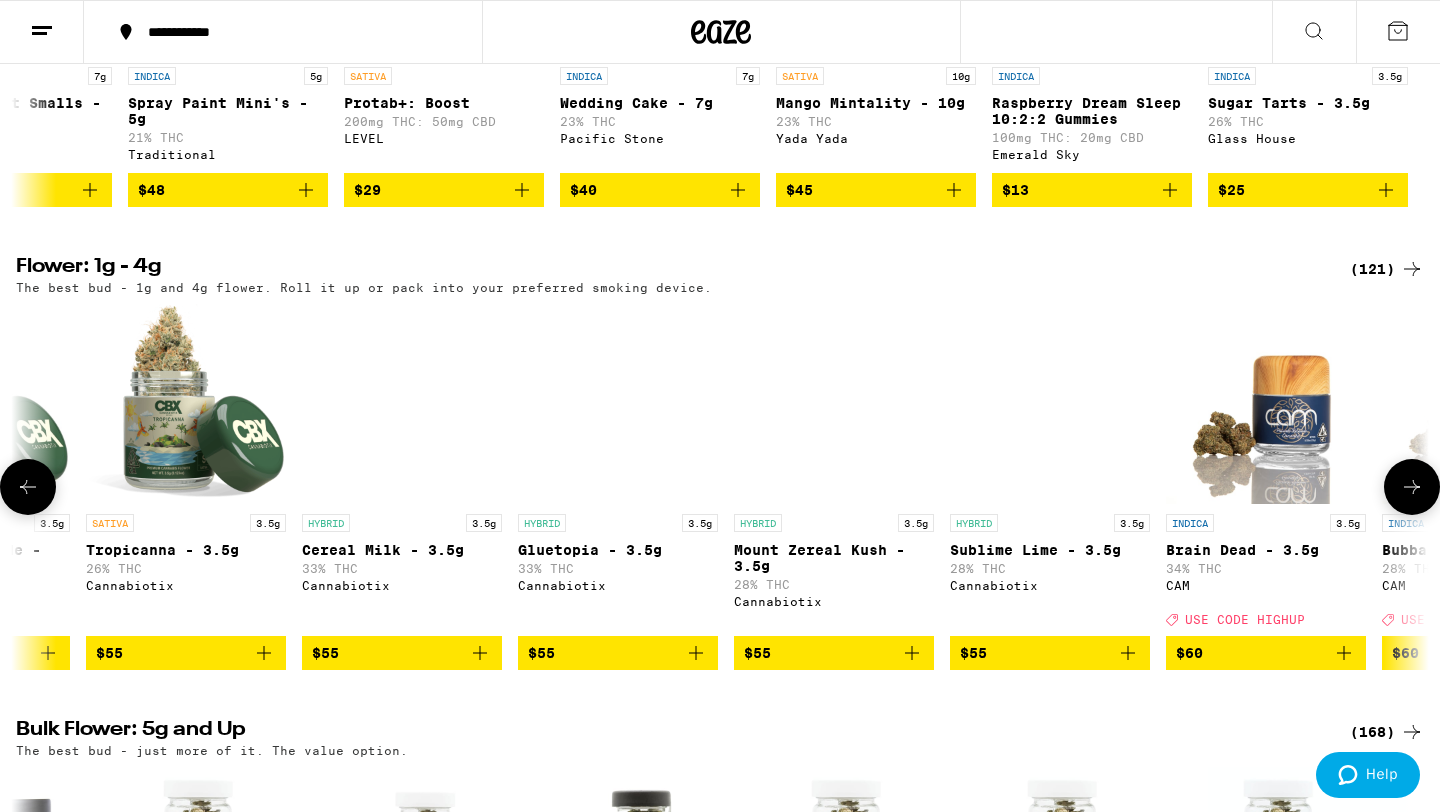 click 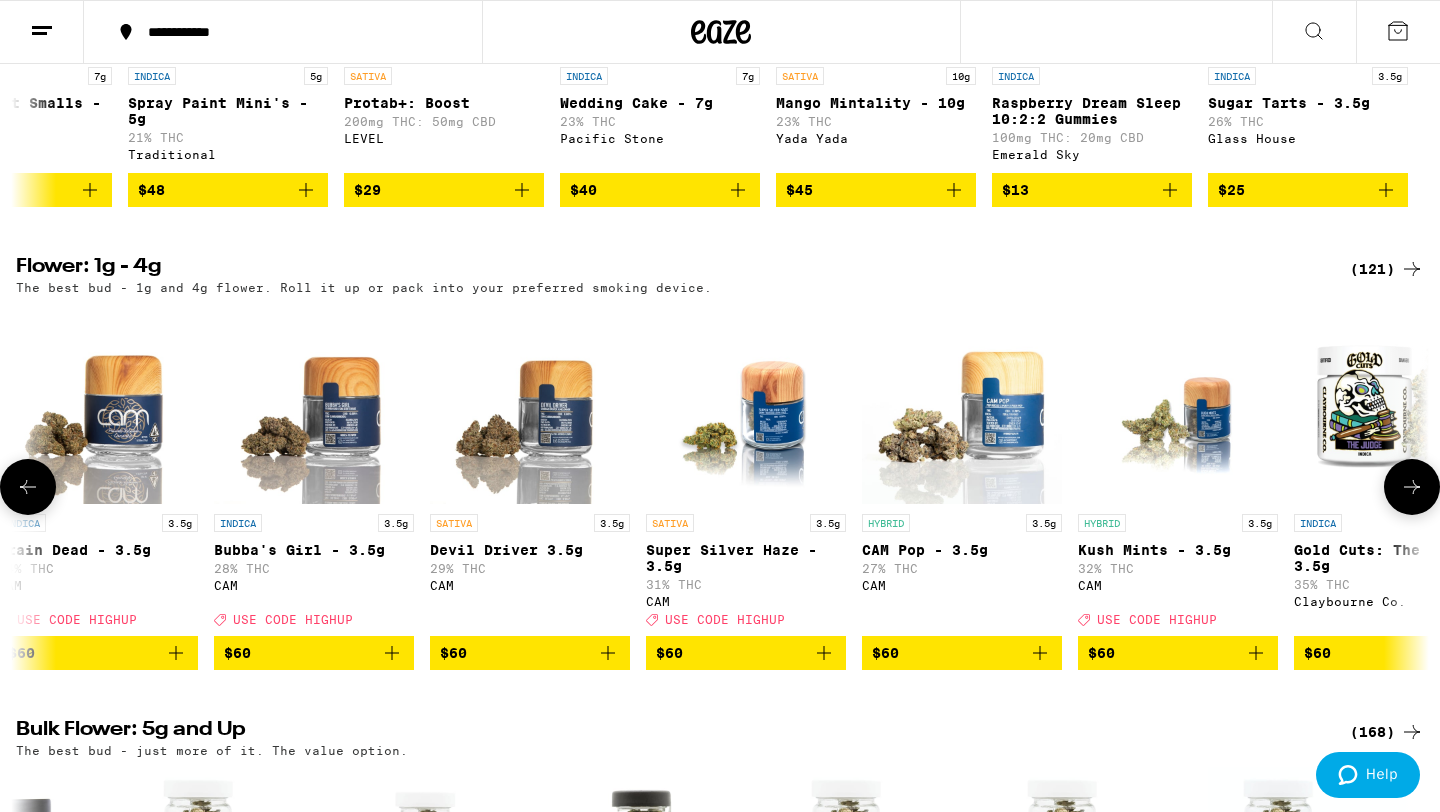 scroll, scrollTop: 0, scrollLeft: 23800, axis: horizontal 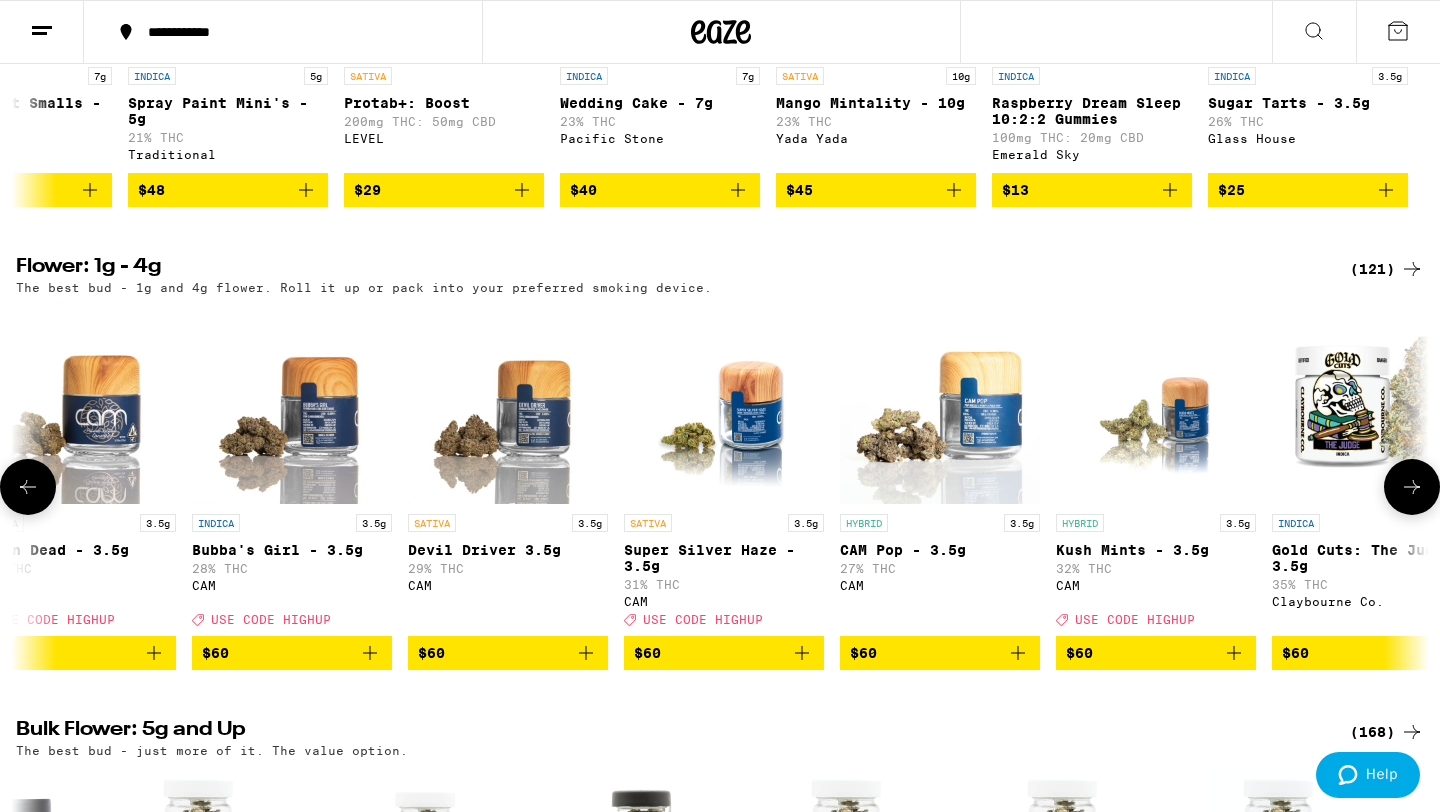 click 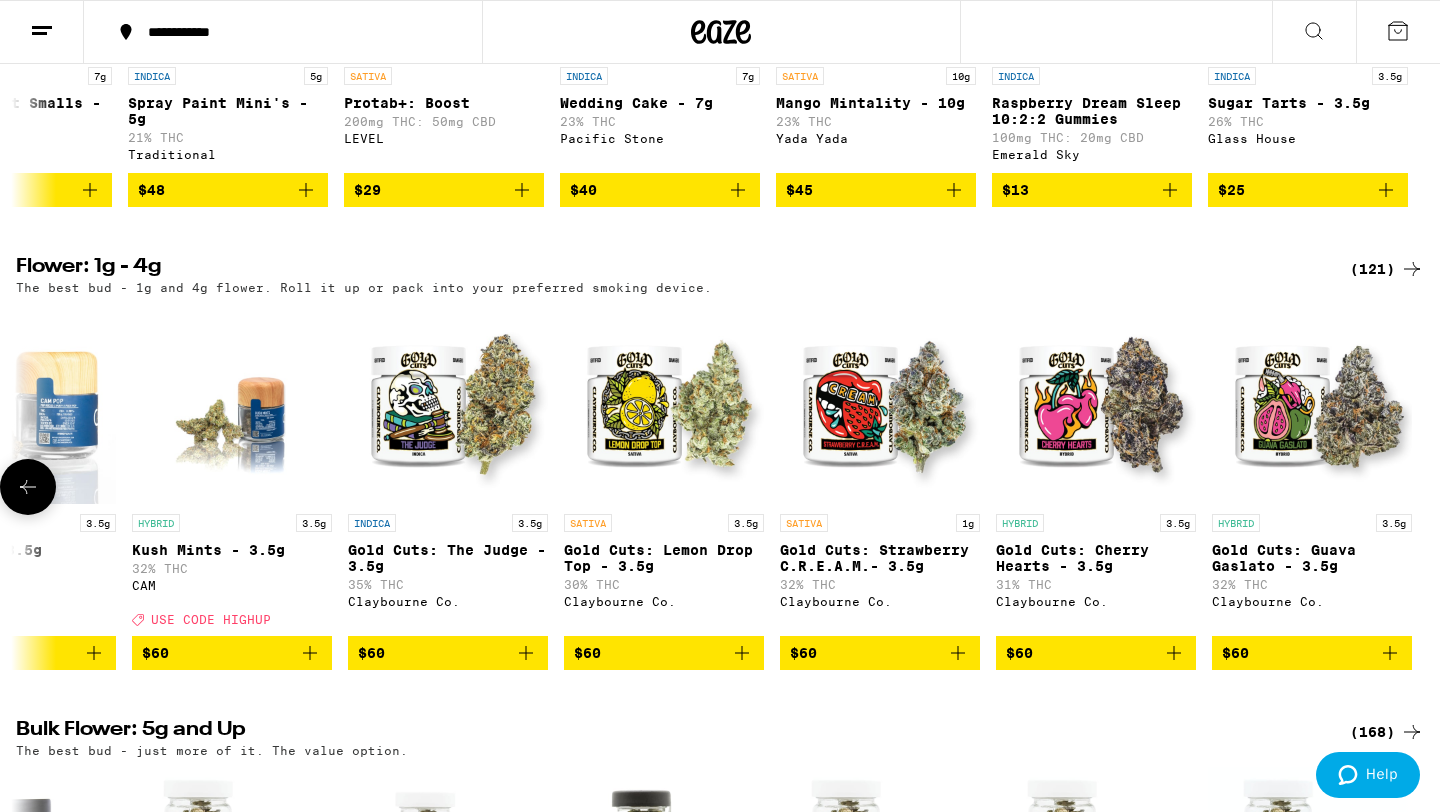 scroll, scrollTop: 0, scrollLeft: 24728, axis: horizontal 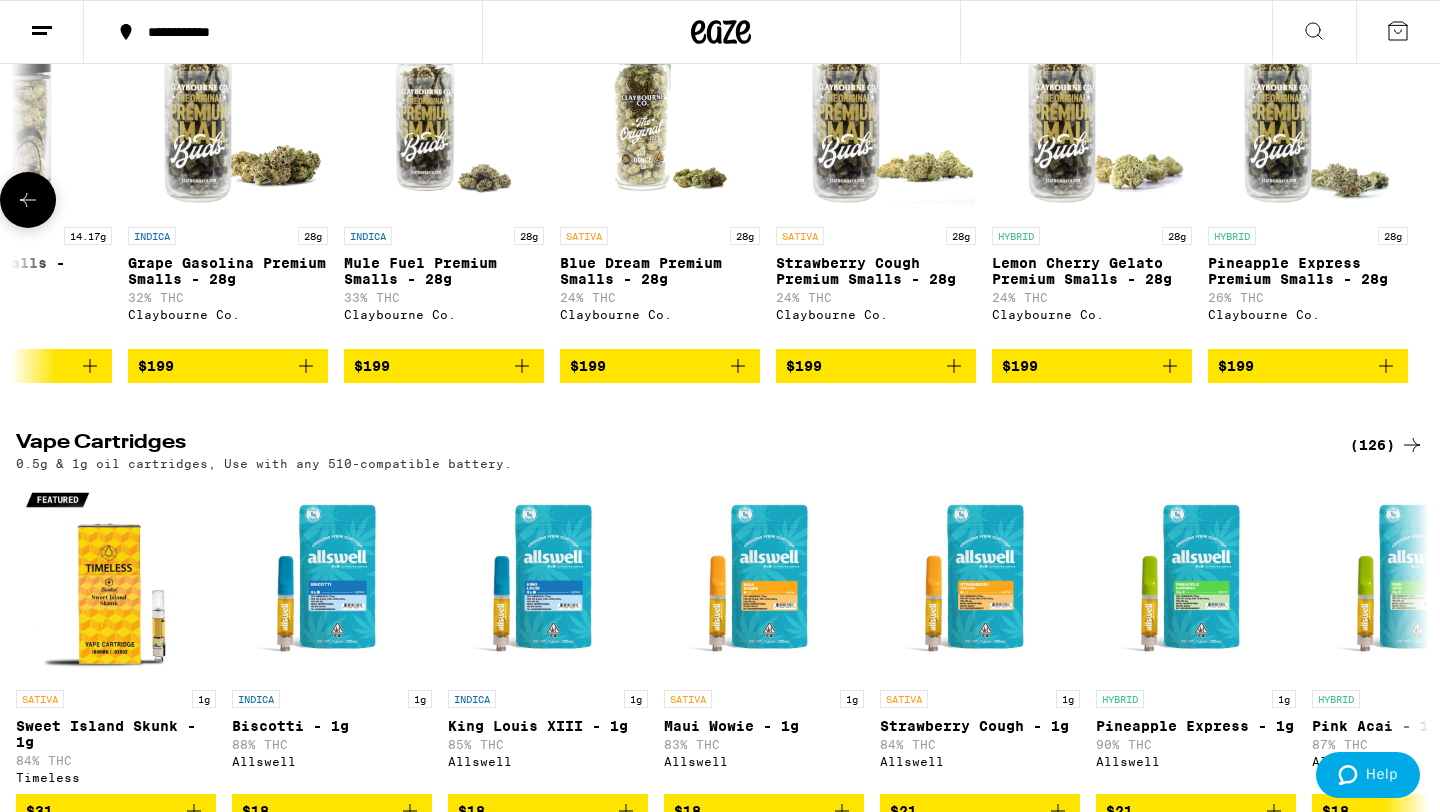 click at bounding box center (28, 200) 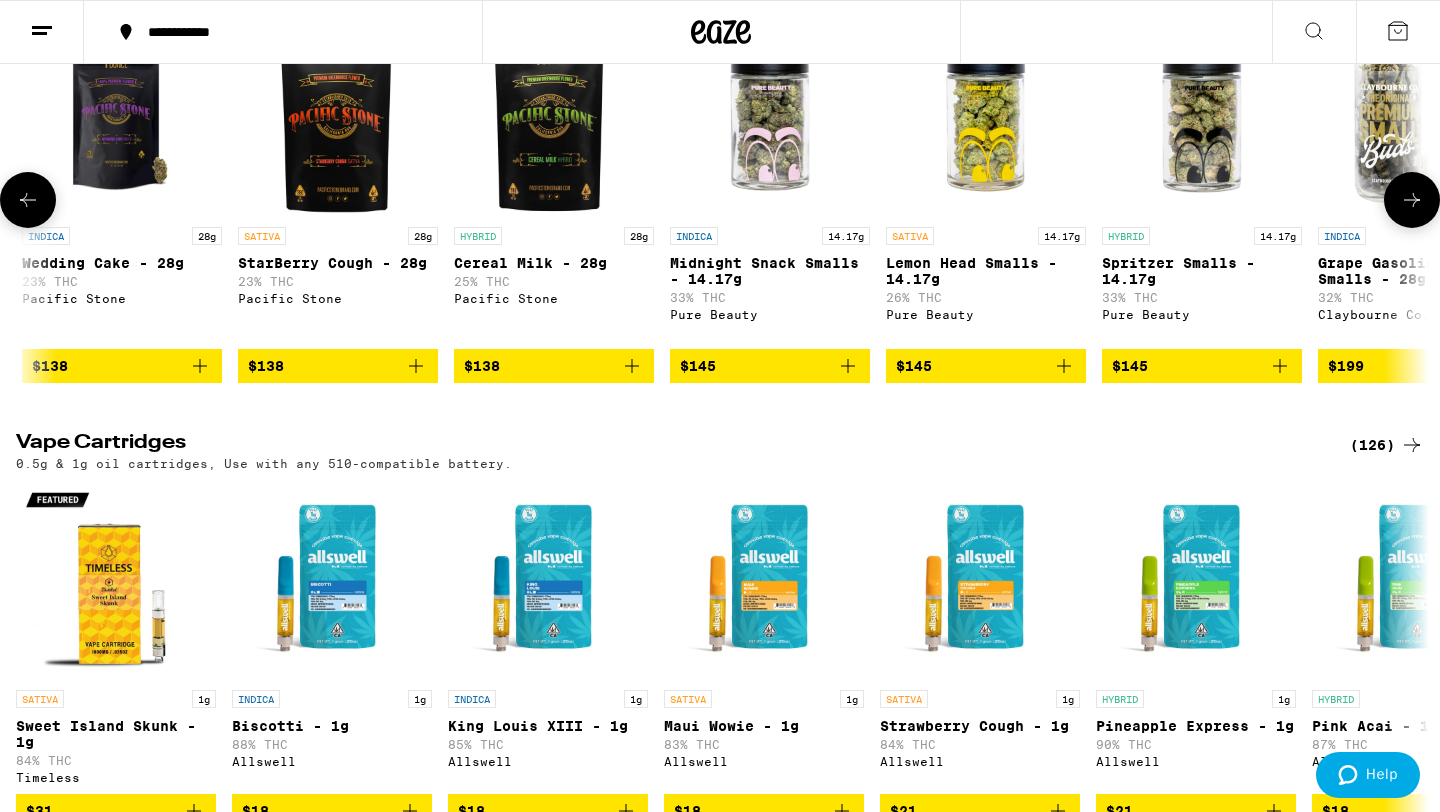 click at bounding box center (28, 200) 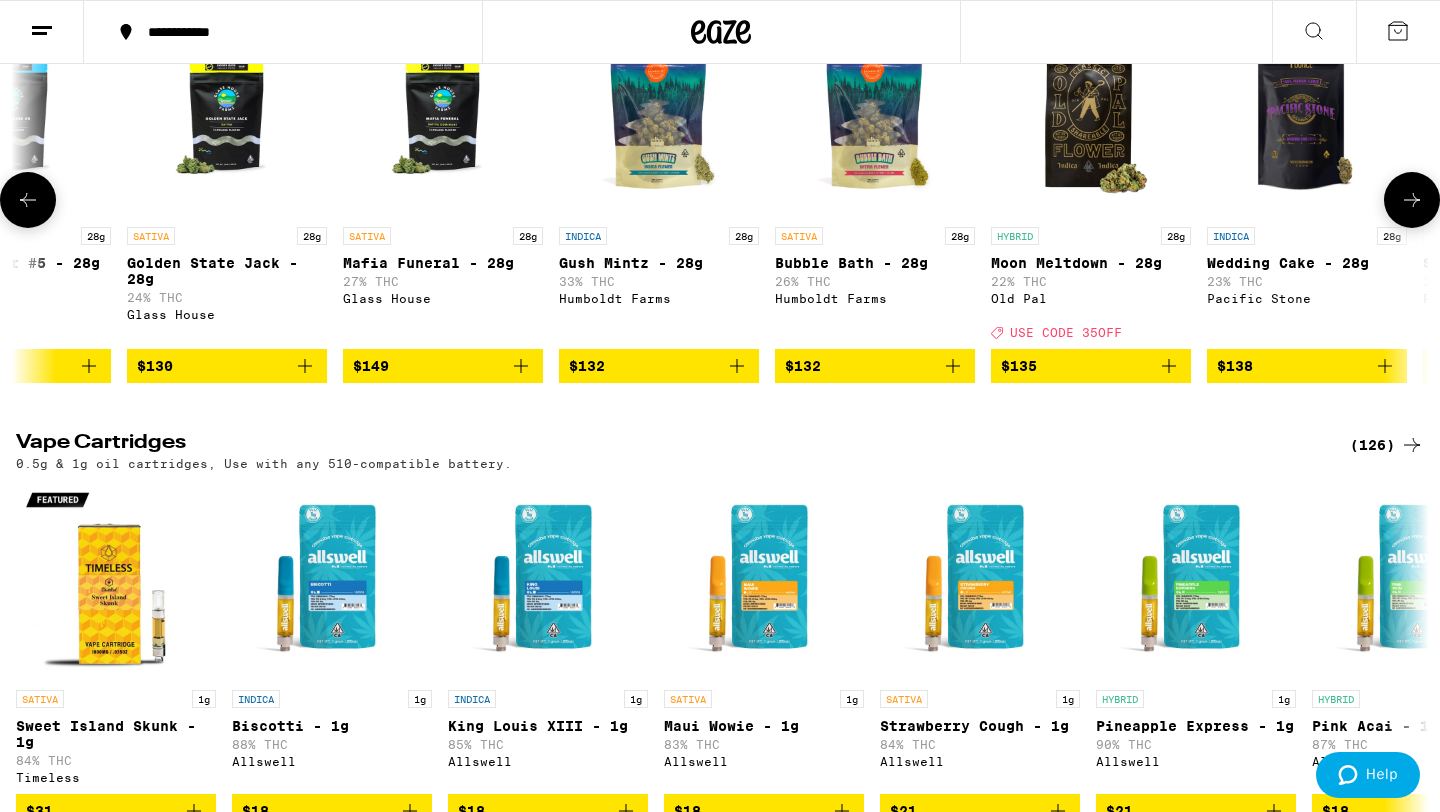 scroll, scrollTop: 0, scrollLeft: 32500, axis: horizontal 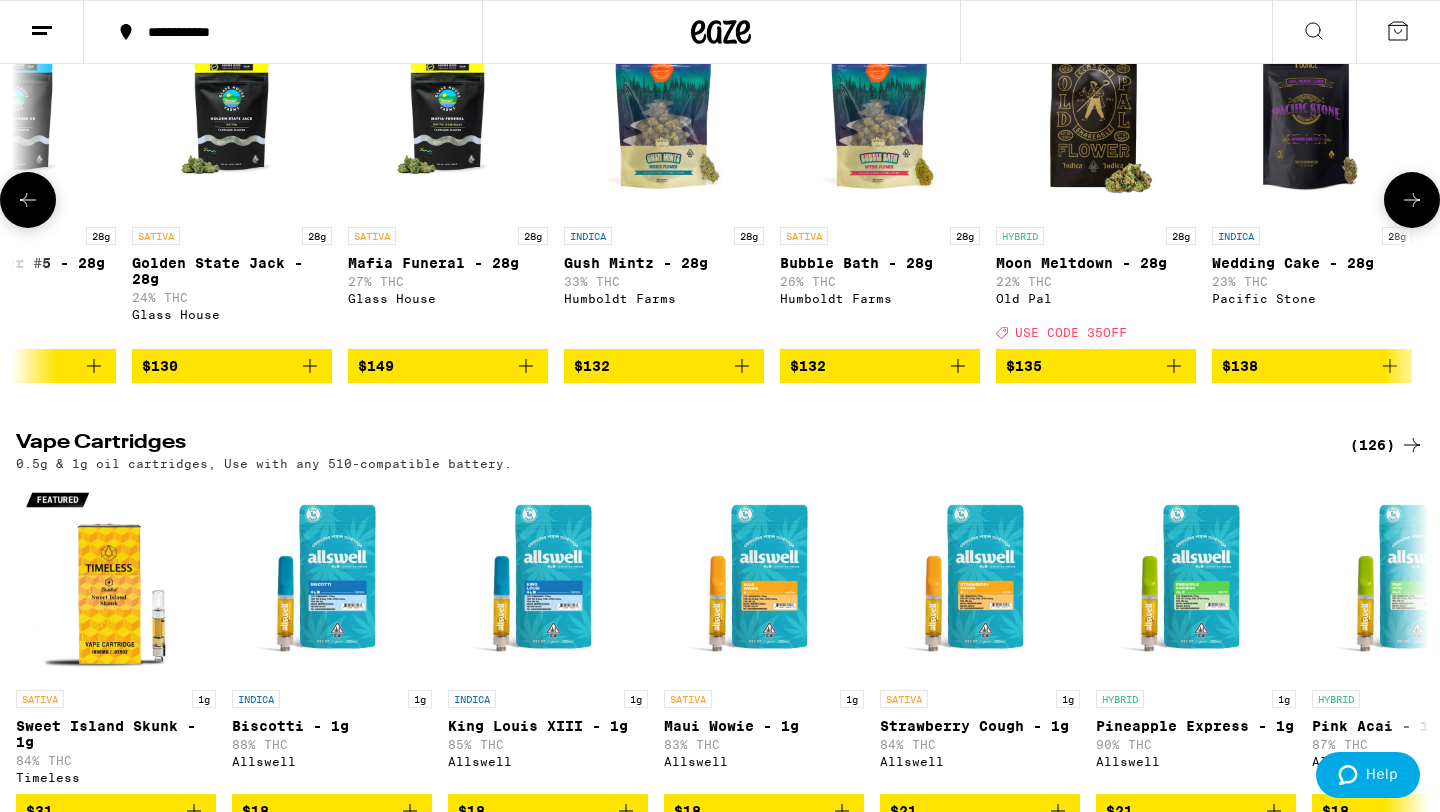 click at bounding box center (28, 200) 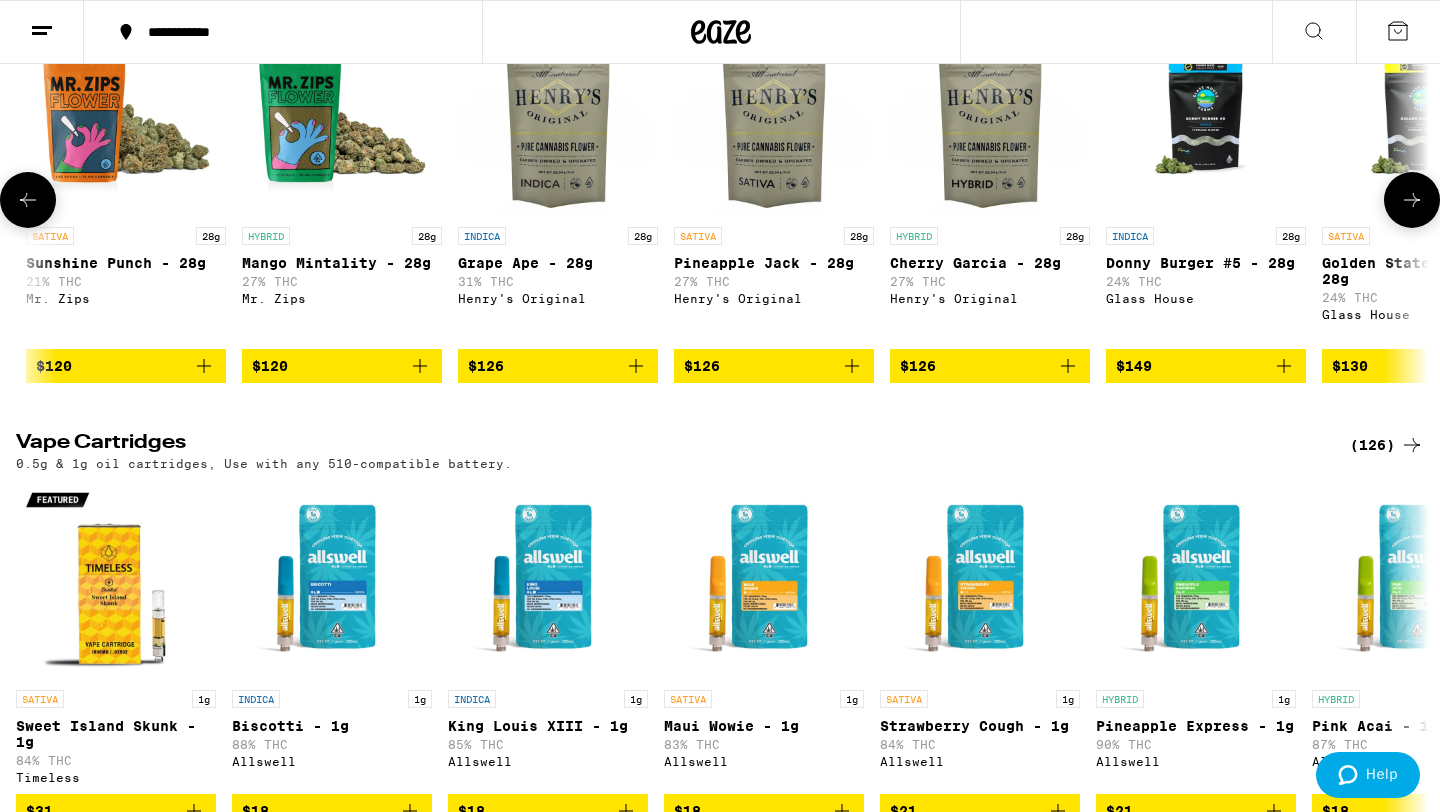 click at bounding box center [28, 200] 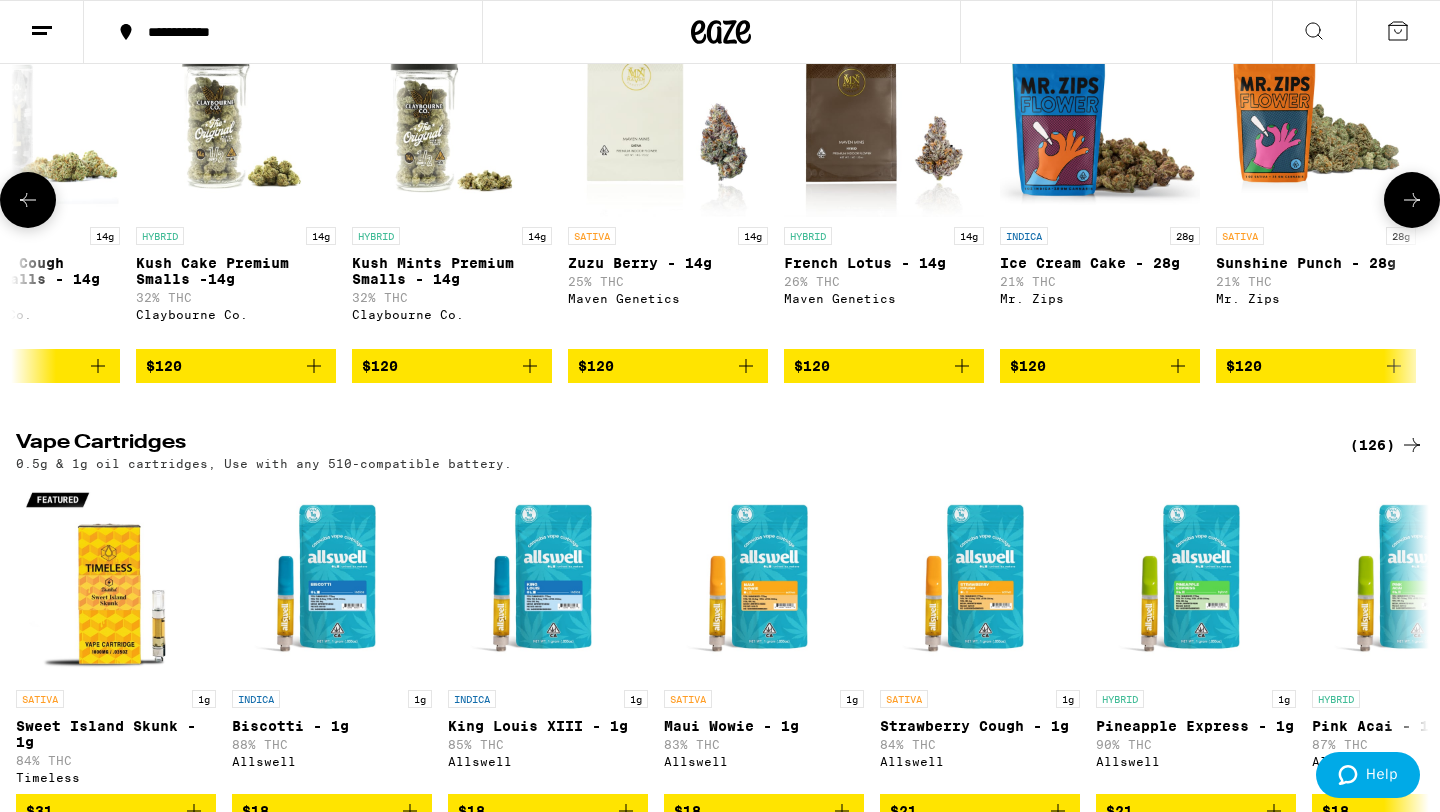 click at bounding box center (28, 200) 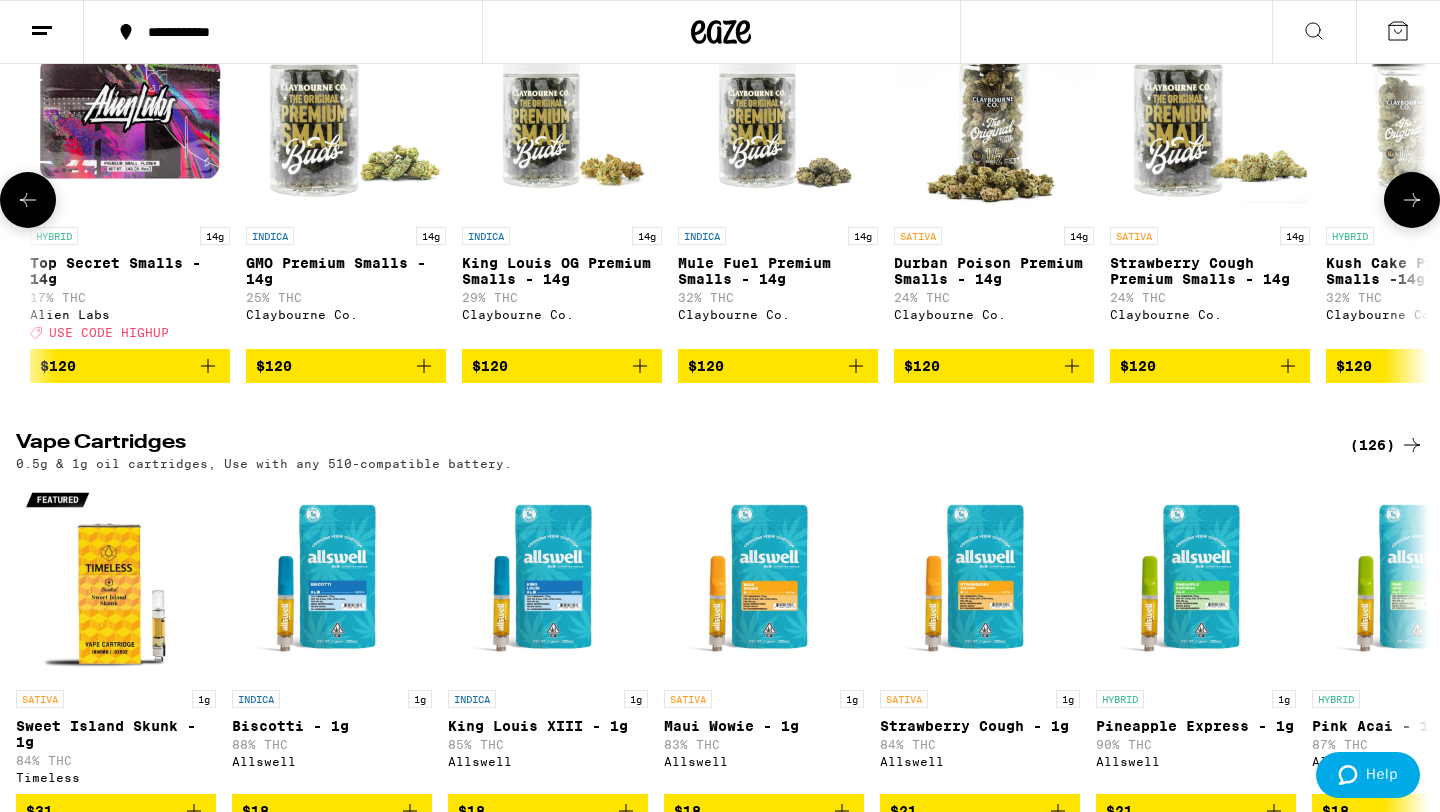 click at bounding box center (28, 200) 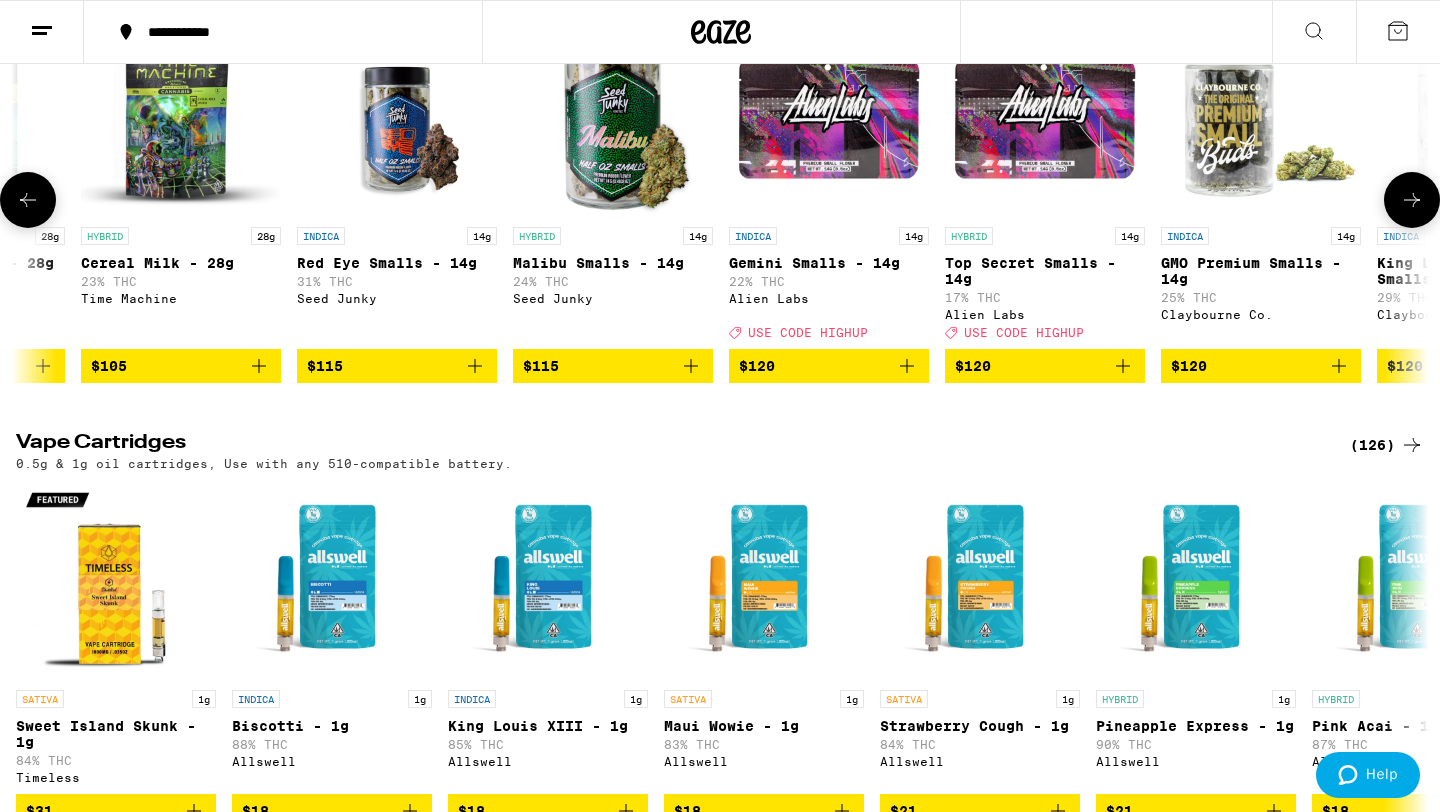 scroll, scrollTop: 0, scrollLeft: 27740, axis: horizontal 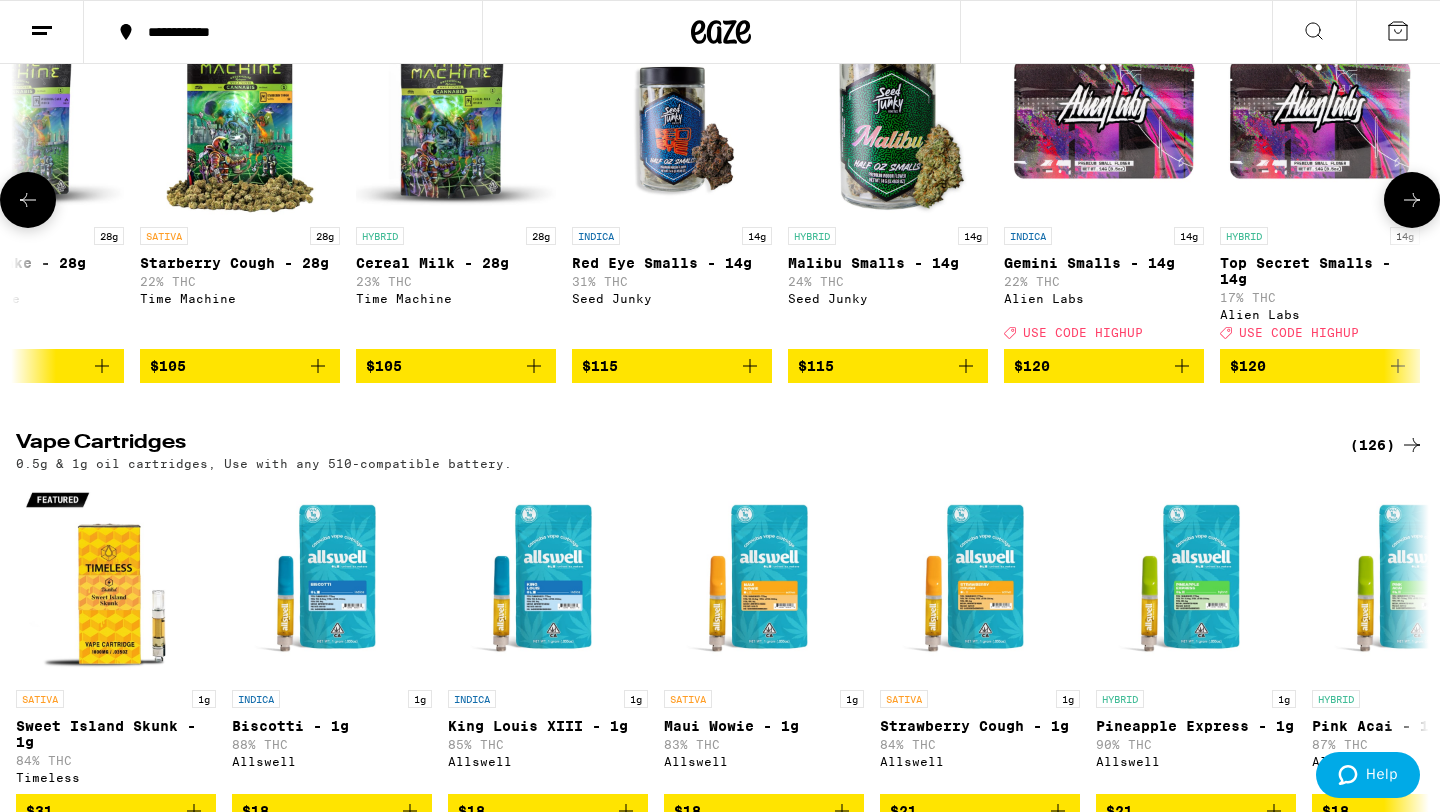 click at bounding box center (28, 200) 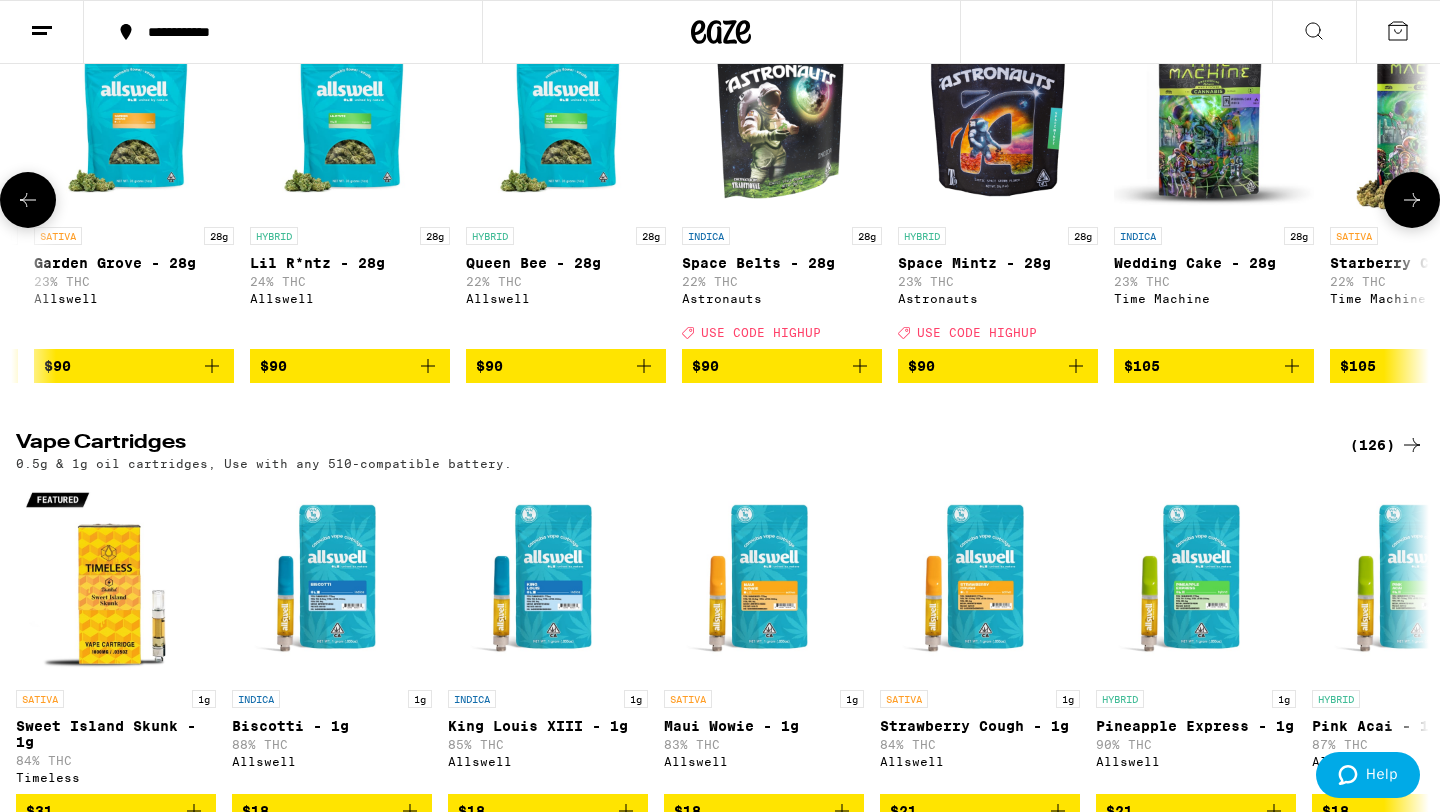 click at bounding box center [28, 200] 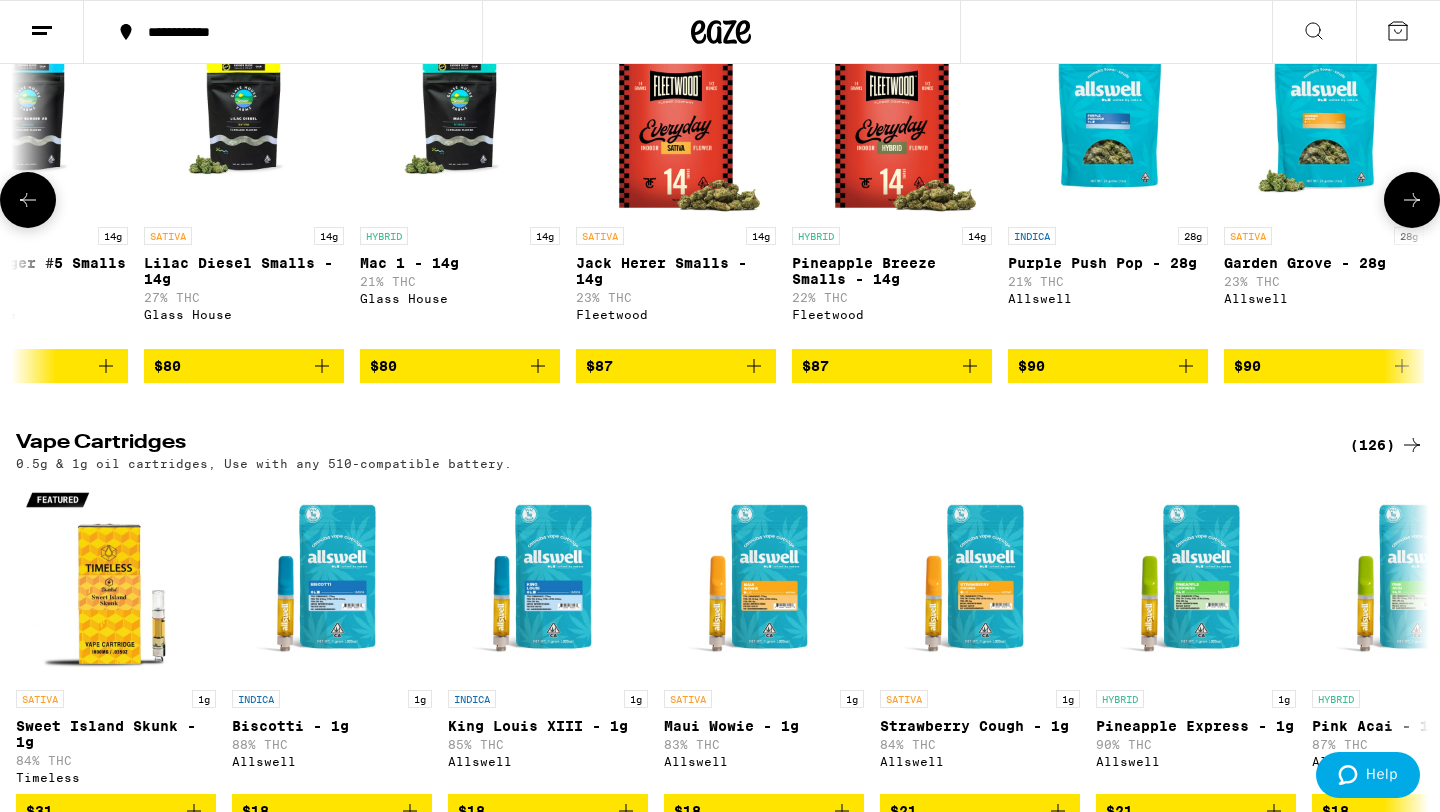 click at bounding box center (28, 200) 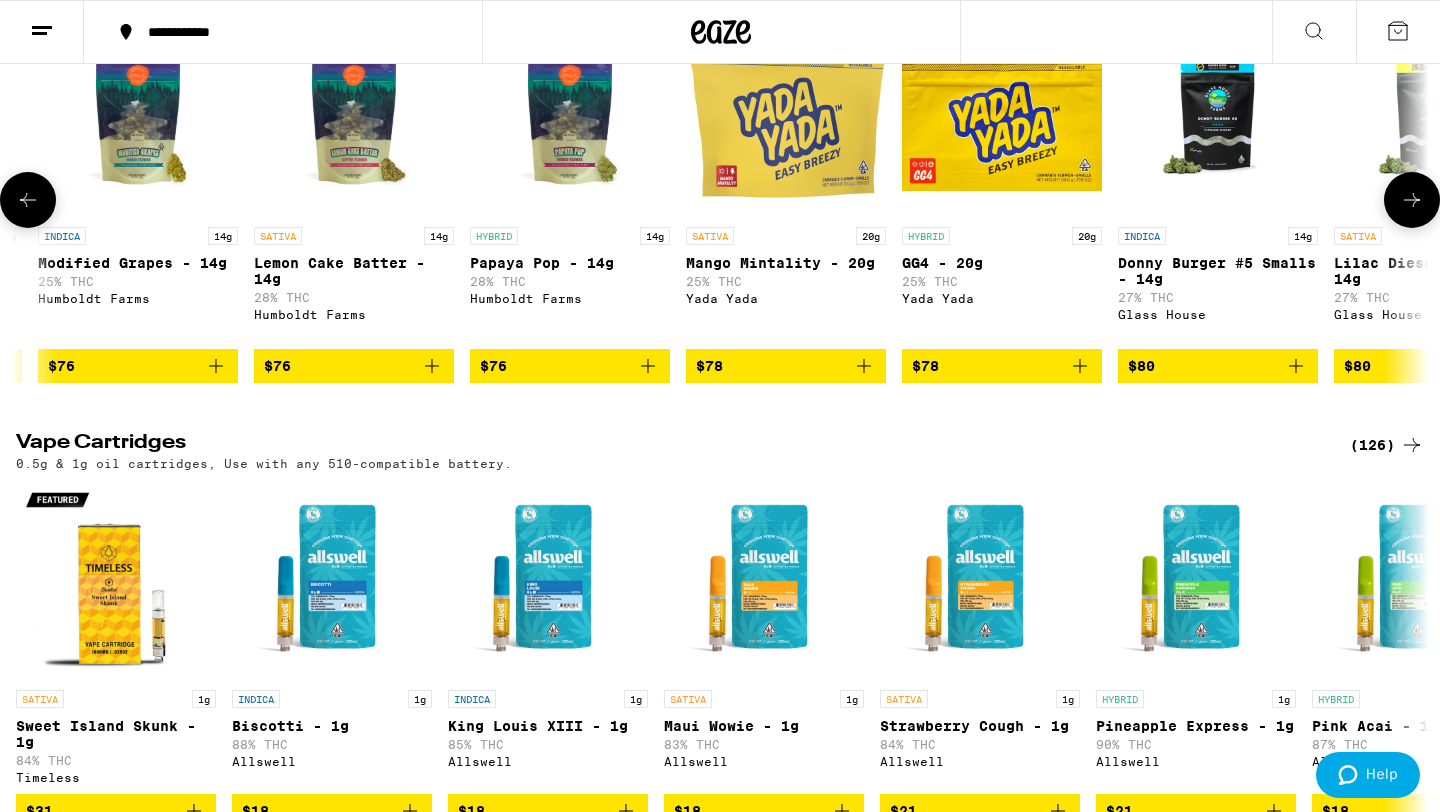 click at bounding box center [28, 200] 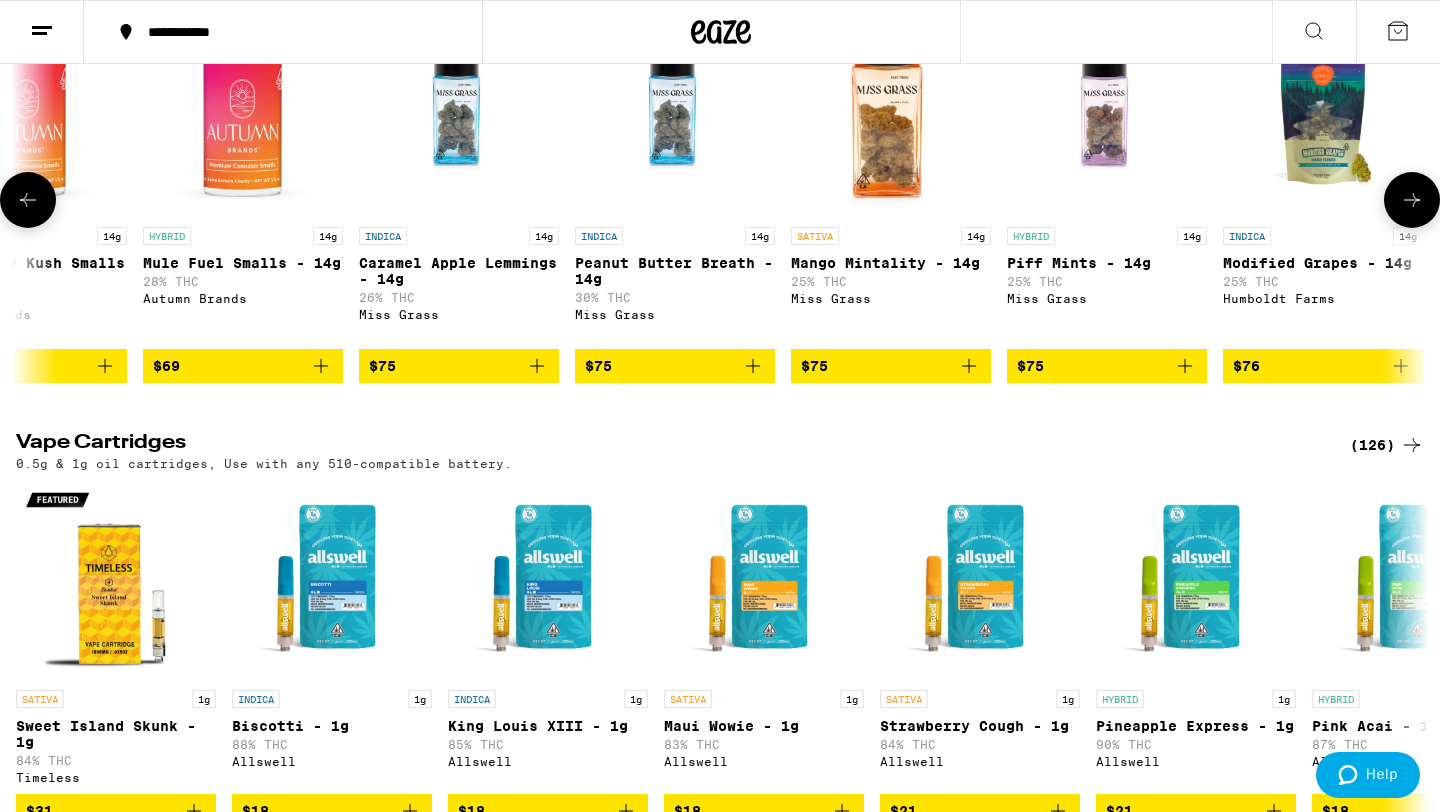 scroll, scrollTop: 0, scrollLeft: 22980, axis: horizontal 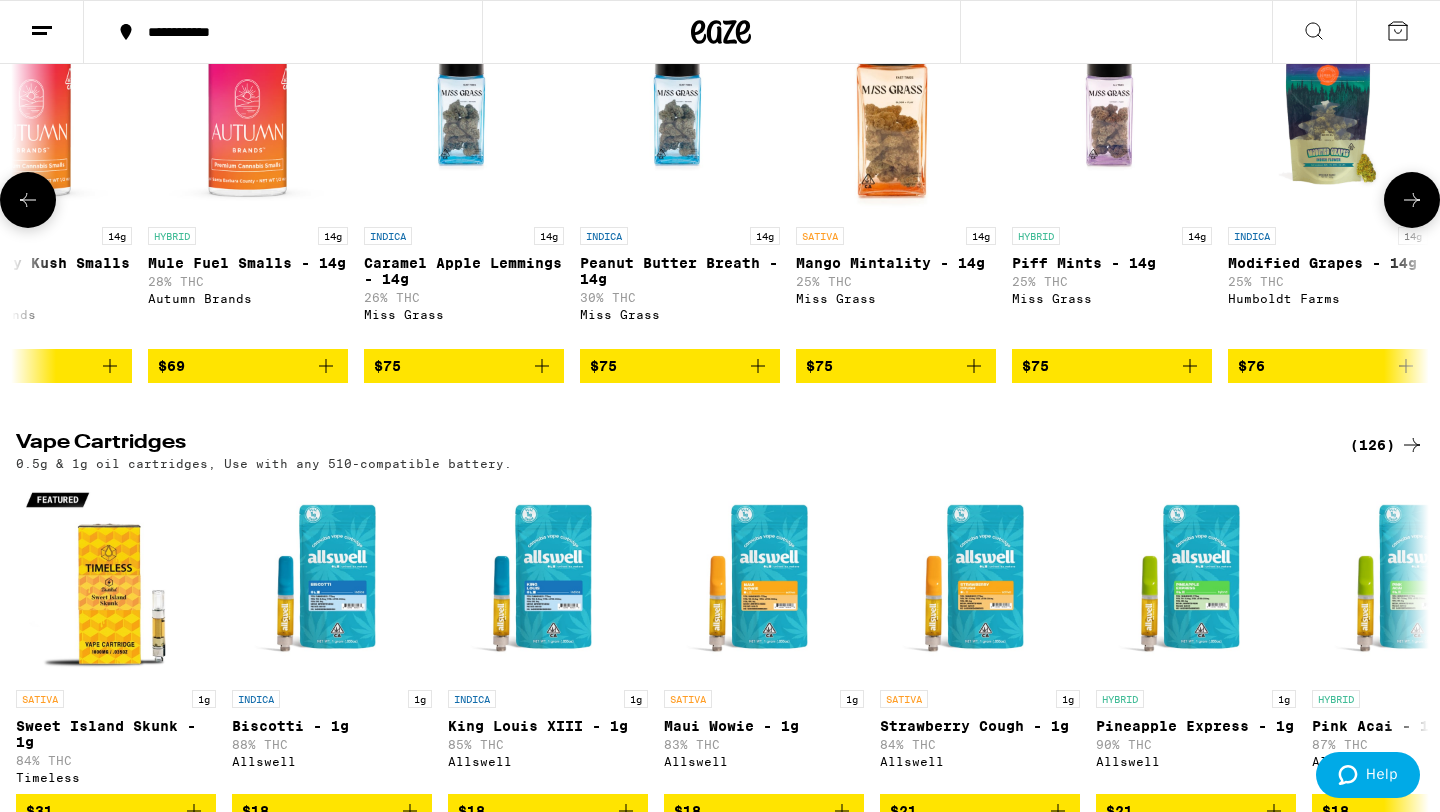 click at bounding box center [28, 200] 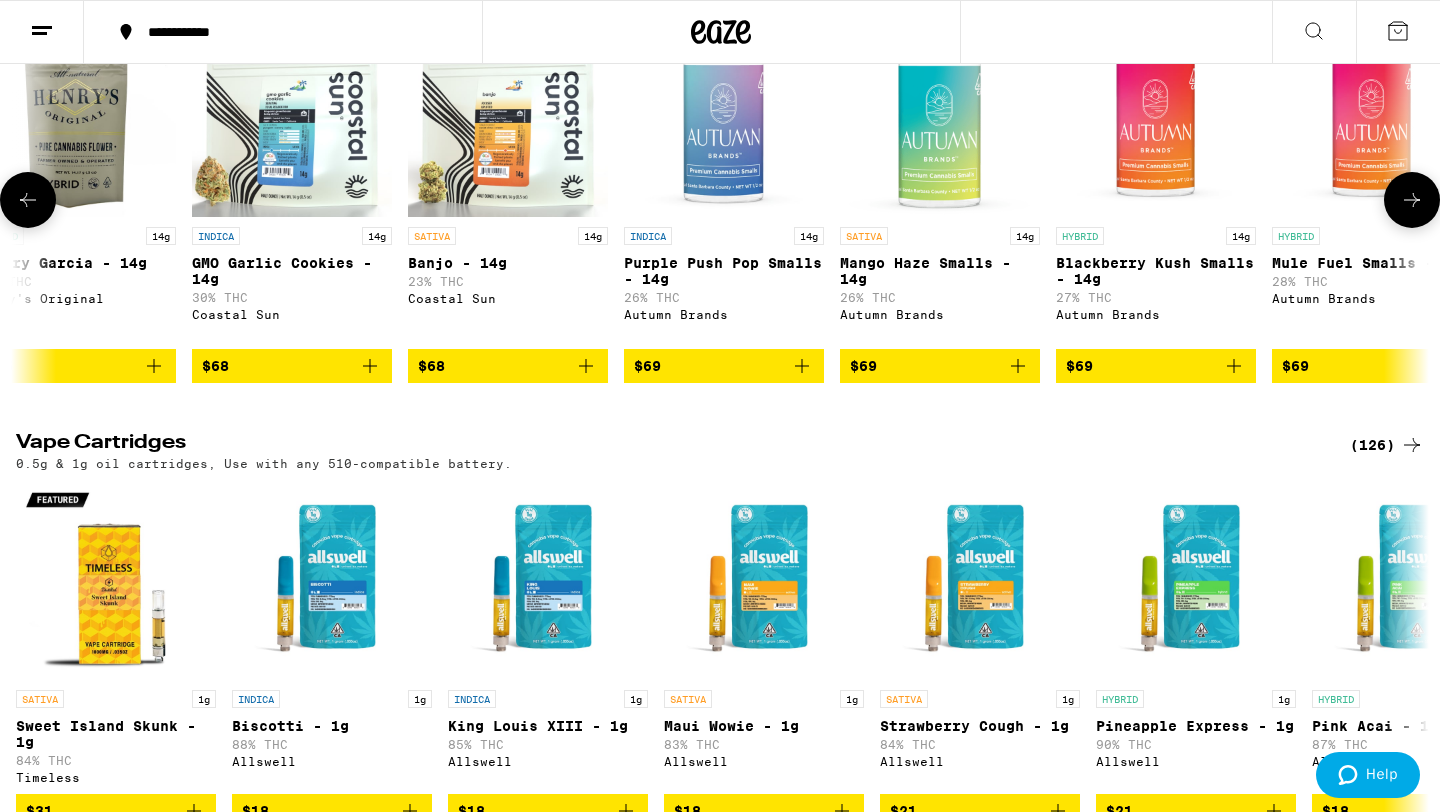scroll, scrollTop: 0, scrollLeft: 21790, axis: horizontal 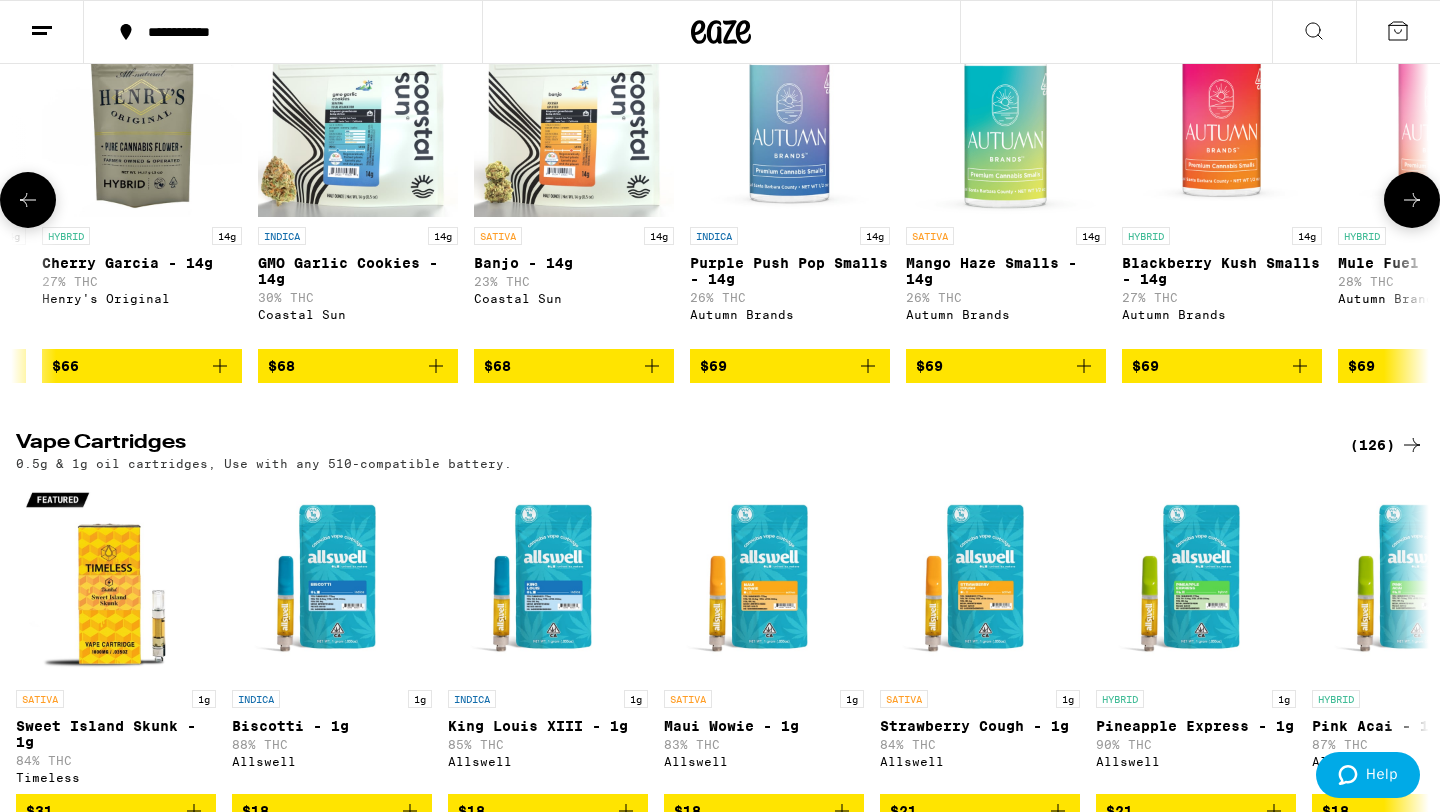click at bounding box center [28, 200] 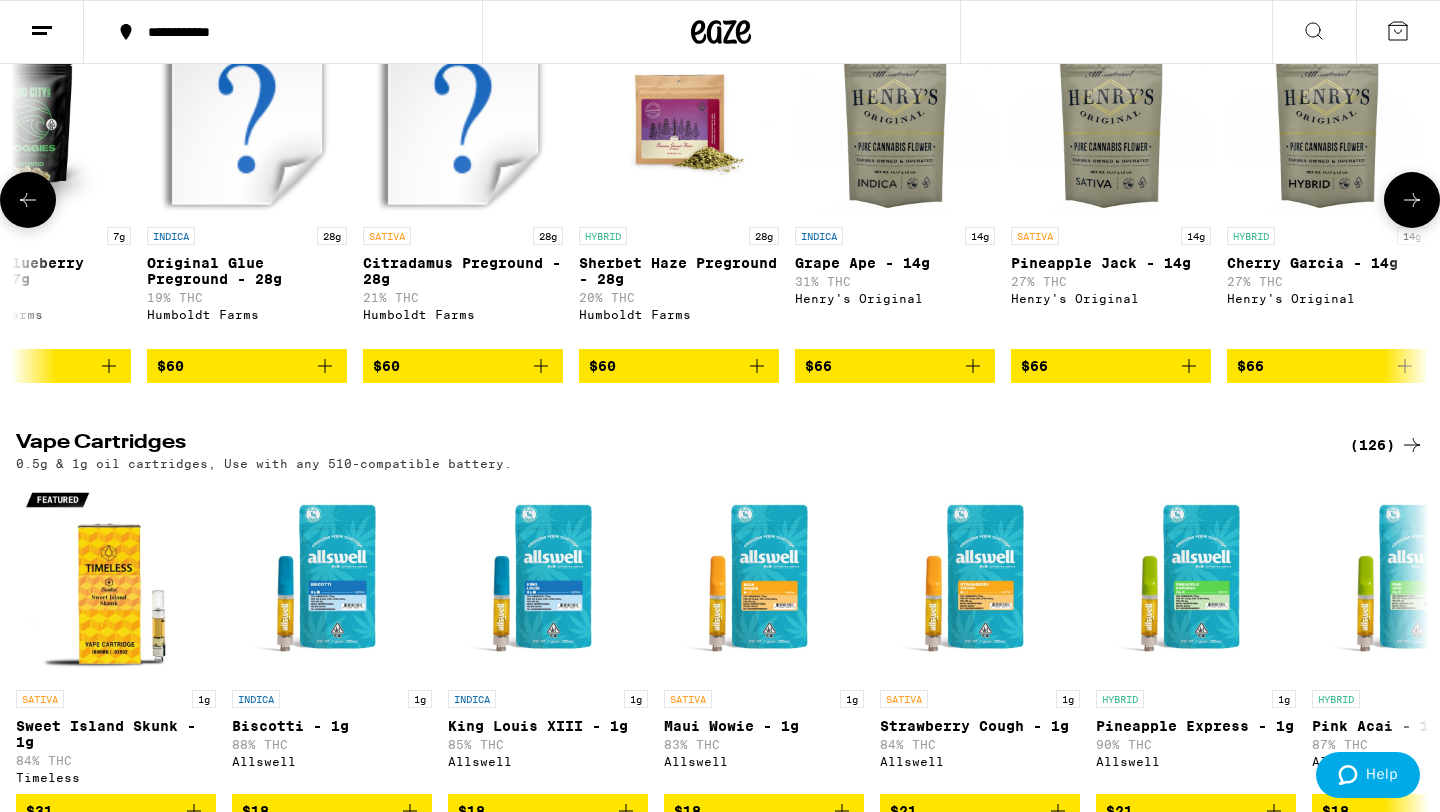 scroll, scrollTop: 0, scrollLeft: 20600, axis: horizontal 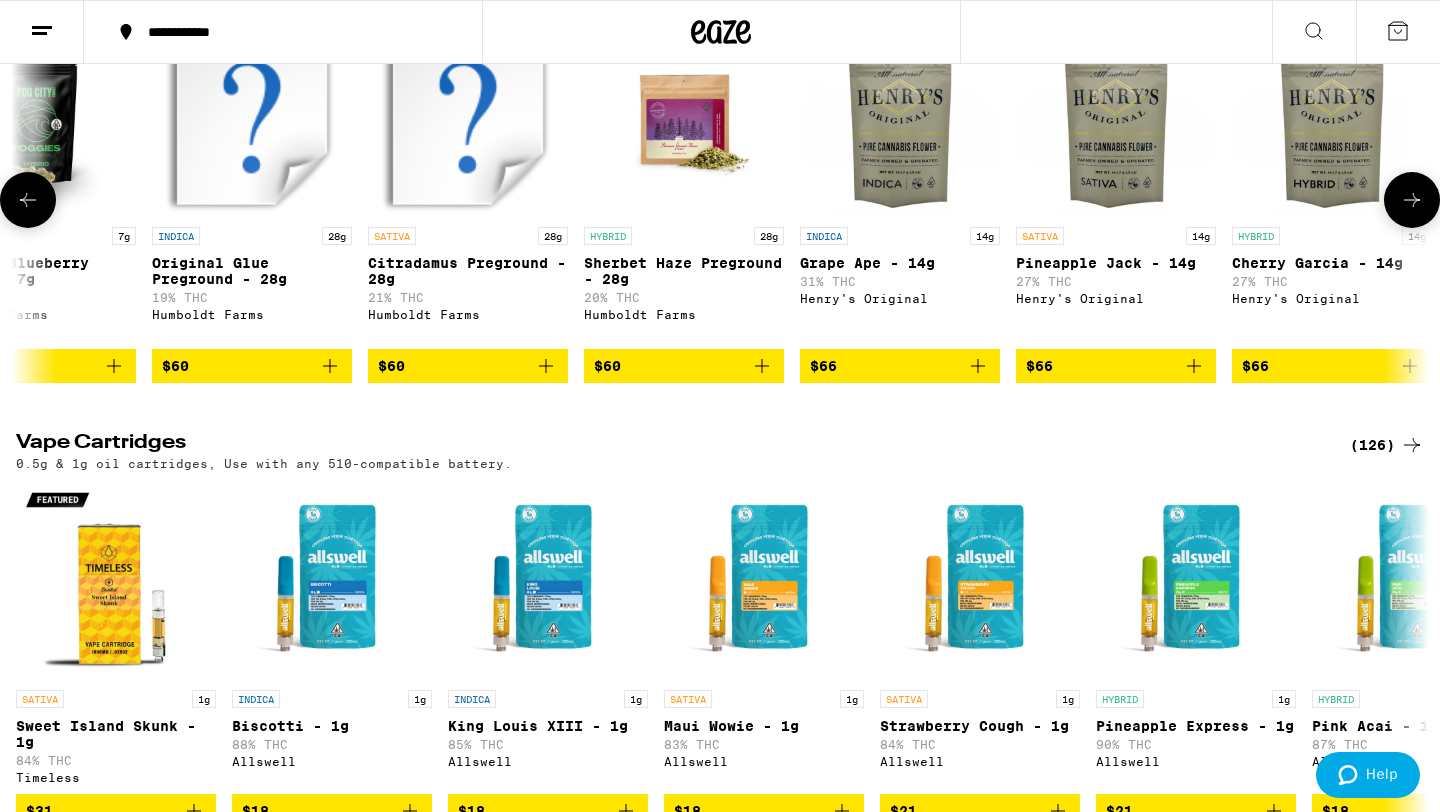 click at bounding box center (28, 200) 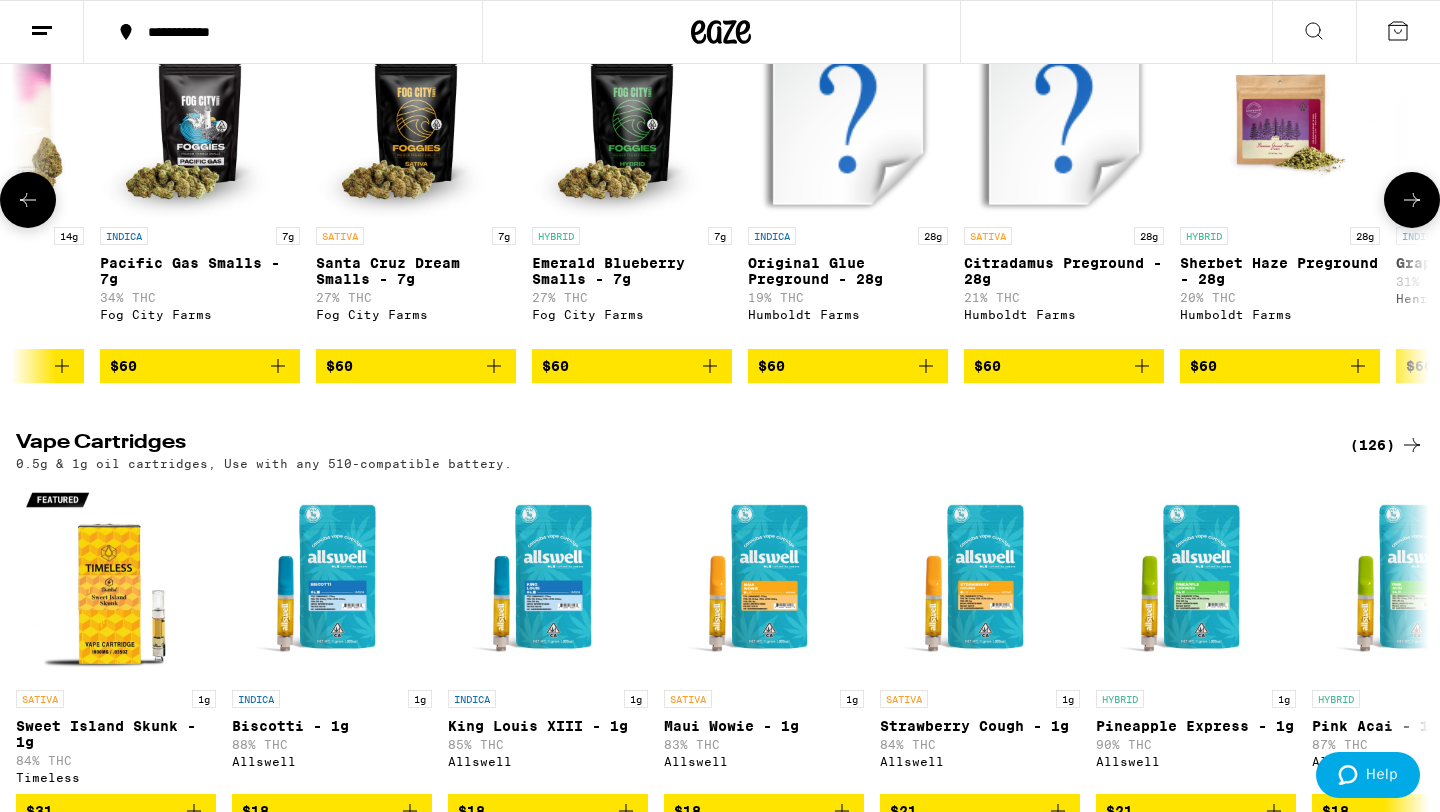 scroll, scrollTop: 0, scrollLeft: 19410, axis: horizontal 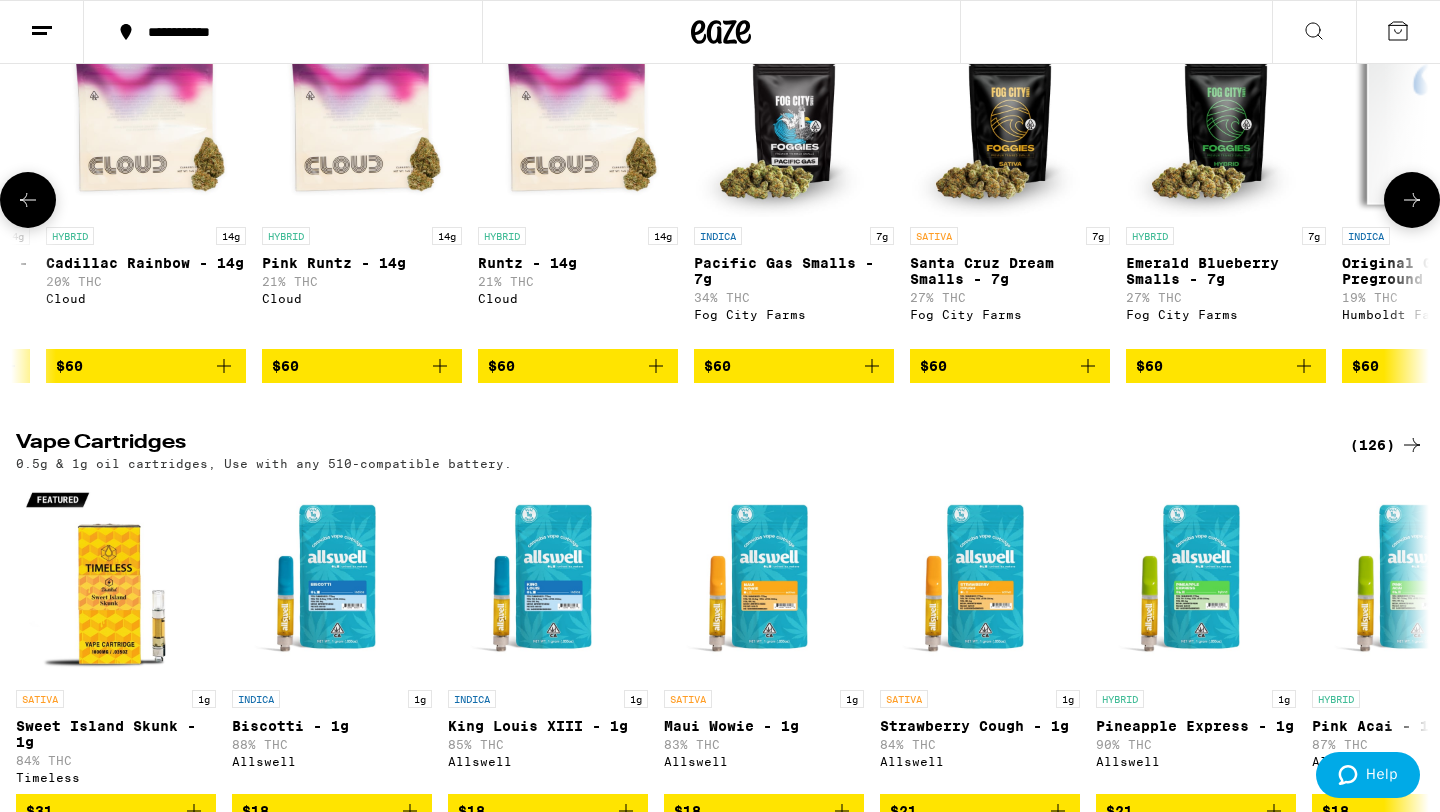 click at bounding box center [28, 200] 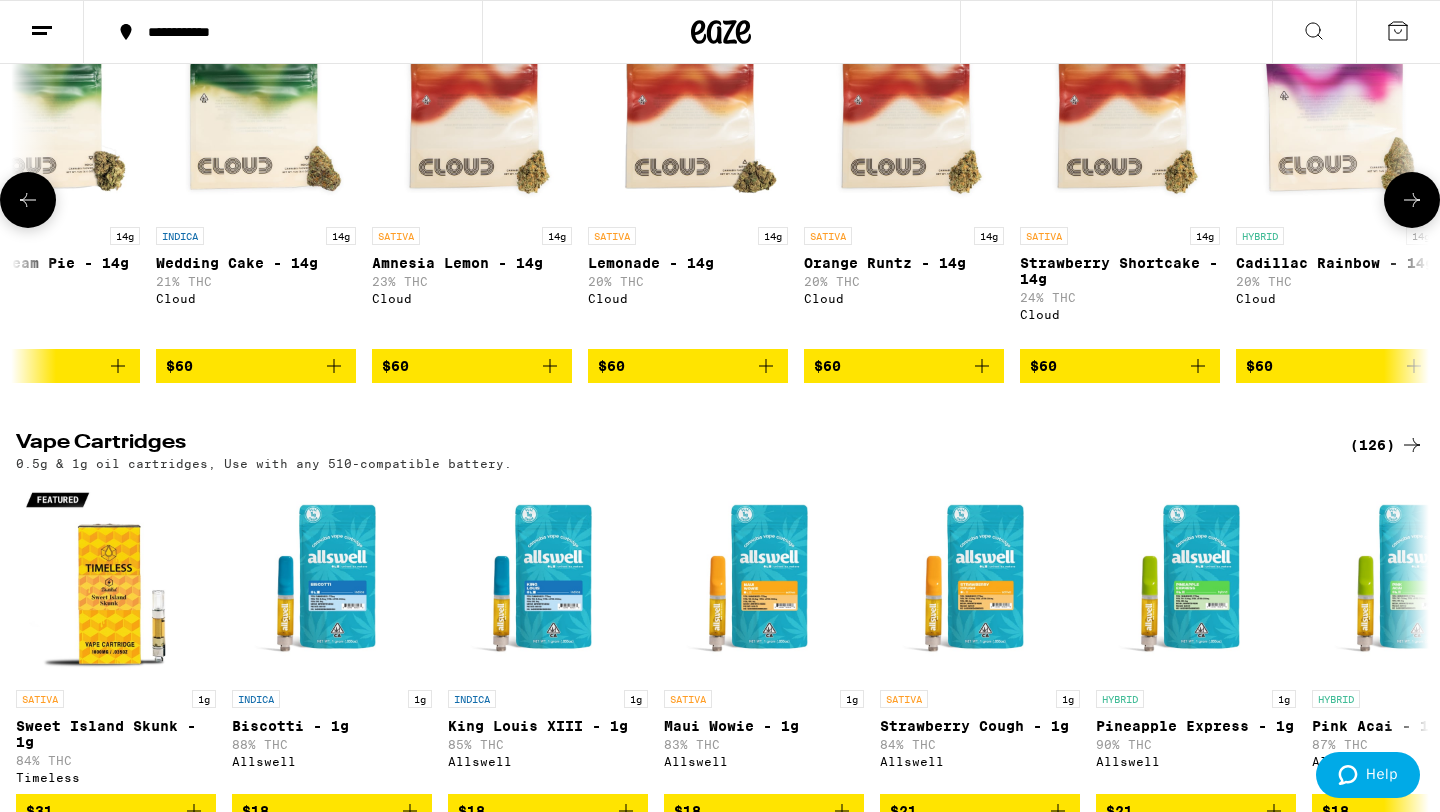 click at bounding box center (28, 200) 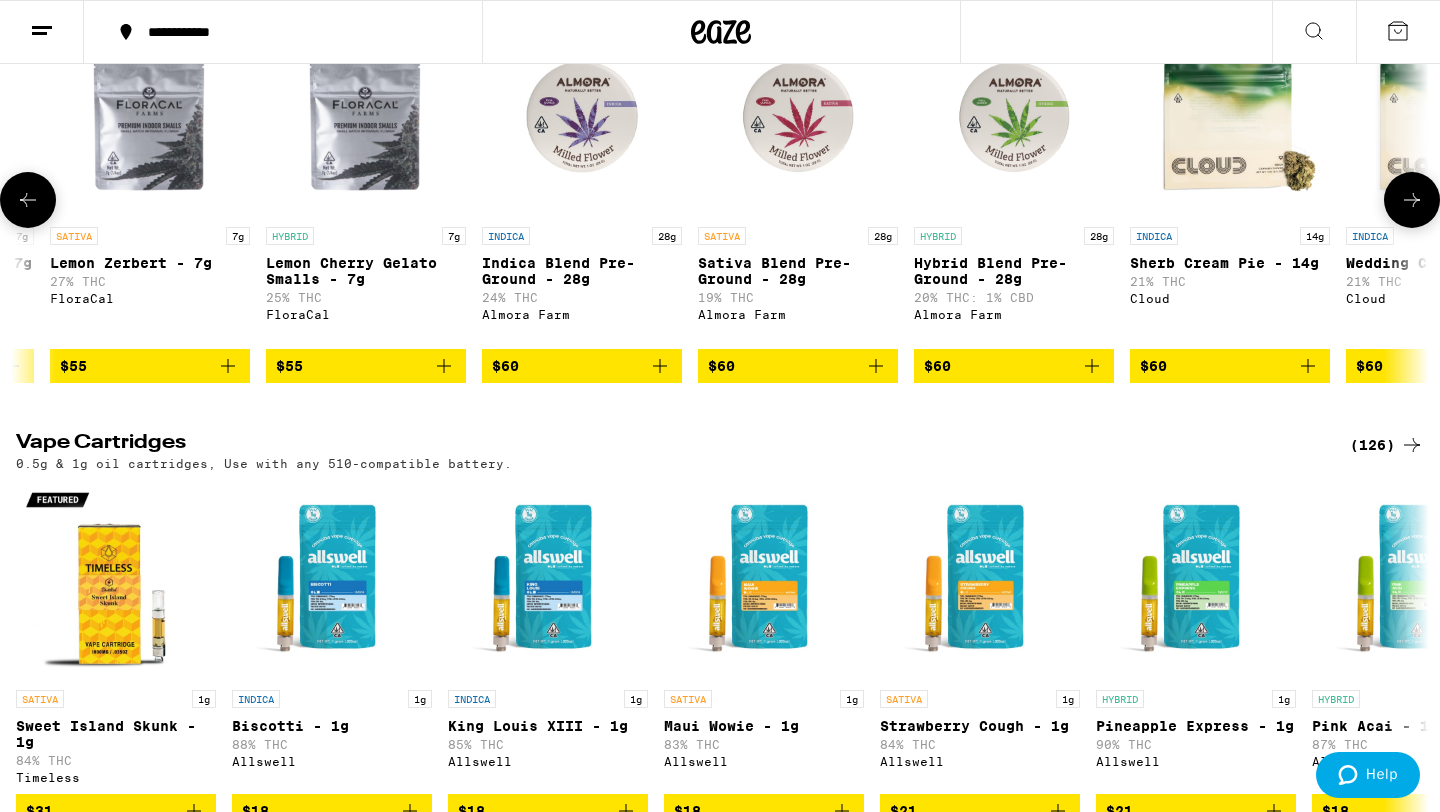click at bounding box center (28, 200) 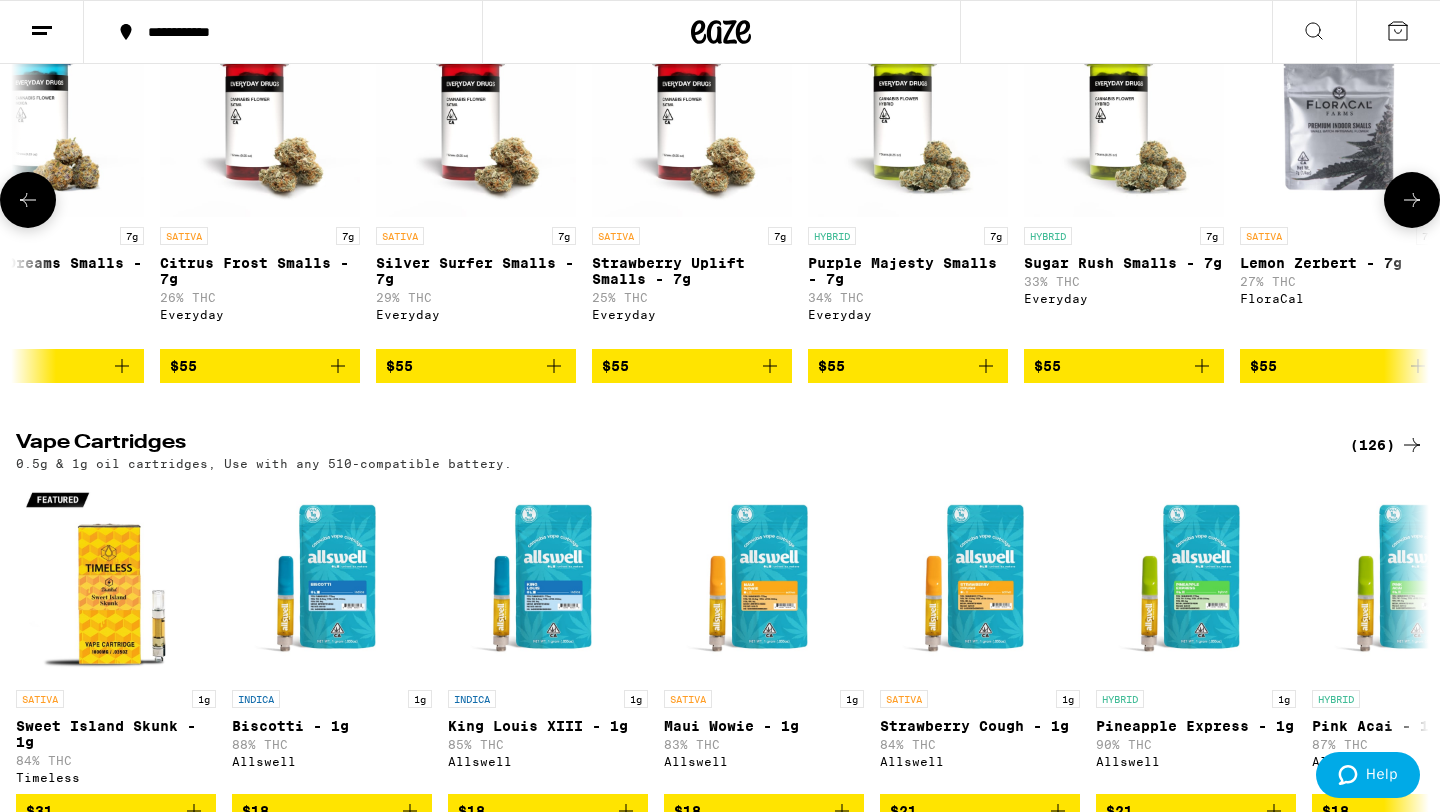 click at bounding box center [28, 200] 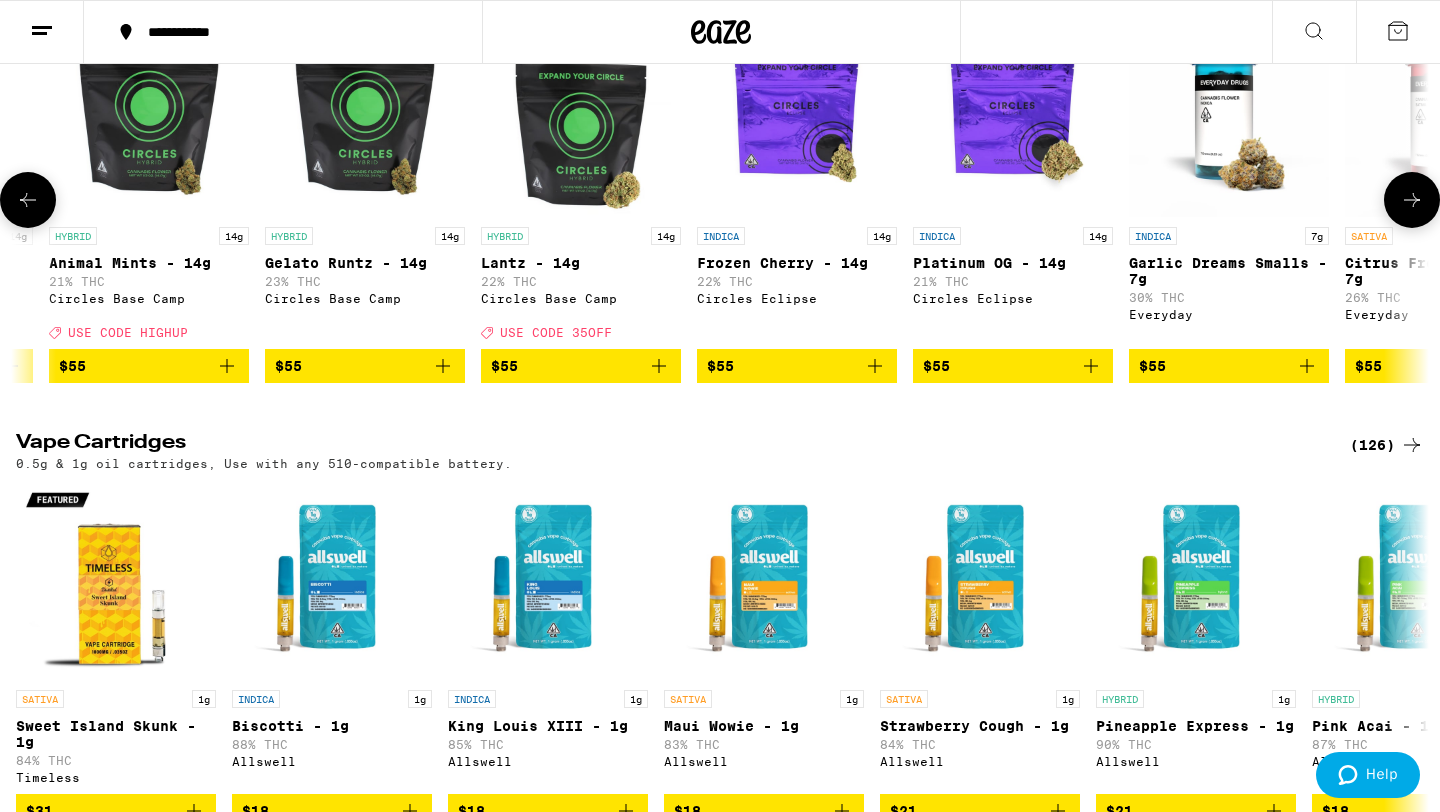 scroll, scrollTop: 0, scrollLeft: 14650, axis: horizontal 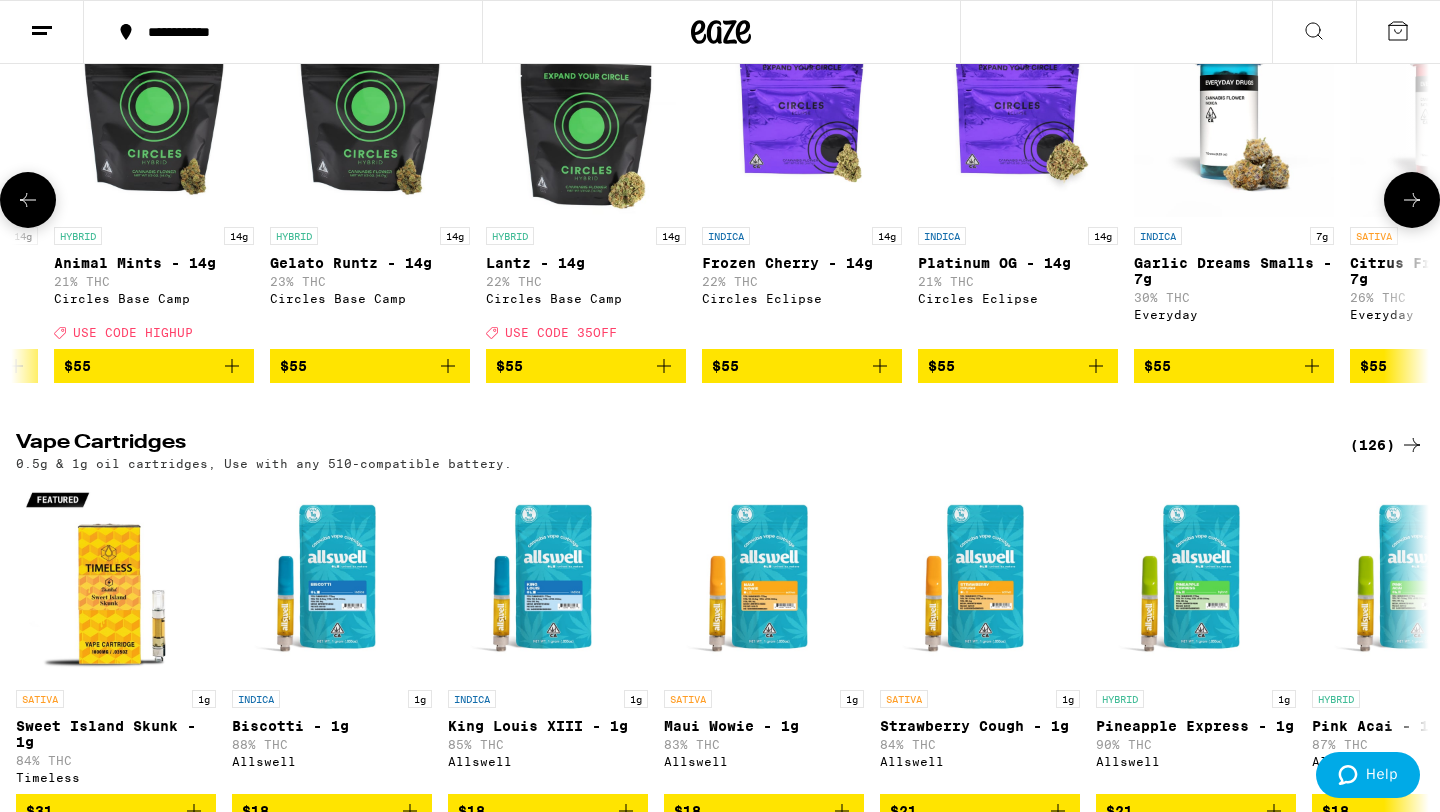 click at bounding box center [28, 200] 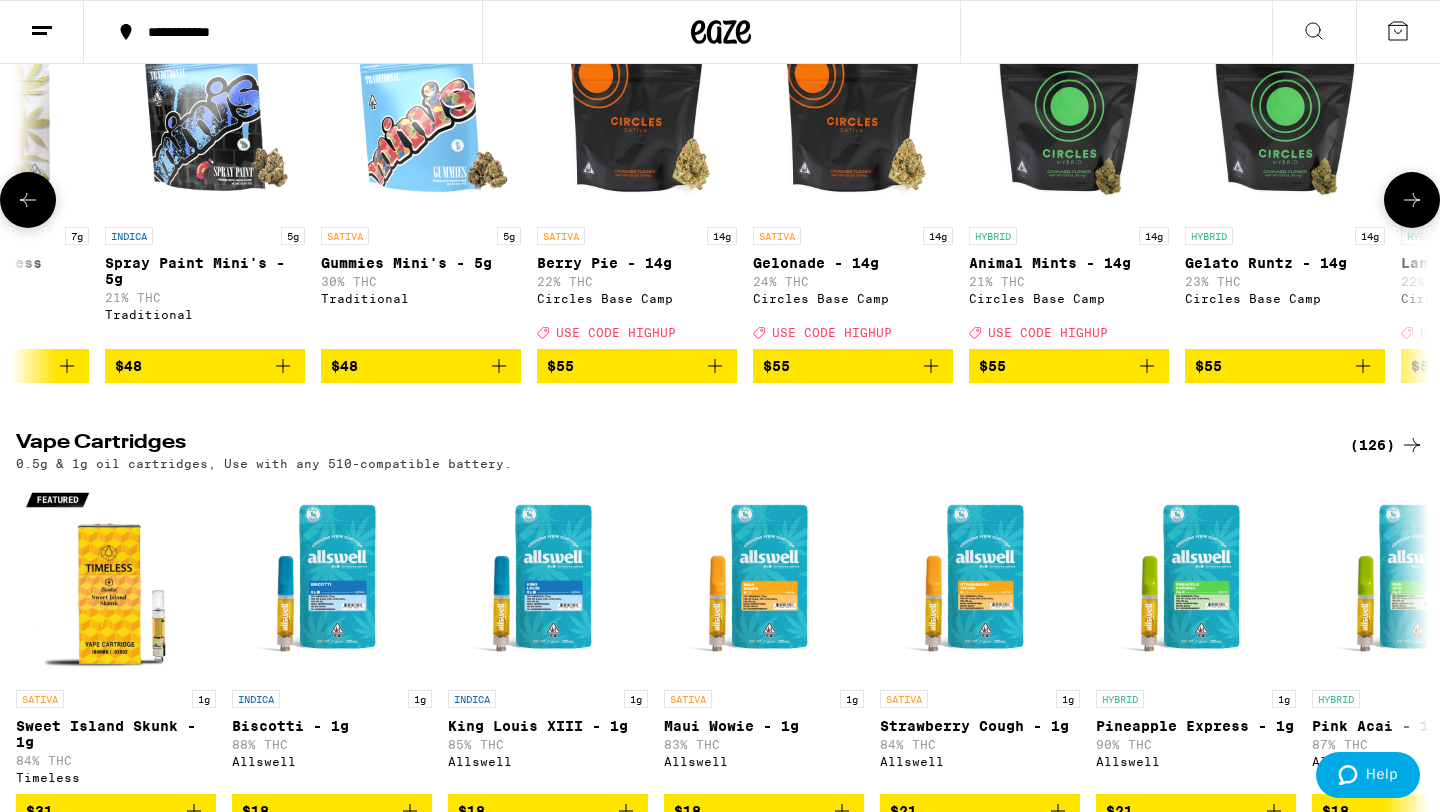 scroll, scrollTop: 0, scrollLeft: 13460, axis: horizontal 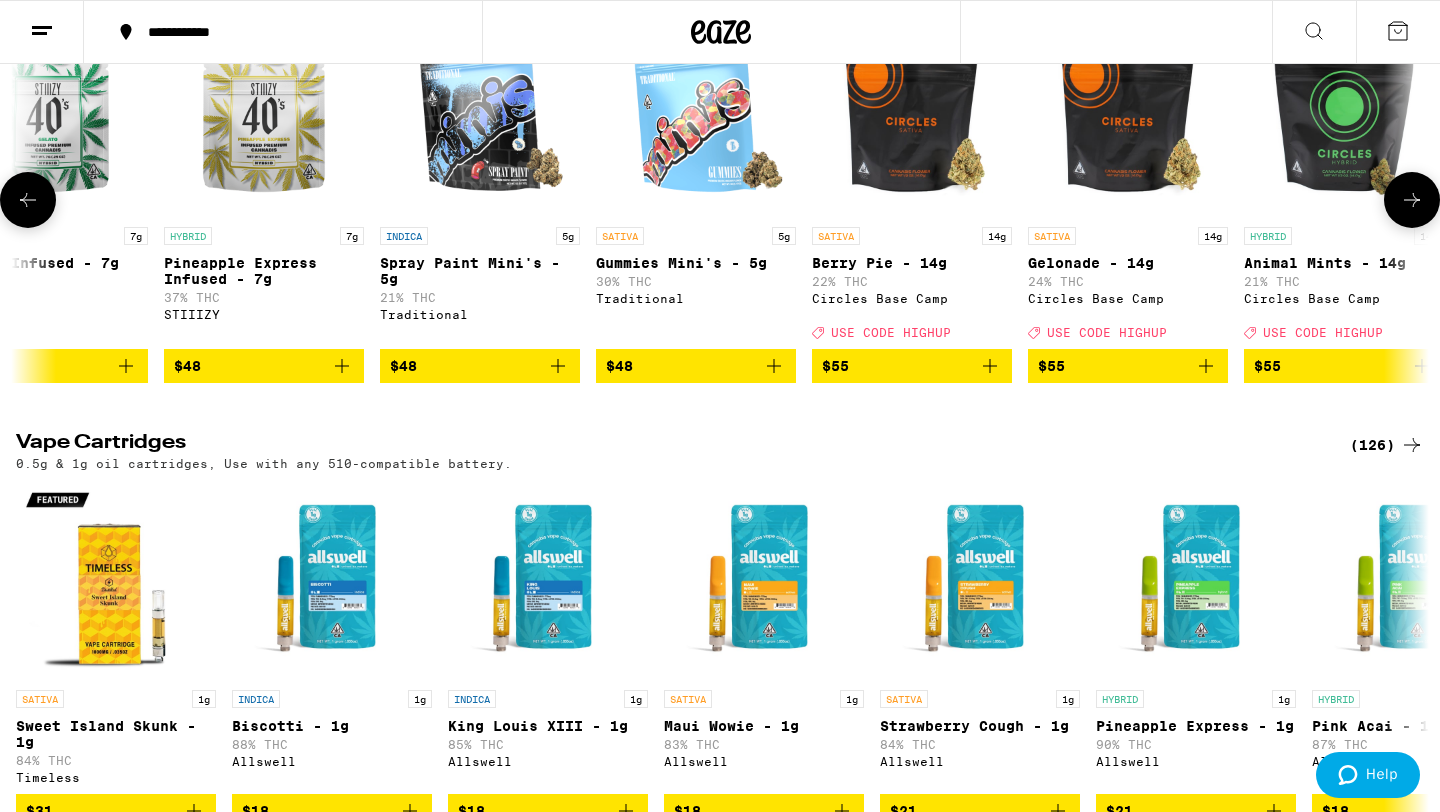 click at bounding box center [28, 200] 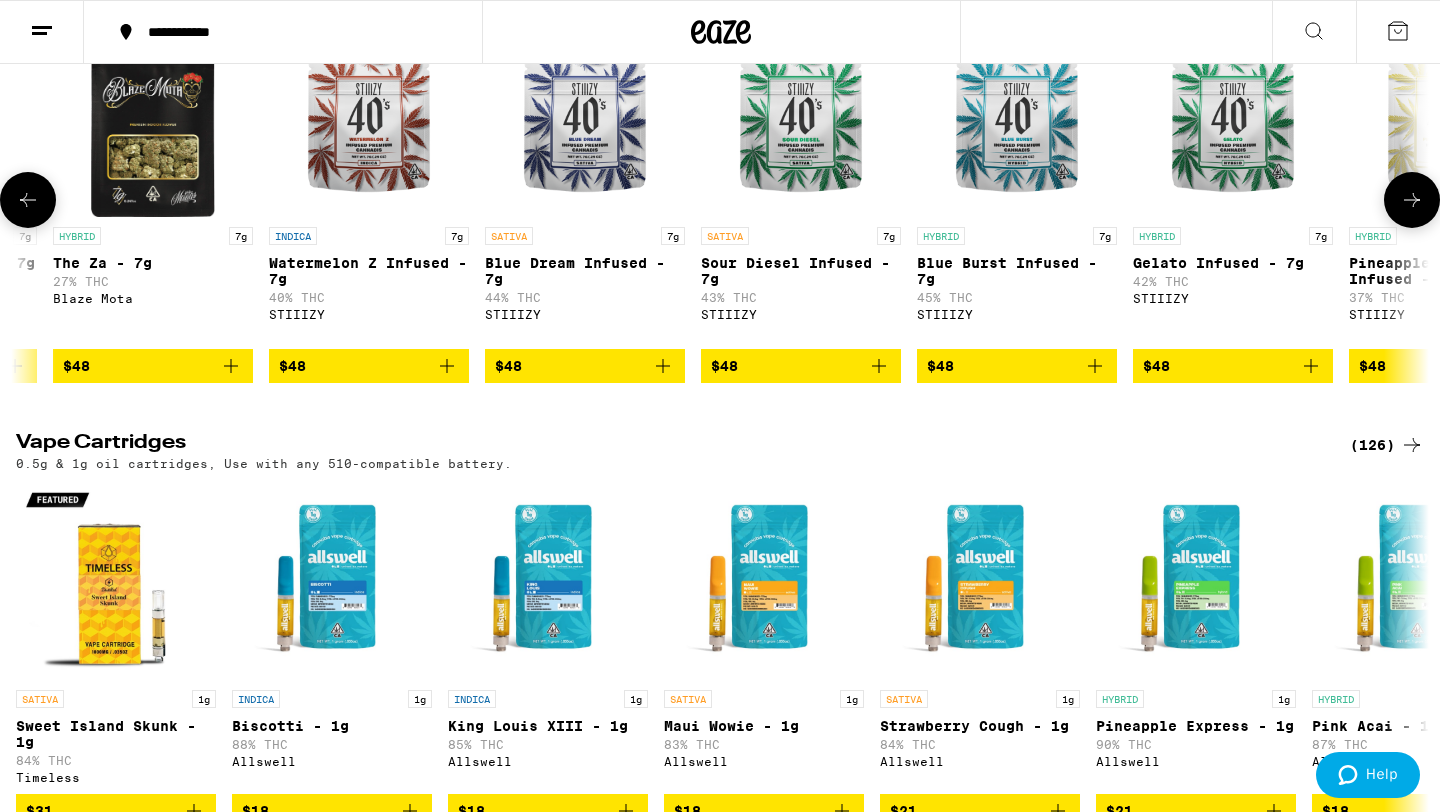 scroll, scrollTop: 0, scrollLeft: 12270, axis: horizontal 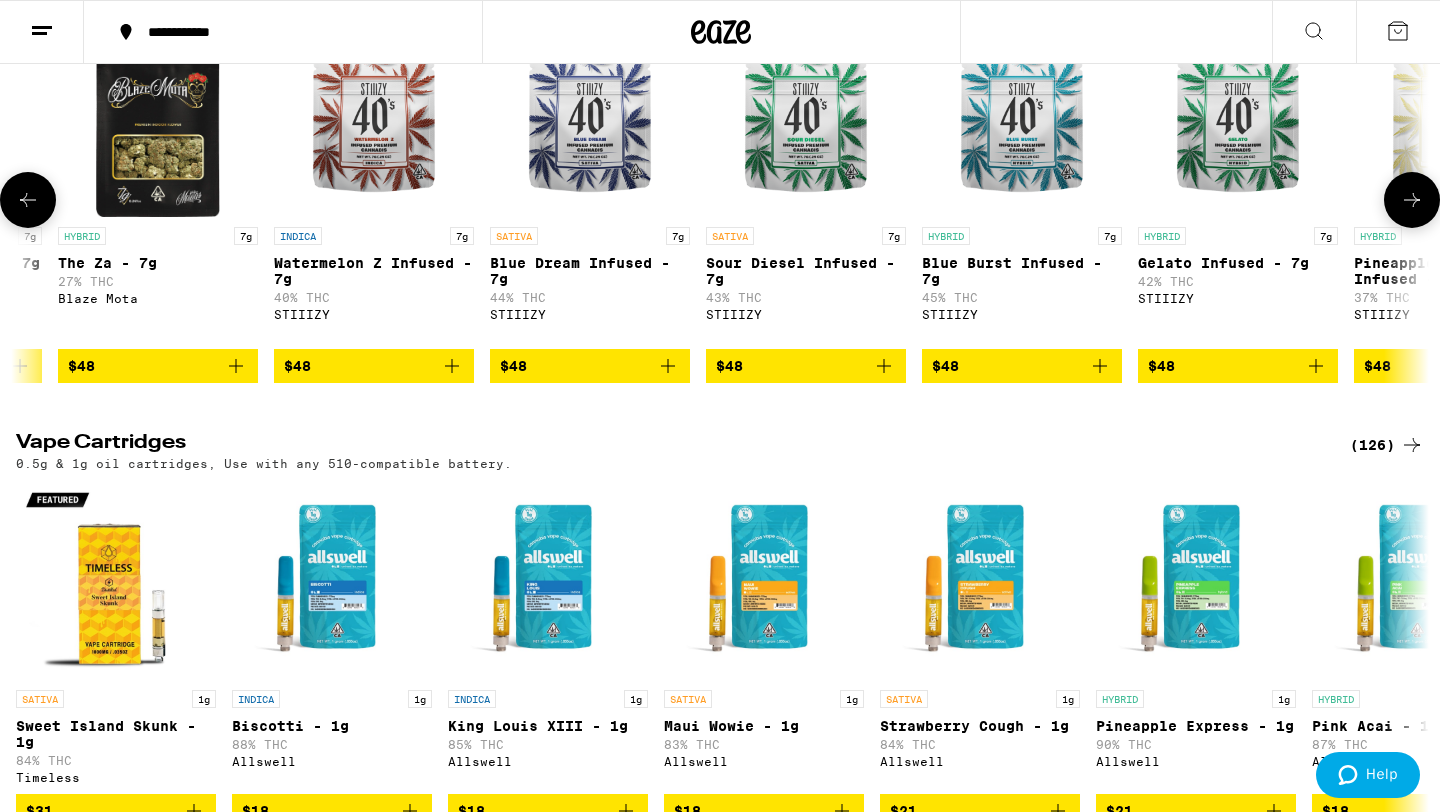 click at bounding box center [28, 200] 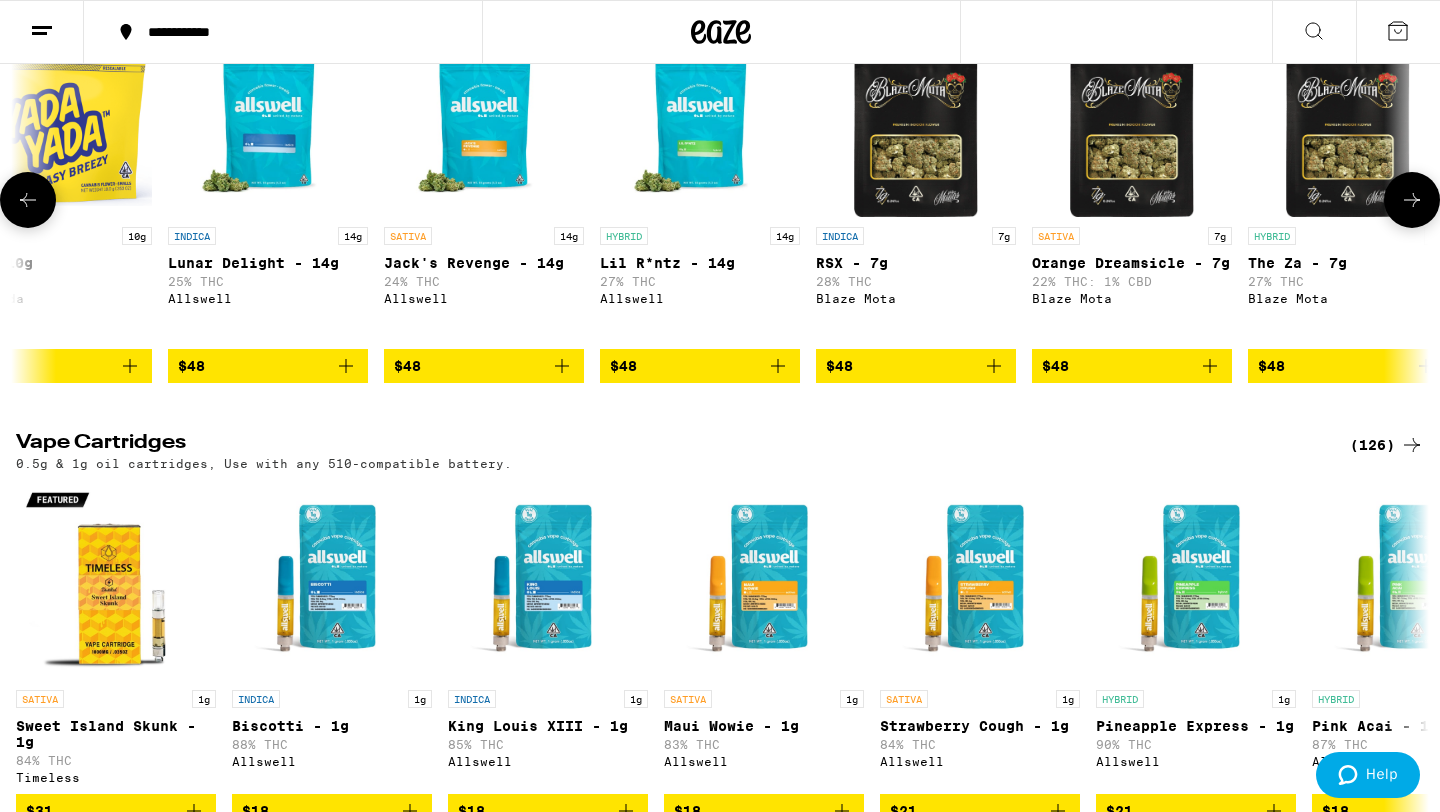 click at bounding box center [28, 200] 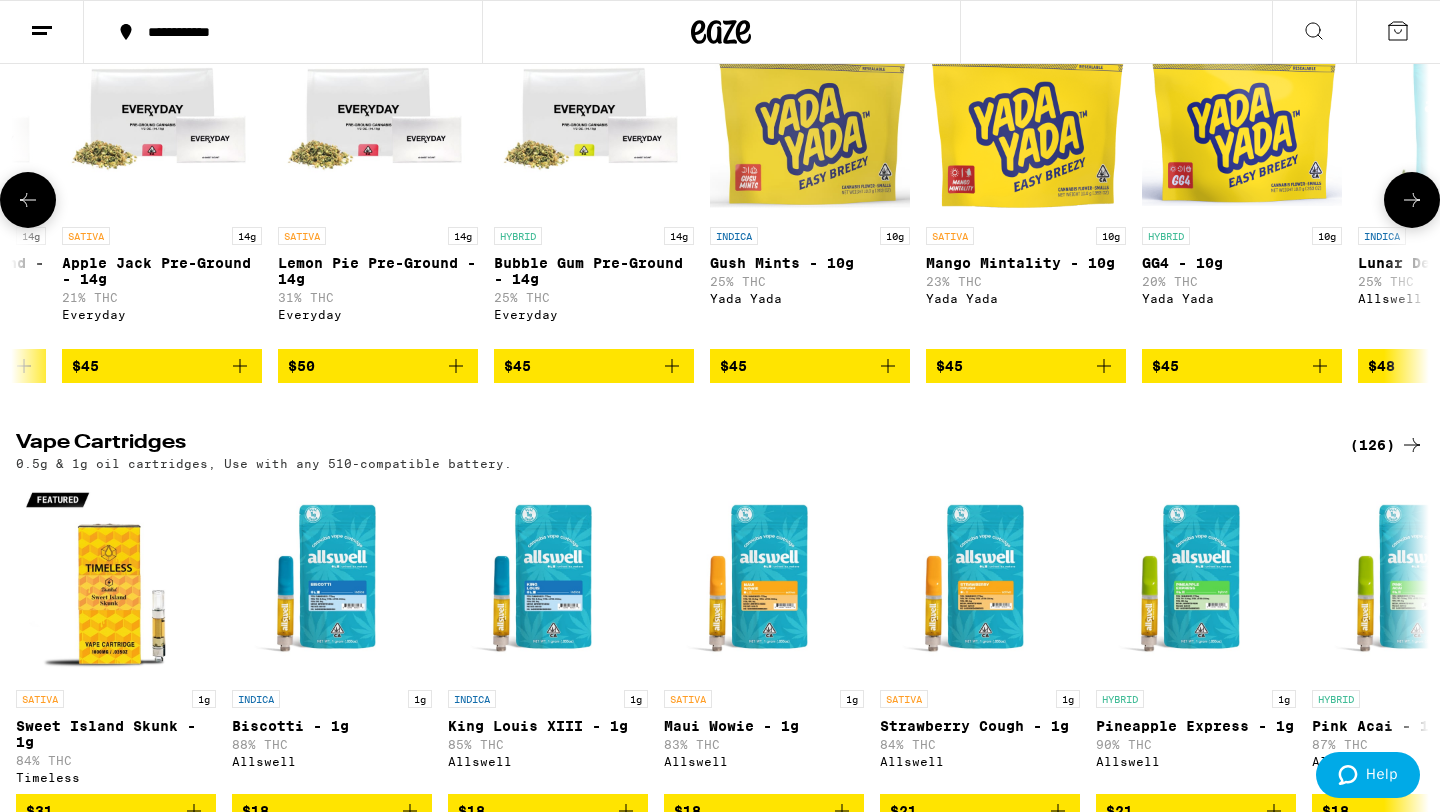 click at bounding box center [28, 200] 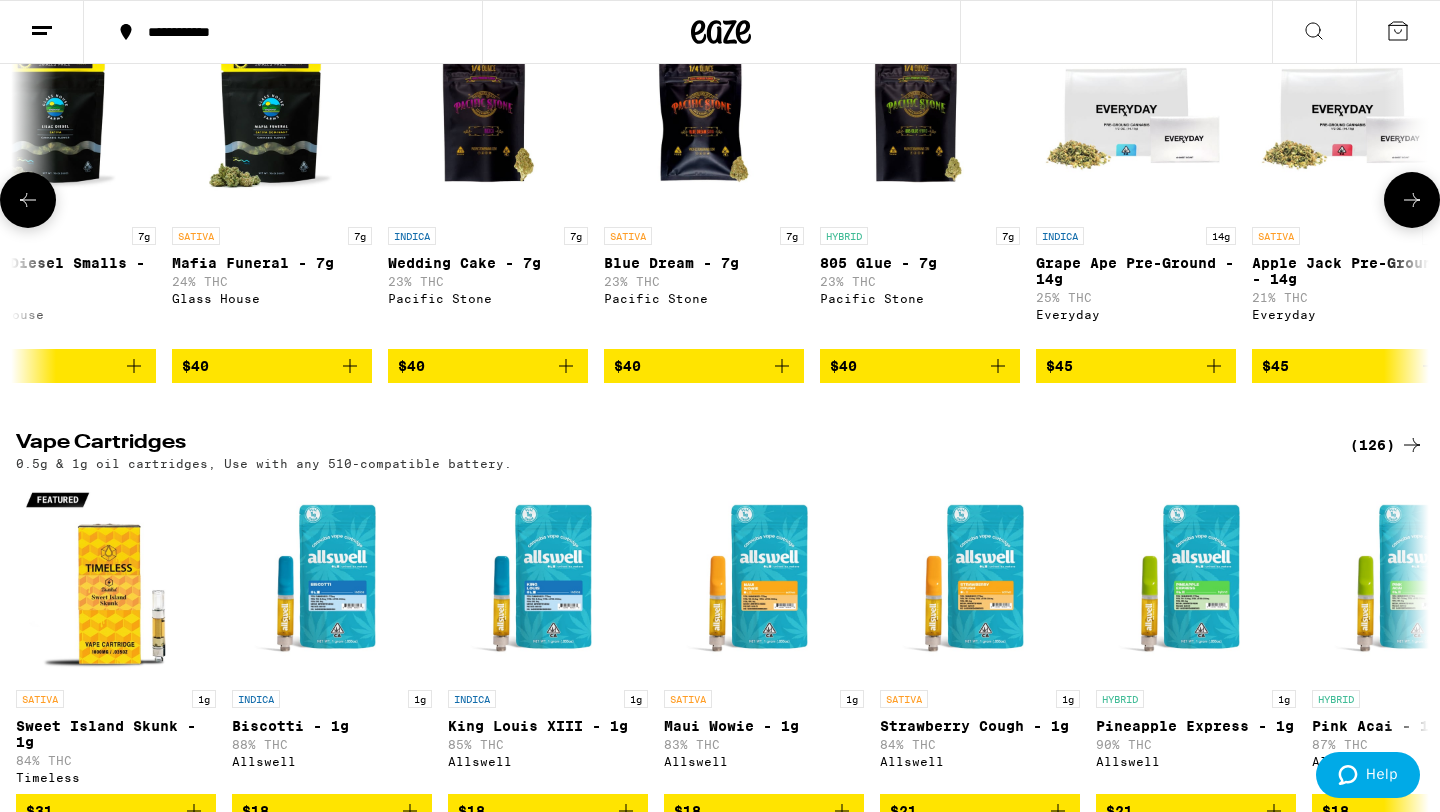 click at bounding box center [28, 200] 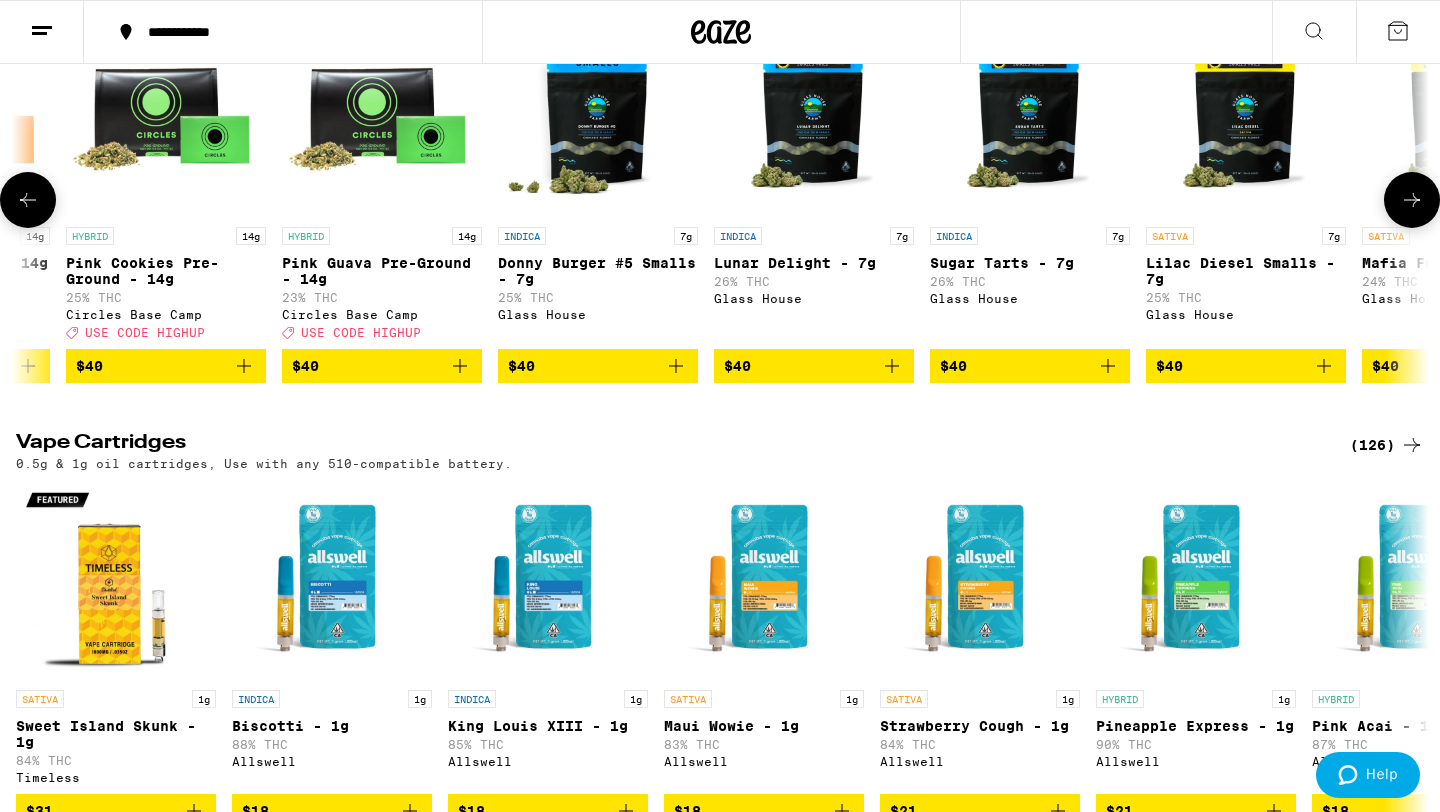 click at bounding box center [28, 200] 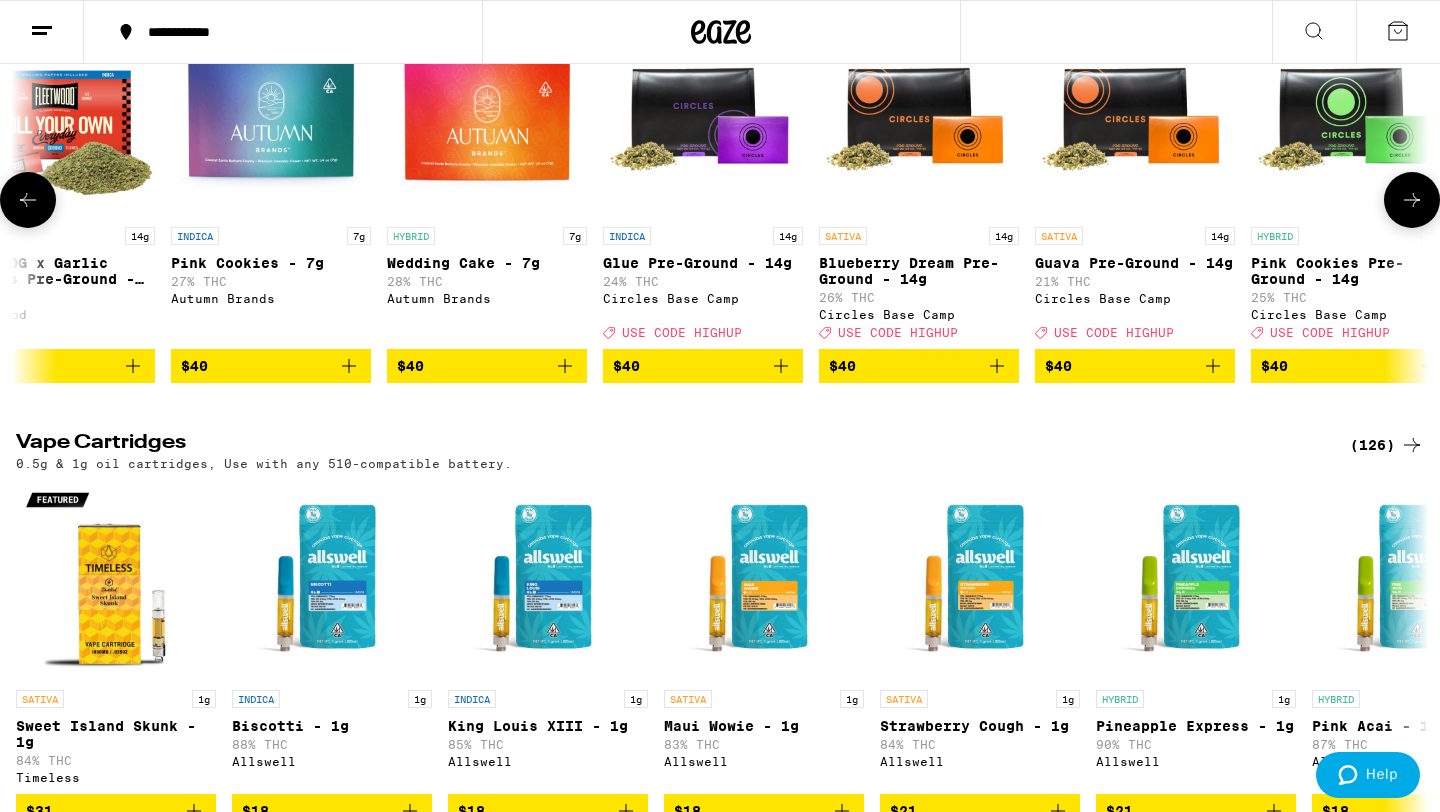 scroll, scrollTop: 0, scrollLeft: 6320, axis: horizontal 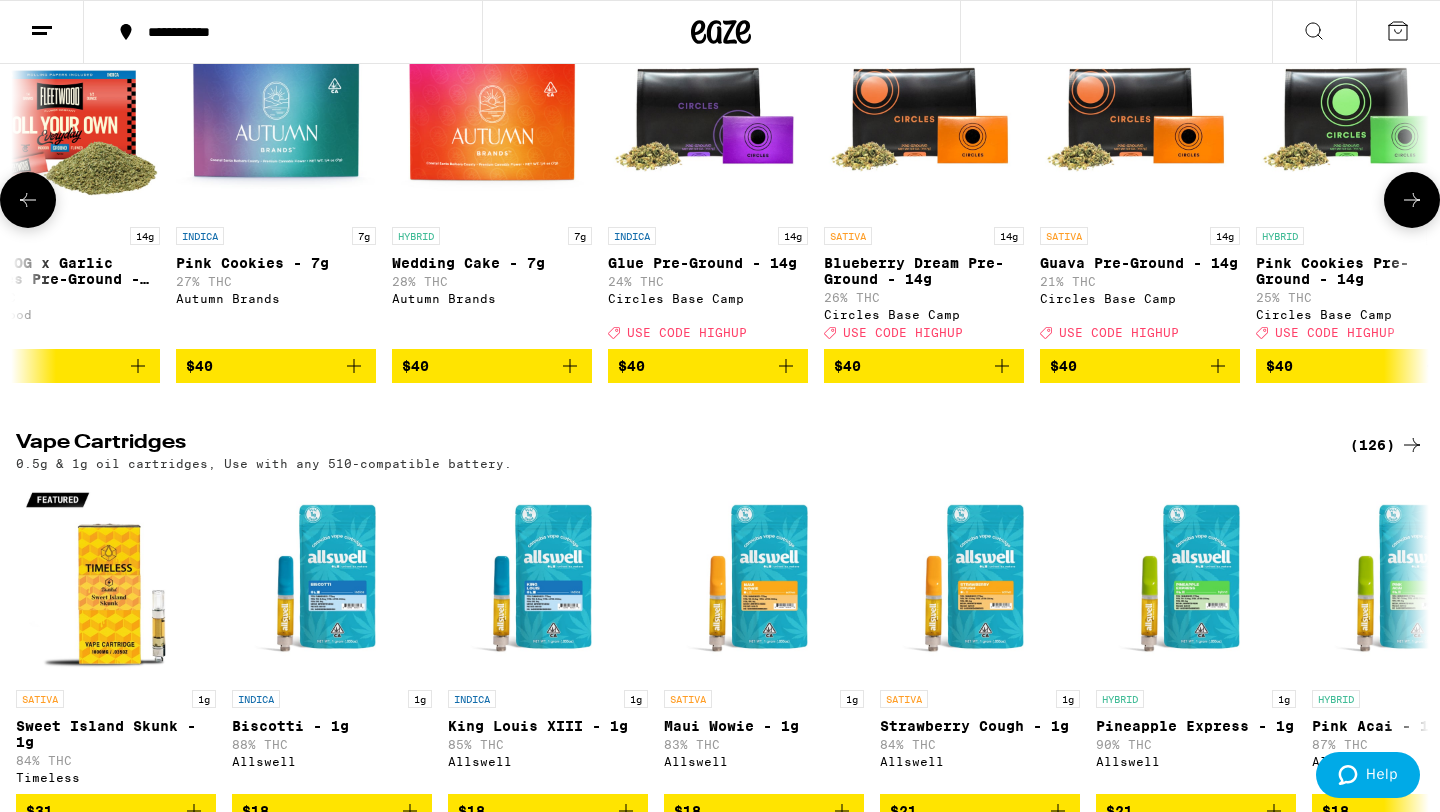 click at bounding box center (28, 200) 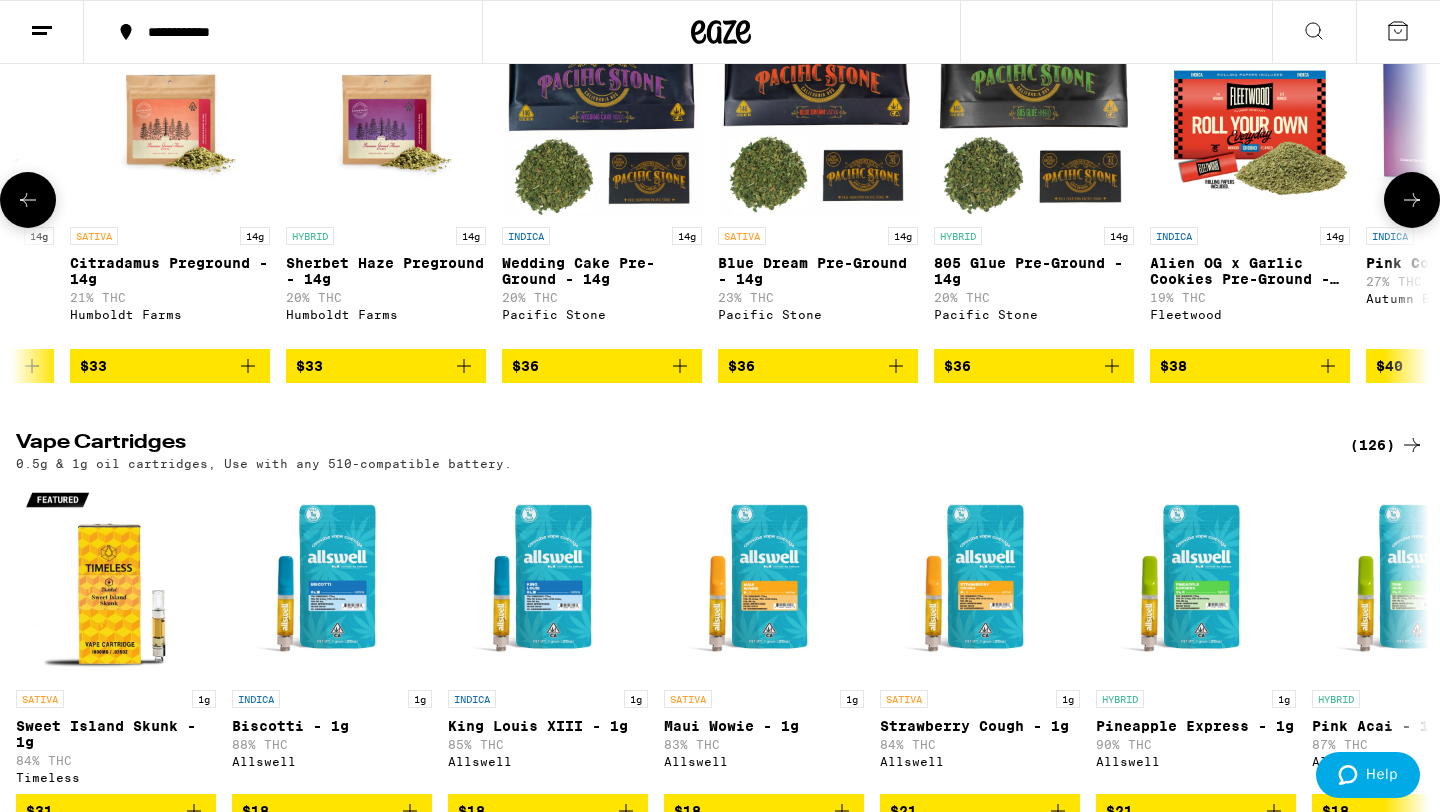click at bounding box center [28, 200] 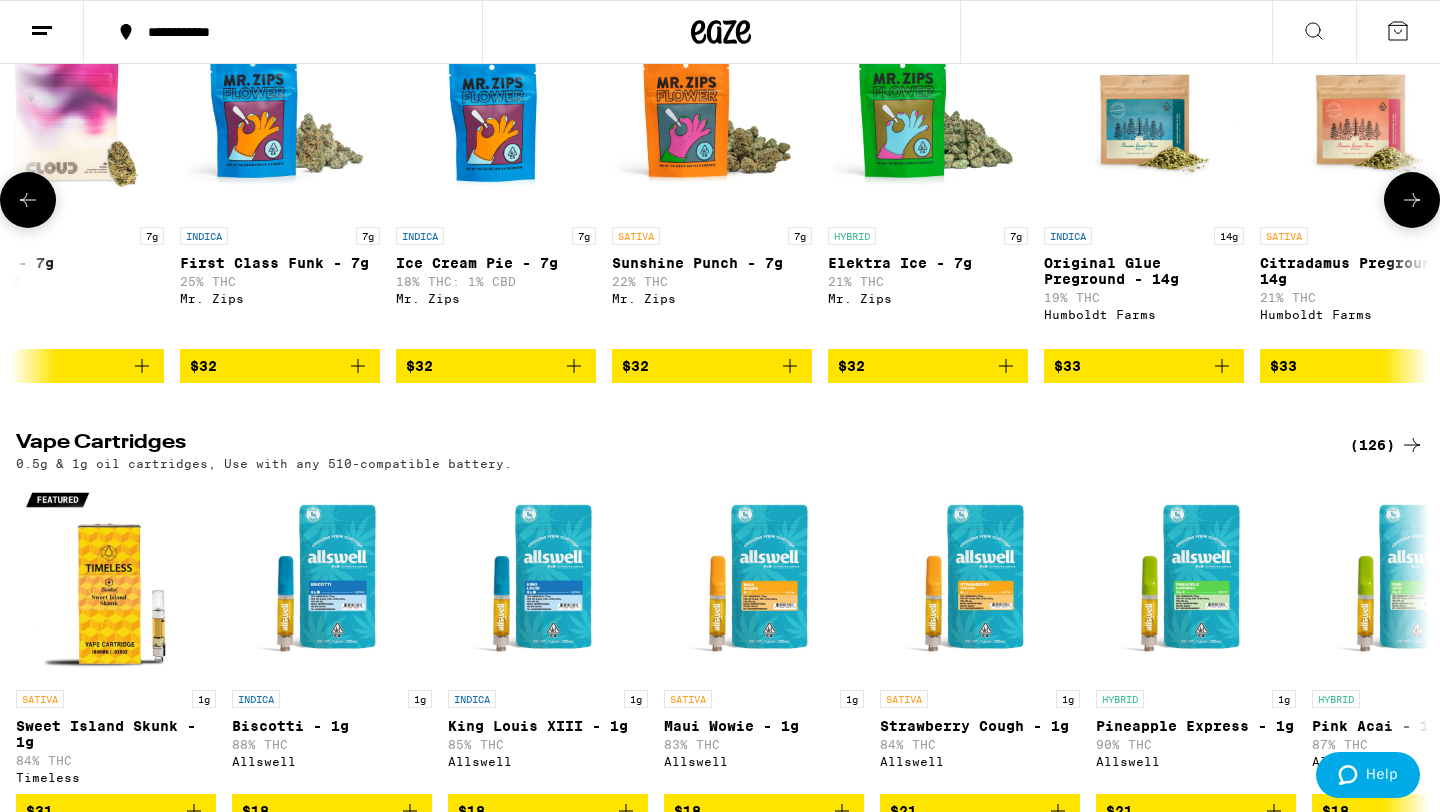 click at bounding box center (28, 200) 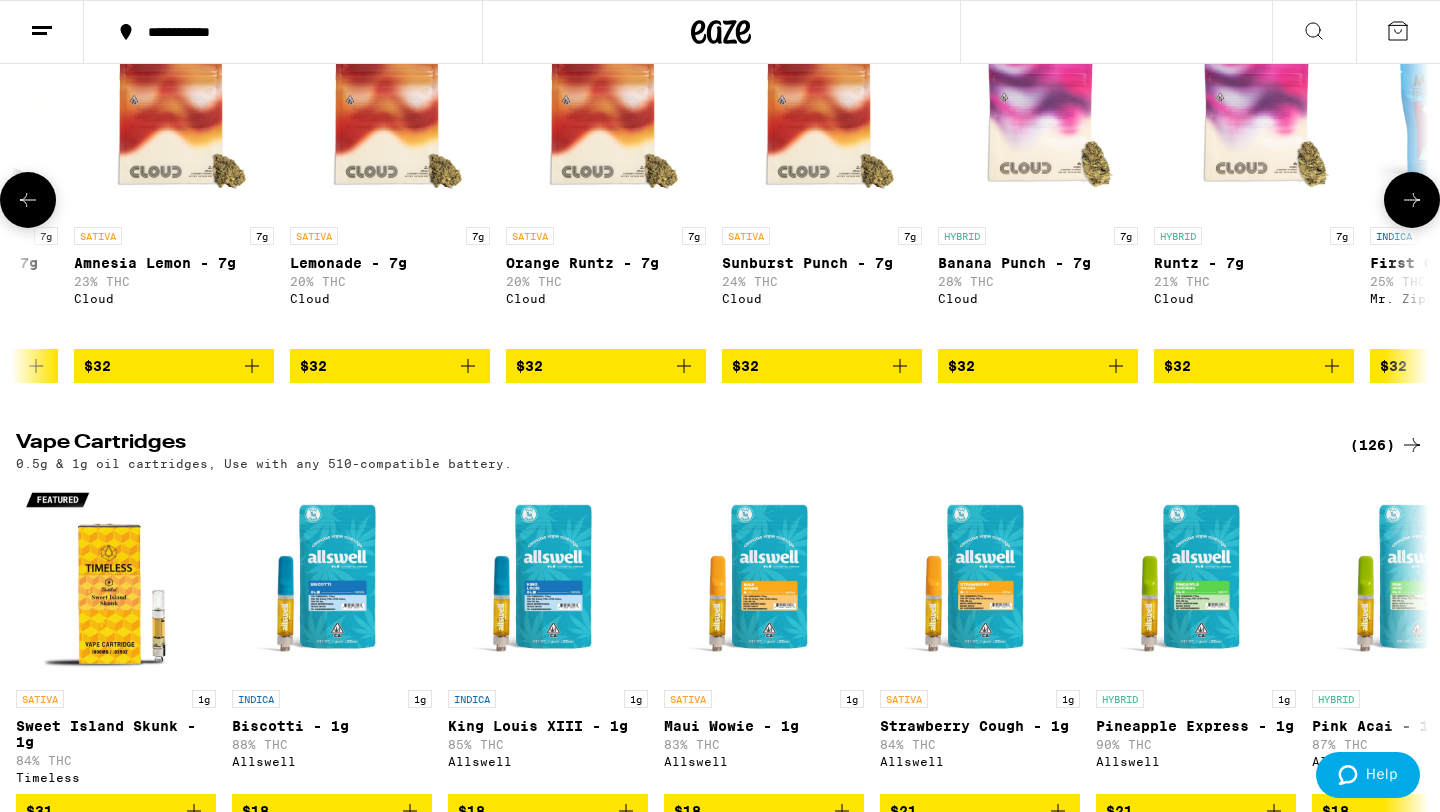 click at bounding box center [28, 200] 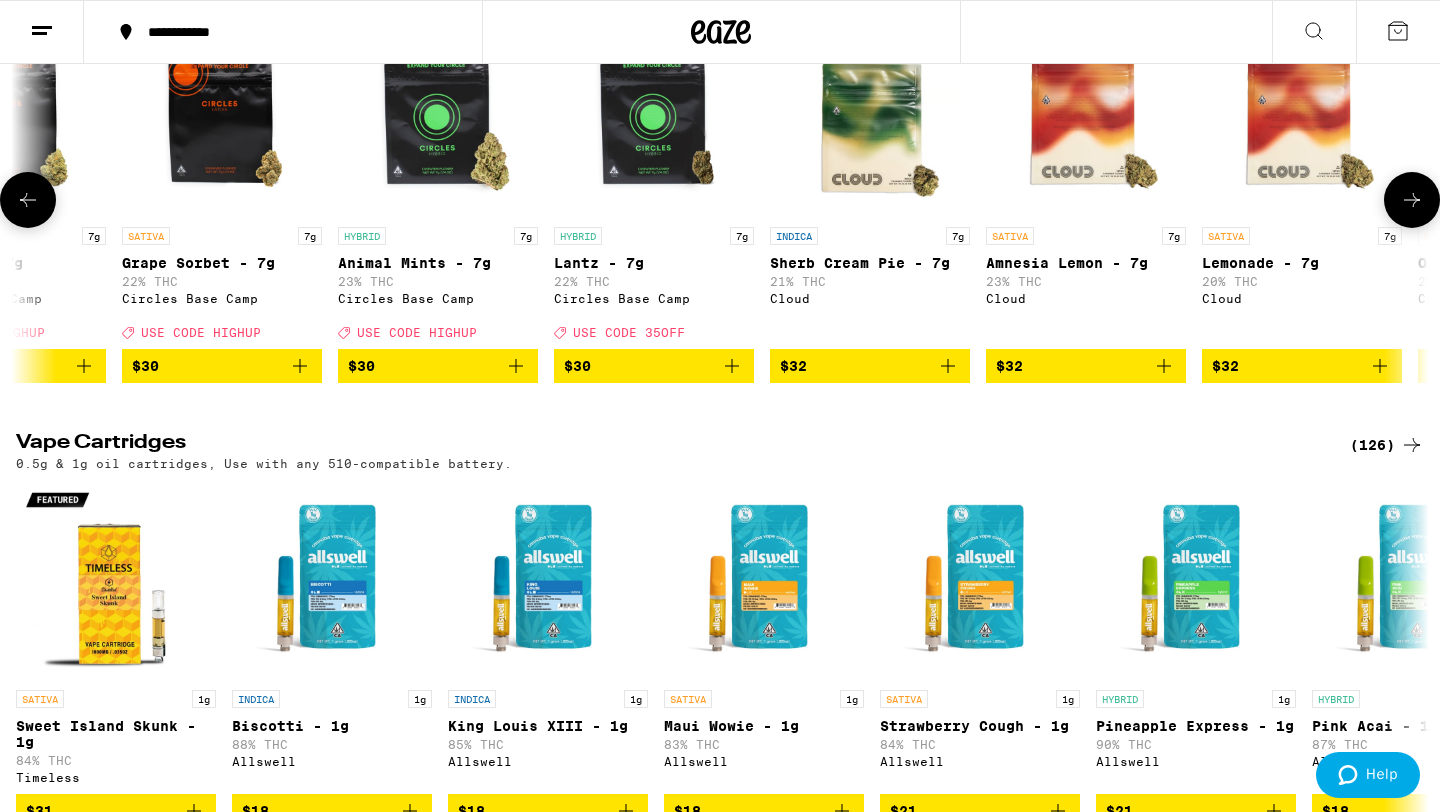 scroll, scrollTop: 0, scrollLeft: 1560, axis: horizontal 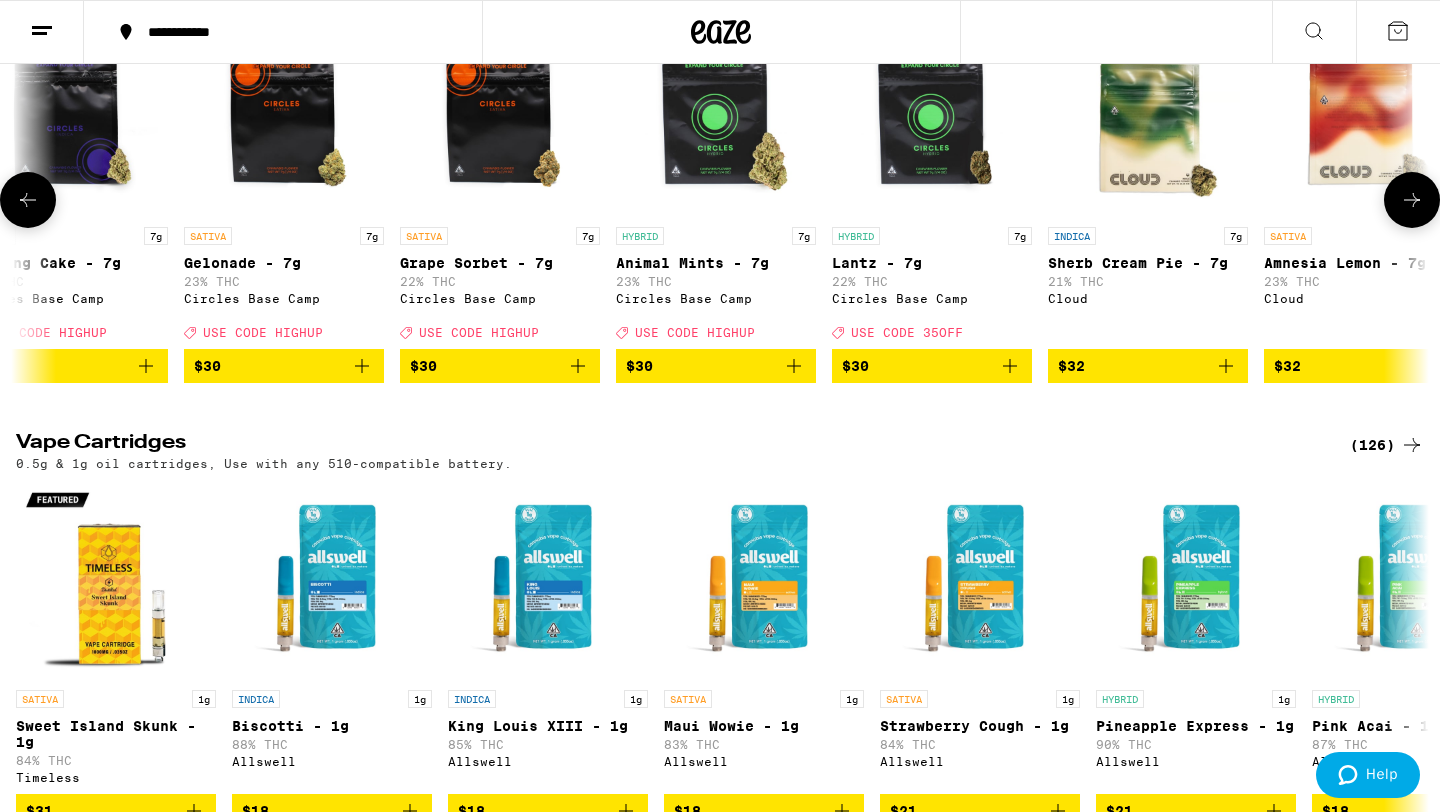 click at bounding box center (28, 200) 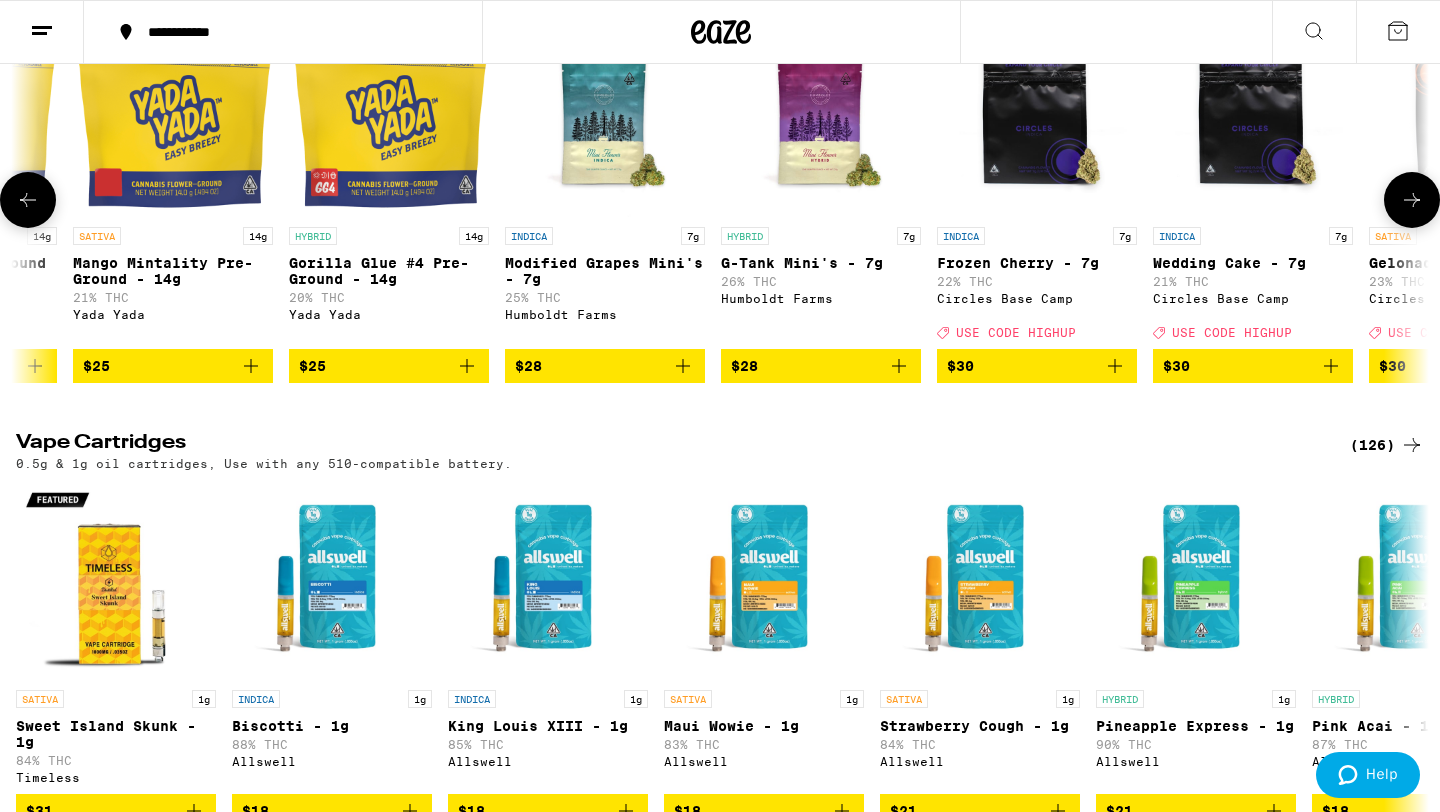 scroll, scrollTop: 0, scrollLeft: 370, axis: horizontal 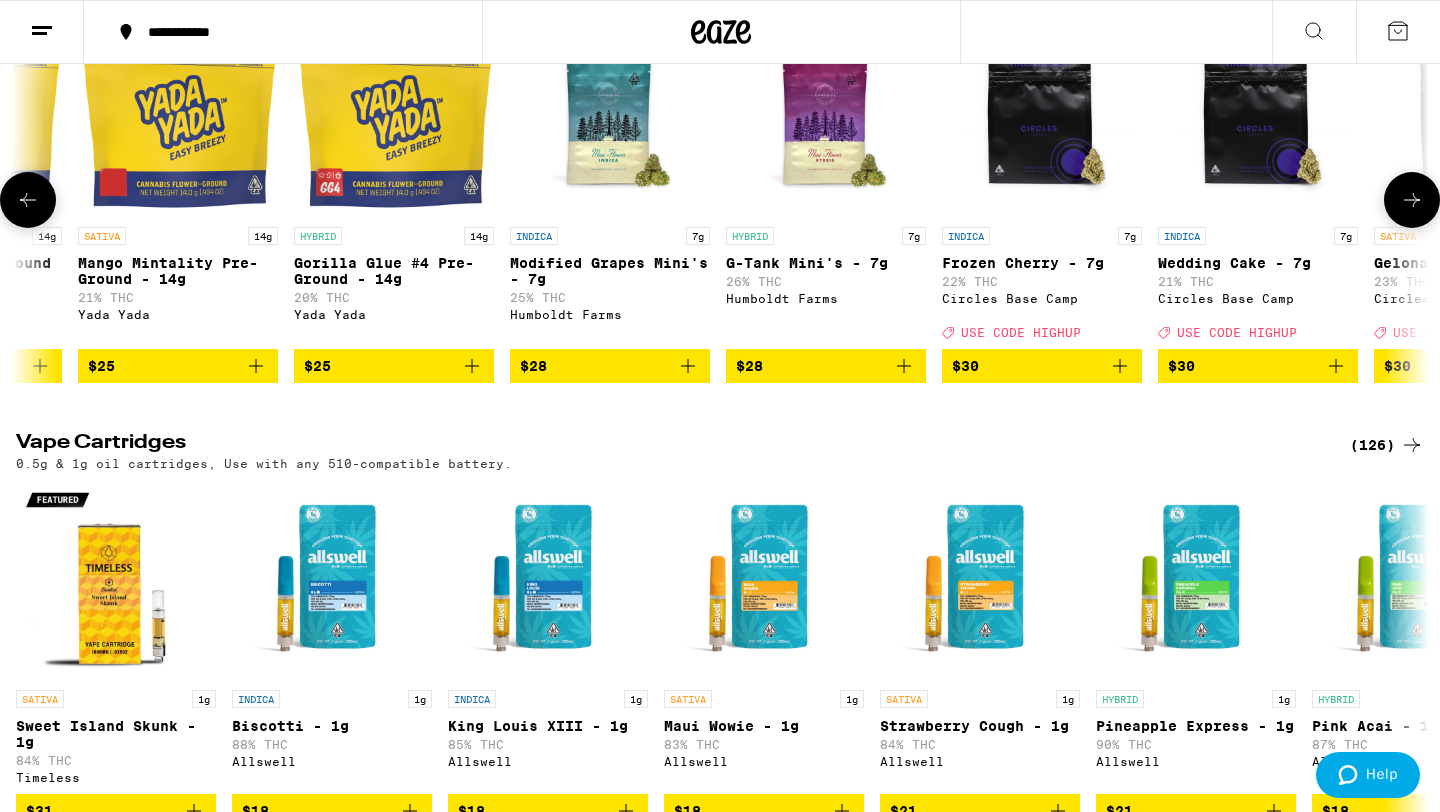 click at bounding box center (28, 200) 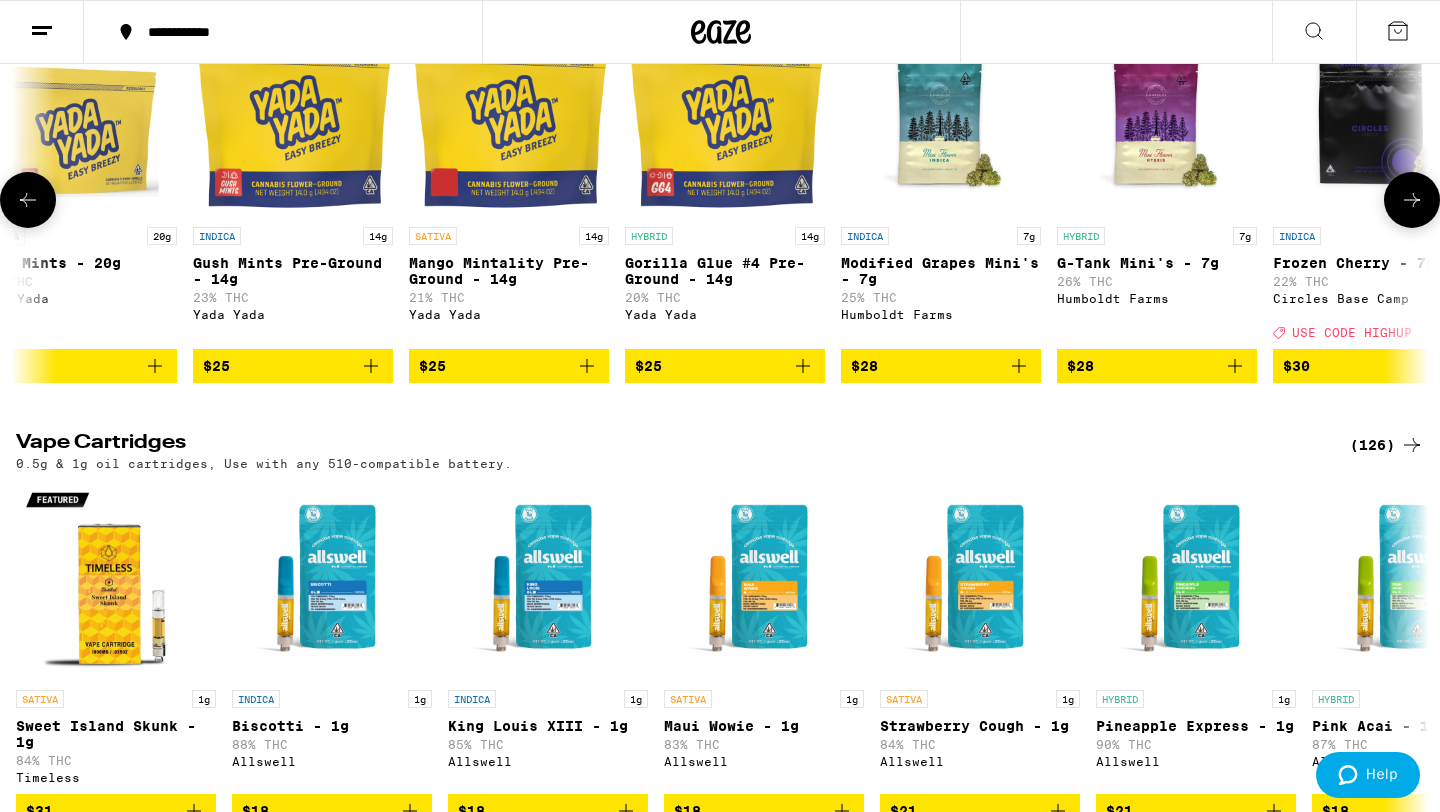 scroll, scrollTop: 0, scrollLeft: 0, axis: both 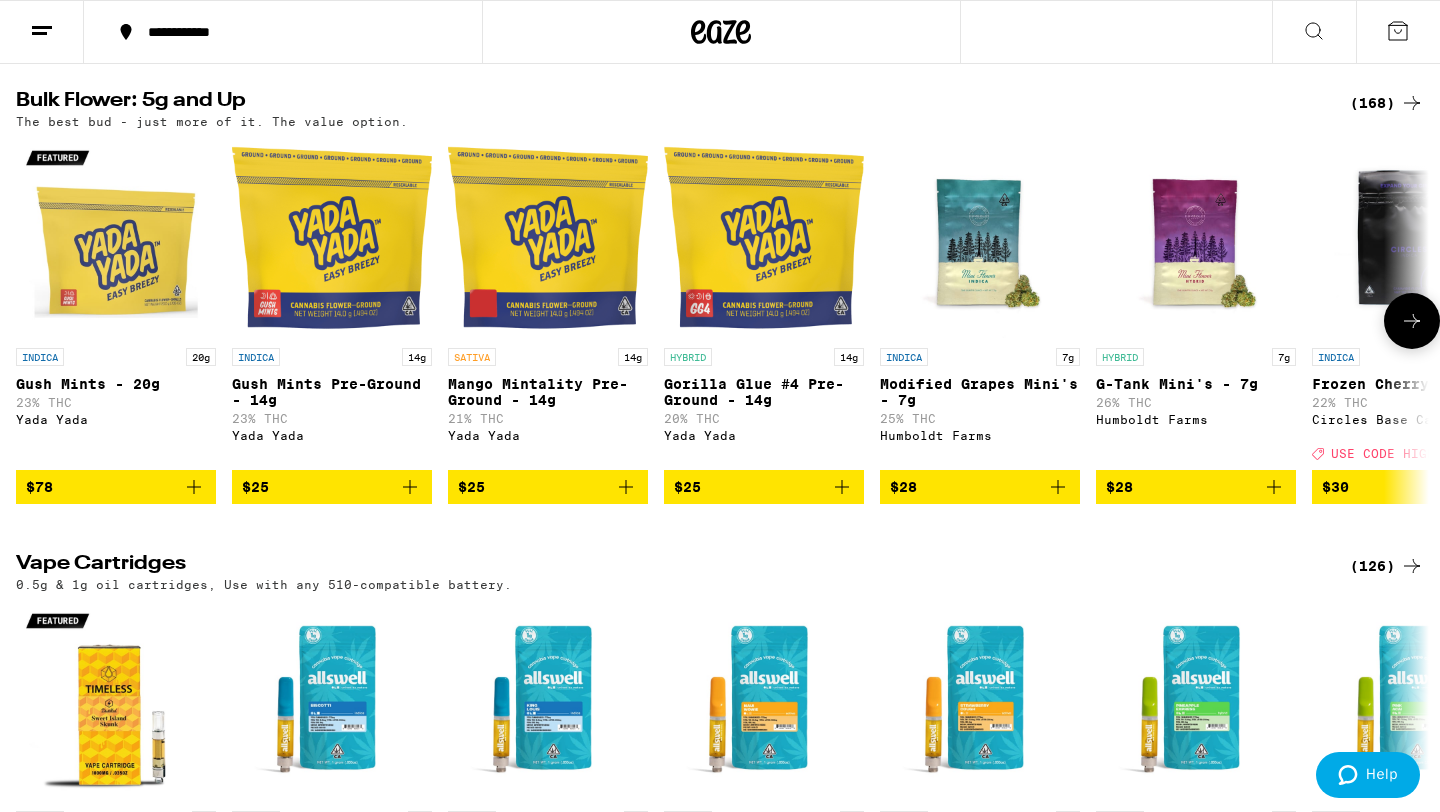 click 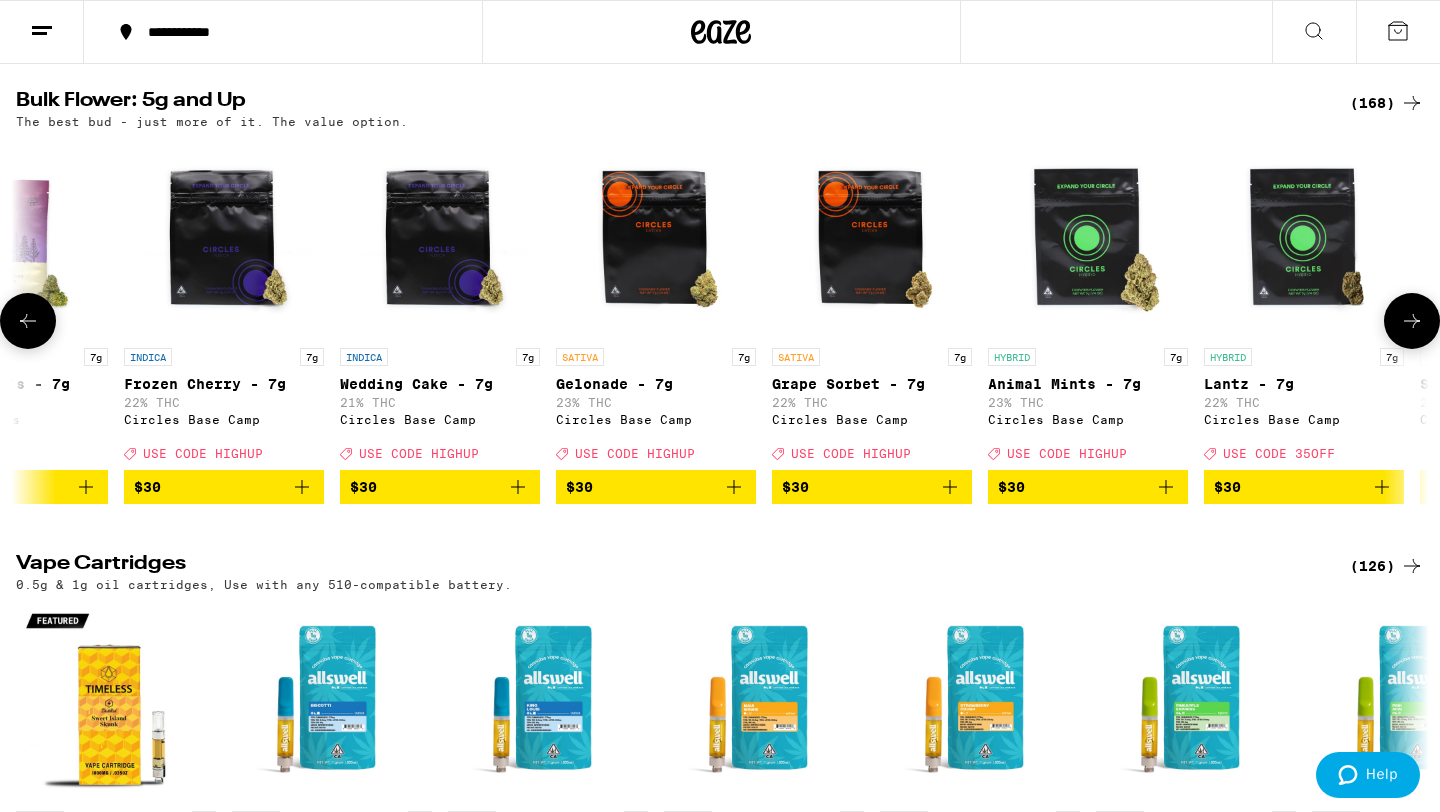 scroll, scrollTop: 0, scrollLeft: 1190, axis: horizontal 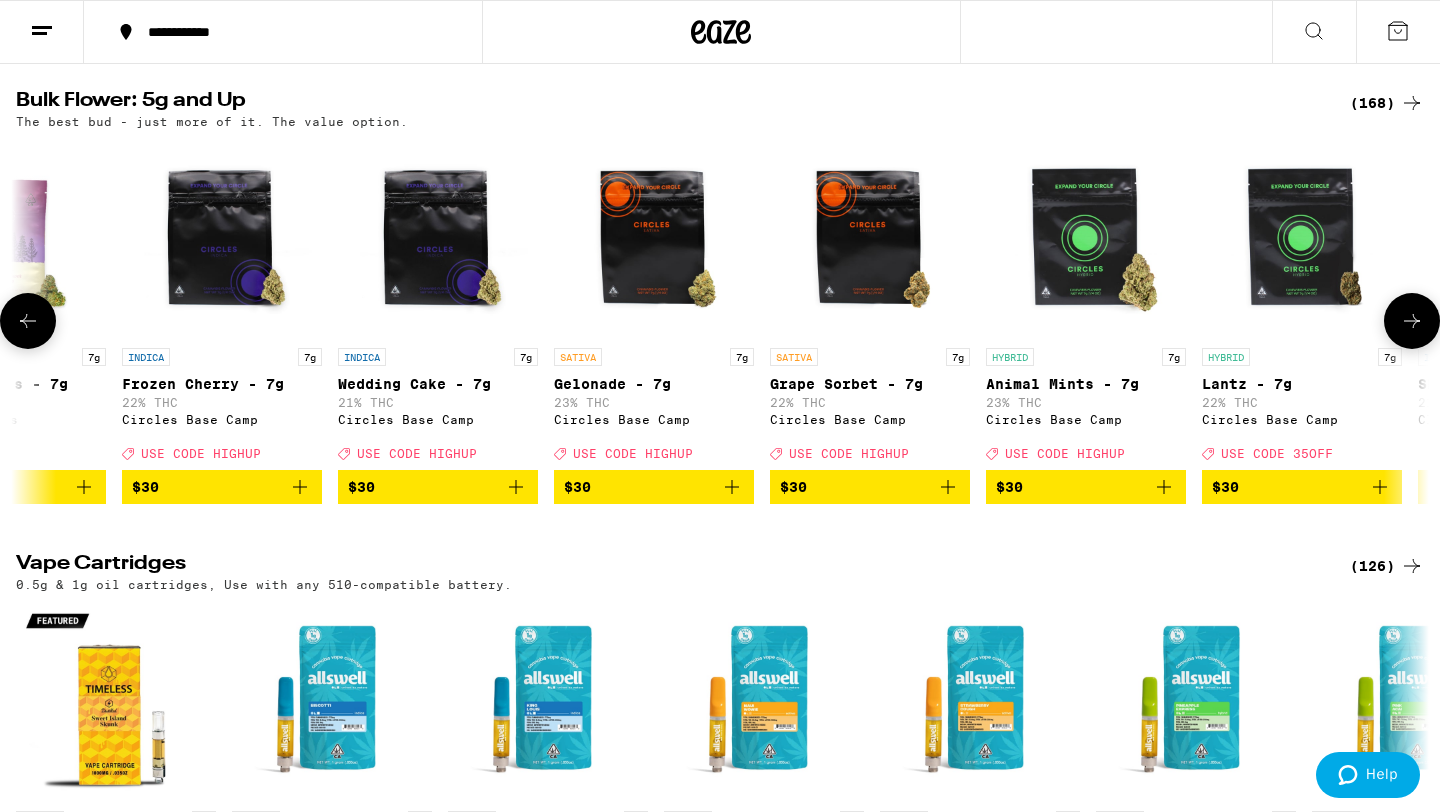 click 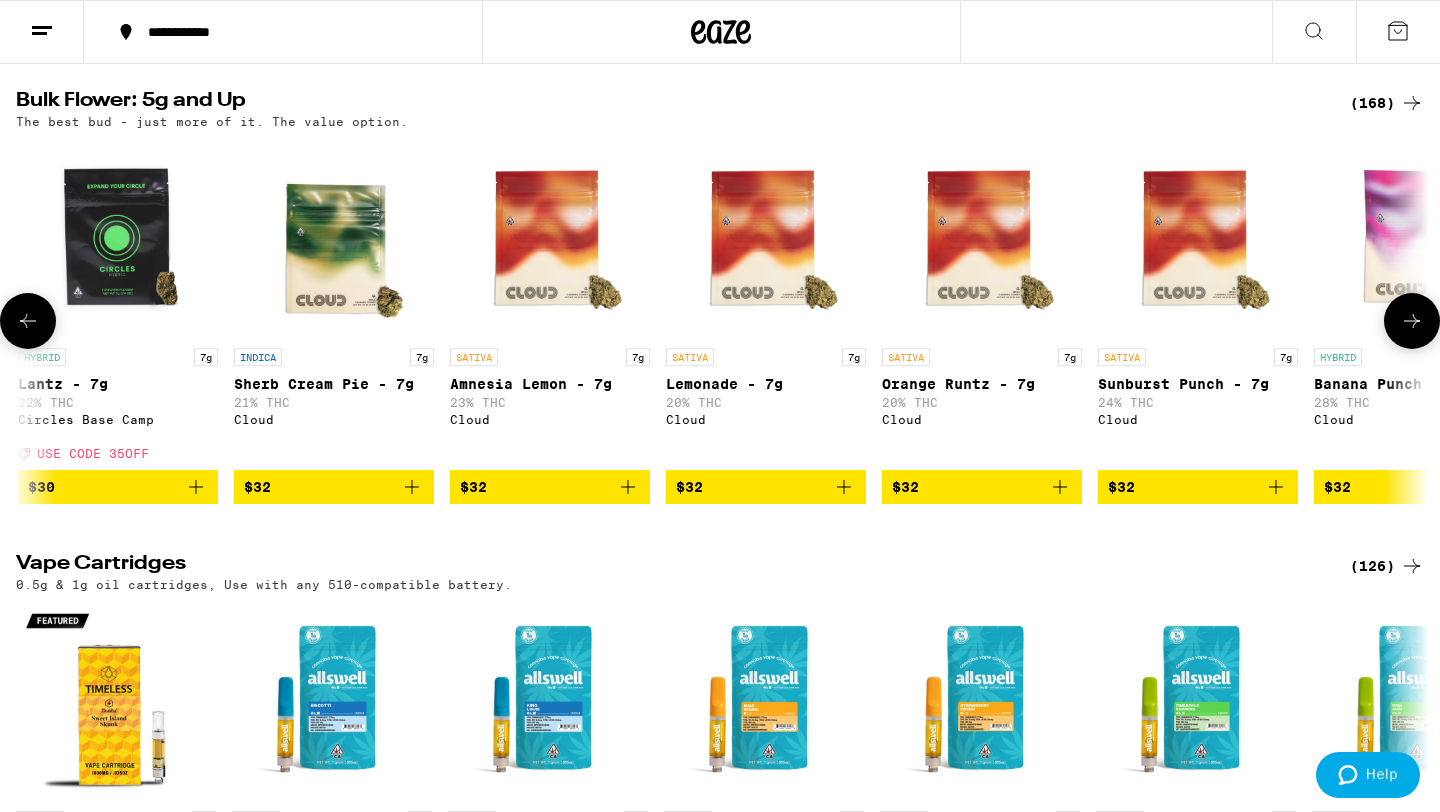 scroll, scrollTop: 0, scrollLeft: 2380, axis: horizontal 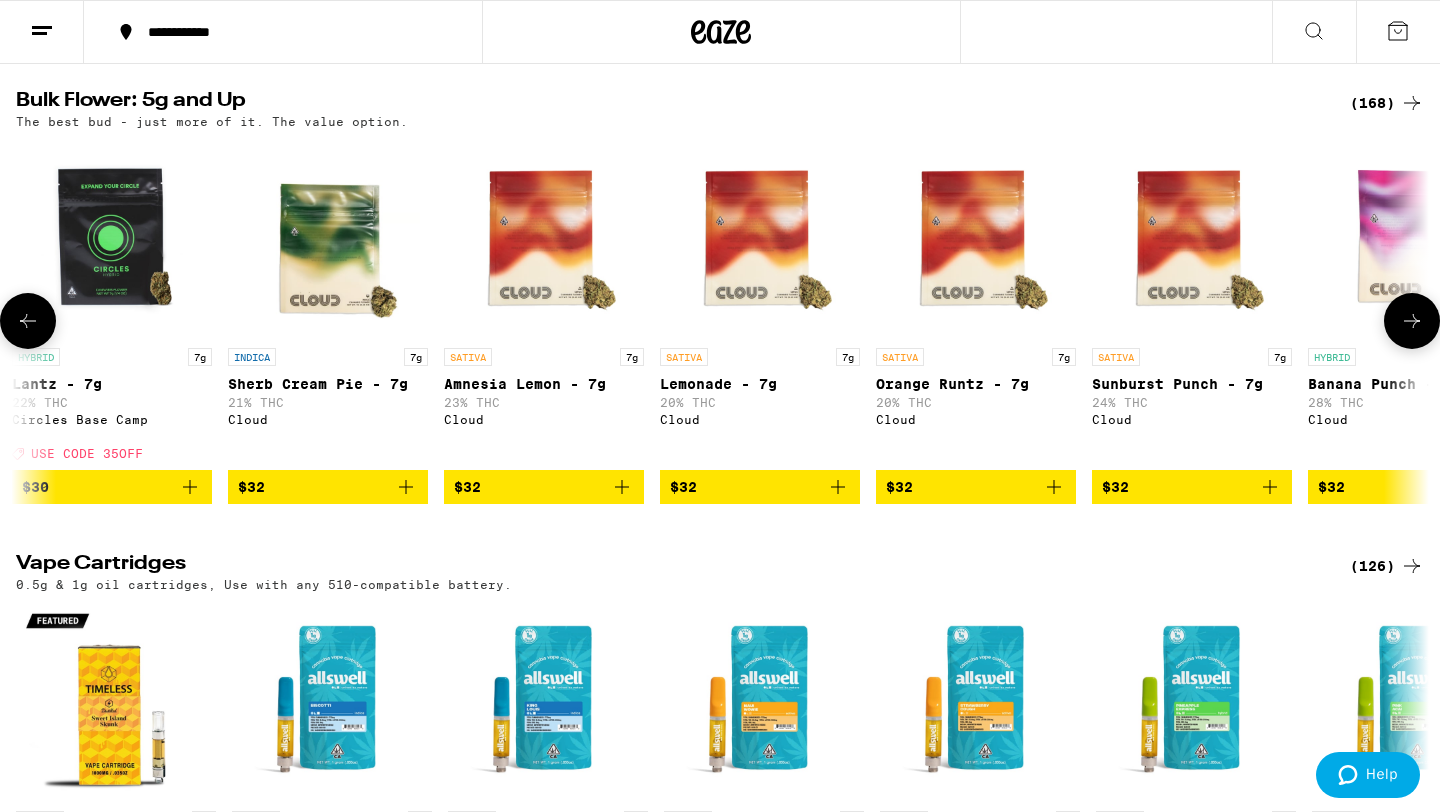 click 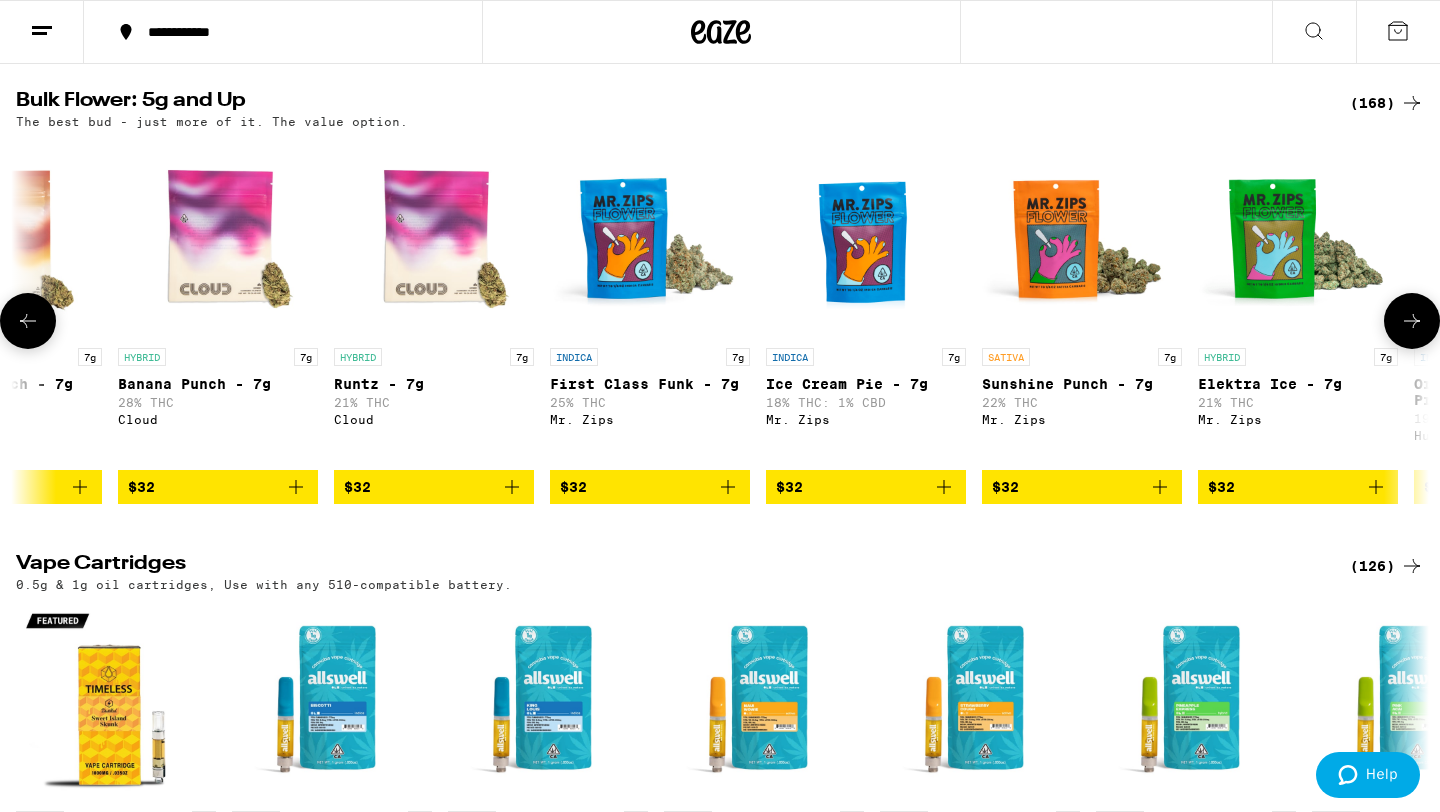 click 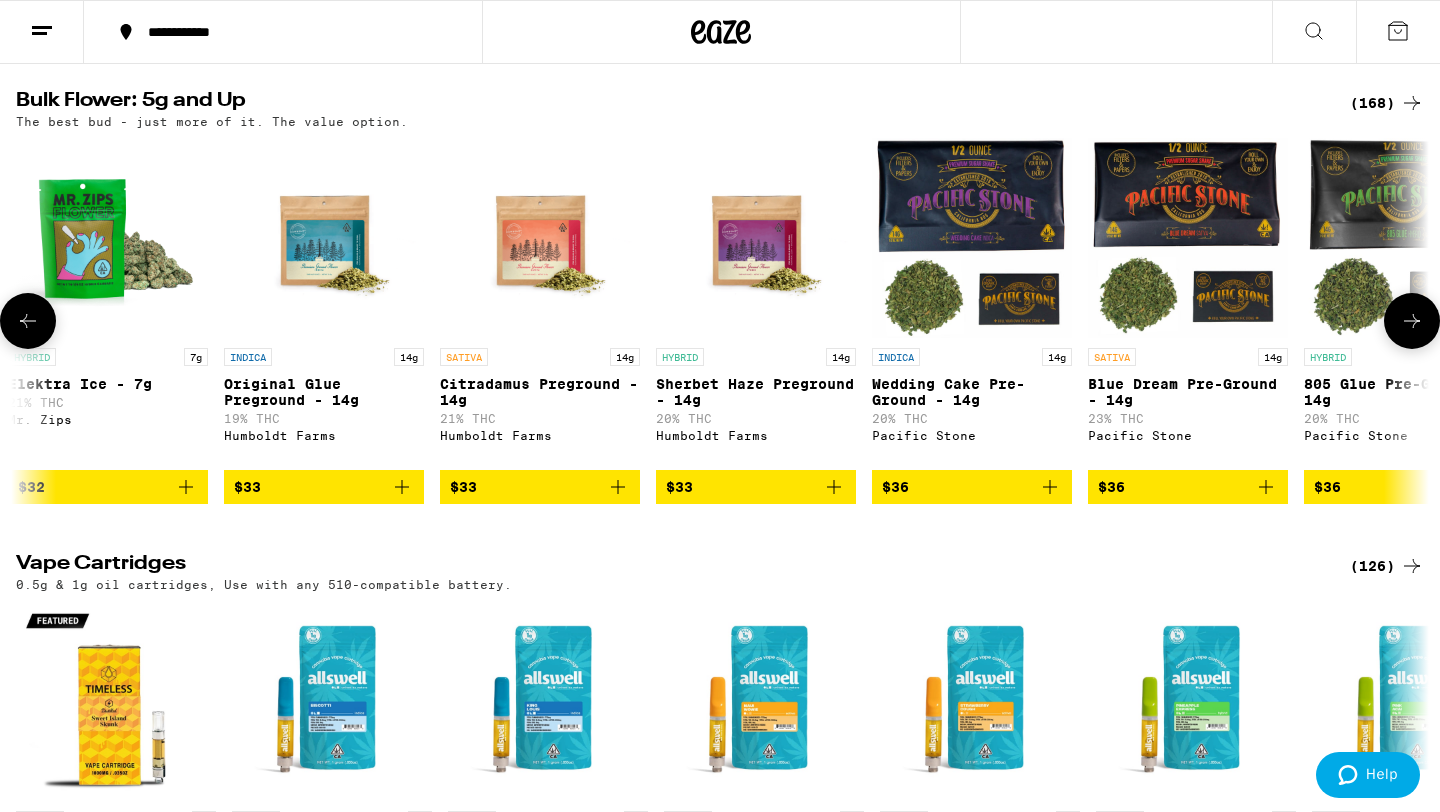 click 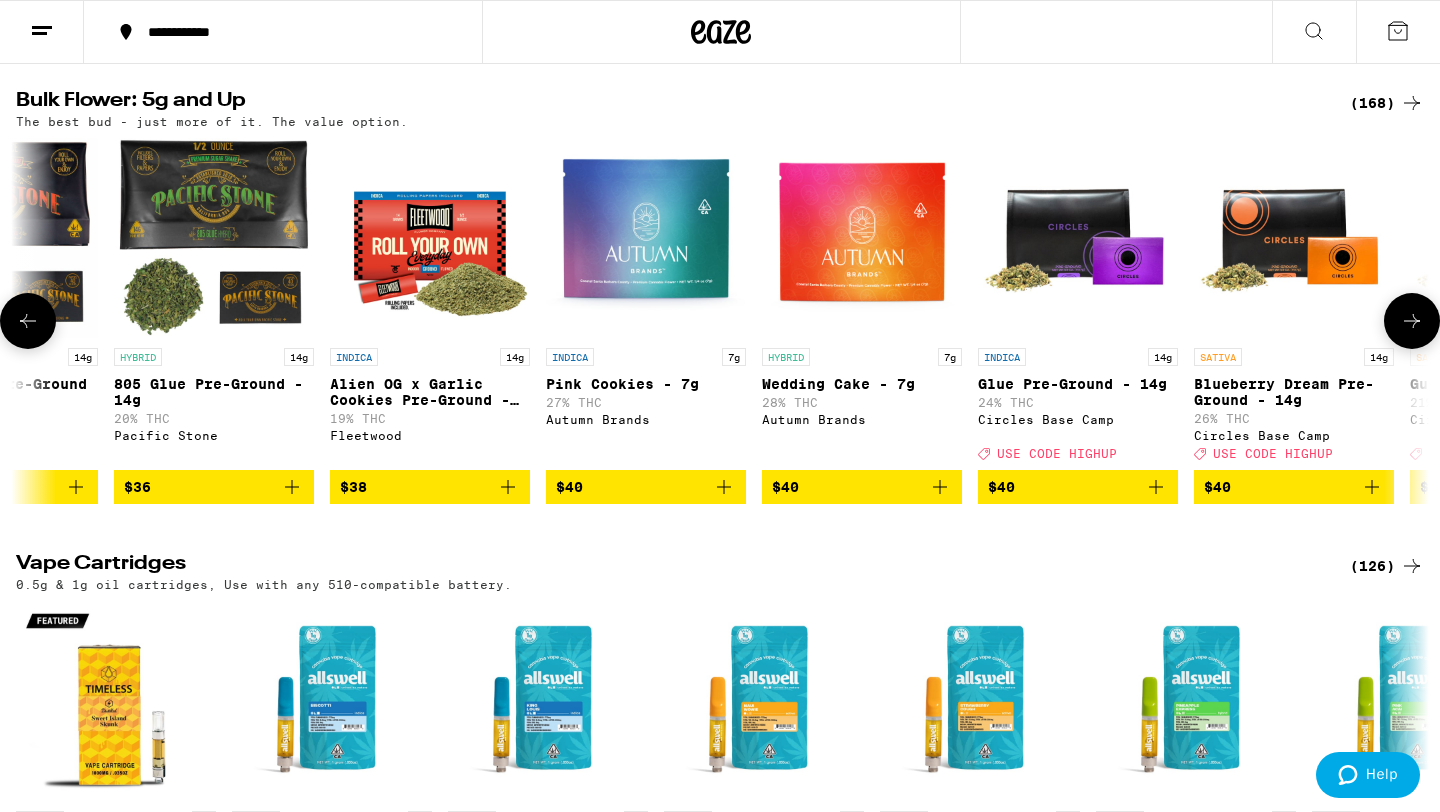click 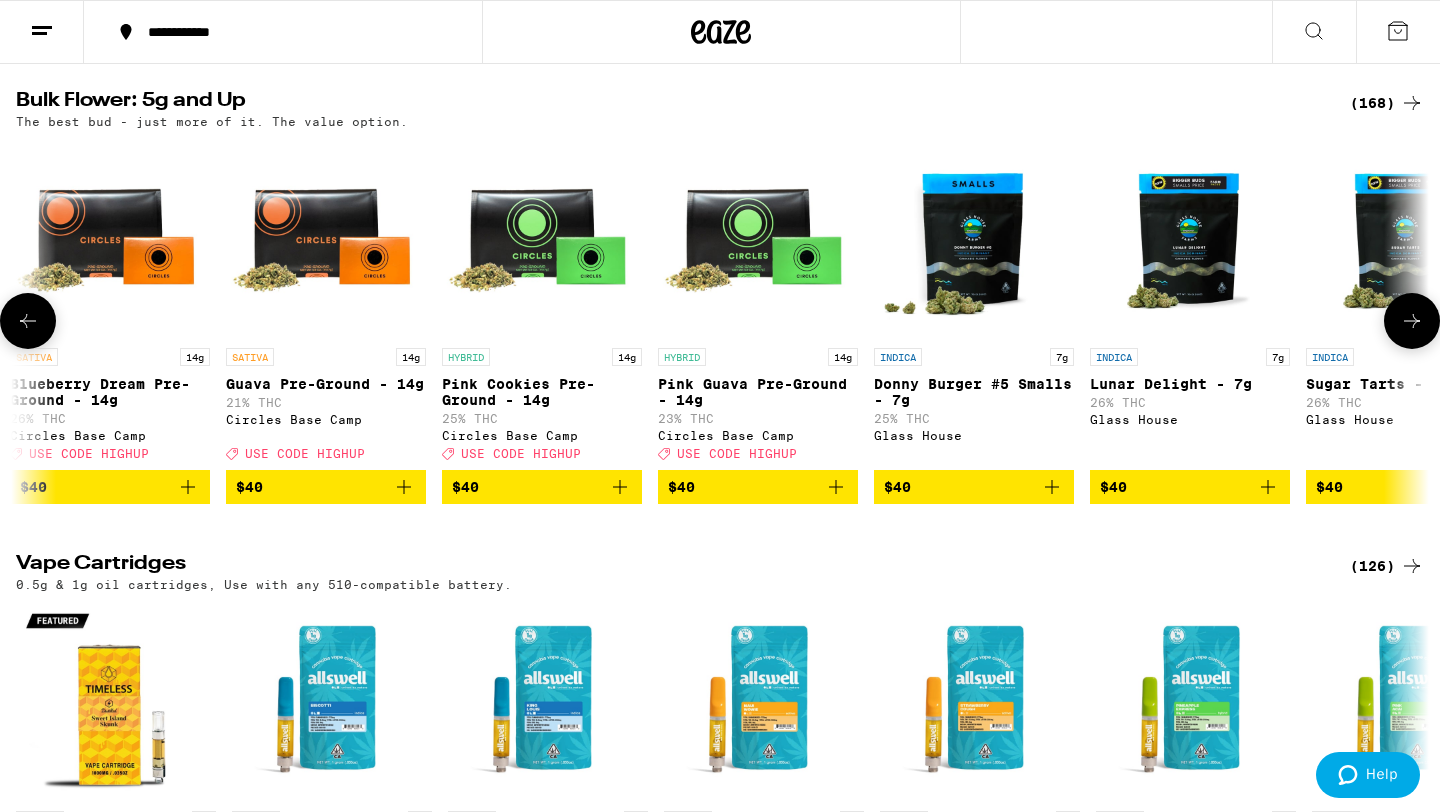 scroll, scrollTop: 0, scrollLeft: 7140, axis: horizontal 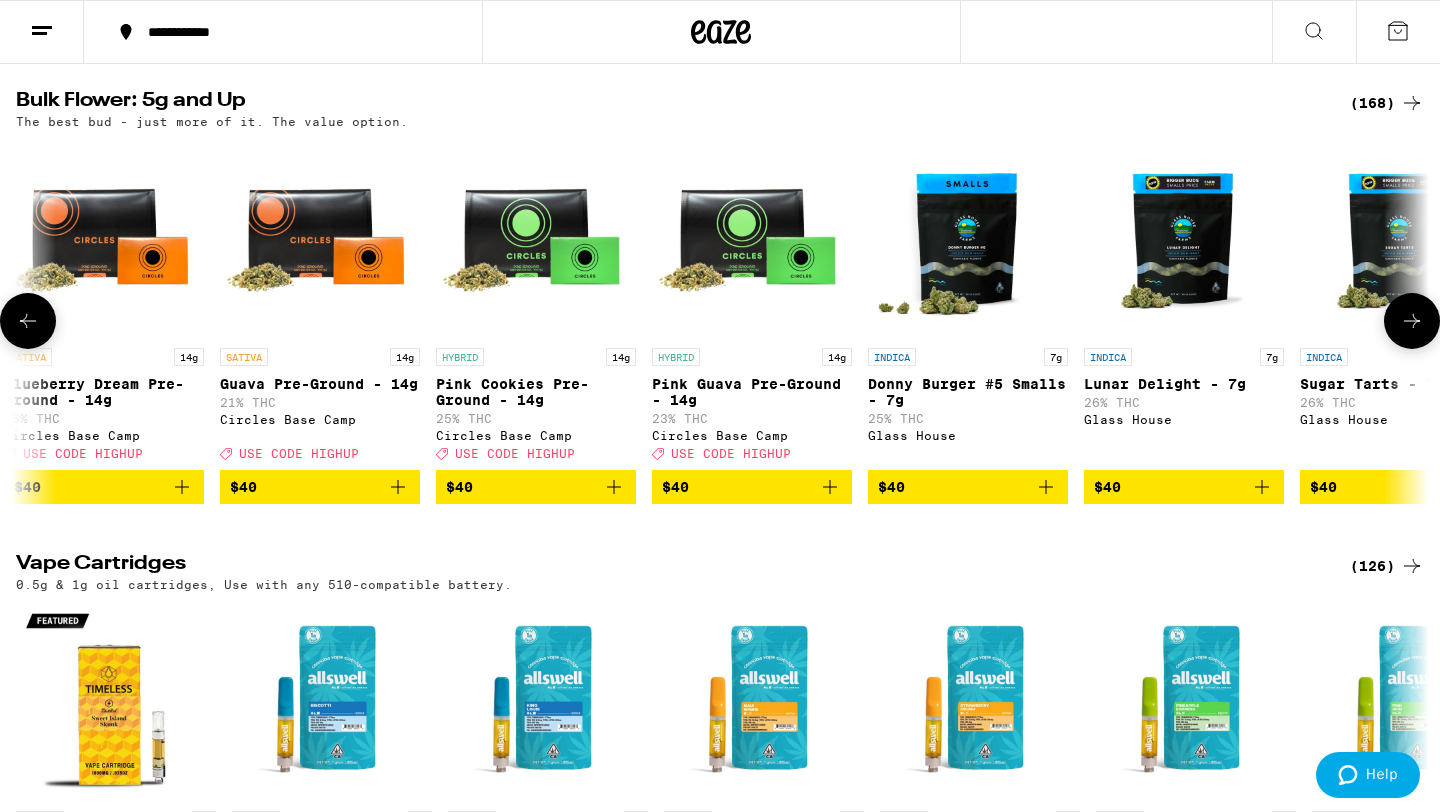 click 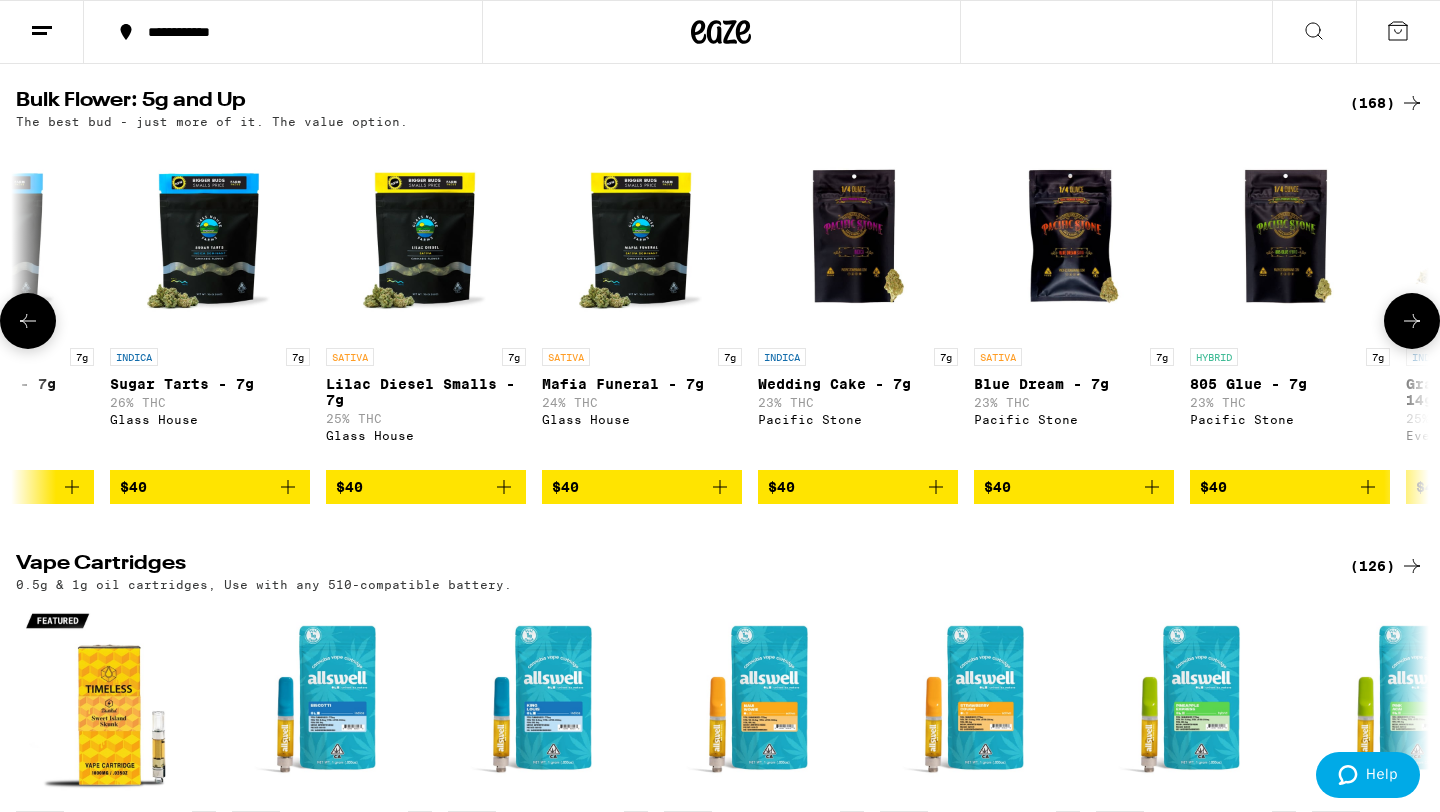 click 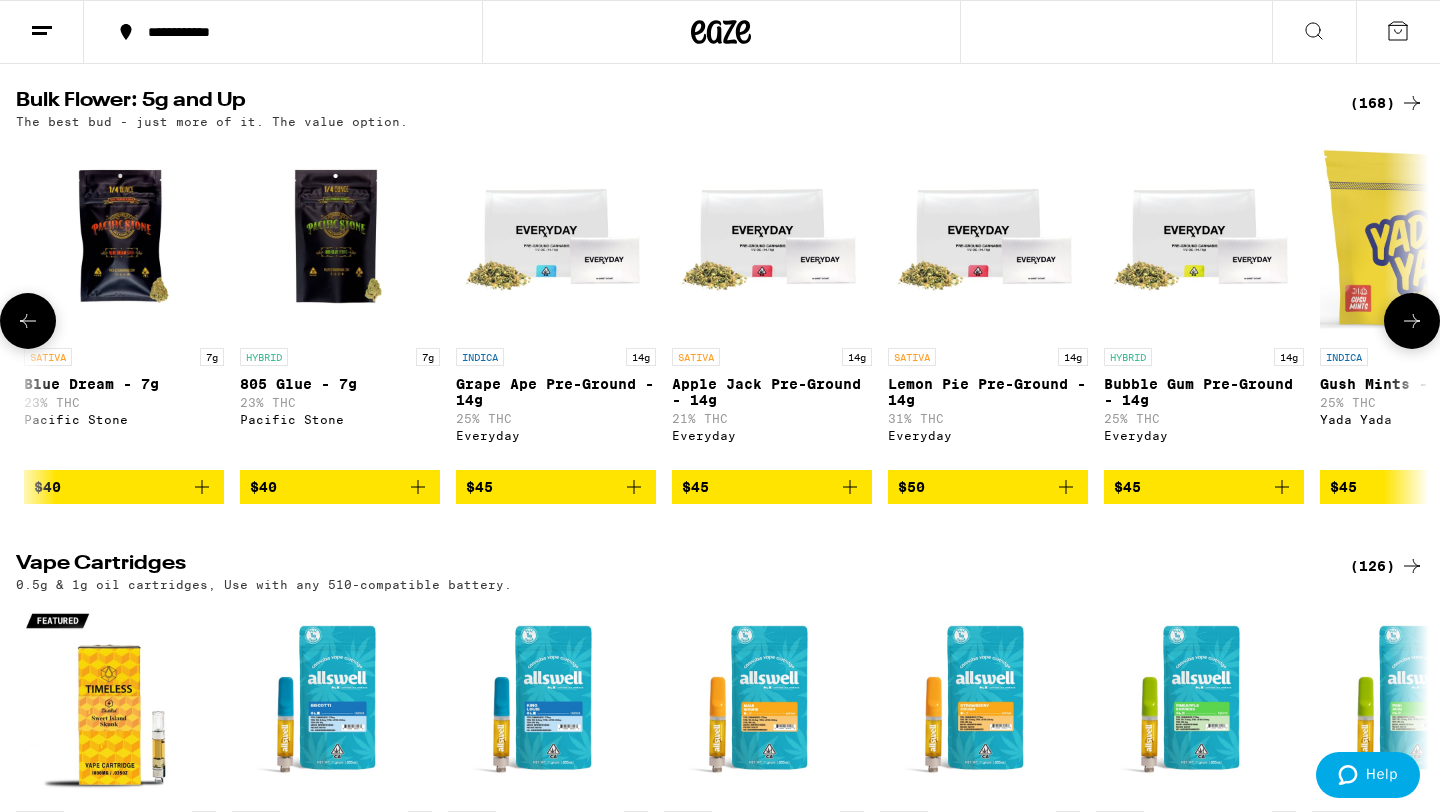 scroll, scrollTop: 0, scrollLeft: 9520, axis: horizontal 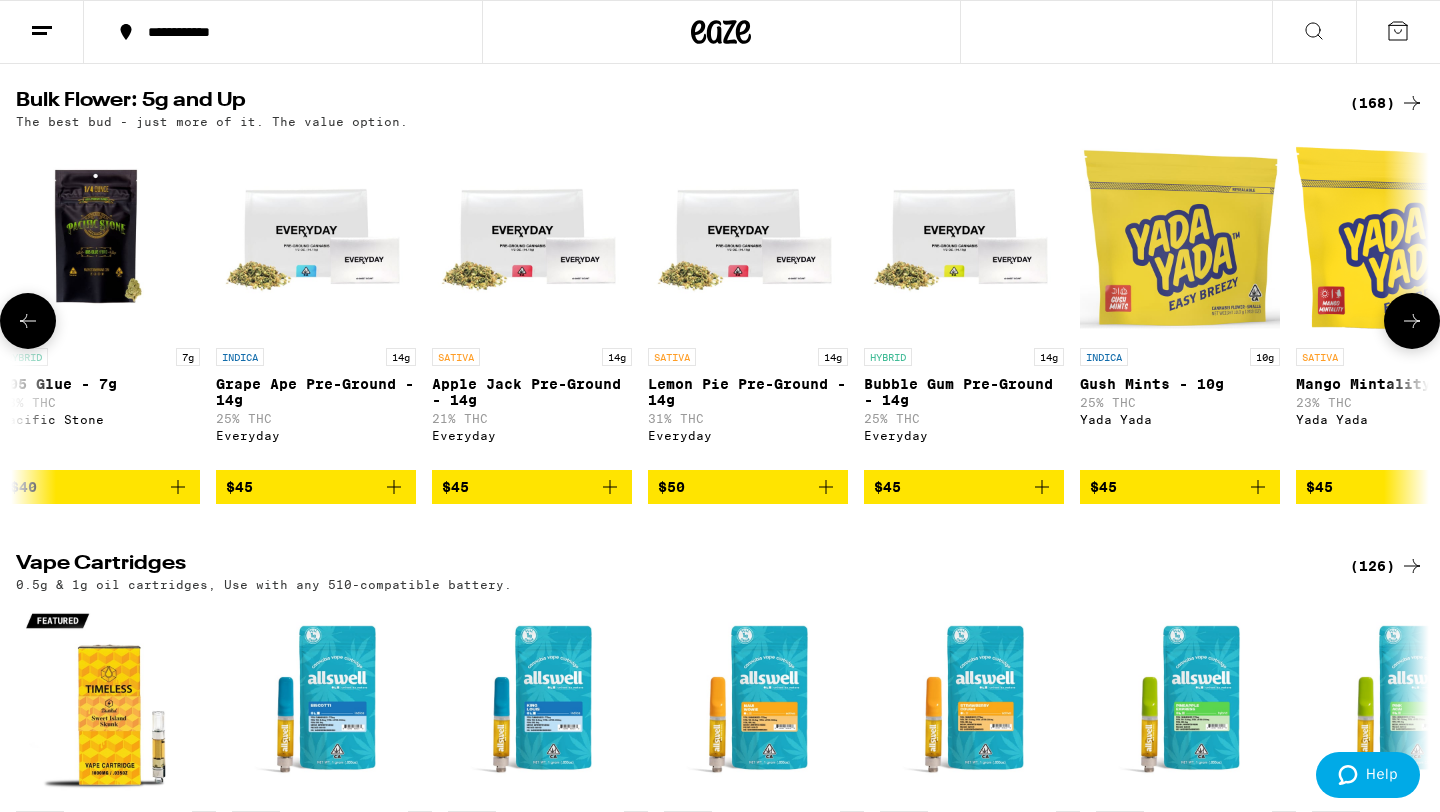 click 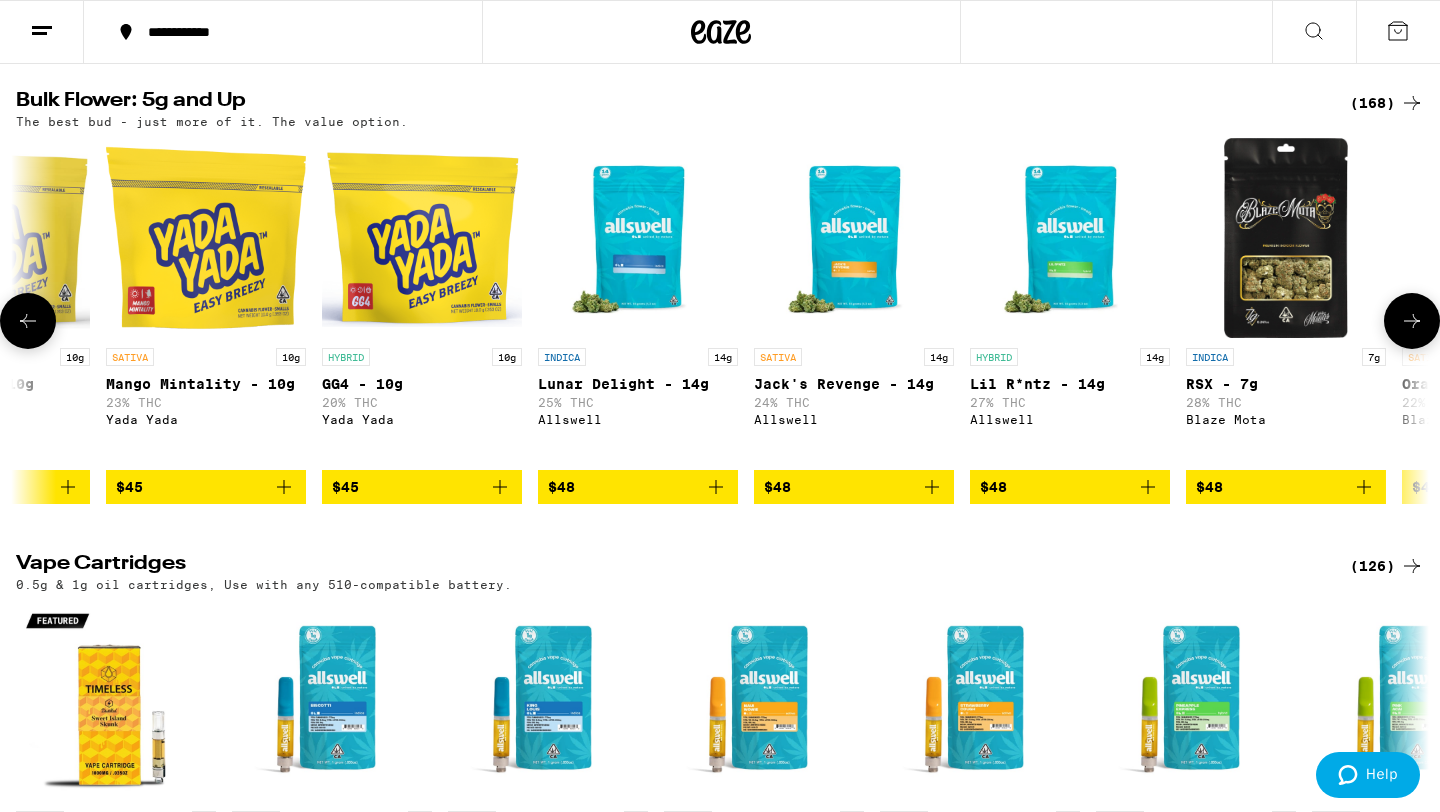 click 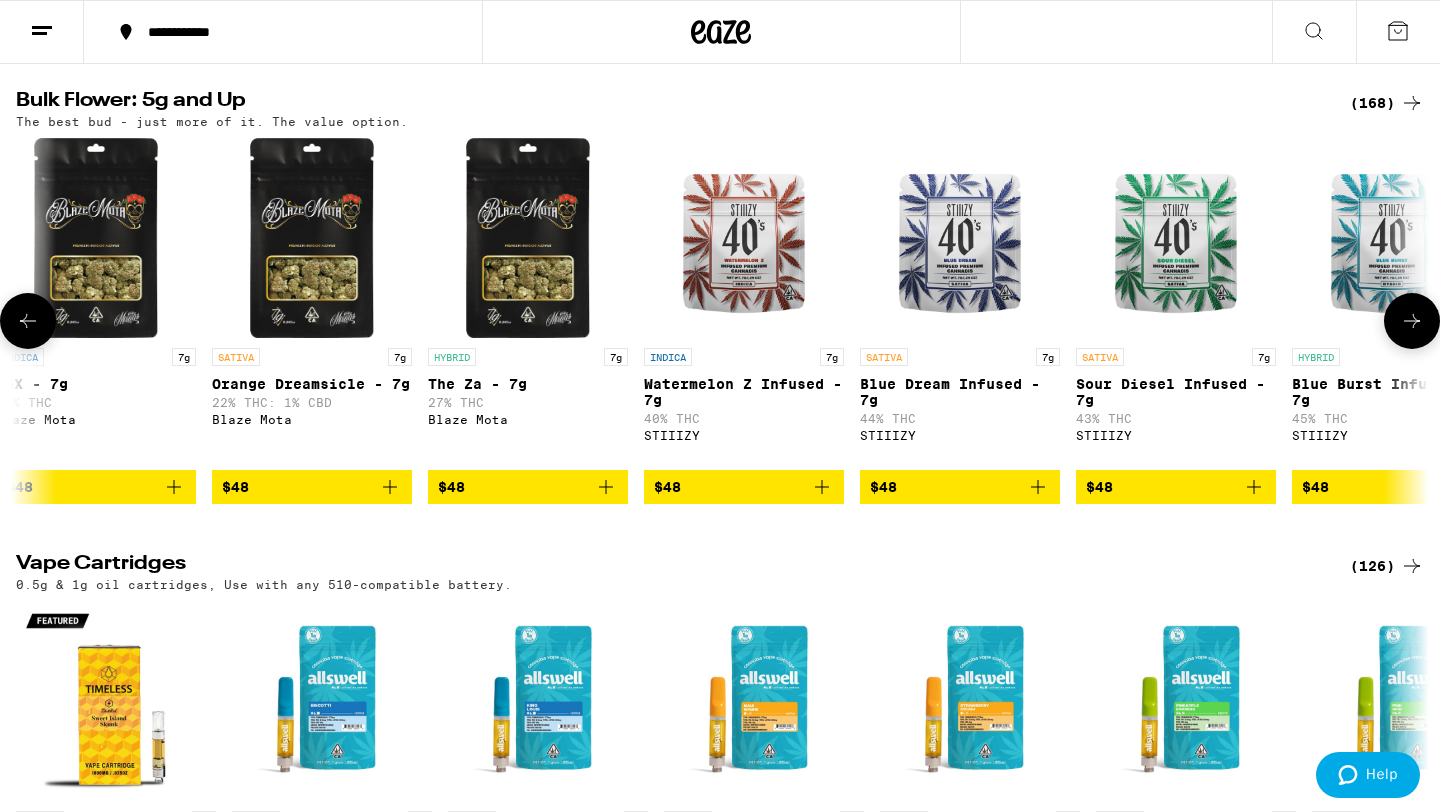 click 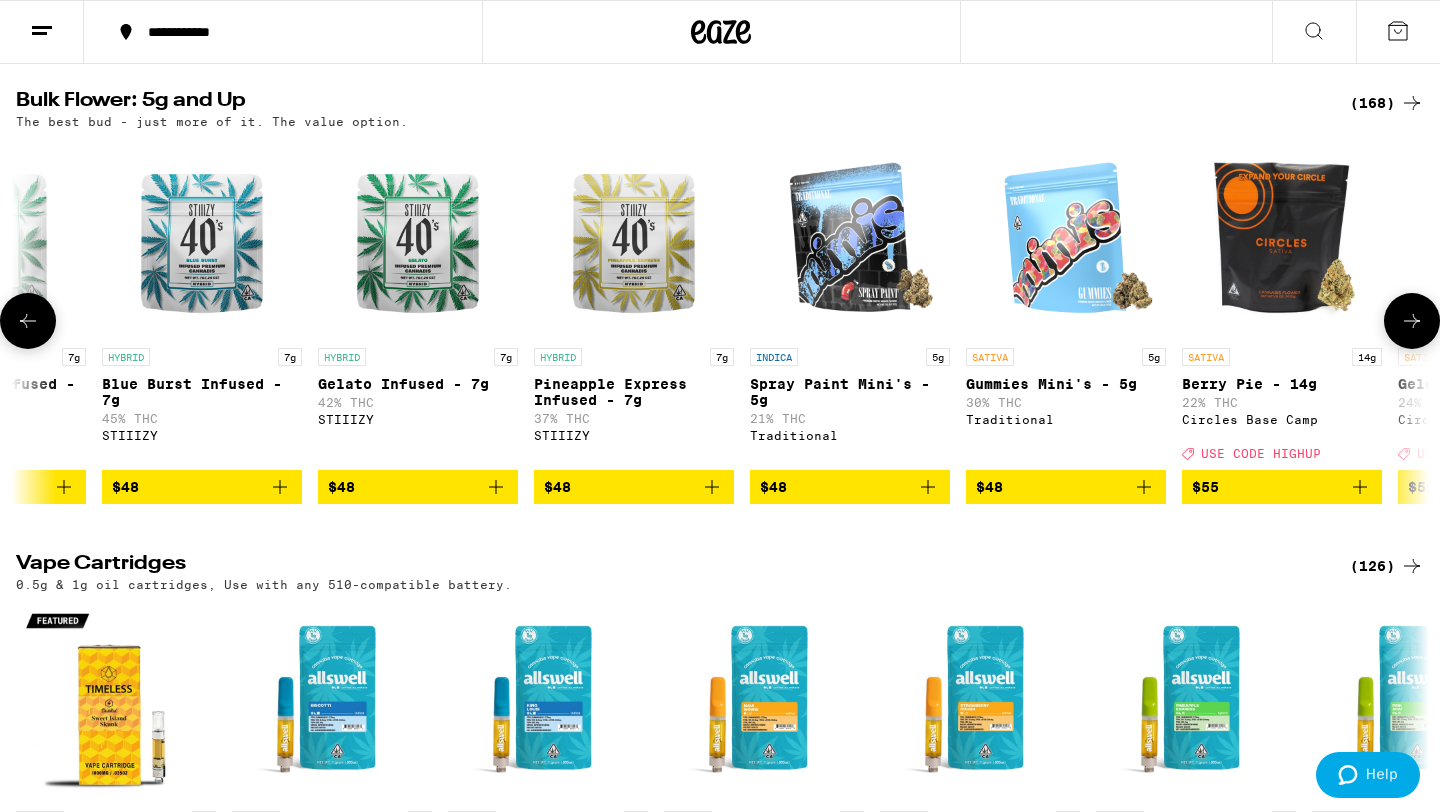 click 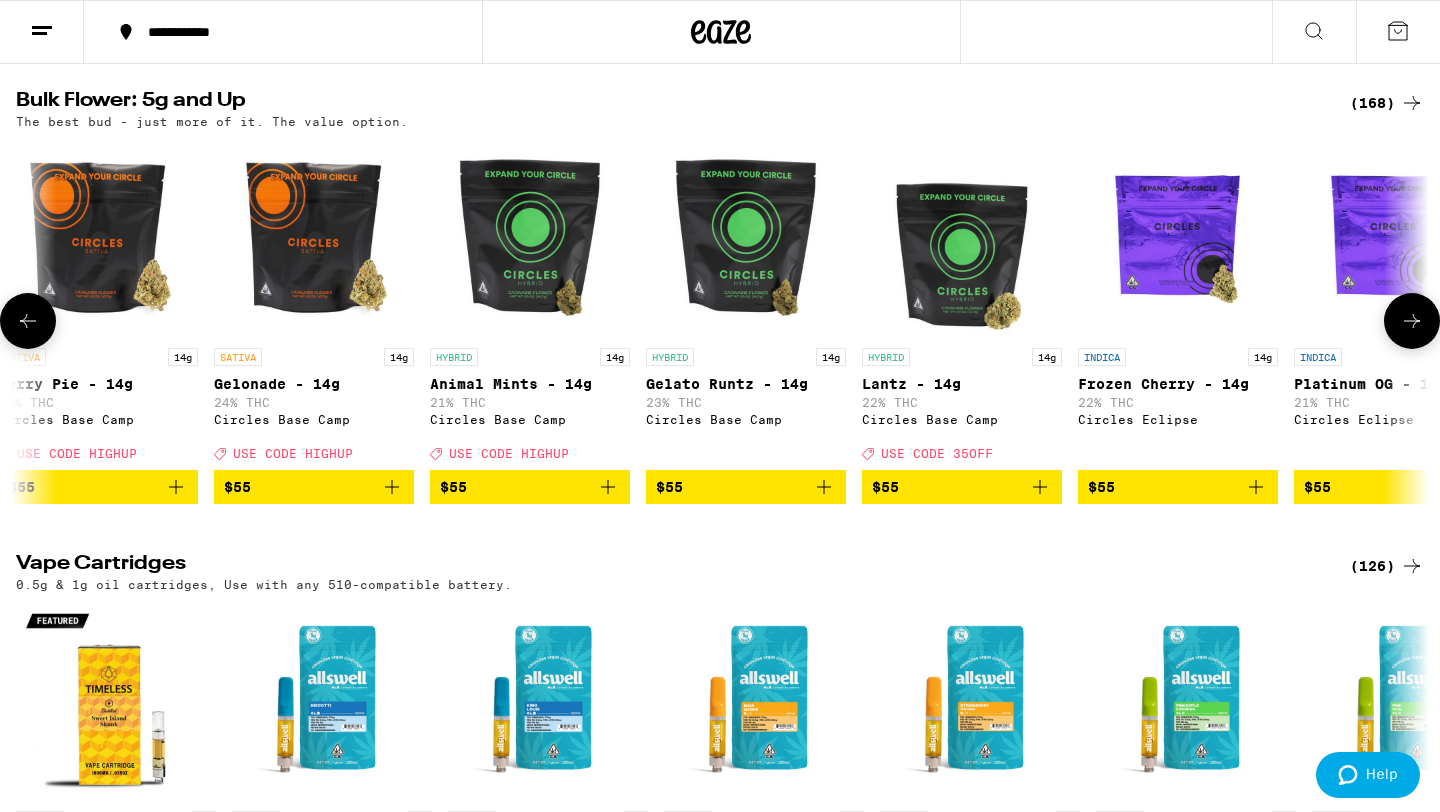scroll, scrollTop: 0, scrollLeft: 14280, axis: horizontal 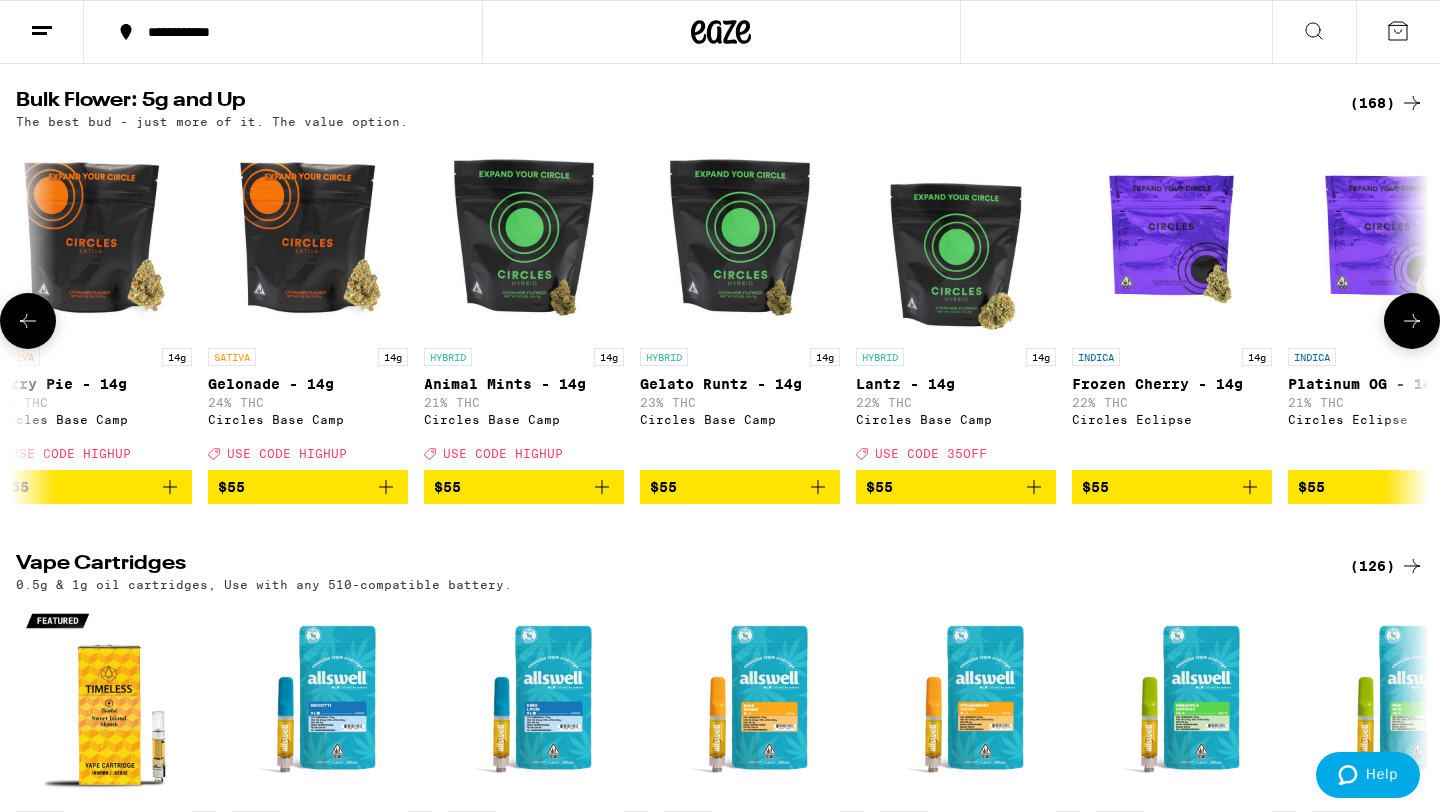 click 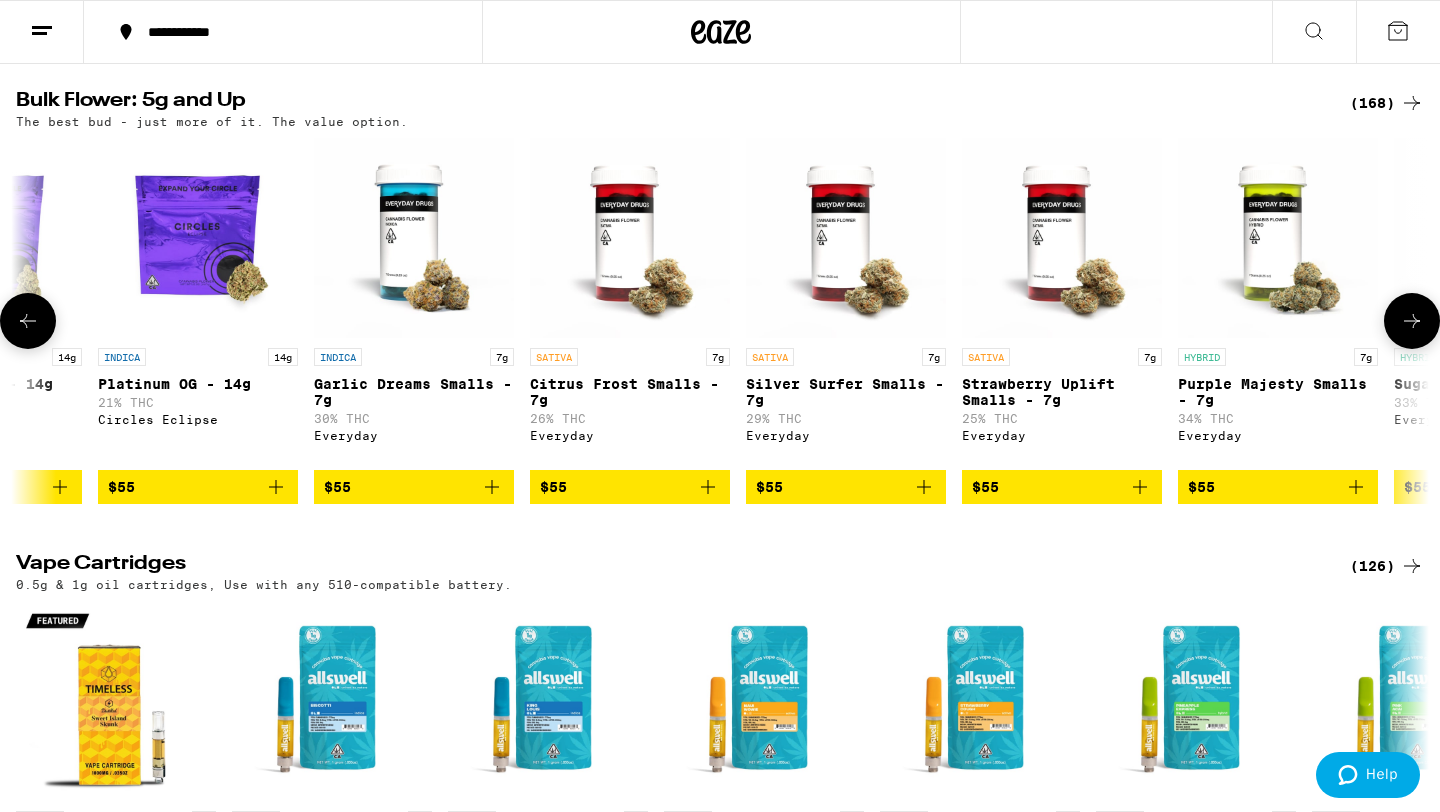 click 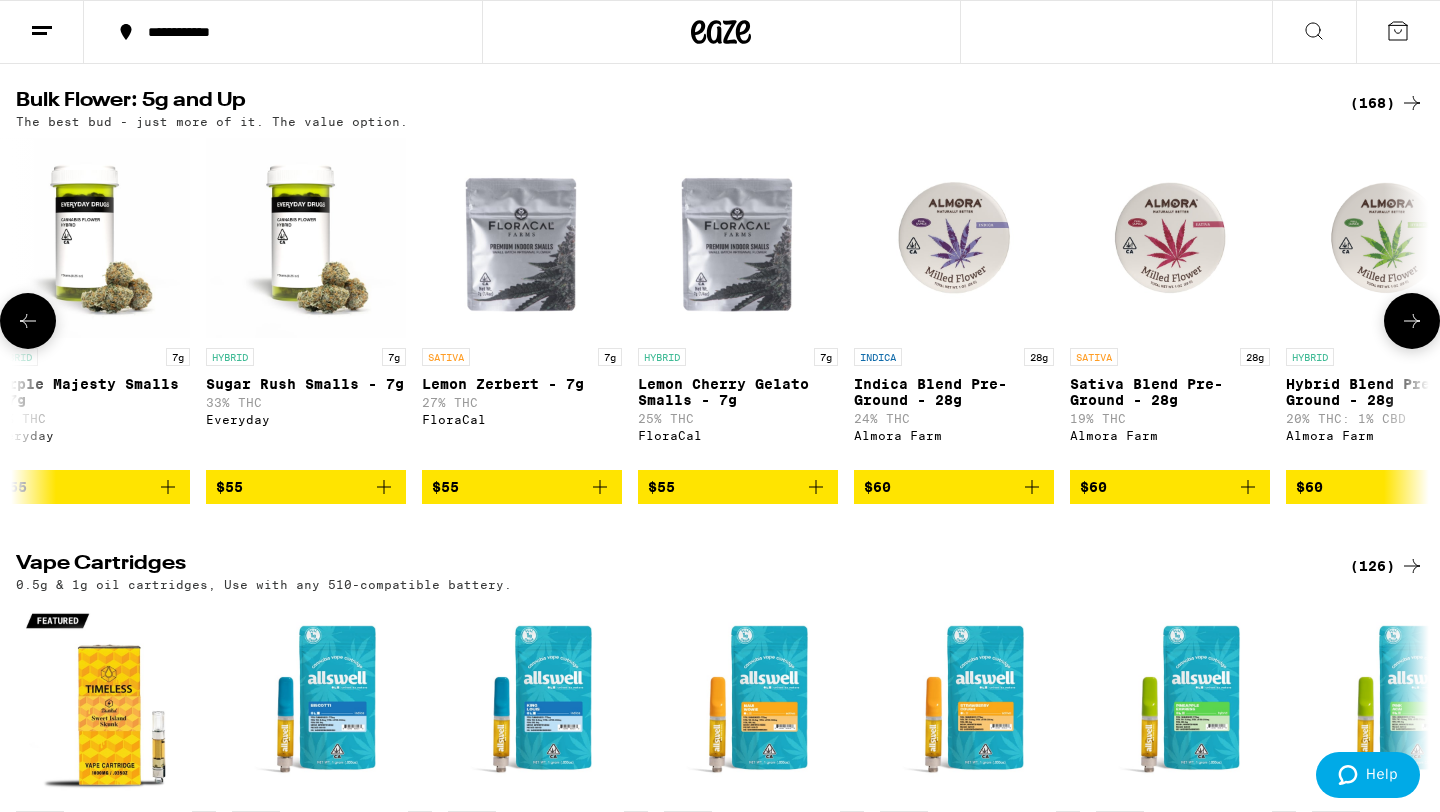 scroll, scrollTop: 0, scrollLeft: 16660, axis: horizontal 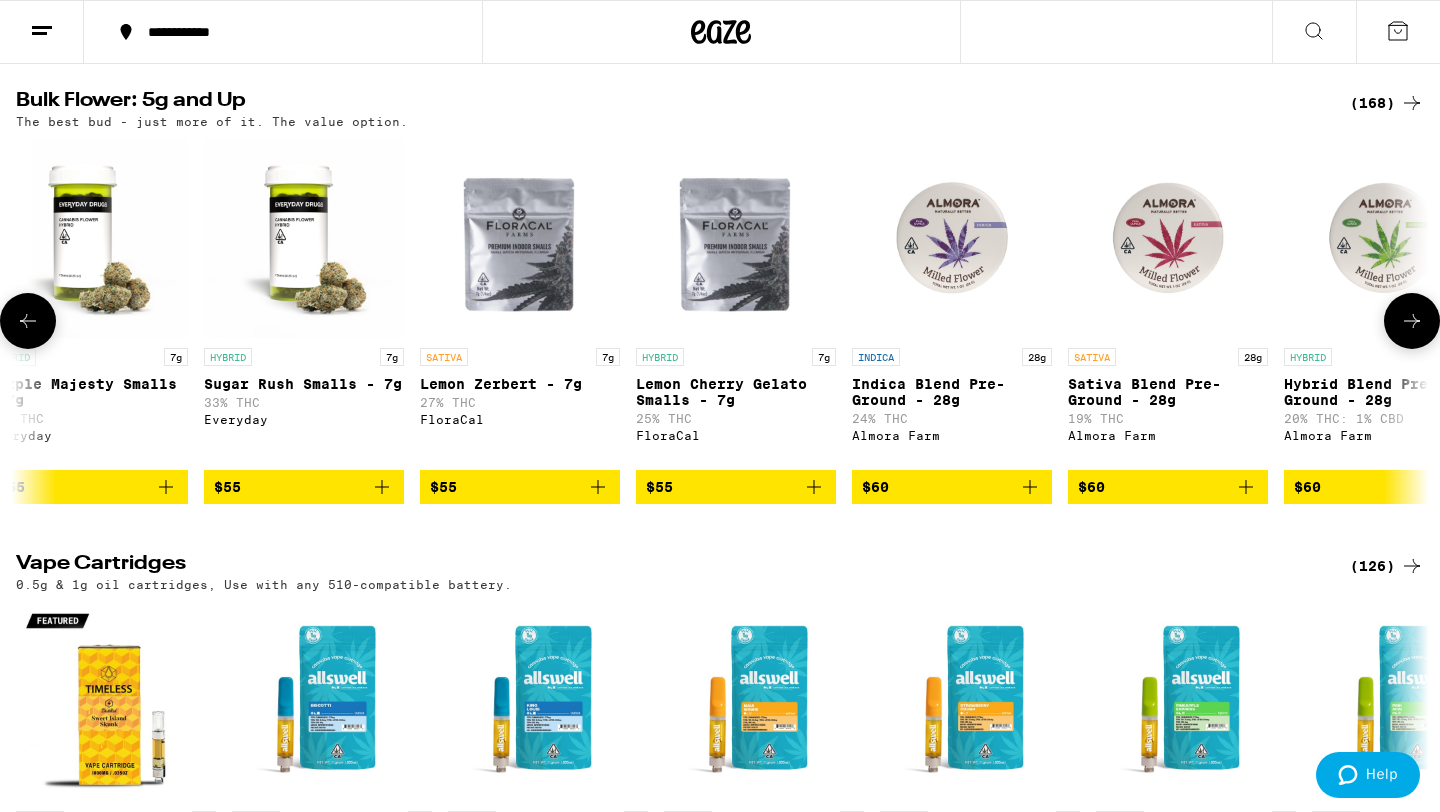 click 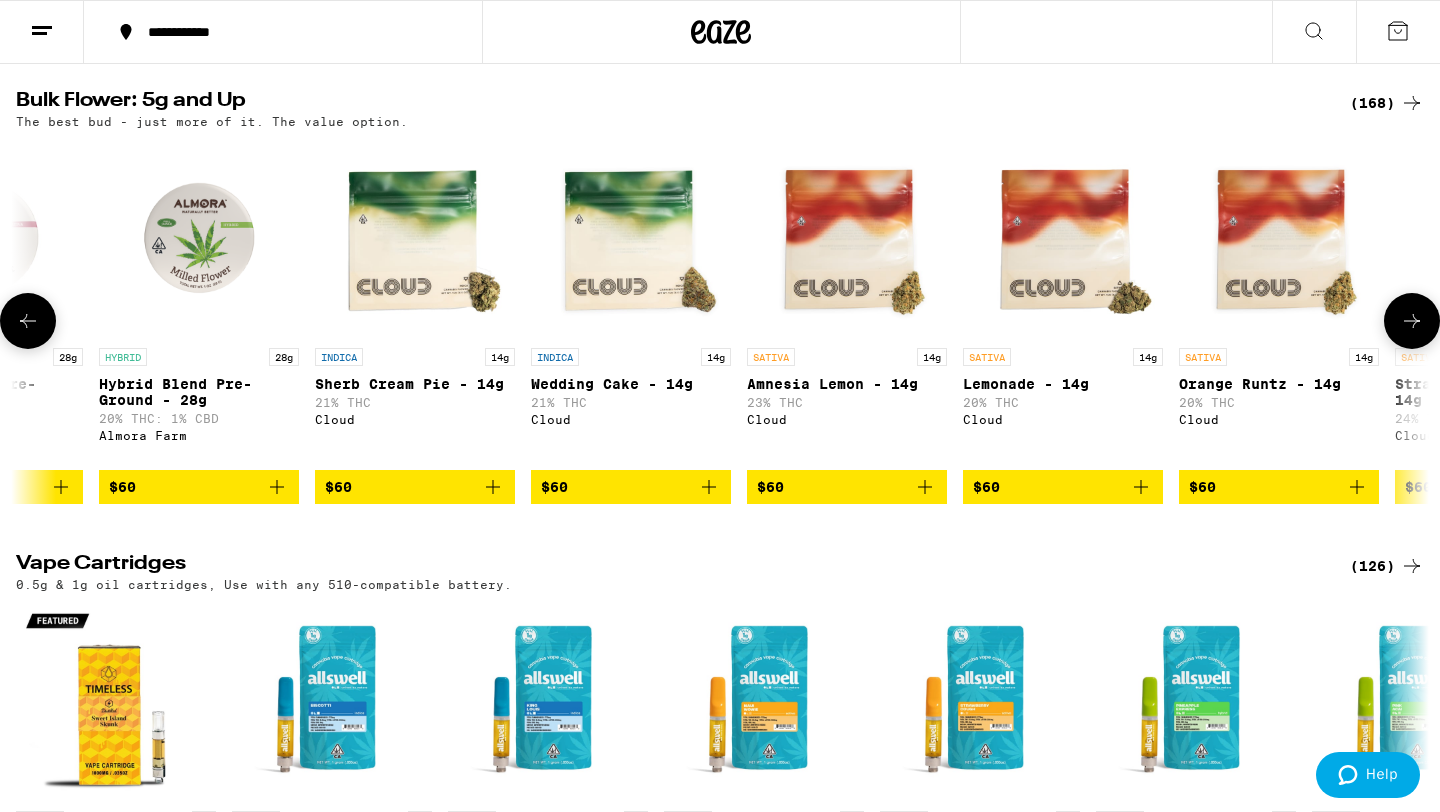 scroll, scrollTop: 0, scrollLeft: 17850, axis: horizontal 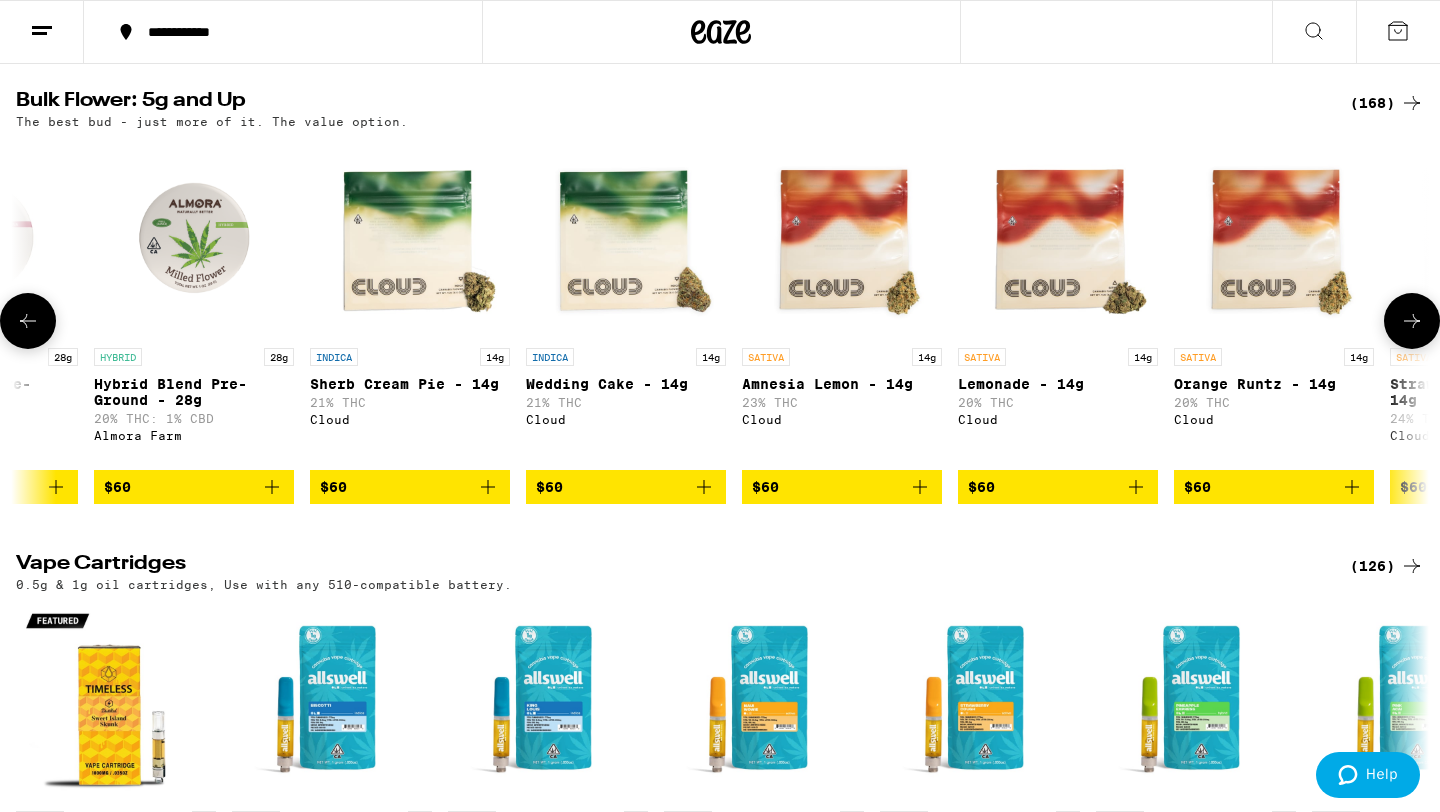 click 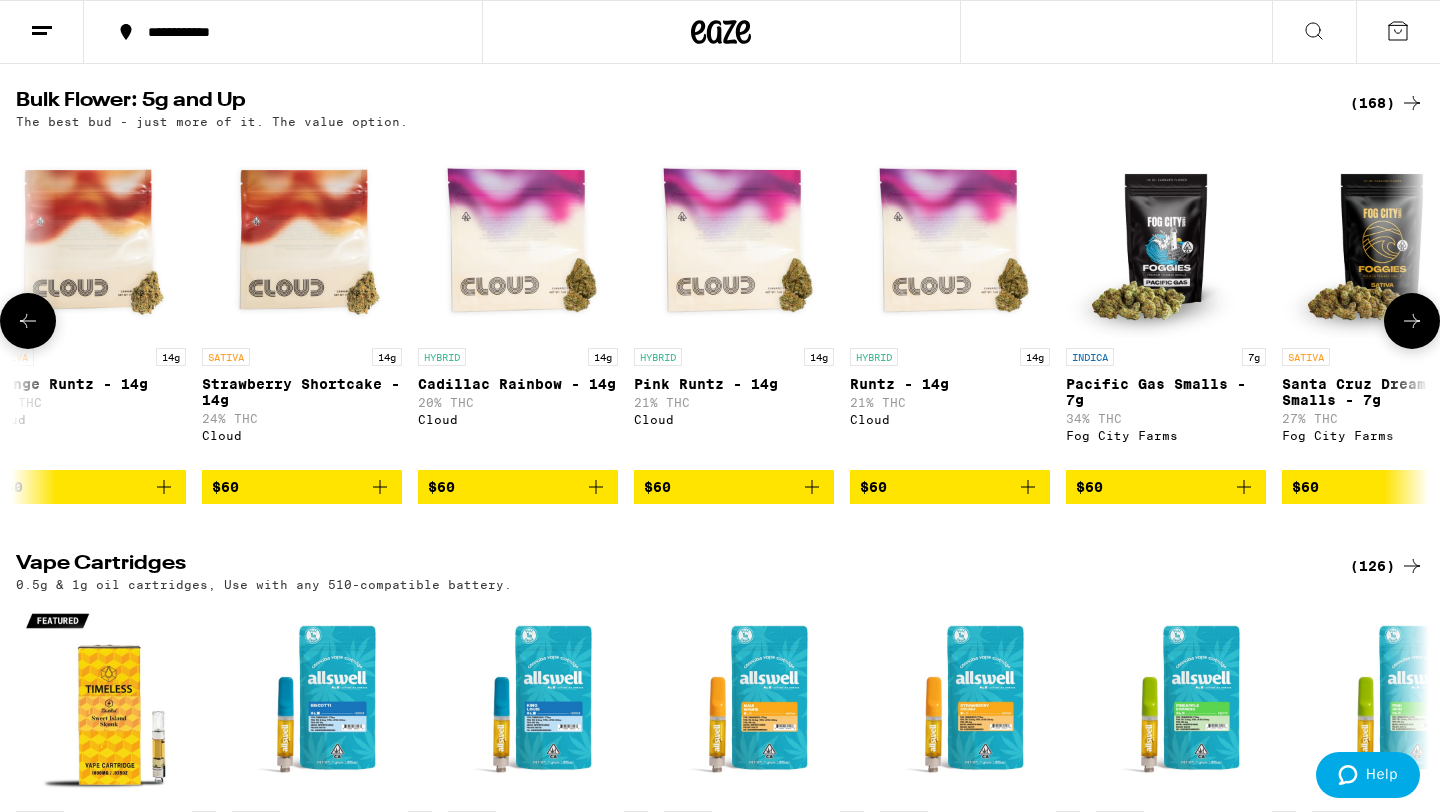 scroll, scrollTop: 0, scrollLeft: 19040, axis: horizontal 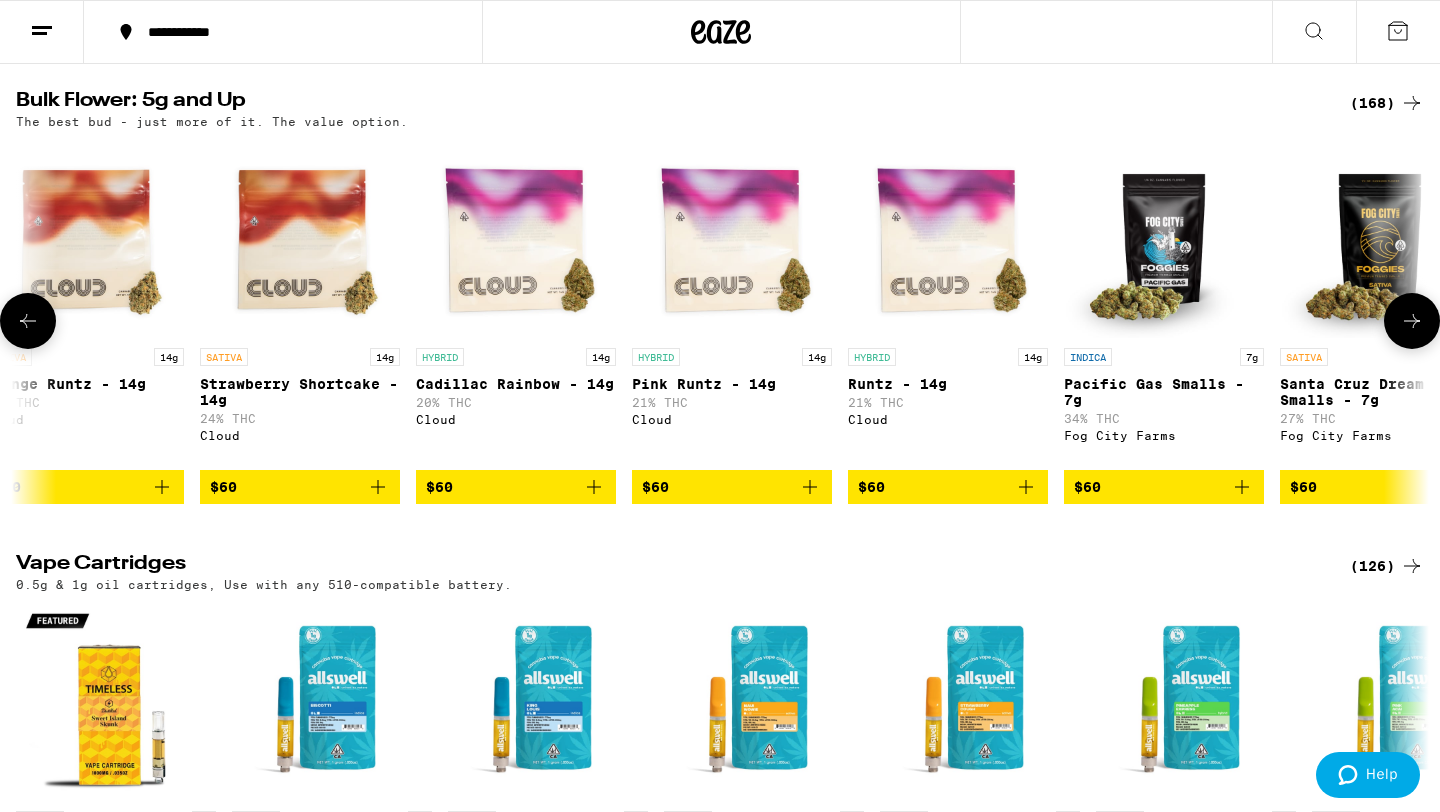click 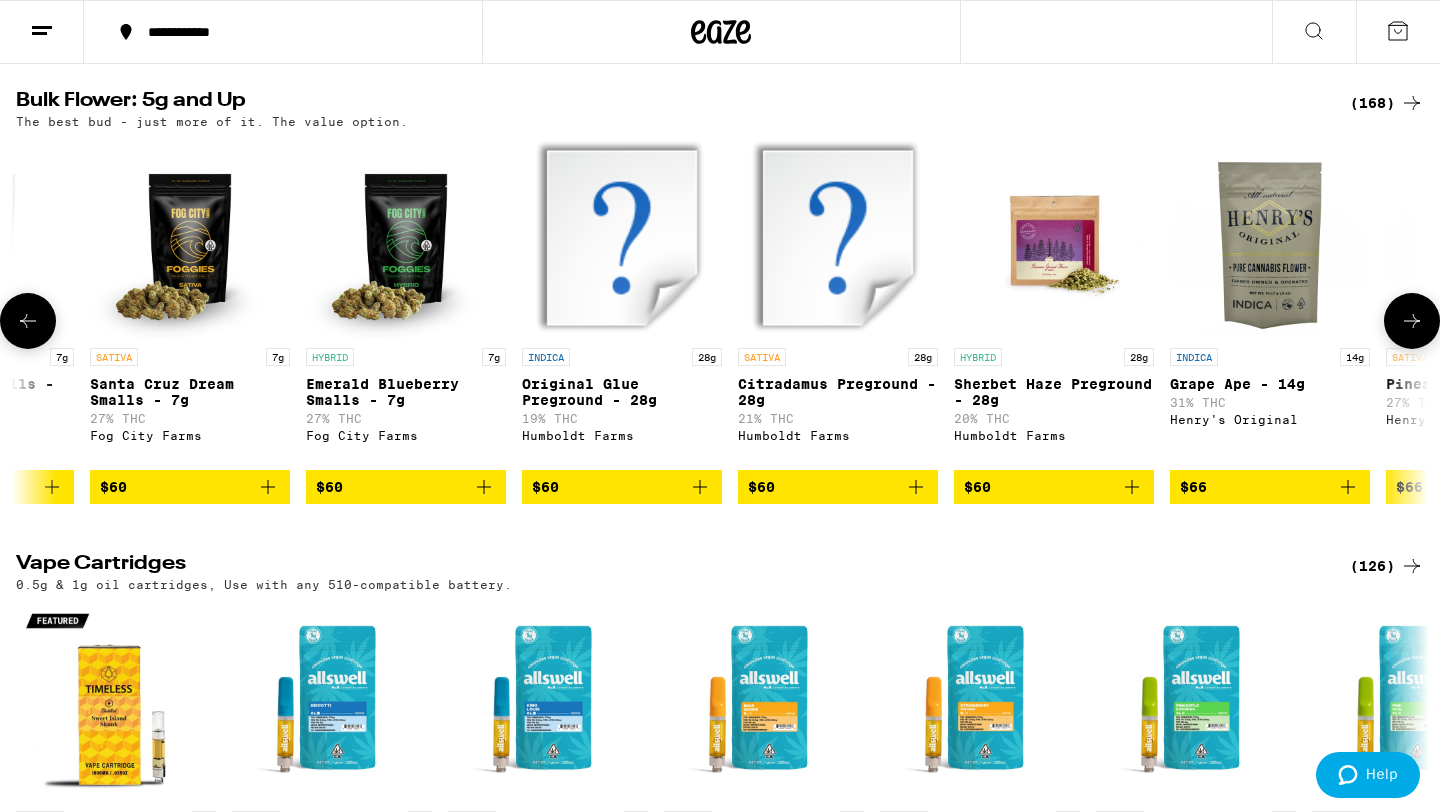 click 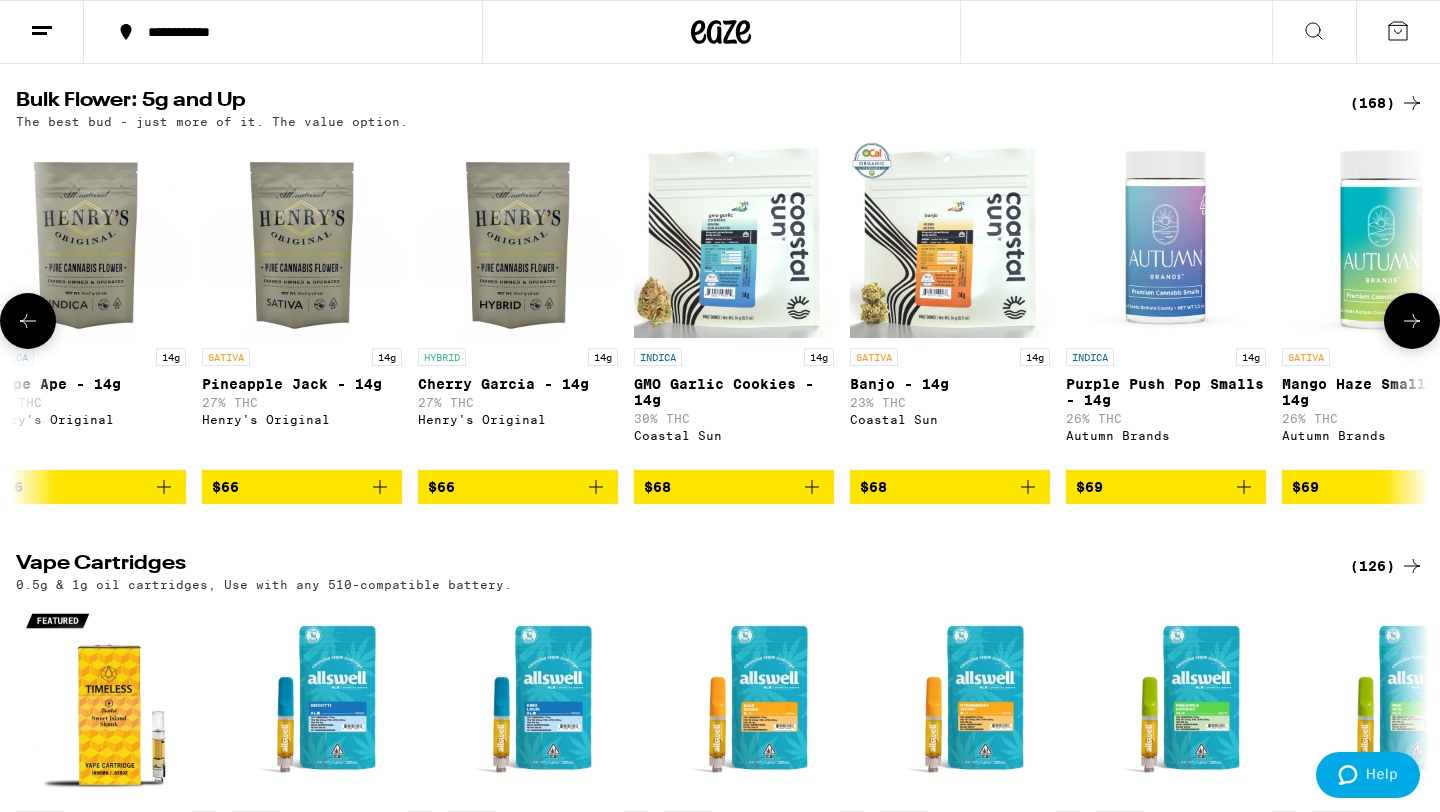 scroll, scrollTop: 0, scrollLeft: 21420, axis: horizontal 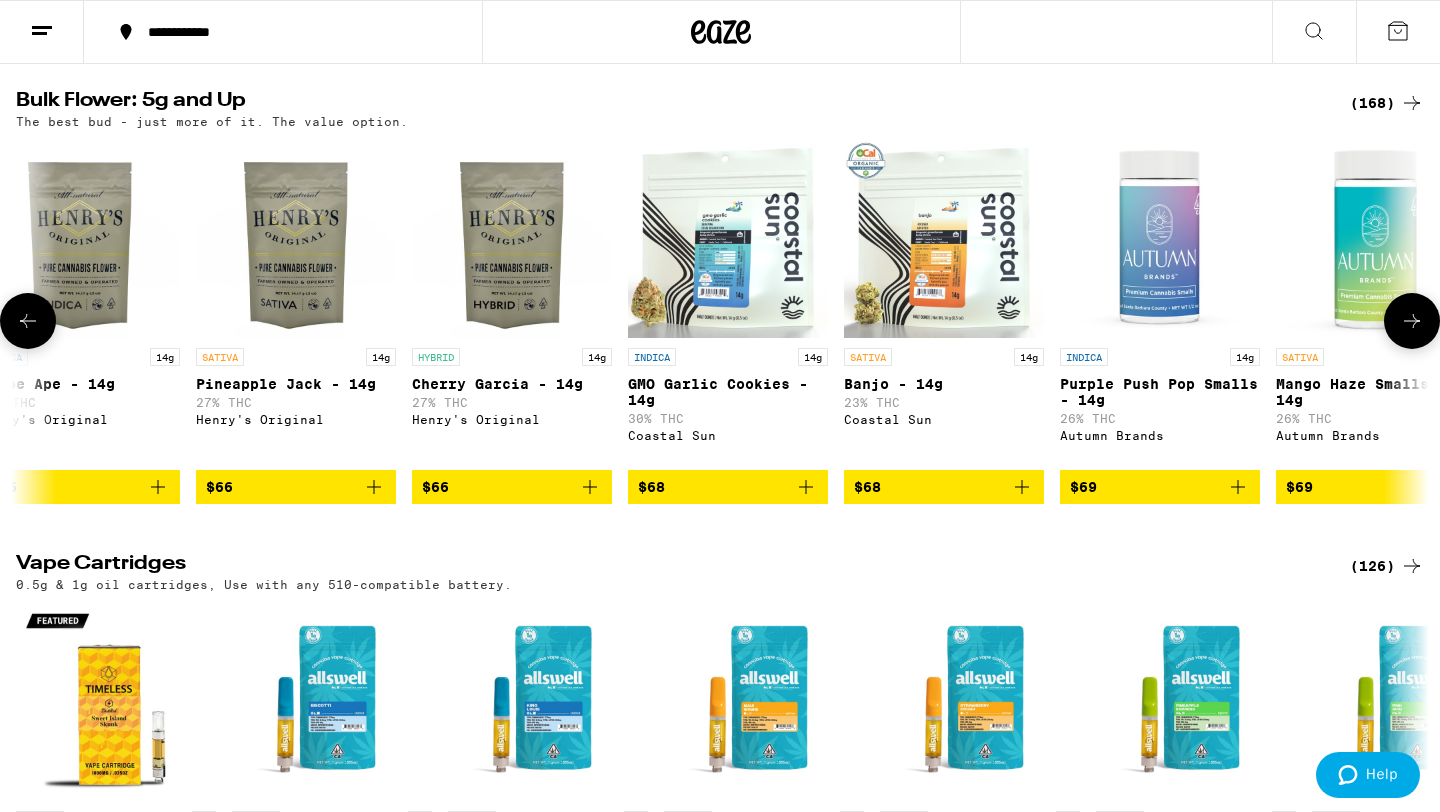 click 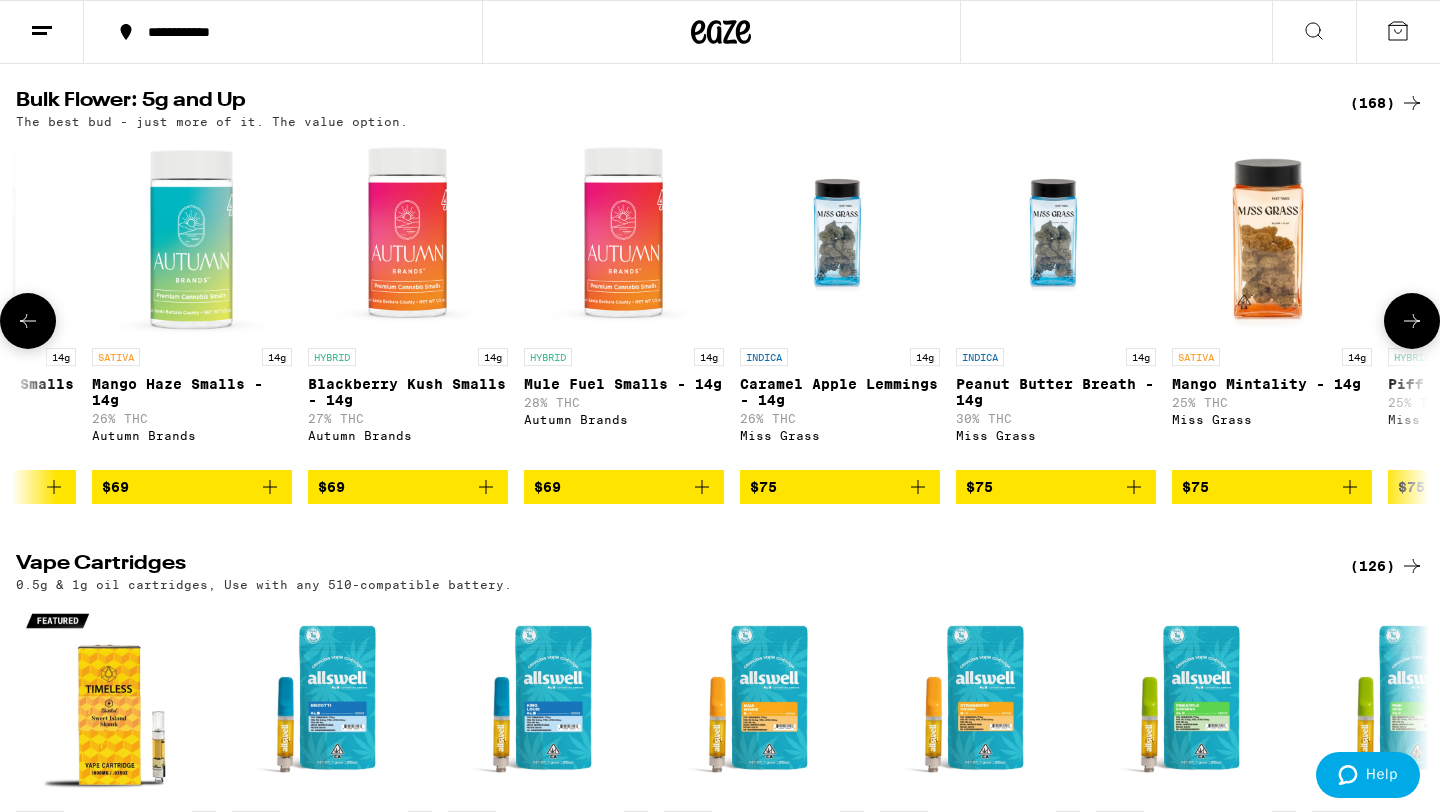 scroll, scrollTop: 0, scrollLeft: 22610, axis: horizontal 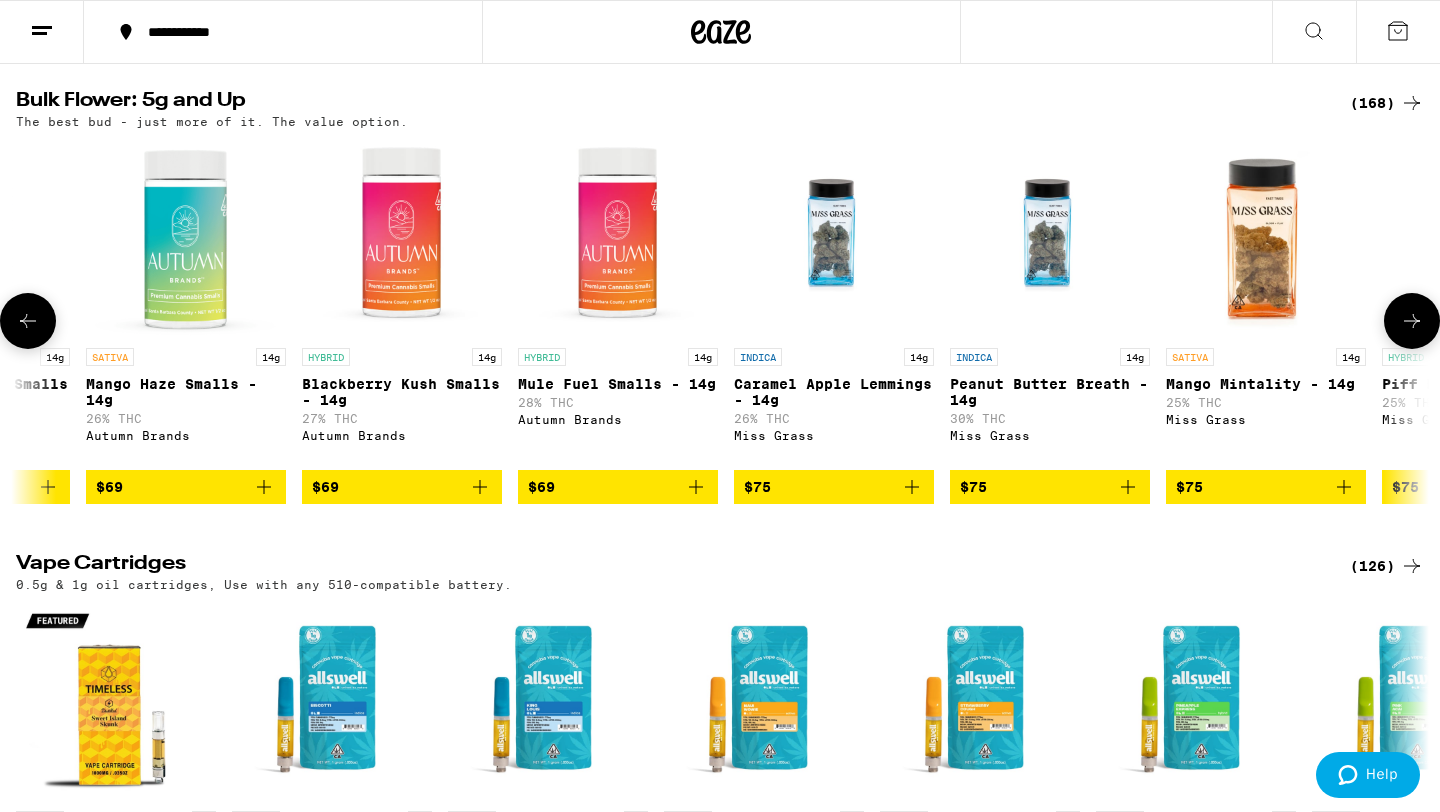 click 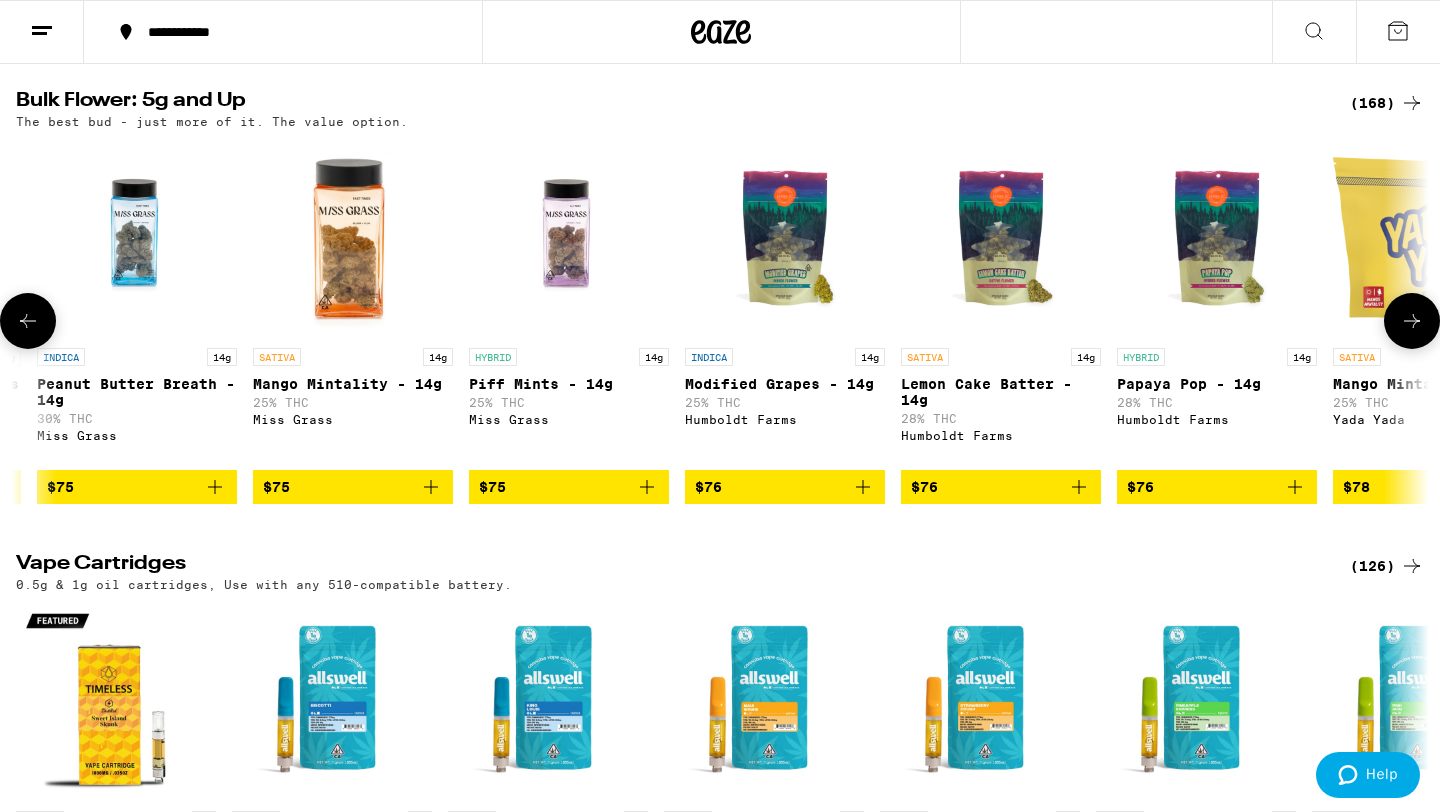 scroll, scrollTop: 0, scrollLeft: 23800, axis: horizontal 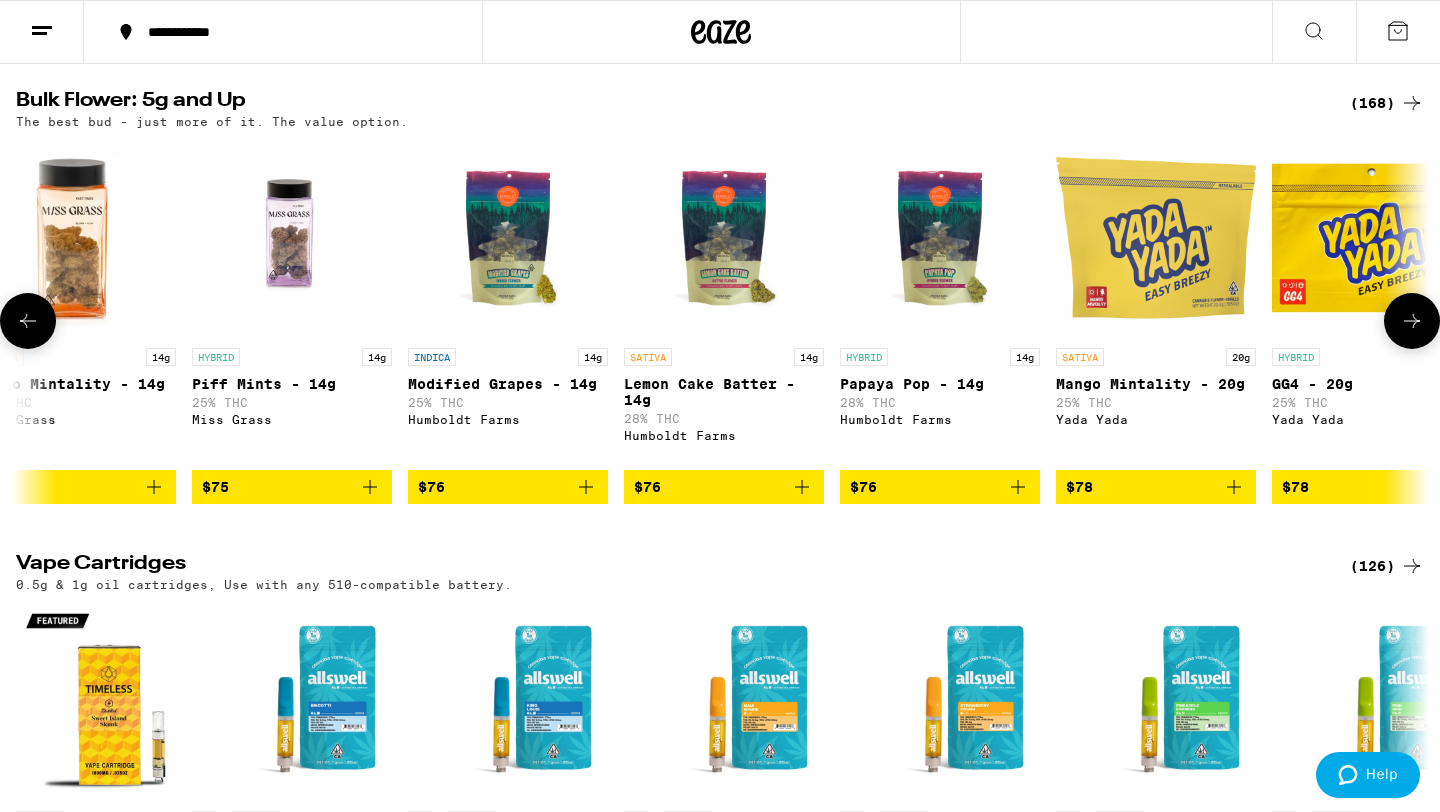 click 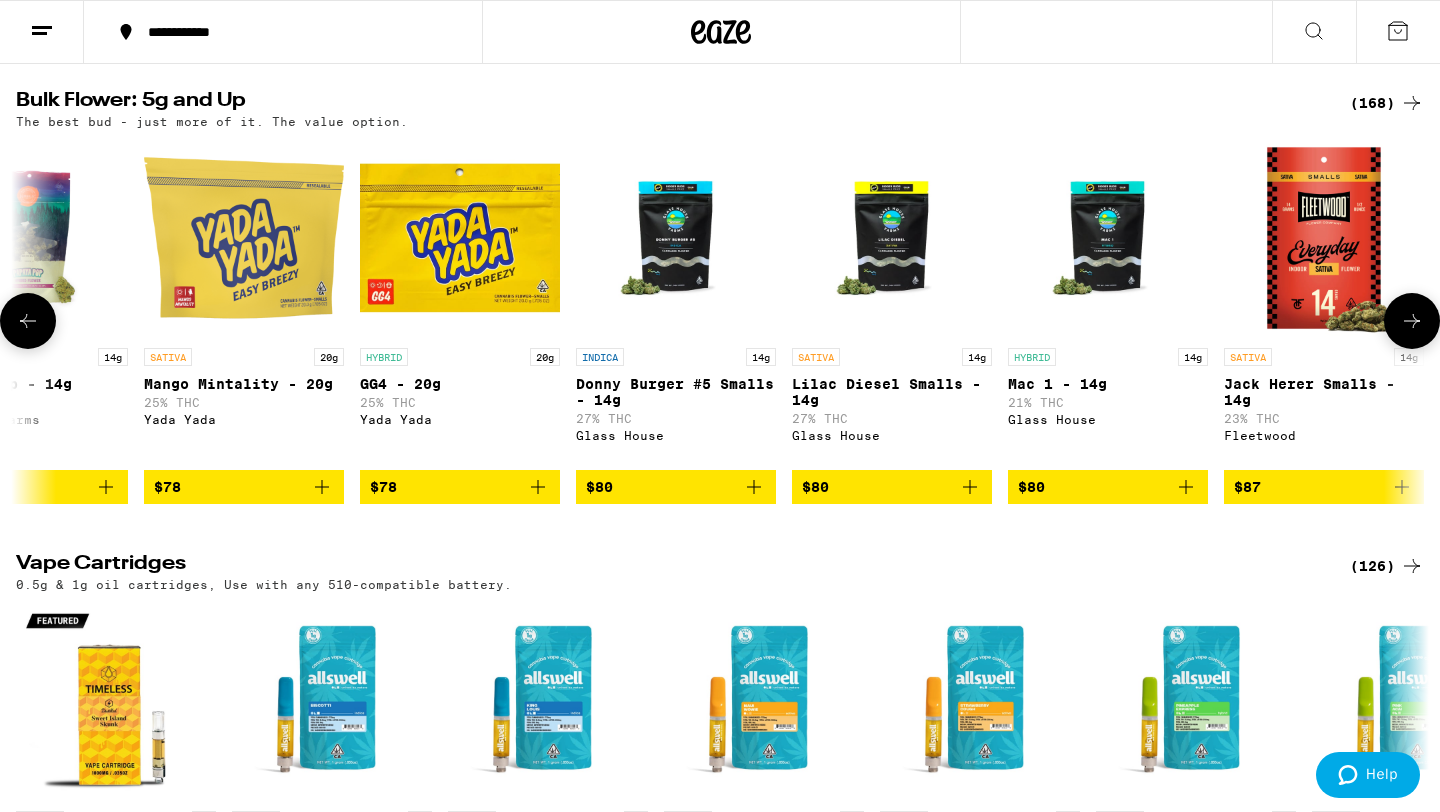 scroll, scrollTop: 0, scrollLeft: 24990, axis: horizontal 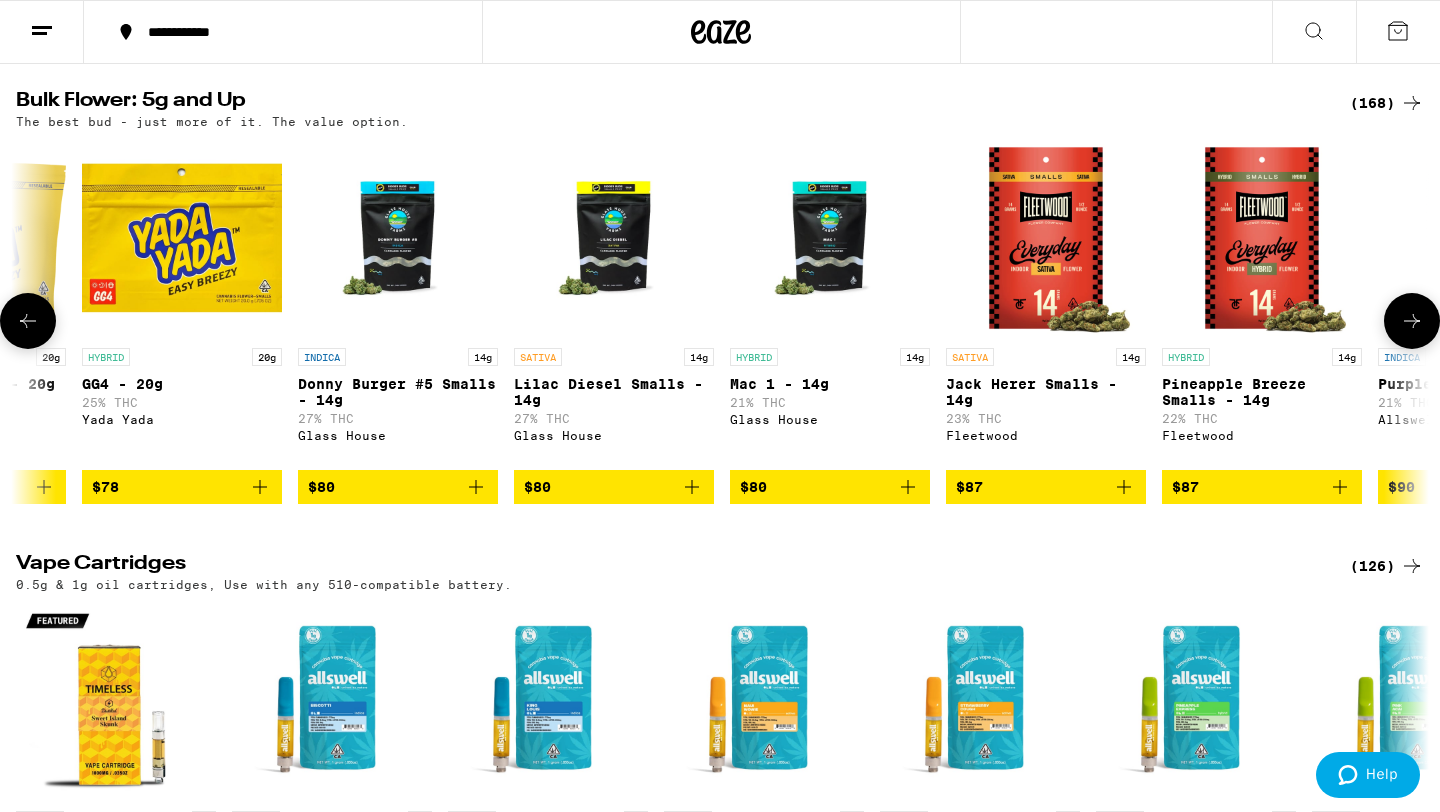 click 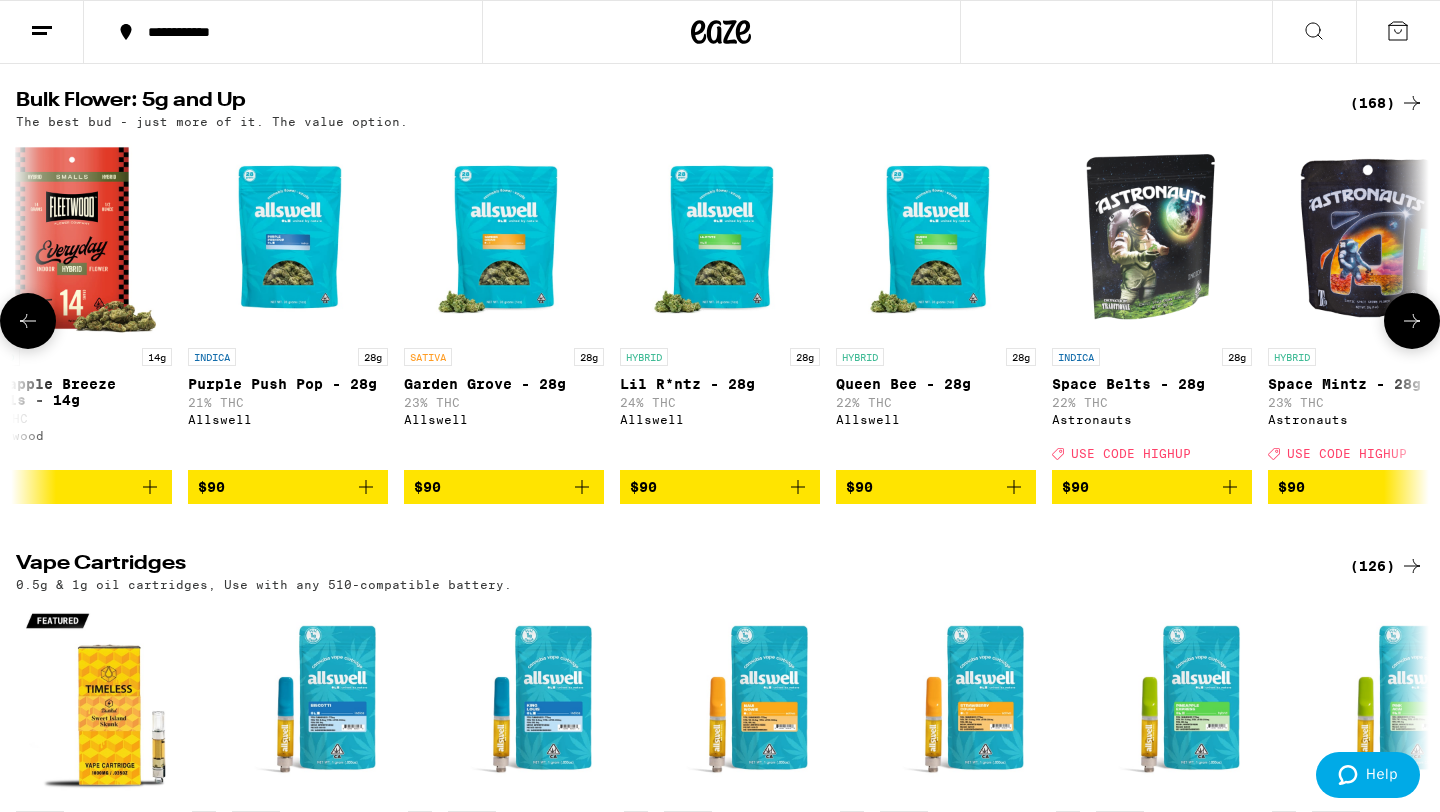 click 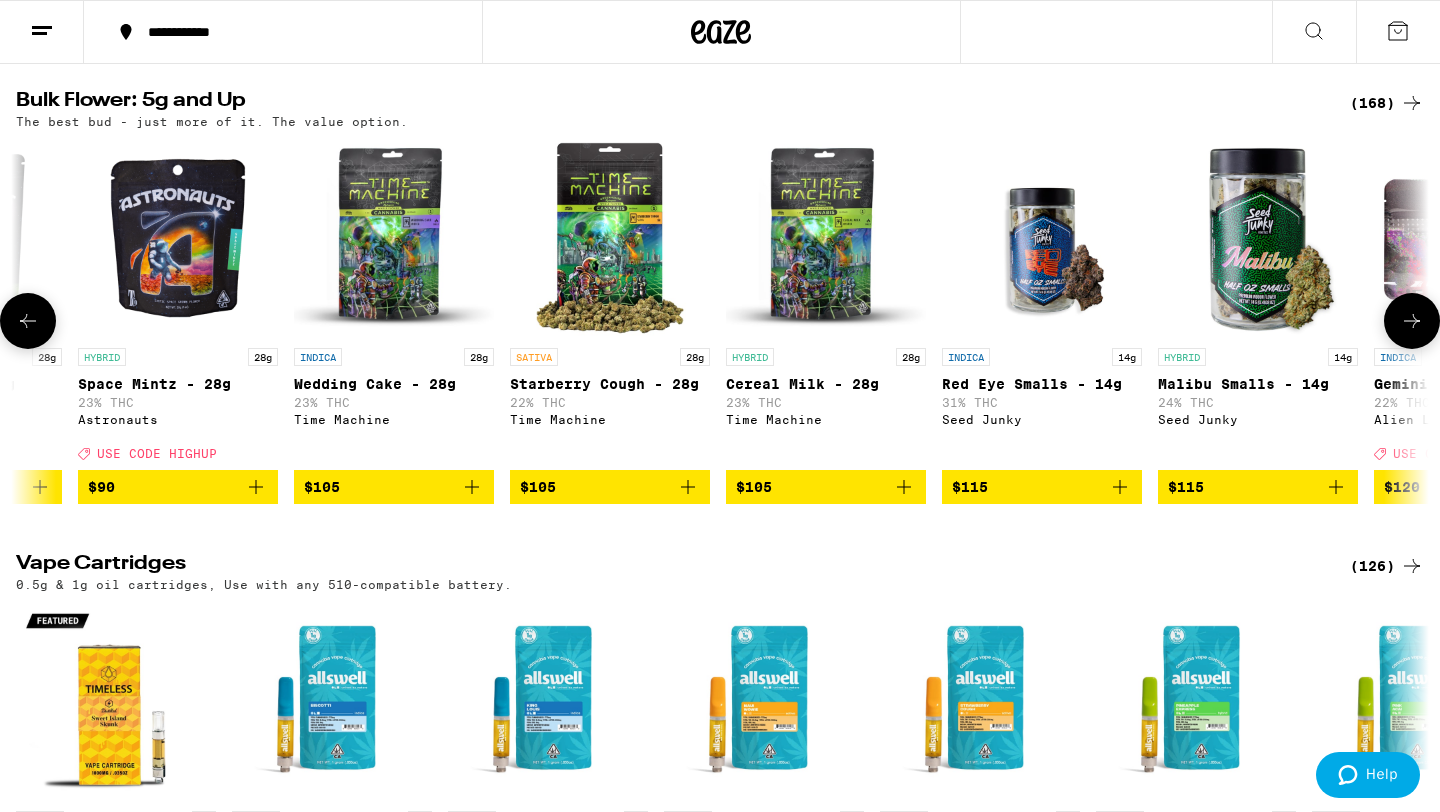 click 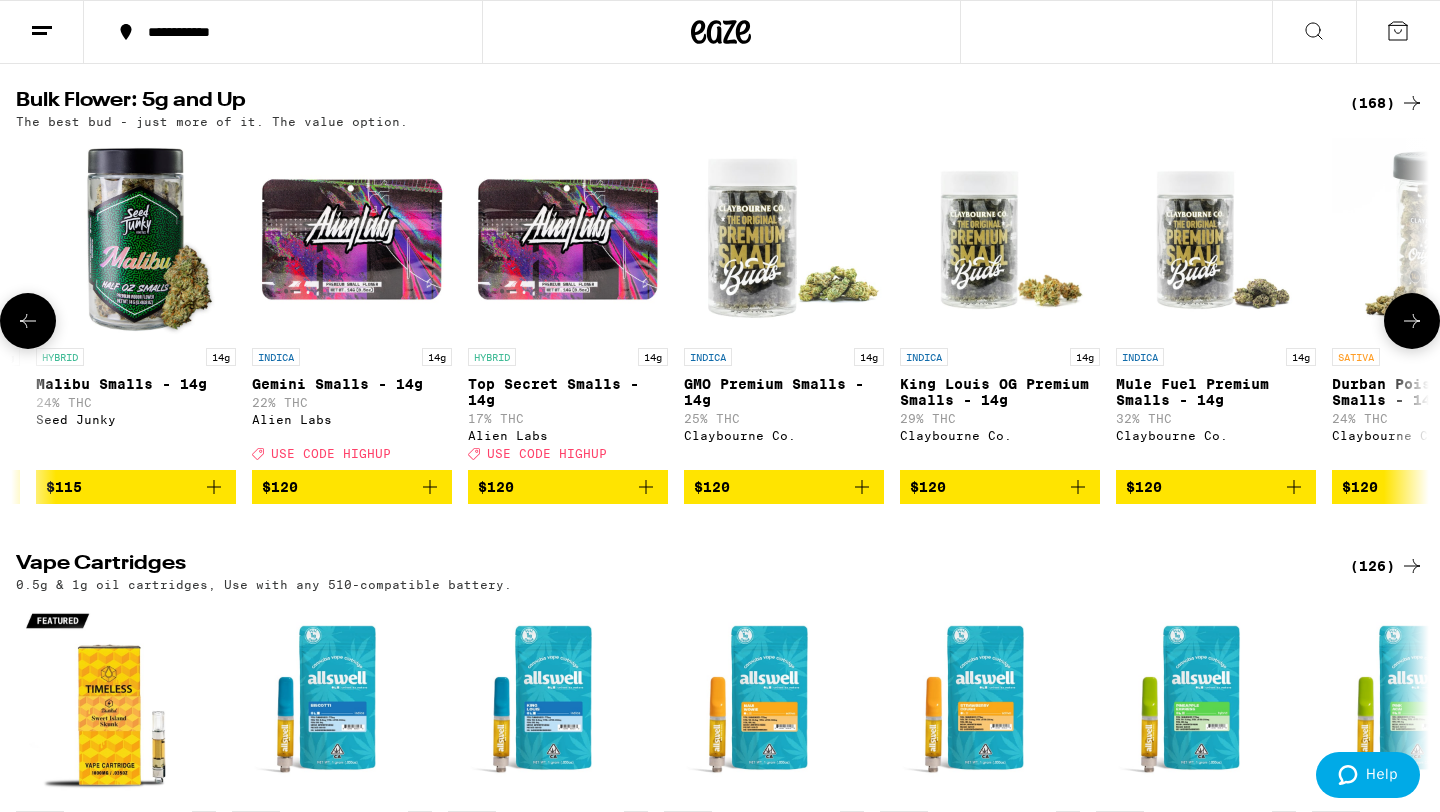 scroll, scrollTop: 0, scrollLeft: 28560, axis: horizontal 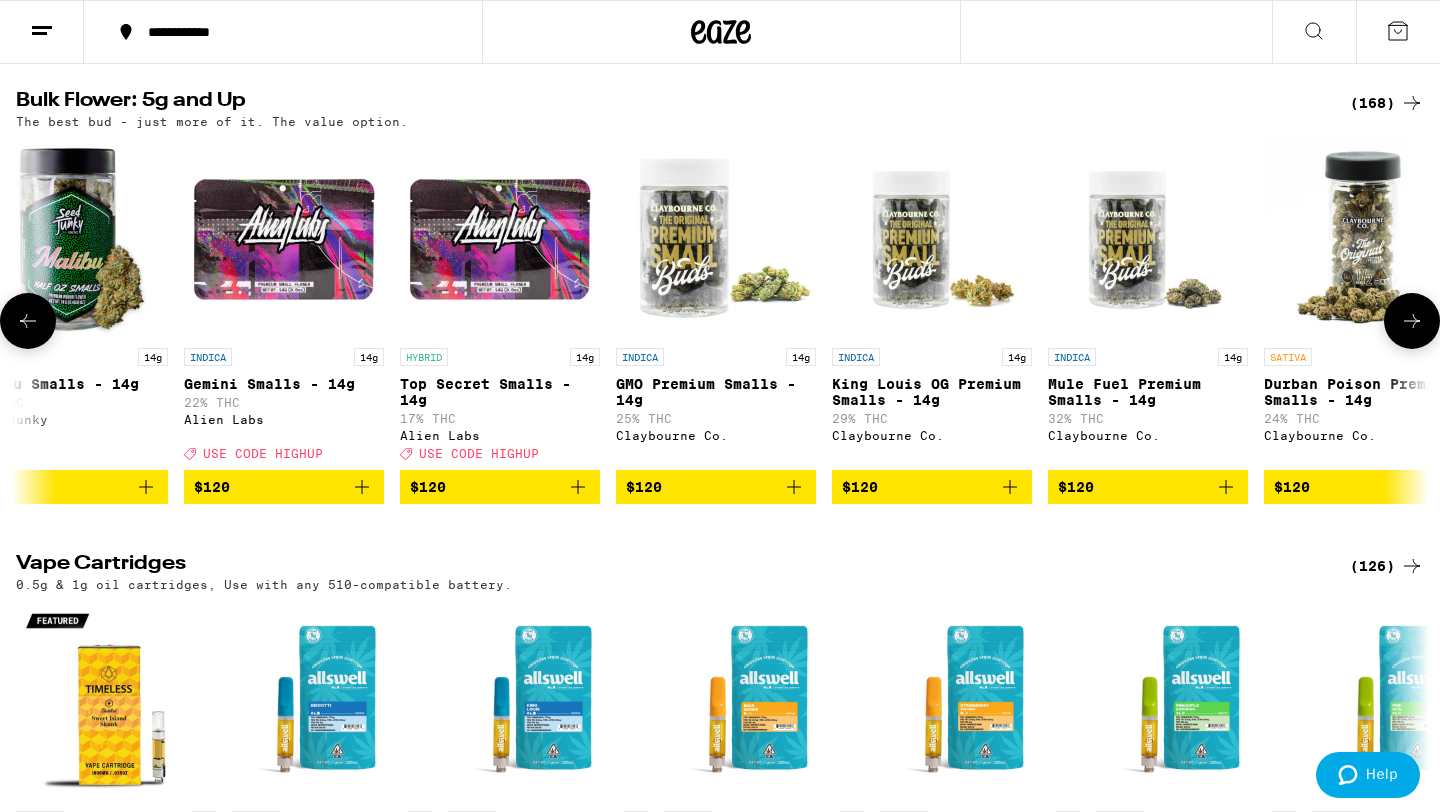 click 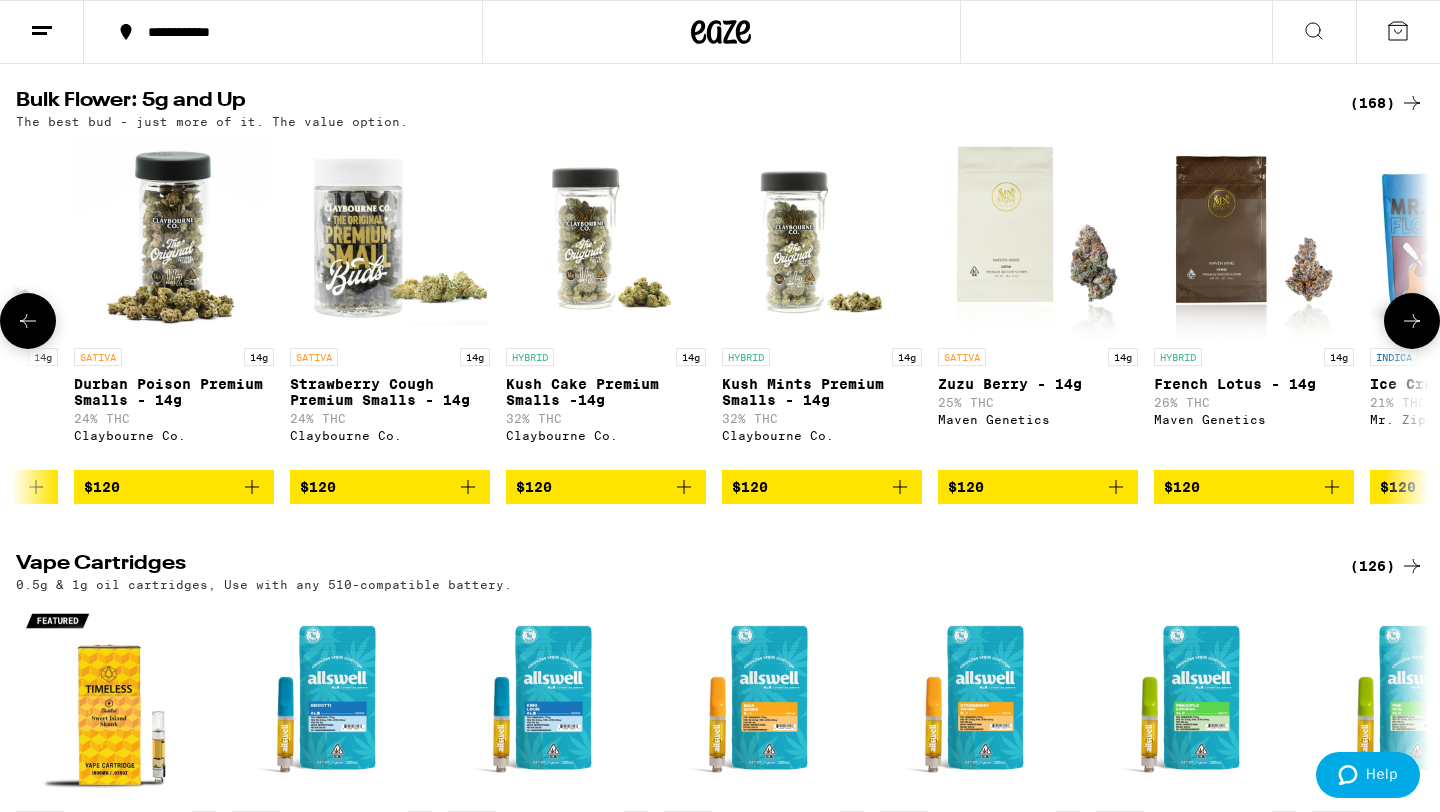 click 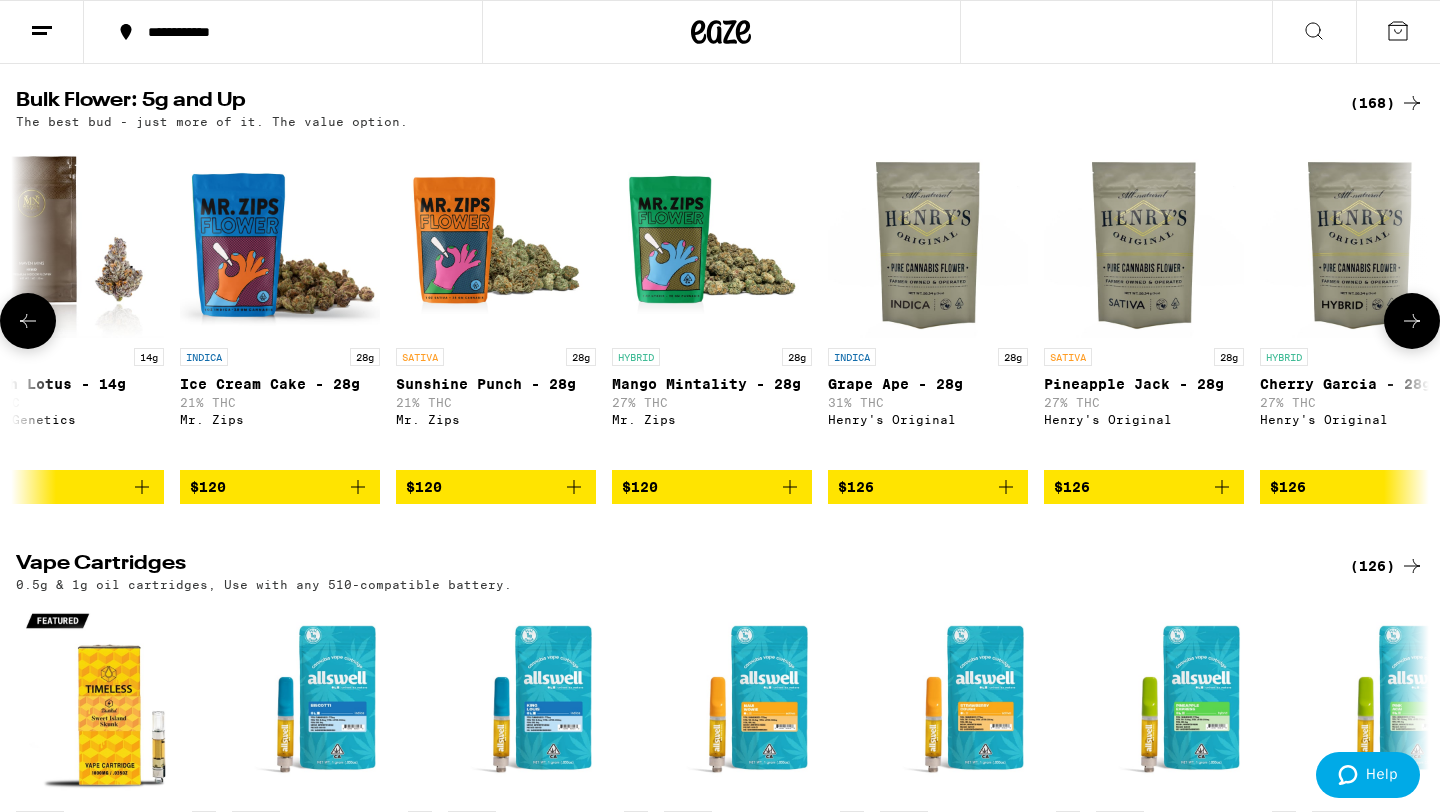 click 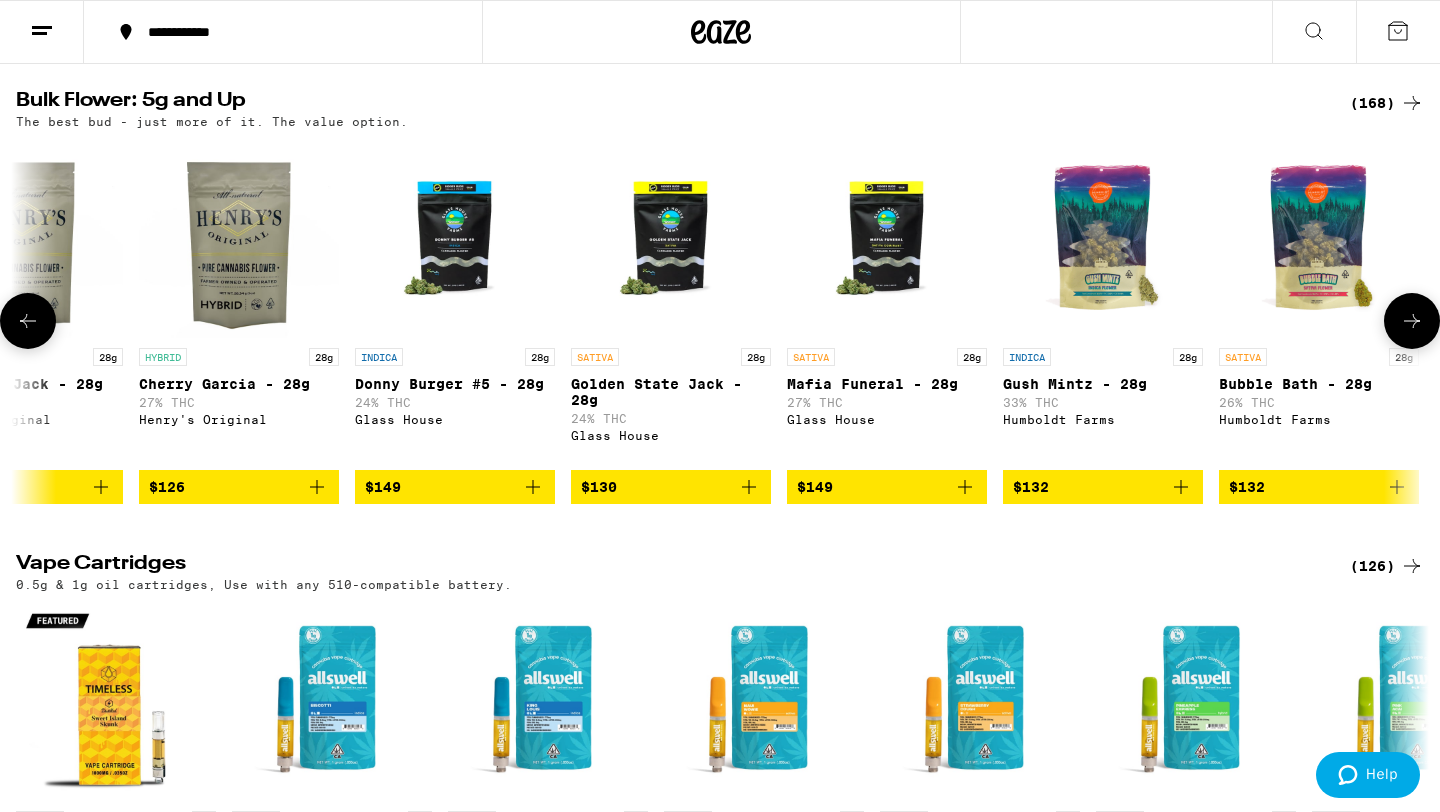 scroll, scrollTop: 0, scrollLeft: 32130, axis: horizontal 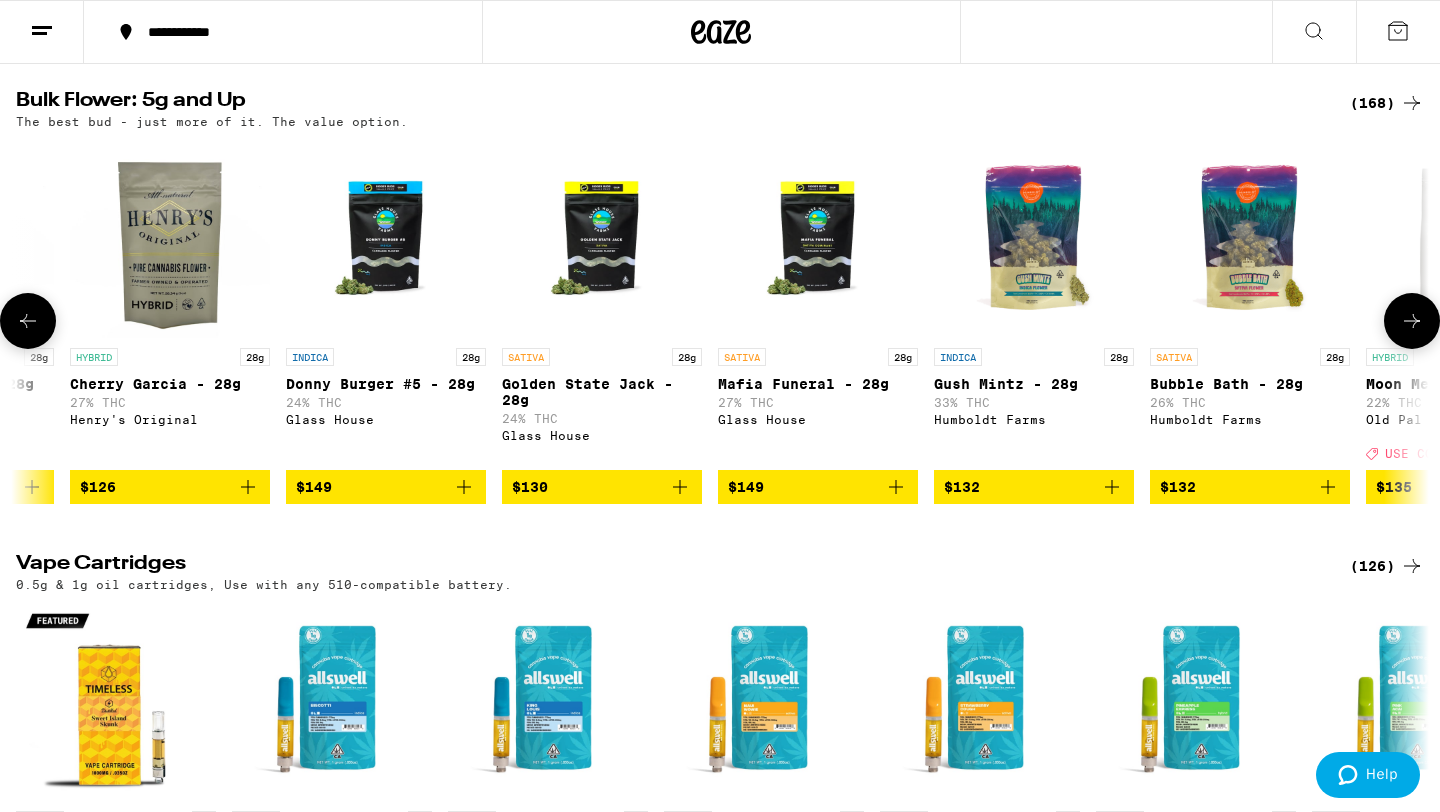 click 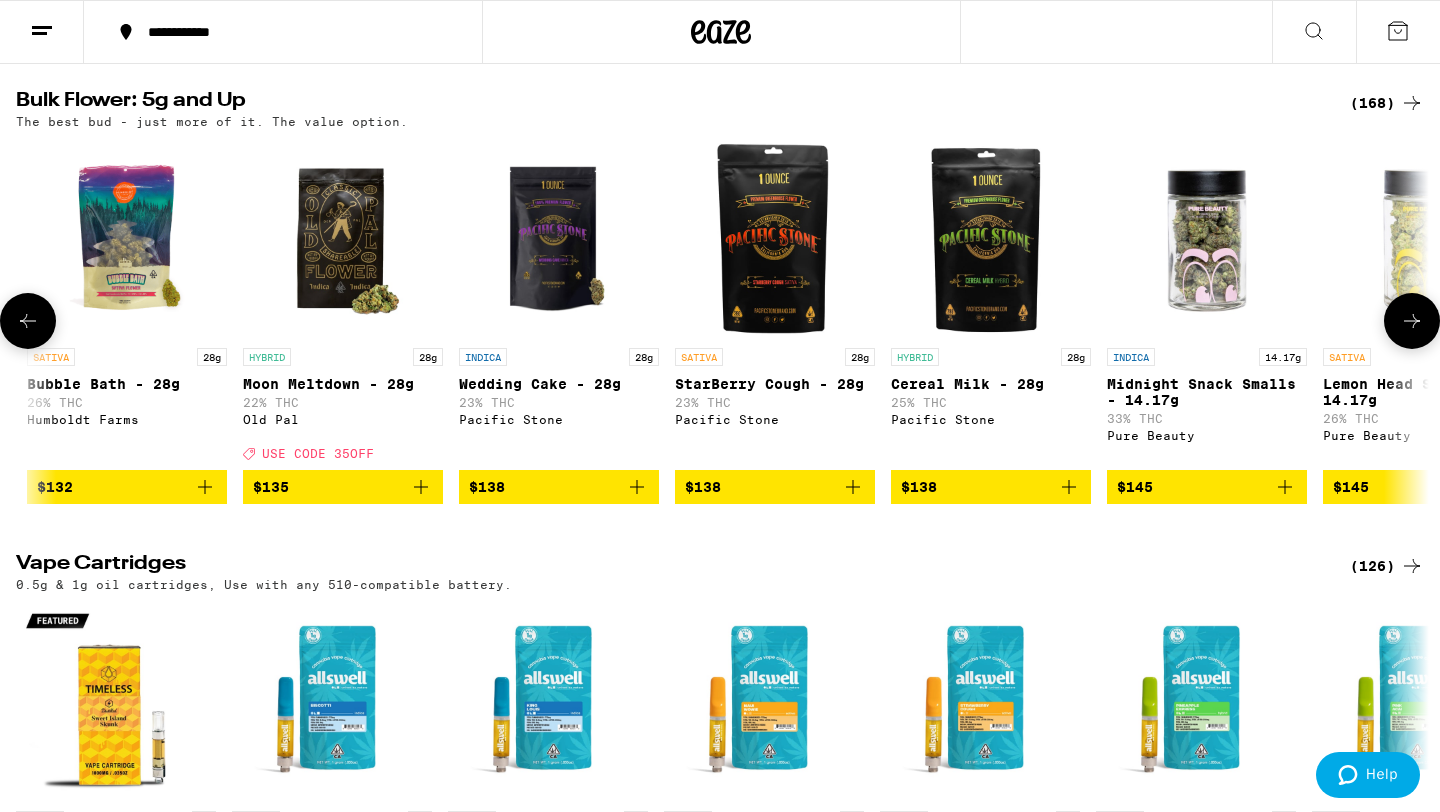 scroll, scrollTop: 0, scrollLeft: 33320, axis: horizontal 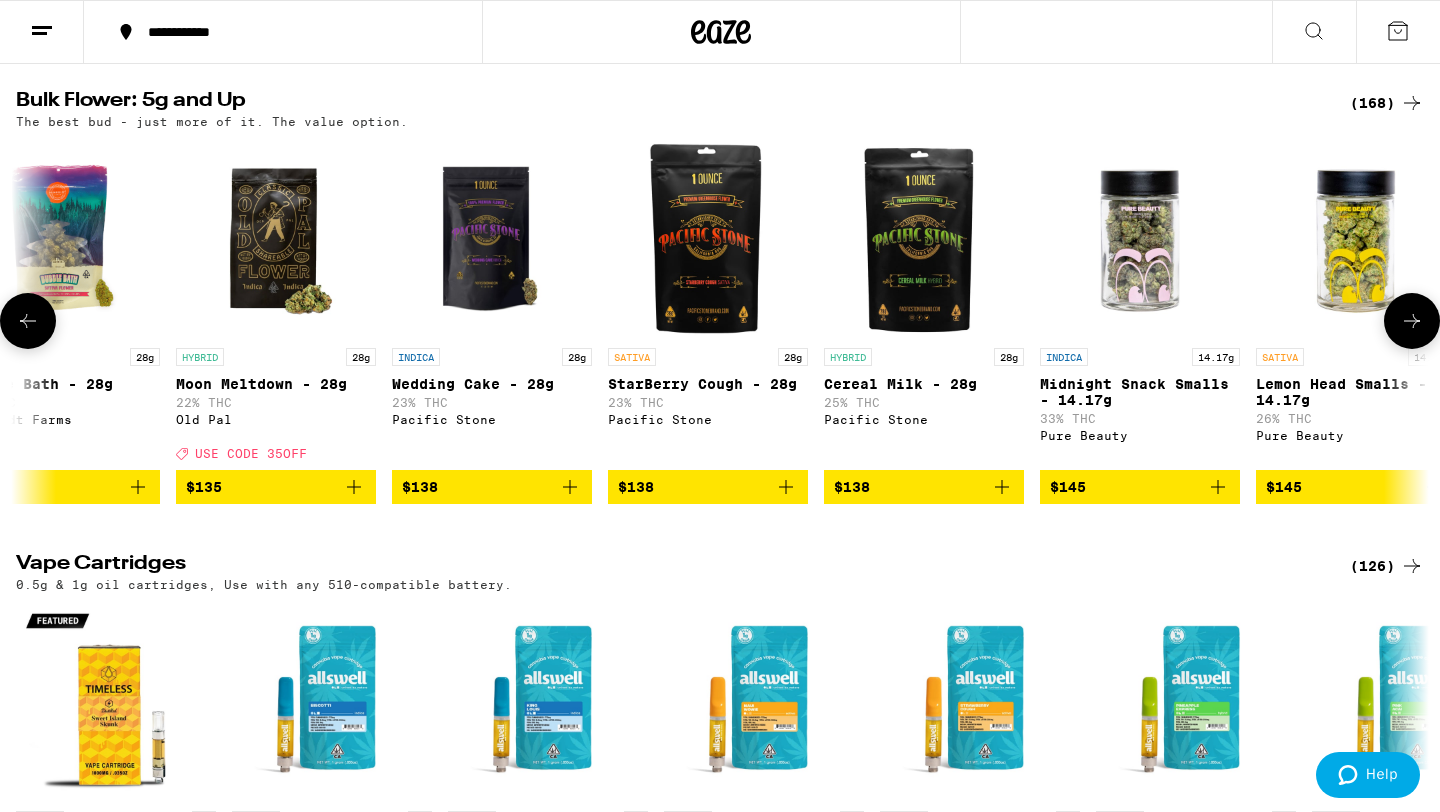 click 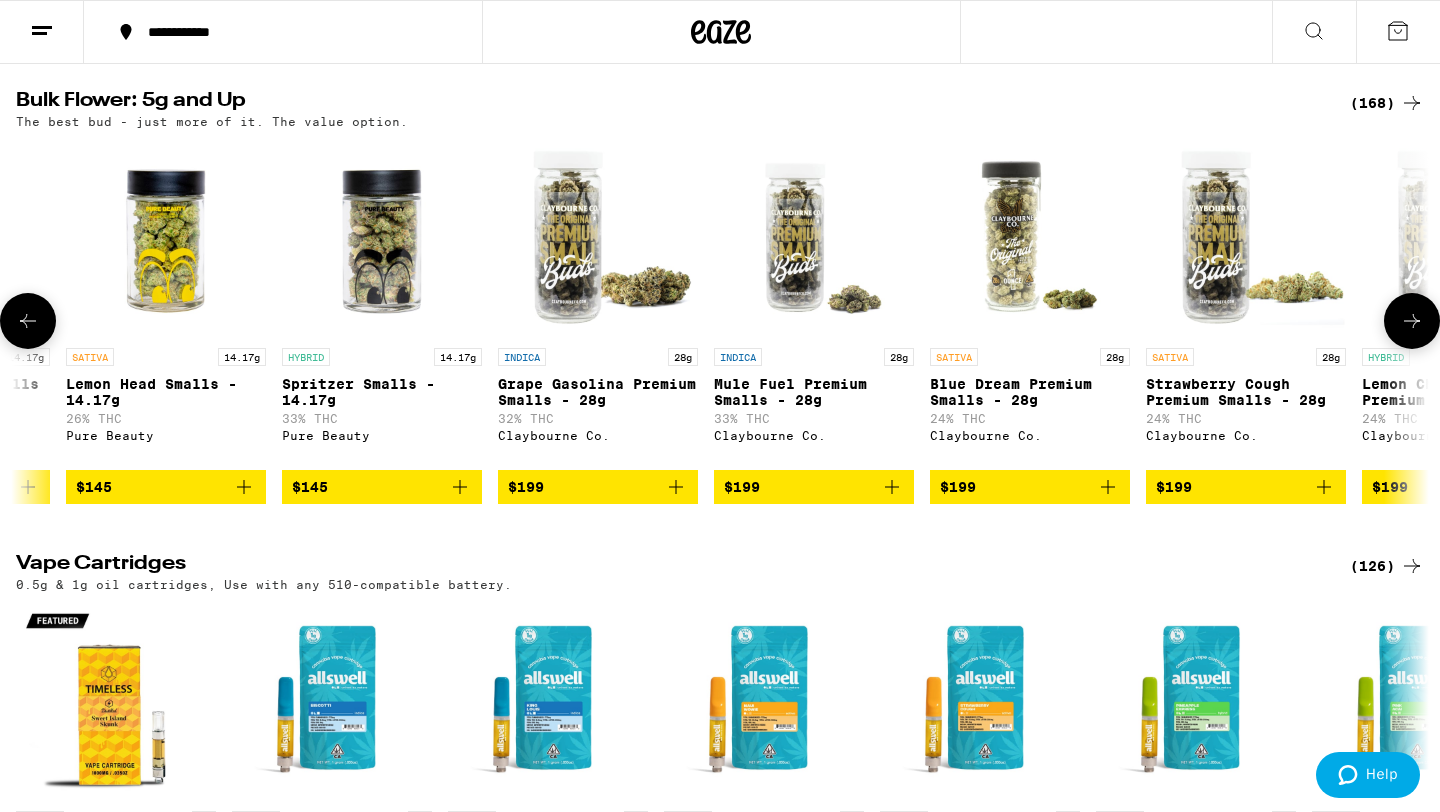 click 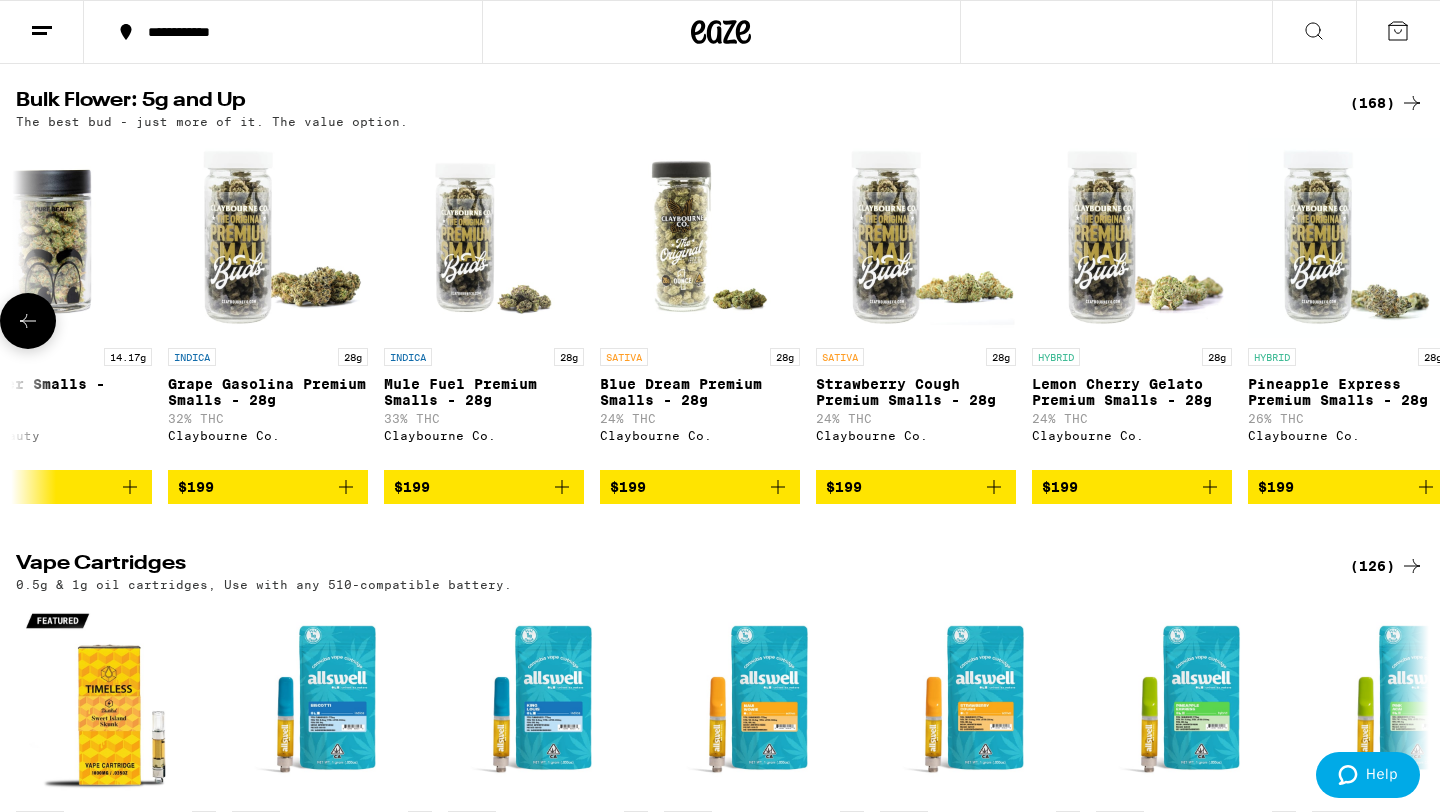 scroll, scrollTop: 0, scrollLeft: 34880, axis: horizontal 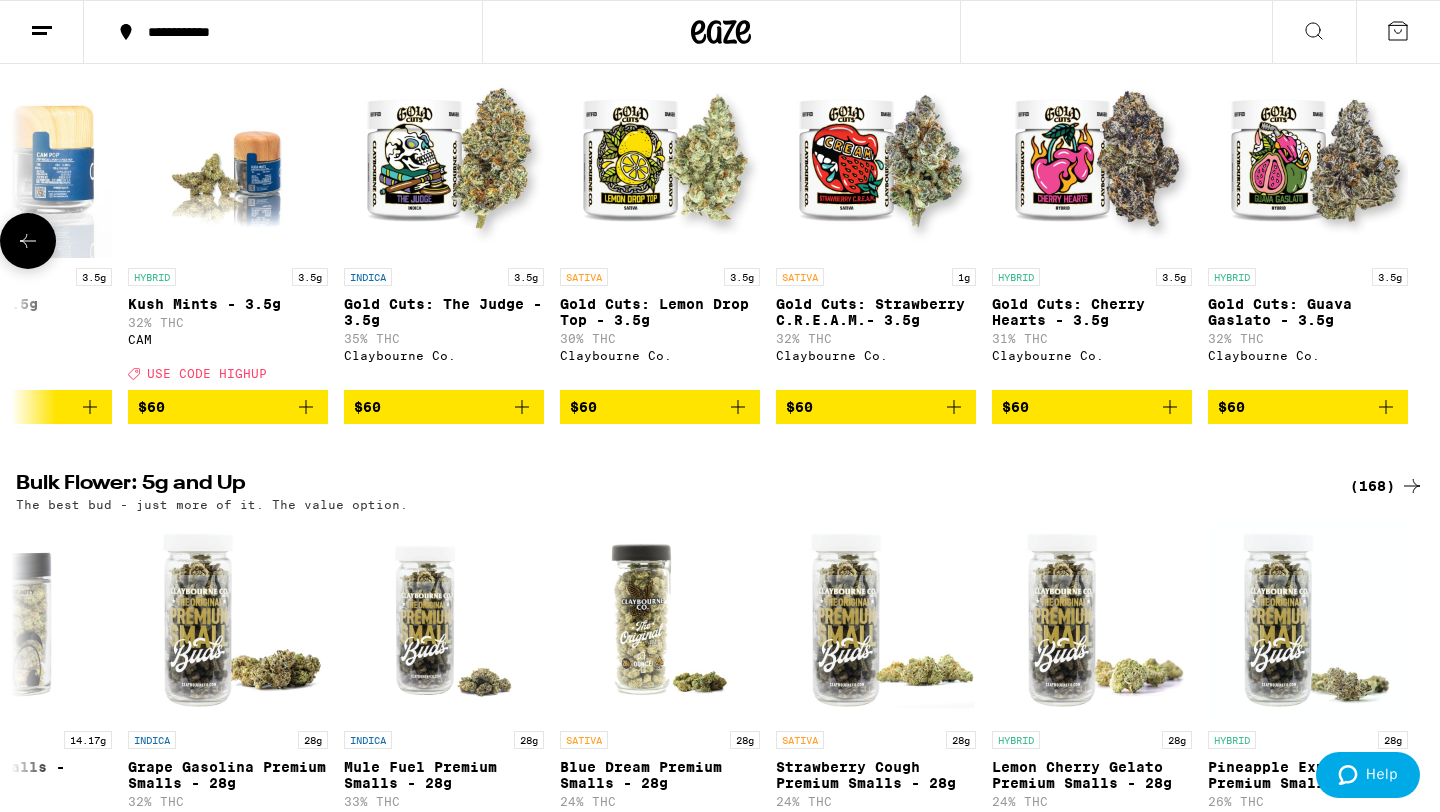click at bounding box center [28, 241] 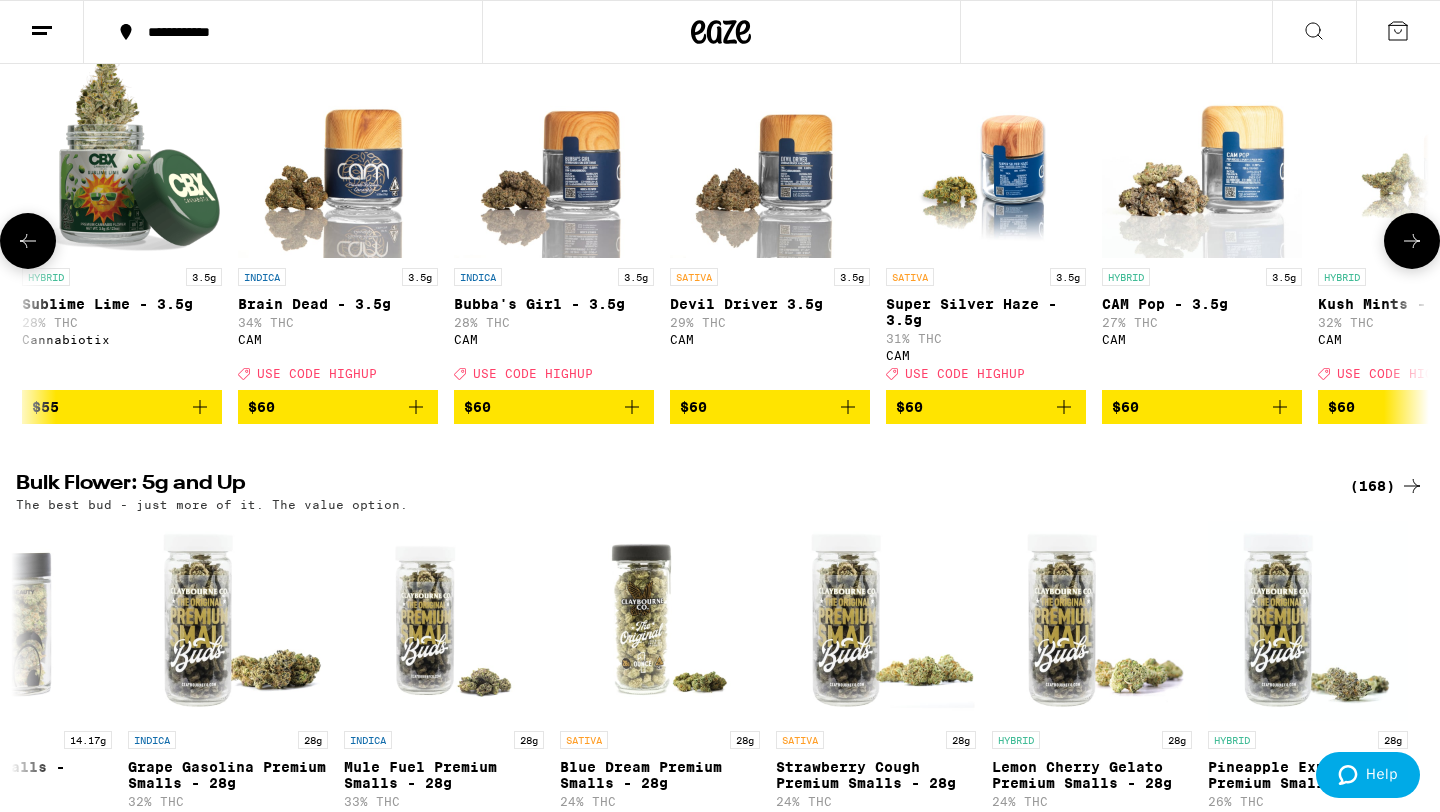 click at bounding box center [28, 241] 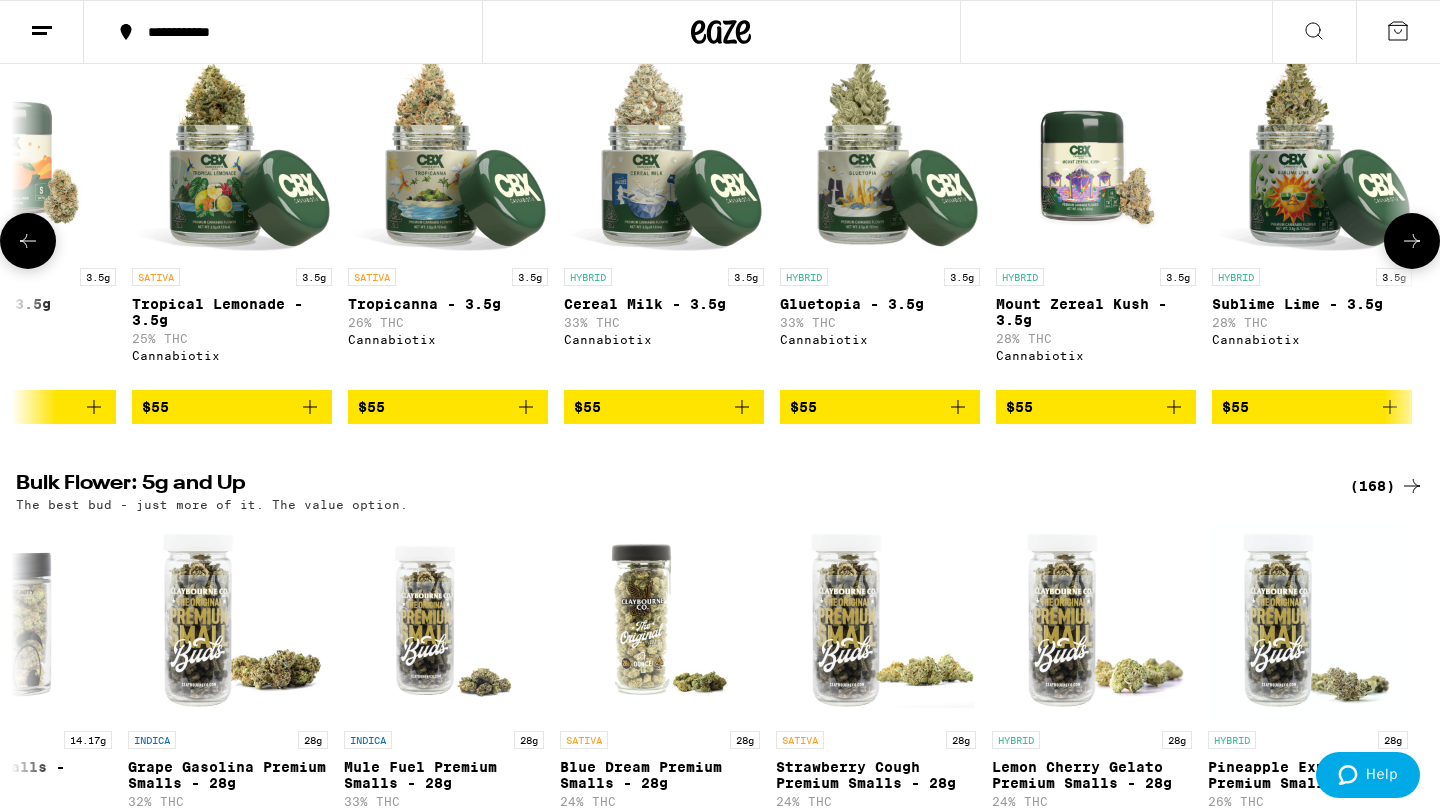 click at bounding box center [28, 241] 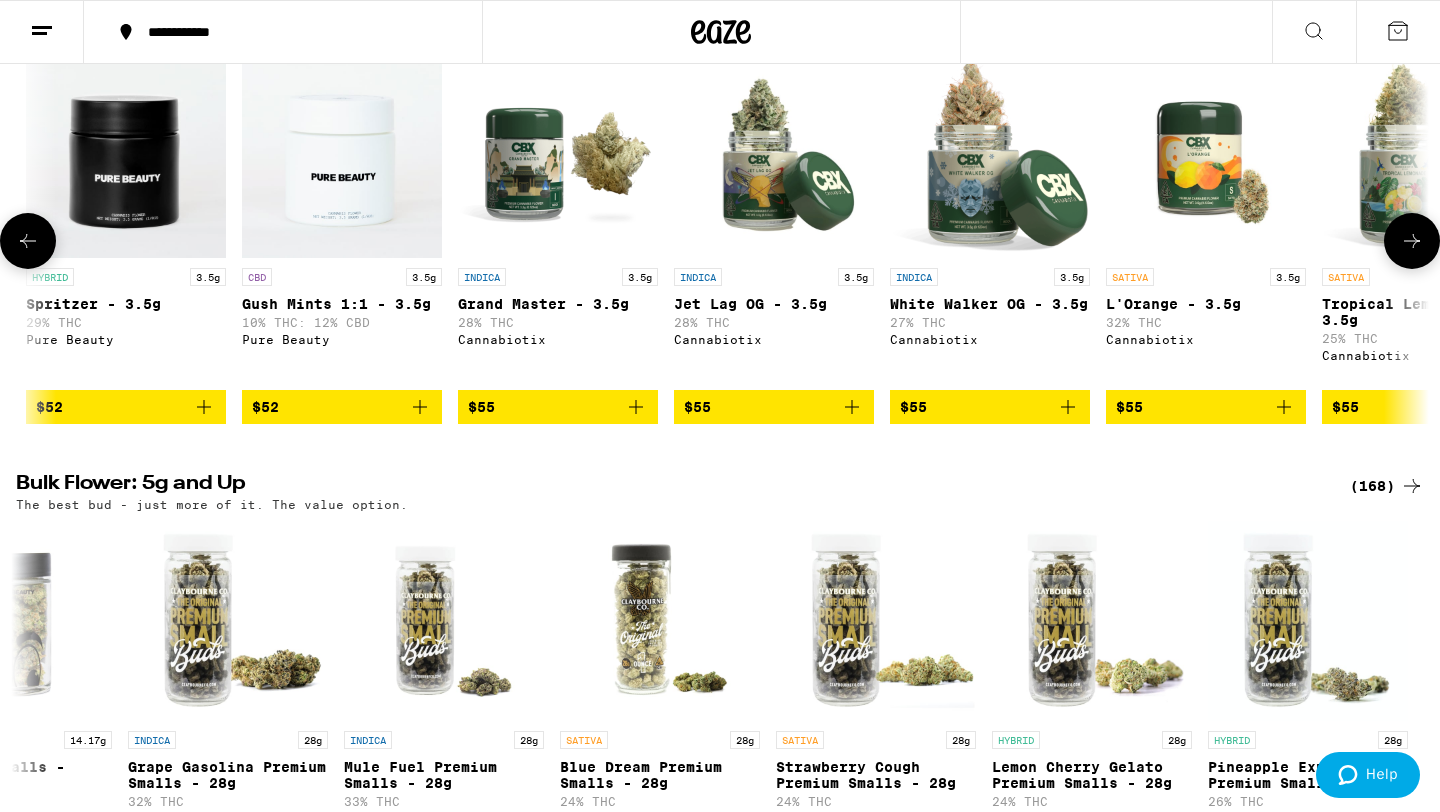 click at bounding box center [28, 241] 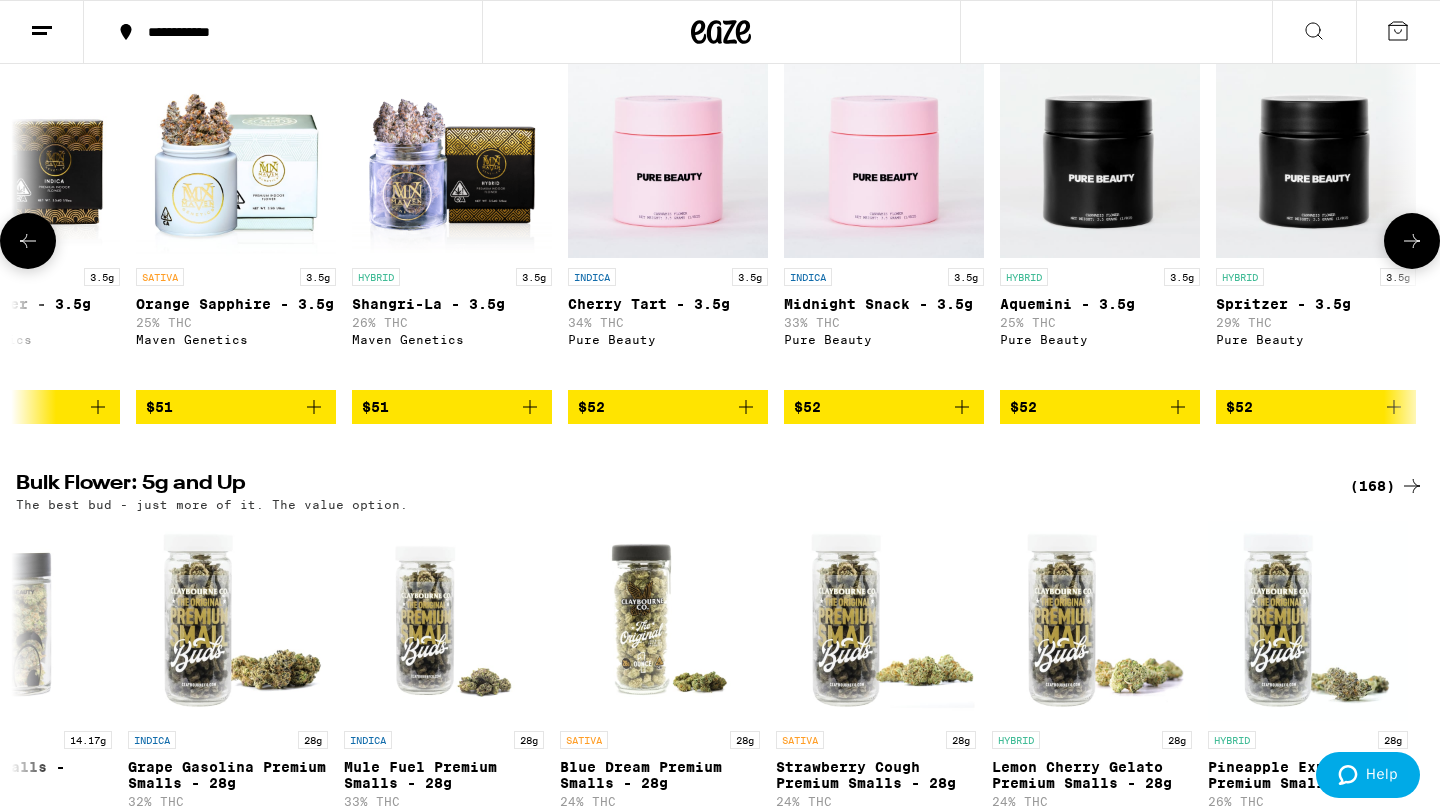 click at bounding box center [28, 241] 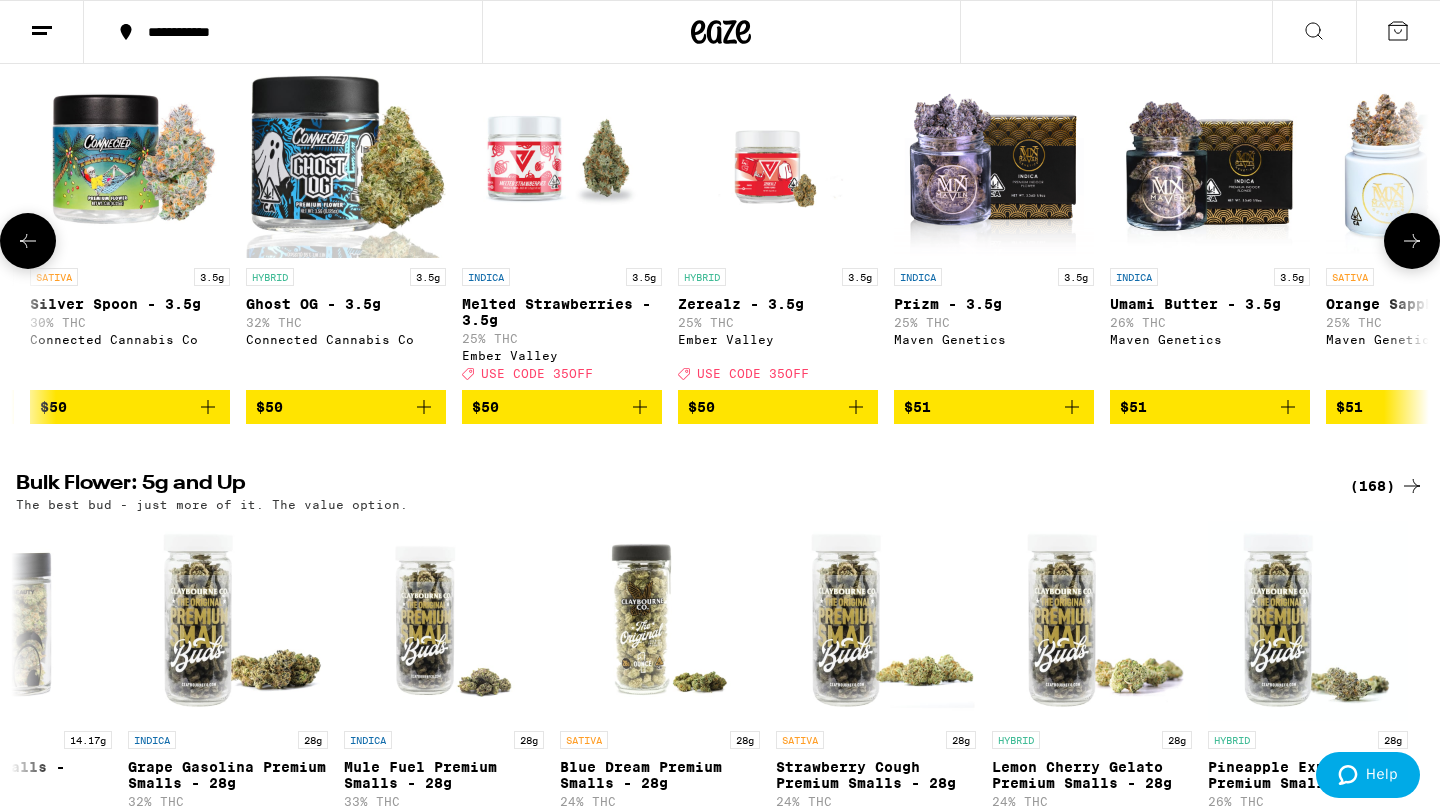 click at bounding box center (28, 241) 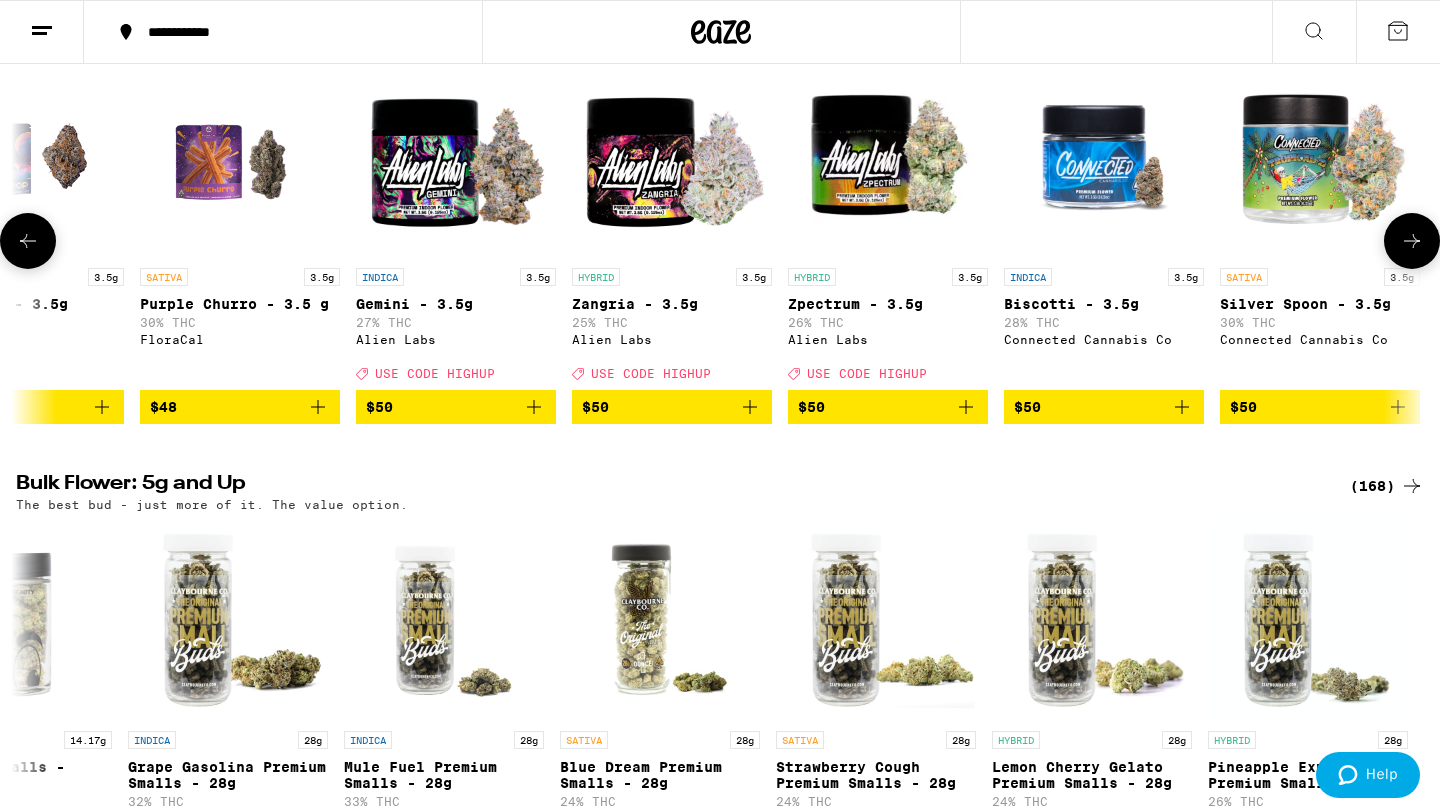 click at bounding box center [28, 241] 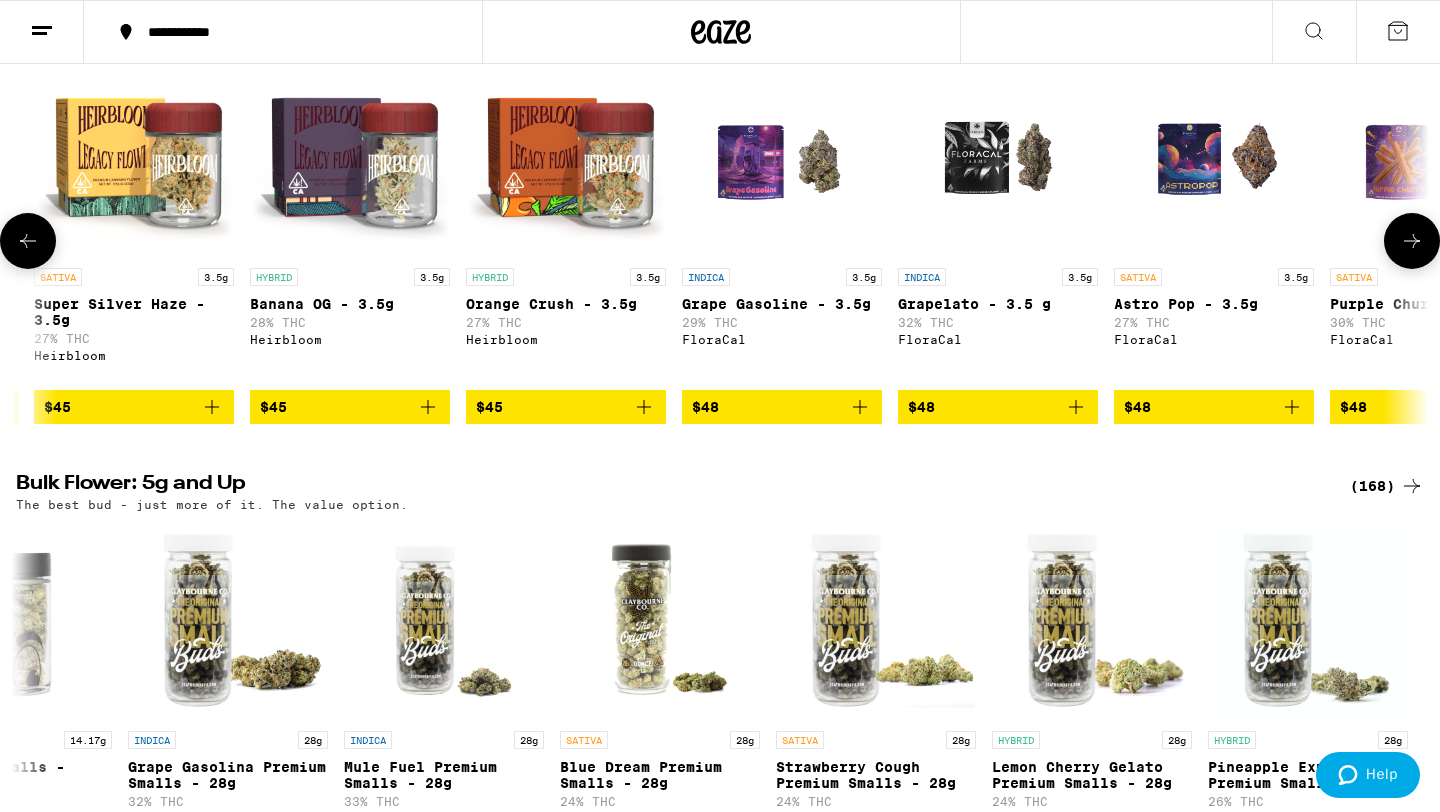 click at bounding box center (28, 241) 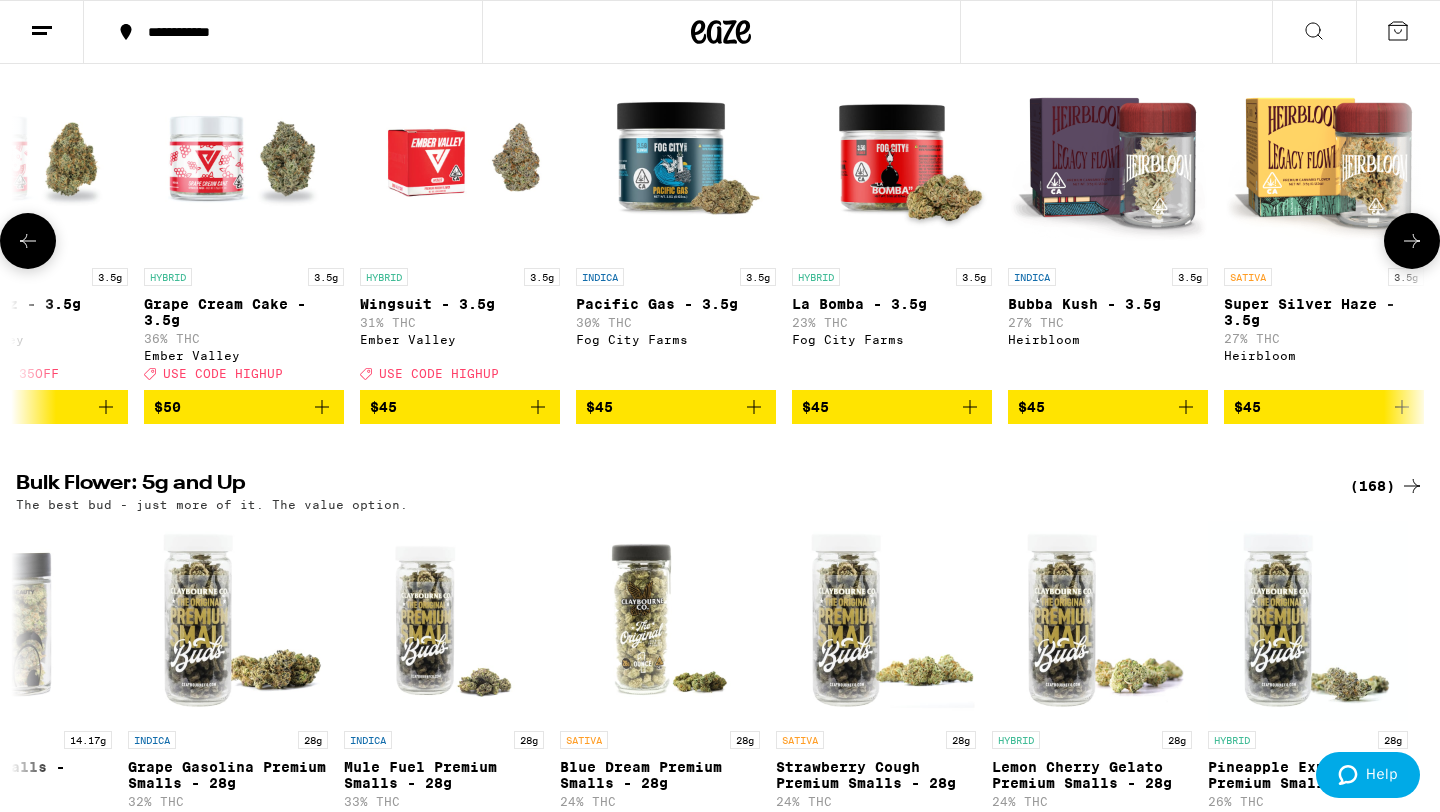 click at bounding box center [28, 241] 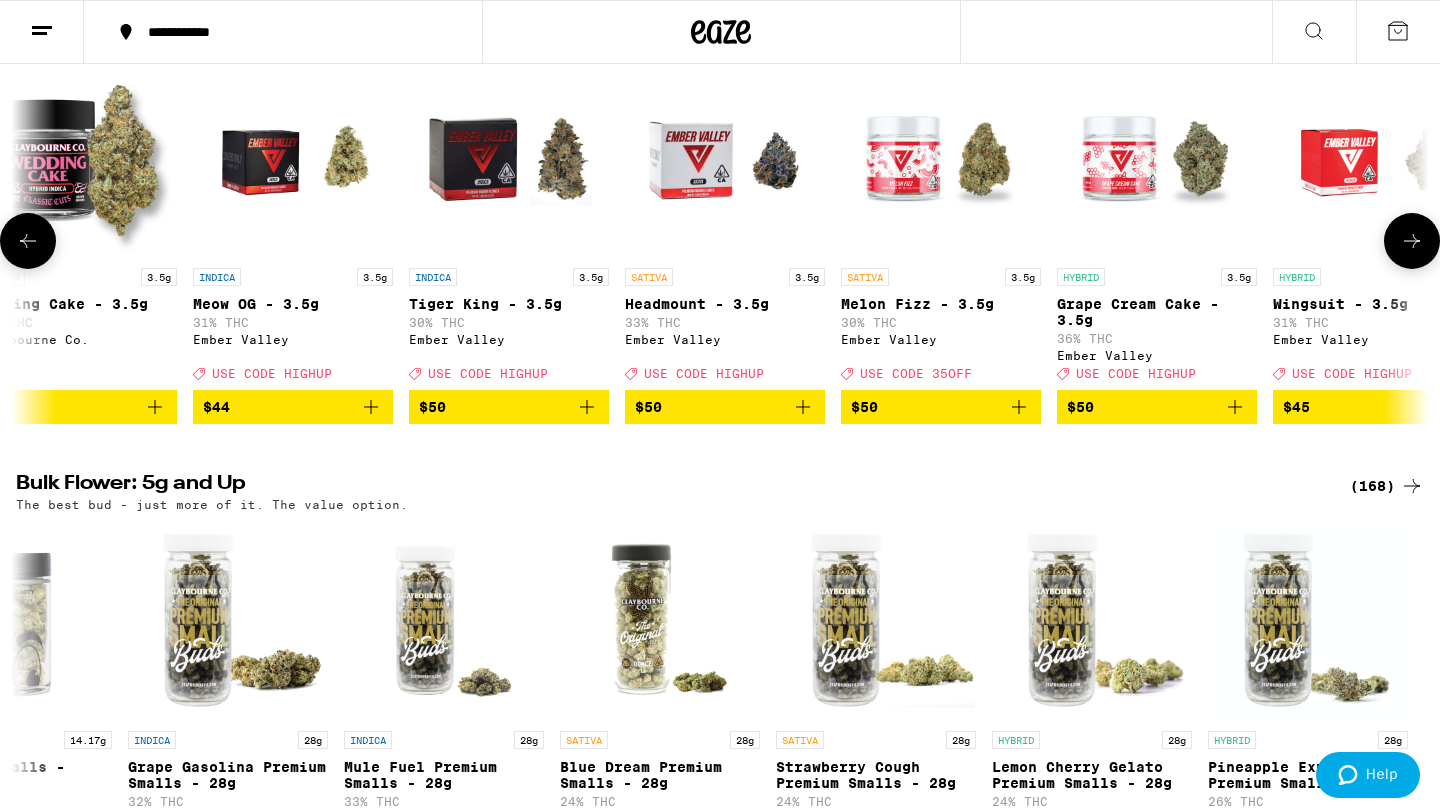 scroll, scrollTop: 0, scrollLeft: 14018, axis: horizontal 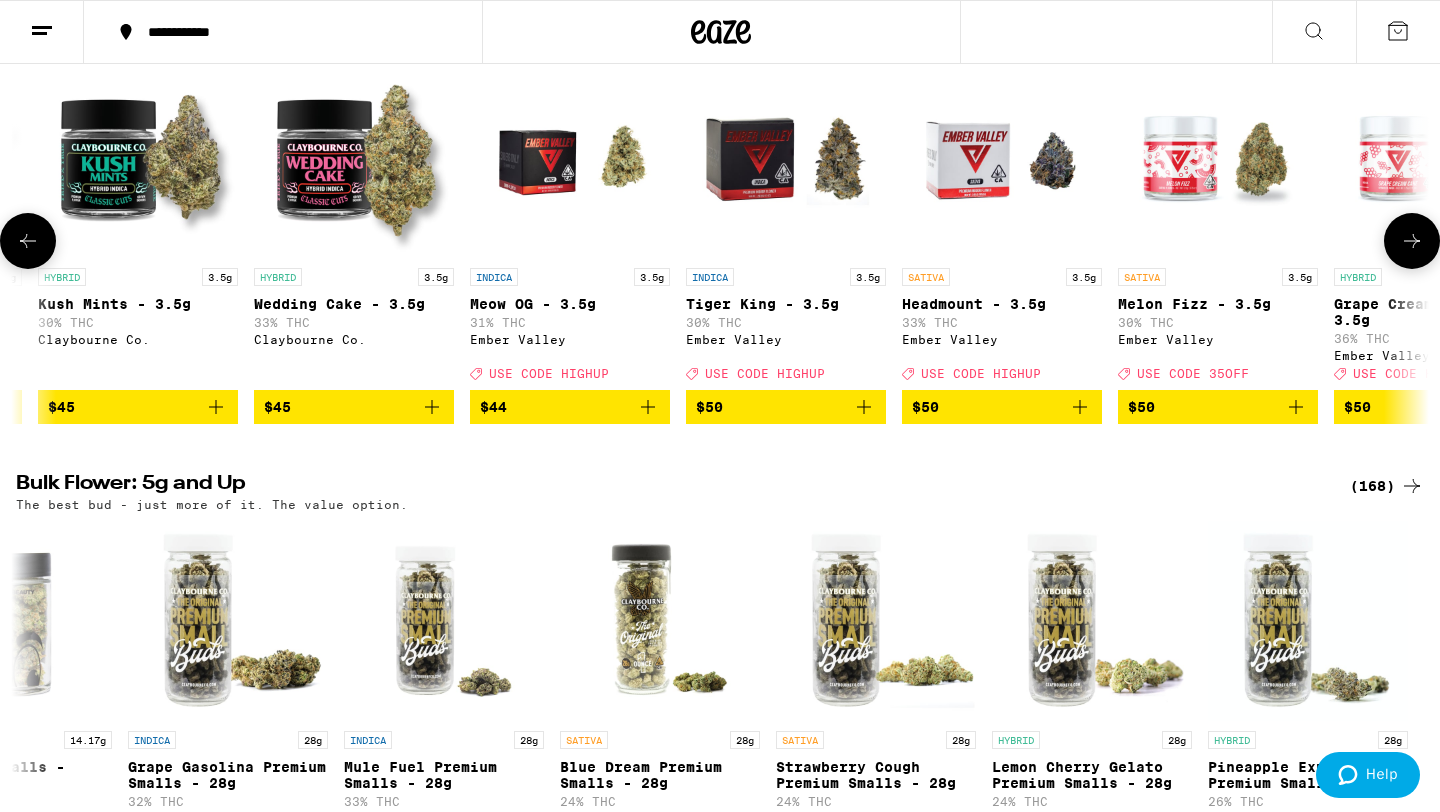 click at bounding box center [28, 241] 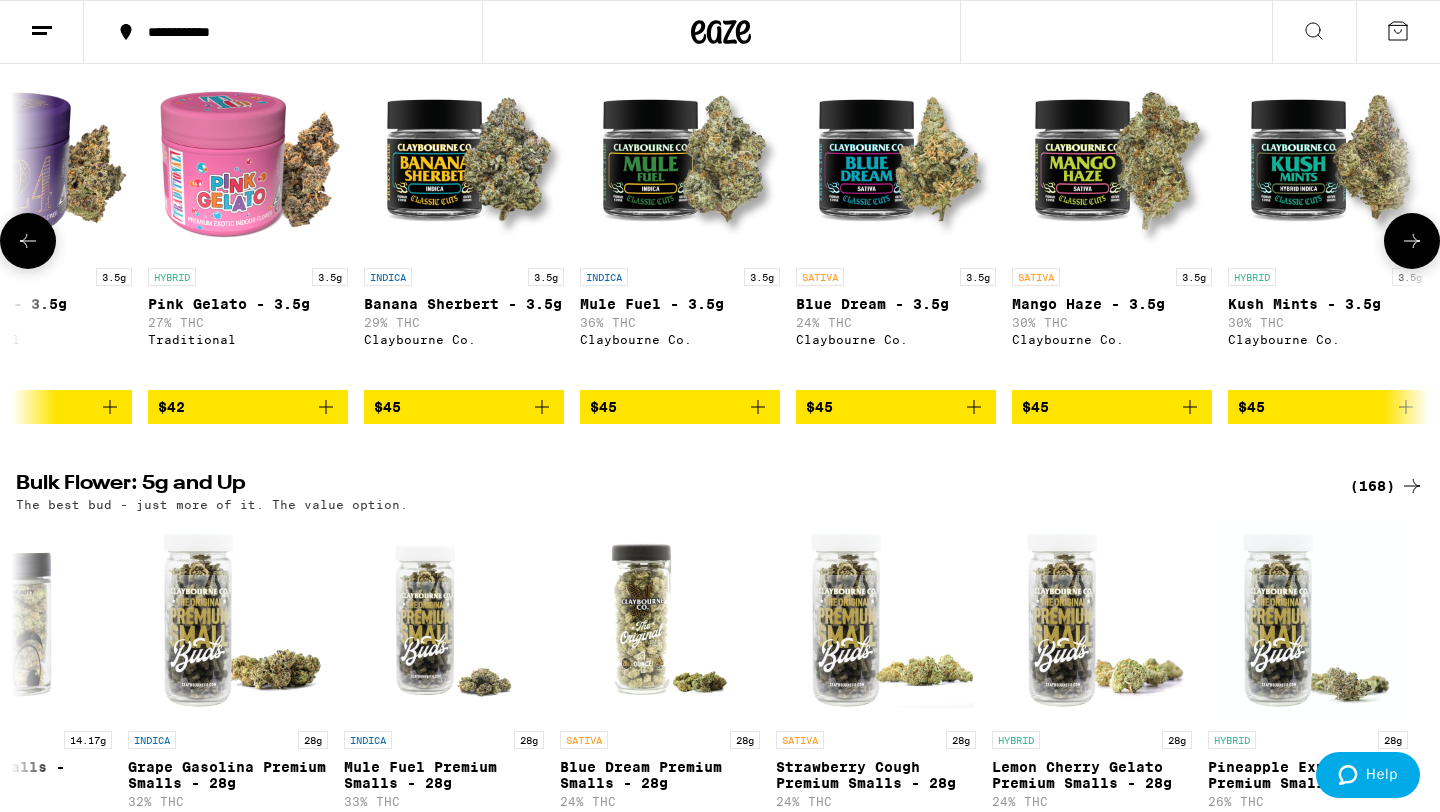 click at bounding box center (28, 241) 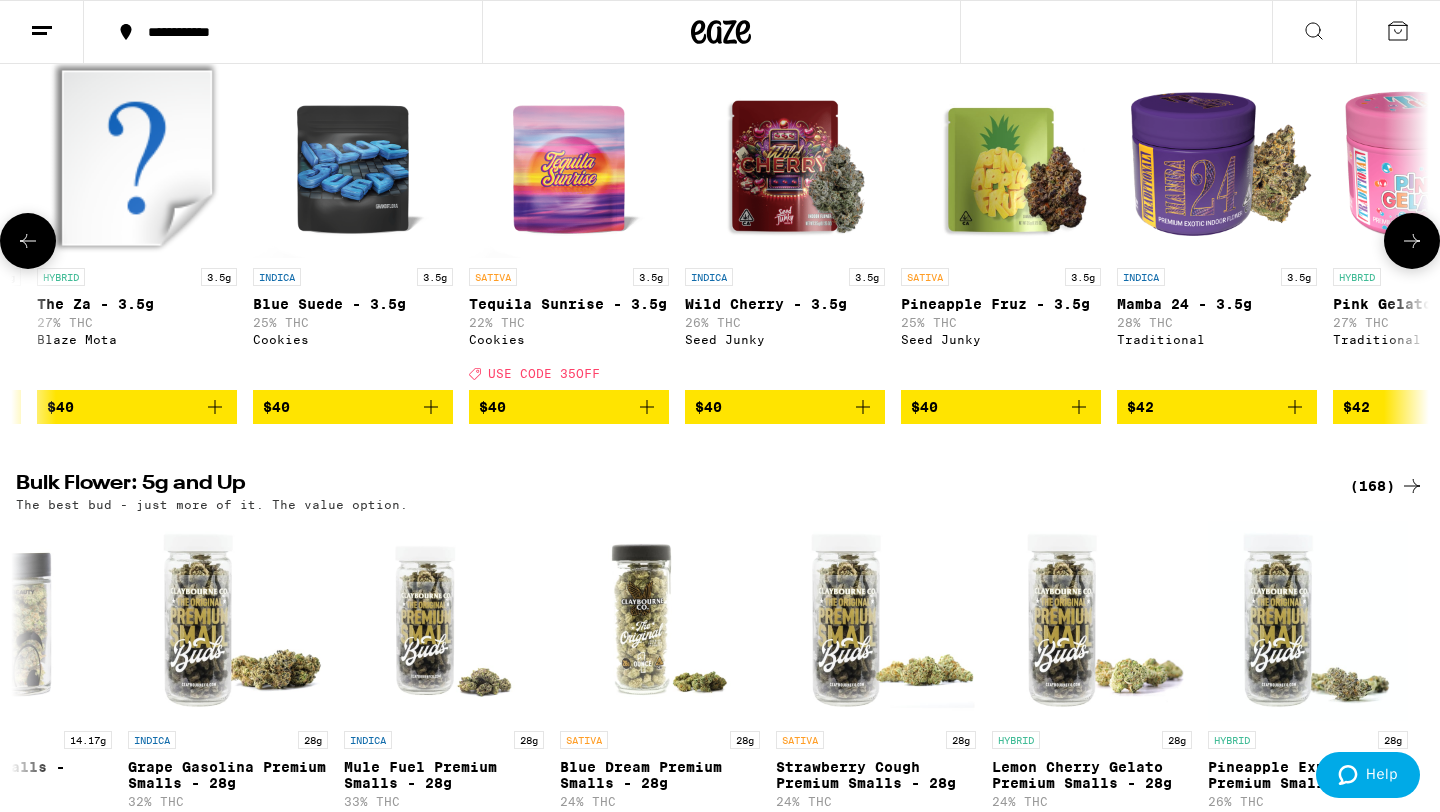 scroll, scrollTop: 0, scrollLeft: 11638, axis: horizontal 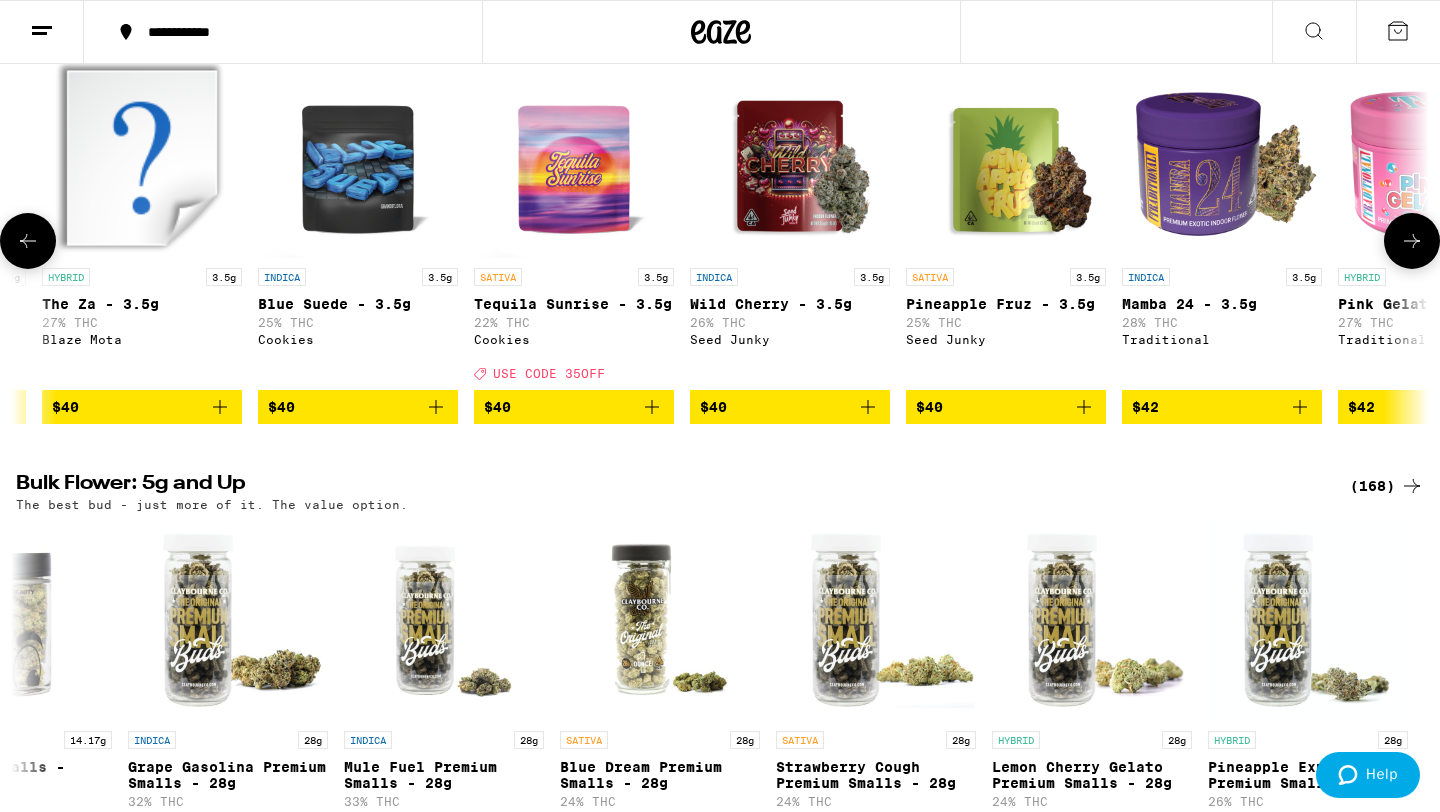 click at bounding box center (28, 241) 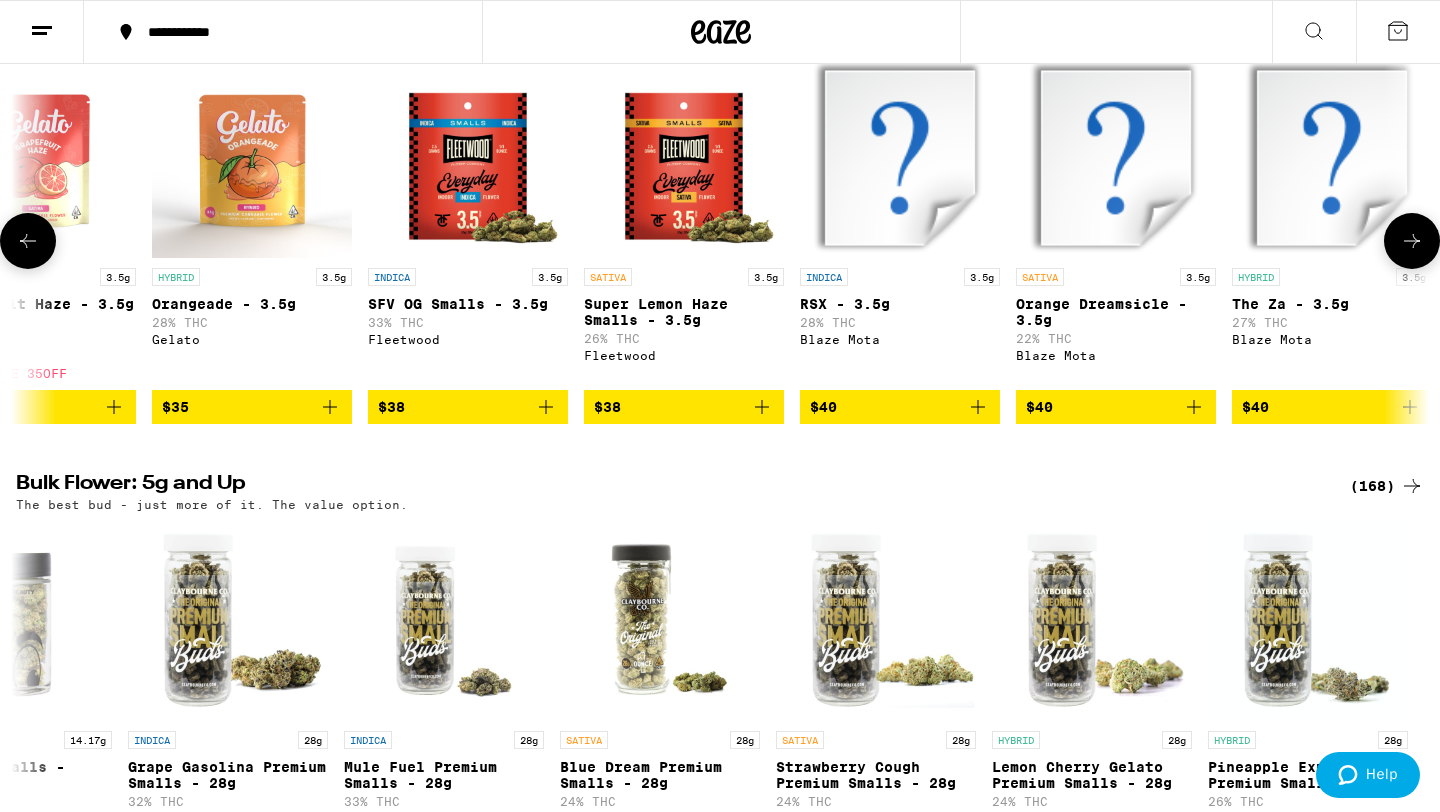 click at bounding box center (28, 241) 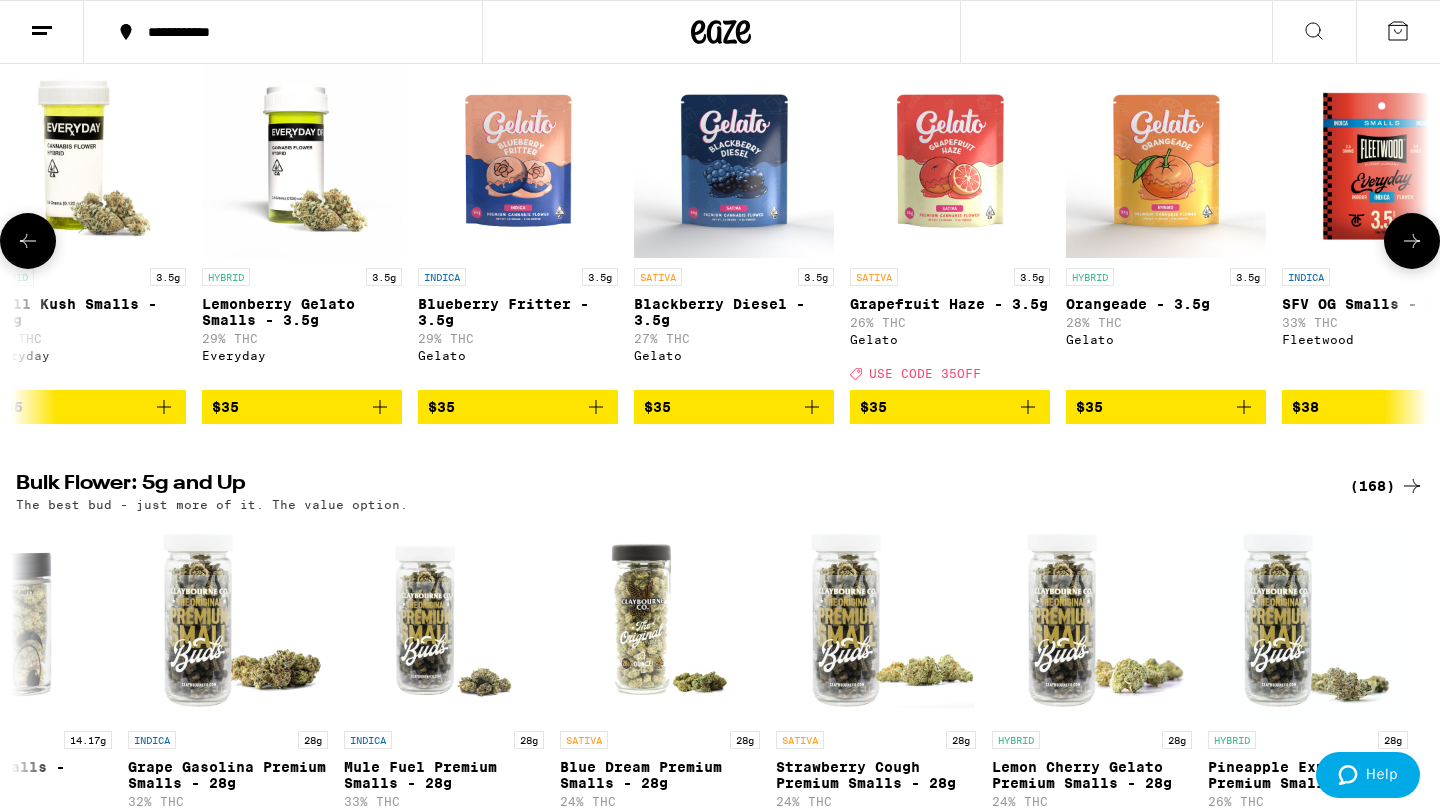 scroll, scrollTop: 0, scrollLeft: 9258, axis: horizontal 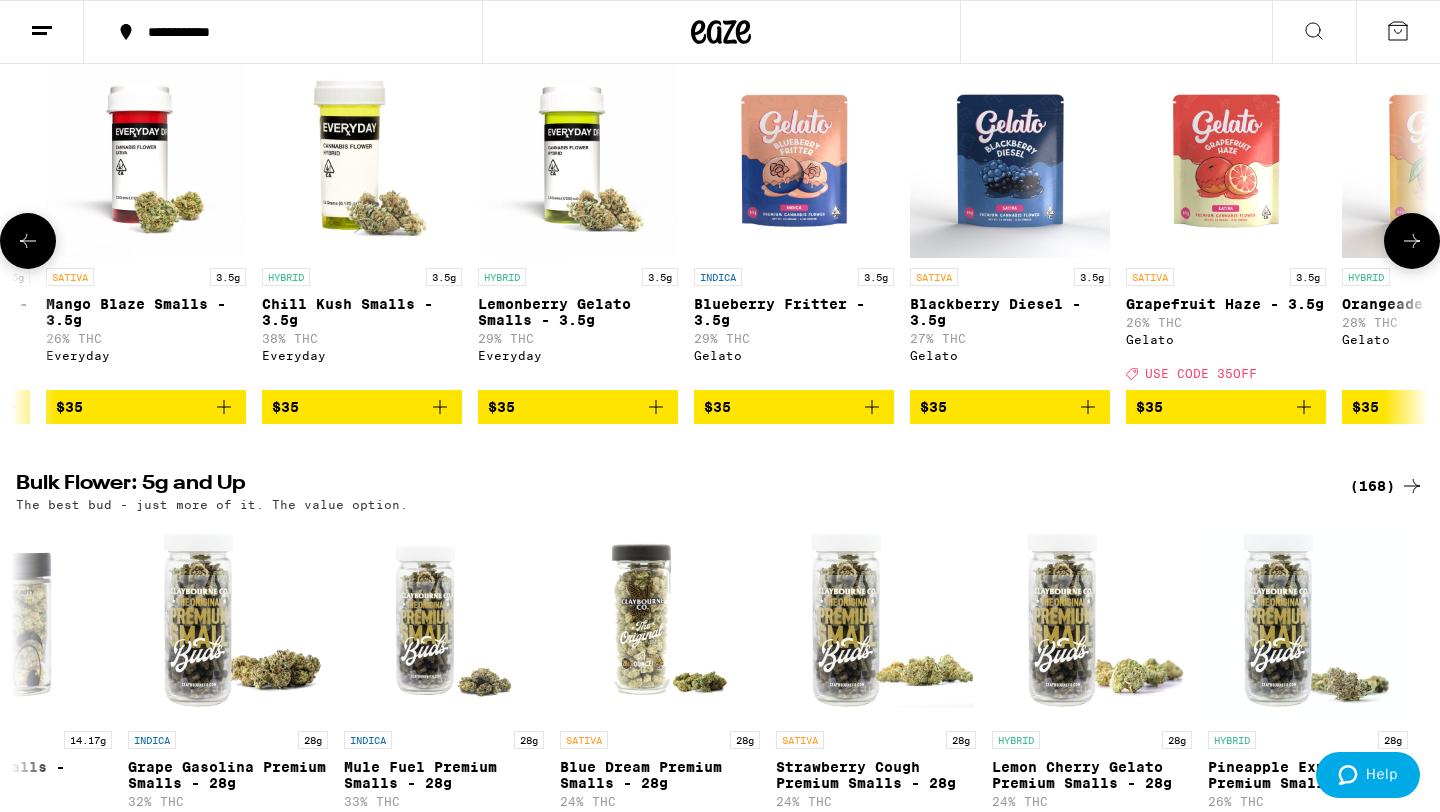 click at bounding box center (28, 241) 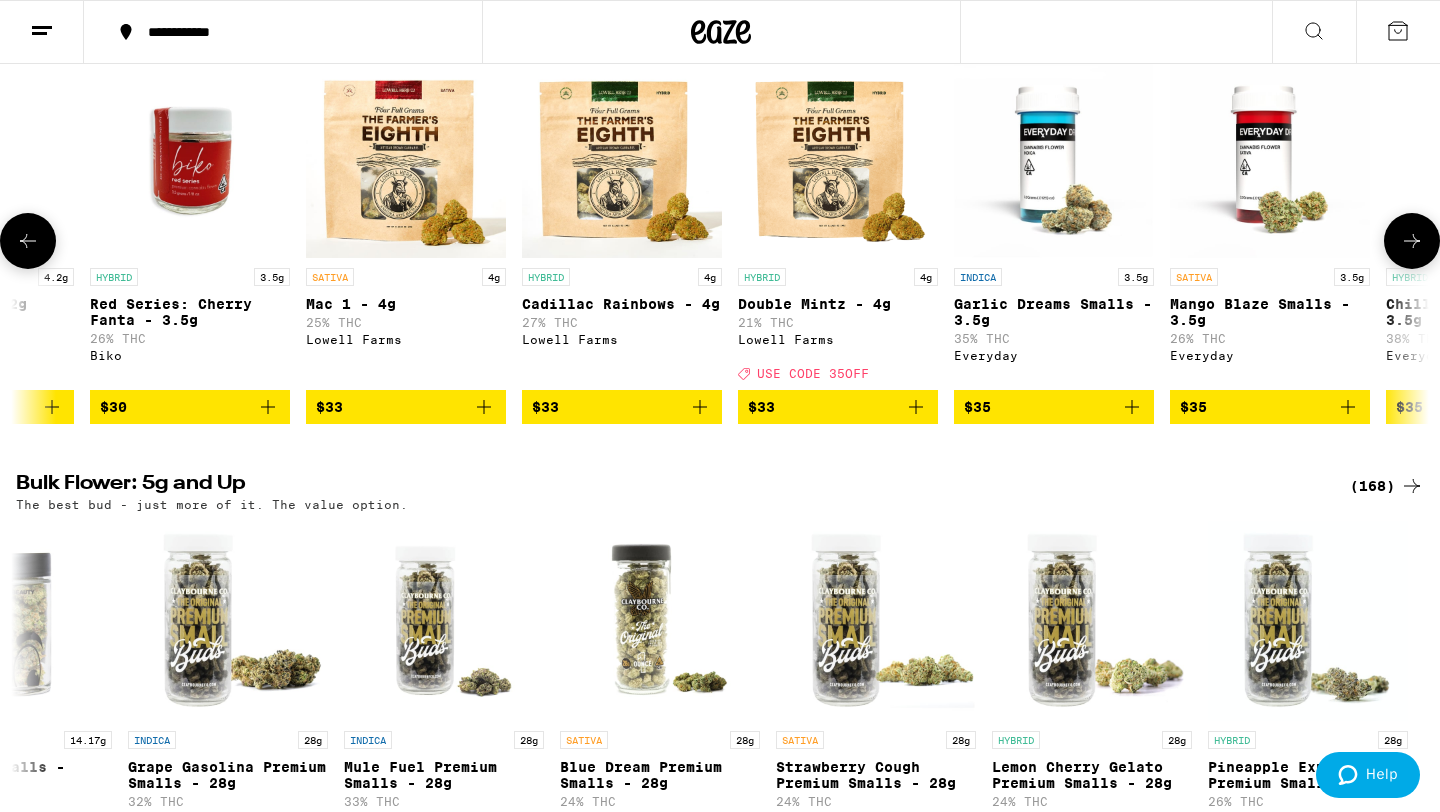 scroll, scrollTop: 0, scrollLeft: 8068, axis: horizontal 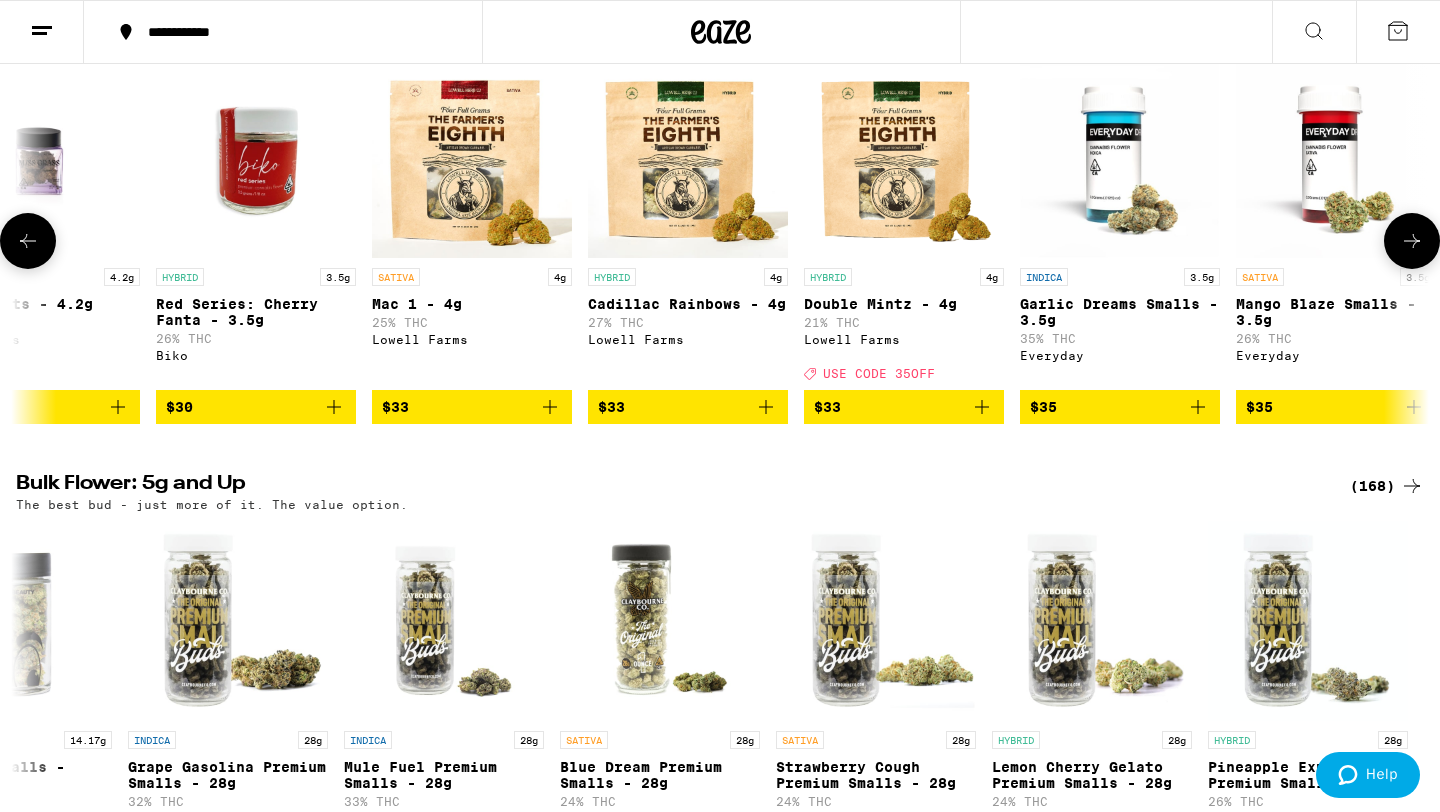 click at bounding box center (28, 241) 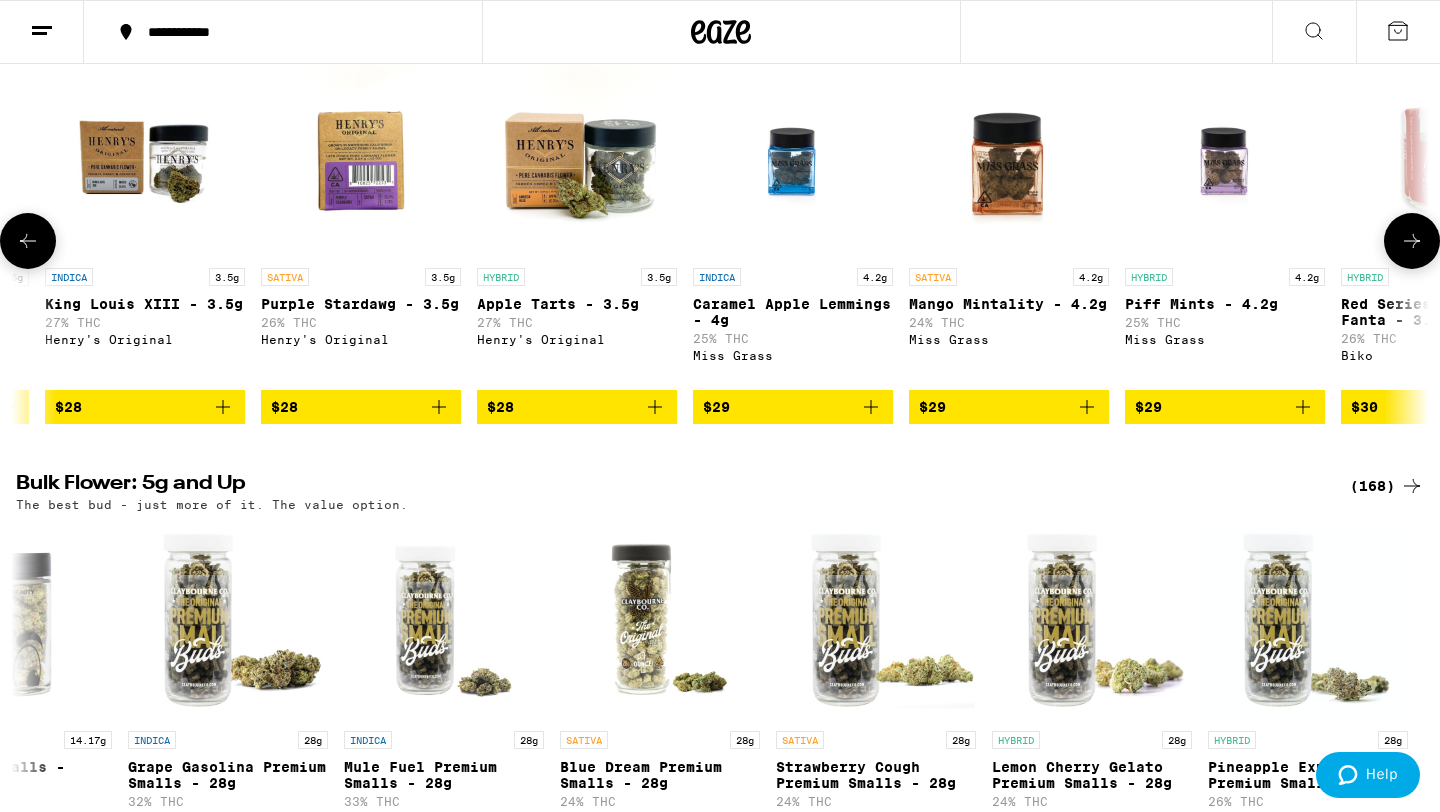 scroll, scrollTop: 0, scrollLeft: 6878, axis: horizontal 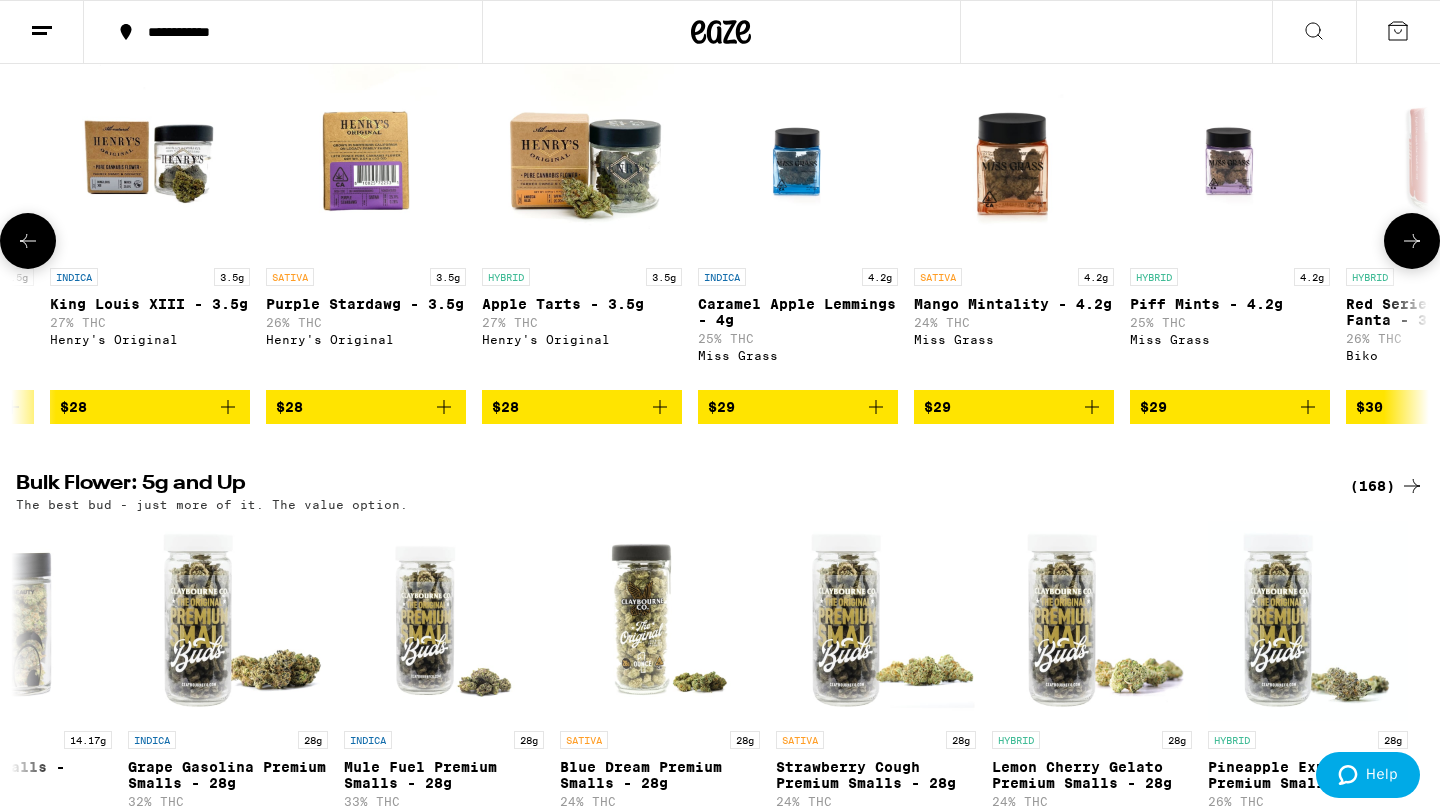 click at bounding box center [28, 241] 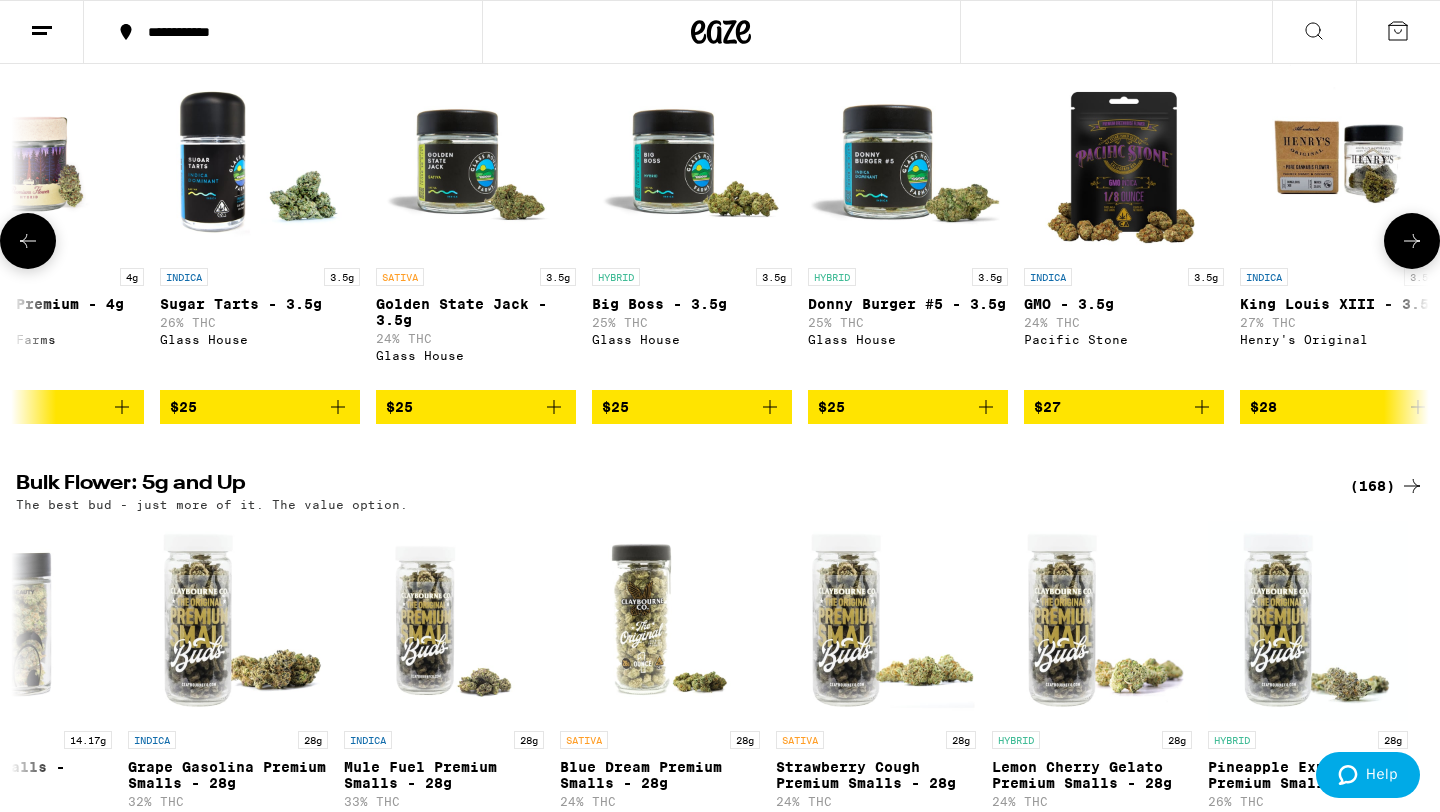 click at bounding box center [28, 241] 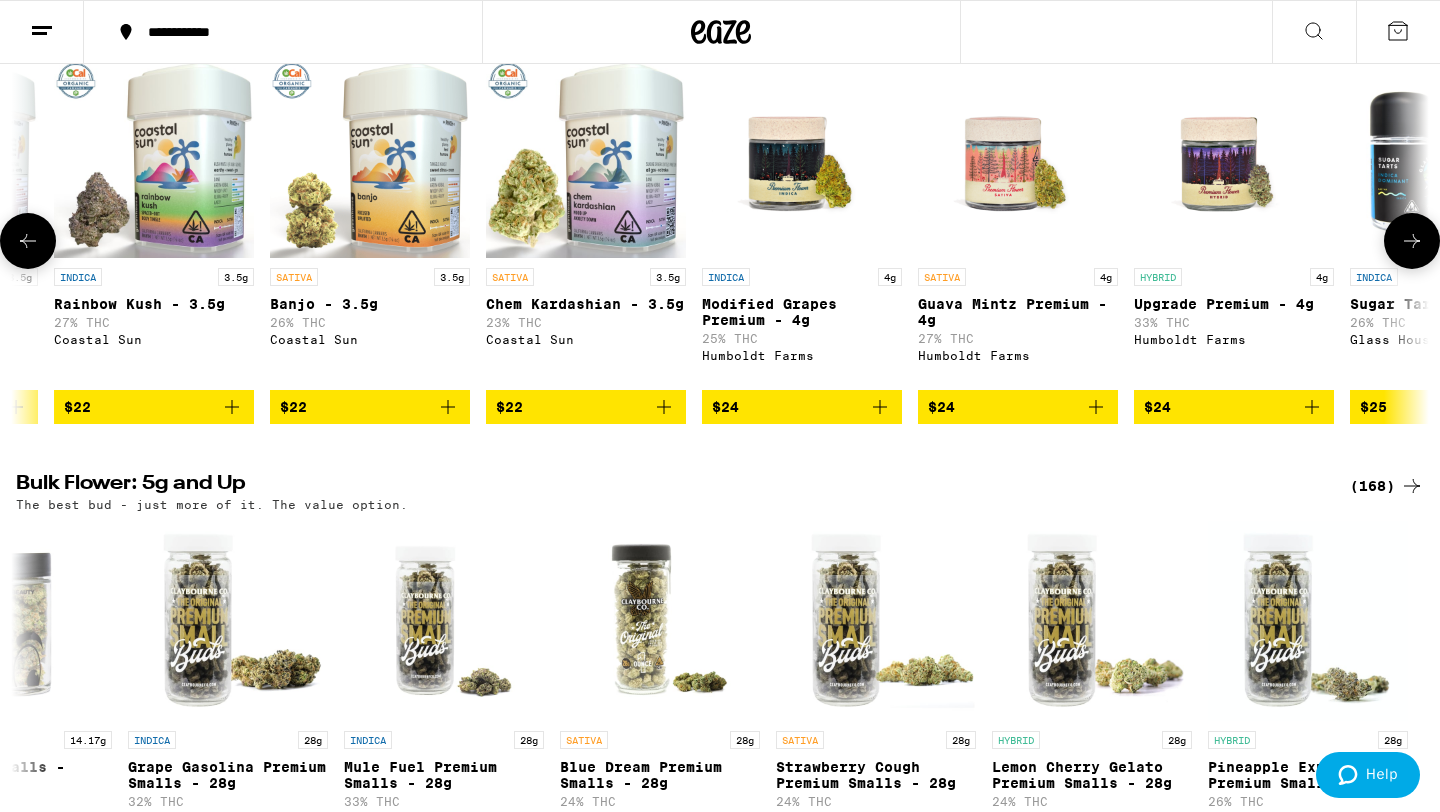 click at bounding box center [28, 241] 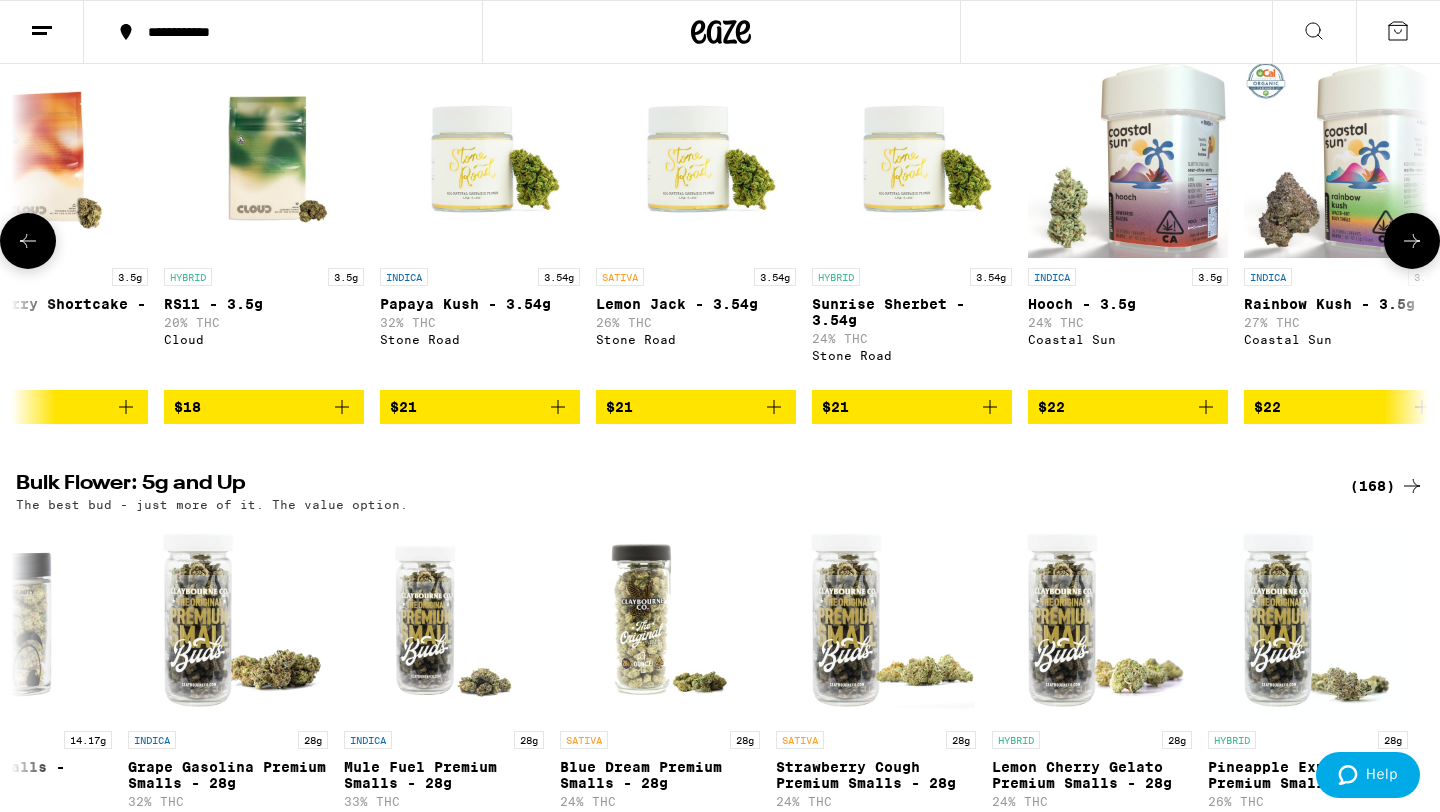 click at bounding box center [28, 241] 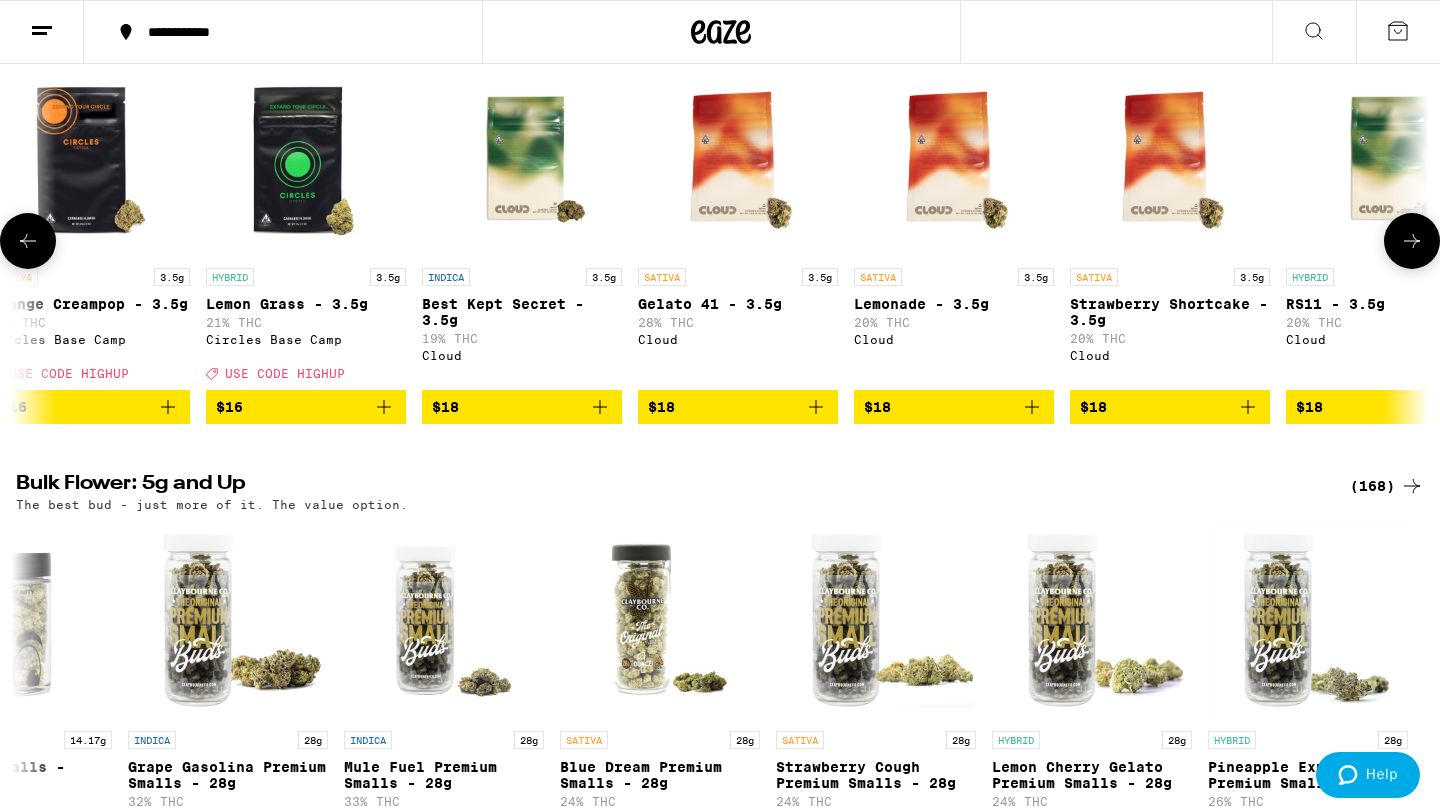 scroll, scrollTop: 0, scrollLeft: 2118, axis: horizontal 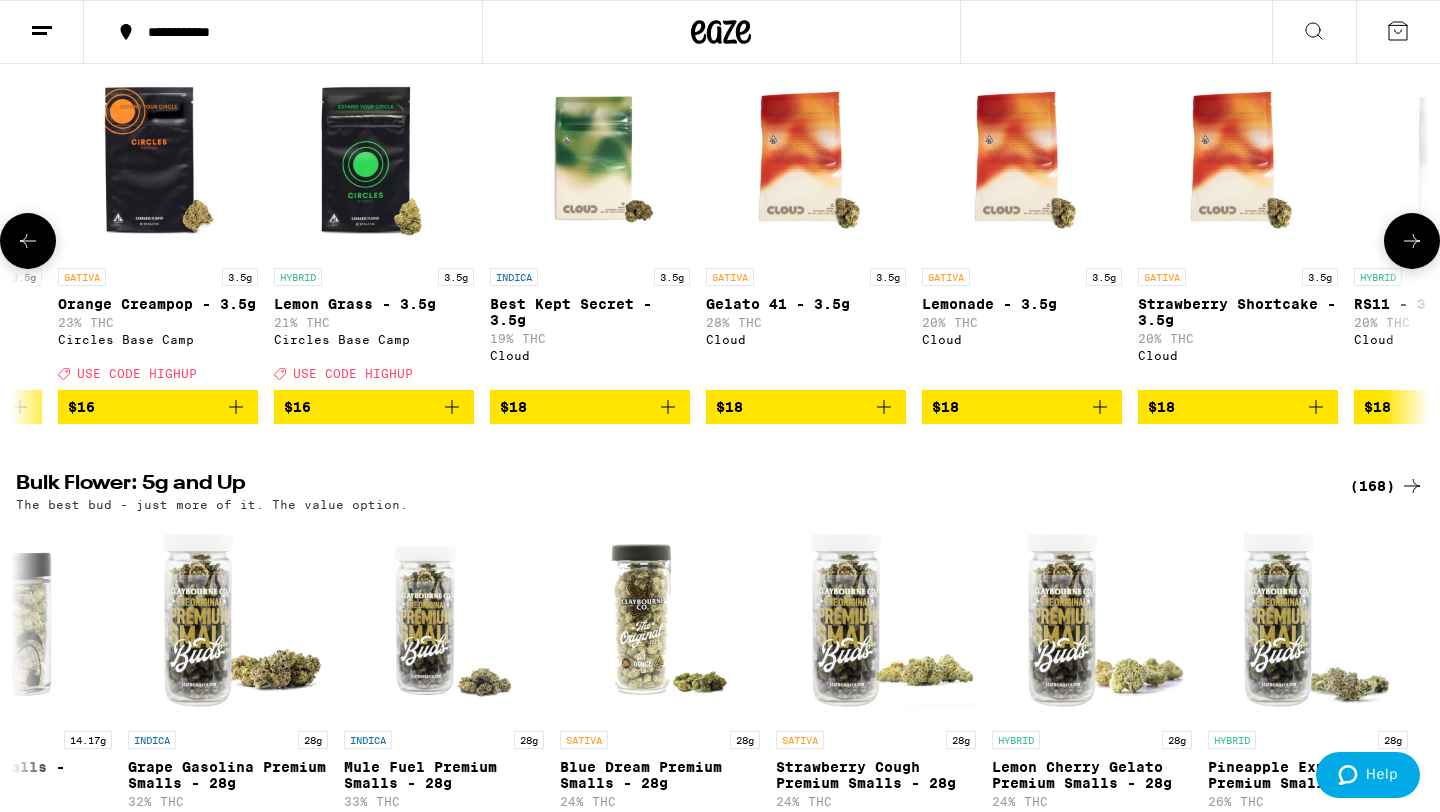 click at bounding box center [28, 241] 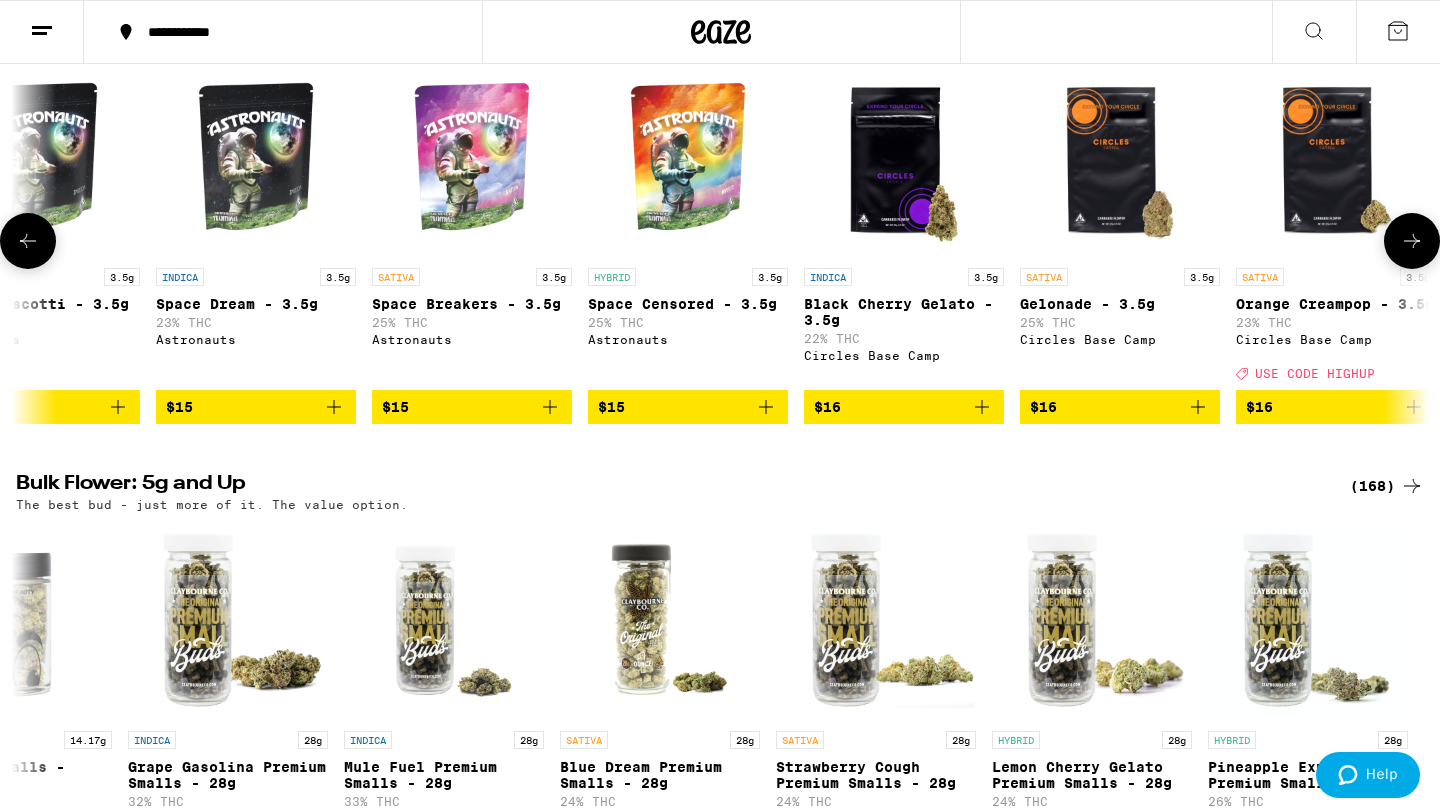 scroll, scrollTop: 0, scrollLeft: 928, axis: horizontal 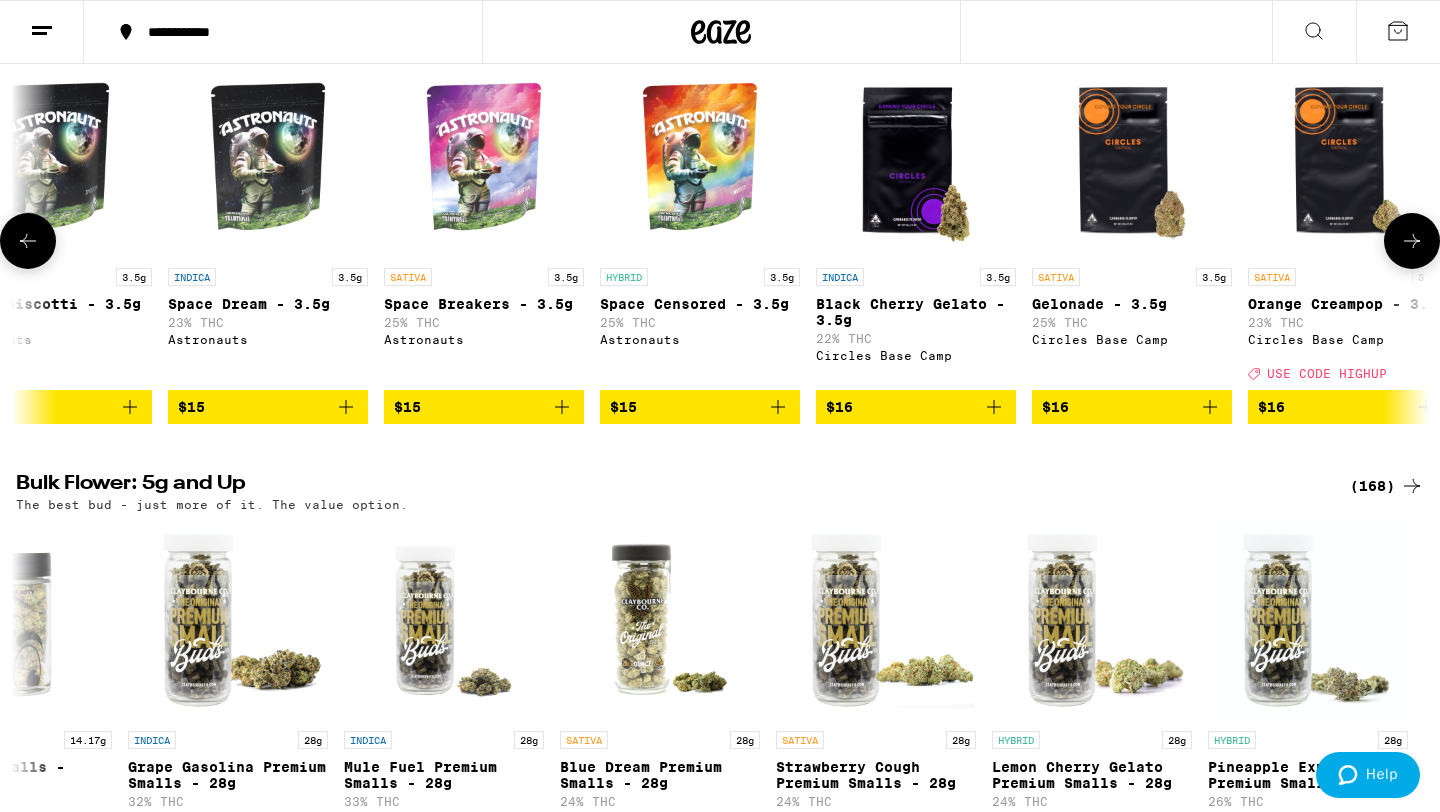 click 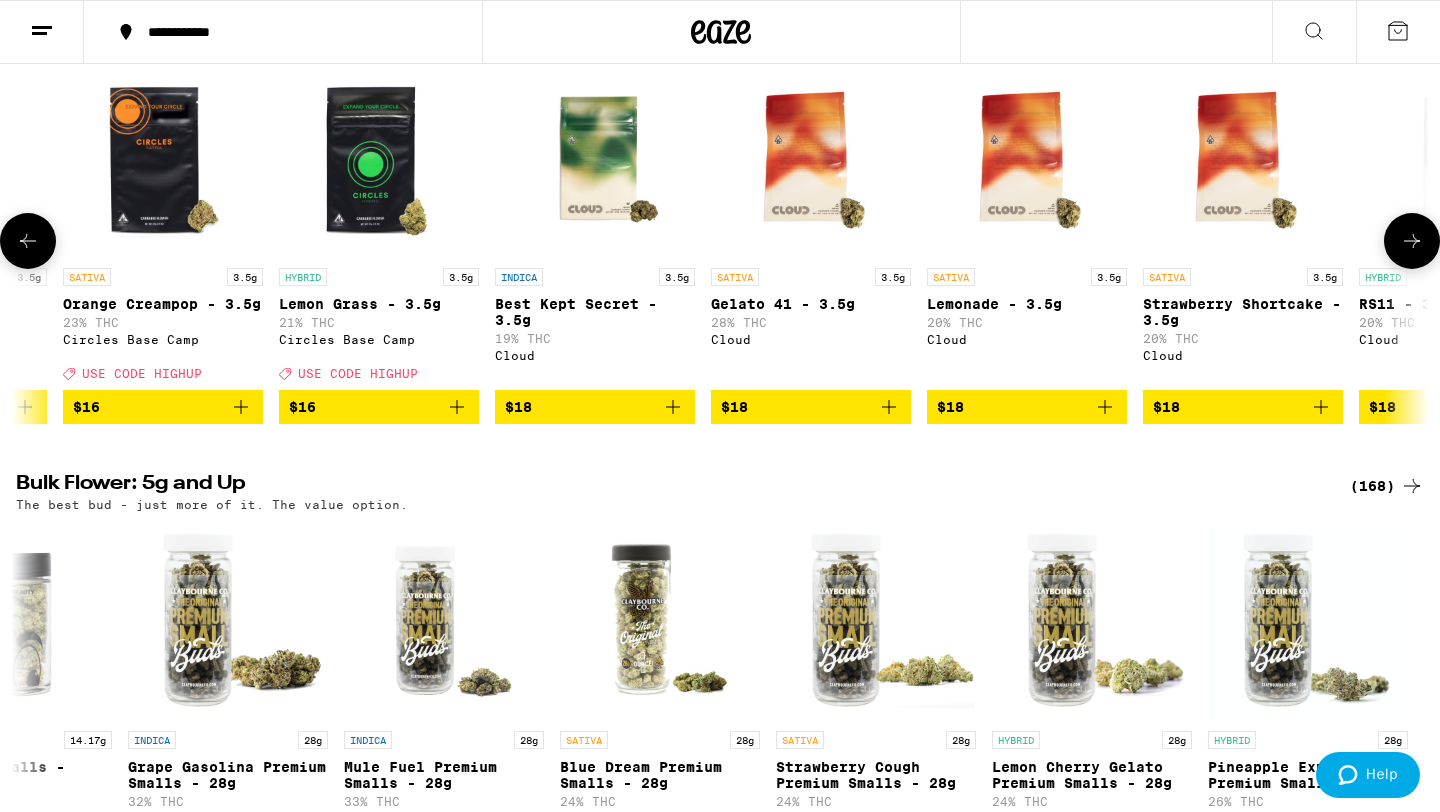scroll, scrollTop: 0, scrollLeft: 2118, axis: horizontal 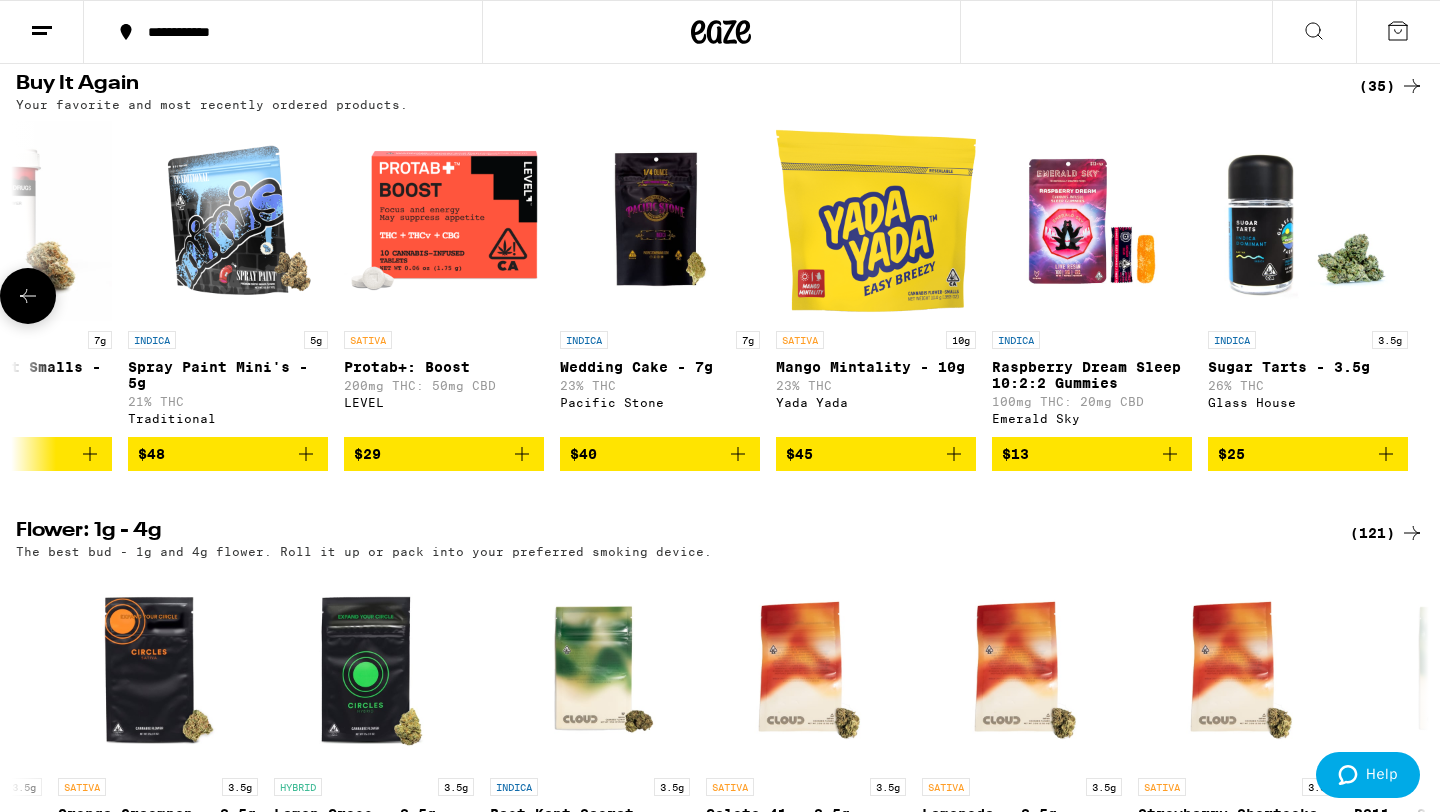 click 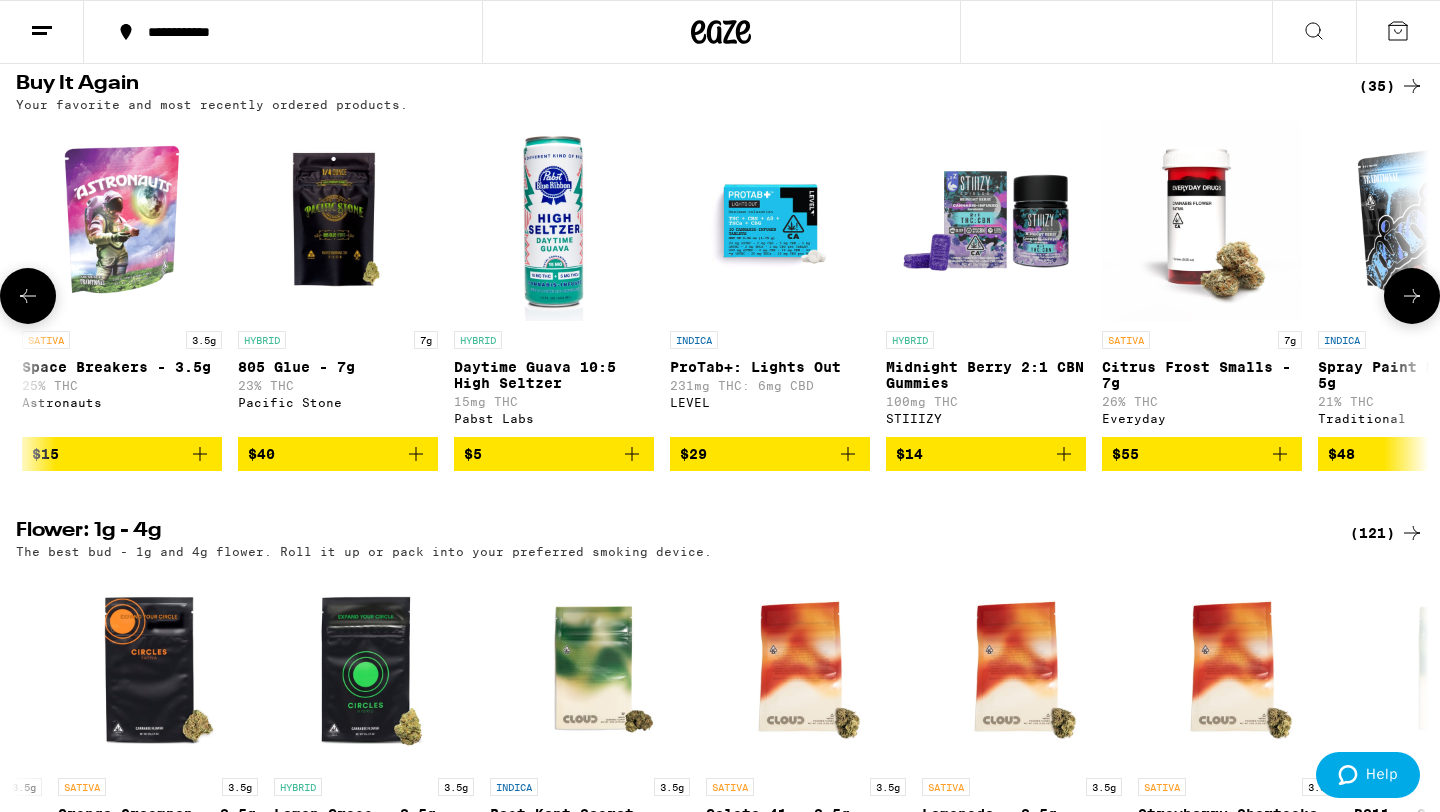 click 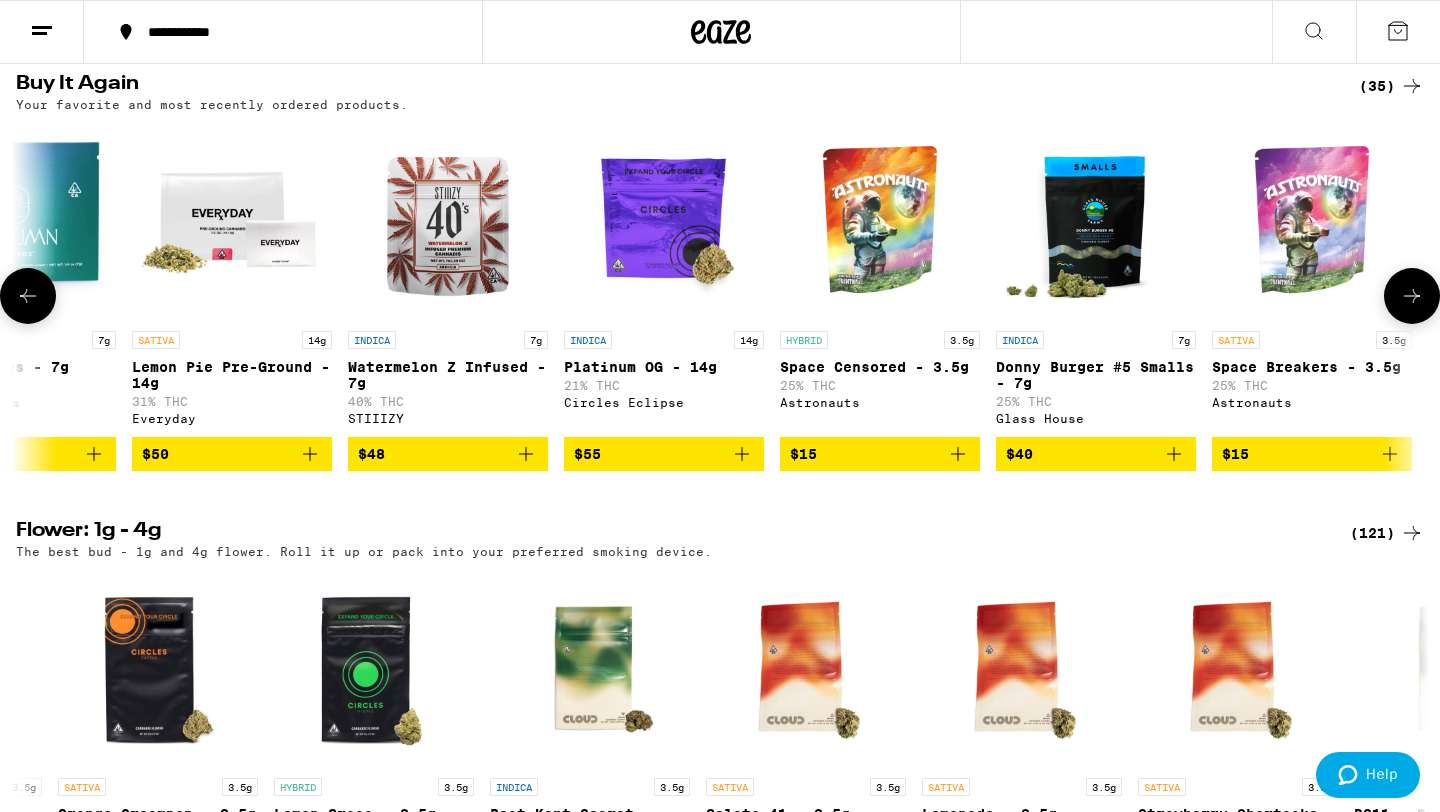 click 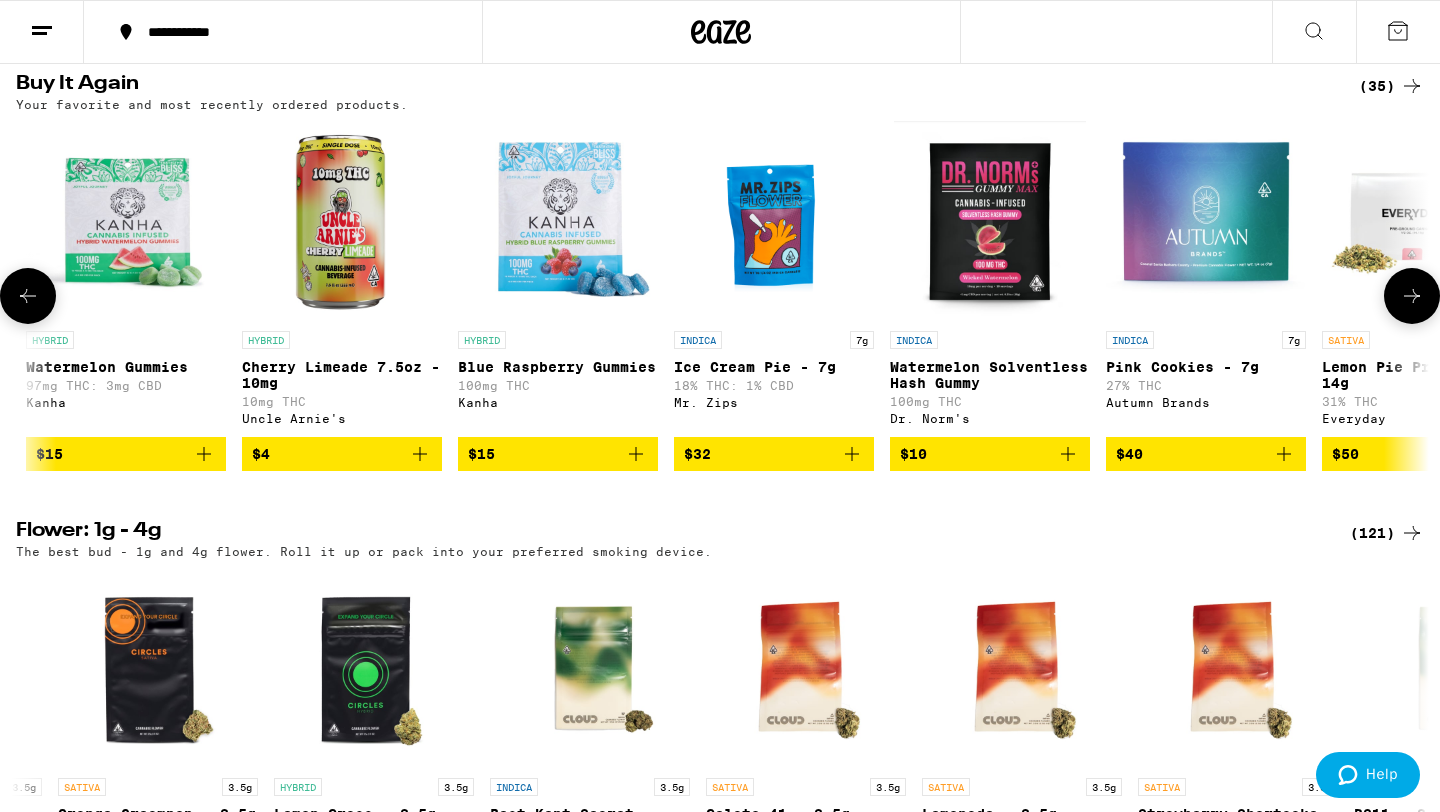 click 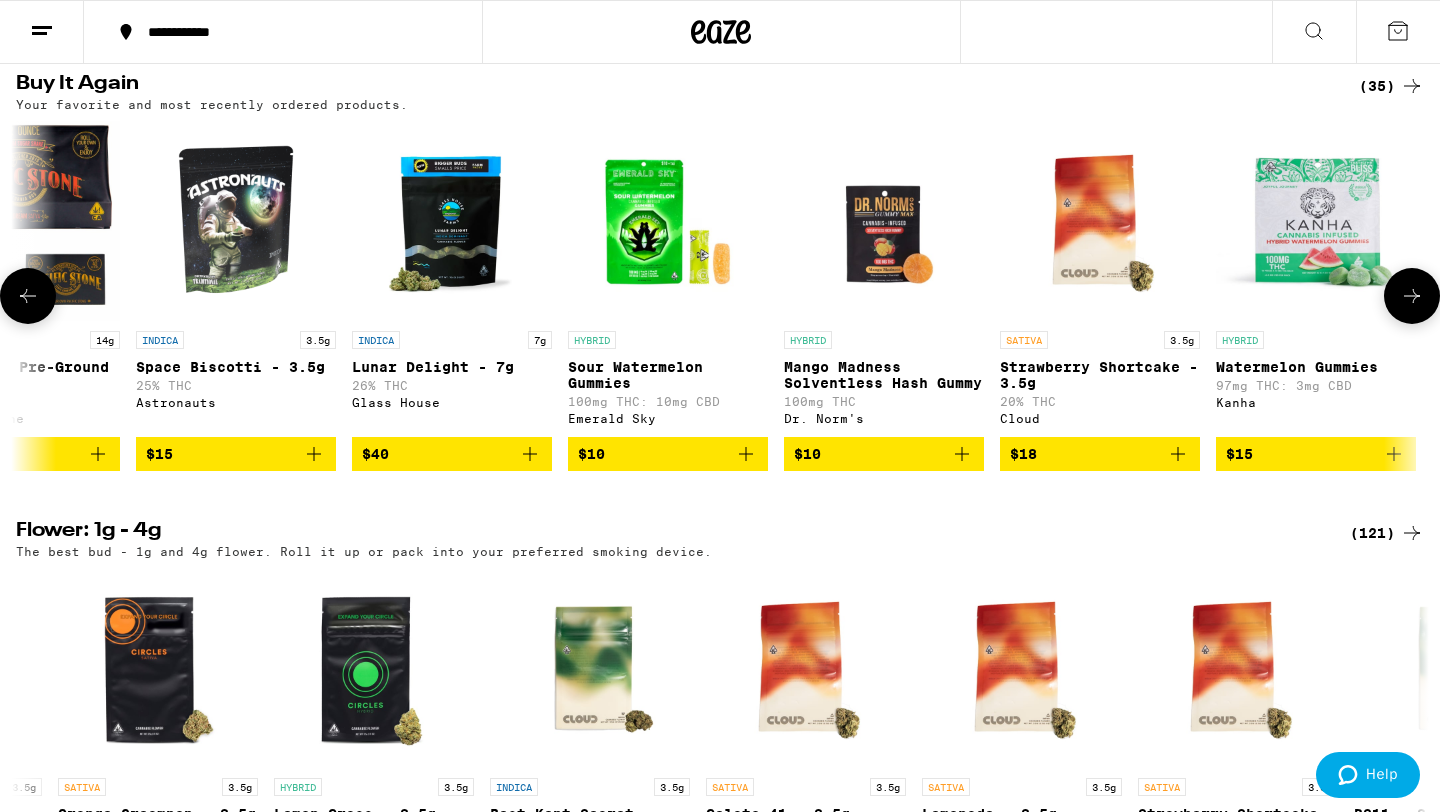 click 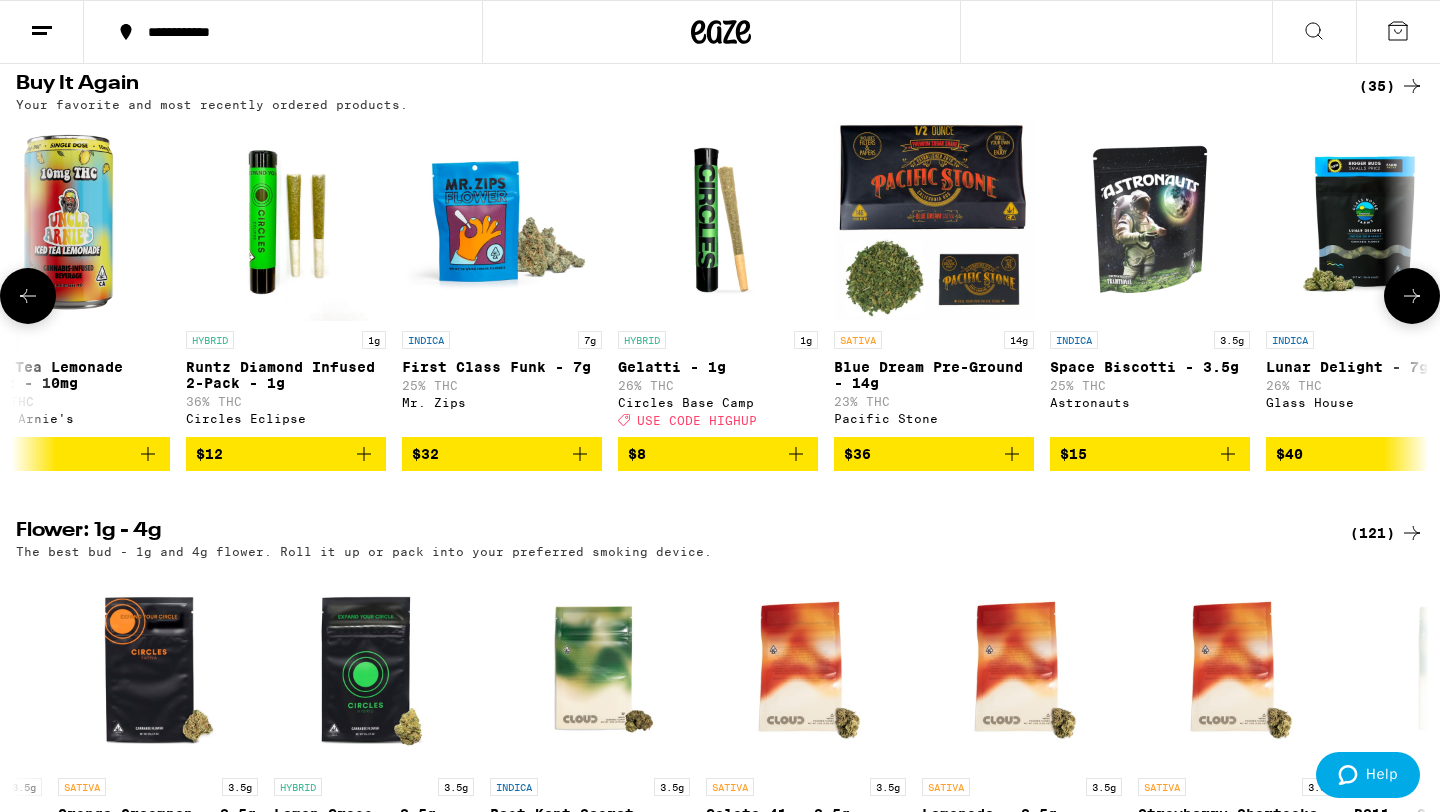 scroll, scrollTop: 0, scrollLeft: 202, axis: horizontal 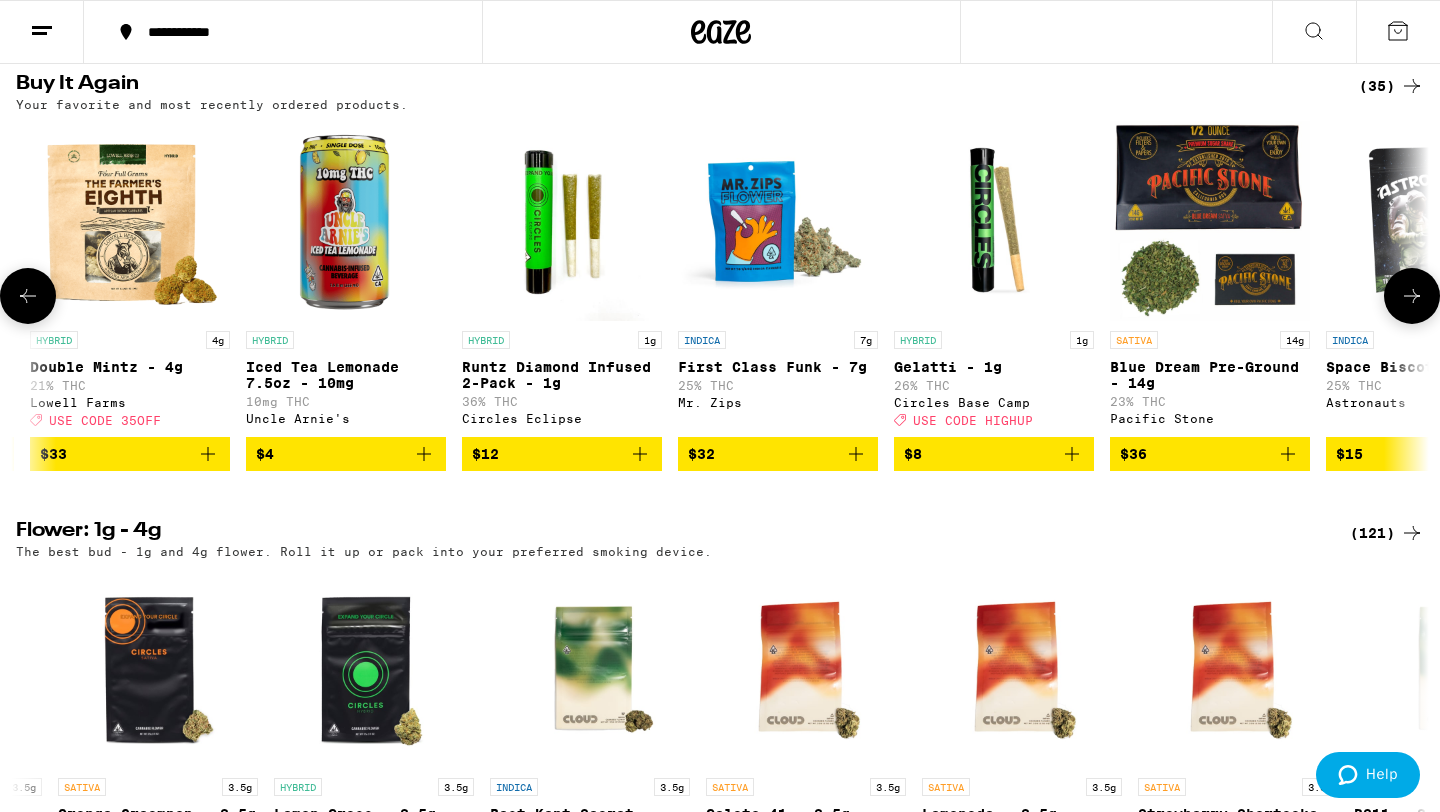 click 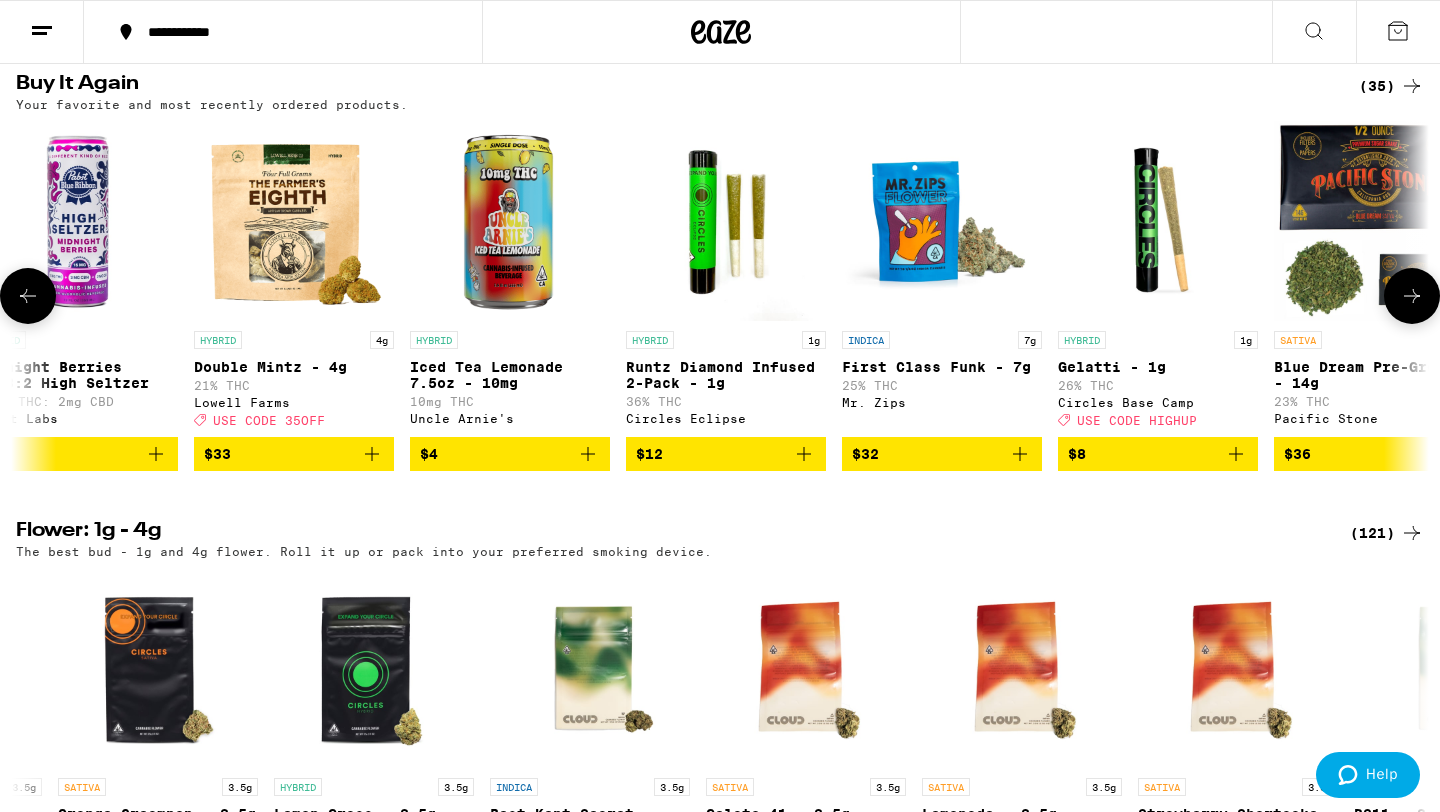 scroll, scrollTop: 0, scrollLeft: 0, axis: both 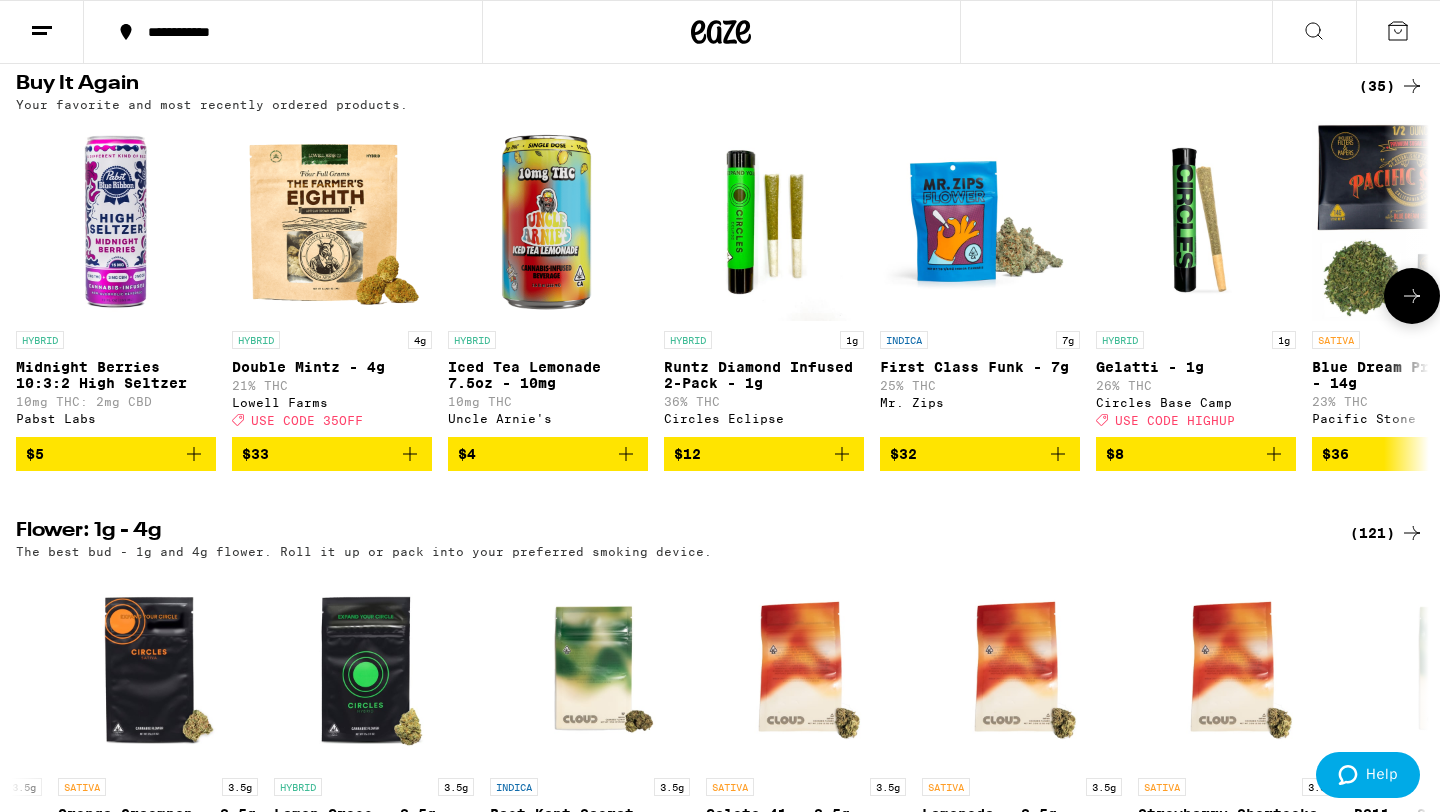 click 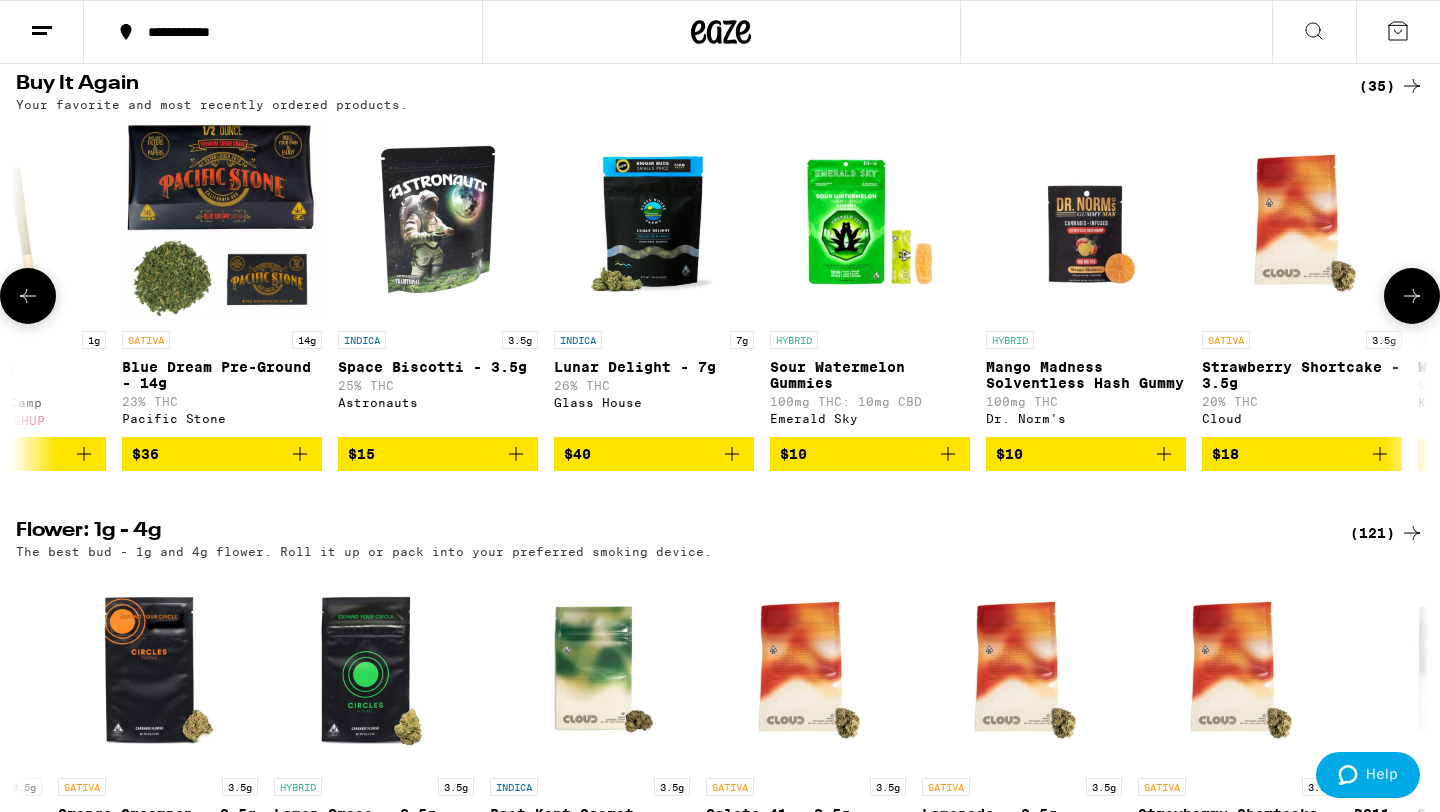 click 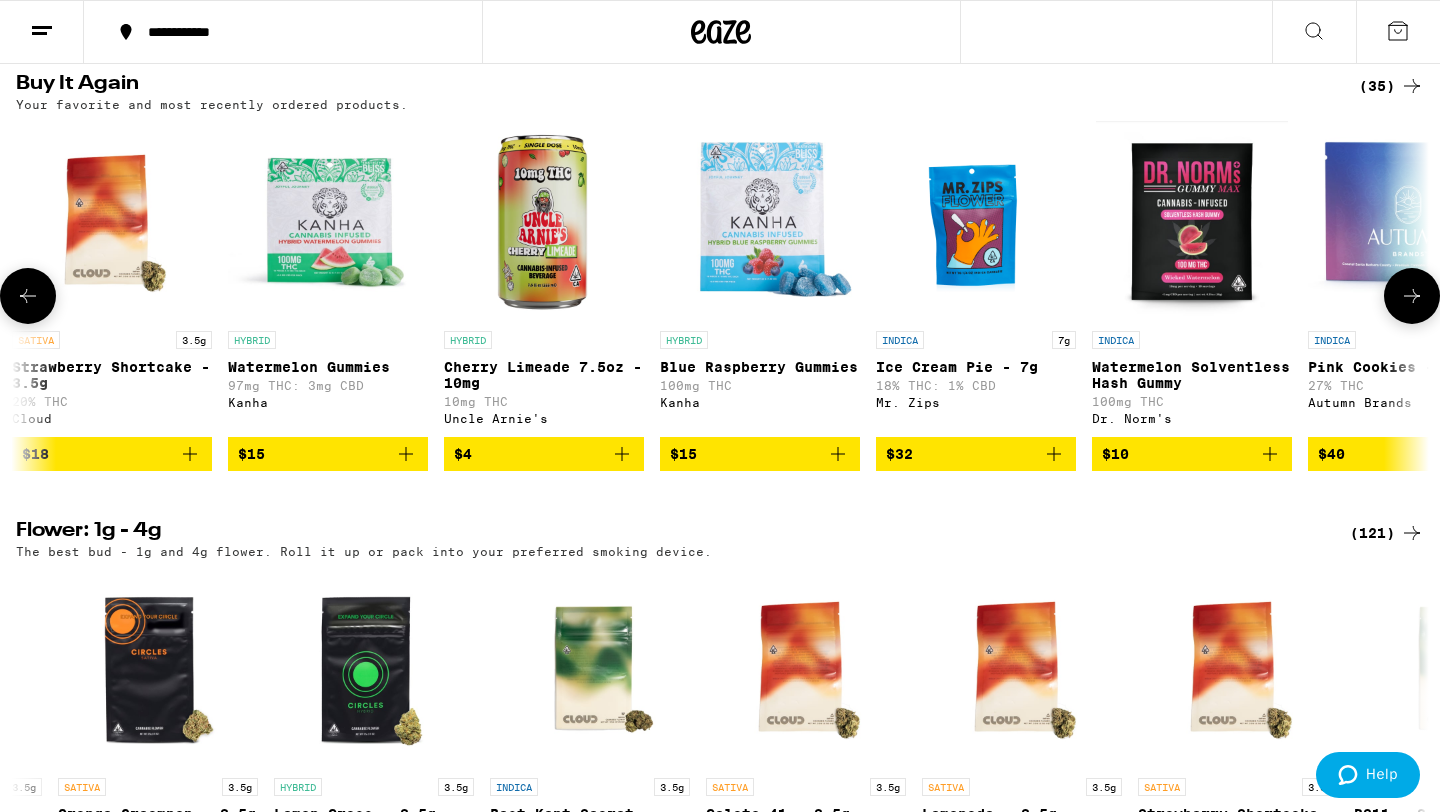 click 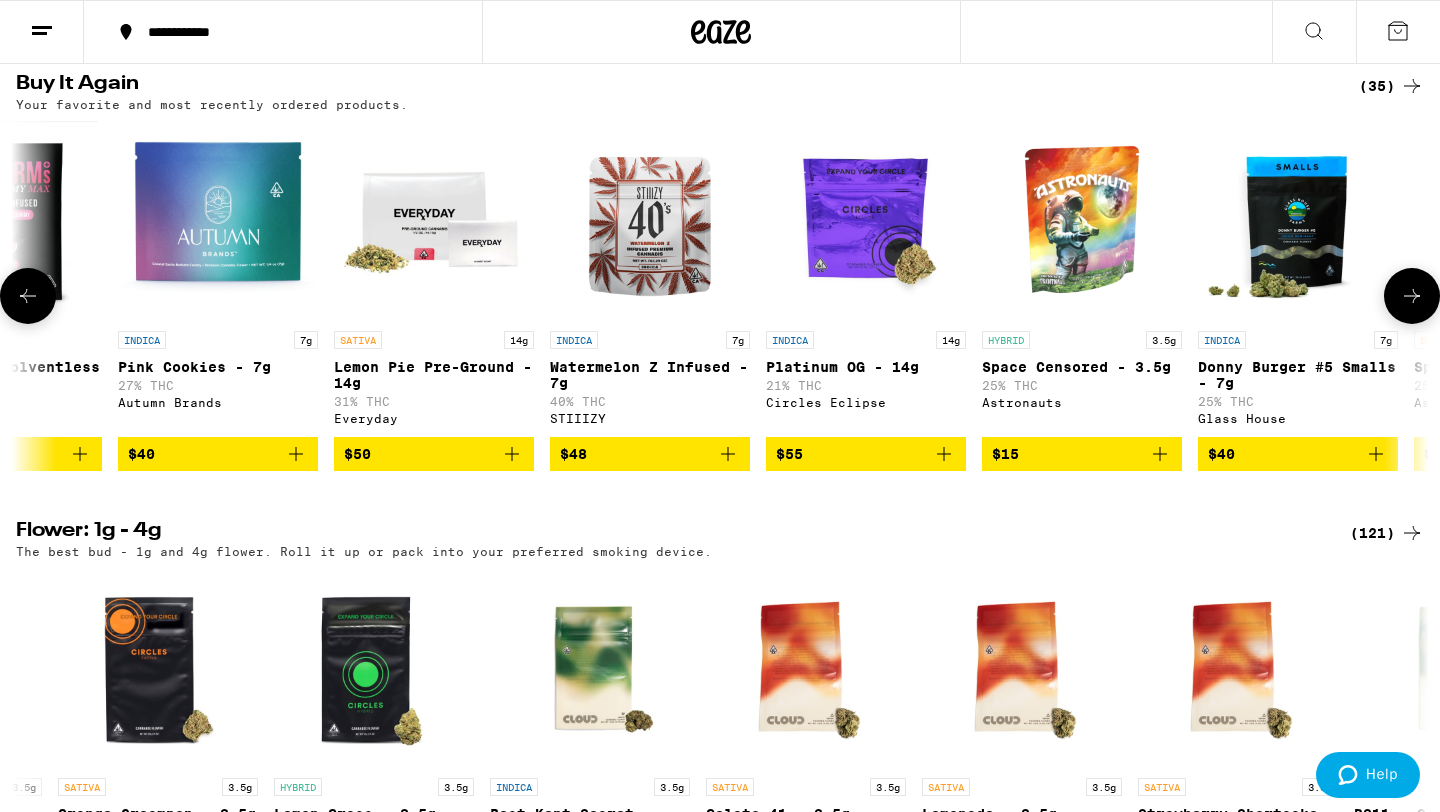 click 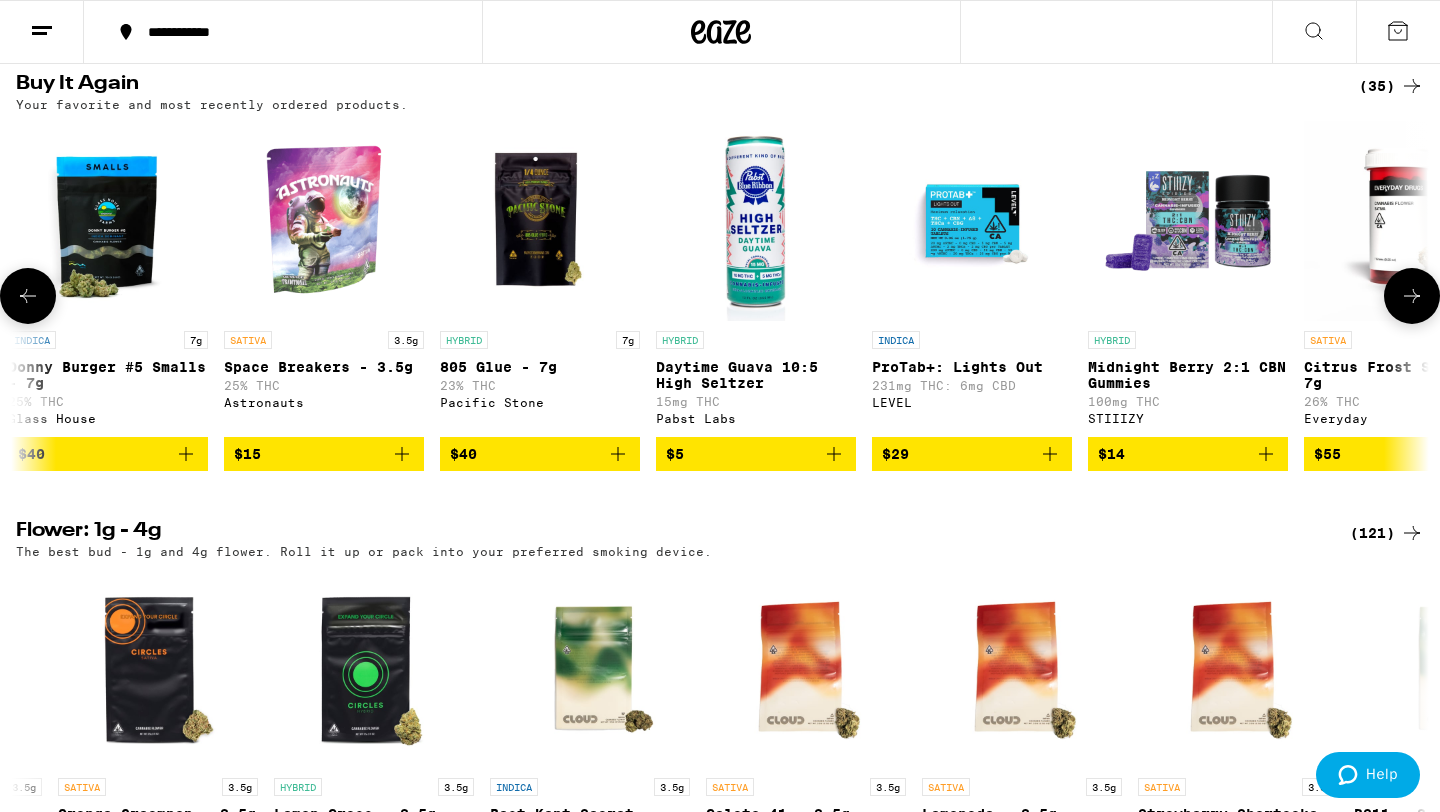 click 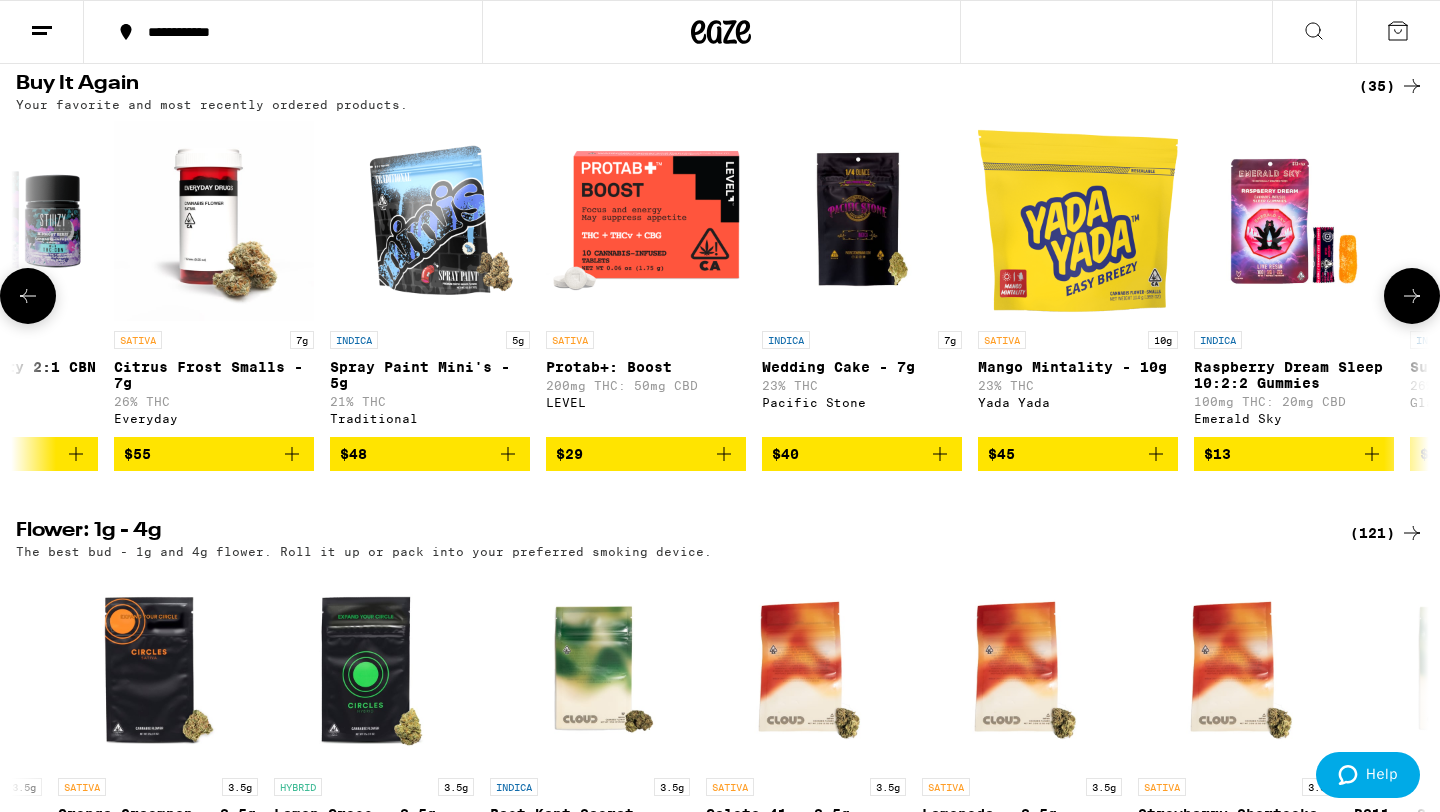 click 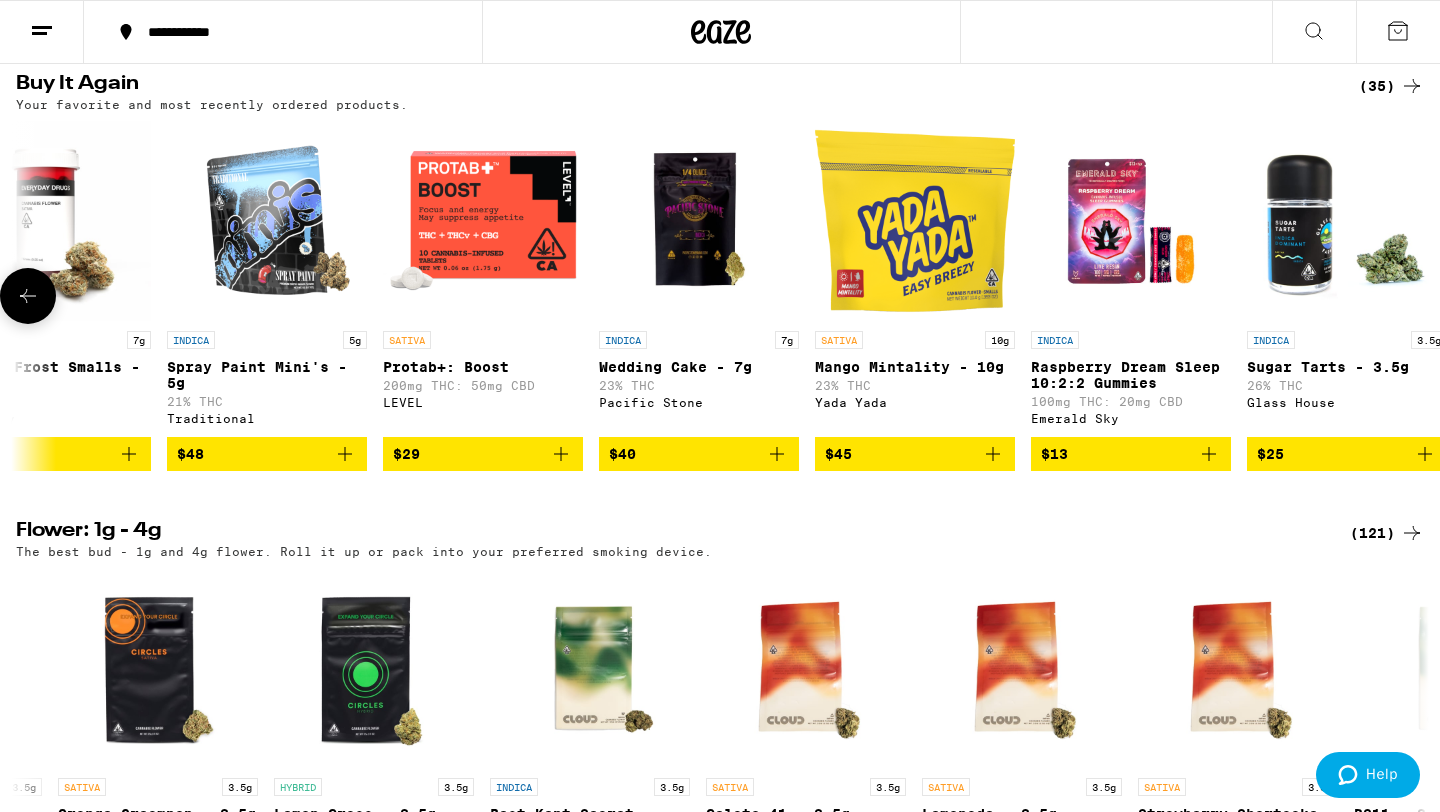 scroll, scrollTop: 0, scrollLeft: 6152, axis: horizontal 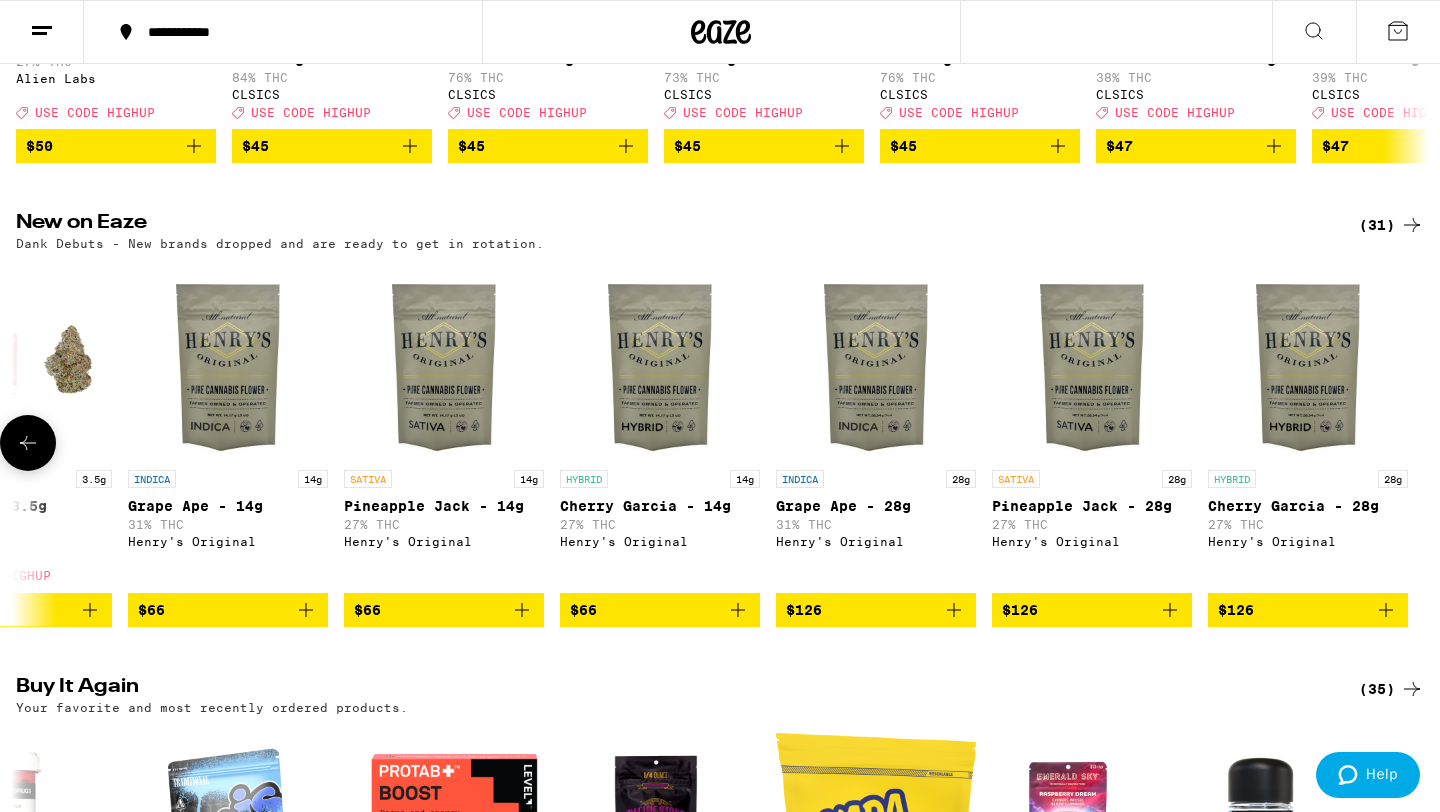 click at bounding box center (28, 443) 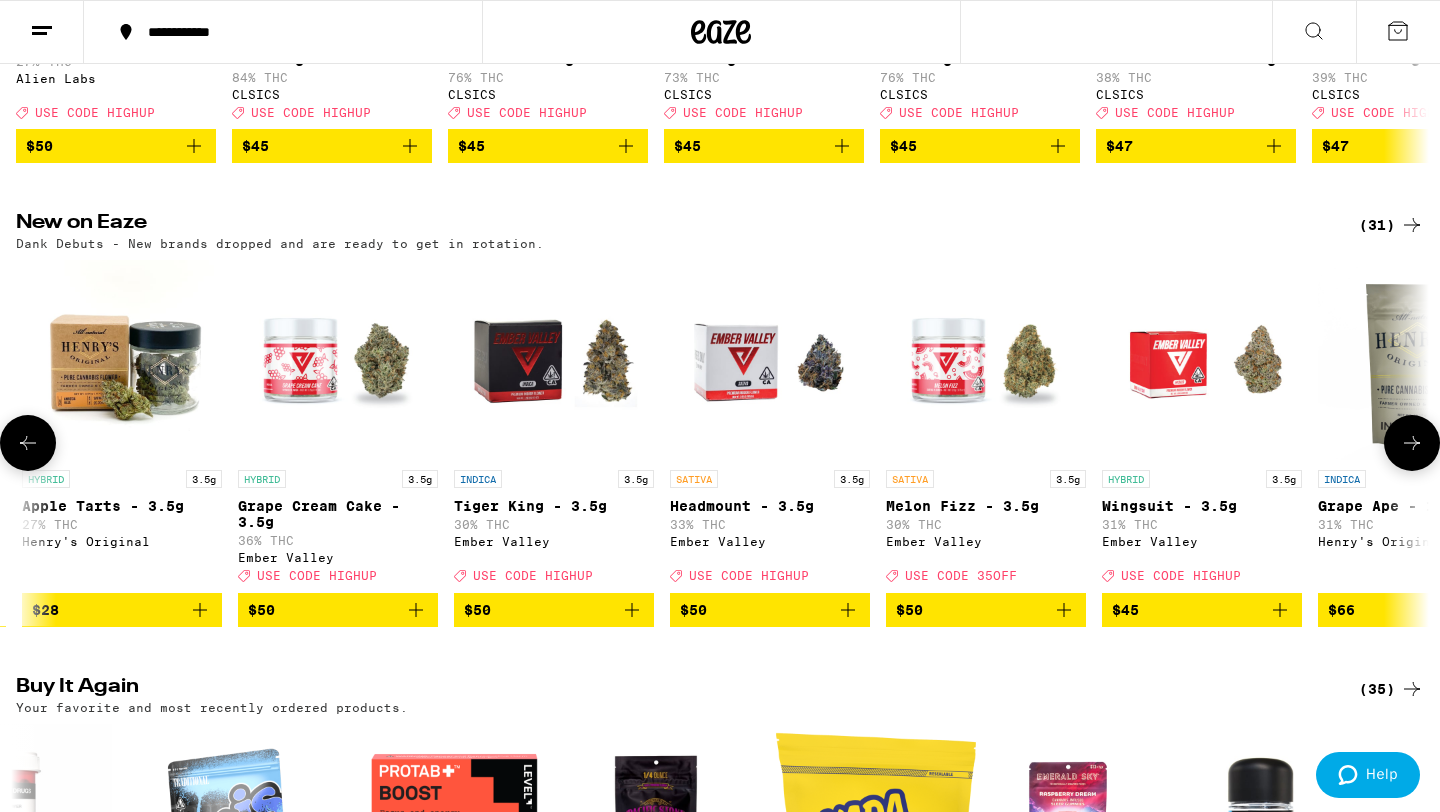click at bounding box center (28, 443) 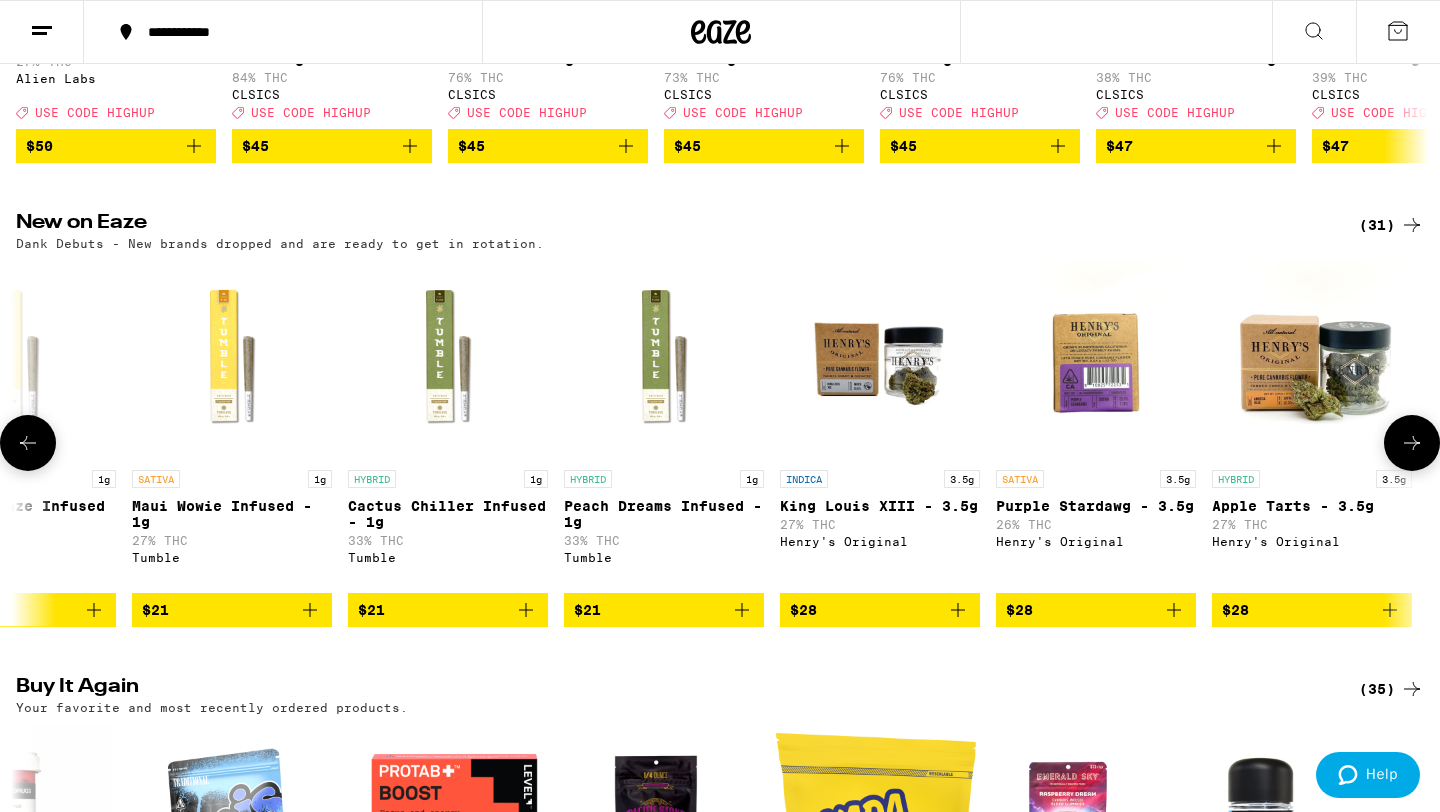 click at bounding box center (28, 443) 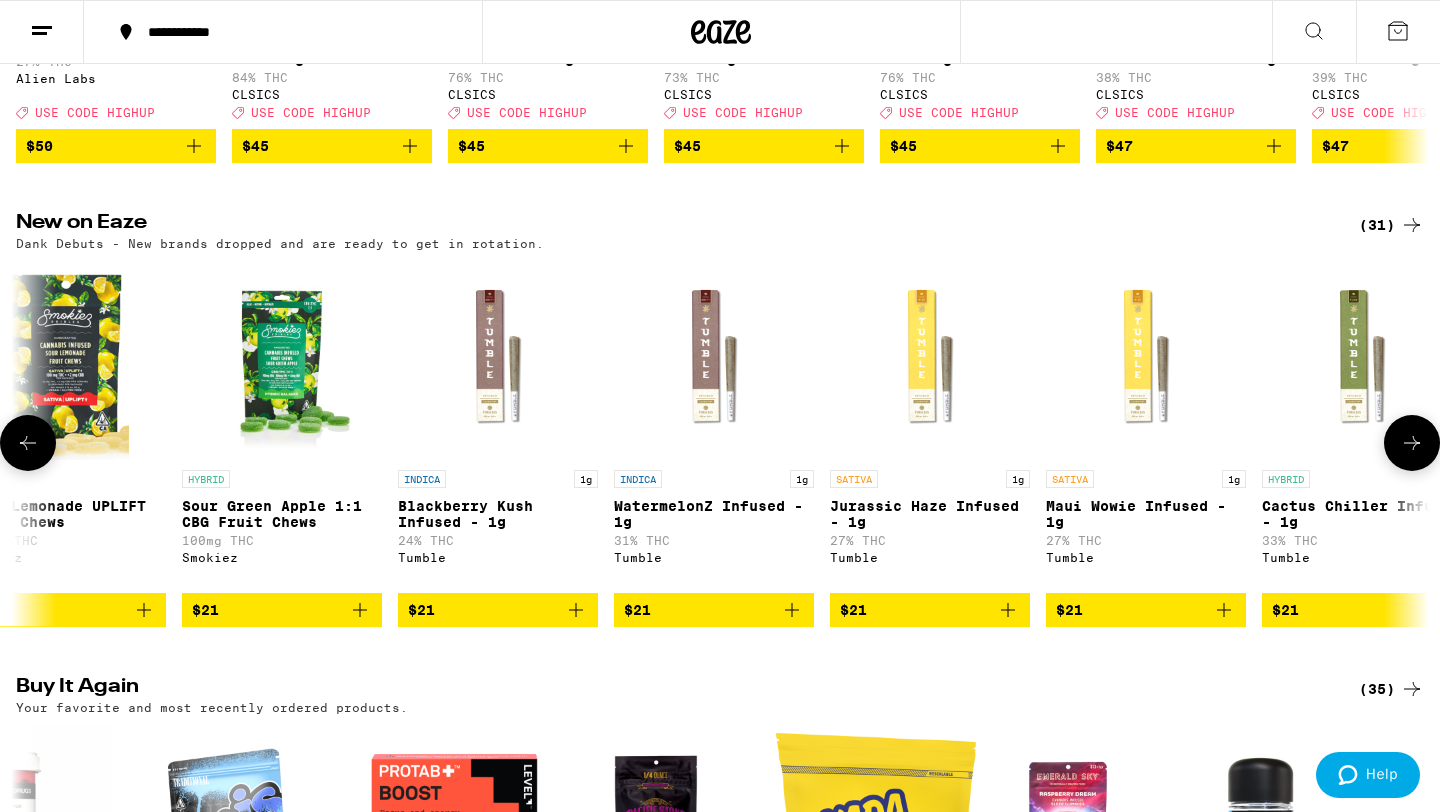 scroll, scrollTop: 0, scrollLeft: 1718, axis: horizontal 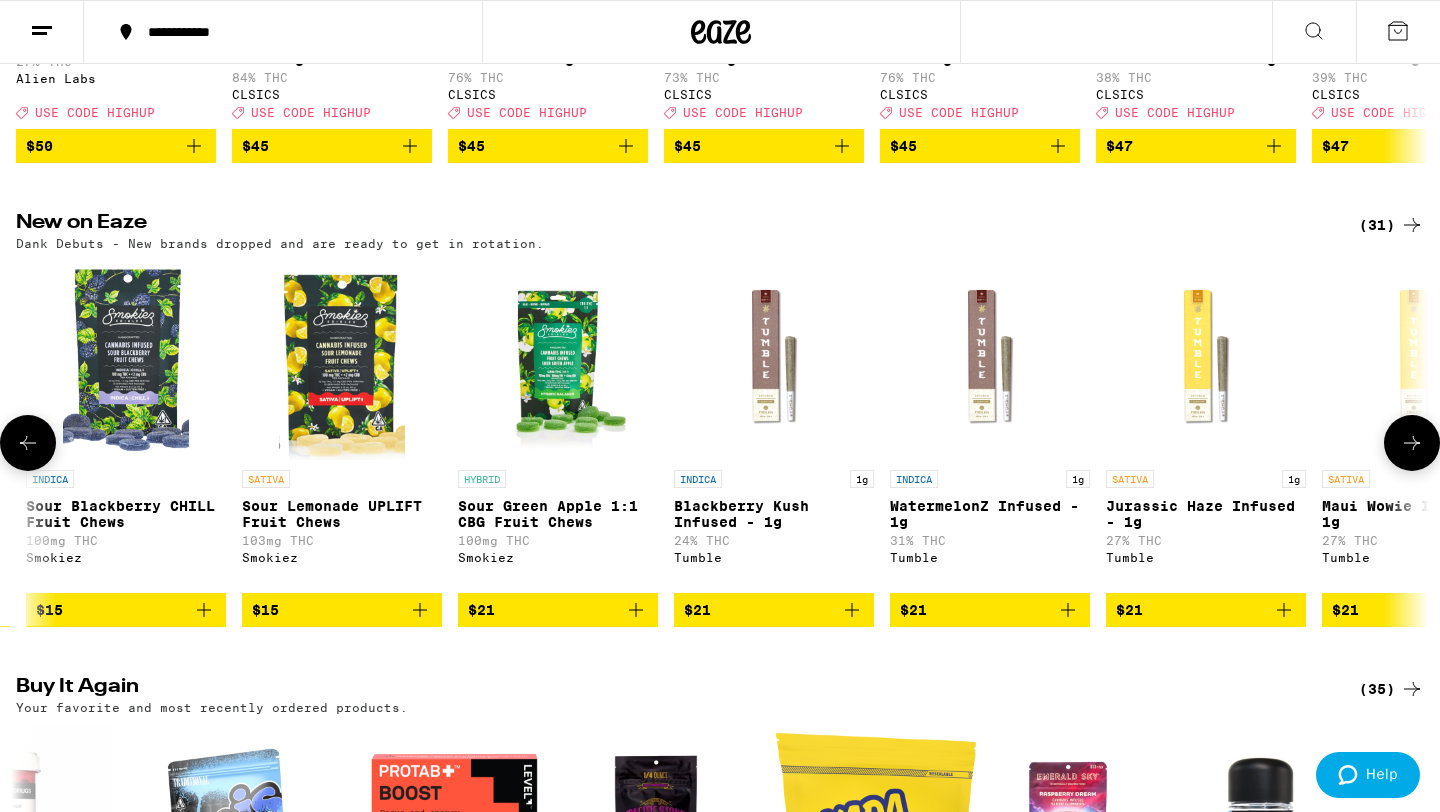 click at bounding box center [28, 443] 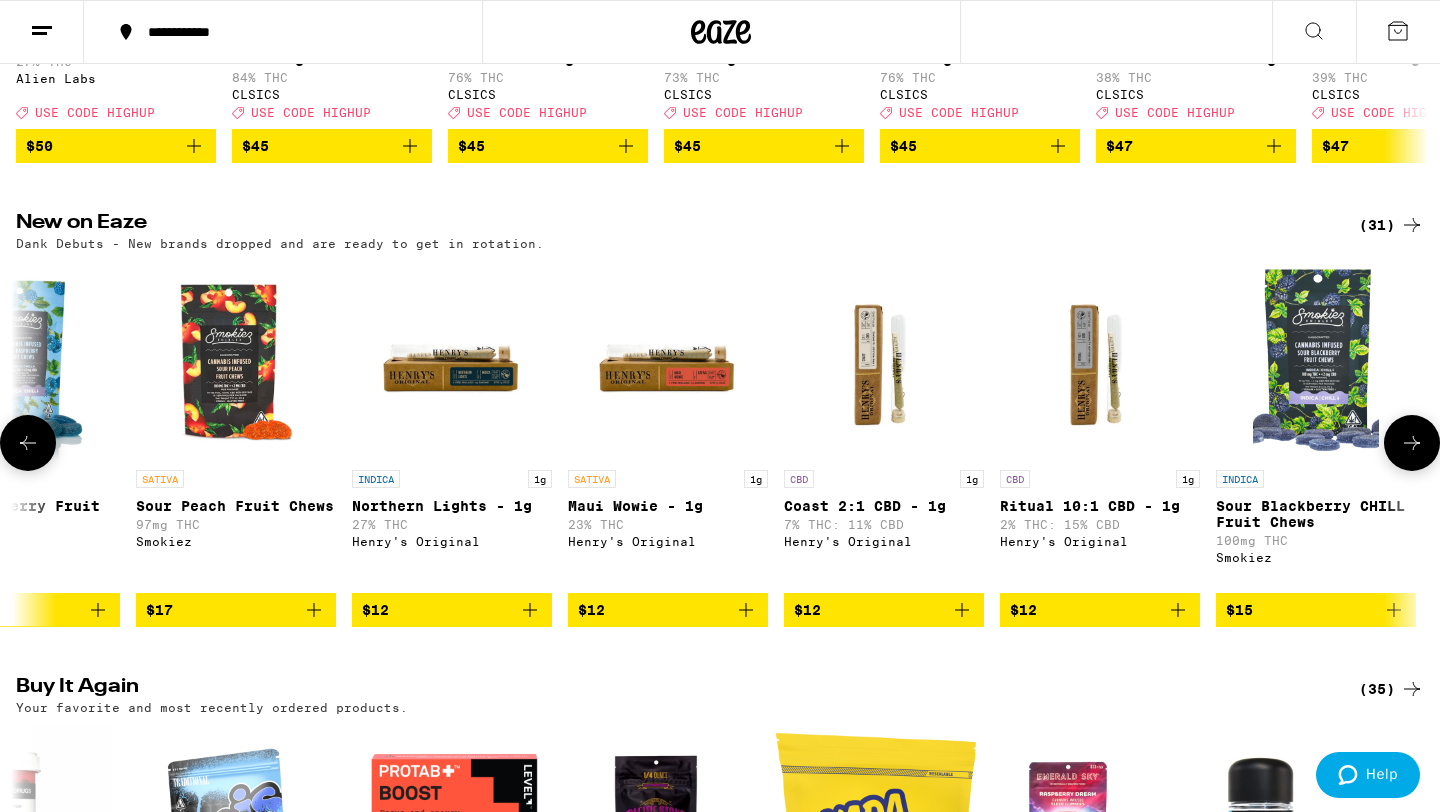 click at bounding box center (28, 443) 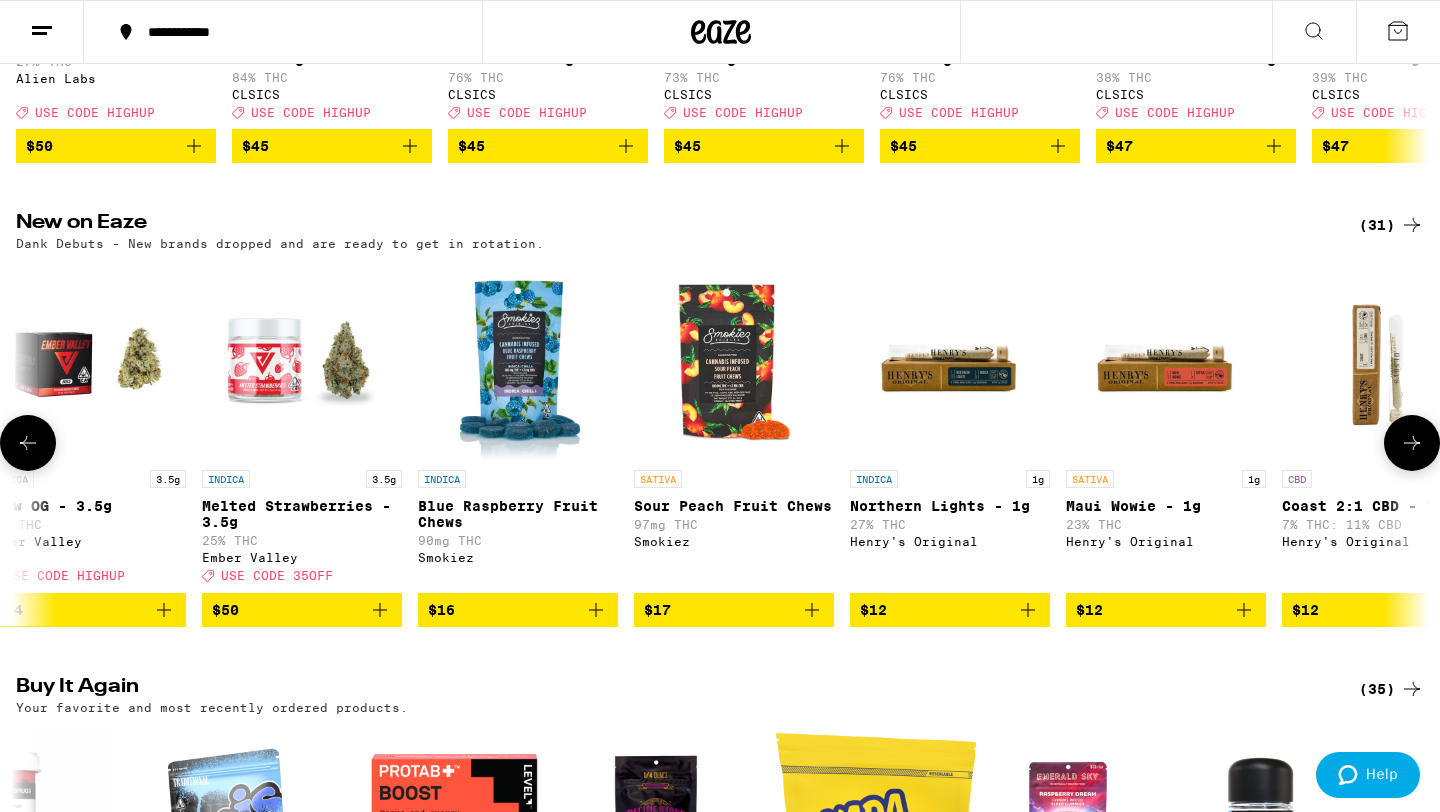 scroll, scrollTop: 0, scrollLeft: 0, axis: both 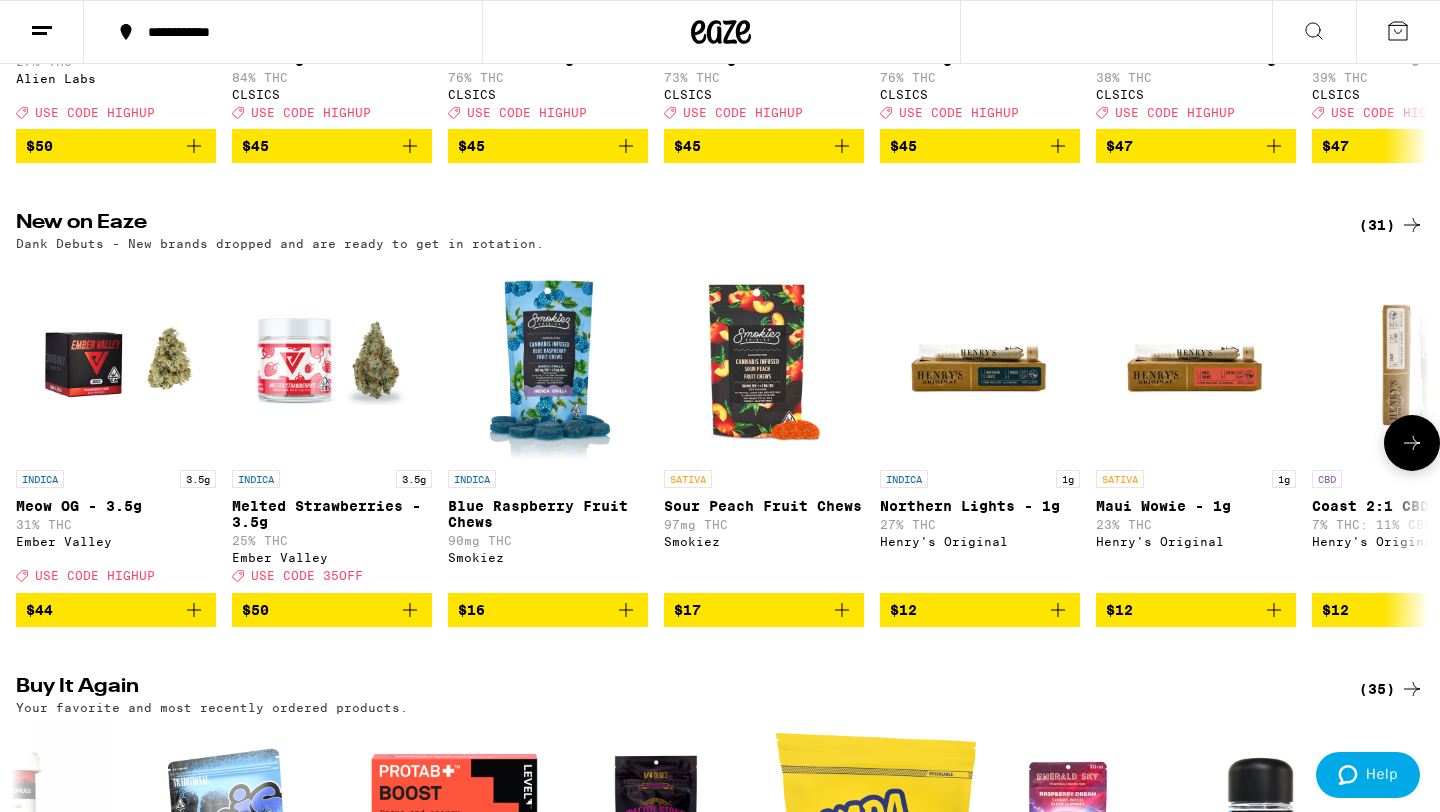 click at bounding box center (28, 443) 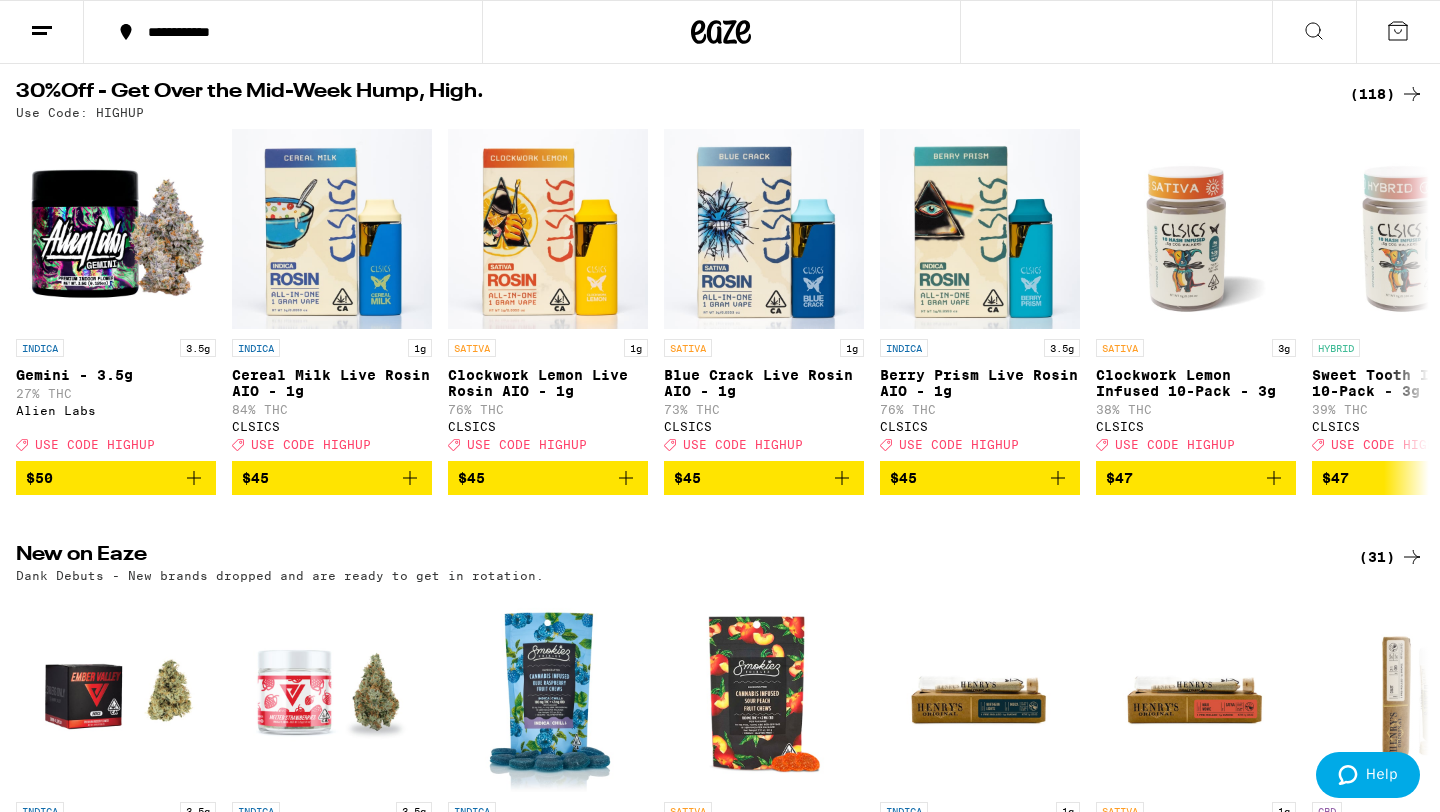 scroll, scrollTop: 207, scrollLeft: 0, axis: vertical 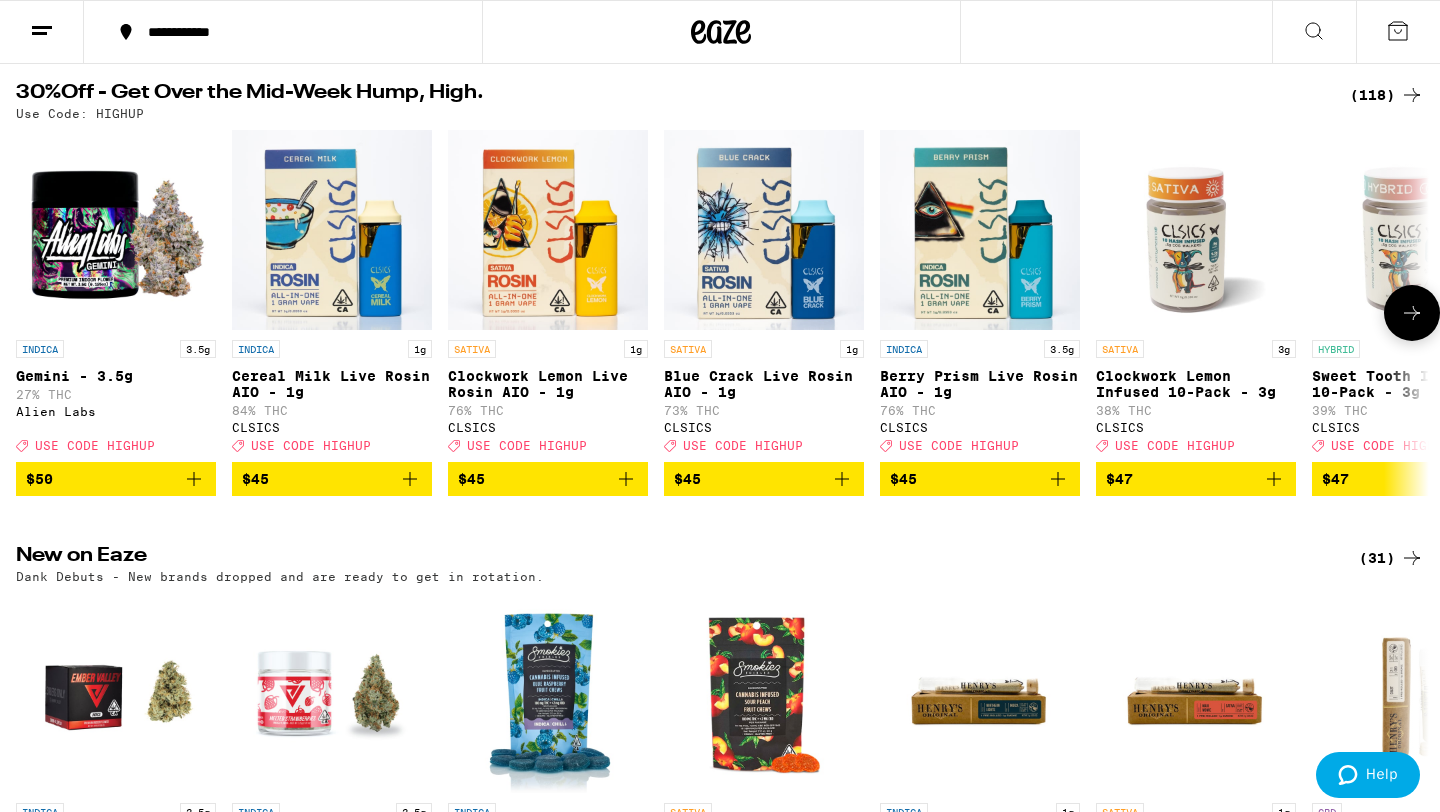 click at bounding box center (1412, 313) 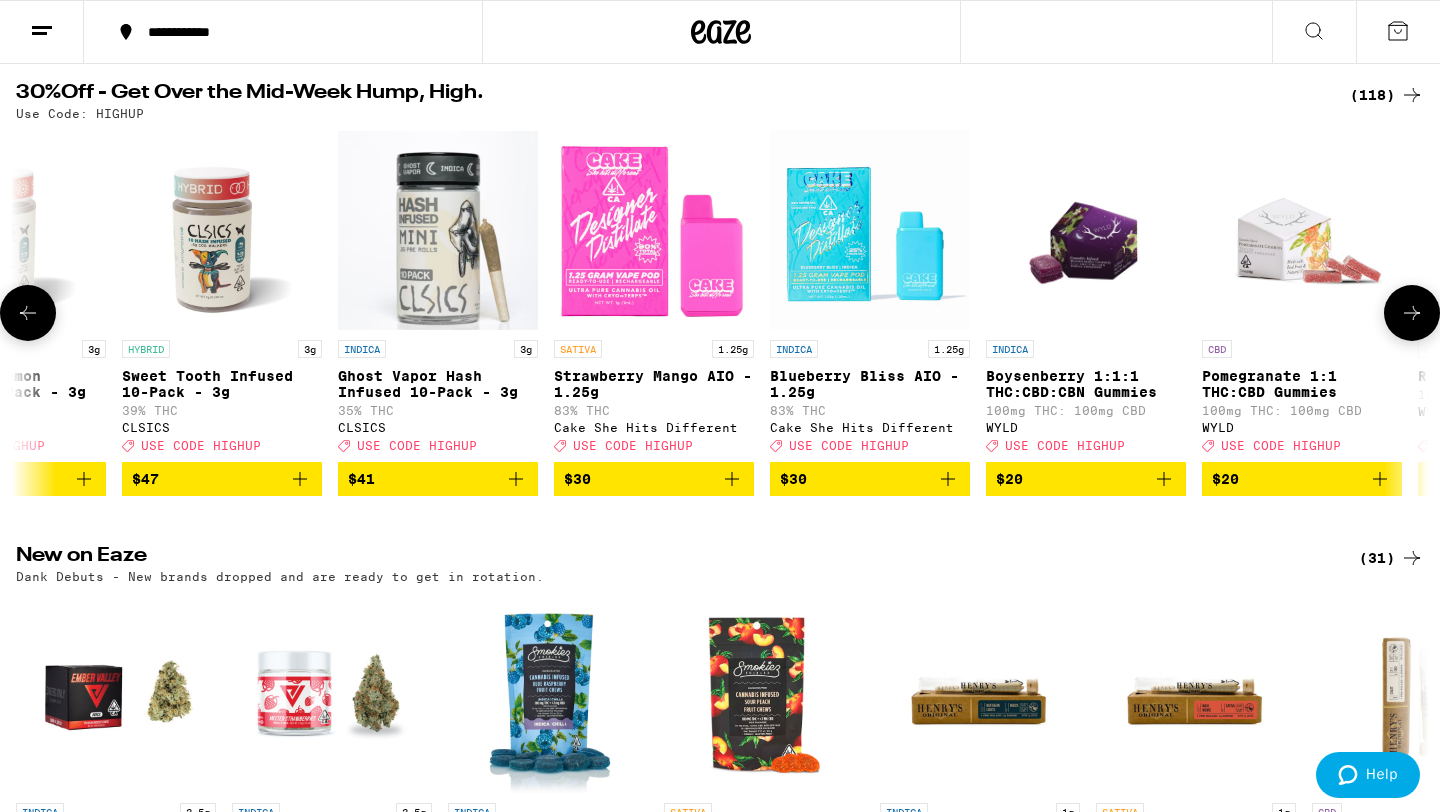 click at bounding box center (1412, 313) 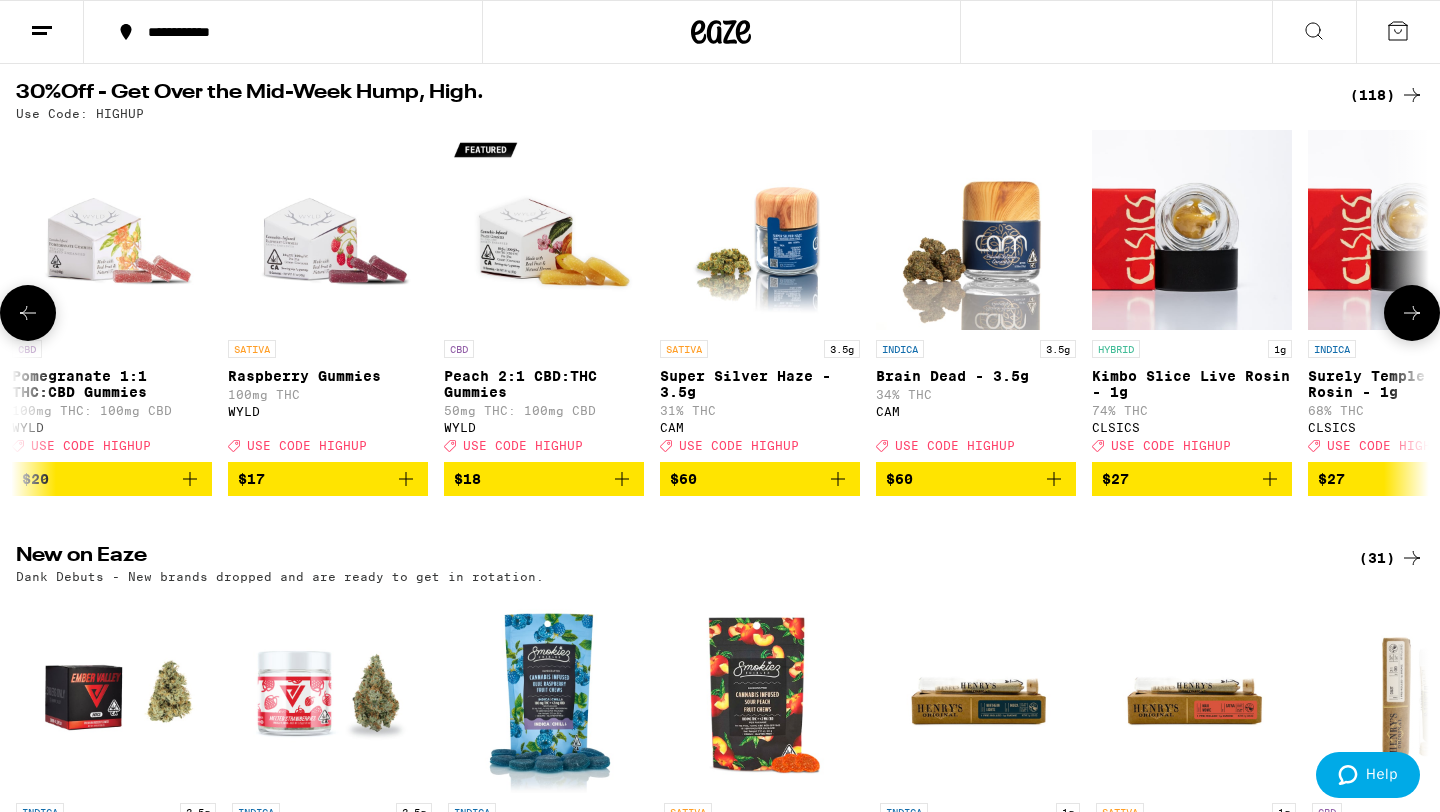 click at bounding box center (1412, 313) 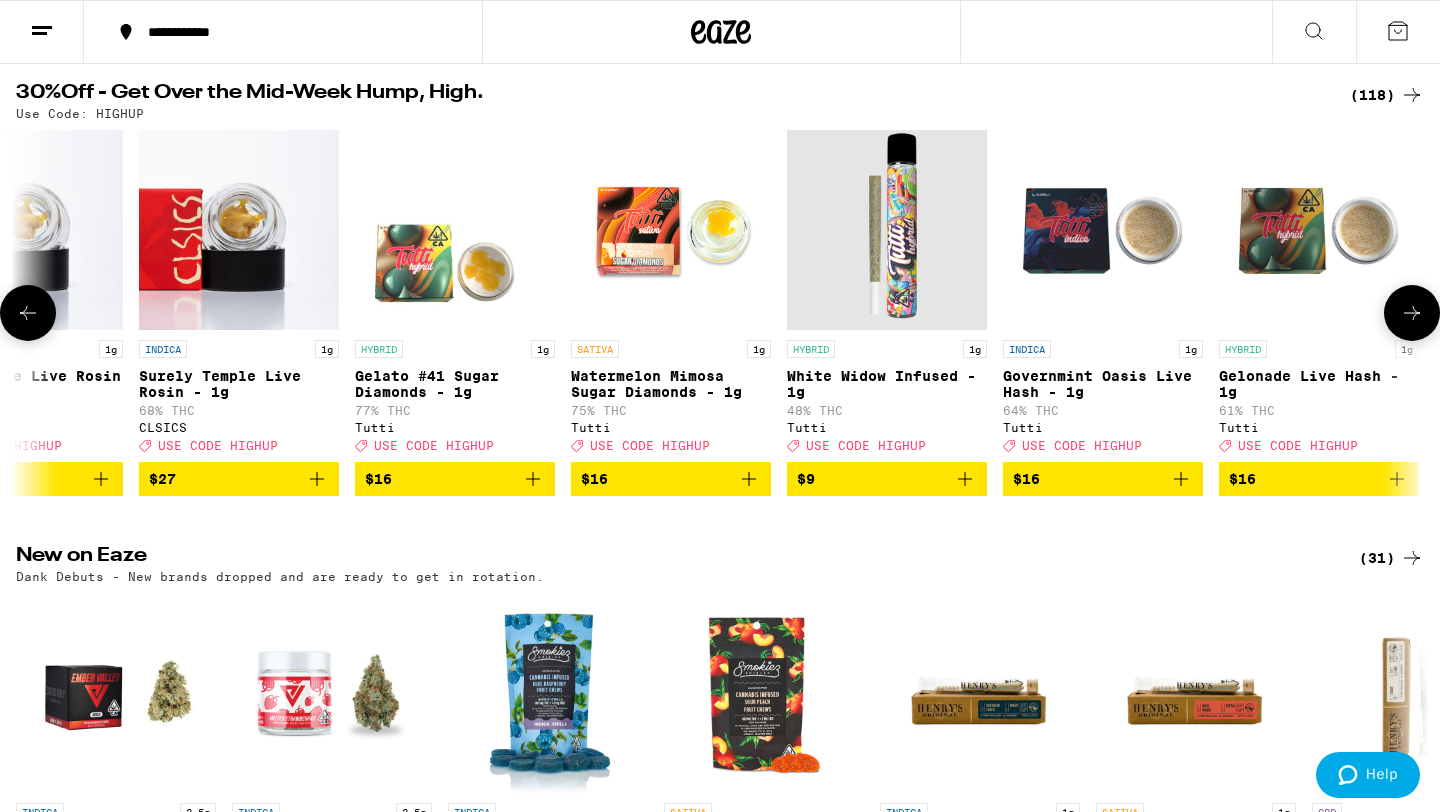 scroll, scrollTop: 0, scrollLeft: 3570, axis: horizontal 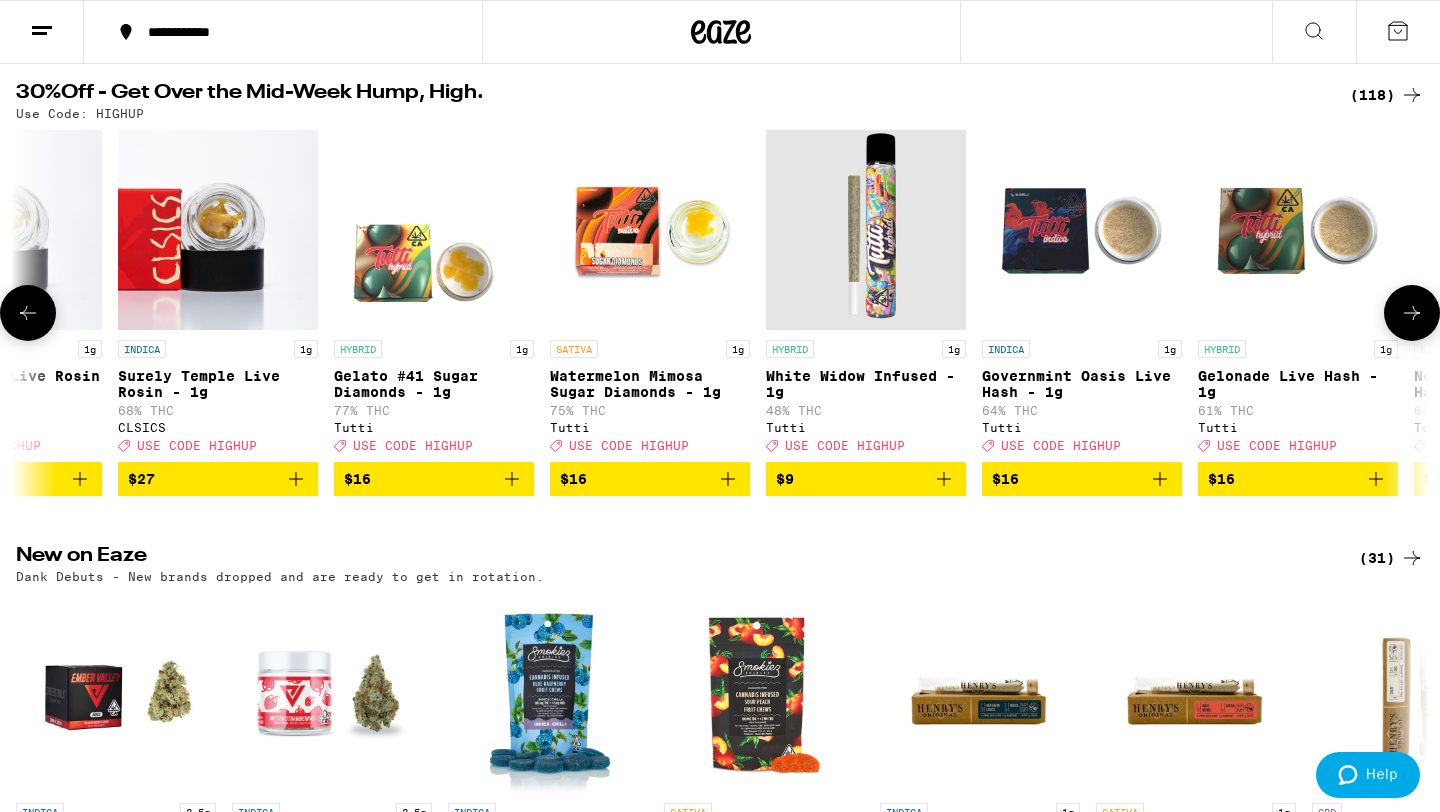 click at bounding box center [1412, 313] 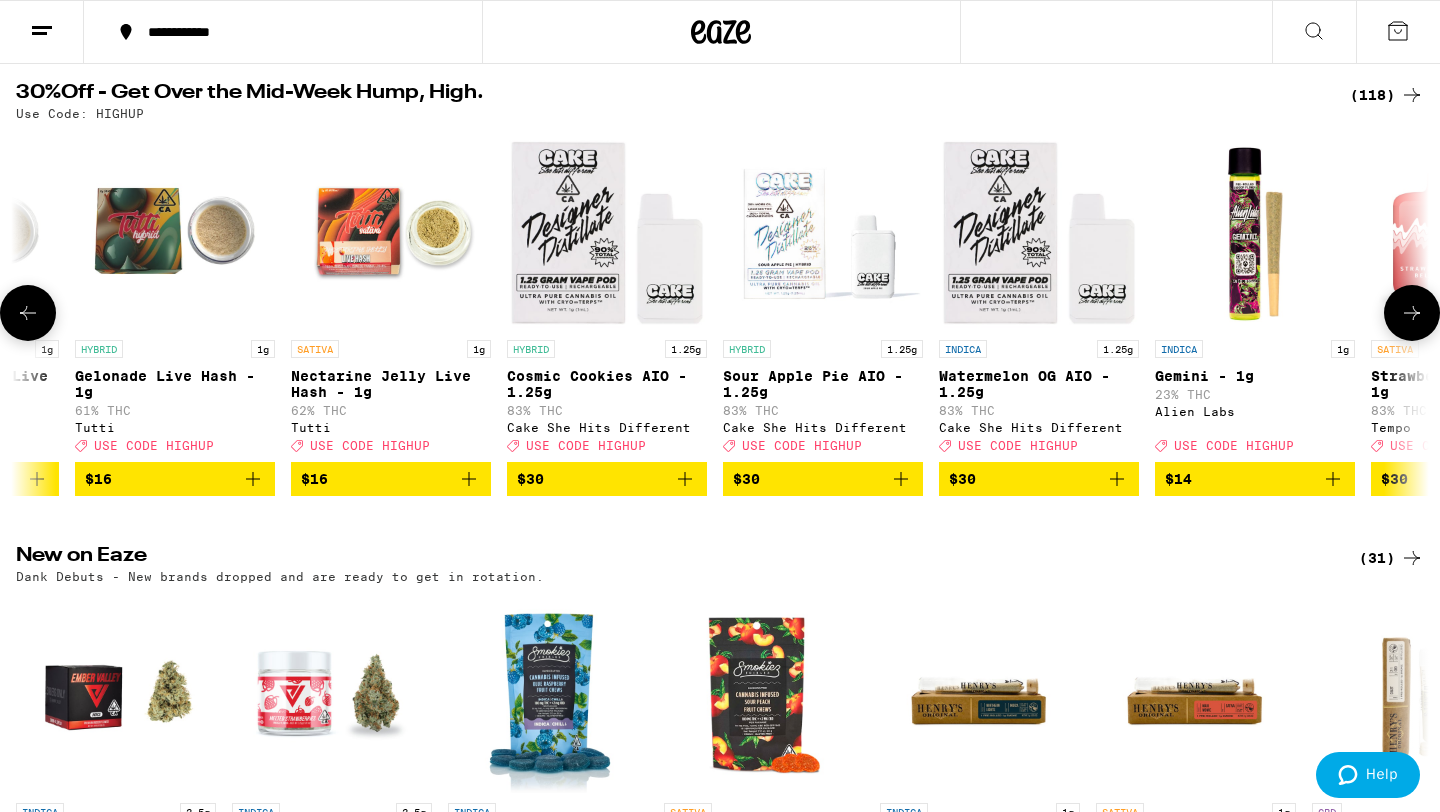scroll, scrollTop: 0, scrollLeft: 4760, axis: horizontal 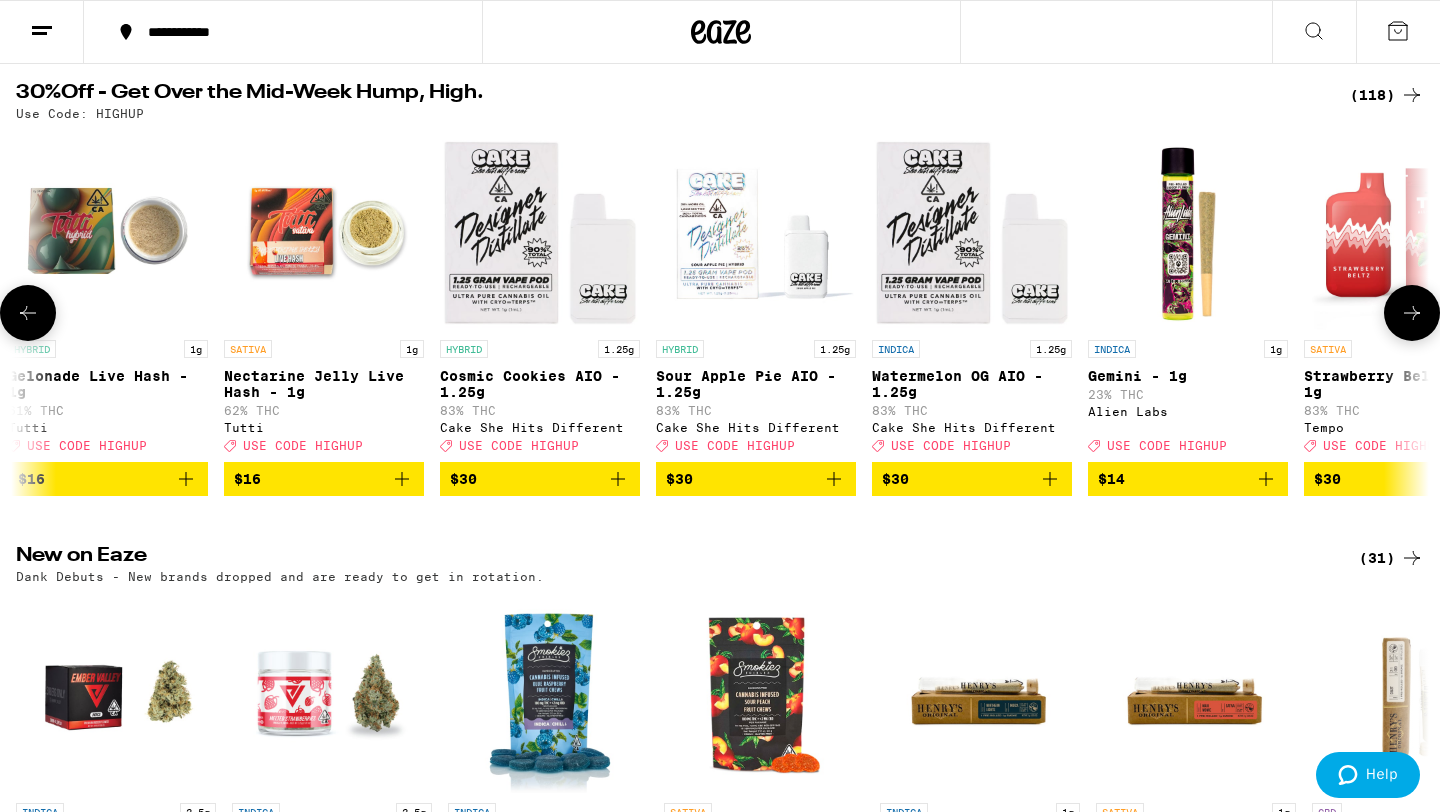 click at bounding box center [1412, 313] 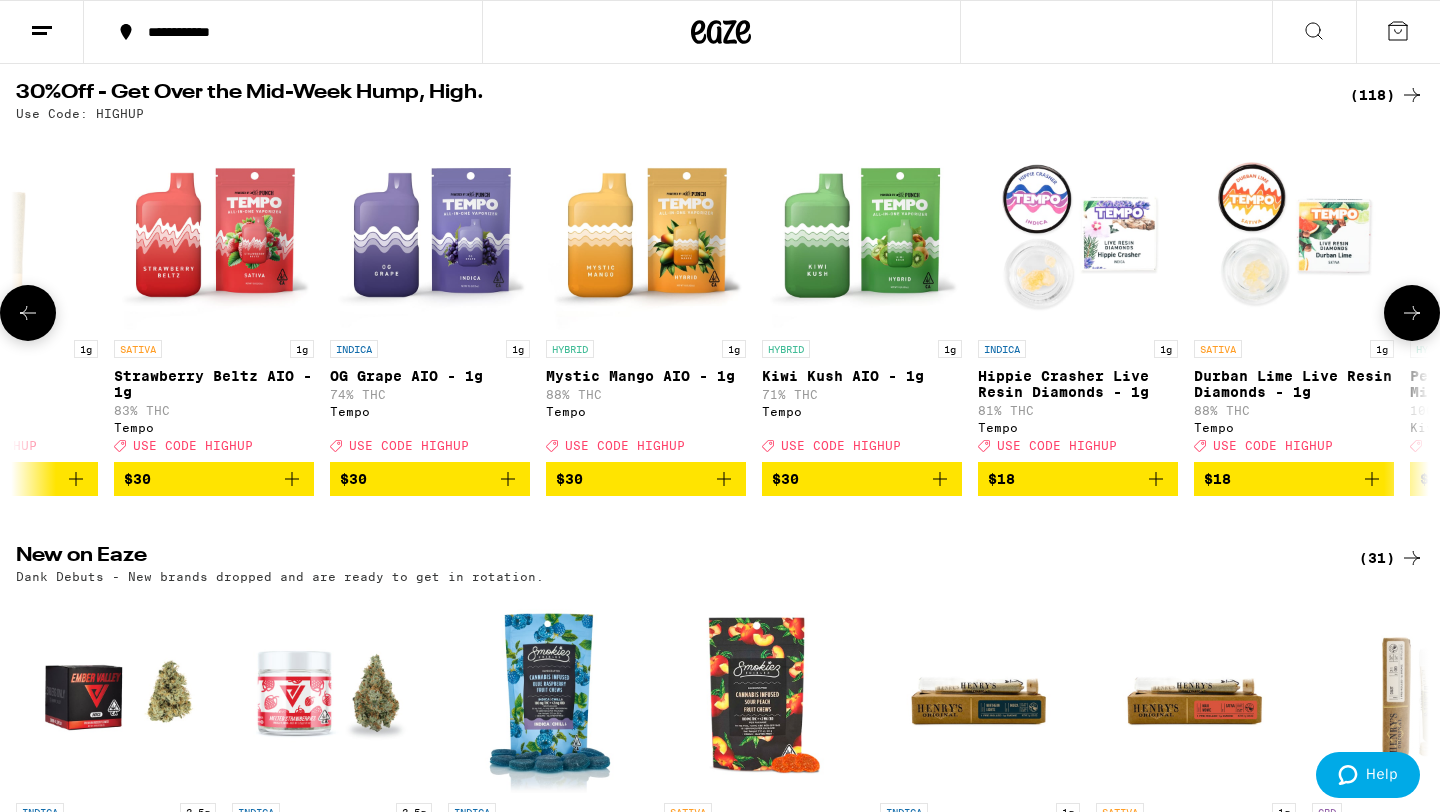 click at bounding box center [1412, 313] 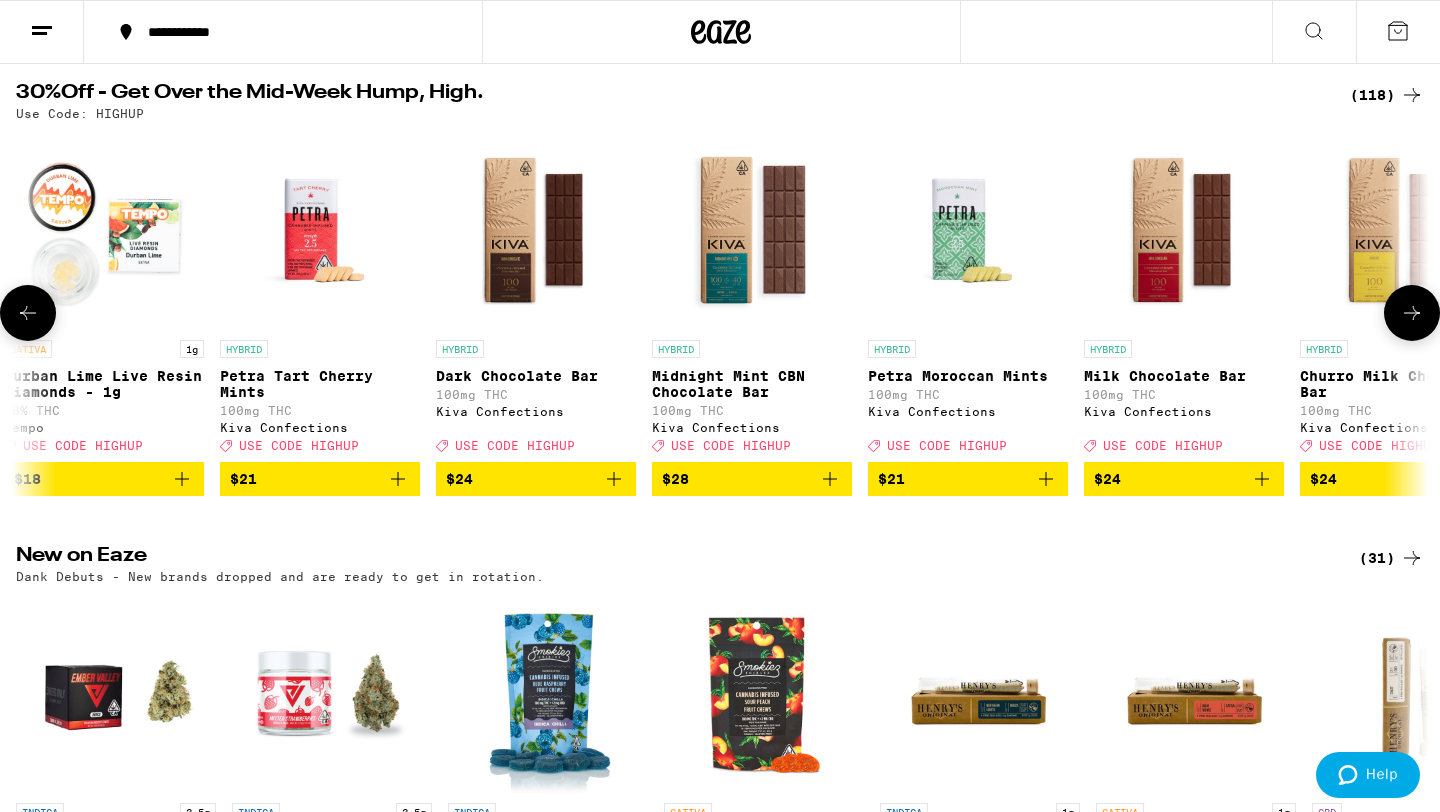 click at bounding box center (1412, 313) 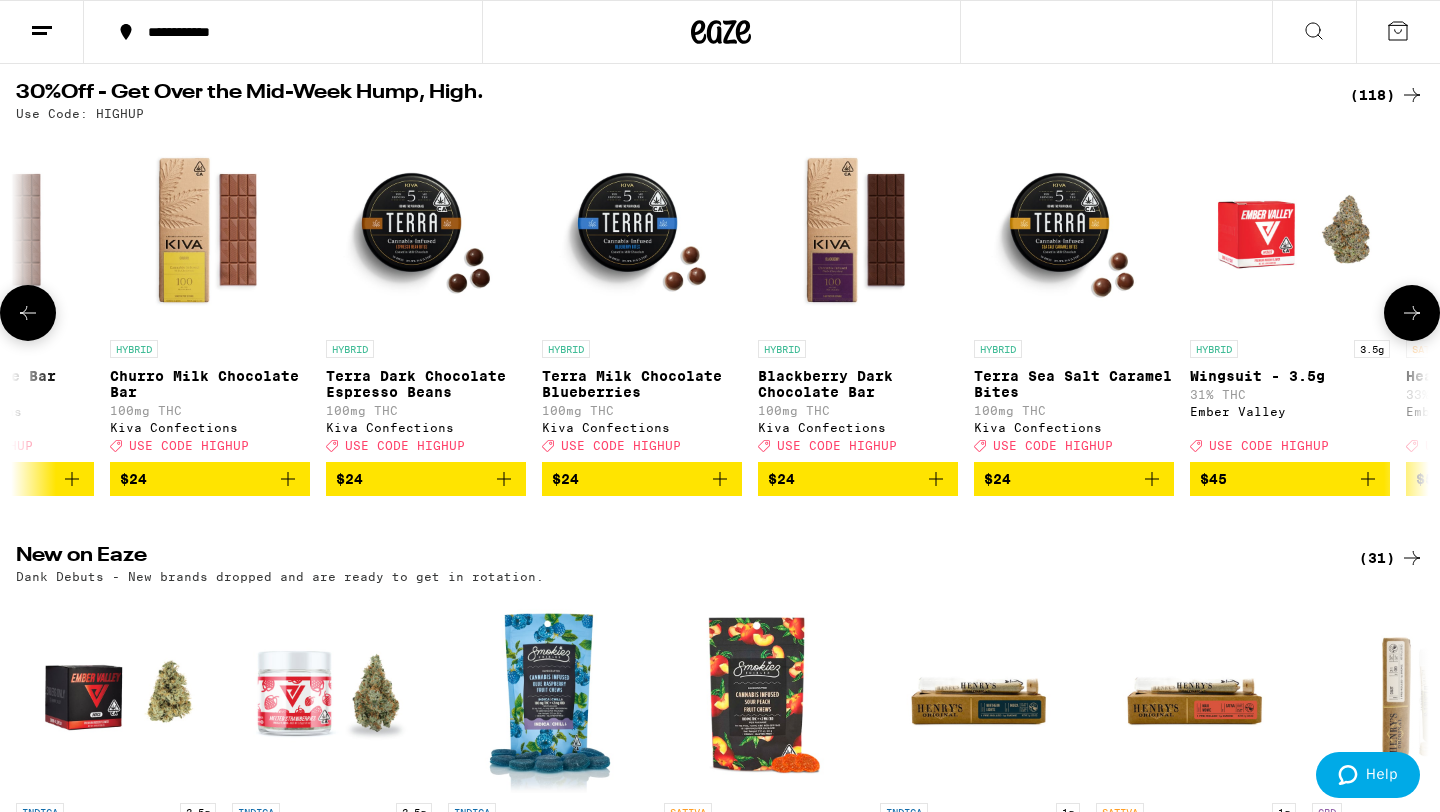 click at bounding box center [1412, 313] 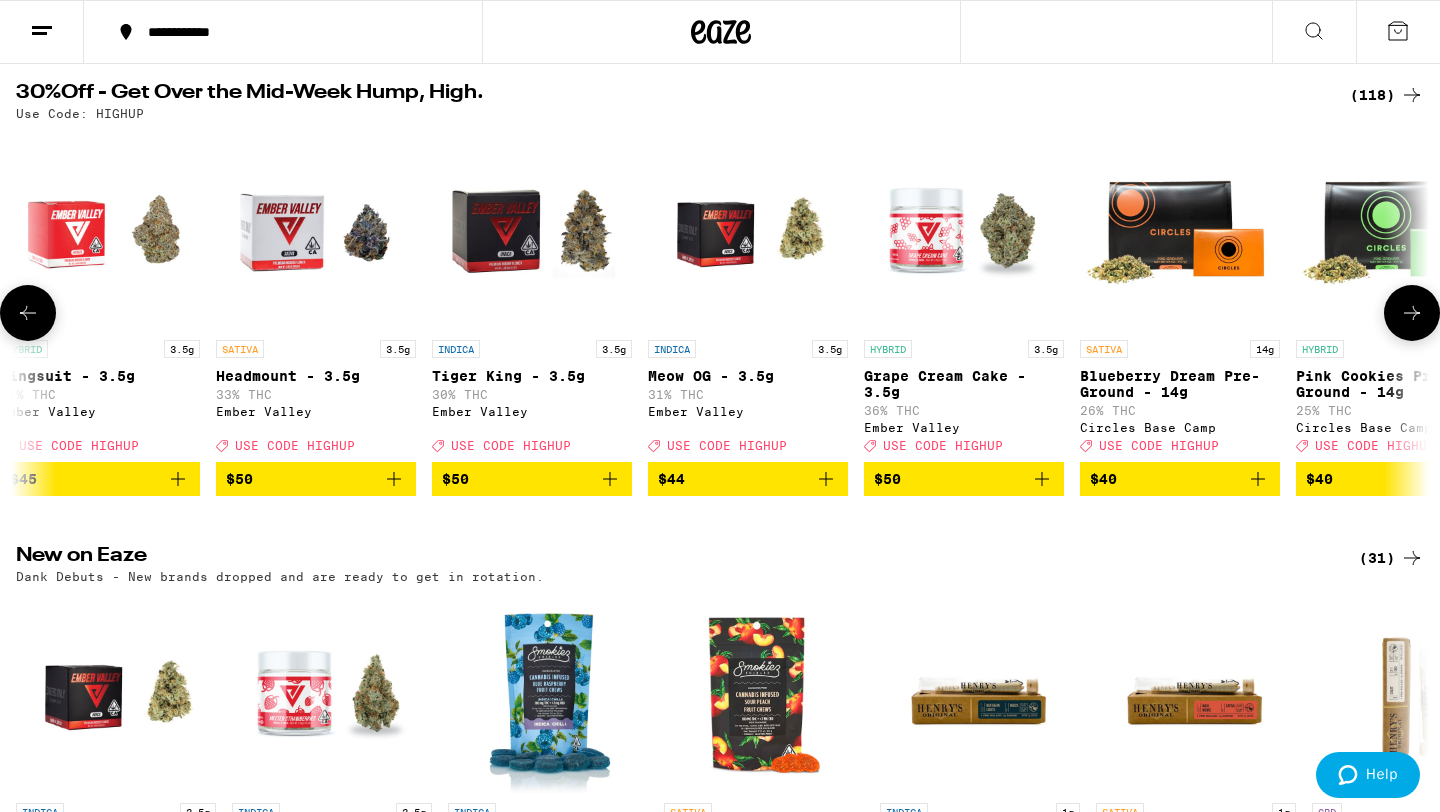click at bounding box center (1412, 313) 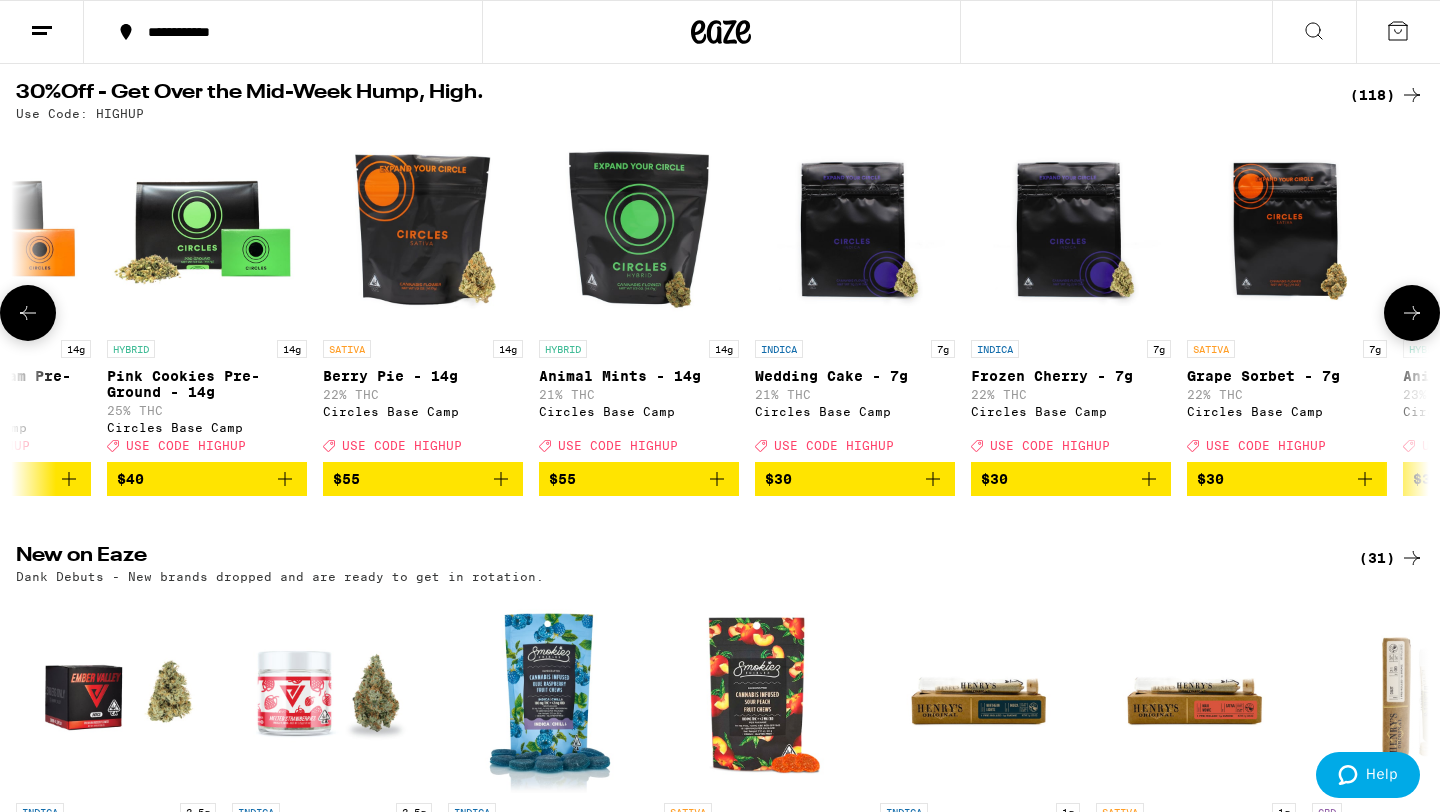 scroll, scrollTop: 0, scrollLeft: 10710, axis: horizontal 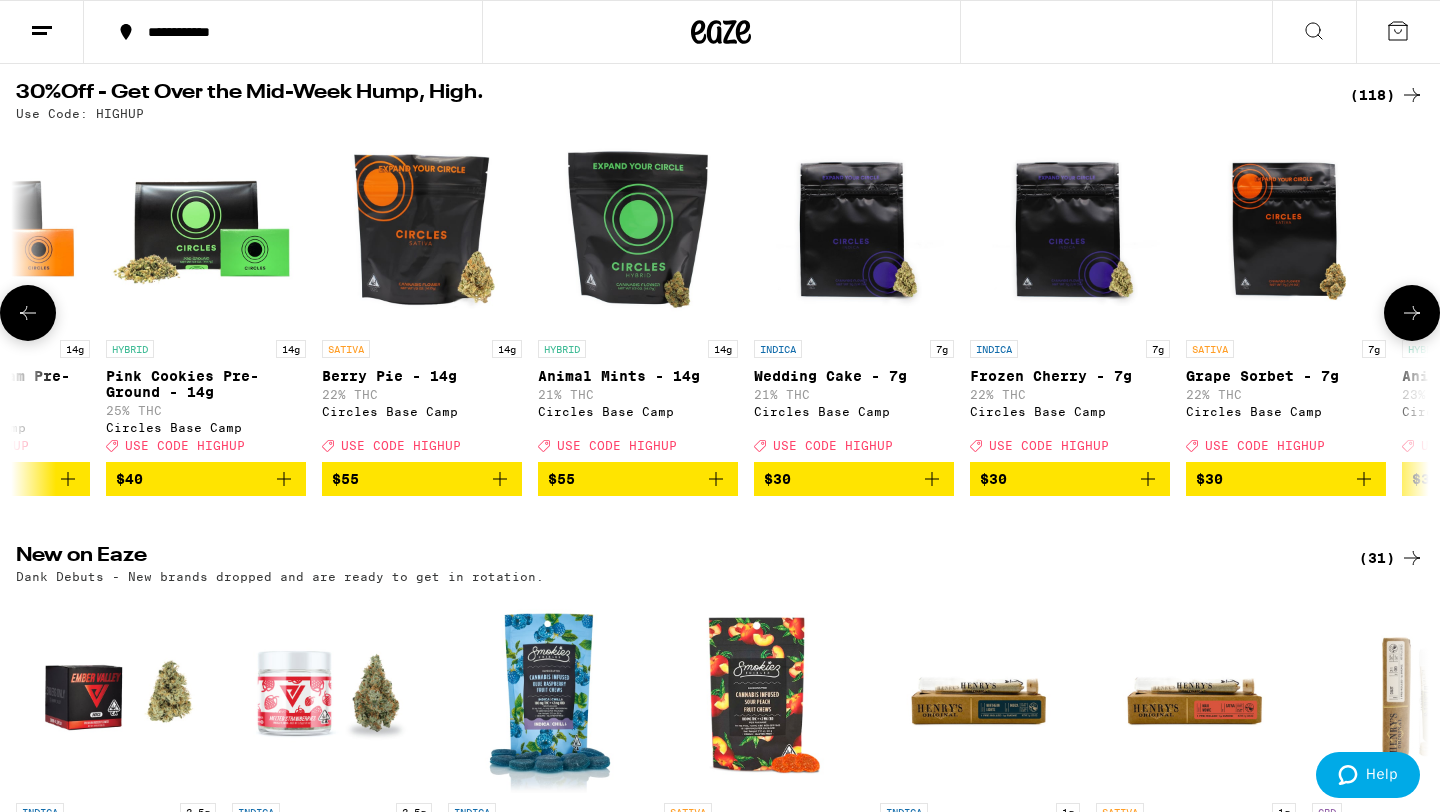 click at bounding box center (1412, 313) 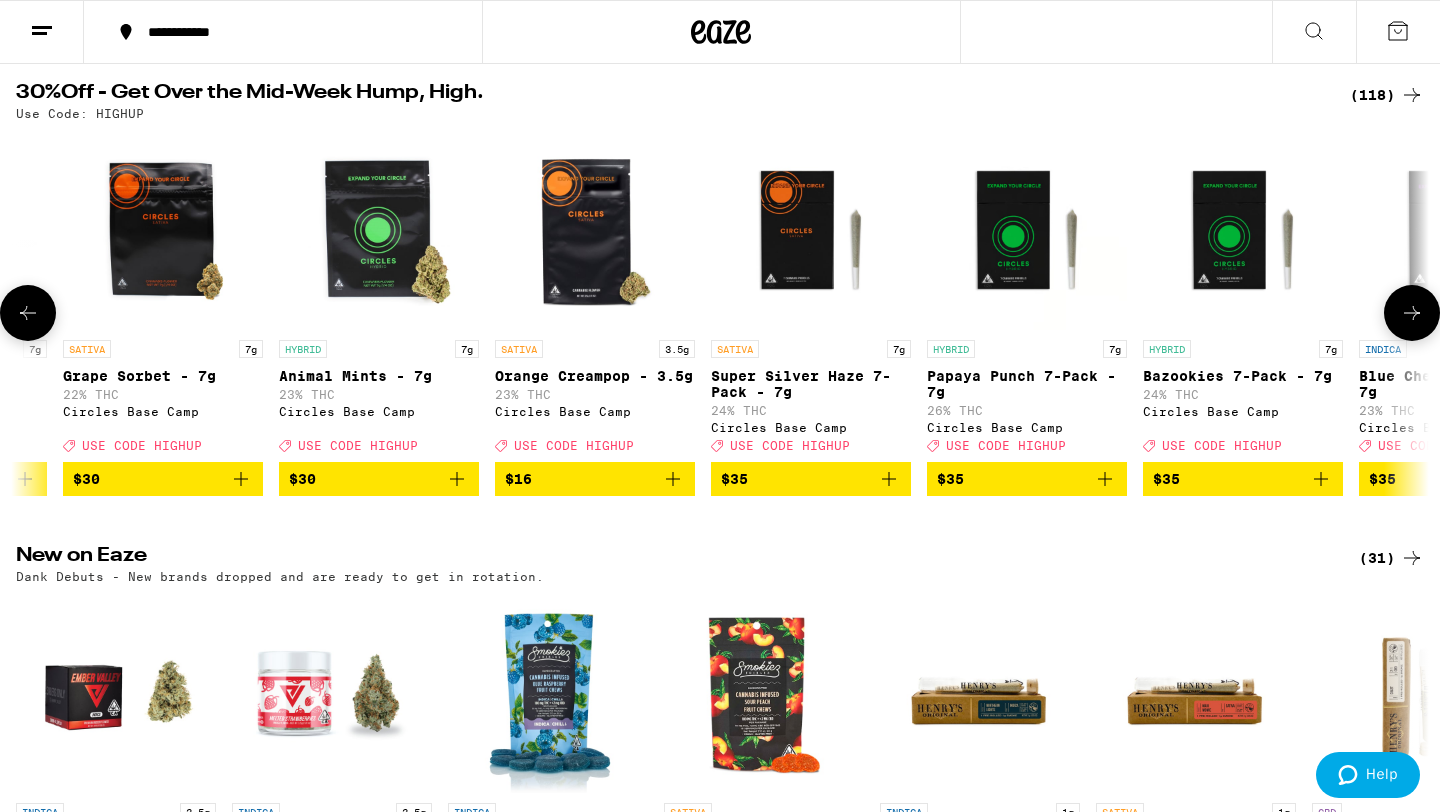 scroll, scrollTop: 0, scrollLeft: 11900, axis: horizontal 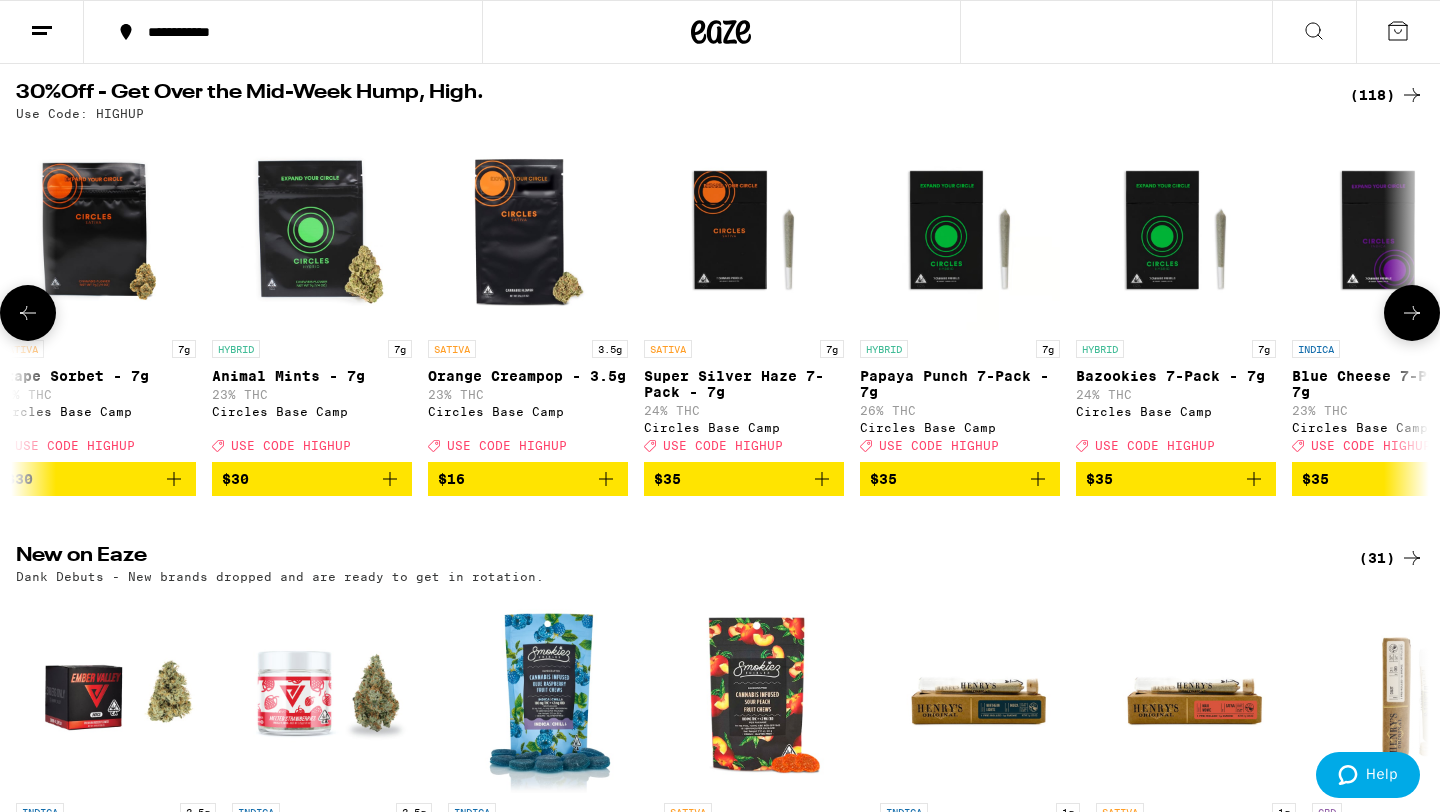 click at bounding box center (1412, 313) 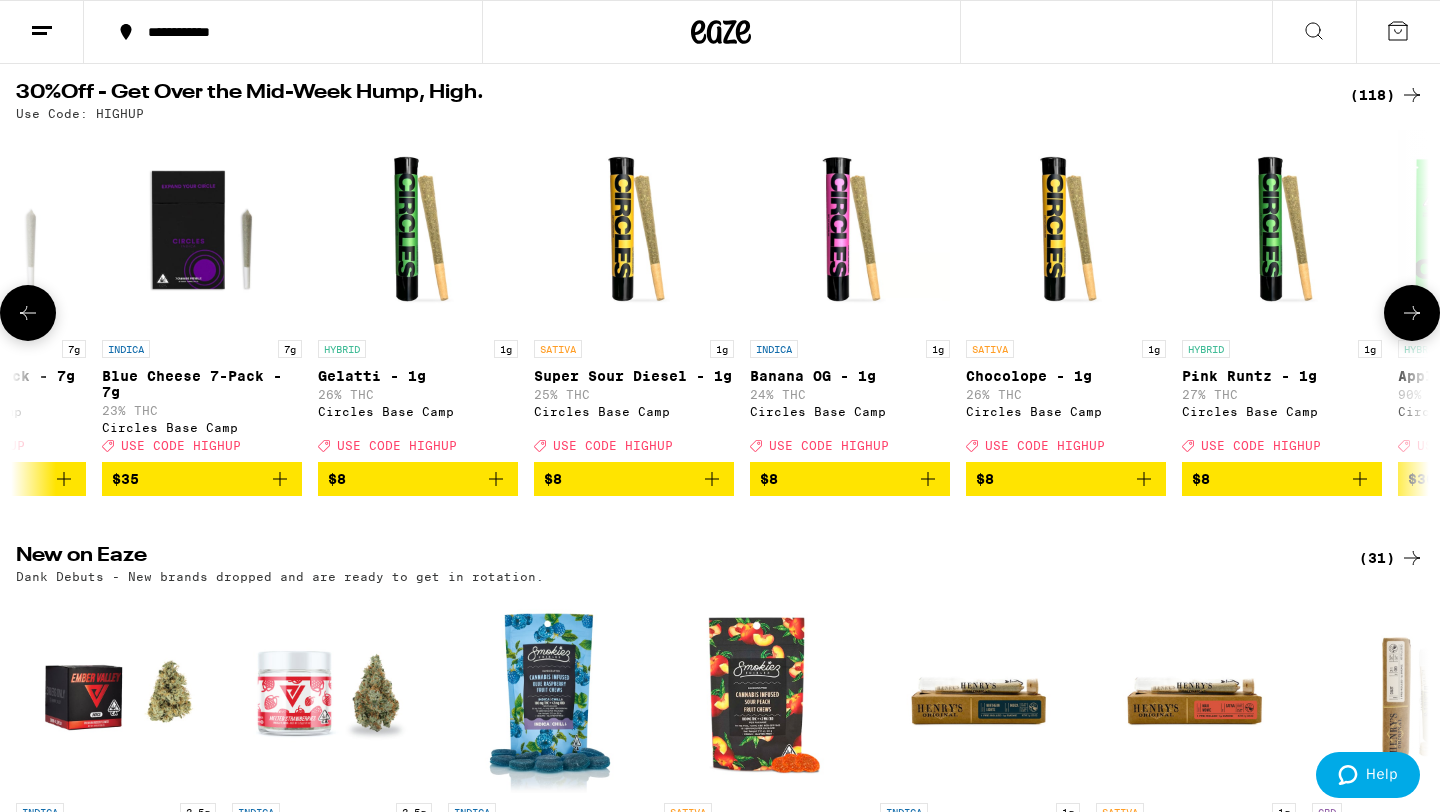 click at bounding box center [1412, 313] 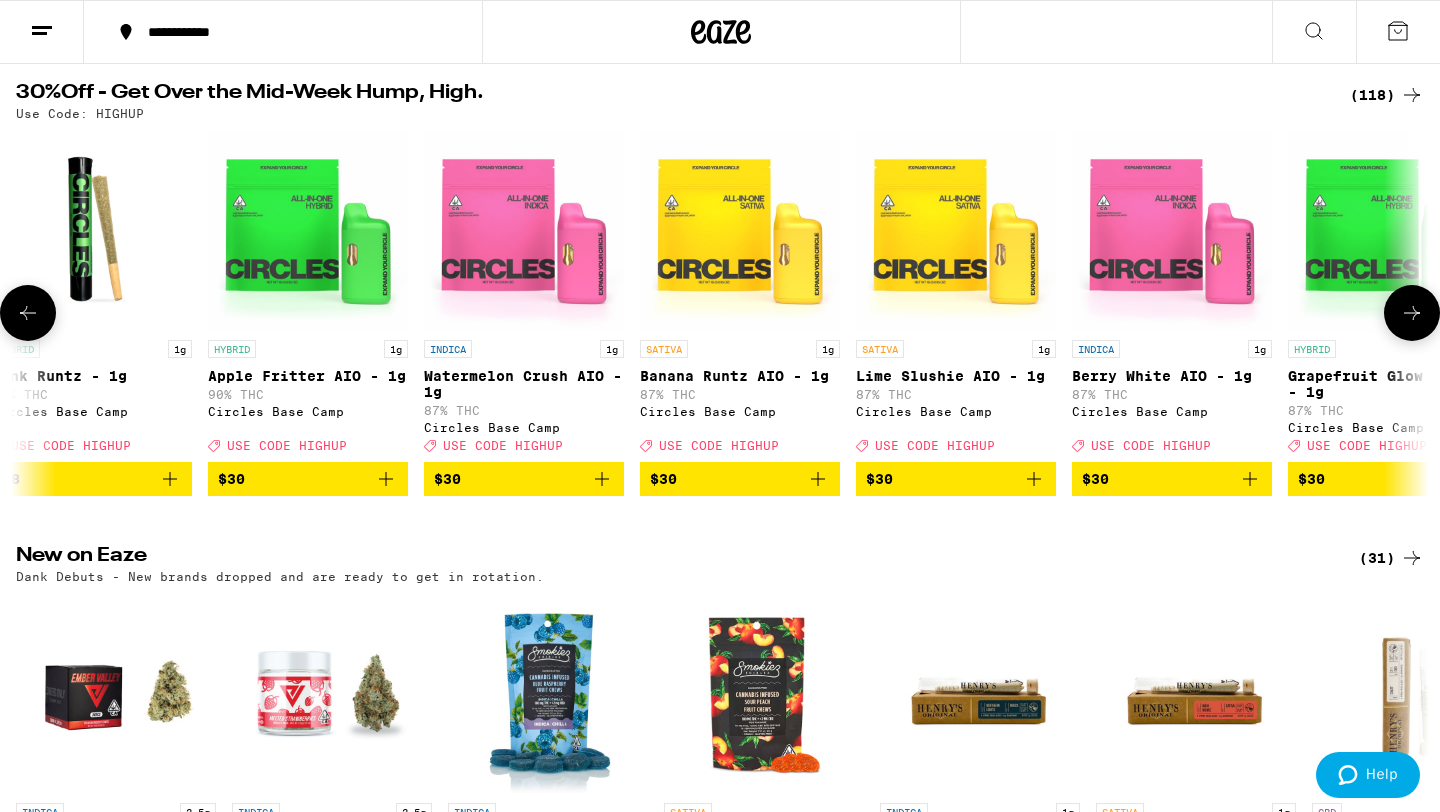 click at bounding box center [1412, 313] 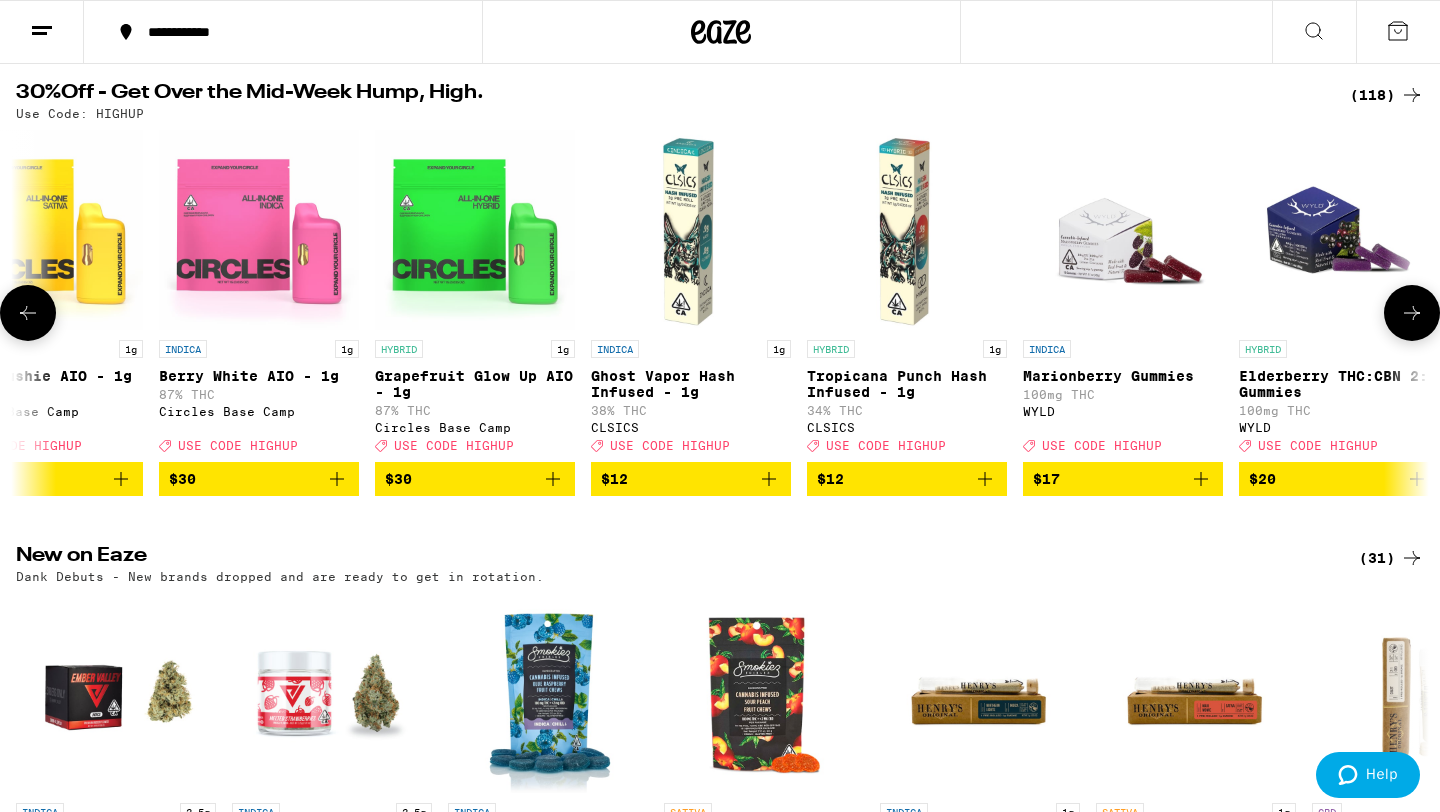 scroll, scrollTop: 0, scrollLeft: 15470, axis: horizontal 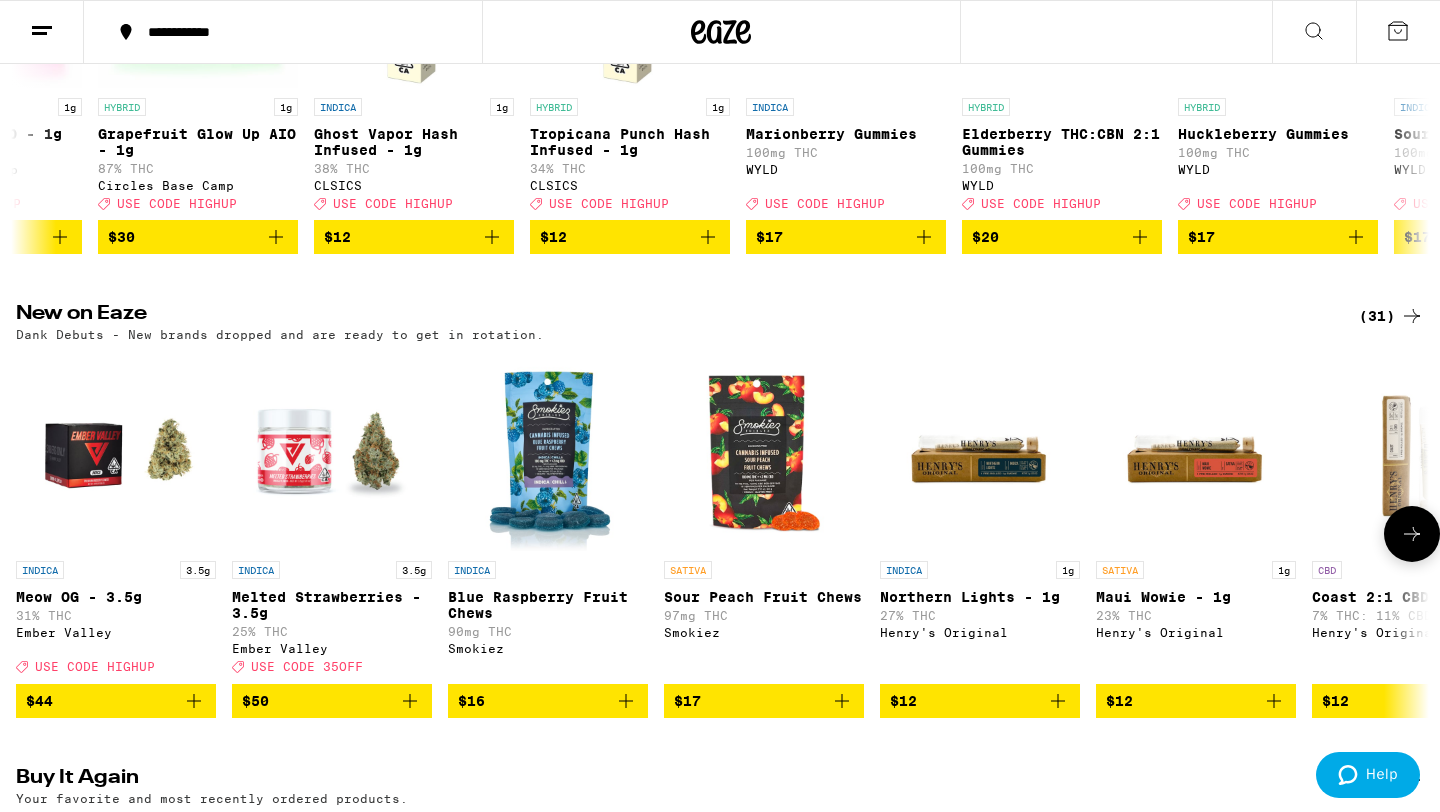 click at bounding box center [1412, 534] 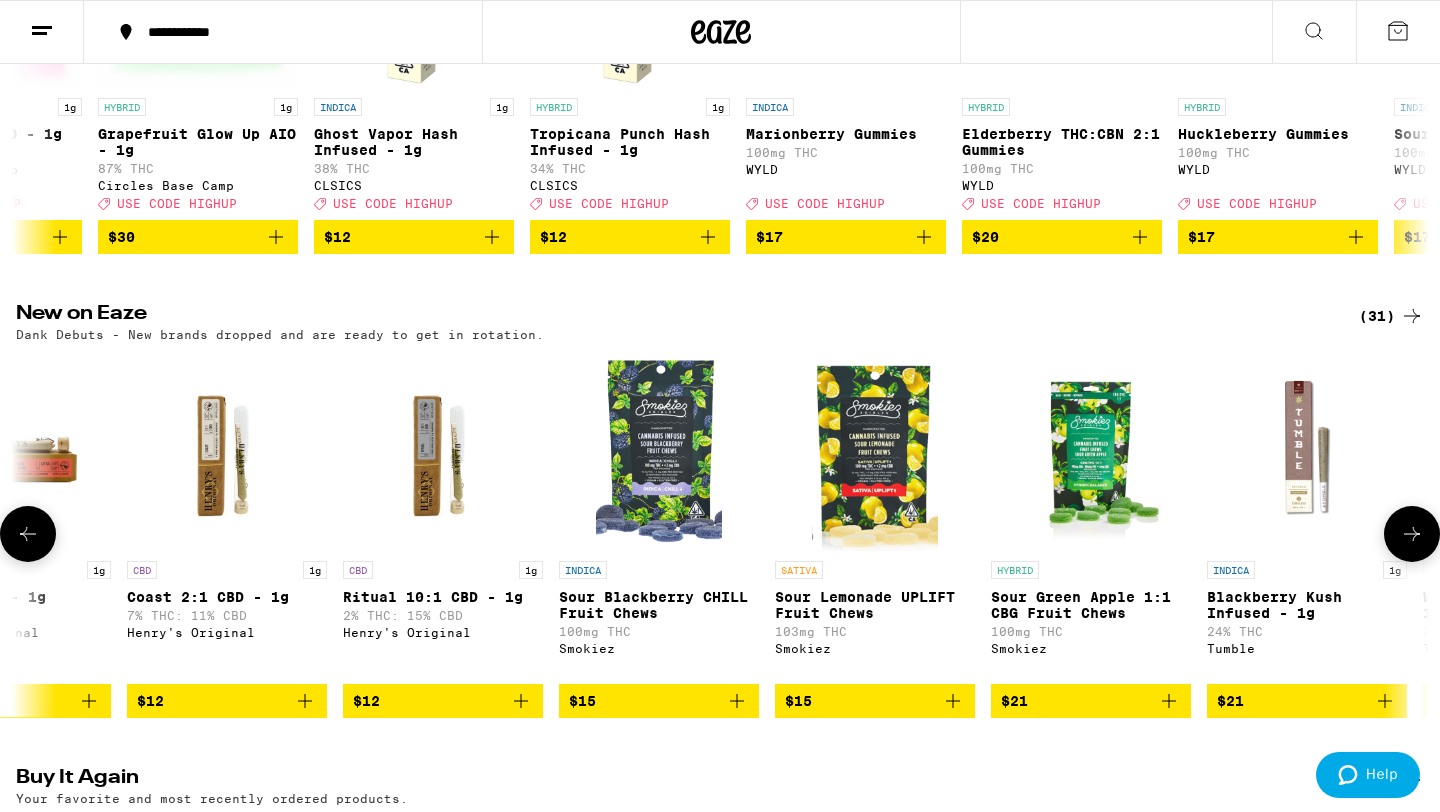 scroll, scrollTop: 0, scrollLeft: 1190, axis: horizontal 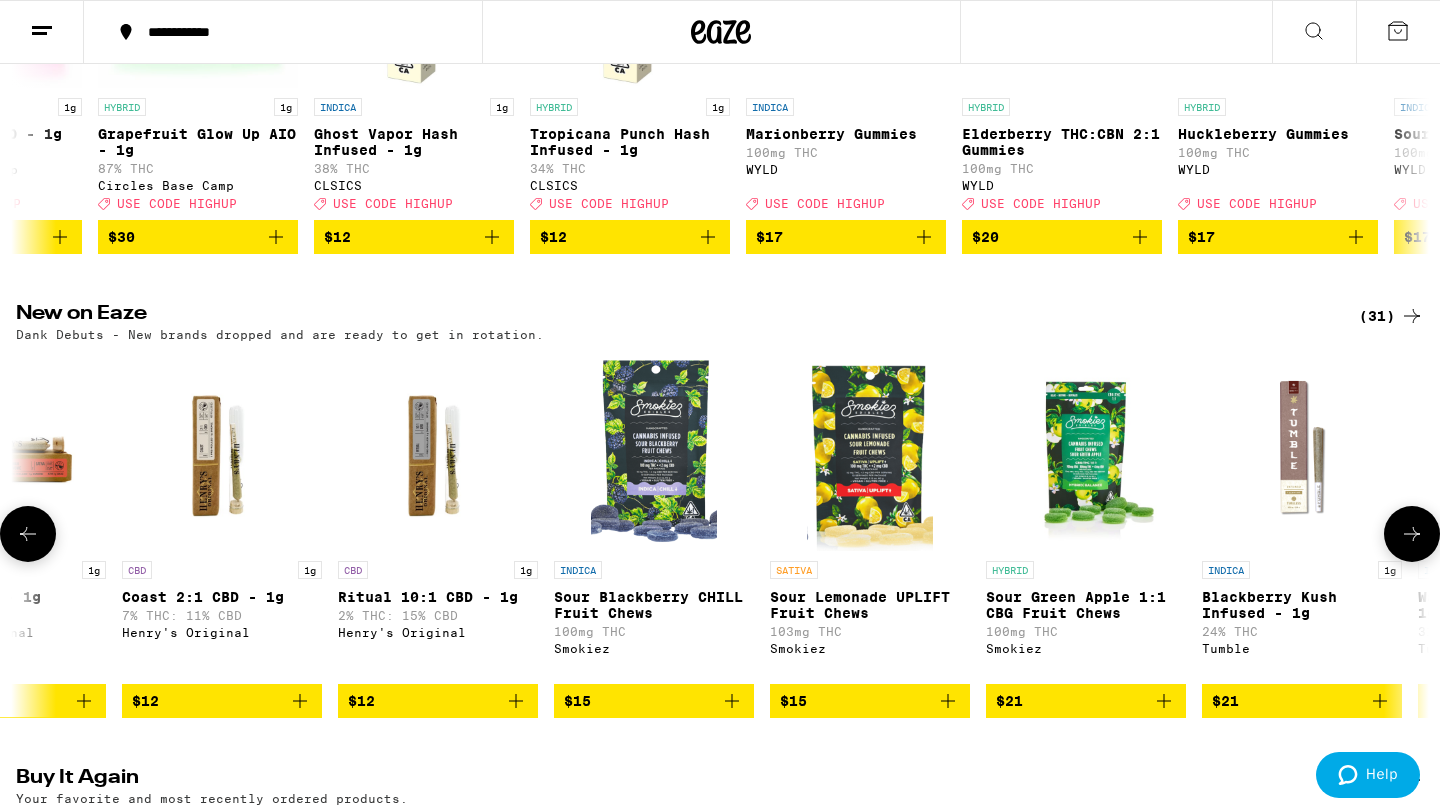 click 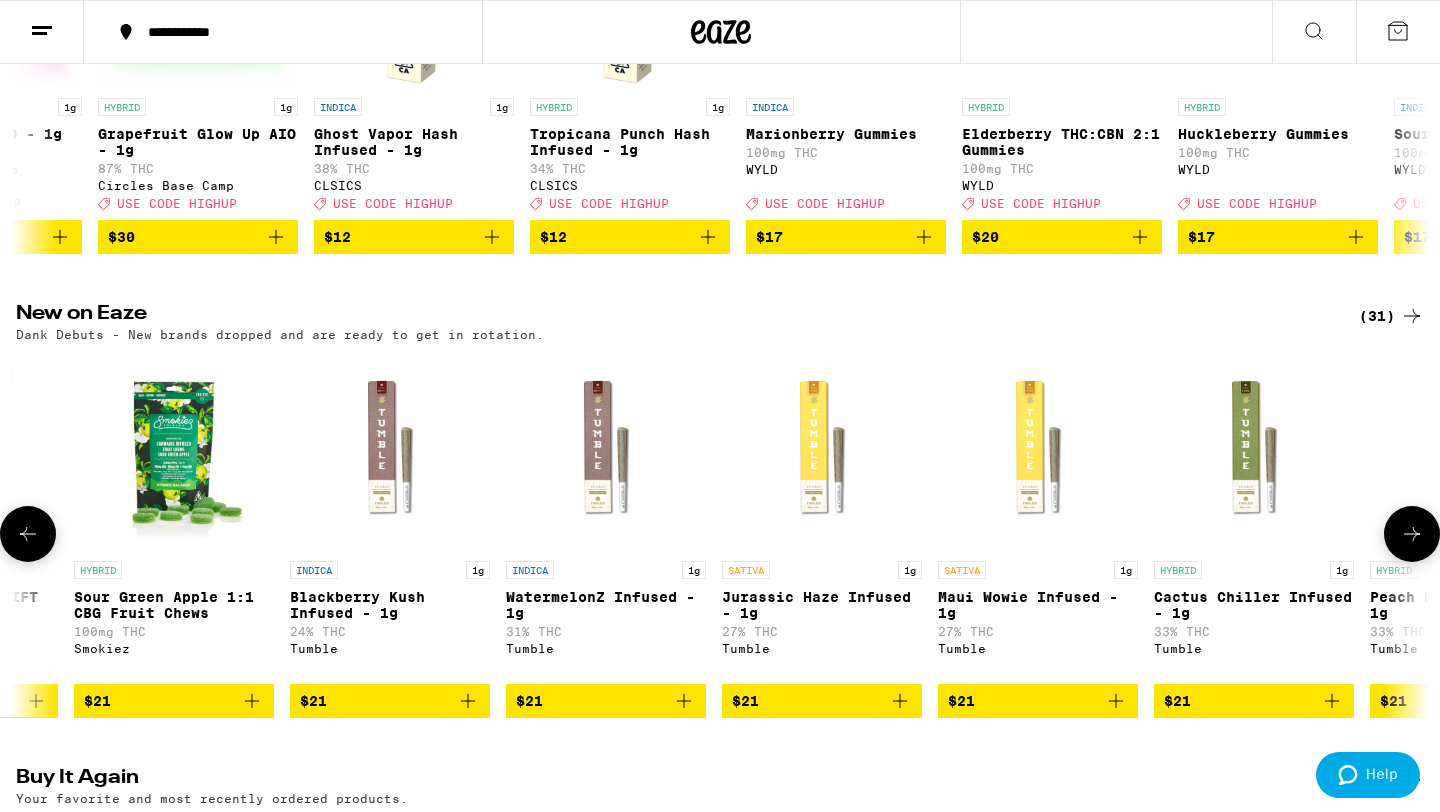 scroll, scrollTop: 0, scrollLeft: 2380, axis: horizontal 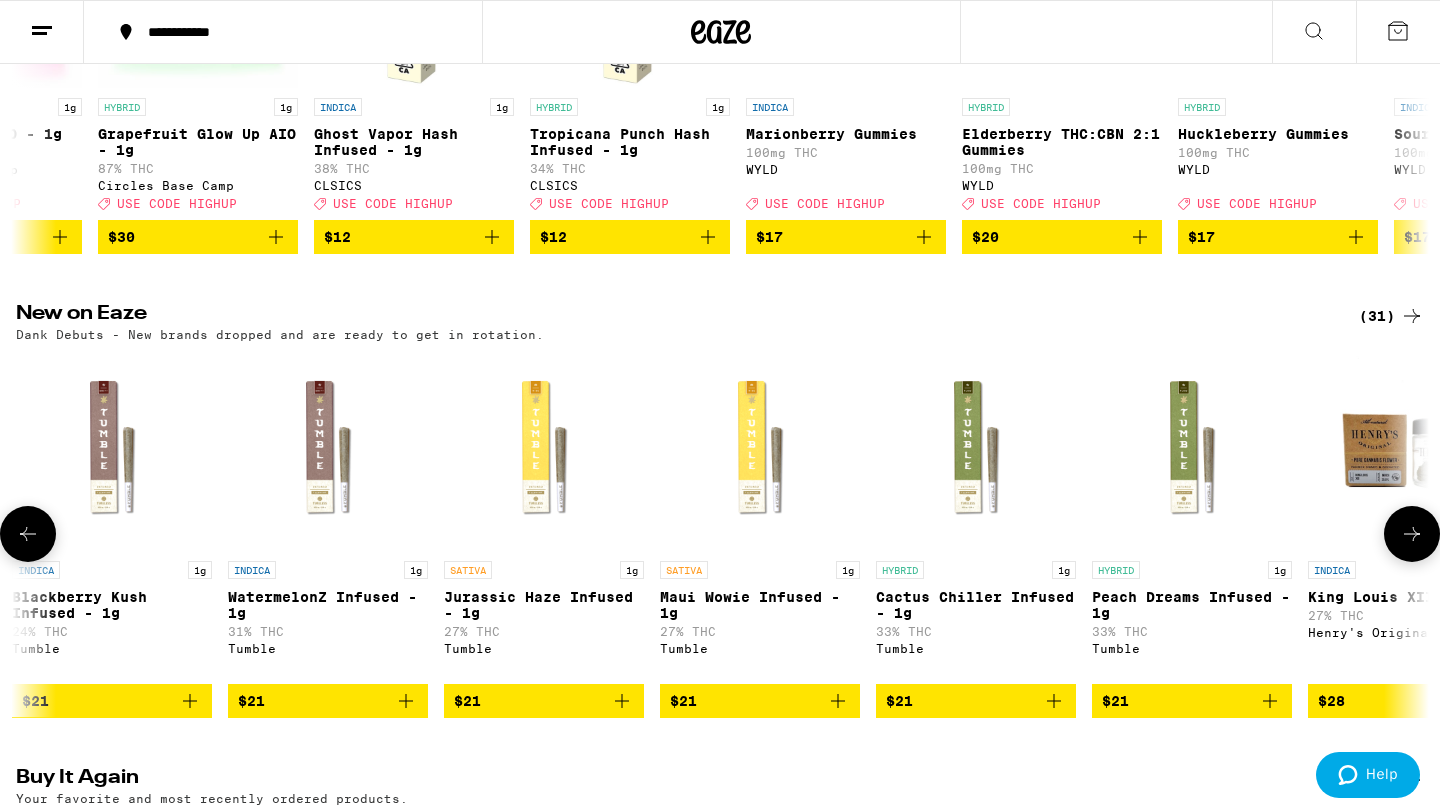 click 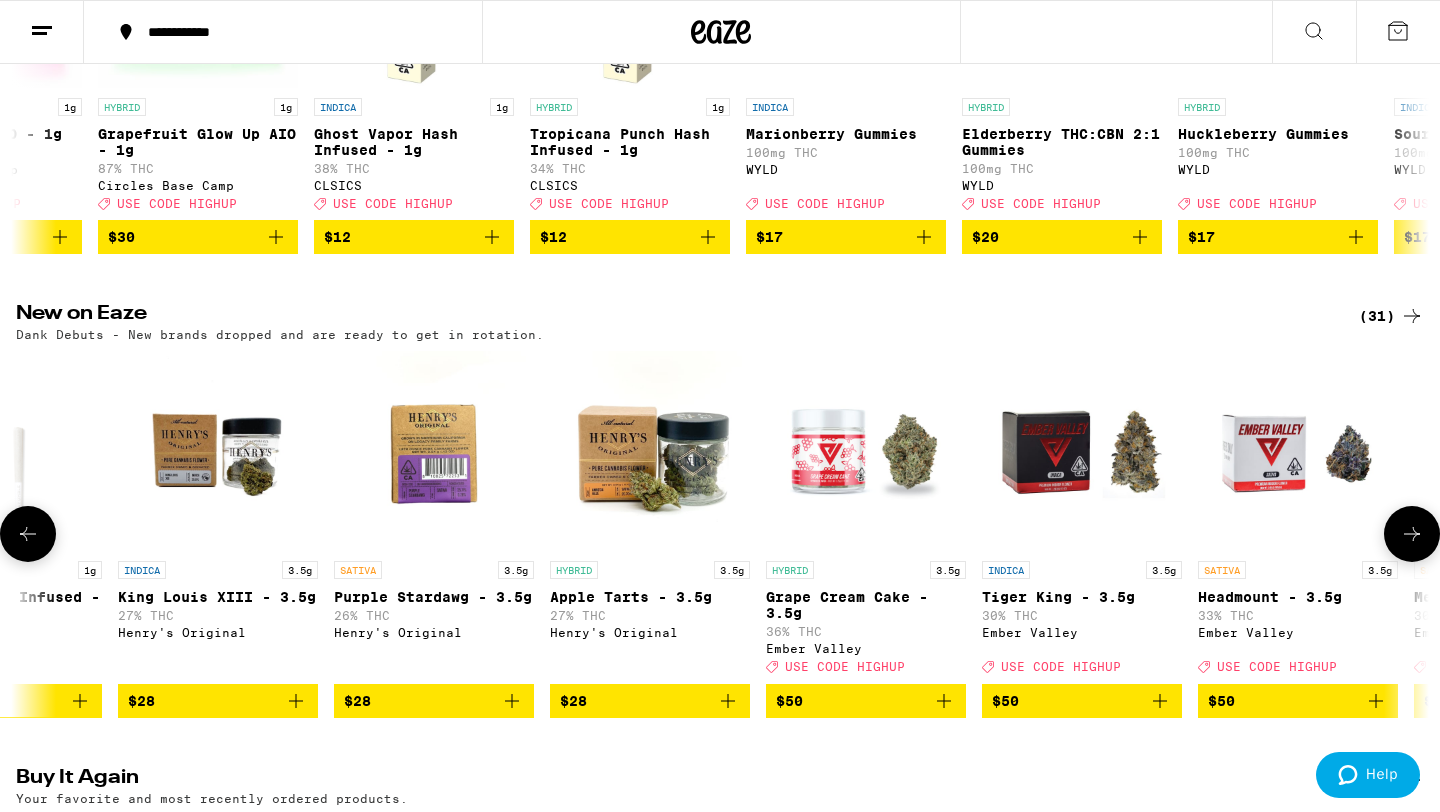 click 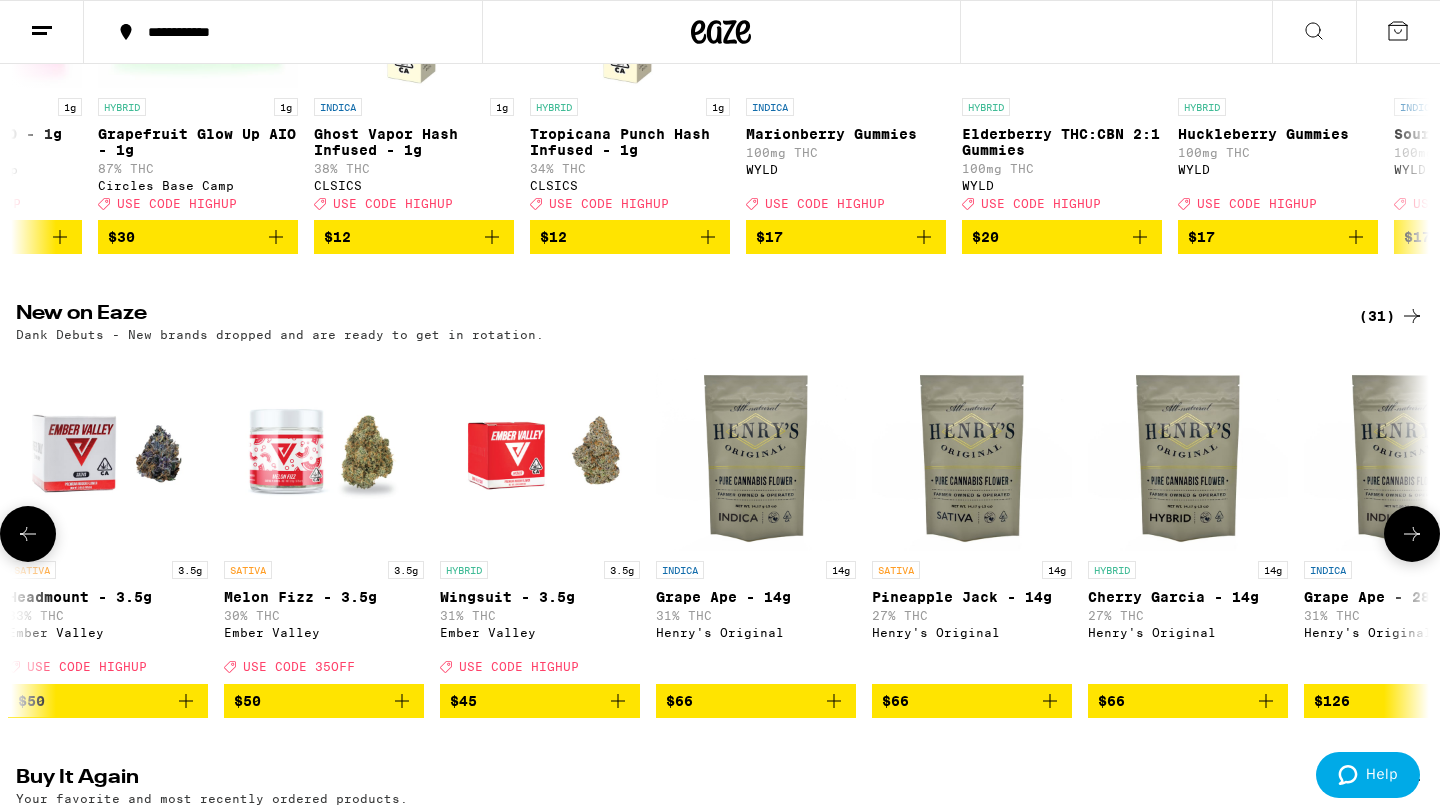 click 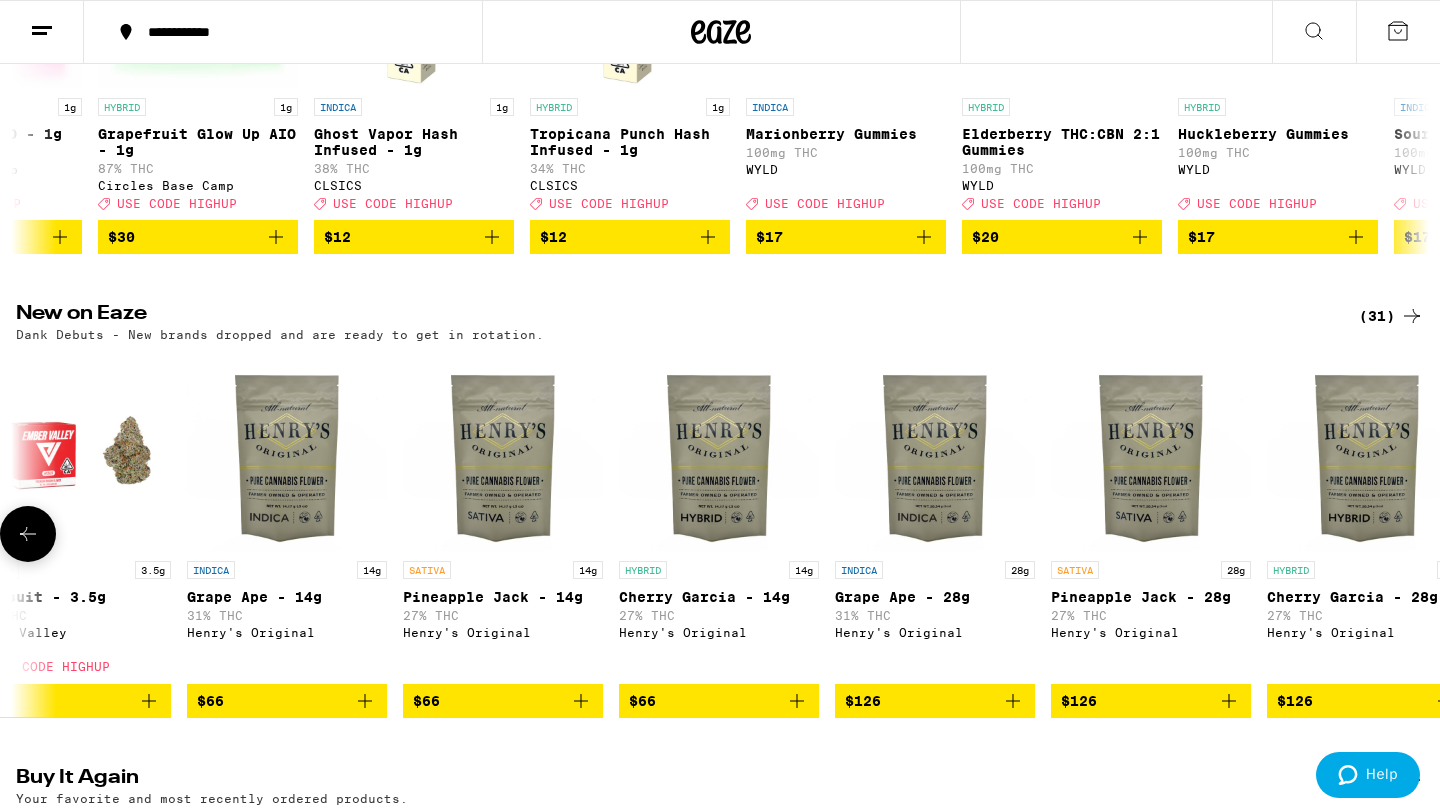 scroll, scrollTop: 0, scrollLeft: 5288, axis: horizontal 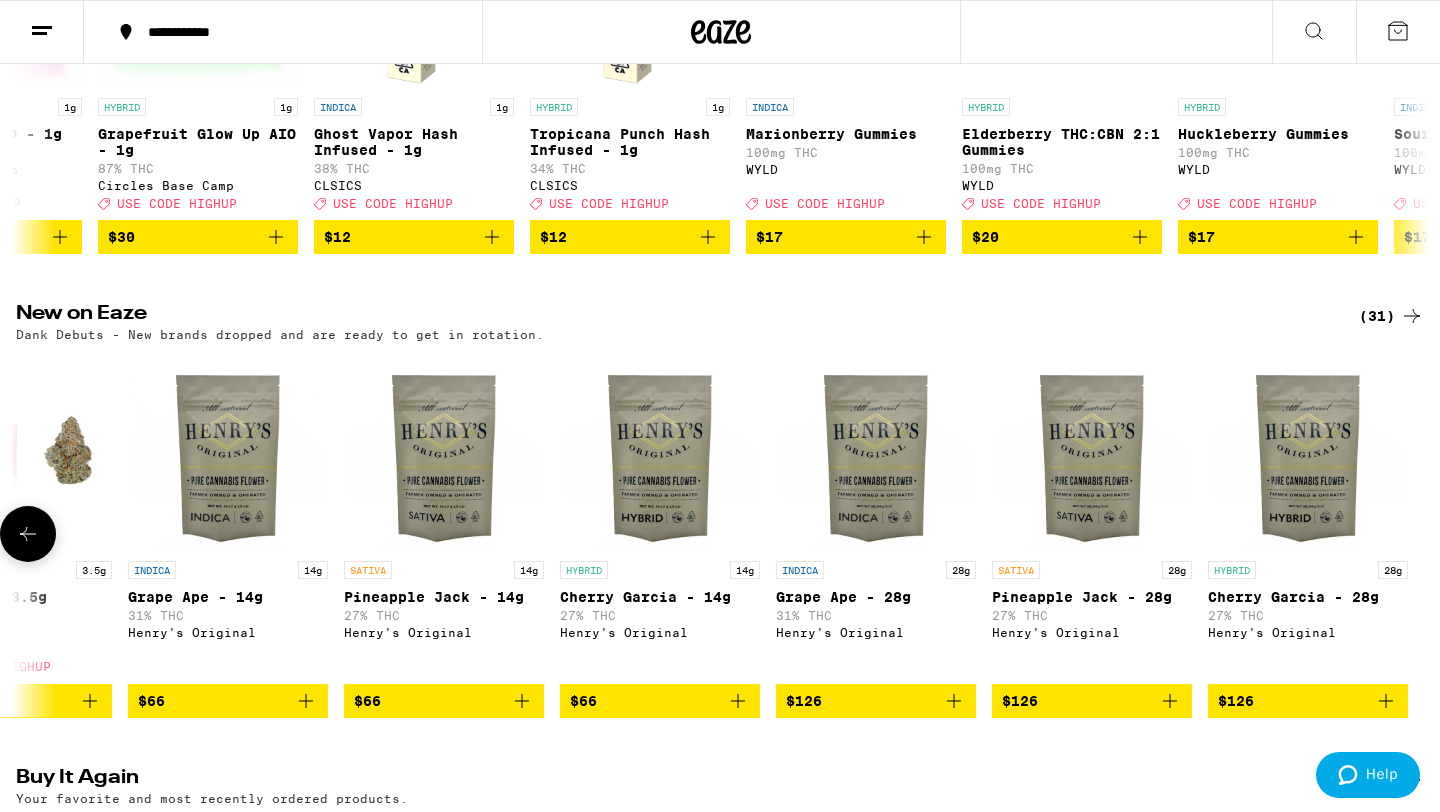 click at bounding box center [1412, 534] 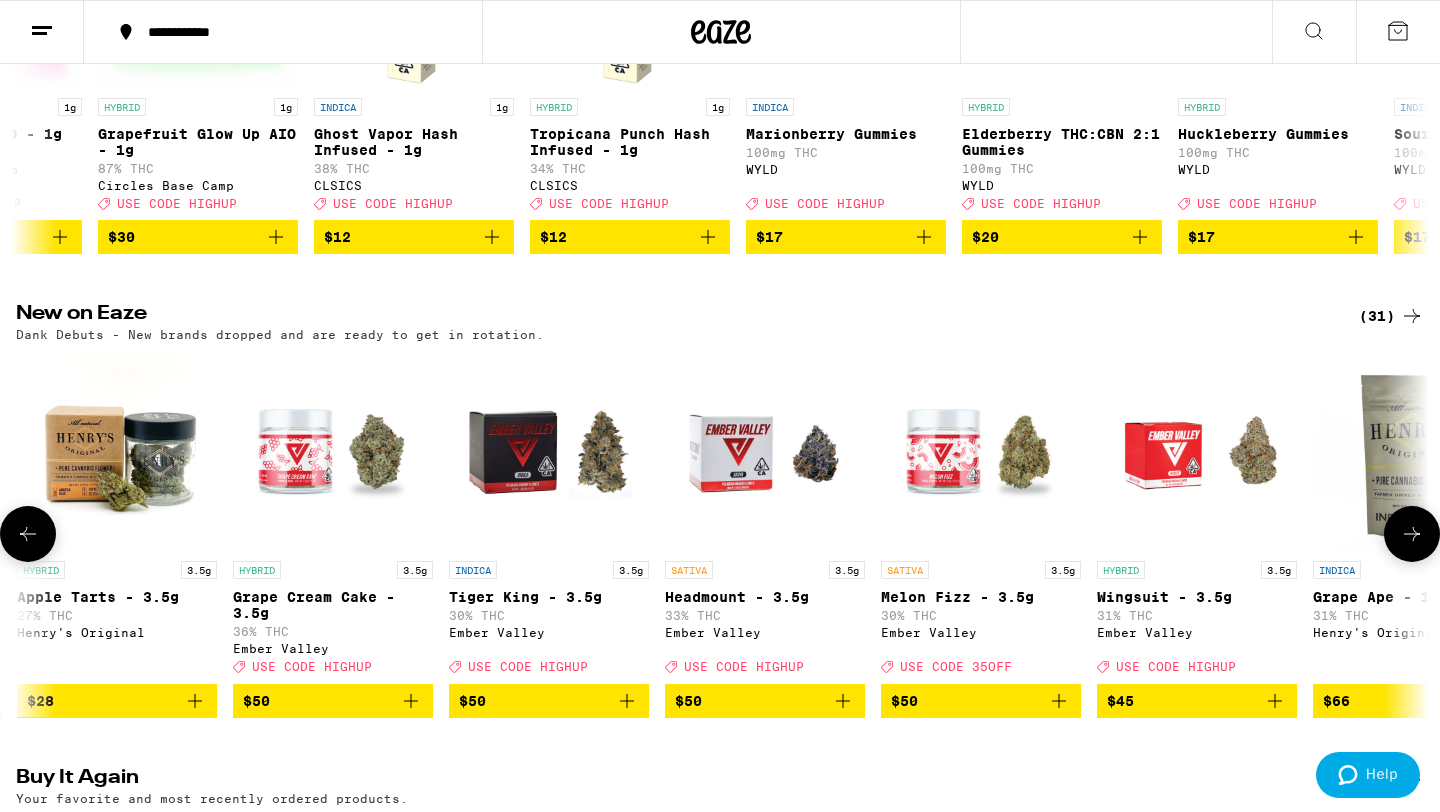 scroll, scrollTop: 0, scrollLeft: 4098, axis: horizontal 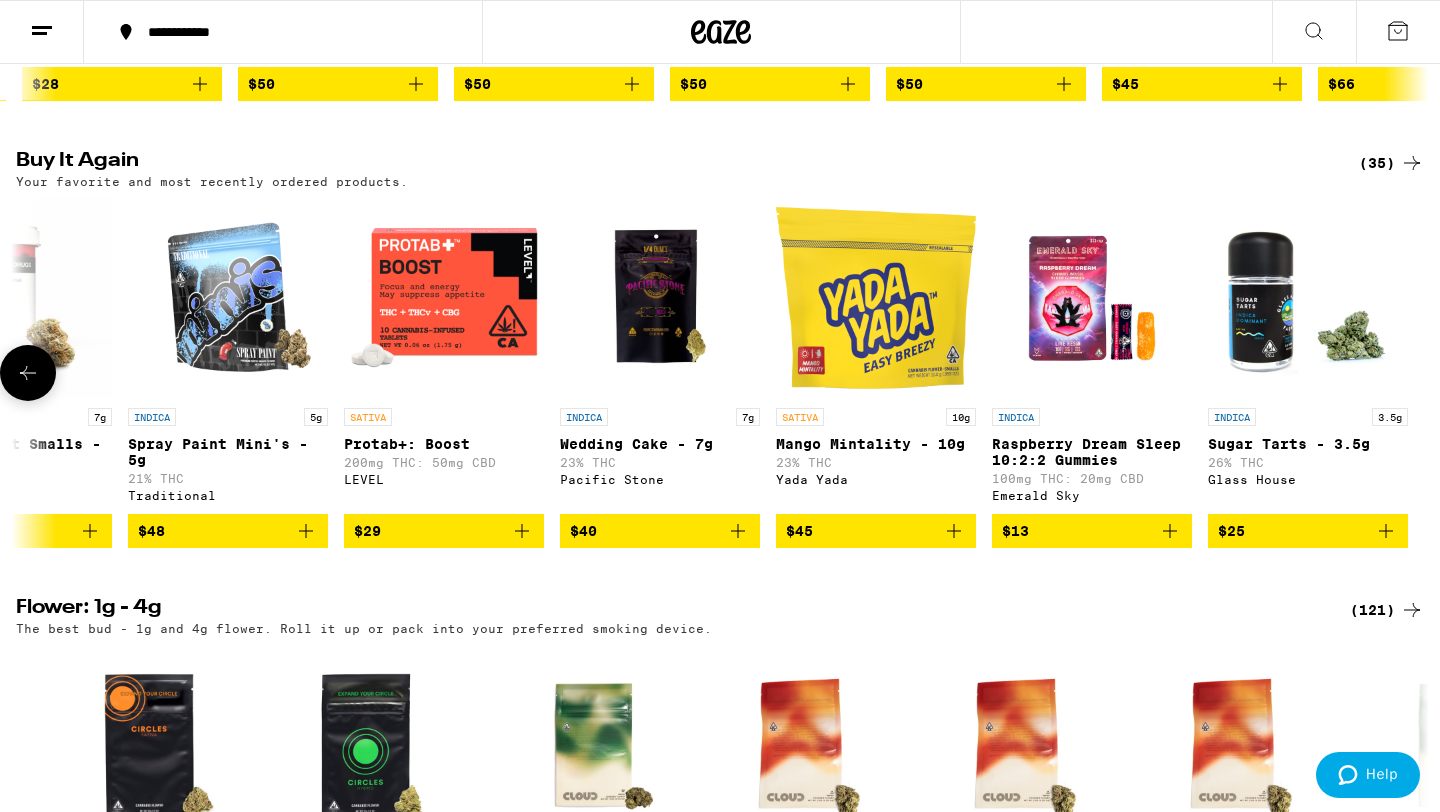 click 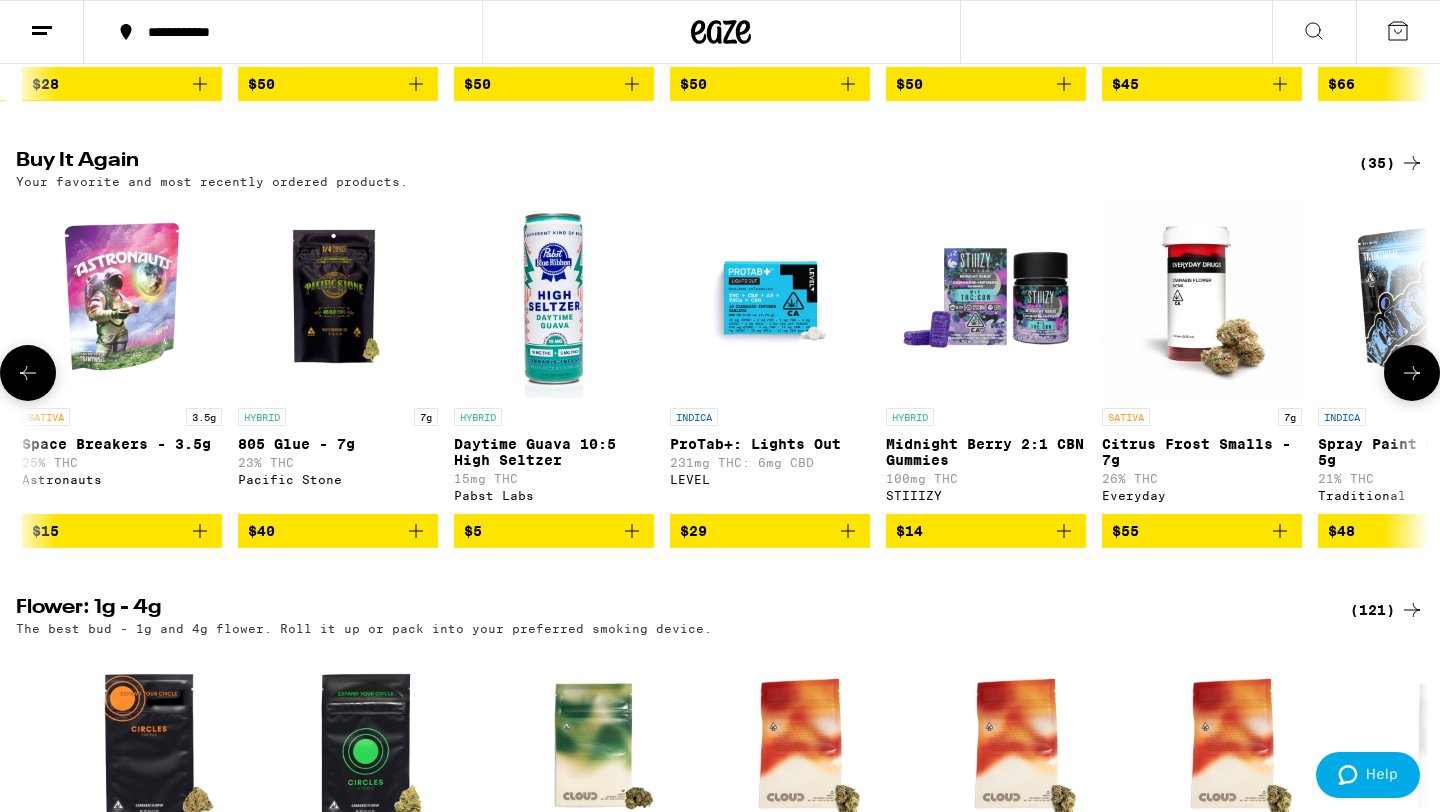 click 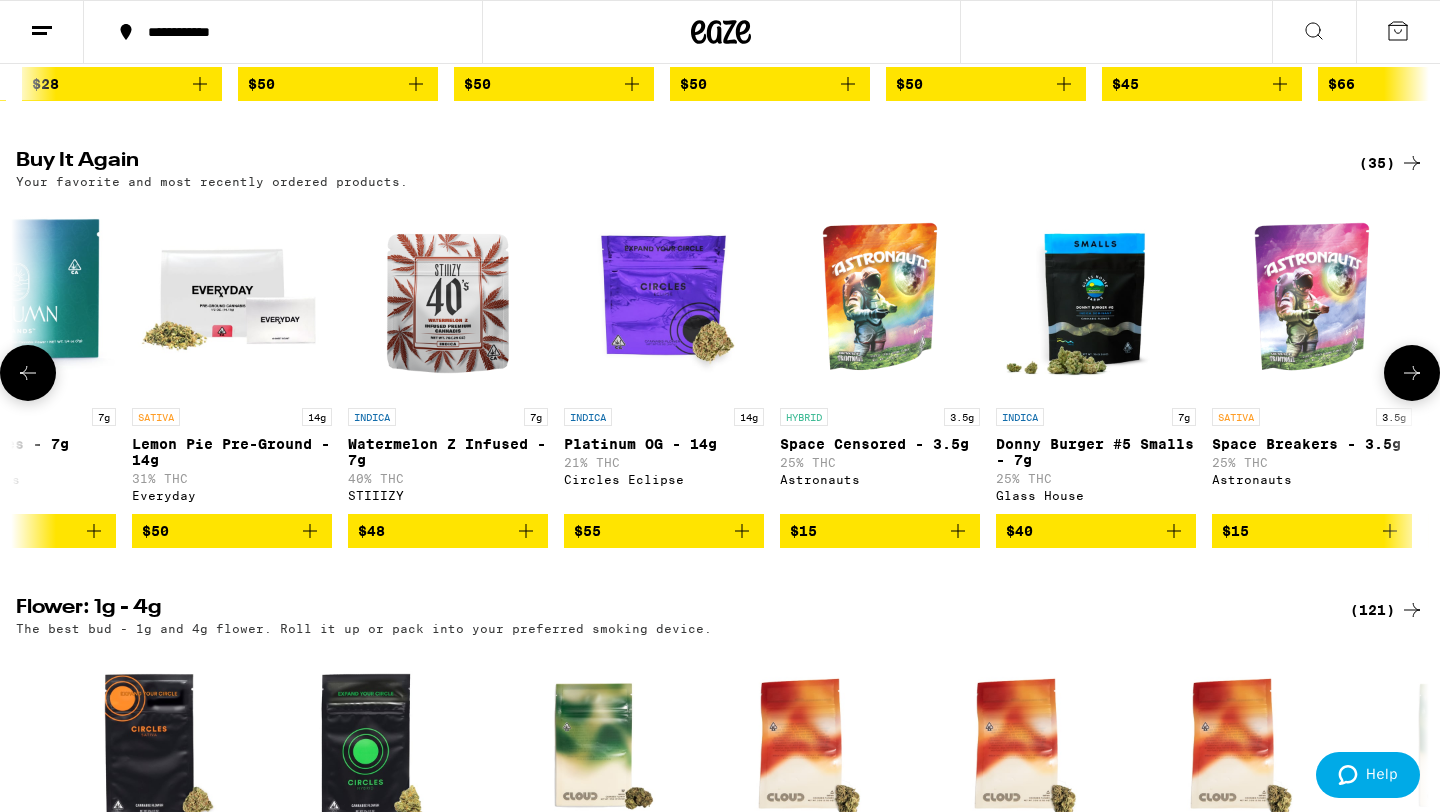 click 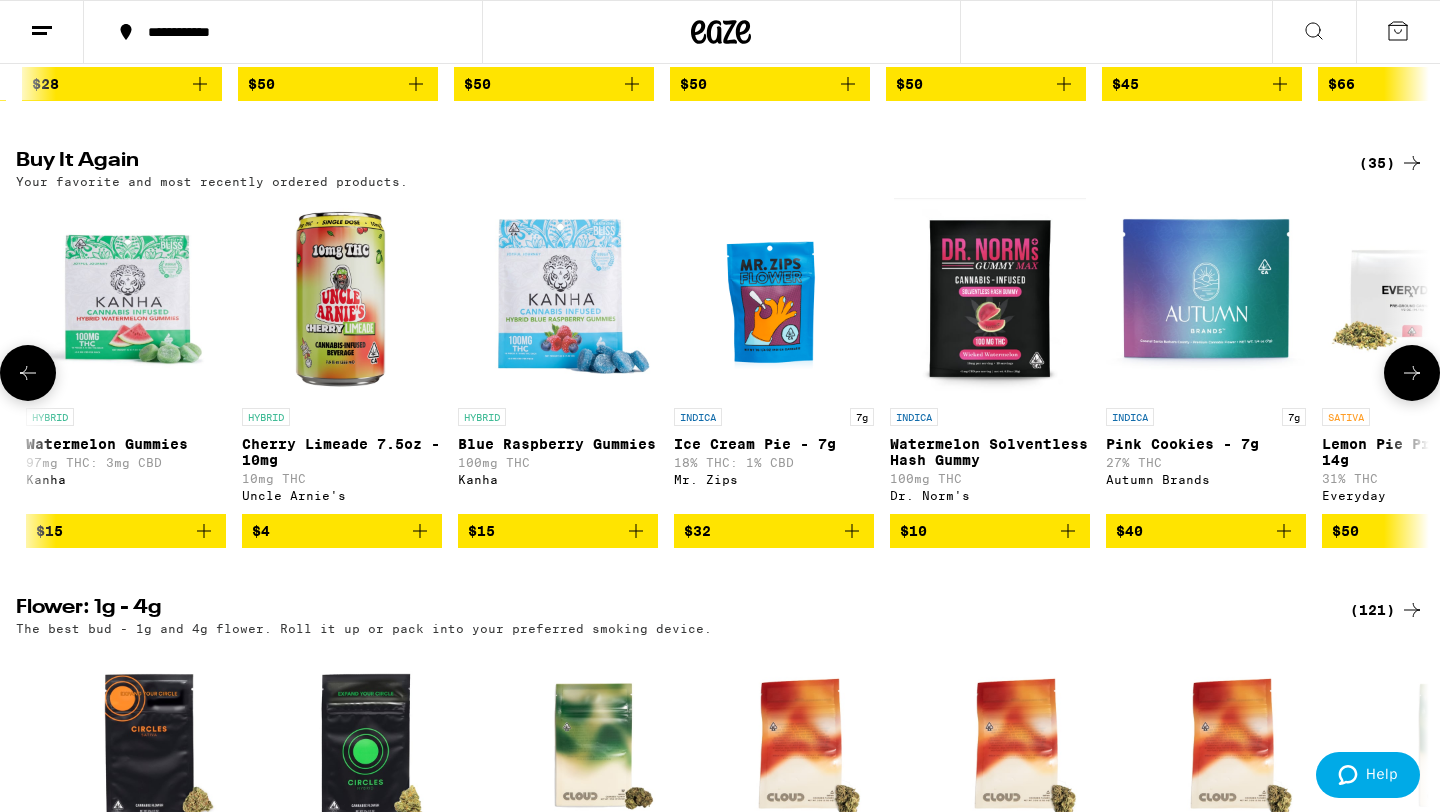 click 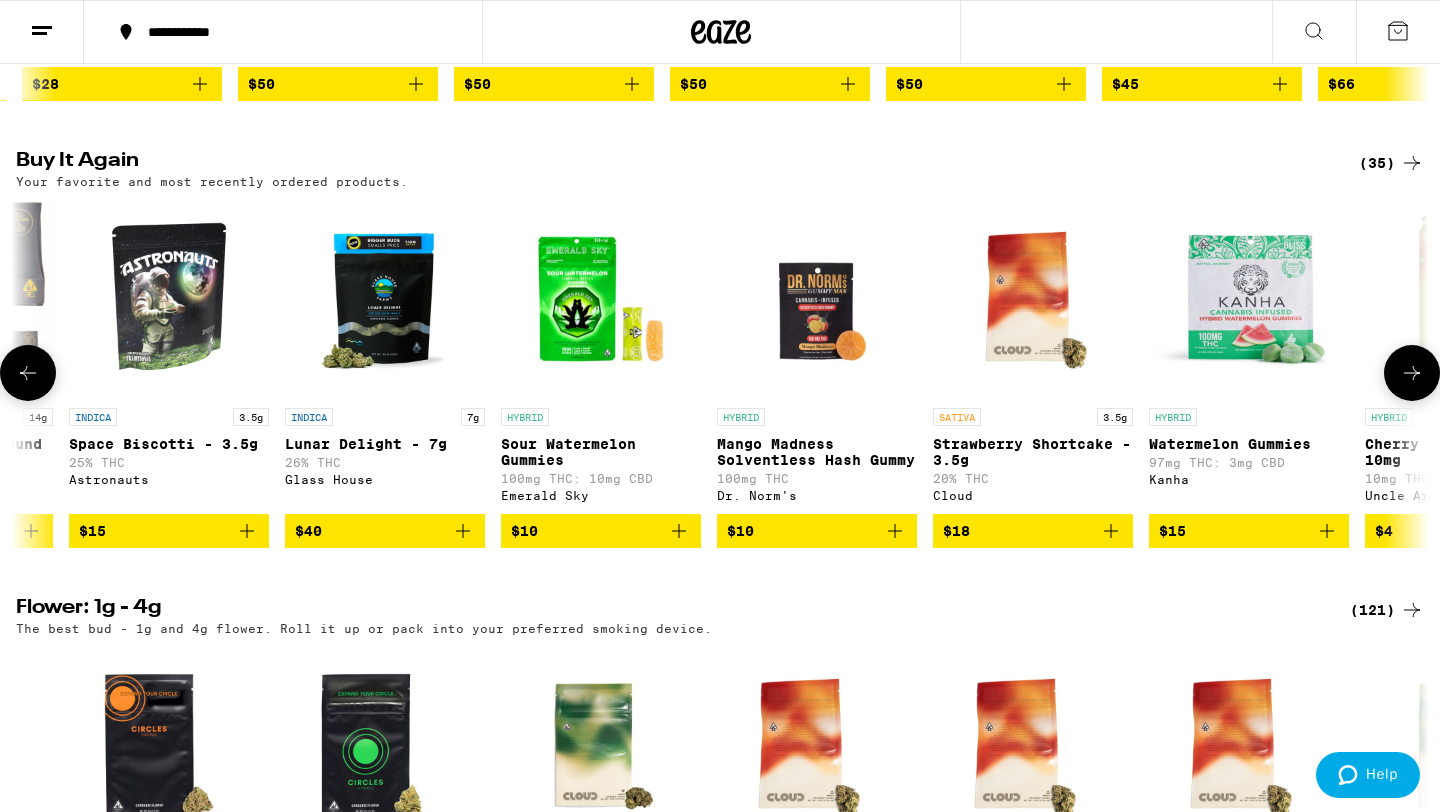 scroll, scrollTop: 0, scrollLeft: 1392, axis: horizontal 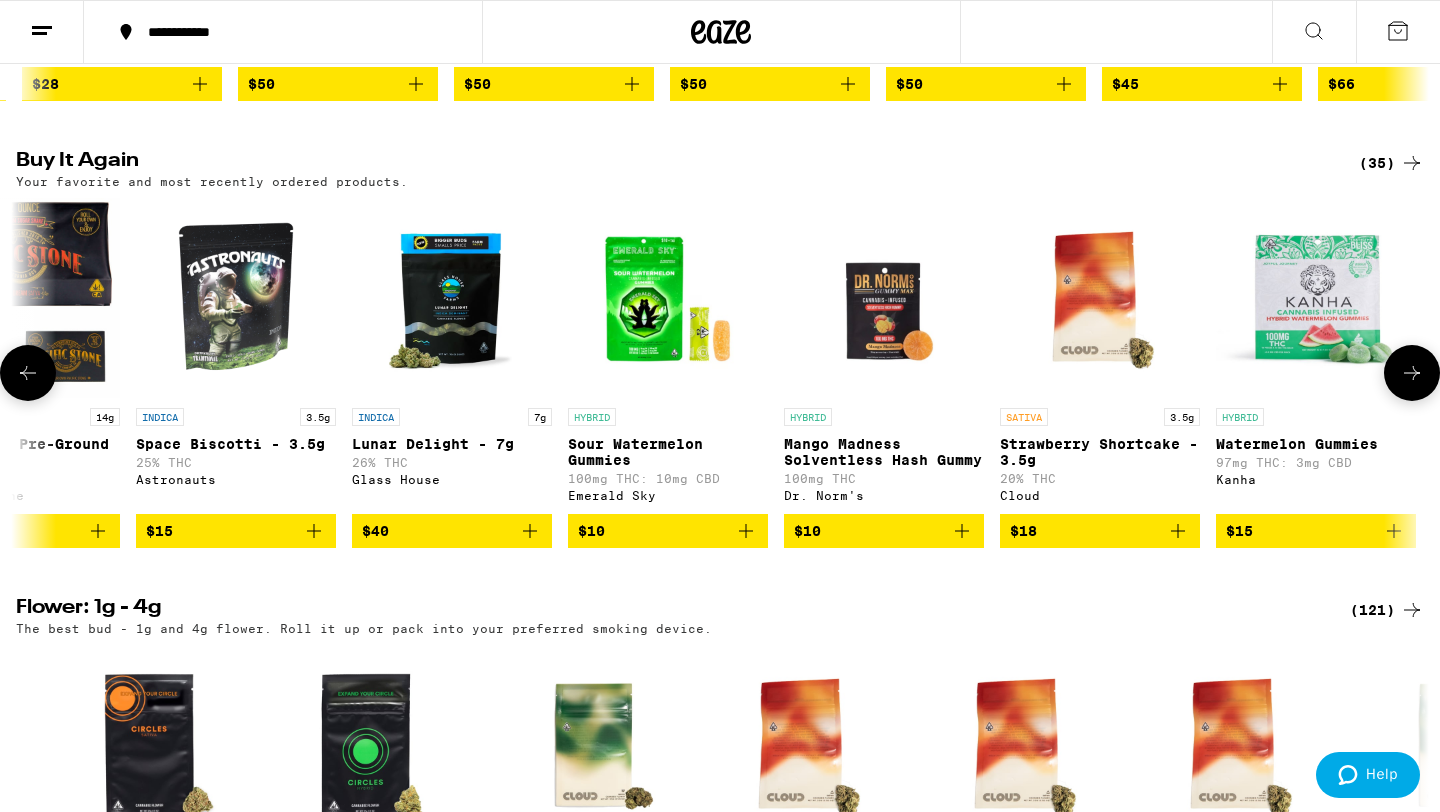 click at bounding box center [28, 373] 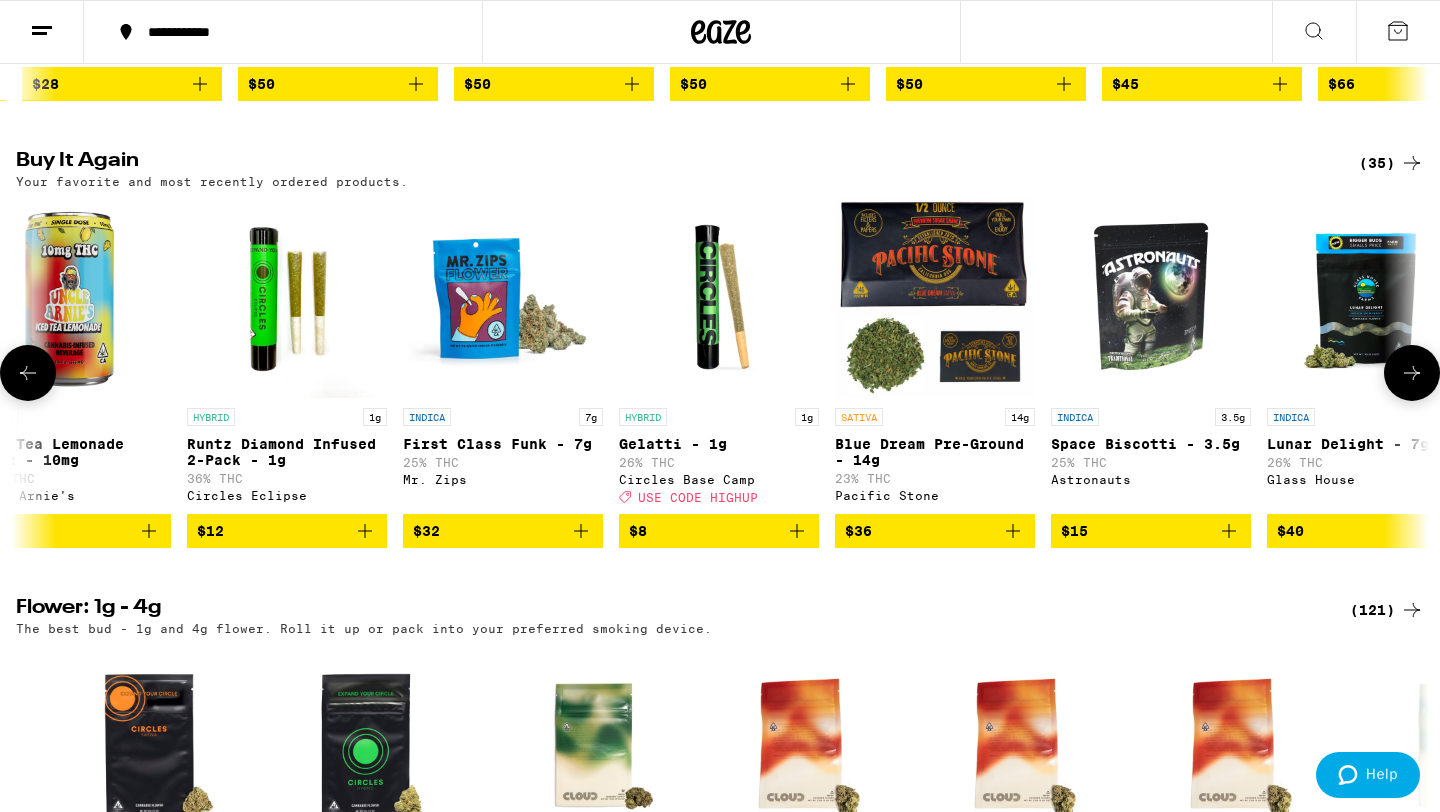 scroll, scrollTop: 0, scrollLeft: 202, axis: horizontal 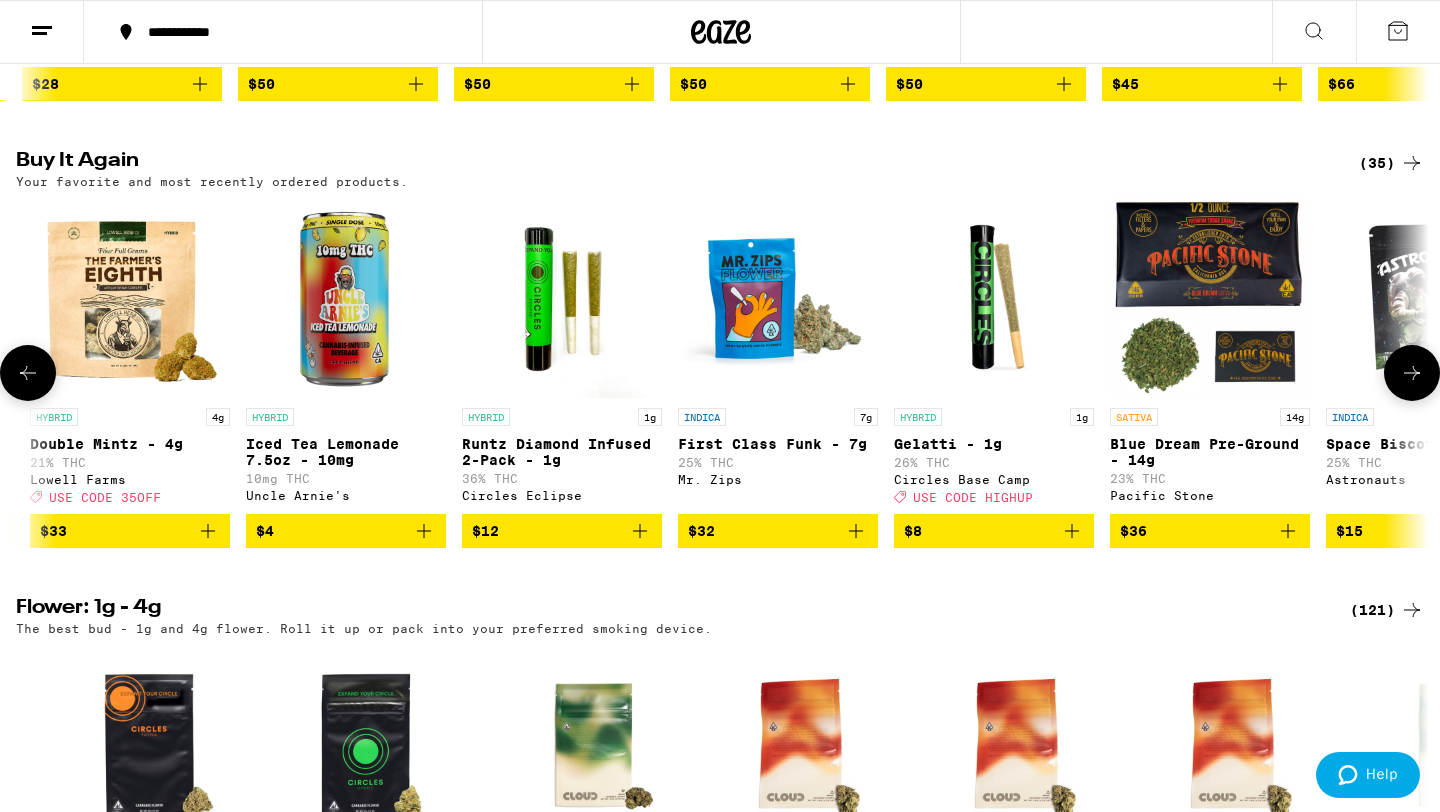 click at bounding box center (28, 373) 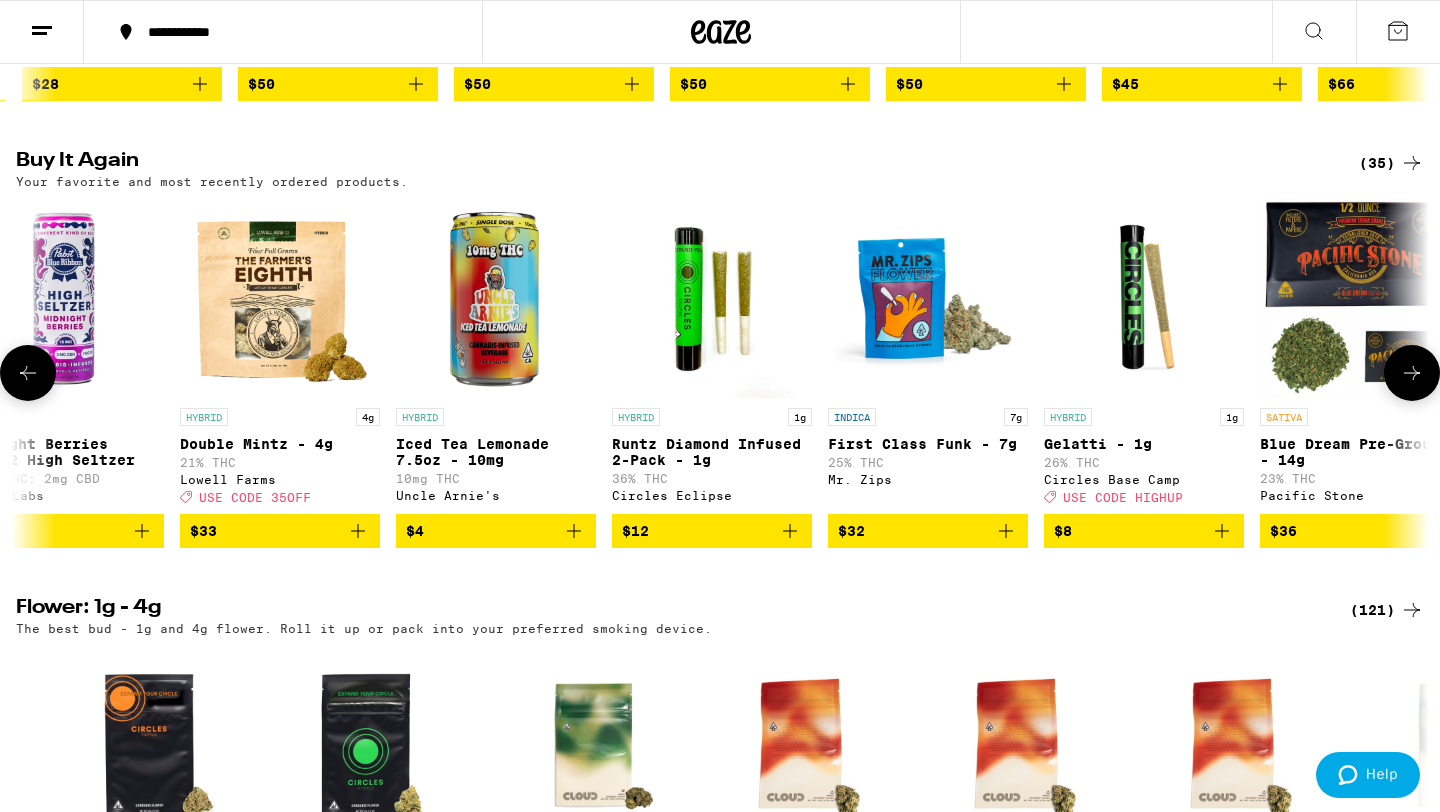 scroll, scrollTop: 0, scrollLeft: 0, axis: both 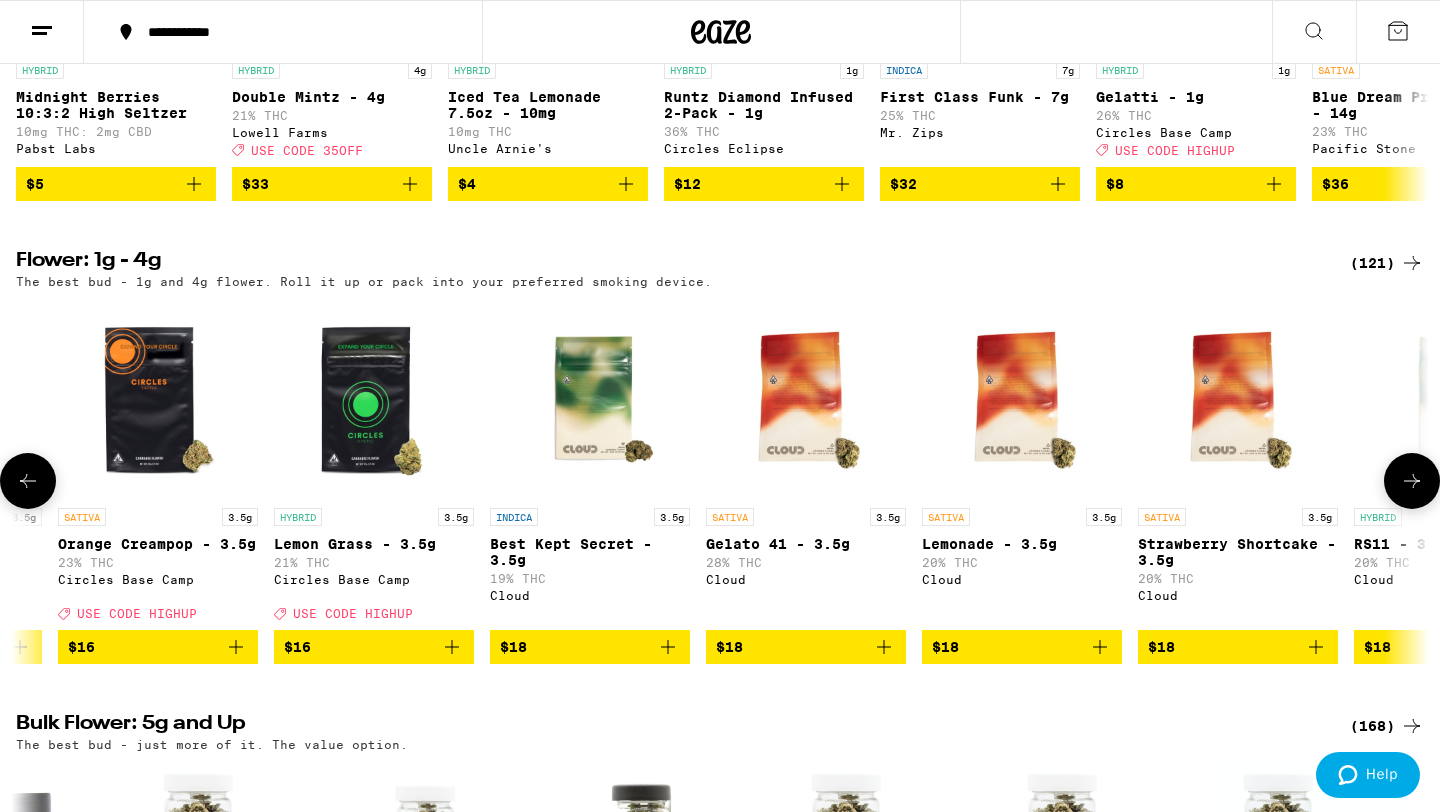 click 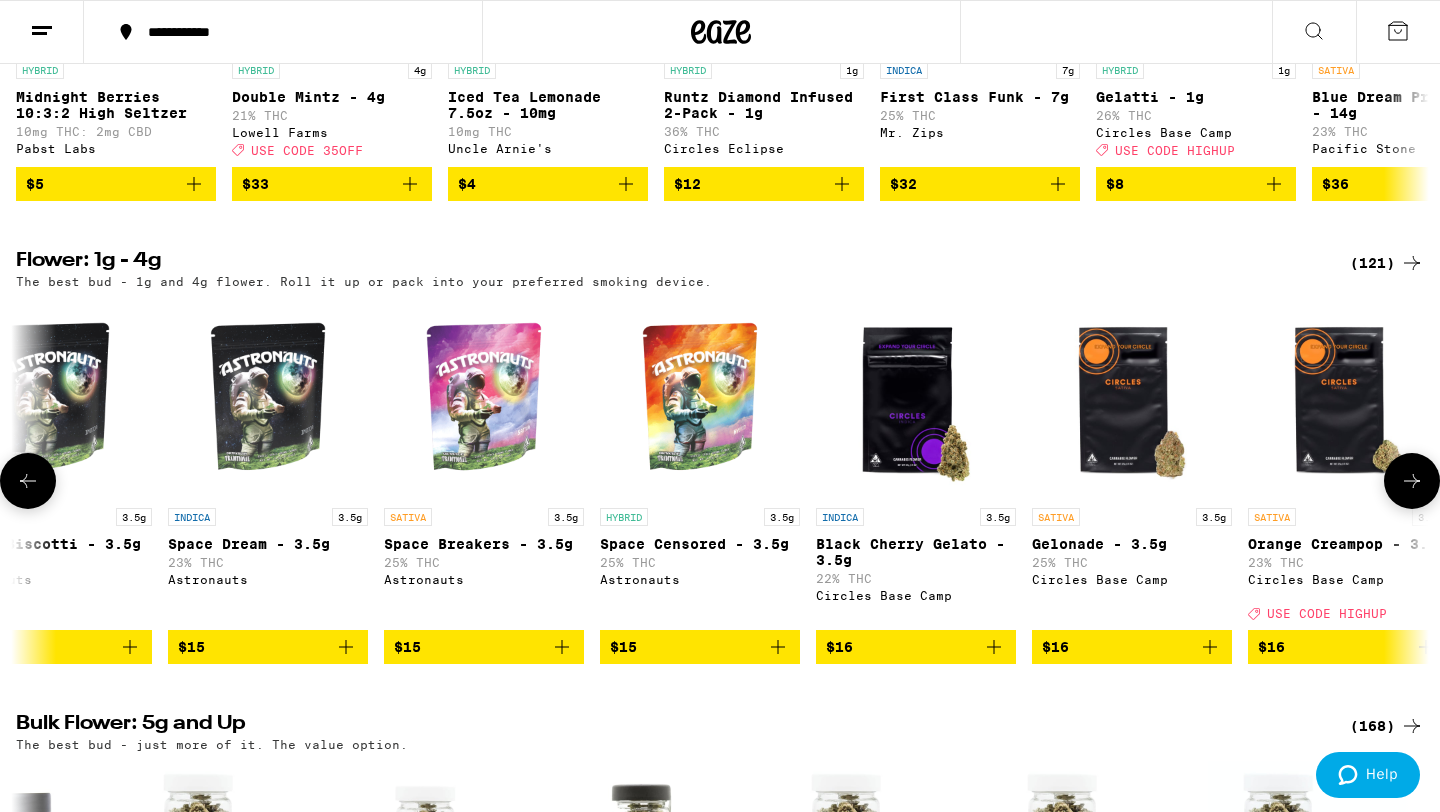 click 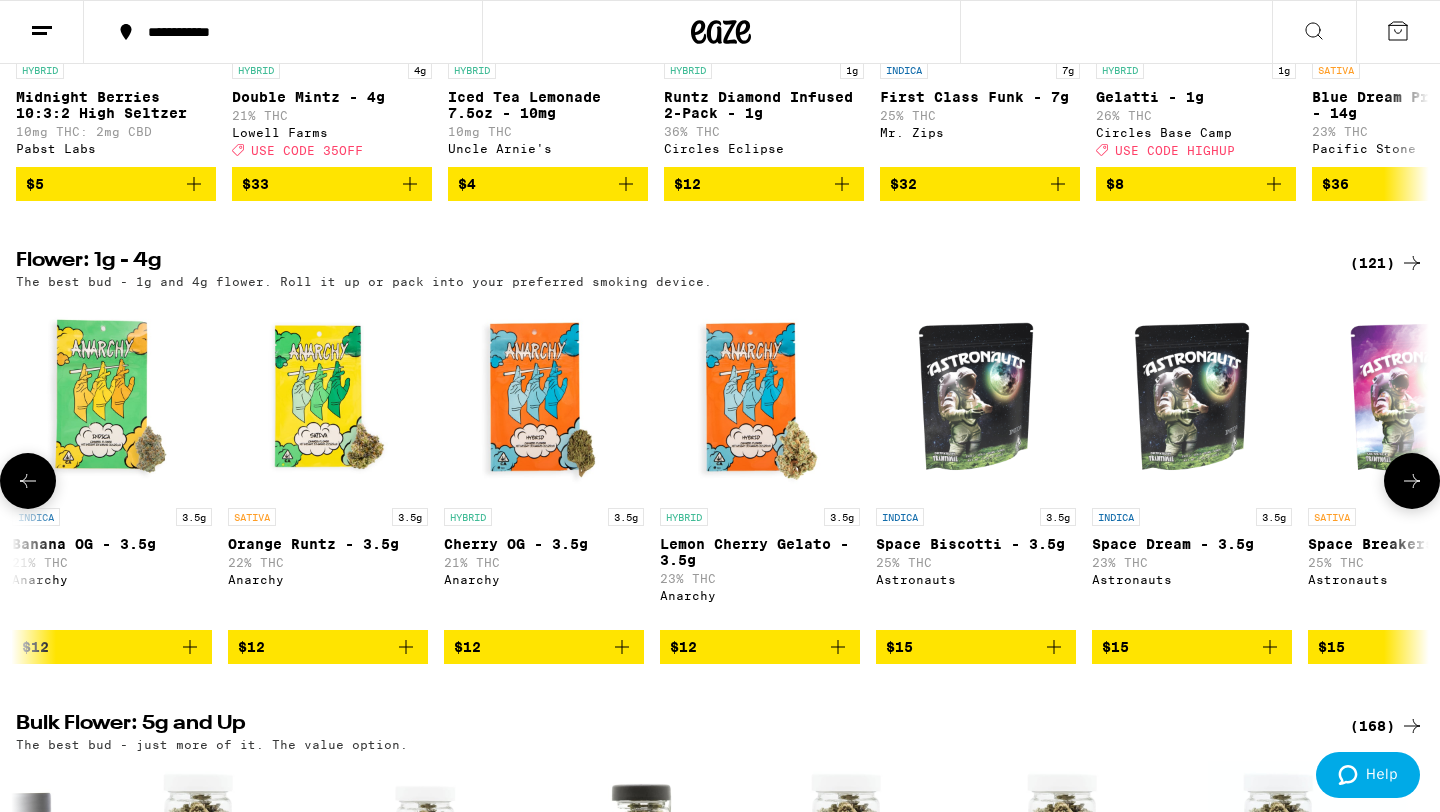 scroll, scrollTop: 0, scrollLeft: 0, axis: both 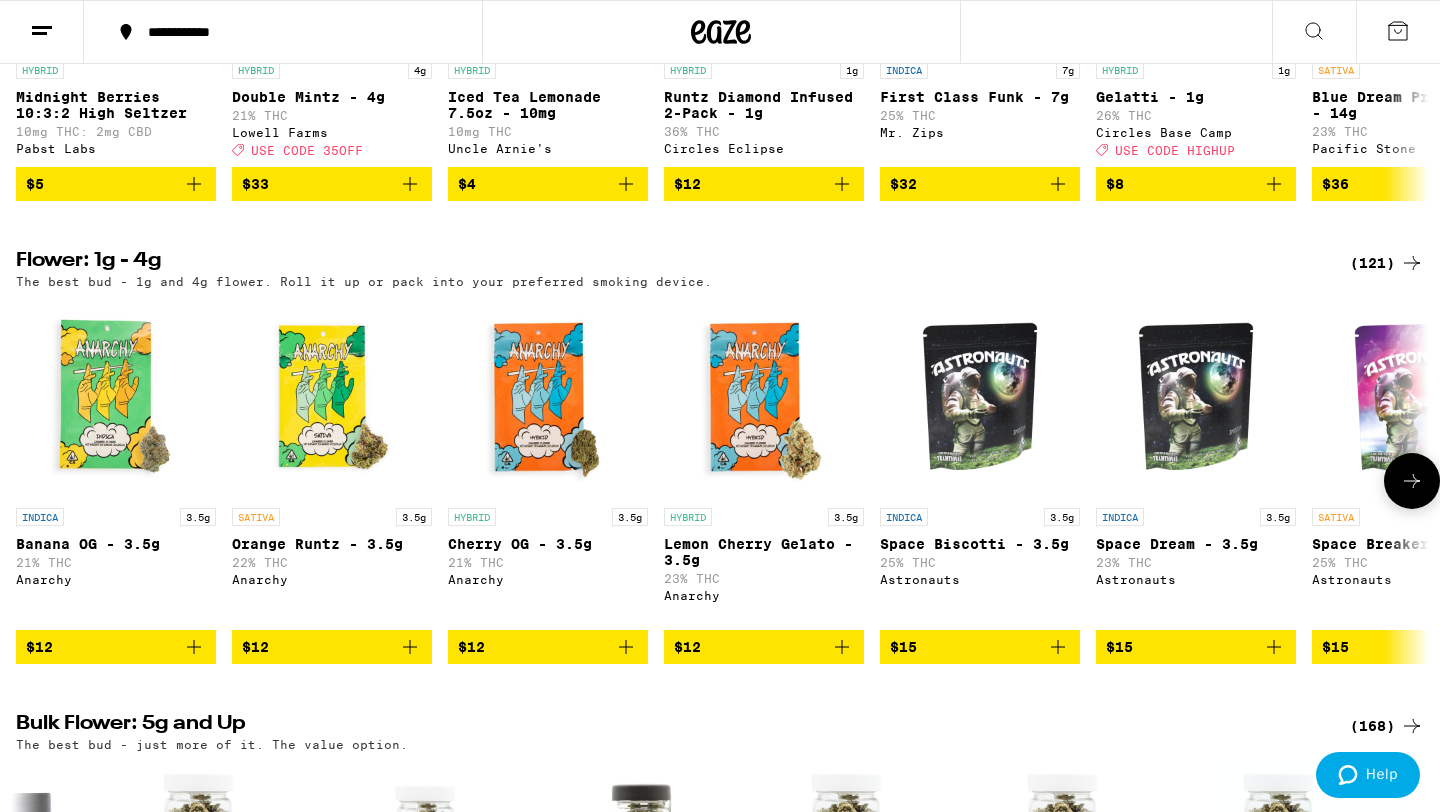 click at bounding box center [28, 481] 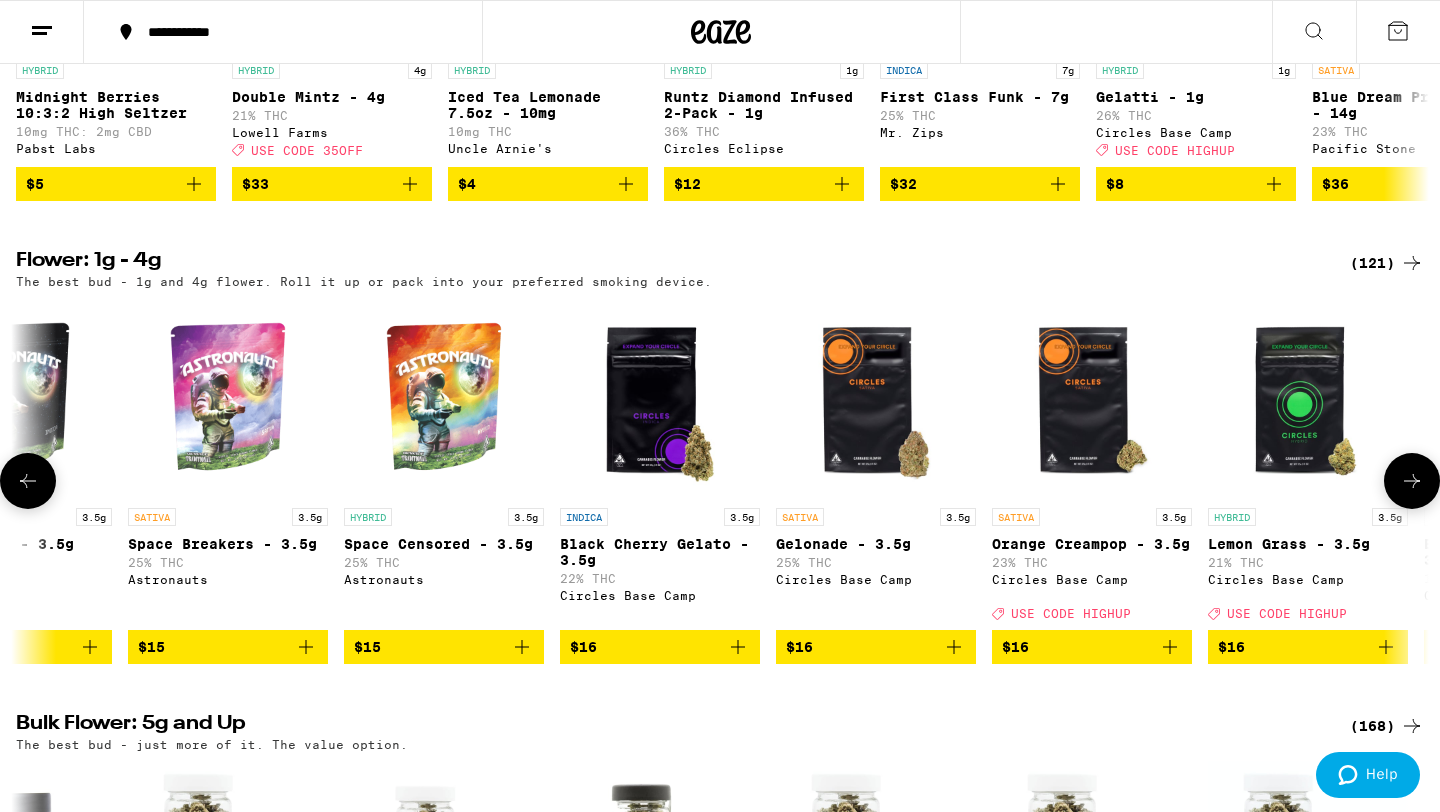 scroll, scrollTop: 0, scrollLeft: 1190, axis: horizontal 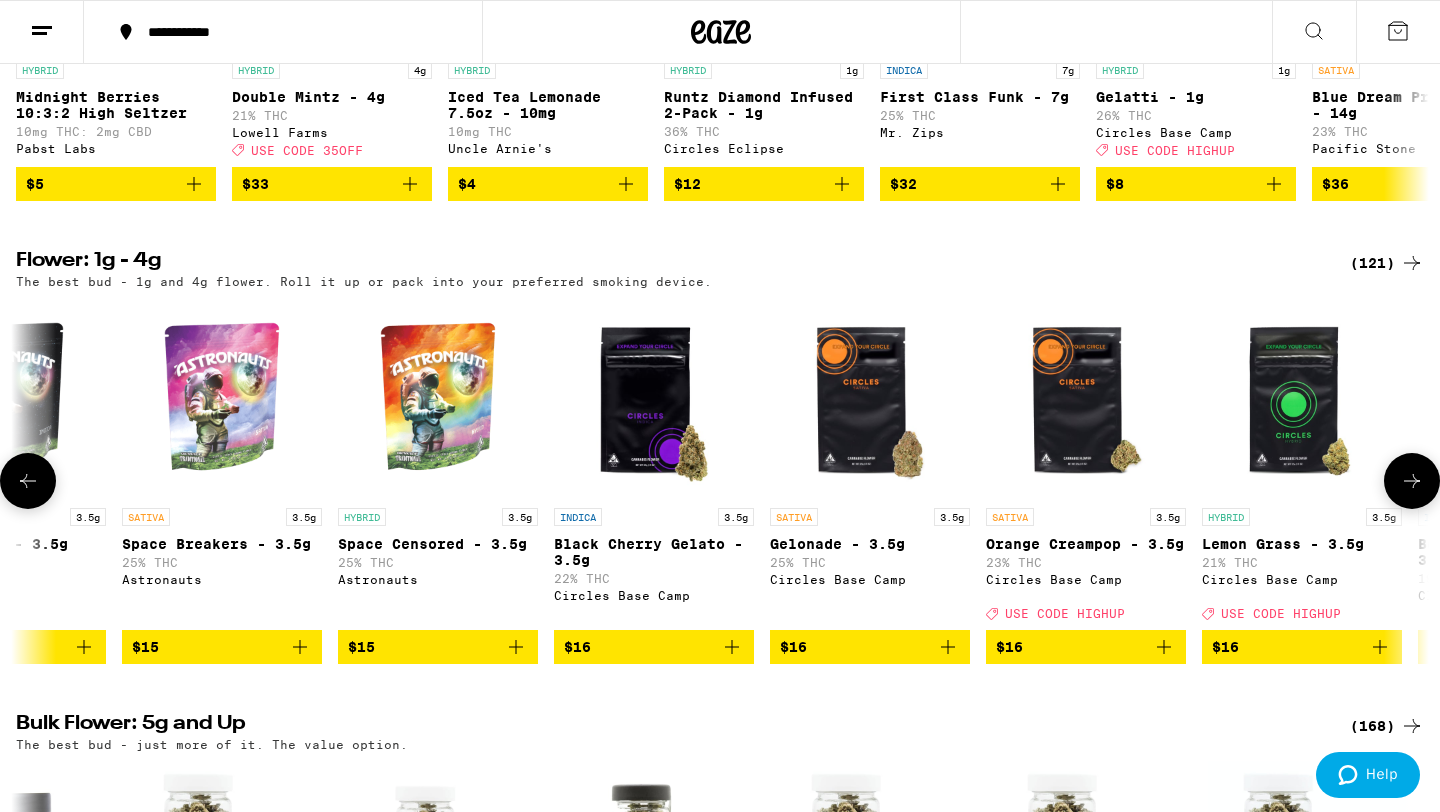 click 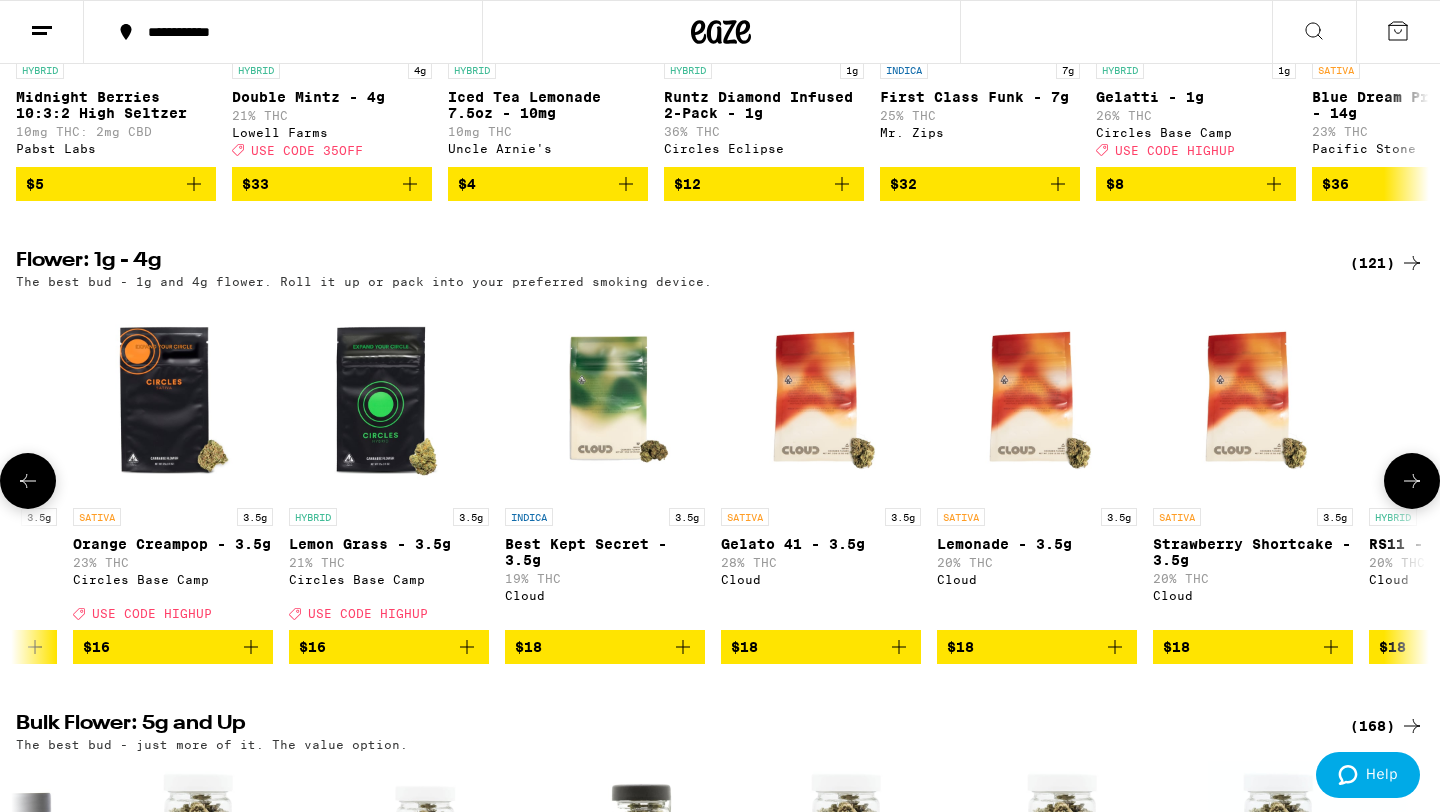 scroll, scrollTop: 0, scrollLeft: 2380, axis: horizontal 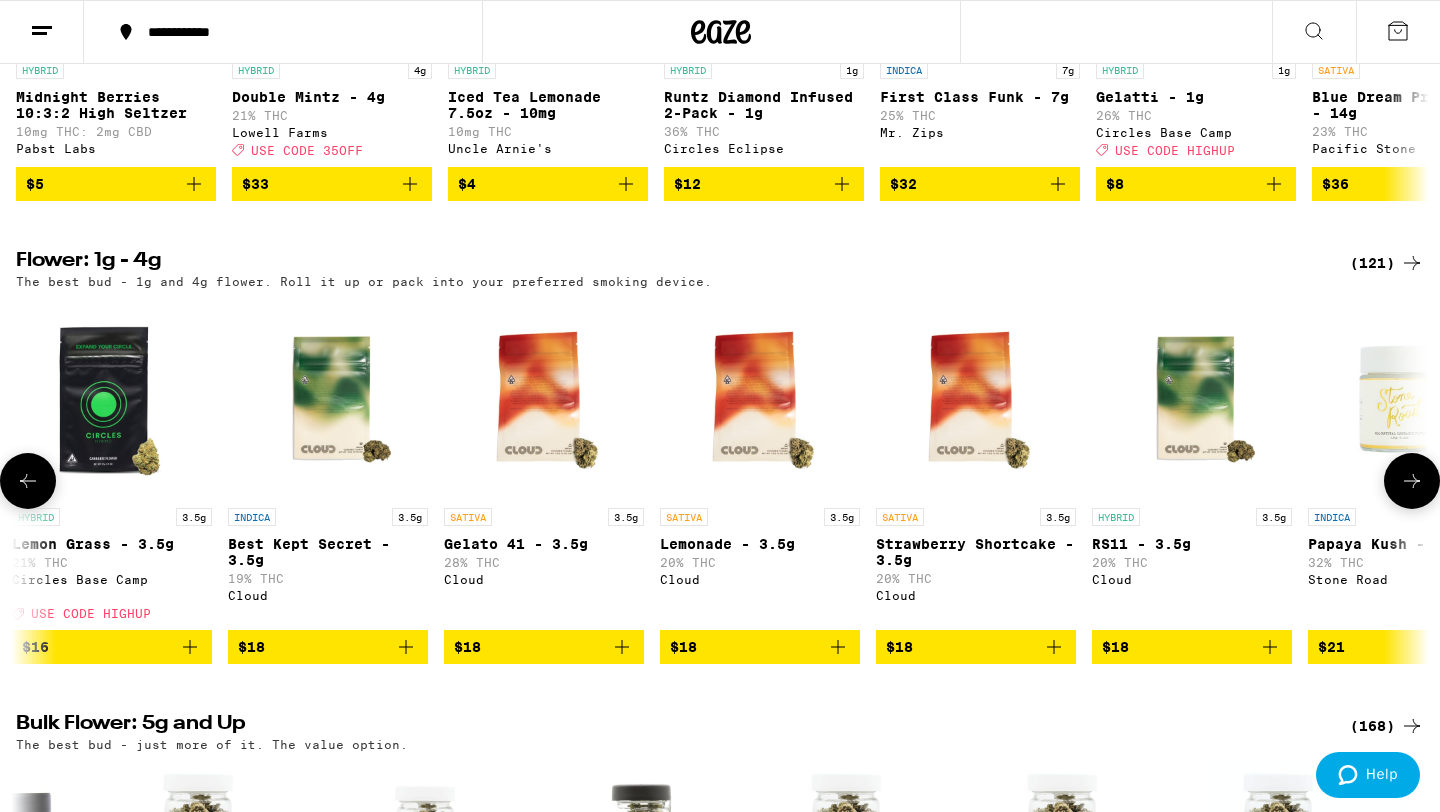 click 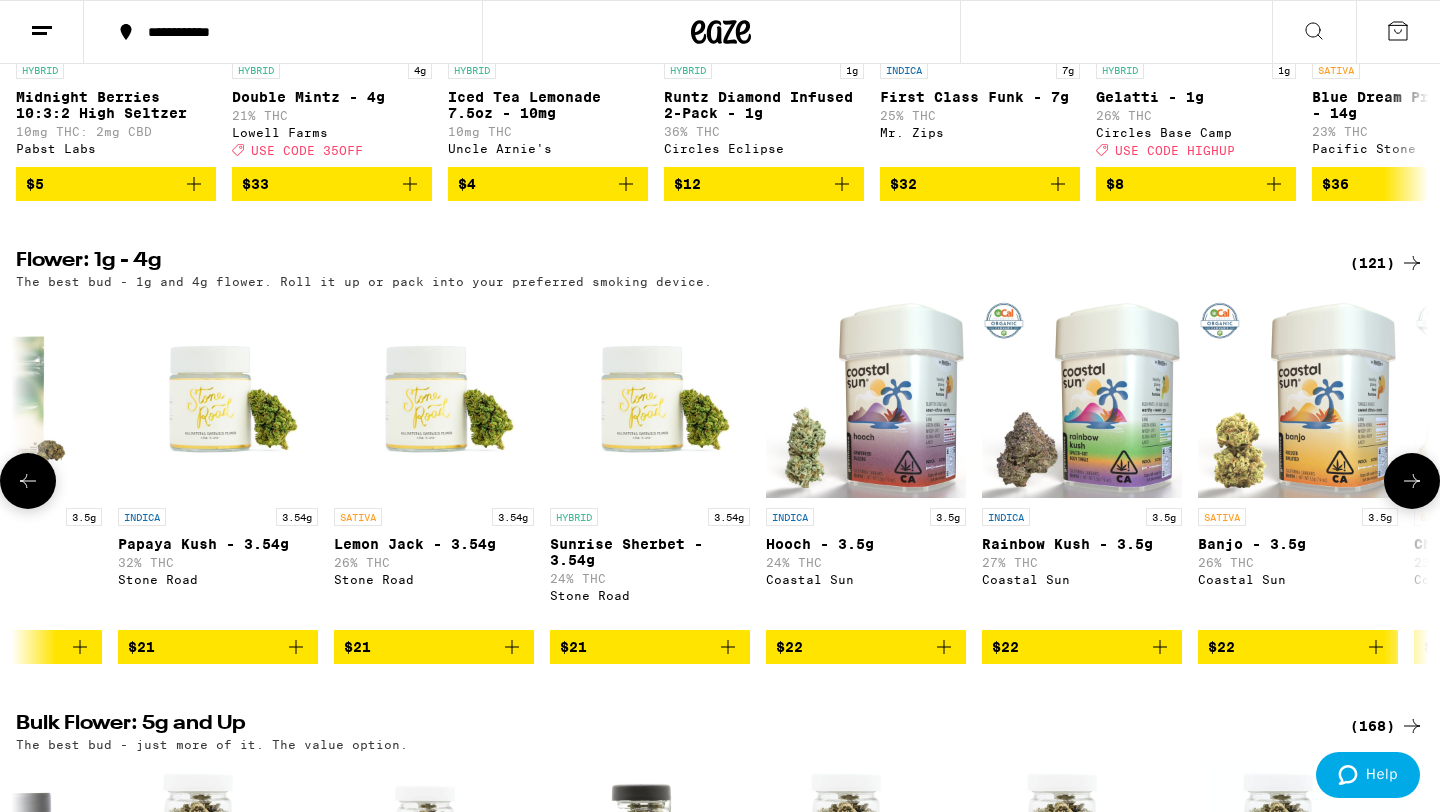 click 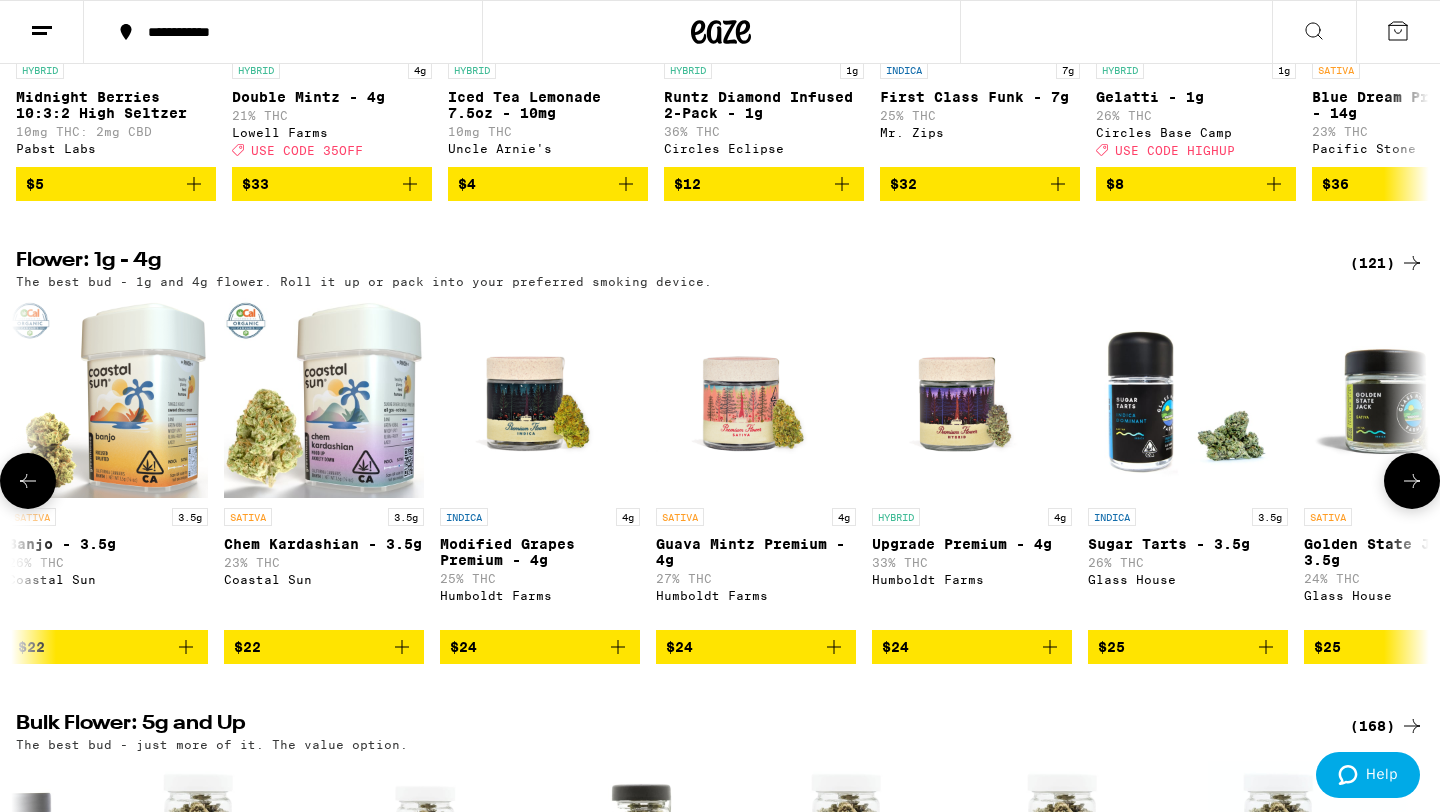 click 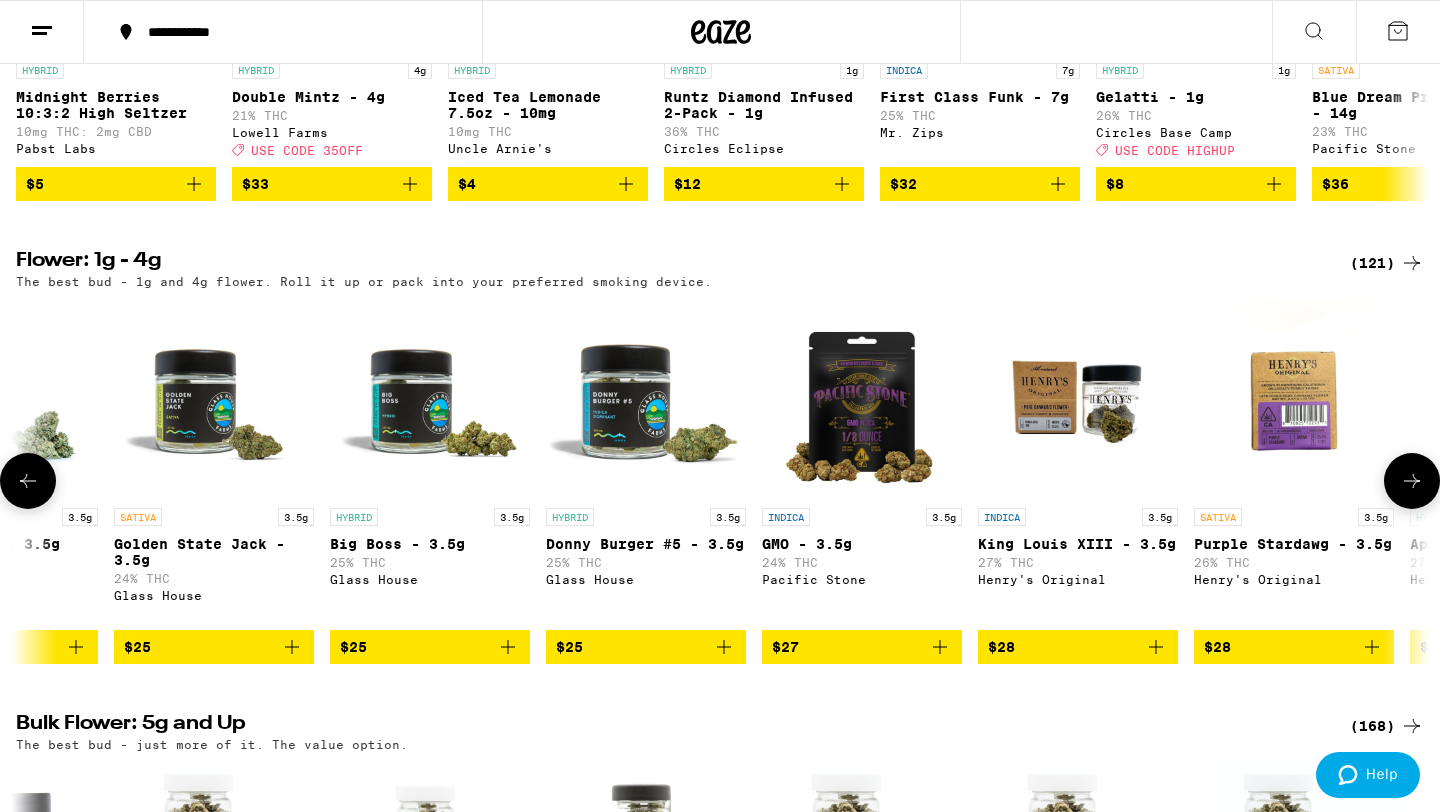 click 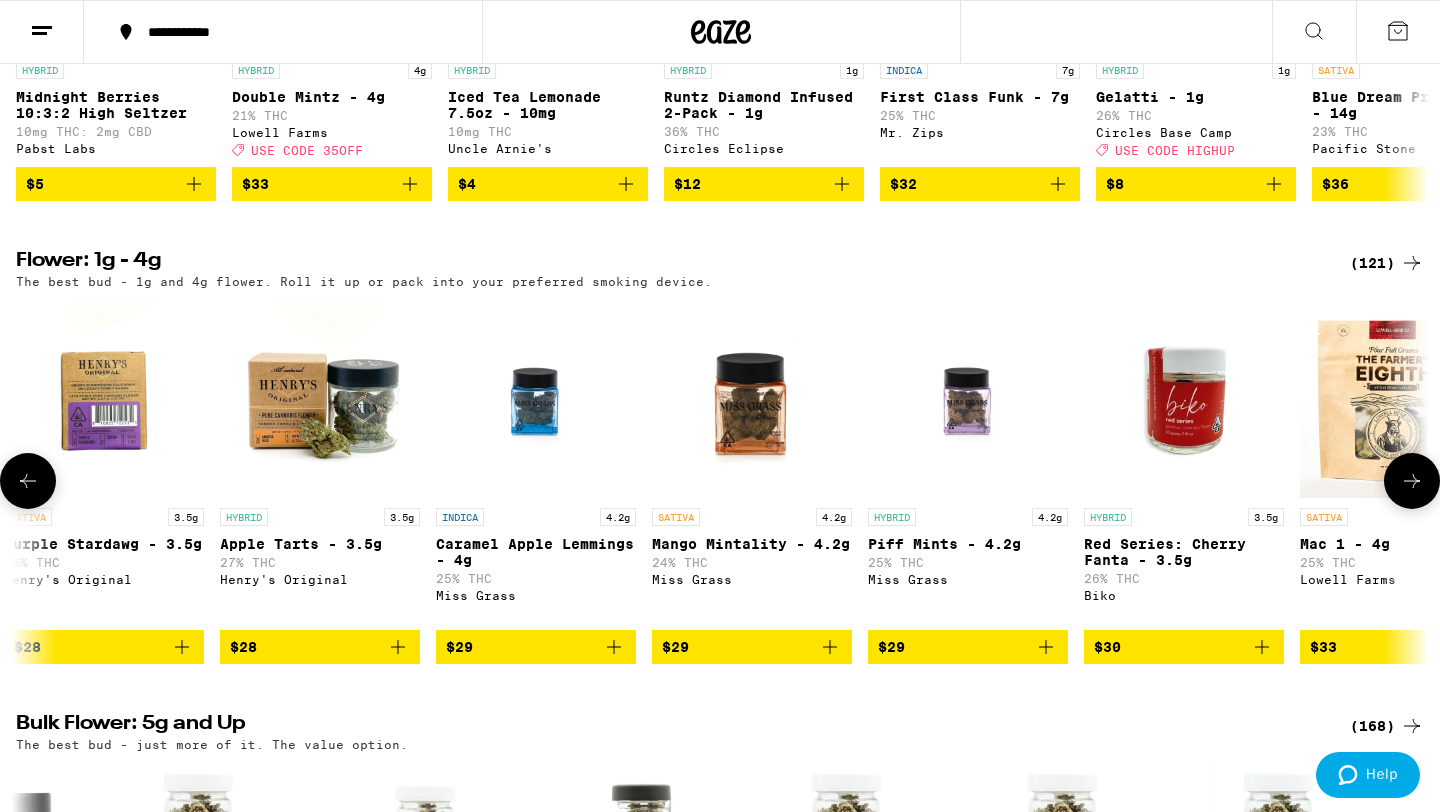 click 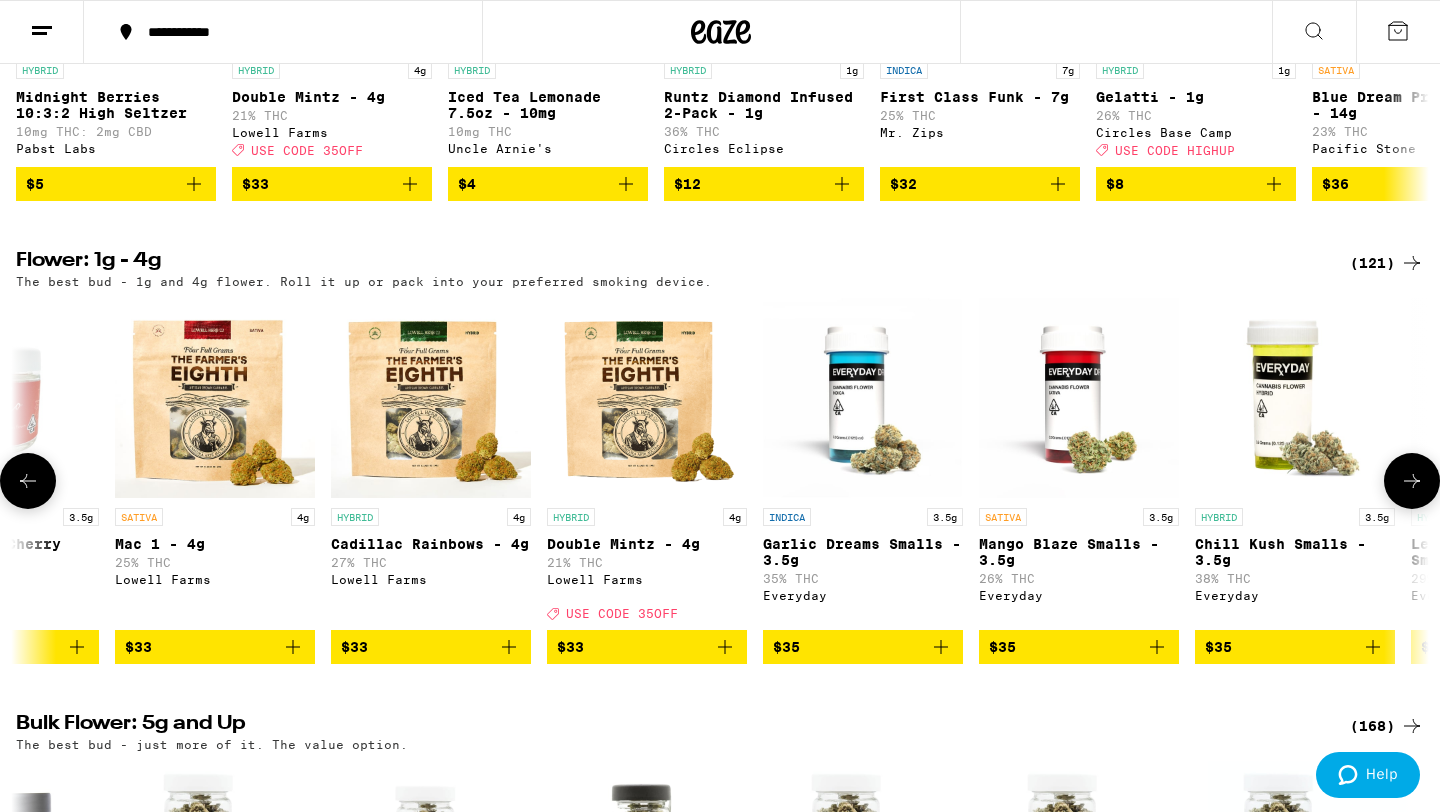scroll, scrollTop: 0, scrollLeft: 8330, axis: horizontal 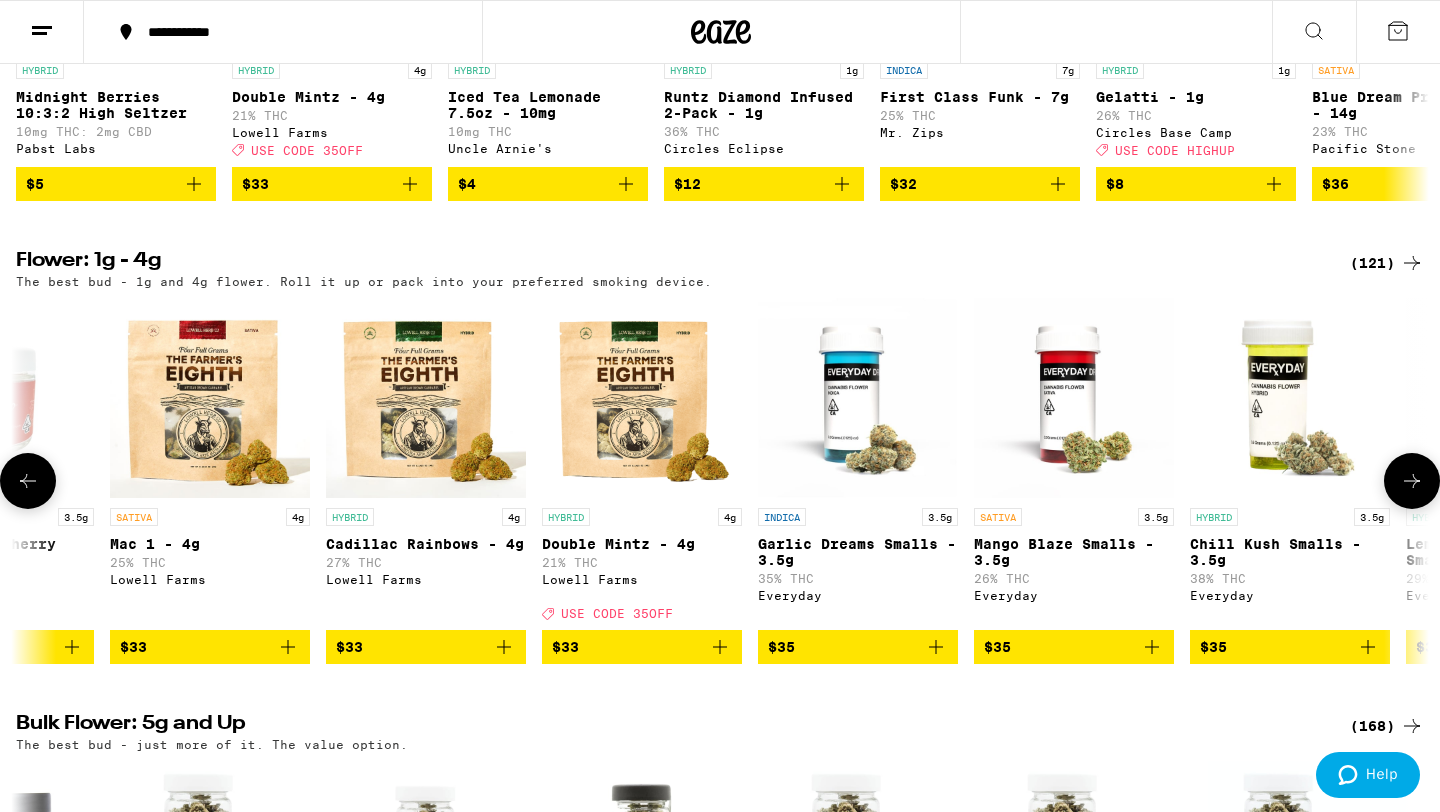 click 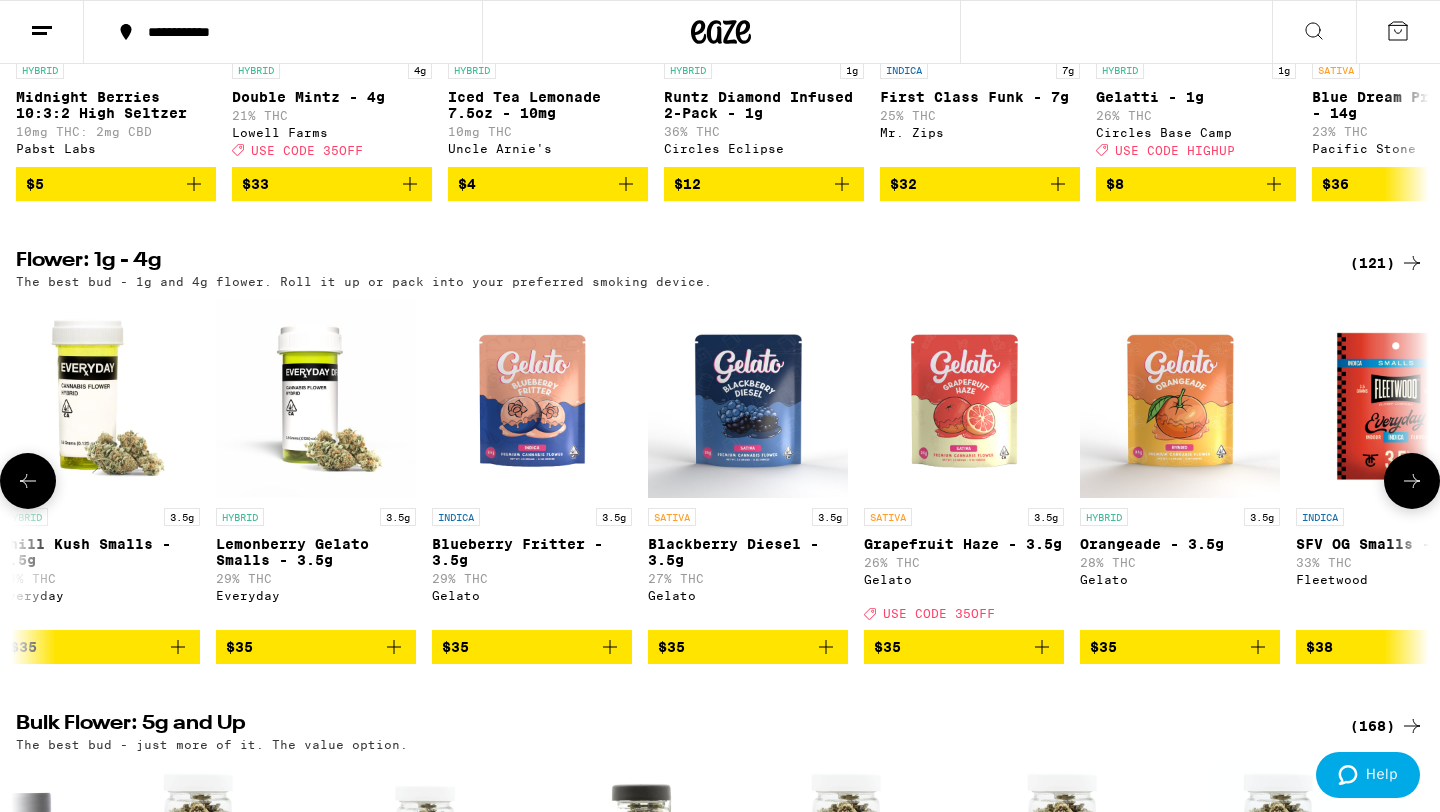 click 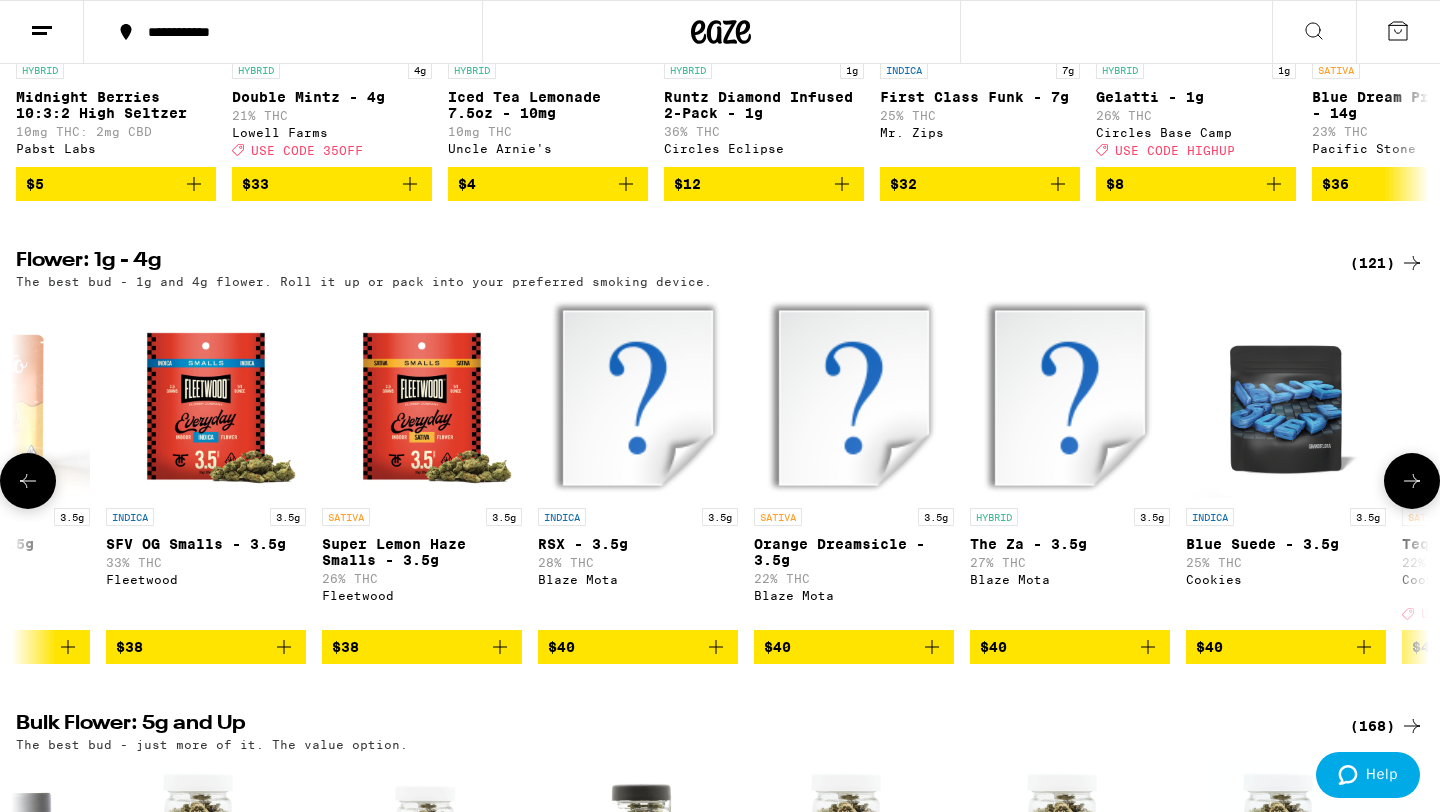 click 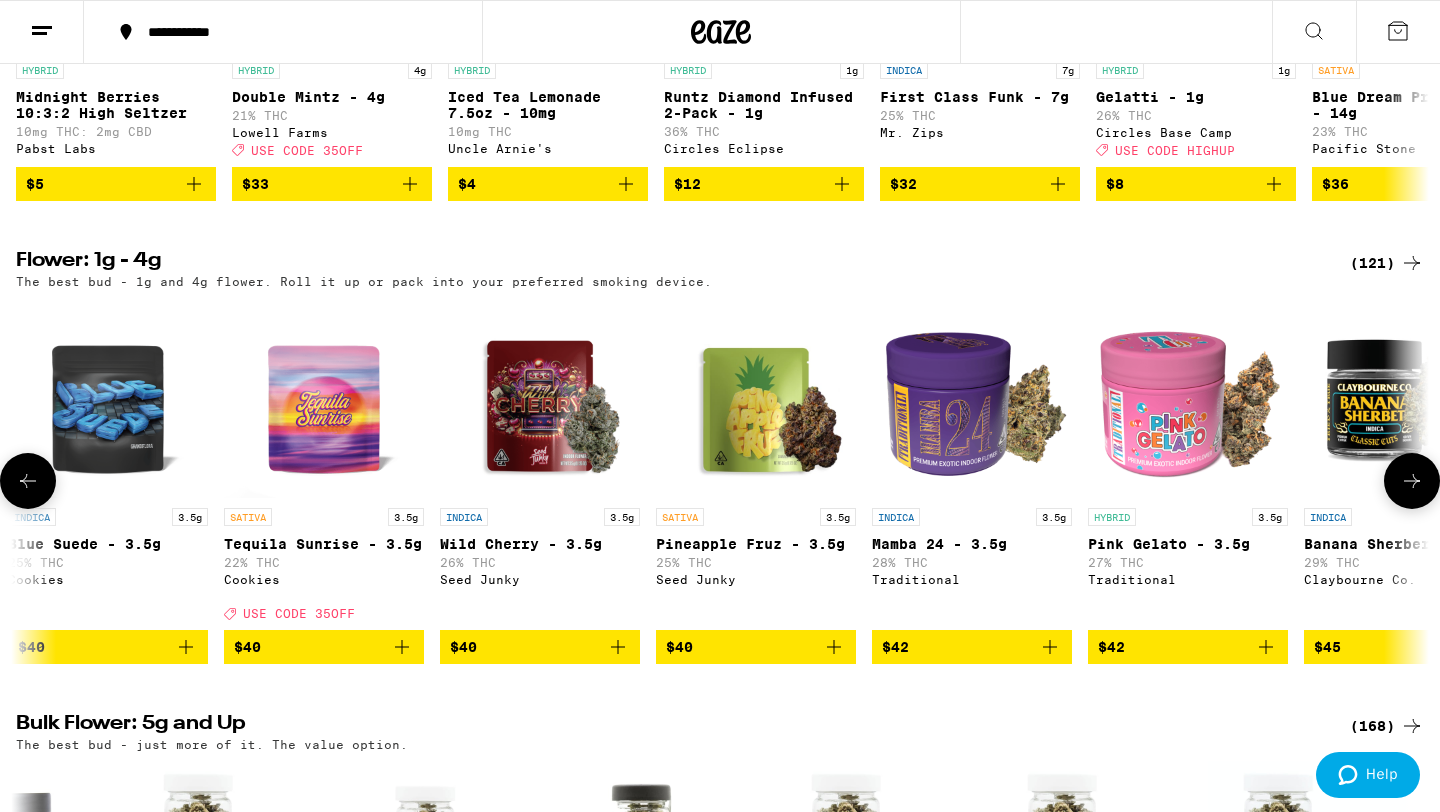 scroll, scrollTop: 0, scrollLeft: 11900, axis: horizontal 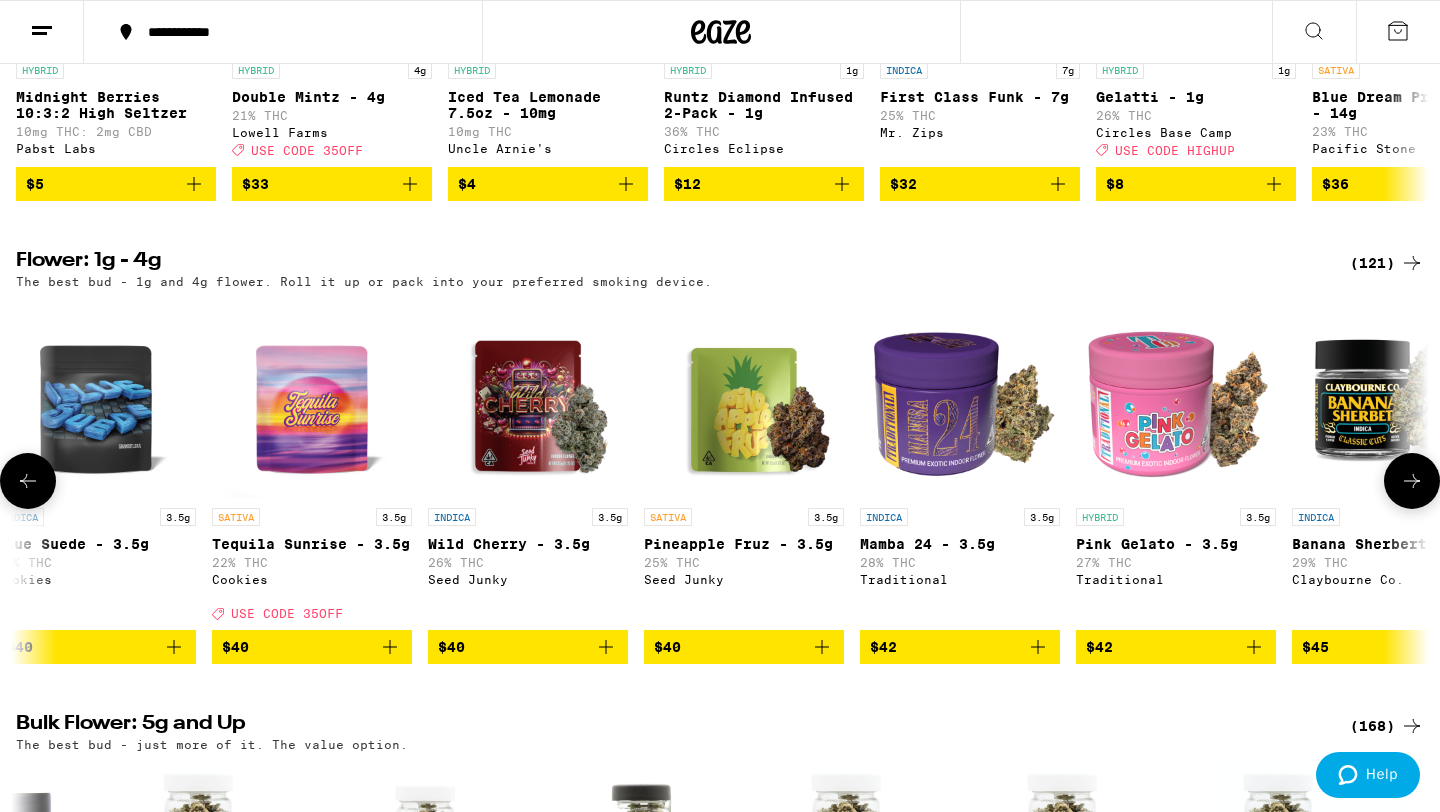 click 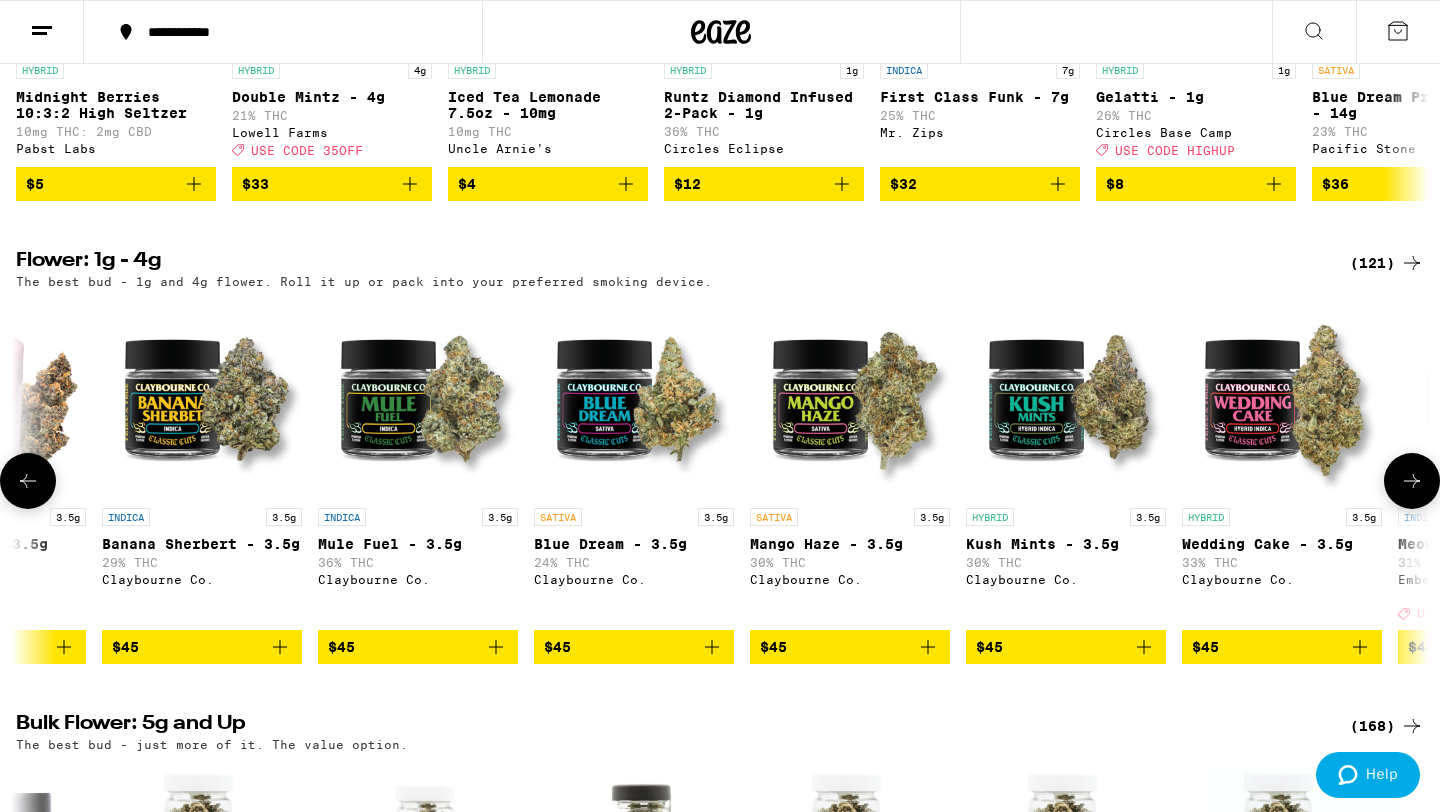 click 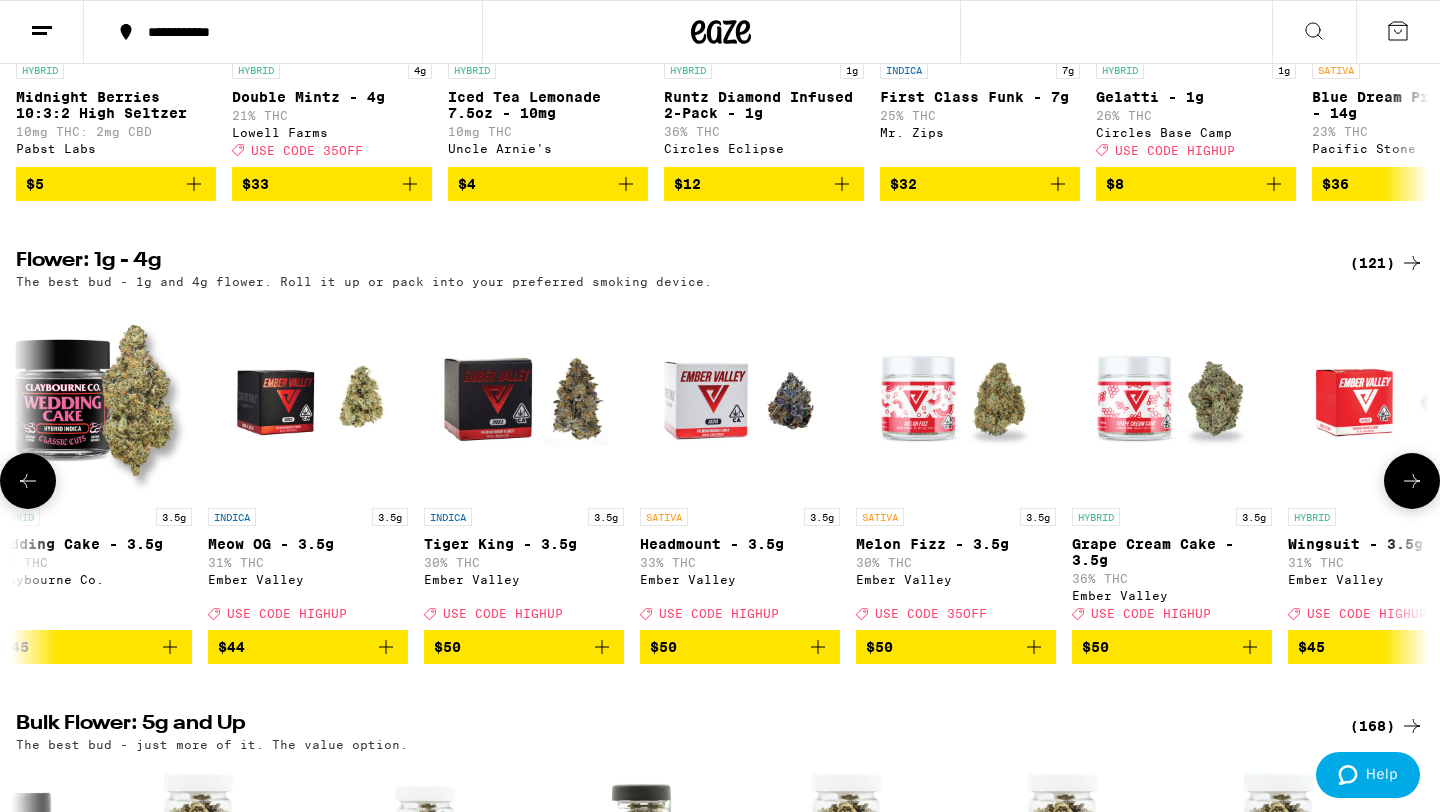 click 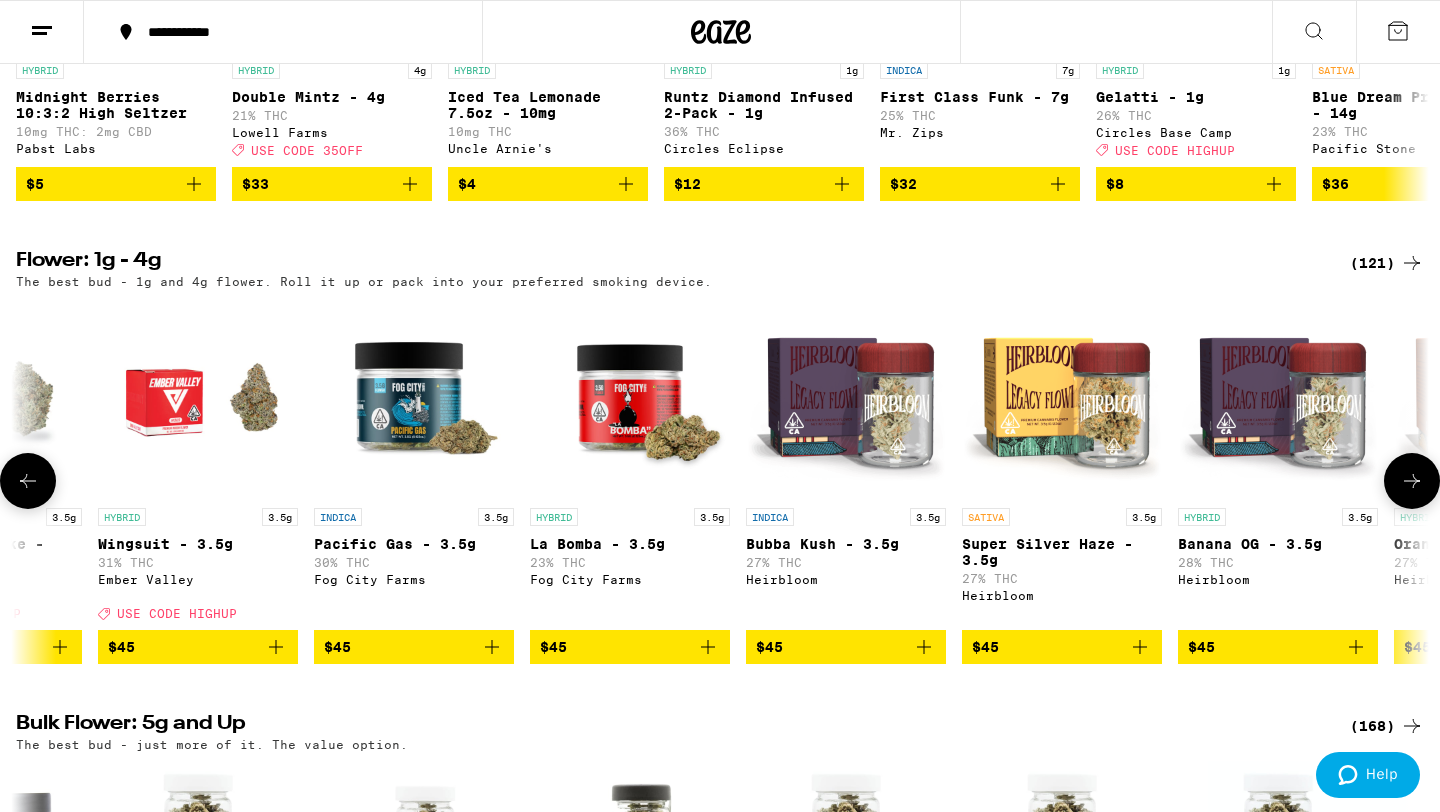 click 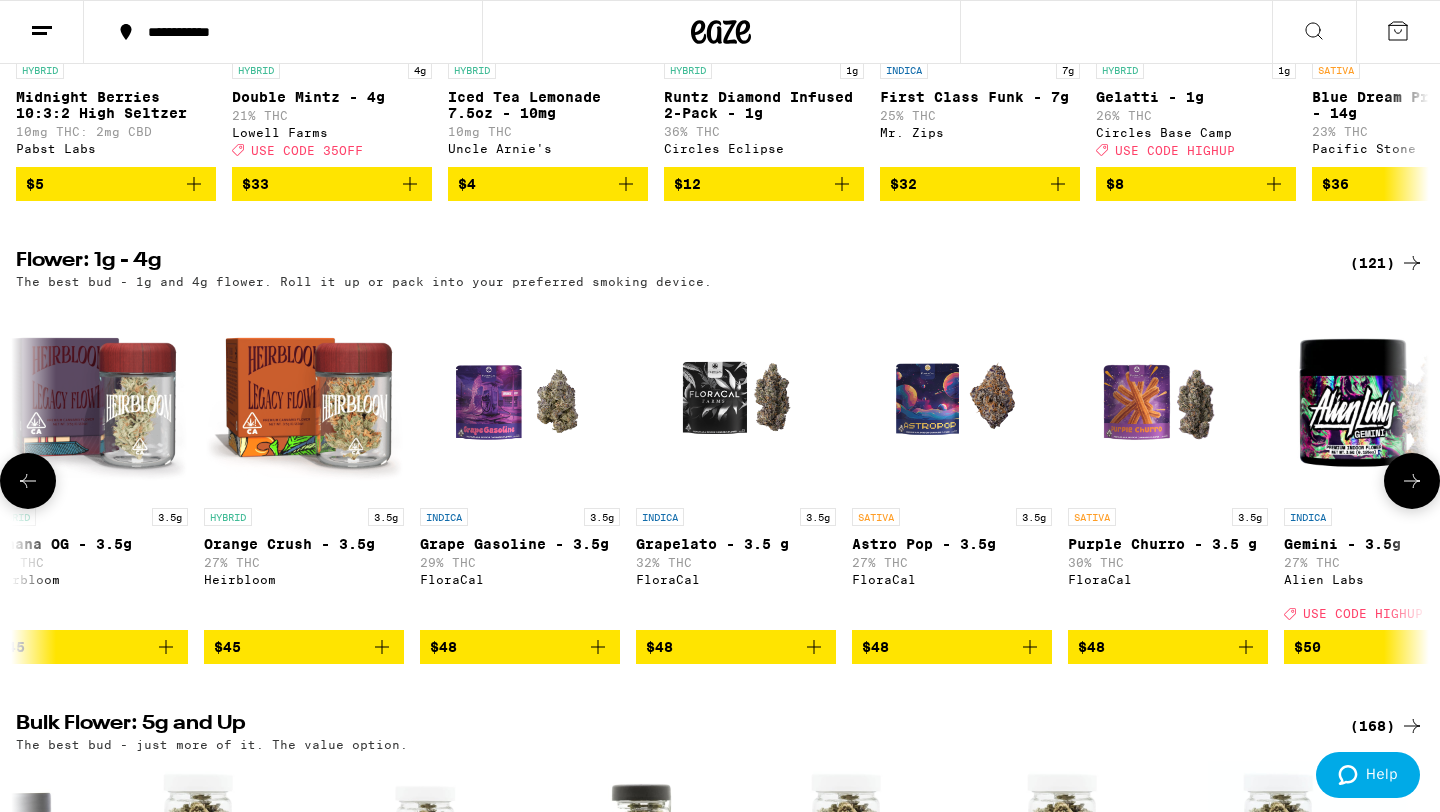 click 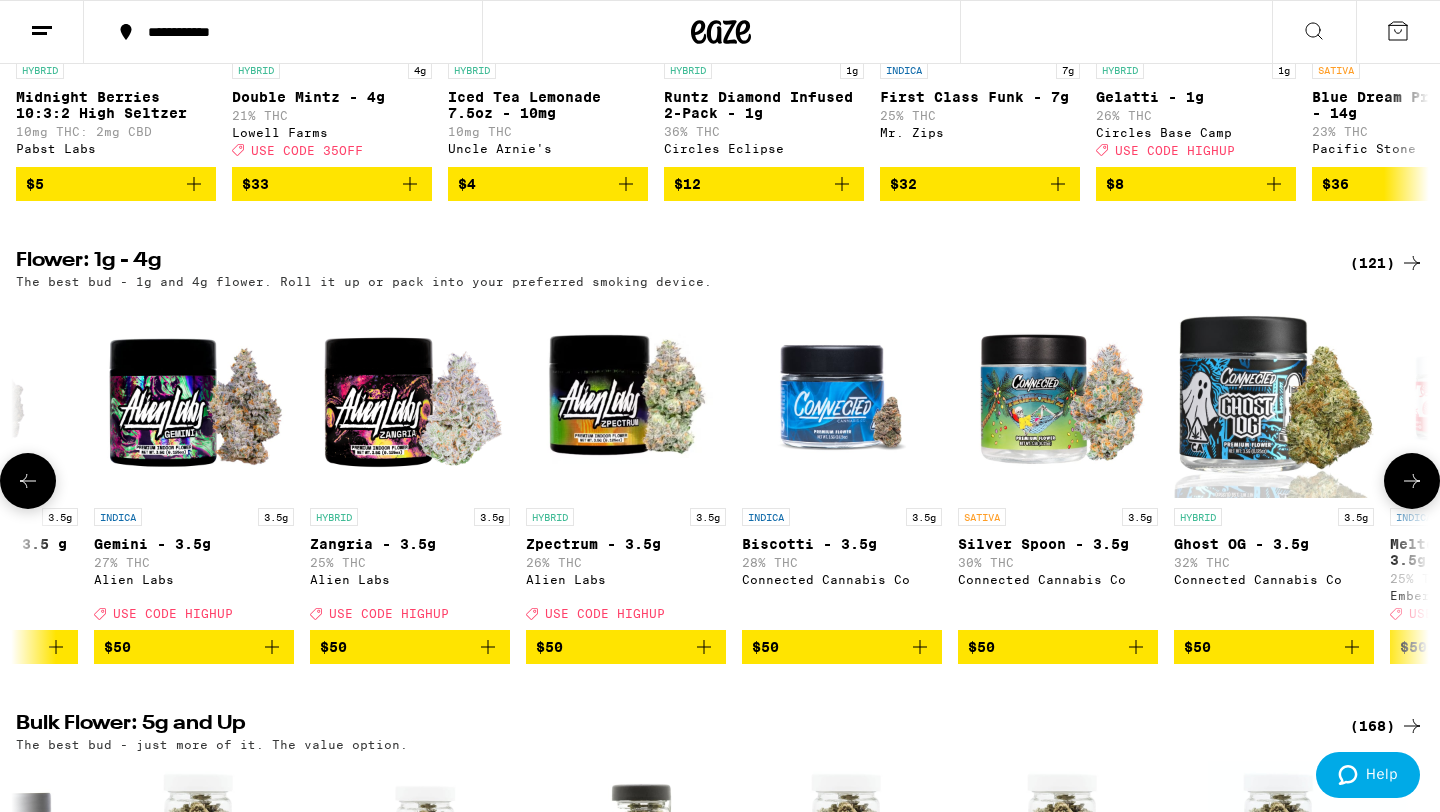 click 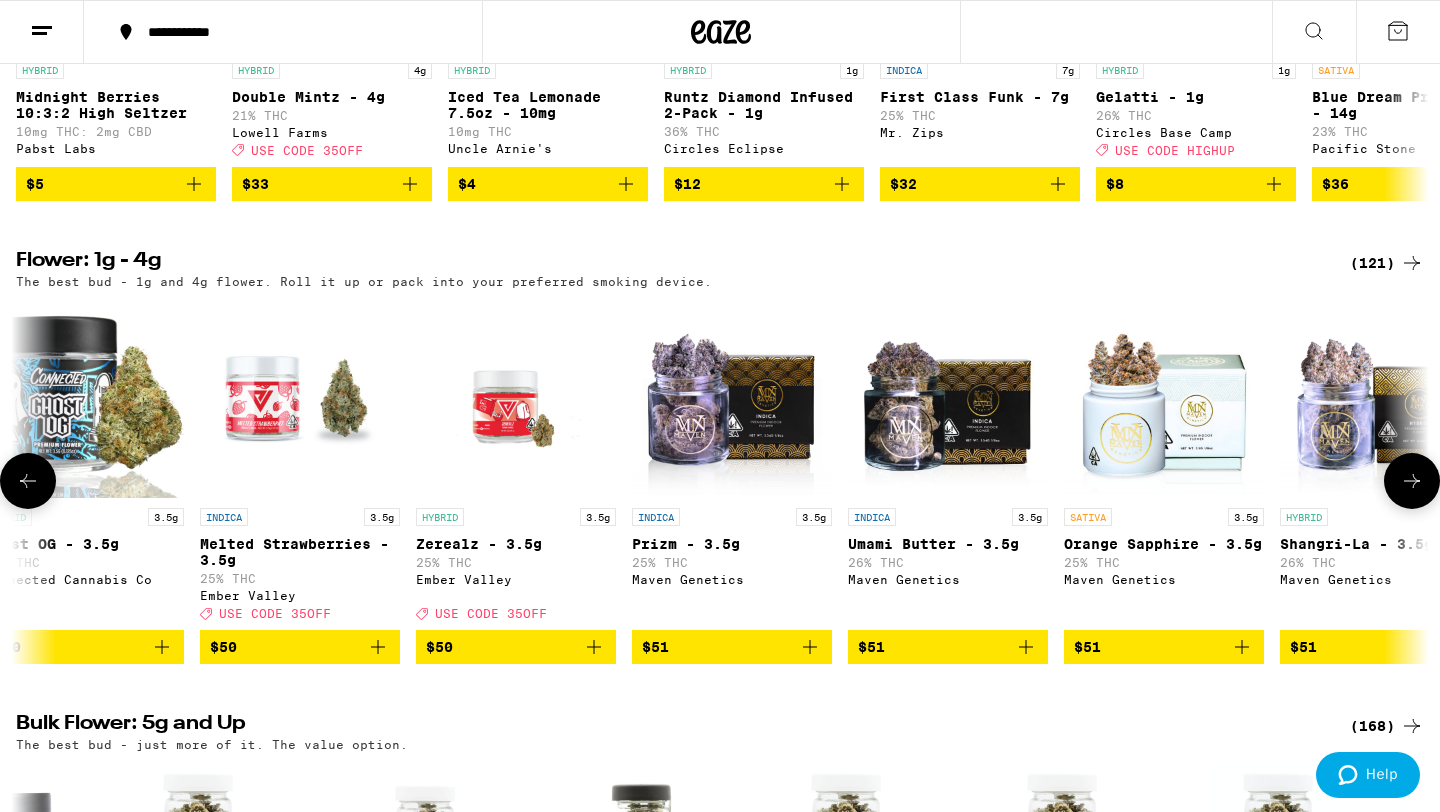 click 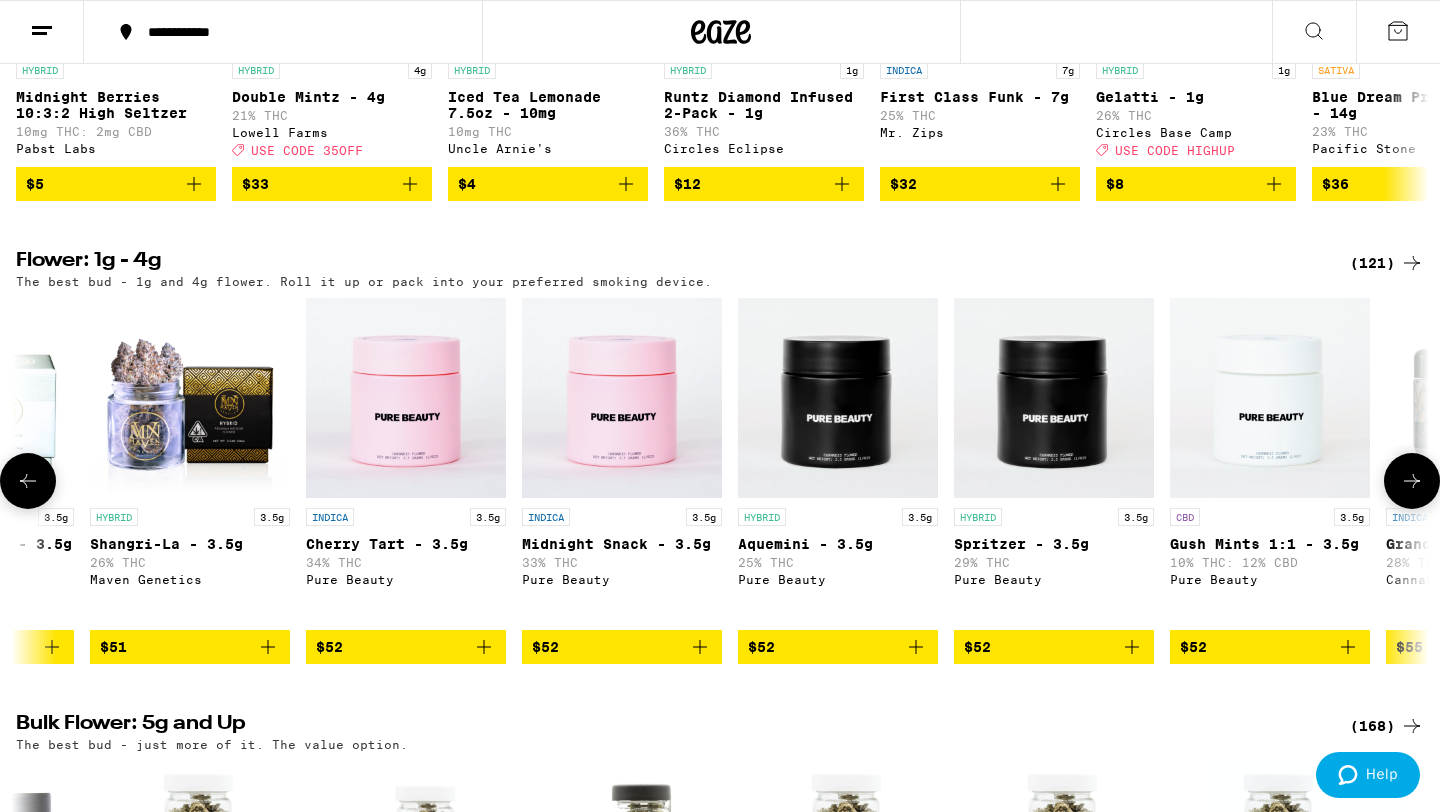 click 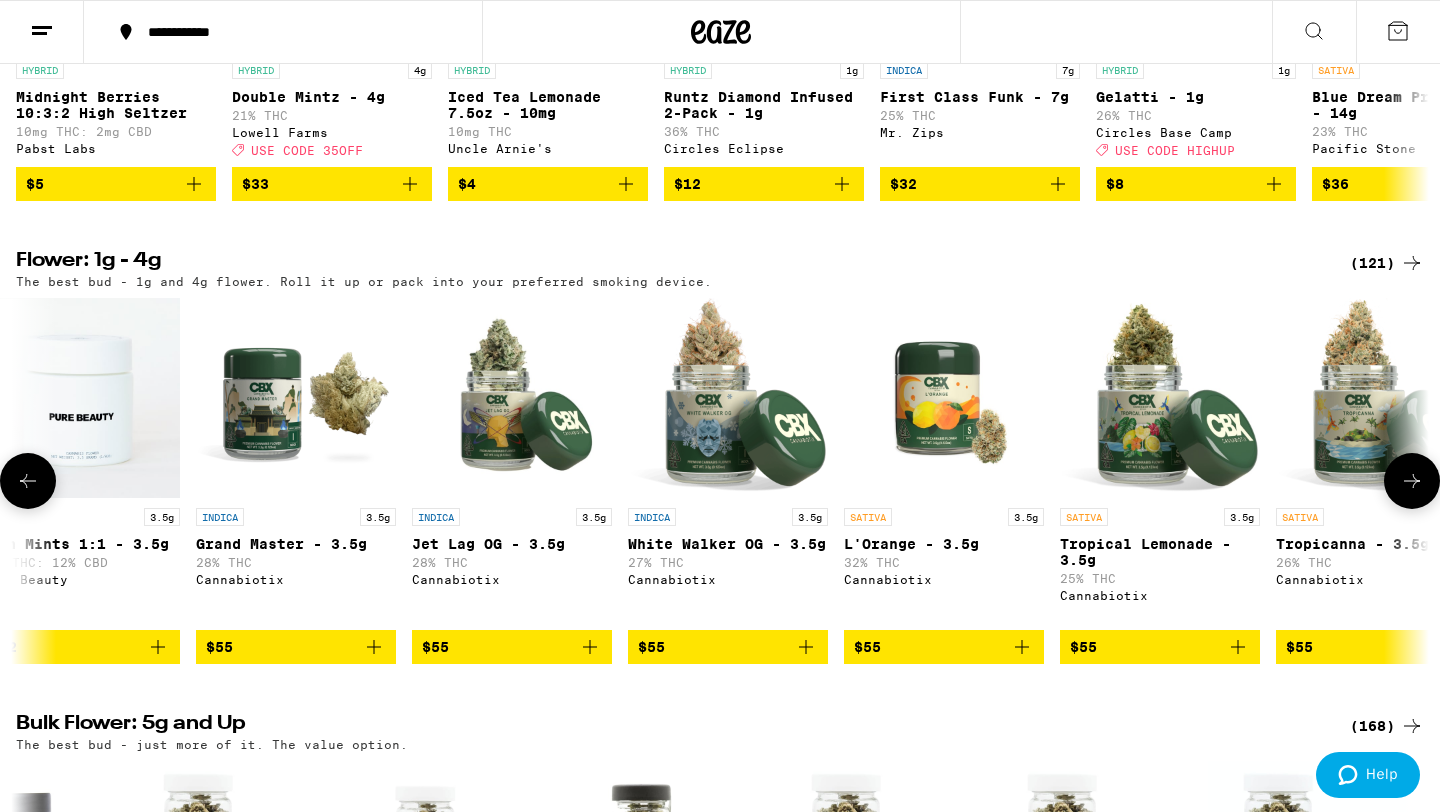 click 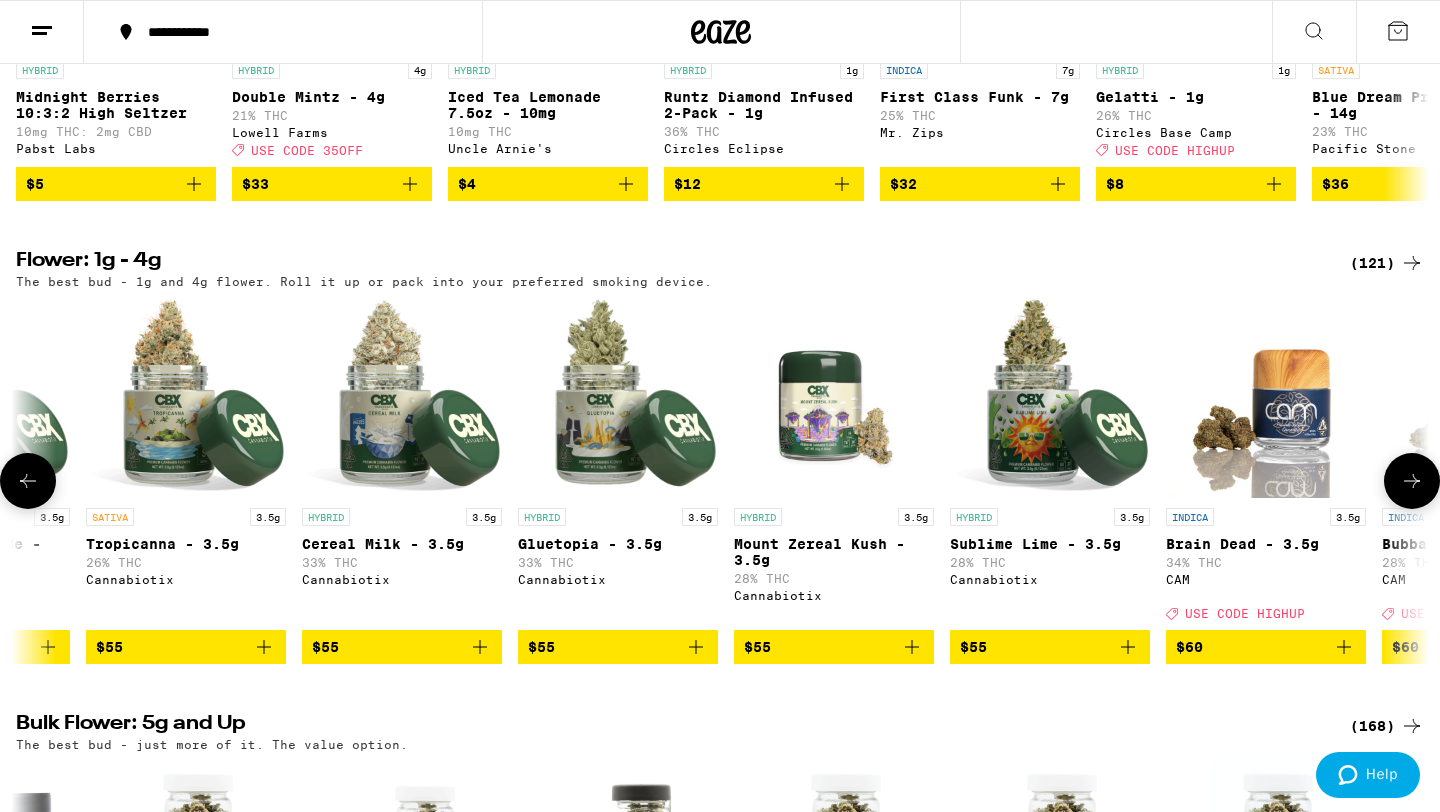 click 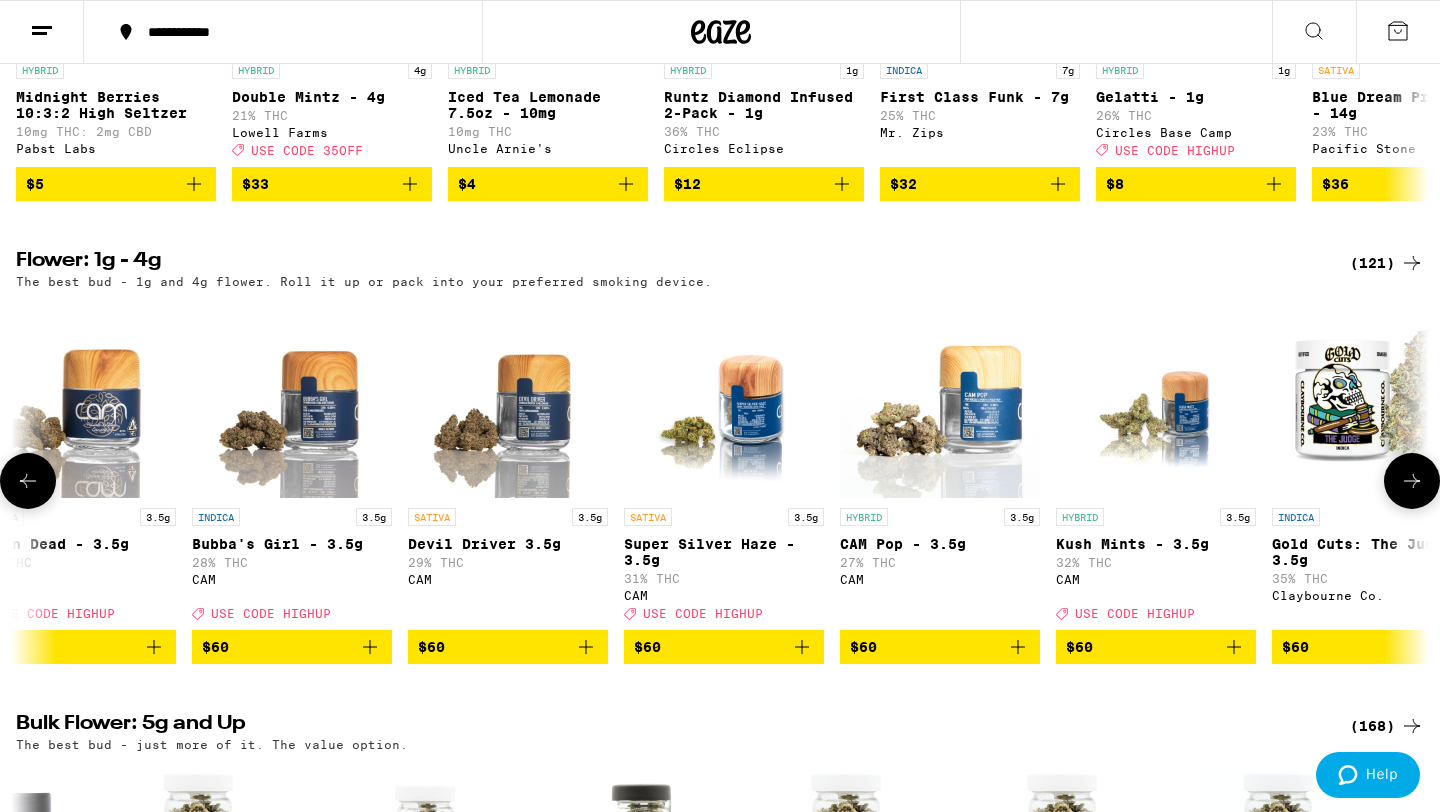 click 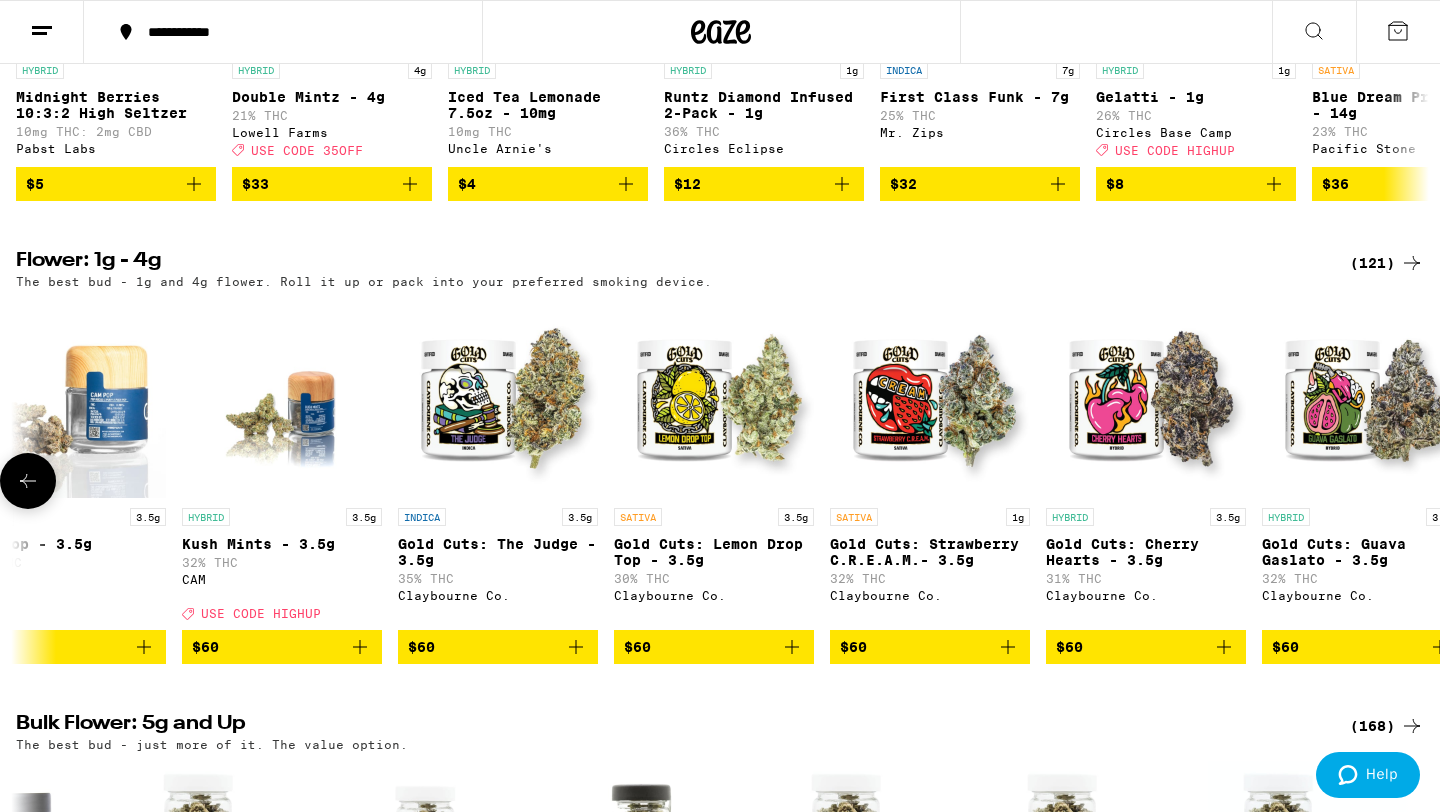 scroll, scrollTop: 0, scrollLeft: 24728, axis: horizontal 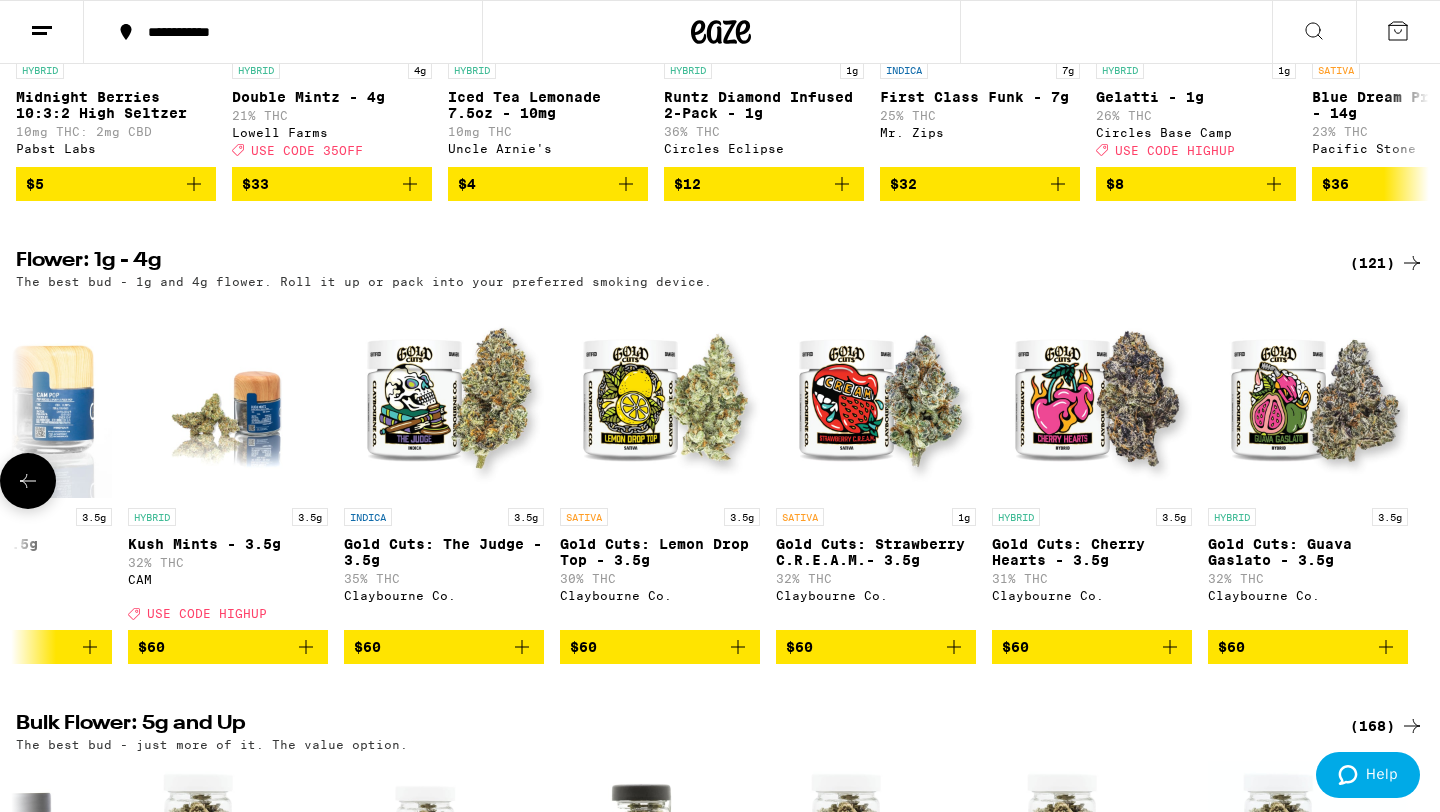 click at bounding box center [1412, 481] 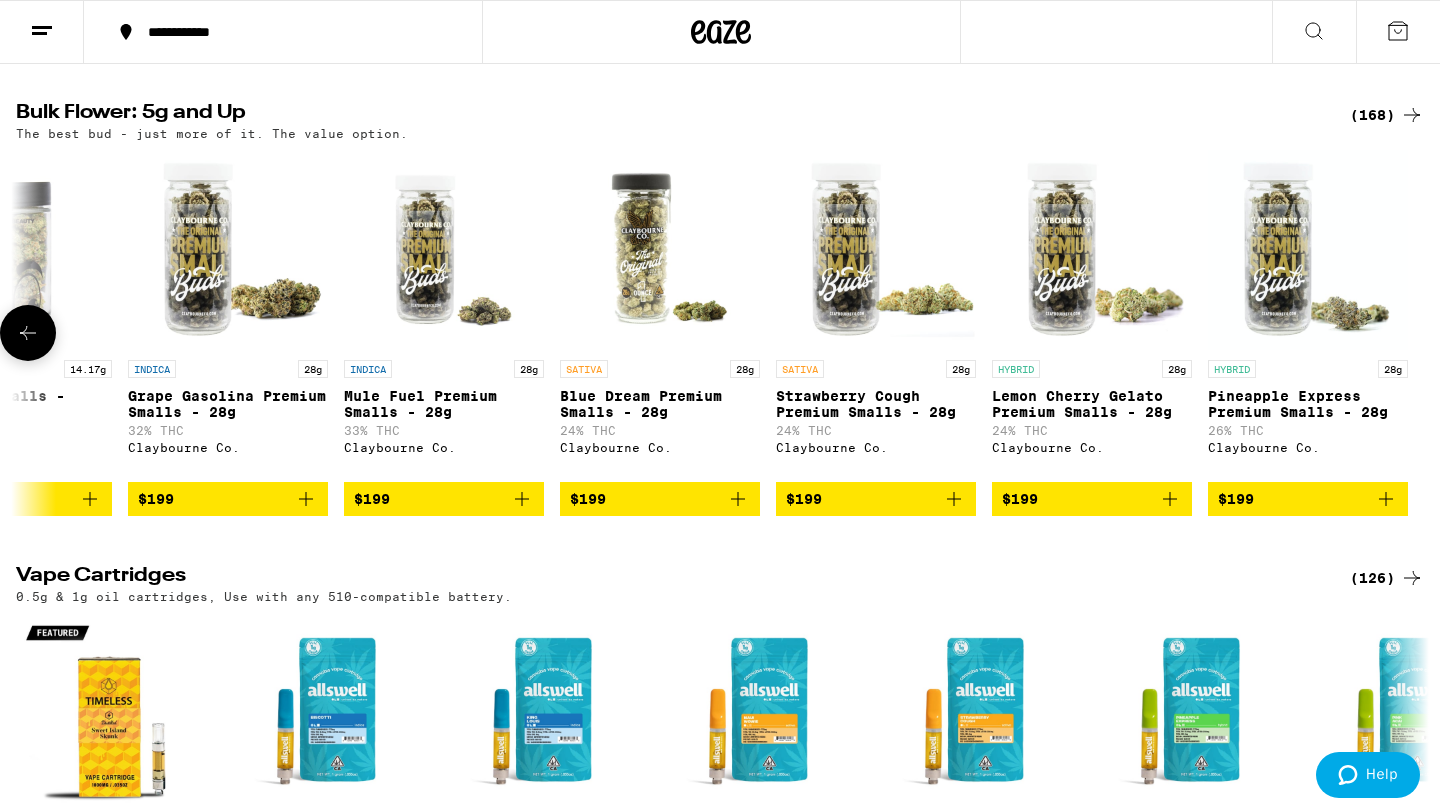 scroll, scrollTop: 2041, scrollLeft: 0, axis: vertical 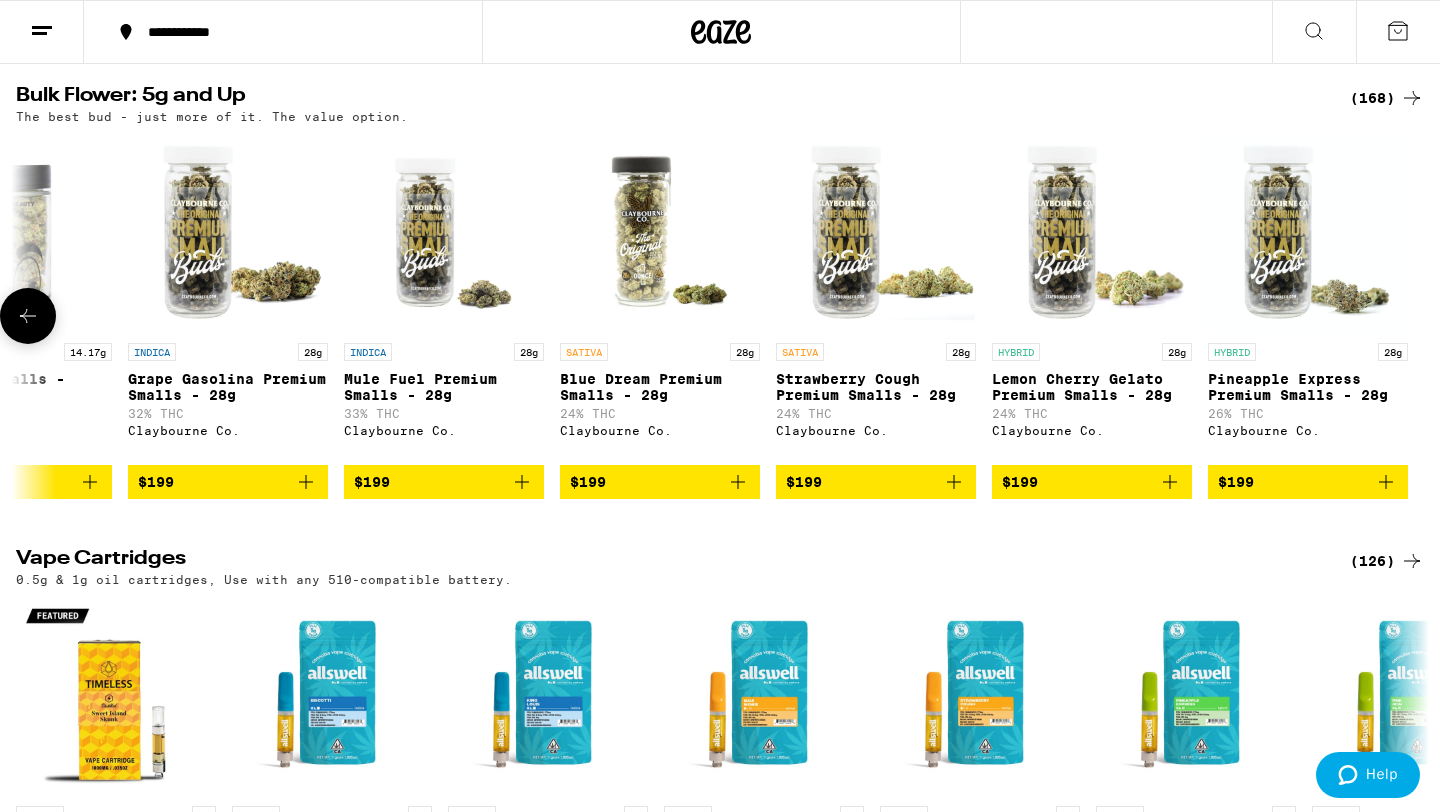 click at bounding box center (28, 316) 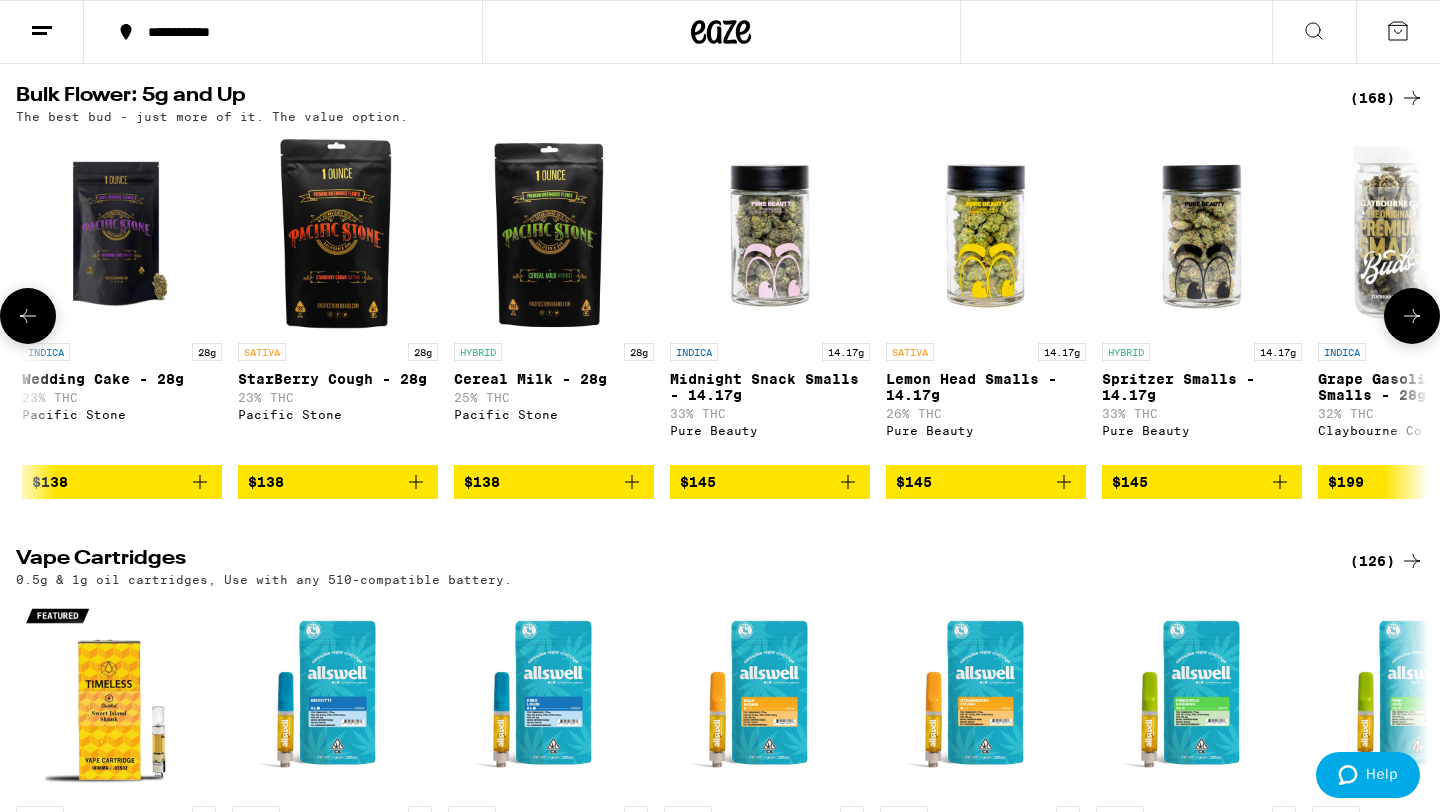 click at bounding box center (28, 316) 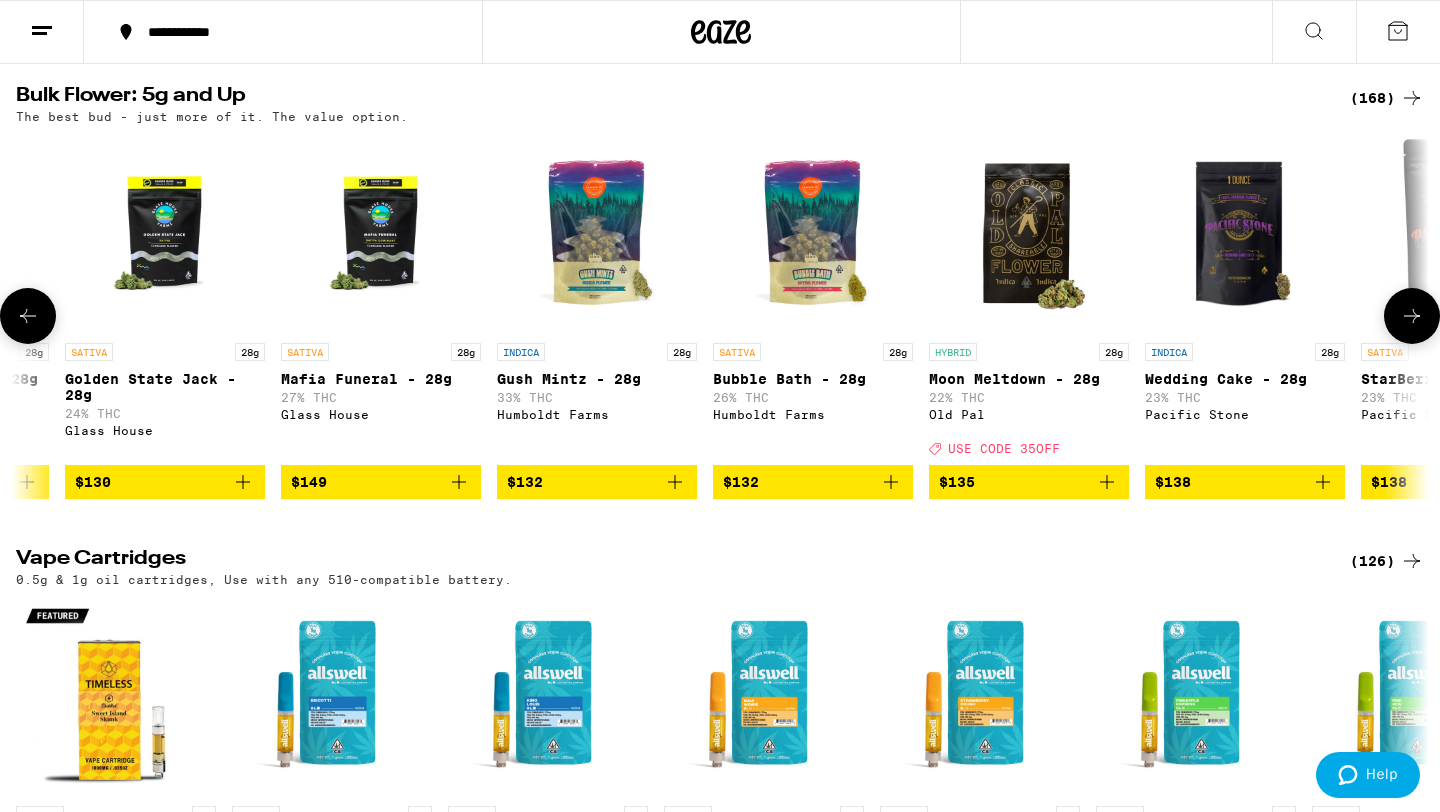 scroll, scrollTop: 0, scrollLeft: 32500, axis: horizontal 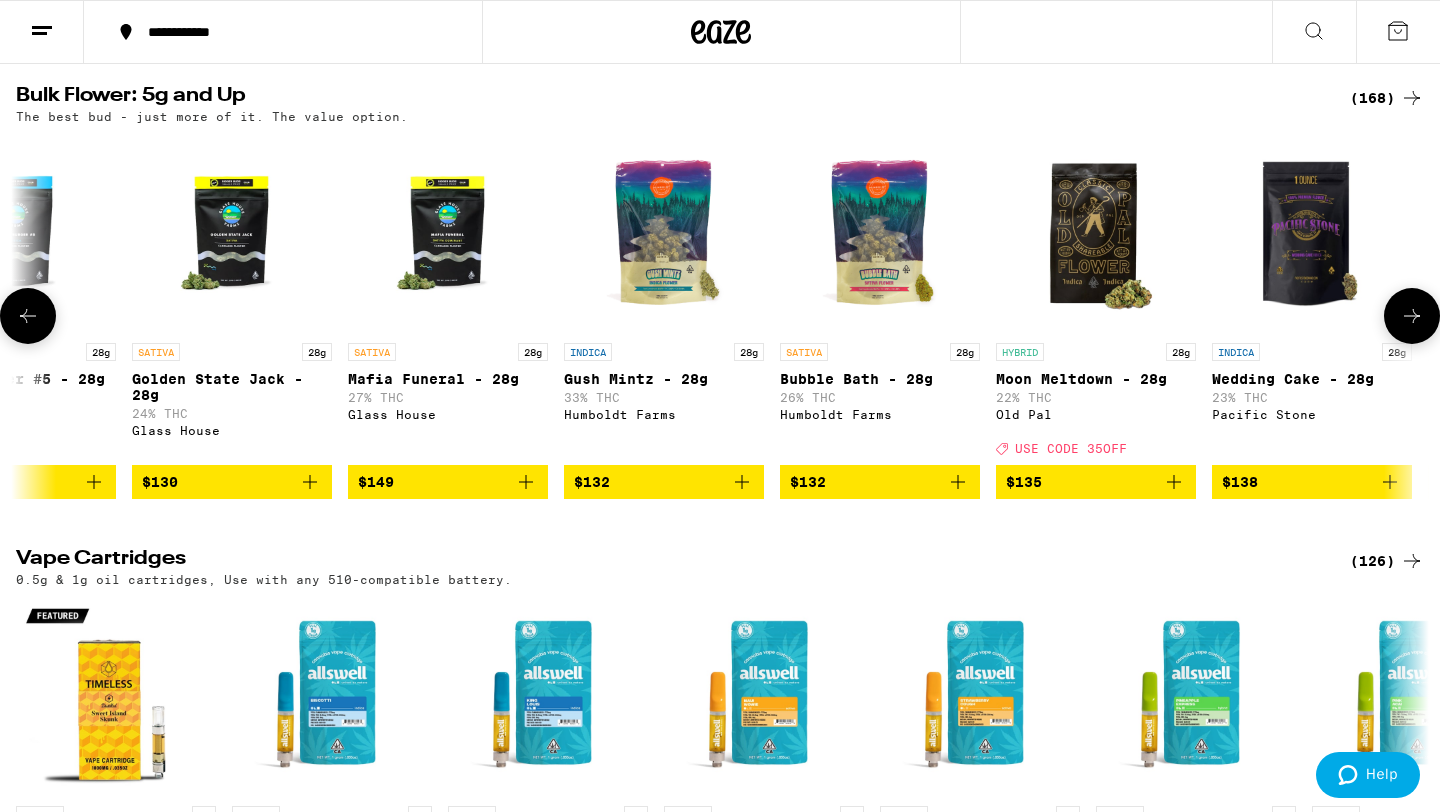 click at bounding box center (28, 316) 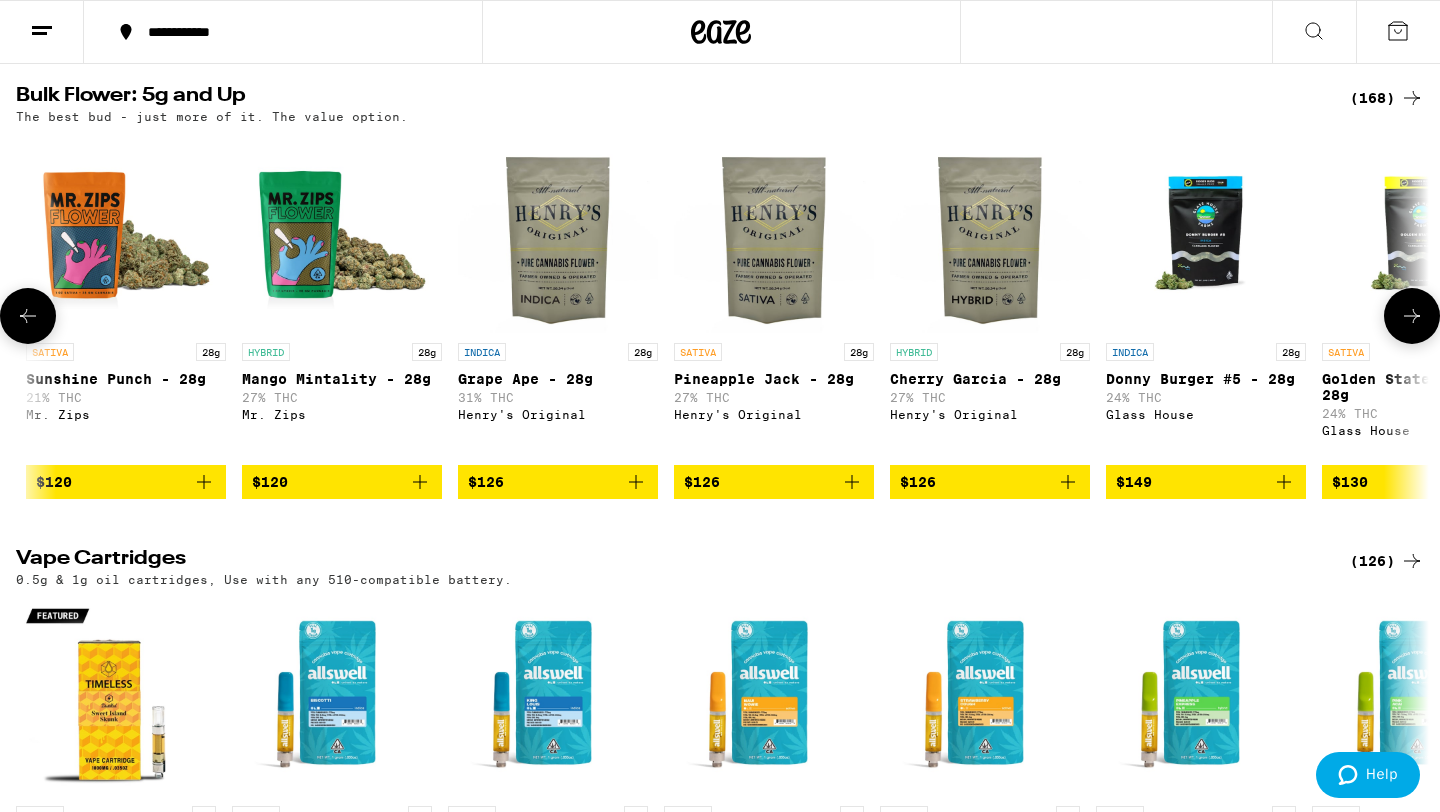click at bounding box center (28, 316) 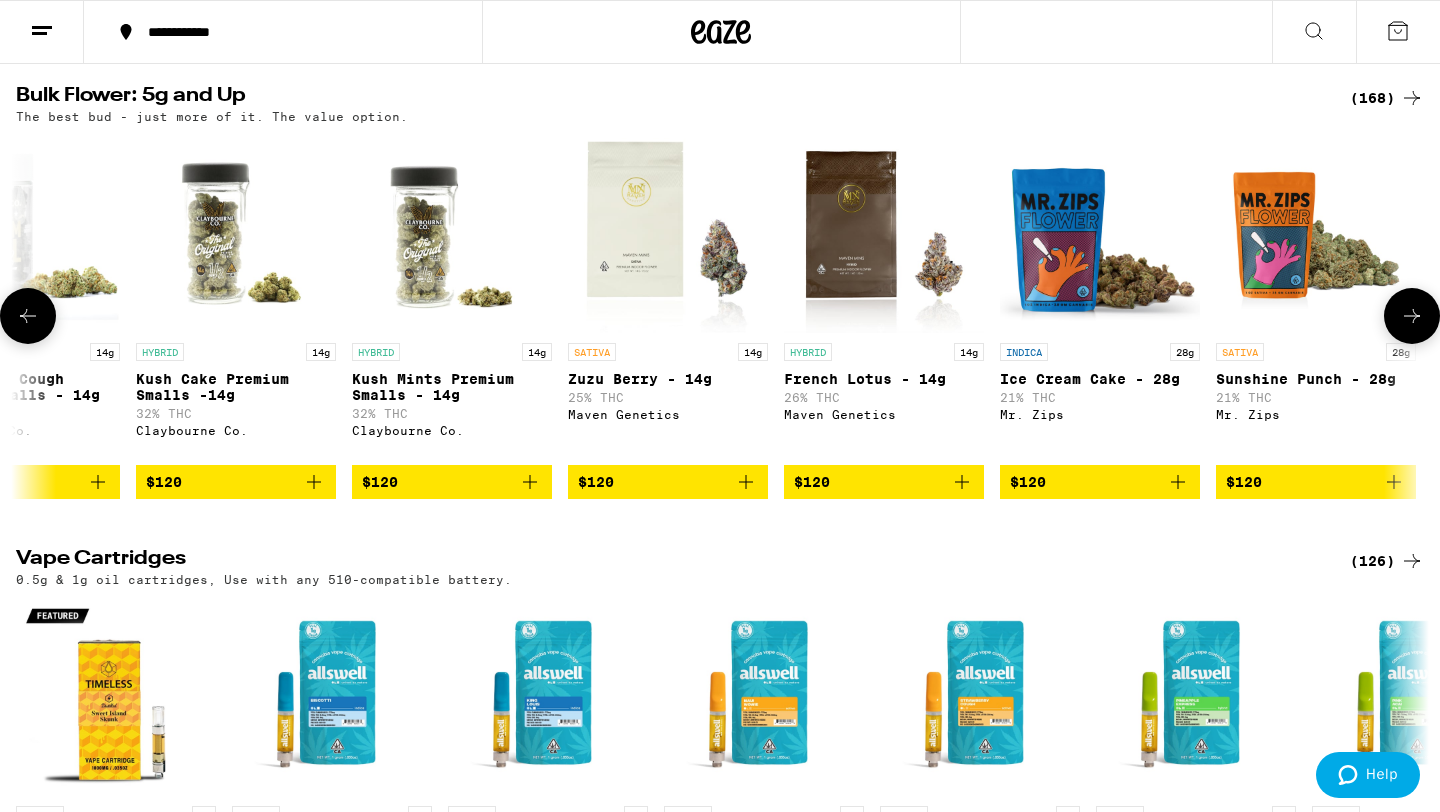 click at bounding box center (28, 316) 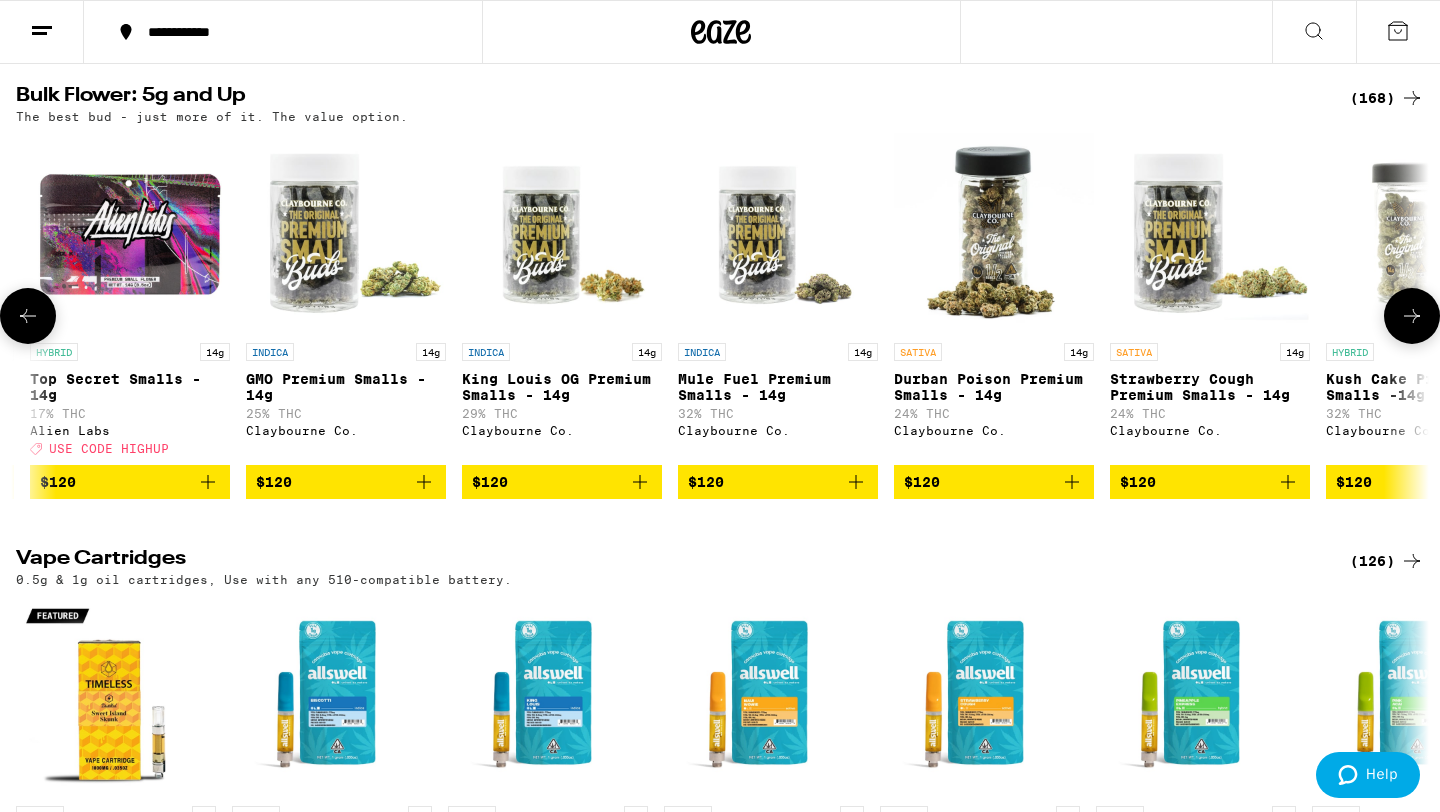 click at bounding box center [28, 316] 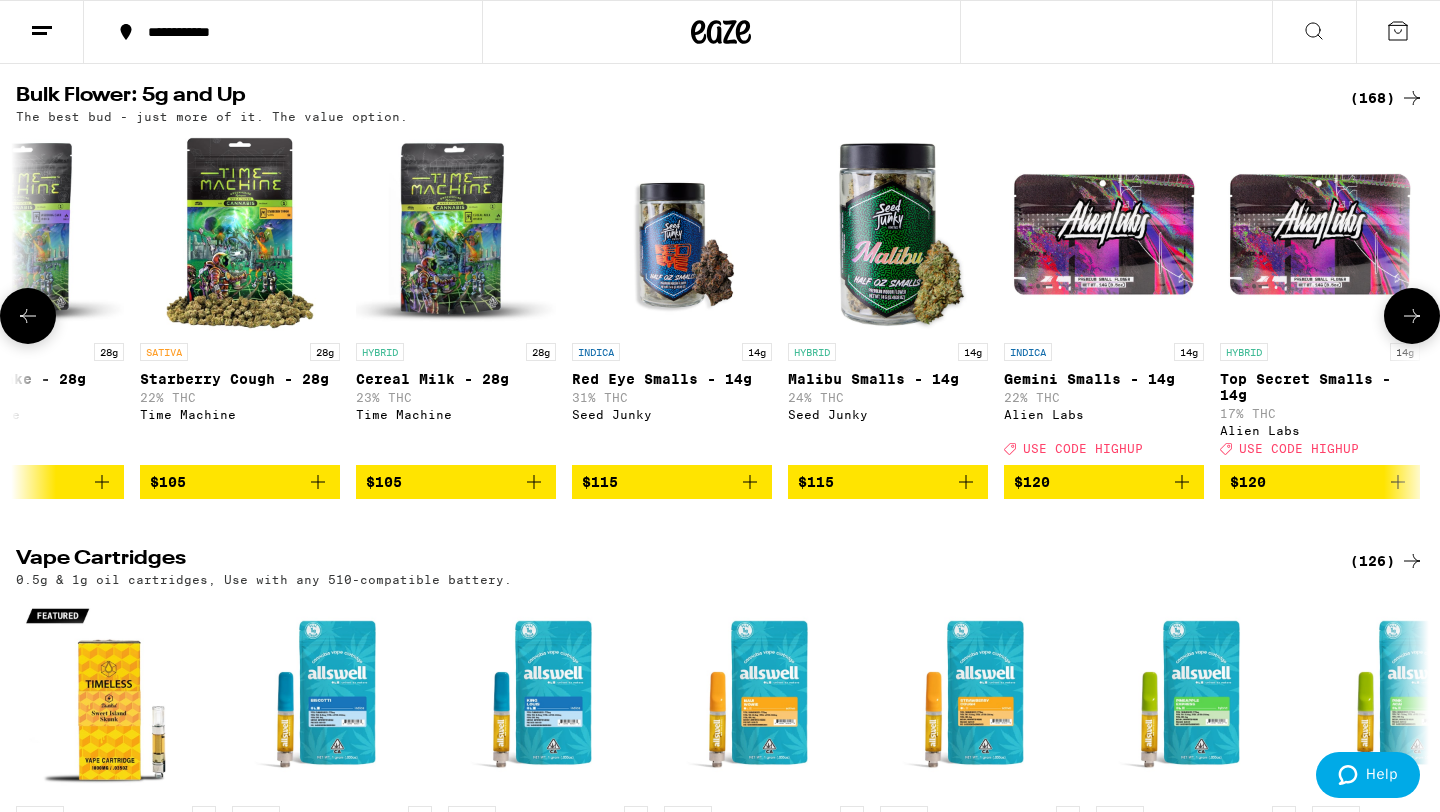 click at bounding box center (28, 316) 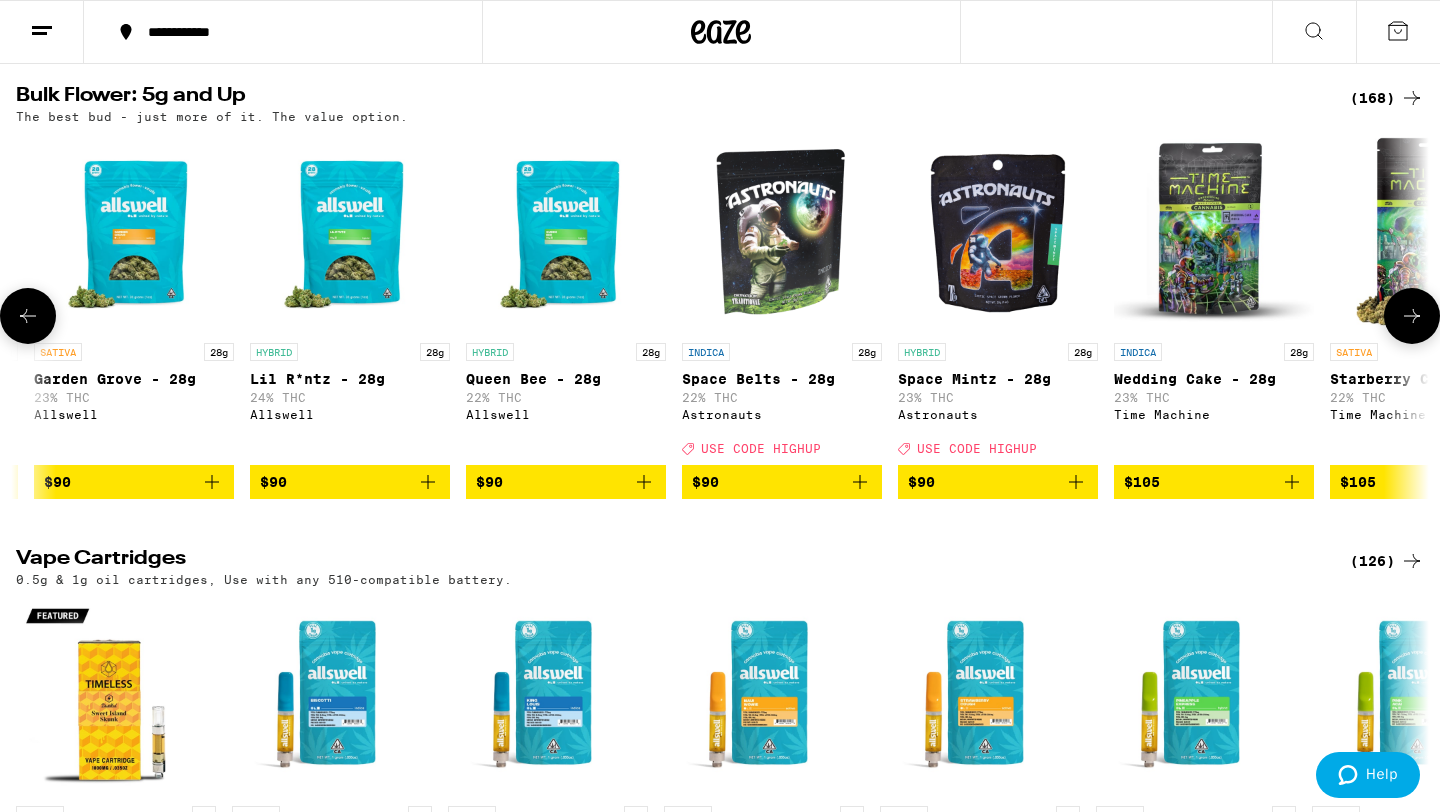 click at bounding box center (28, 316) 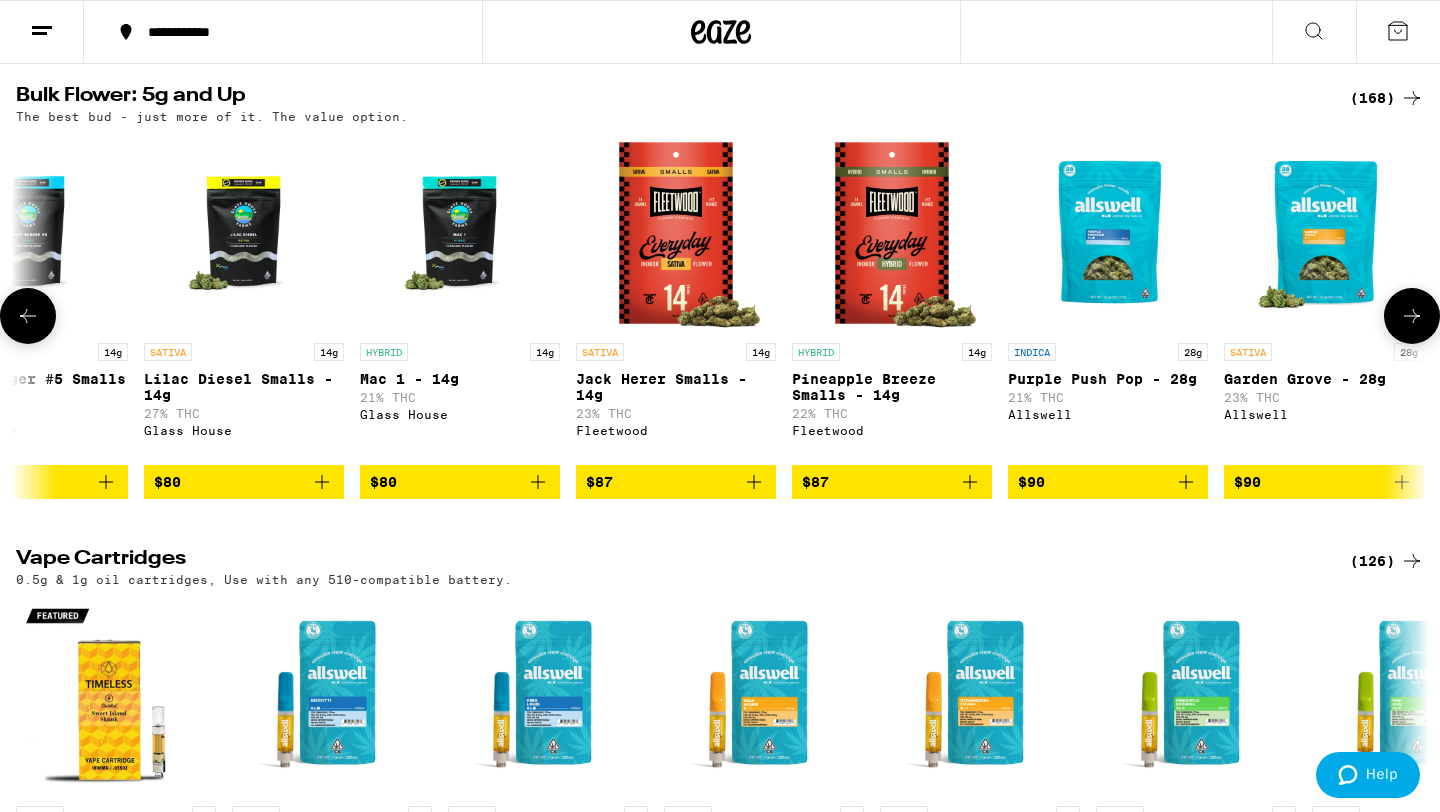 click at bounding box center [28, 316] 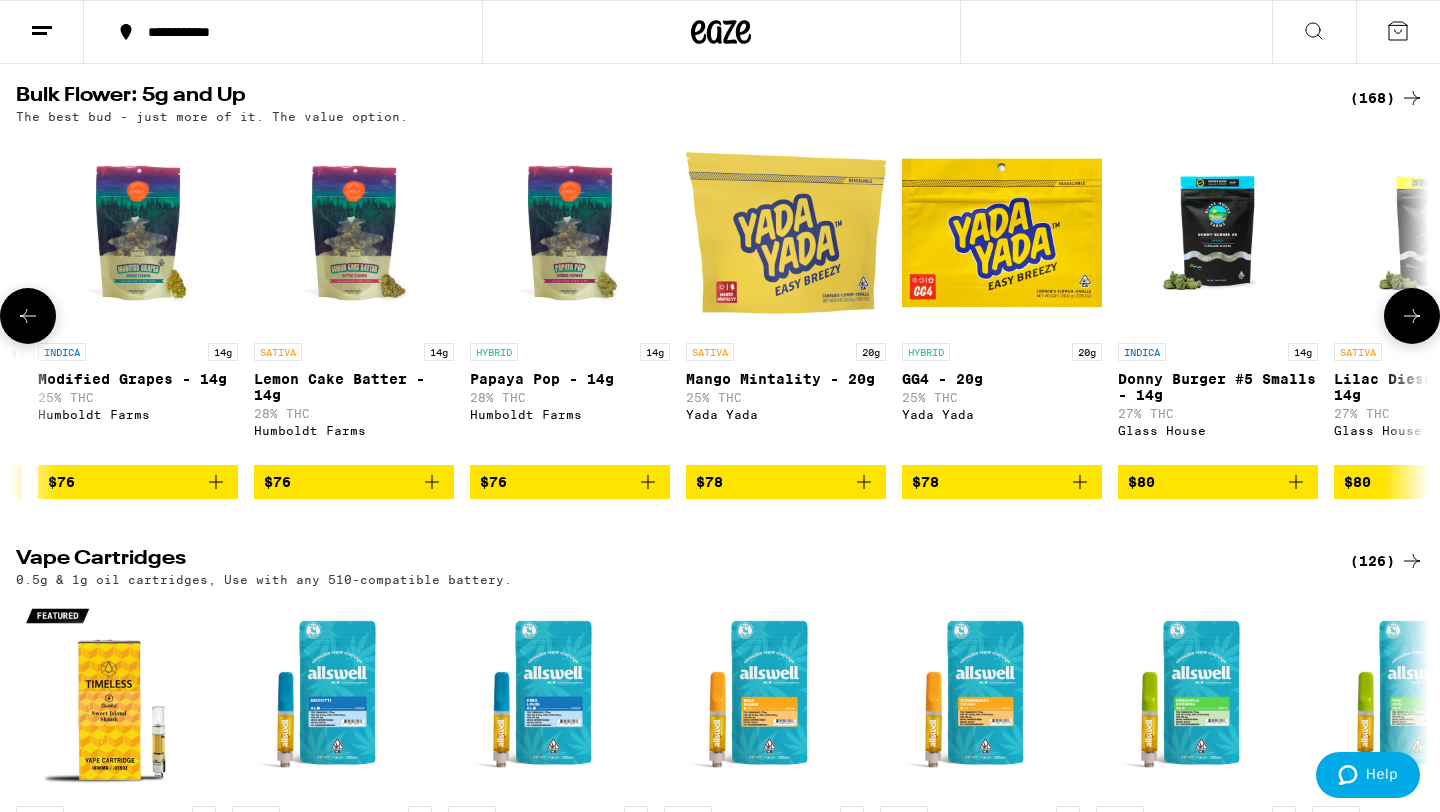 click at bounding box center [28, 316] 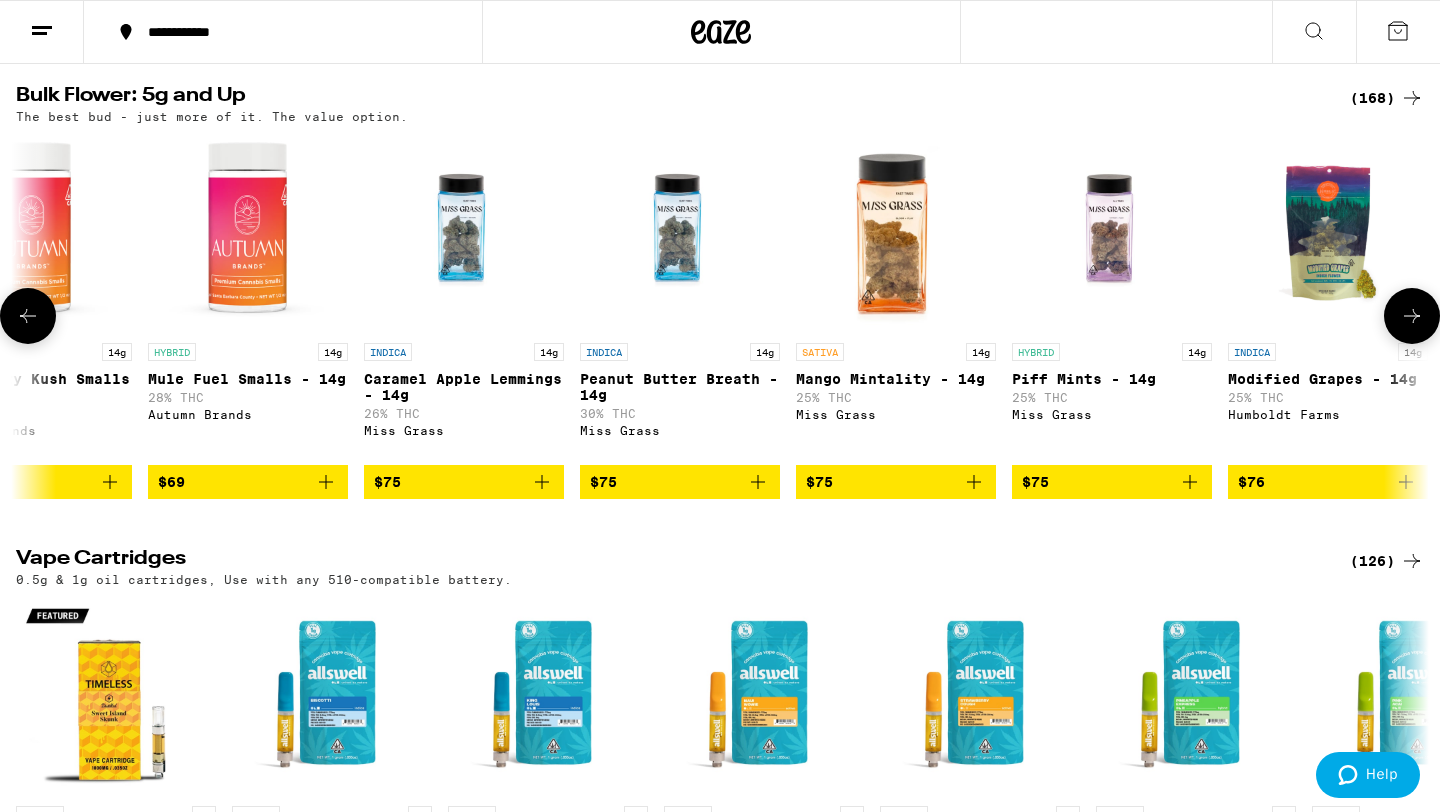 click at bounding box center [28, 316] 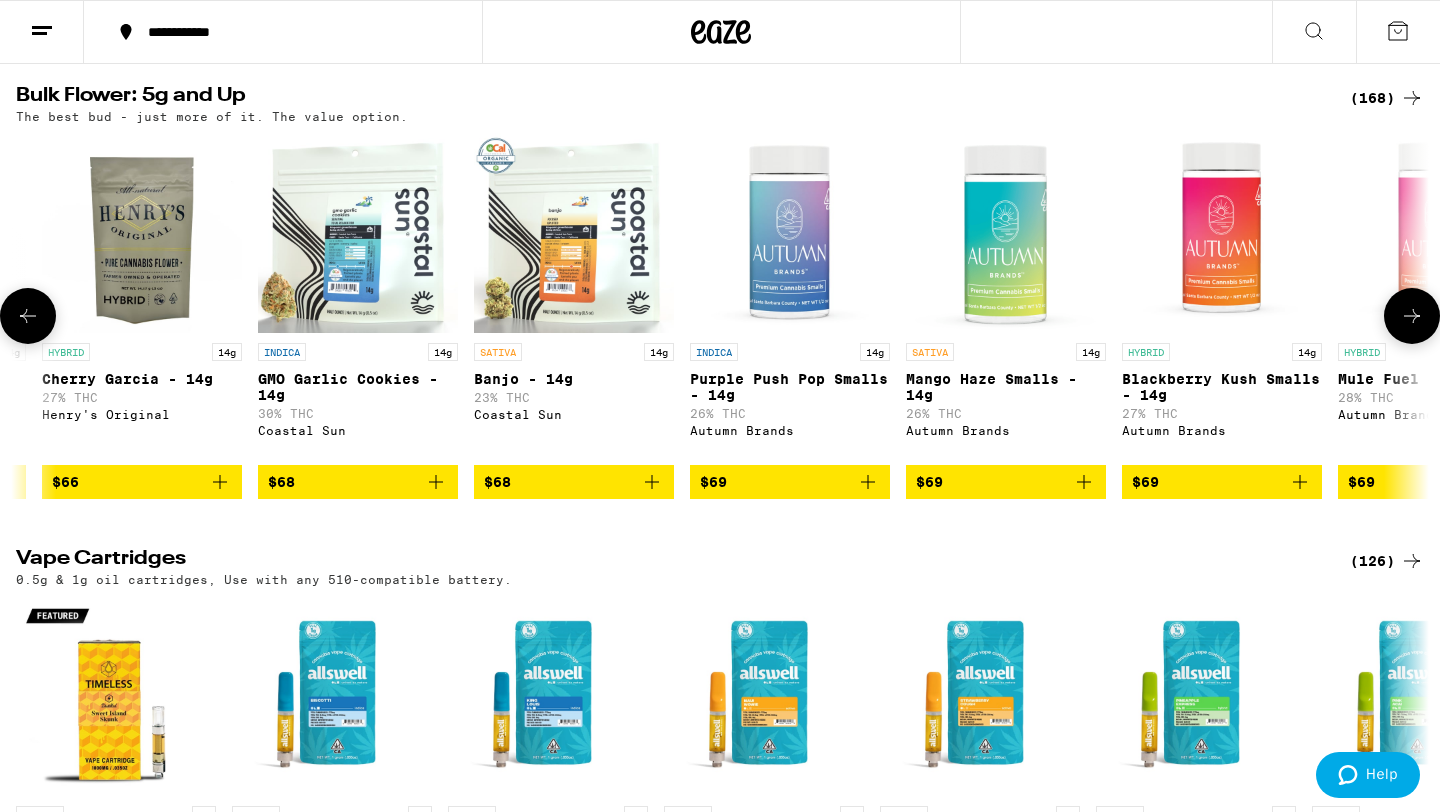 click at bounding box center [28, 316] 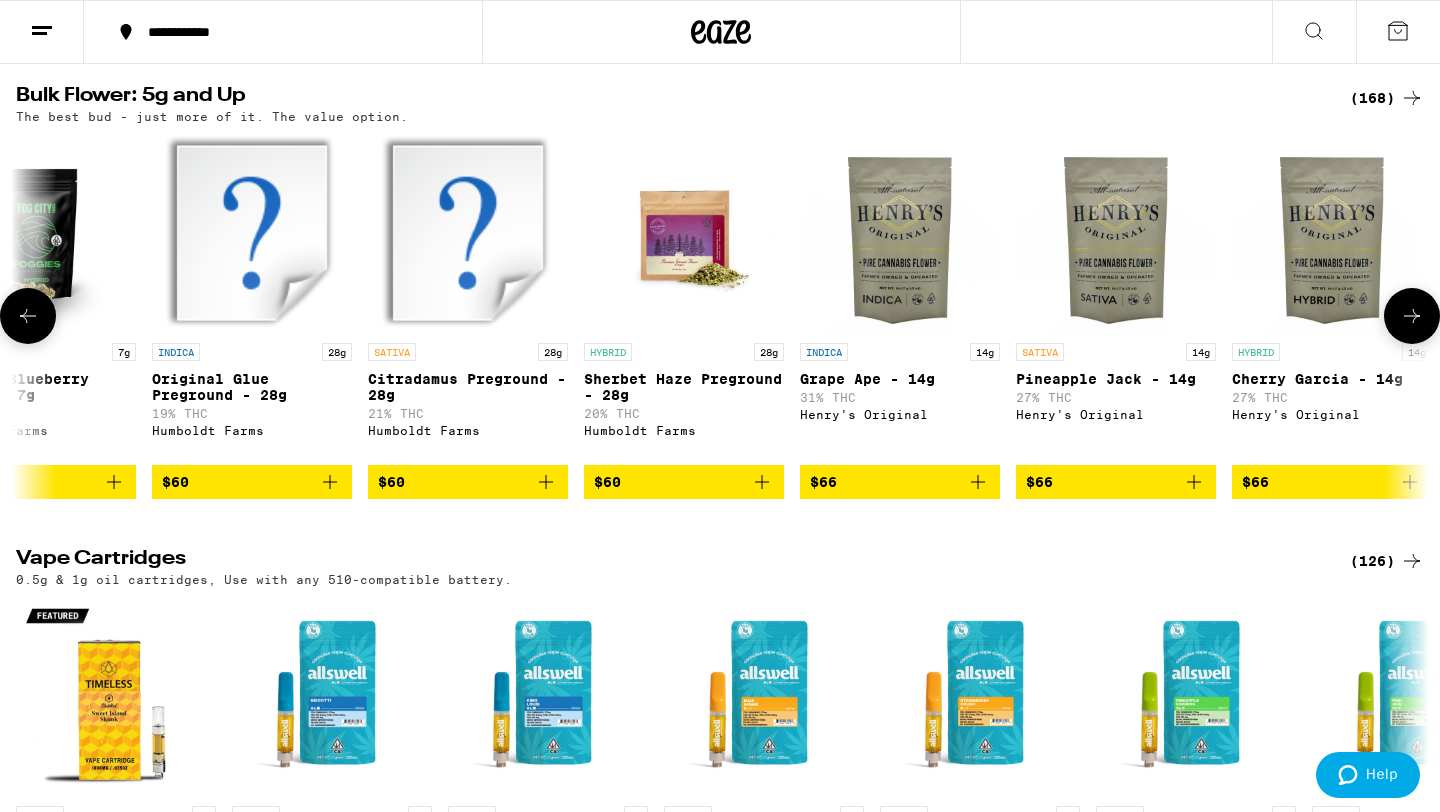 click at bounding box center (28, 316) 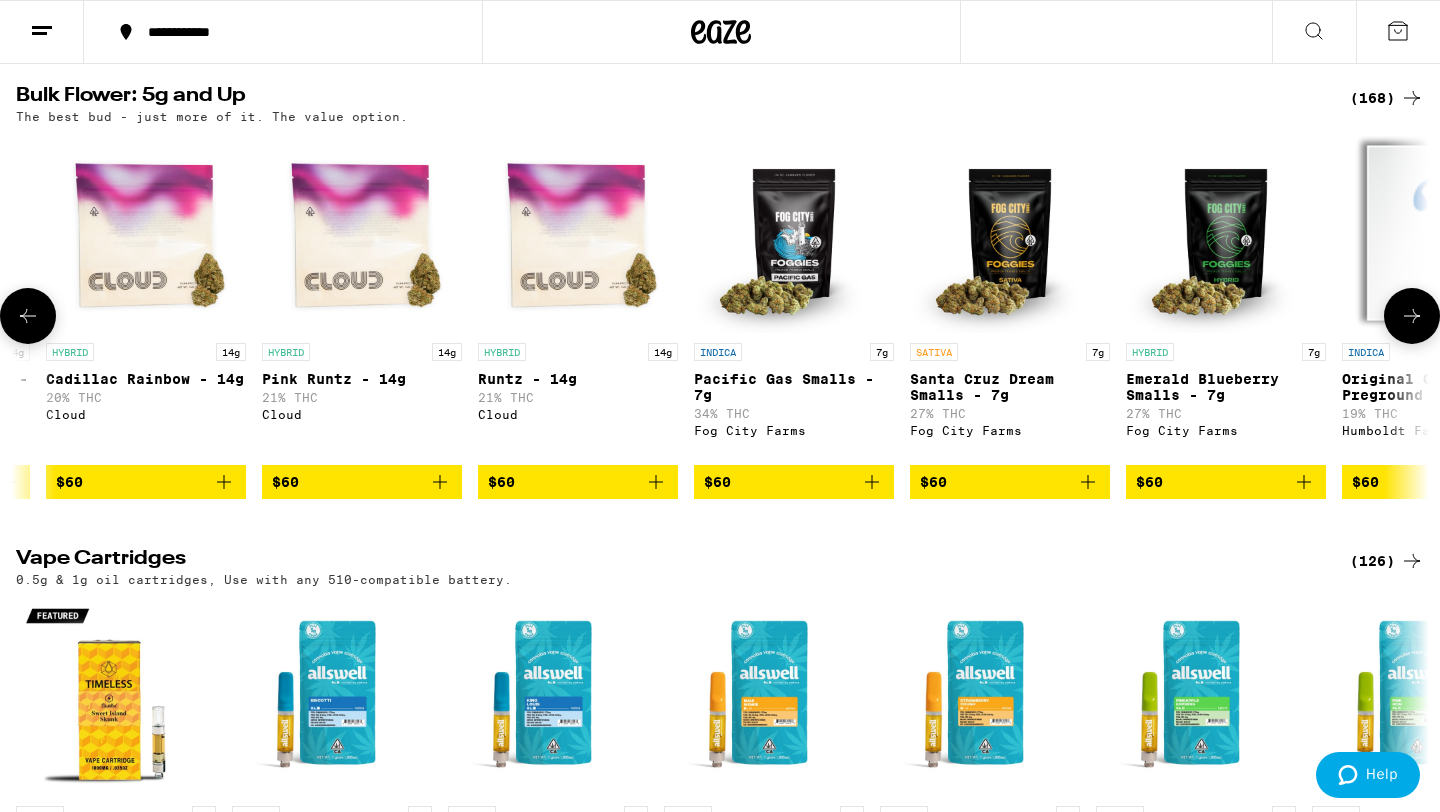 click at bounding box center [28, 316] 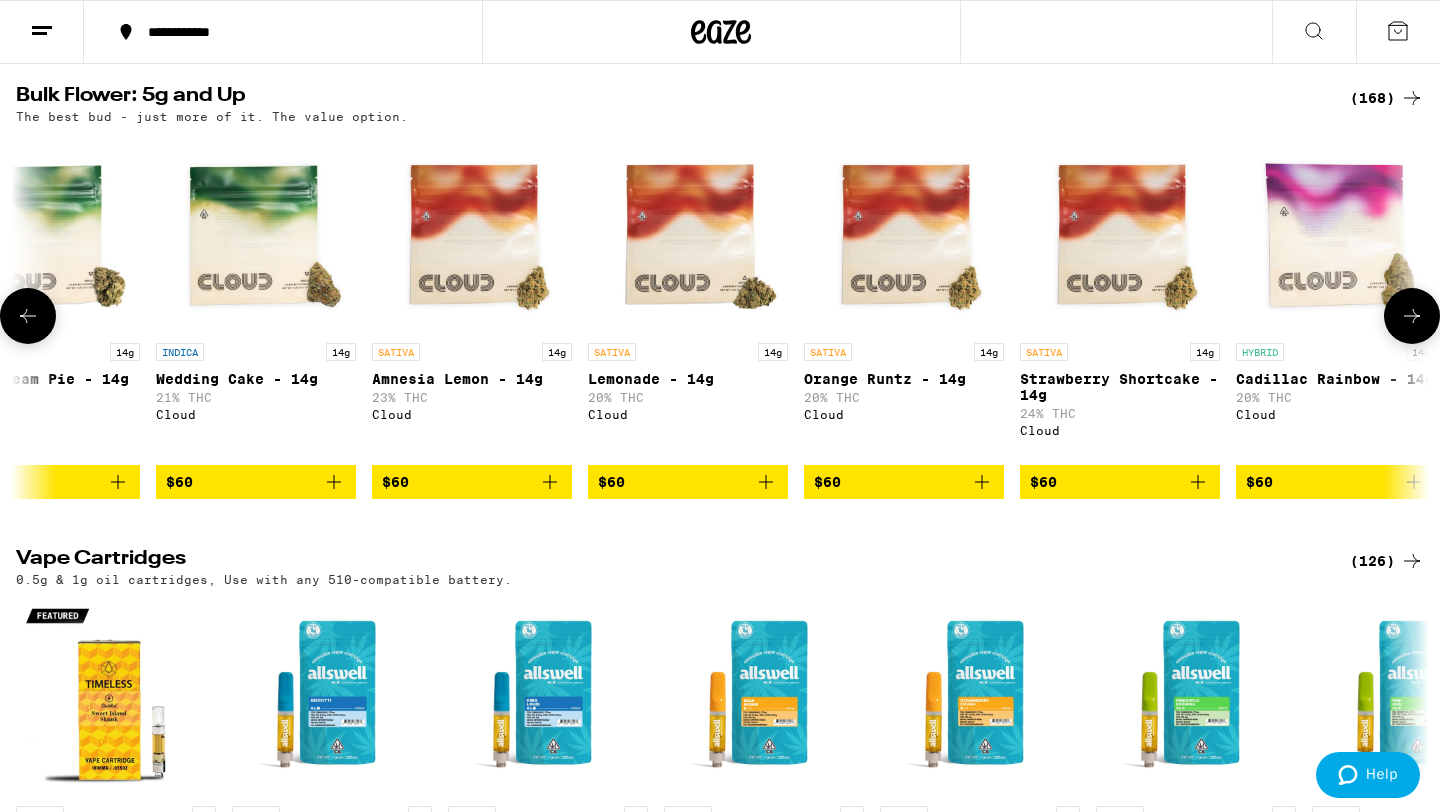 click at bounding box center [28, 316] 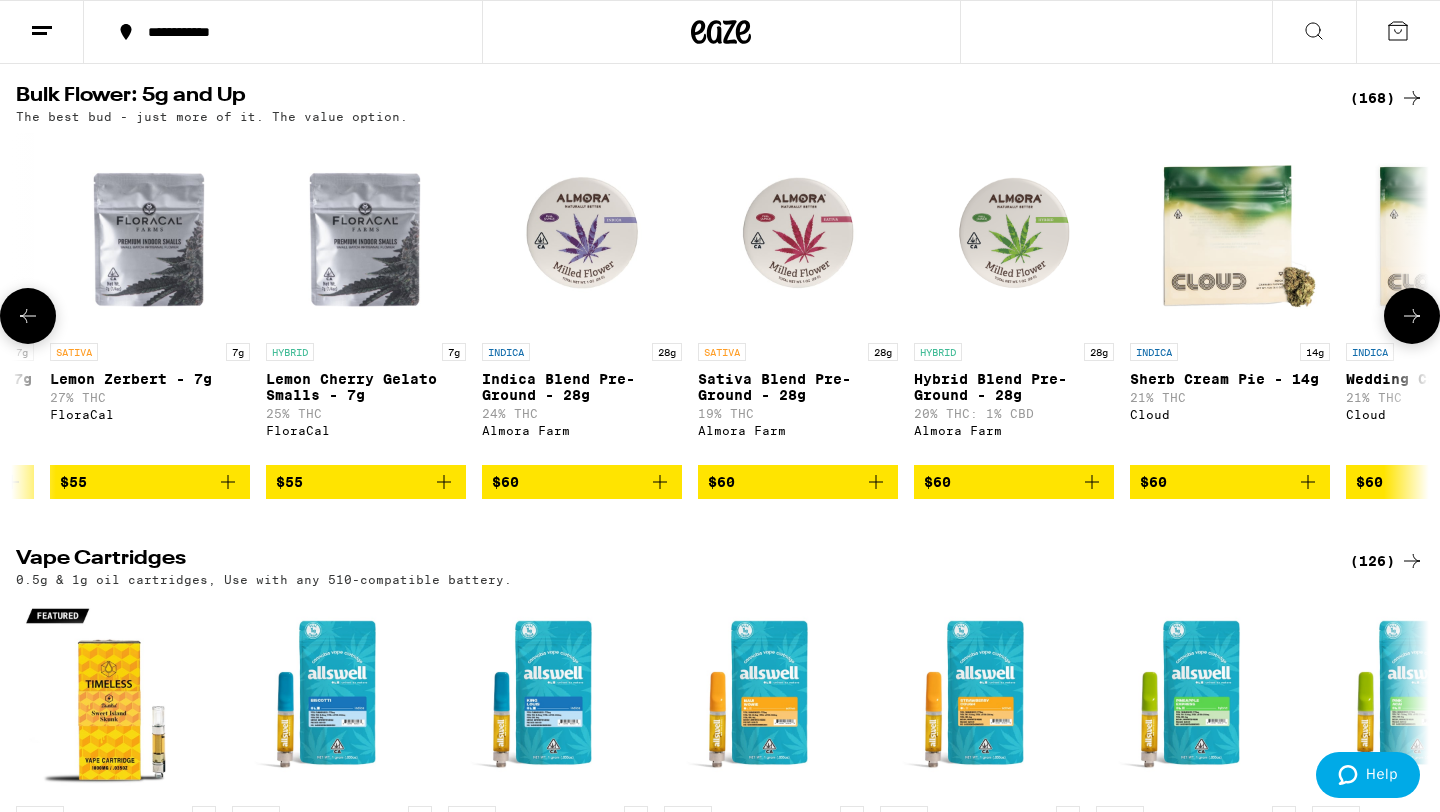 click at bounding box center (28, 316) 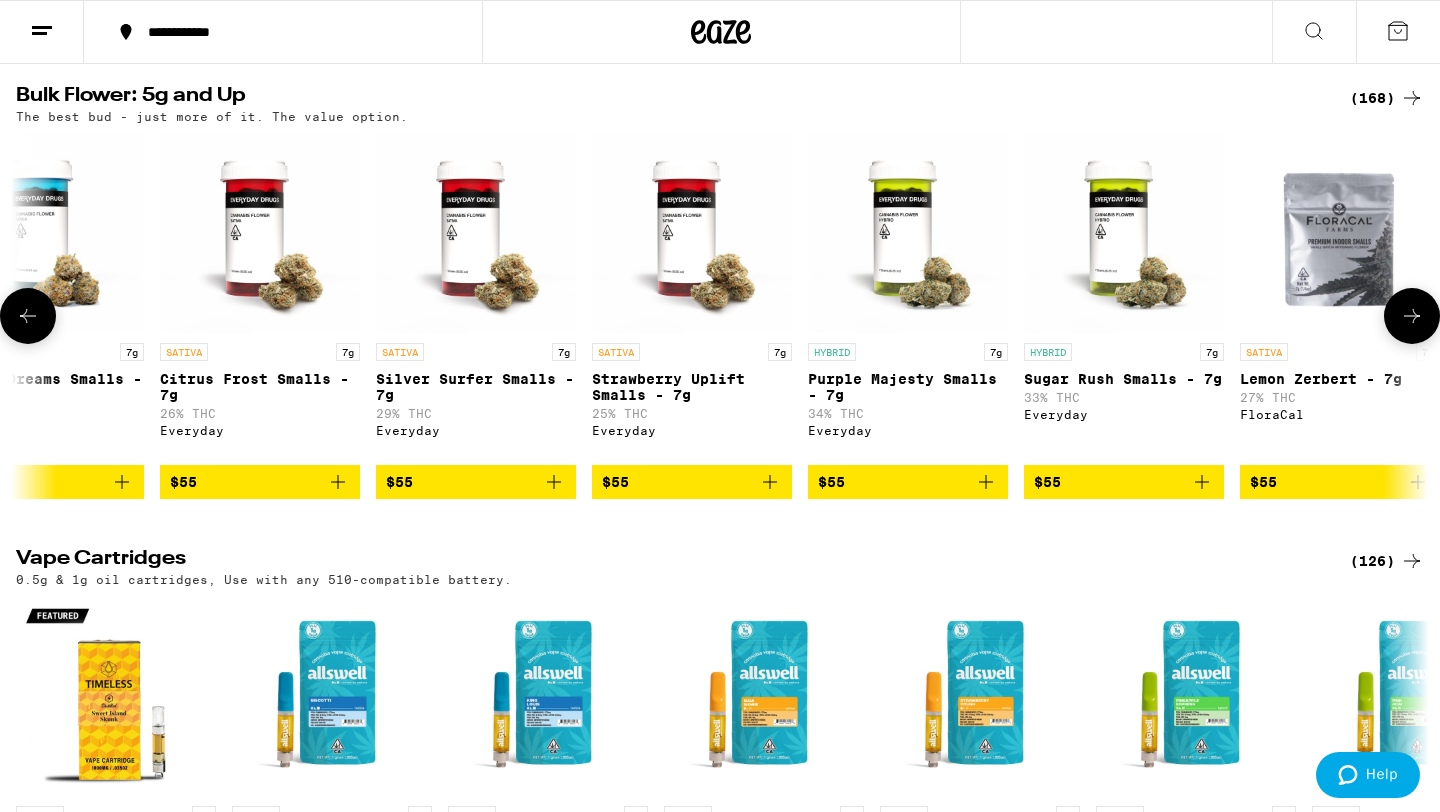 click at bounding box center [28, 316] 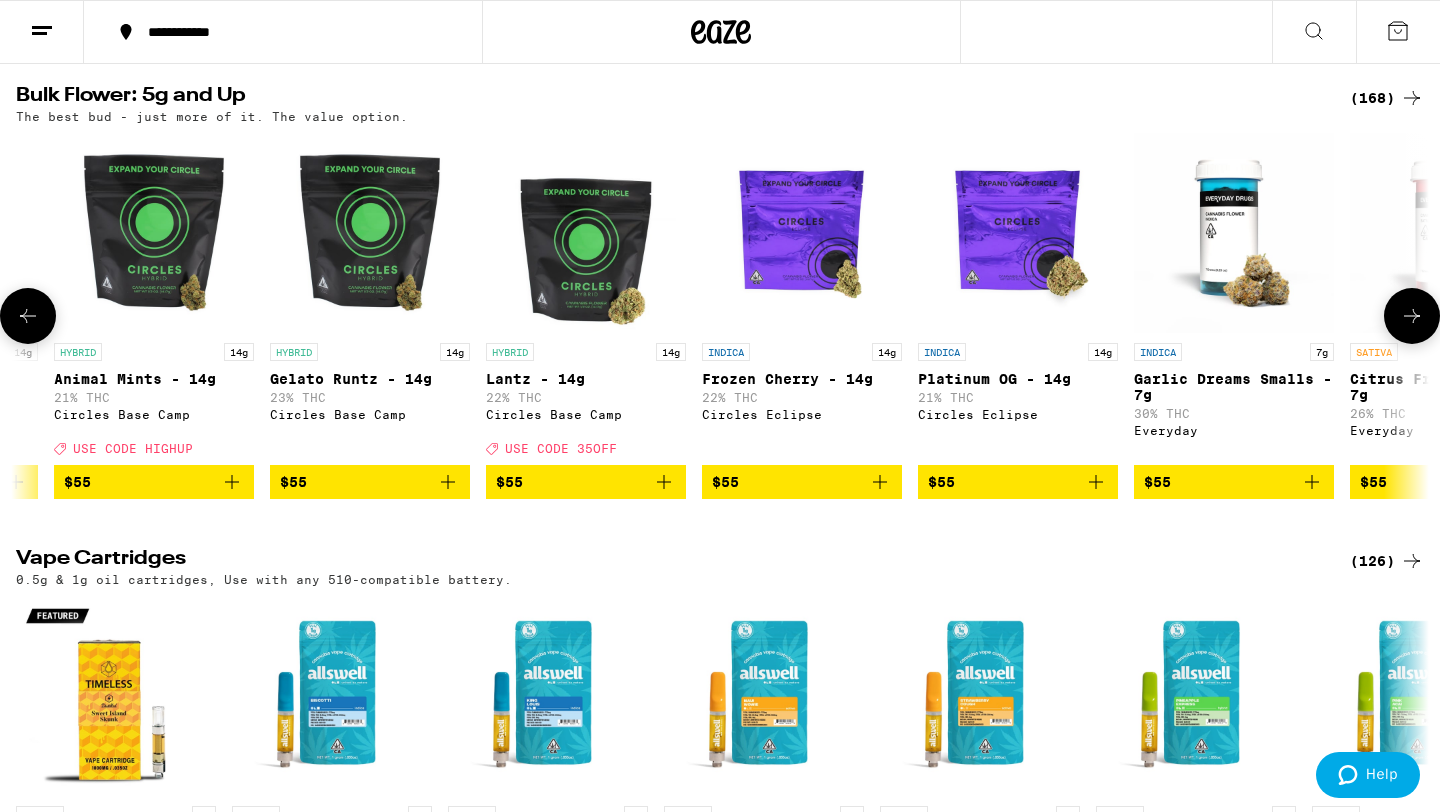 click at bounding box center (28, 316) 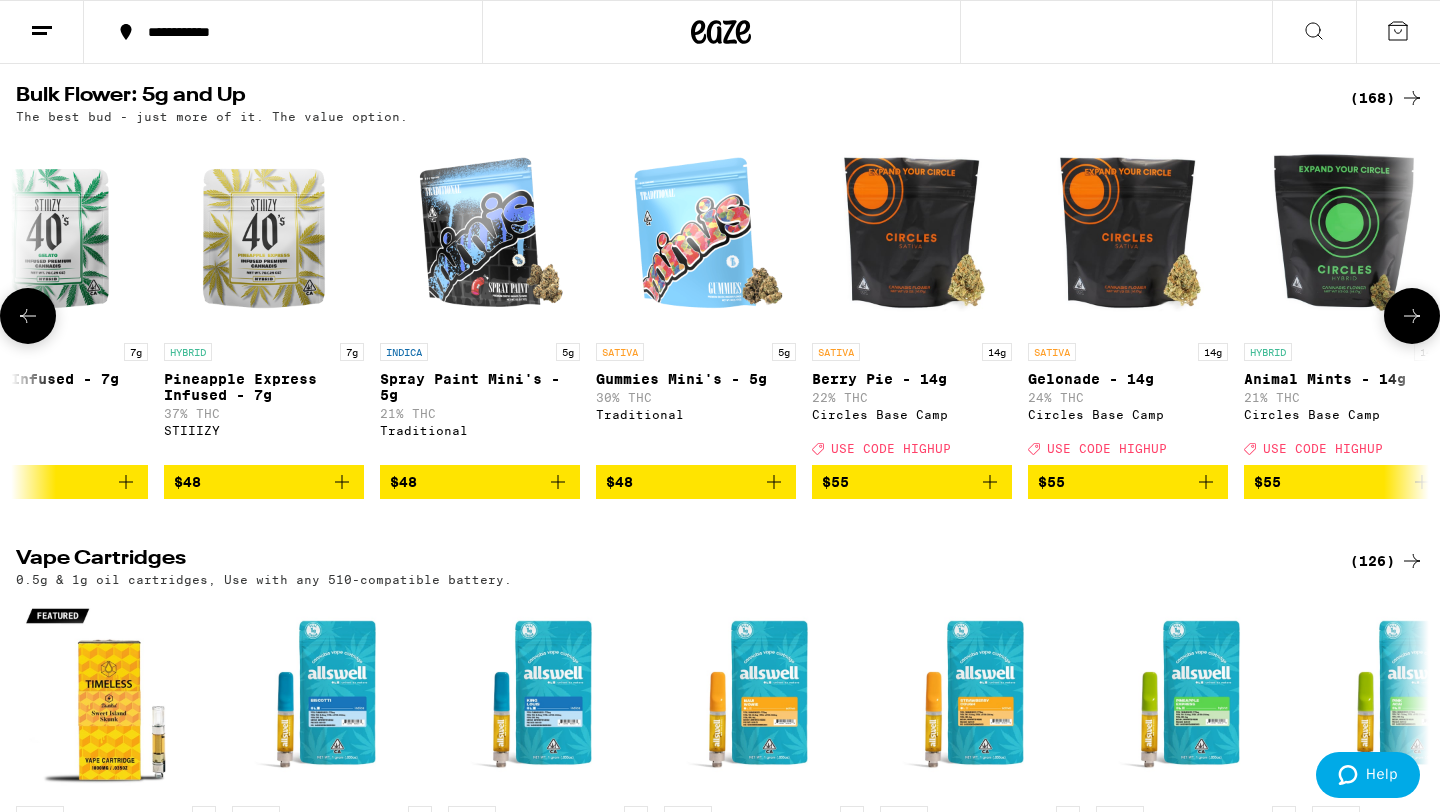 click at bounding box center [28, 316] 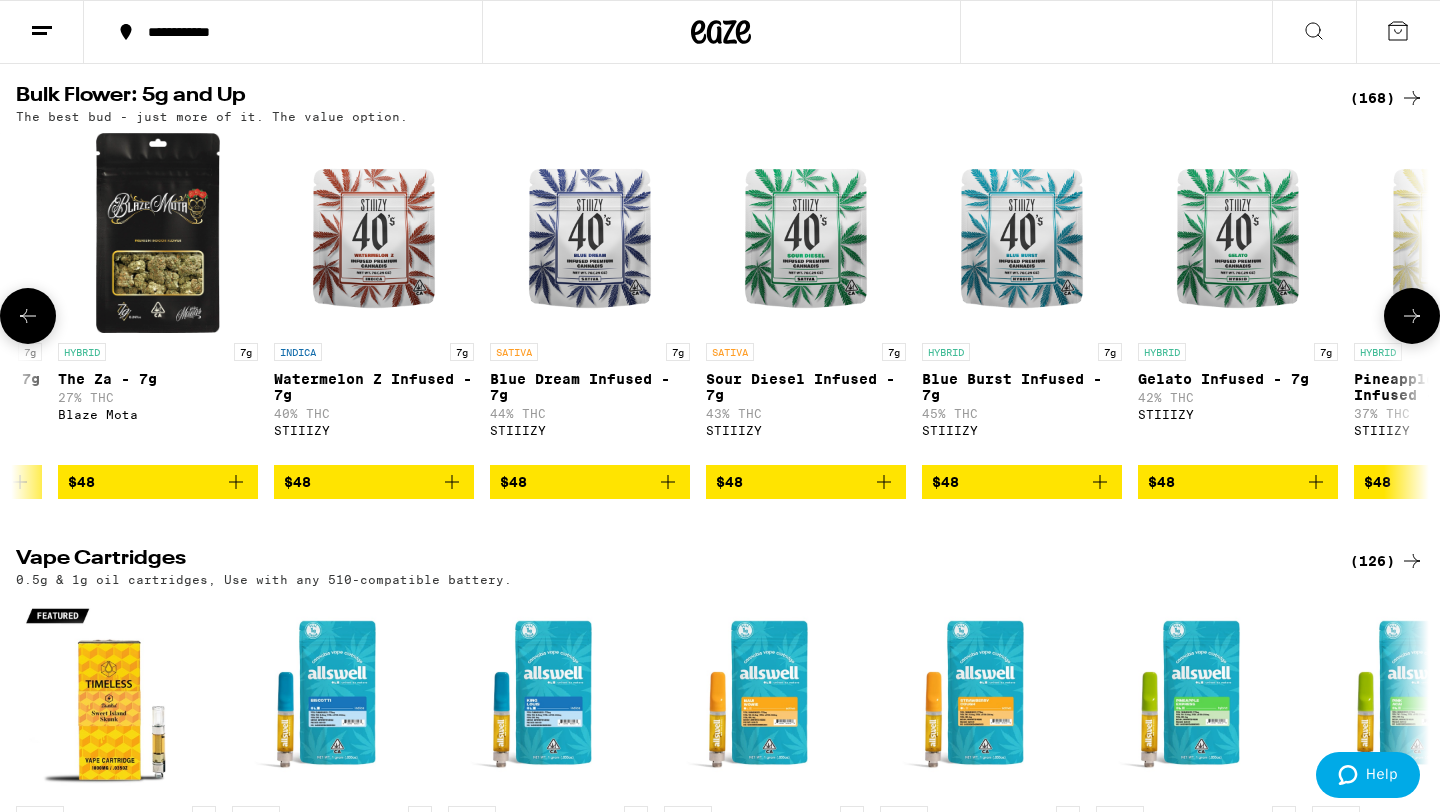 click at bounding box center (28, 316) 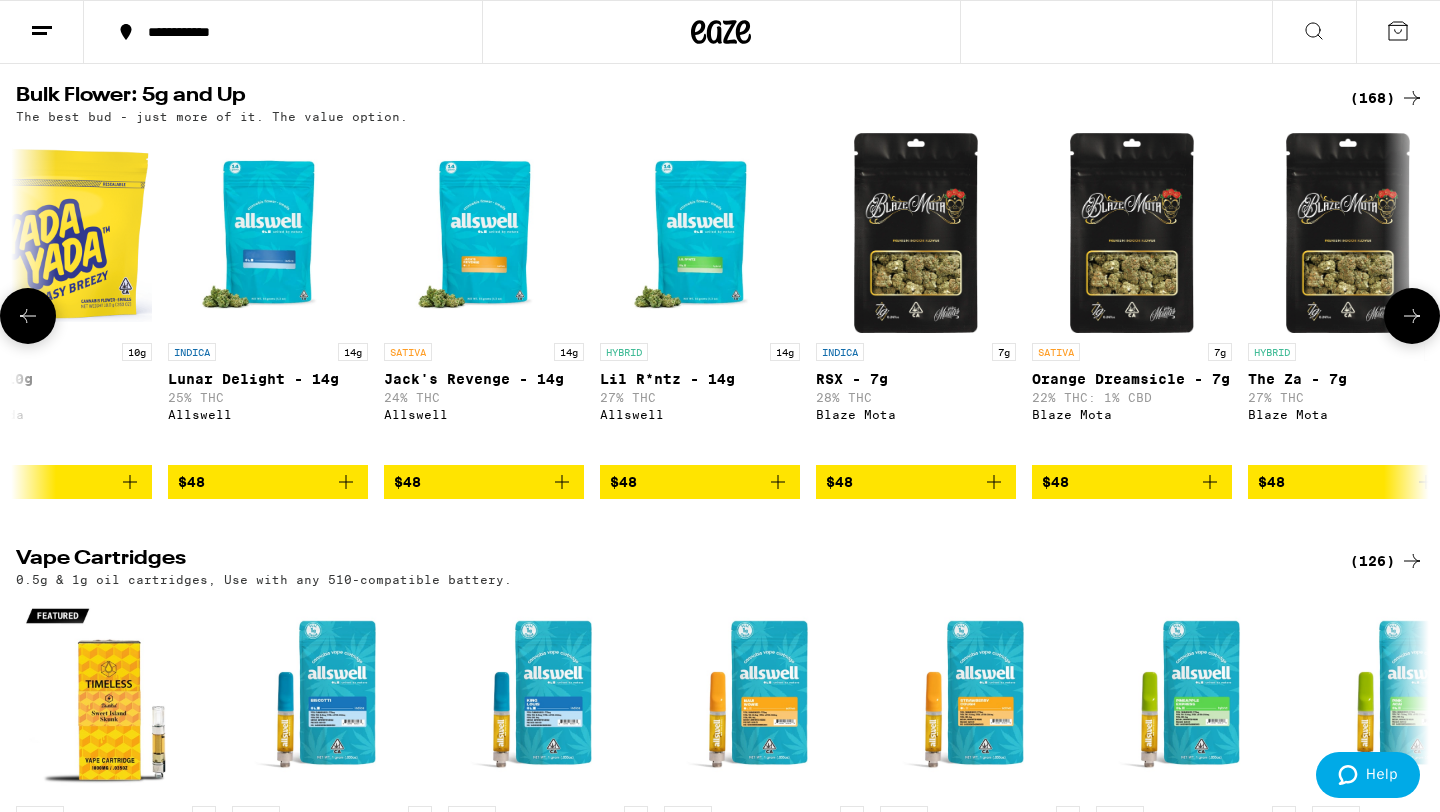 click at bounding box center (28, 316) 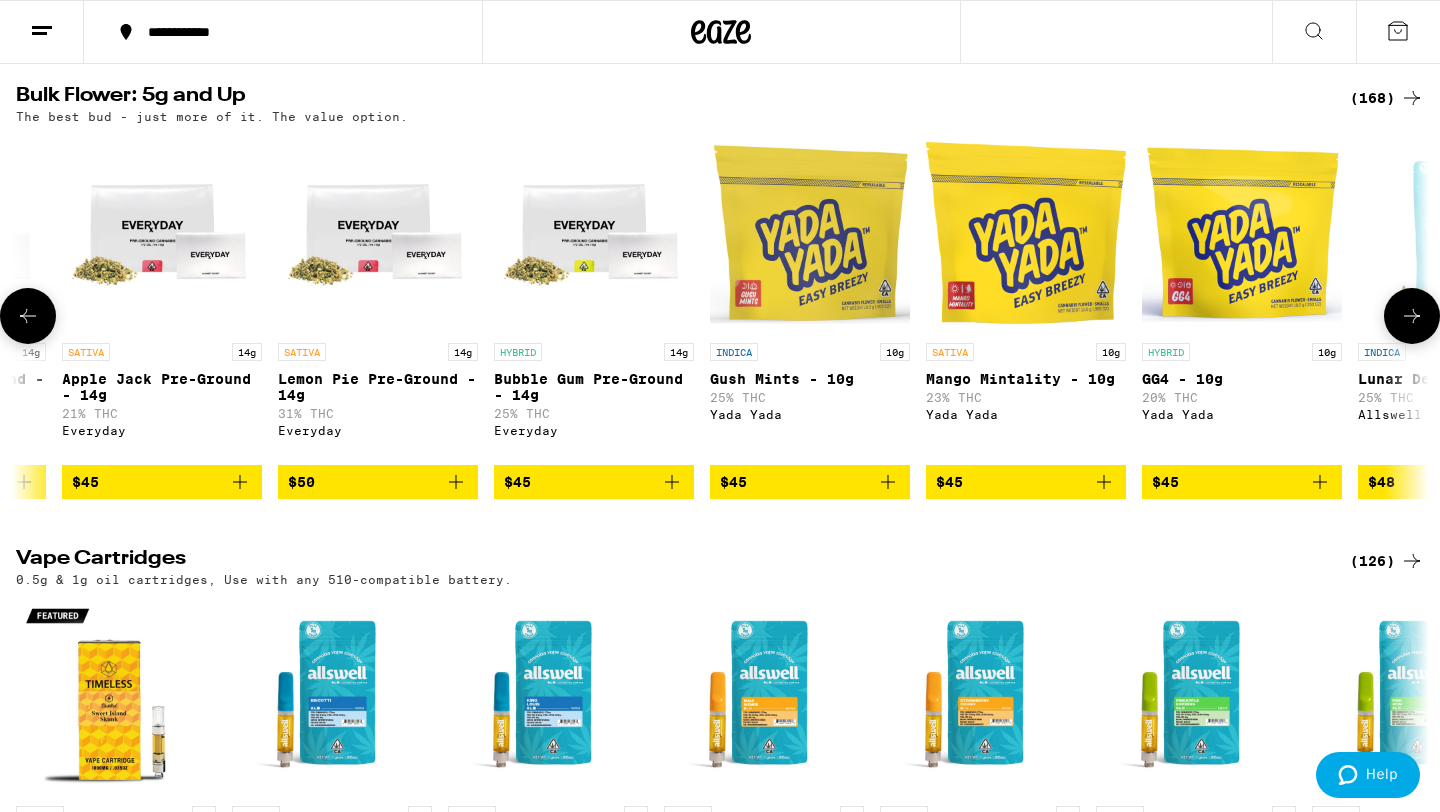 click at bounding box center (28, 316) 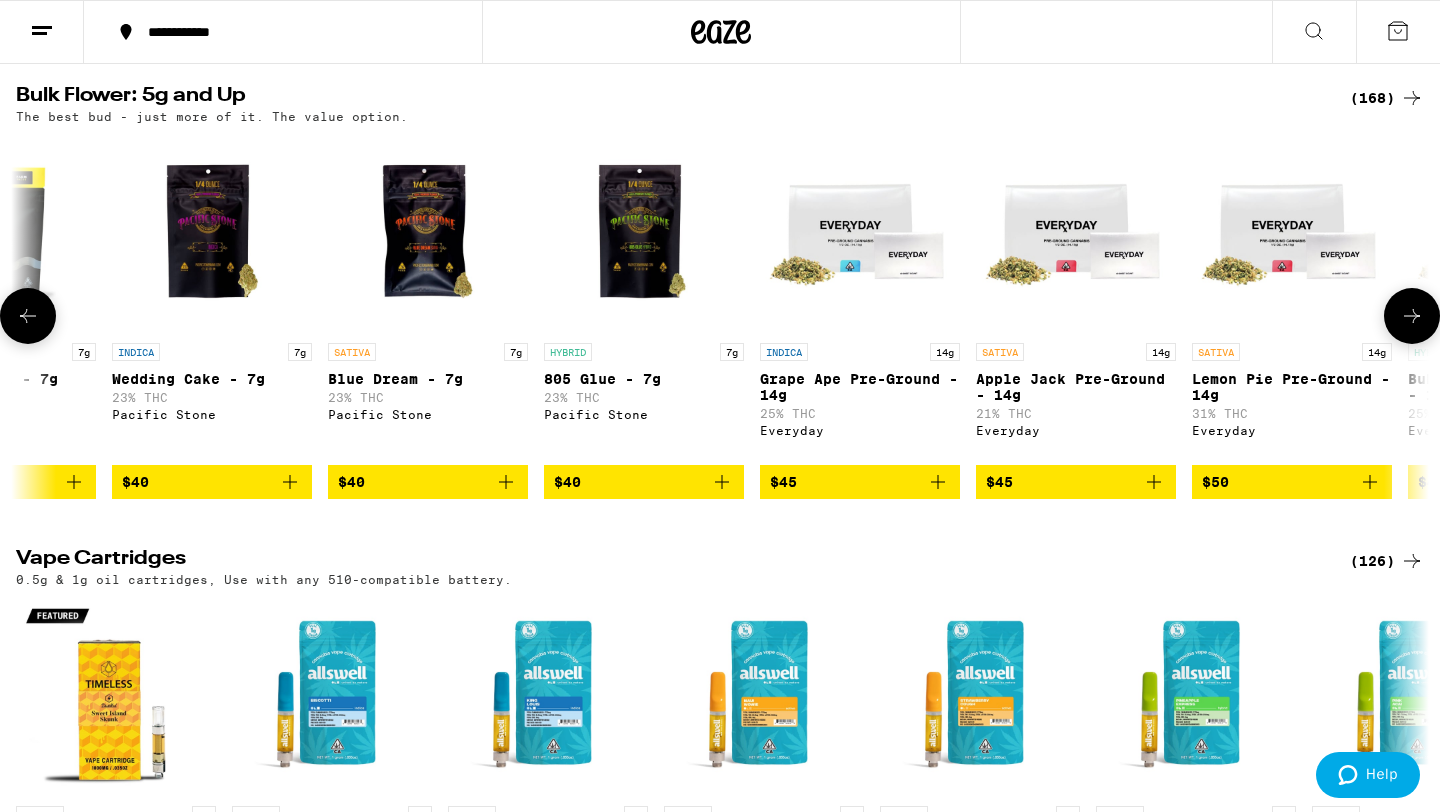 scroll, scrollTop: 0, scrollLeft: 8700, axis: horizontal 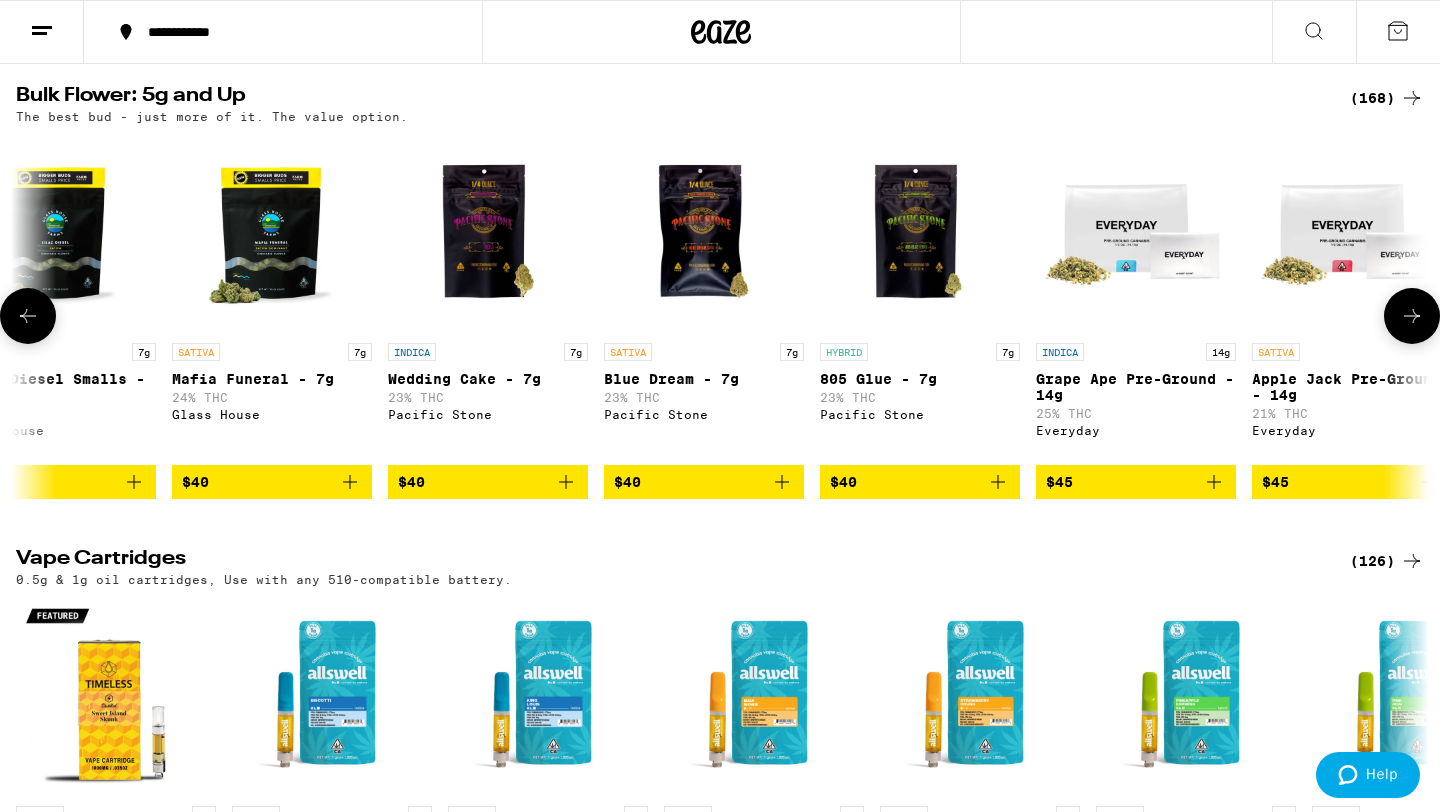 click at bounding box center (28, 316) 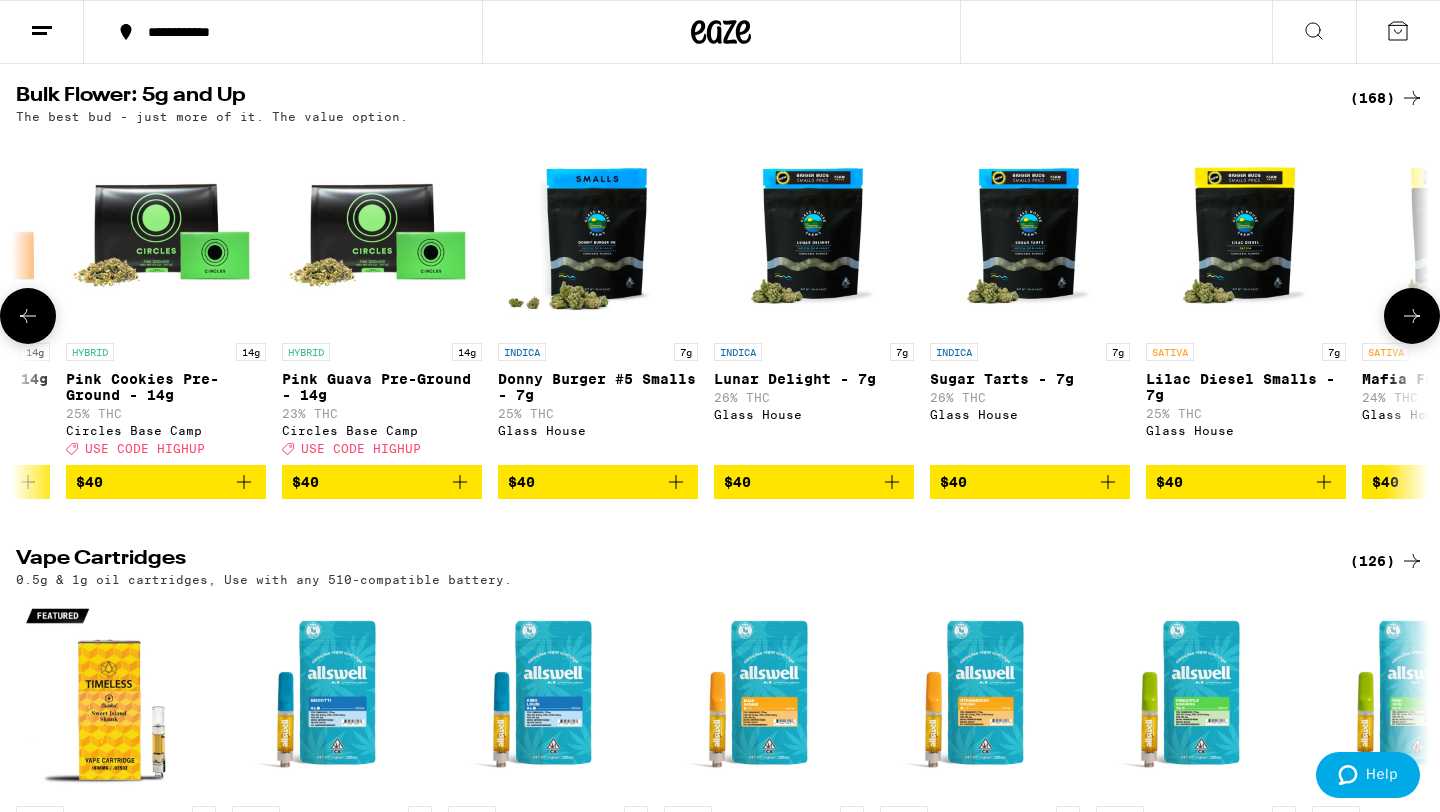 click at bounding box center (28, 316) 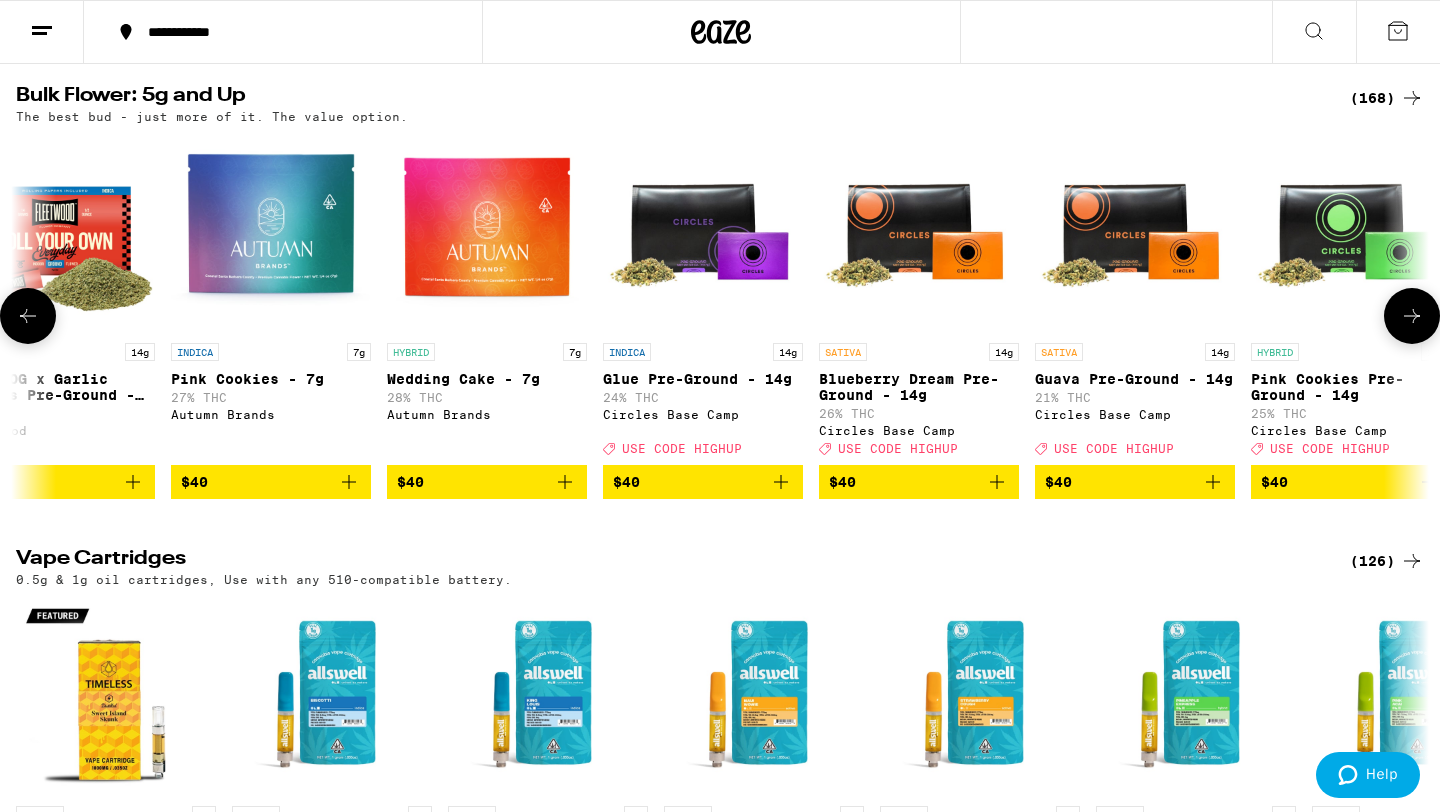 scroll, scrollTop: 0, scrollLeft: 6320, axis: horizontal 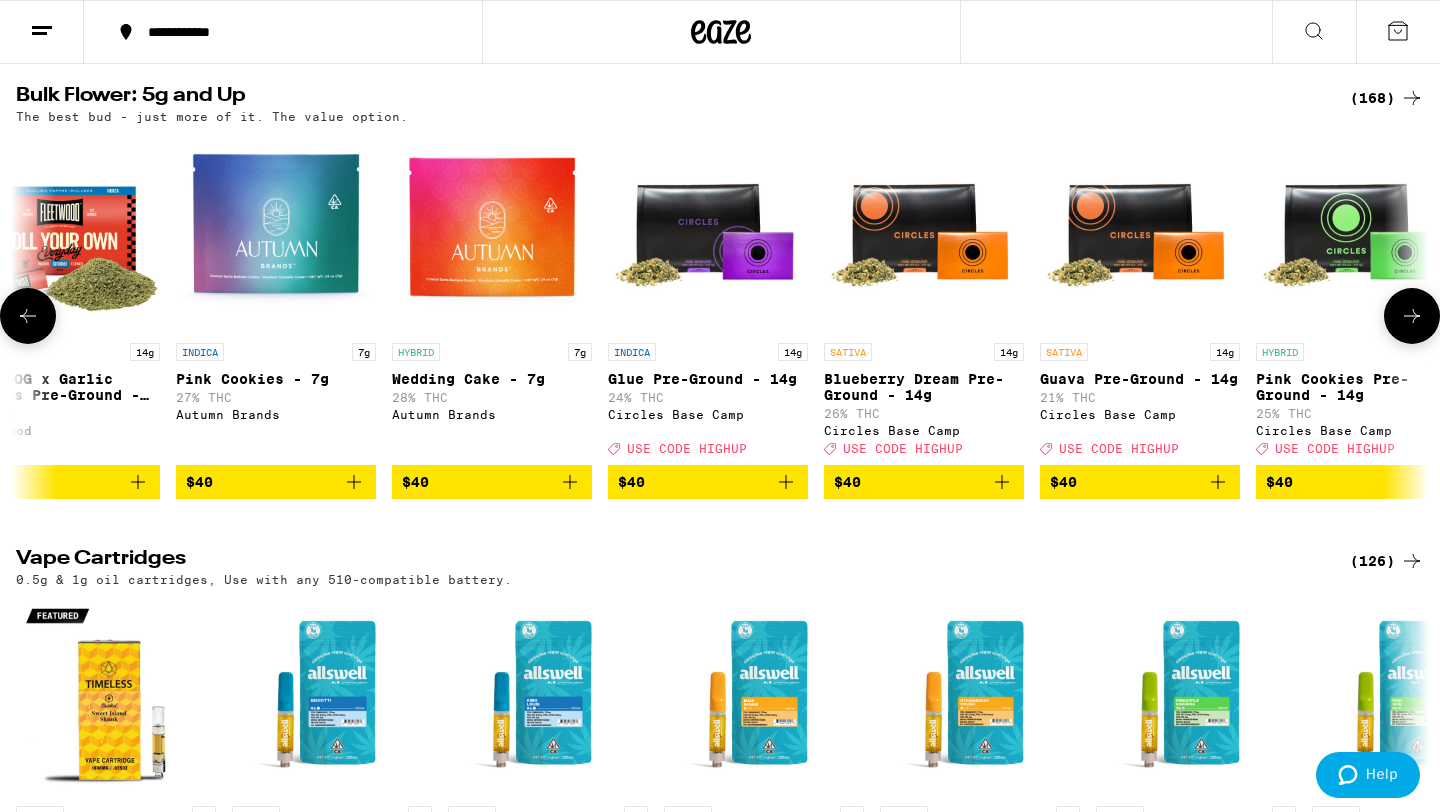 click at bounding box center (28, 316) 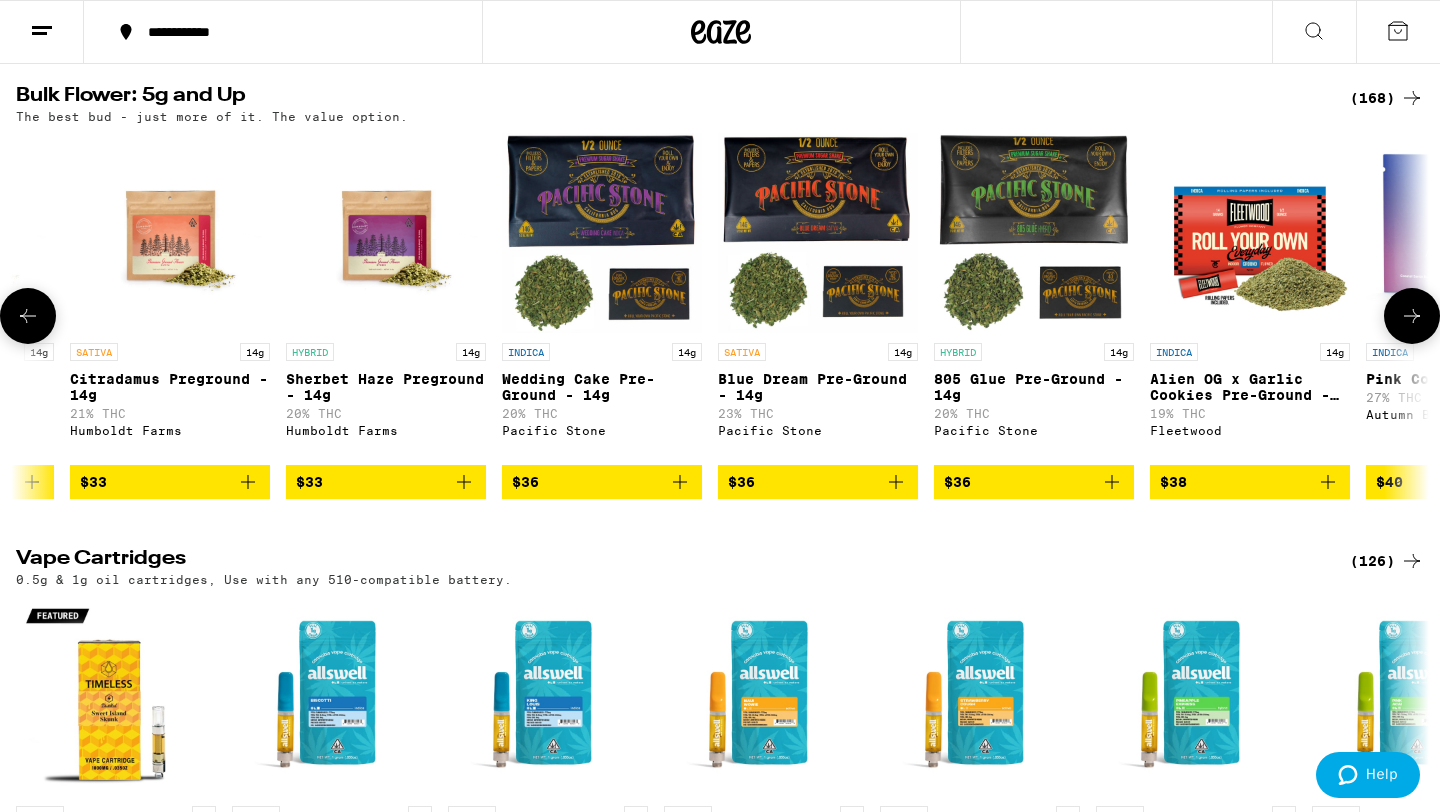 click at bounding box center [28, 316] 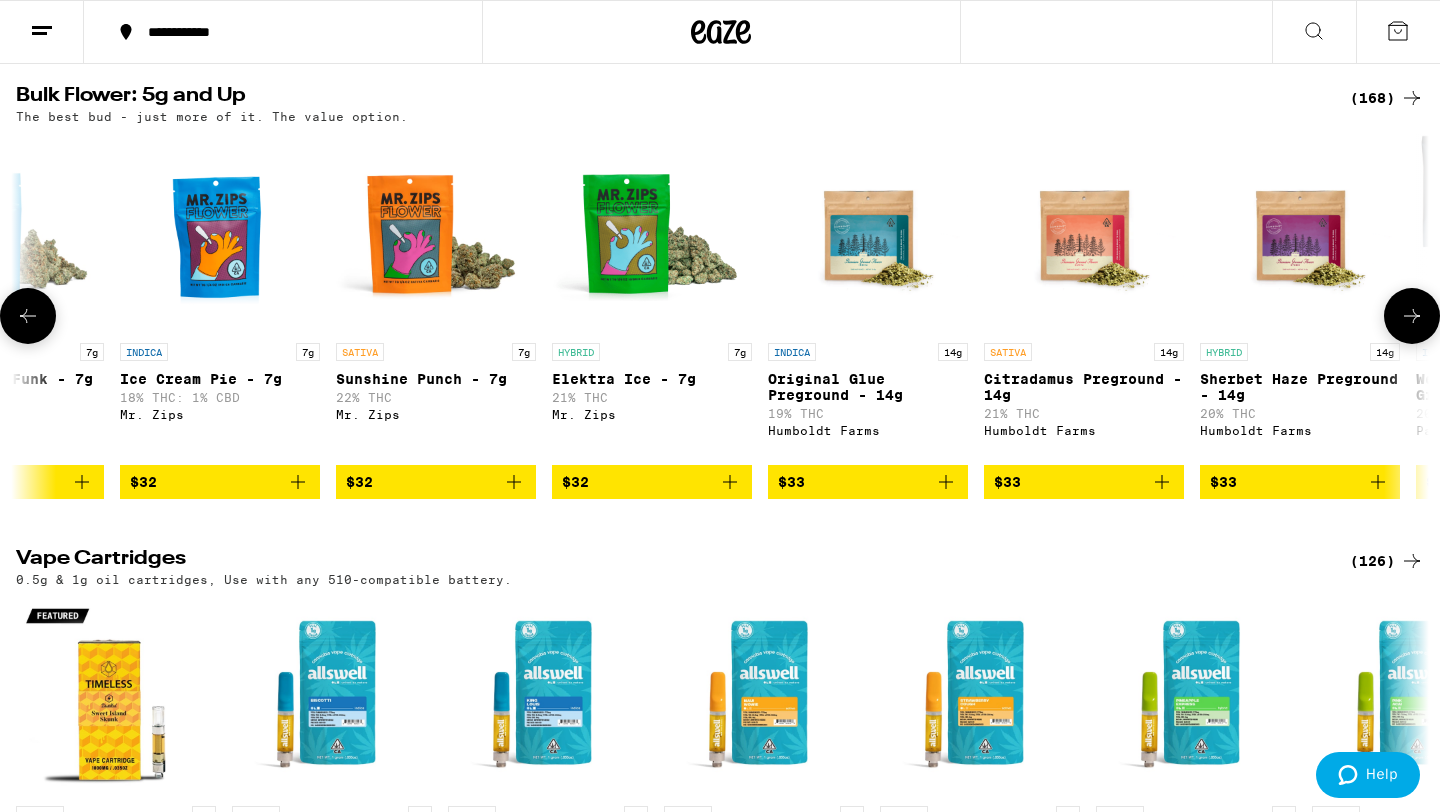 scroll, scrollTop: 0, scrollLeft: 3940, axis: horizontal 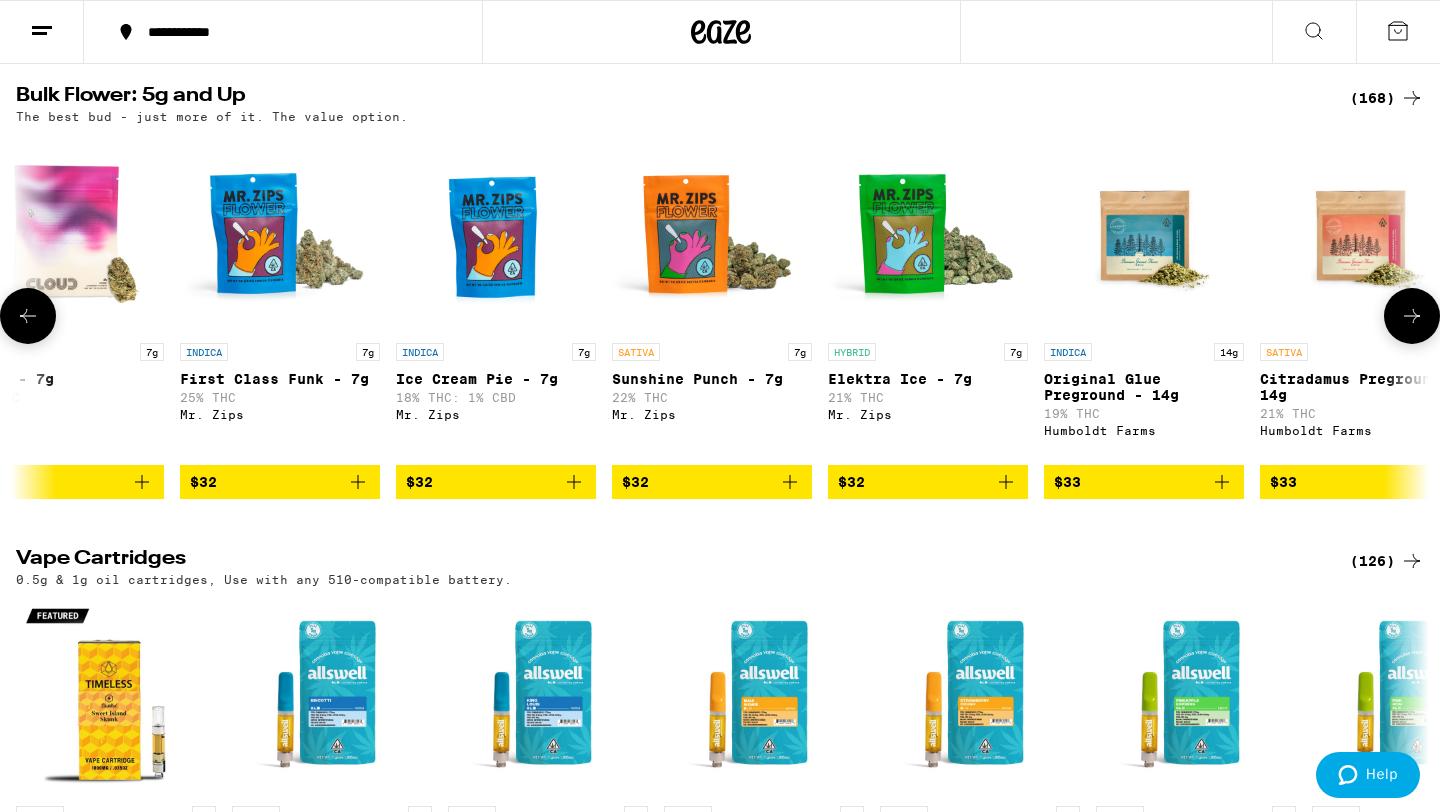 click at bounding box center [28, 316] 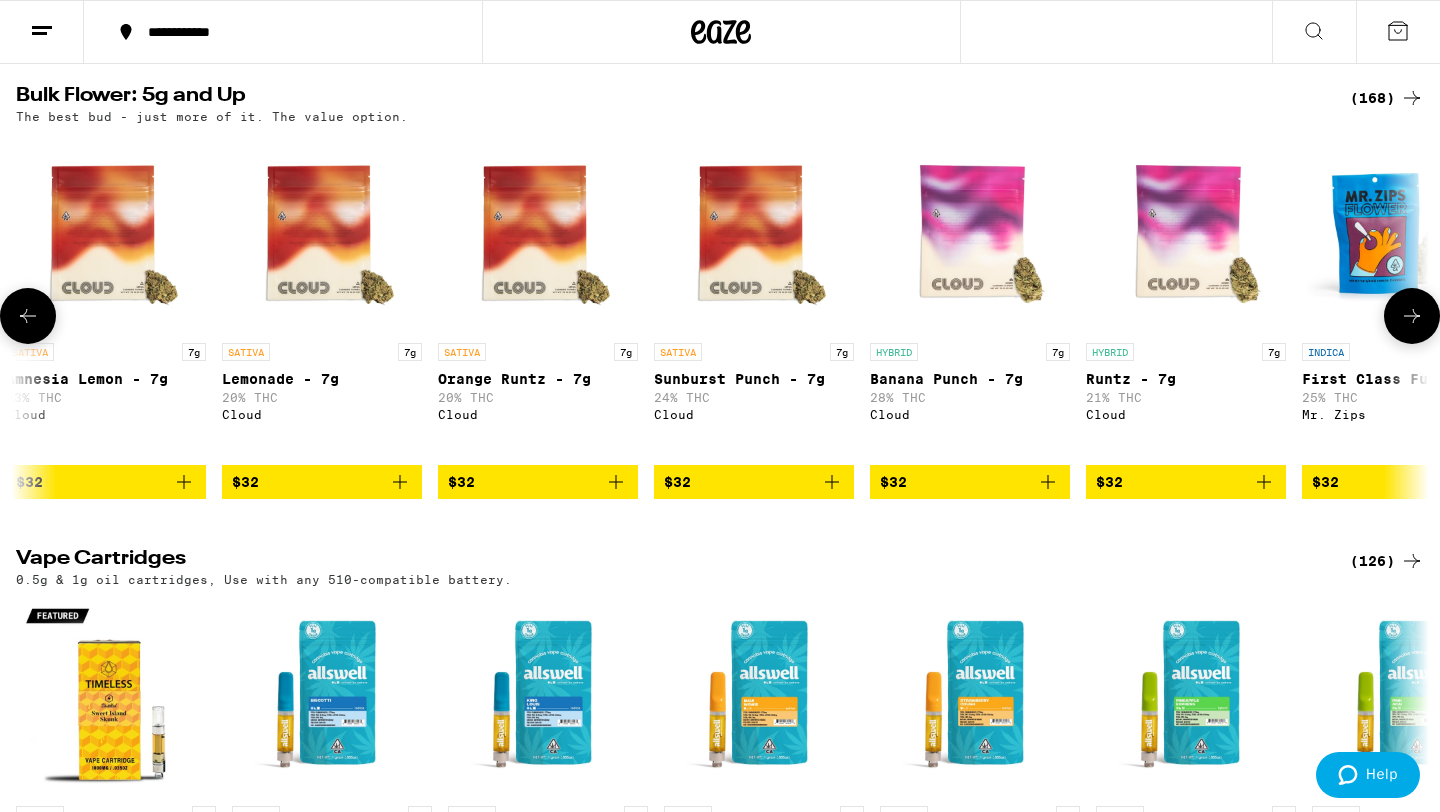 scroll, scrollTop: 0, scrollLeft: 2750, axis: horizontal 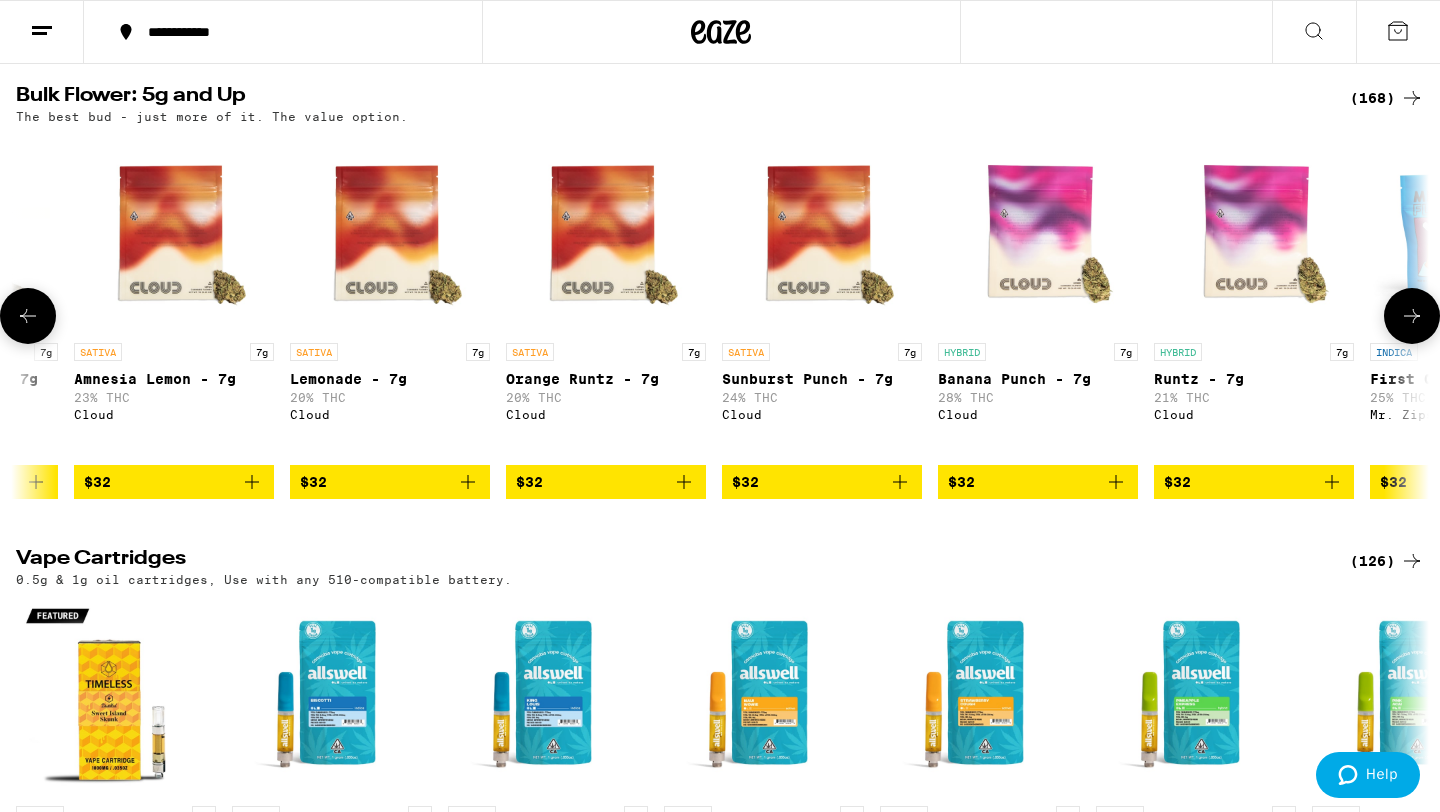 click at bounding box center [28, 316] 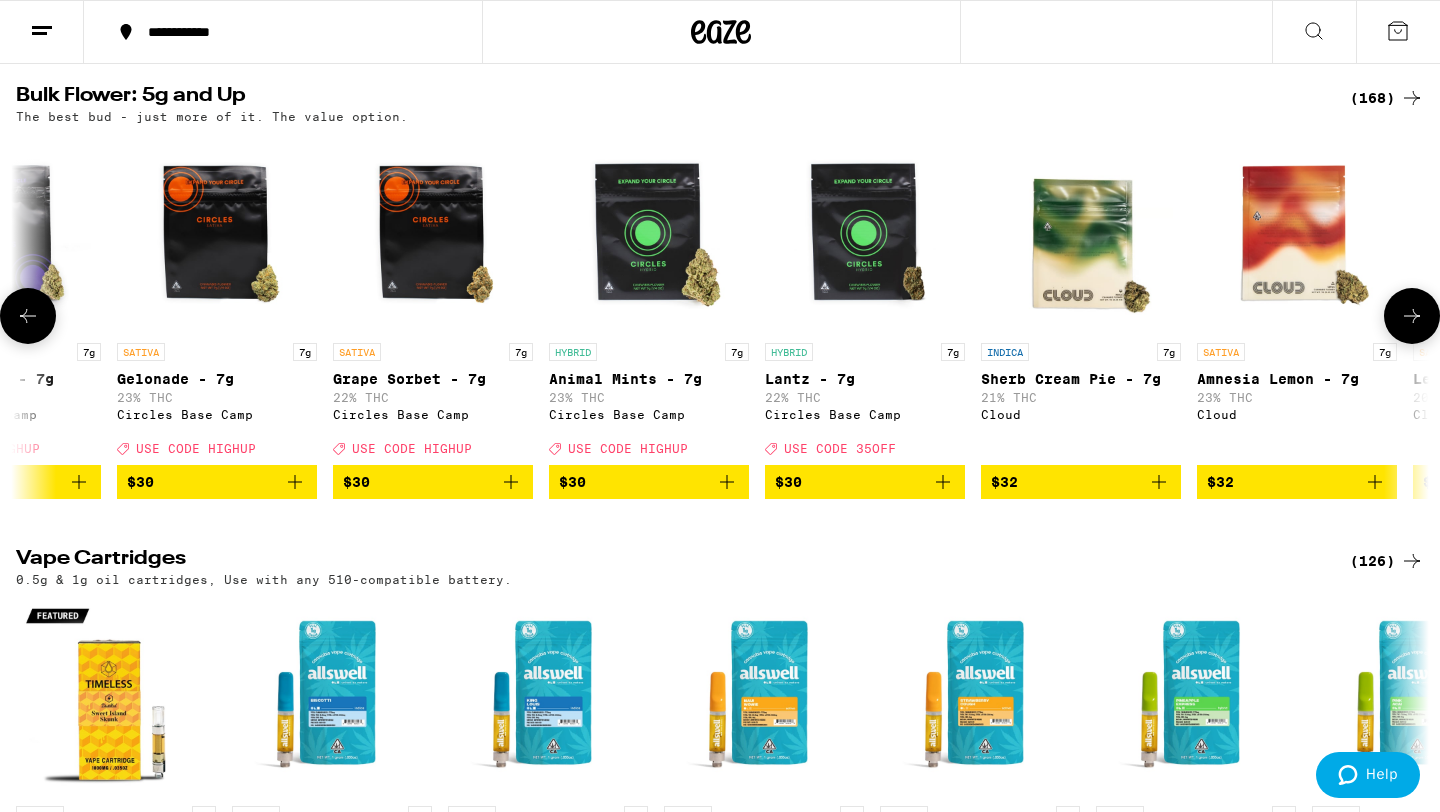 scroll, scrollTop: 0, scrollLeft: 1560, axis: horizontal 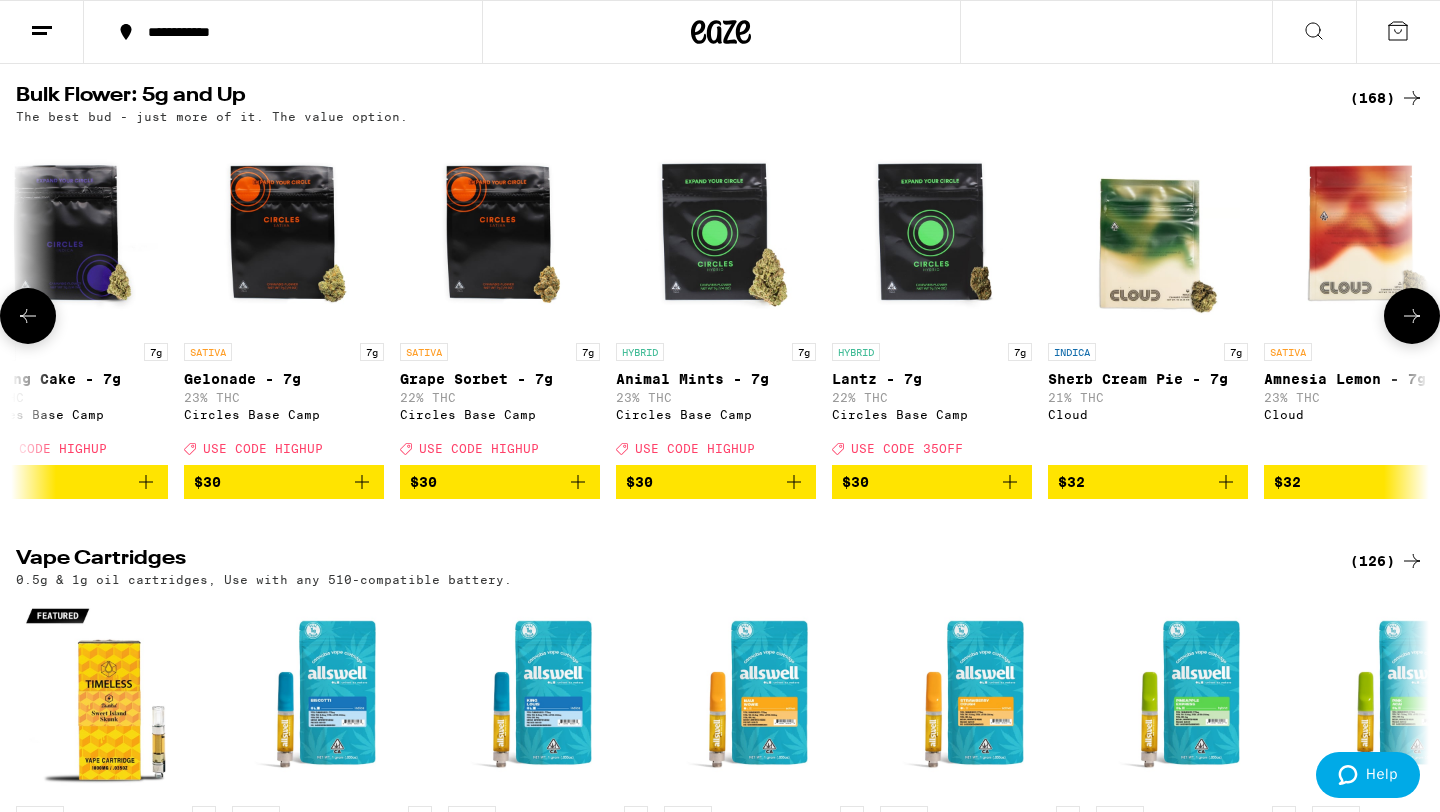 click at bounding box center (28, 316) 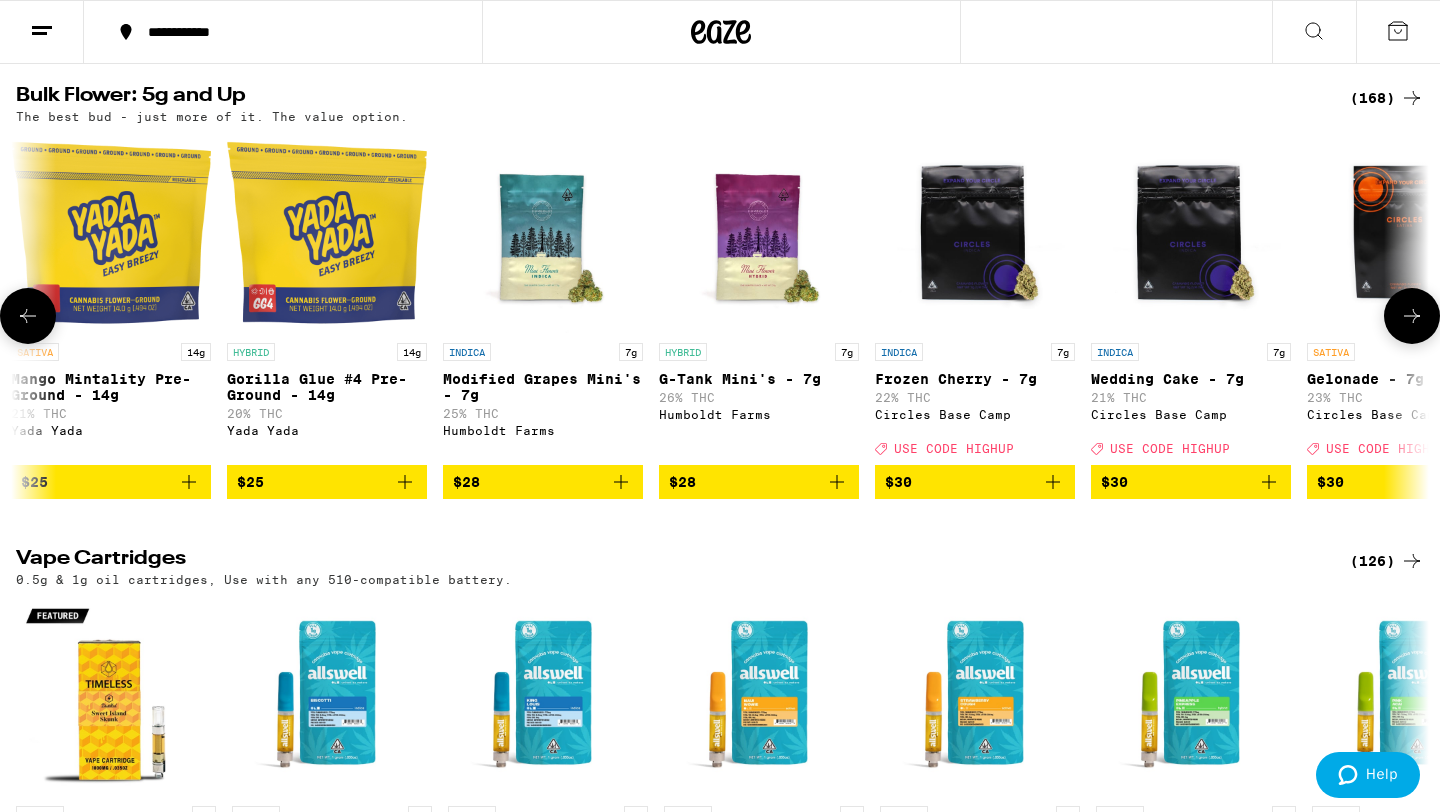 scroll, scrollTop: 0, scrollLeft: 370, axis: horizontal 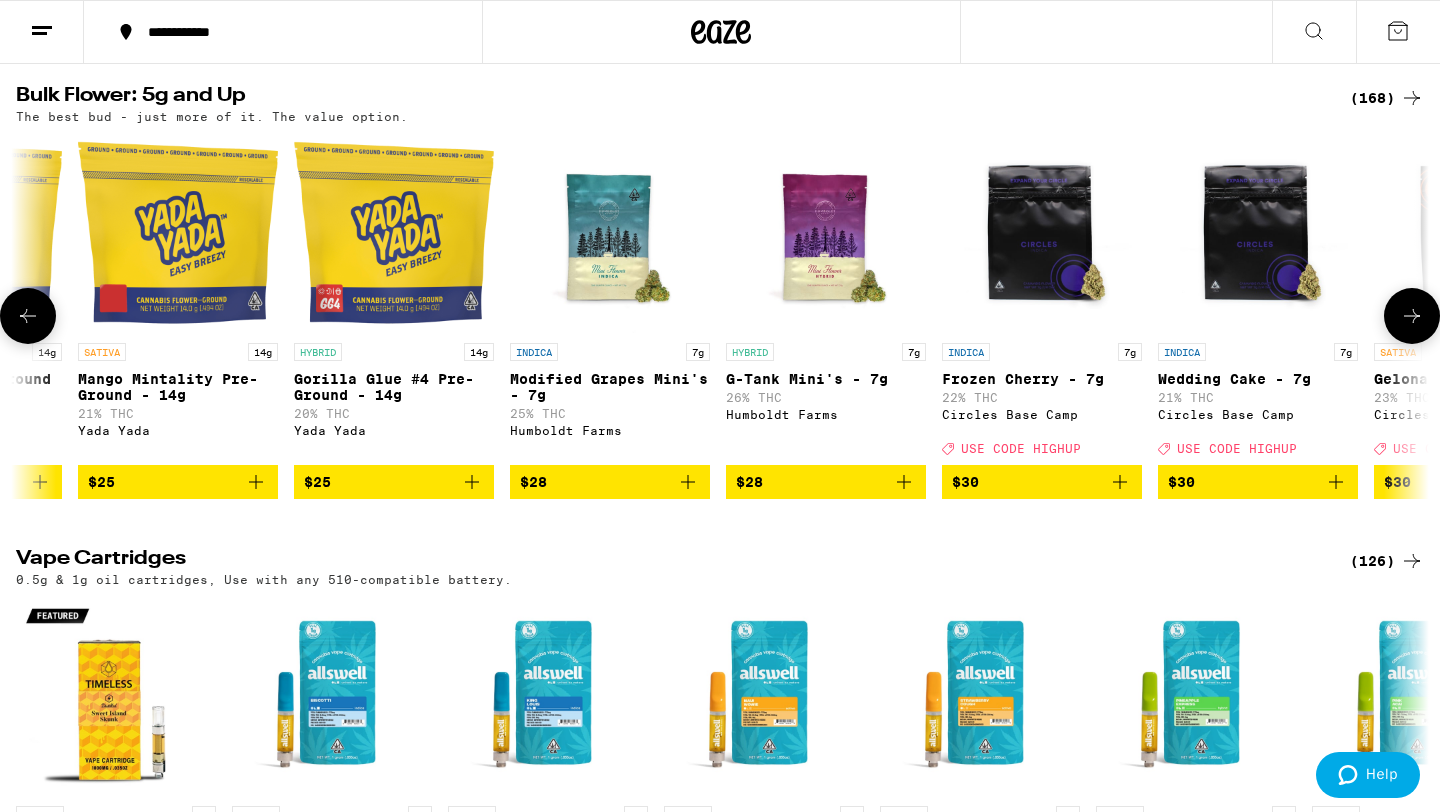click at bounding box center (28, 316) 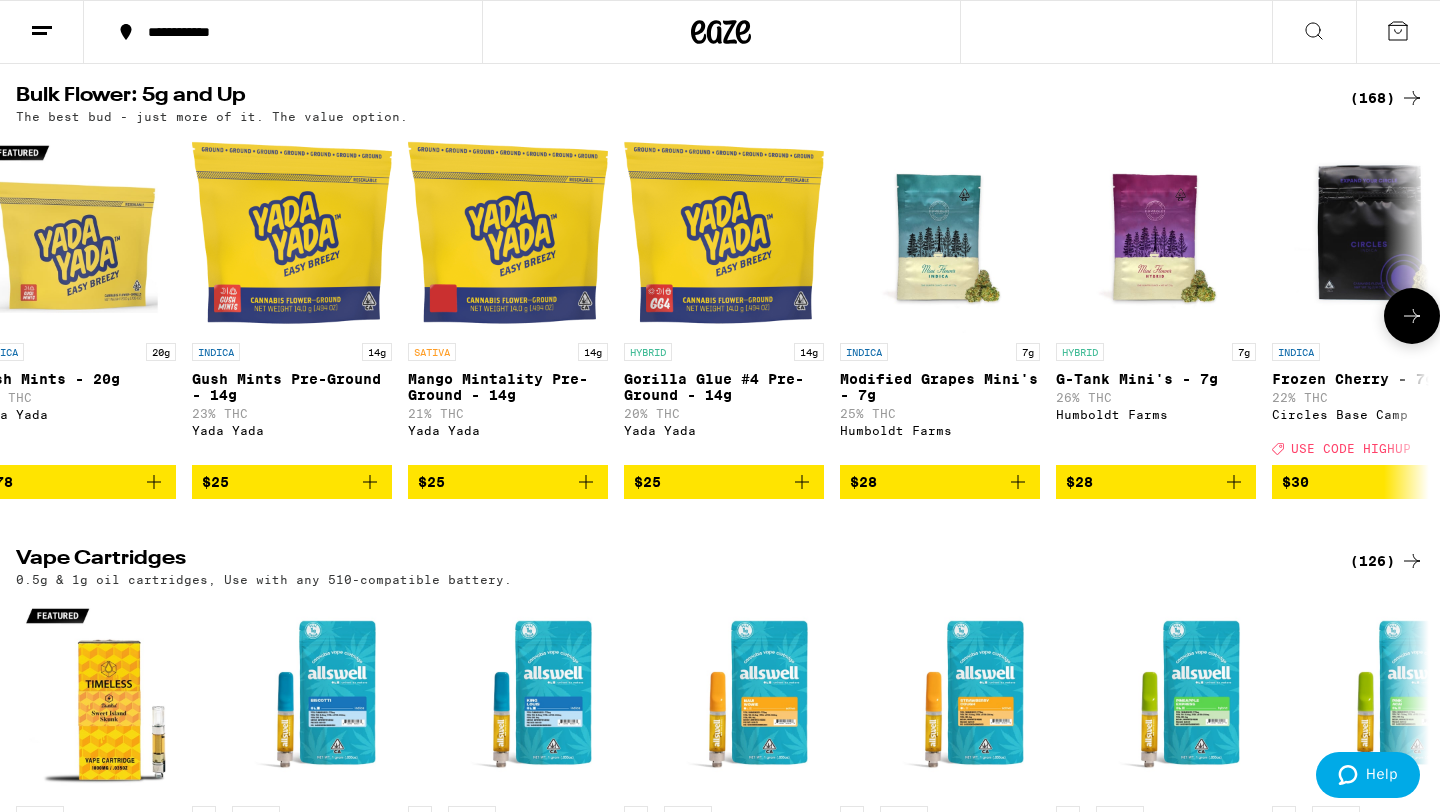 scroll, scrollTop: 0, scrollLeft: 0, axis: both 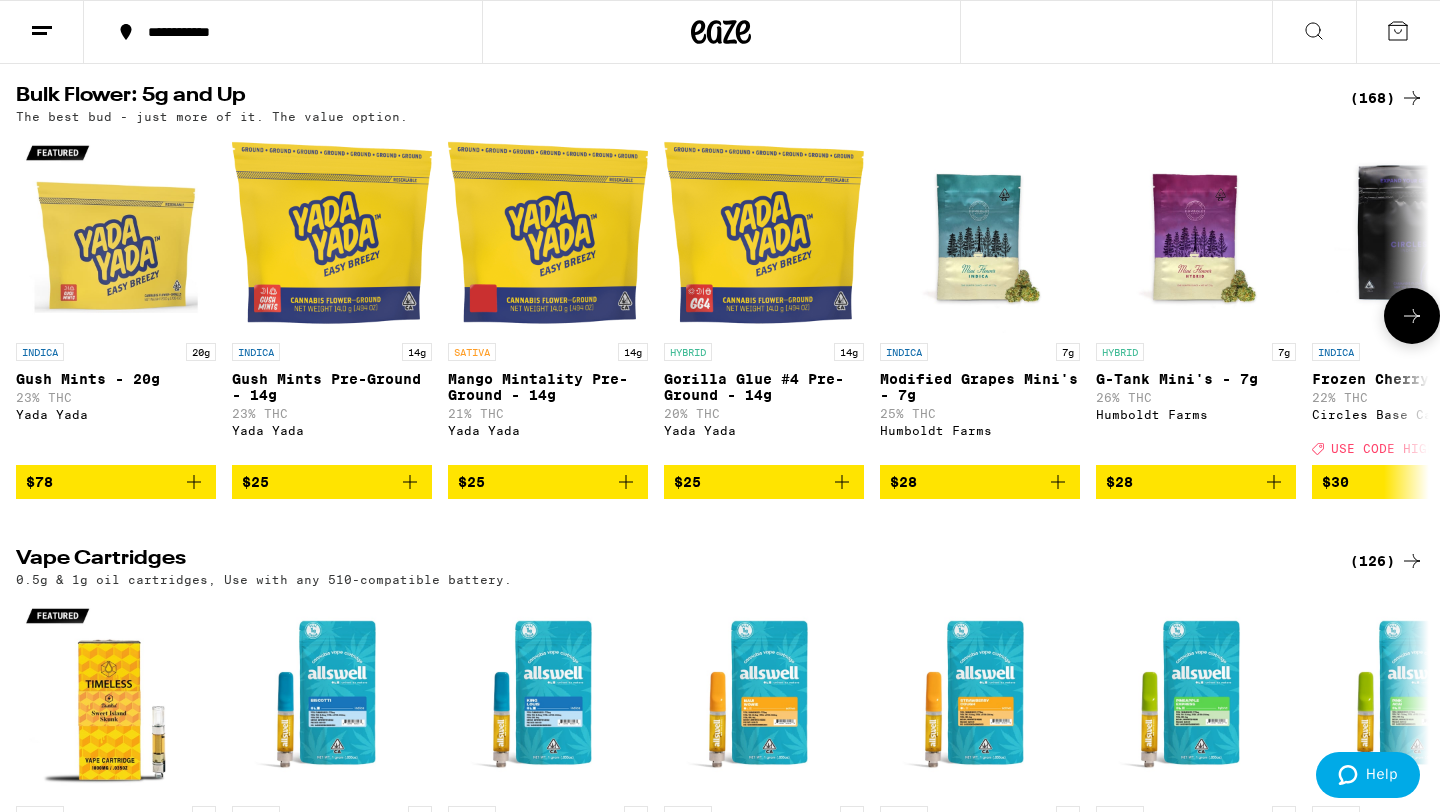 click 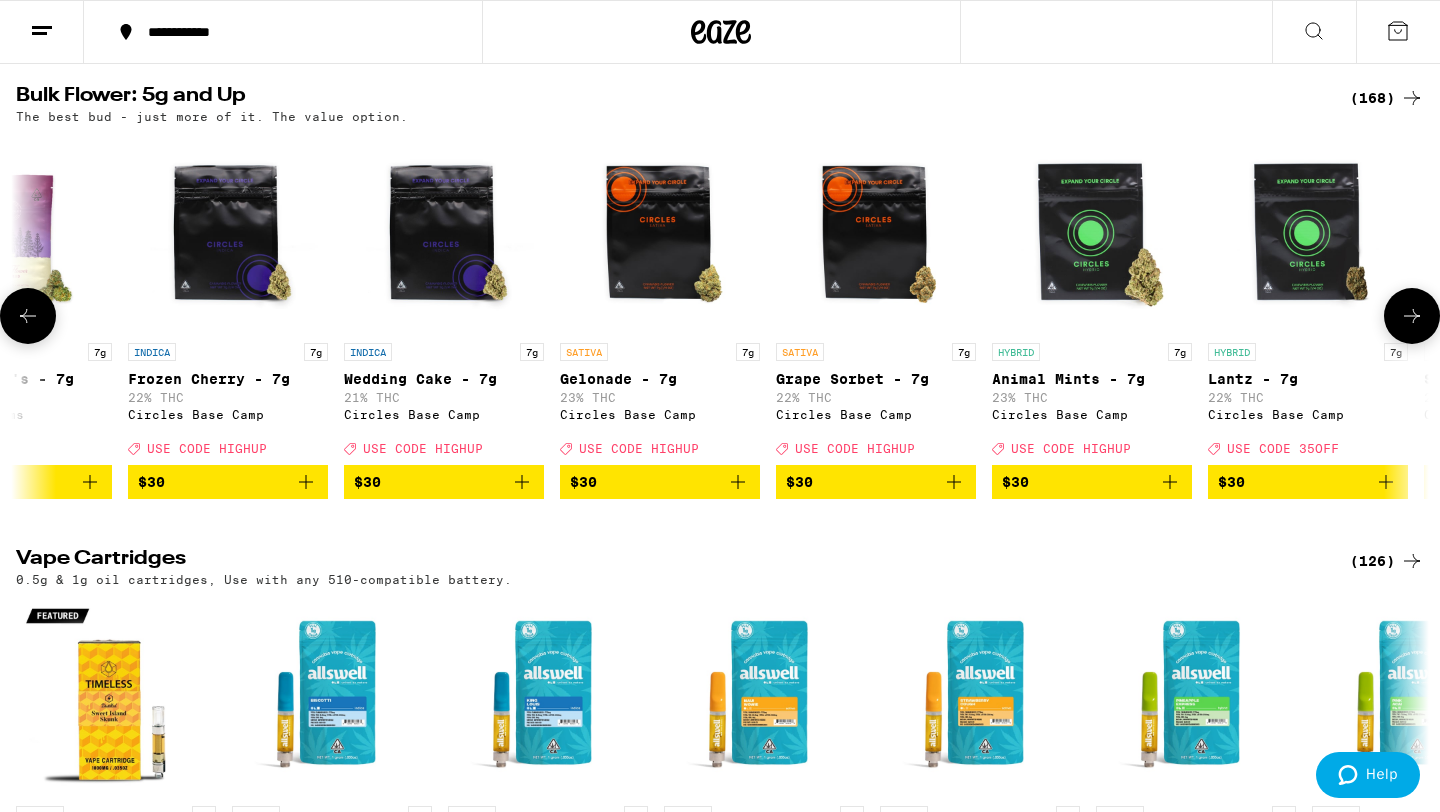 scroll, scrollTop: 0, scrollLeft: 1190, axis: horizontal 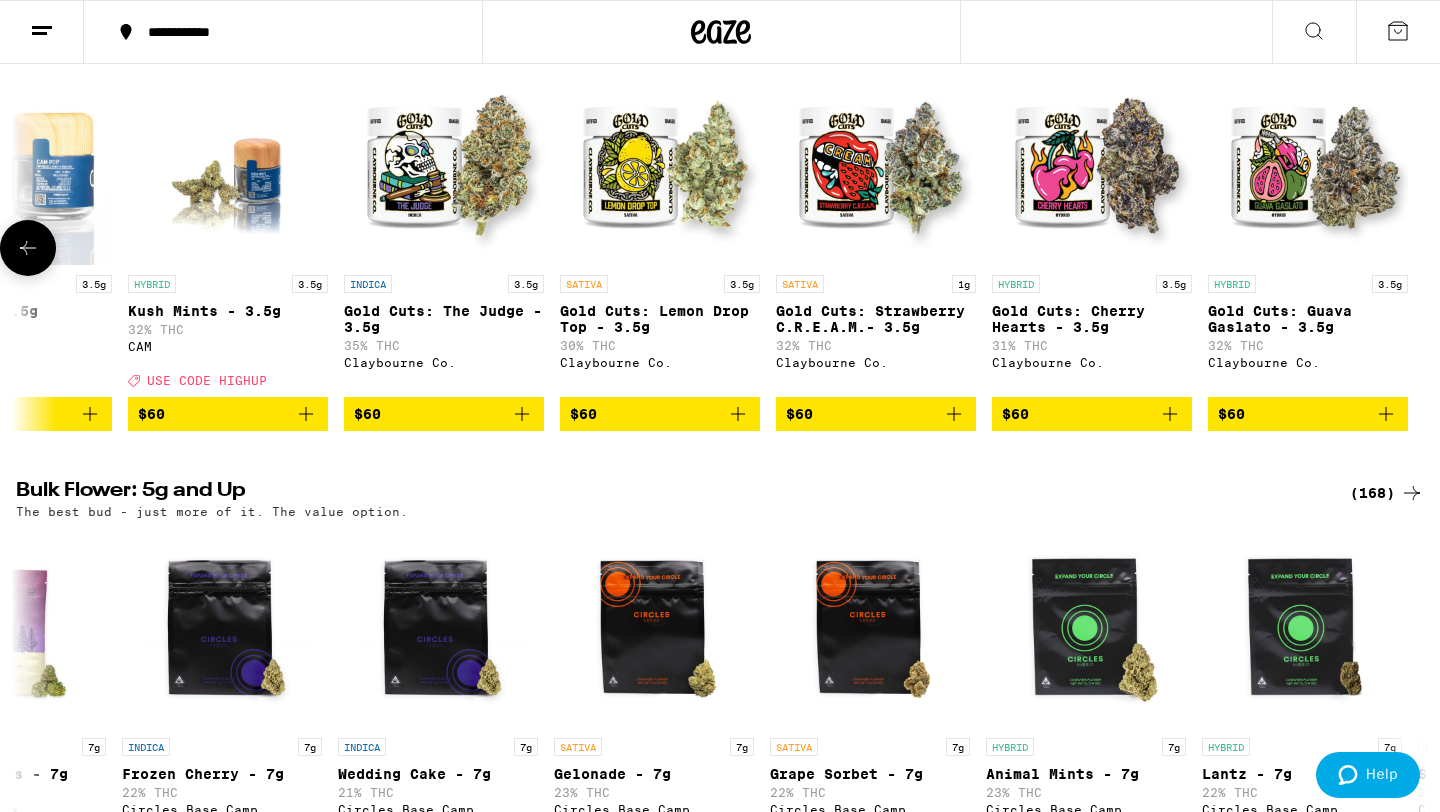 click 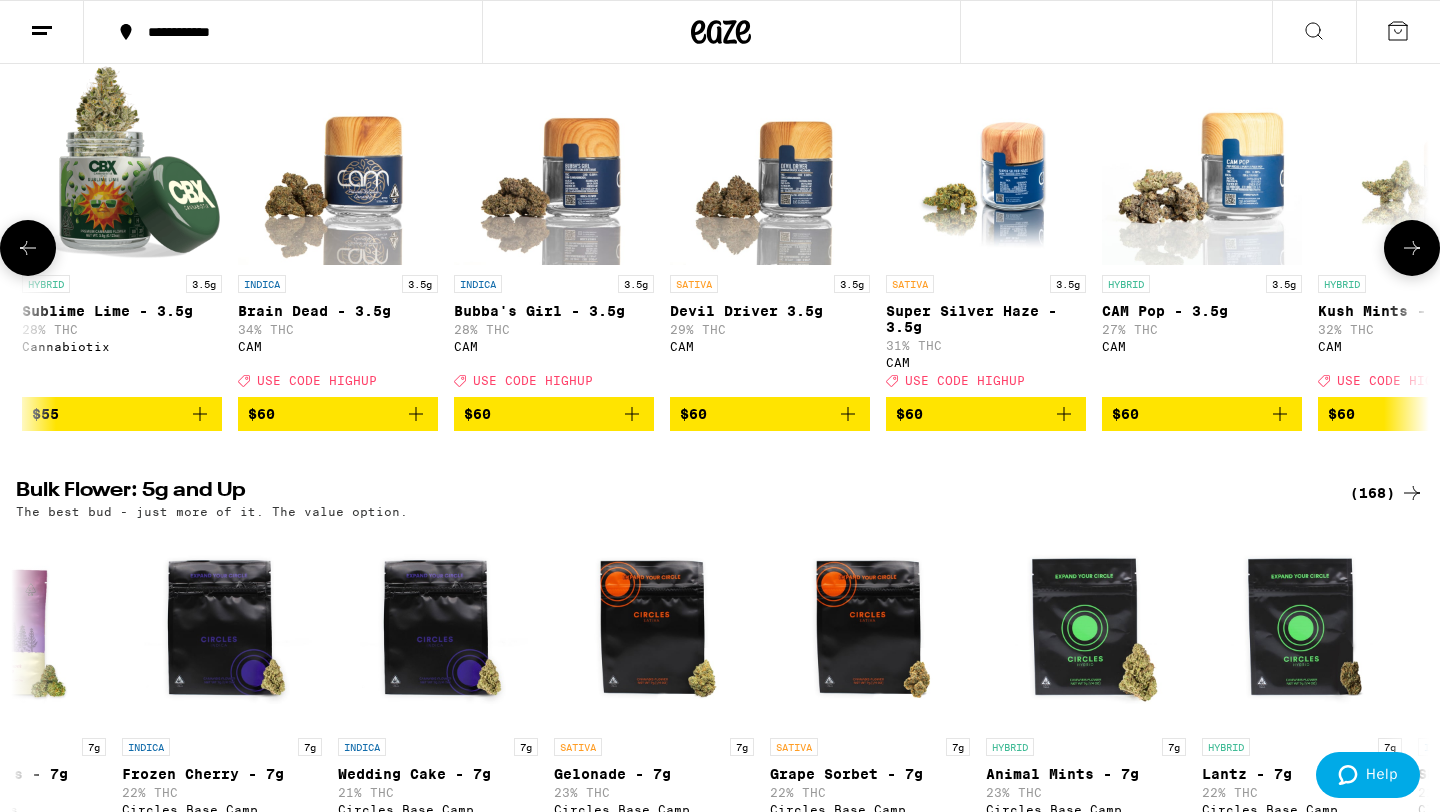 click 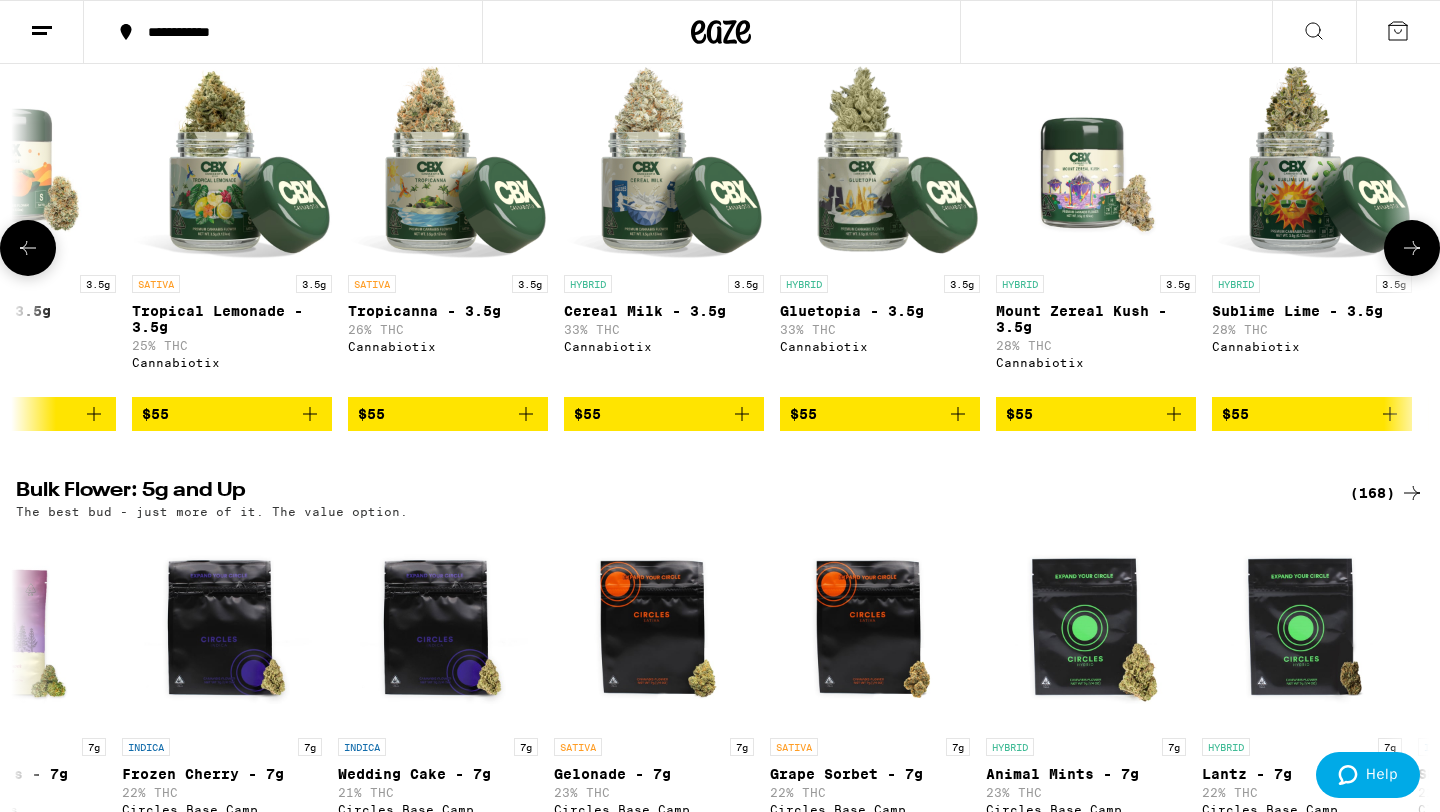 click 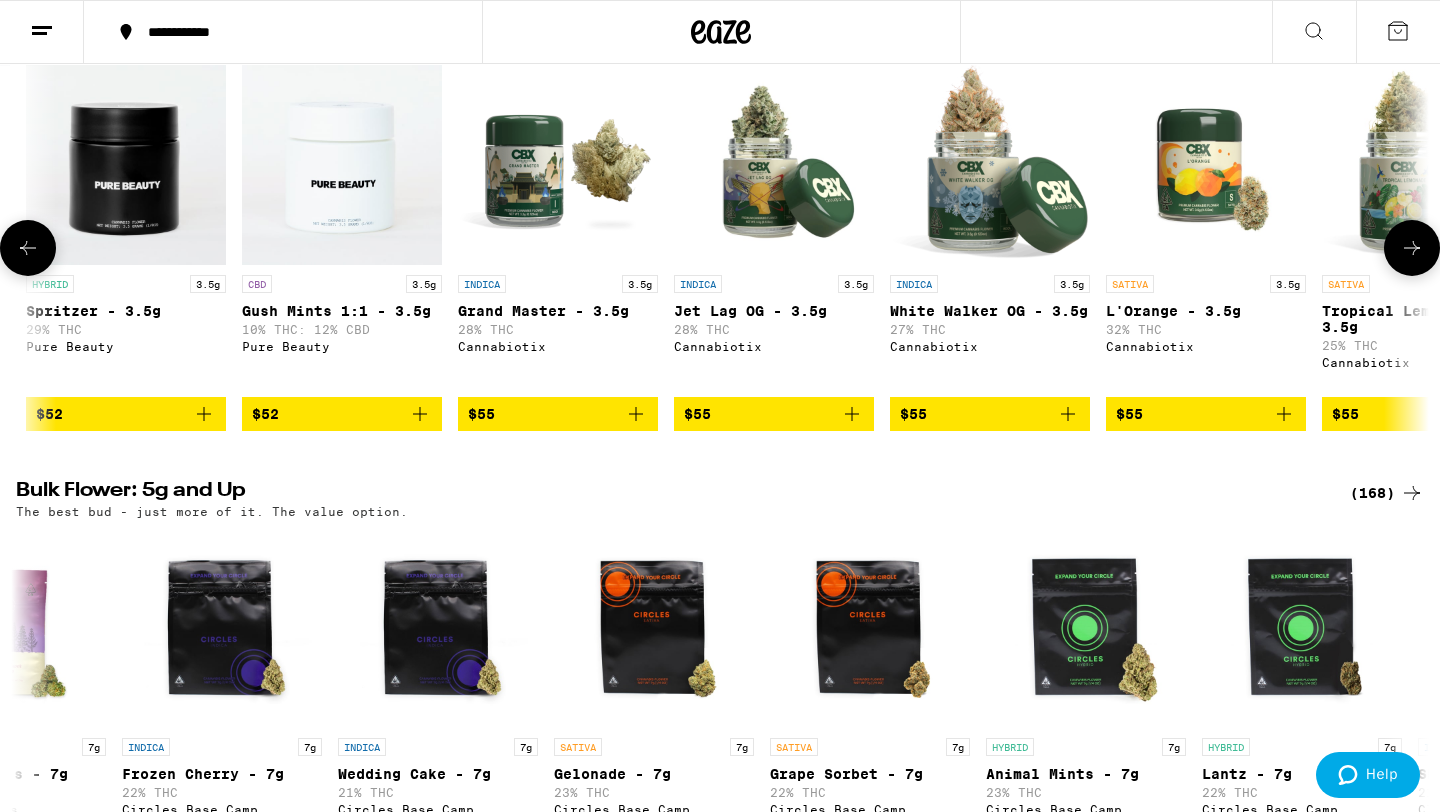 click 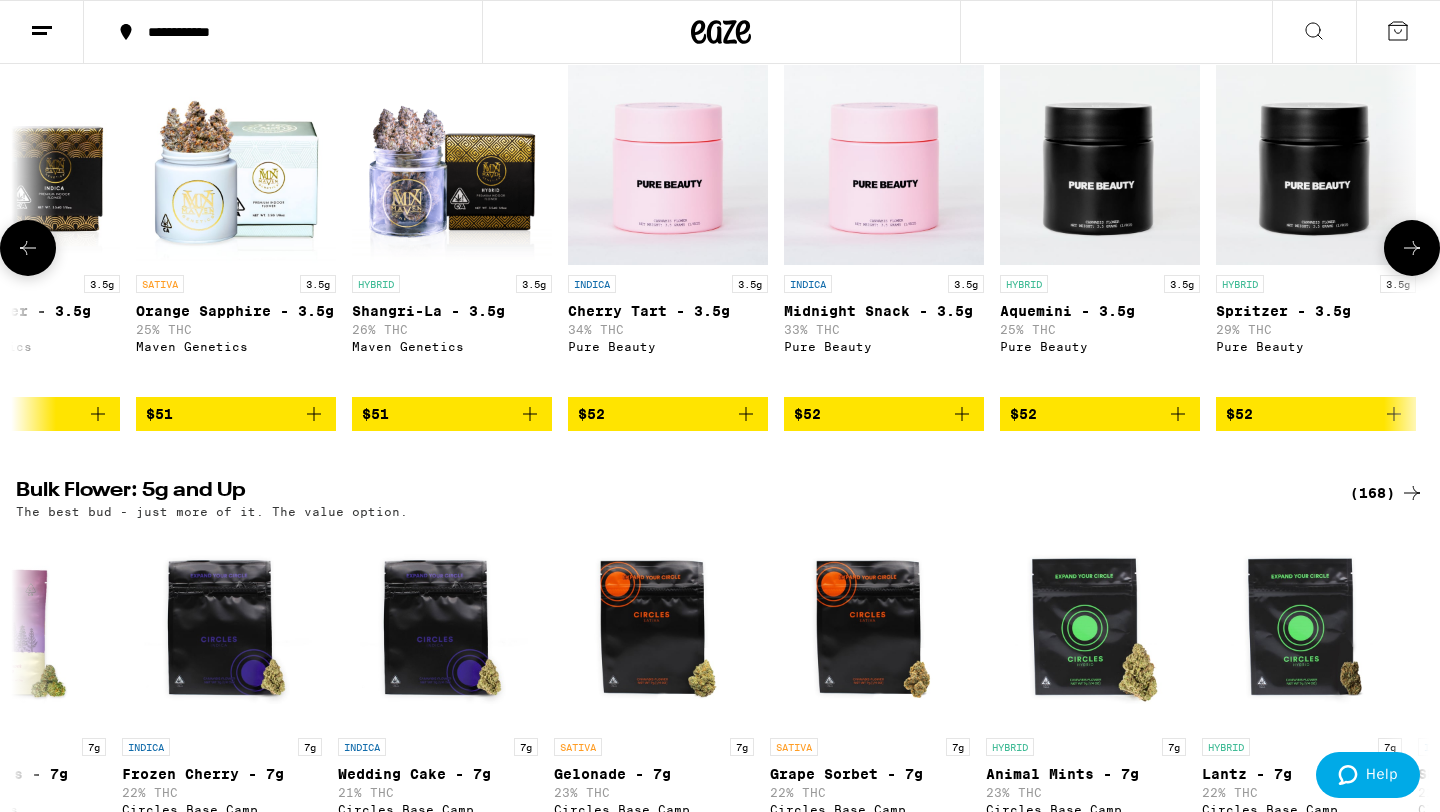 click 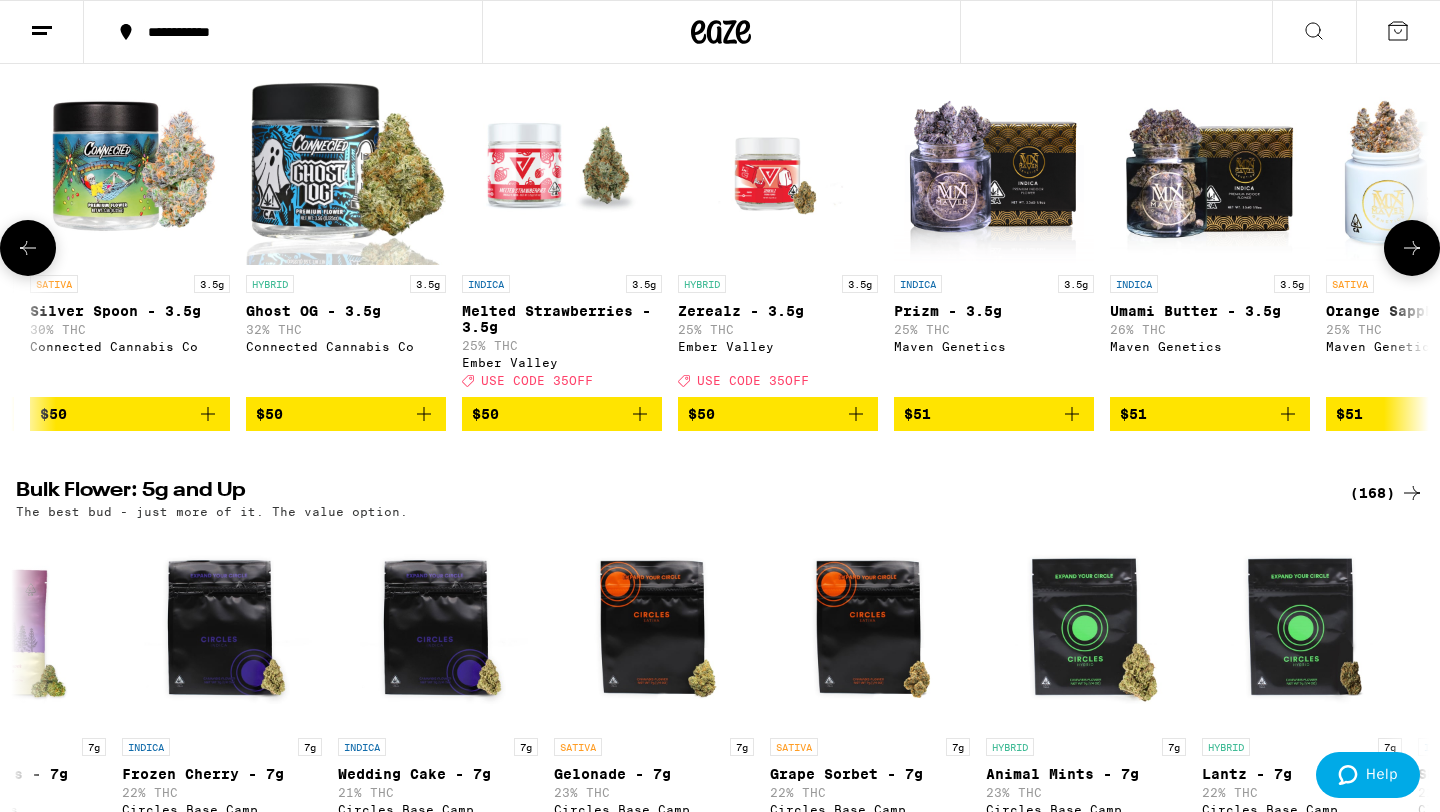 click 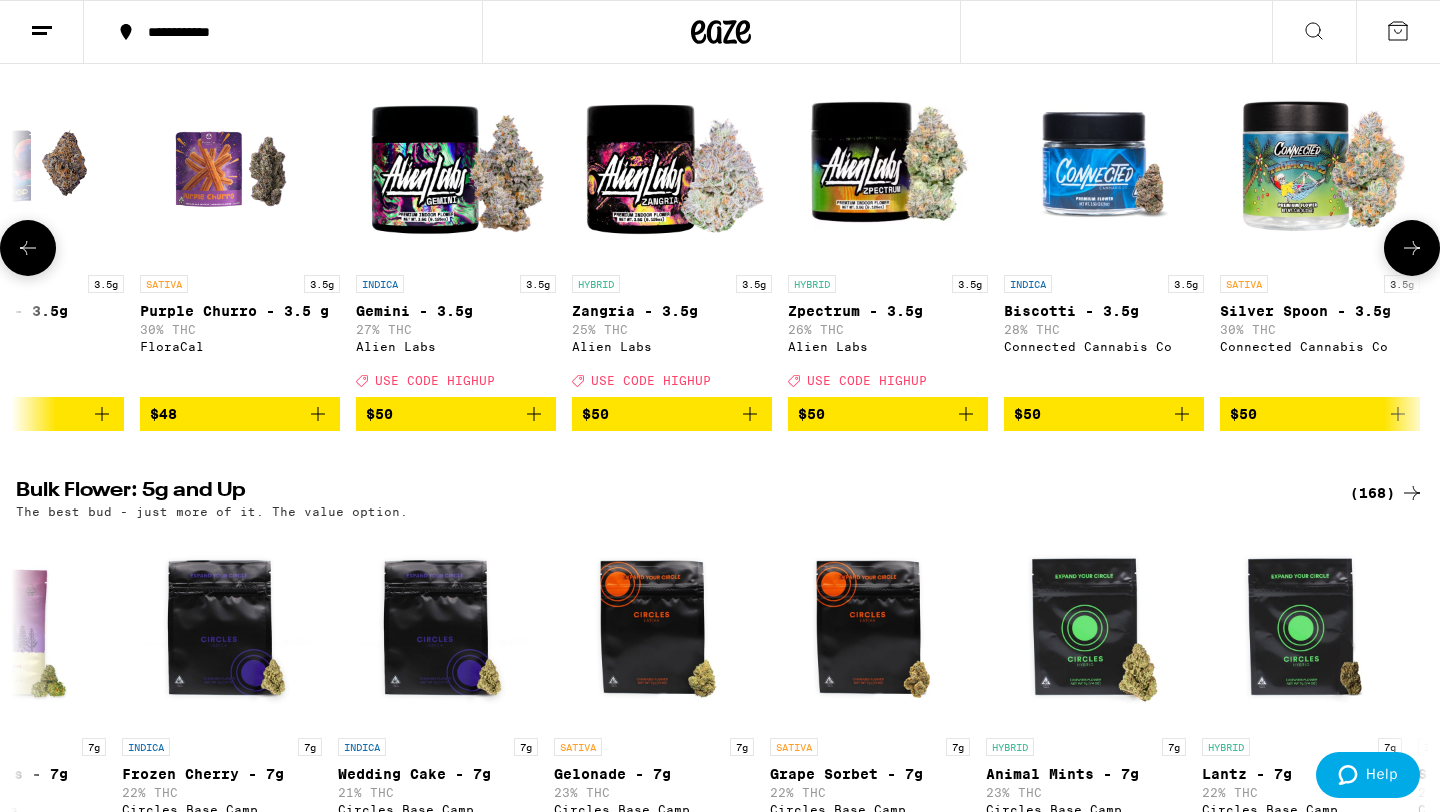 click 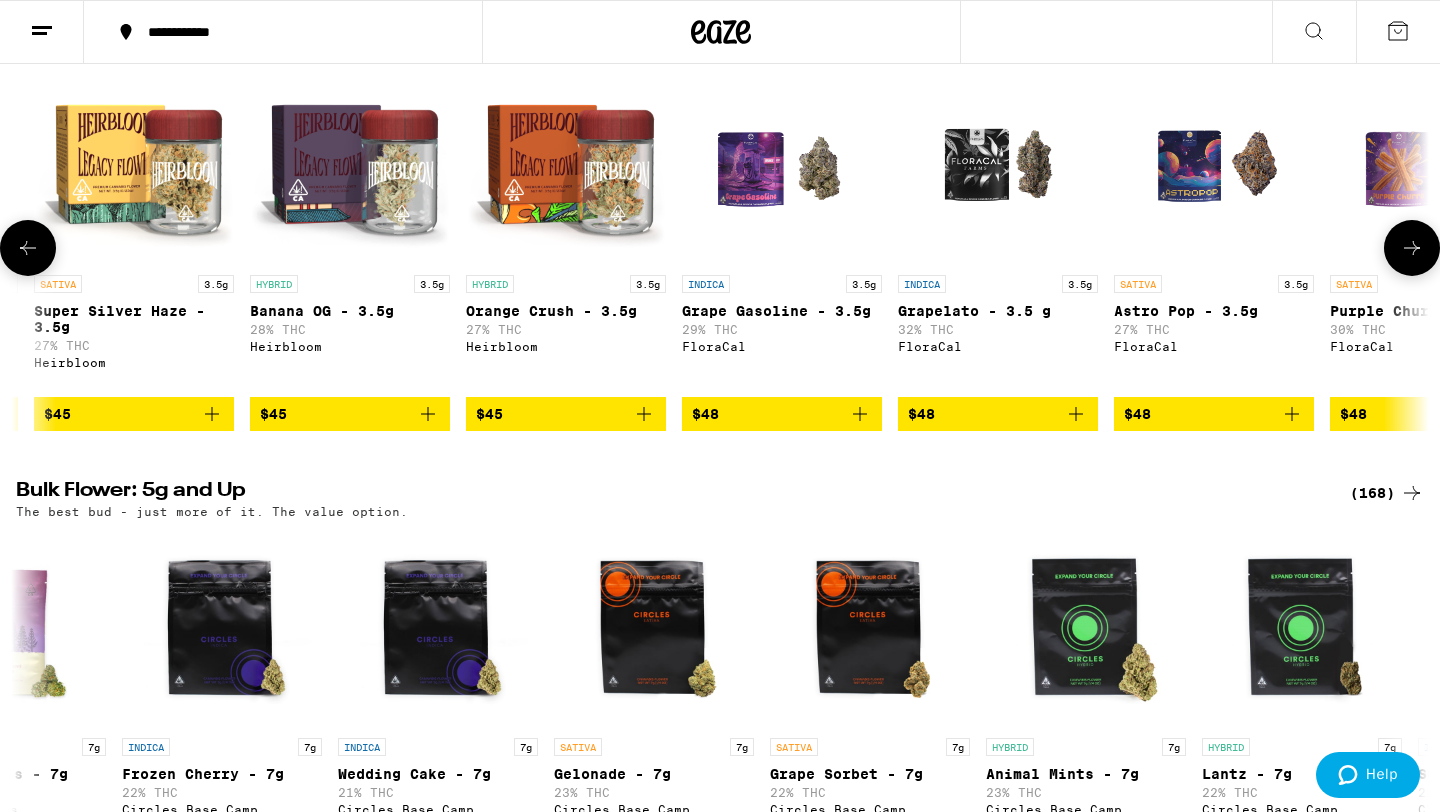 click 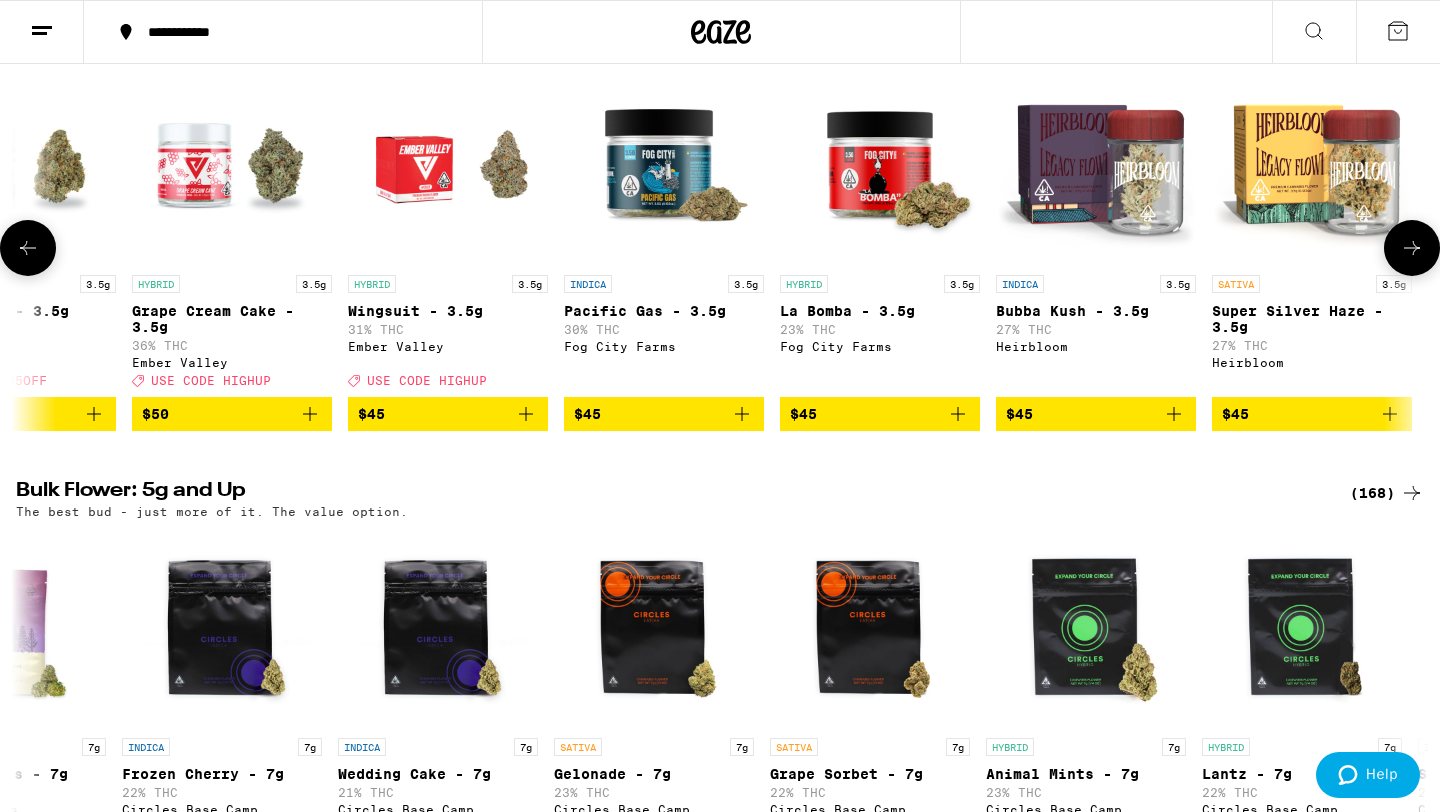 scroll, scrollTop: 0, scrollLeft: 15208, axis: horizontal 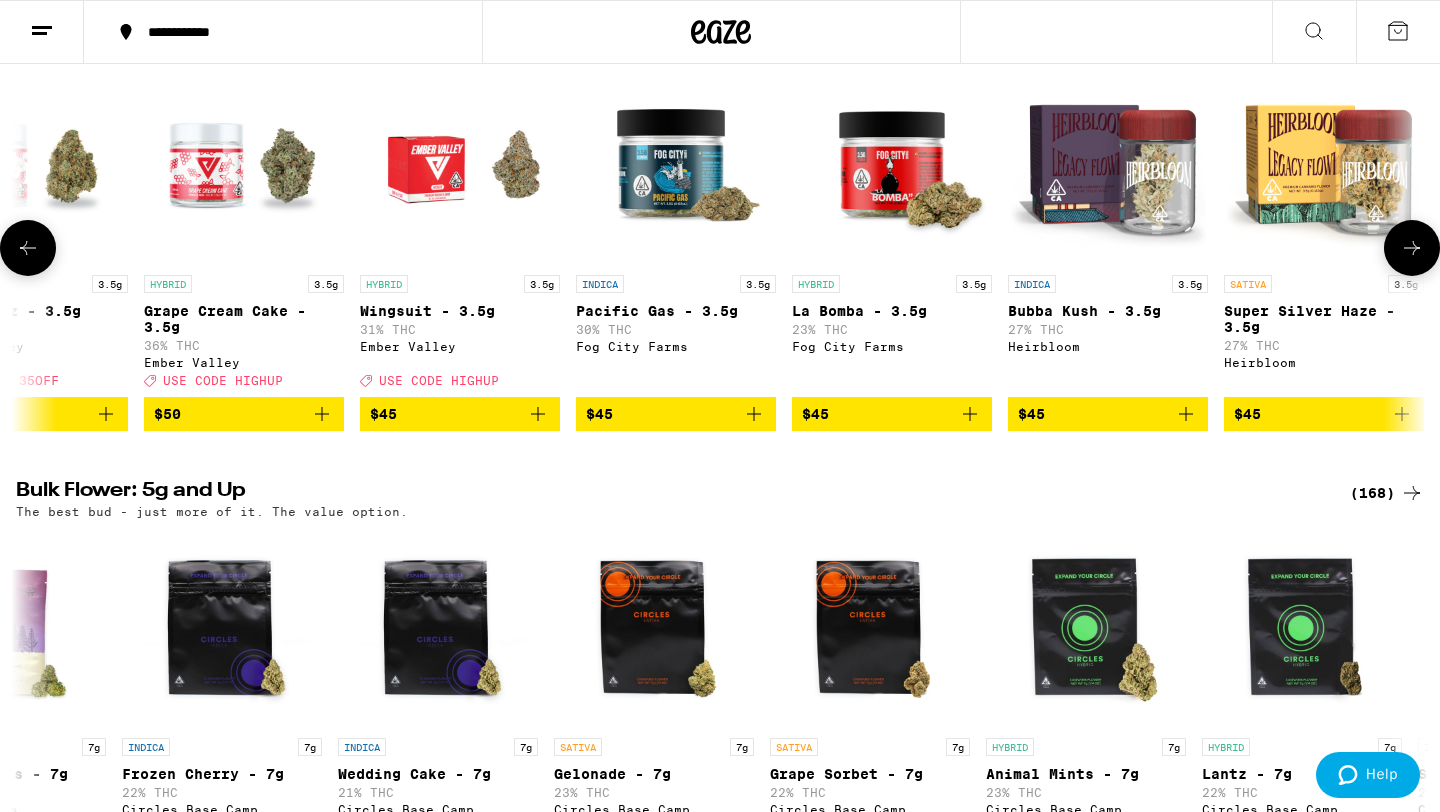 click 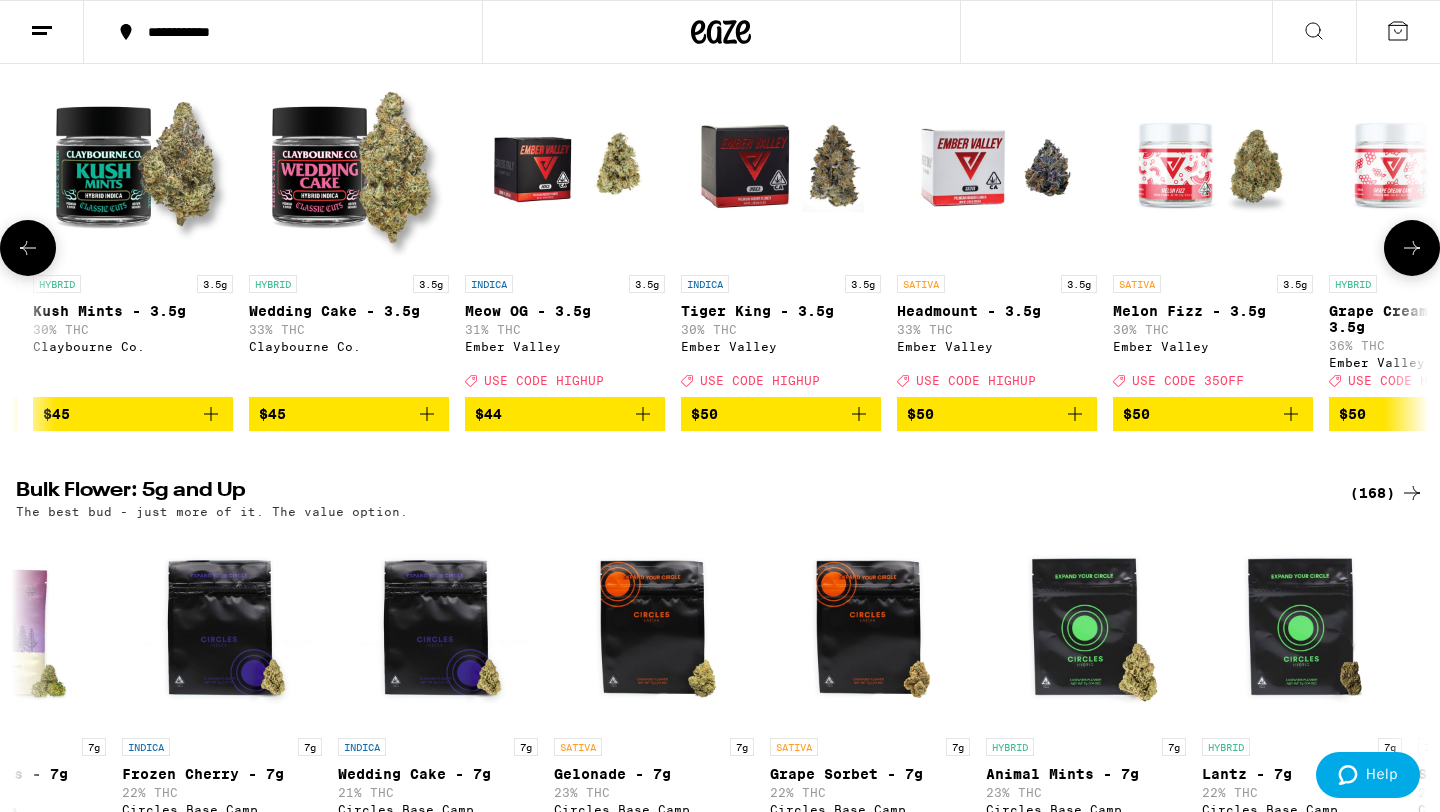 scroll, scrollTop: 0, scrollLeft: 14018, axis: horizontal 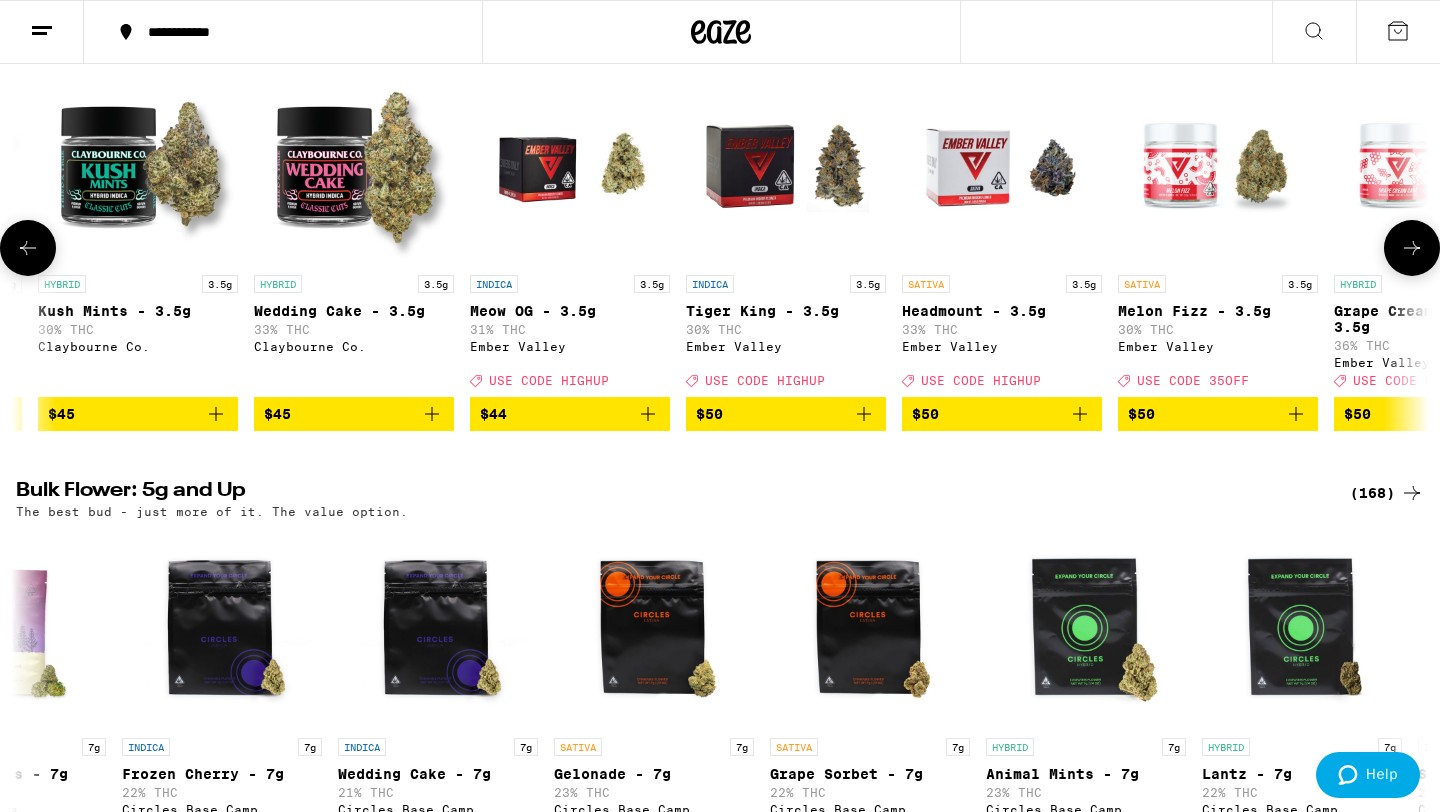 click 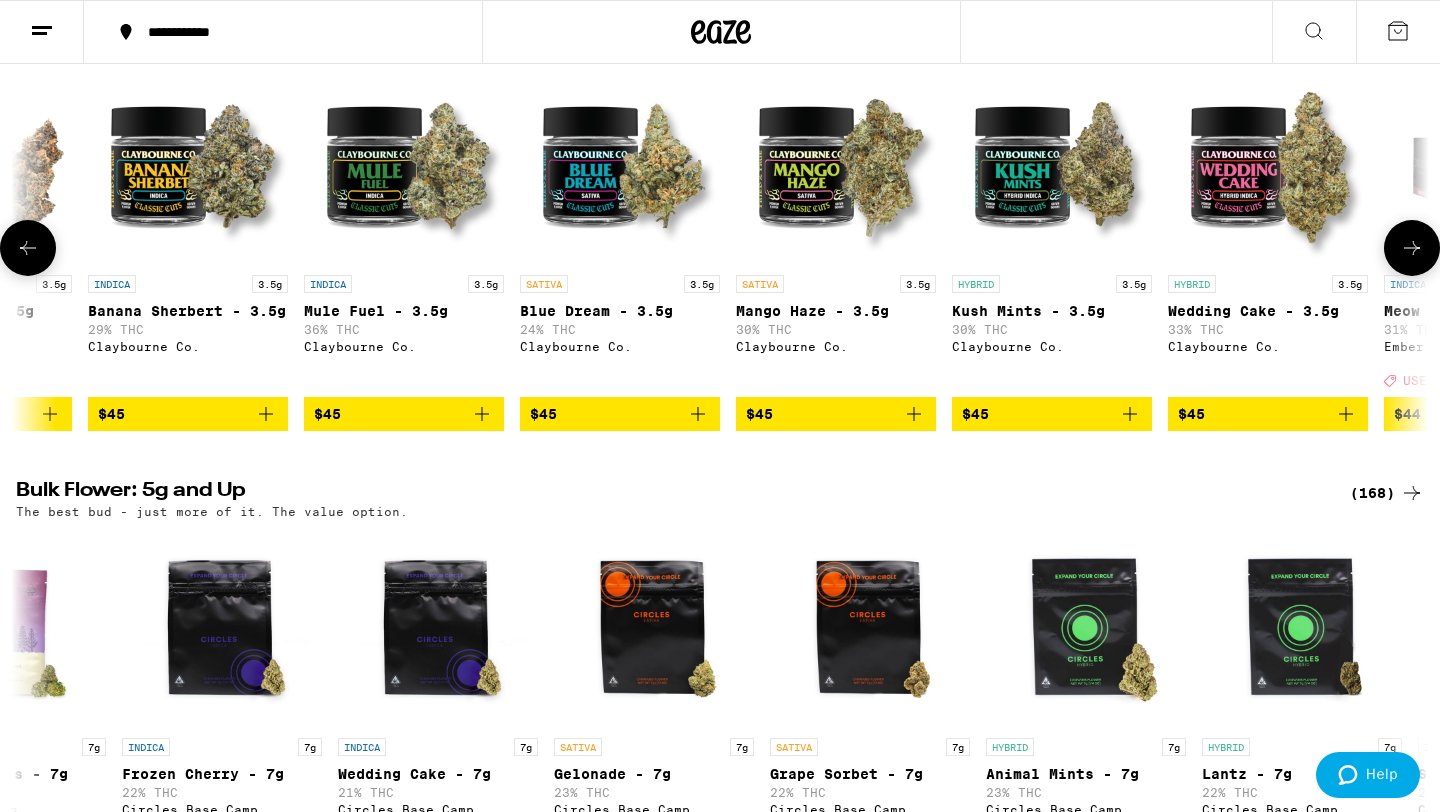 scroll, scrollTop: 0, scrollLeft: 12828, axis: horizontal 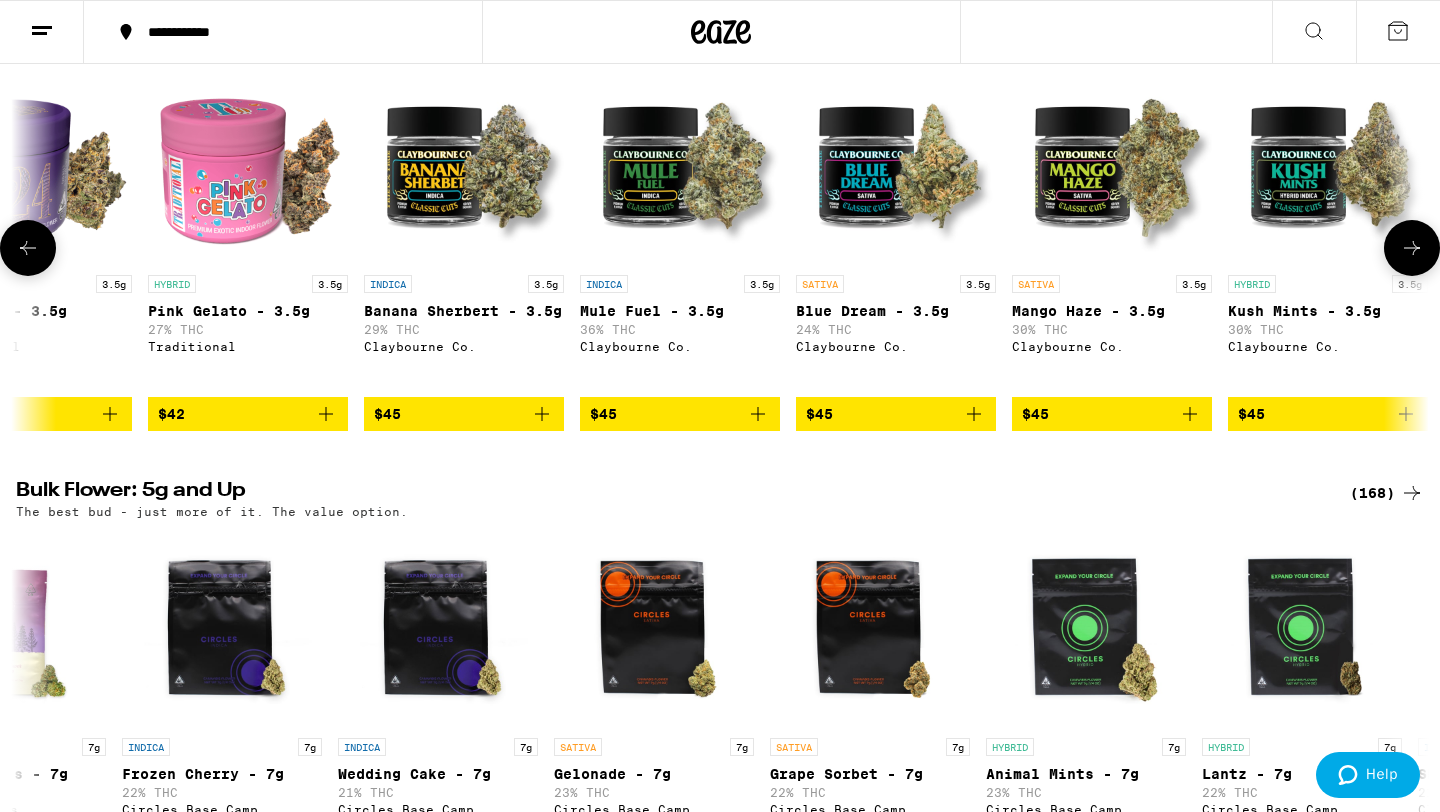 click 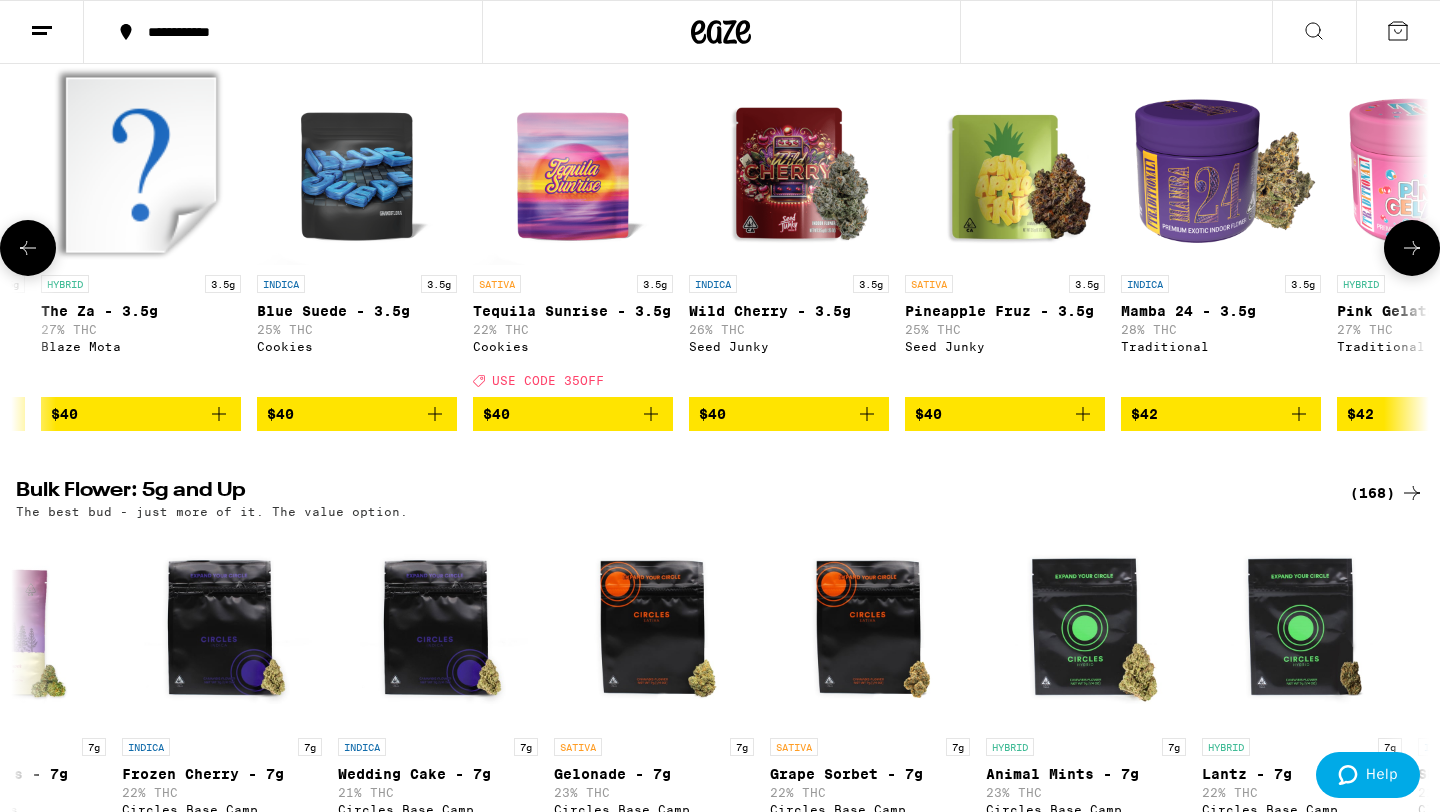 scroll, scrollTop: 0, scrollLeft: 11638, axis: horizontal 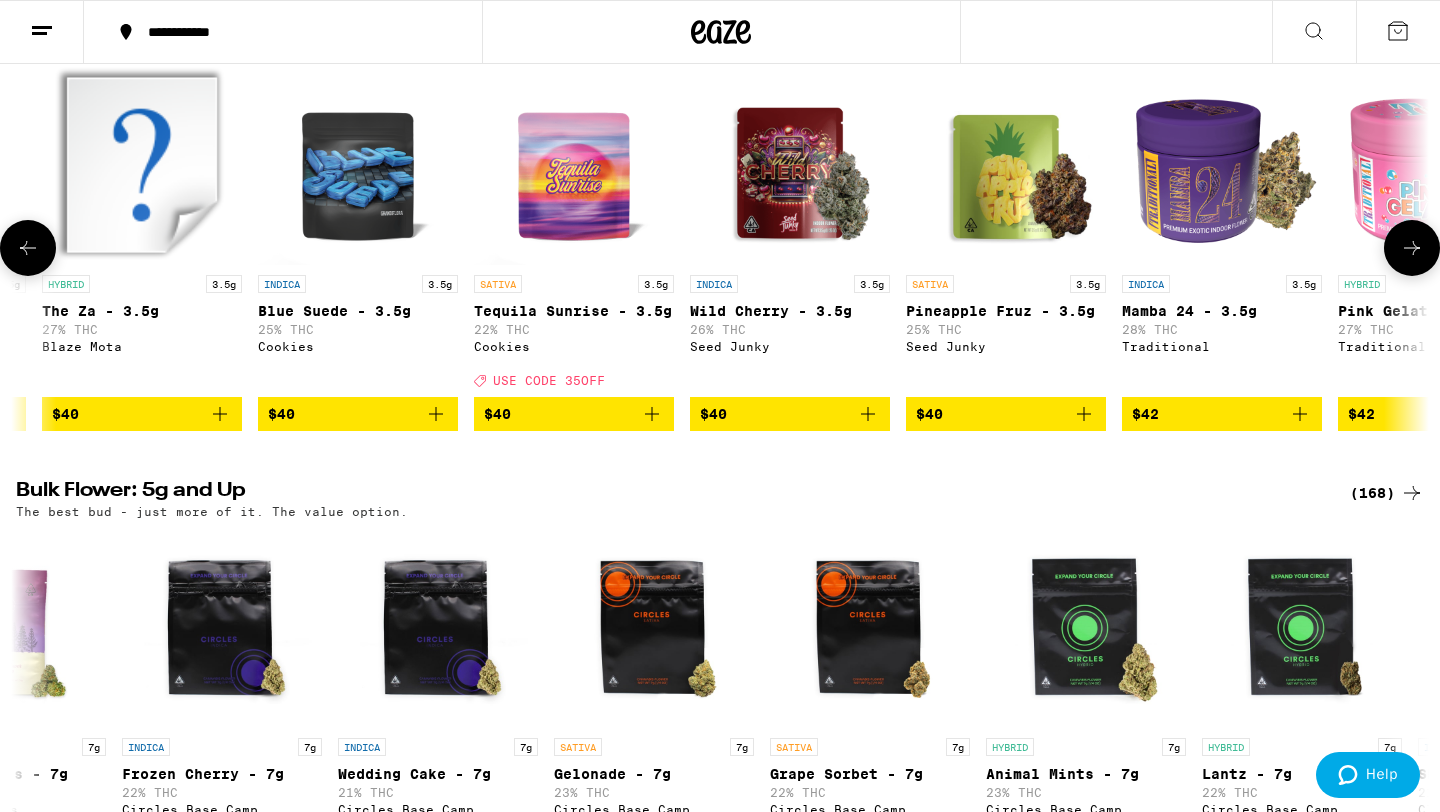 click 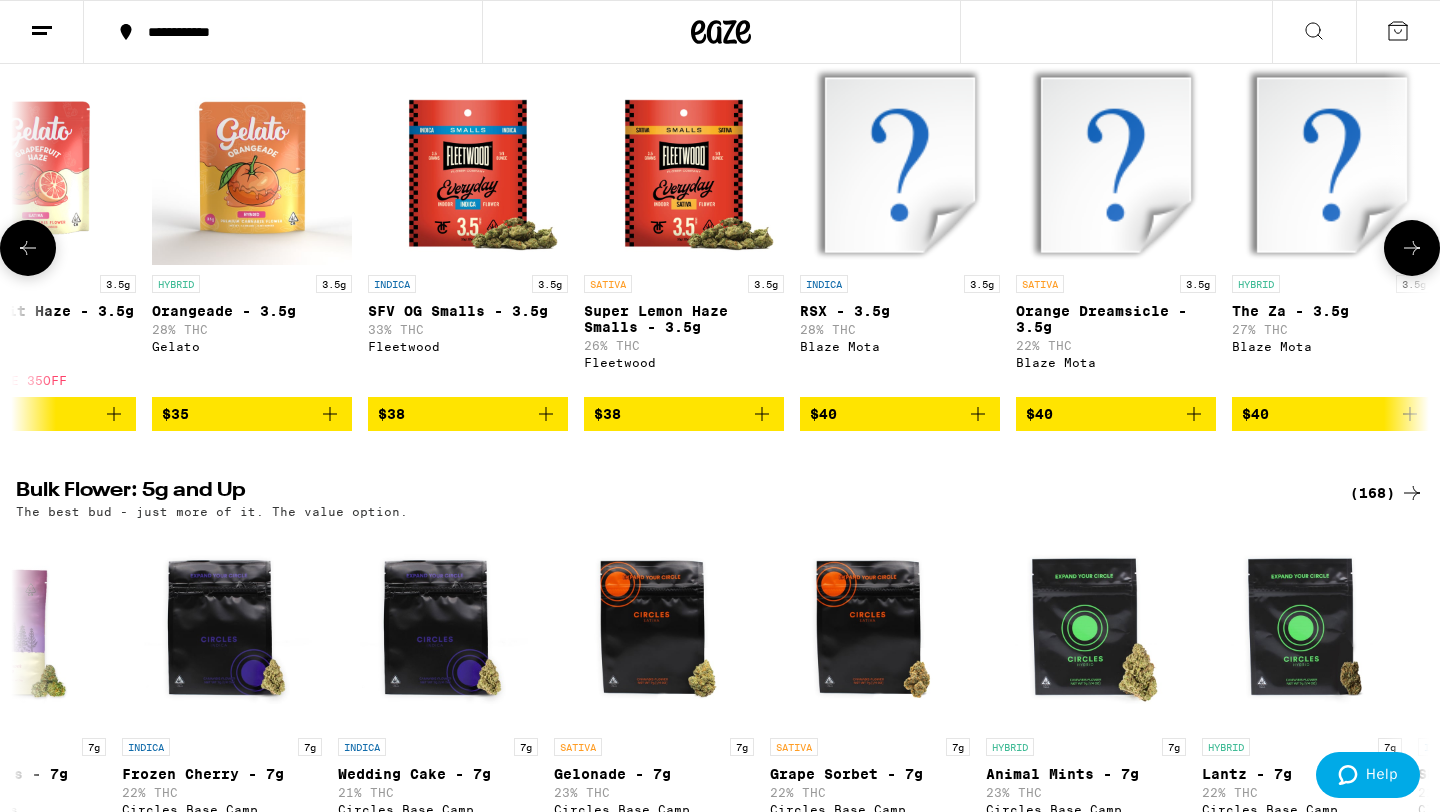 click 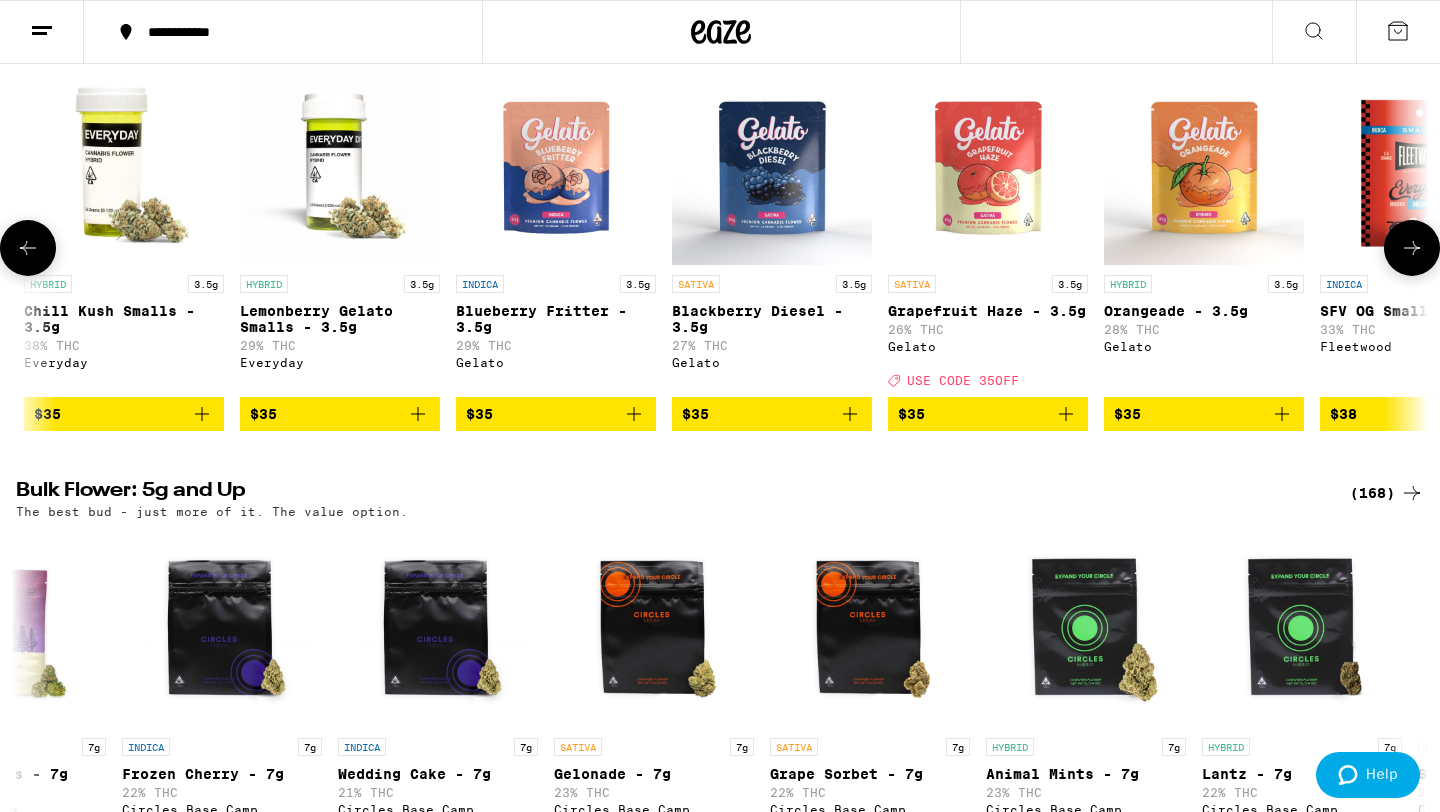 scroll, scrollTop: 0, scrollLeft: 9258, axis: horizontal 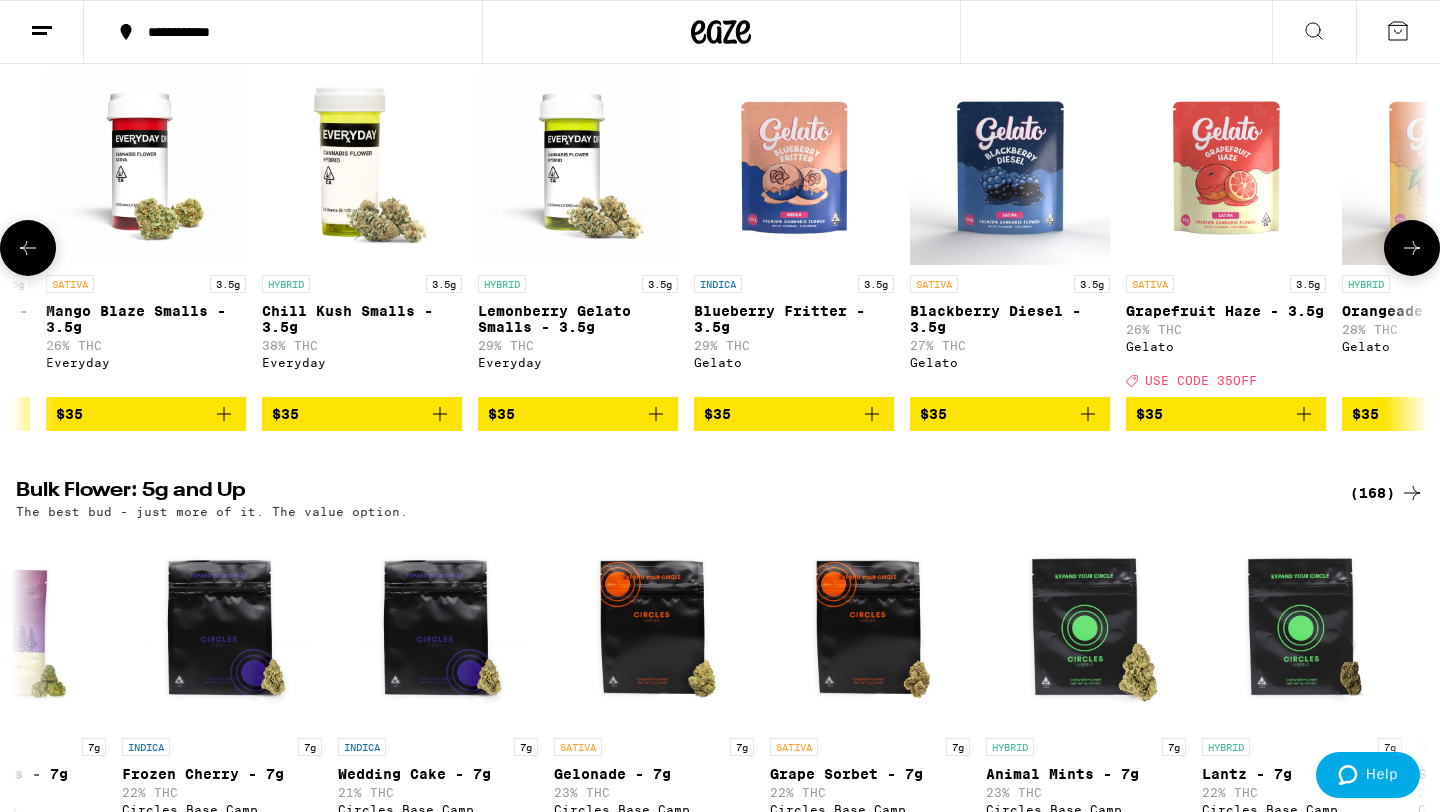 click 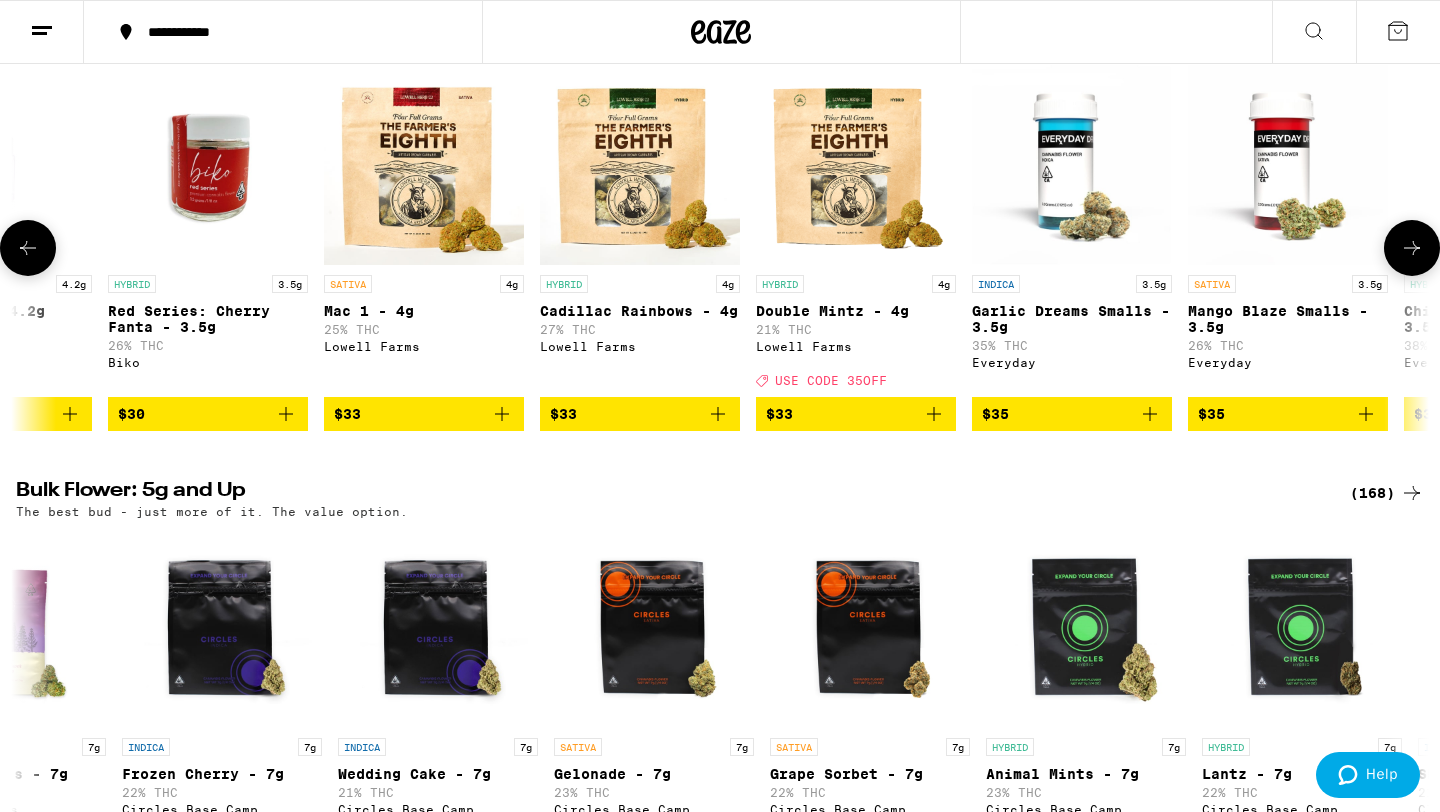 scroll, scrollTop: 0, scrollLeft: 8068, axis: horizontal 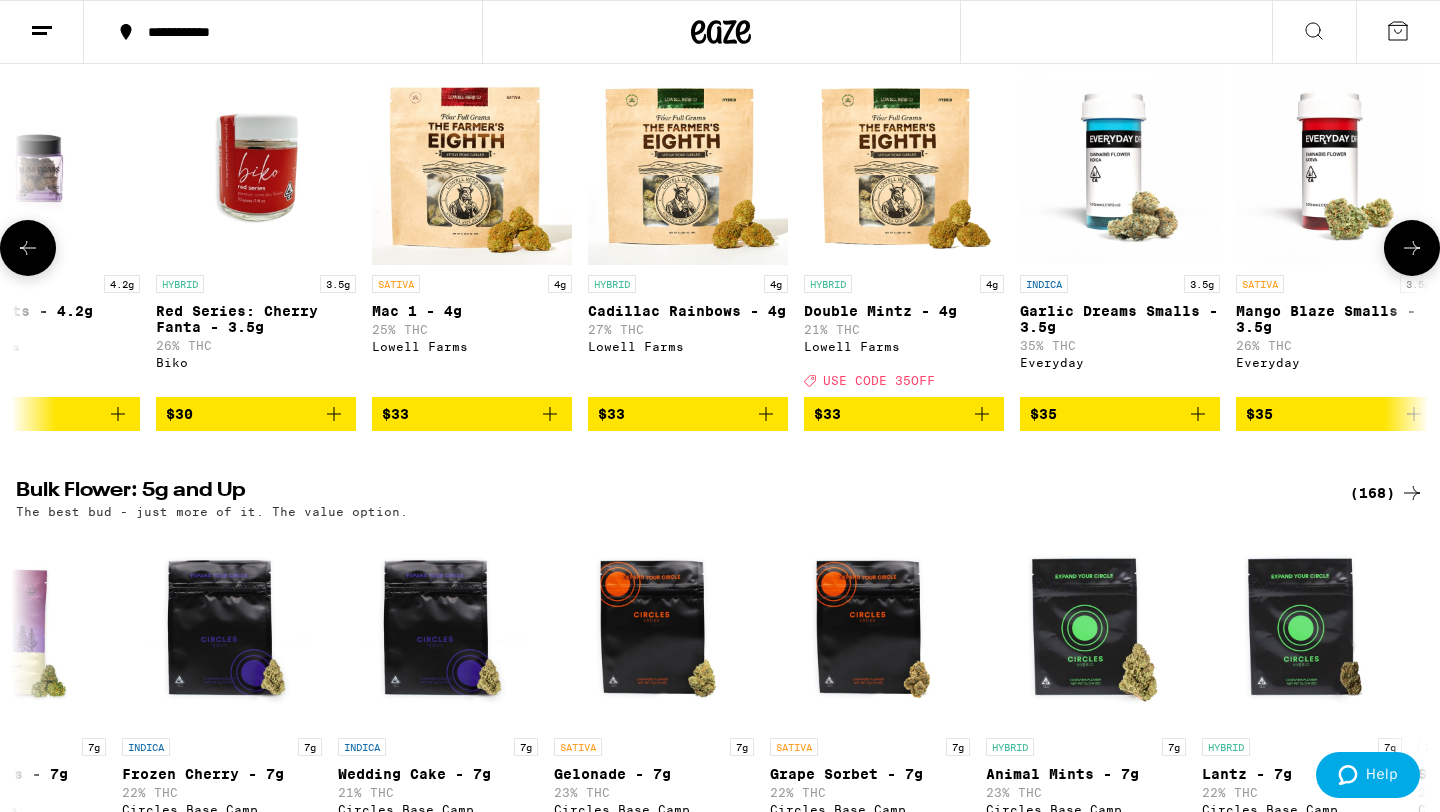 click 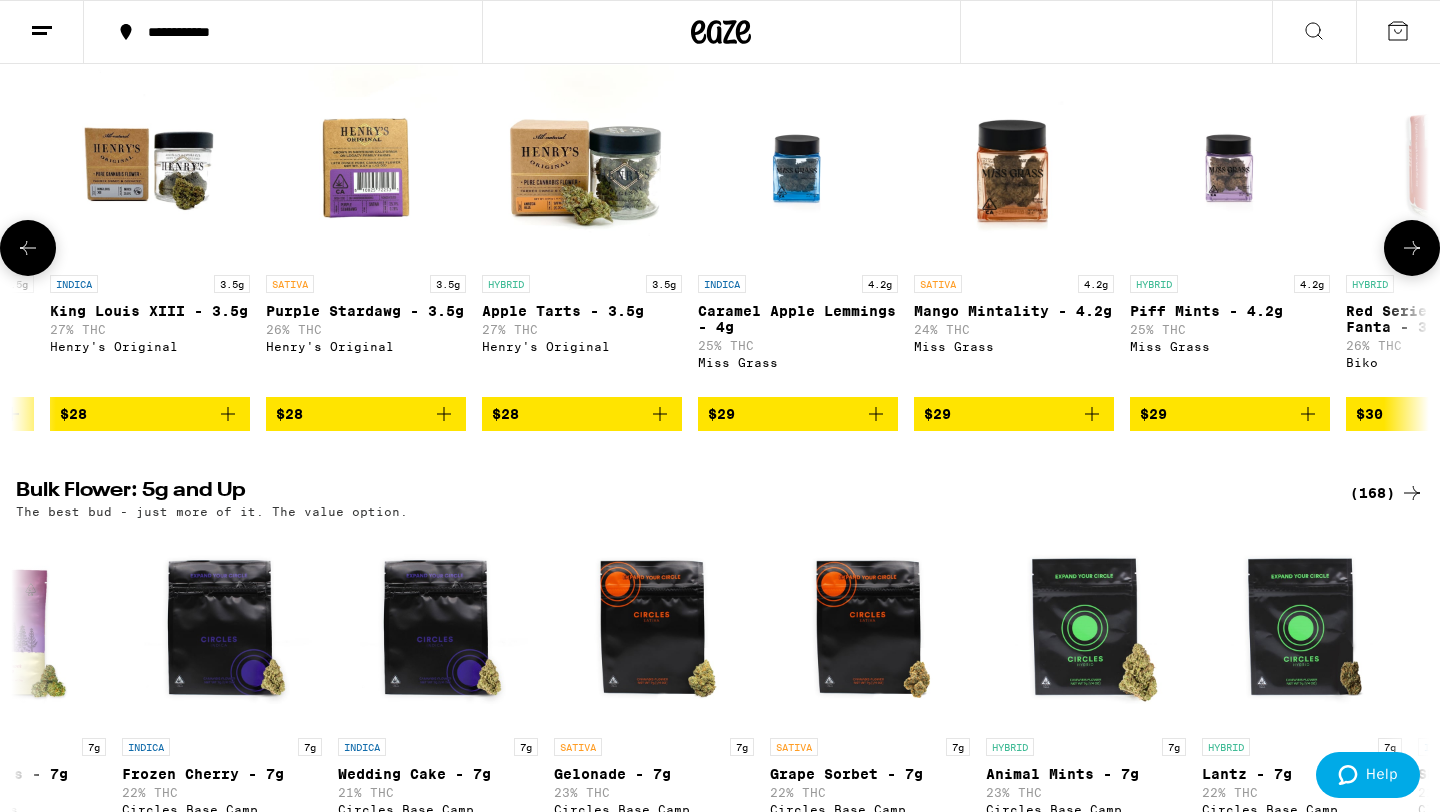 click 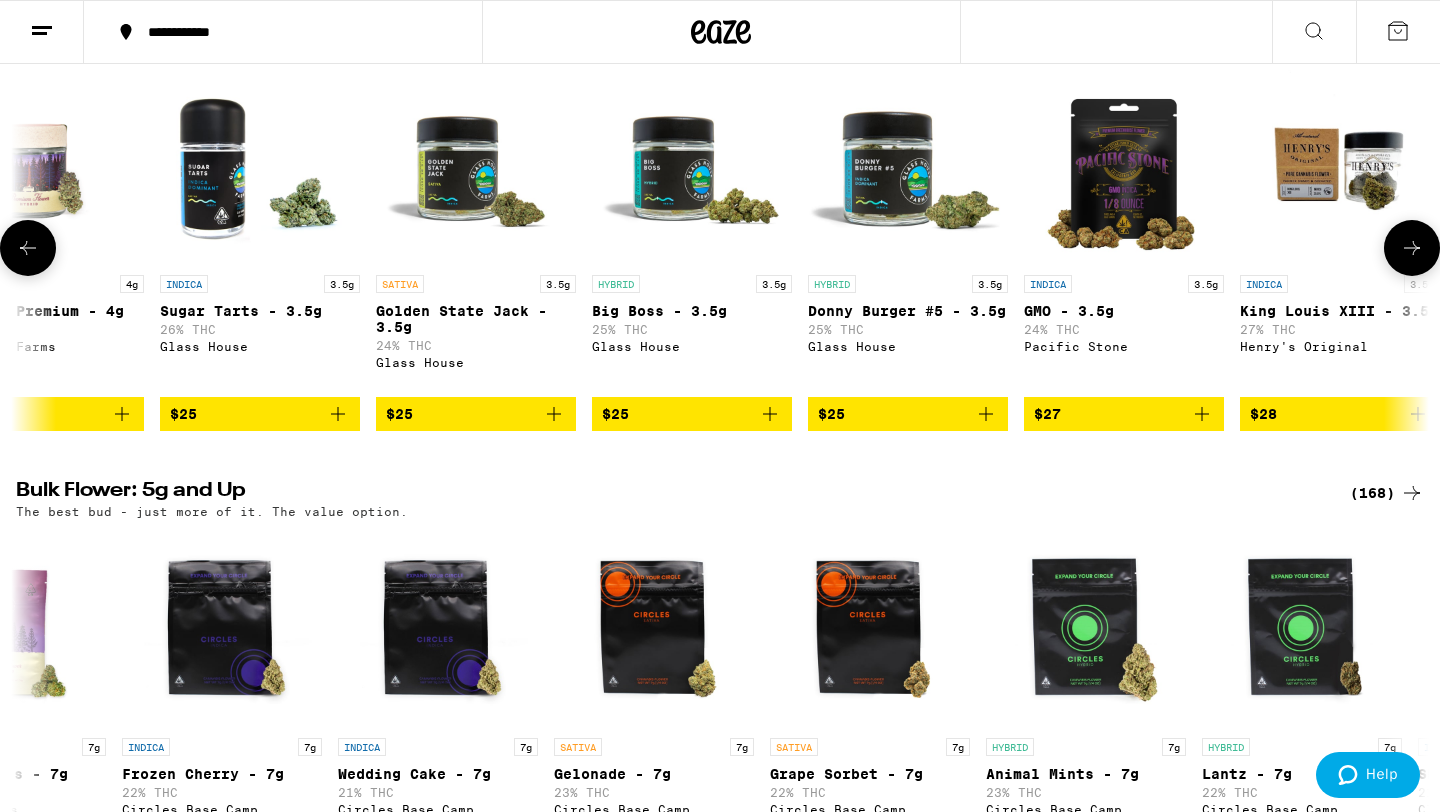 click 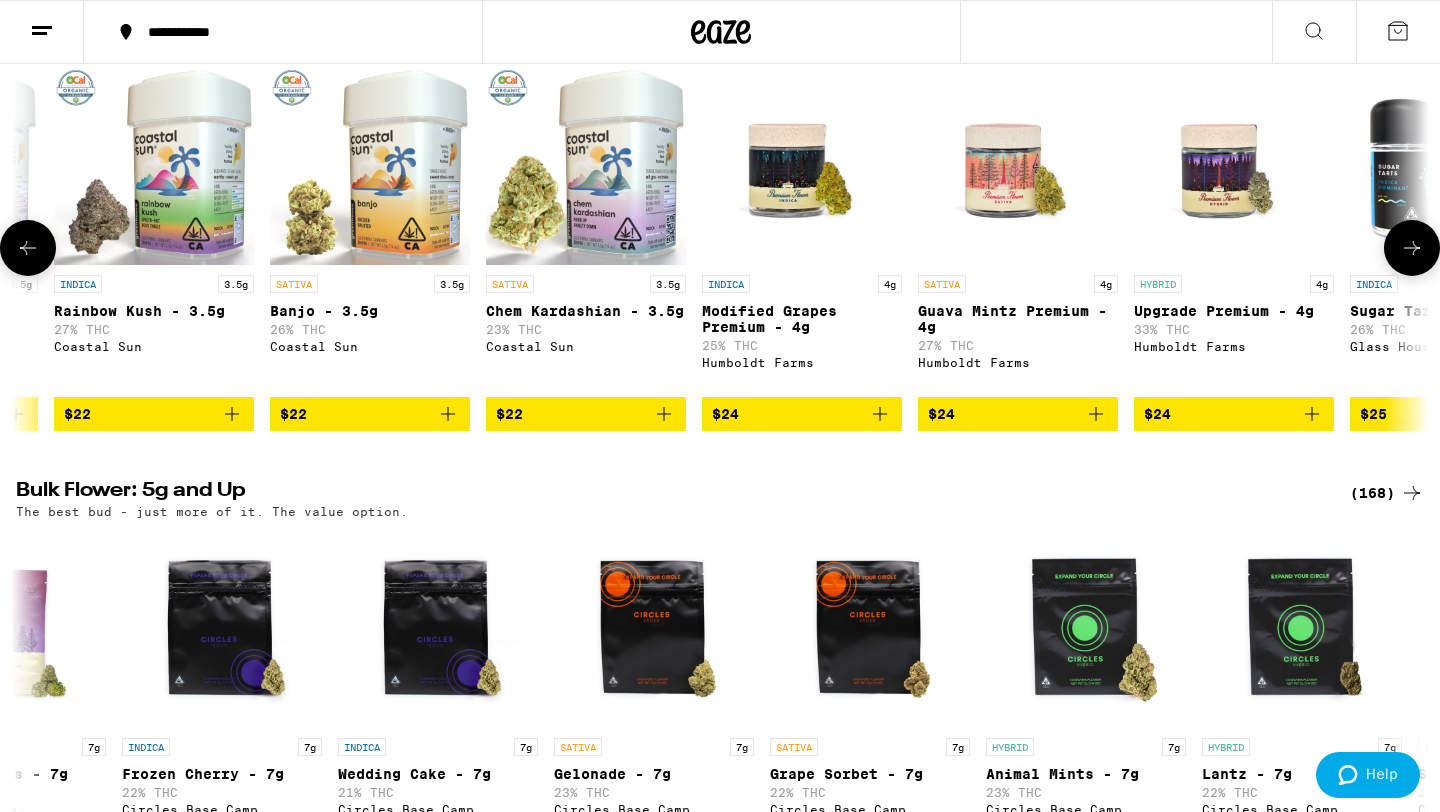 click 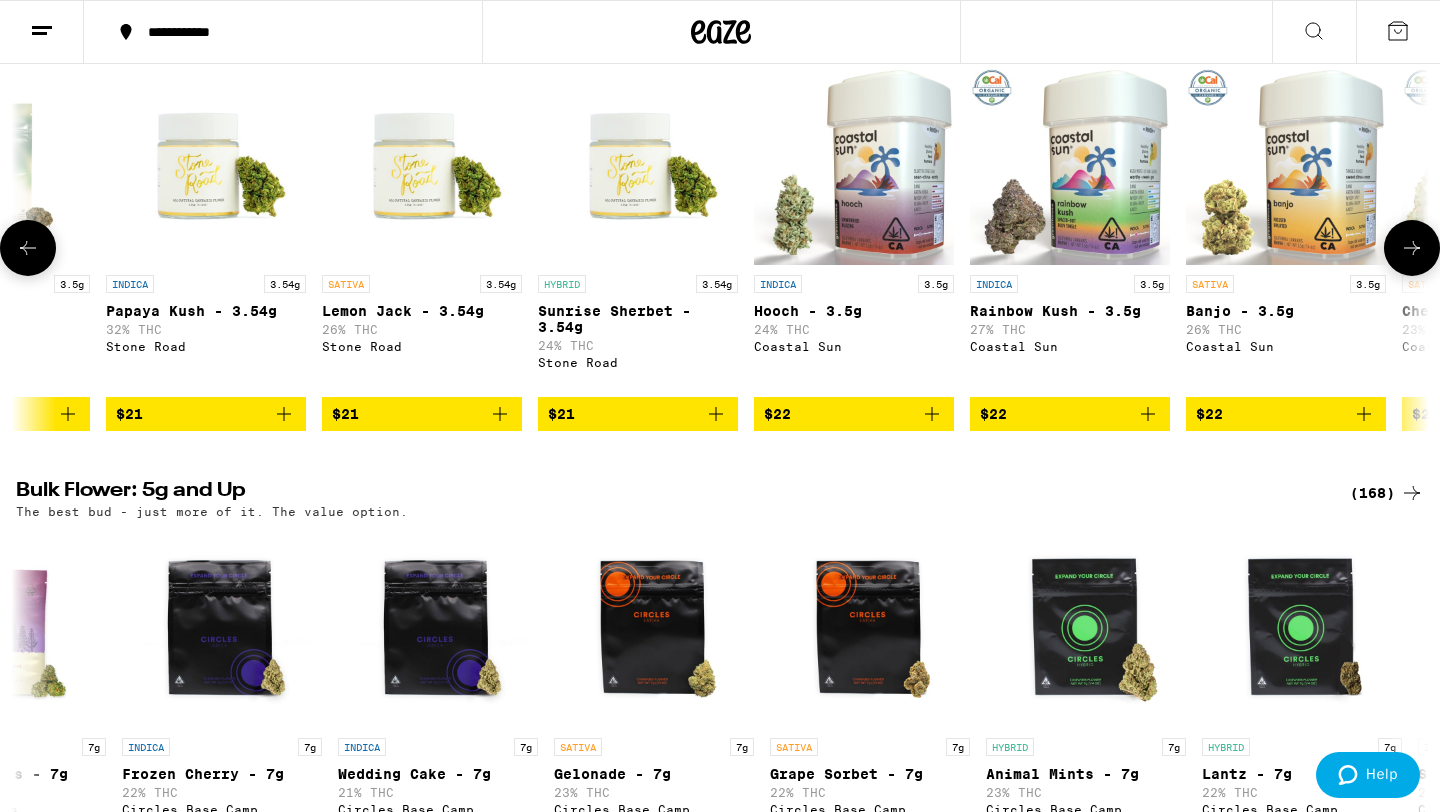 scroll, scrollTop: 0, scrollLeft: 3308, axis: horizontal 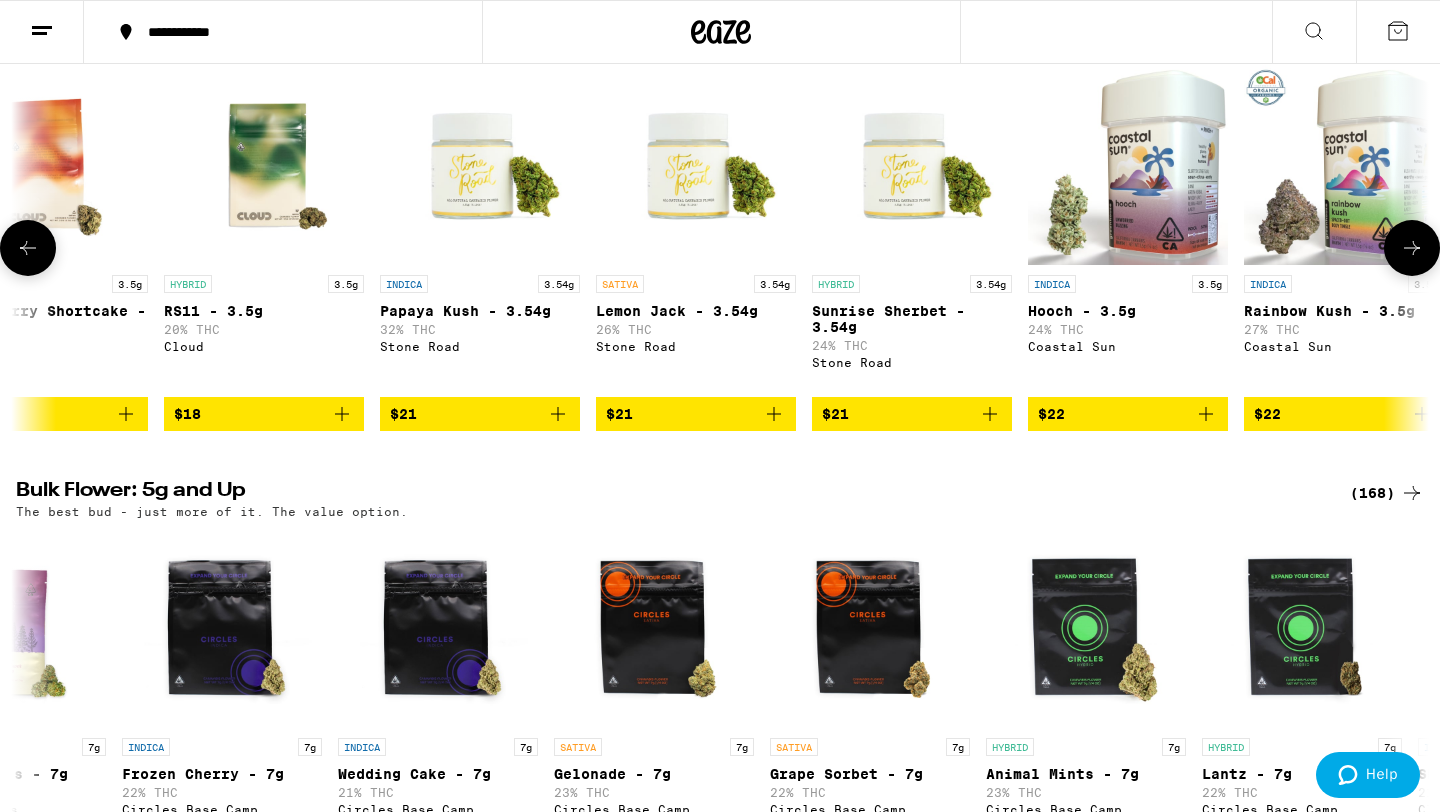 click 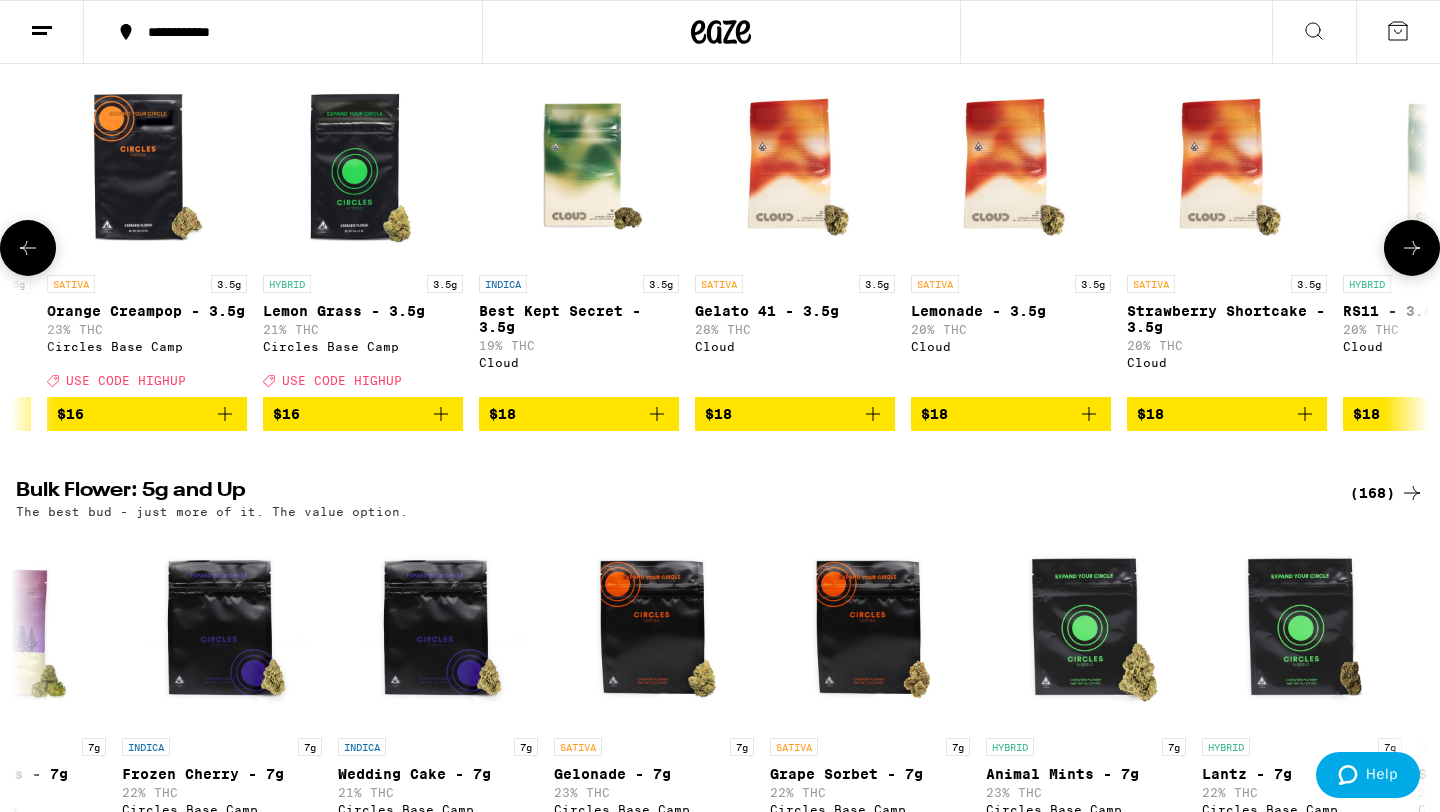 scroll, scrollTop: 0, scrollLeft: 2118, axis: horizontal 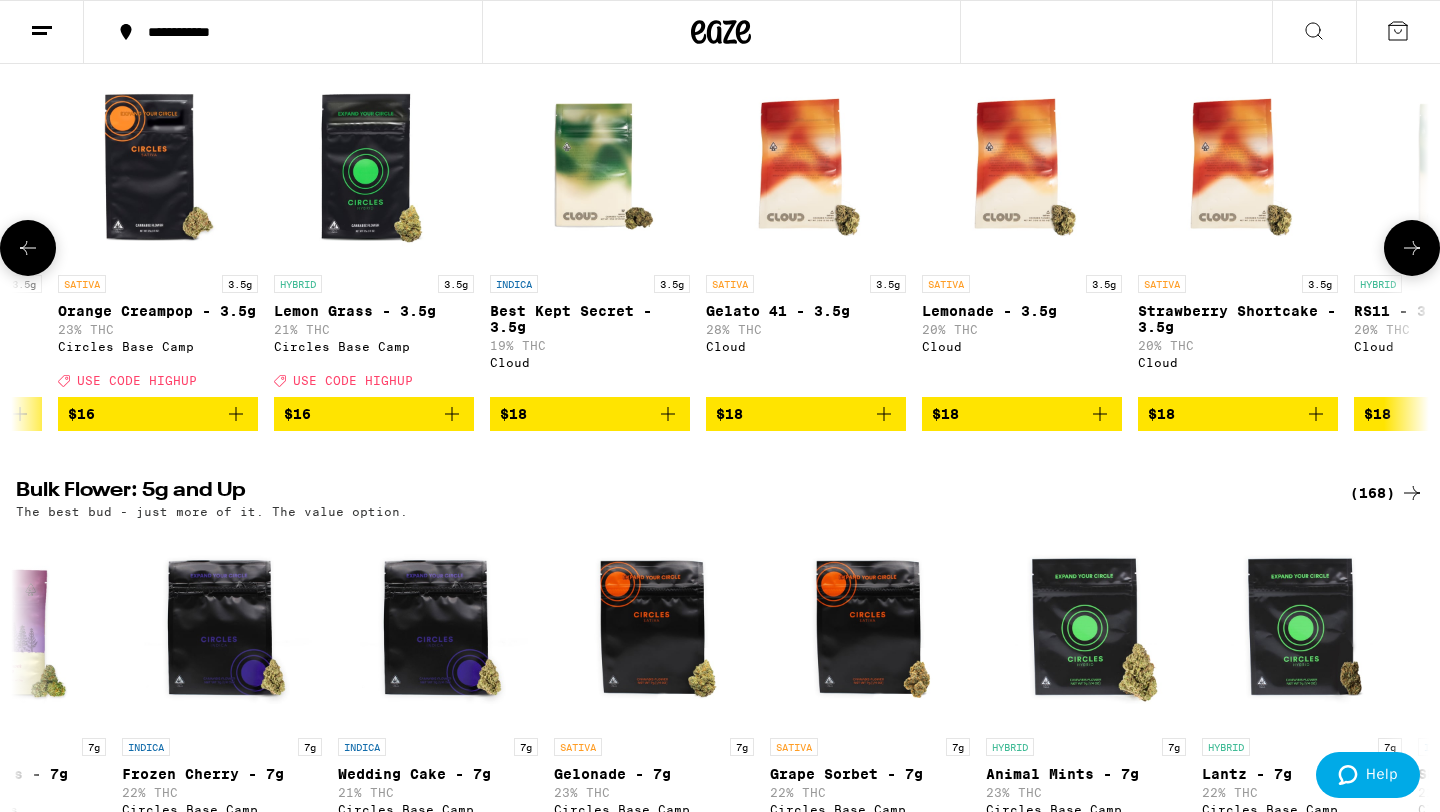 click 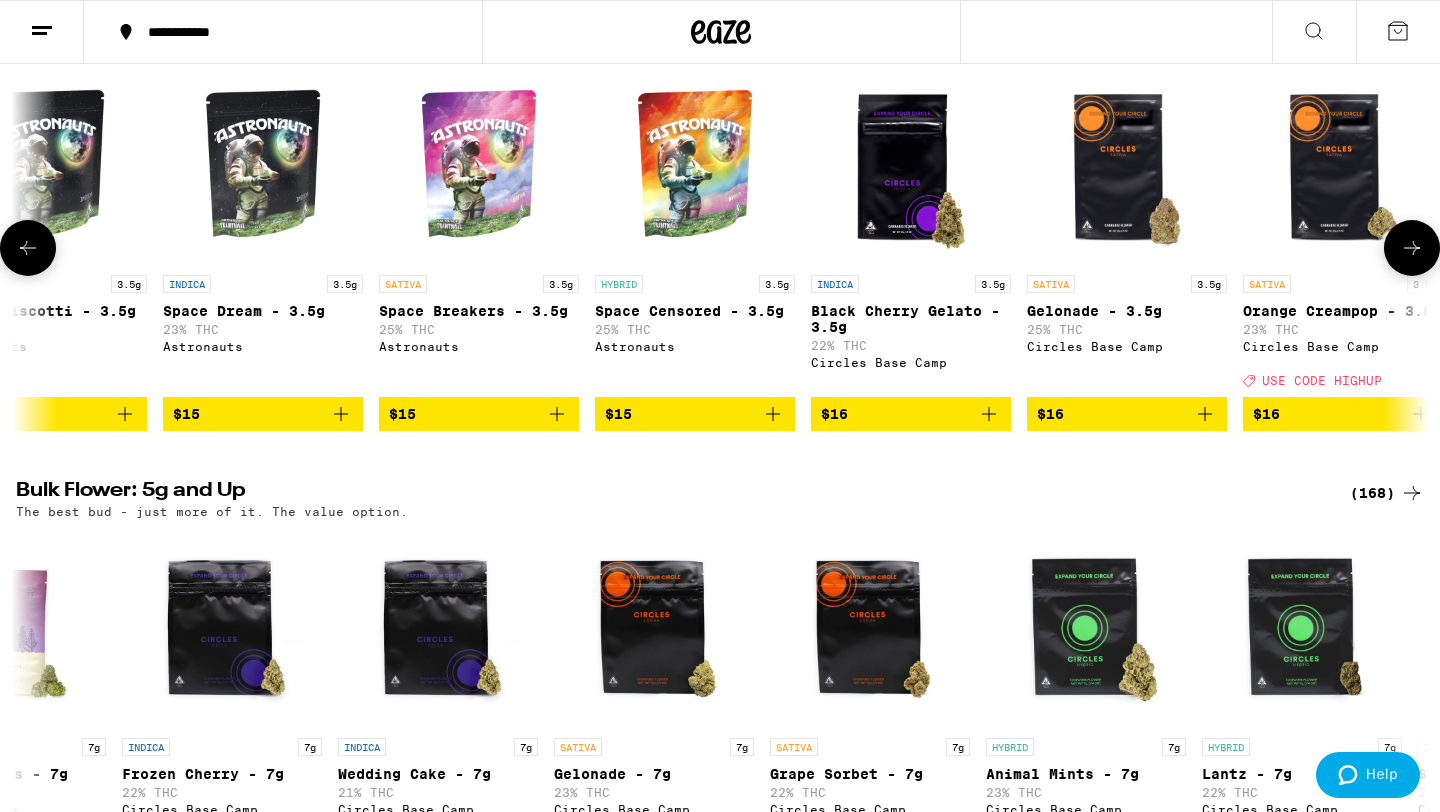 scroll, scrollTop: 0, scrollLeft: 928, axis: horizontal 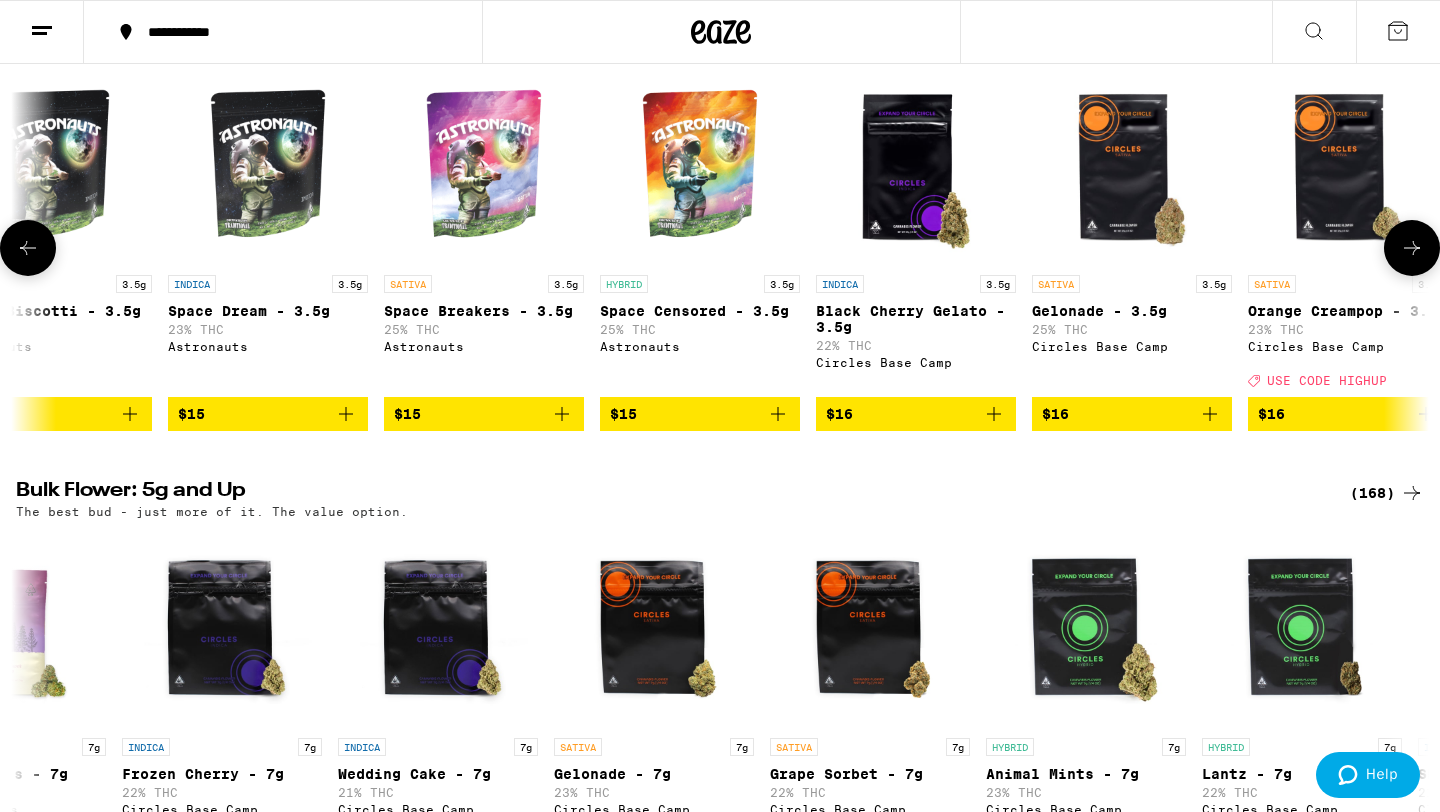 click 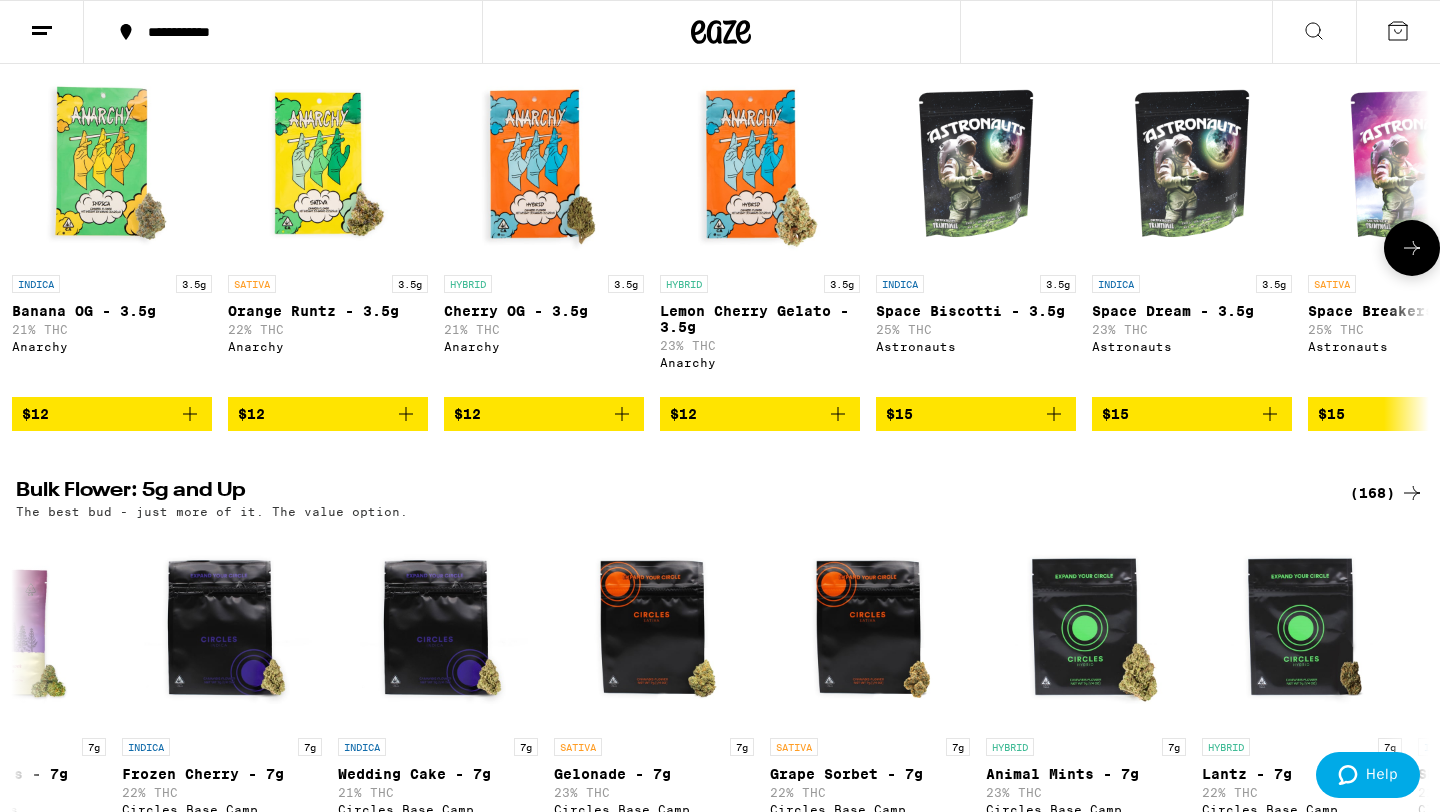 scroll, scrollTop: 0, scrollLeft: 0, axis: both 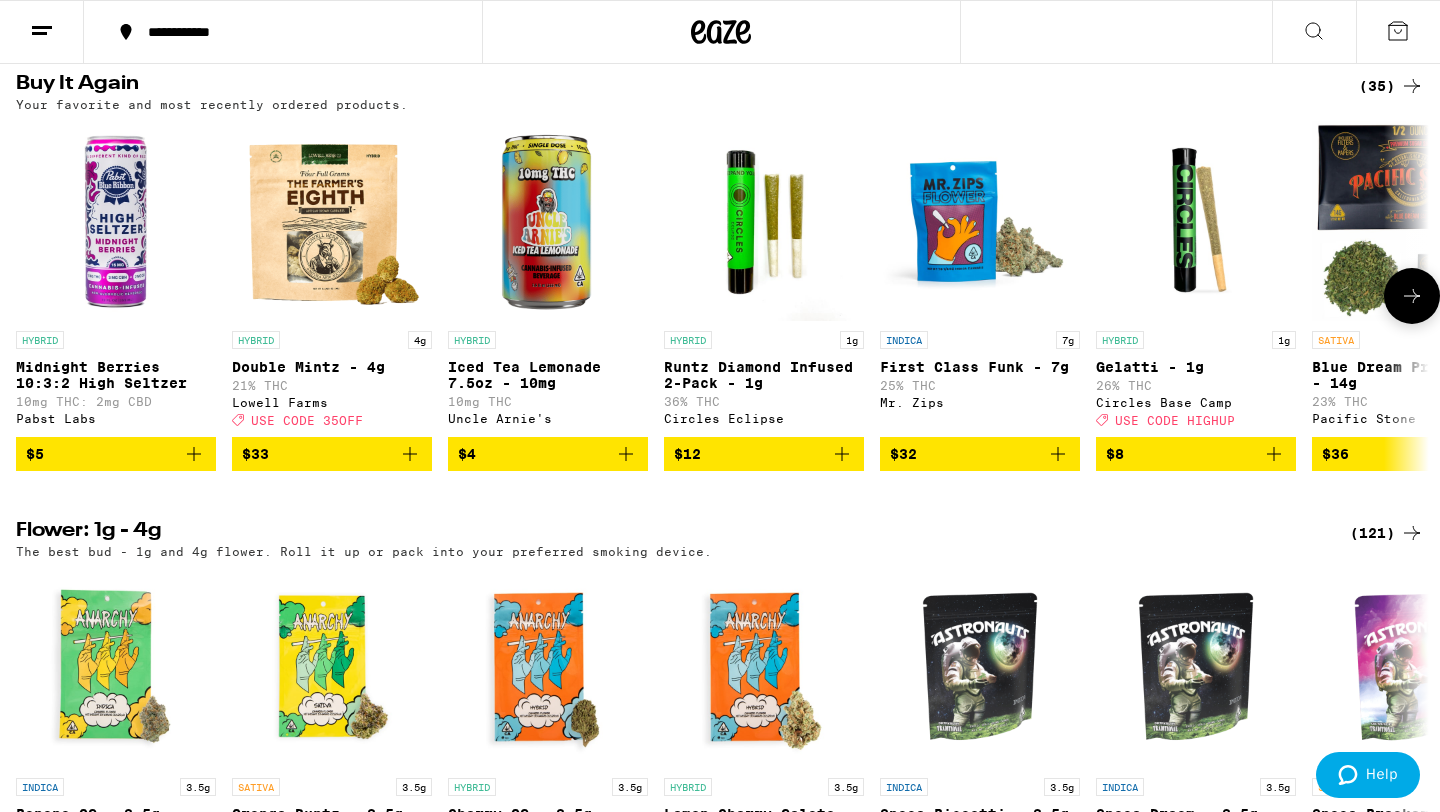 click 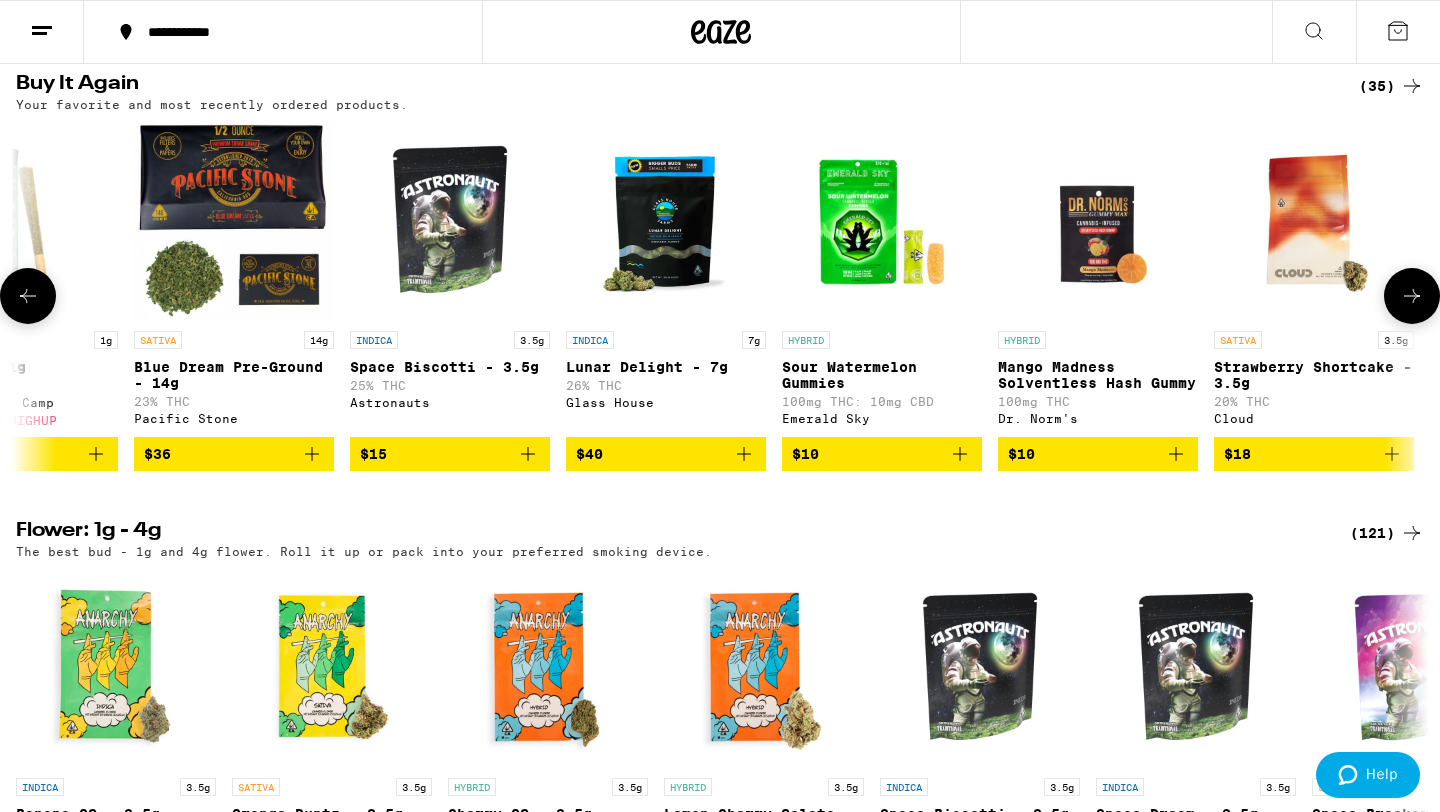 scroll, scrollTop: 0, scrollLeft: 1190, axis: horizontal 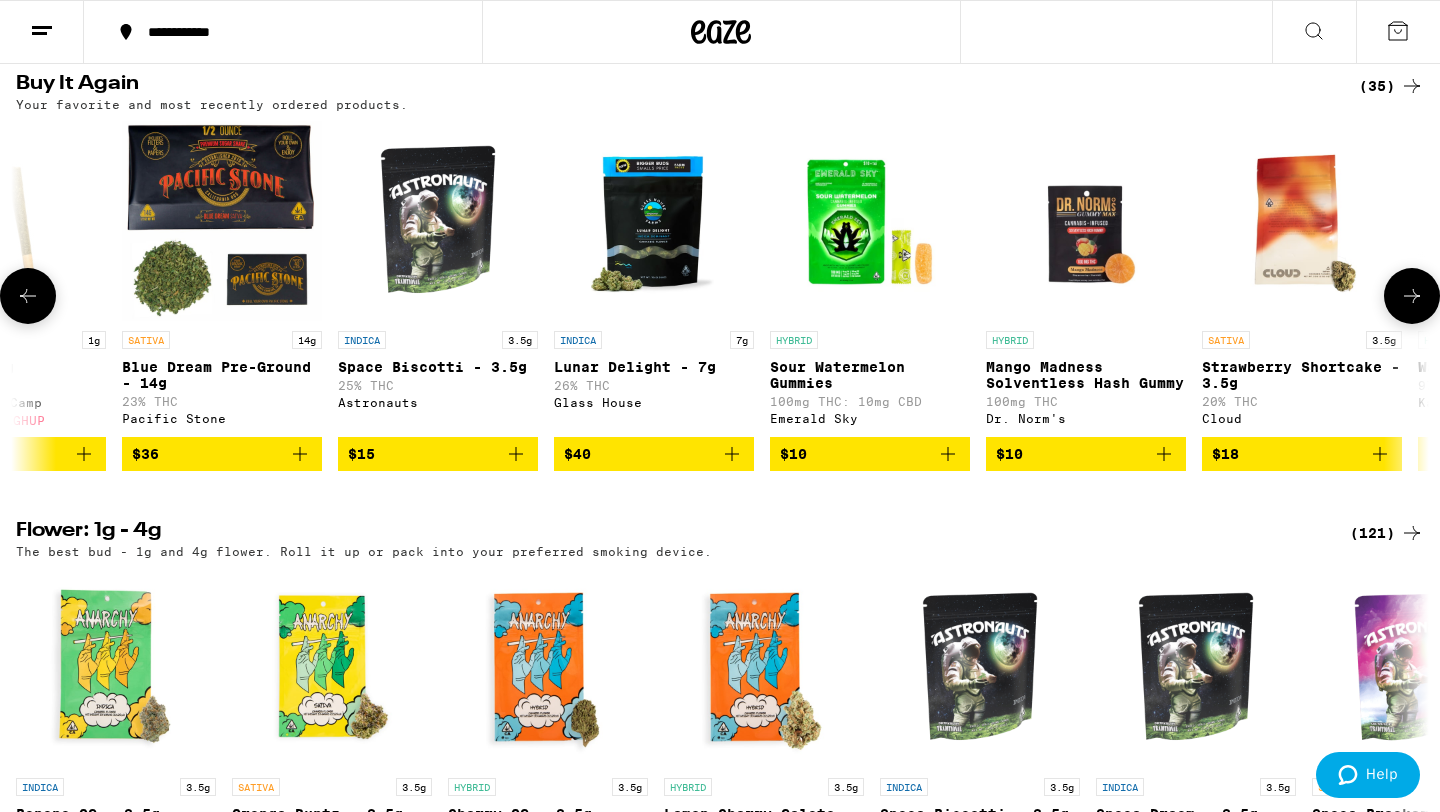 click 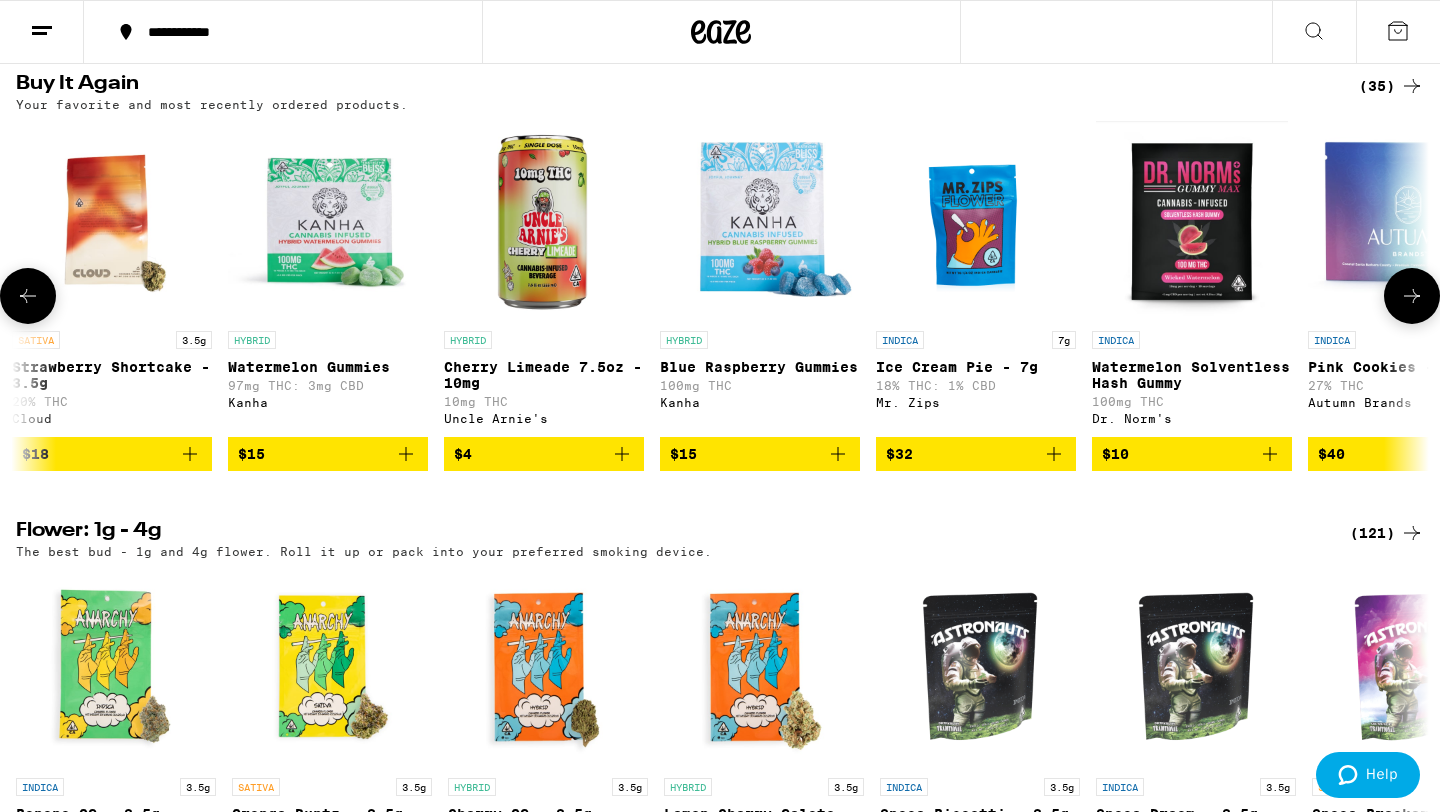 click 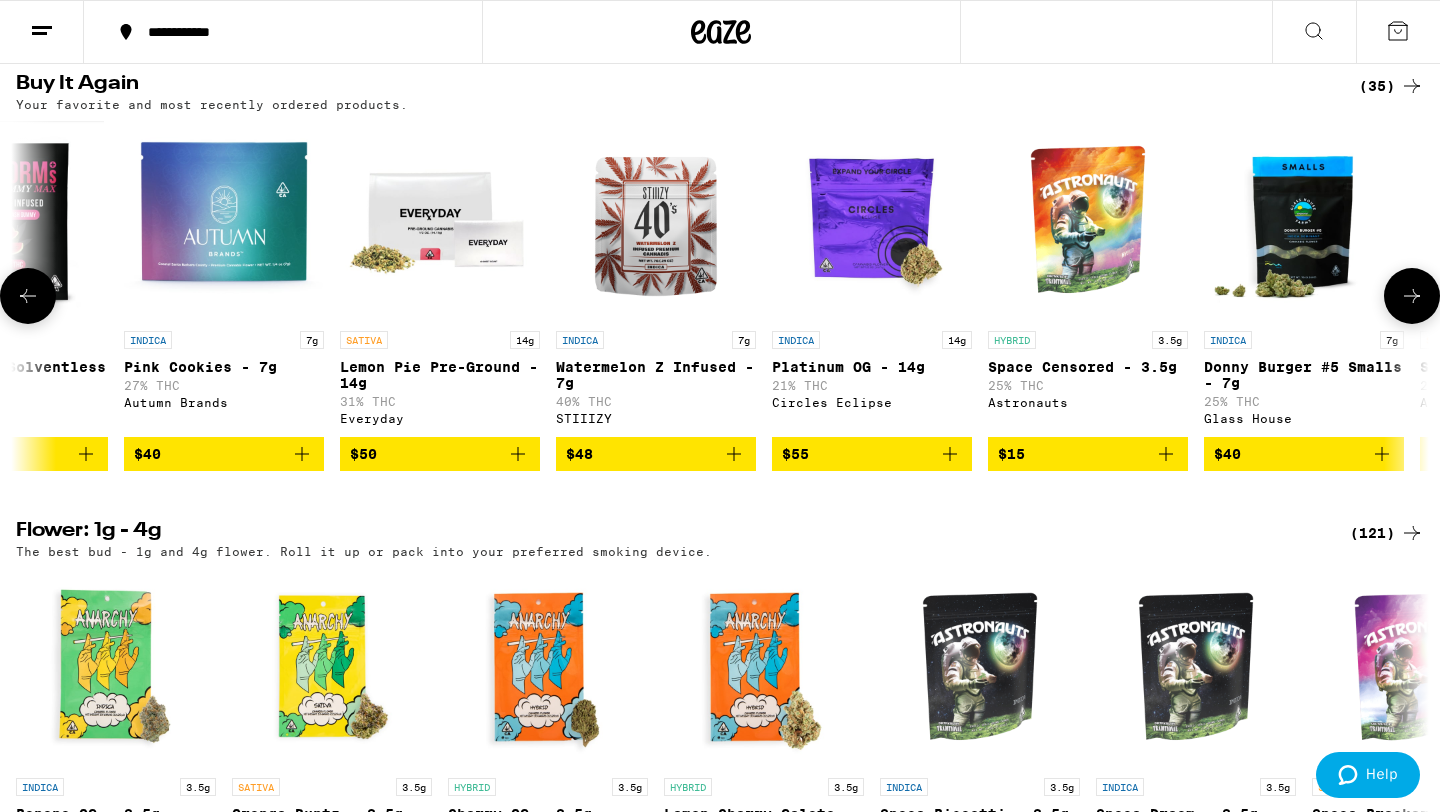 scroll, scrollTop: 0, scrollLeft: 3570, axis: horizontal 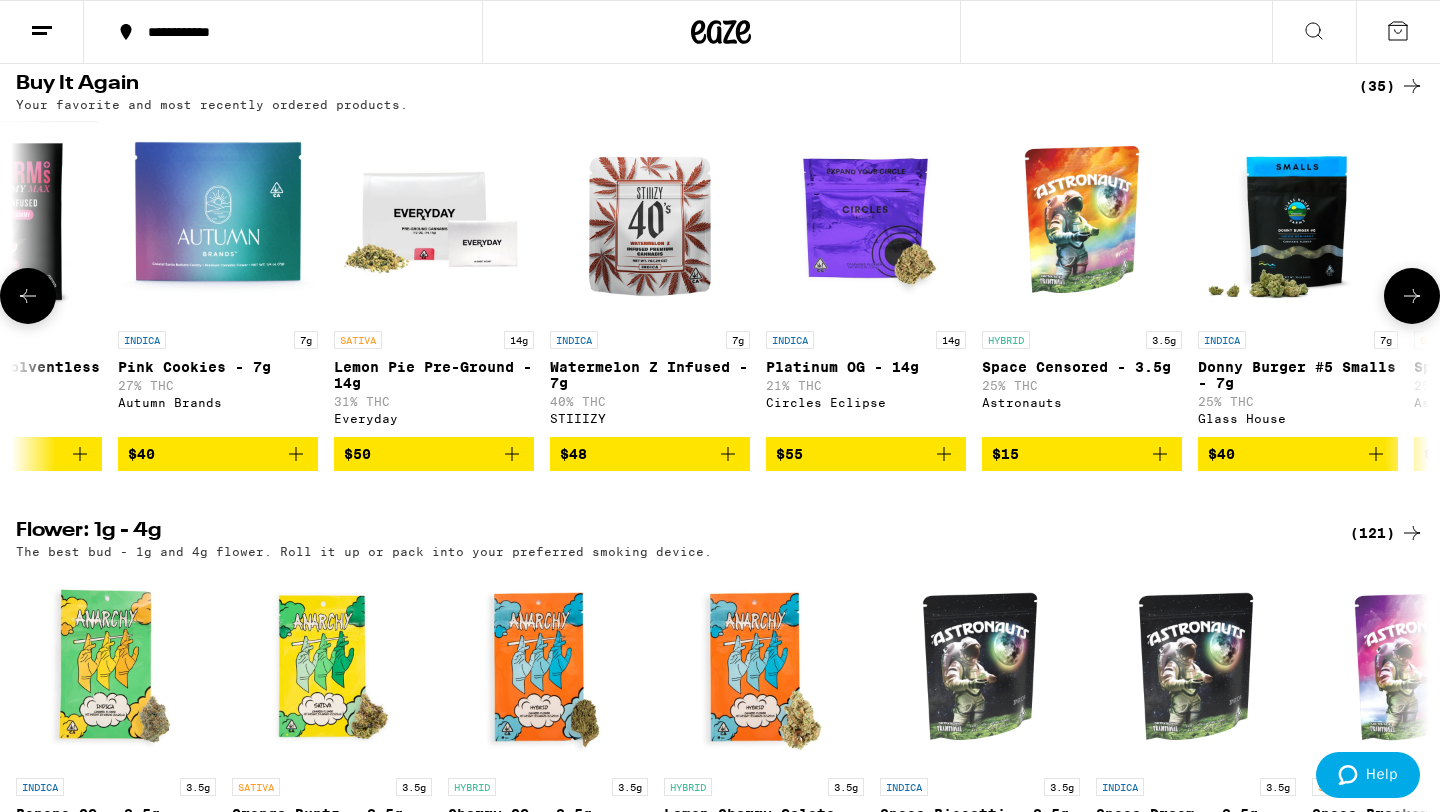 click 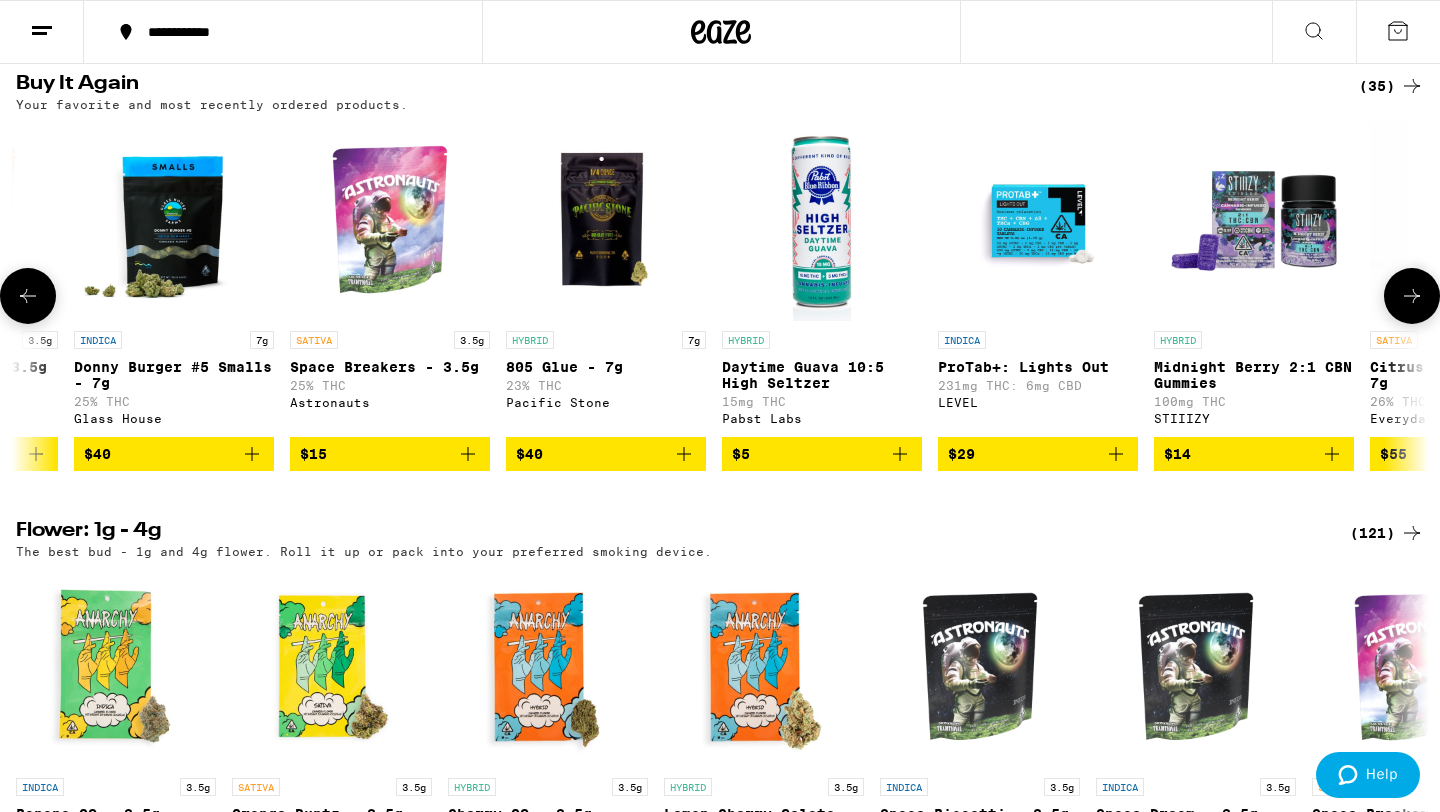 scroll, scrollTop: 0, scrollLeft: 4760, axis: horizontal 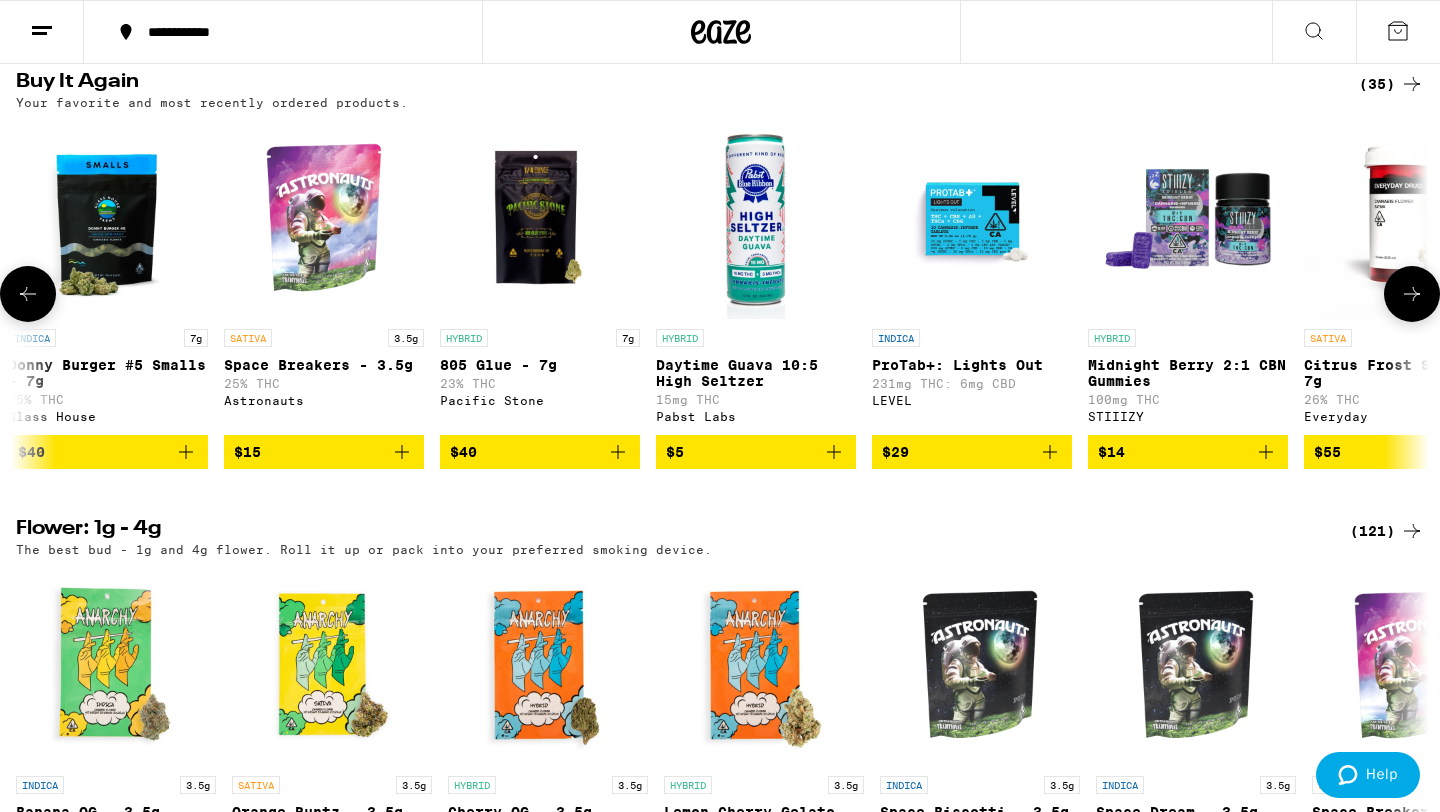 click 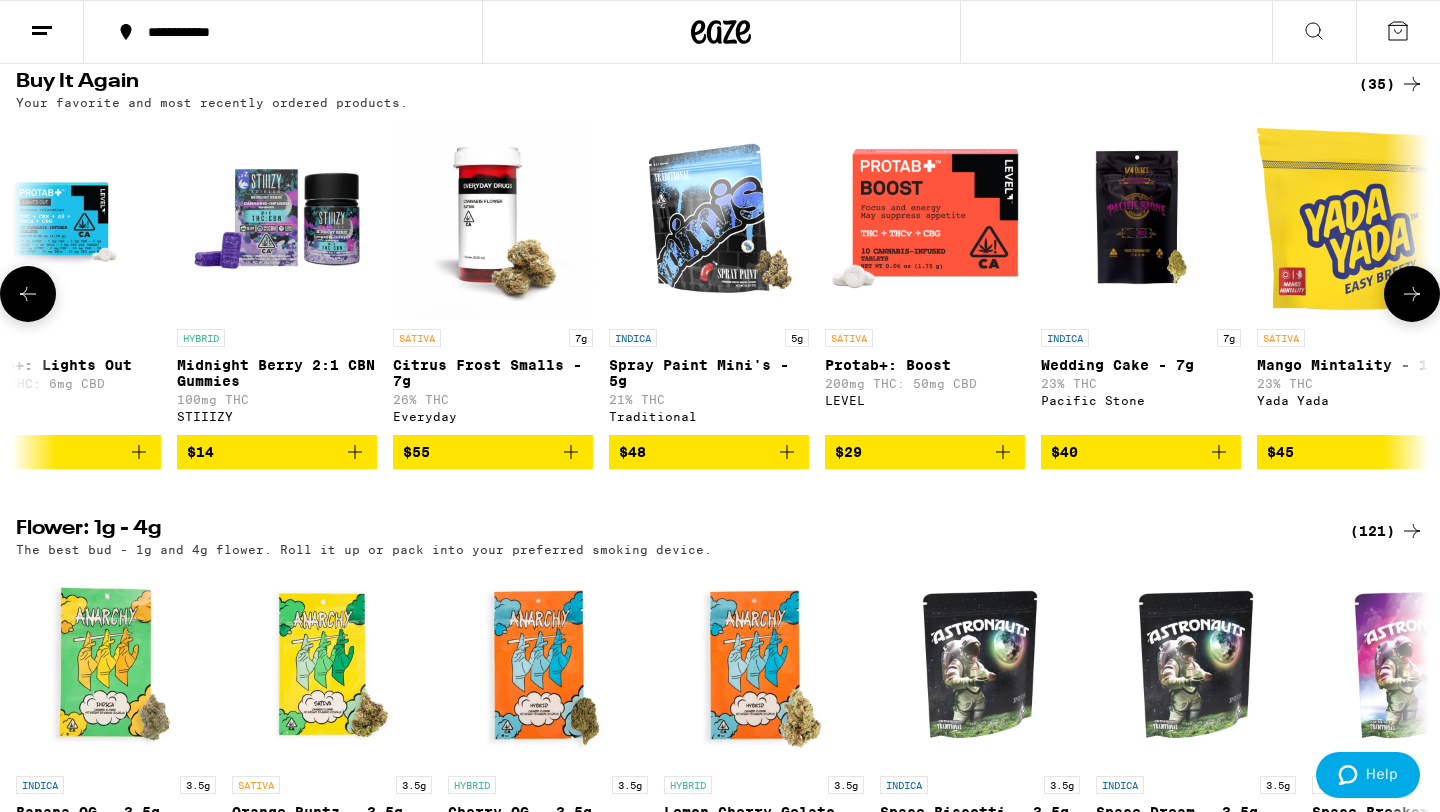 scroll, scrollTop: 0, scrollLeft: 5950, axis: horizontal 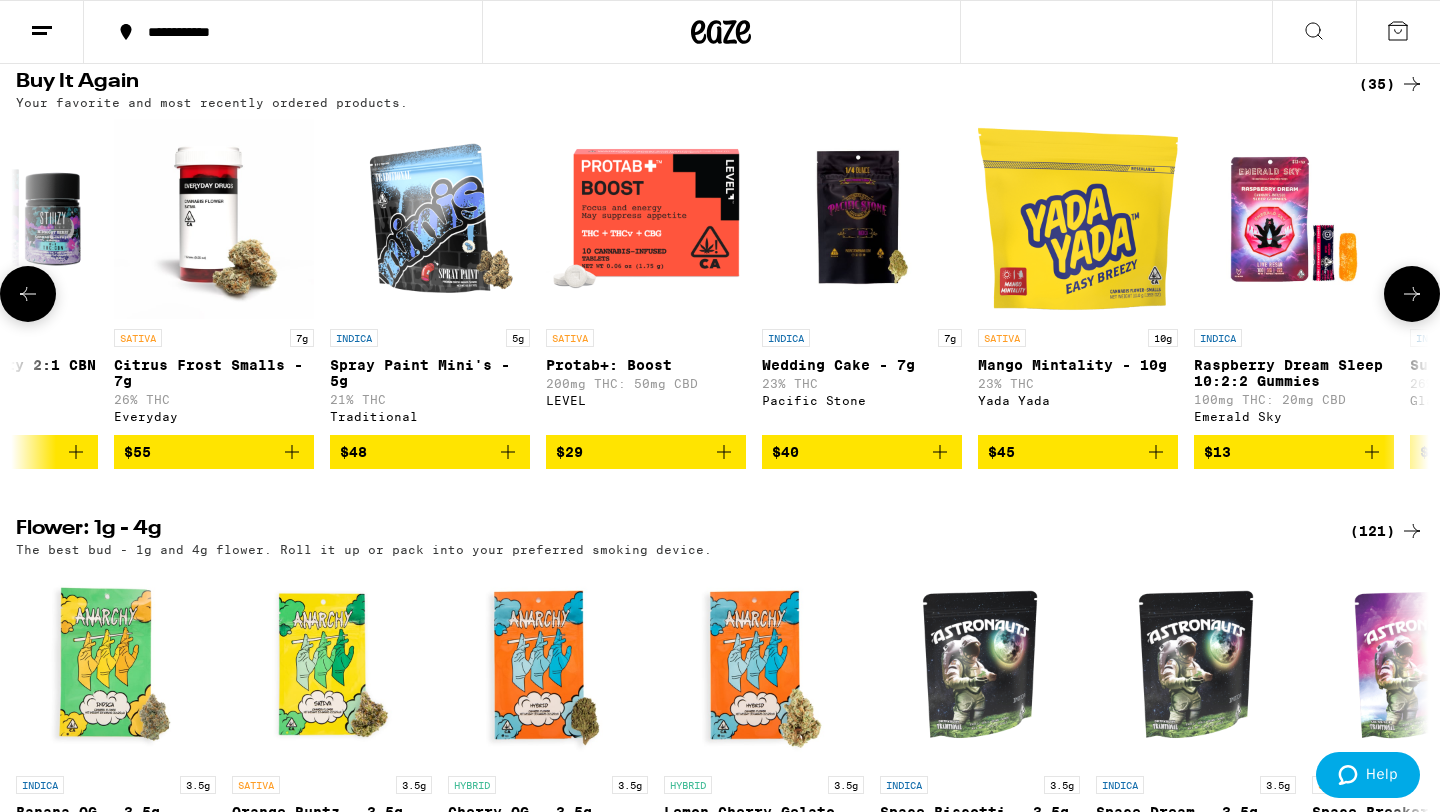 click 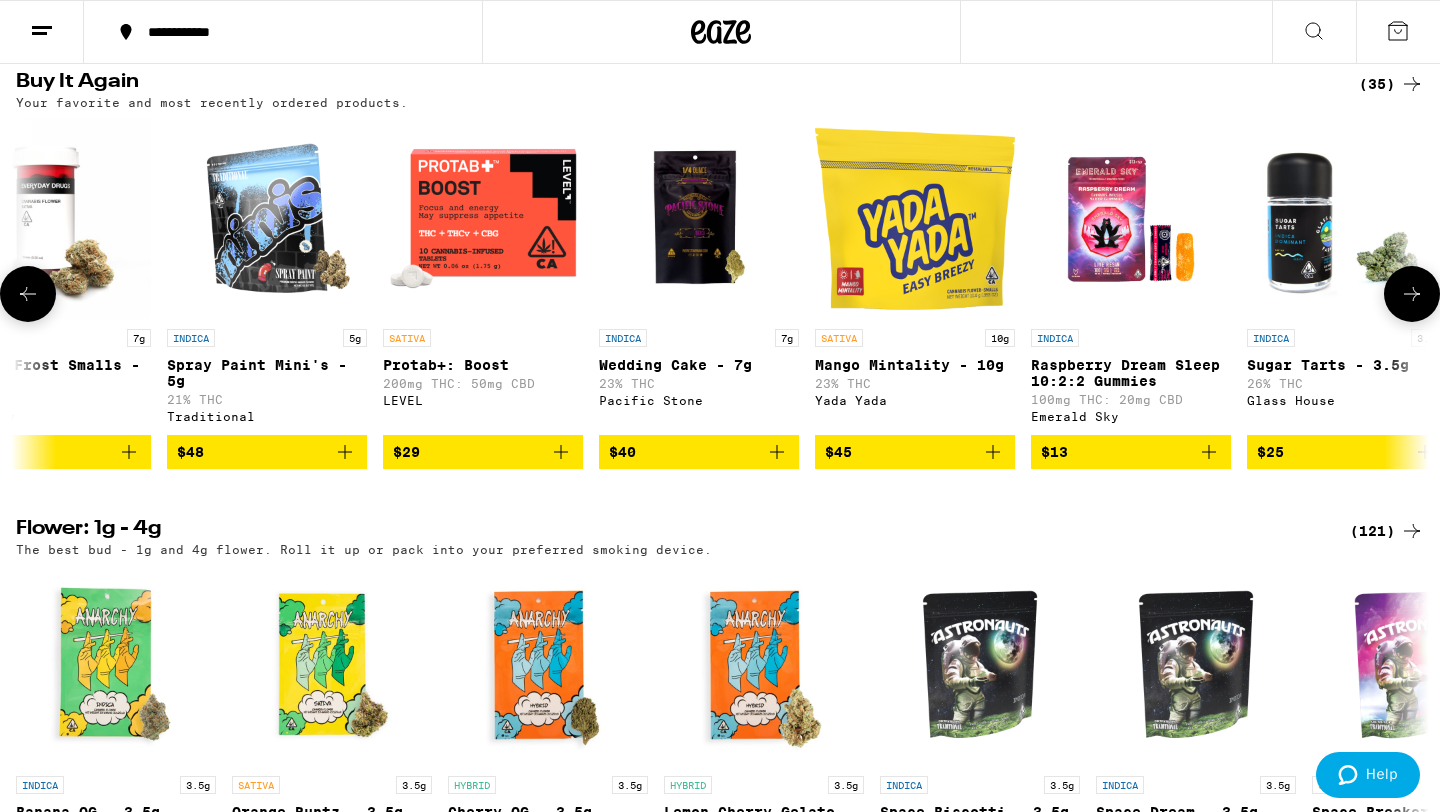 scroll, scrollTop: 0, scrollLeft: 6152, axis: horizontal 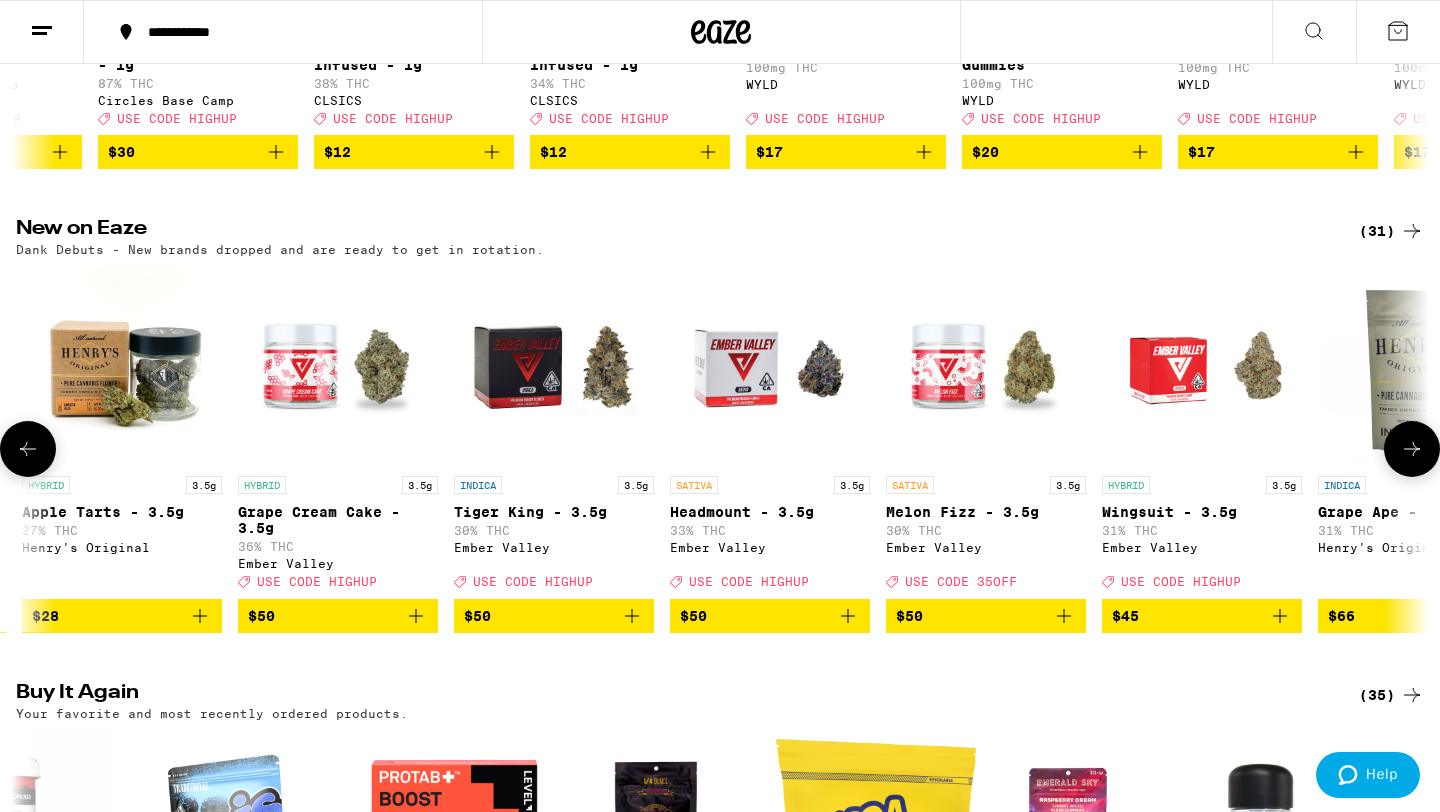 click at bounding box center (28, 449) 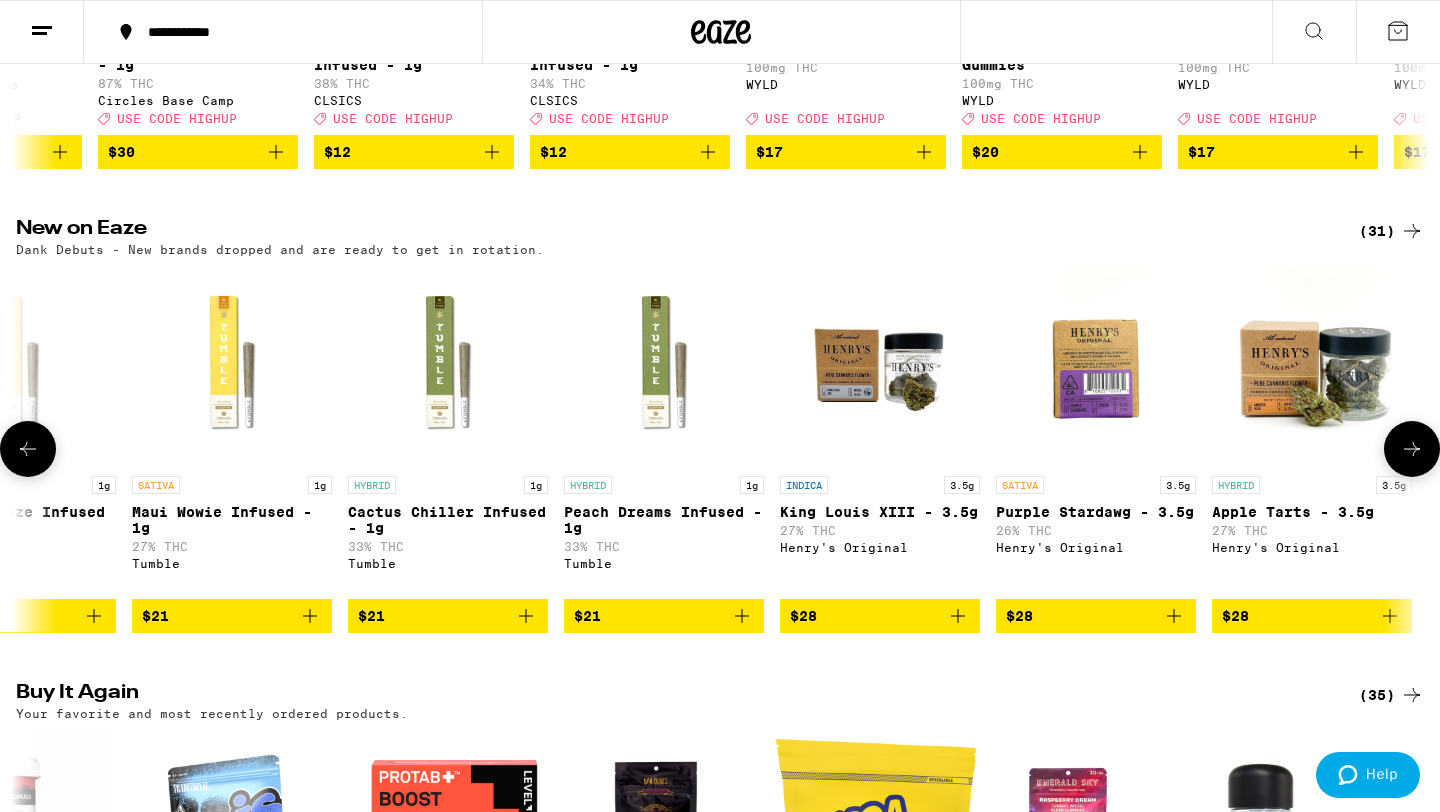 click at bounding box center [28, 449] 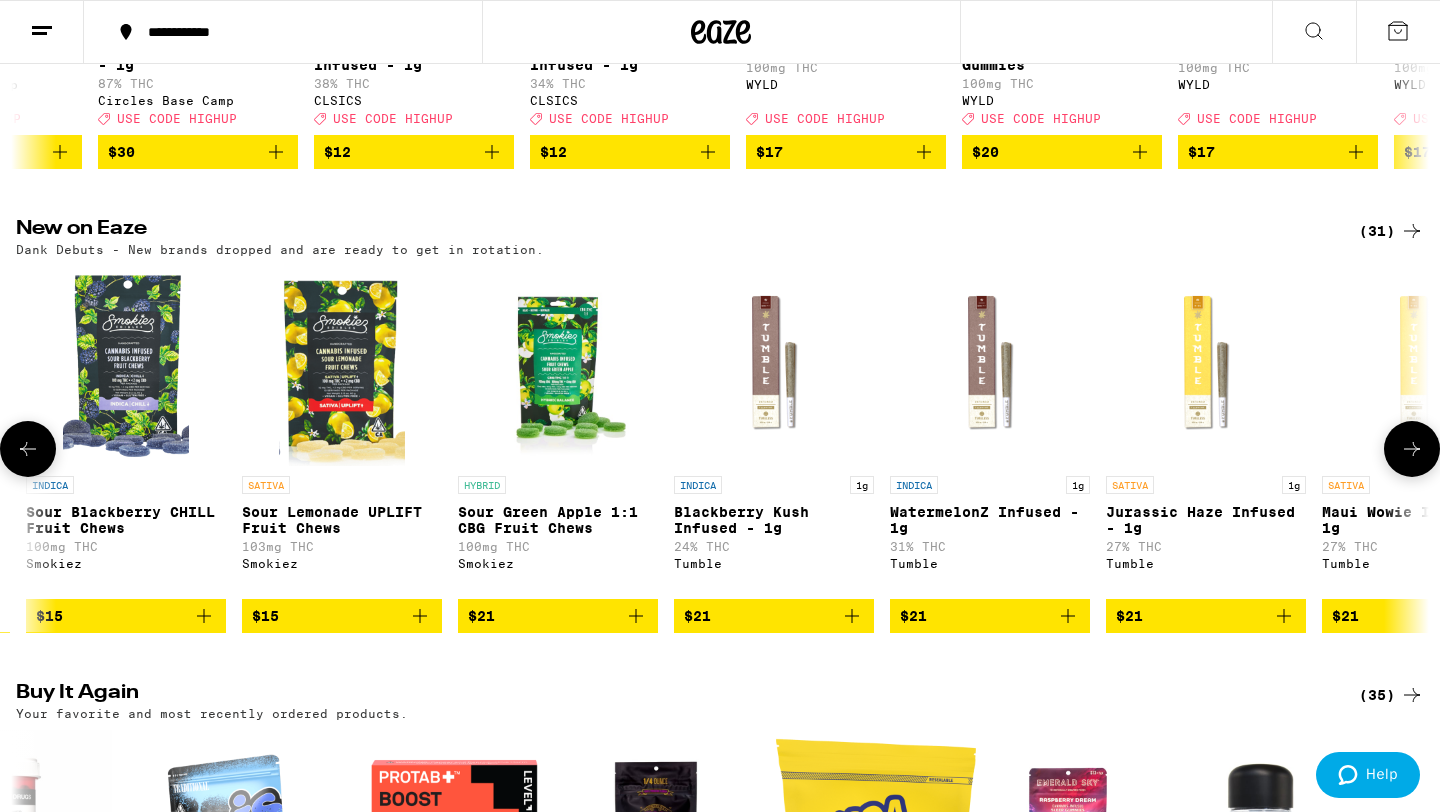 click at bounding box center [28, 449] 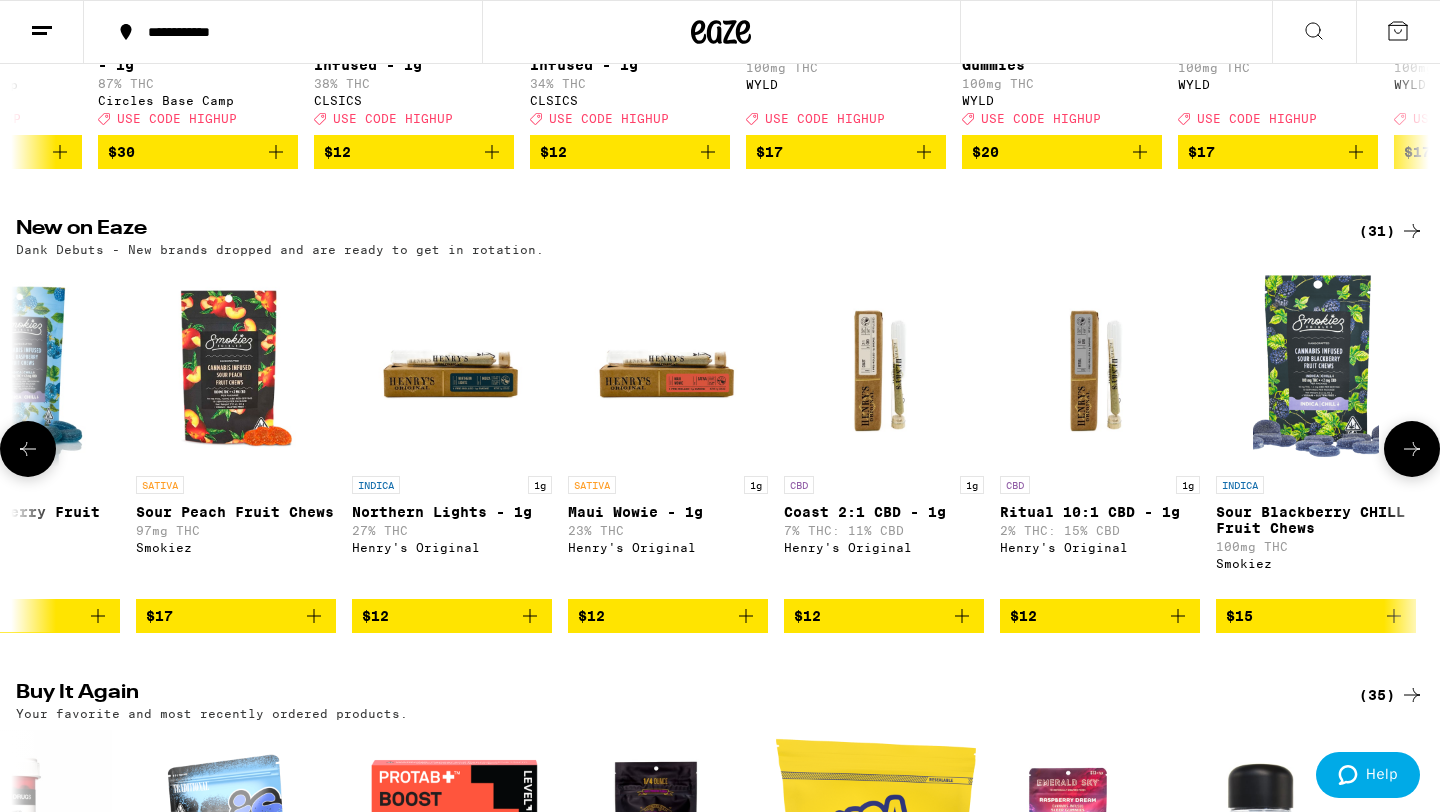 click at bounding box center [28, 449] 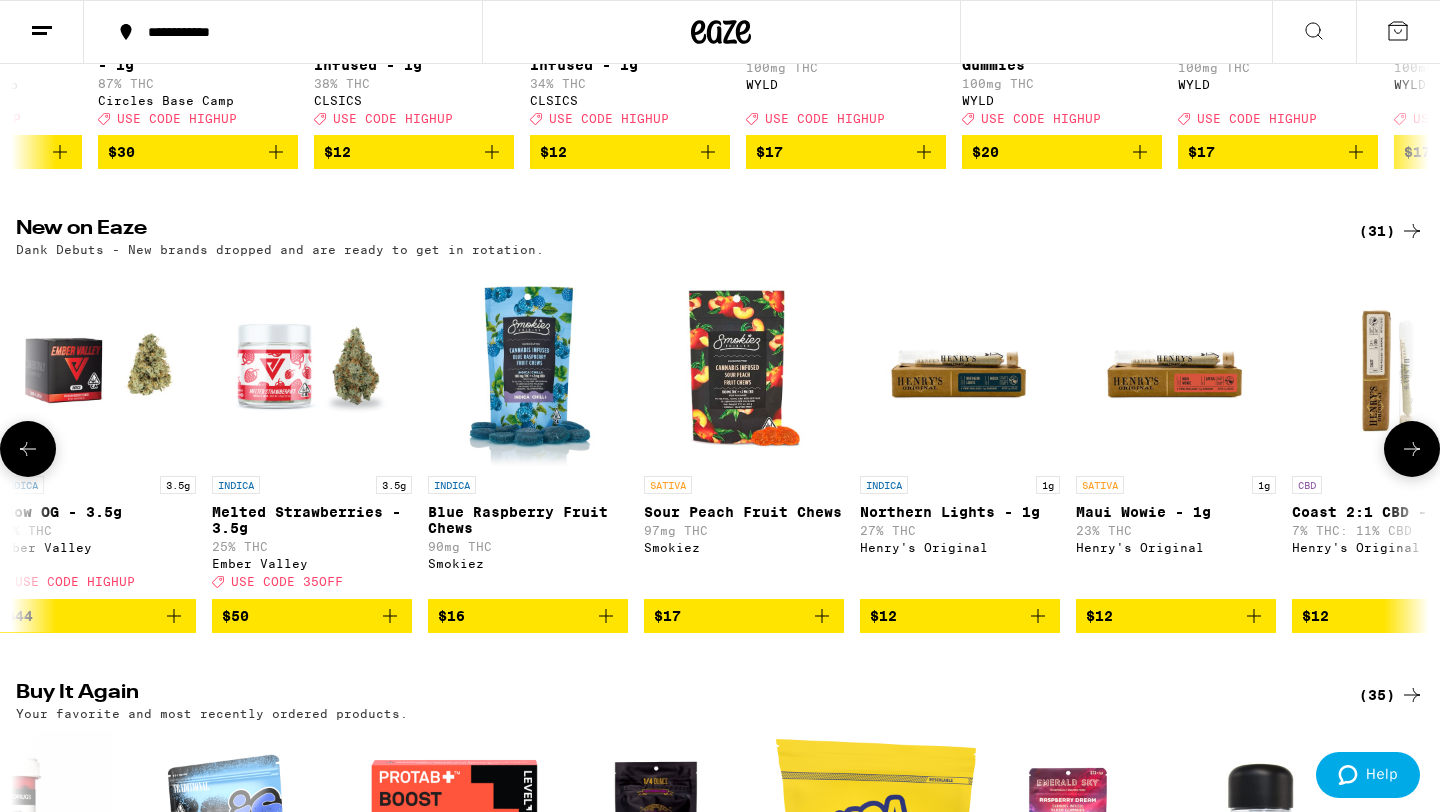 scroll, scrollTop: 0, scrollLeft: 0, axis: both 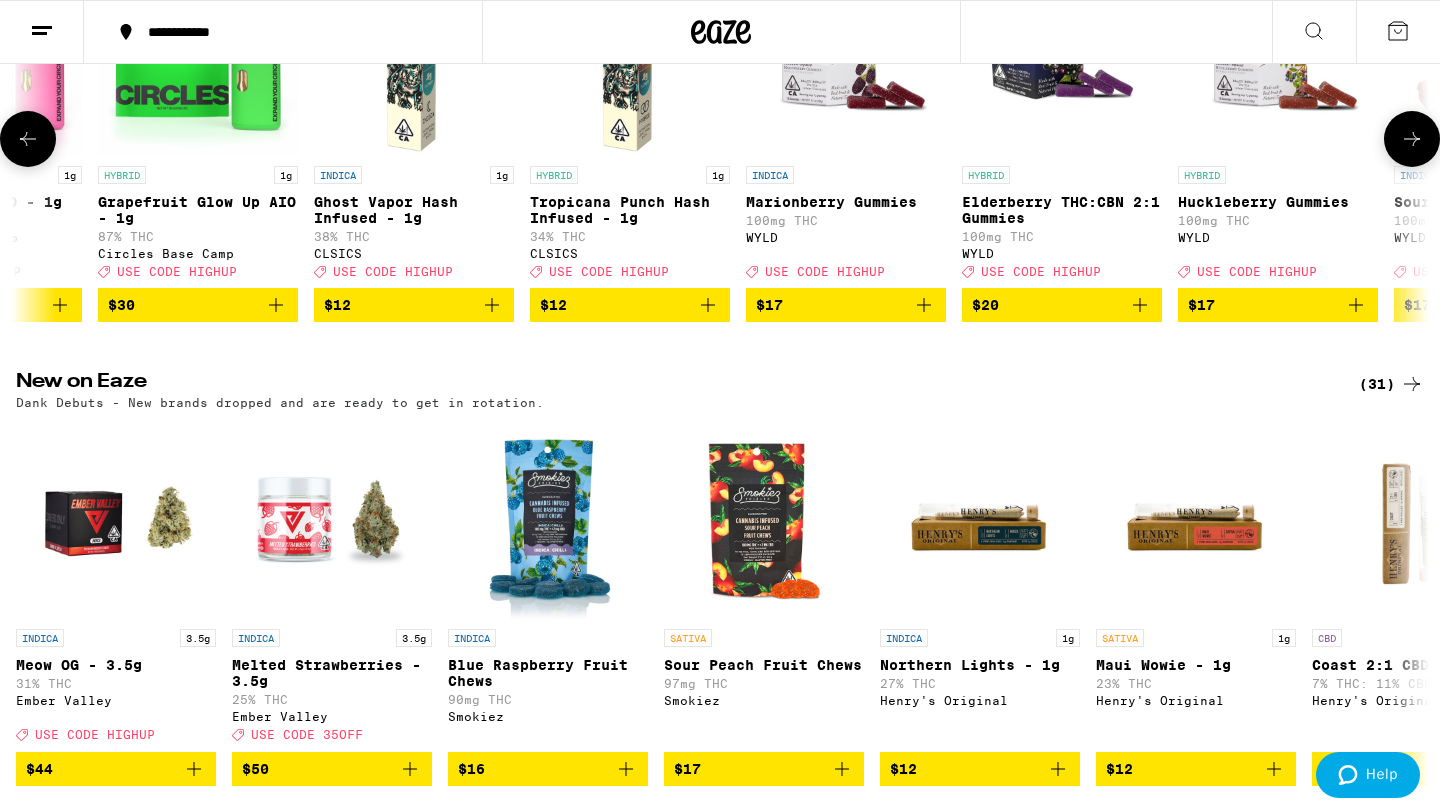 click 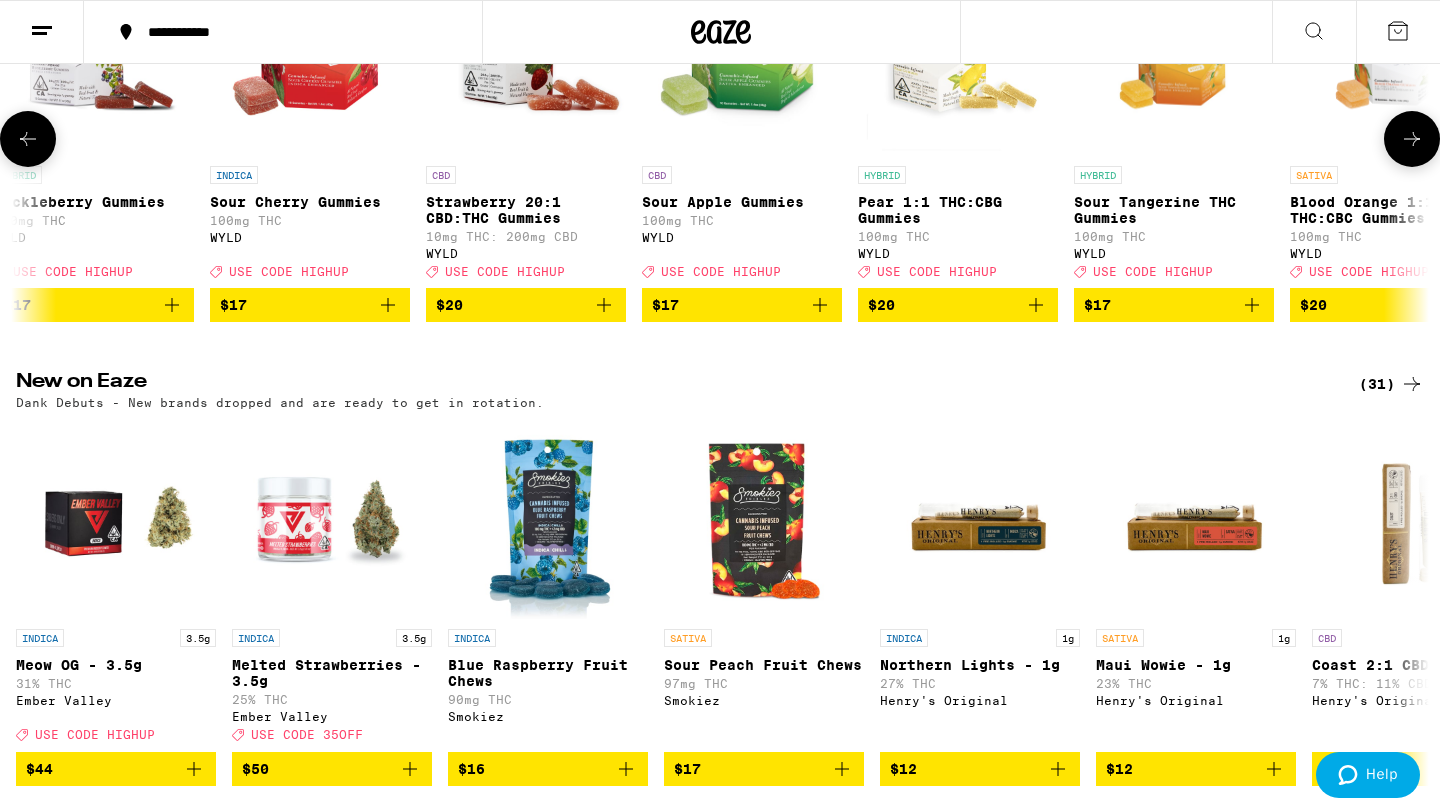 scroll, scrollTop: 0, scrollLeft: 16660, axis: horizontal 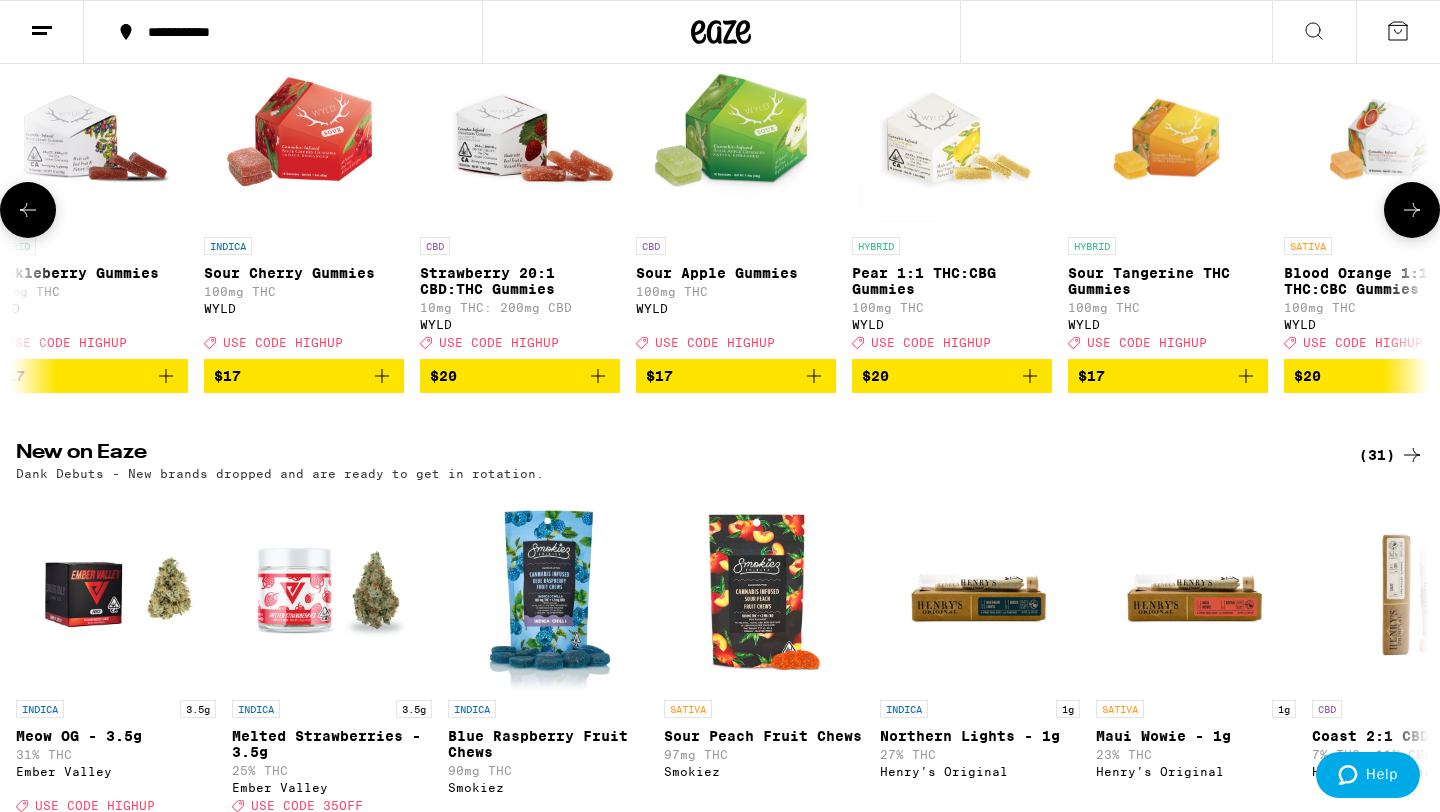 click 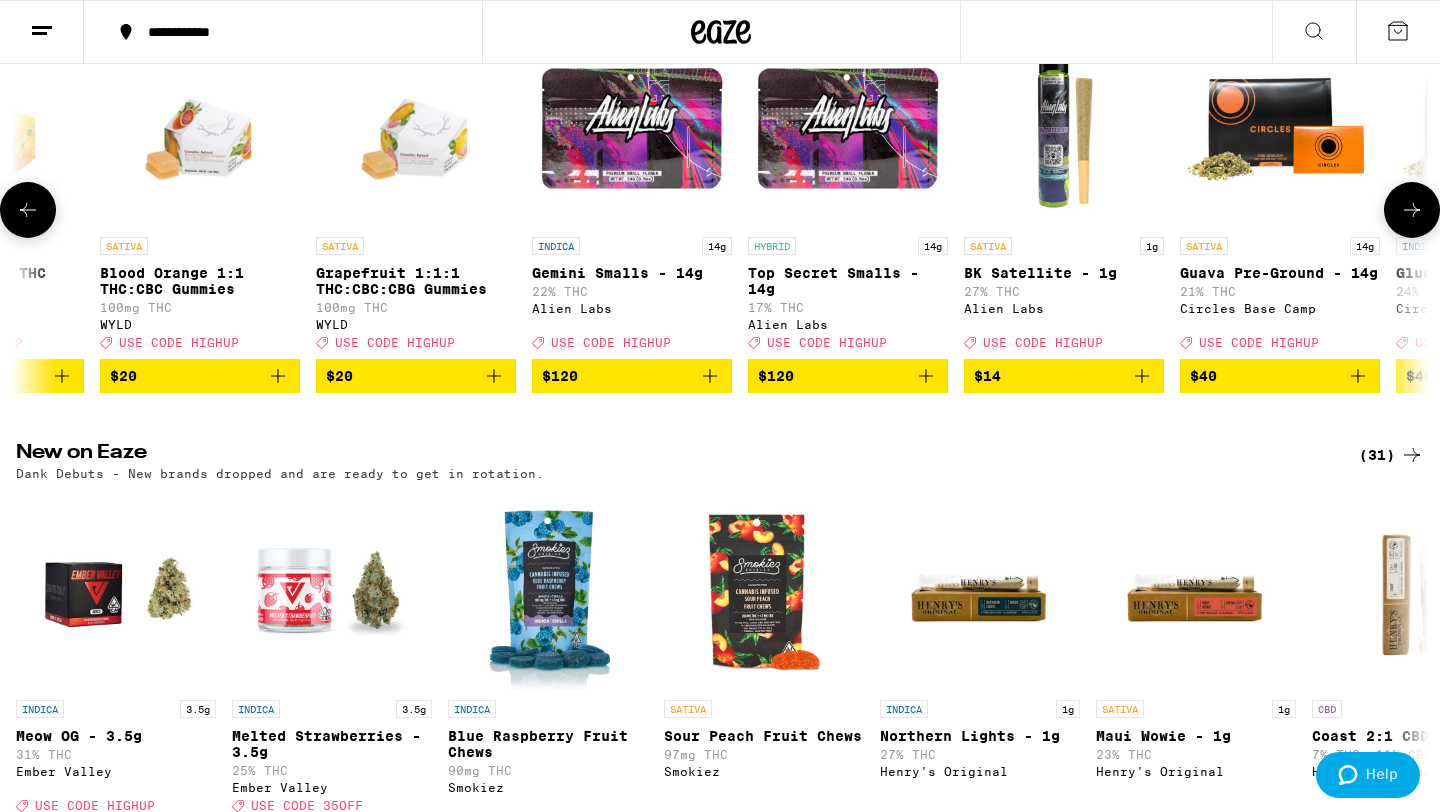 scroll, scrollTop: 0, scrollLeft: 17850, axis: horizontal 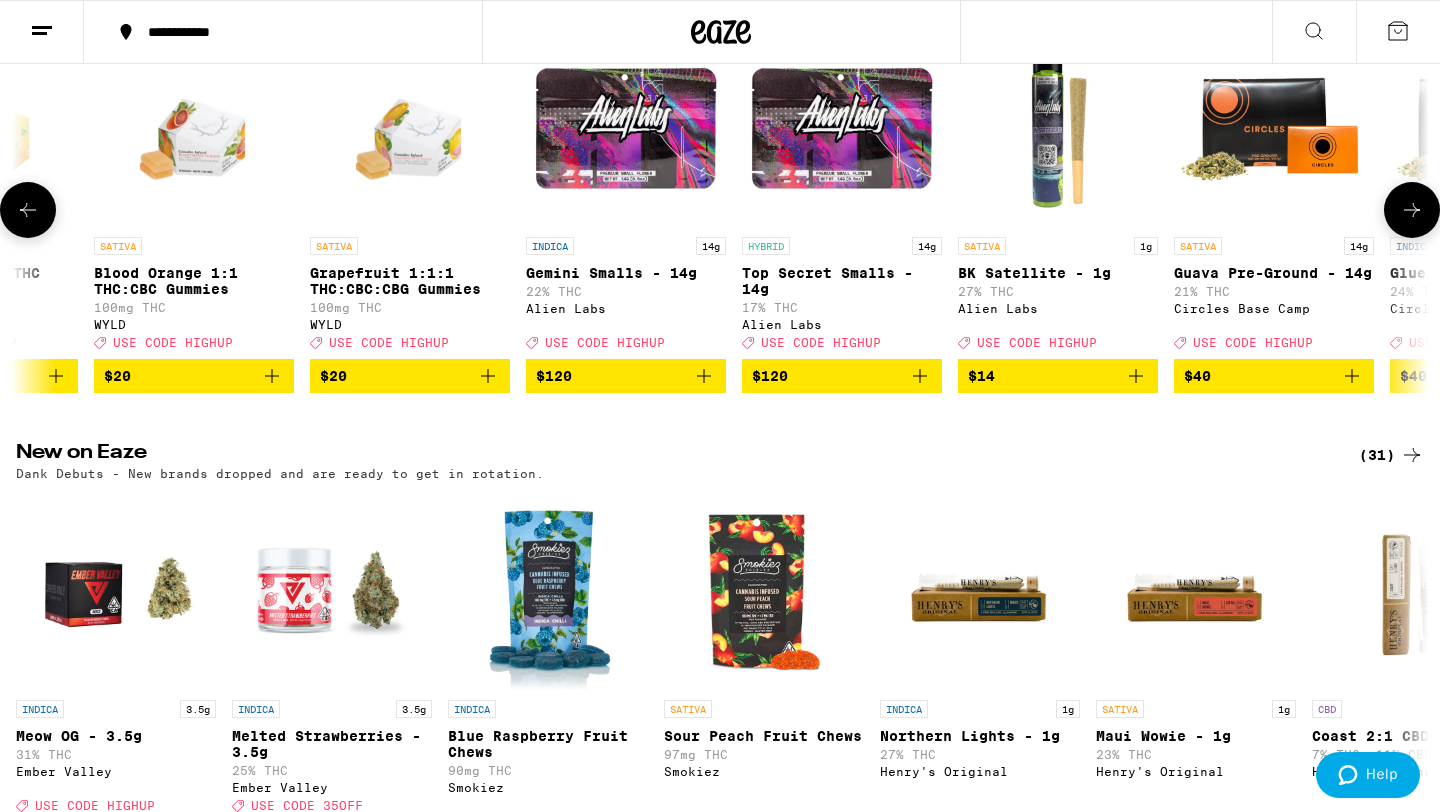 click 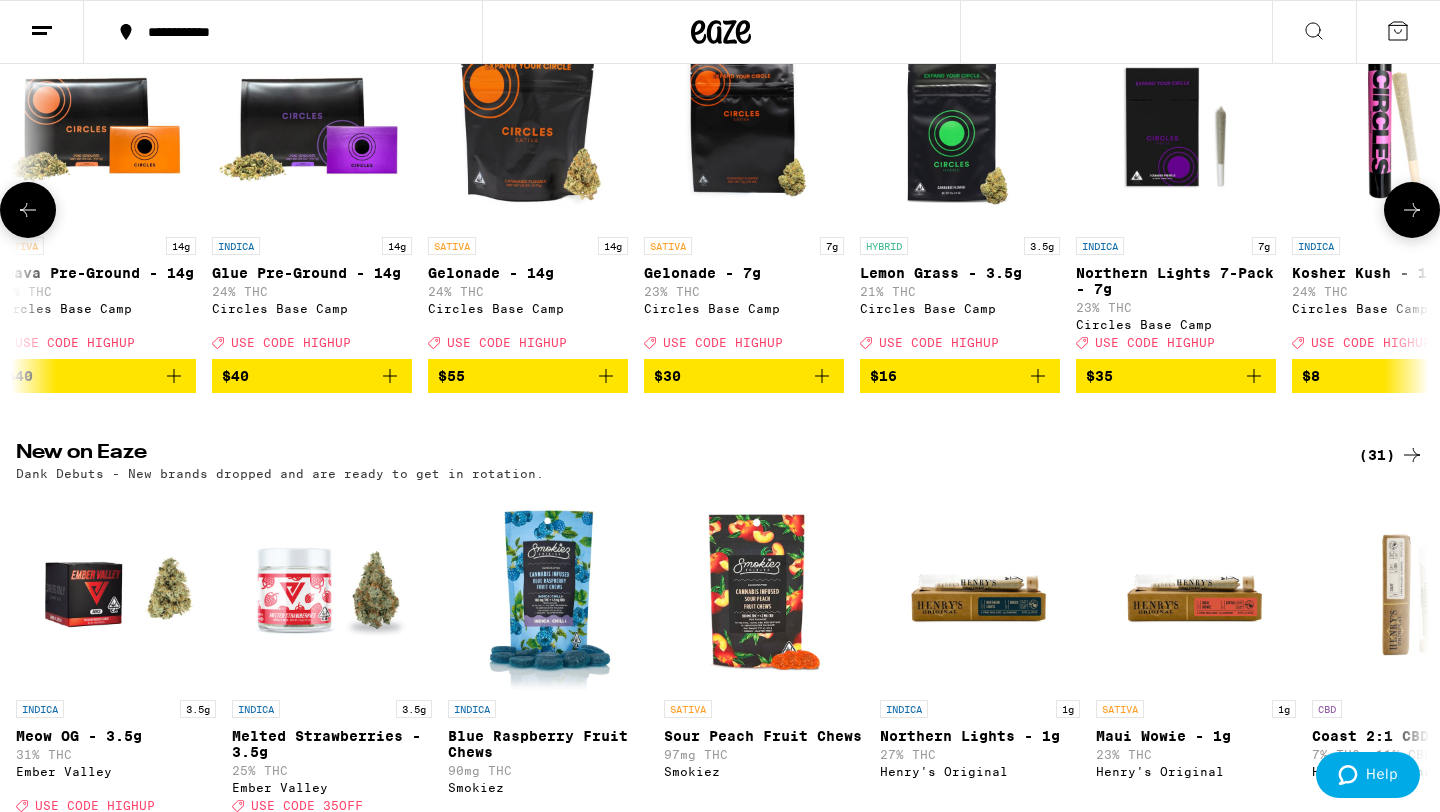 scroll, scrollTop: 0, scrollLeft: 19040, axis: horizontal 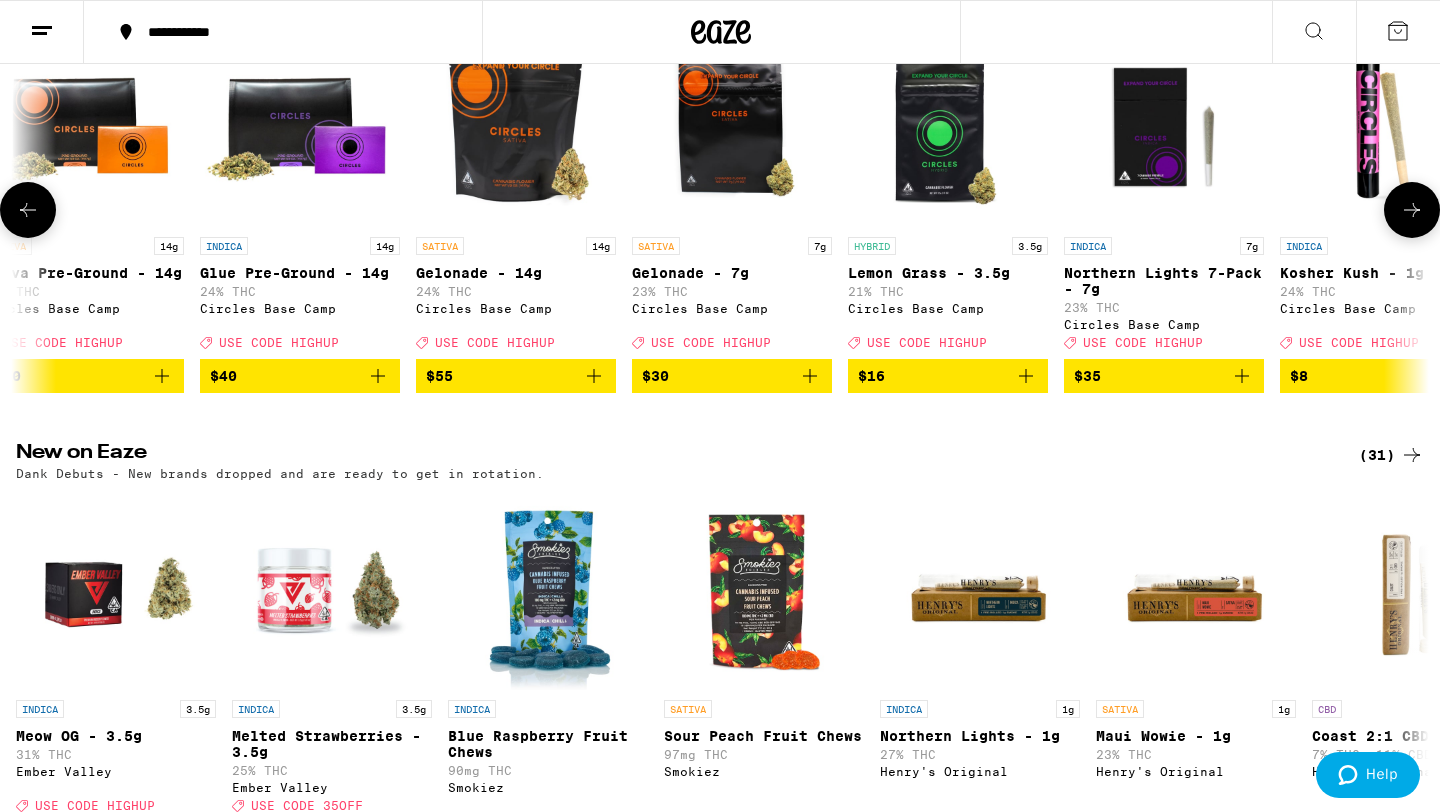 click at bounding box center [1412, 210] 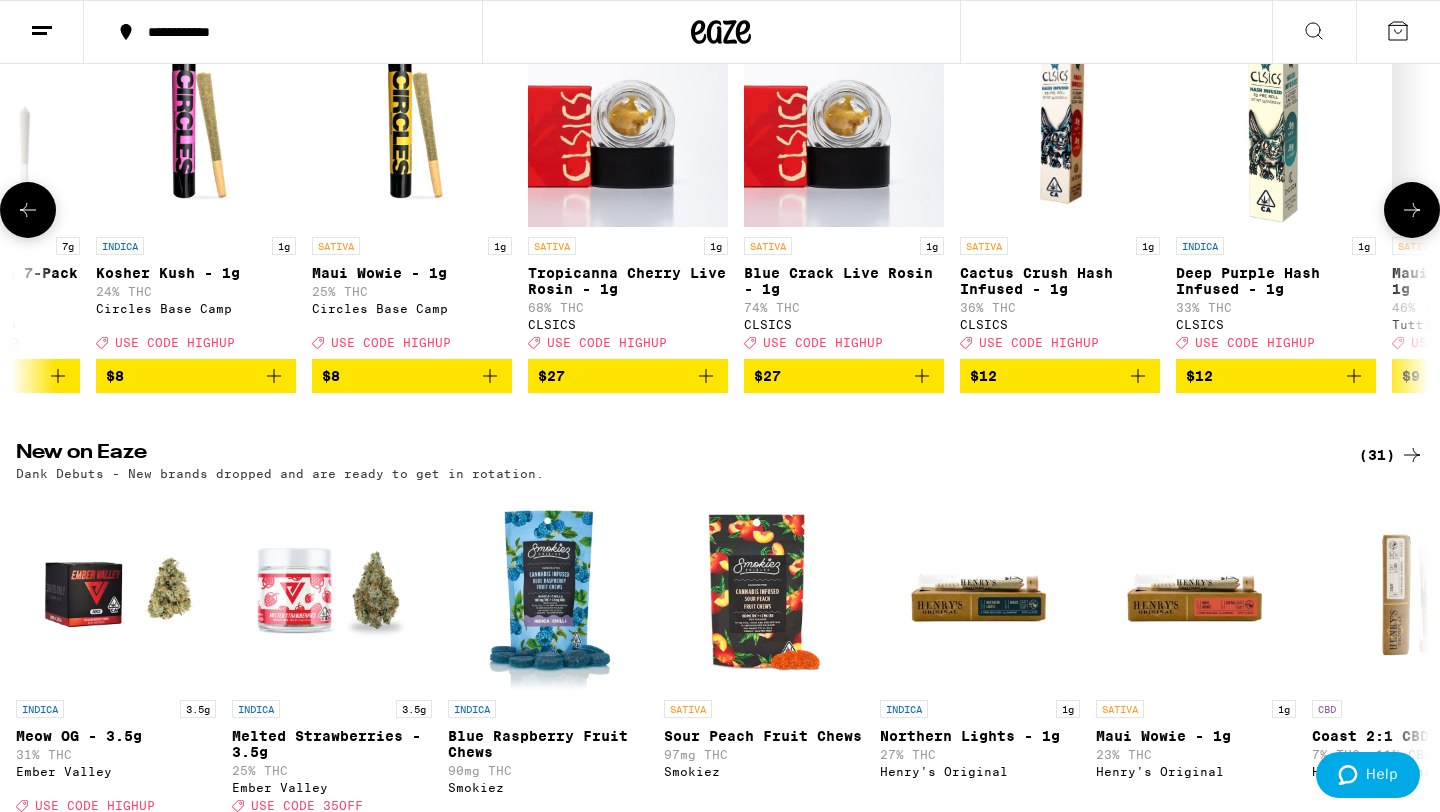 scroll, scrollTop: 0, scrollLeft: 20230, axis: horizontal 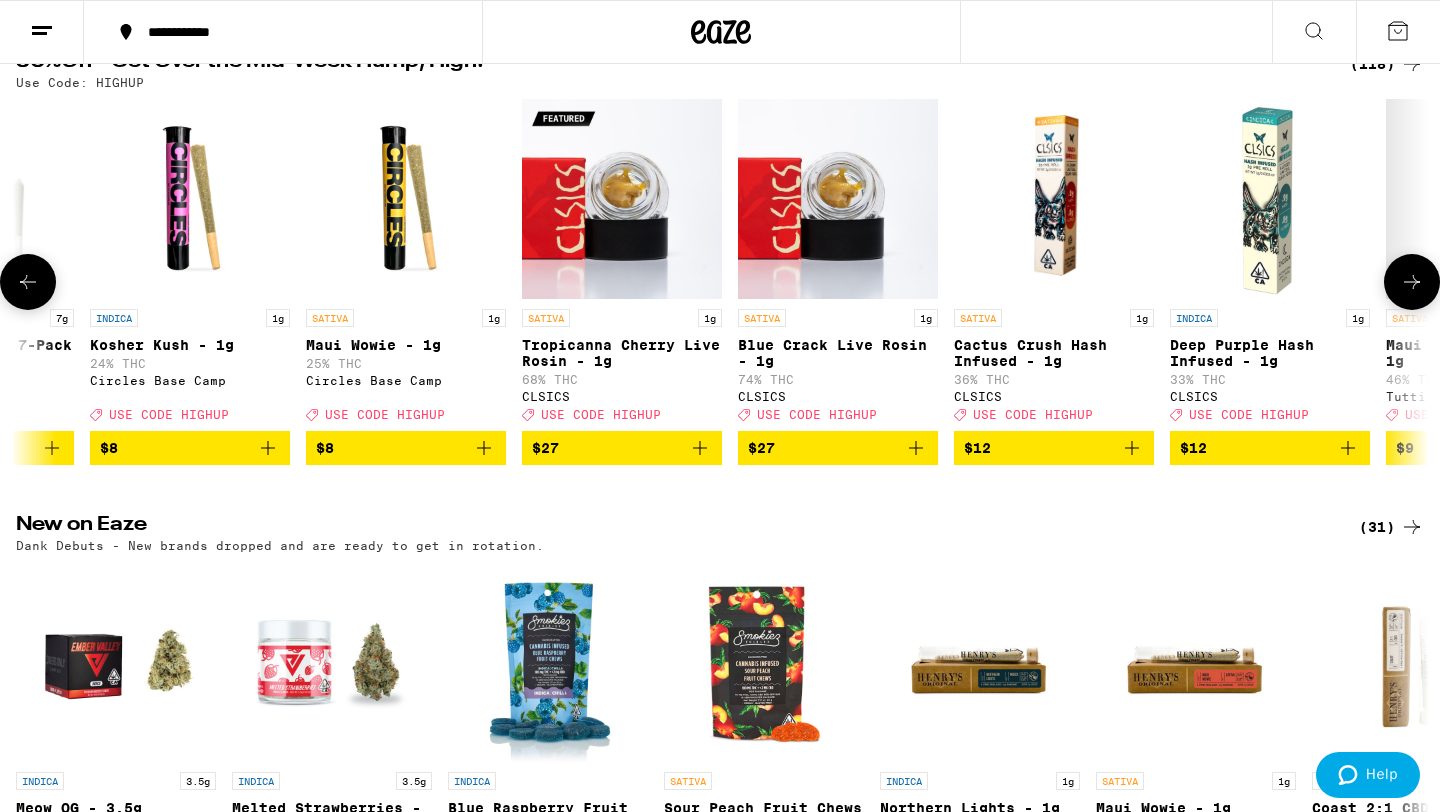click 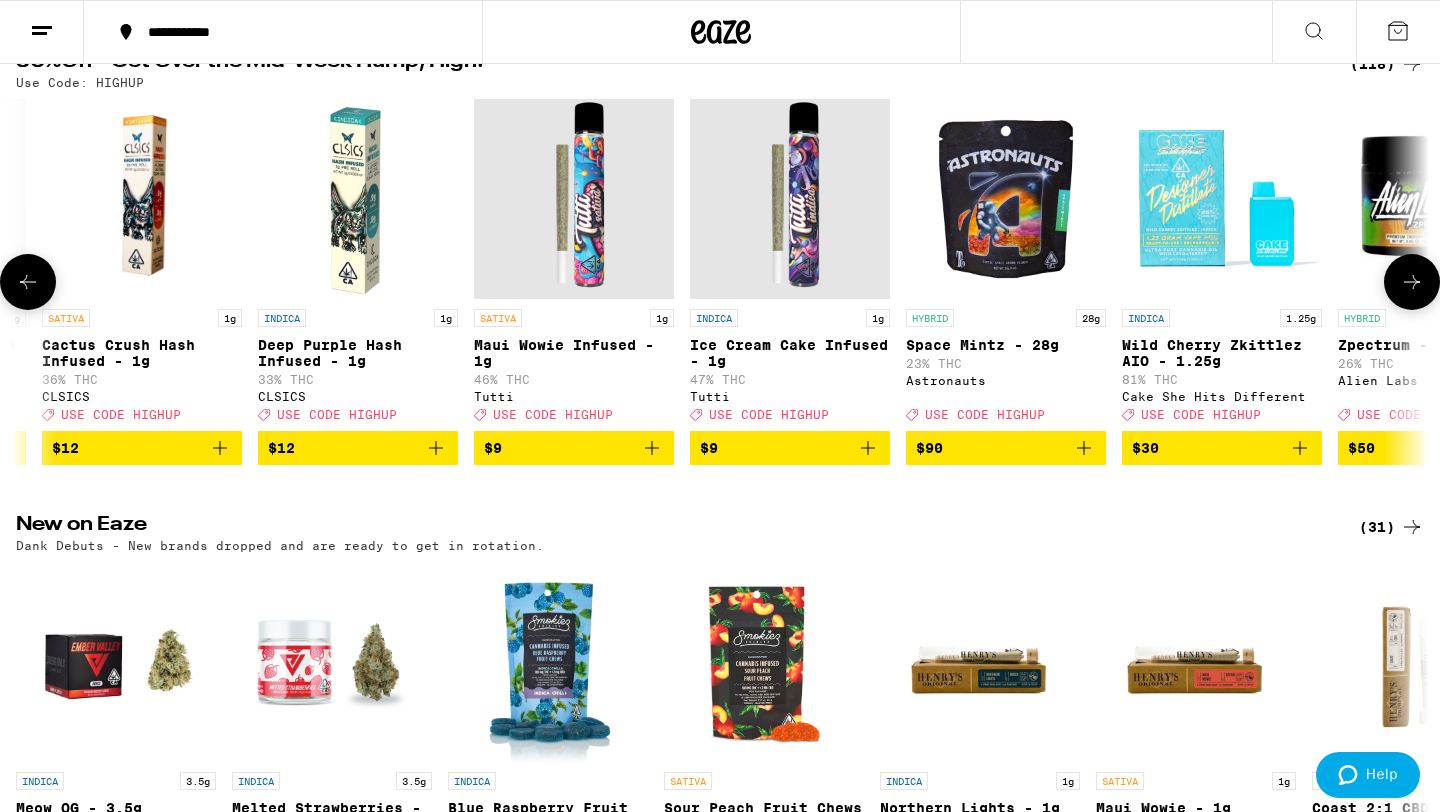 scroll, scrollTop: 0, scrollLeft: 21420, axis: horizontal 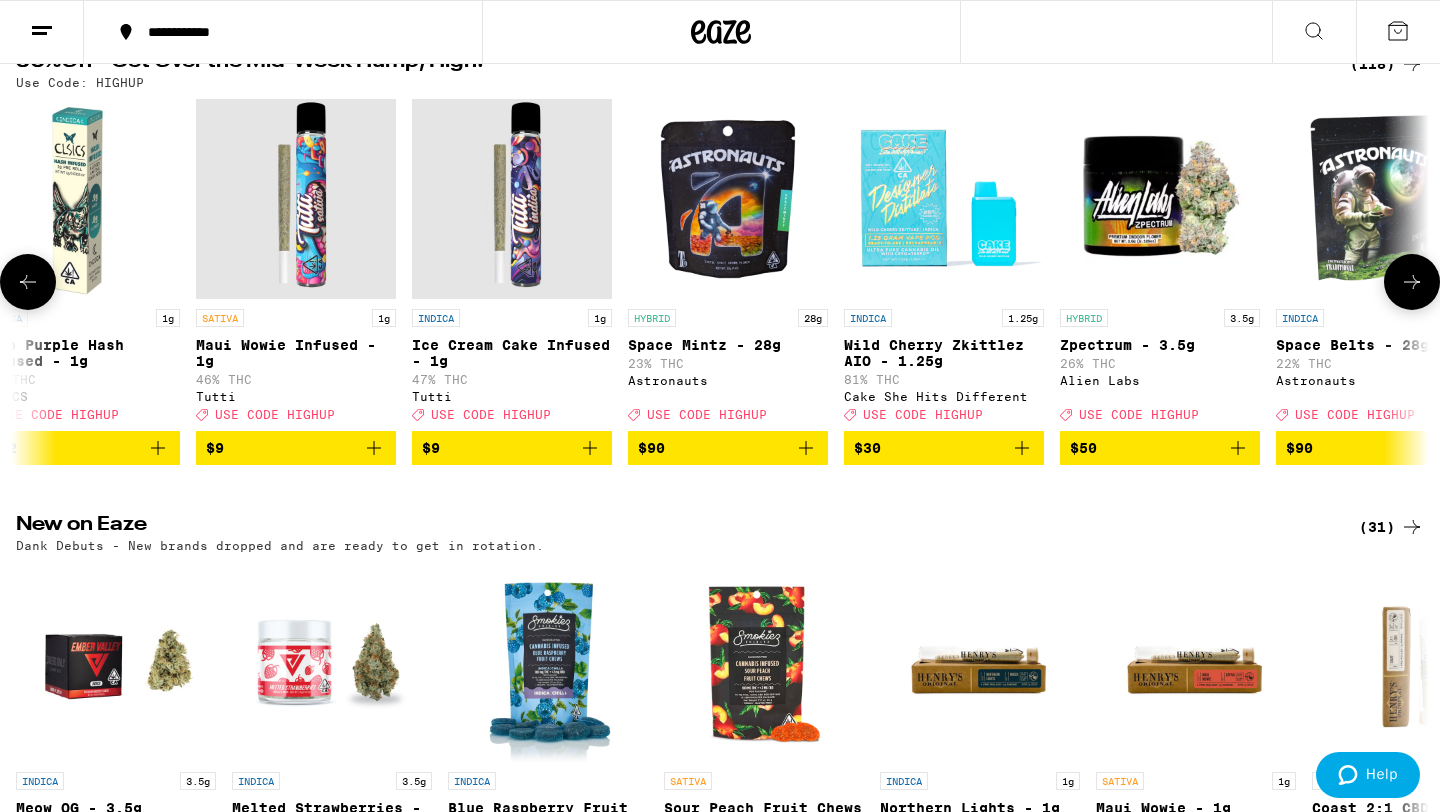 click 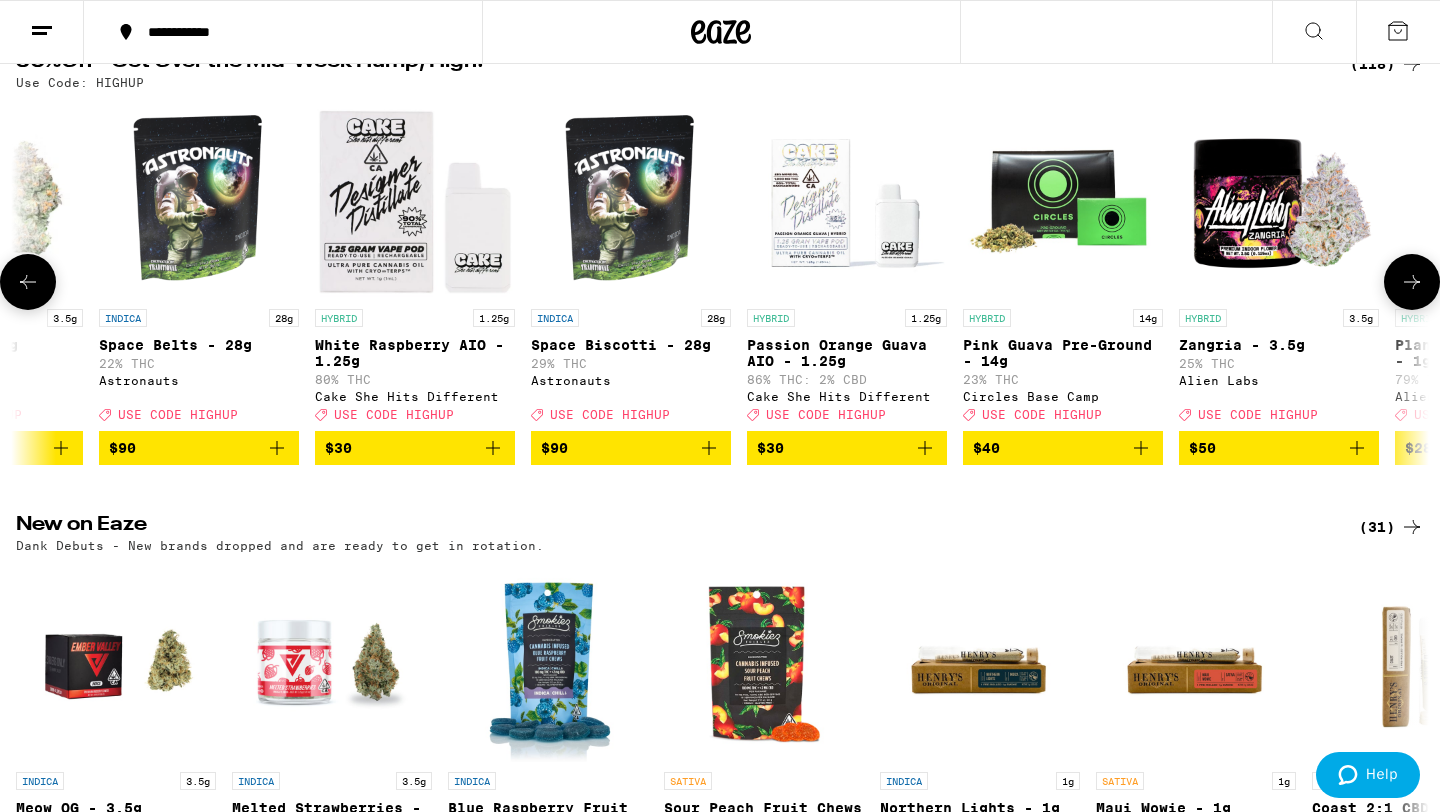 scroll, scrollTop: 0, scrollLeft: 22610, axis: horizontal 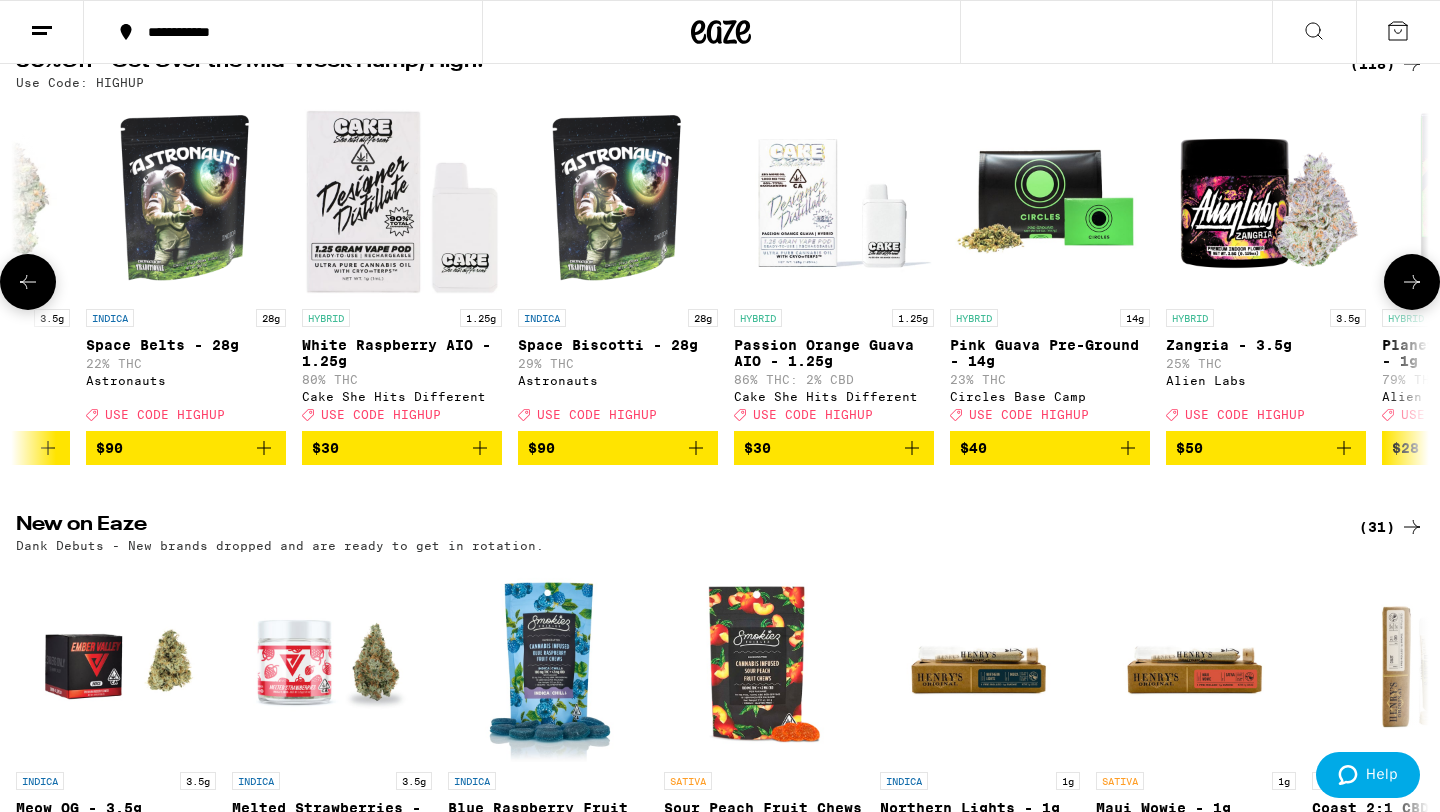click 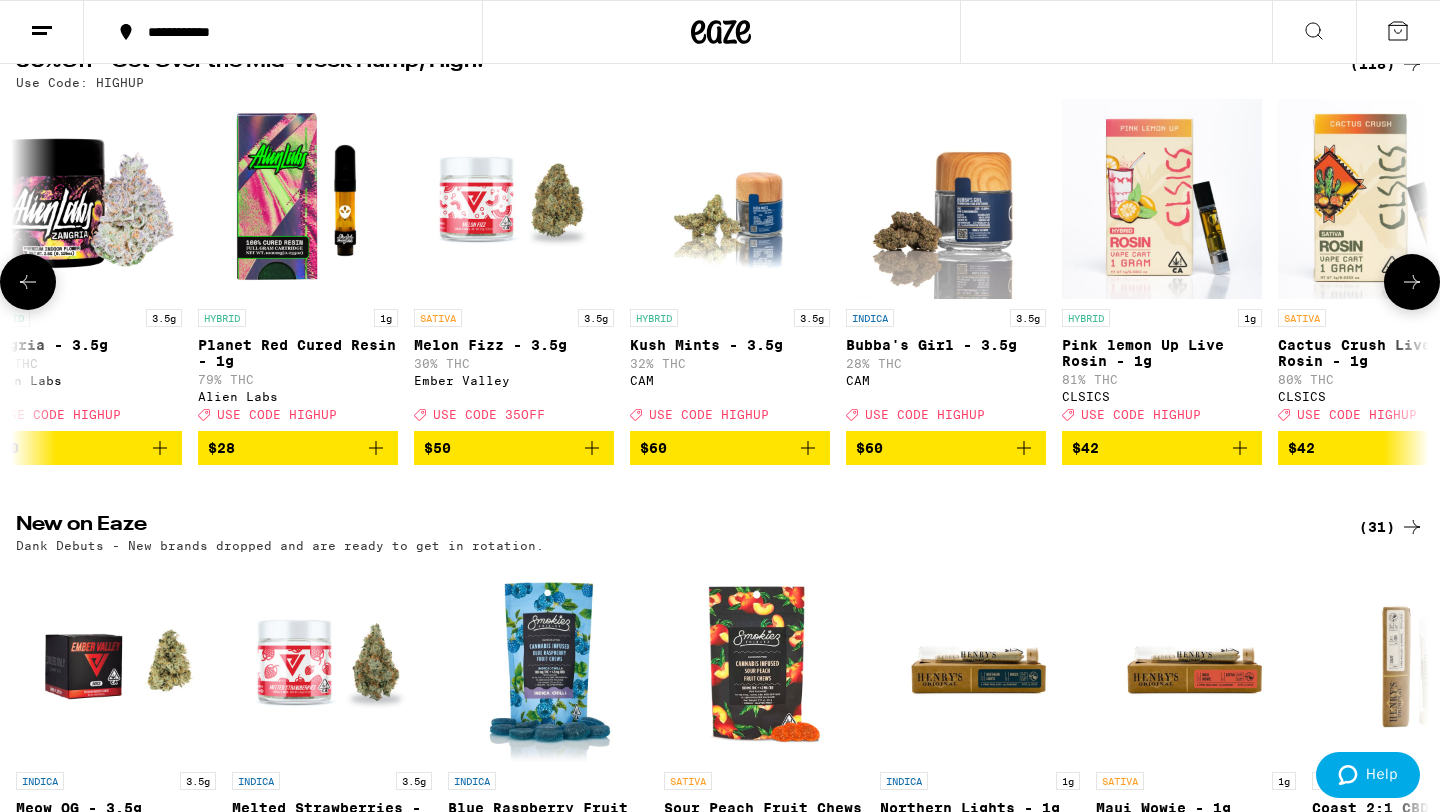 scroll, scrollTop: 0, scrollLeft: 23800, axis: horizontal 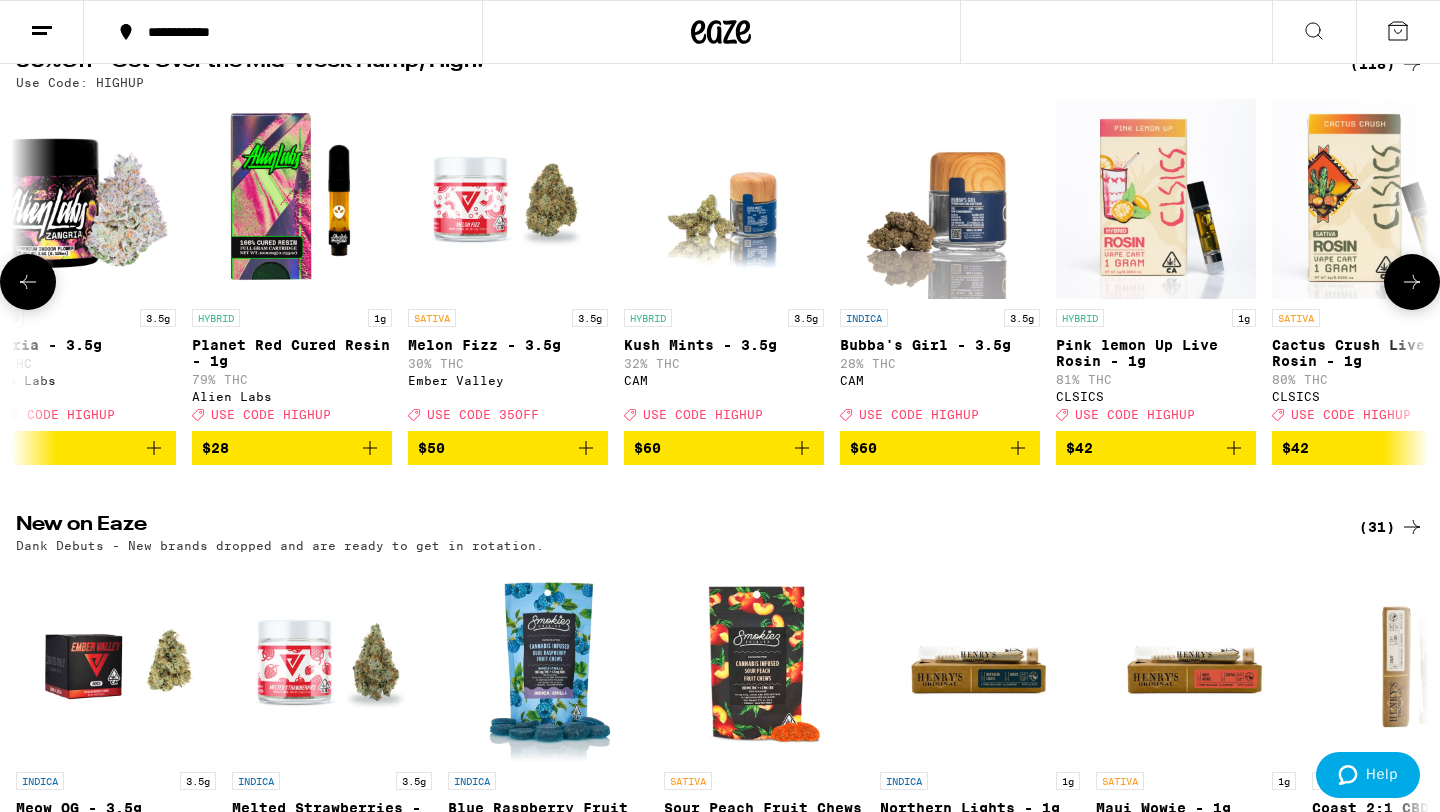 click 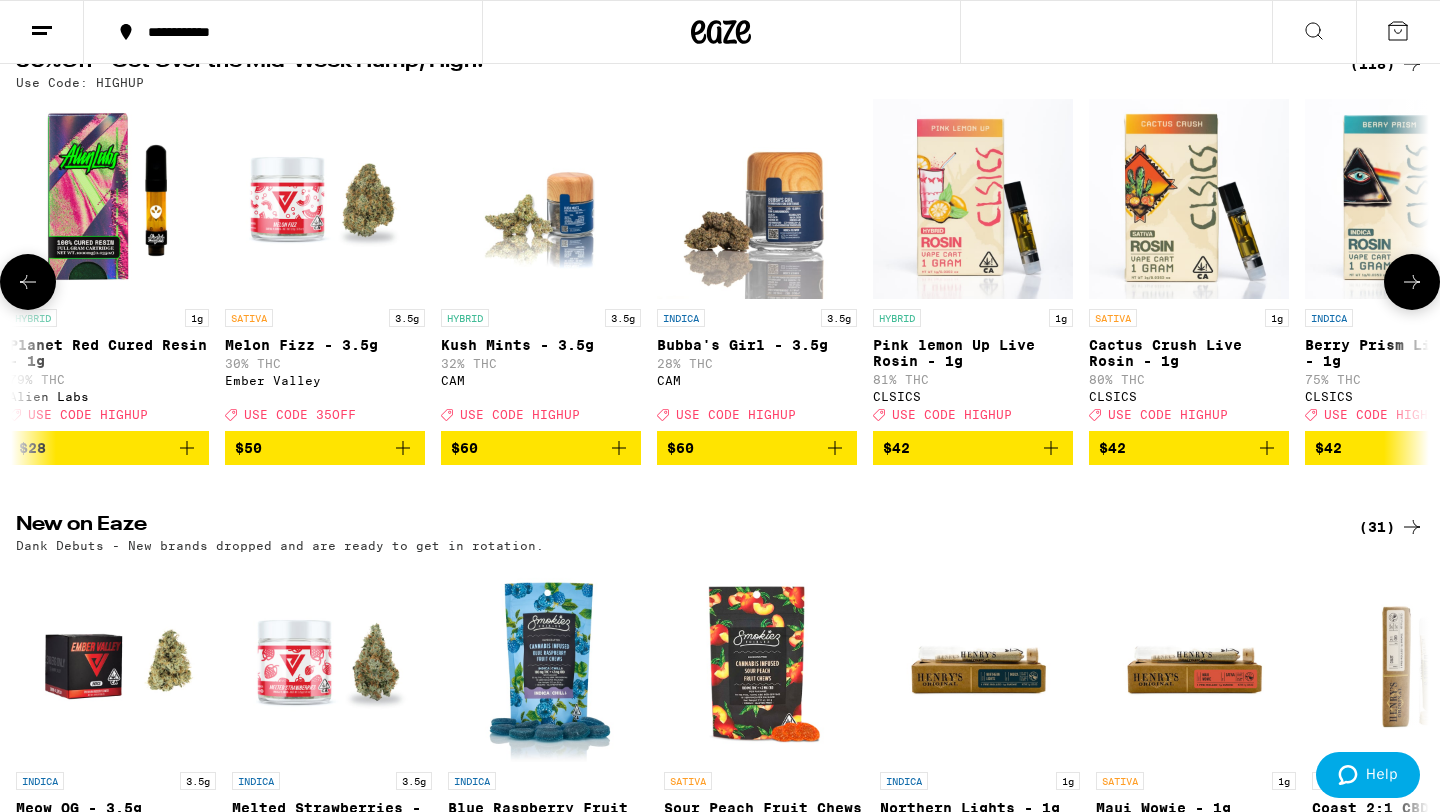 scroll, scrollTop: 0, scrollLeft: 24080, axis: horizontal 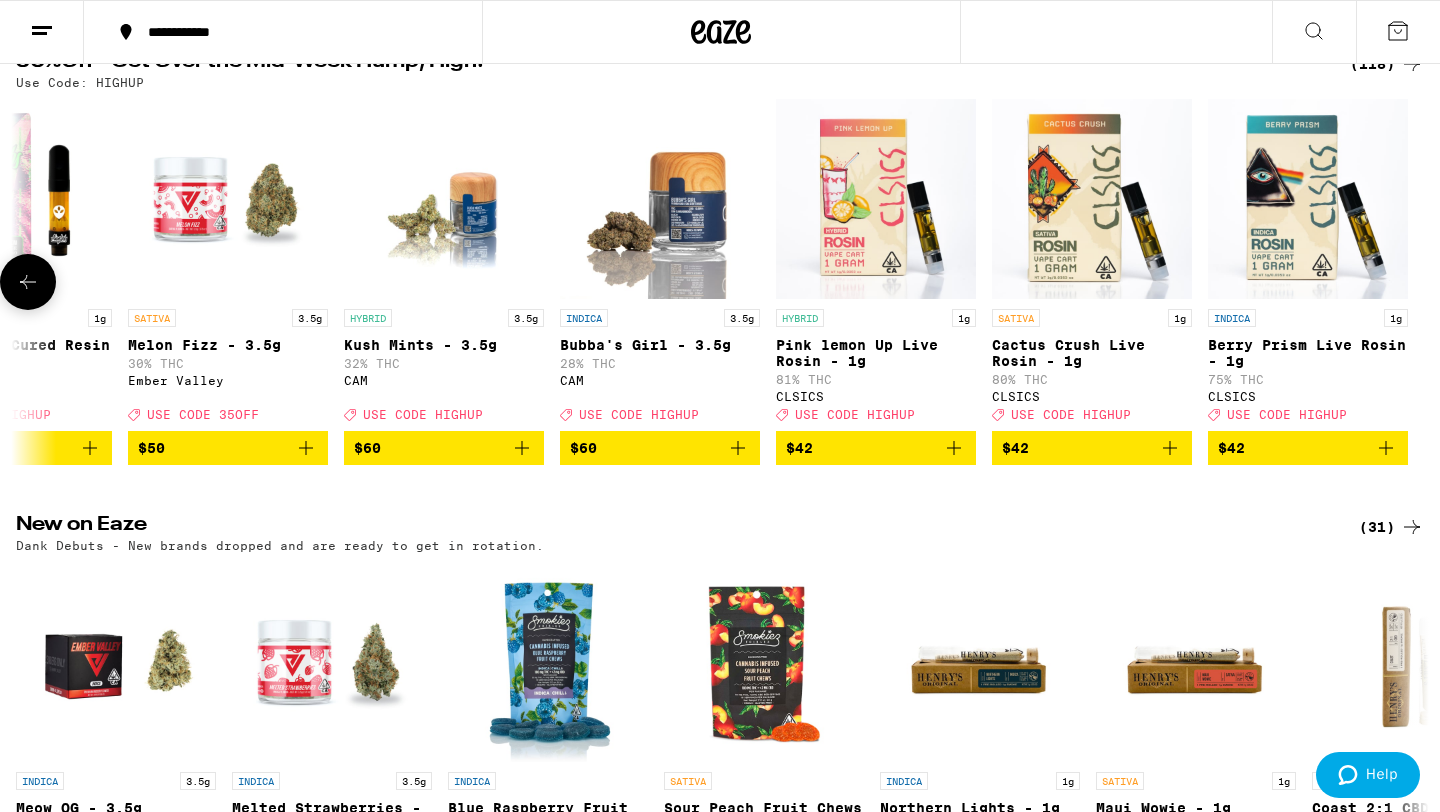 click at bounding box center (28, 282) 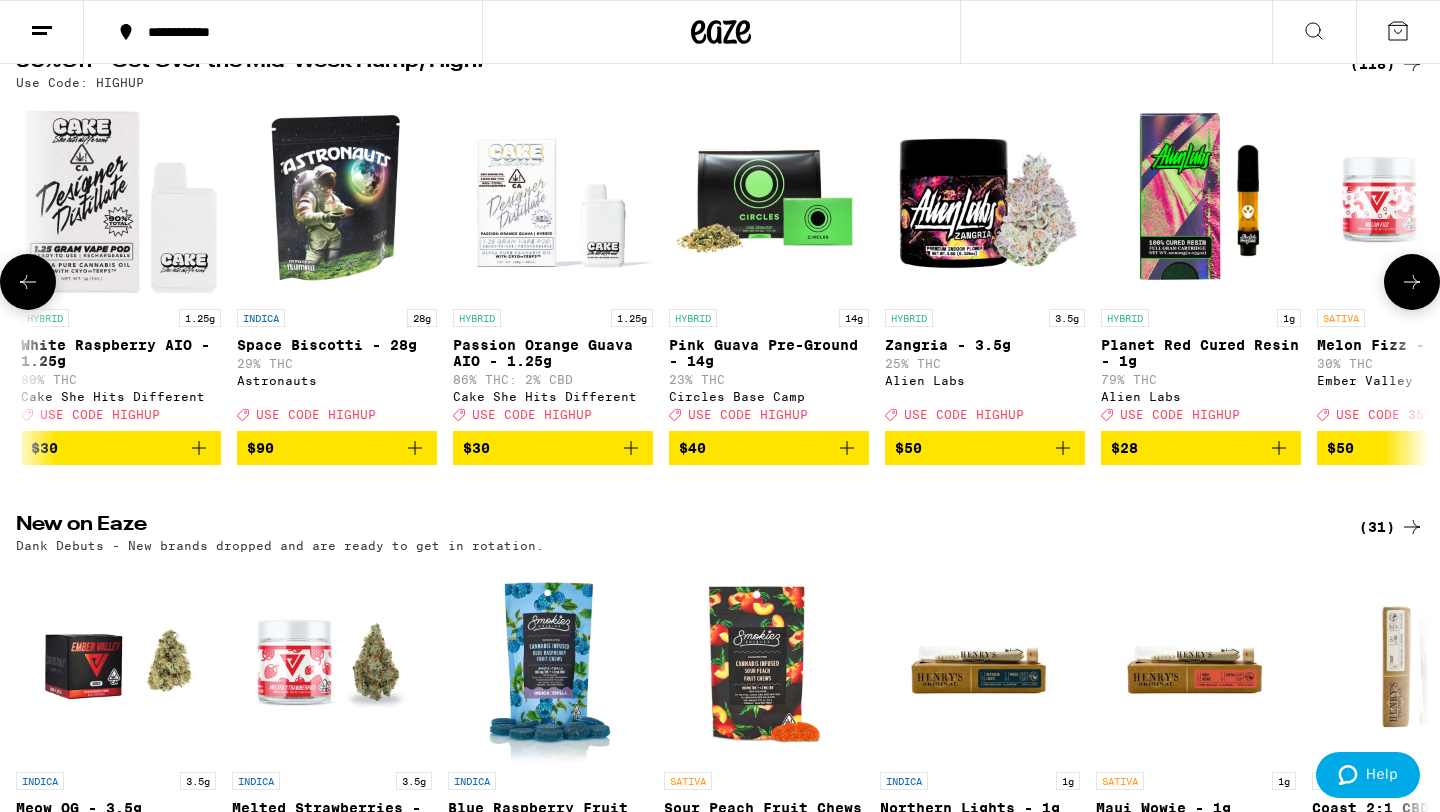 scroll, scrollTop: 0, scrollLeft: 22890, axis: horizontal 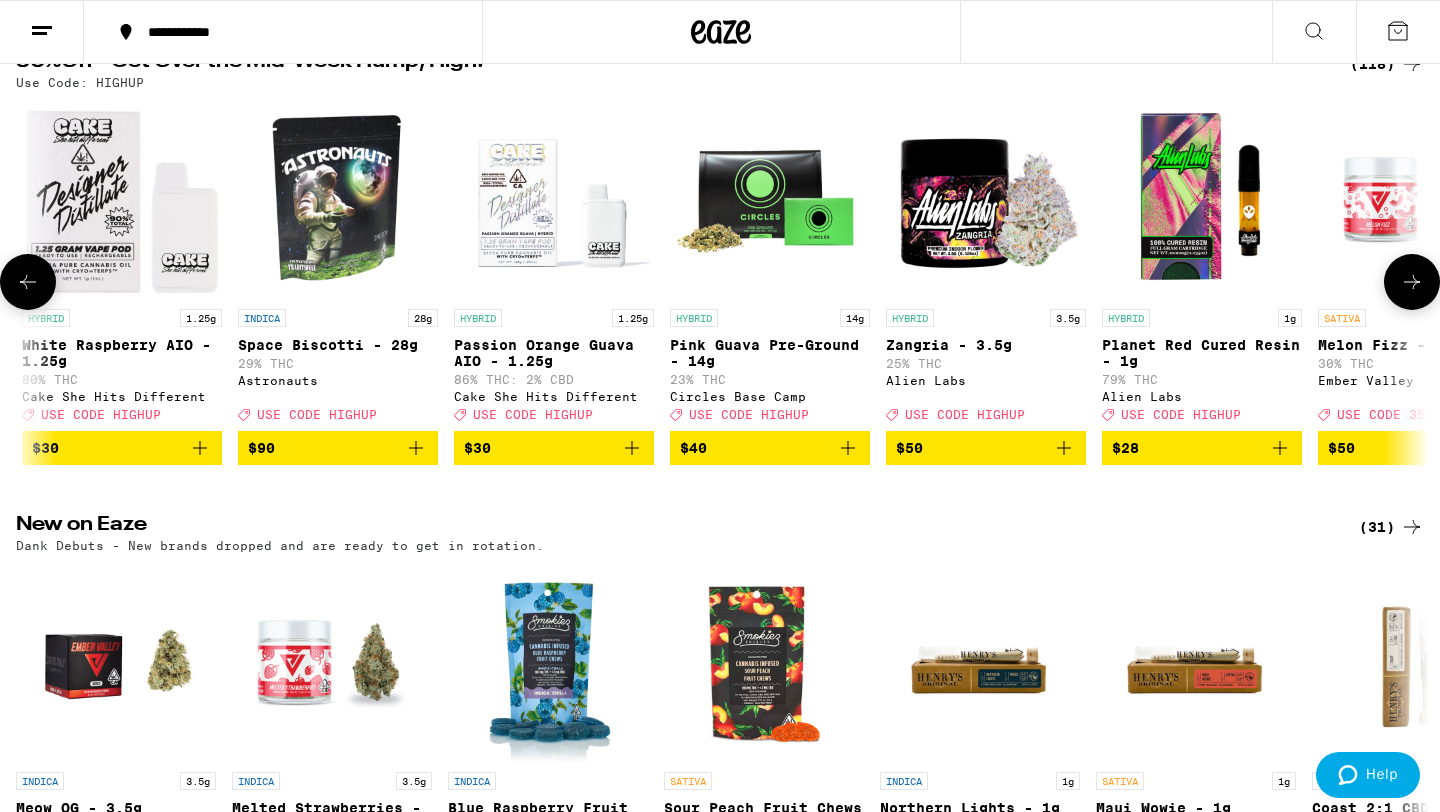 click at bounding box center [28, 282] 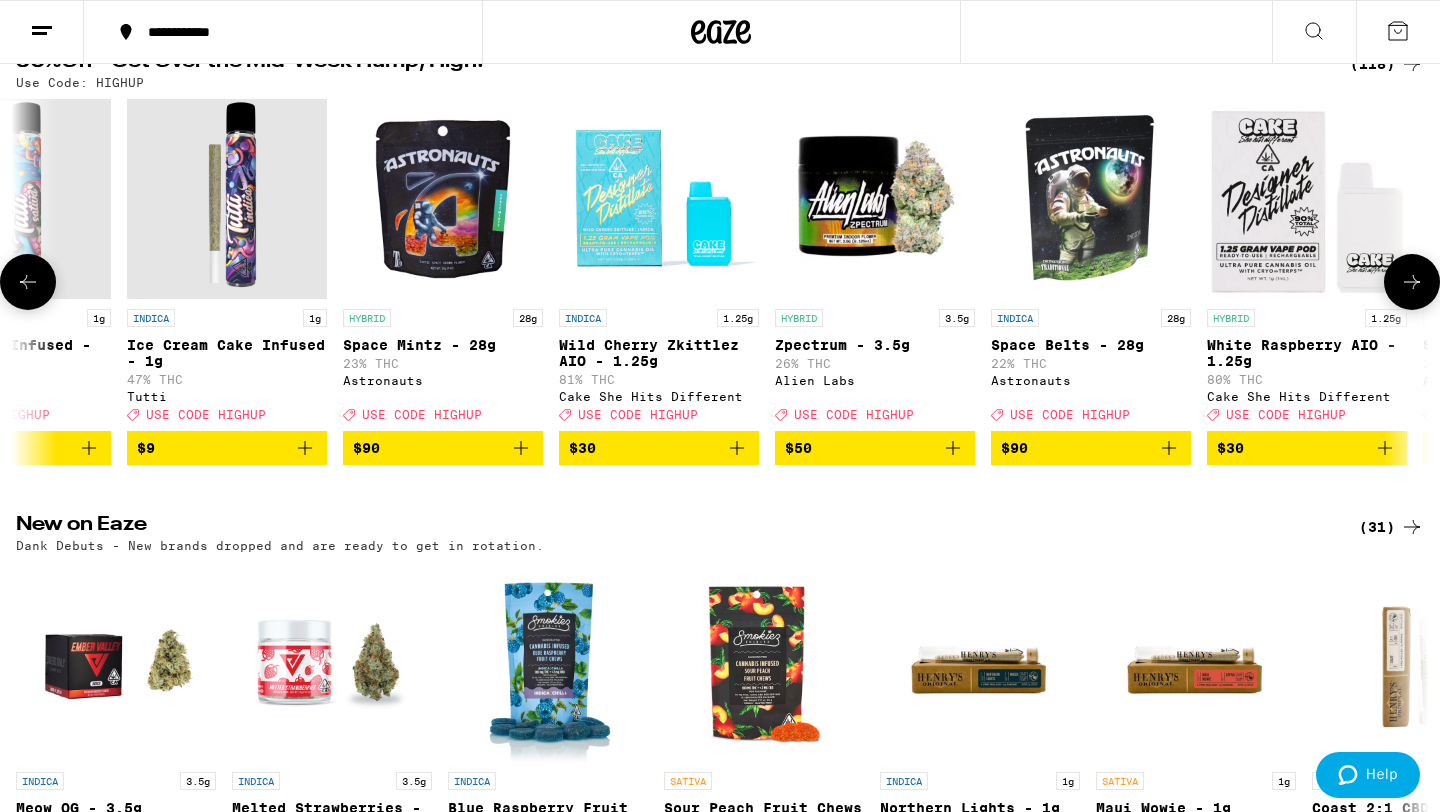 scroll, scrollTop: 0, scrollLeft: 21700, axis: horizontal 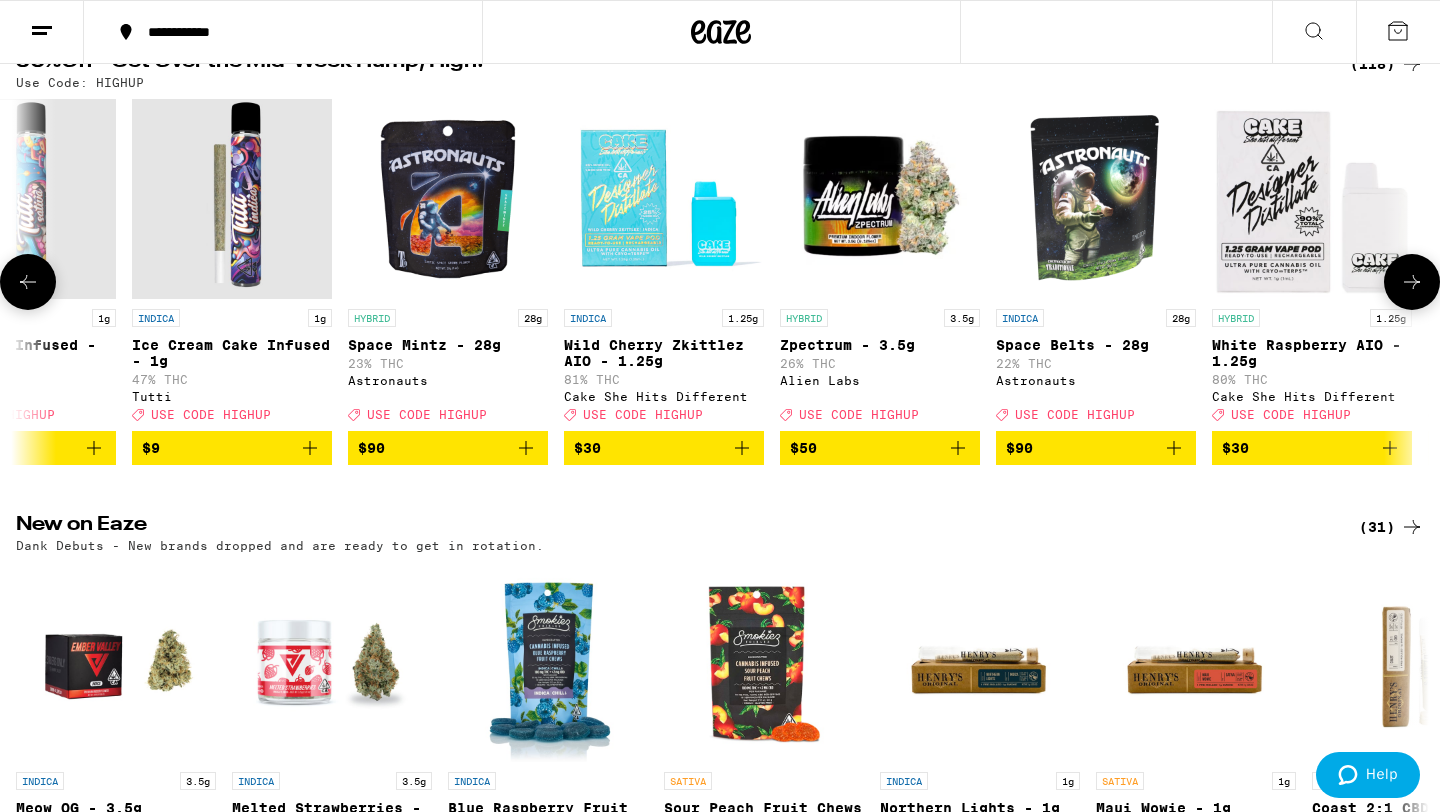 click at bounding box center [28, 282] 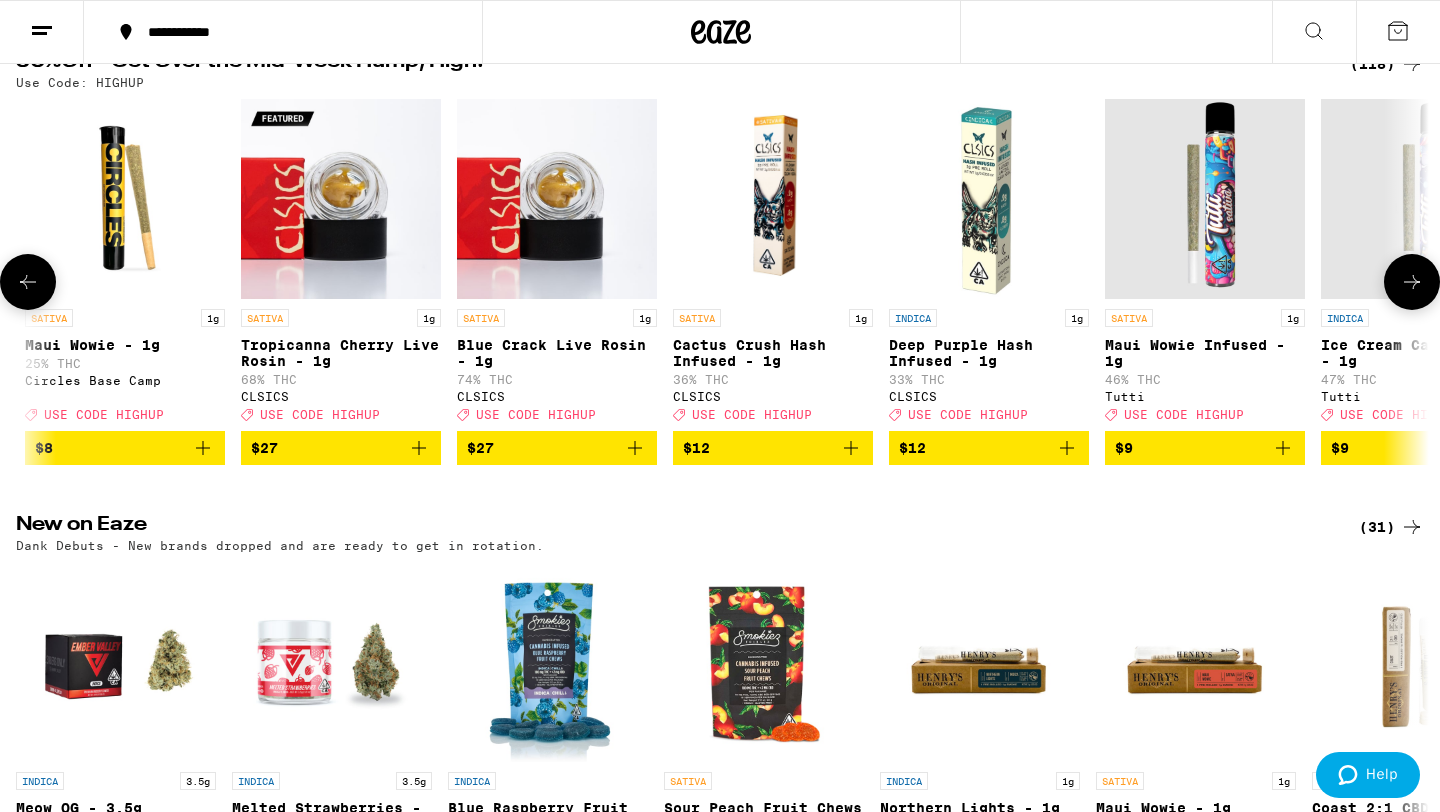 scroll, scrollTop: 0, scrollLeft: 20510, axis: horizontal 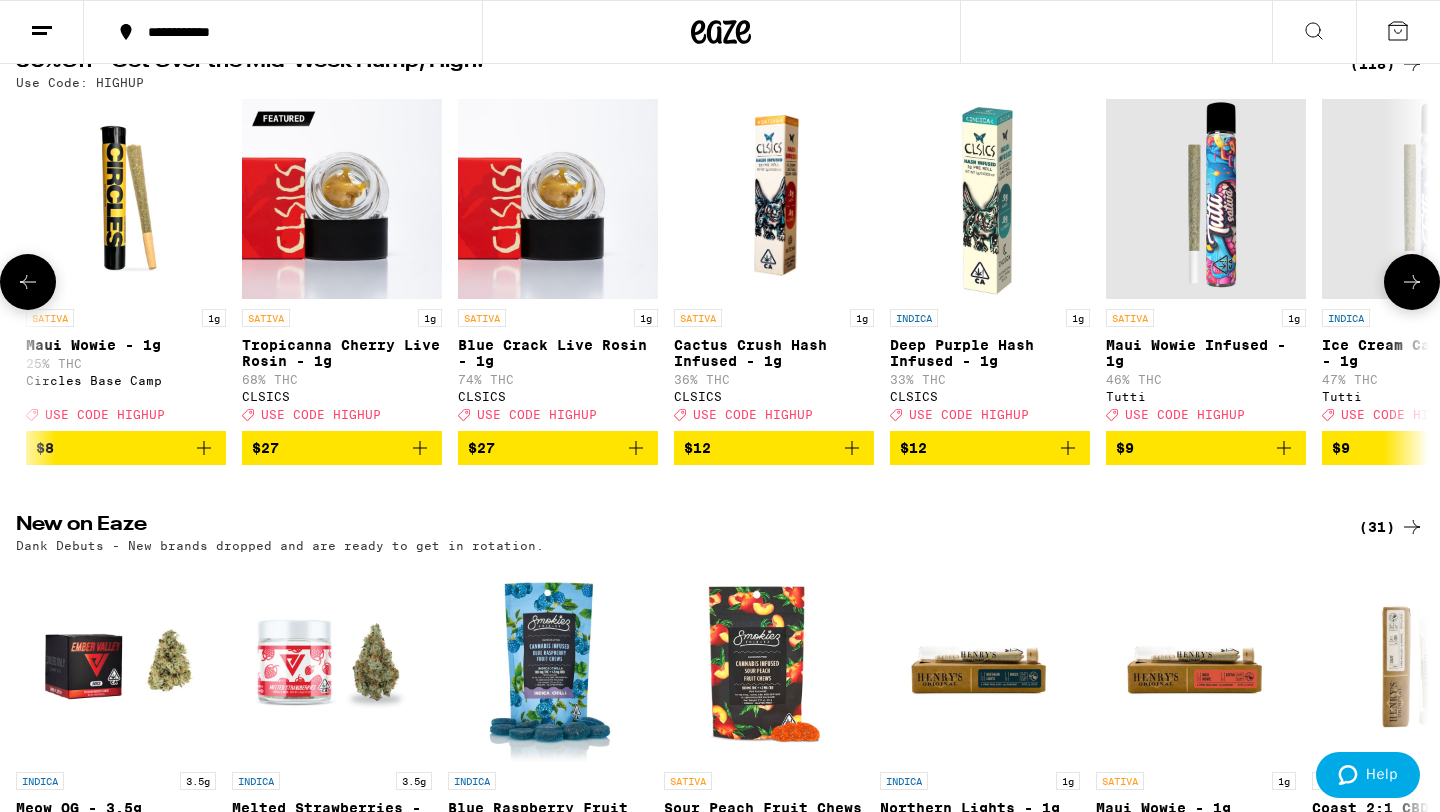 click at bounding box center [28, 282] 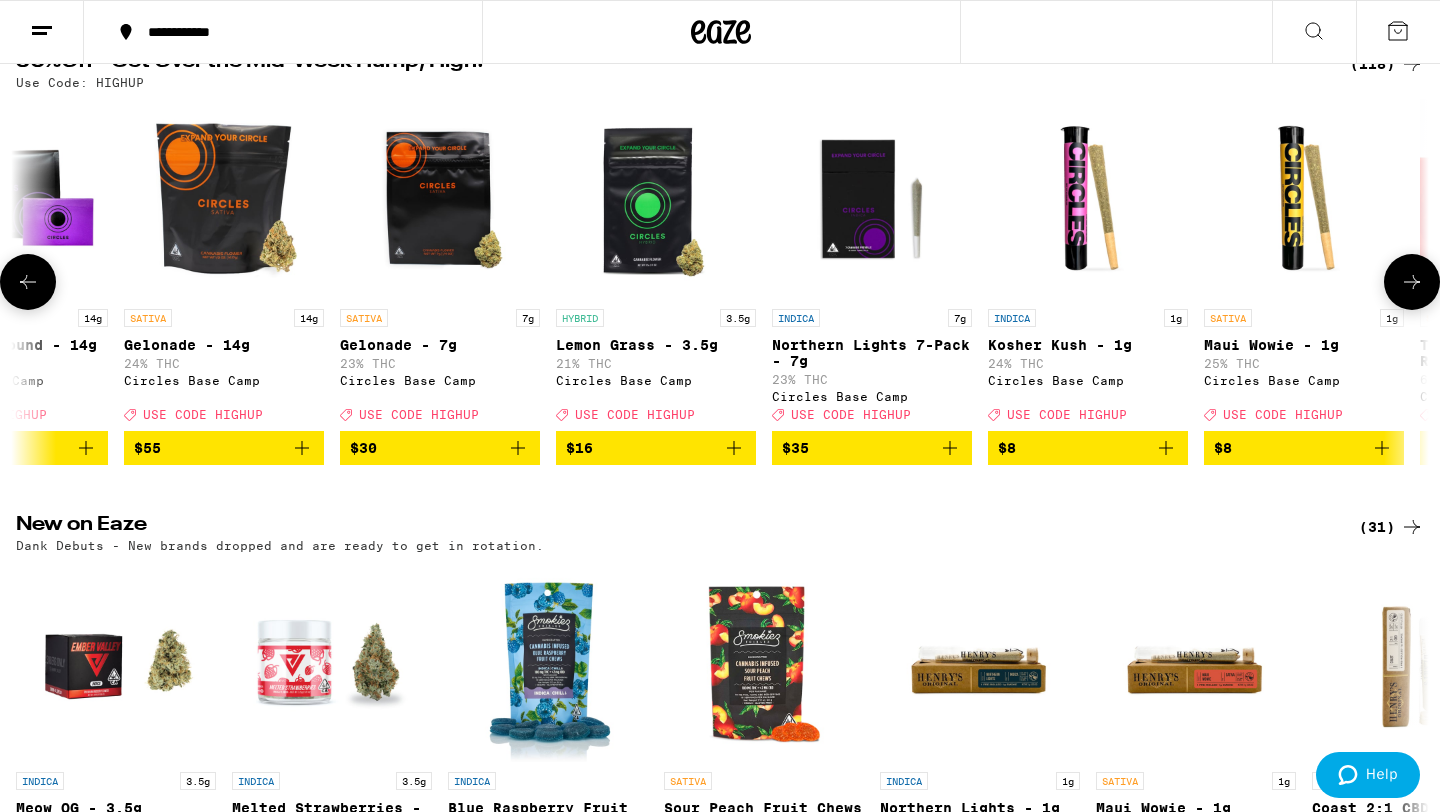 scroll, scrollTop: 0, scrollLeft: 19320, axis: horizontal 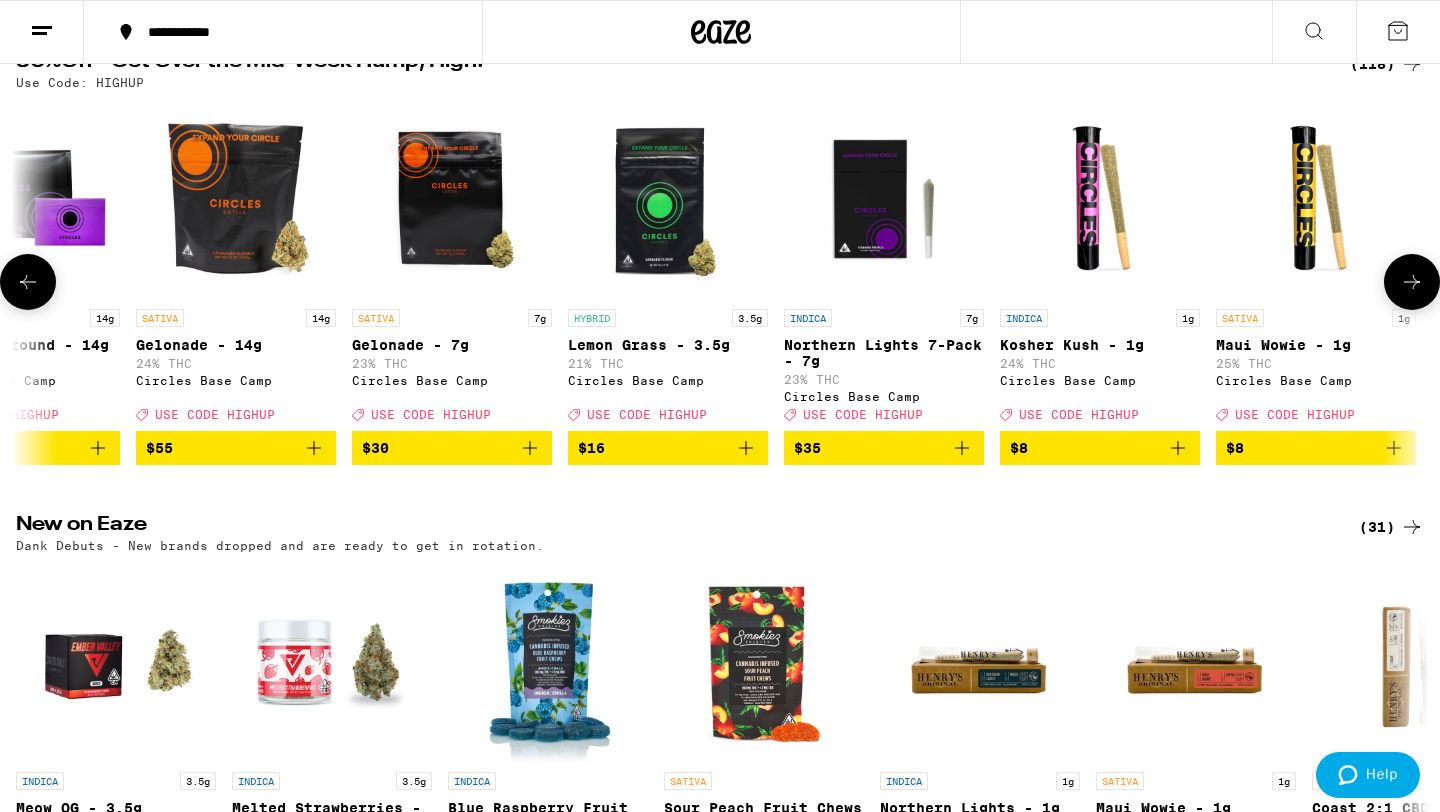 click 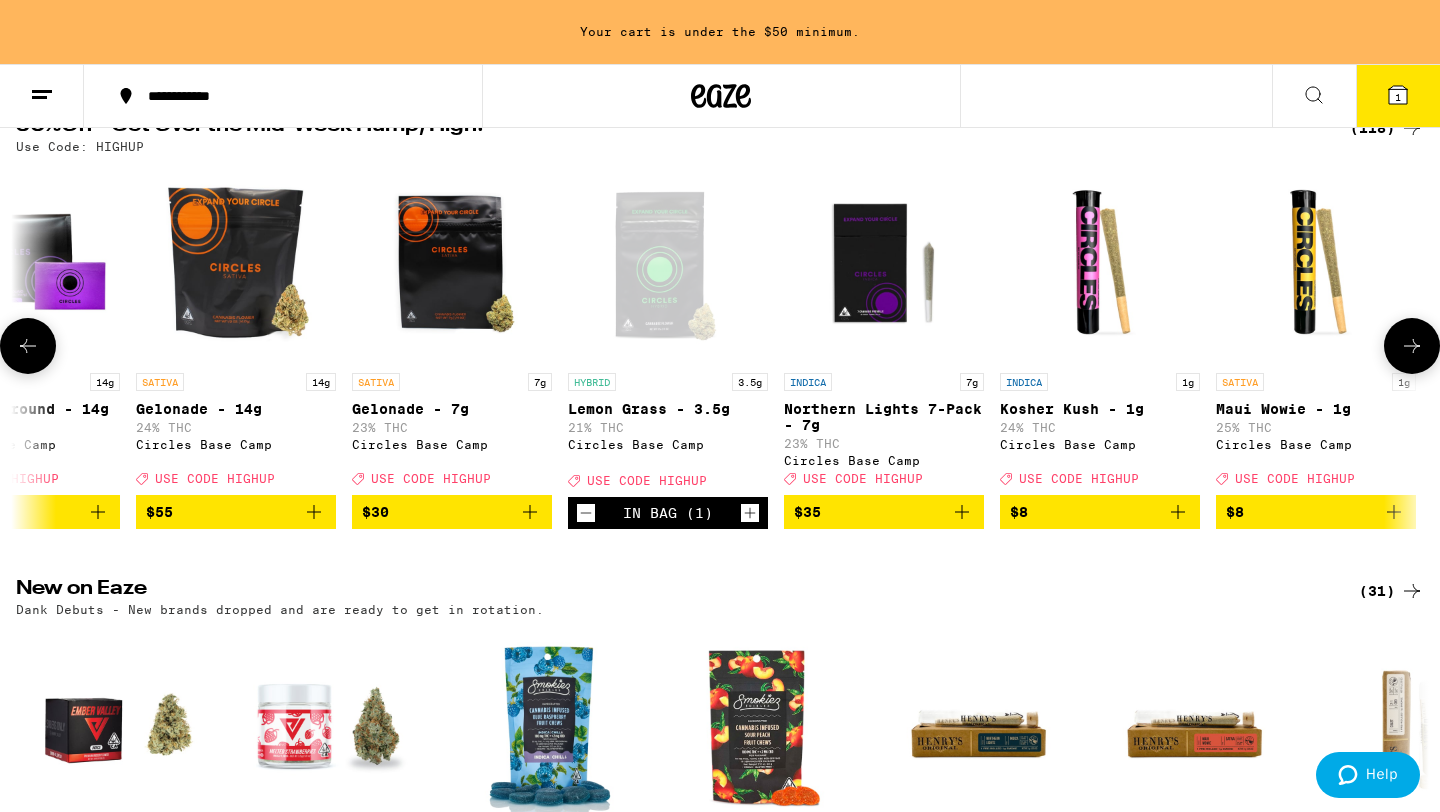scroll, scrollTop: 302, scrollLeft: 0, axis: vertical 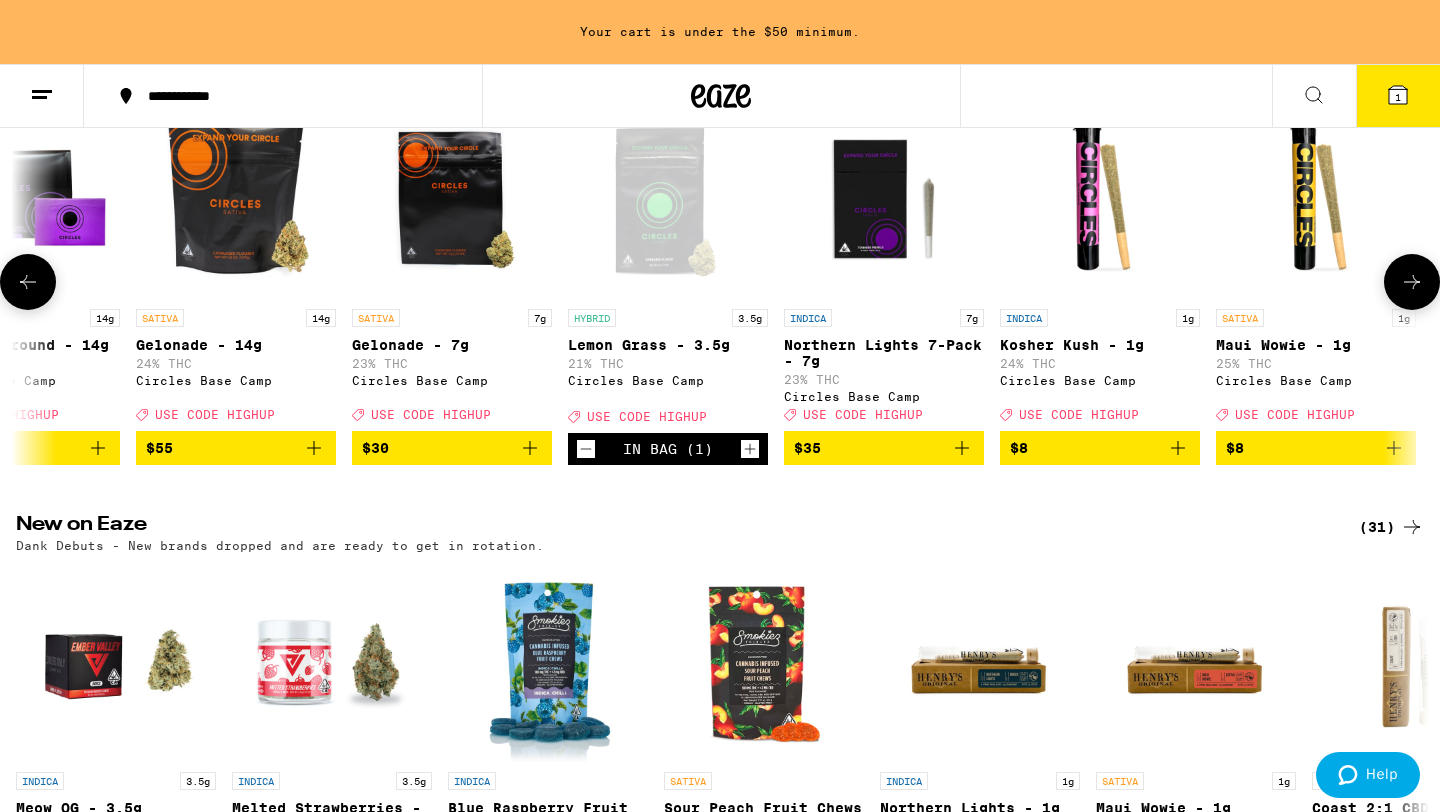 click 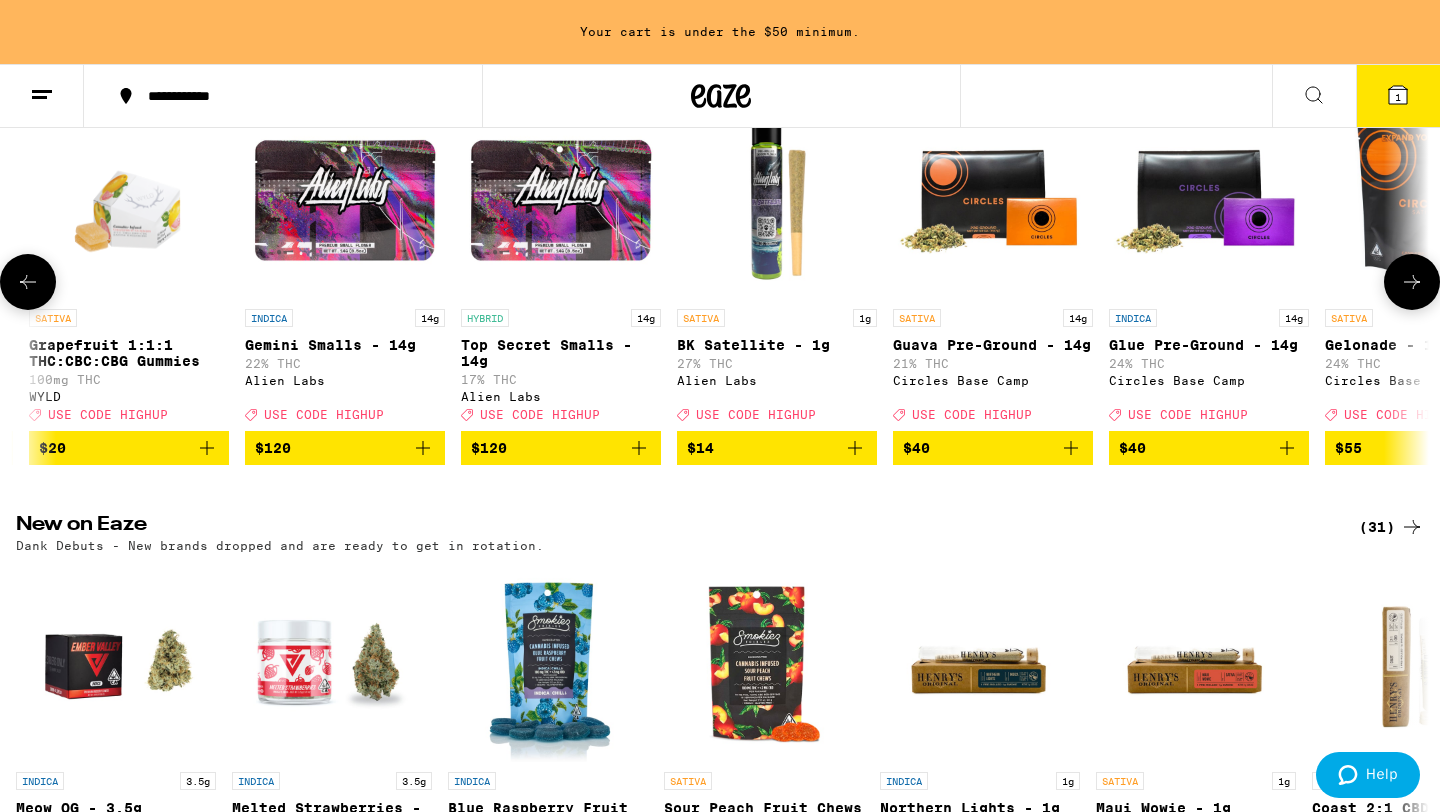 scroll, scrollTop: 0, scrollLeft: 18130, axis: horizontal 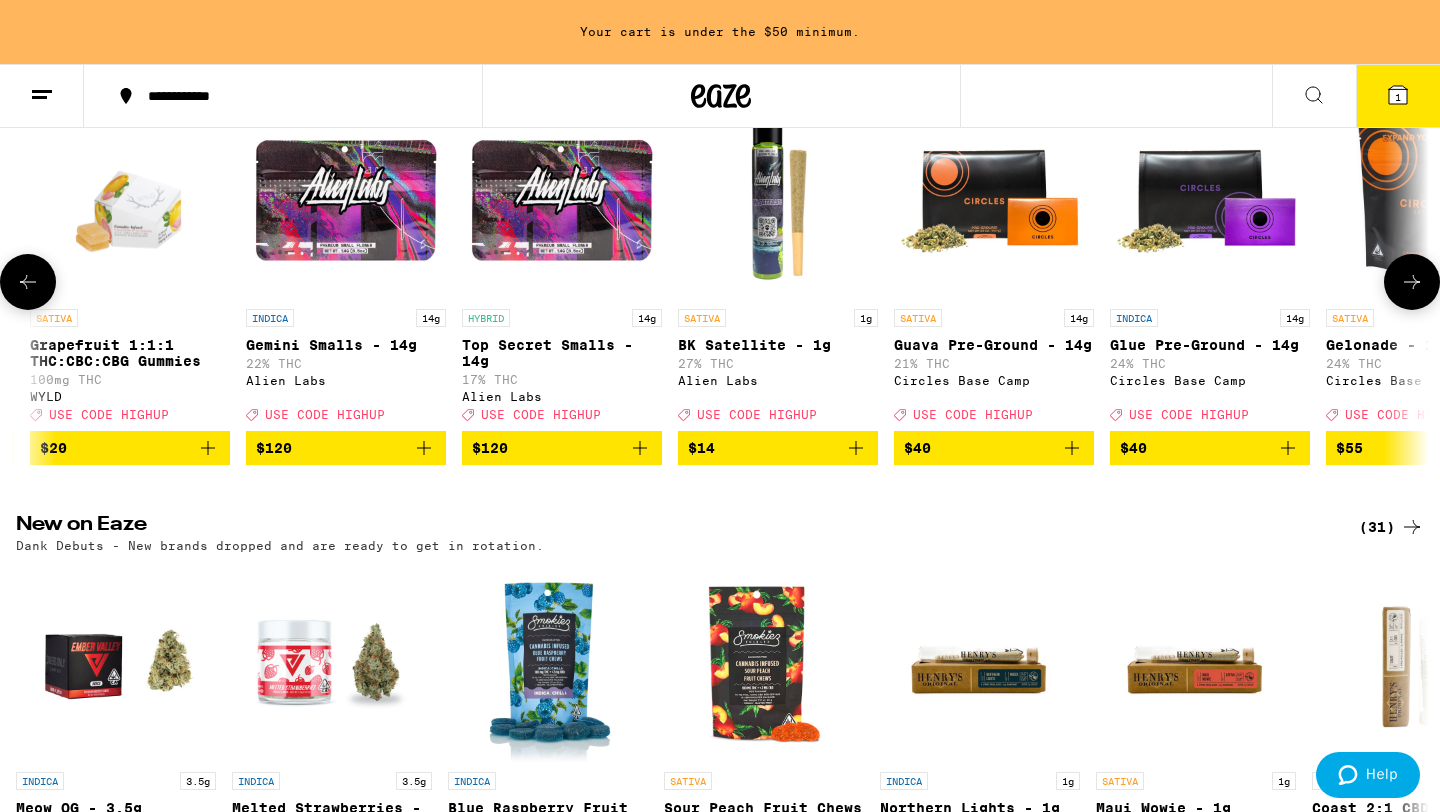 click 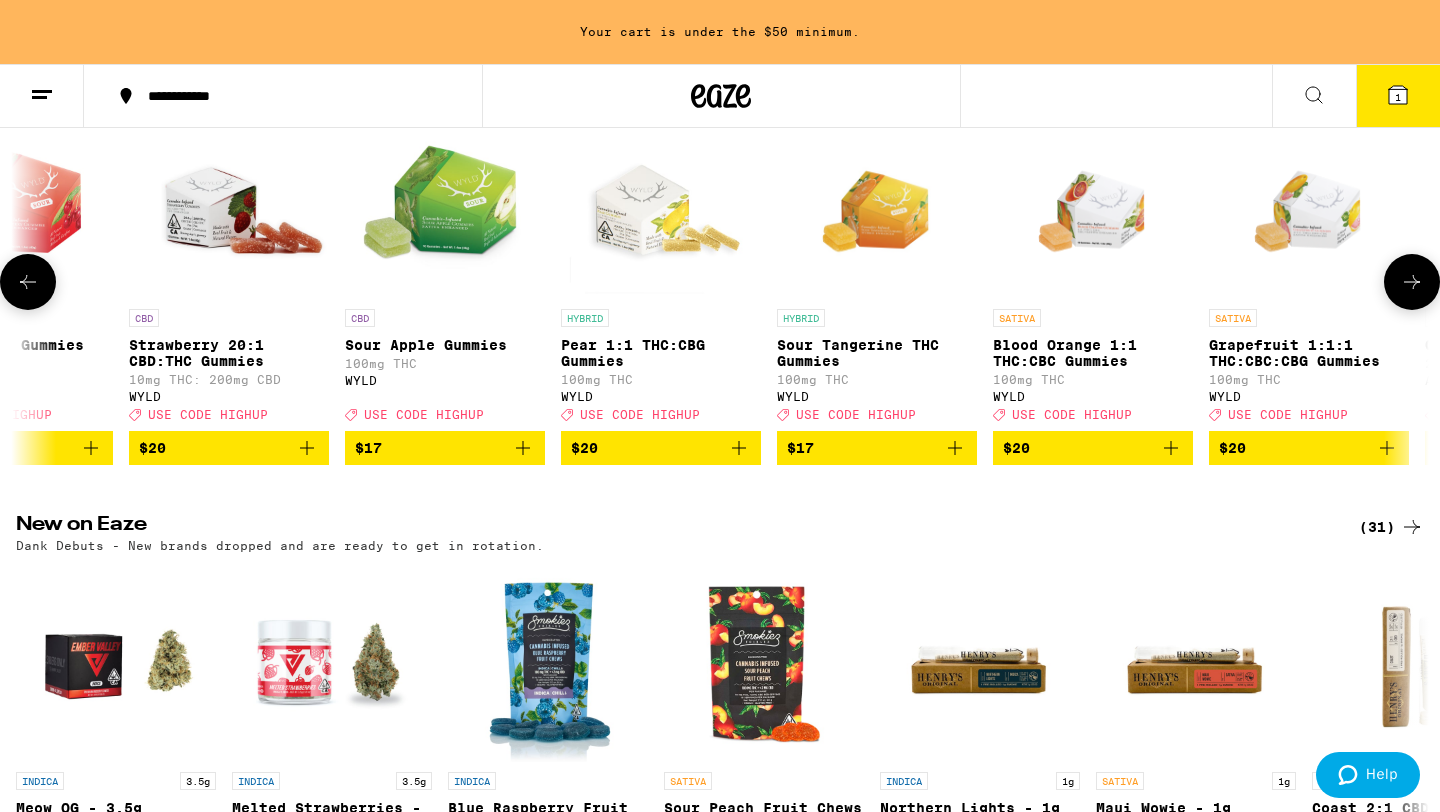 scroll, scrollTop: 0, scrollLeft: 16940, axis: horizontal 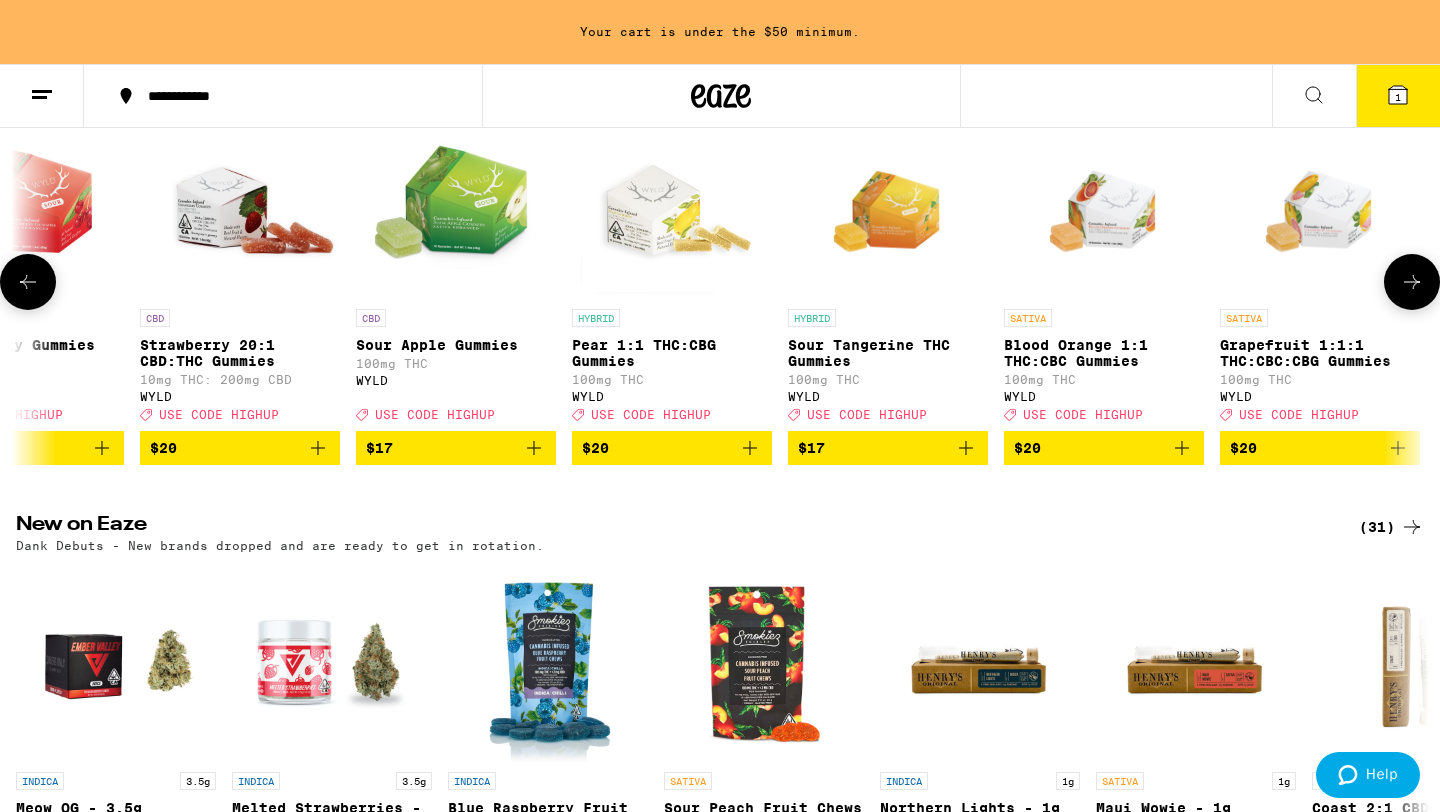 click 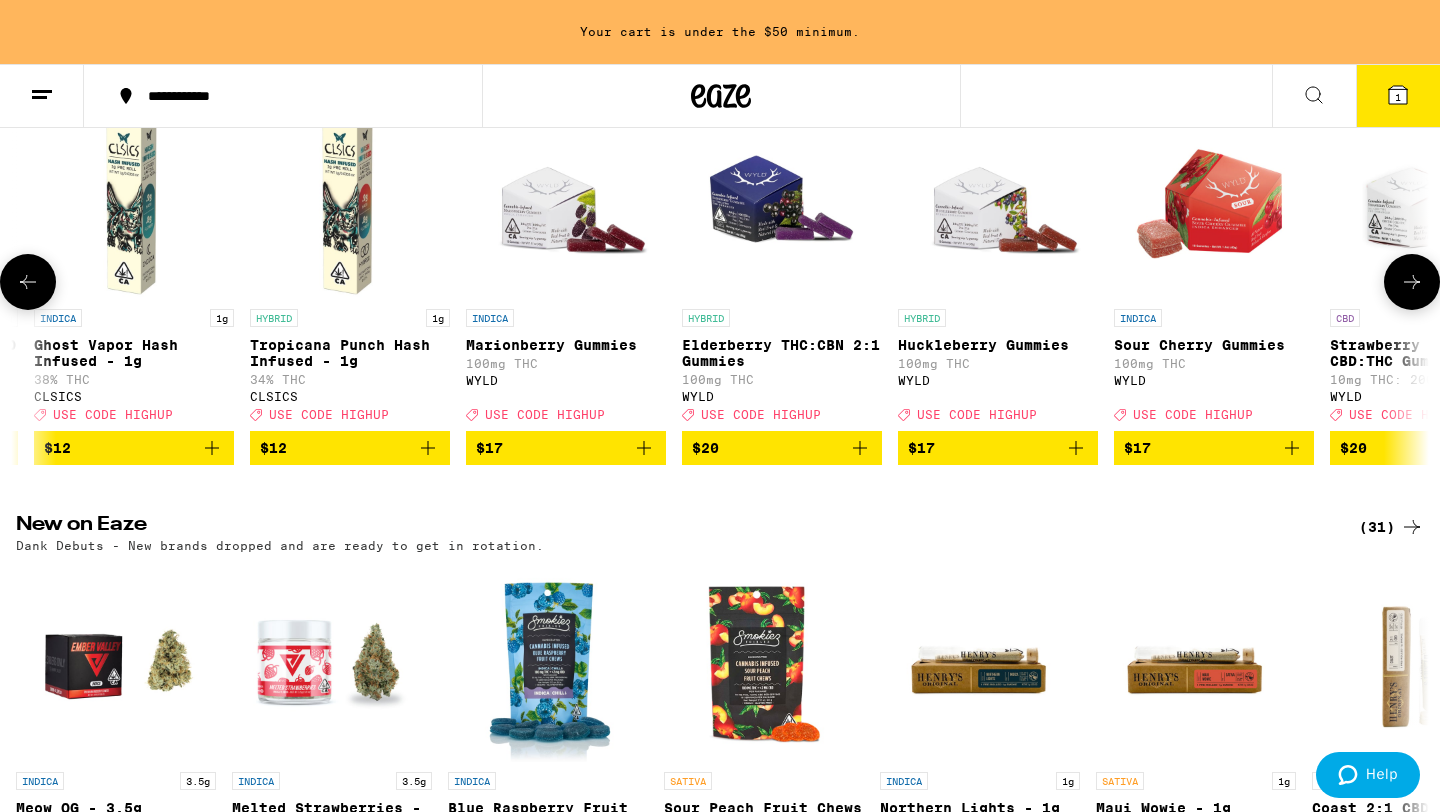 click 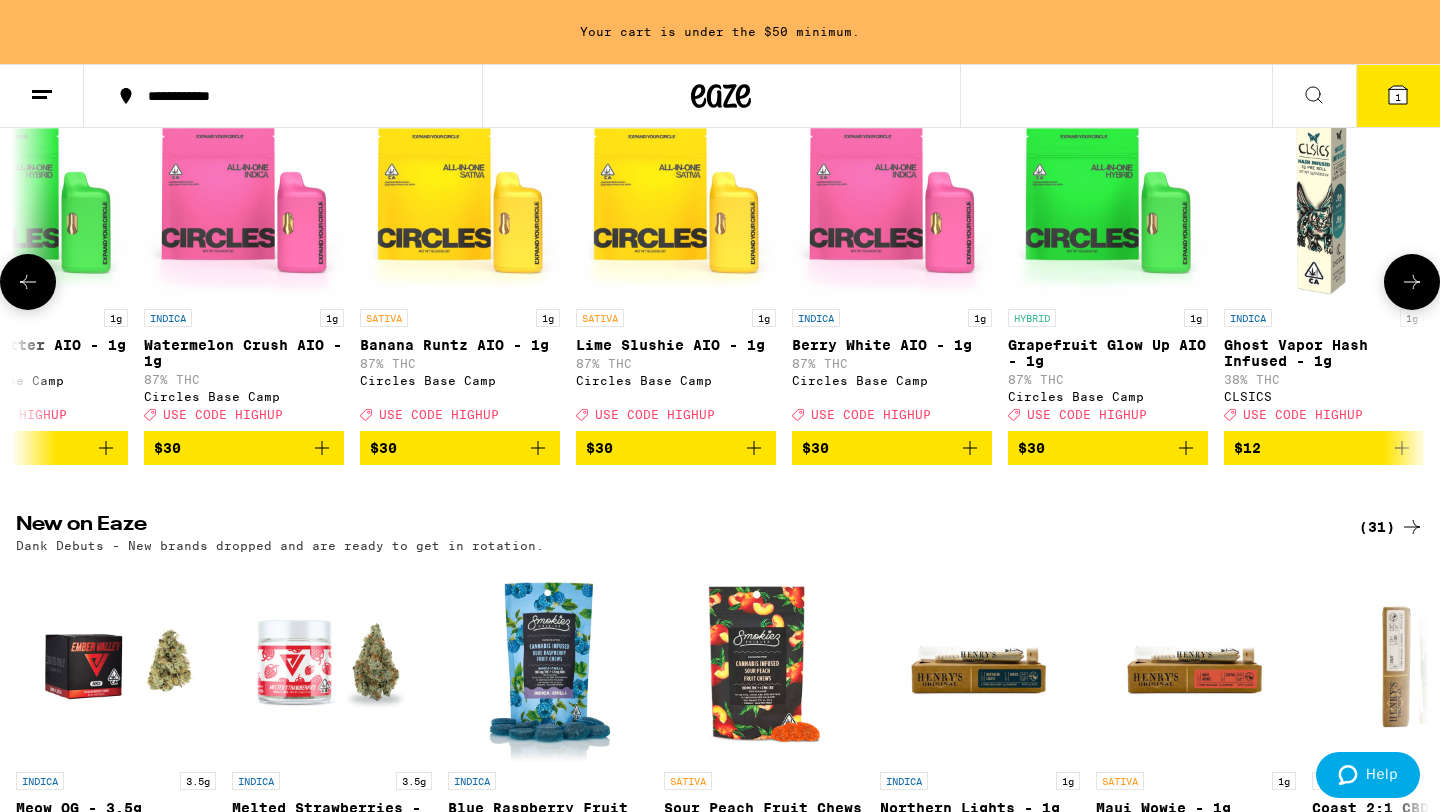 click 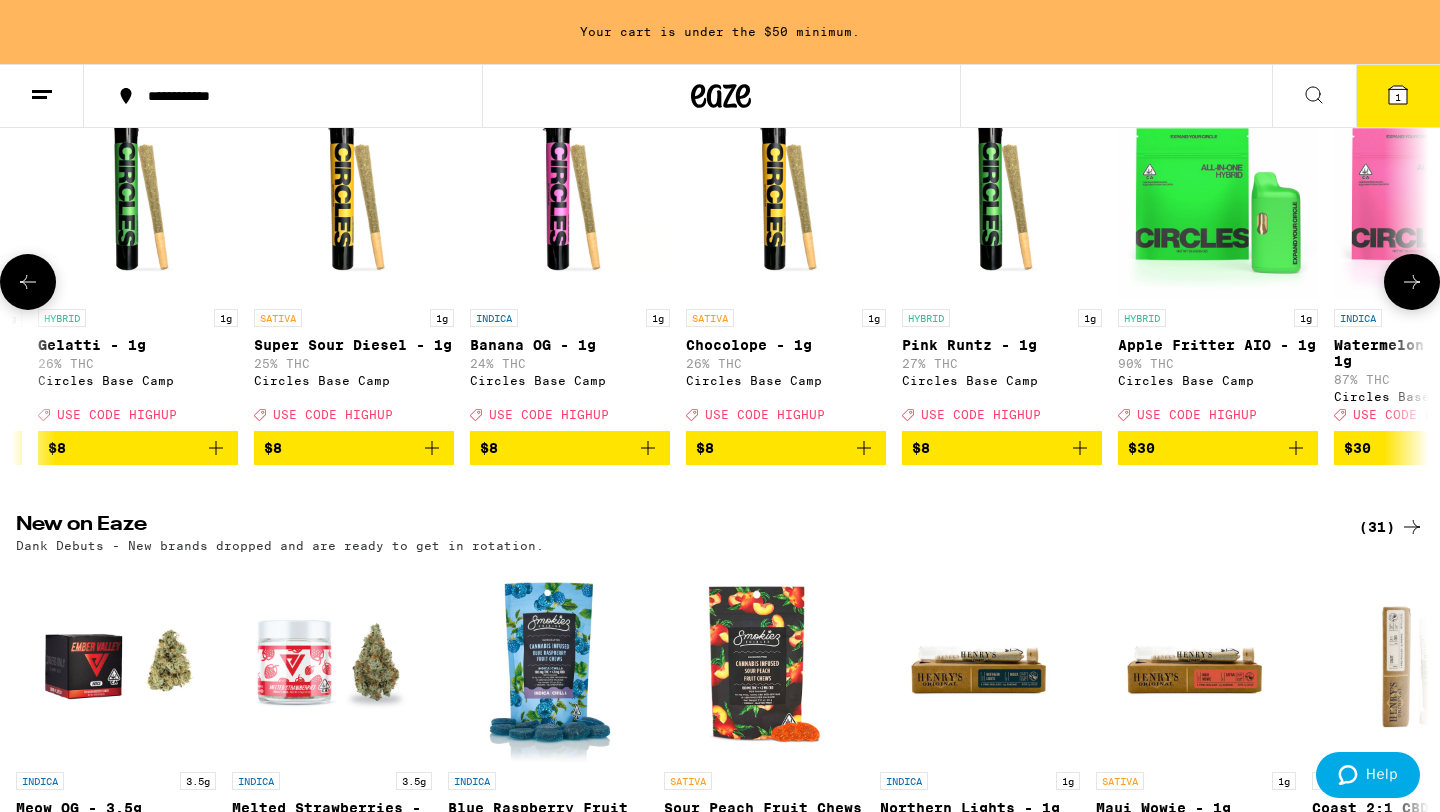 click 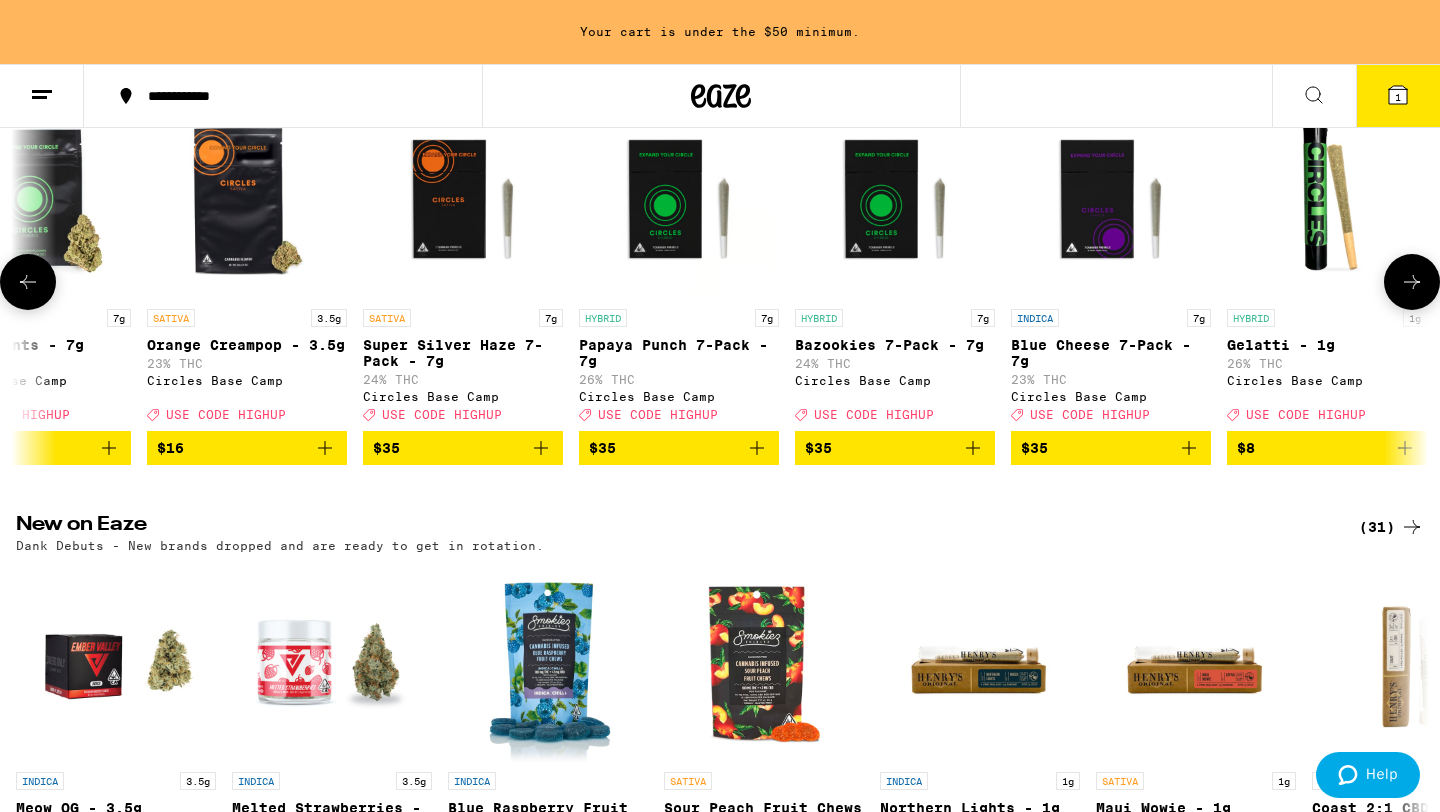 scroll, scrollTop: 0, scrollLeft: 12180, axis: horizontal 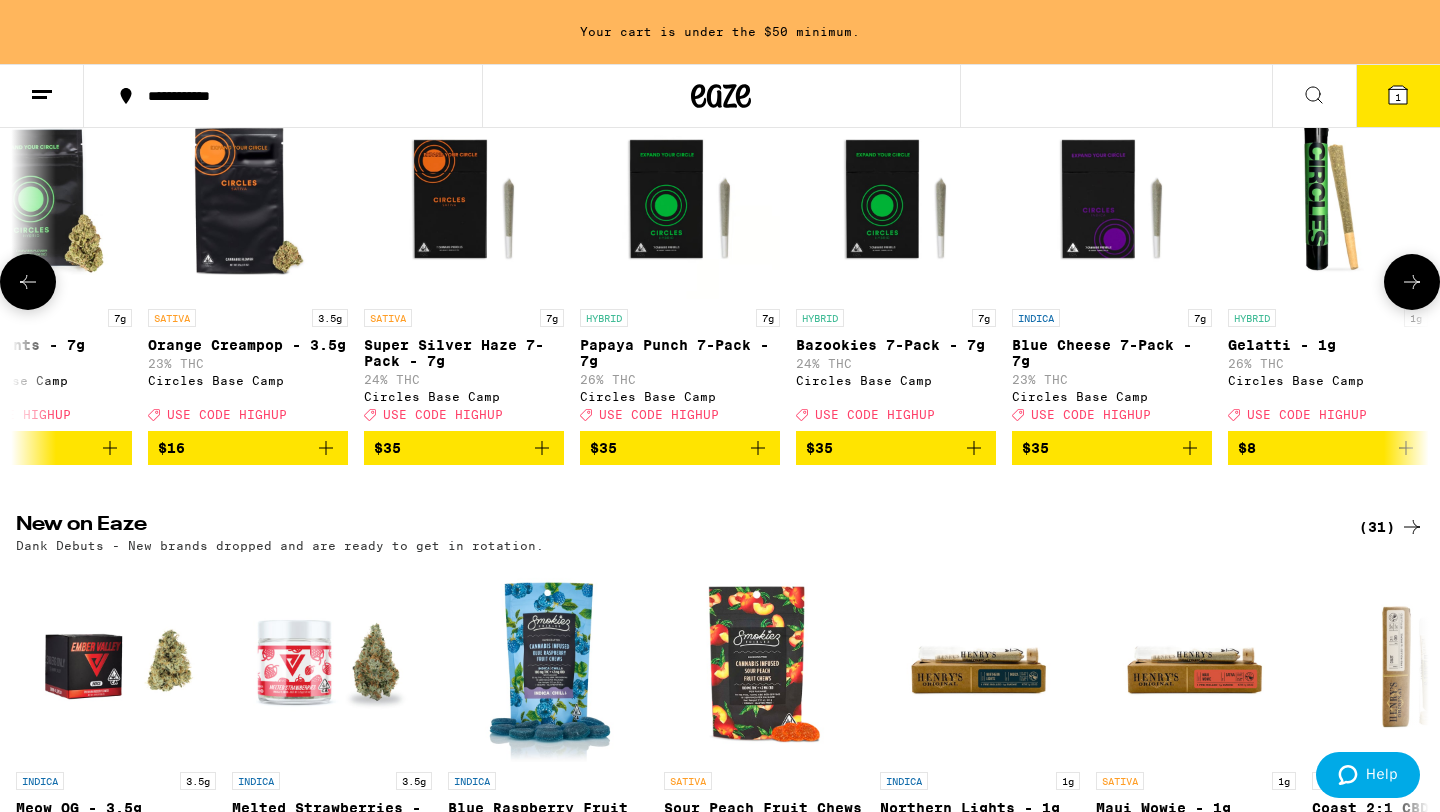 click 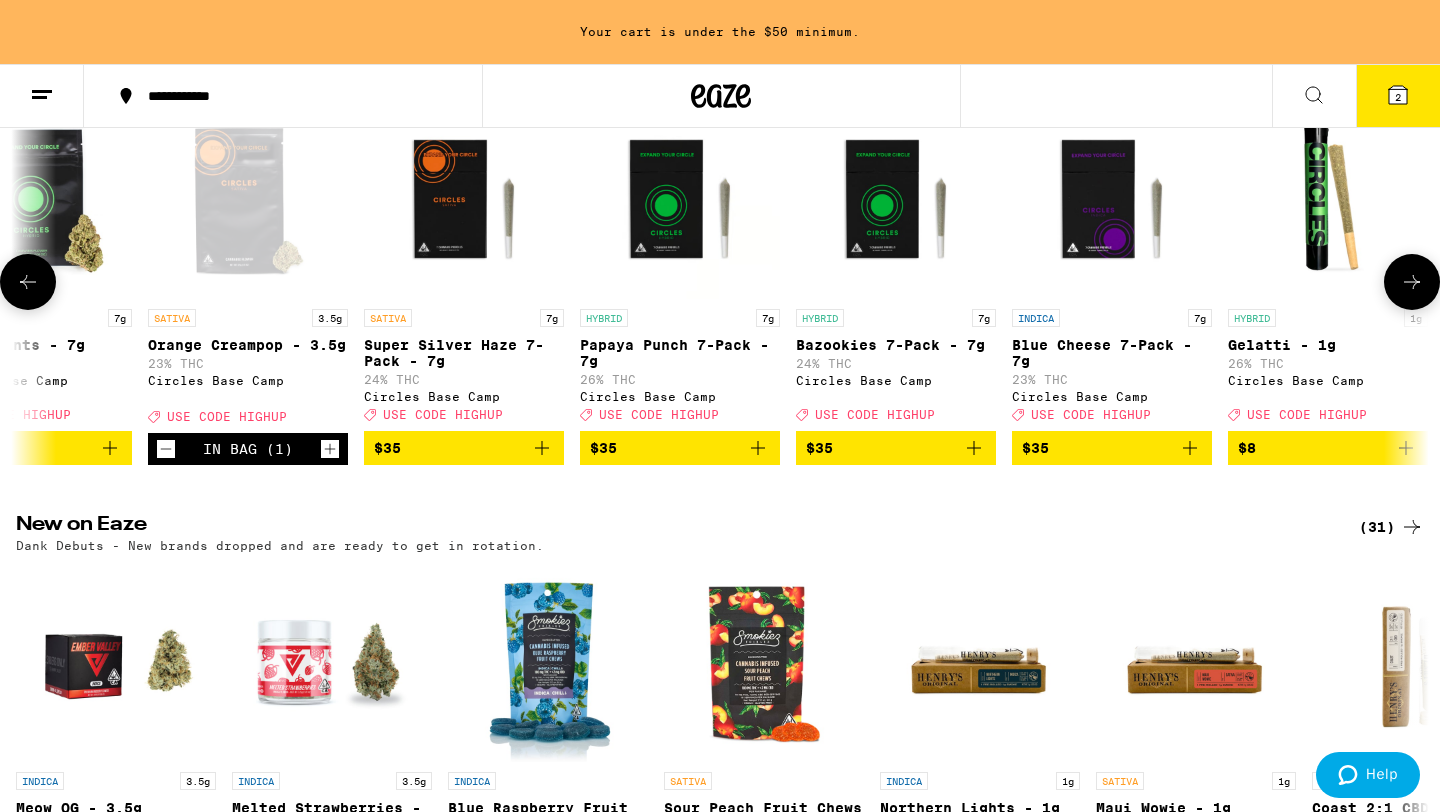 click at bounding box center (28, 282) 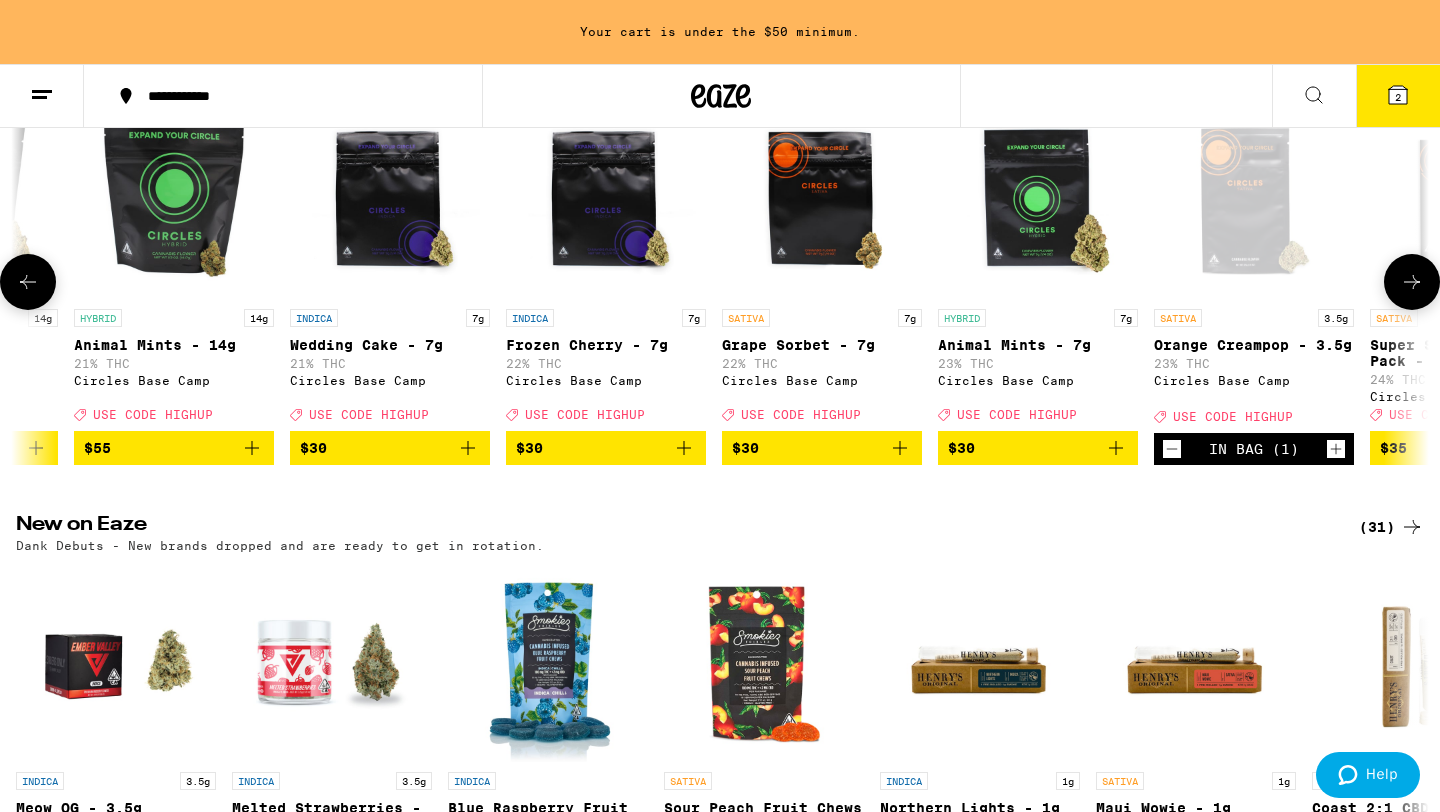 scroll, scrollTop: 0, scrollLeft: 11185, axis: horizontal 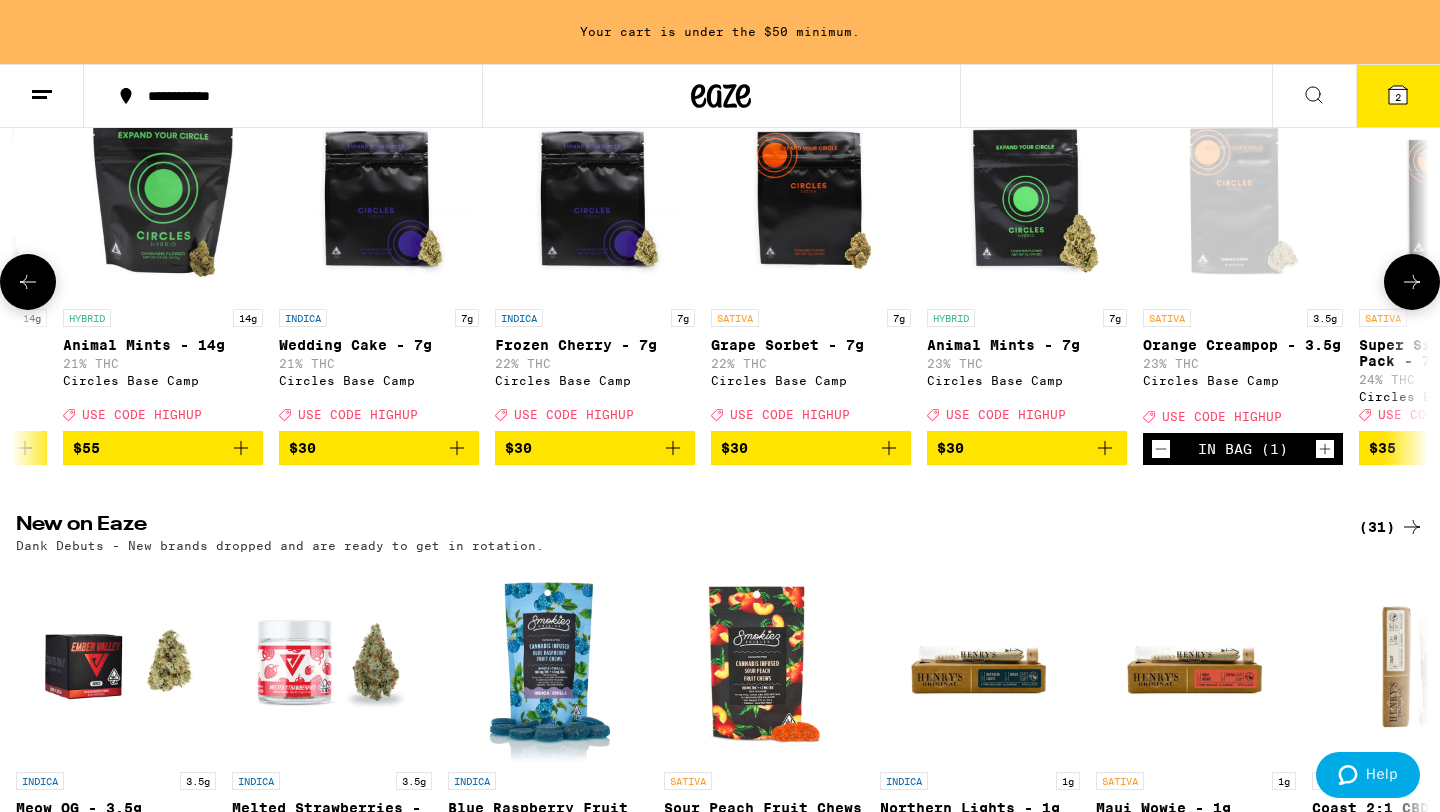 click 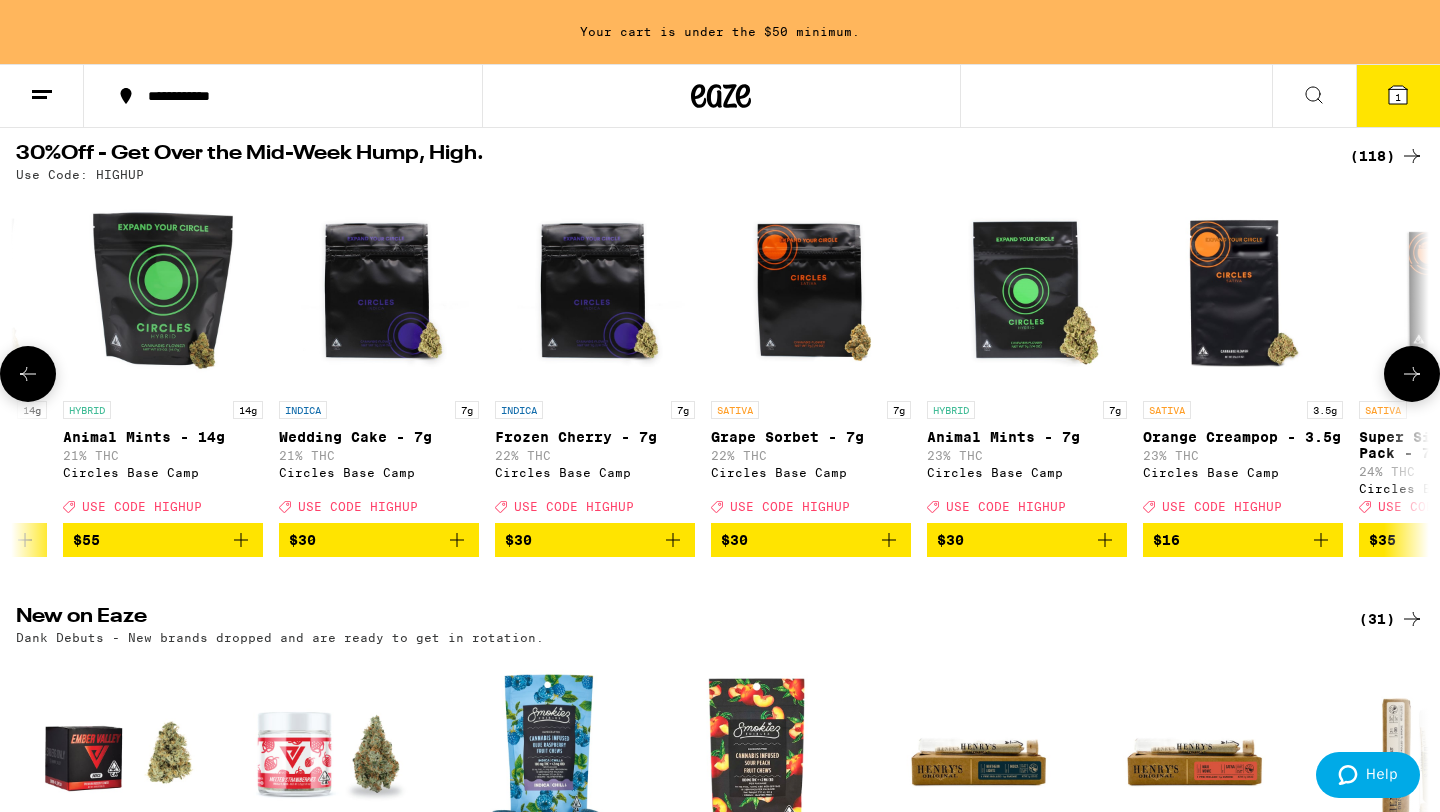 scroll, scrollTop: 208, scrollLeft: 0, axis: vertical 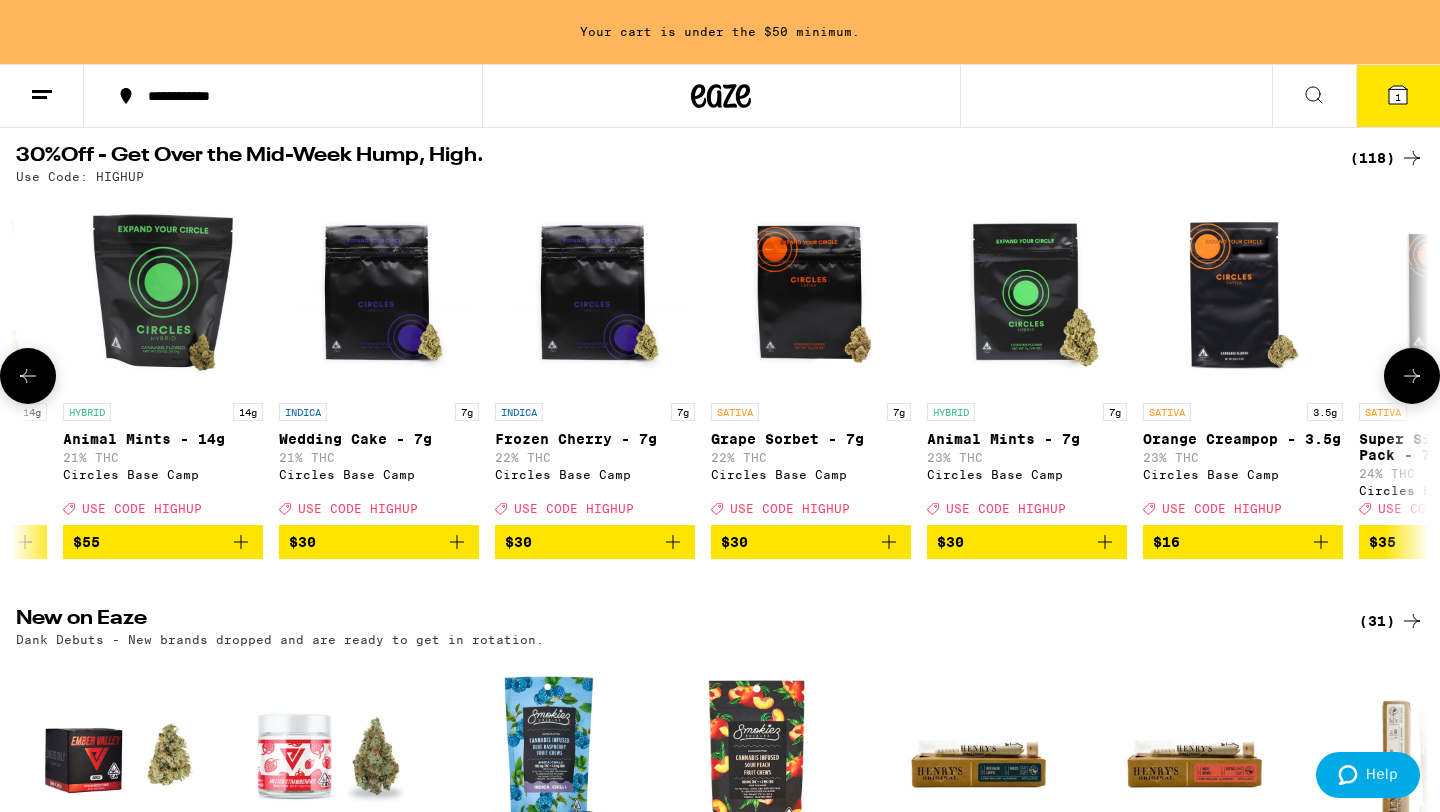 click at bounding box center (28, 376) 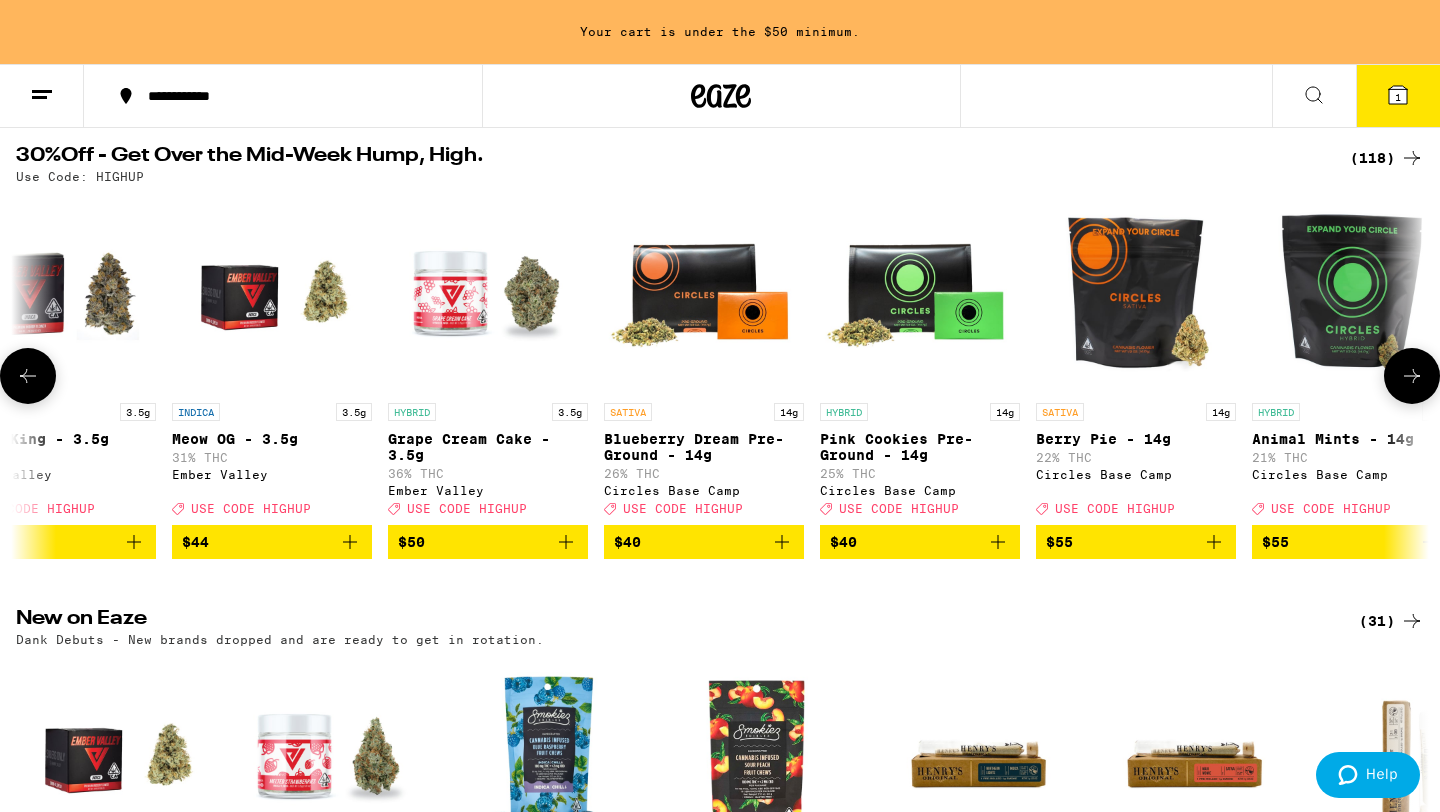 scroll, scrollTop: 0, scrollLeft: 9995, axis: horizontal 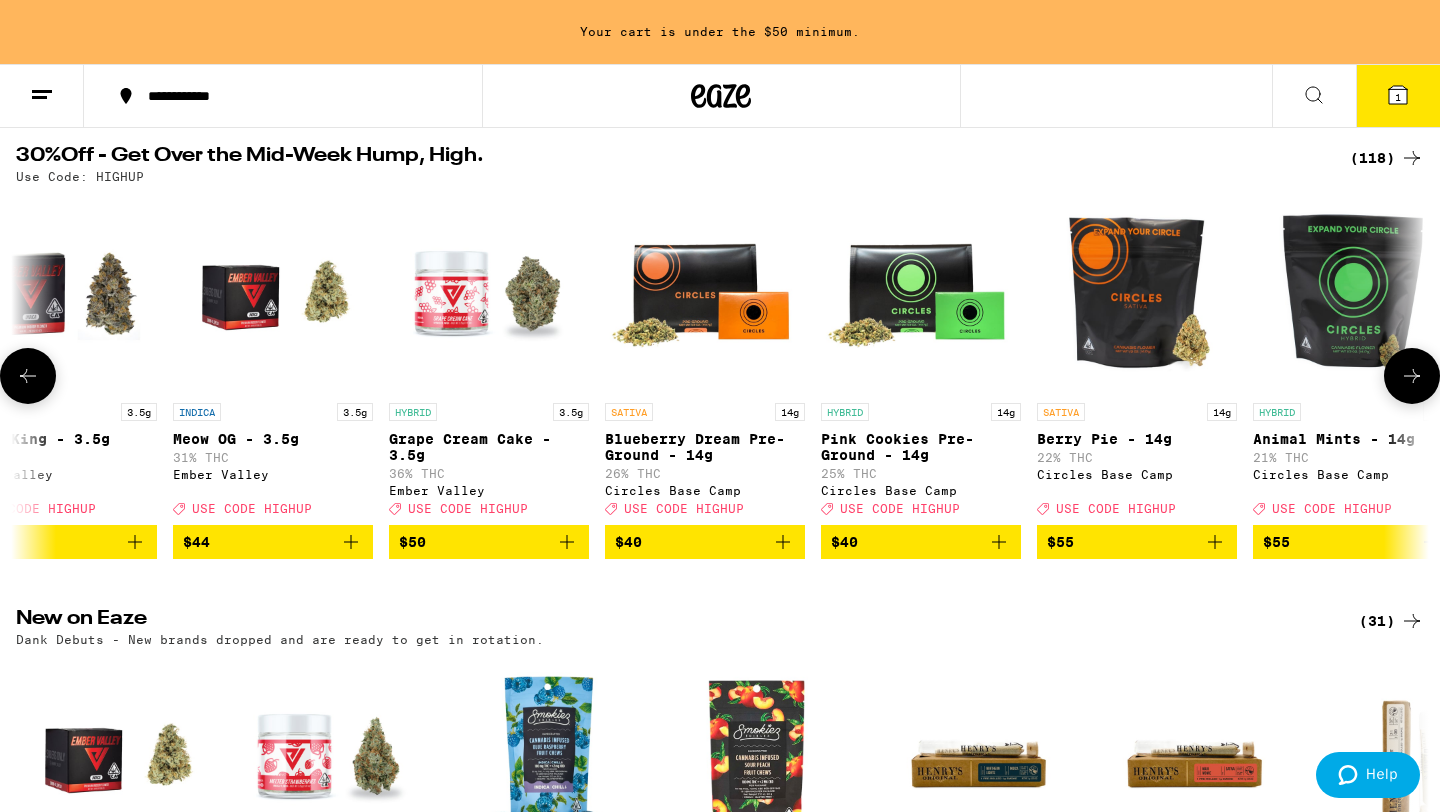 click at bounding box center [28, 376] 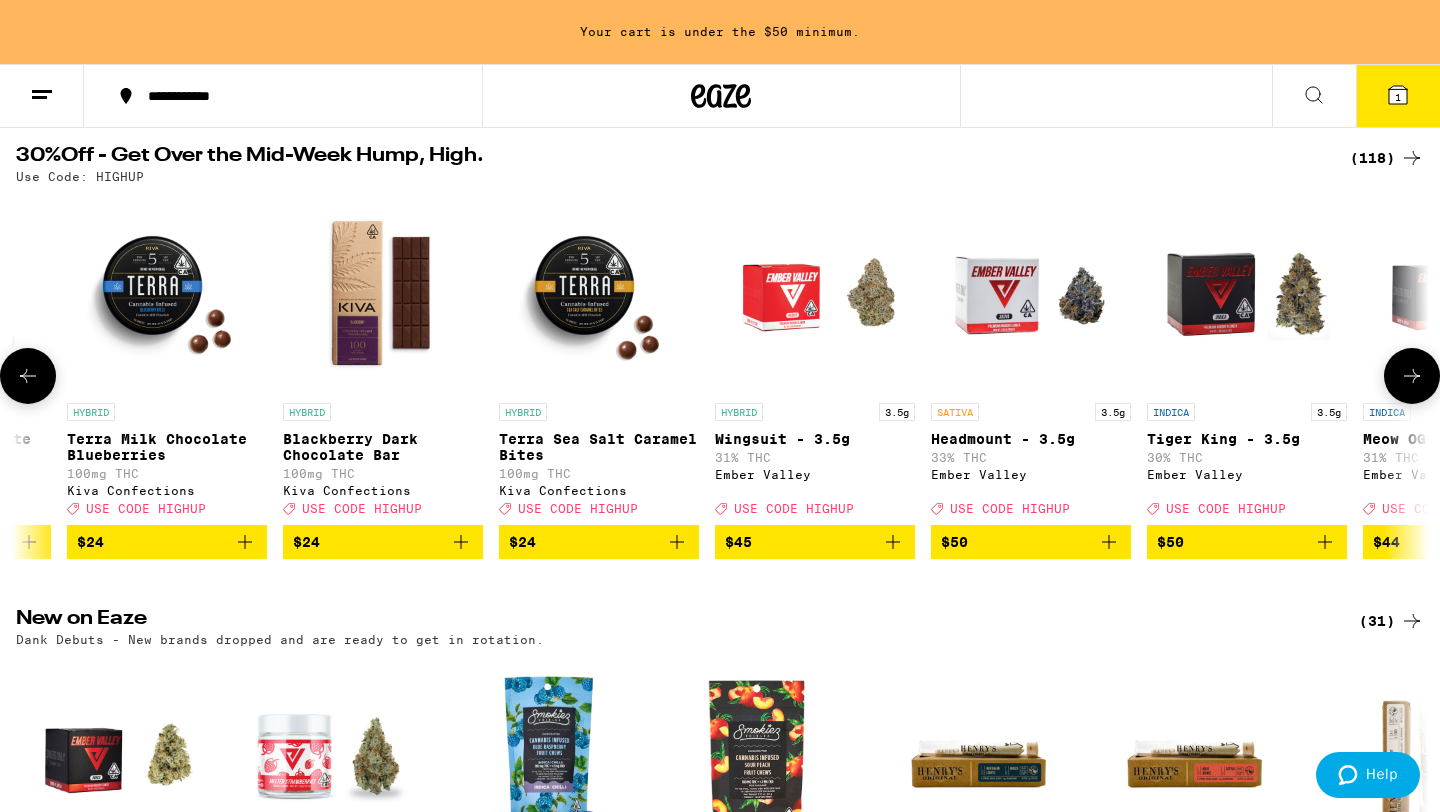 click at bounding box center [28, 376] 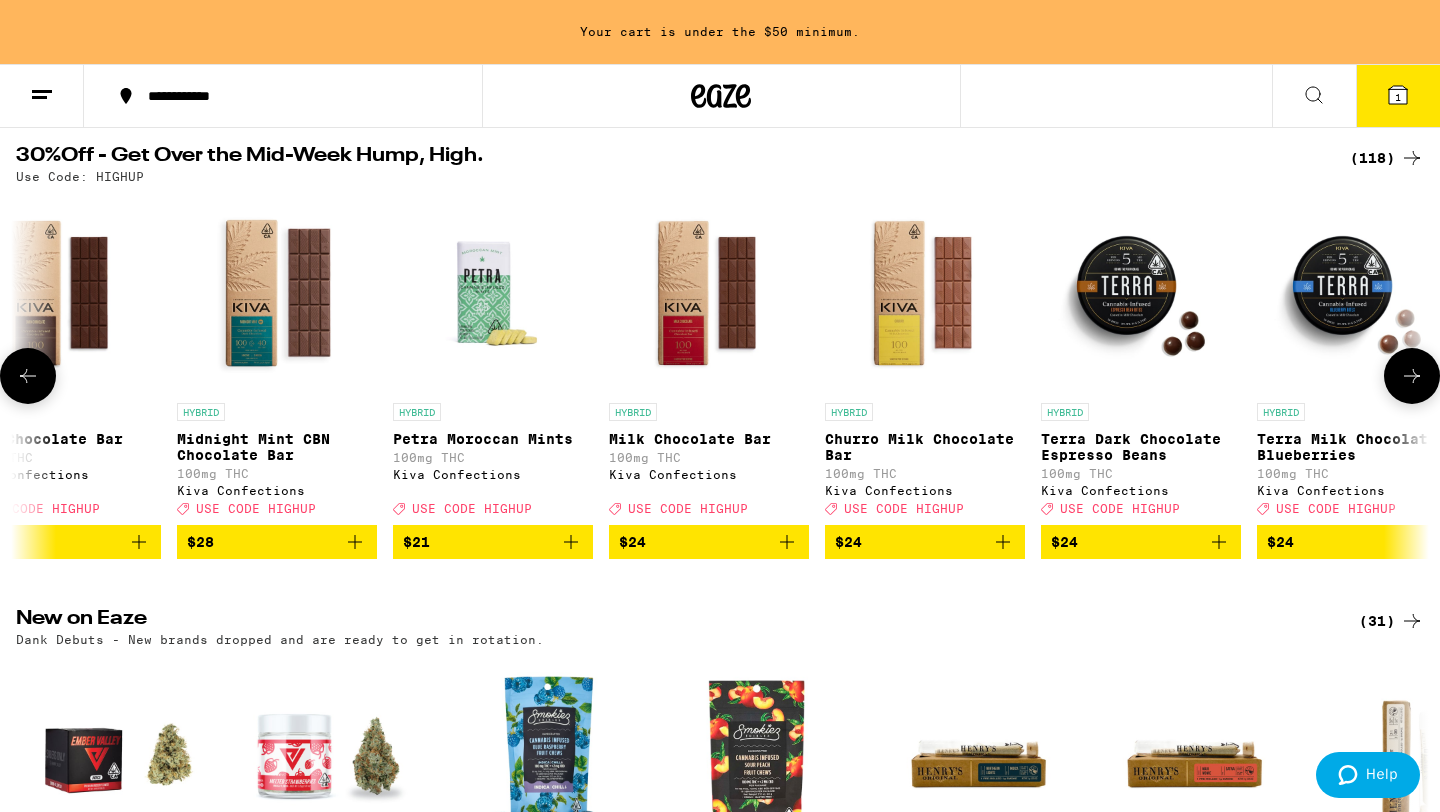 click at bounding box center [28, 376] 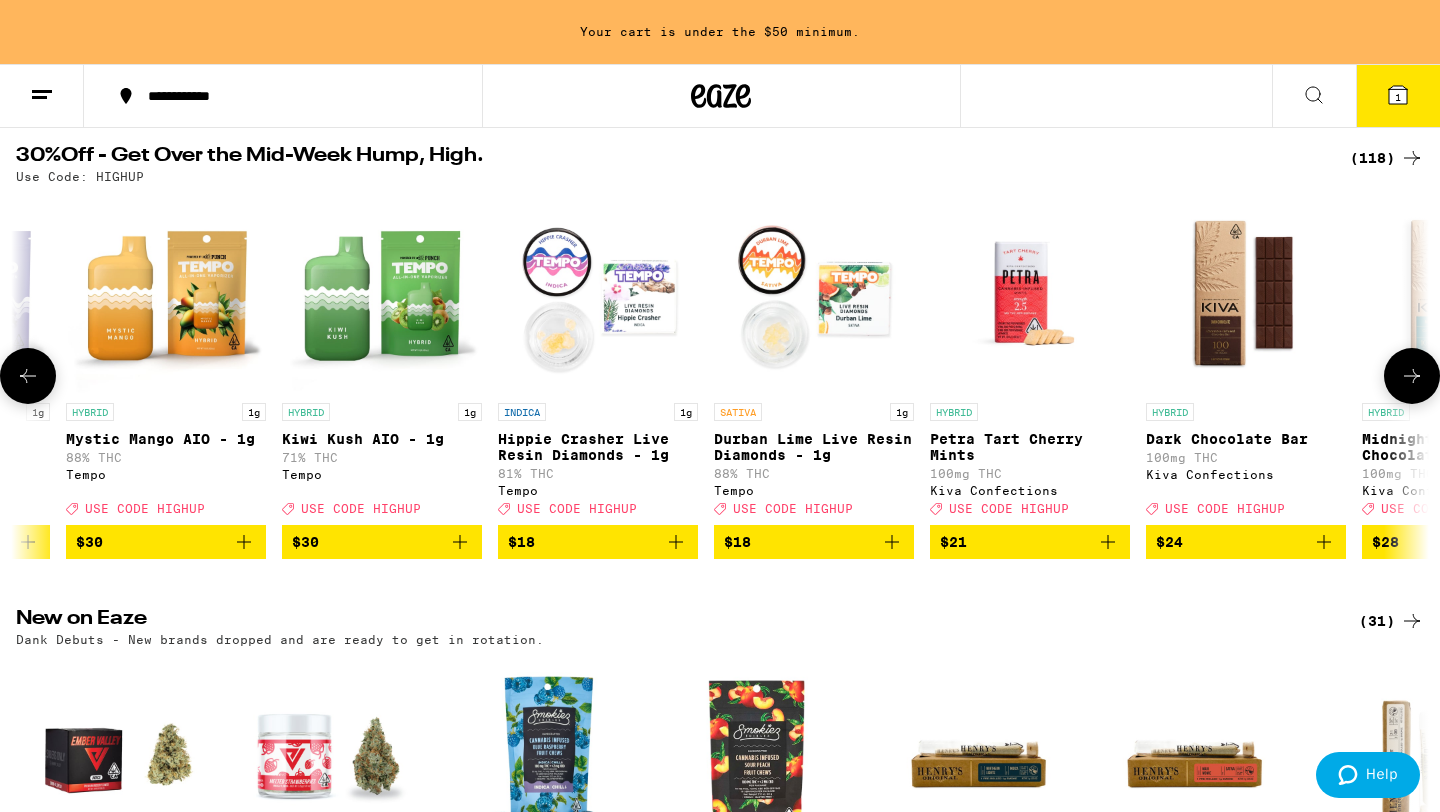 scroll, scrollTop: 0, scrollLeft: 6425, axis: horizontal 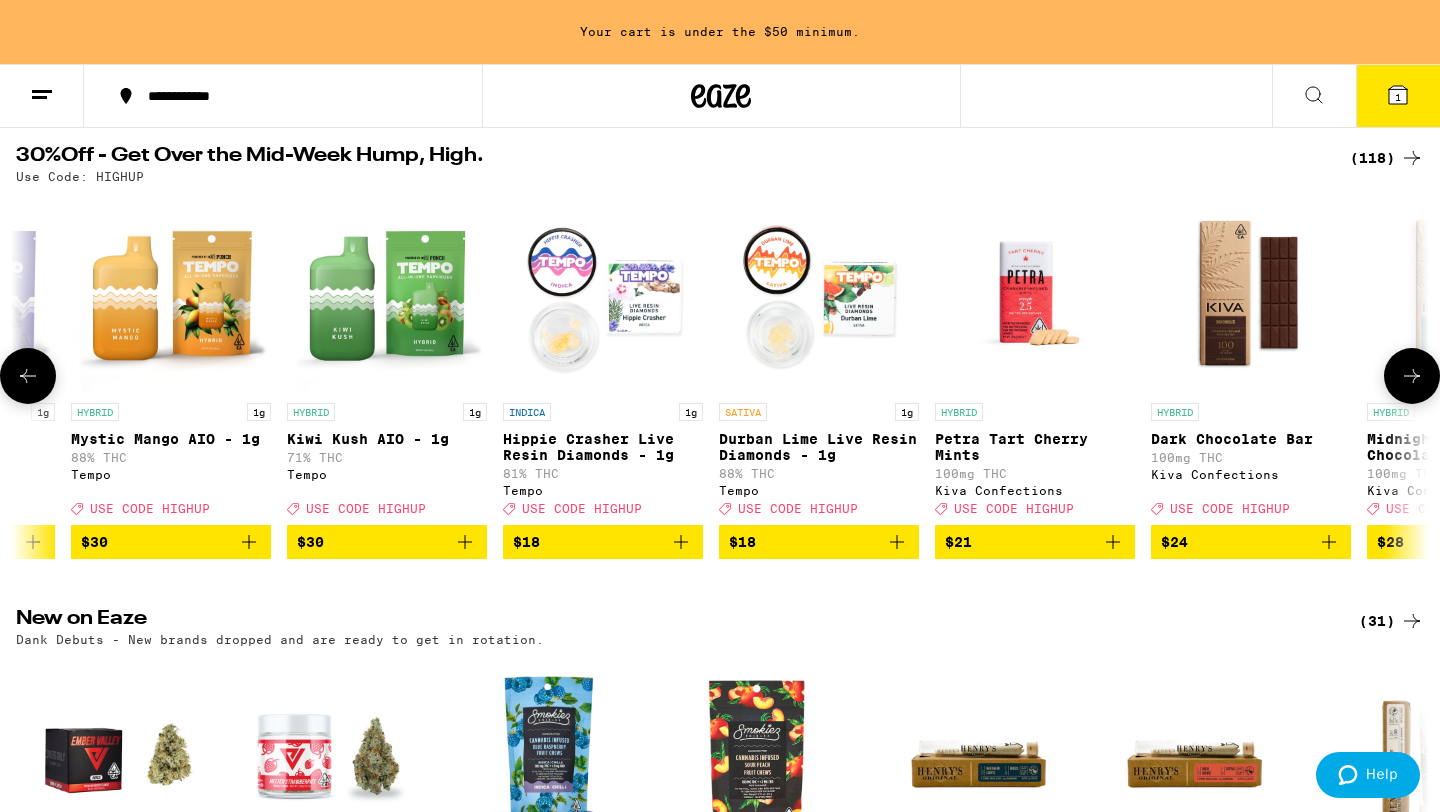 click at bounding box center [28, 376] 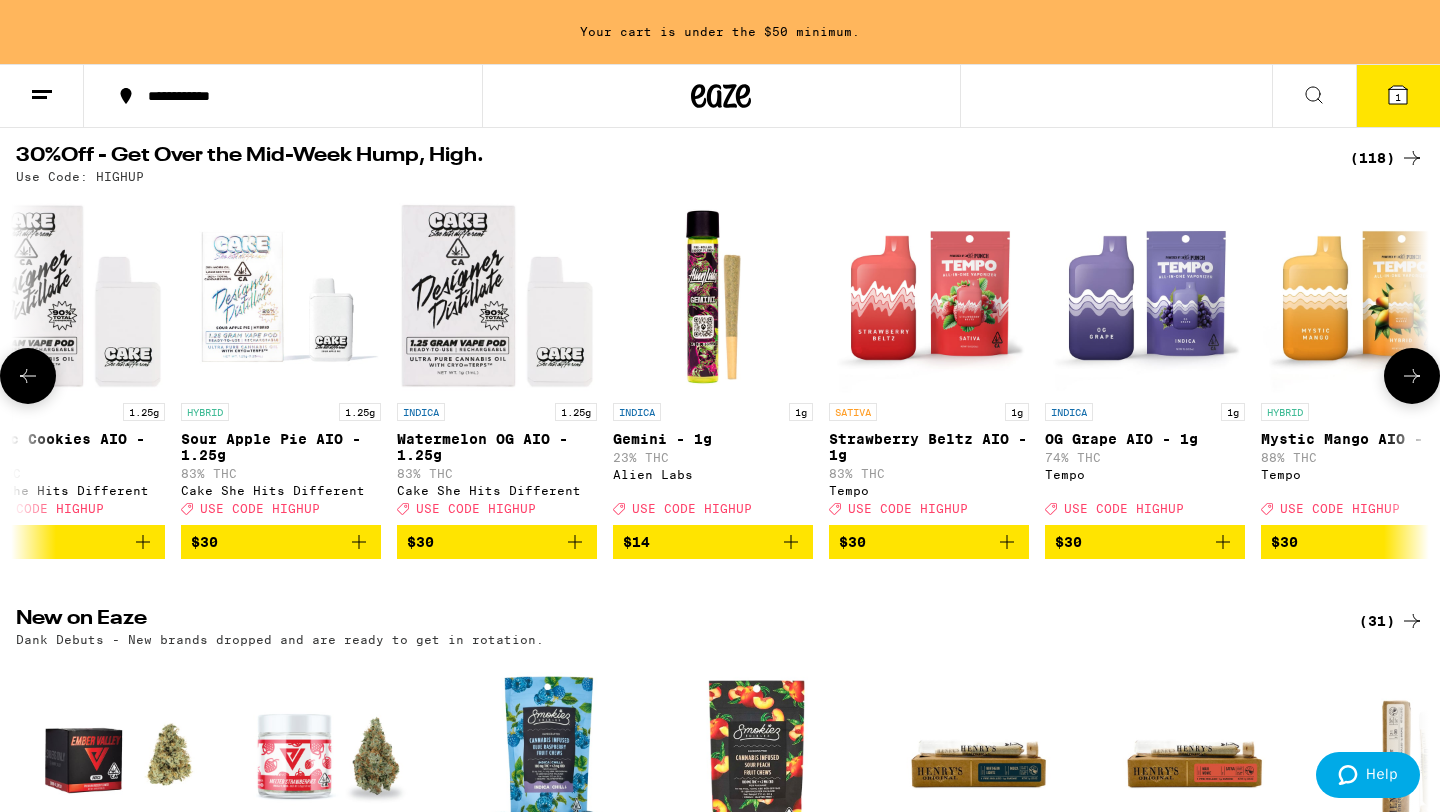 click at bounding box center (28, 376) 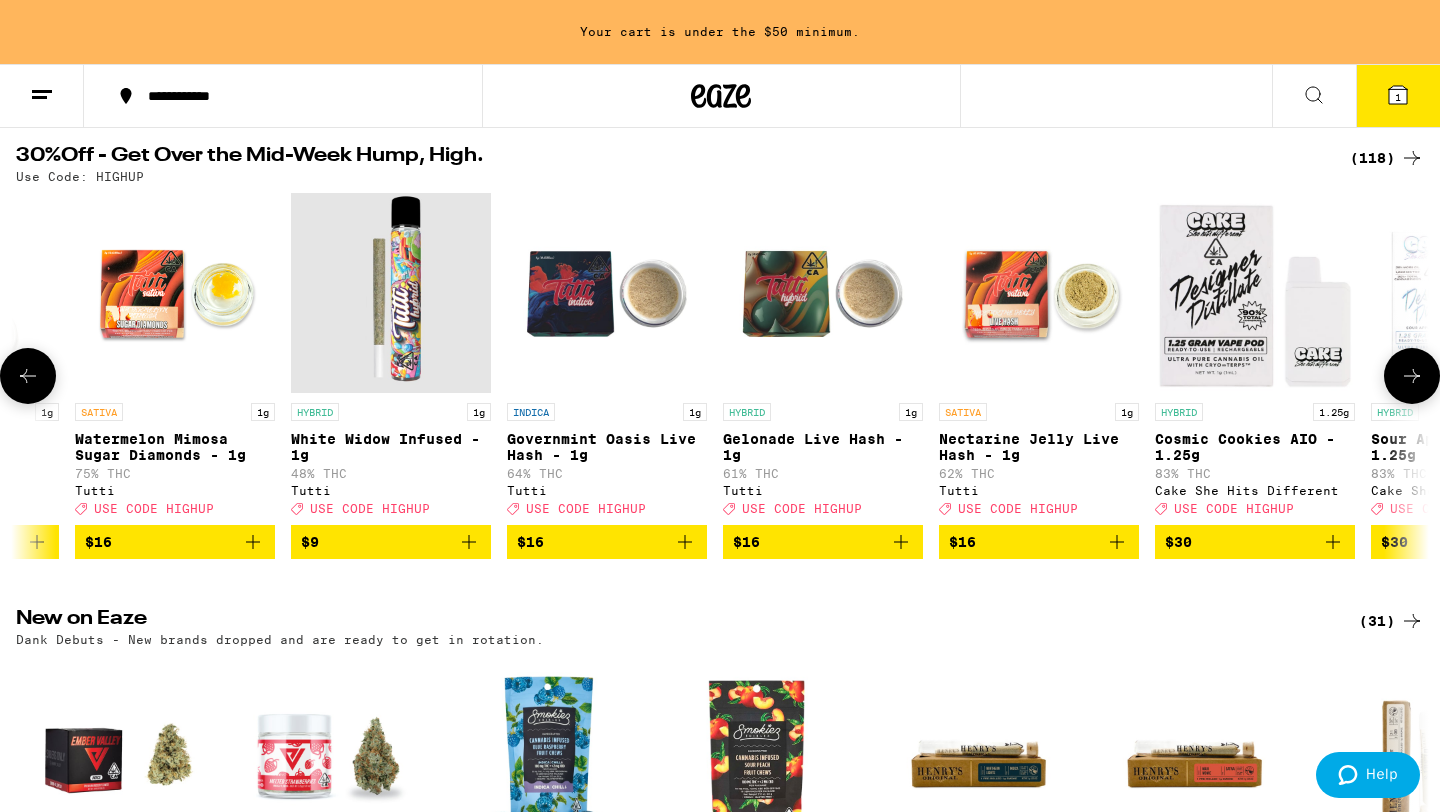 click at bounding box center [28, 376] 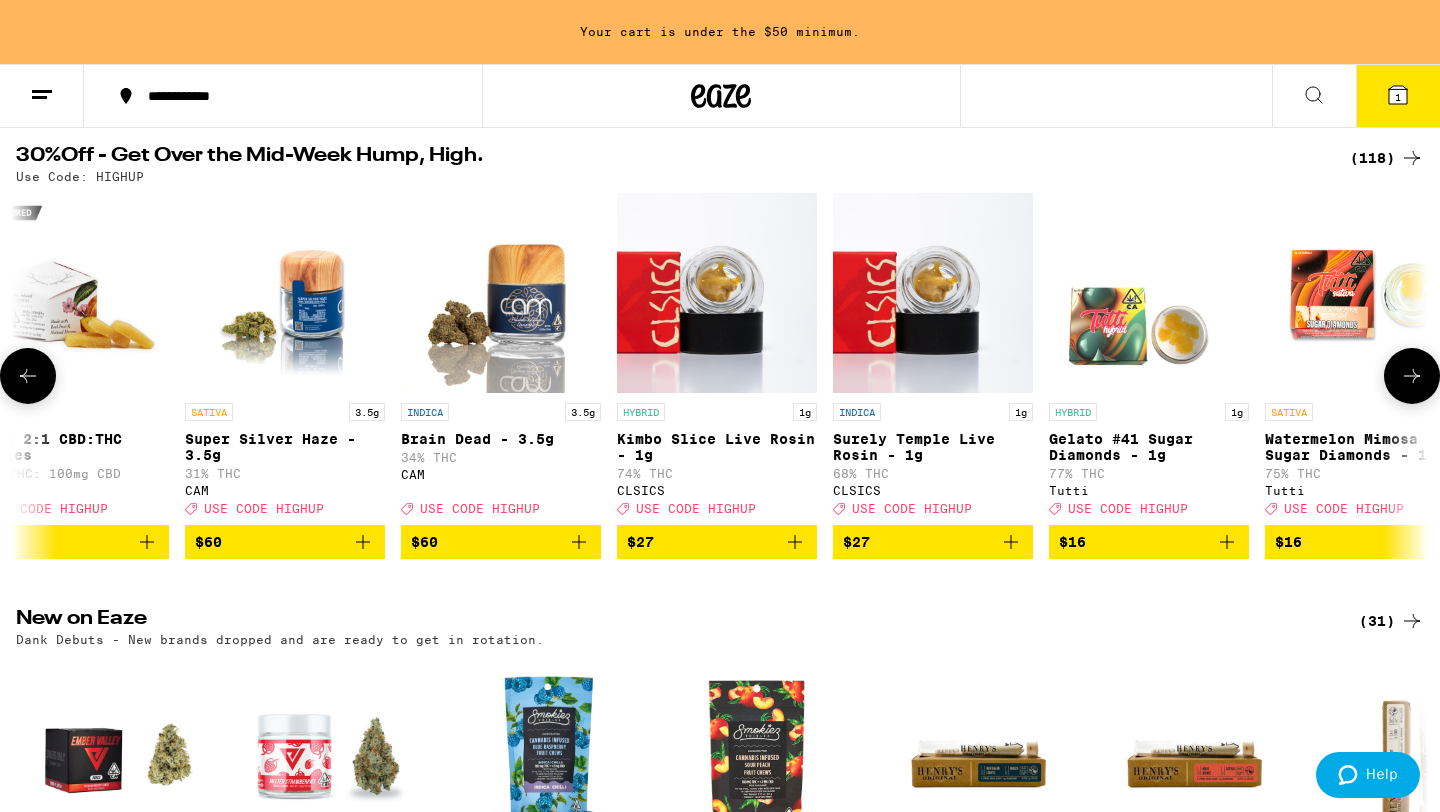 click at bounding box center (28, 376) 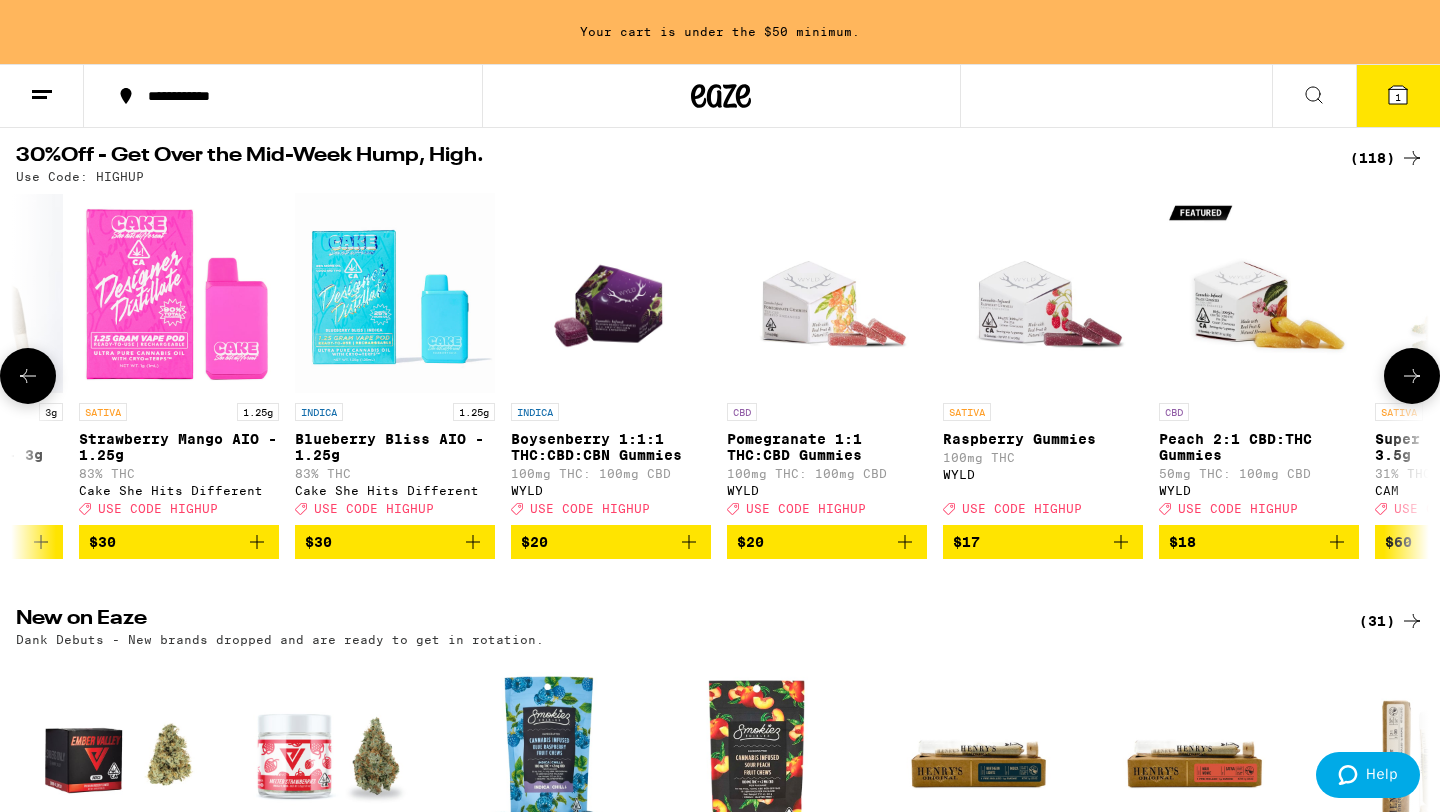 click at bounding box center [28, 376] 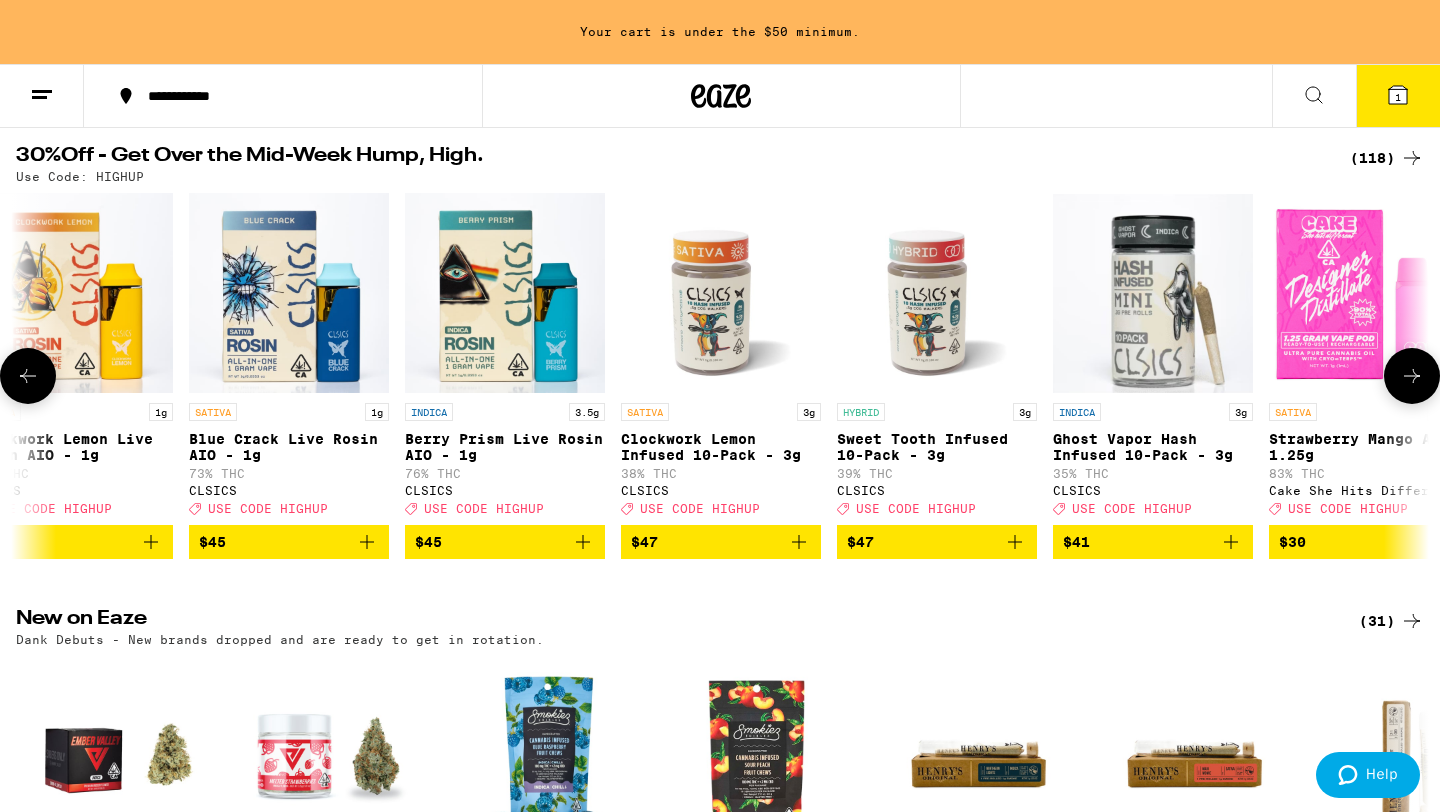 click at bounding box center [28, 376] 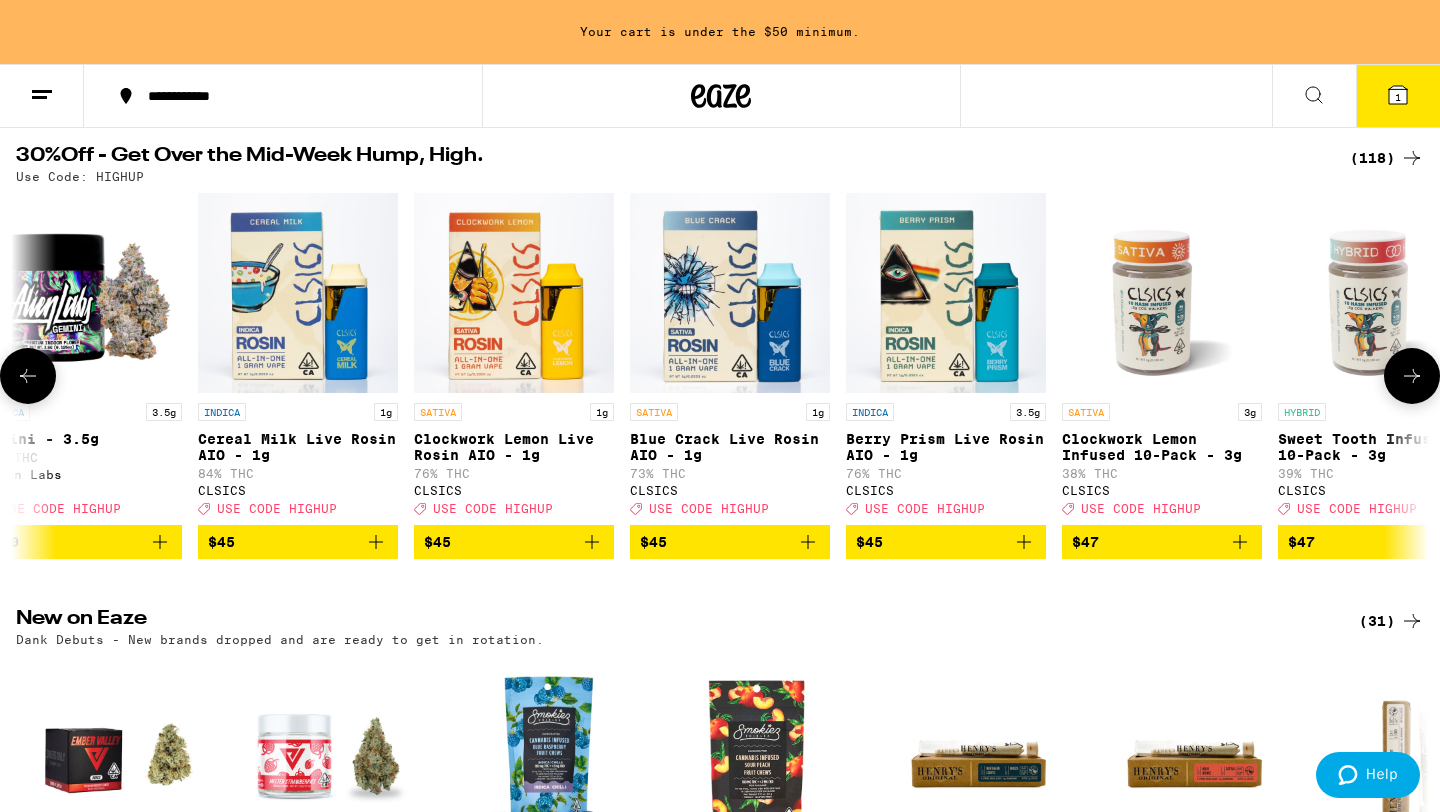 scroll, scrollTop: 0, scrollLeft: 0, axis: both 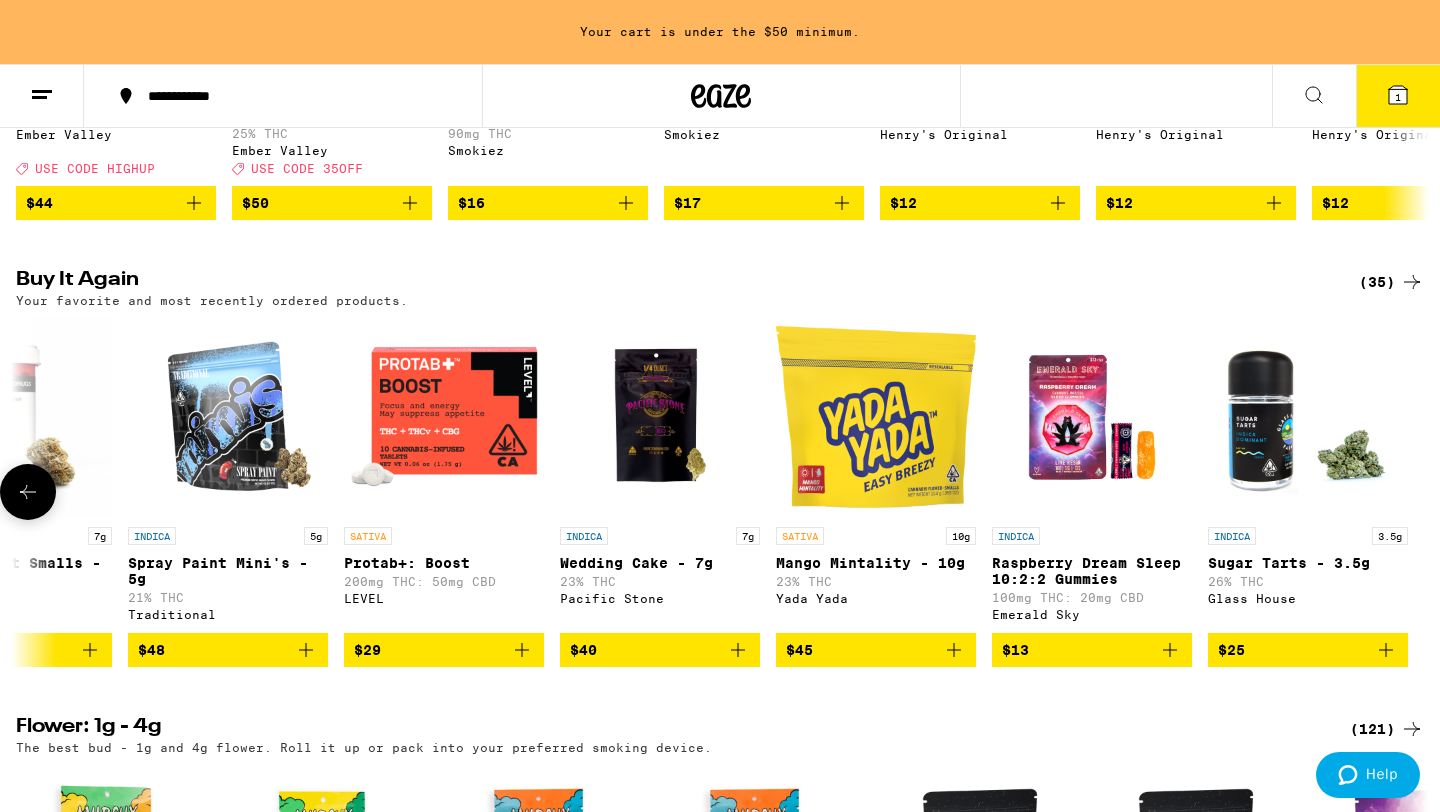 click at bounding box center [28, 492] 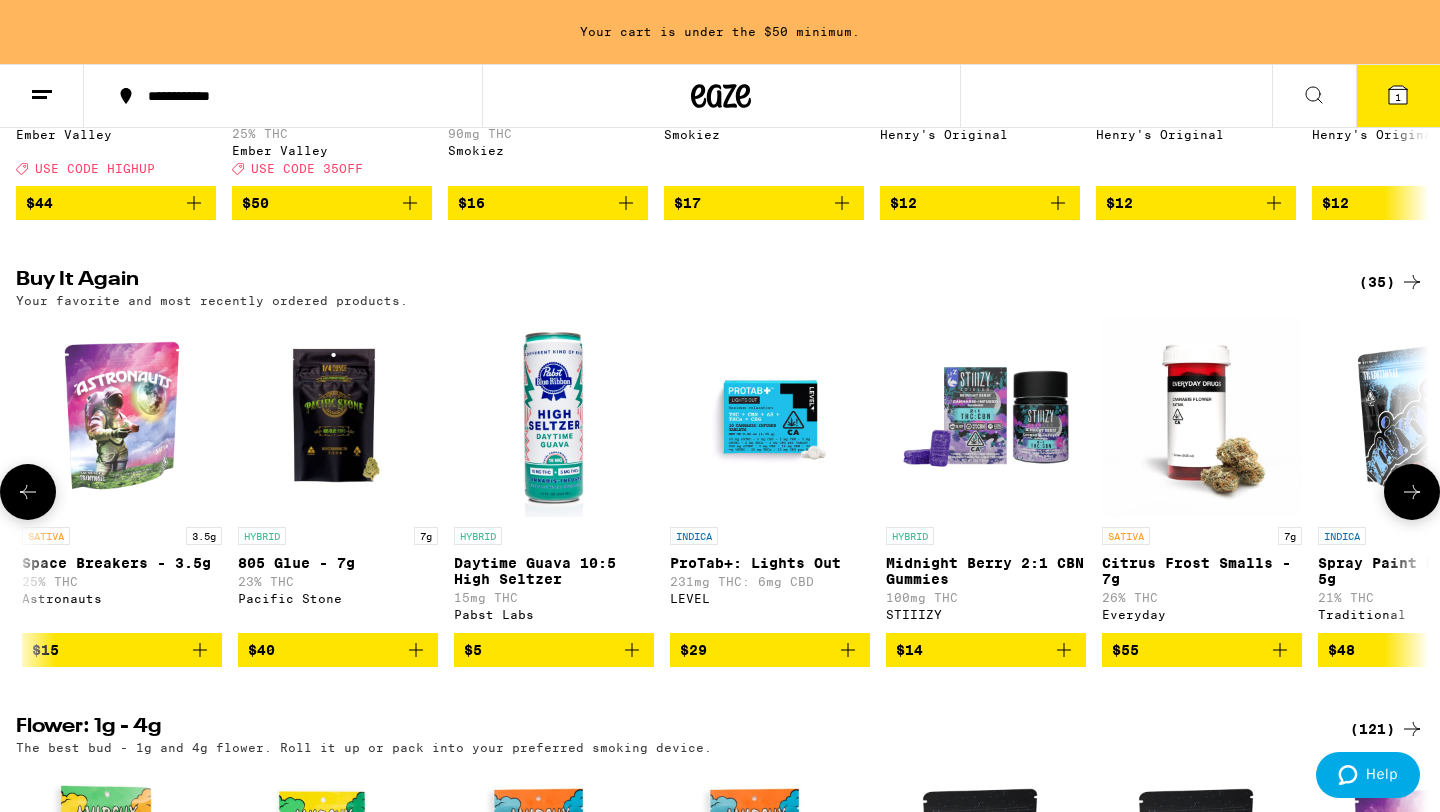 click at bounding box center [28, 492] 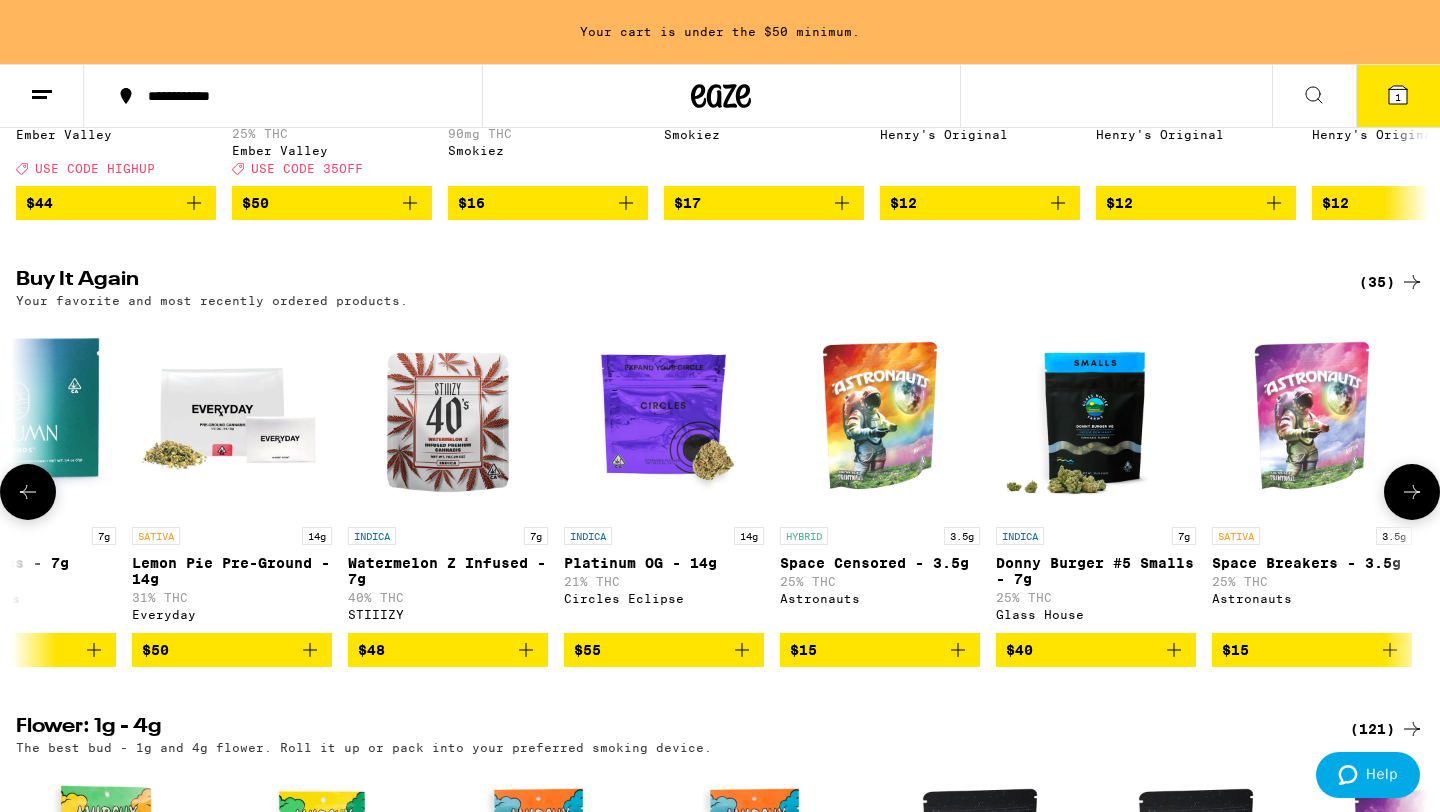 click at bounding box center [28, 492] 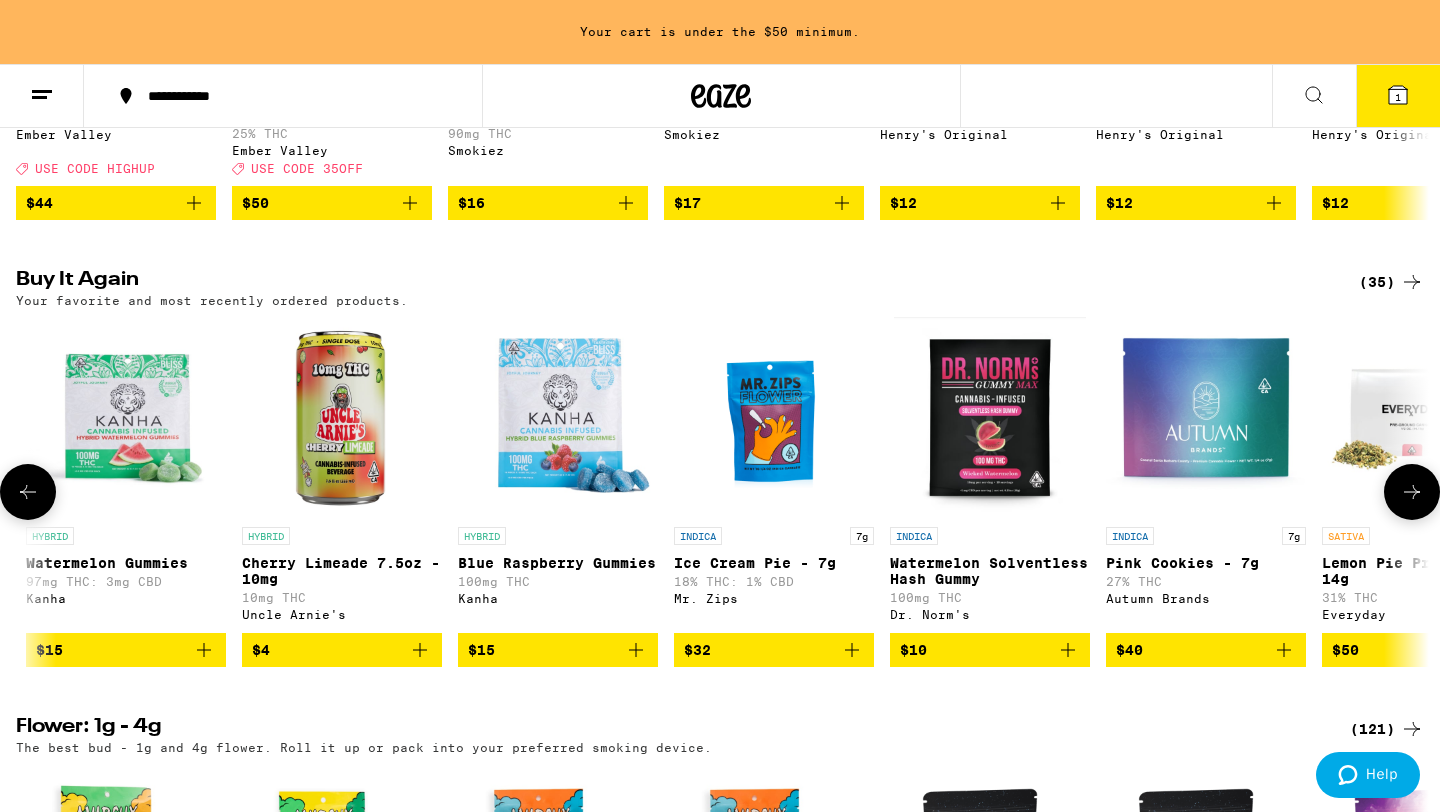 click at bounding box center [28, 492] 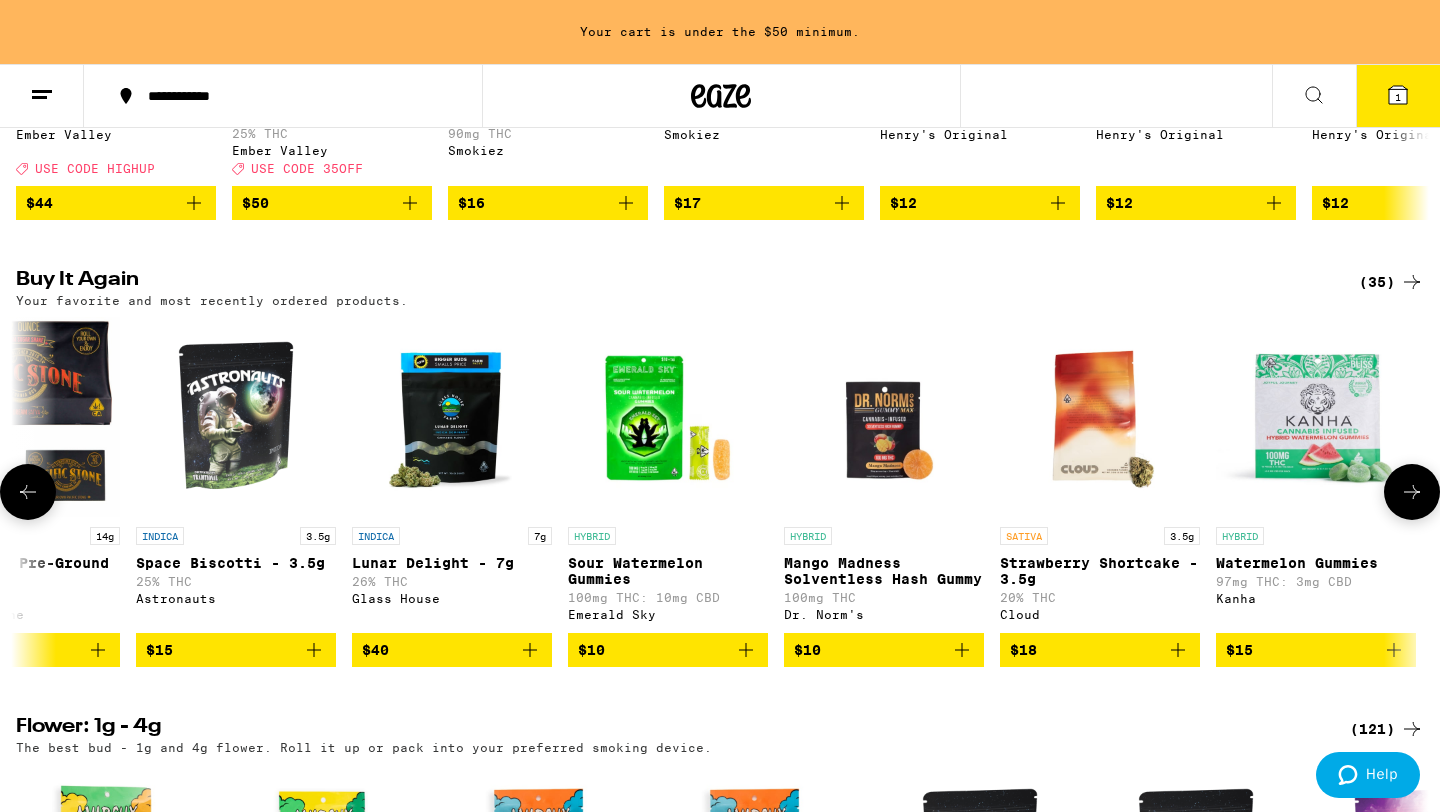click at bounding box center (28, 492) 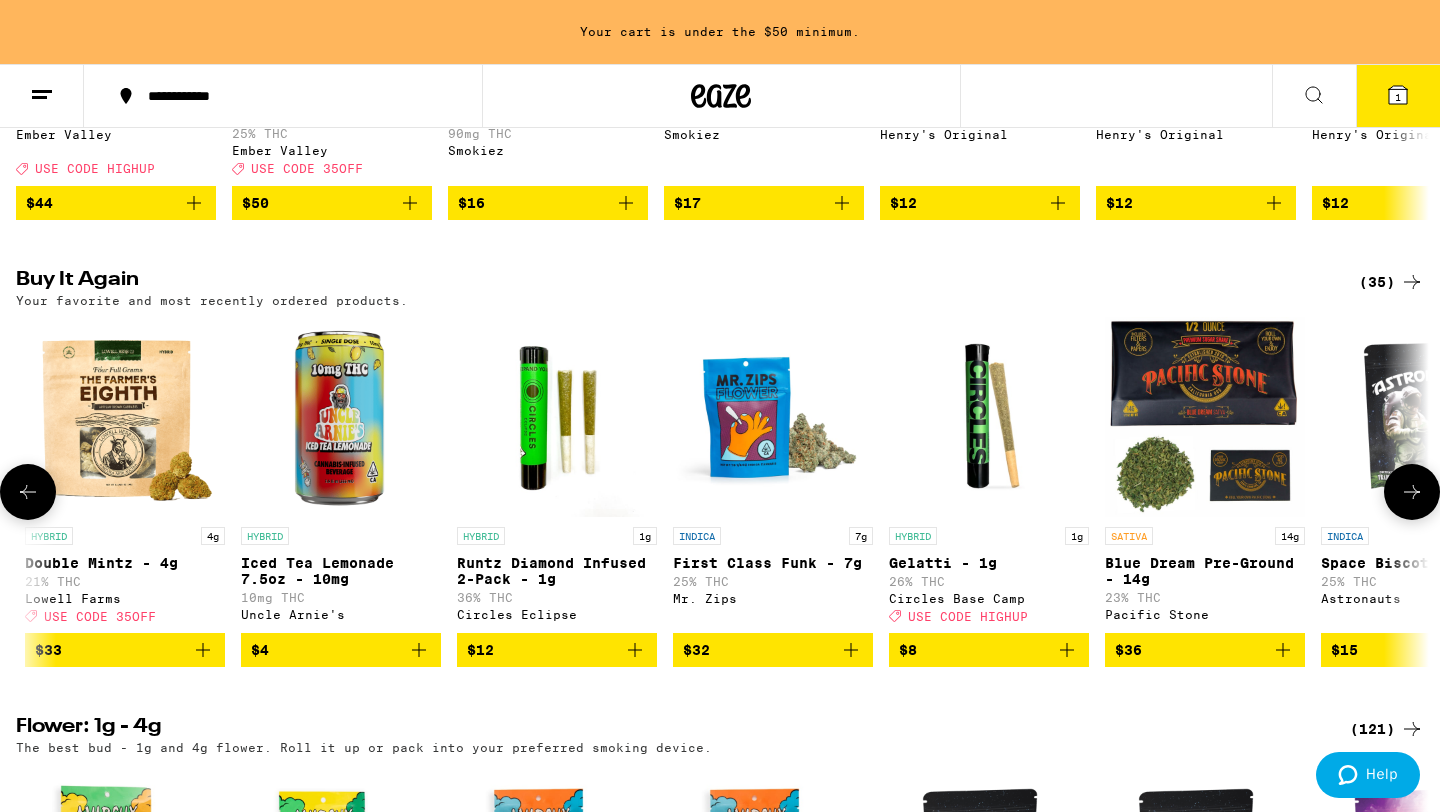 scroll, scrollTop: 0, scrollLeft: 202, axis: horizontal 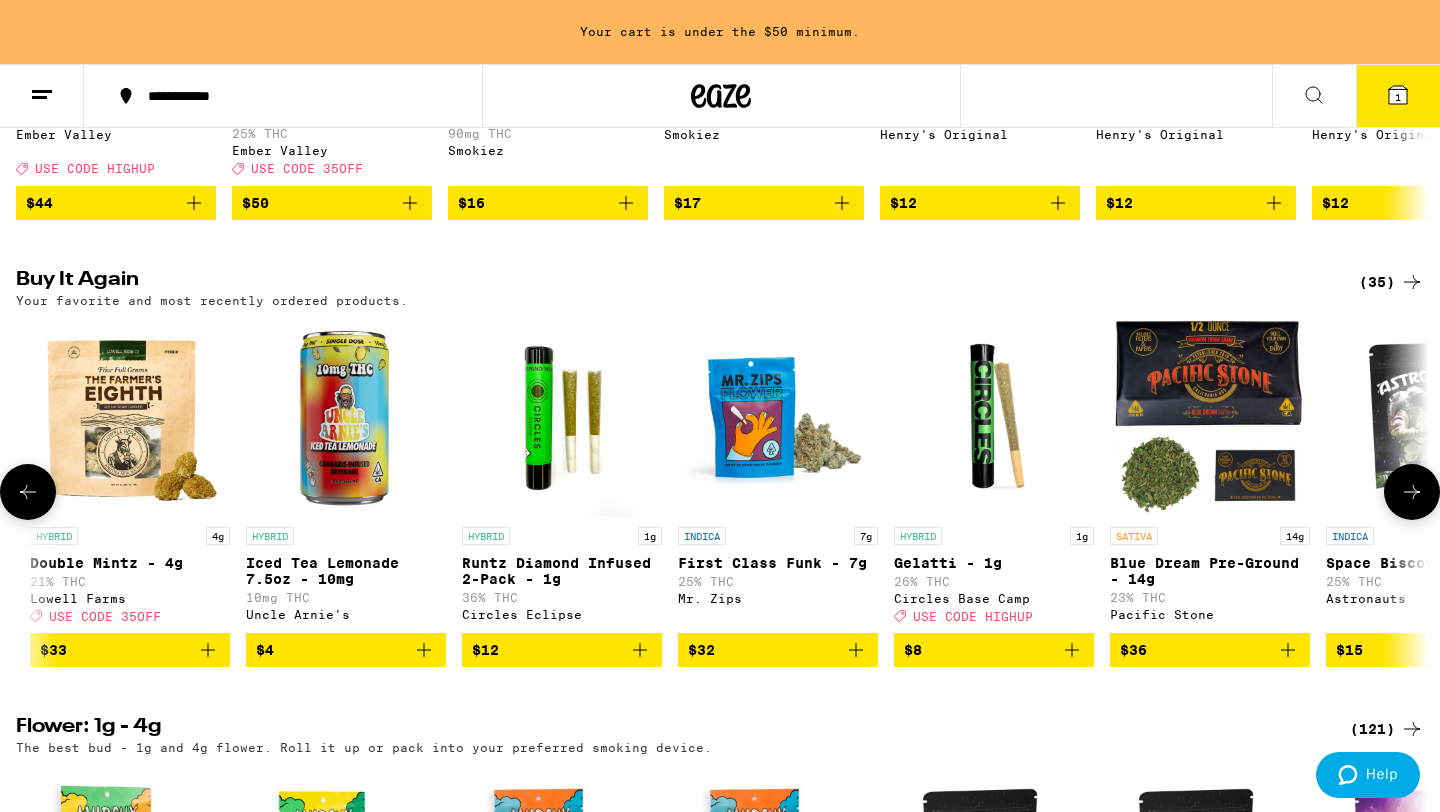 click 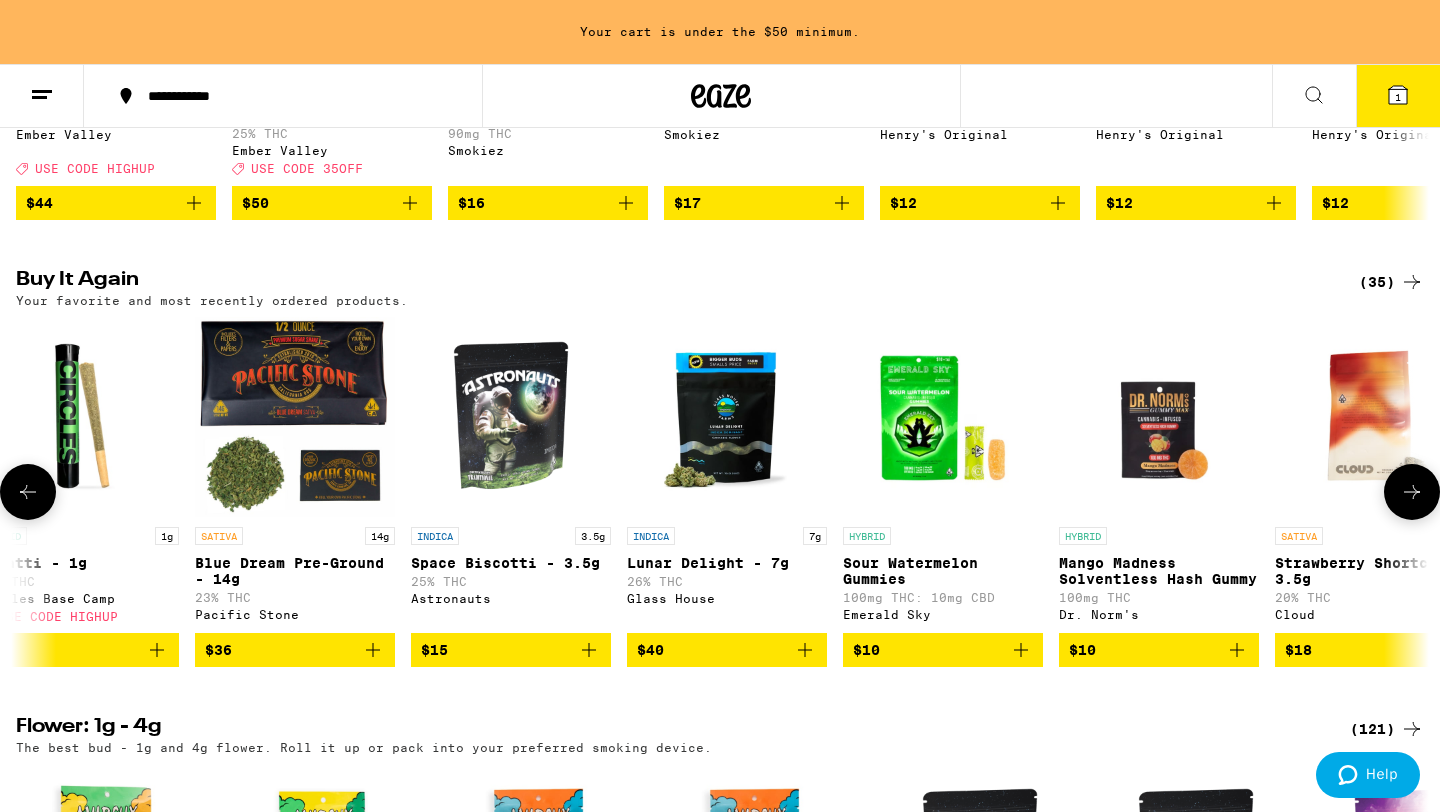 scroll, scrollTop: 0, scrollLeft: 1392, axis: horizontal 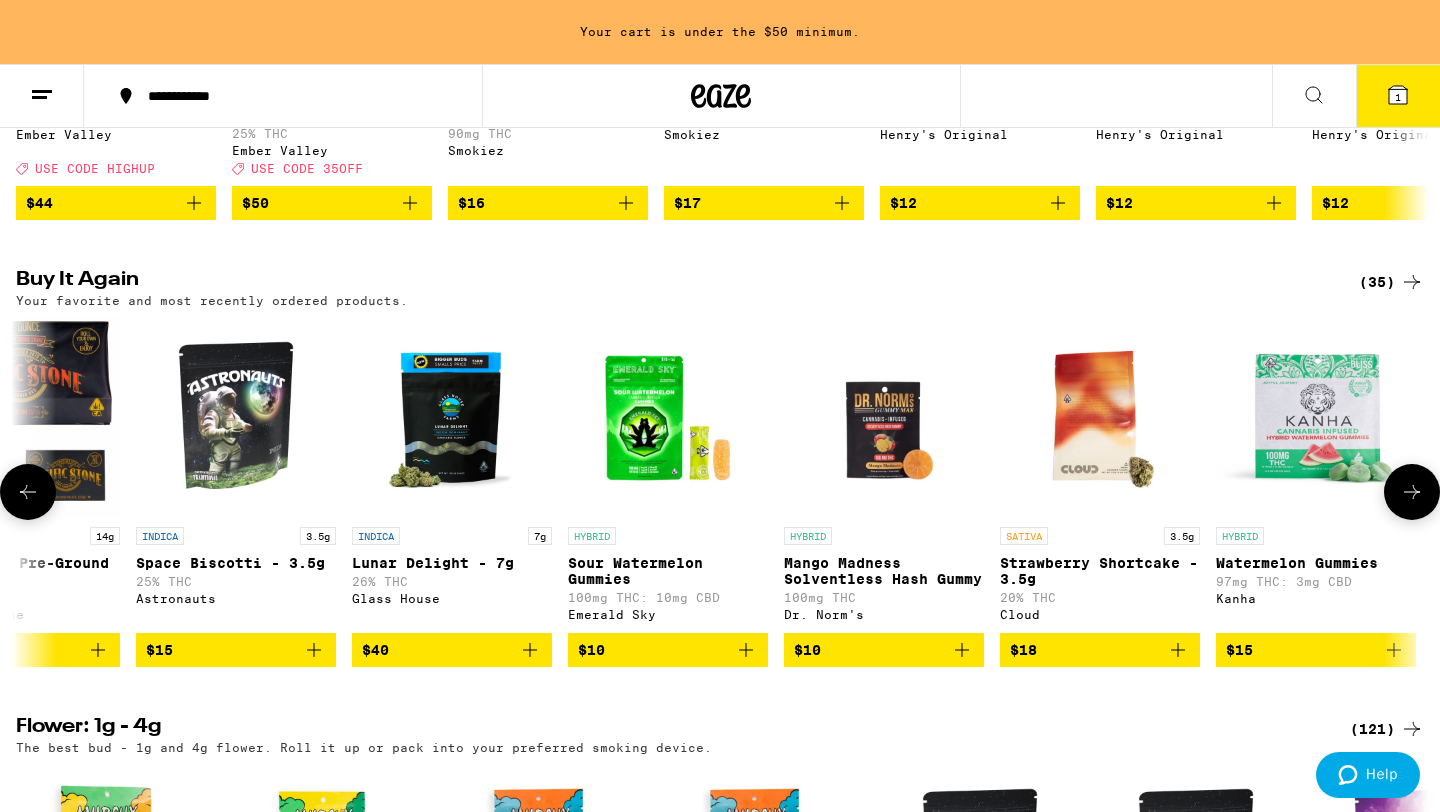 click 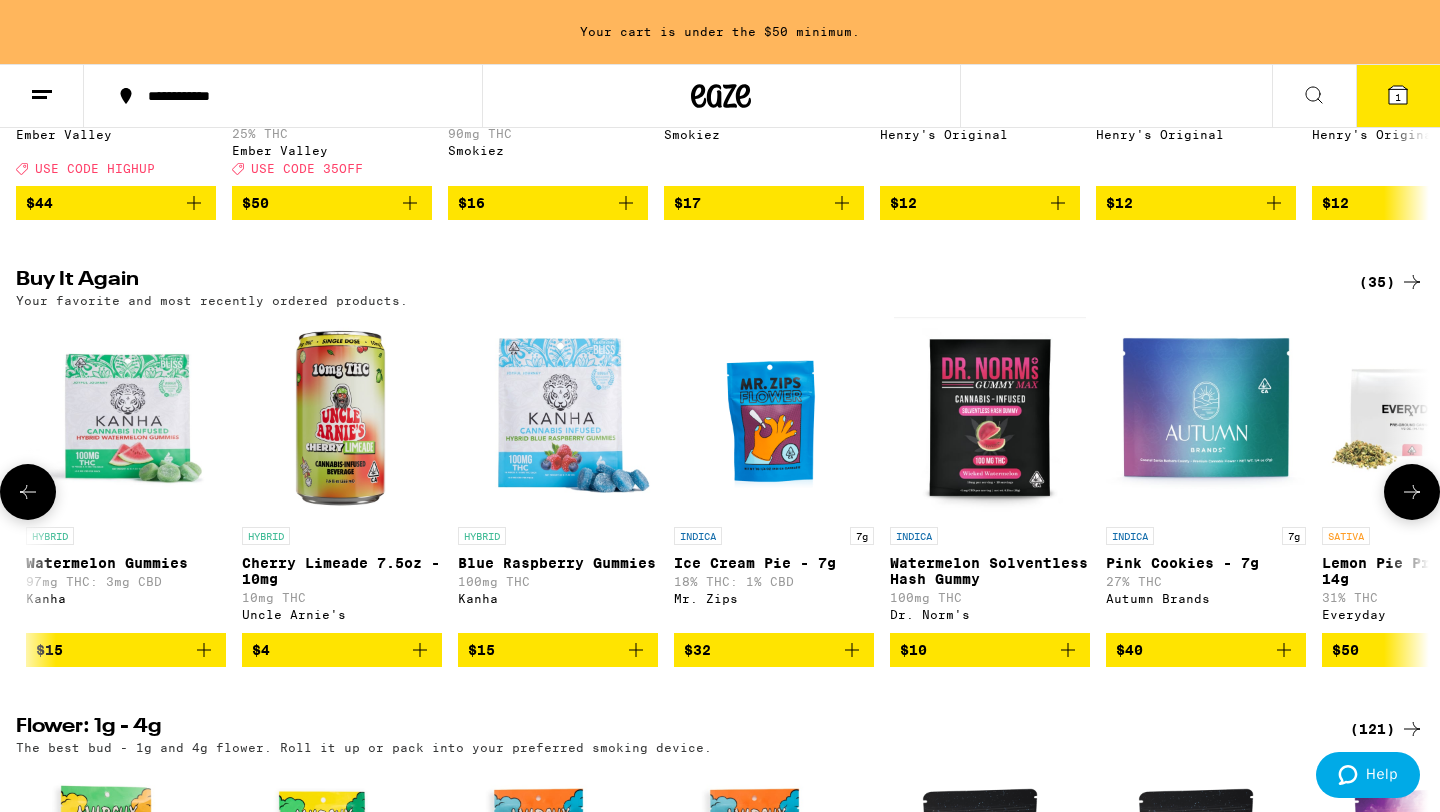 click 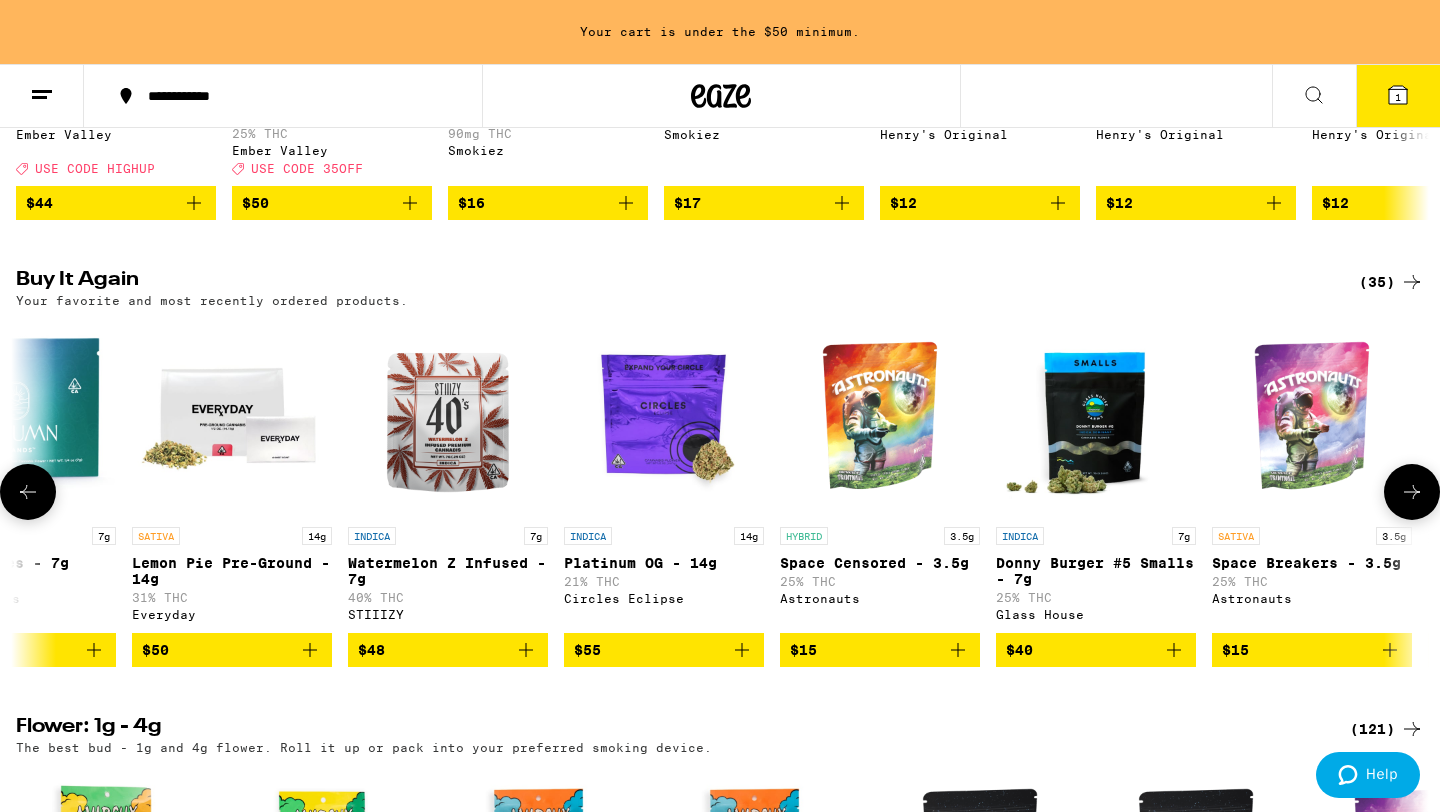 click 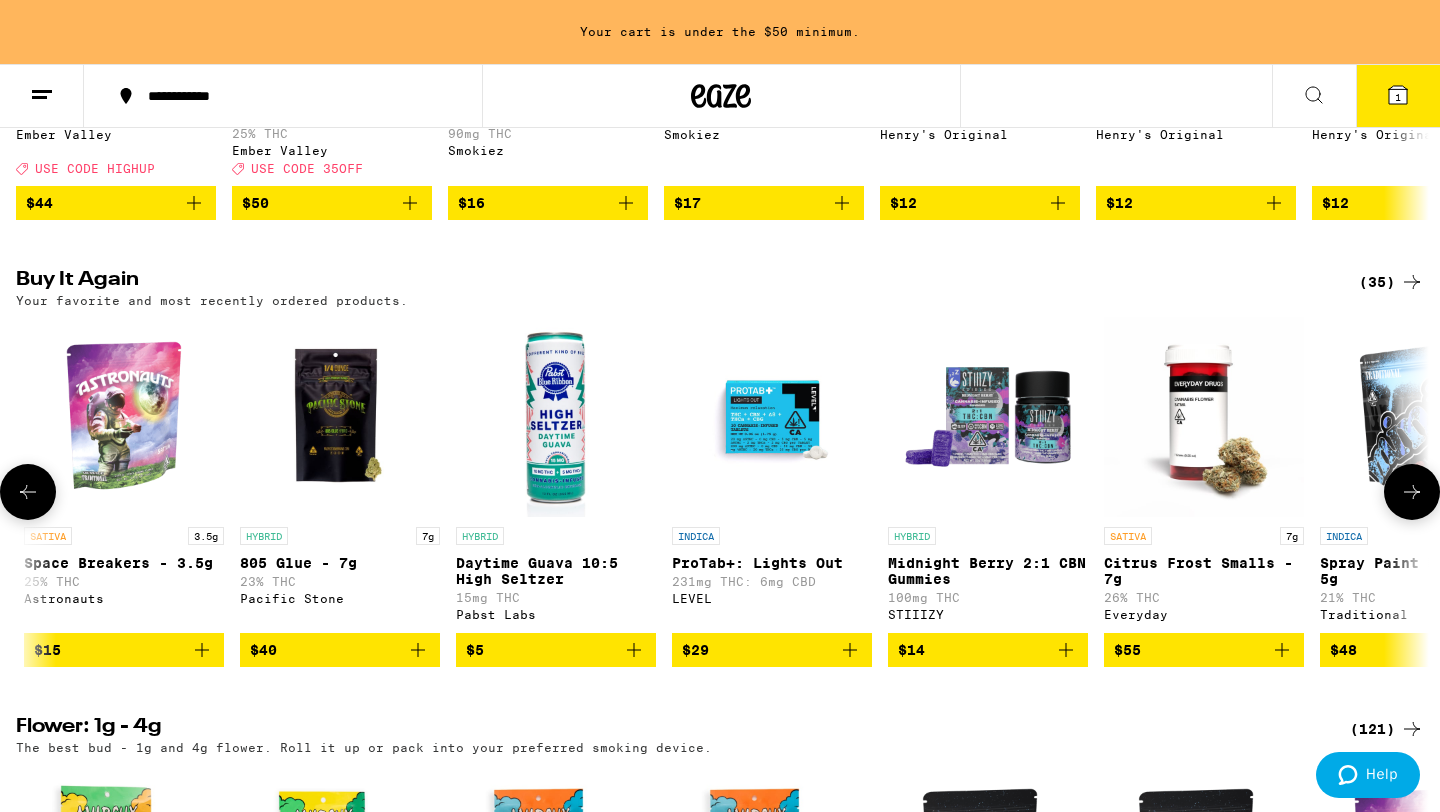 scroll, scrollTop: 0, scrollLeft: 4962, axis: horizontal 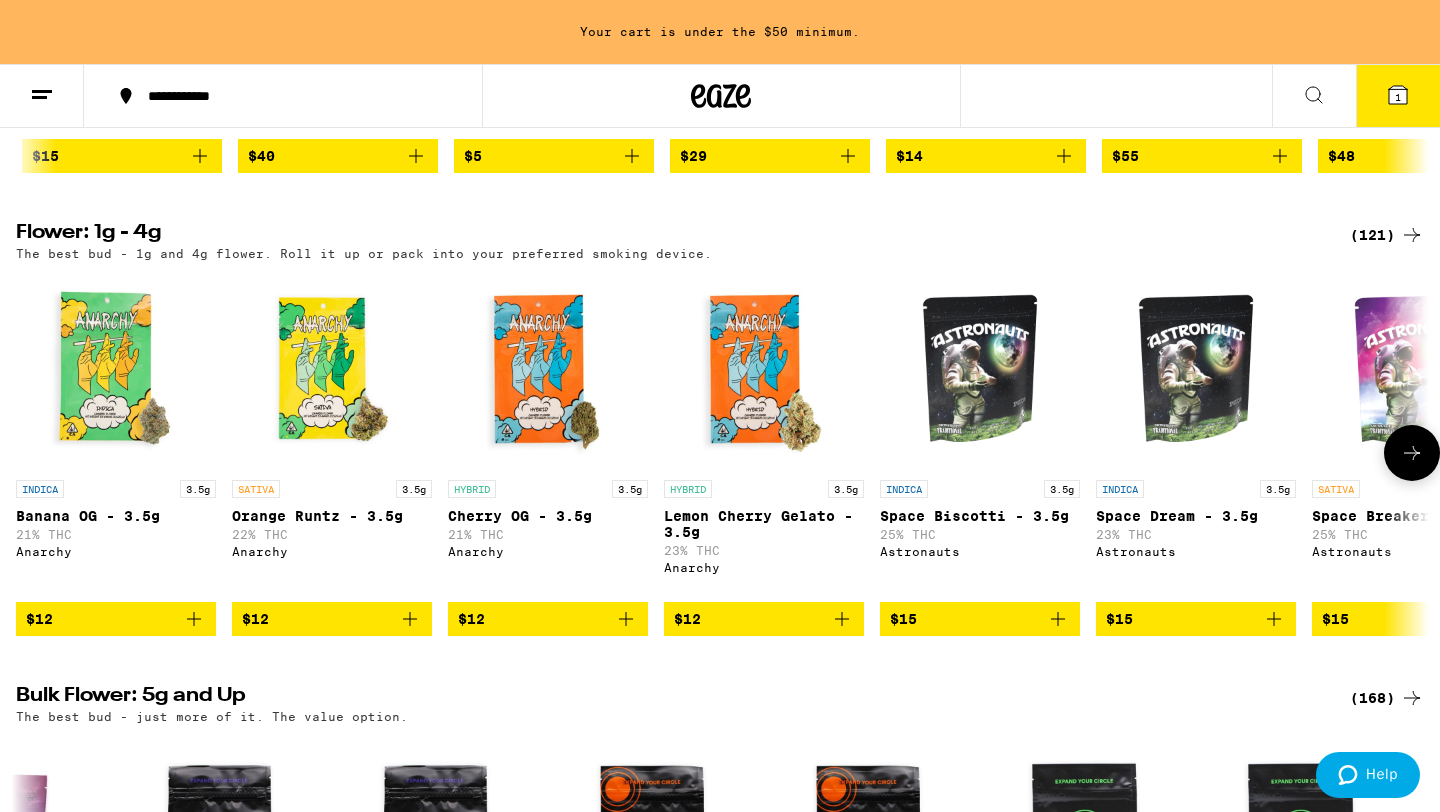 click 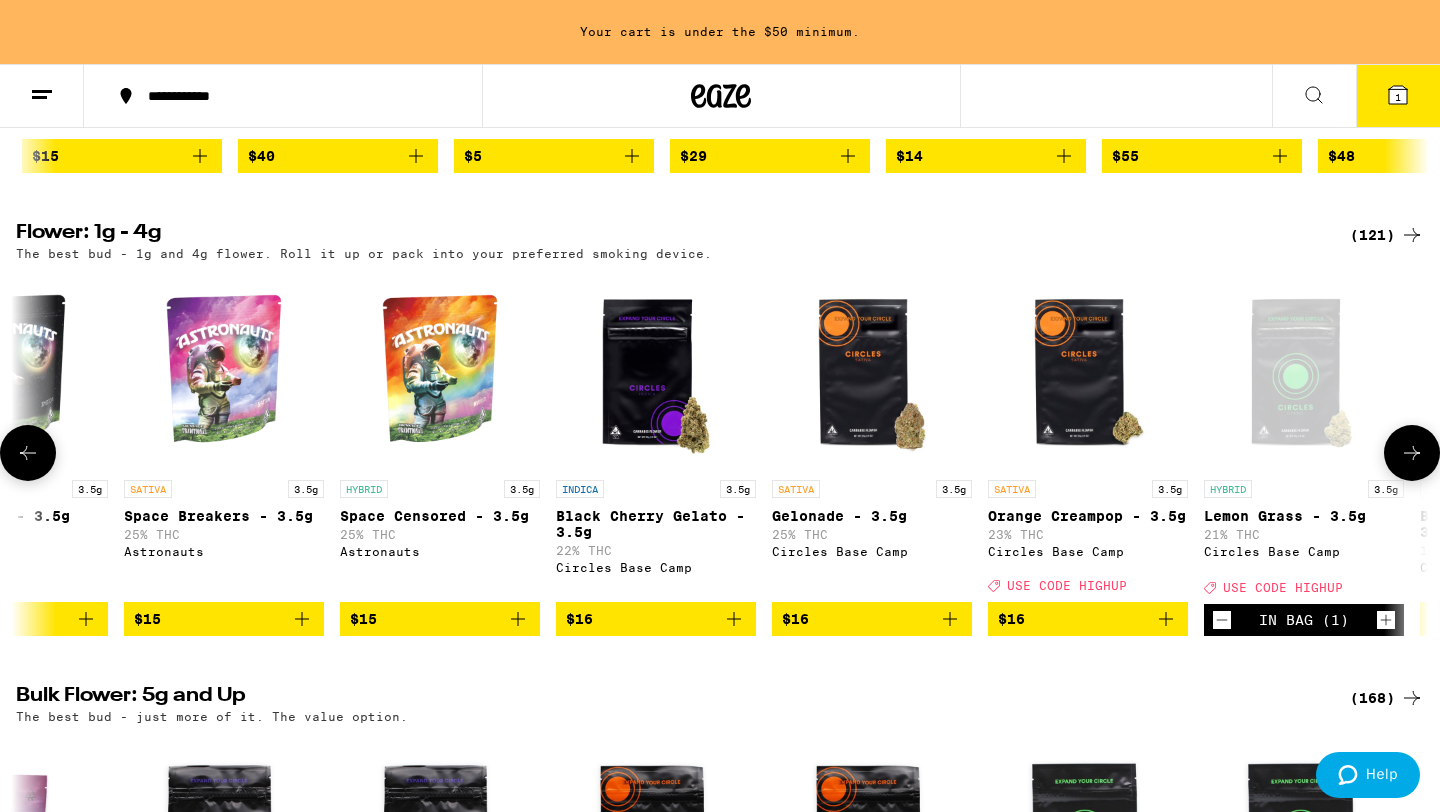 scroll, scrollTop: 0, scrollLeft: 1190, axis: horizontal 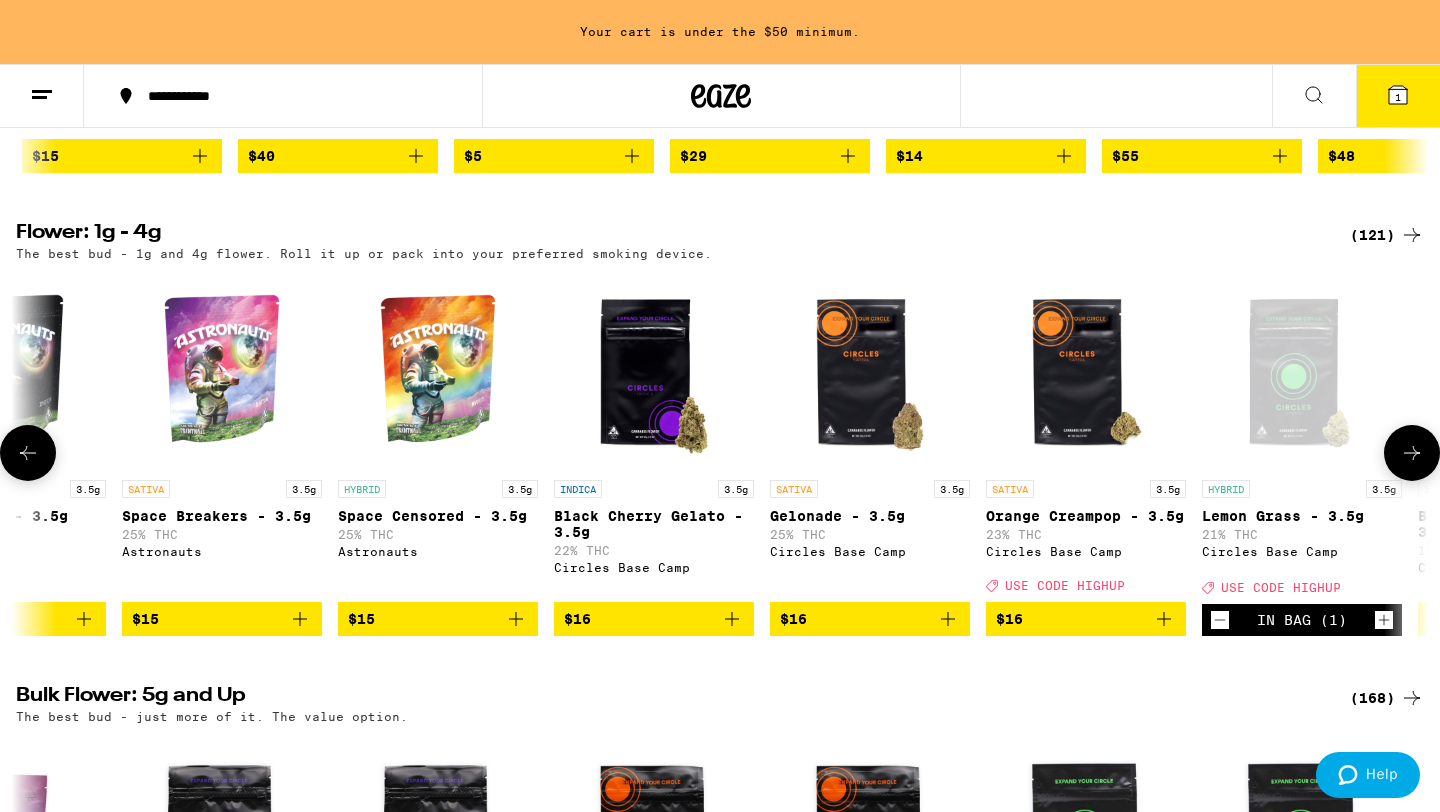 click 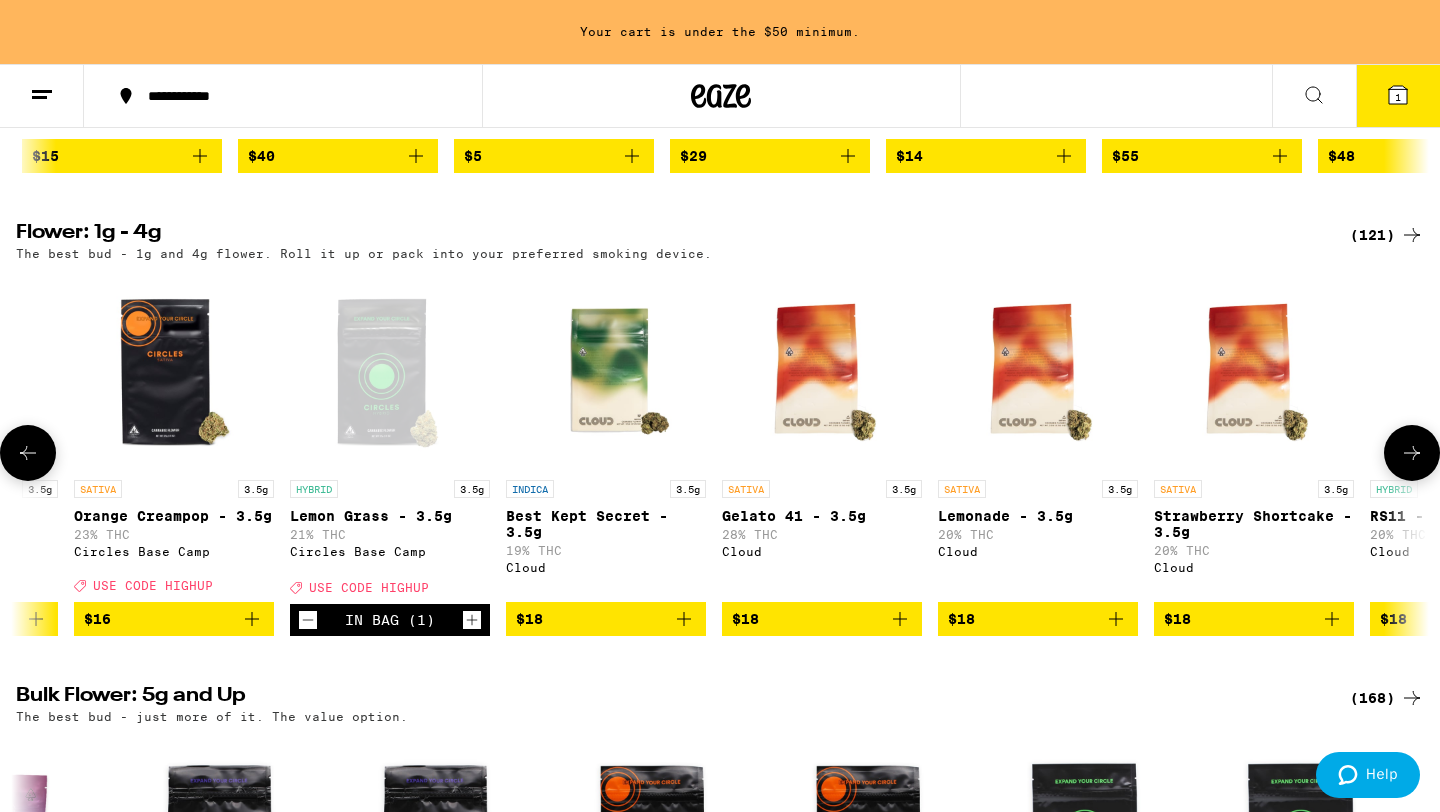 scroll, scrollTop: 0, scrollLeft: 2380, axis: horizontal 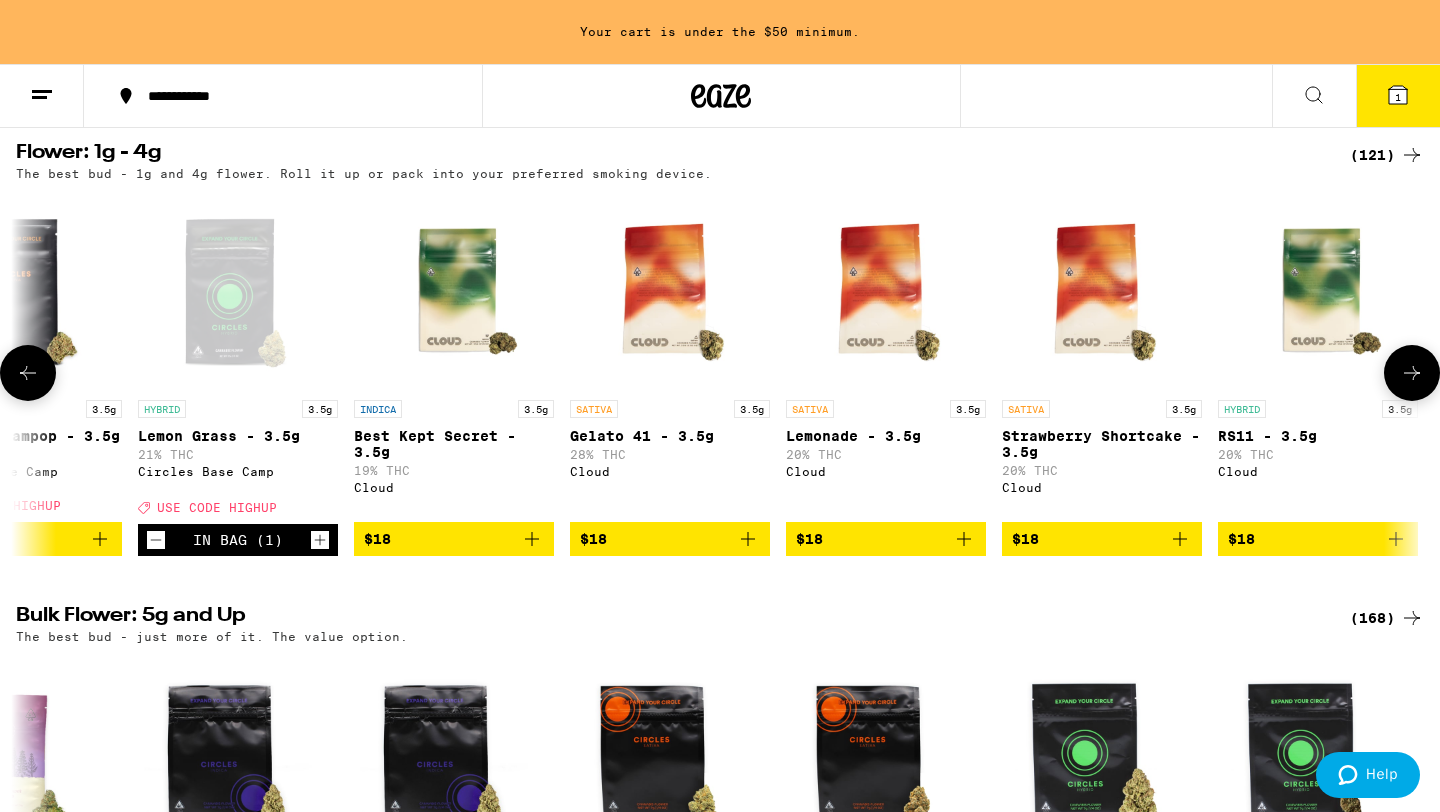 click 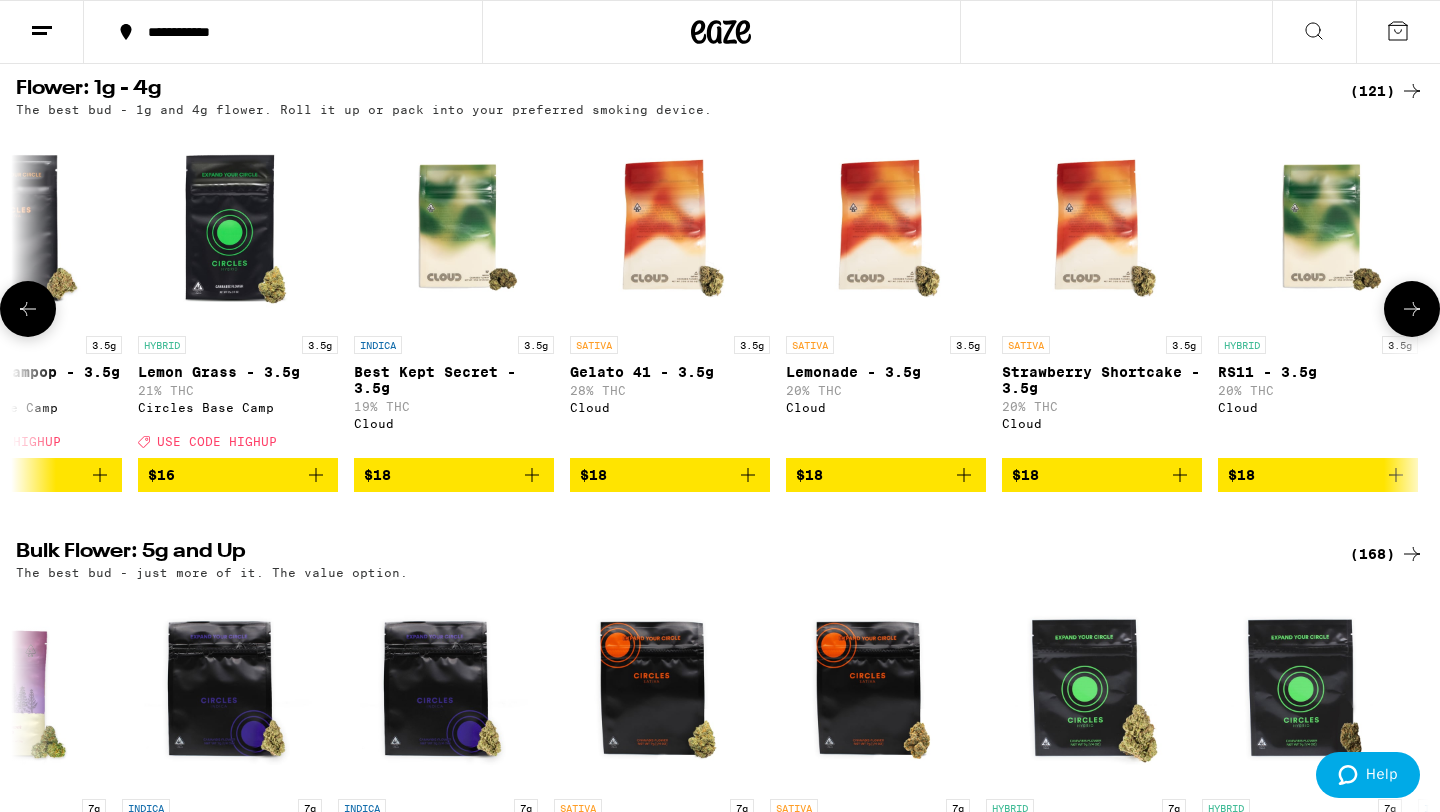 scroll, scrollTop: 1521, scrollLeft: 0, axis: vertical 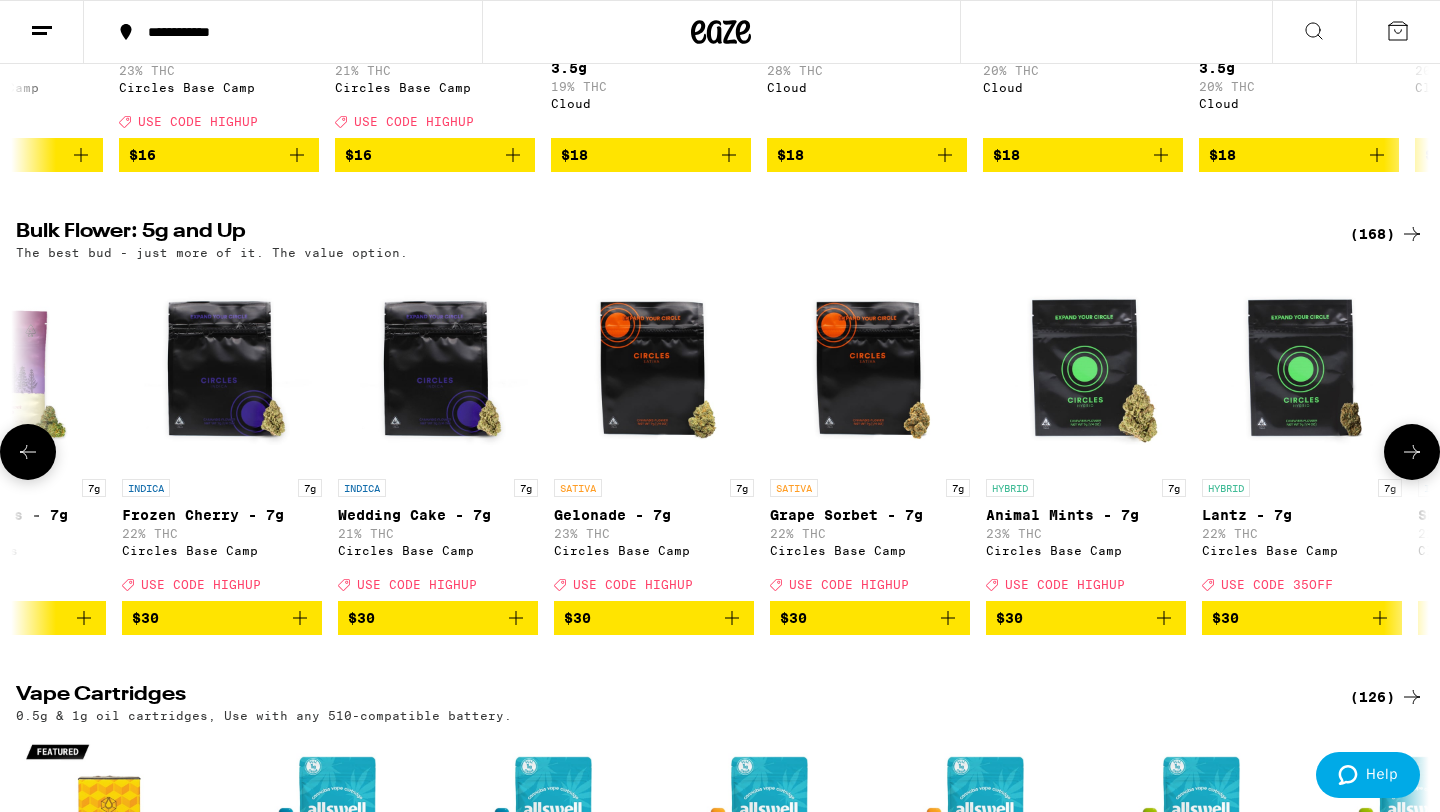 click 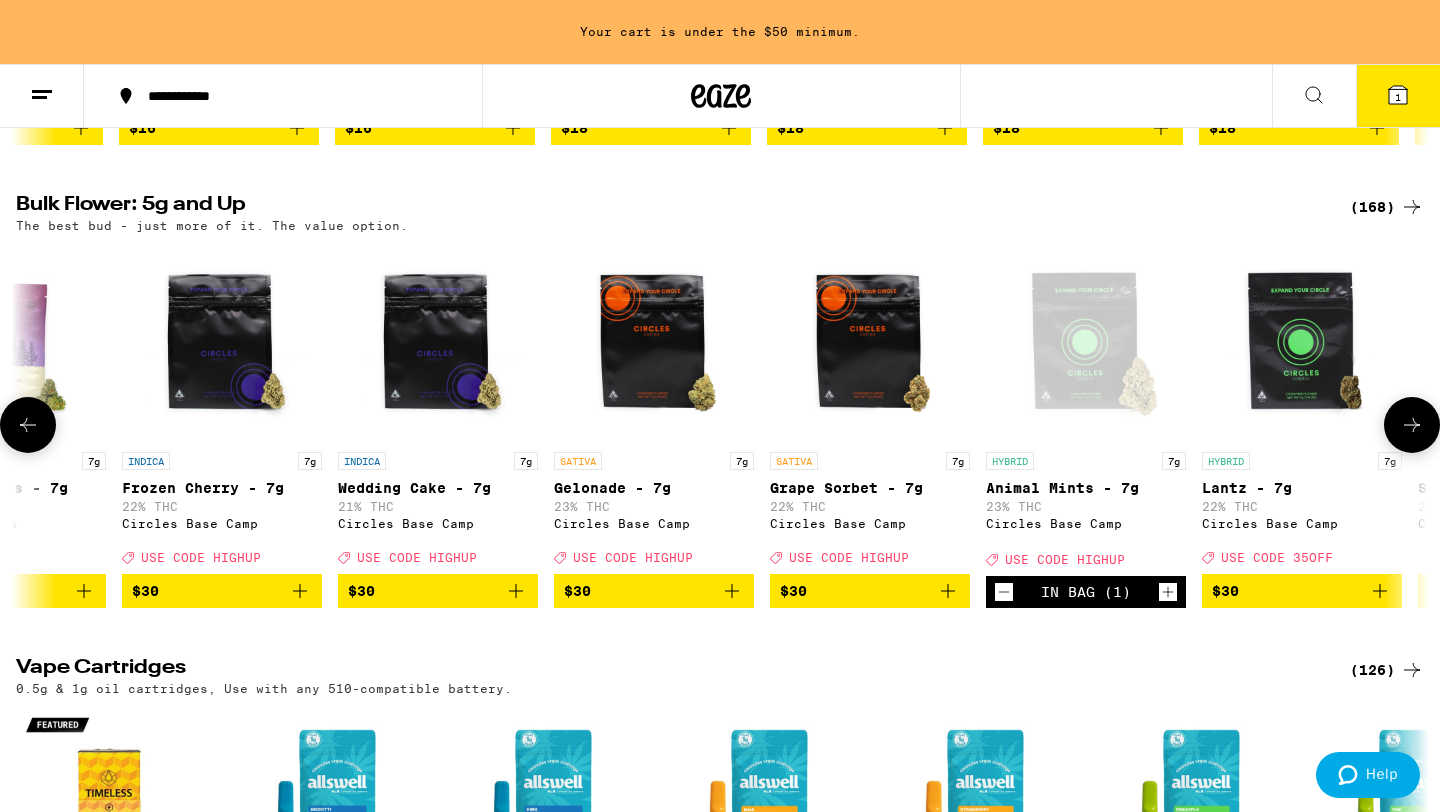 scroll, scrollTop: 1997, scrollLeft: 0, axis: vertical 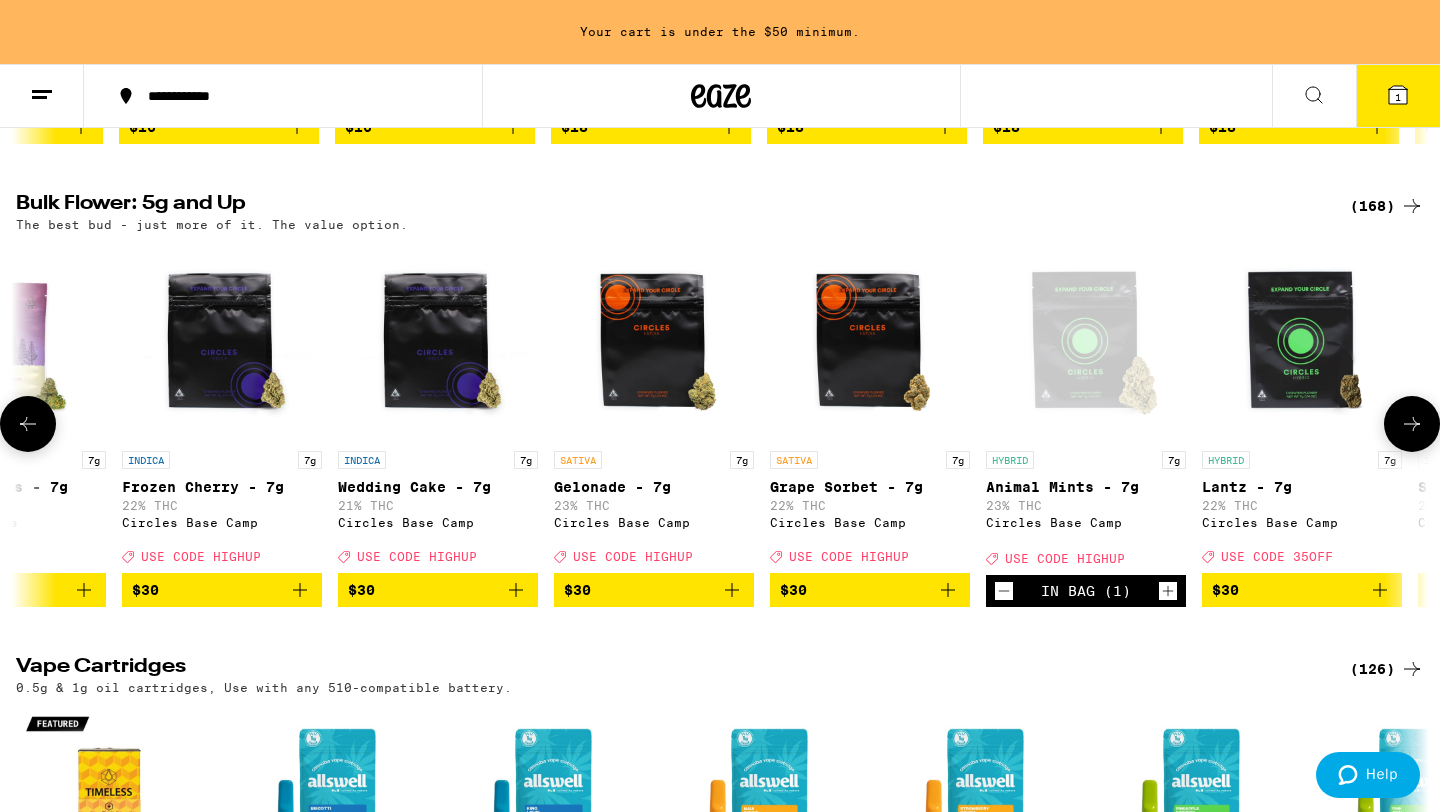 click 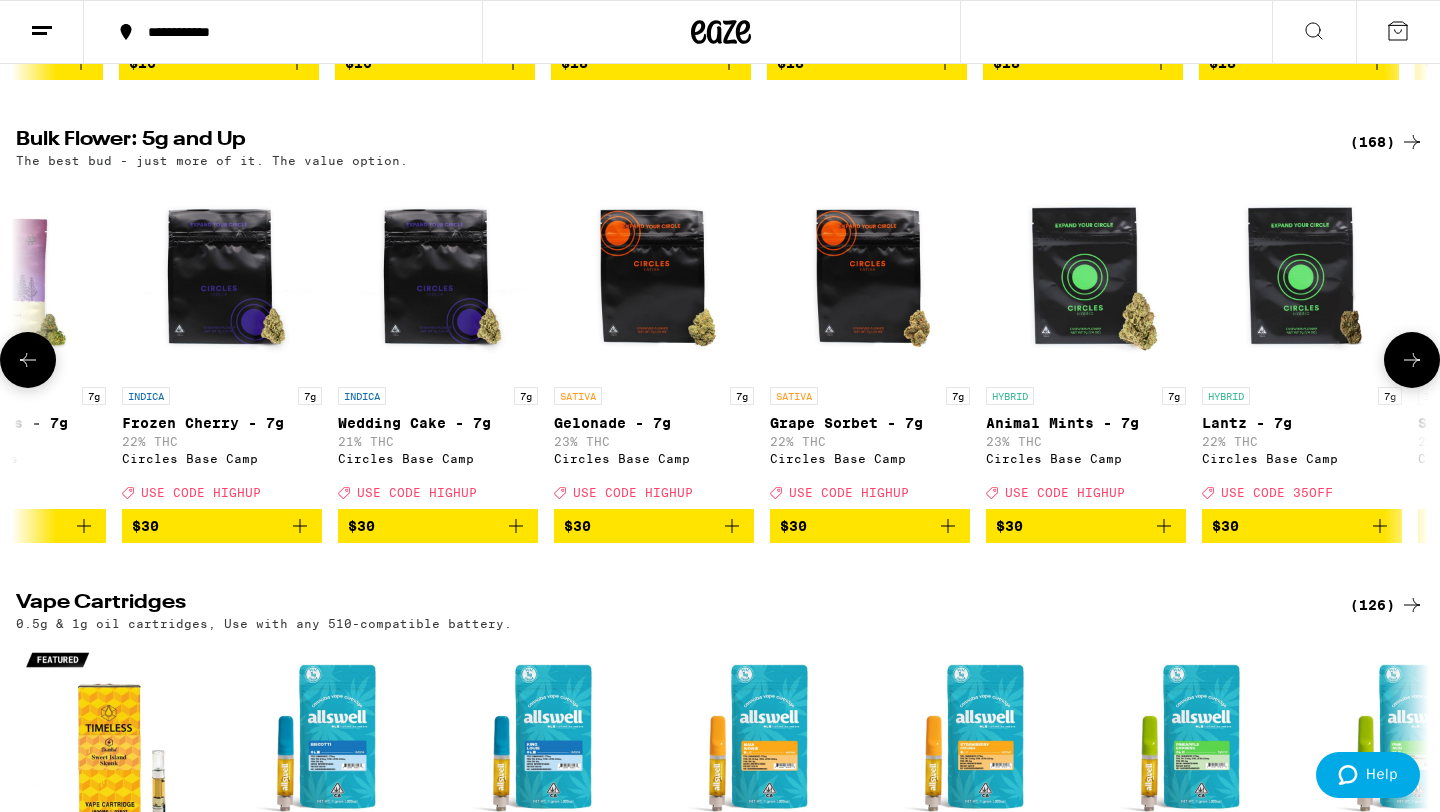 scroll, scrollTop: 1933, scrollLeft: 0, axis: vertical 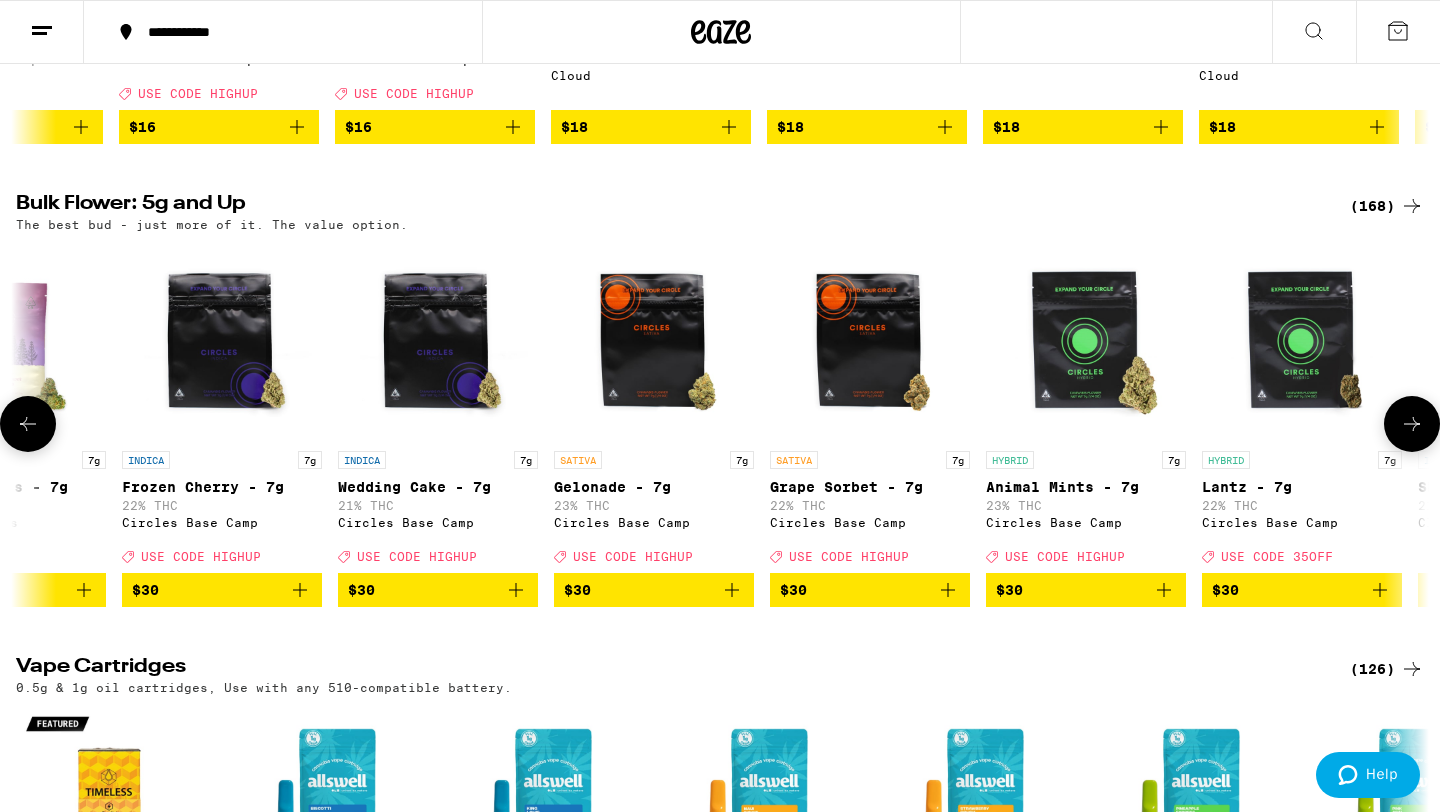 click 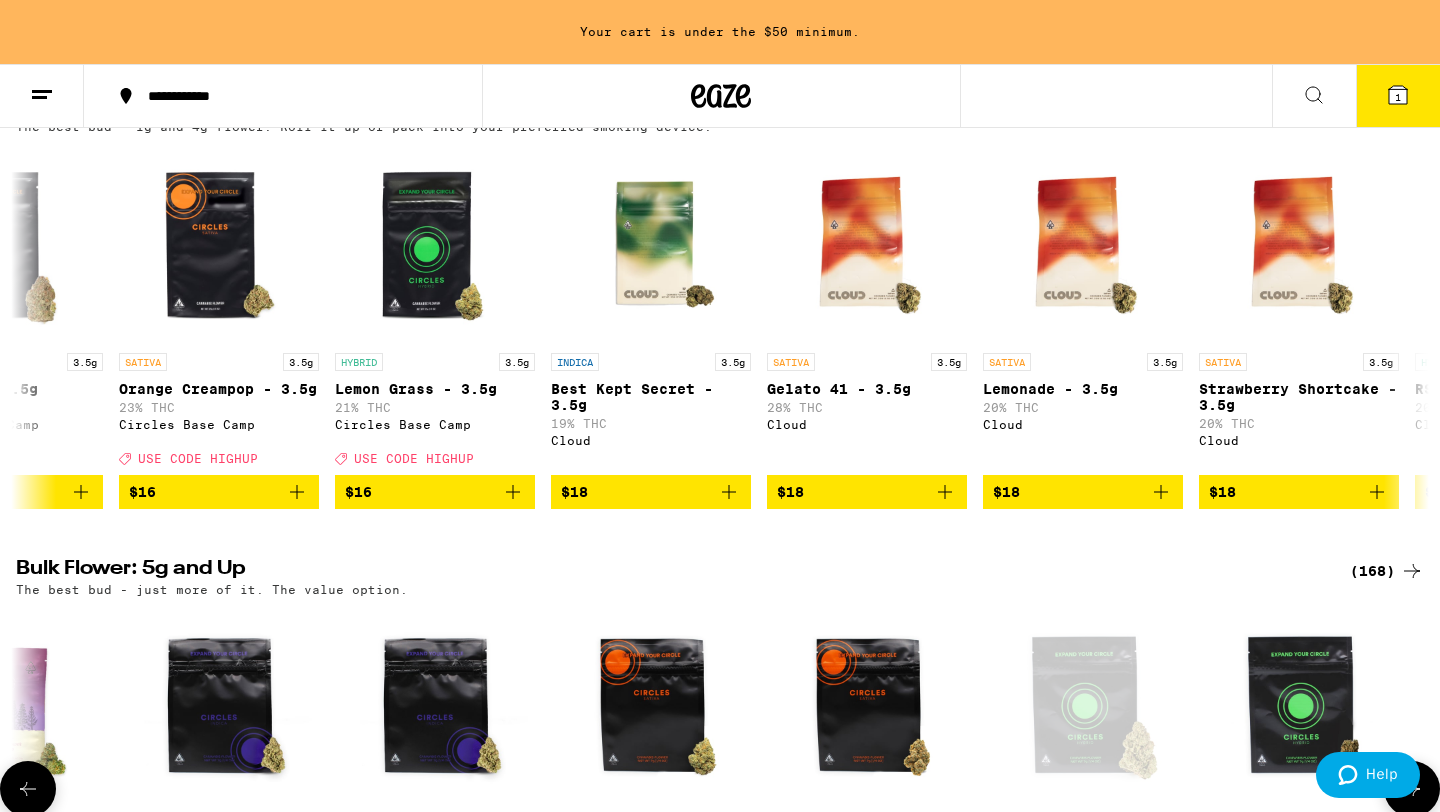 scroll, scrollTop: 1628, scrollLeft: 0, axis: vertical 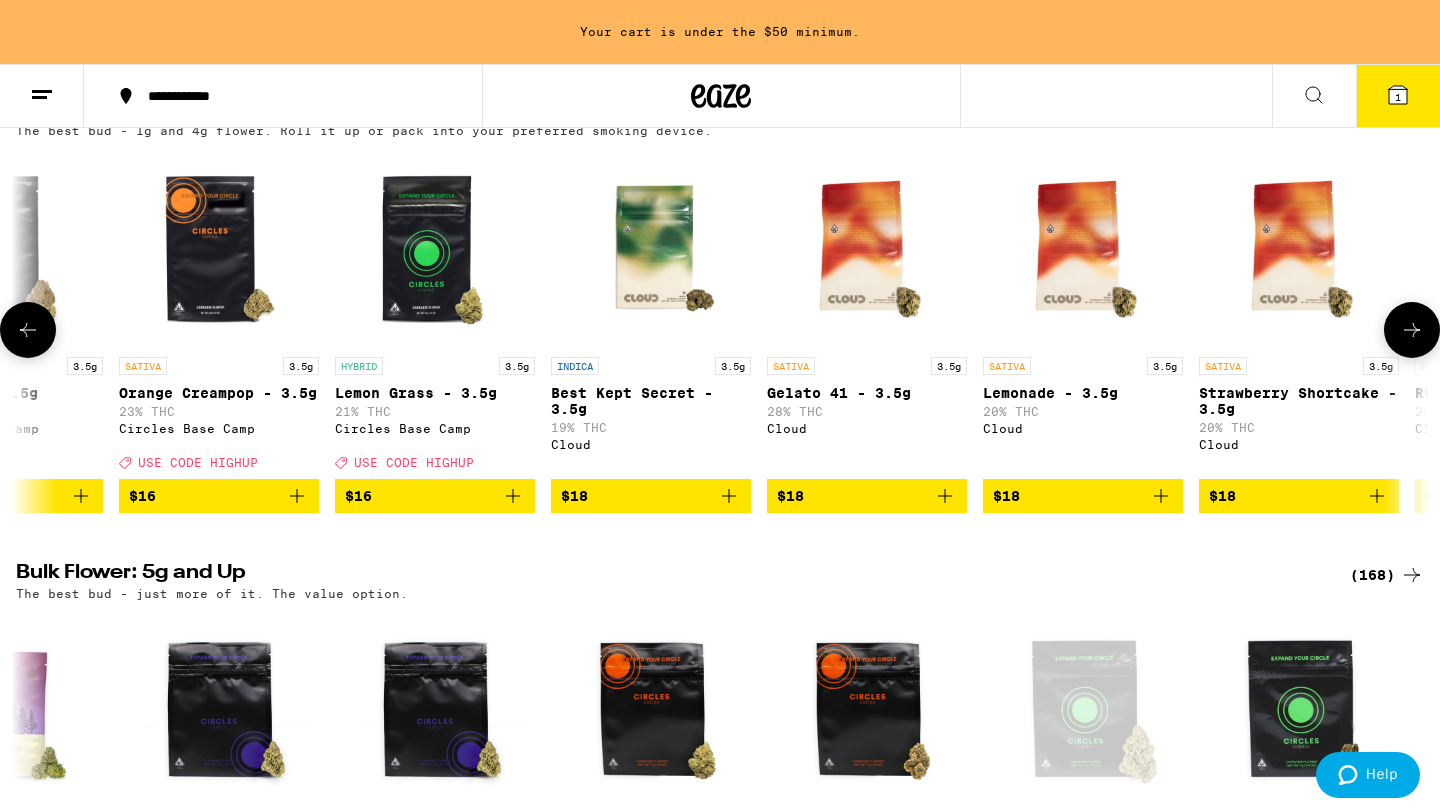 click 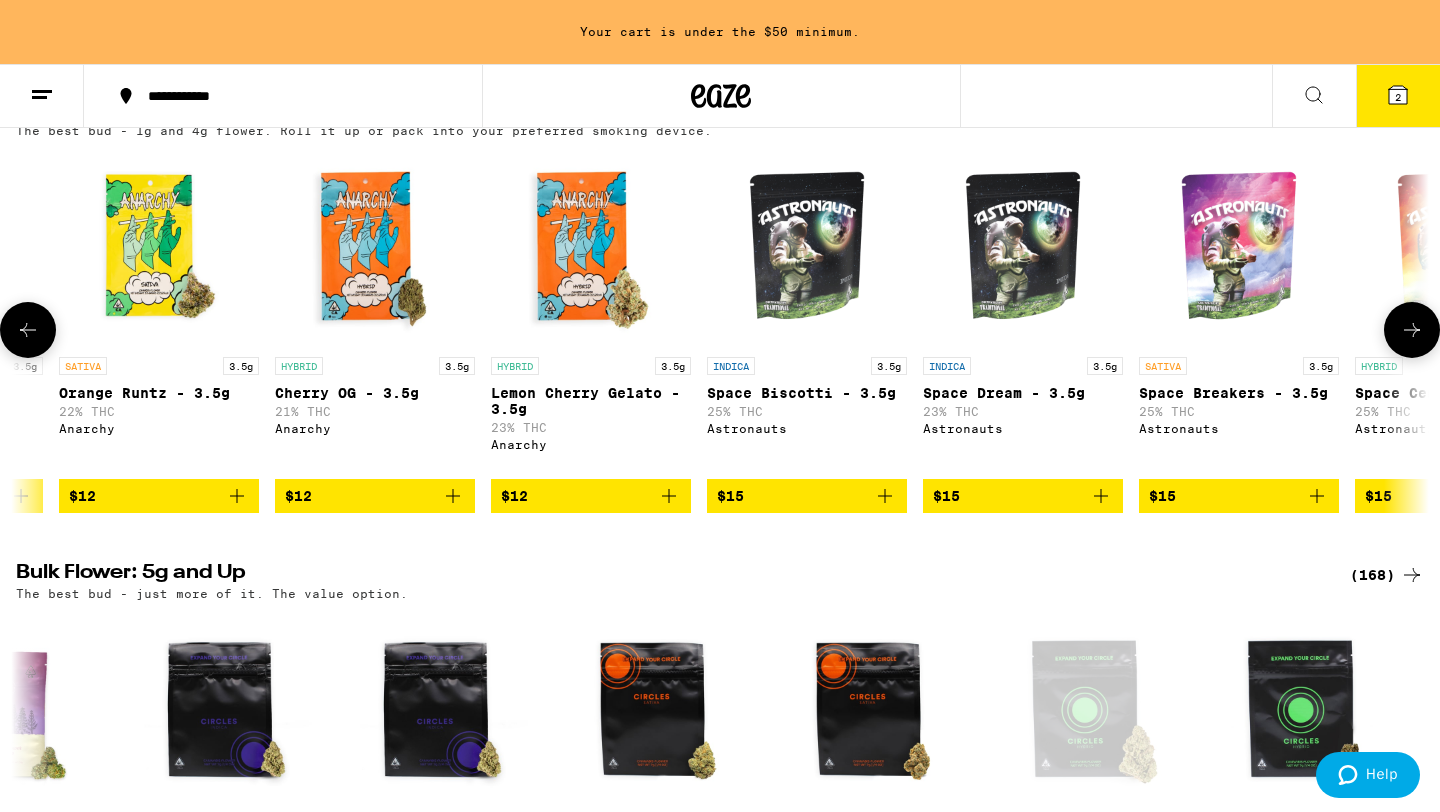 scroll, scrollTop: 0, scrollLeft: 0, axis: both 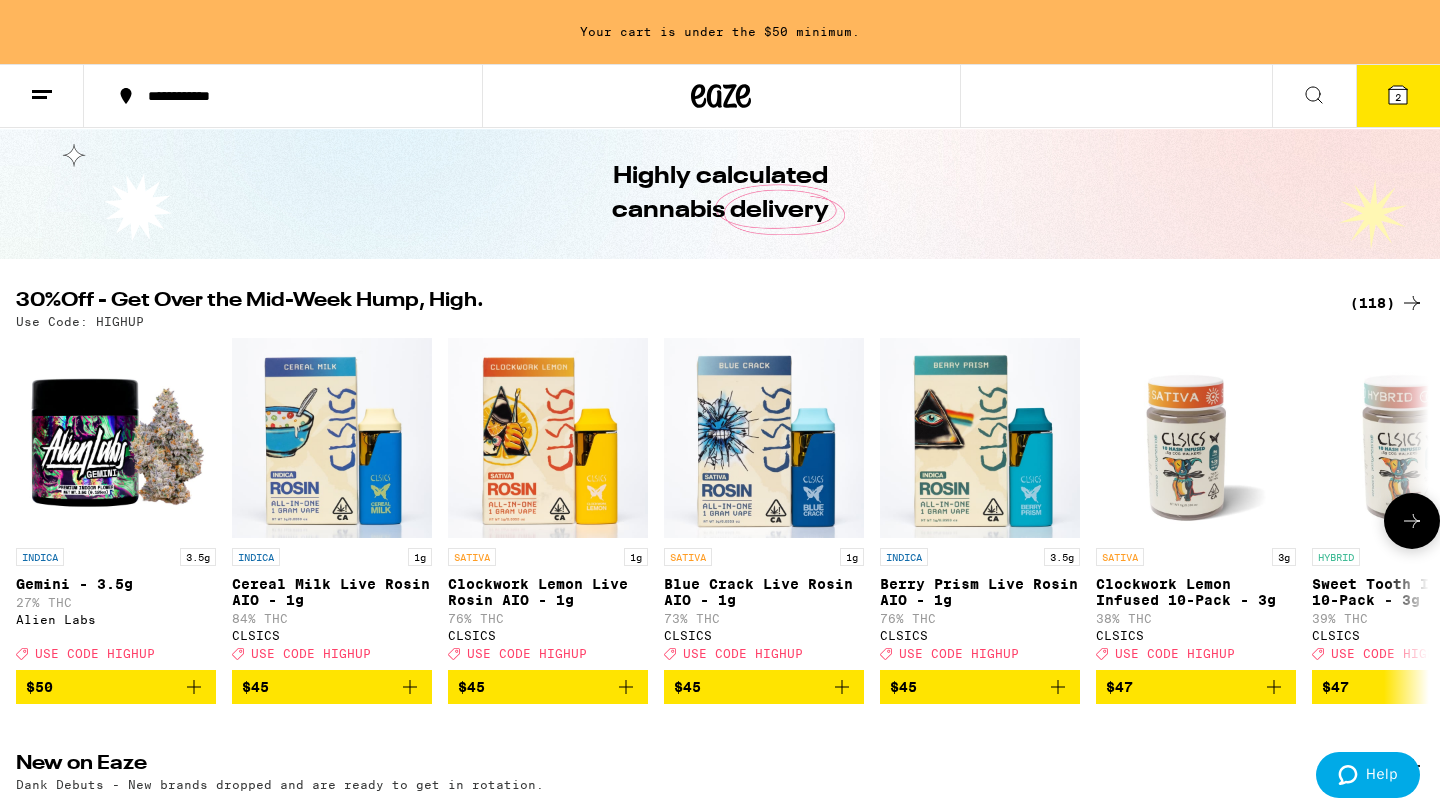 click 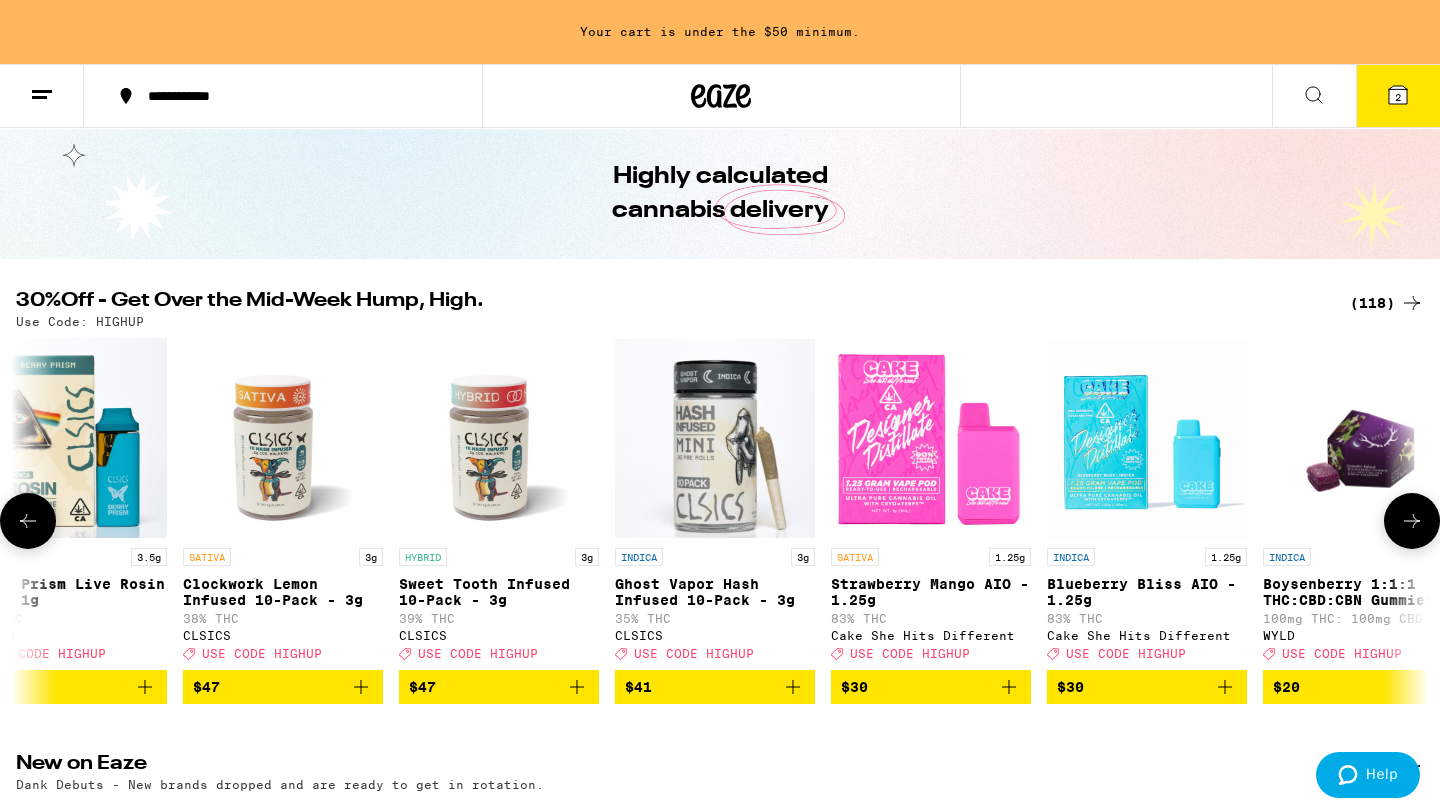 scroll, scrollTop: 0, scrollLeft: 1190, axis: horizontal 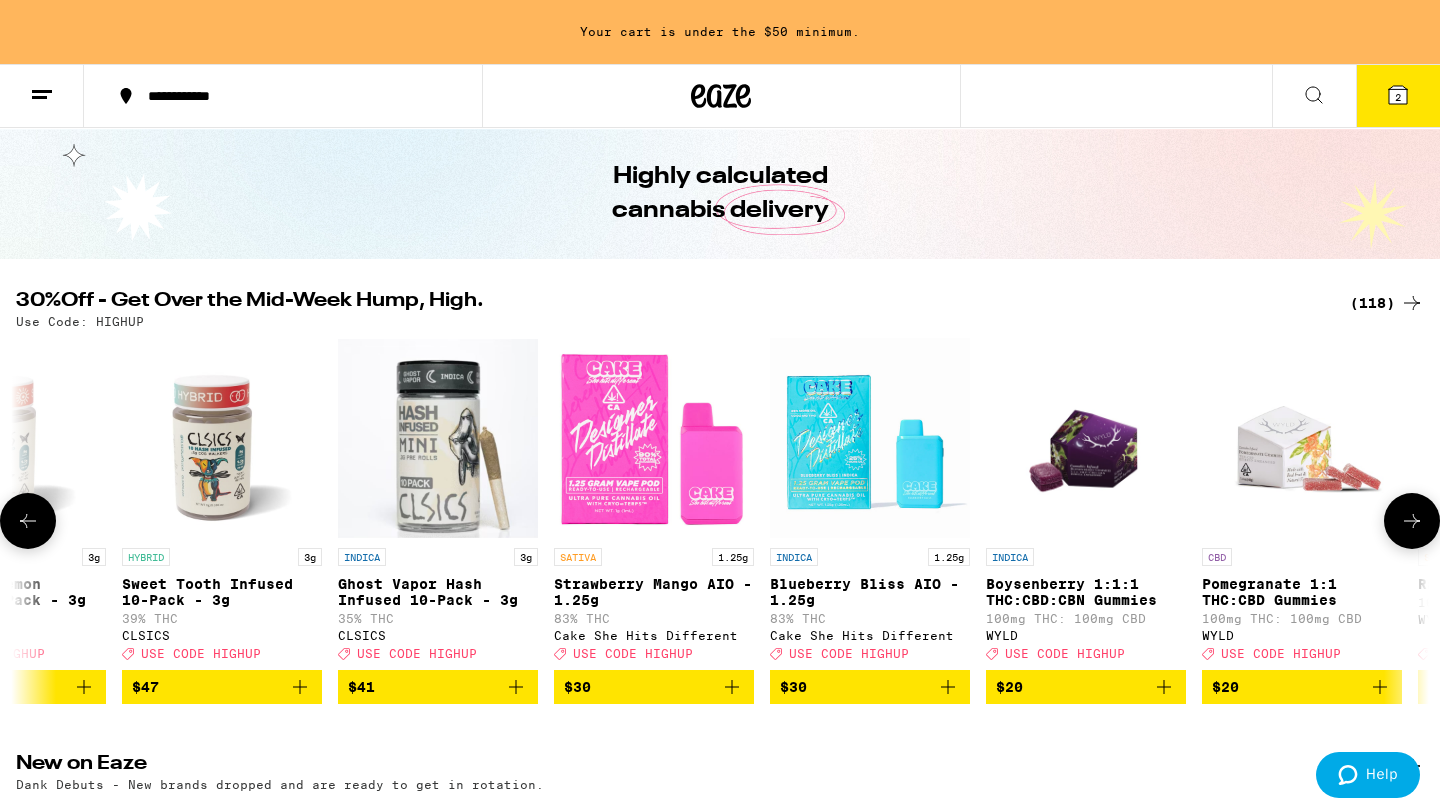 click 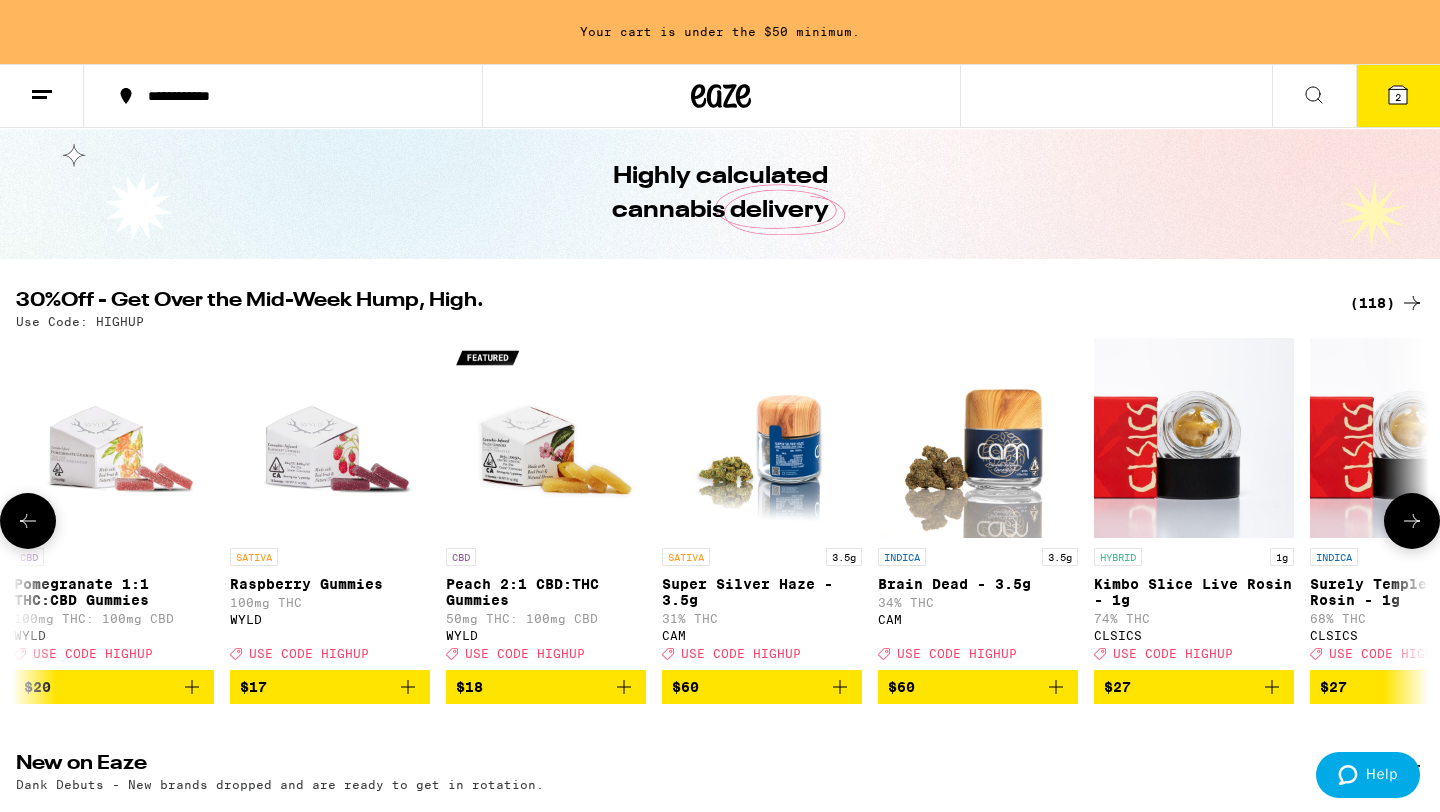 scroll, scrollTop: 0, scrollLeft: 2380, axis: horizontal 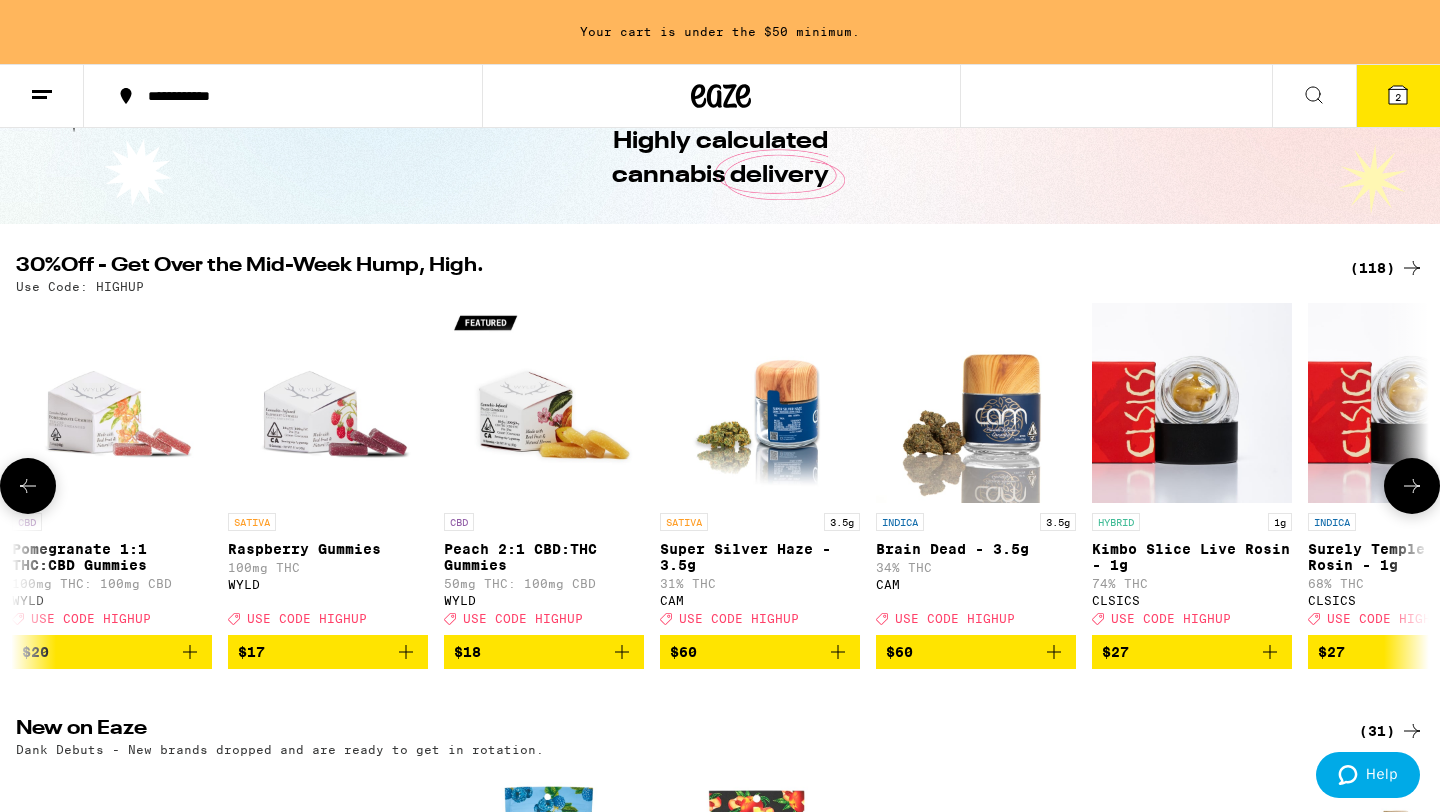 click 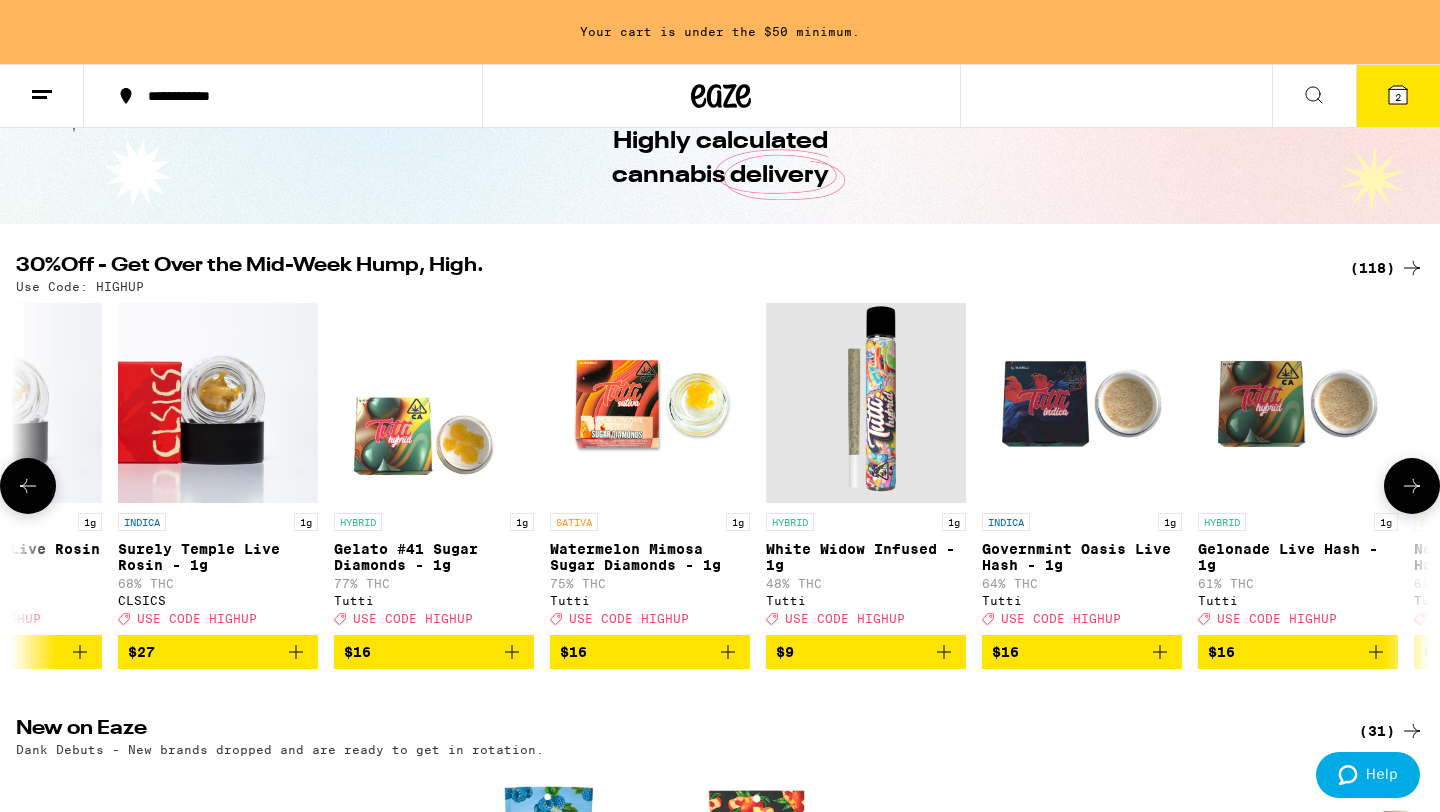 click 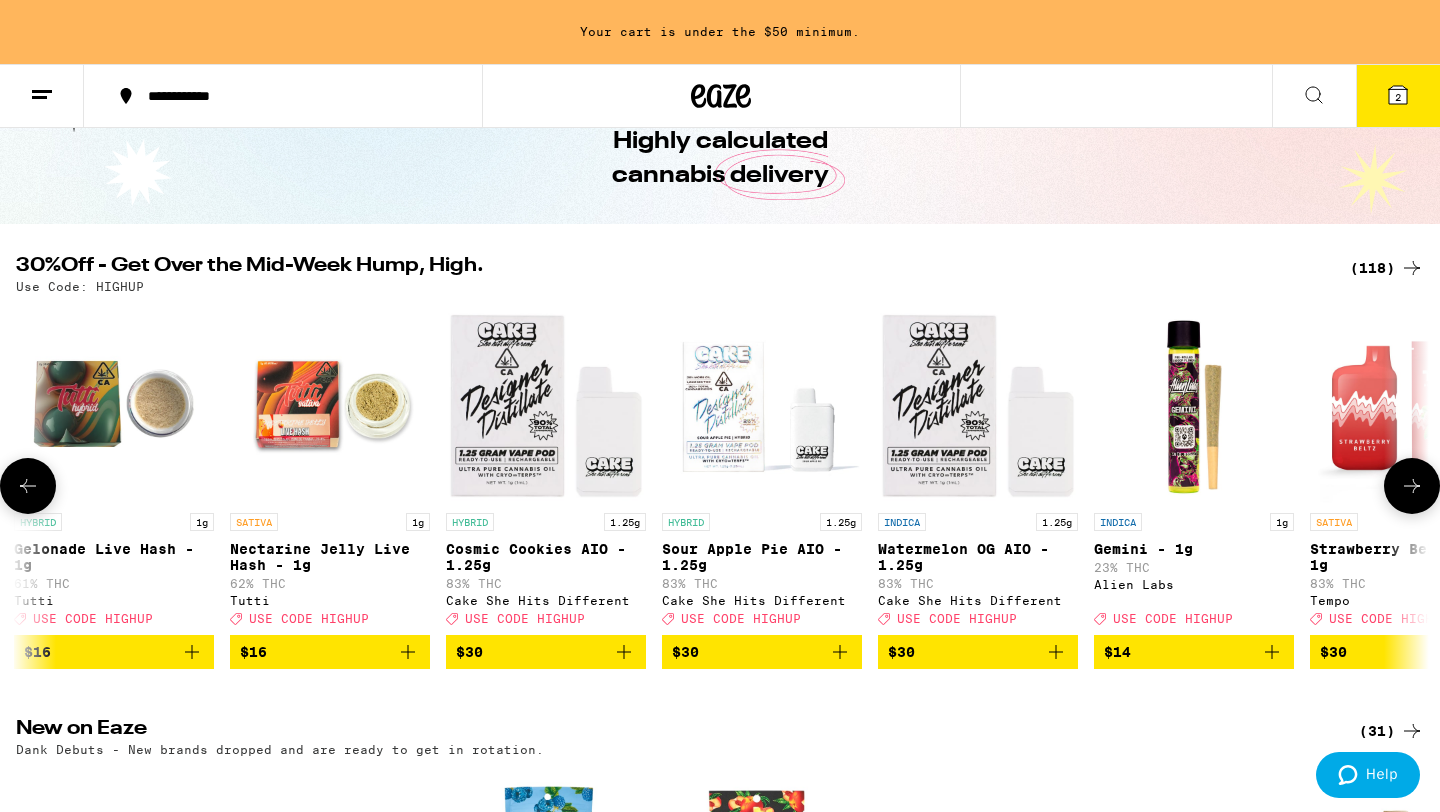 scroll, scrollTop: 0, scrollLeft: 4760, axis: horizontal 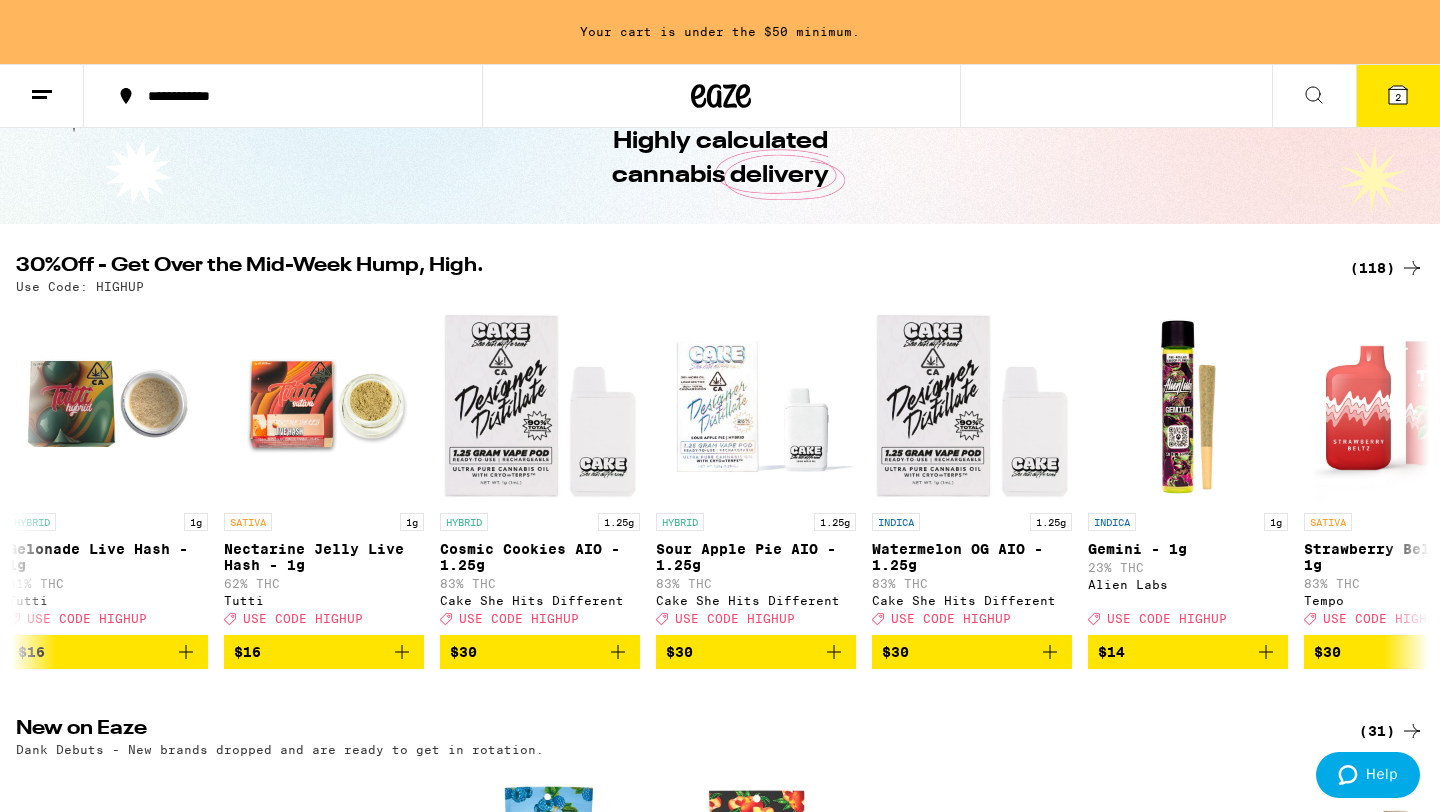 click on "2" at bounding box center [1398, 96] 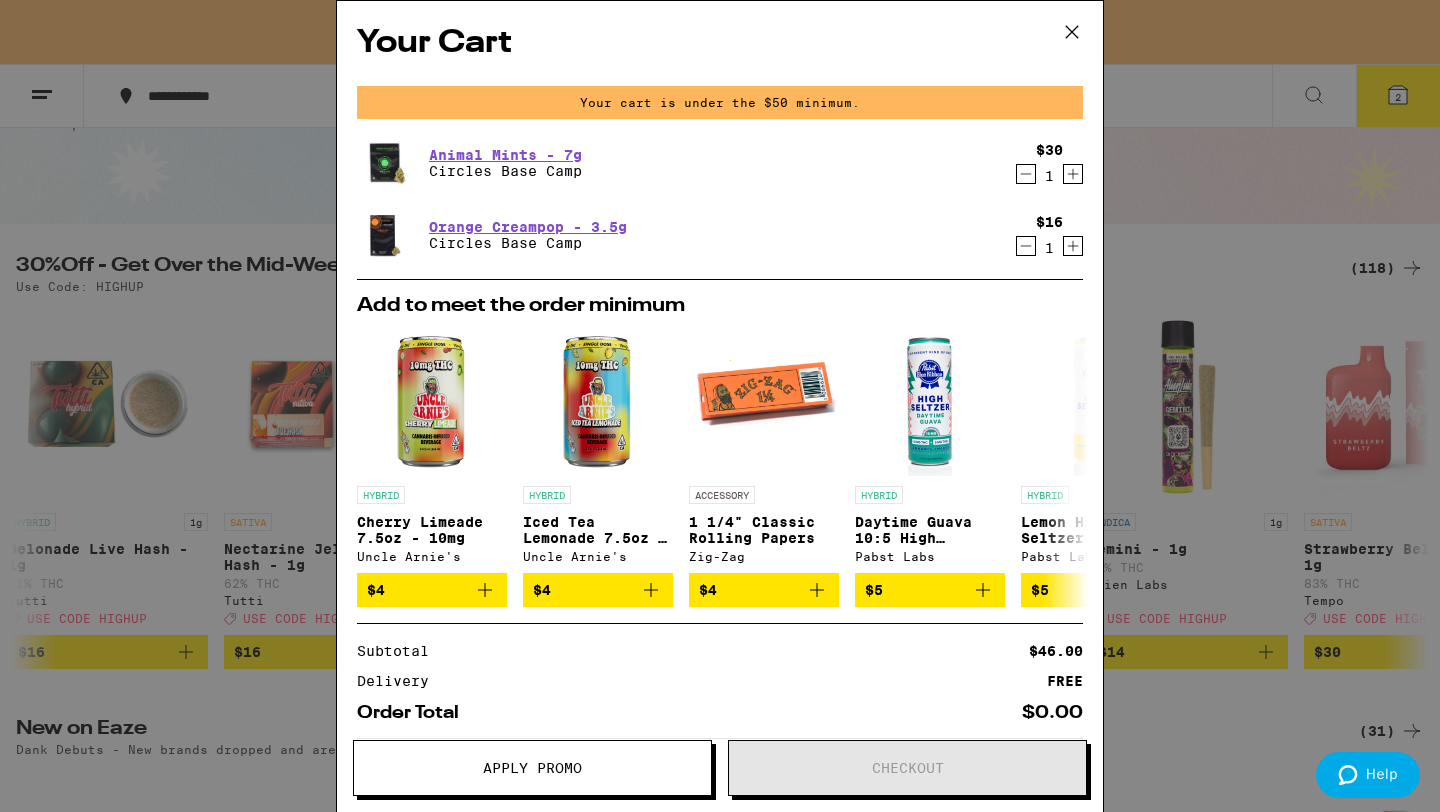 click 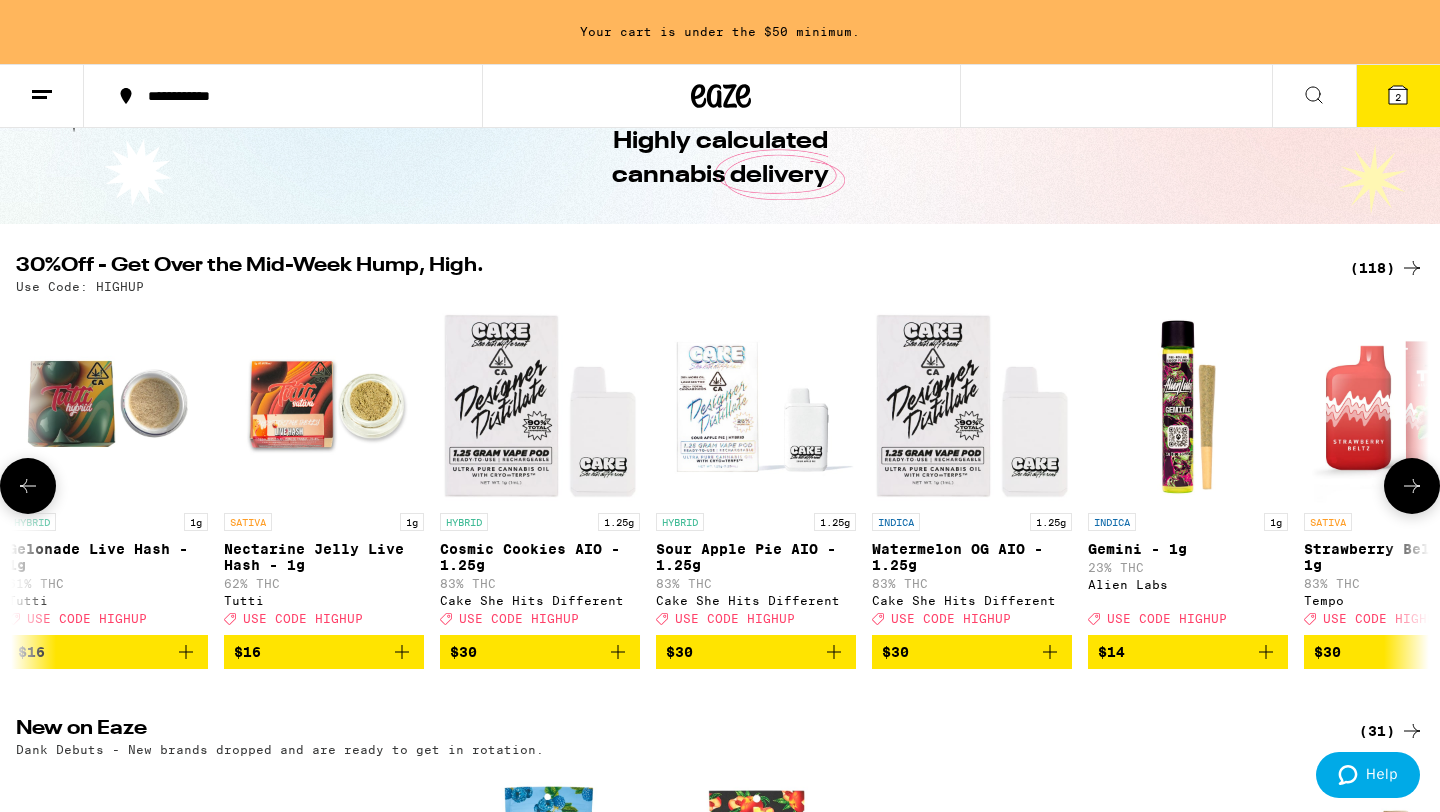 scroll, scrollTop: 0, scrollLeft: 0, axis: both 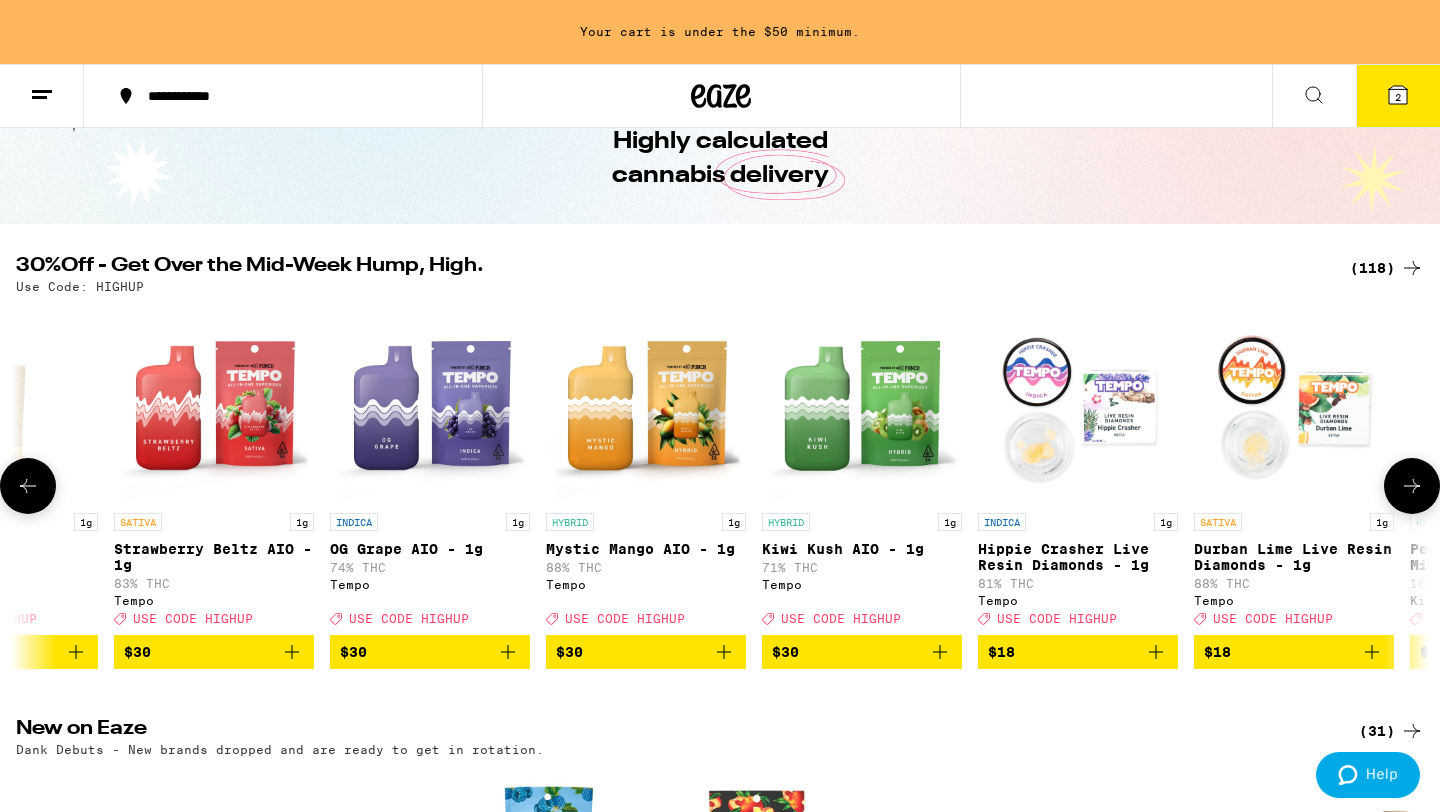 click 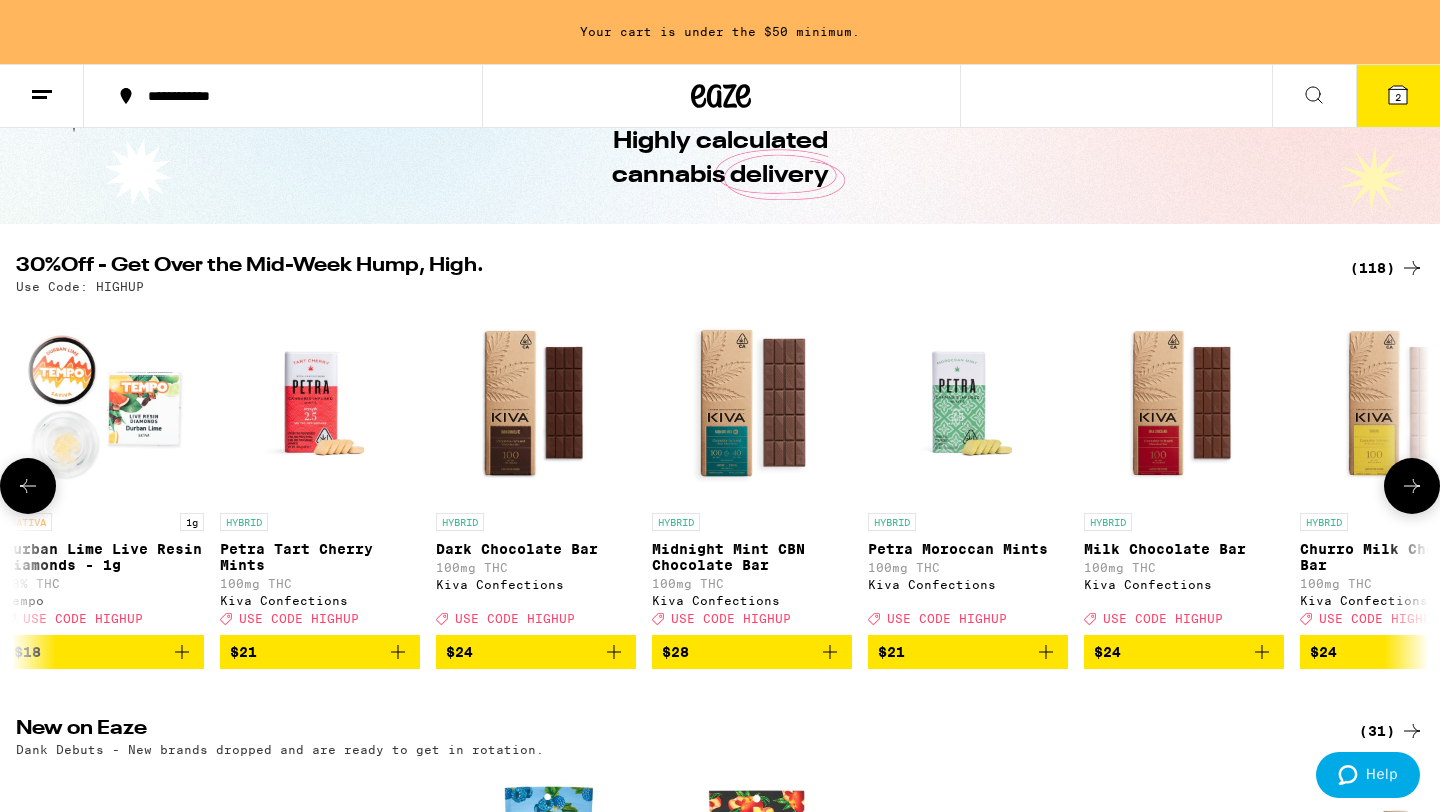 click 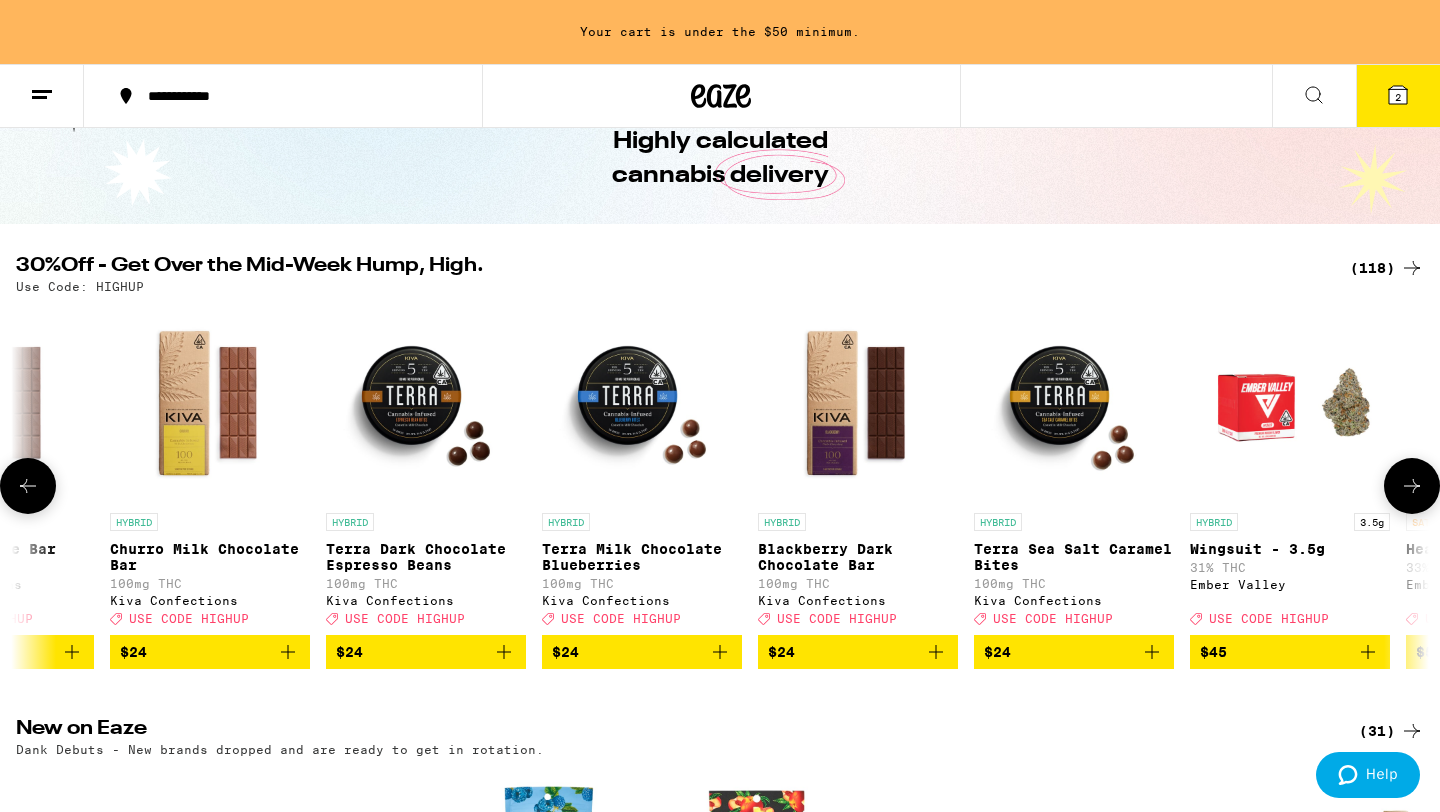 click 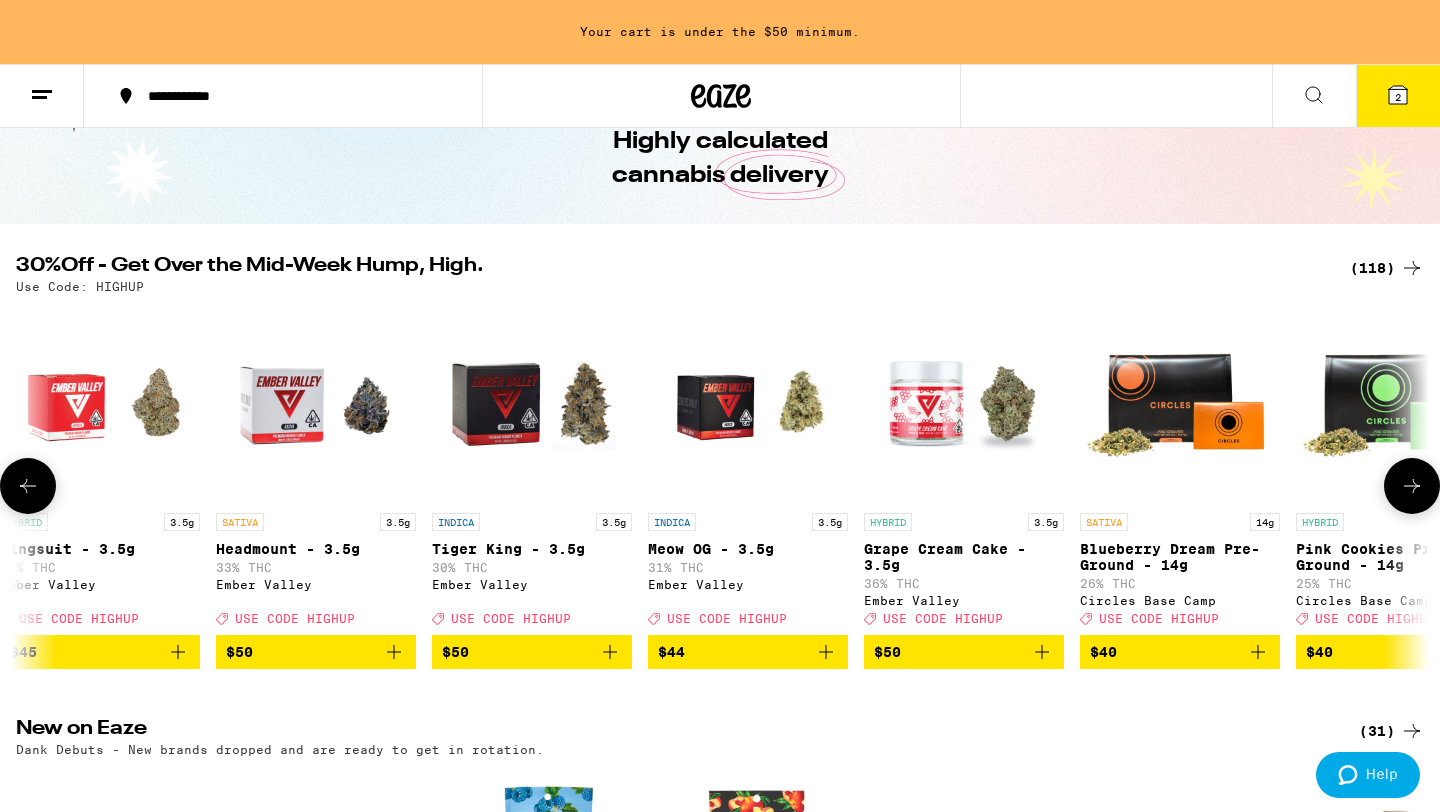 click 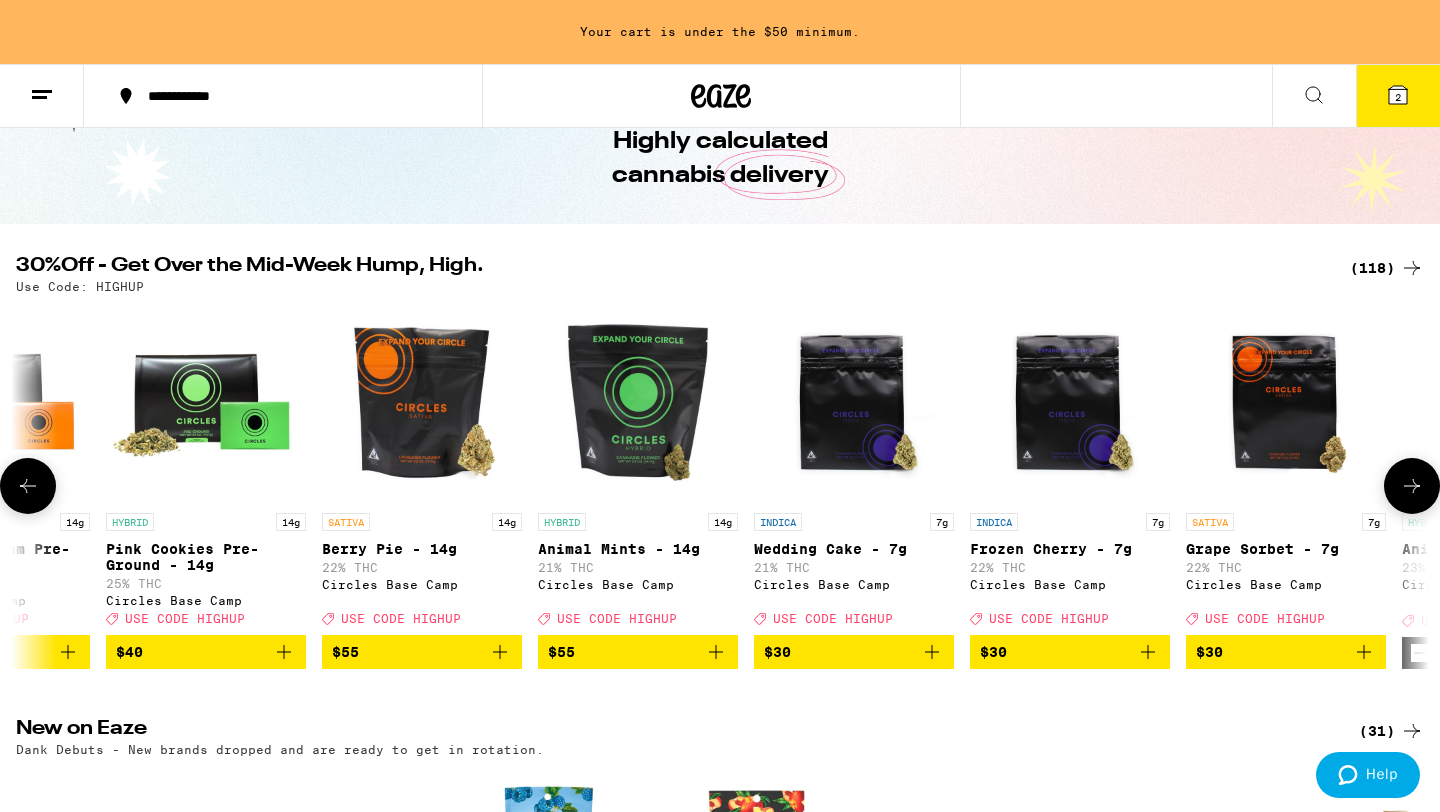 click 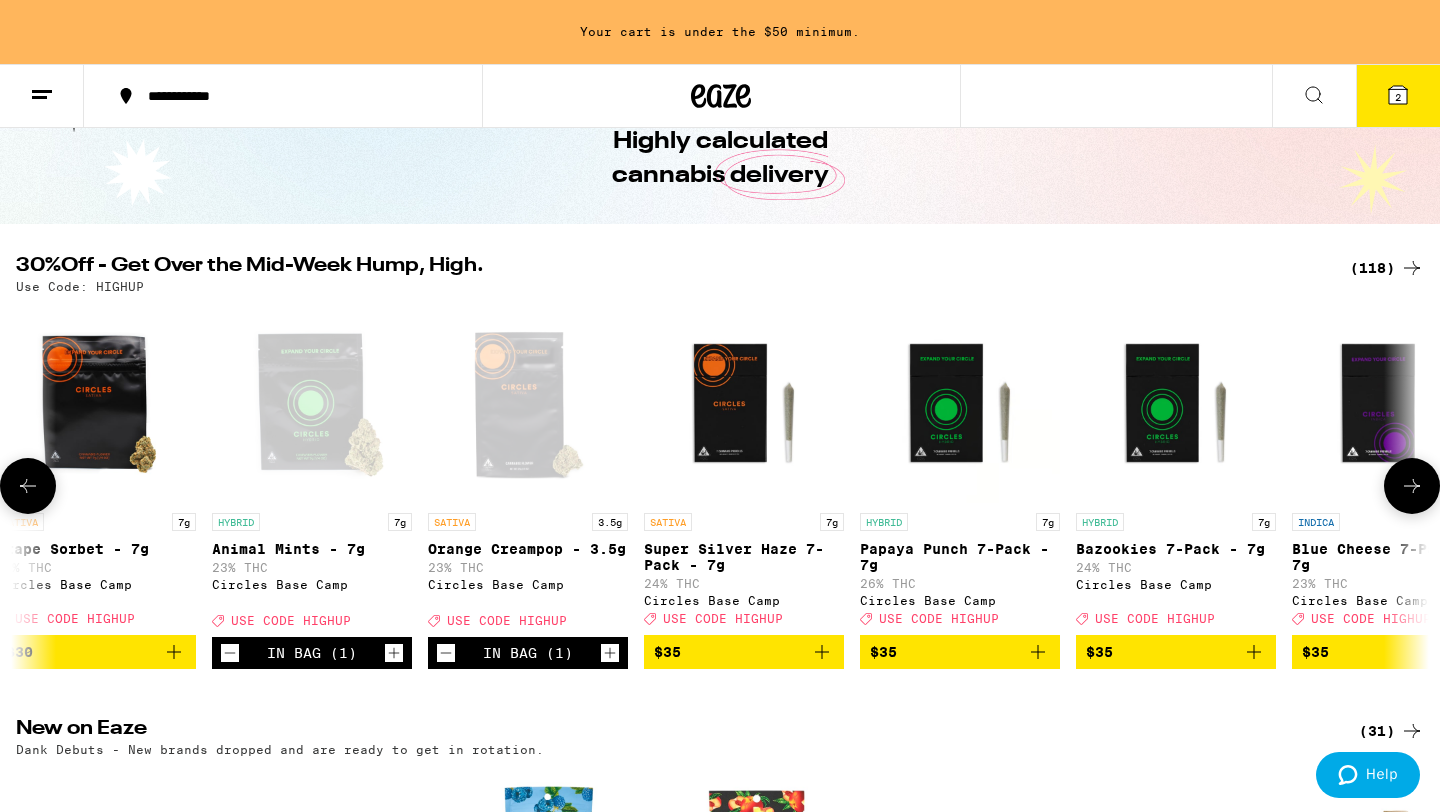 click 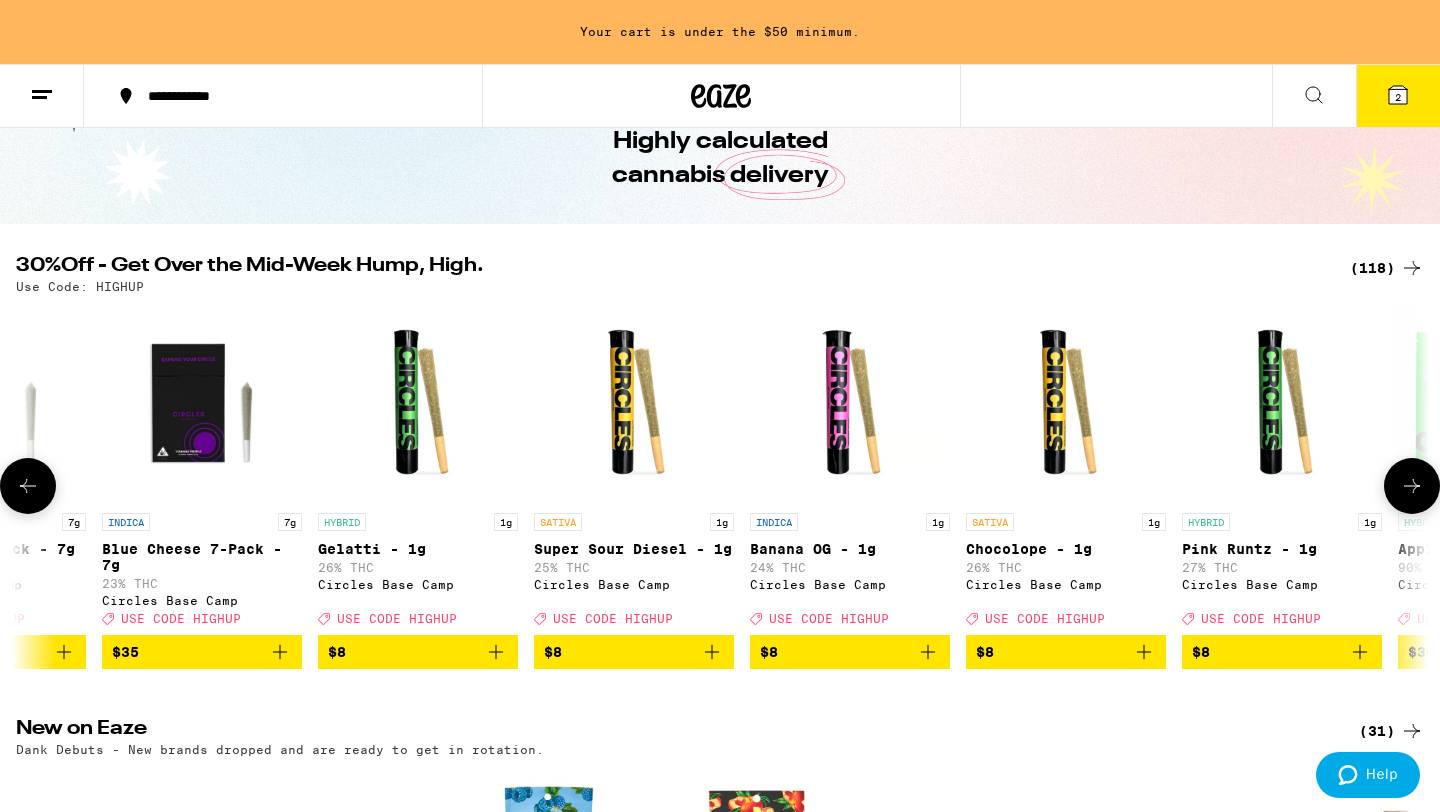 click 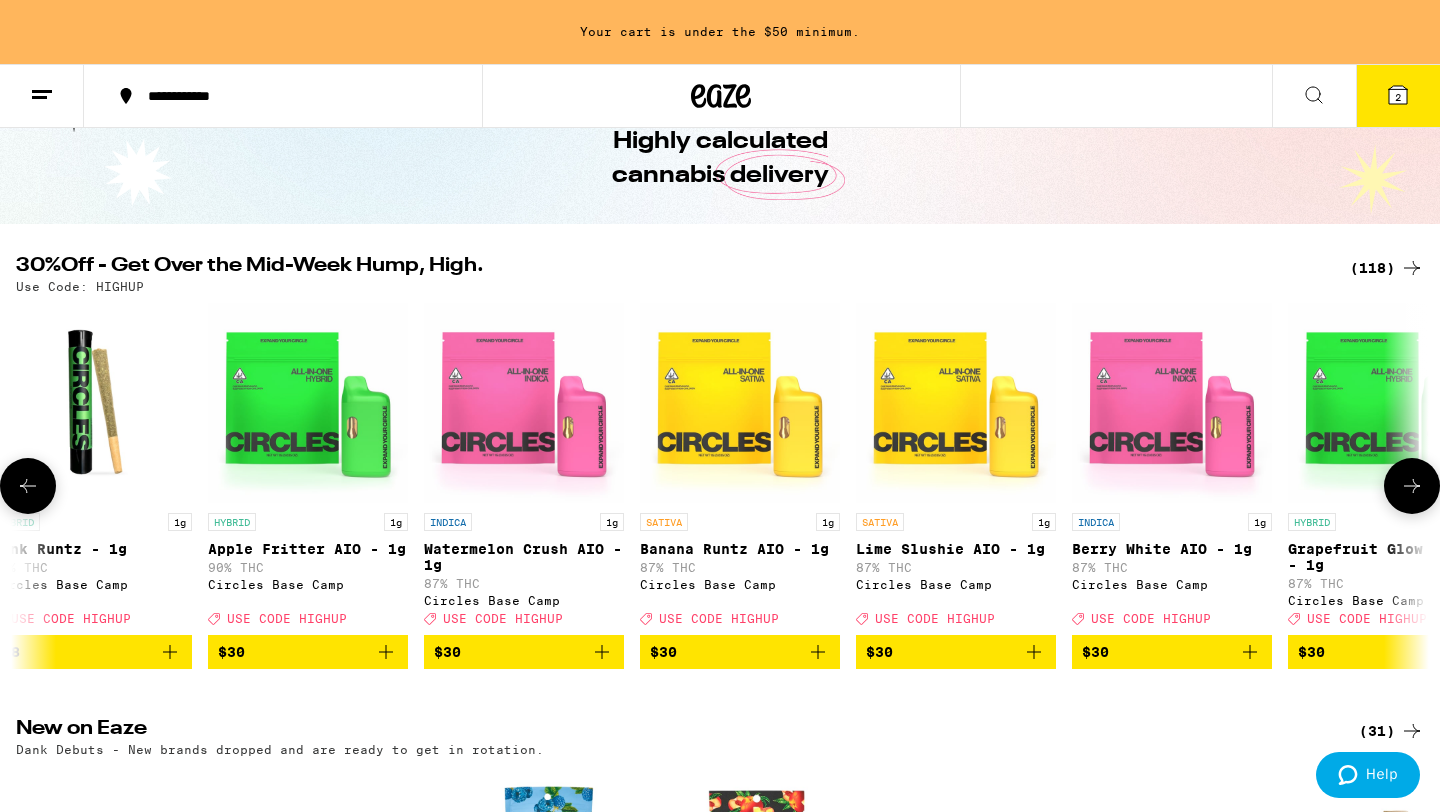 click 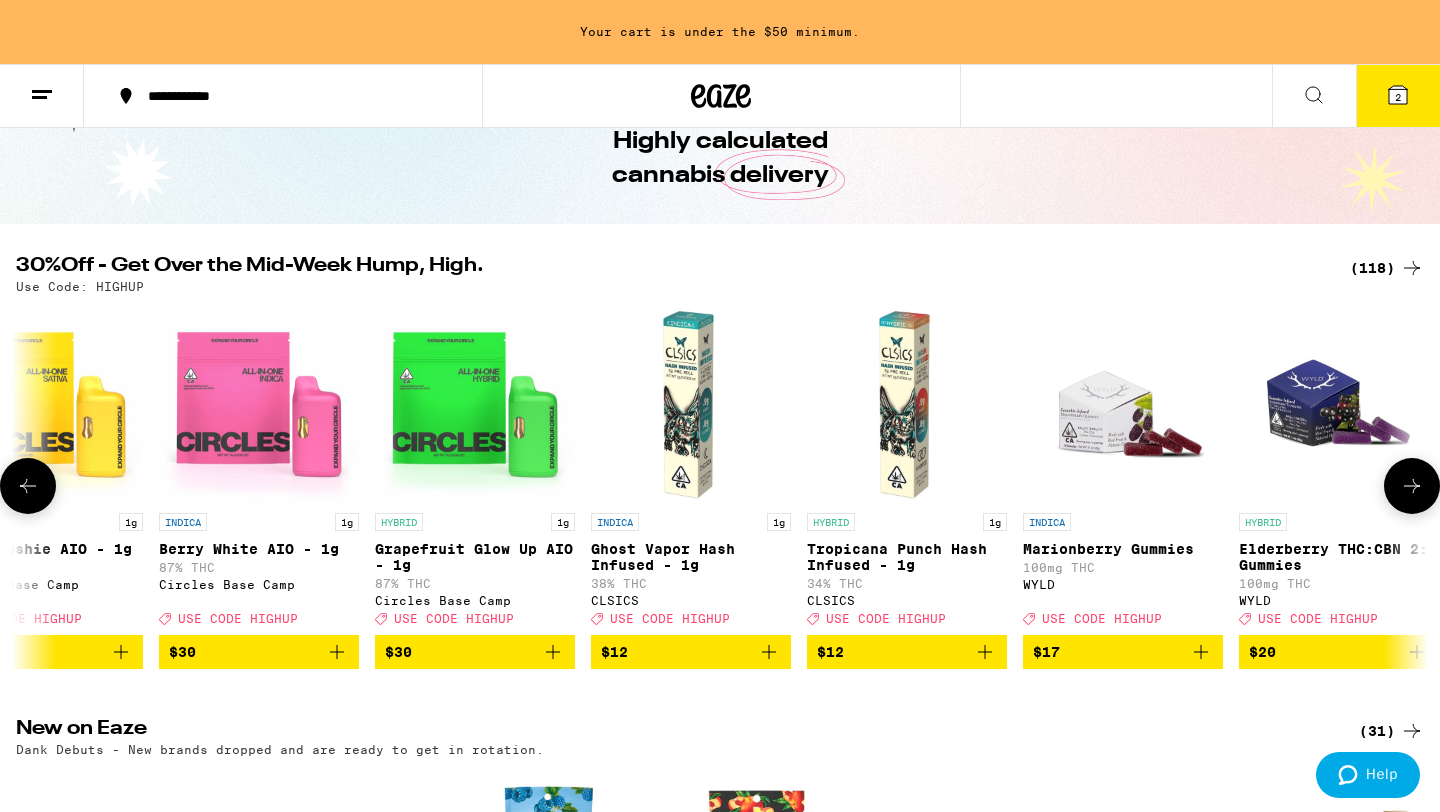 scroll, scrollTop: 0, scrollLeft: 15470, axis: horizontal 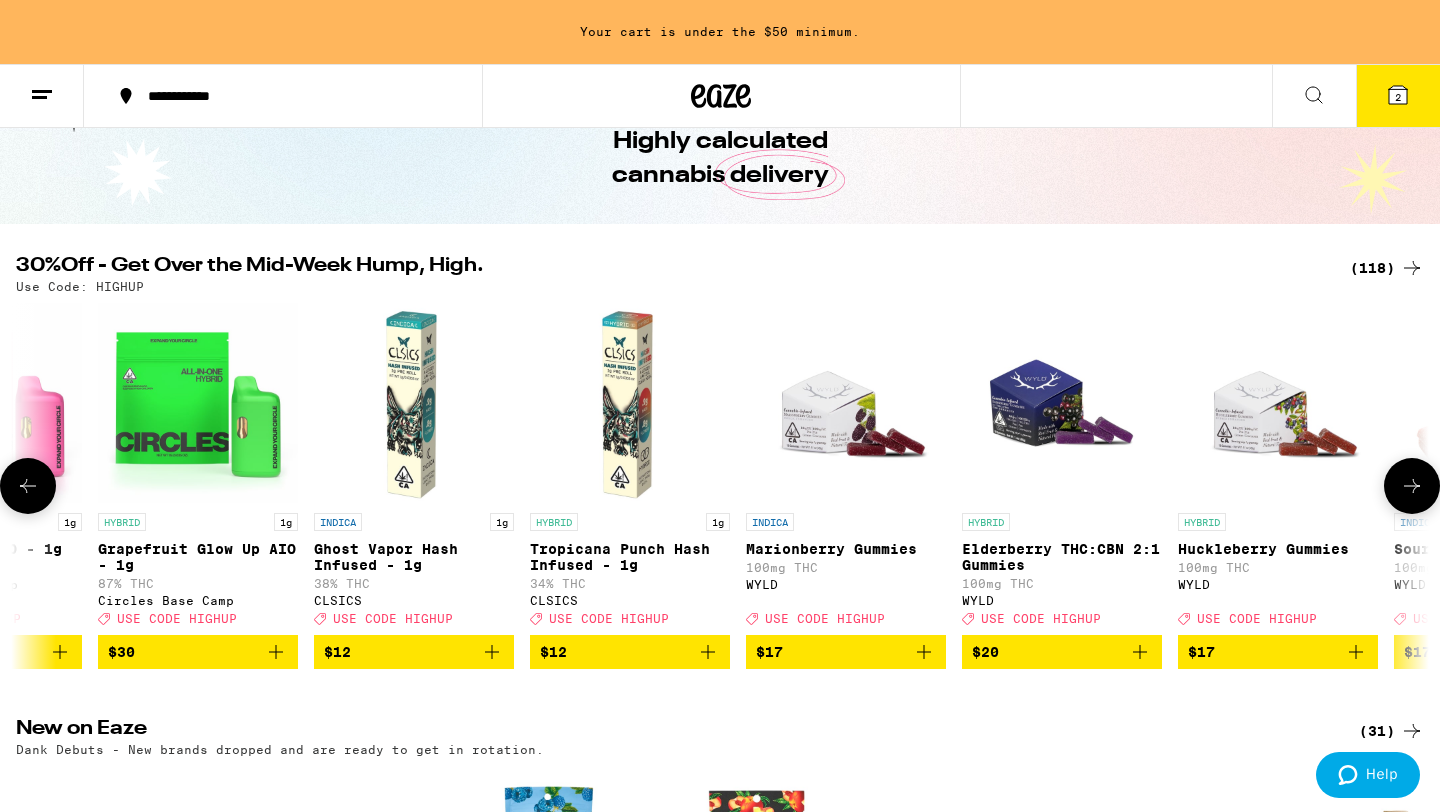 click 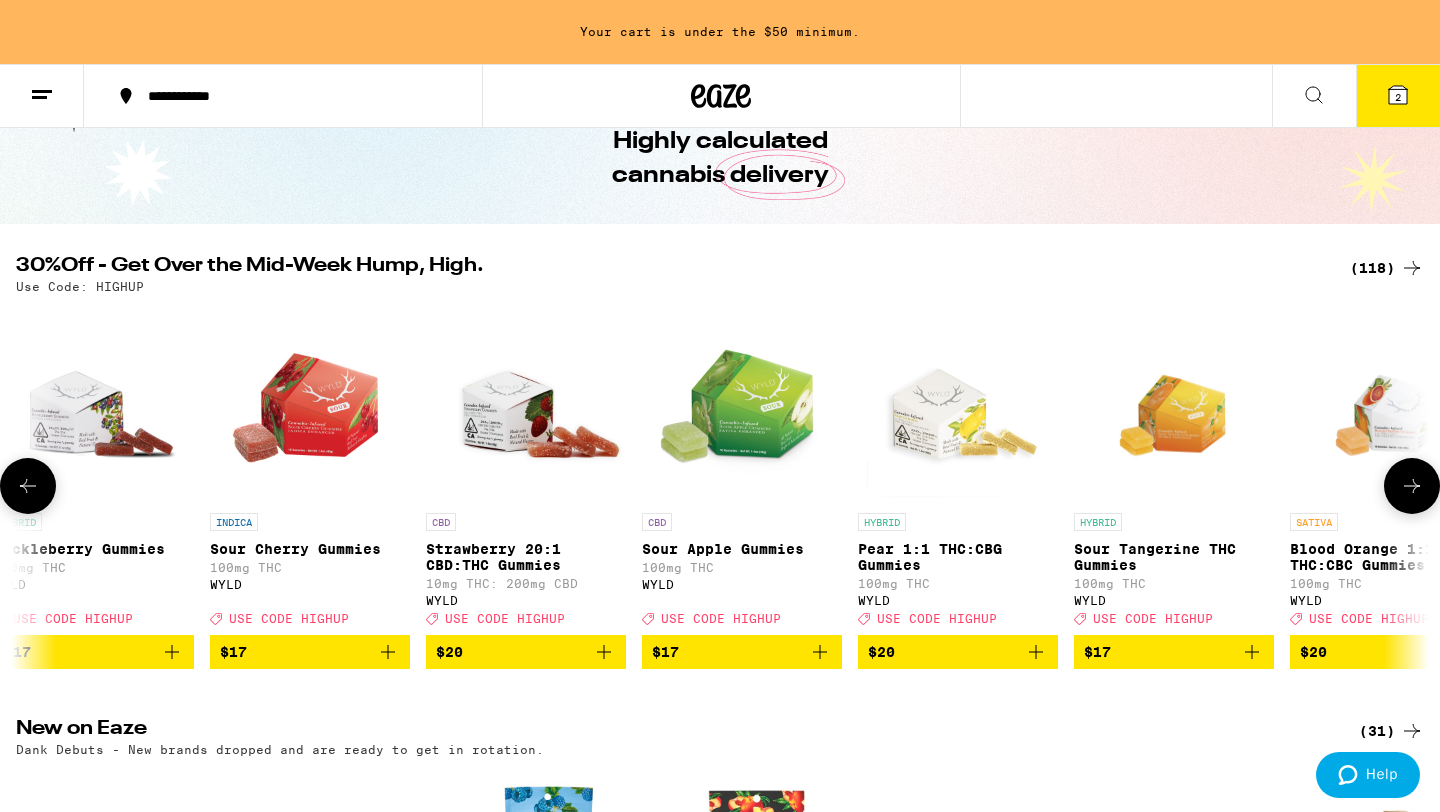 scroll, scrollTop: 0, scrollLeft: 16660, axis: horizontal 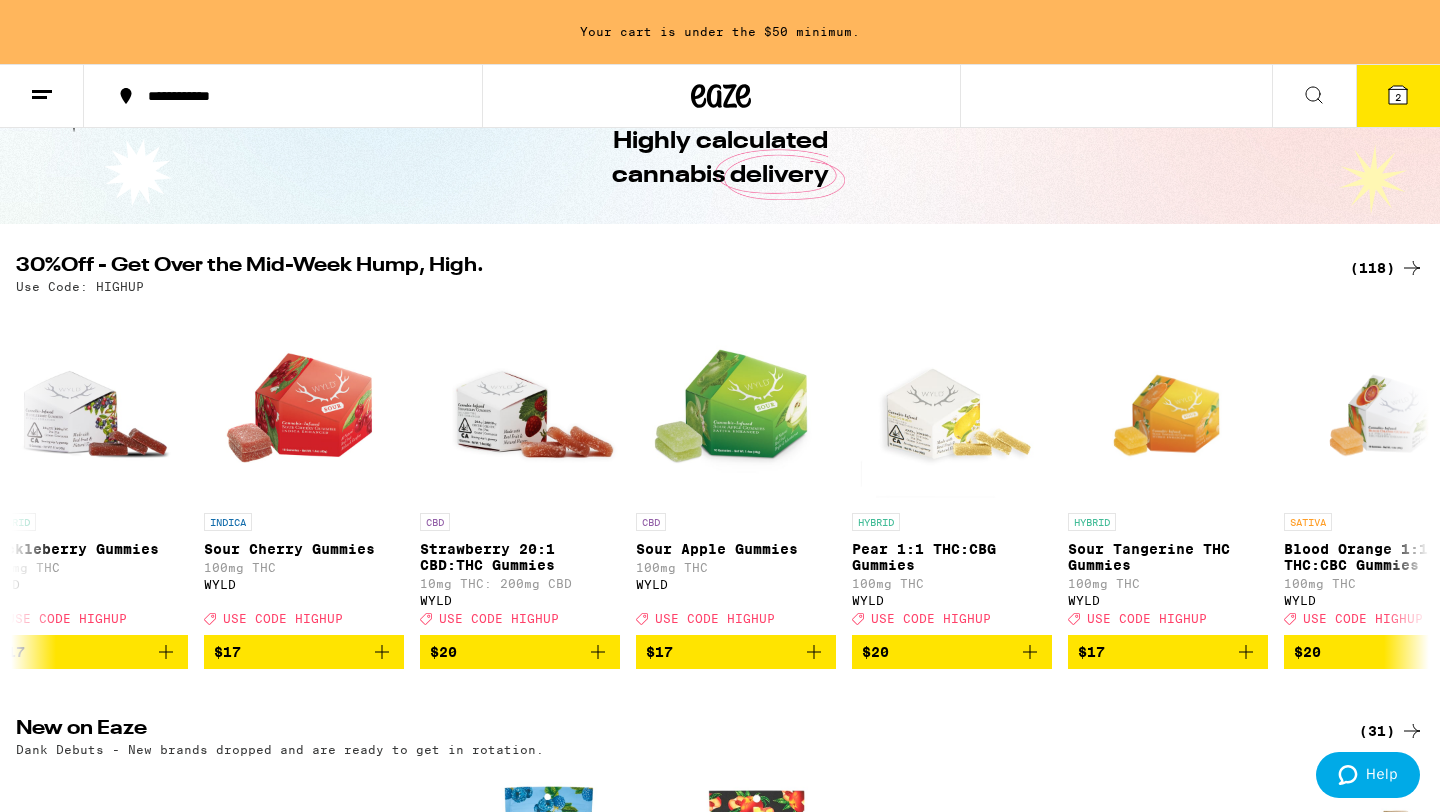 click on "2" at bounding box center [1398, 96] 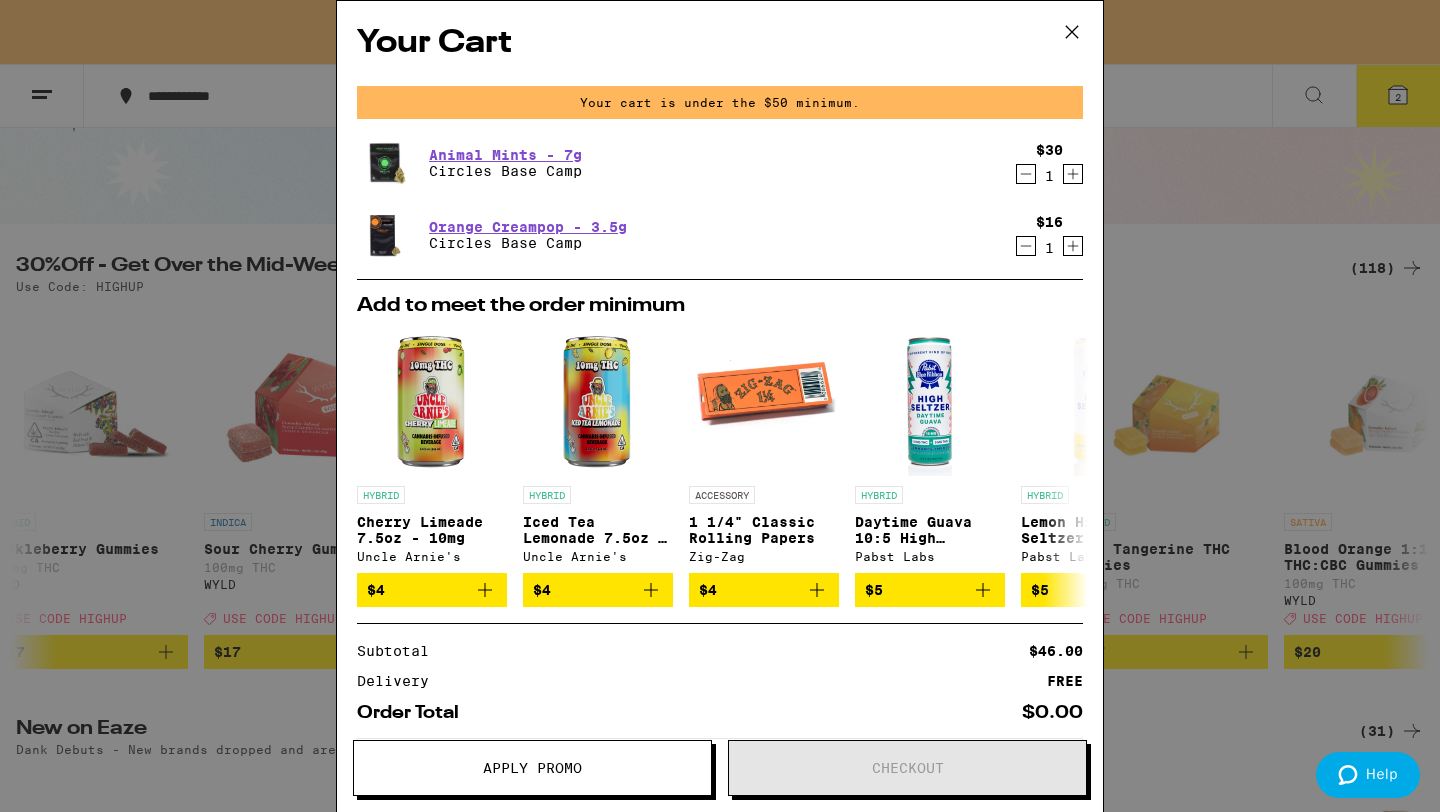 click 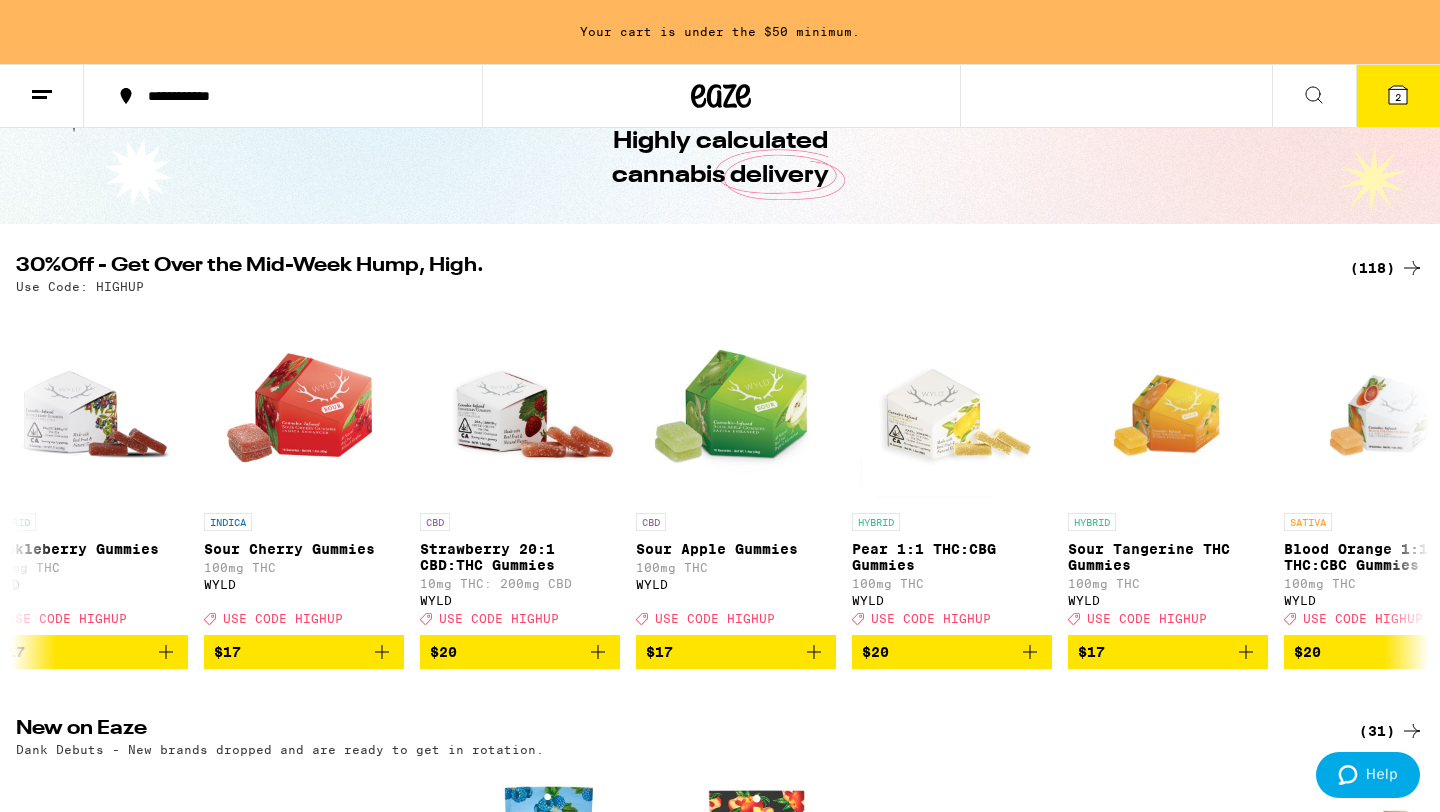 scroll, scrollTop: 0, scrollLeft: 0, axis: both 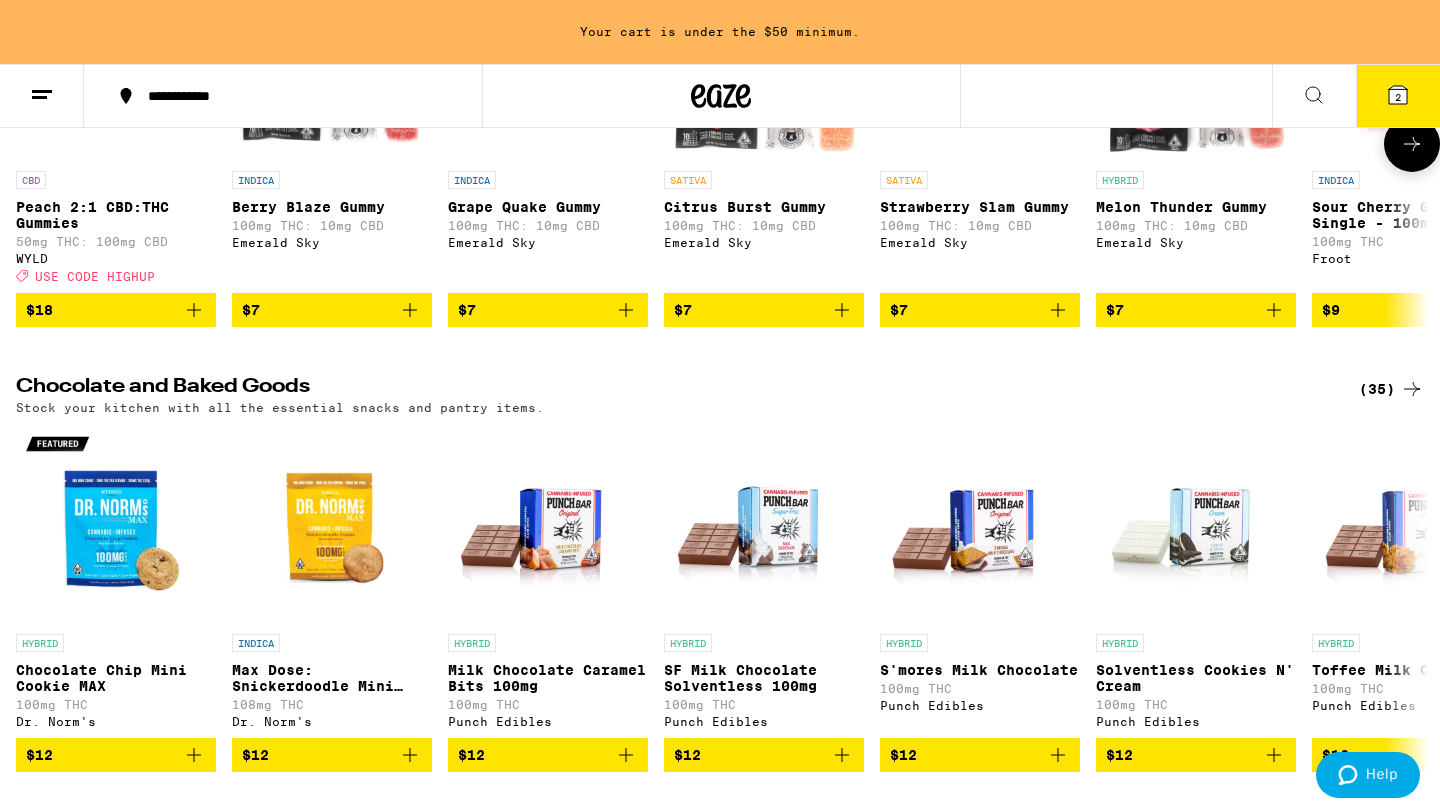 click at bounding box center [1412, 144] 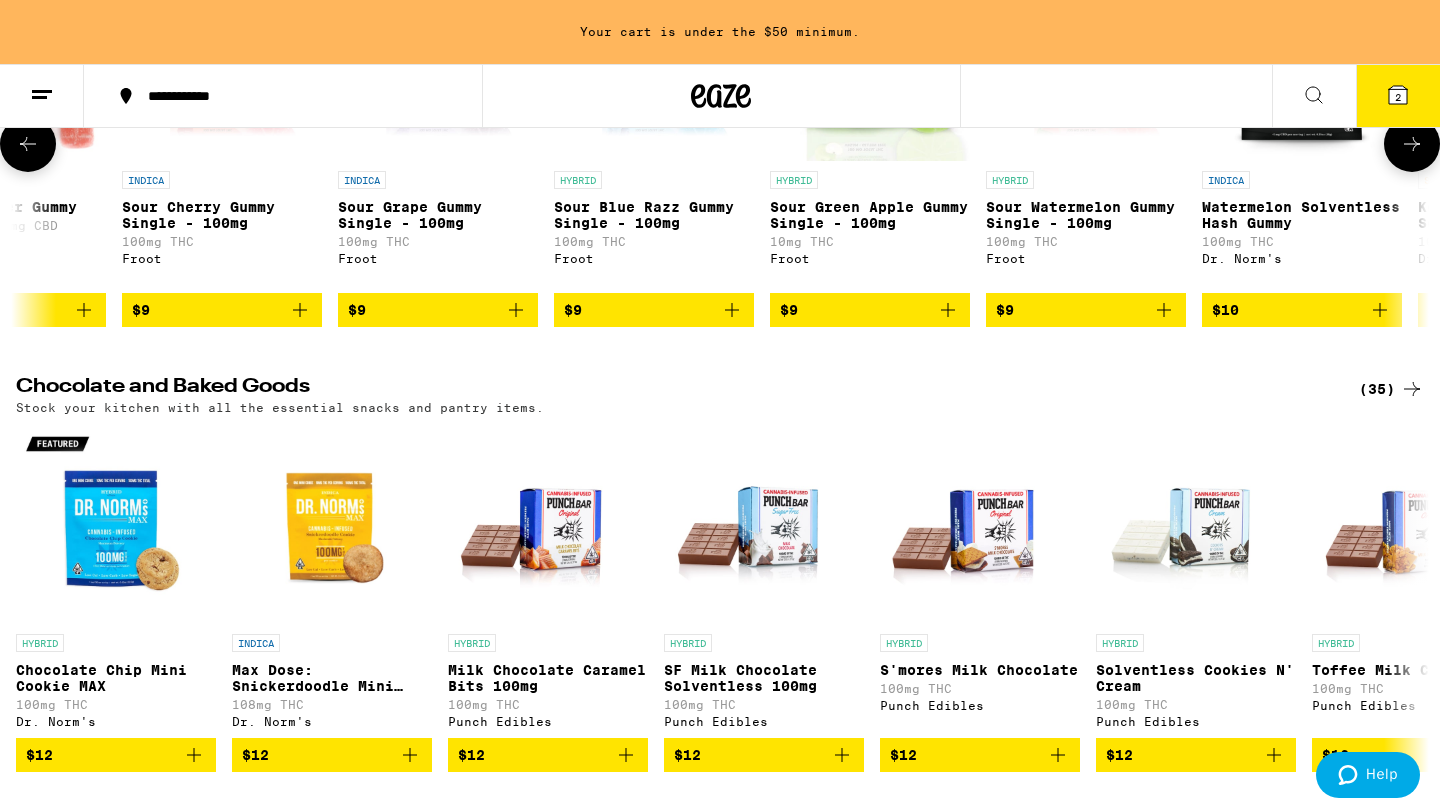 click at bounding box center (1412, 144) 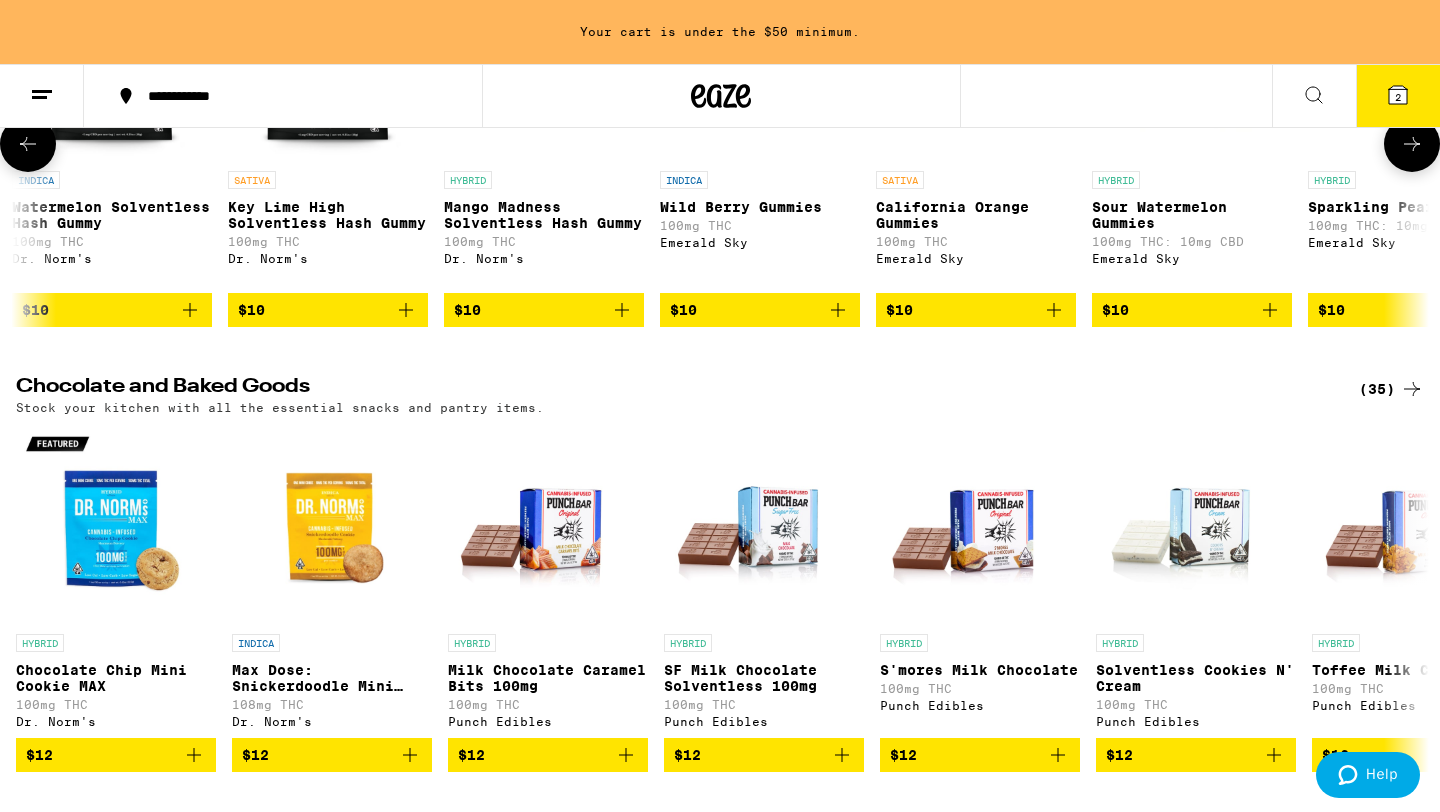 click at bounding box center (1412, 144) 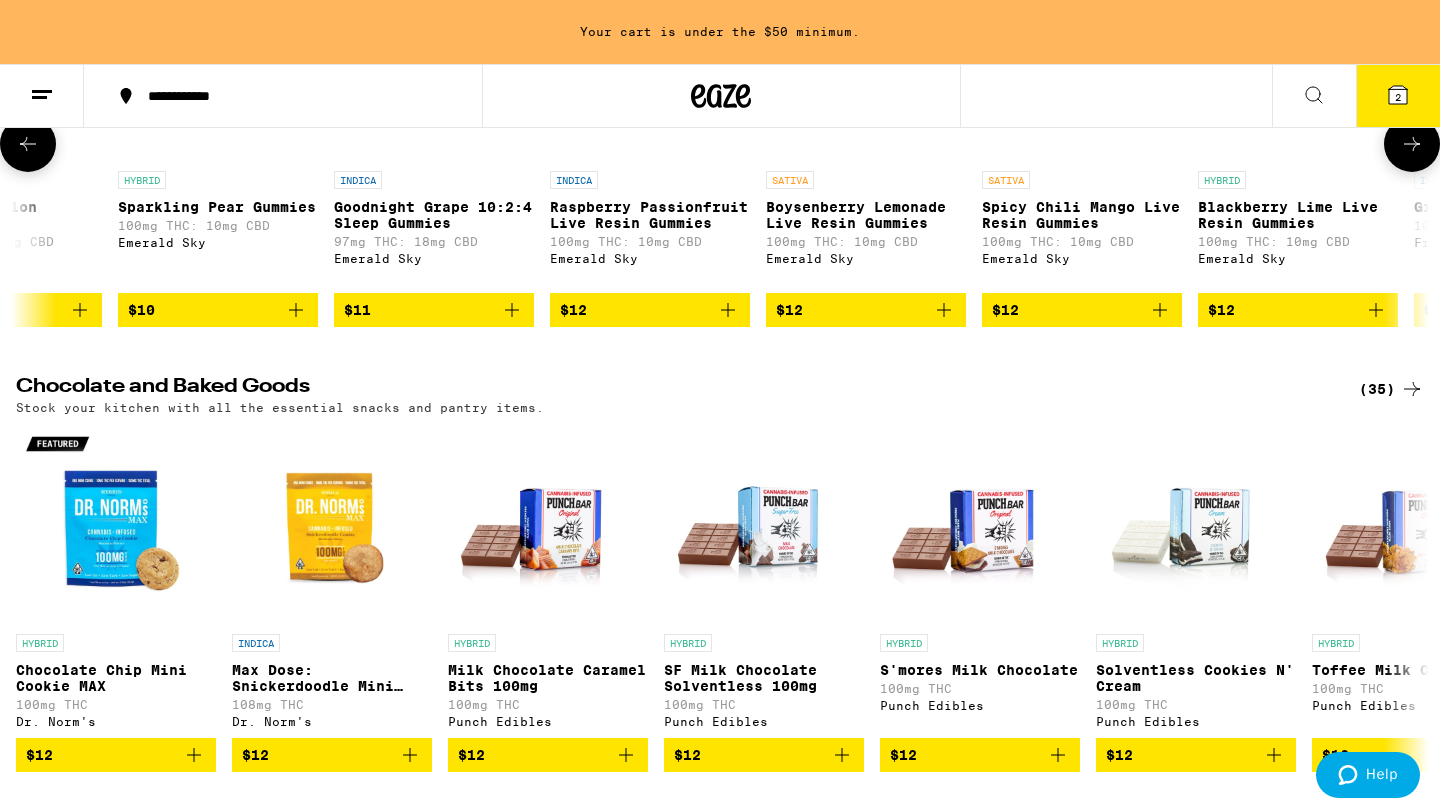 click at bounding box center [1412, 144] 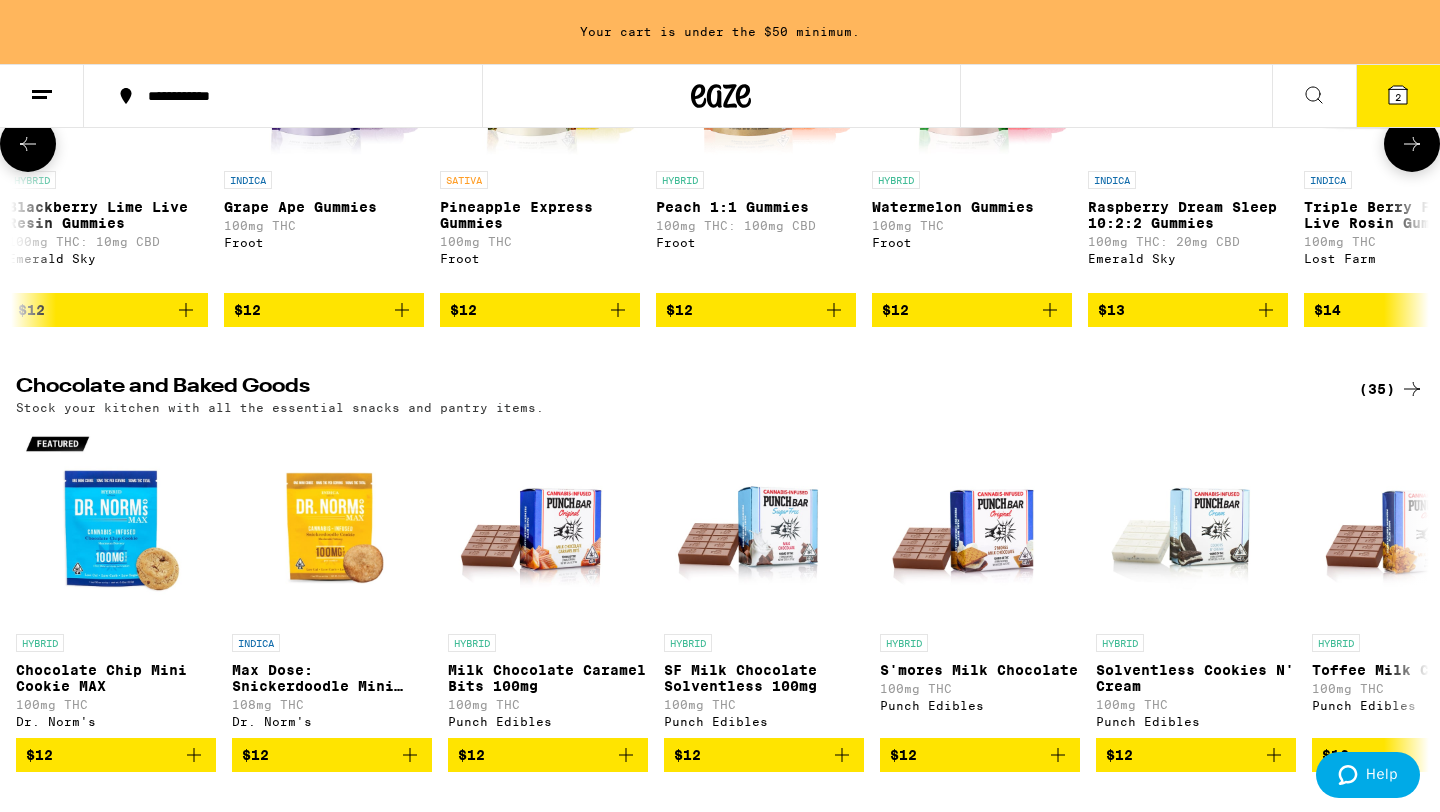 click at bounding box center [1412, 144] 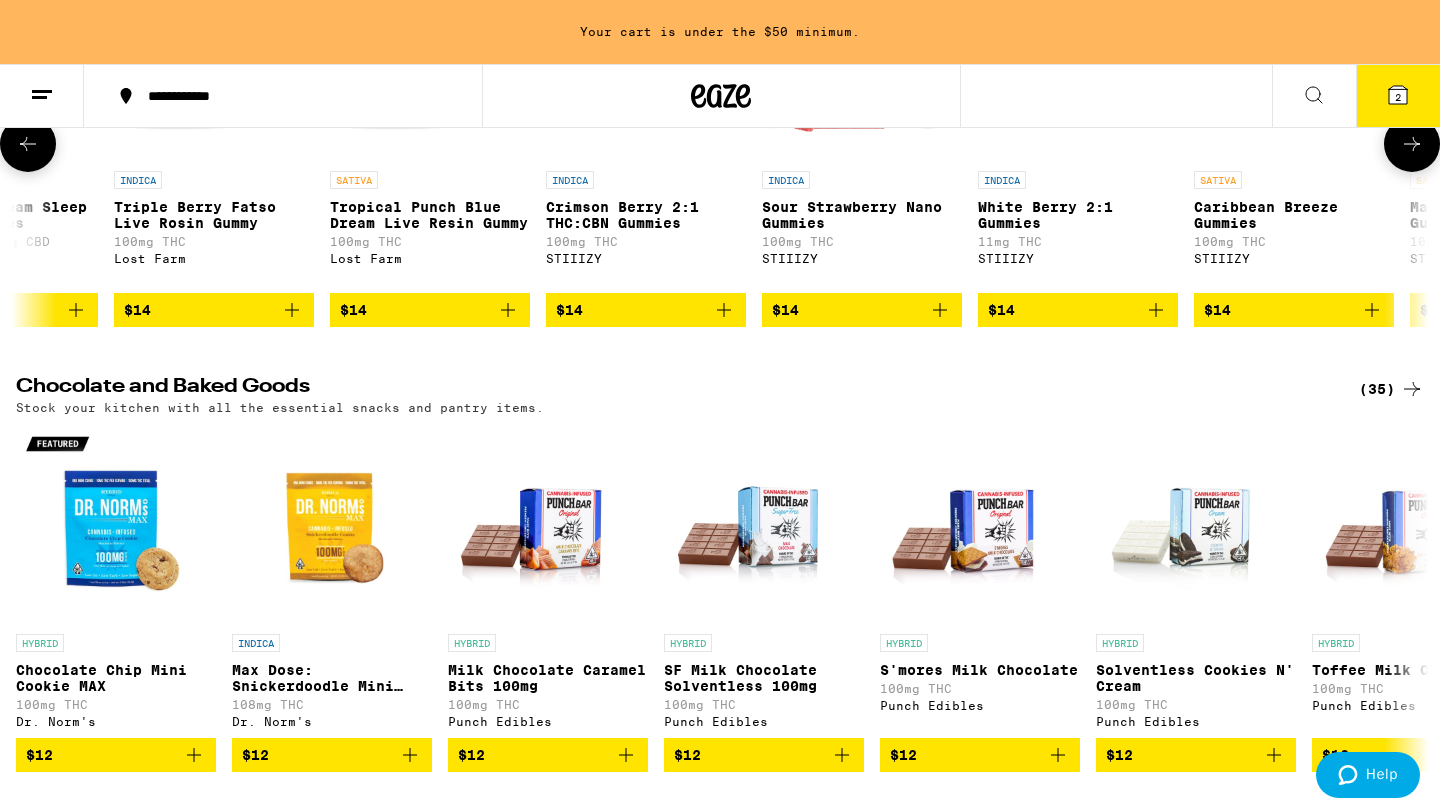 click at bounding box center (1412, 144) 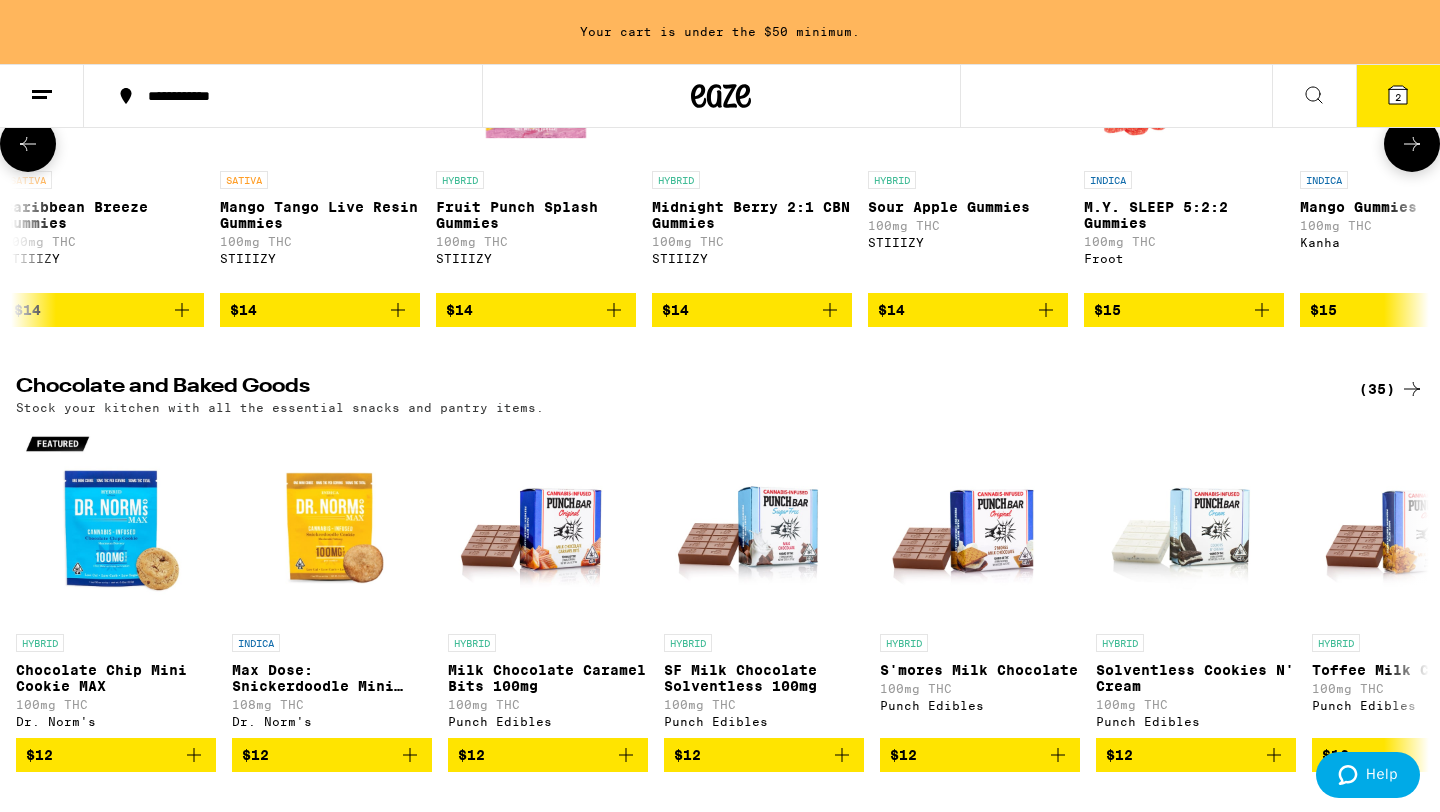 click at bounding box center (1412, 144) 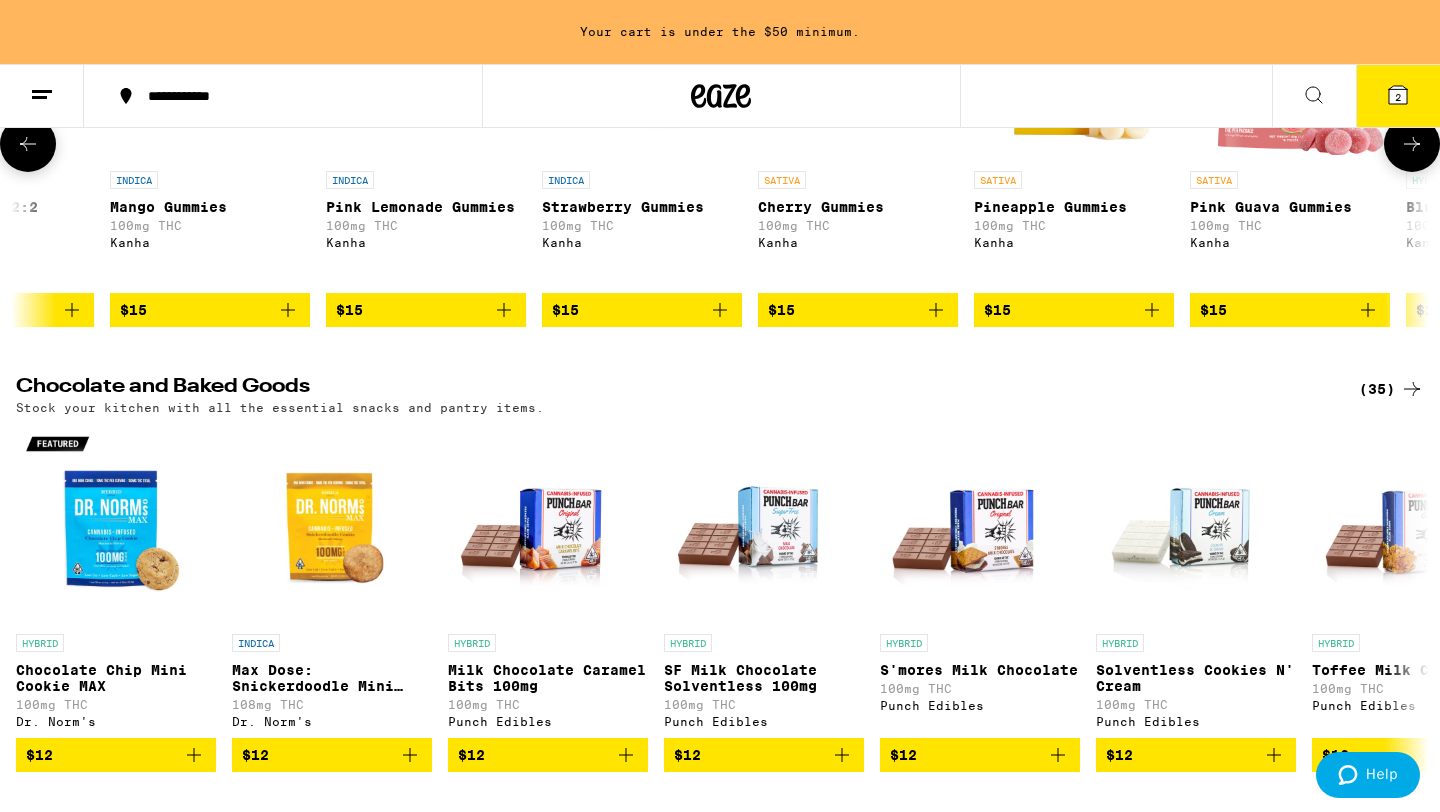 click at bounding box center [1412, 144] 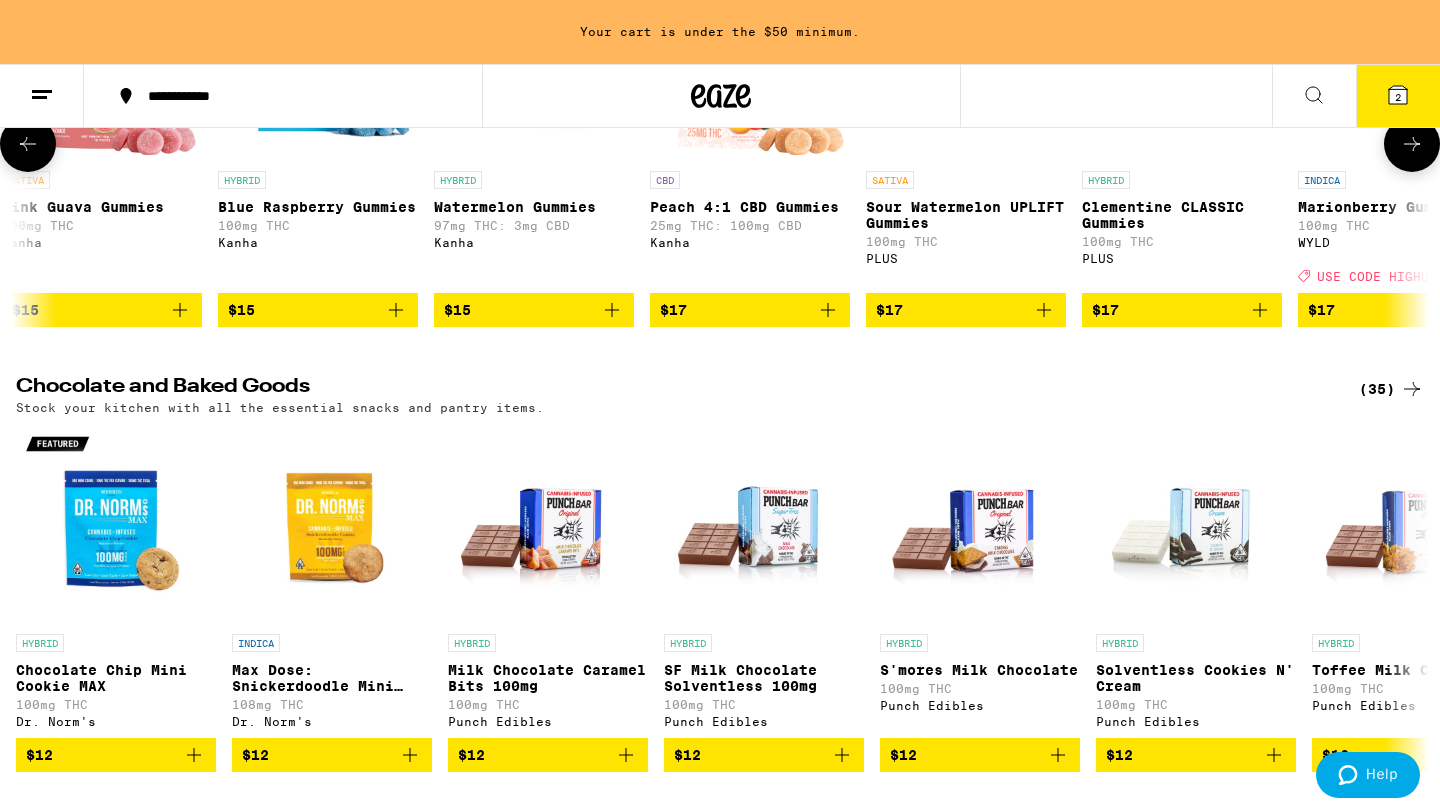 scroll, scrollTop: 0, scrollLeft: 9520, axis: horizontal 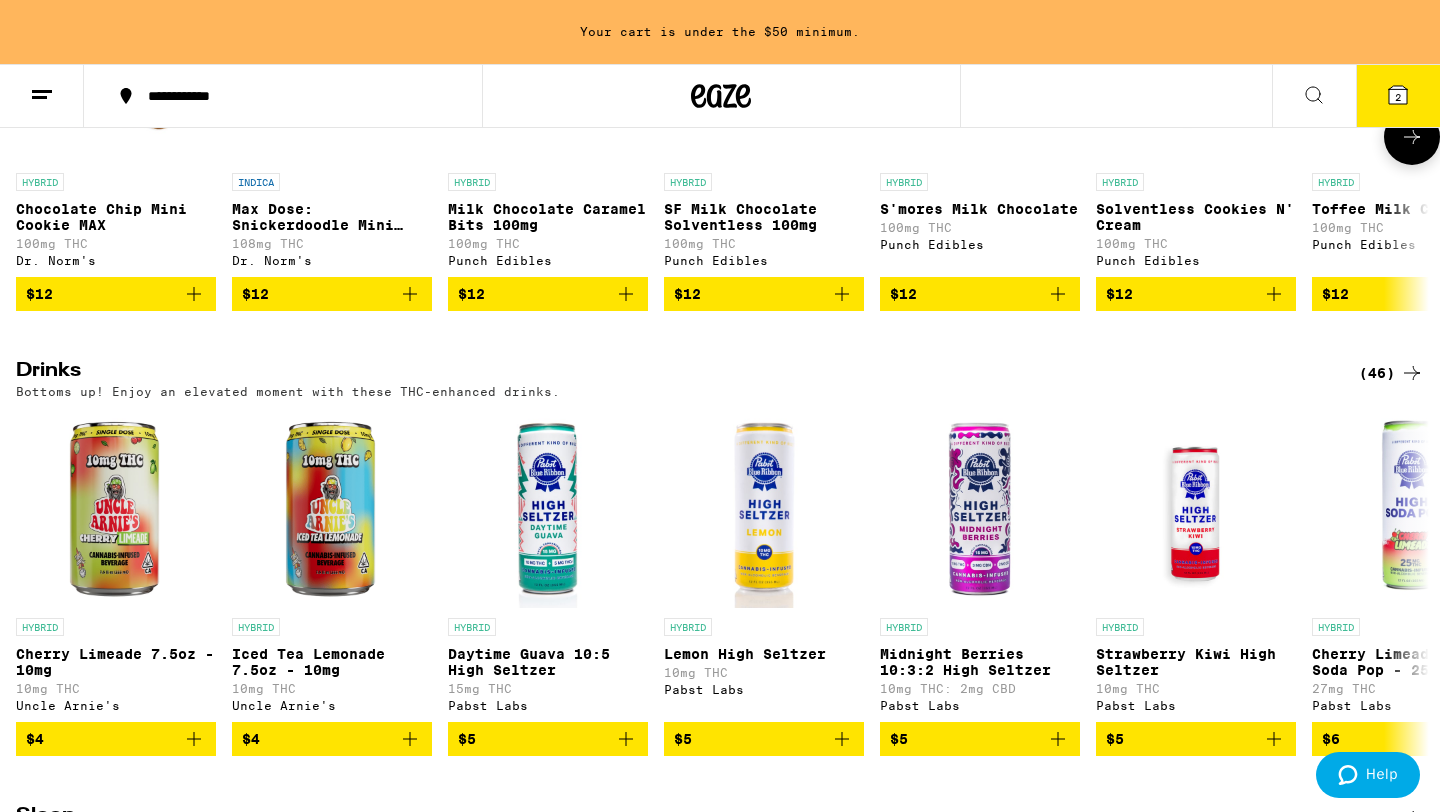 click 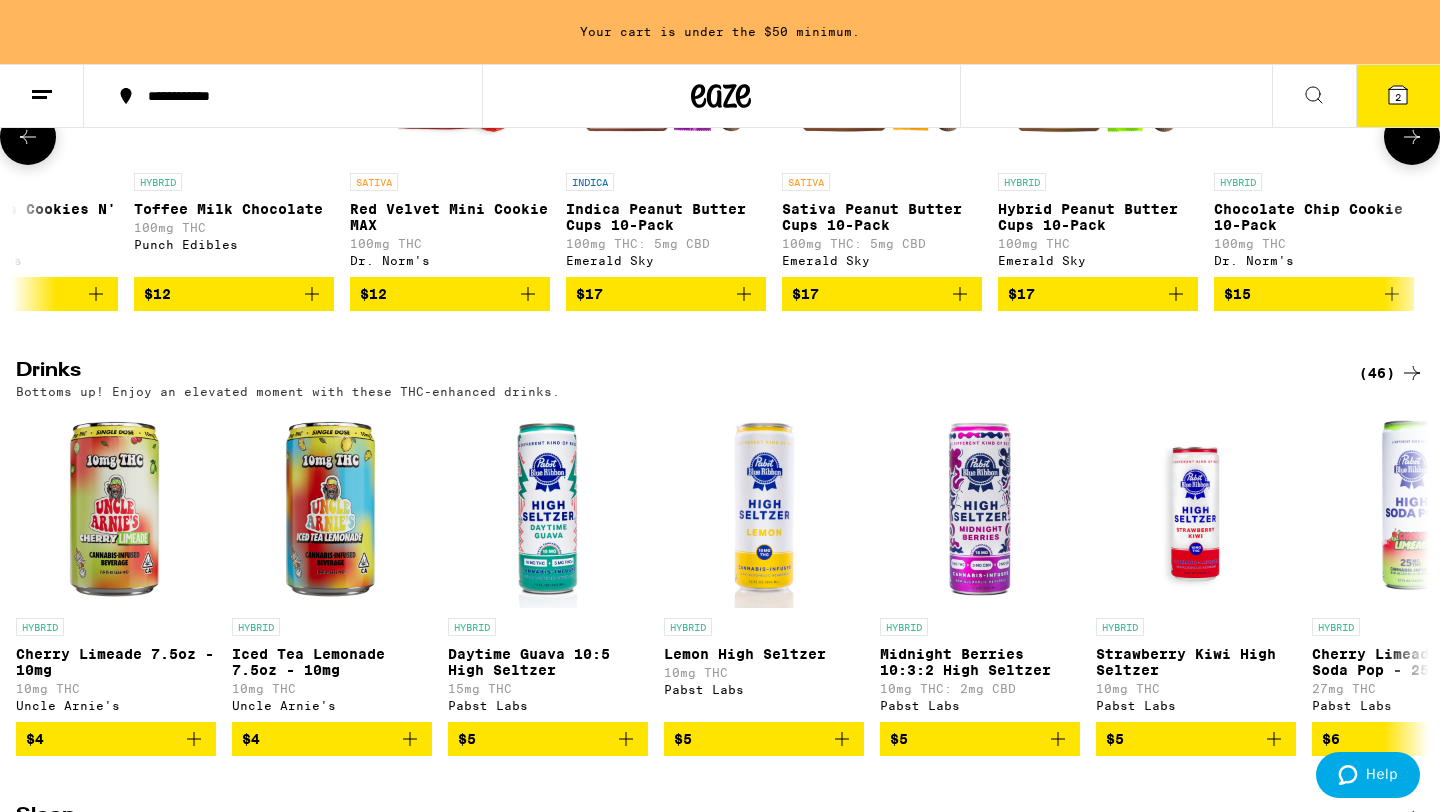 scroll, scrollTop: 0, scrollLeft: 1190, axis: horizontal 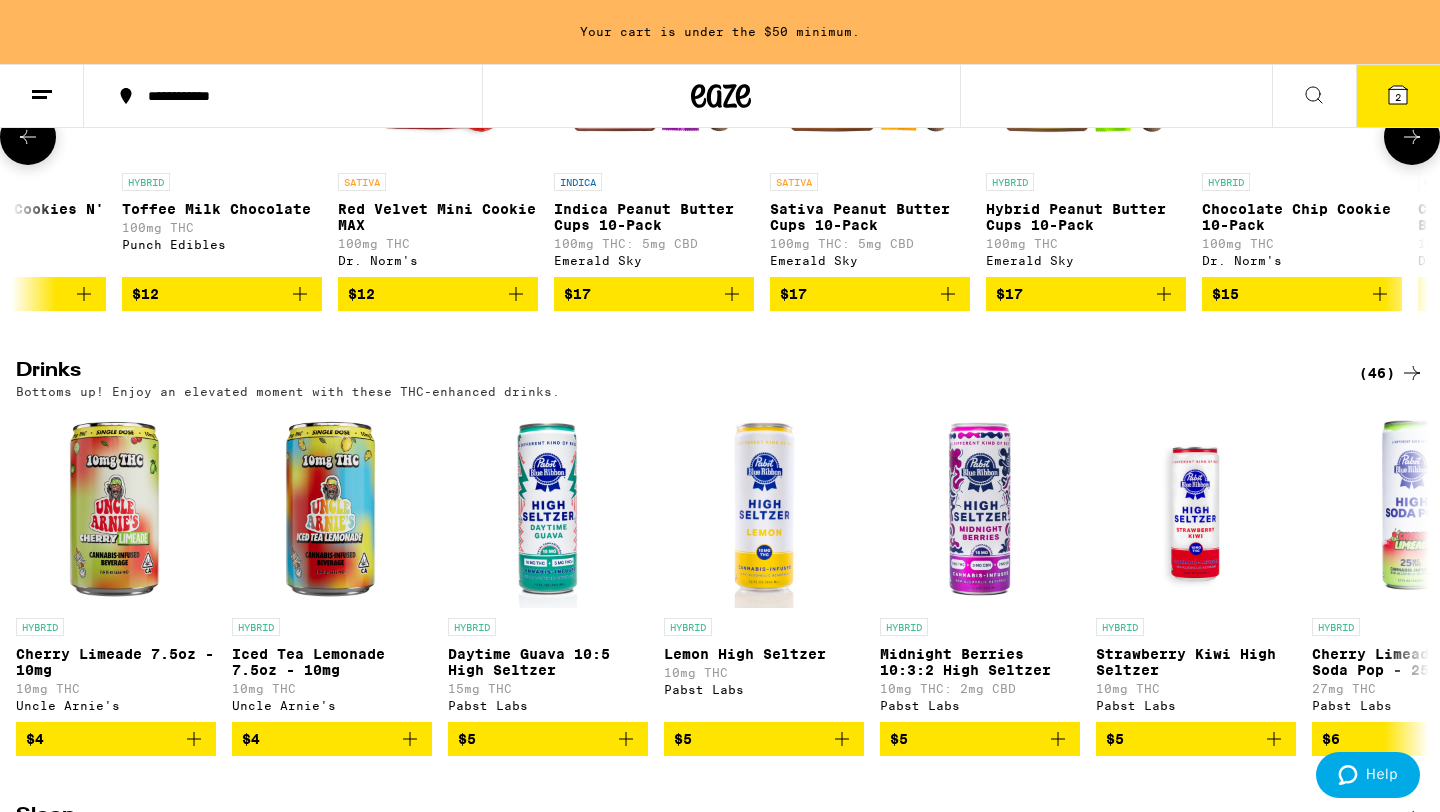 click 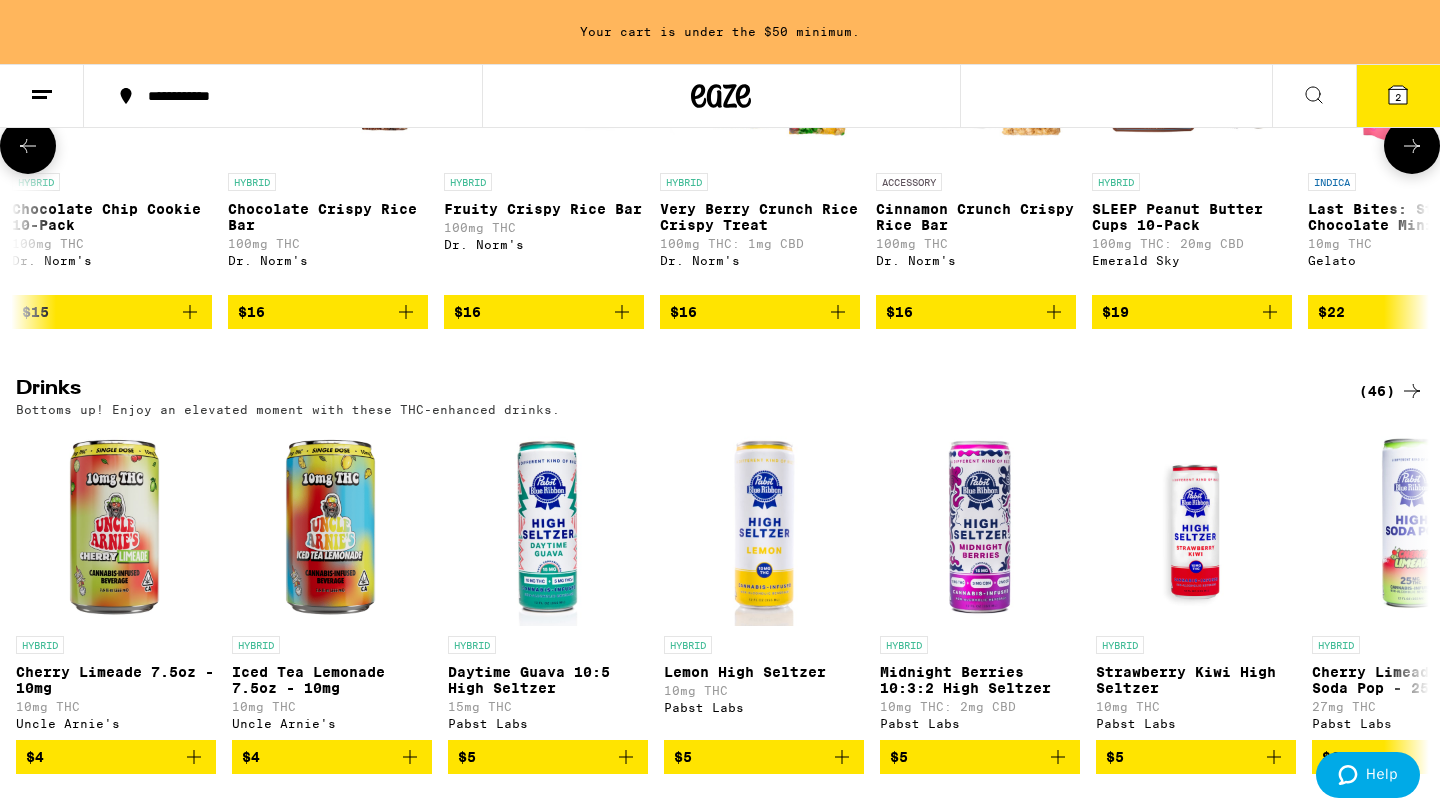 click at bounding box center (1412, 146) 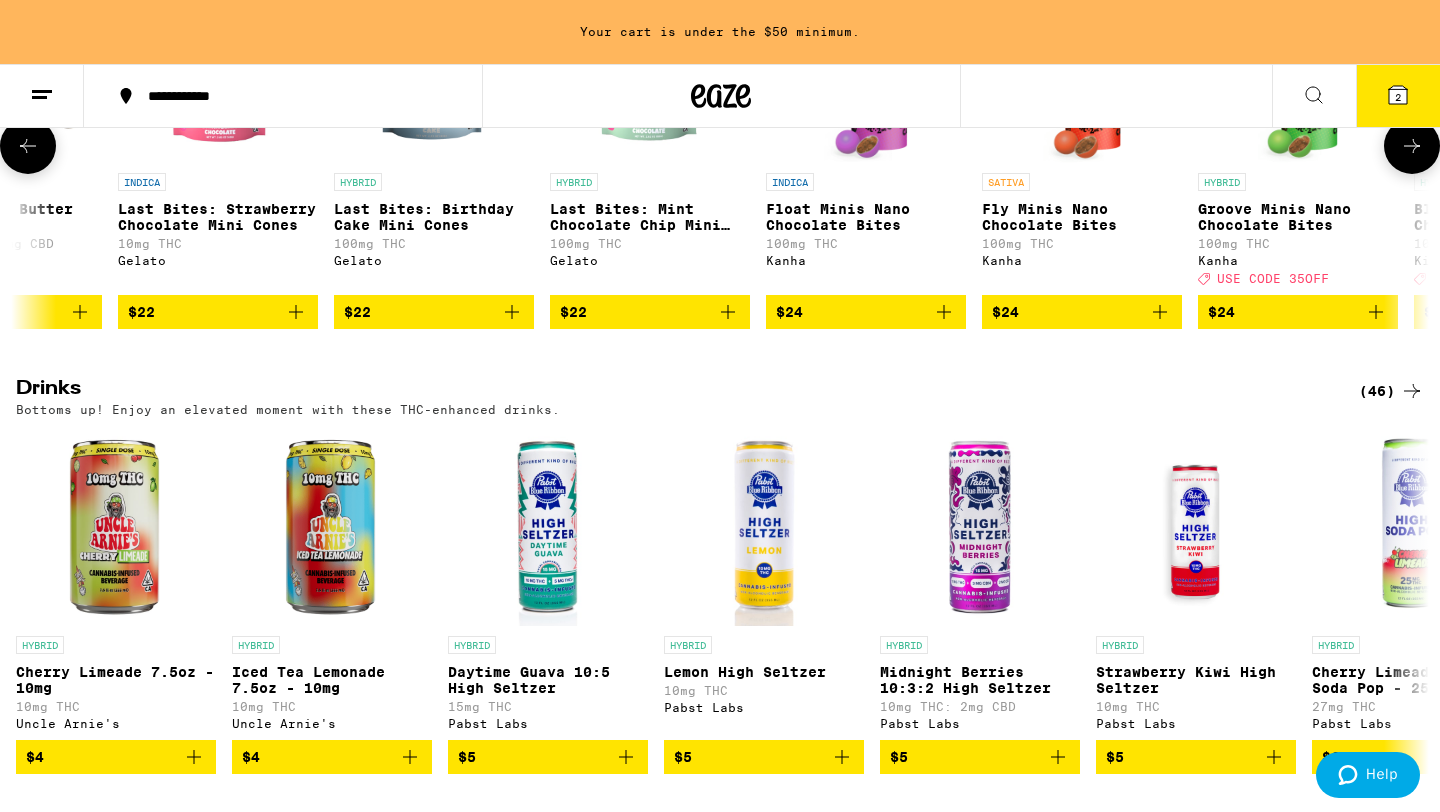click at bounding box center (1412, 146) 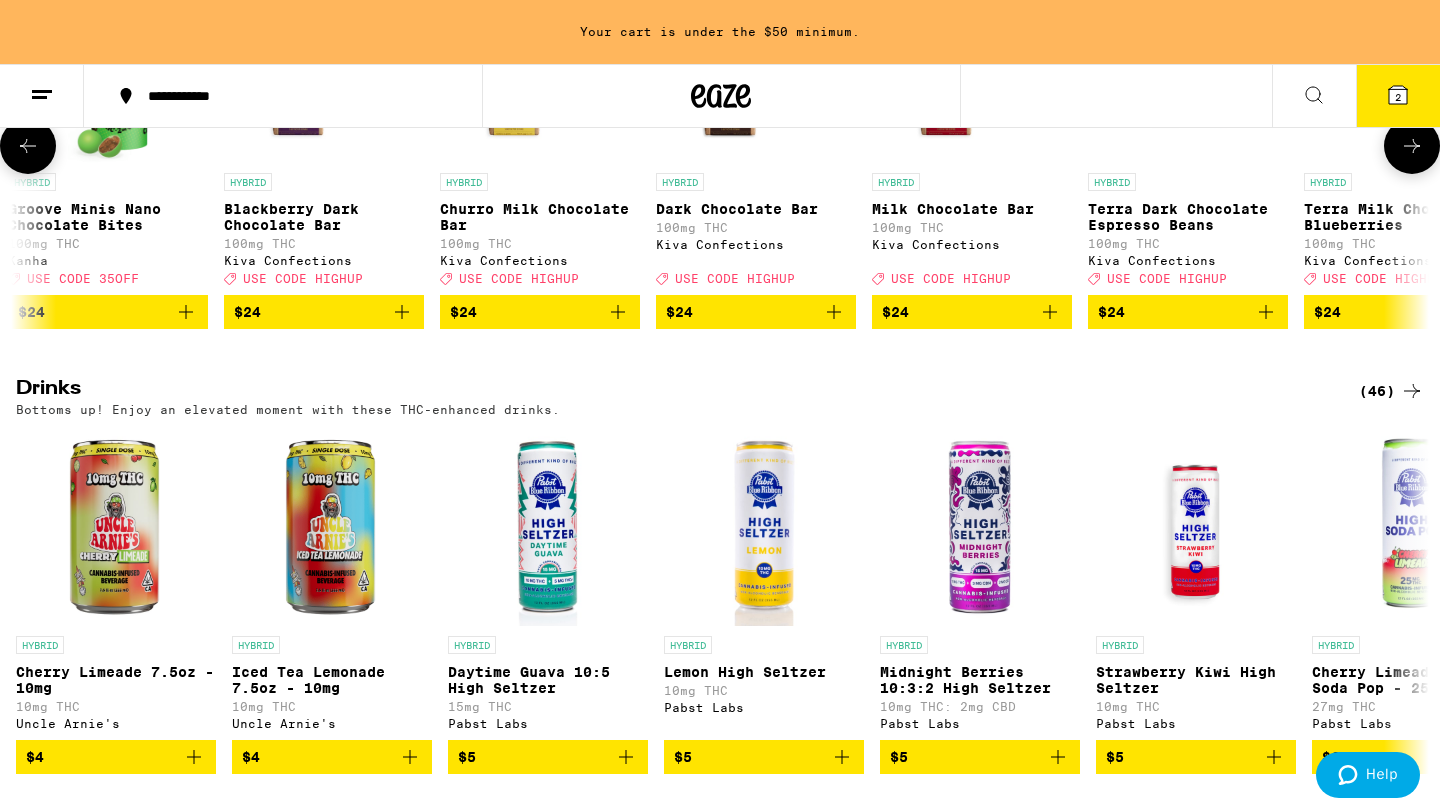 click at bounding box center [1412, 146] 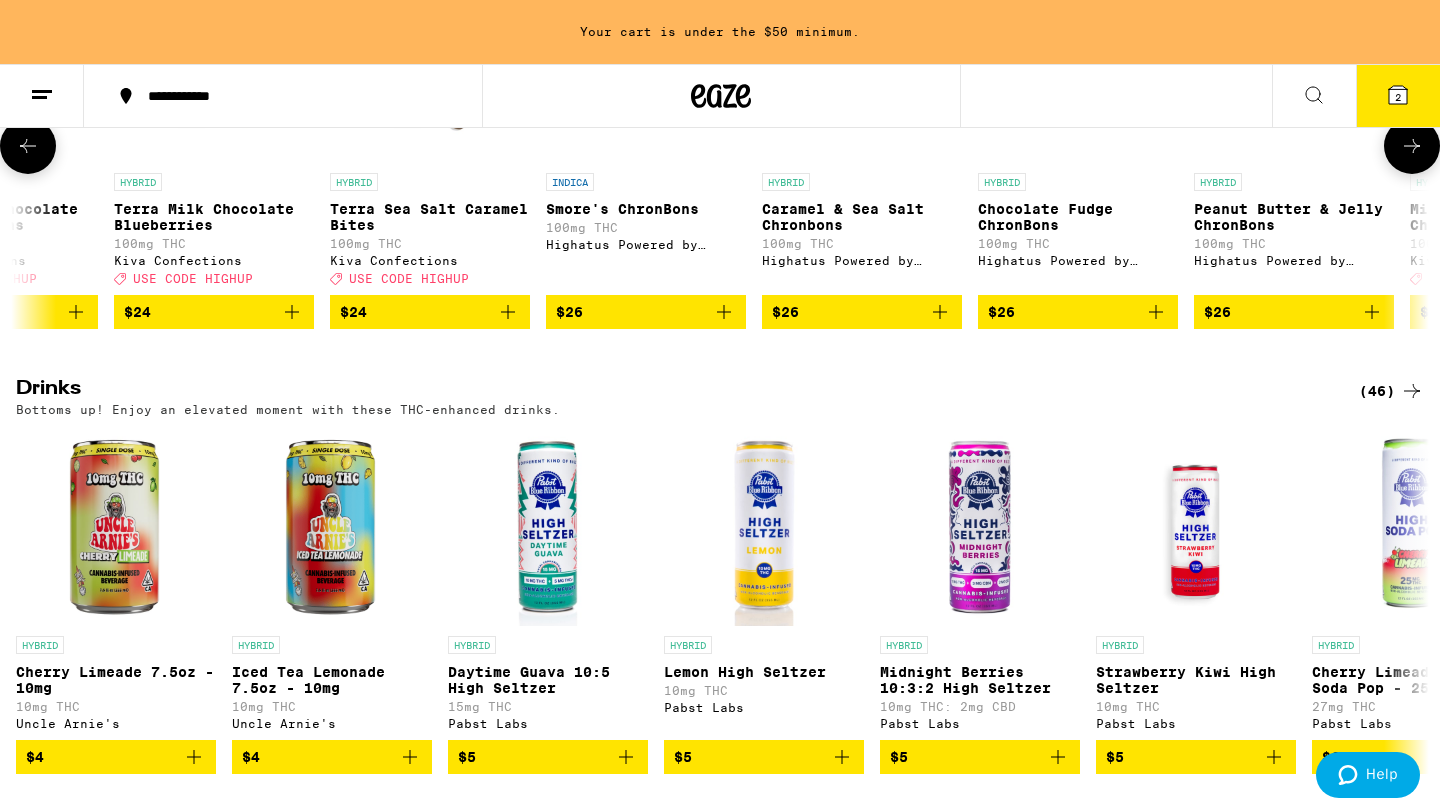 click at bounding box center (1412, 146) 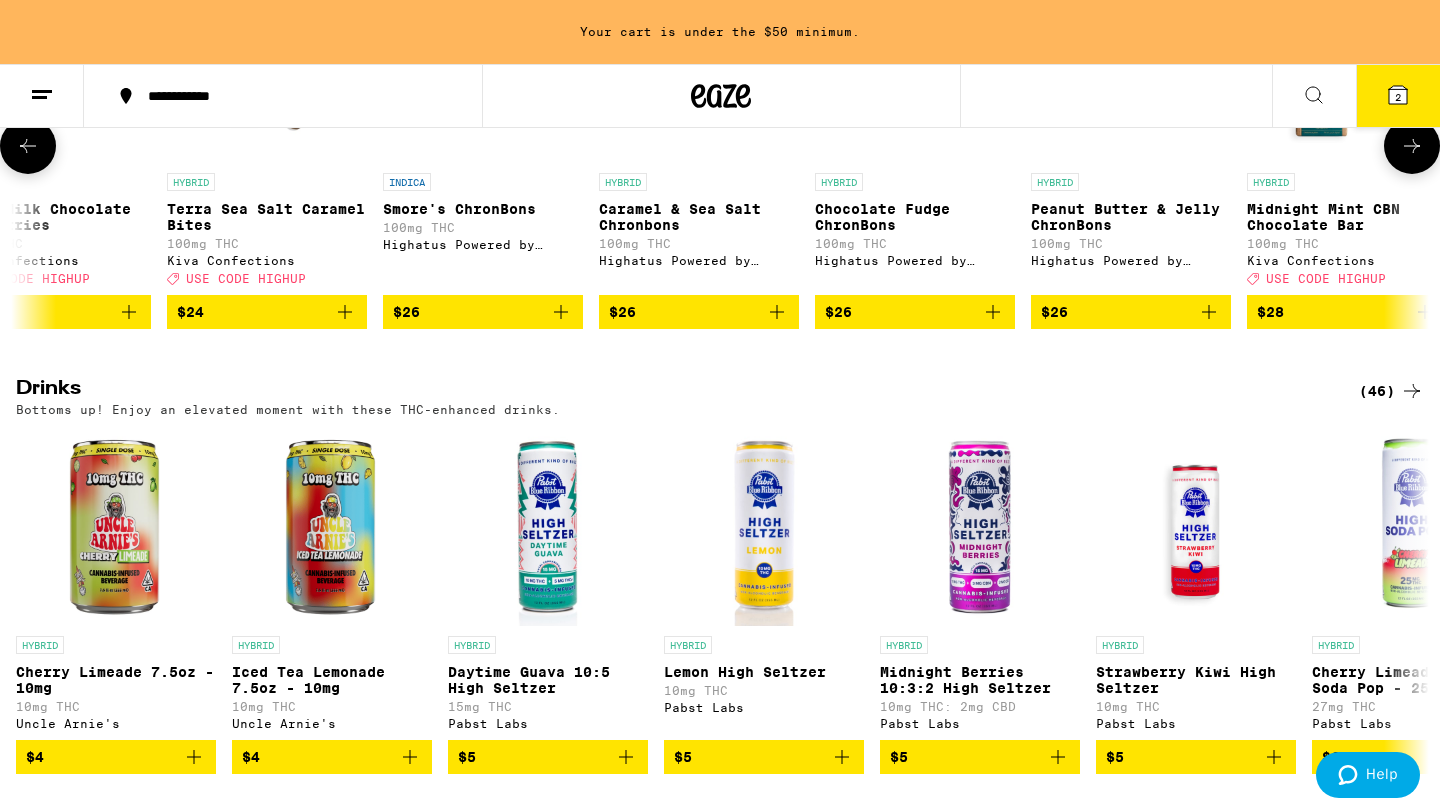 scroll, scrollTop: 0, scrollLeft: 6152, axis: horizontal 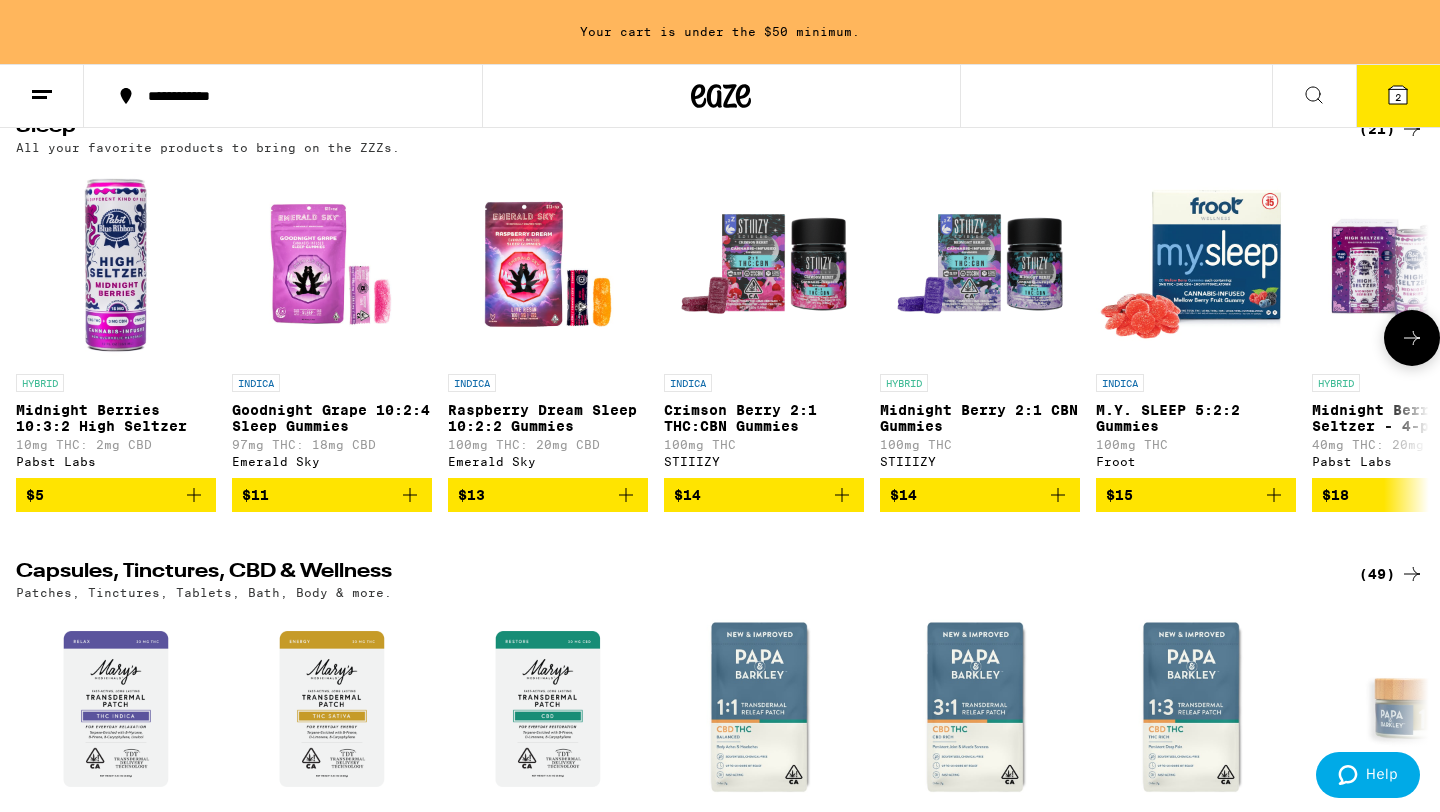 click at bounding box center [1412, 338] 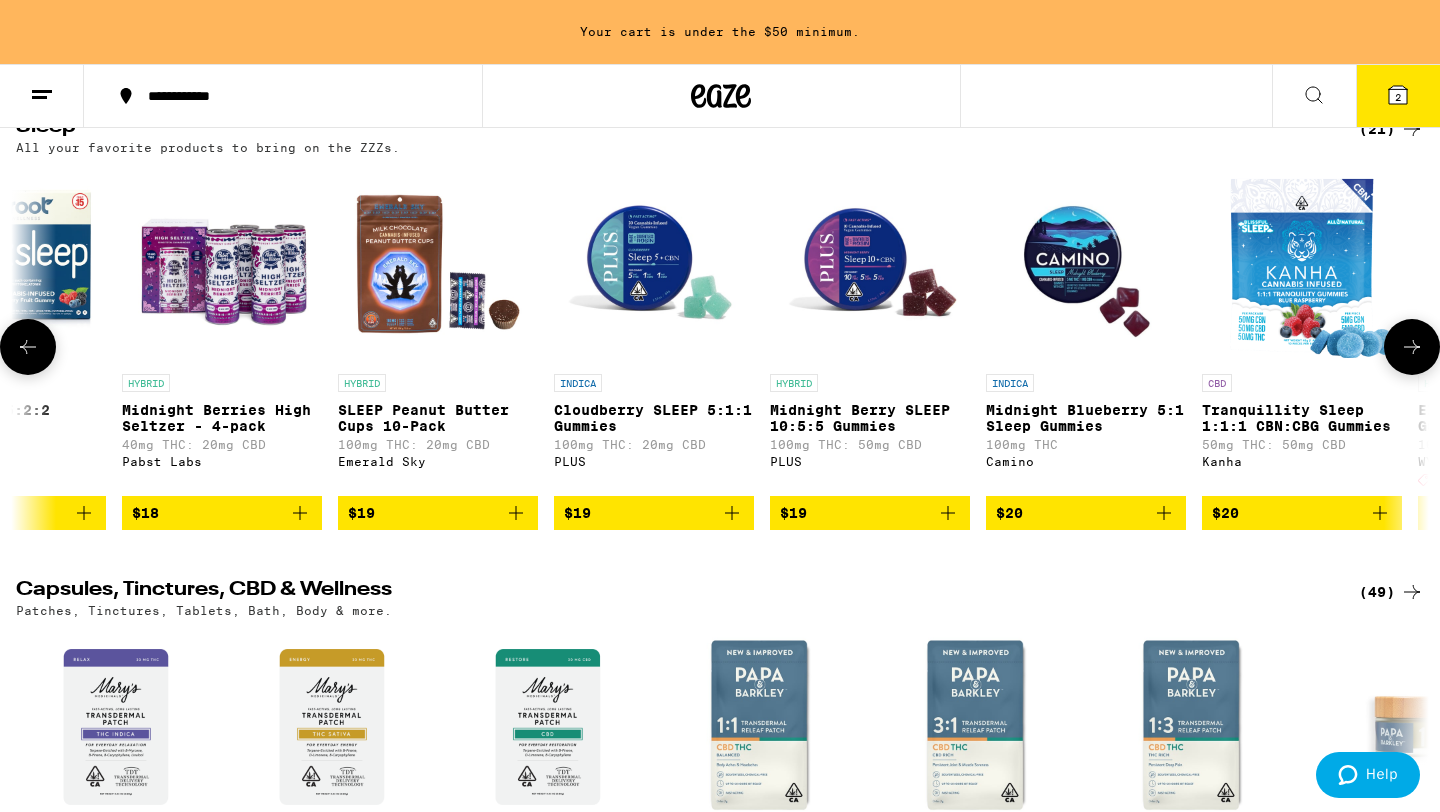 click at bounding box center (1412, 347) 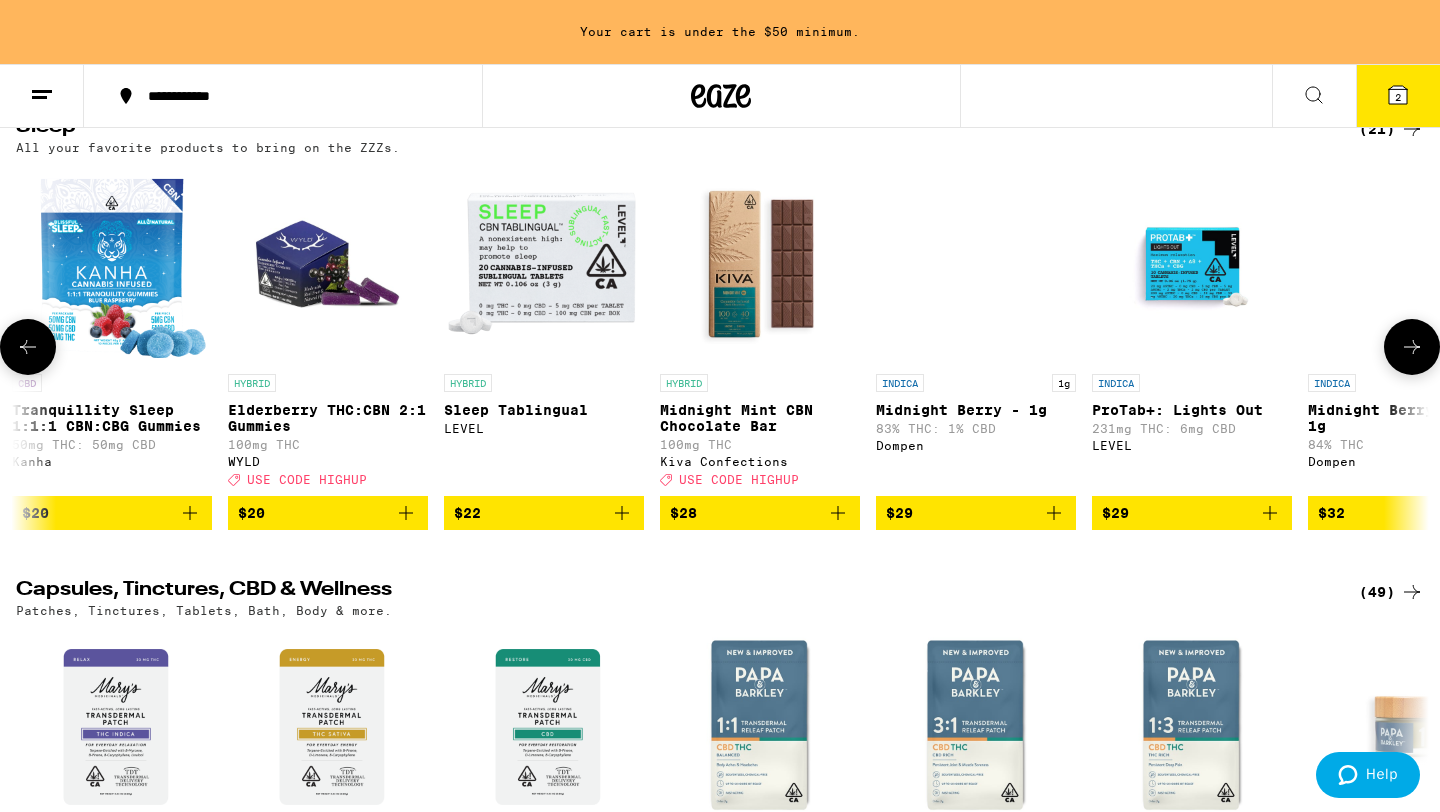 click at bounding box center (1412, 347) 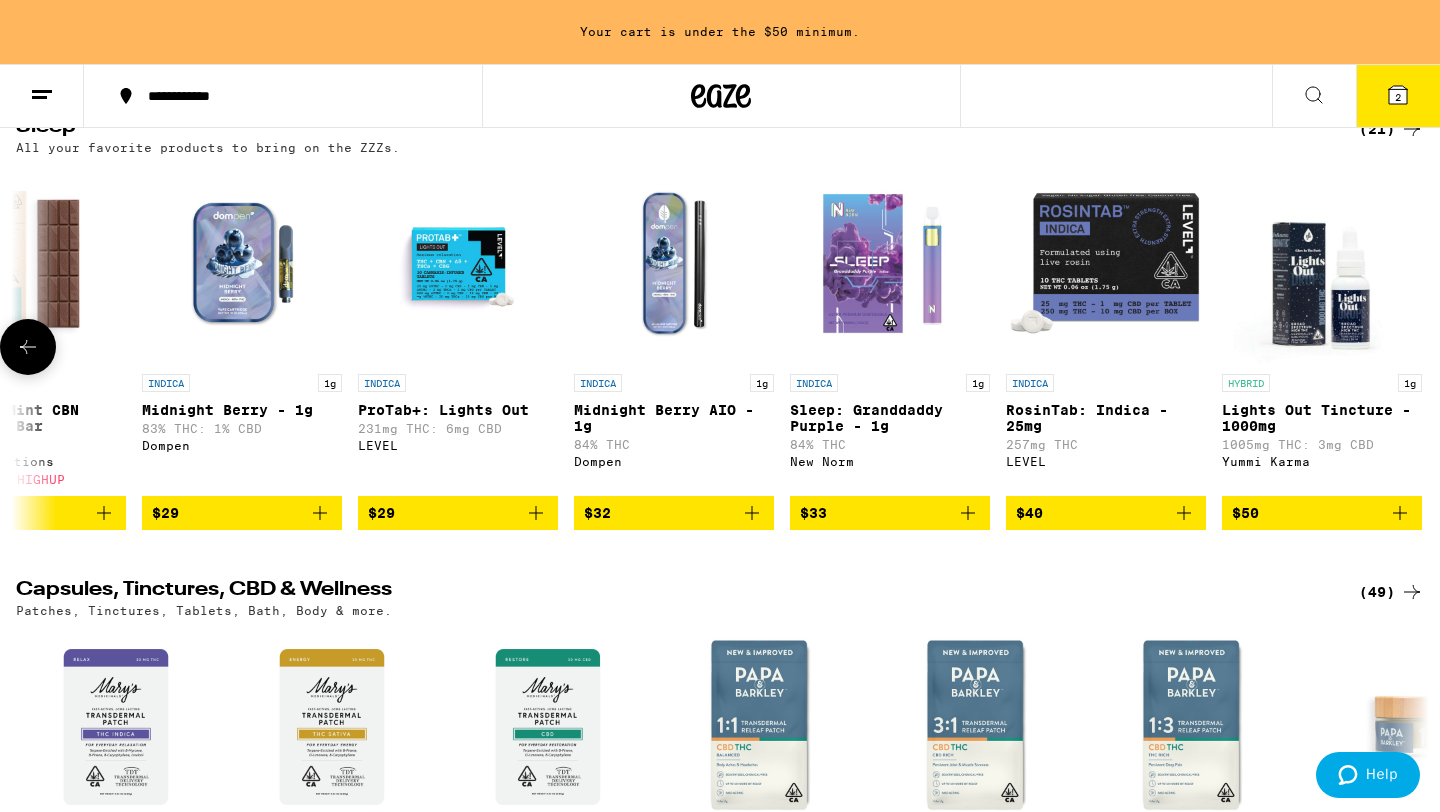 scroll, scrollTop: 0, scrollLeft: 3128, axis: horizontal 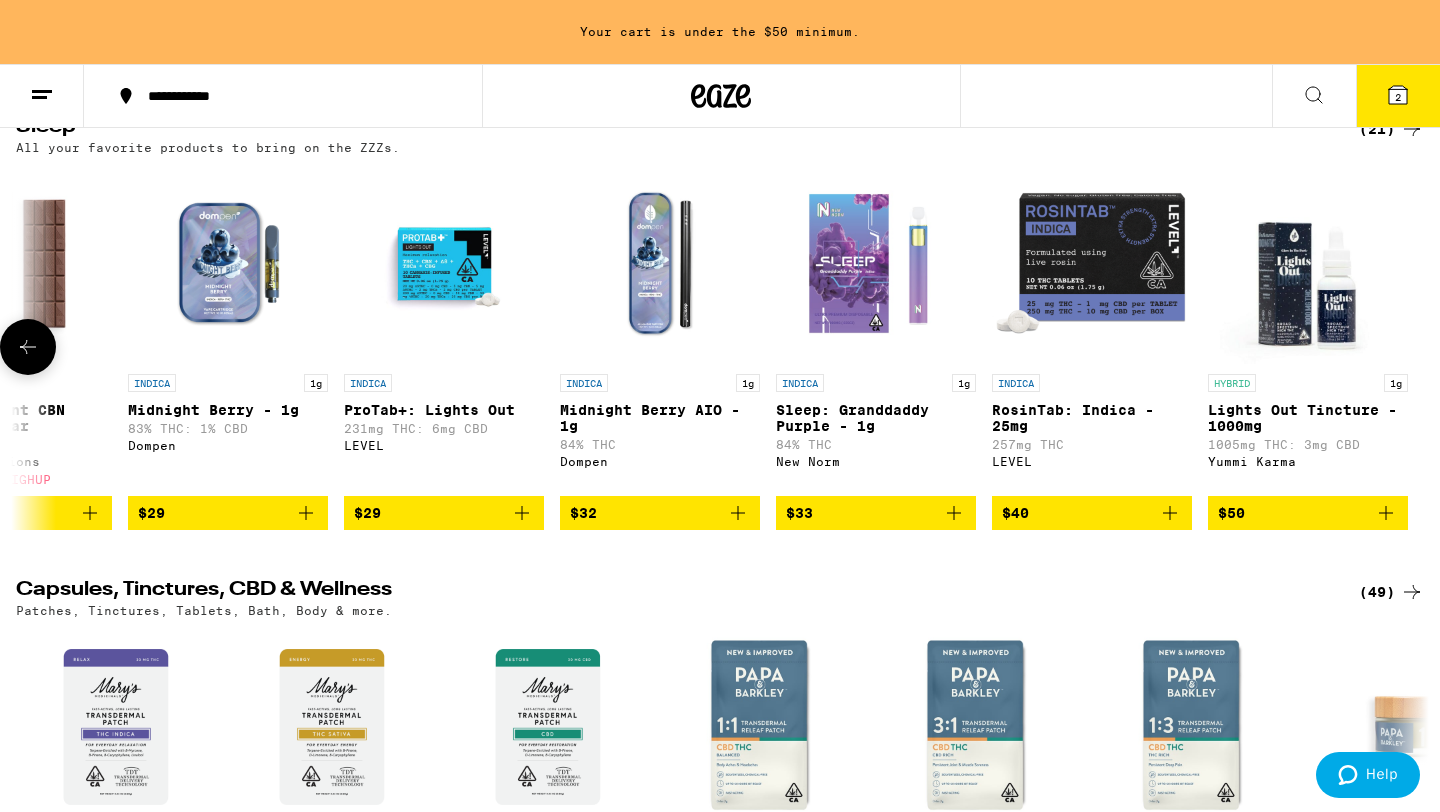 click 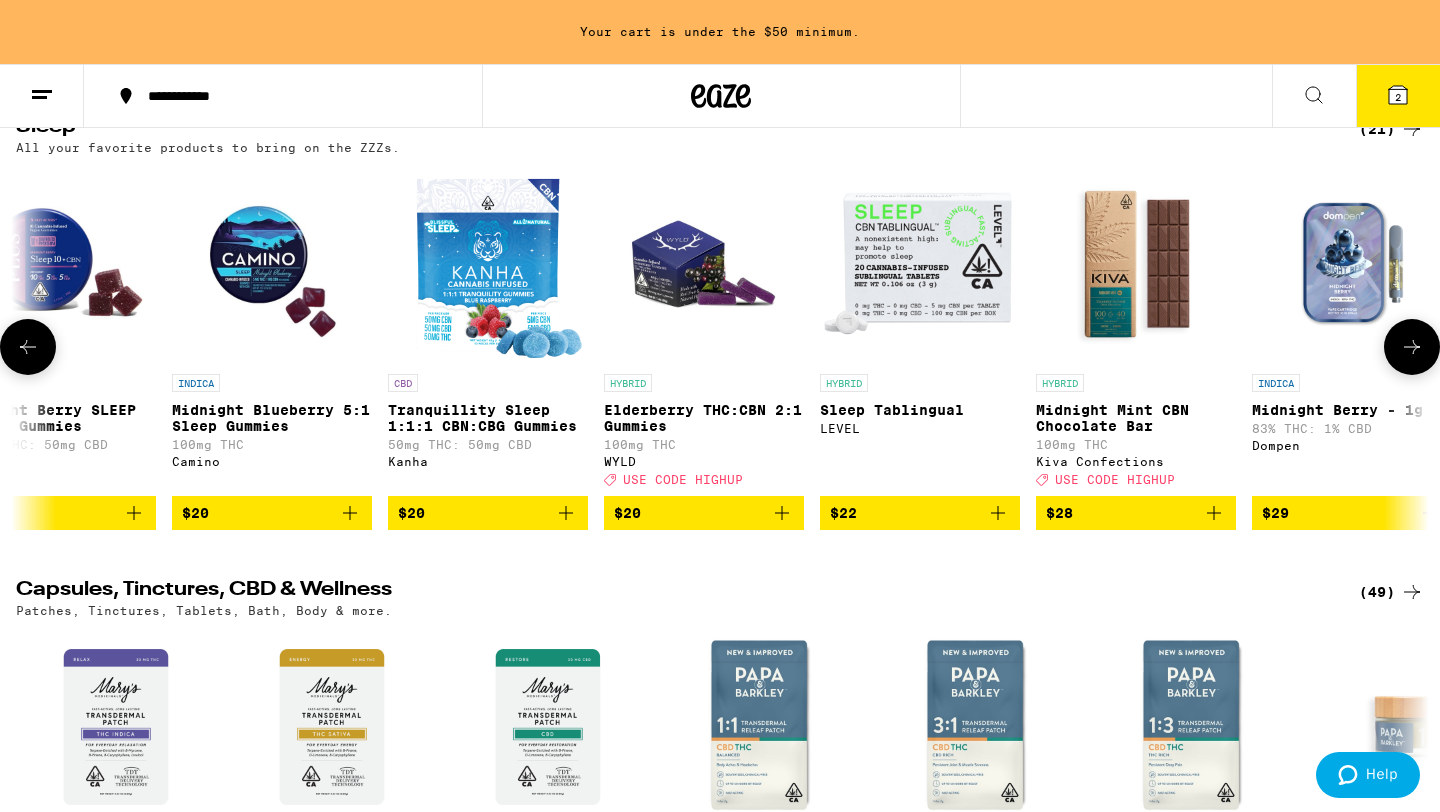 scroll, scrollTop: 0, scrollLeft: 1938, axis: horizontal 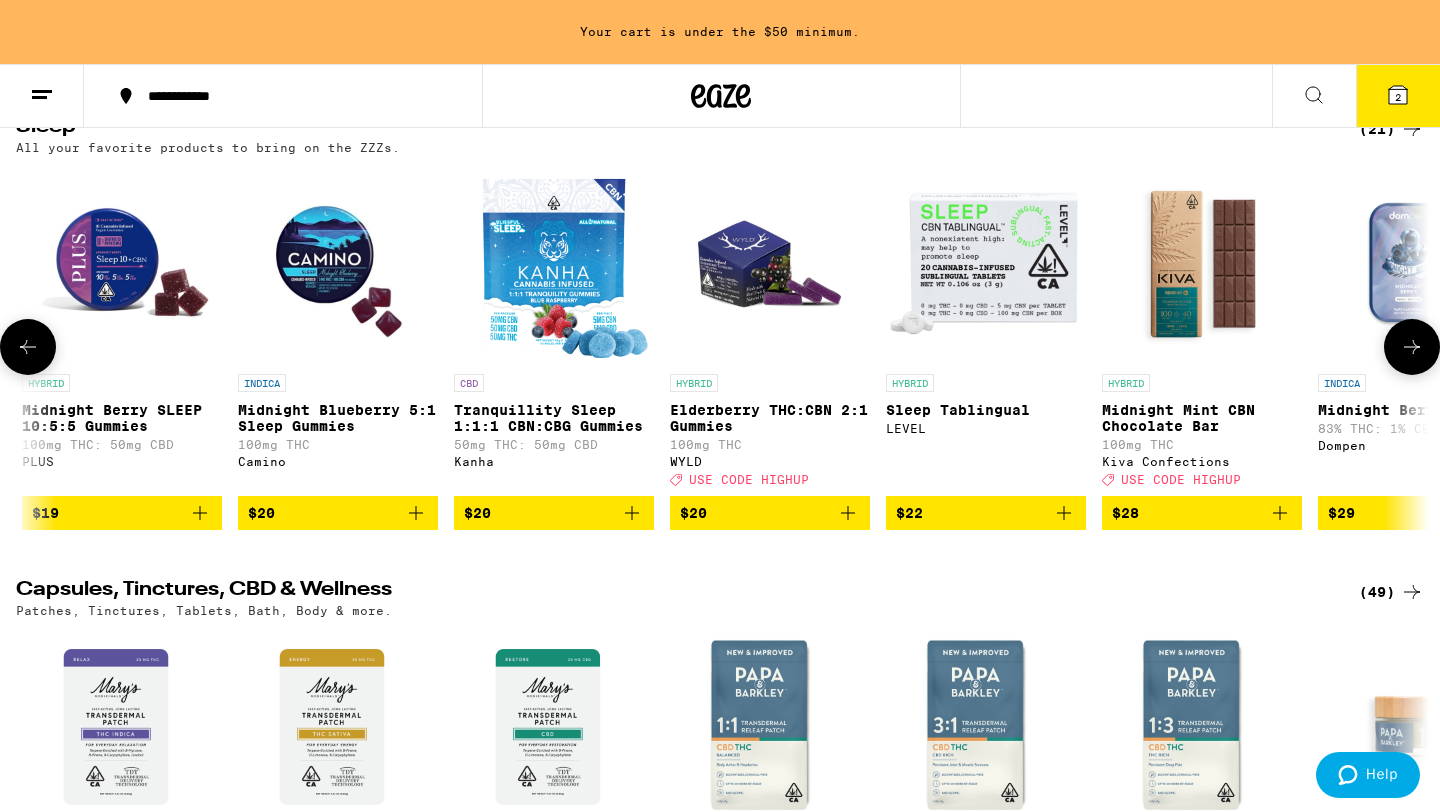 click 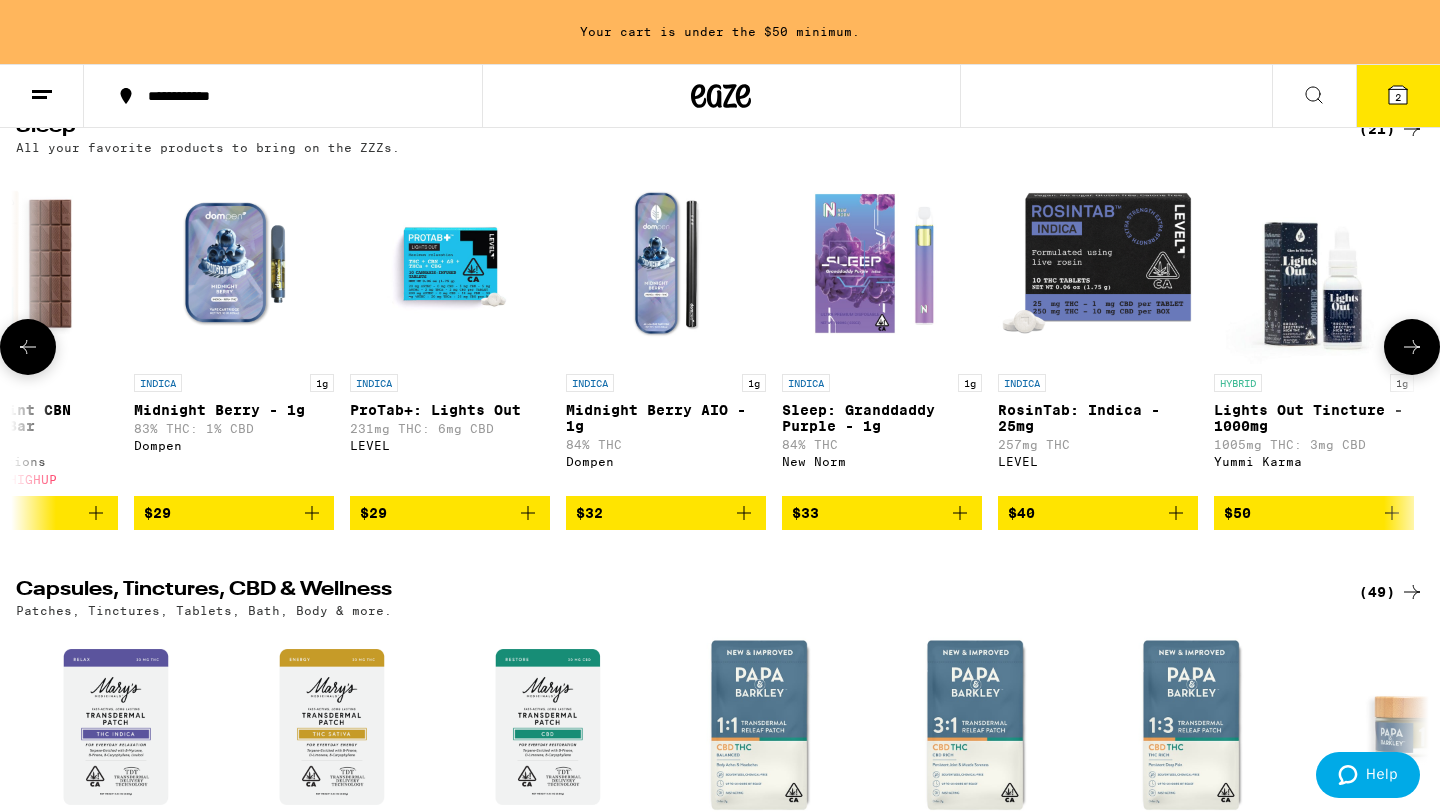 scroll, scrollTop: 0, scrollLeft: 3128, axis: horizontal 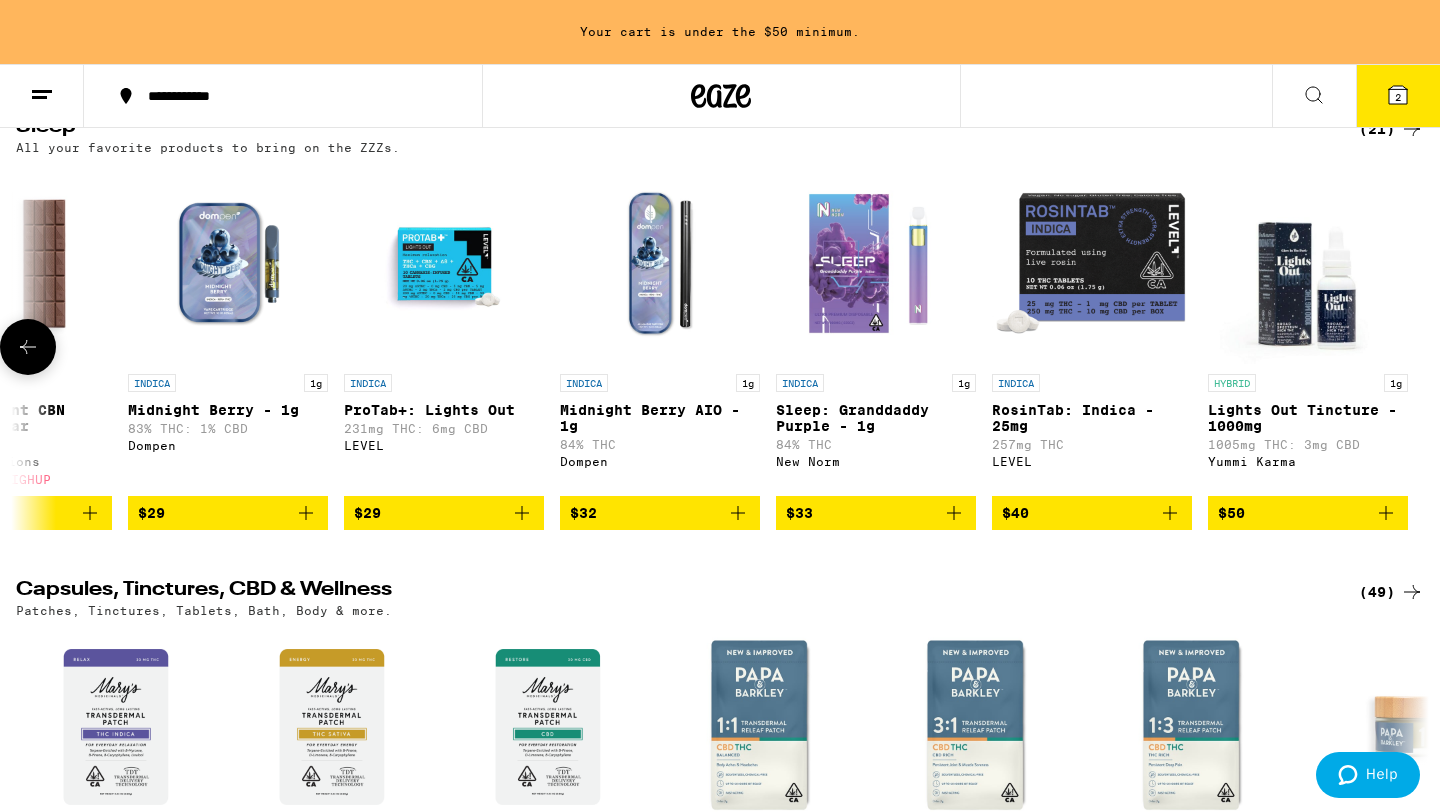 click at bounding box center [1412, 347] 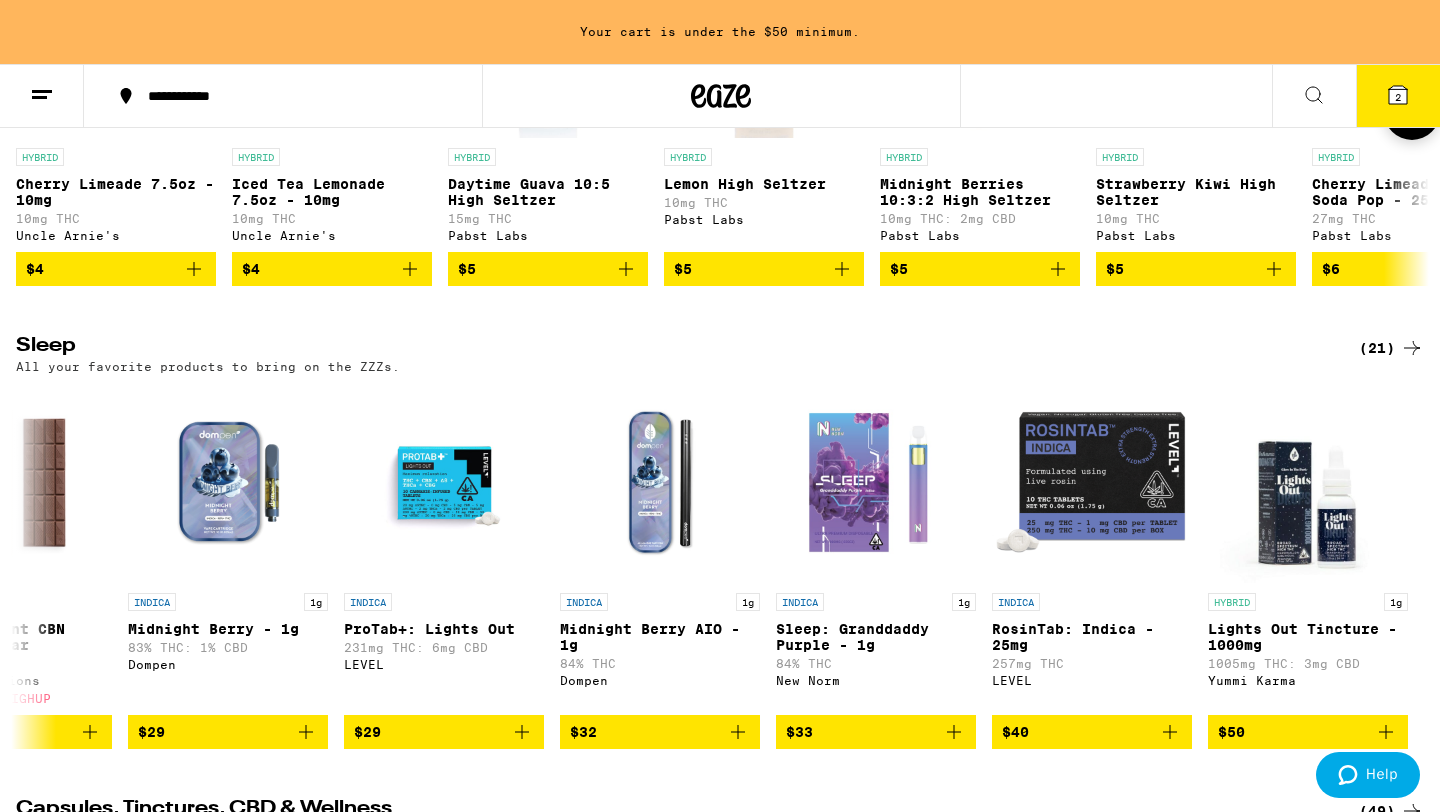 scroll, scrollTop: 7011, scrollLeft: 0, axis: vertical 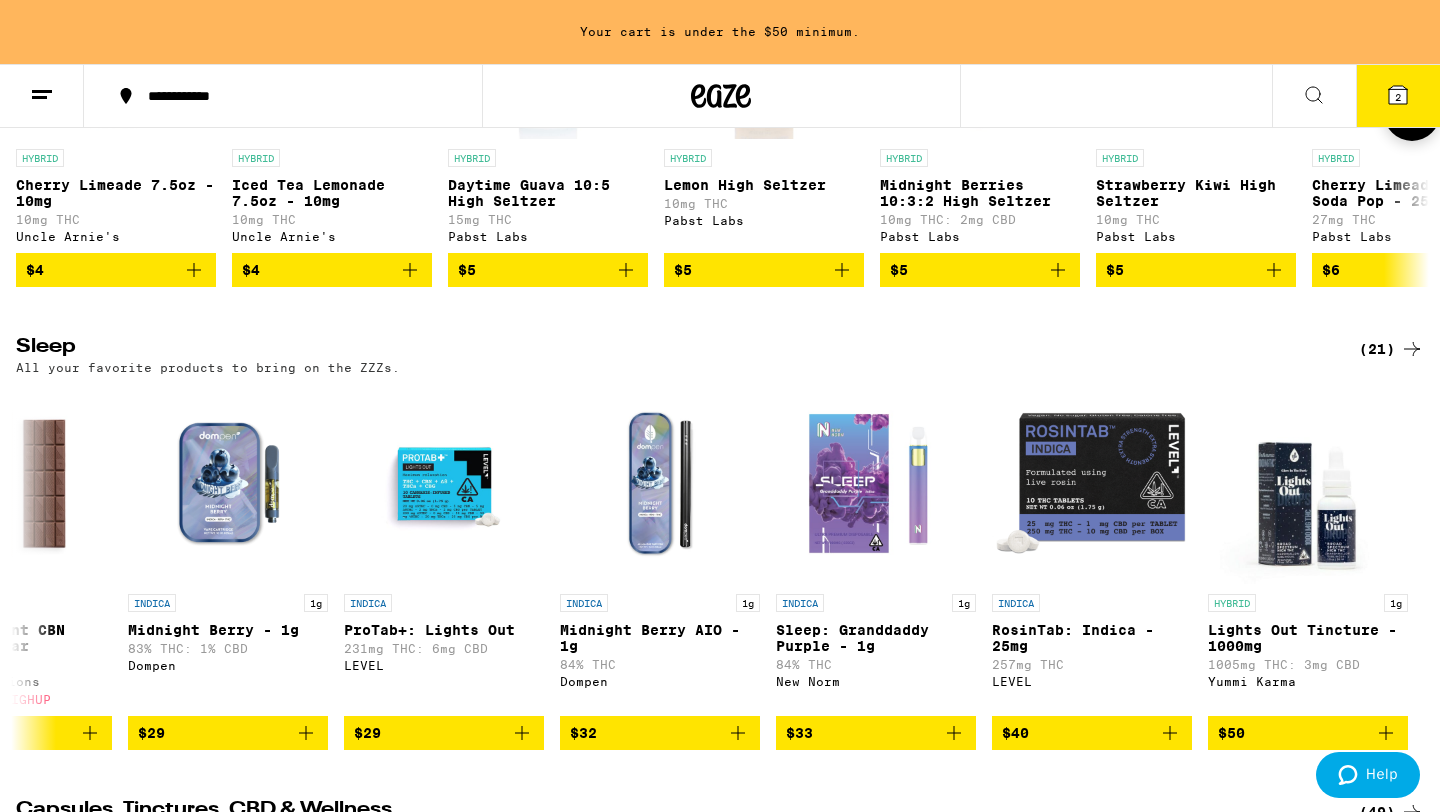 click 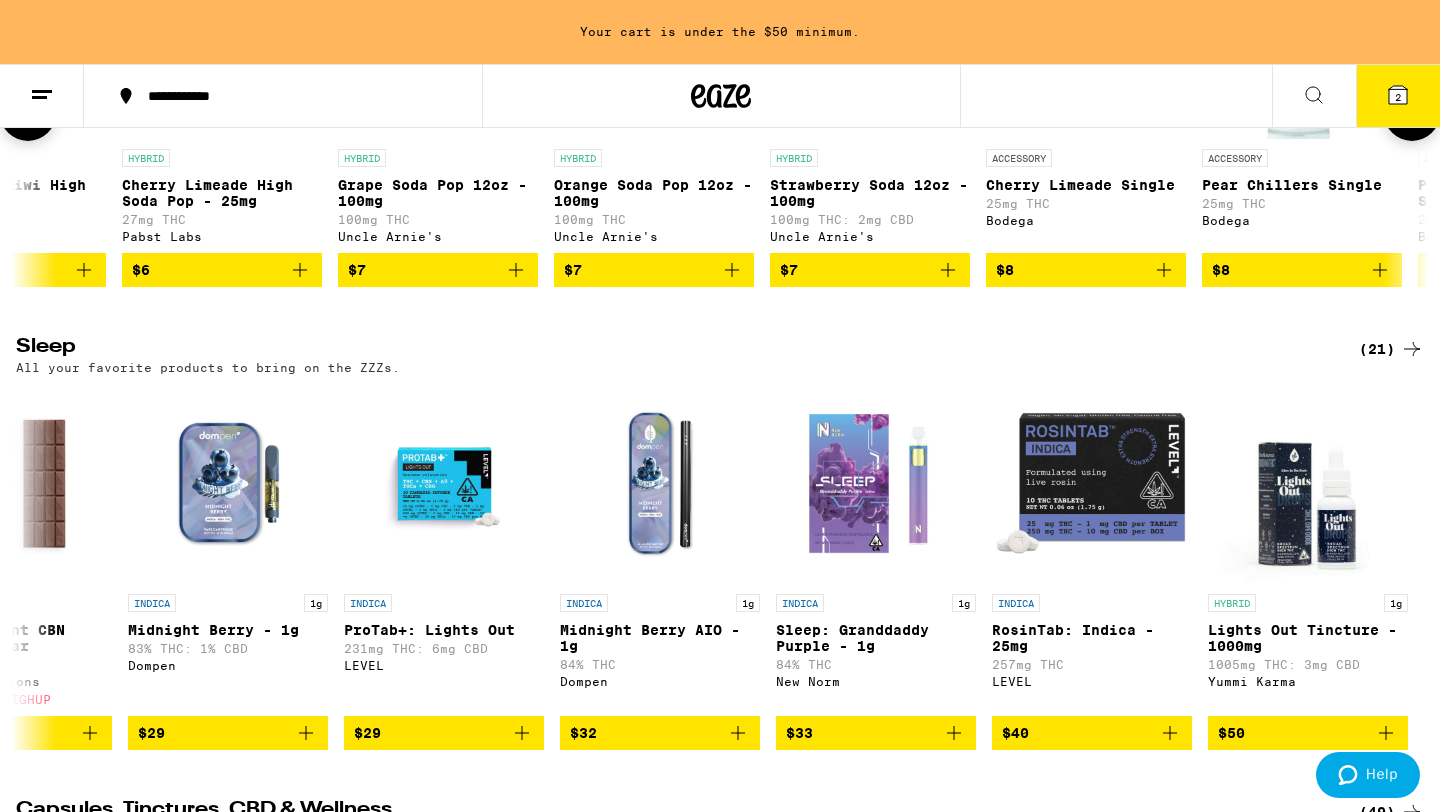 click 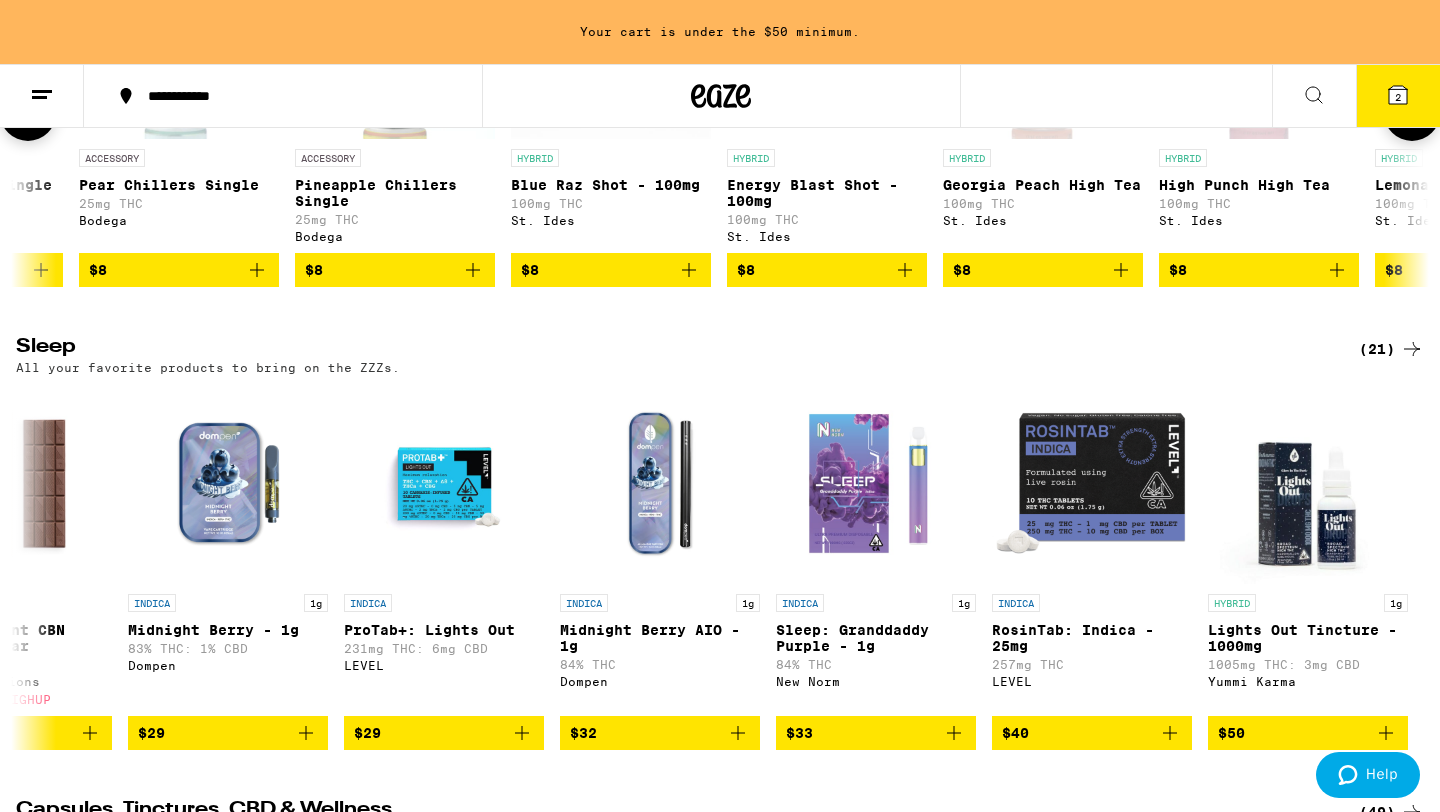 scroll, scrollTop: 0, scrollLeft: 2380, axis: horizontal 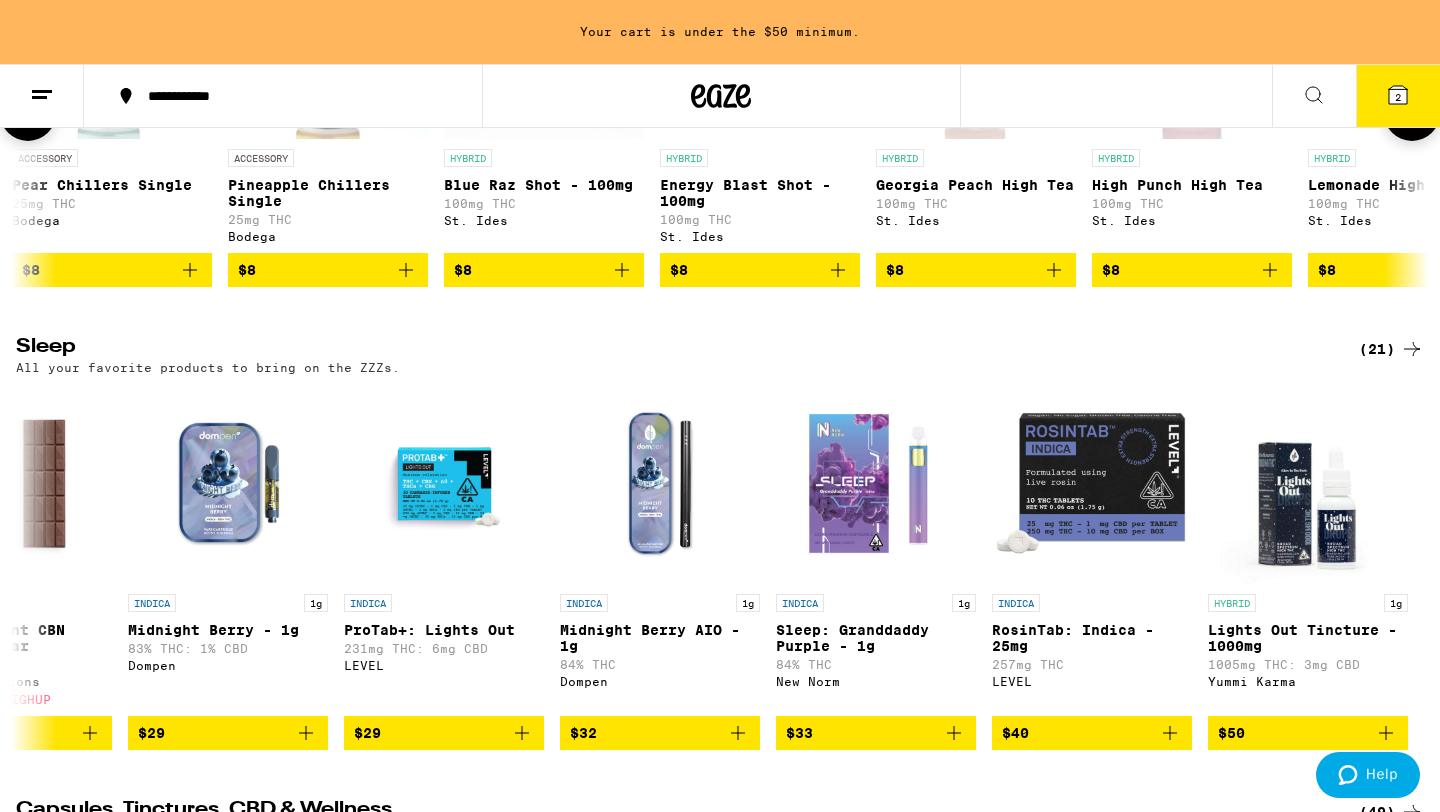 click 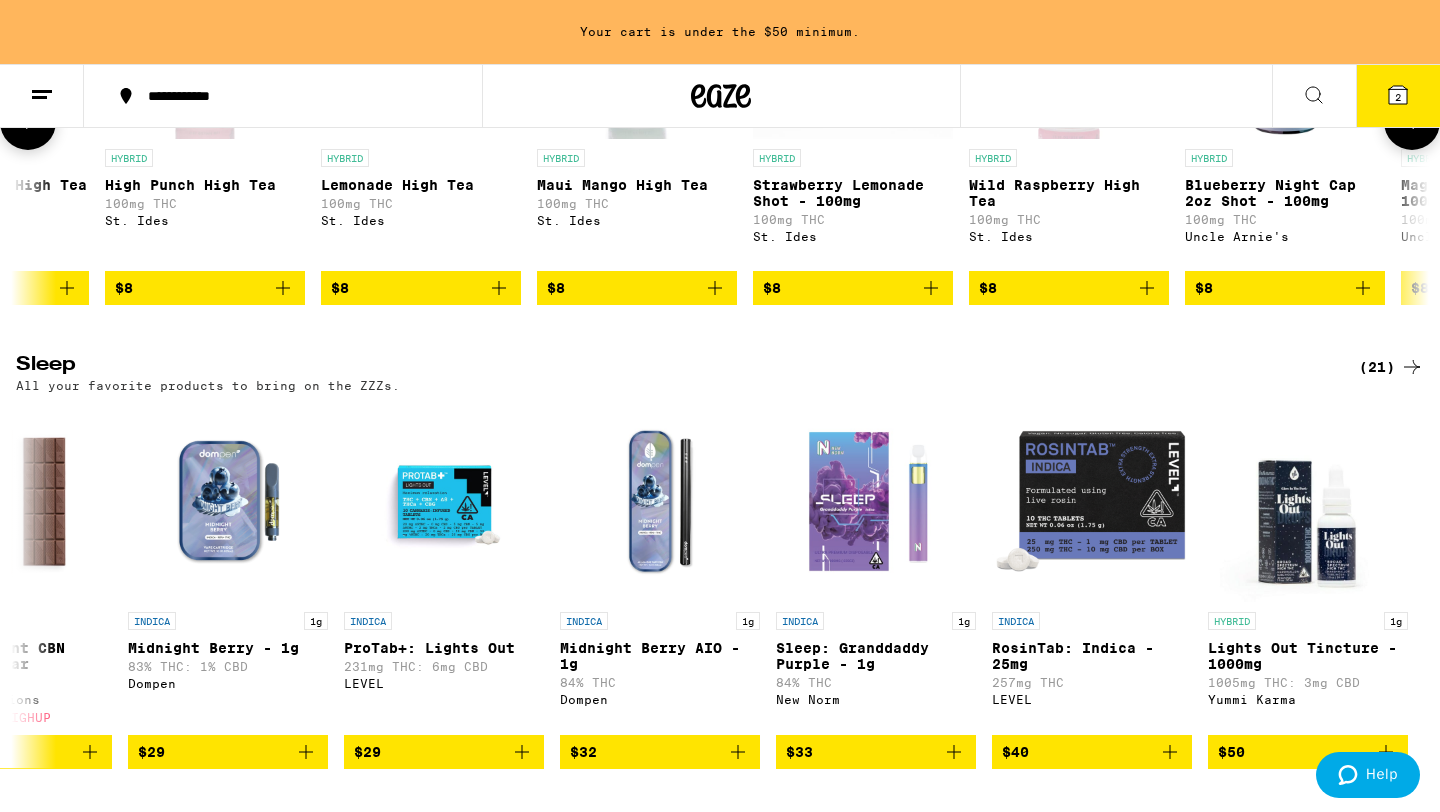 scroll, scrollTop: 0, scrollLeft: 3570, axis: horizontal 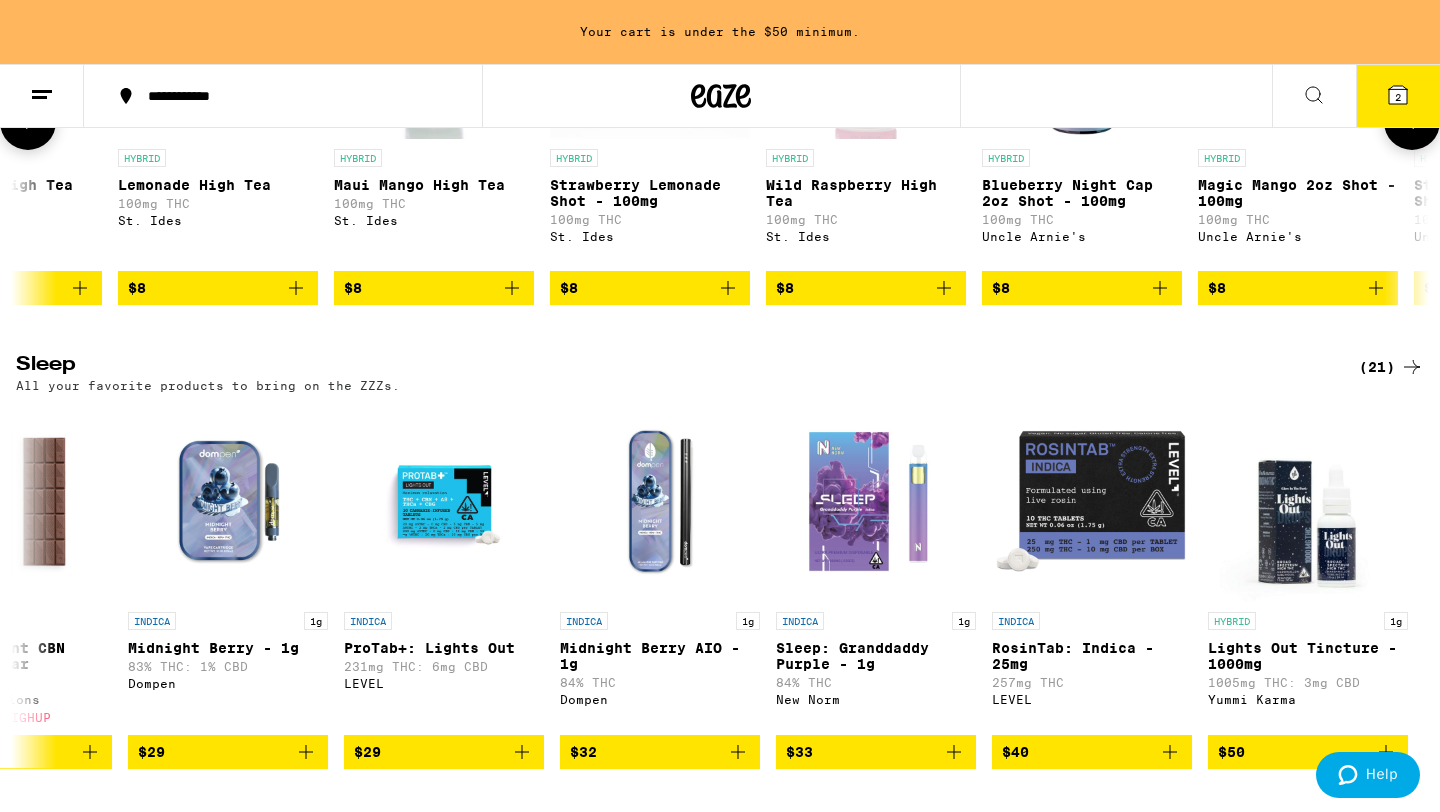 click 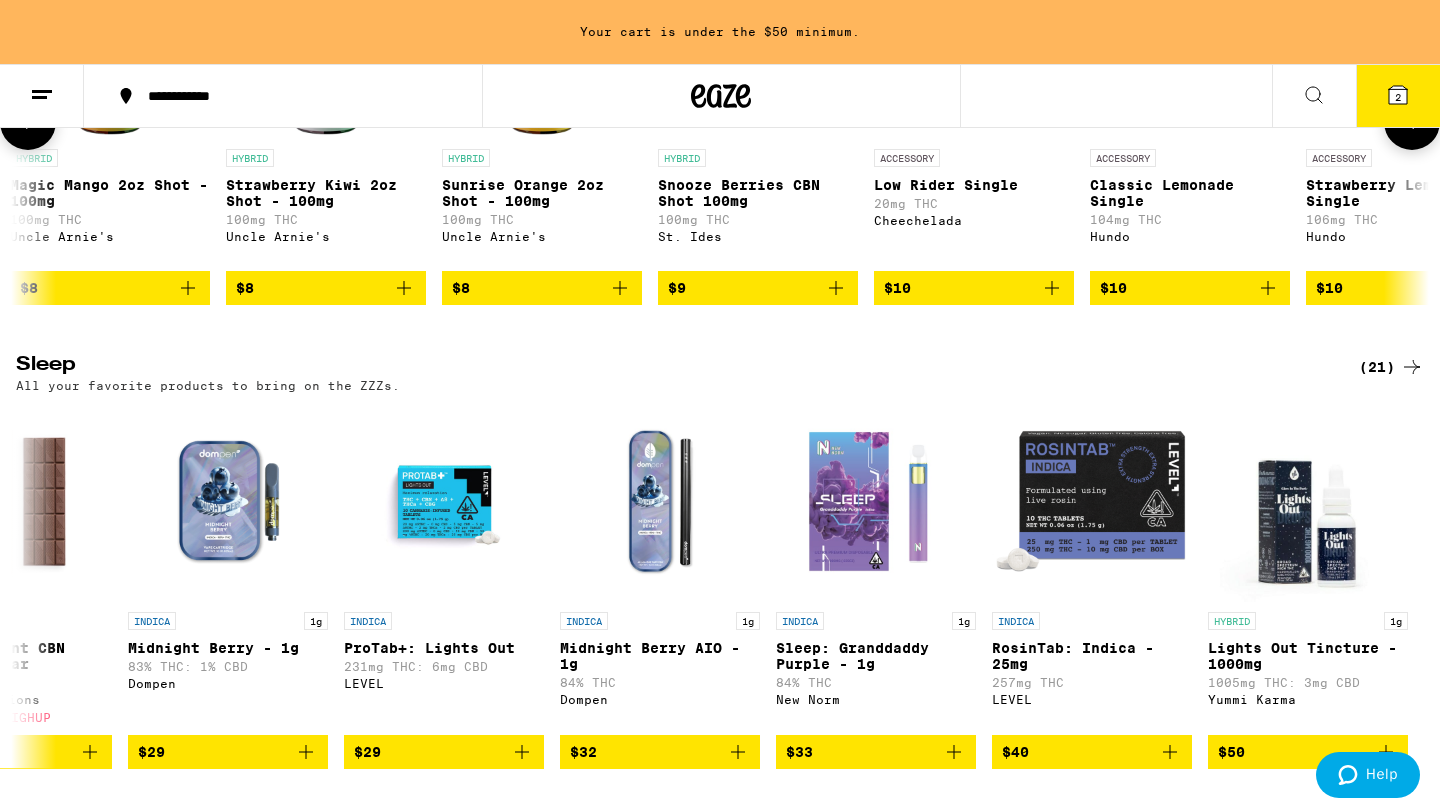 scroll, scrollTop: 0, scrollLeft: 4760, axis: horizontal 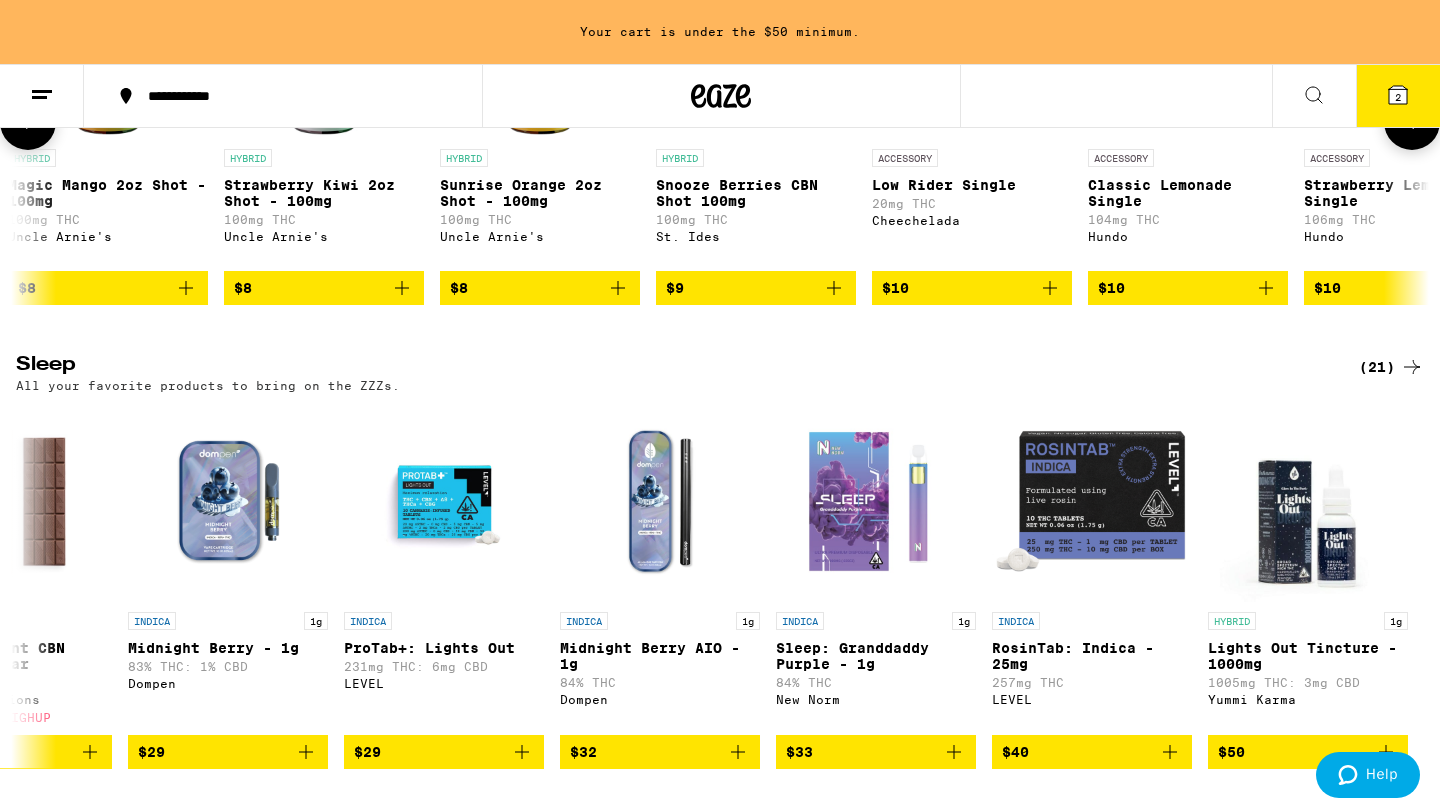 click 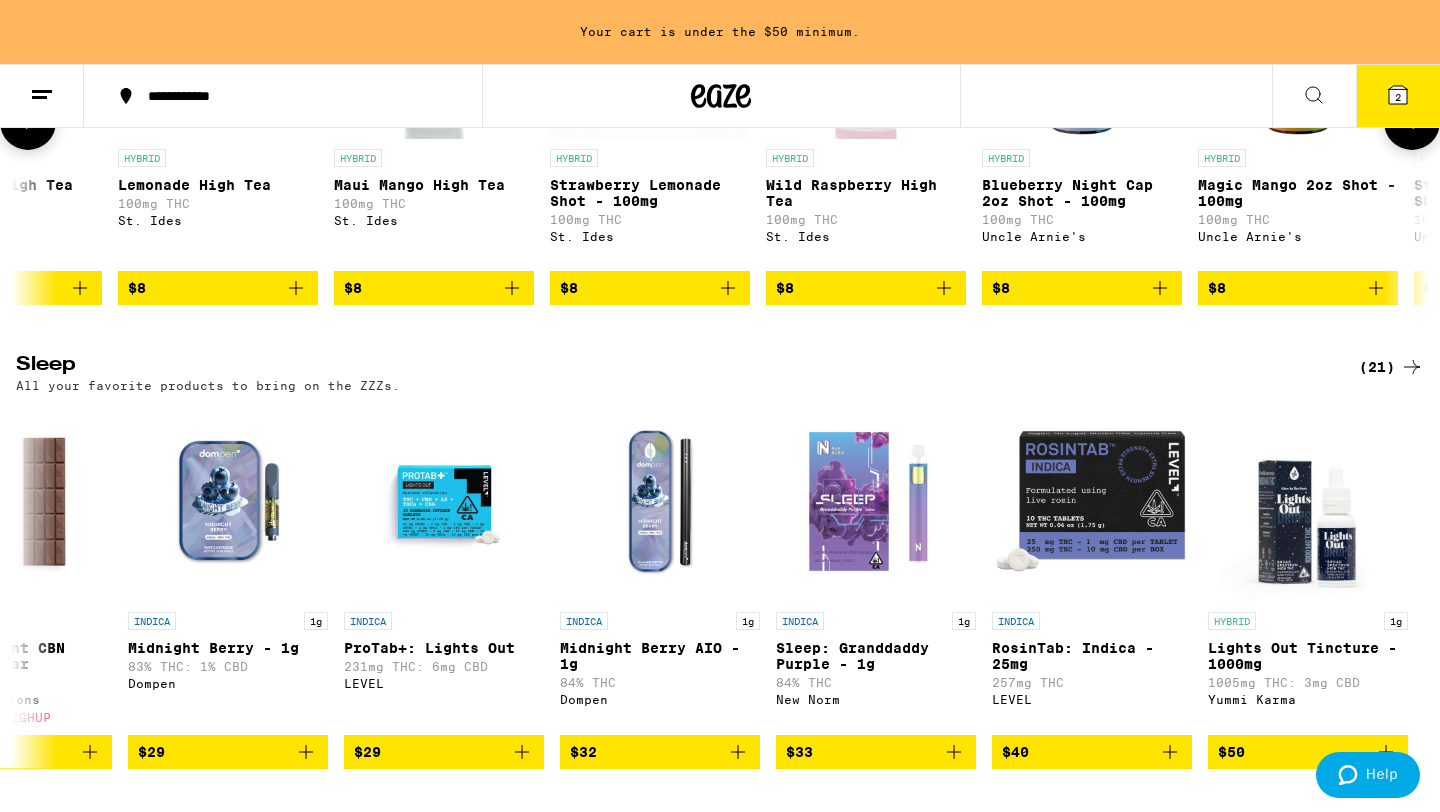 click 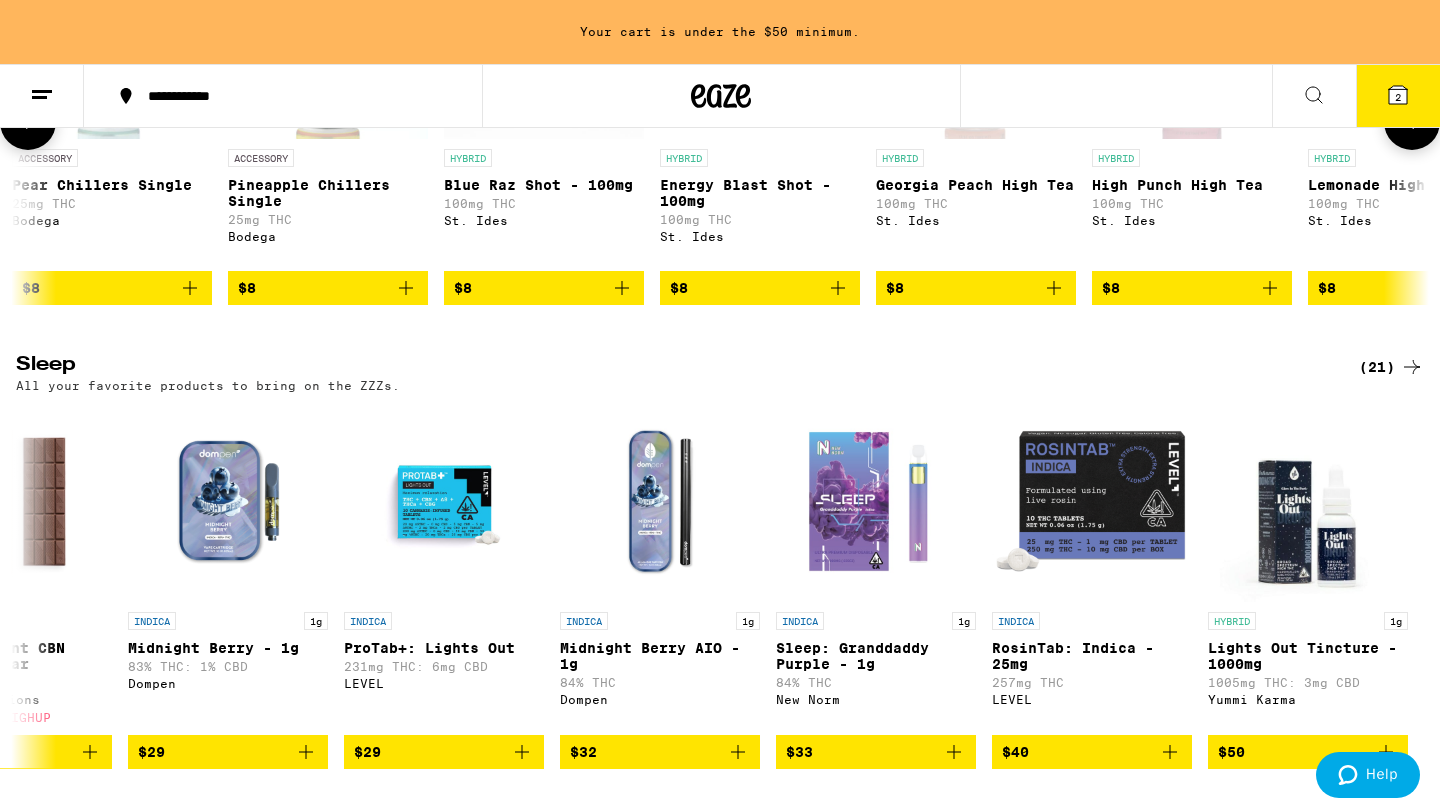 click 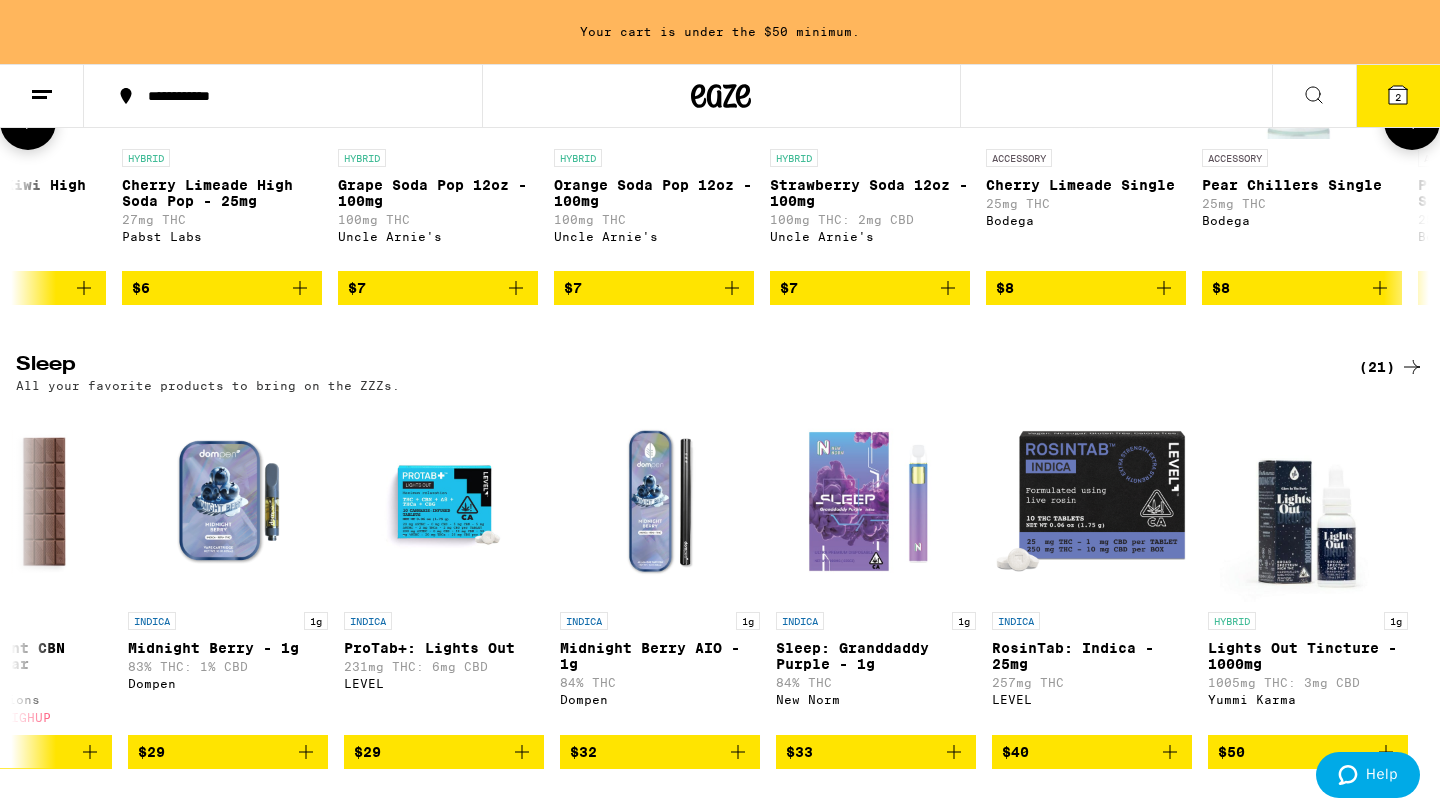 click 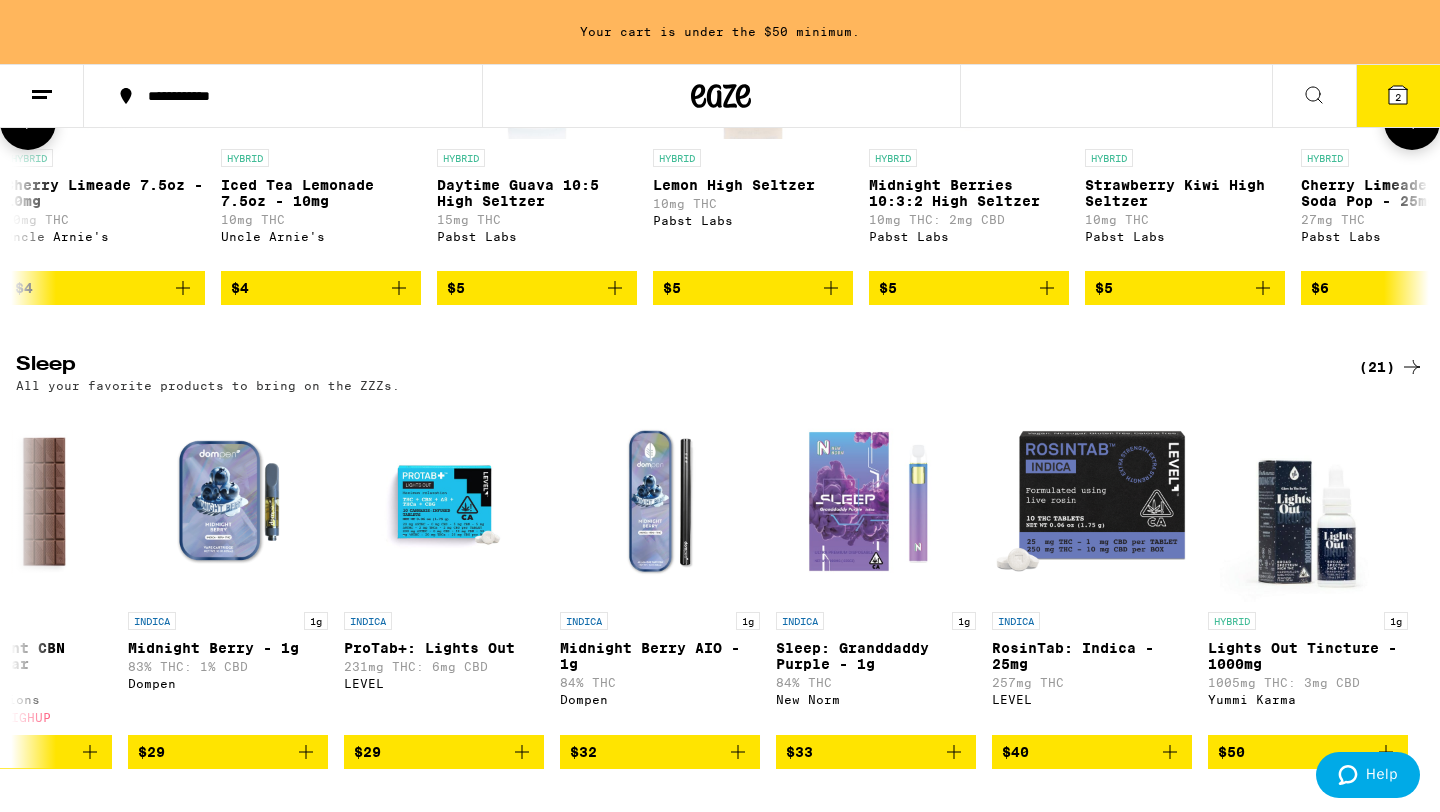 scroll, scrollTop: 0, scrollLeft: 0, axis: both 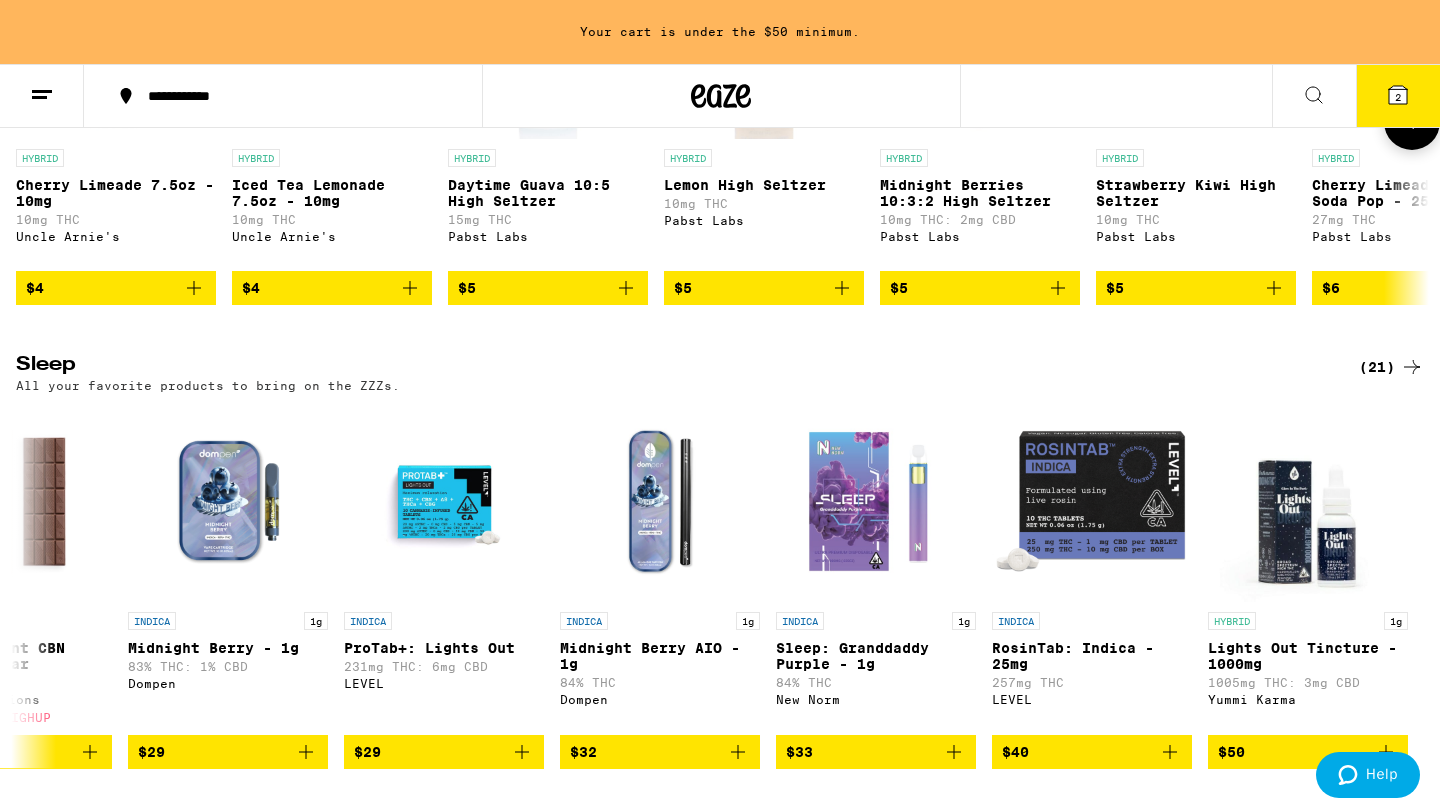 click at bounding box center (28, 122) 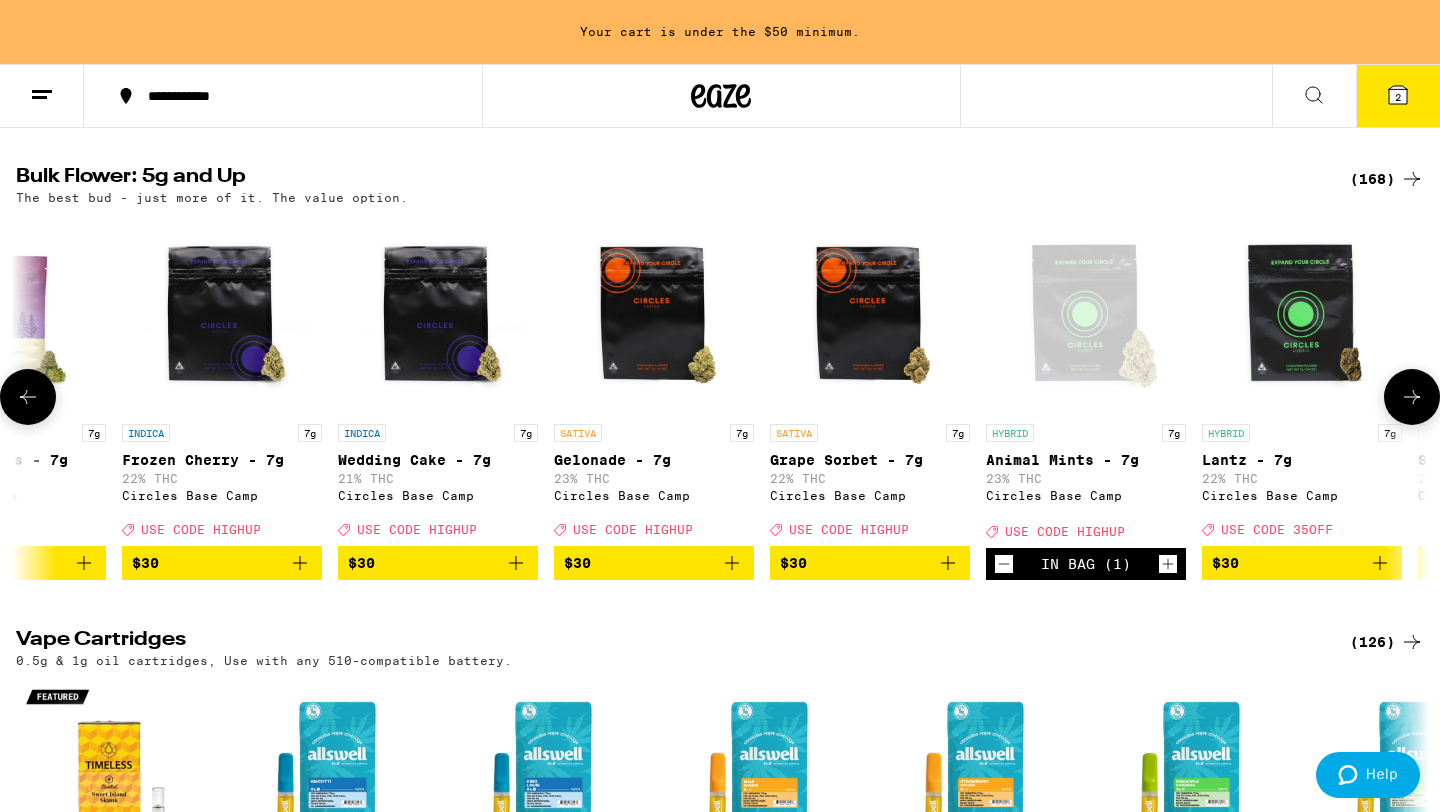 scroll, scrollTop: 2023, scrollLeft: 0, axis: vertical 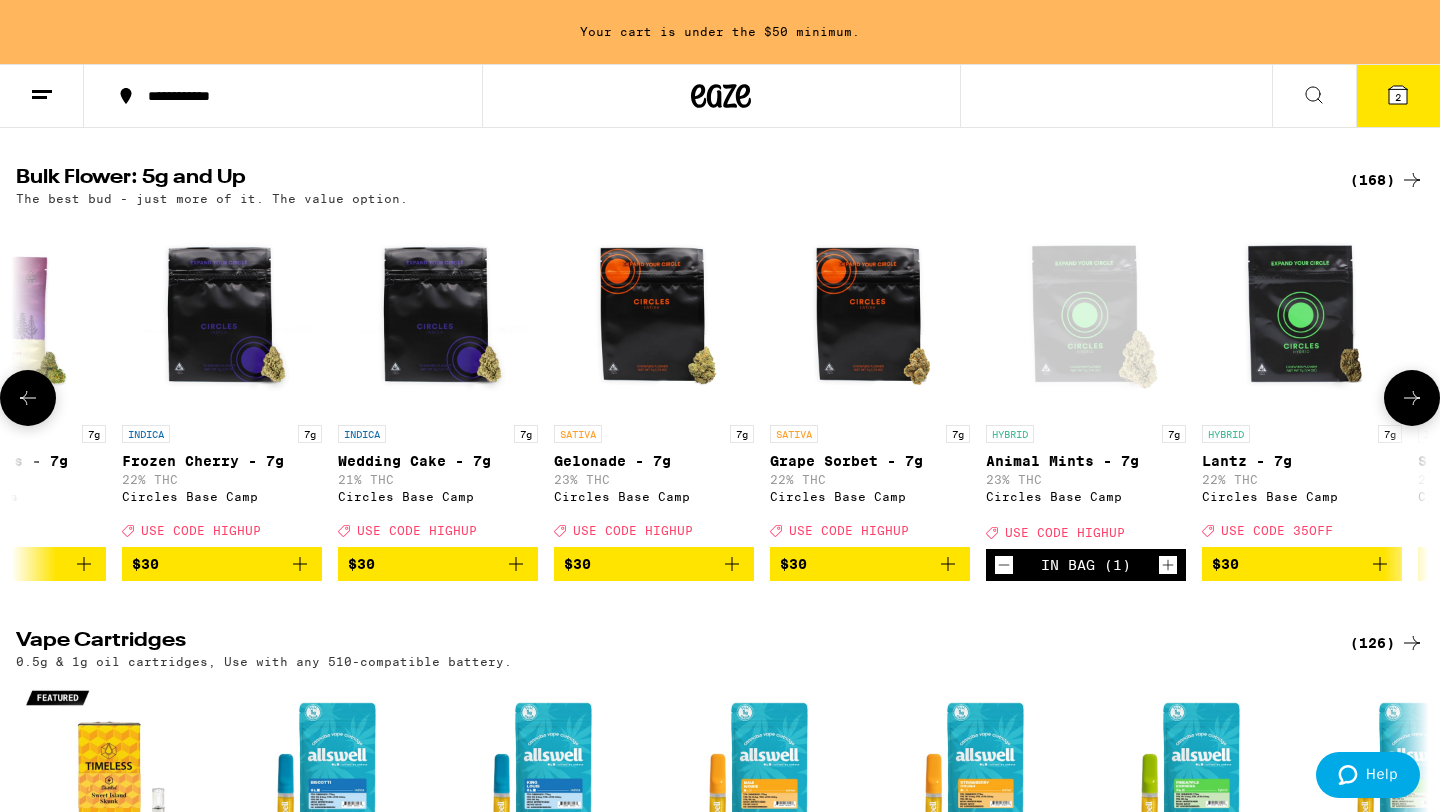 click 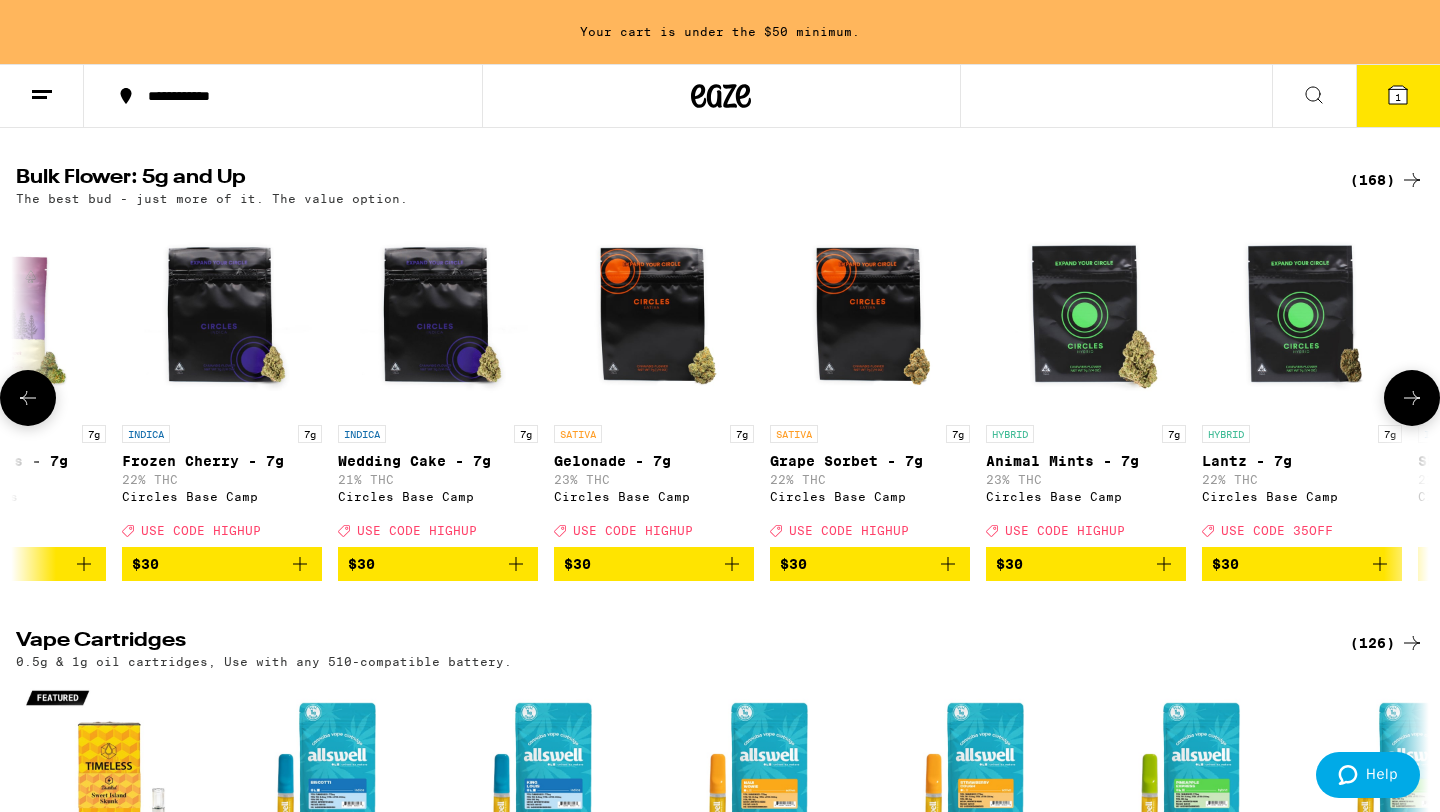 click at bounding box center [1412, 398] 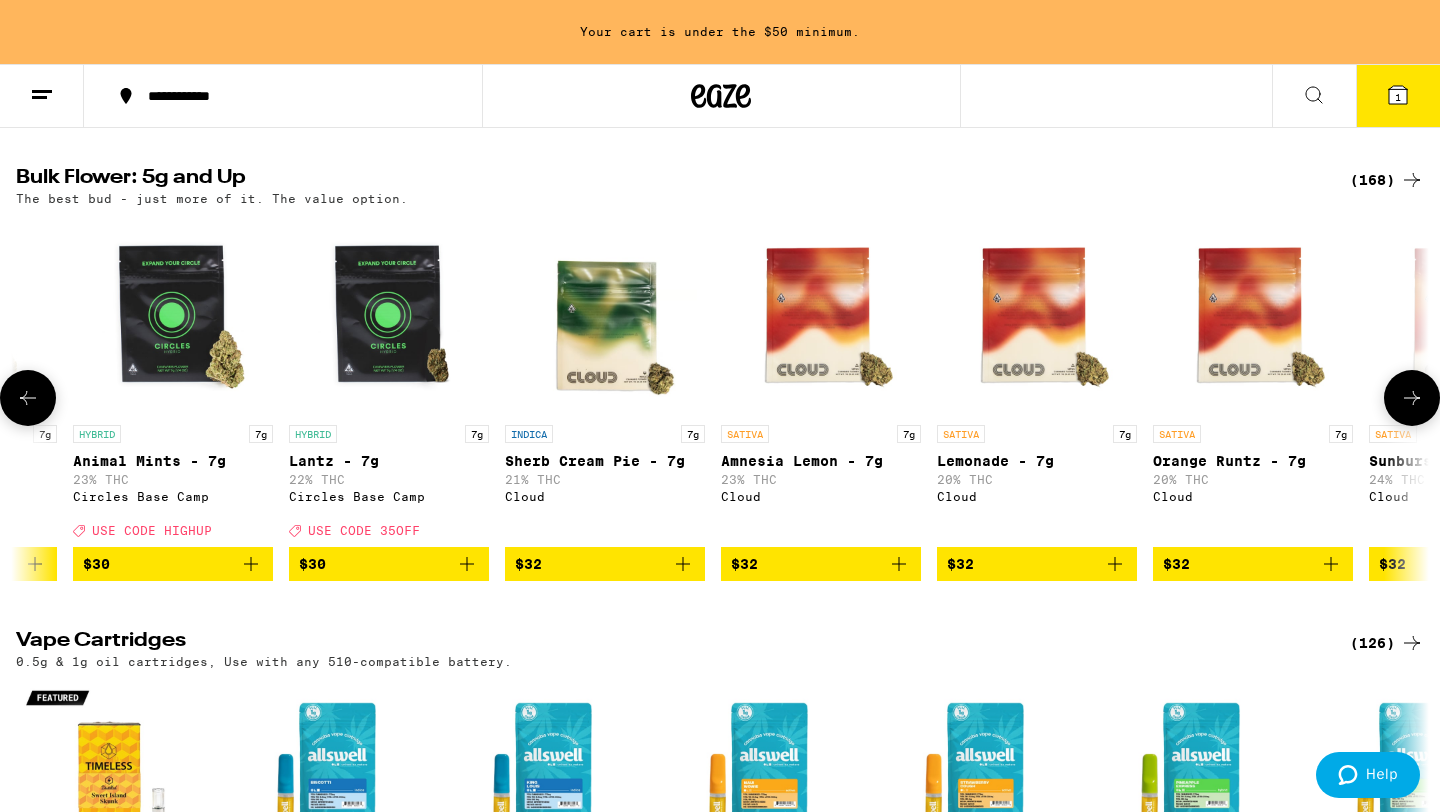 scroll, scrollTop: 0, scrollLeft: 2380, axis: horizontal 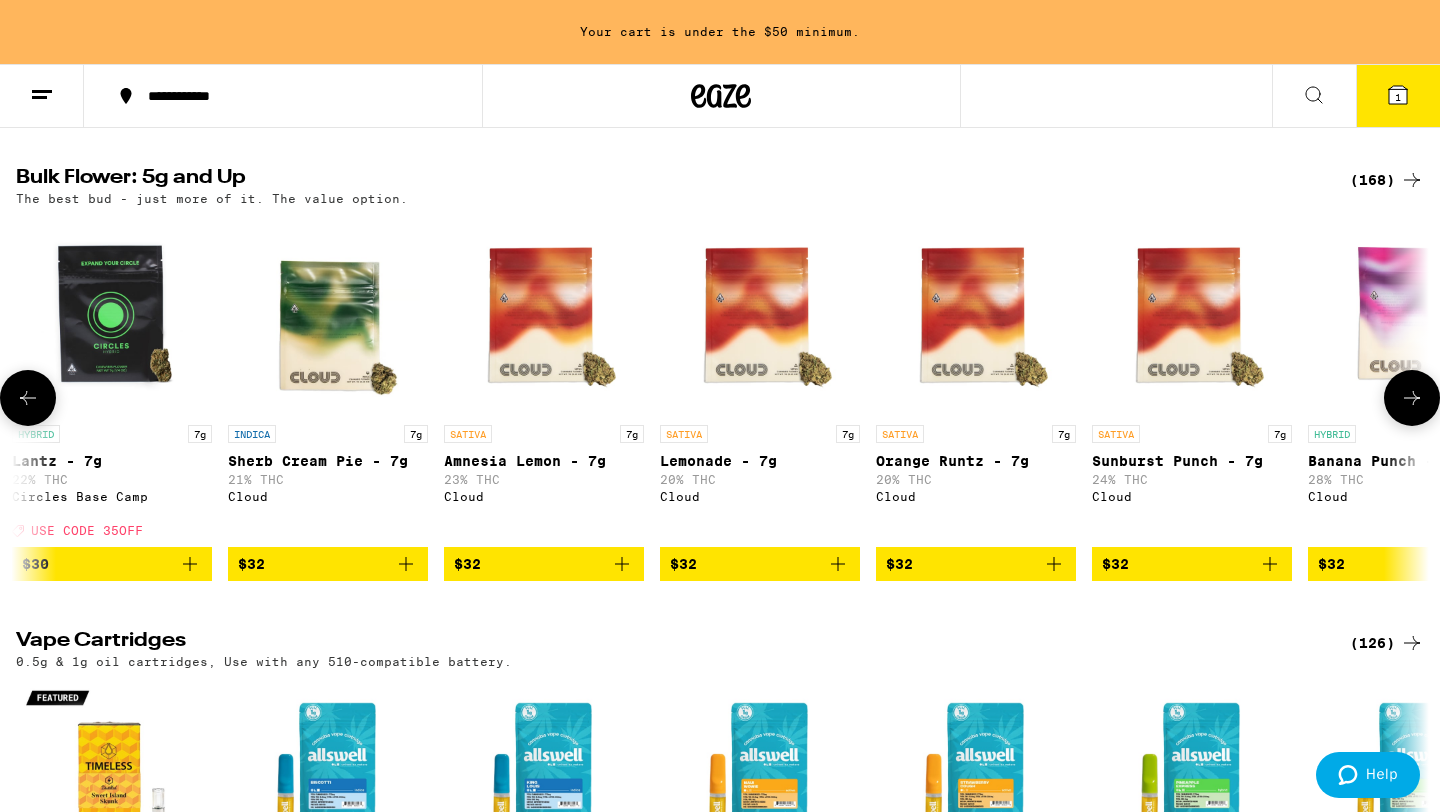 click at bounding box center [1412, 398] 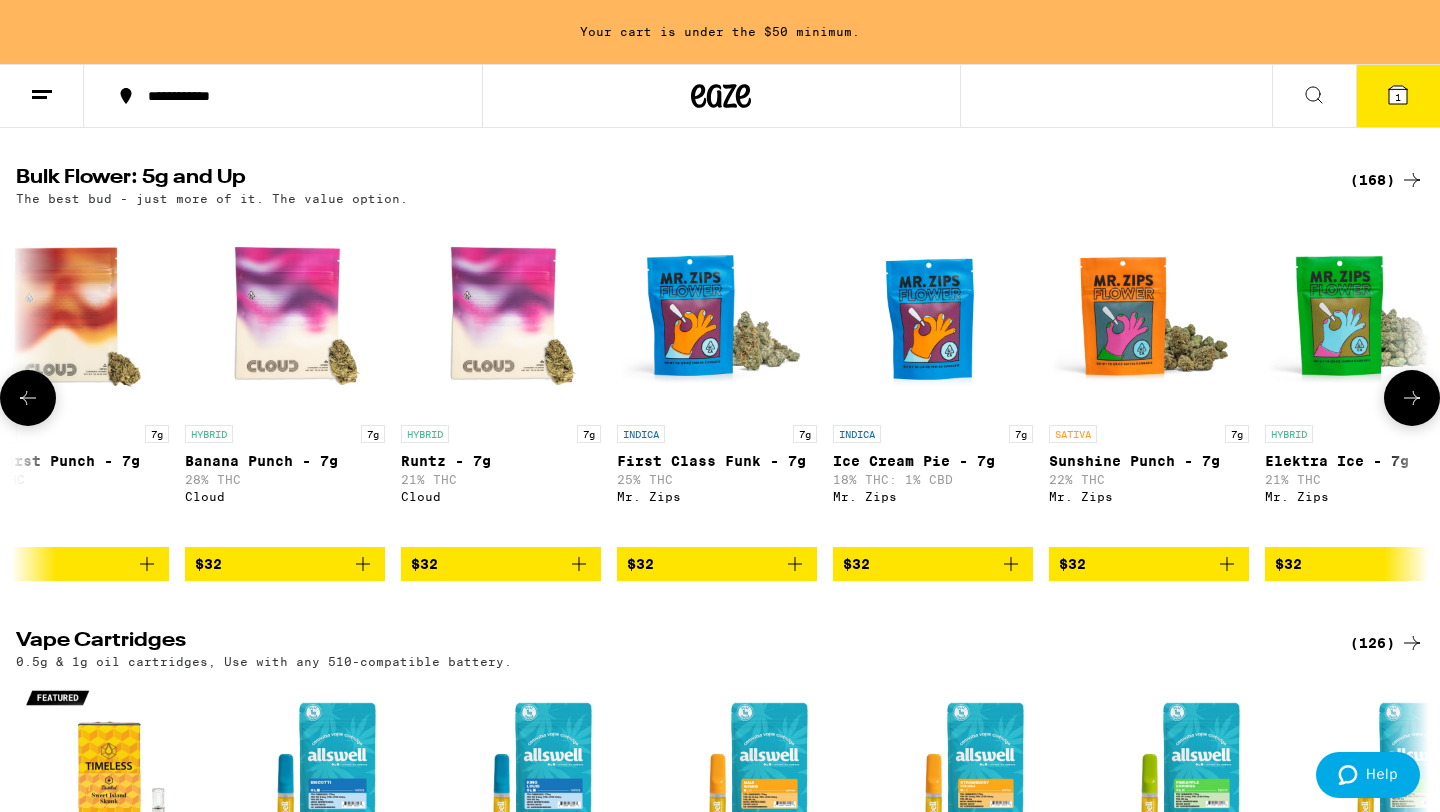 scroll, scrollTop: 0, scrollLeft: 3570, axis: horizontal 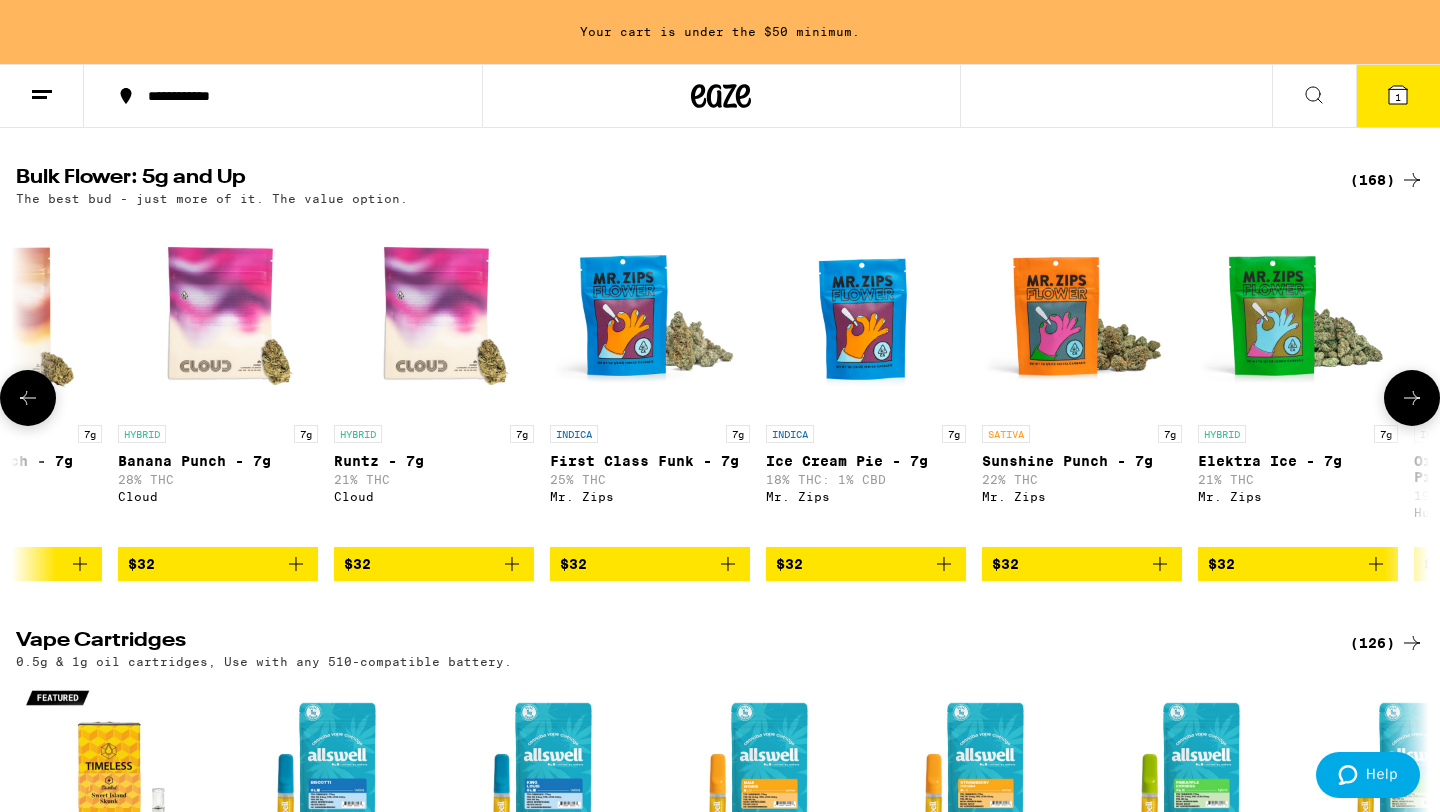 click at bounding box center (28, 398) 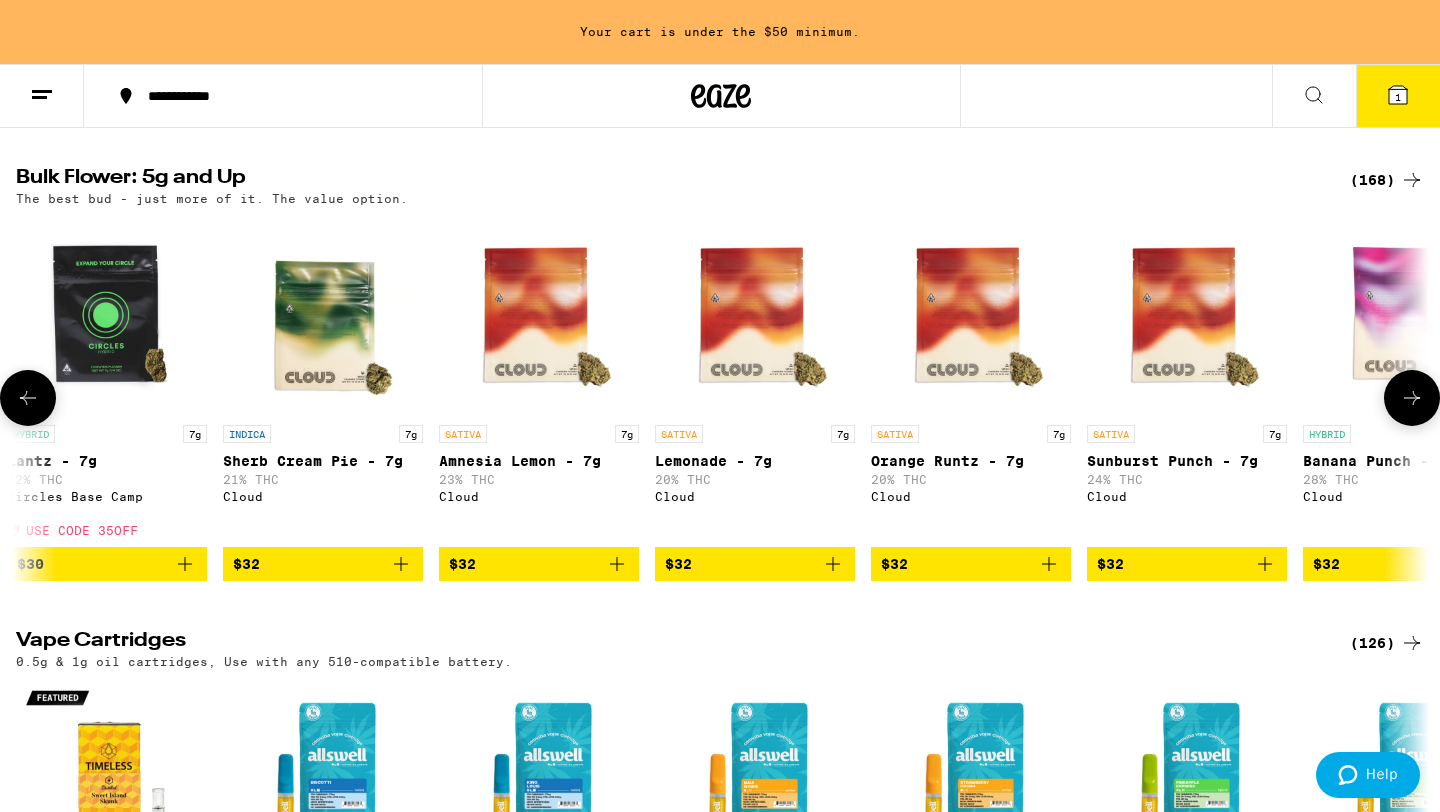 scroll, scrollTop: 0, scrollLeft: 2380, axis: horizontal 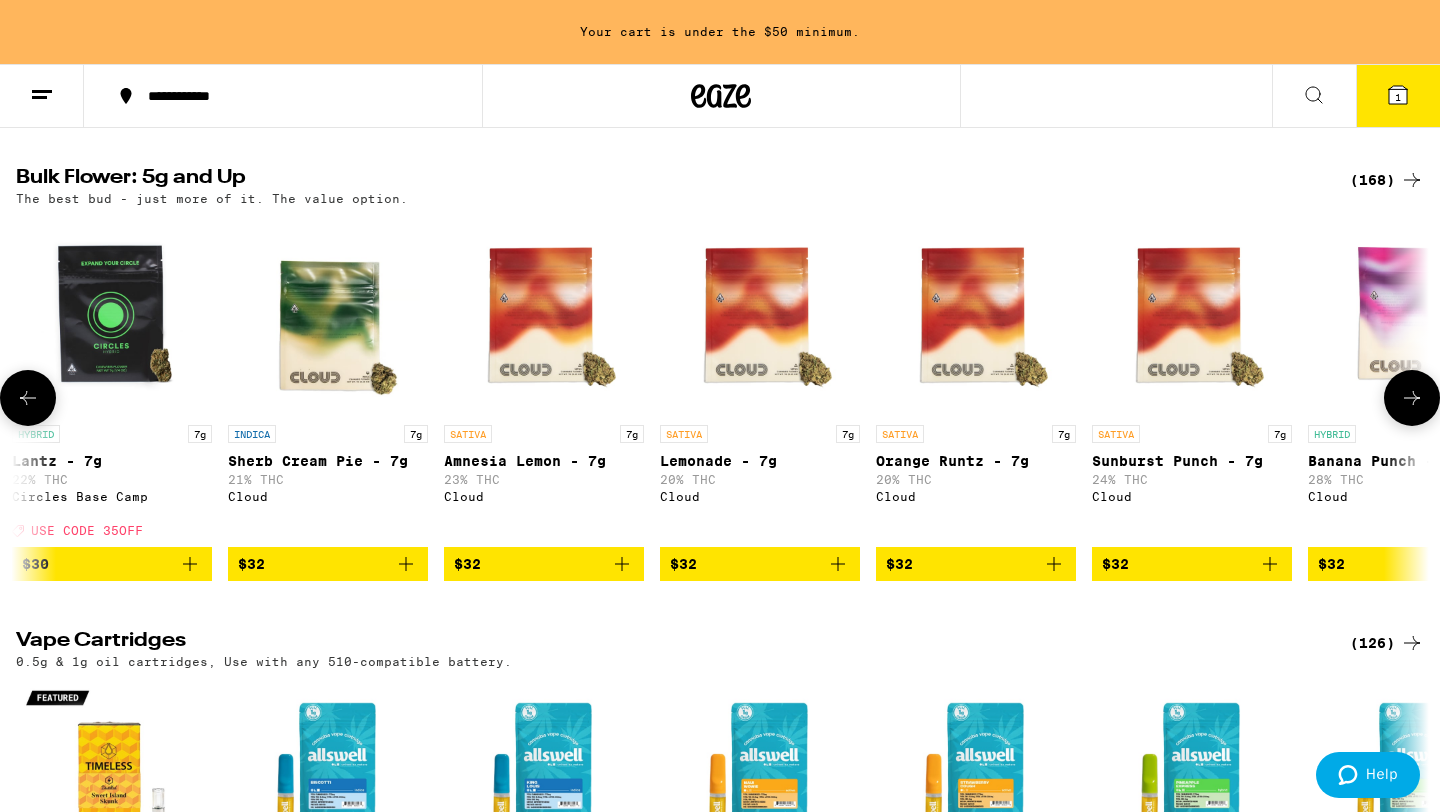 click at bounding box center [28, 398] 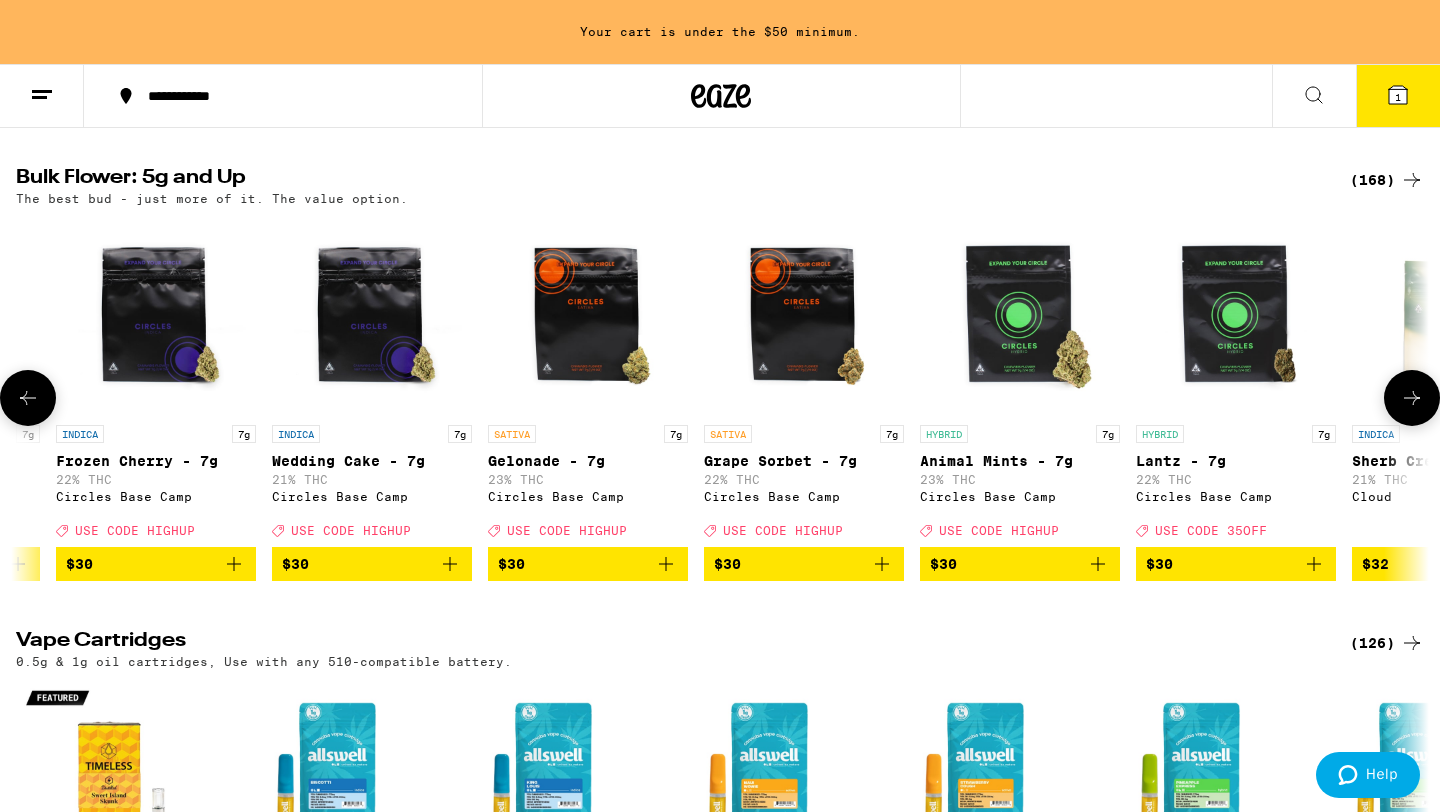 scroll, scrollTop: 0, scrollLeft: 1190, axis: horizontal 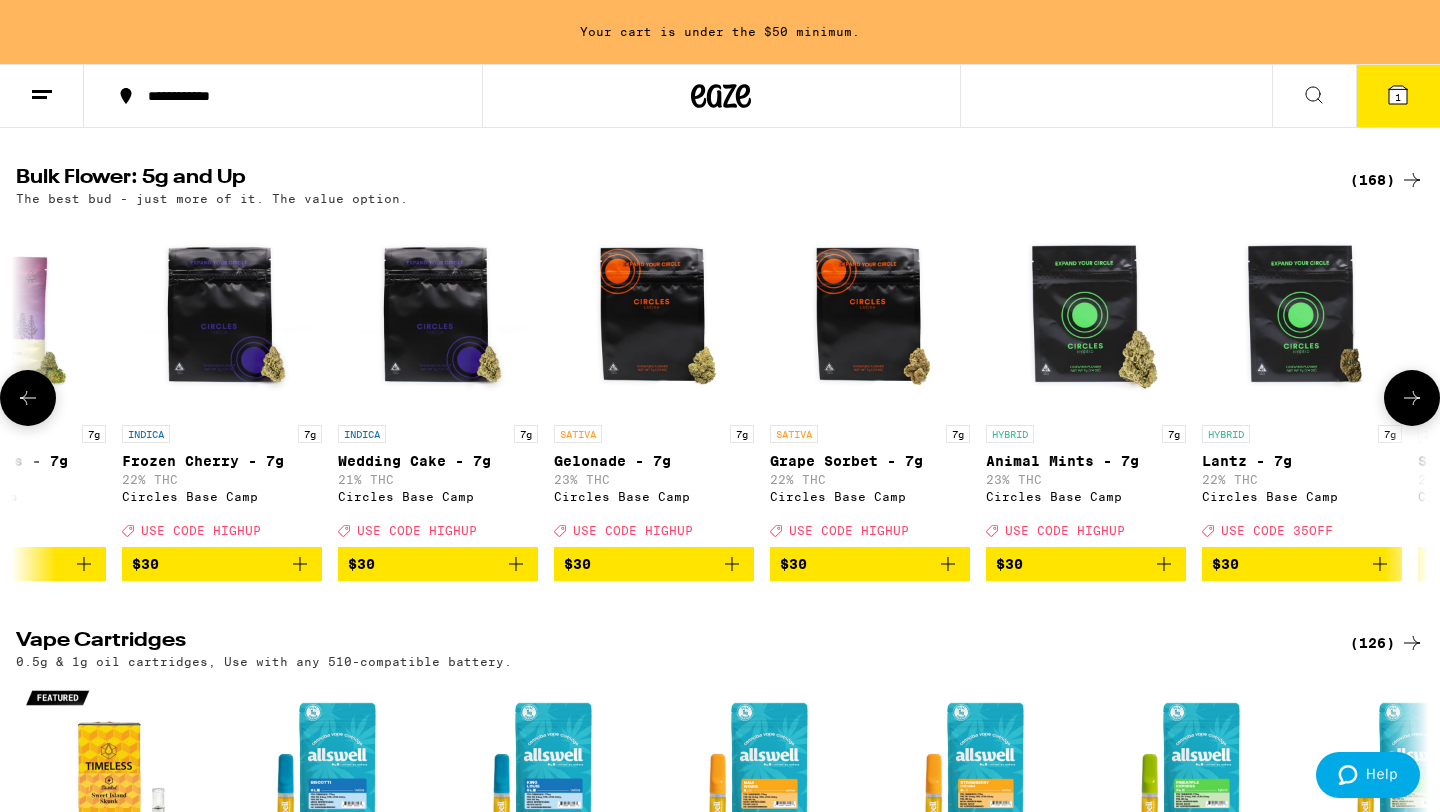 click at bounding box center (28, 398) 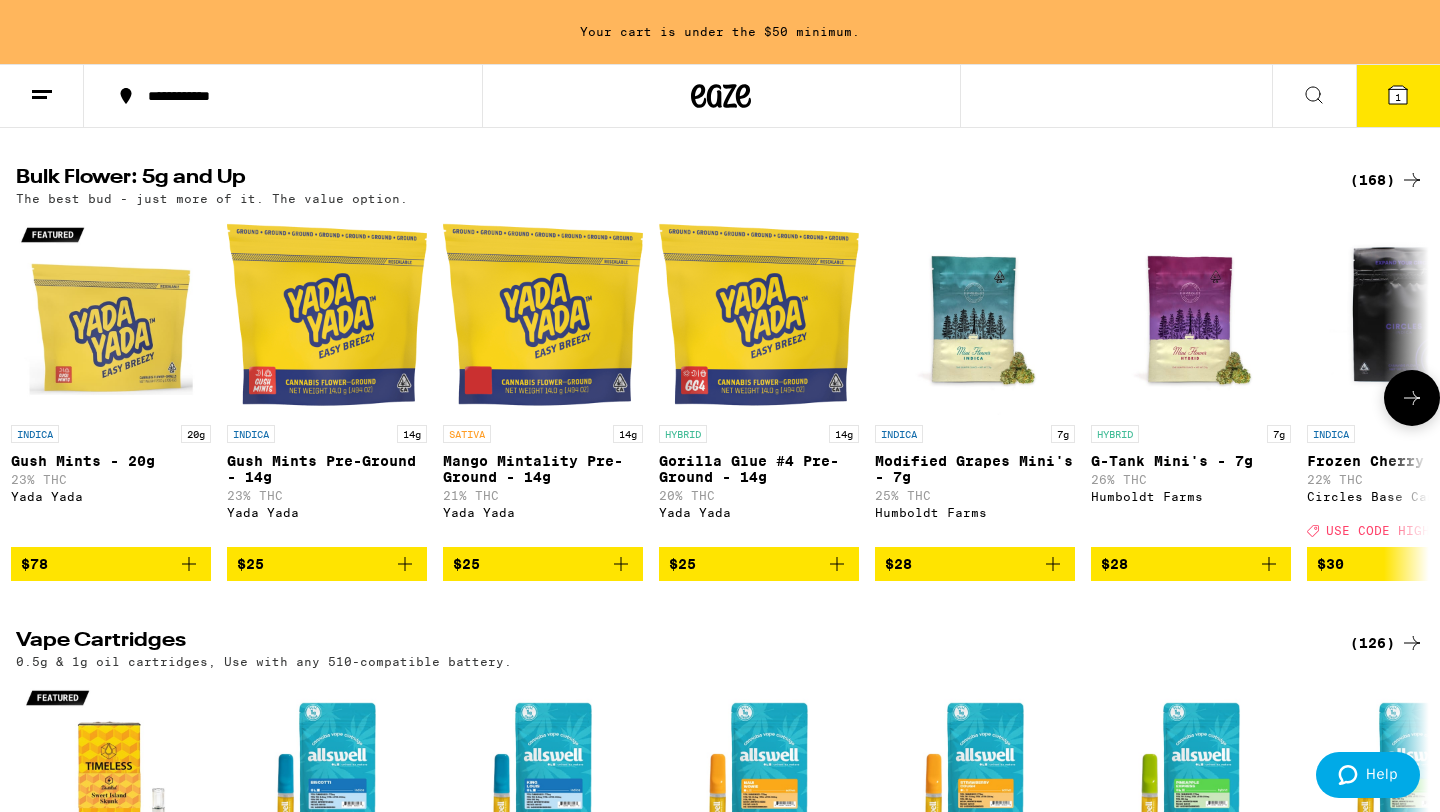 scroll, scrollTop: 0, scrollLeft: 0, axis: both 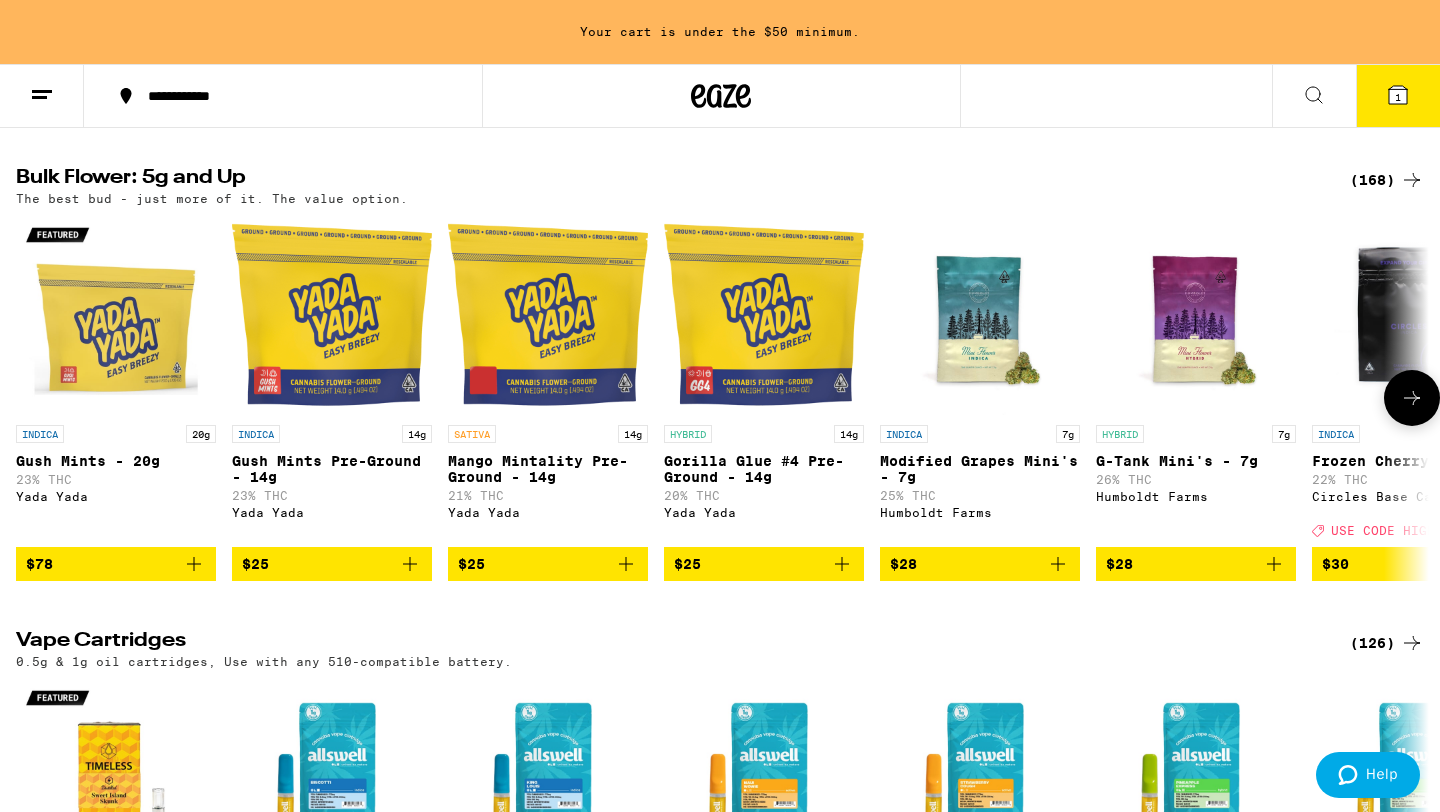 click at bounding box center [28, 398] 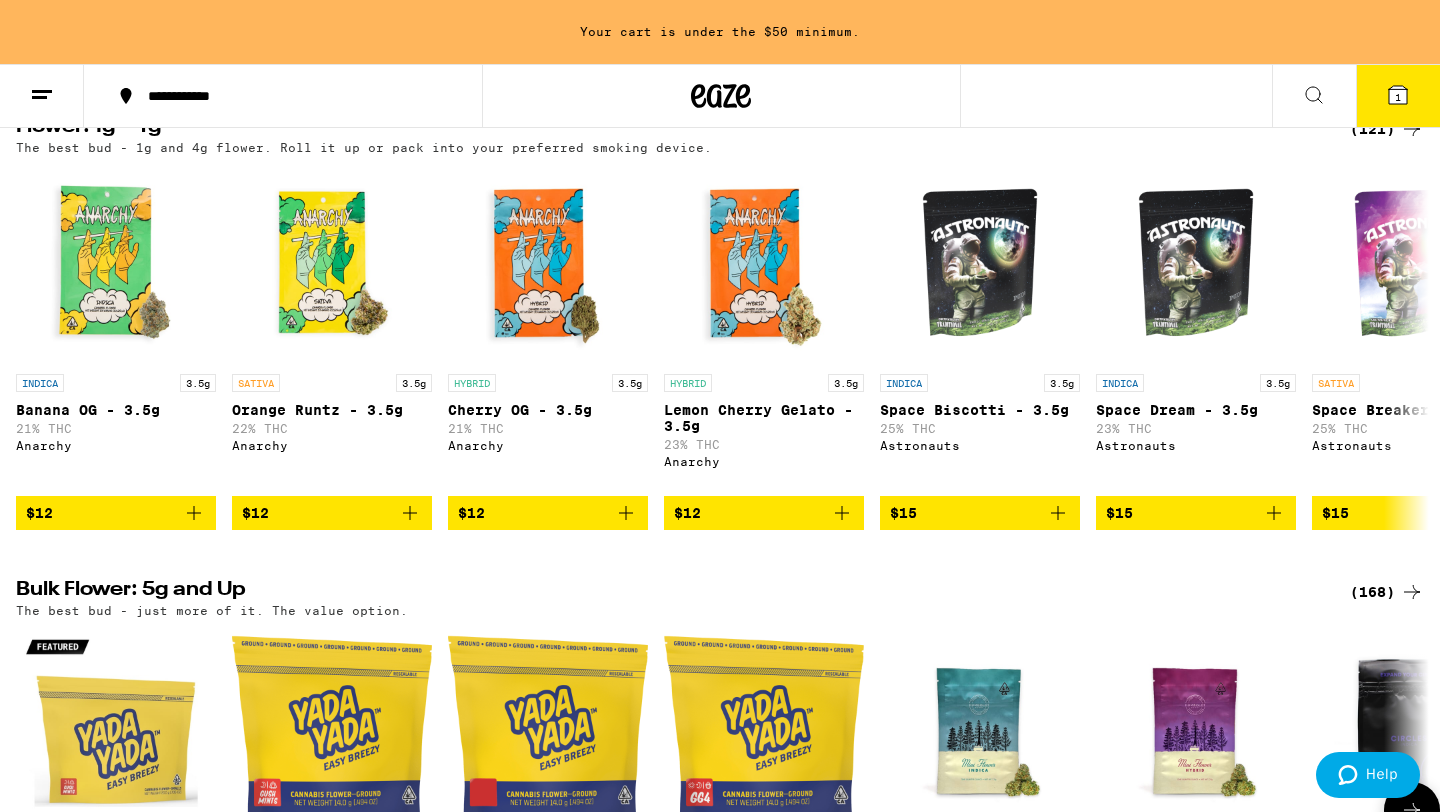 scroll, scrollTop: 1607, scrollLeft: 0, axis: vertical 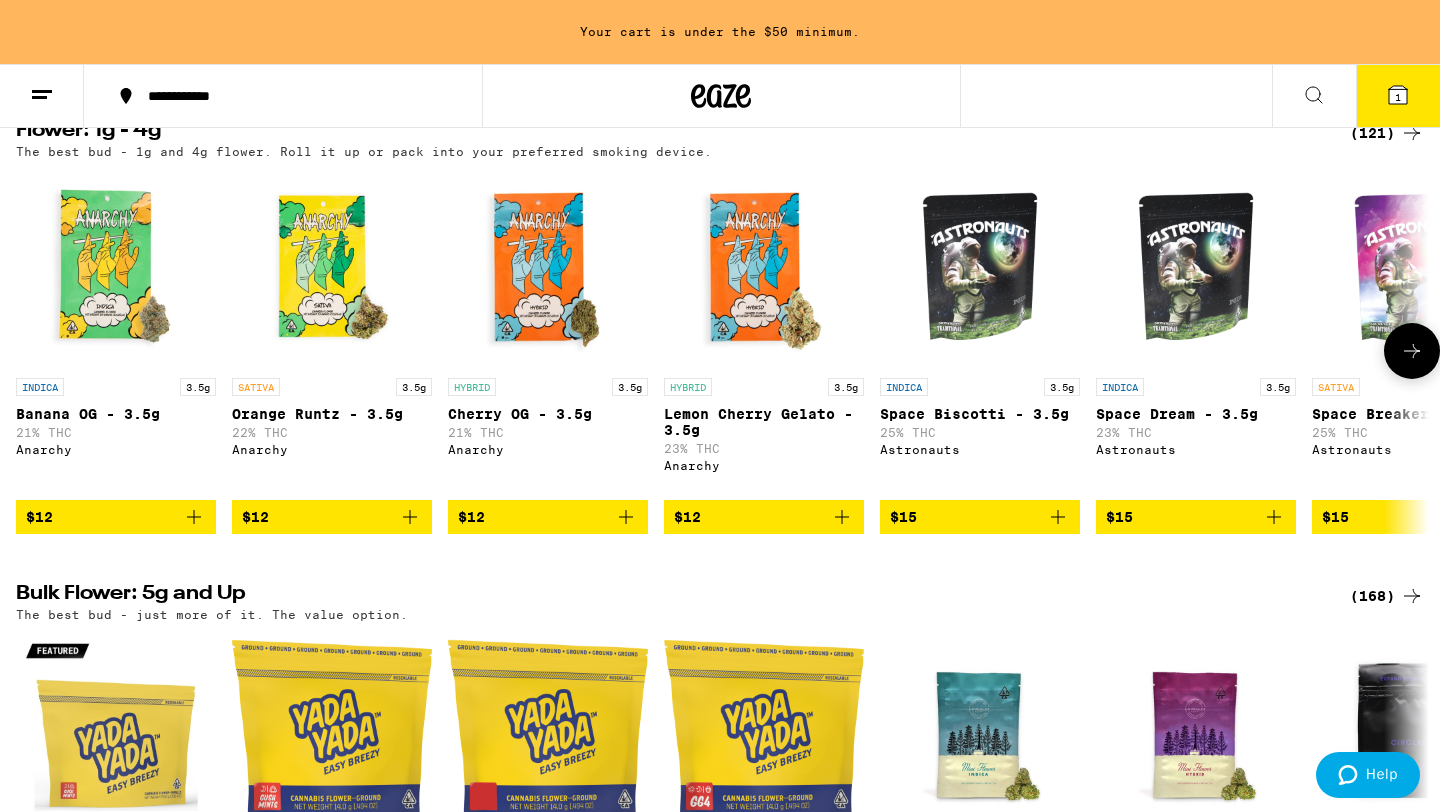 click 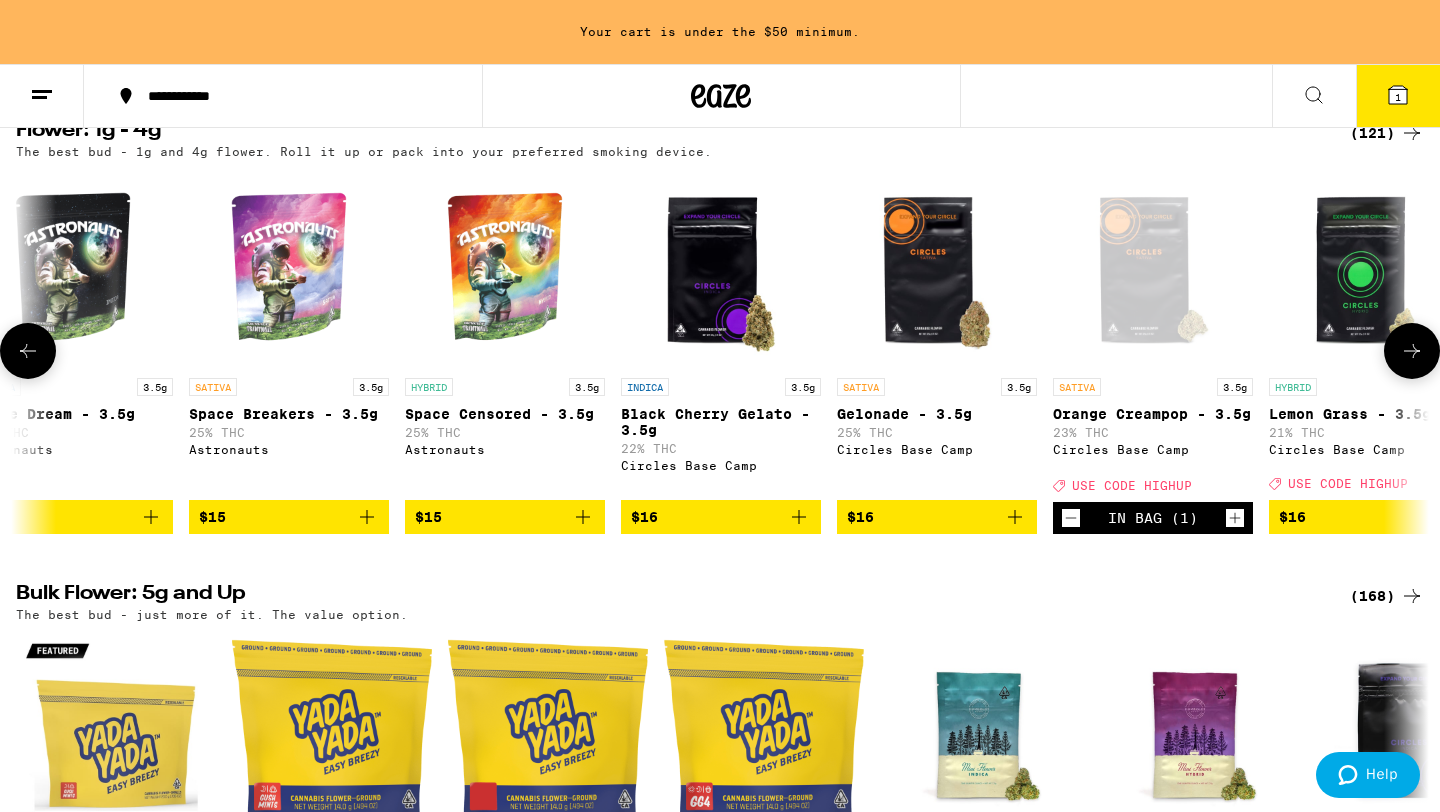 scroll, scrollTop: 0, scrollLeft: 1190, axis: horizontal 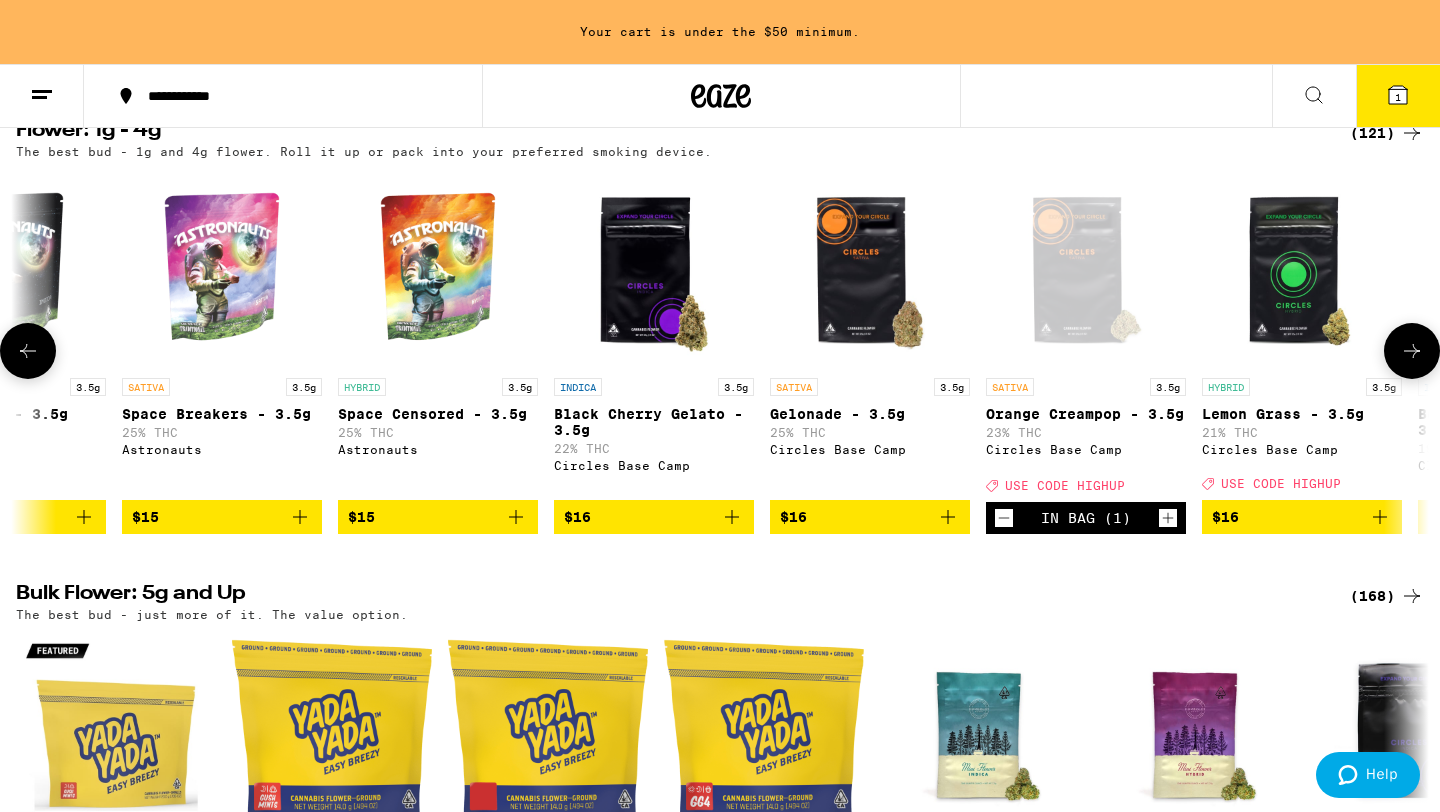 click 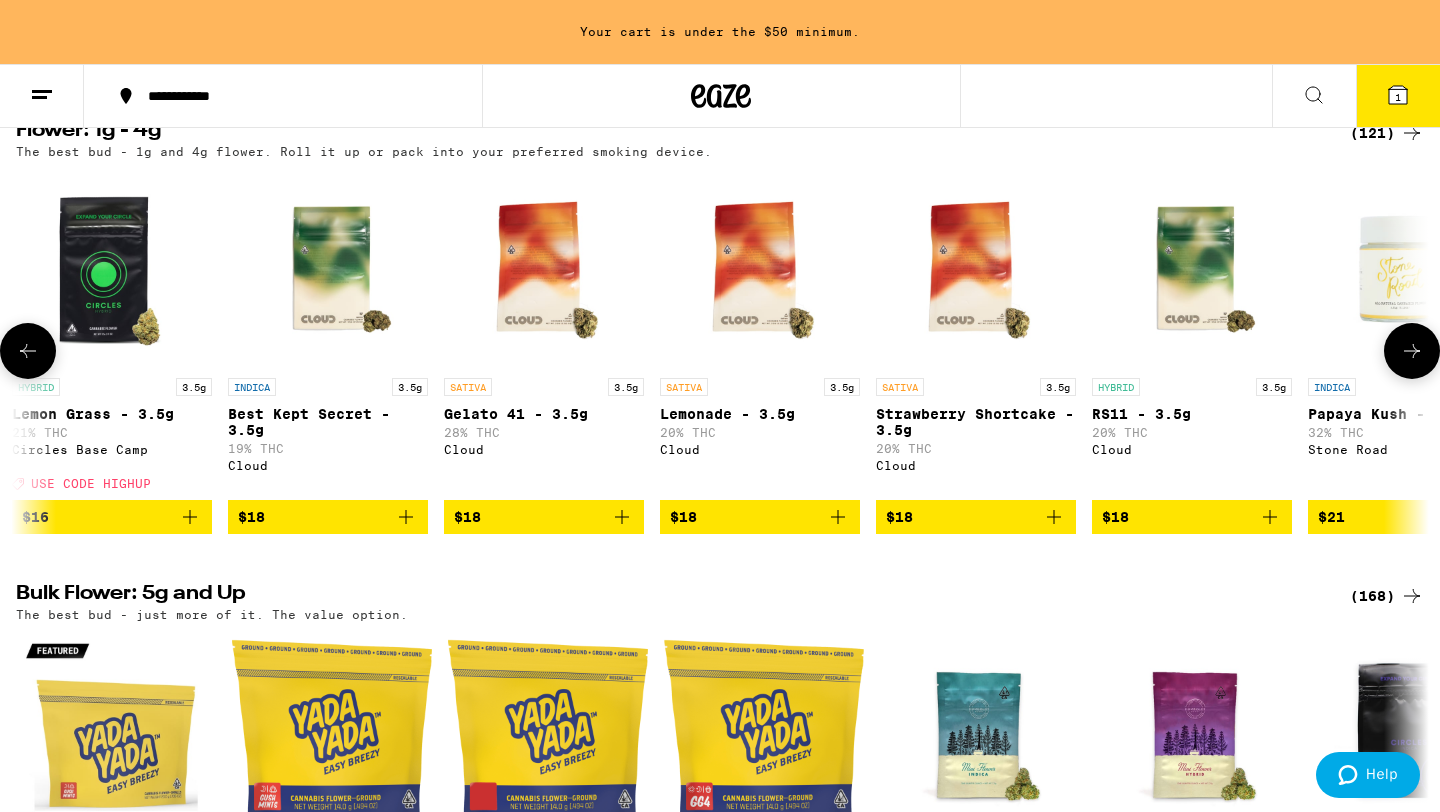 click 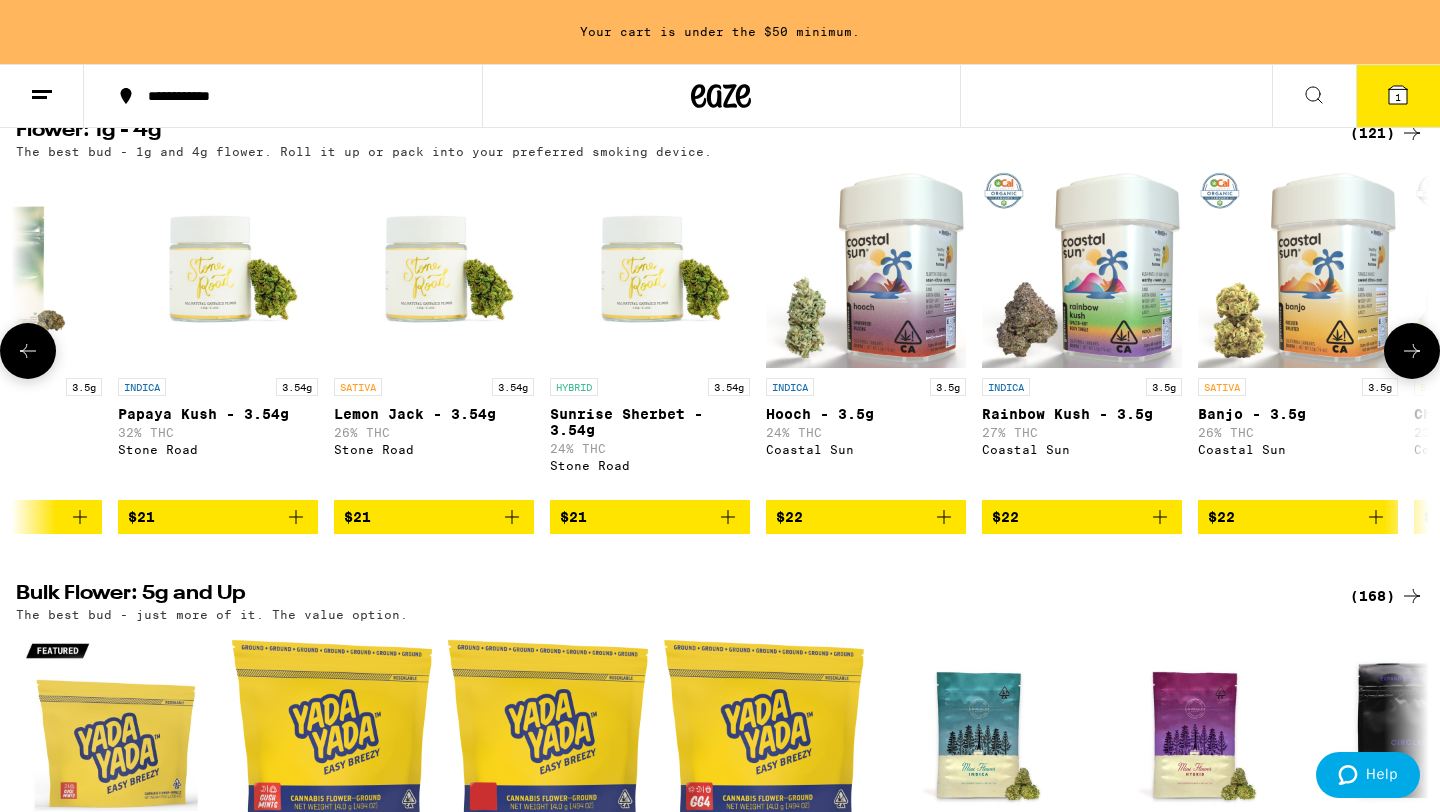 click 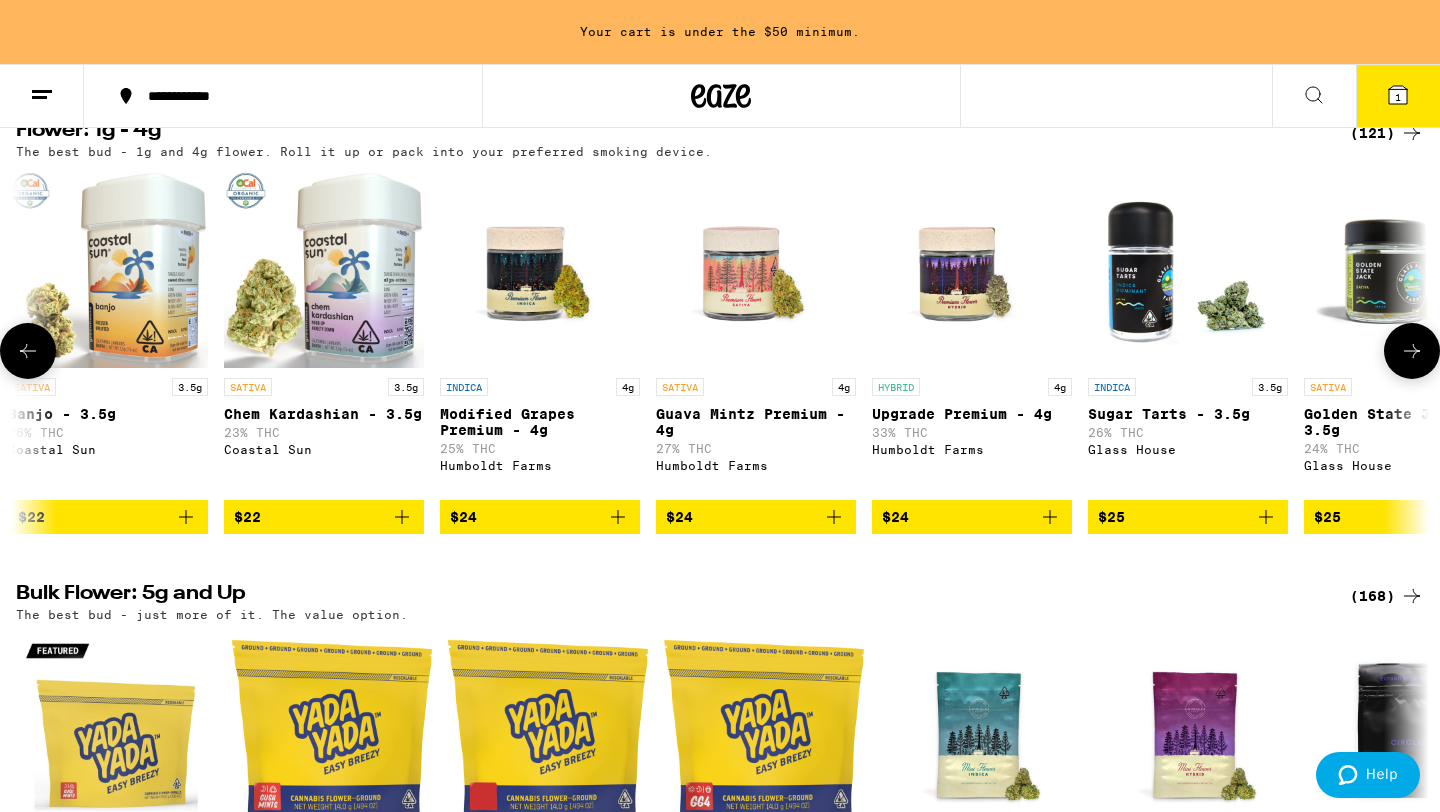 click 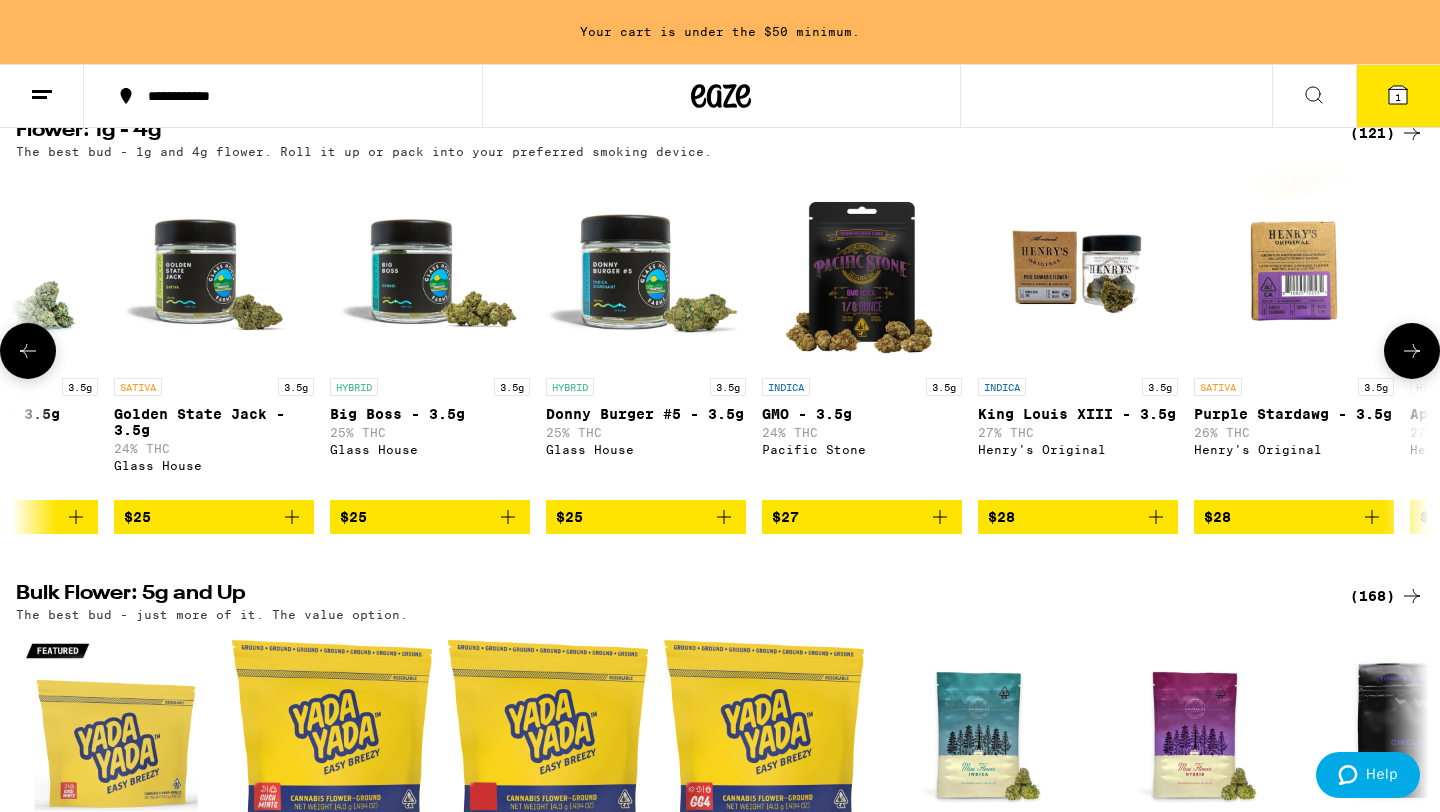 click 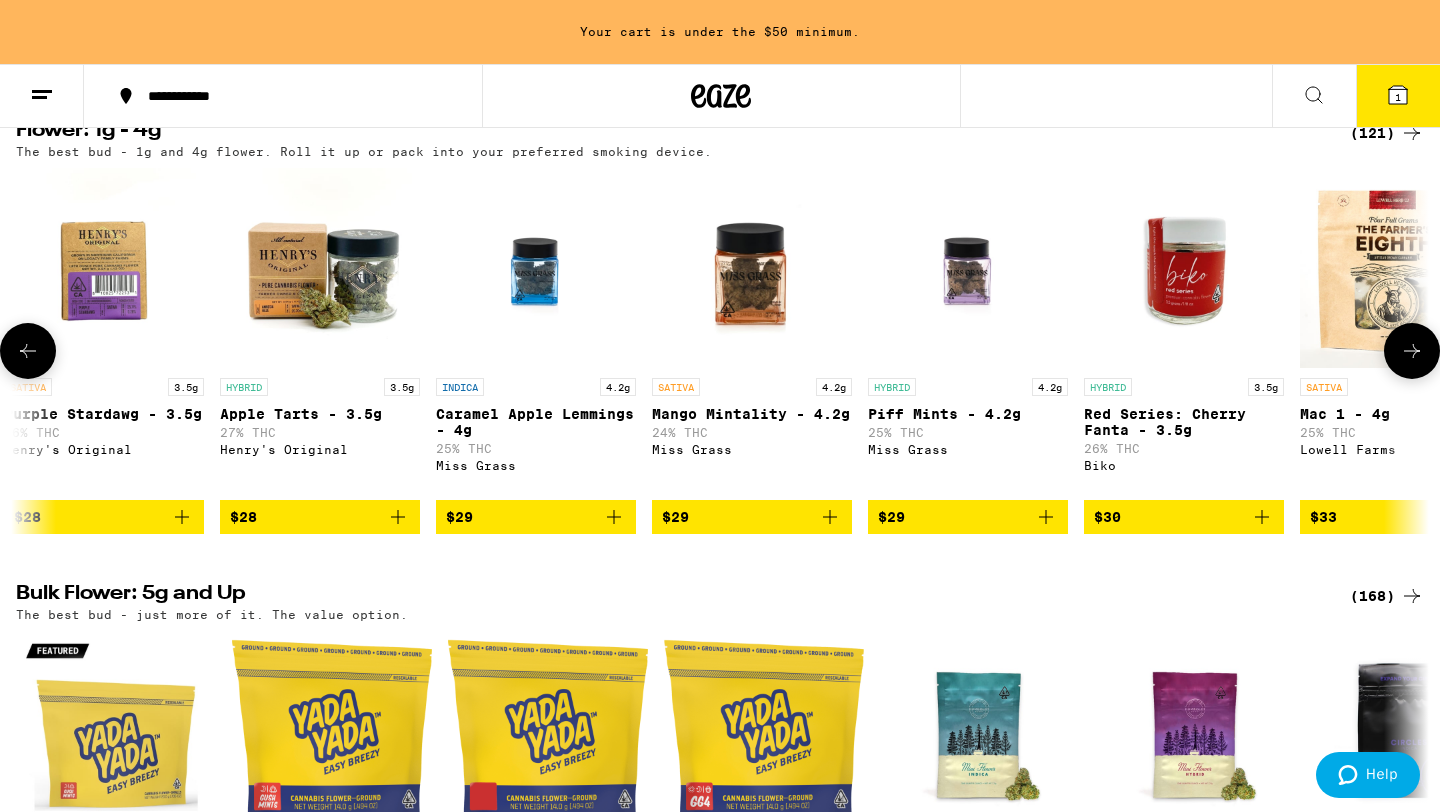 click 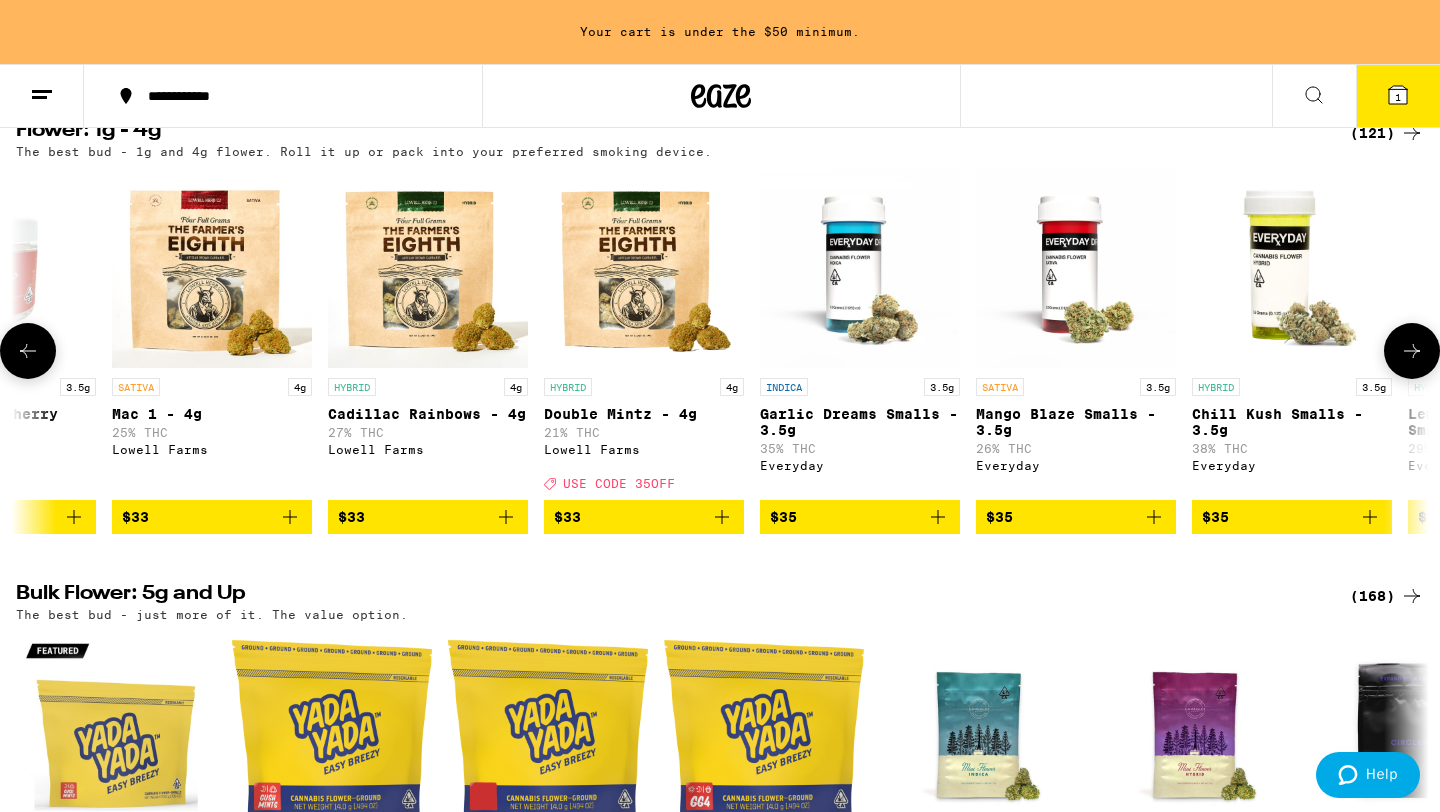 scroll, scrollTop: 0, scrollLeft: 8330, axis: horizontal 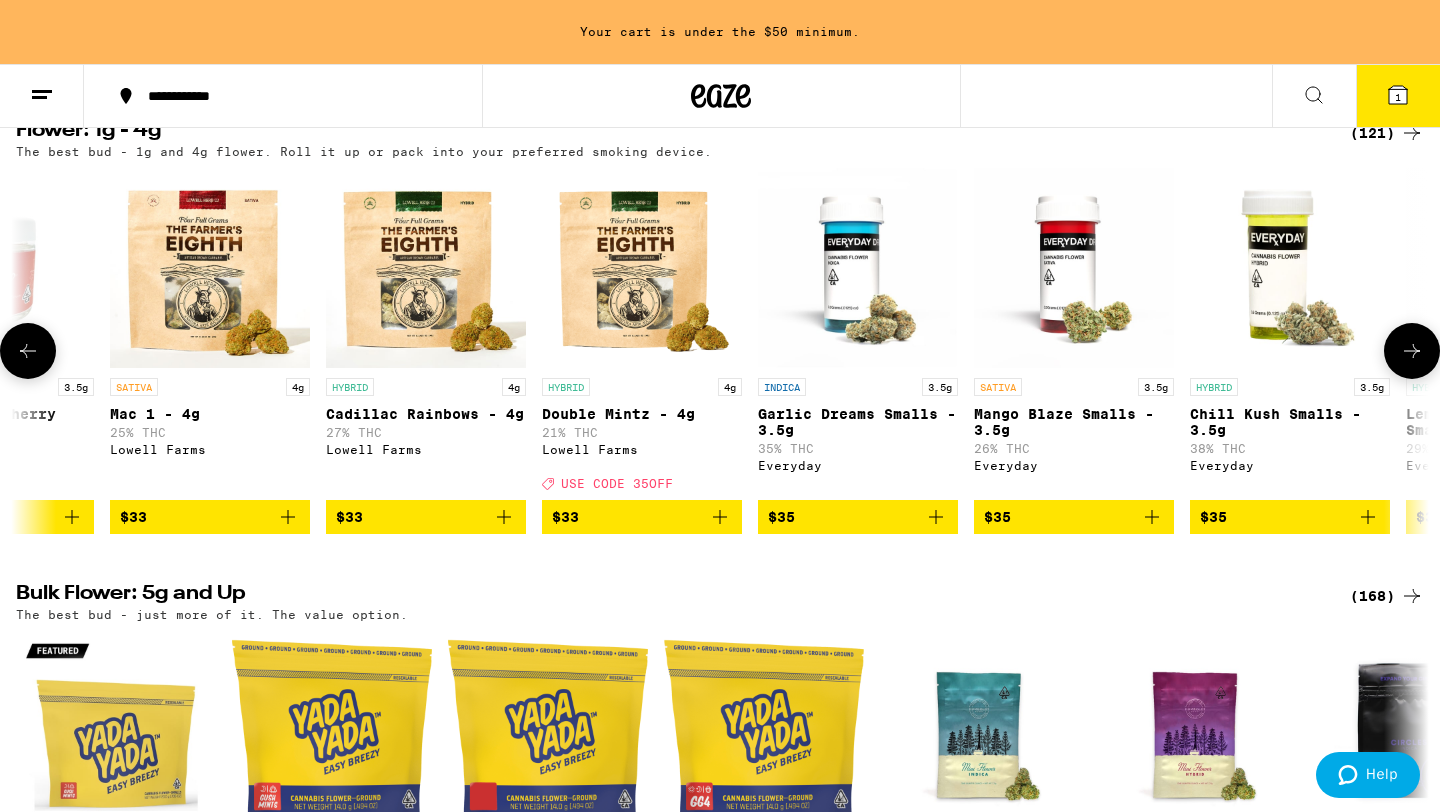 click 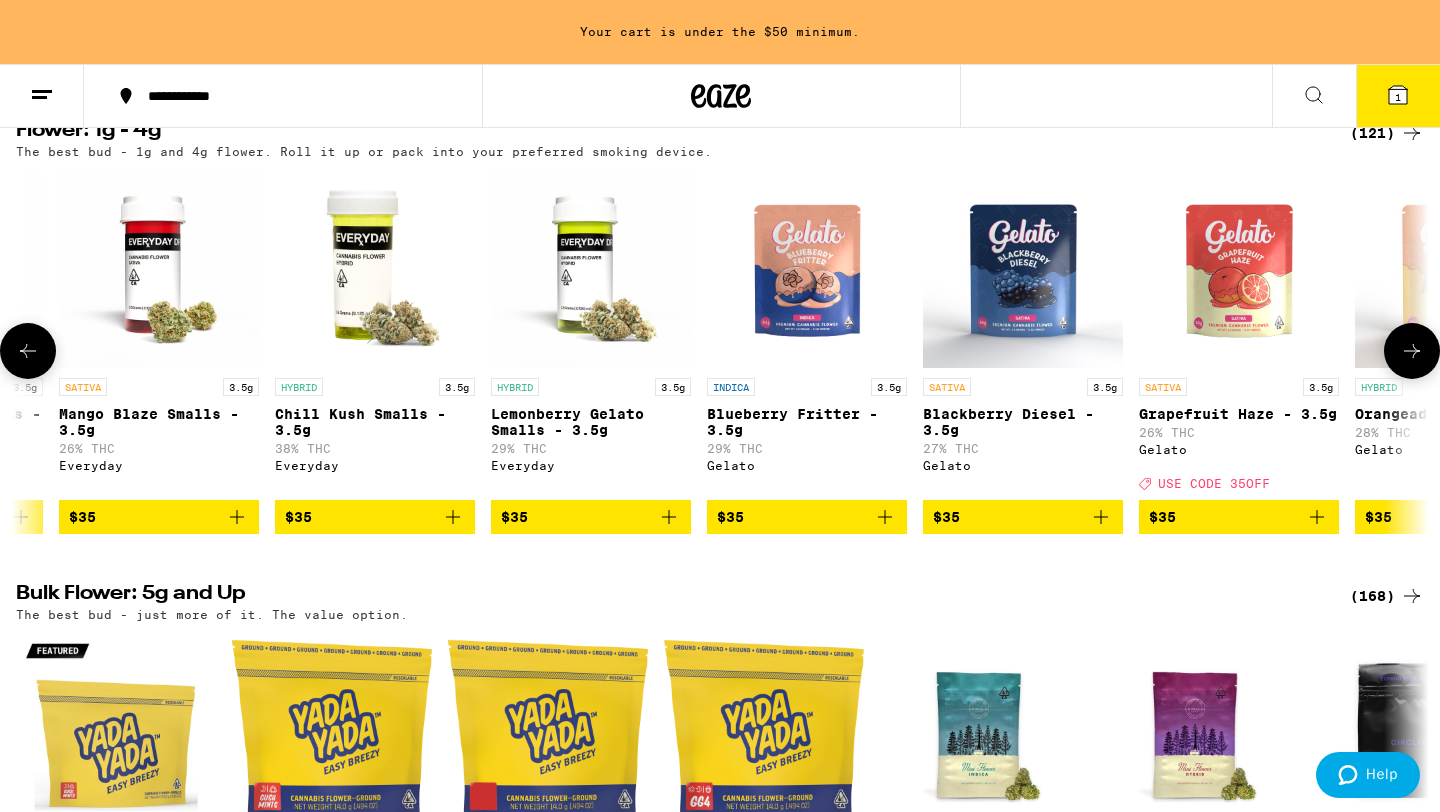 scroll, scrollTop: 0, scrollLeft: 9520, axis: horizontal 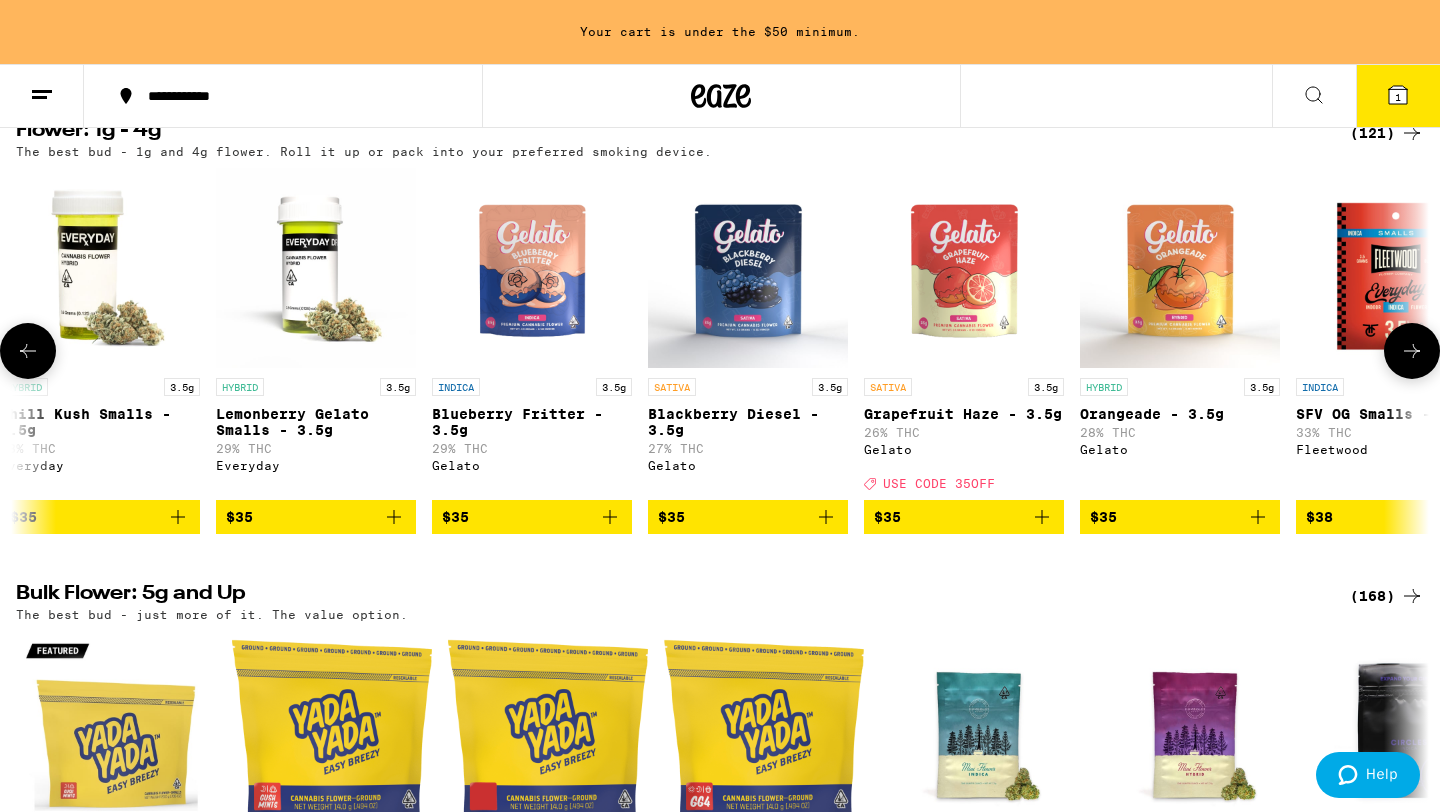 click 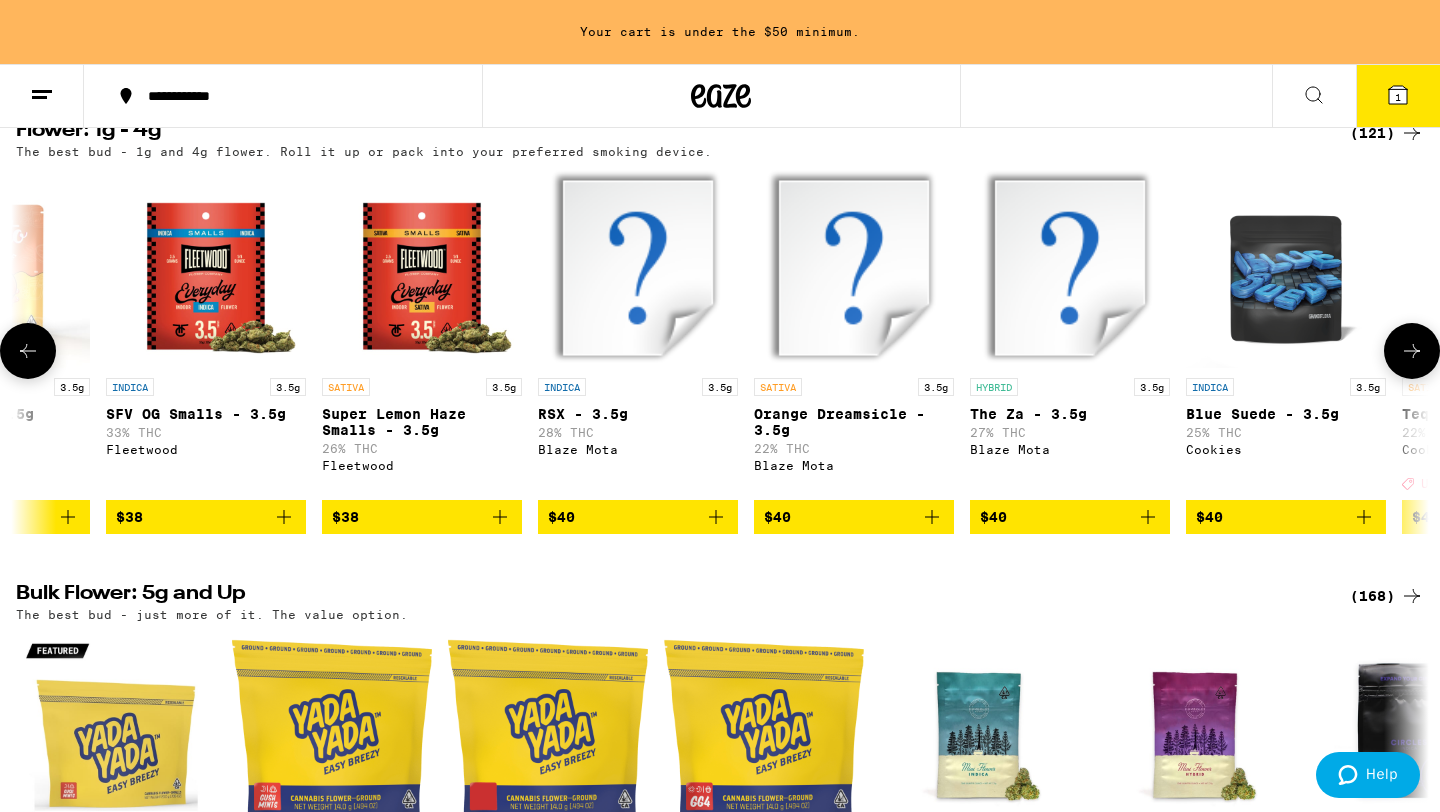 click 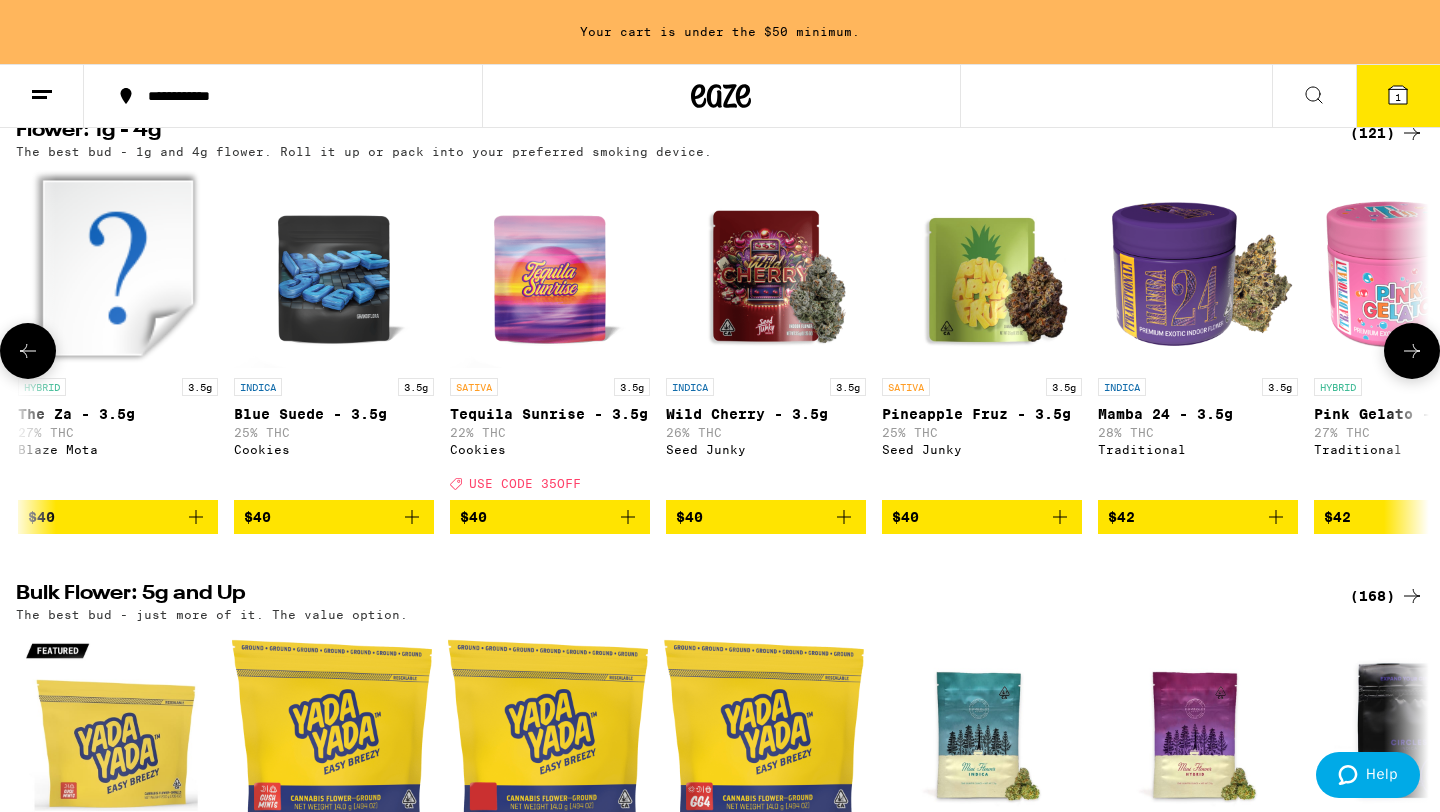 scroll, scrollTop: 0, scrollLeft: 11900, axis: horizontal 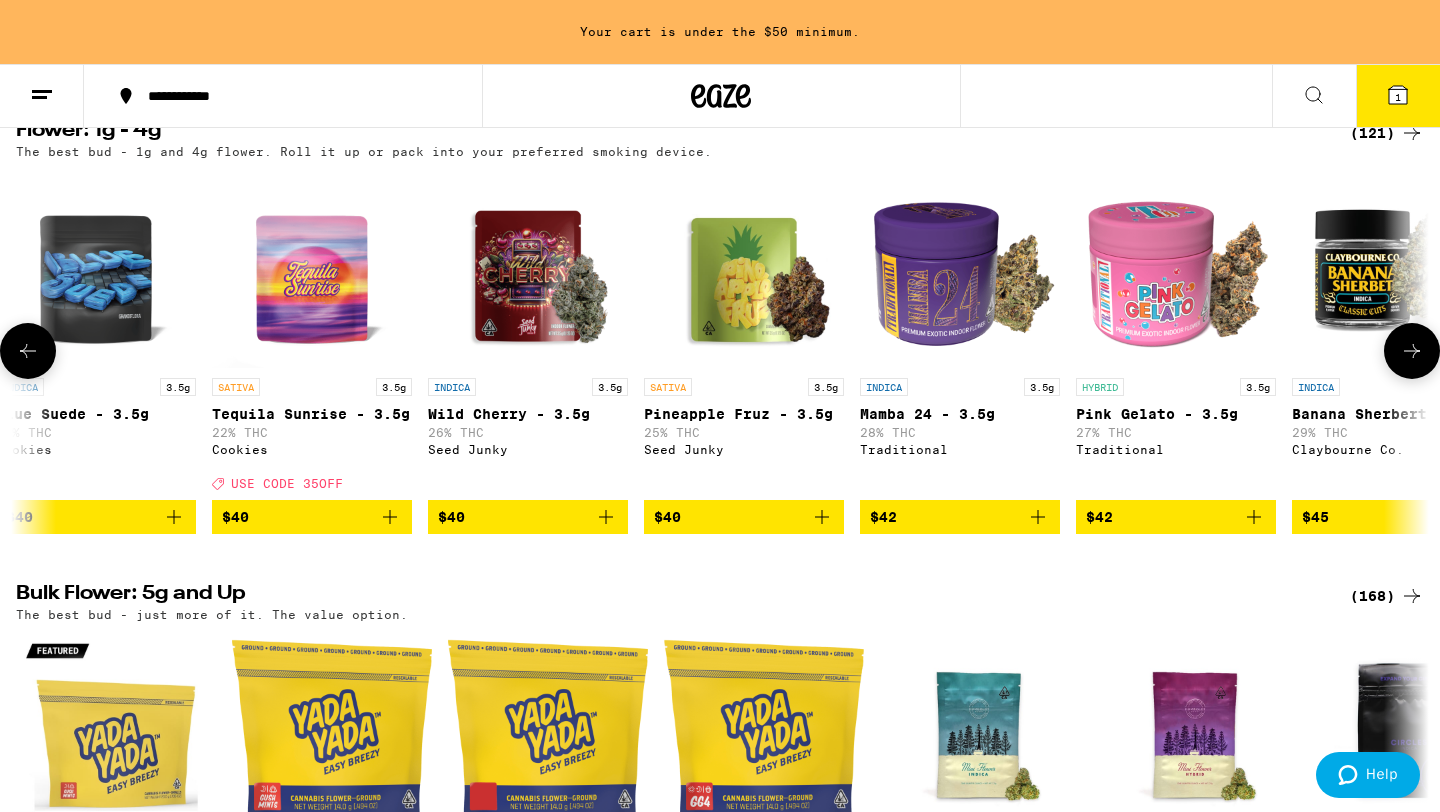 click 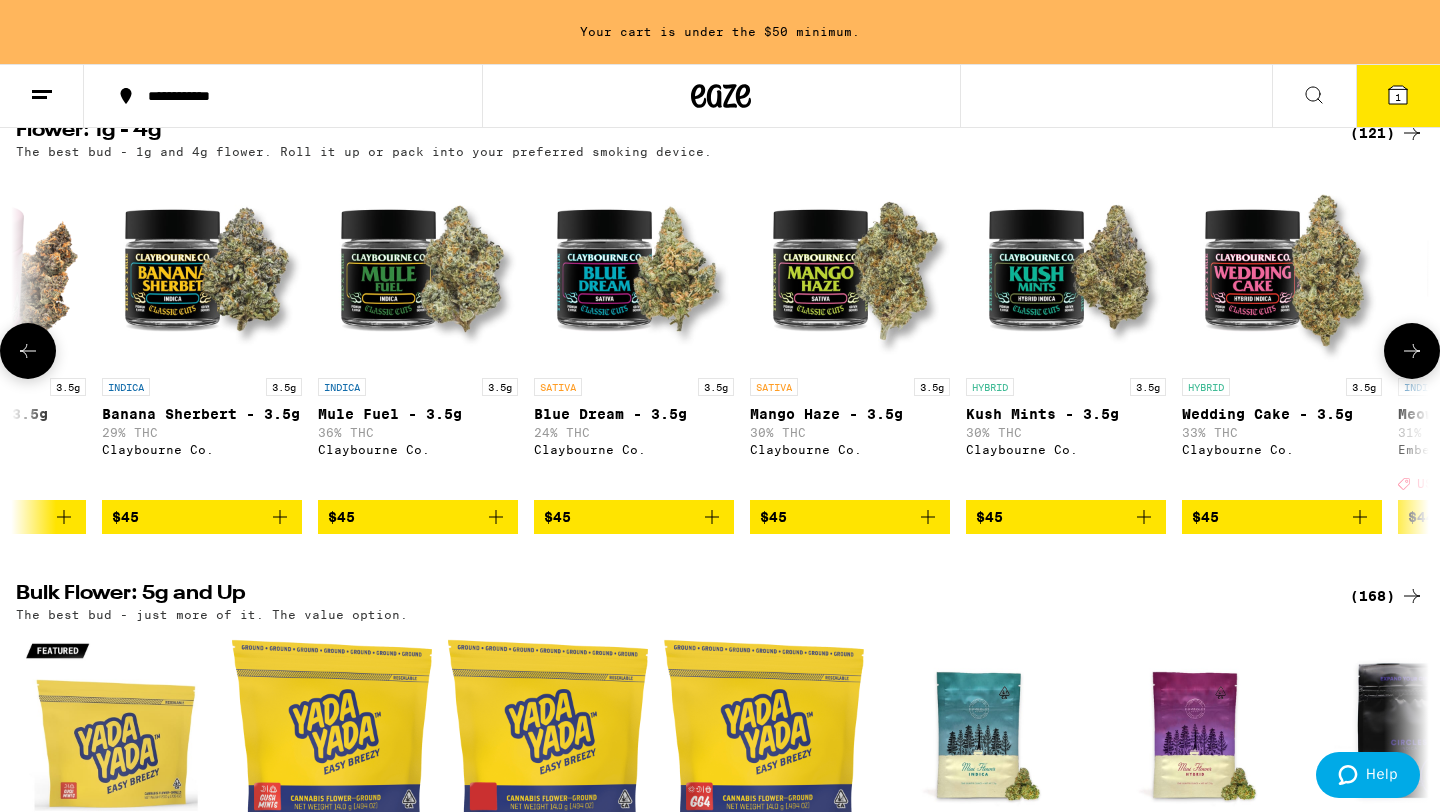 click 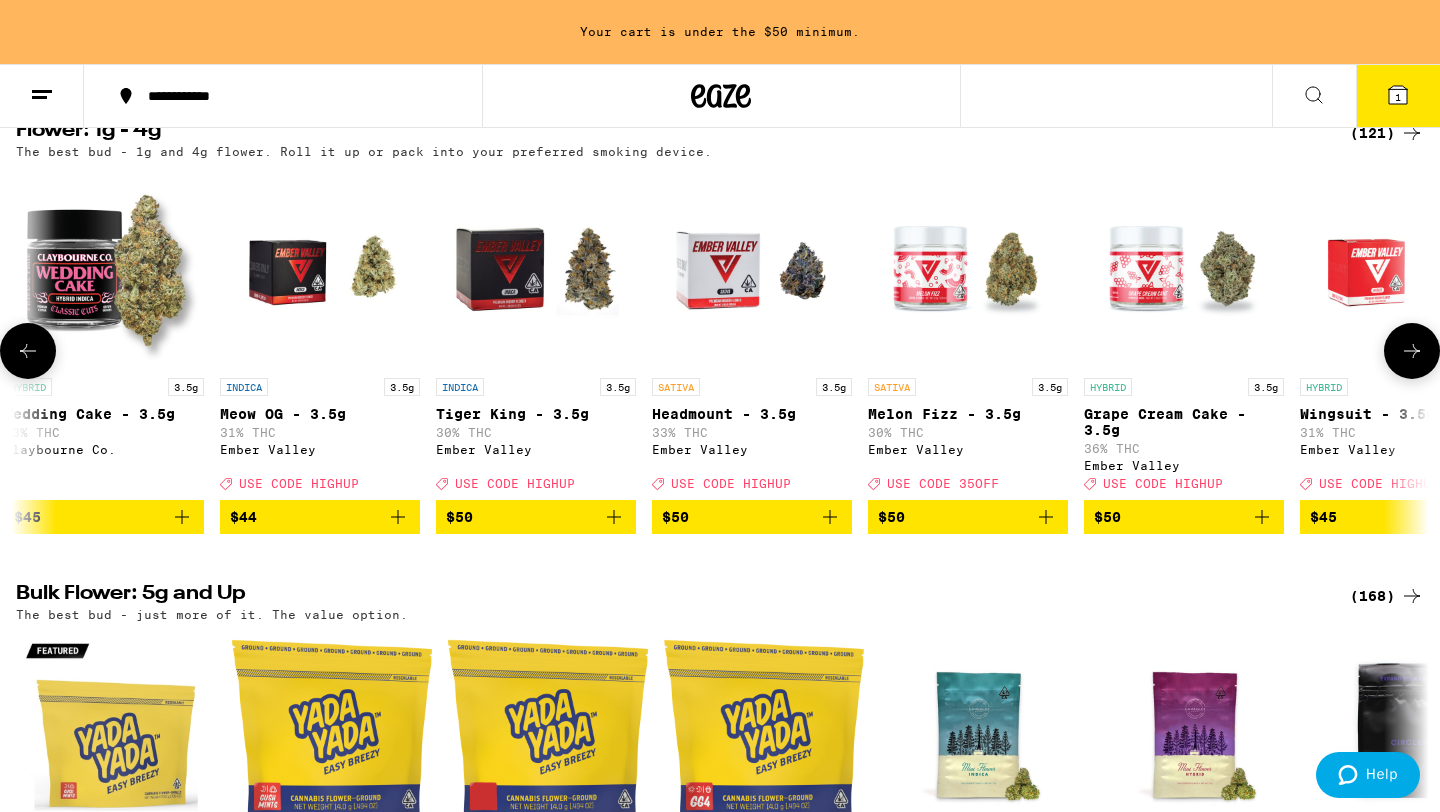 scroll, scrollTop: 0, scrollLeft: 14280, axis: horizontal 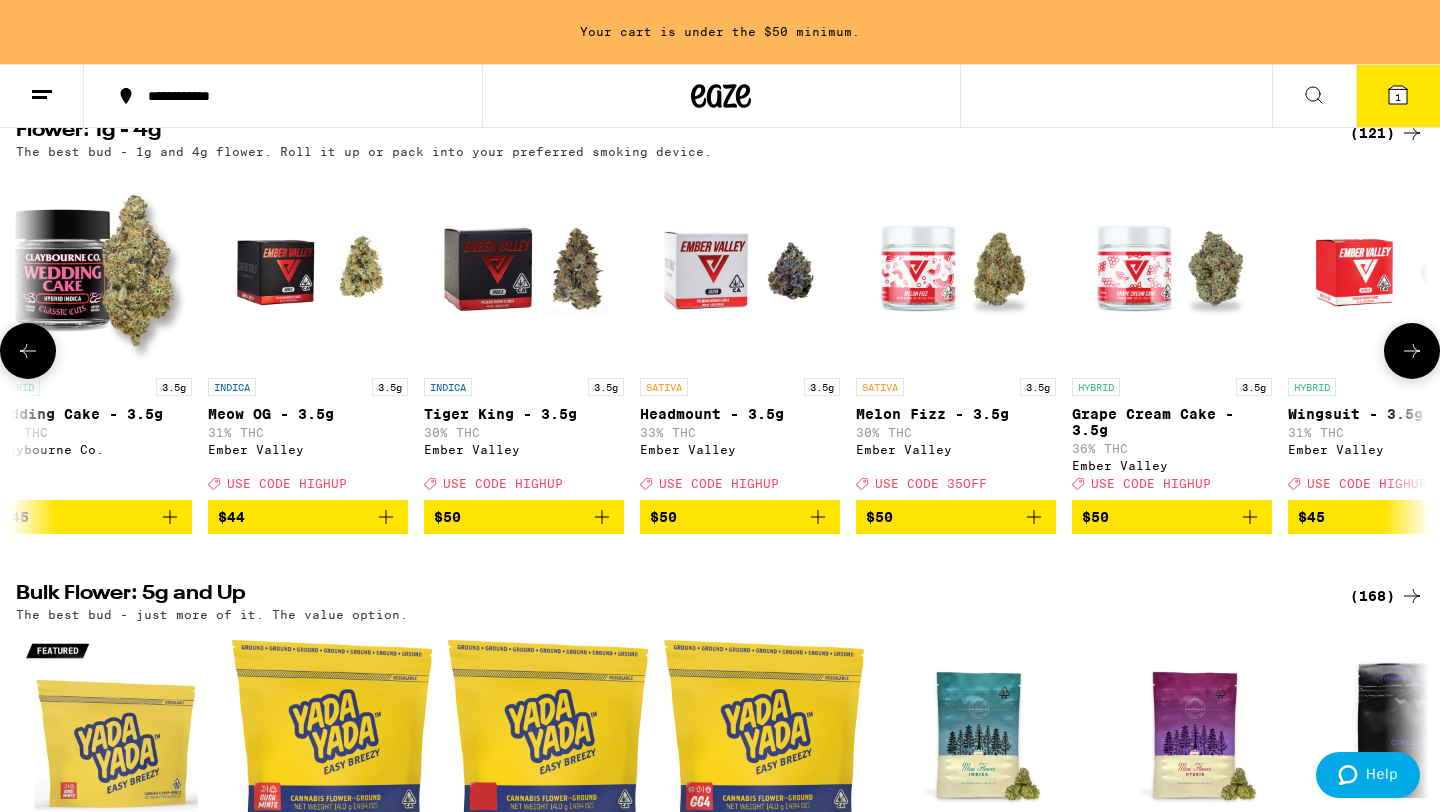 click 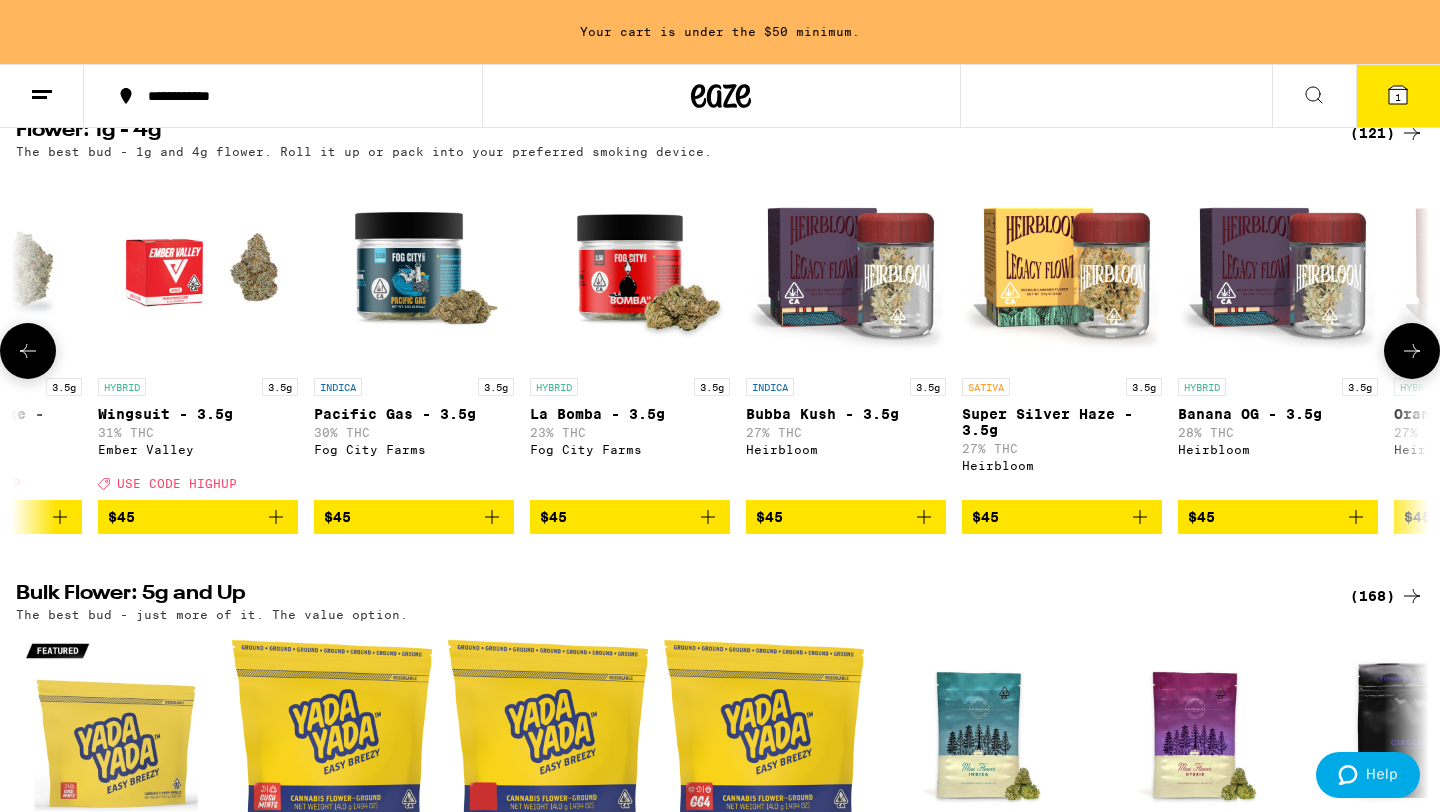 click 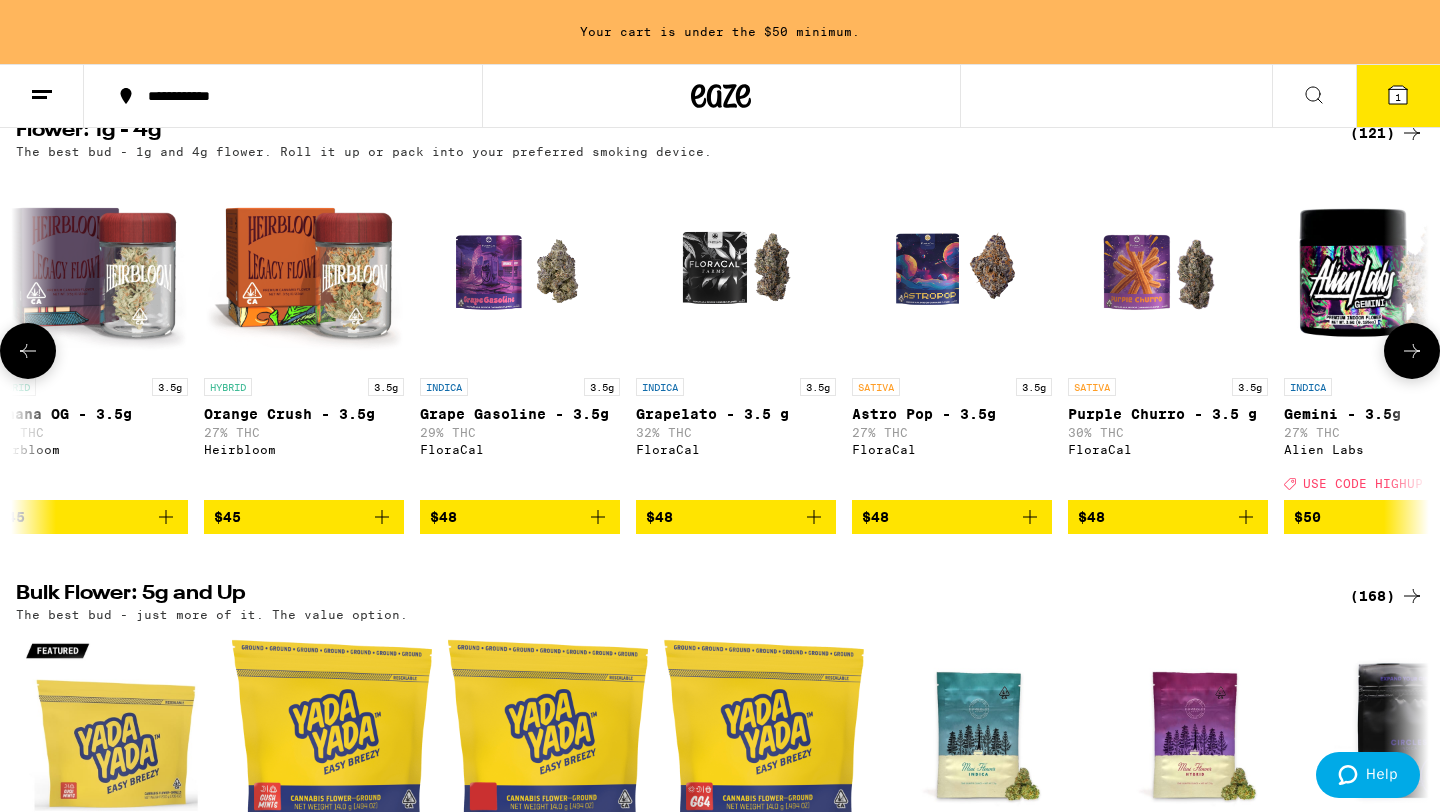 click 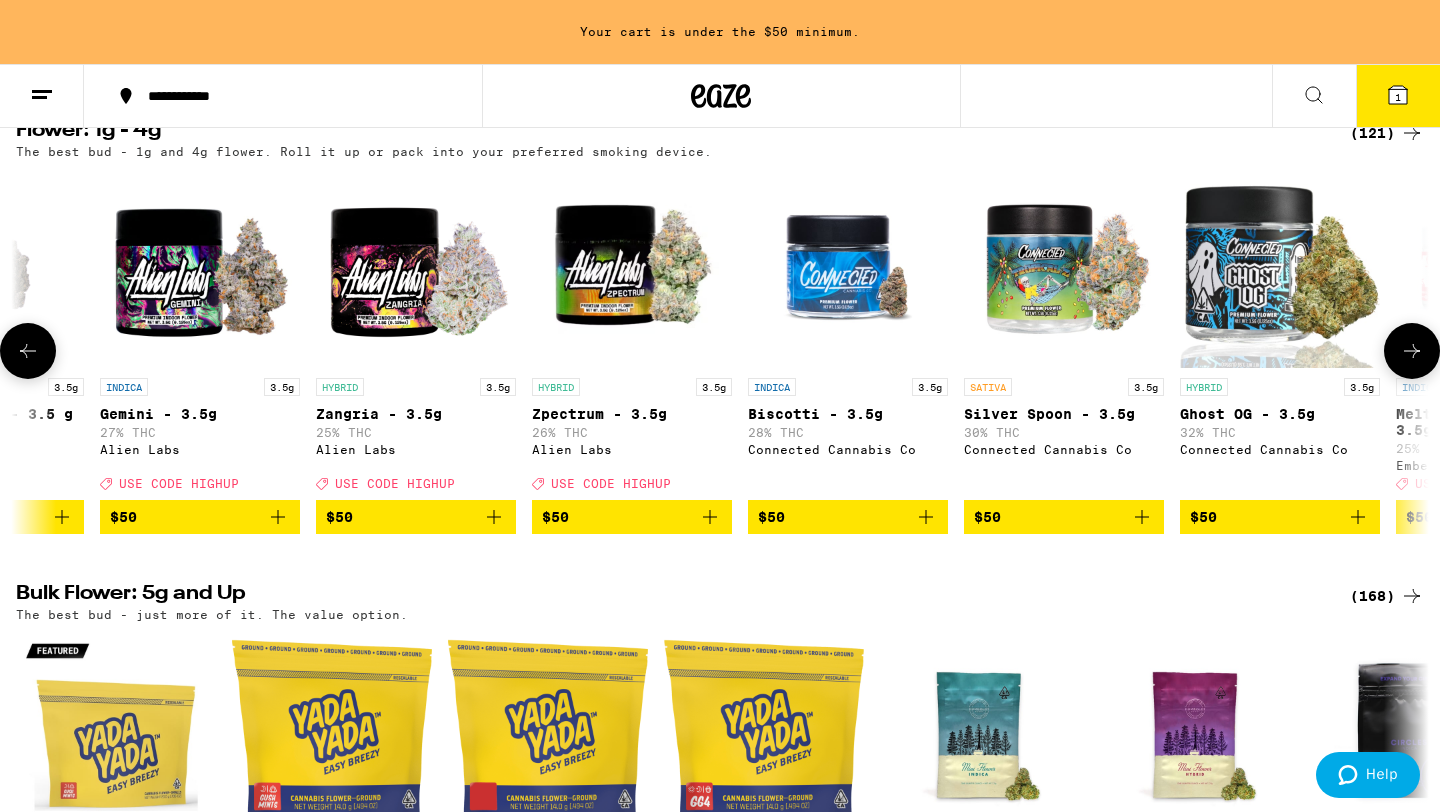 scroll, scrollTop: 0, scrollLeft: 17850, axis: horizontal 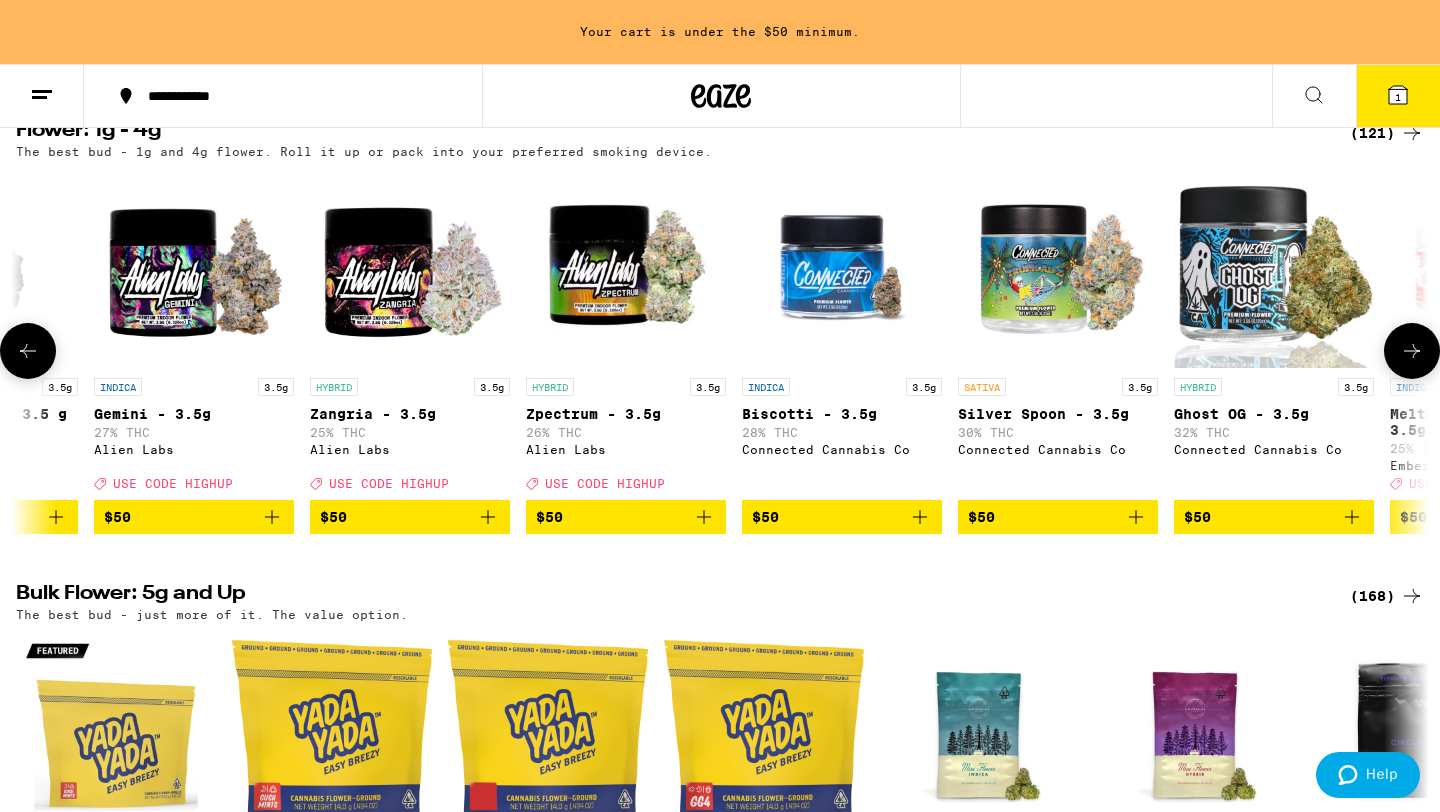 click 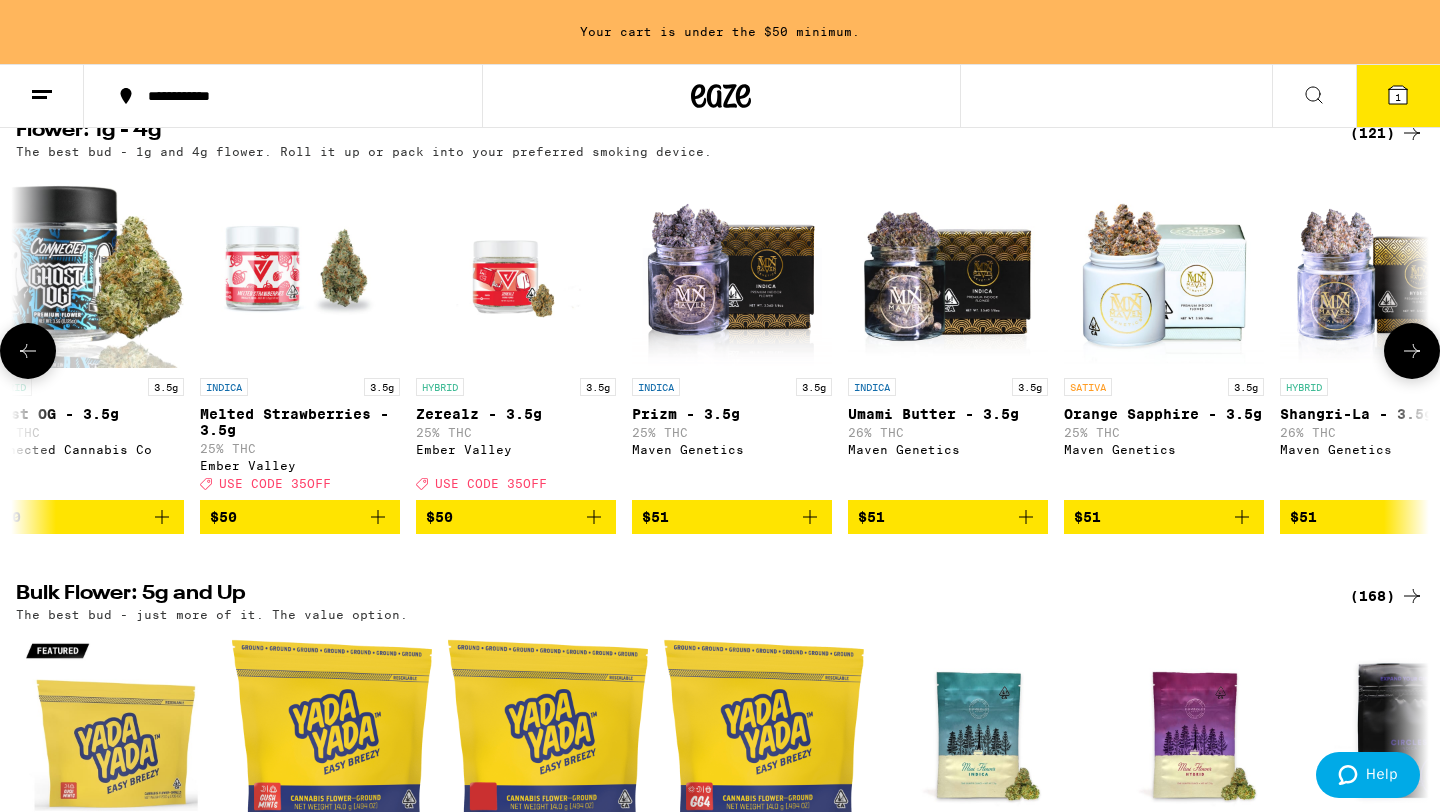 click 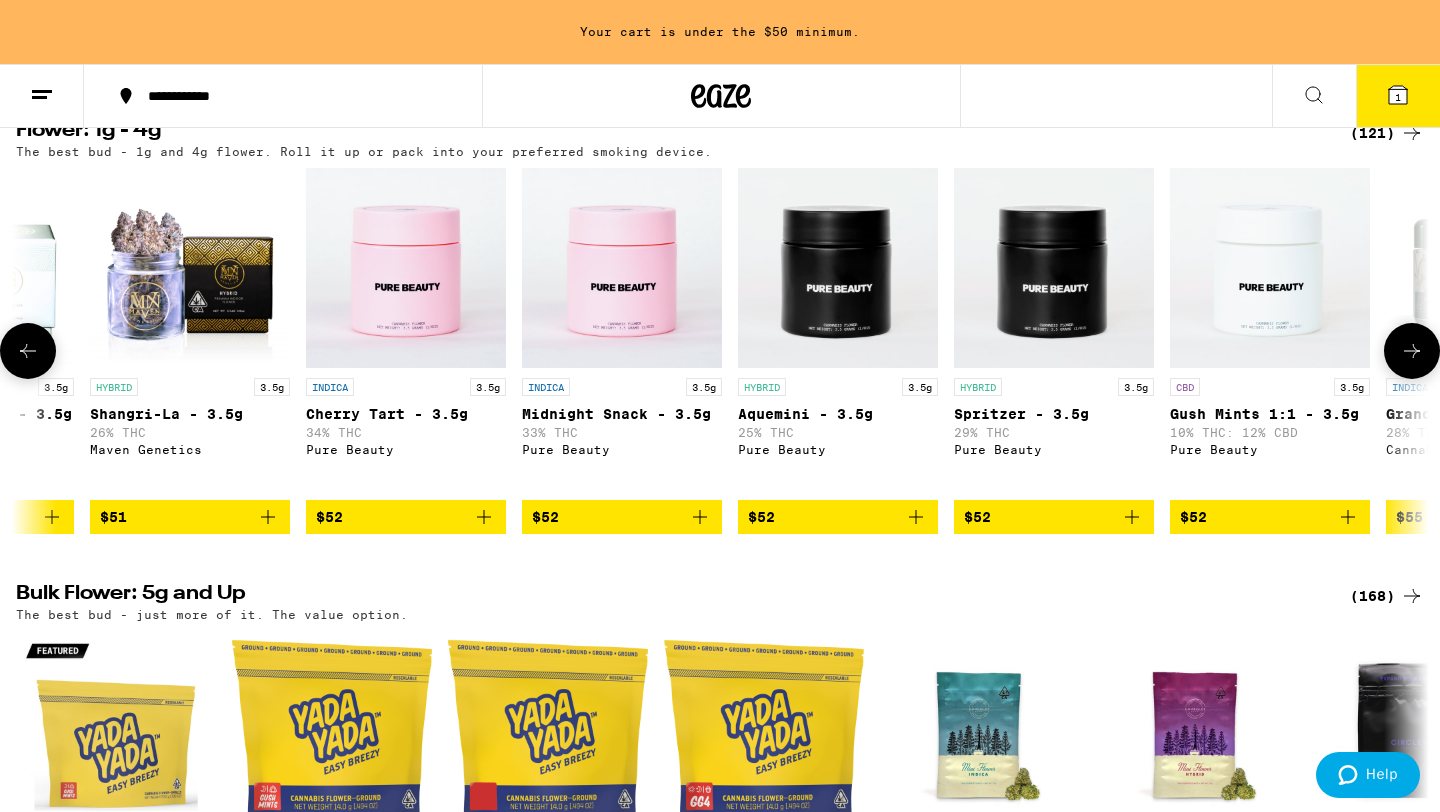 click 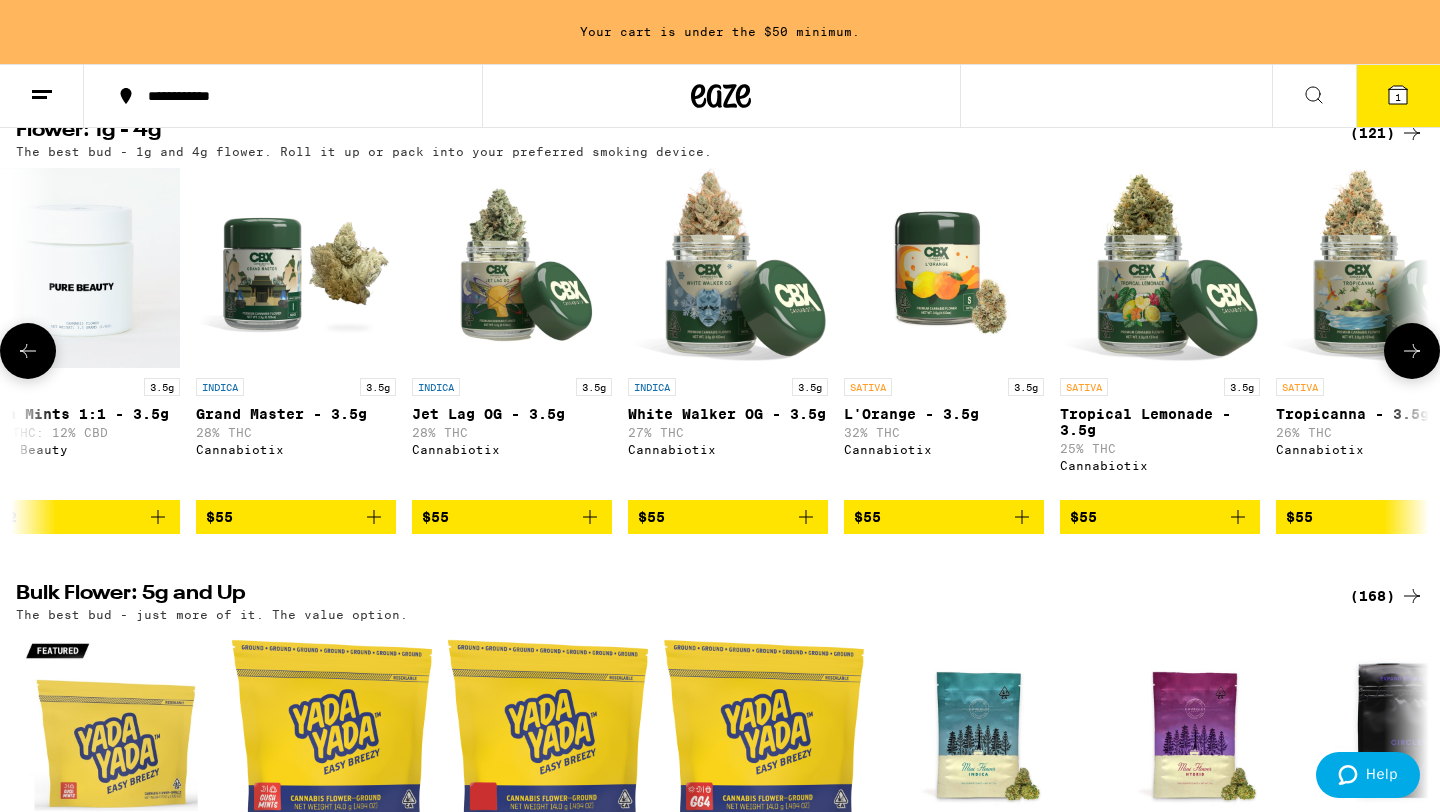 click 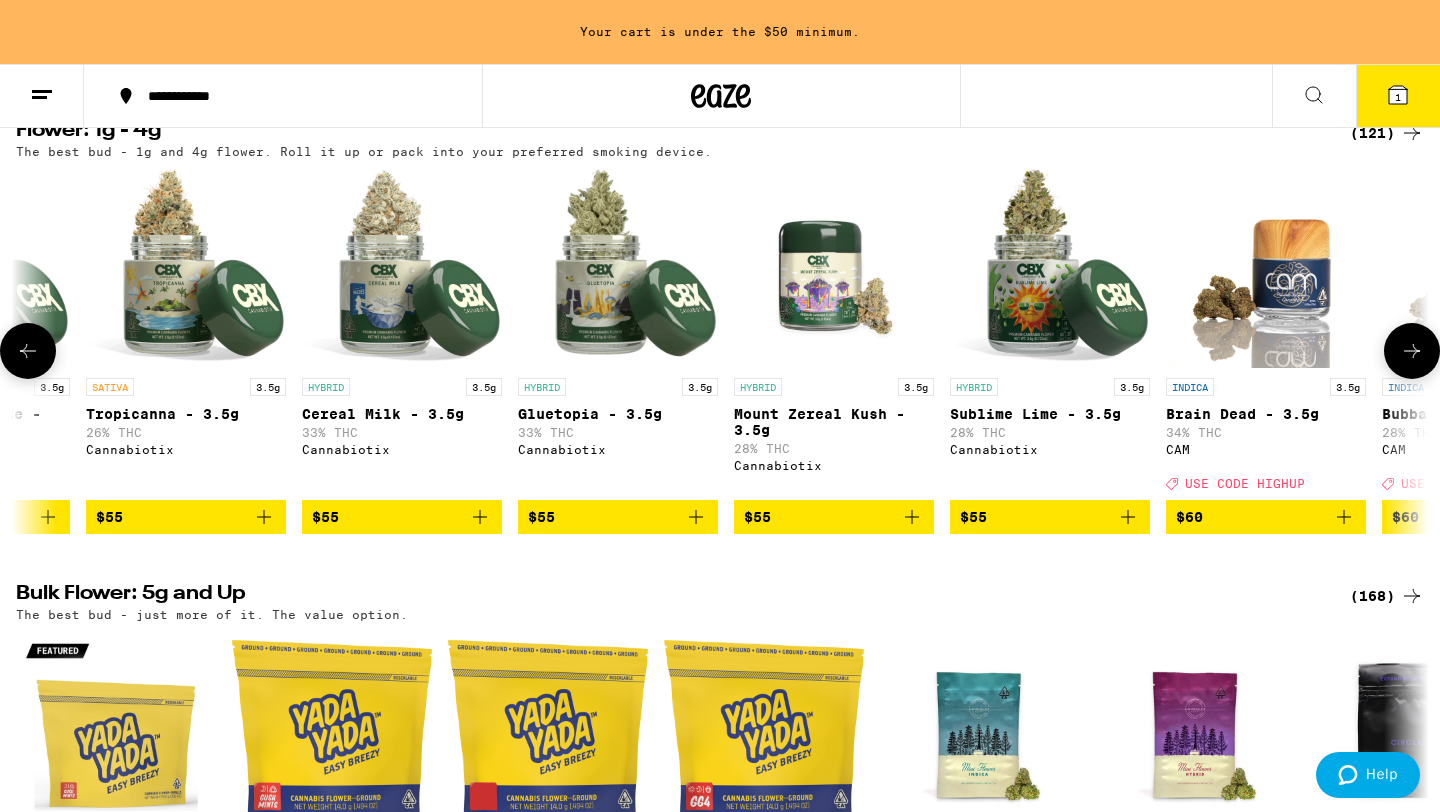 click 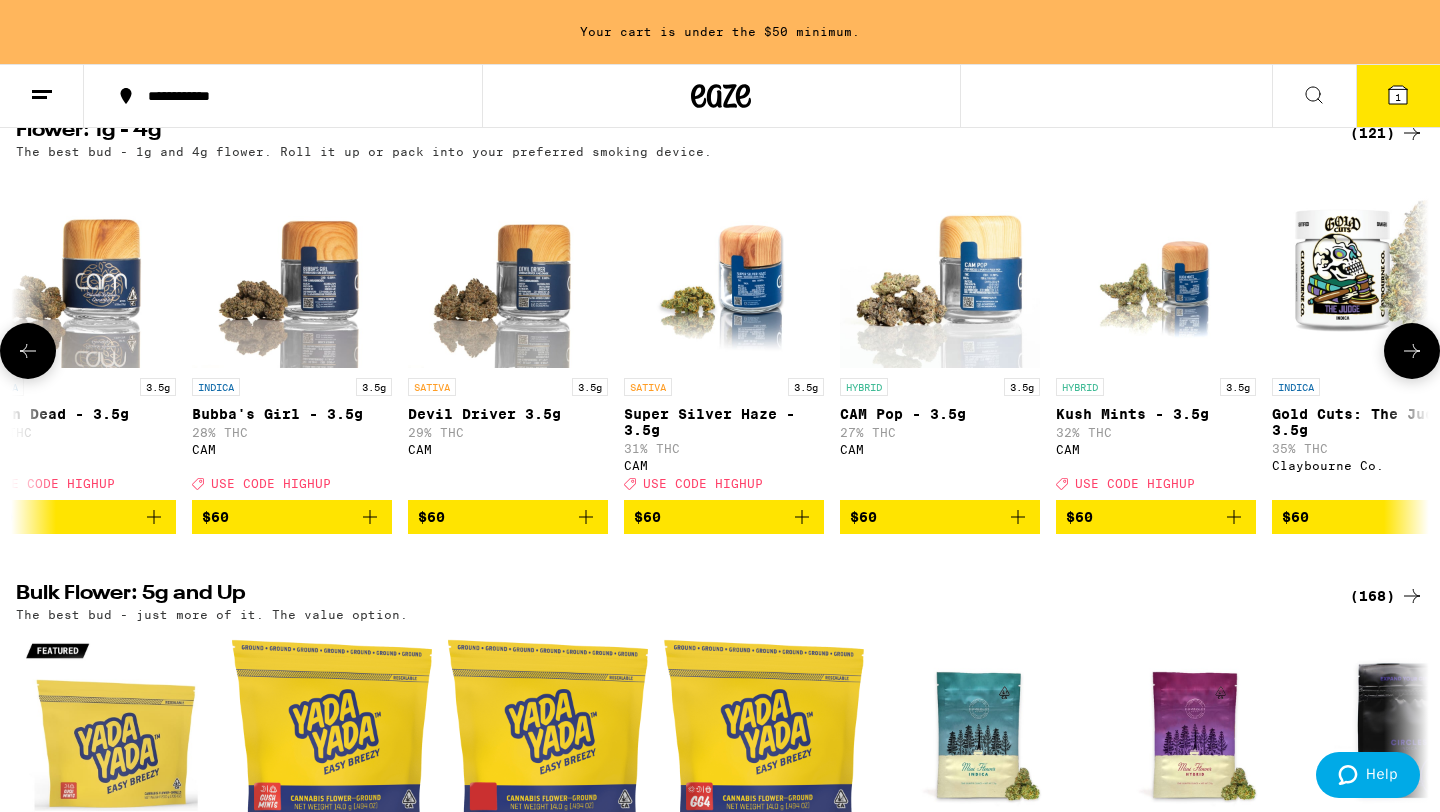 click 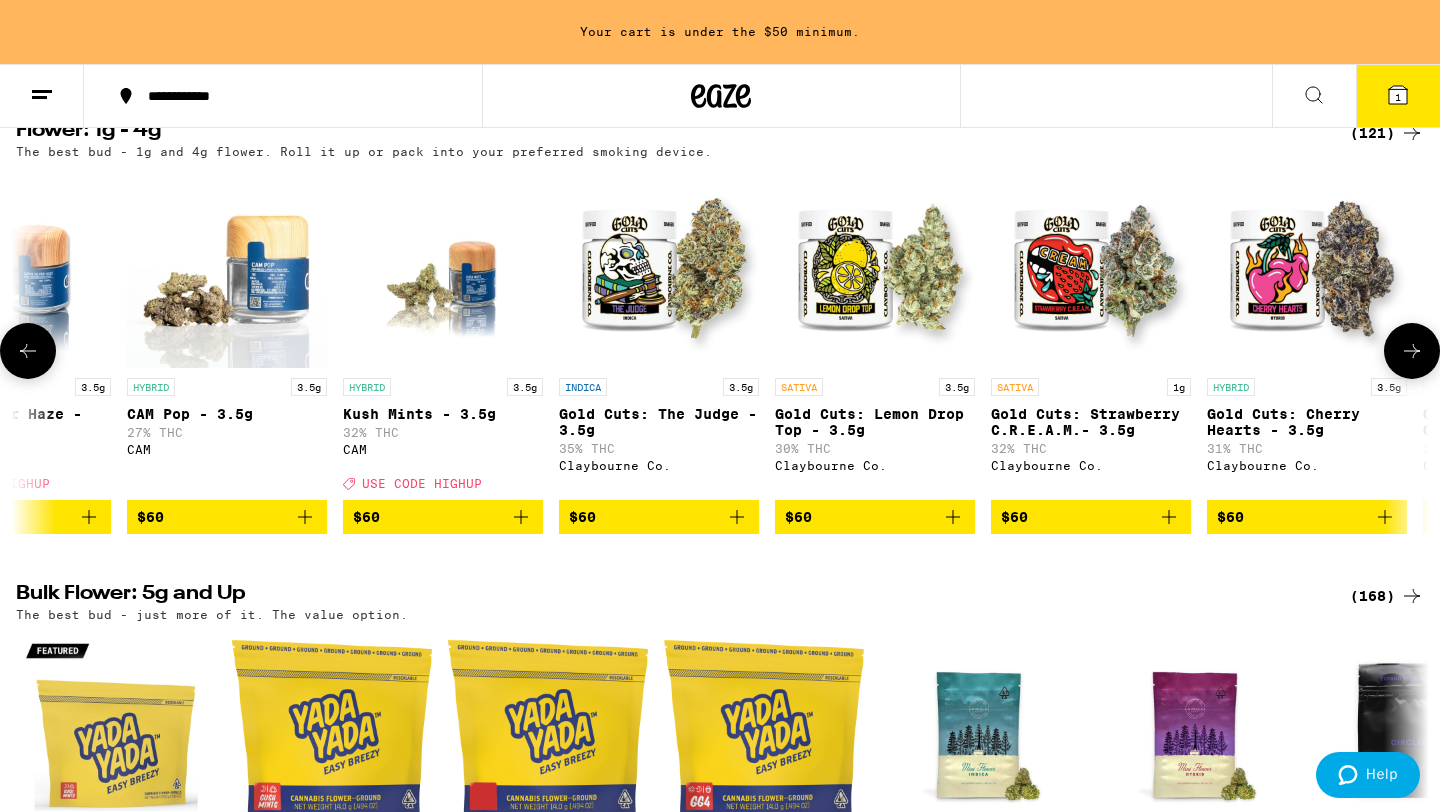 scroll, scrollTop: 0, scrollLeft: 24728, axis: horizontal 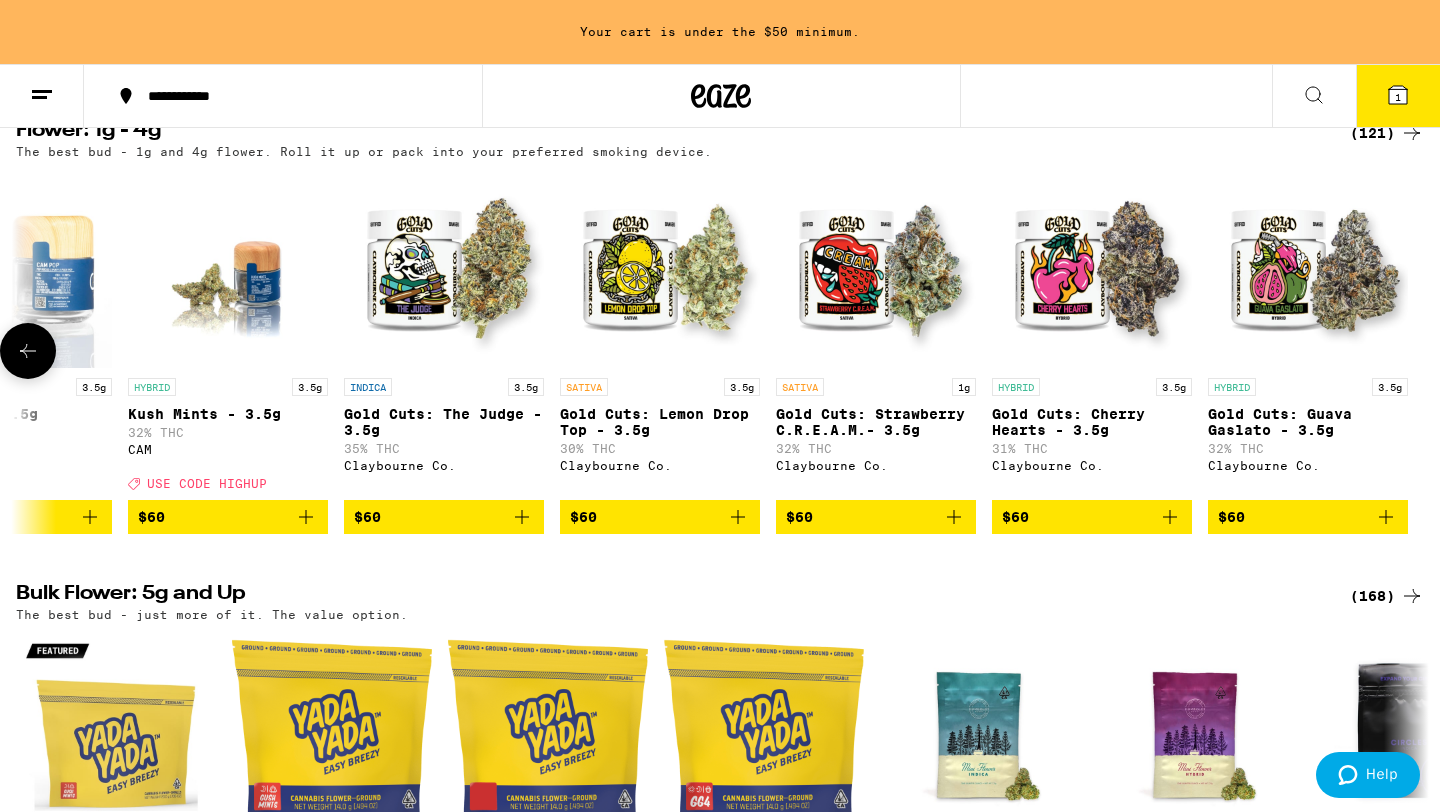 click at bounding box center [1412, 351] 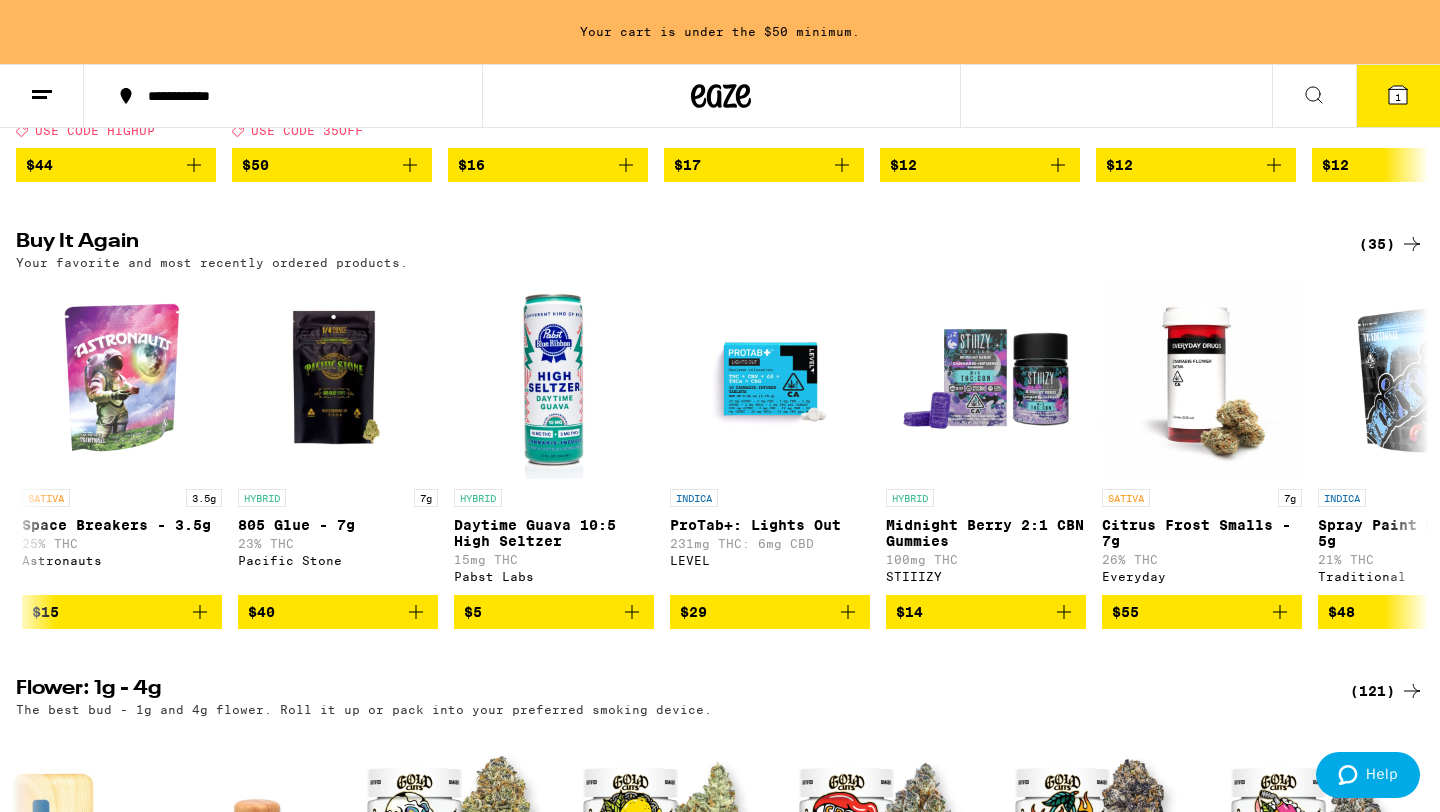 scroll, scrollTop: 1046, scrollLeft: 0, axis: vertical 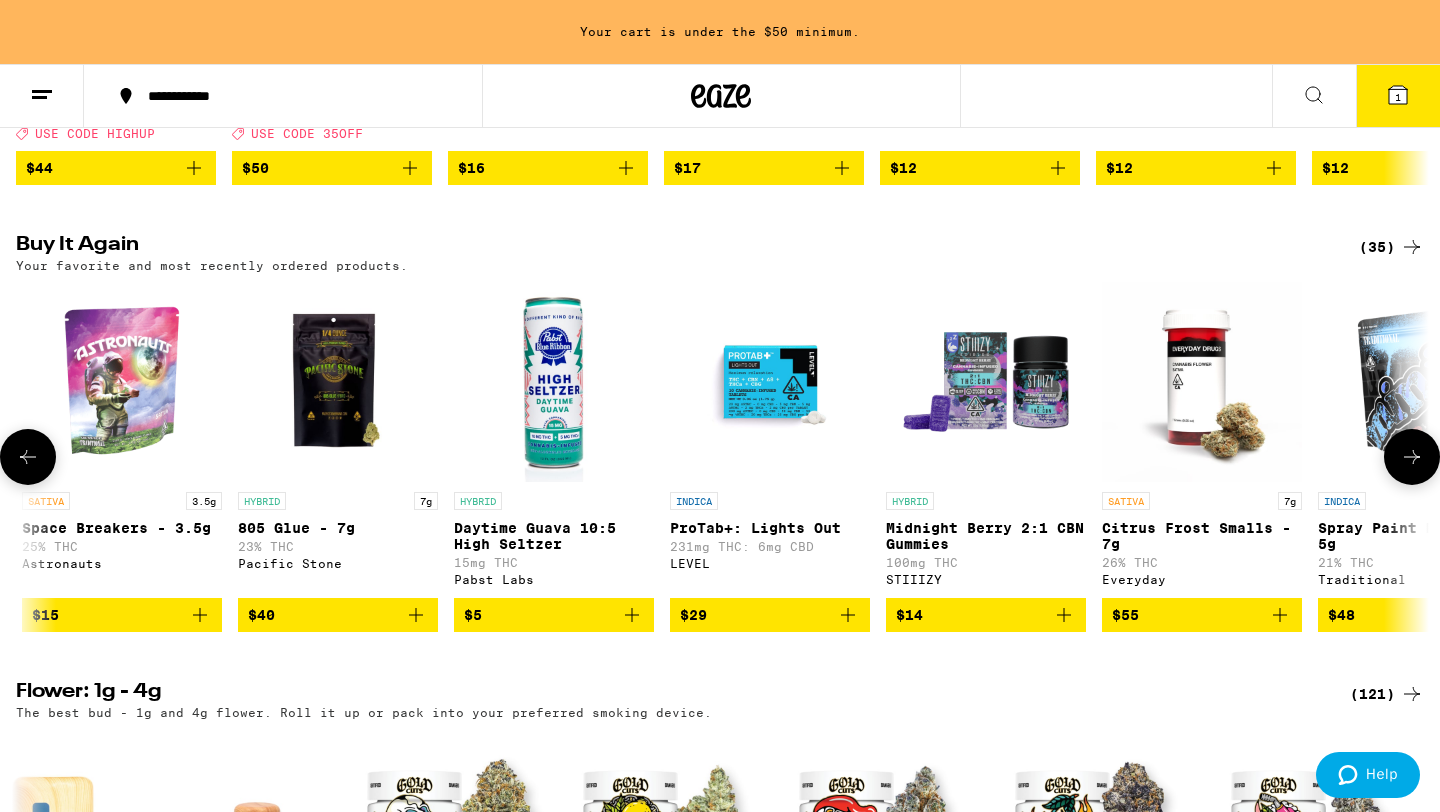 click 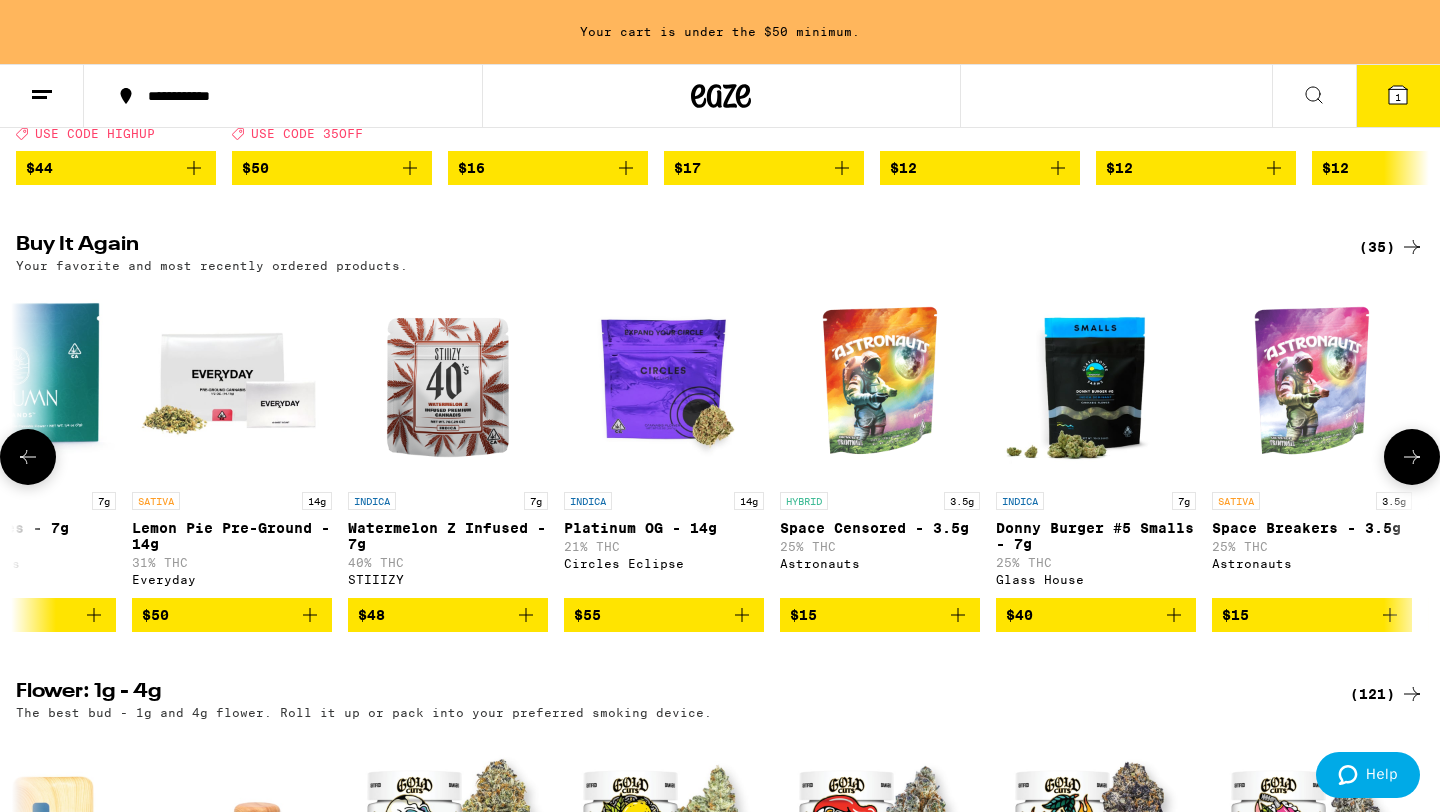 click 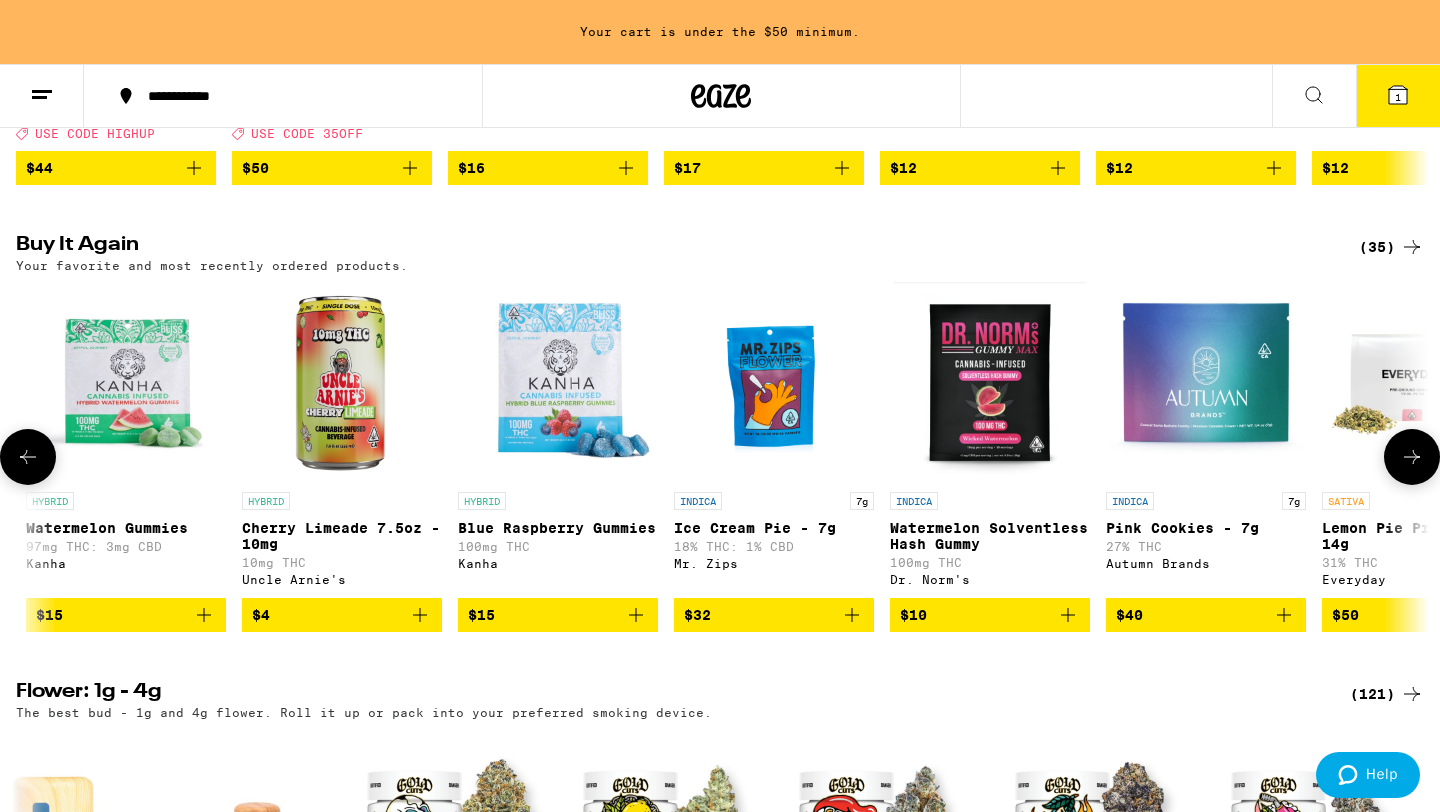 click 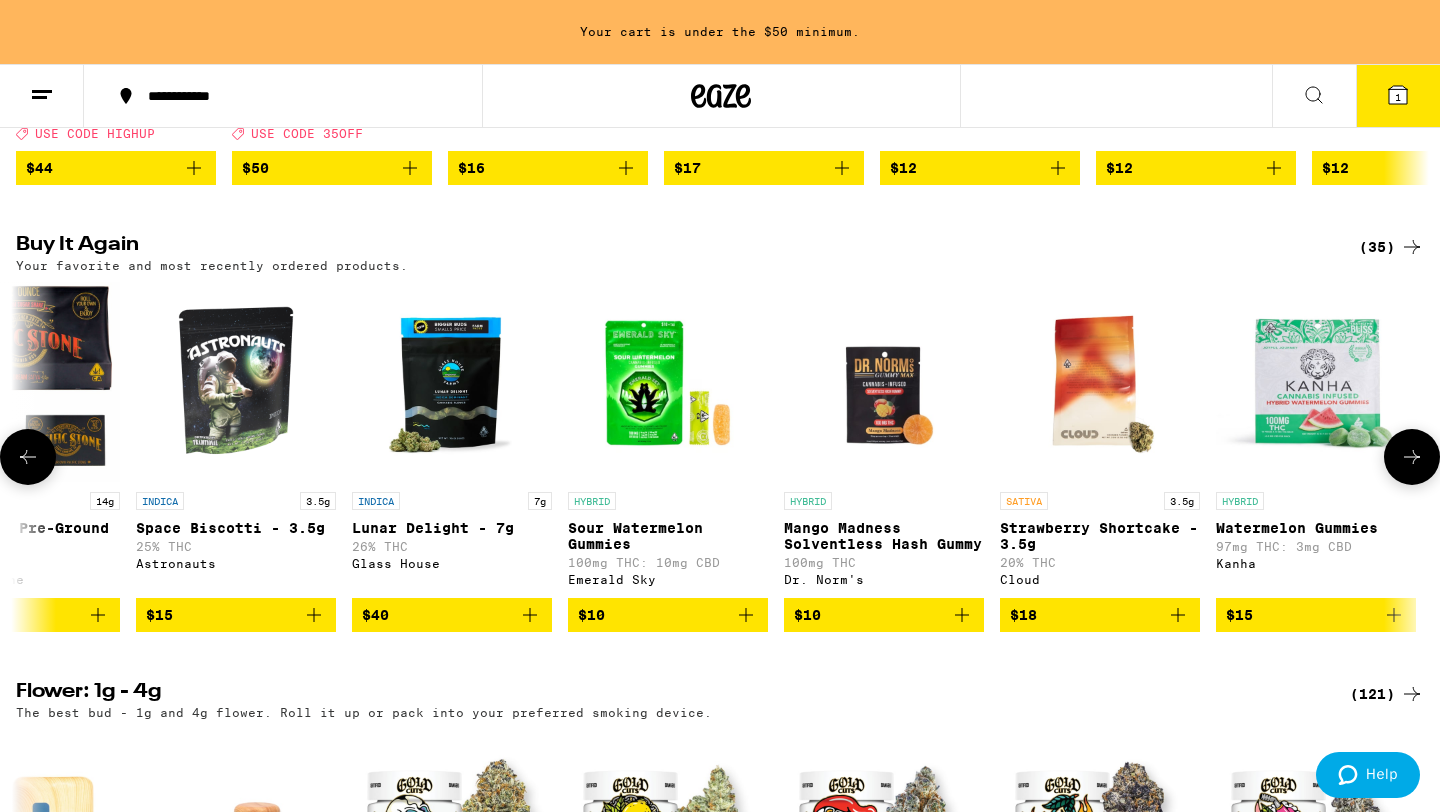 click 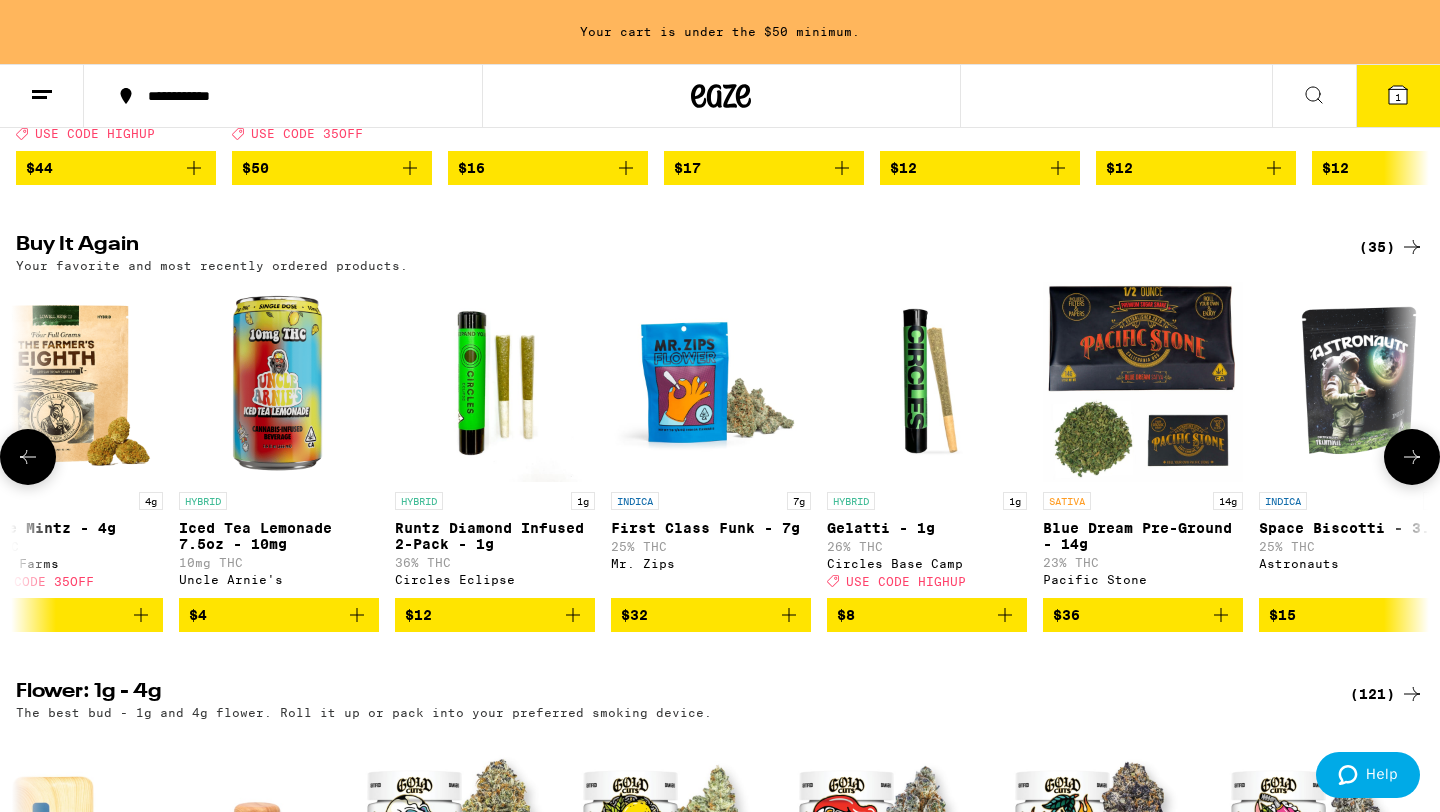 scroll, scrollTop: 0, scrollLeft: 202, axis: horizontal 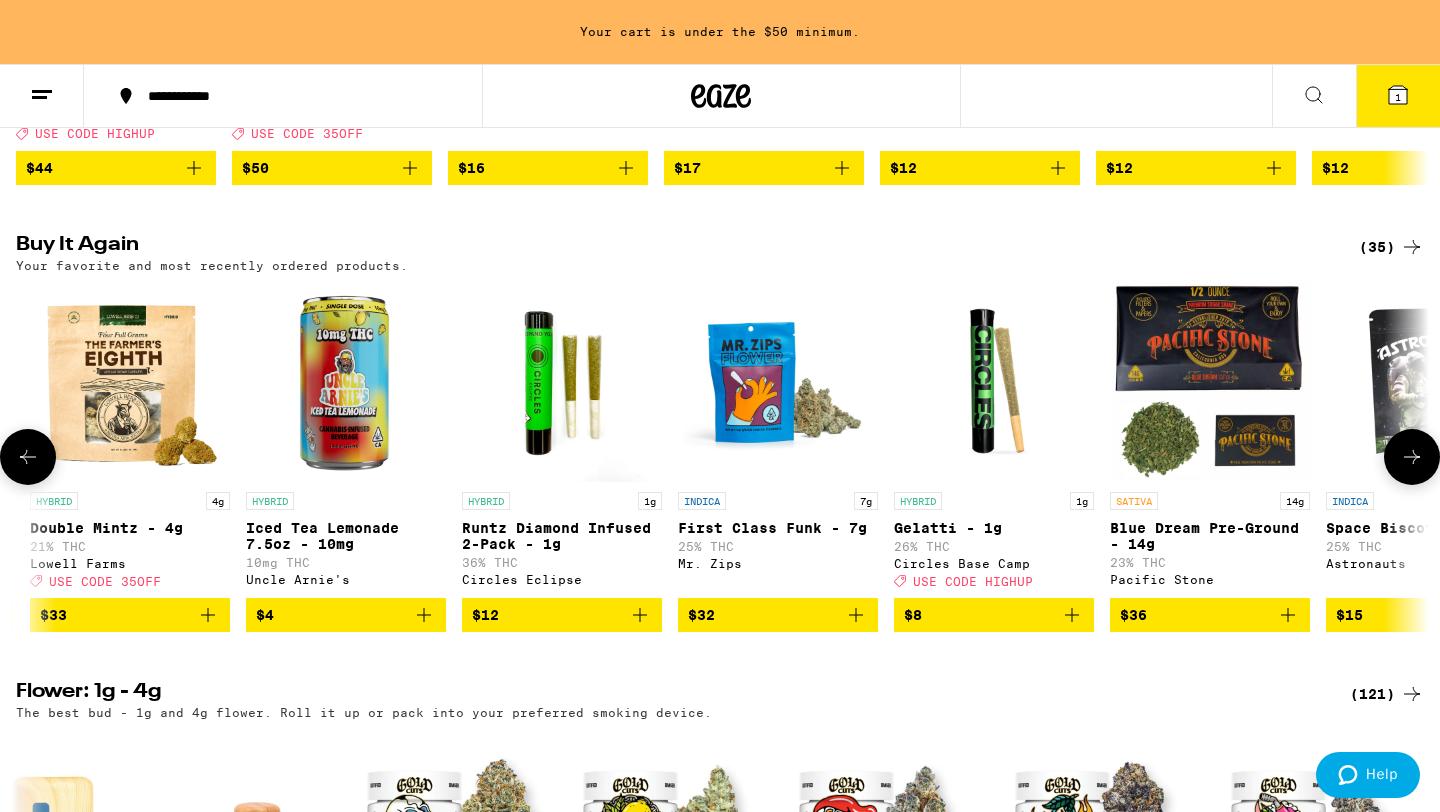 click 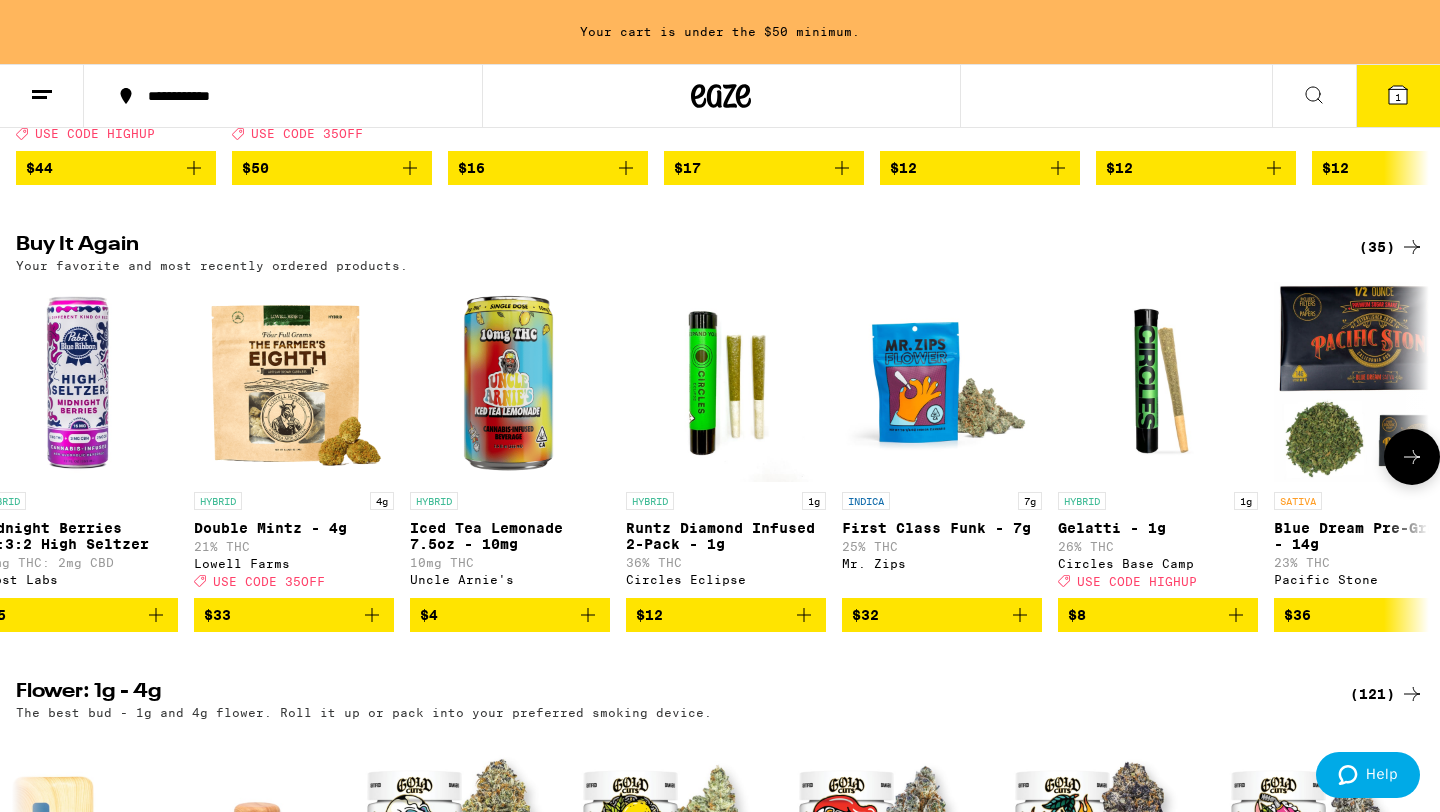scroll, scrollTop: 0, scrollLeft: 0, axis: both 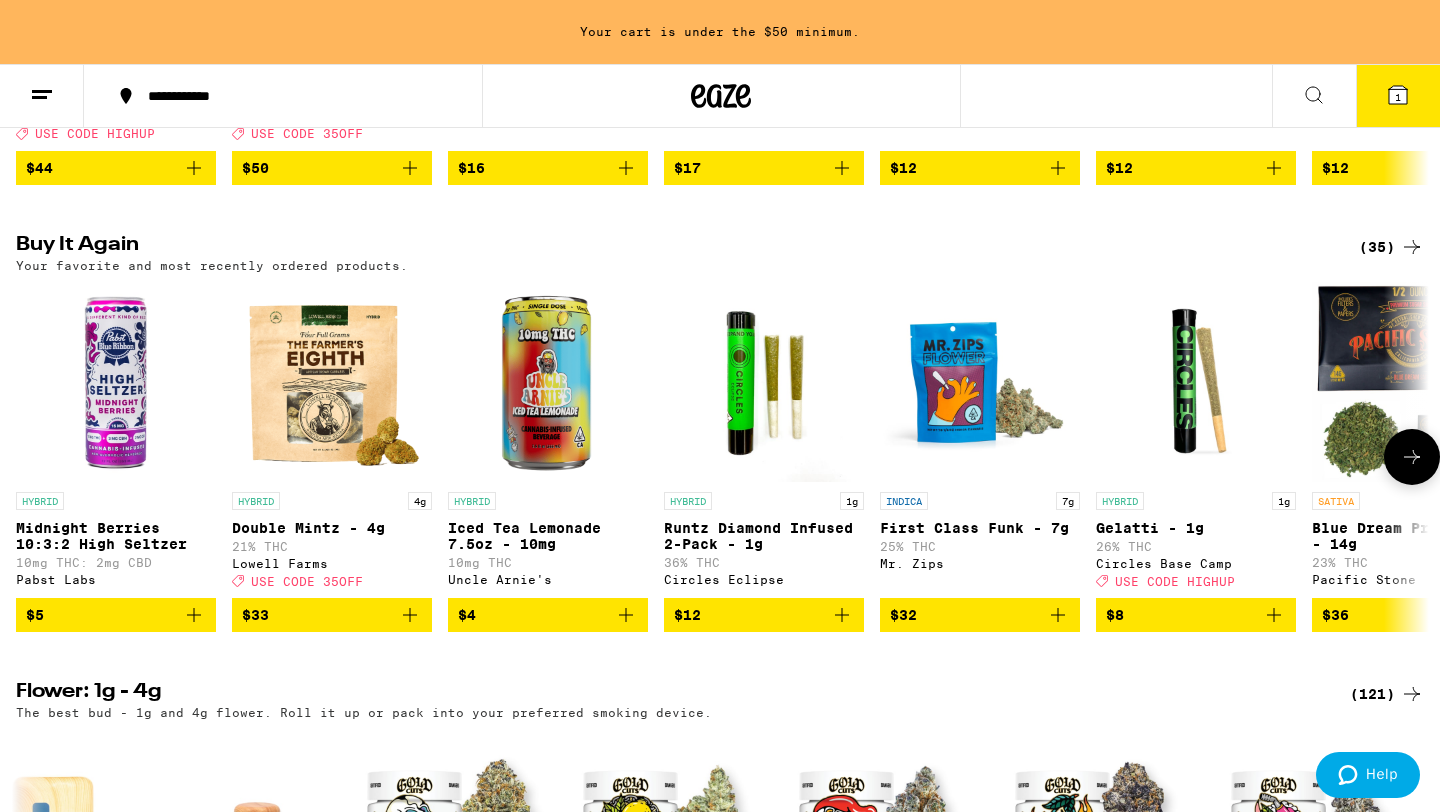 click 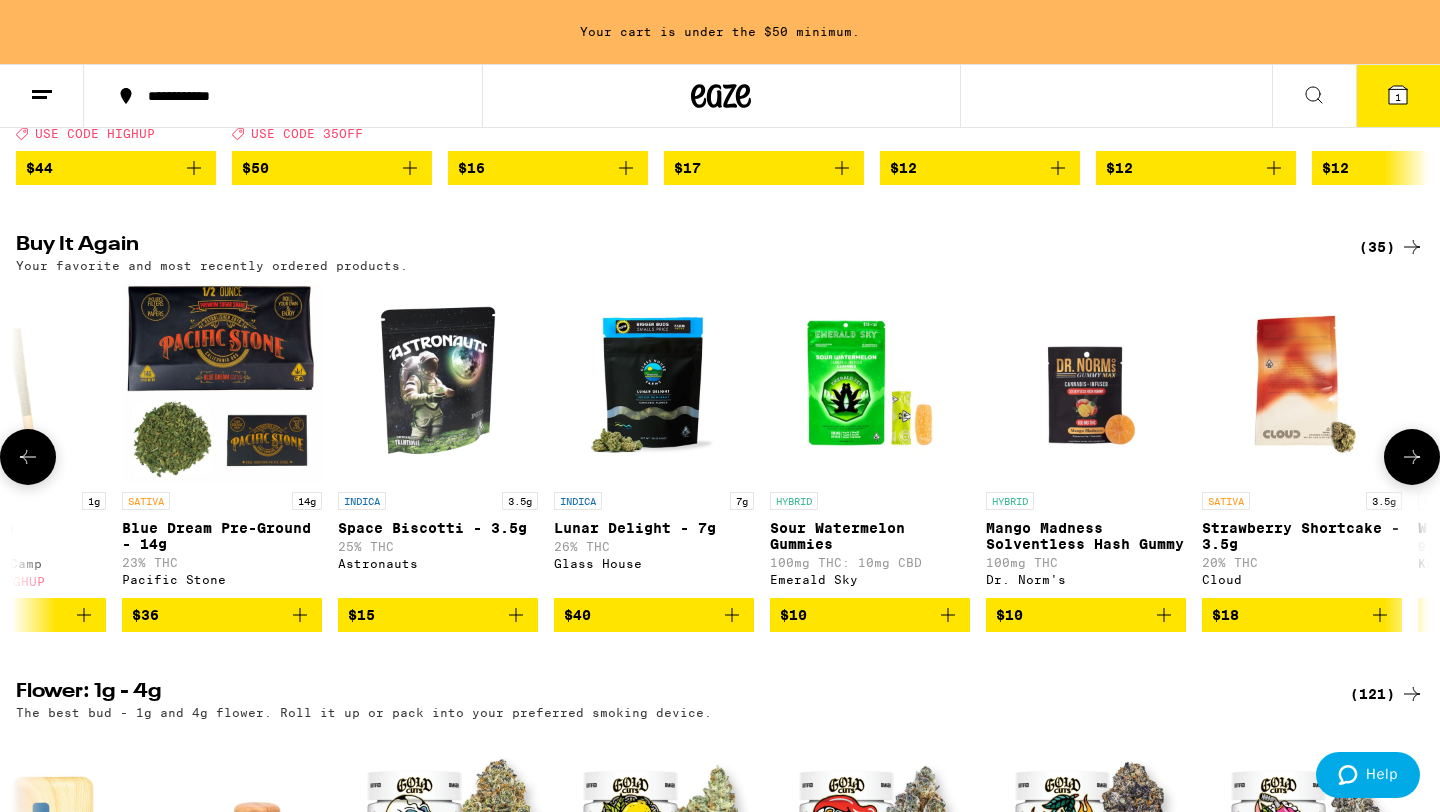click 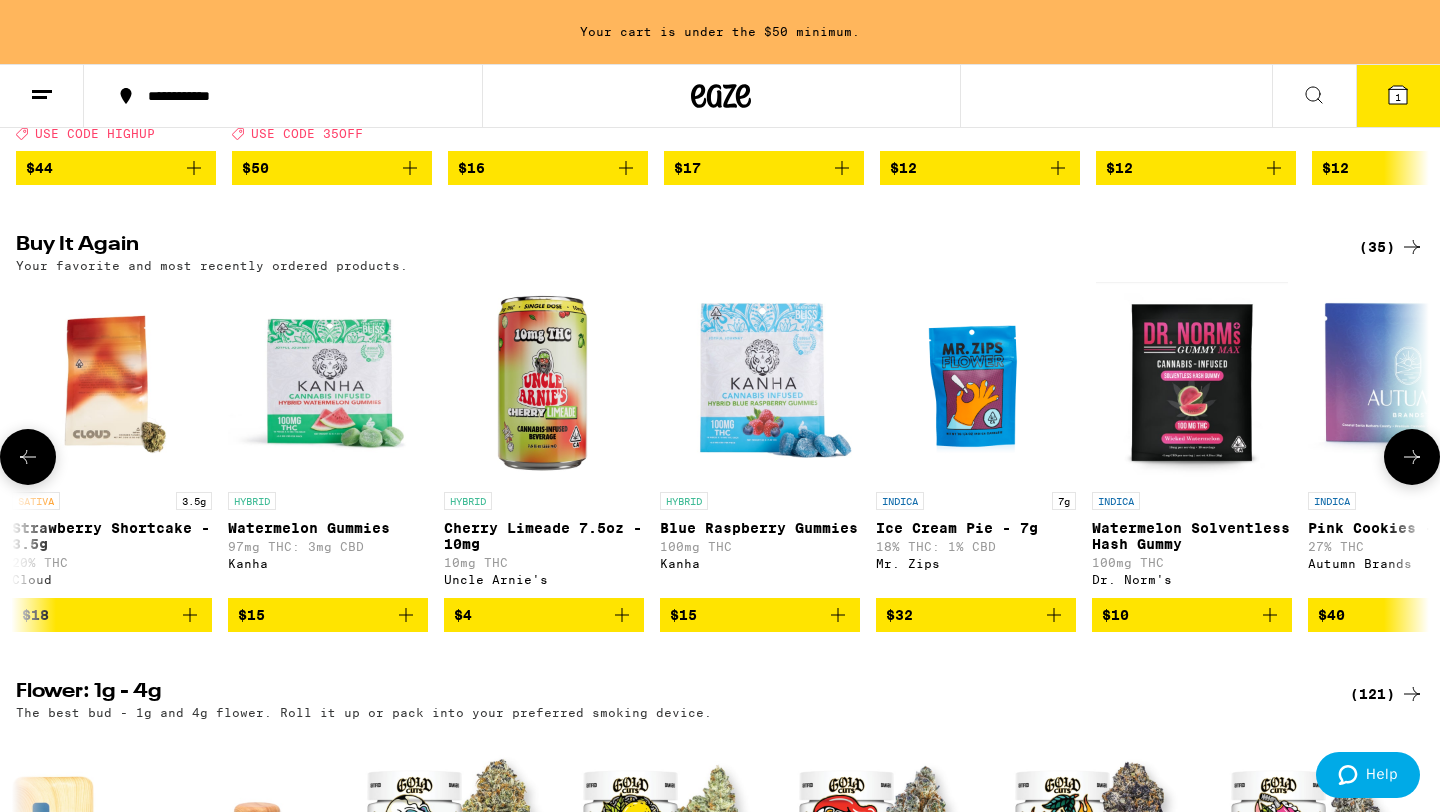 click 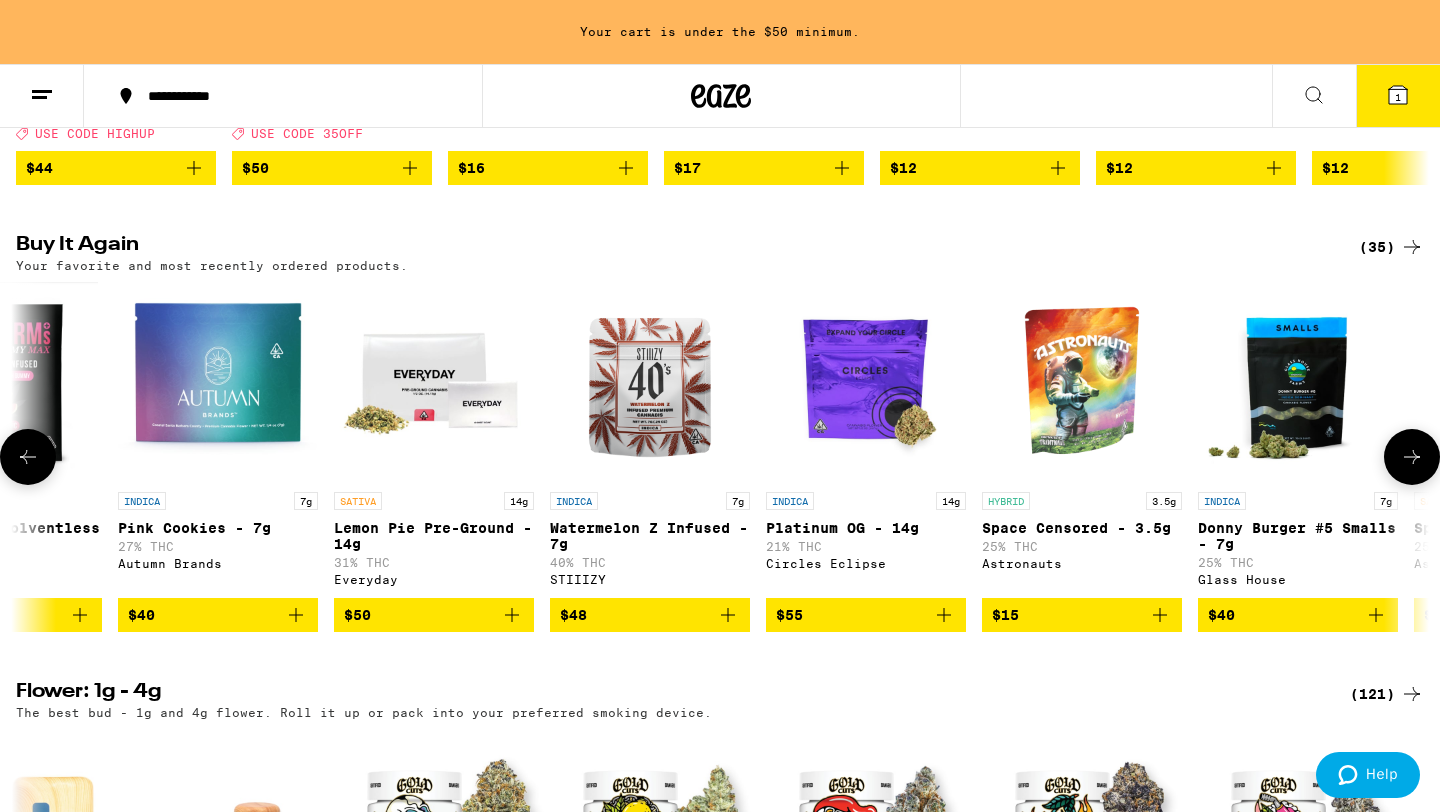 click 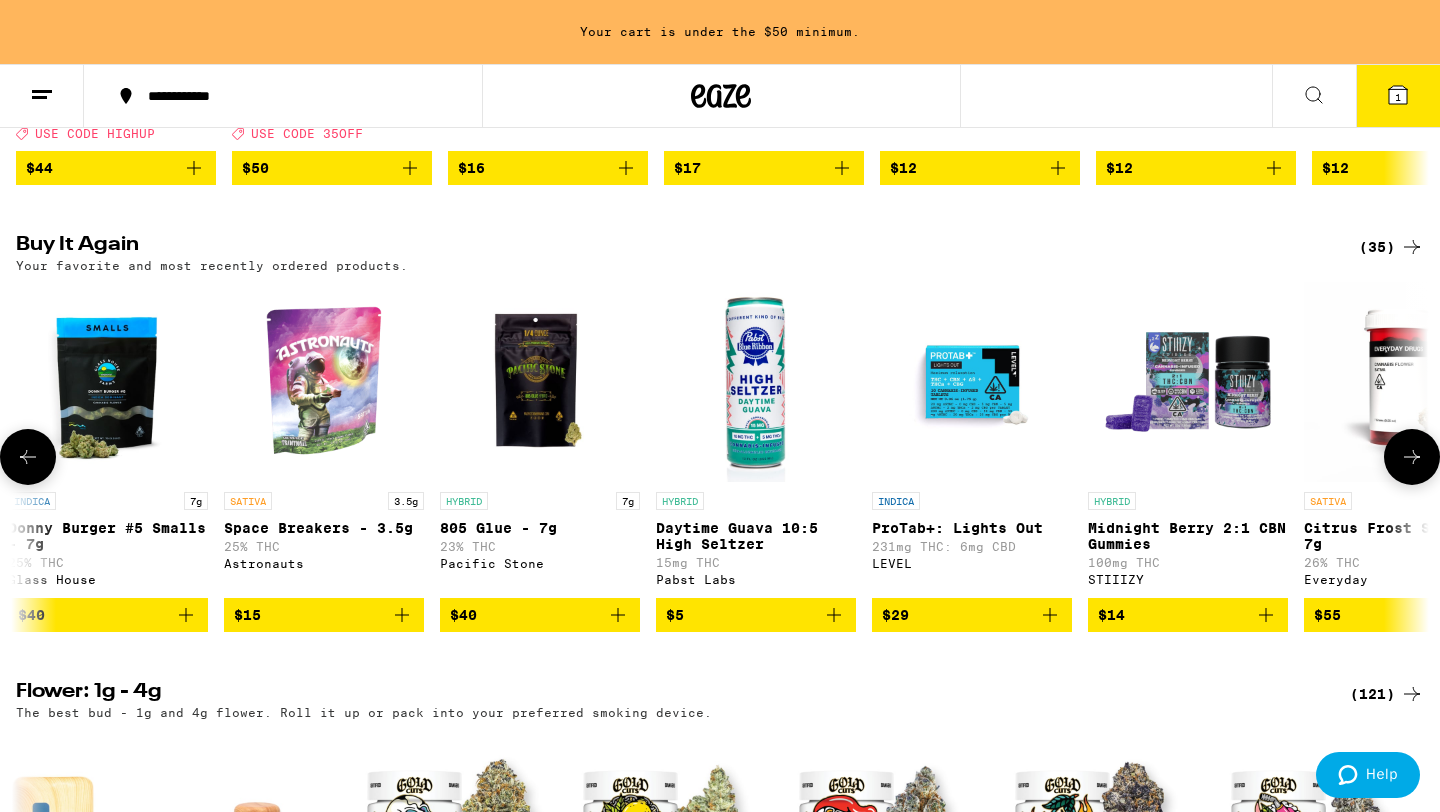 click 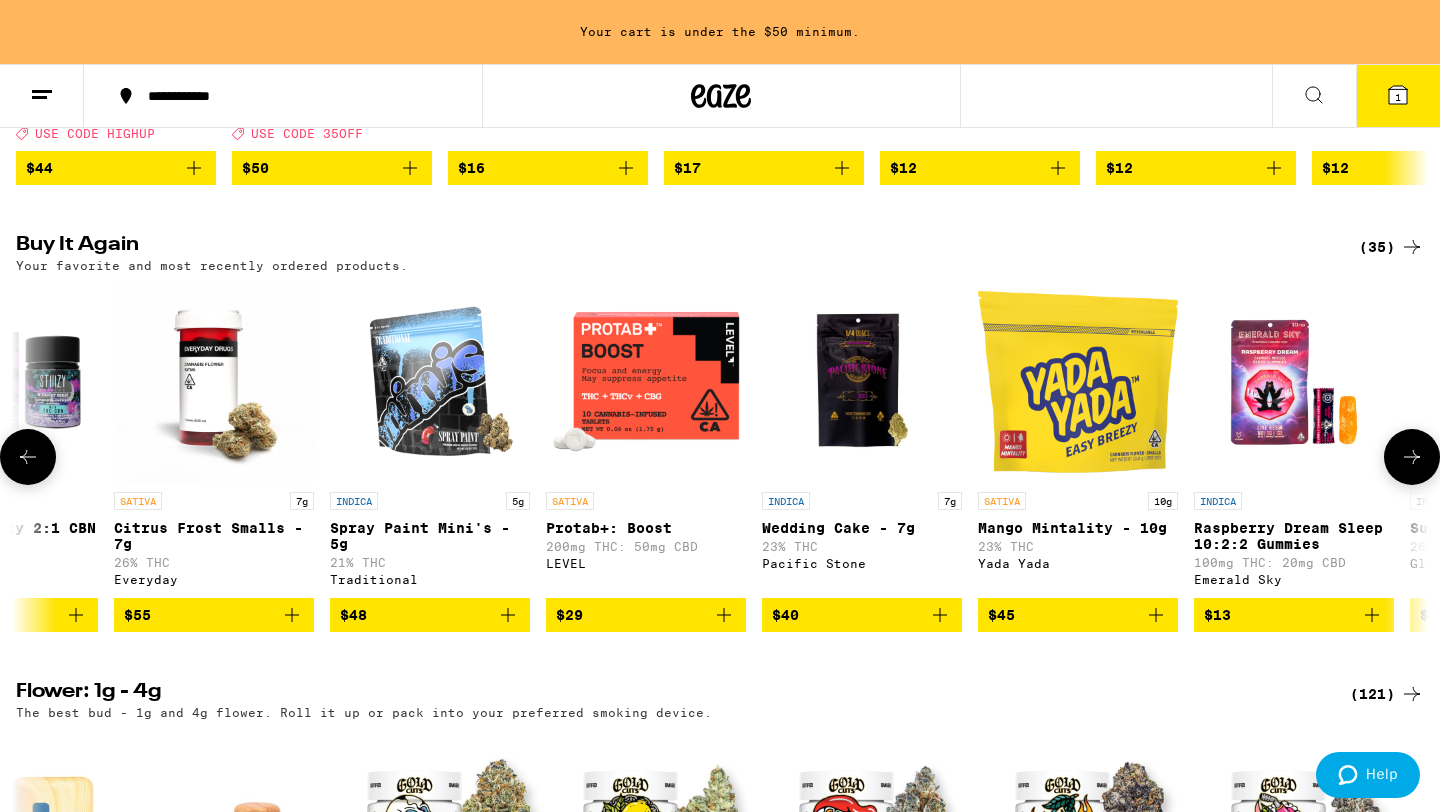 click 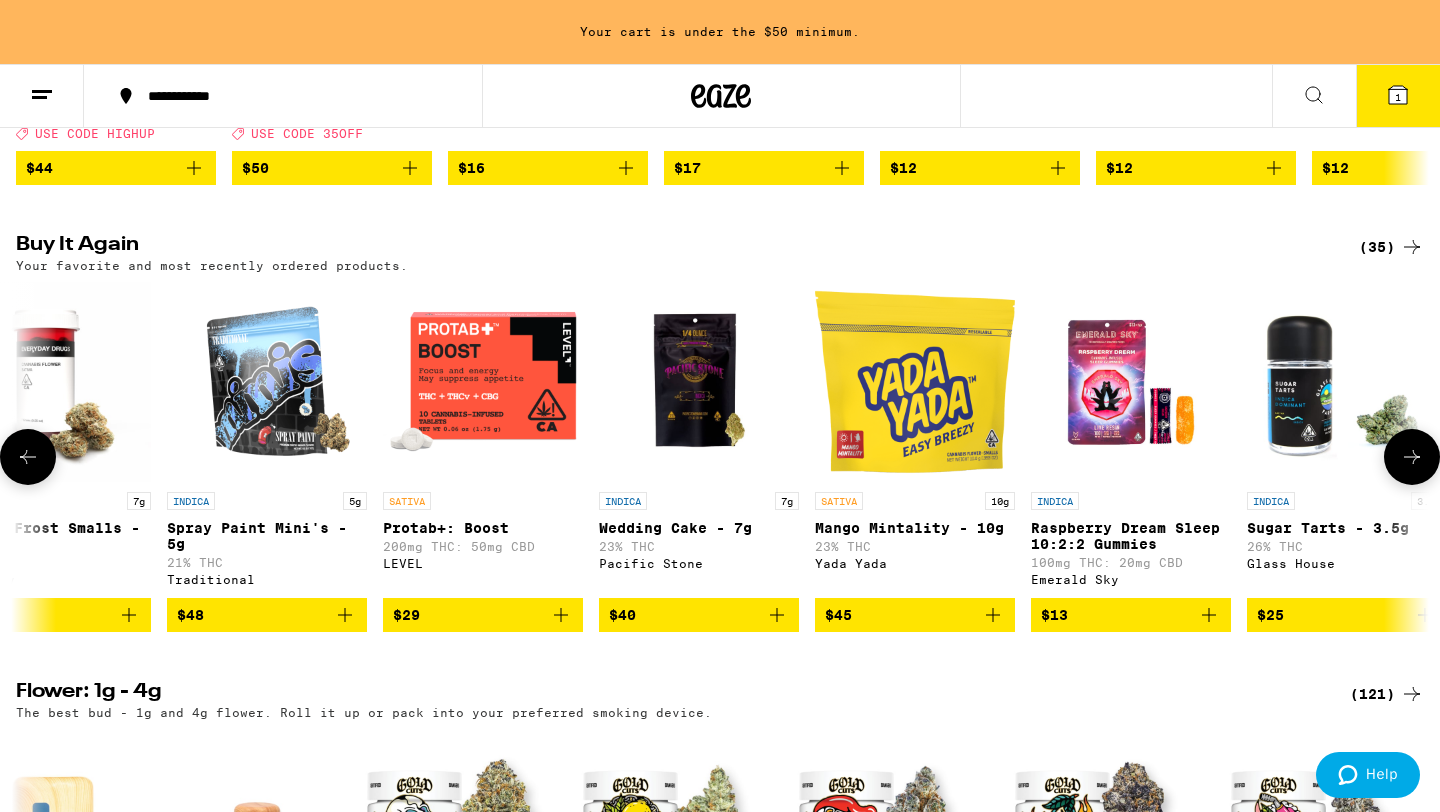 scroll, scrollTop: 0, scrollLeft: 6152, axis: horizontal 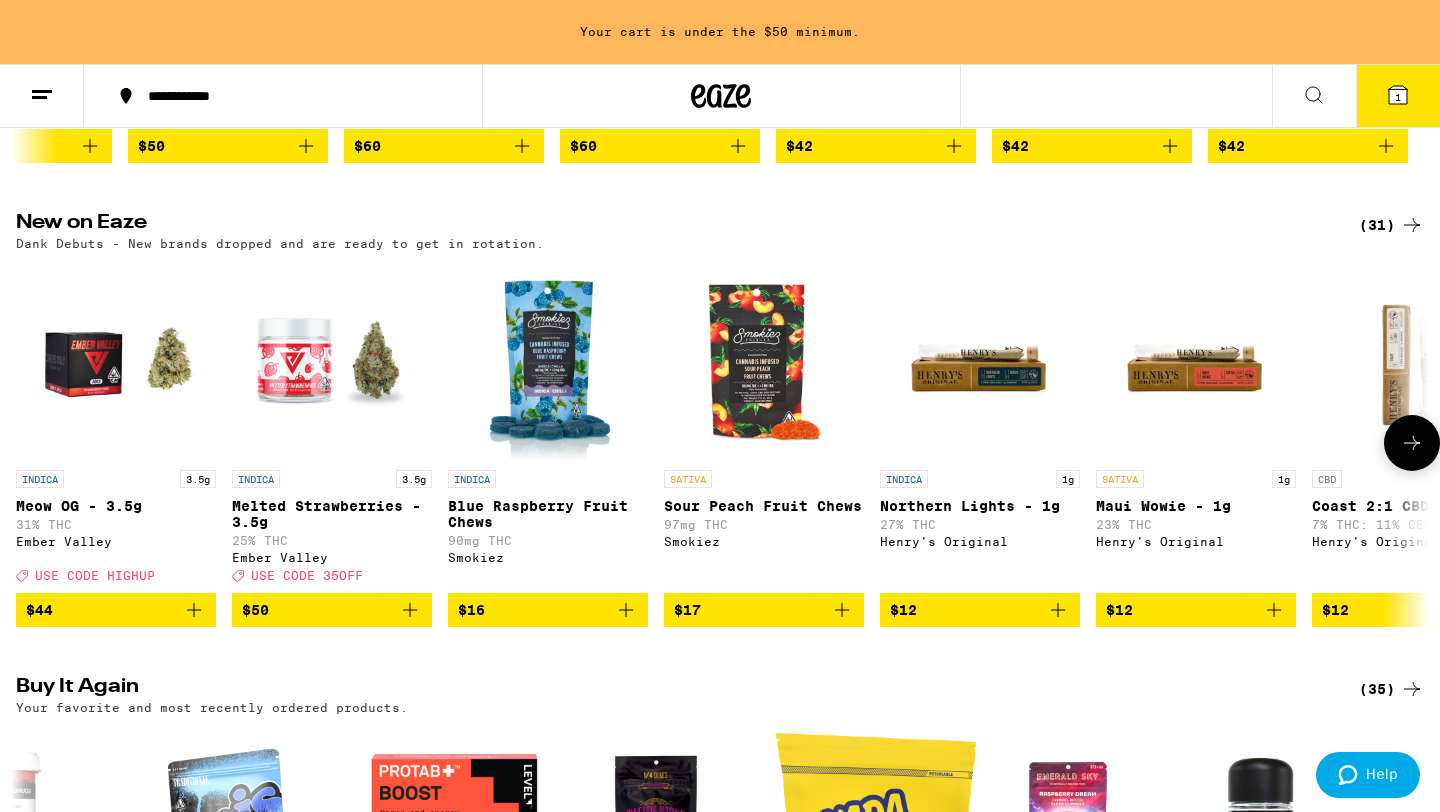click 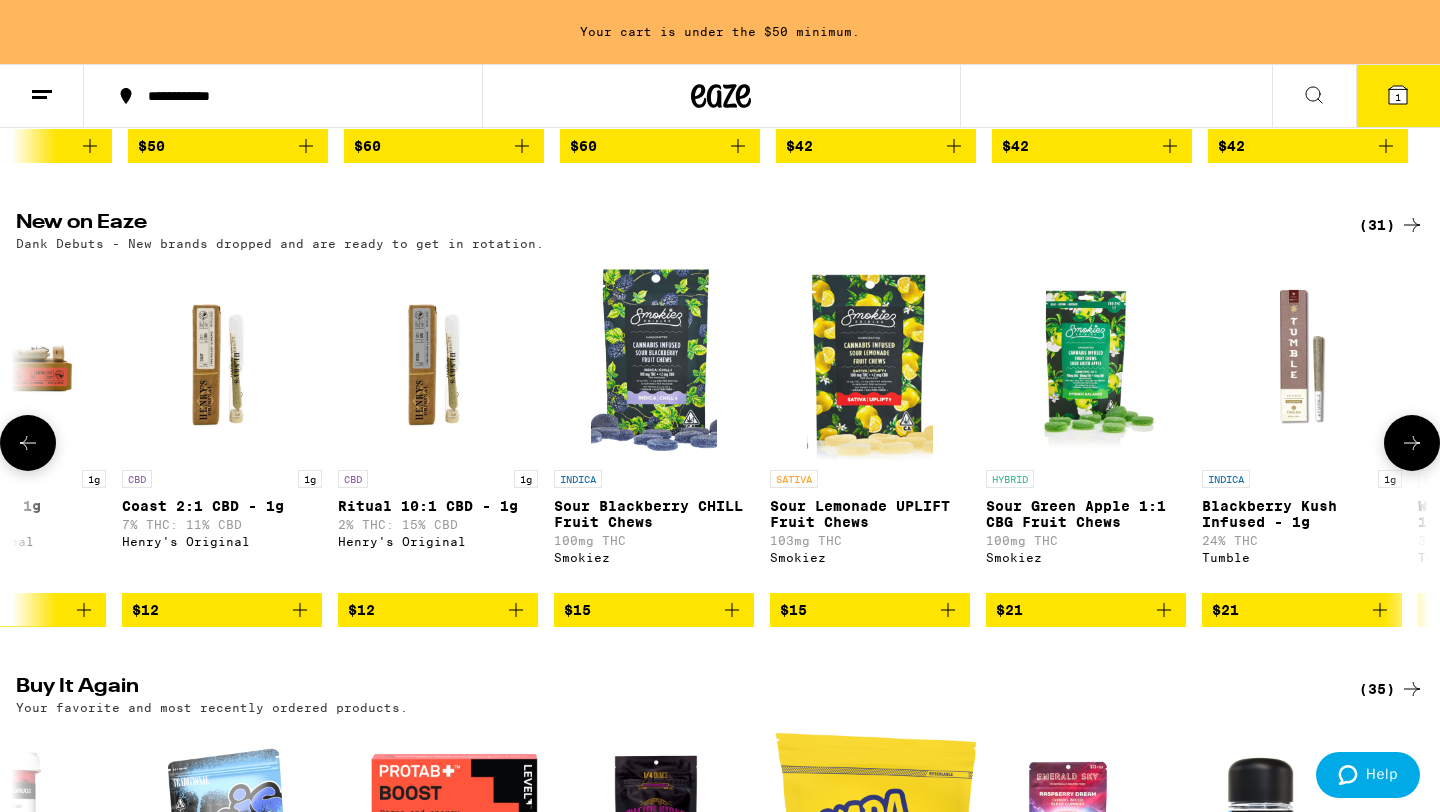 click 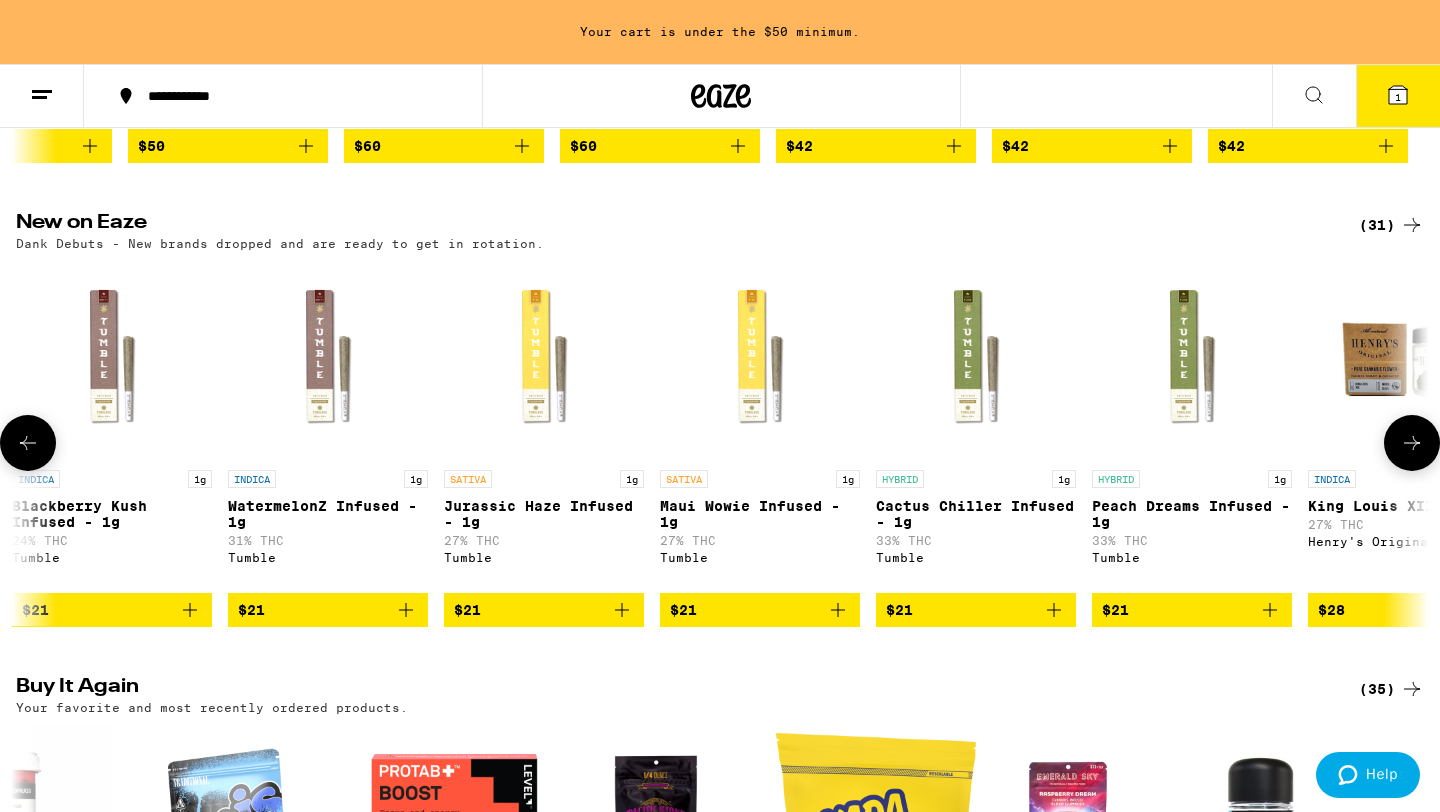 click 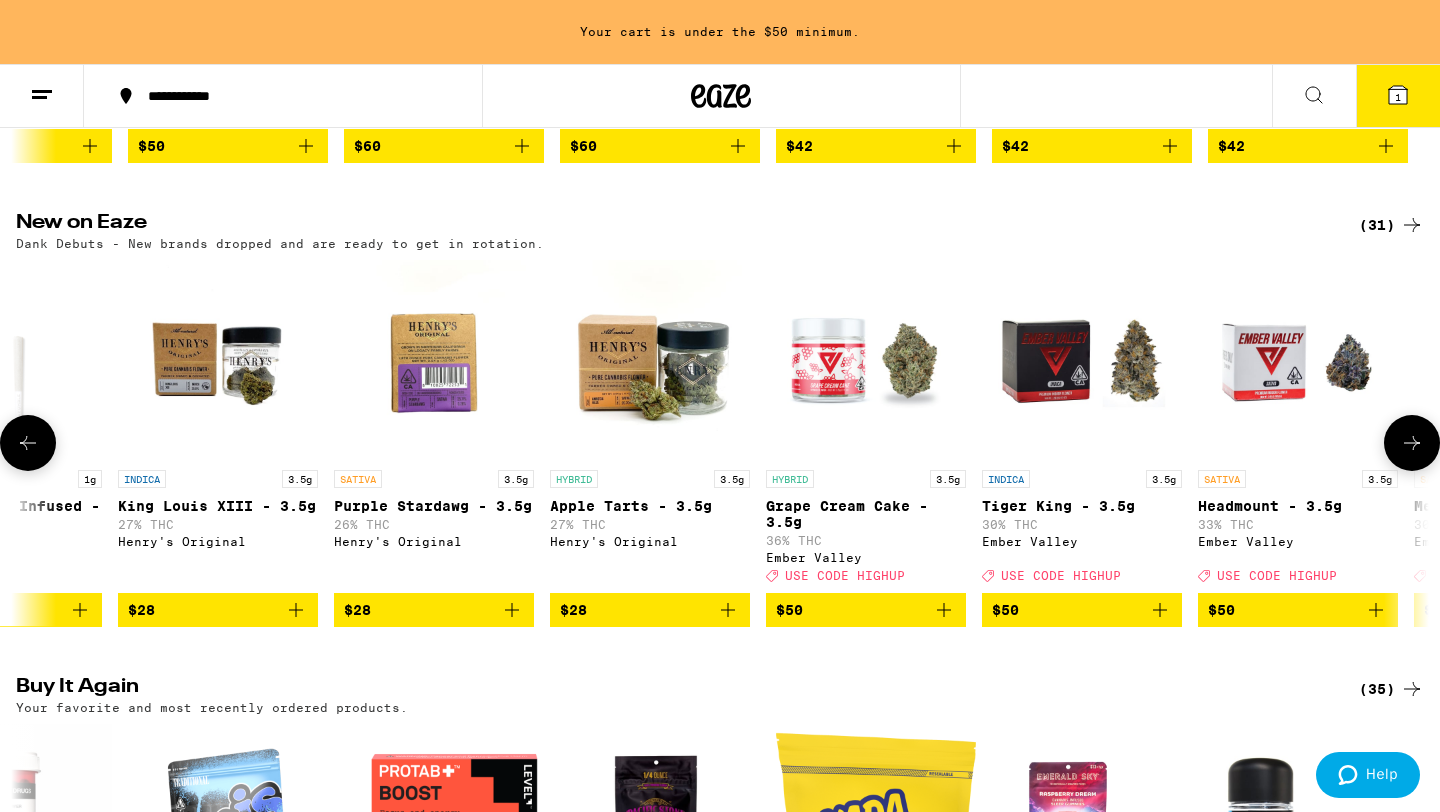 click 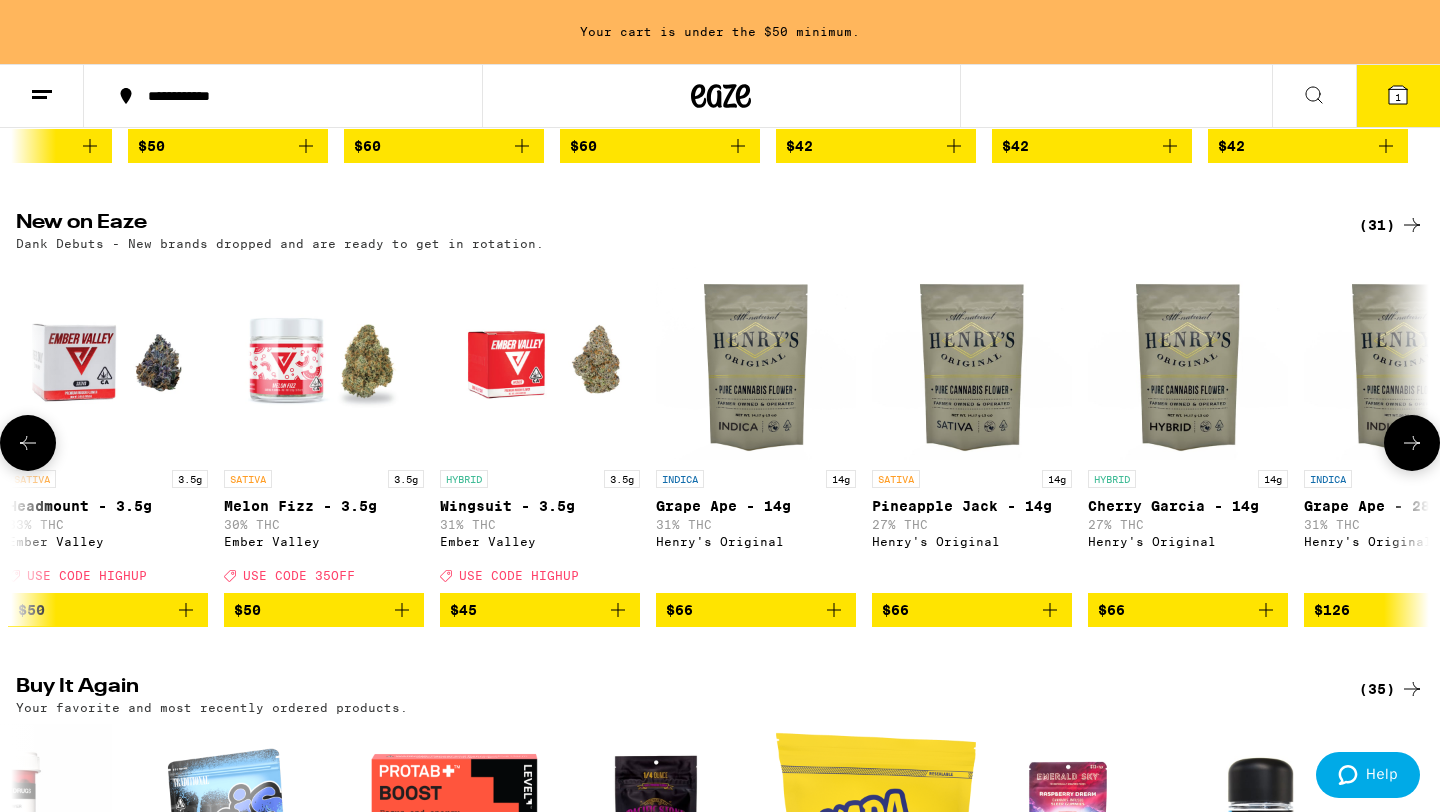 click 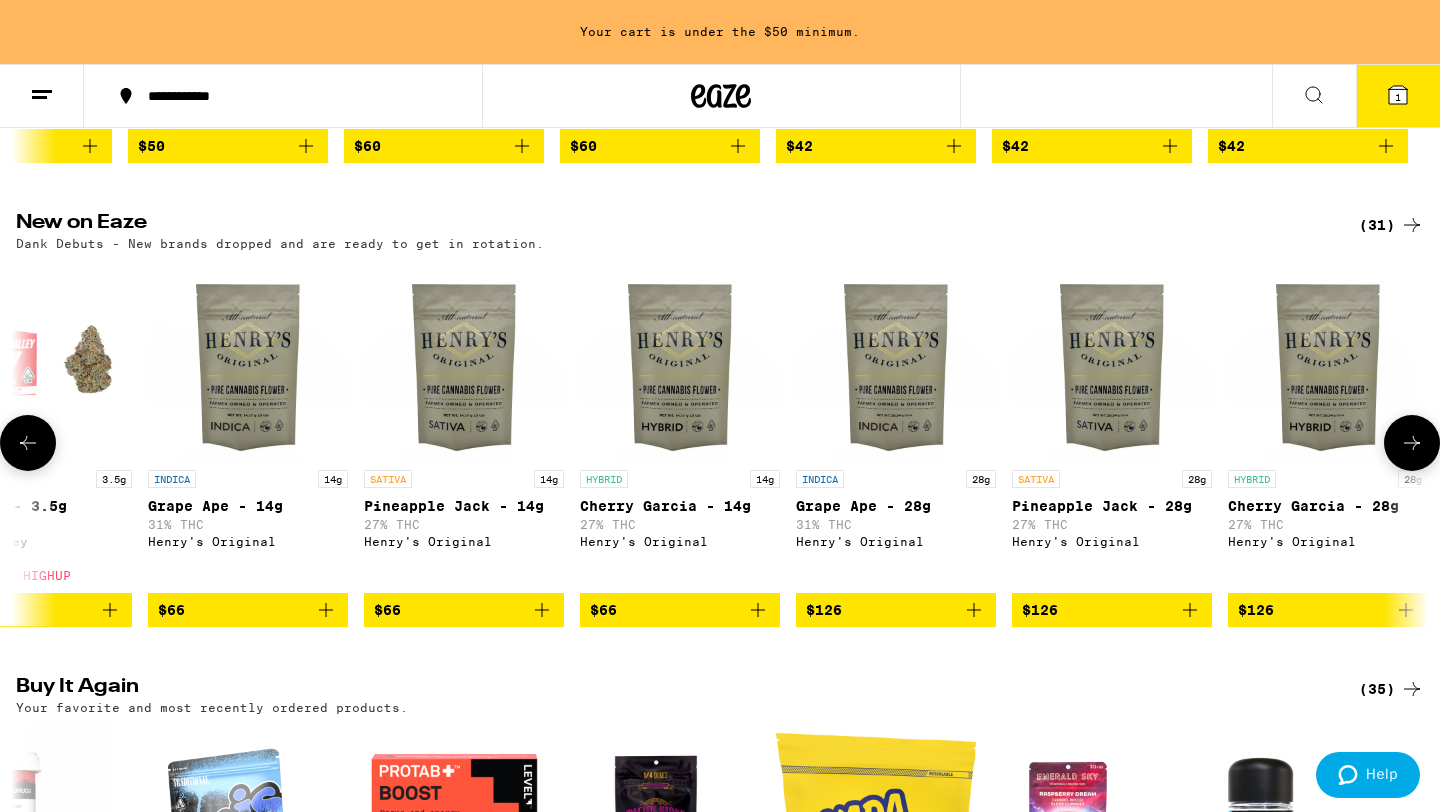 scroll, scrollTop: 0, scrollLeft: 5288, axis: horizontal 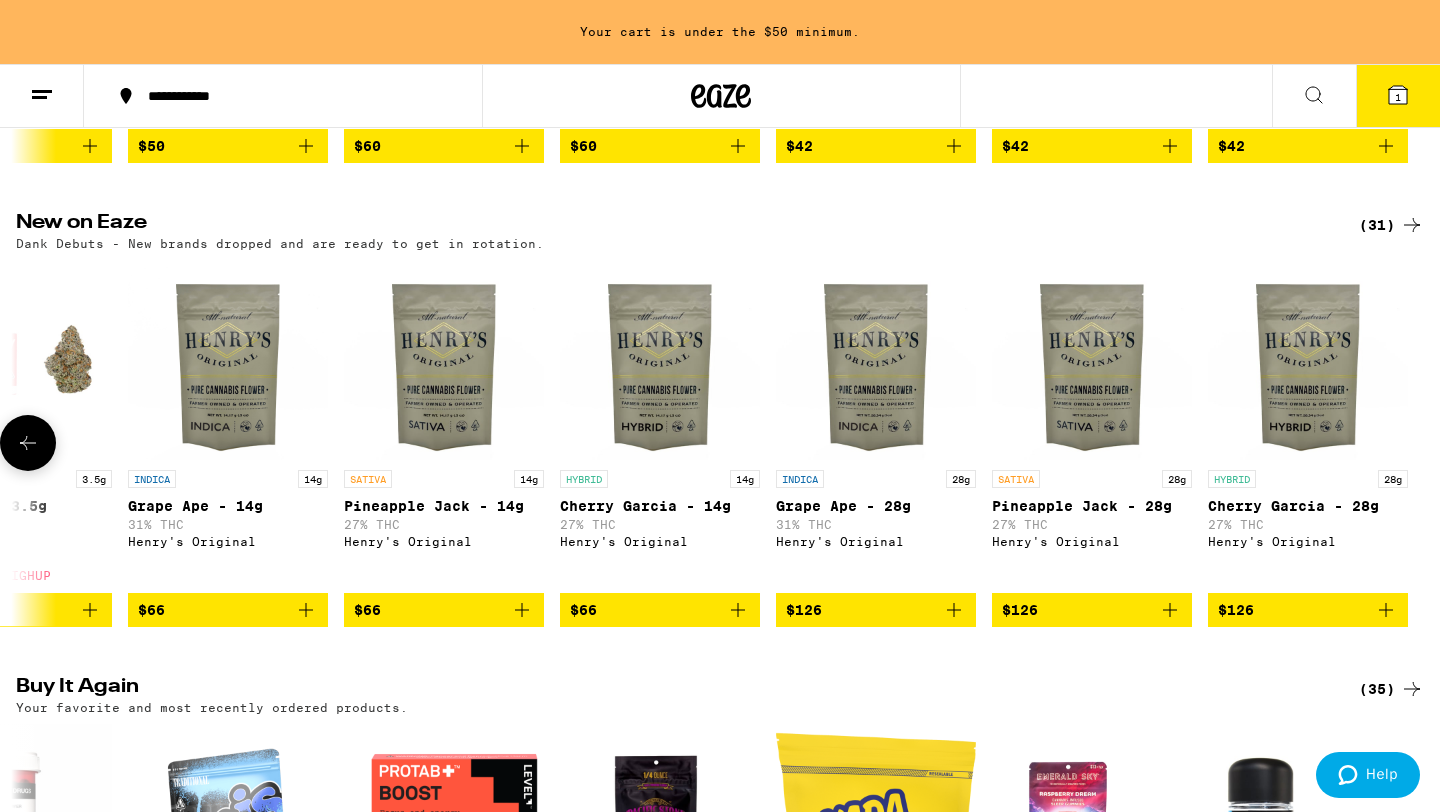 click at bounding box center (1412, 443) 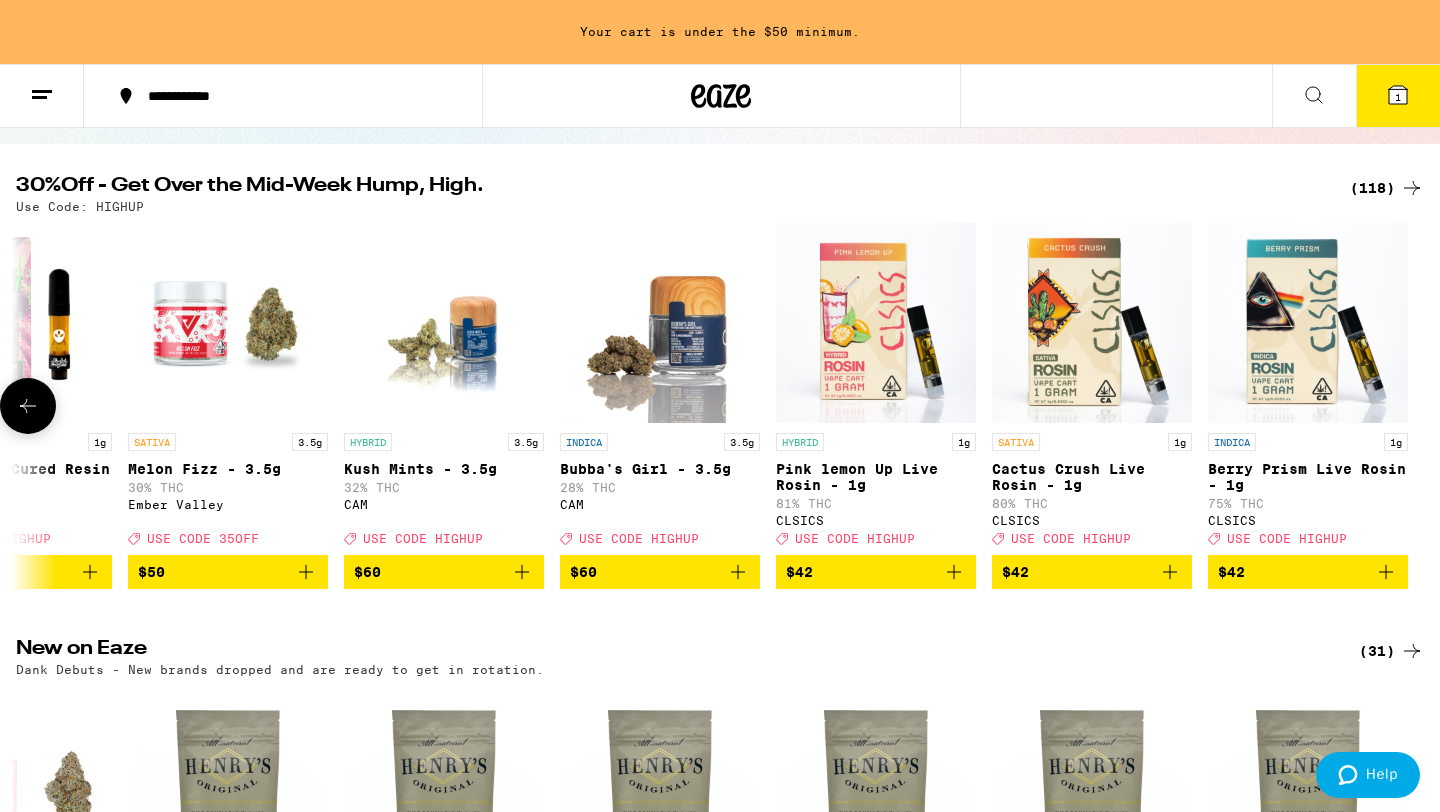 scroll, scrollTop: 179, scrollLeft: 0, axis: vertical 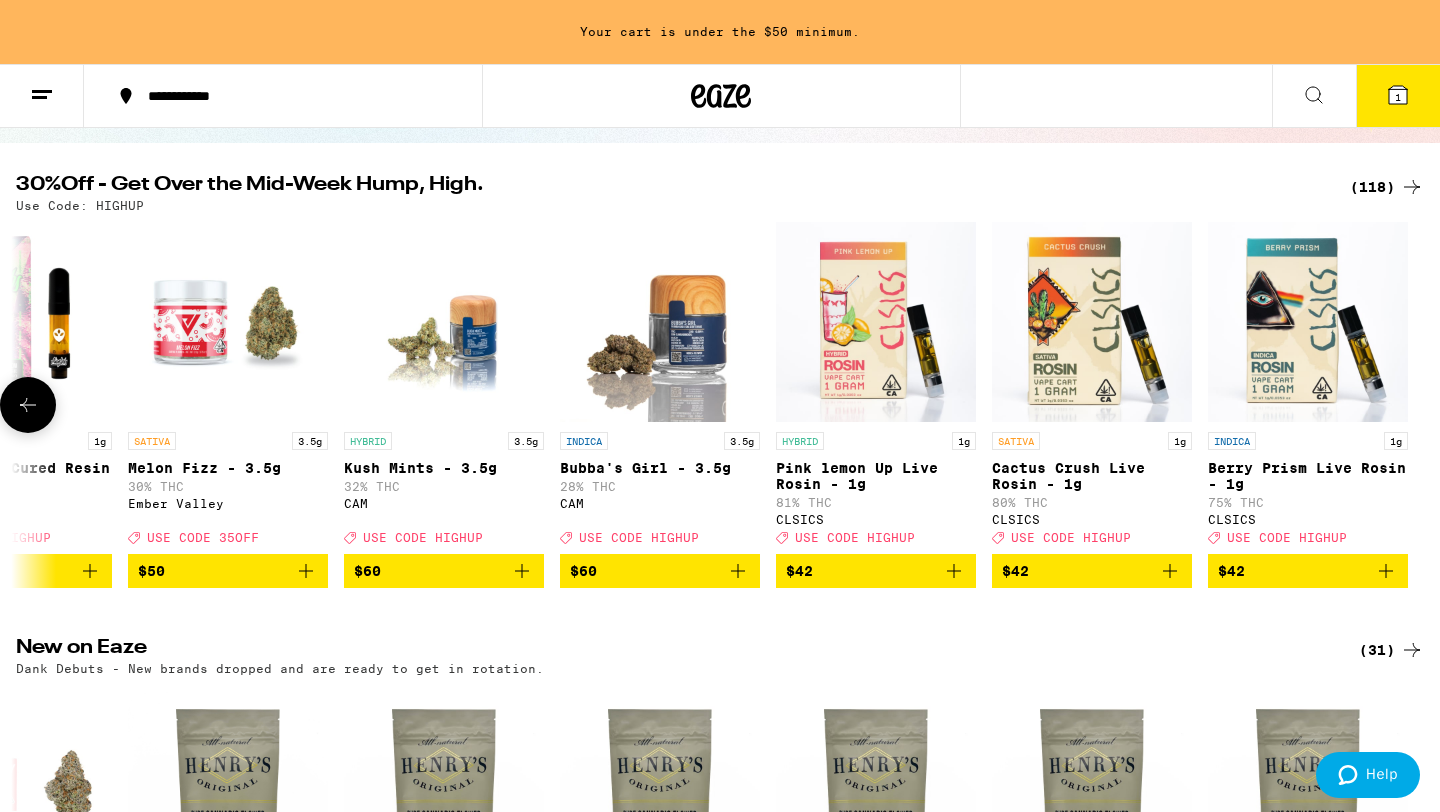 click at bounding box center [28, 405] 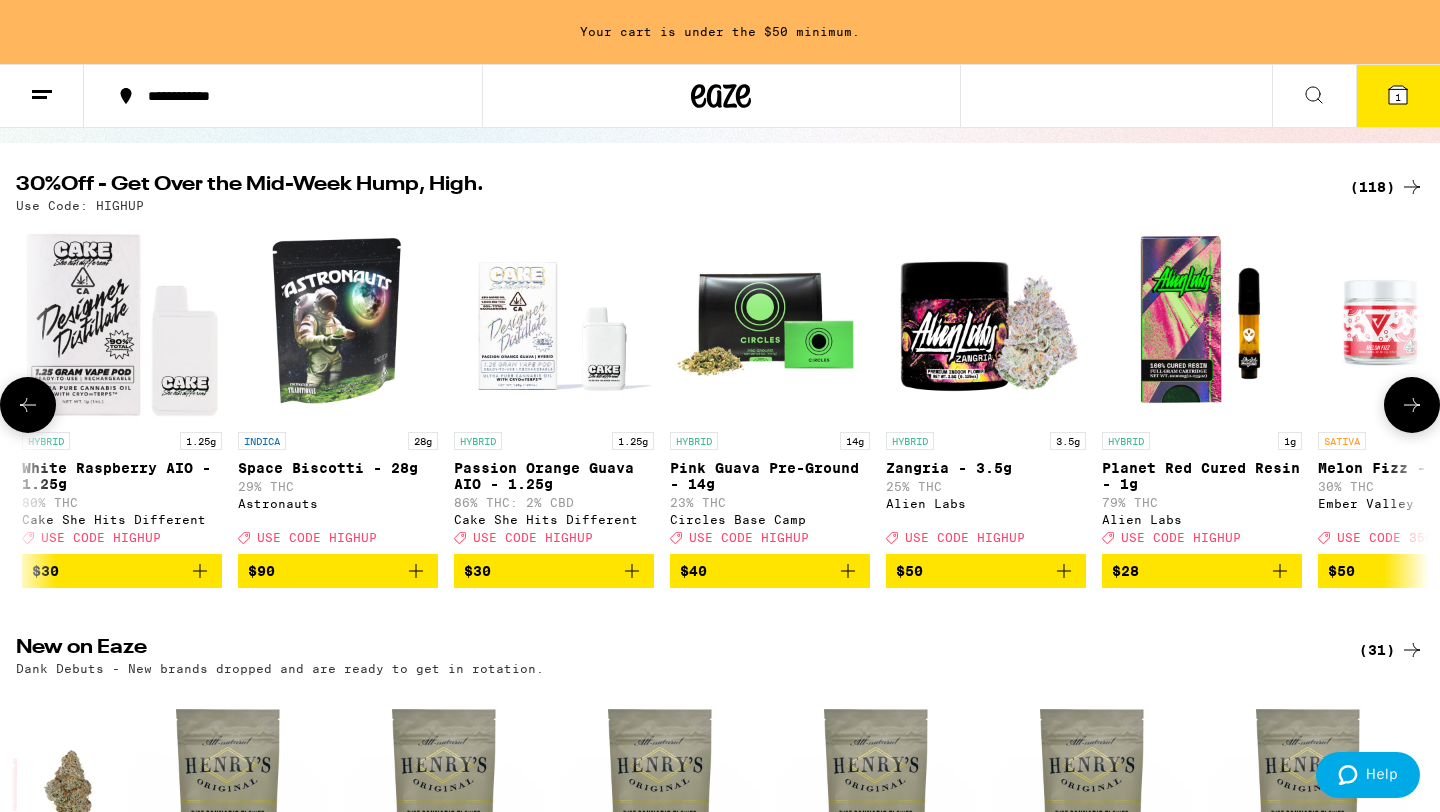 click at bounding box center (28, 405) 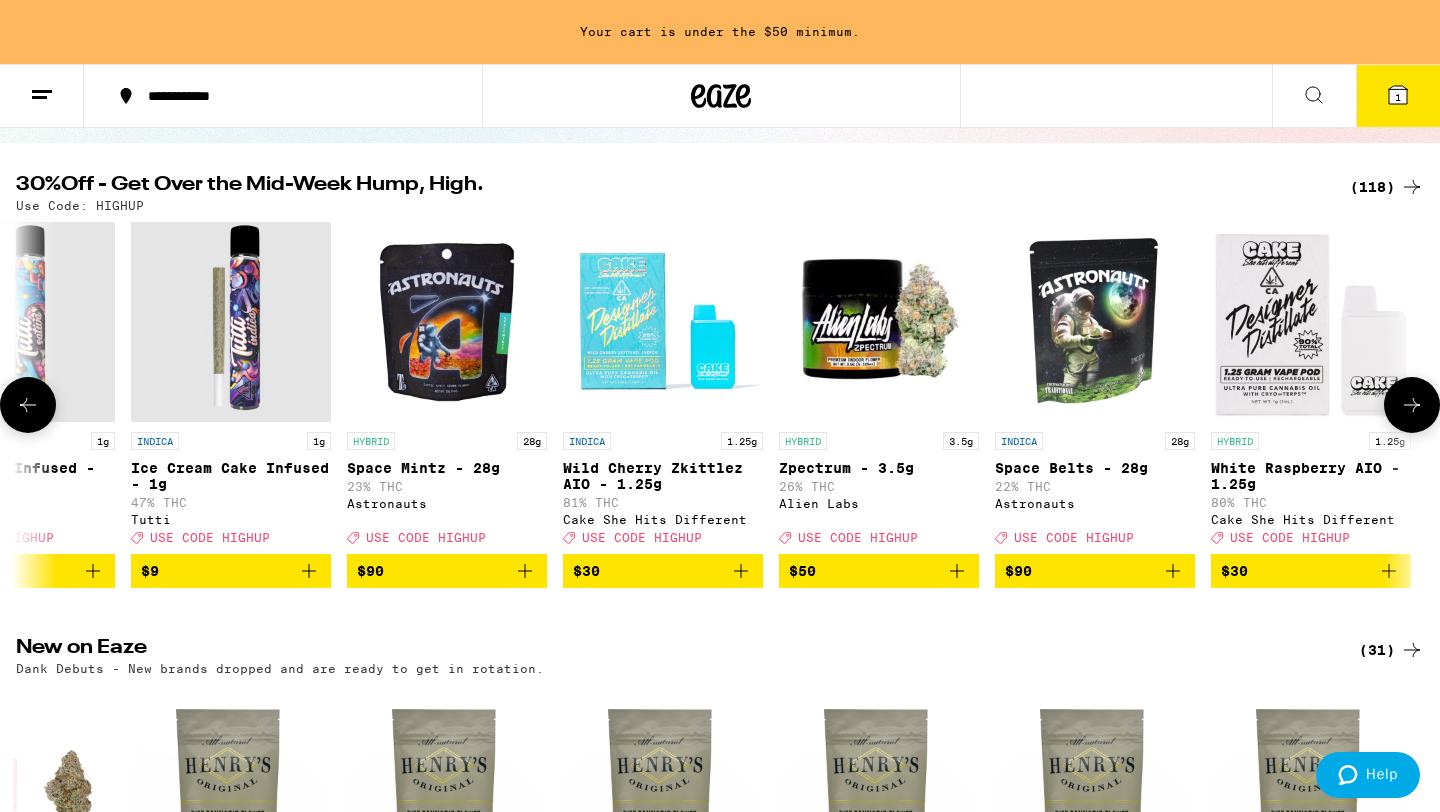 scroll, scrollTop: 0, scrollLeft: 21700, axis: horizontal 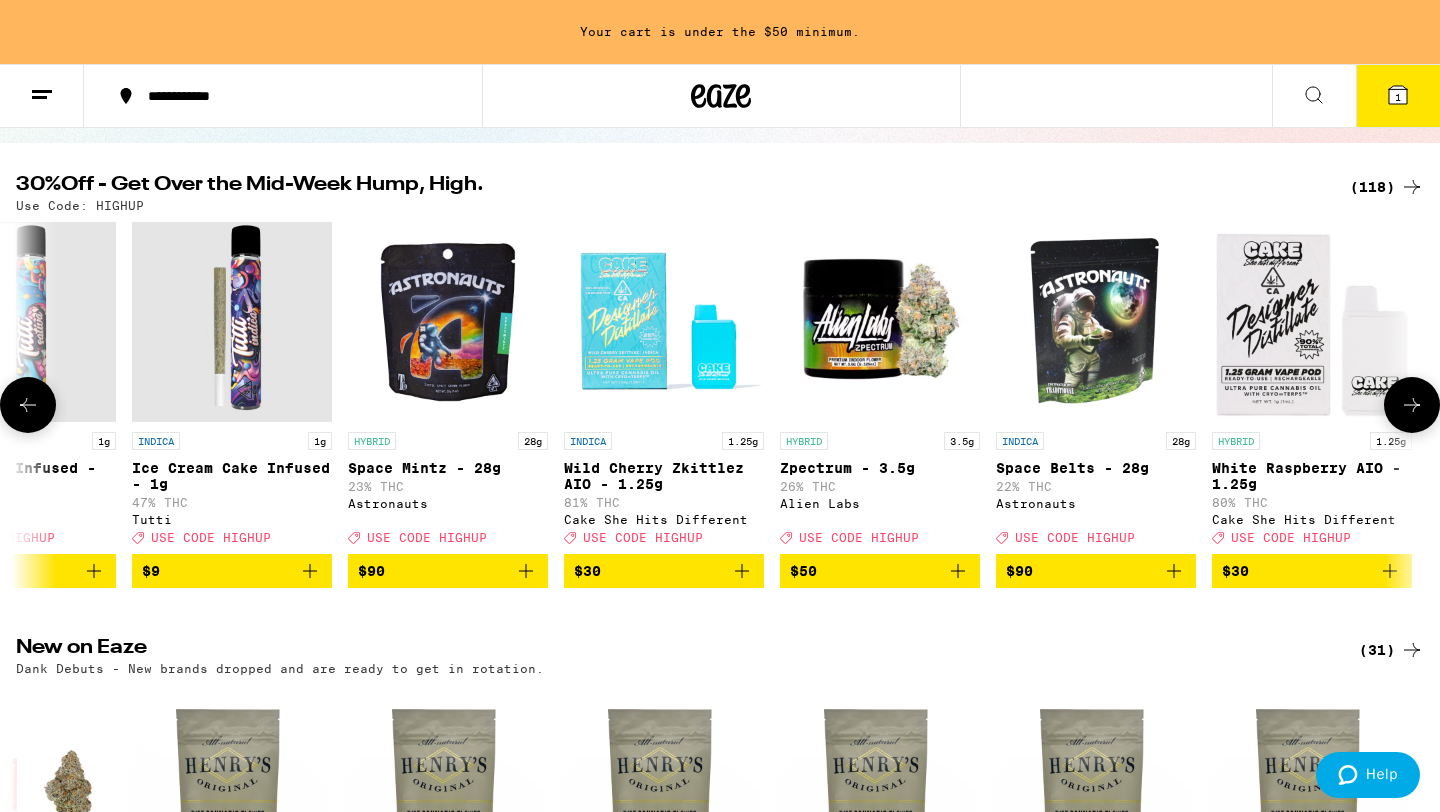 click 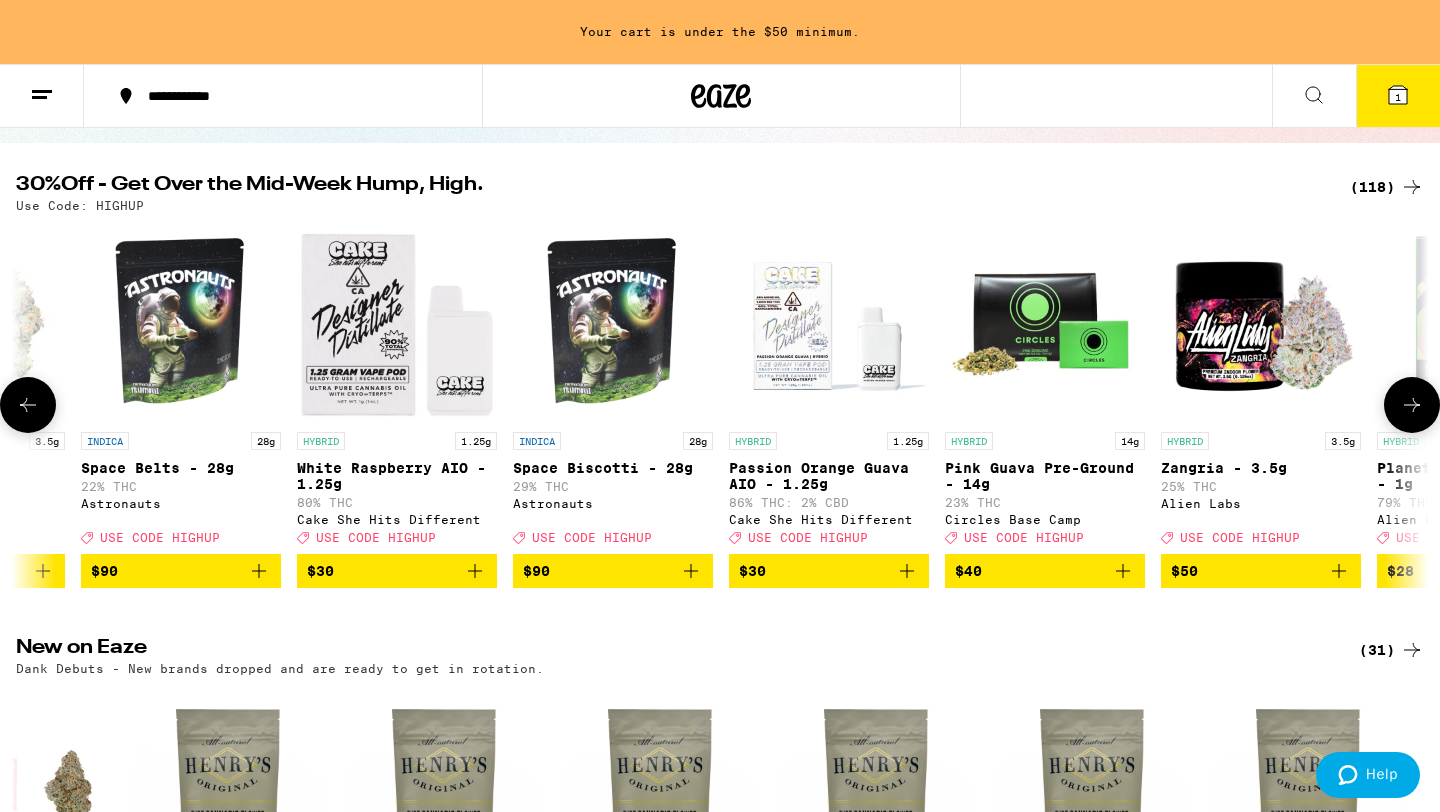 scroll, scrollTop: 0, scrollLeft: 22890, axis: horizontal 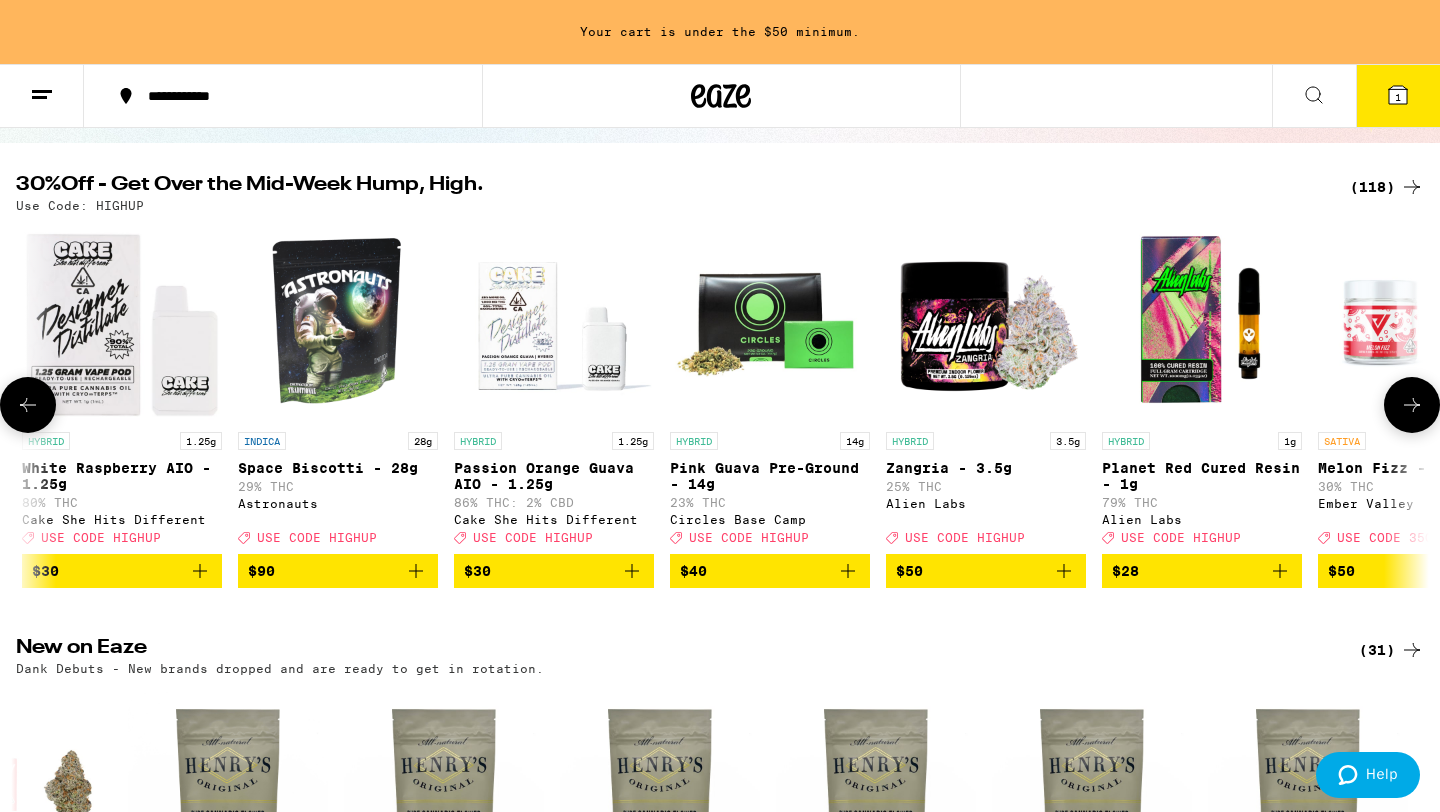 click at bounding box center (28, 405) 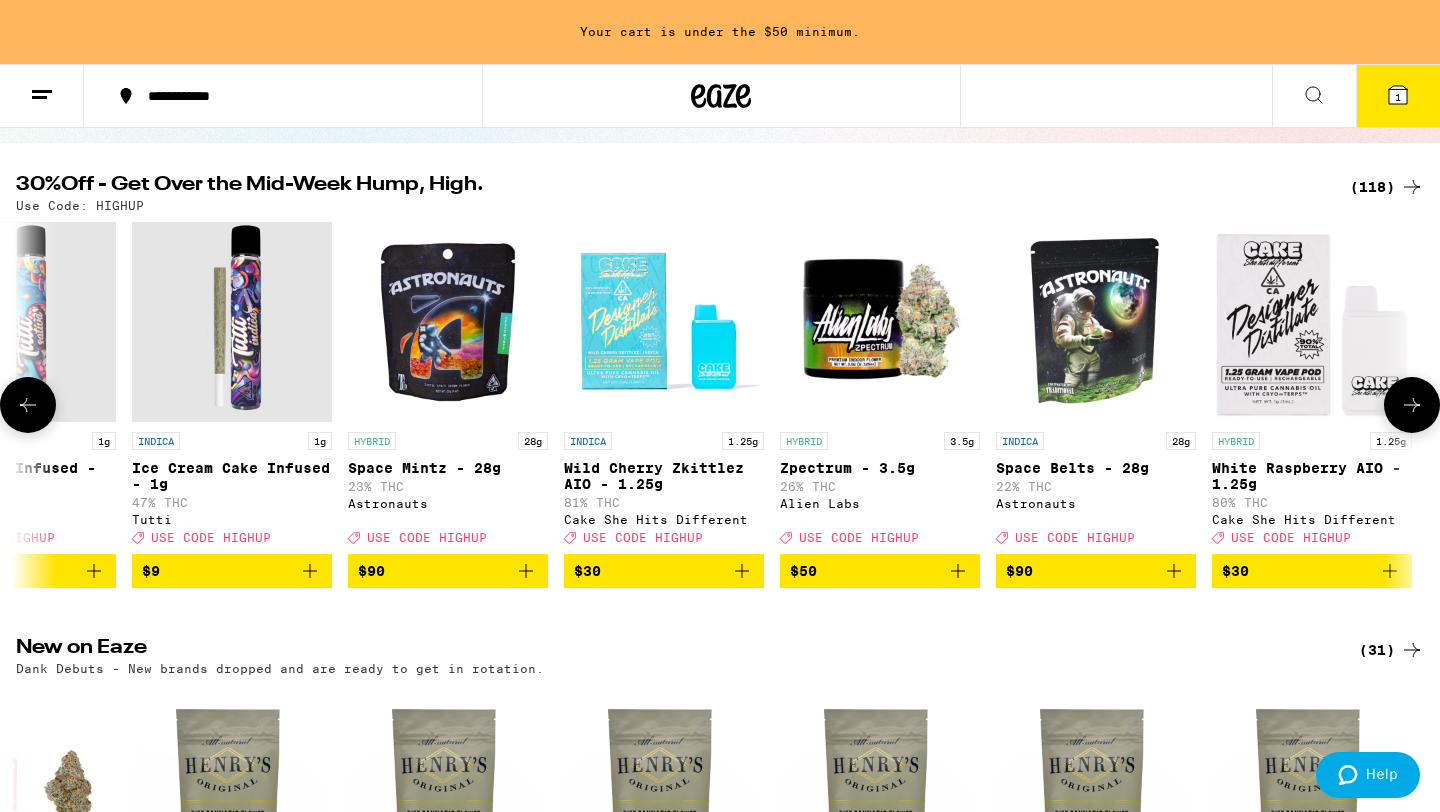 click at bounding box center [28, 405] 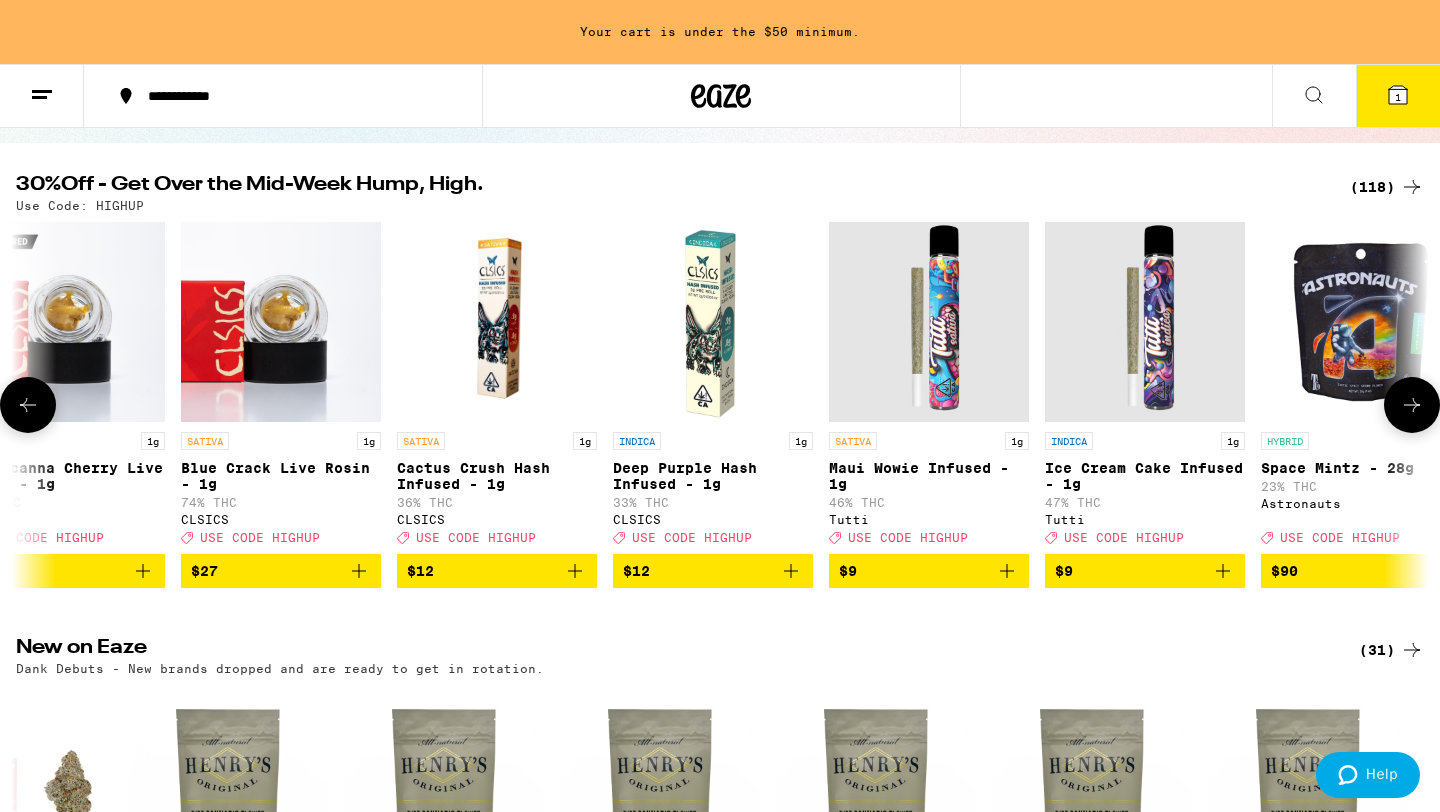scroll, scrollTop: 0, scrollLeft: 20510, axis: horizontal 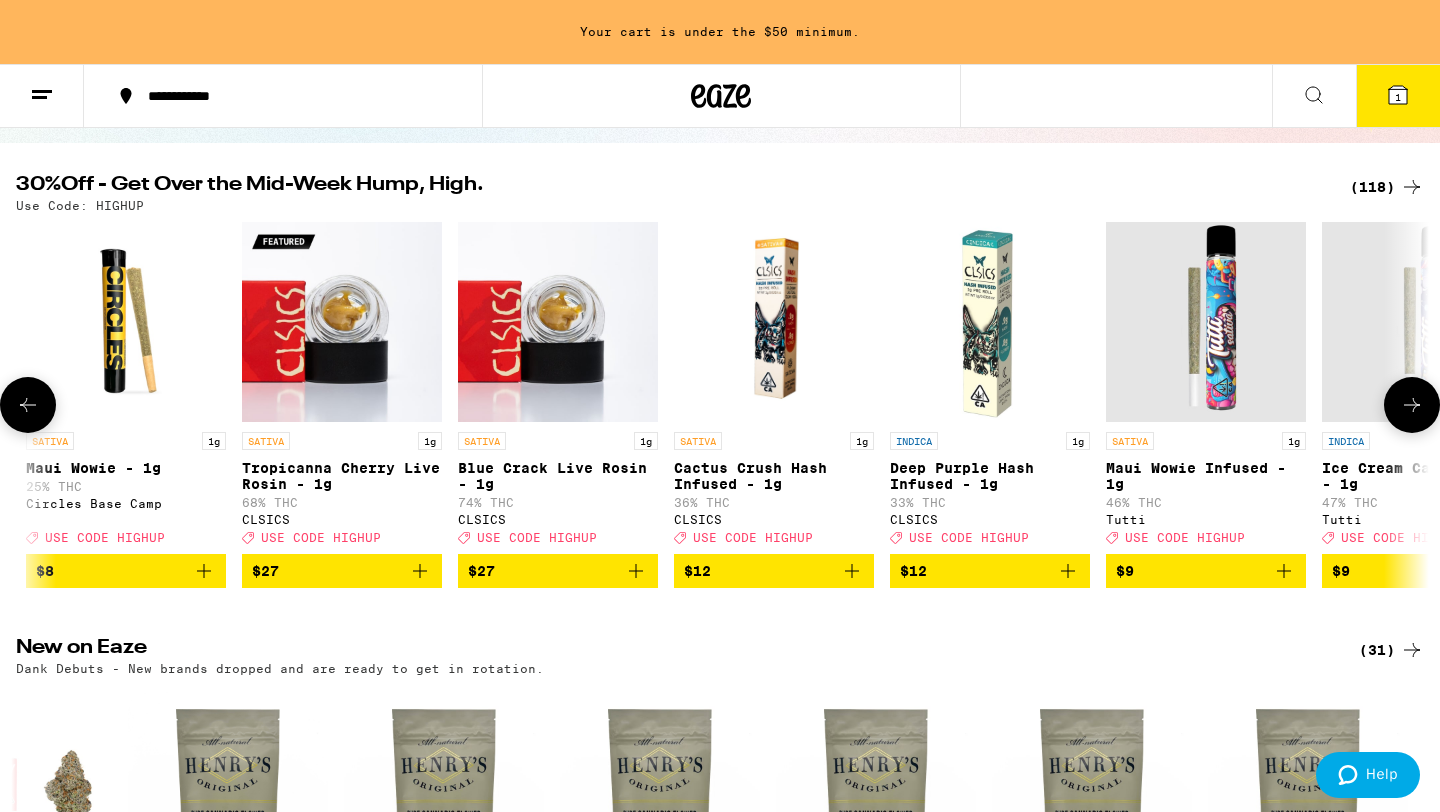 click at bounding box center [28, 405] 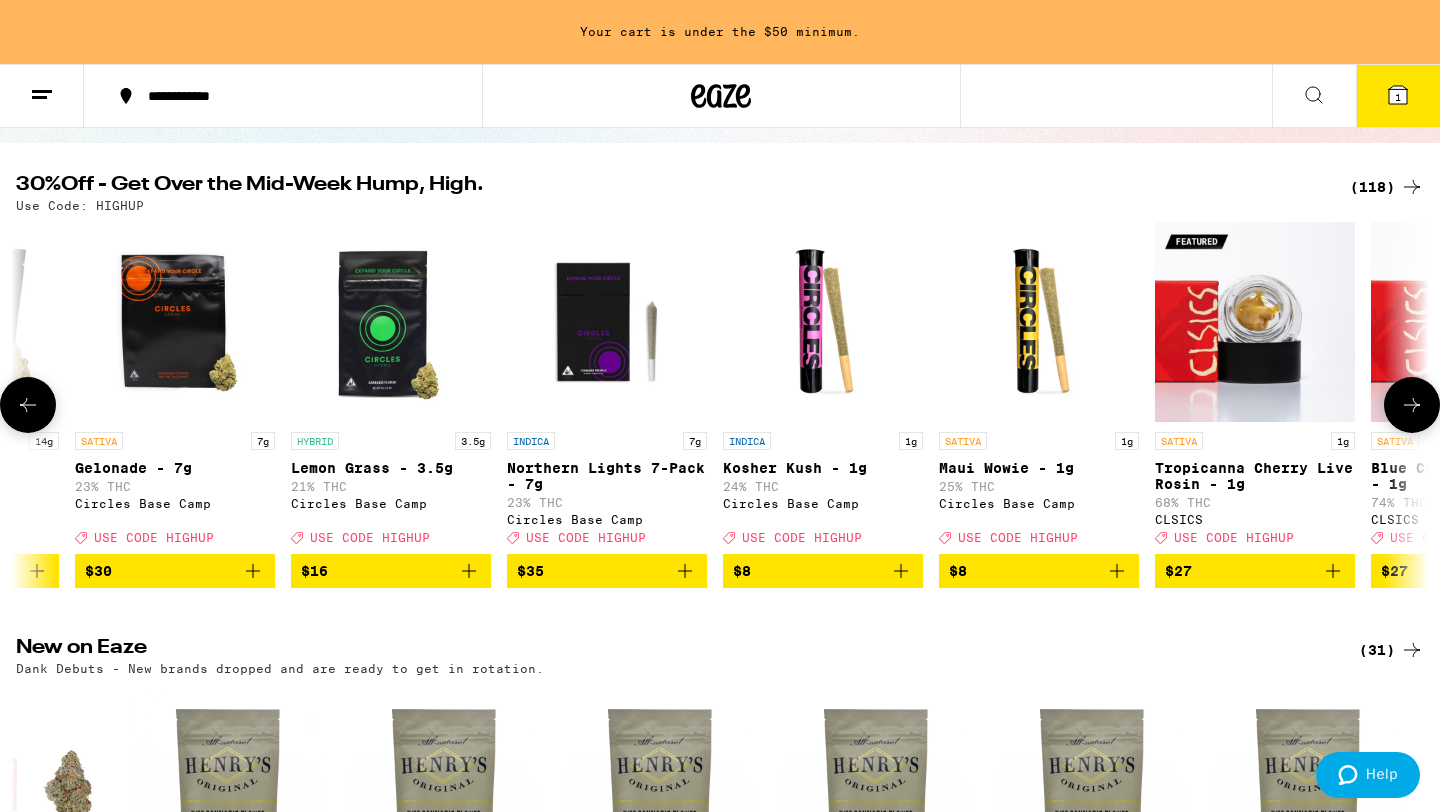 scroll, scrollTop: 0, scrollLeft: 19320, axis: horizontal 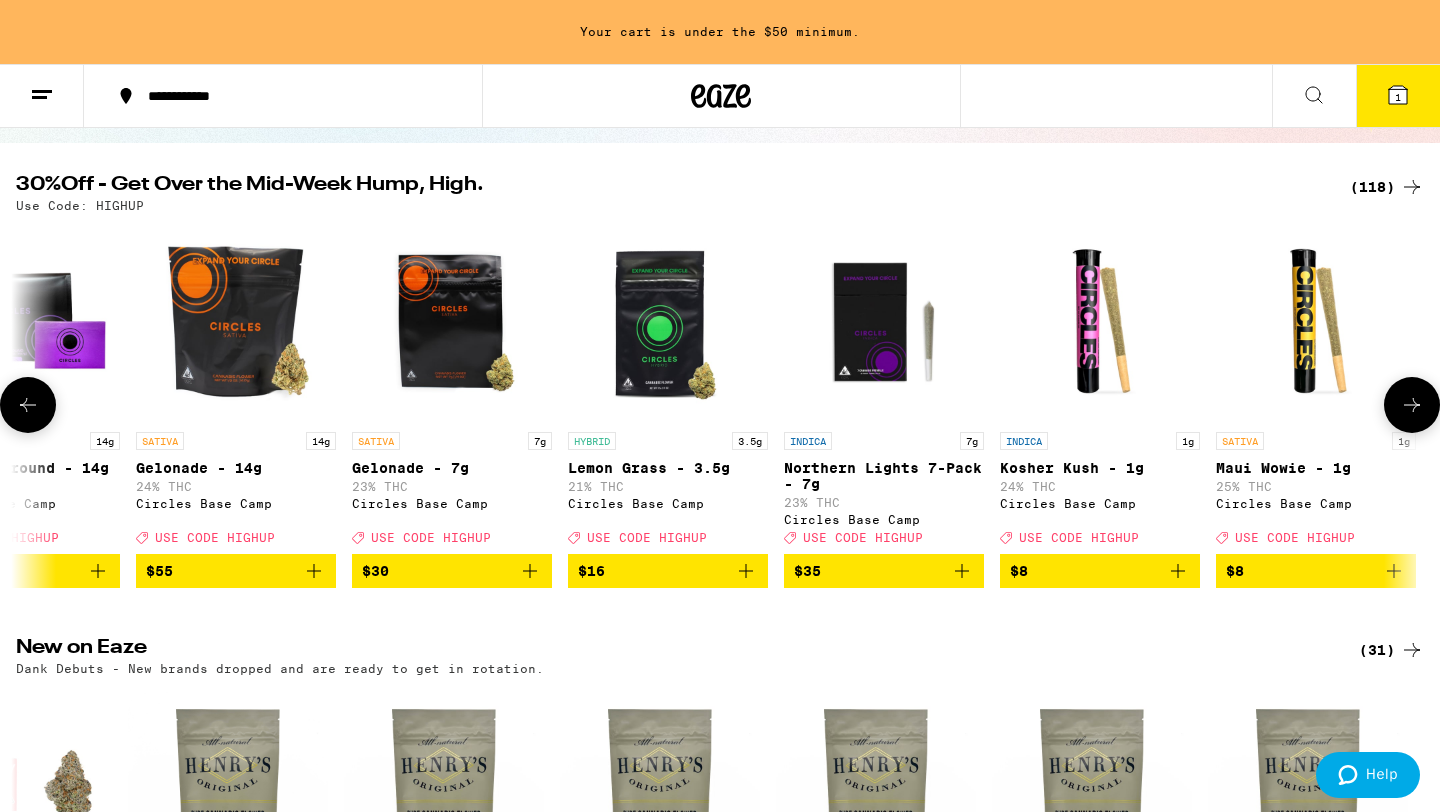 click 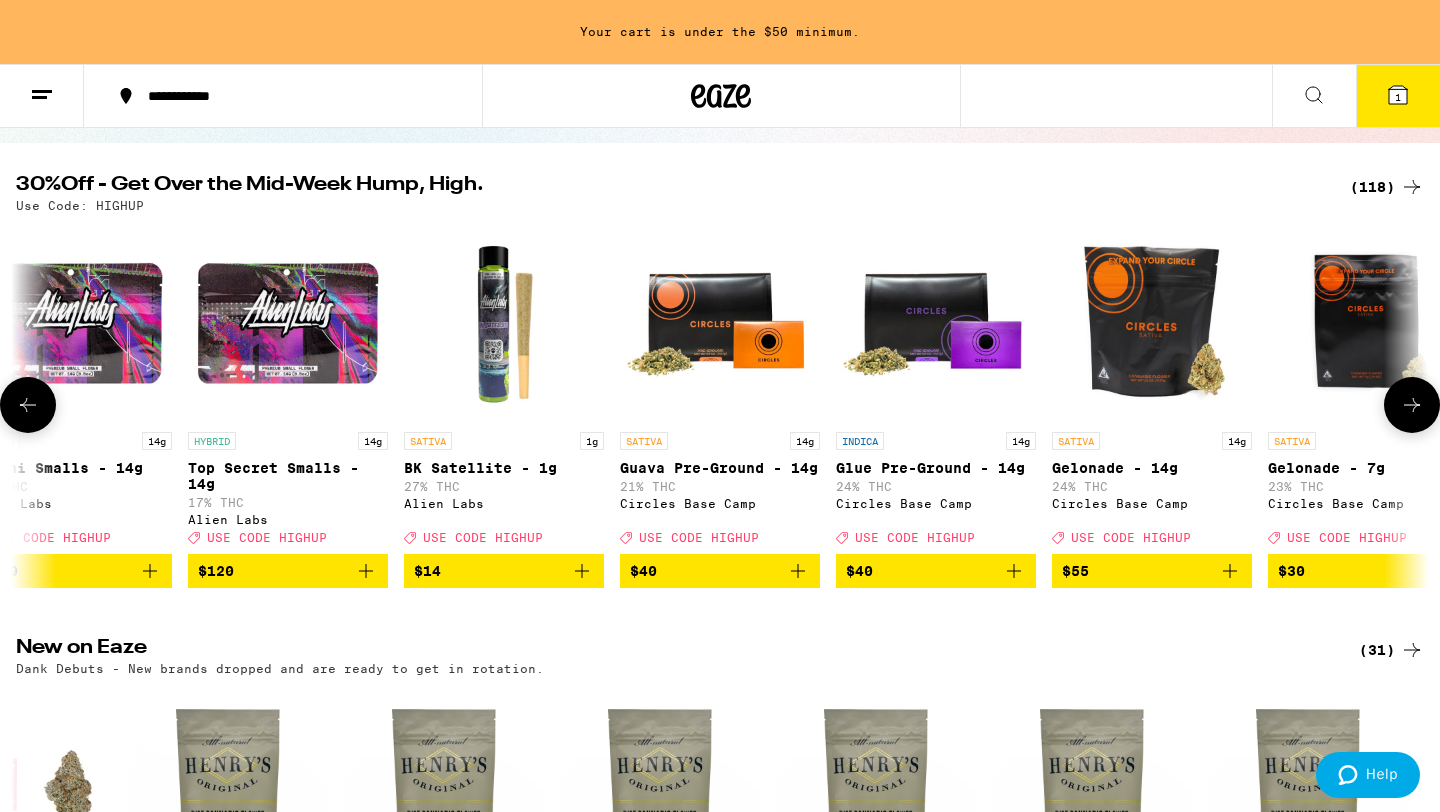 scroll, scrollTop: 0, scrollLeft: 18130, axis: horizontal 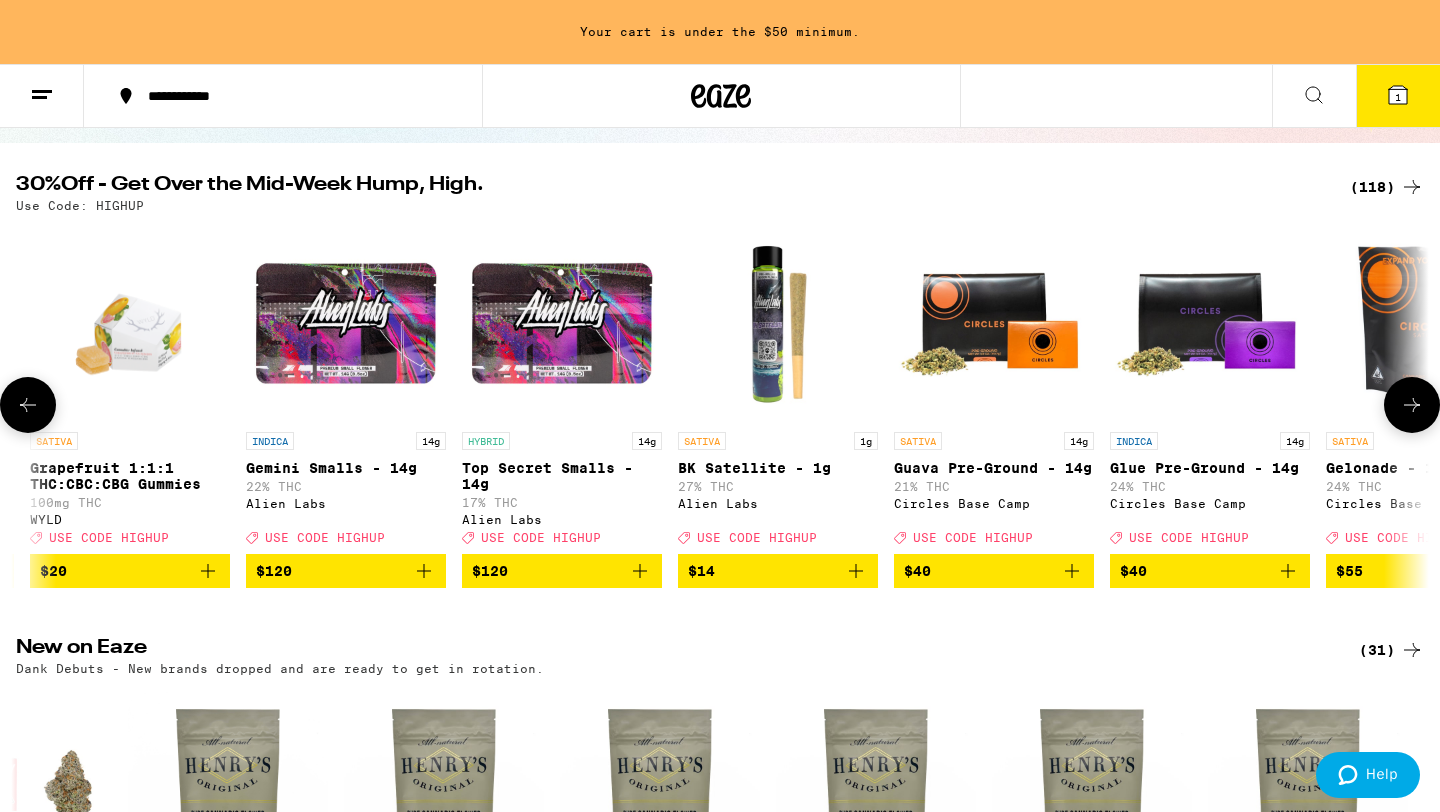 click 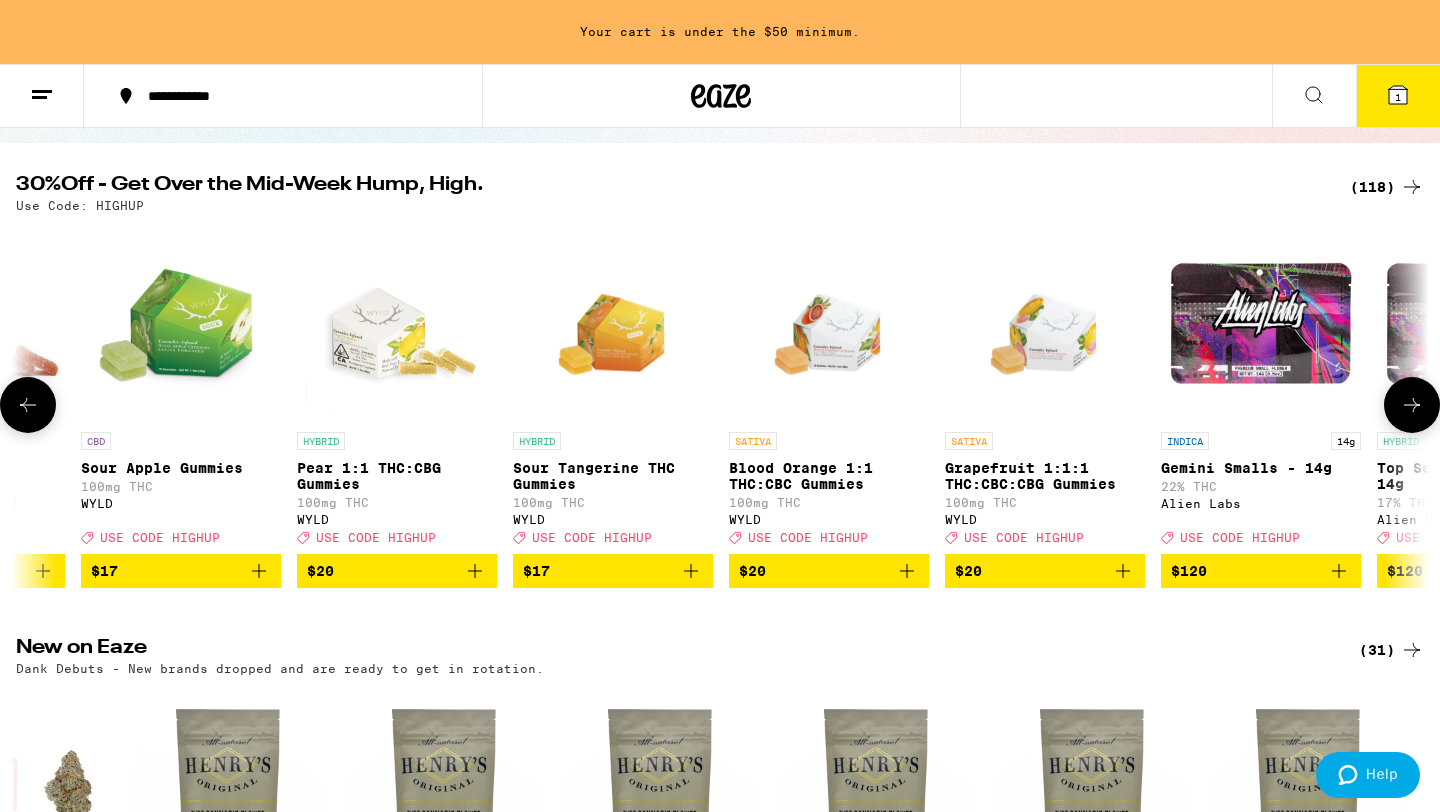 scroll, scrollTop: 0, scrollLeft: 16940, axis: horizontal 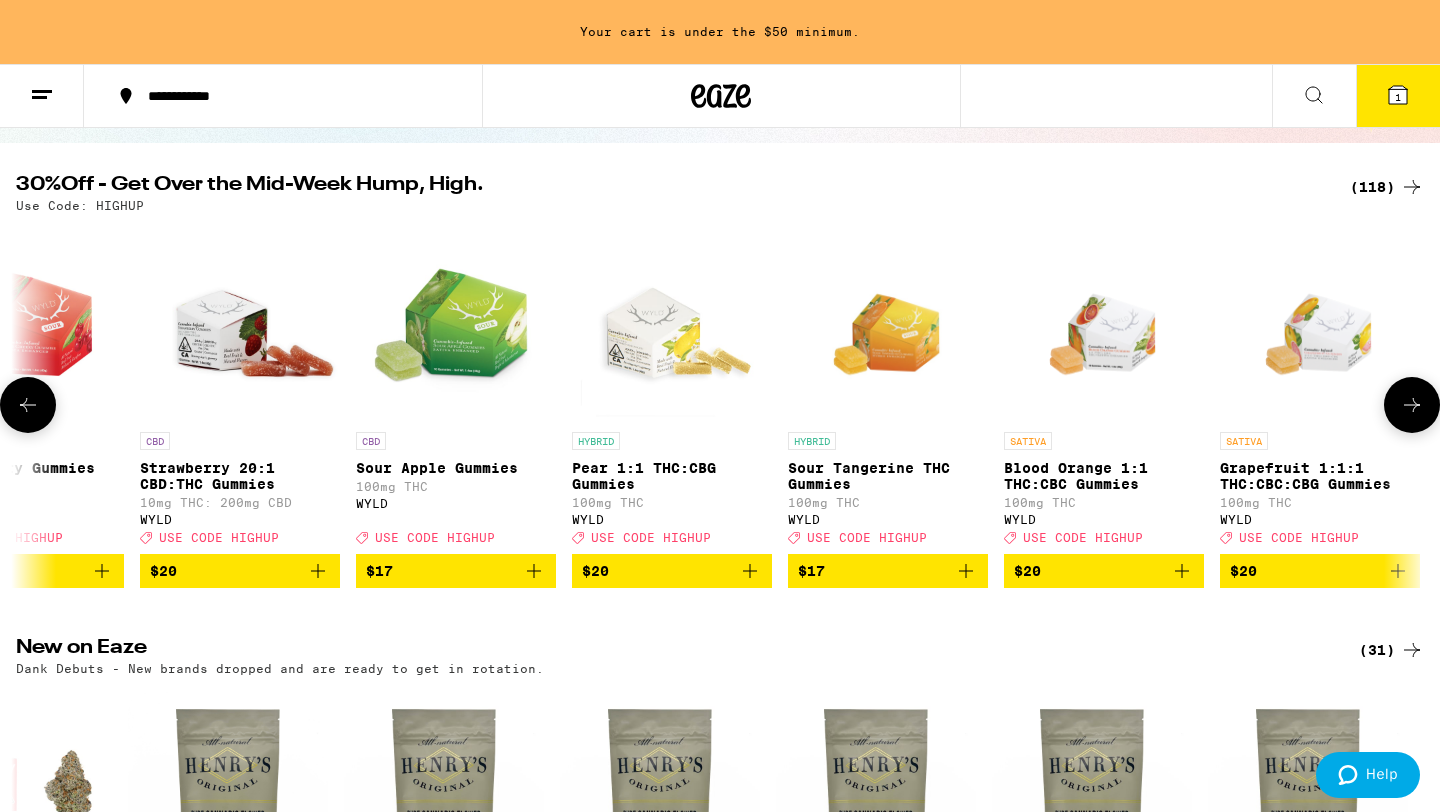 click 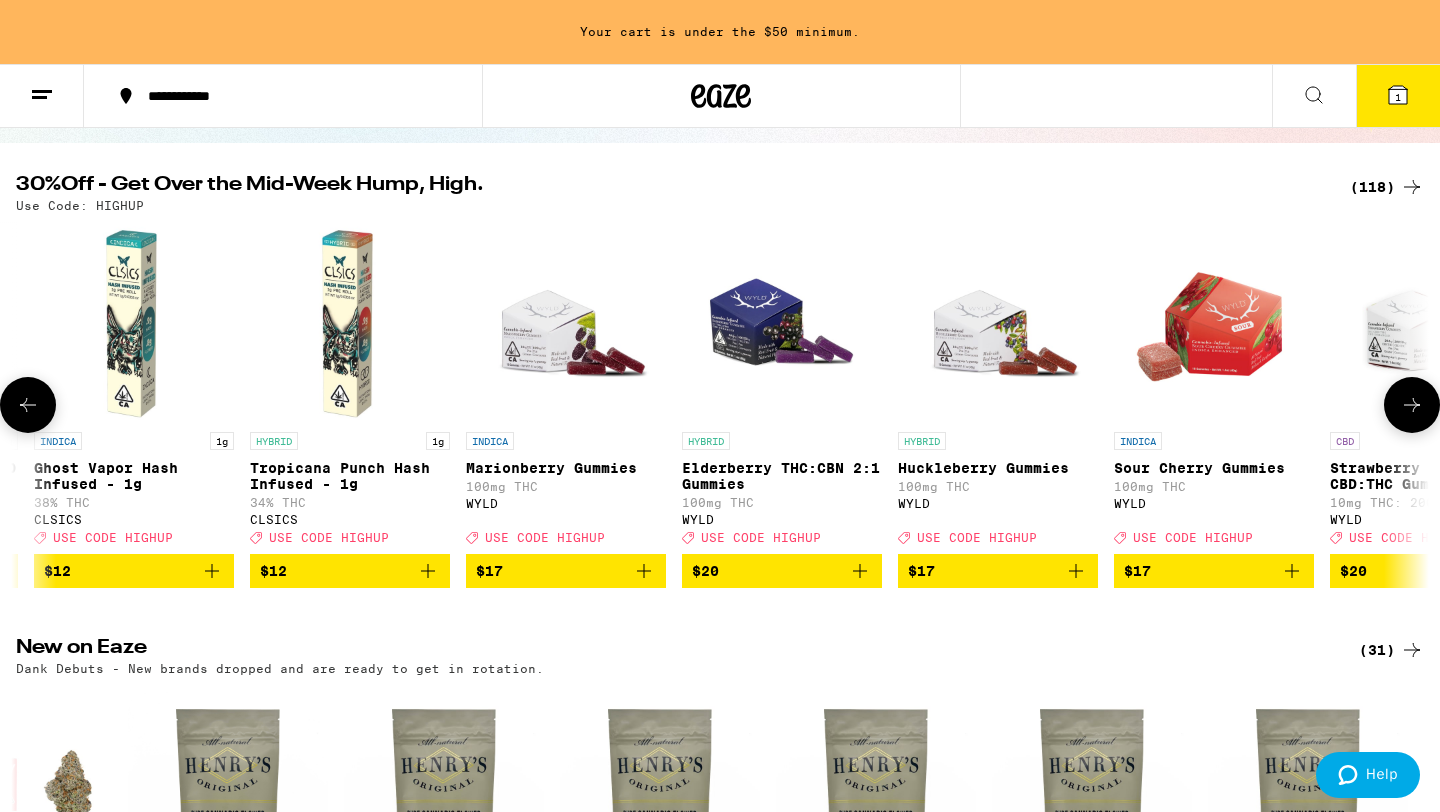 click 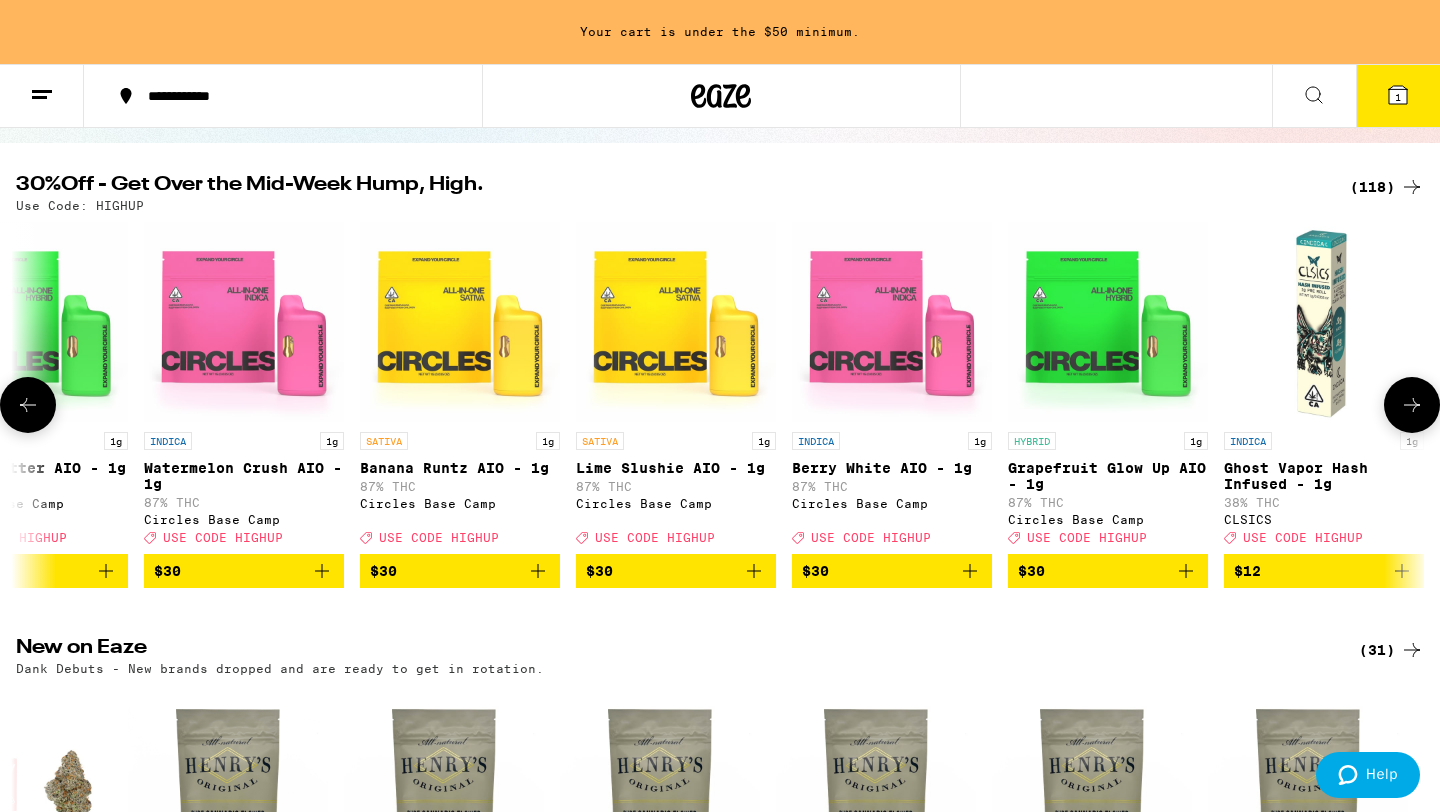 click 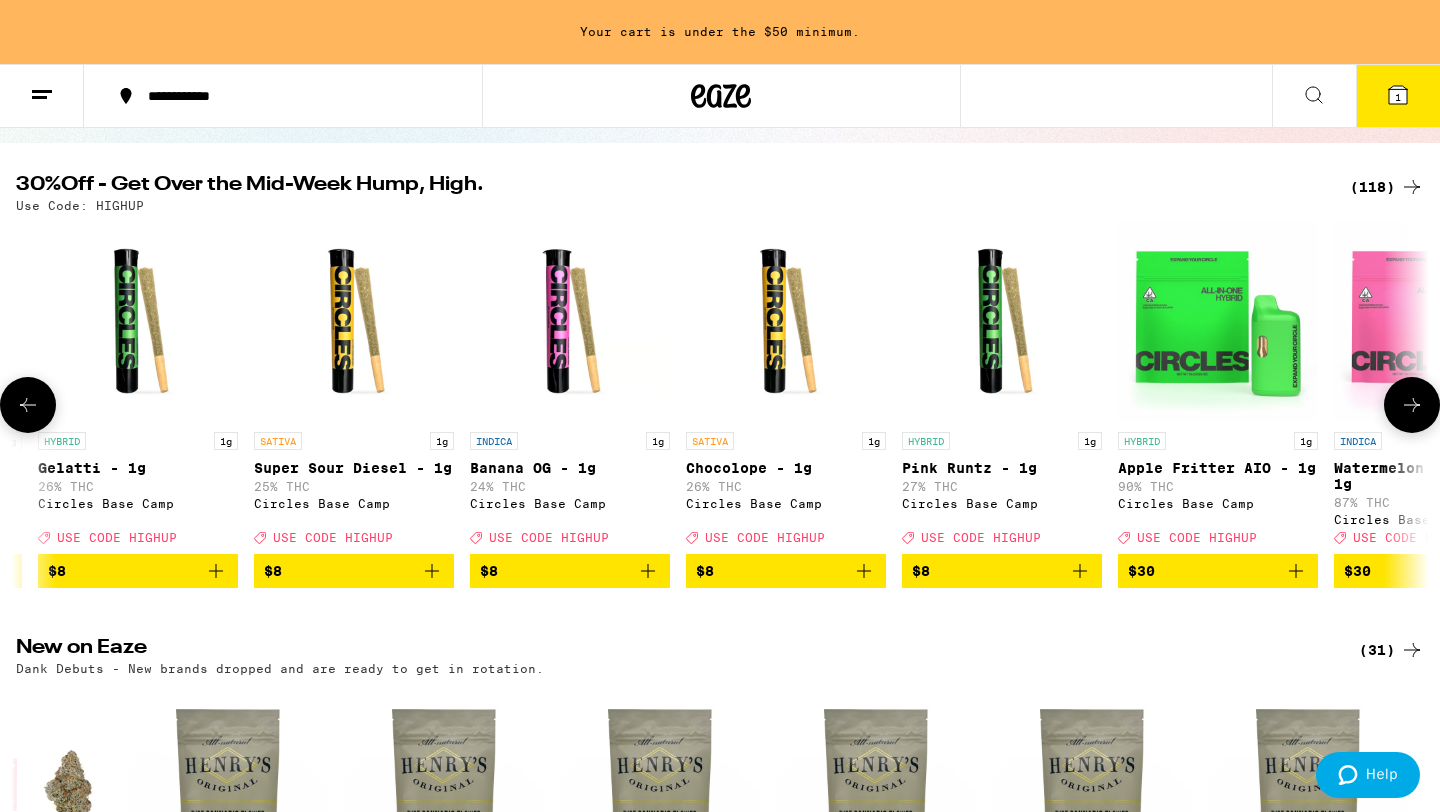 click 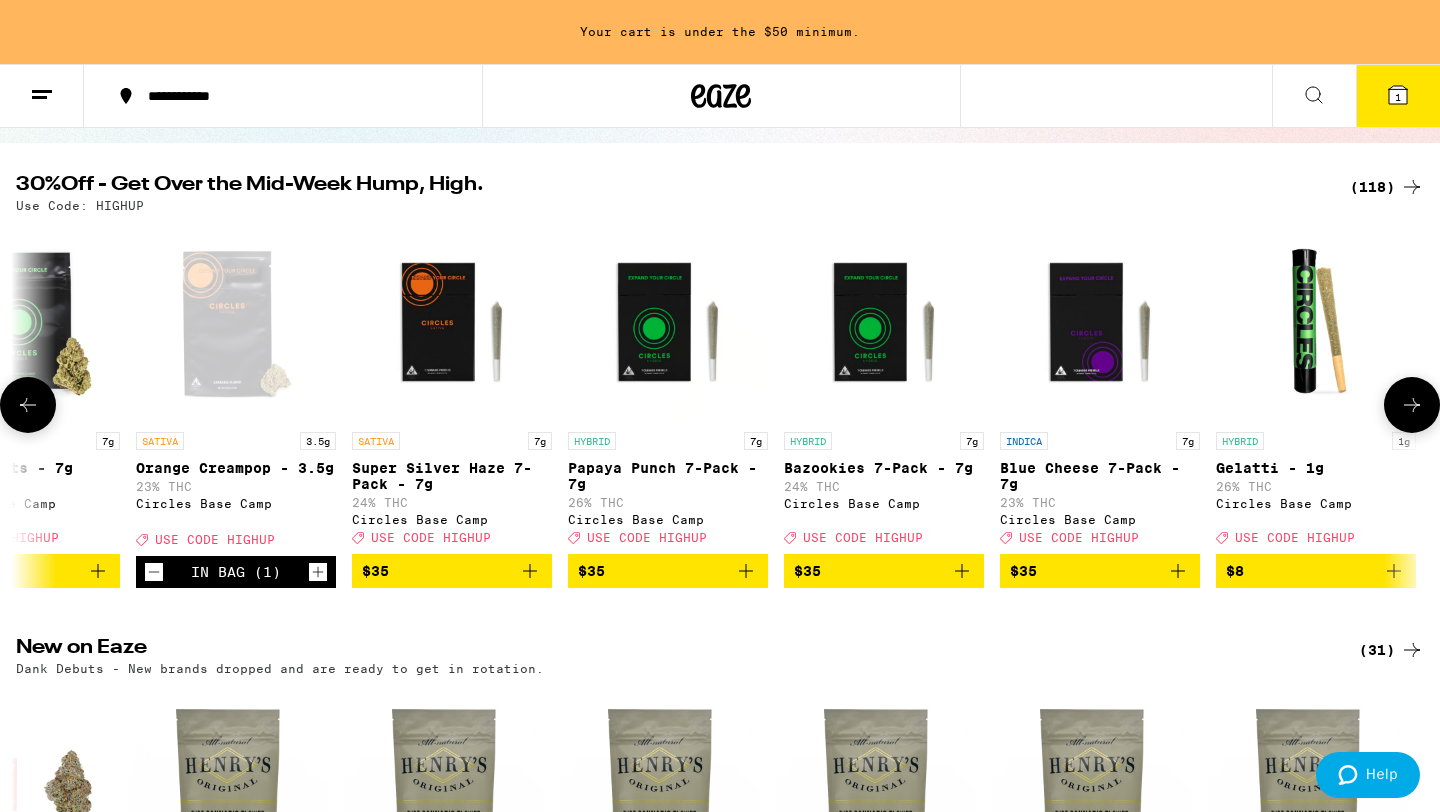 scroll, scrollTop: 0, scrollLeft: 12180, axis: horizontal 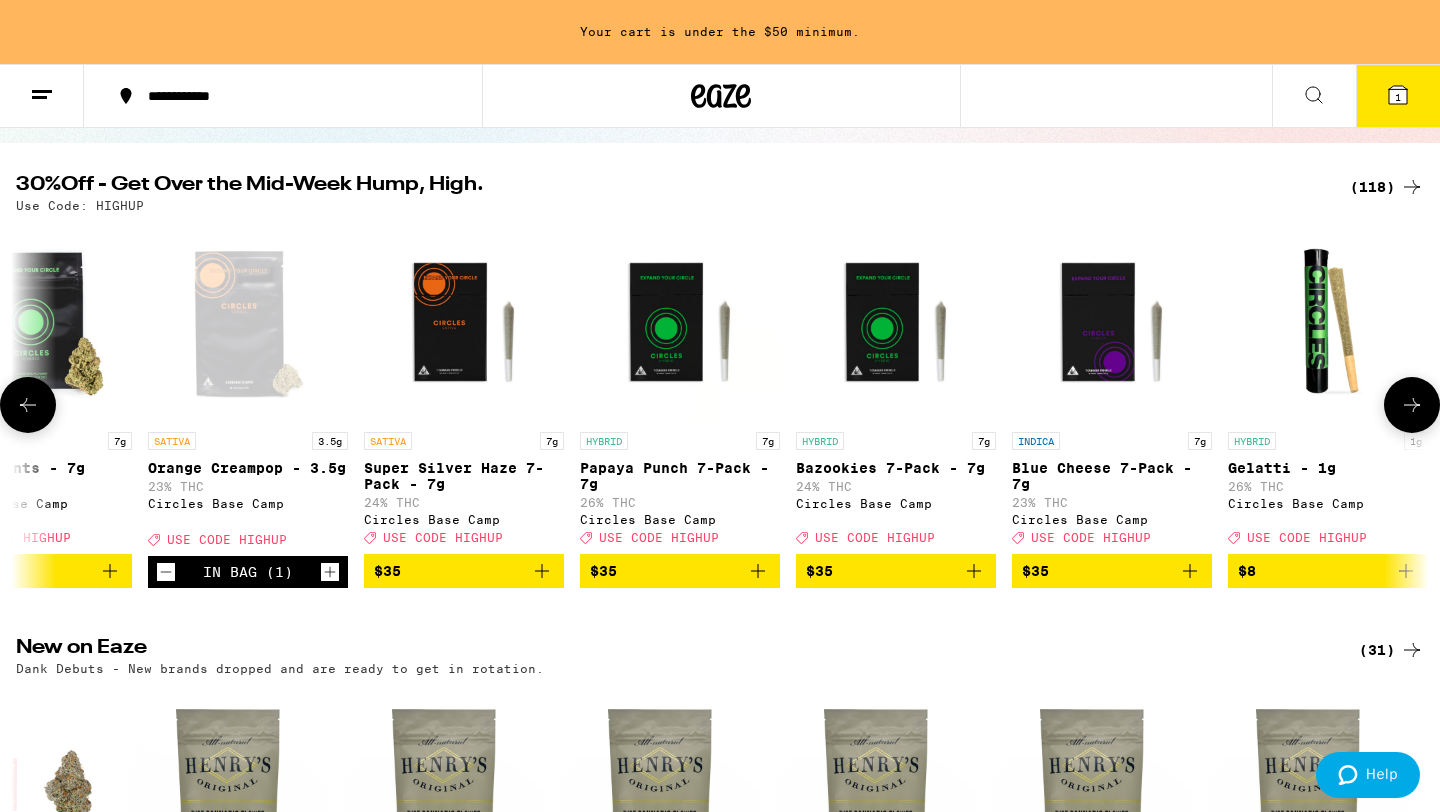 click 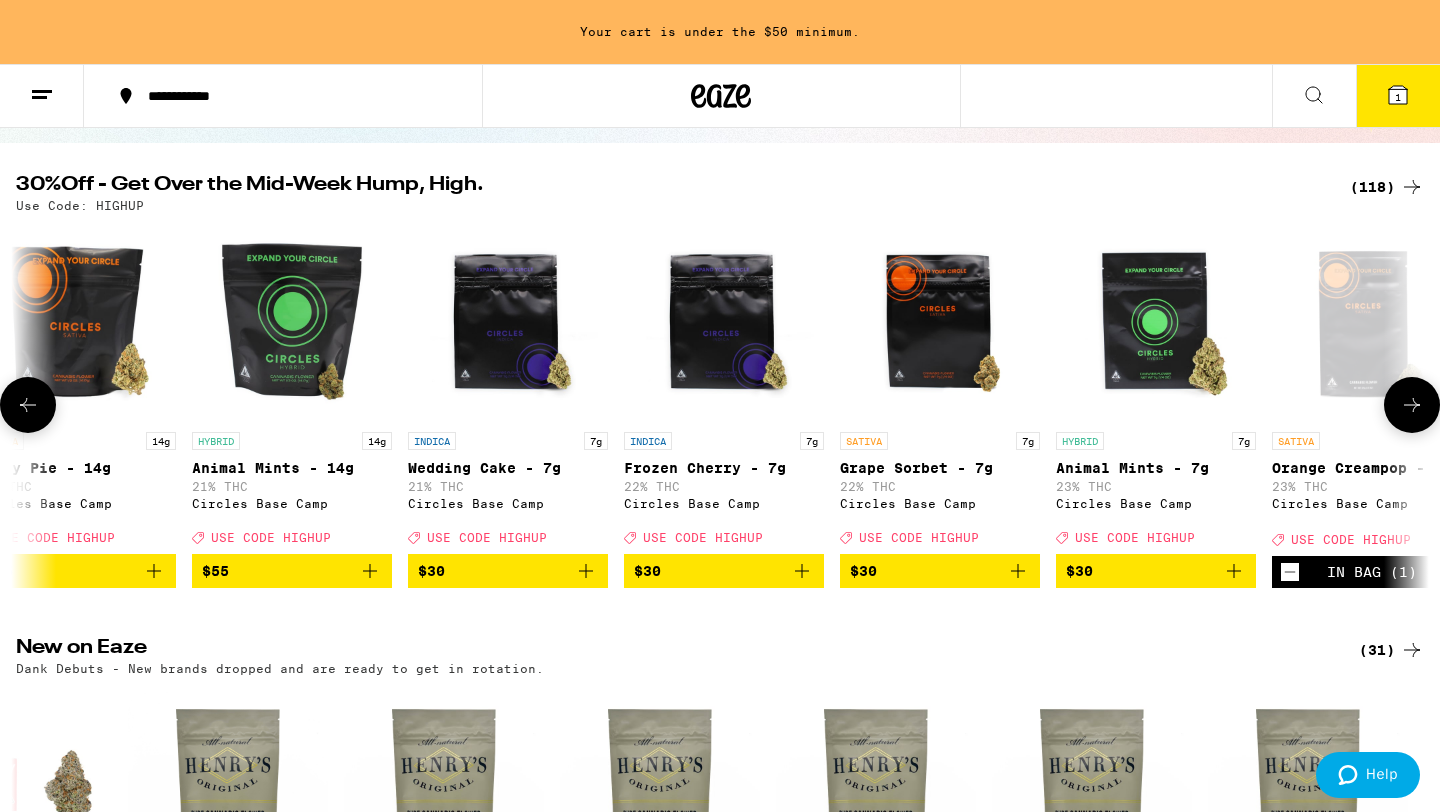 scroll, scrollTop: 0, scrollLeft: 10990, axis: horizontal 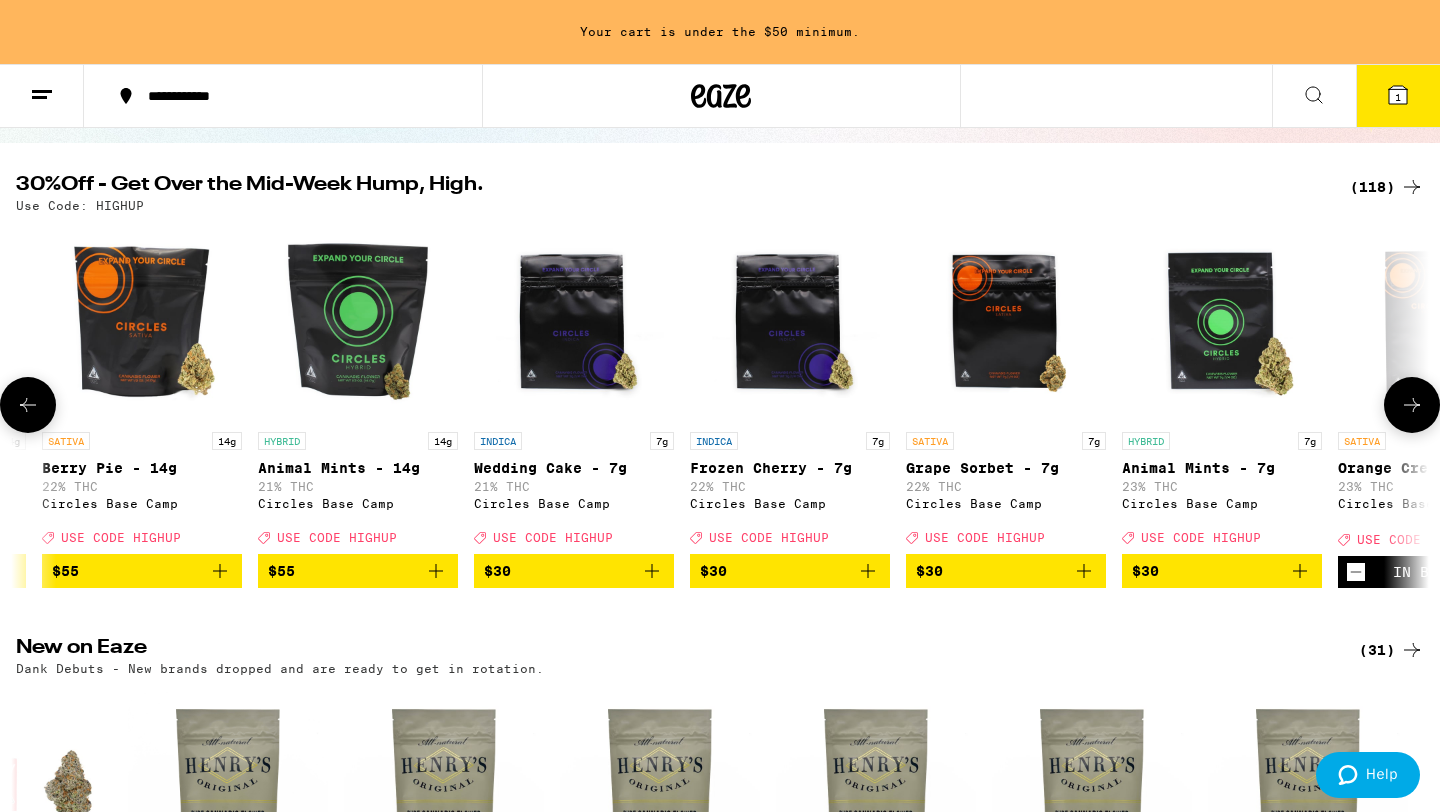 click 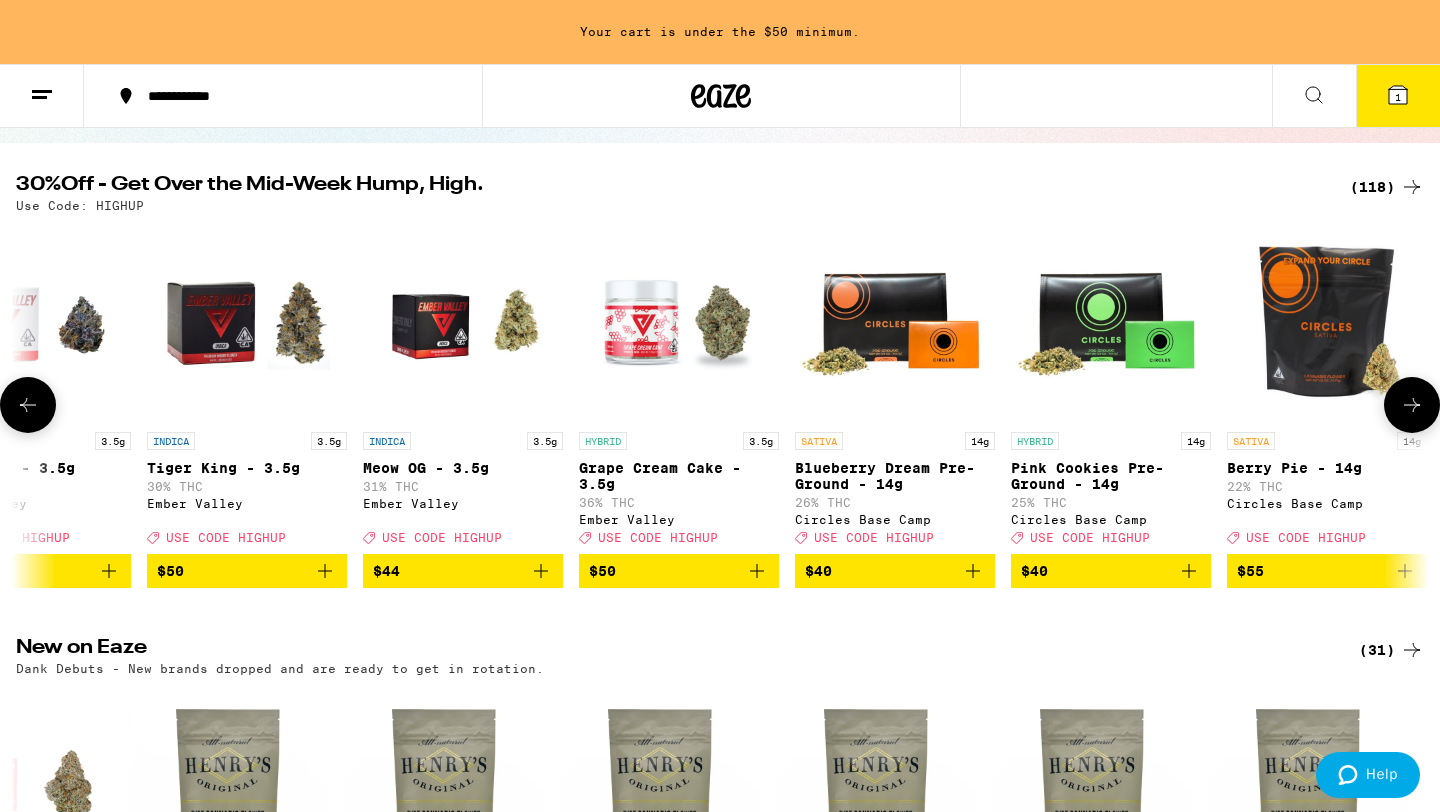 scroll, scrollTop: 0, scrollLeft: 9800, axis: horizontal 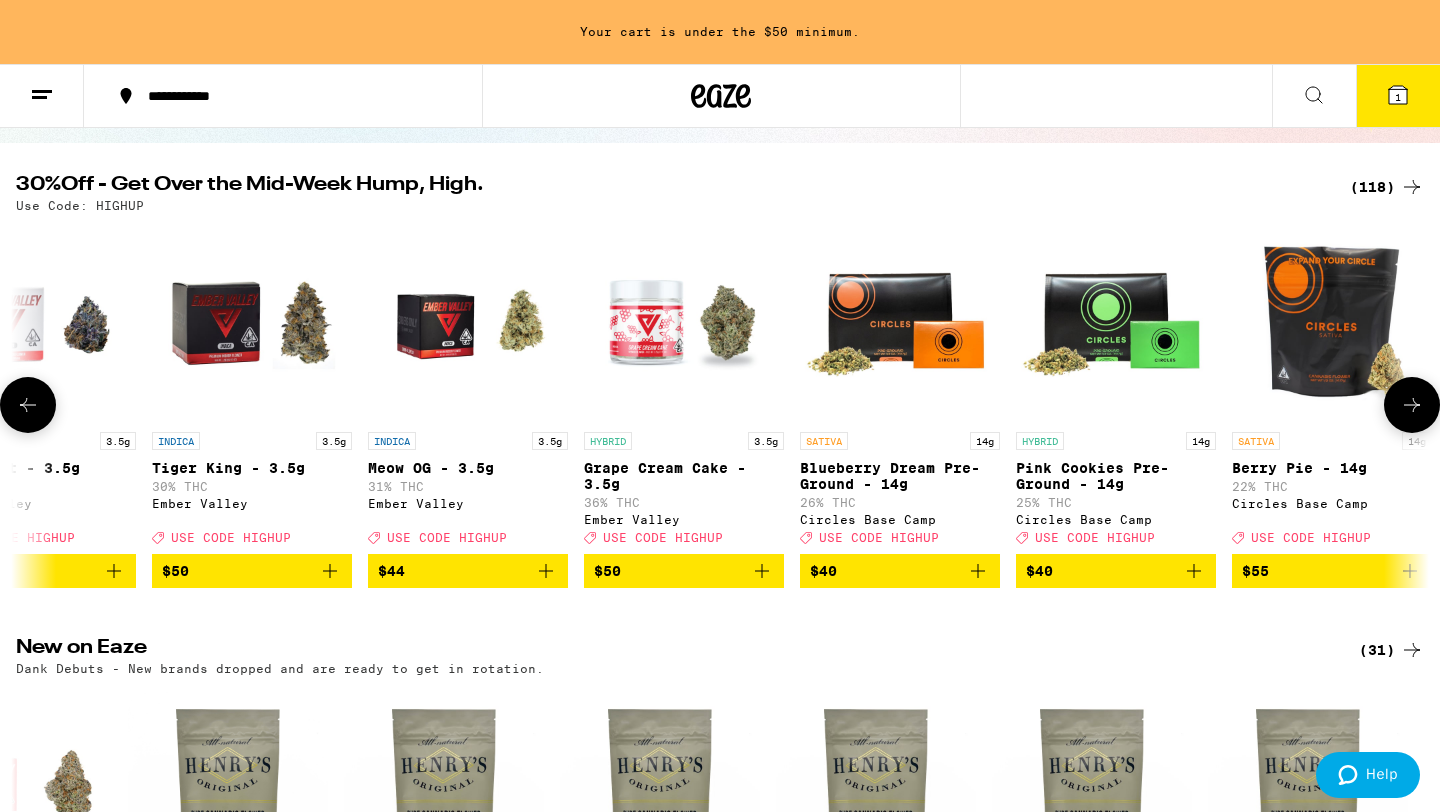 click 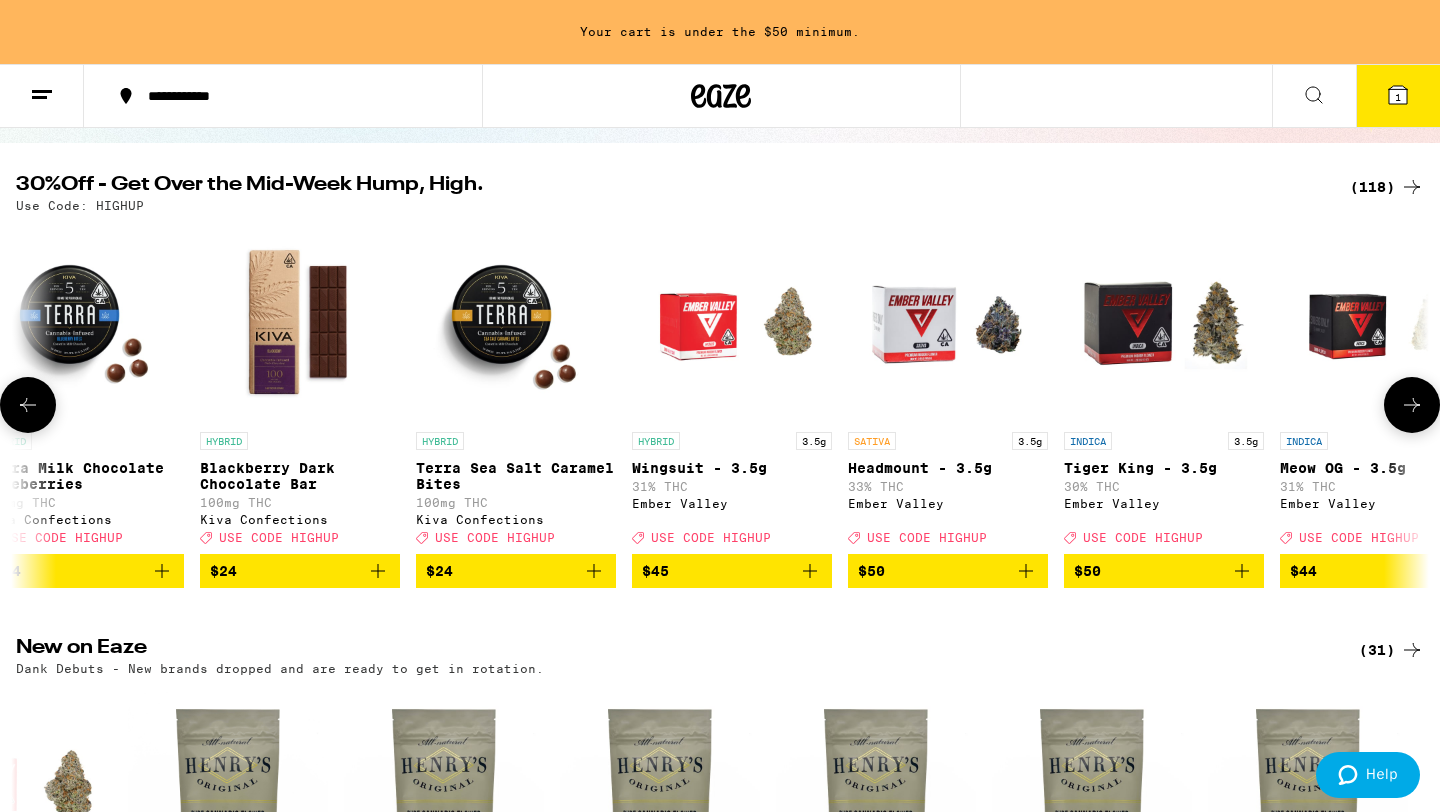 scroll, scrollTop: 0, scrollLeft: 8610, axis: horizontal 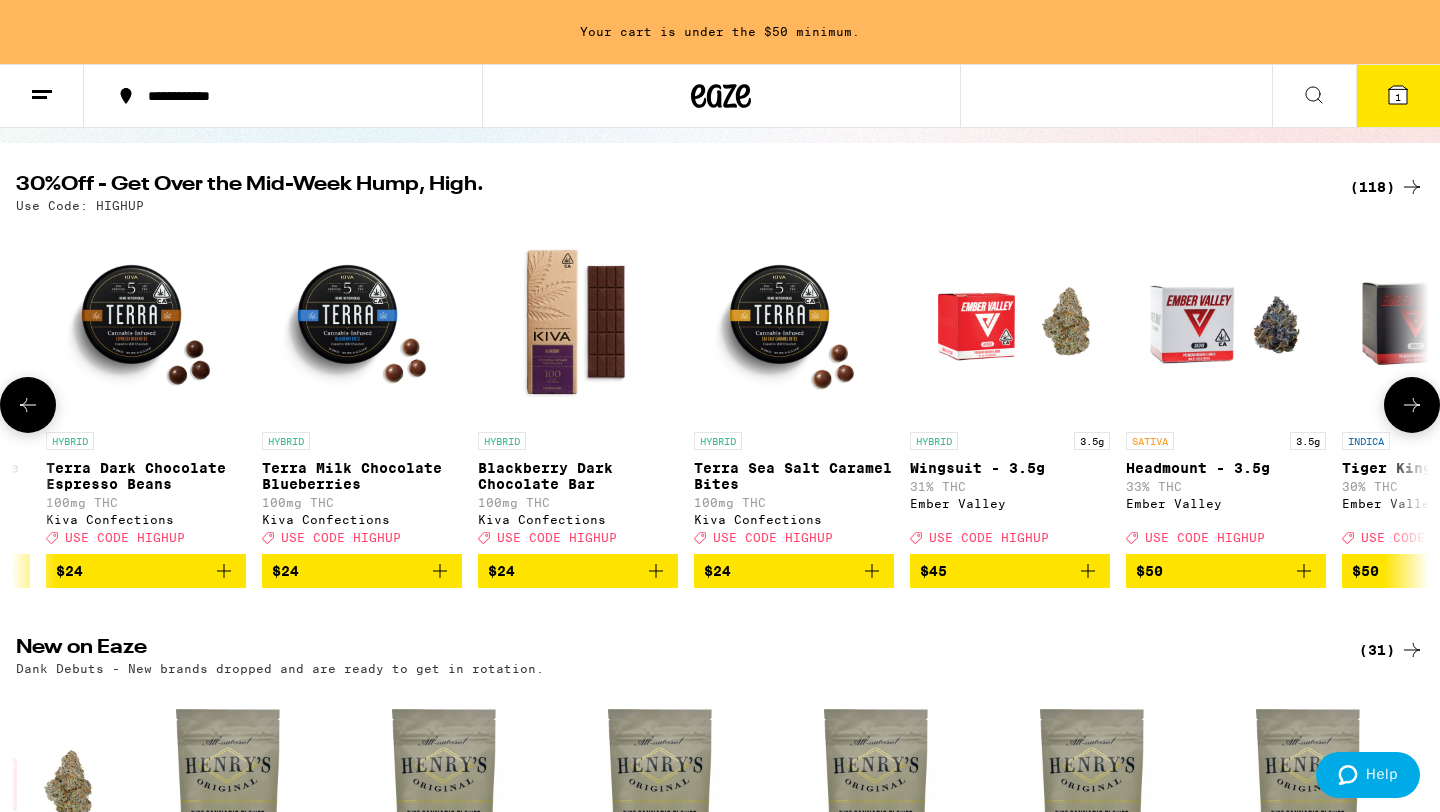click 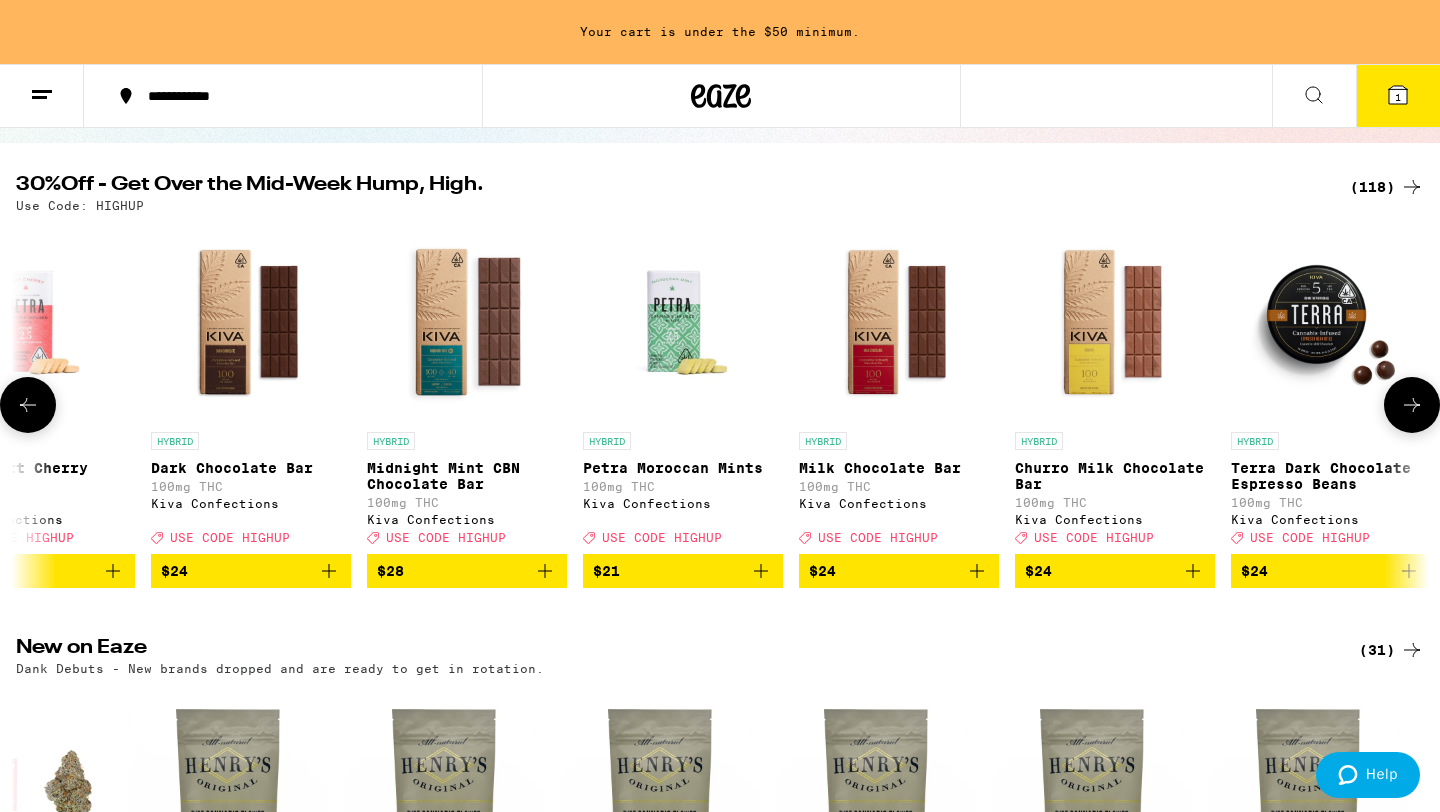 scroll, scrollTop: 0, scrollLeft: 7420, axis: horizontal 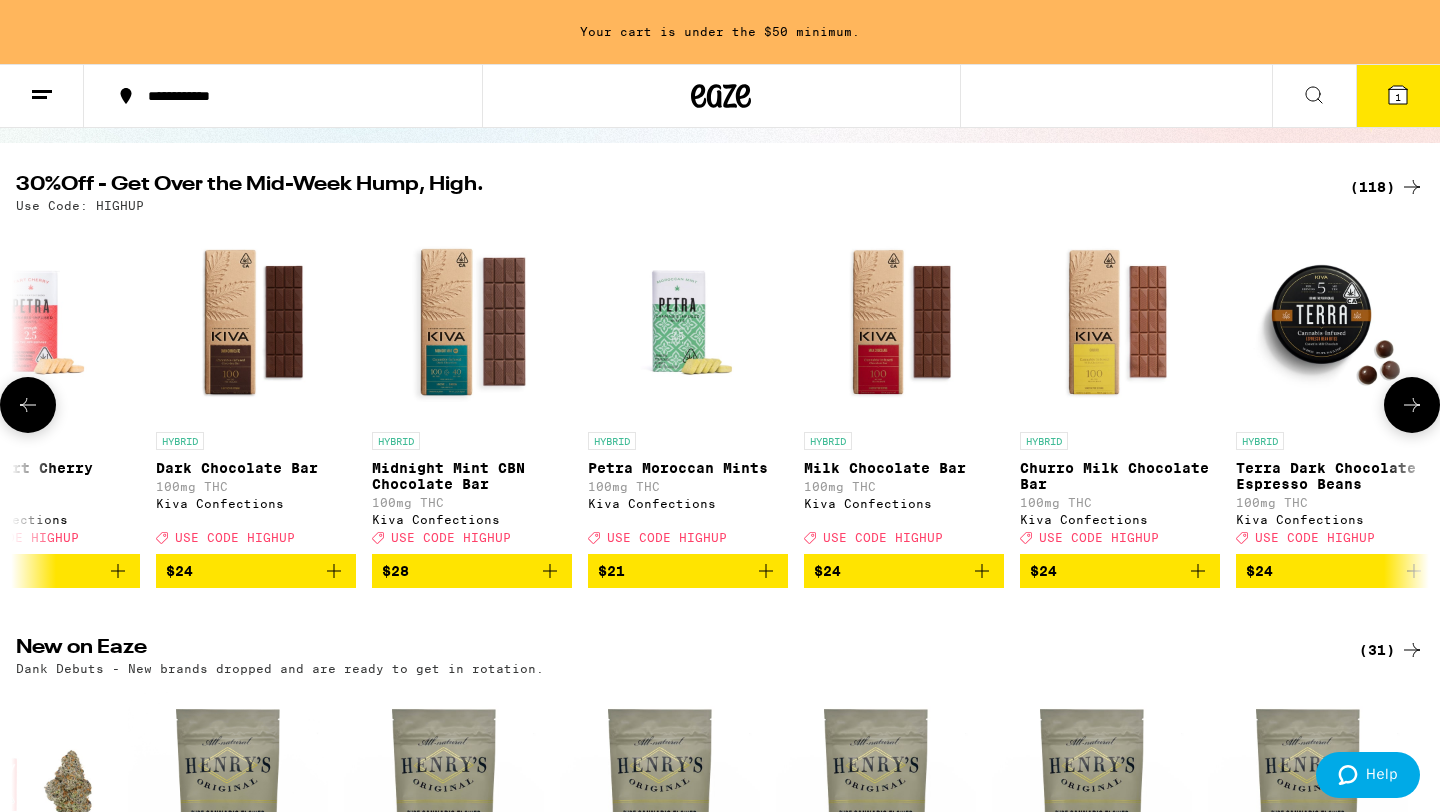 click 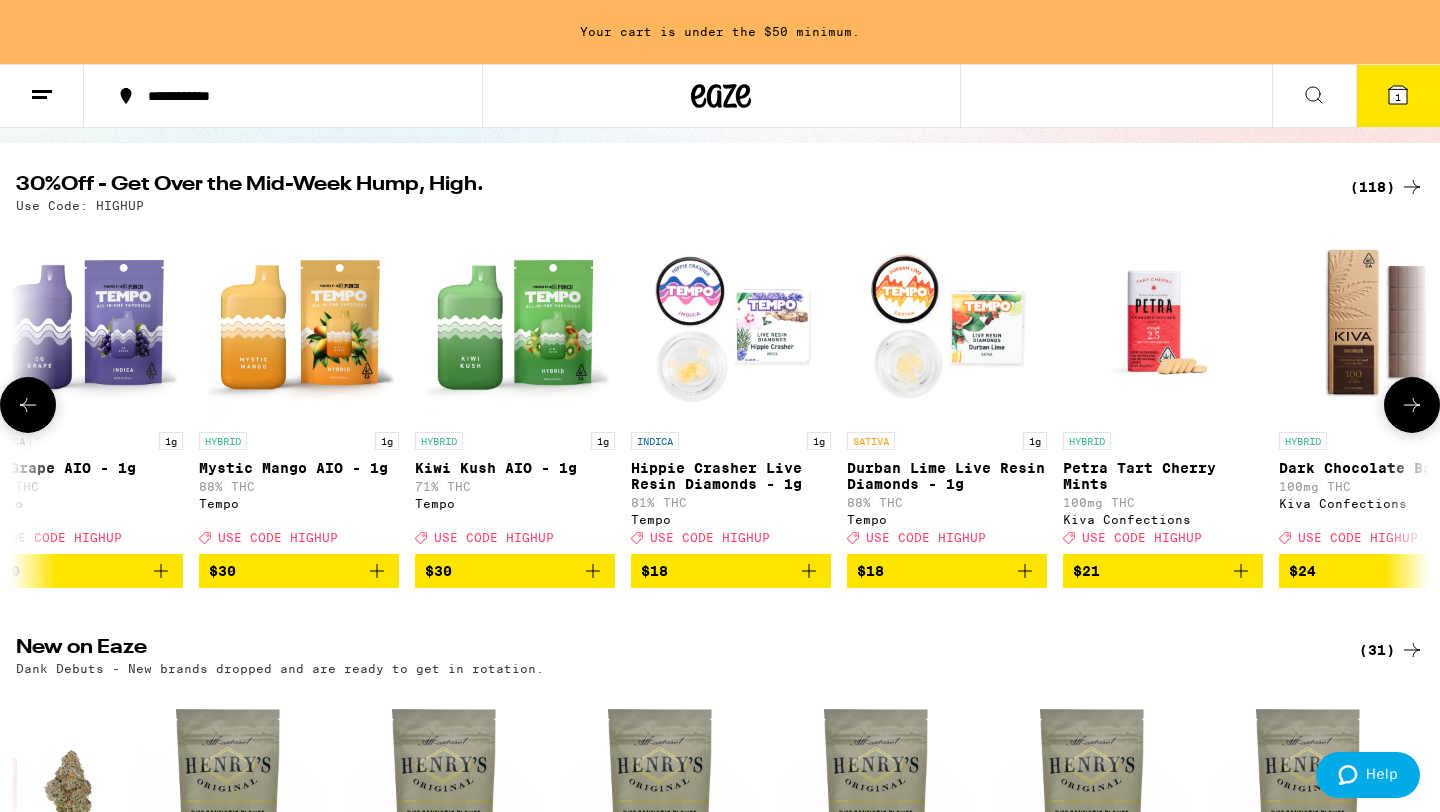 scroll, scrollTop: 0, scrollLeft: 6230, axis: horizontal 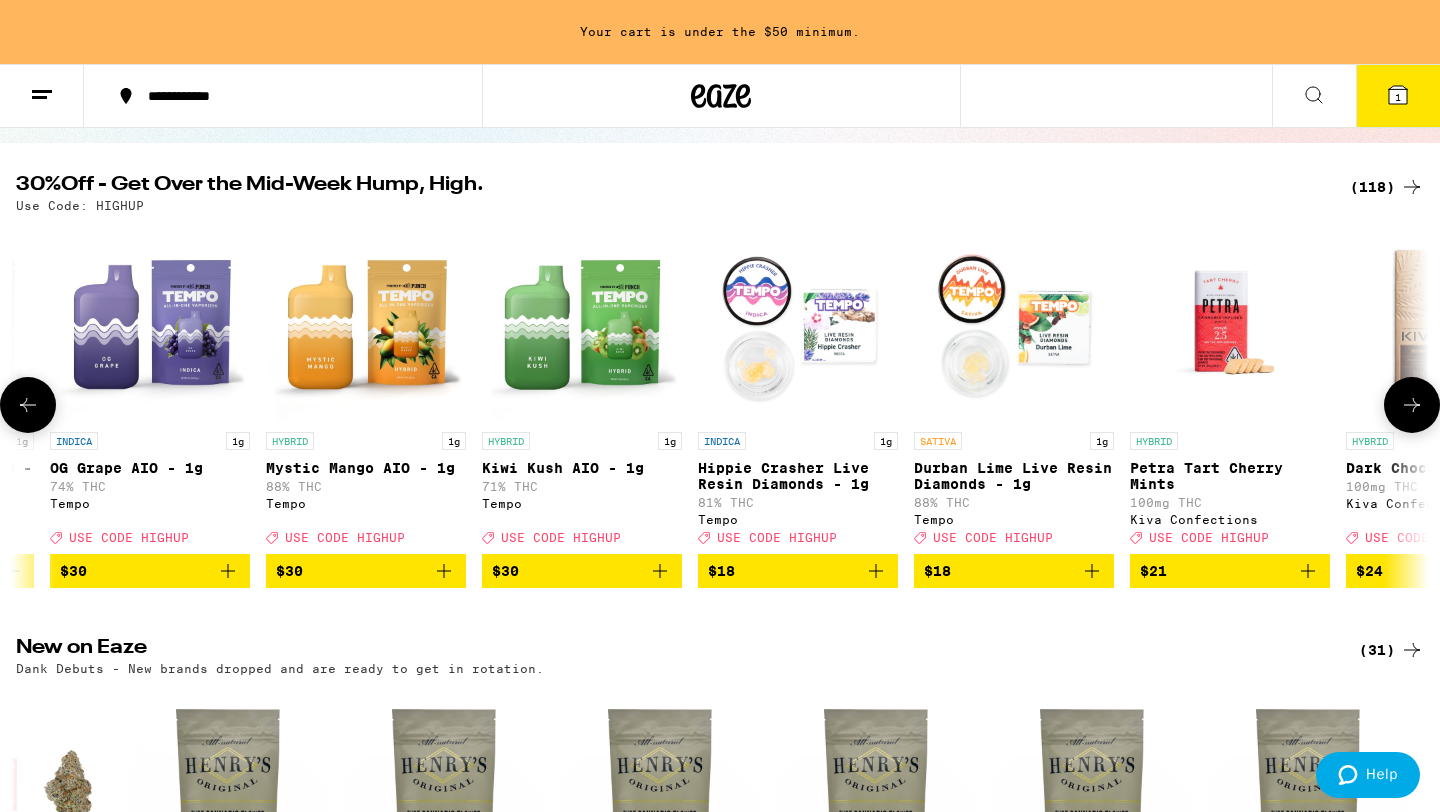 click 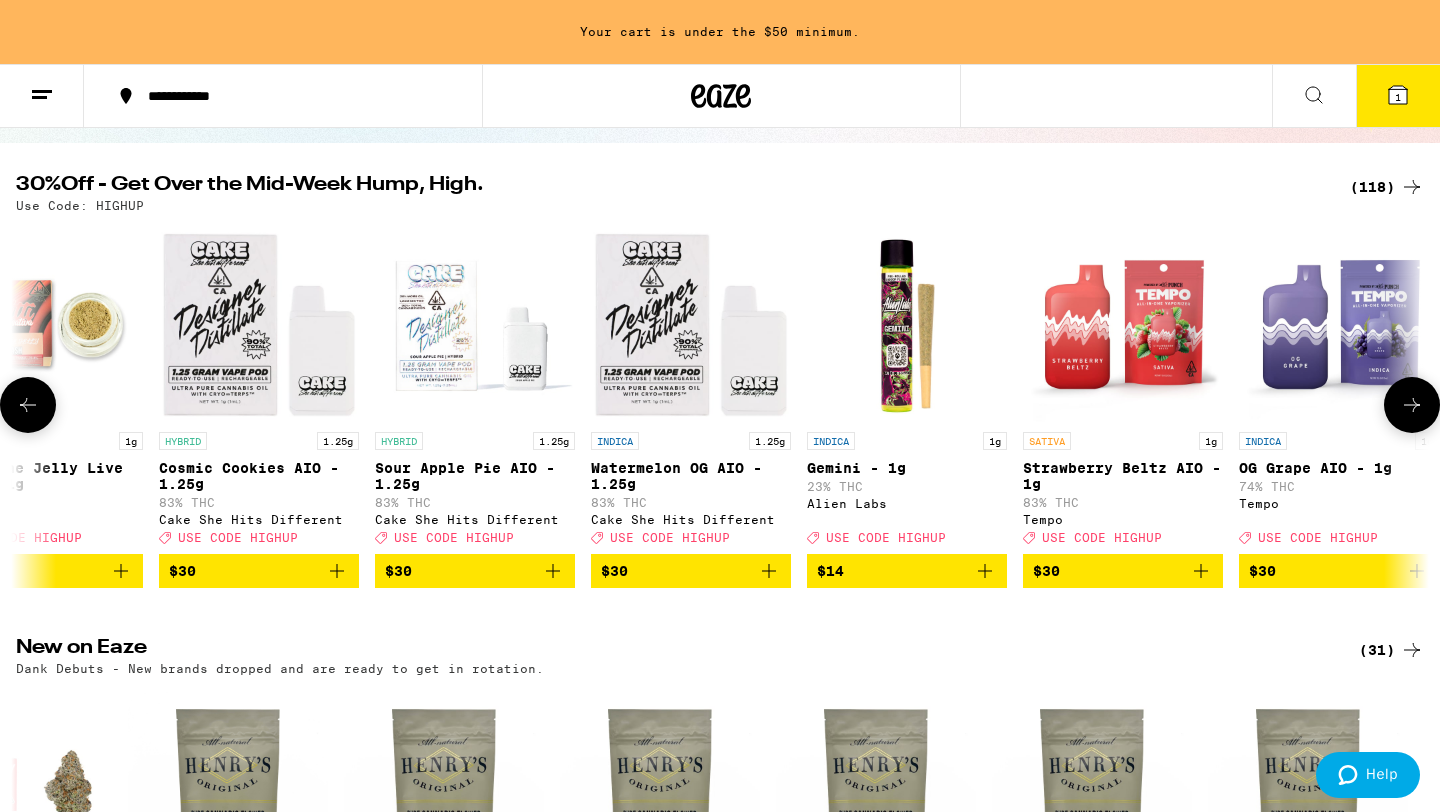 scroll, scrollTop: 0, scrollLeft: 5040, axis: horizontal 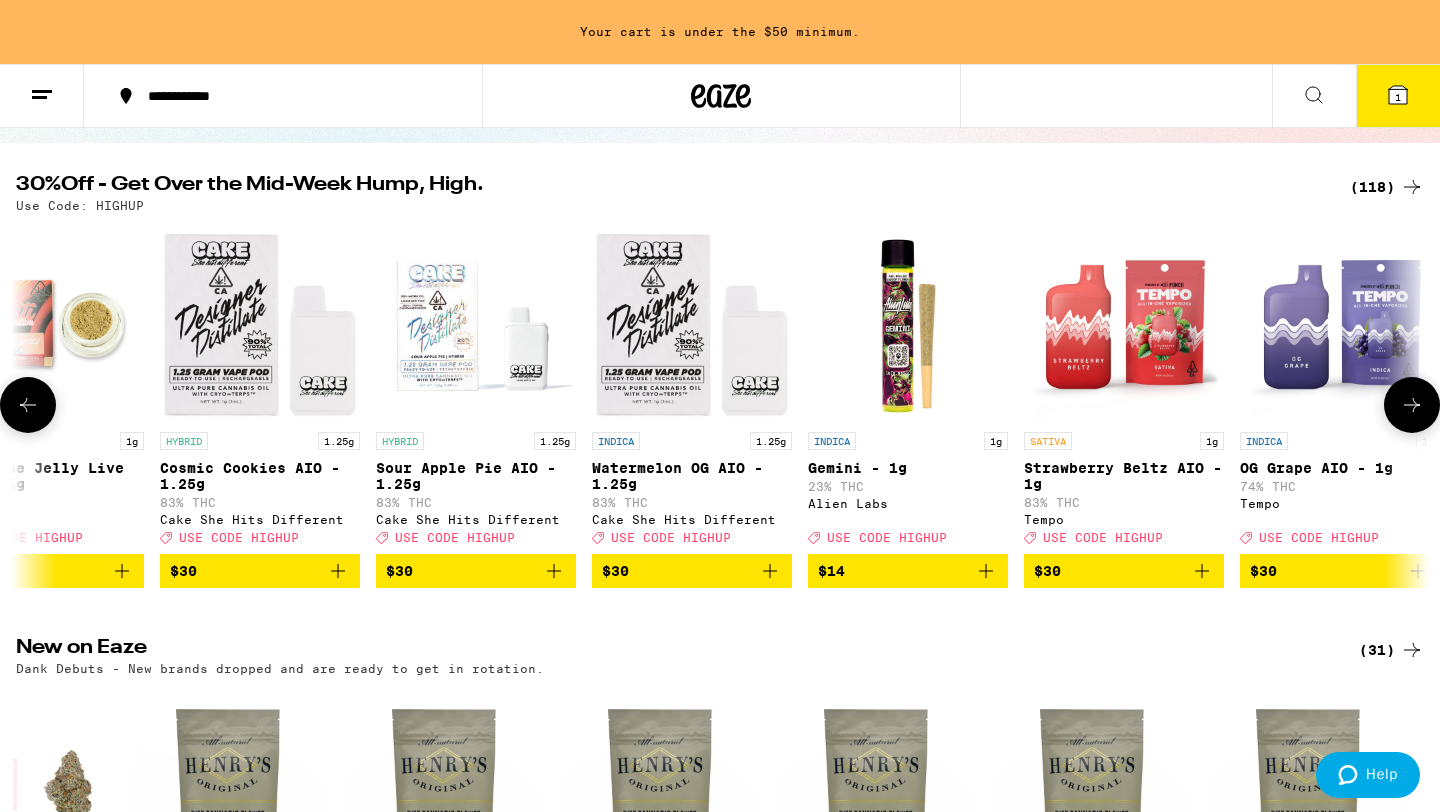 click 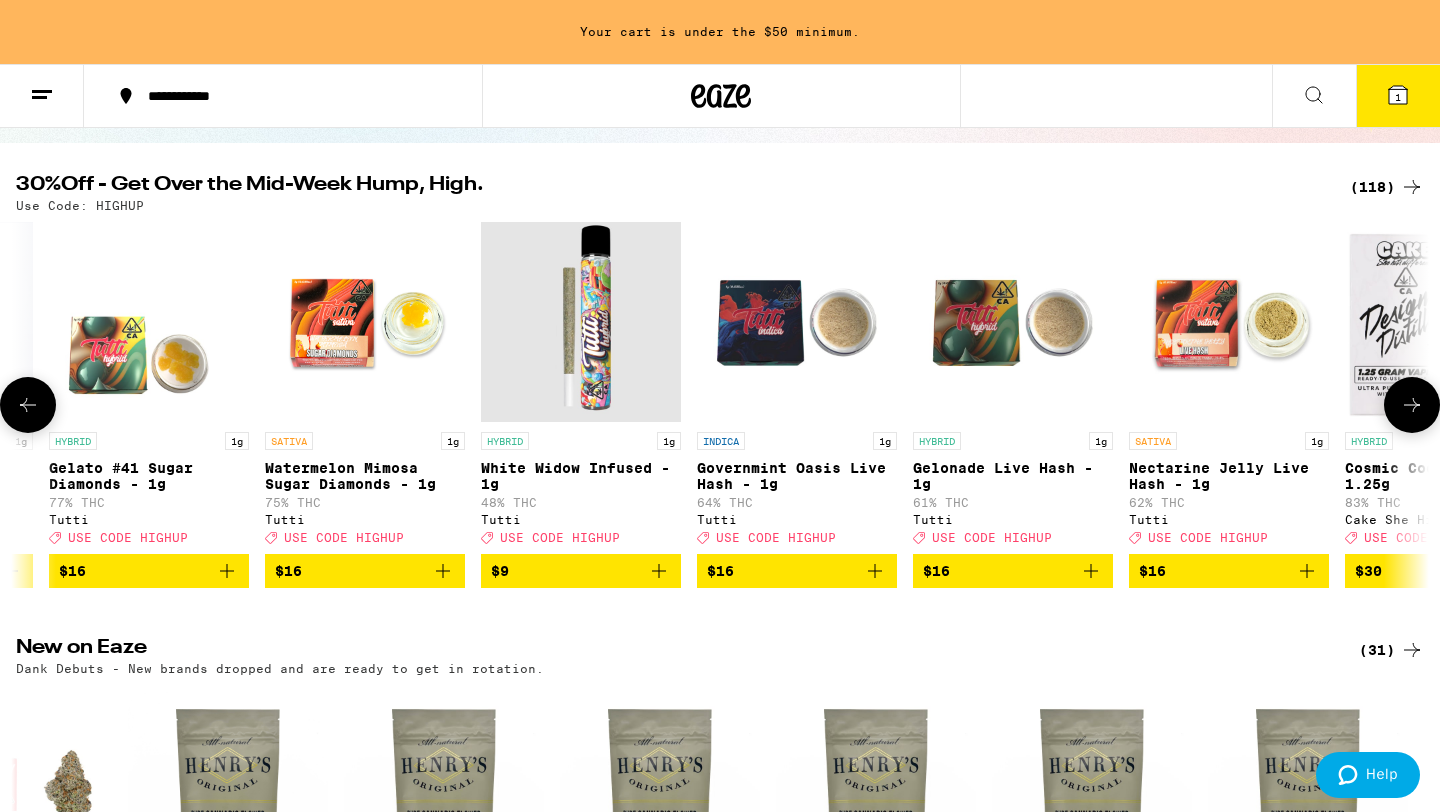 scroll, scrollTop: 0, scrollLeft: 3850, axis: horizontal 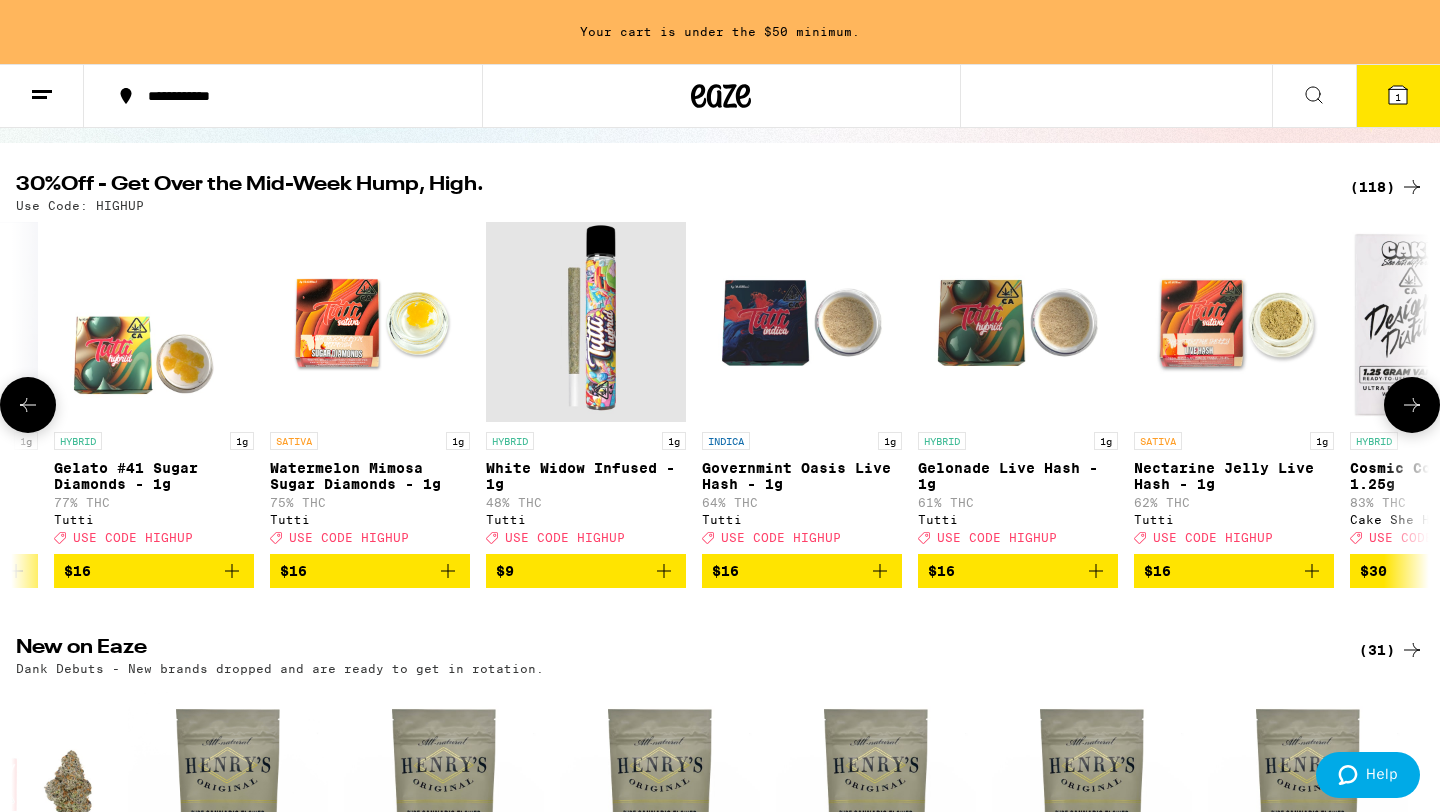 click 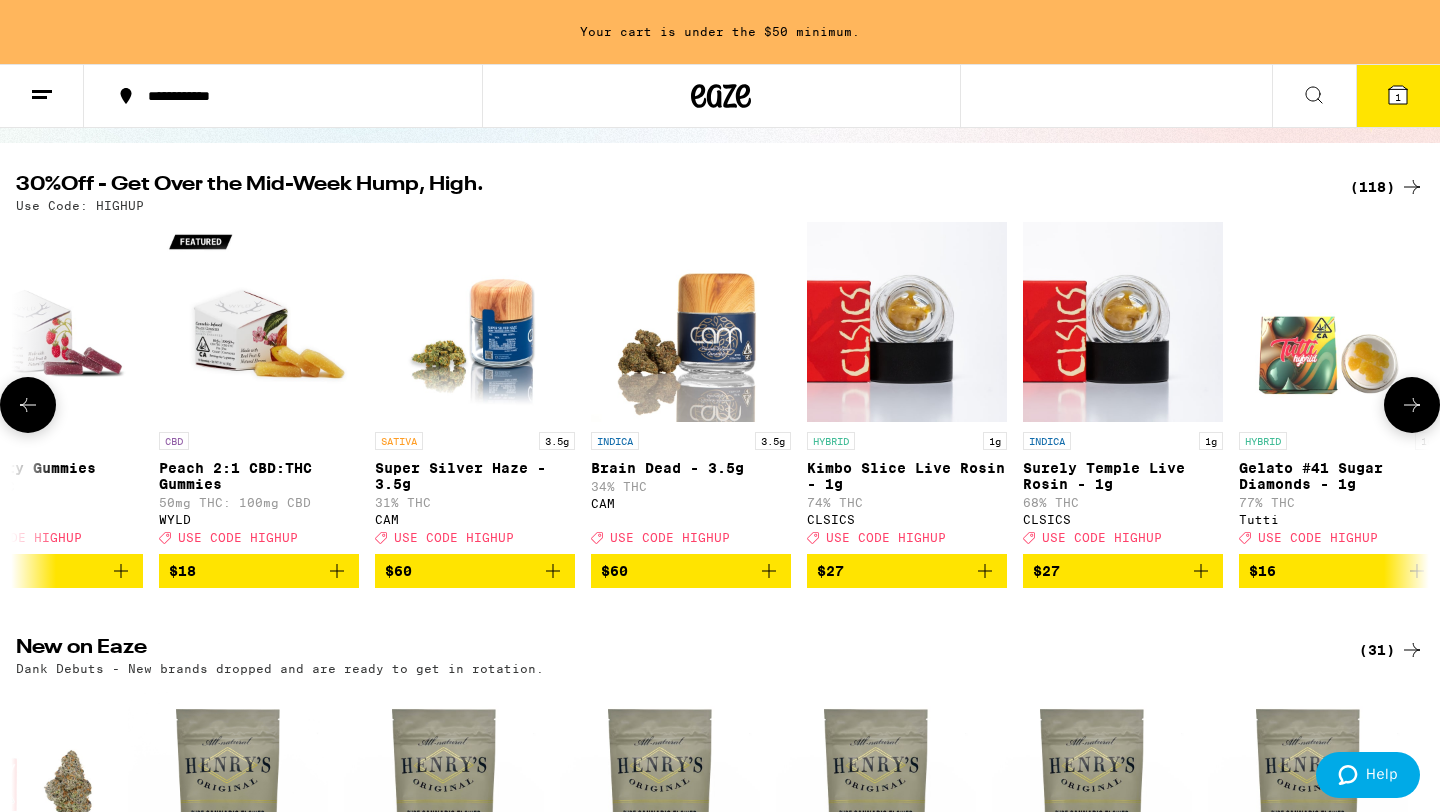 scroll, scrollTop: 0, scrollLeft: 2660, axis: horizontal 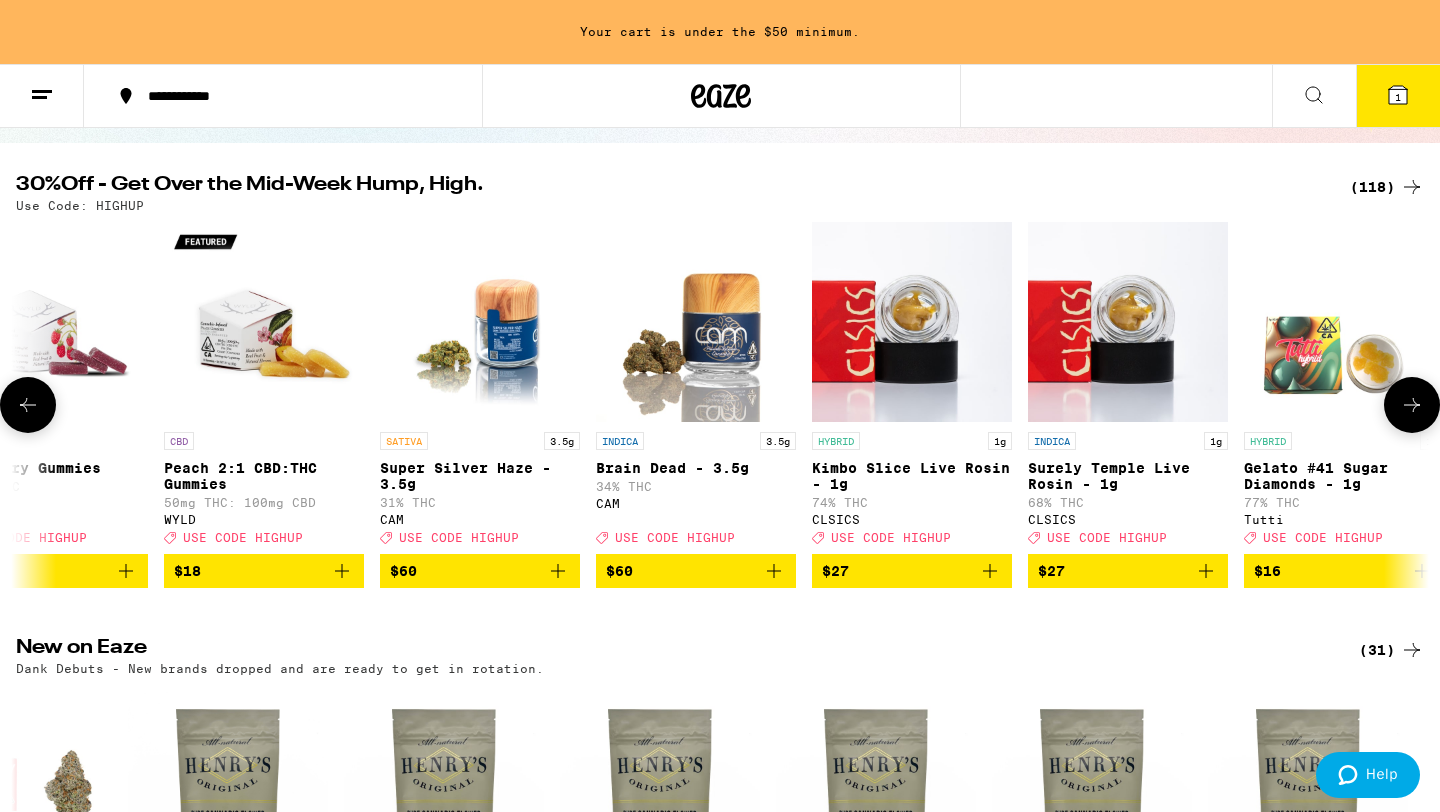 click 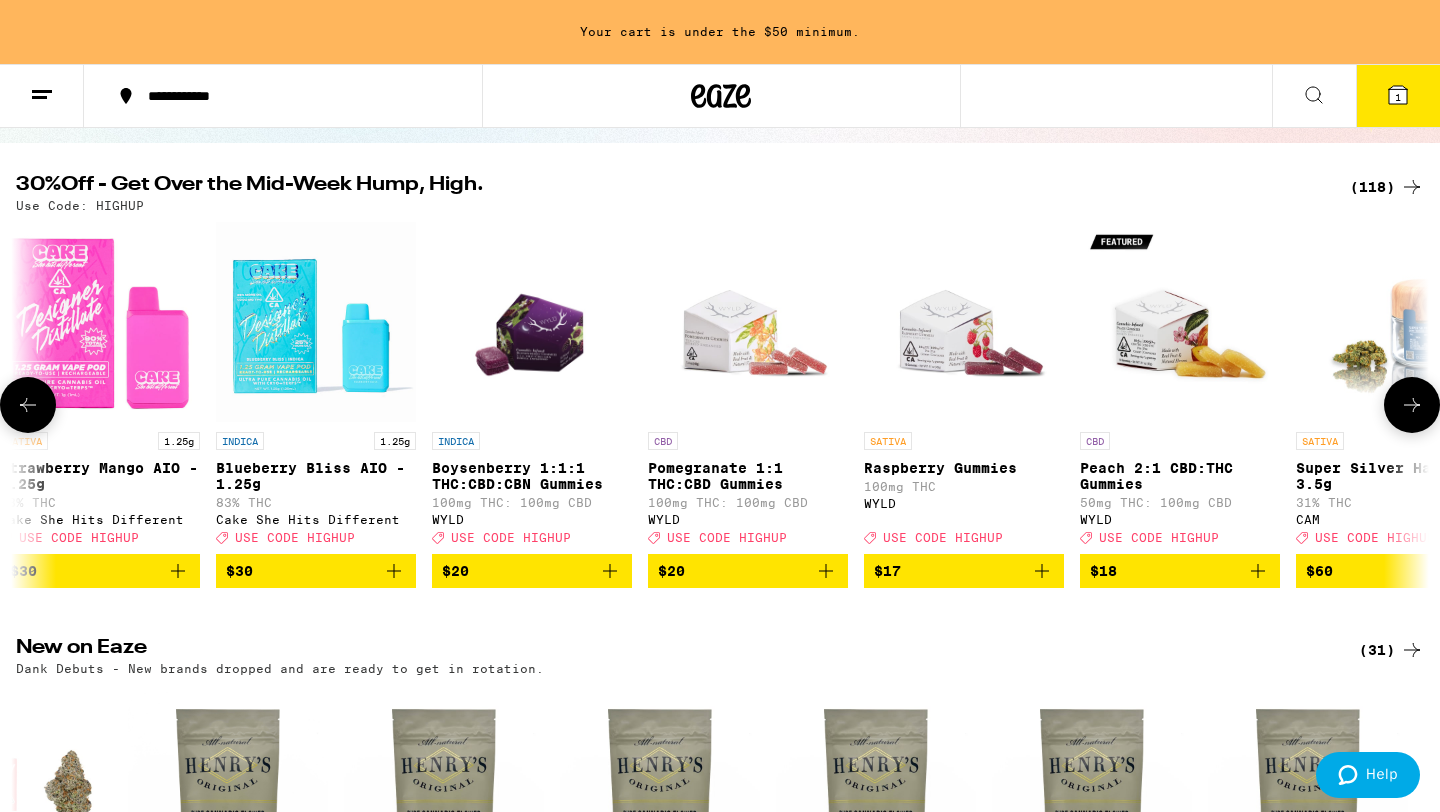 scroll, scrollTop: 0, scrollLeft: 1470, axis: horizontal 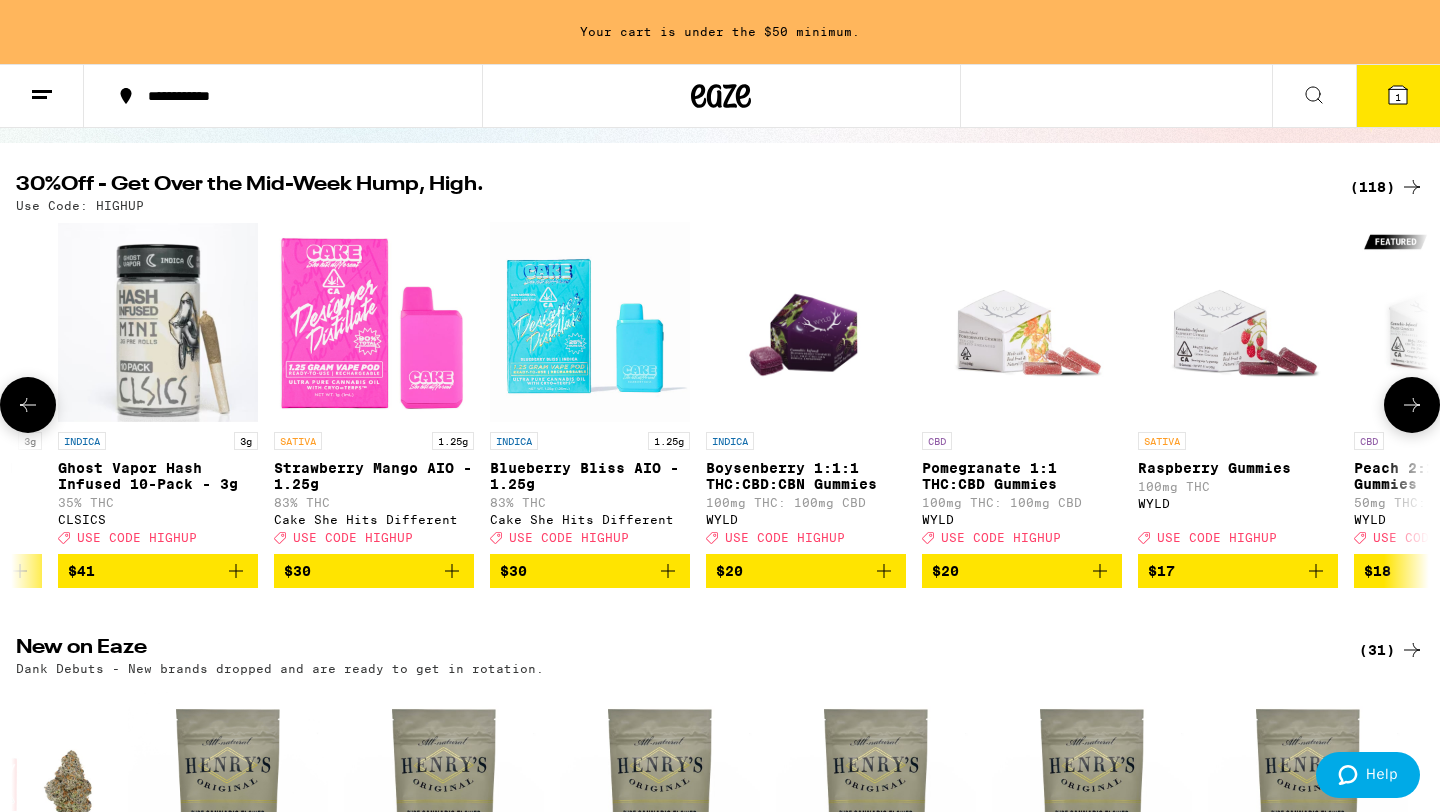 click 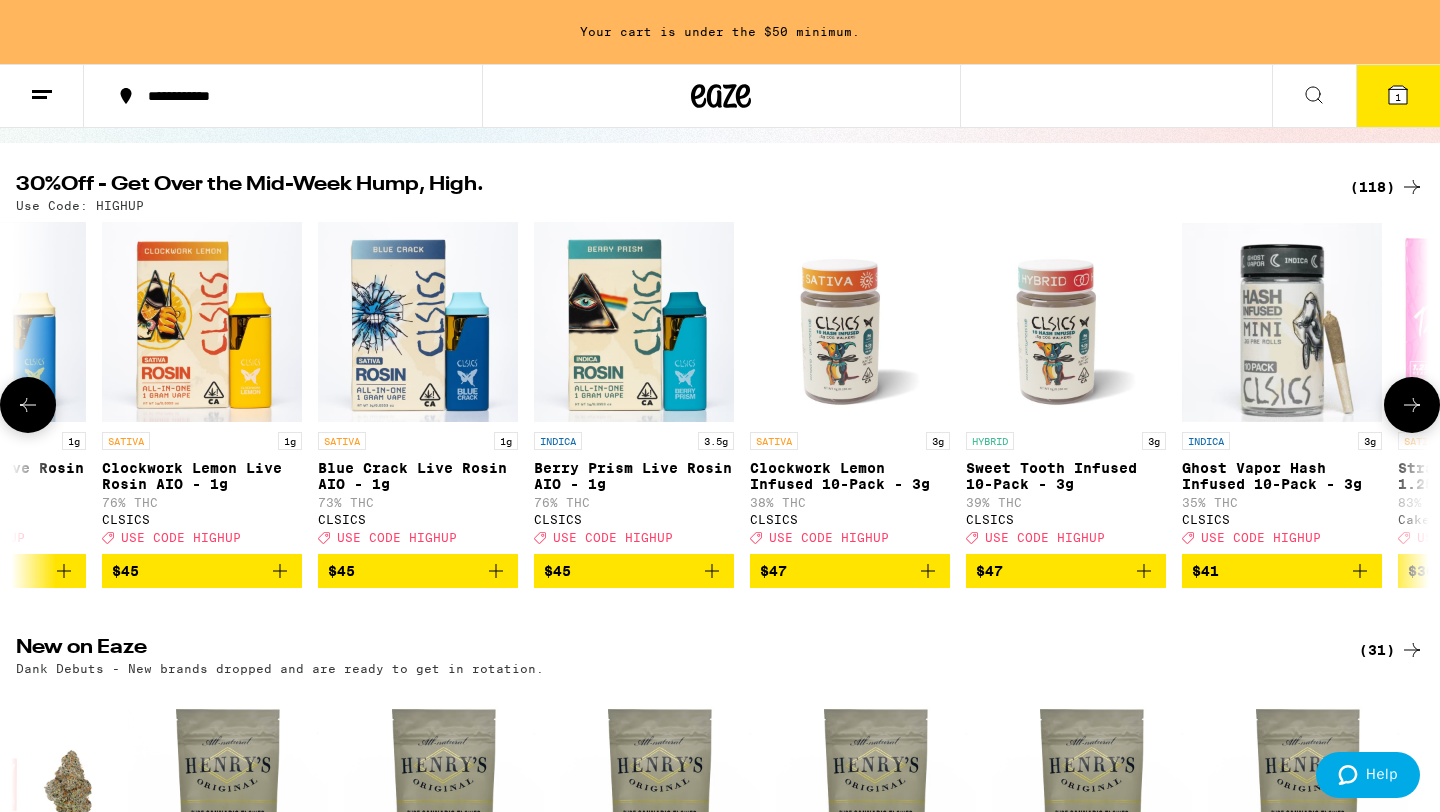 scroll, scrollTop: 0, scrollLeft: 280, axis: horizontal 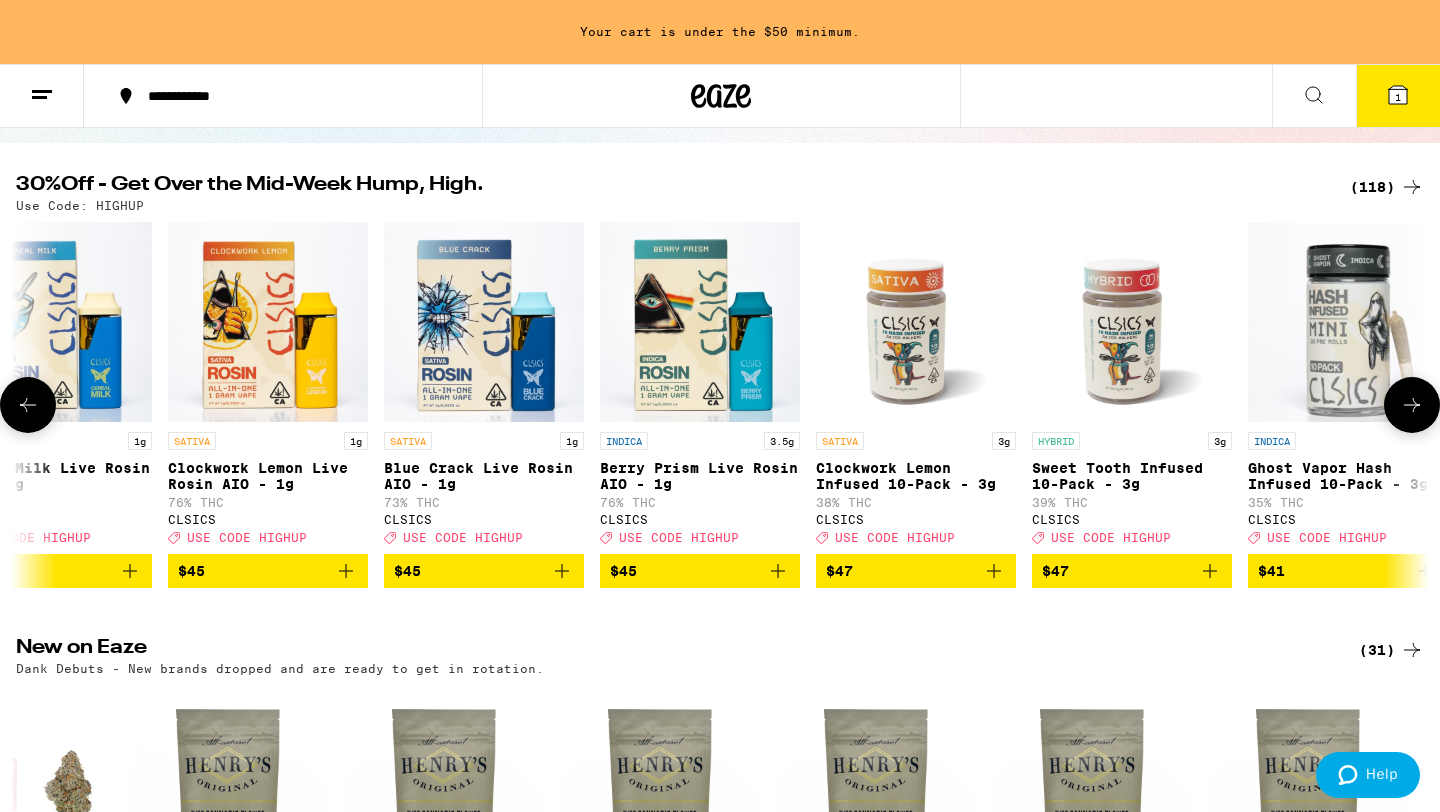 click 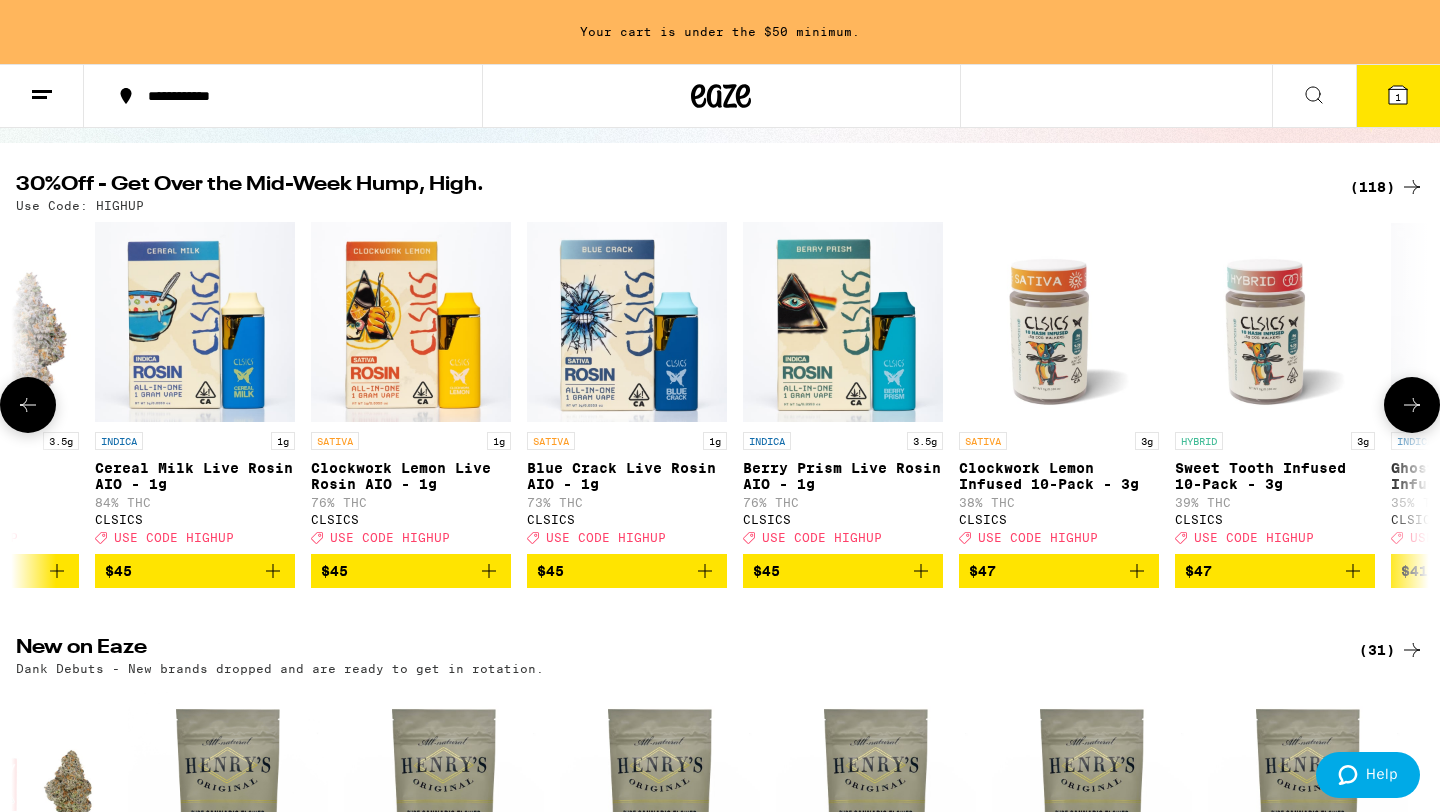 scroll, scrollTop: 0, scrollLeft: 0, axis: both 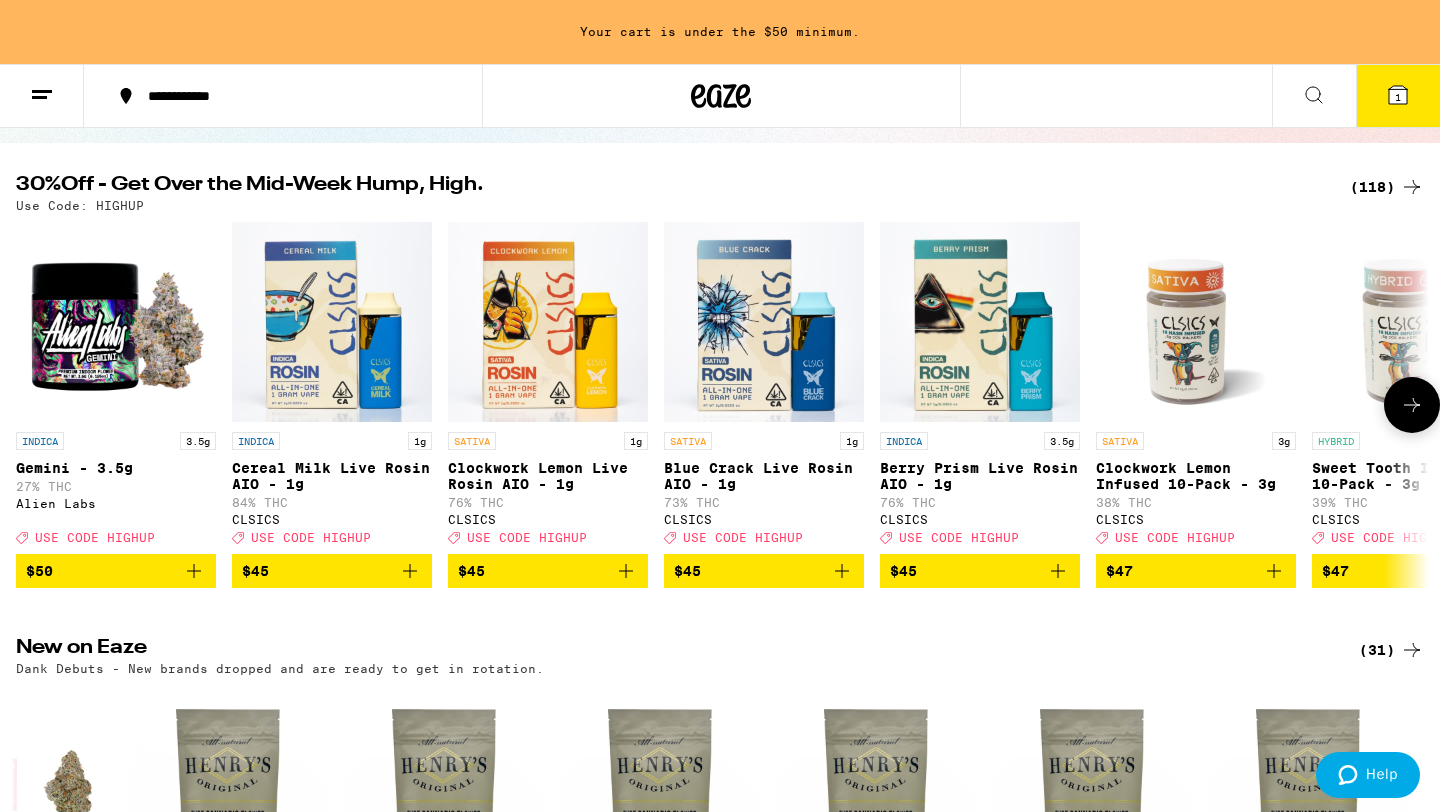 click 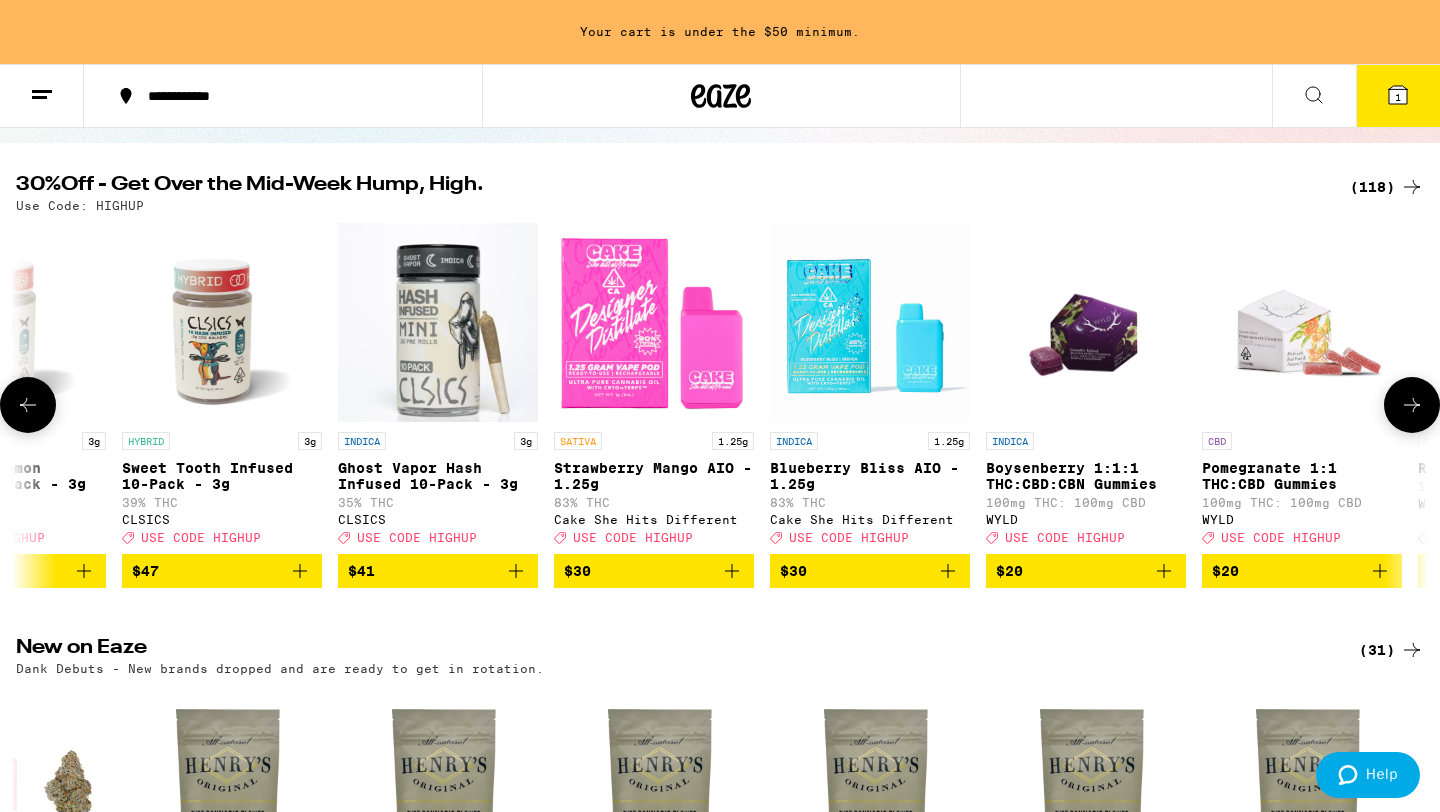 click 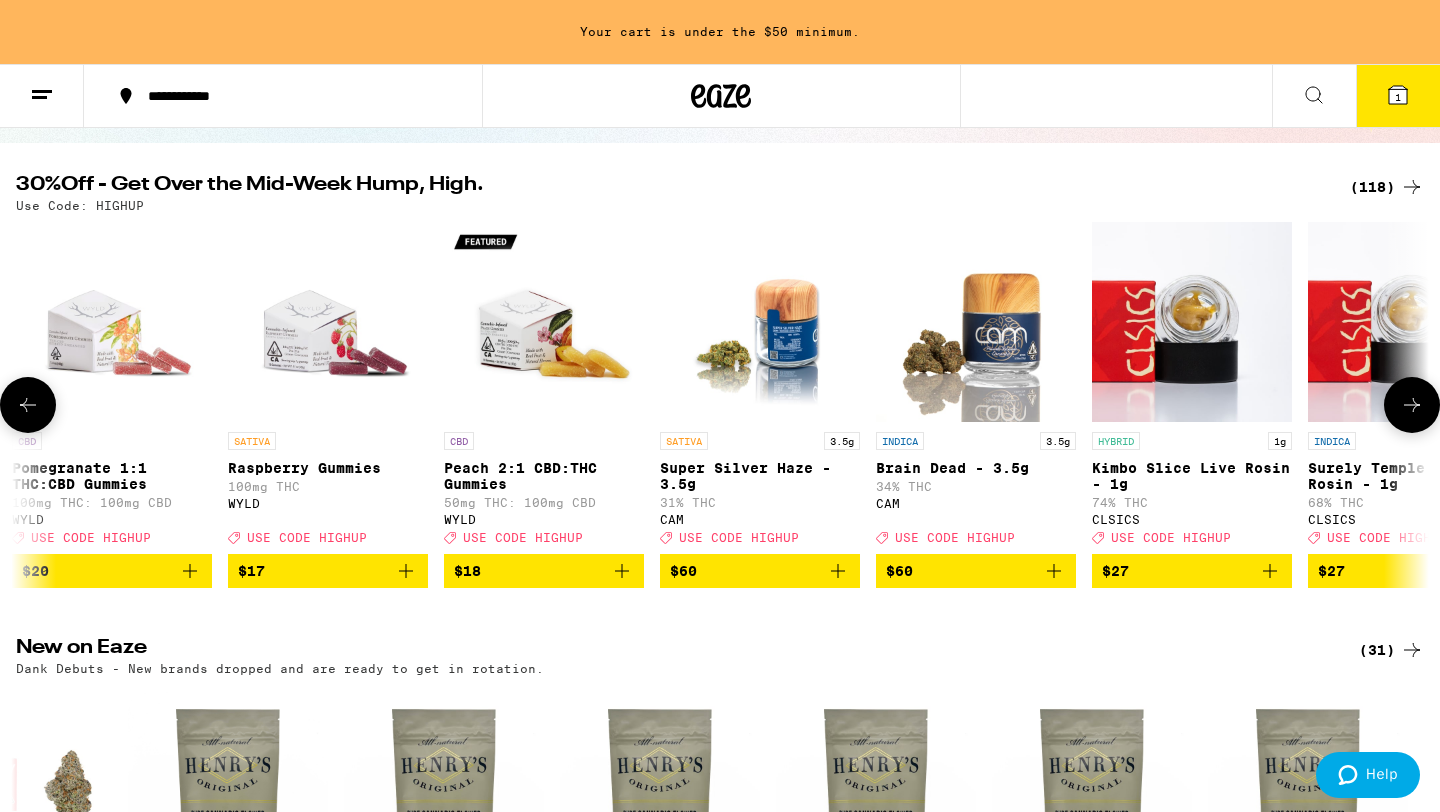 click 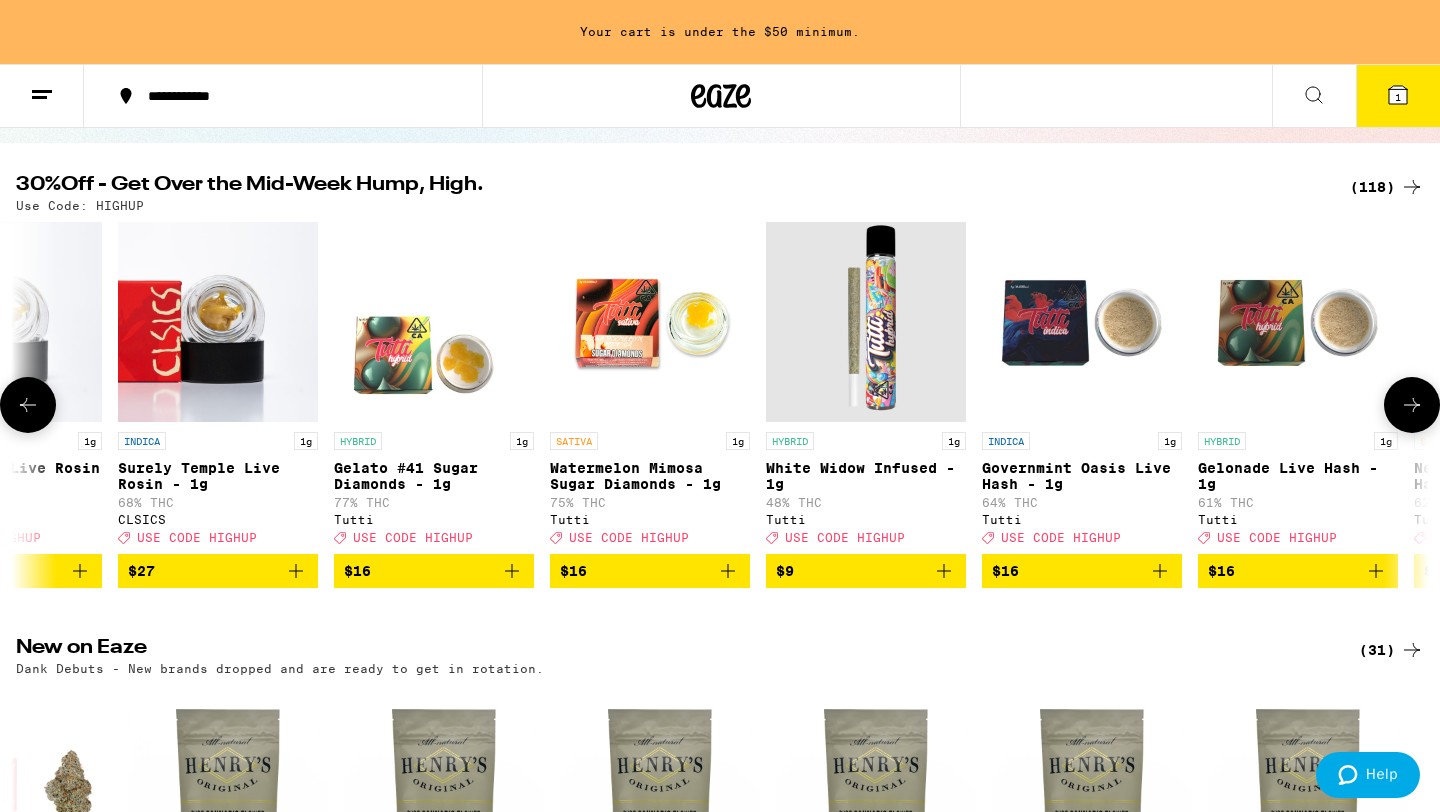 click 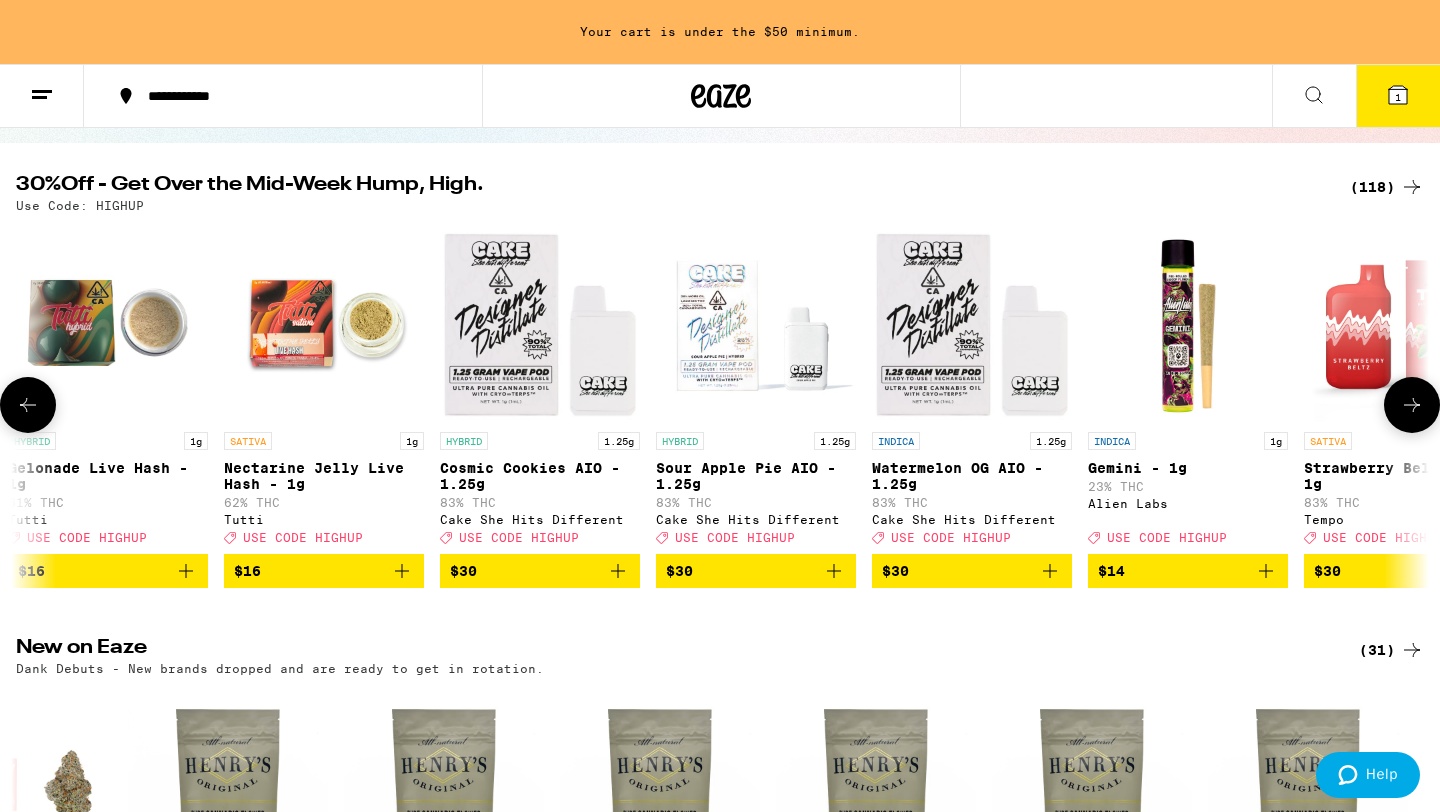 click 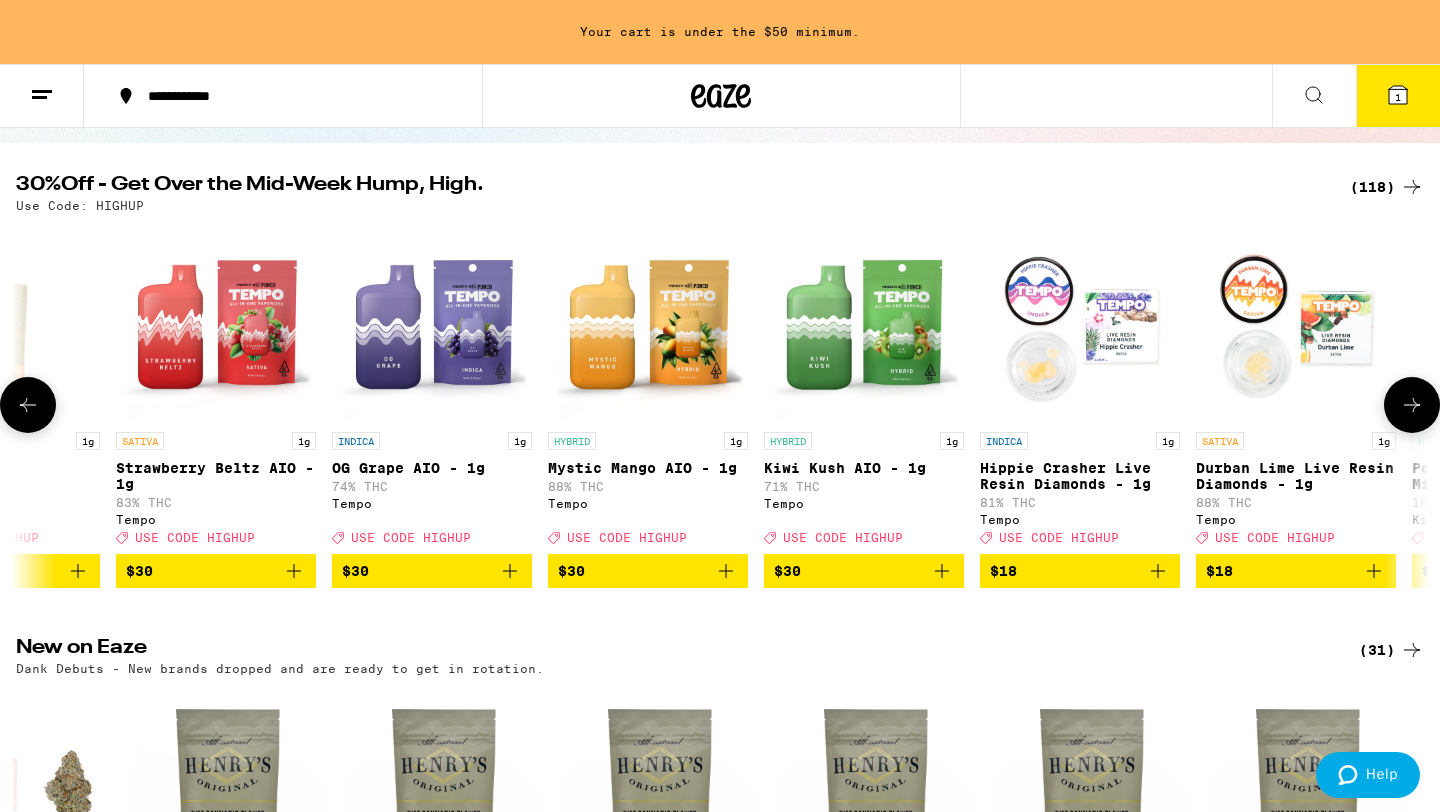 scroll, scrollTop: 0, scrollLeft: 5950, axis: horizontal 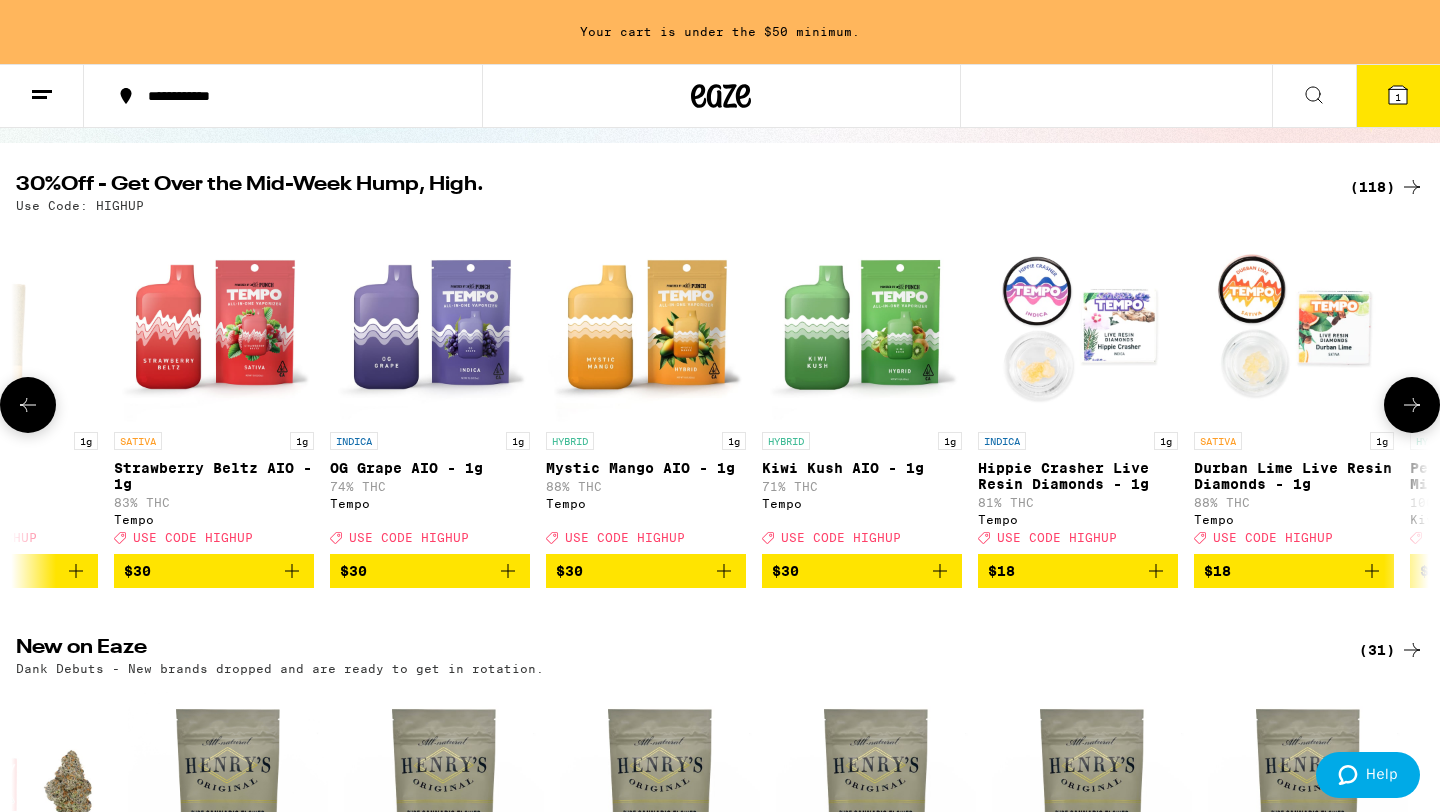 click 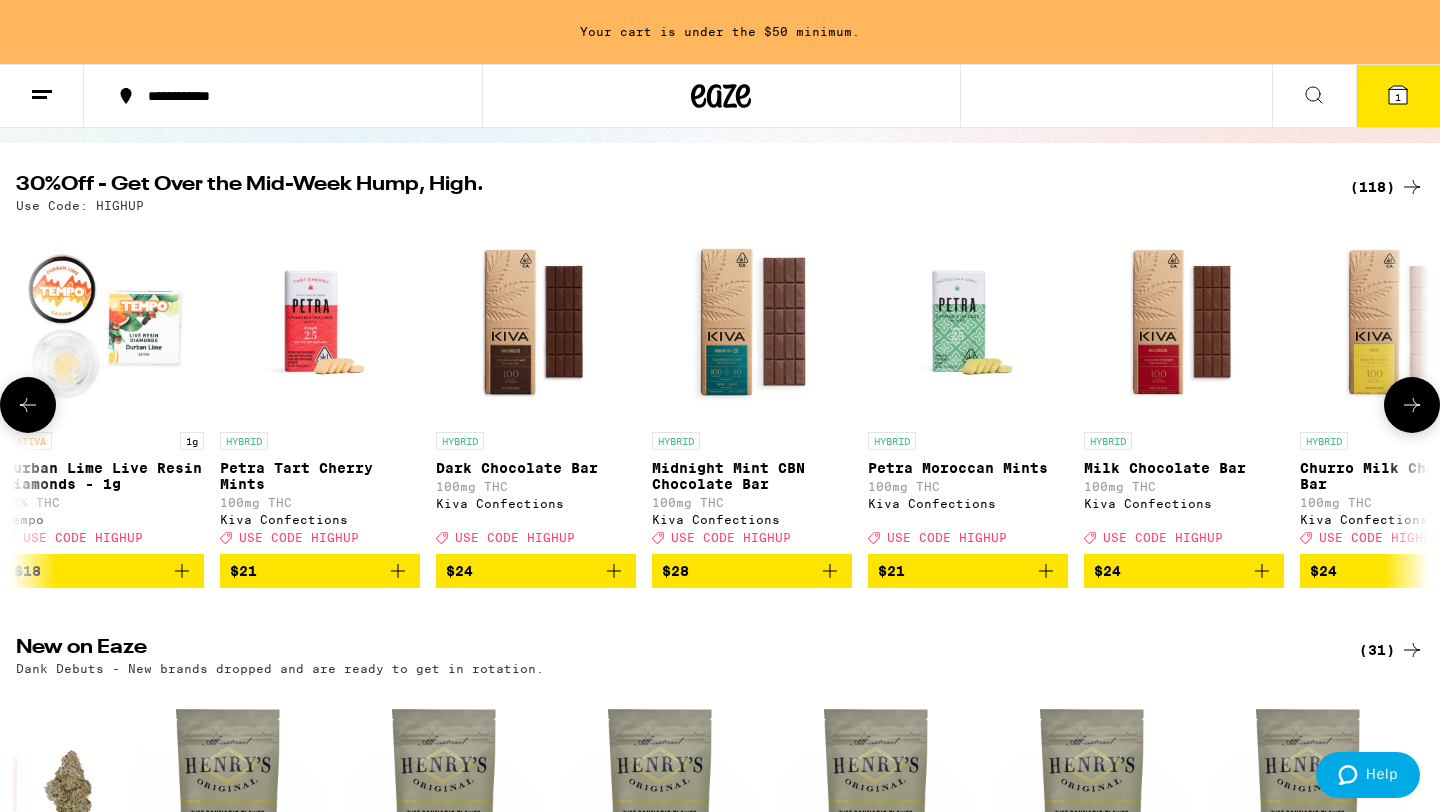click 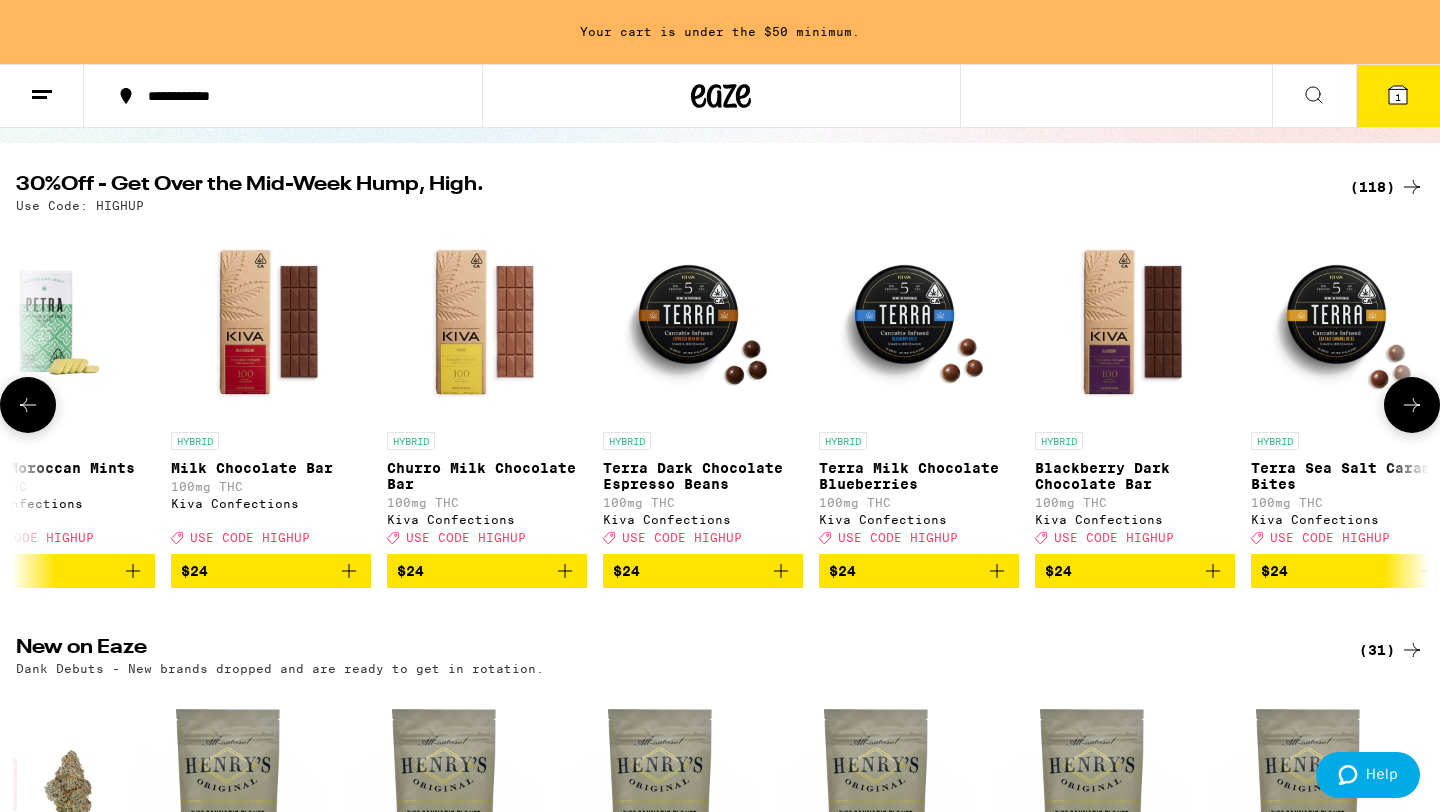 scroll, scrollTop: 0, scrollLeft: 8330, axis: horizontal 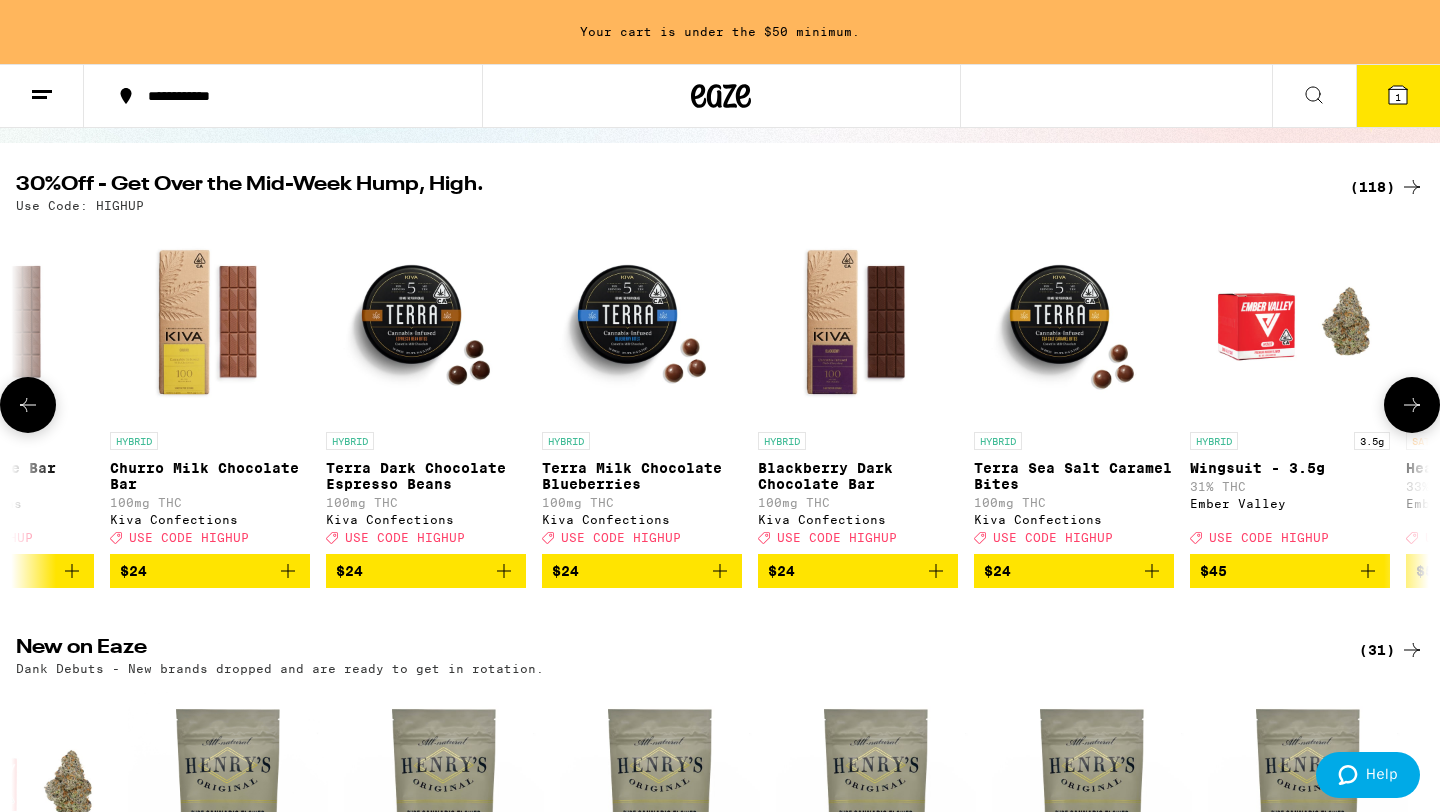 click 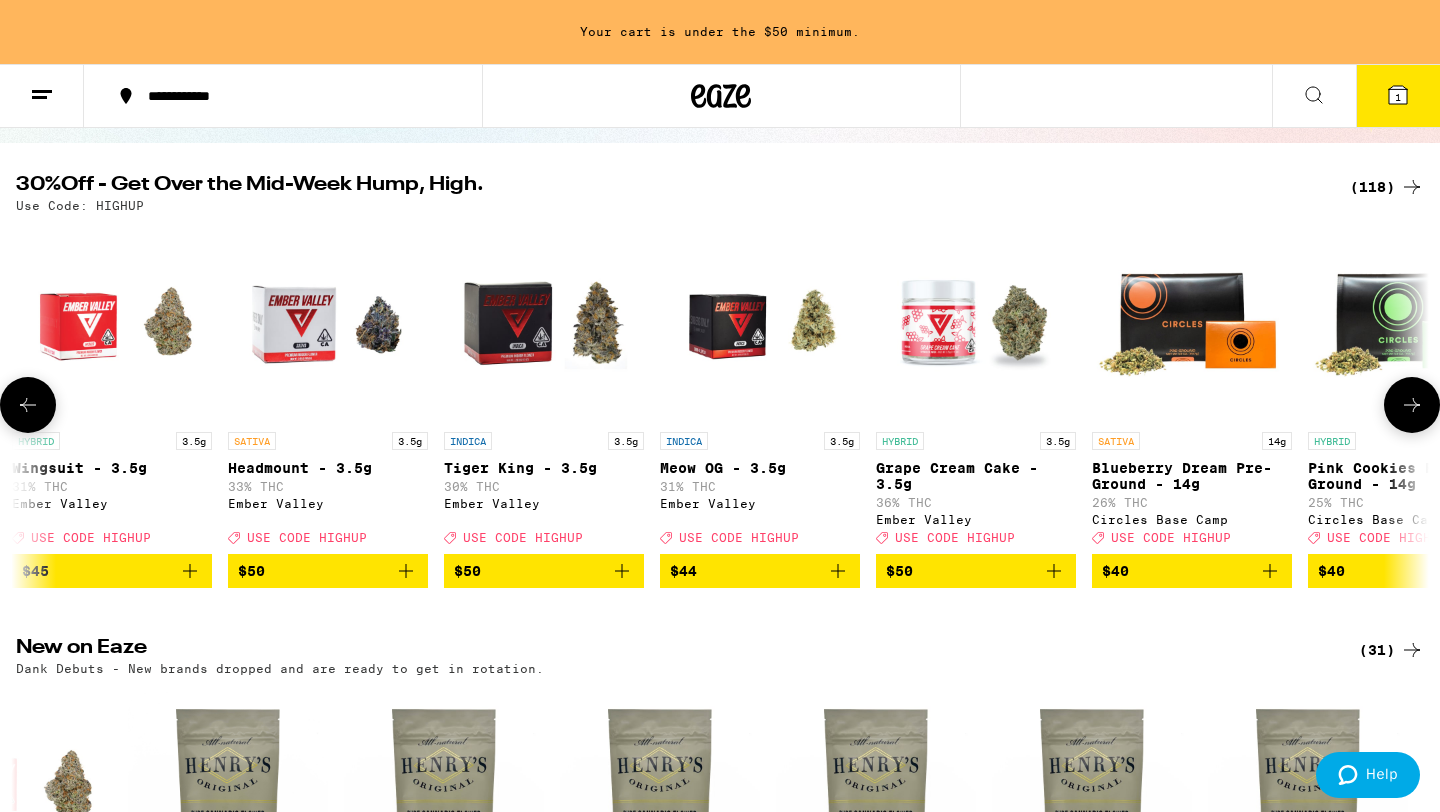 scroll, scrollTop: 0, scrollLeft: 9520, axis: horizontal 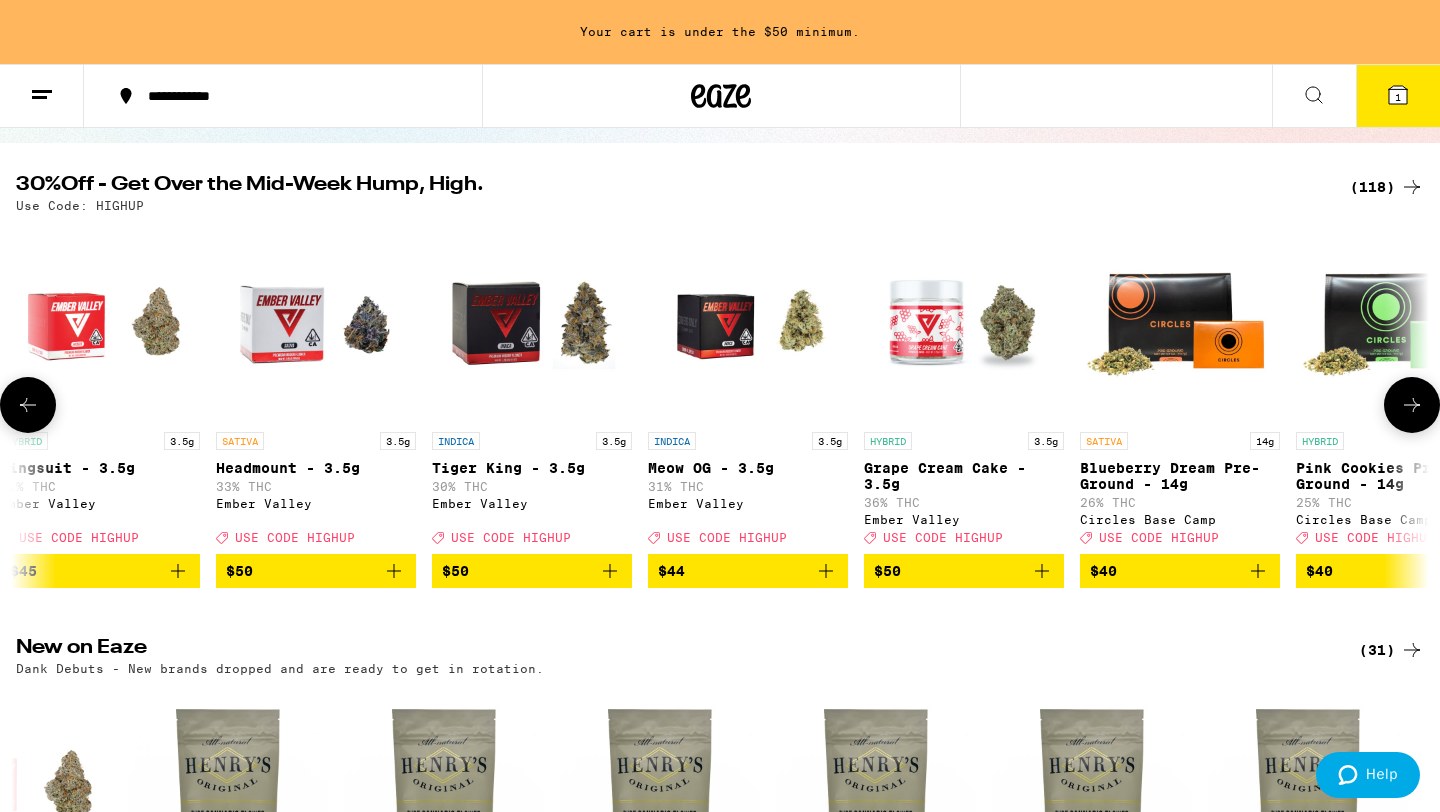 click 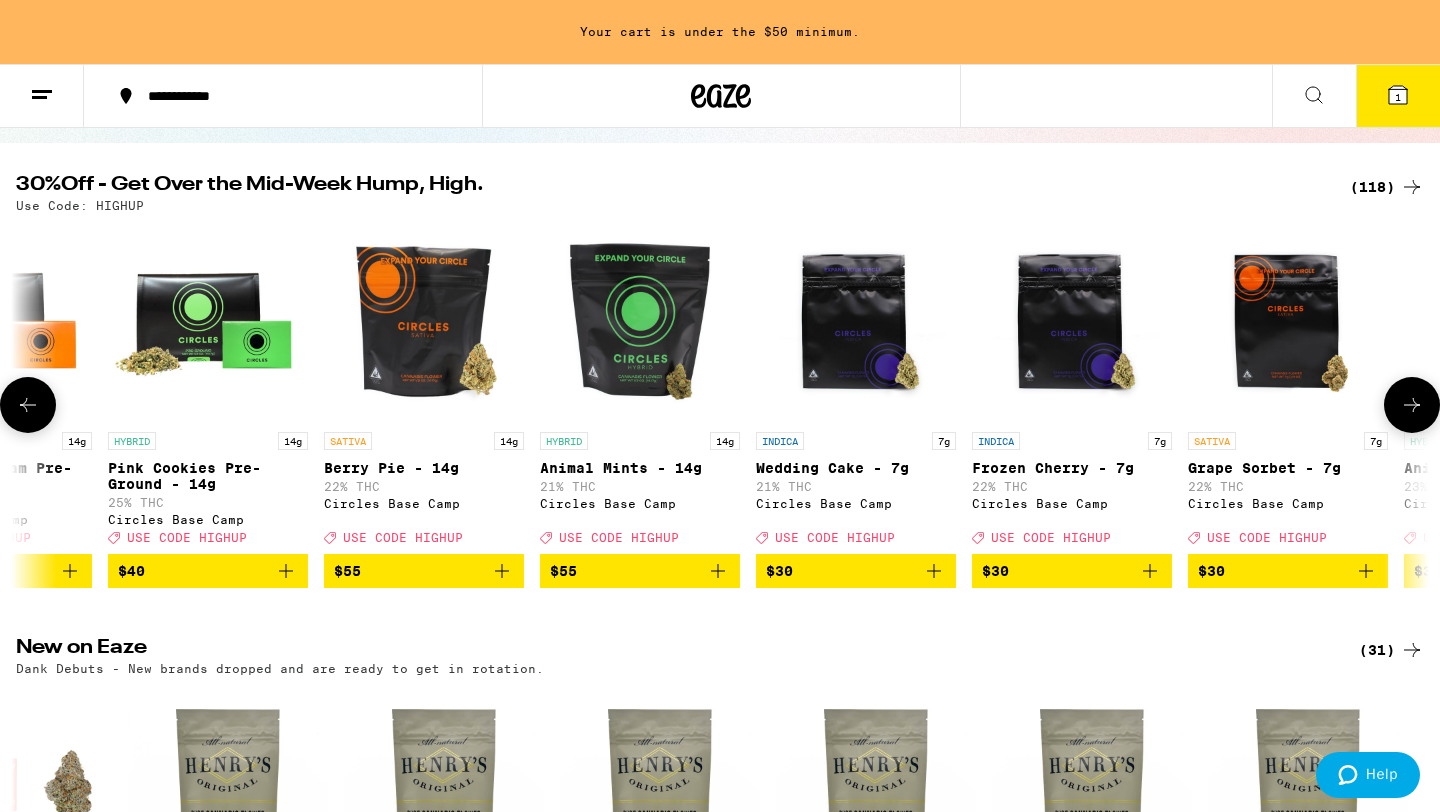 scroll, scrollTop: 0, scrollLeft: 10710, axis: horizontal 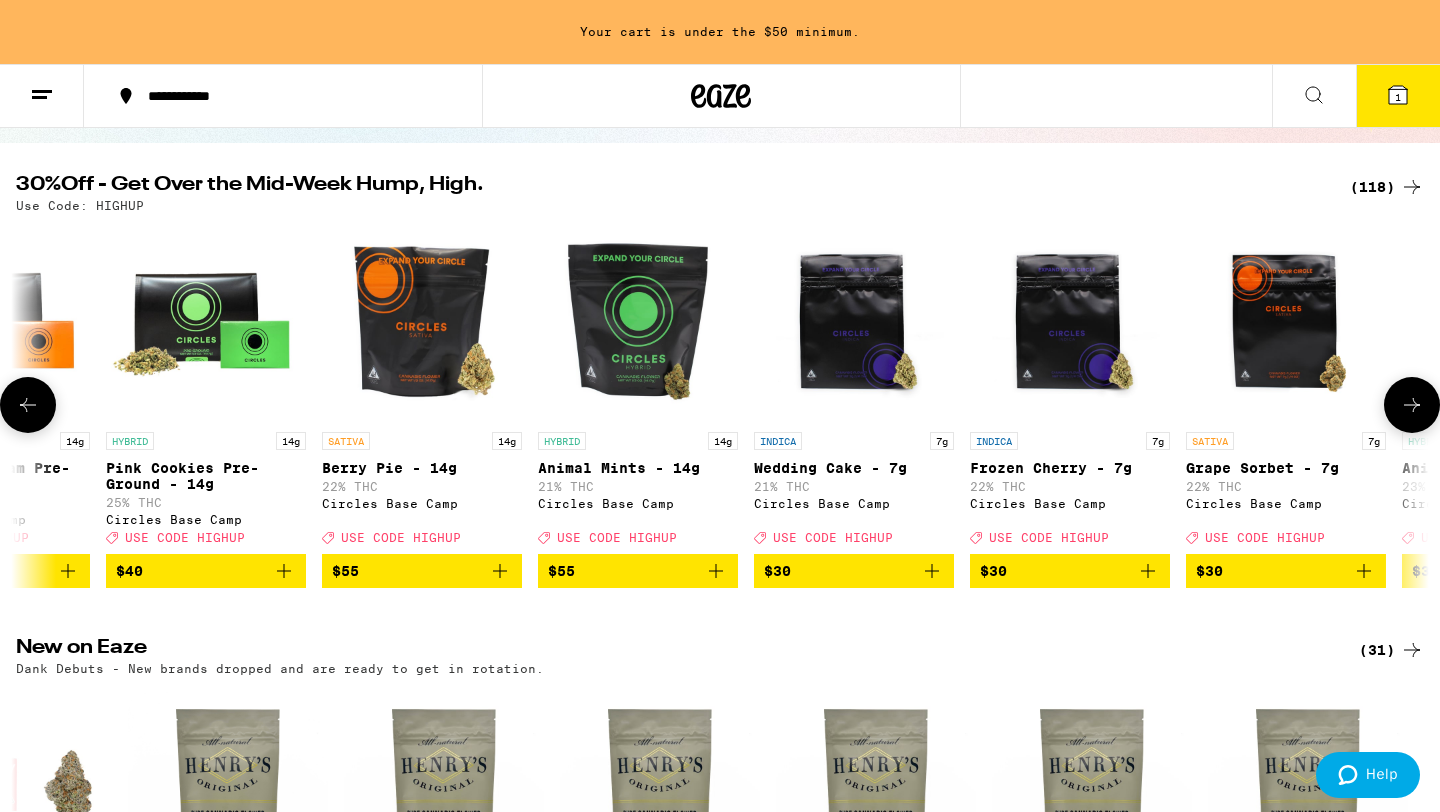 click 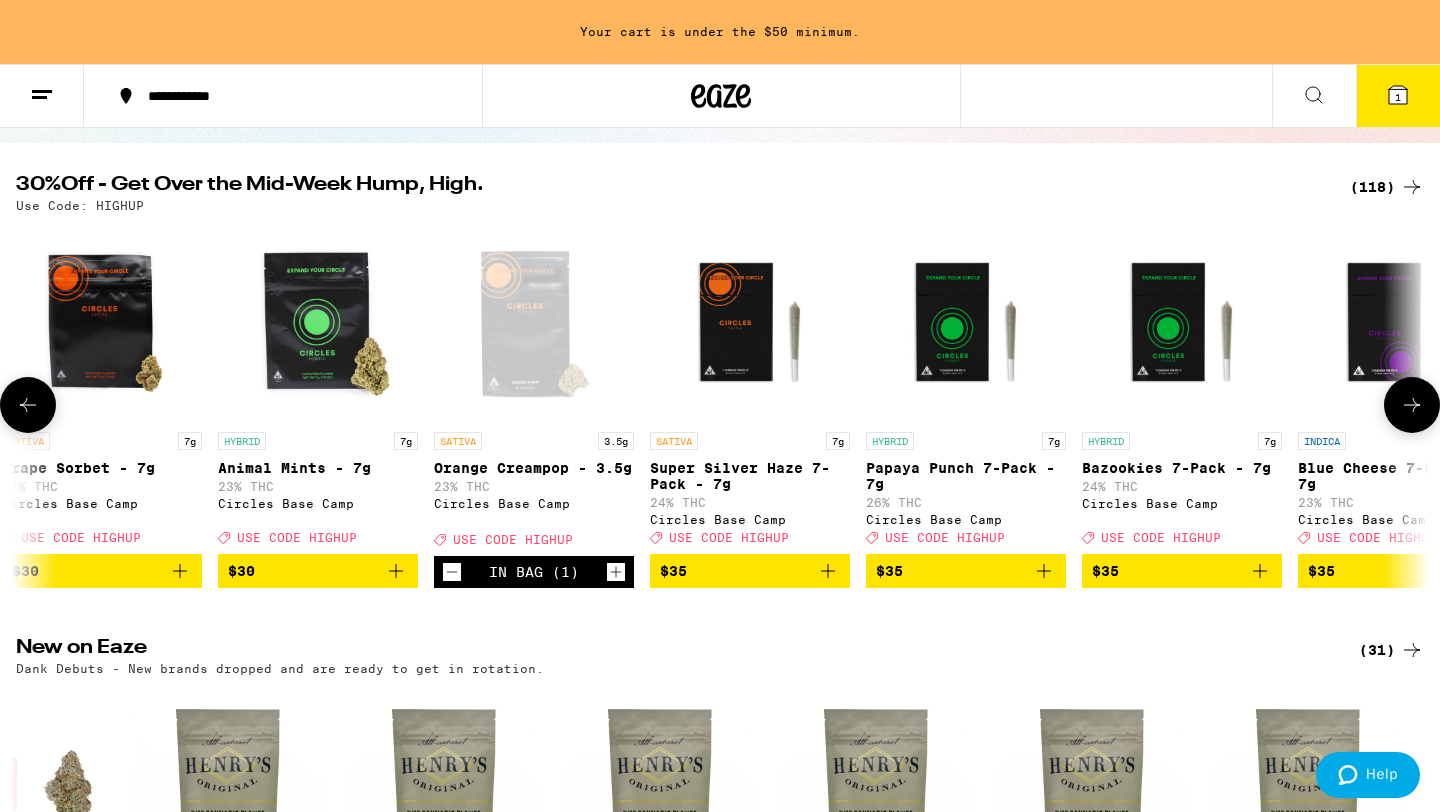 scroll, scrollTop: 0, scrollLeft: 11900, axis: horizontal 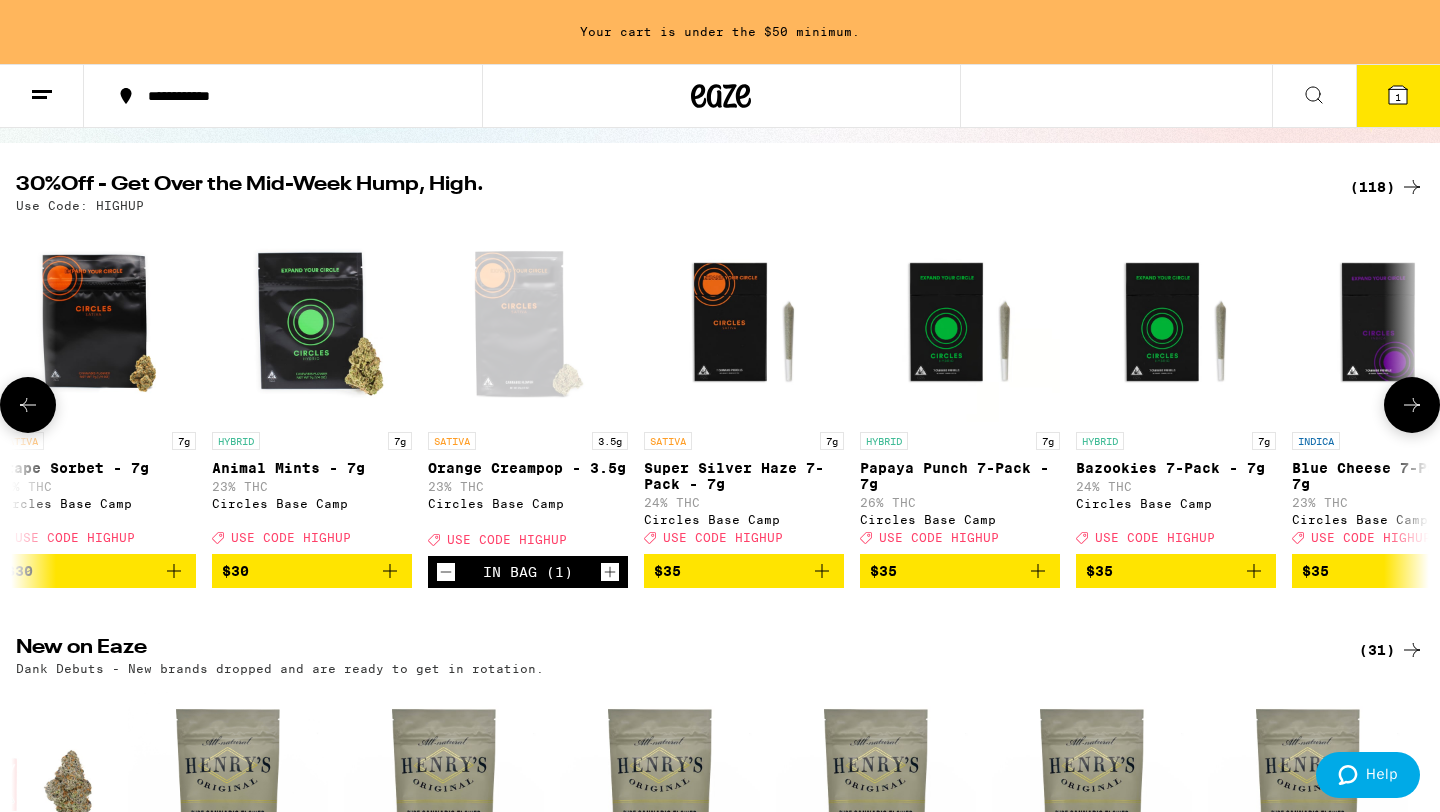click 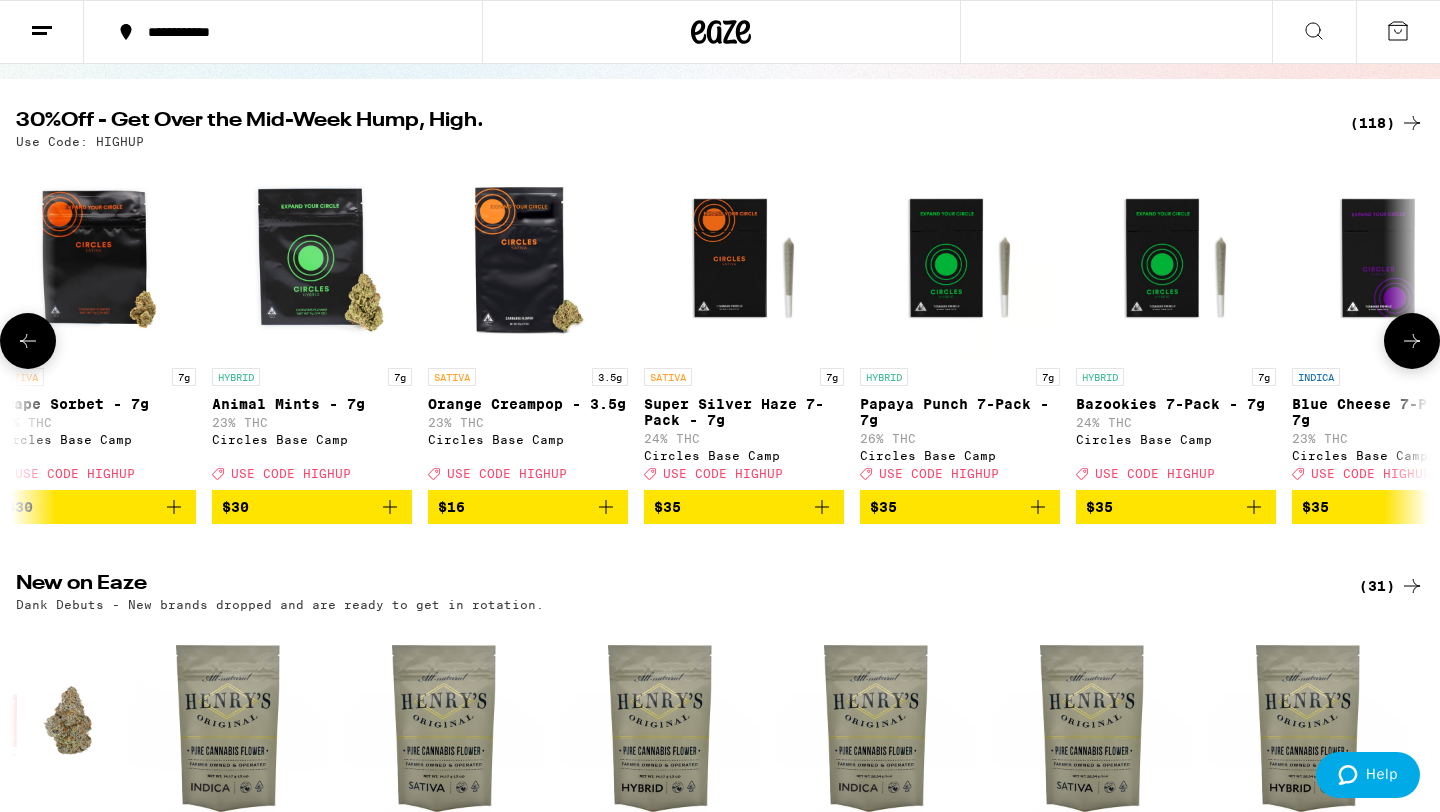 scroll, scrollTop: 115, scrollLeft: 0, axis: vertical 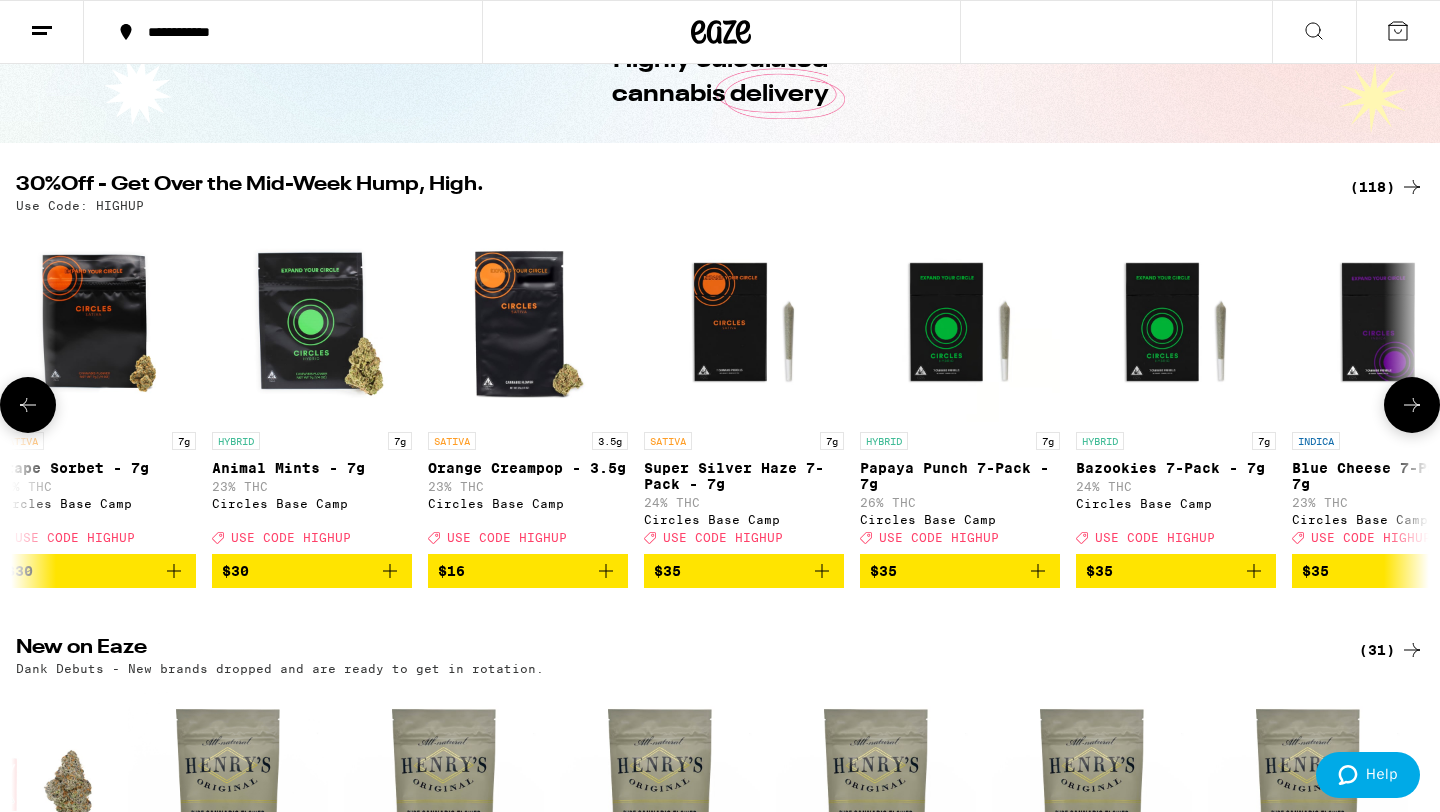click at bounding box center (1412, 405) 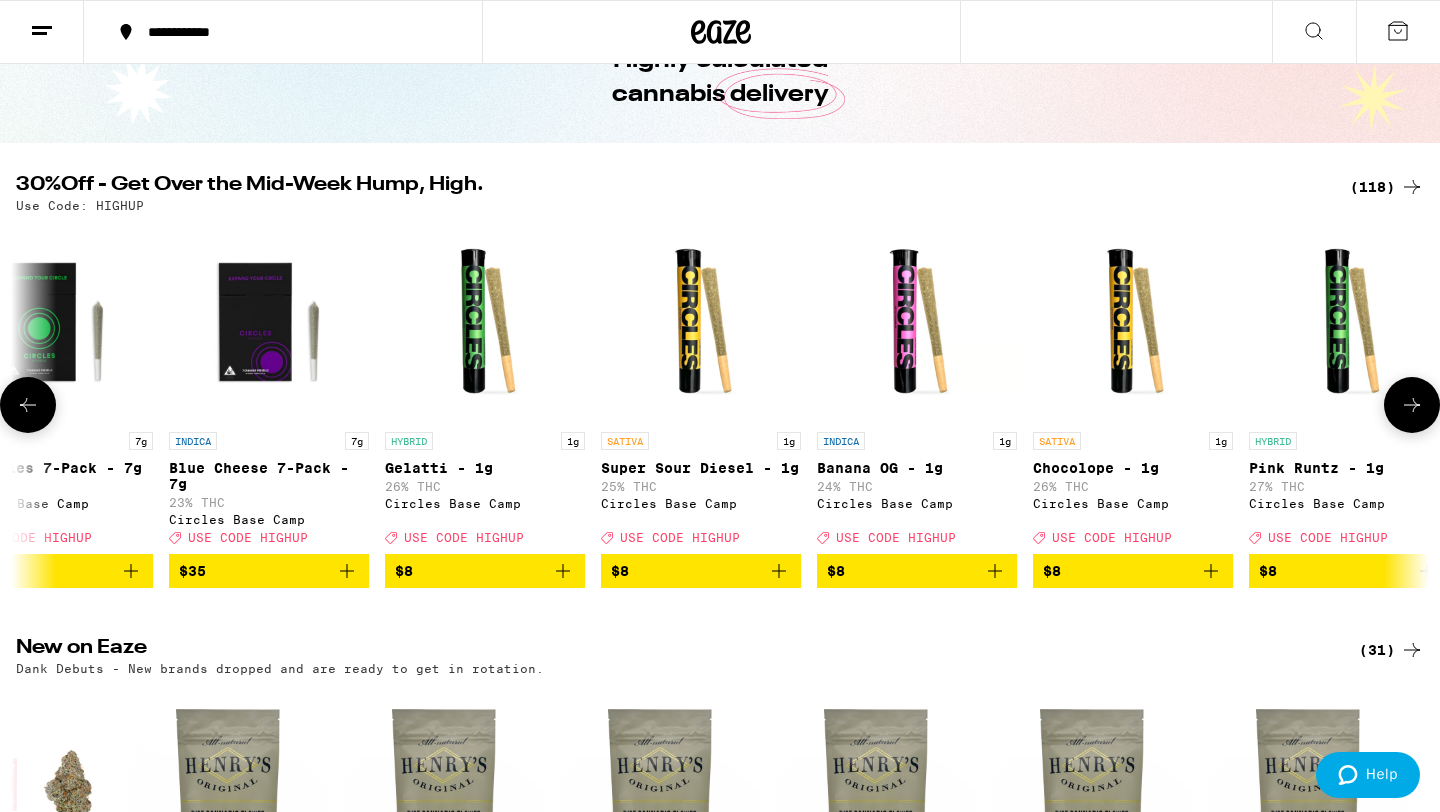 scroll, scrollTop: 0, scrollLeft: 13090, axis: horizontal 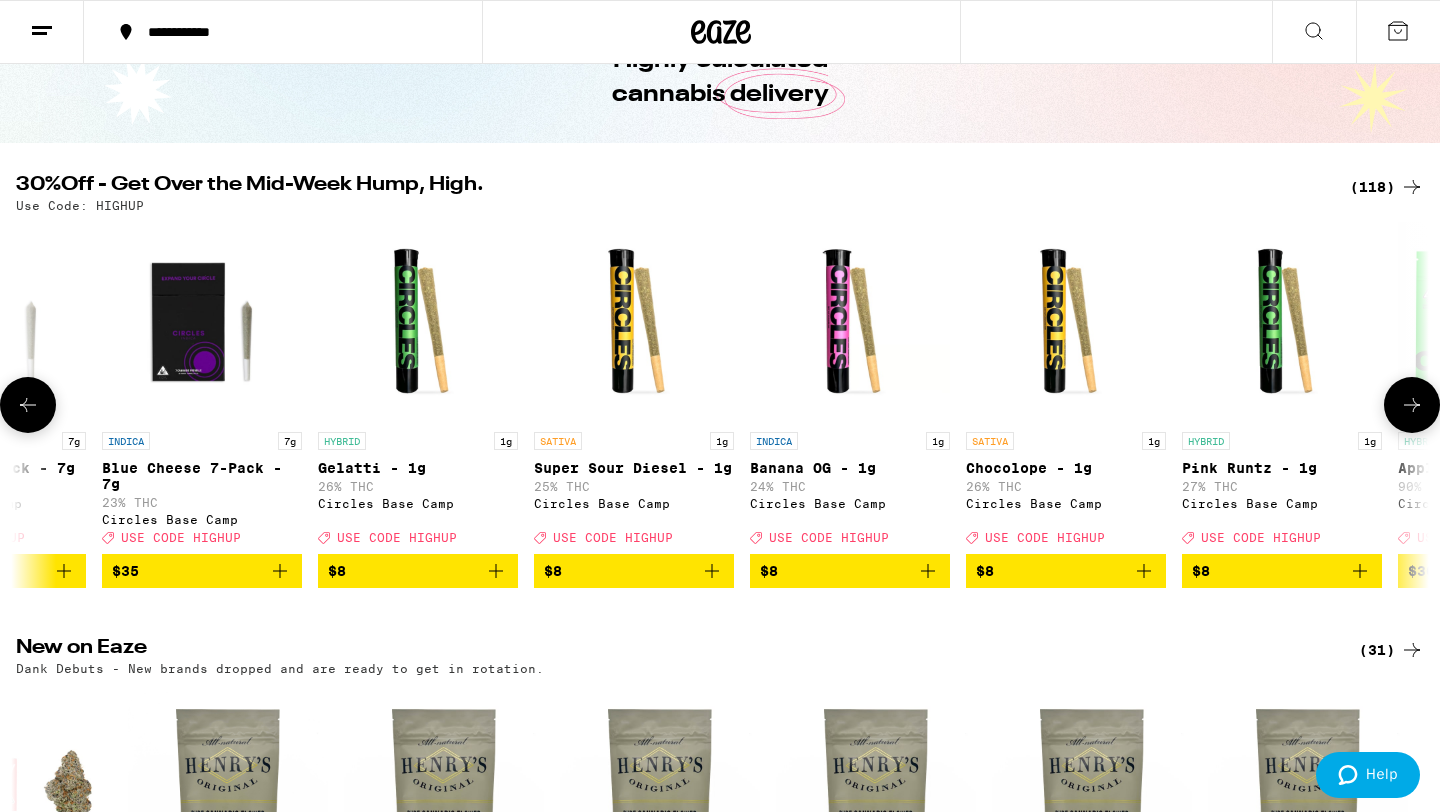 click at bounding box center (1412, 405) 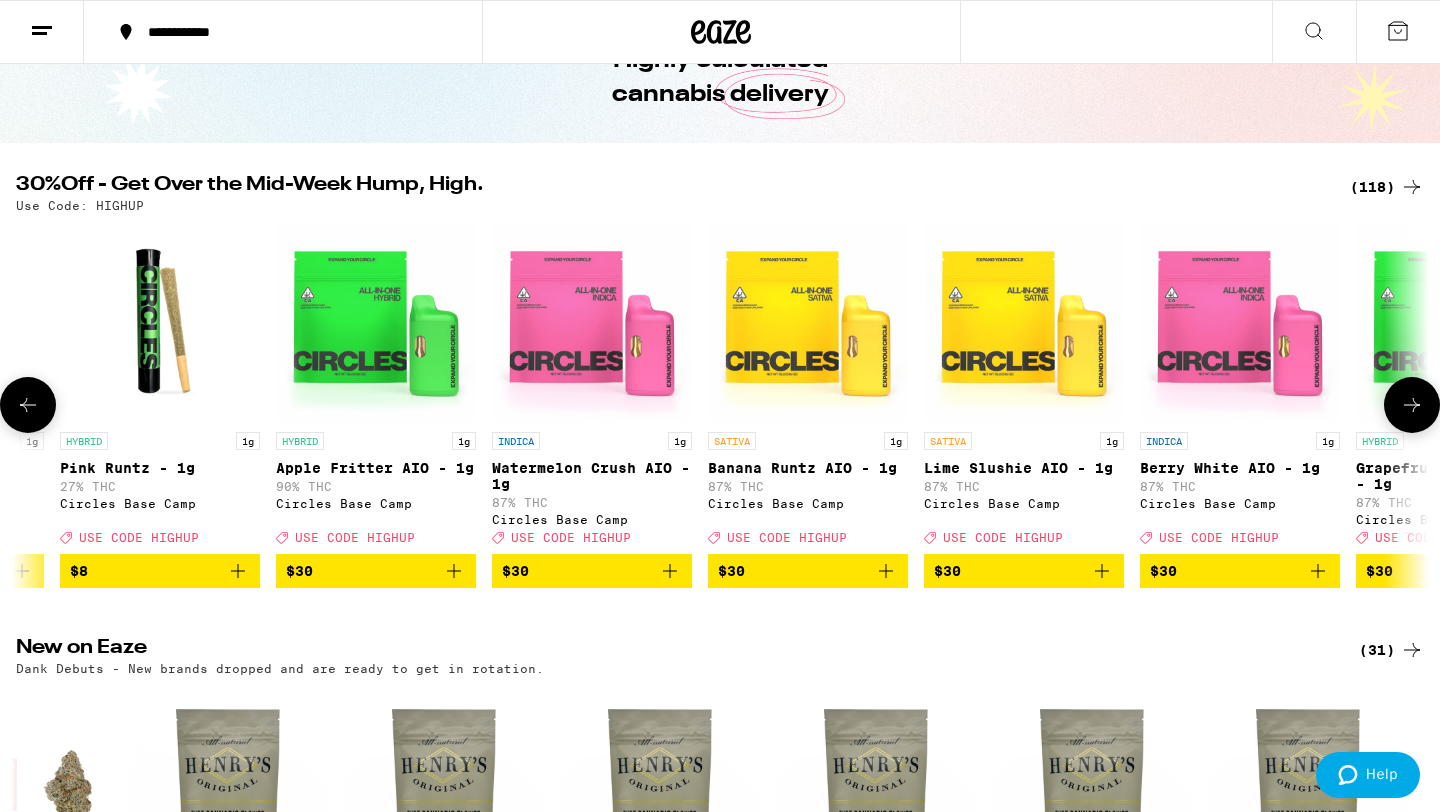 scroll, scrollTop: 0, scrollLeft: 14280, axis: horizontal 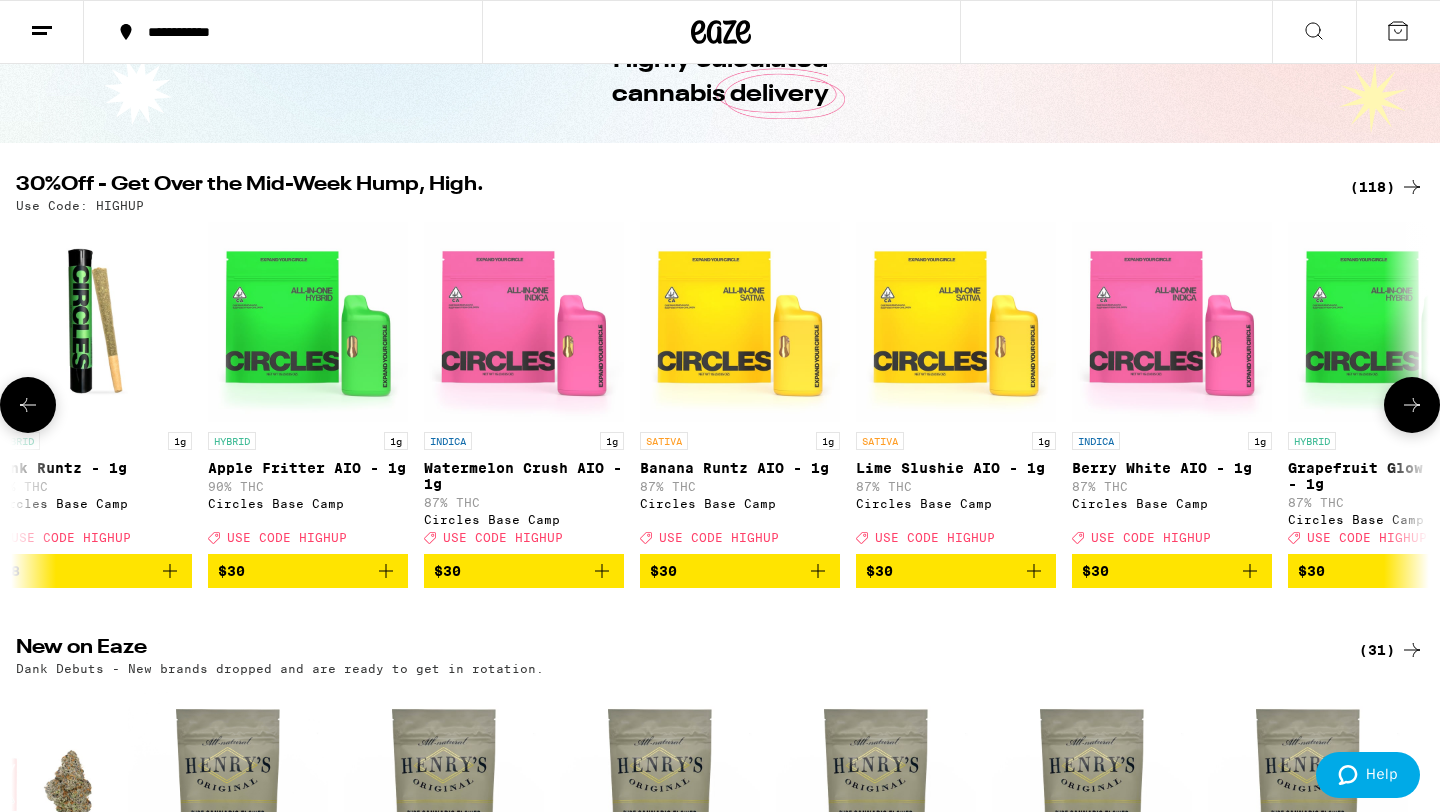 click at bounding box center (28, 405) 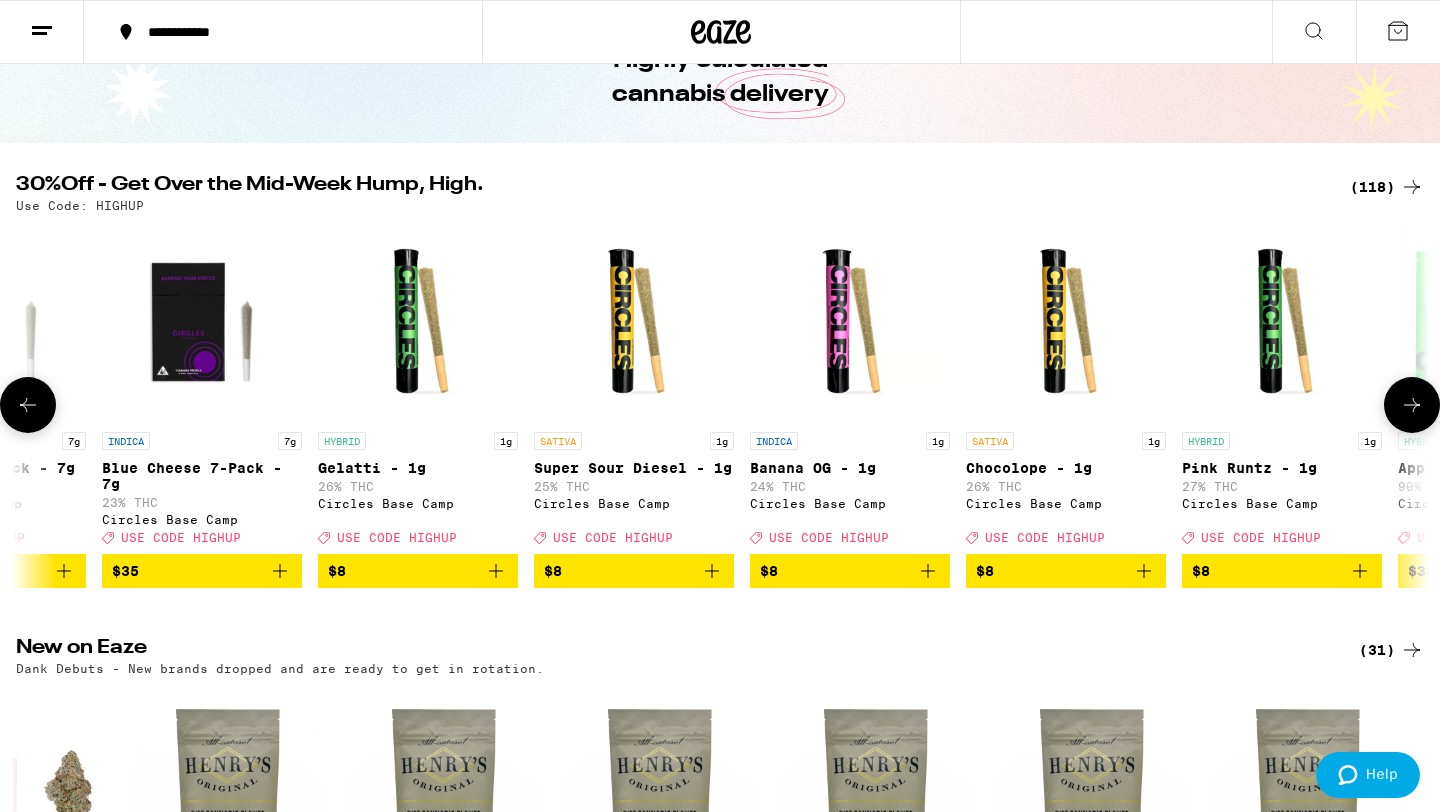 click at bounding box center [28, 405] 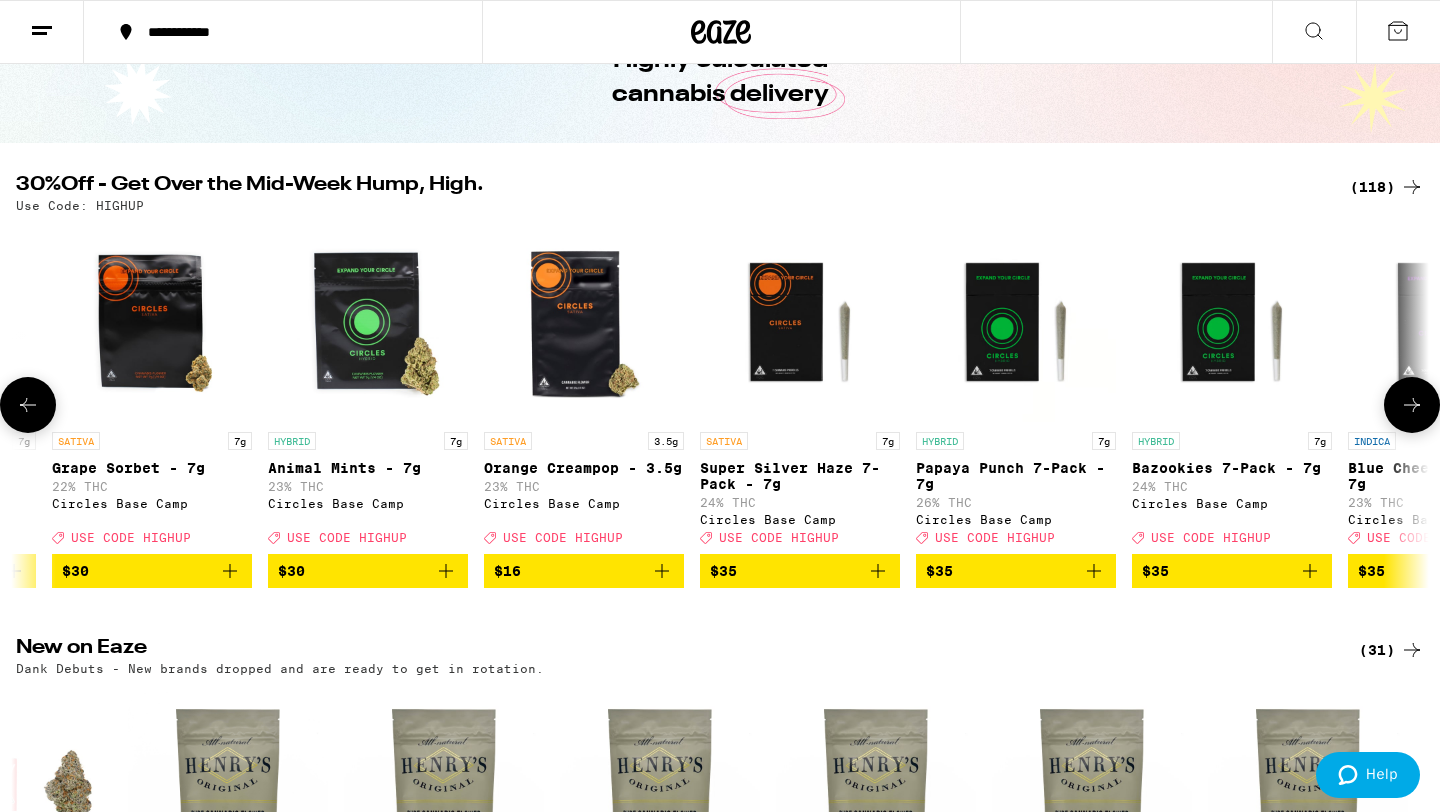 scroll, scrollTop: 0, scrollLeft: 11841, axis: horizontal 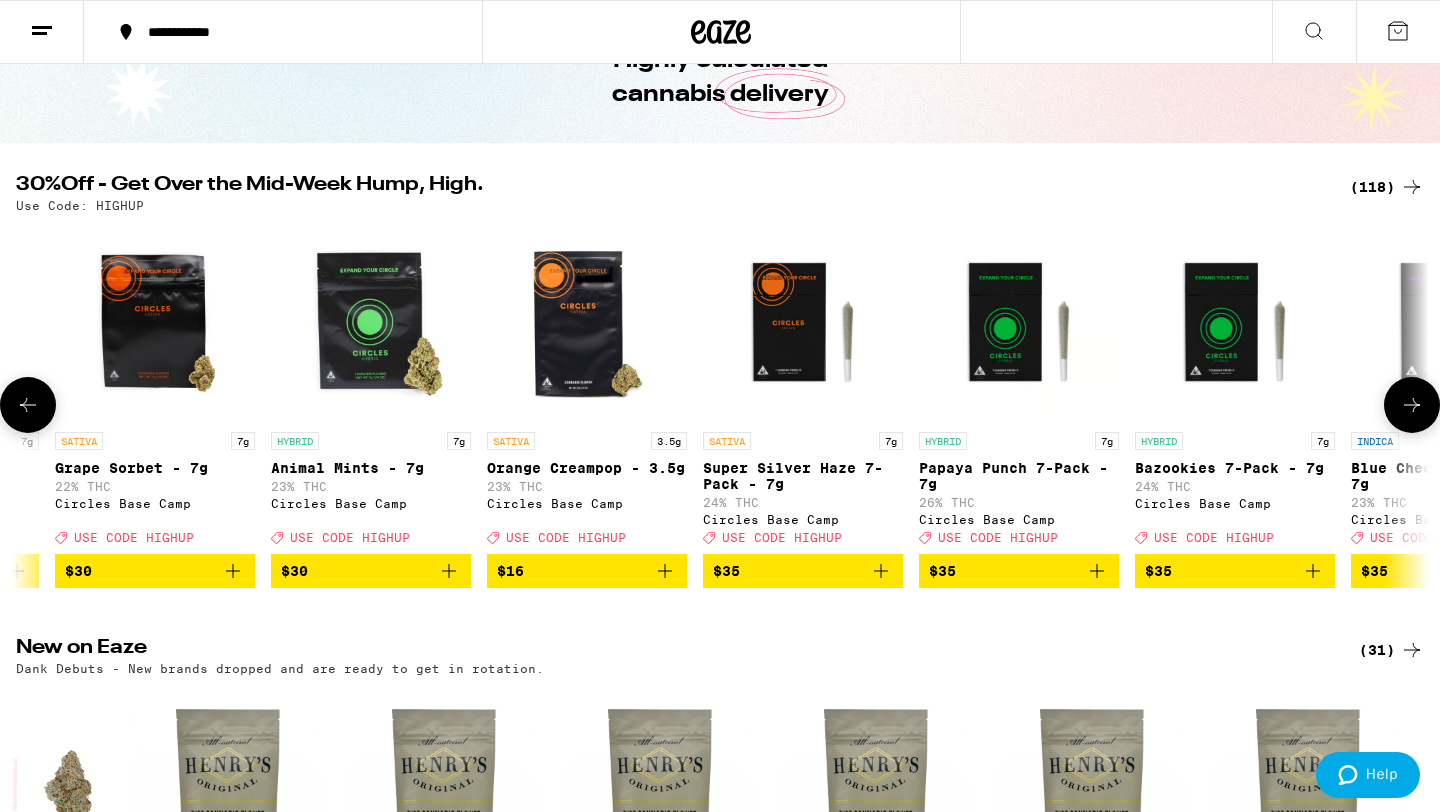 click 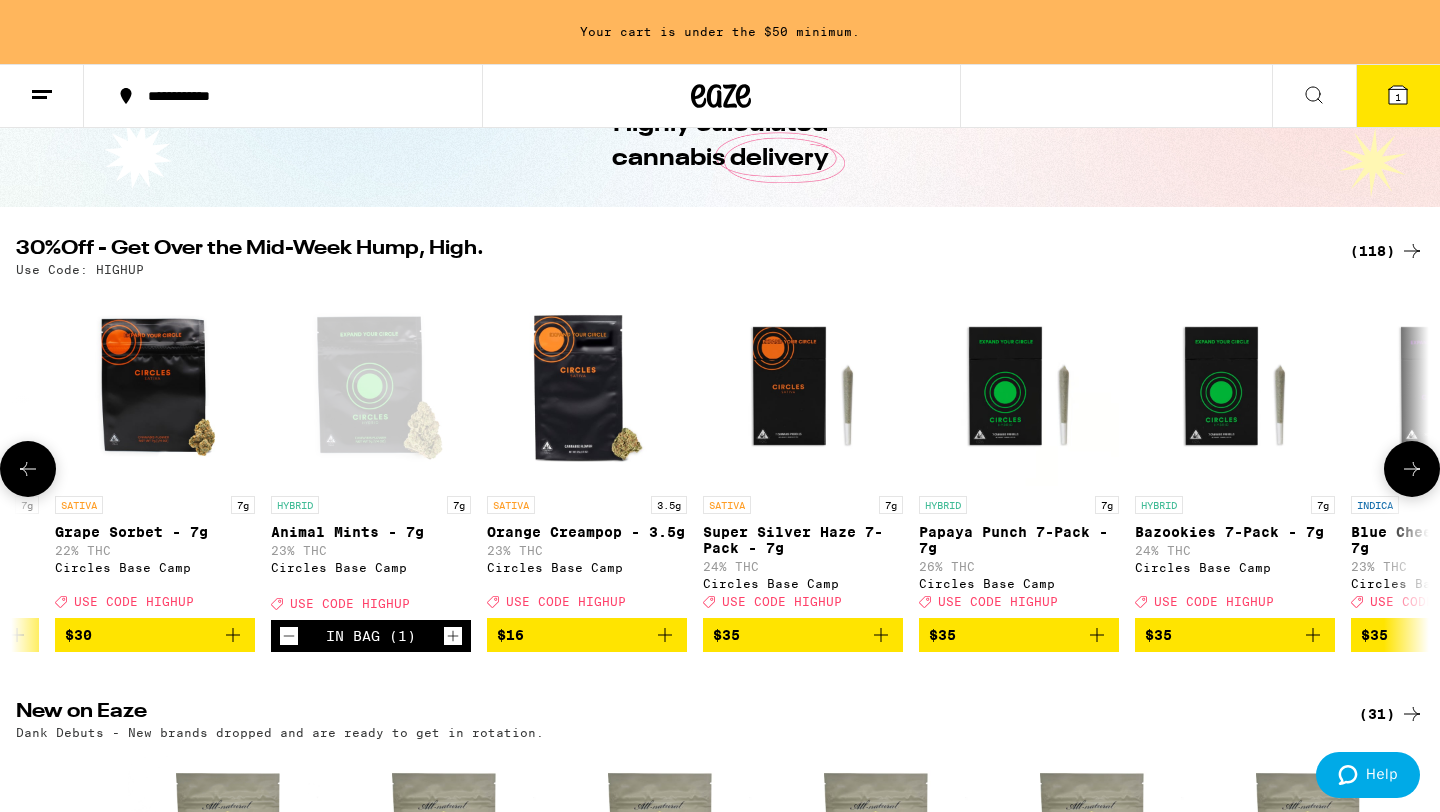 scroll, scrollTop: 179, scrollLeft: 0, axis: vertical 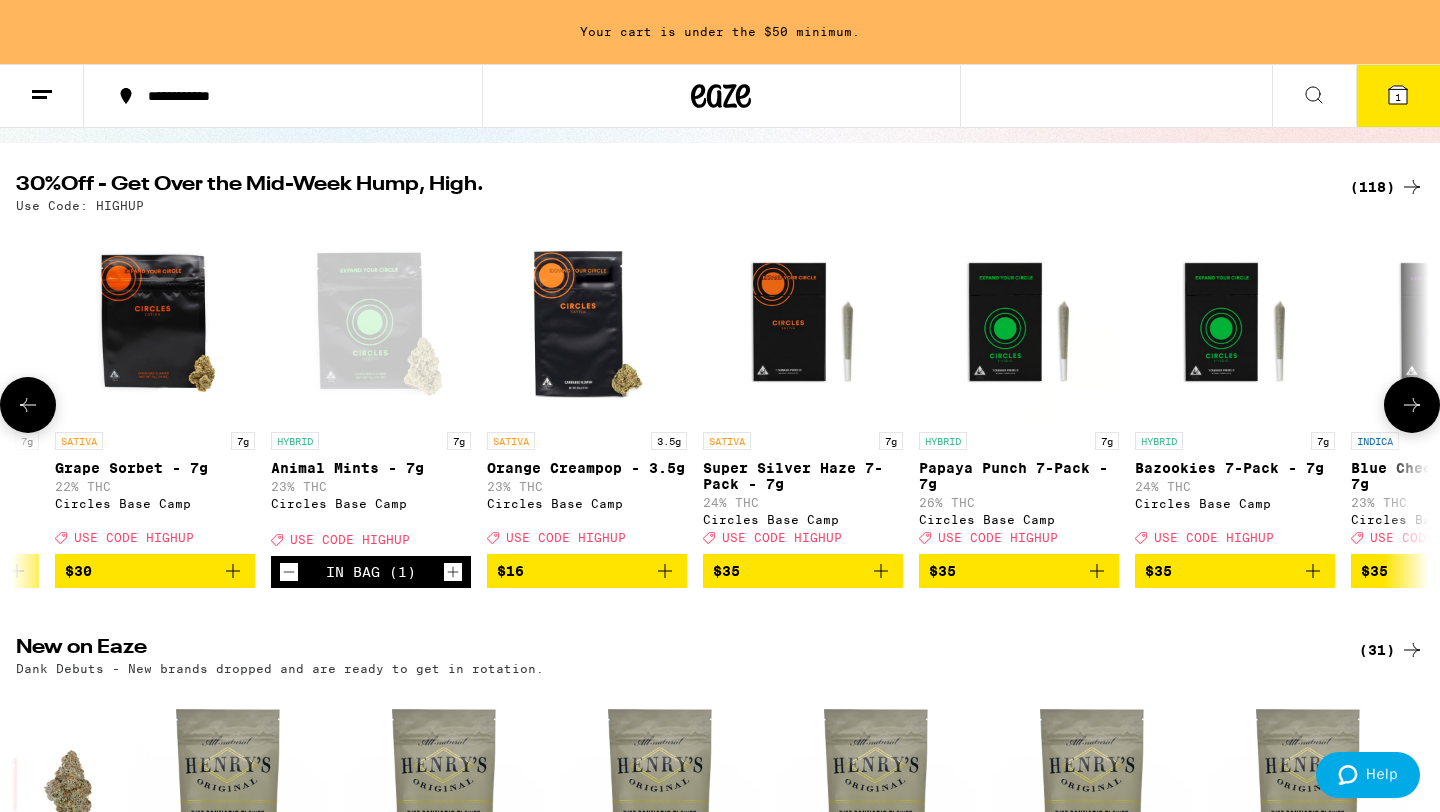 click 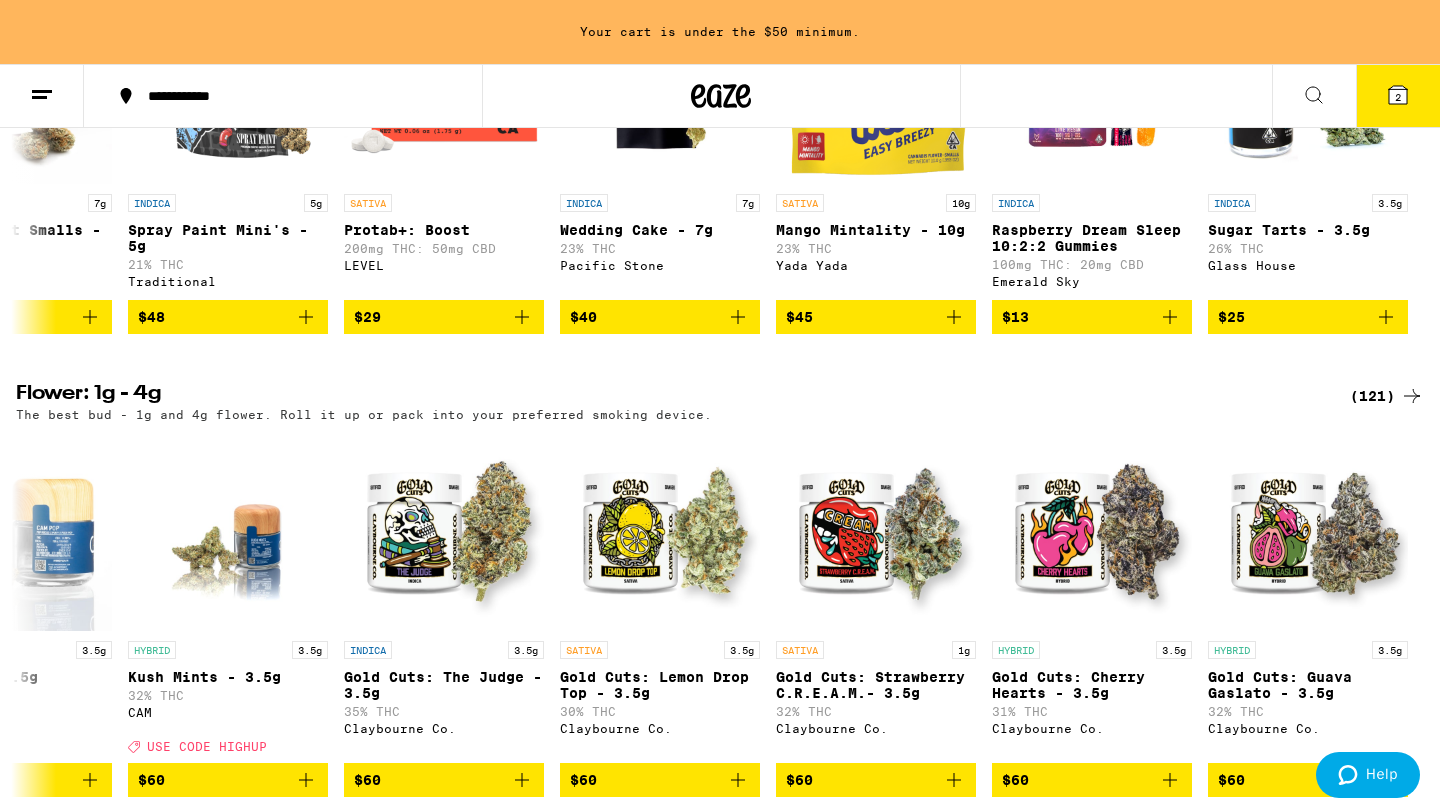 scroll, scrollTop: 1402, scrollLeft: 0, axis: vertical 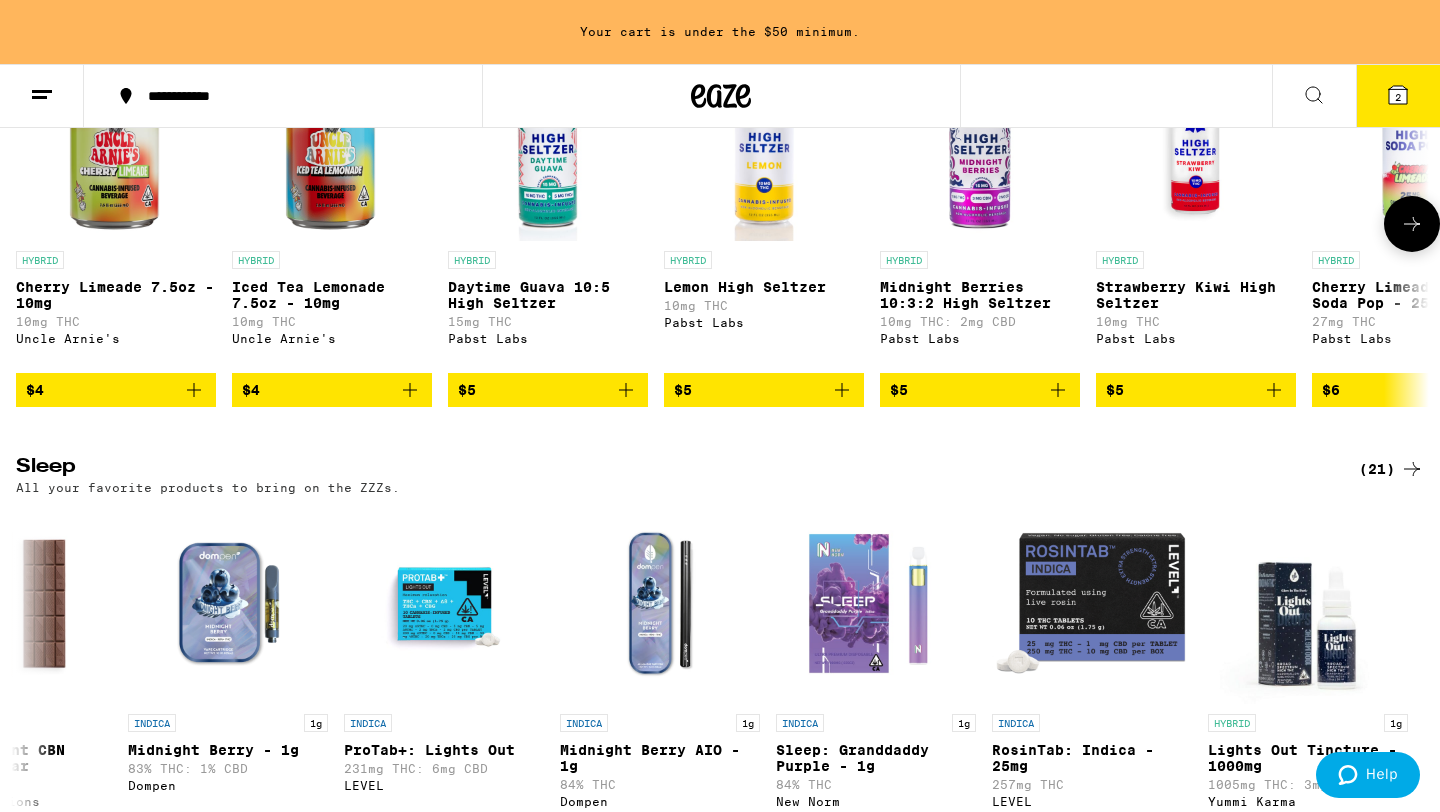 click 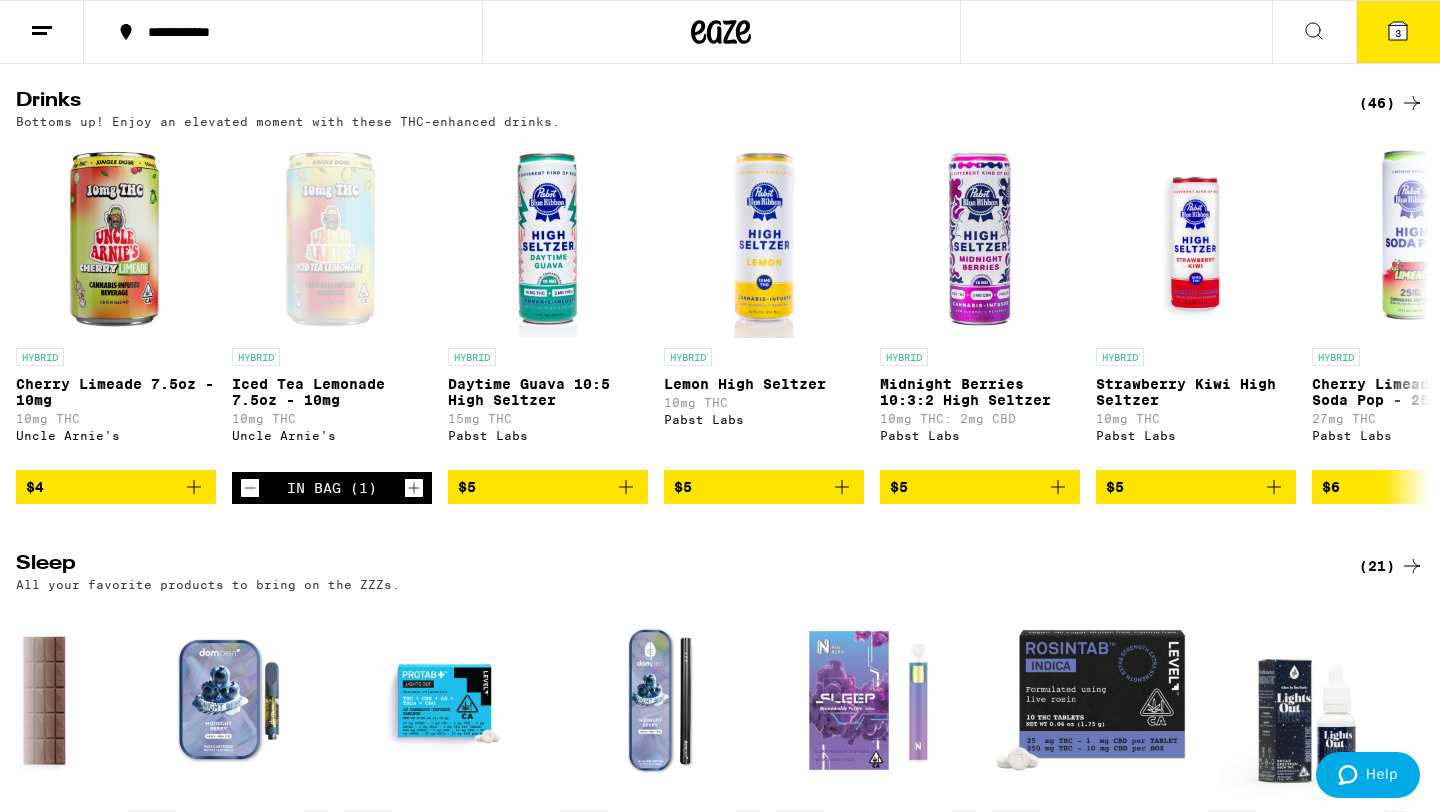 scroll, scrollTop: 6713, scrollLeft: 0, axis: vertical 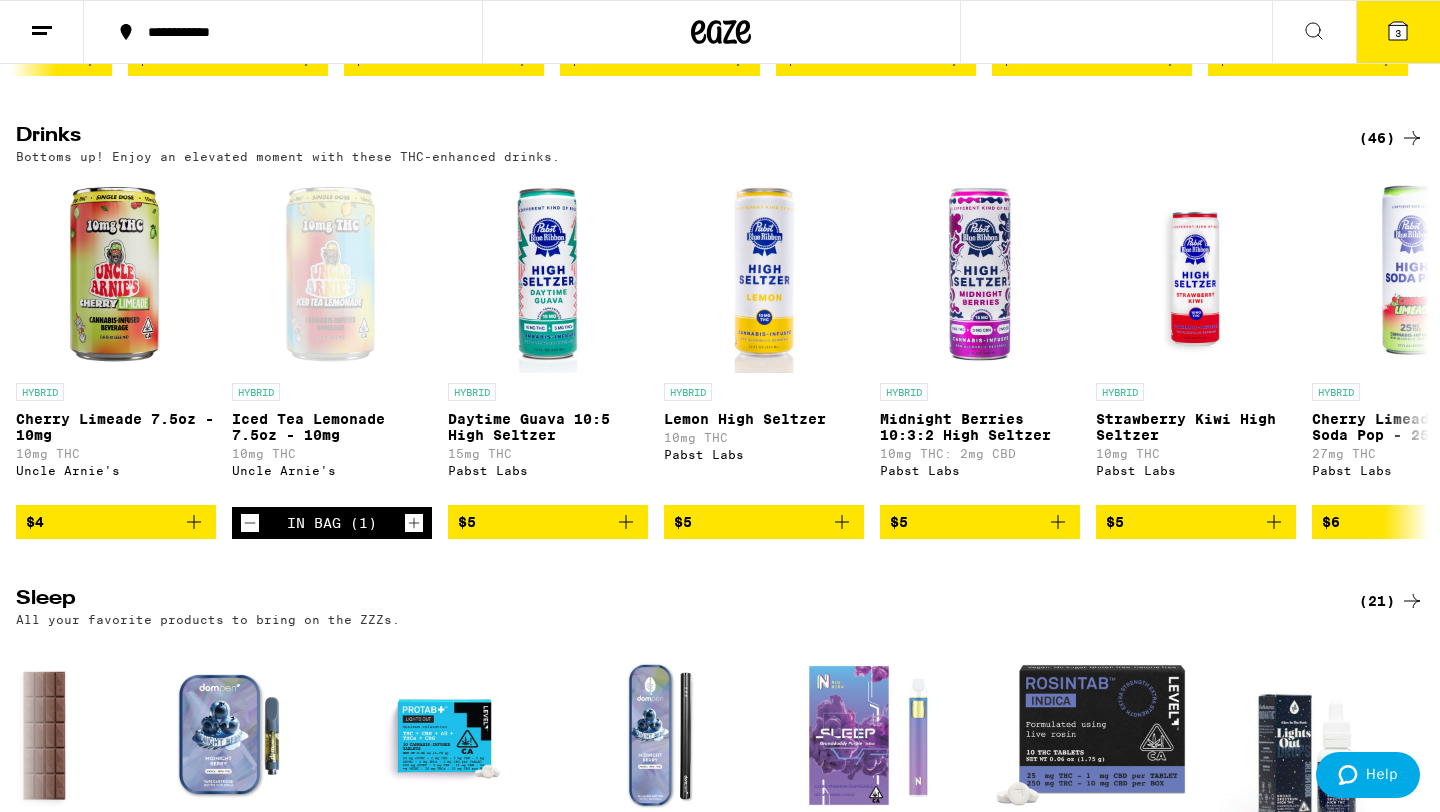 click 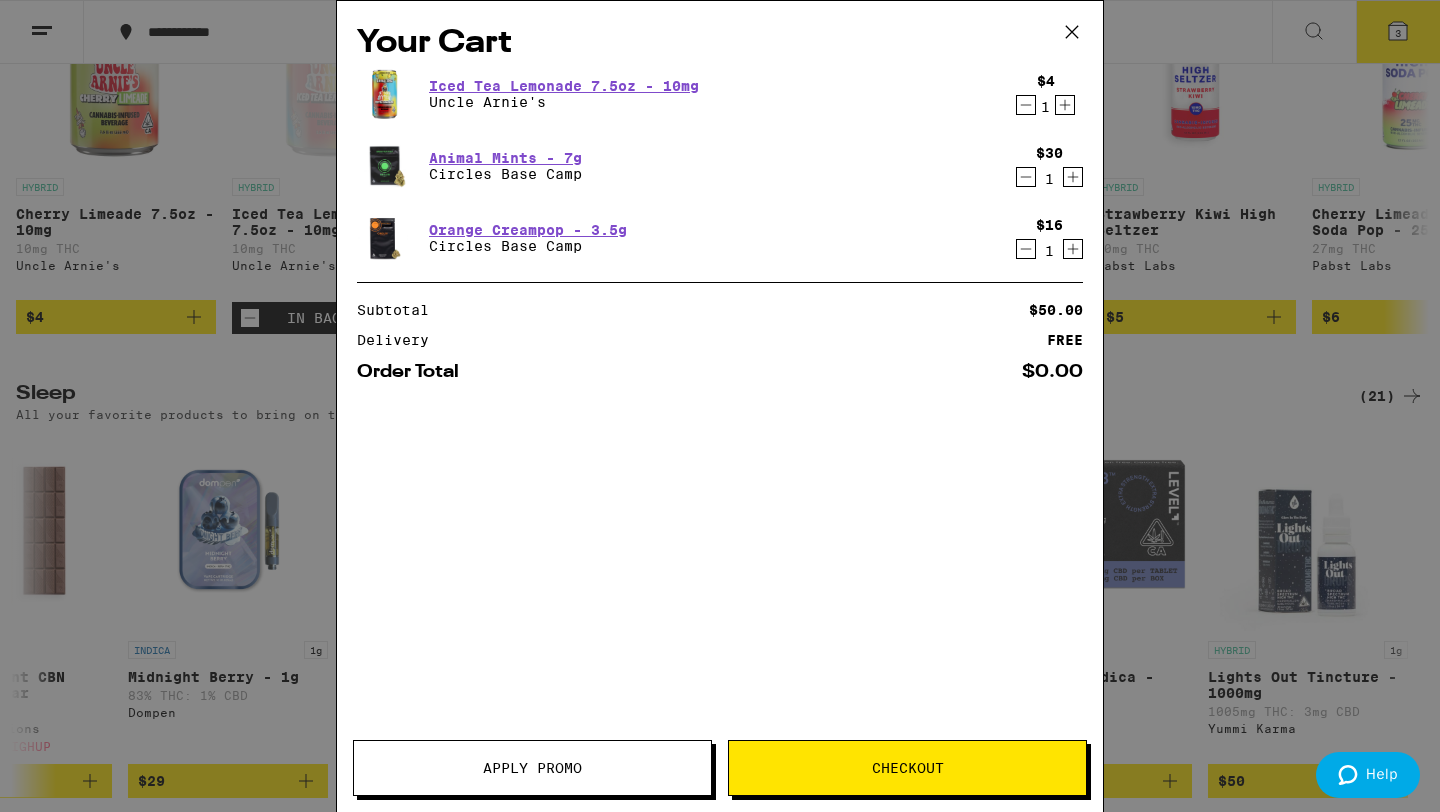 scroll, scrollTop: 6508, scrollLeft: 0, axis: vertical 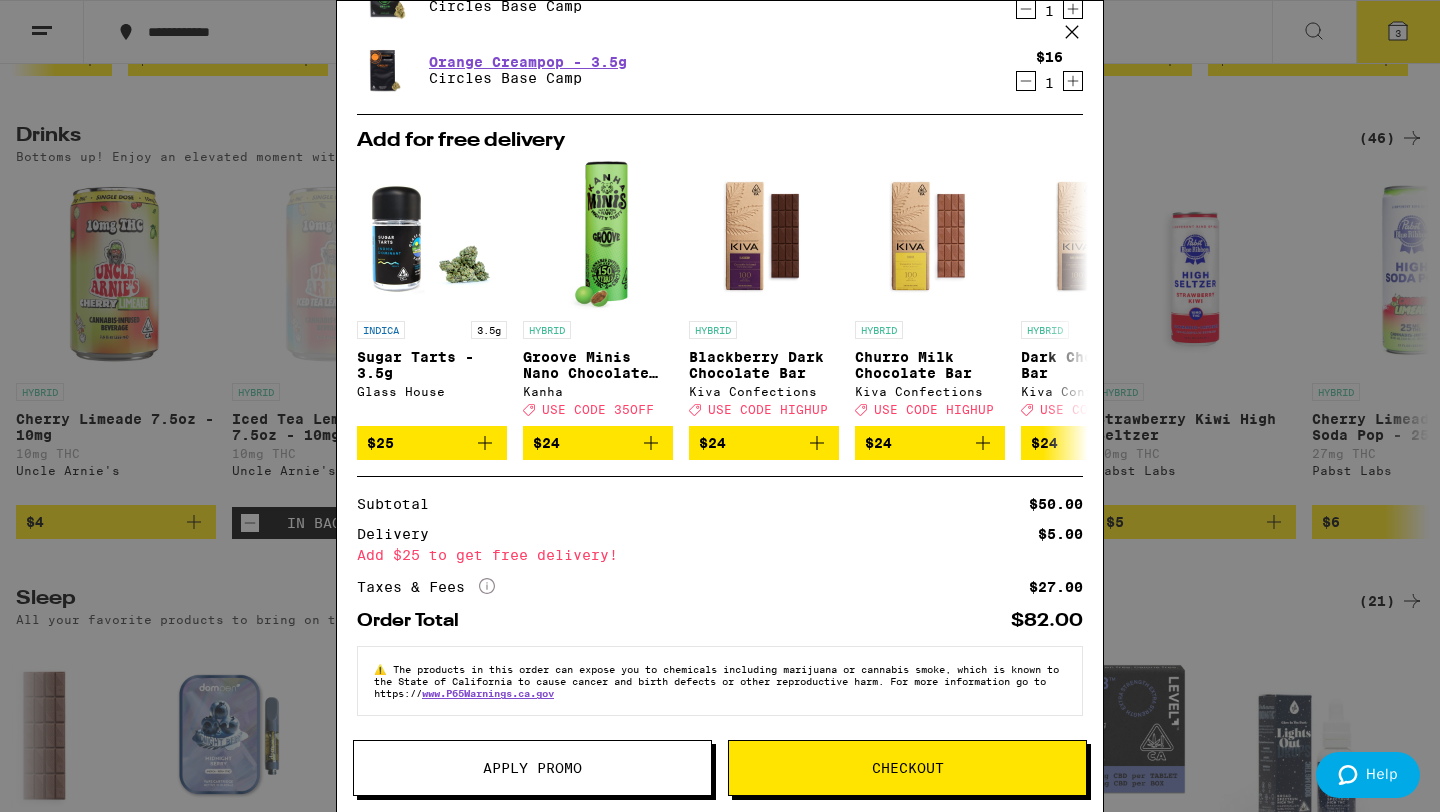 click on "Apply Promo" at bounding box center (532, 768) 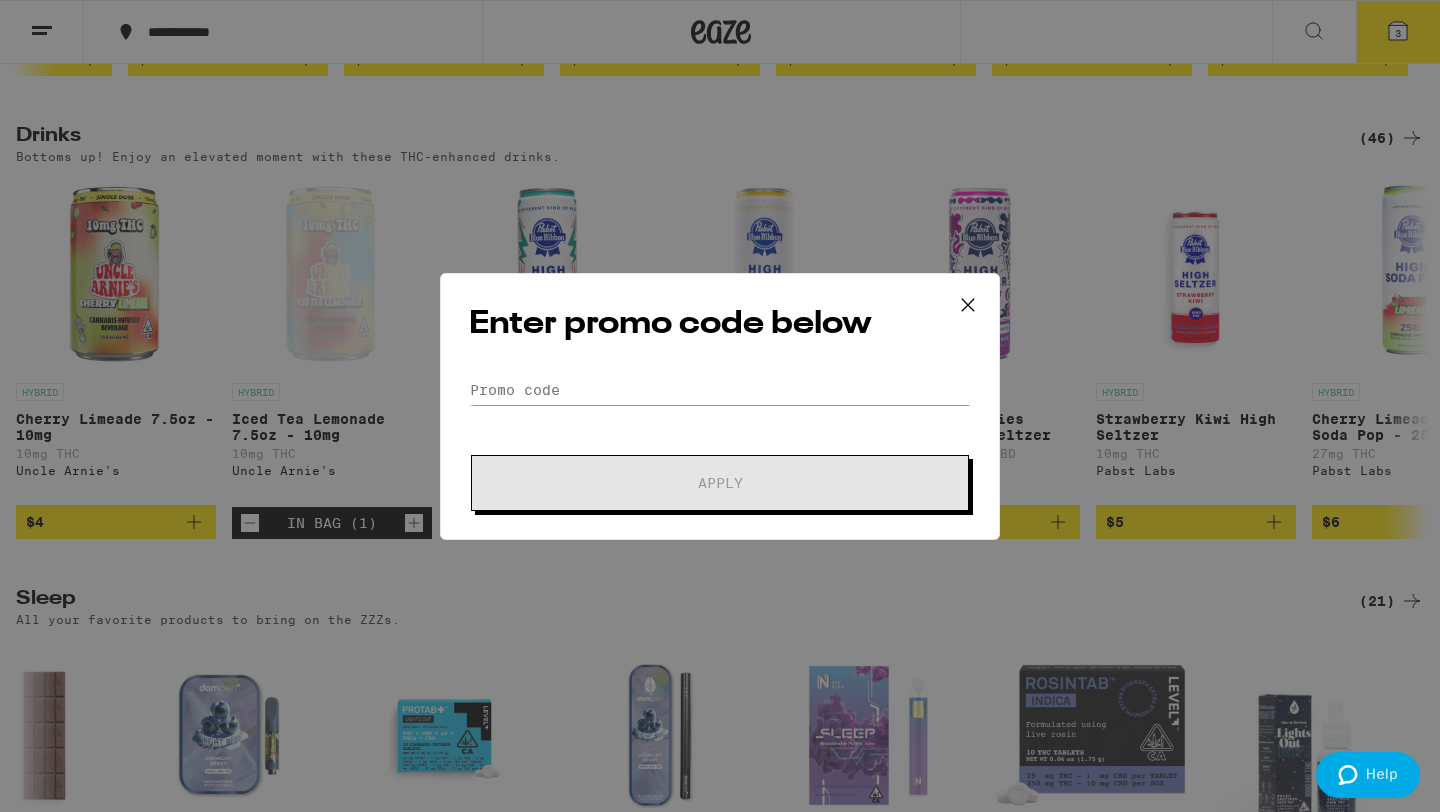 click on "Enter promo code below" at bounding box center (720, 324) 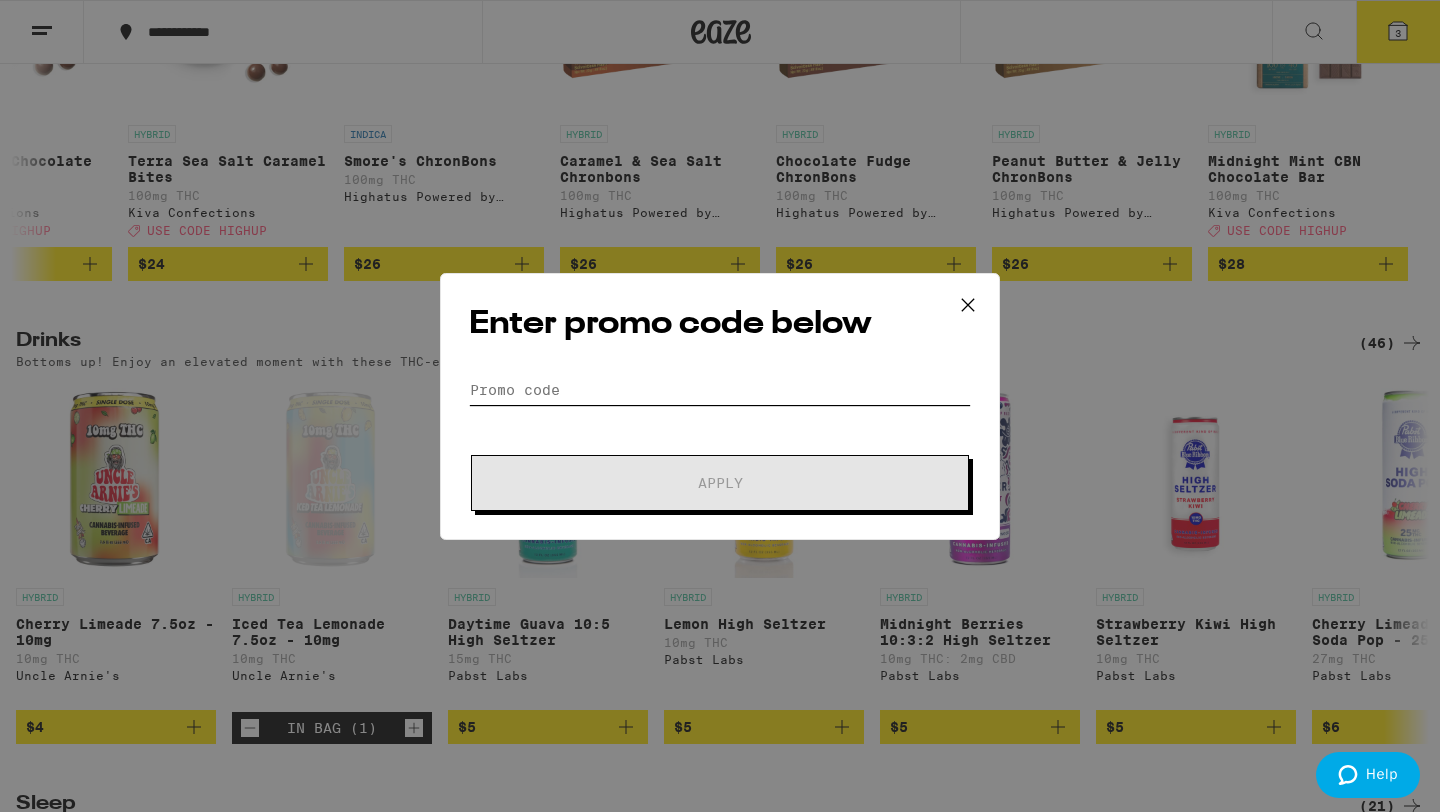 click on "Promo Code" at bounding box center (720, 390) 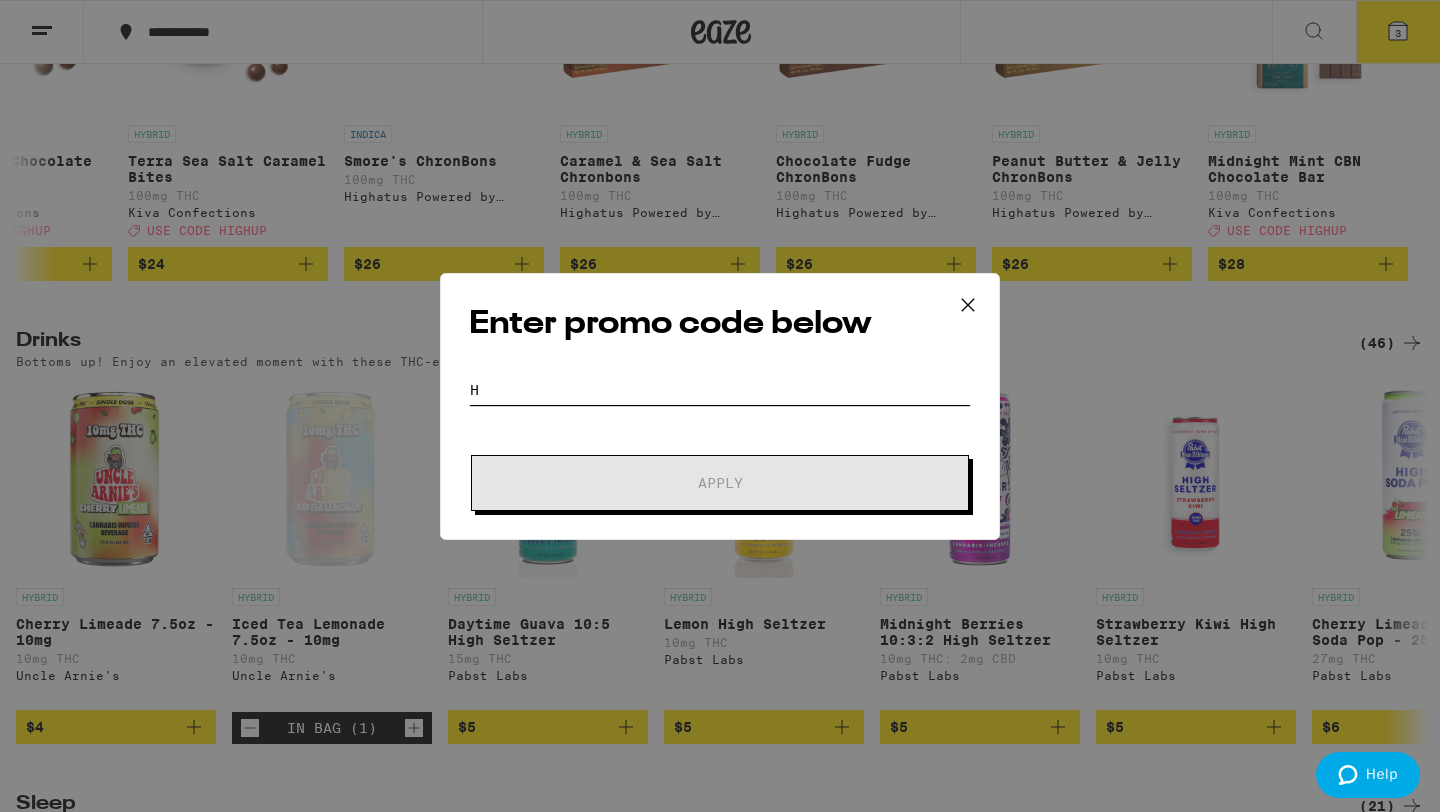 scroll, scrollTop: 6713, scrollLeft: 0, axis: vertical 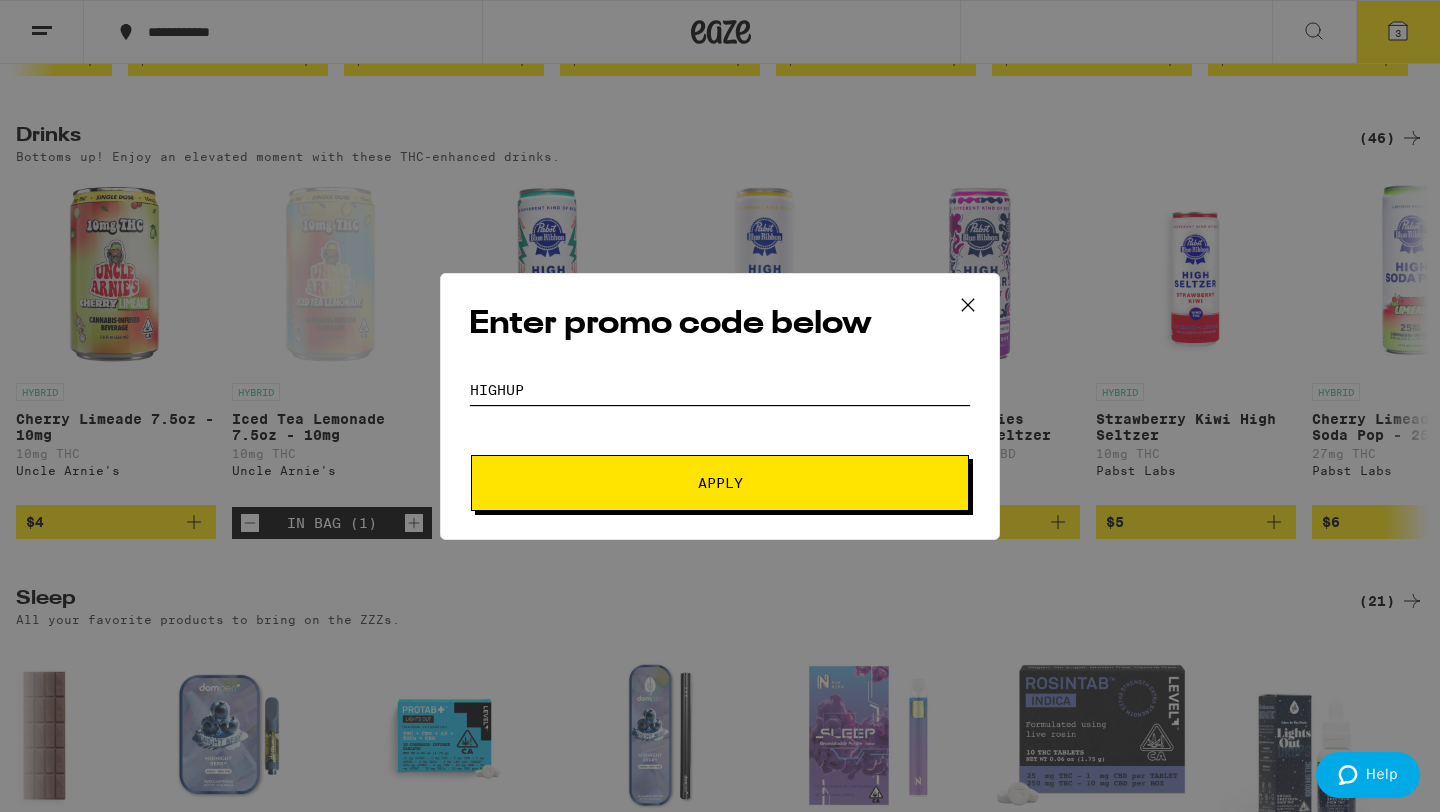 type on "highup" 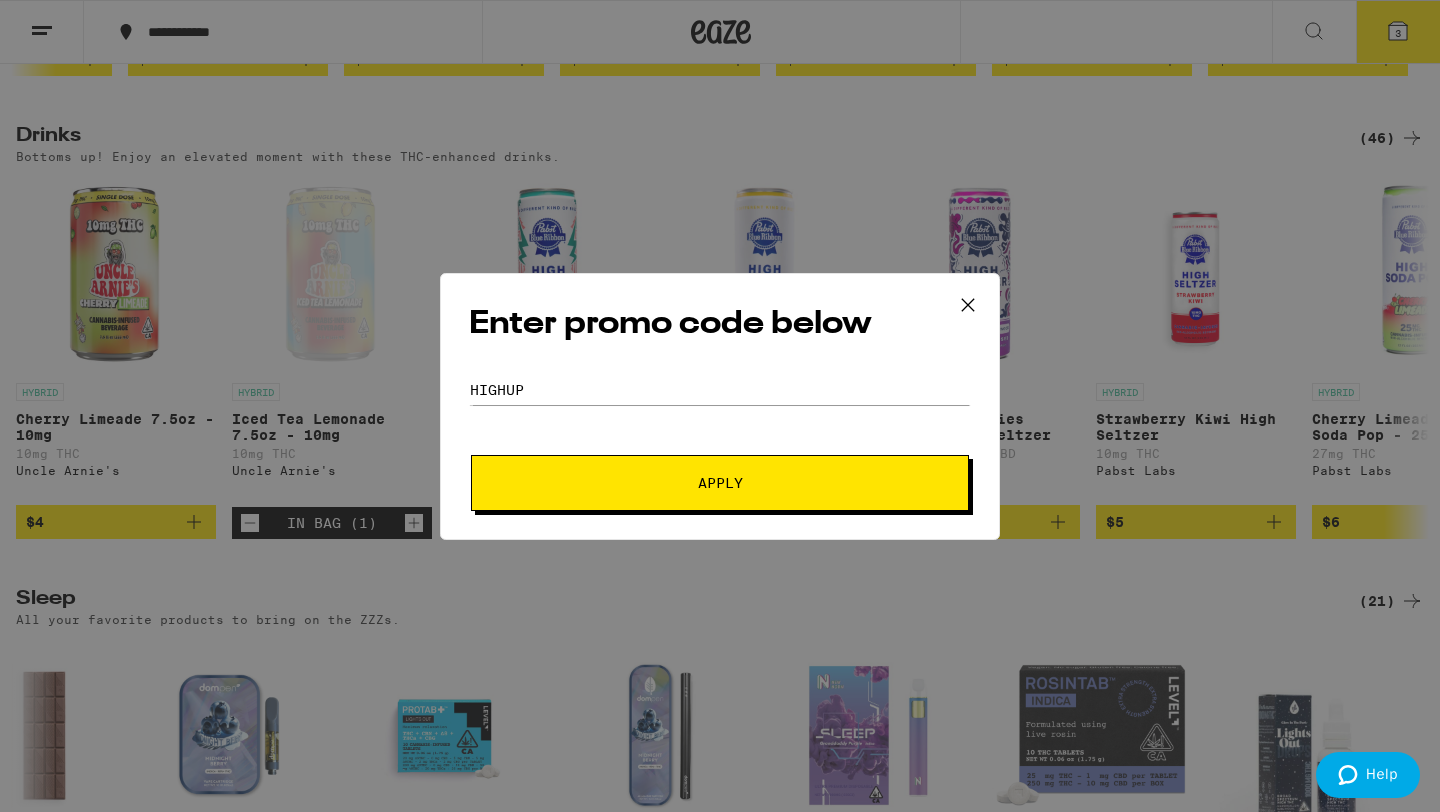 click on "Apply" at bounding box center (720, 483) 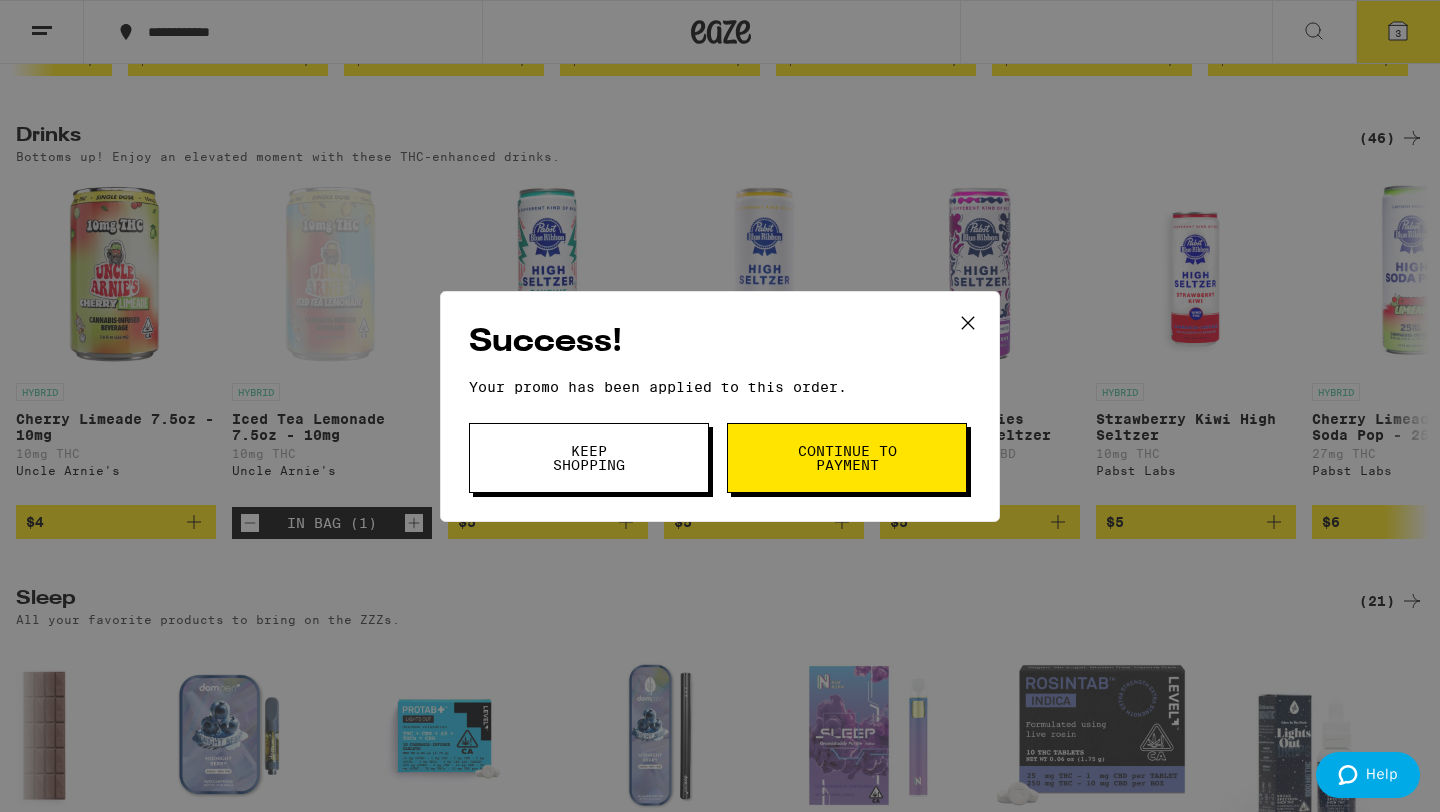 click on "Continue to payment" at bounding box center (847, 458) 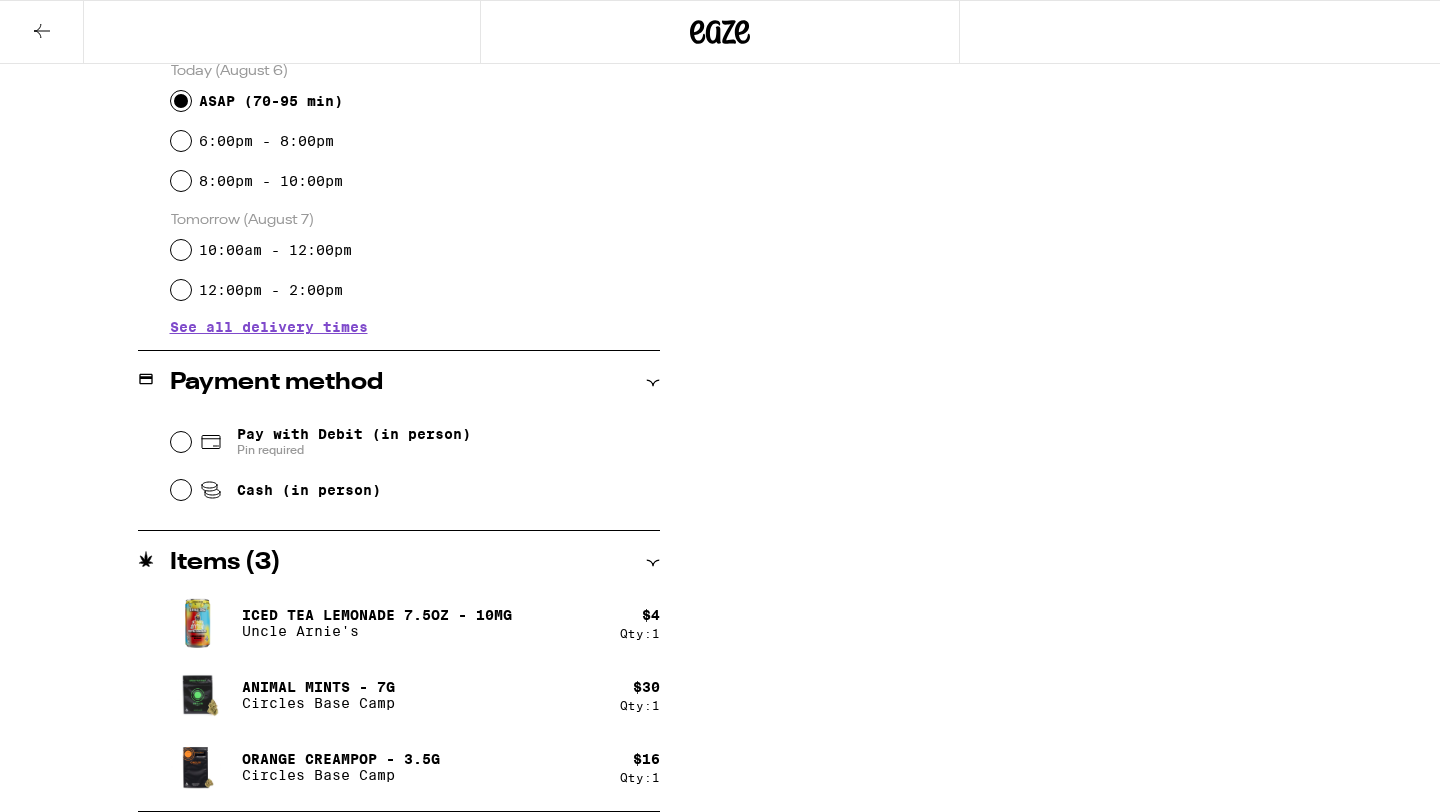 scroll, scrollTop: 0, scrollLeft: 0, axis: both 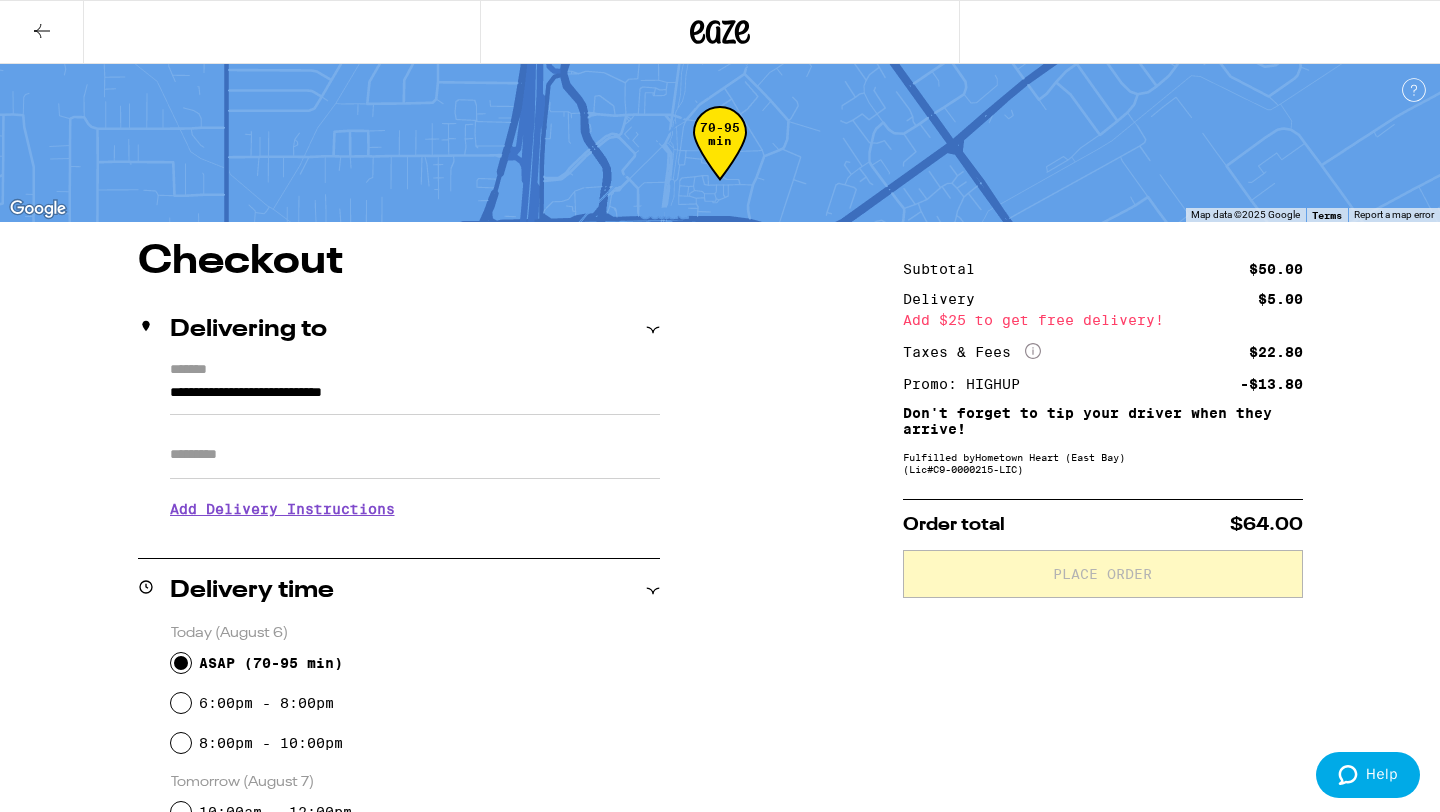 click at bounding box center (42, 32) 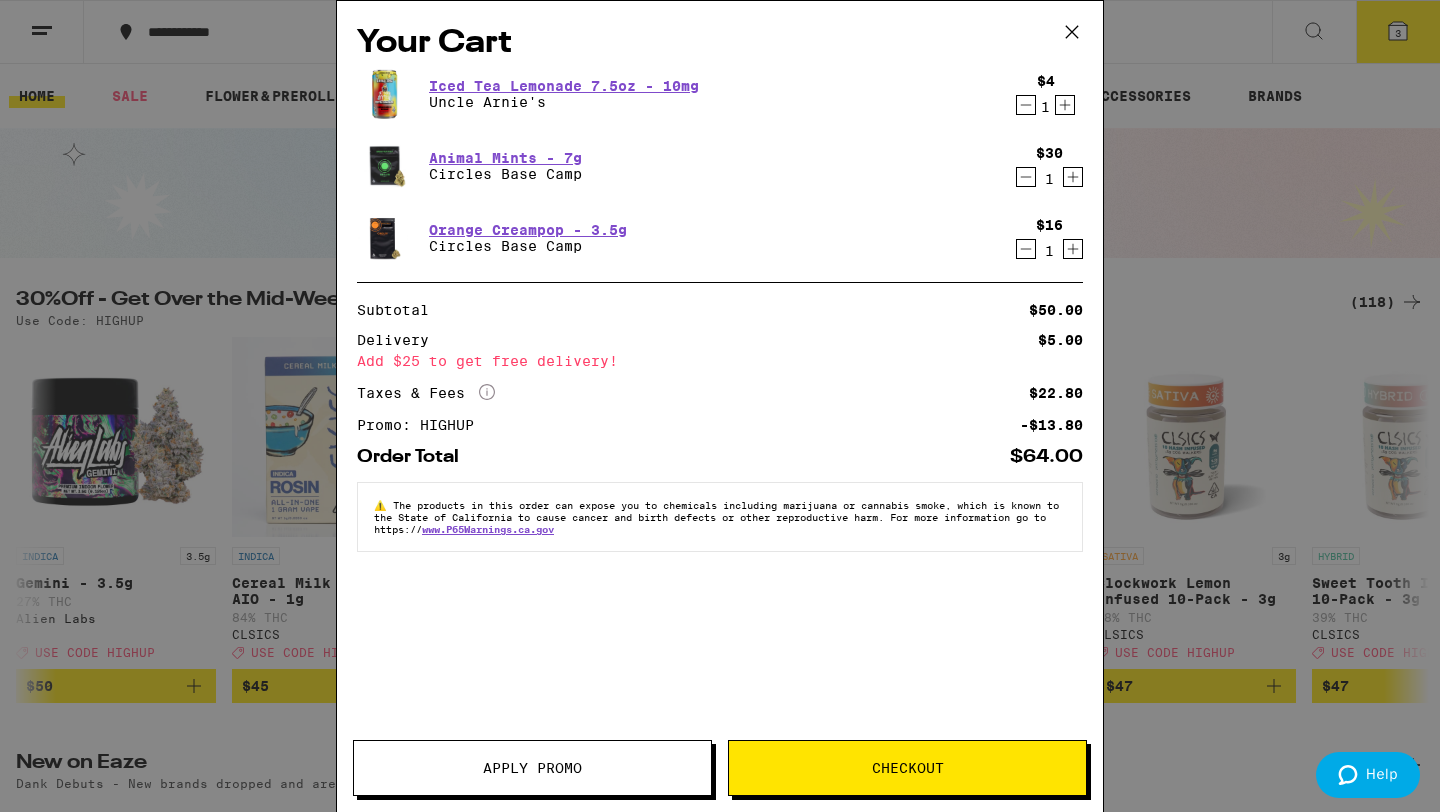 click 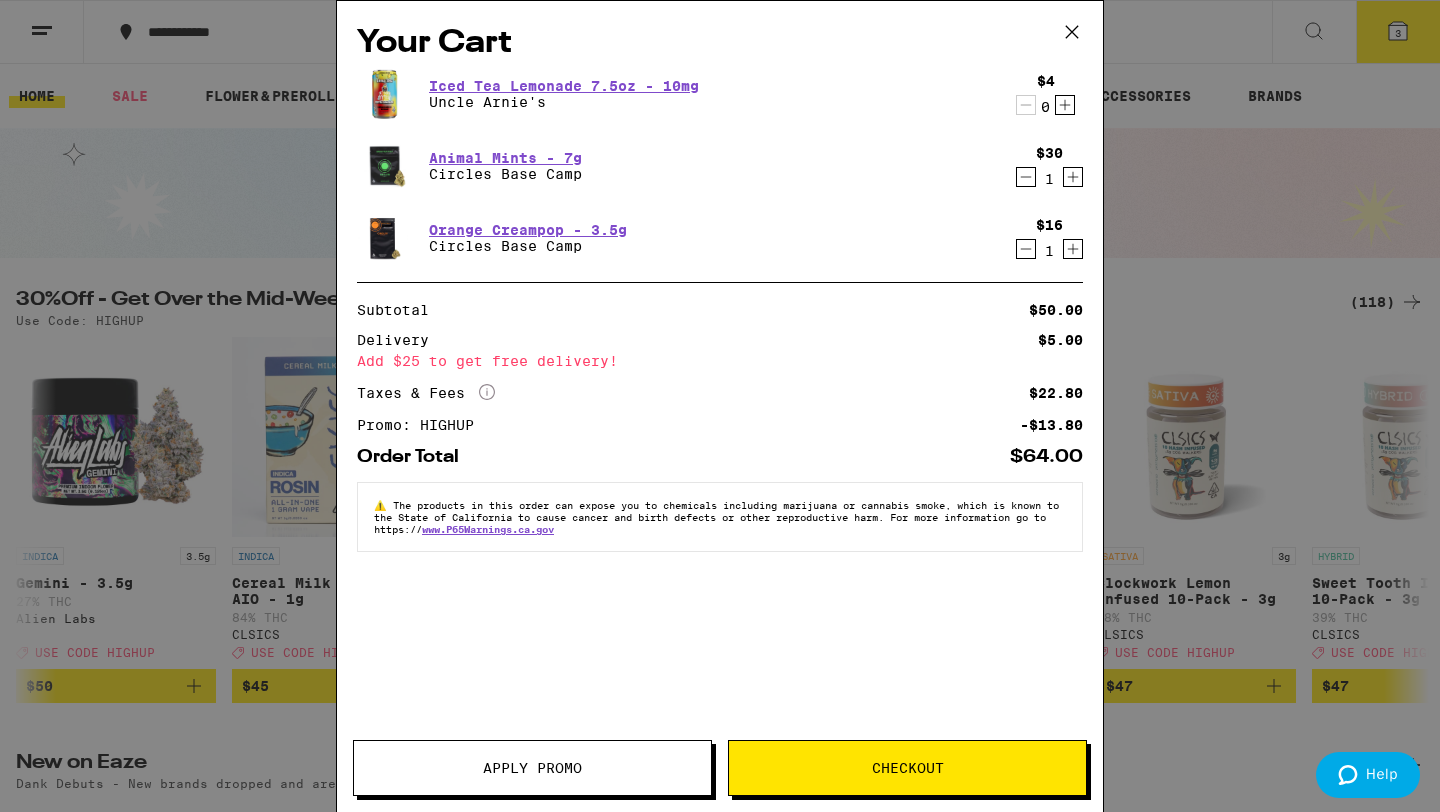 click on "Your Cart Iced Tea Lemonade 7.5oz - 10mg Uncle Arnie's $4 0 Animal Mints - 7g Circles Base Camp $30 1 Orange Creampop - 3.5g Circles Base Camp $16 1 Subtotal $50.00 Delivery $5.00 Add $25 to get free delivery! Taxes & Fees More Info $22.80 Promo: HIGHUP -$13.80 Order Total $64.00 ⚠️ The products in this order can expose you to chemicals including marijuana or cannabis smoke, which is known to the State of California to cause cancer and birth defects or other reproductive harm. For more information go to https:// www.P65Warnings.ca.gov" at bounding box center (720, 376) 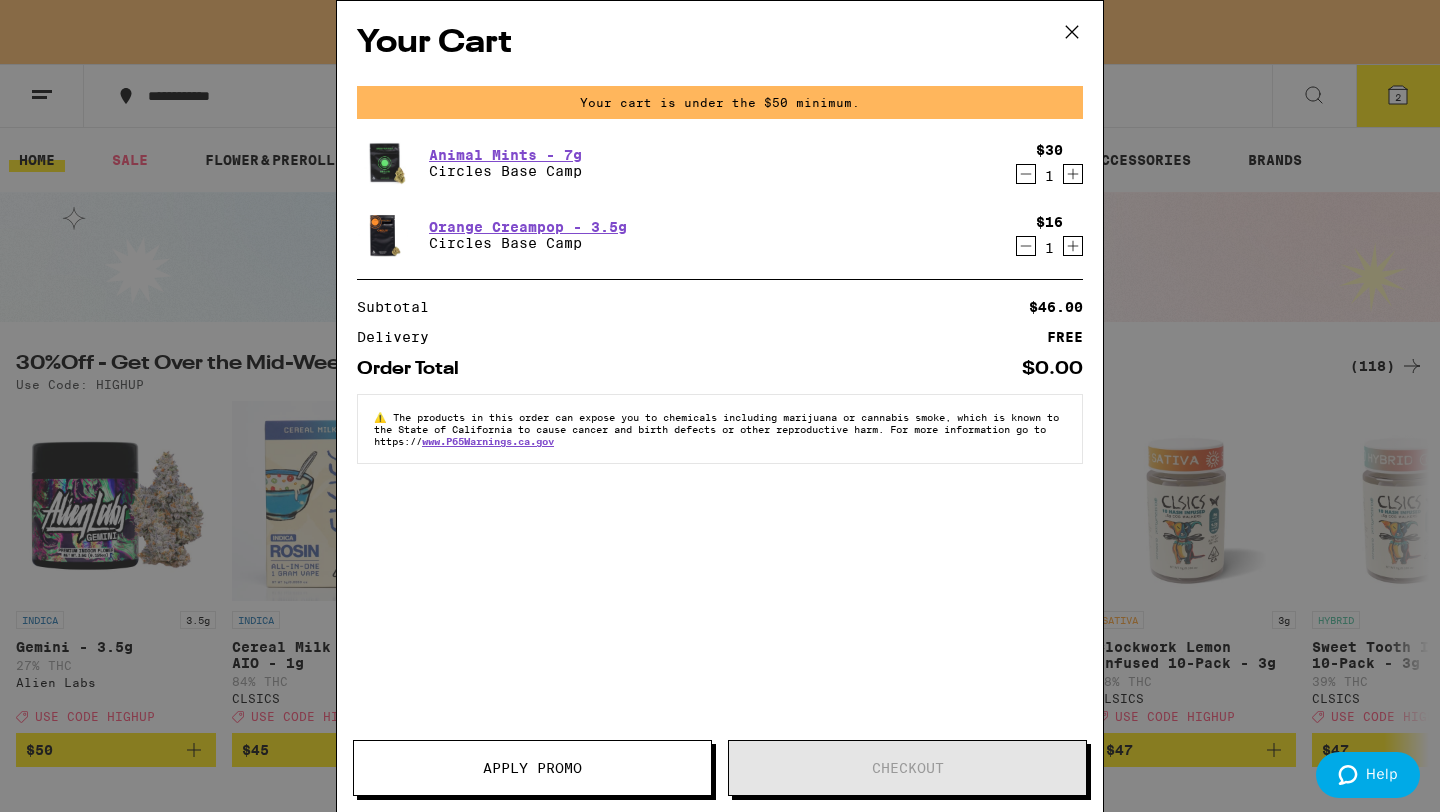 click 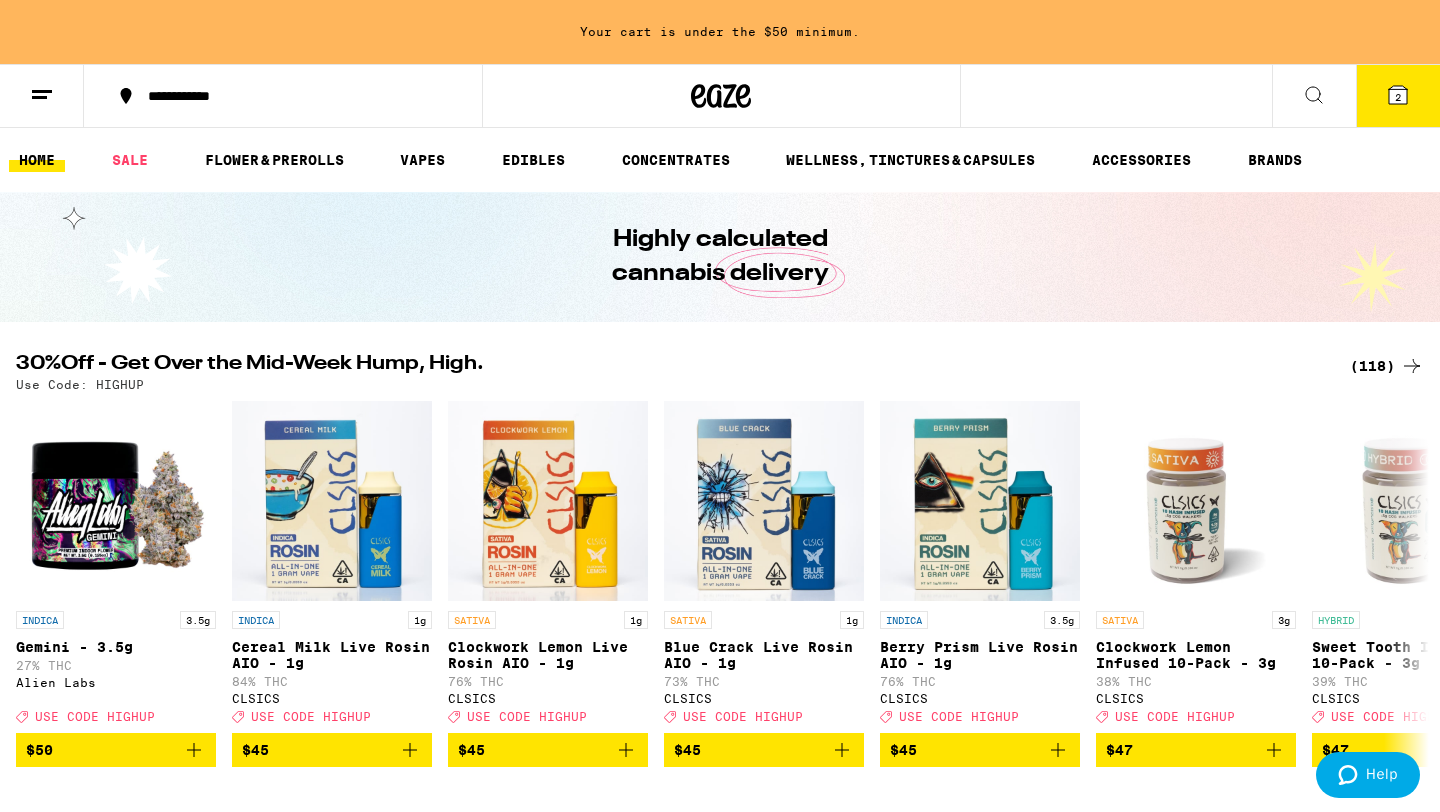 scroll, scrollTop: 0, scrollLeft: 0, axis: both 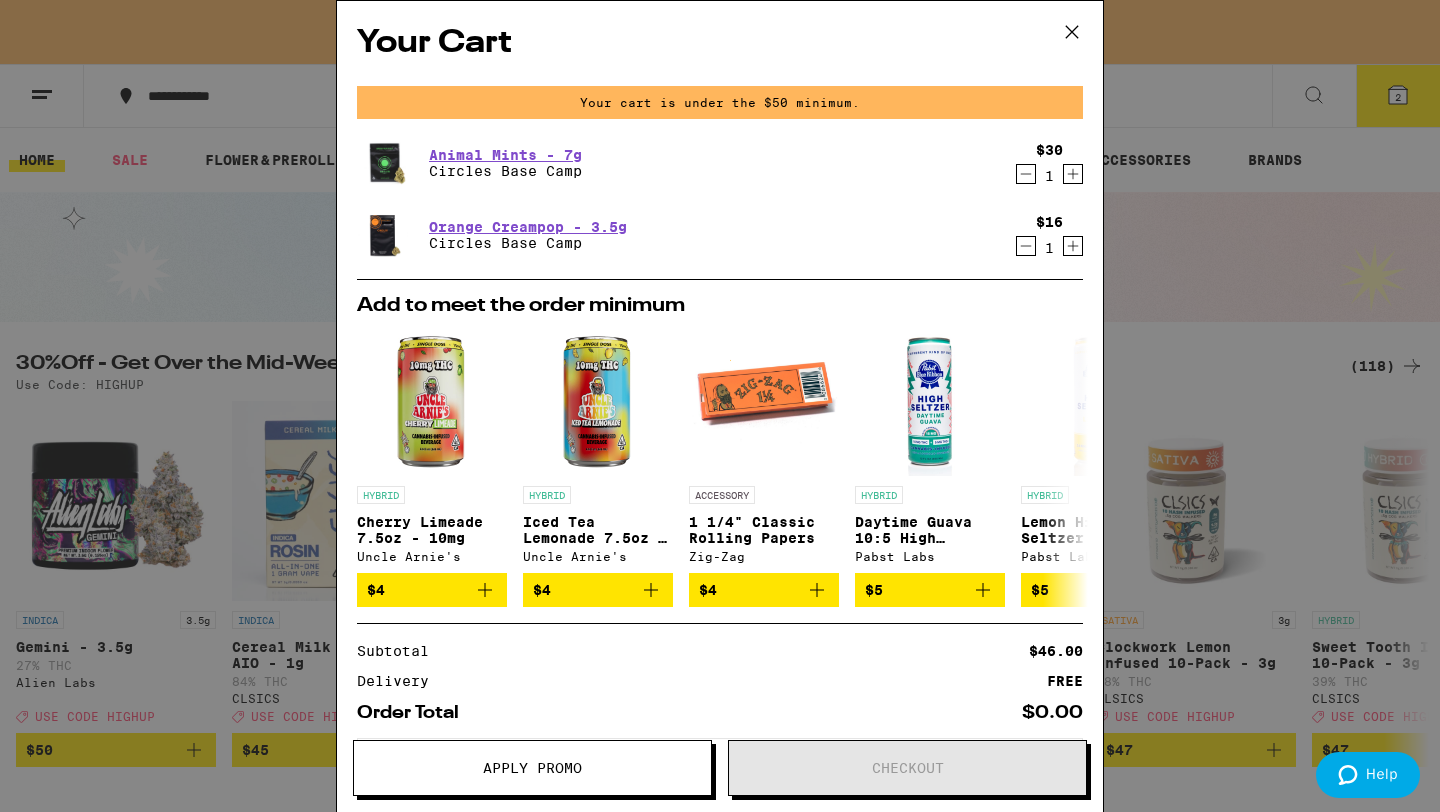click 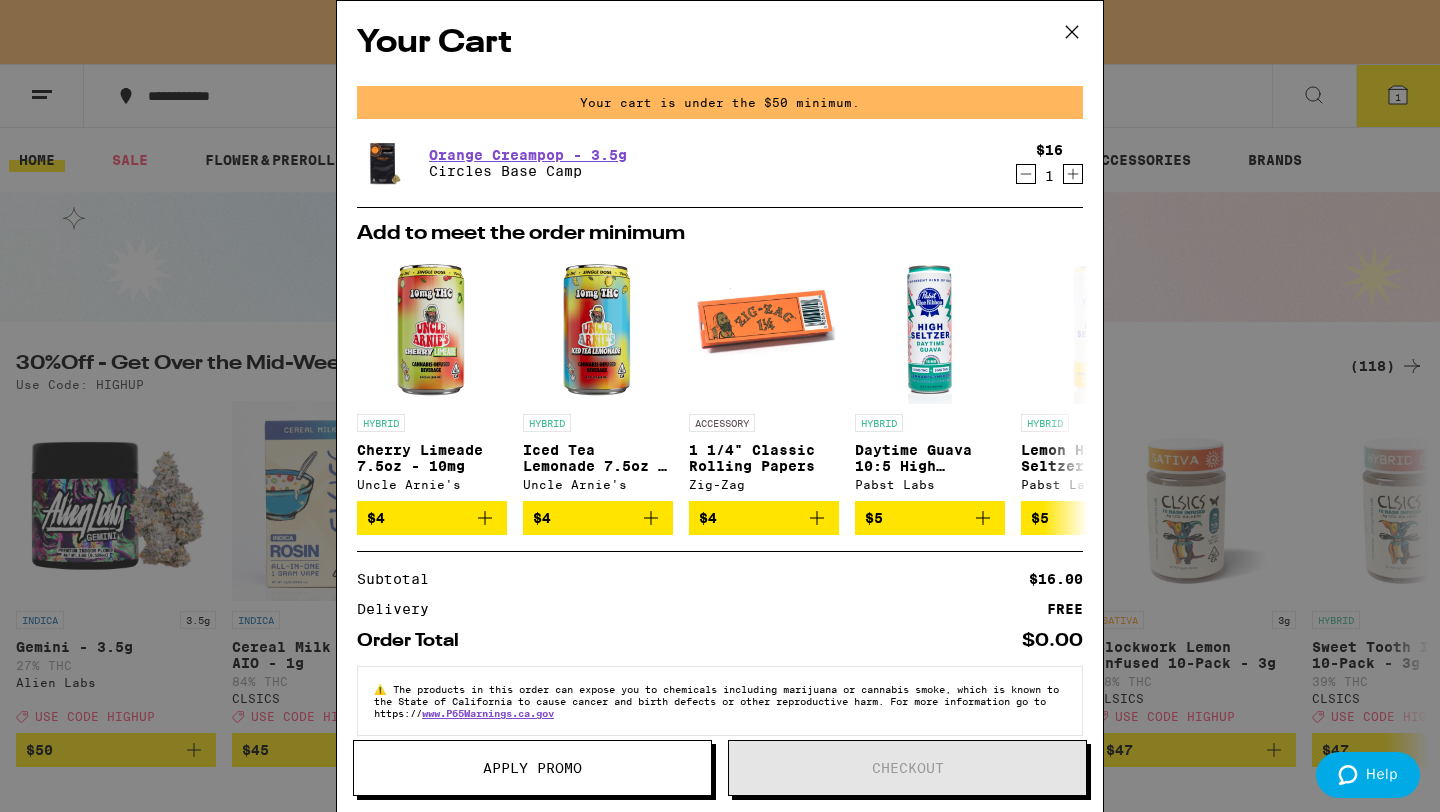 click 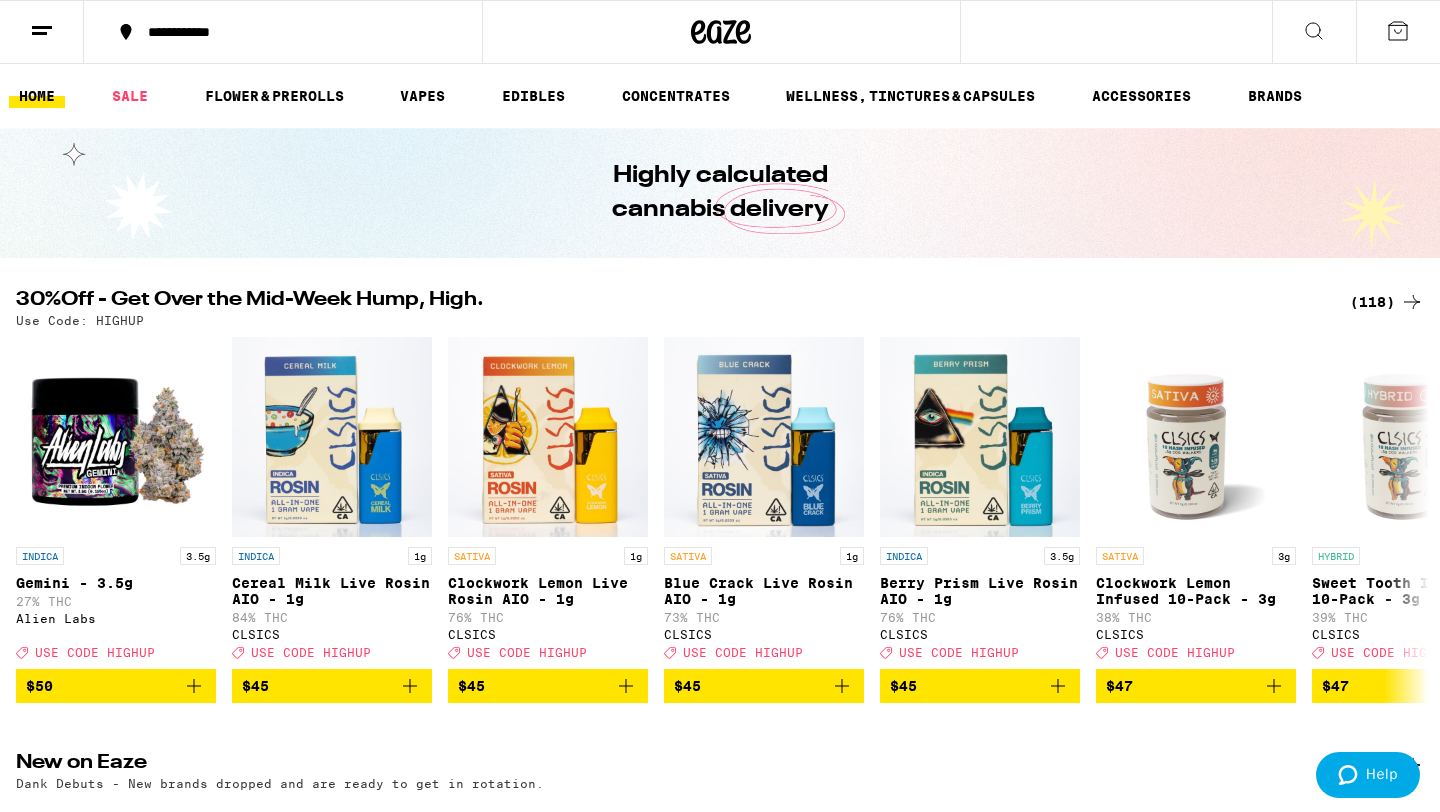 scroll, scrollTop: 0, scrollLeft: 0, axis: both 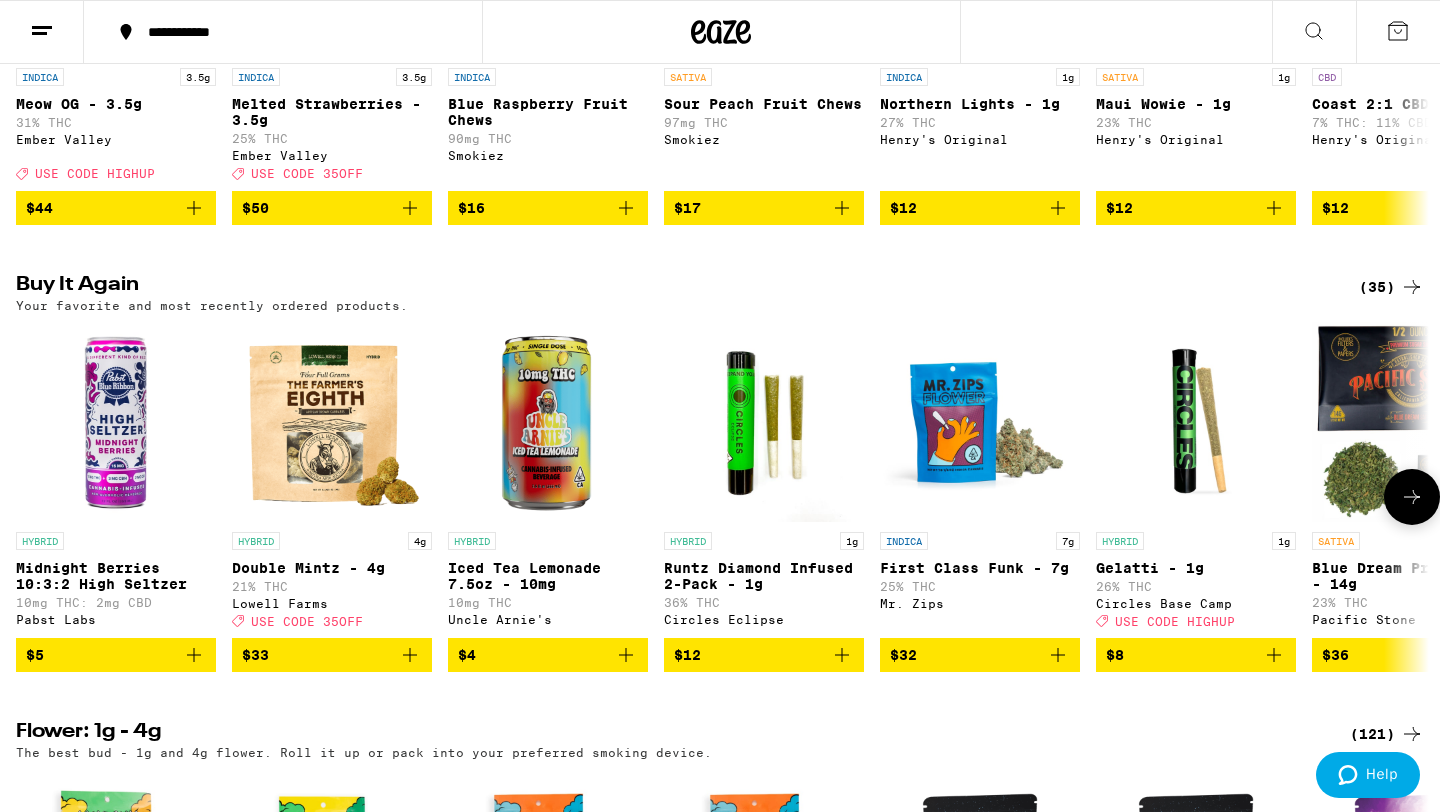 click 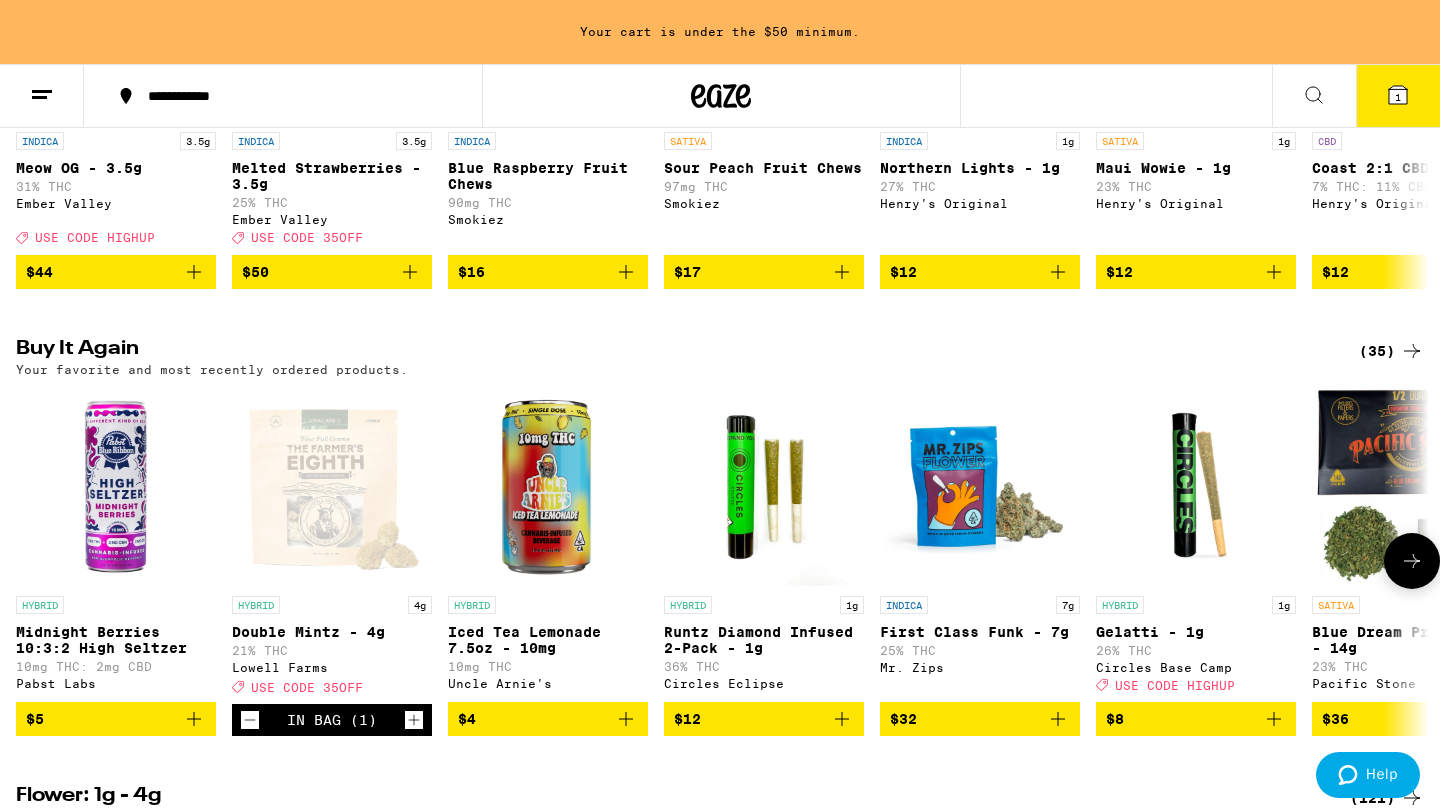 scroll, scrollTop: 1006, scrollLeft: 0, axis: vertical 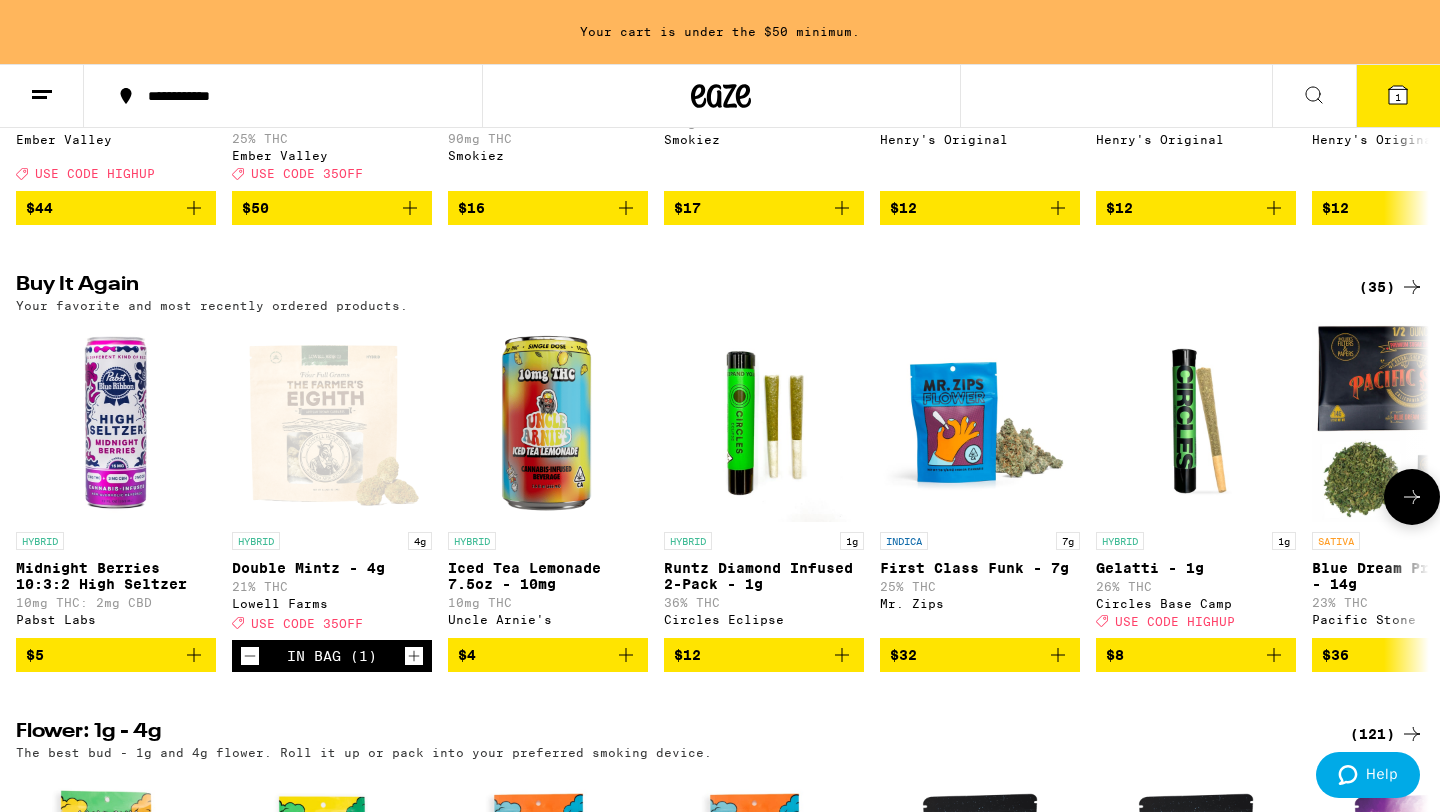 click at bounding box center (1412, 497) 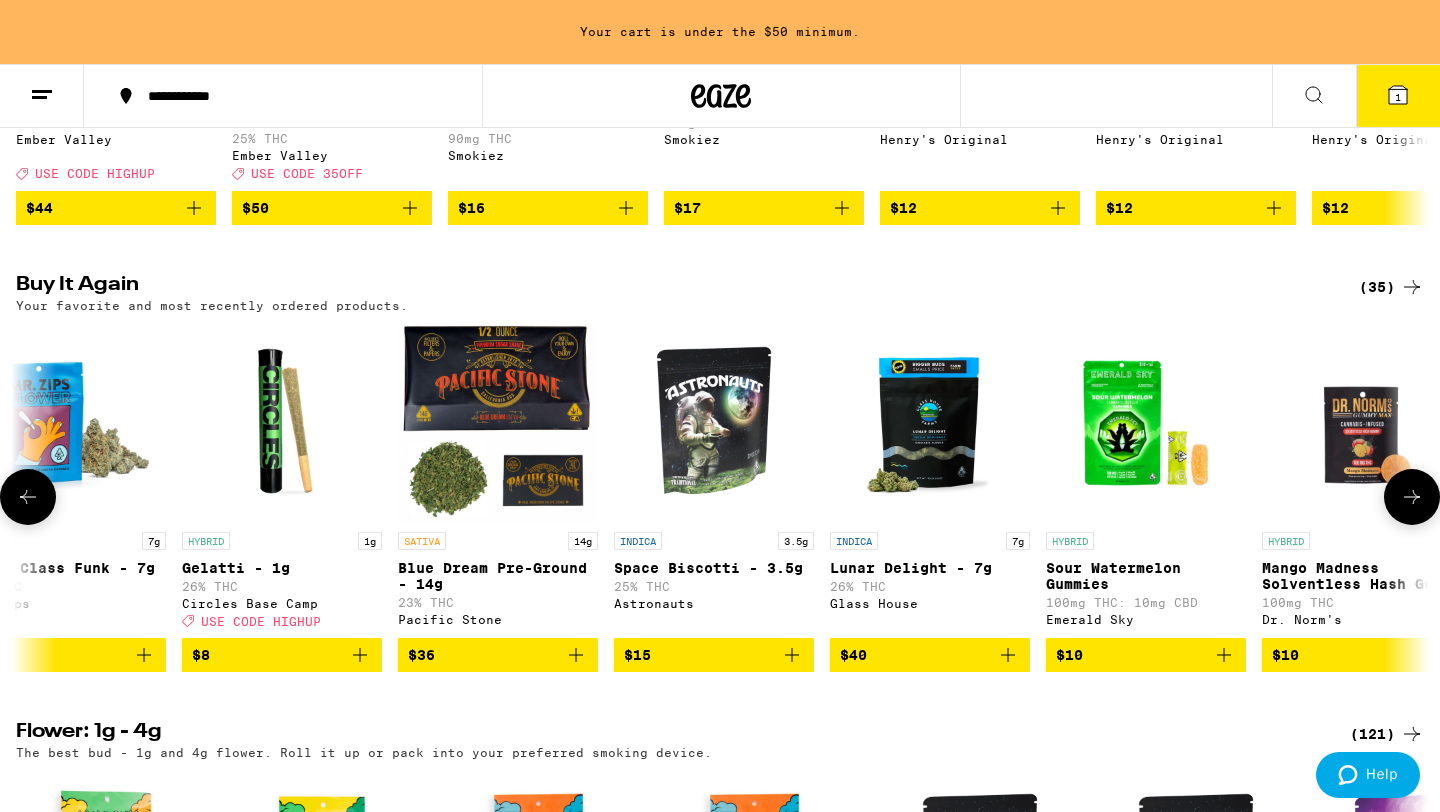 scroll, scrollTop: 0, scrollLeft: 1190, axis: horizontal 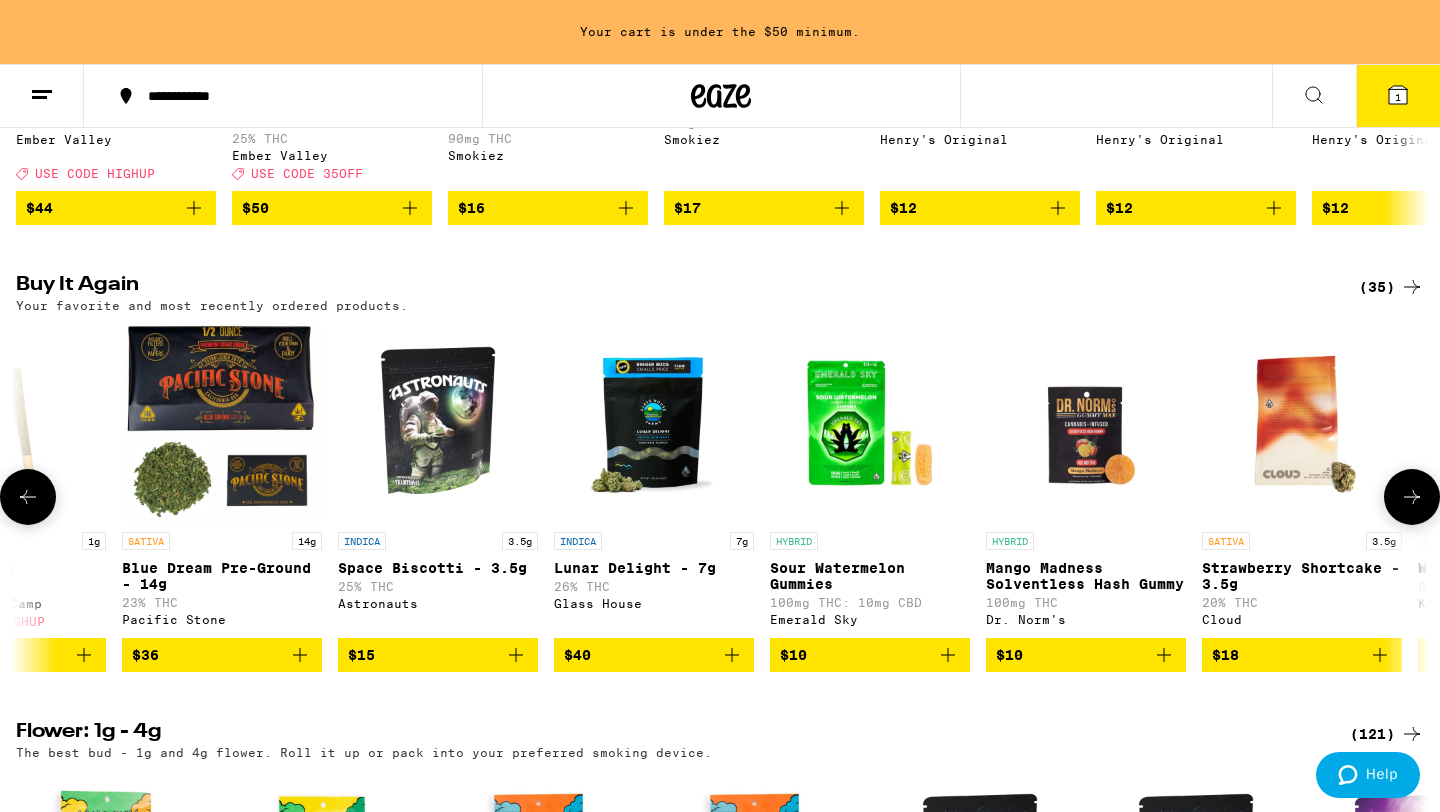 click 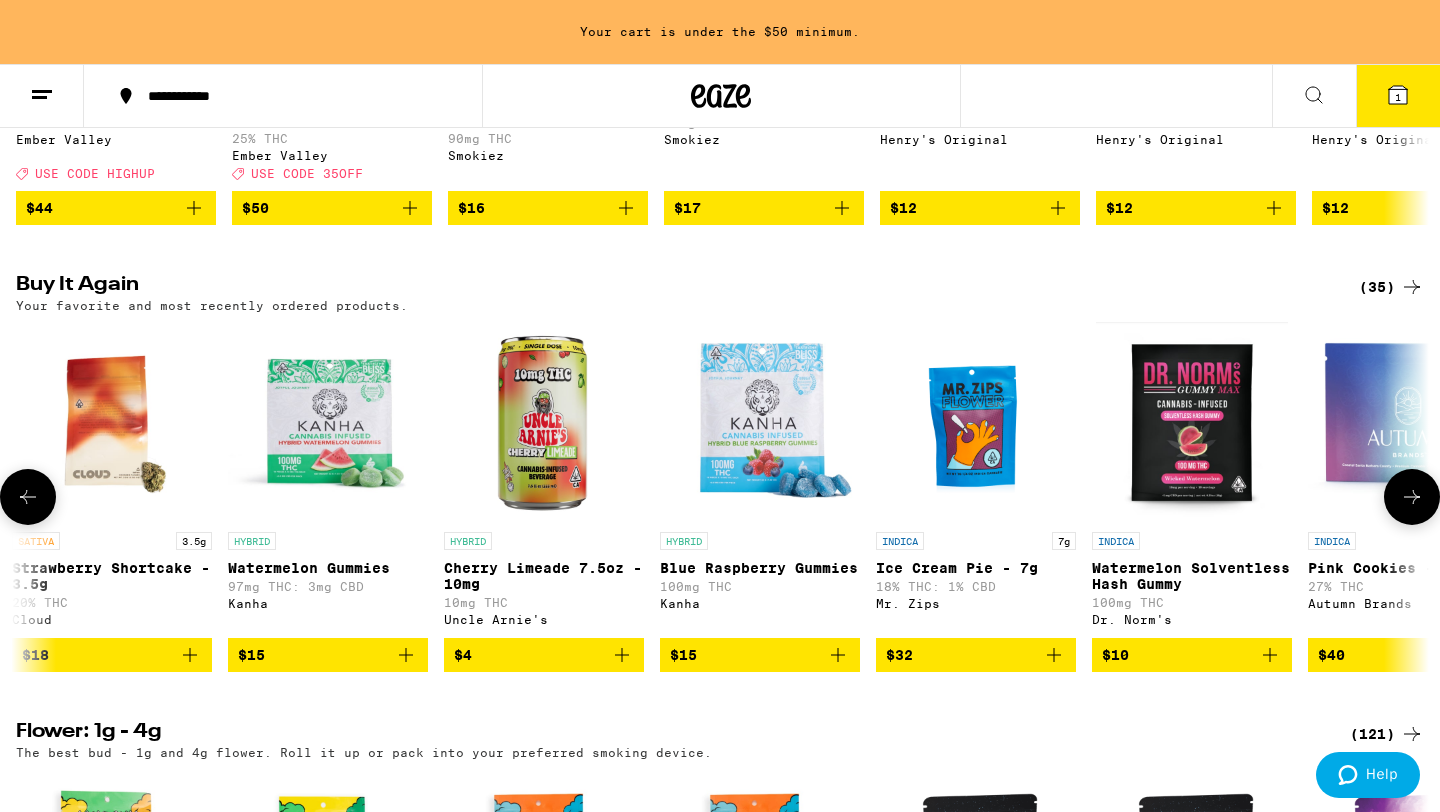 click 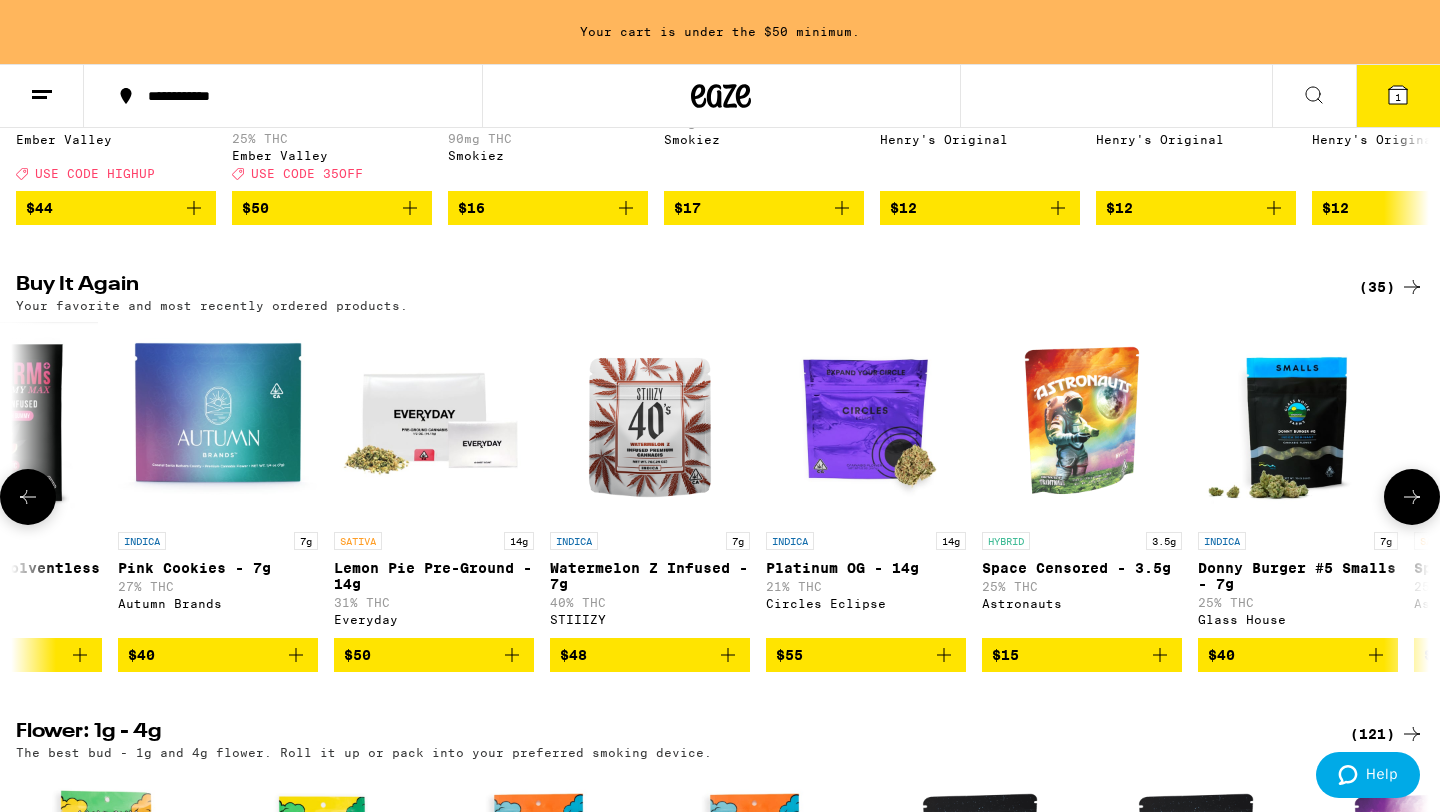 click 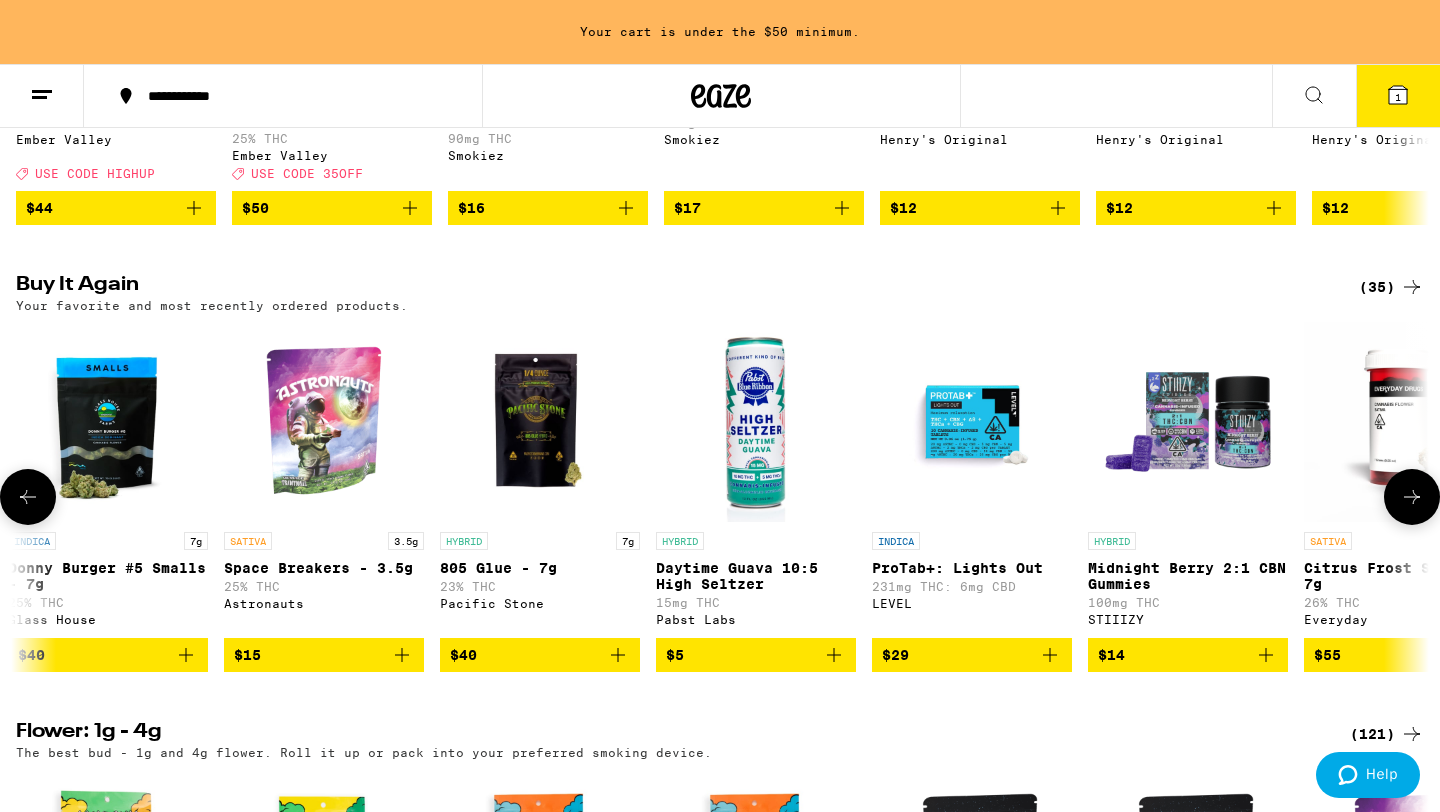 click 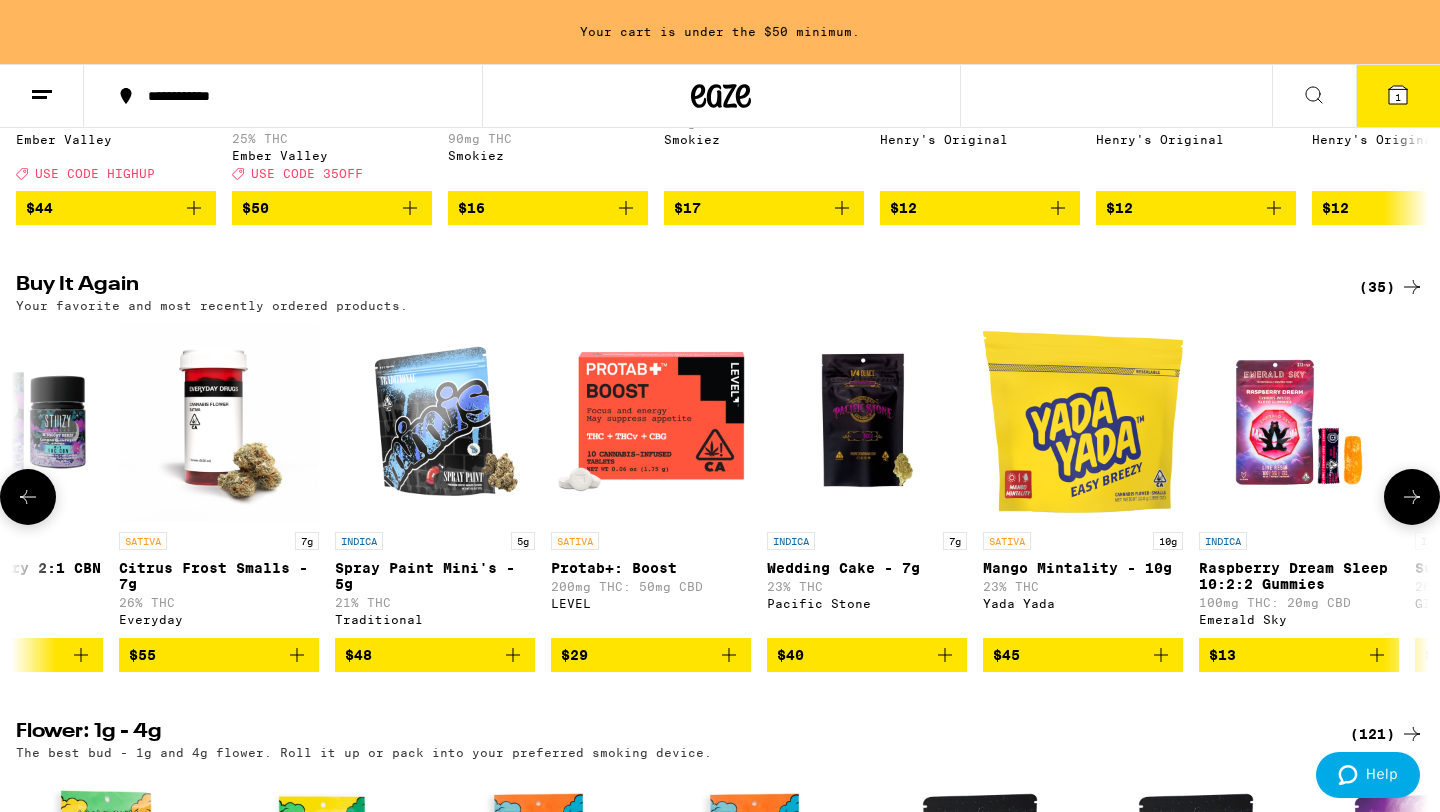 scroll, scrollTop: 0, scrollLeft: 5950, axis: horizontal 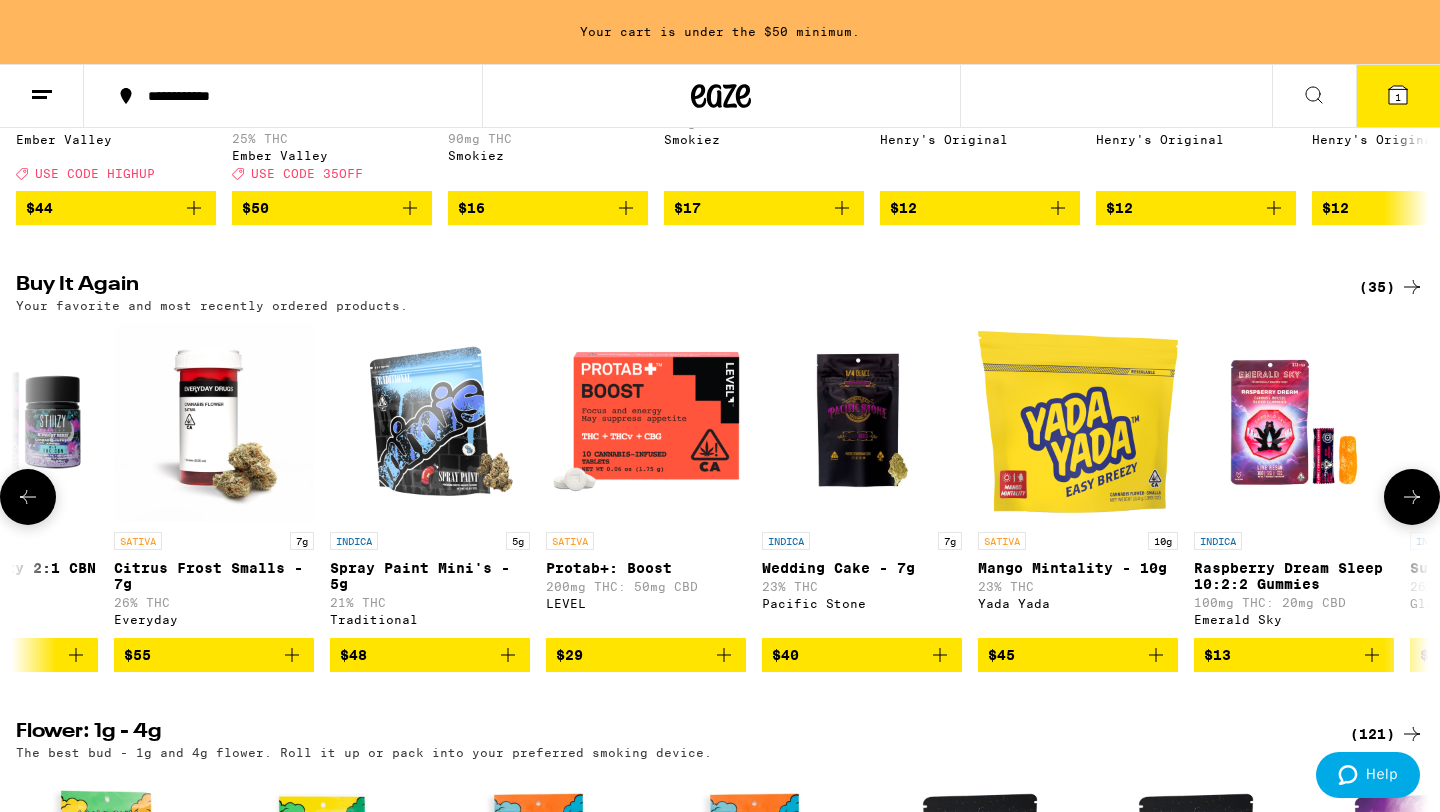 click 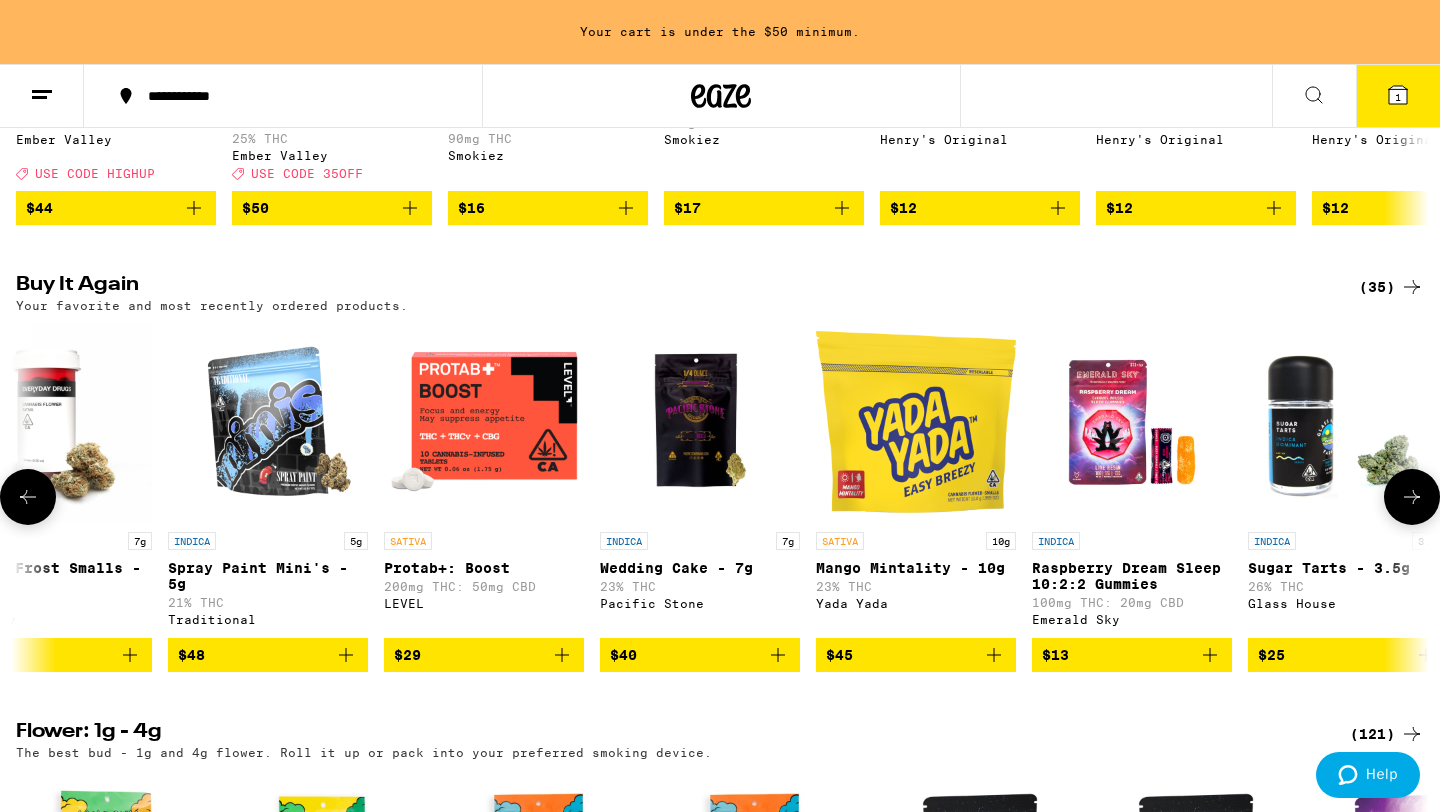 scroll, scrollTop: 0, scrollLeft: 6152, axis: horizontal 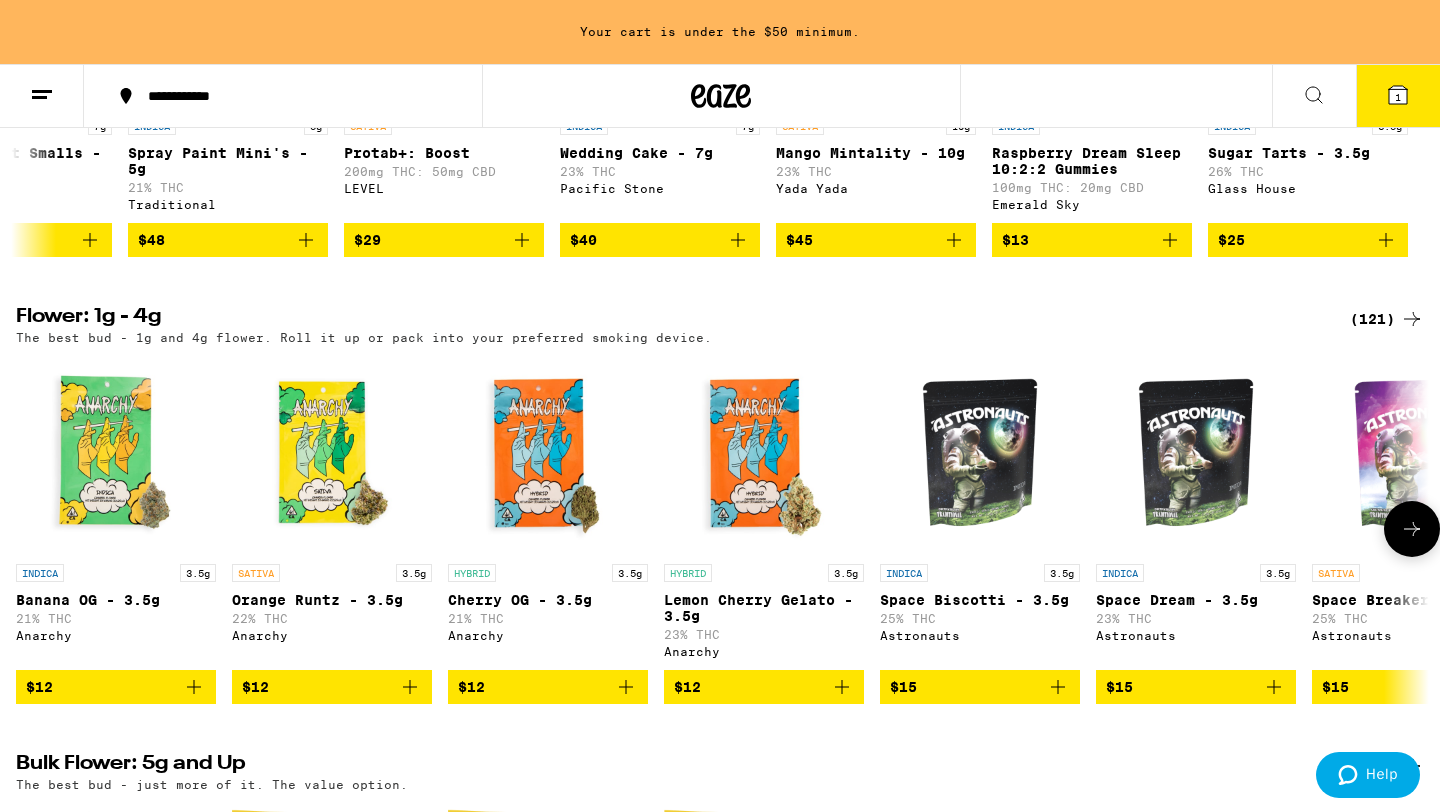 click at bounding box center [1412, 529] 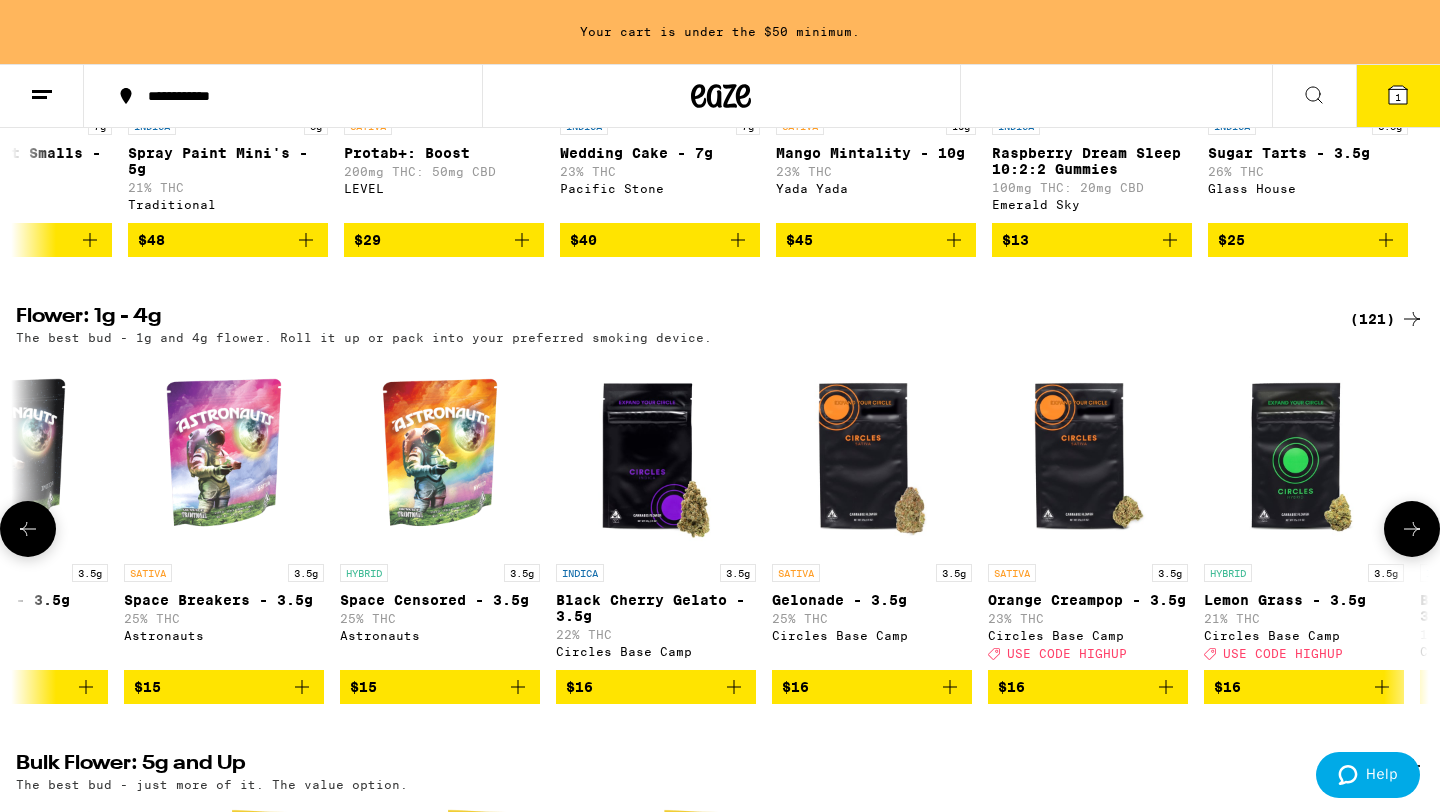 scroll, scrollTop: 0, scrollLeft: 1190, axis: horizontal 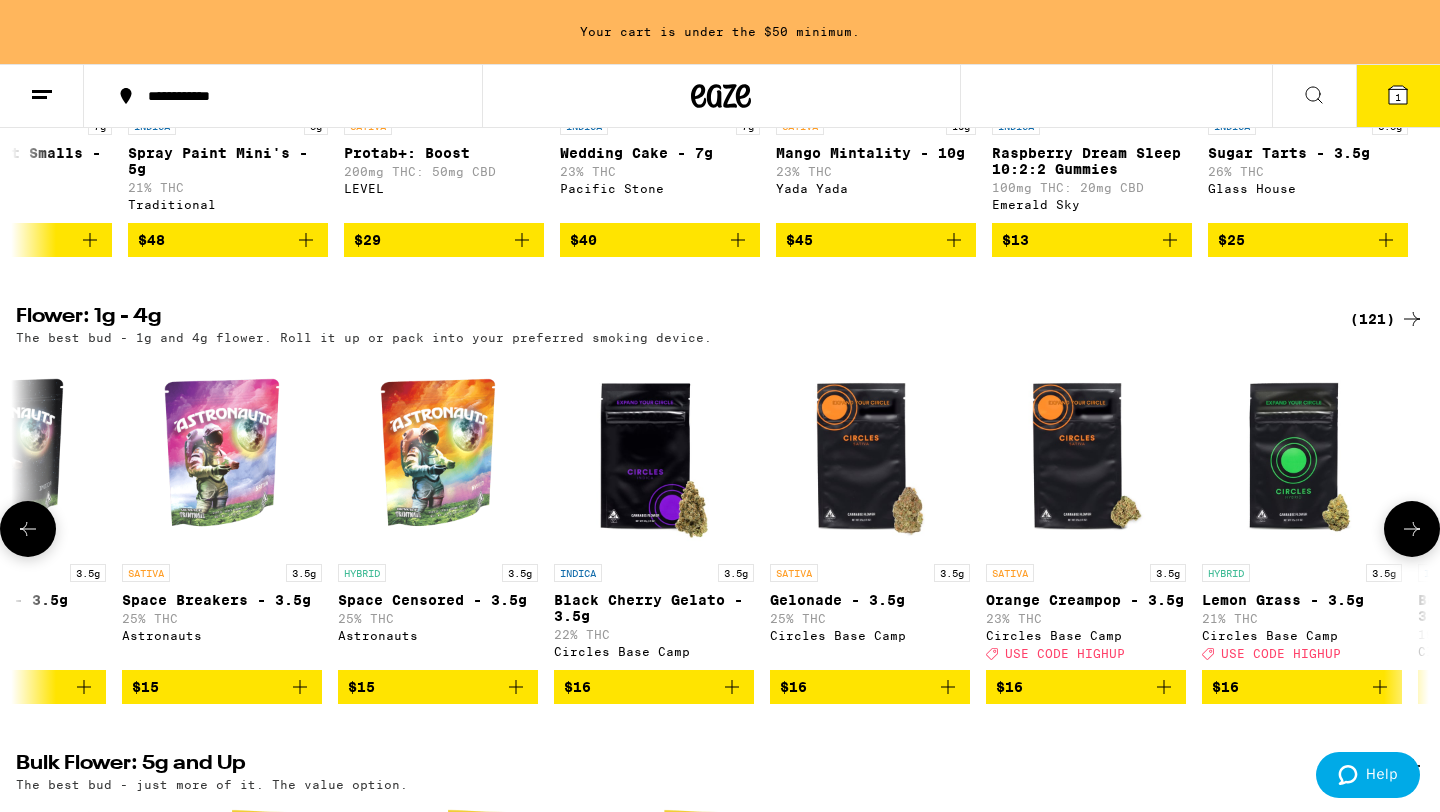 click at bounding box center (1412, 529) 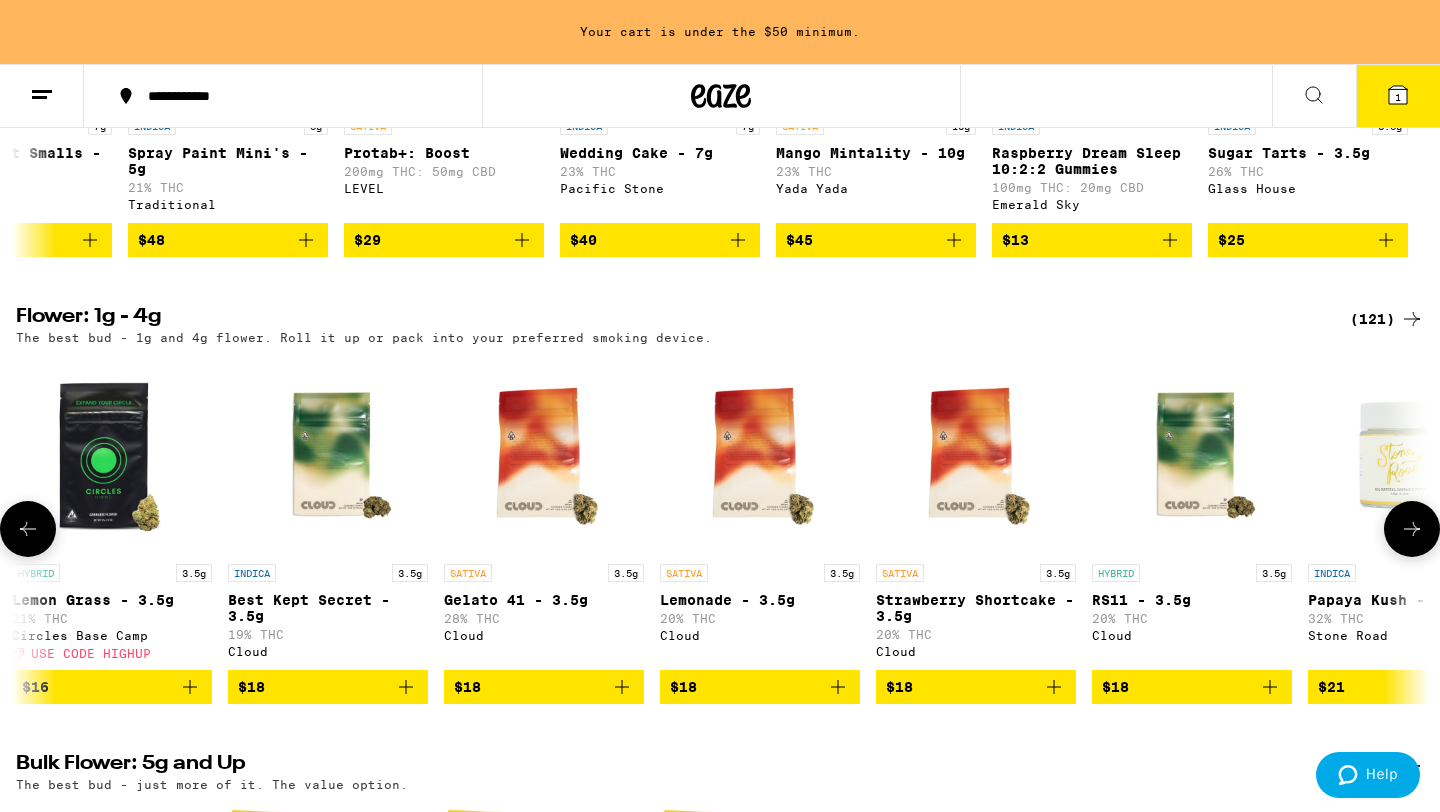click at bounding box center [1412, 529] 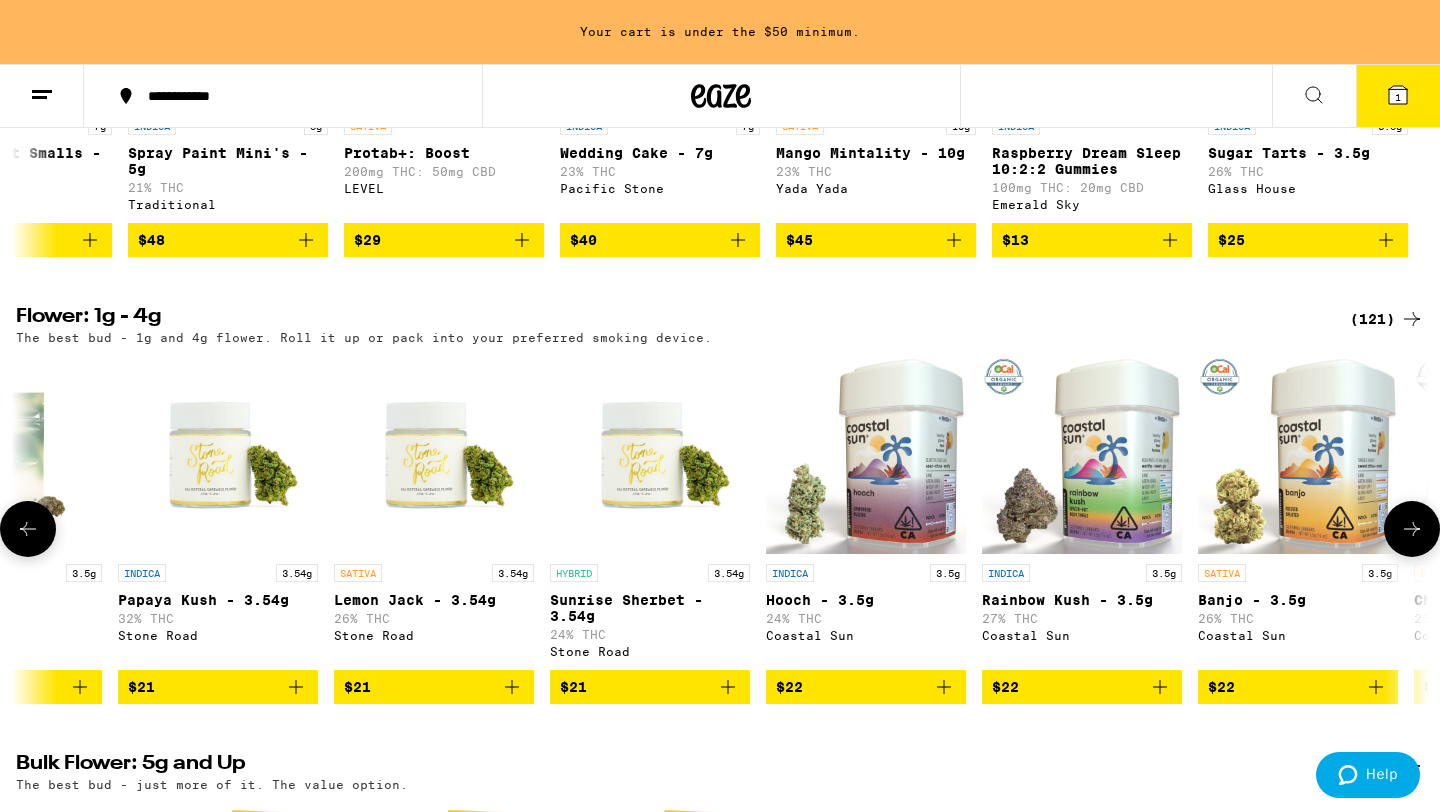 click at bounding box center [1412, 529] 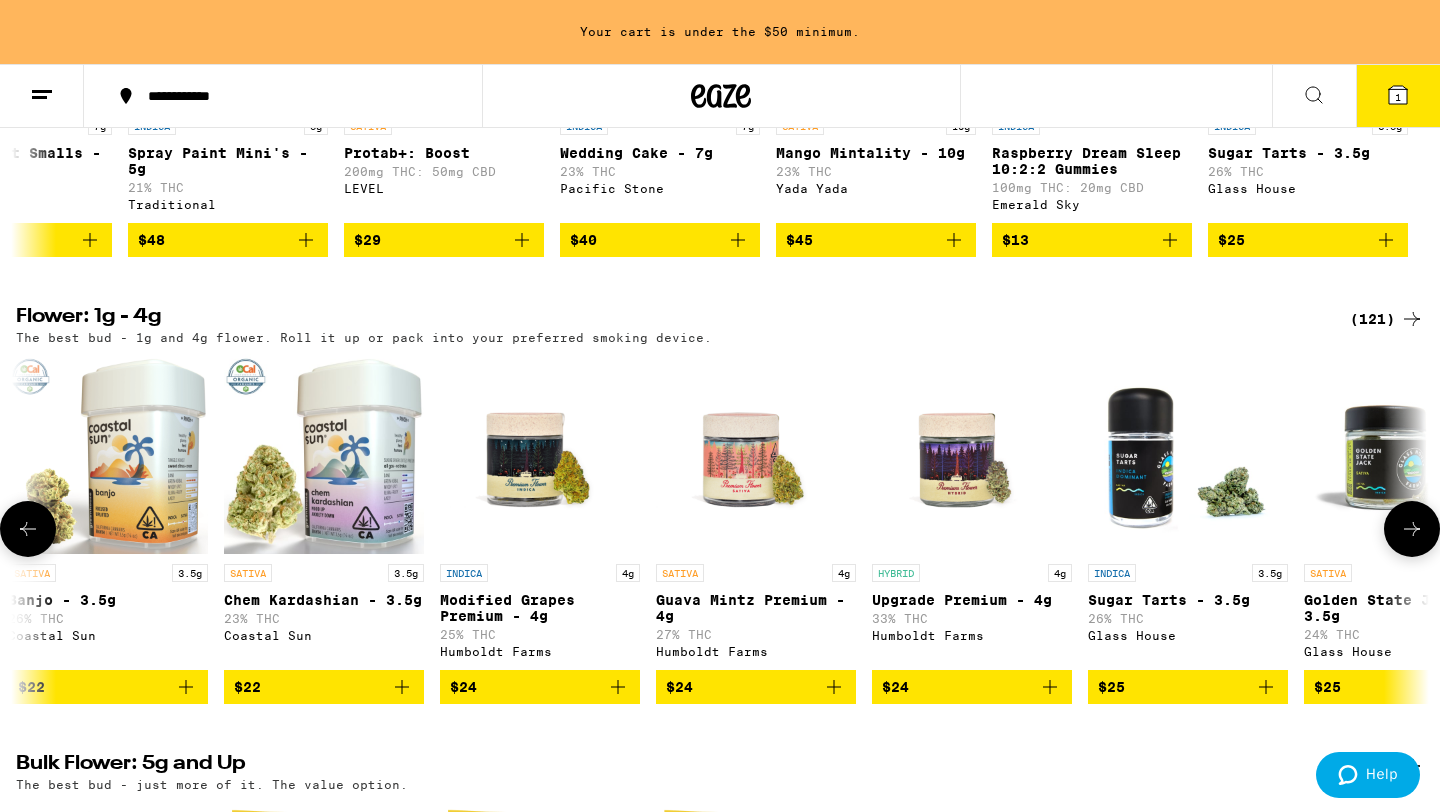 click at bounding box center (1412, 529) 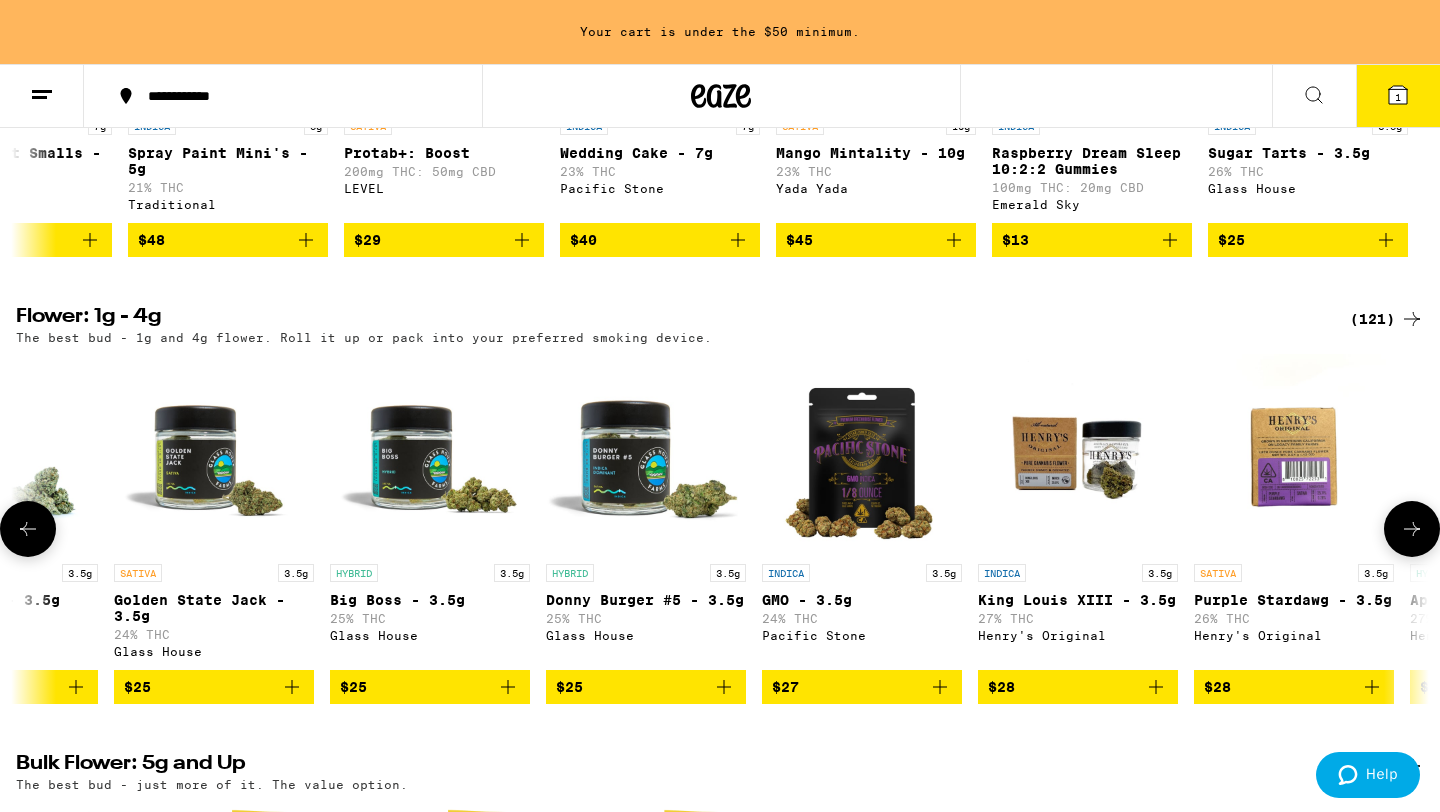 click at bounding box center [1412, 529] 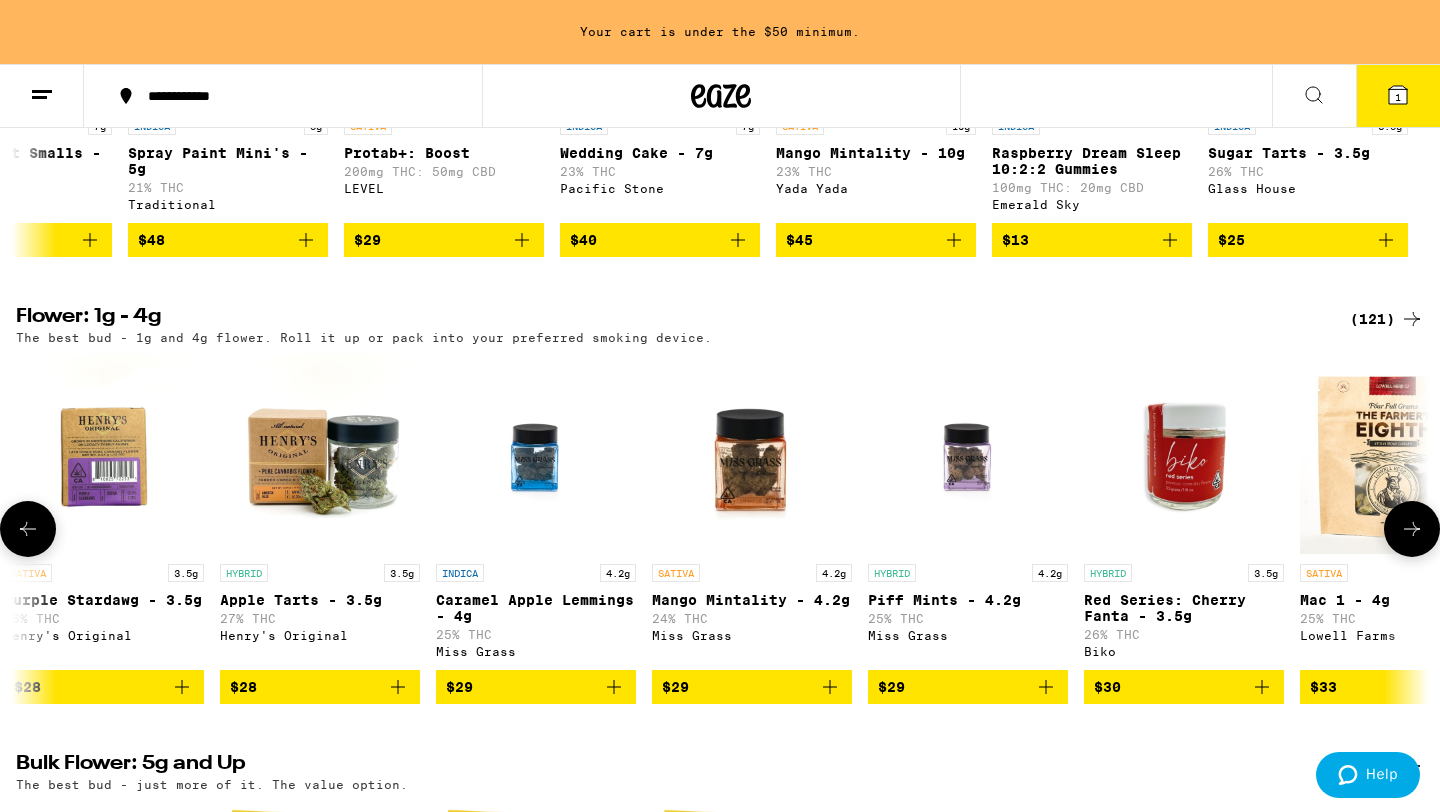 click at bounding box center (1412, 529) 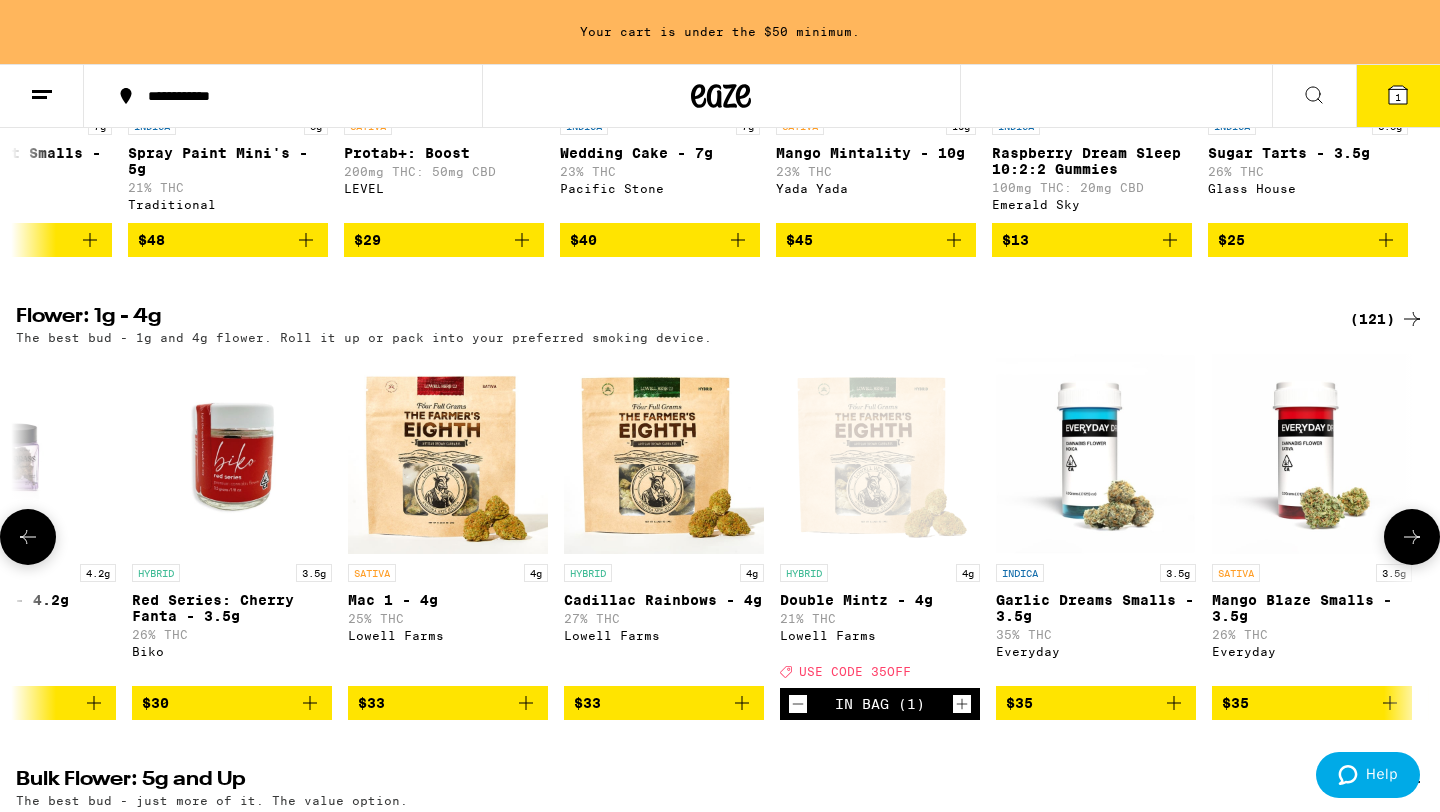 scroll, scrollTop: 0, scrollLeft: 8330, axis: horizontal 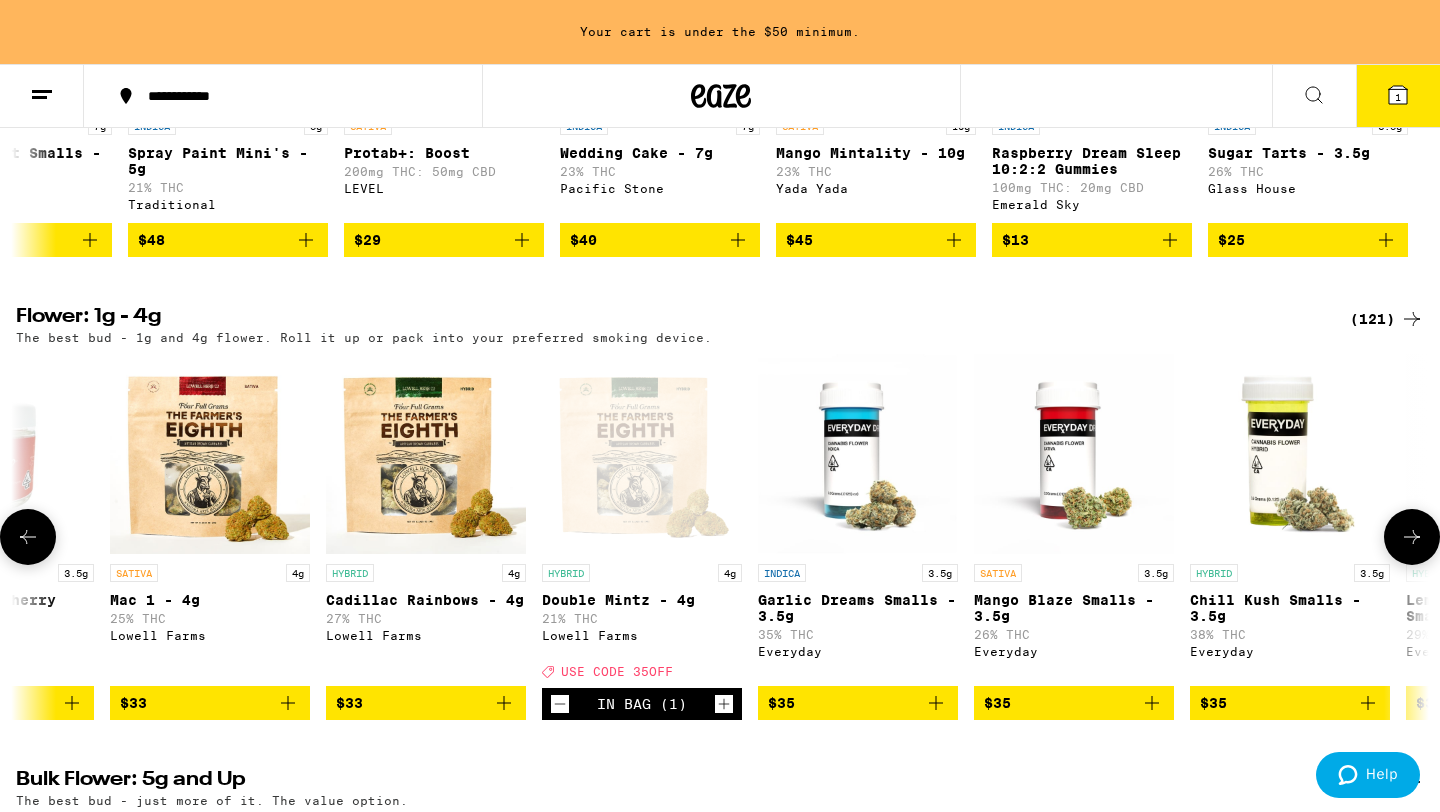 click 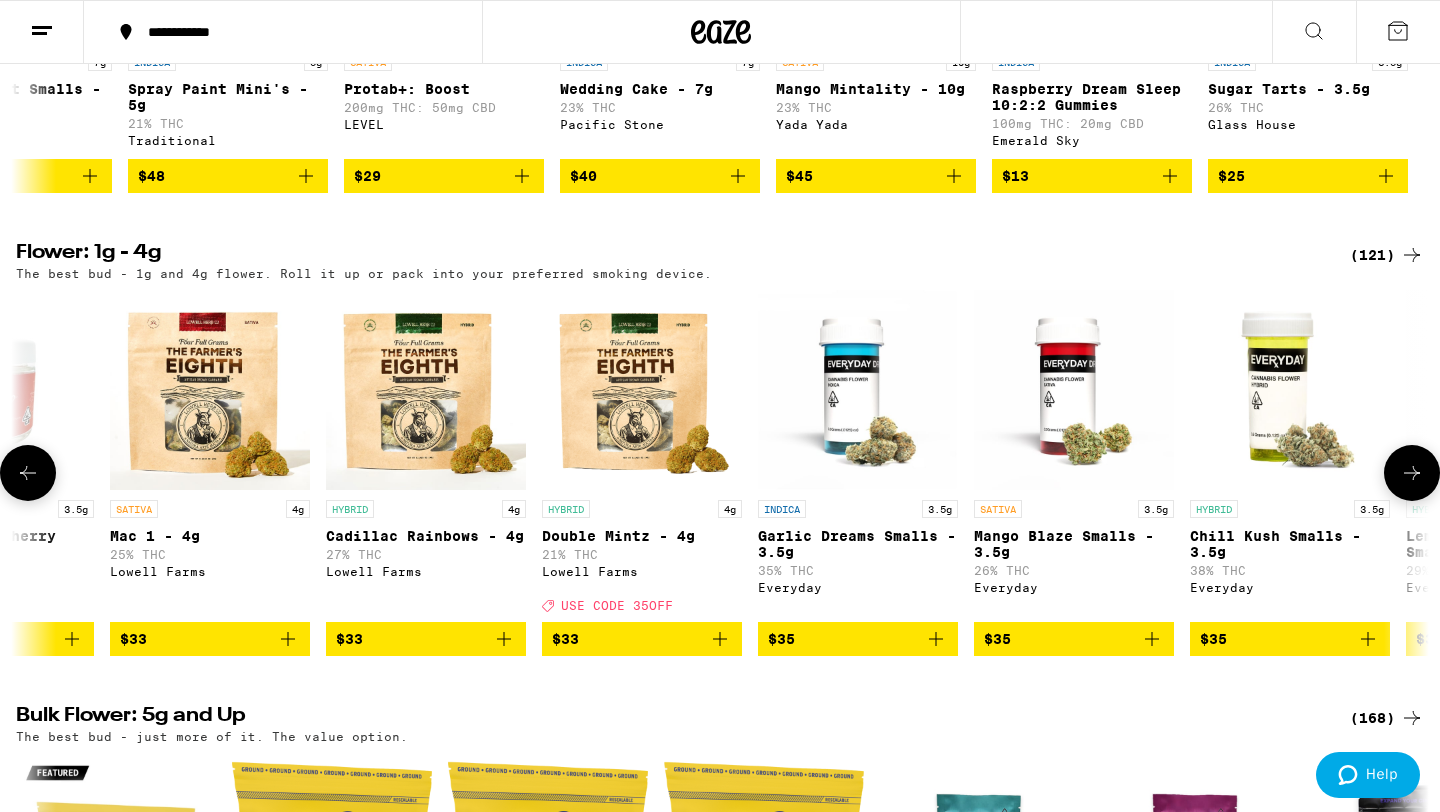 scroll, scrollTop: 1357, scrollLeft: 0, axis: vertical 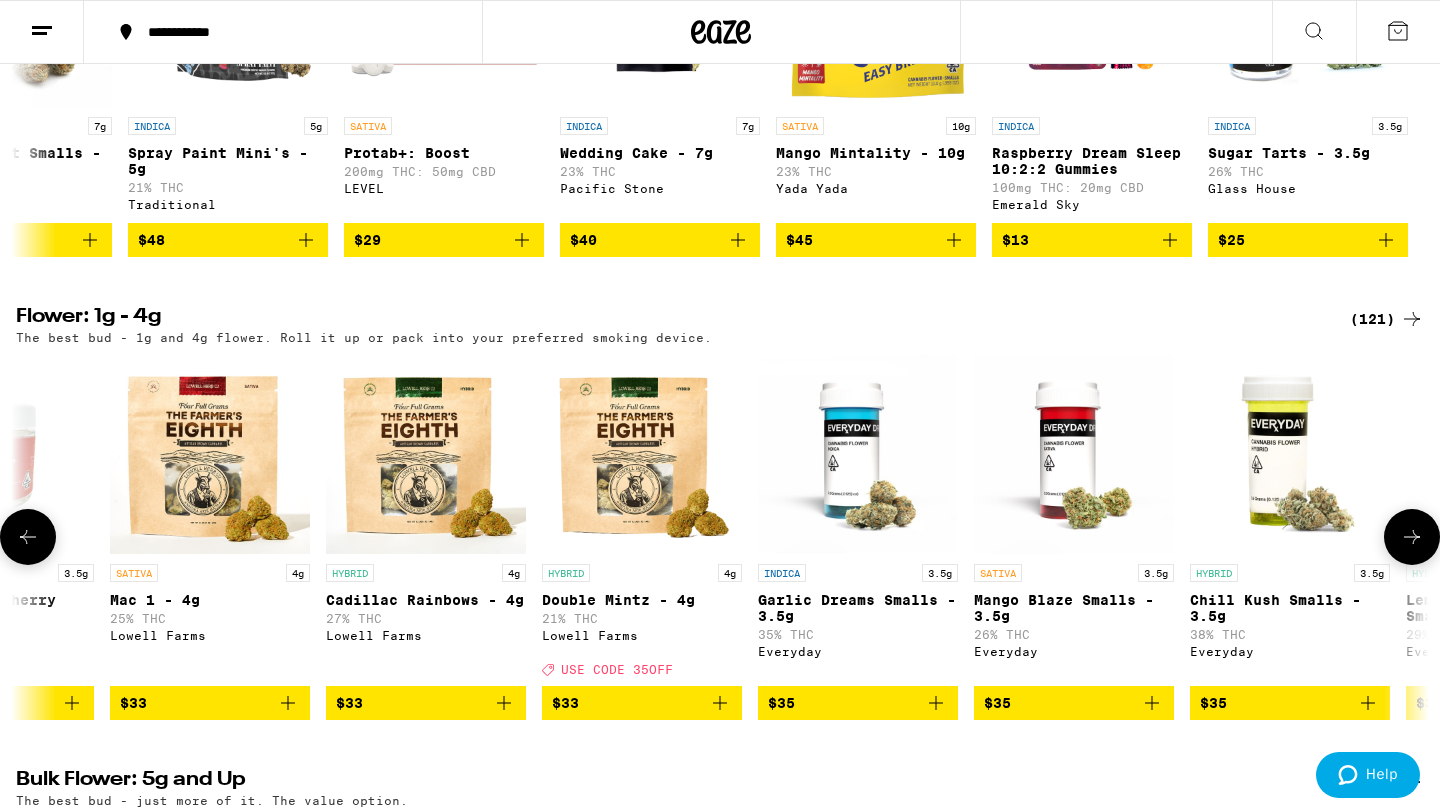 click 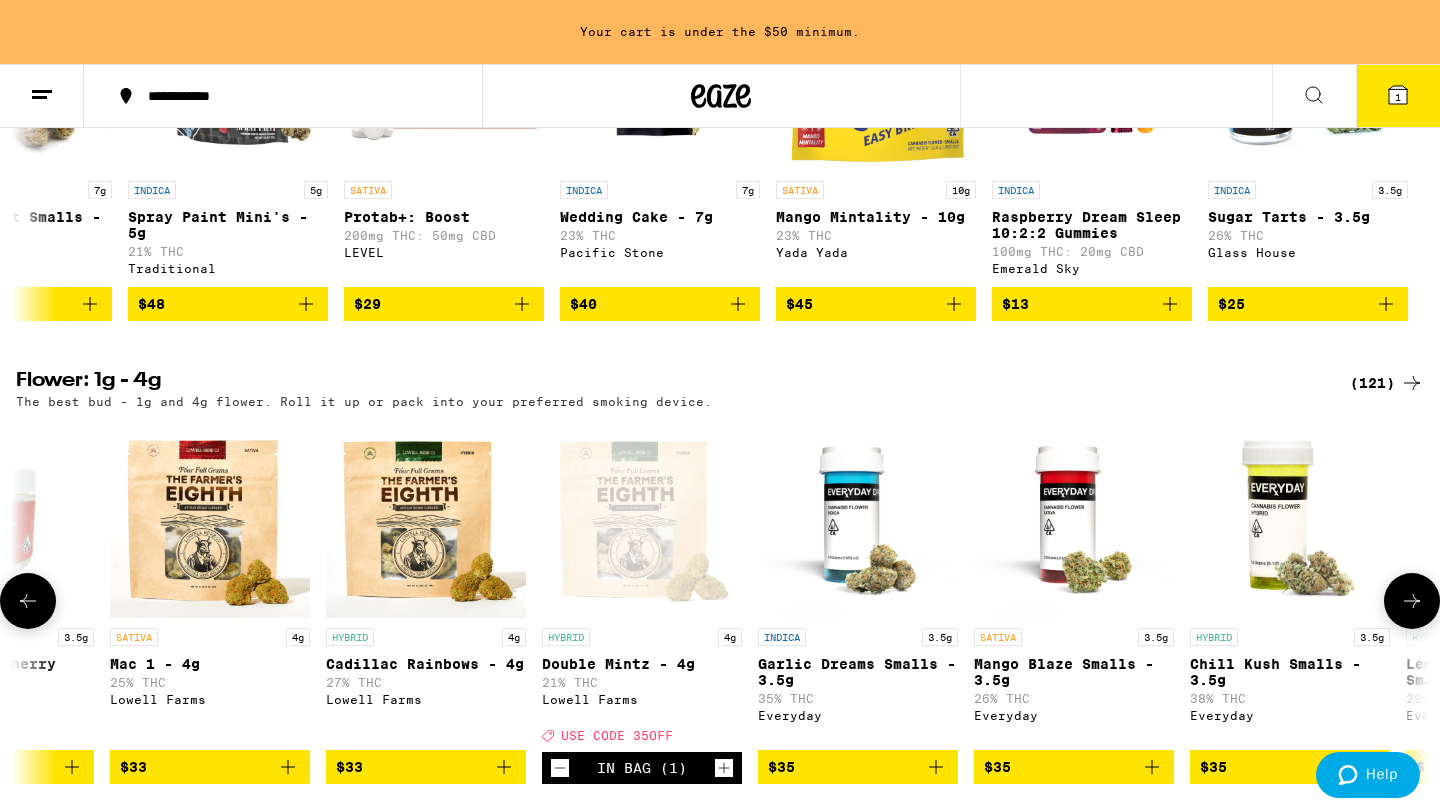 scroll, scrollTop: 1421, scrollLeft: 0, axis: vertical 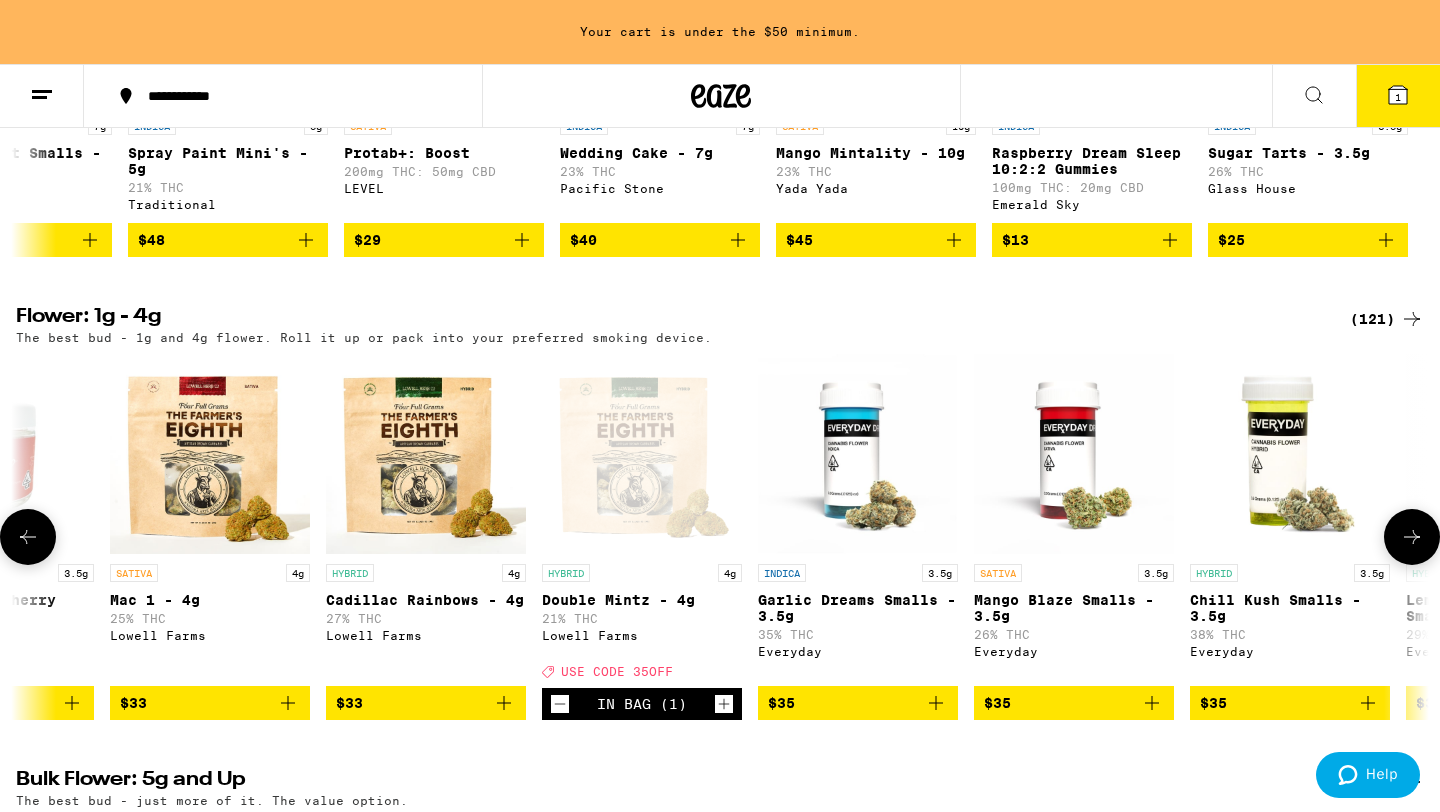 click 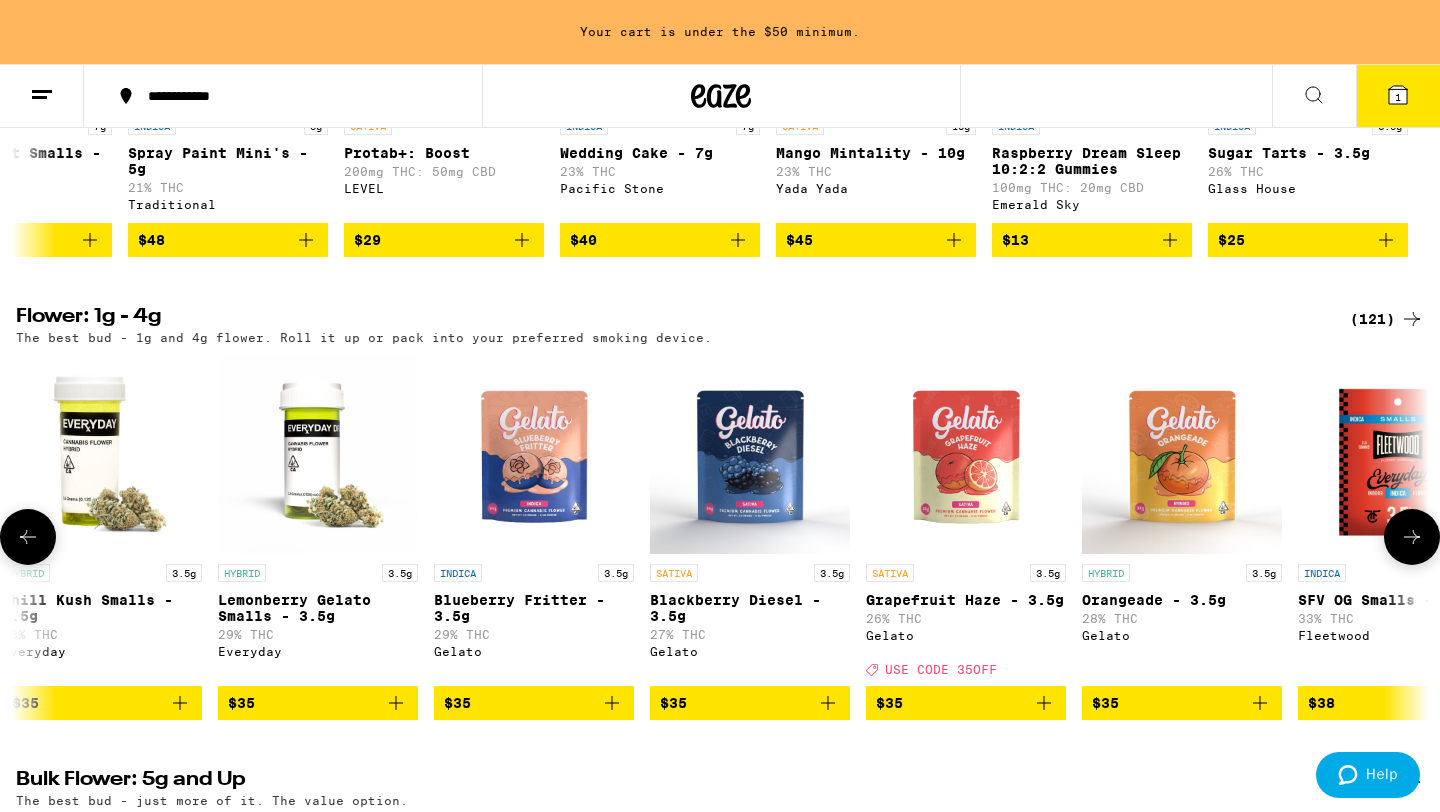 scroll, scrollTop: 0, scrollLeft: 9520, axis: horizontal 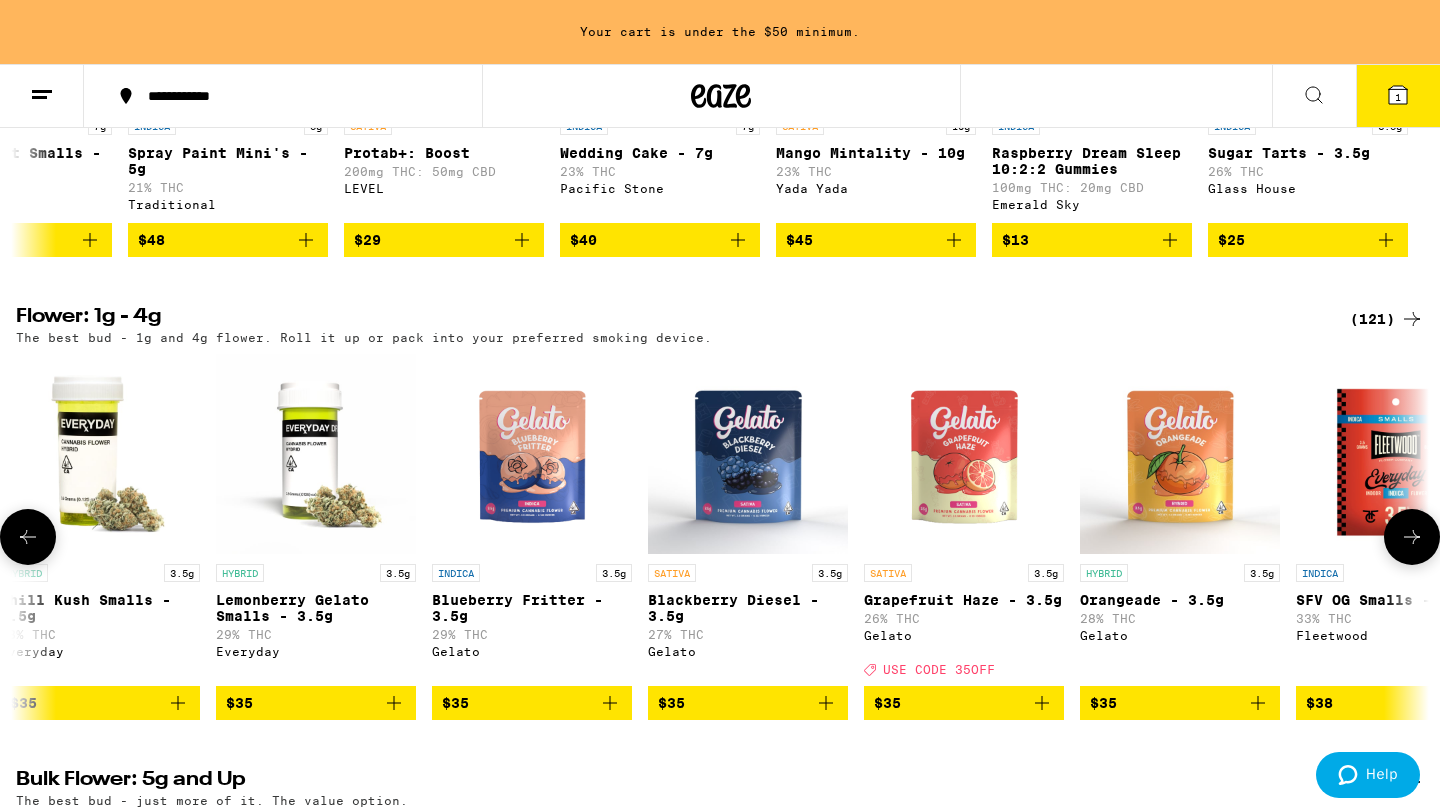 click 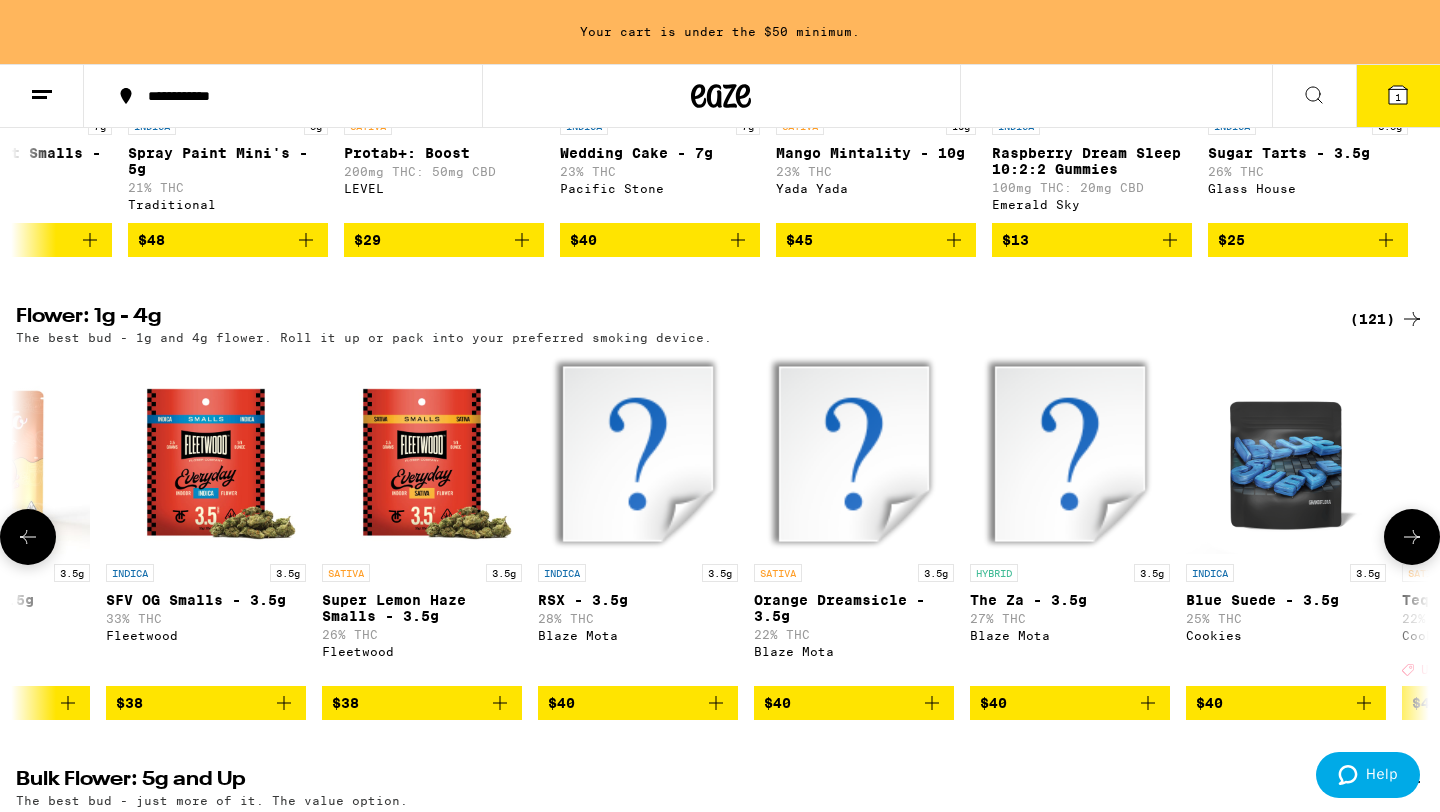 click 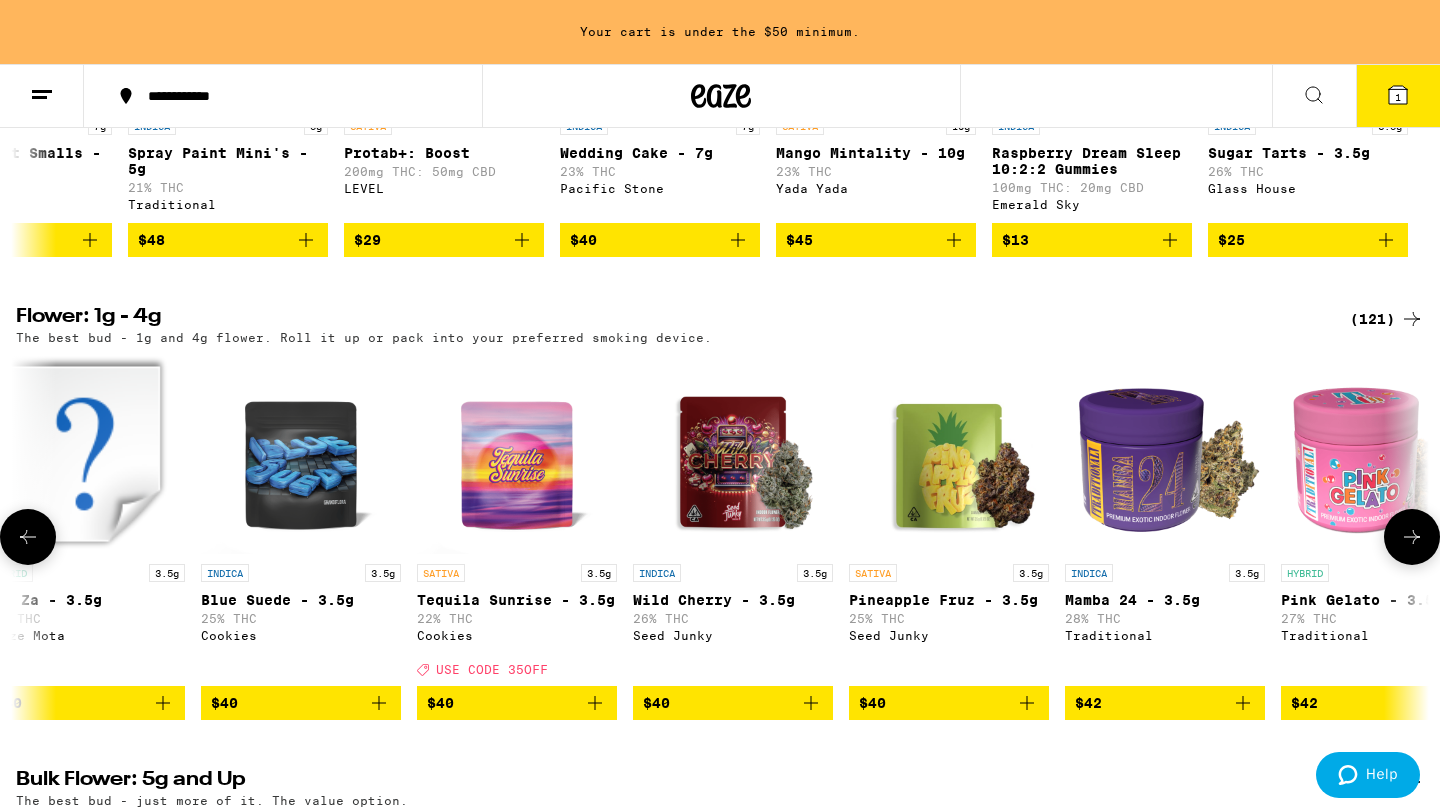 scroll, scrollTop: 0, scrollLeft: 11900, axis: horizontal 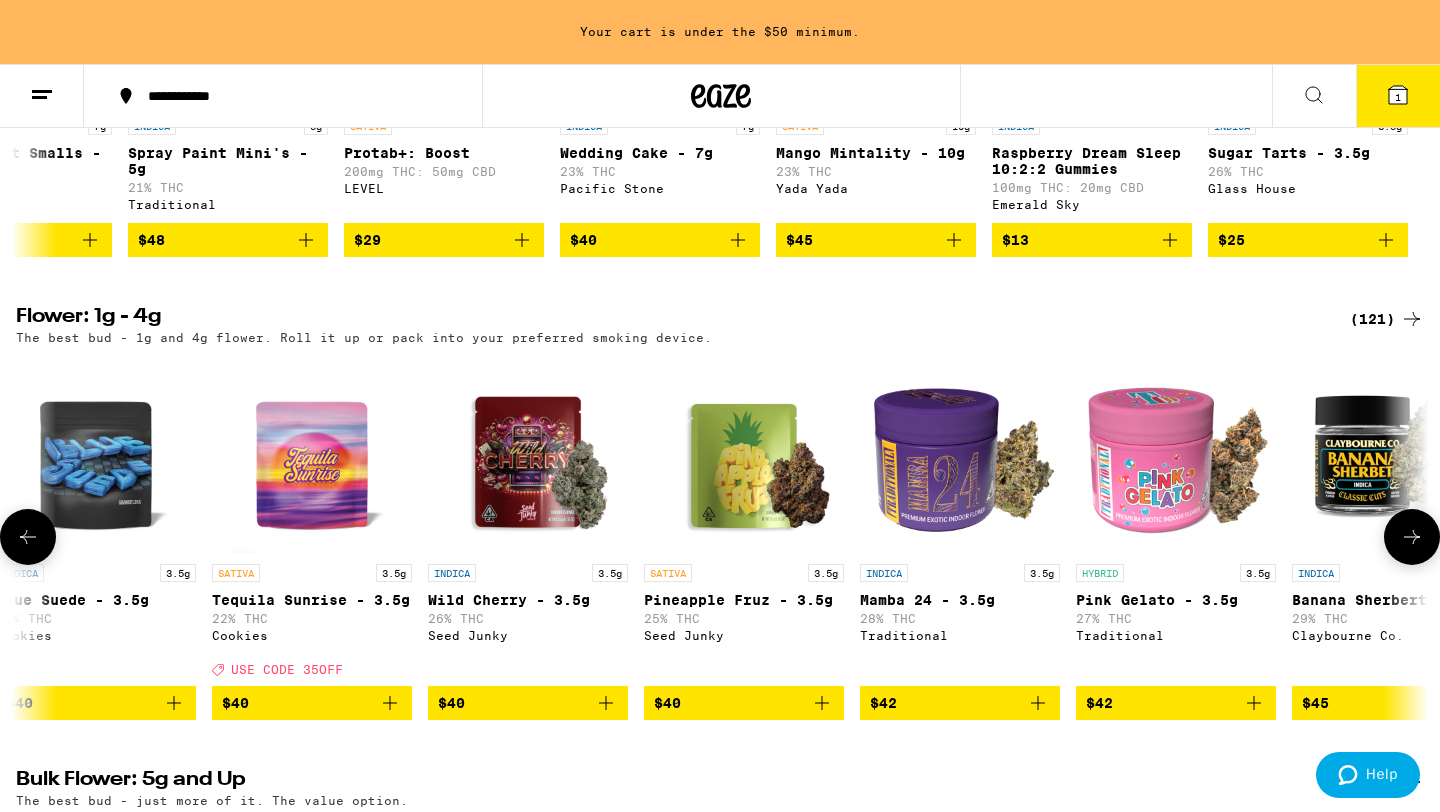 click 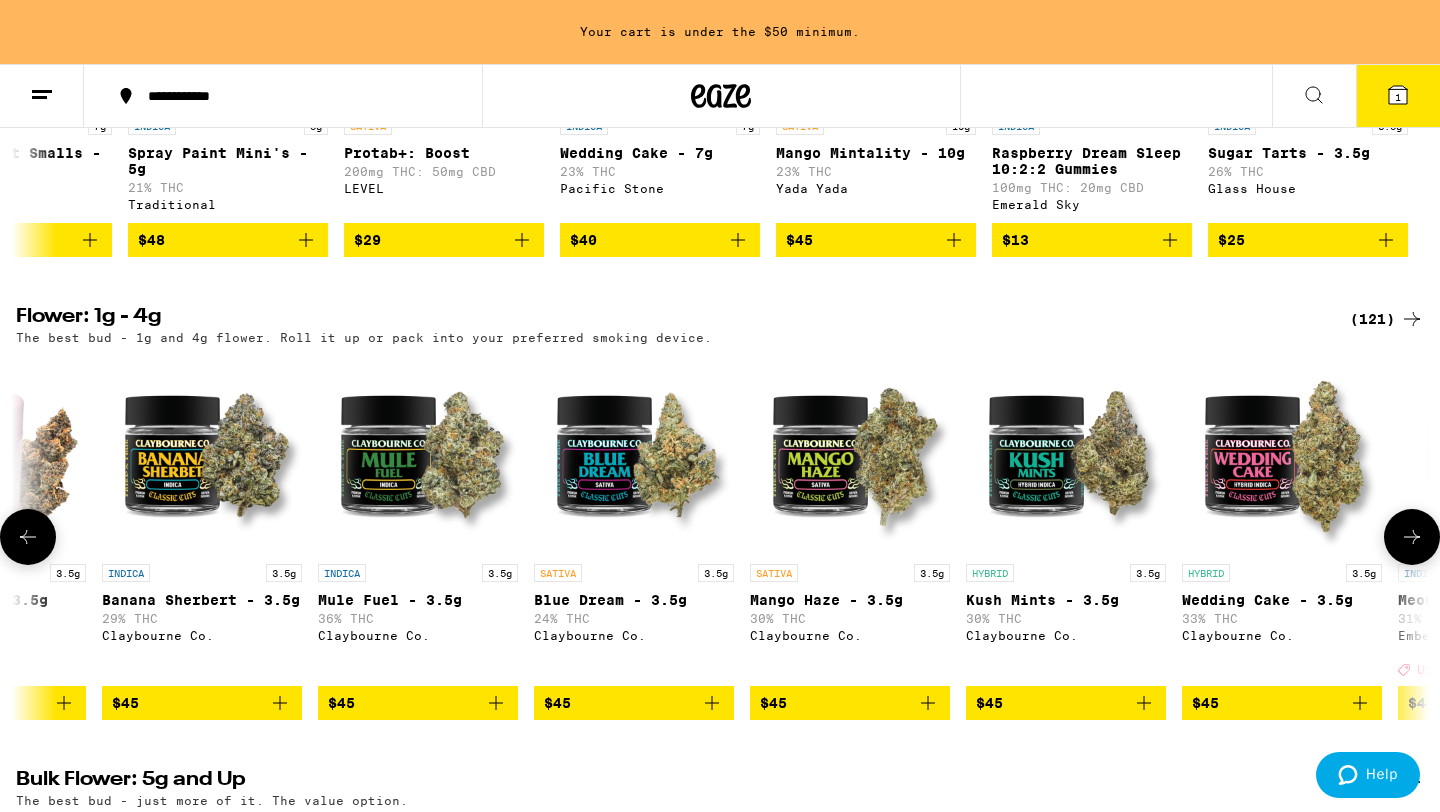 click 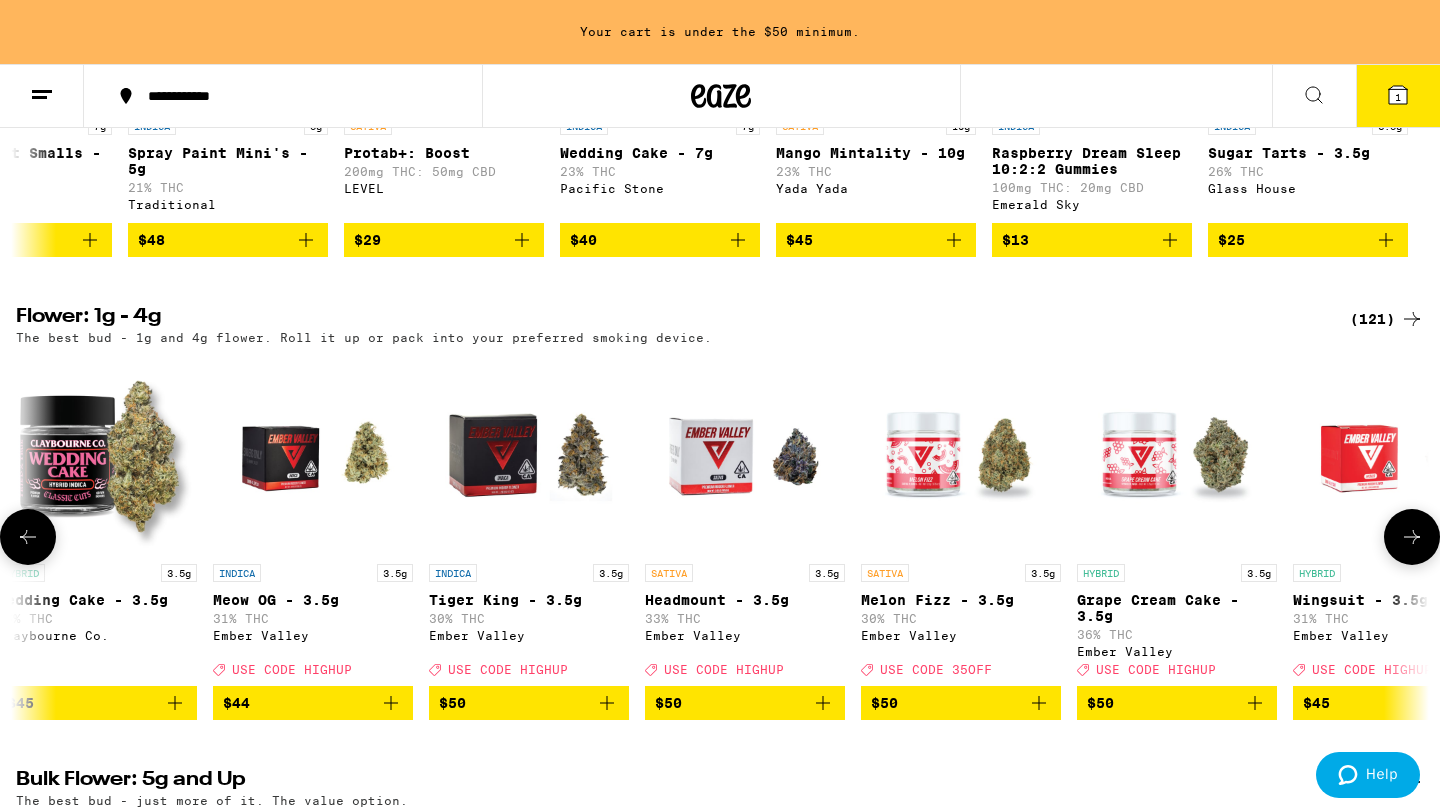 scroll, scrollTop: 0, scrollLeft: 14280, axis: horizontal 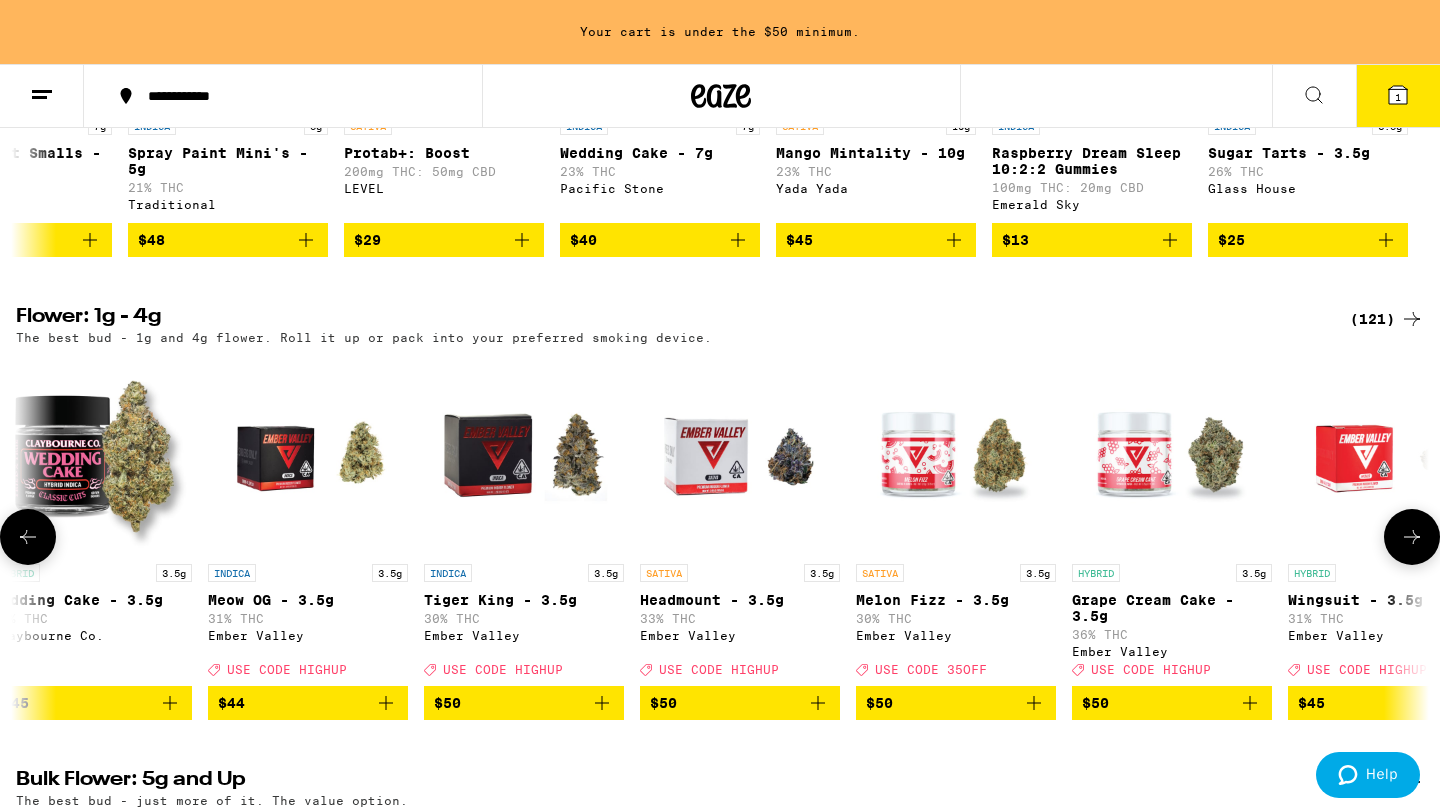 click 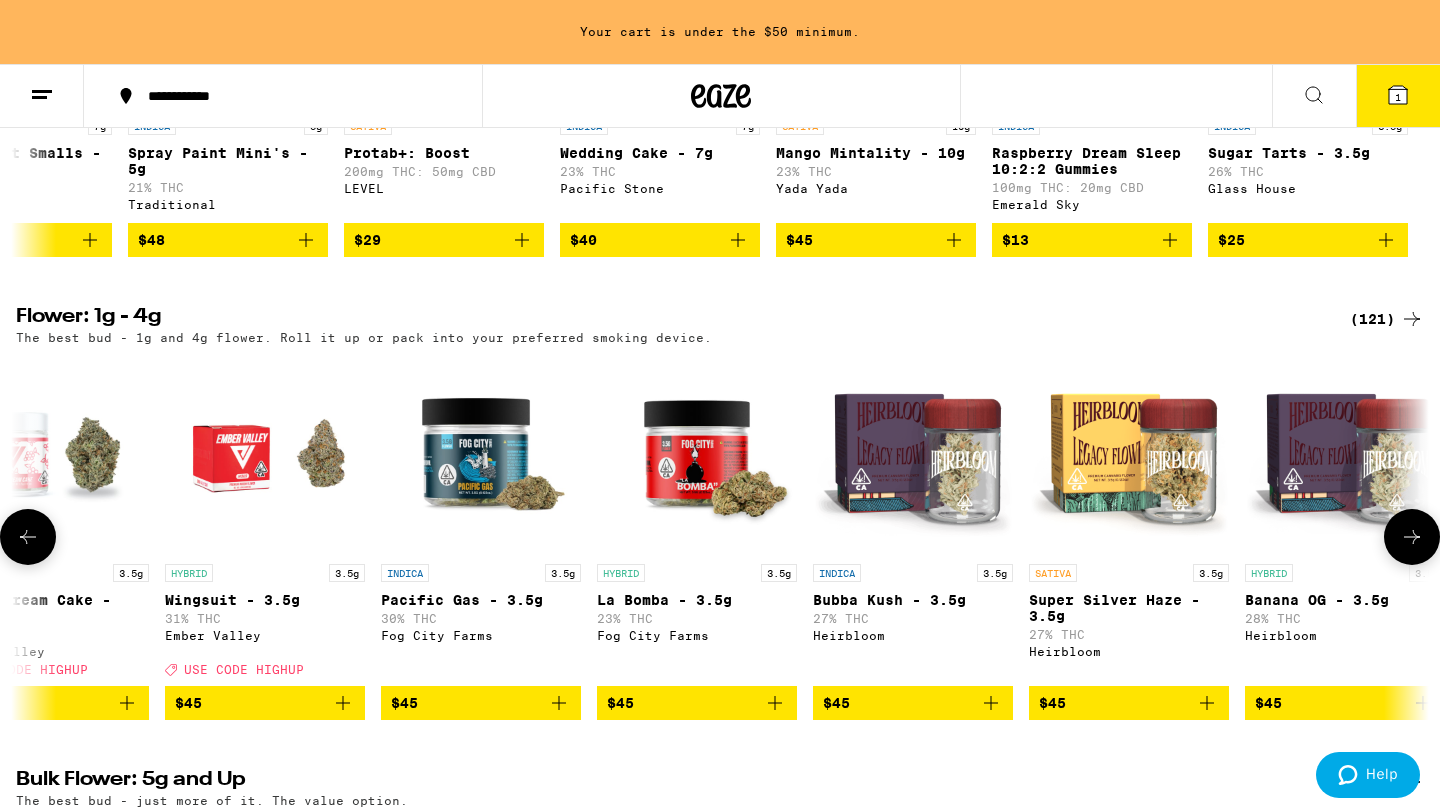 scroll, scrollTop: 0, scrollLeft: 15470, axis: horizontal 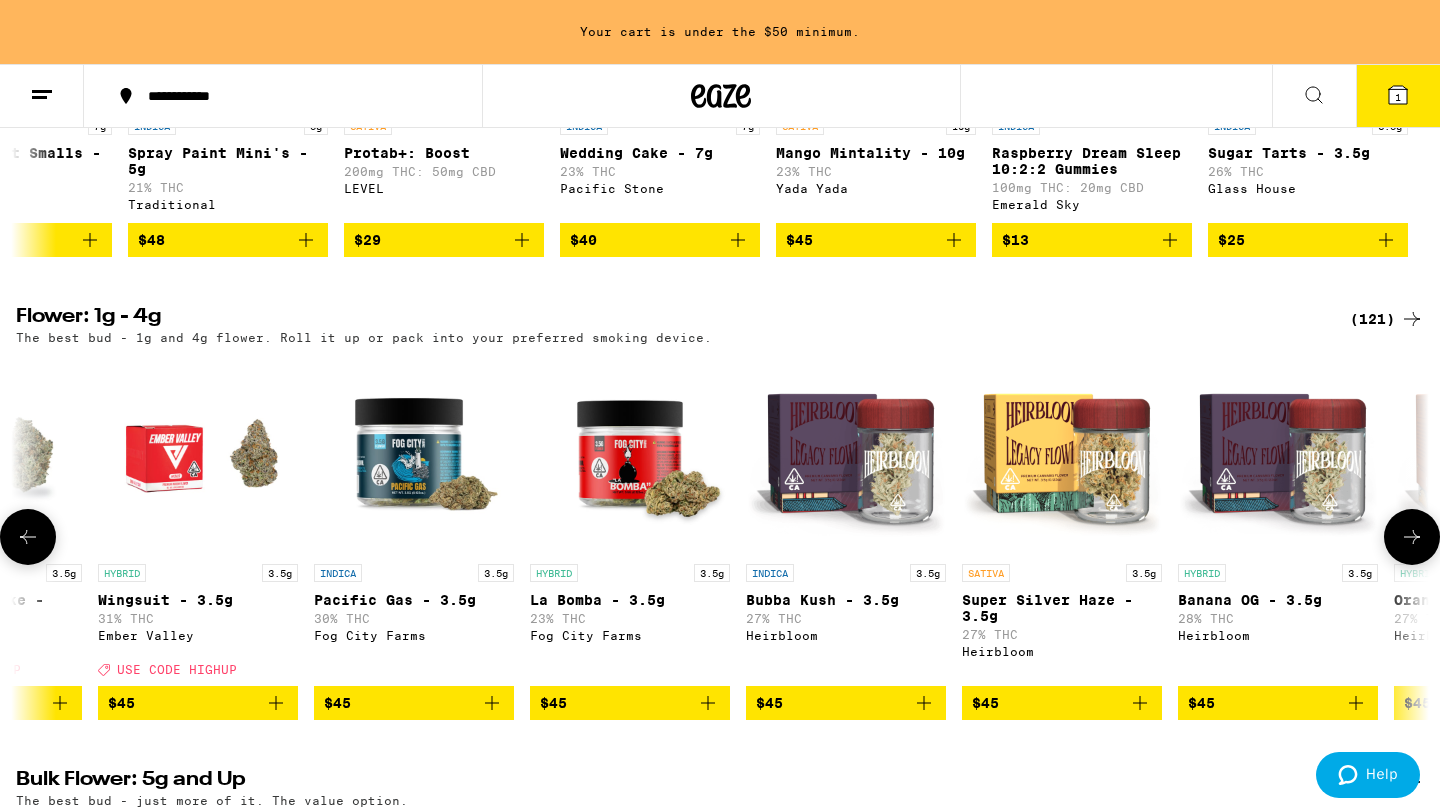 click 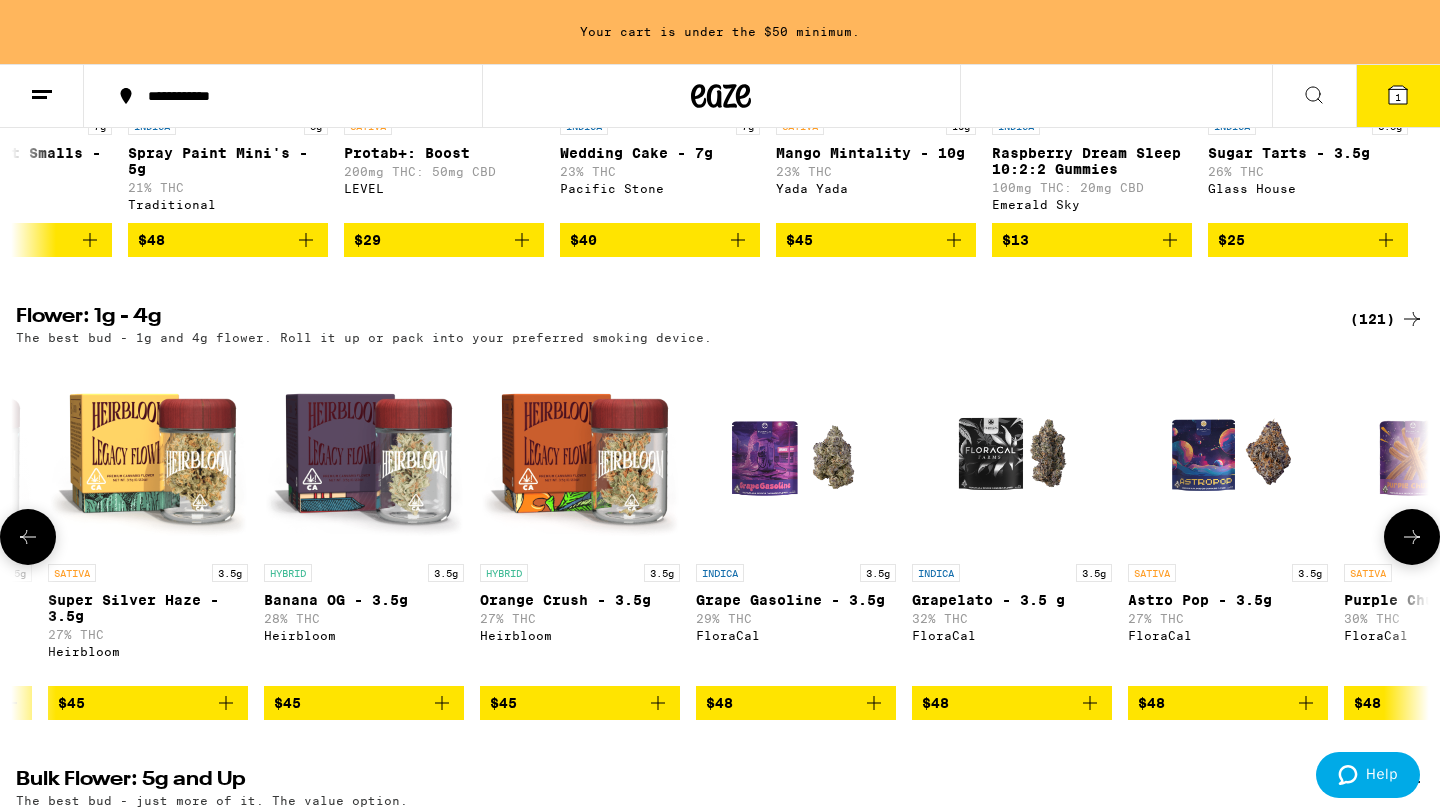 scroll, scrollTop: 0, scrollLeft: 16660, axis: horizontal 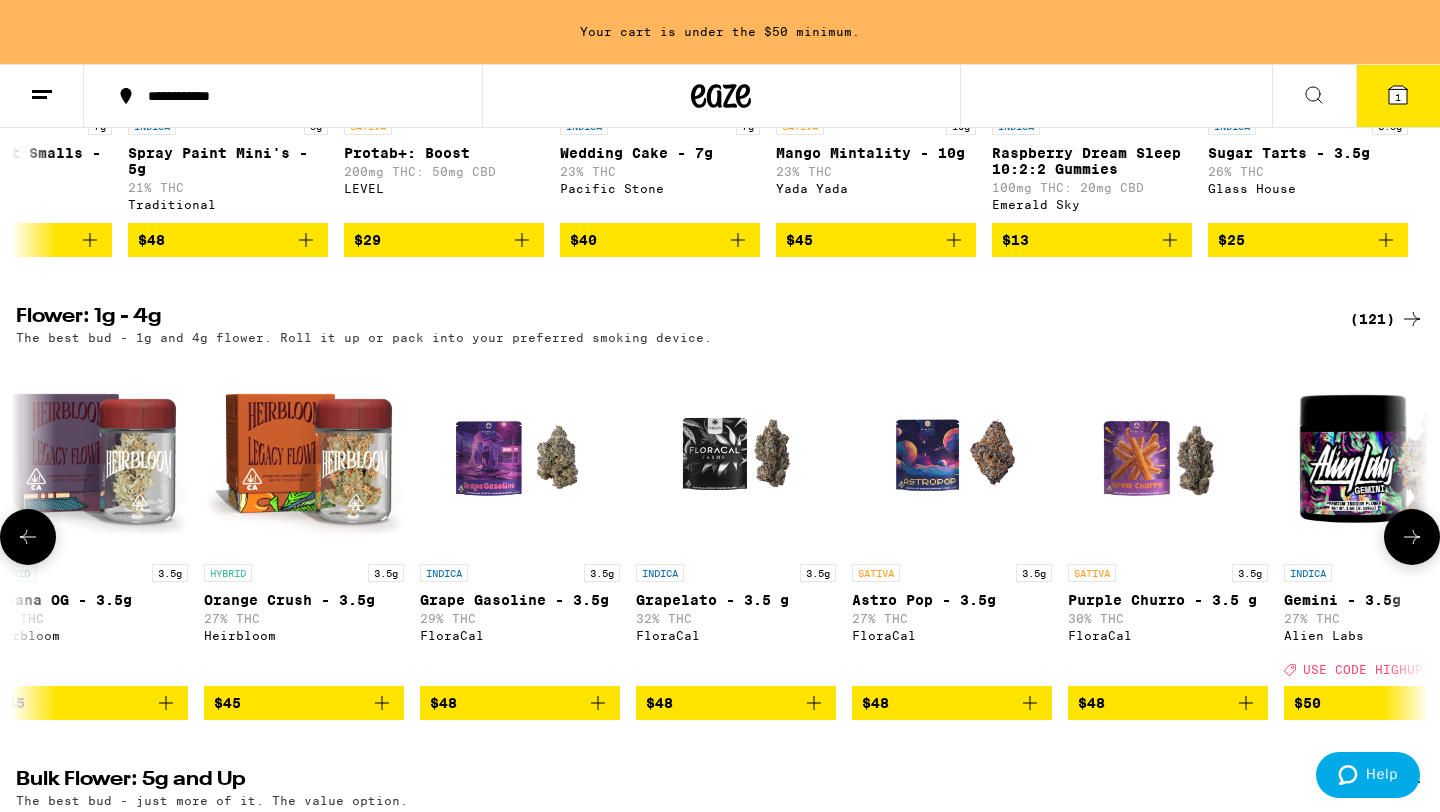 click 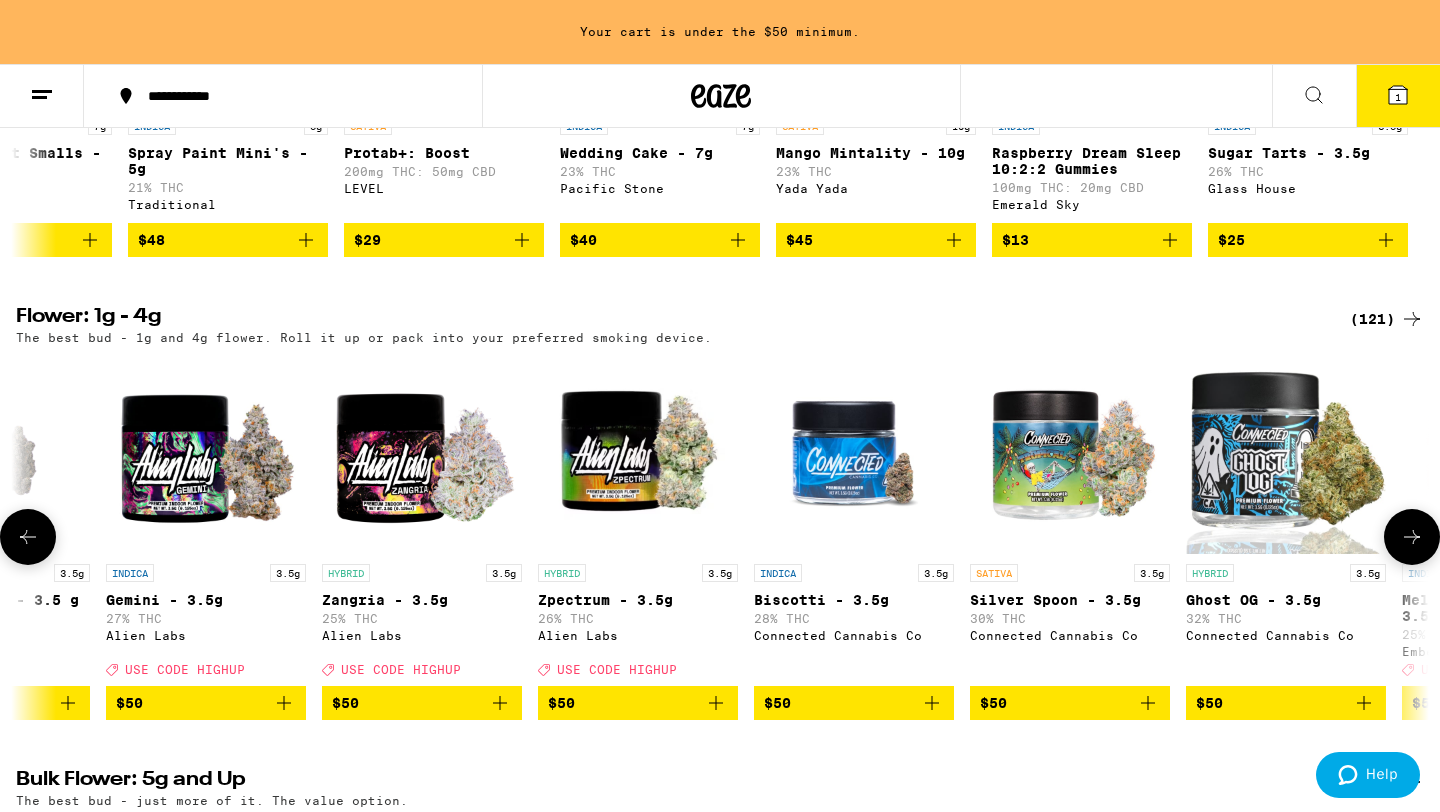 scroll, scrollTop: 0, scrollLeft: 17850, axis: horizontal 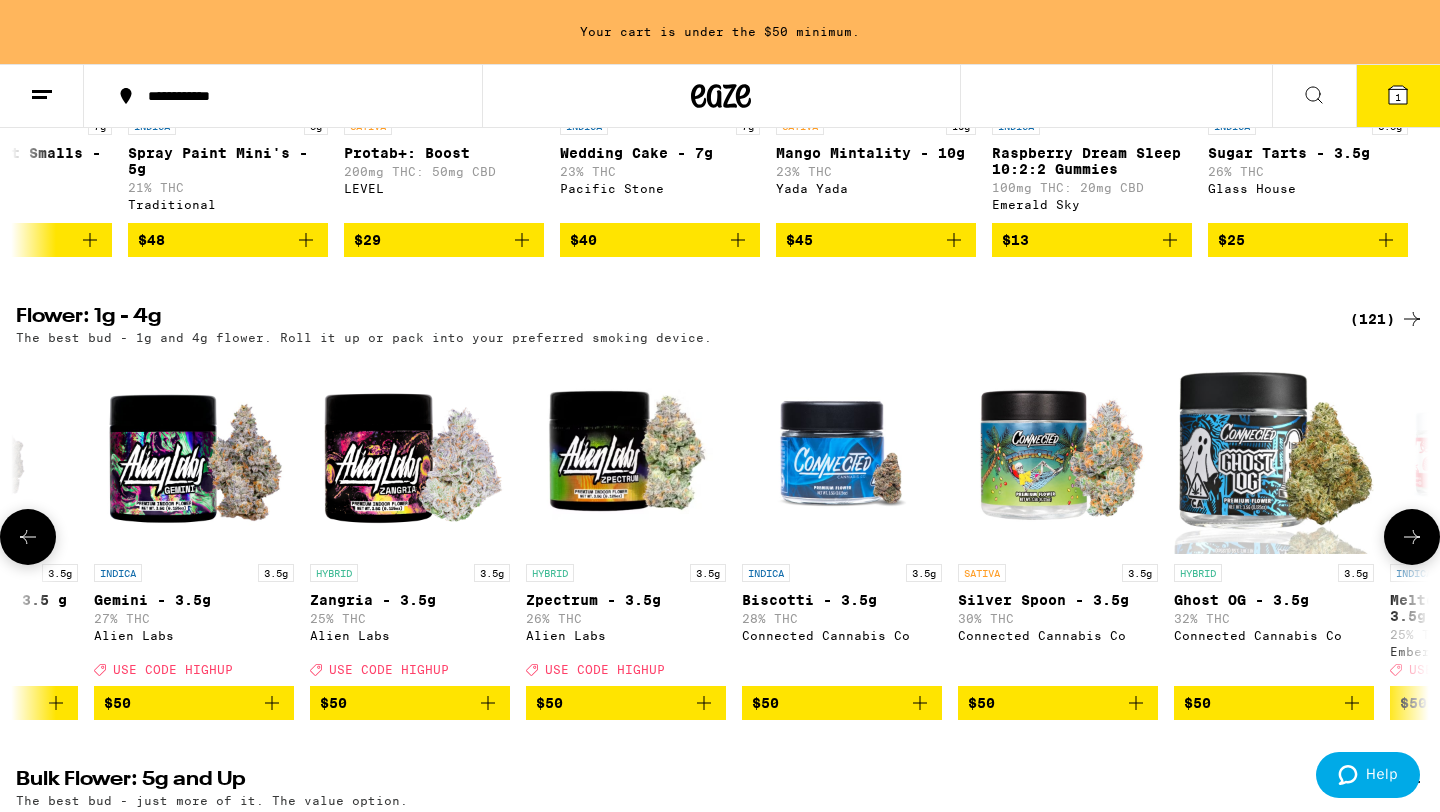 click 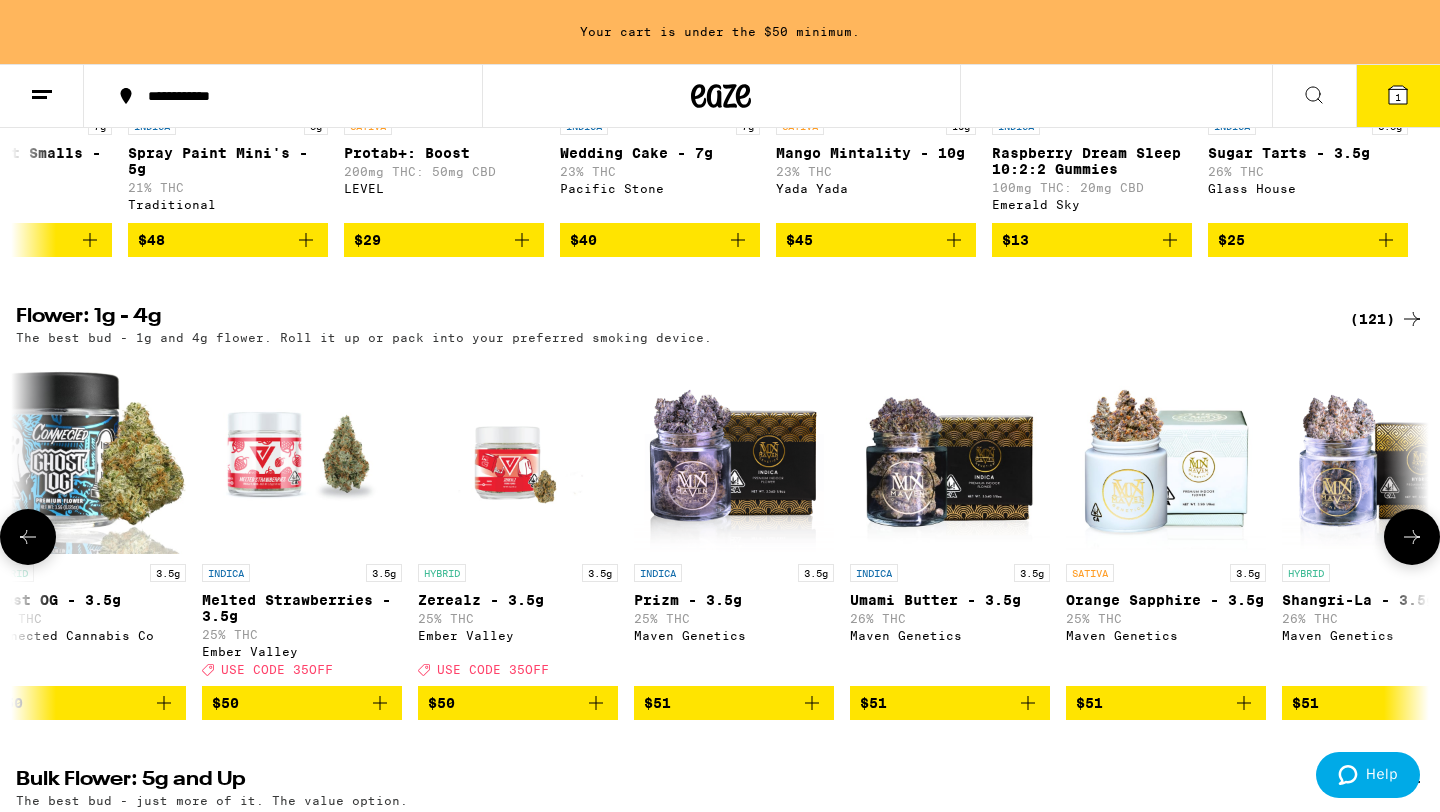 scroll, scrollTop: 0, scrollLeft: 19040, axis: horizontal 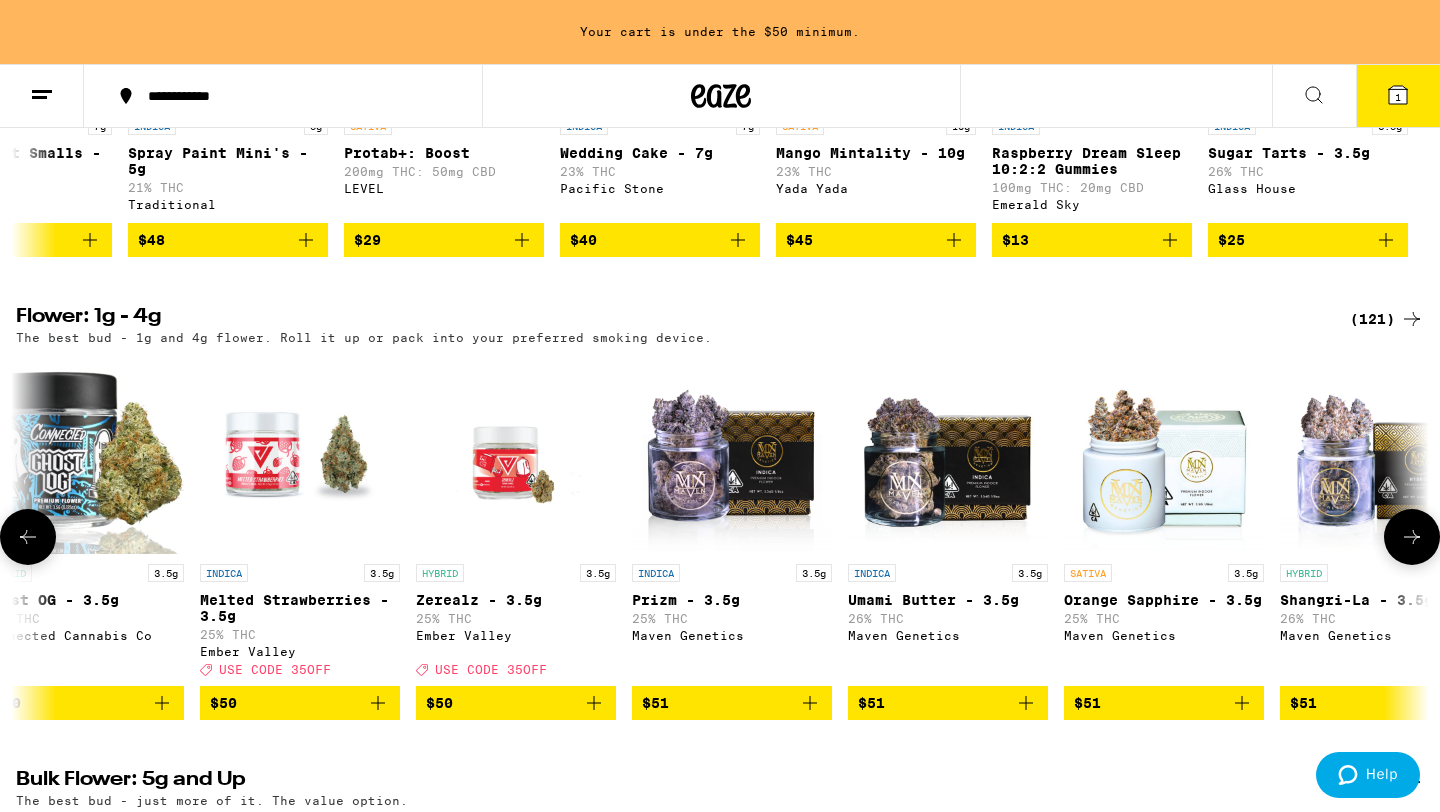click 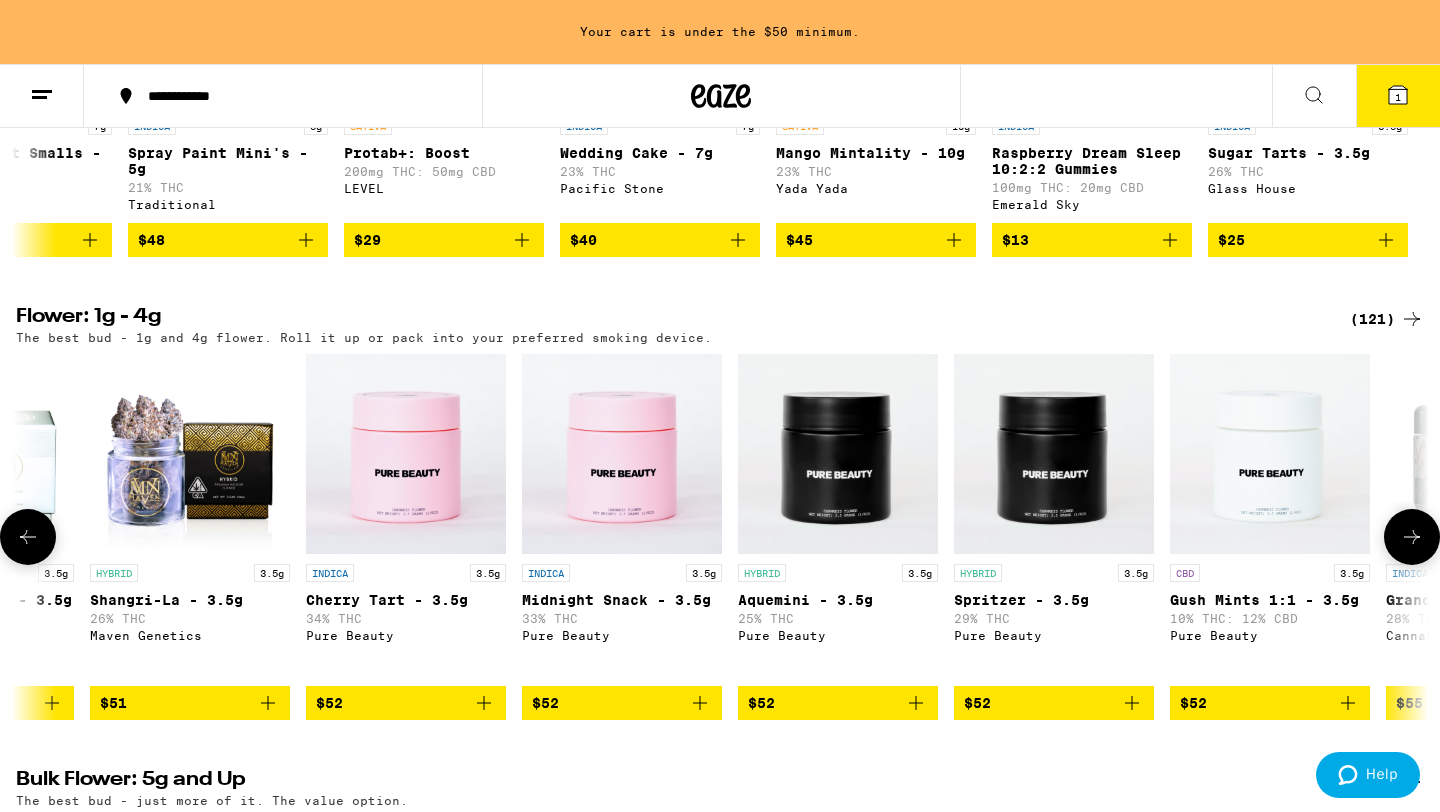 click 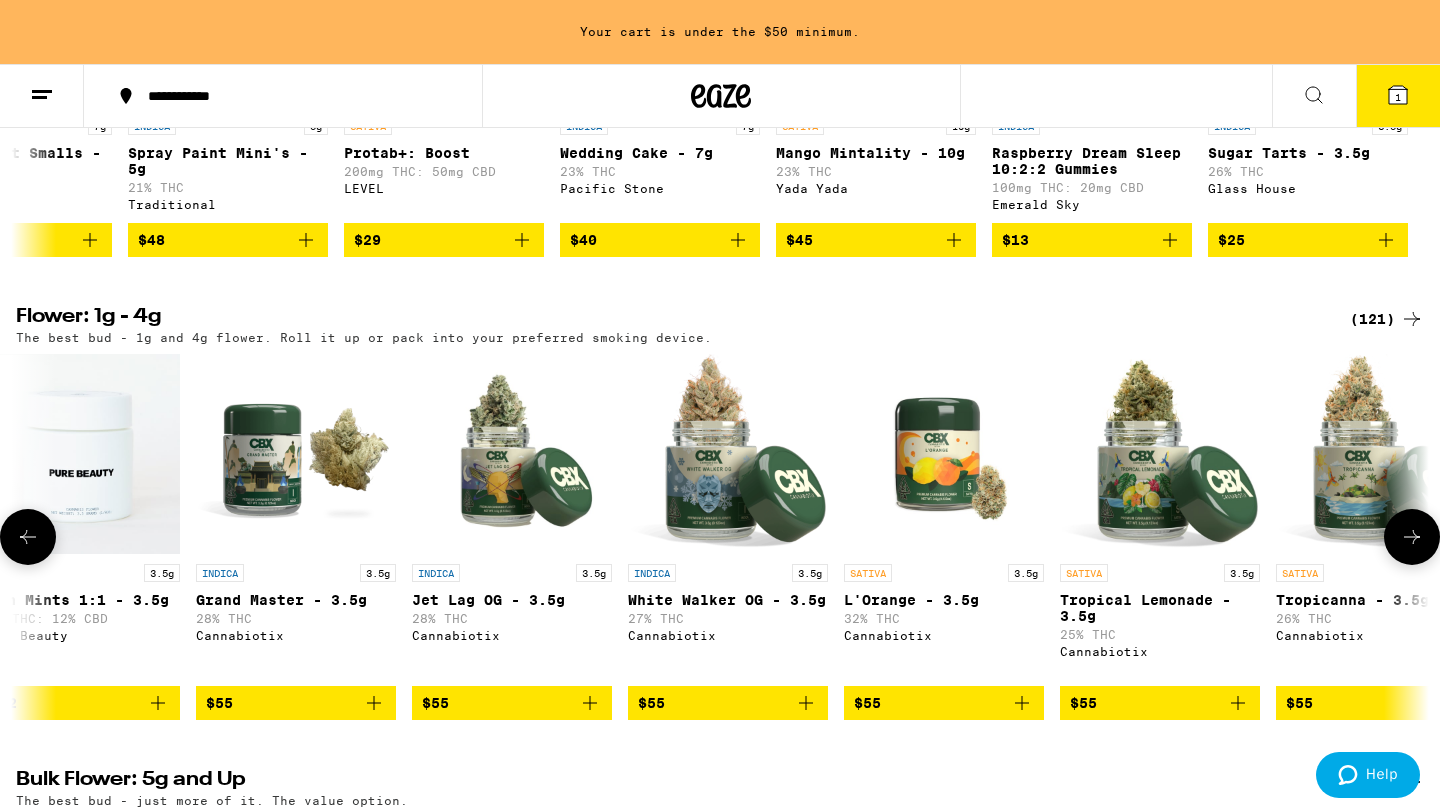 click 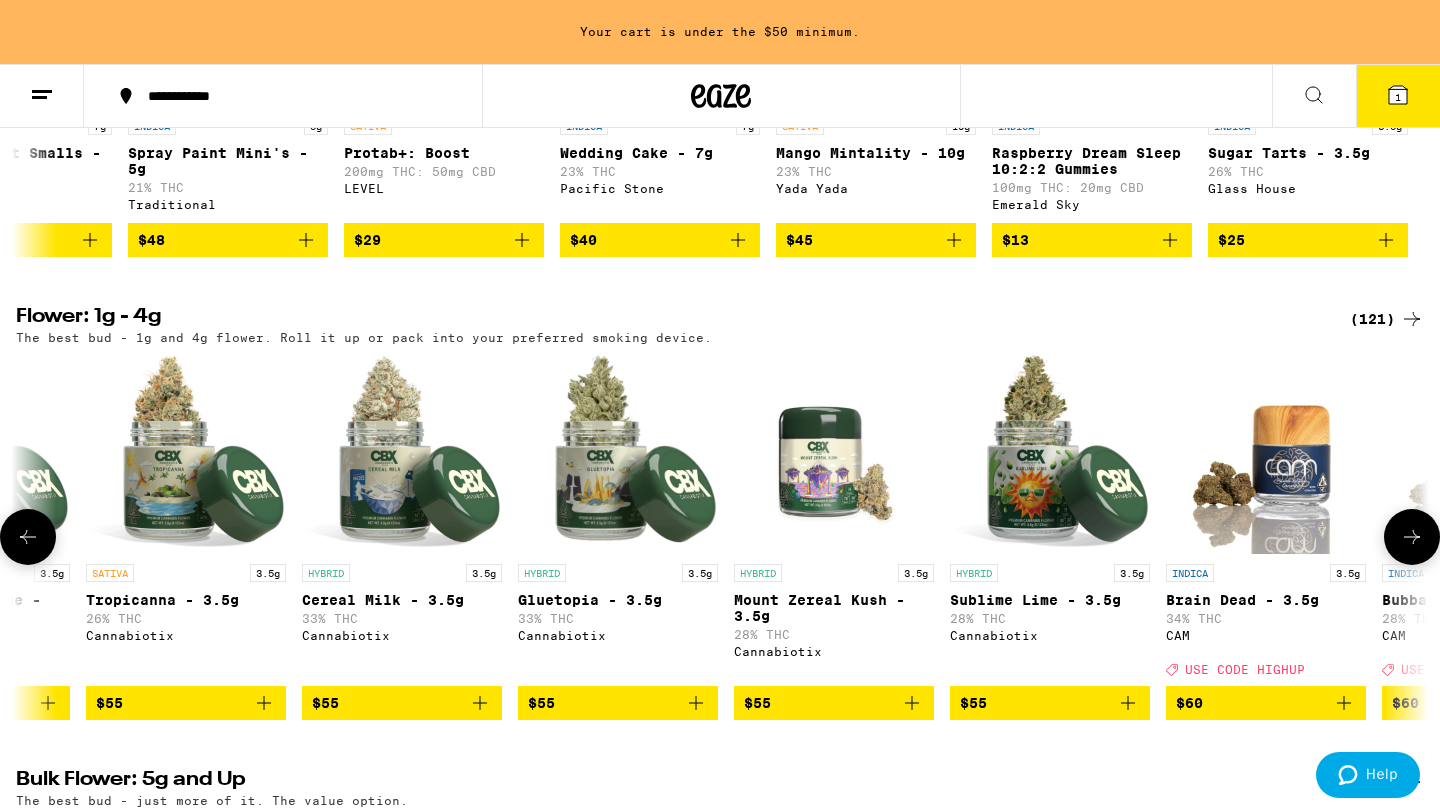 click 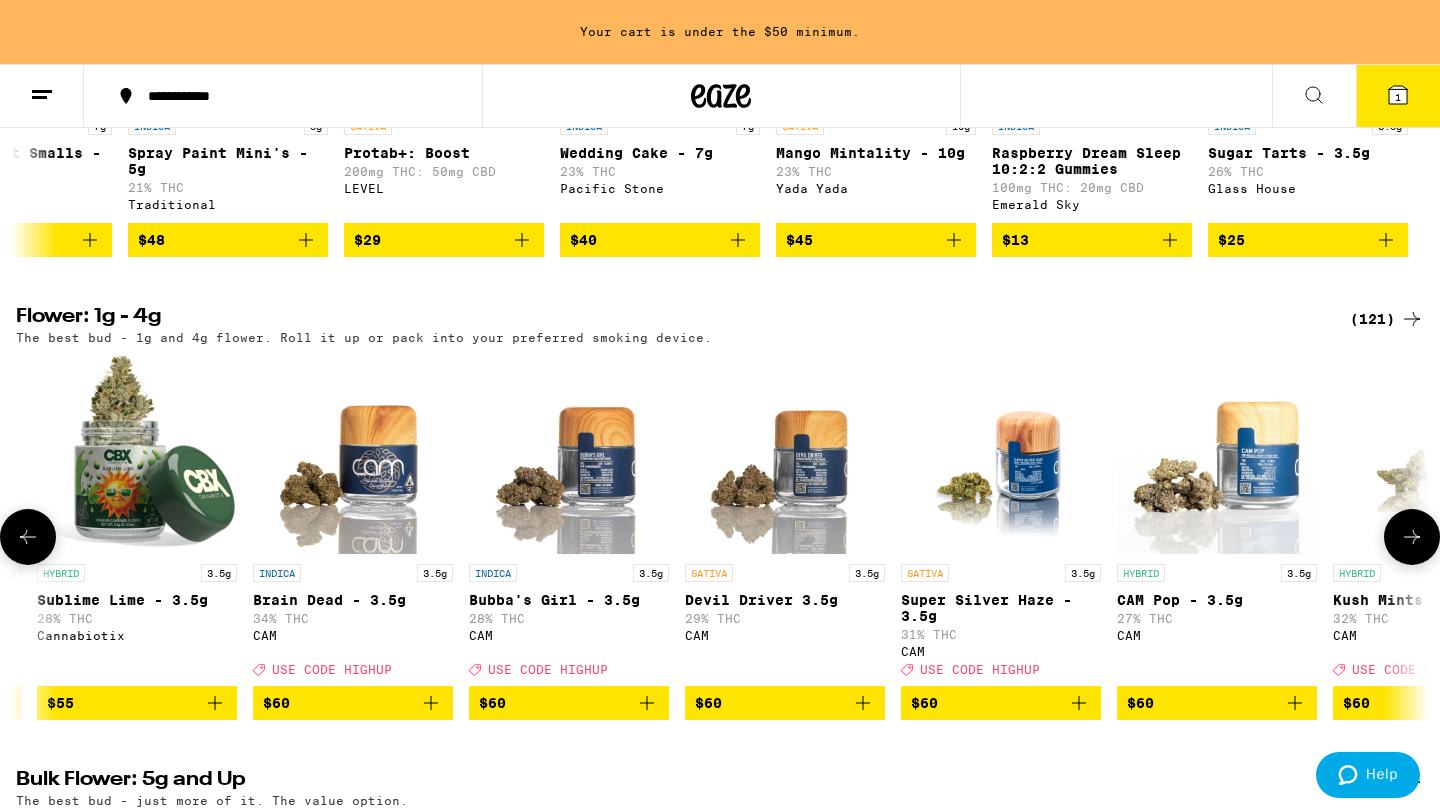 scroll, scrollTop: 0, scrollLeft: 23800, axis: horizontal 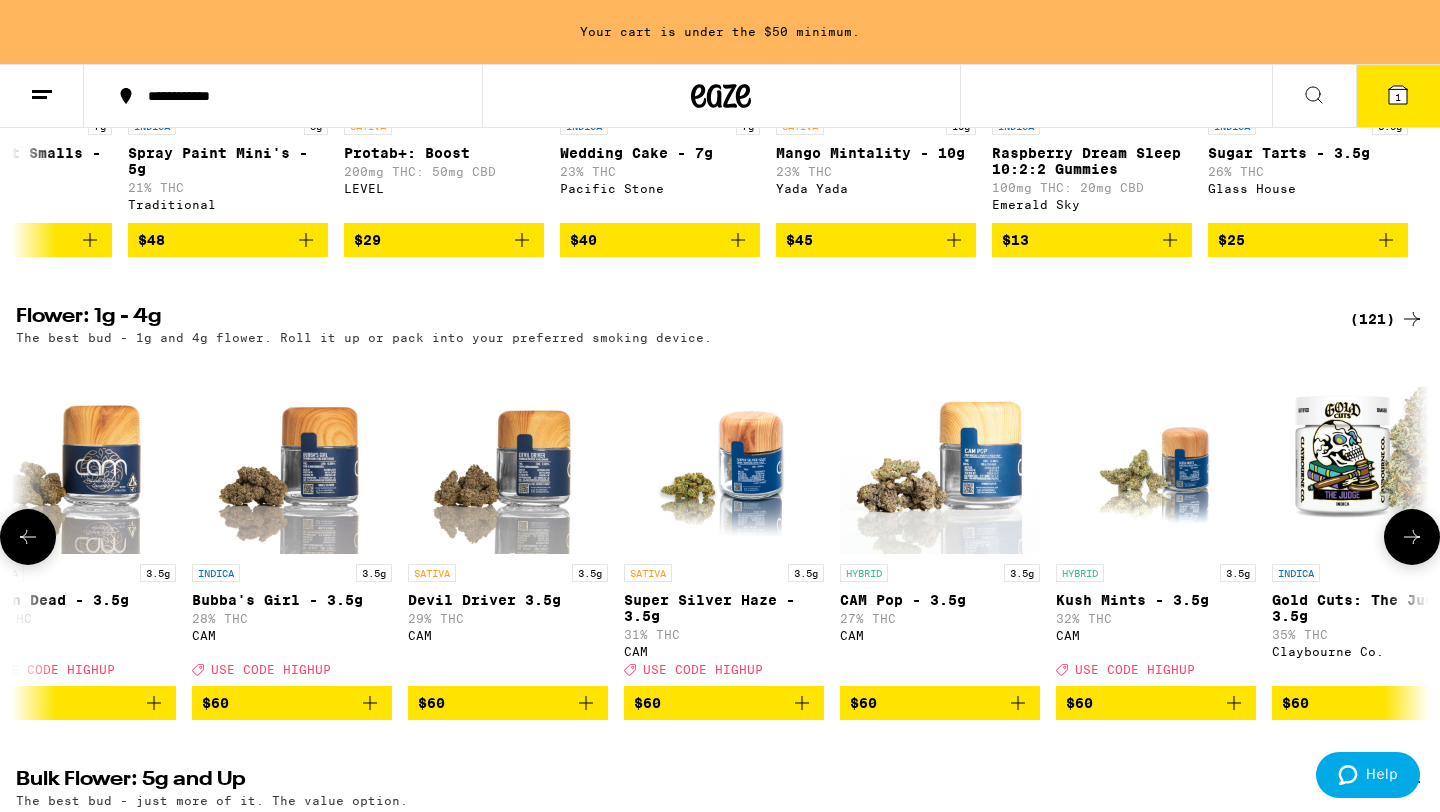 click 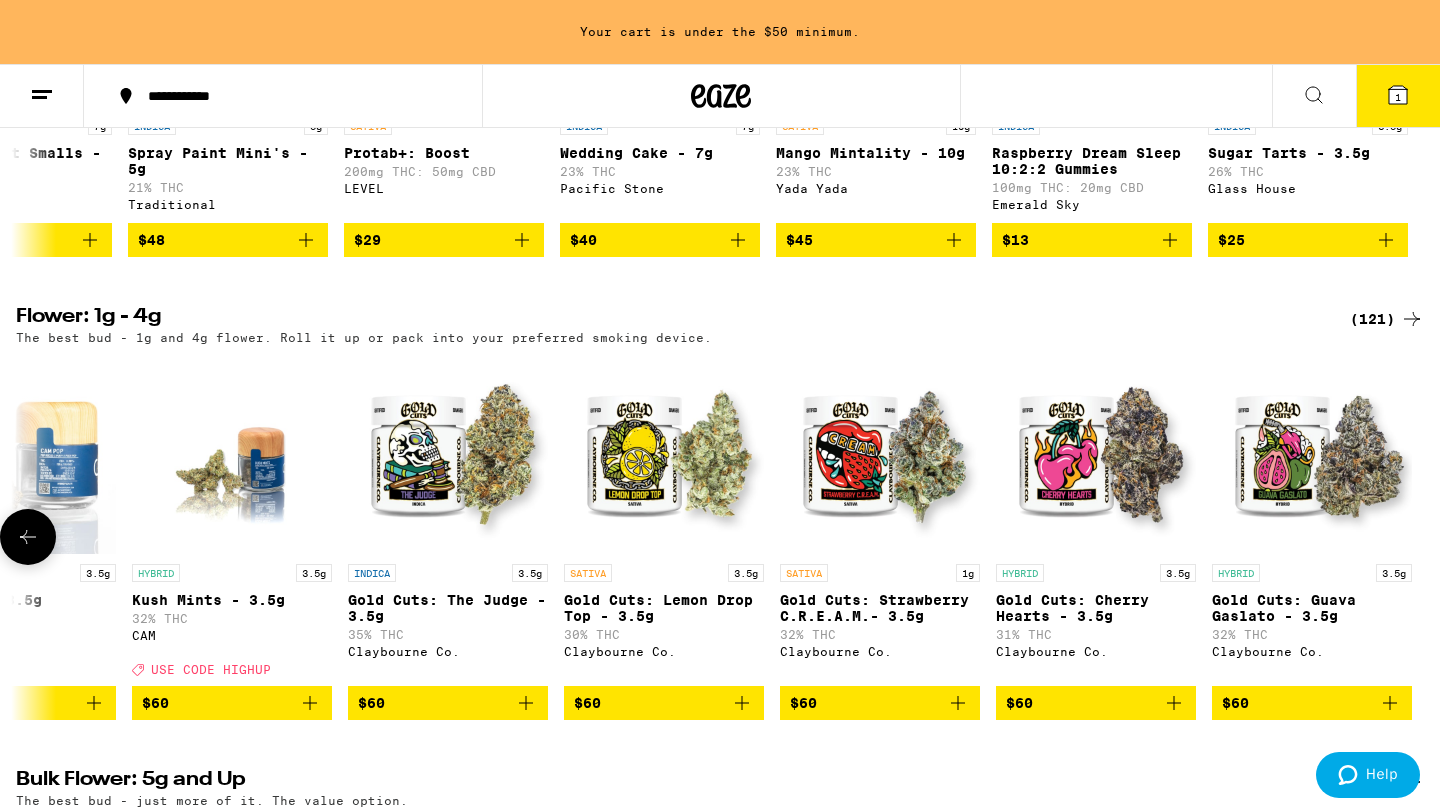 scroll, scrollTop: 0, scrollLeft: 24728, axis: horizontal 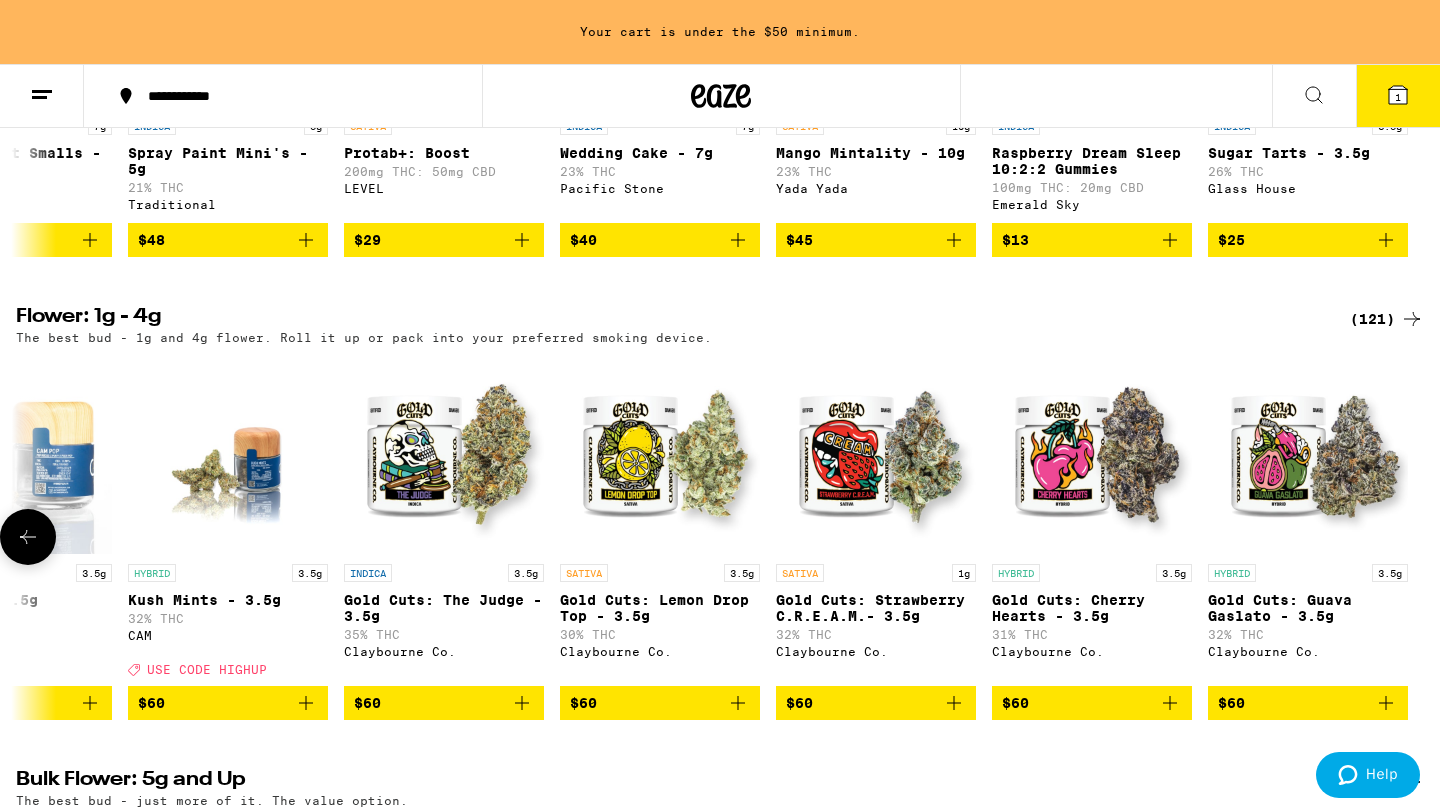 click at bounding box center (1412, 537) 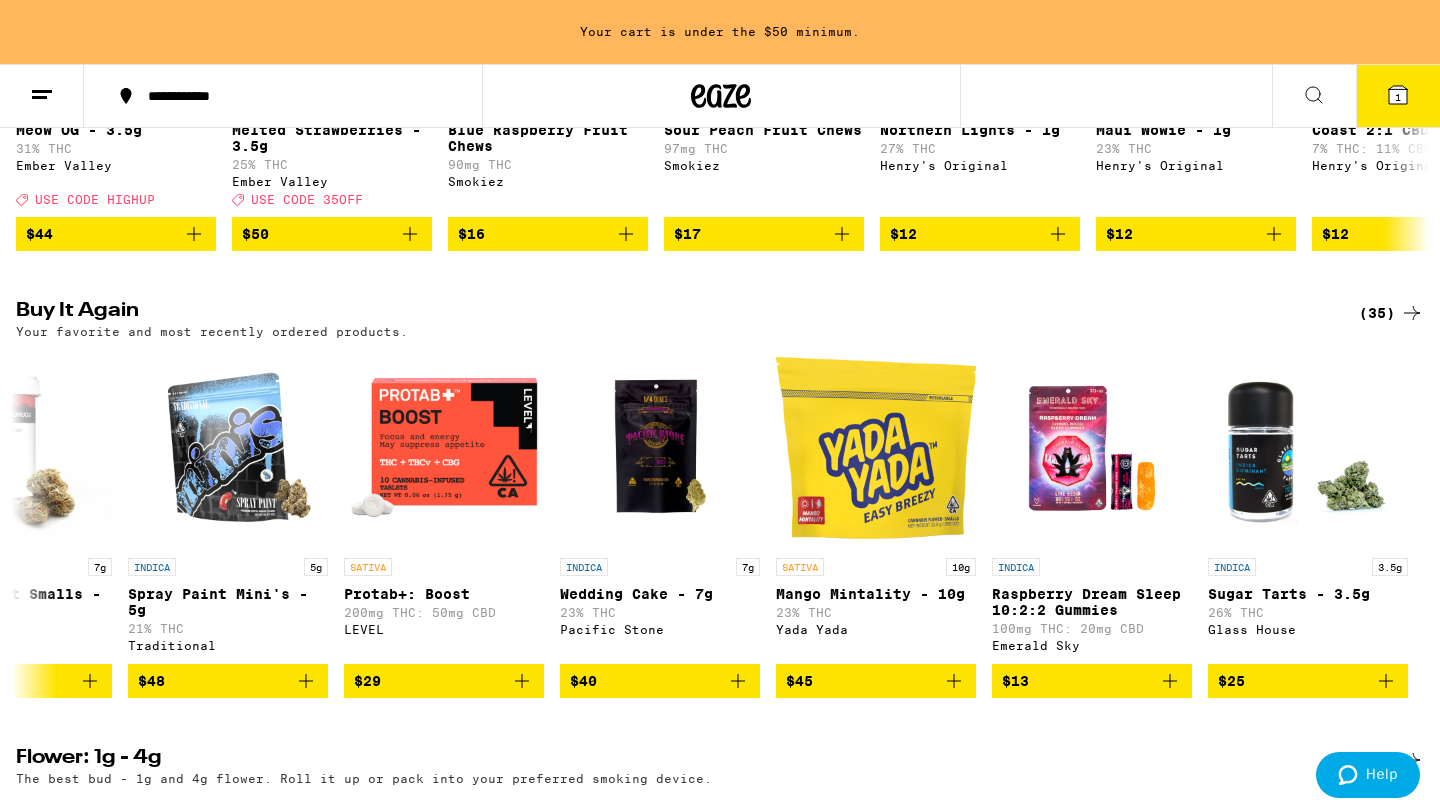 scroll, scrollTop: 1024, scrollLeft: 0, axis: vertical 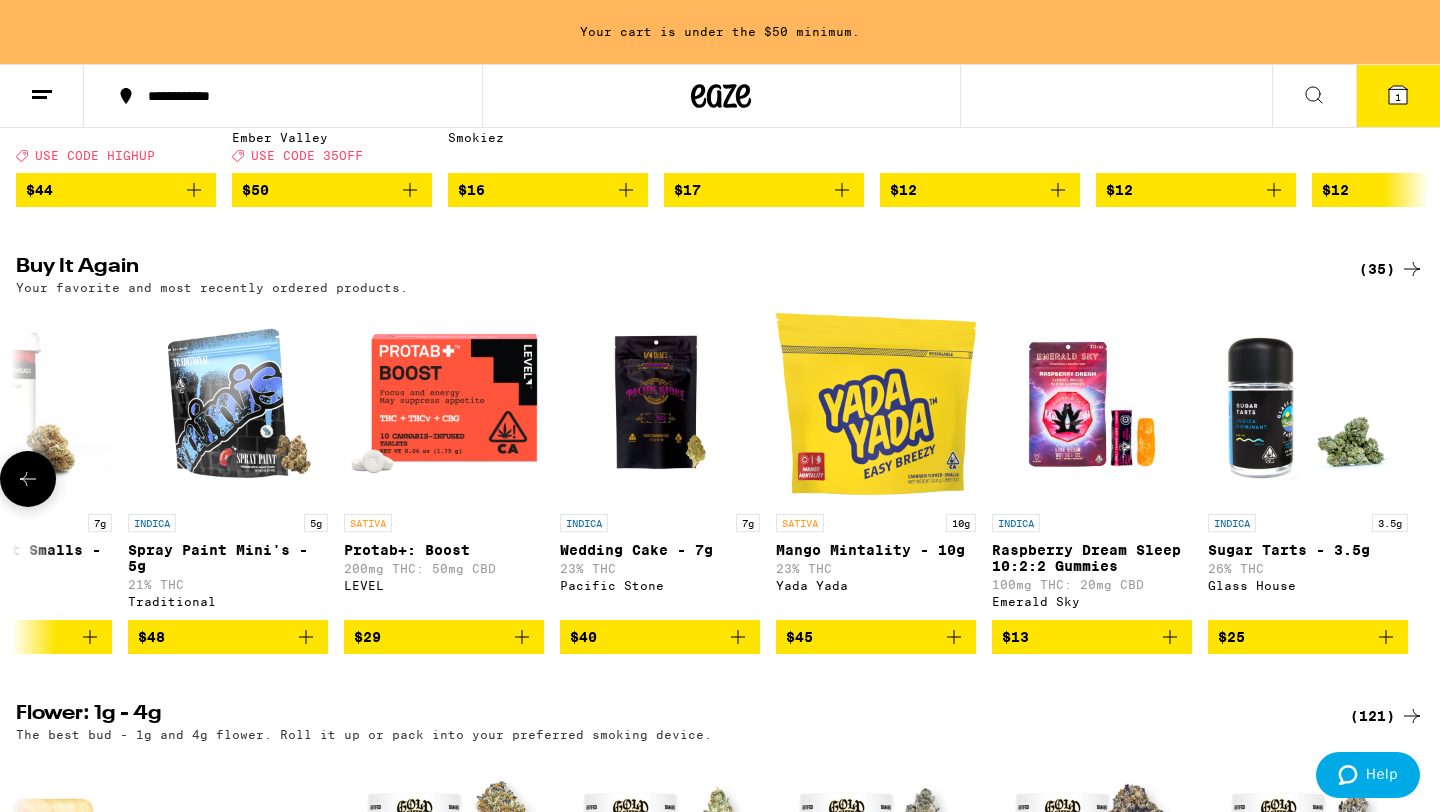 click 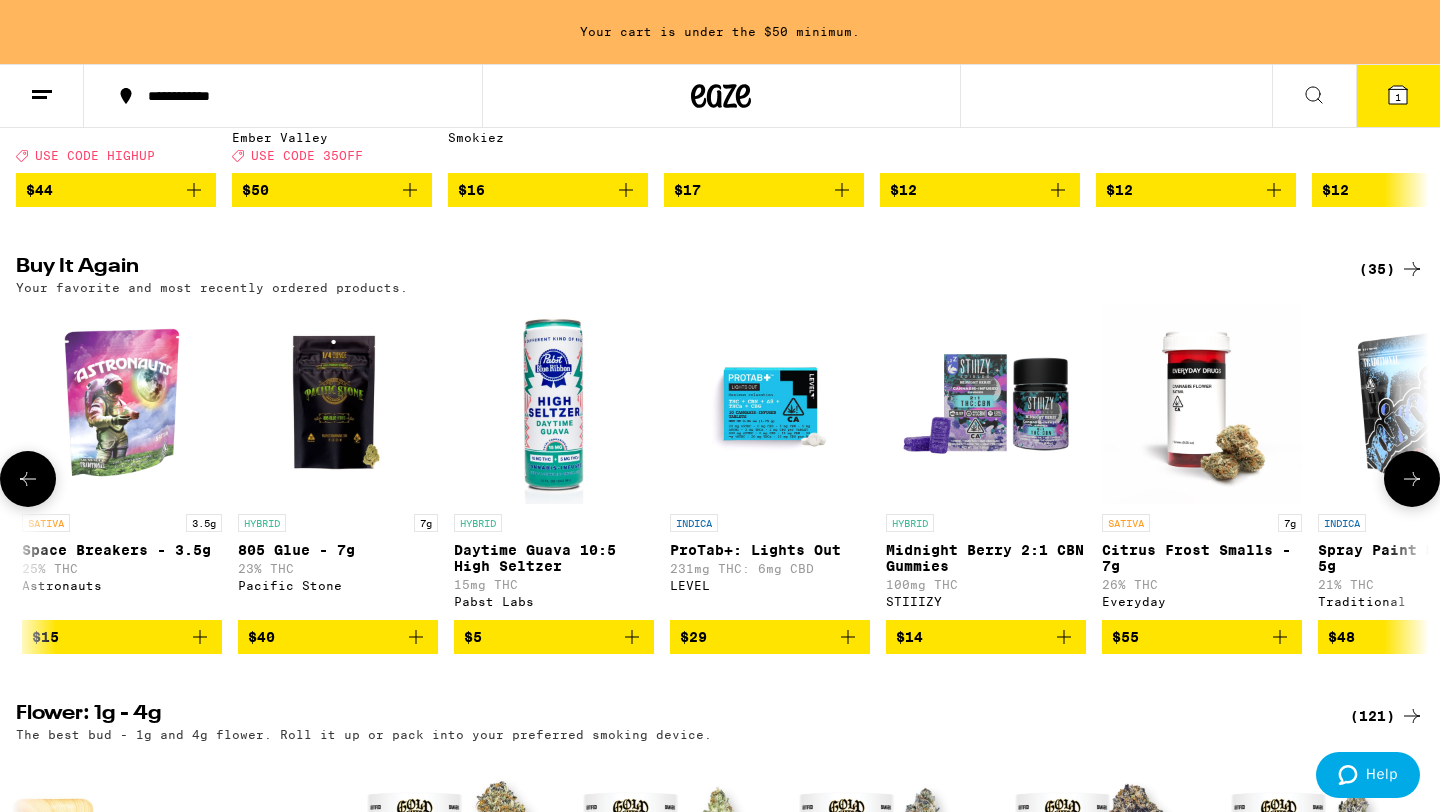 click 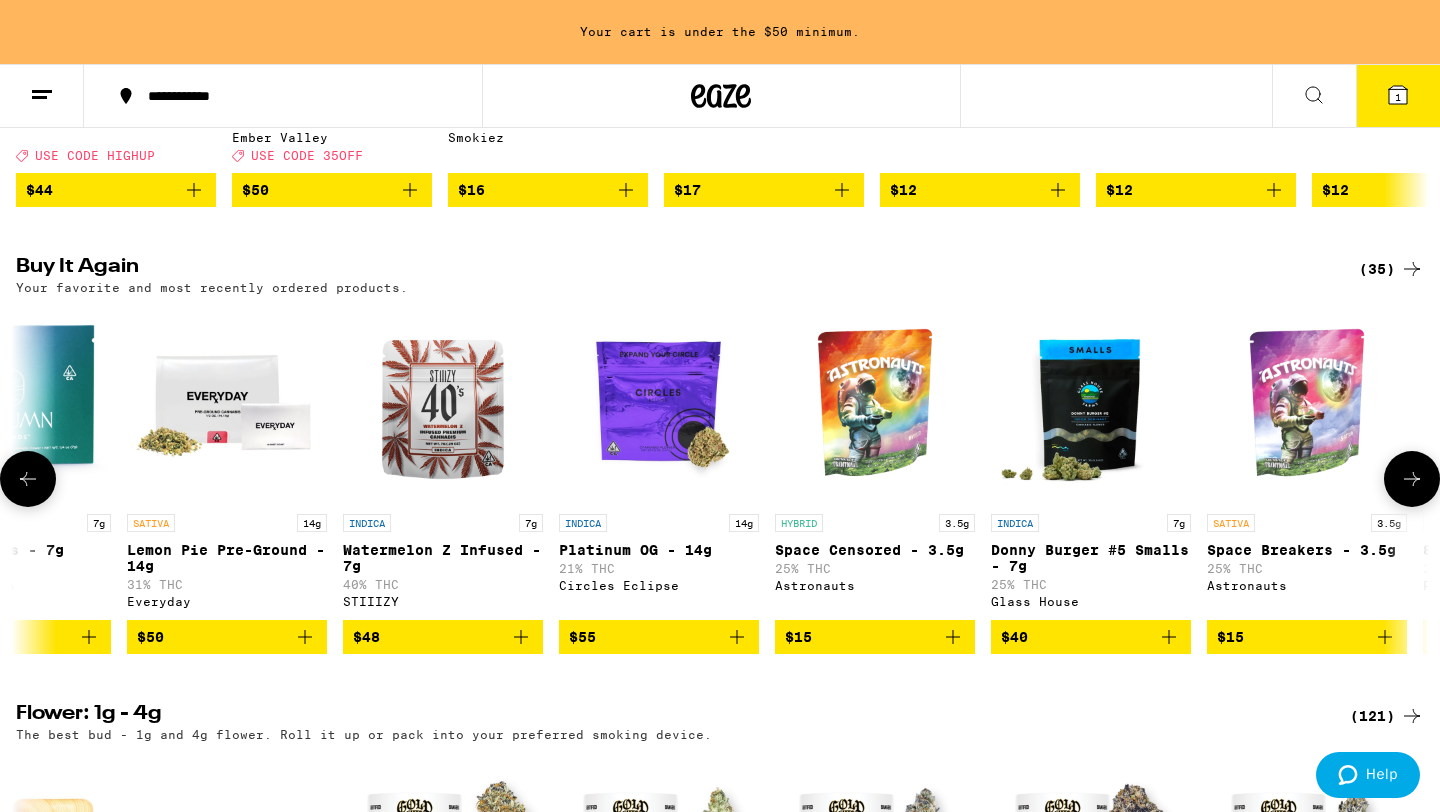 scroll, scrollTop: 0, scrollLeft: 3772, axis: horizontal 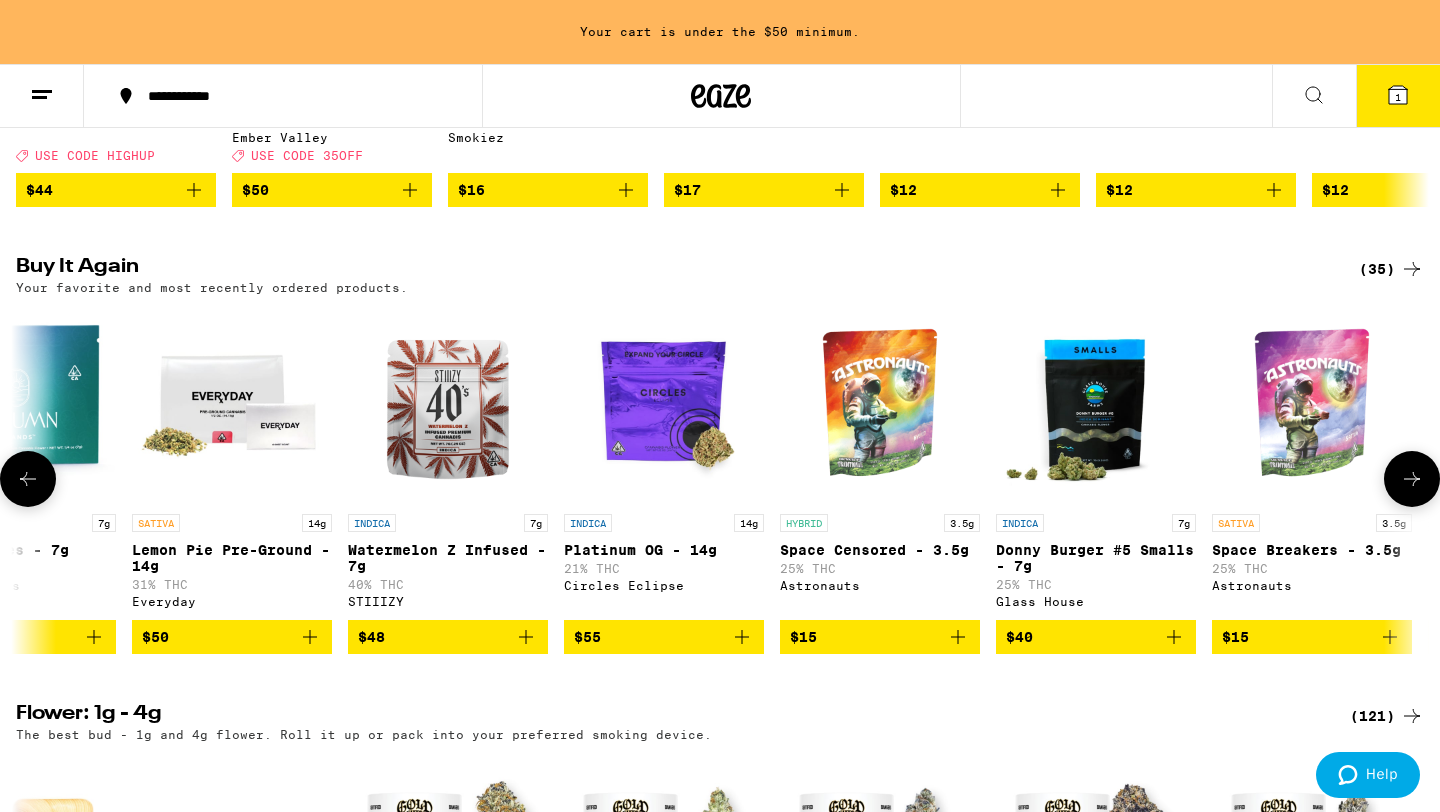 click 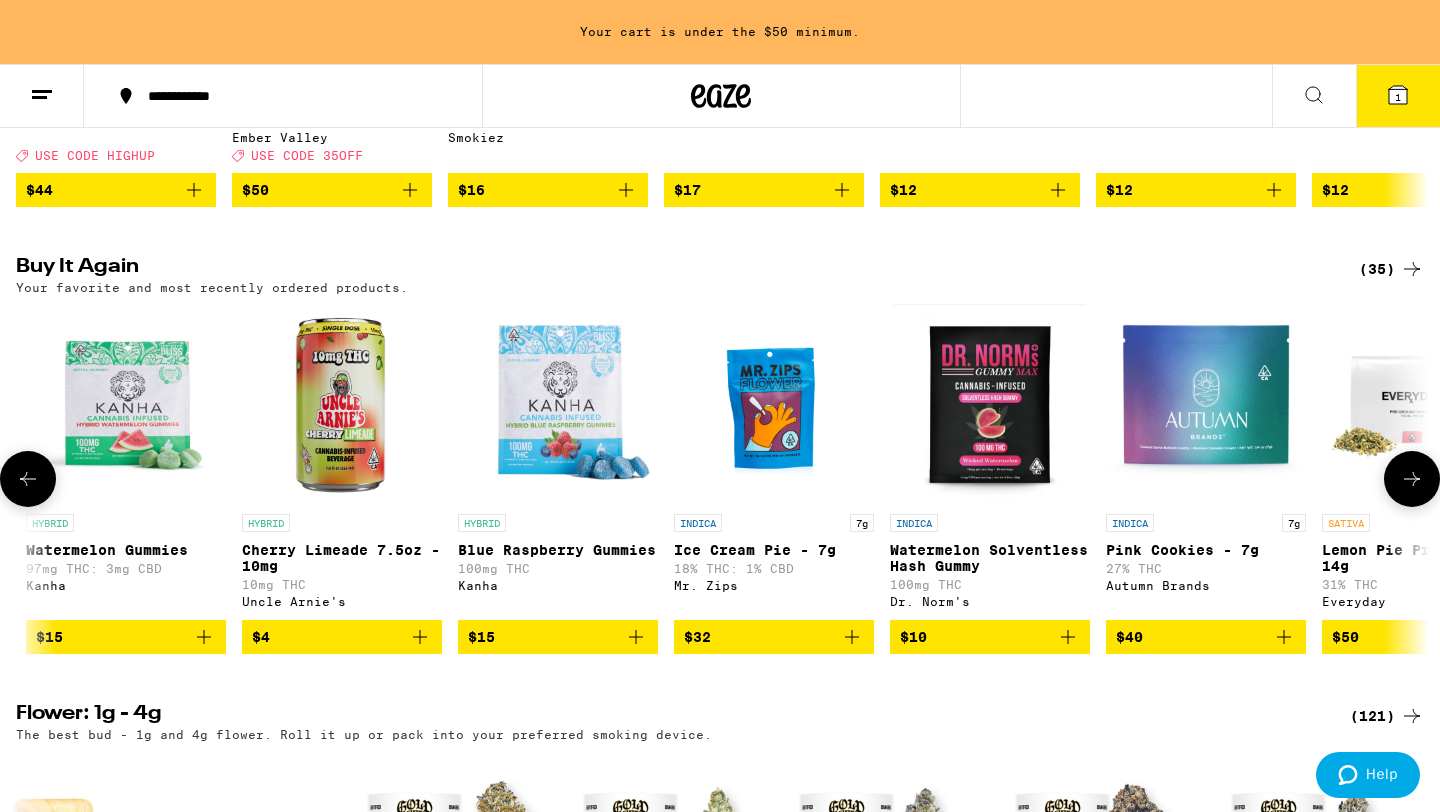 click 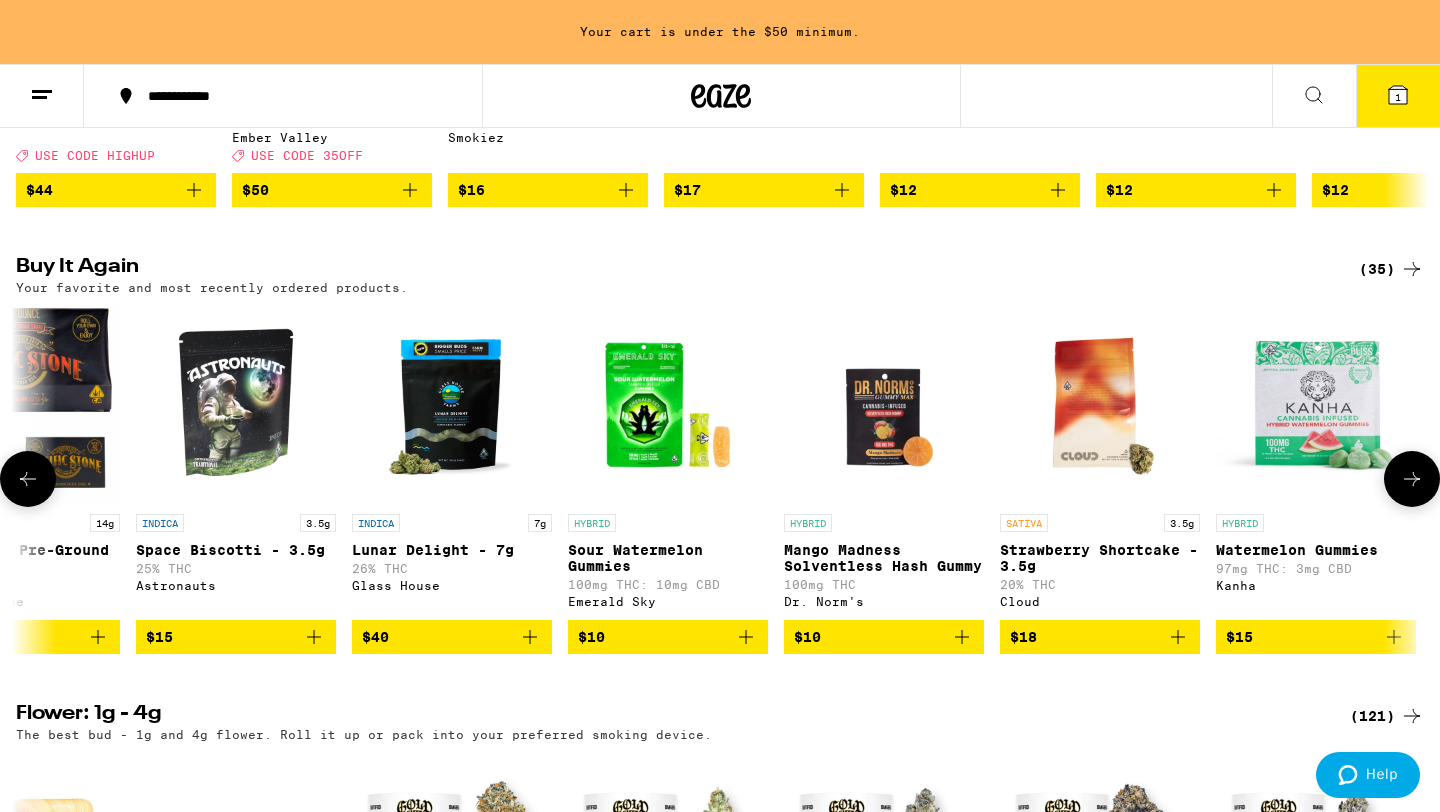 click 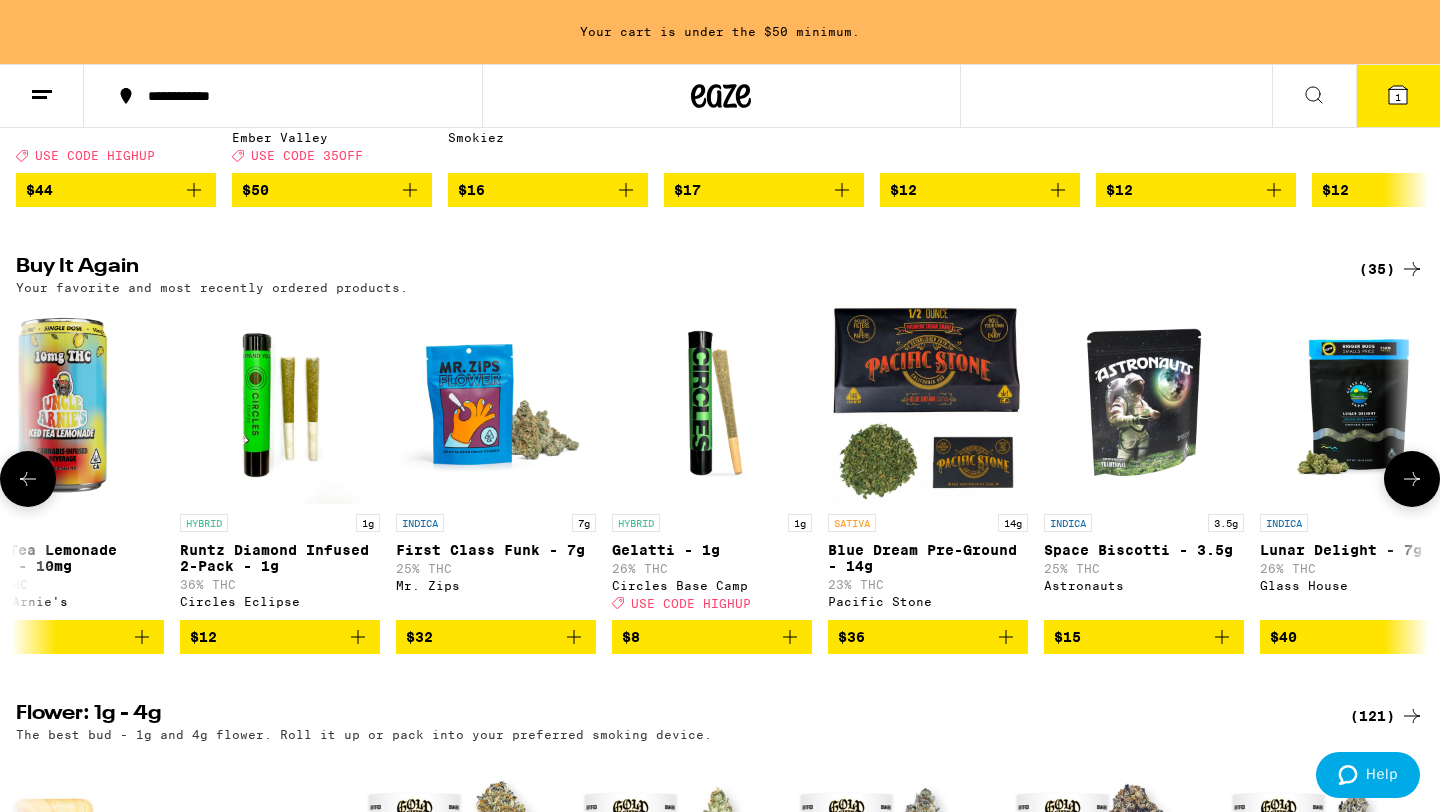 scroll, scrollTop: 0, scrollLeft: 202, axis: horizontal 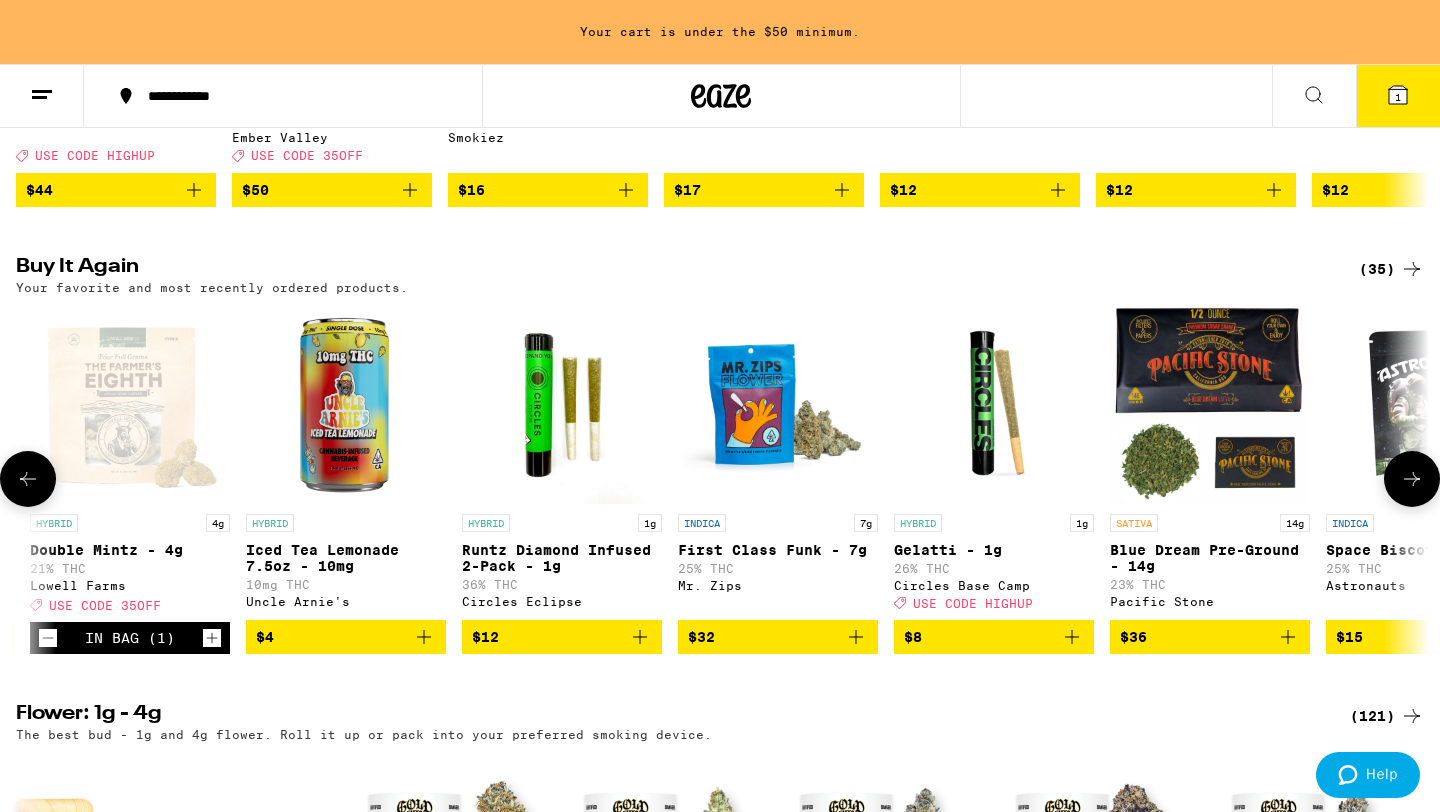 click 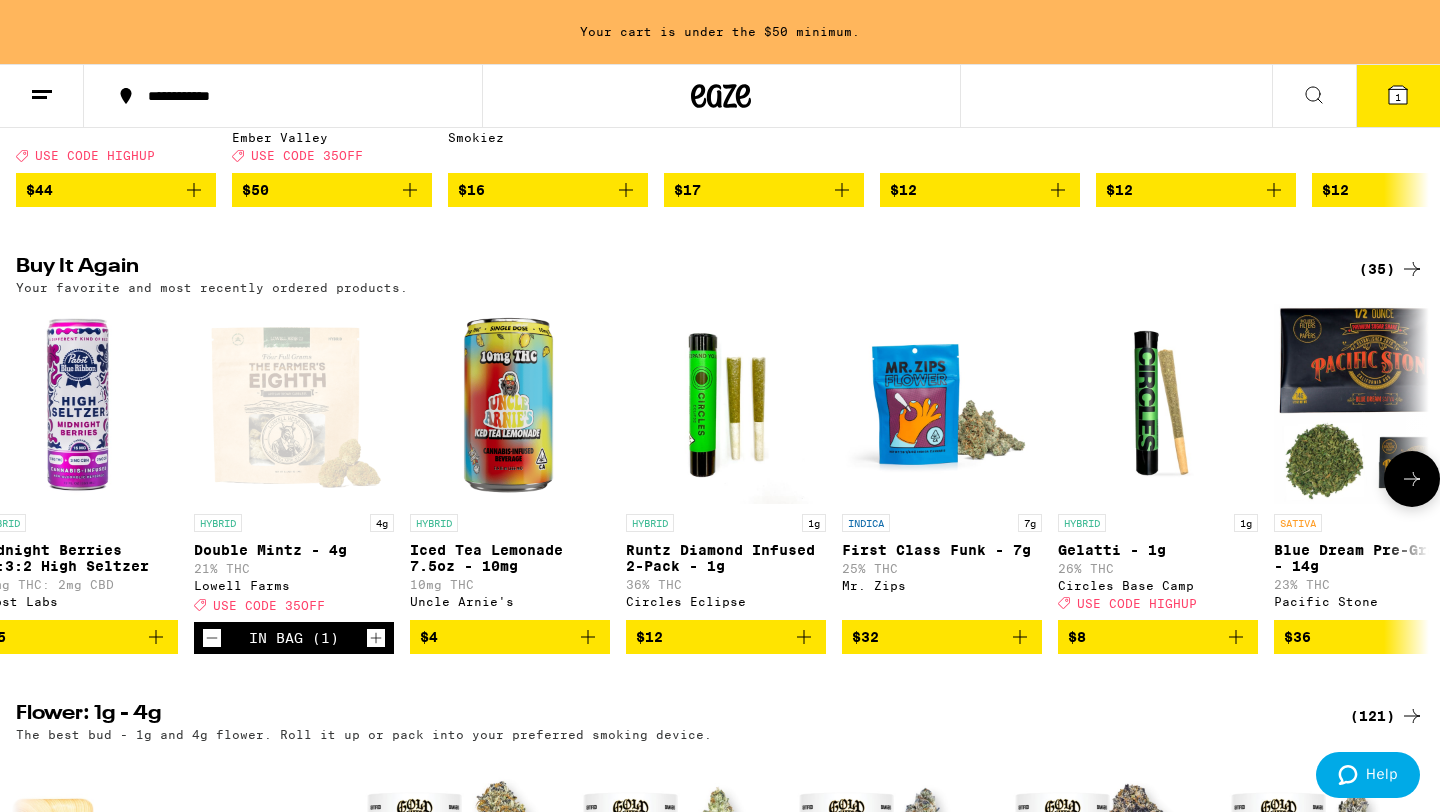 scroll, scrollTop: 0, scrollLeft: 0, axis: both 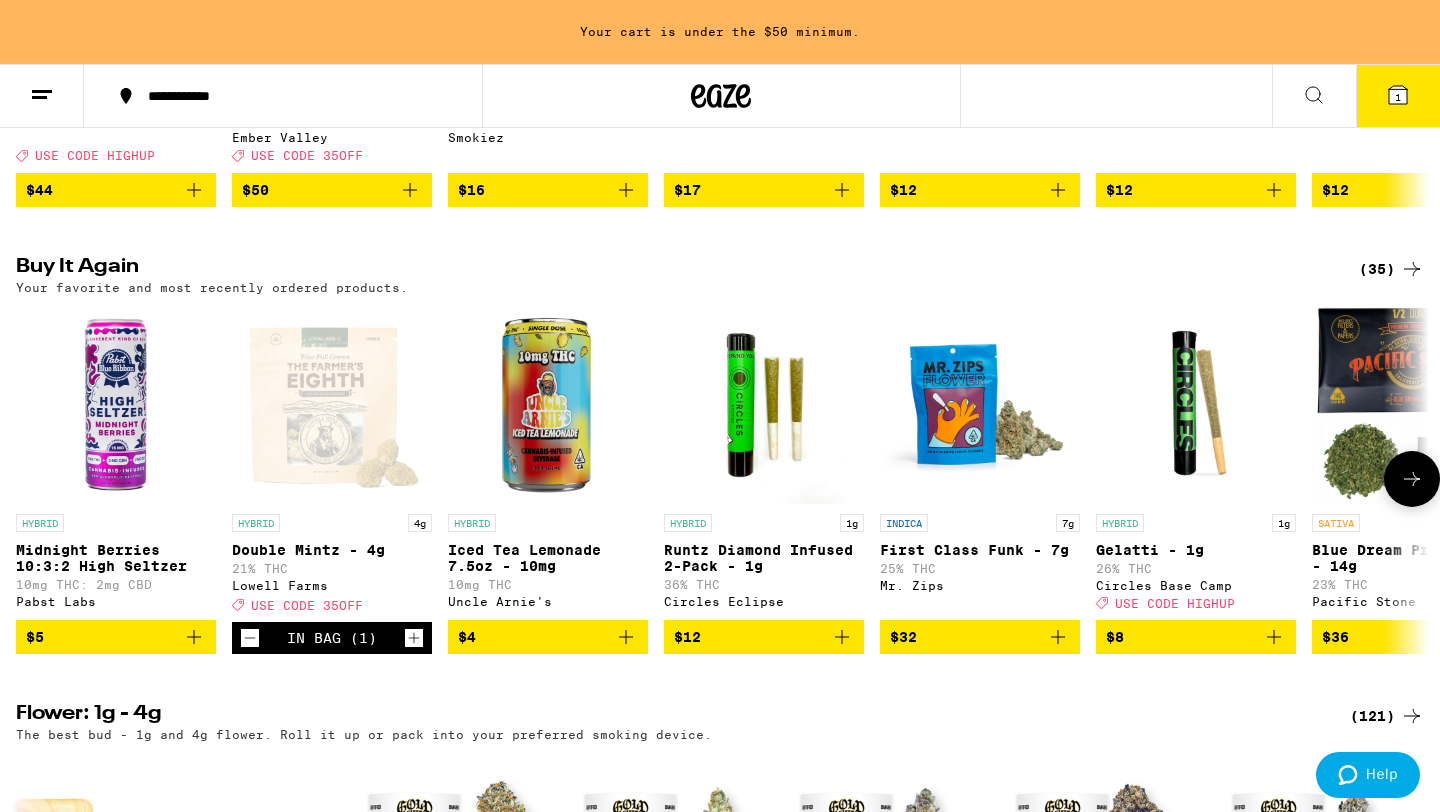 click 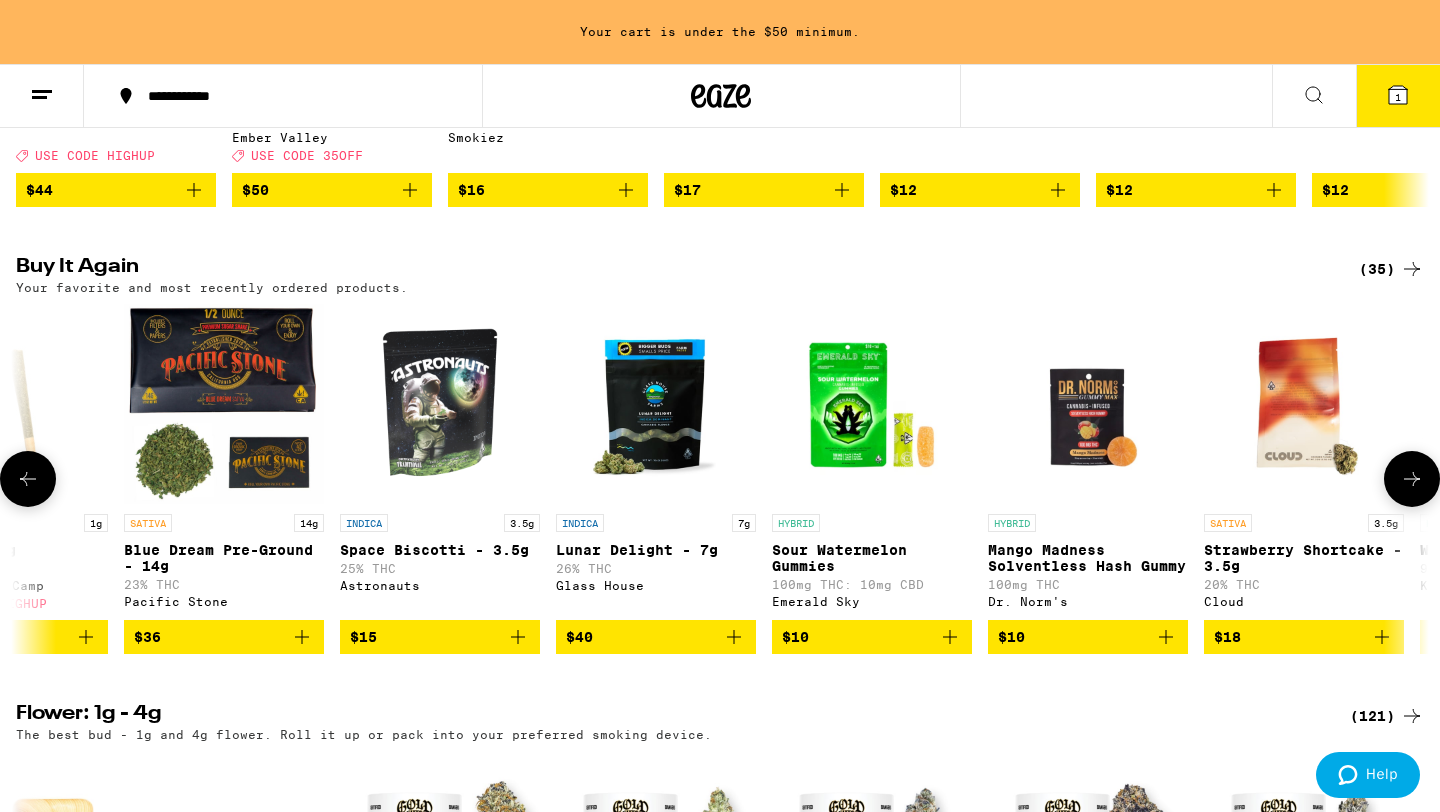 scroll, scrollTop: 0, scrollLeft: 1190, axis: horizontal 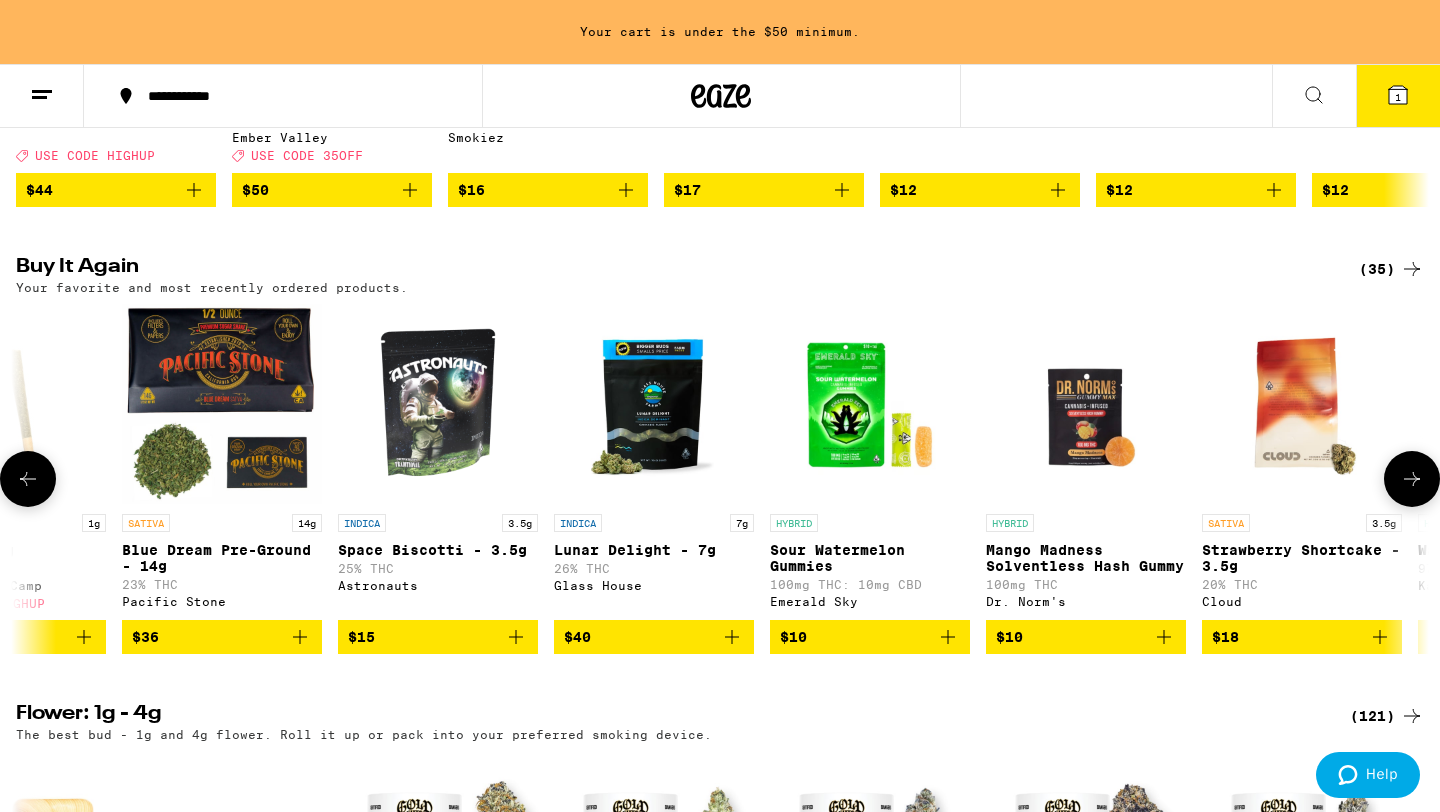 click 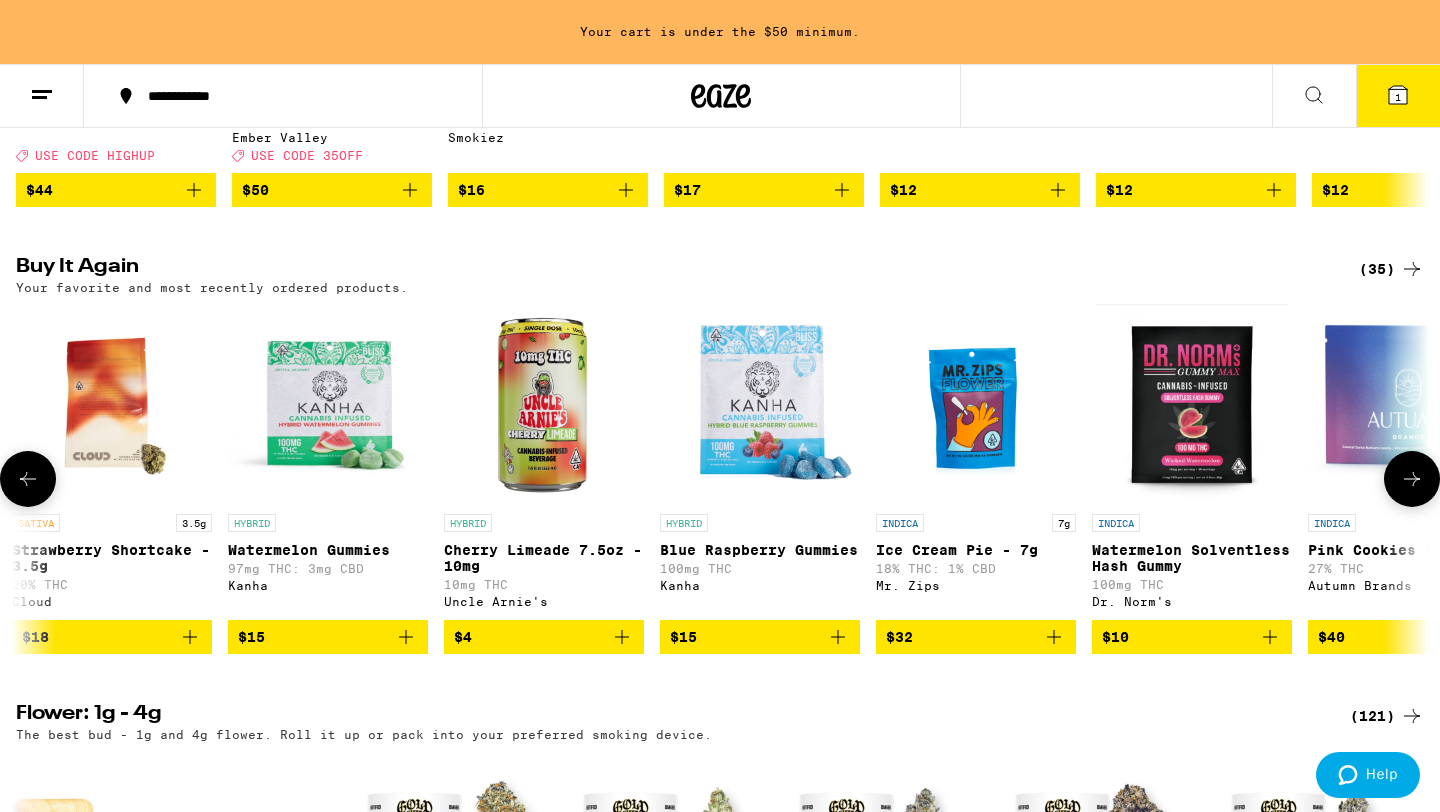 click 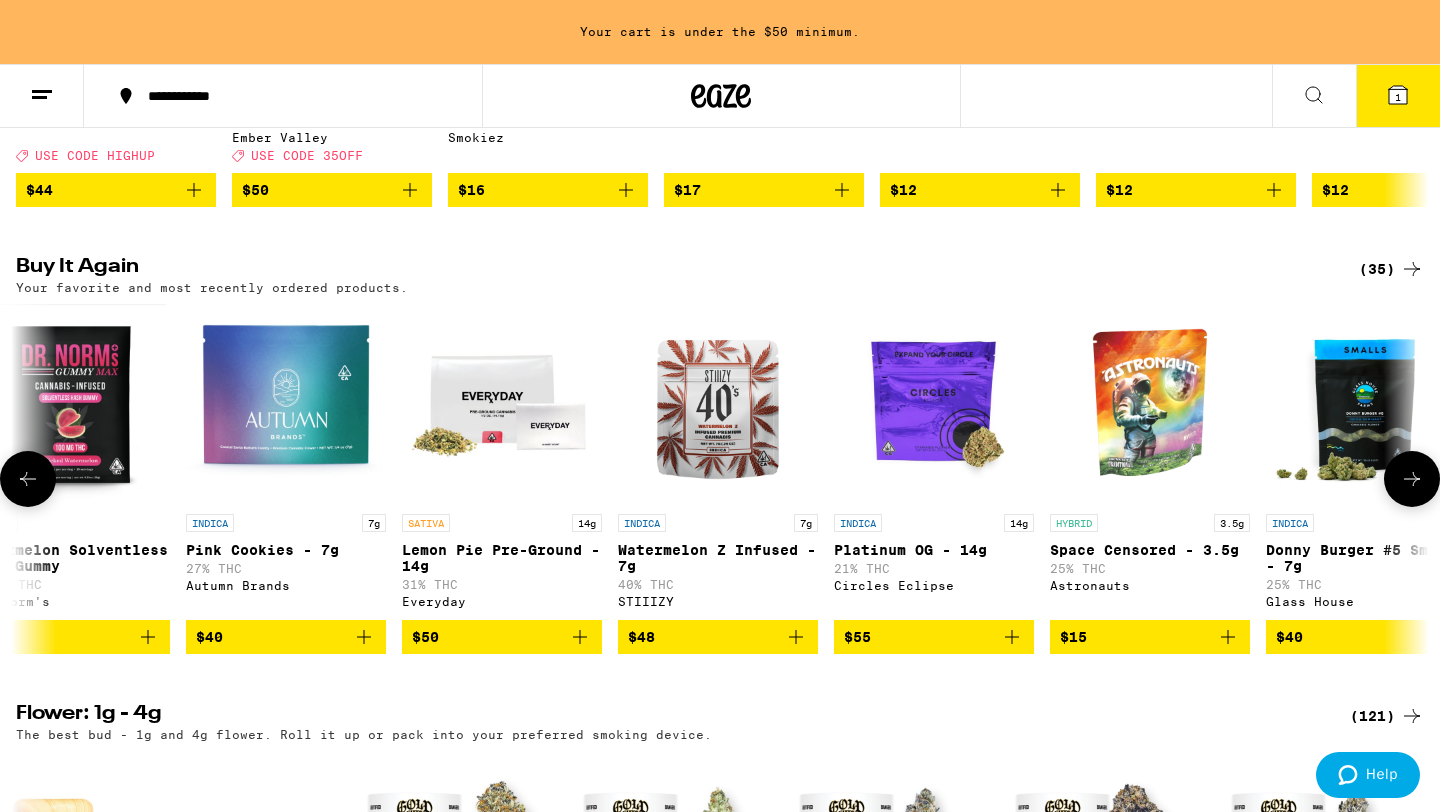 scroll, scrollTop: 0, scrollLeft: 3570, axis: horizontal 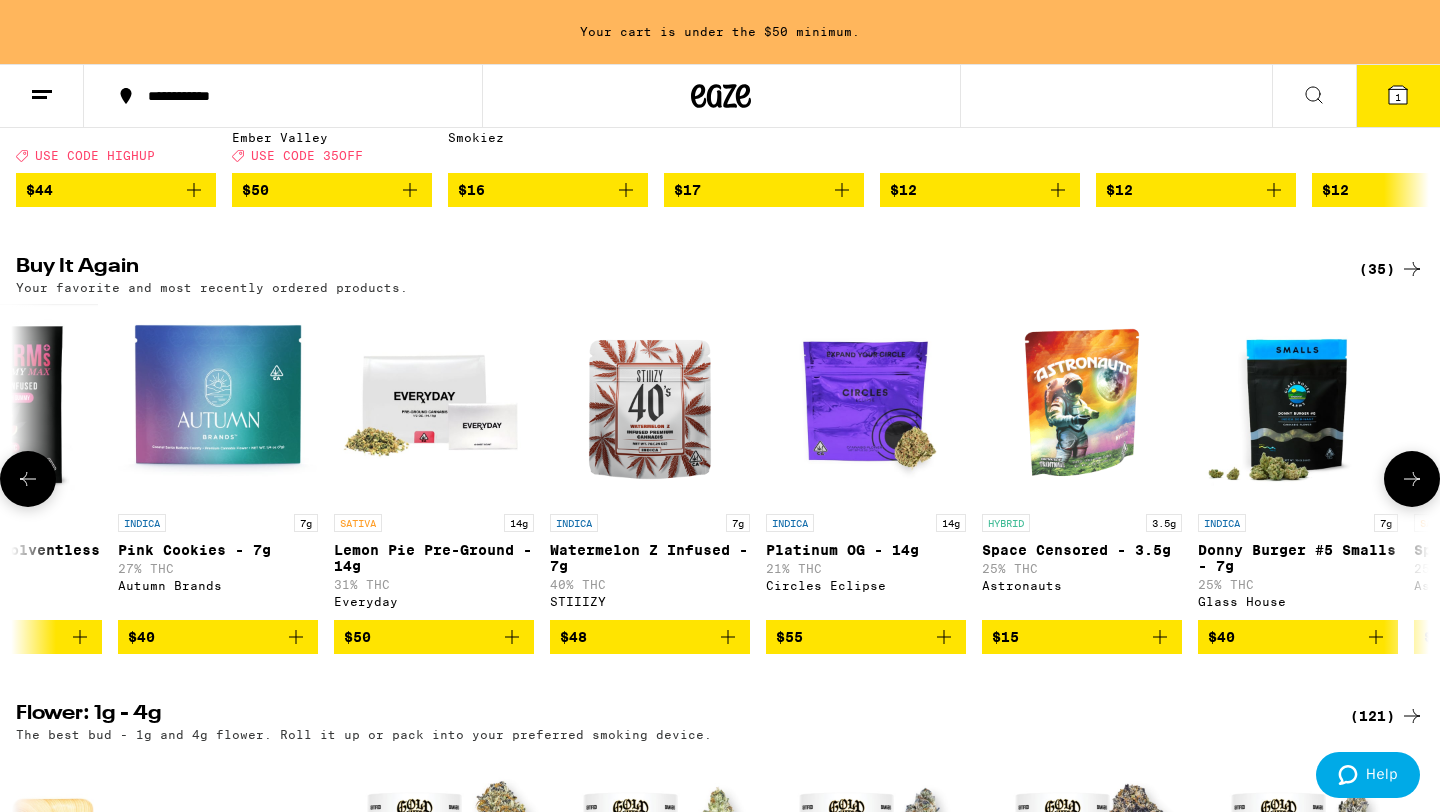 click 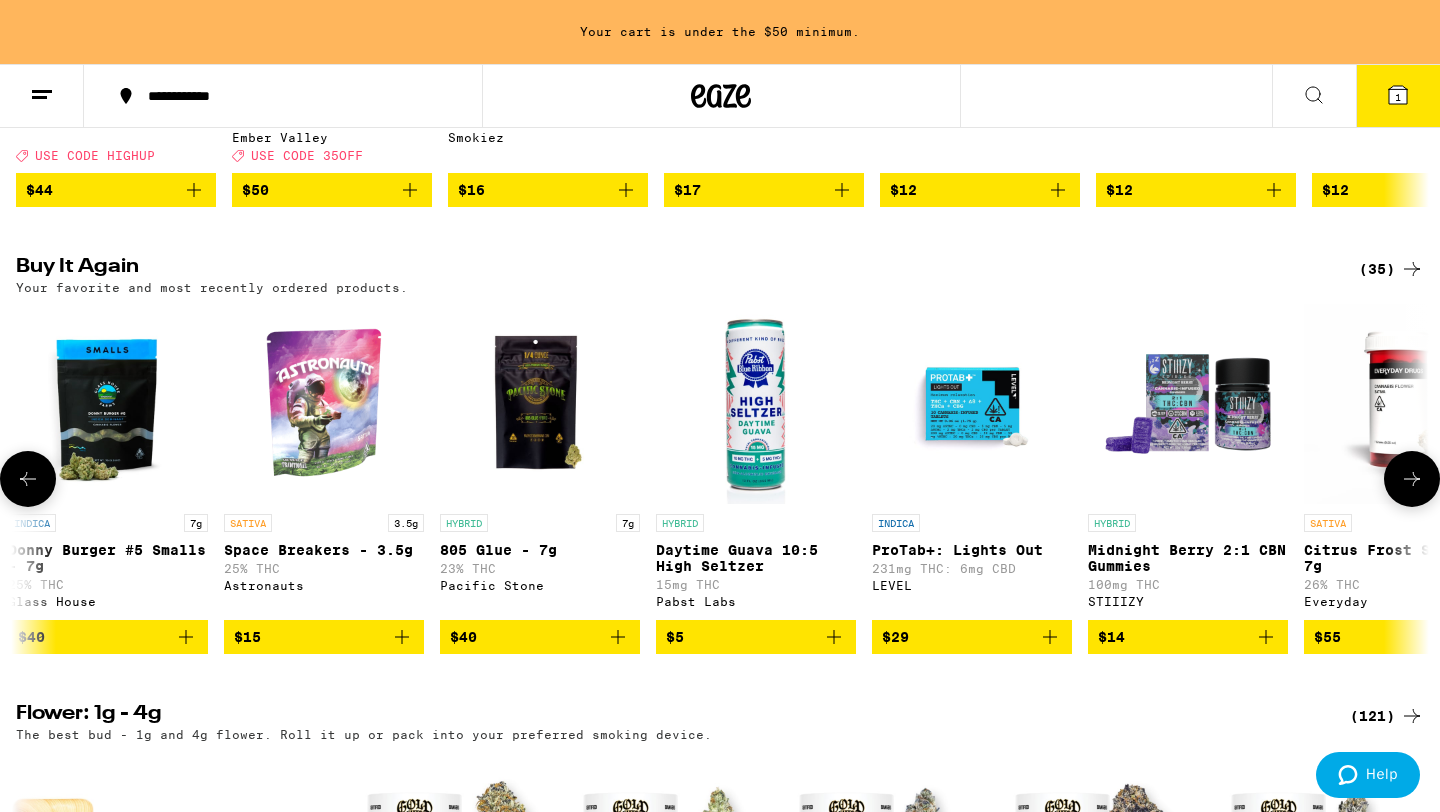 click 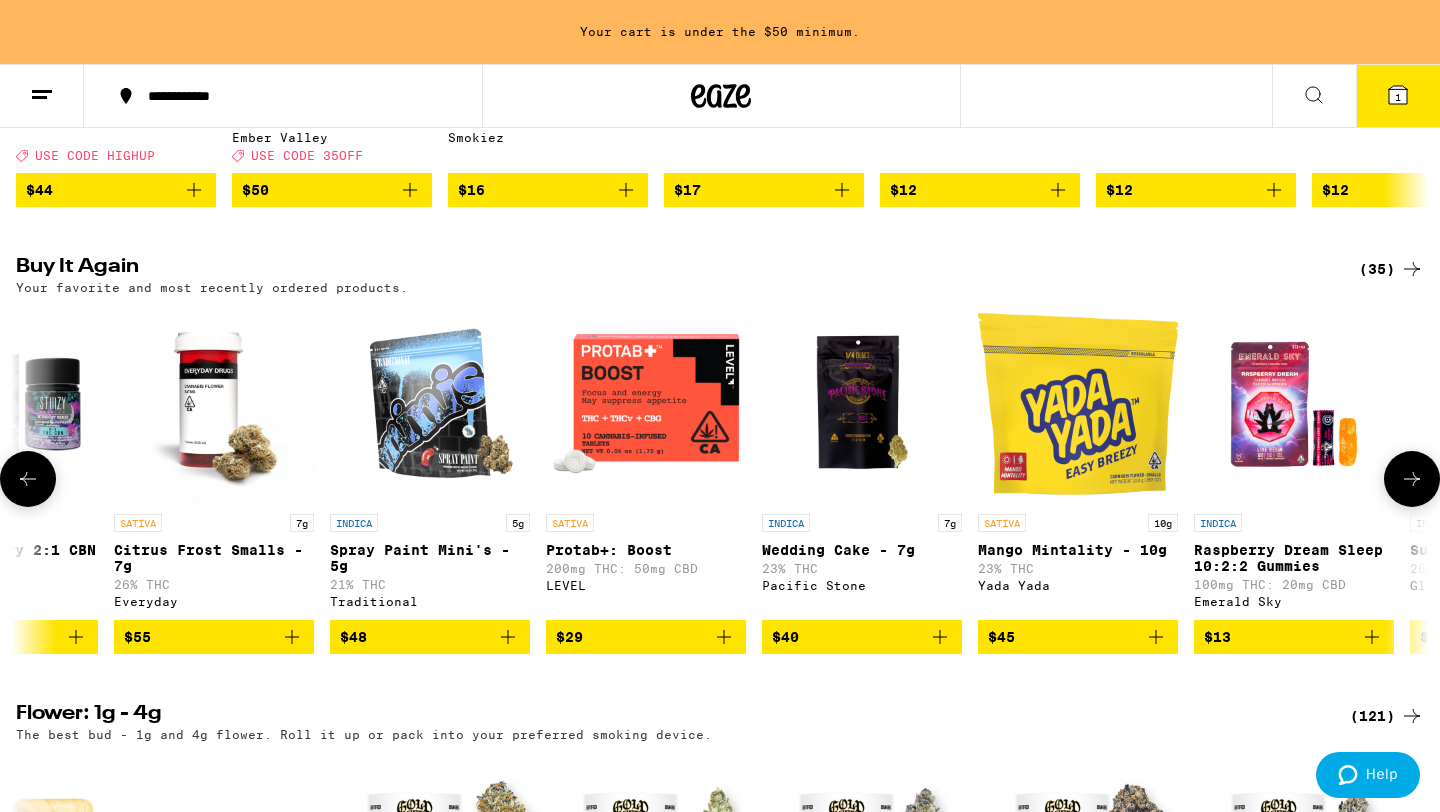 click 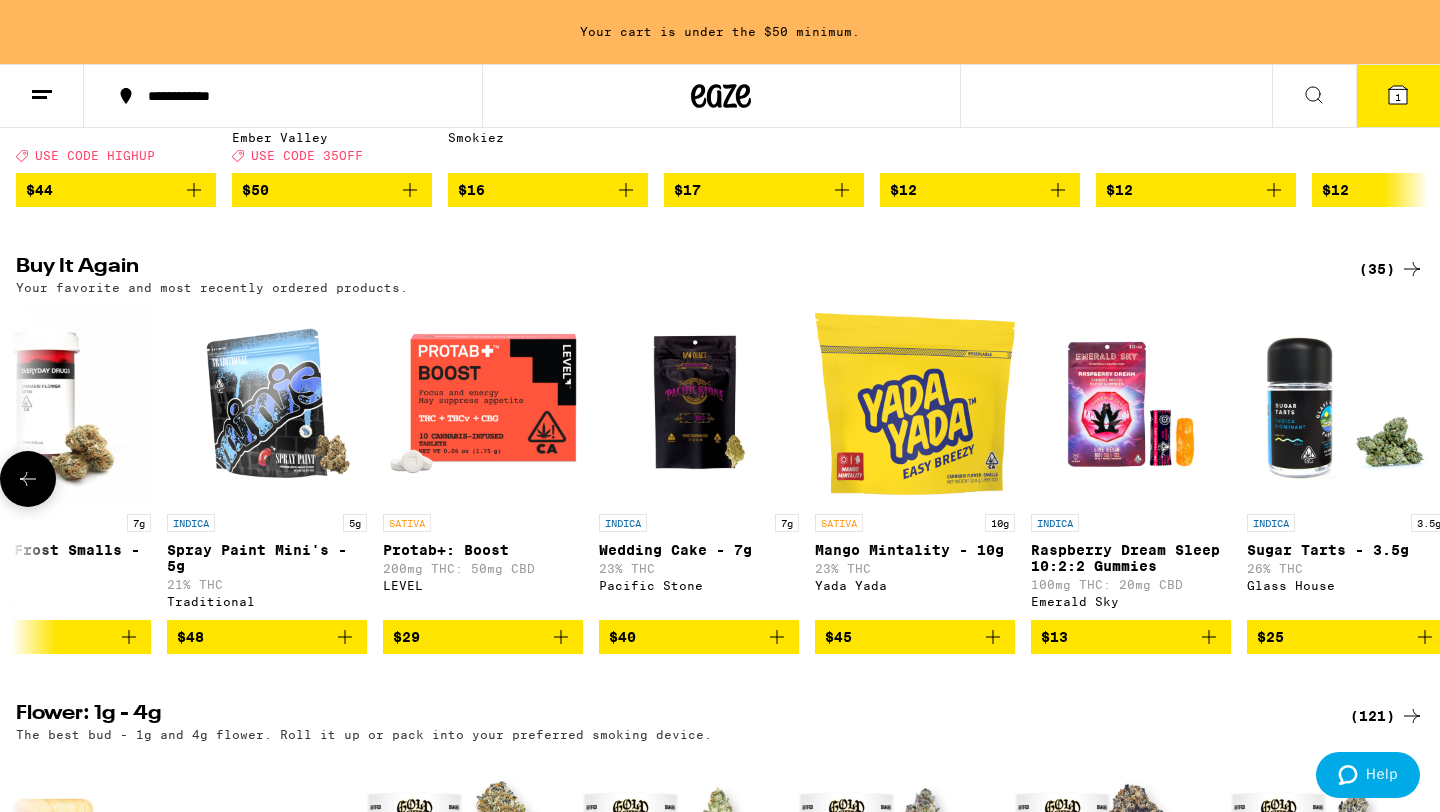 scroll, scrollTop: 0, scrollLeft: 6152, axis: horizontal 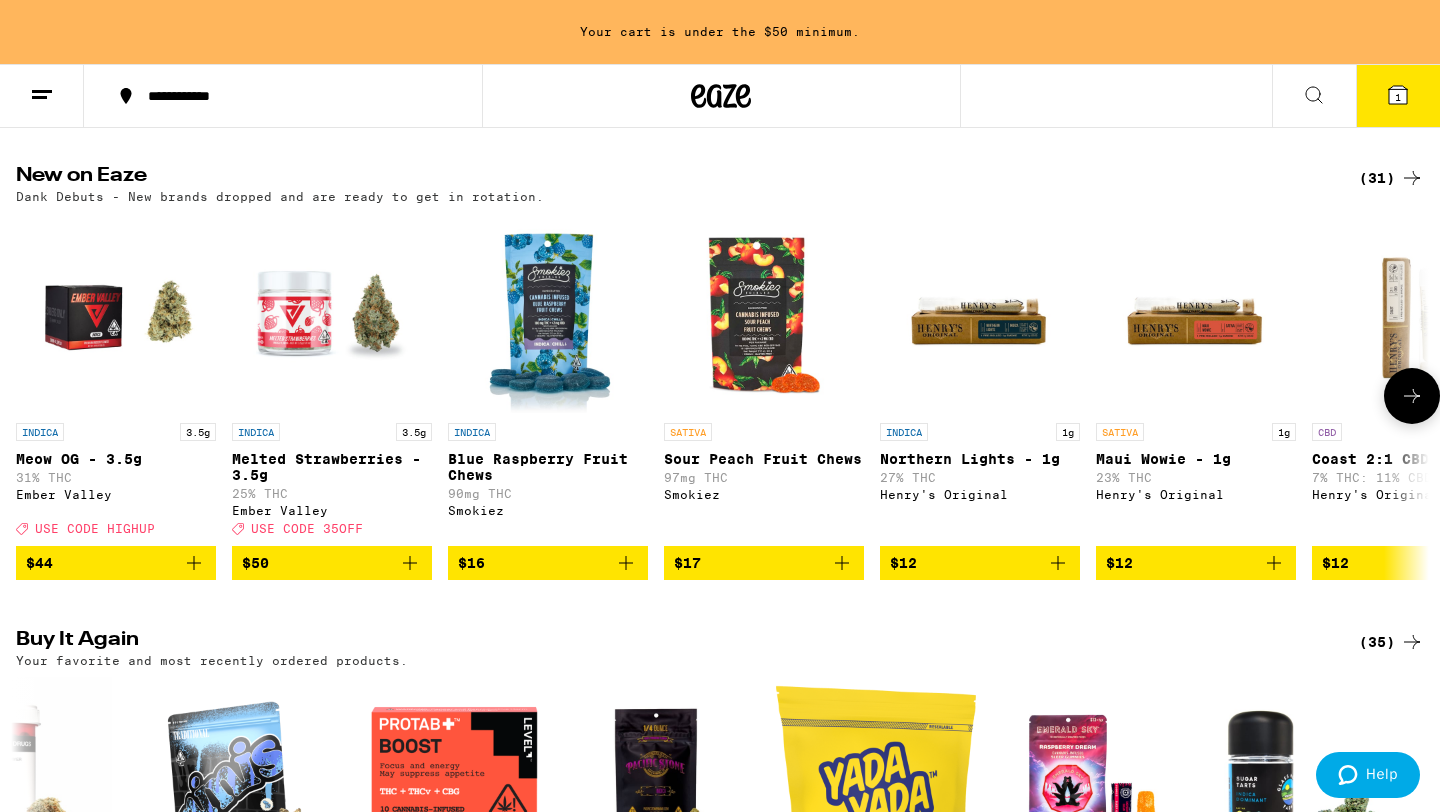 click at bounding box center (1412, 396) 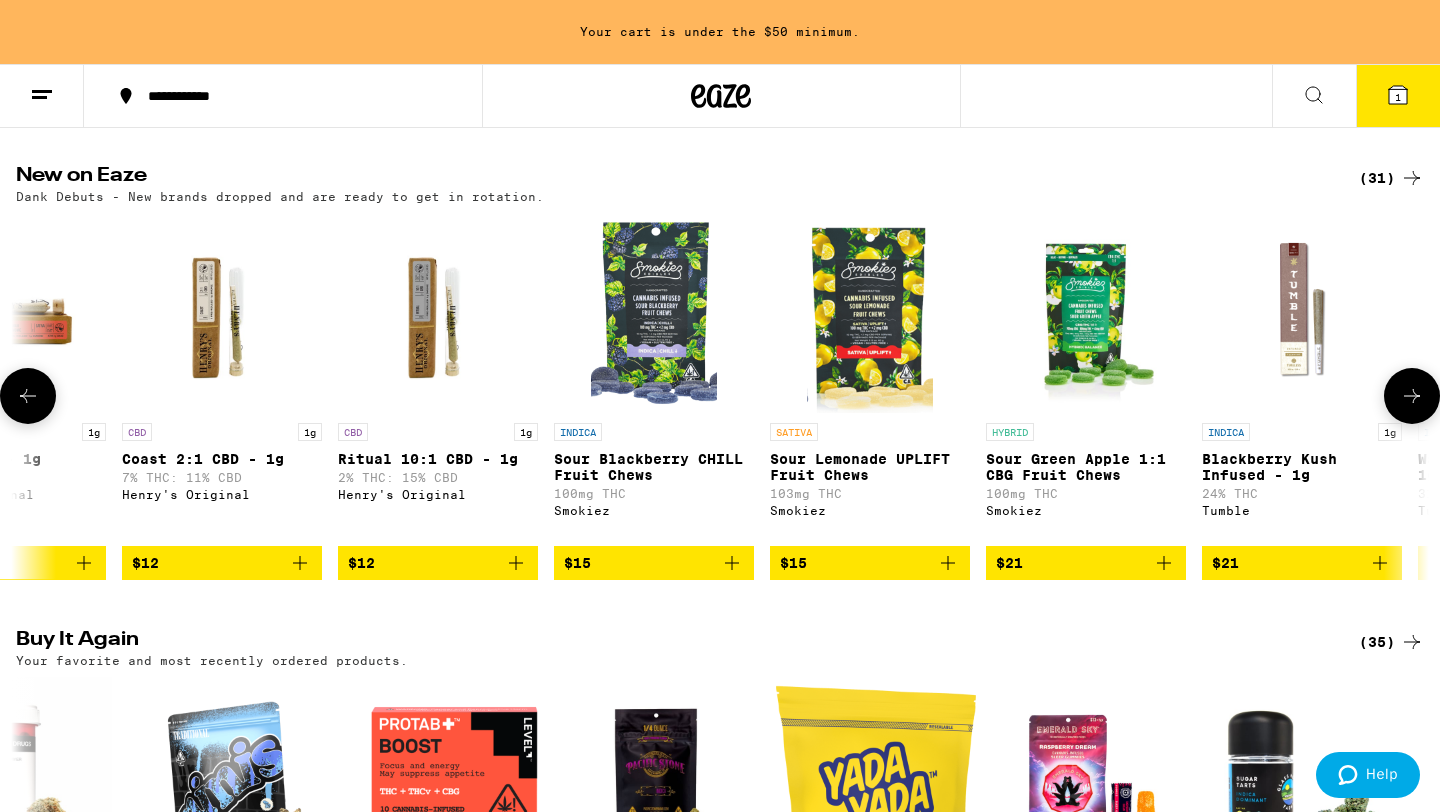 click at bounding box center [1412, 396] 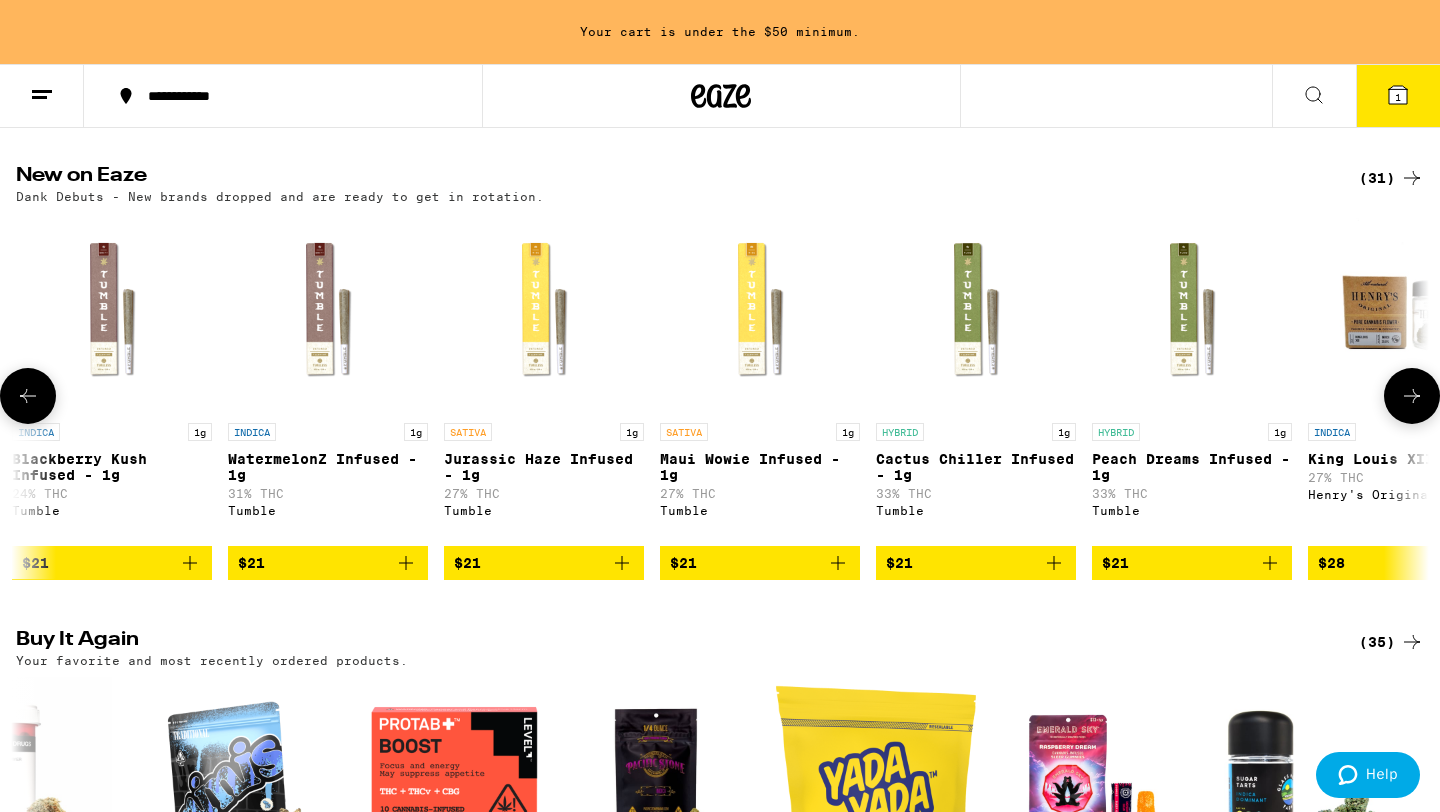 click at bounding box center [1412, 396] 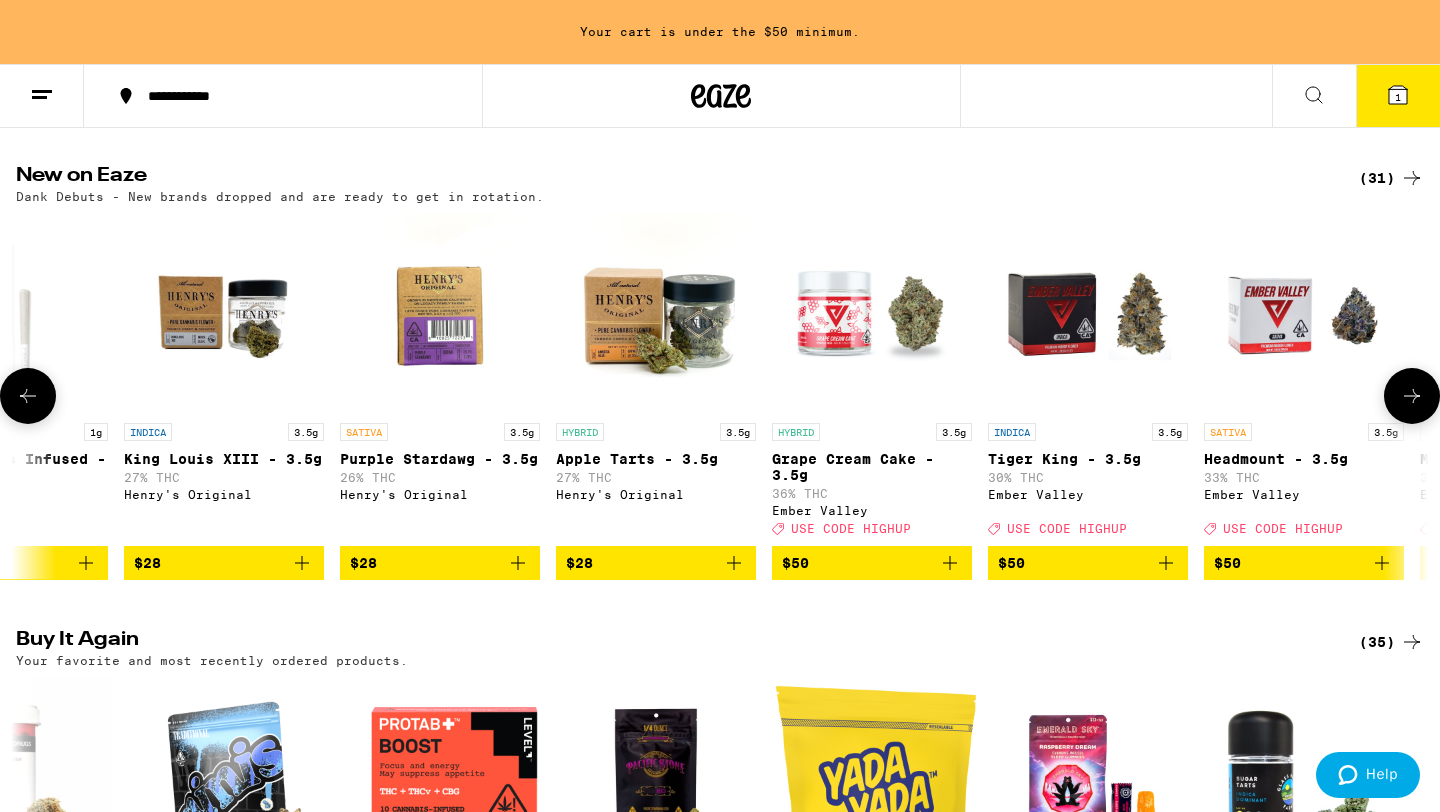 scroll, scrollTop: 0, scrollLeft: 3570, axis: horizontal 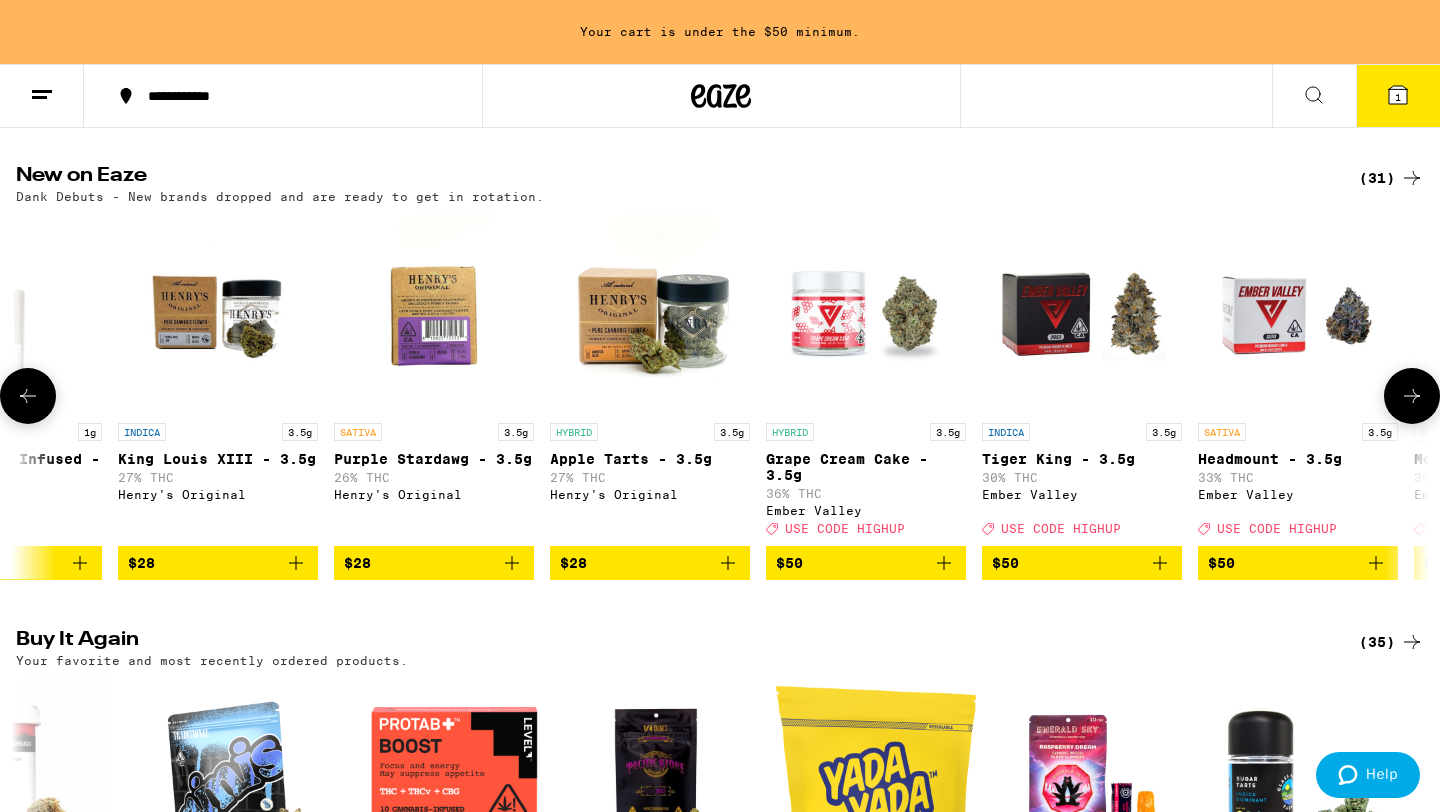 click at bounding box center [1412, 396] 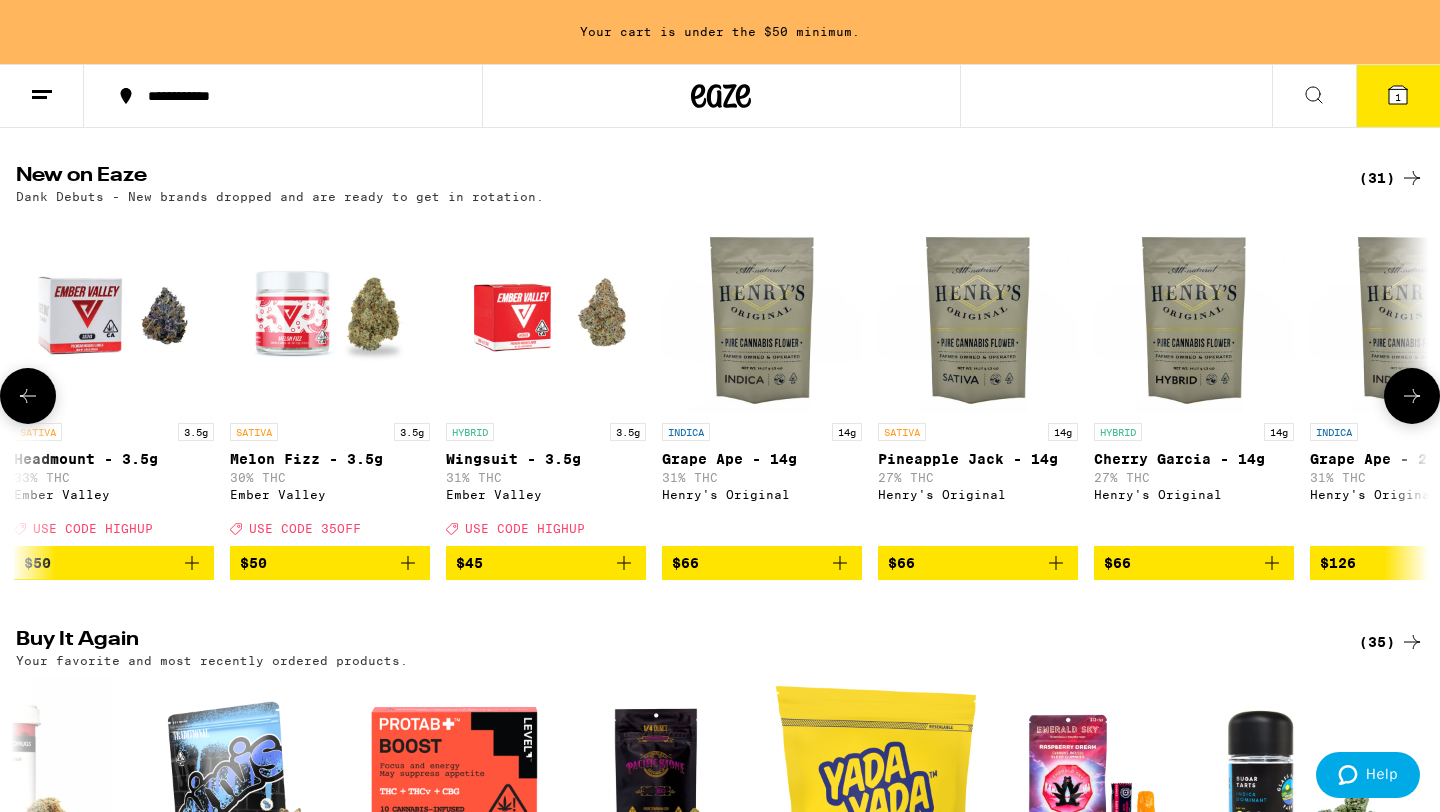 scroll, scrollTop: 0, scrollLeft: 4760, axis: horizontal 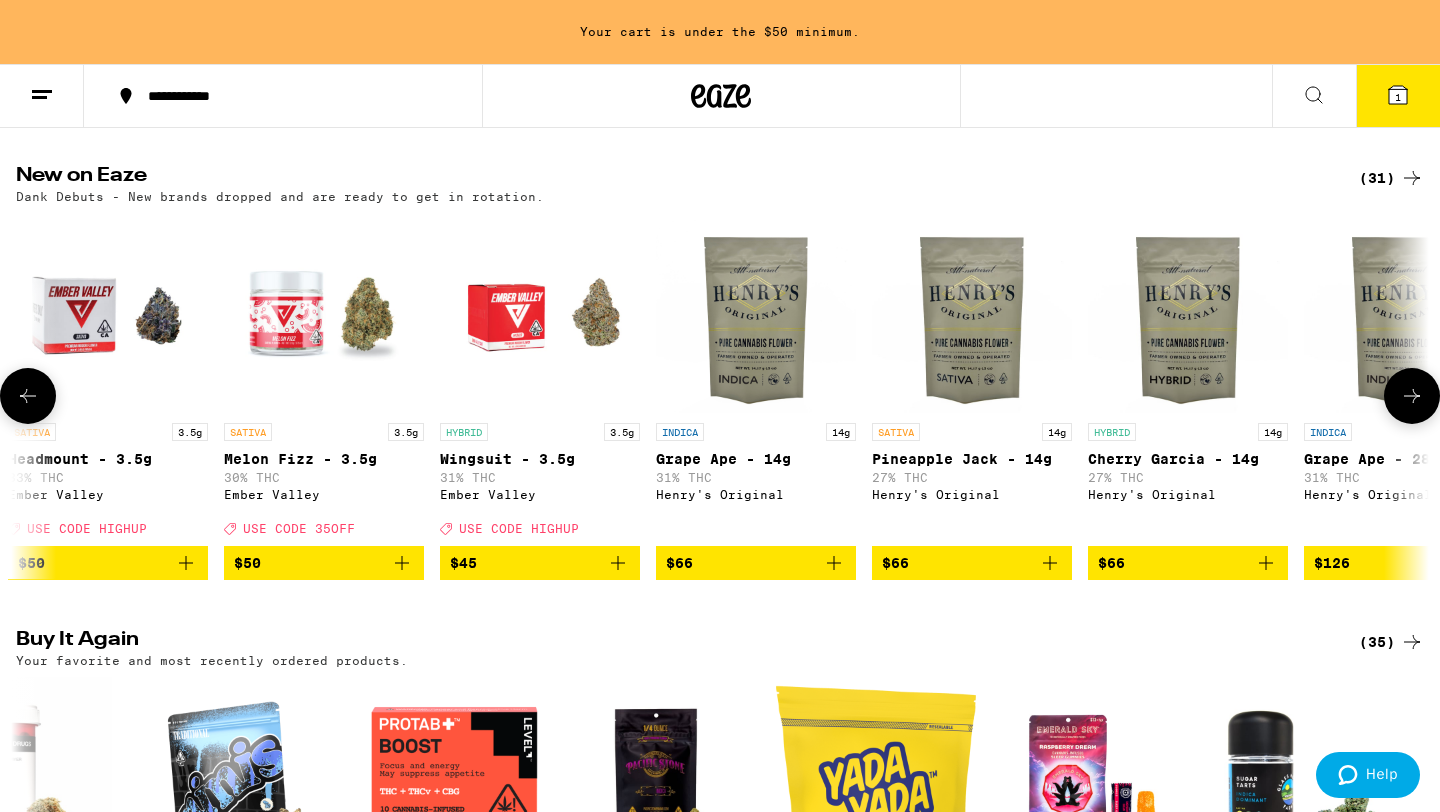 click at bounding box center [1412, 396] 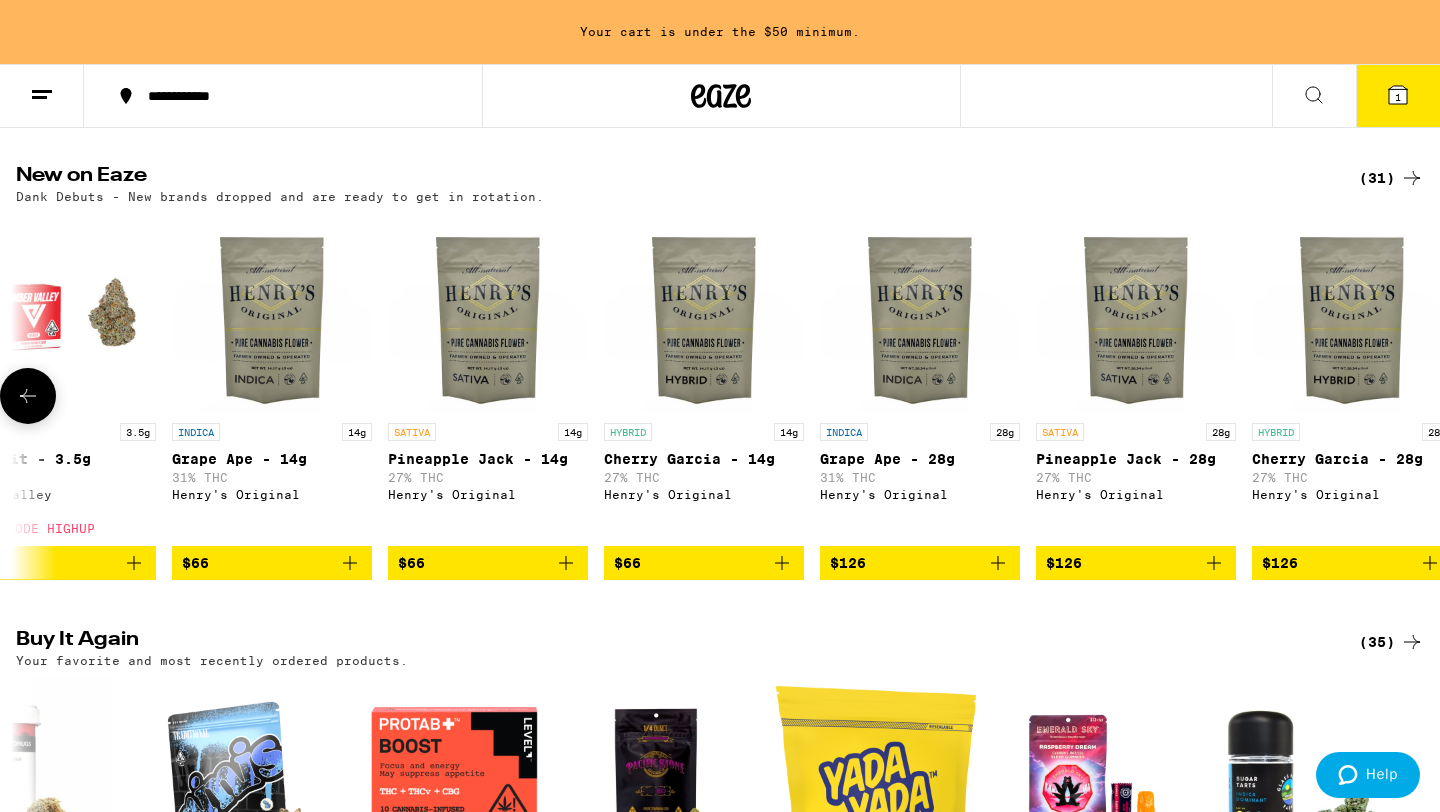 scroll, scrollTop: 0, scrollLeft: 5288, axis: horizontal 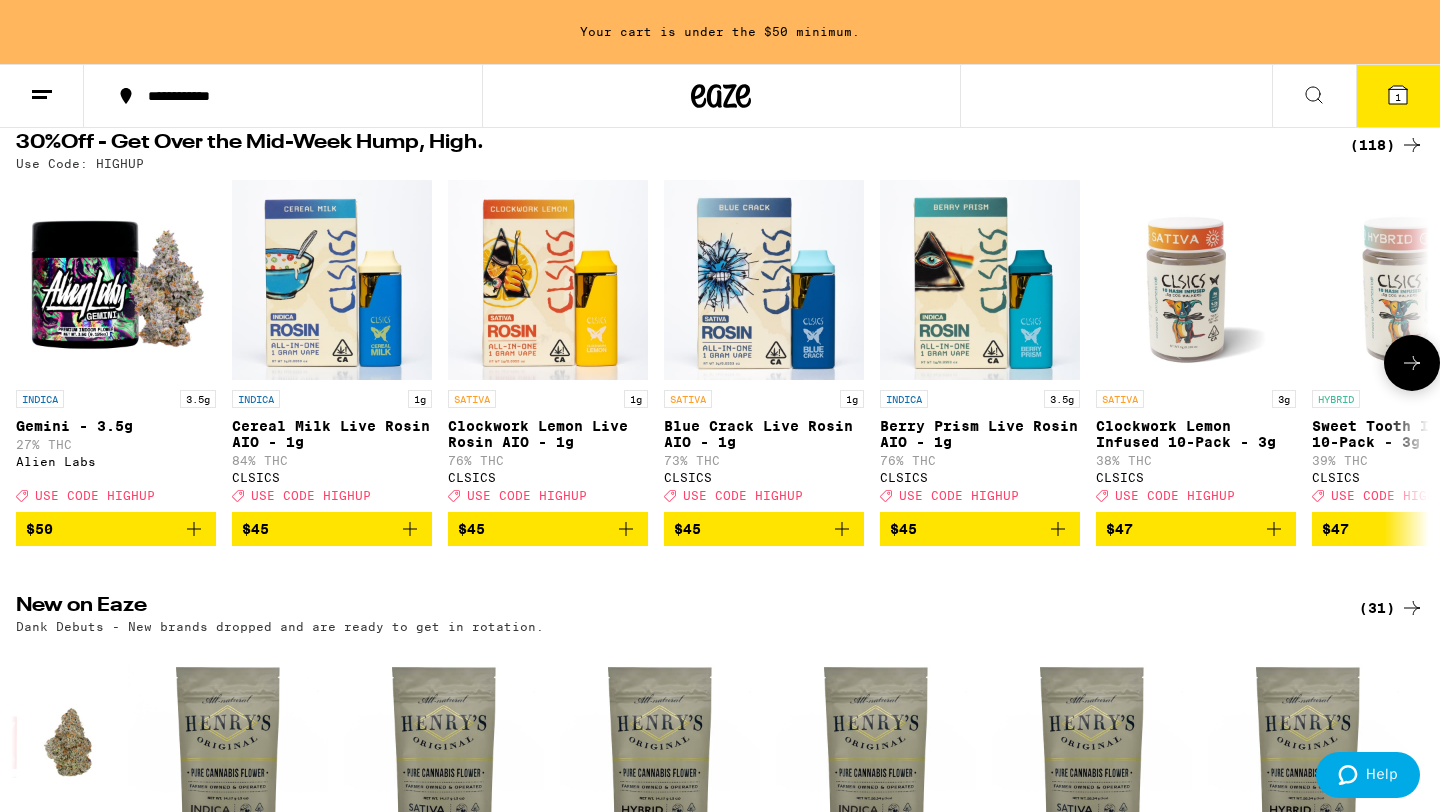 click 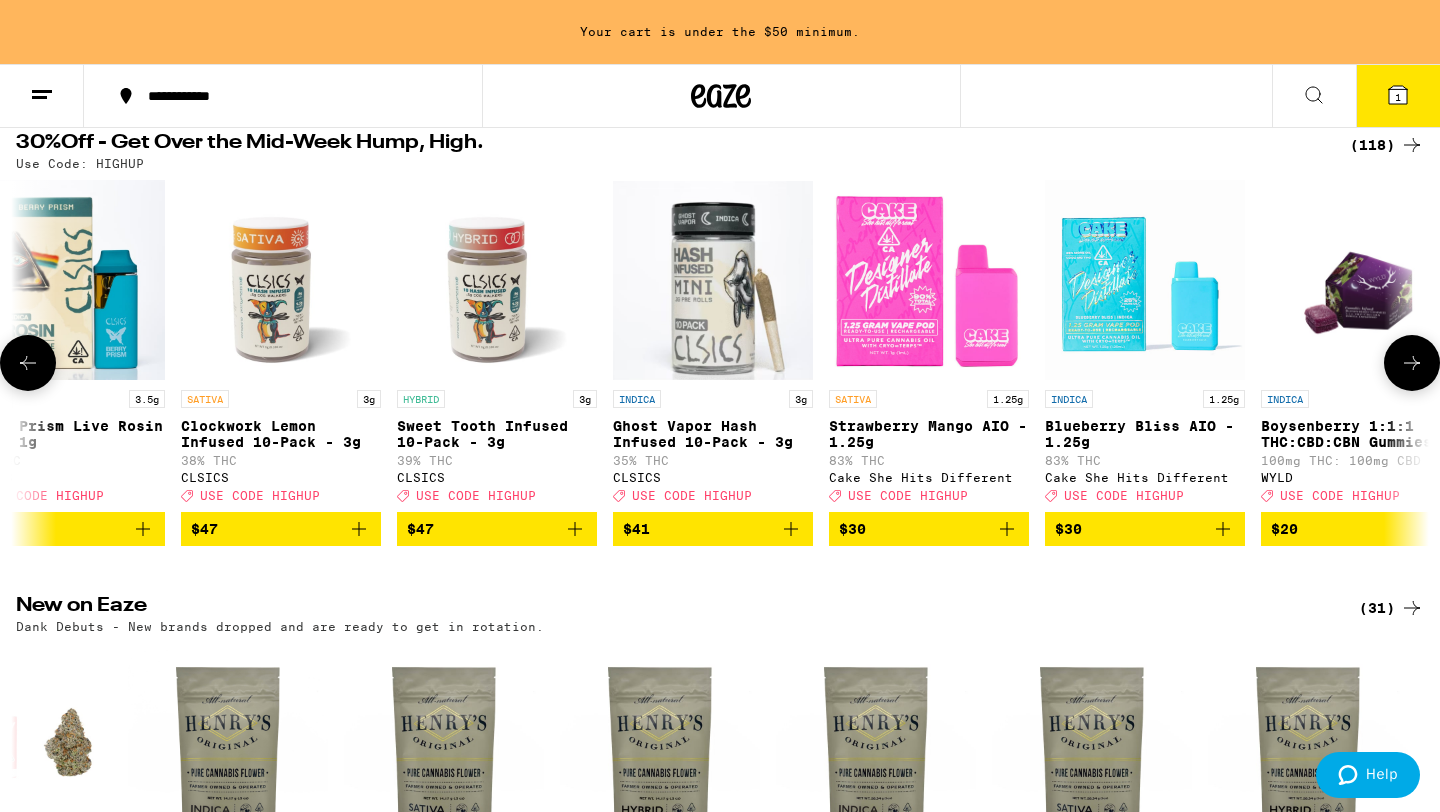 scroll, scrollTop: 0, scrollLeft: 1190, axis: horizontal 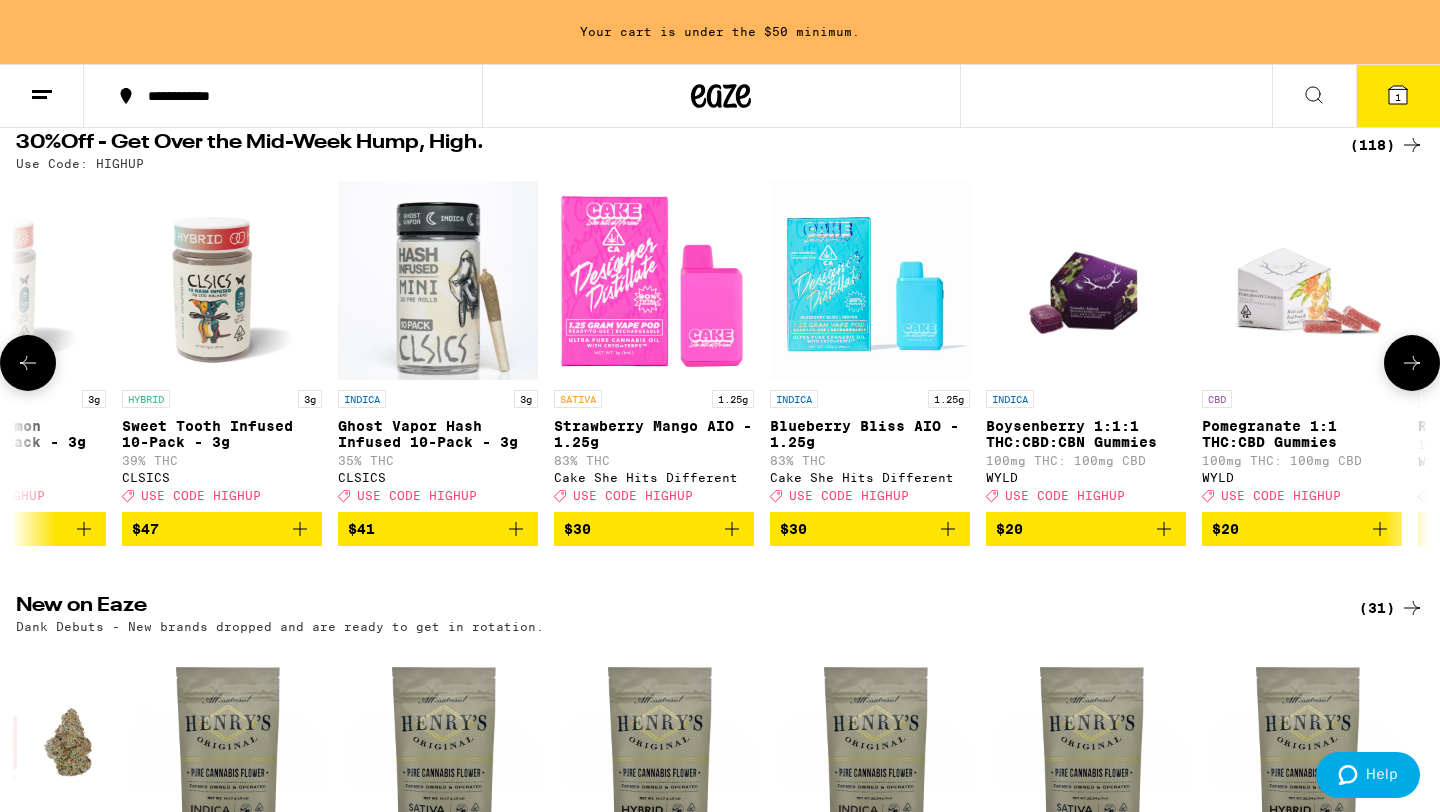 click 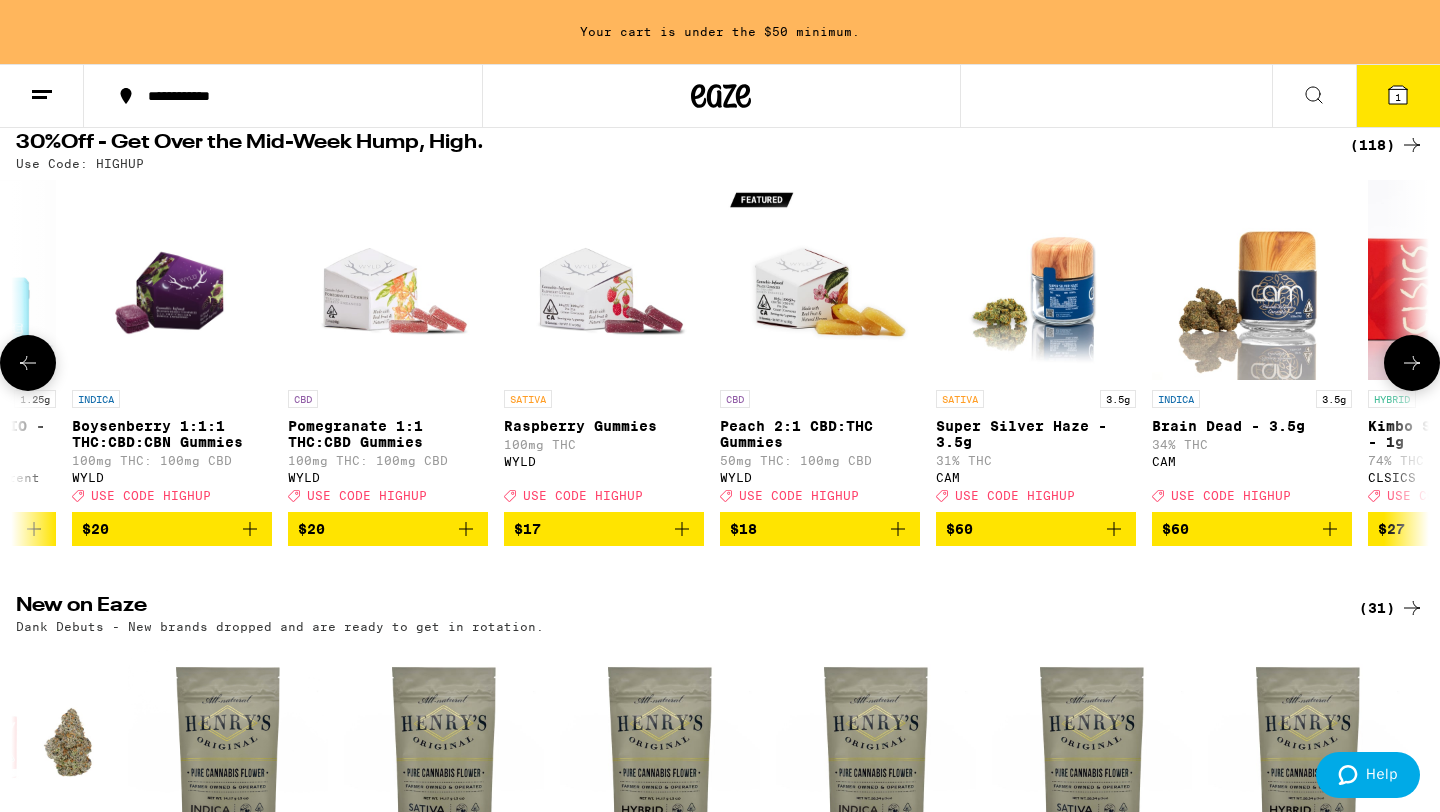 scroll, scrollTop: 0, scrollLeft: 2380, axis: horizontal 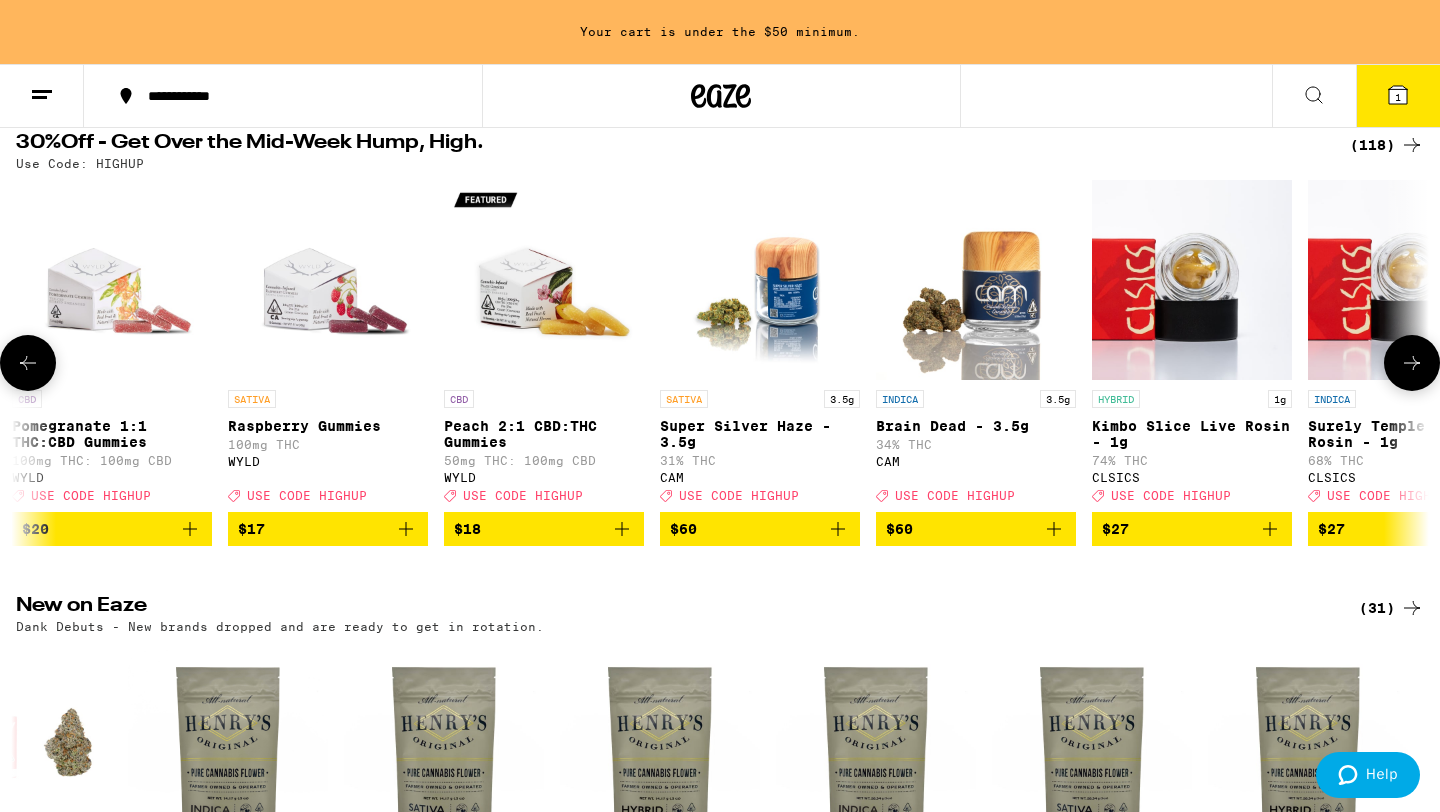 click 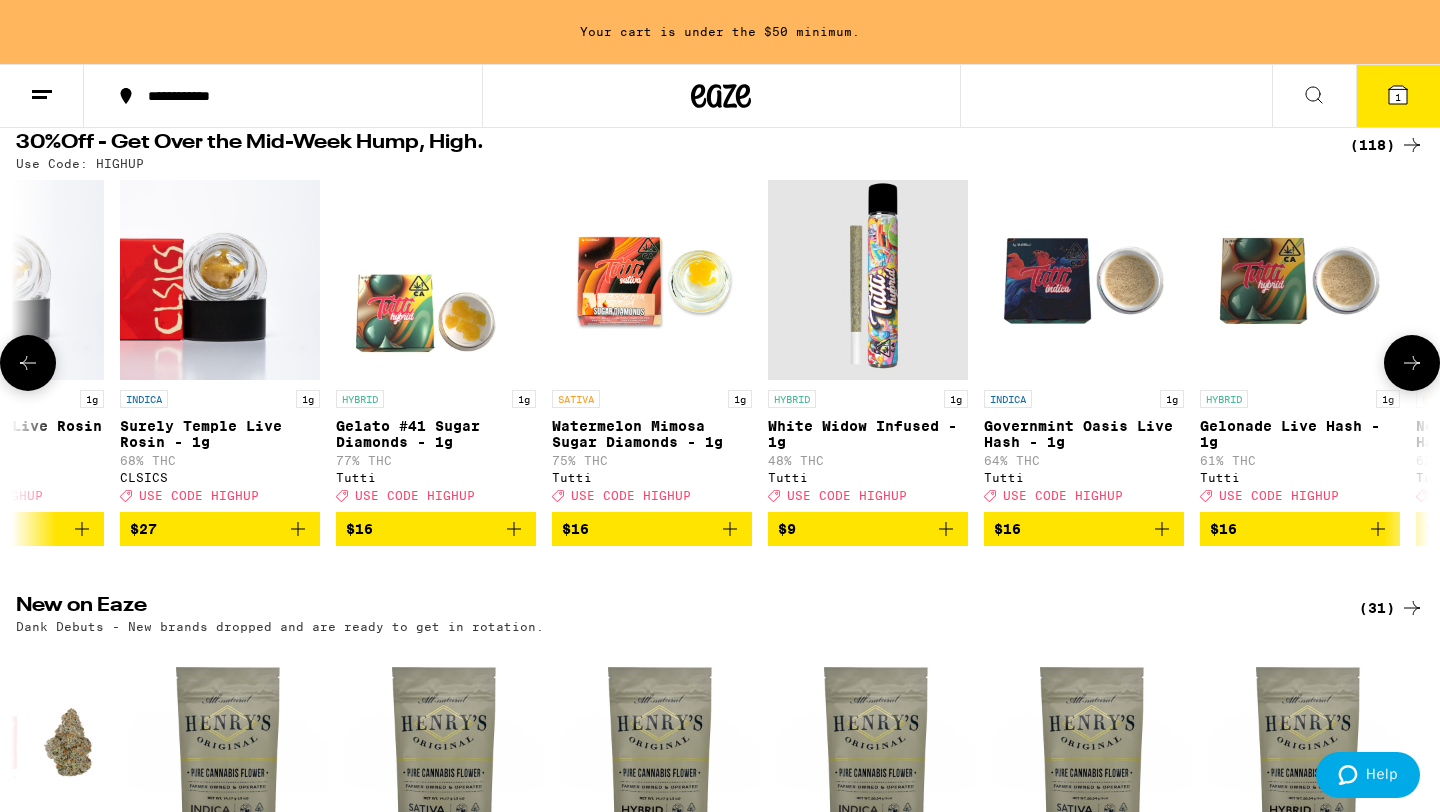 scroll, scrollTop: 0, scrollLeft: 3570, axis: horizontal 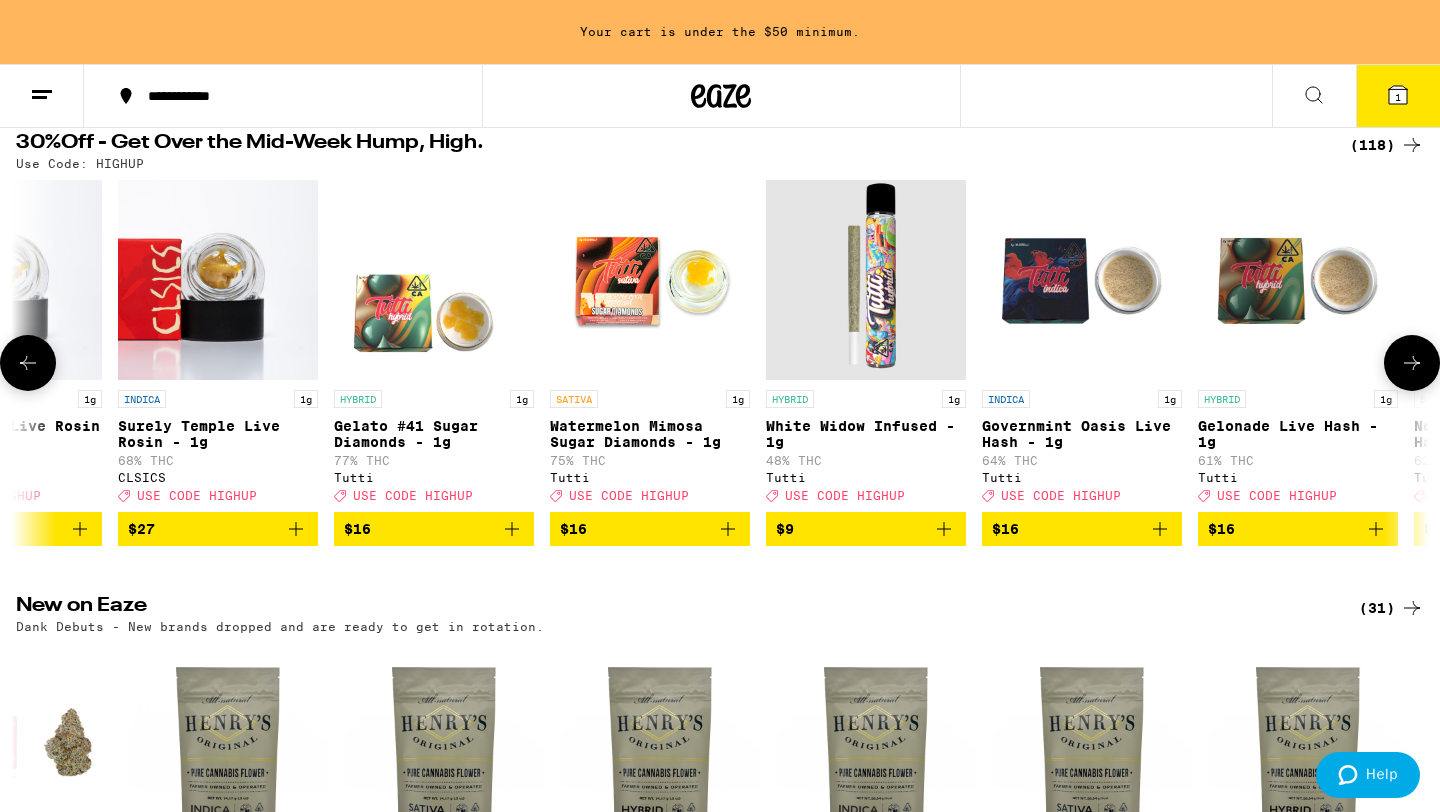click at bounding box center [1412, 363] 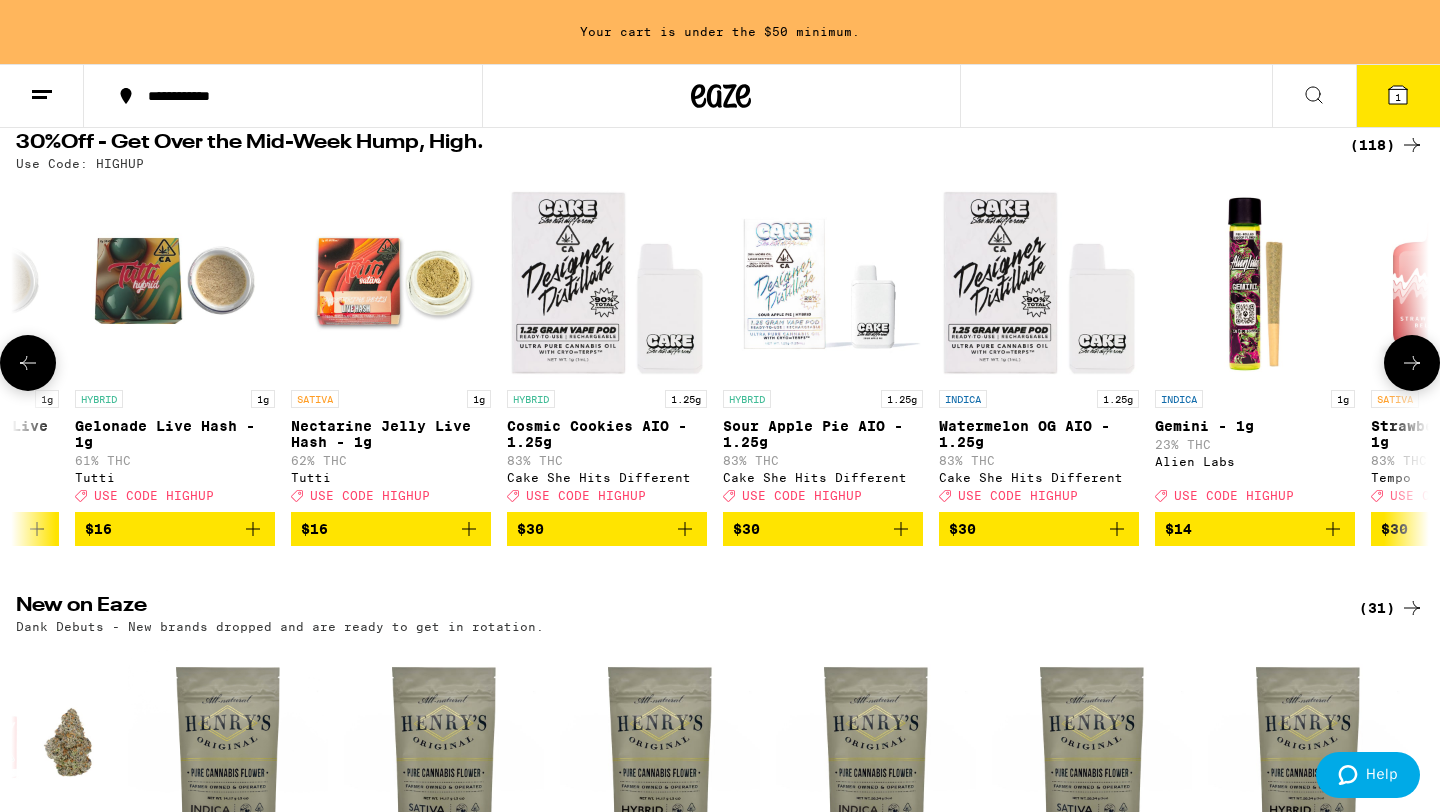 scroll, scrollTop: 0, scrollLeft: 4760, axis: horizontal 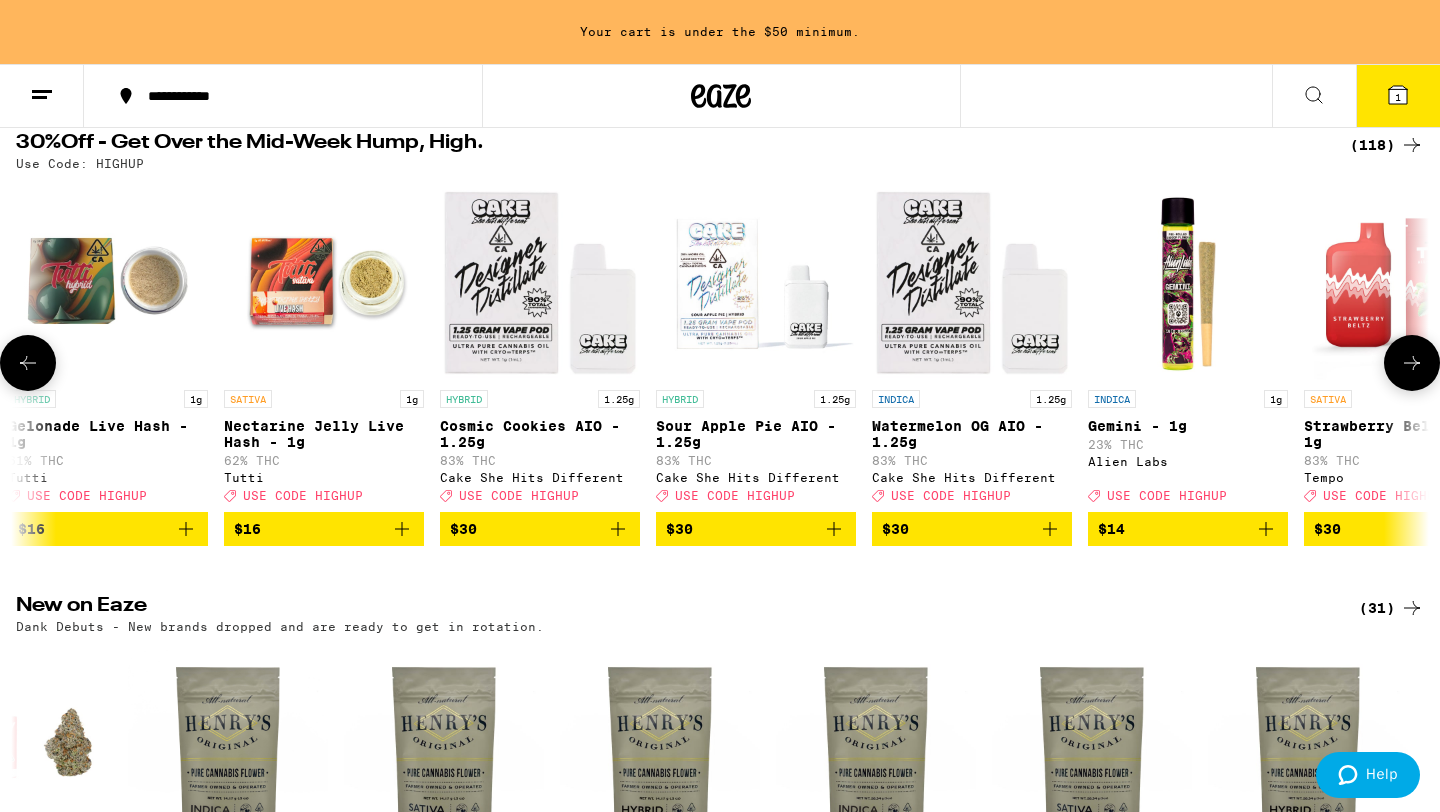 click at bounding box center (1412, 363) 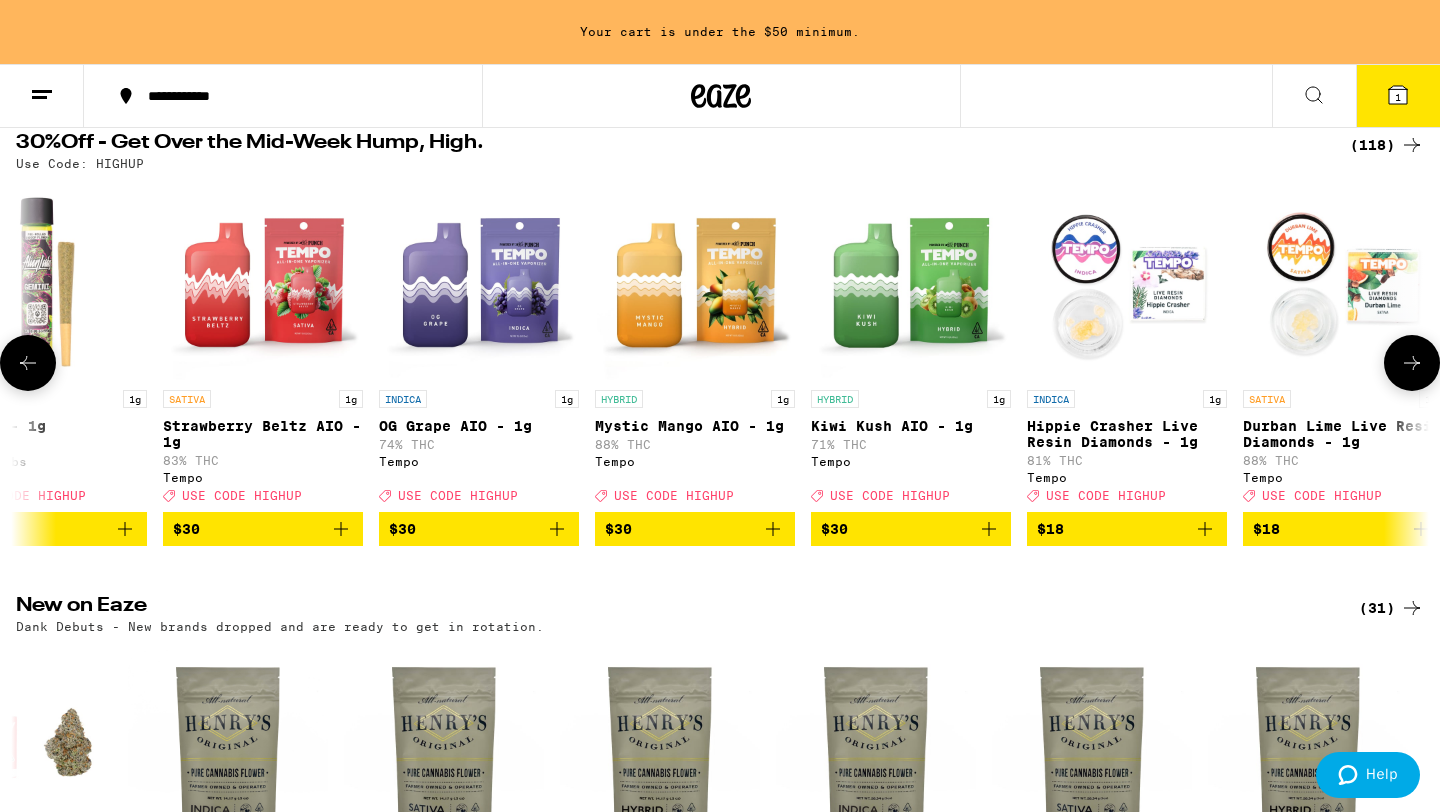 scroll, scrollTop: 0, scrollLeft: 5950, axis: horizontal 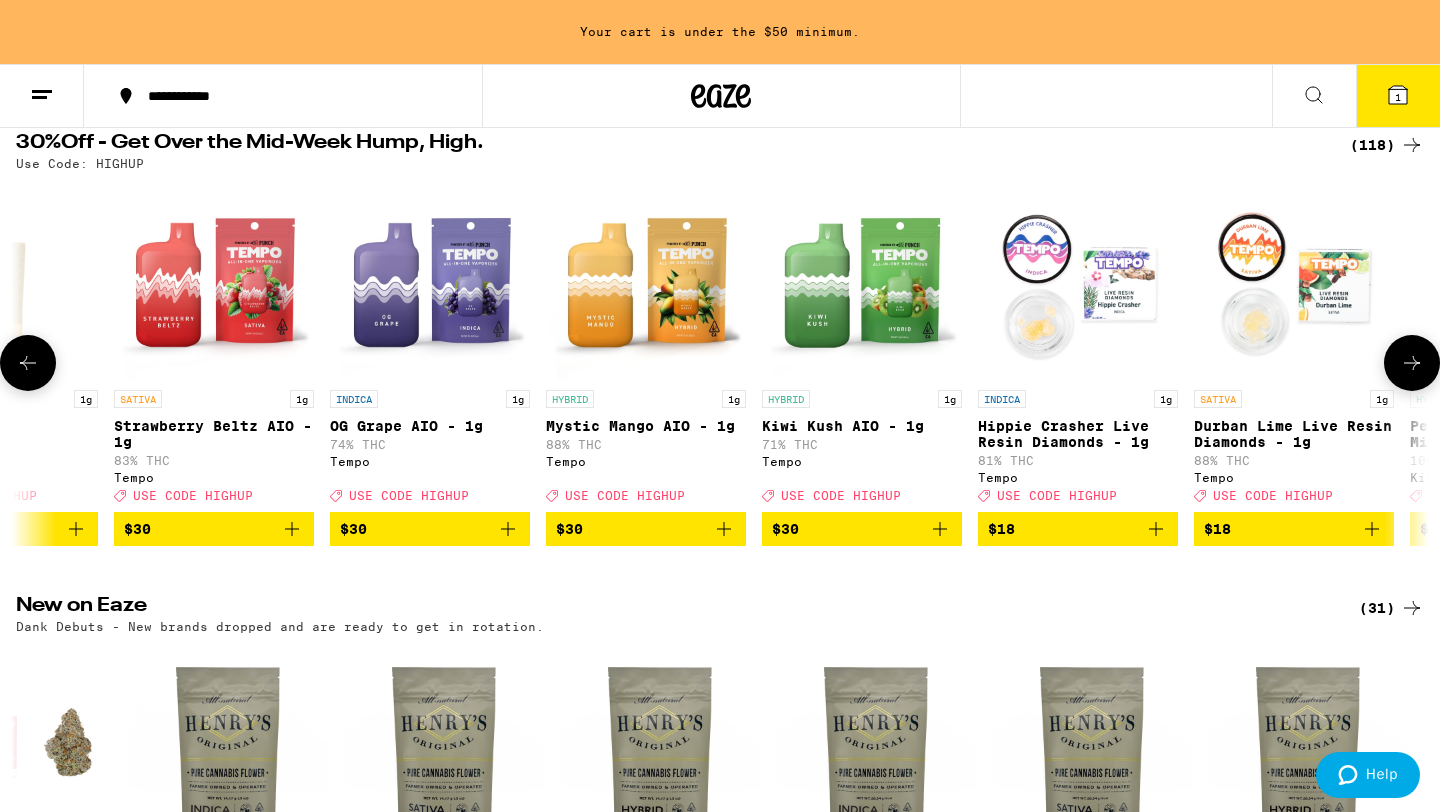 click at bounding box center [1412, 363] 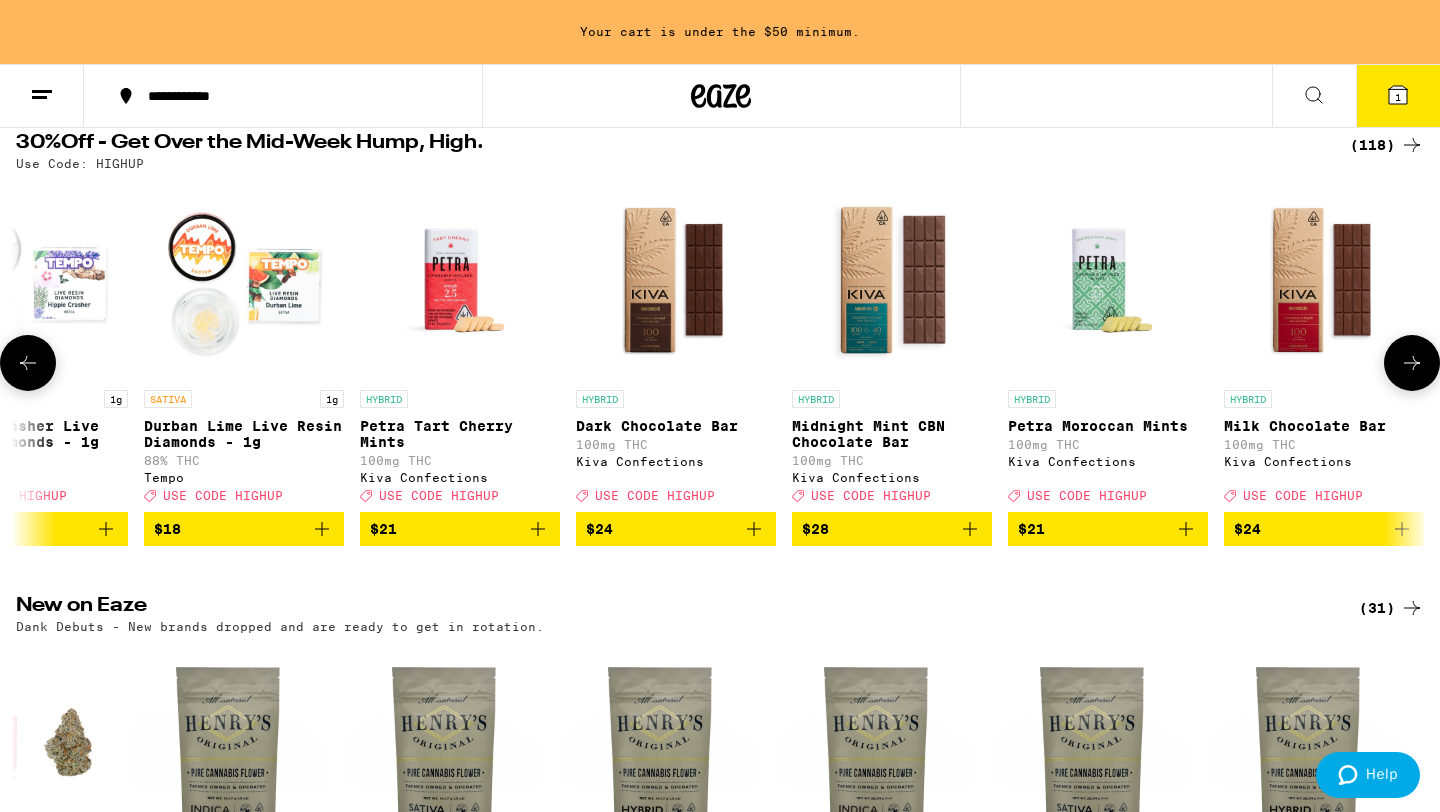 scroll, scrollTop: 0, scrollLeft: 7140, axis: horizontal 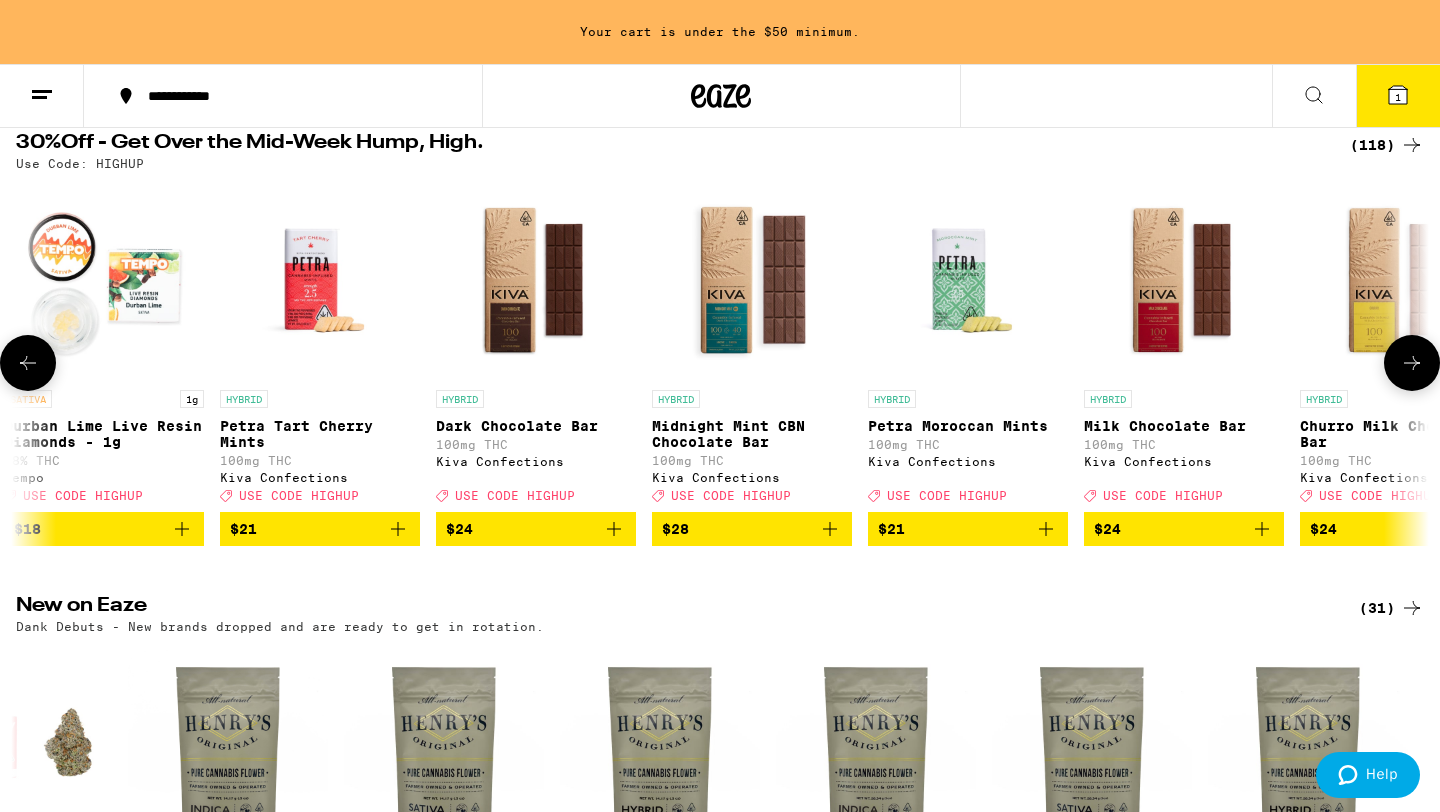 click 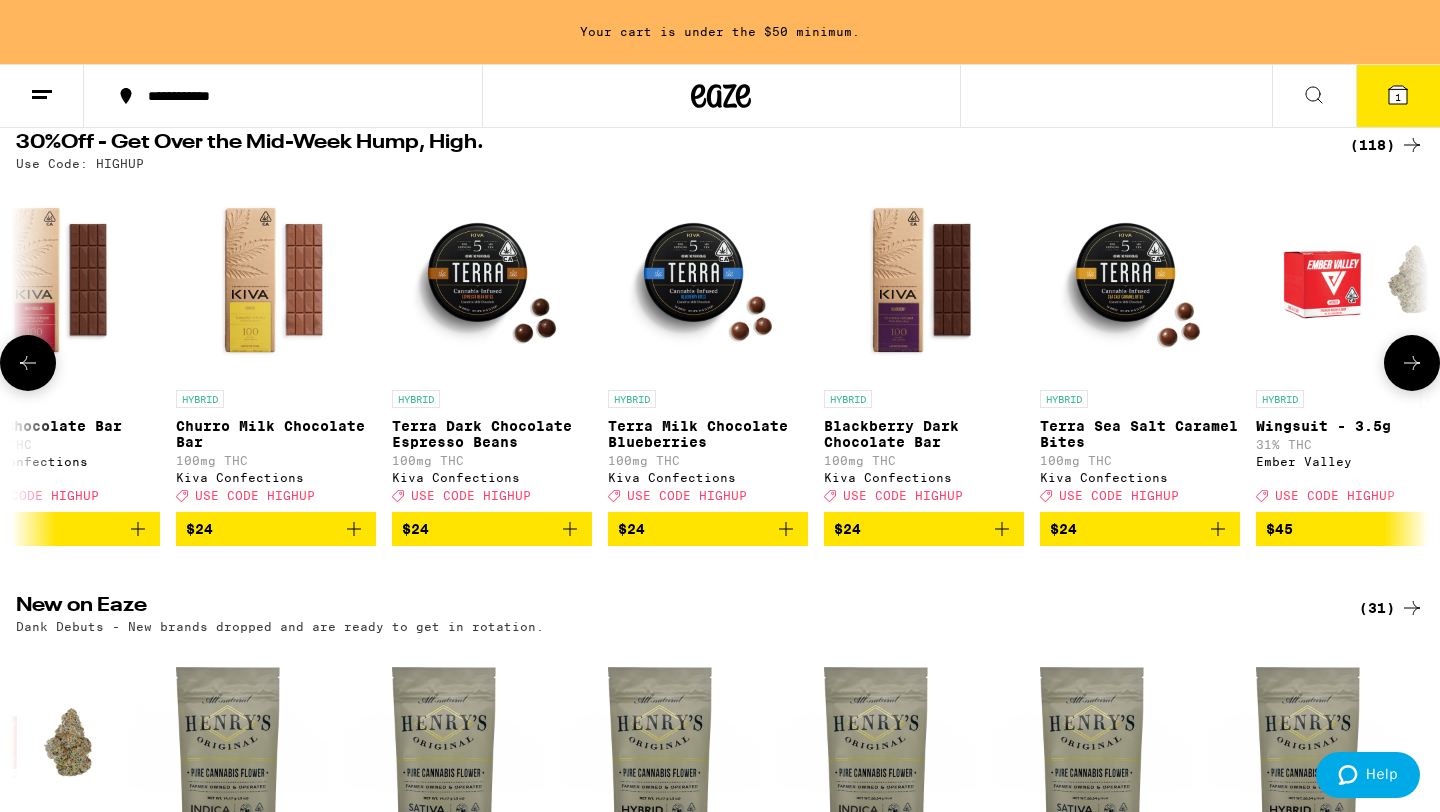scroll, scrollTop: 0, scrollLeft: 8330, axis: horizontal 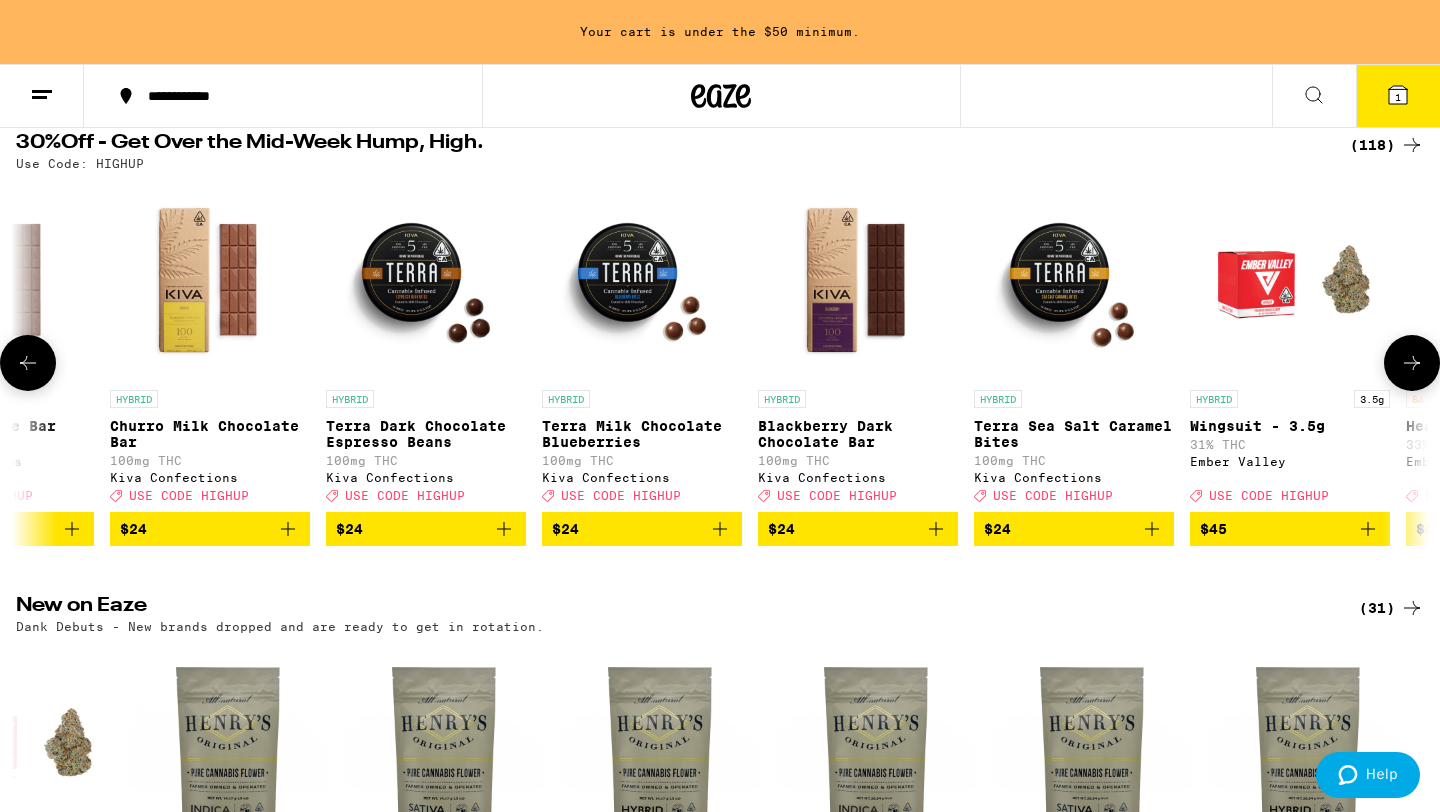 click 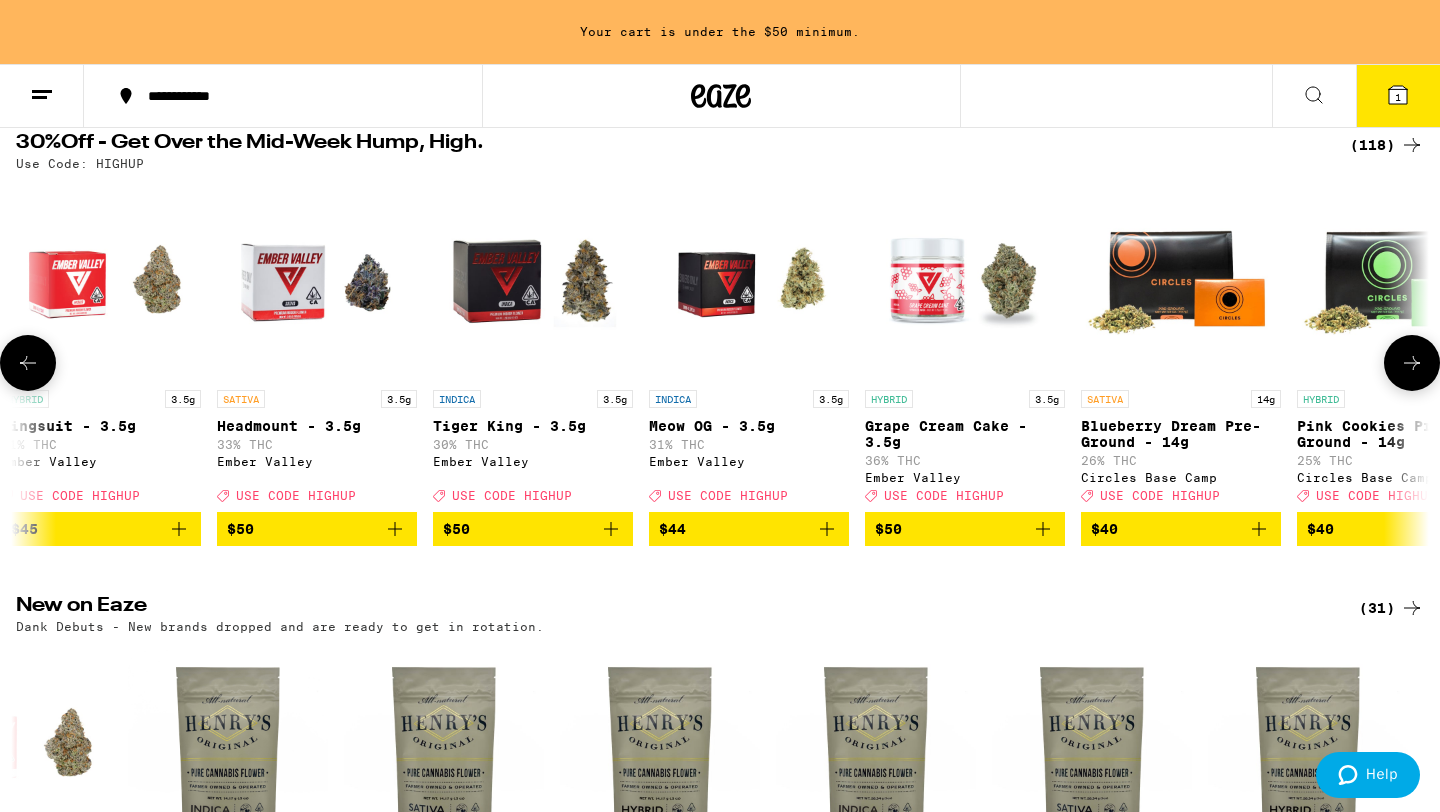 scroll, scrollTop: 0, scrollLeft: 9520, axis: horizontal 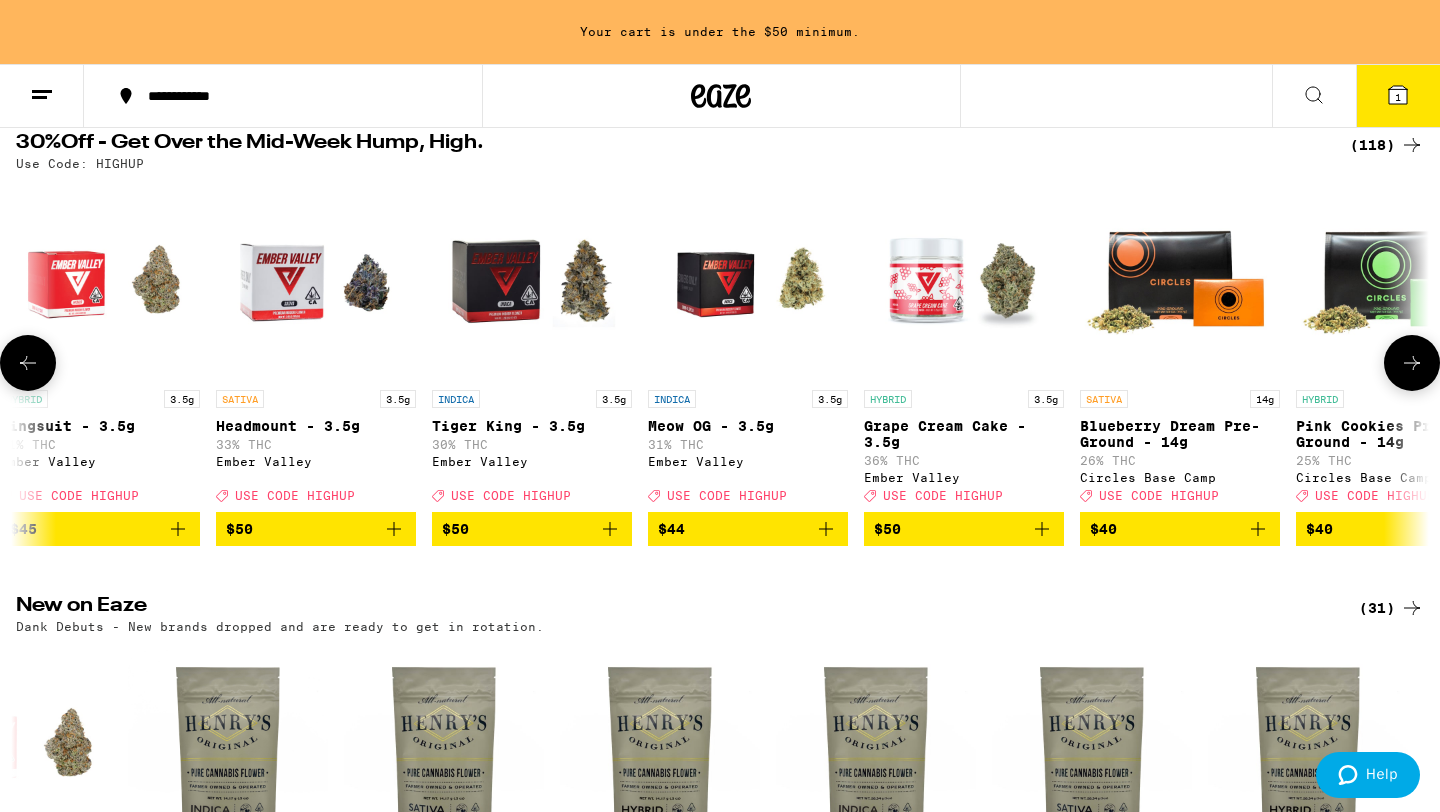 click at bounding box center (1412, 363) 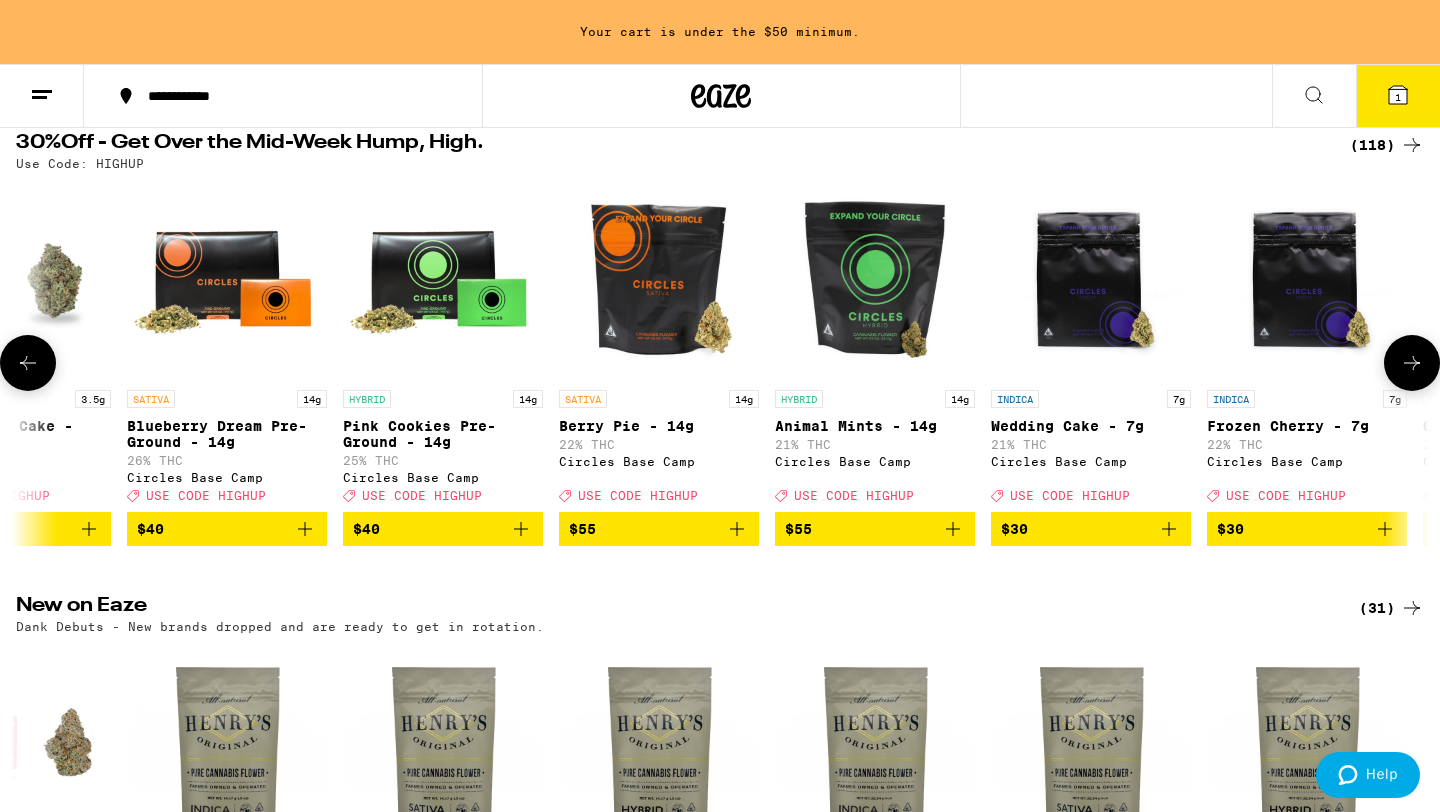 scroll, scrollTop: 0, scrollLeft: 10710, axis: horizontal 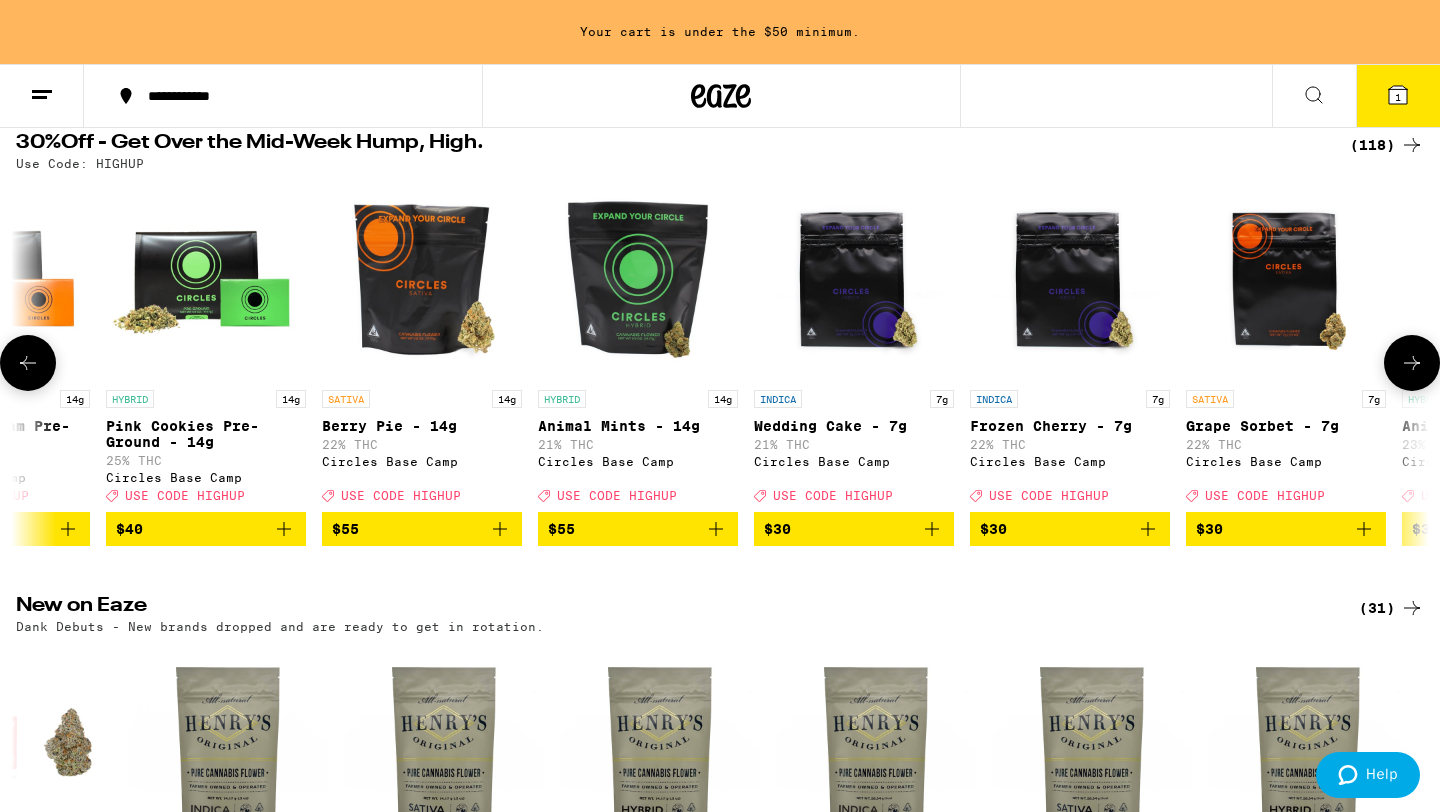 click at bounding box center (1412, 363) 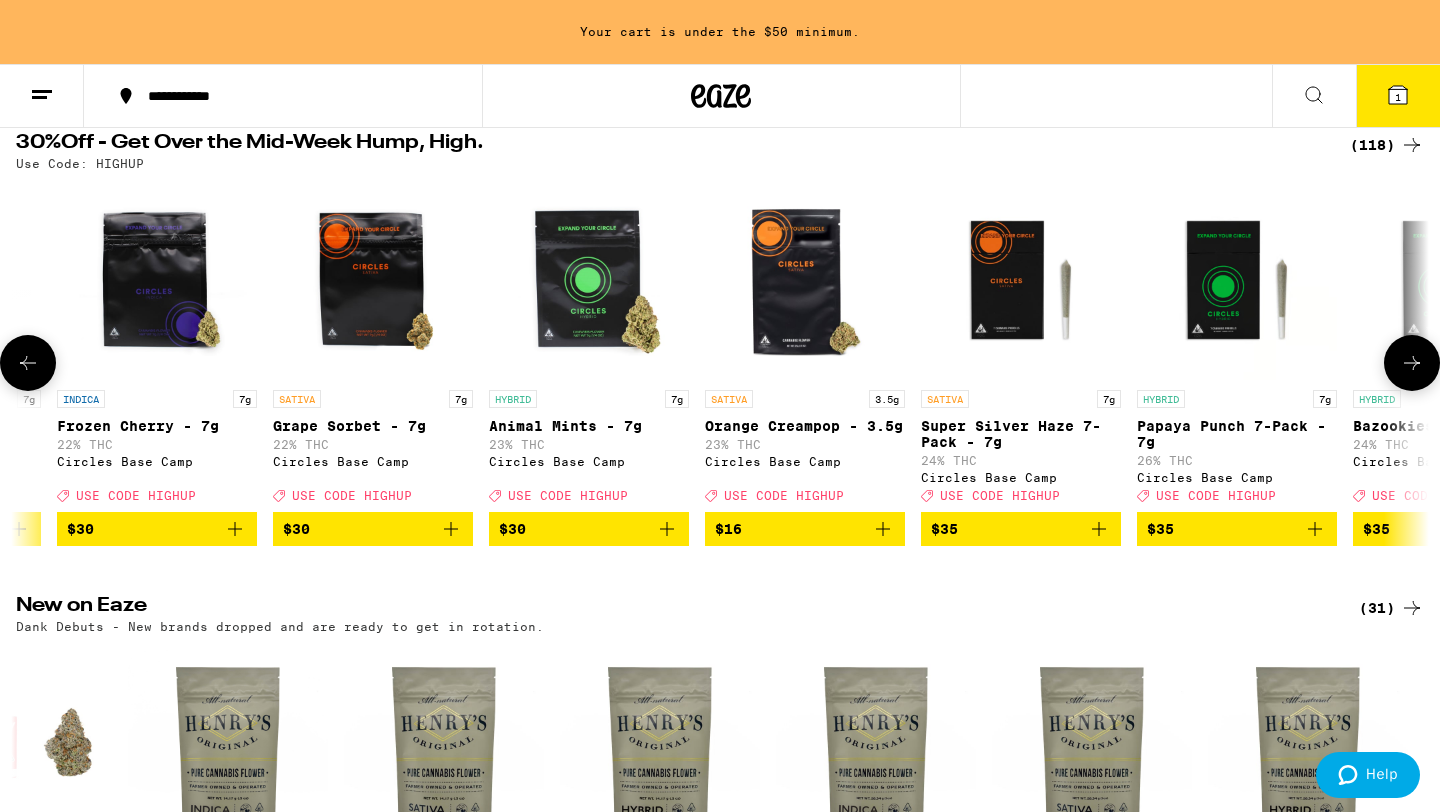 scroll, scrollTop: 0, scrollLeft: 11900, axis: horizontal 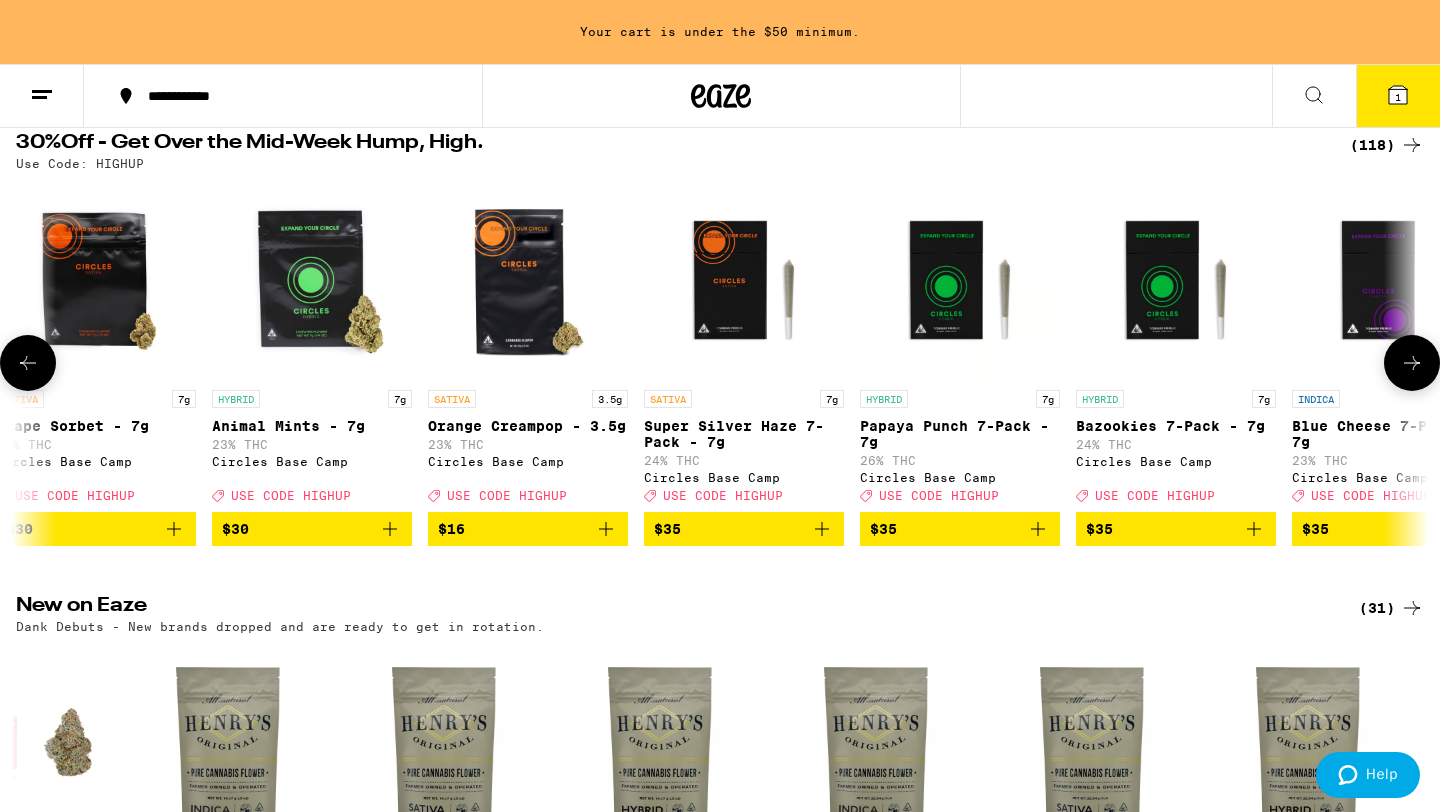 click at bounding box center (1412, 363) 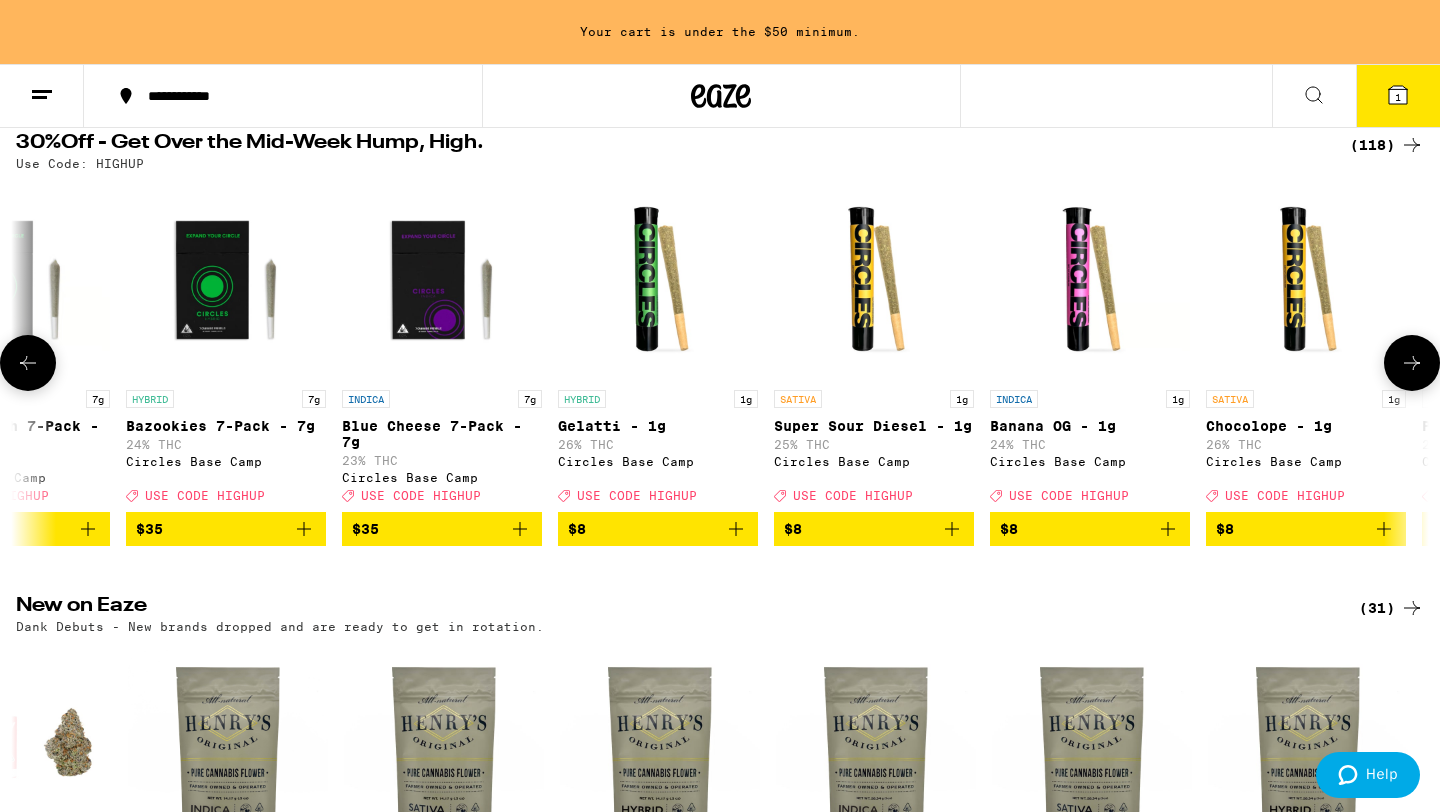scroll, scrollTop: 0, scrollLeft: 13090, axis: horizontal 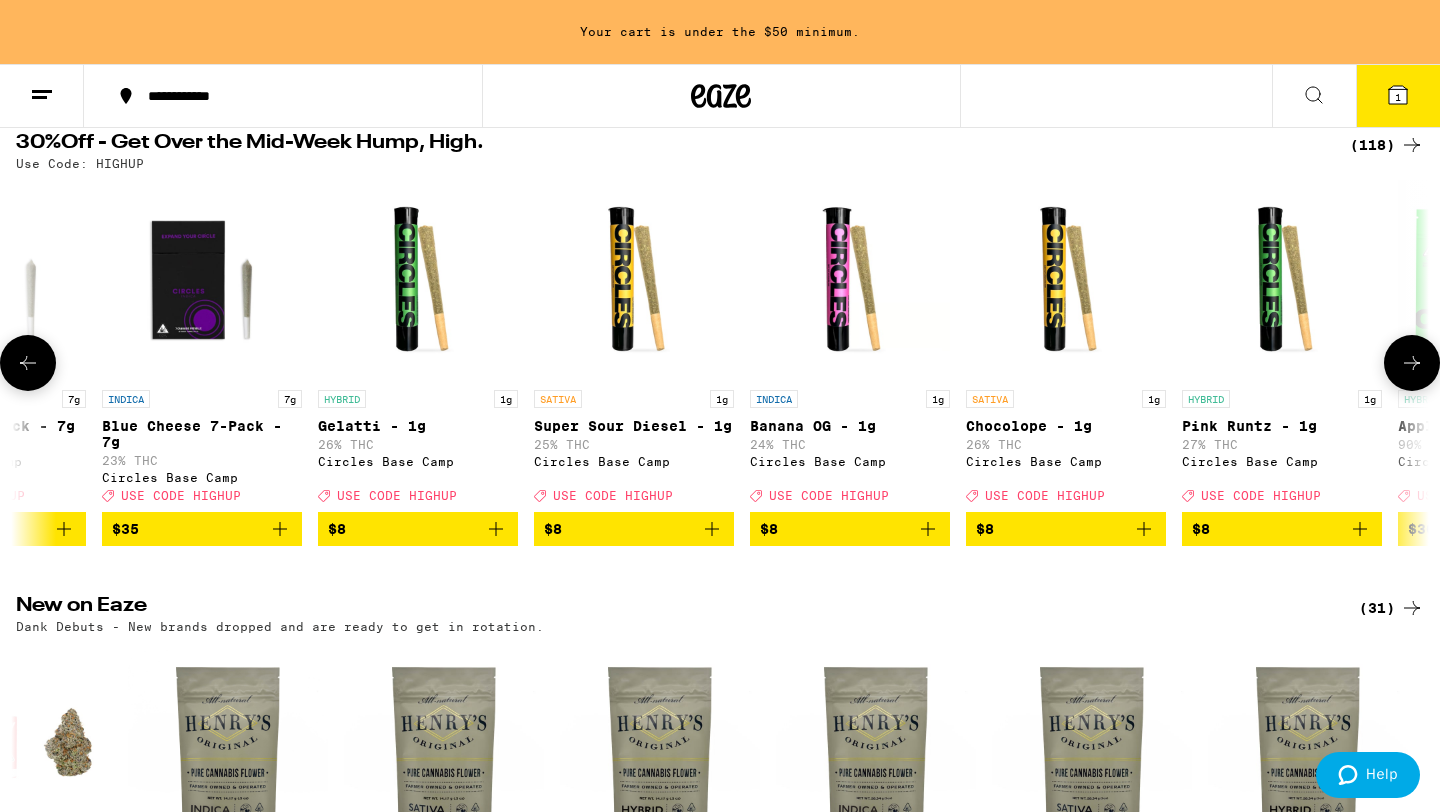 click at bounding box center [1412, 363] 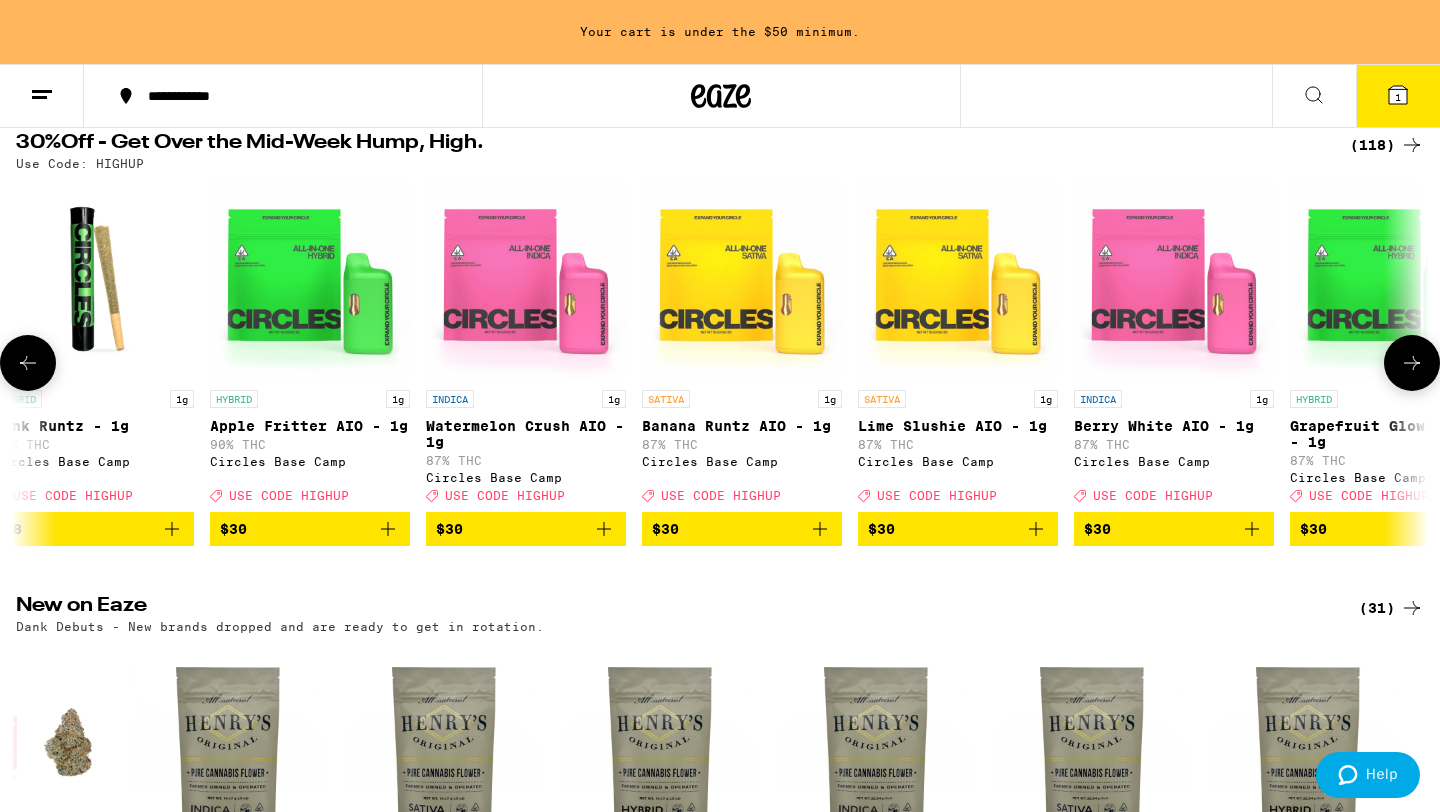 scroll, scrollTop: 0, scrollLeft: 14280, axis: horizontal 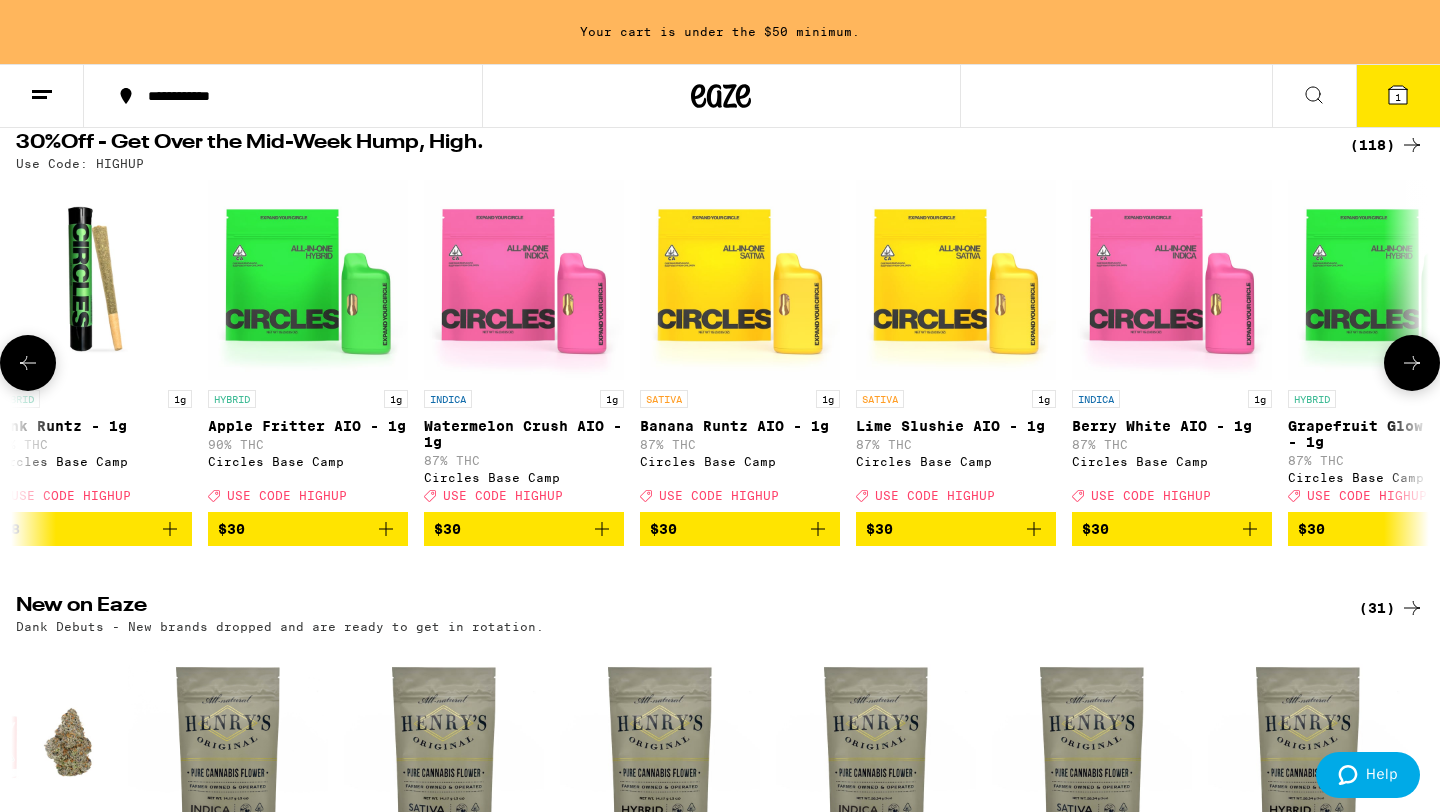 click at bounding box center [1412, 363] 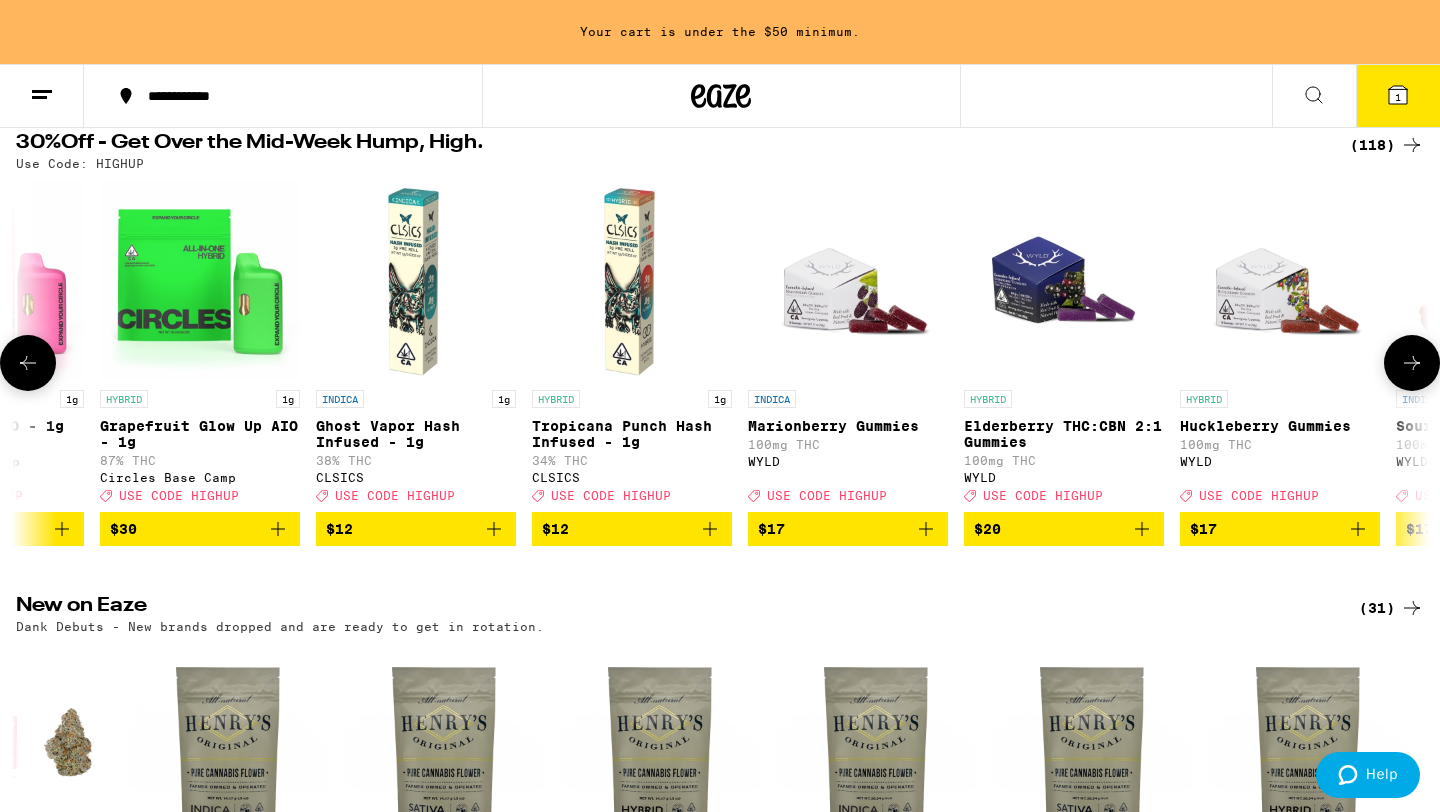 scroll, scrollTop: 0, scrollLeft: 15470, axis: horizontal 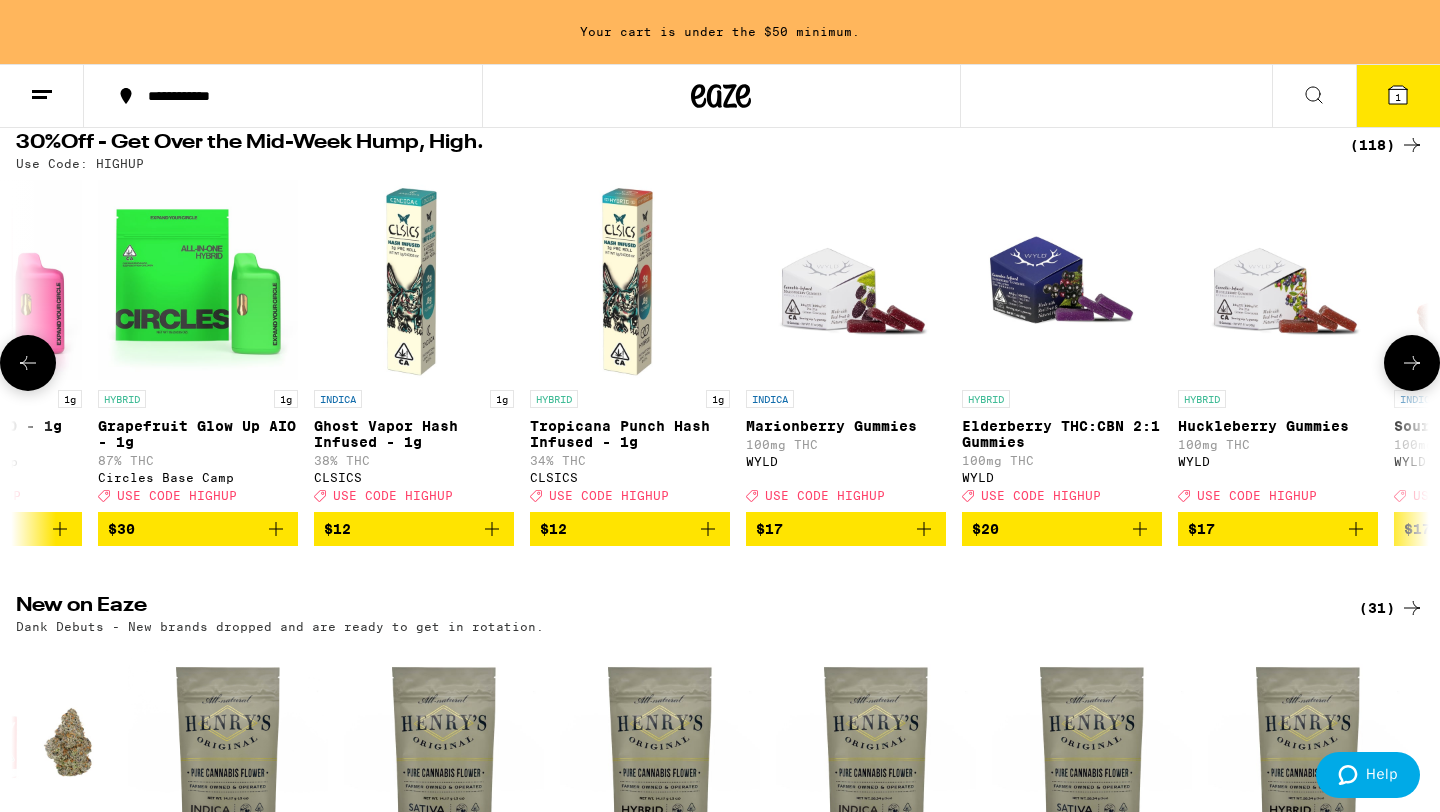 click at bounding box center (1412, 363) 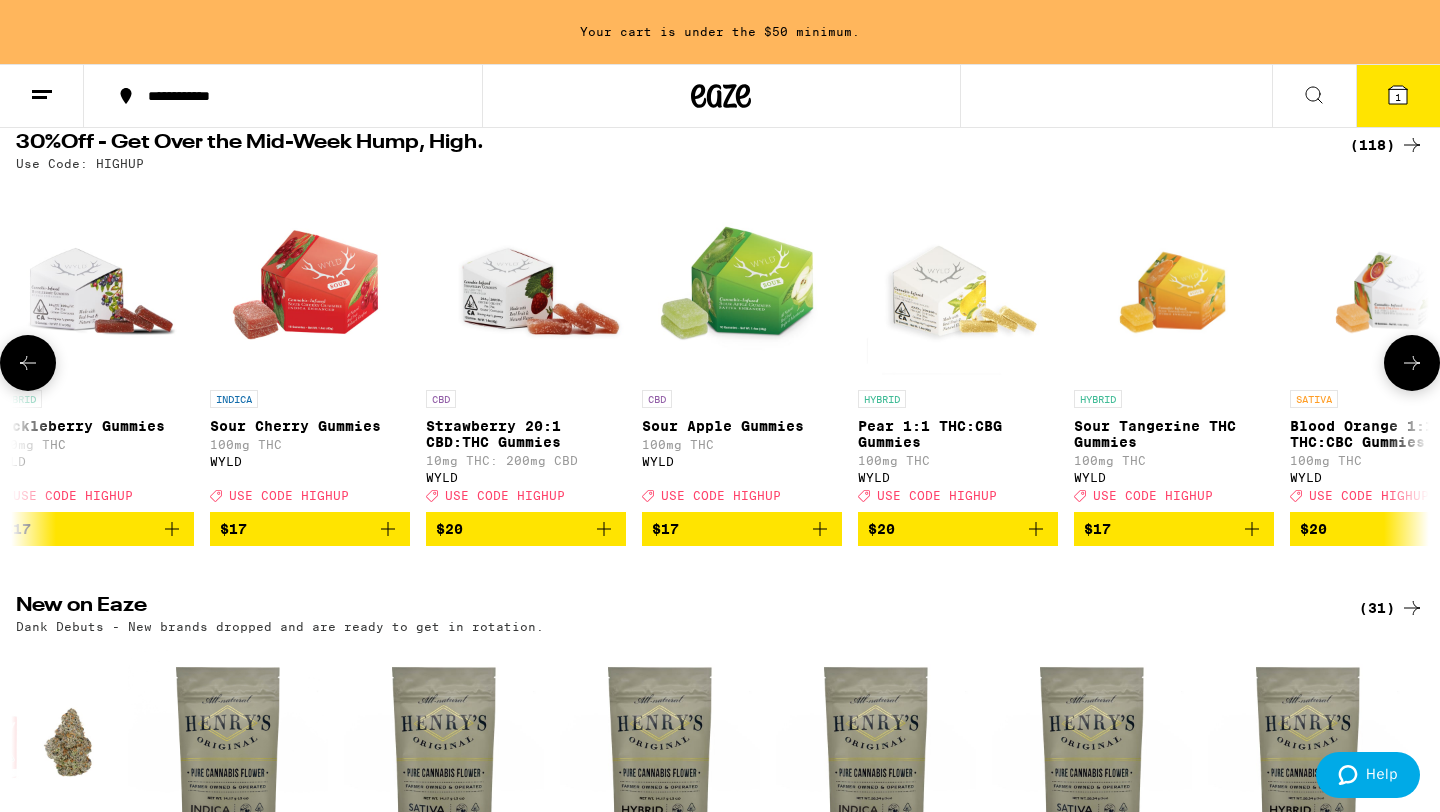 scroll, scrollTop: 0, scrollLeft: 16660, axis: horizontal 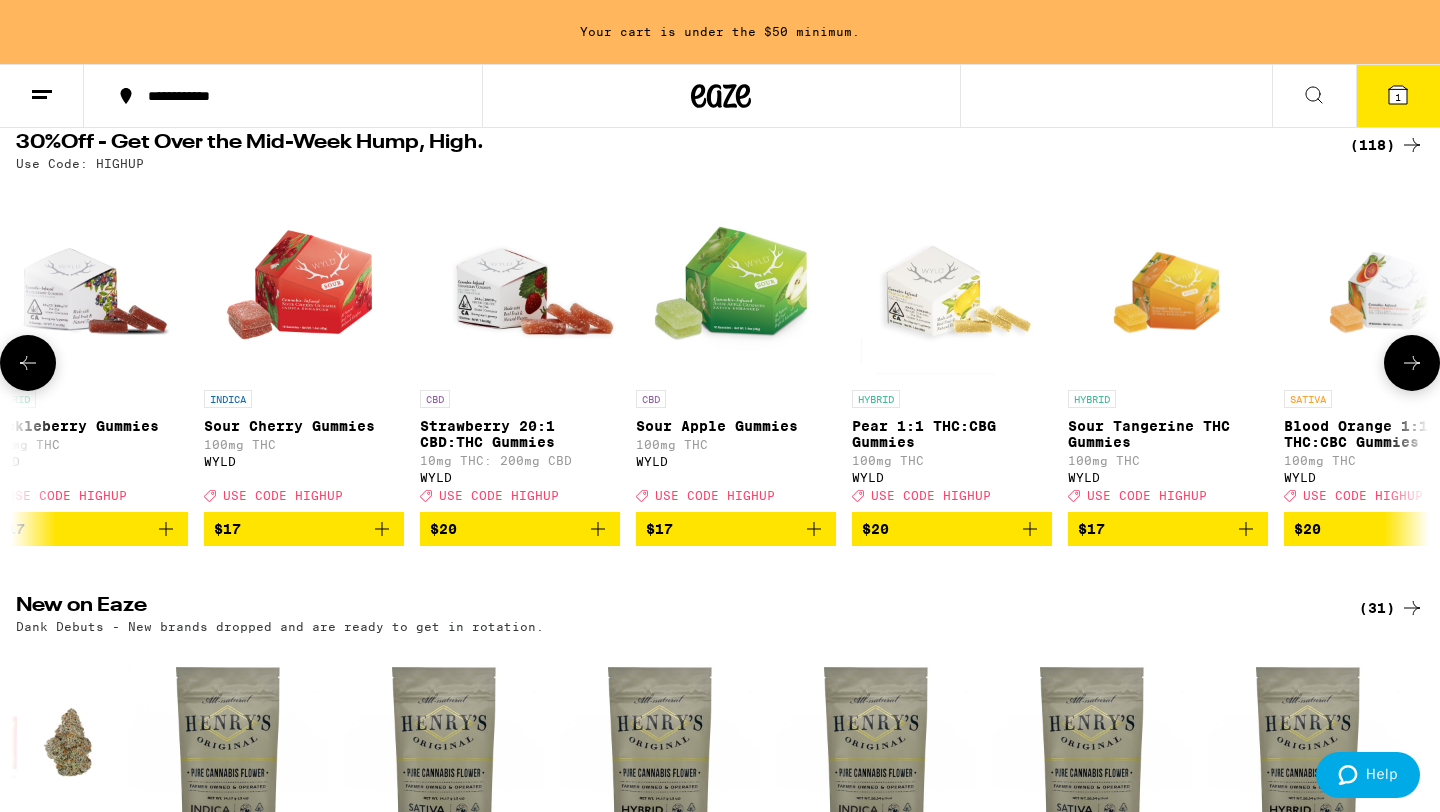 click at bounding box center [1412, 363] 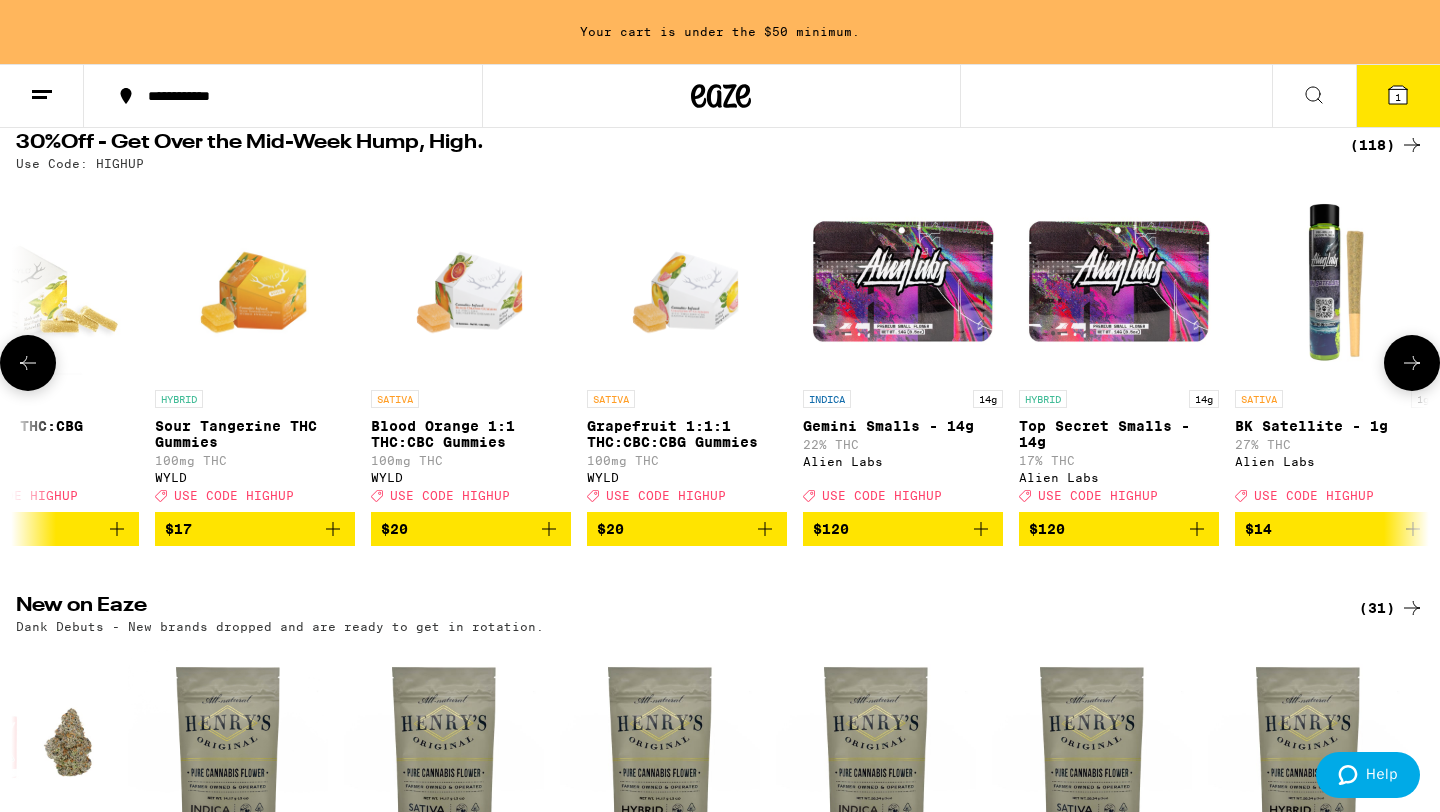 scroll, scrollTop: 0, scrollLeft: 17850, axis: horizontal 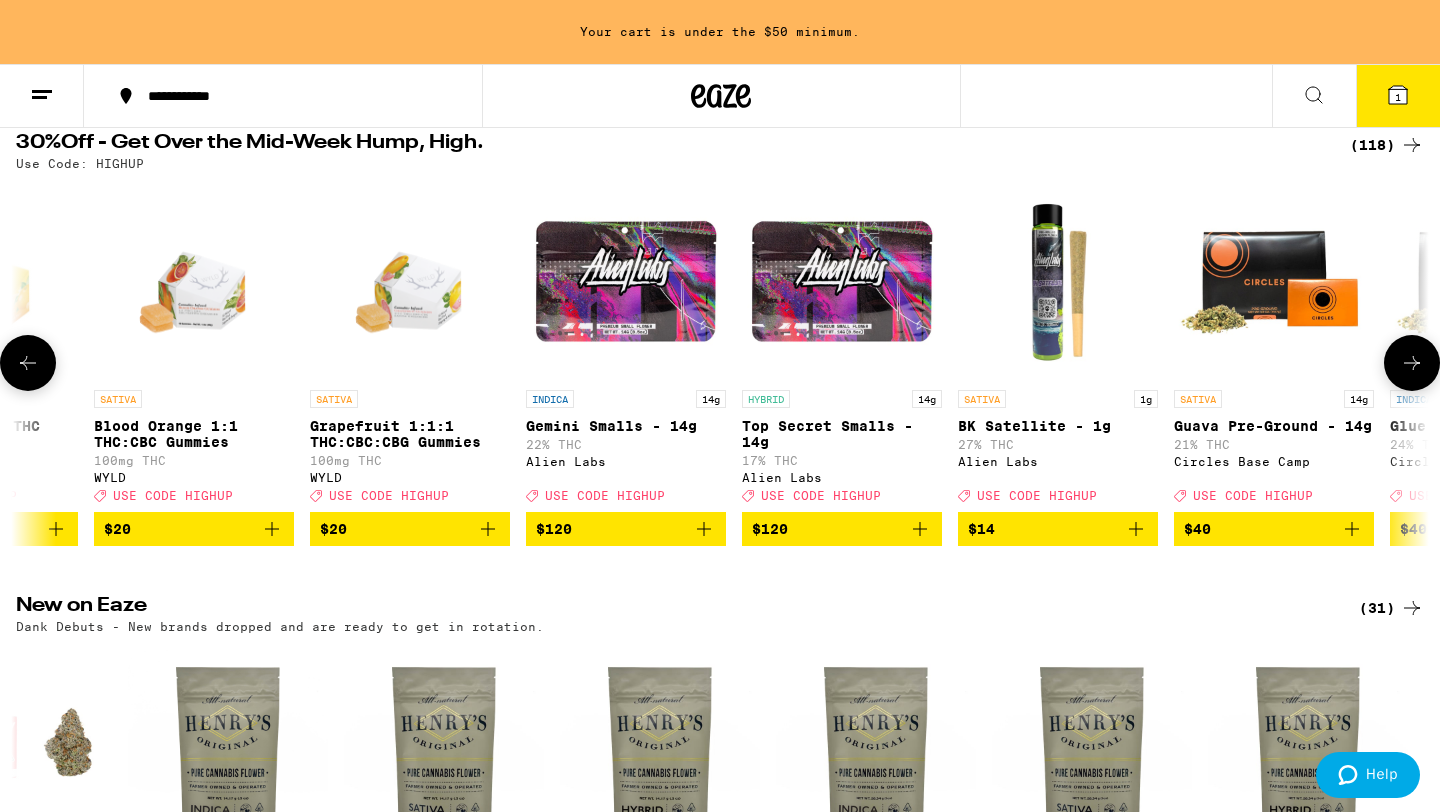 click at bounding box center [1412, 363] 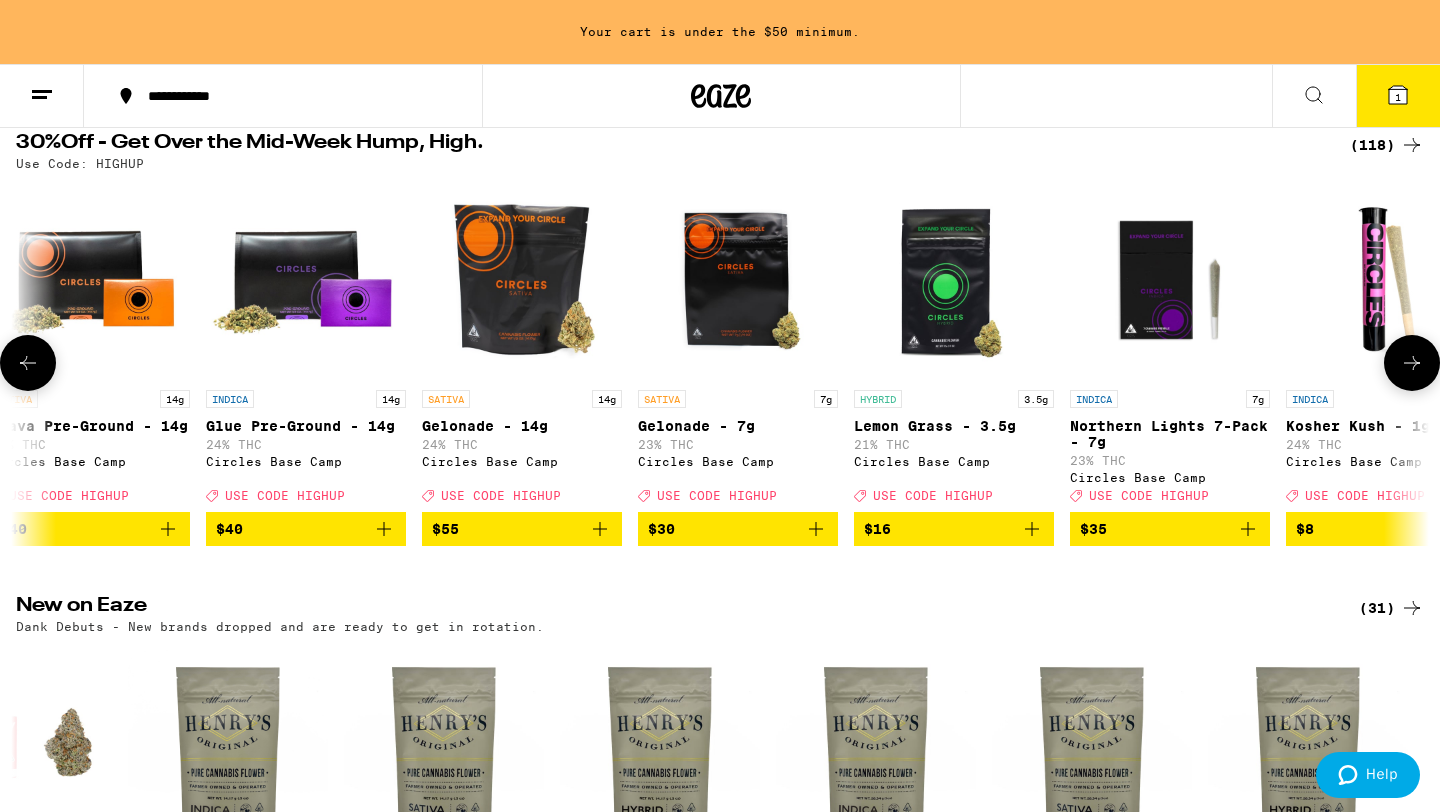 scroll, scrollTop: 0, scrollLeft: 19040, axis: horizontal 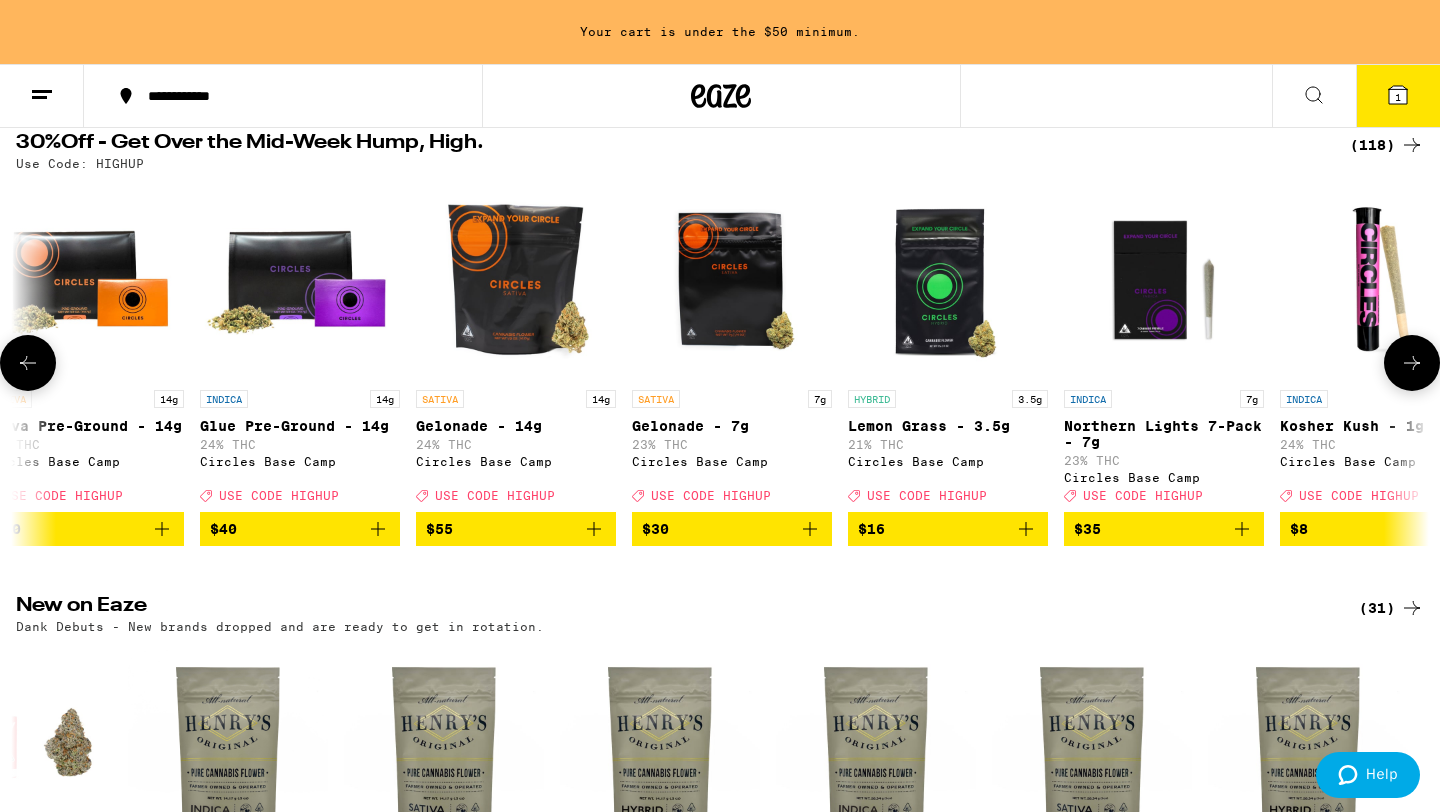 click at bounding box center (1412, 363) 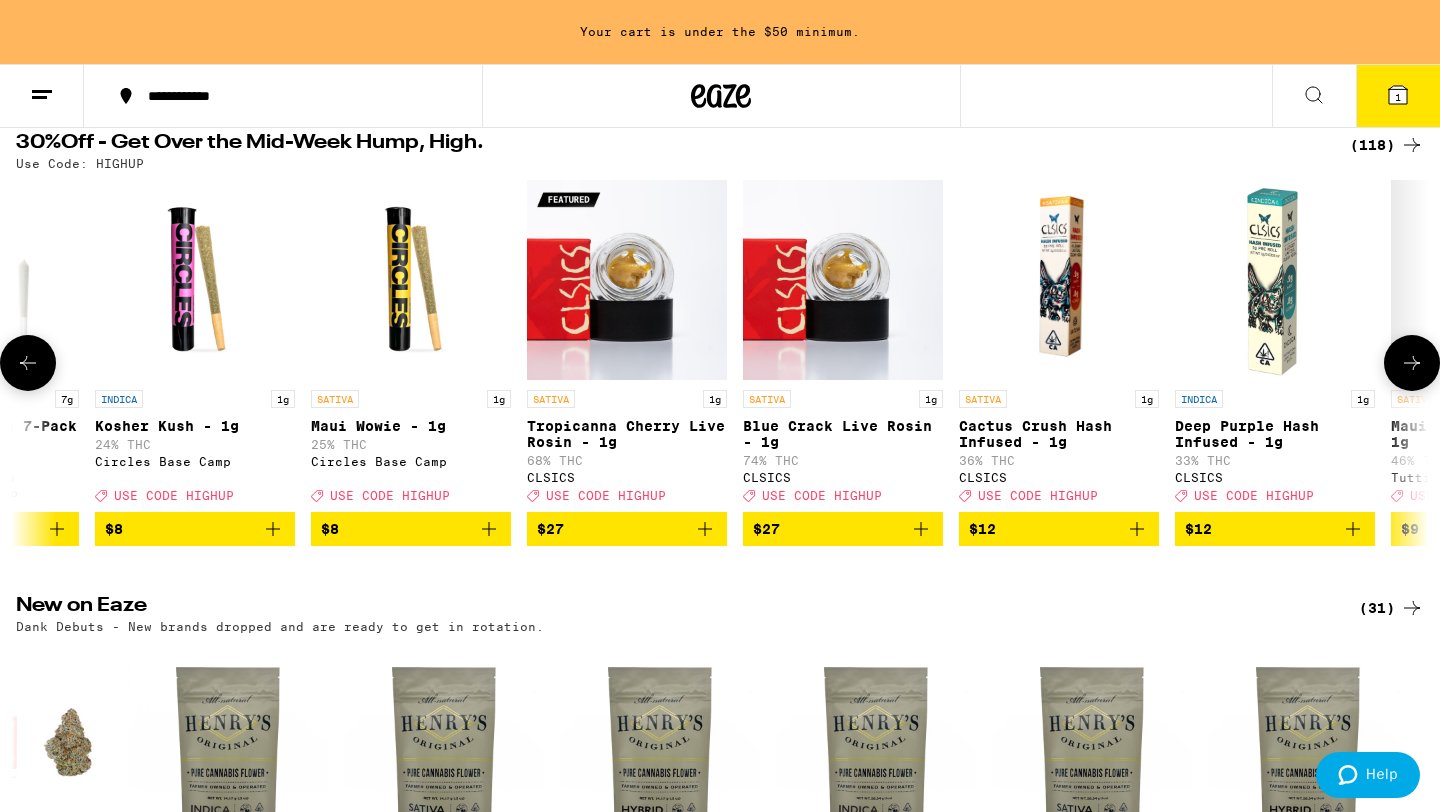 scroll, scrollTop: 0, scrollLeft: 20230, axis: horizontal 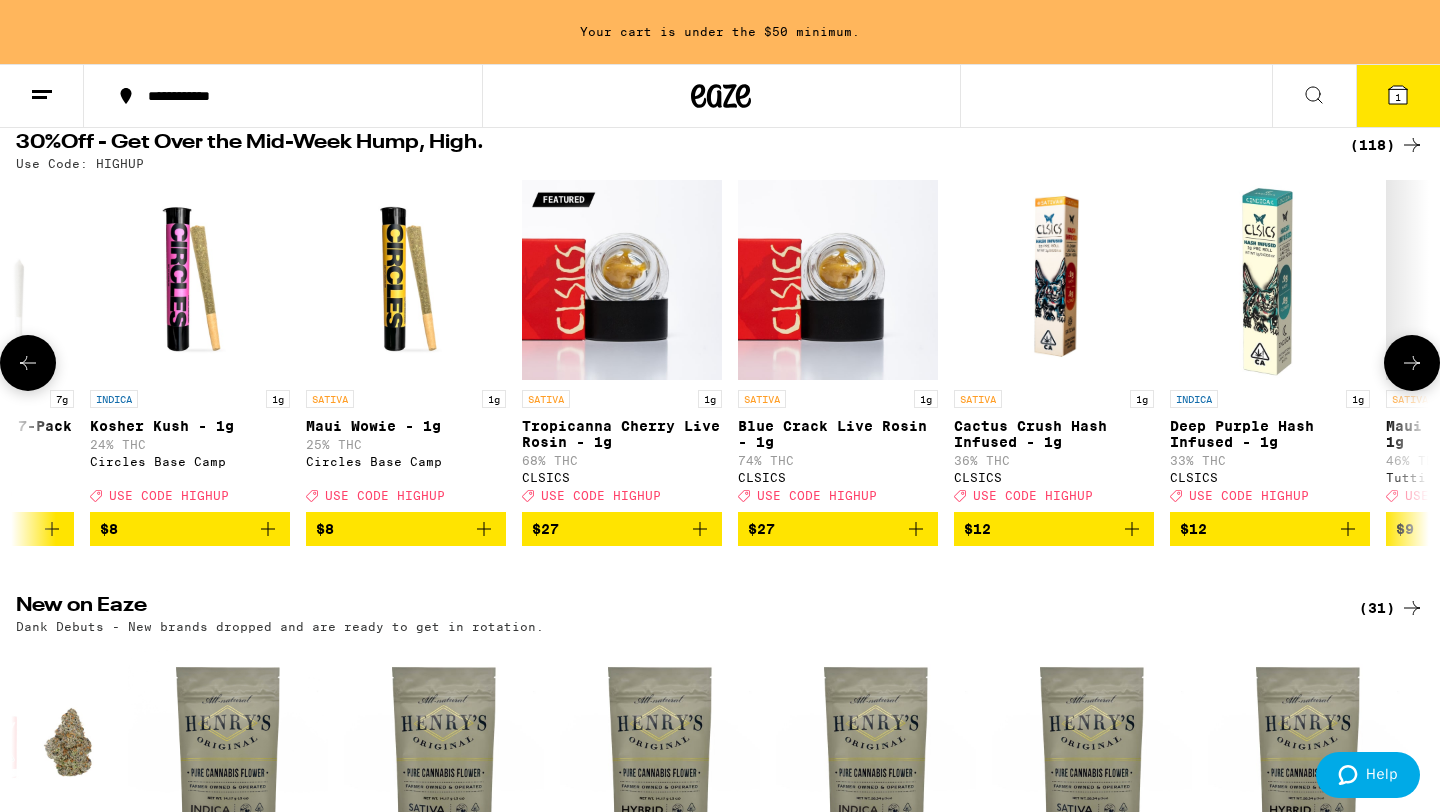 click at bounding box center [1412, 363] 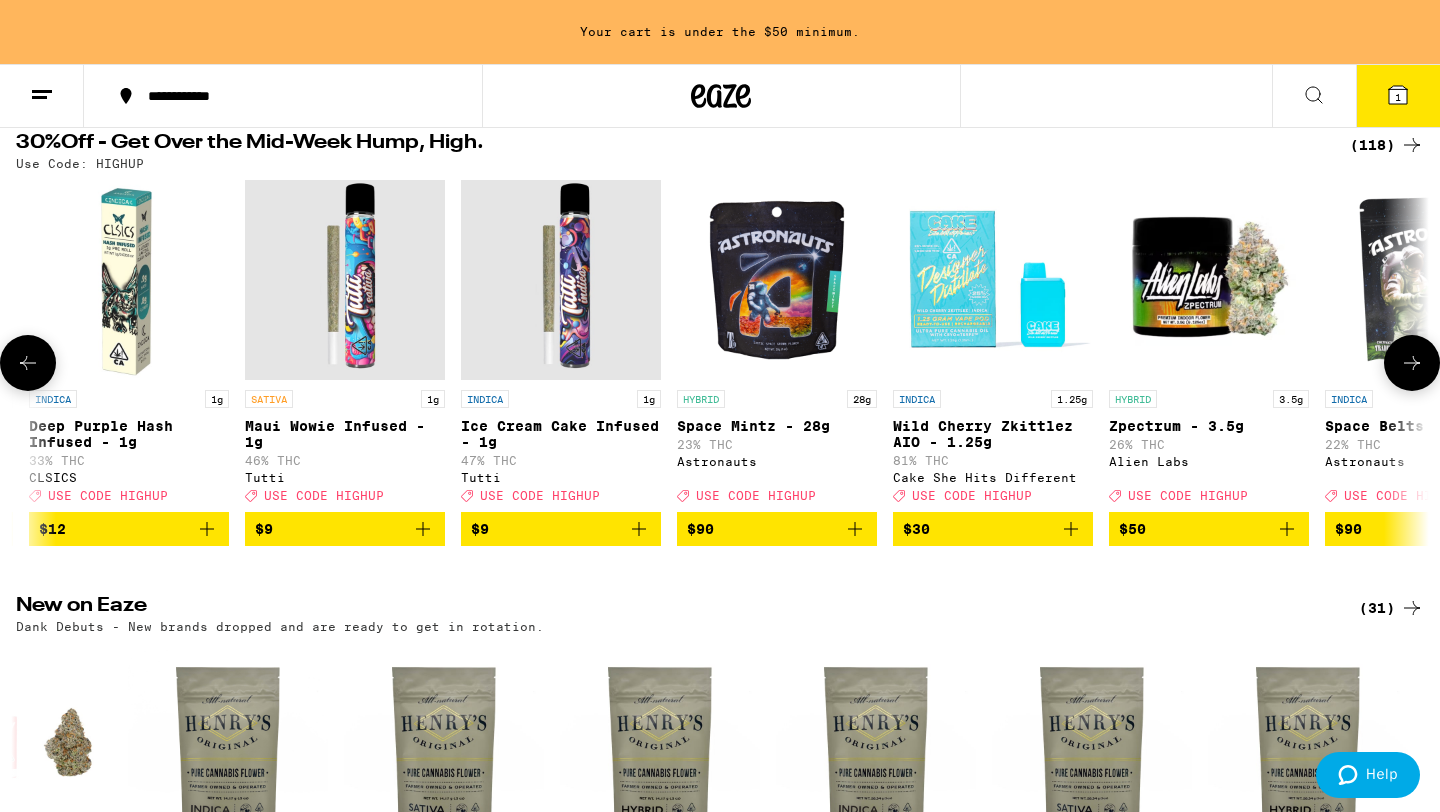 scroll, scrollTop: 0, scrollLeft: 21420, axis: horizontal 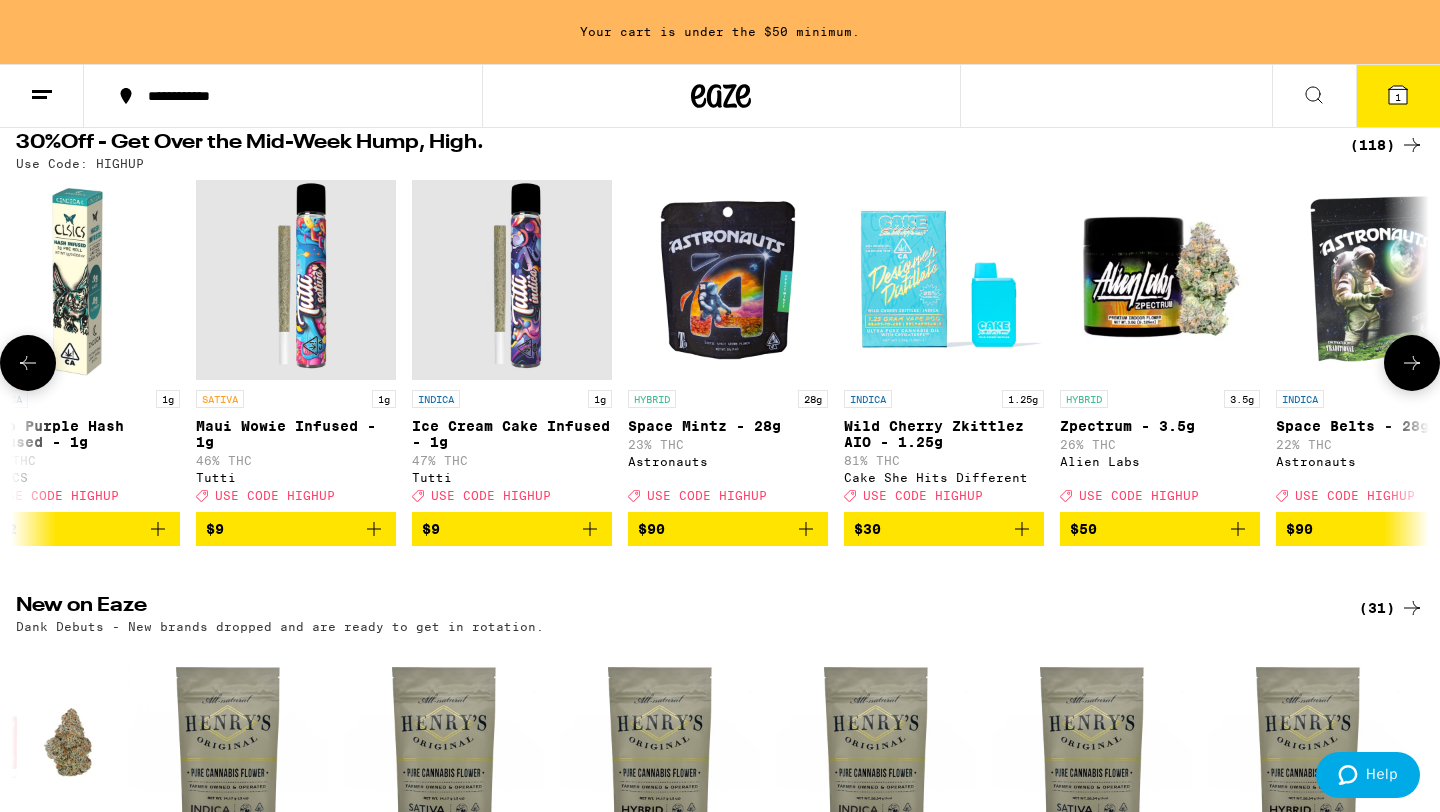 click at bounding box center [1412, 363] 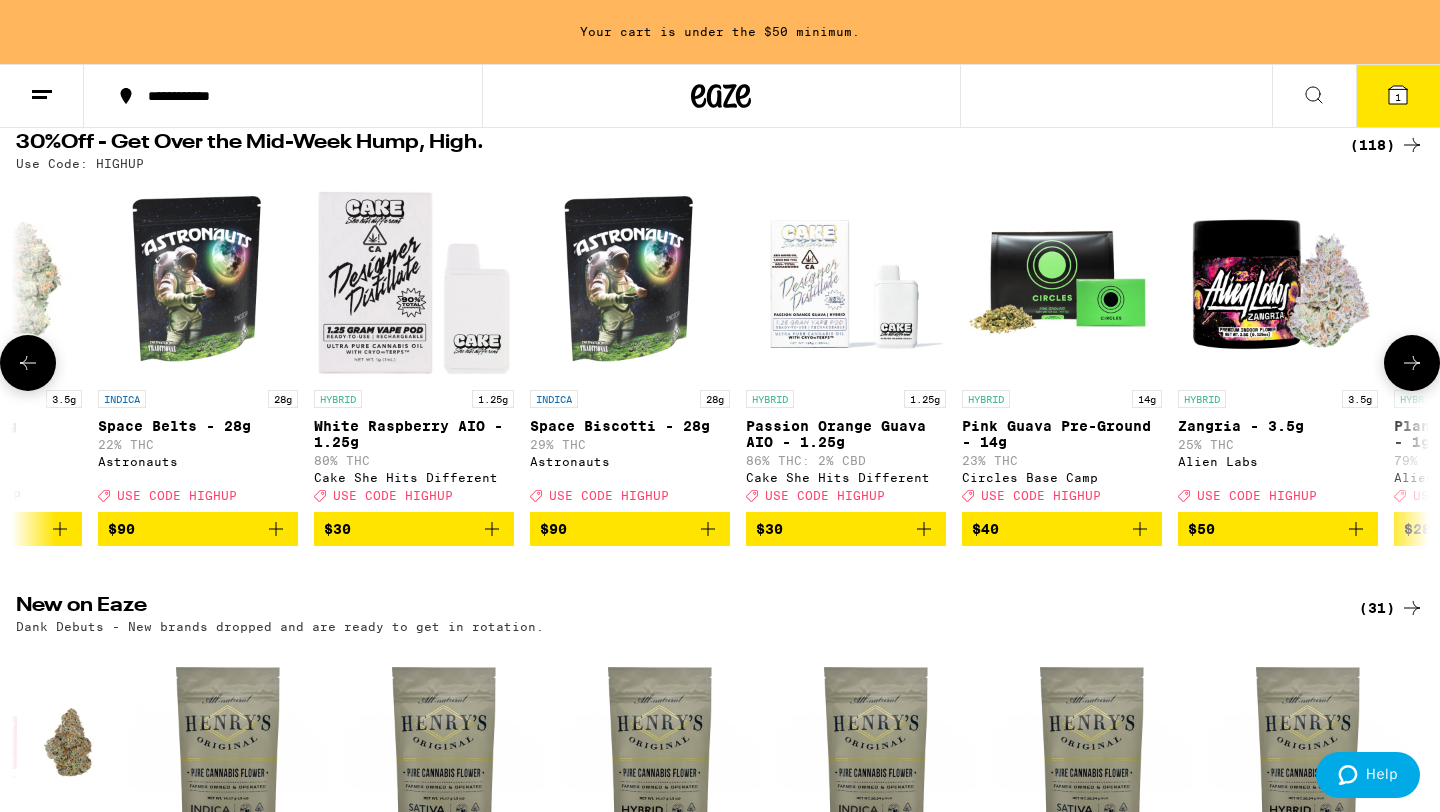 scroll, scrollTop: 0, scrollLeft: 22610, axis: horizontal 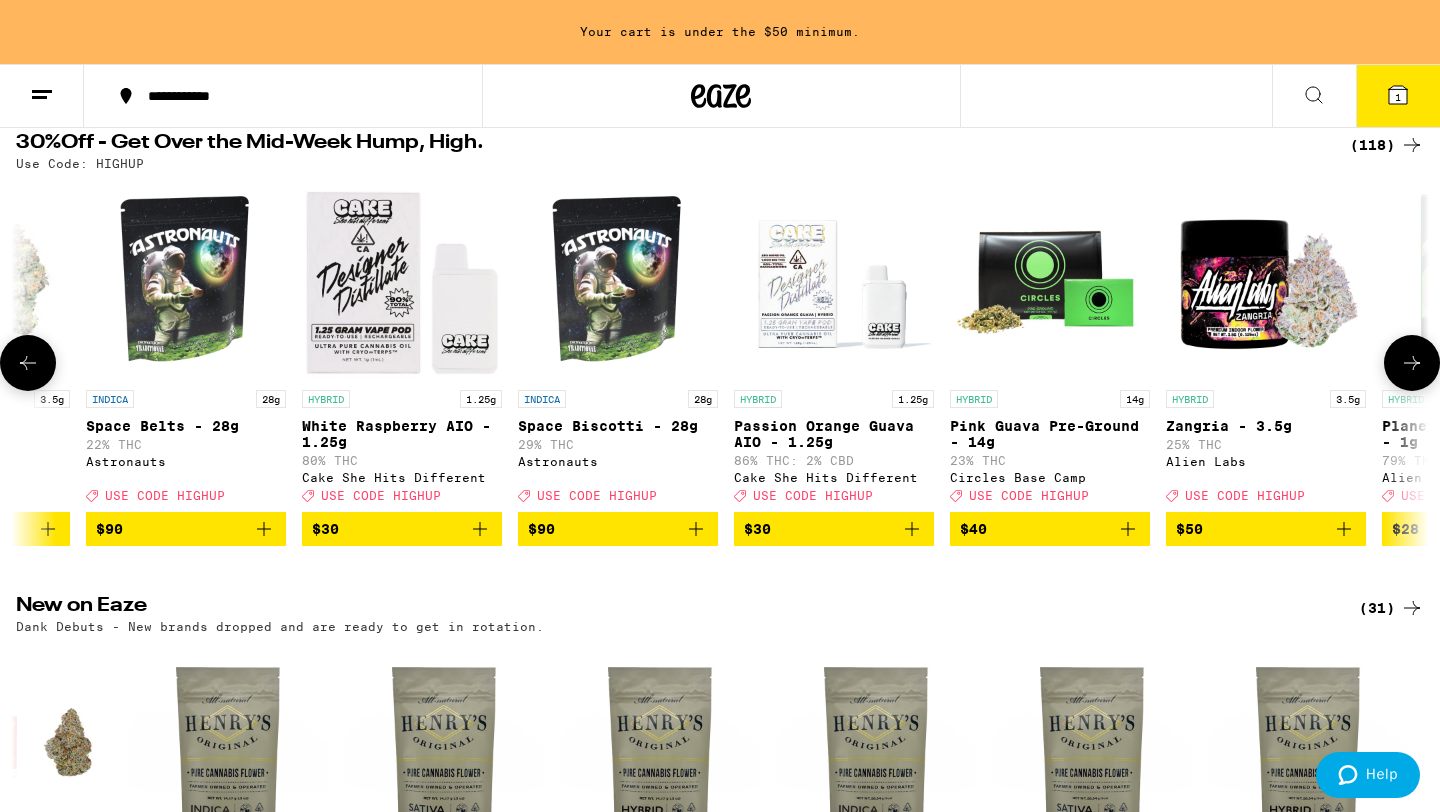 click at bounding box center (1412, 363) 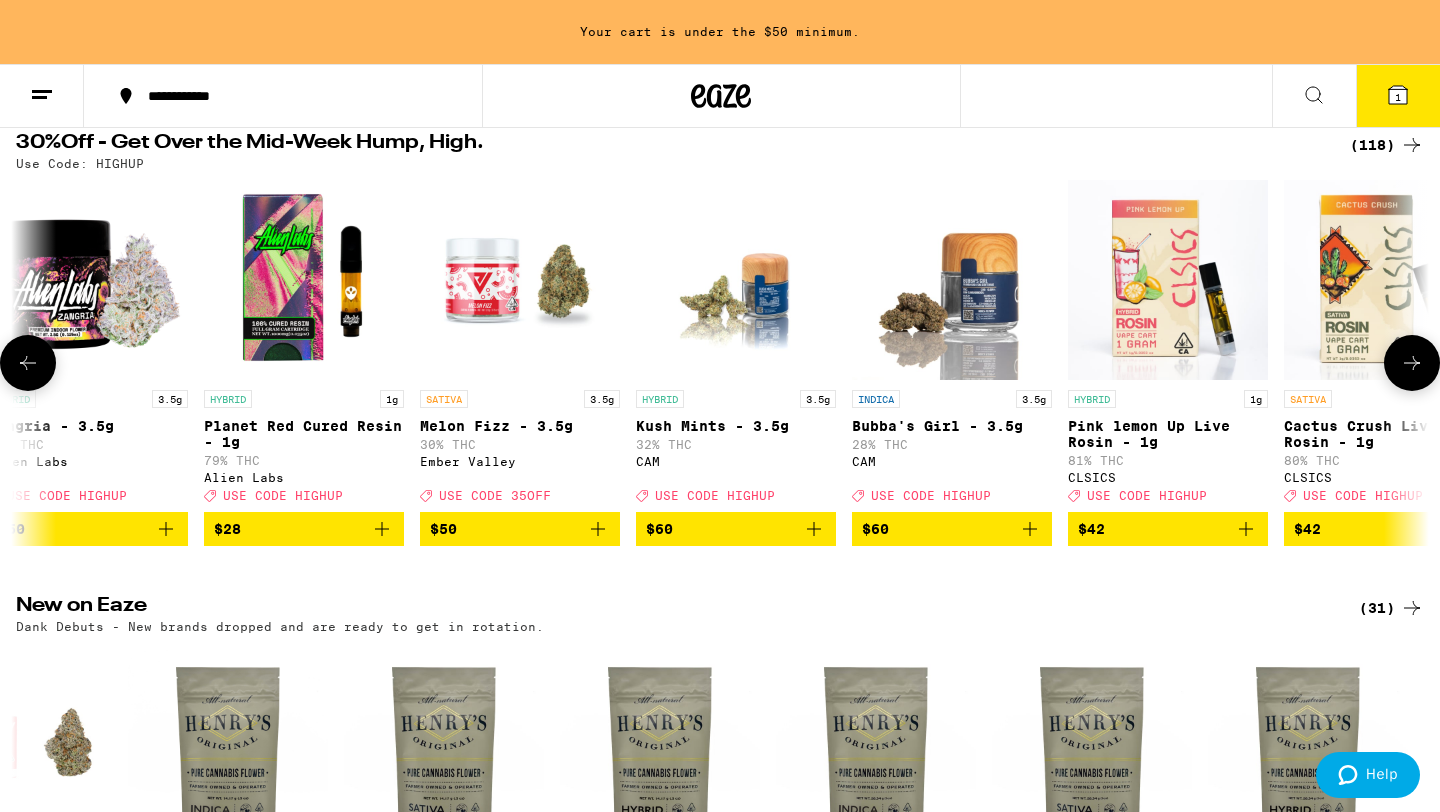 scroll, scrollTop: 0, scrollLeft: 23800, axis: horizontal 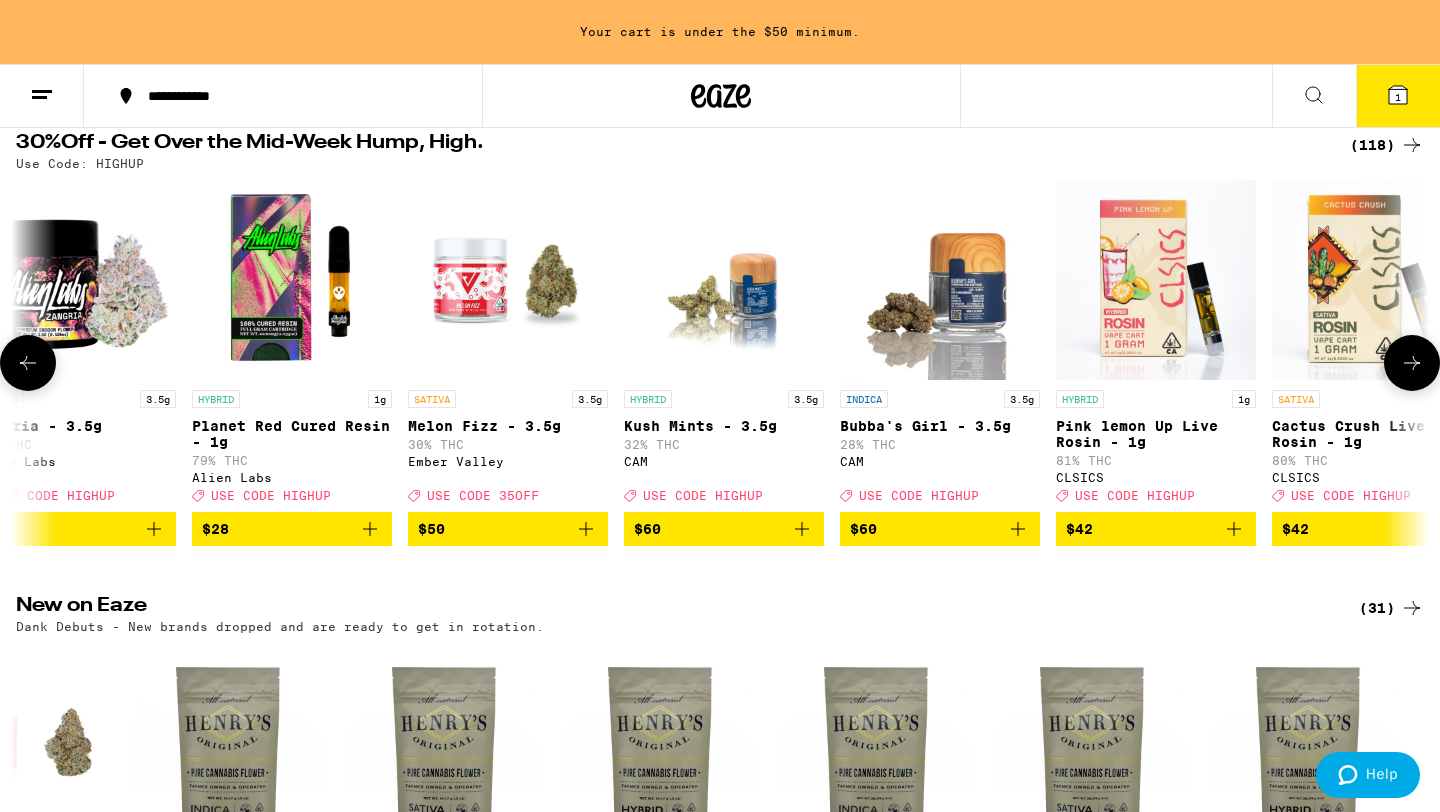 click at bounding box center [1412, 363] 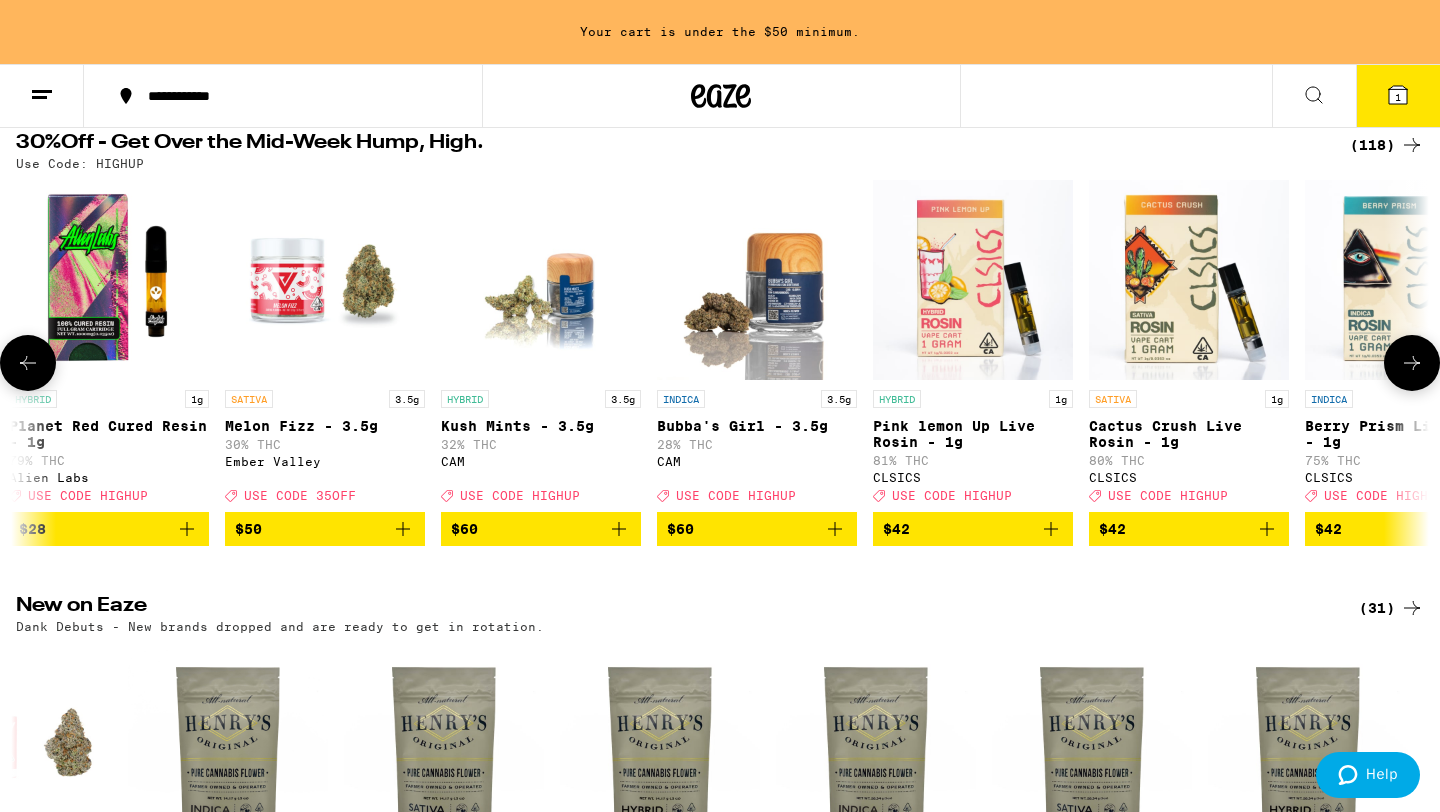 scroll, scrollTop: 0, scrollLeft: 24080, axis: horizontal 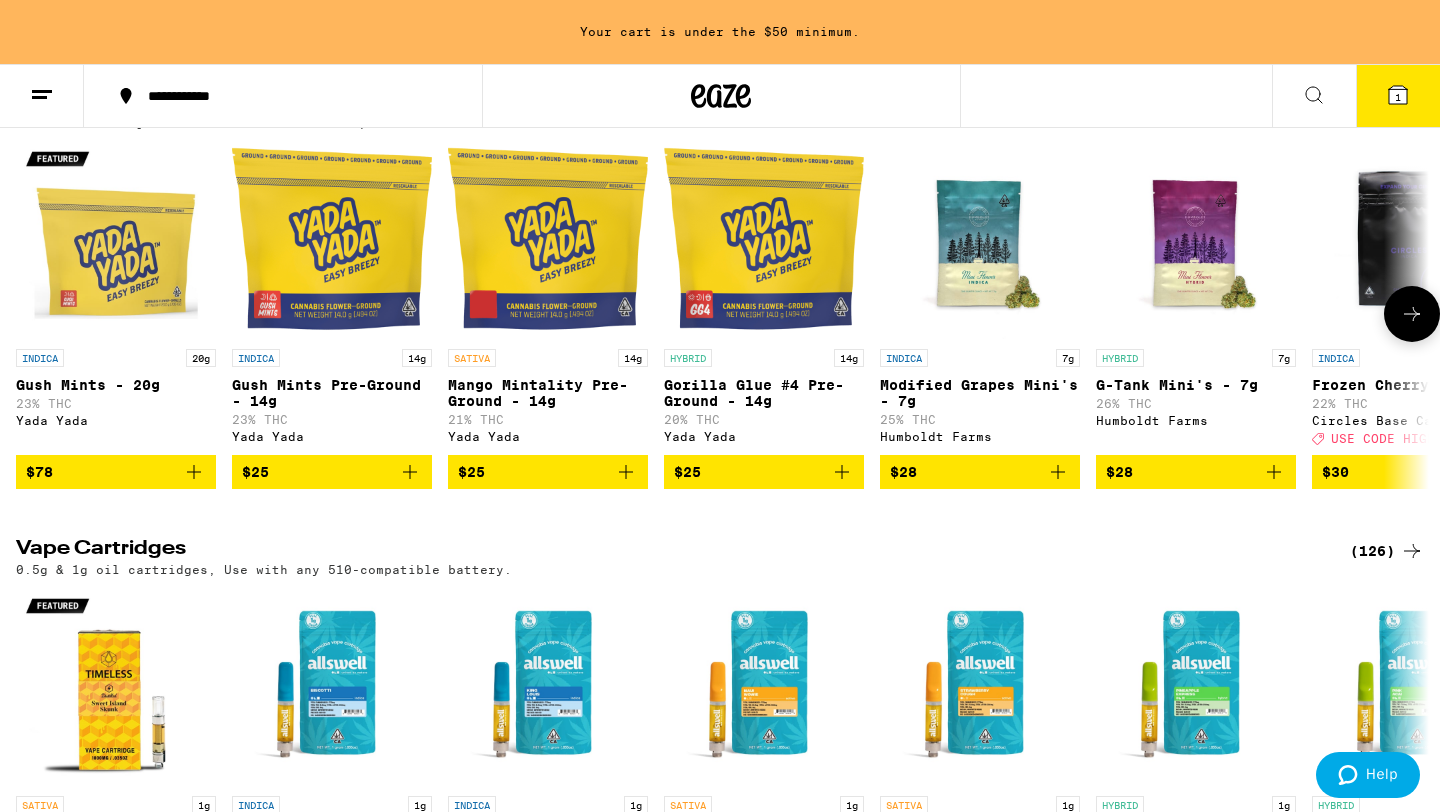 click 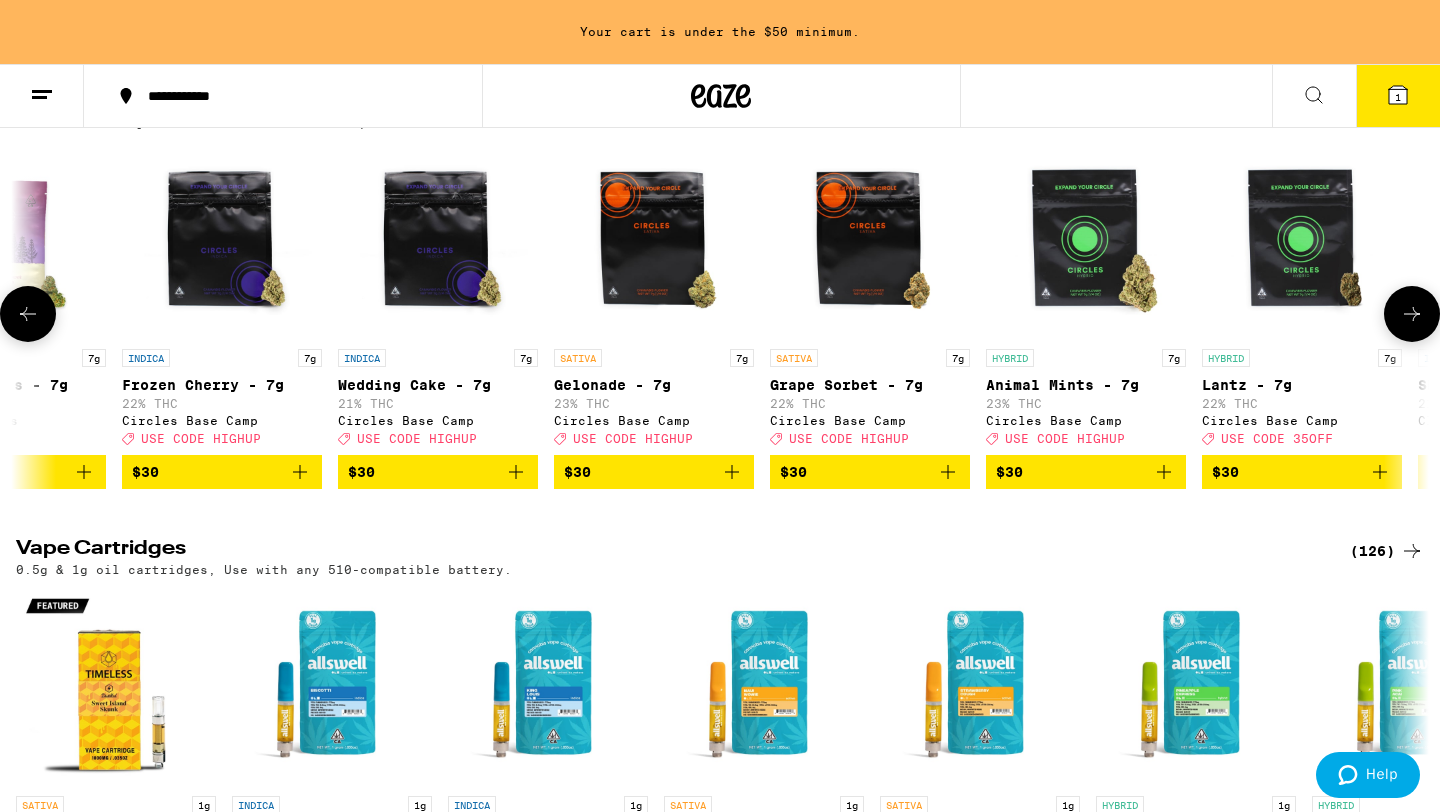 click 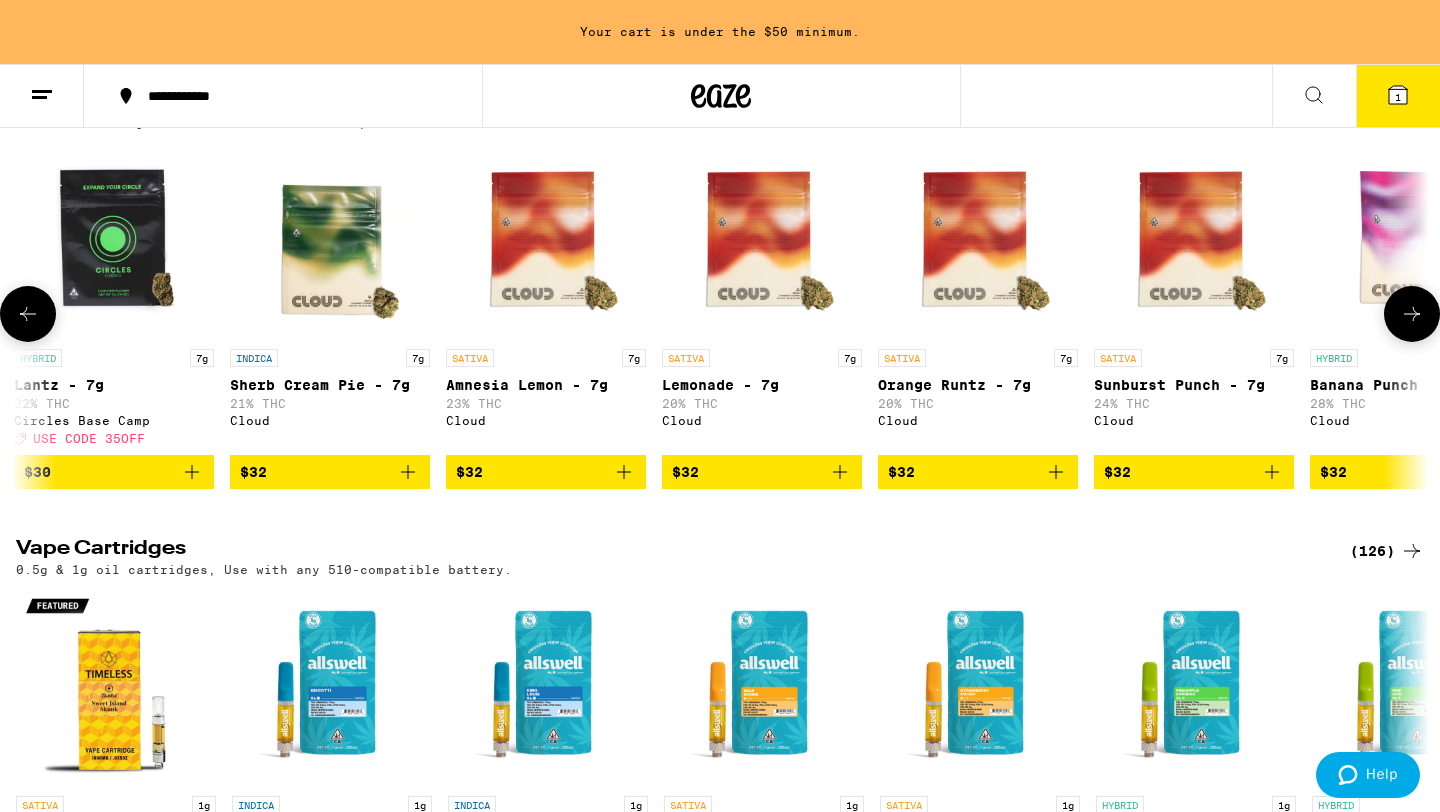scroll, scrollTop: 0, scrollLeft: 2380, axis: horizontal 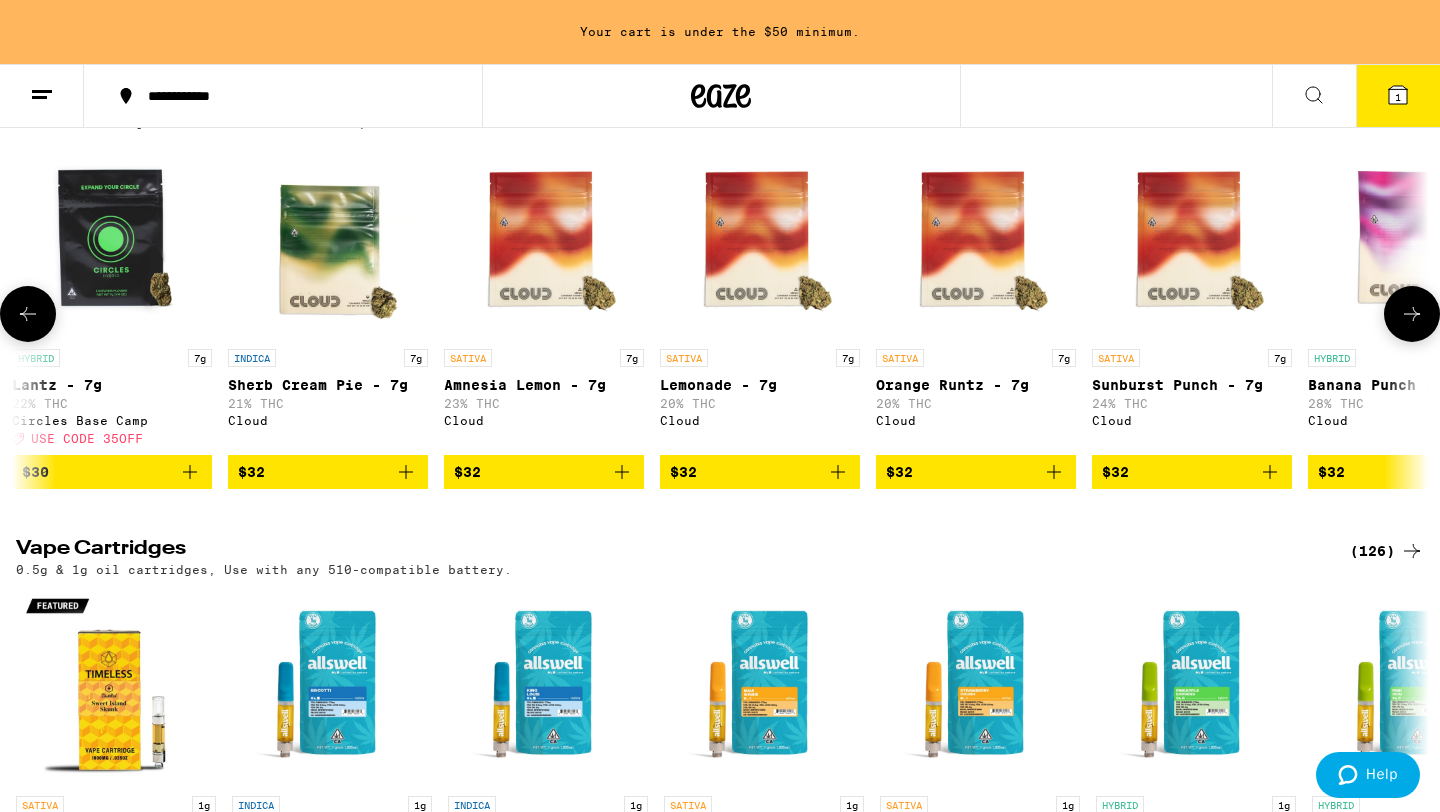 click at bounding box center (28, 314) 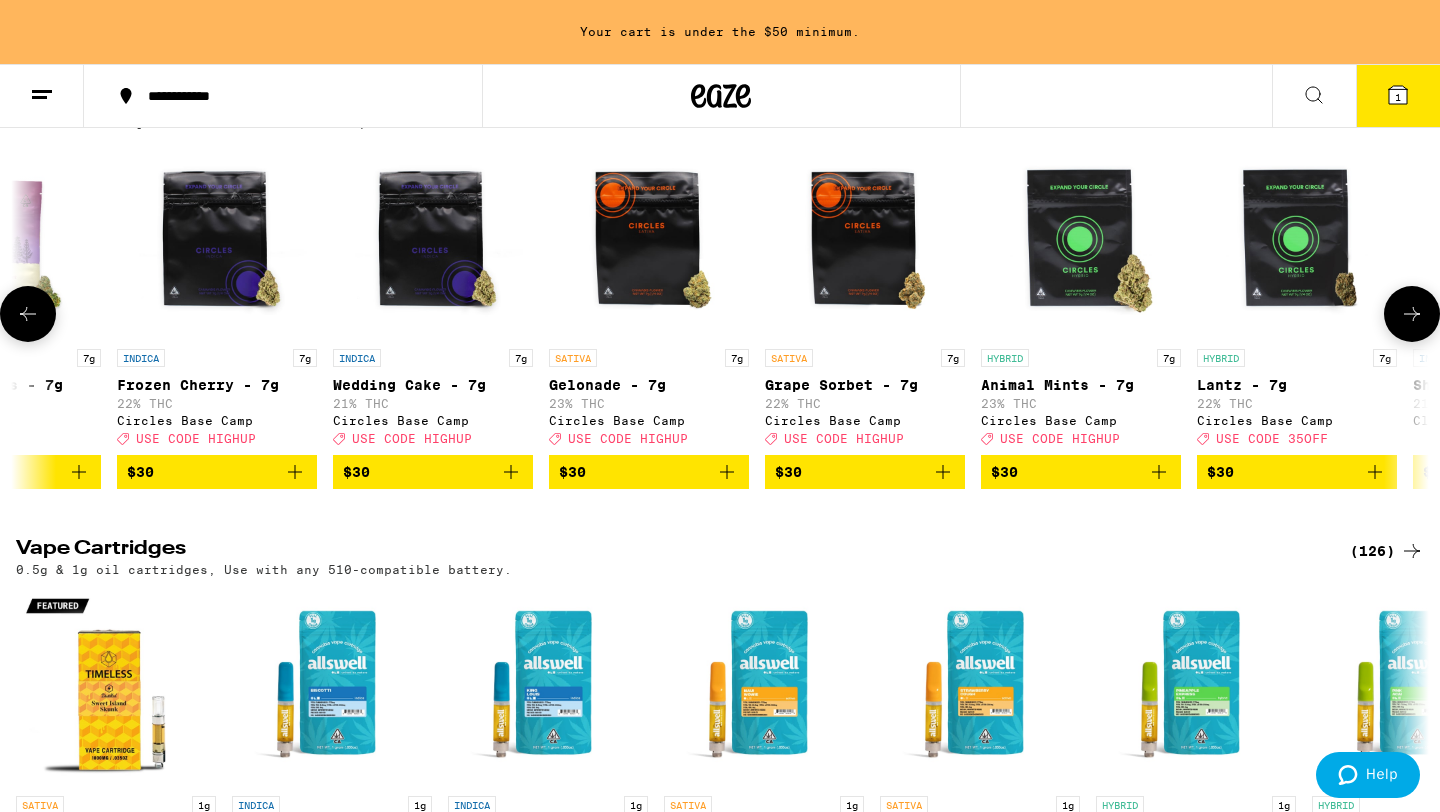 scroll, scrollTop: 0, scrollLeft: 1190, axis: horizontal 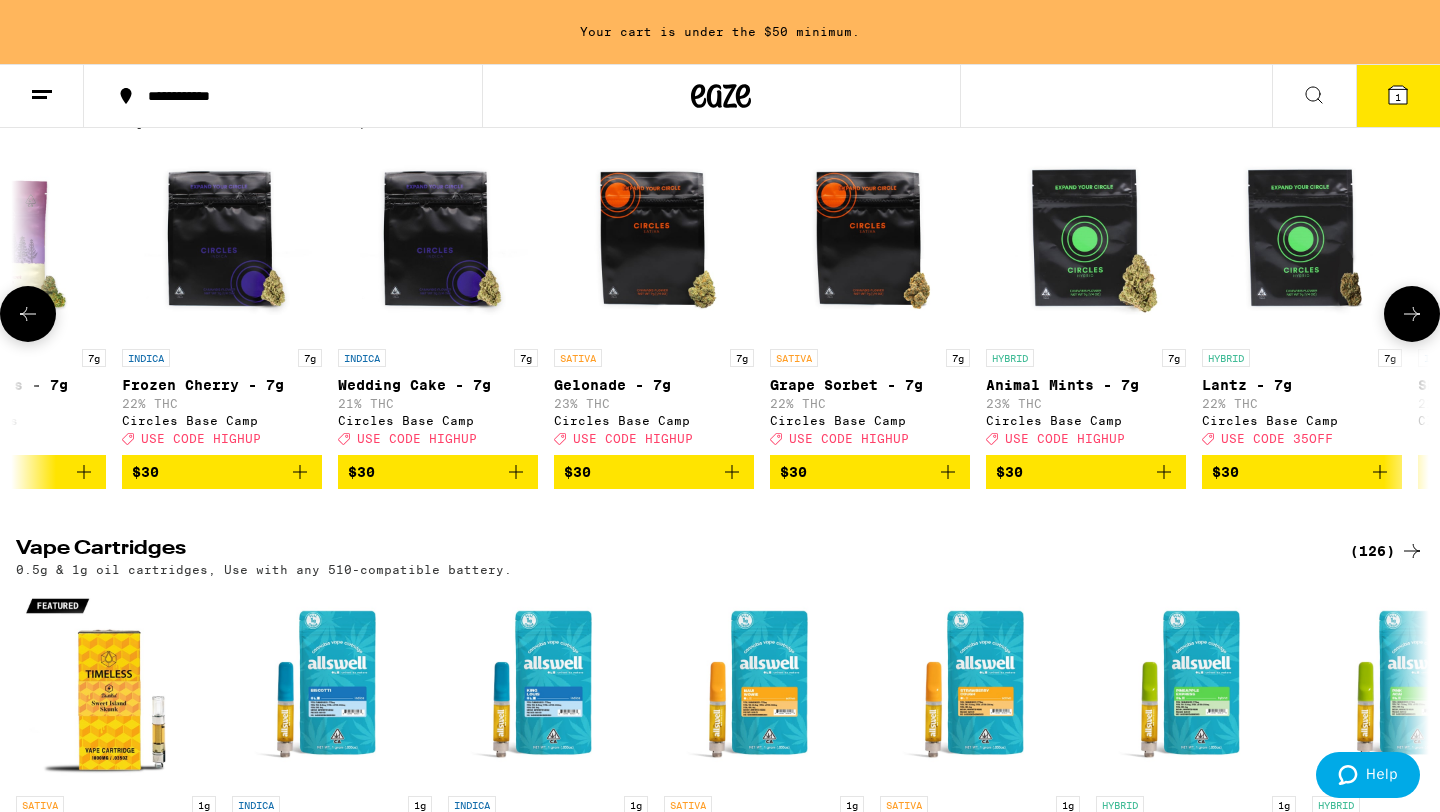 click 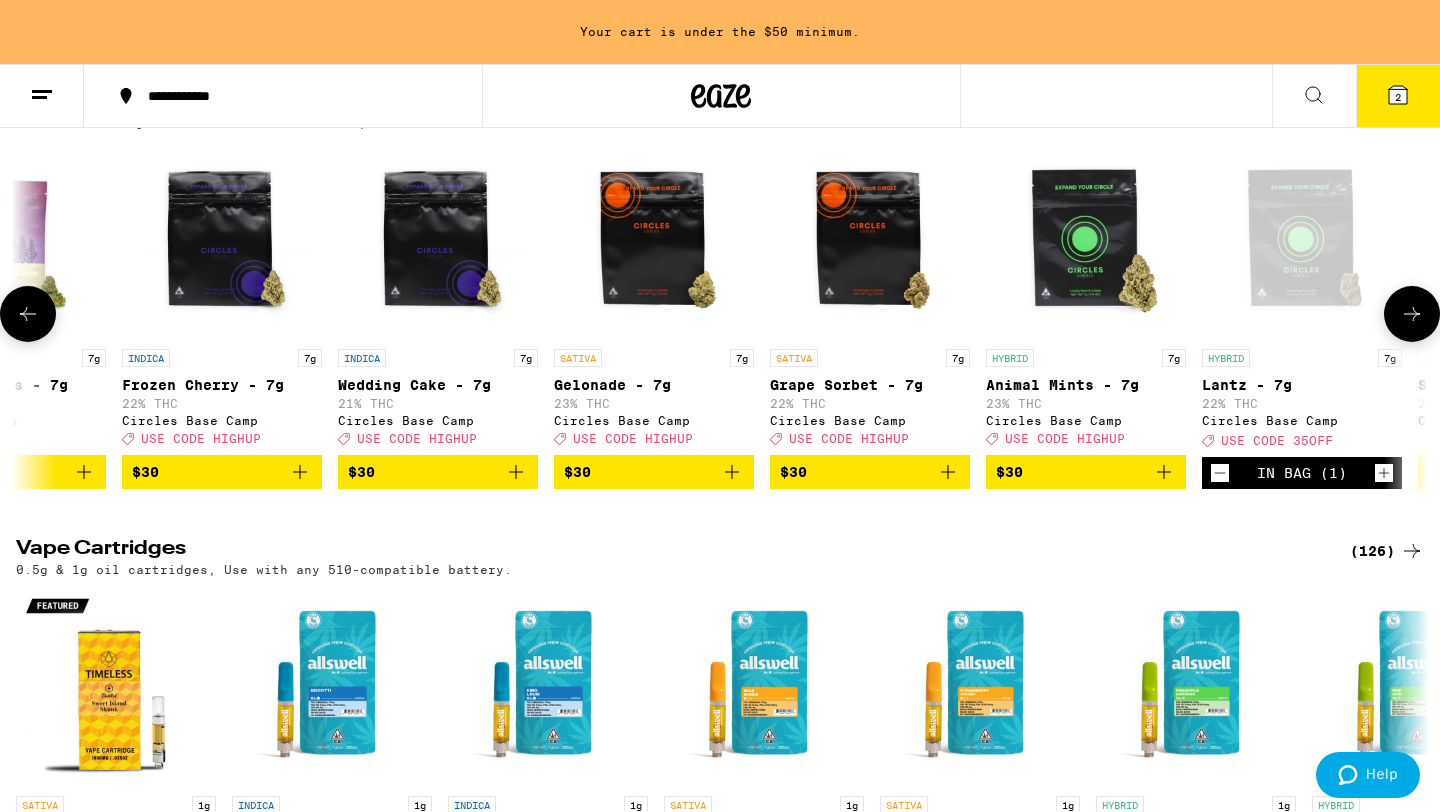 scroll, scrollTop: 2035, scrollLeft: 0, axis: vertical 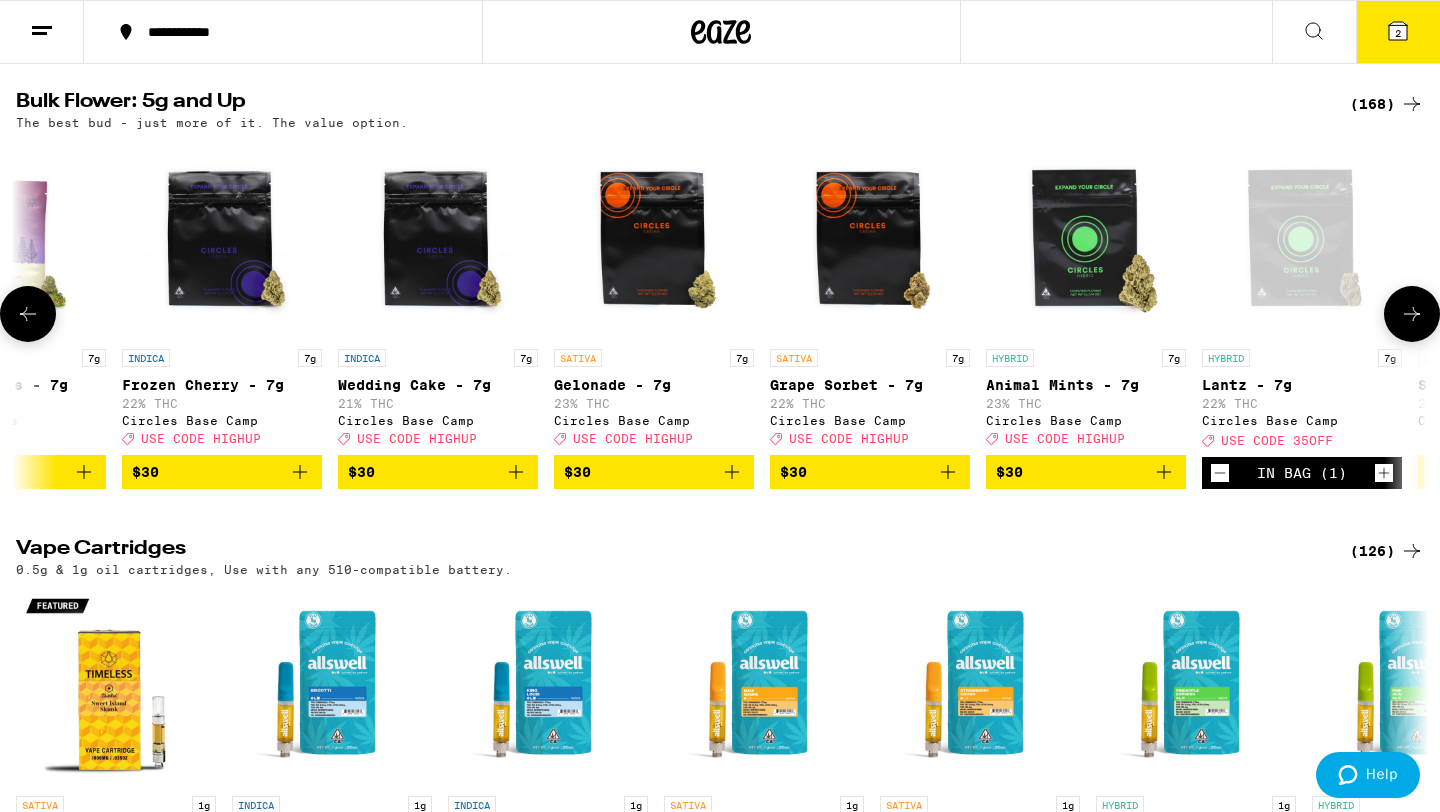 click 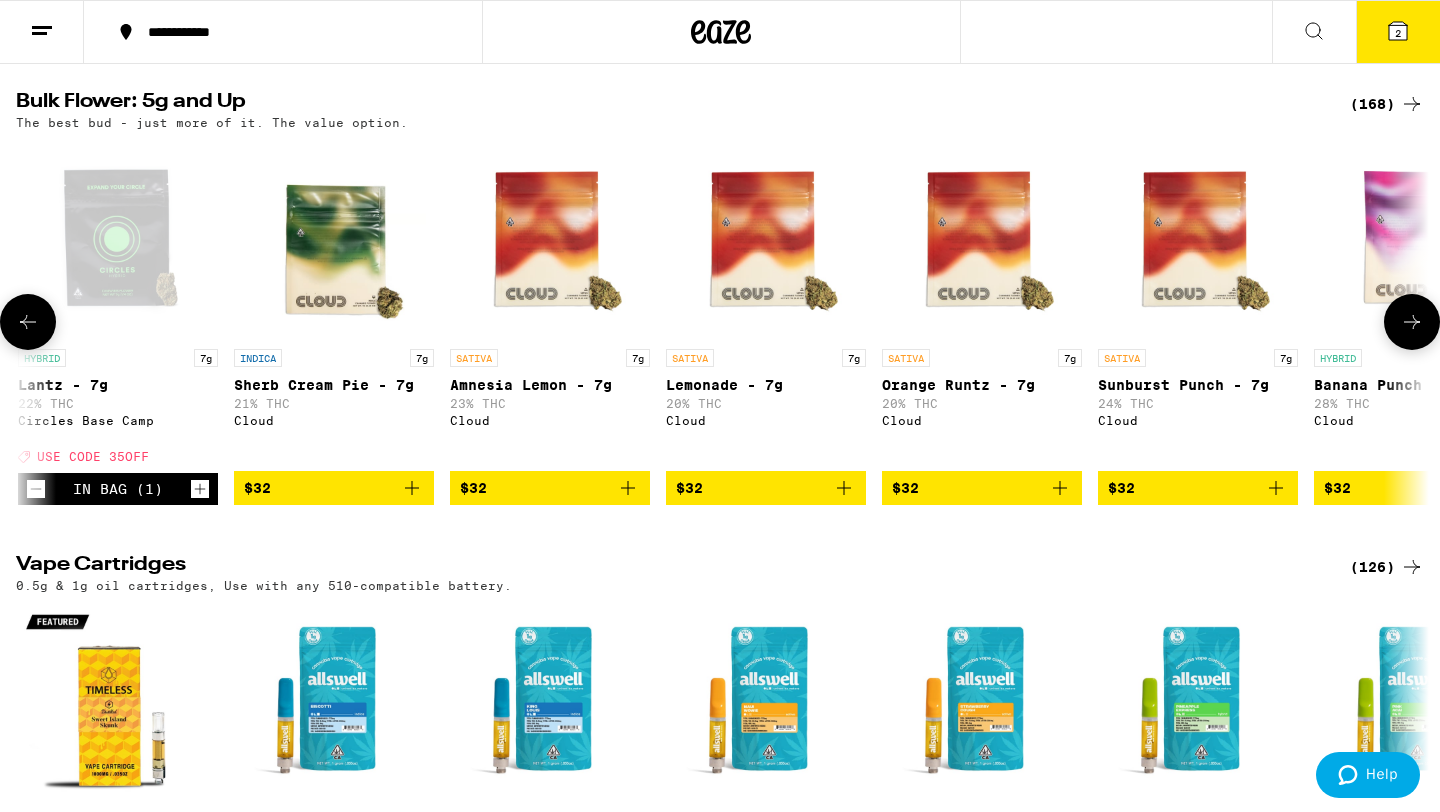 scroll, scrollTop: 0, scrollLeft: 2380, axis: horizontal 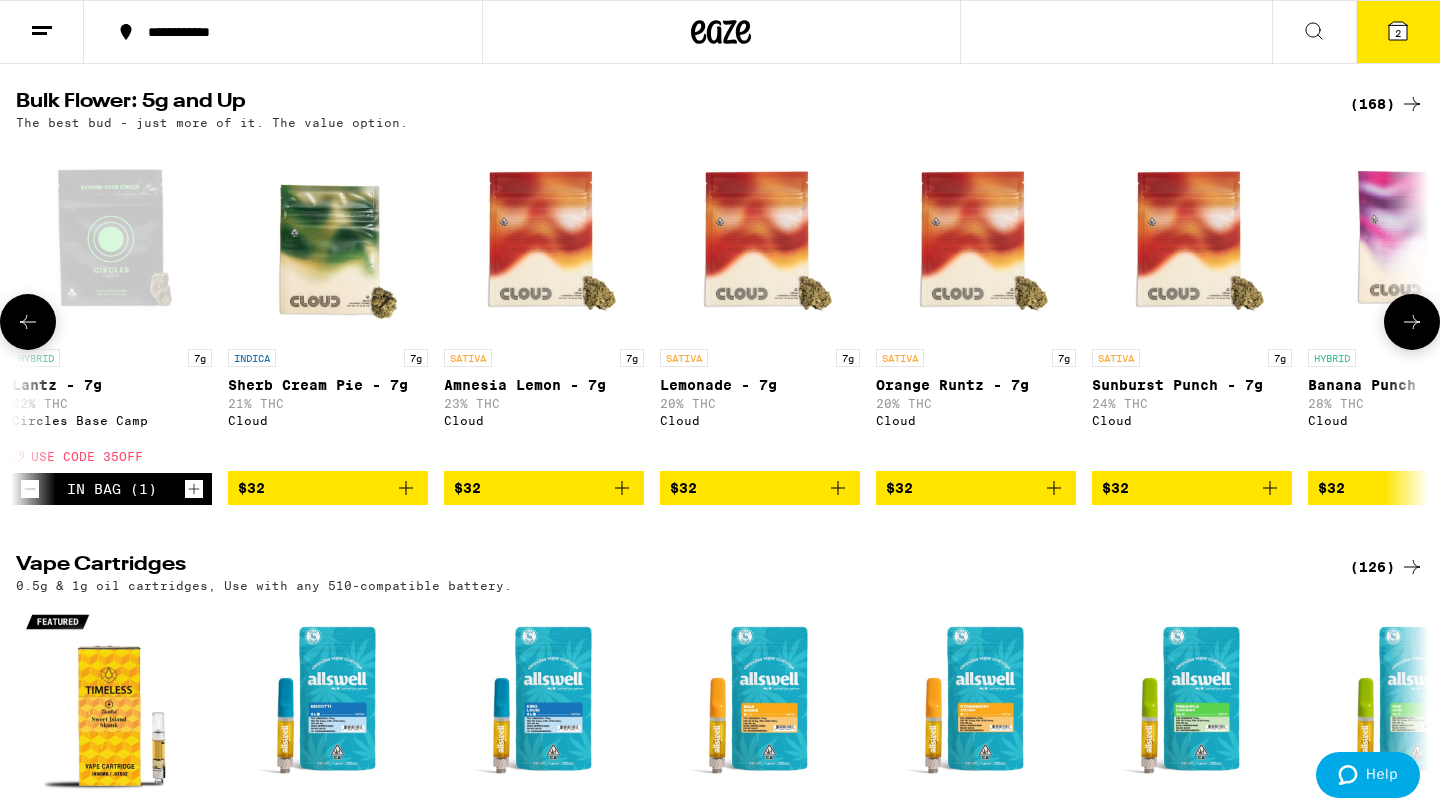 click at bounding box center [1412, 322] 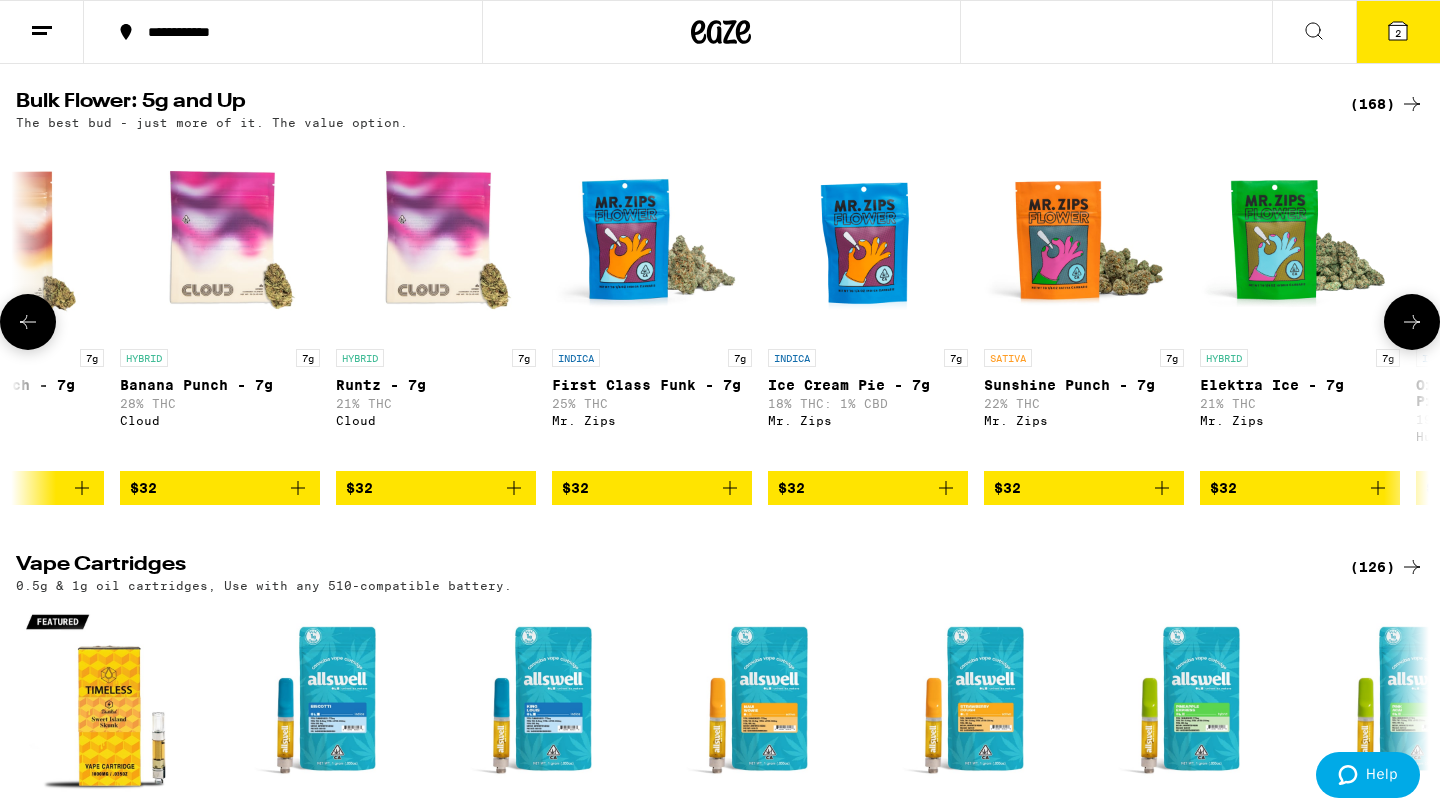 scroll, scrollTop: 0, scrollLeft: 3570, axis: horizontal 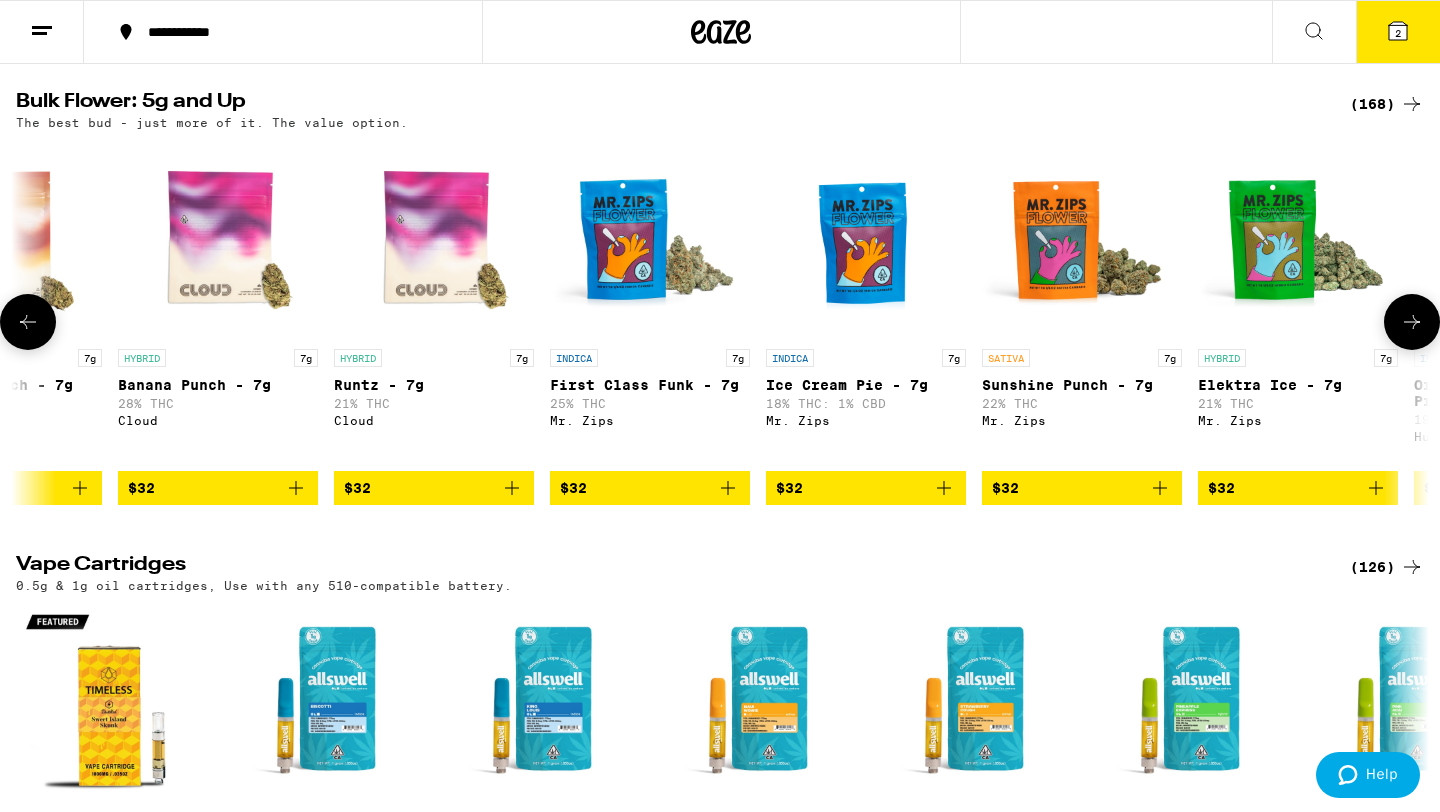 click at bounding box center [1412, 322] 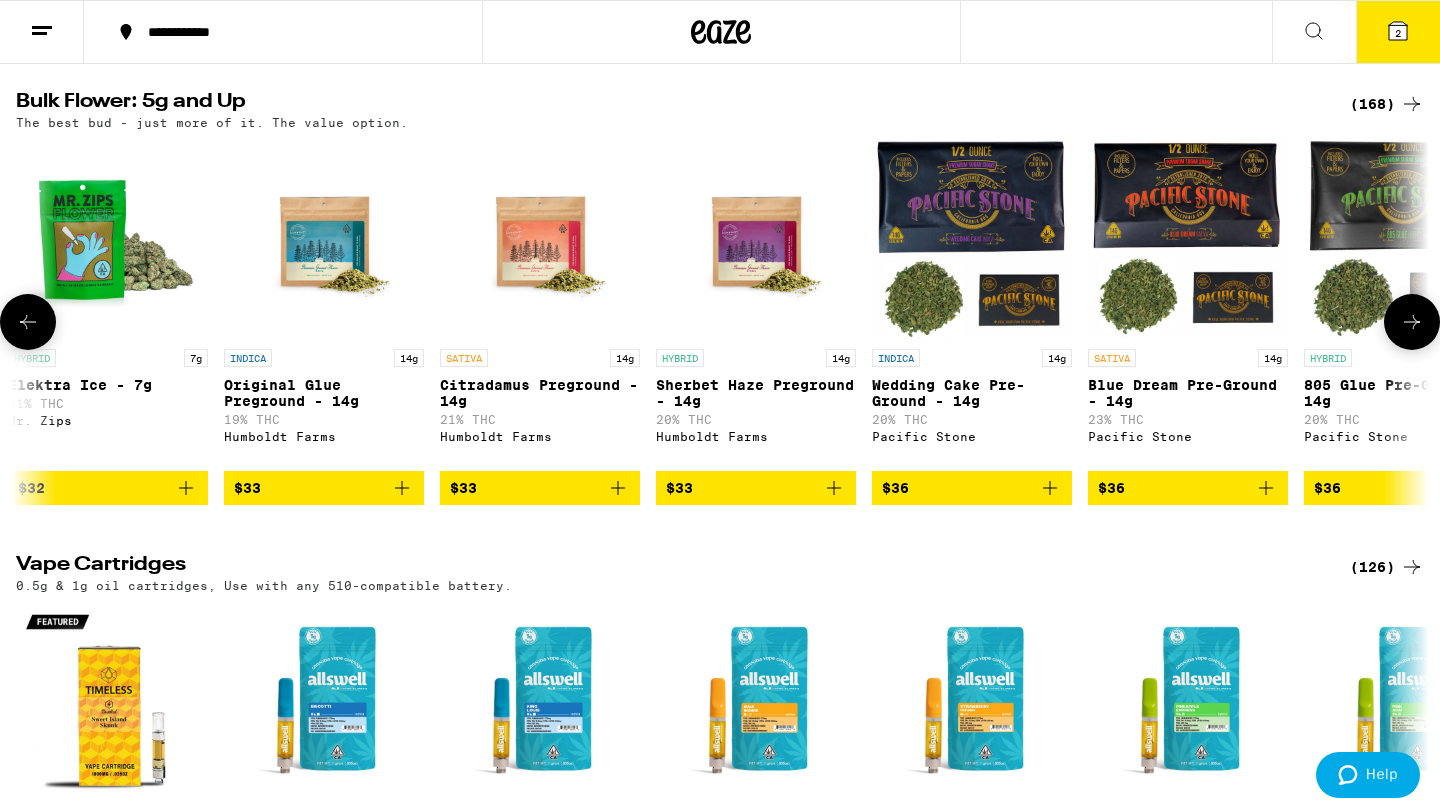 click at bounding box center [1412, 322] 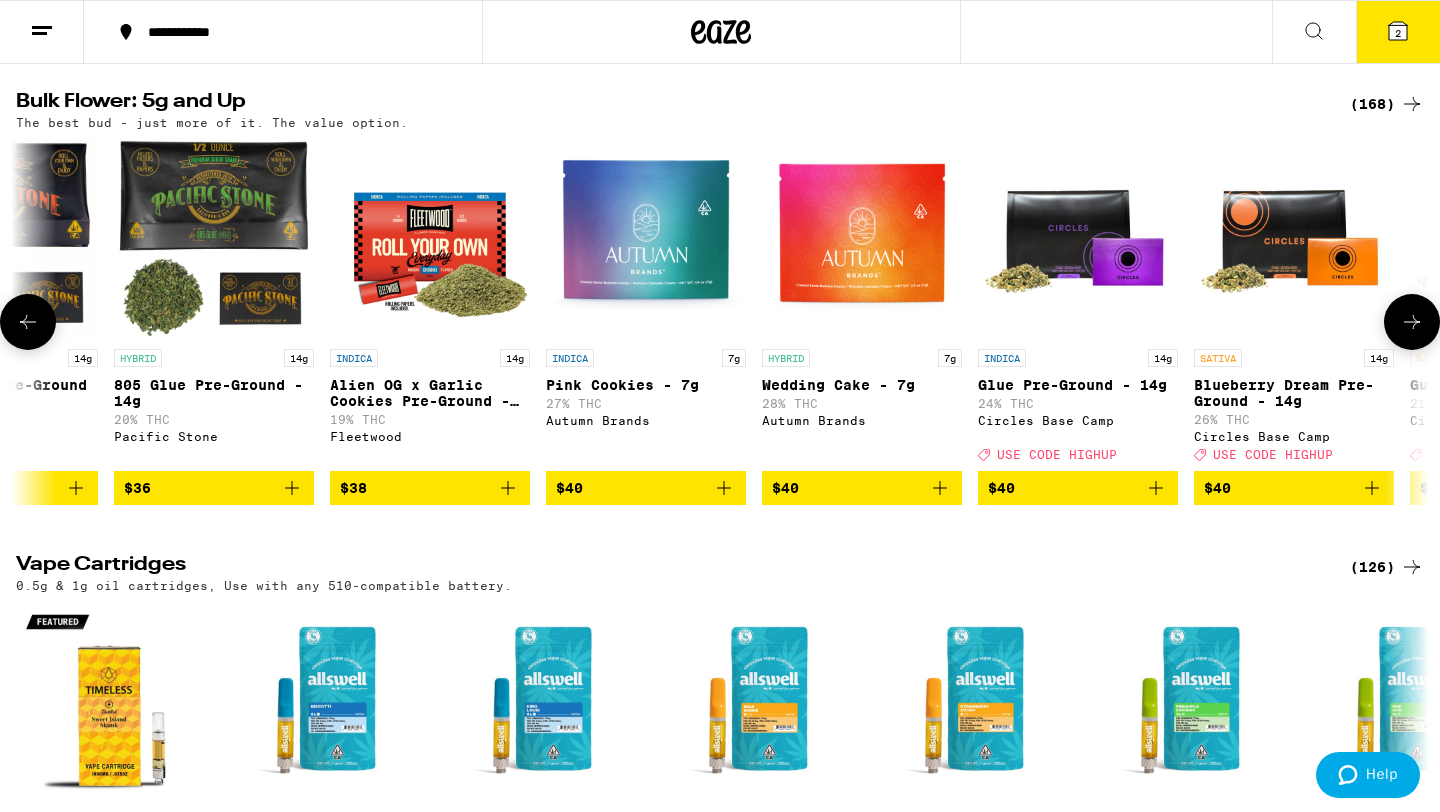 click at bounding box center (1412, 322) 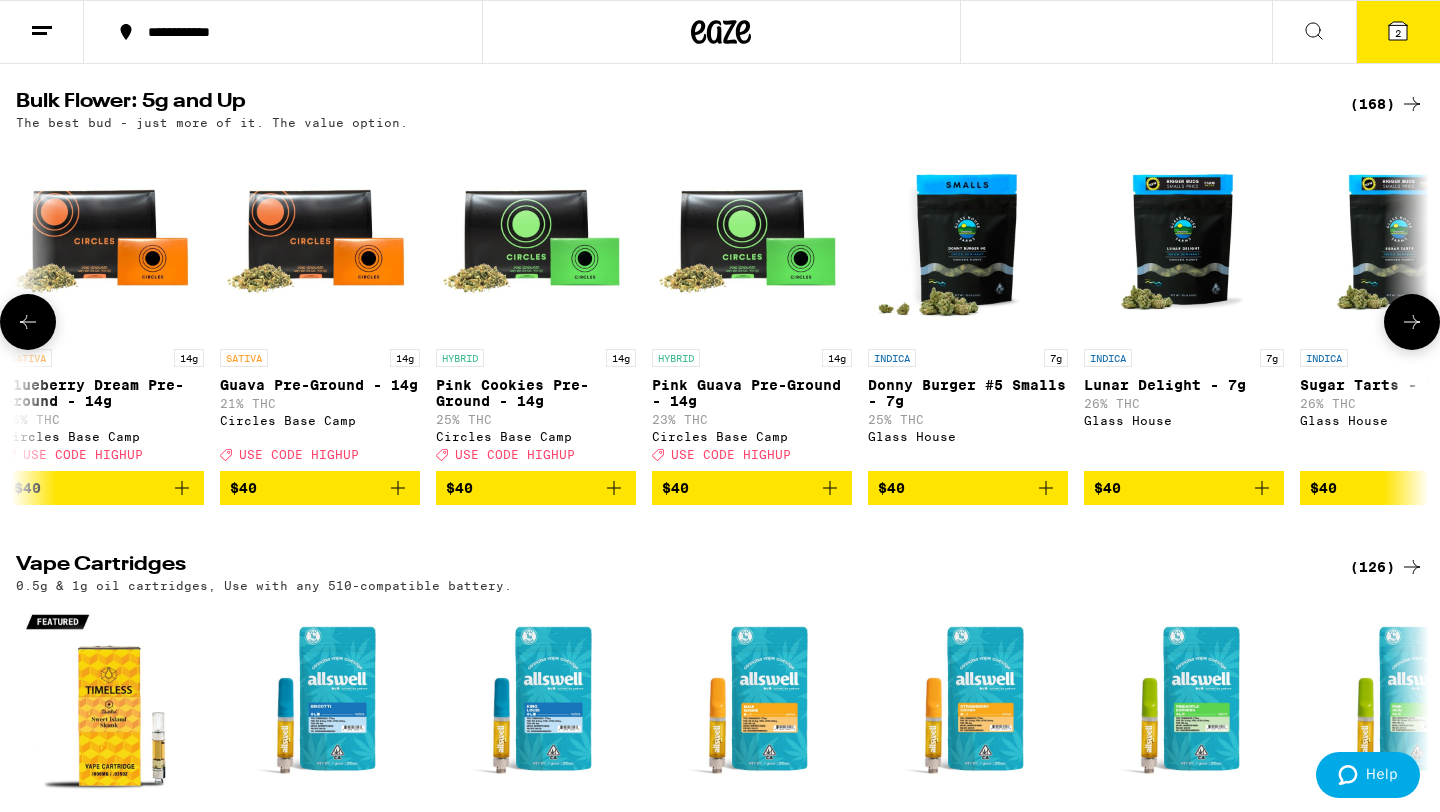 click at bounding box center (1412, 322) 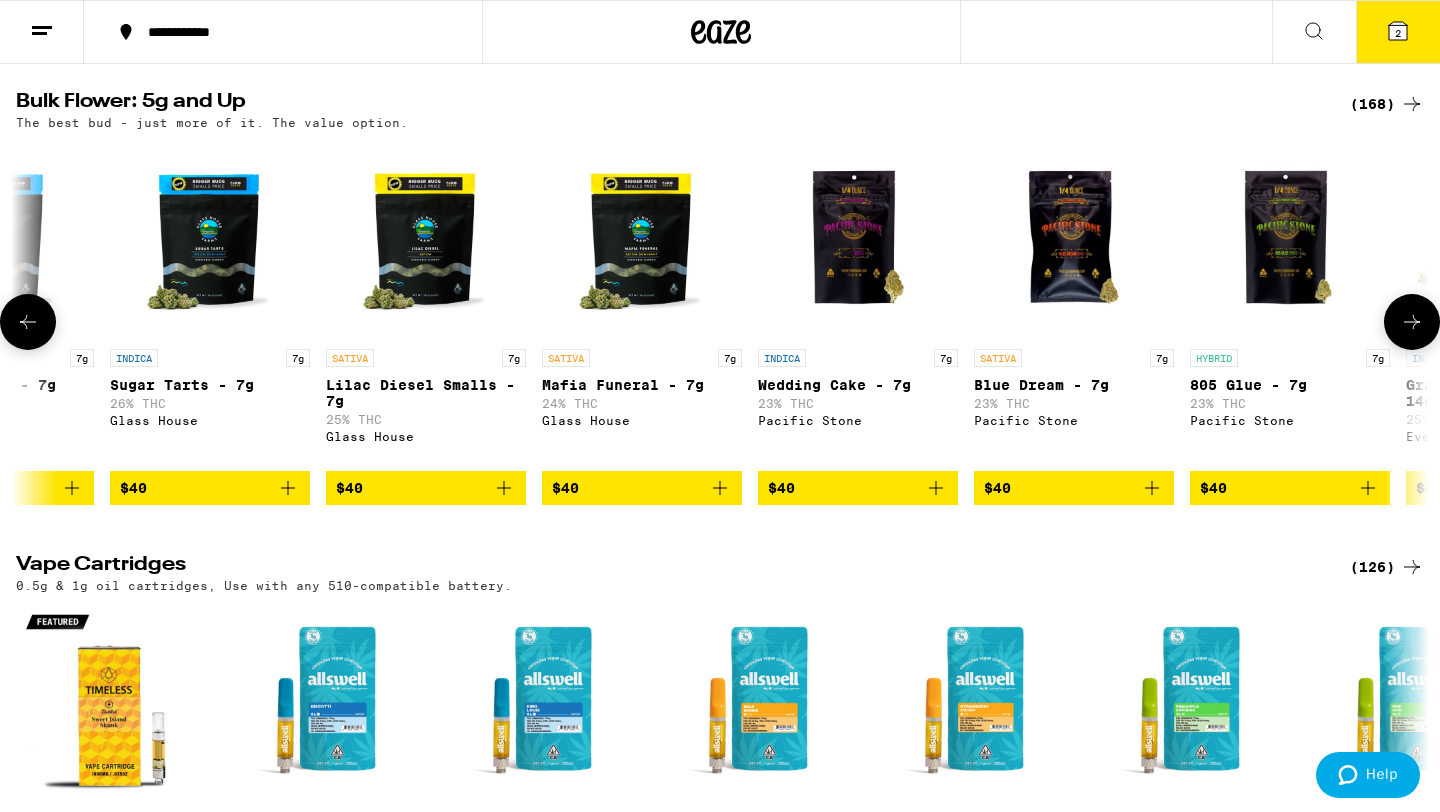 click at bounding box center [1412, 322] 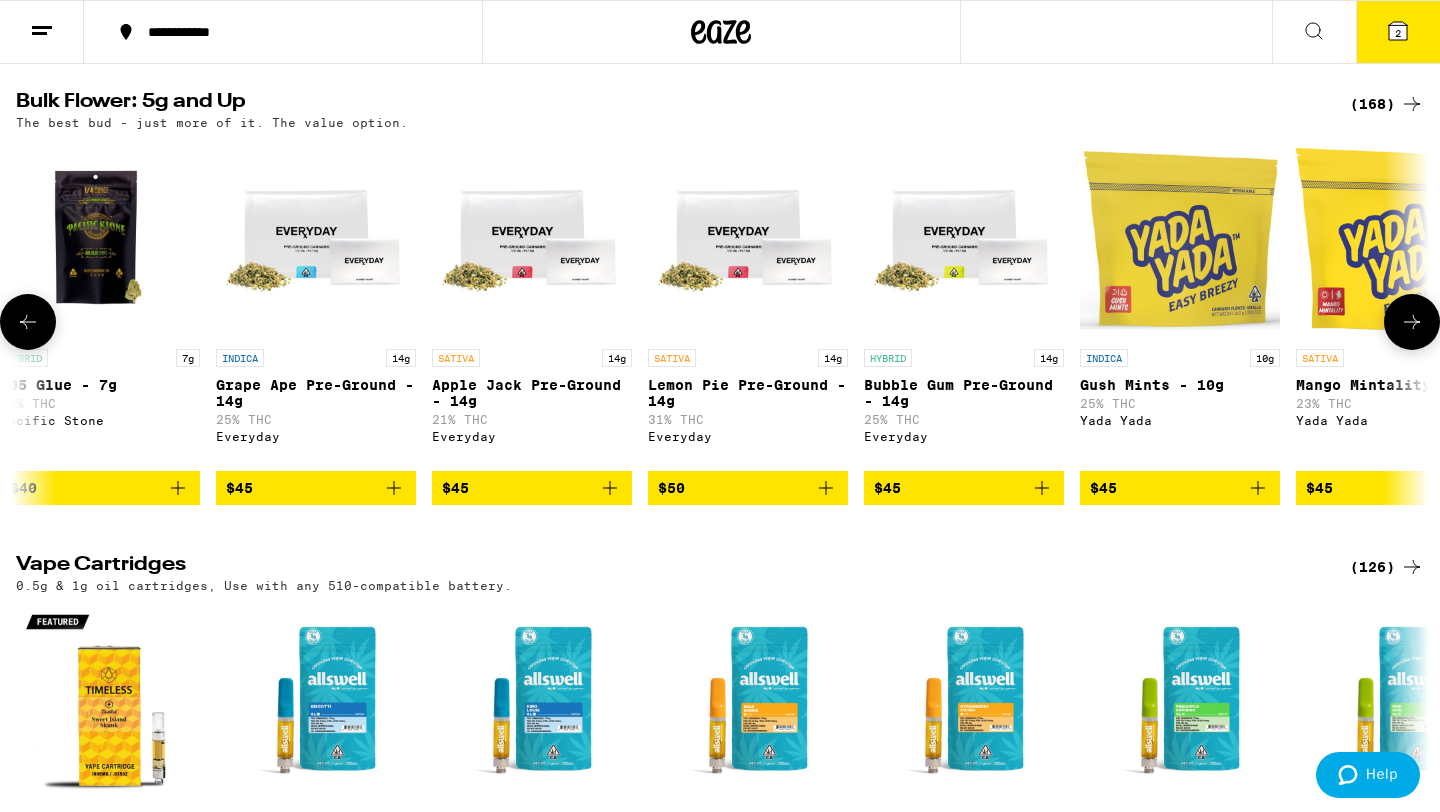 click at bounding box center [1412, 322] 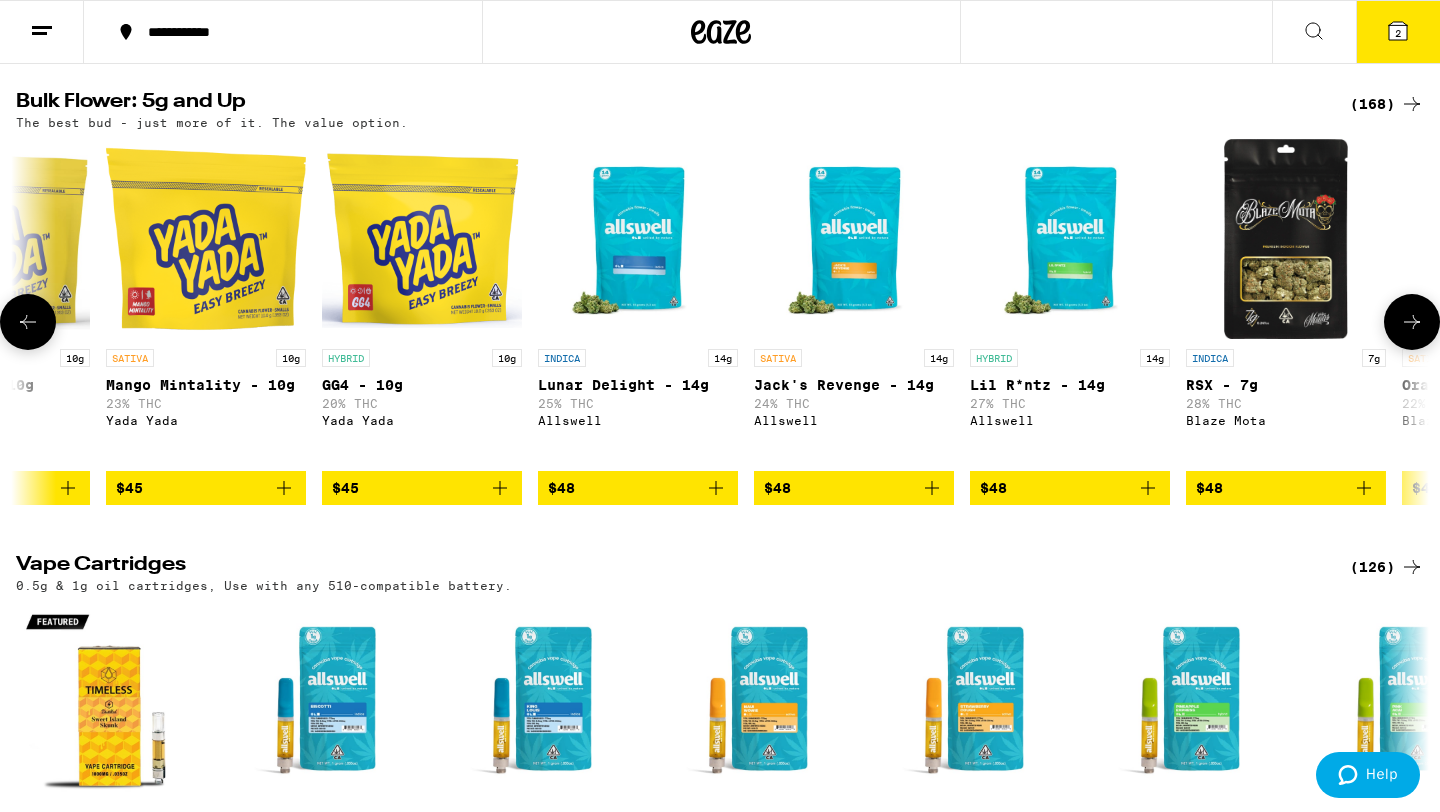 click at bounding box center [1412, 322] 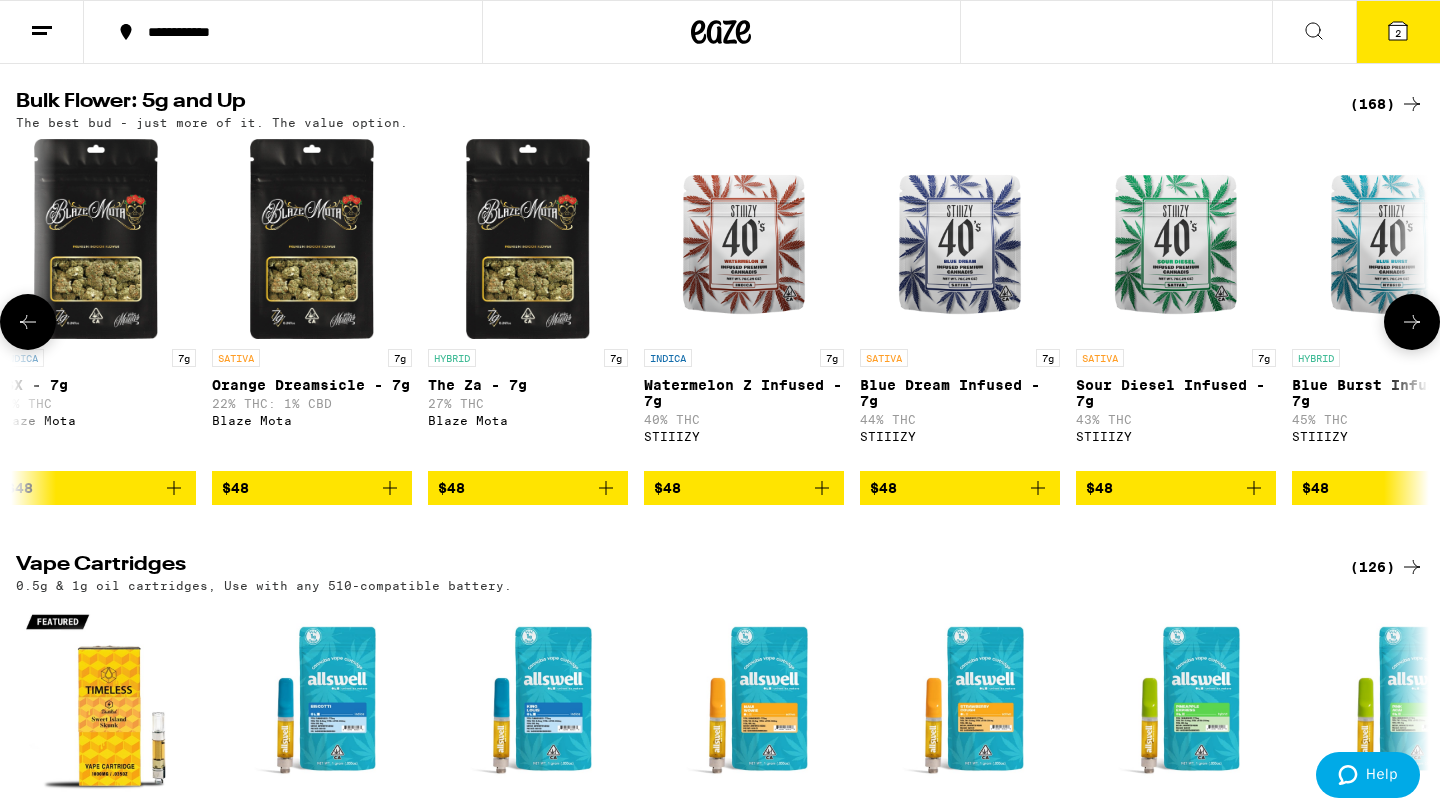 click at bounding box center (1412, 322) 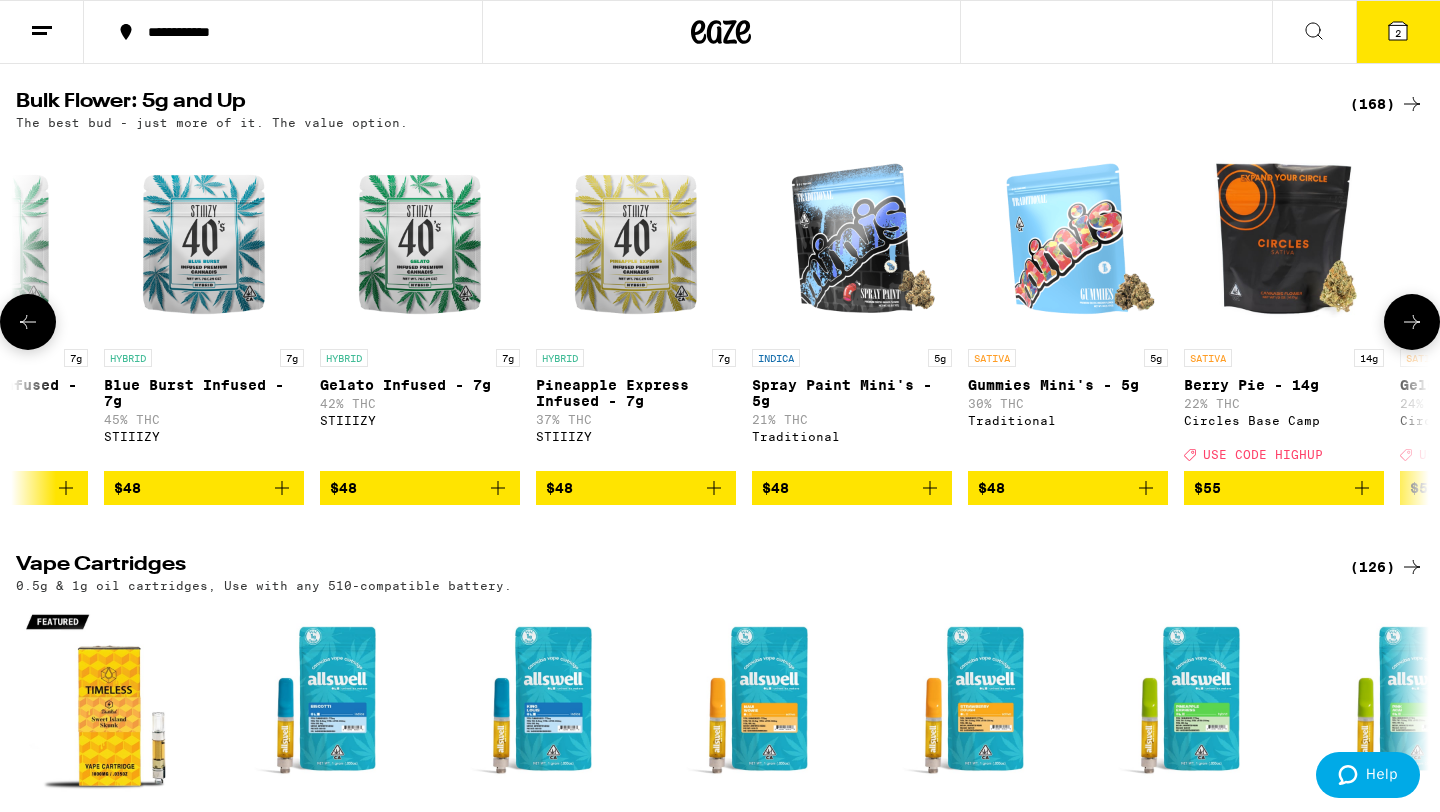 scroll, scrollTop: 0, scrollLeft: 13090, axis: horizontal 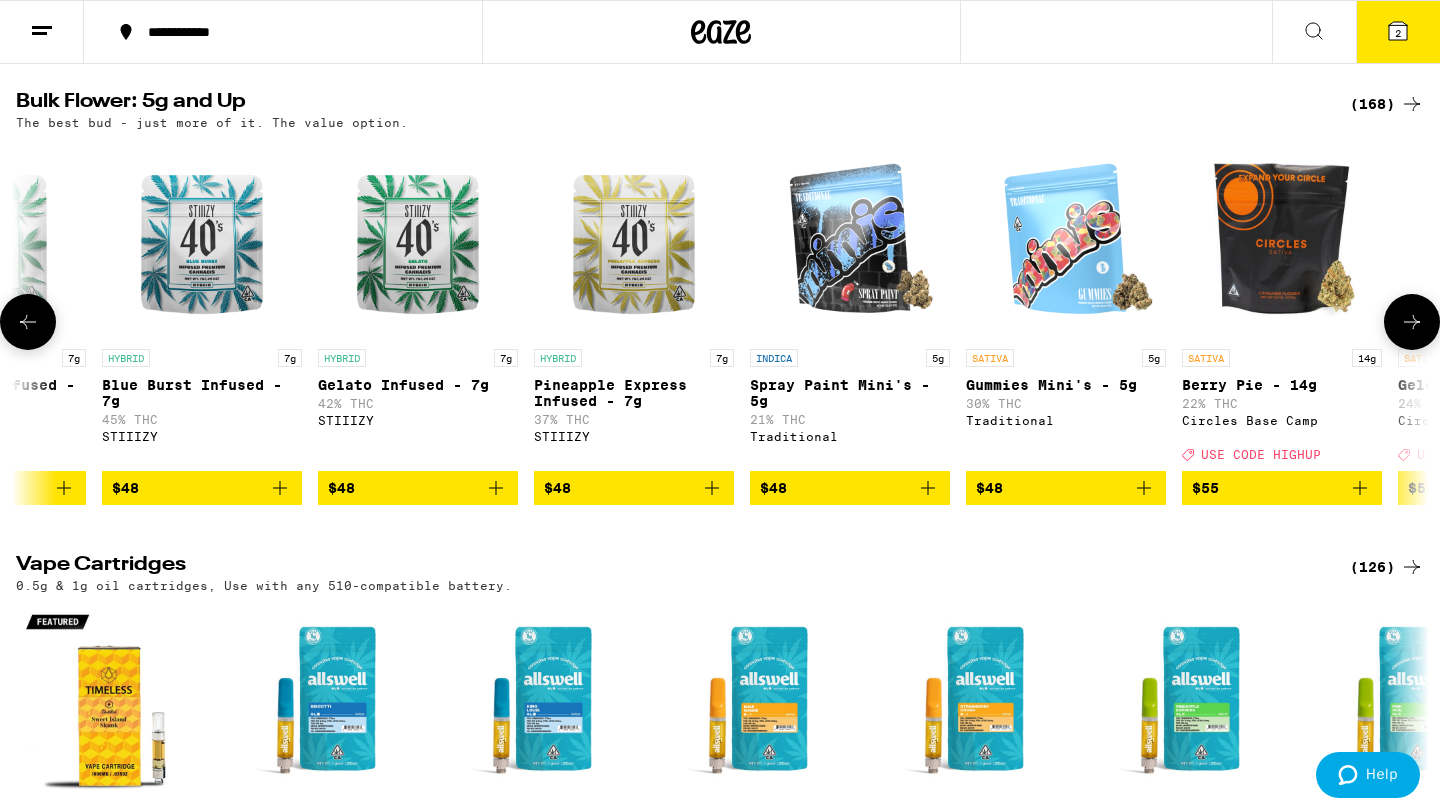 click 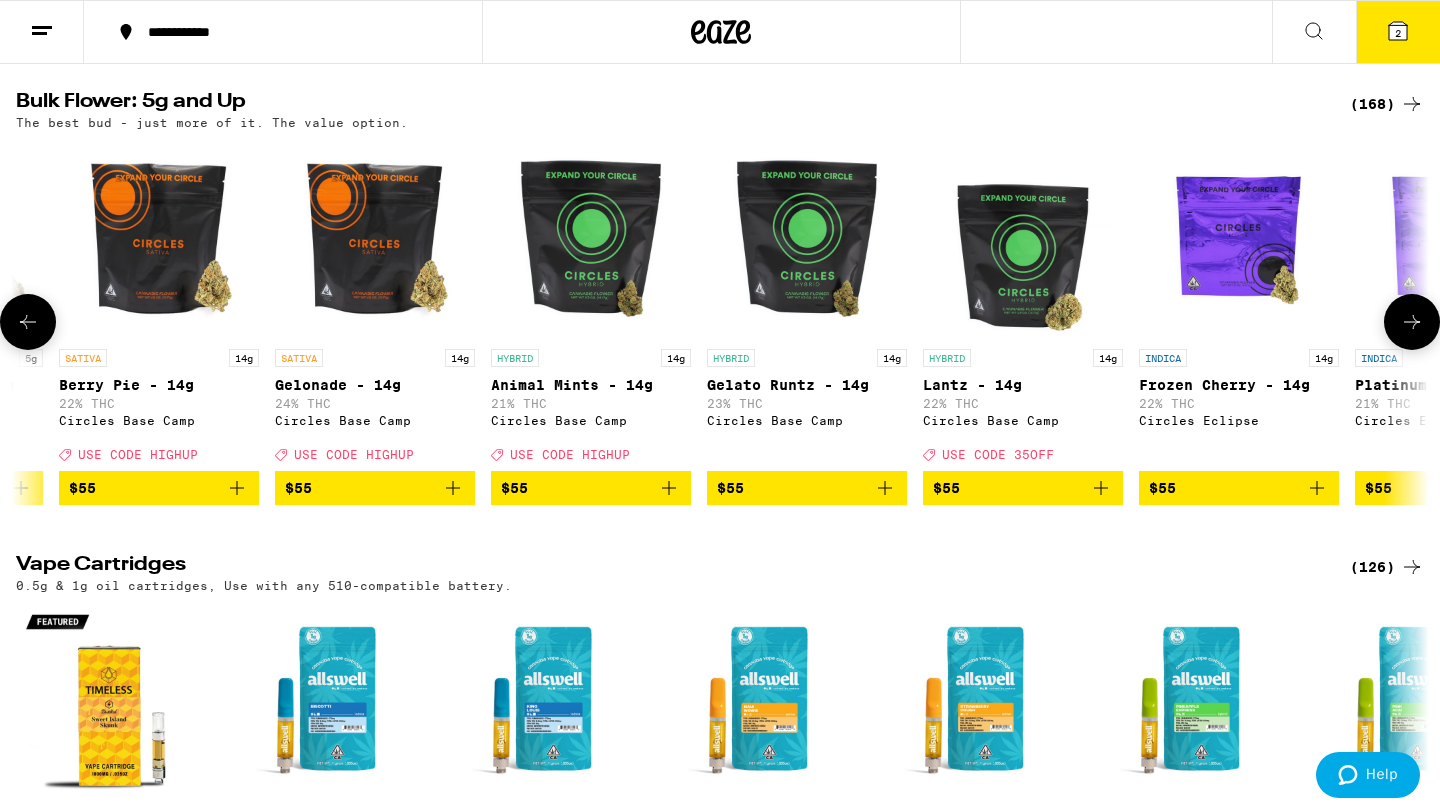 scroll, scrollTop: 0, scrollLeft: 14280, axis: horizontal 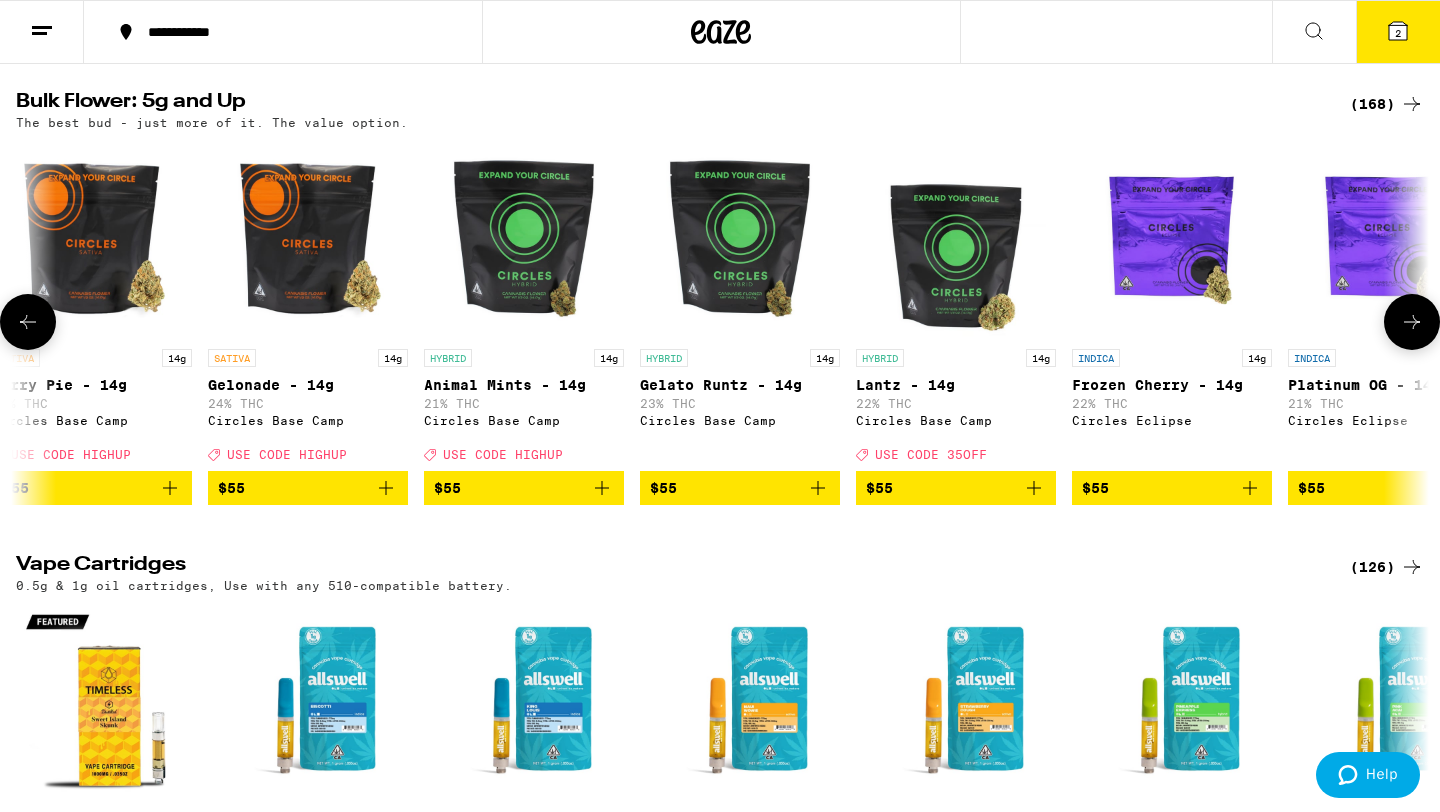 click at bounding box center (1412, 322) 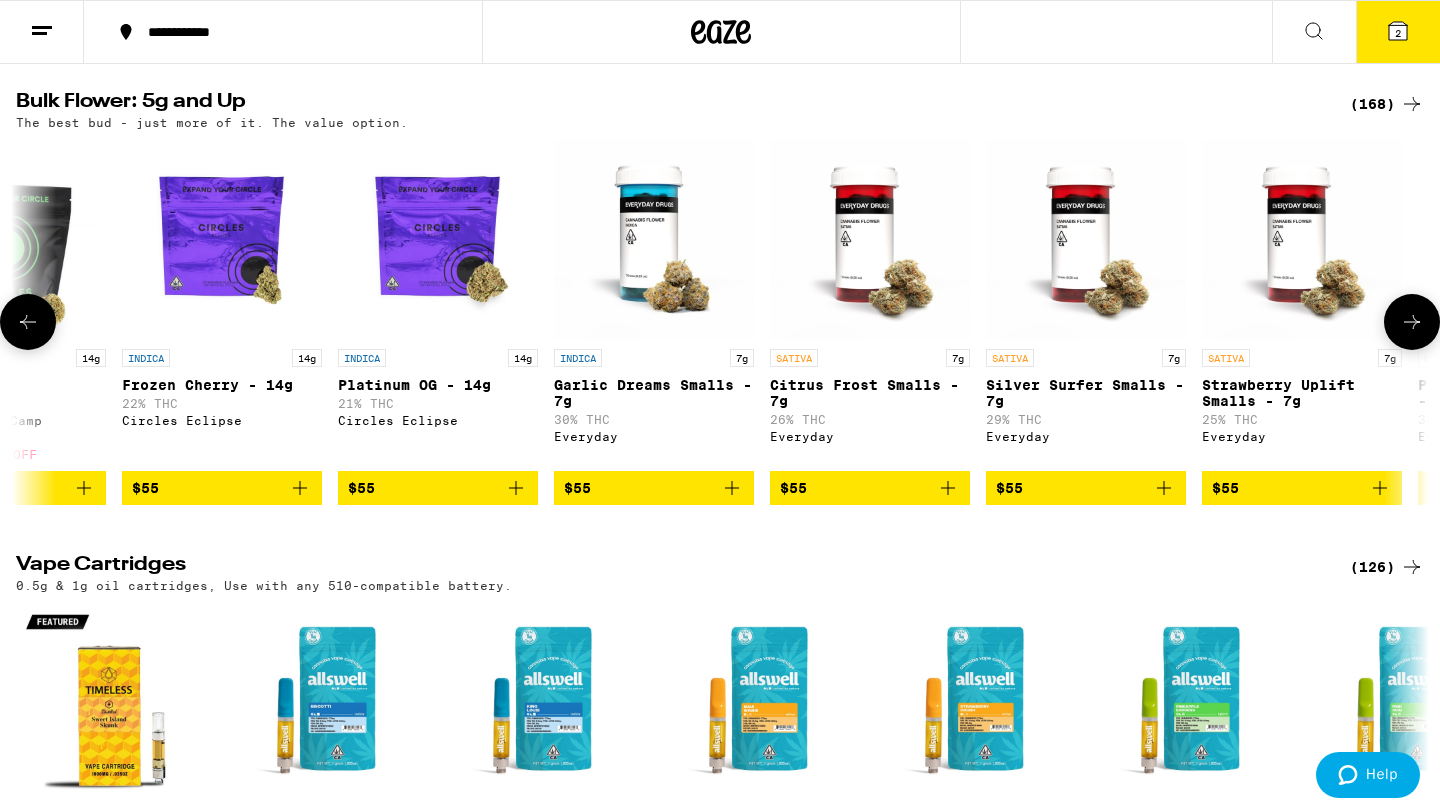 scroll, scrollTop: 0, scrollLeft: 15470, axis: horizontal 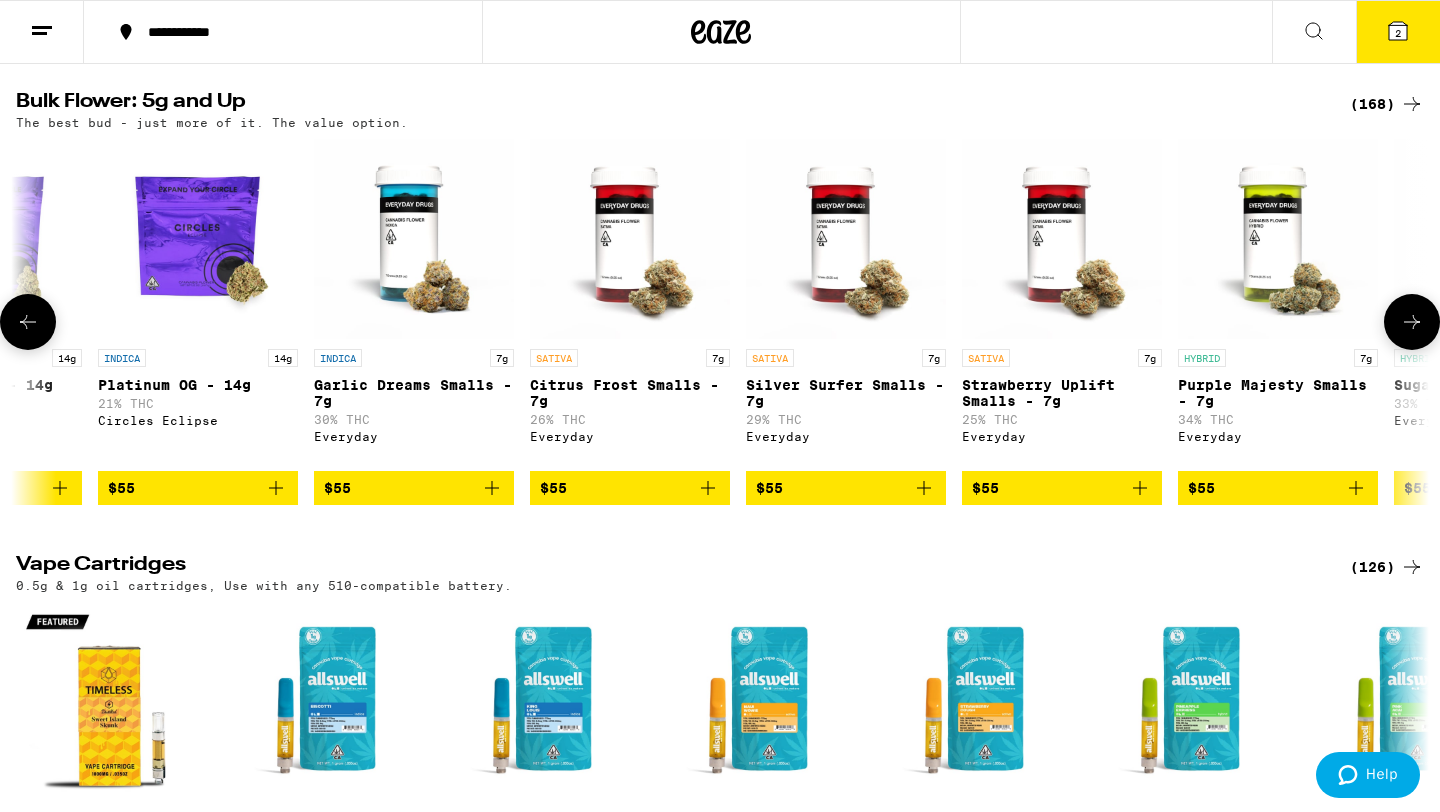click at bounding box center (1412, 322) 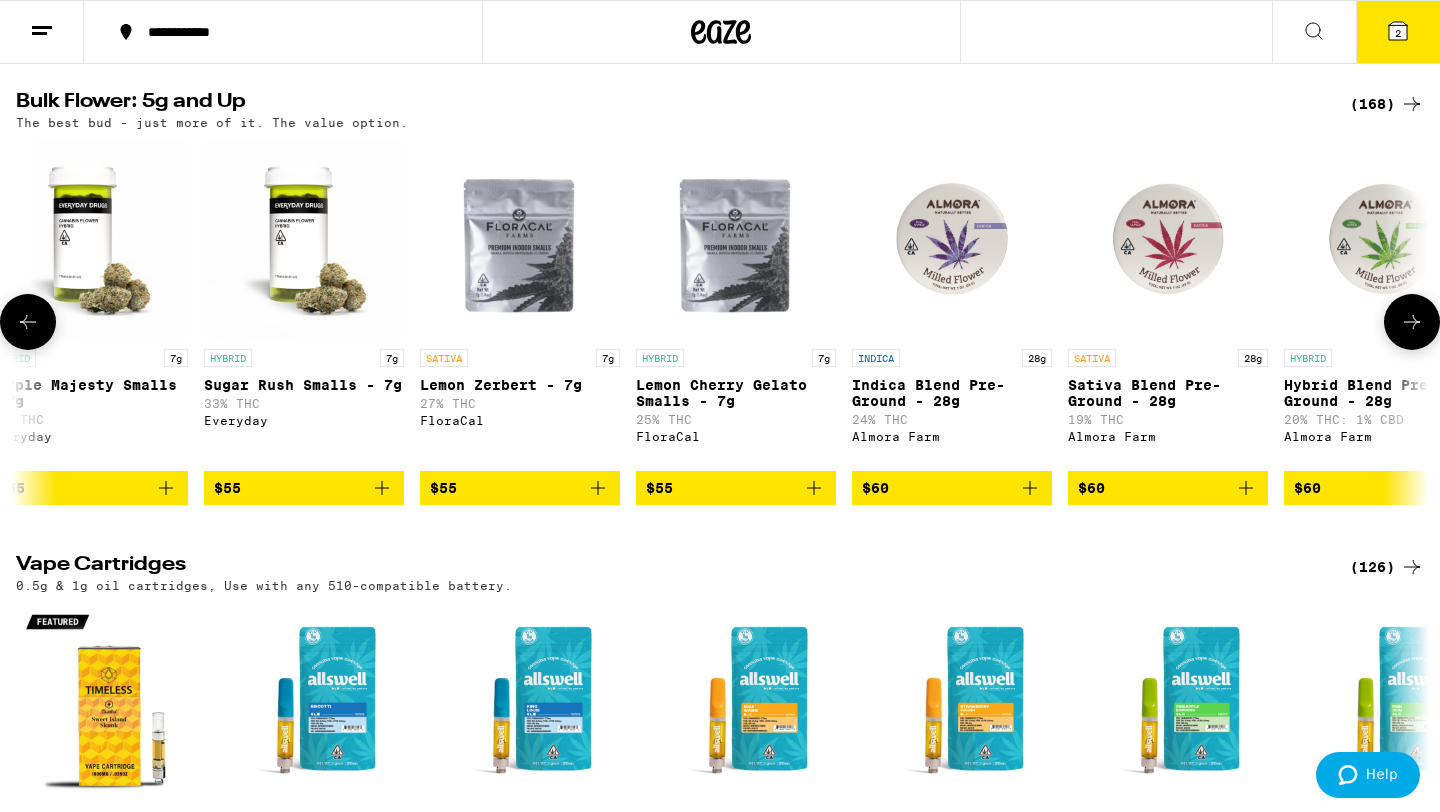 click at bounding box center [1412, 322] 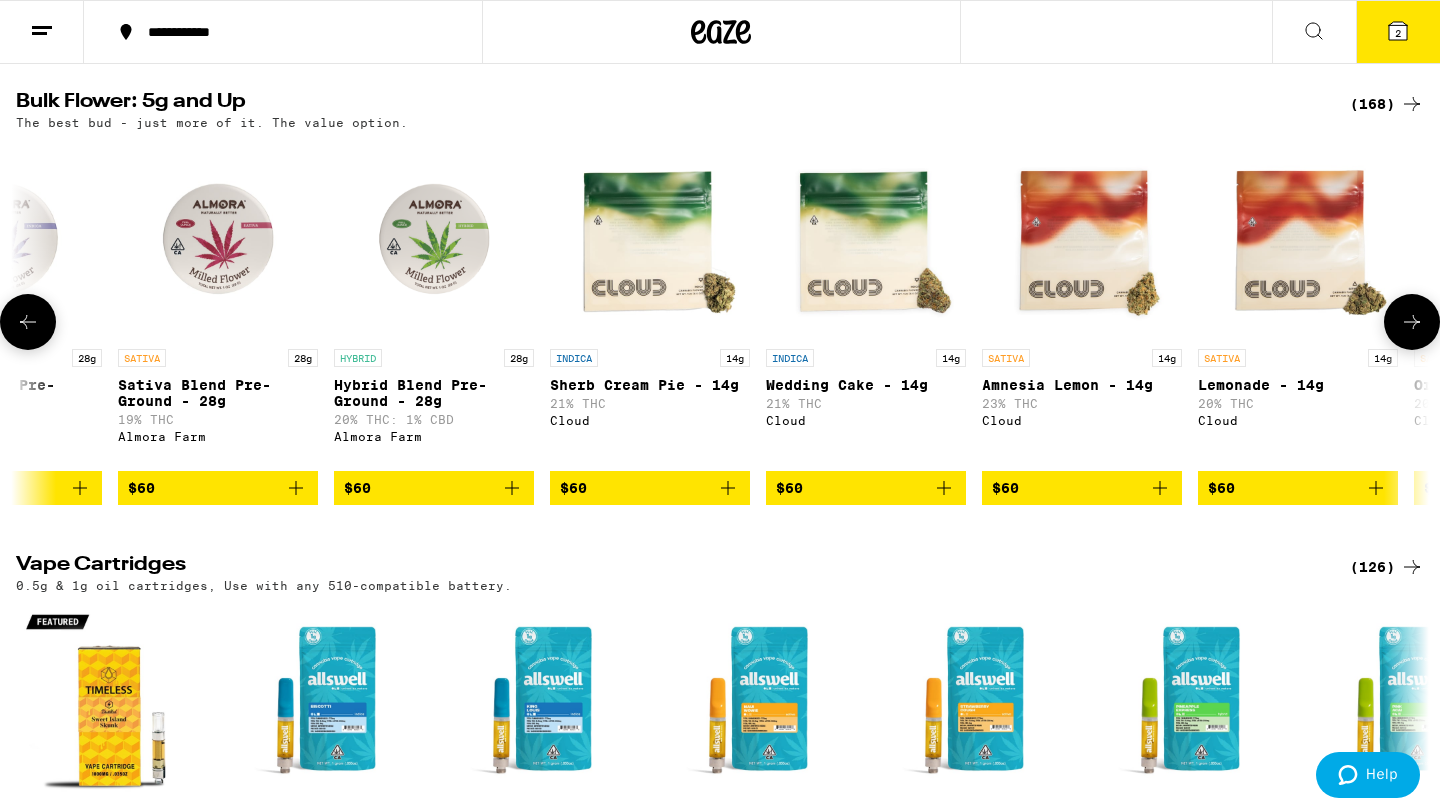 scroll, scrollTop: 0, scrollLeft: 17850, axis: horizontal 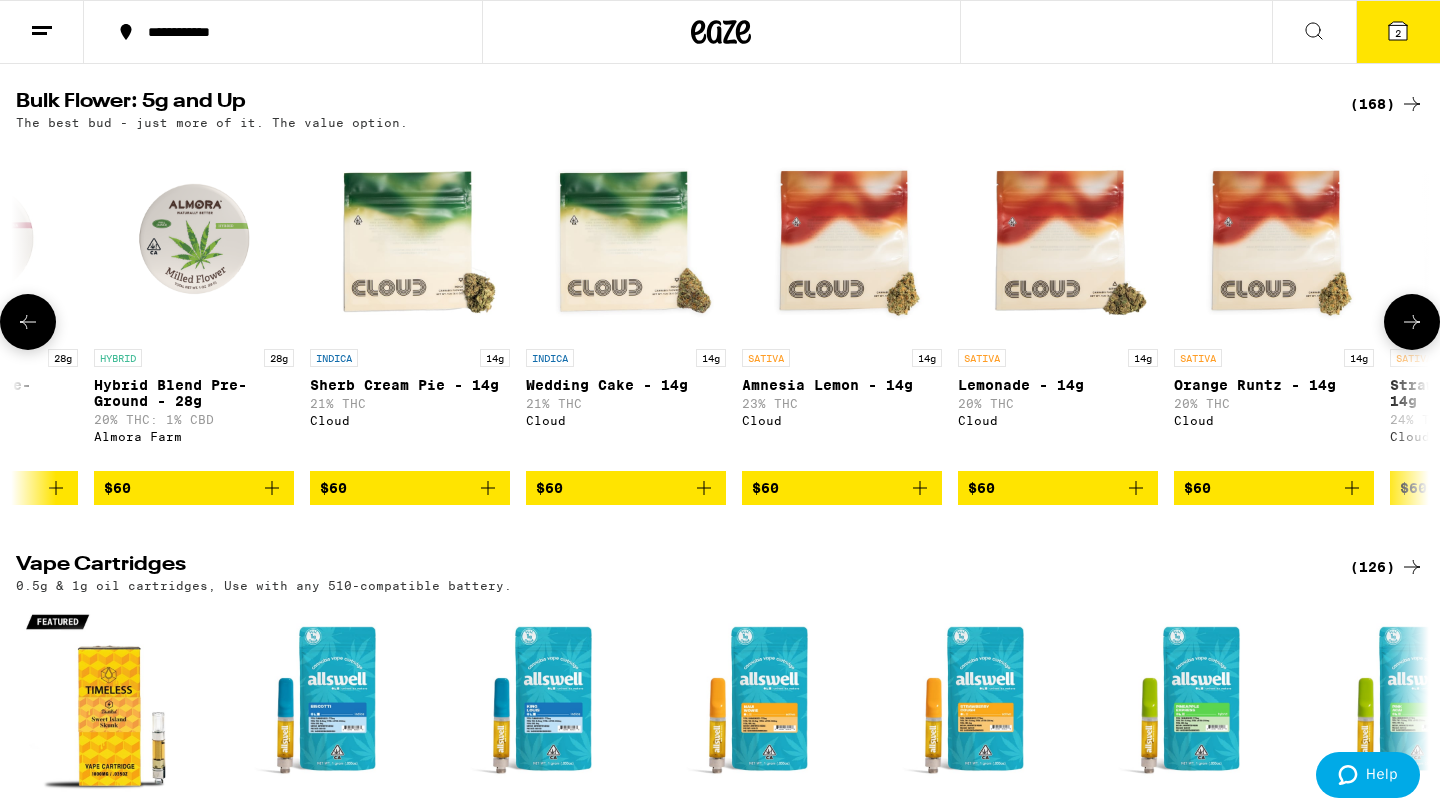 click at bounding box center [1412, 322] 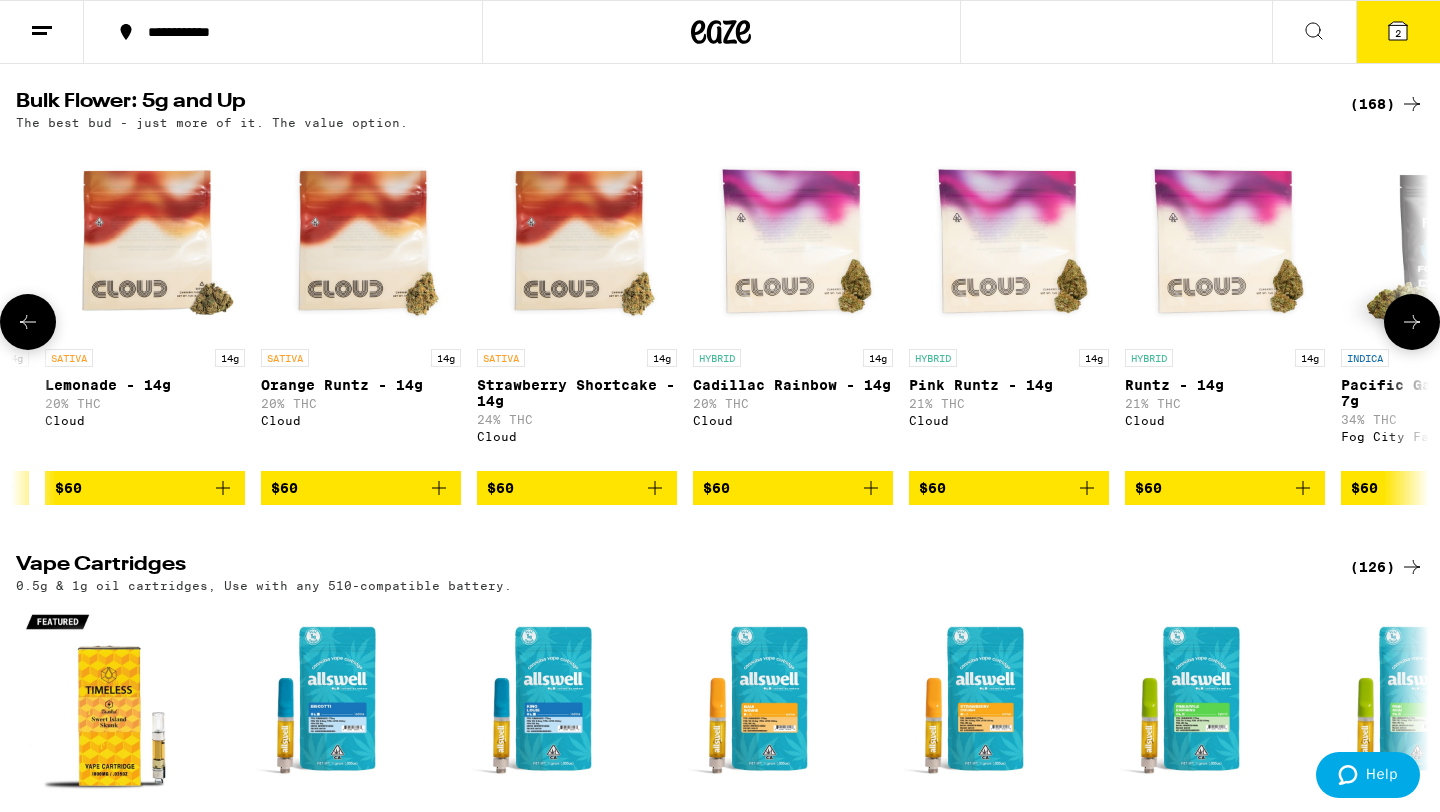 scroll, scrollTop: 0, scrollLeft: 19040, axis: horizontal 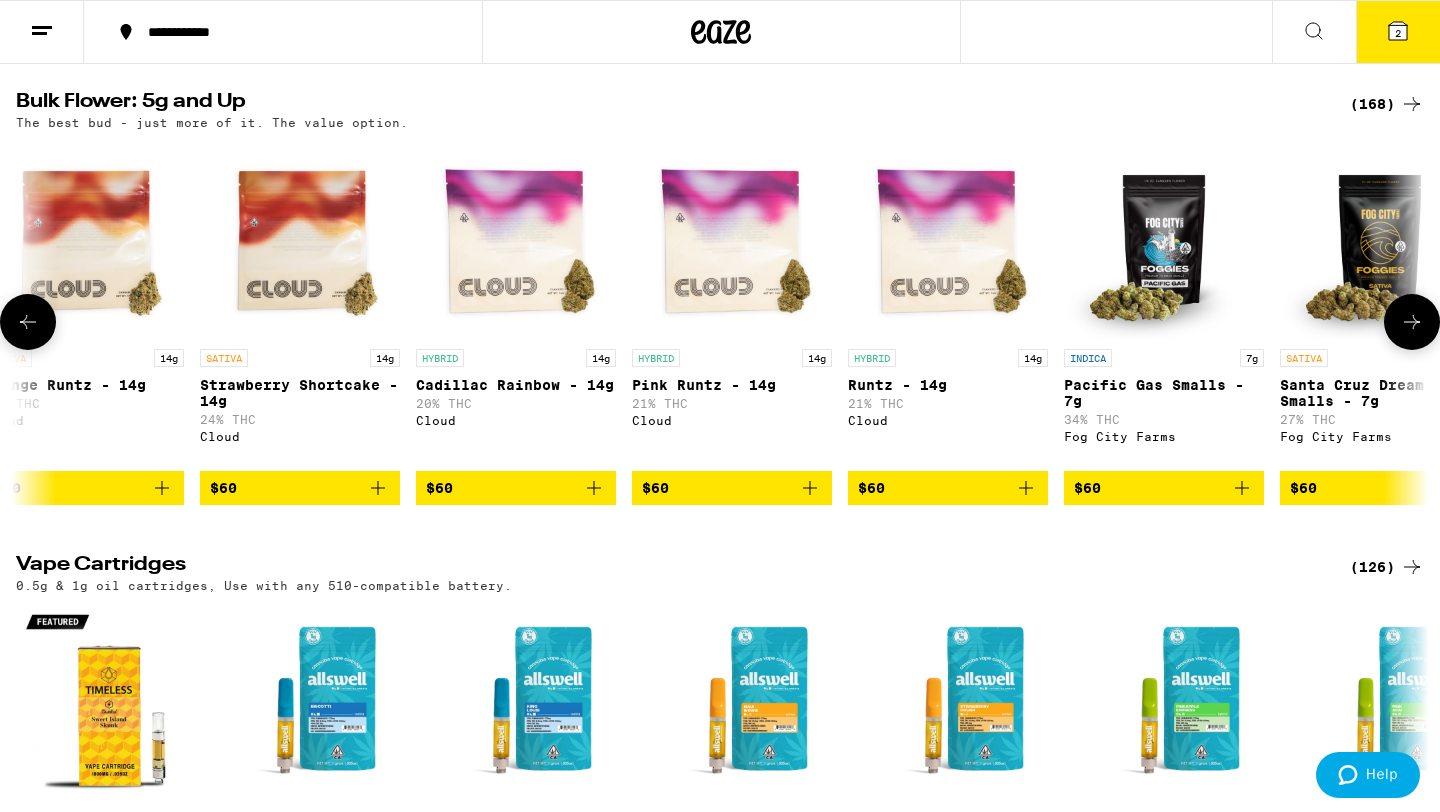 click at bounding box center (1412, 322) 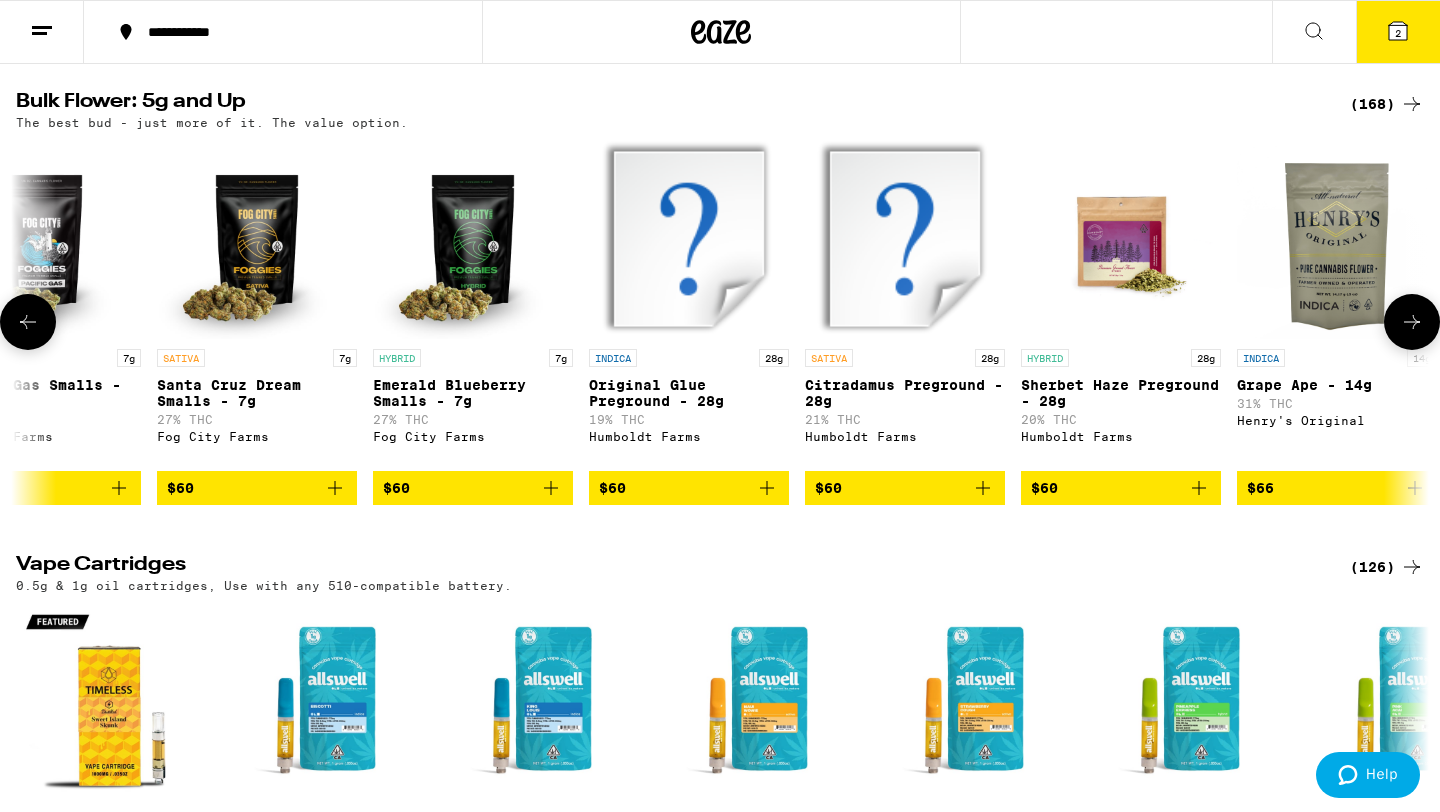 scroll, scrollTop: 0, scrollLeft: 20230, axis: horizontal 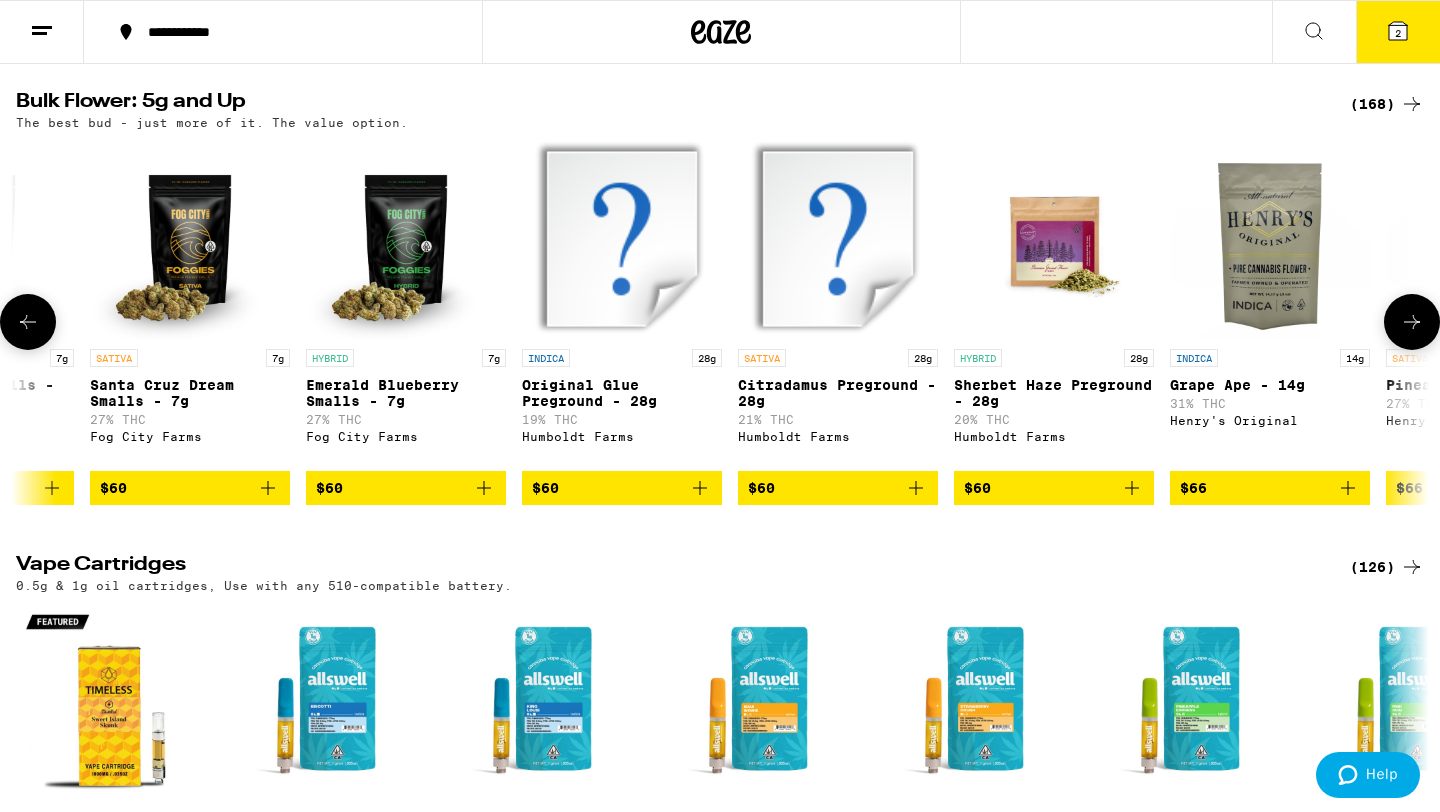 click at bounding box center [1412, 322] 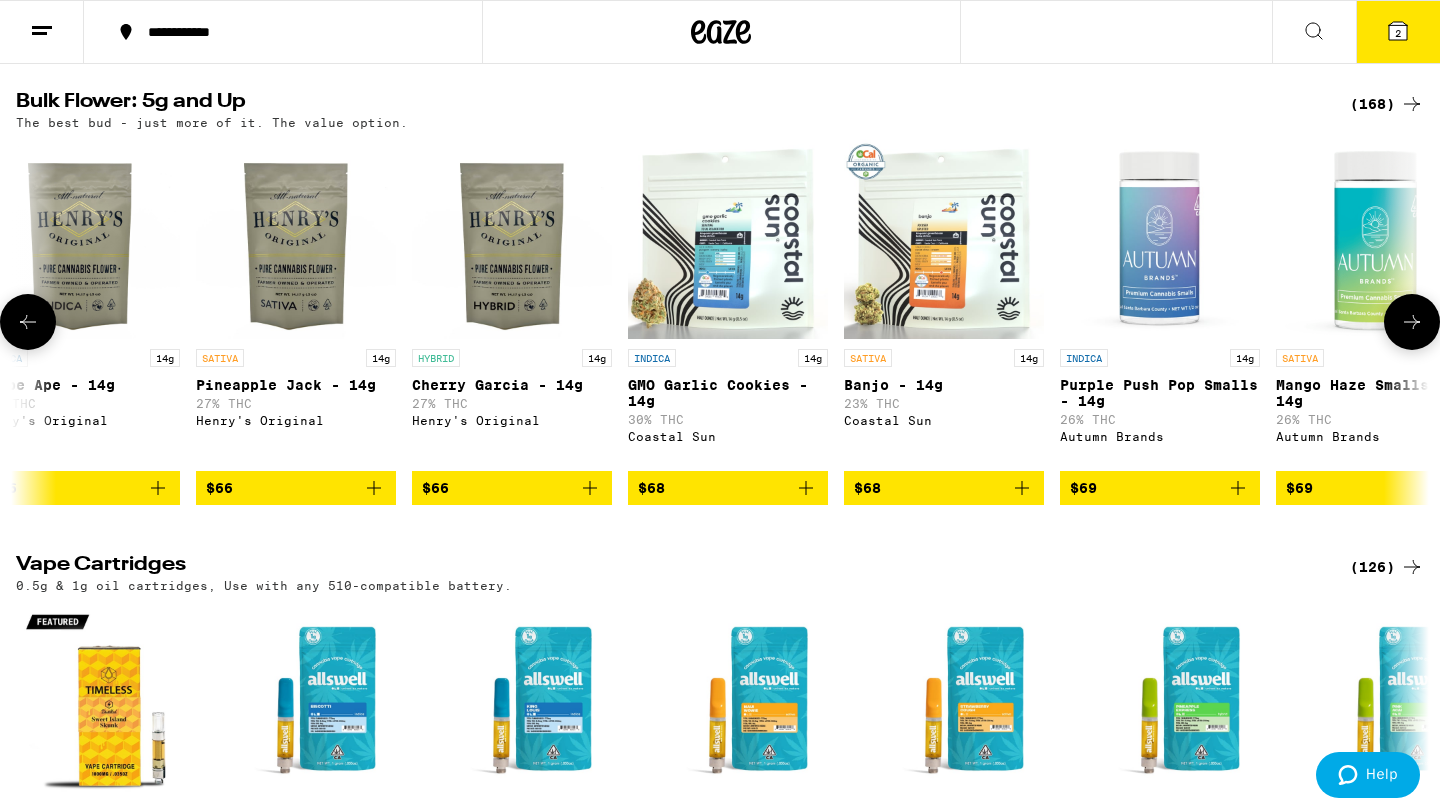 click at bounding box center (1412, 322) 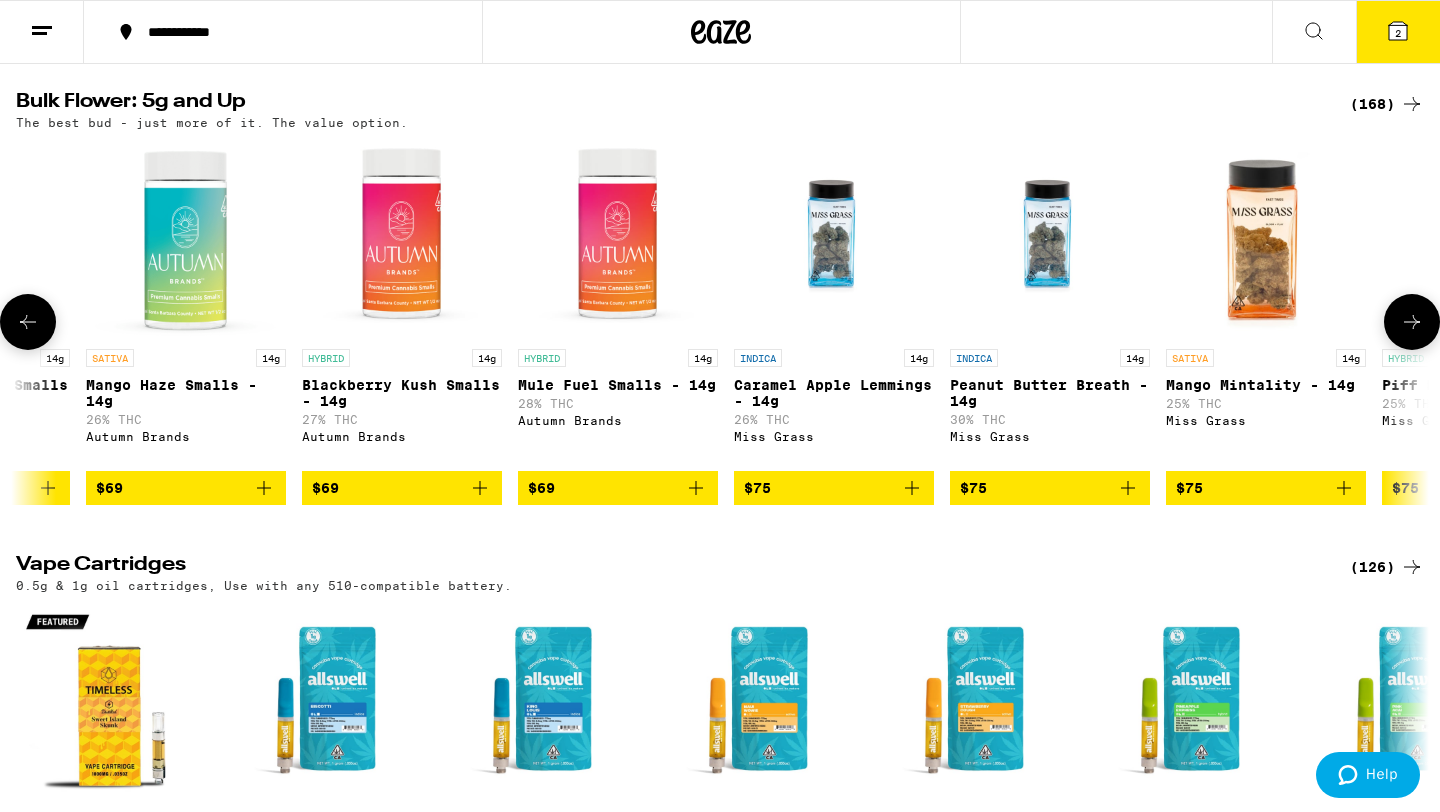 click at bounding box center (1412, 322) 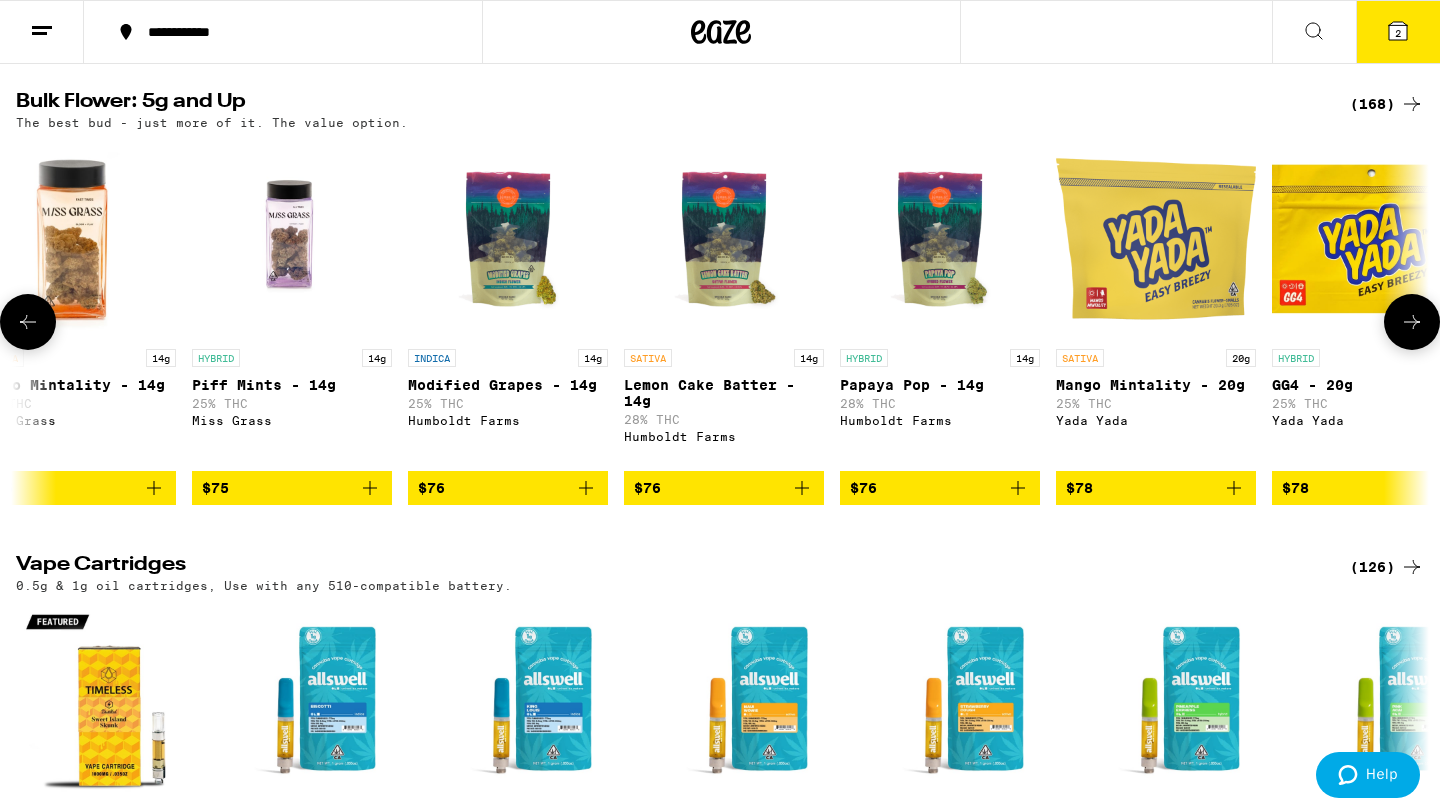 click at bounding box center (1412, 322) 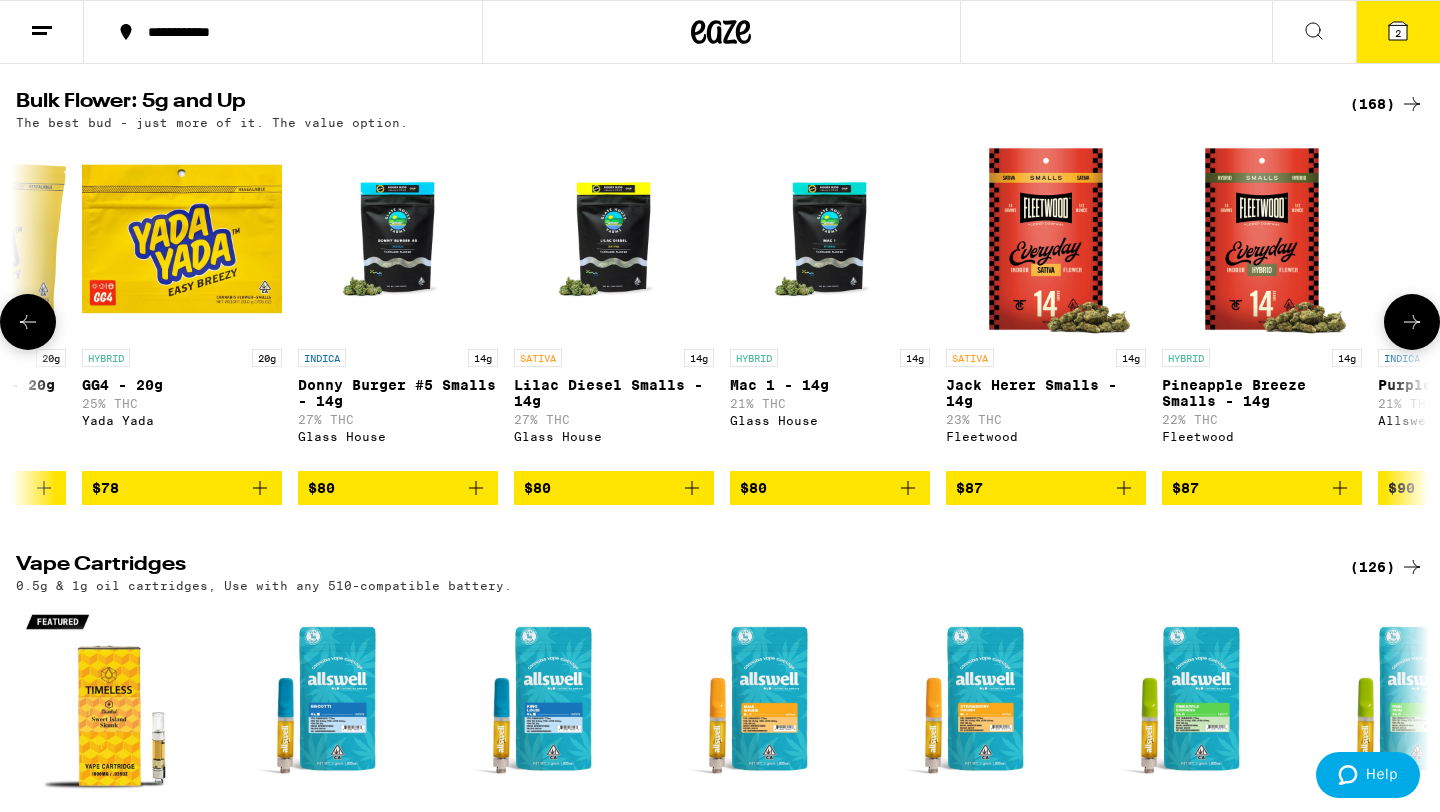 click at bounding box center (1412, 322) 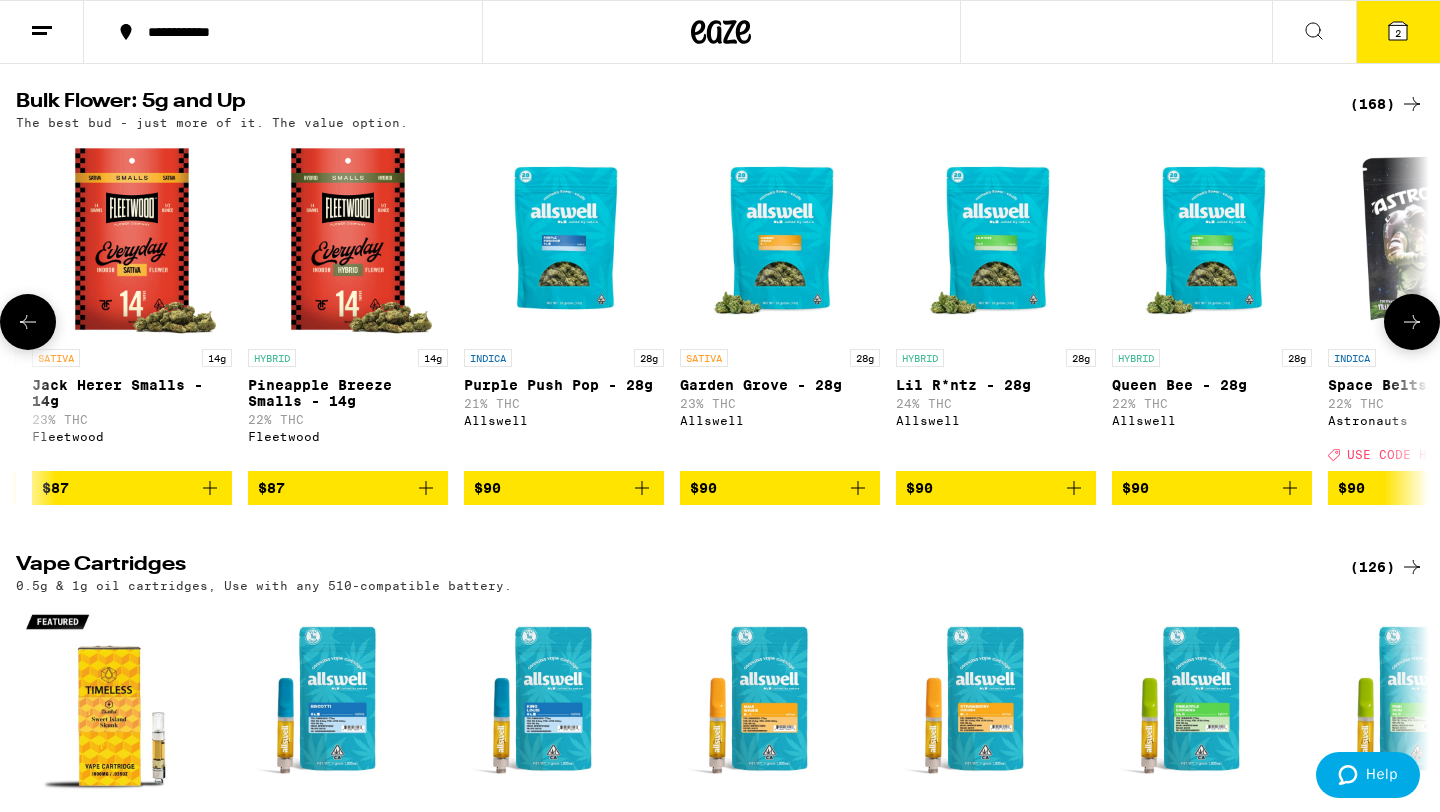 scroll, scrollTop: 0, scrollLeft: 26180, axis: horizontal 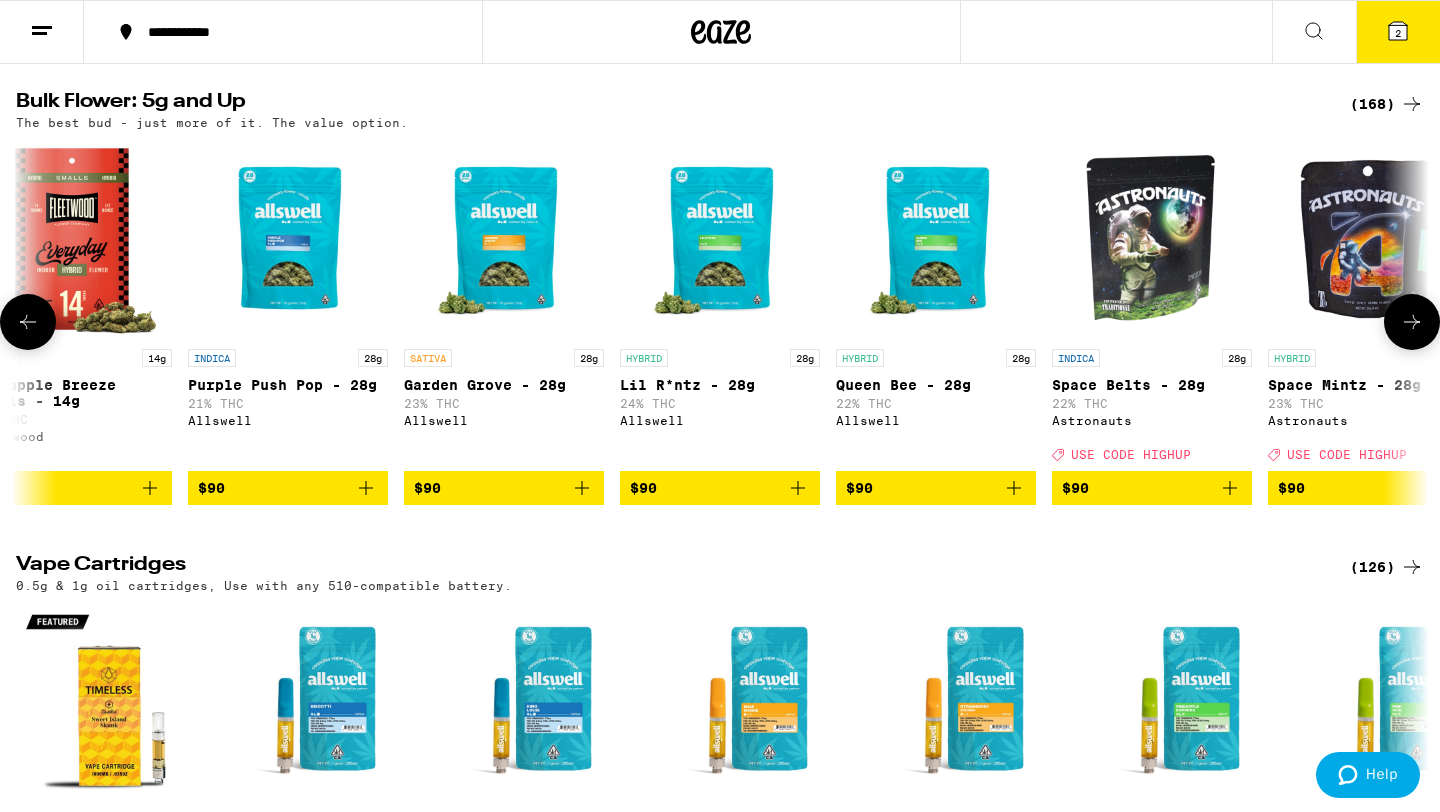 click at bounding box center [1412, 322] 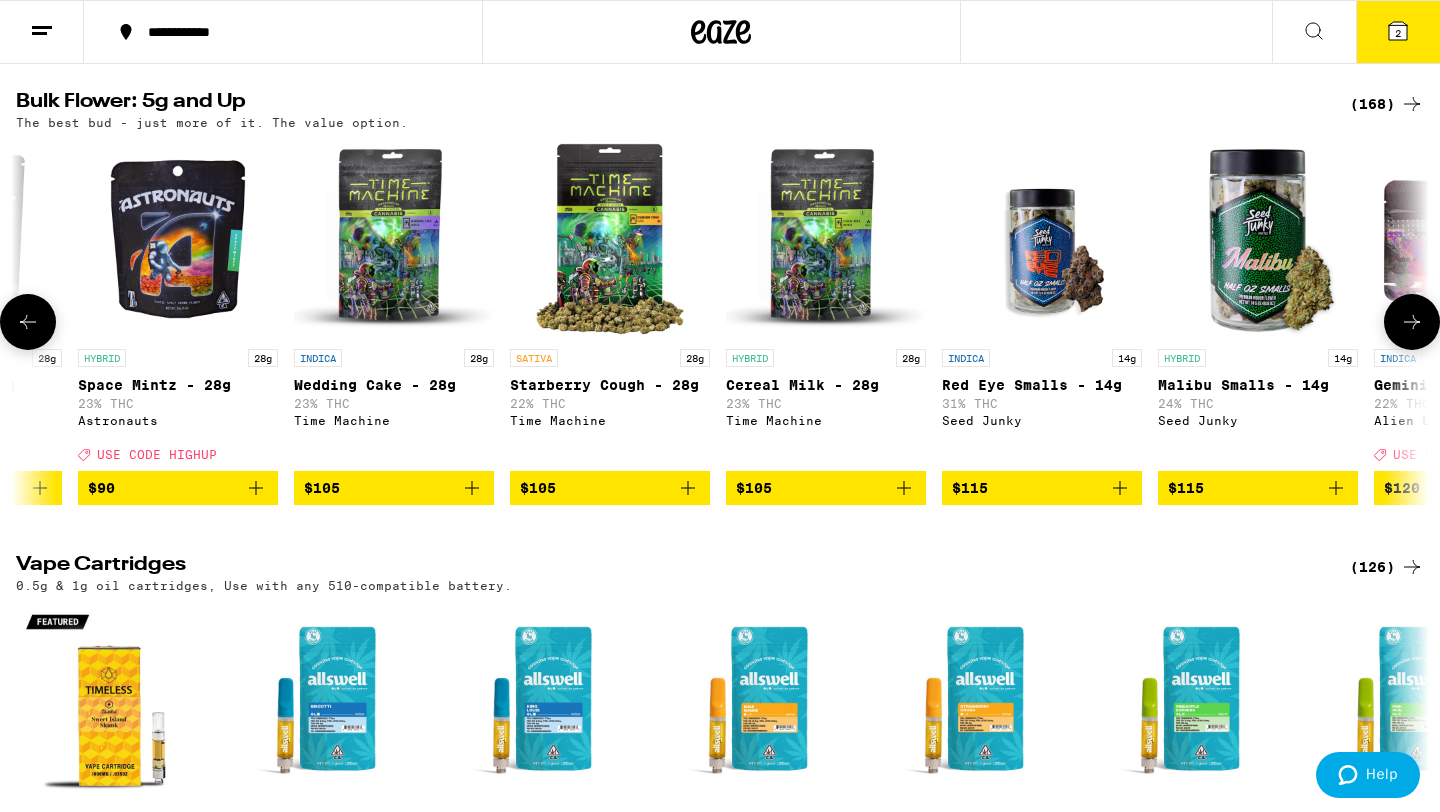 click at bounding box center [1412, 322] 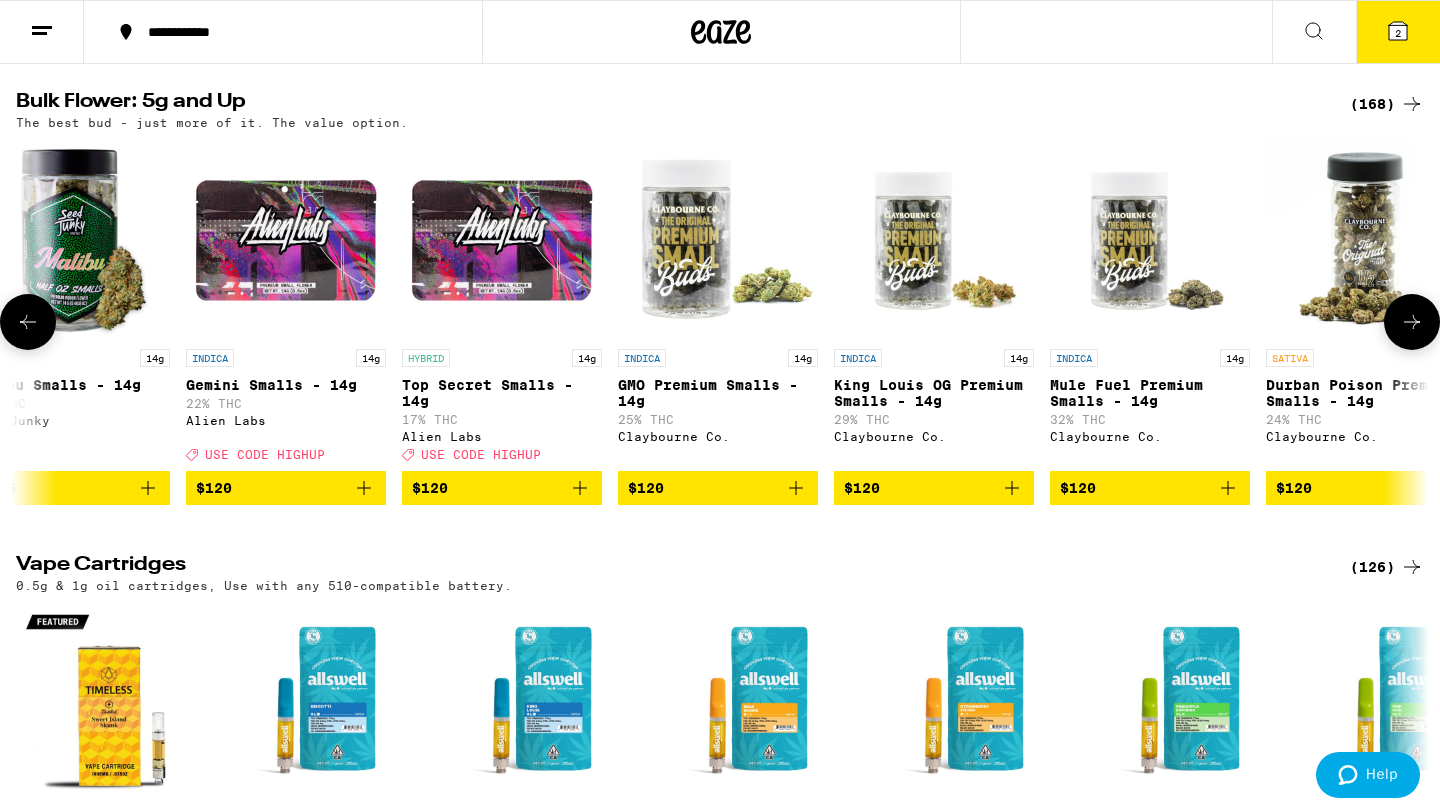 scroll, scrollTop: 0, scrollLeft: 28560, axis: horizontal 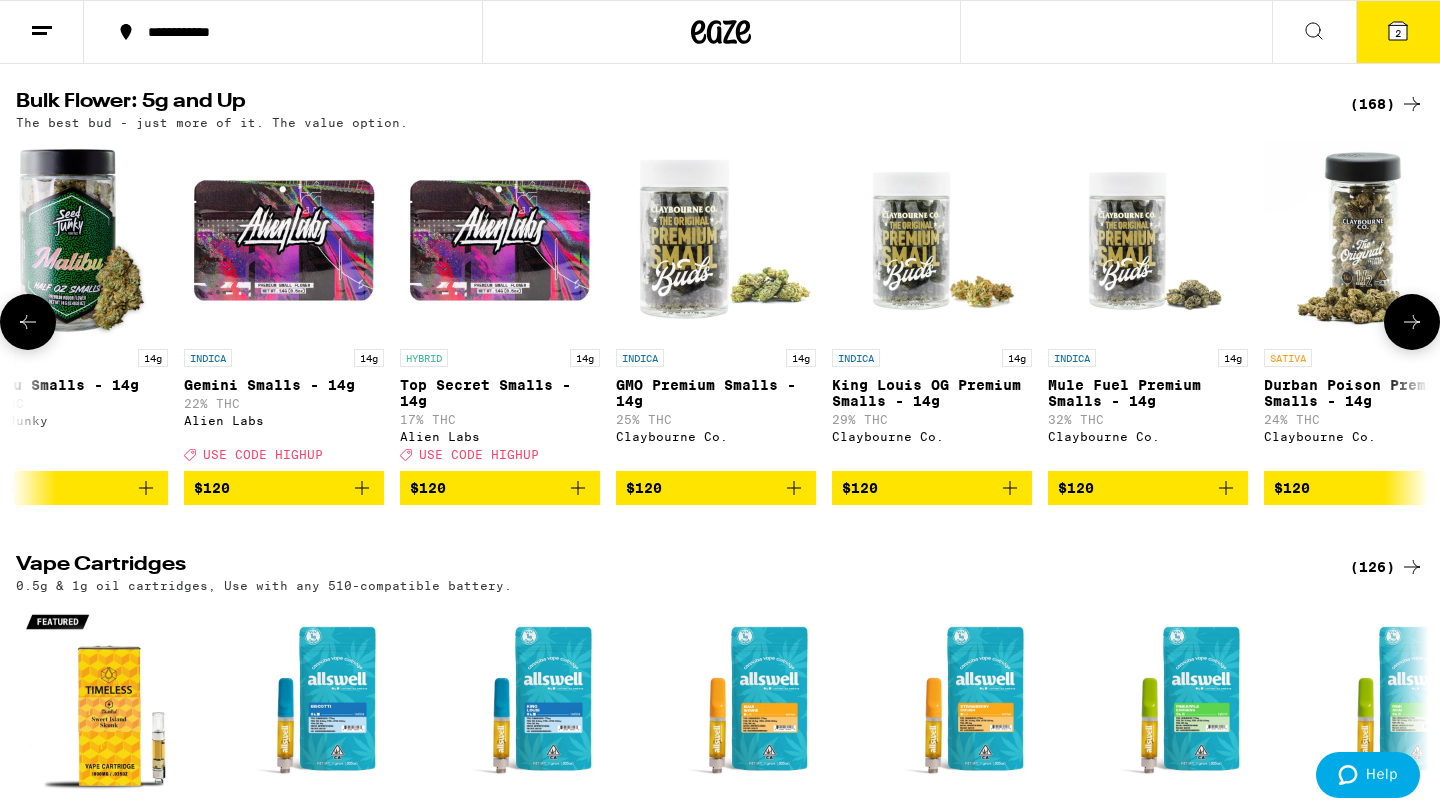 click at bounding box center (1412, 322) 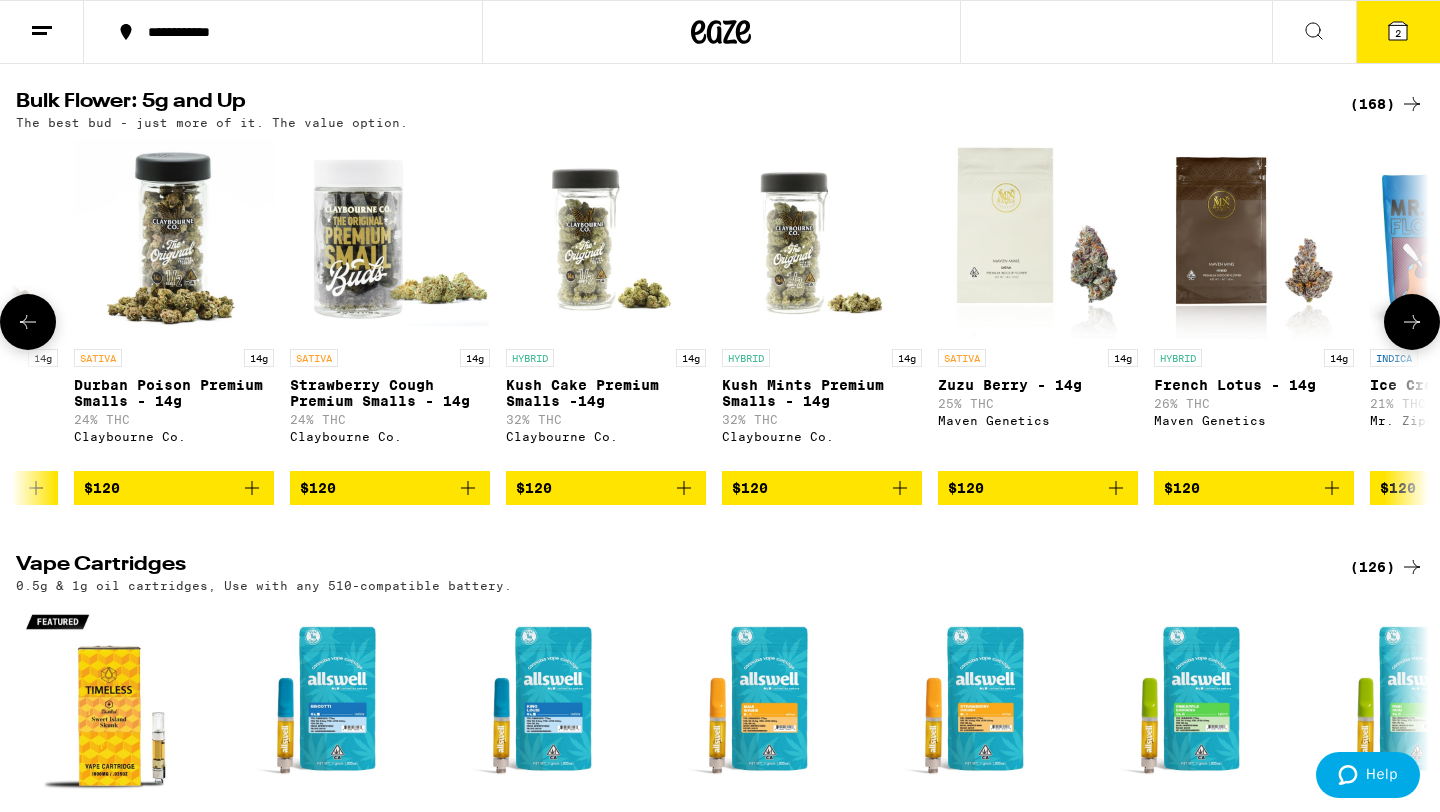 click at bounding box center [1412, 322] 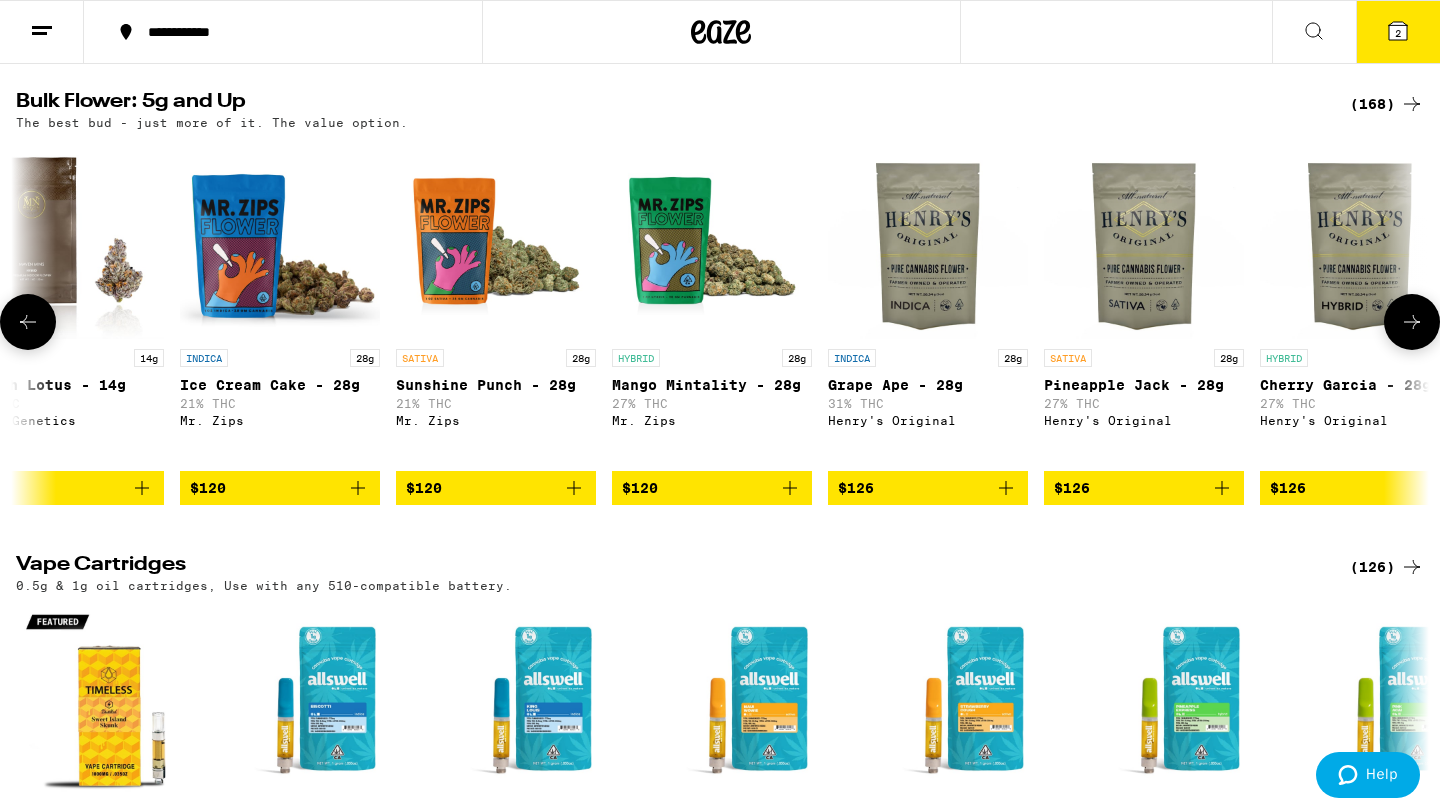 click at bounding box center (1412, 322) 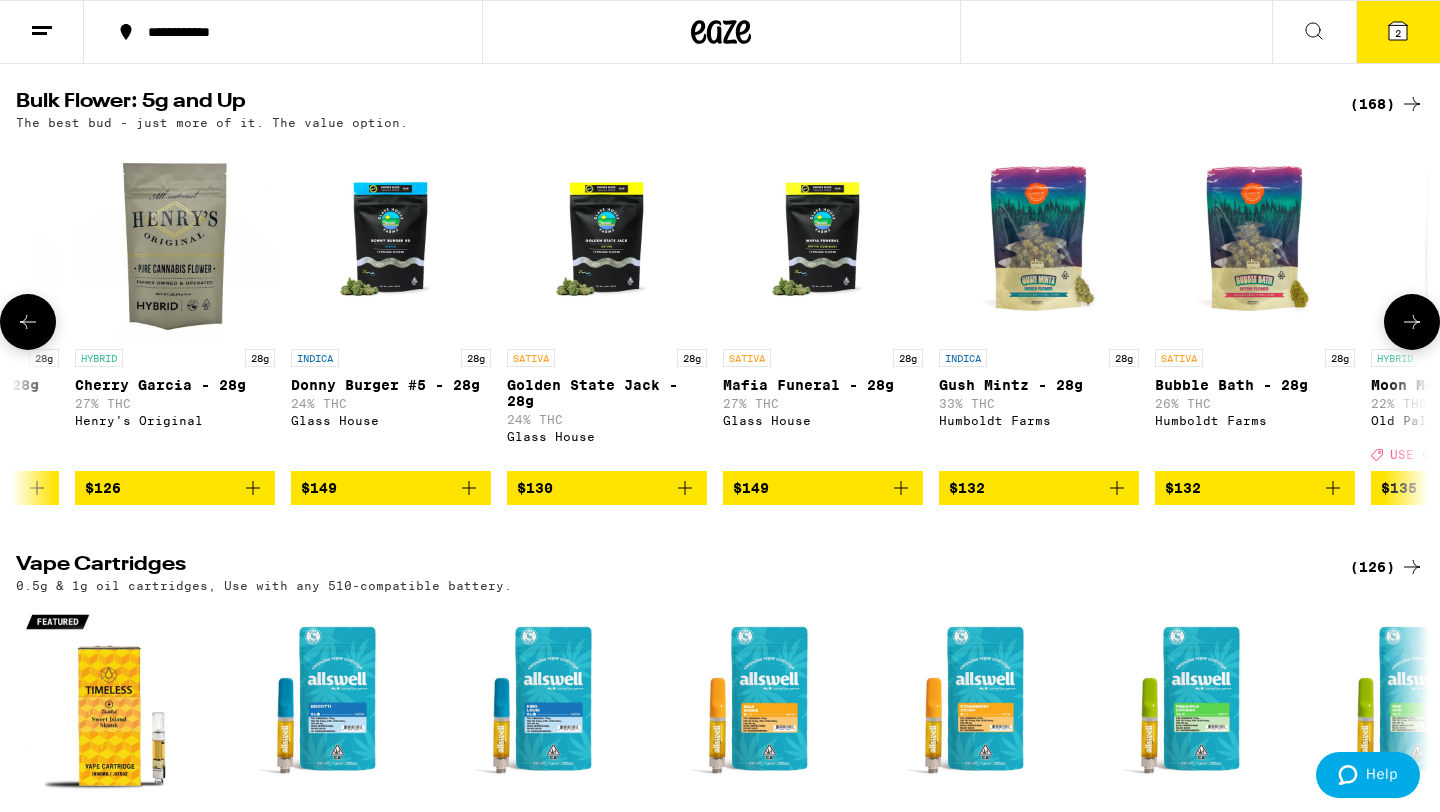 scroll, scrollTop: 0, scrollLeft: 32130, axis: horizontal 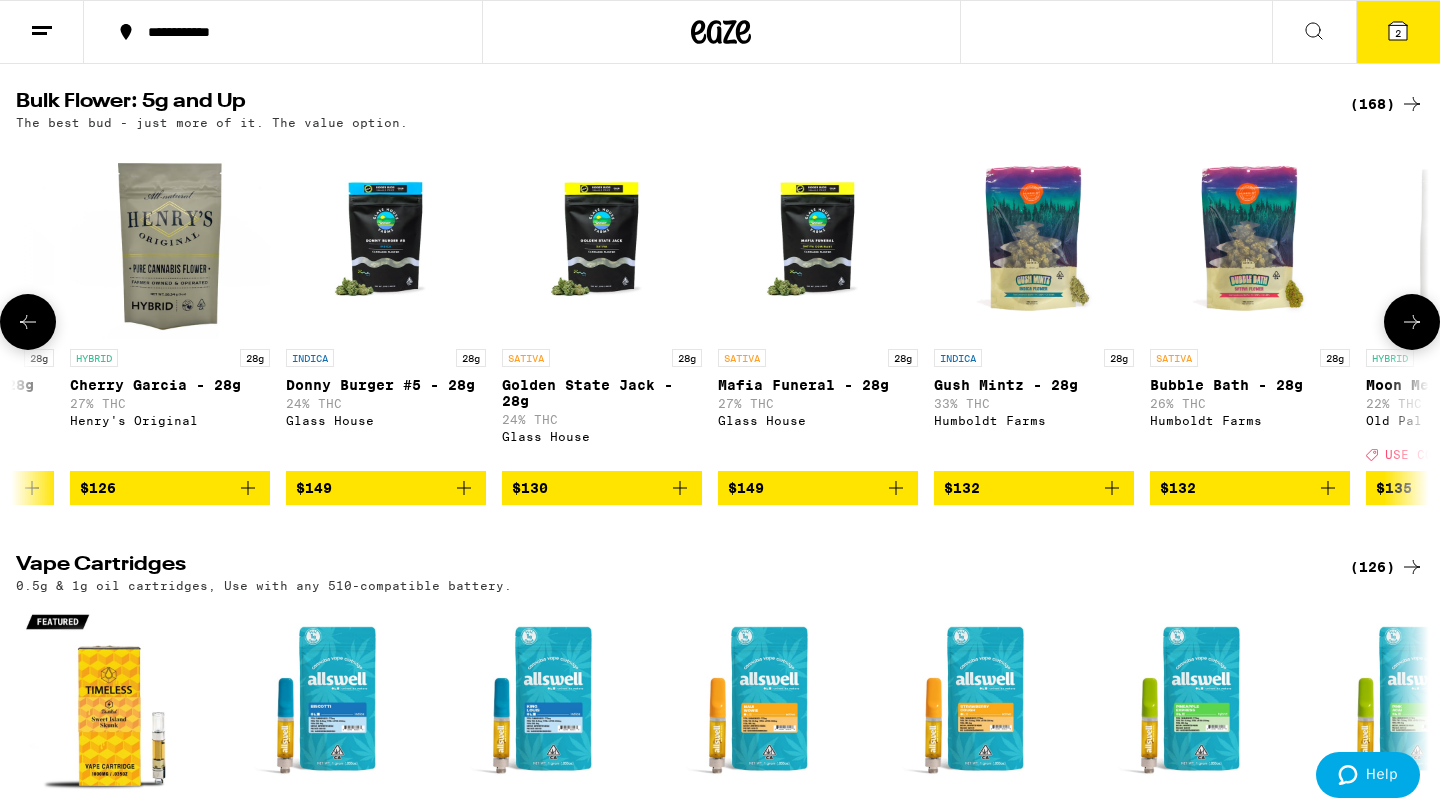 click at bounding box center [1412, 322] 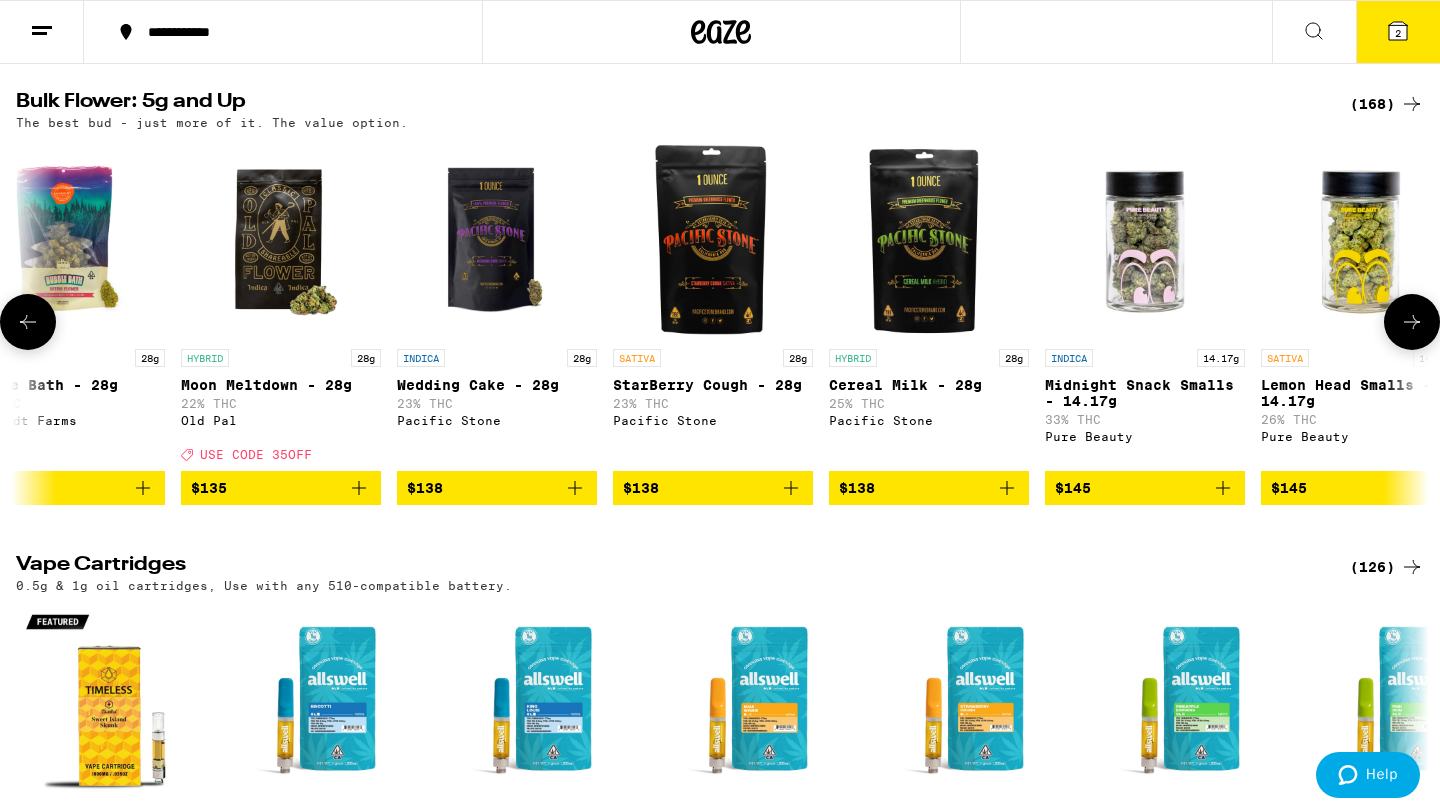scroll, scrollTop: 0, scrollLeft: 33320, axis: horizontal 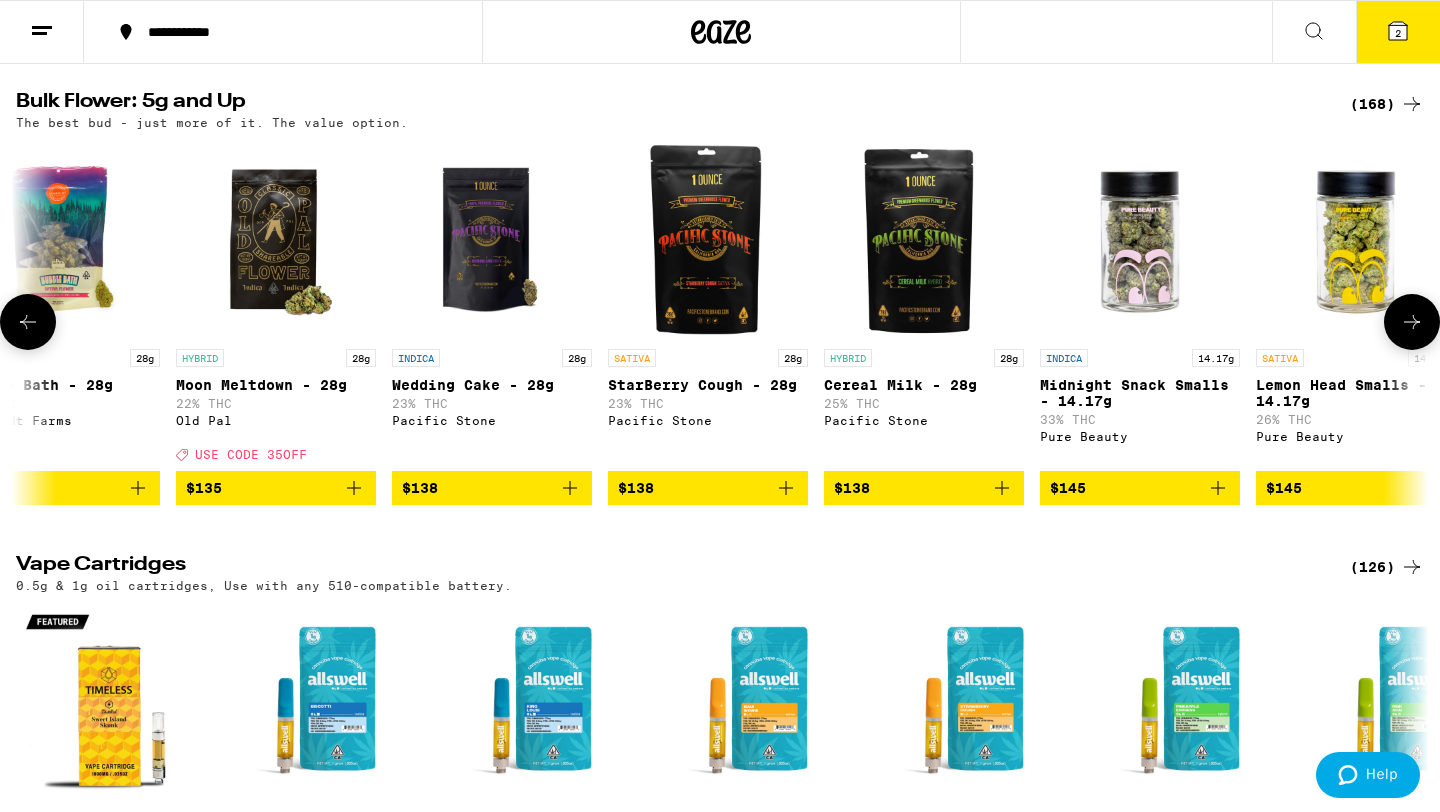 click at bounding box center [1412, 322] 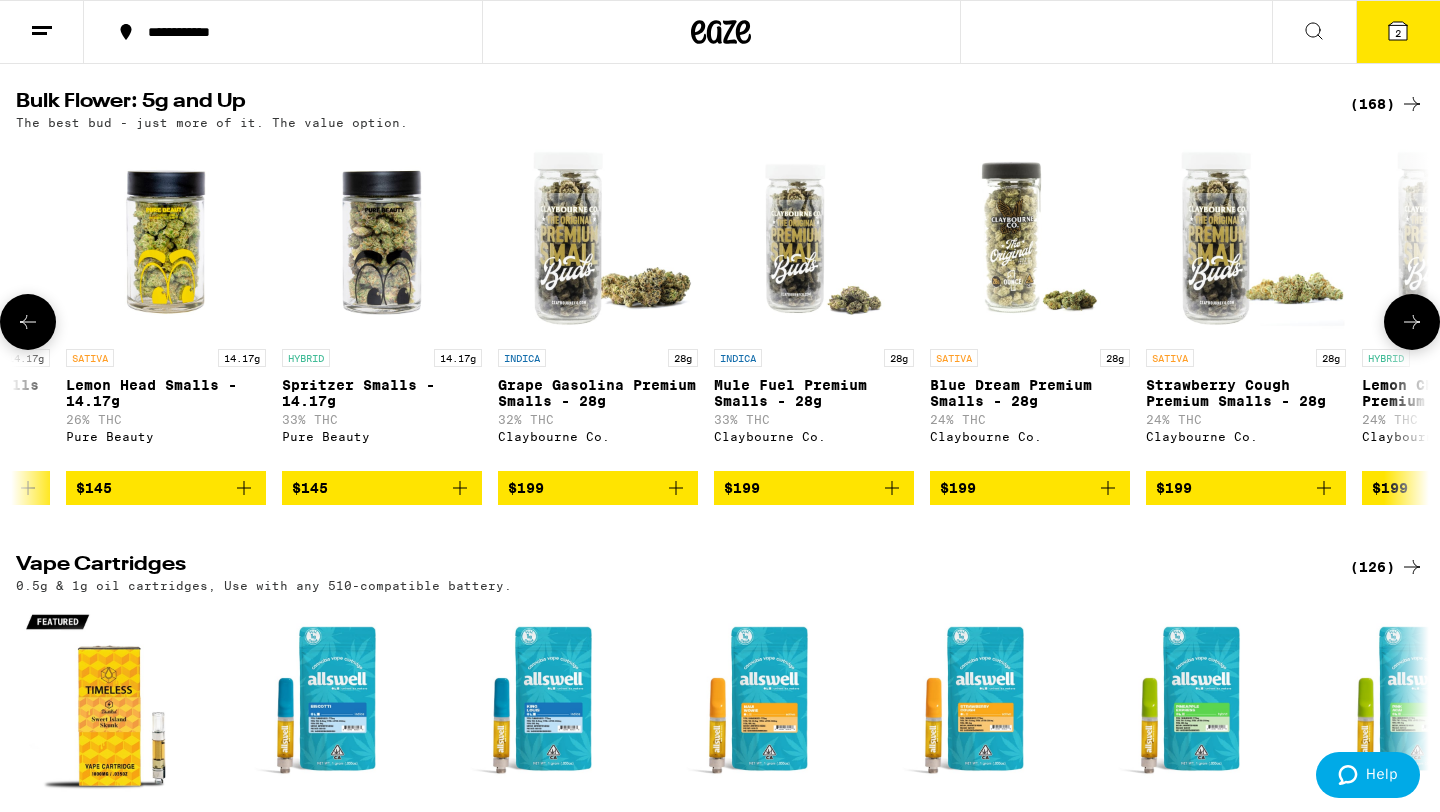 click at bounding box center [1412, 322] 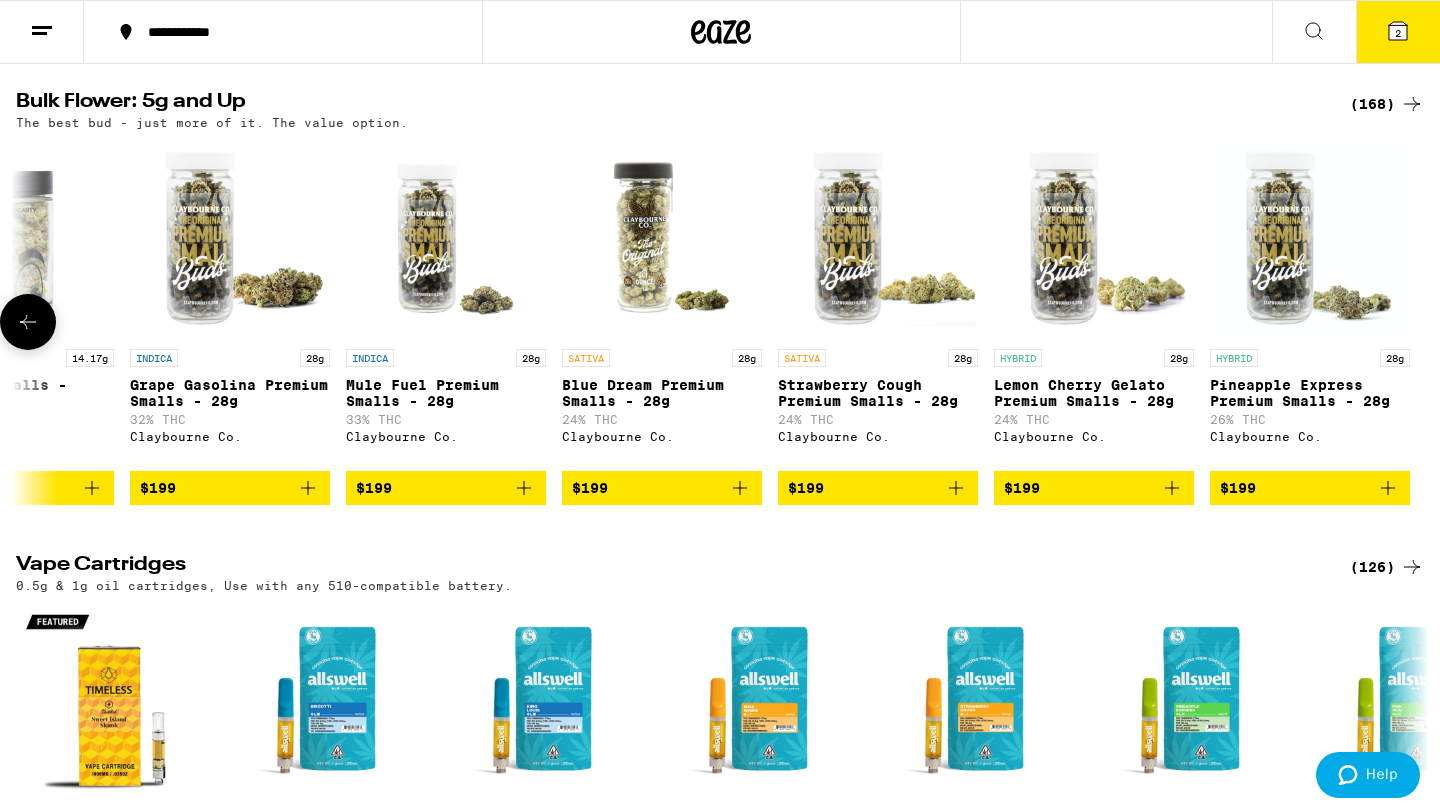 scroll, scrollTop: 0, scrollLeft: 34880, axis: horizontal 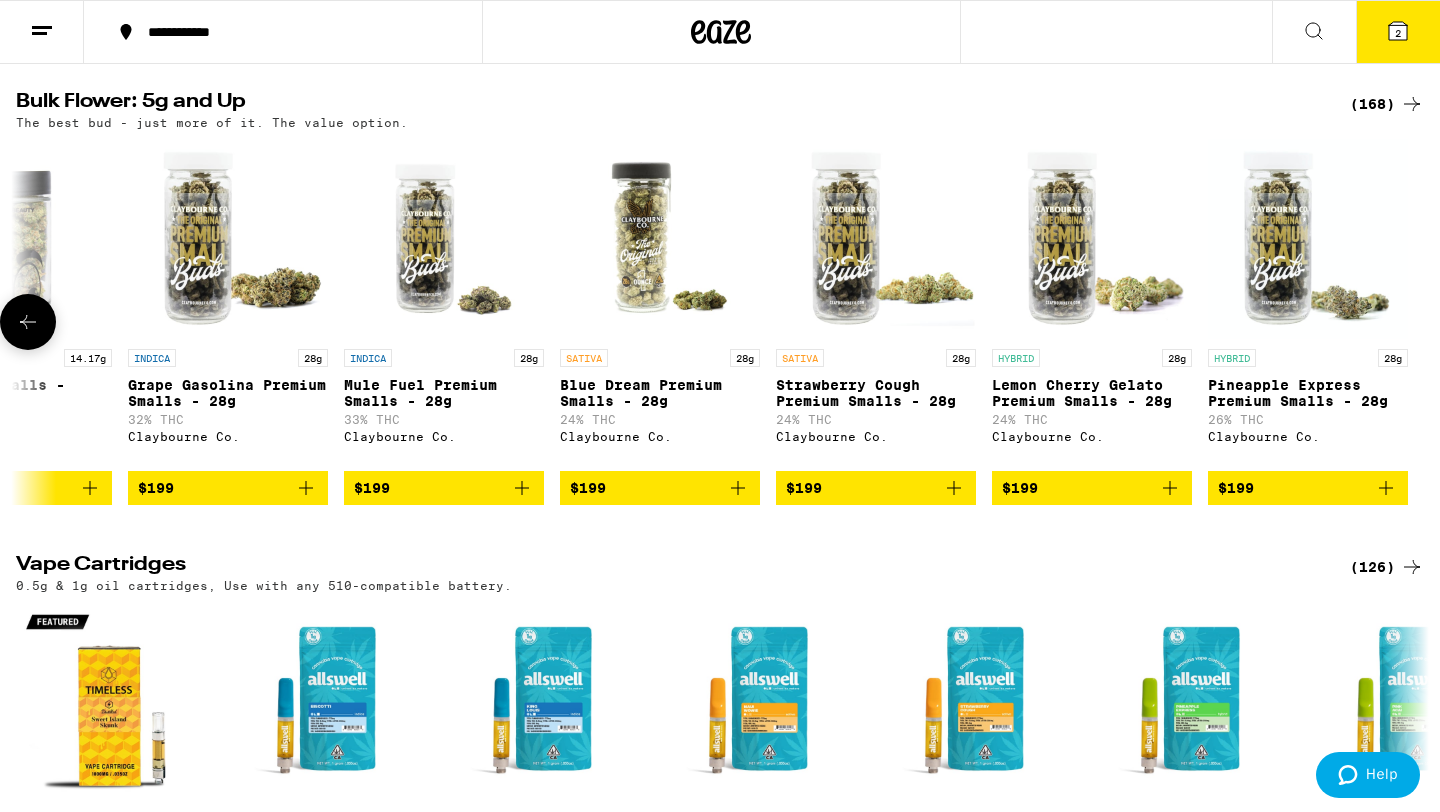 click 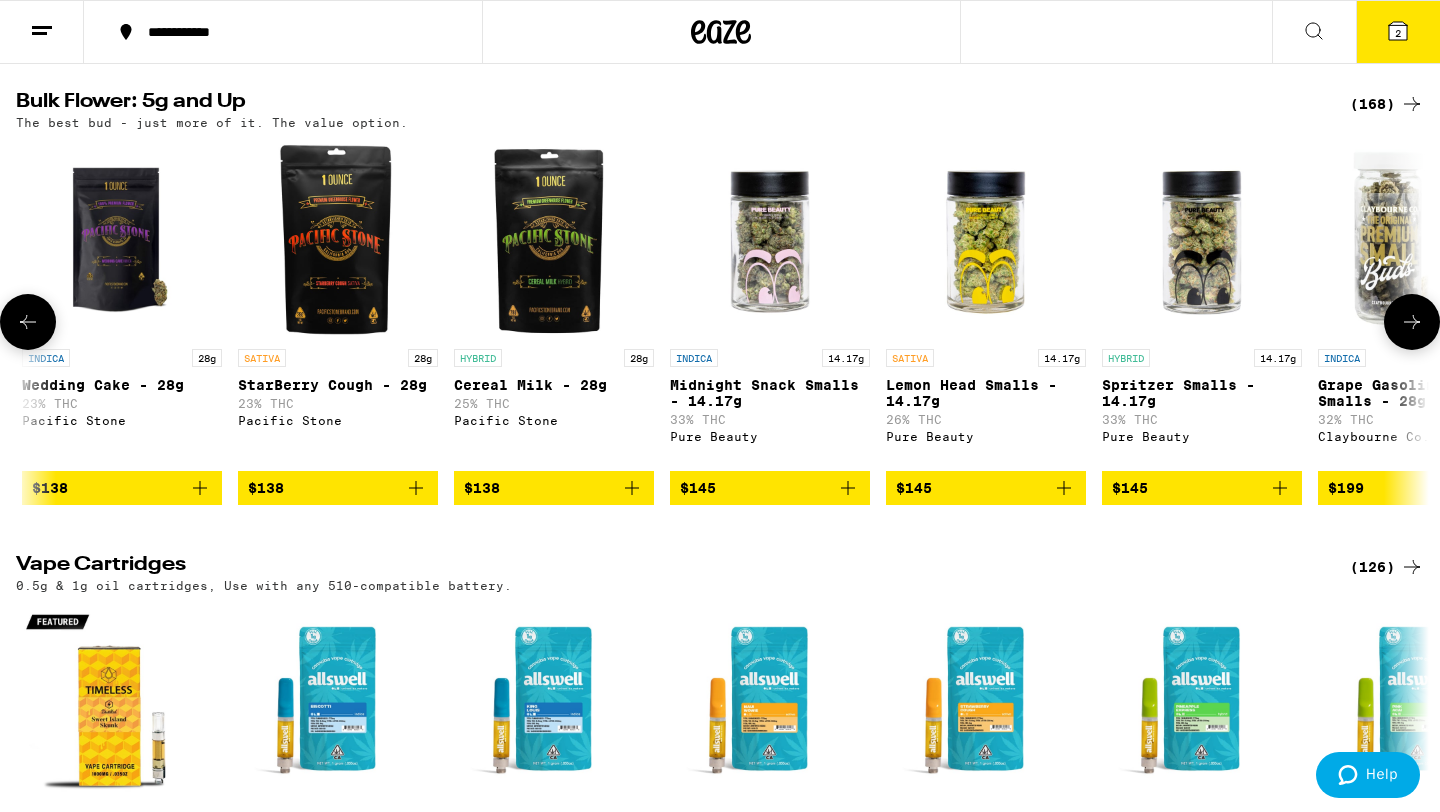 click 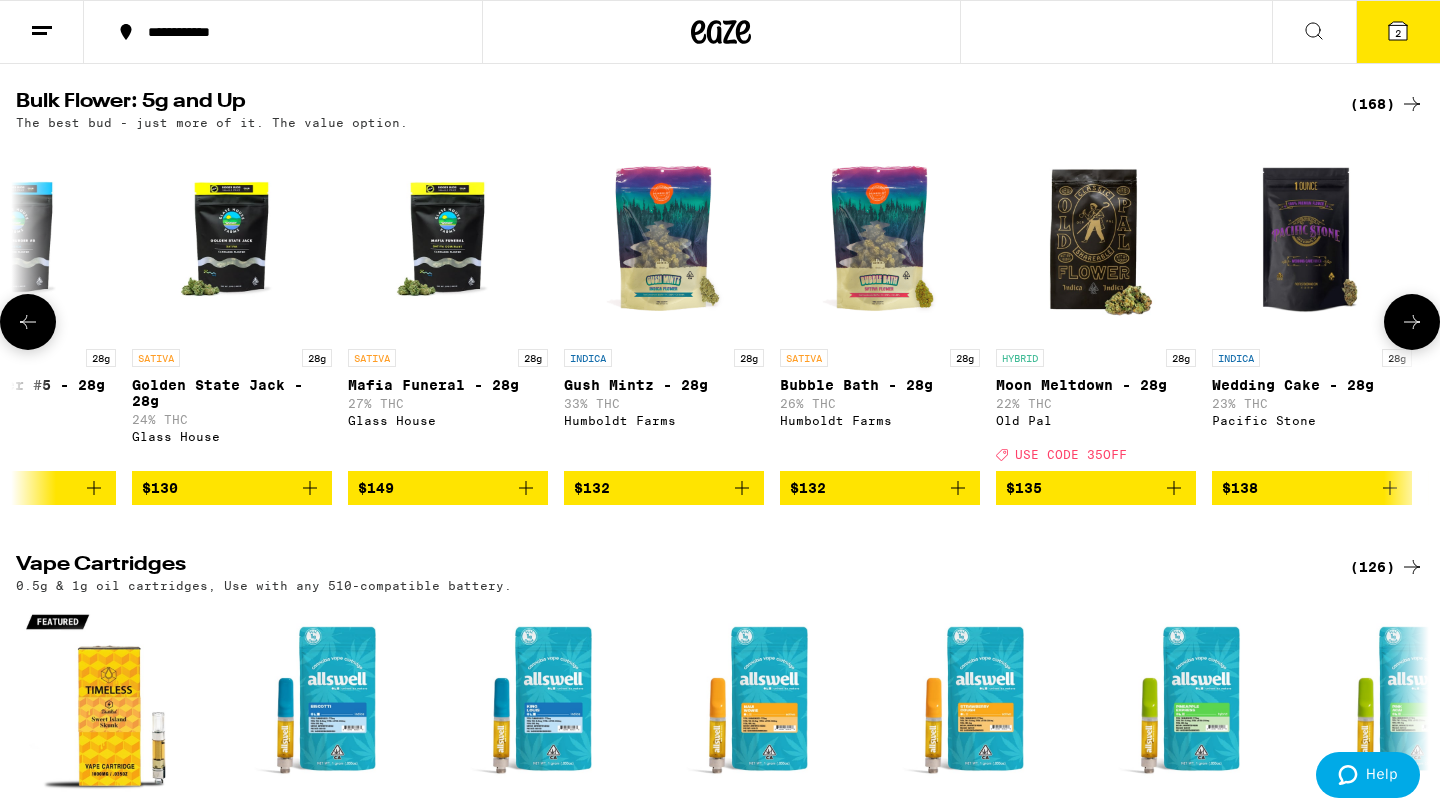click 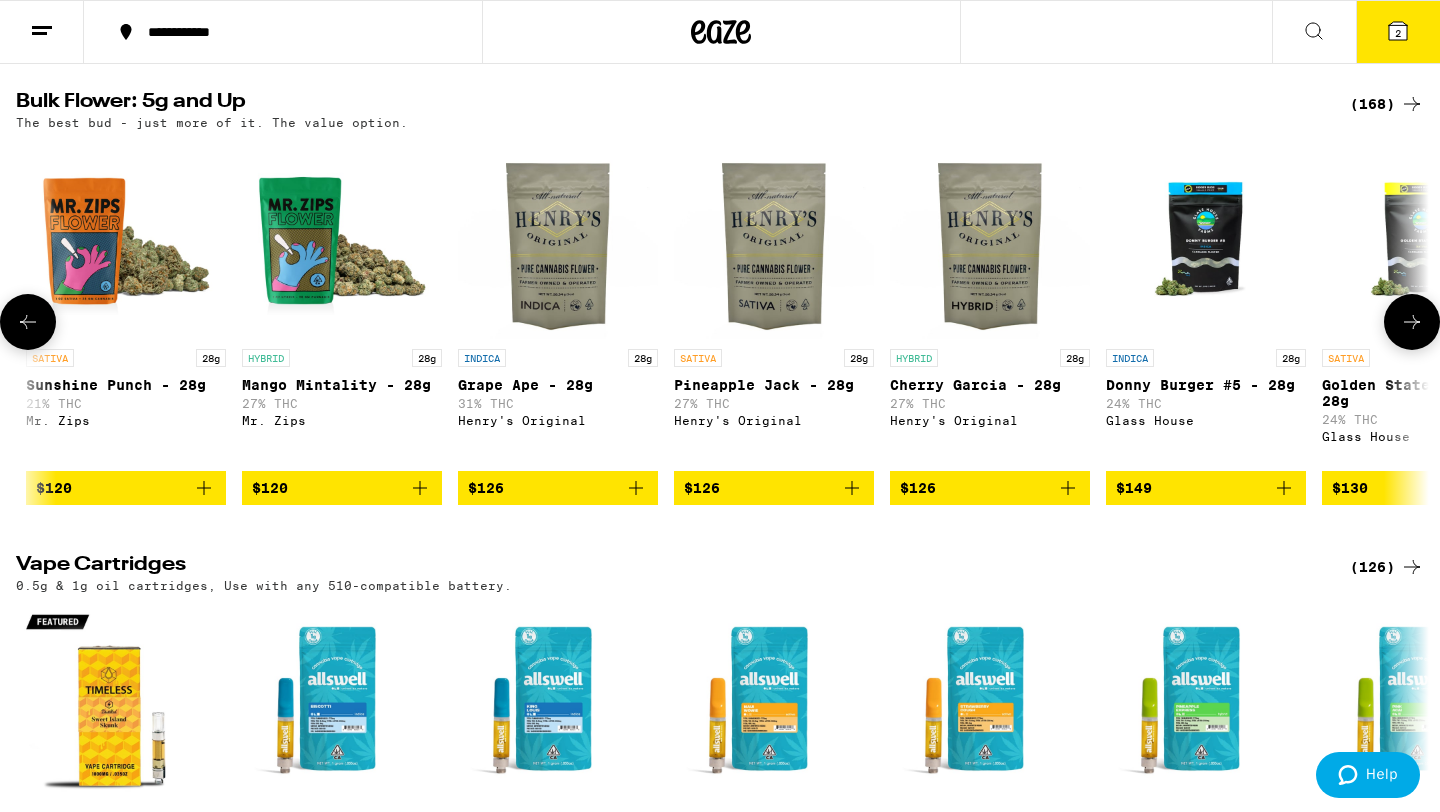 click 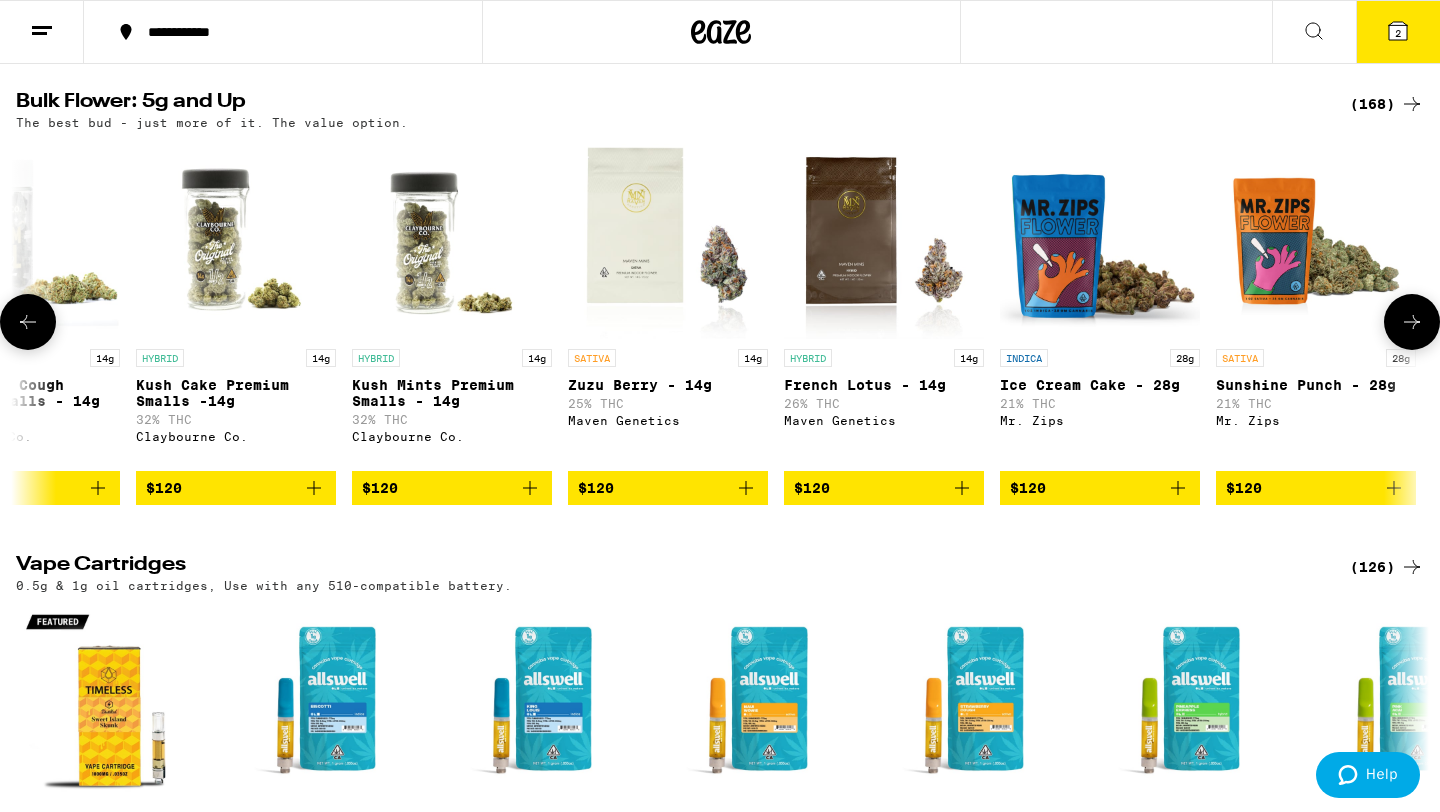 click 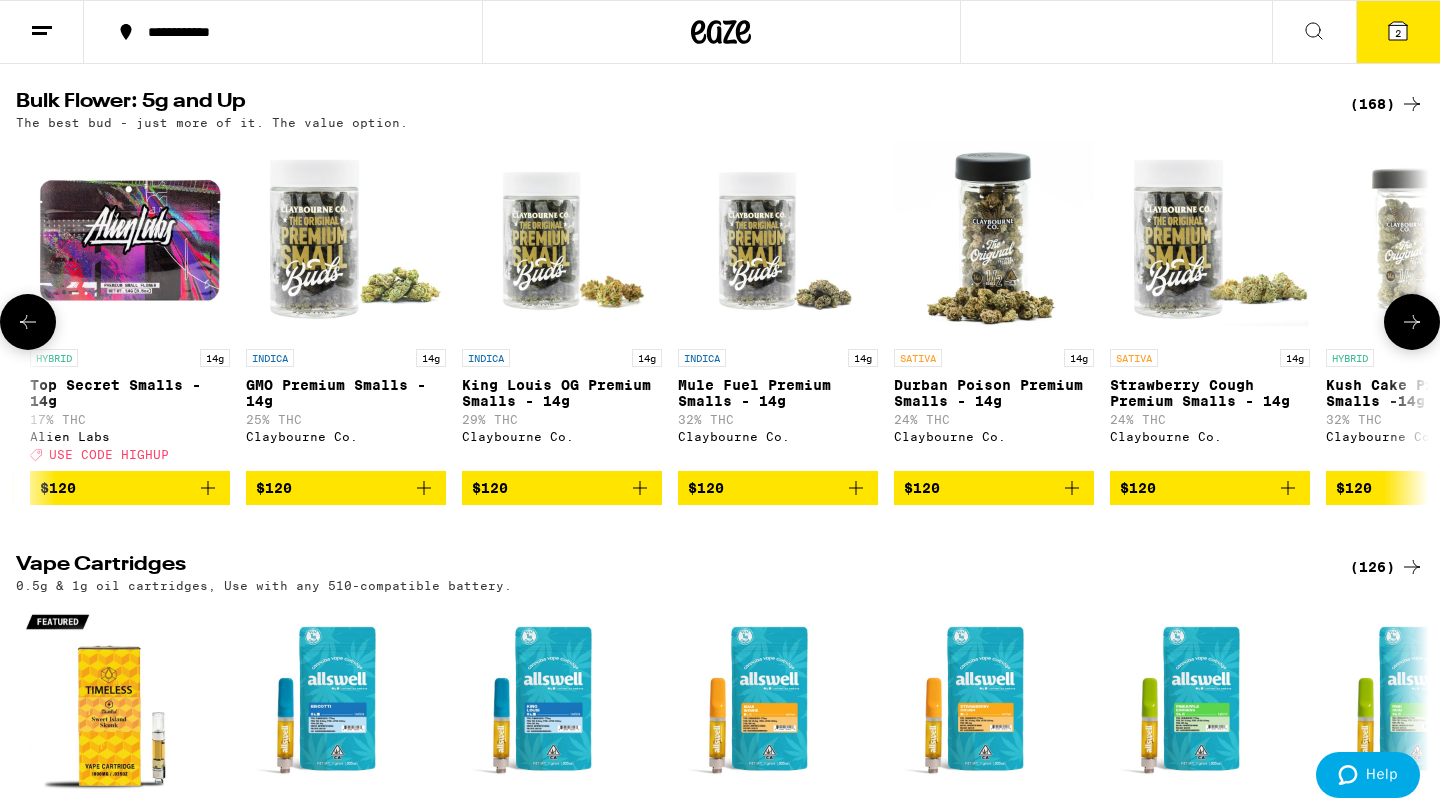 click 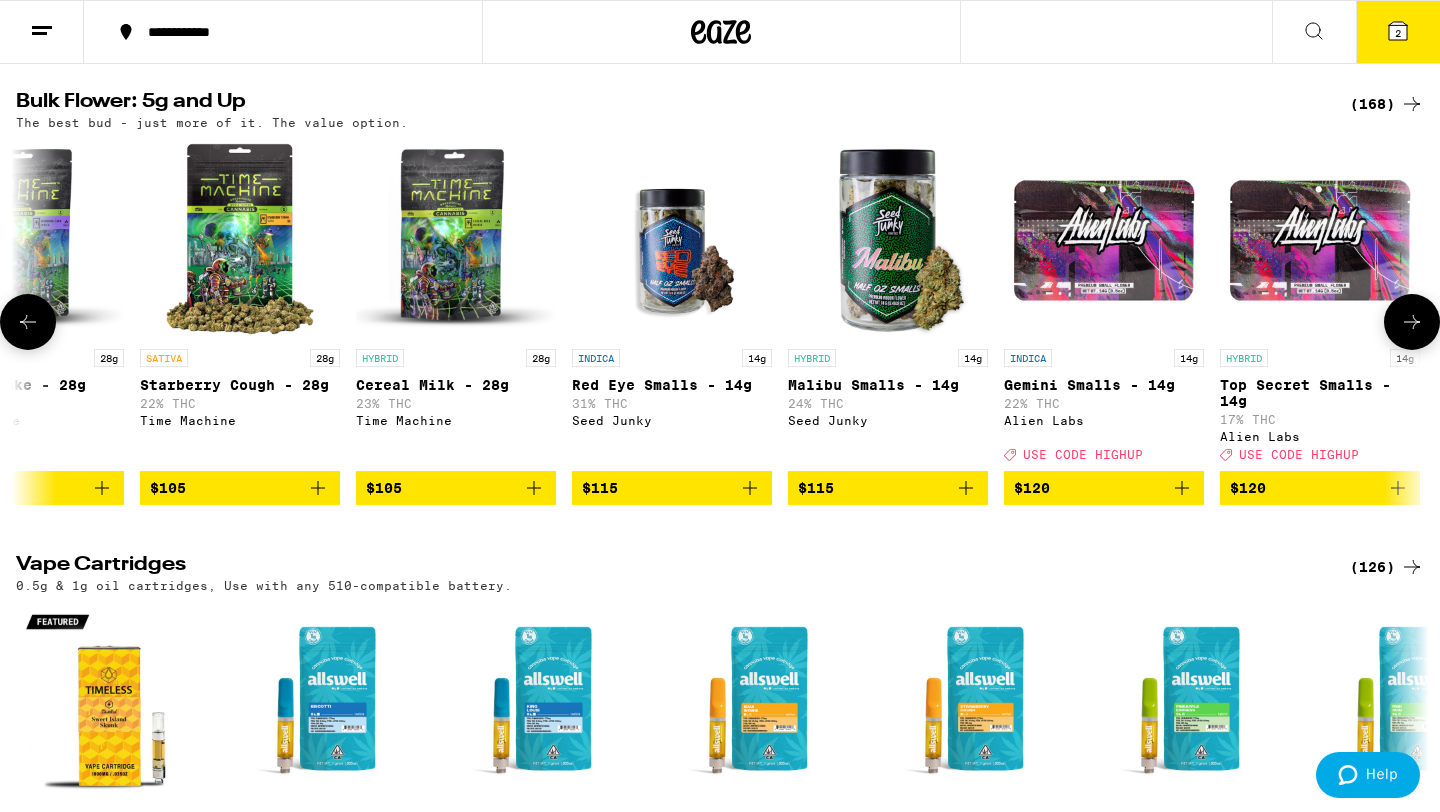 click 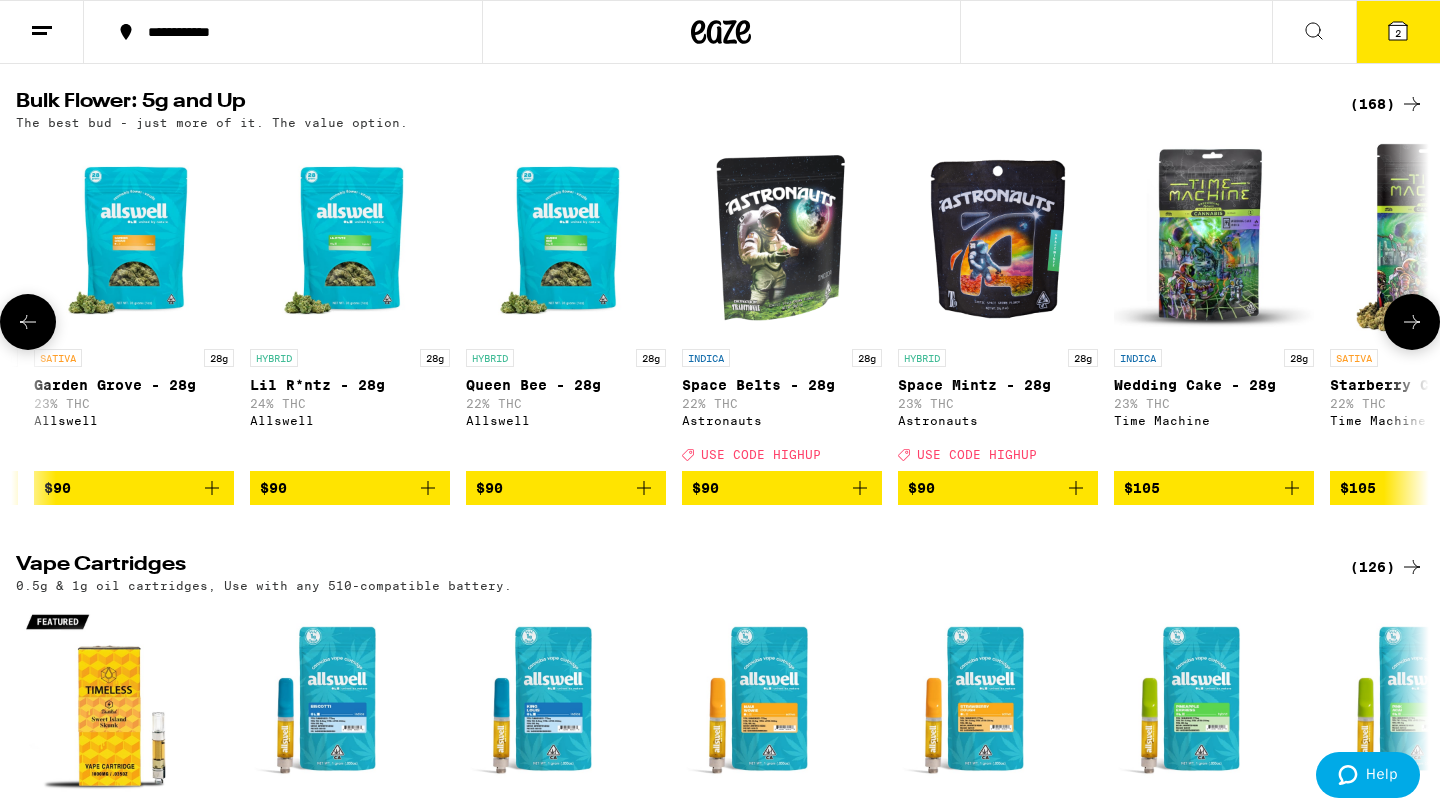click 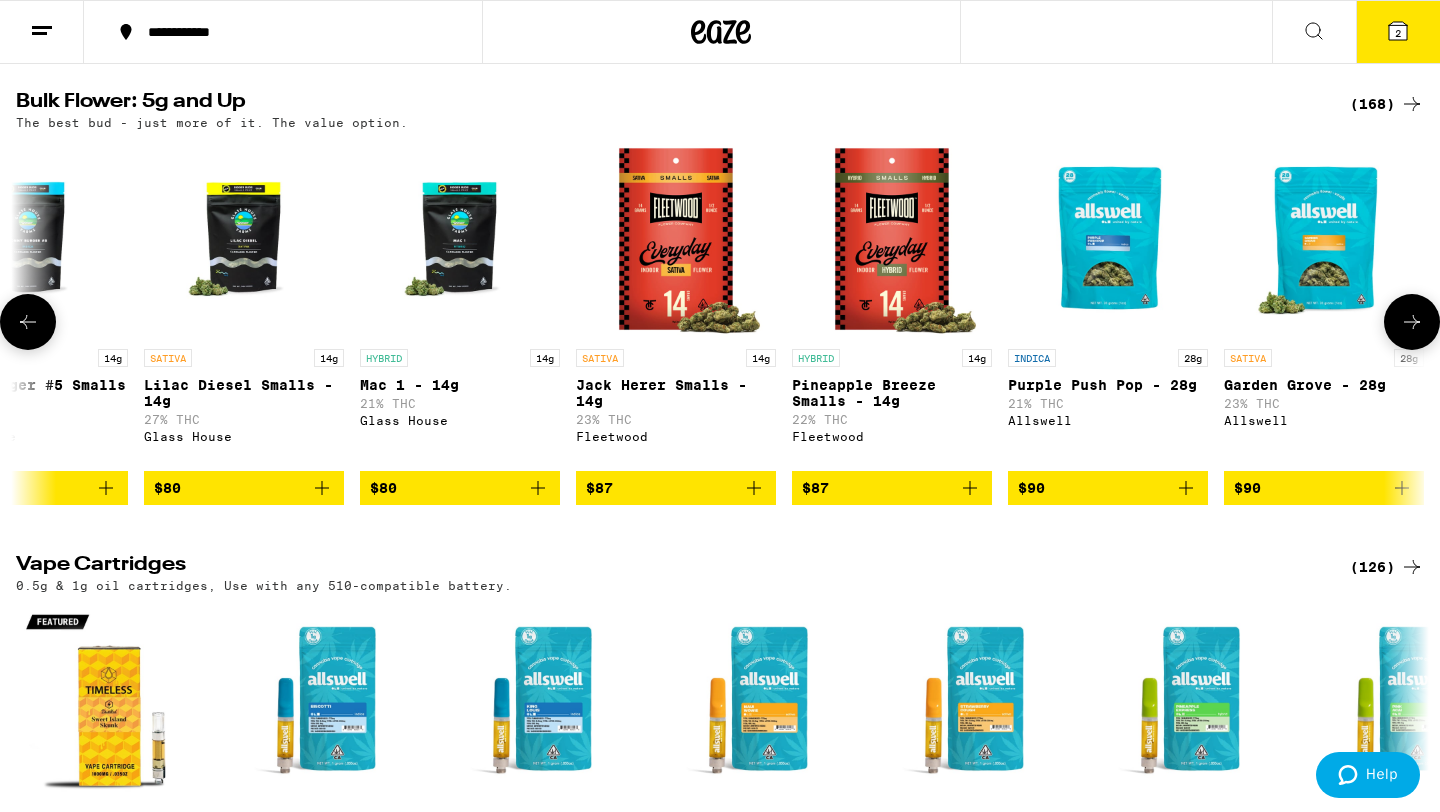click 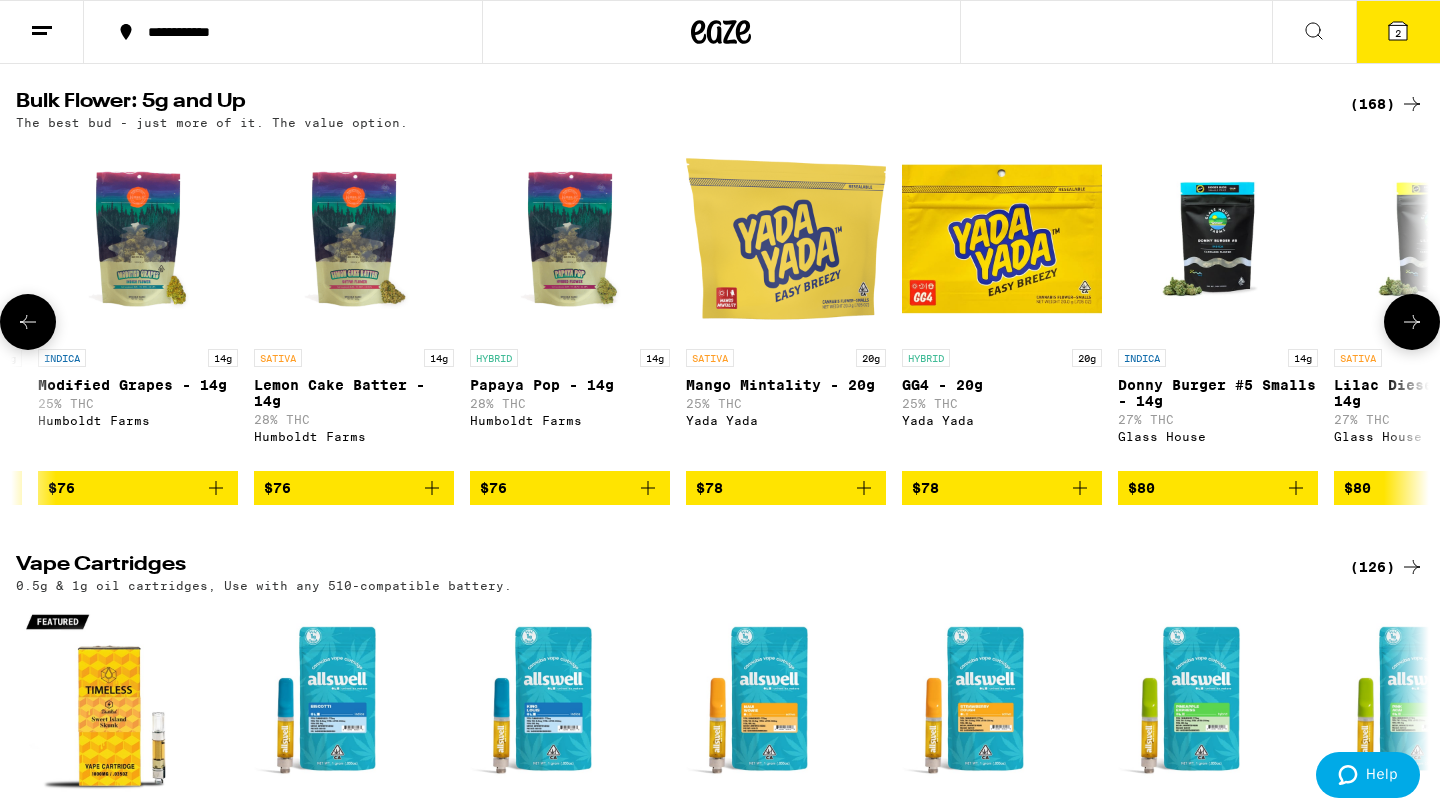 click 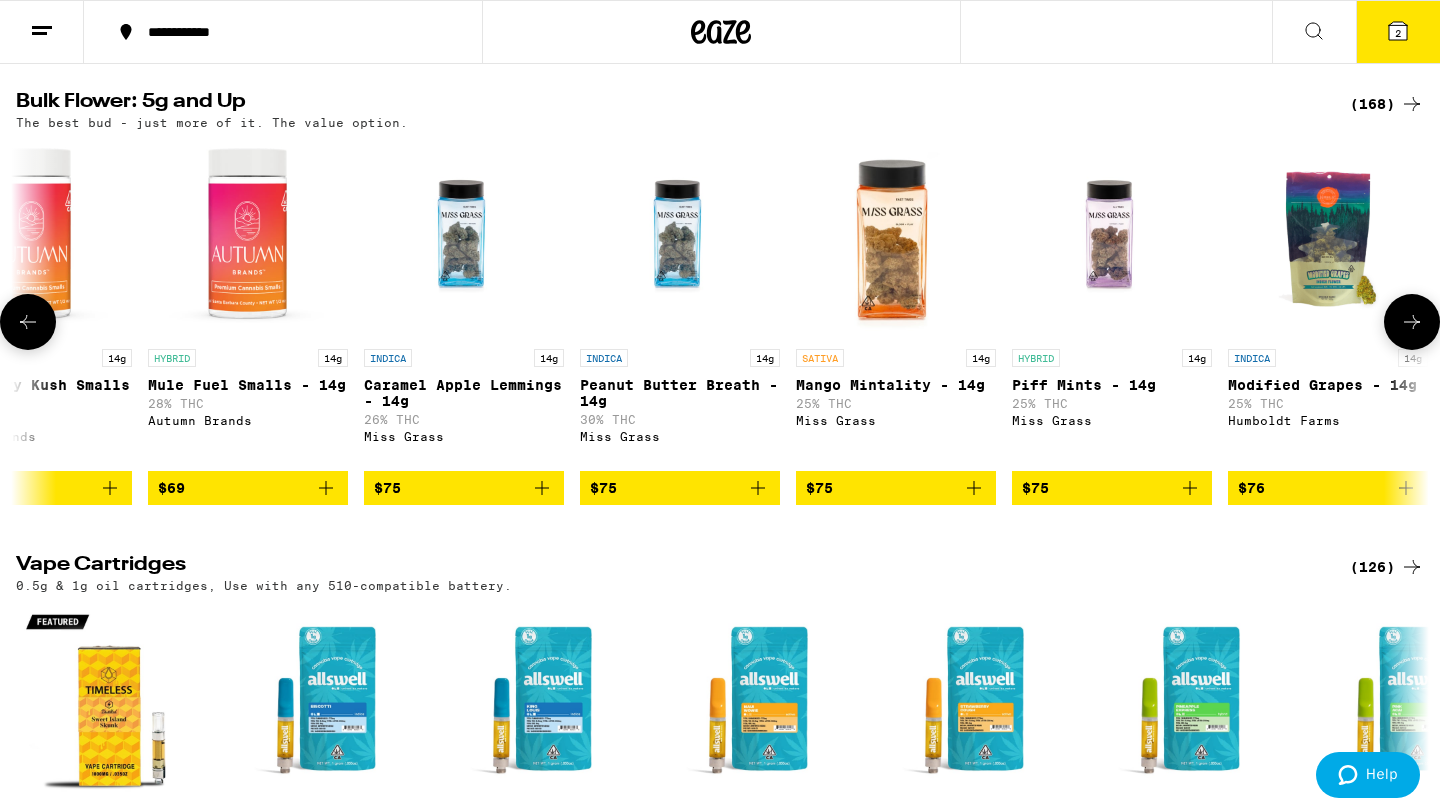 click 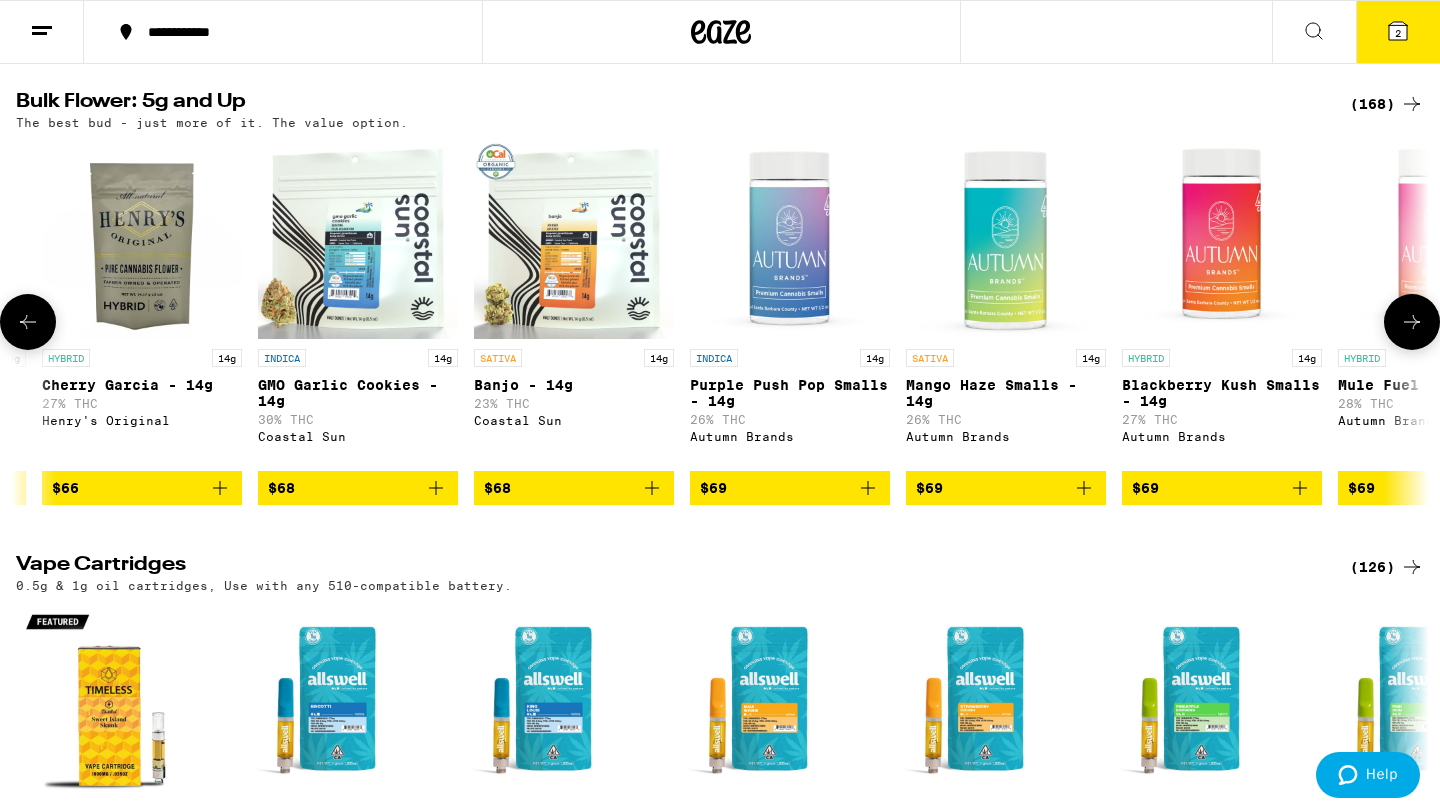 click 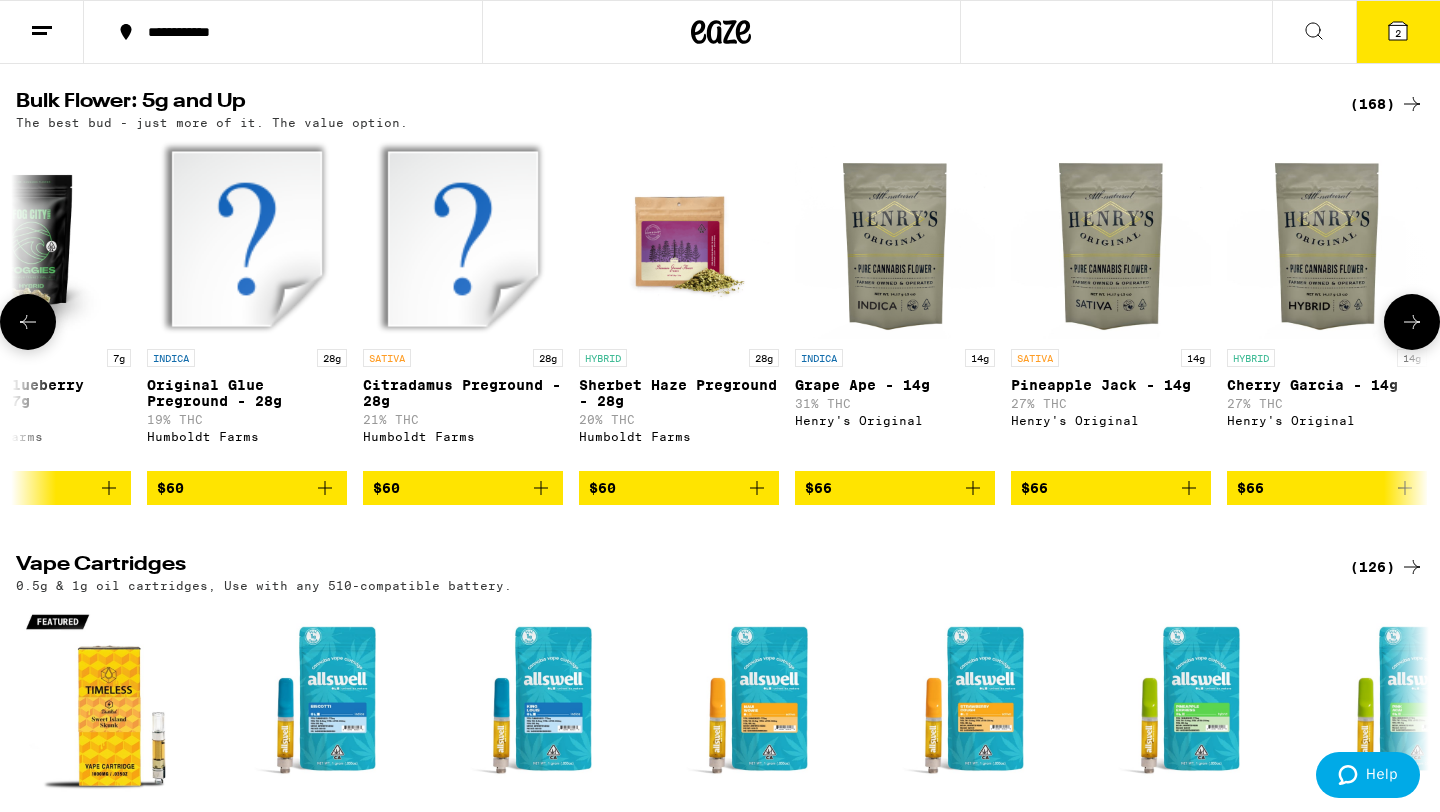 scroll, scrollTop: 0, scrollLeft: 20600, axis: horizontal 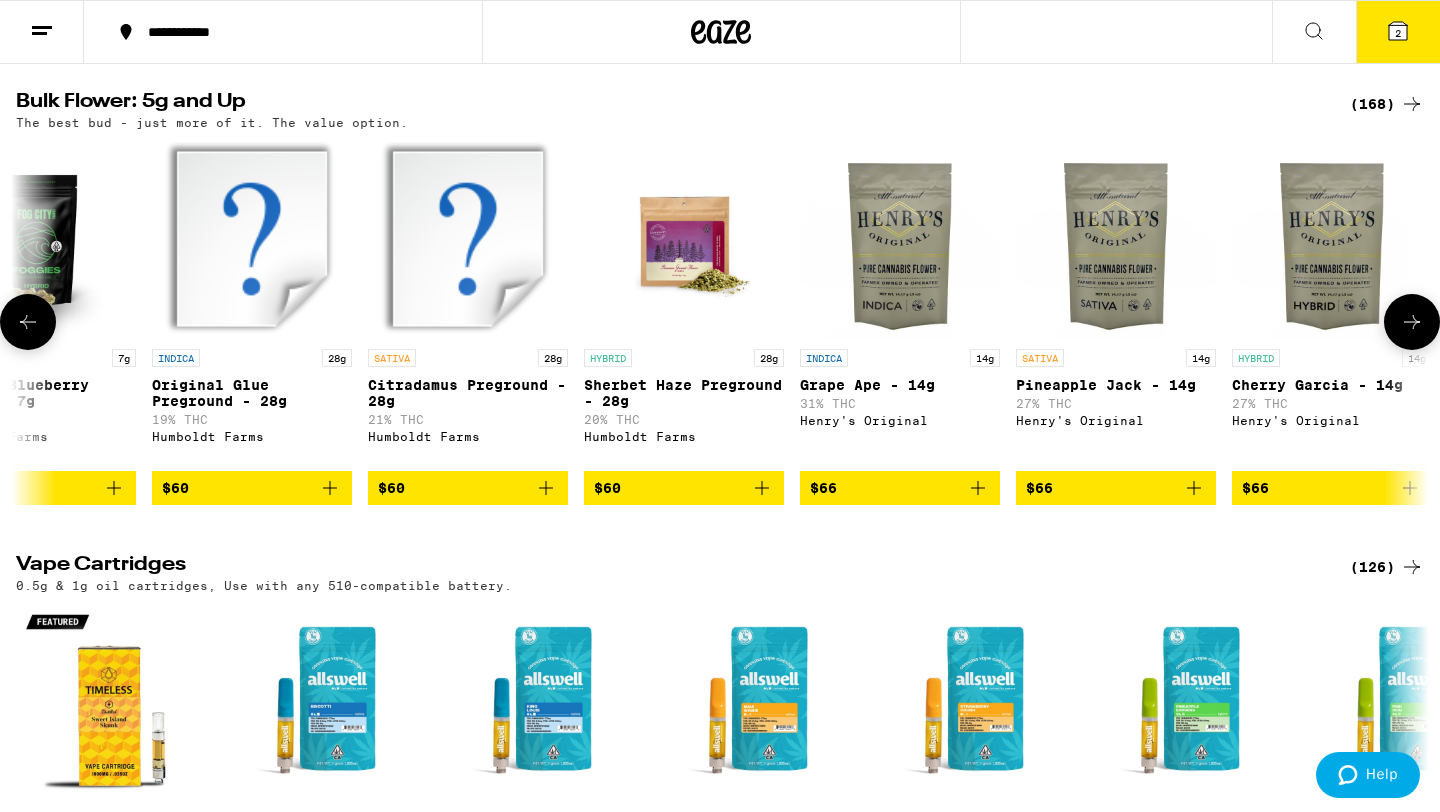 click 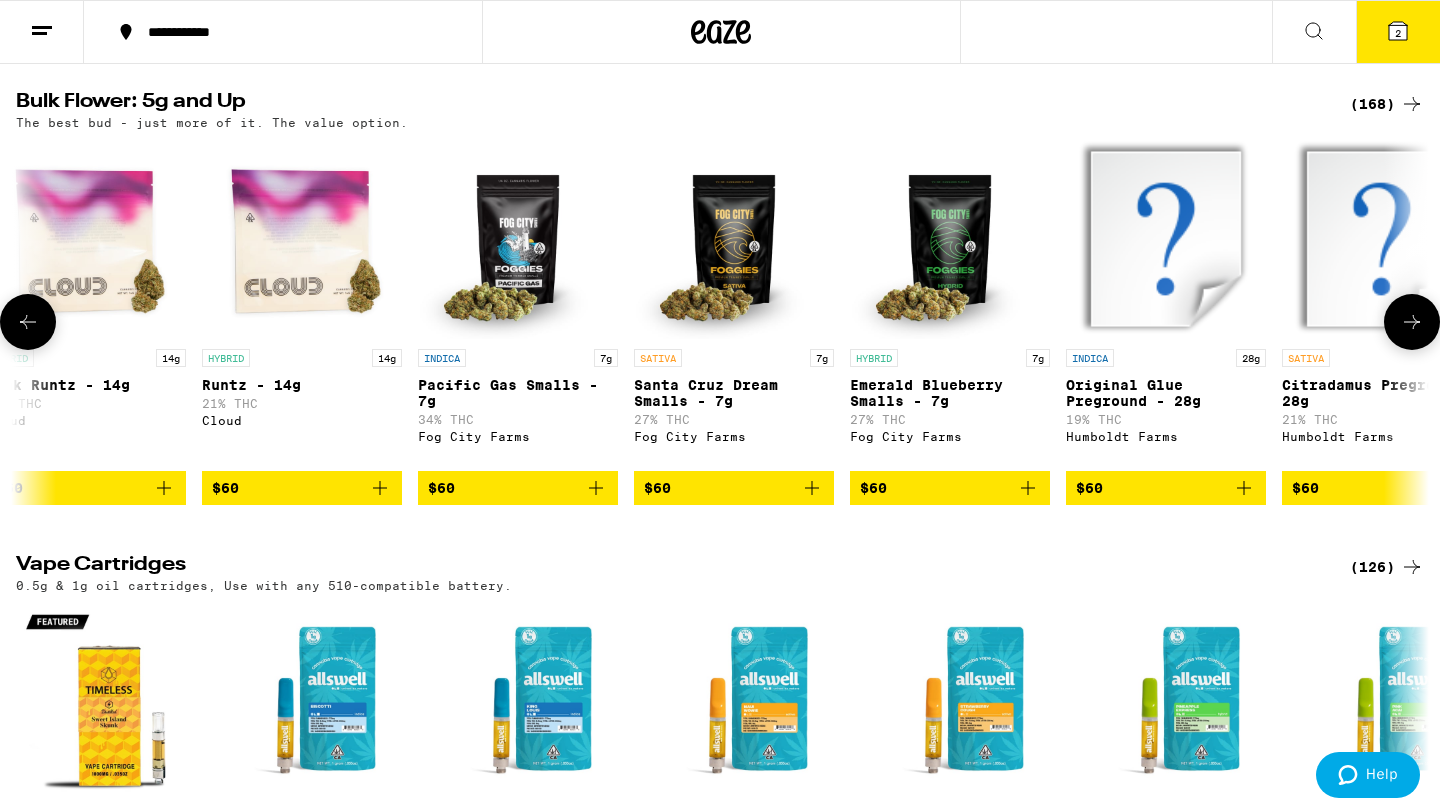 scroll, scrollTop: 0, scrollLeft: 19410, axis: horizontal 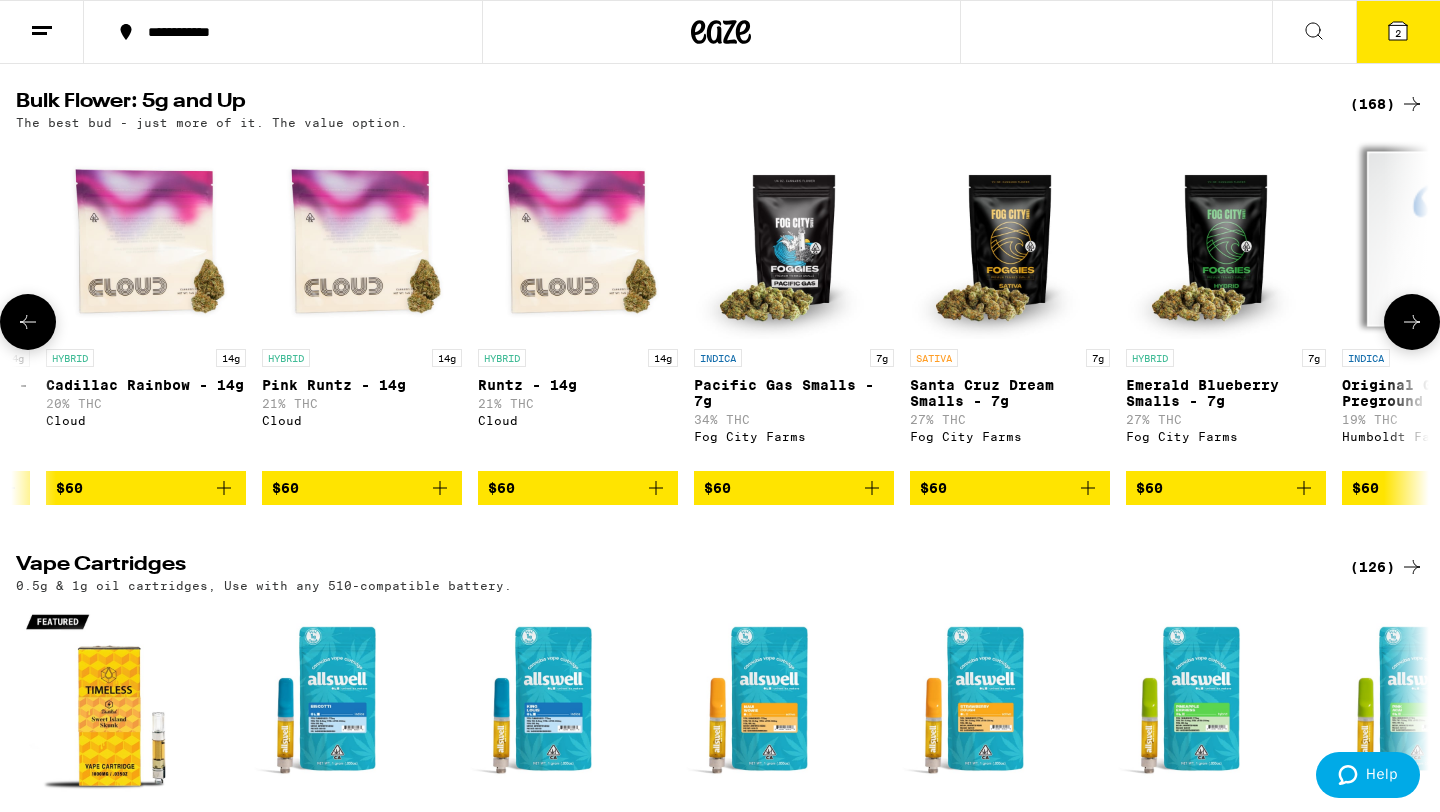 click 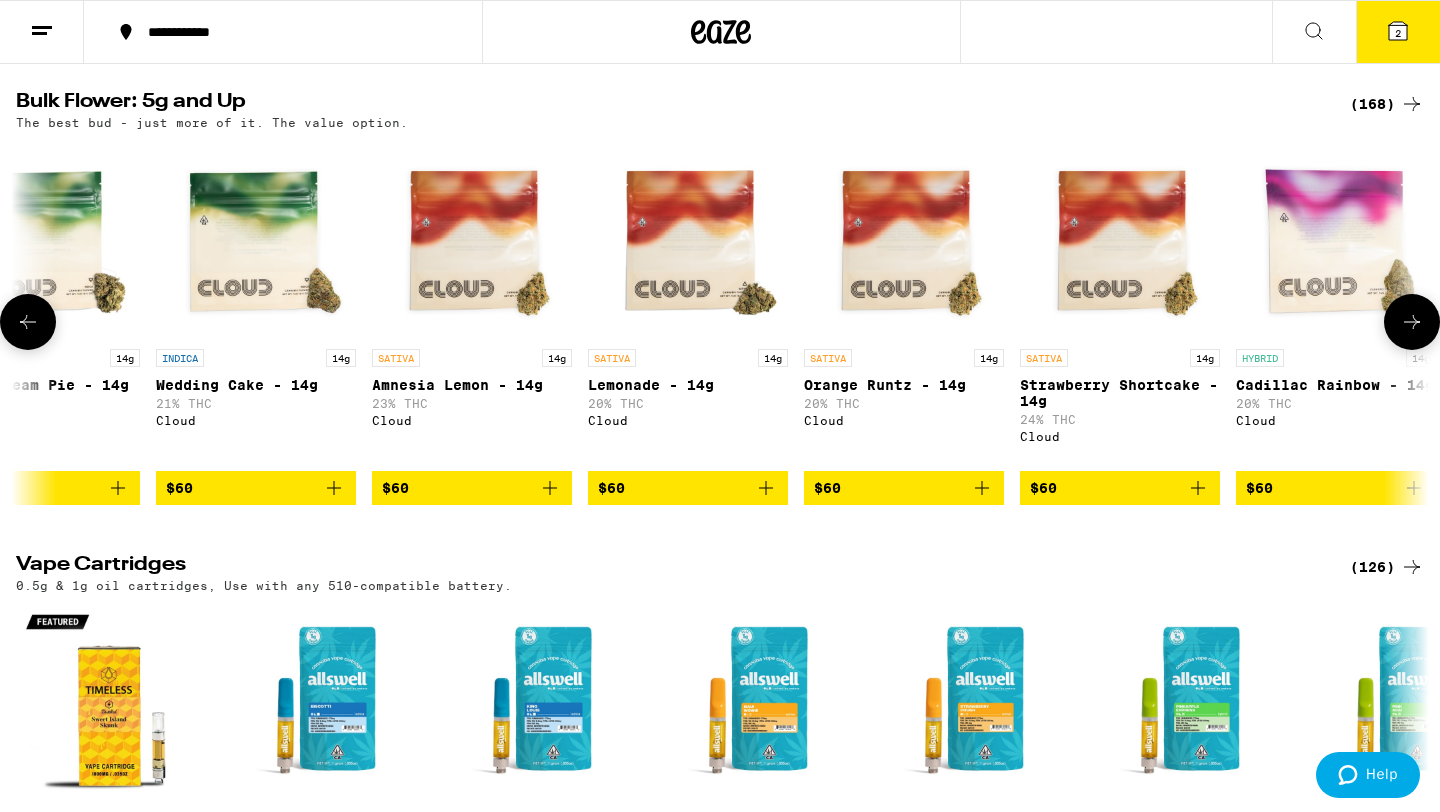click 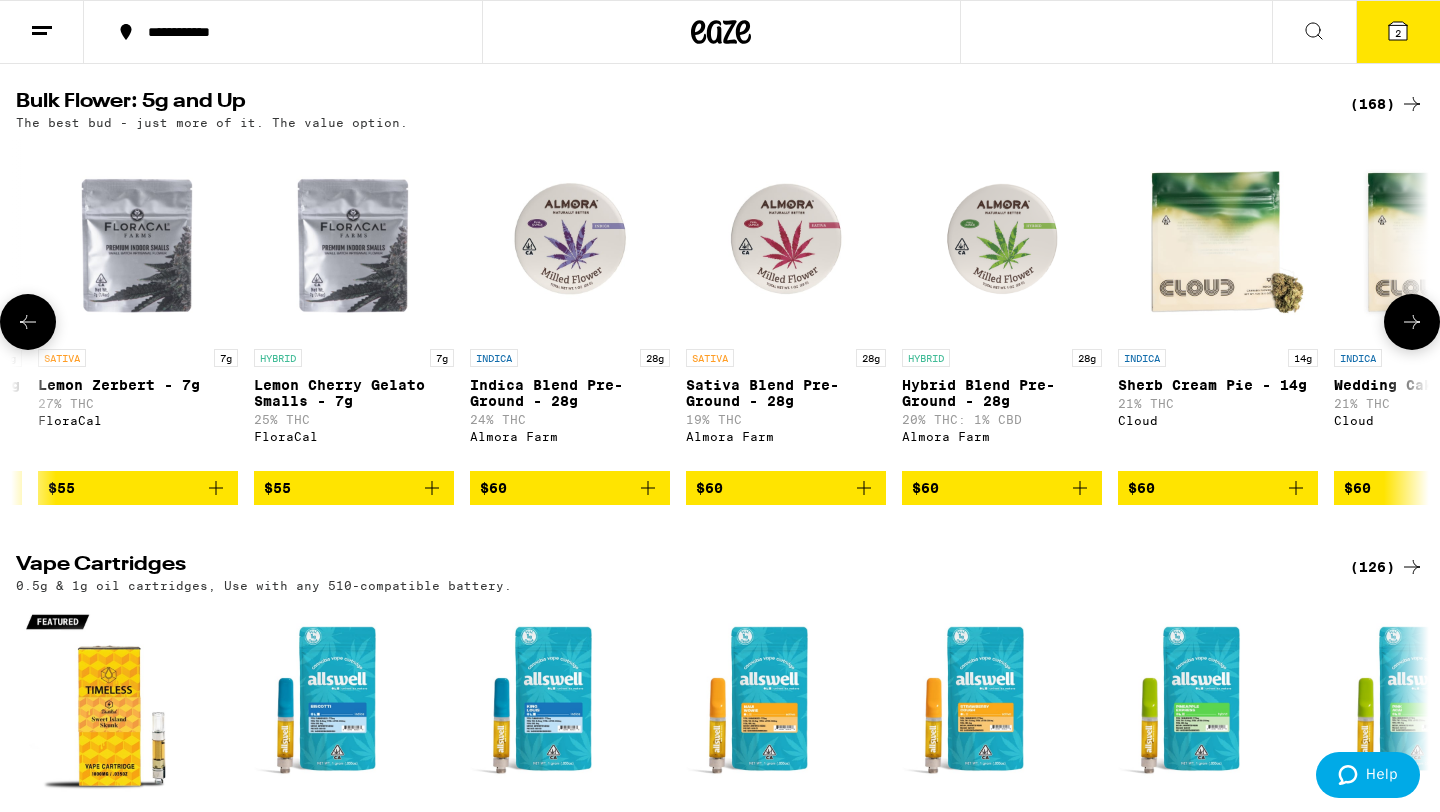 scroll, scrollTop: 0, scrollLeft: 17030, axis: horizontal 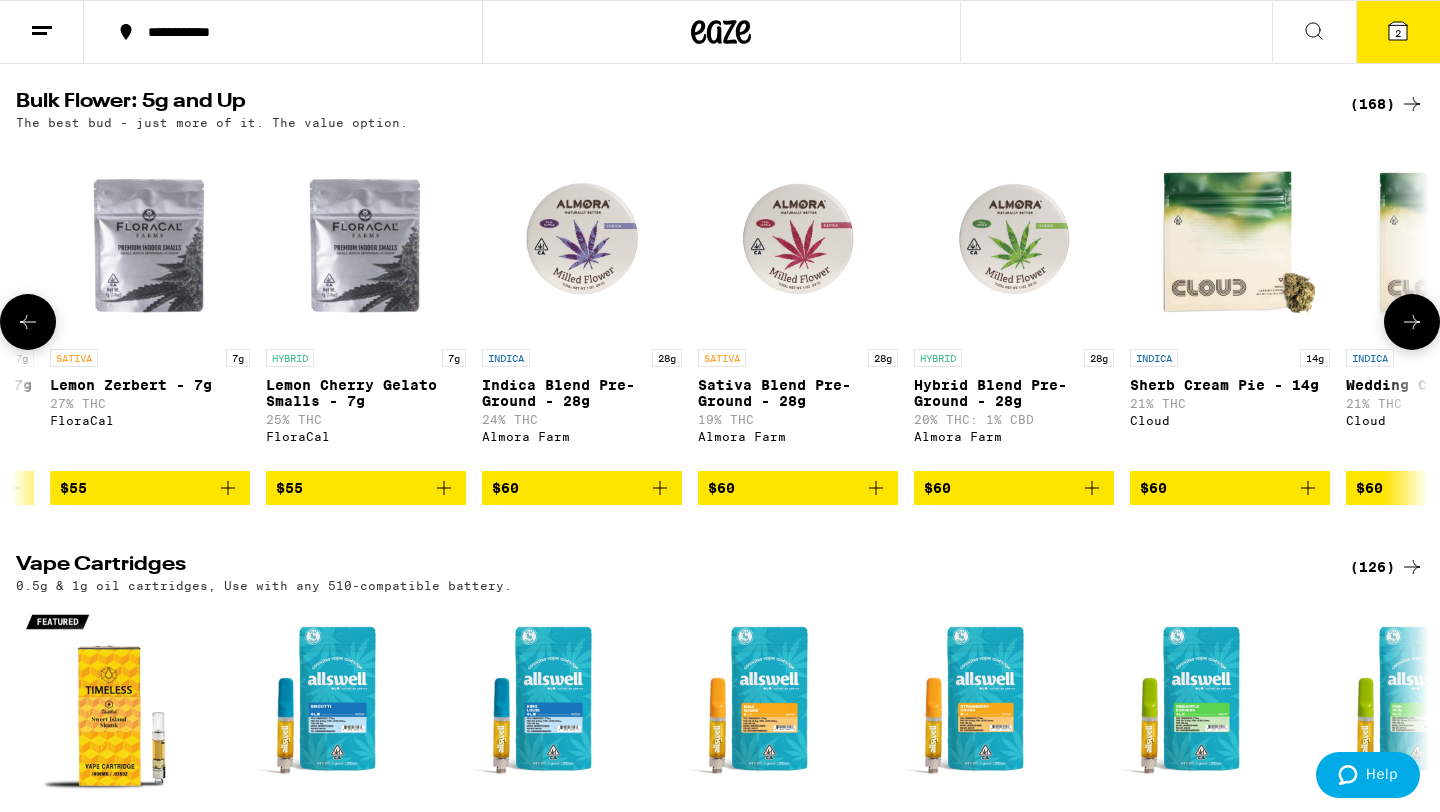 click 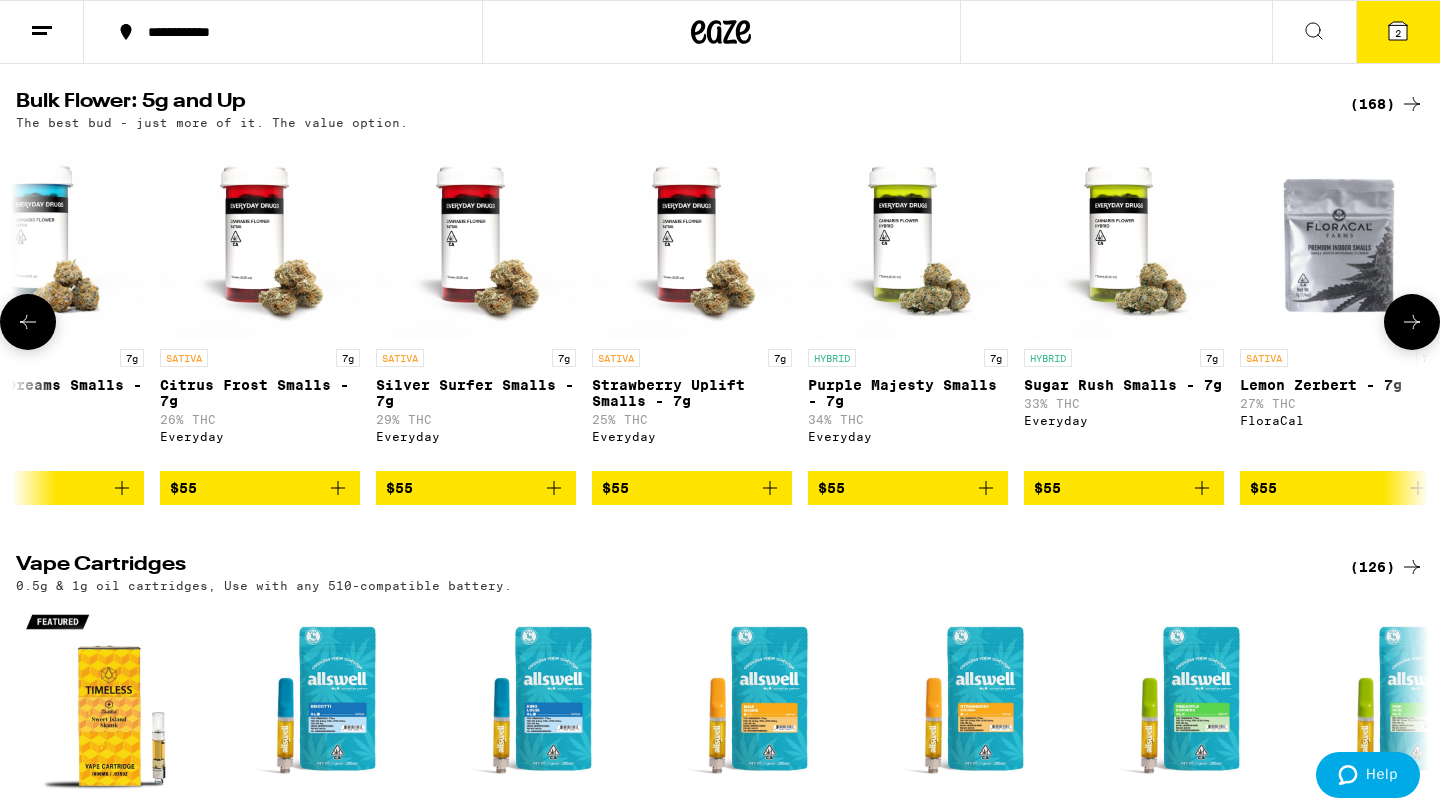 click 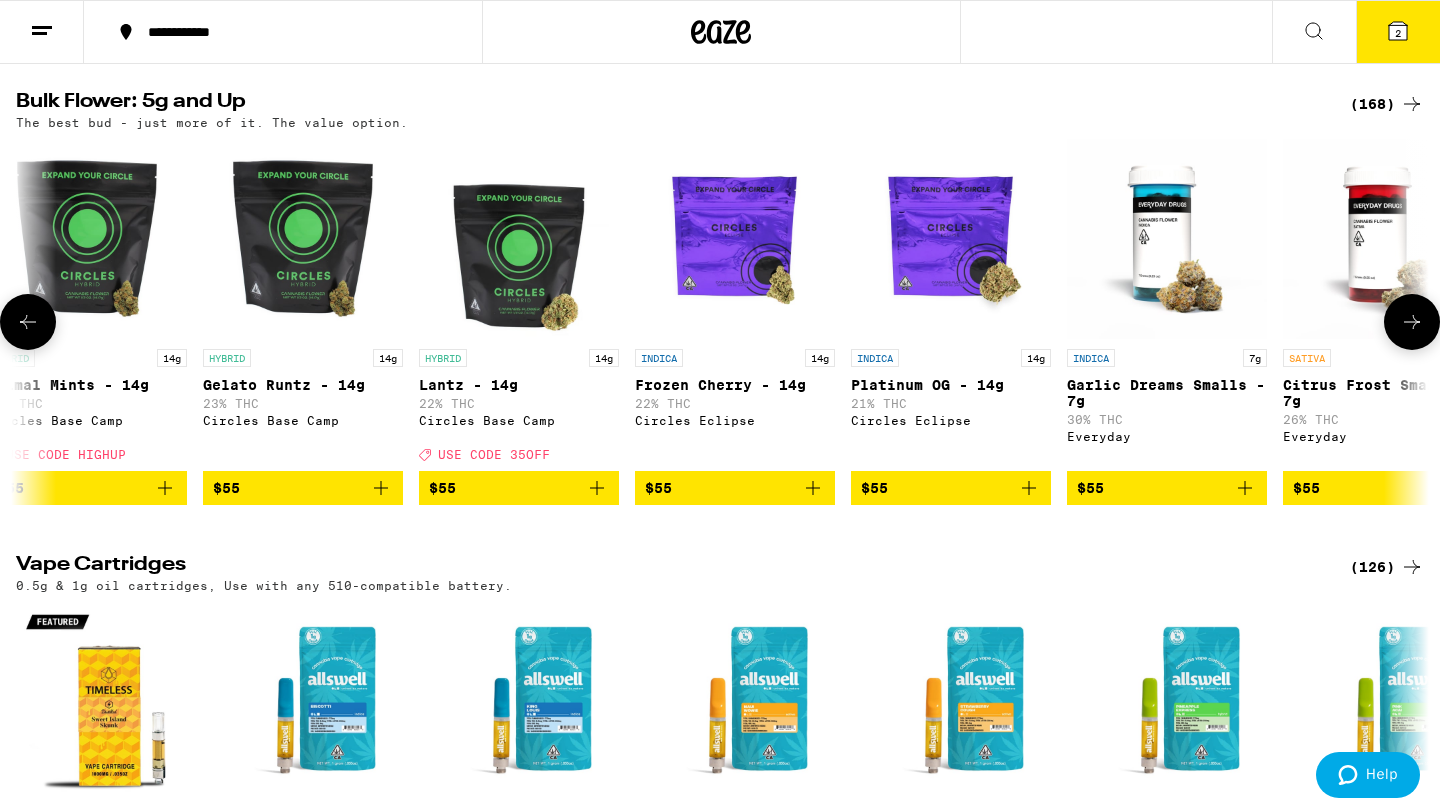 scroll, scrollTop: 0, scrollLeft: 14650, axis: horizontal 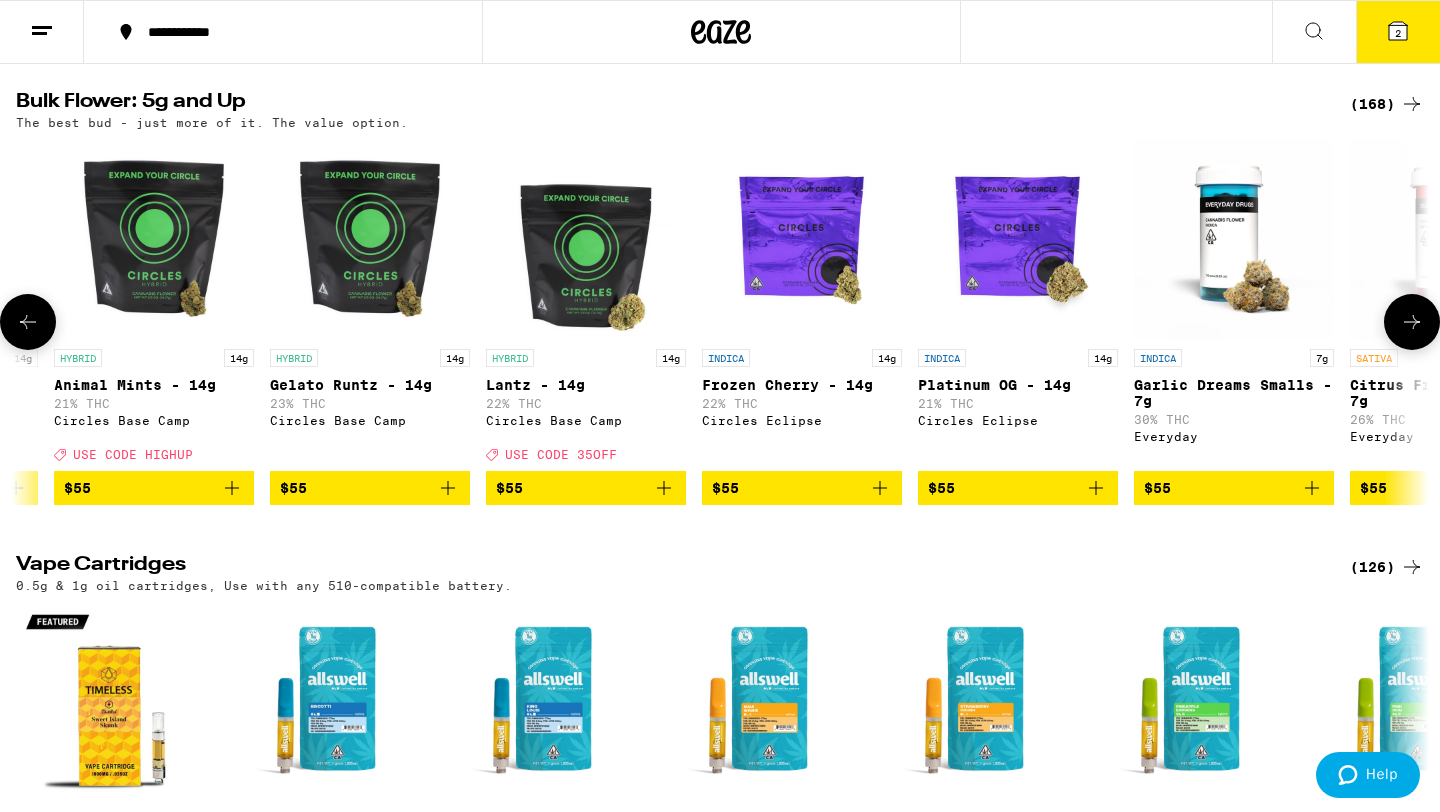 click 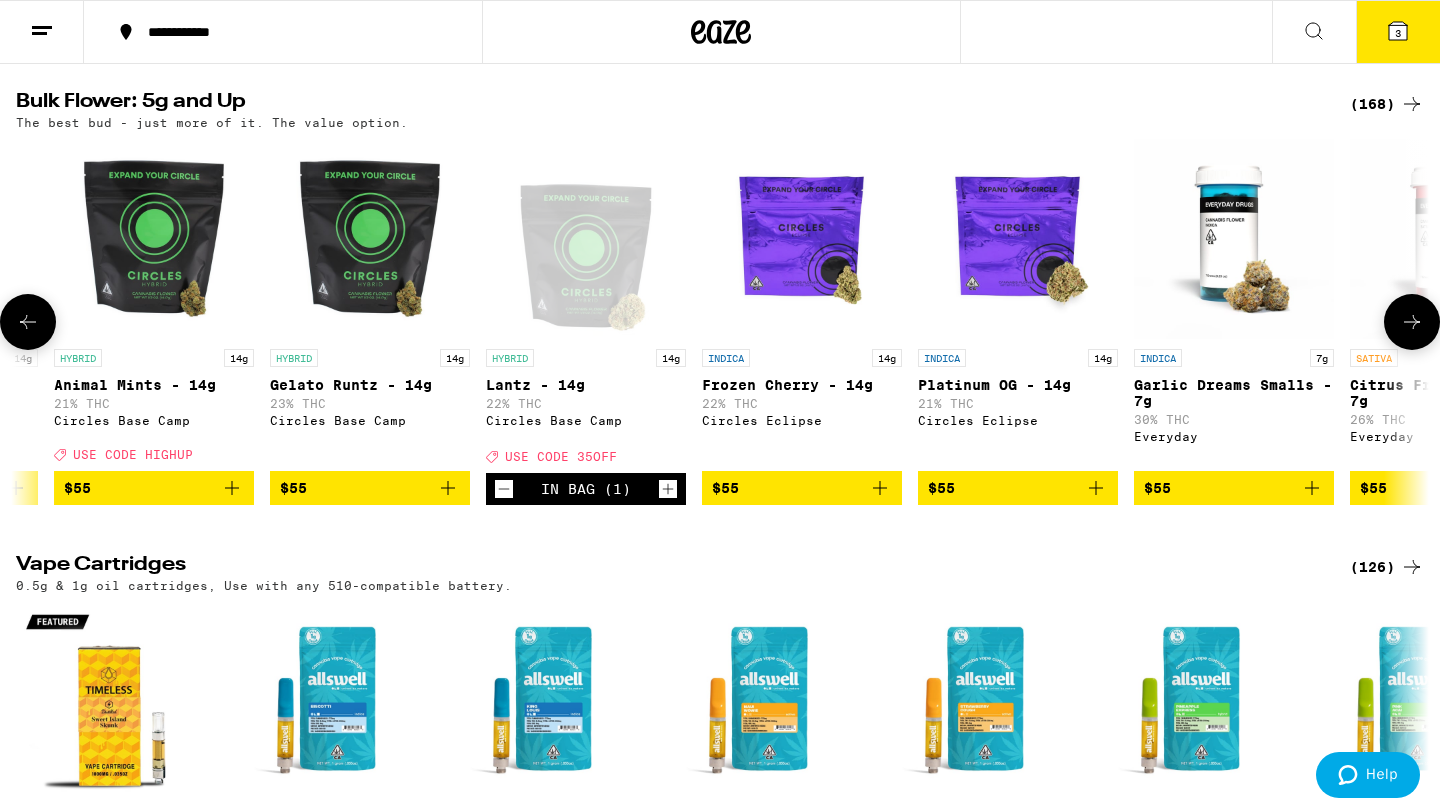 click 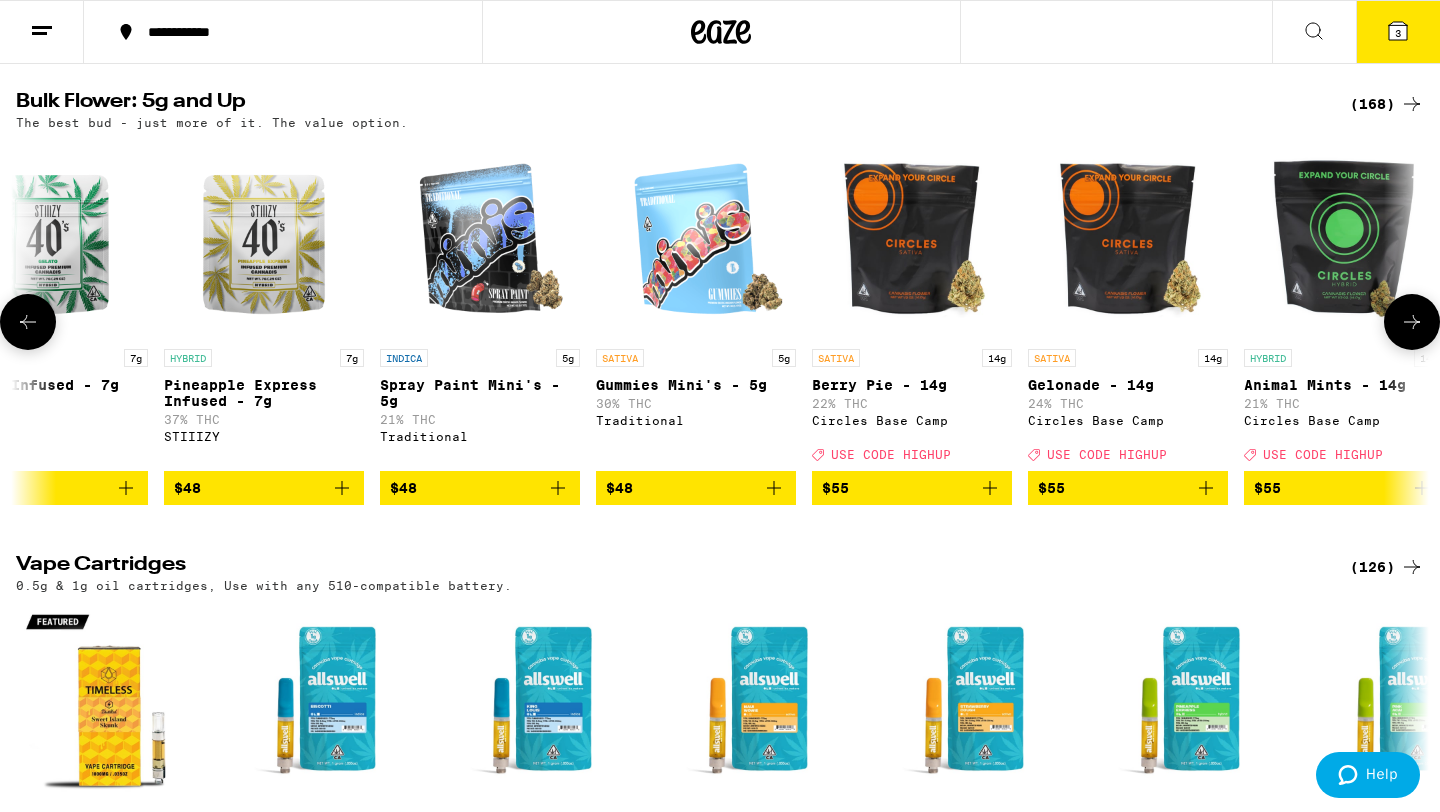 click 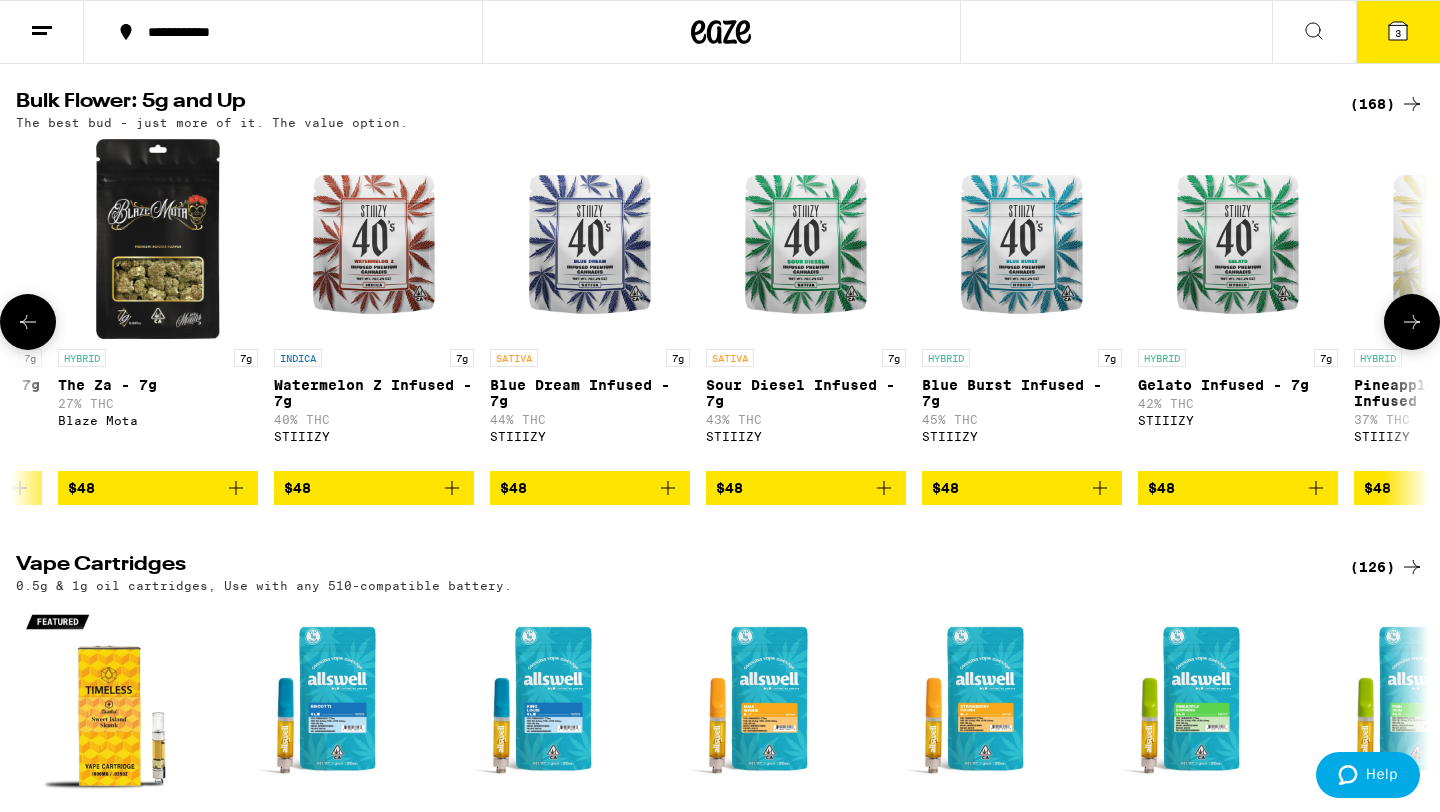click 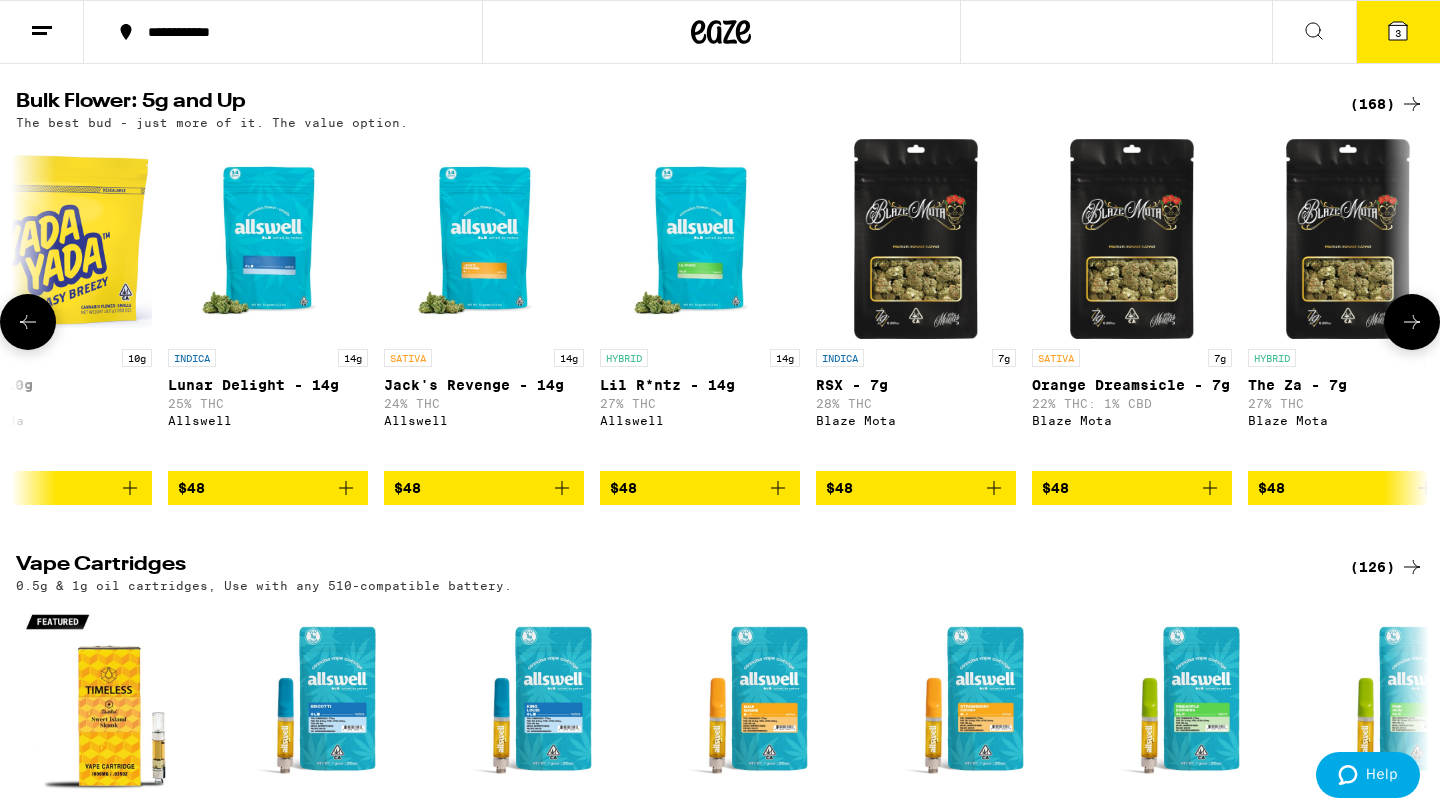 click 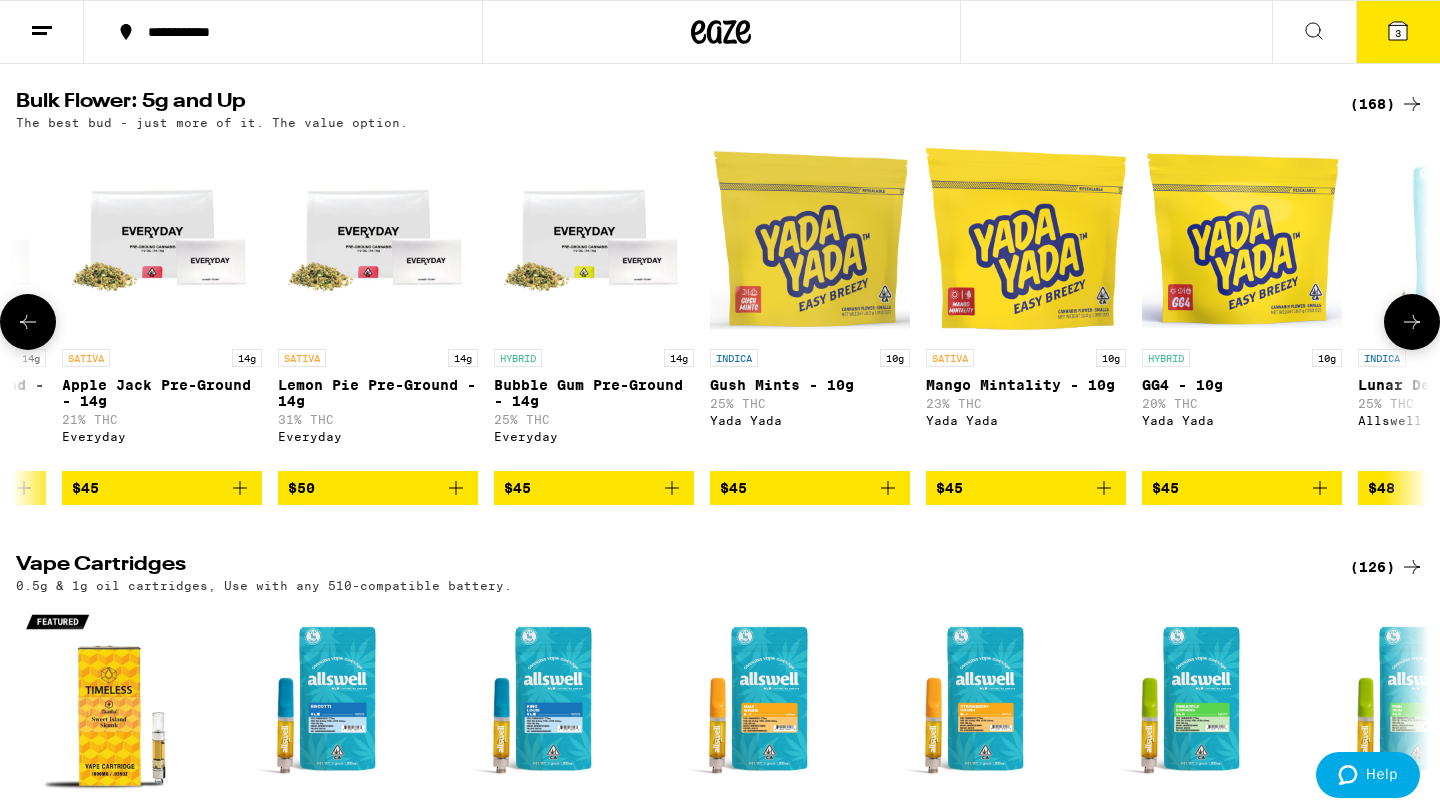 click 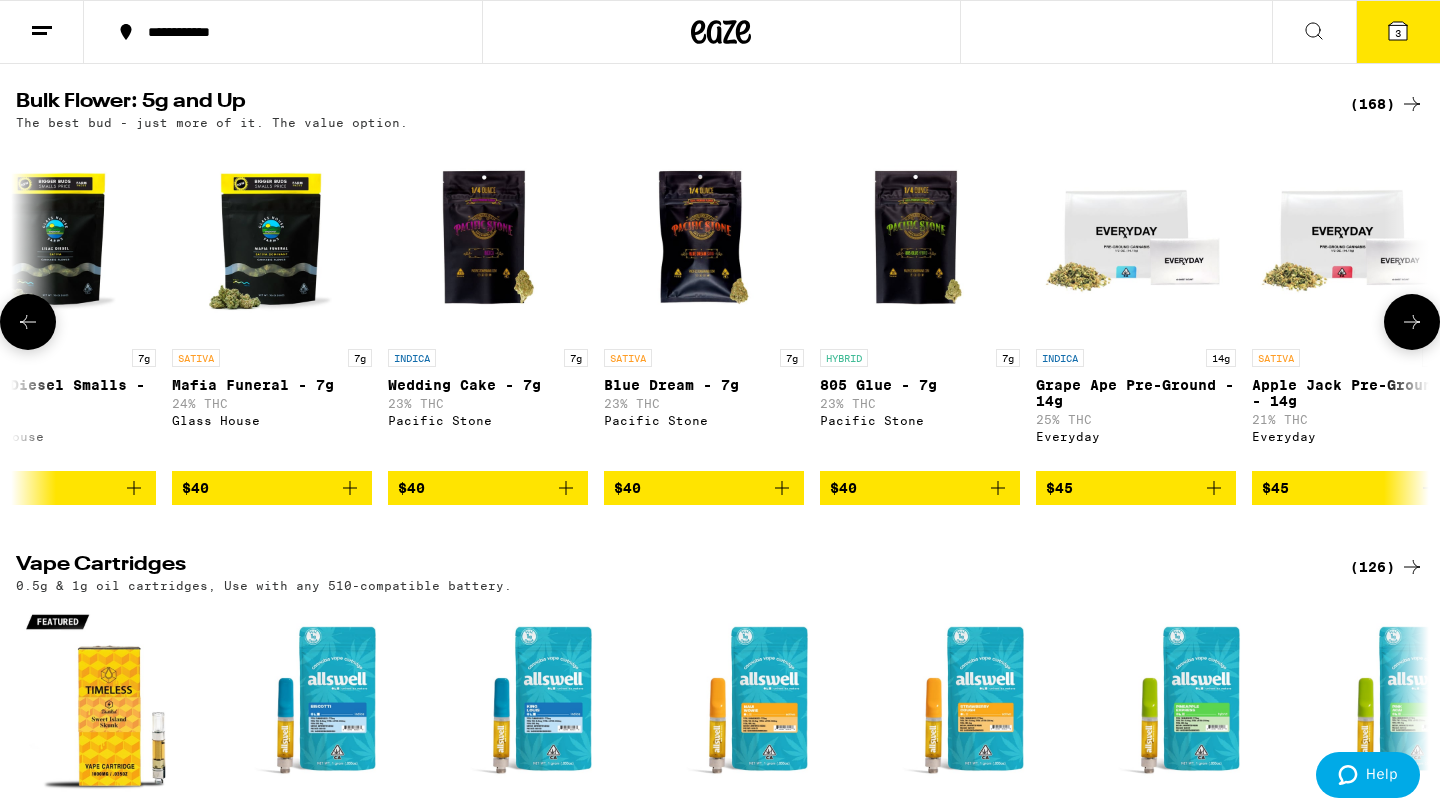 click 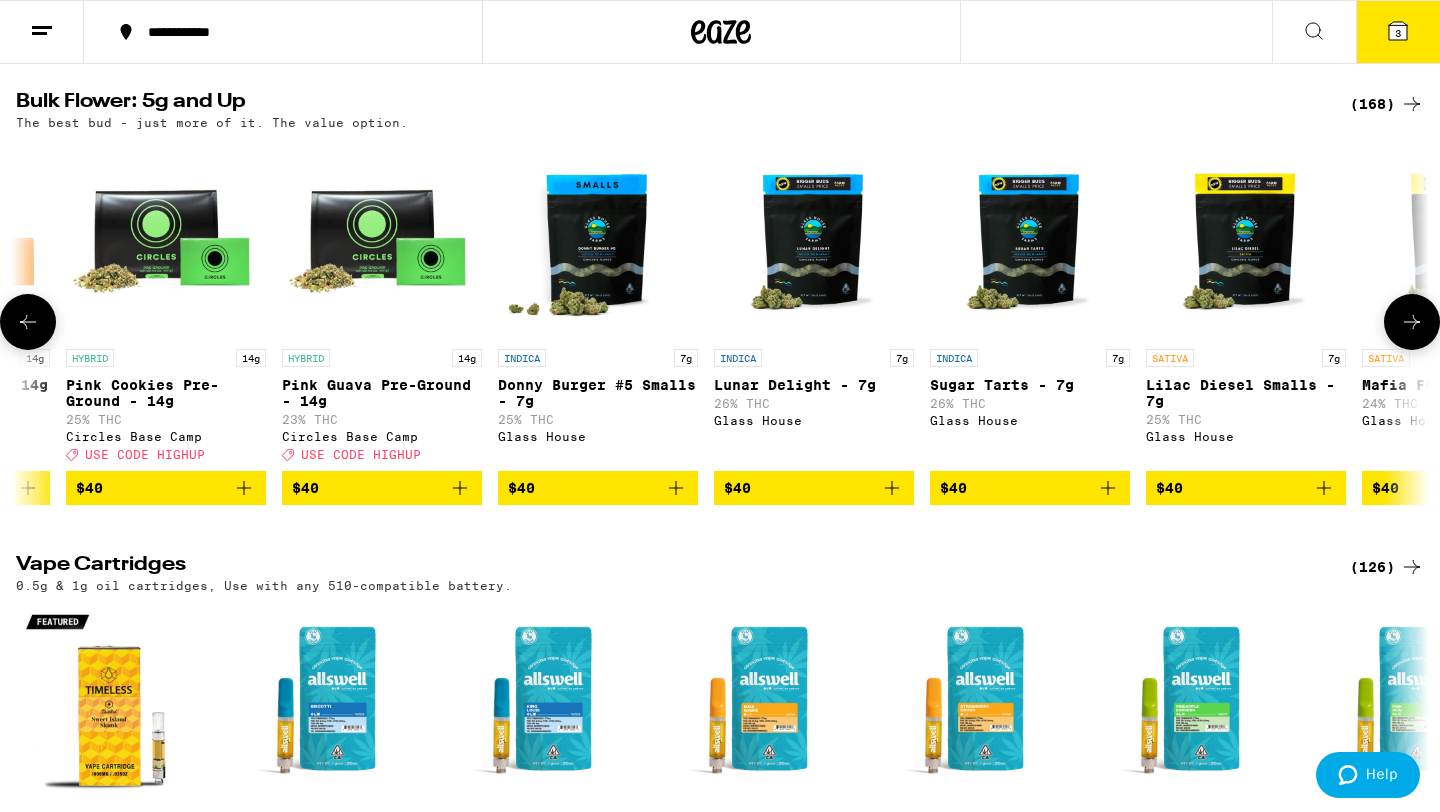 click 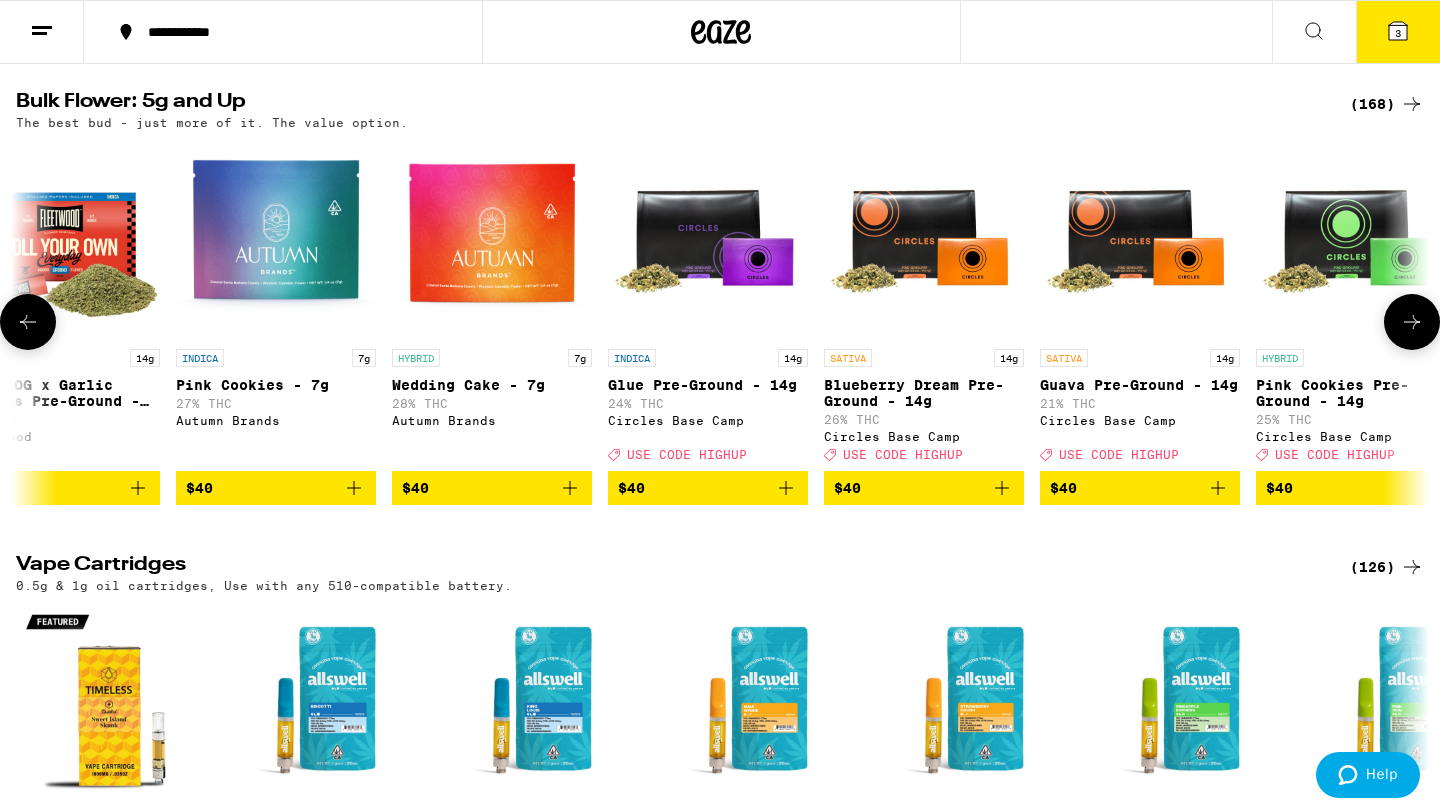 click 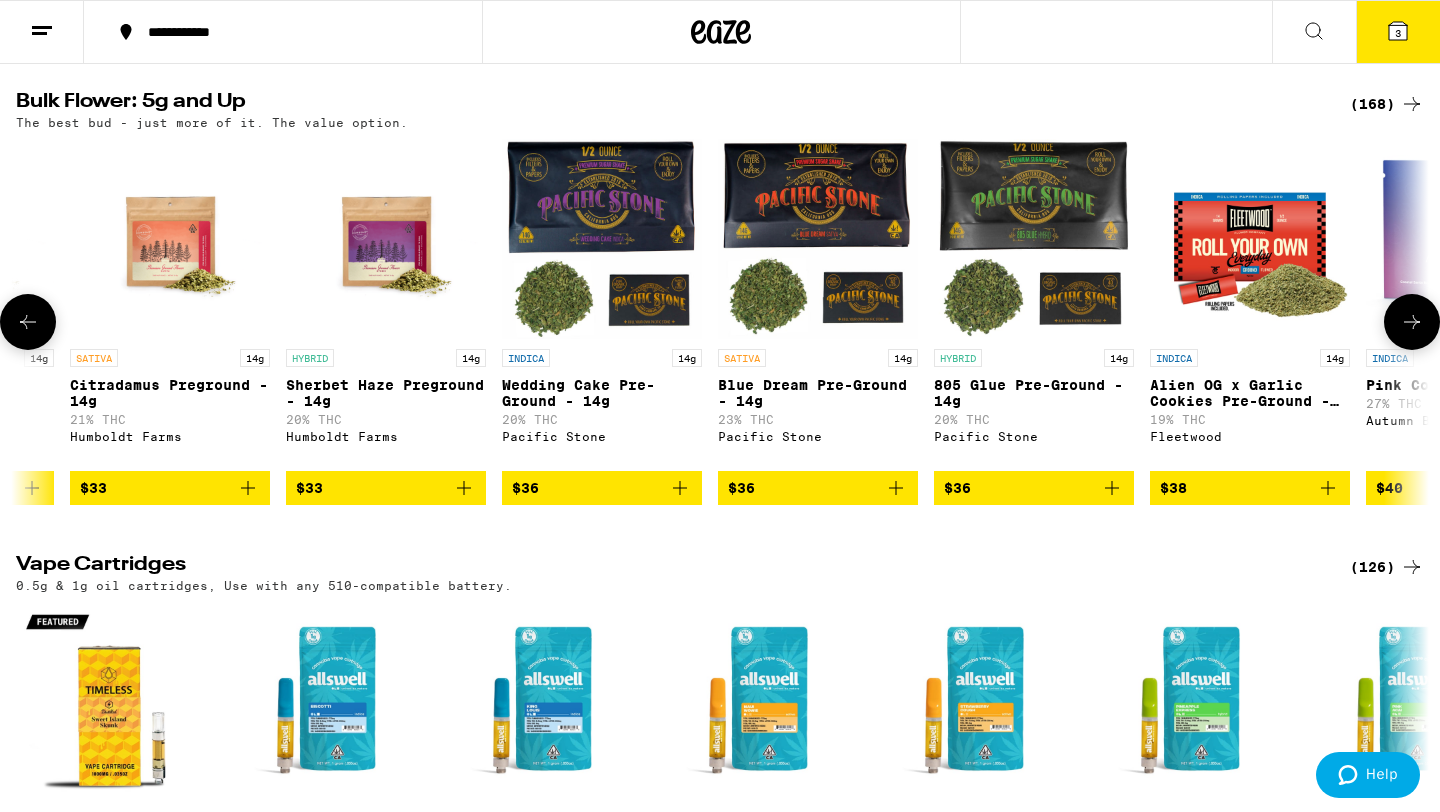 click 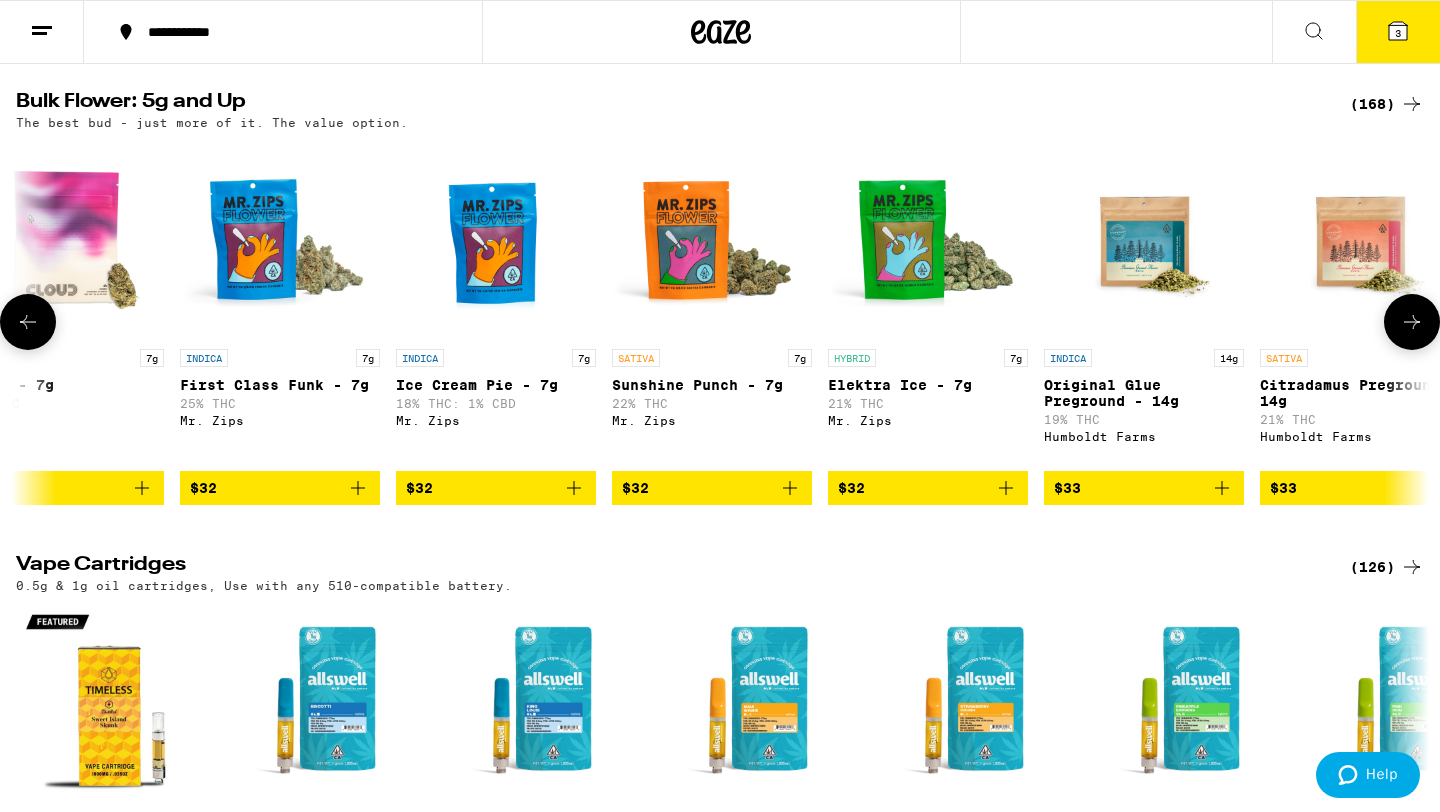 click 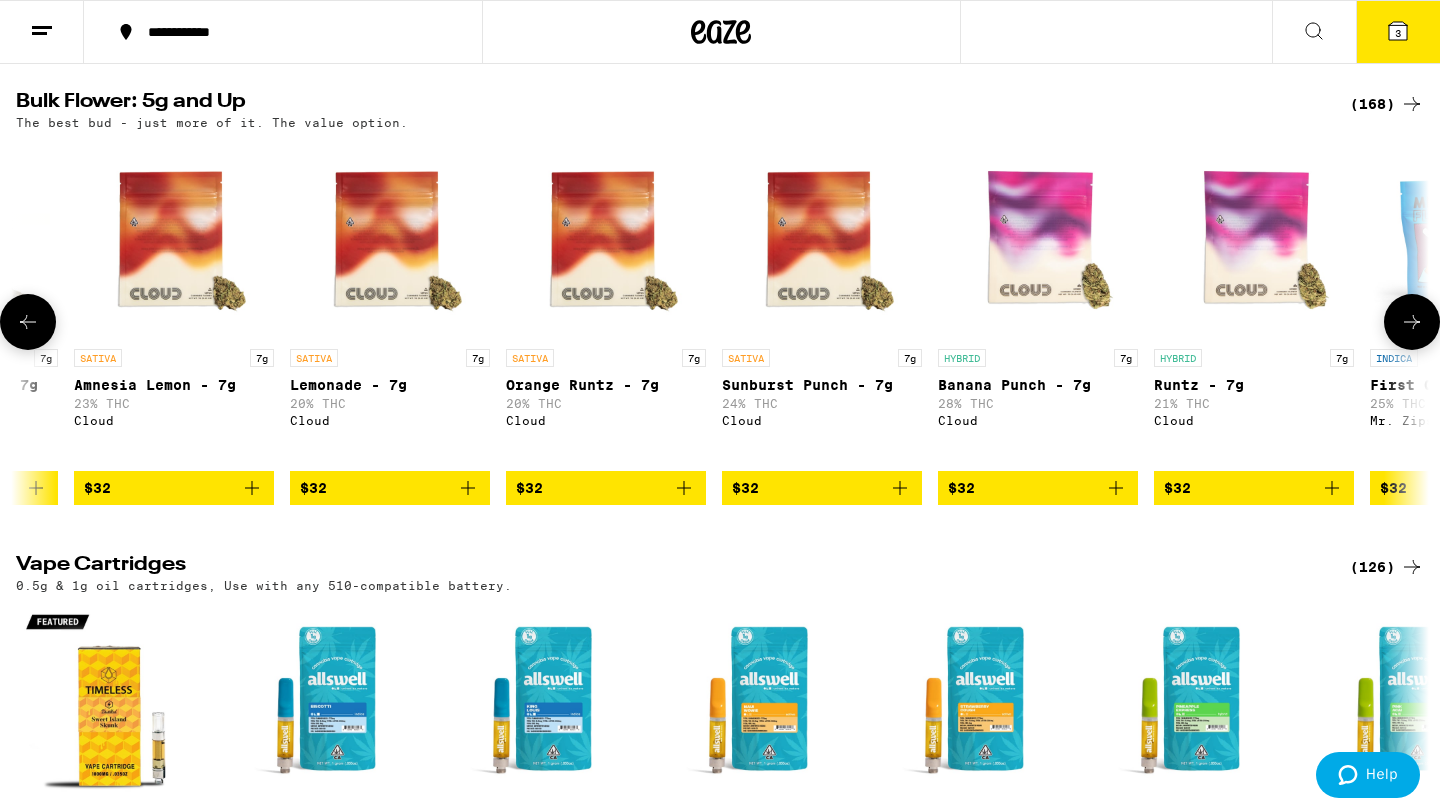click 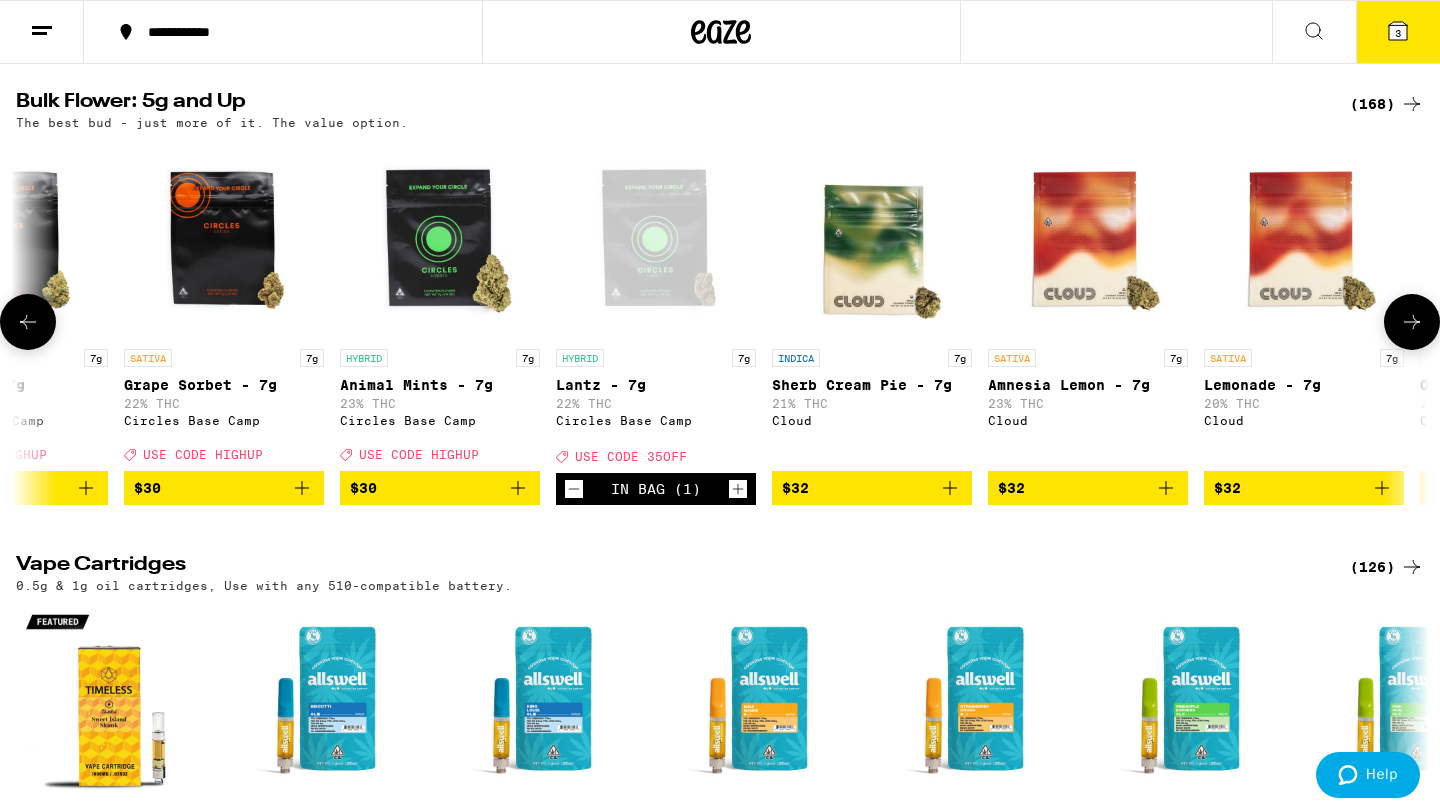 scroll, scrollTop: 0, scrollLeft: 1560, axis: horizontal 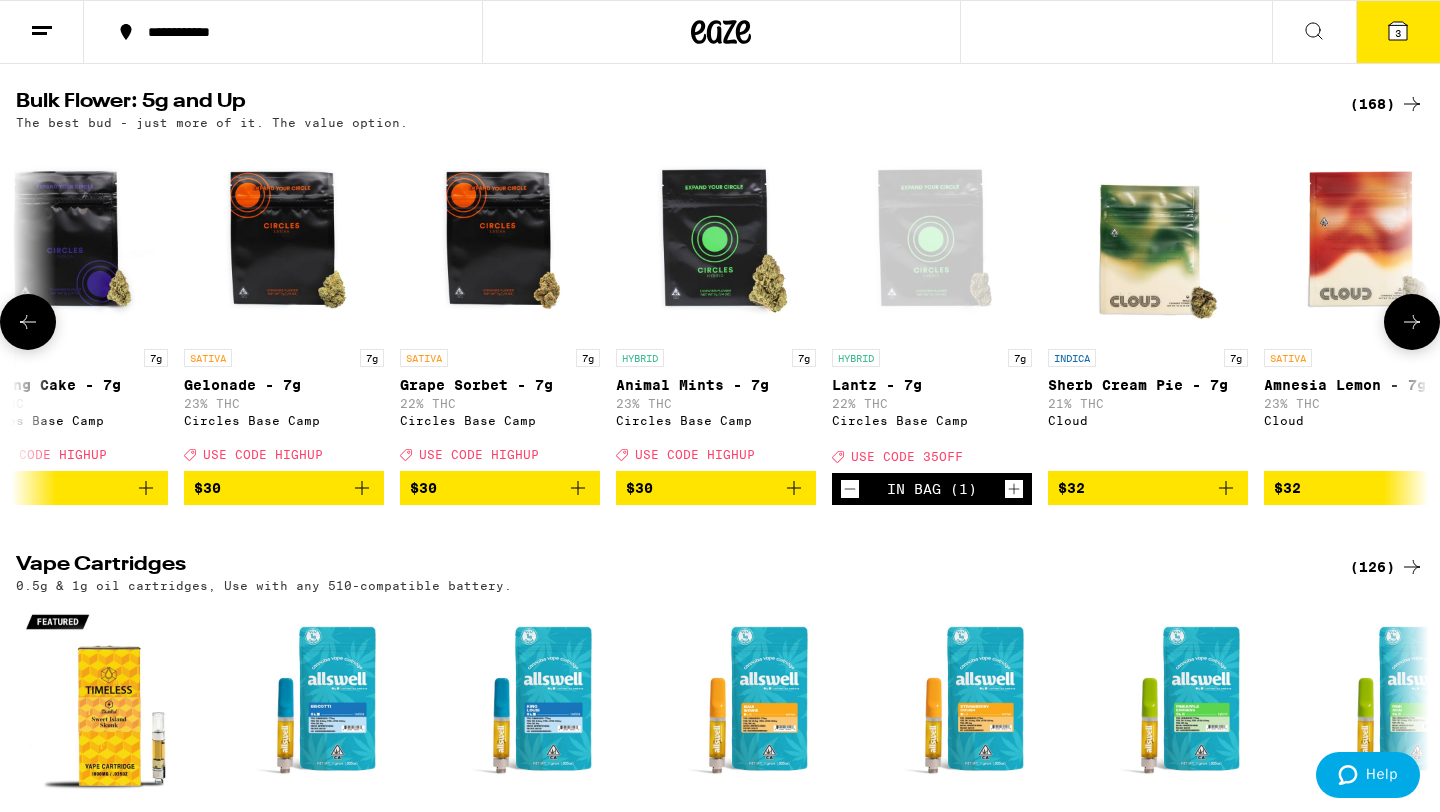 click 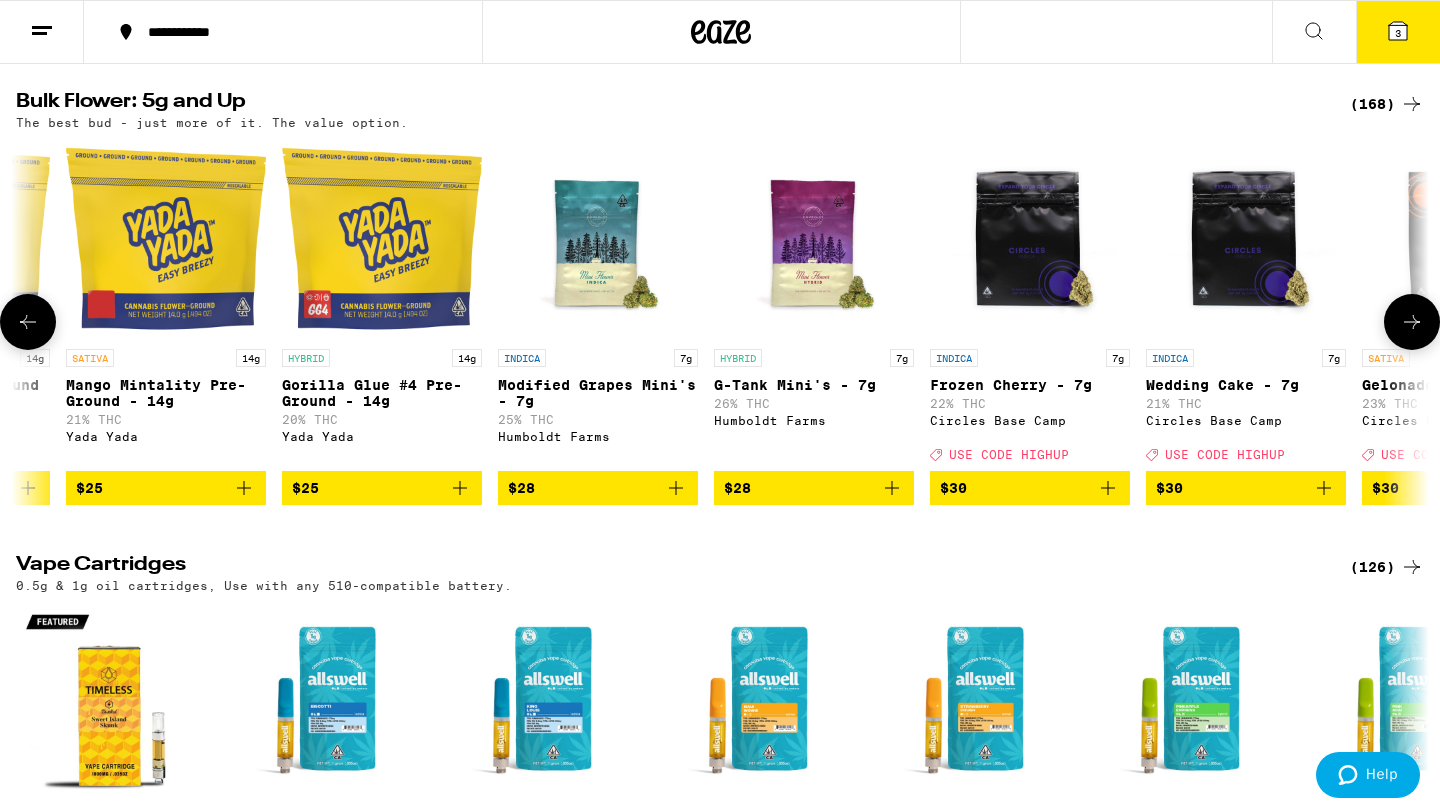 scroll, scrollTop: 0, scrollLeft: 370, axis: horizontal 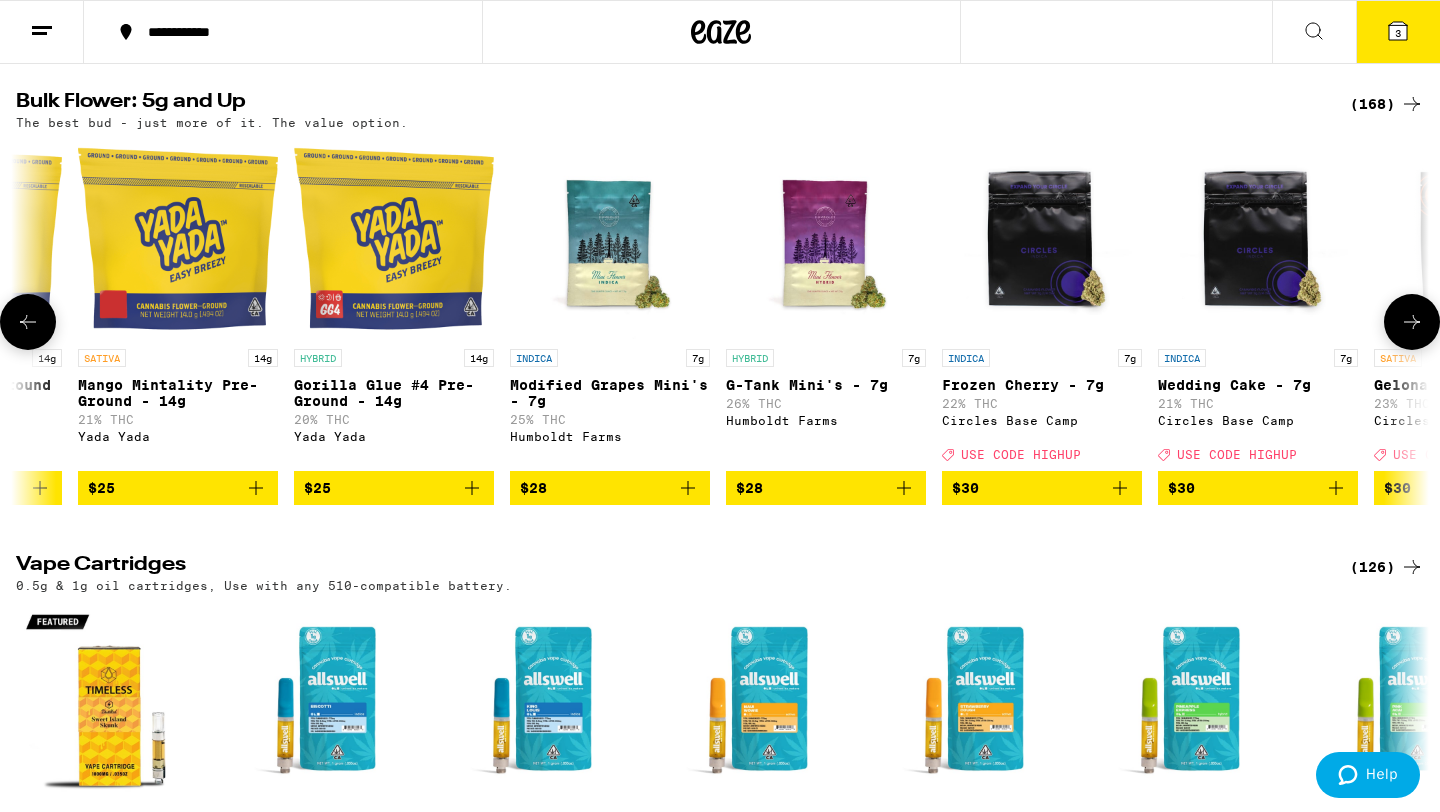 click 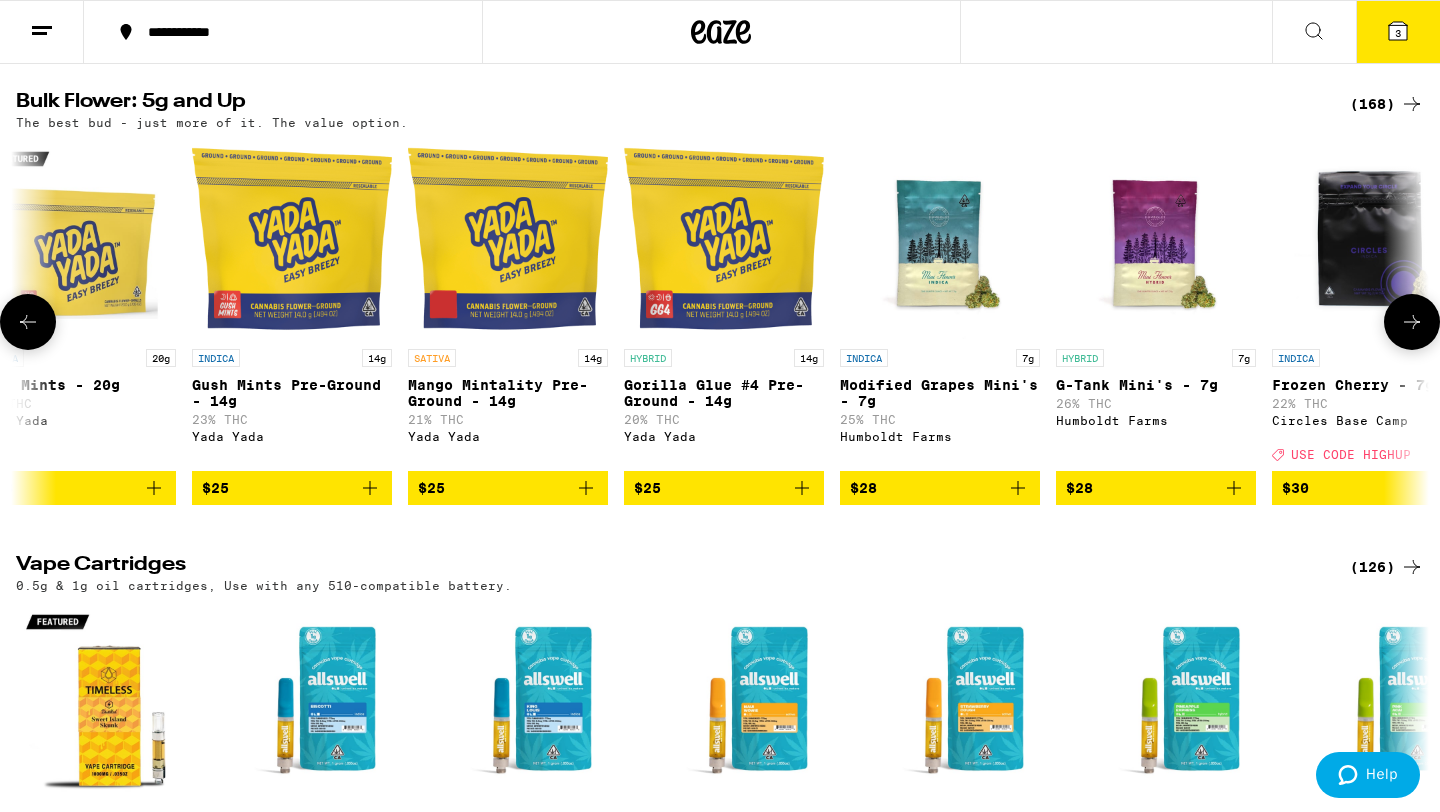 scroll, scrollTop: 0, scrollLeft: 0, axis: both 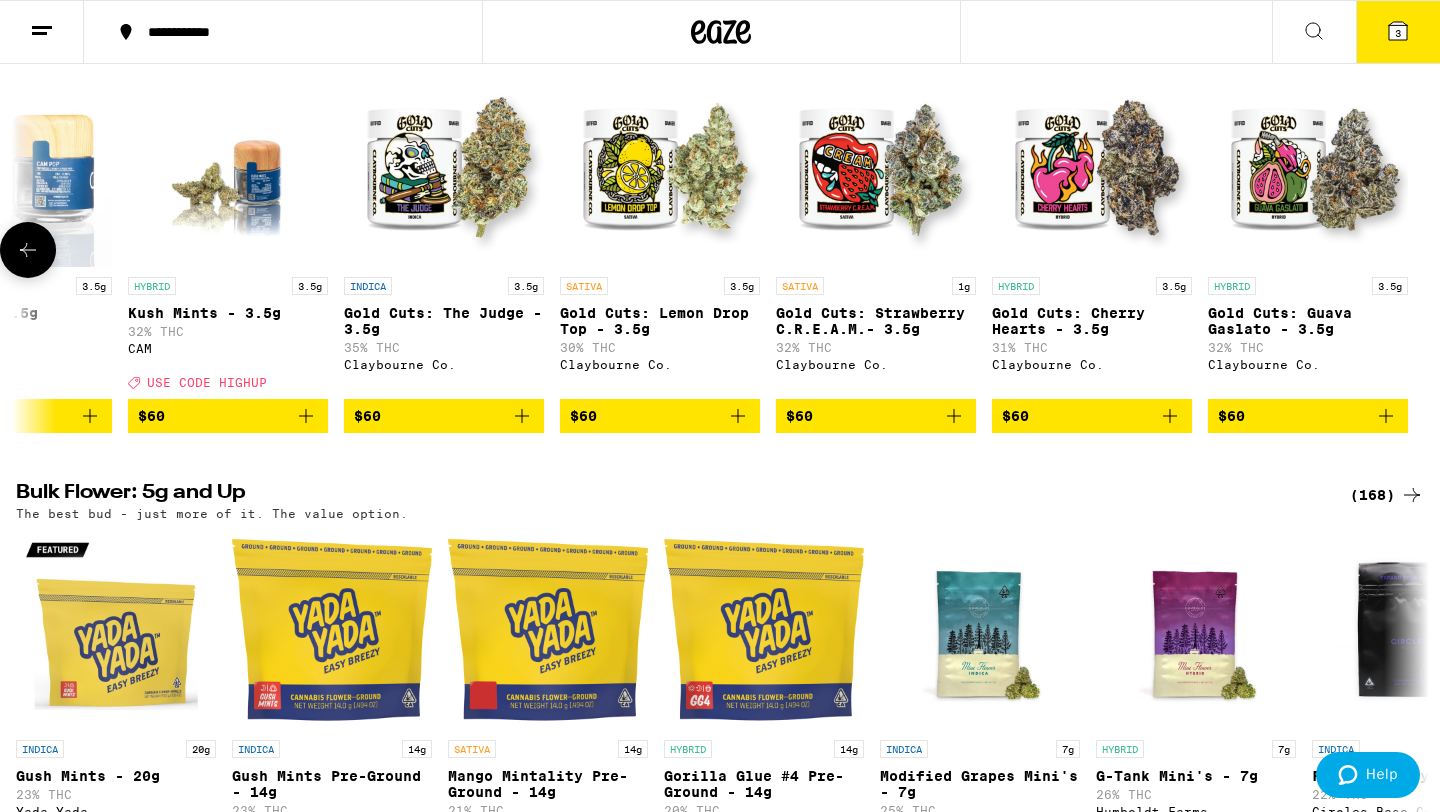 click 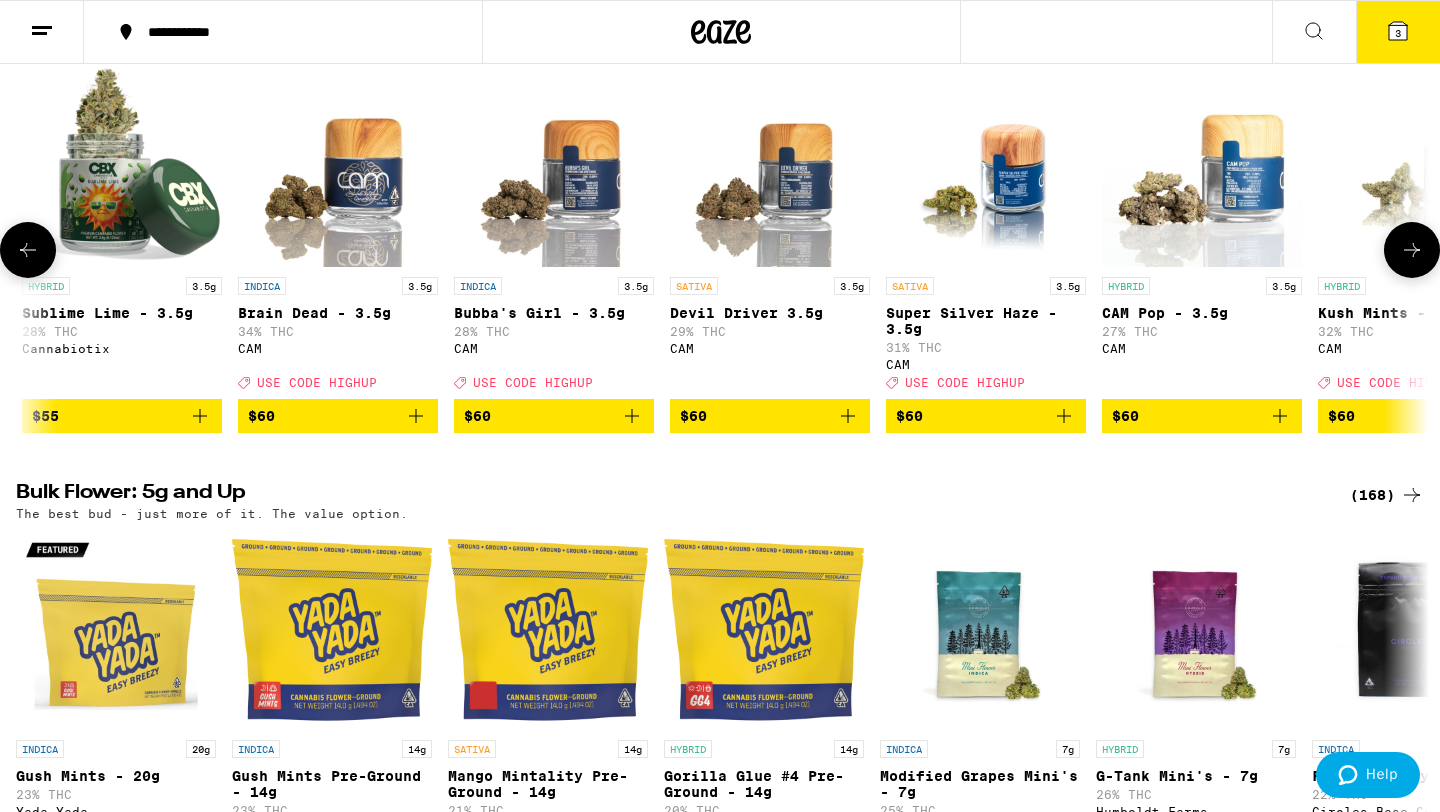 click 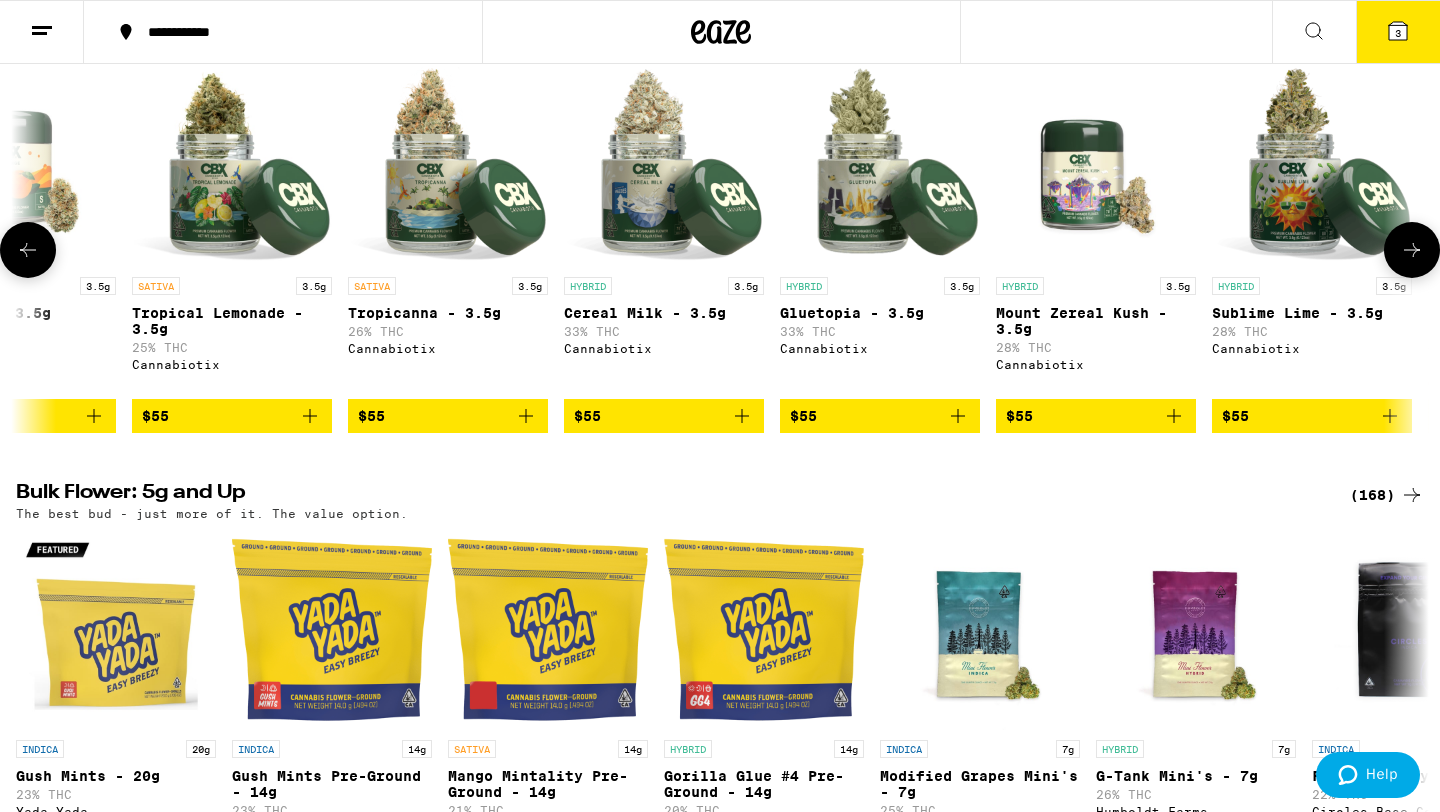 click 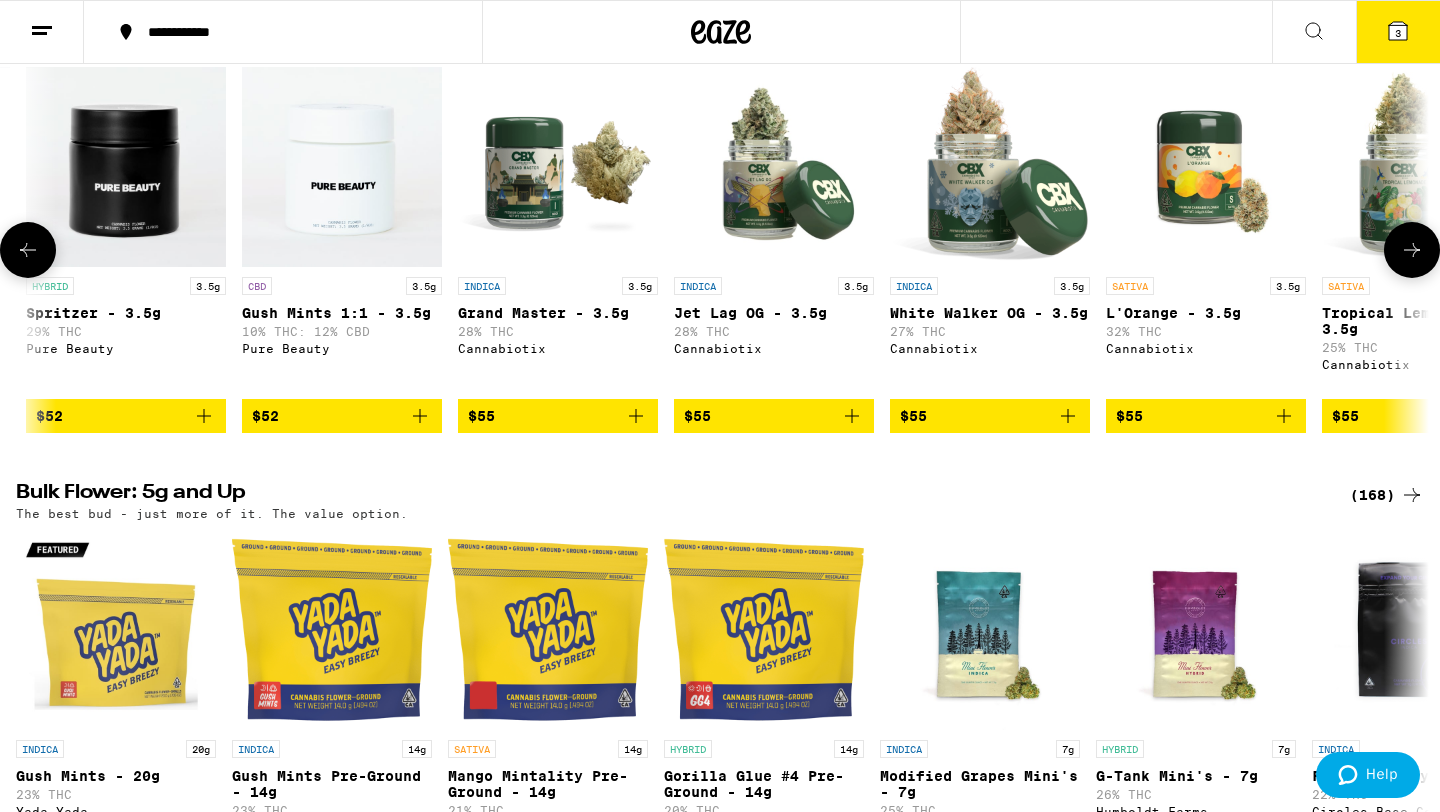 click 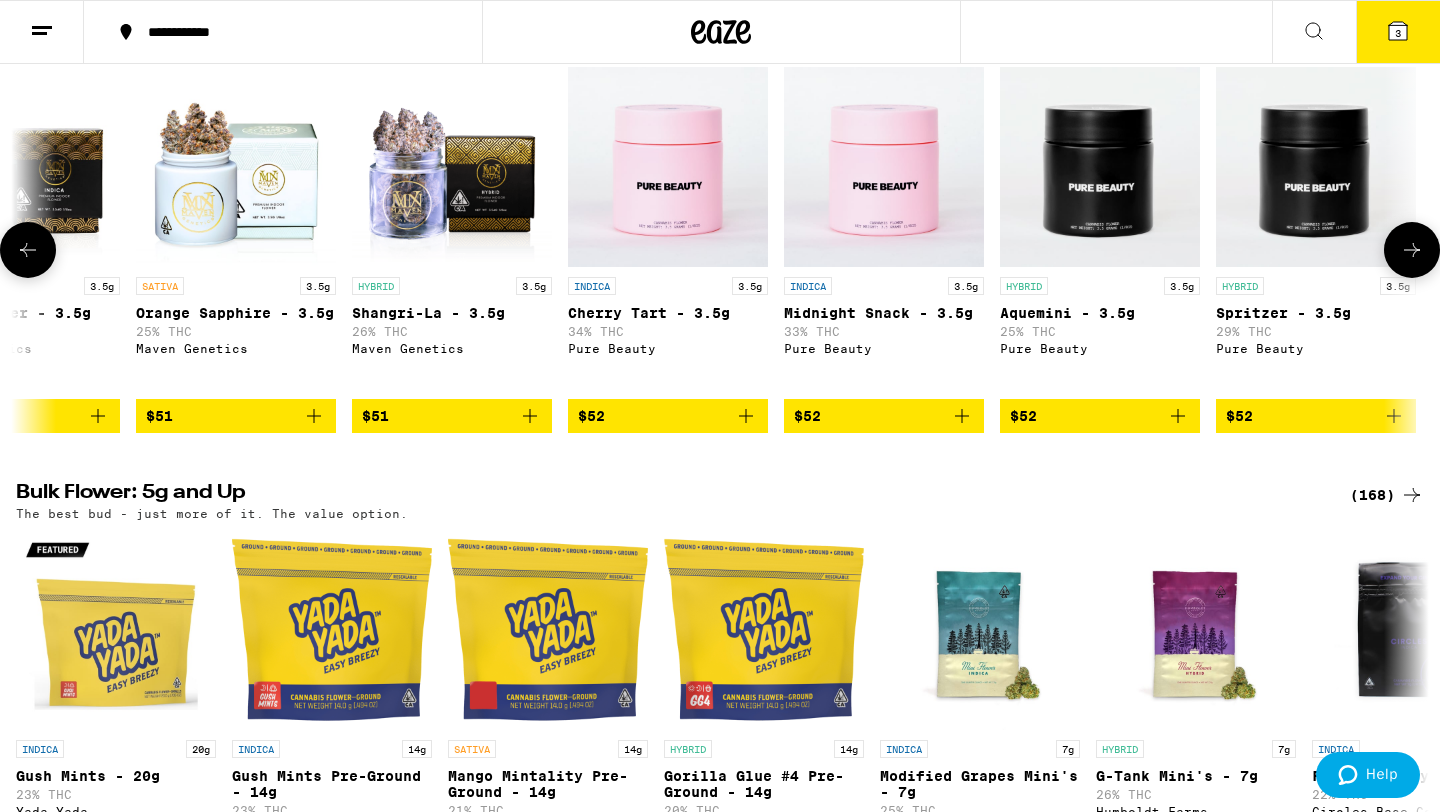 click 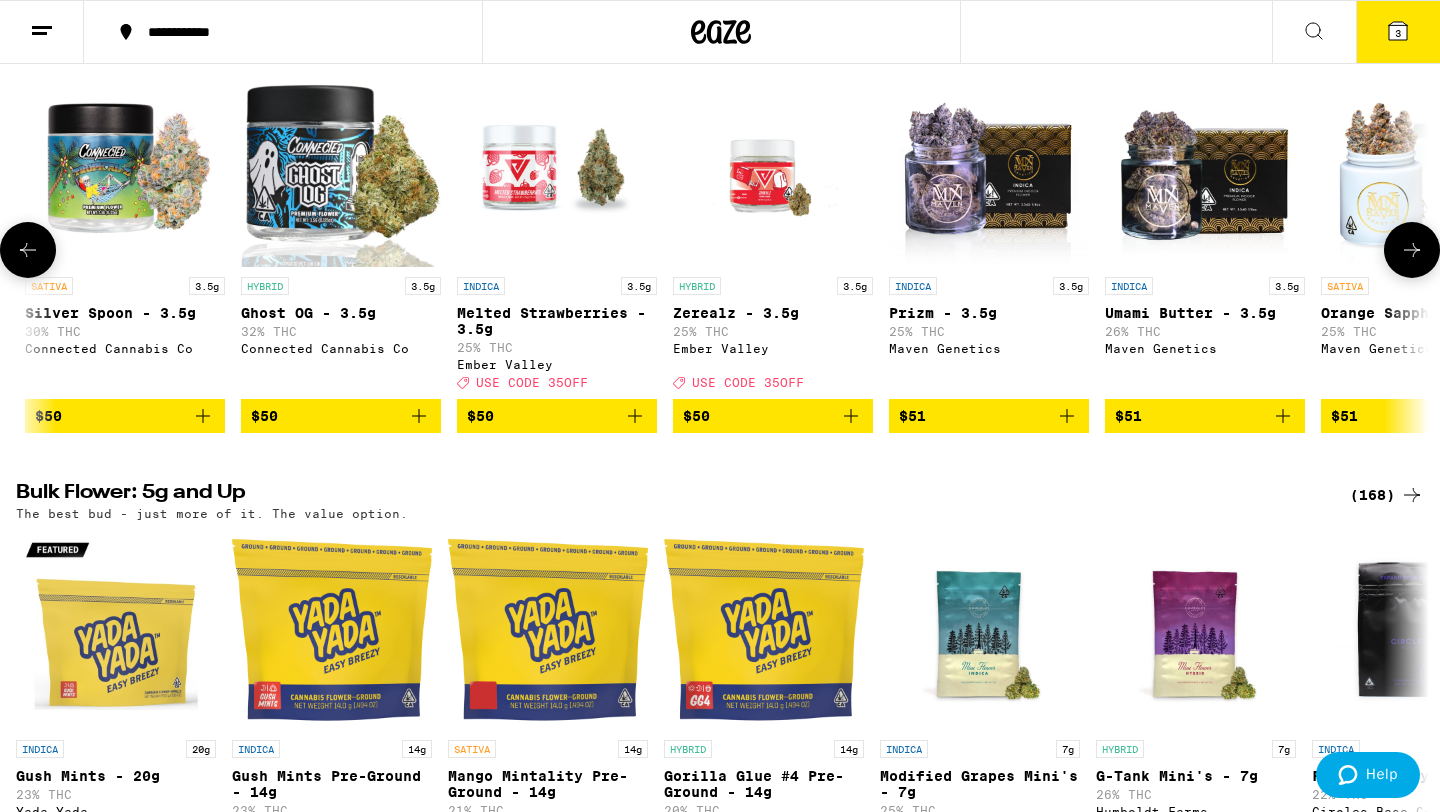 scroll, scrollTop: 0, scrollLeft: 18778, axis: horizontal 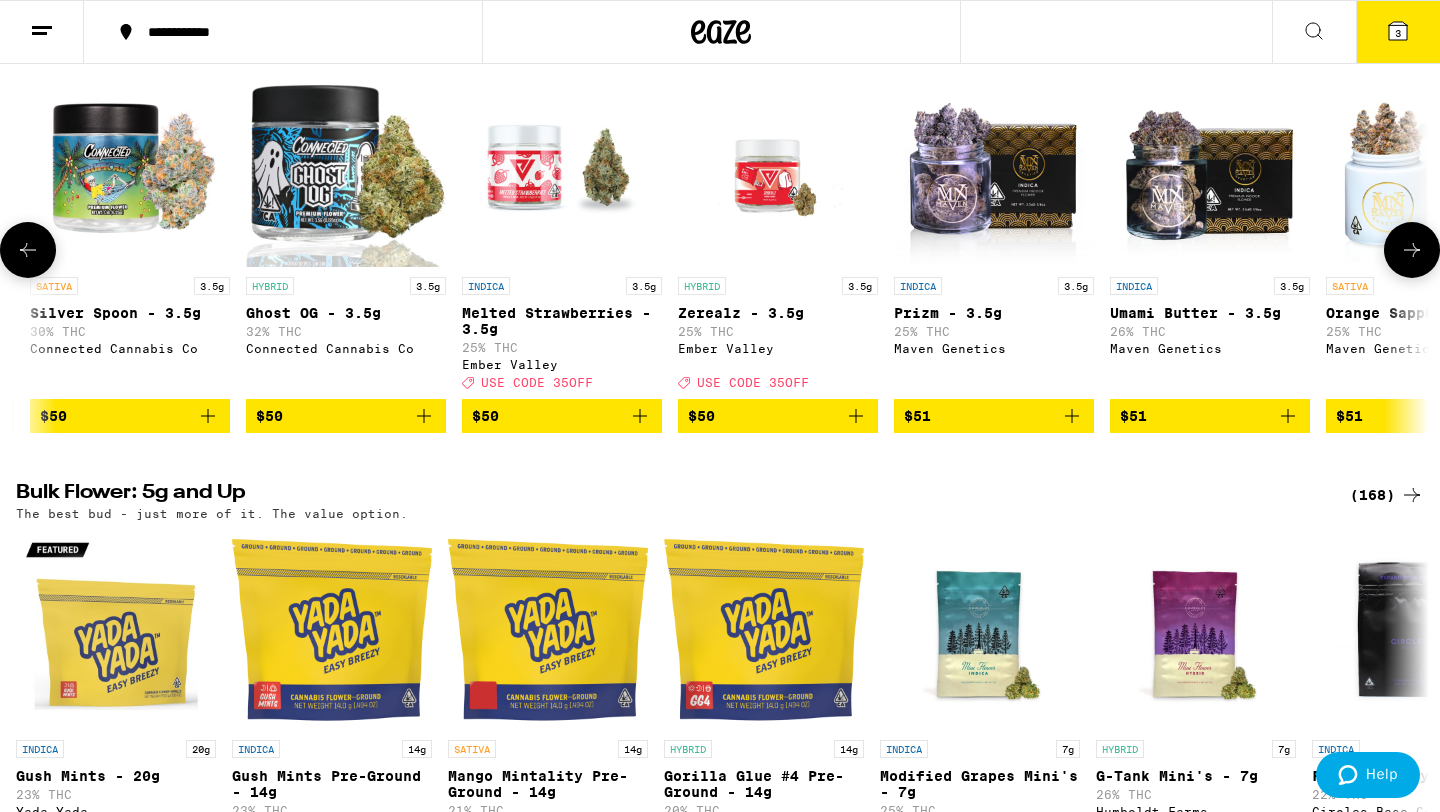 click 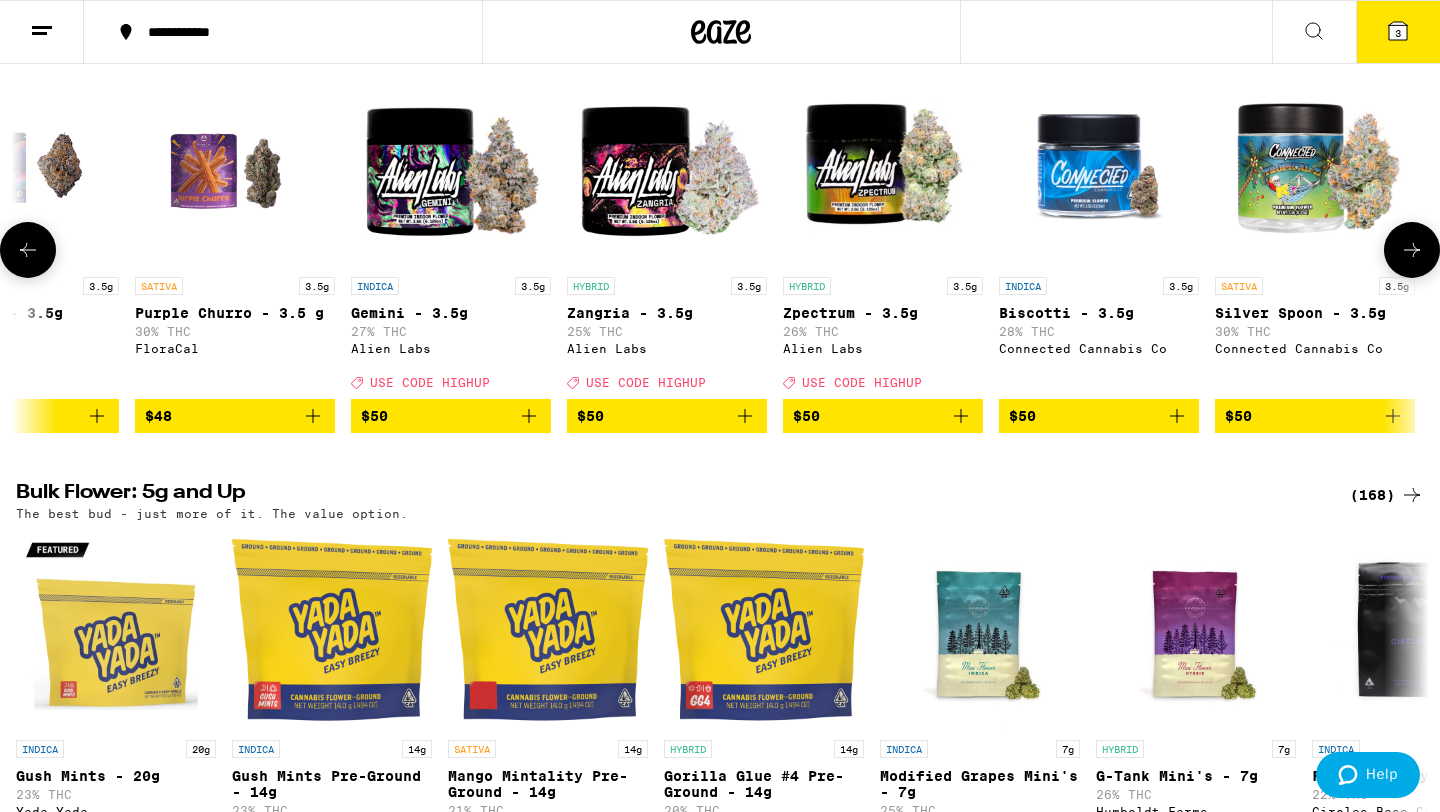scroll, scrollTop: 0, scrollLeft: 17588, axis: horizontal 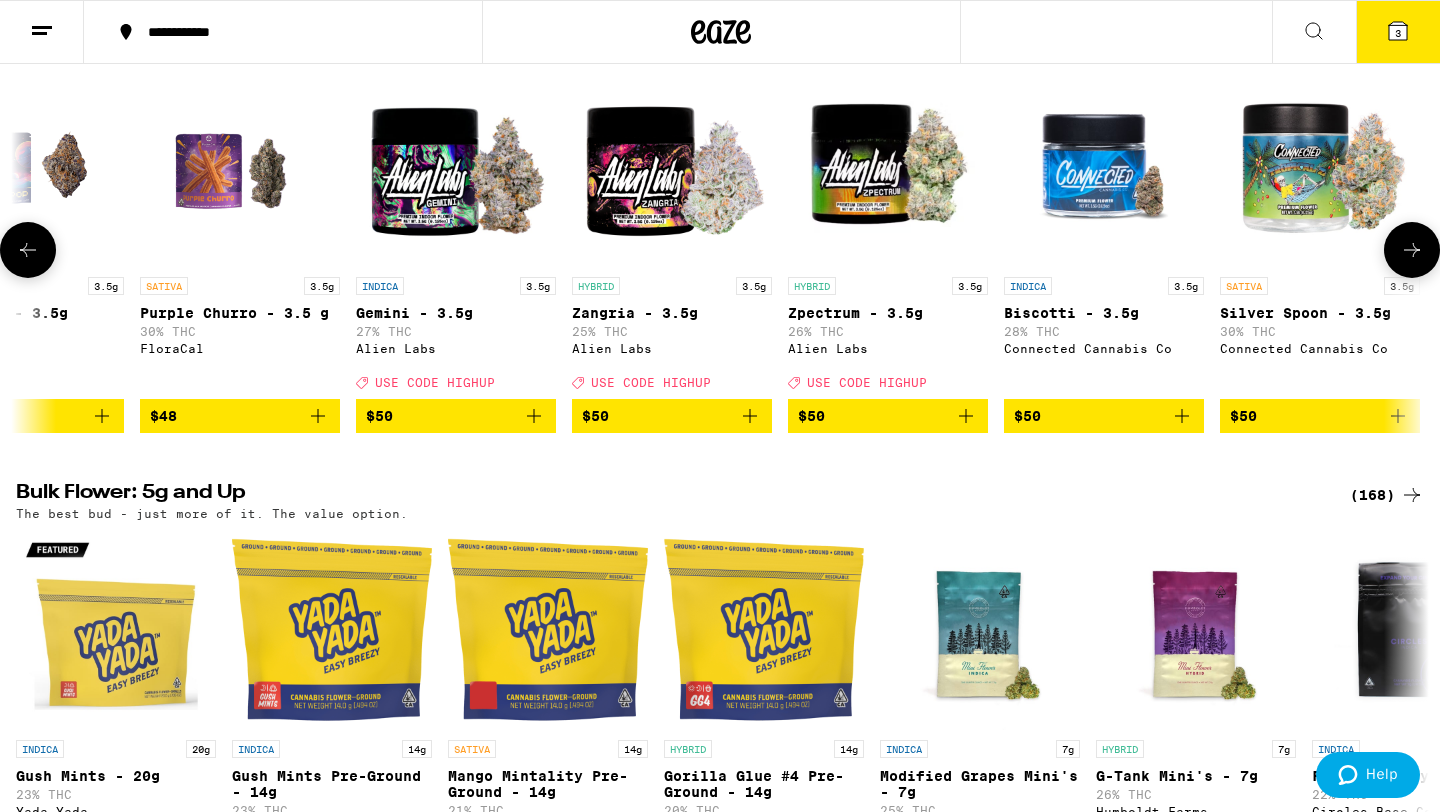 click 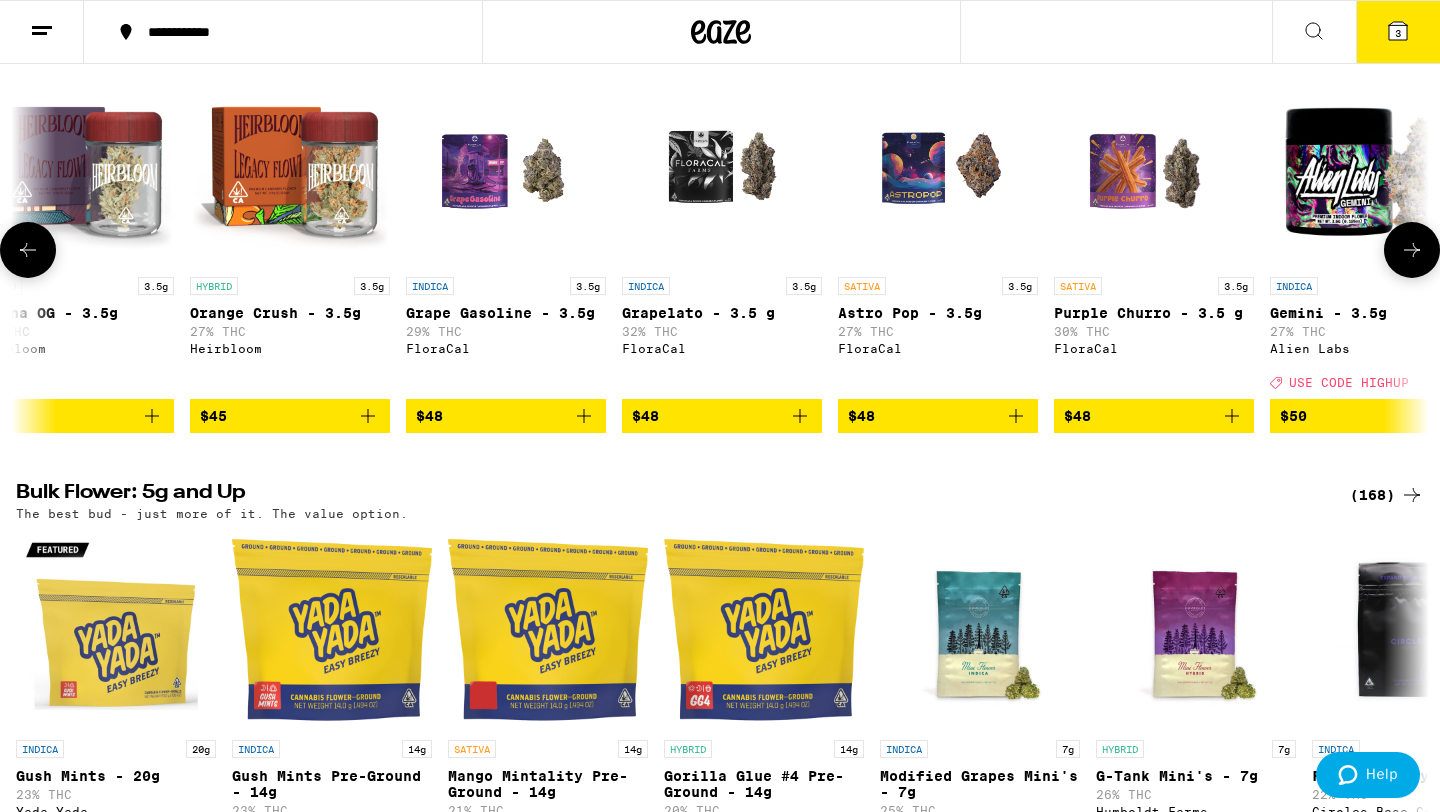 scroll, scrollTop: 0, scrollLeft: 16398, axis: horizontal 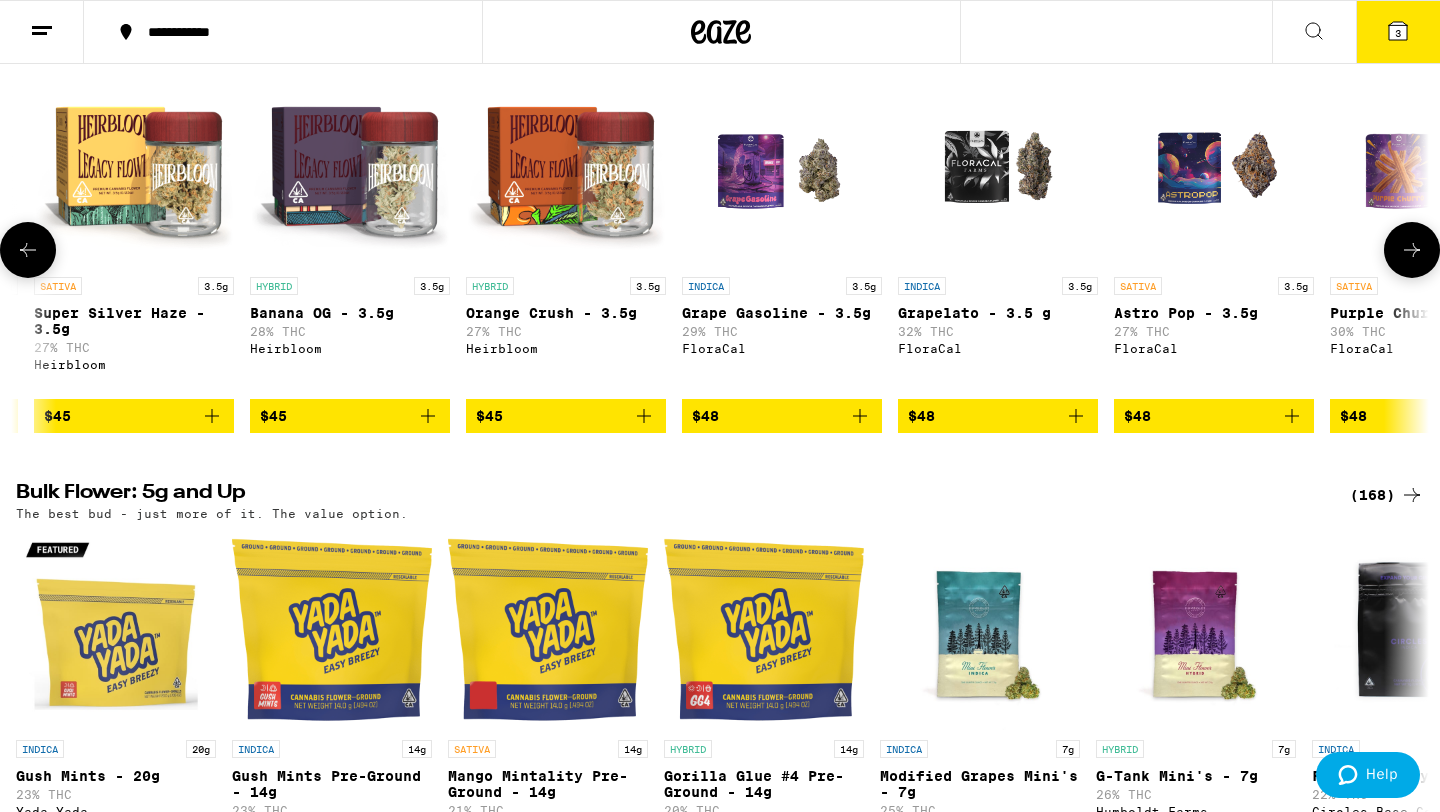 click 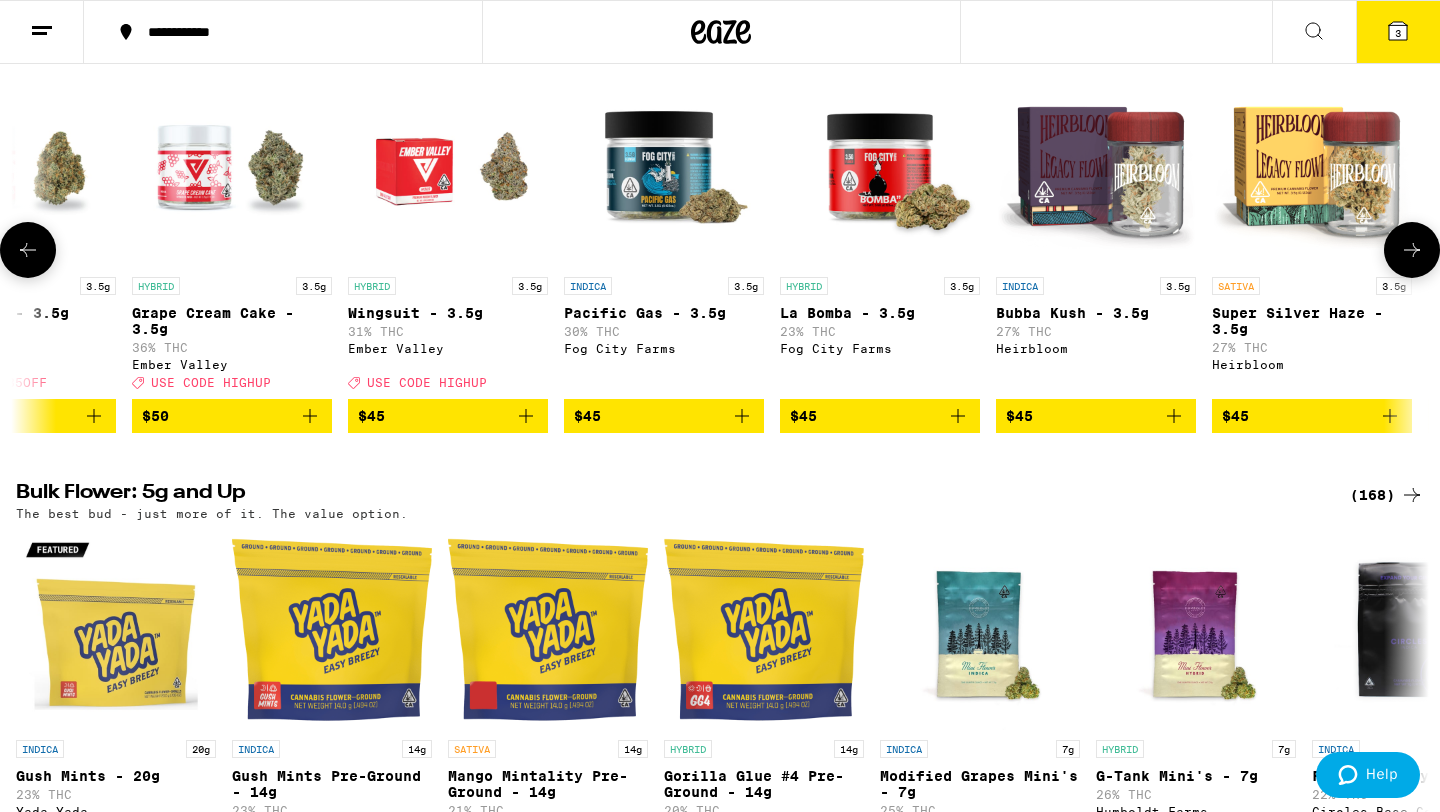 scroll, scrollTop: 0, scrollLeft: 15208, axis: horizontal 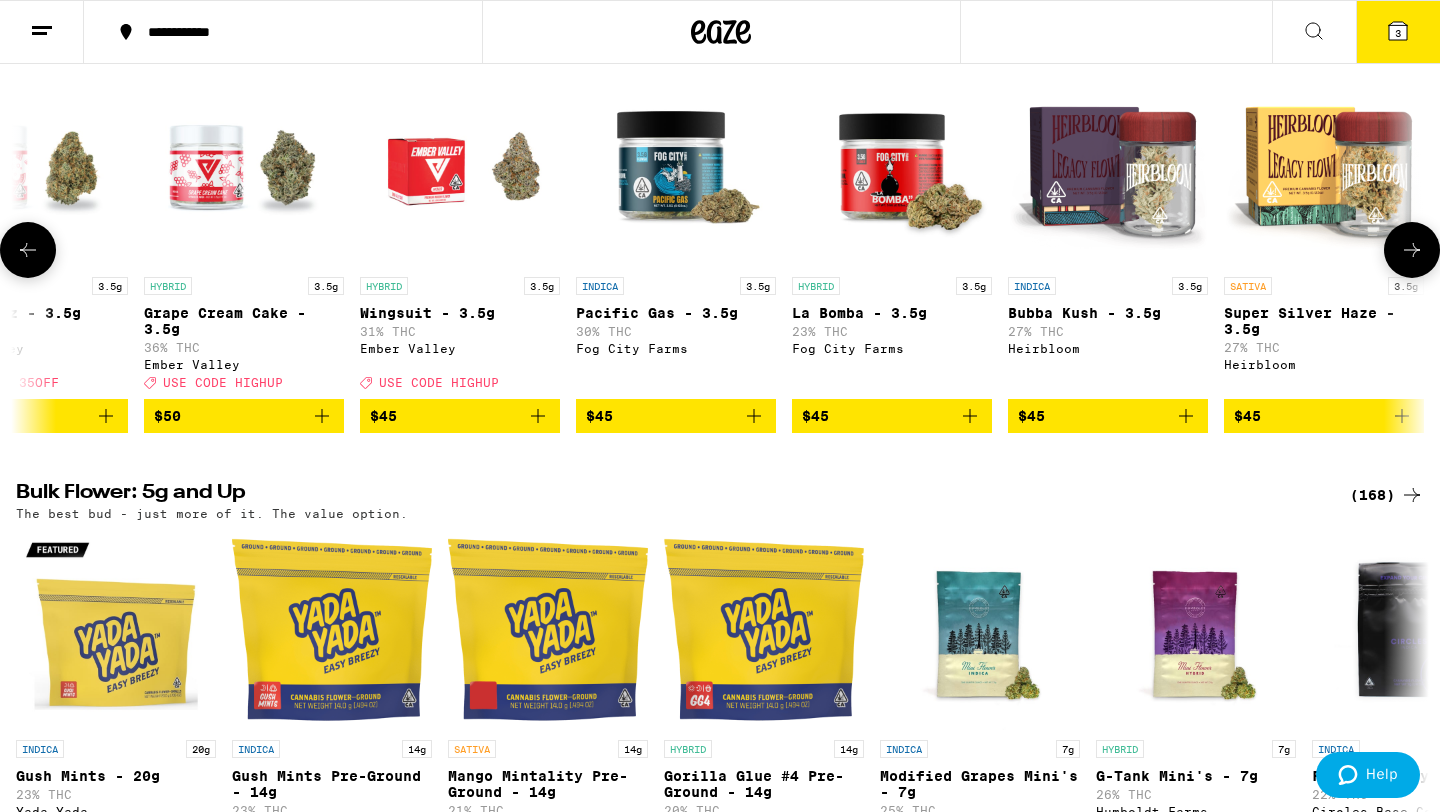 click 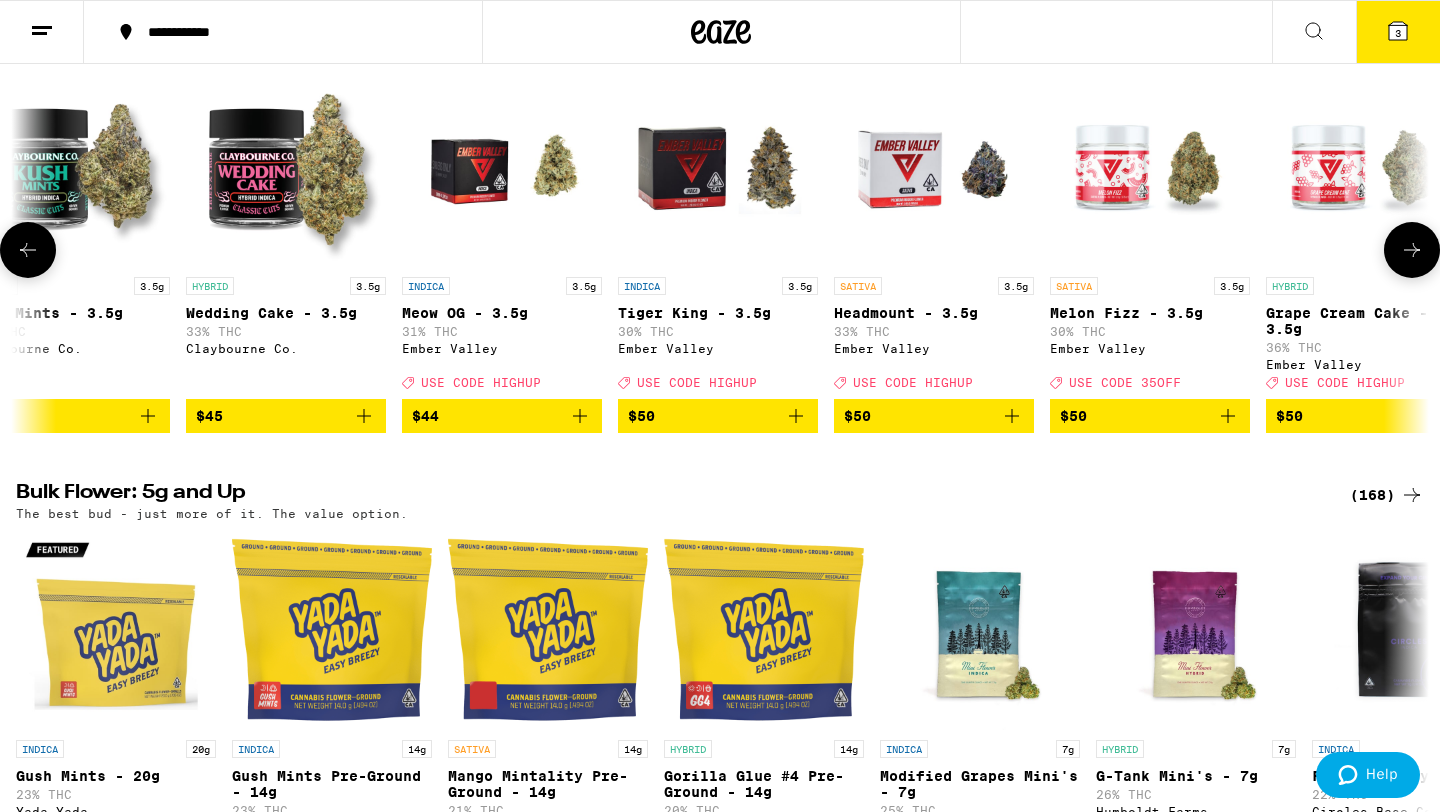 scroll, scrollTop: 0, scrollLeft: 14018, axis: horizontal 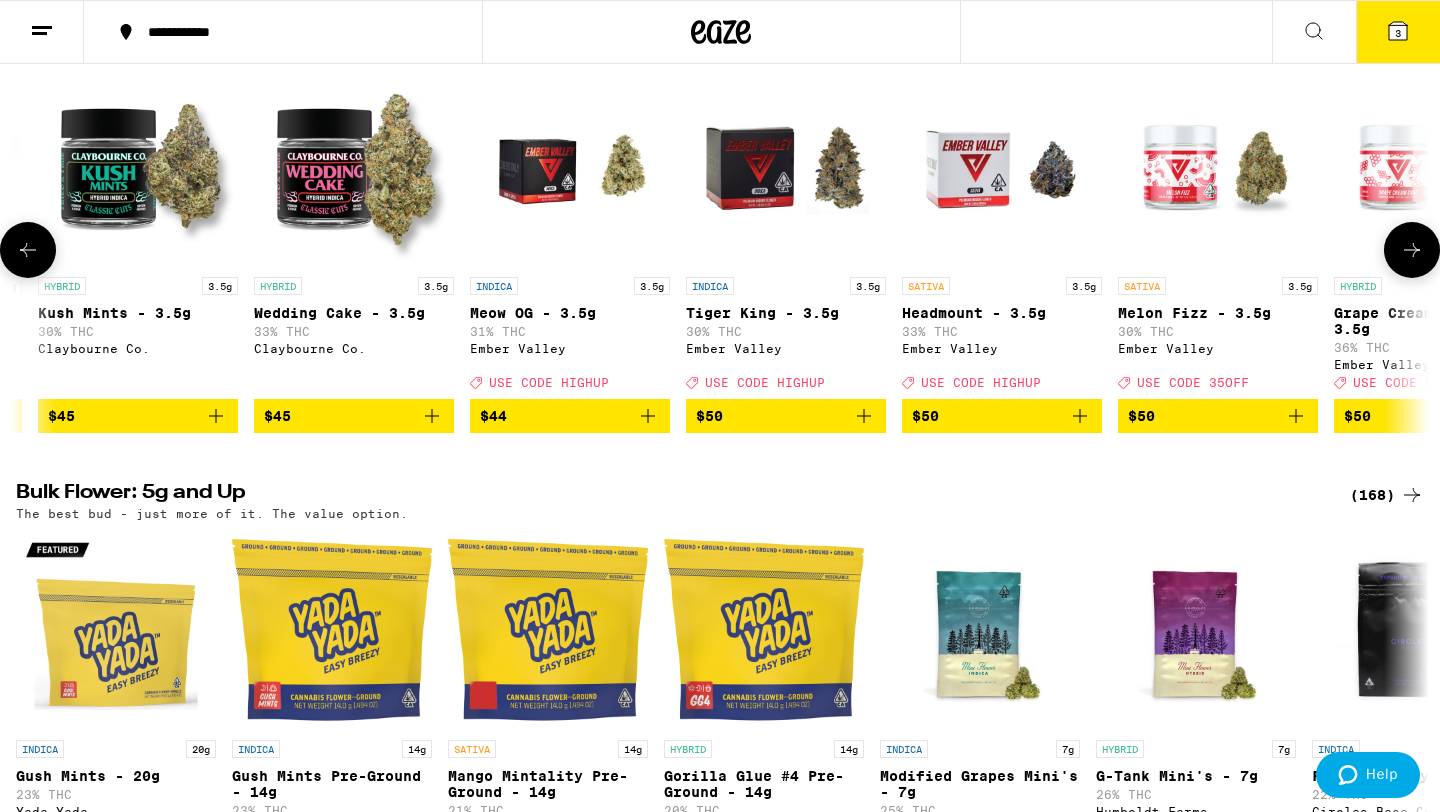click 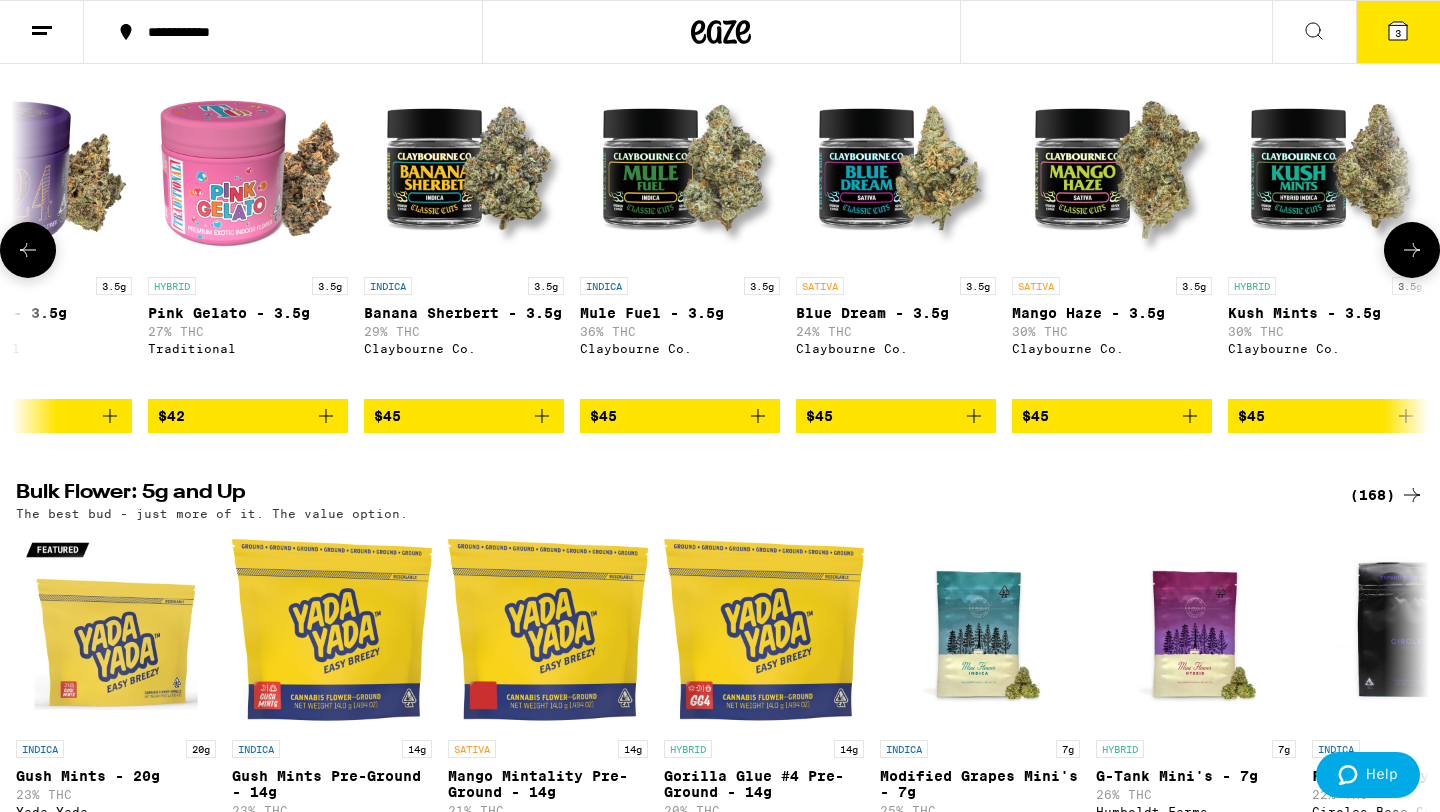 click 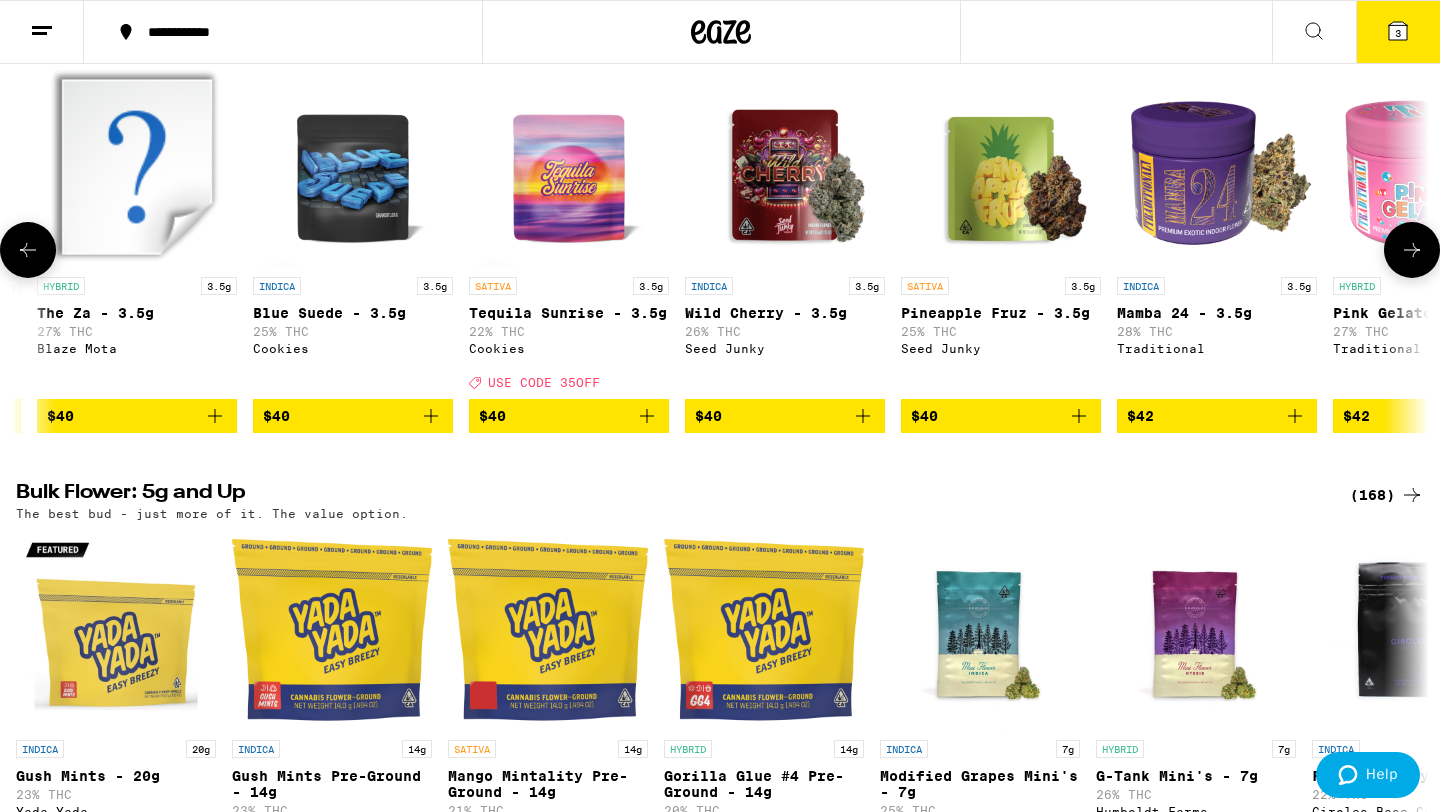 scroll, scrollTop: 0, scrollLeft: 11638, axis: horizontal 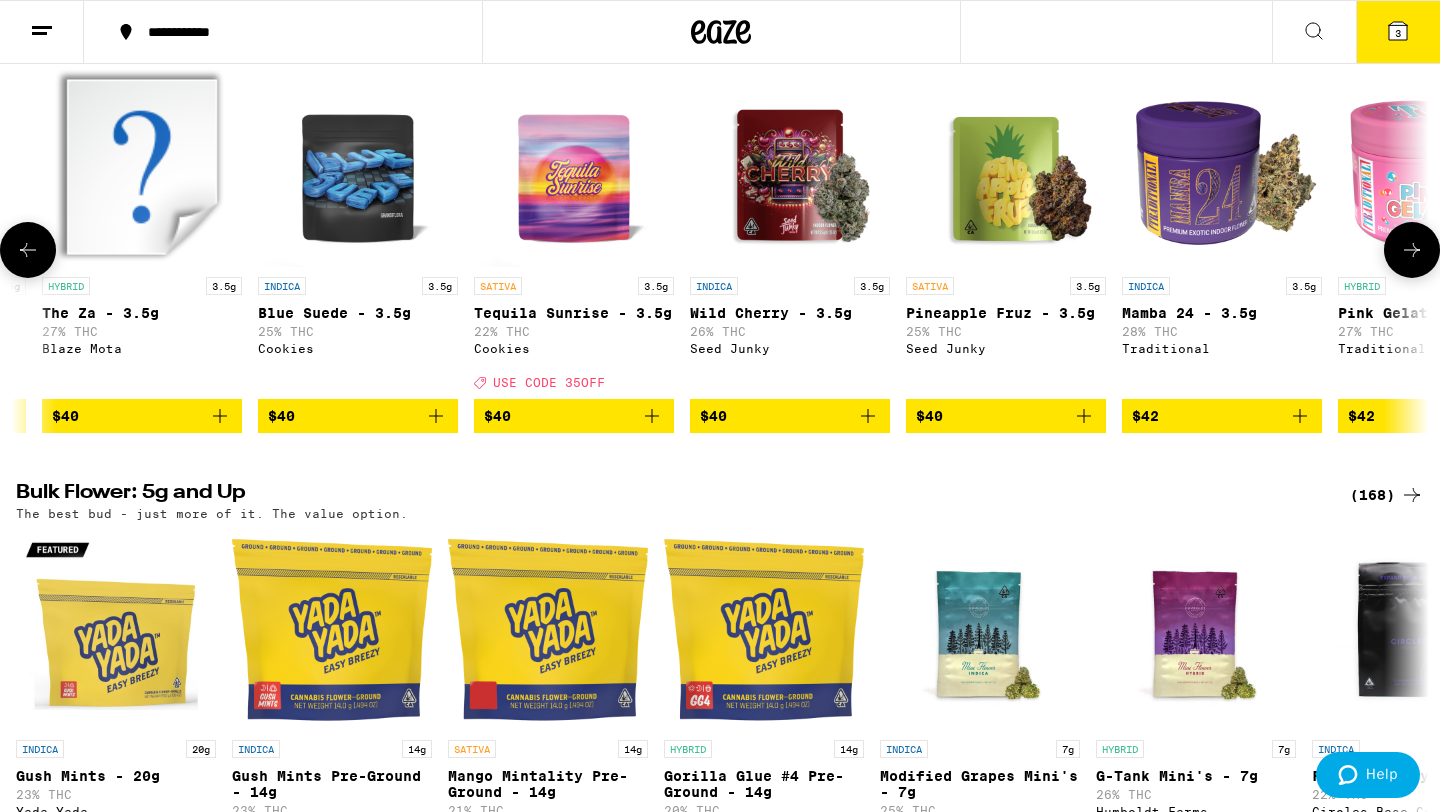 click 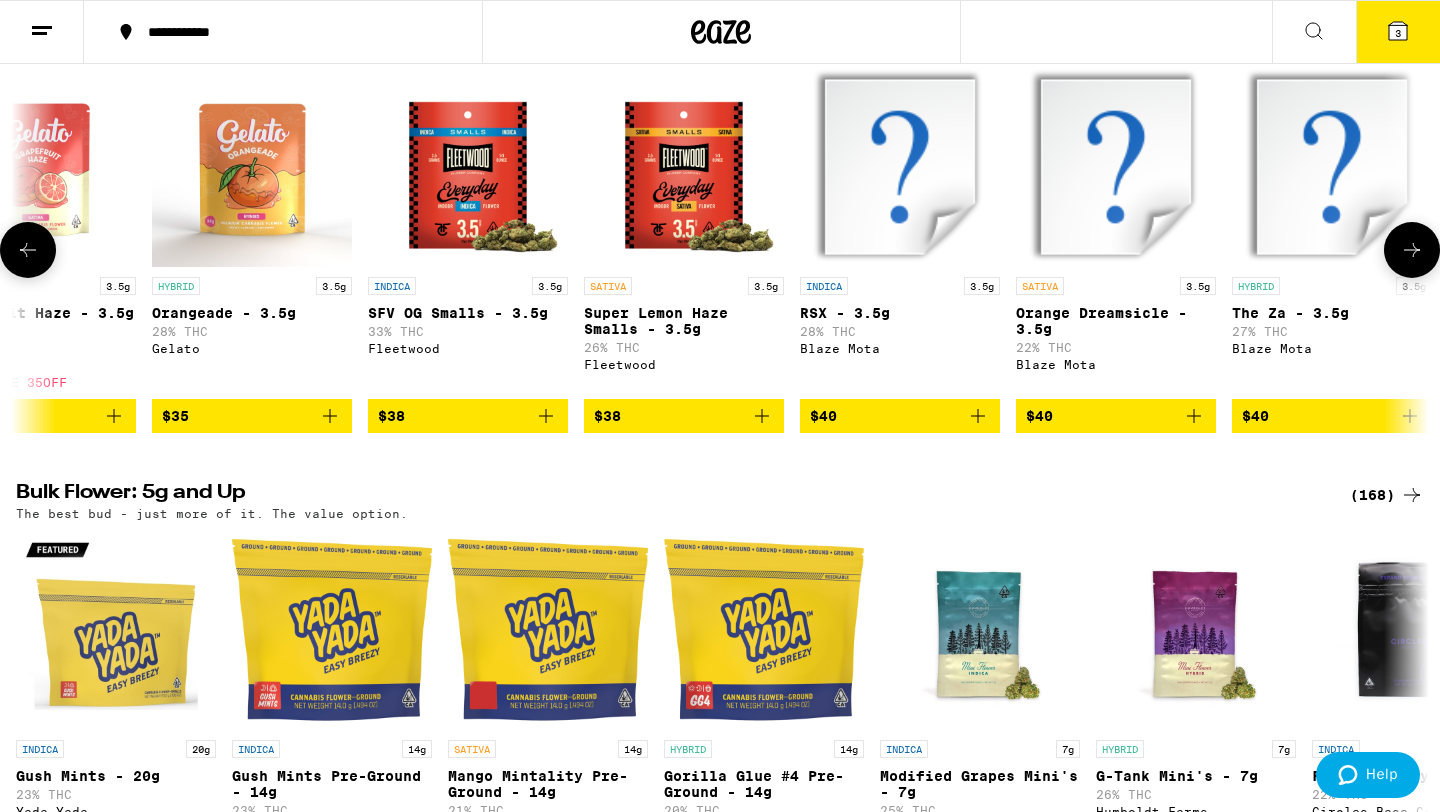 click 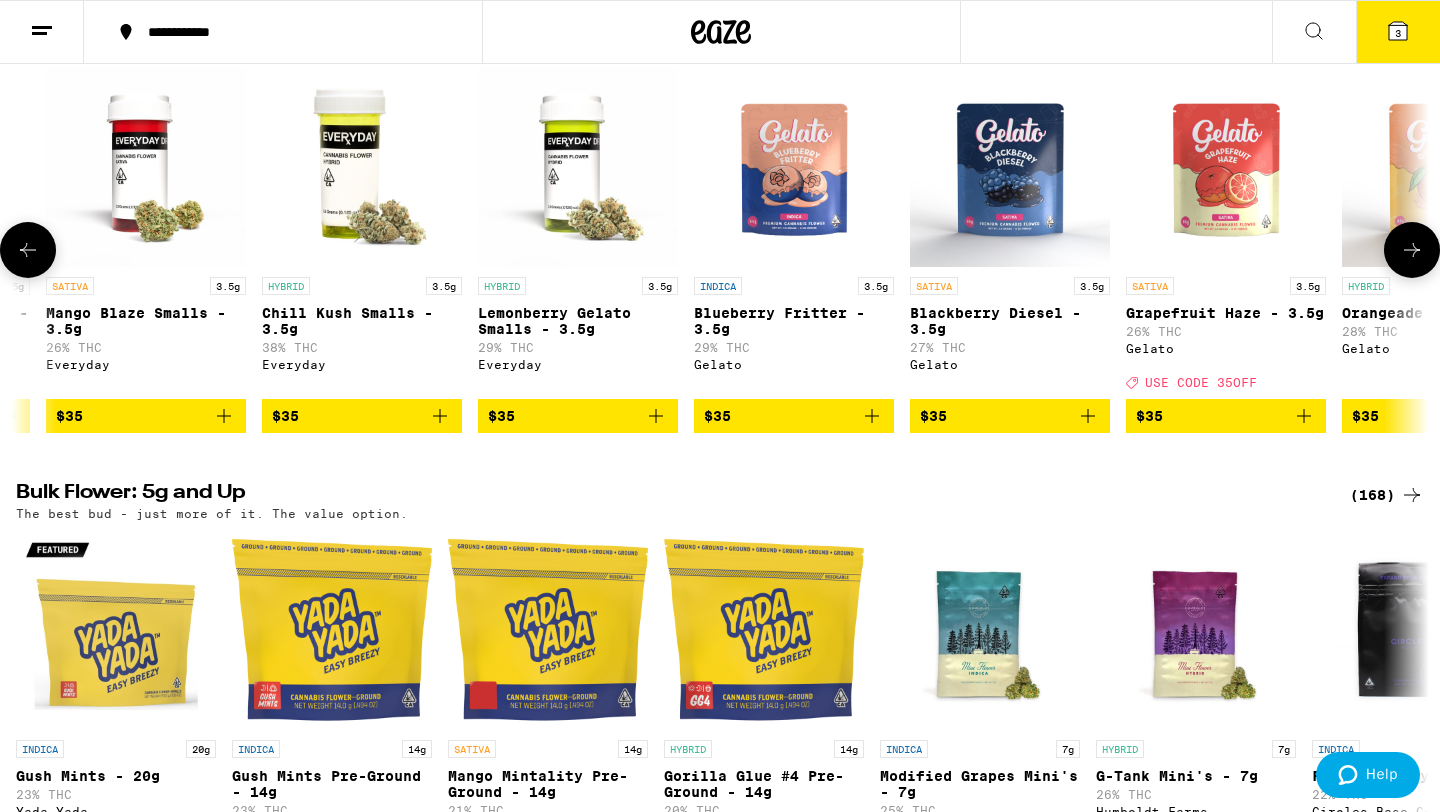 click 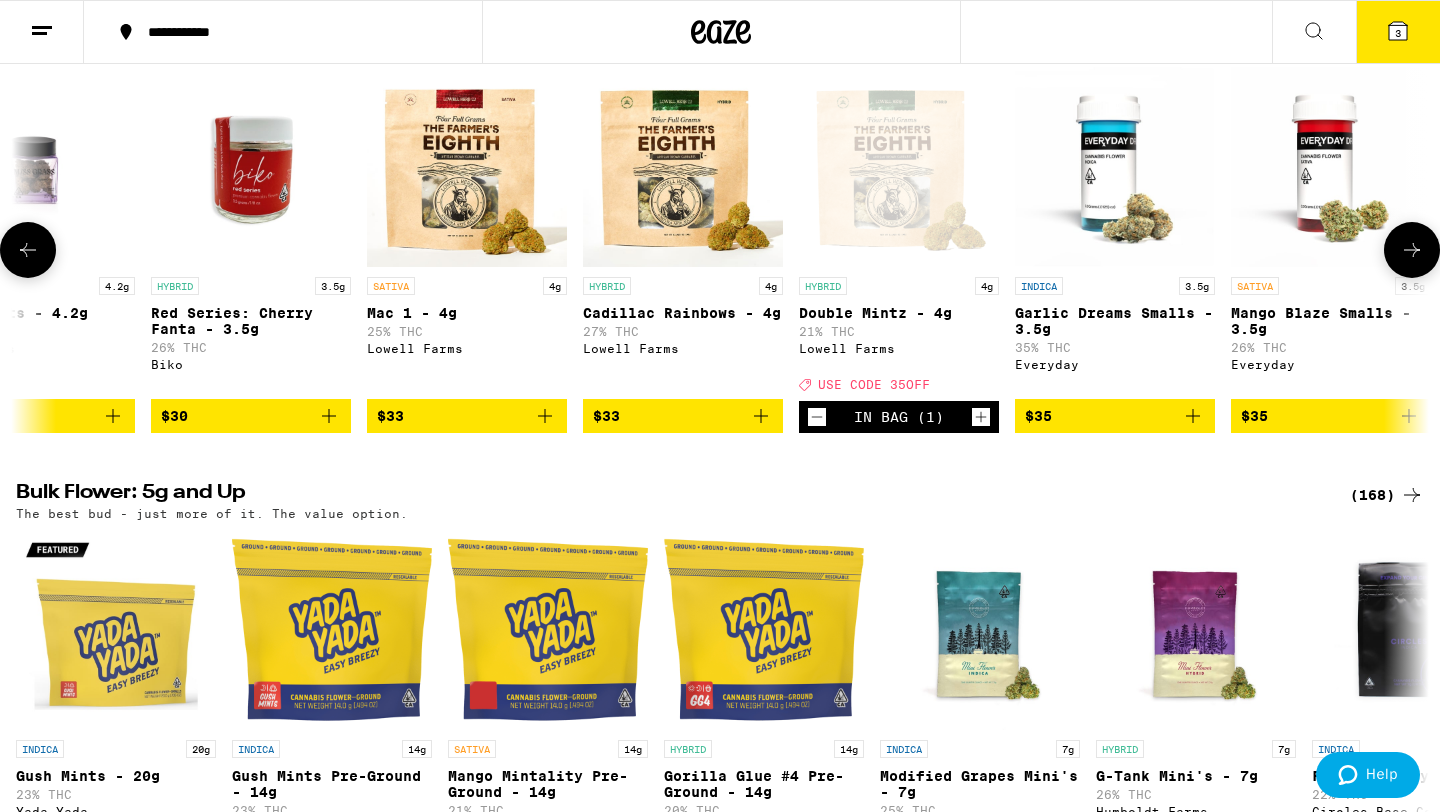 scroll, scrollTop: 0, scrollLeft: 8068, axis: horizontal 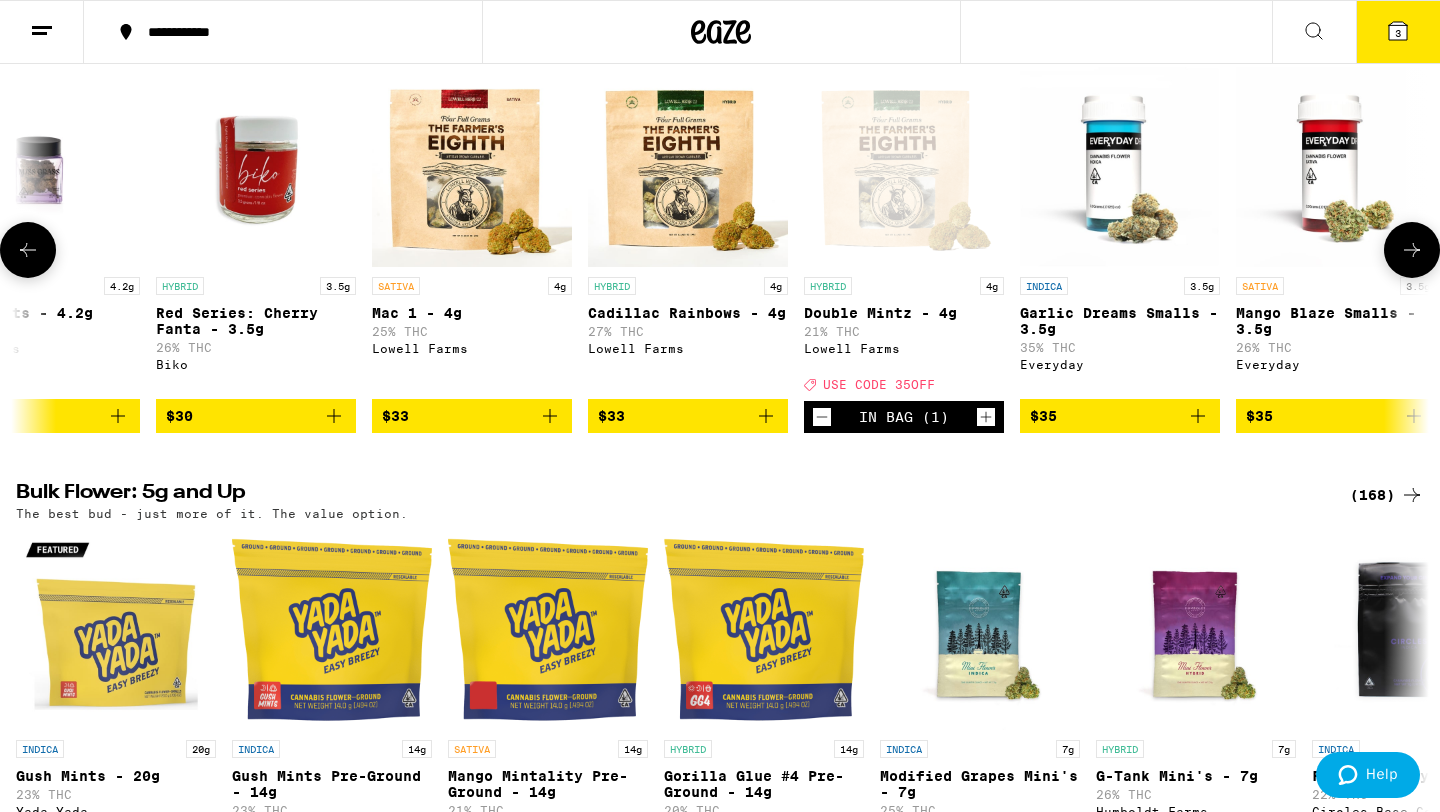 click 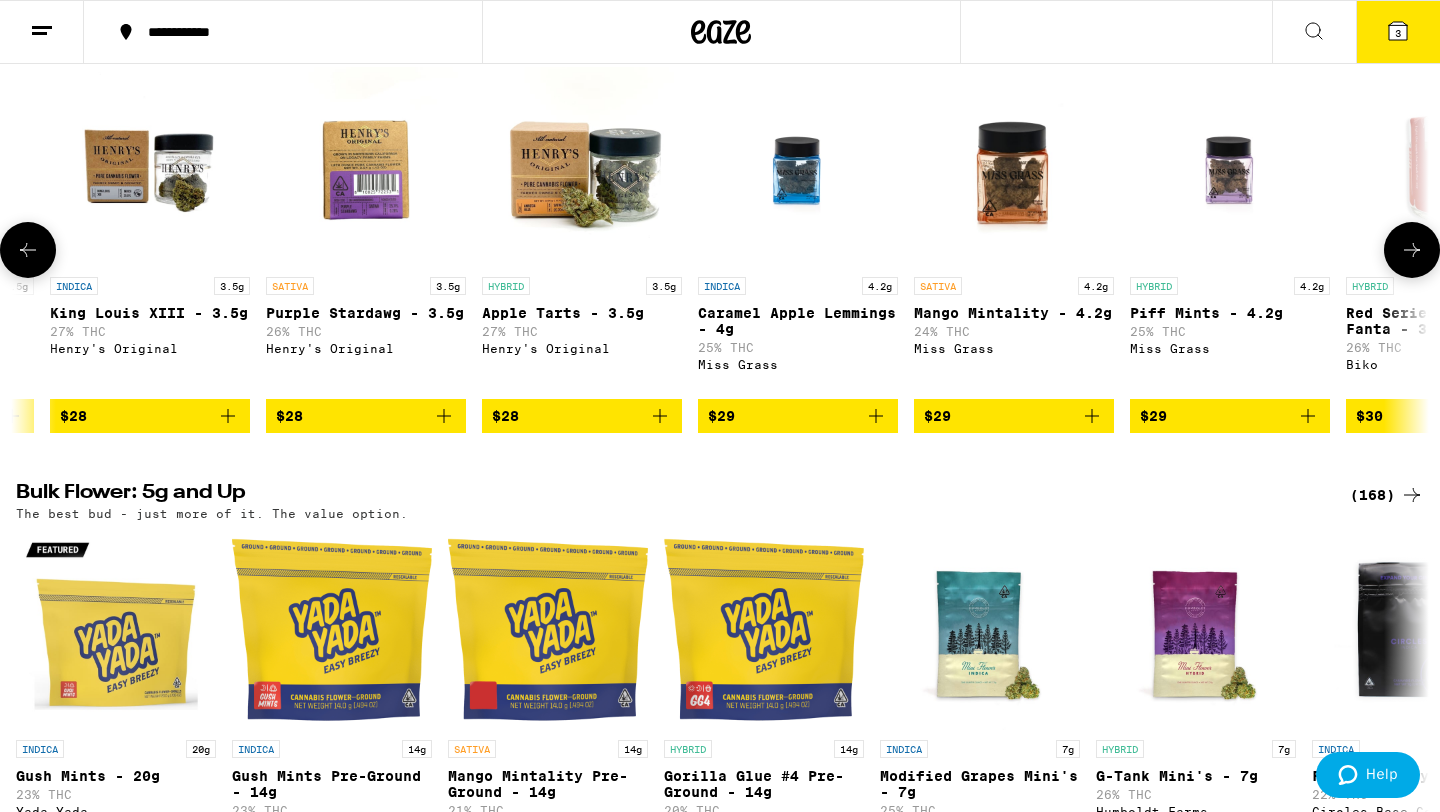 click 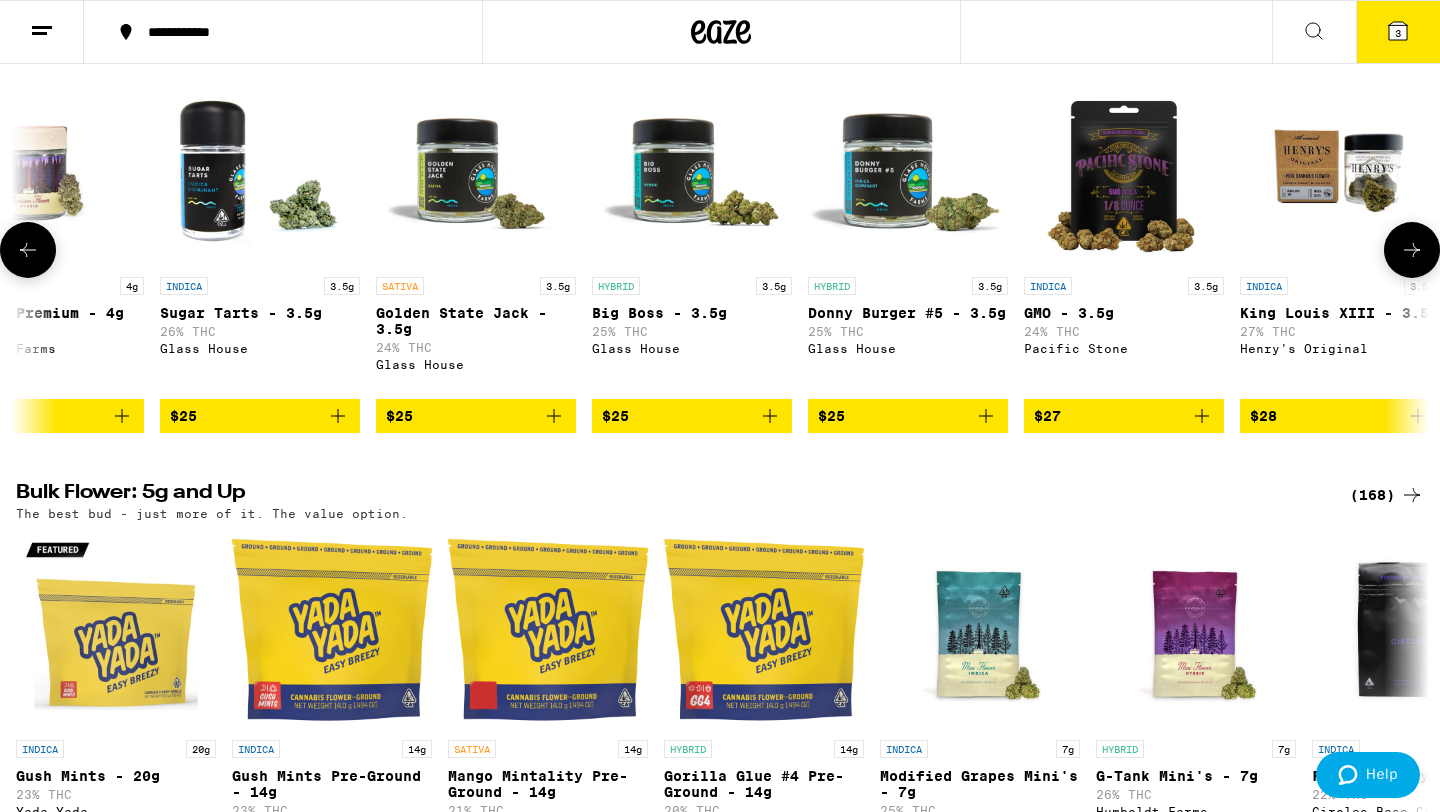 click 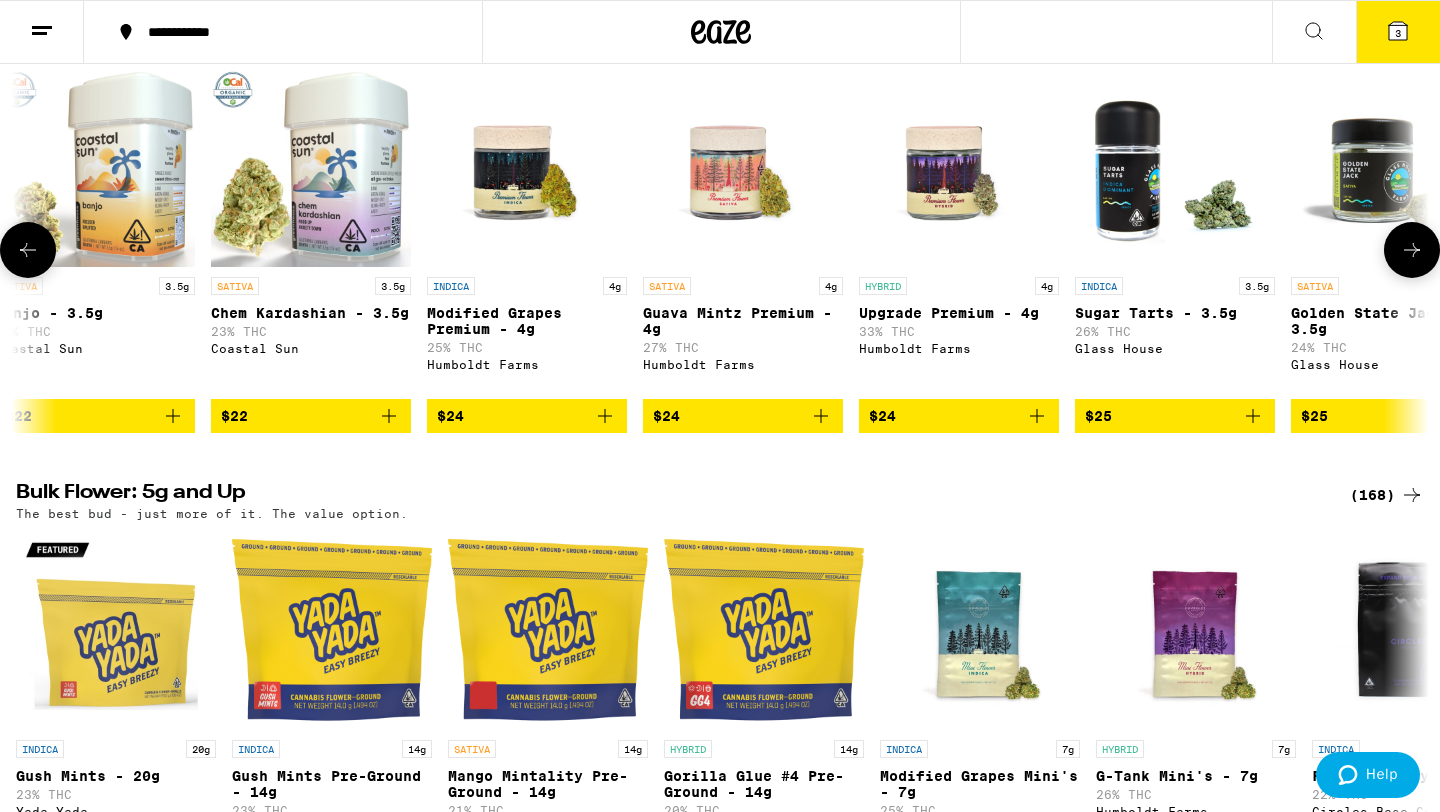 scroll, scrollTop: 0, scrollLeft: 4498, axis: horizontal 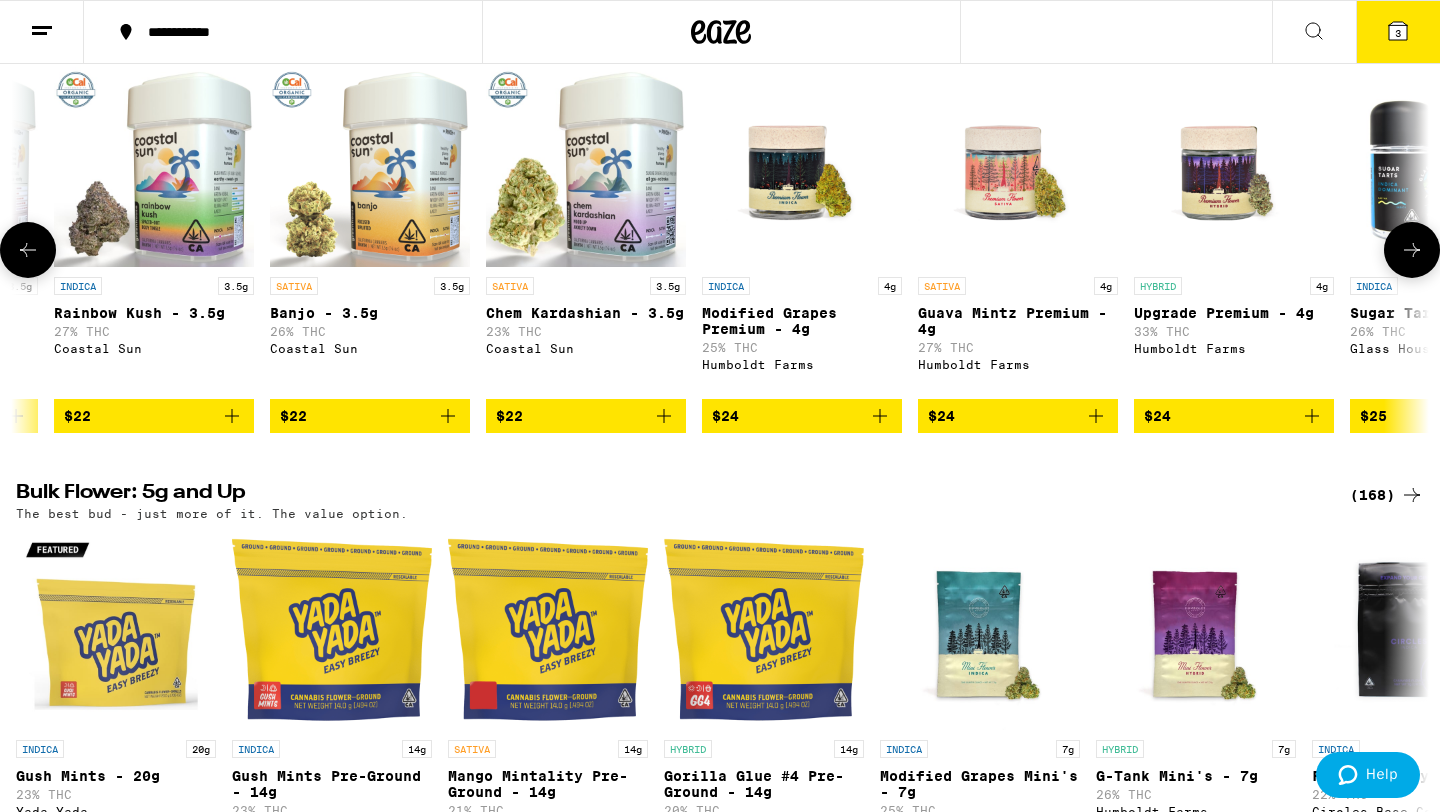 click 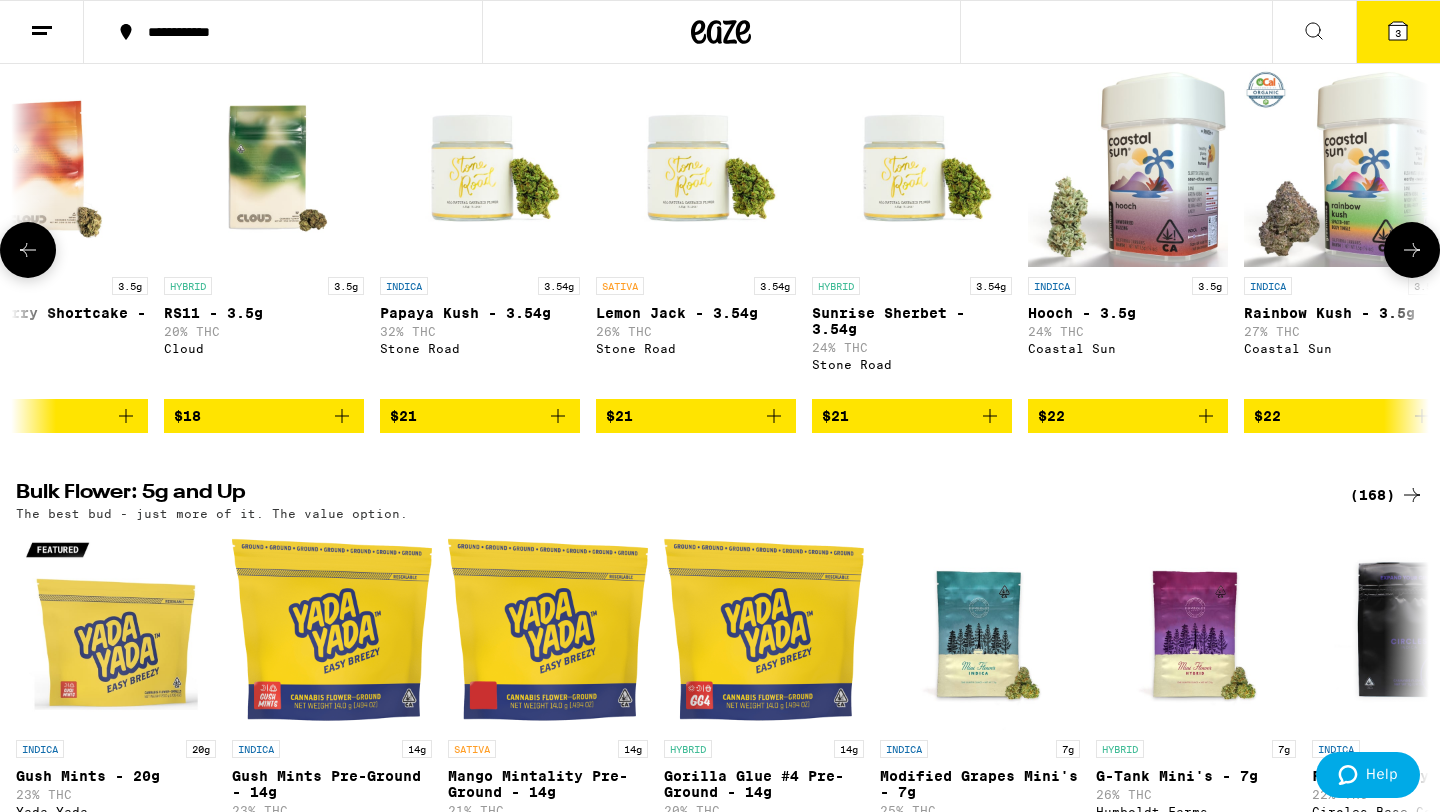 click 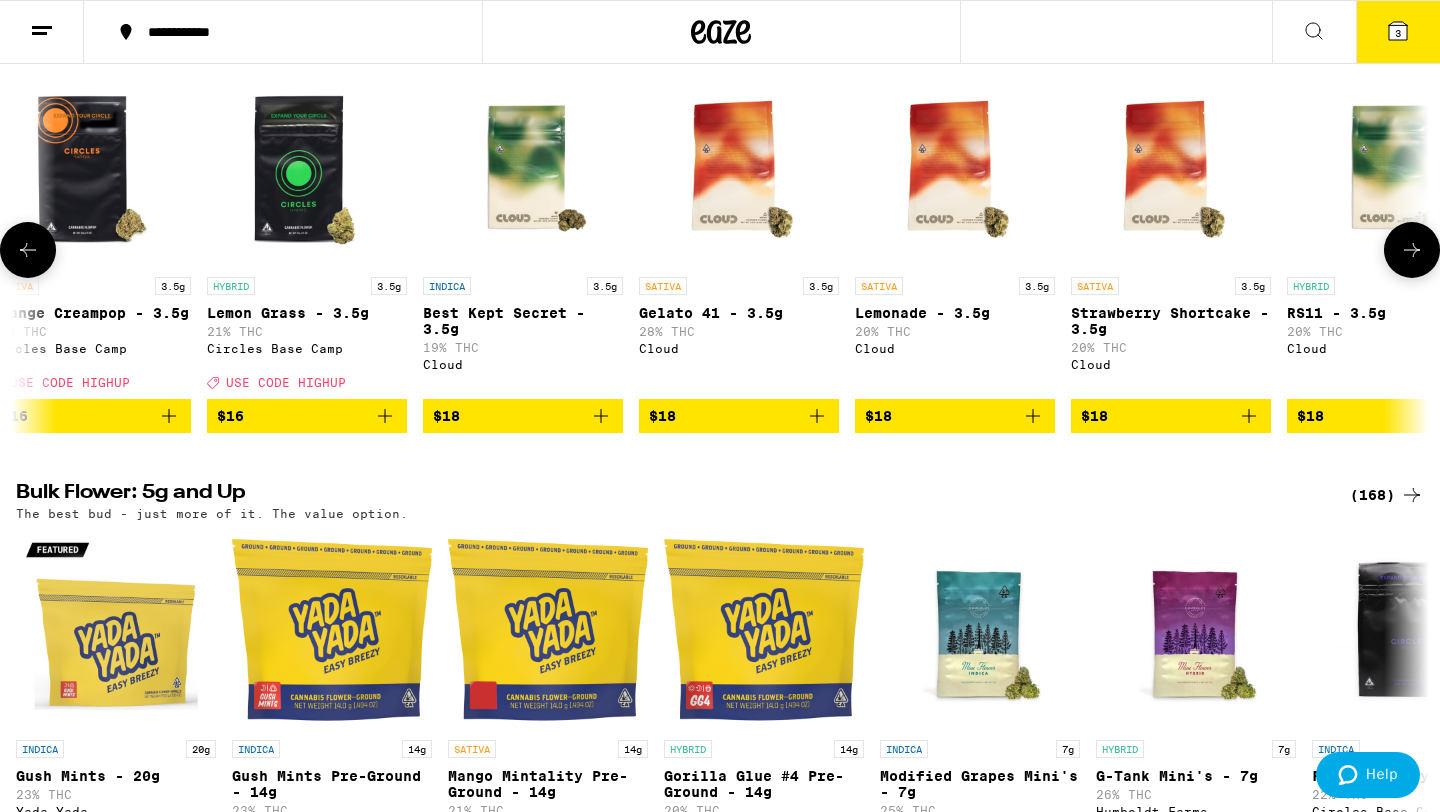 scroll, scrollTop: 0, scrollLeft: 2118, axis: horizontal 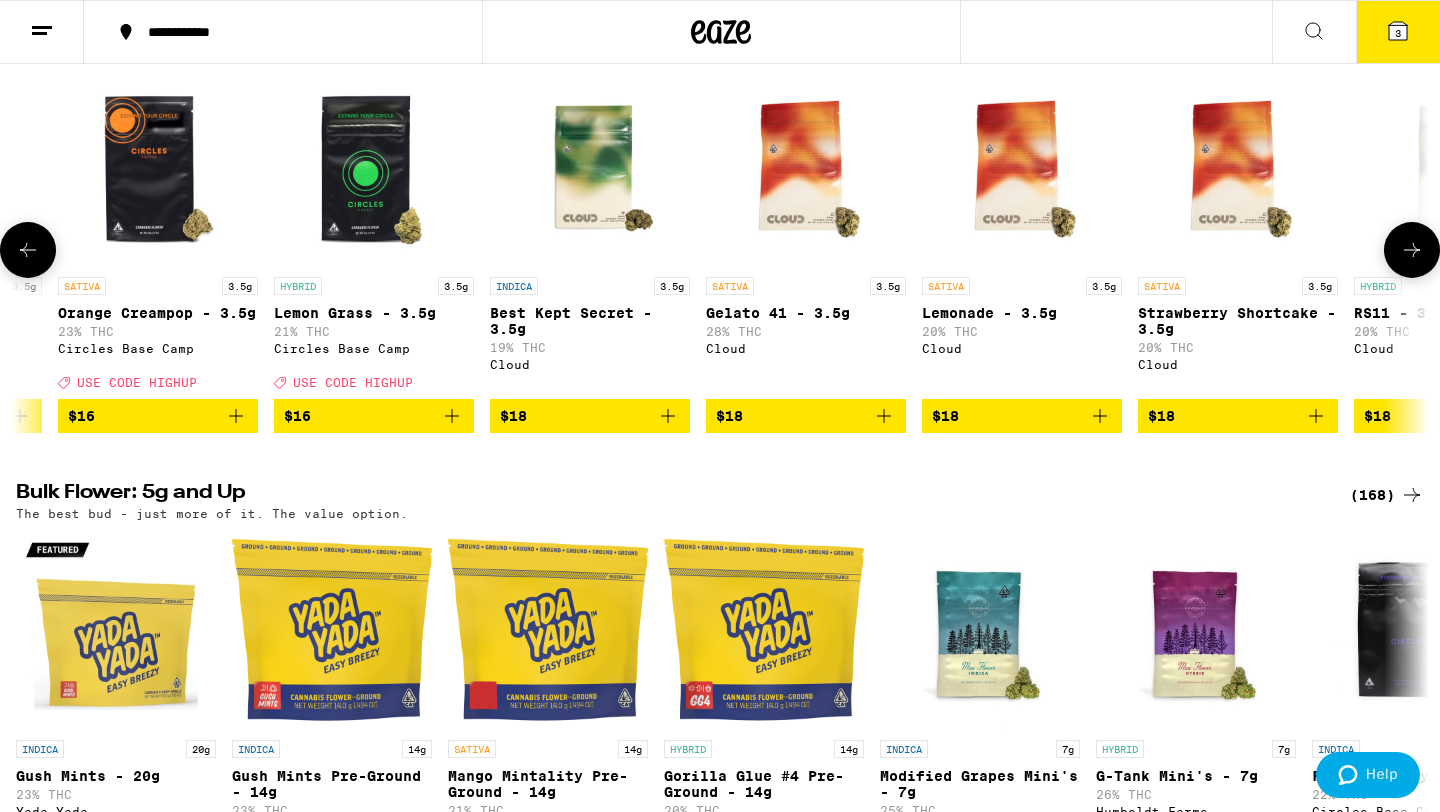 click 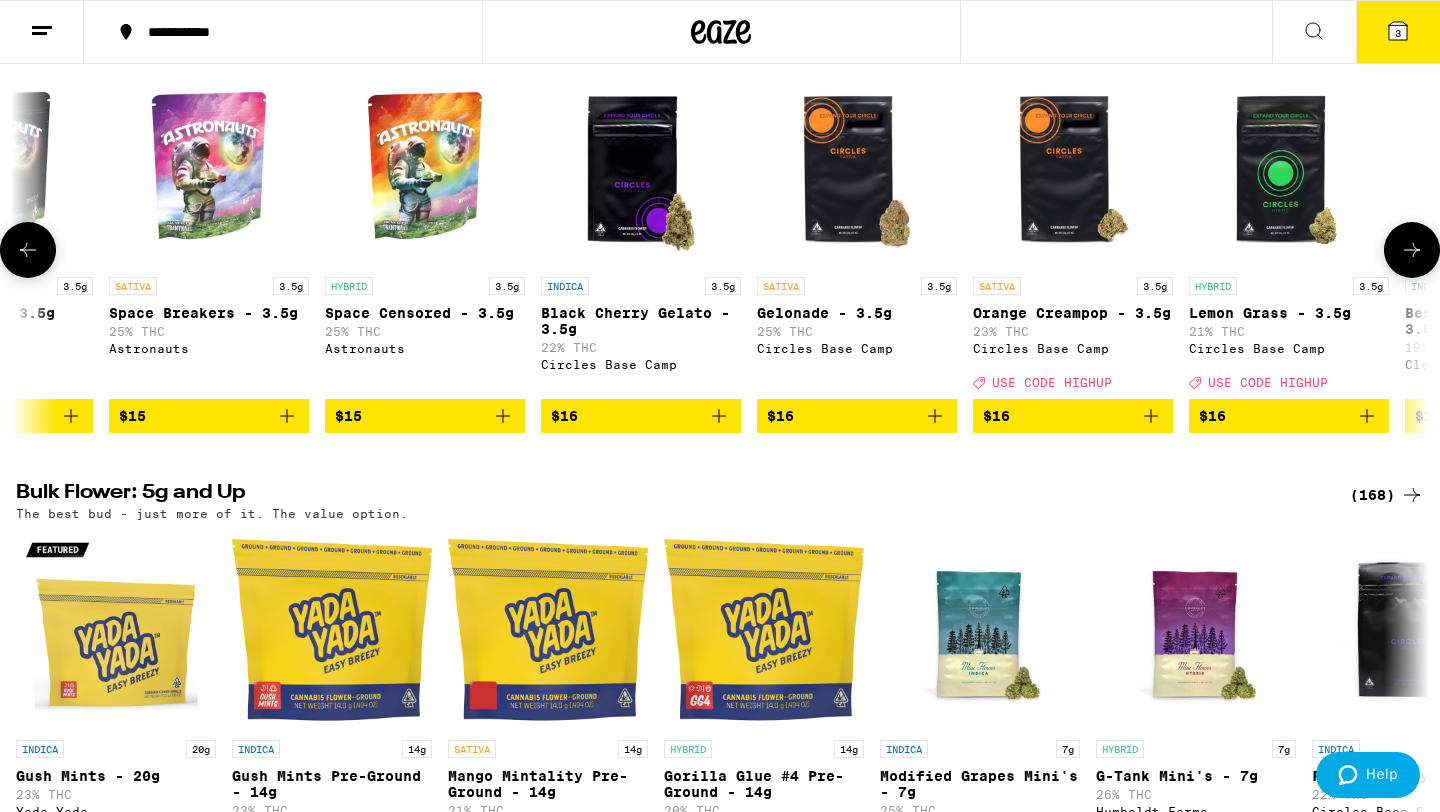 scroll, scrollTop: 0, scrollLeft: 928, axis: horizontal 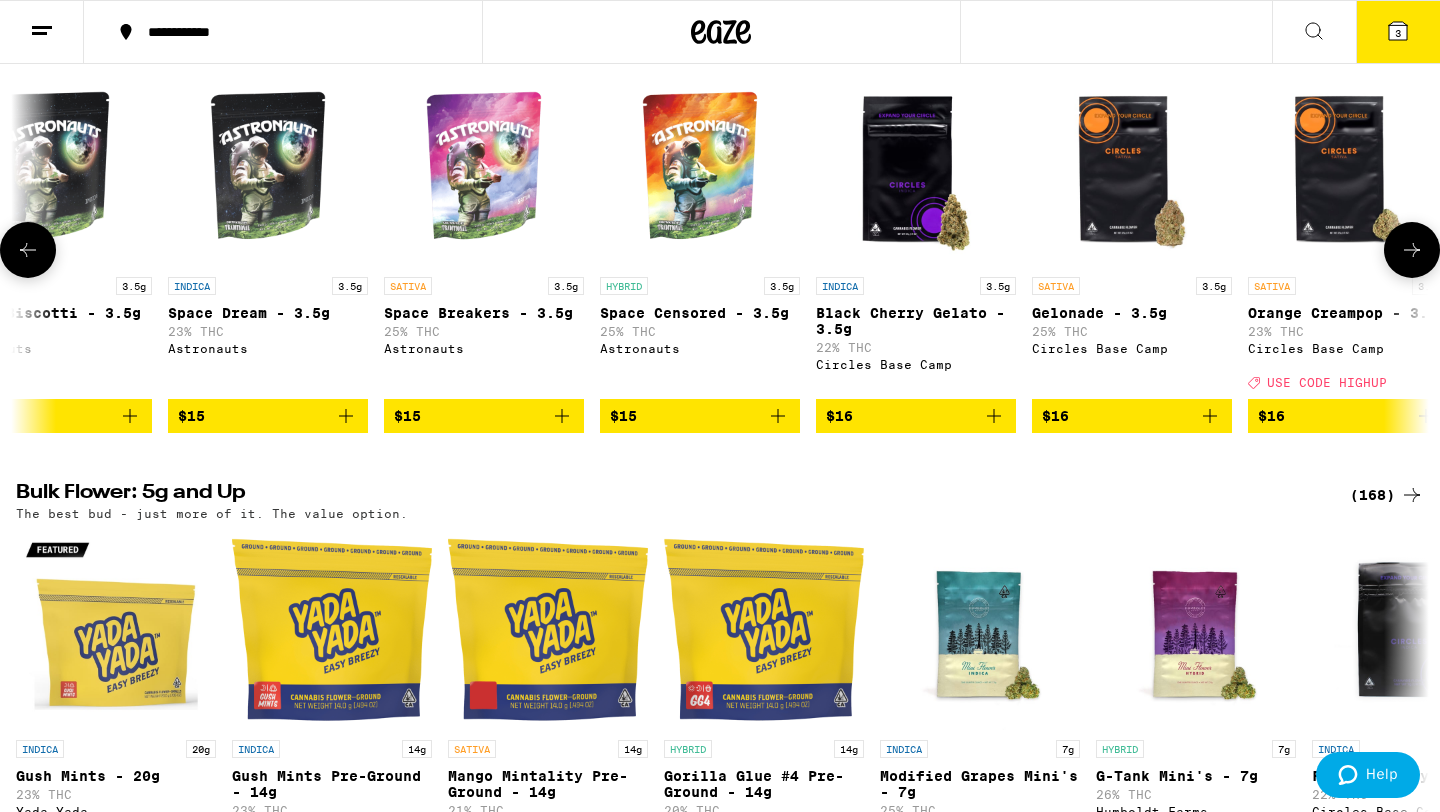 click 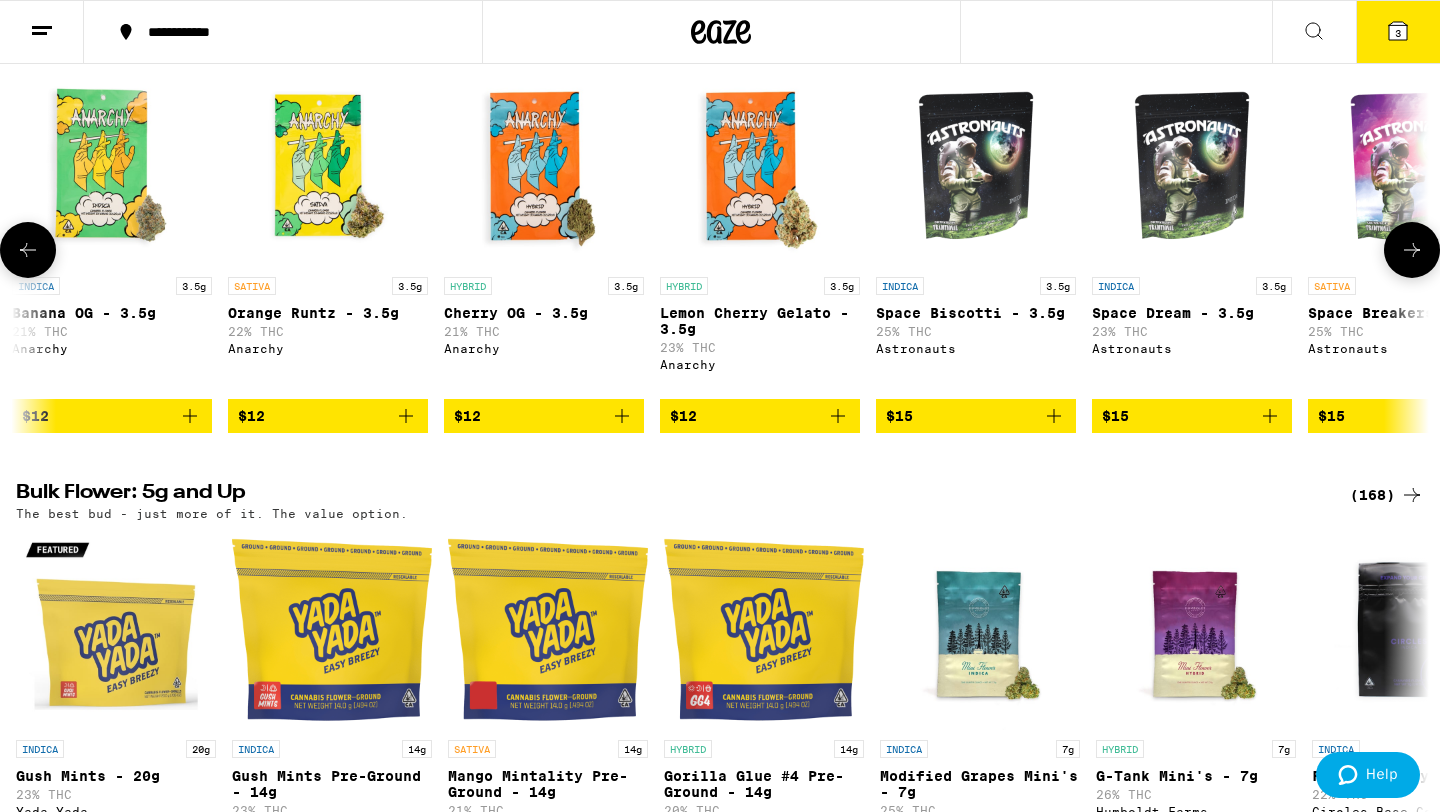 scroll, scrollTop: 0, scrollLeft: 0, axis: both 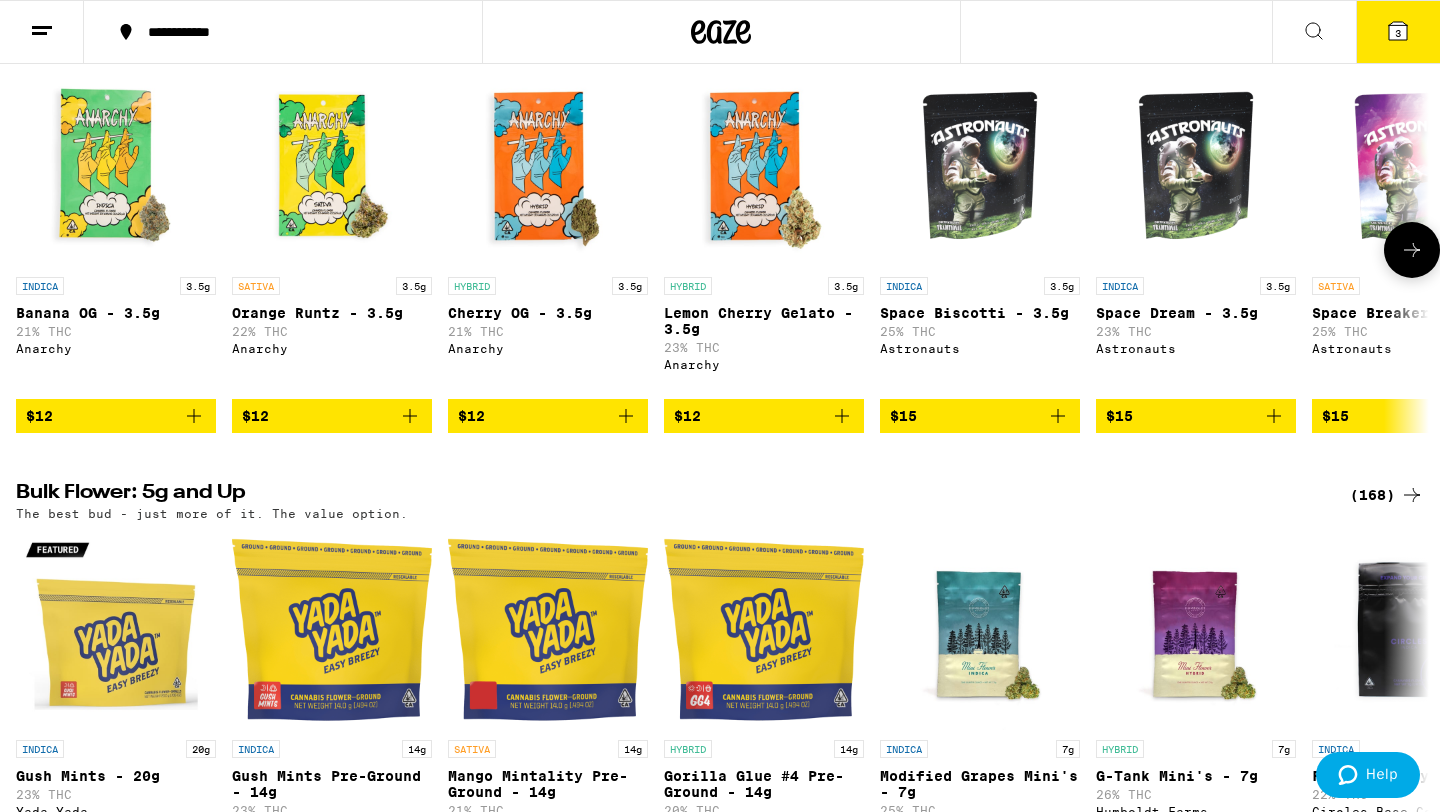 click at bounding box center (28, 250) 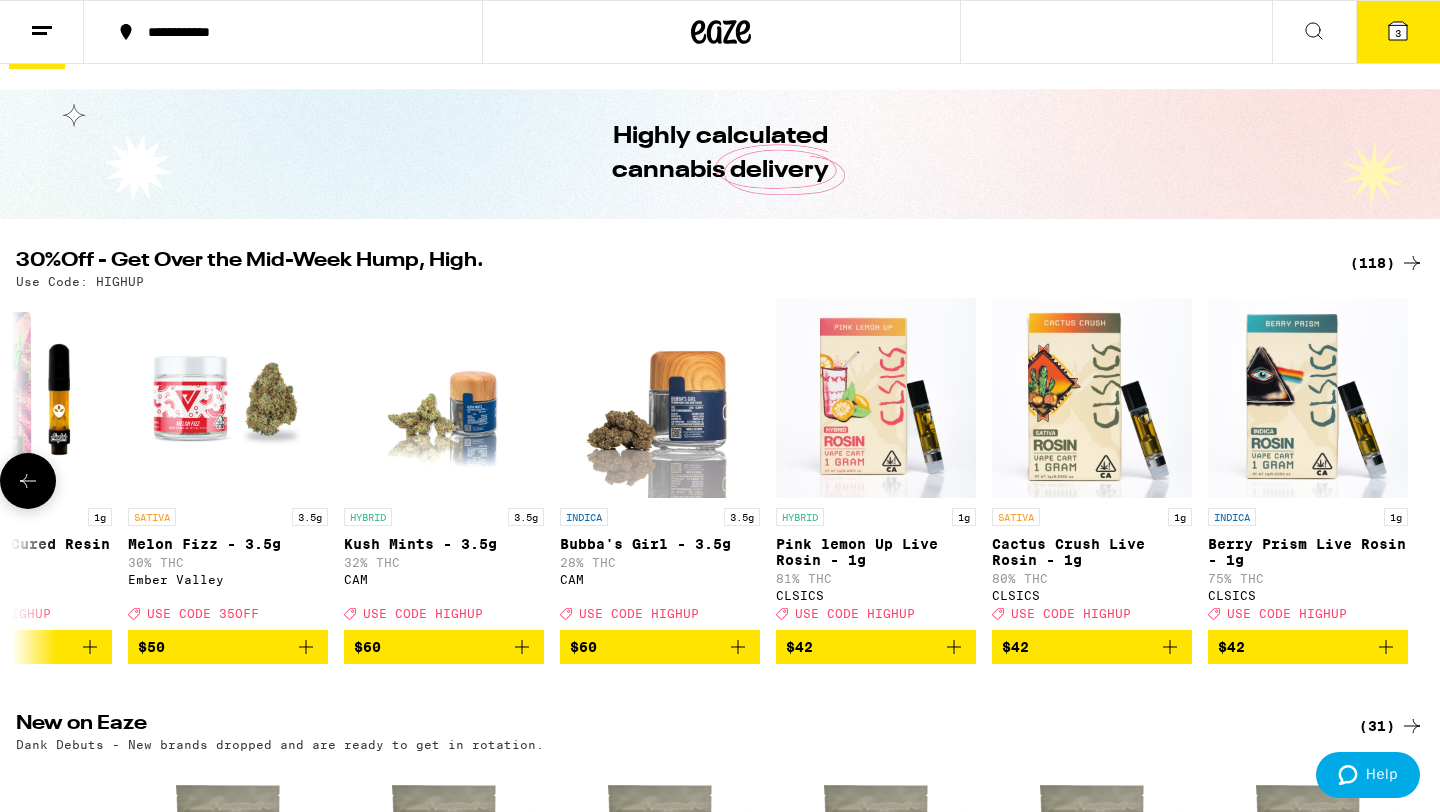 scroll, scrollTop: 0, scrollLeft: 0, axis: both 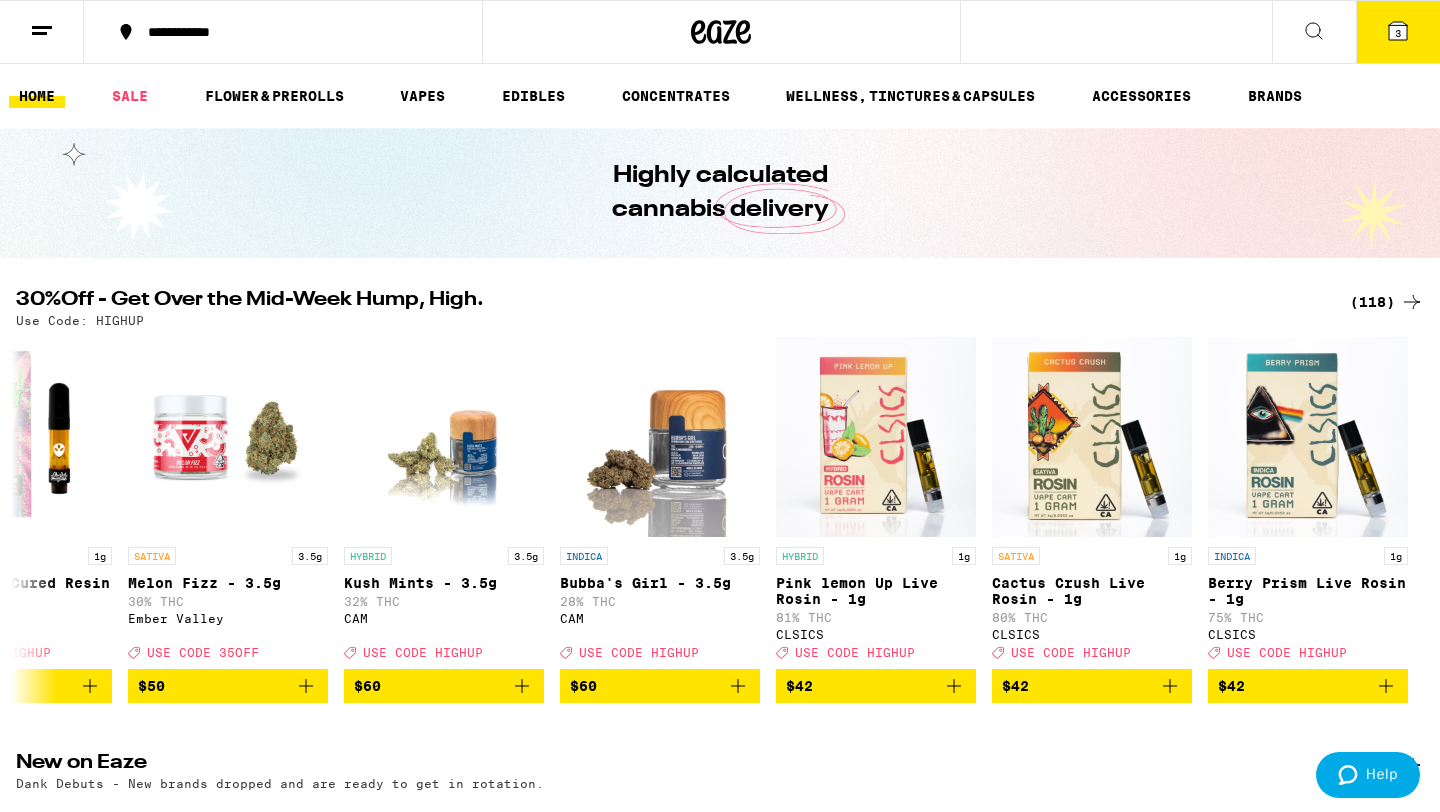 click on "3" at bounding box center (1398, 32) 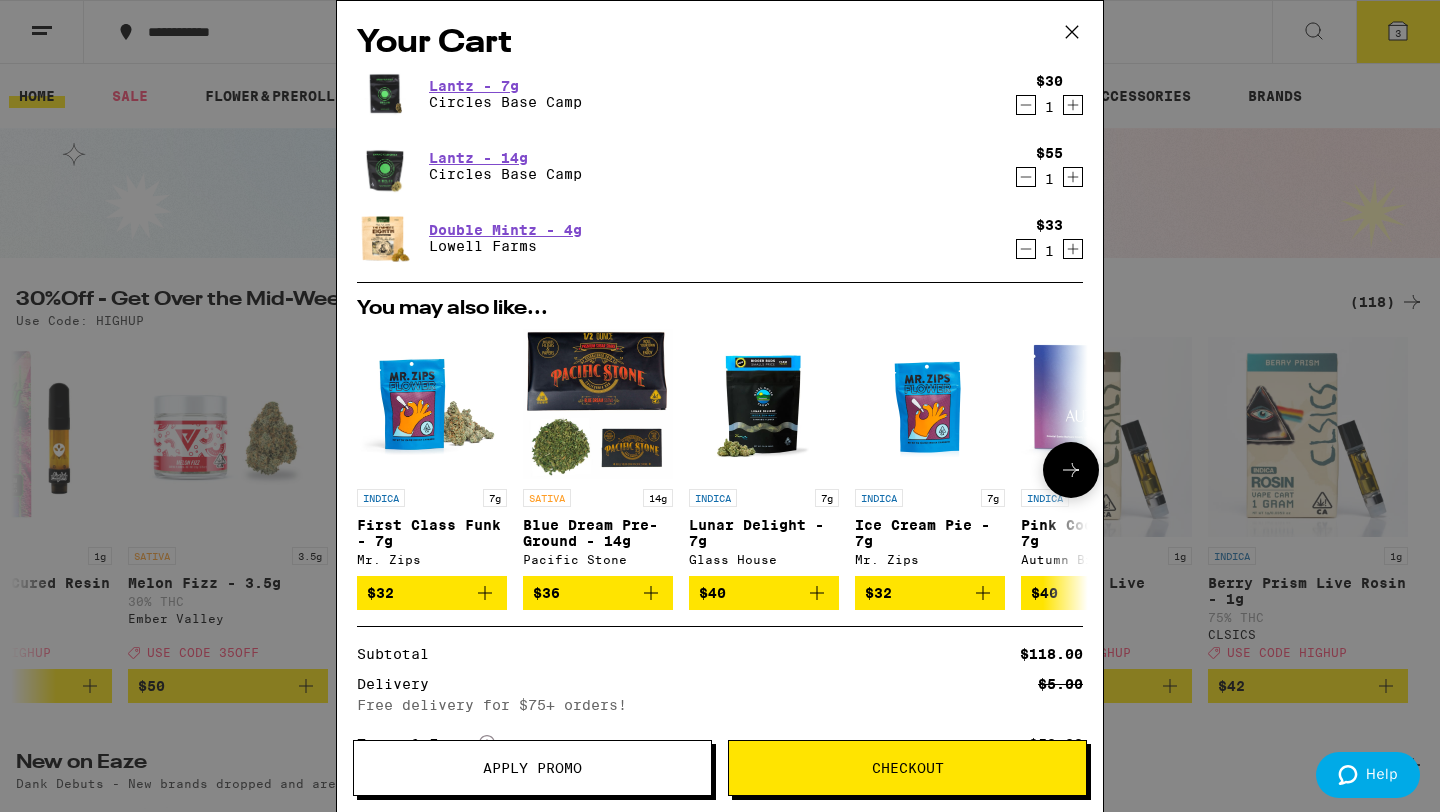 click 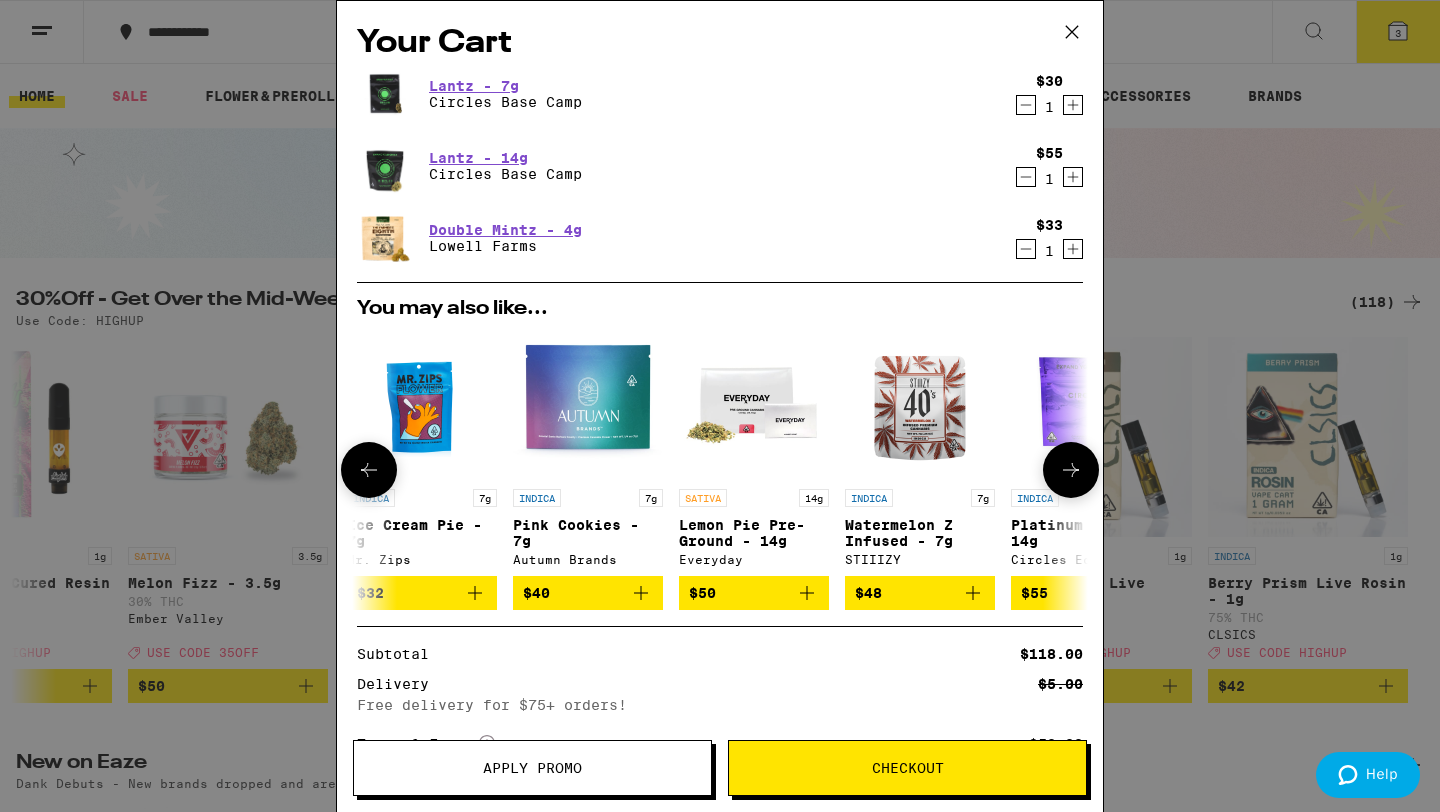 click 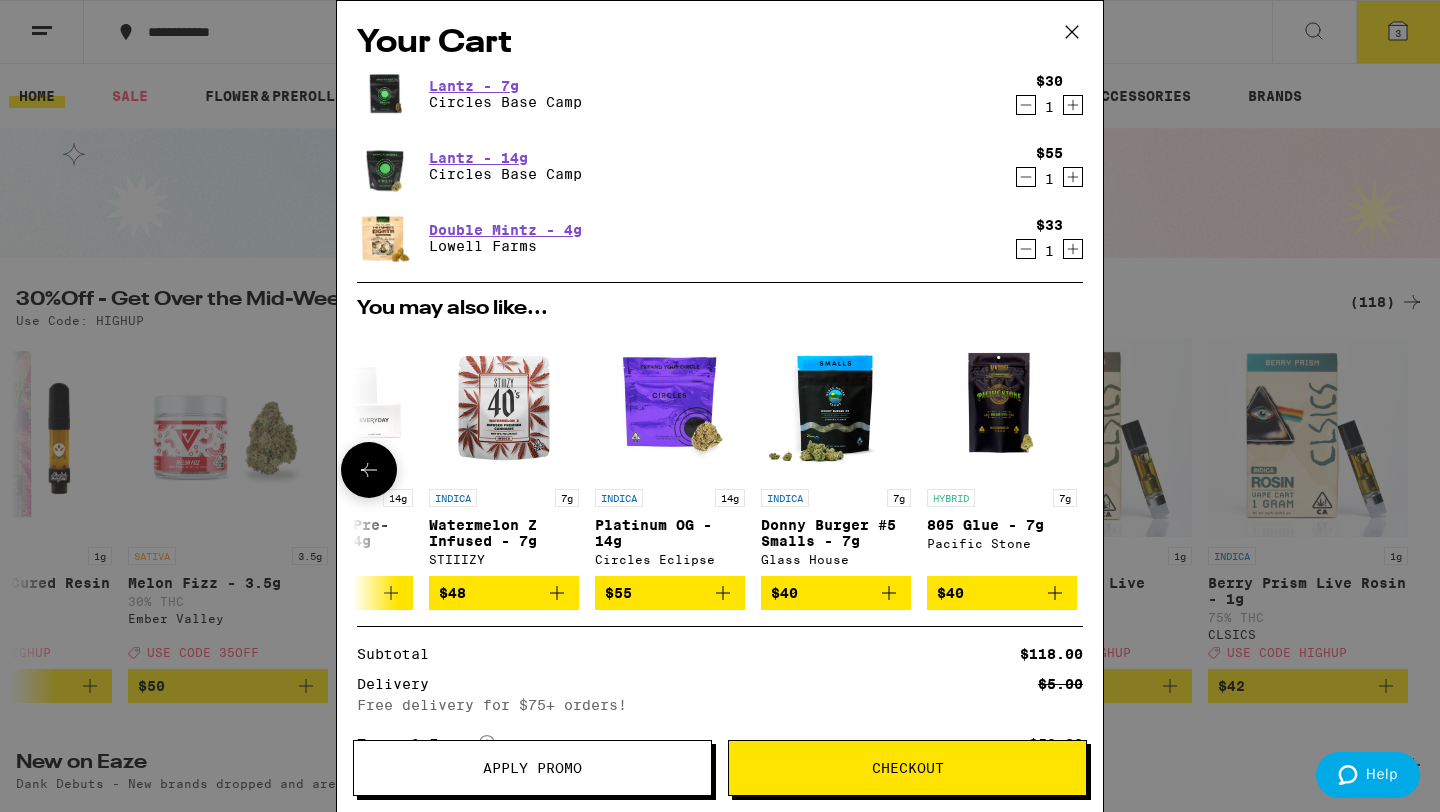 scroll, scrollTop: 0, scrollLeft: 934, axis: horizontal 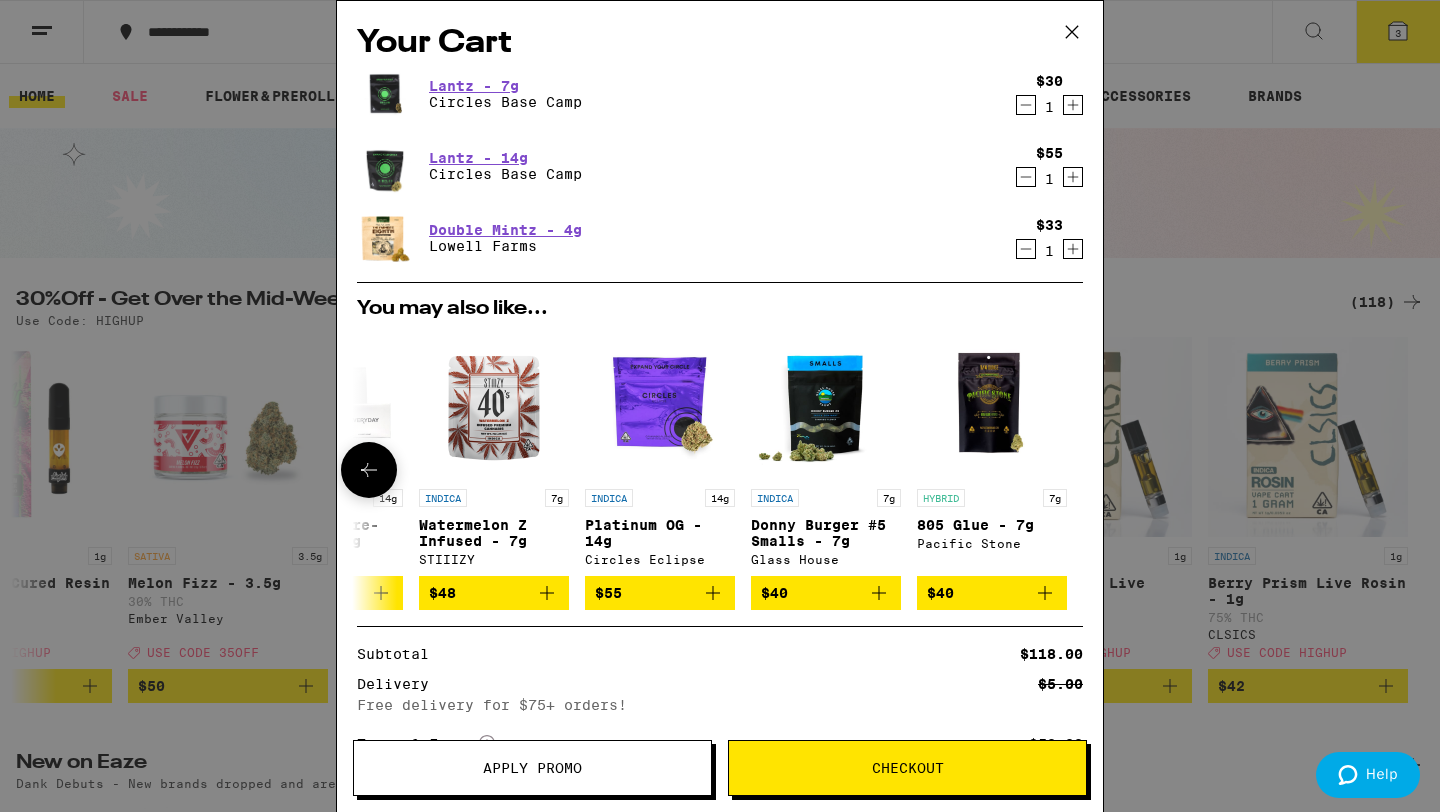 click at bounding box center [1071, 470] 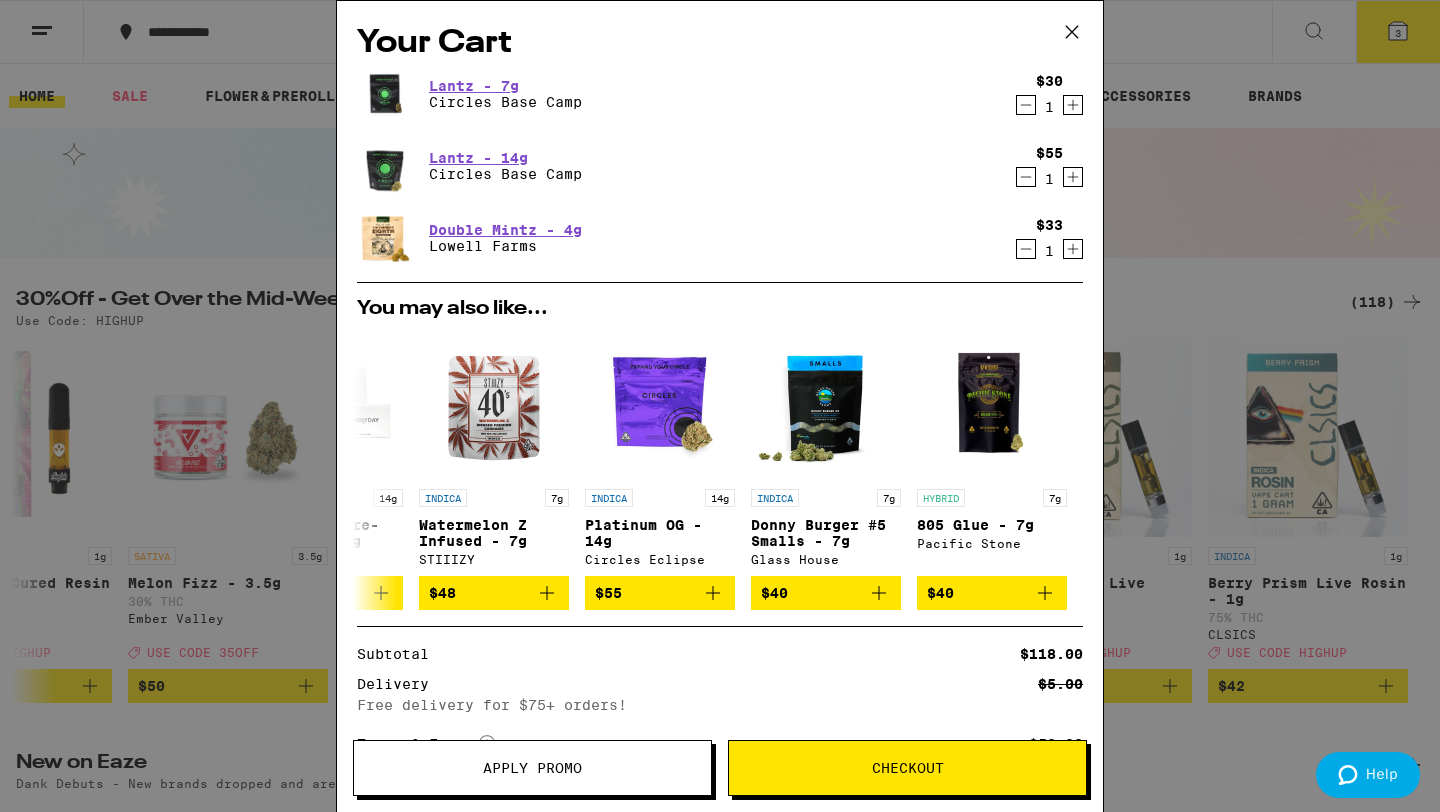 click 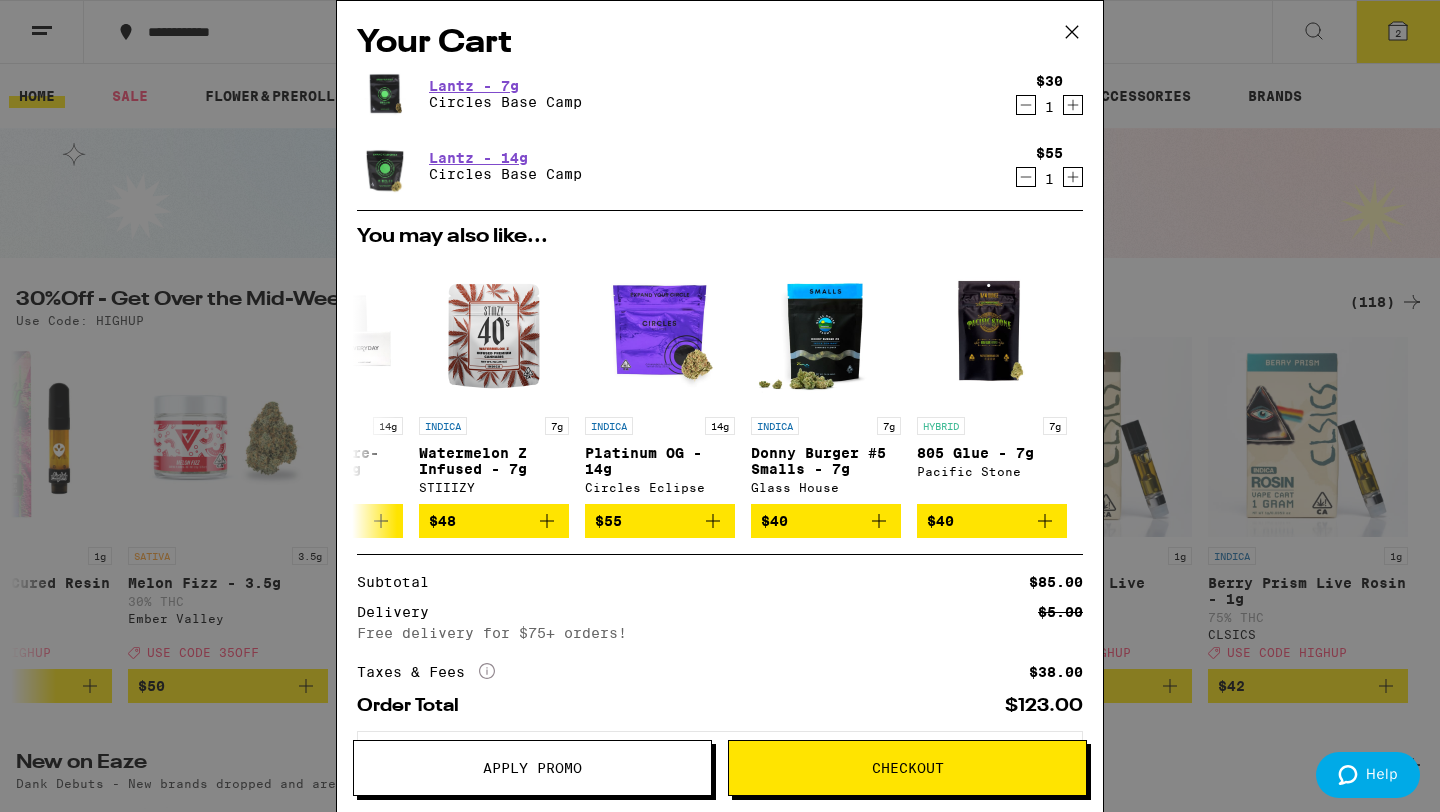 click 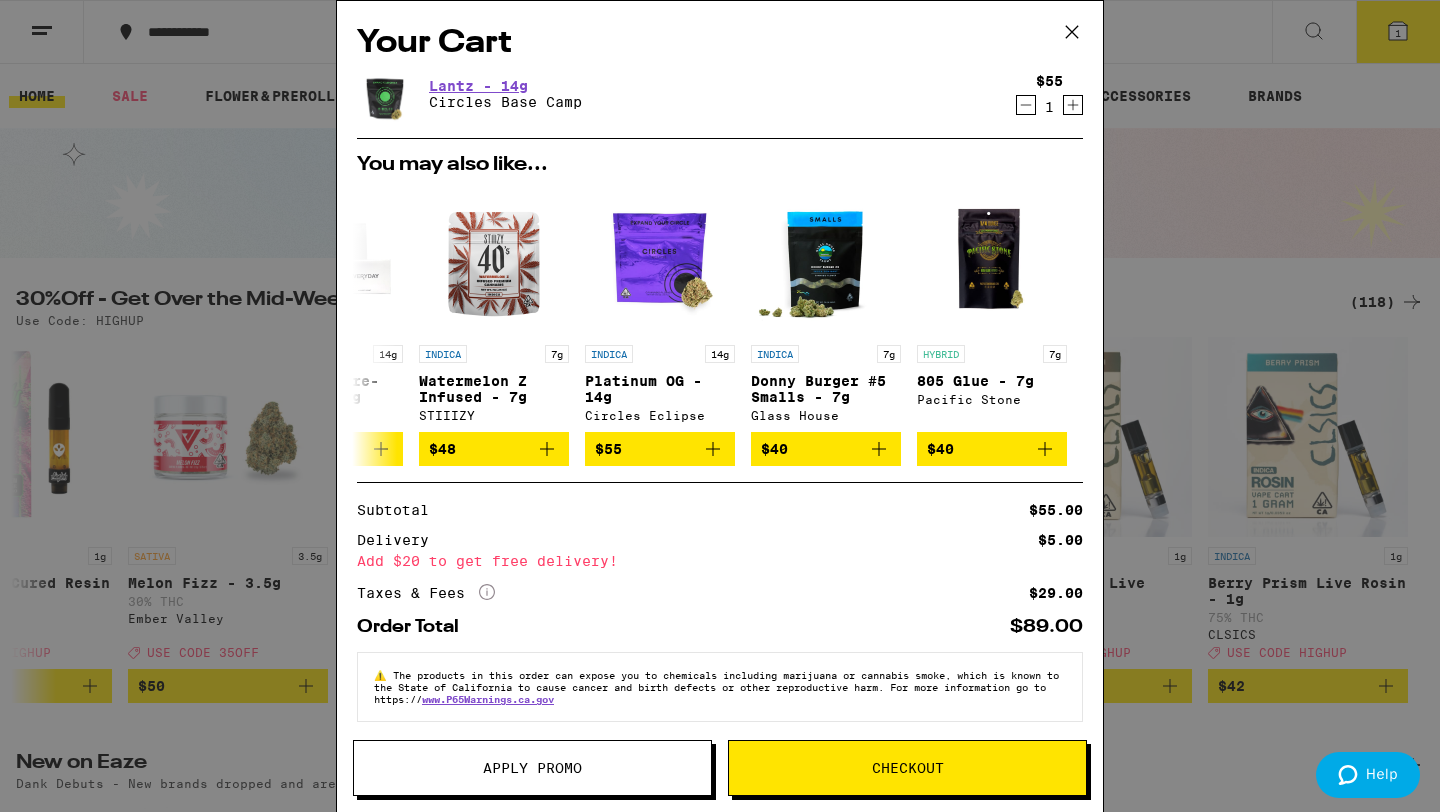 scroll, scrollTop: 18, scrollLeft: 0, axis: vertical 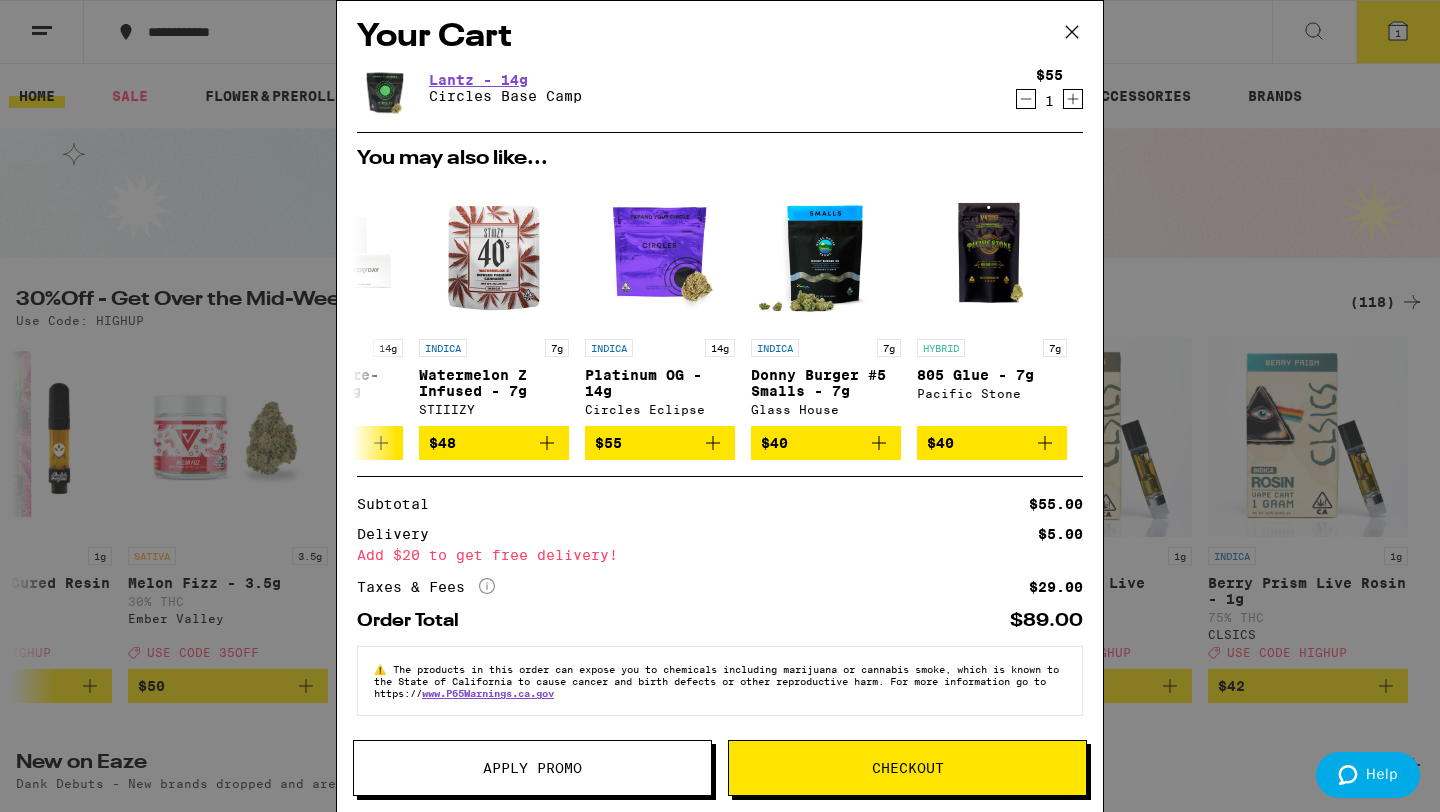 click on "Apply Promo" at bounding box center [532, 768] 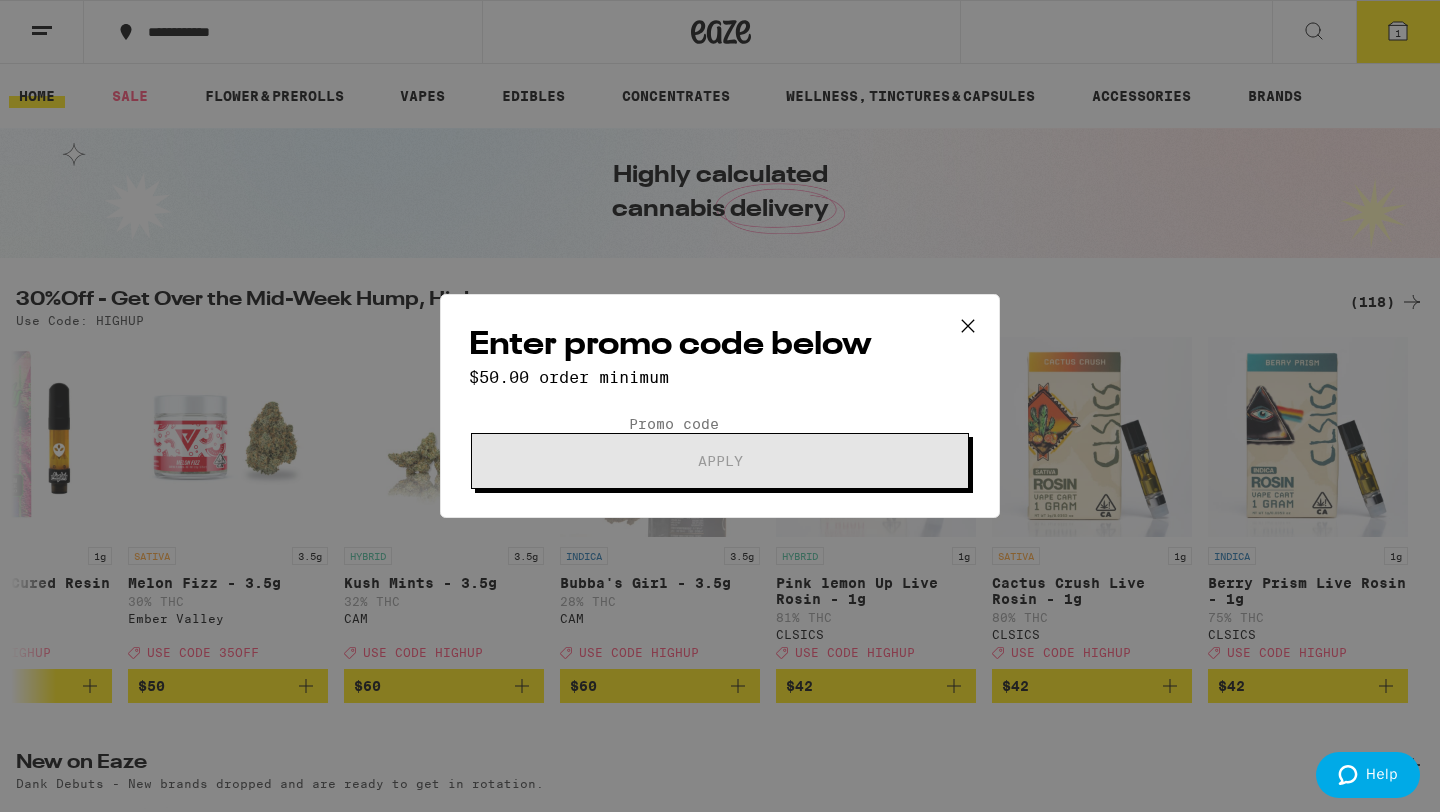 click 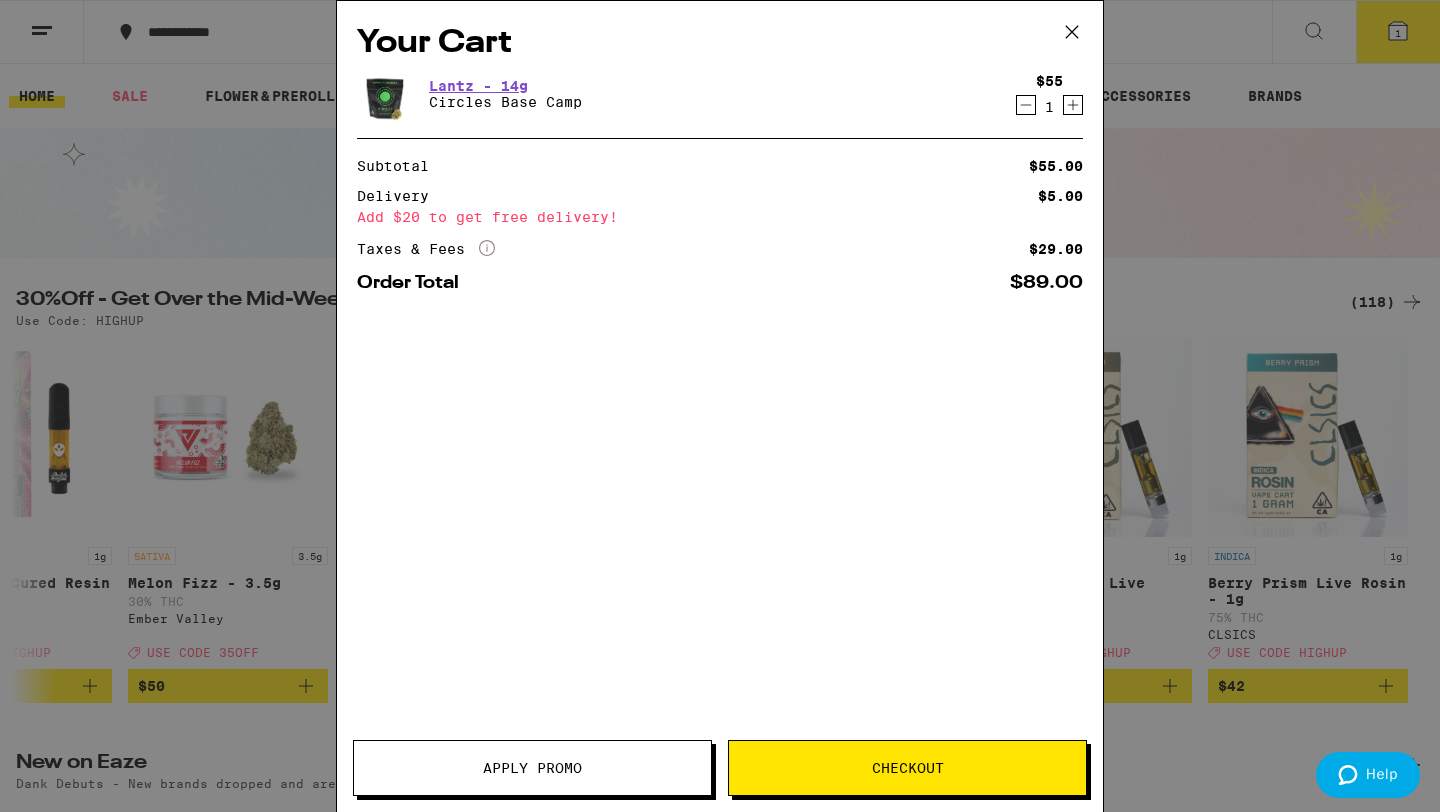 click on "Your Cart Lantz - 14g Circles Base Camp $55 1 Subtotal $55.00 Delivery $5.00 Add $20 to get free delivery! Taxes & Fees More Info $29.00 Order Total $89.00 Apply Promo Checkout" at bounding box center [720, 406] 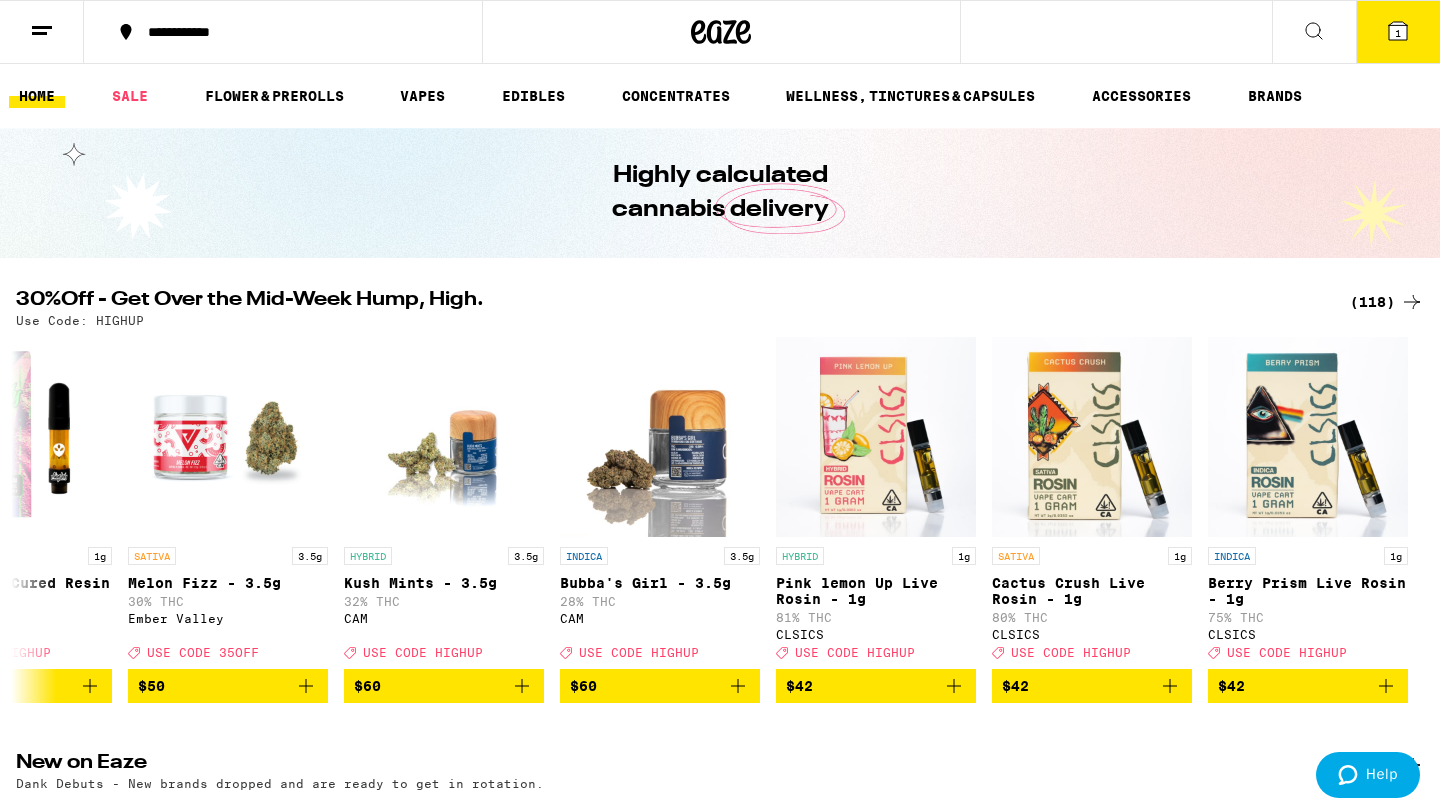 click on "Your Cart Lantz - 14g Circles Base Camp $55 1 Subtotal $55.00 Delivery $5.00 Add $20 to get free delivery! Taxes & Fees More Info $29.00 Order Total $89.00 Apply Promo Checkout" at bounding box center (720, 406) 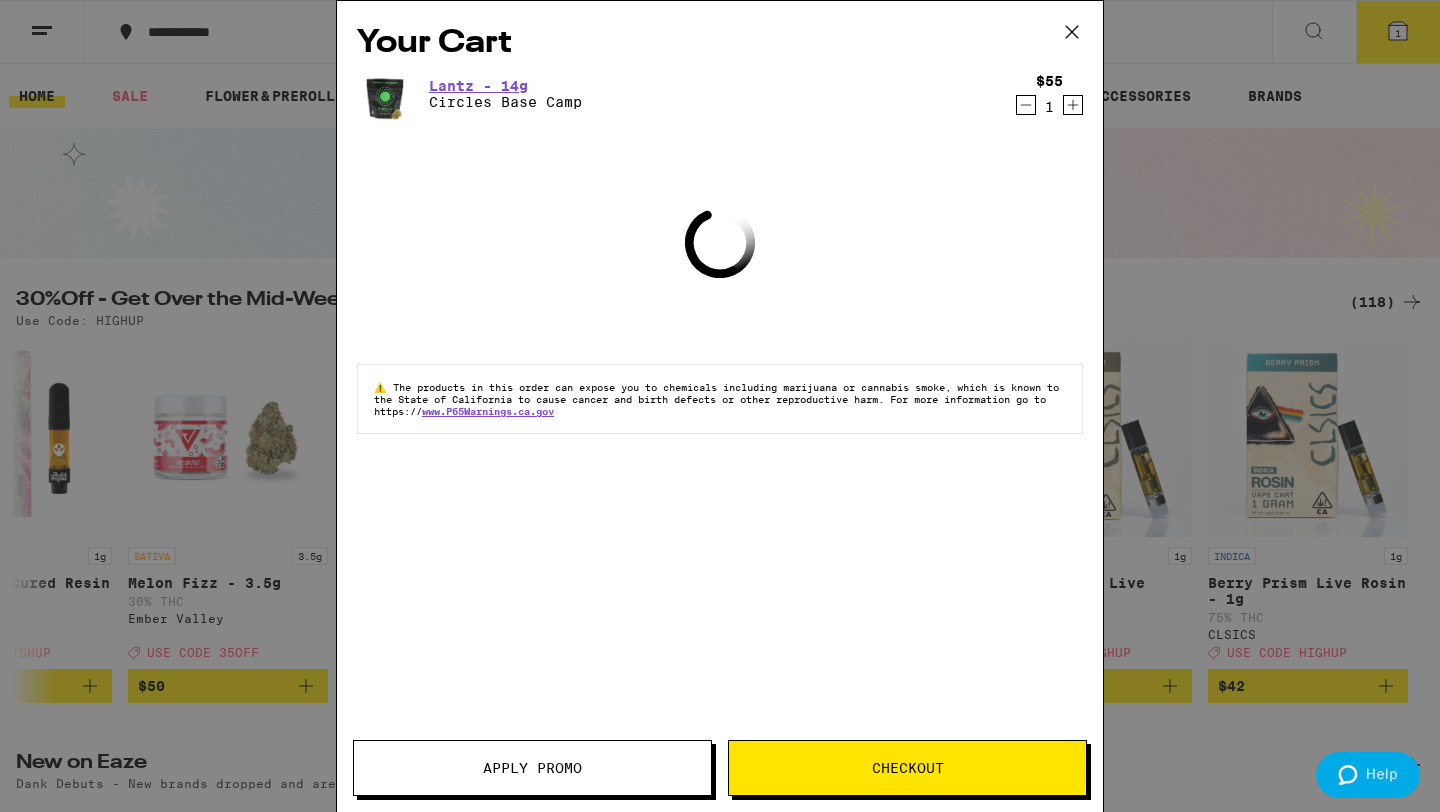 scroll, scrollTop: 0, scrollLeft: 0, axis: both 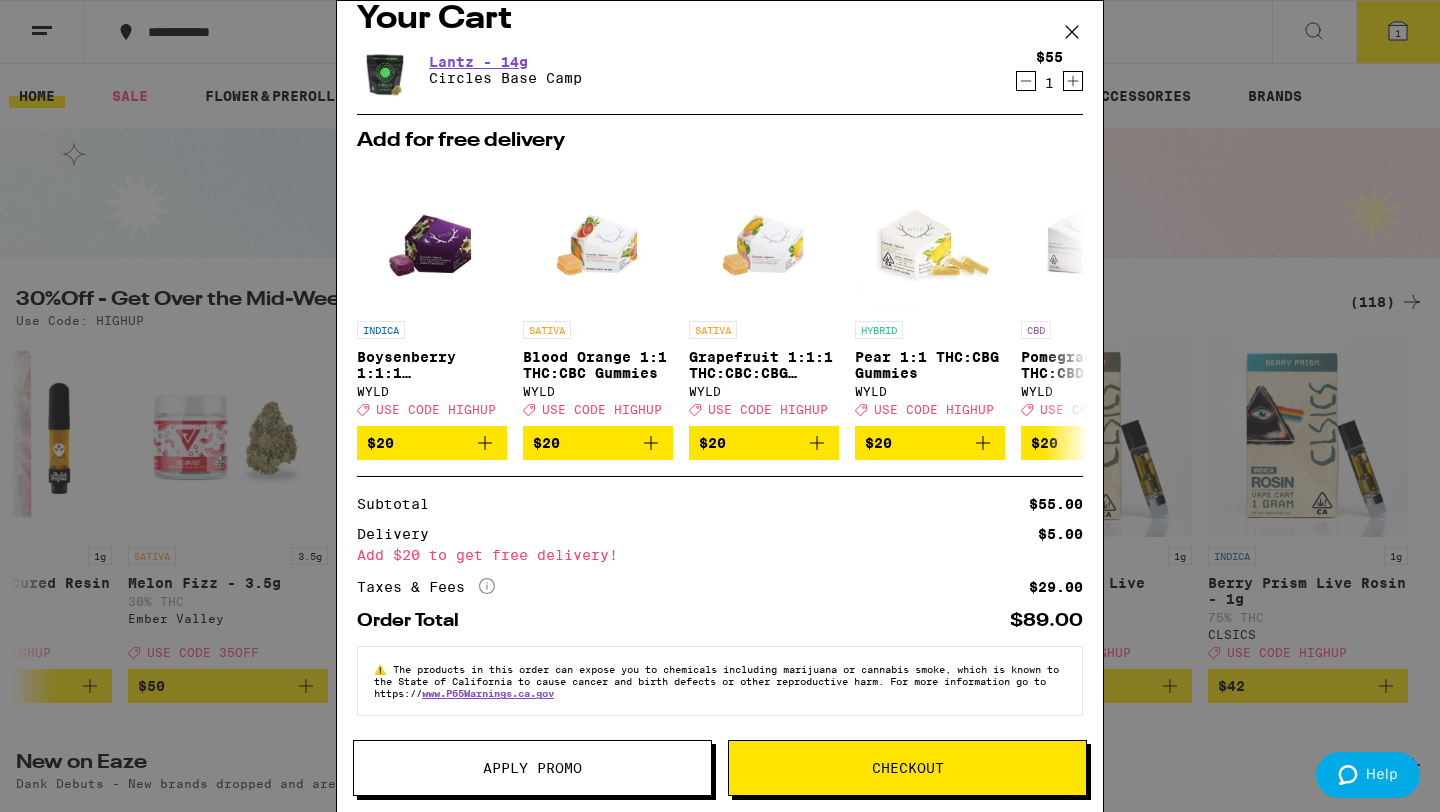 click on "Apply Promo" at bounding box center [532, 768] 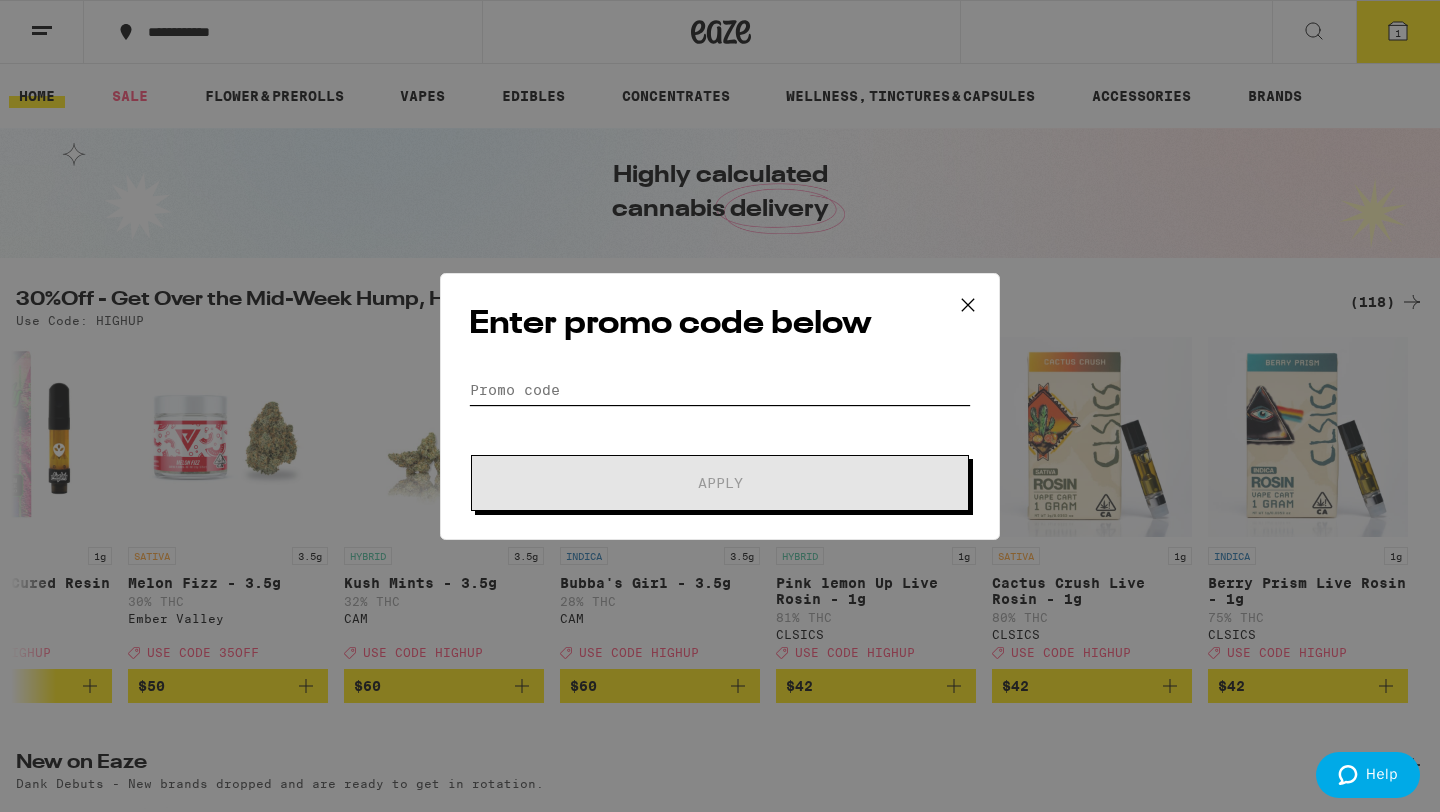 click on "Promo Code" at bounding box center [720, 390] 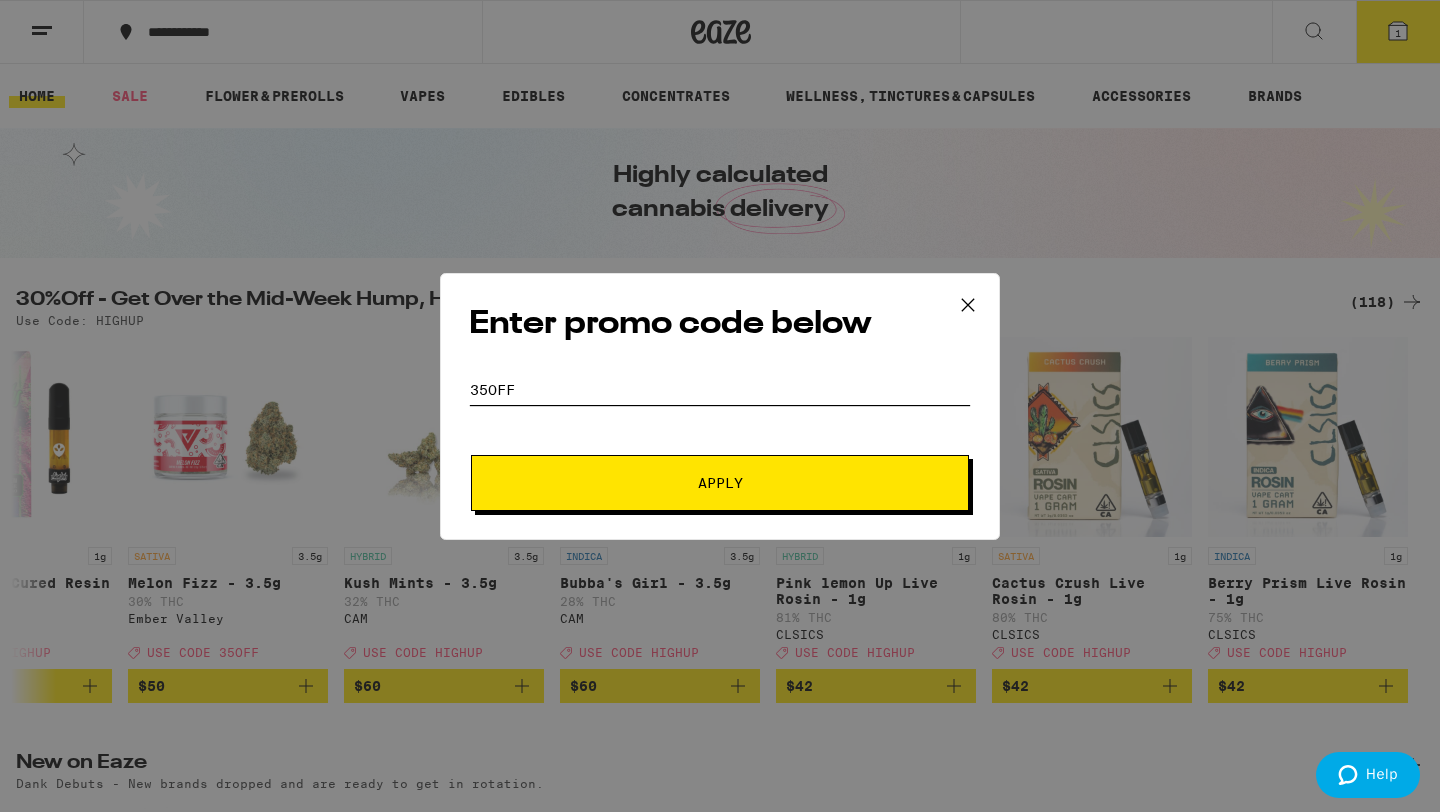 scroll, scrollTop: 0, scrollLeft: 0, axis: both 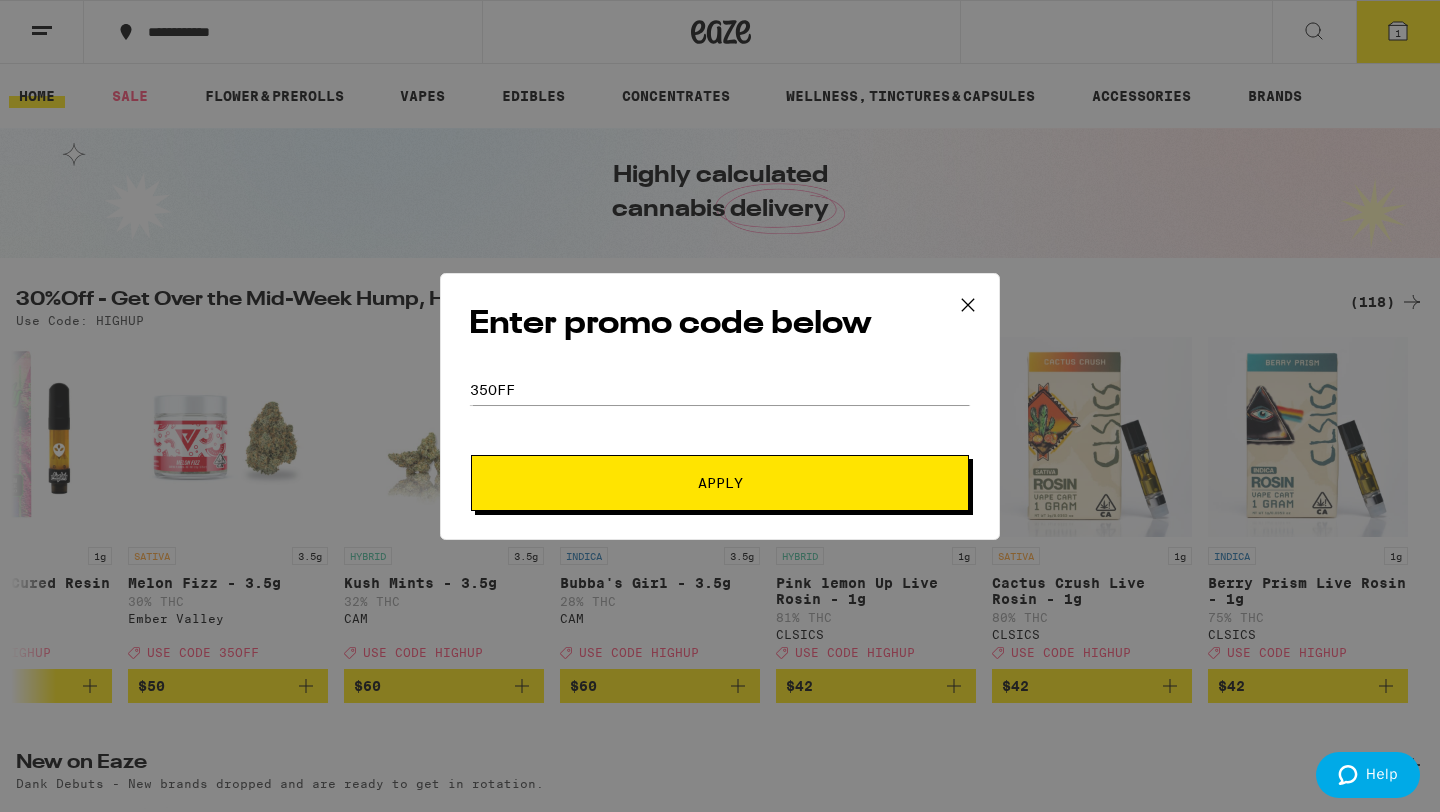 click on "Apply" at bounding box center [720, 483] 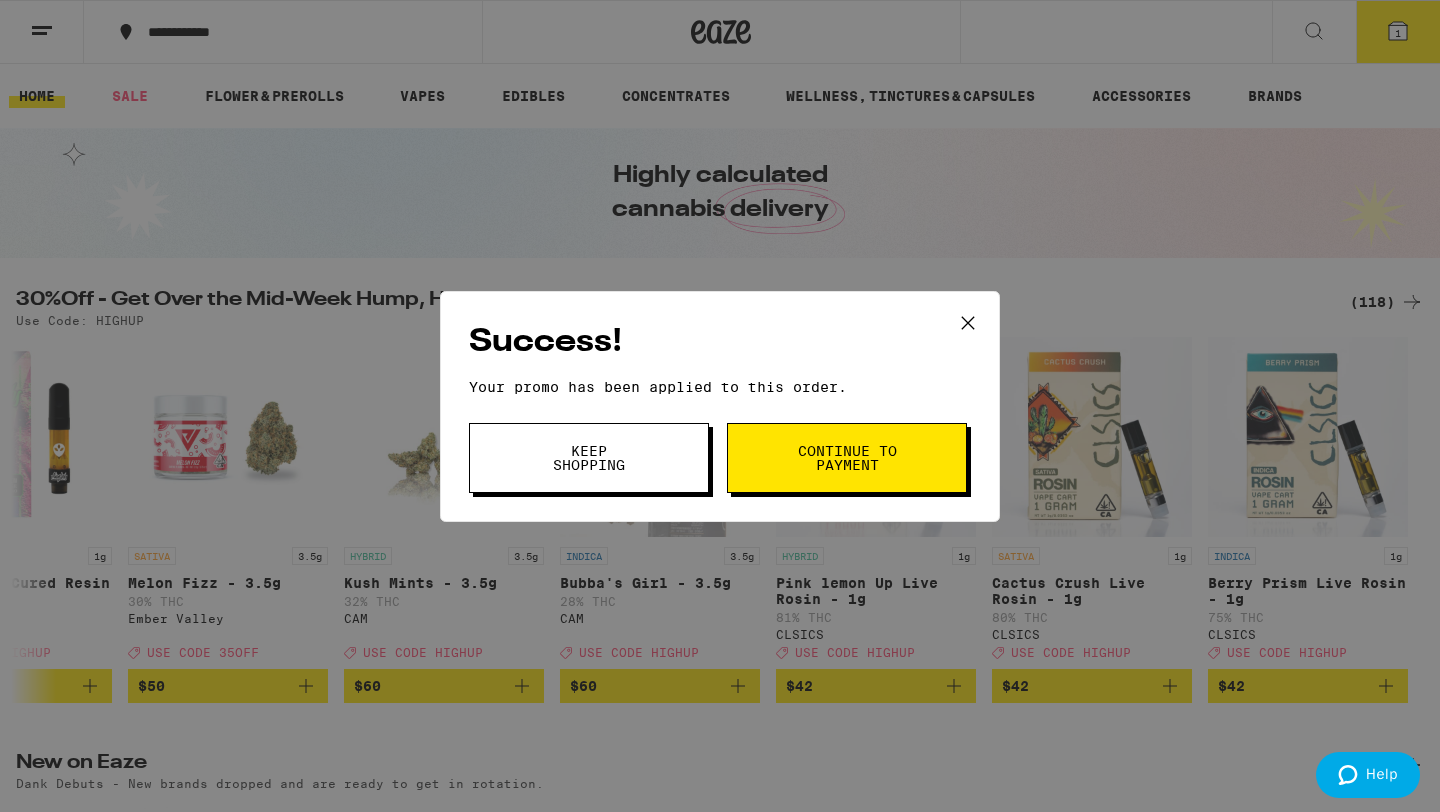 click on "Continue to payment" at bounding box center (847, 458) 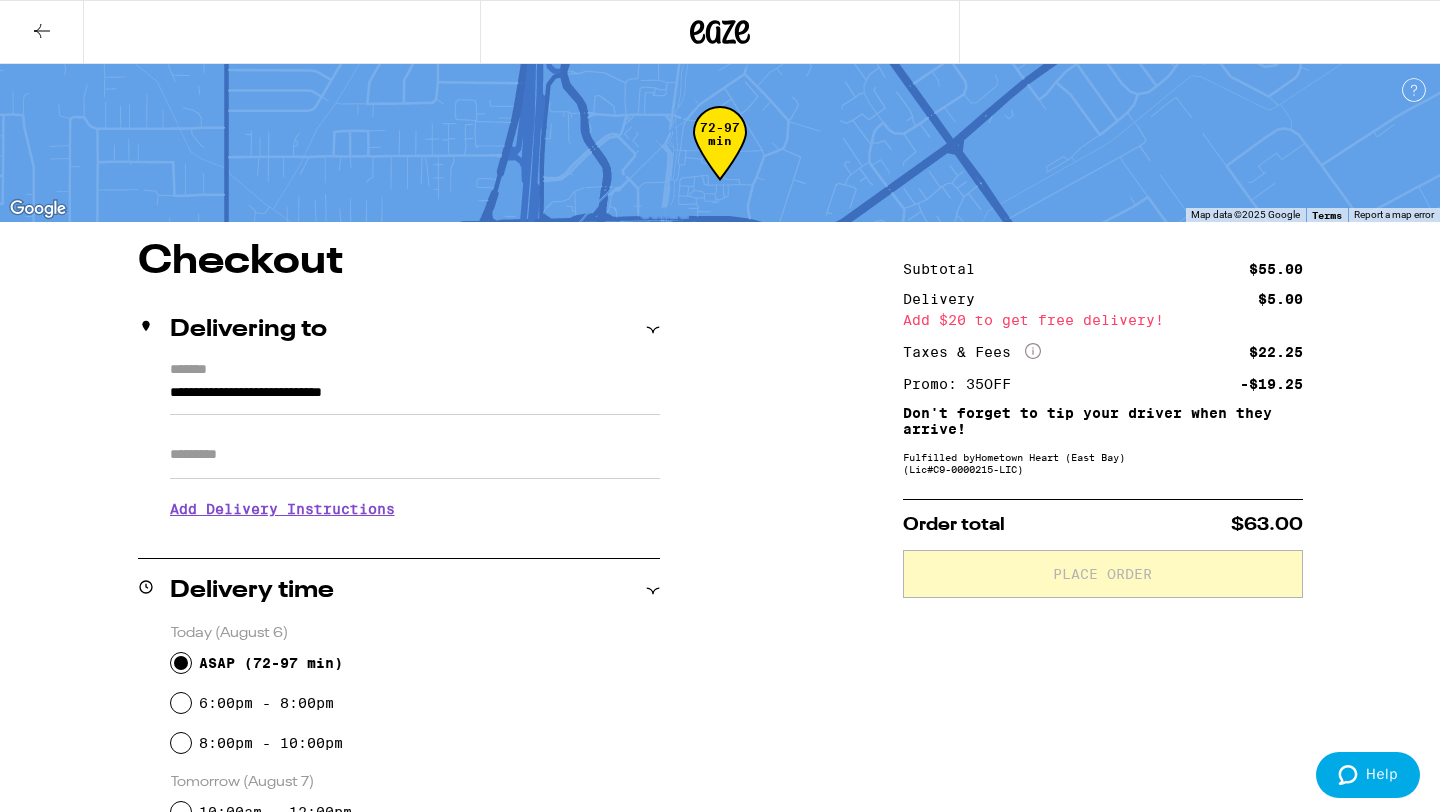 click 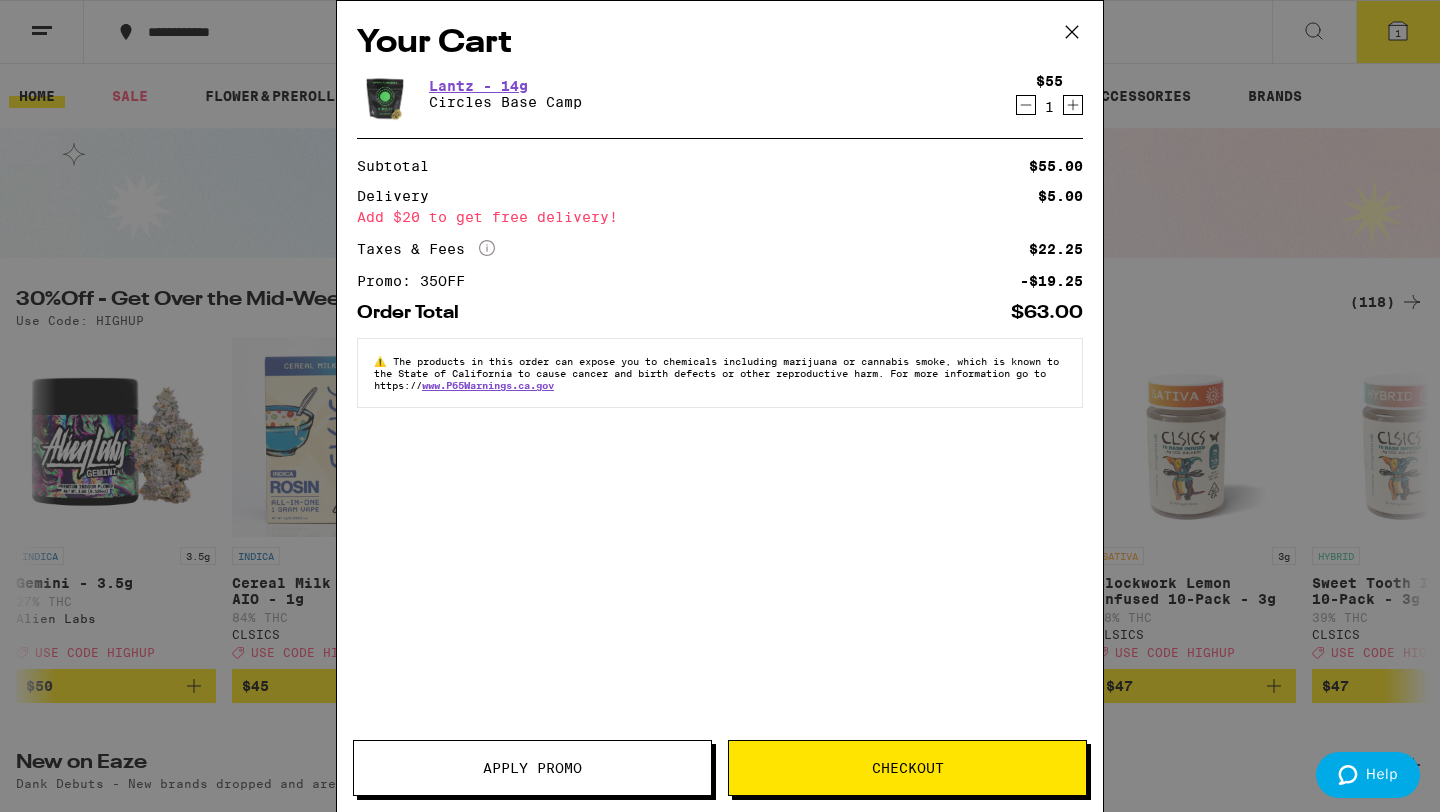 click 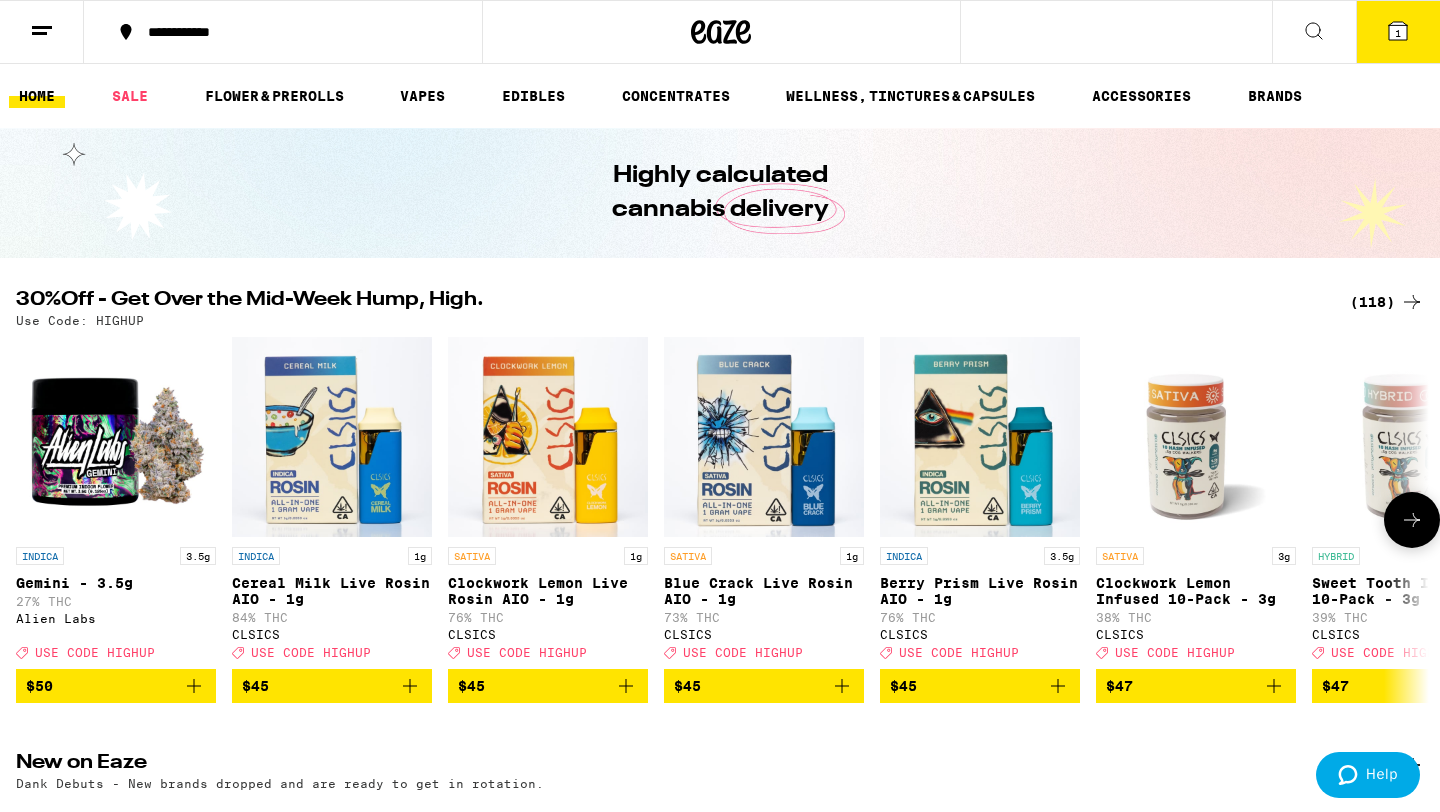 scroll, scrollTop: 0, scrollLeft: 0, axis: both 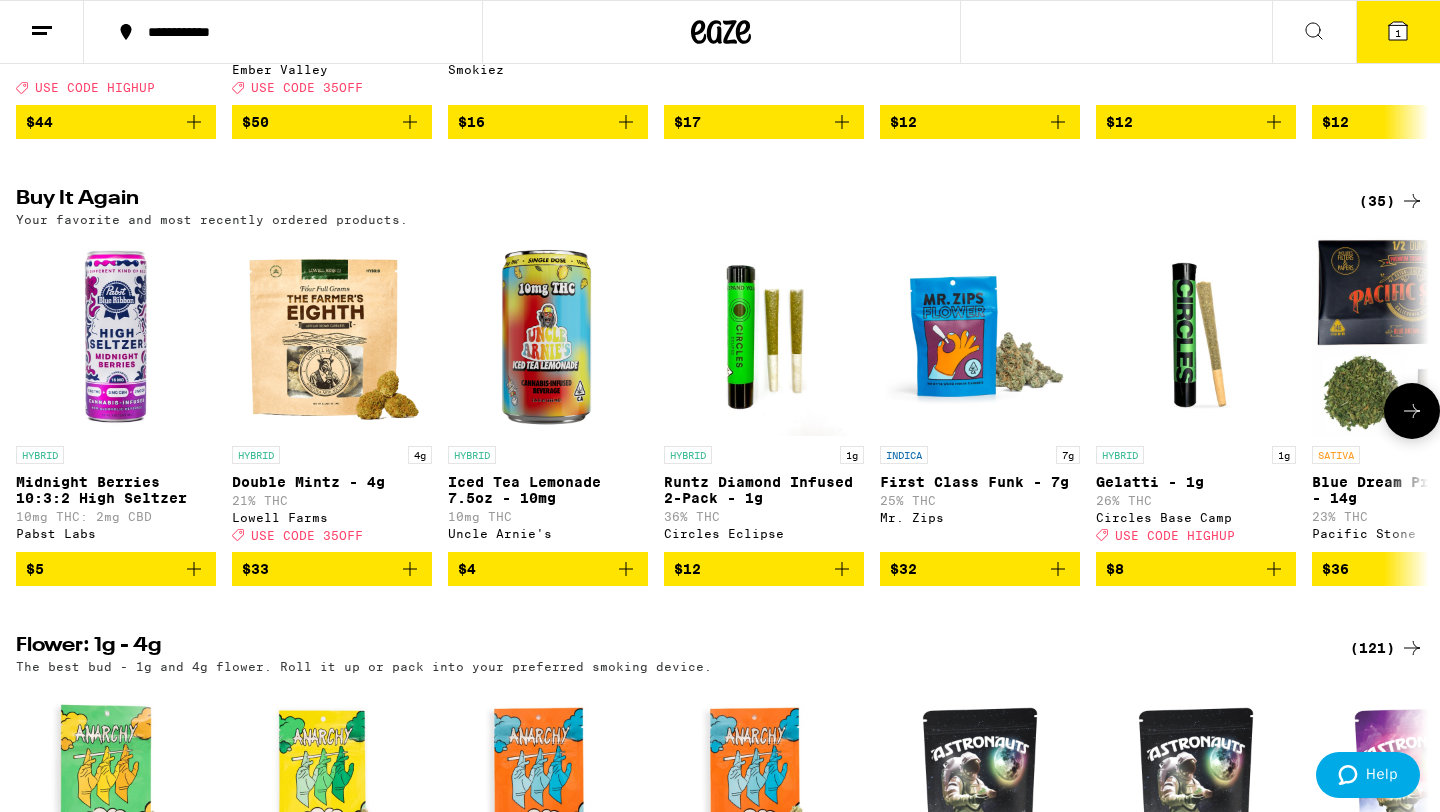 click 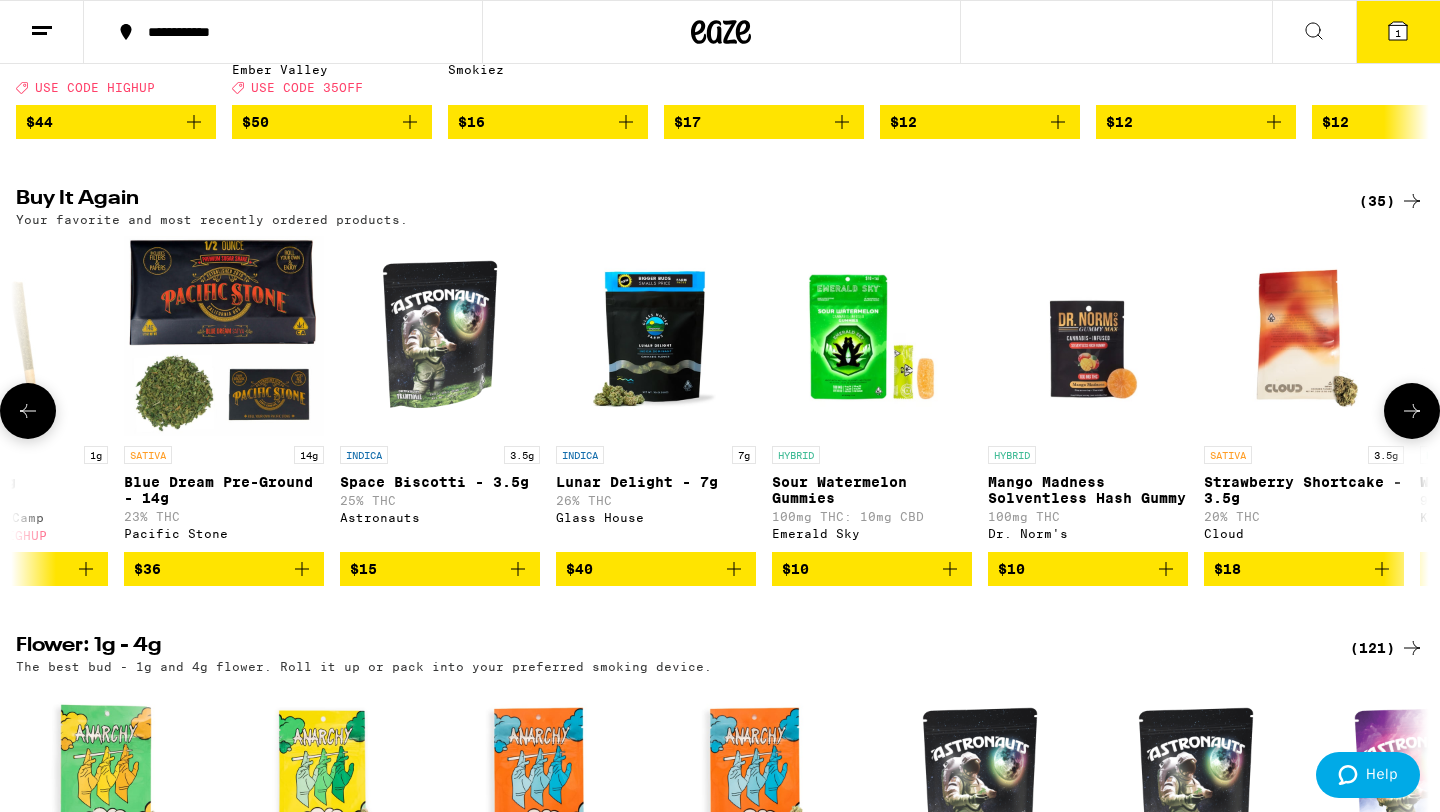 scroll, scrollTop: 0, scrollLeft: 1190, axis: horizontal 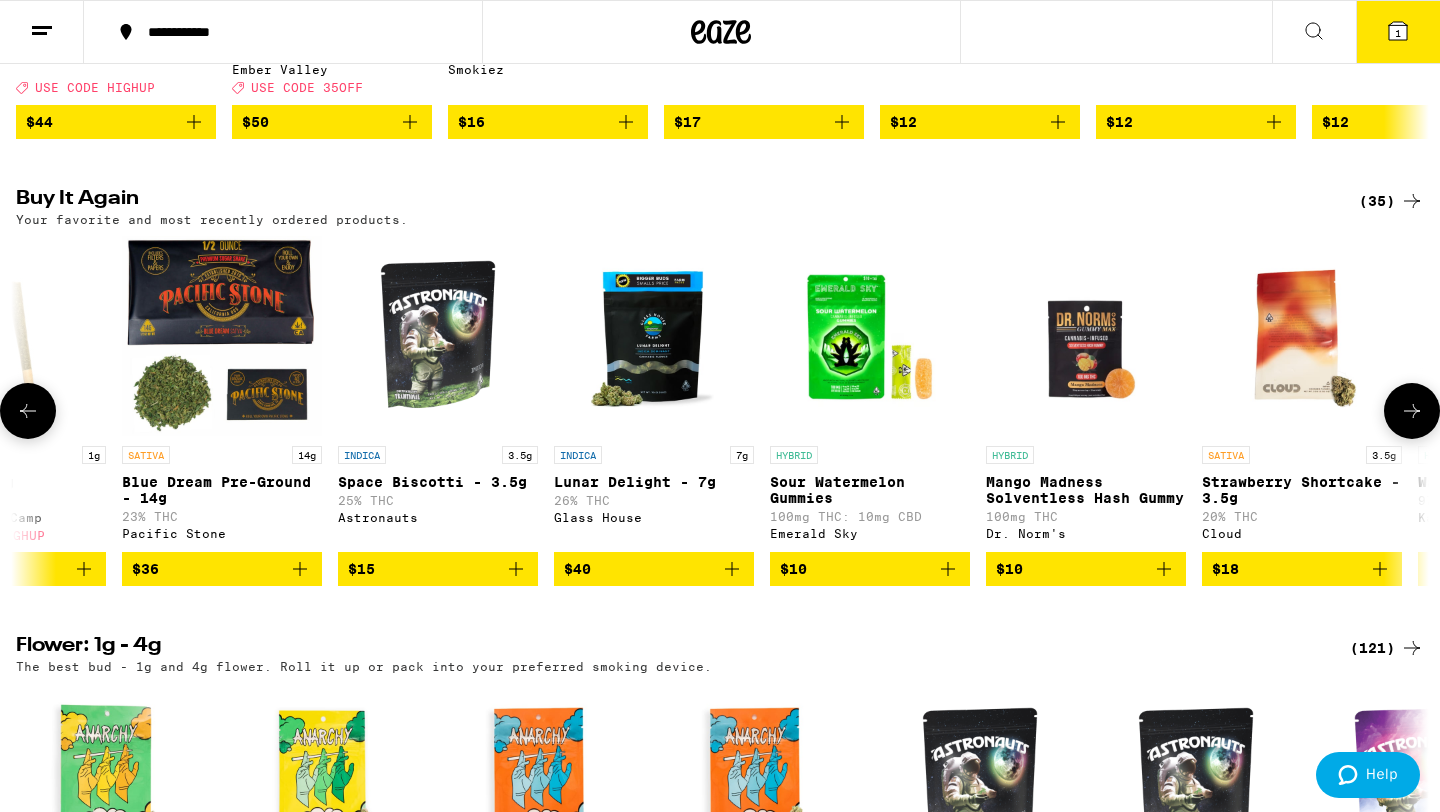 click 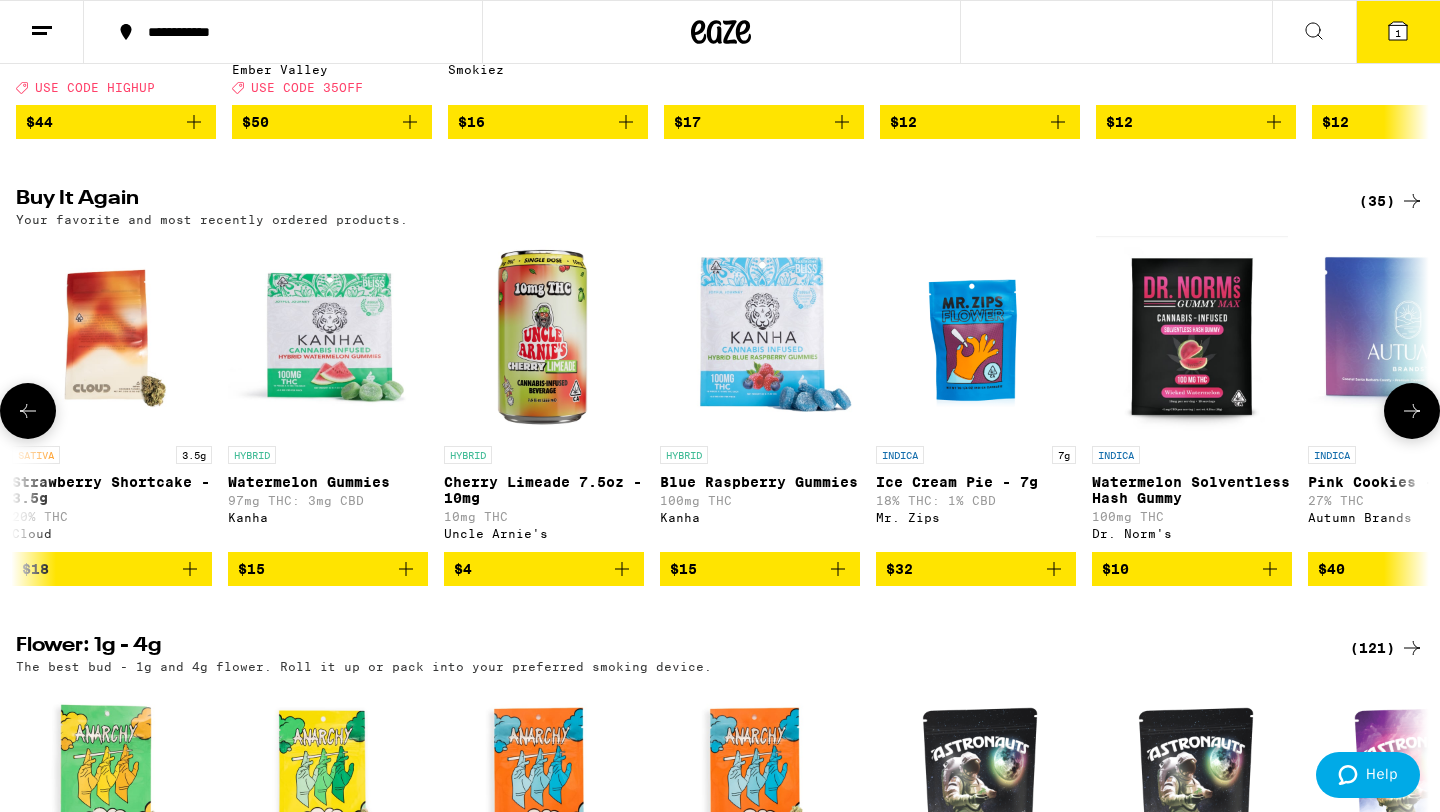 click 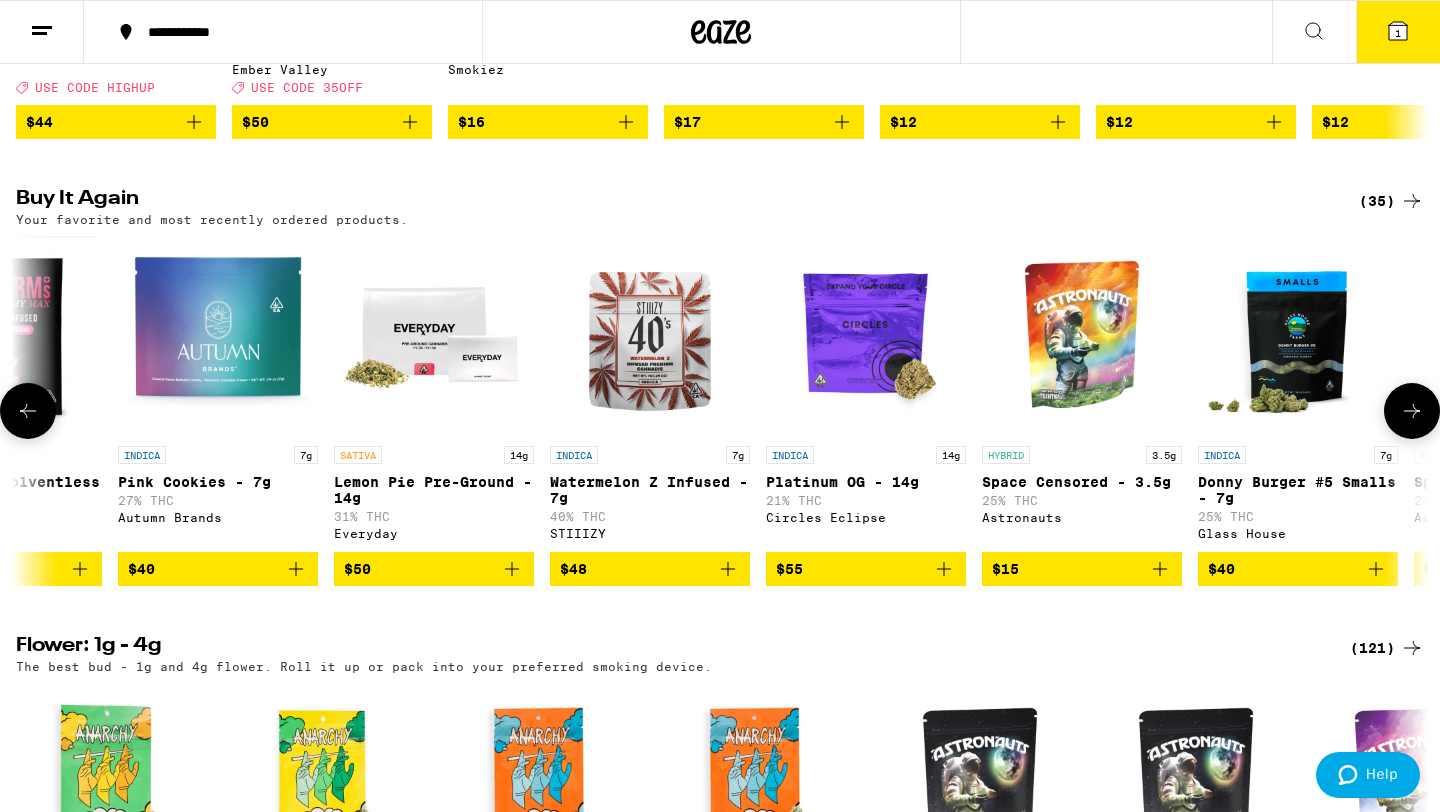 click 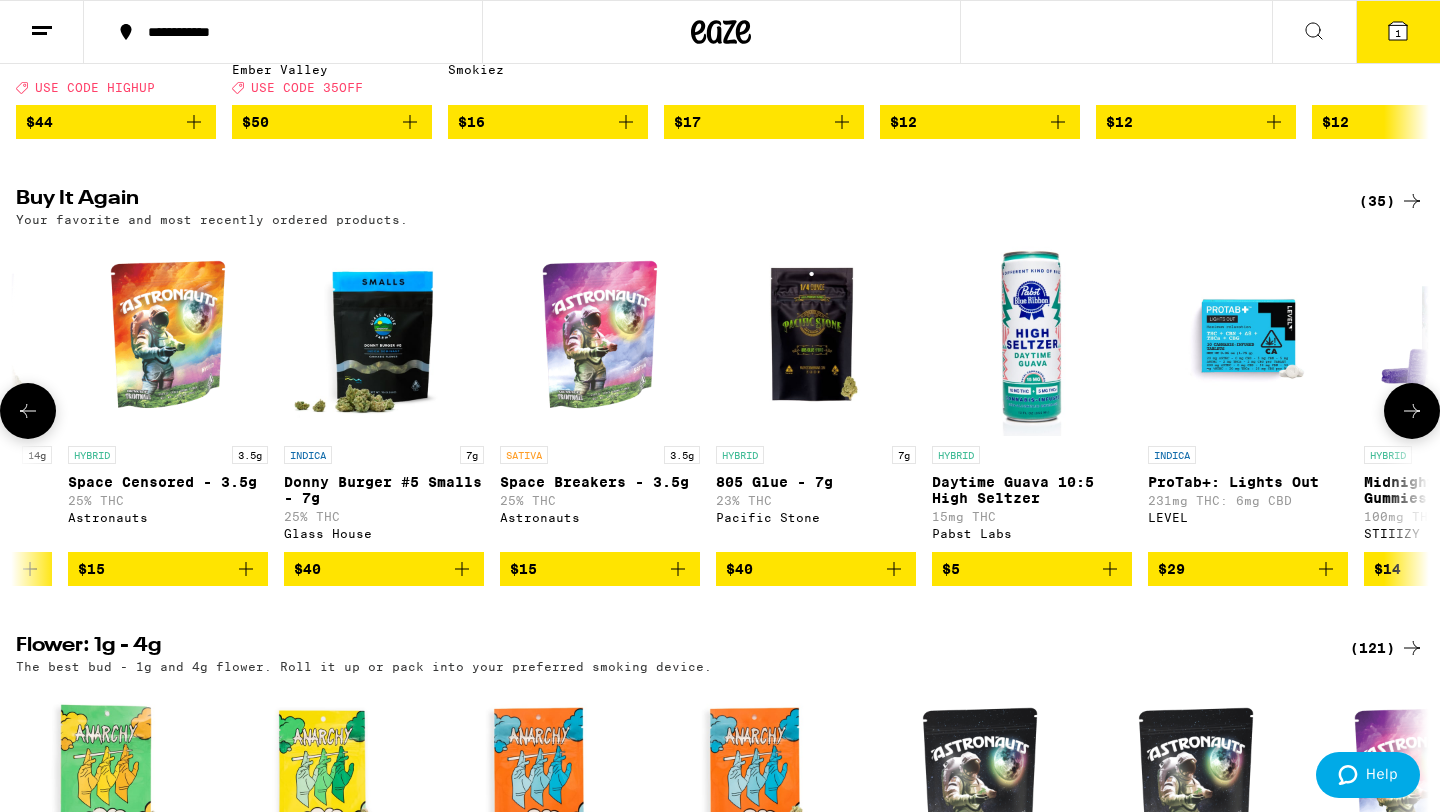 scroll, scrollTop: 0, scrollLeft: 4760, axis: horizontal 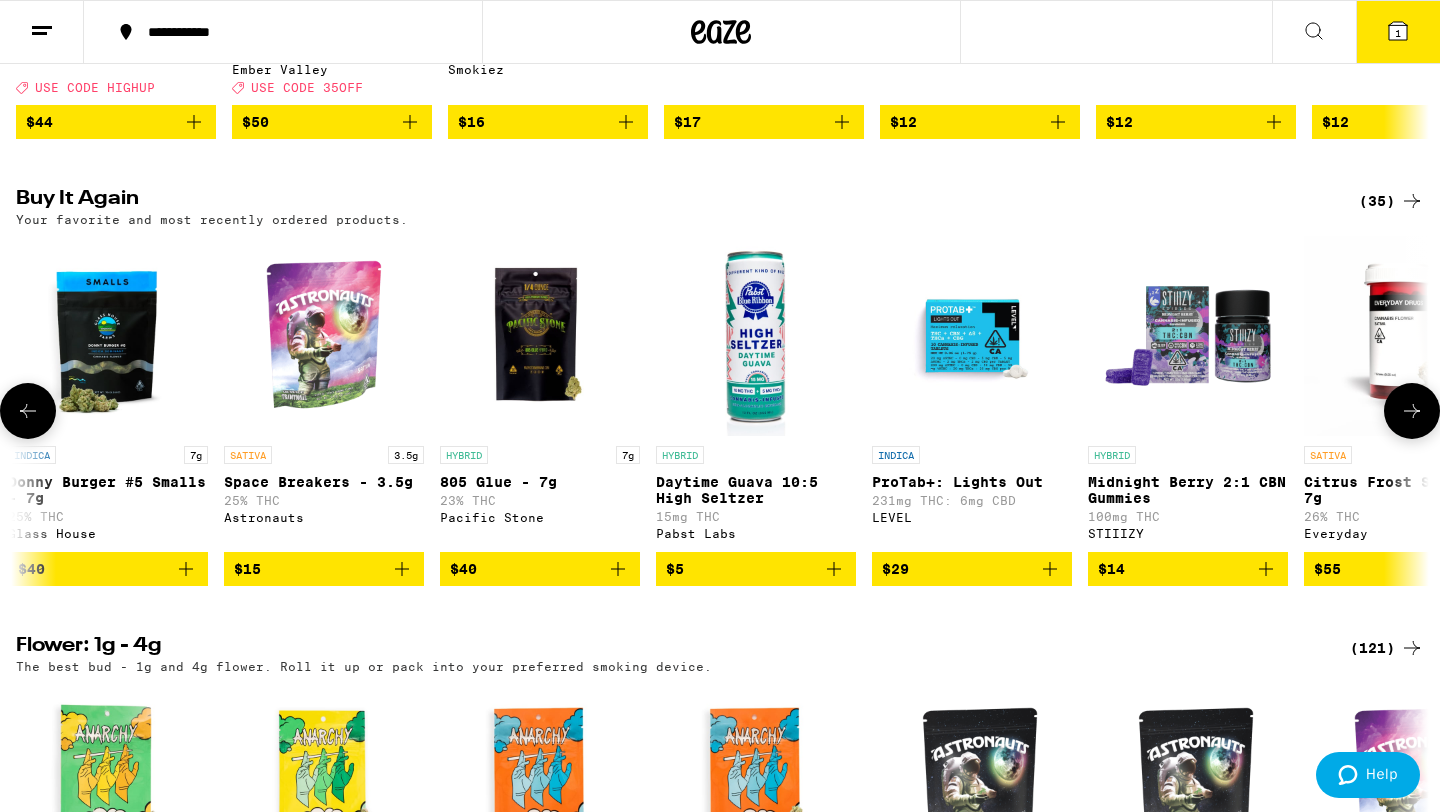 click 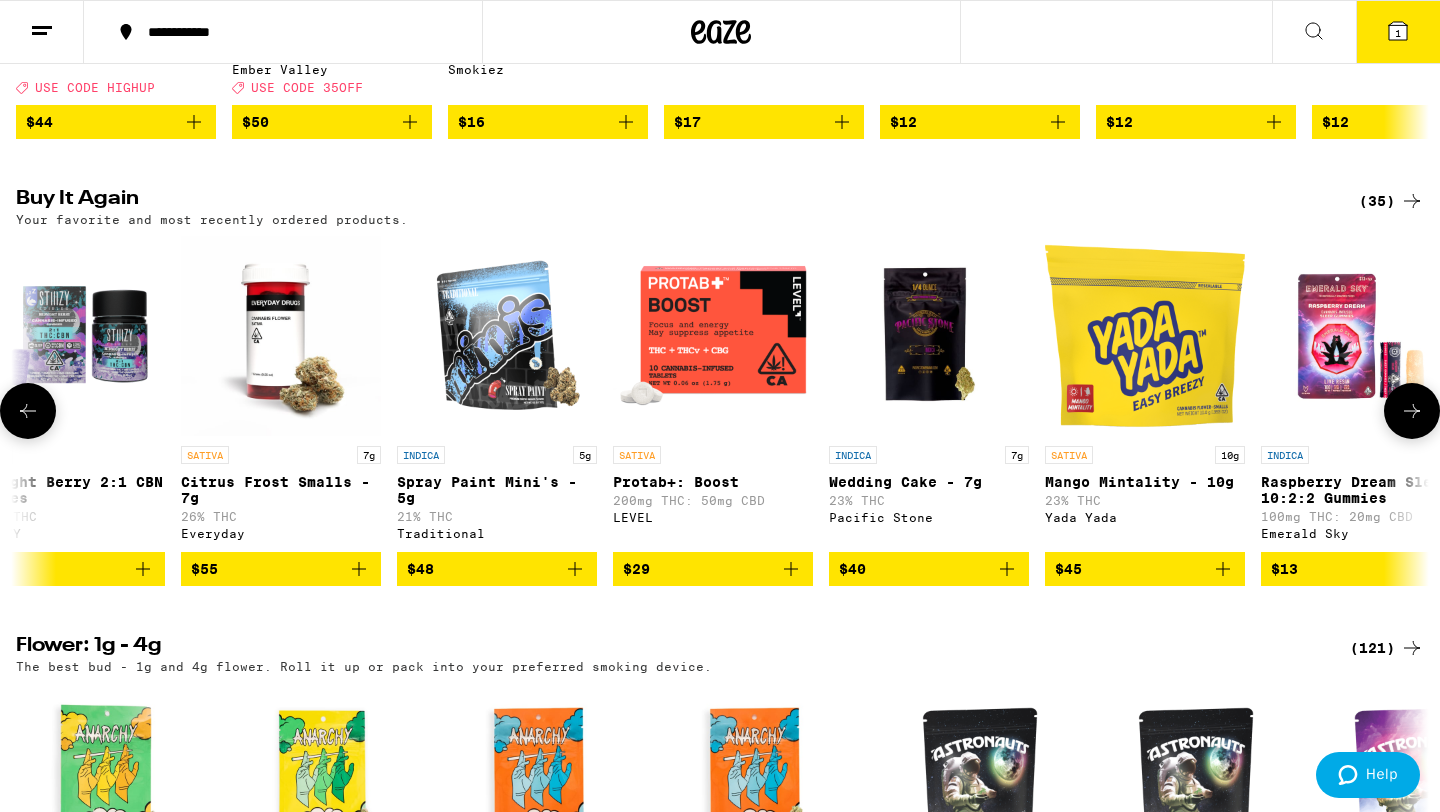 scroll, scrollTop: 0, scrollLeft: 5950, axis: horizontal 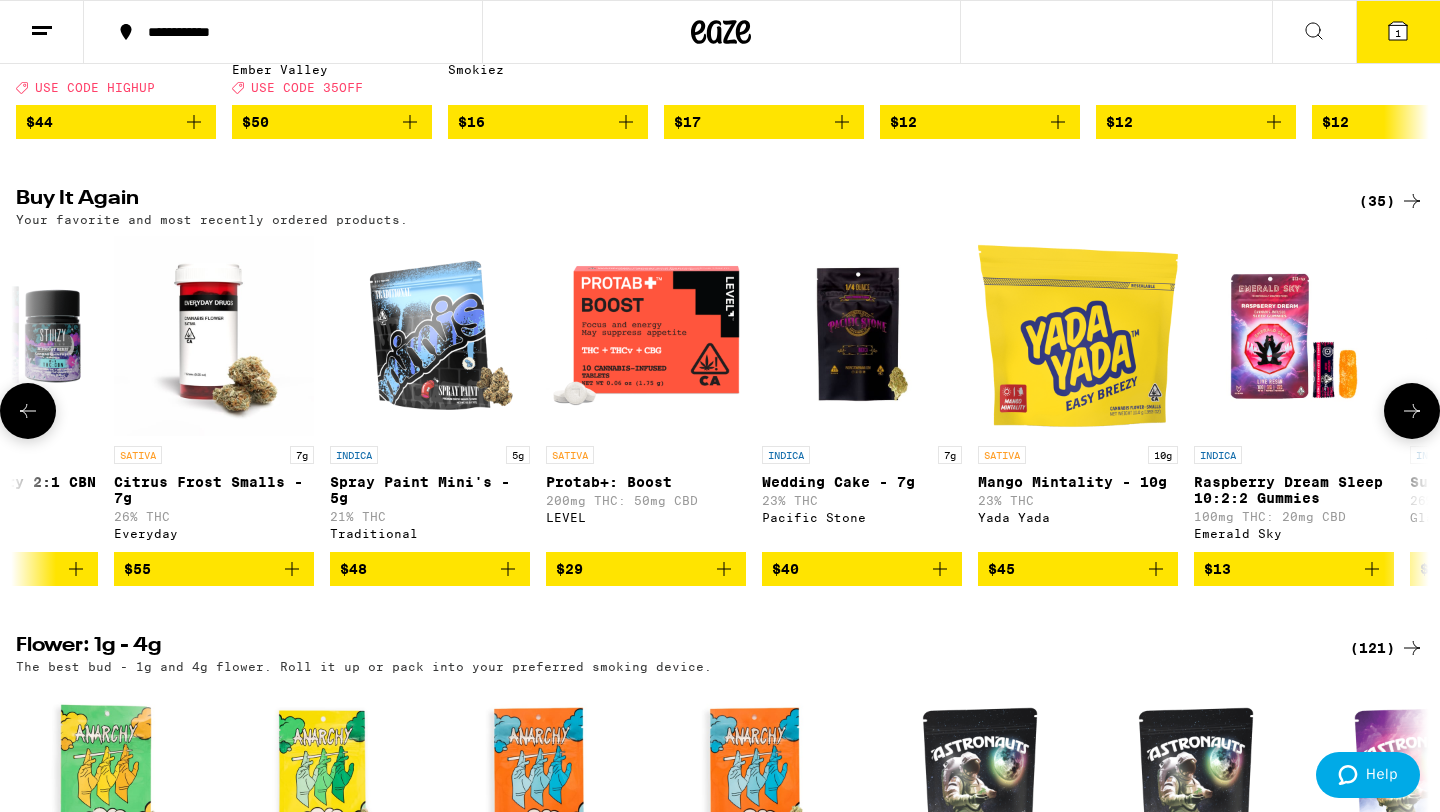 click 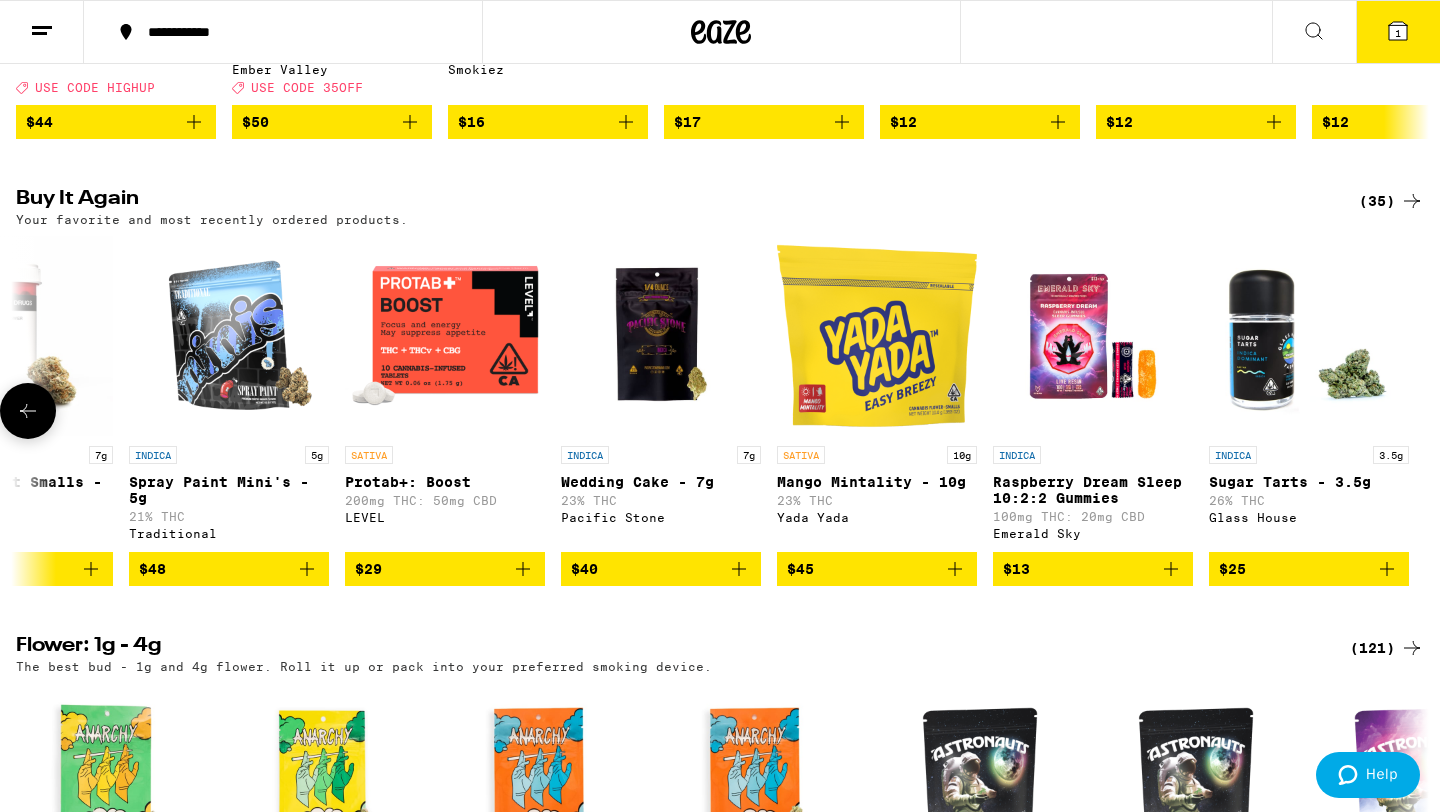 scroll, scrollTop: 0, scrollLeft: 6152, axis: horizontal 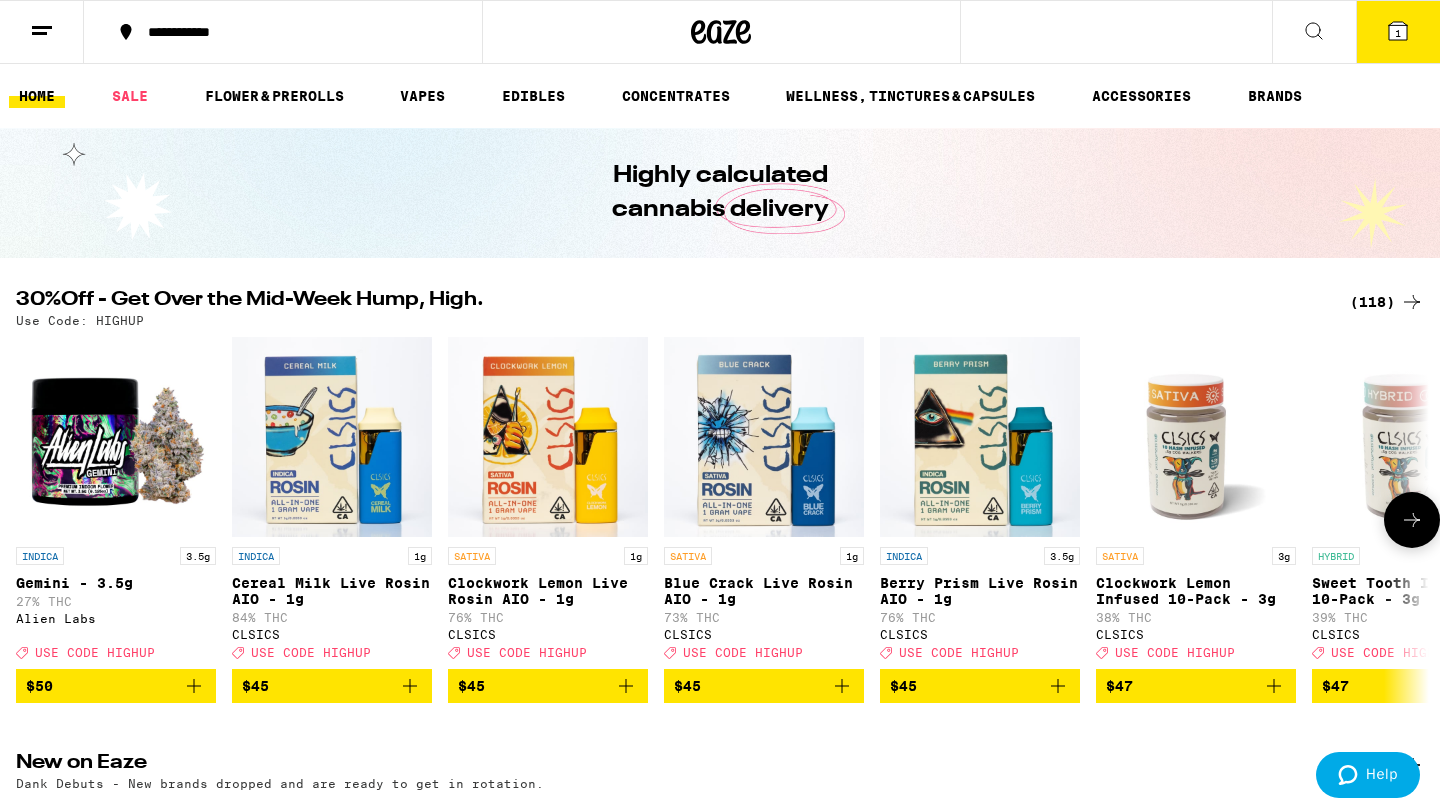 click 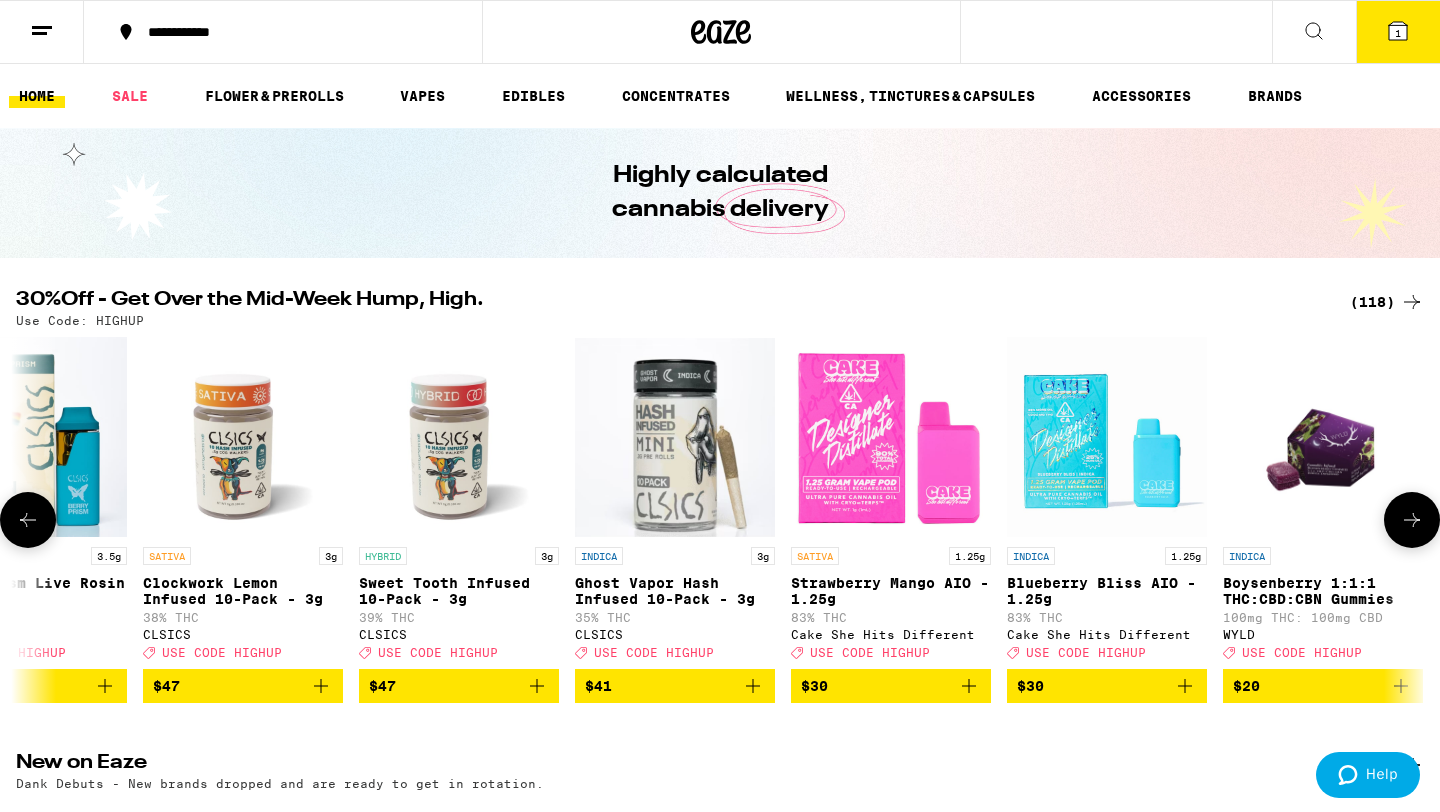 scroll, scrollTop: 0, scrollLeft: 1190, axis: horizontal 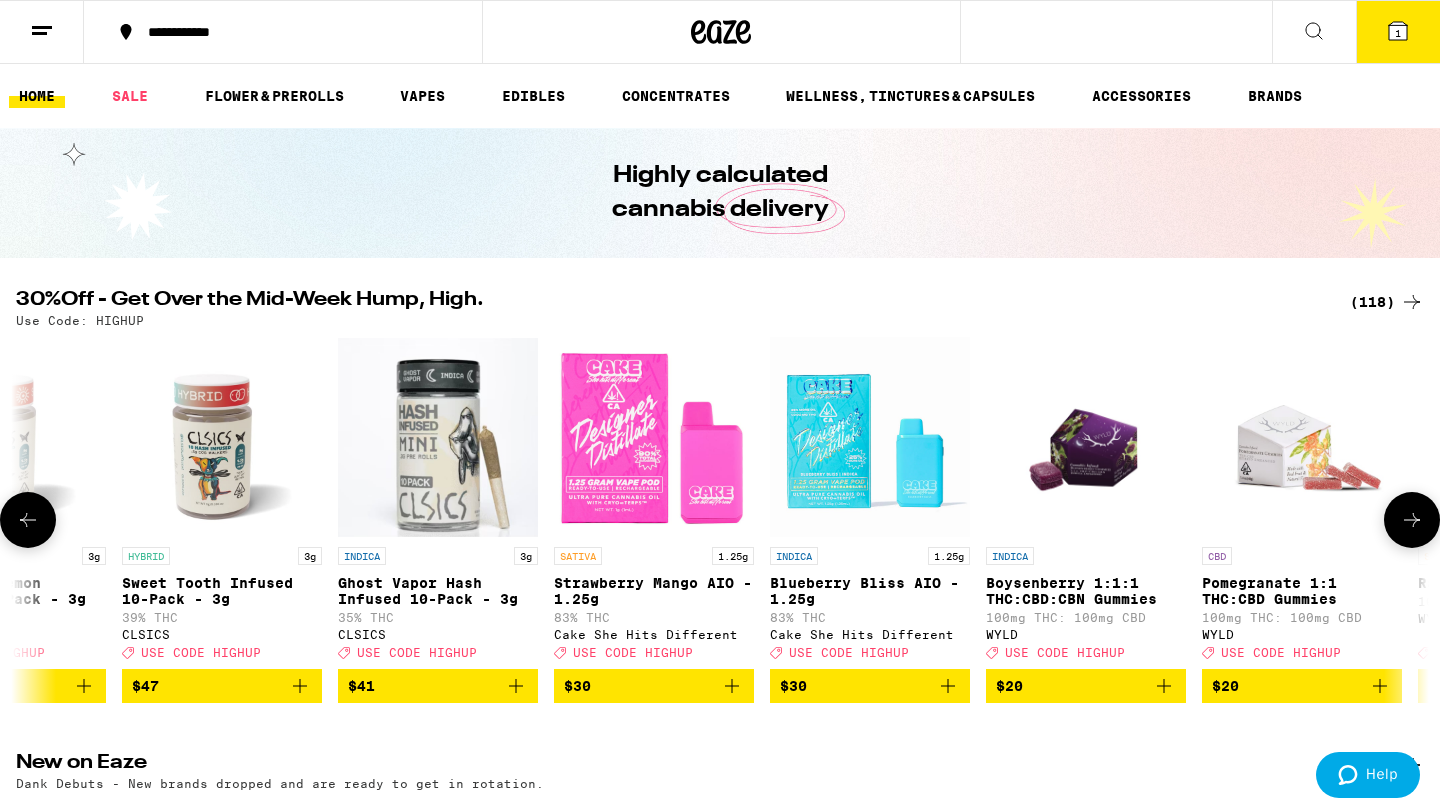 click 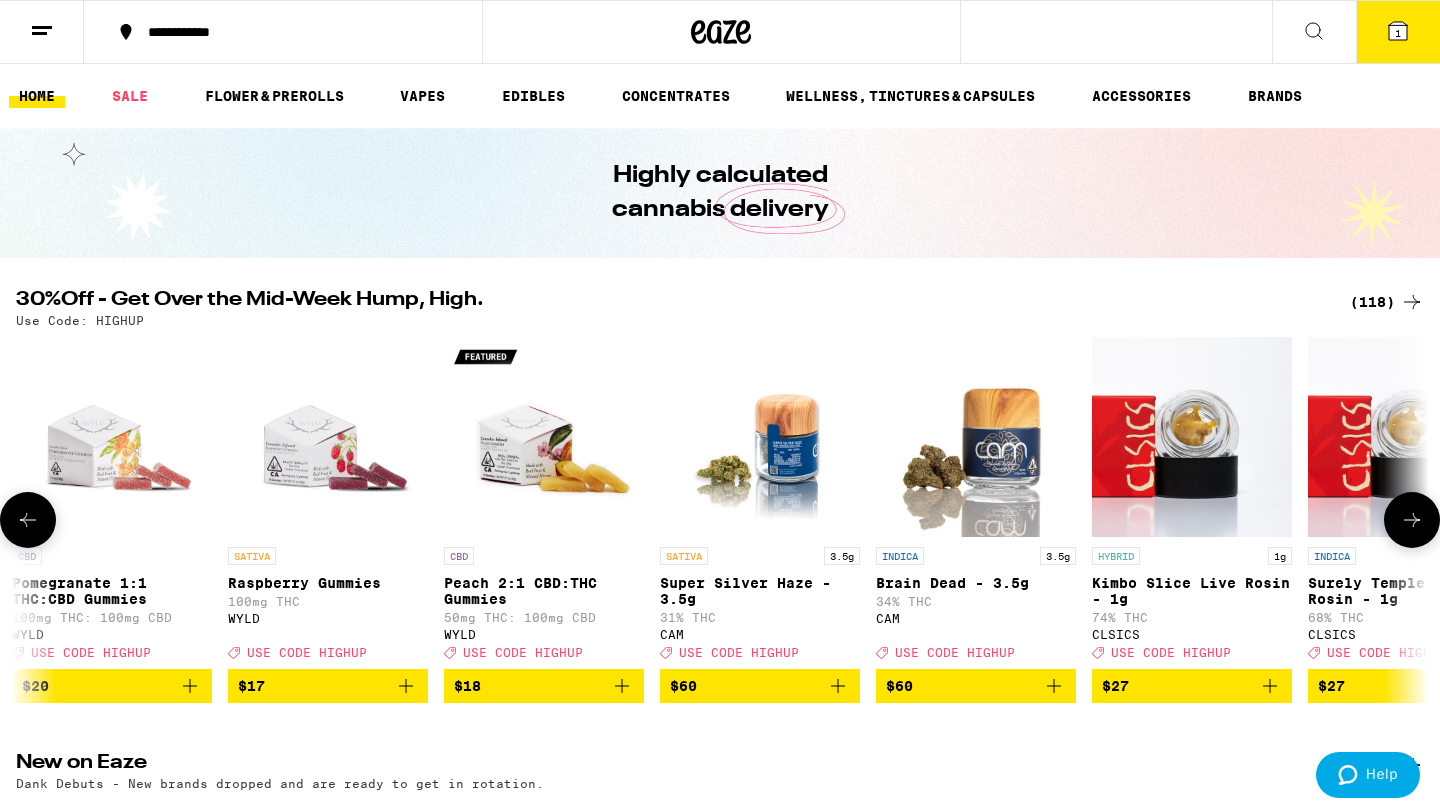 click 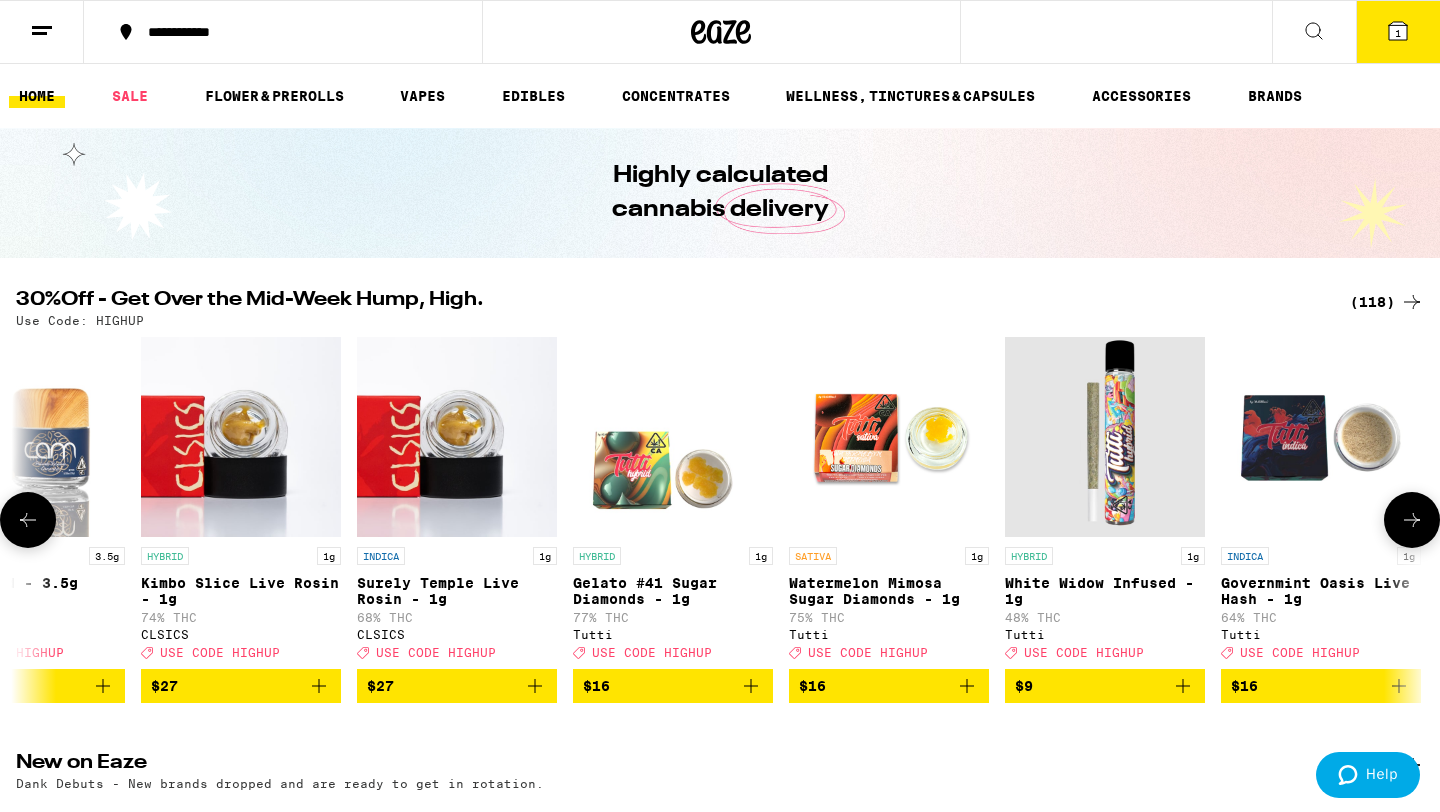 scroll, scrollTop: 0, scrollLeft: 3570, axis: horizontal 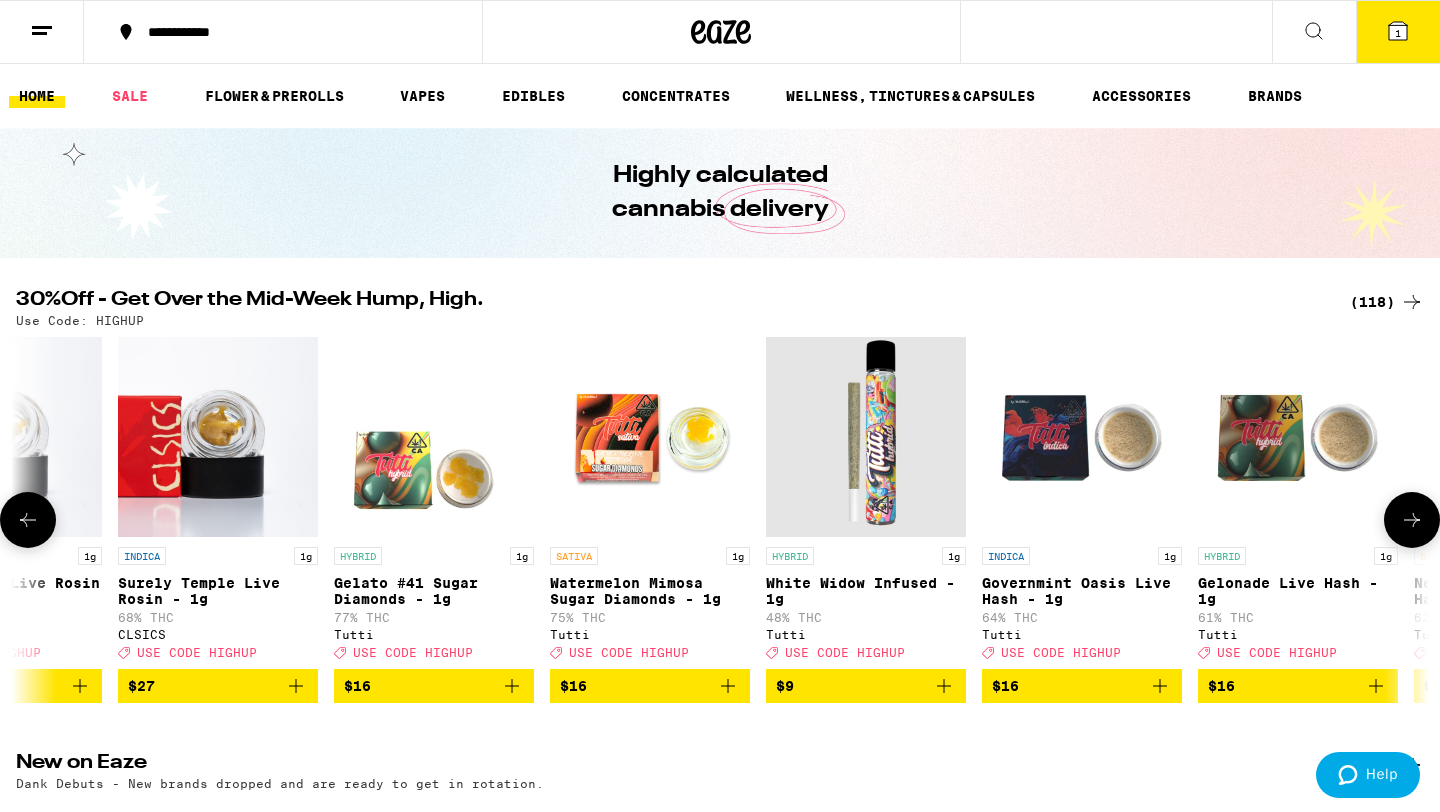 click 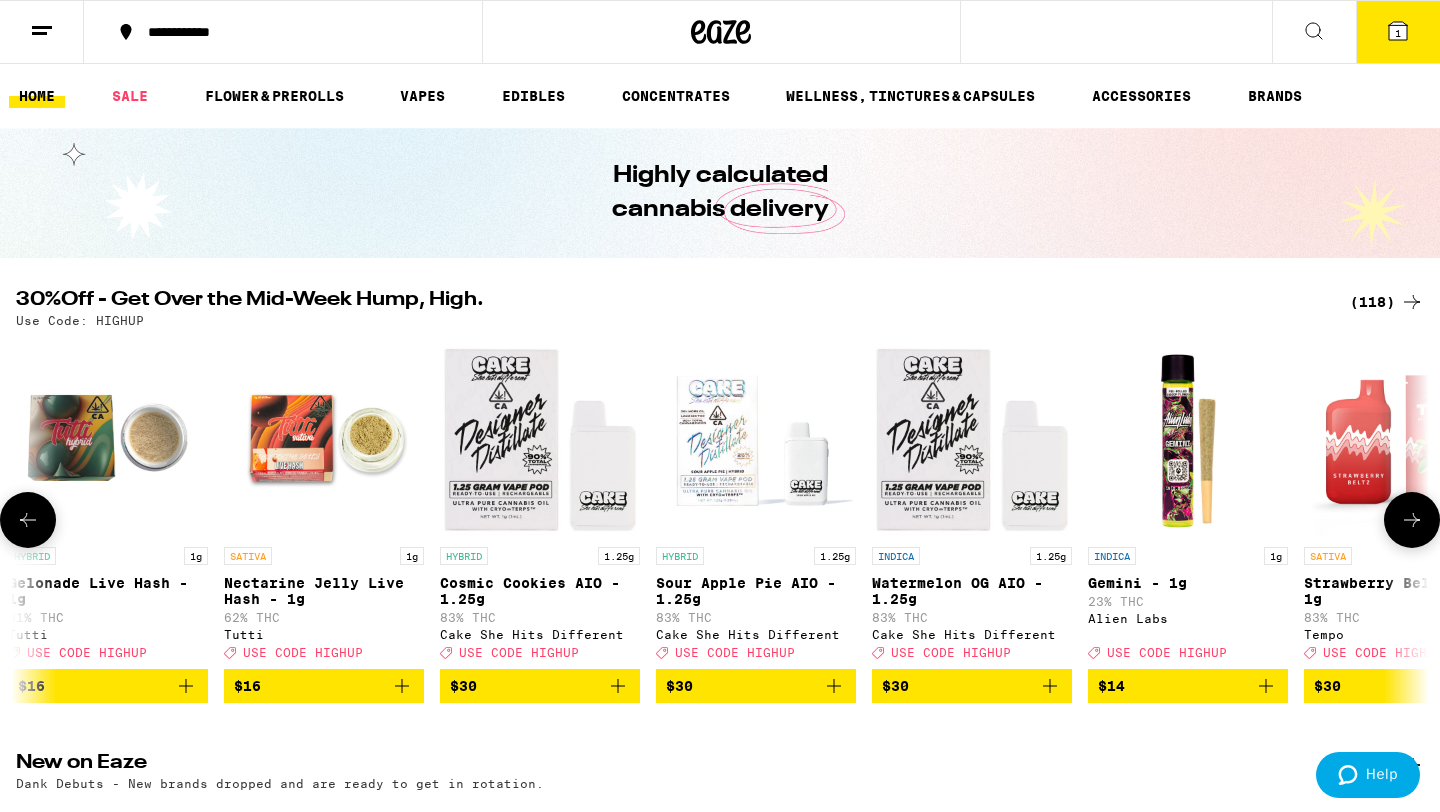 click 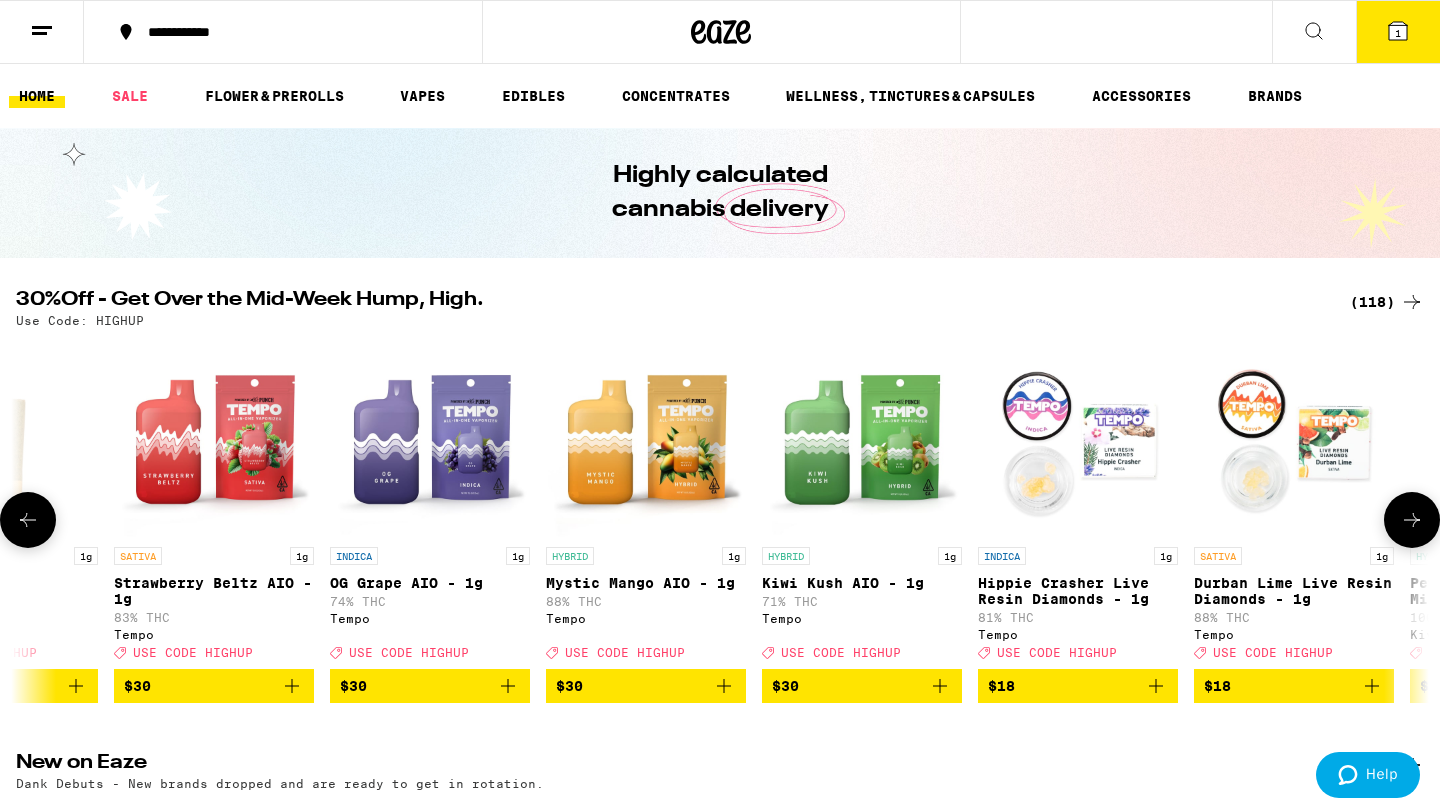 click 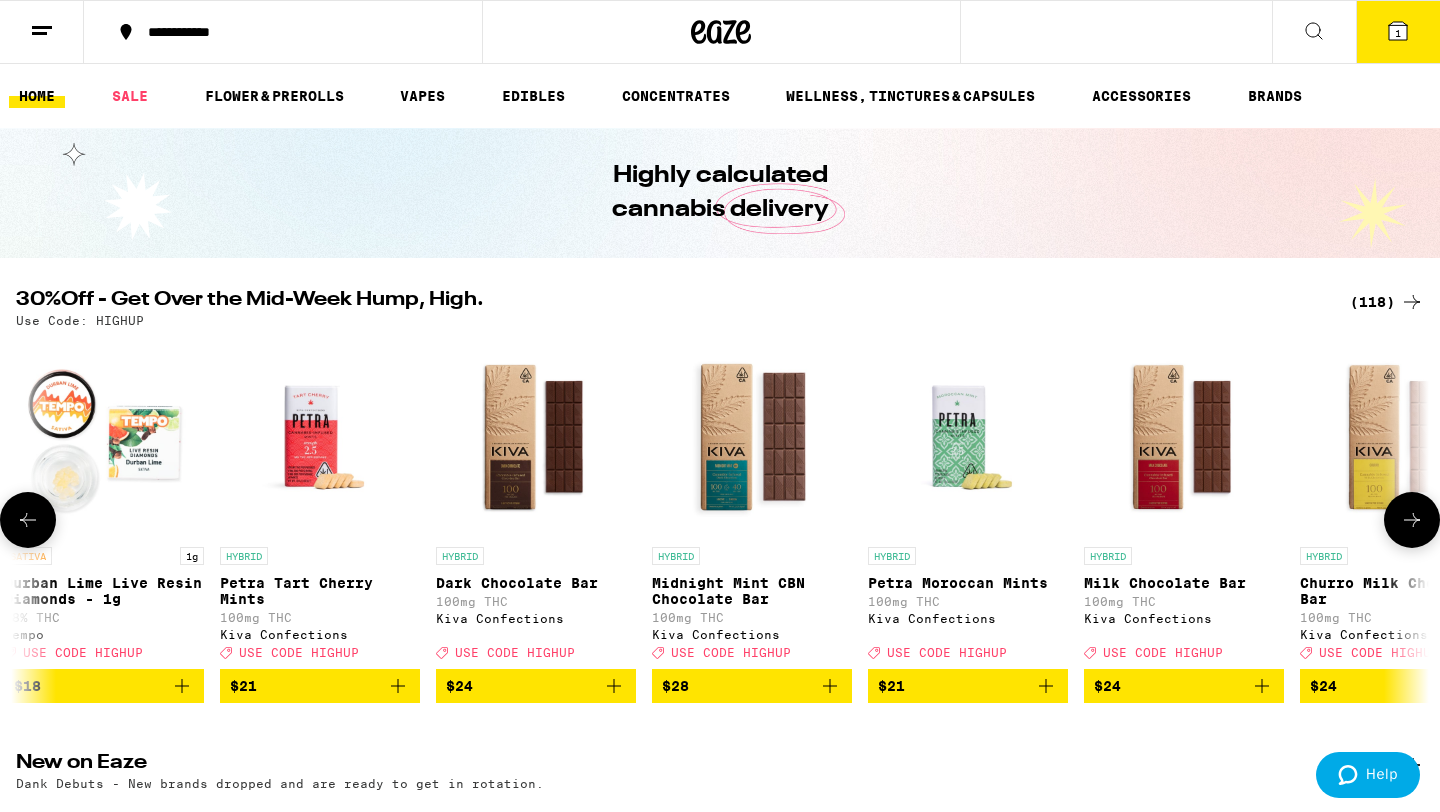 click 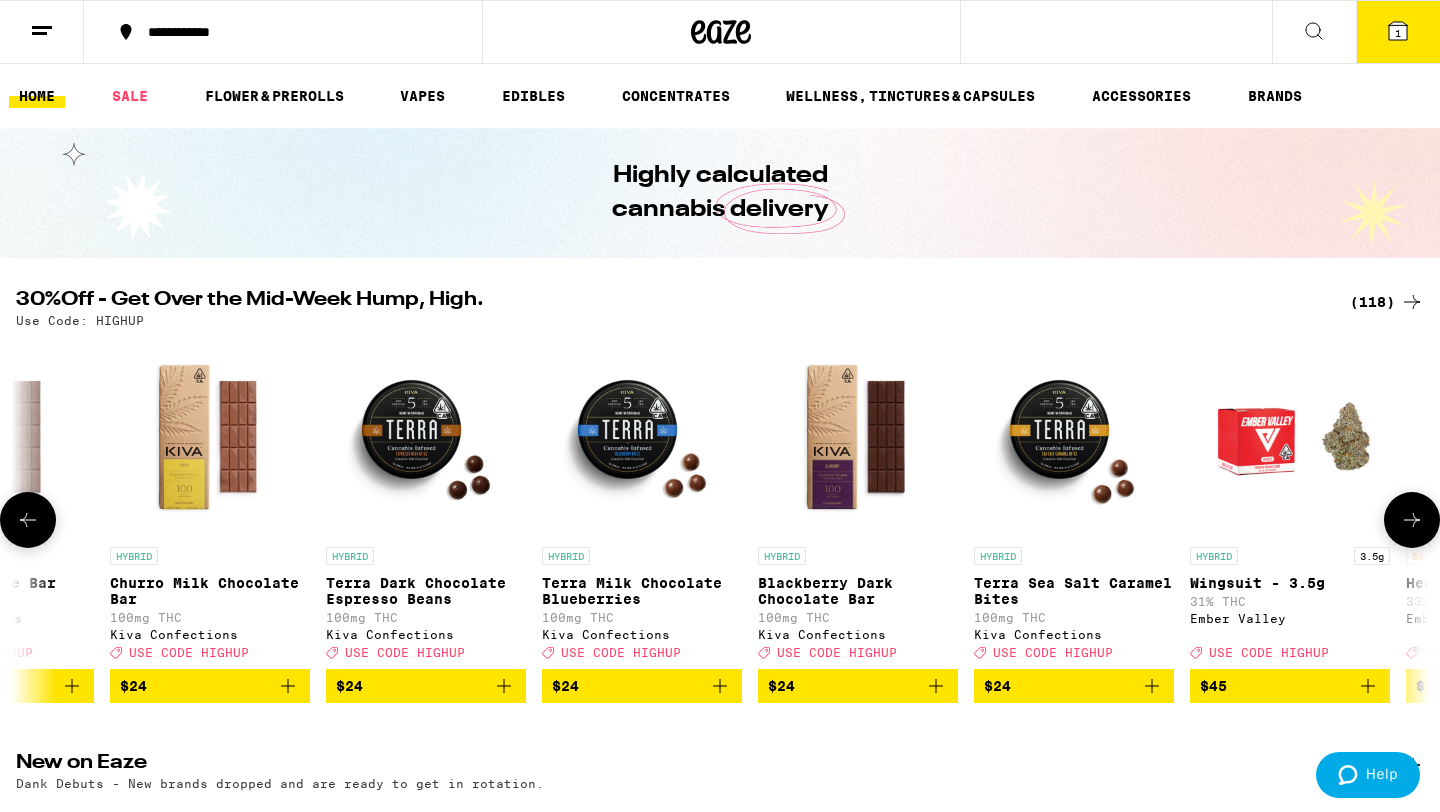 click 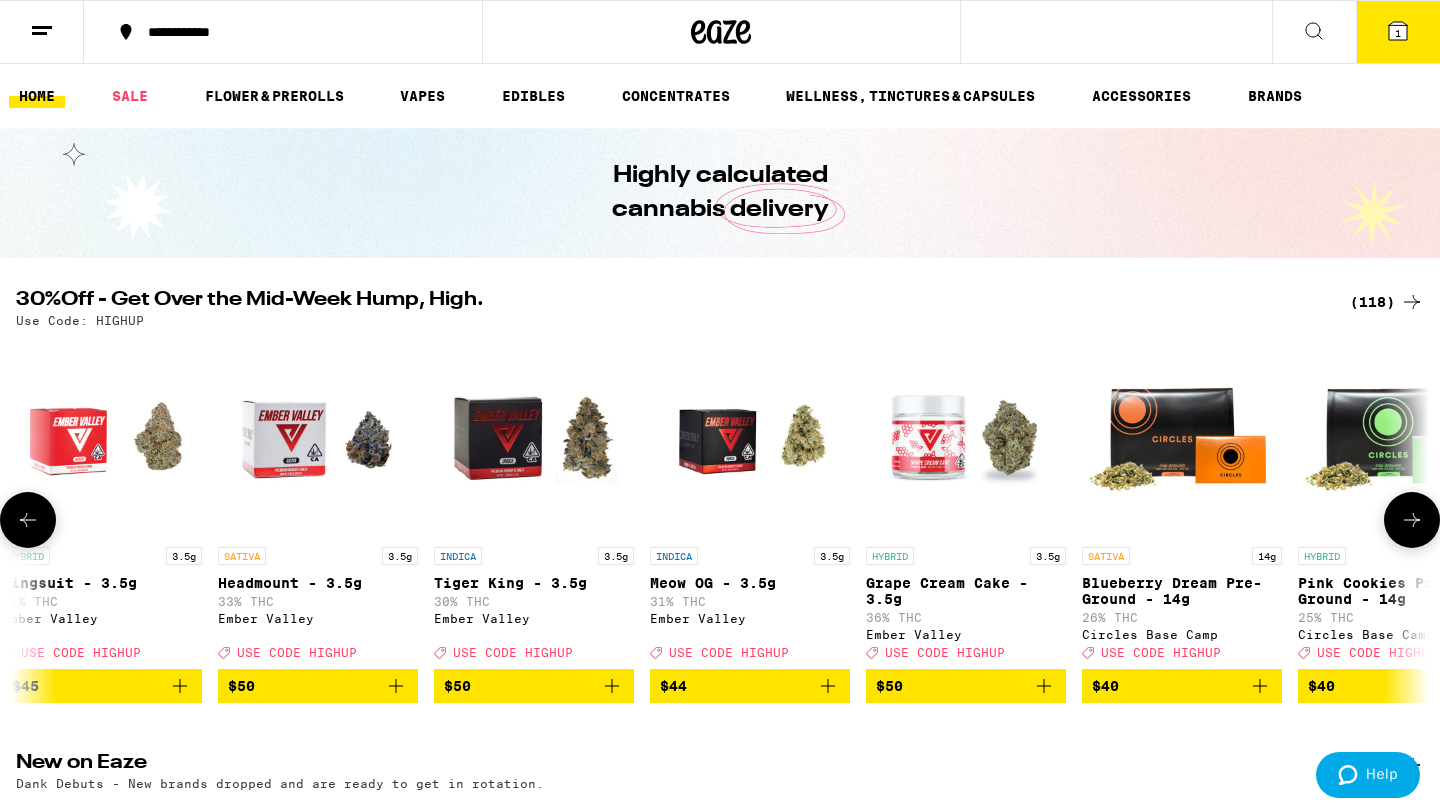 scroll, scrollTop: 0, scrollLeft: 9520, axis: horizontal 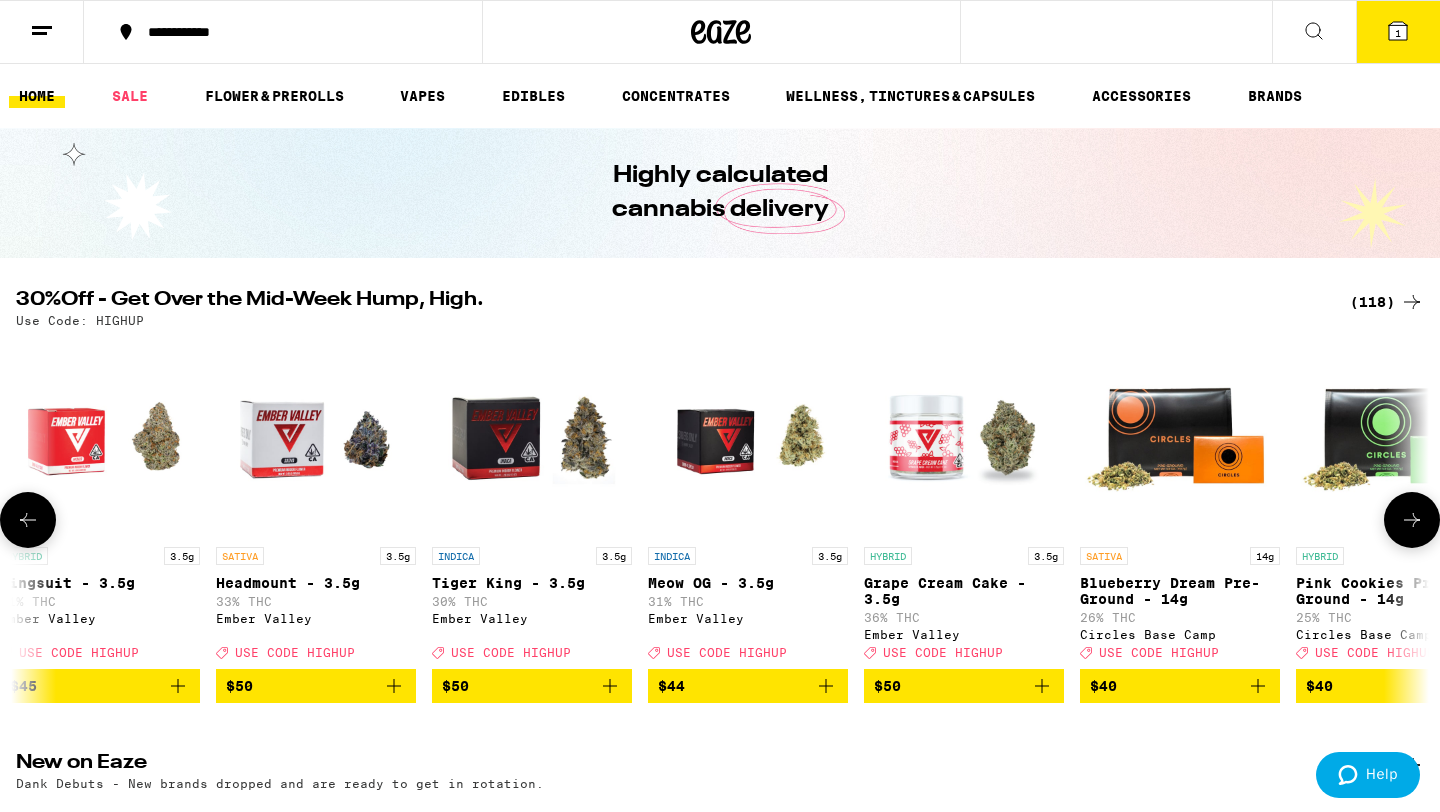 click 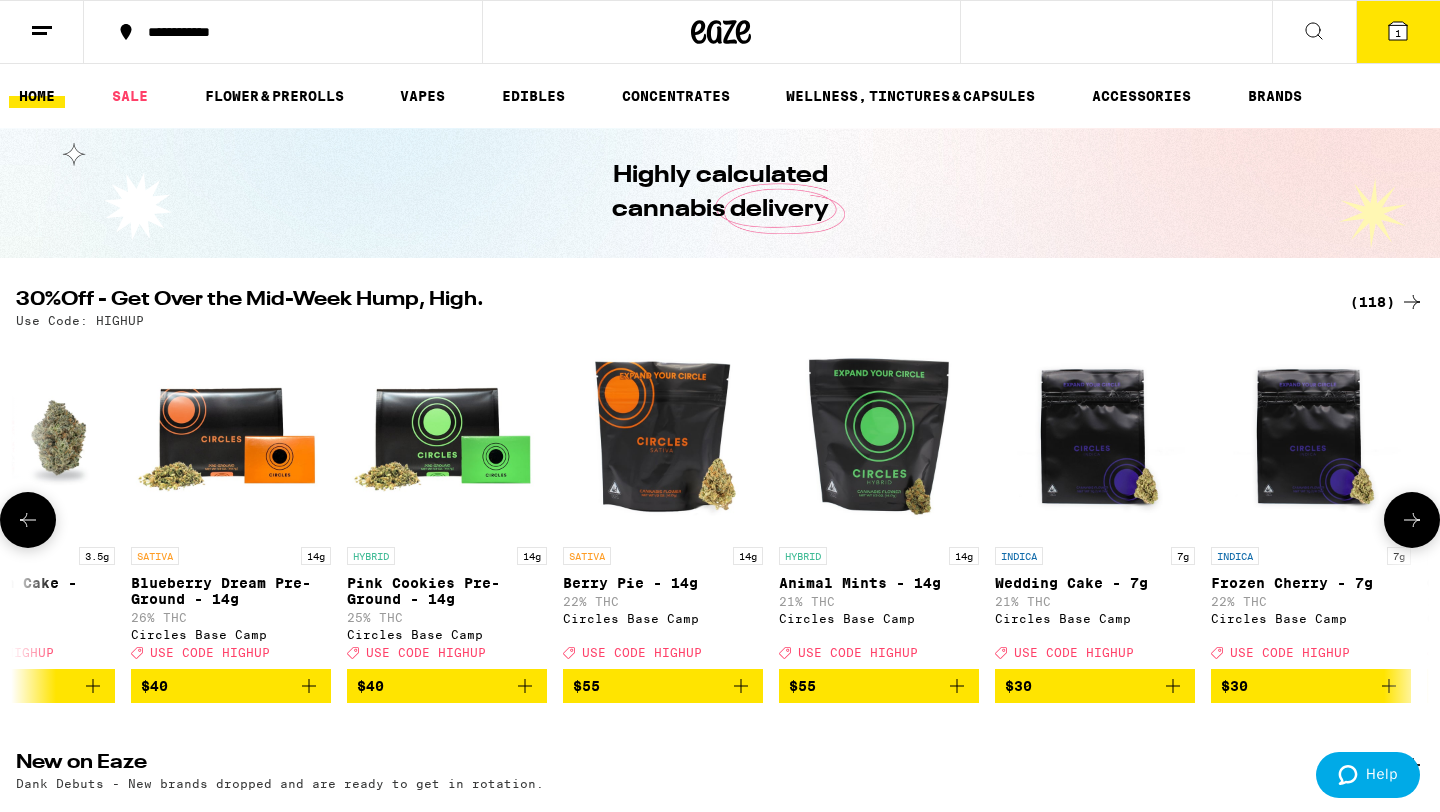 scroll, scrollTop: 0, scrollLeft: 10710, axis: horizontal 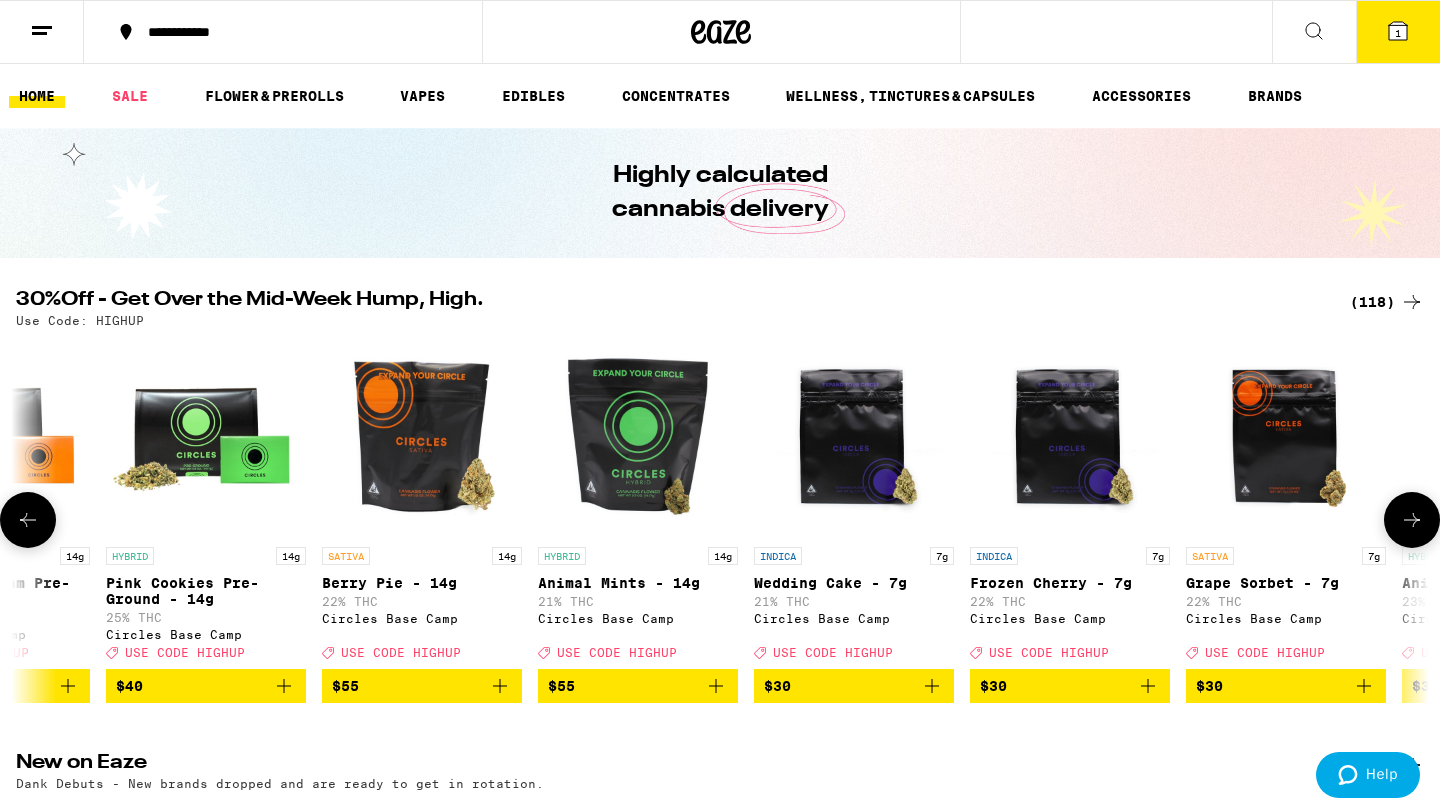 click 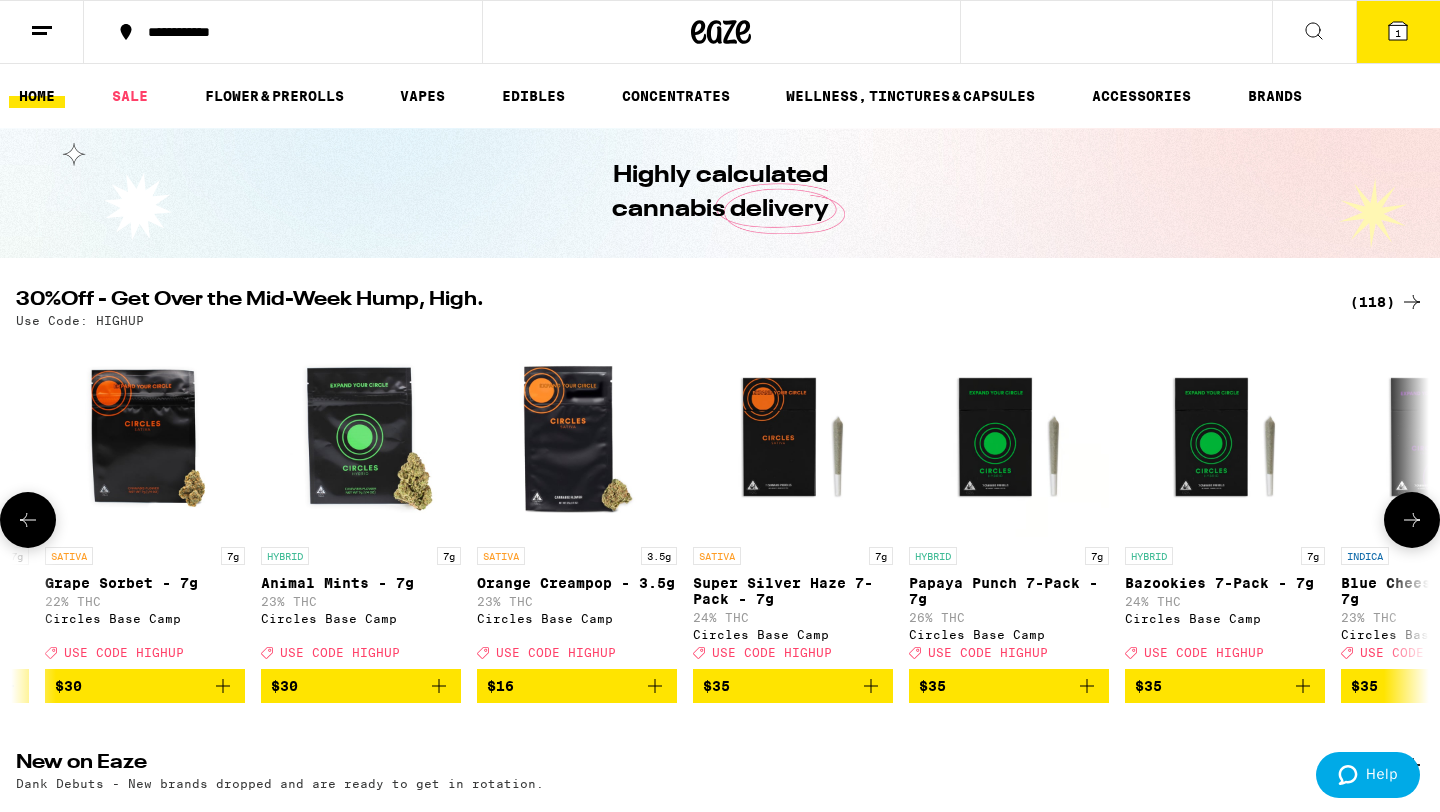scroll, scrollTop: 0, scrollLeft: 11900, axis: horizontal 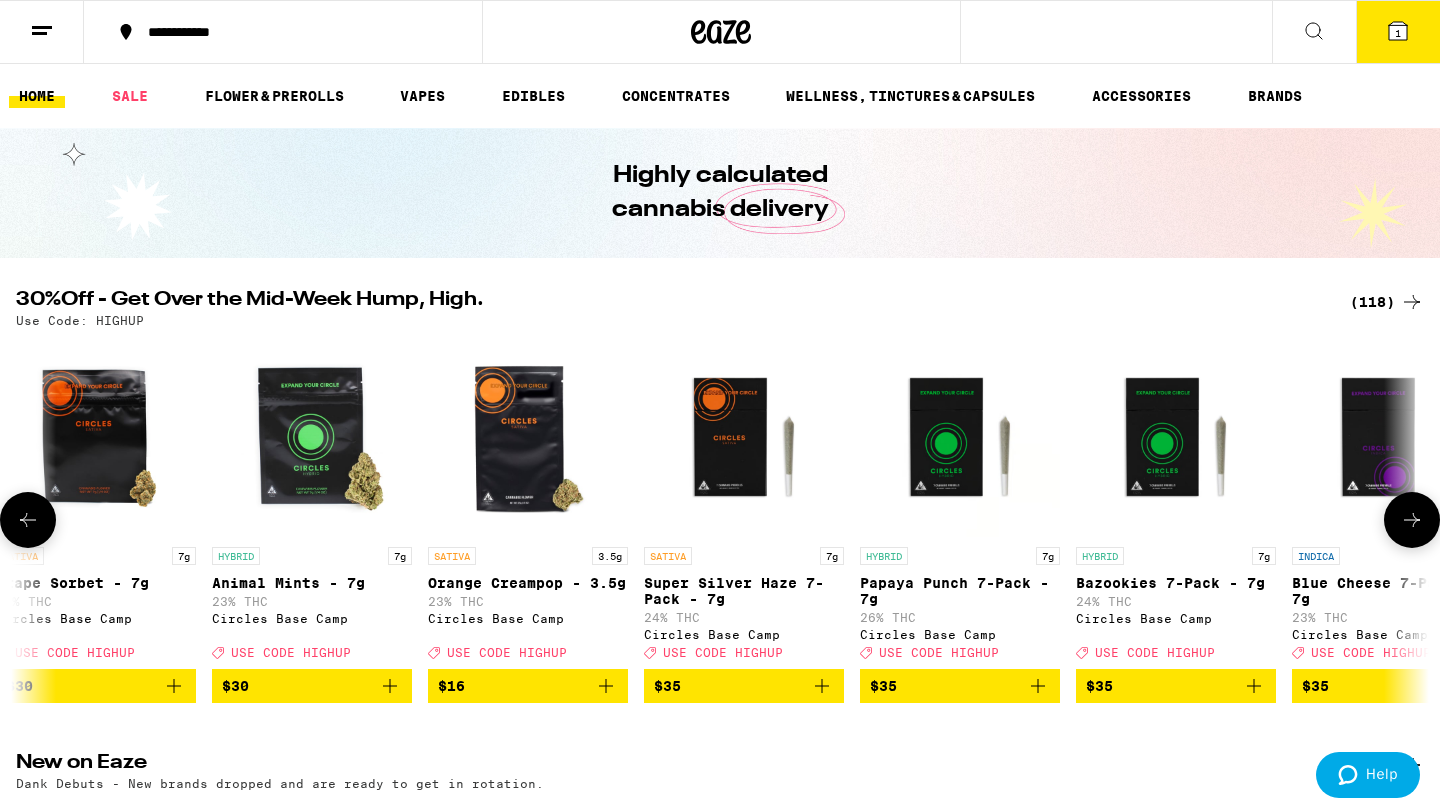 click 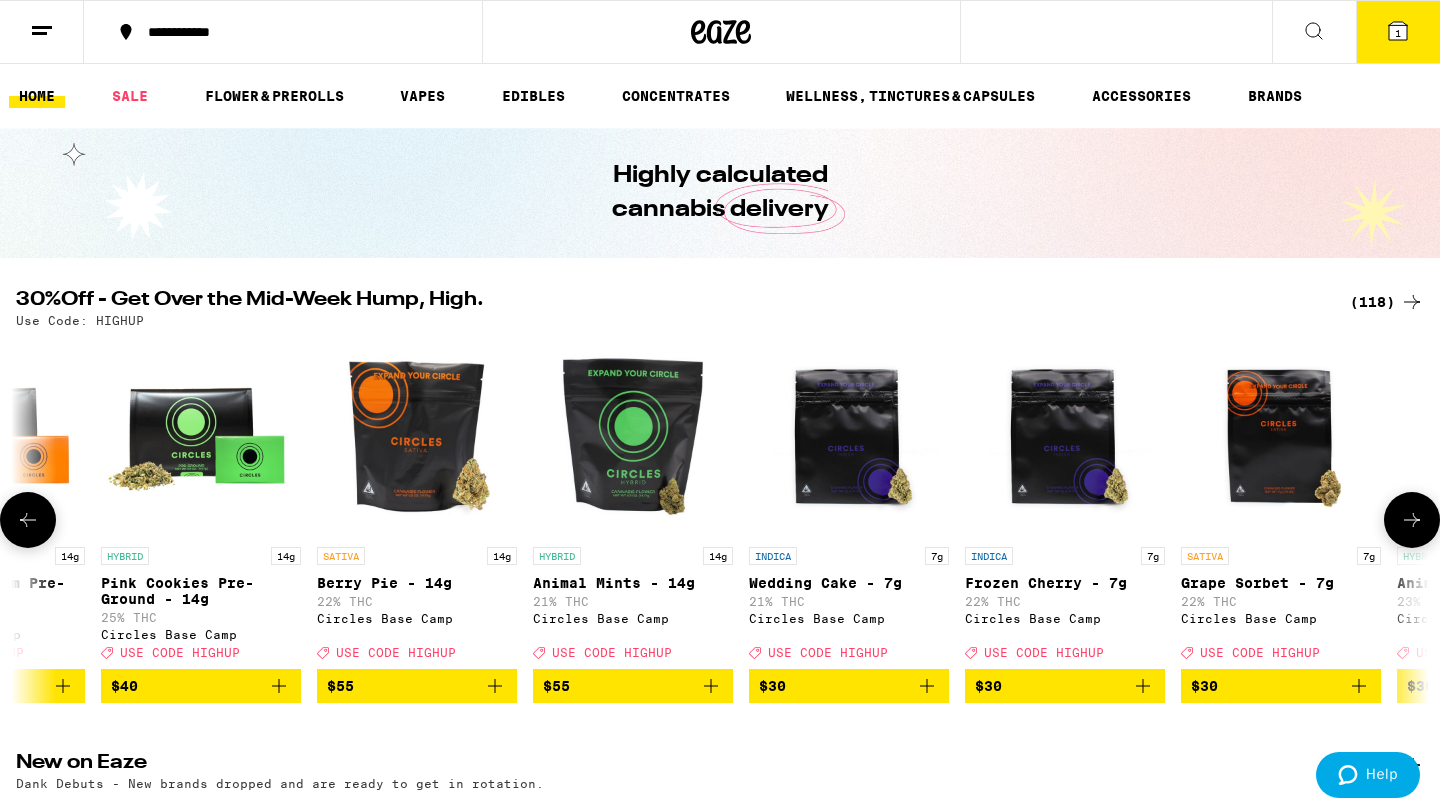 scroll, scrollTop: 0, scrollLeft: 10710, axis: horizontal 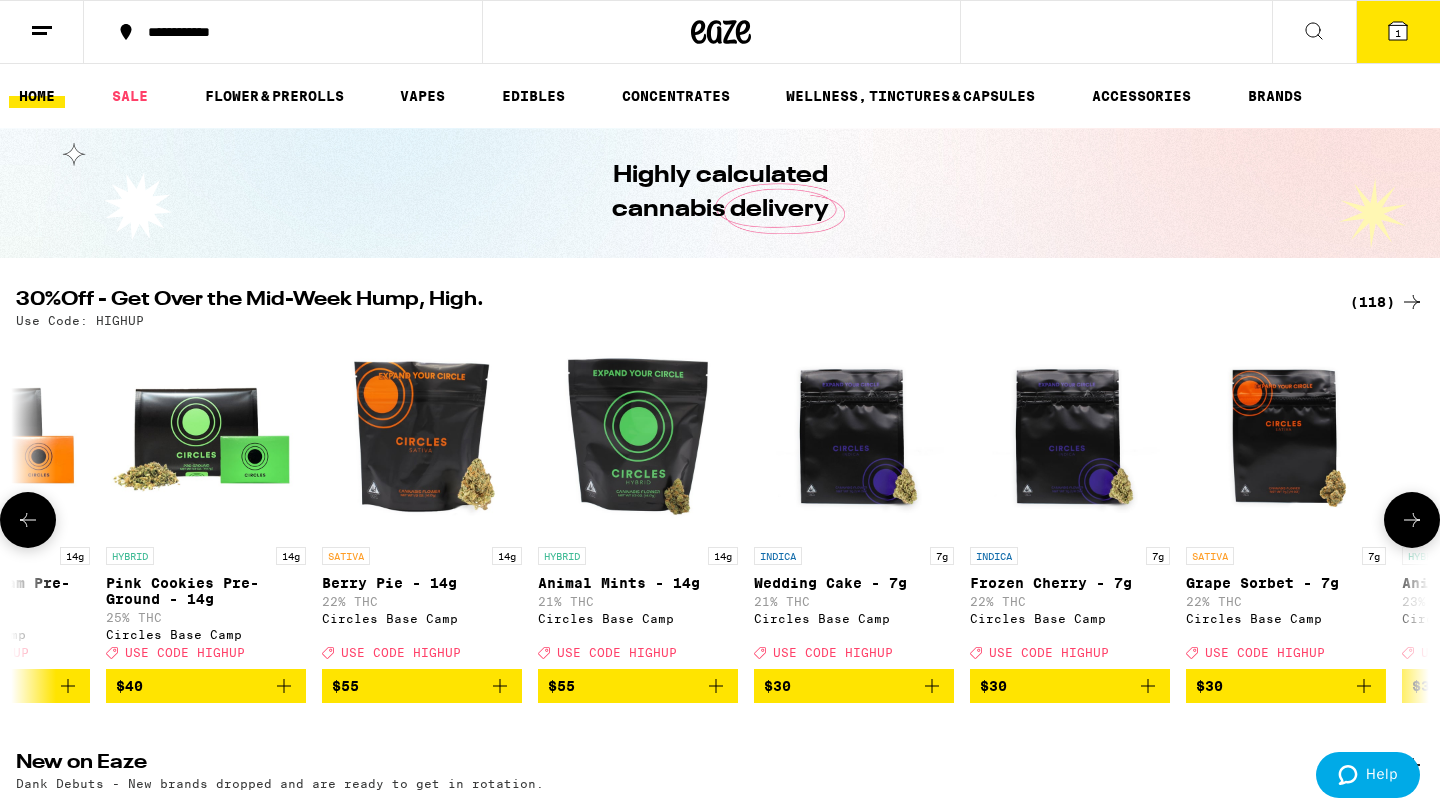click 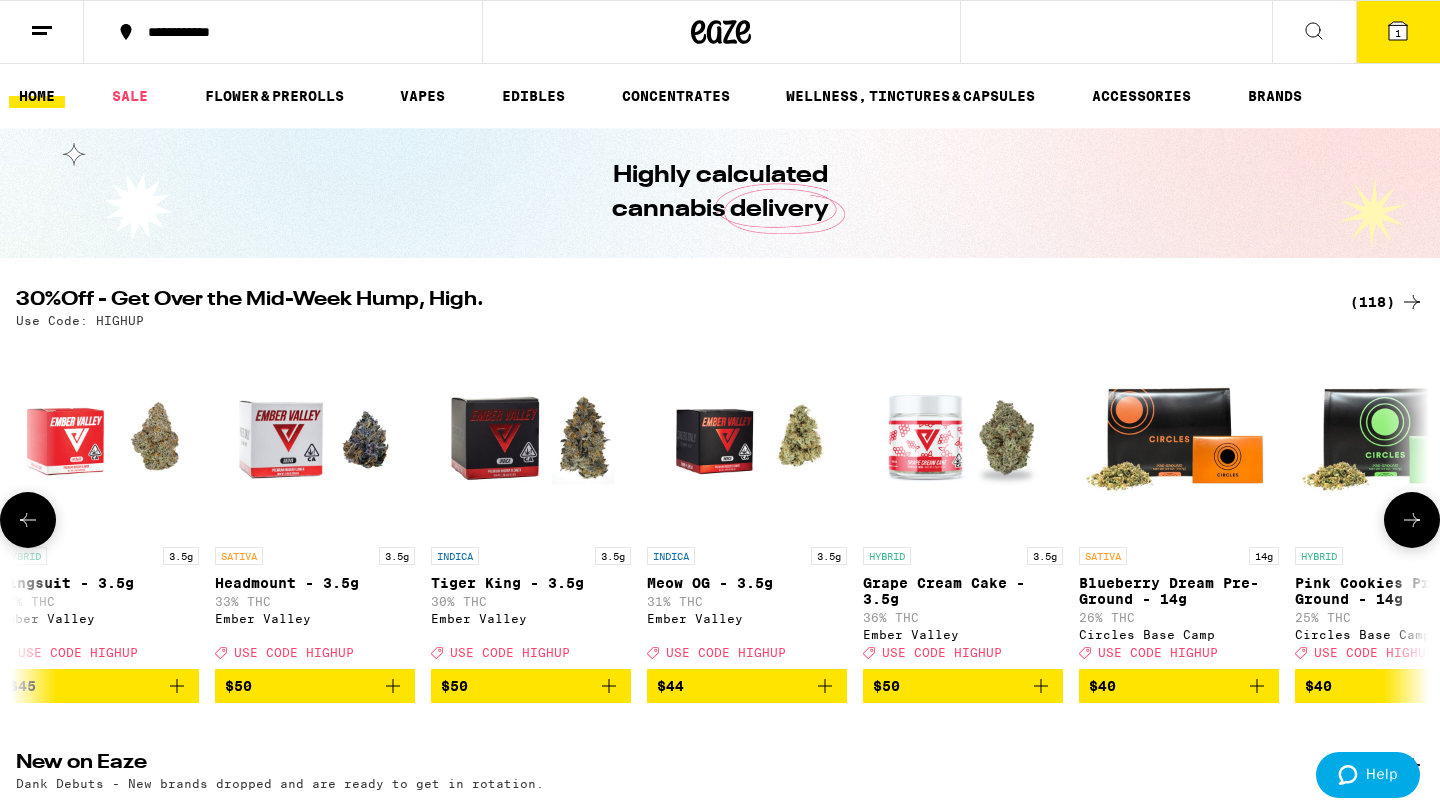 scroll, scrollTop: 0, scrollLeft: 9520, axis: horizontal 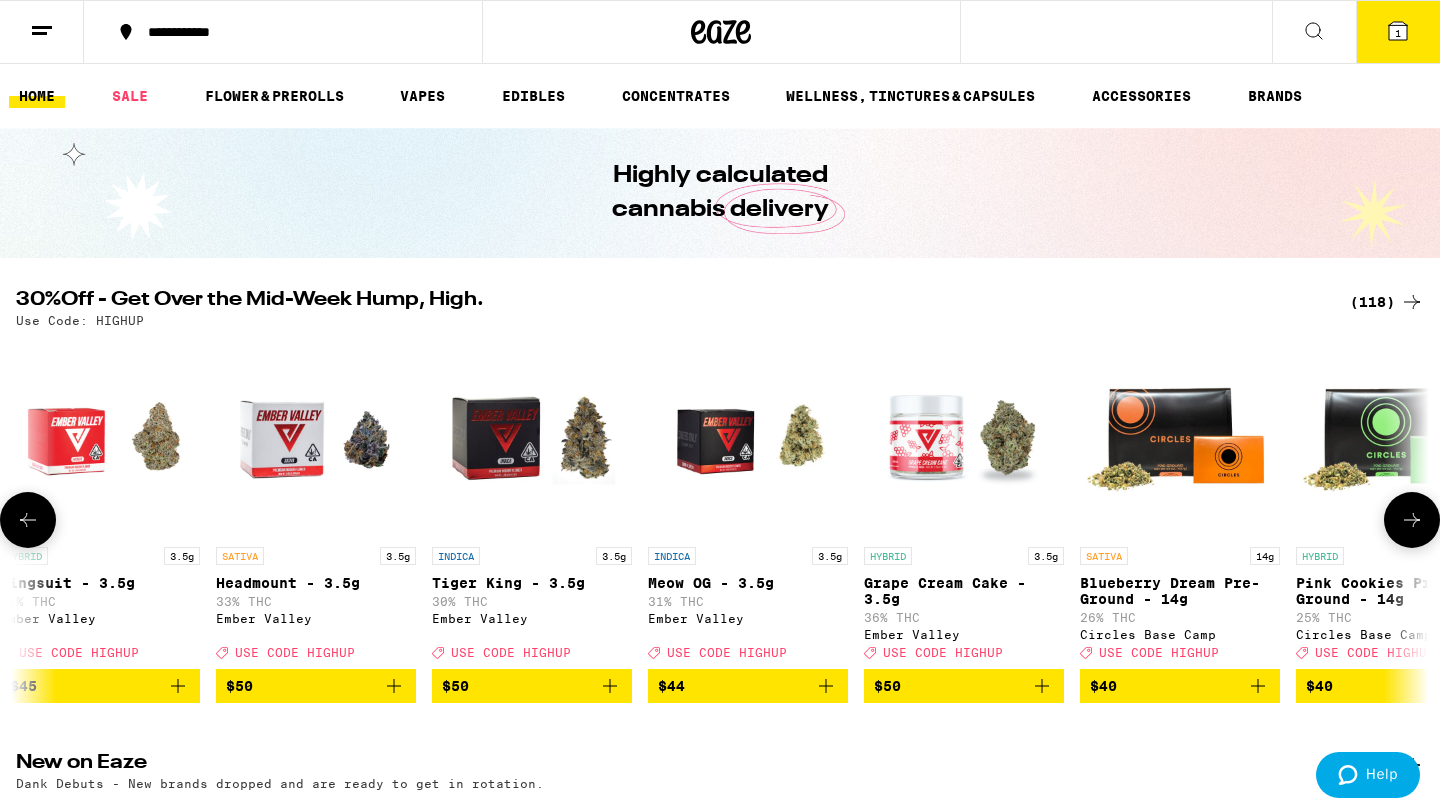 click 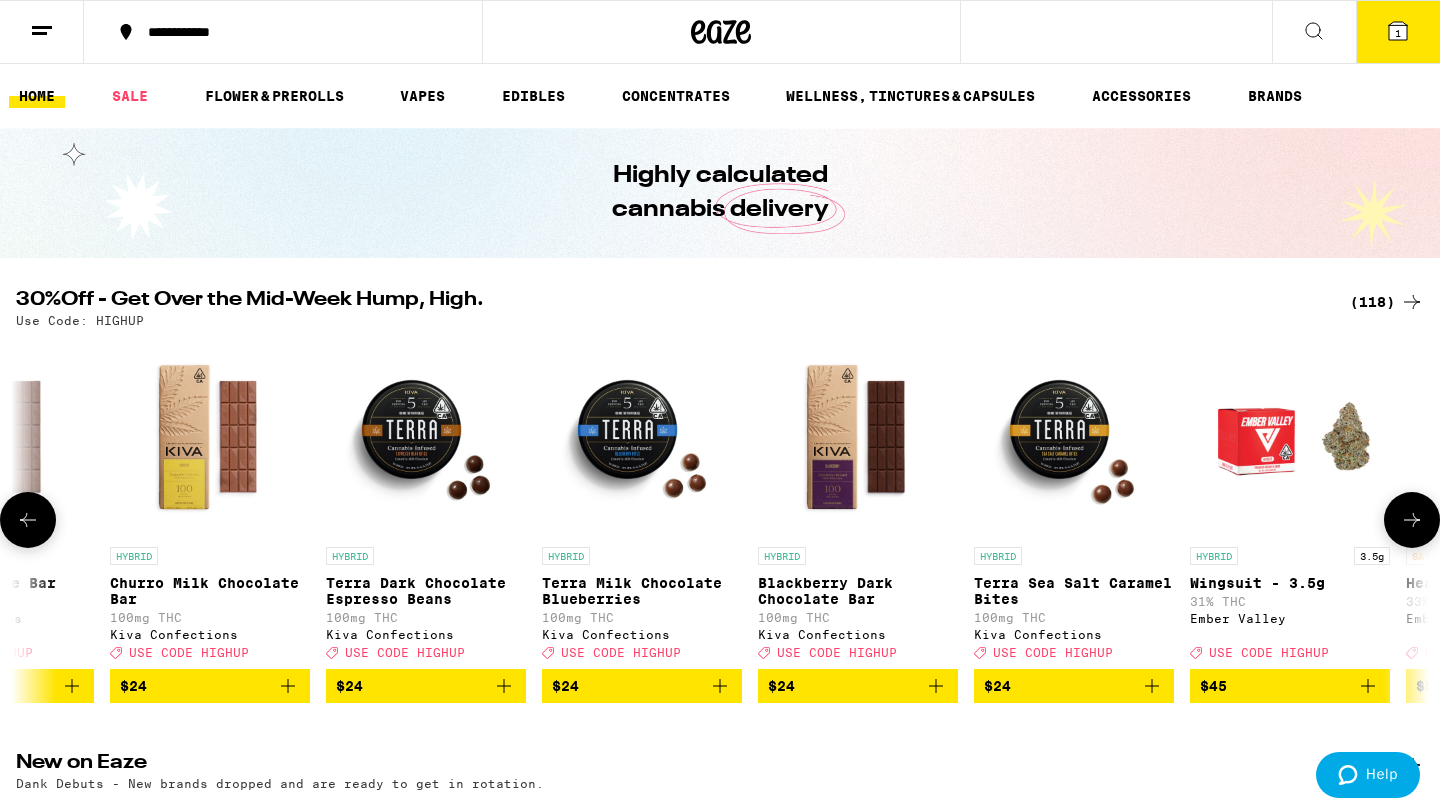 click 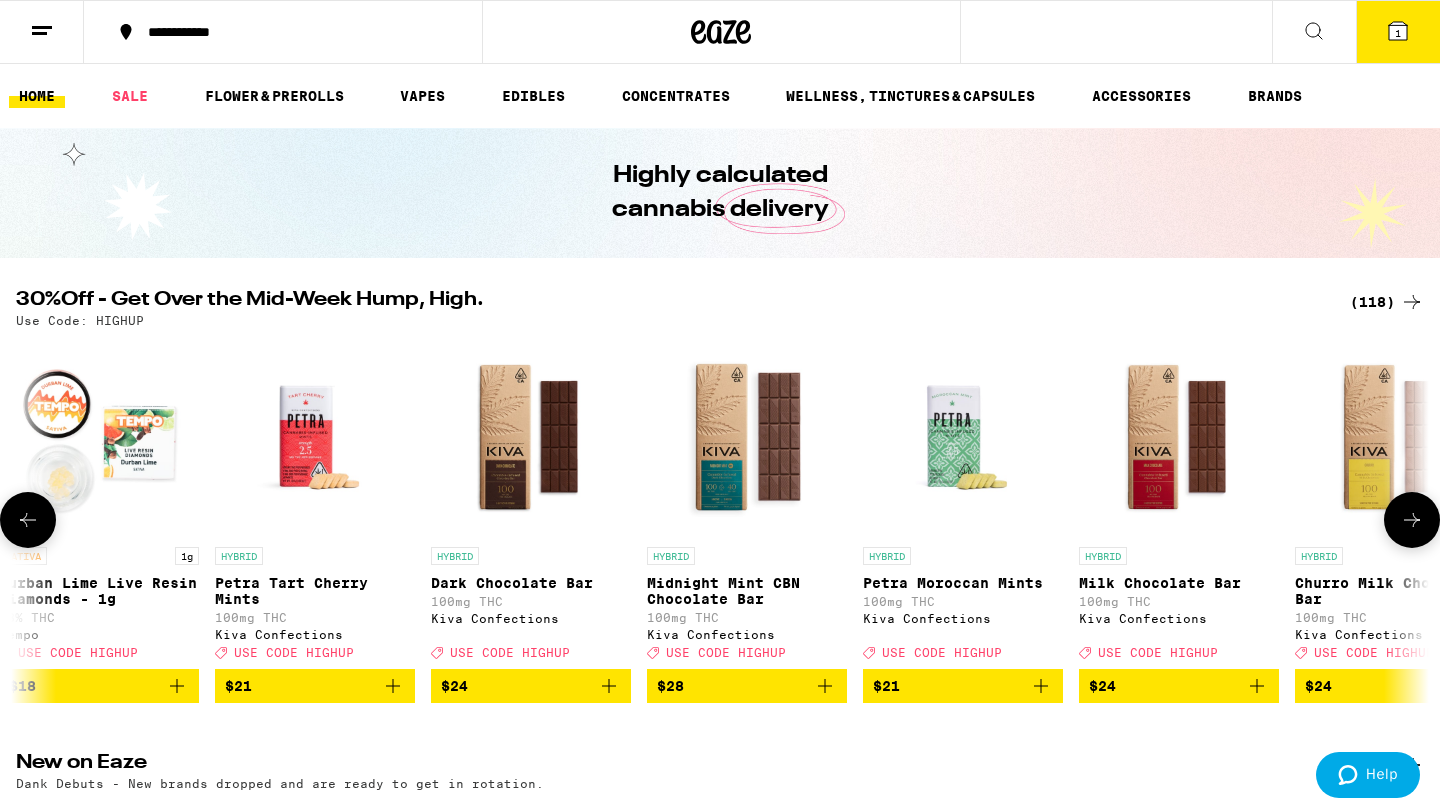 scroll, scrollTop: 0, scrollLeft: 7140, axis: horizontal 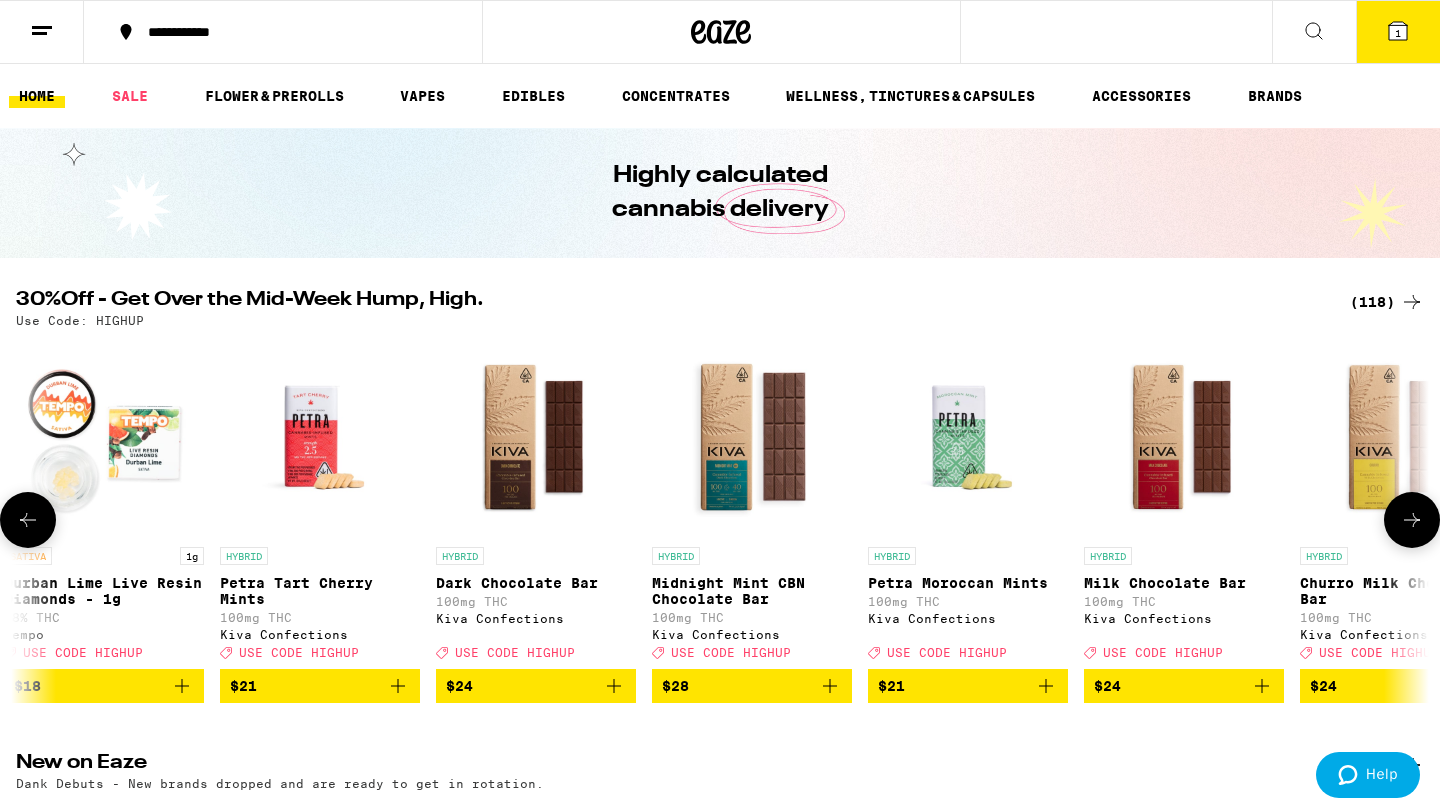 click 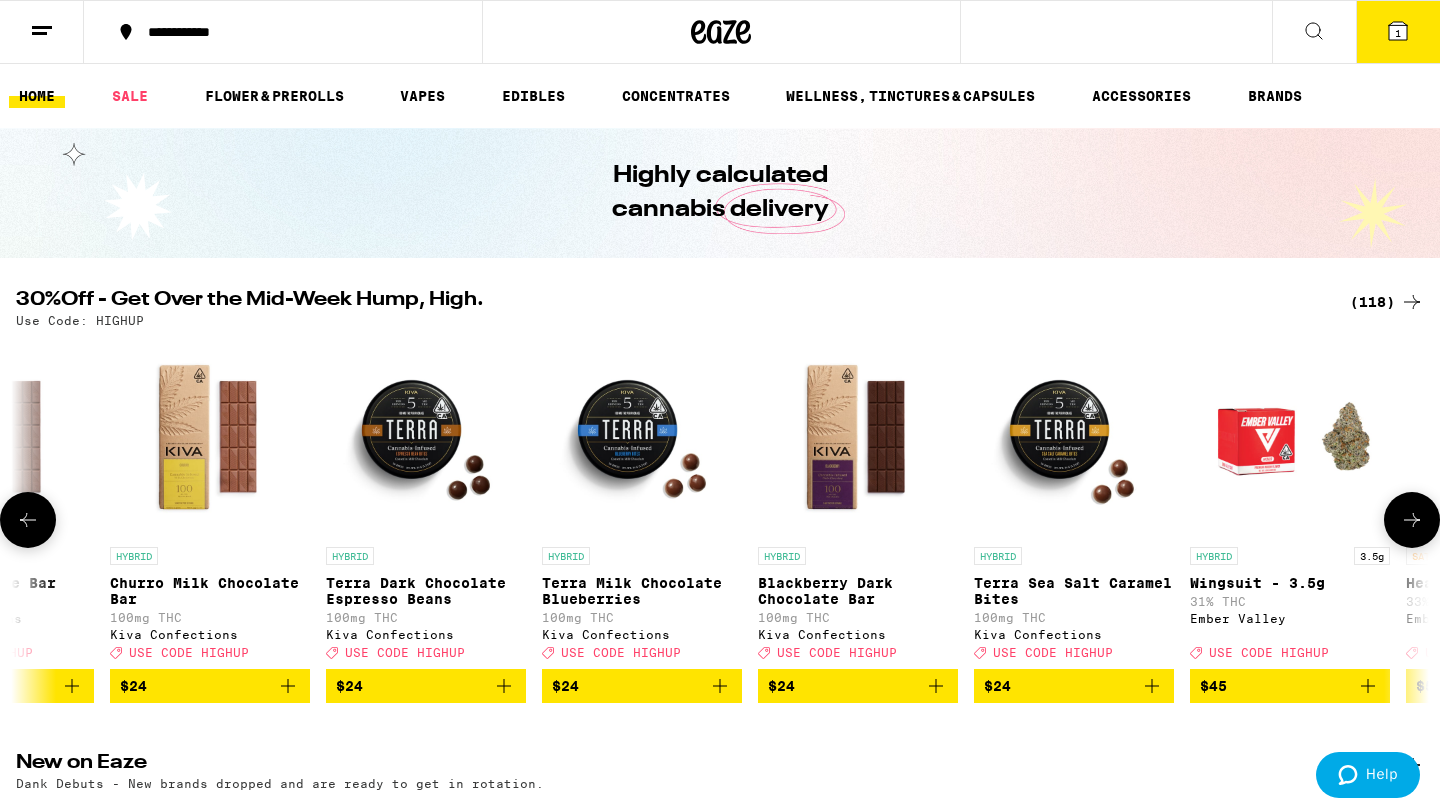 click 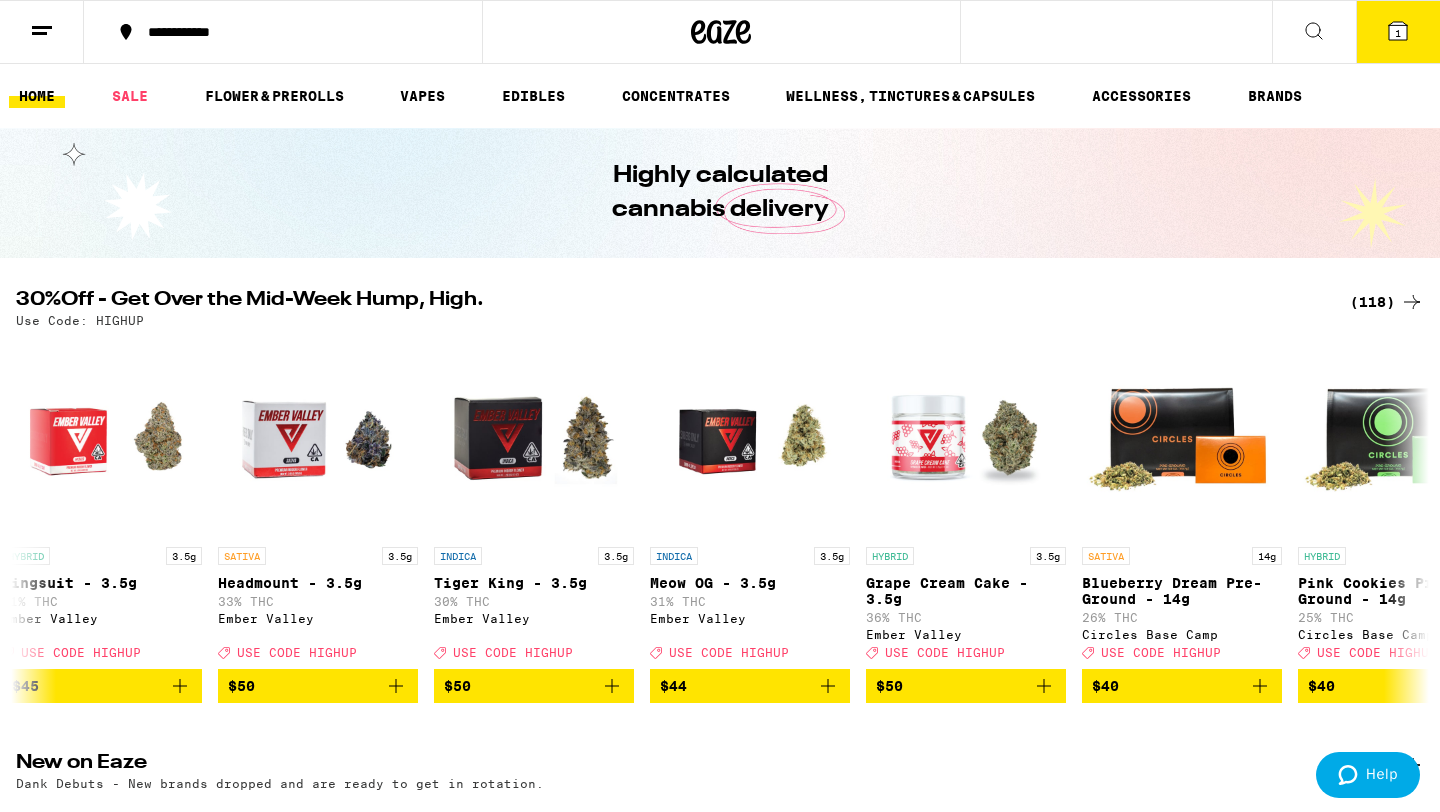 scroll, scrollTop: 0, scrollLeft: 9520, axis: horizontal 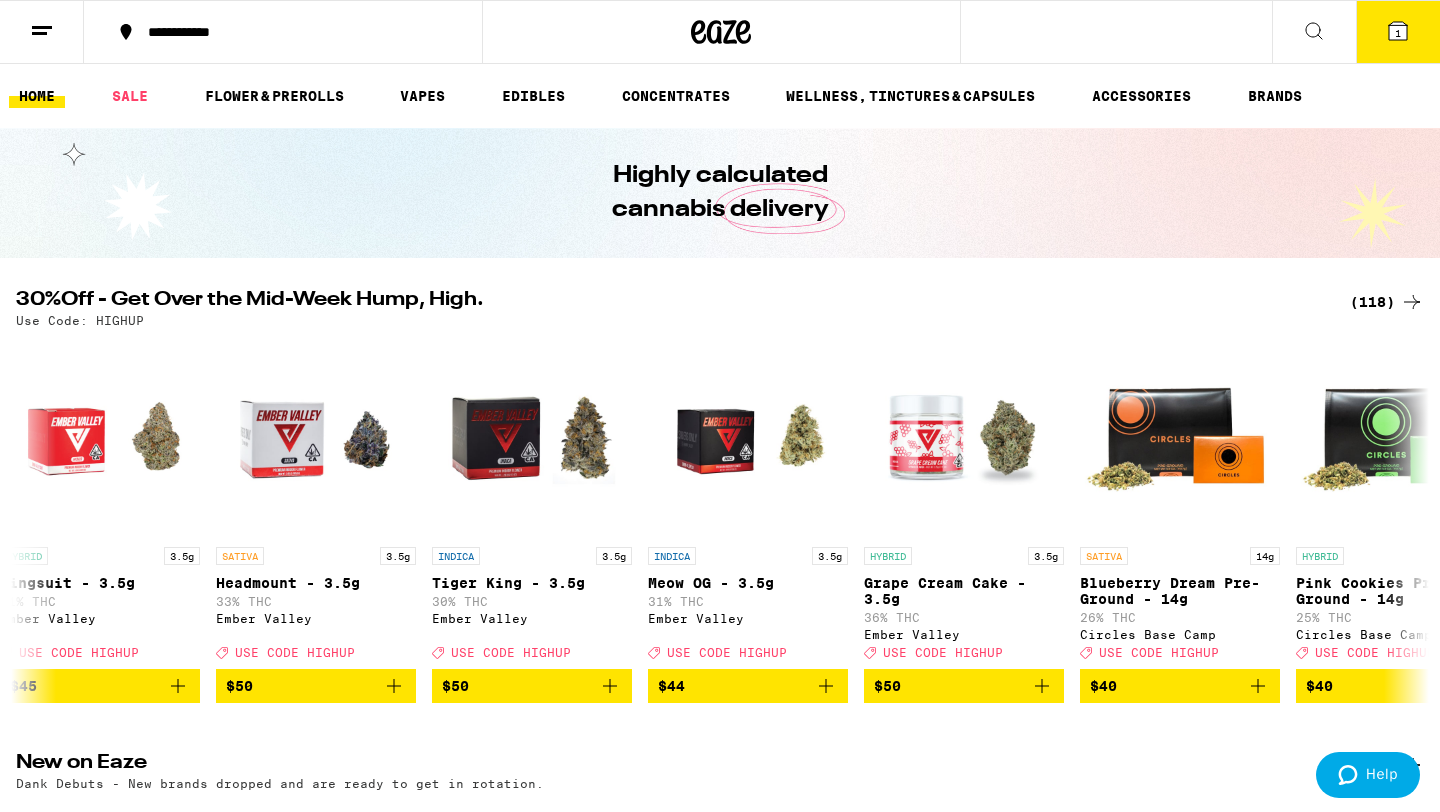 click 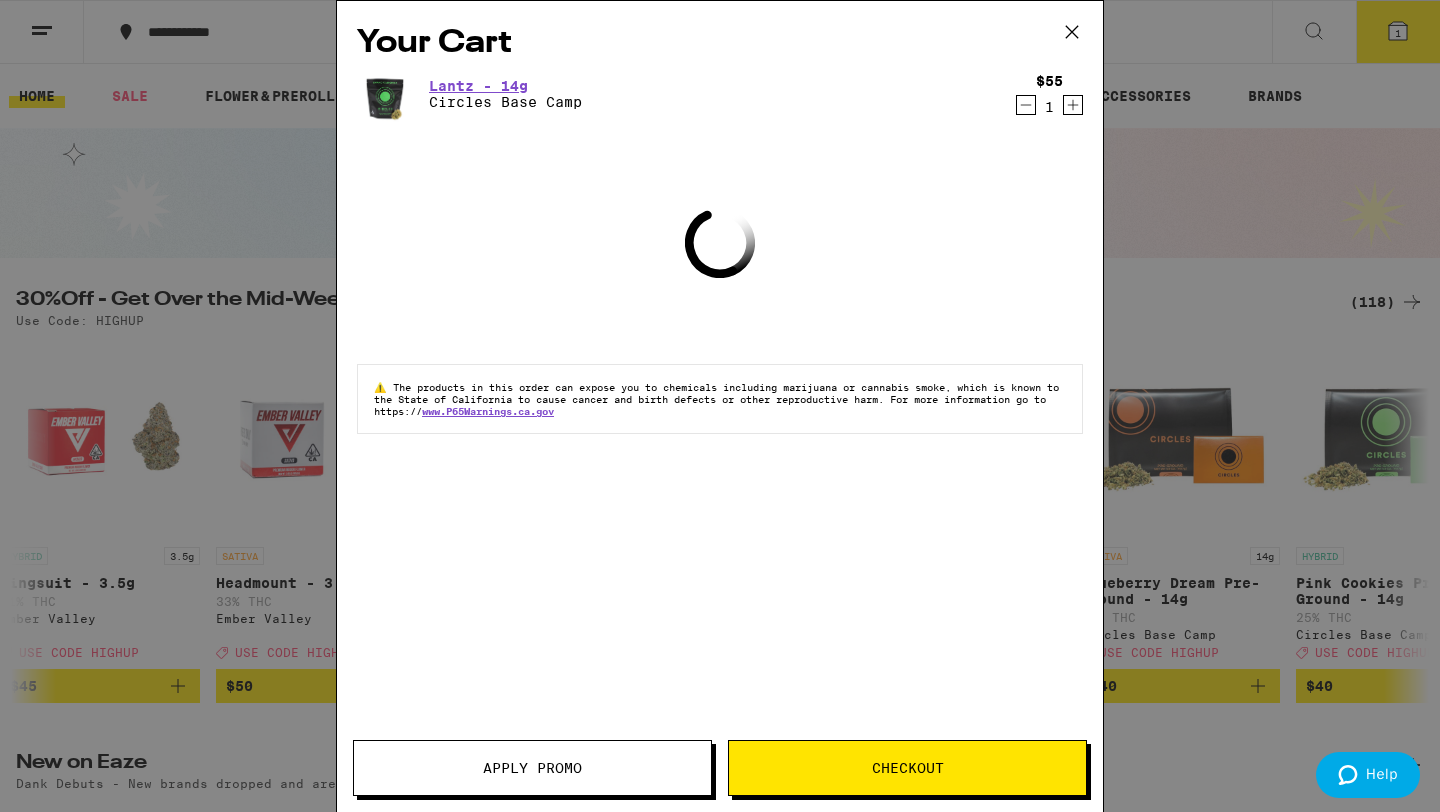 click 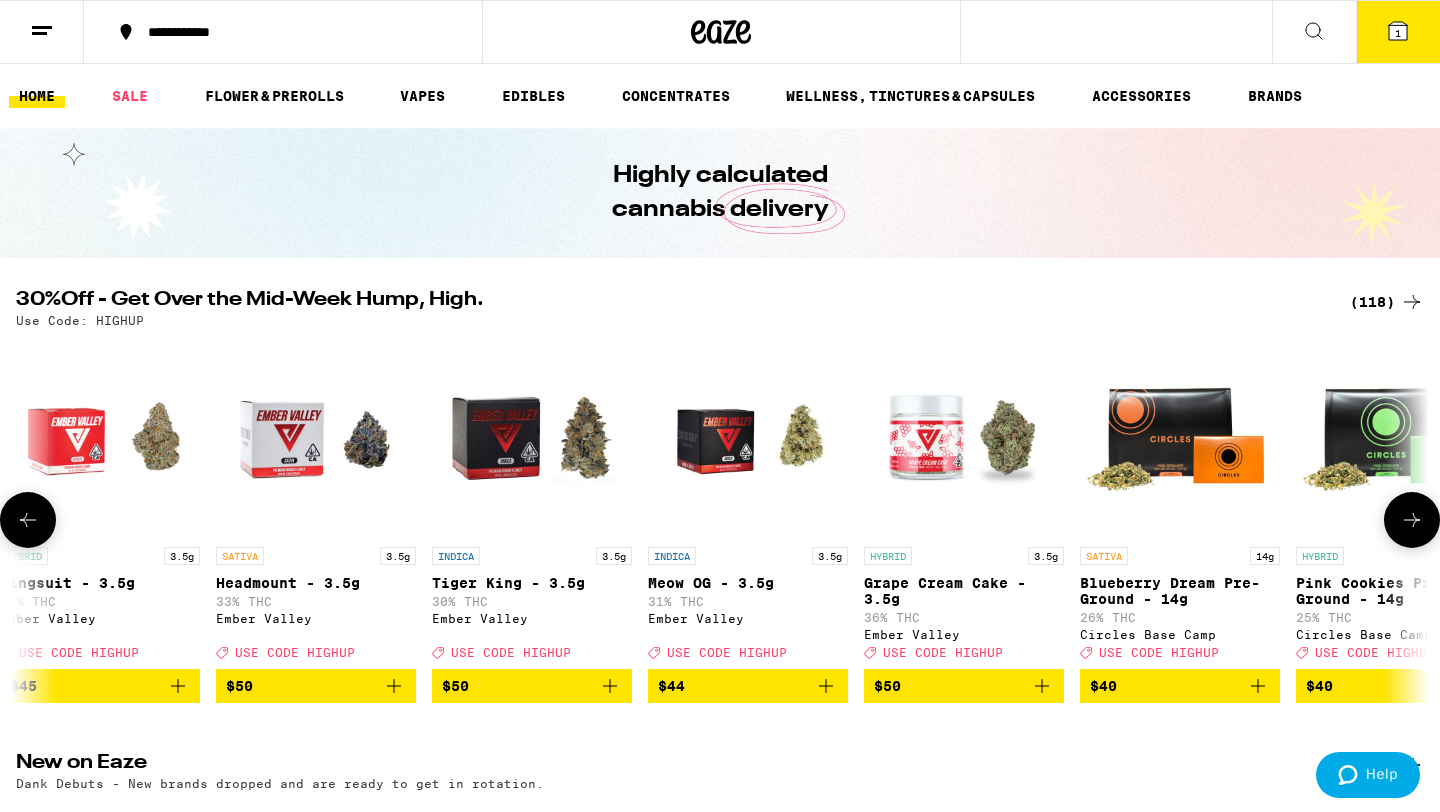 scroll, scrollTop: 0, scrollLeft: 0, axis: both 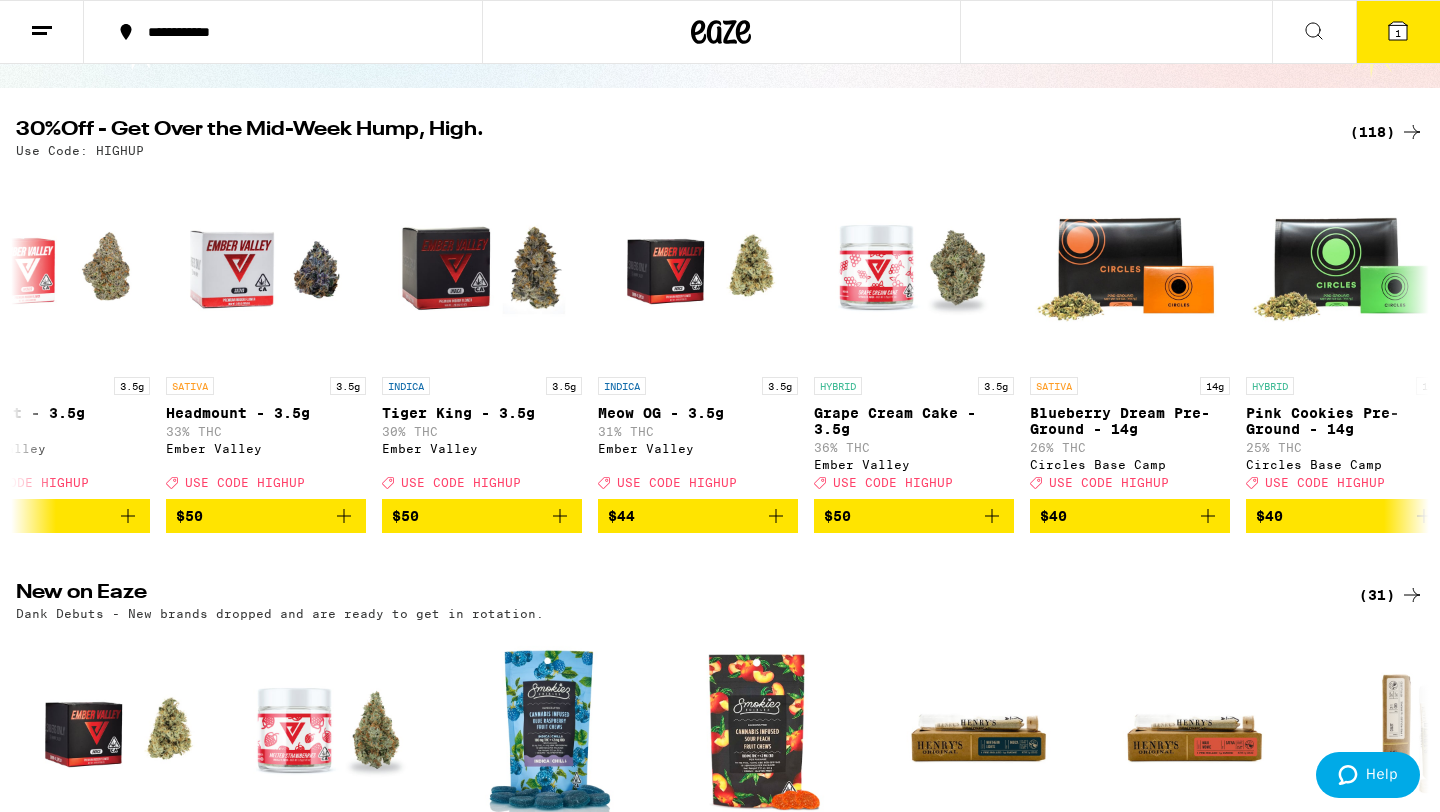 click 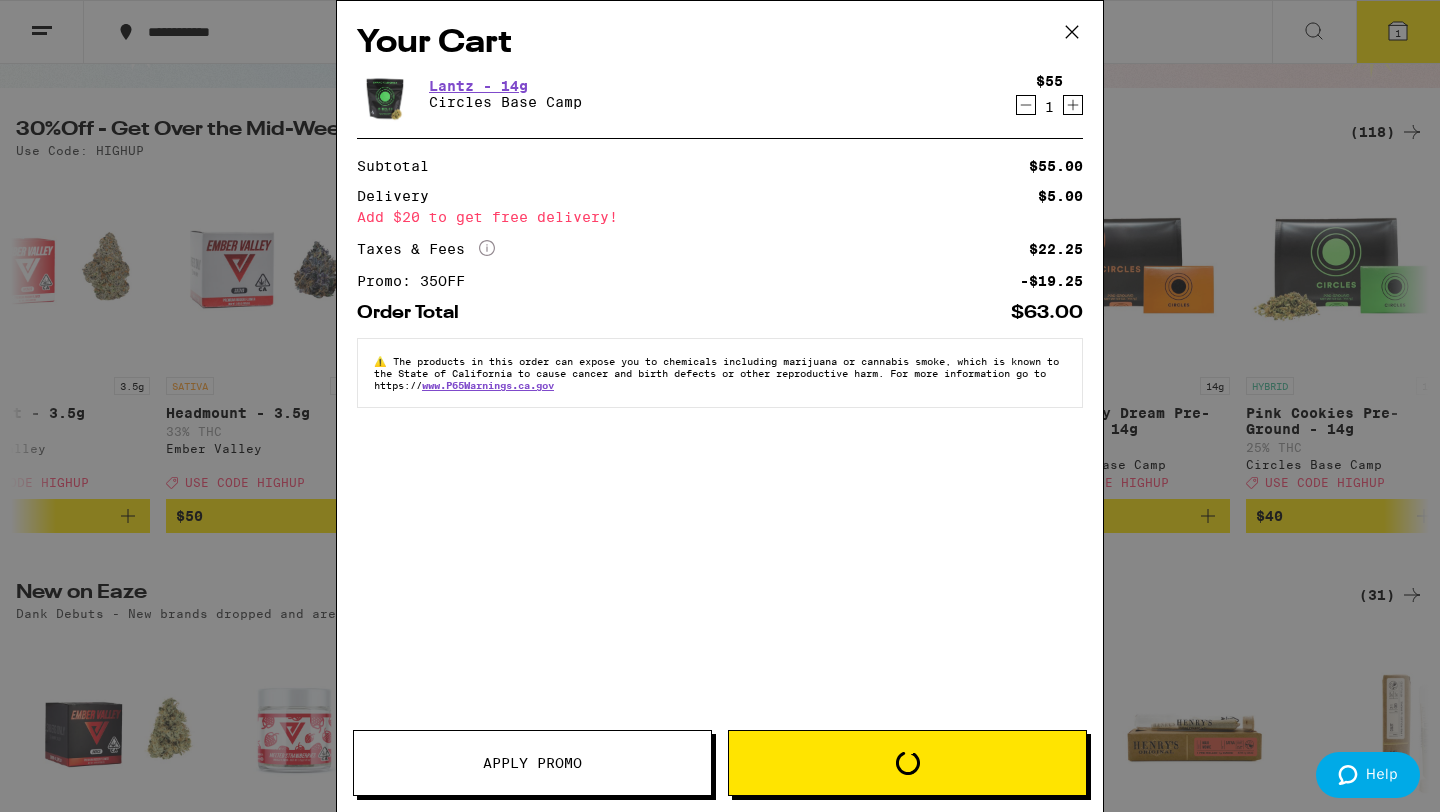click 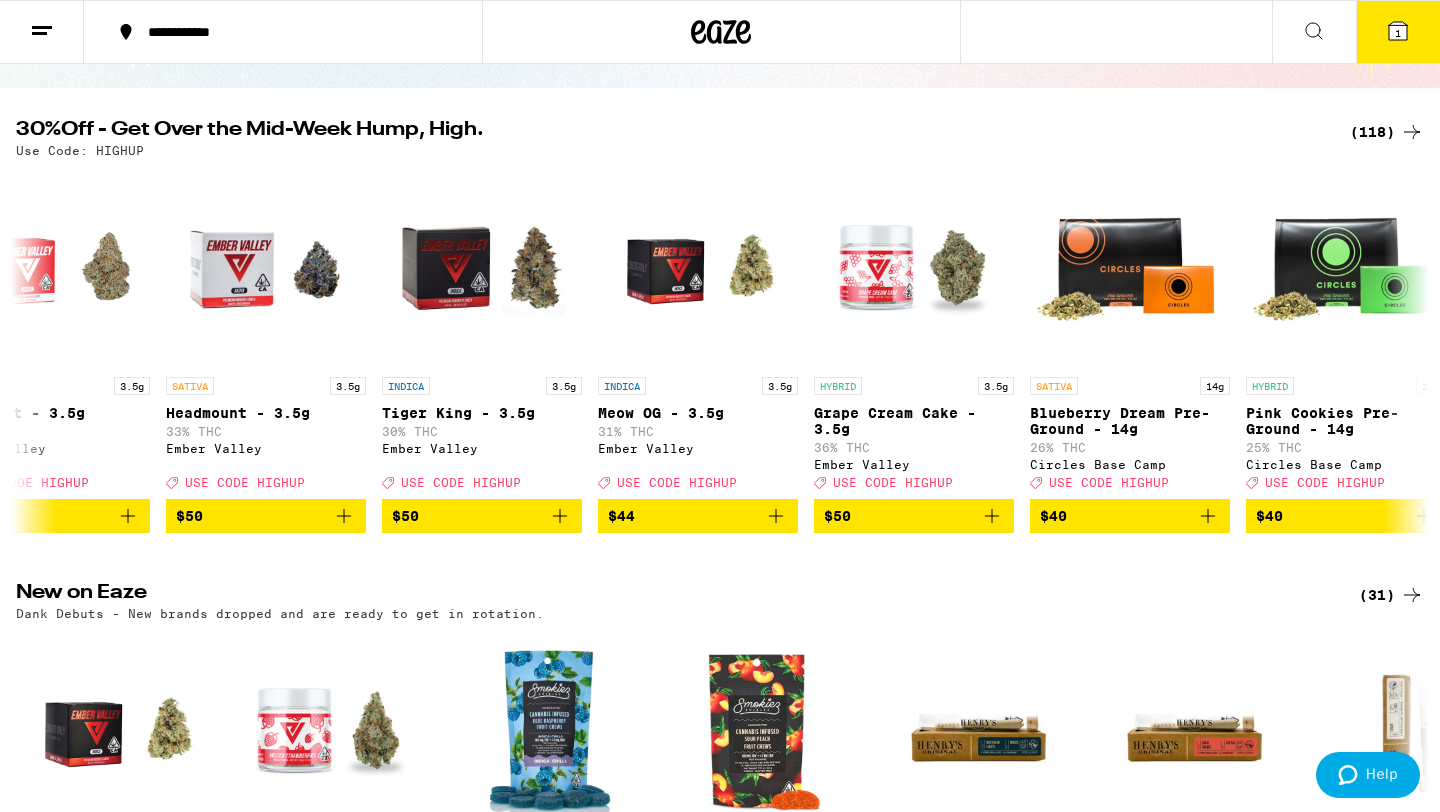 scroll, scrollTop: 1681, scrollLeft: 0, axis: vertical 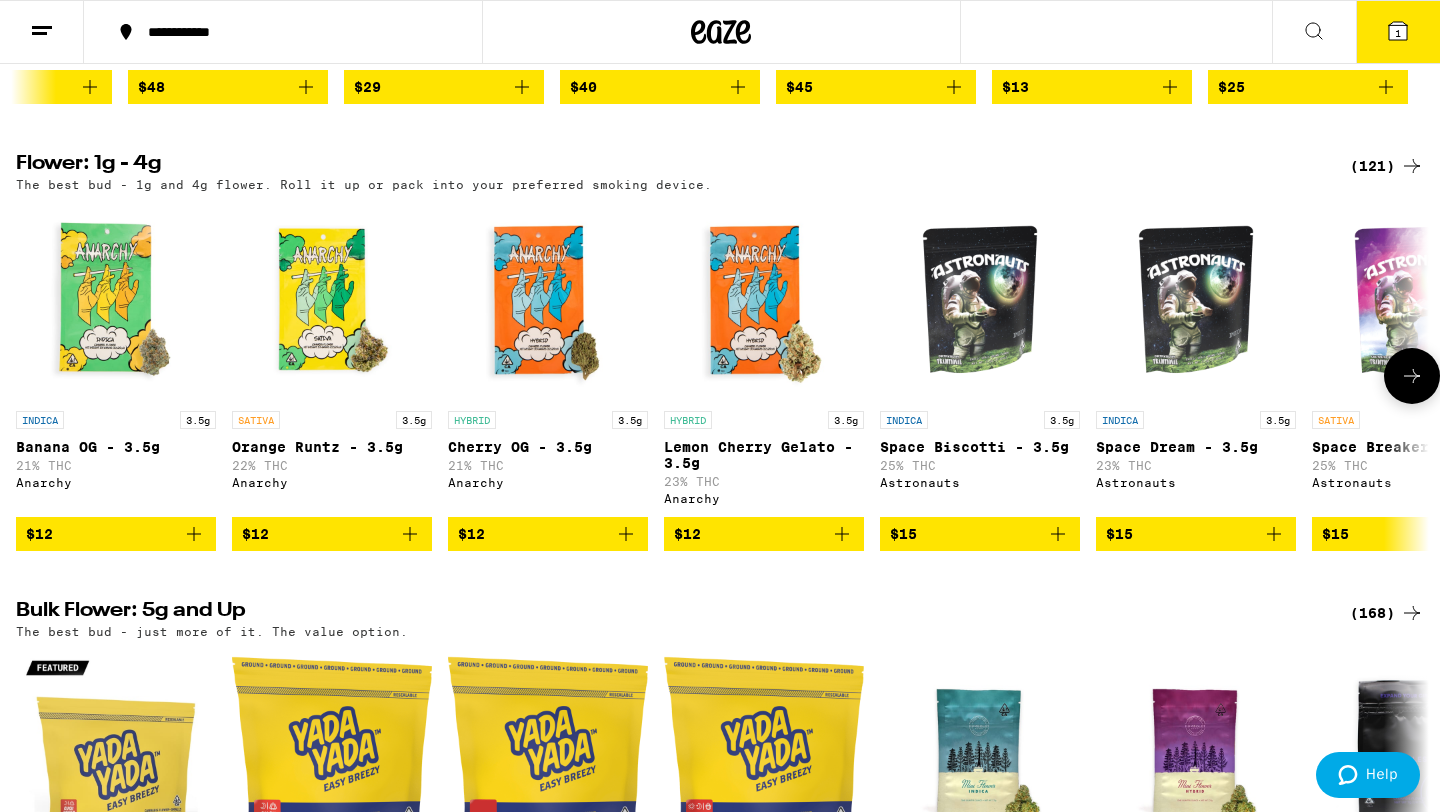click 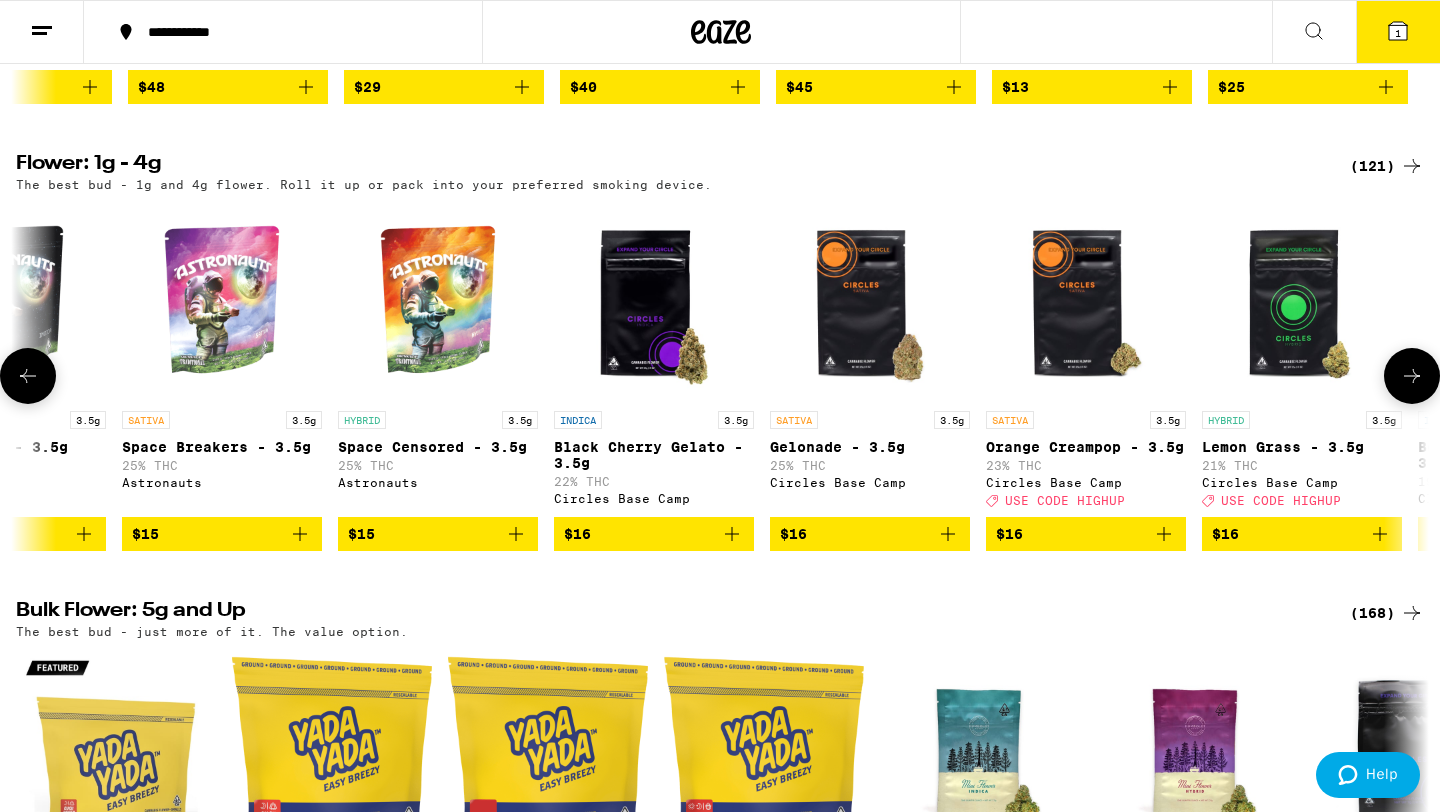 click 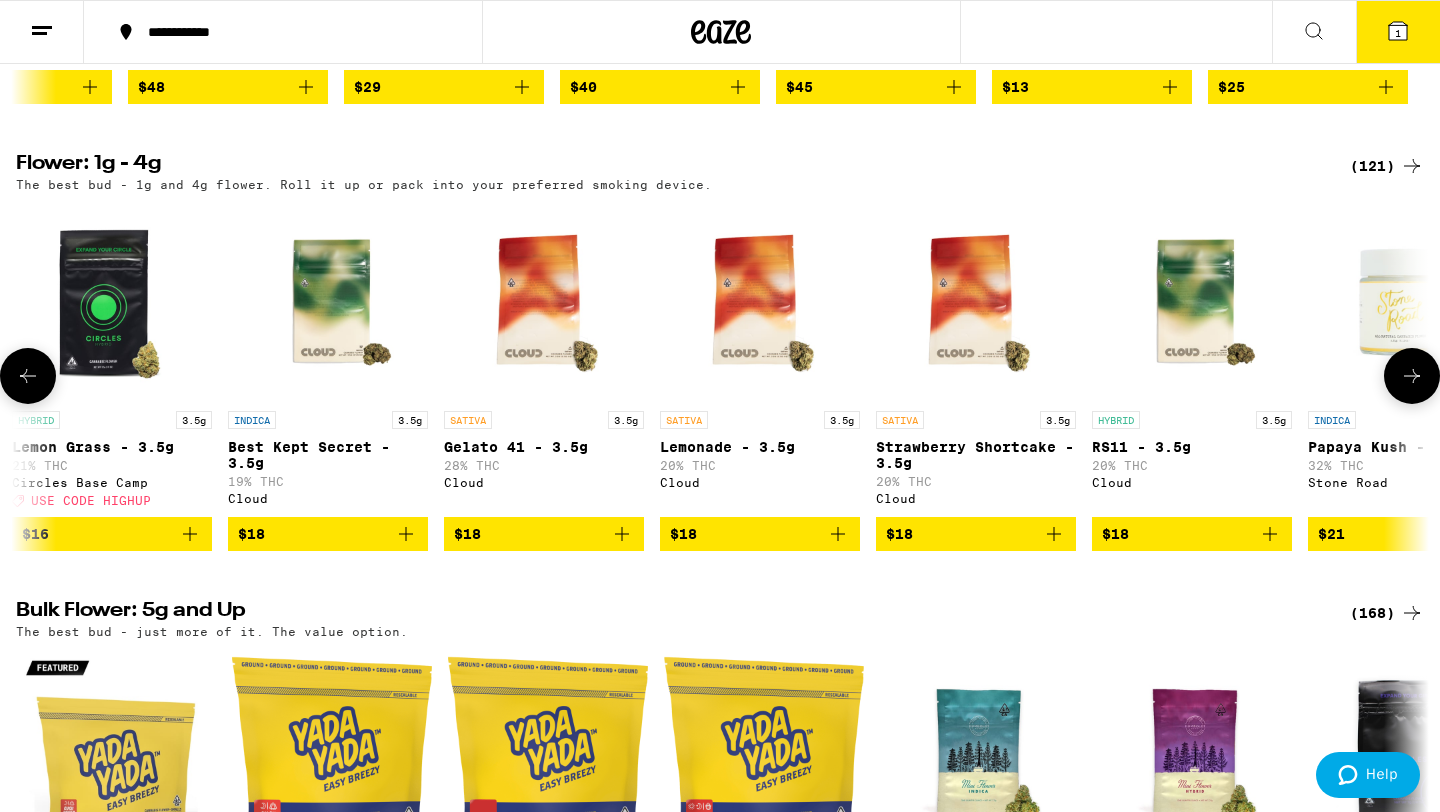 click 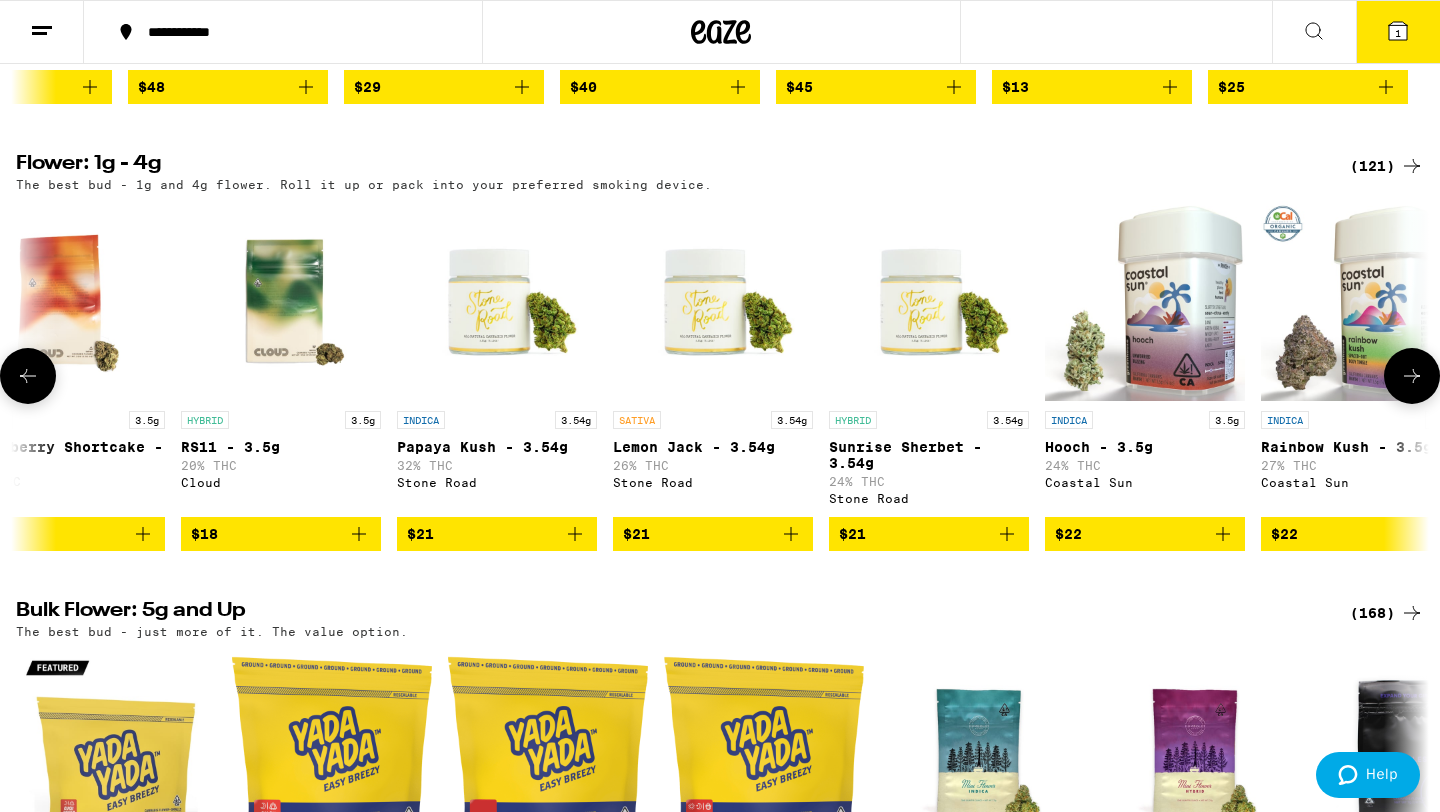 scroll, scrollTop: 0, scrollLeft: 3570, axis: horizontal 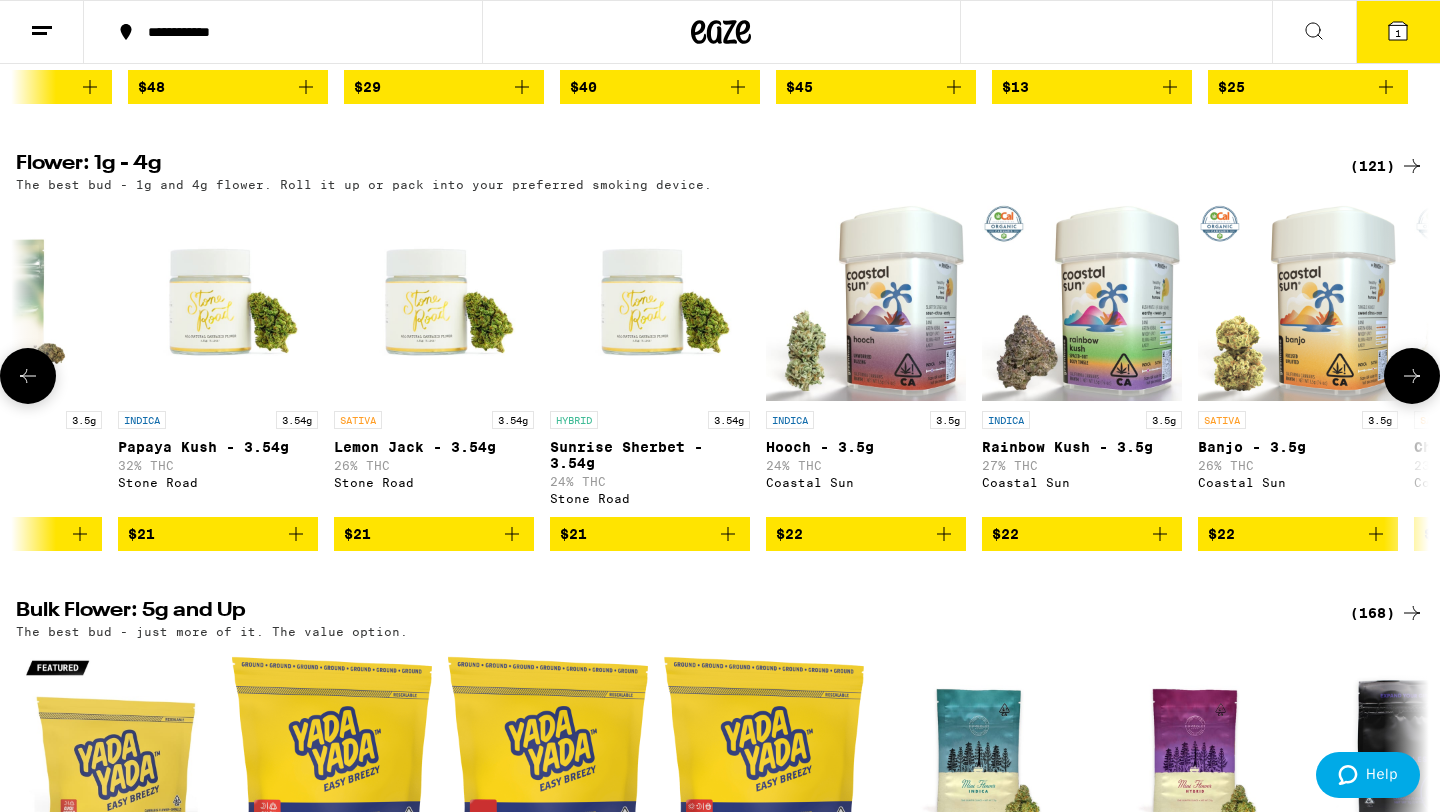 click 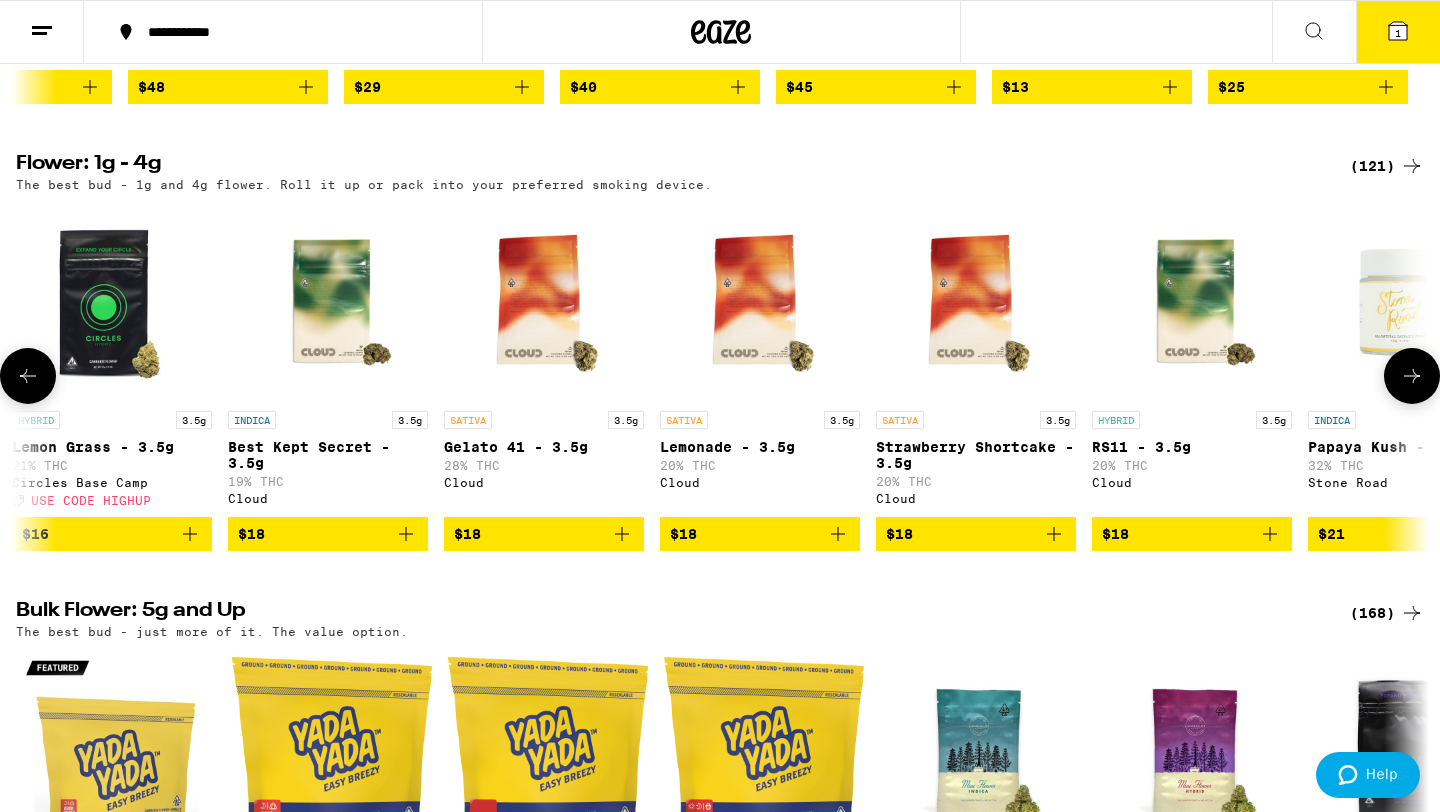 click 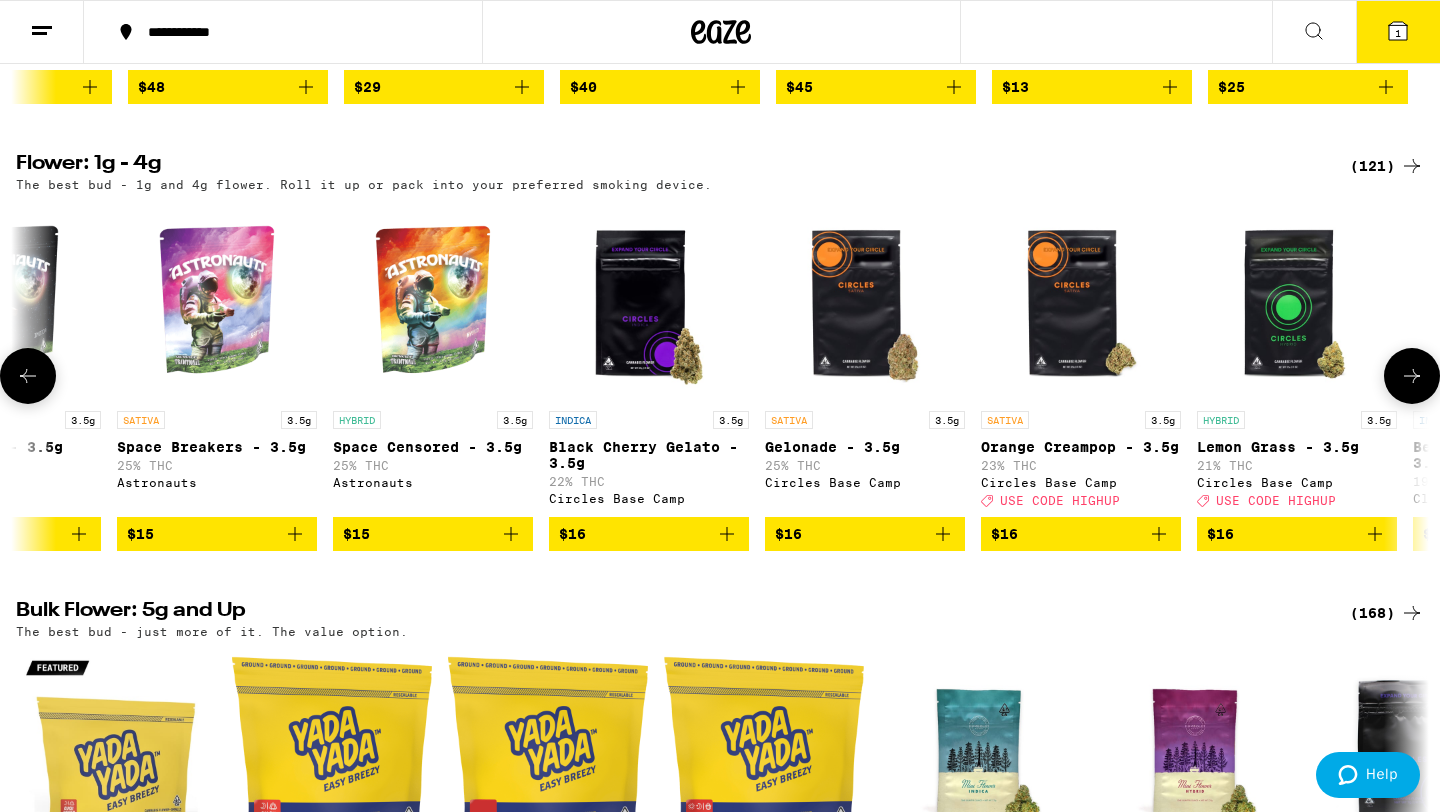 scroll, scrollTop: 0, scrollLeft: 1190, axis: horizontal 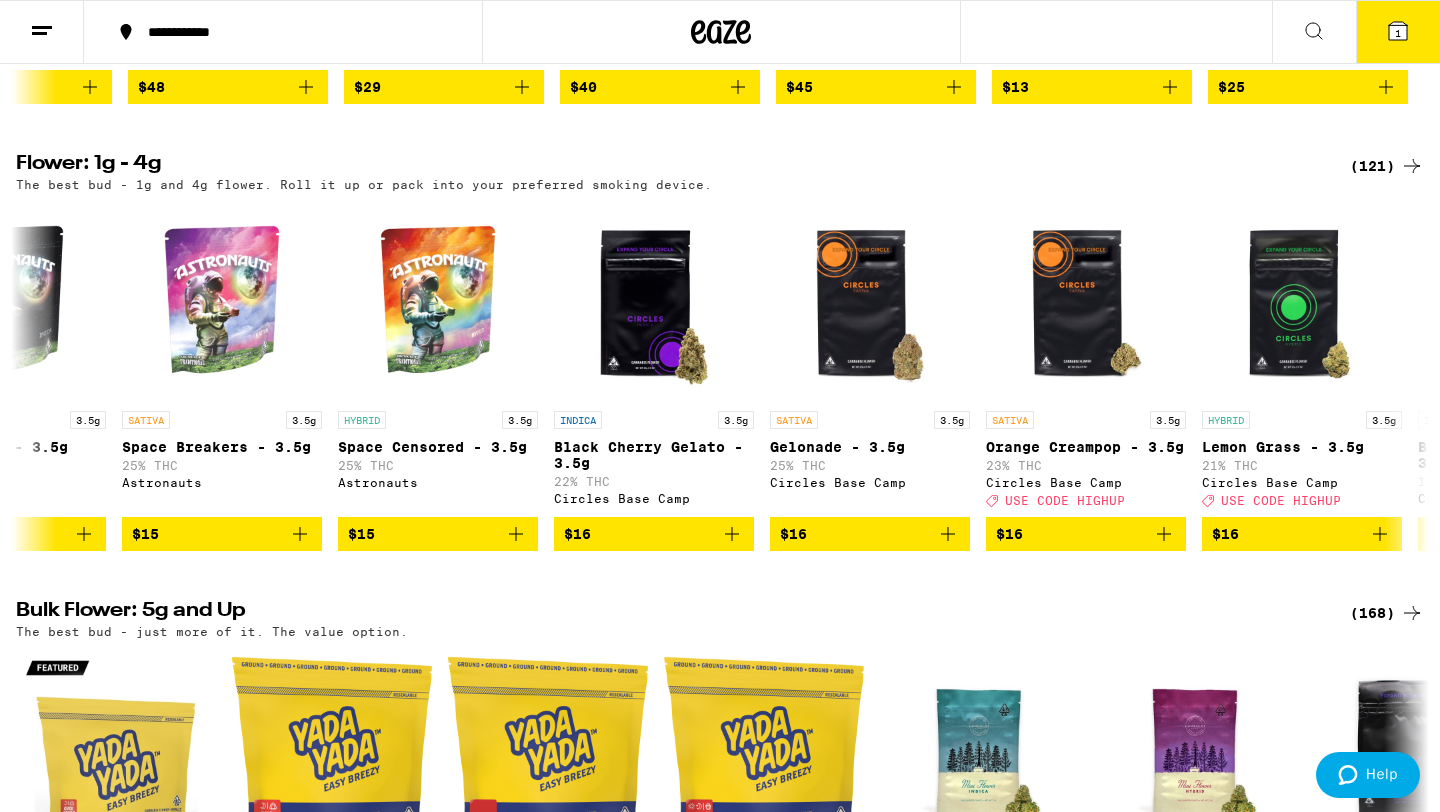 click on "1" at bounding box center [1398, 33] 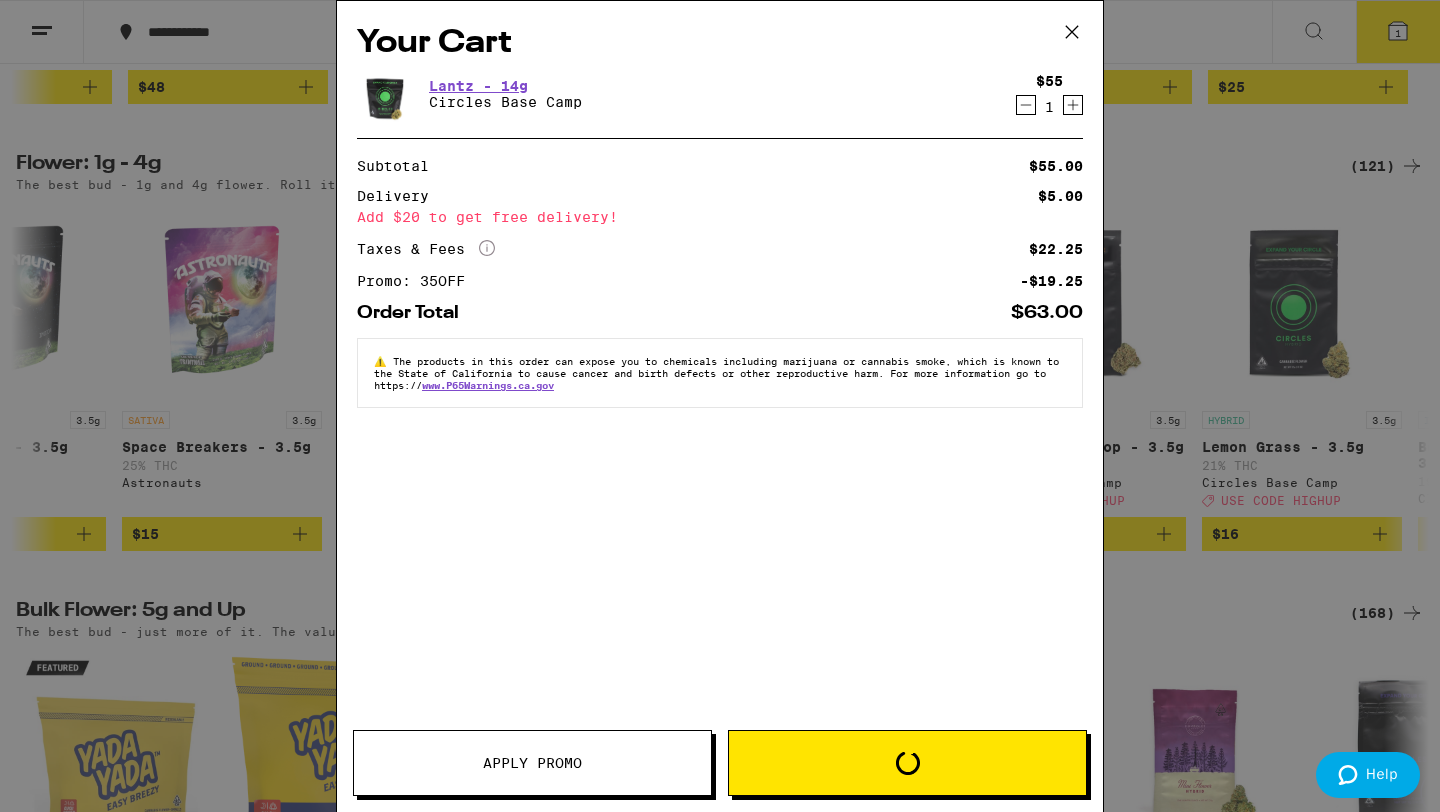click 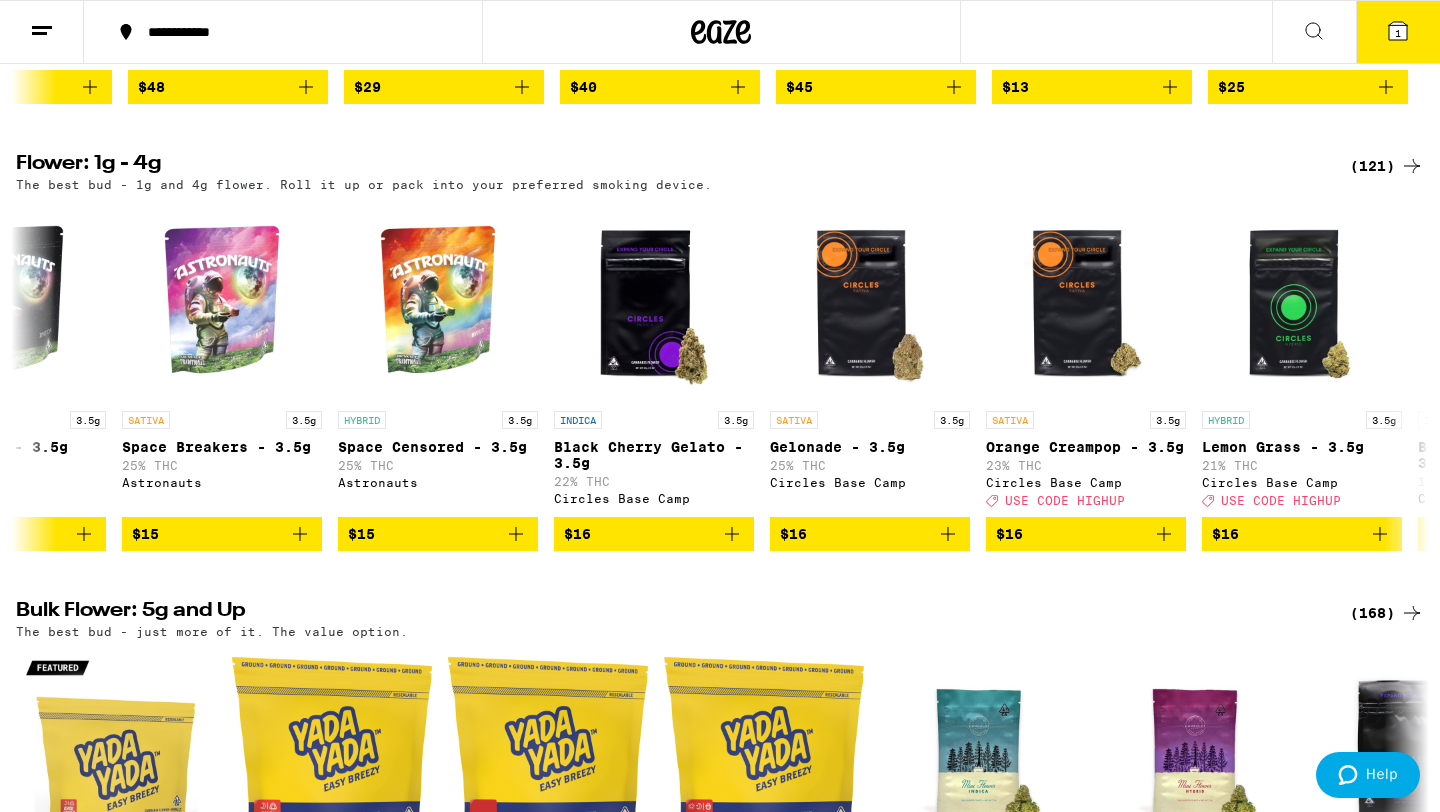 scroll, scrollTop: 0, scrollLeft: 1405, axis: horizontal 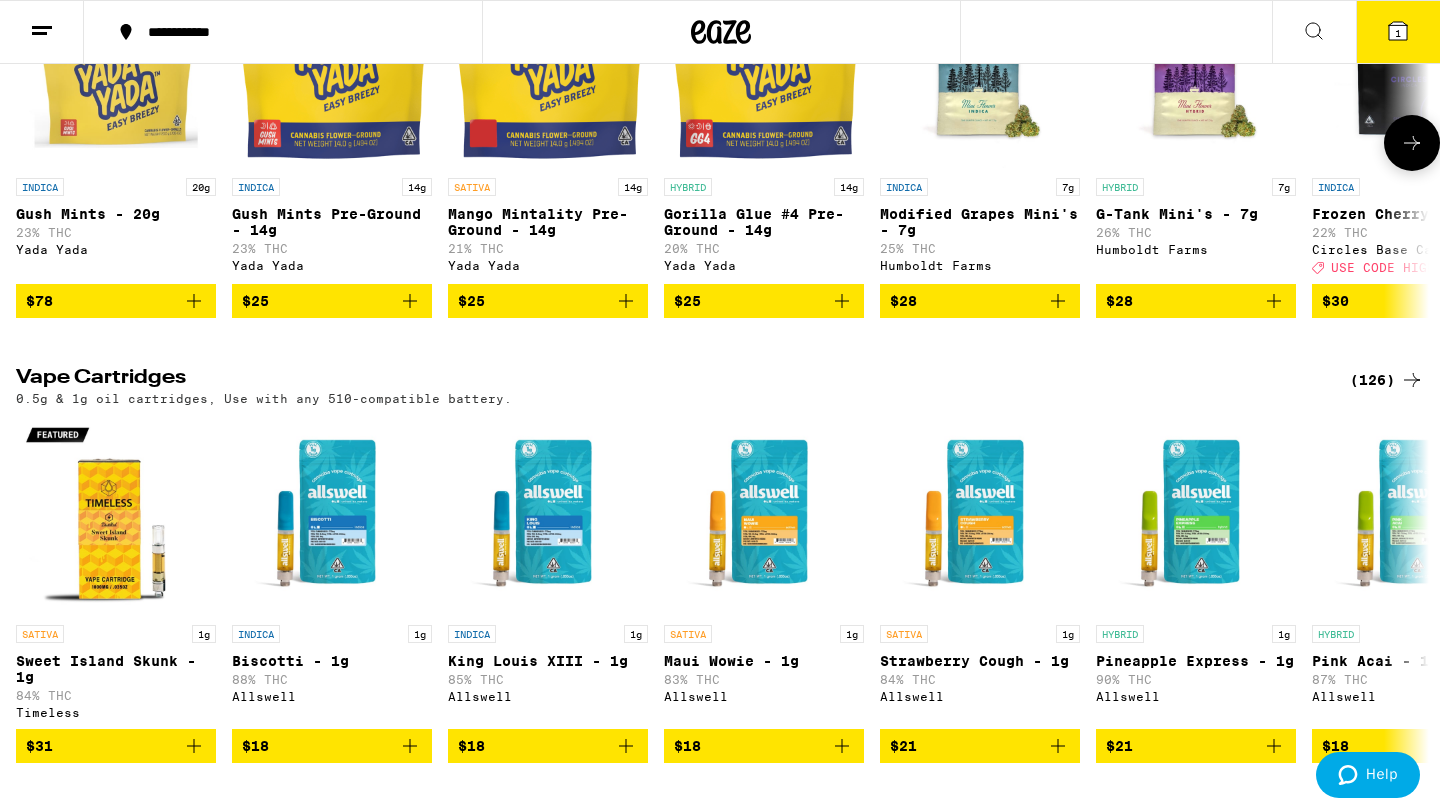 click 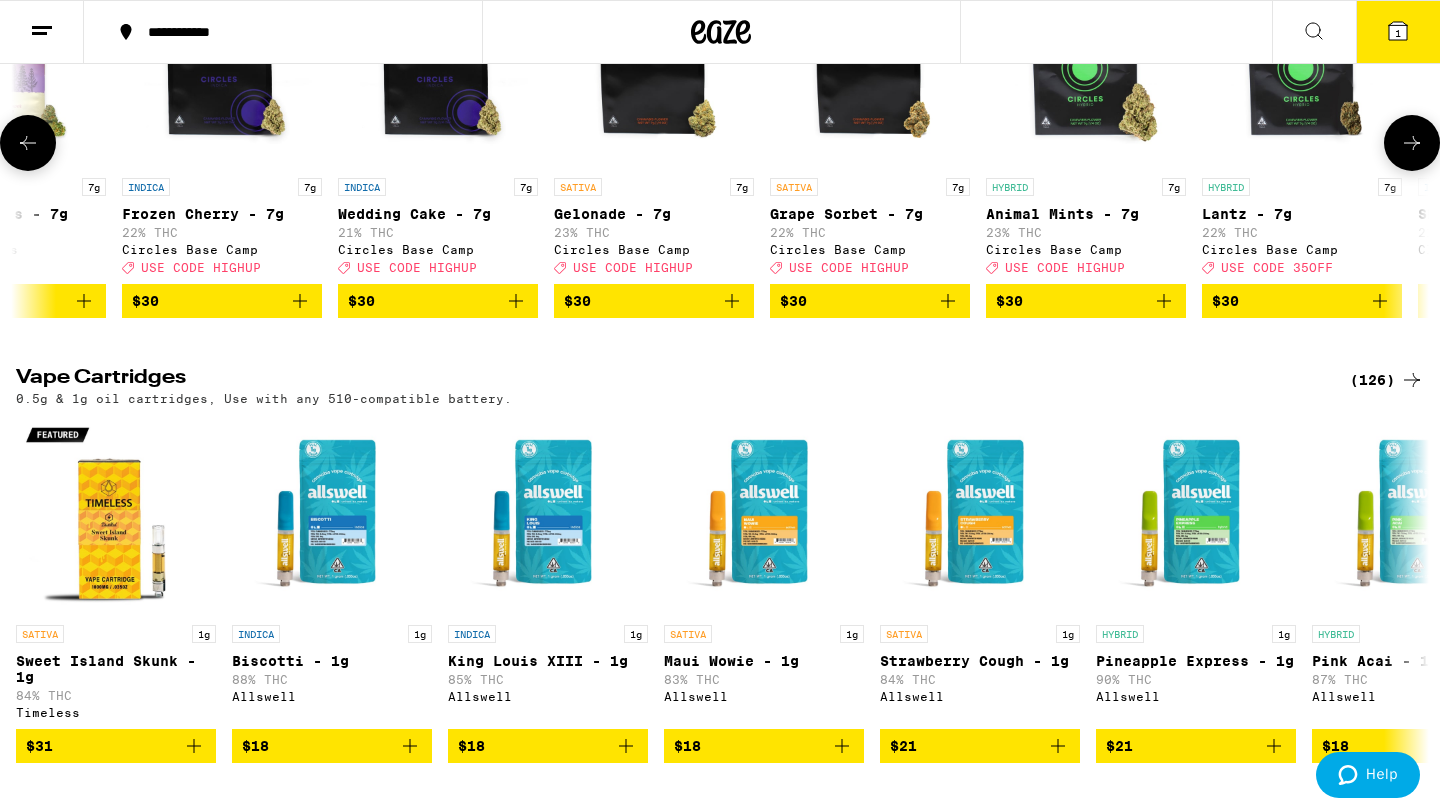click 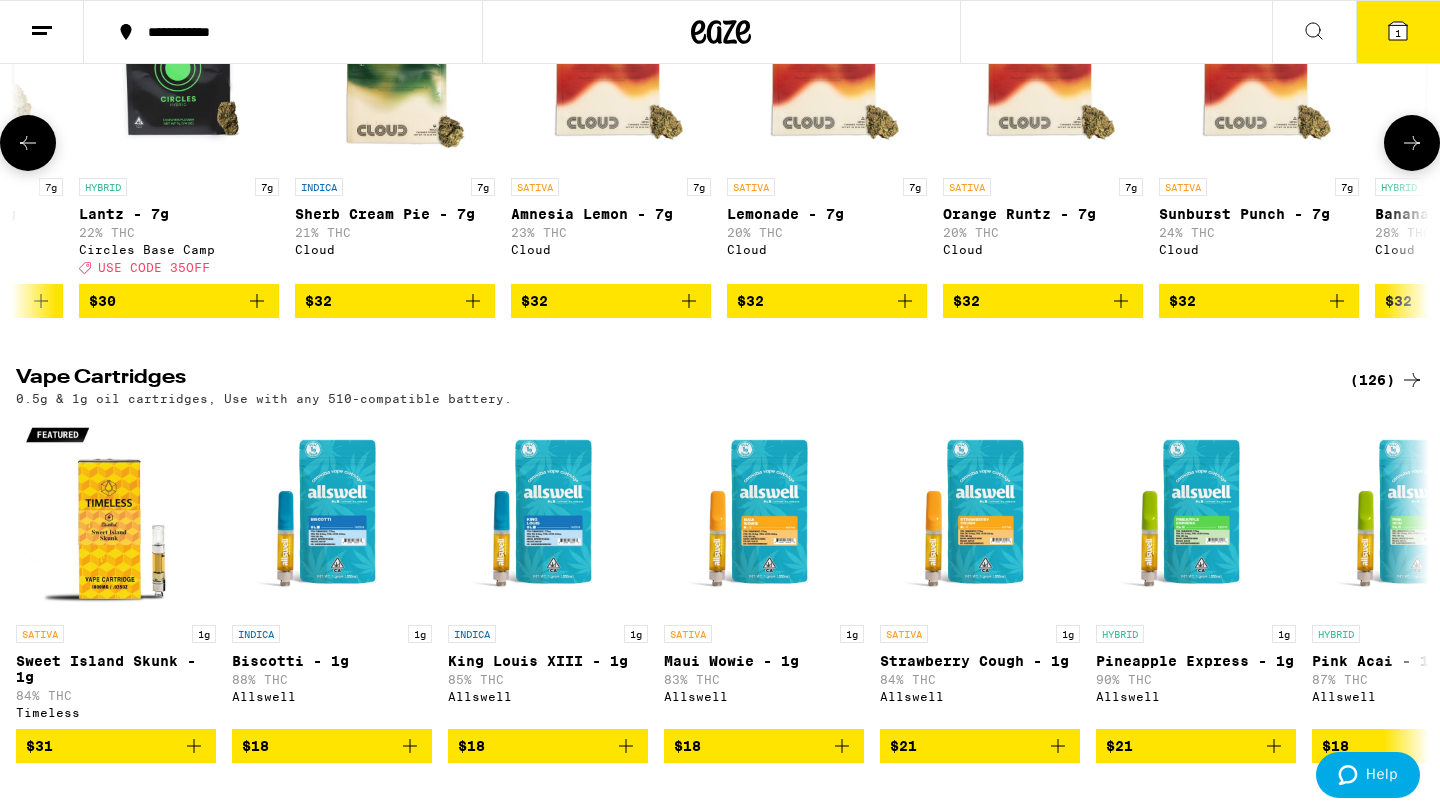 scroll, scrollTop: 0, scrollLeft: 2380, axis: horizontal 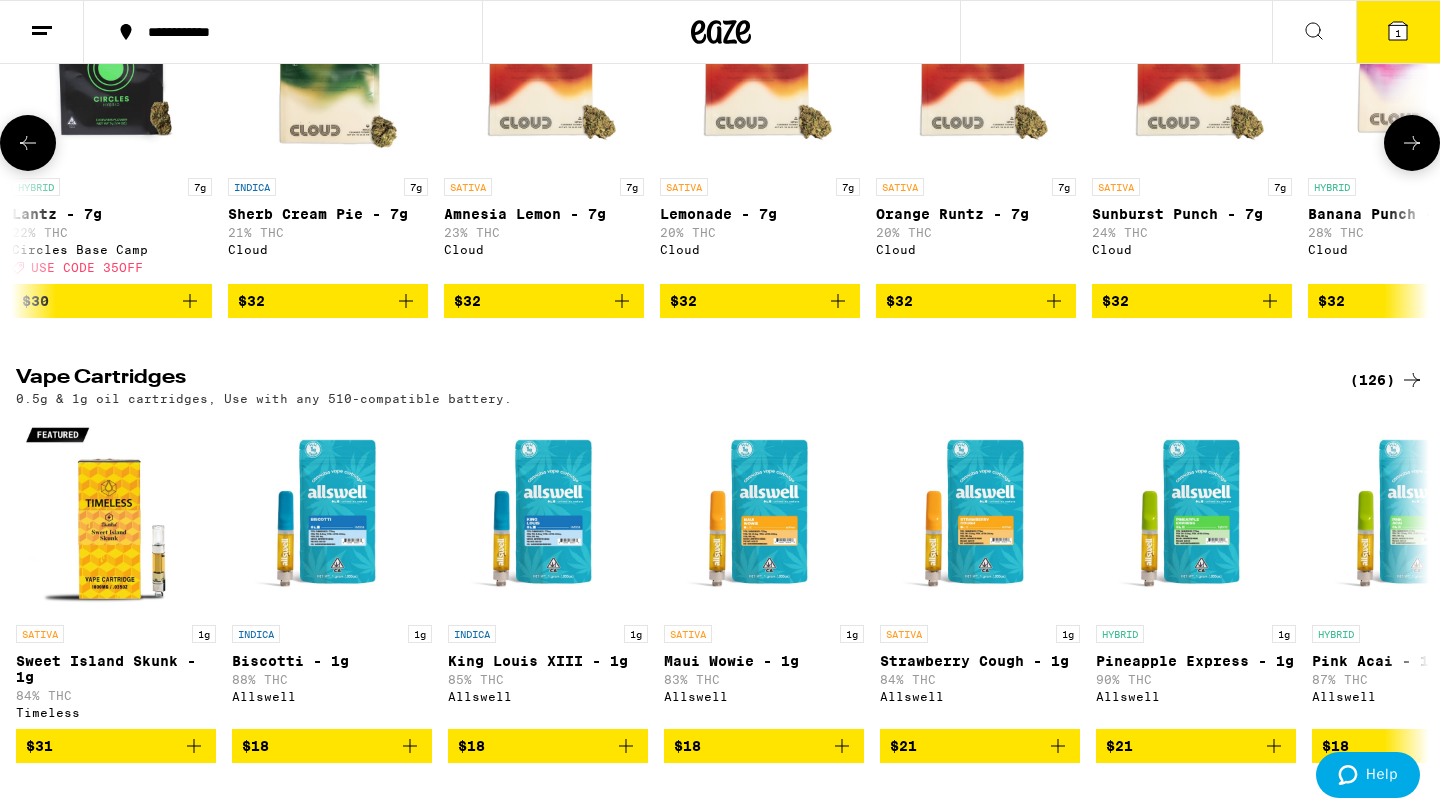 click 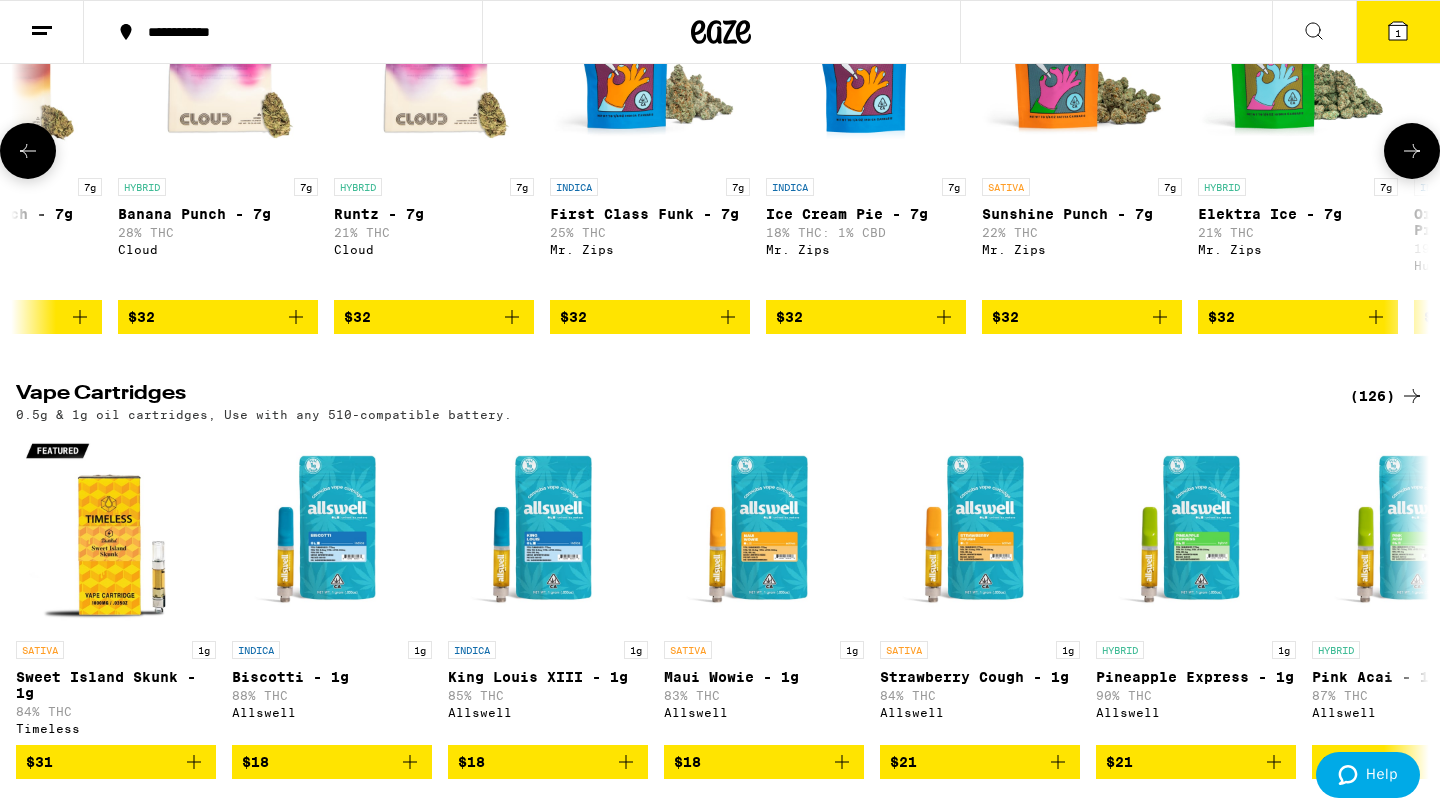 click 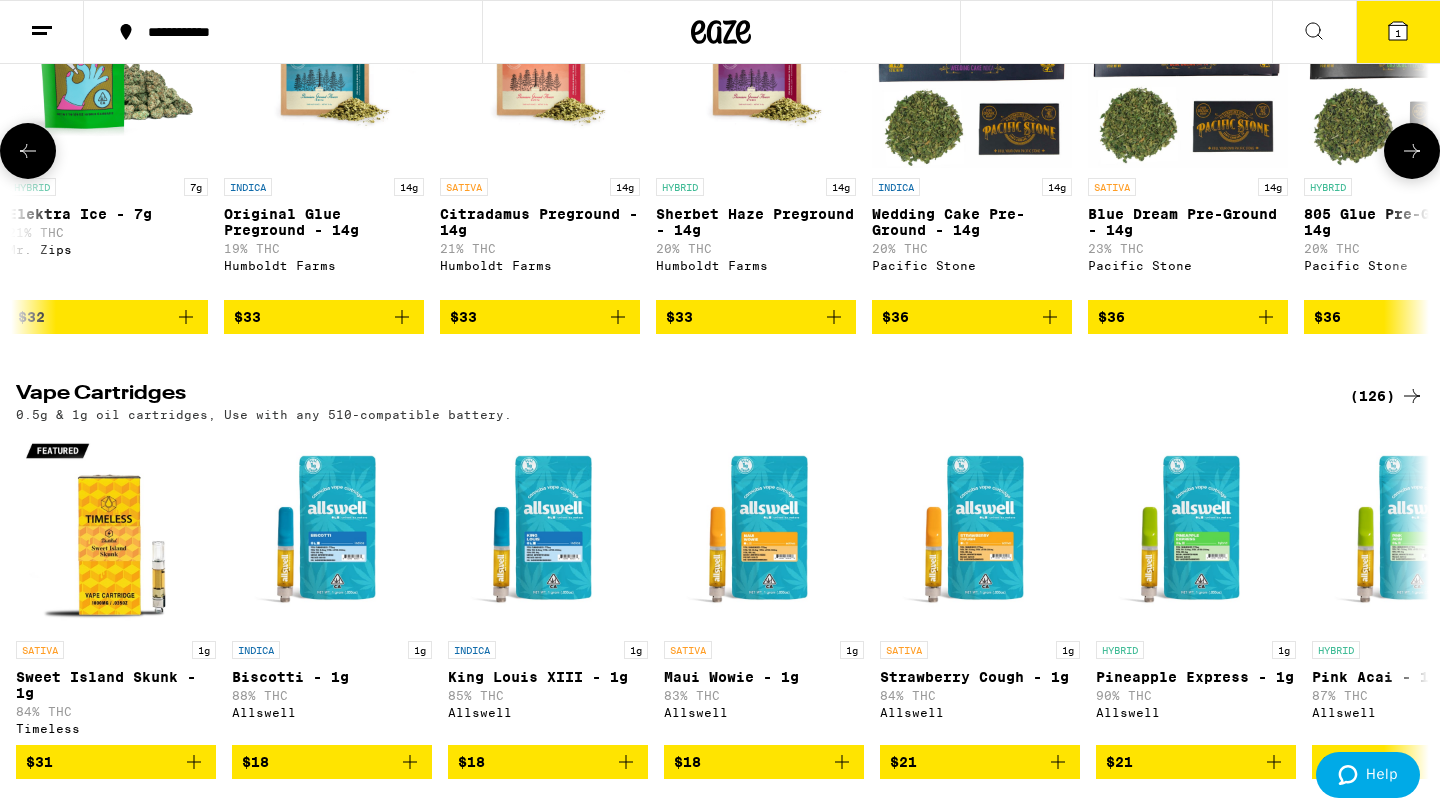 click 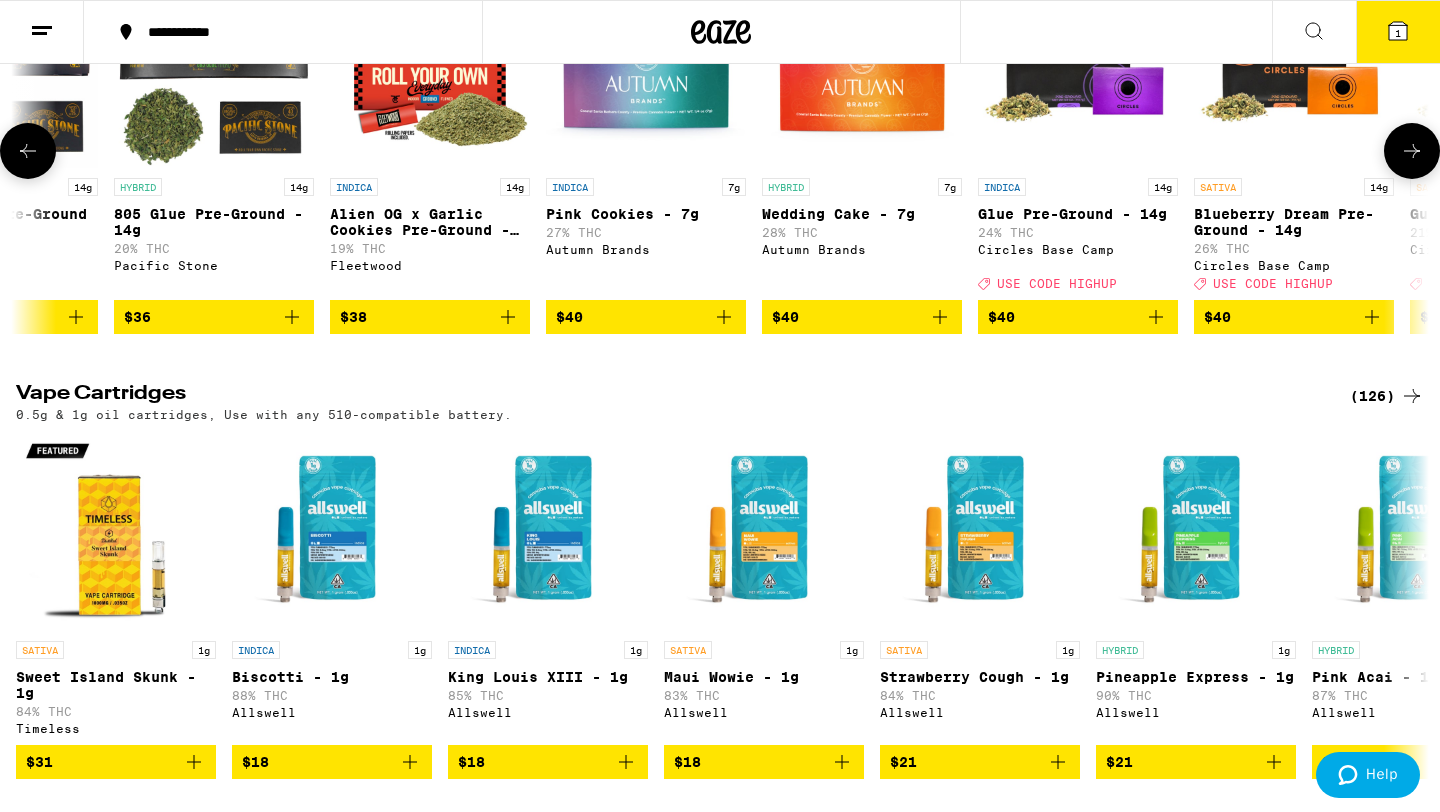 click 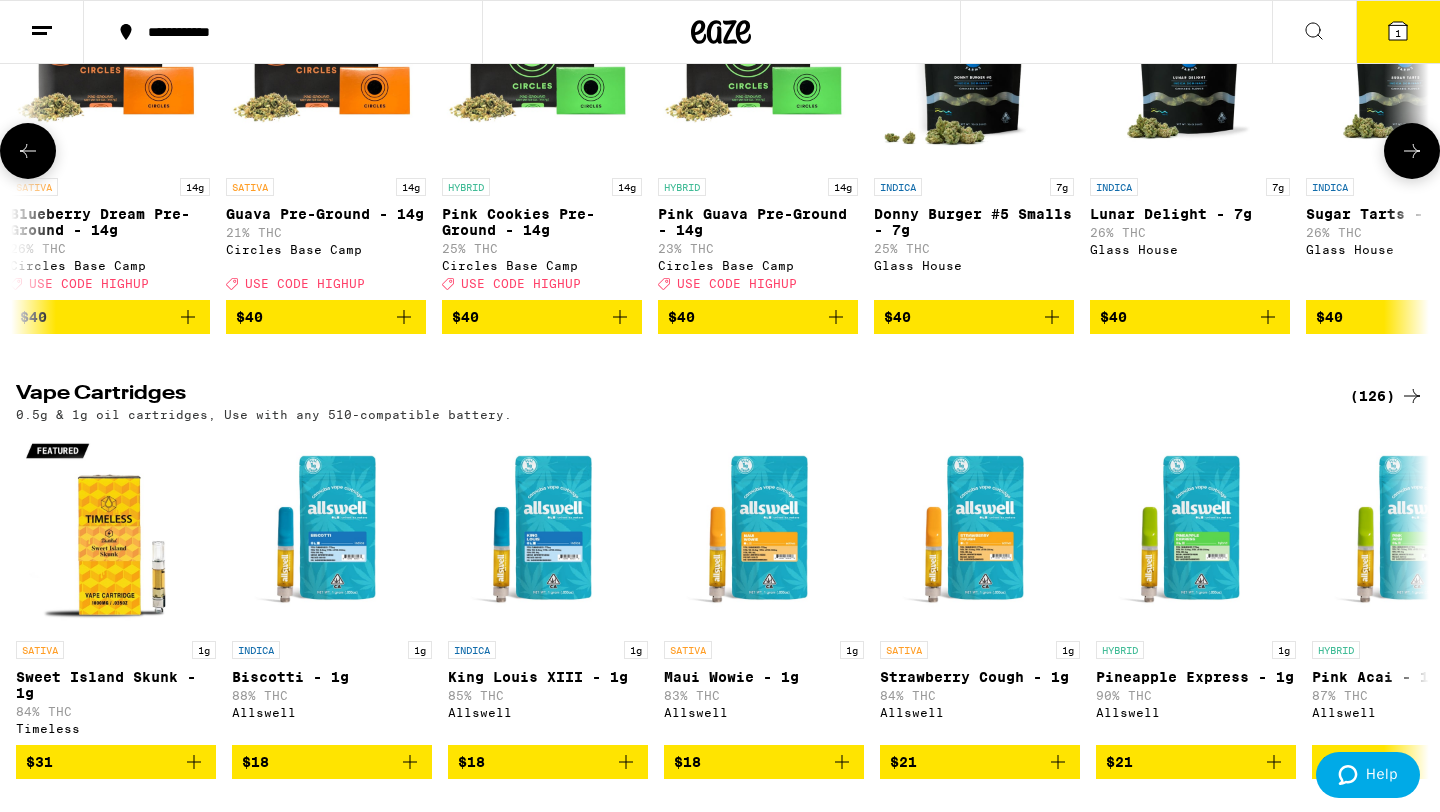 scroll, scrollTop: 0, scrollLeft: 7140, axis: horizontal 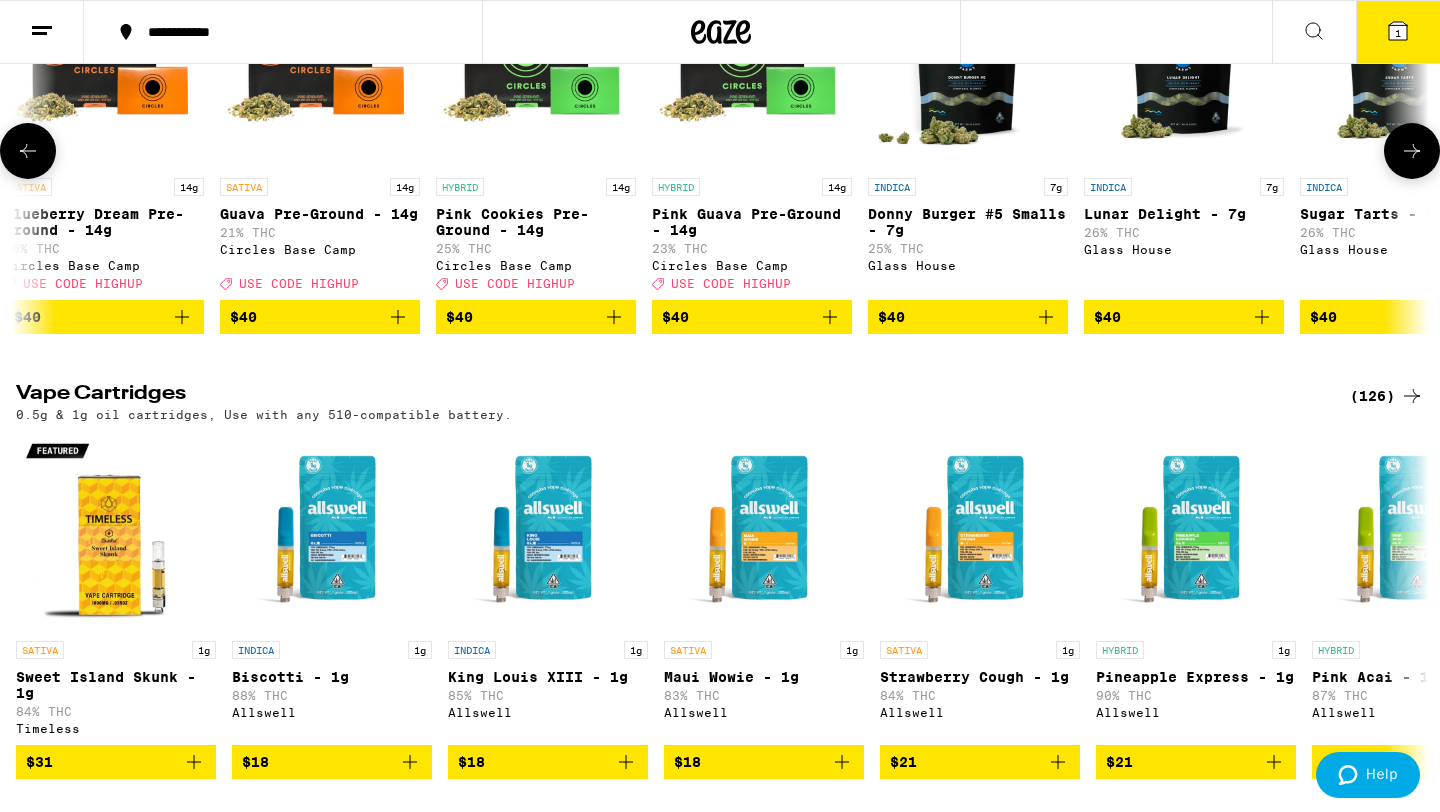click 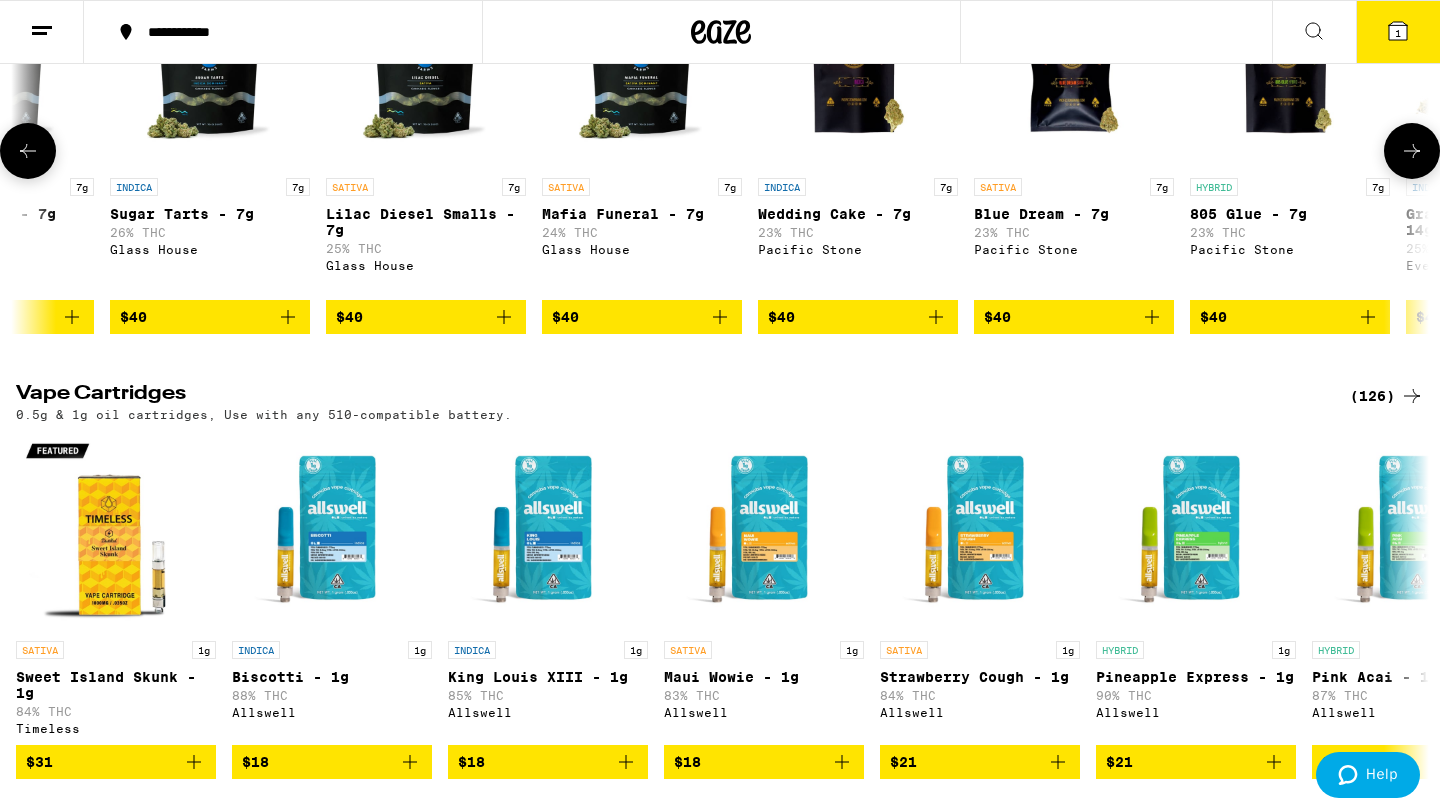 click 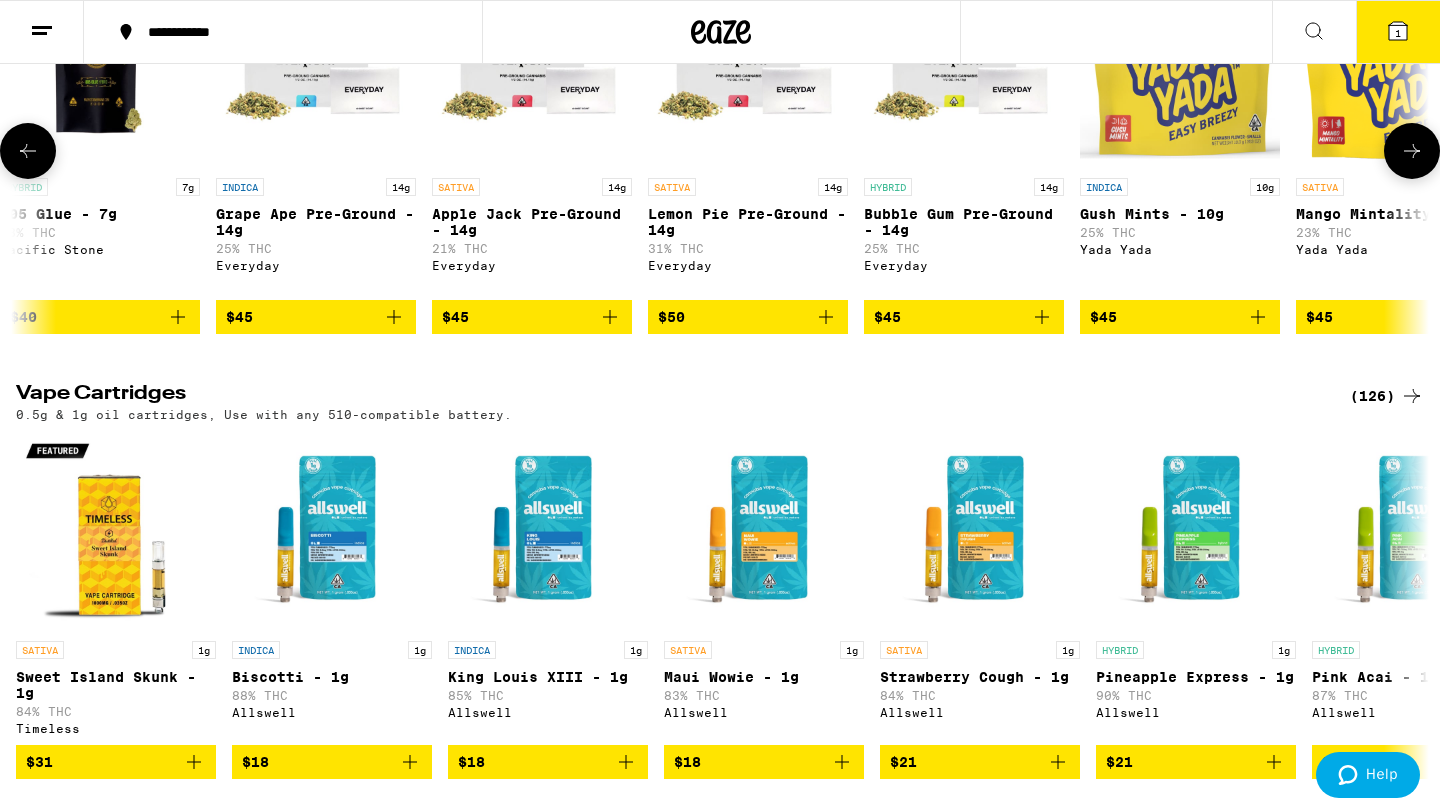click 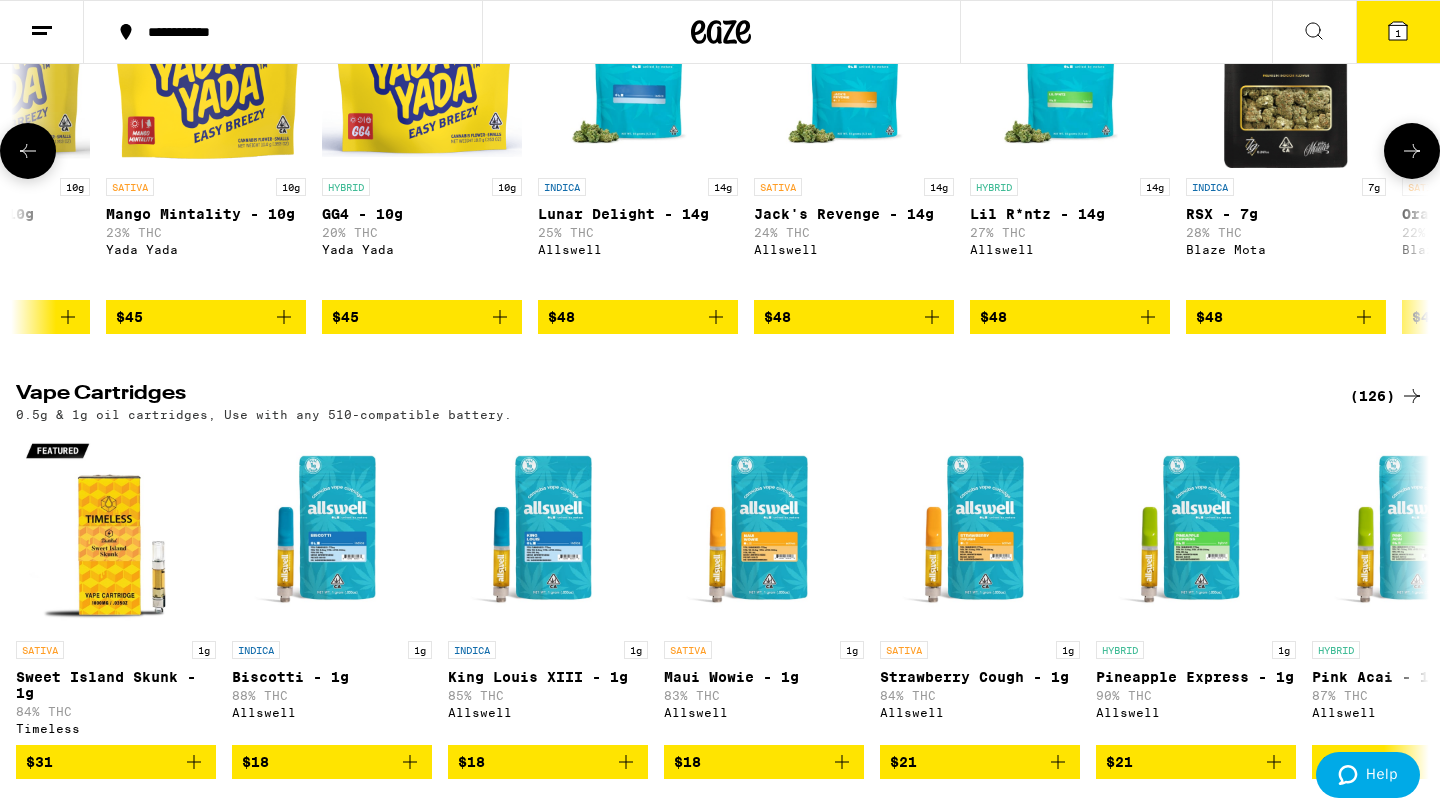 click 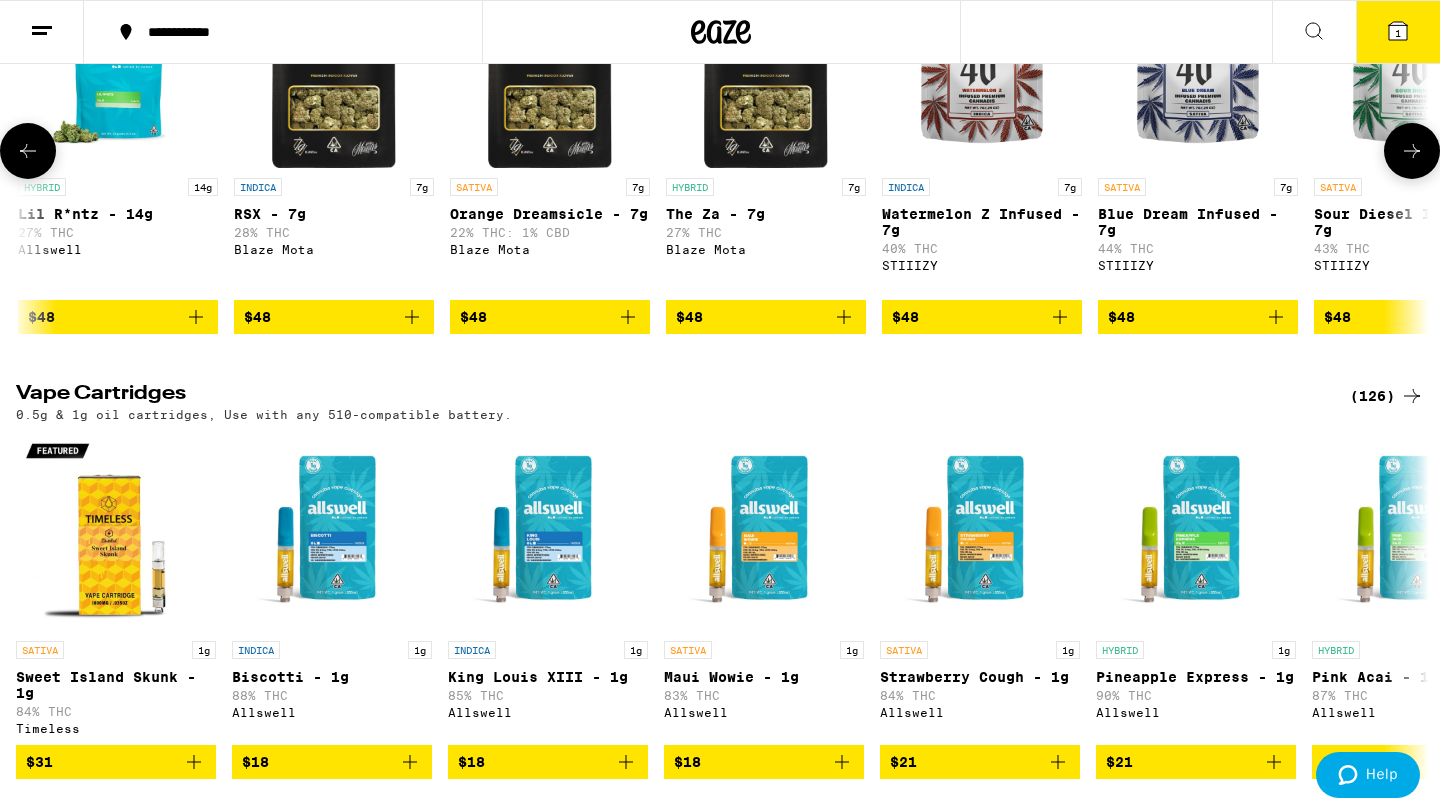scroll, scrollTop: 0, scrollLeft: 11900, axis: horizontal 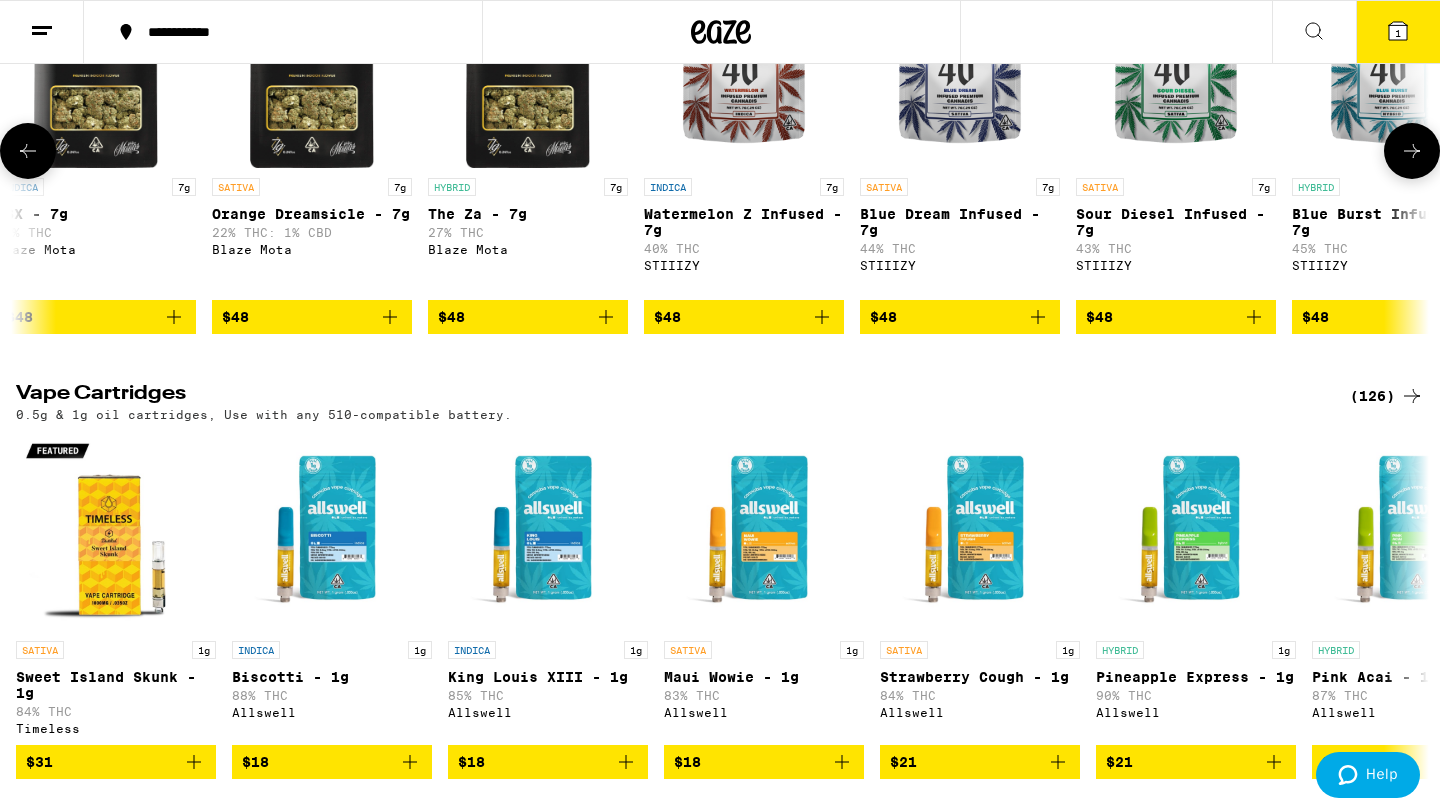 click 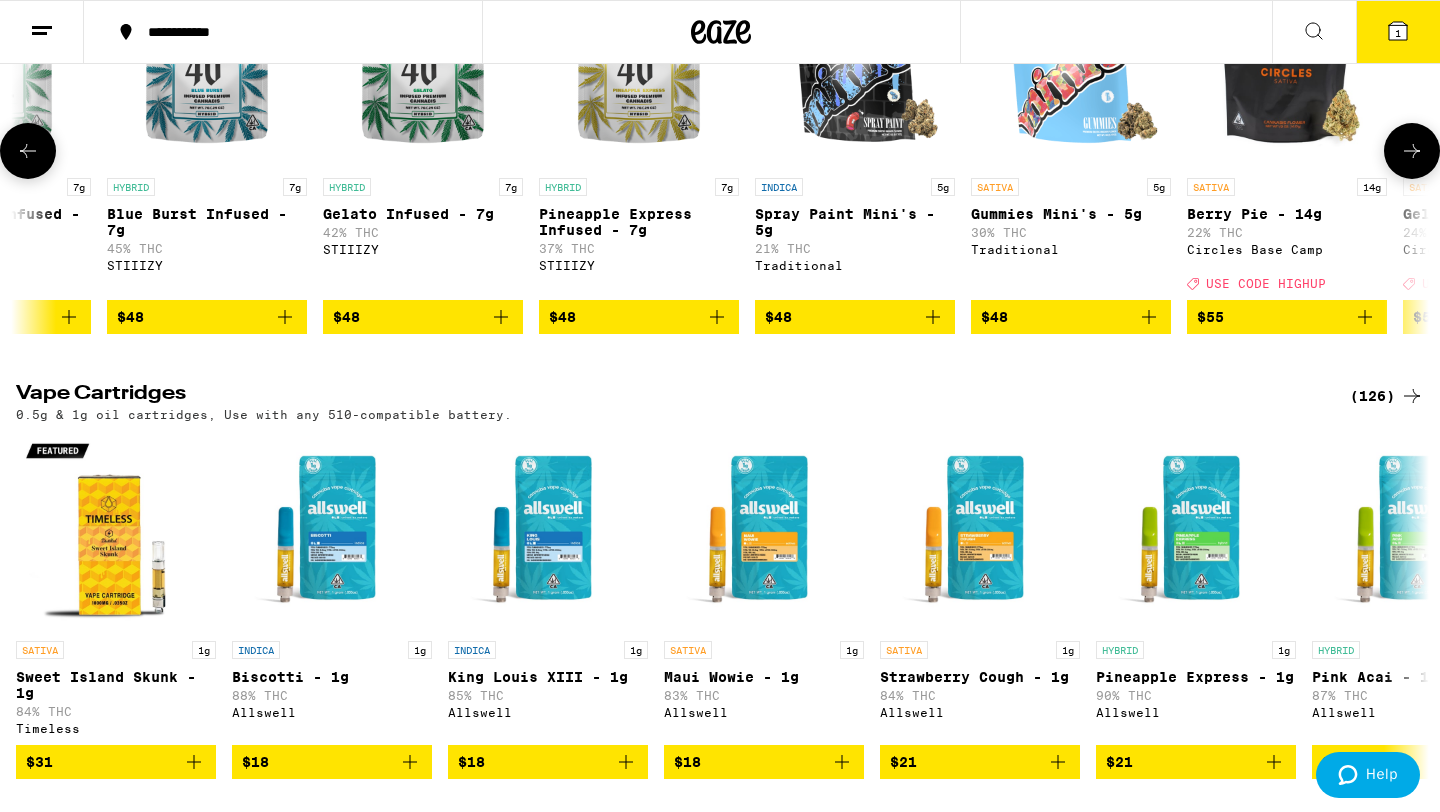scroll, scrollTop: 0, scrollLeft: 13090, axis: horizontal 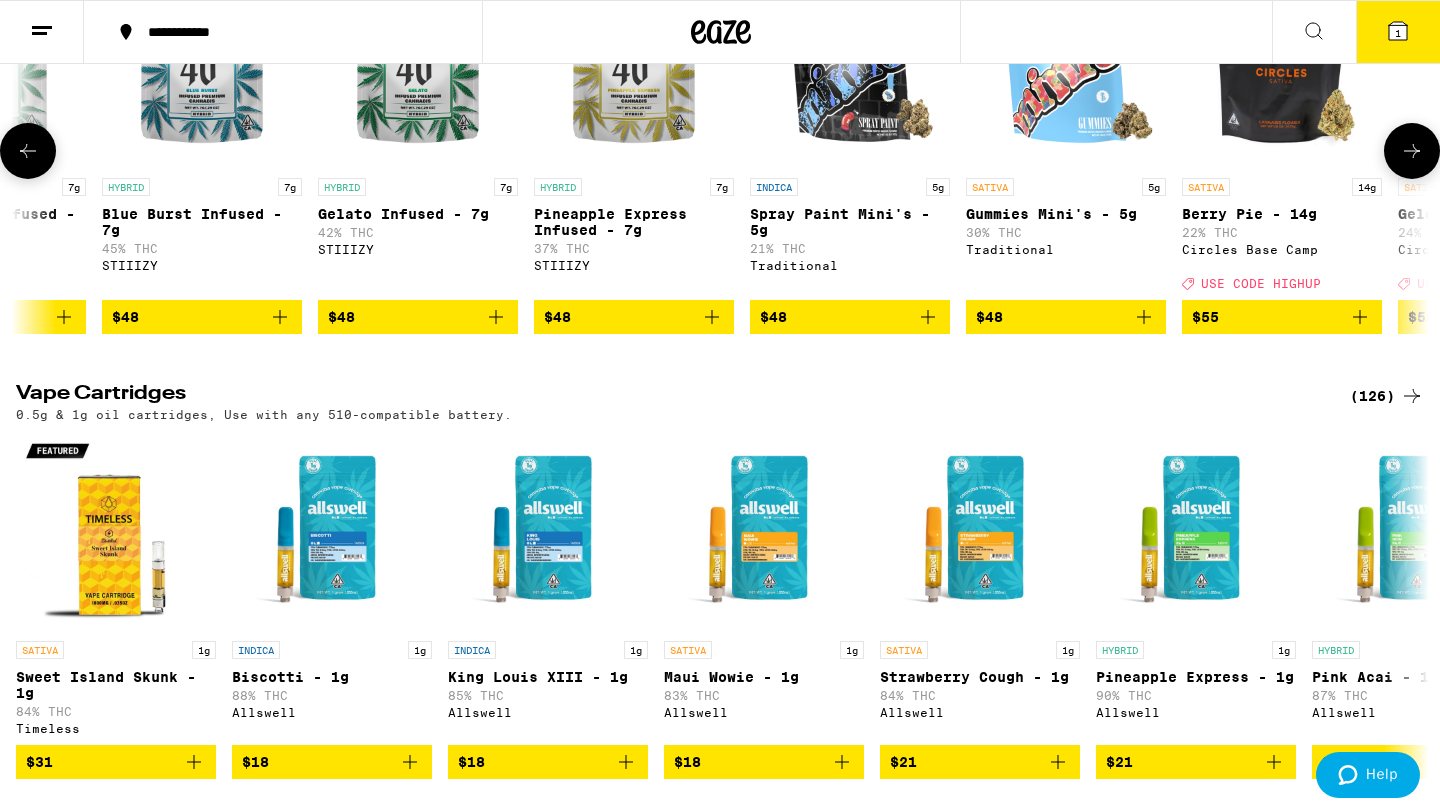 click 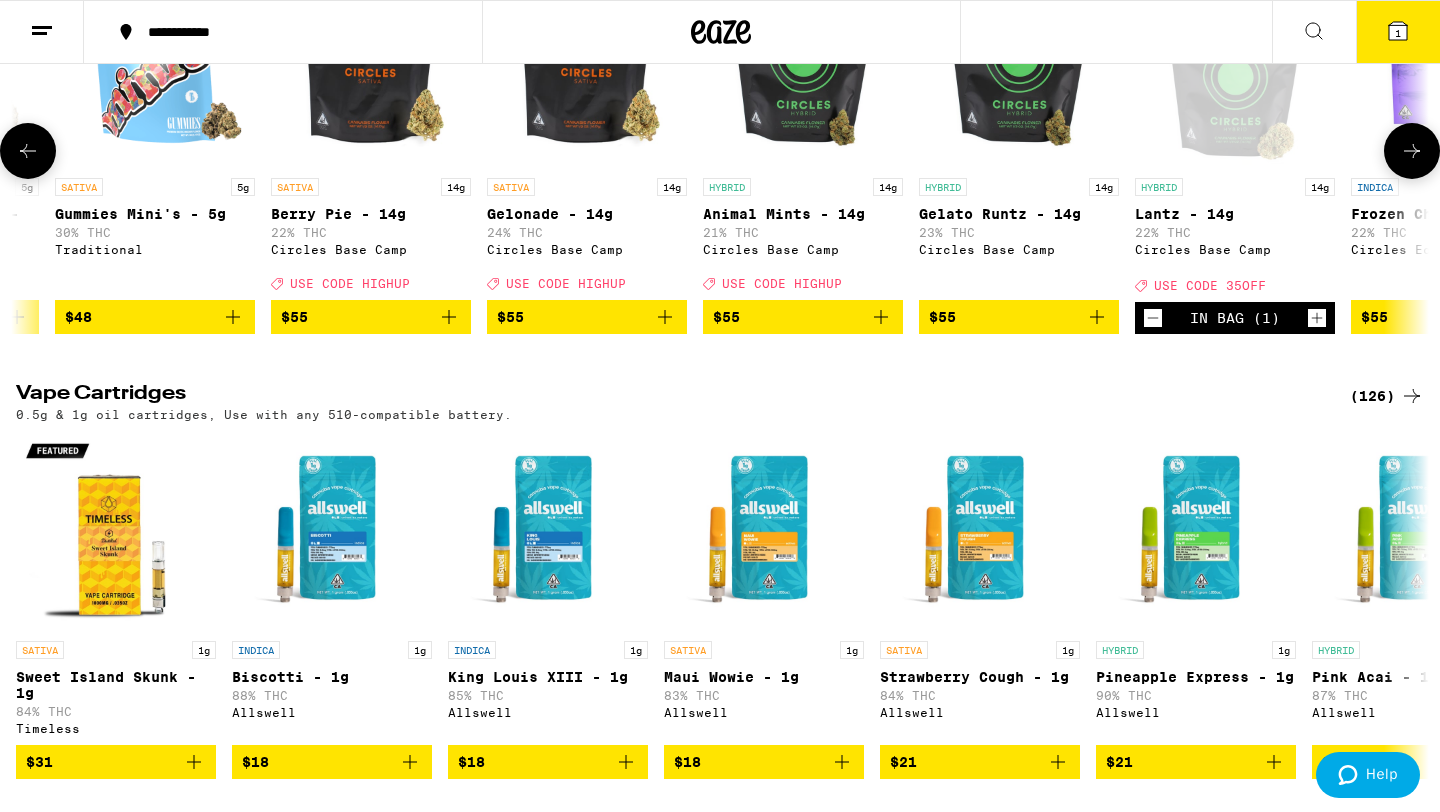 scroll, scrollTop: 0, scrollLeft: 14280, axis: horizontal 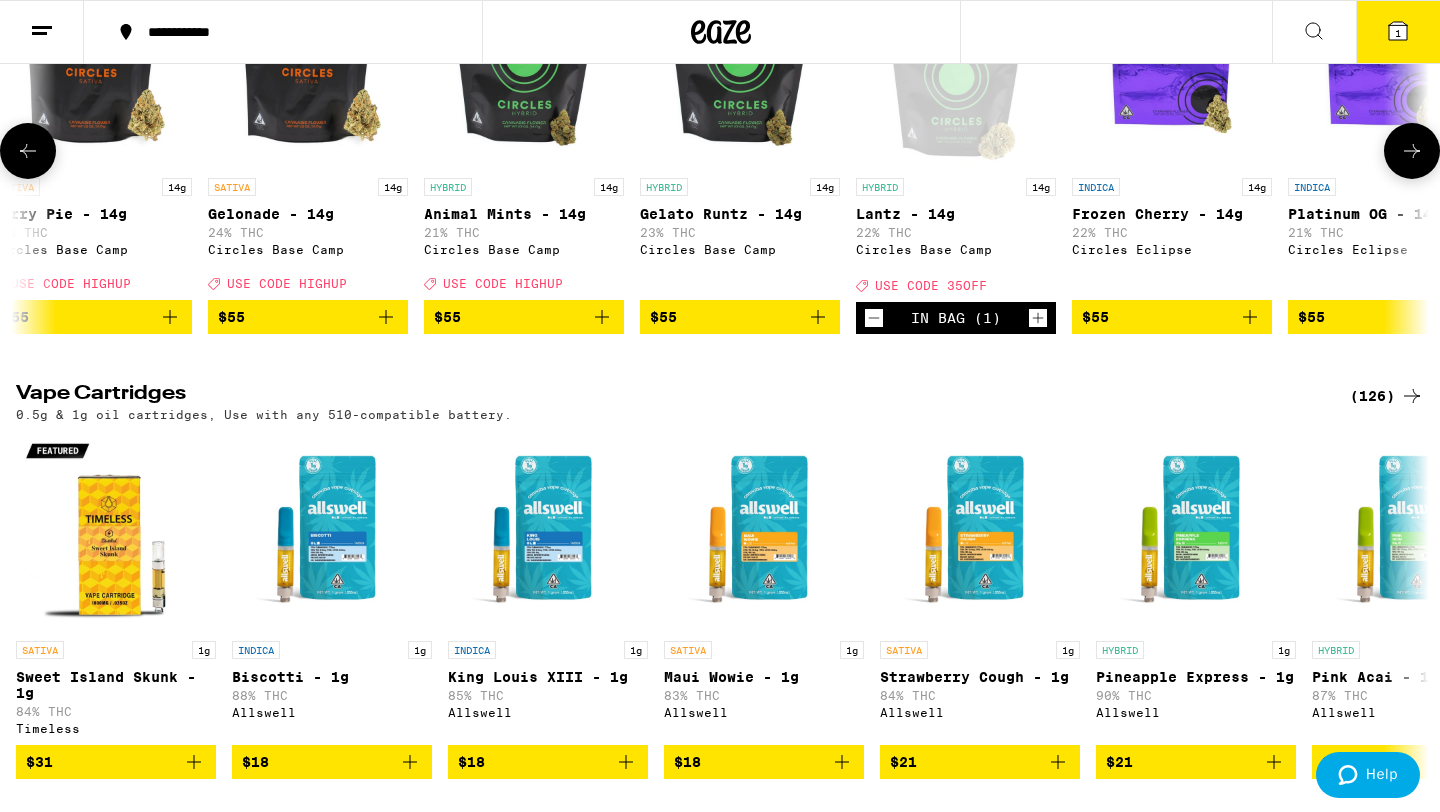 click 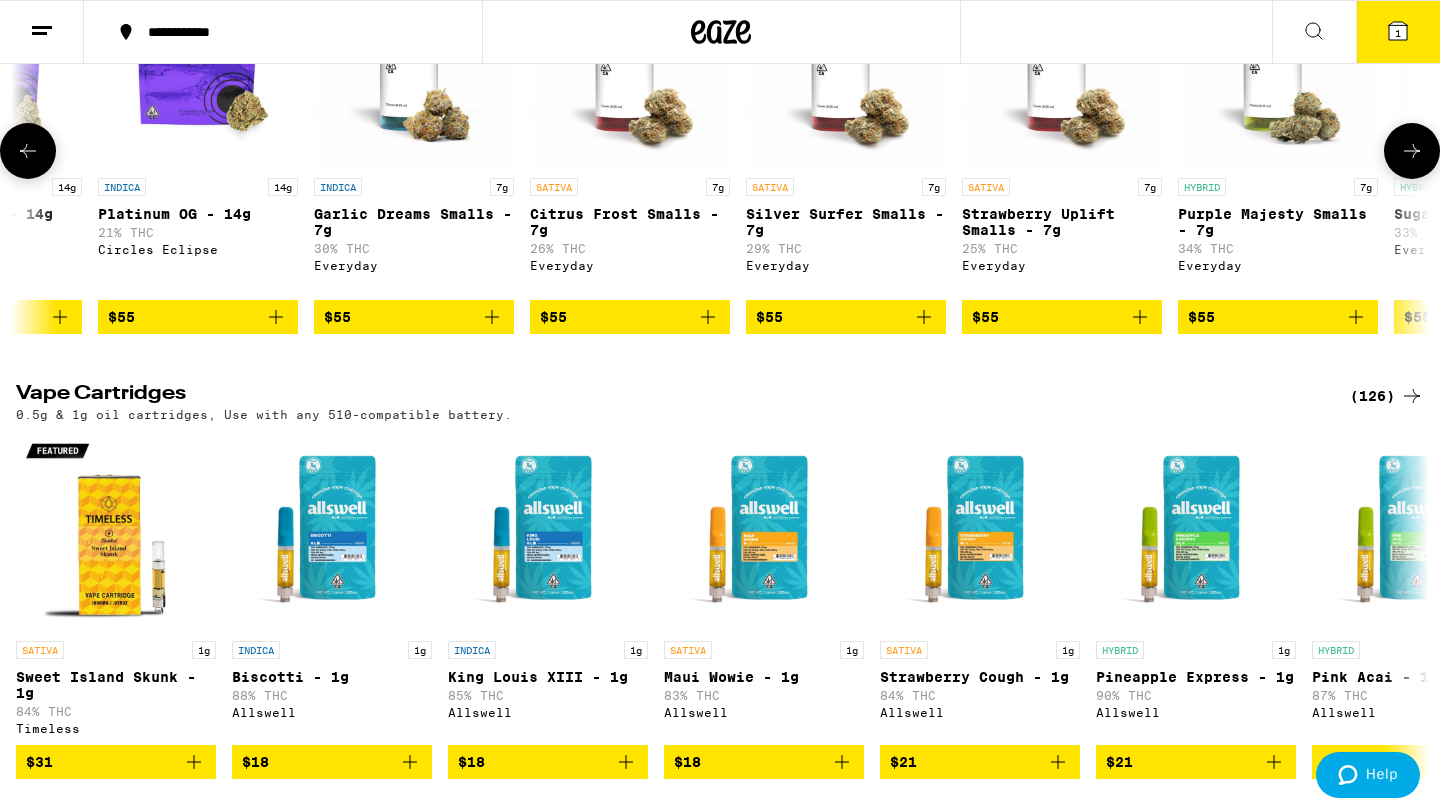 click 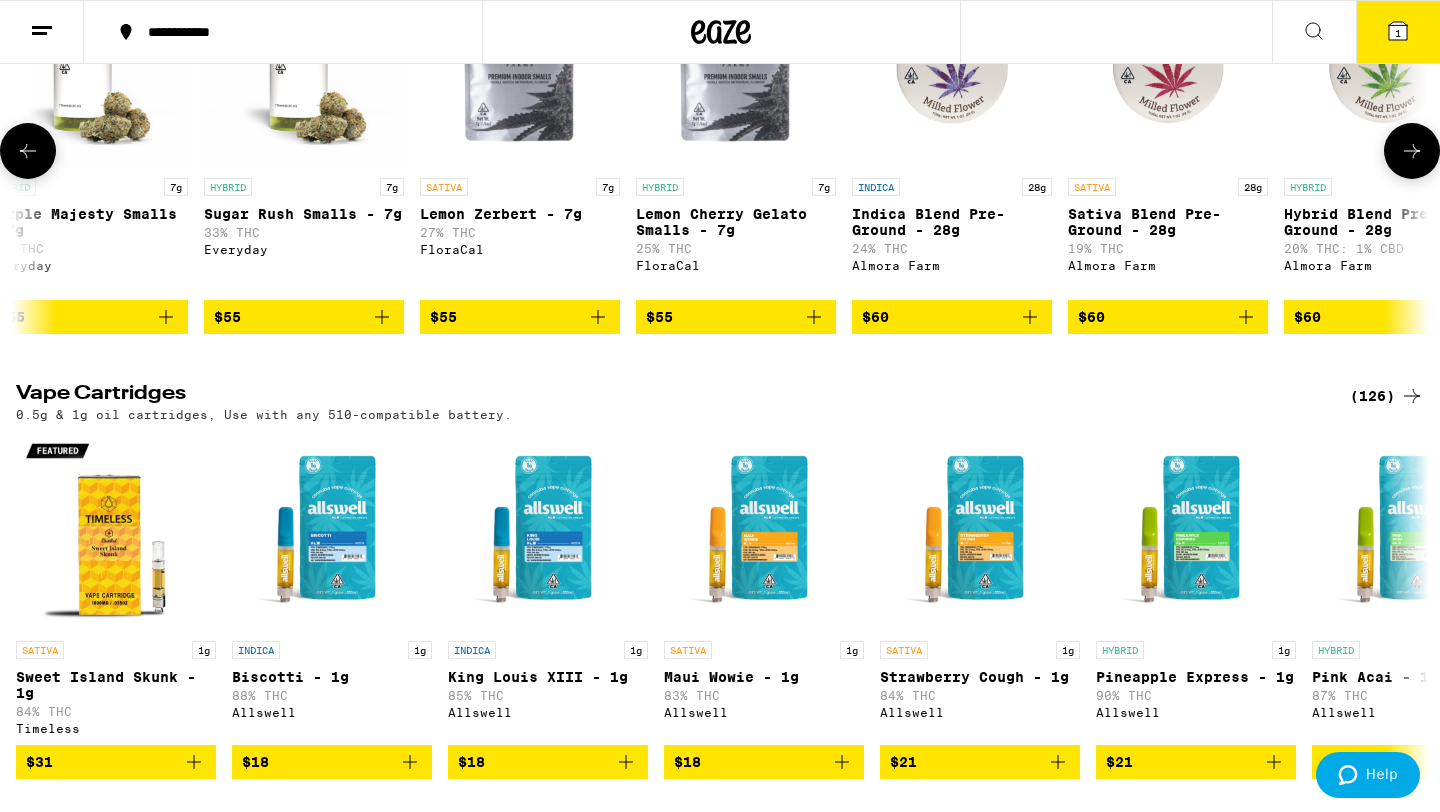 click 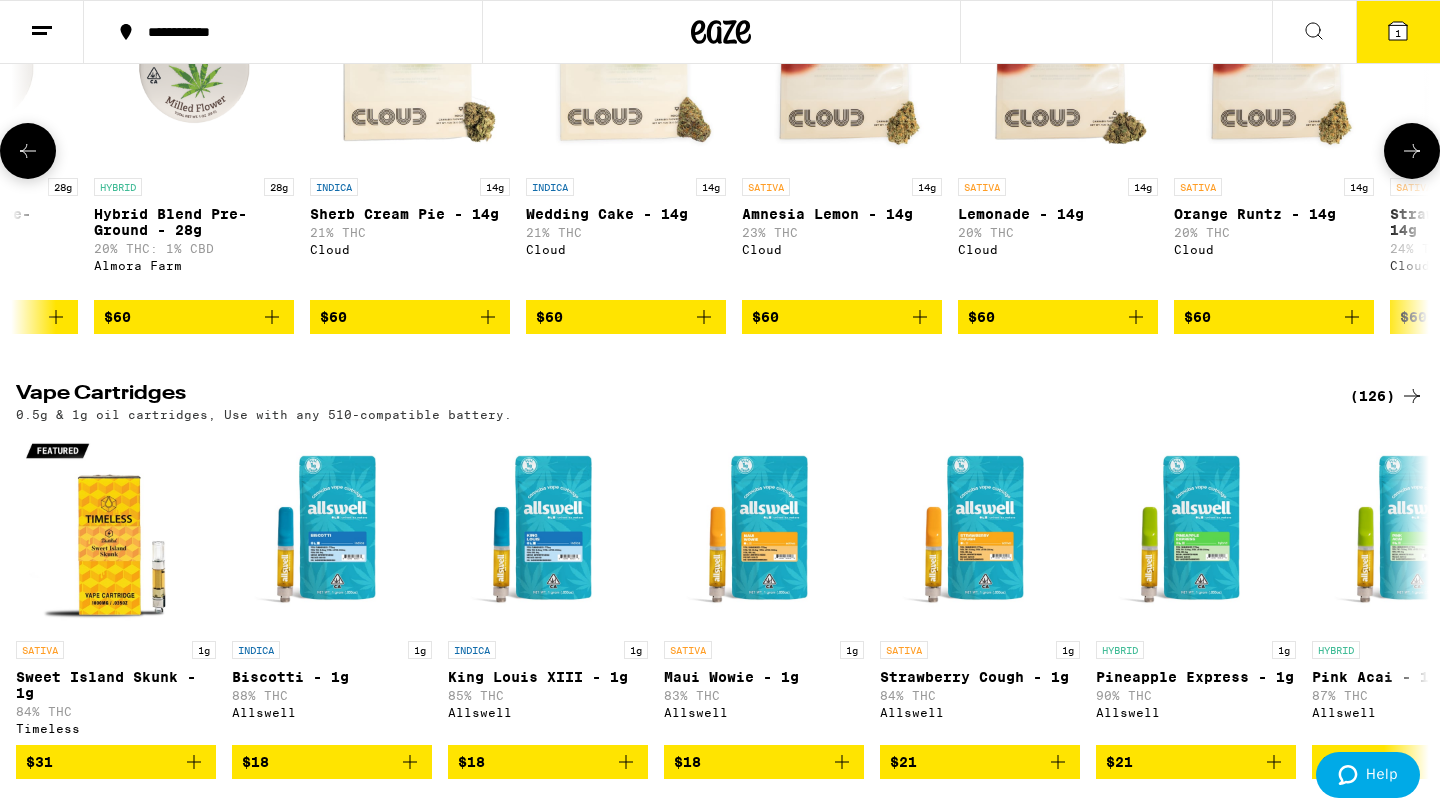 click 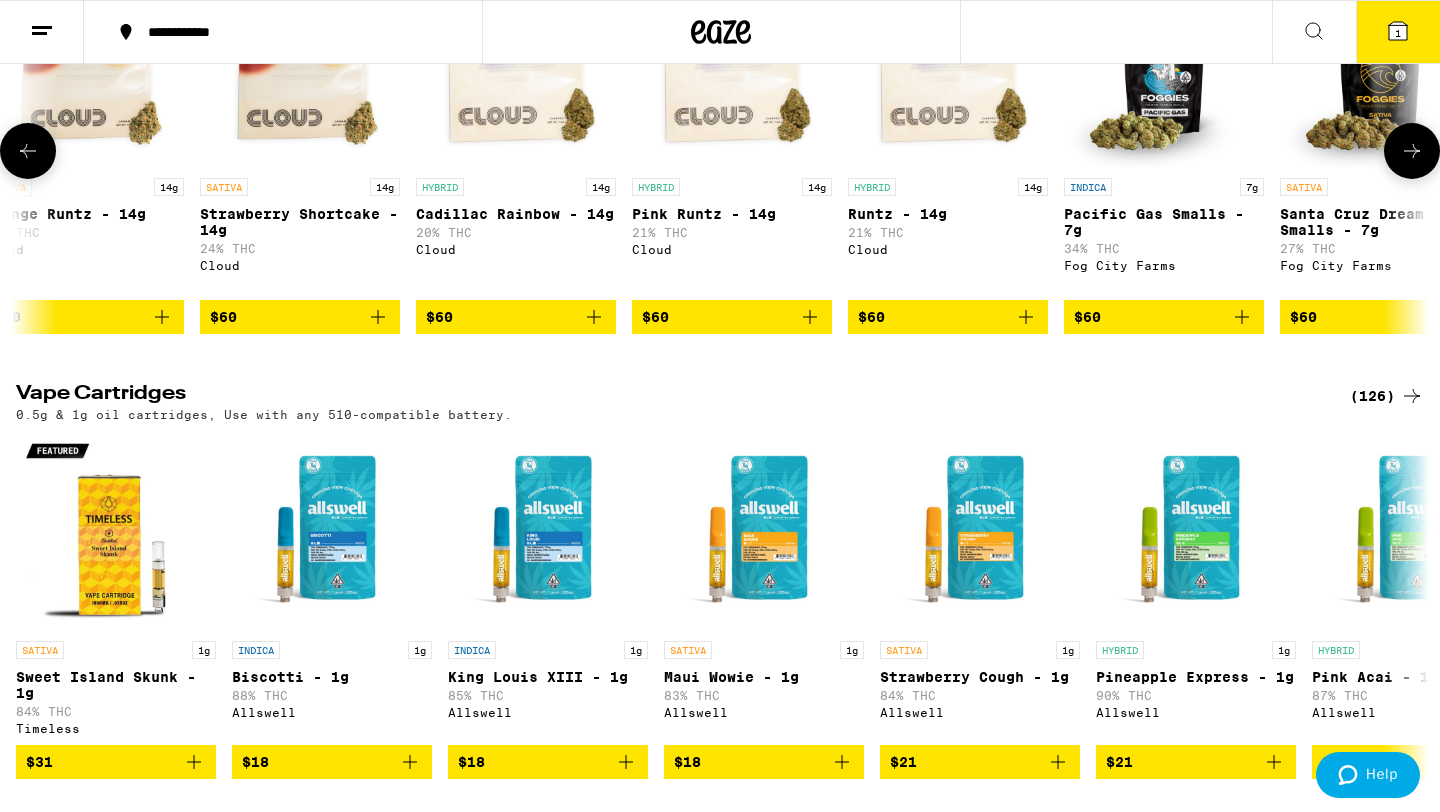 click 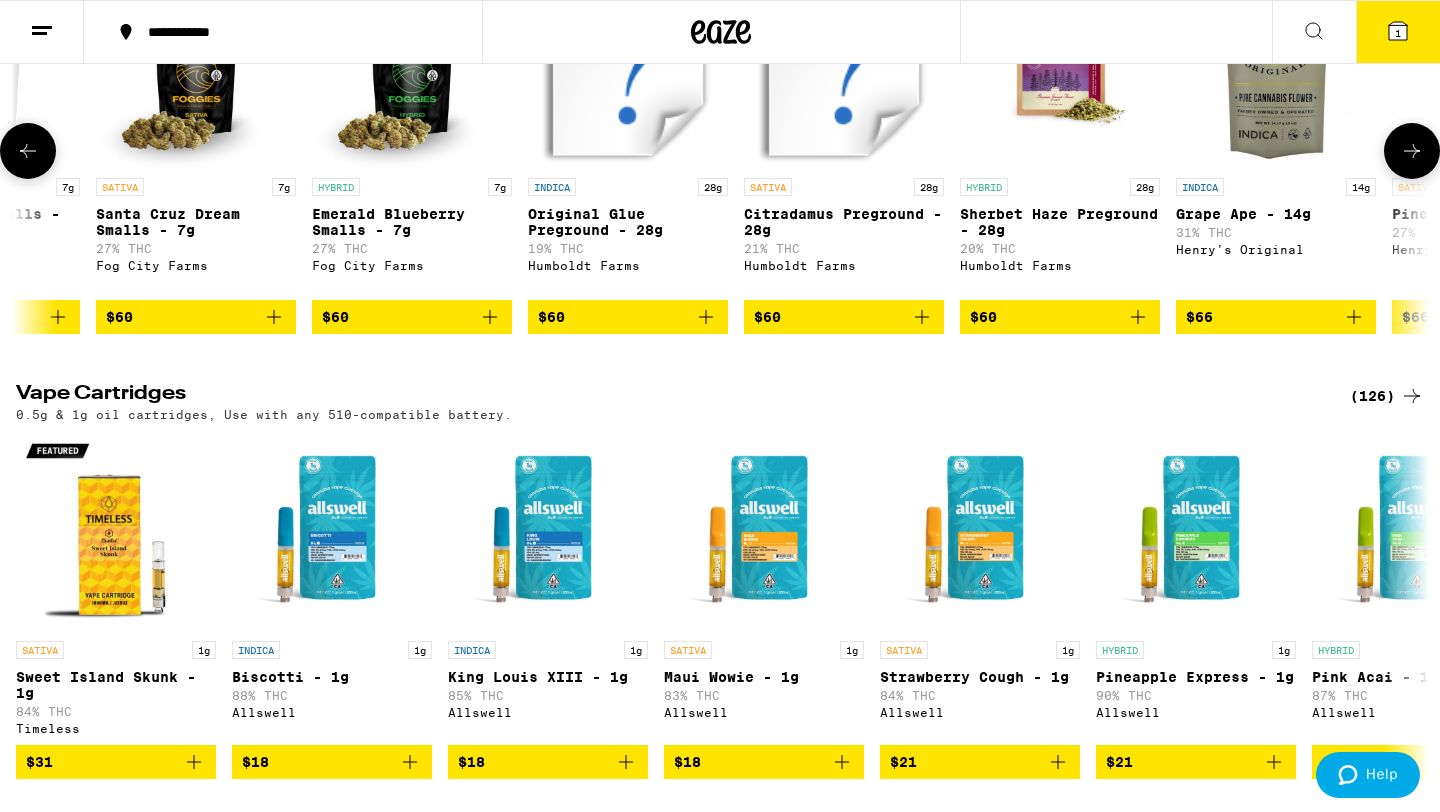 scroll, scrollTop: 0, scrollLeft: 20230, axis: horizontal 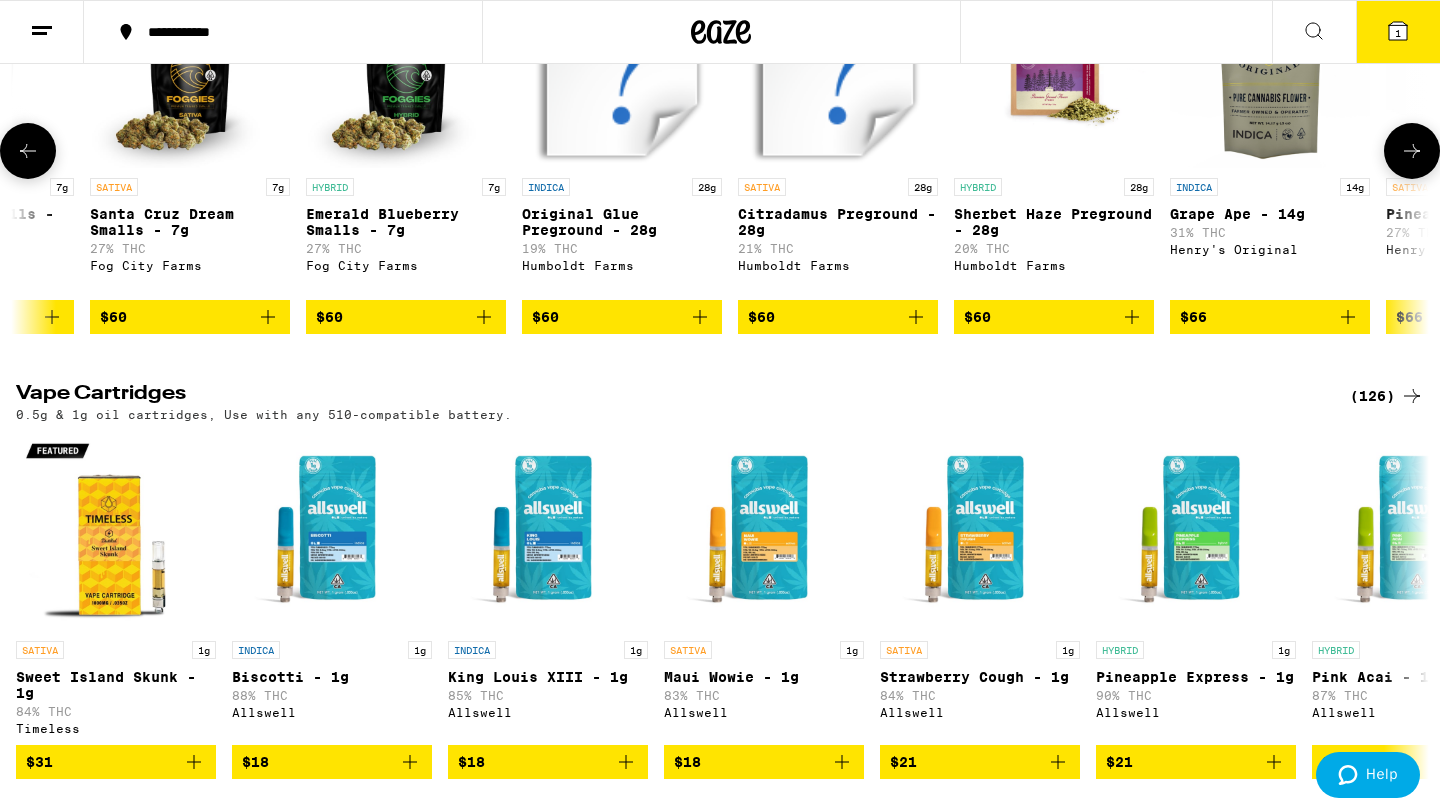 click 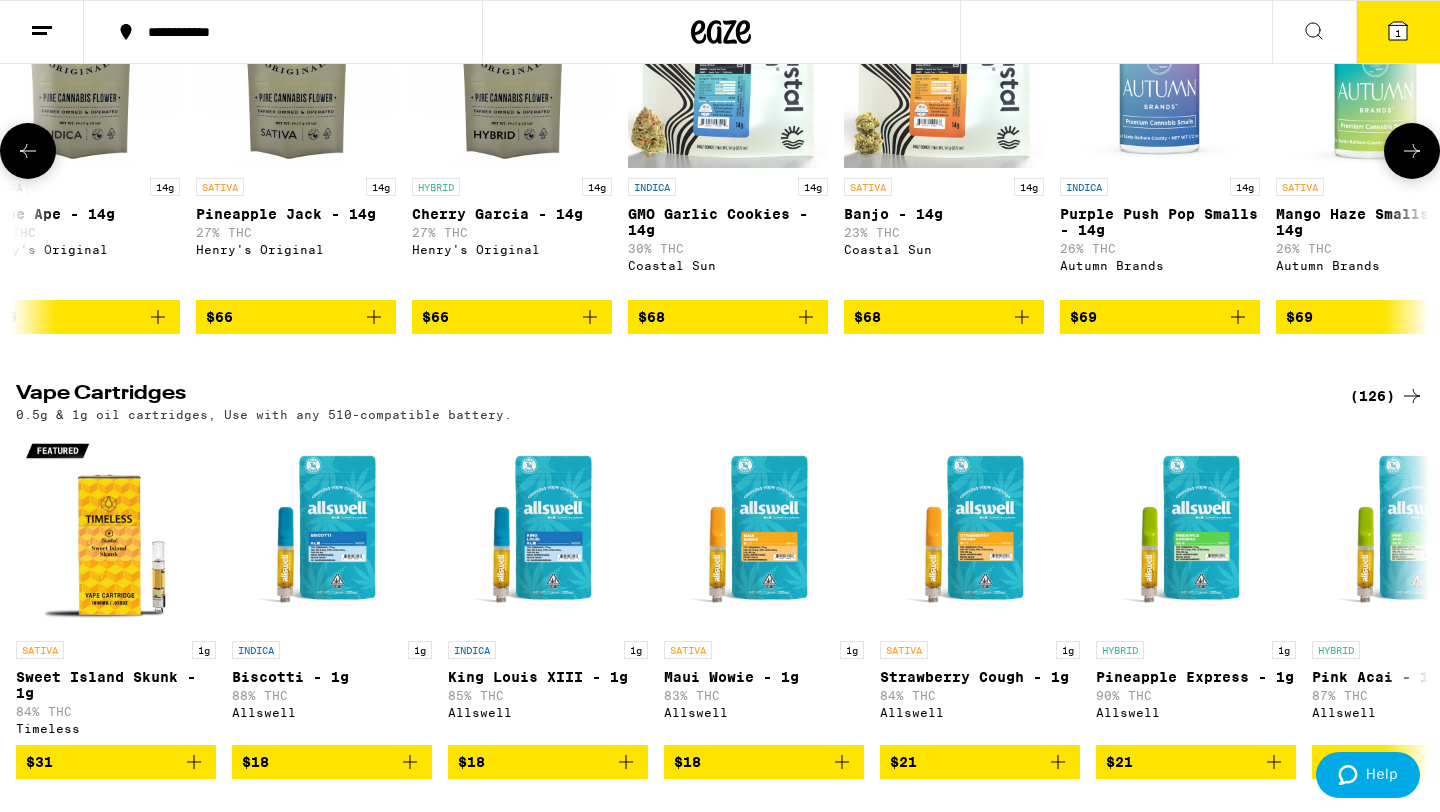 click 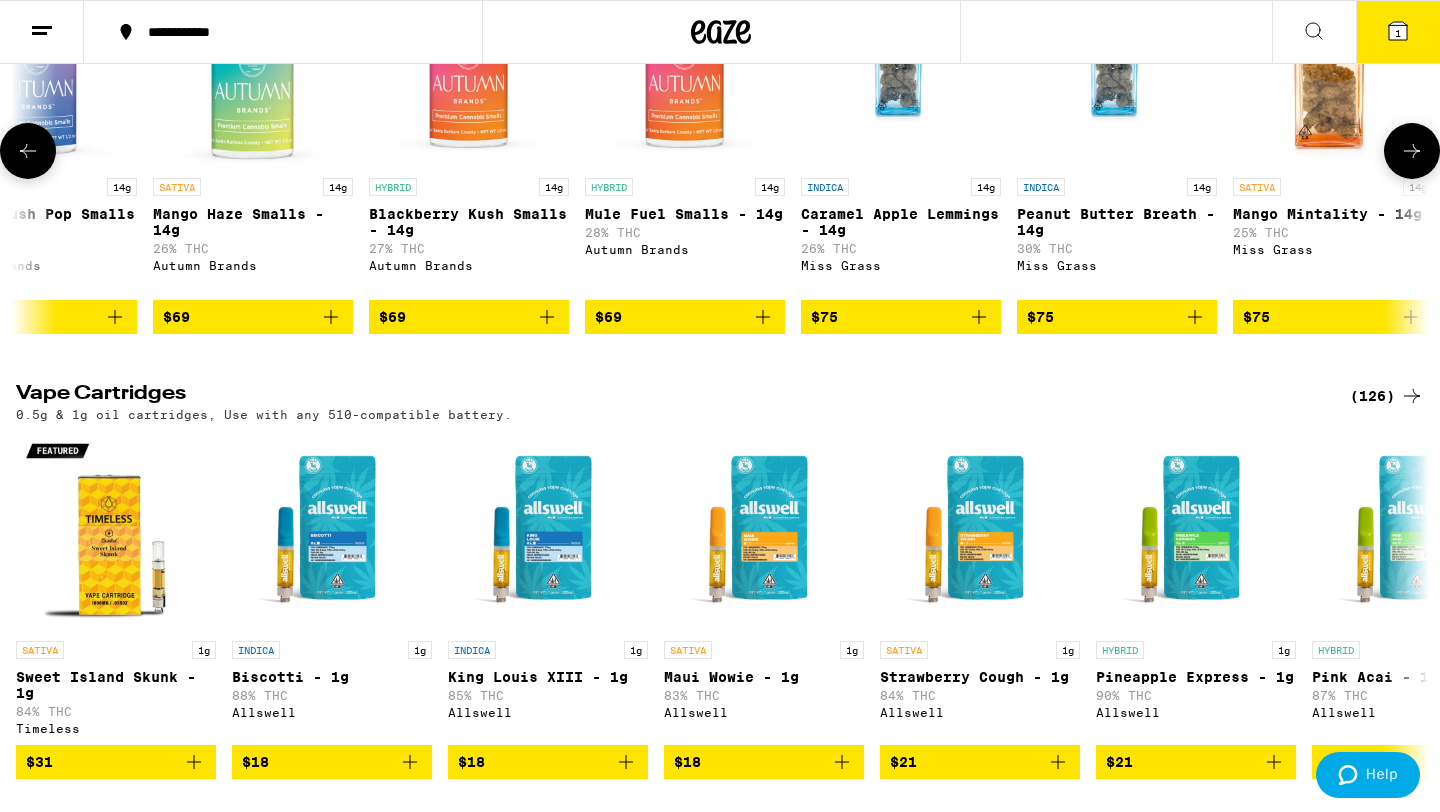 scroll, scrollTop: 0, scrollLeft: 22610, axis: horizontal 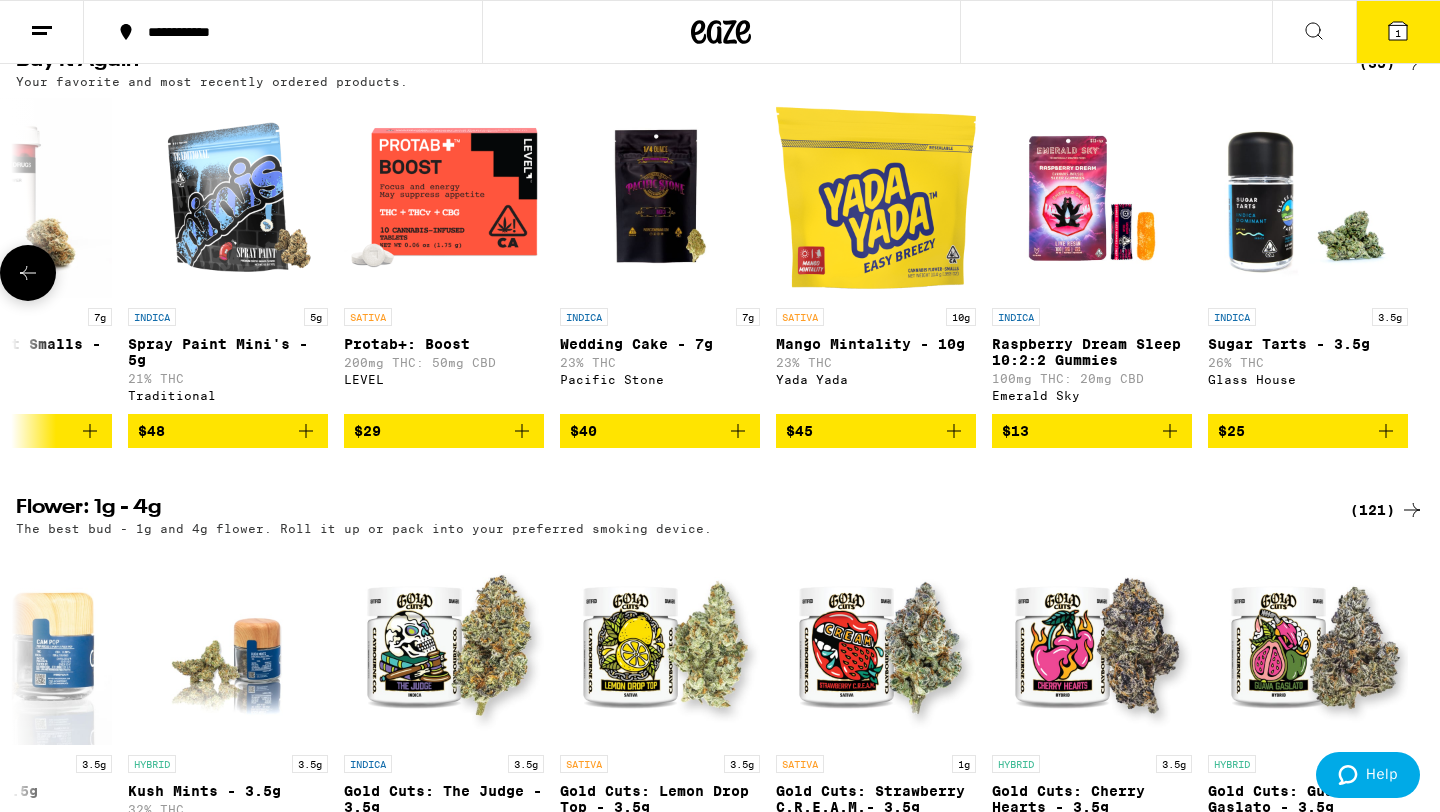 click at bounding box center (28, 273) 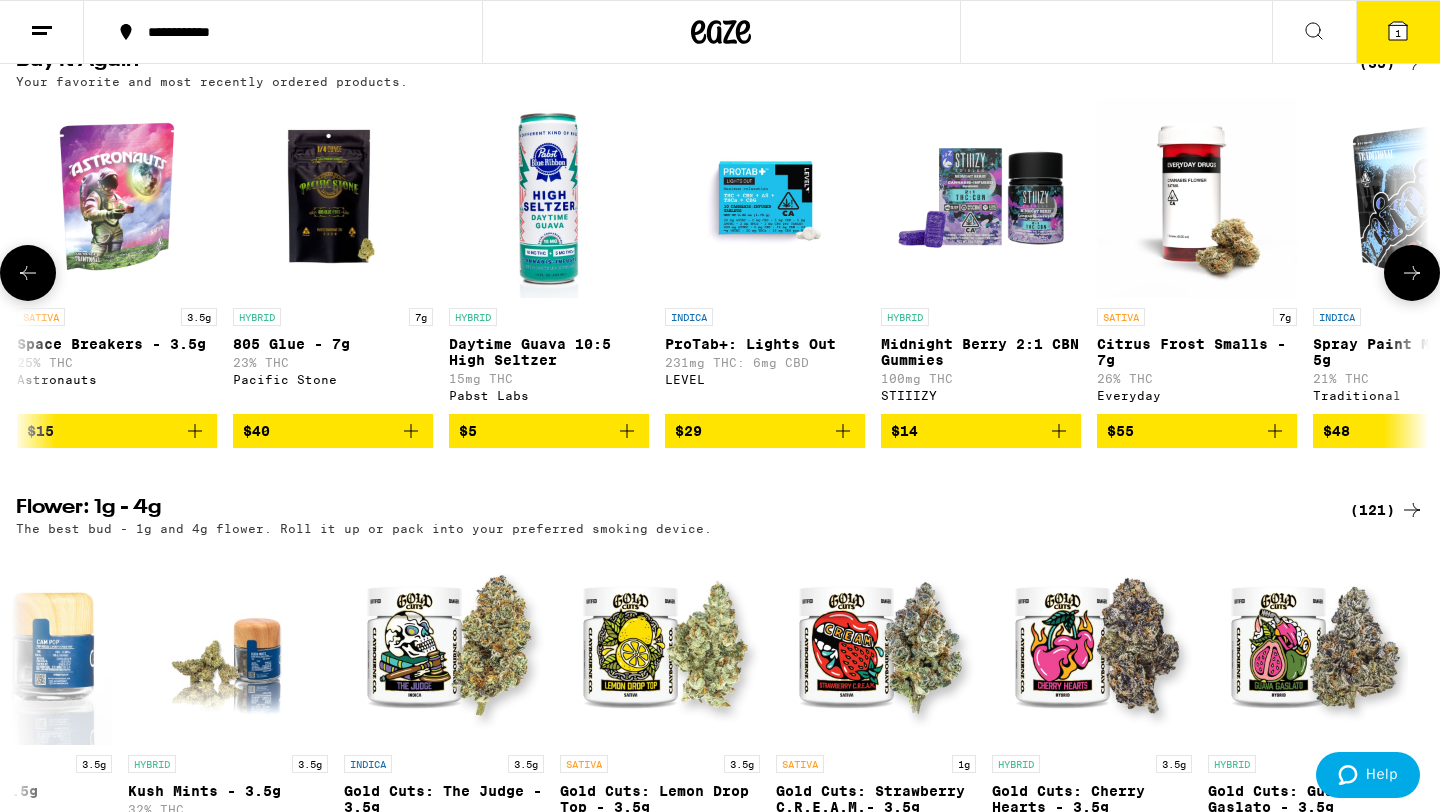 scroll, scrollTop: 0, scrollLeft: 4962, axis: horizontal 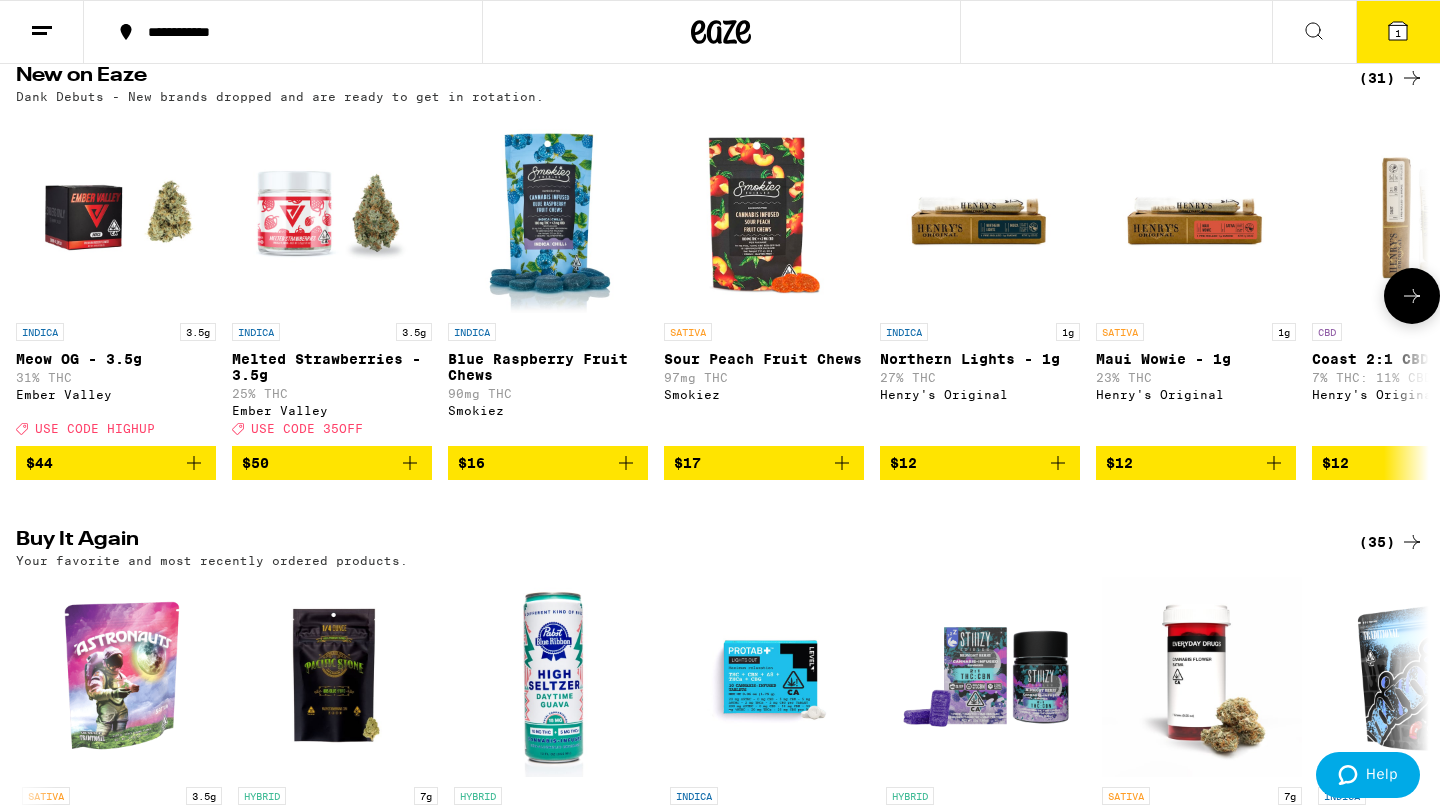 click 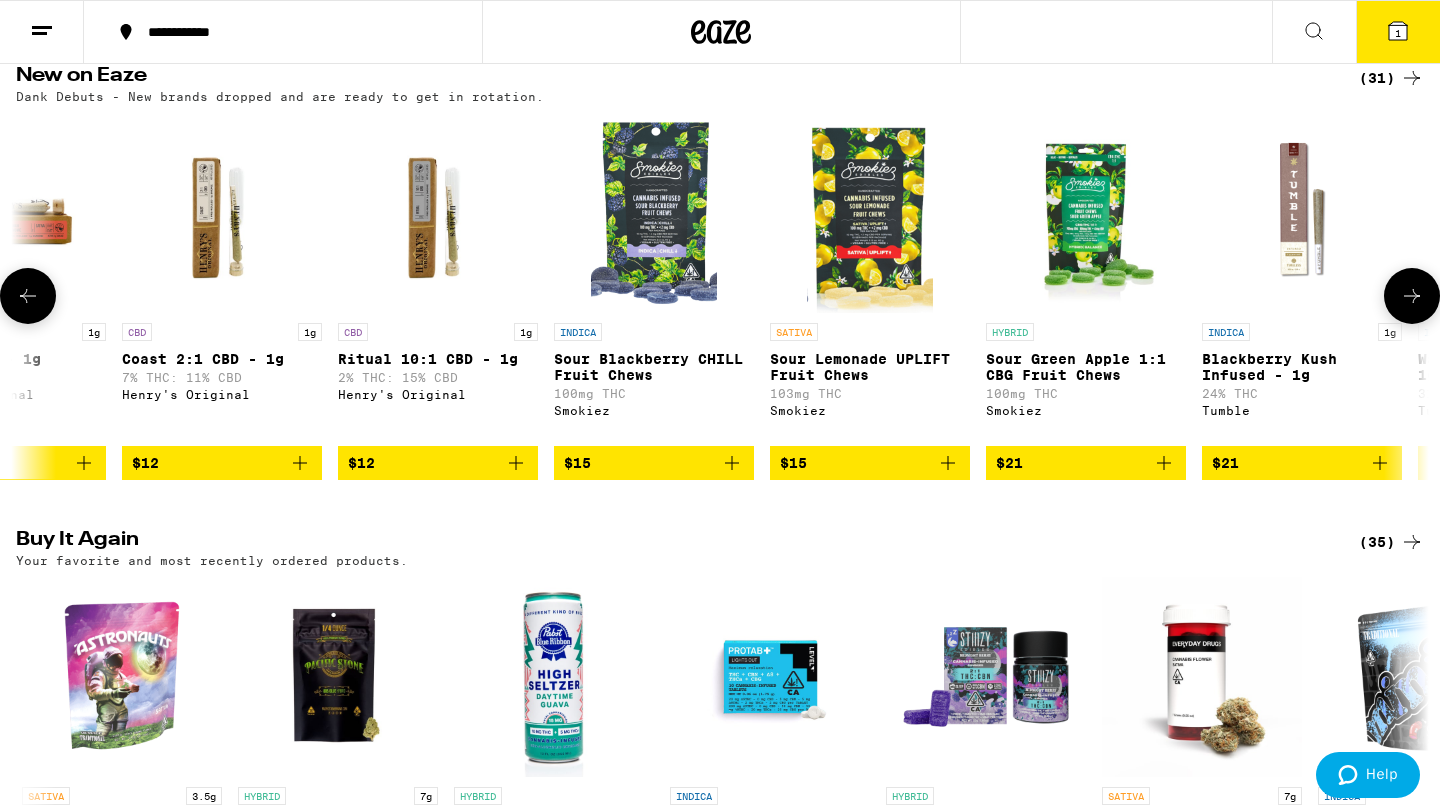click 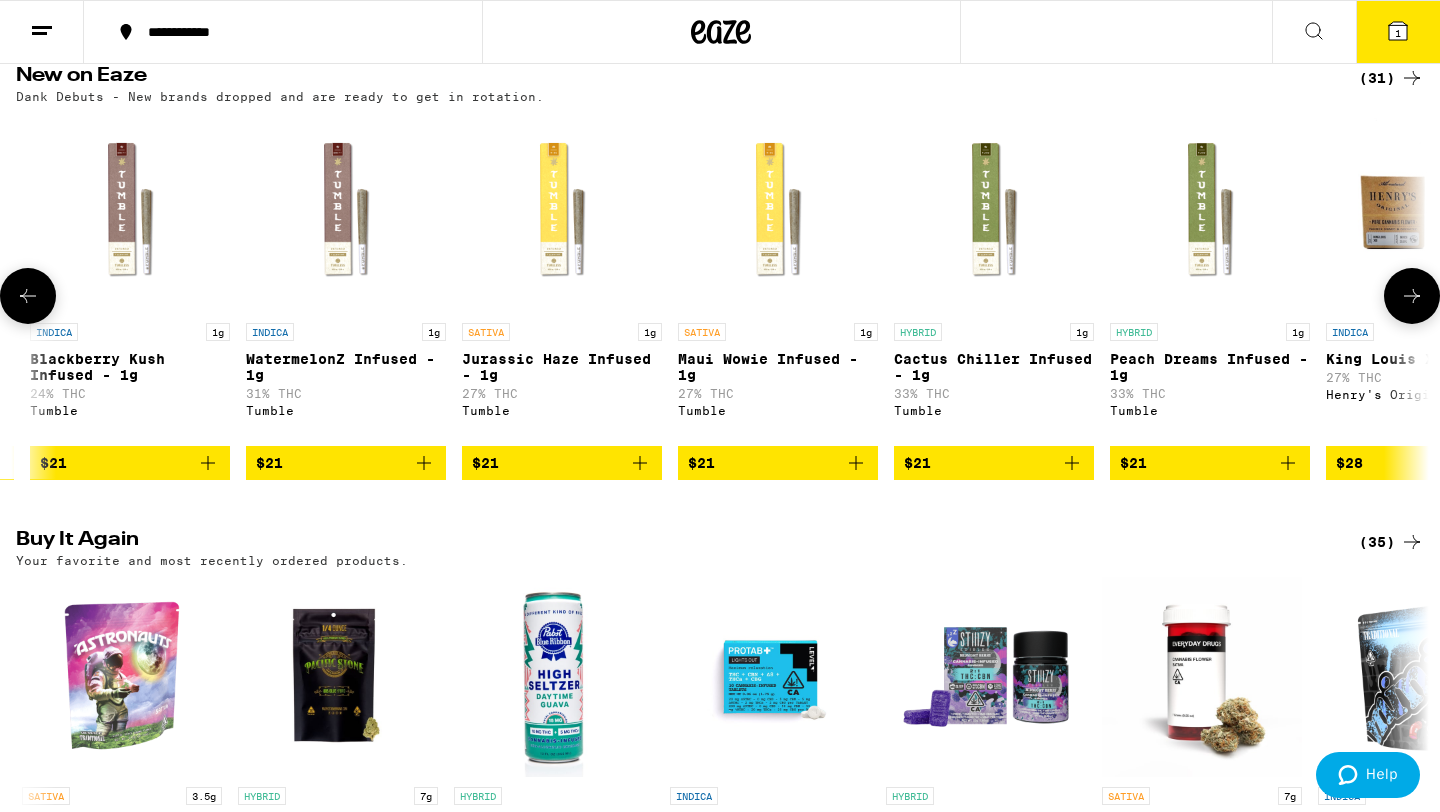 click 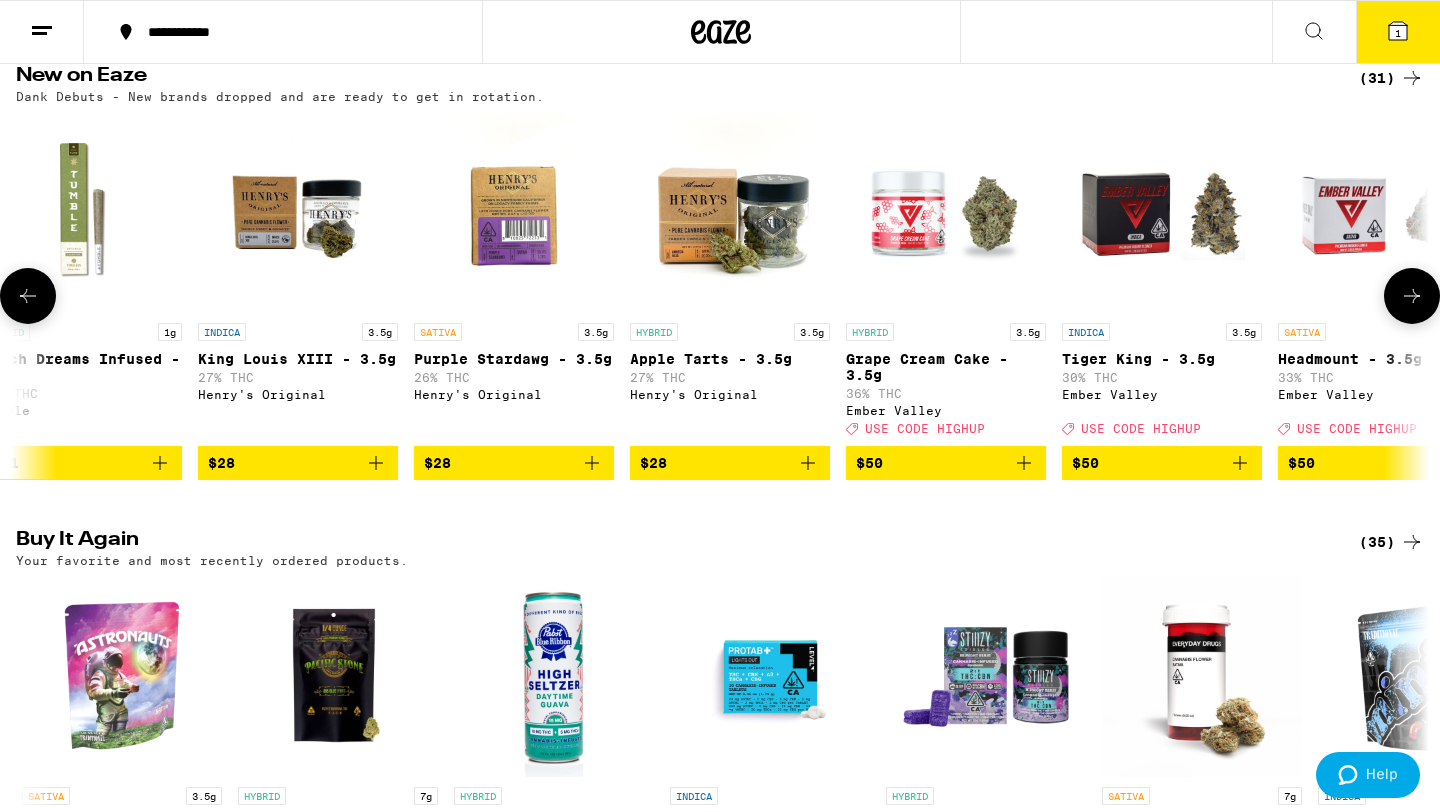 click 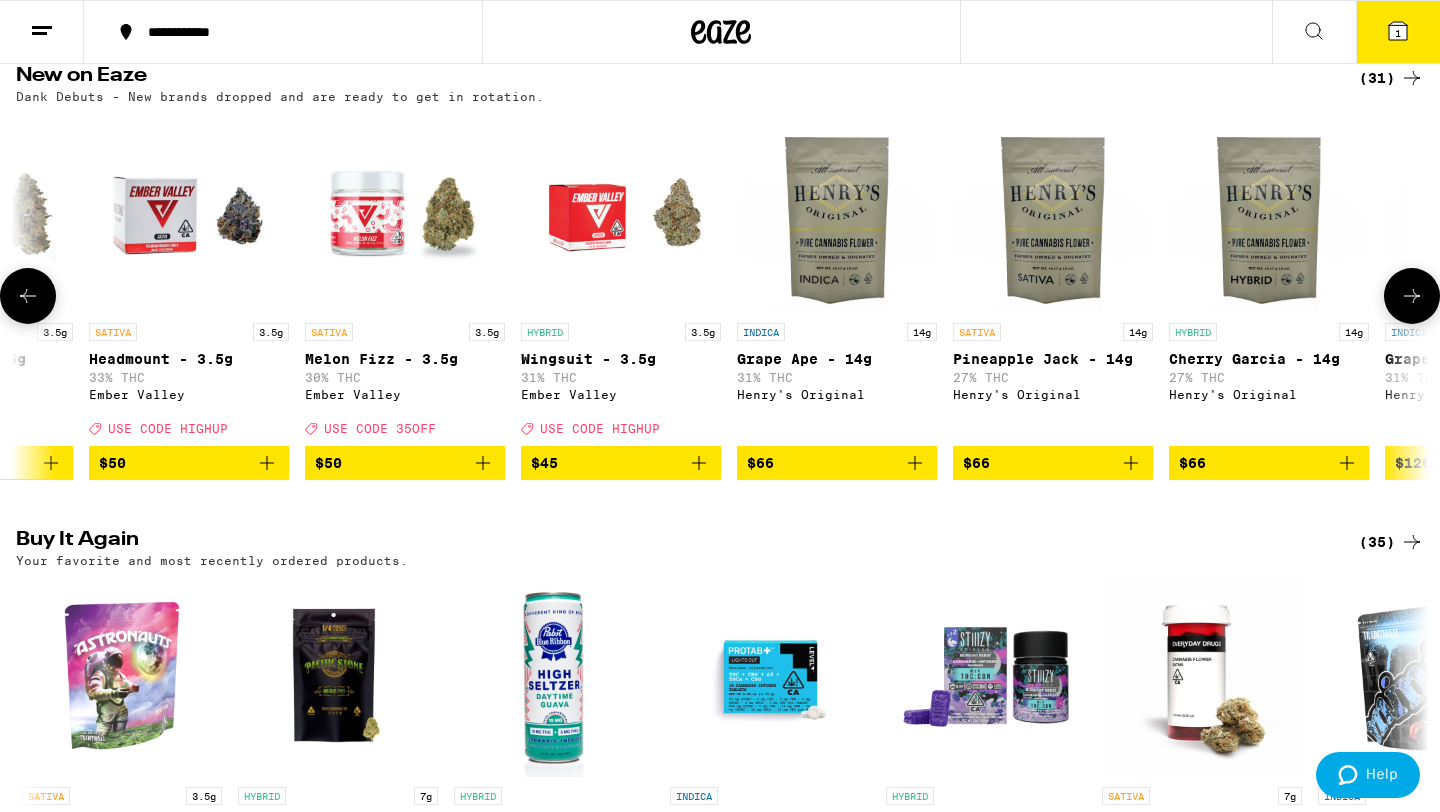click 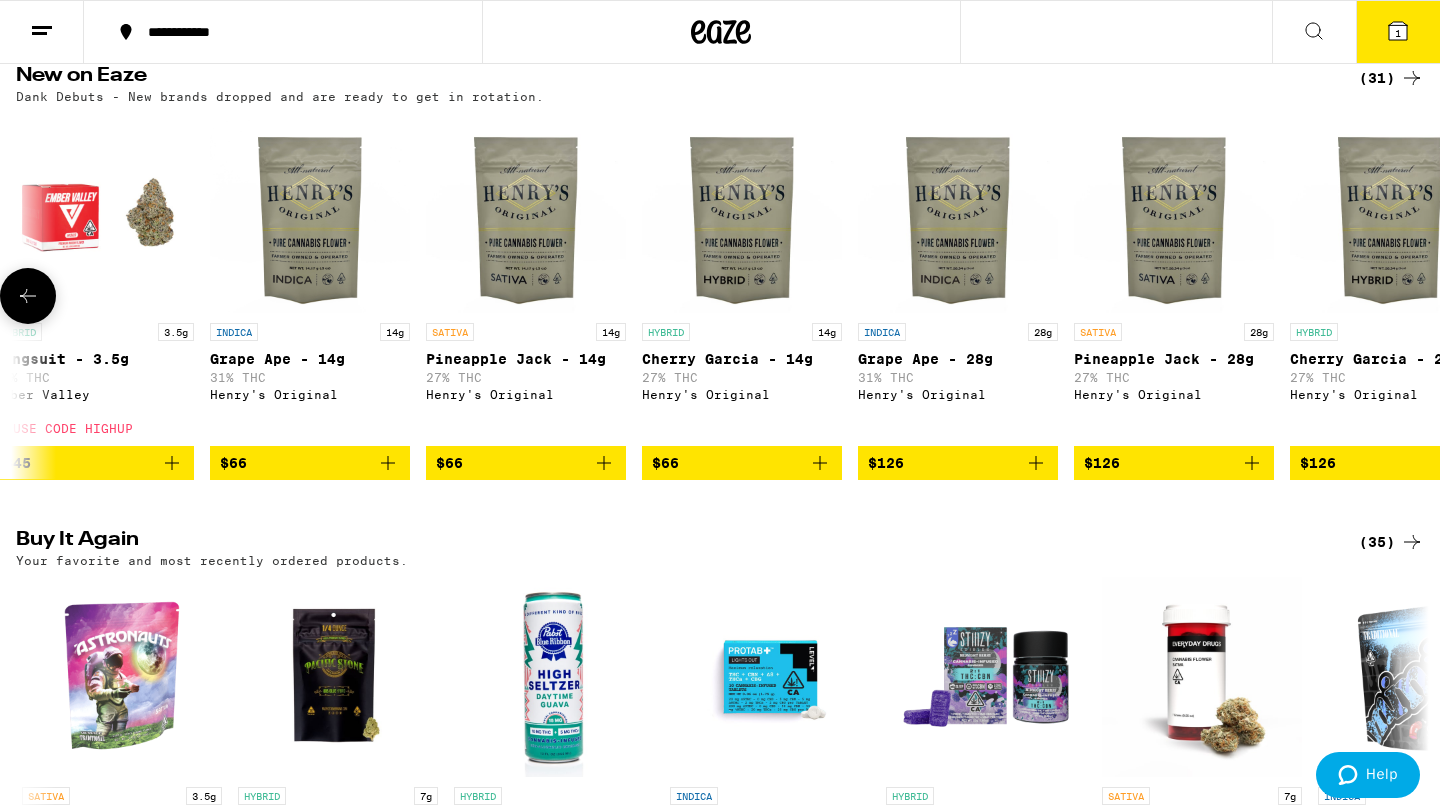 scroll, scrollTop: 0, scrollLeft: 5288, axis: horizontal 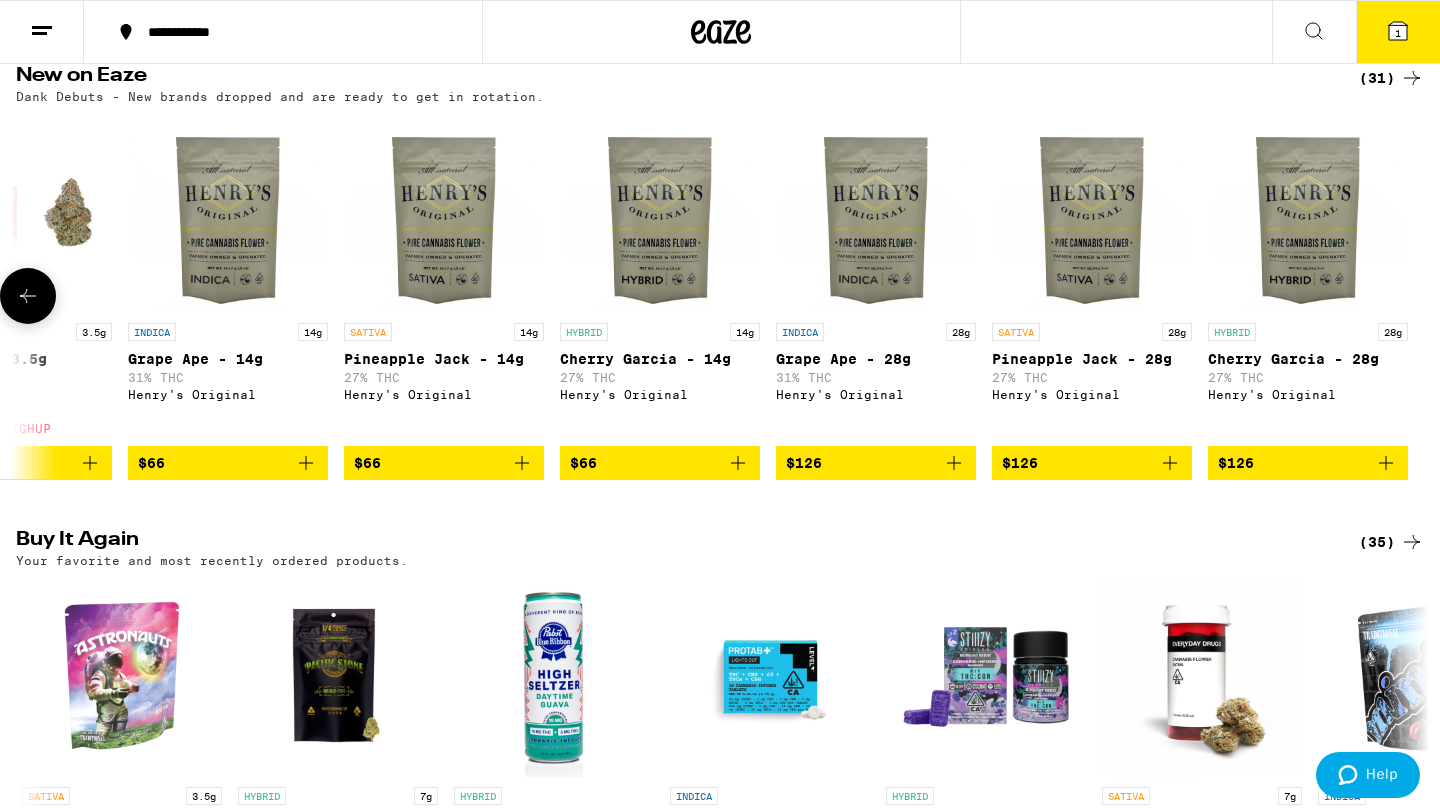click 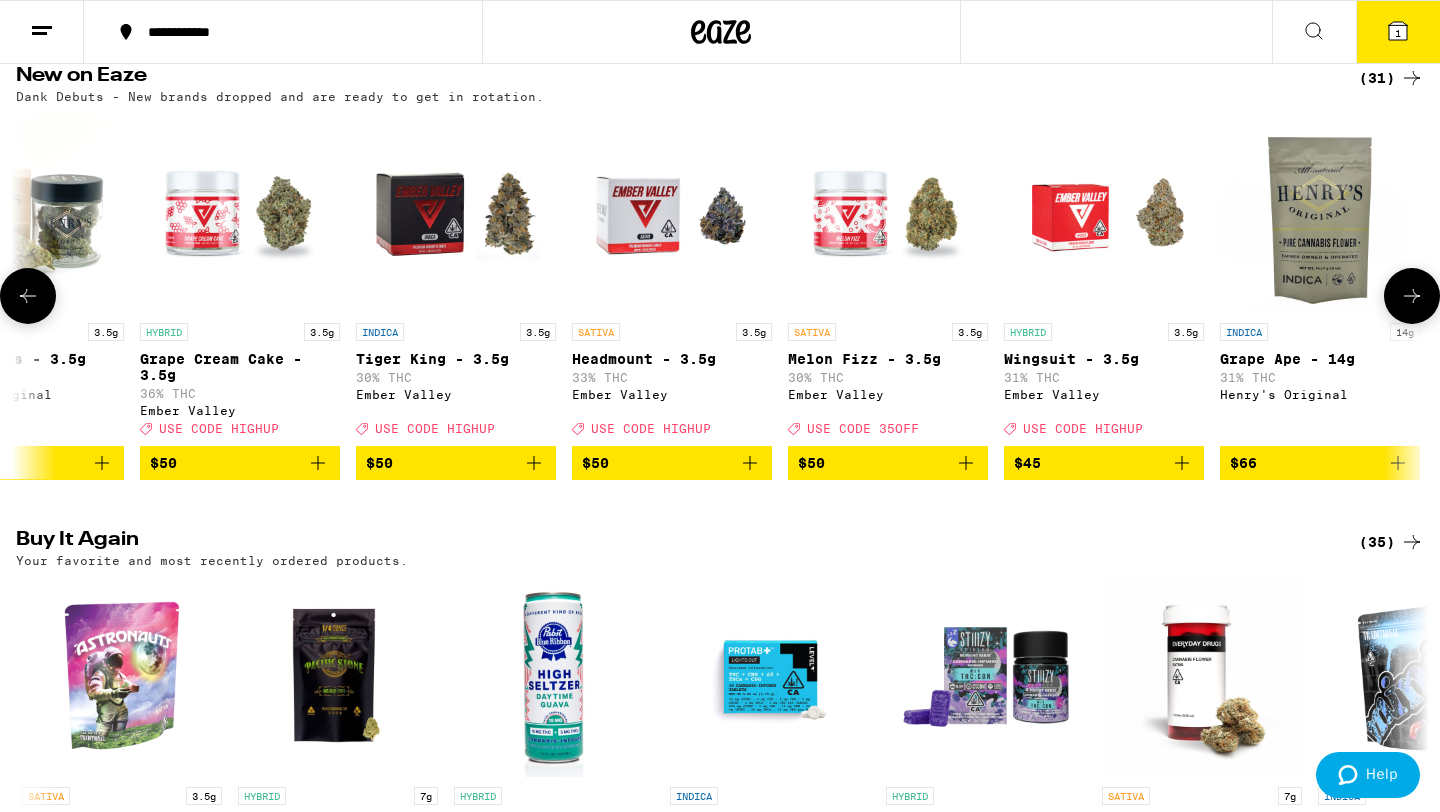 click 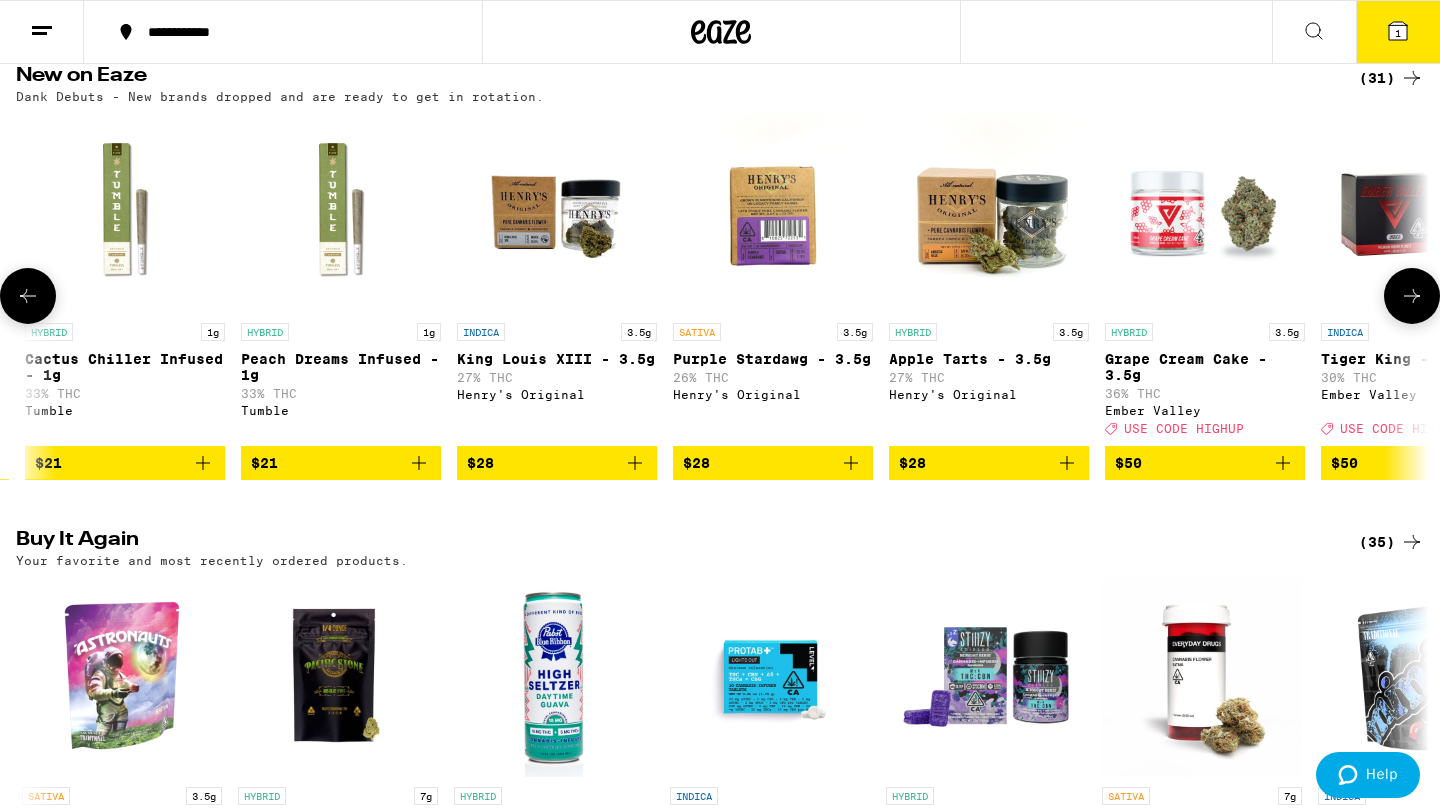 click 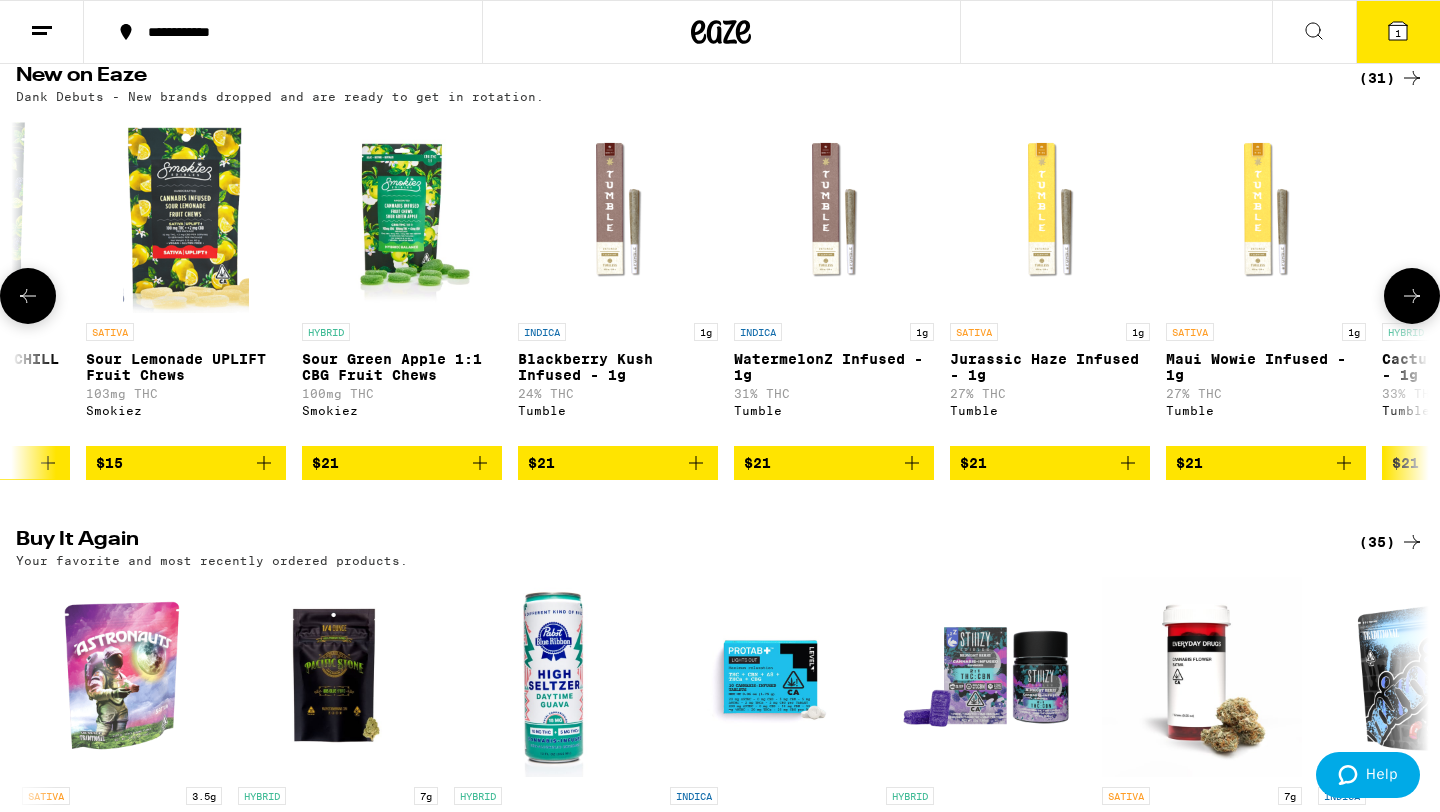 click 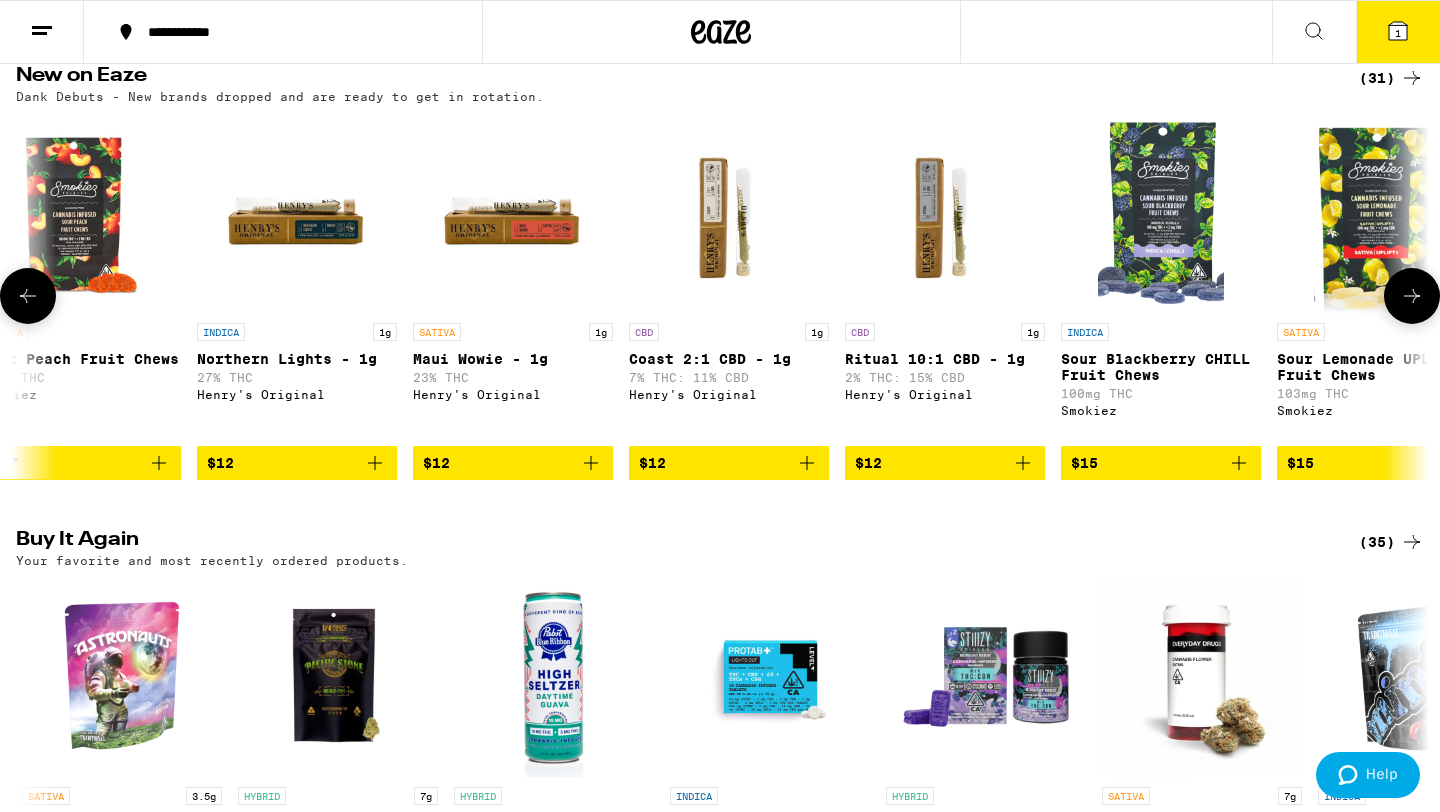click 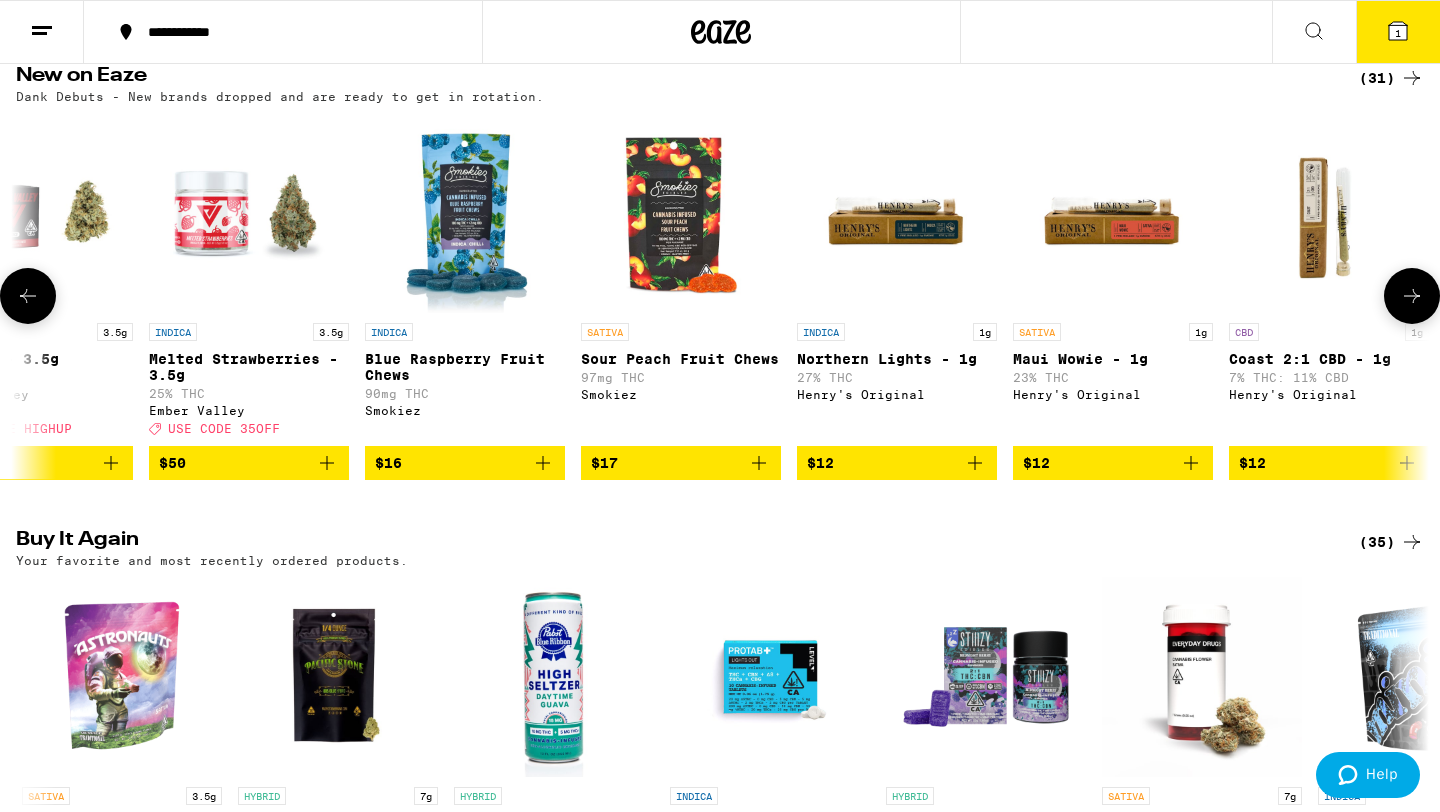 scroll, scrollTop: 0, scrollLeft: 0, axis: both 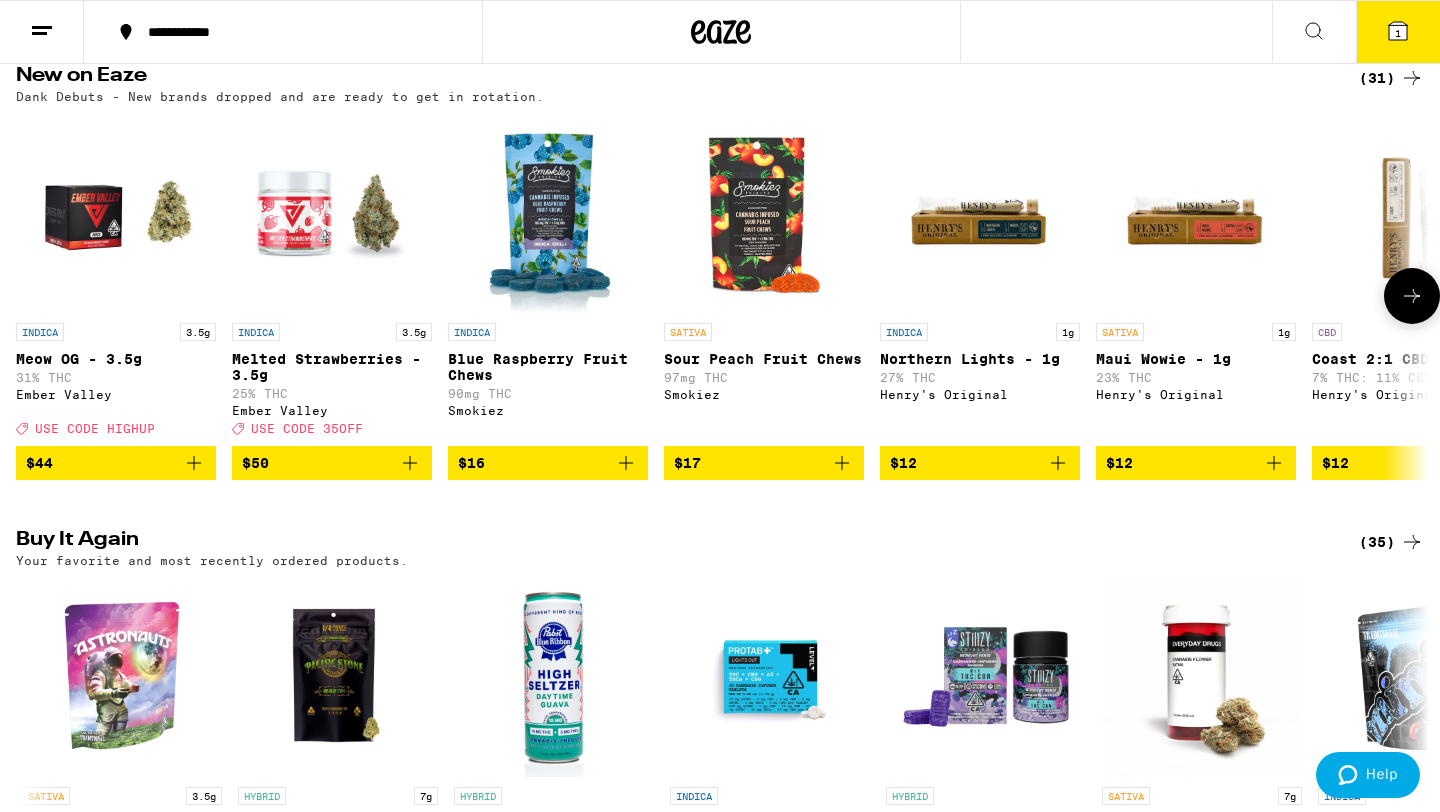click at bounding box center [28, 296] 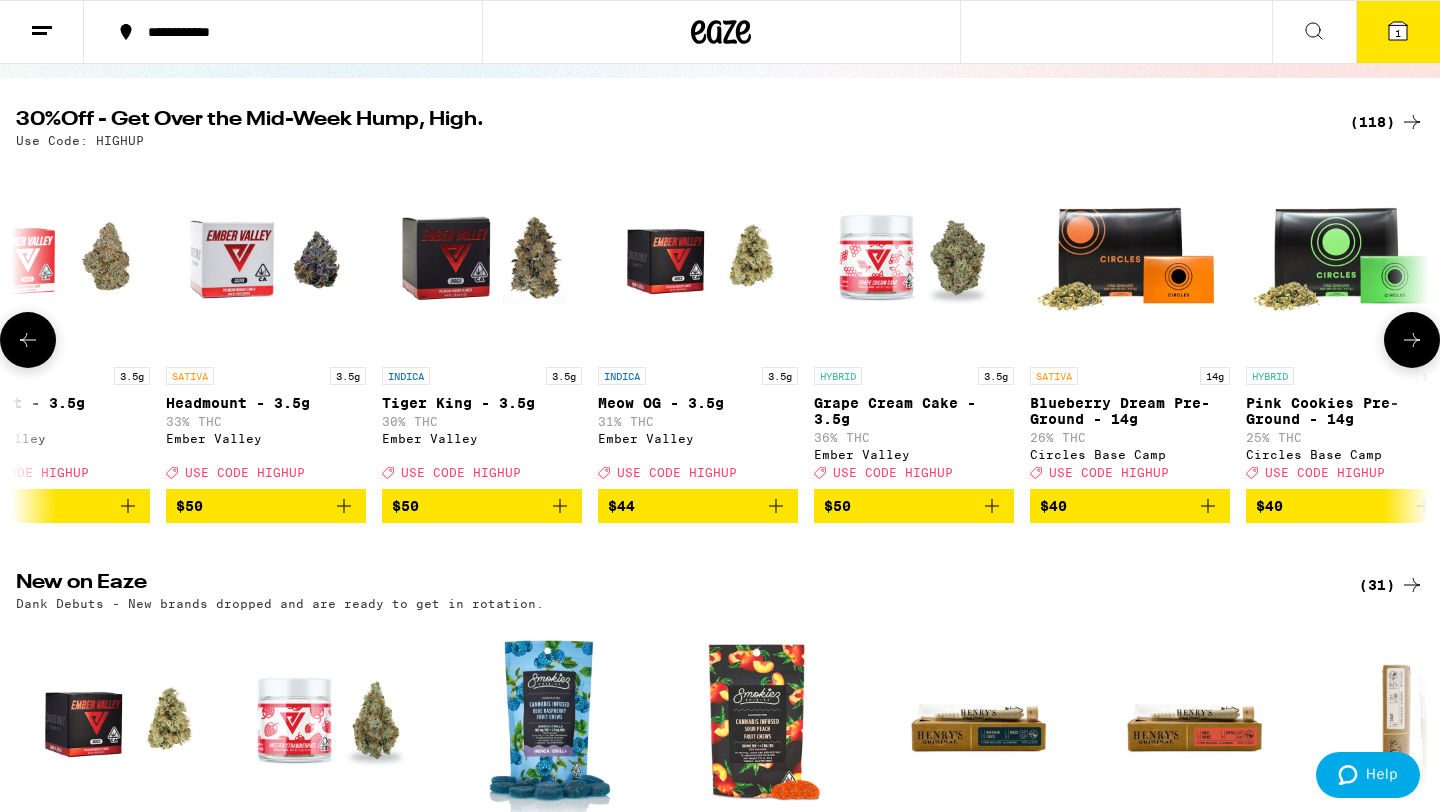 scroll, scrollTop: 176, scrollLeft: 0, axis: vertical 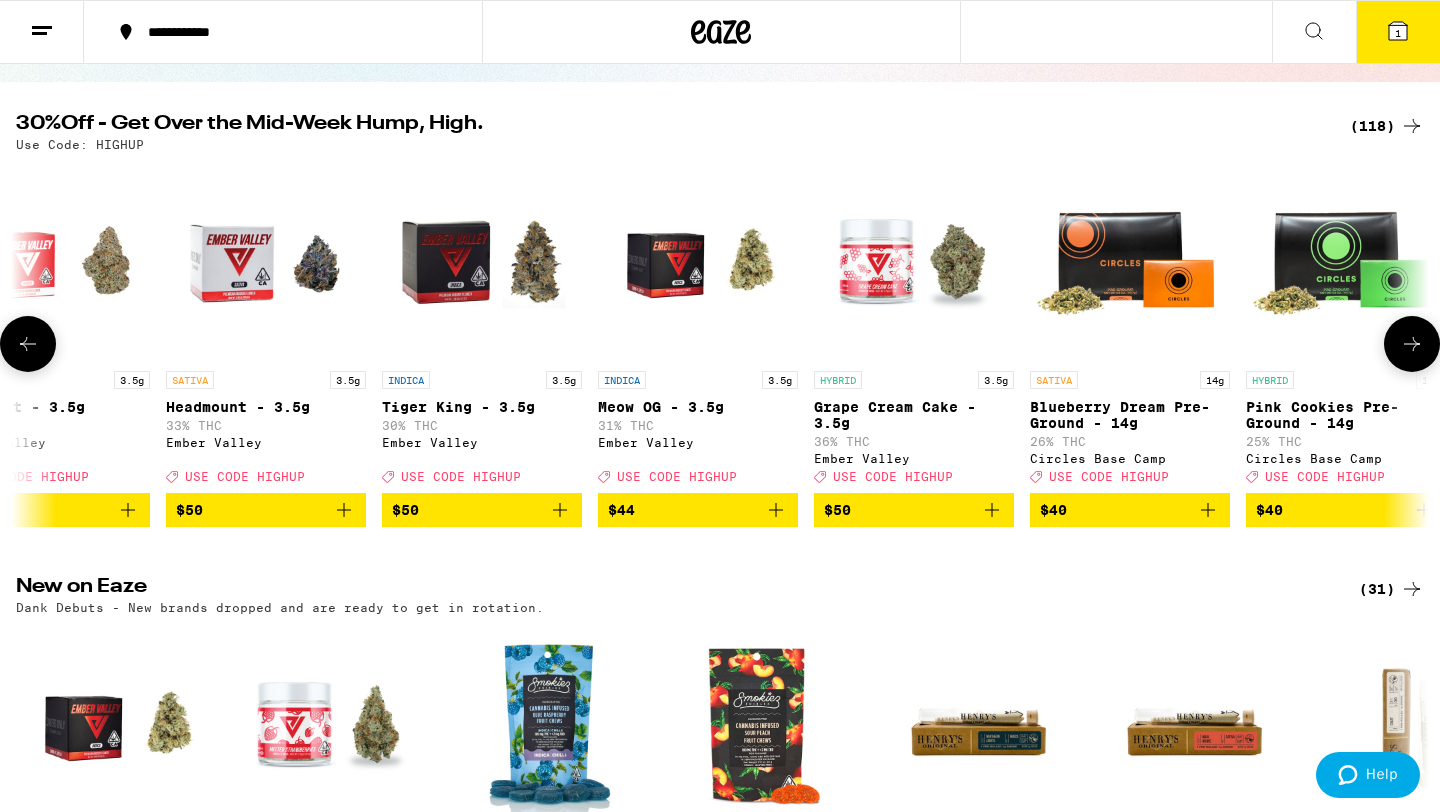 click 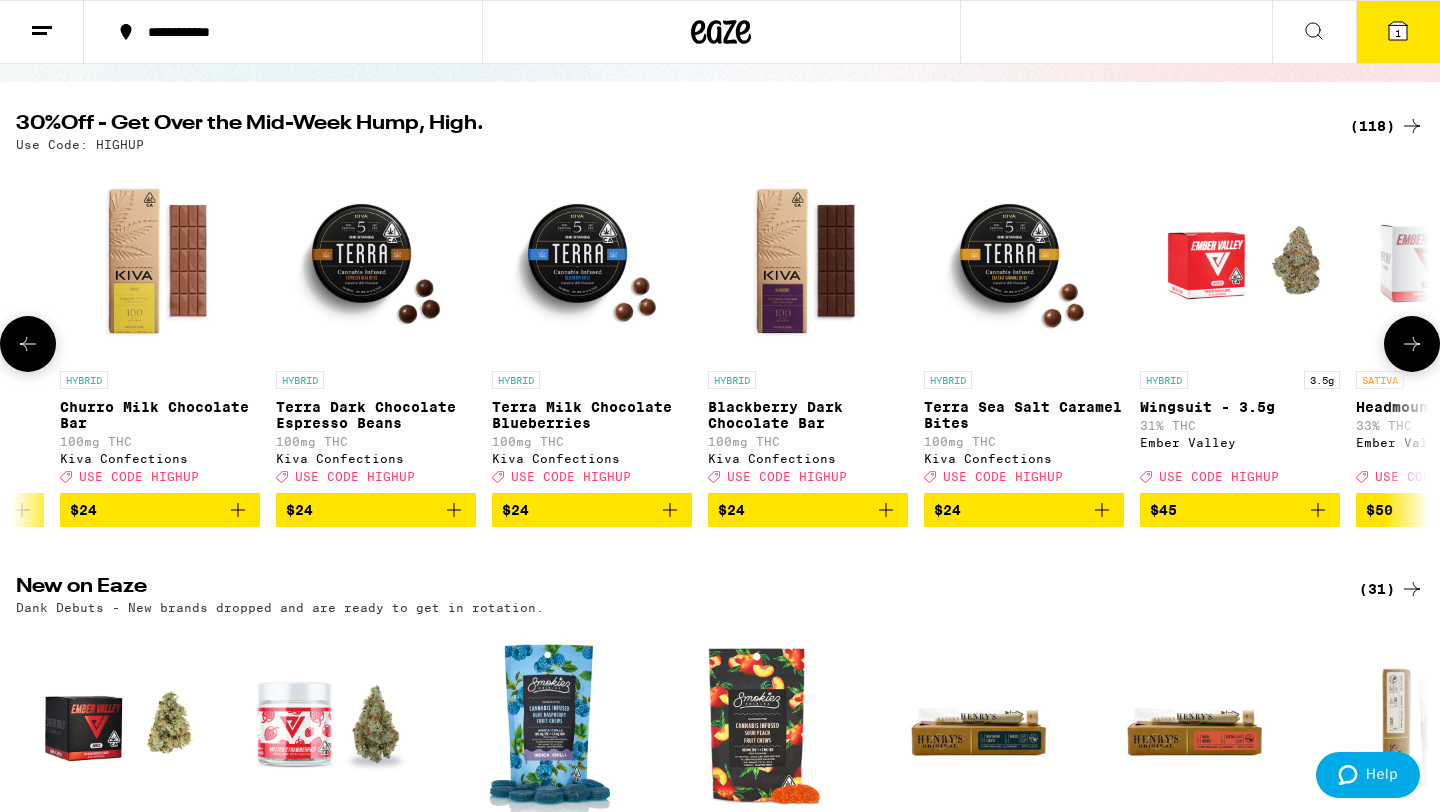 click 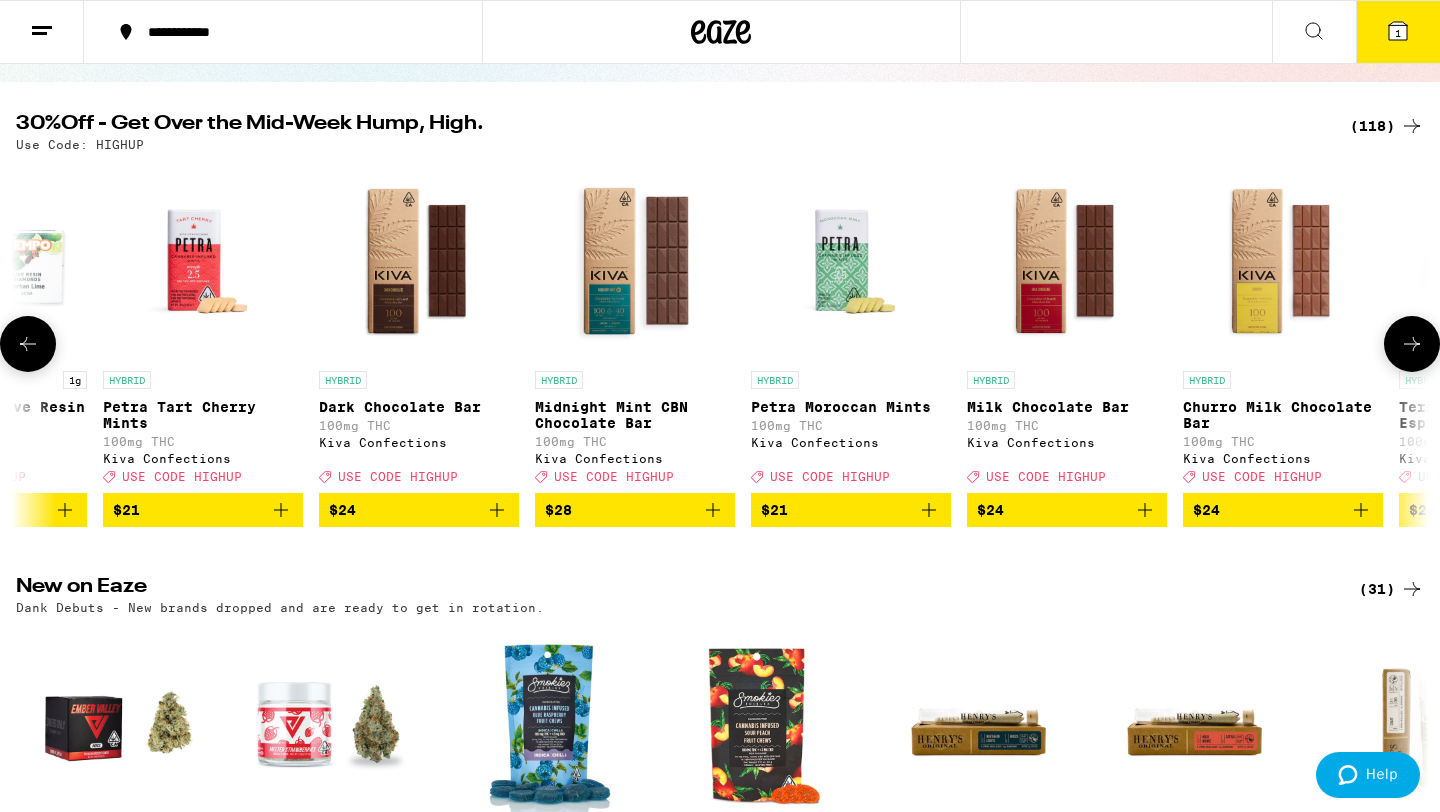 scroll, scrollTop: 0, scrollLeft: 7190, axis: horizontal 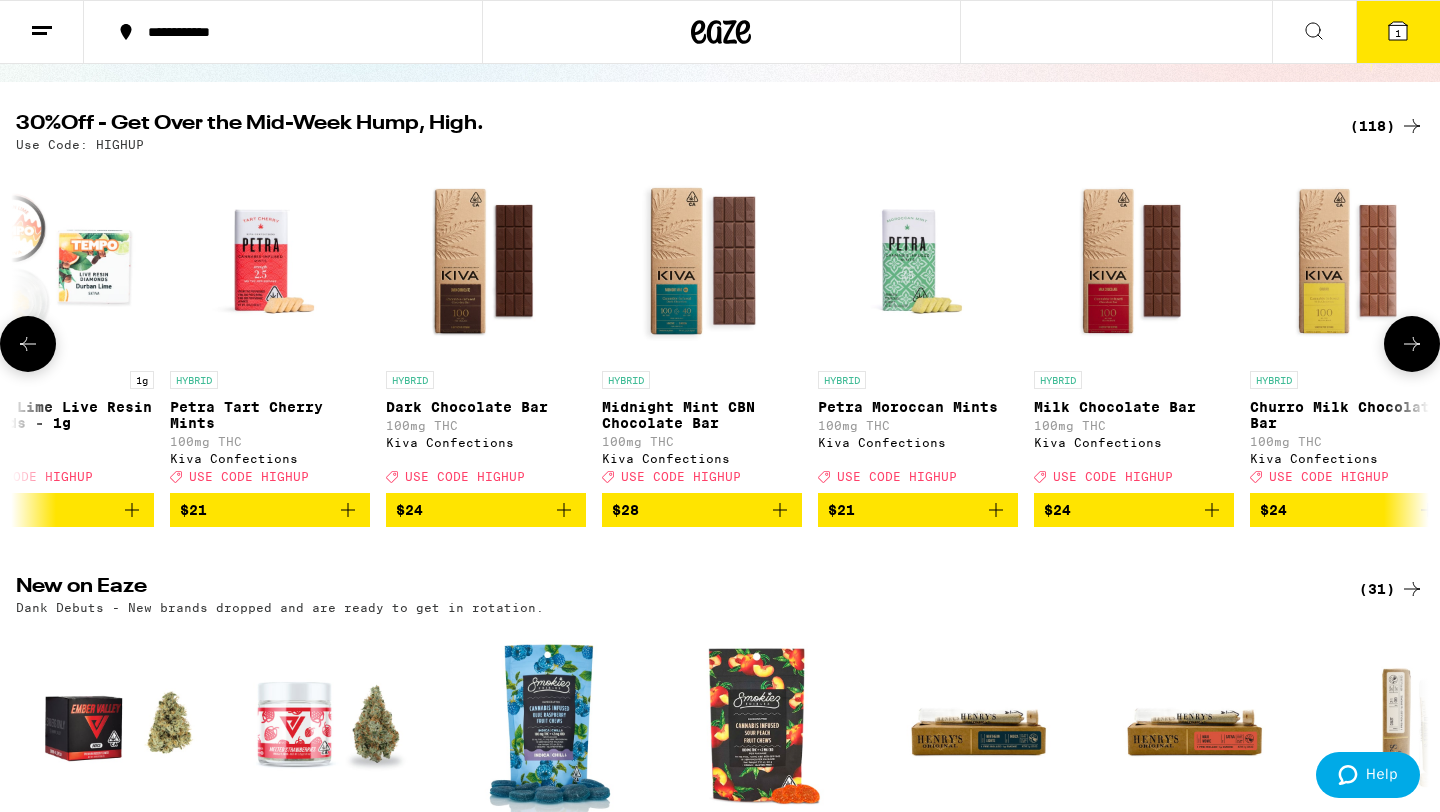 click 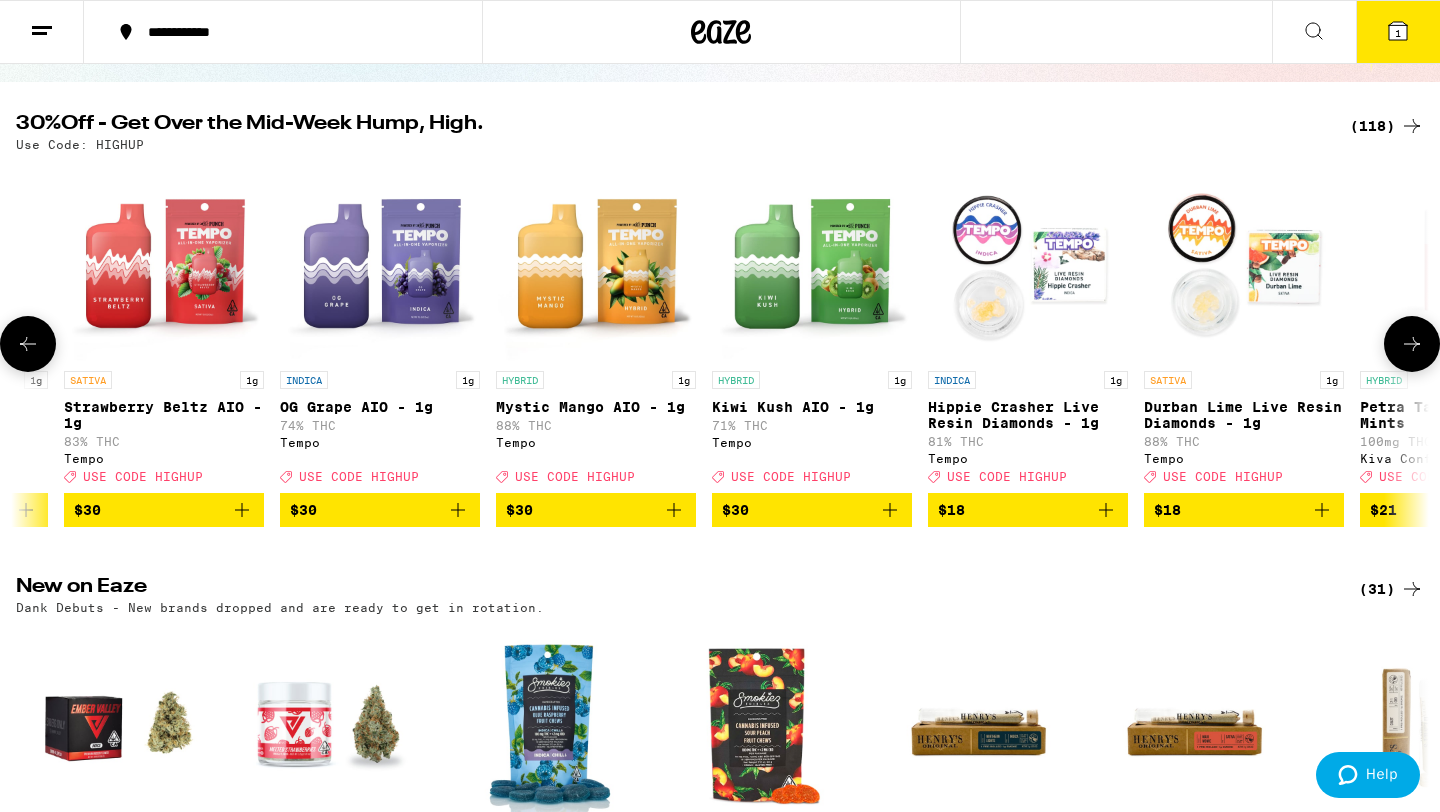 click 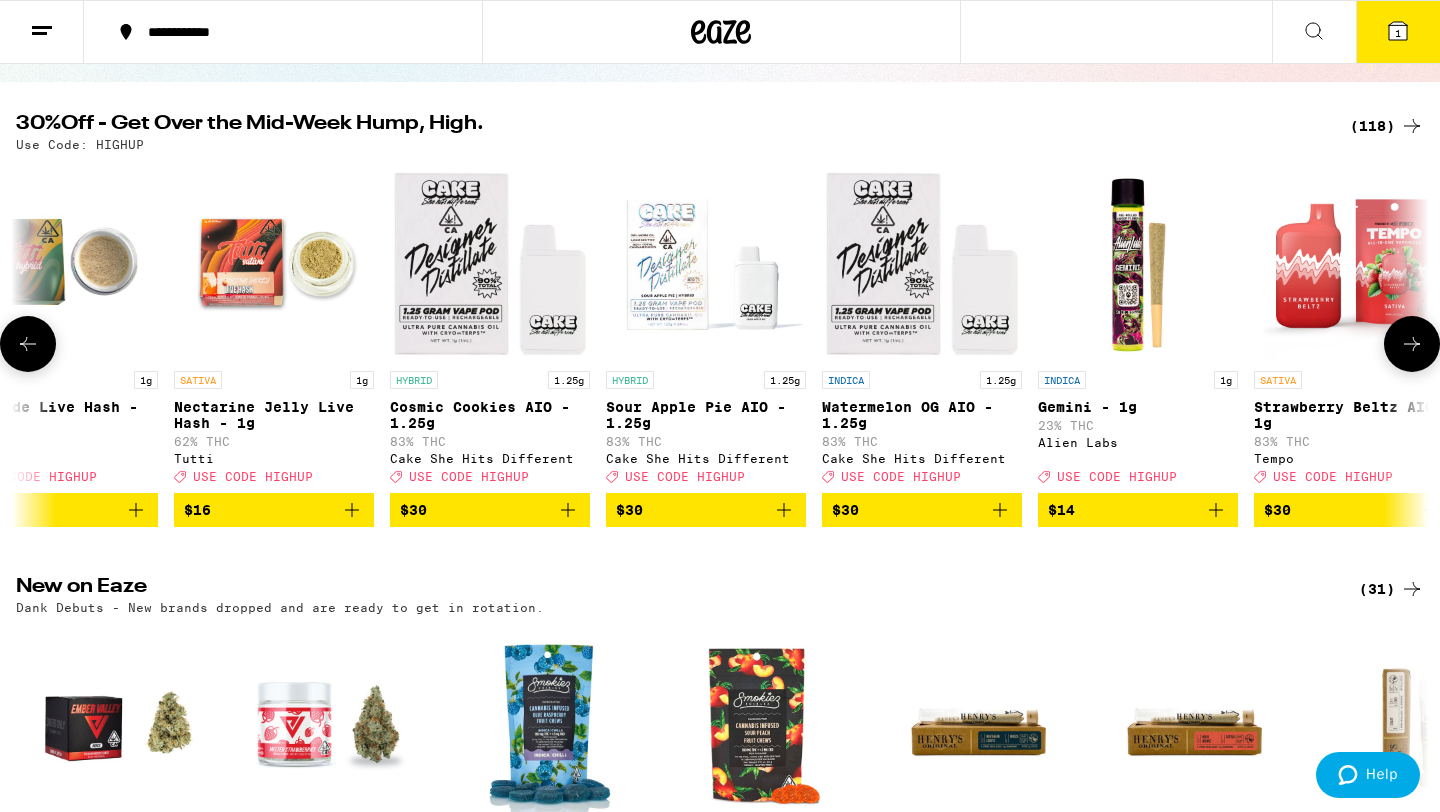 click 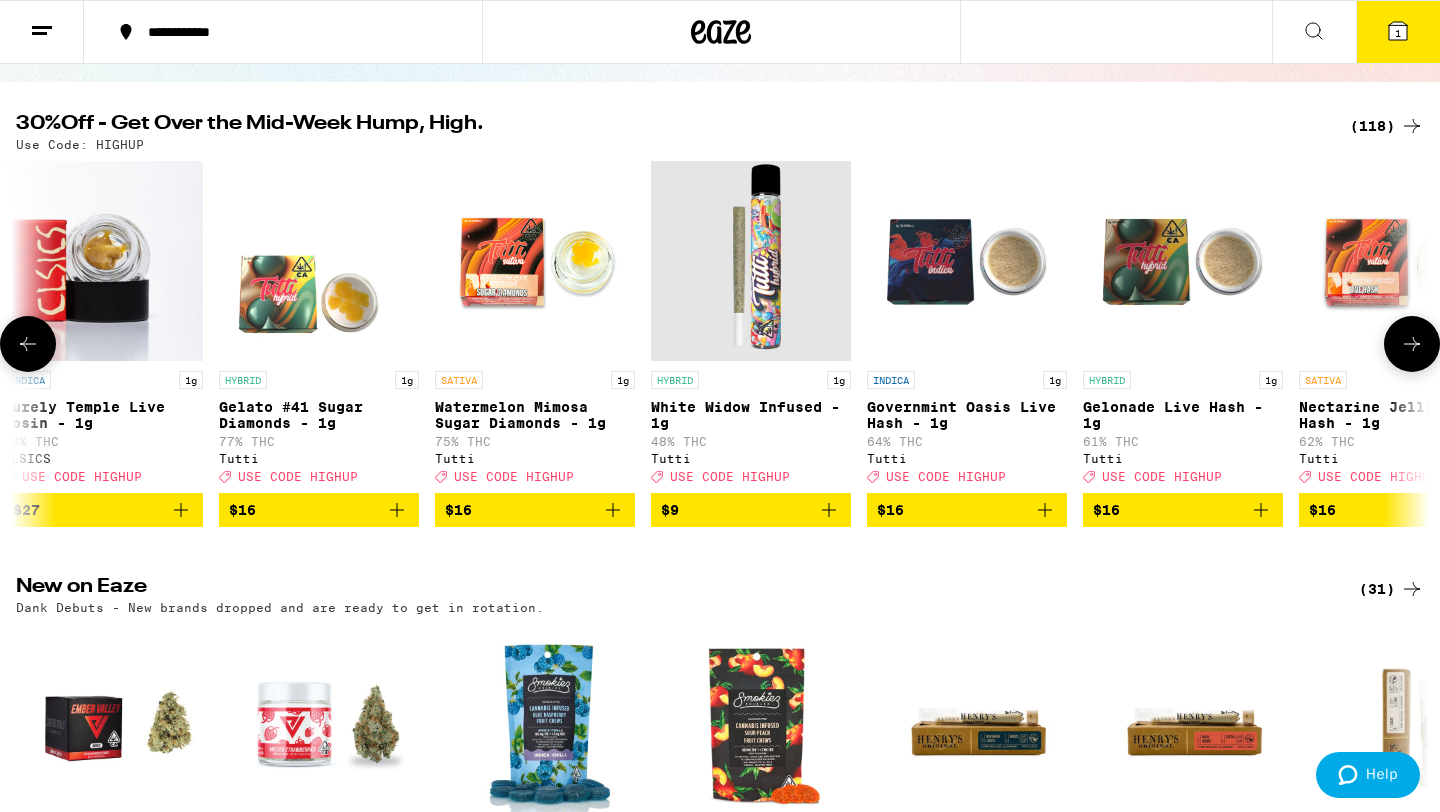scroll, scrollTop: 0, scrollLeft: 3620, axis: horizontal 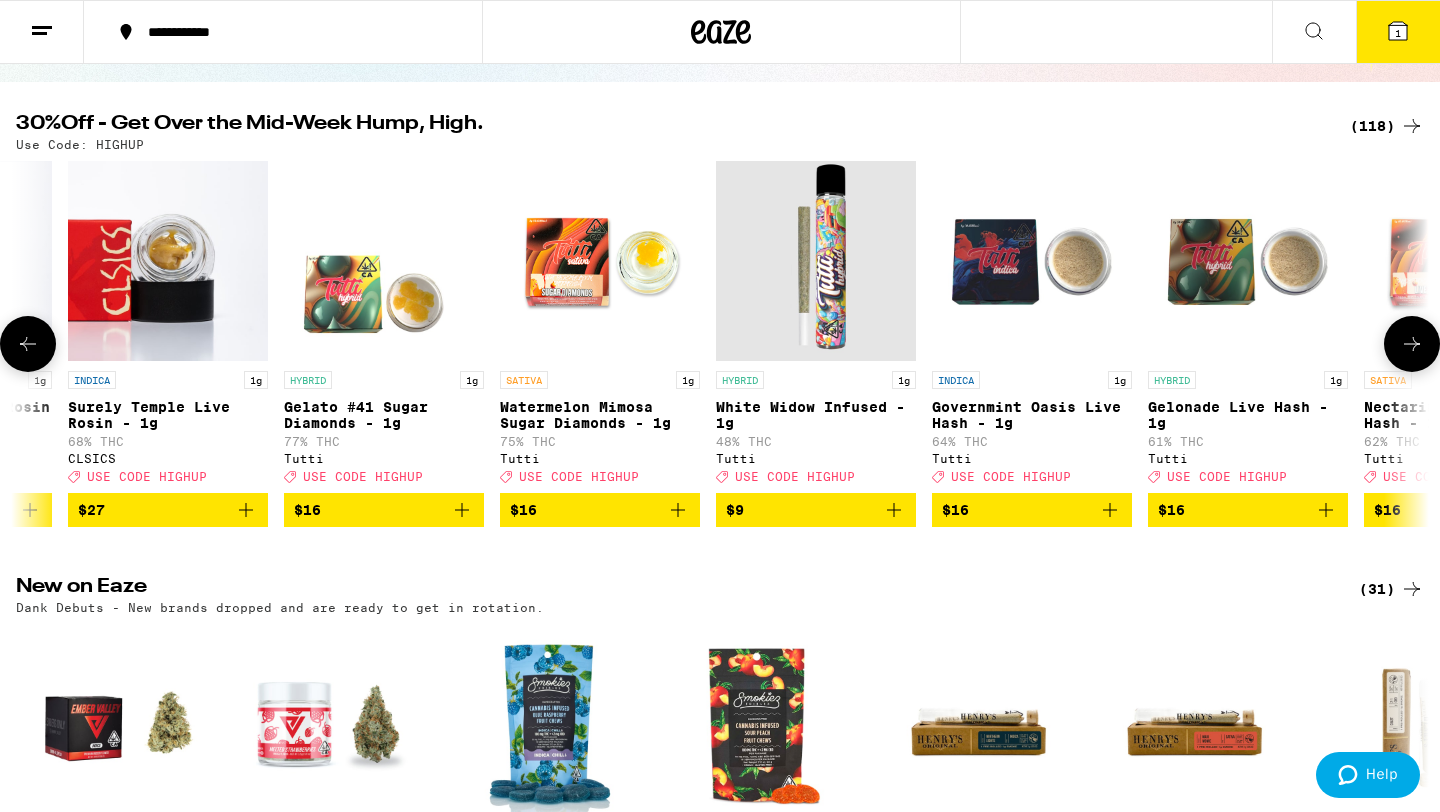 click 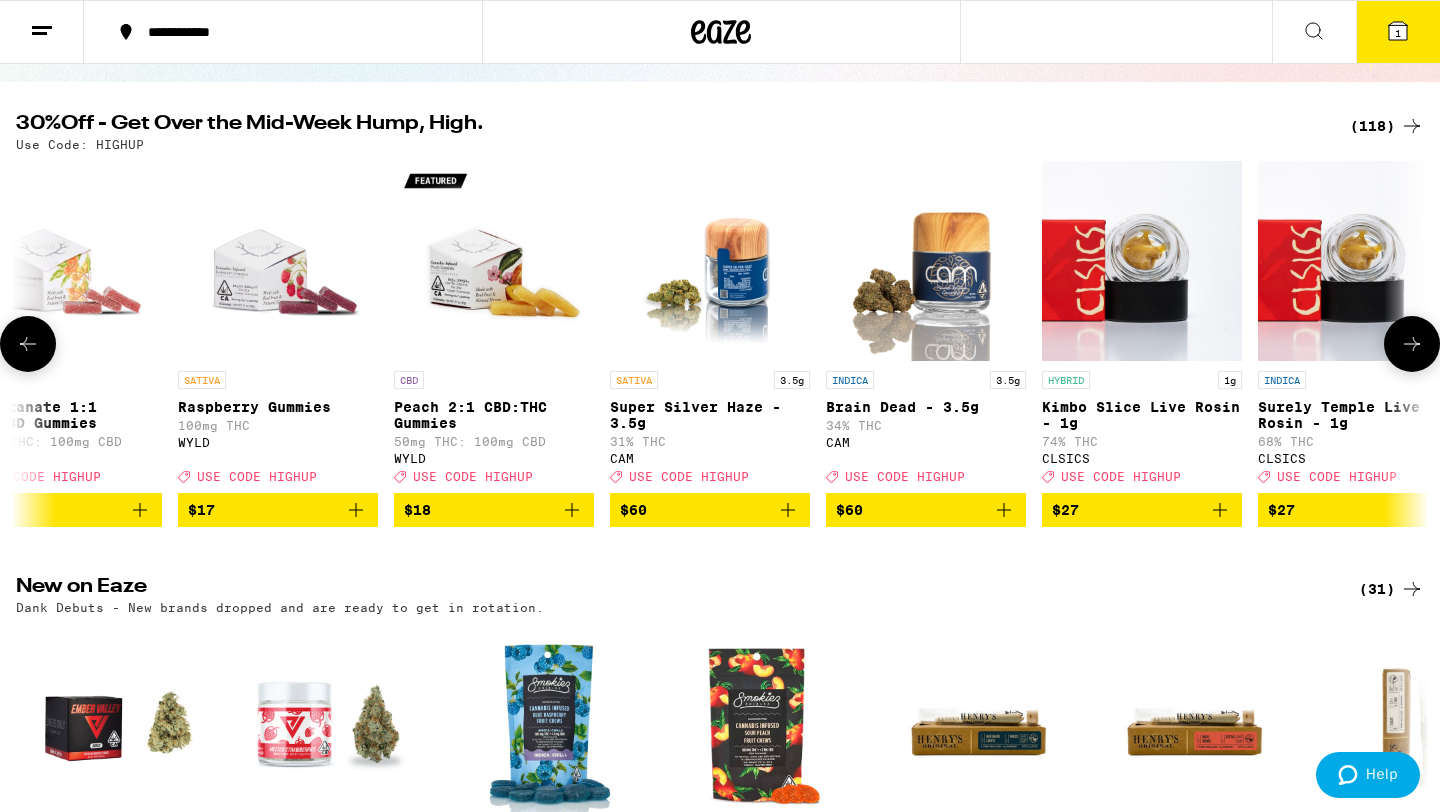 click 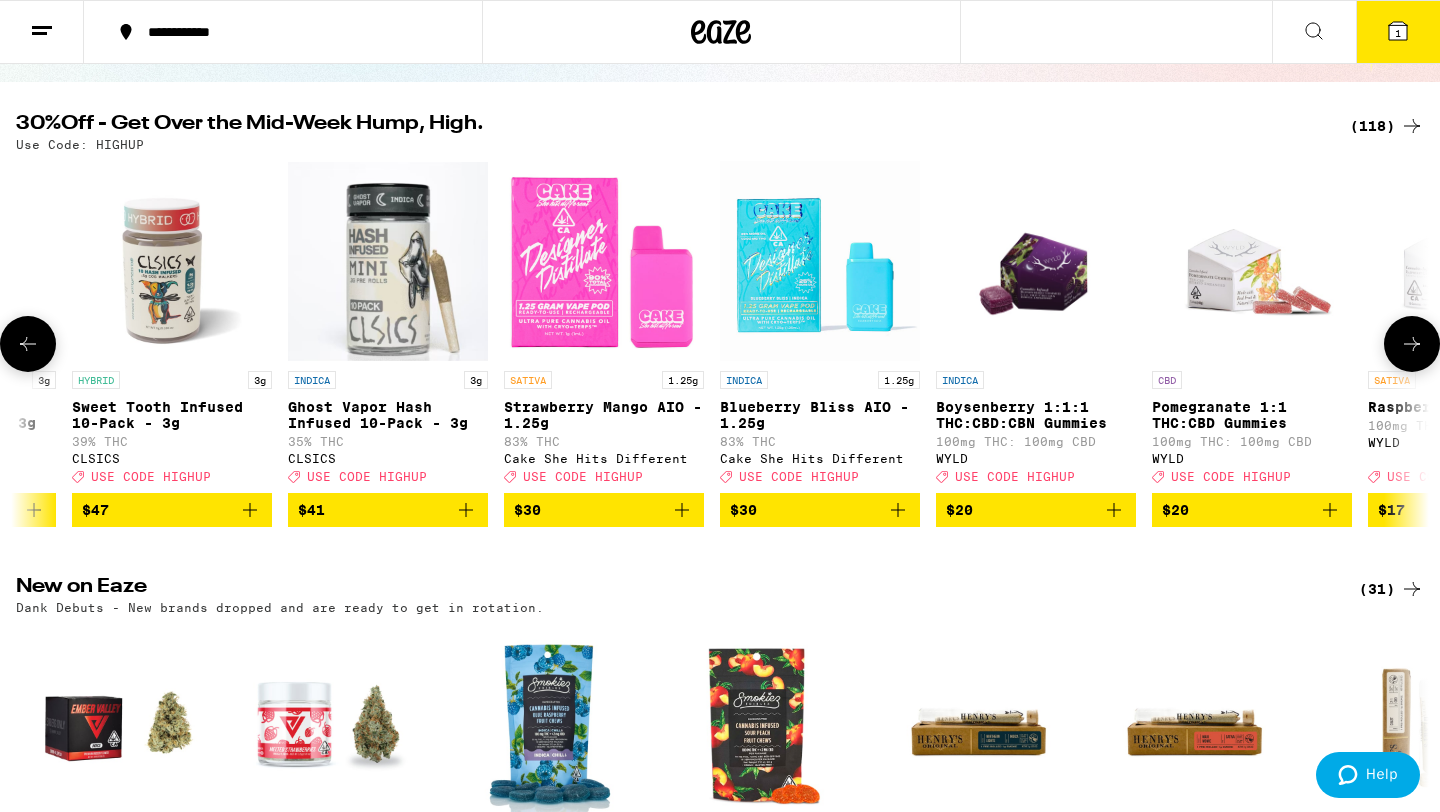 click 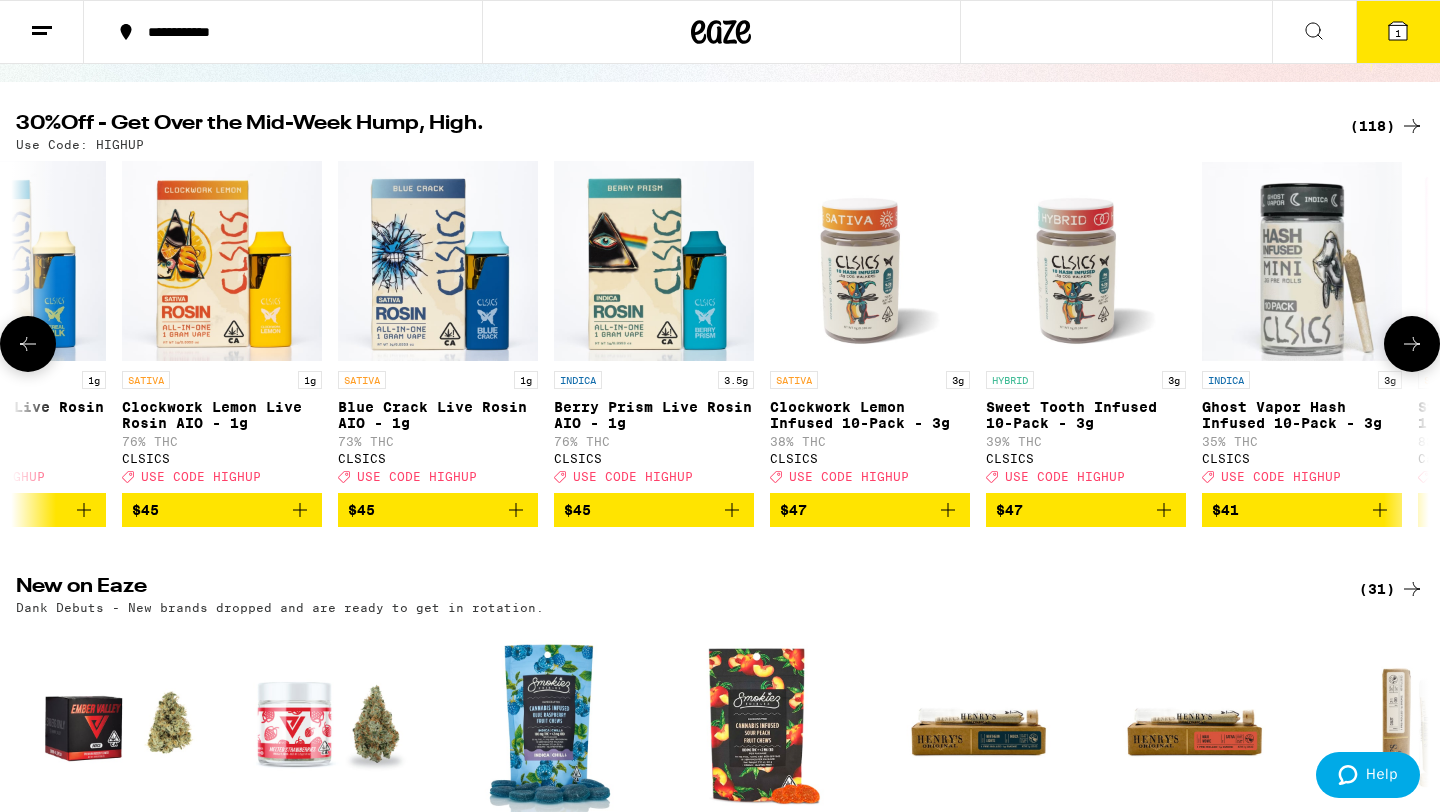 scroll, scrollTop: 0, scrollLeft: 50, axis: horizontal 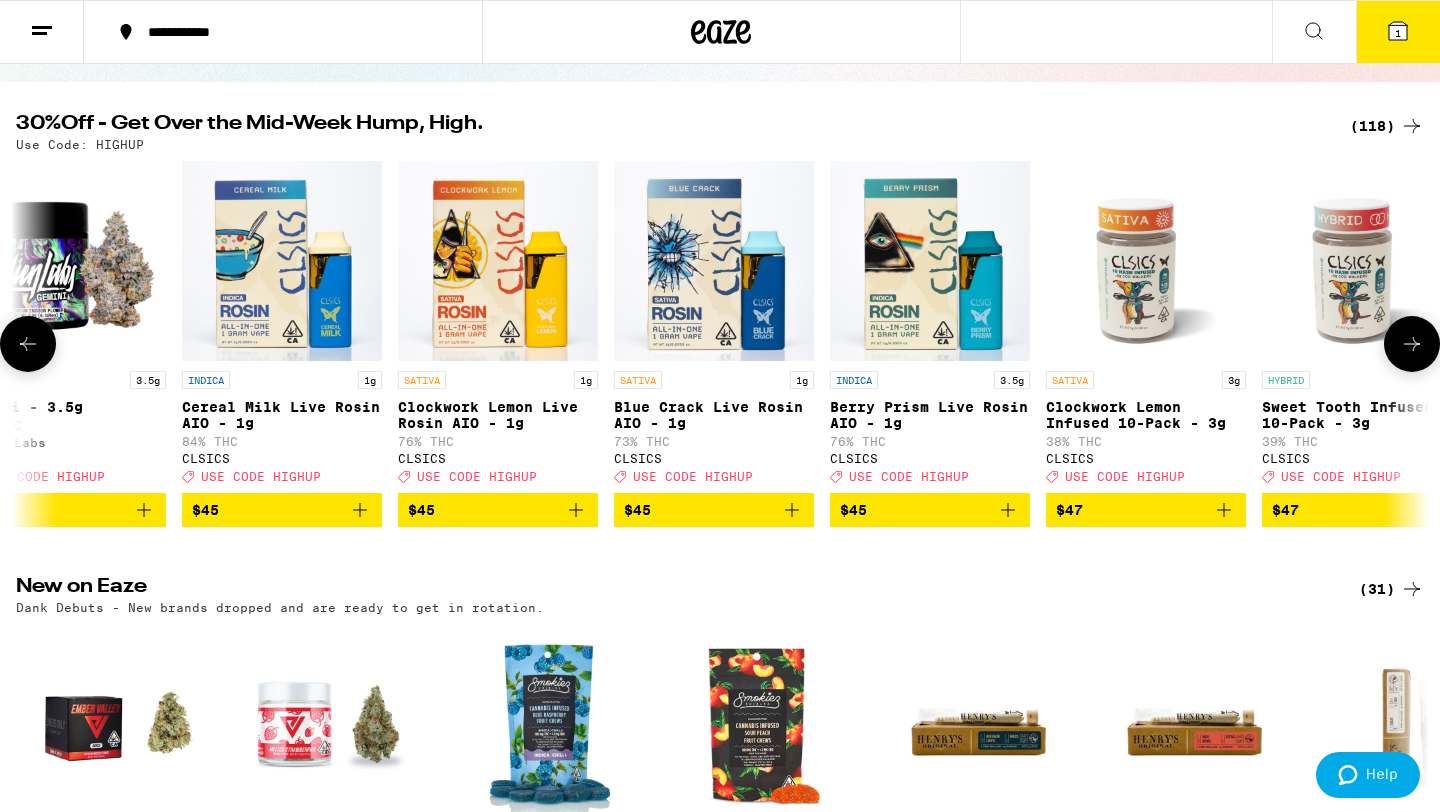 click 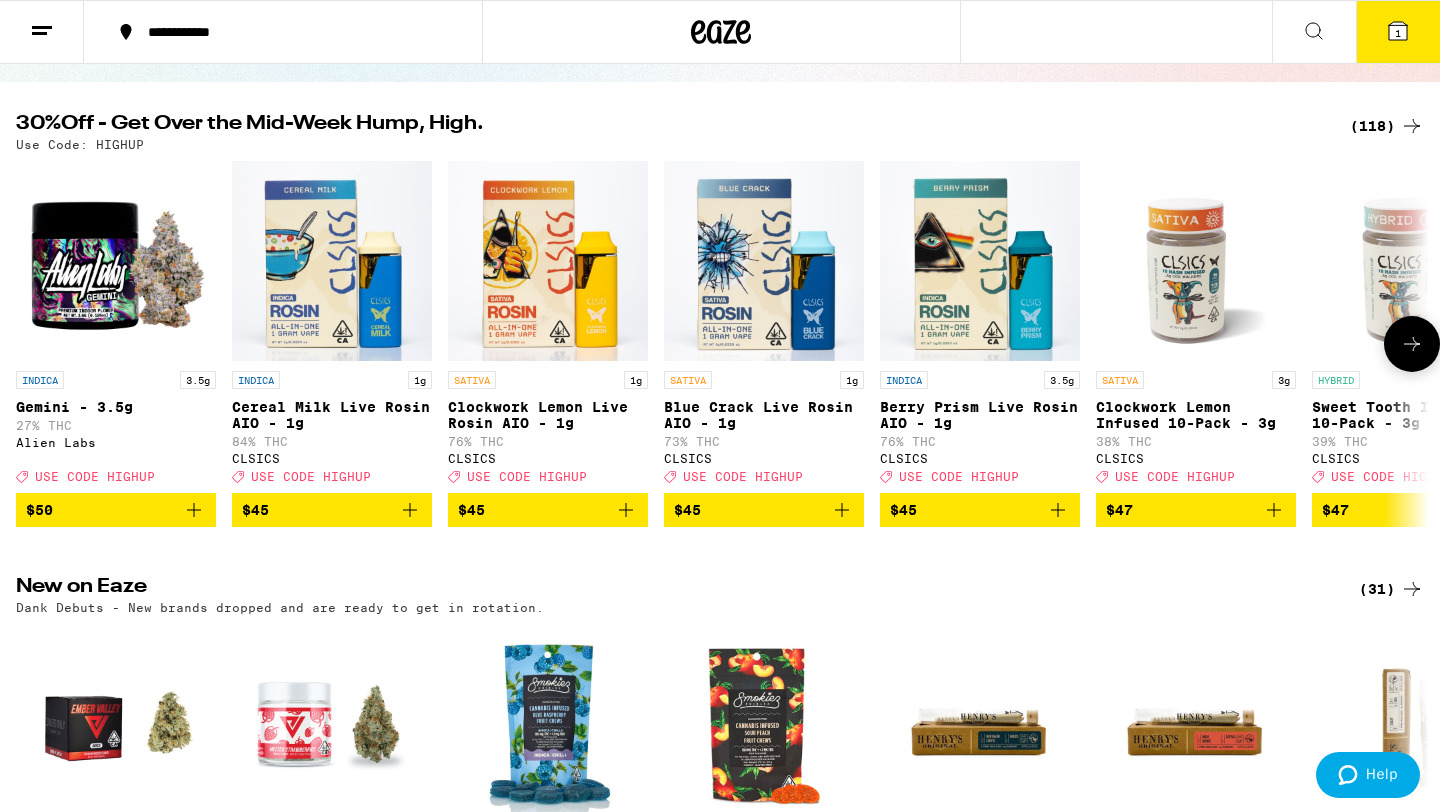 click at bounding box center (1412, 344) 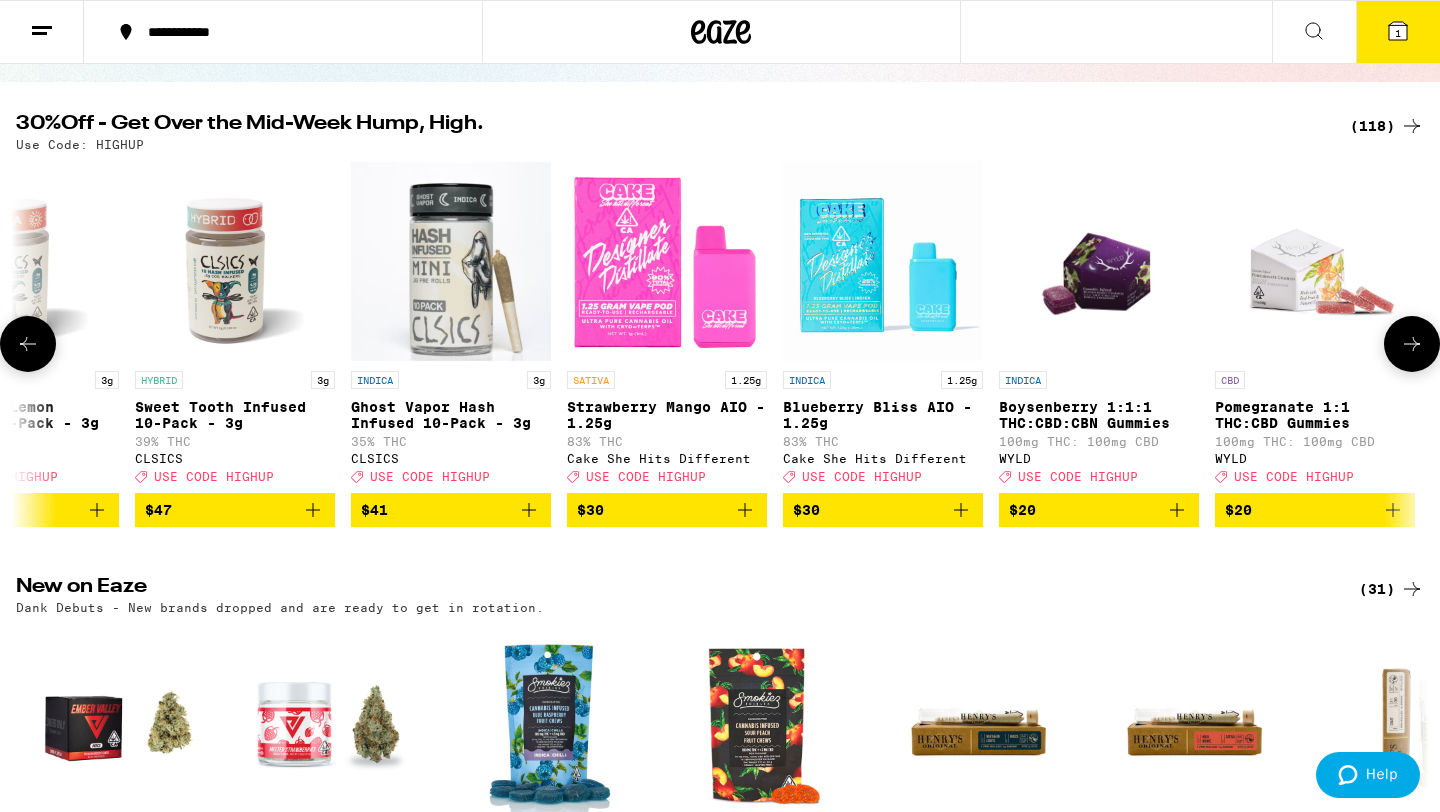 click at bounding box center [1412, 344] 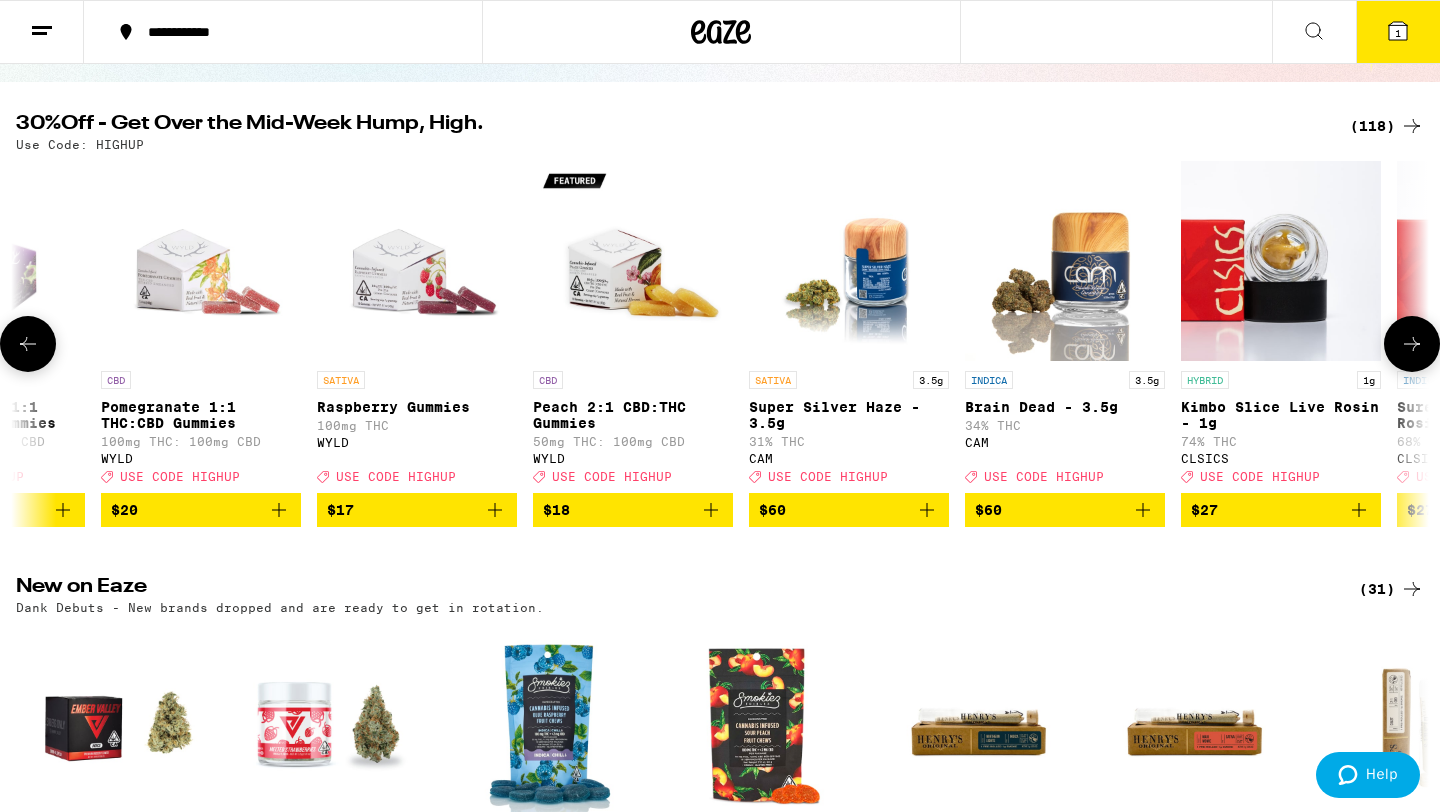 click at bounding box center [1412, 344] 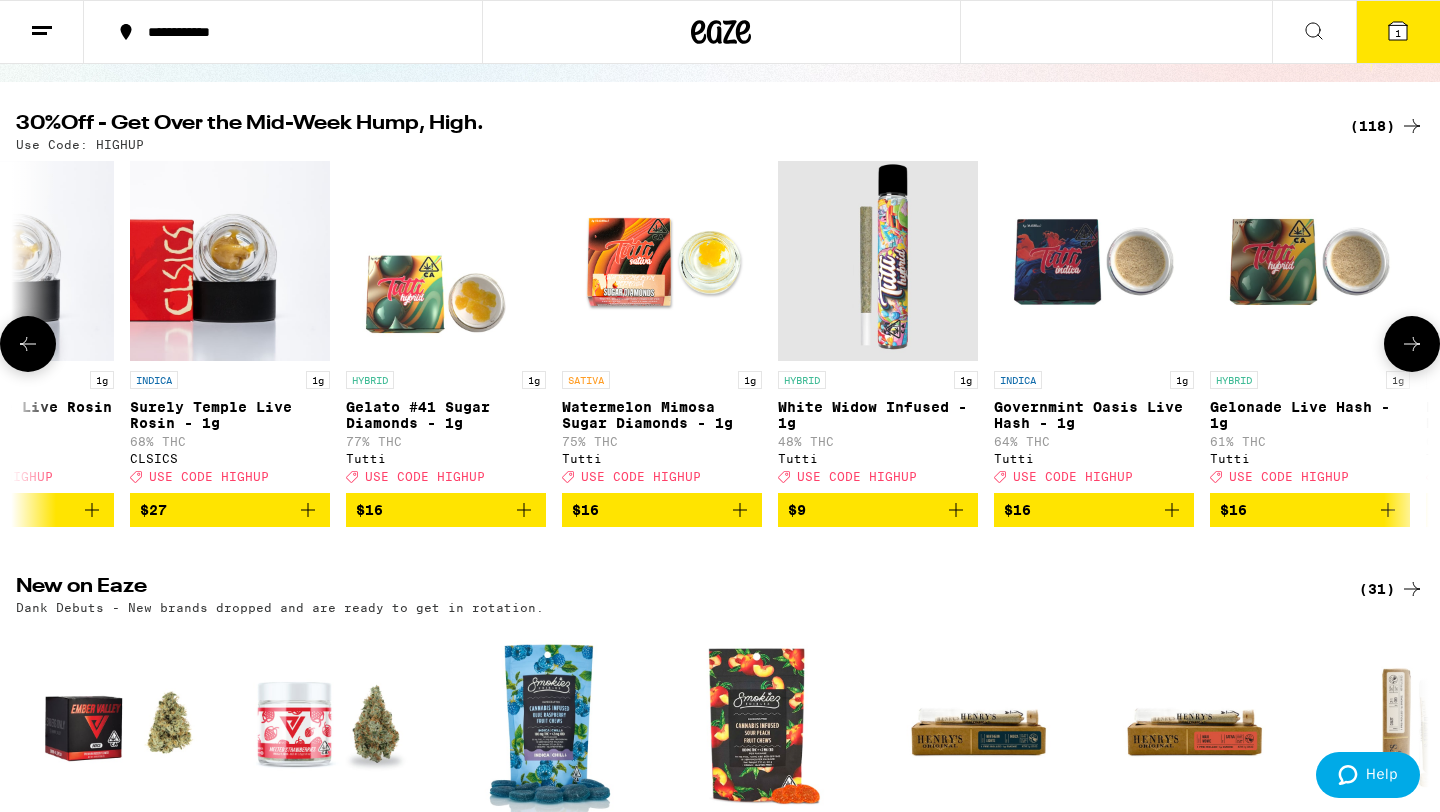 click at bounding box center [1412, 344] 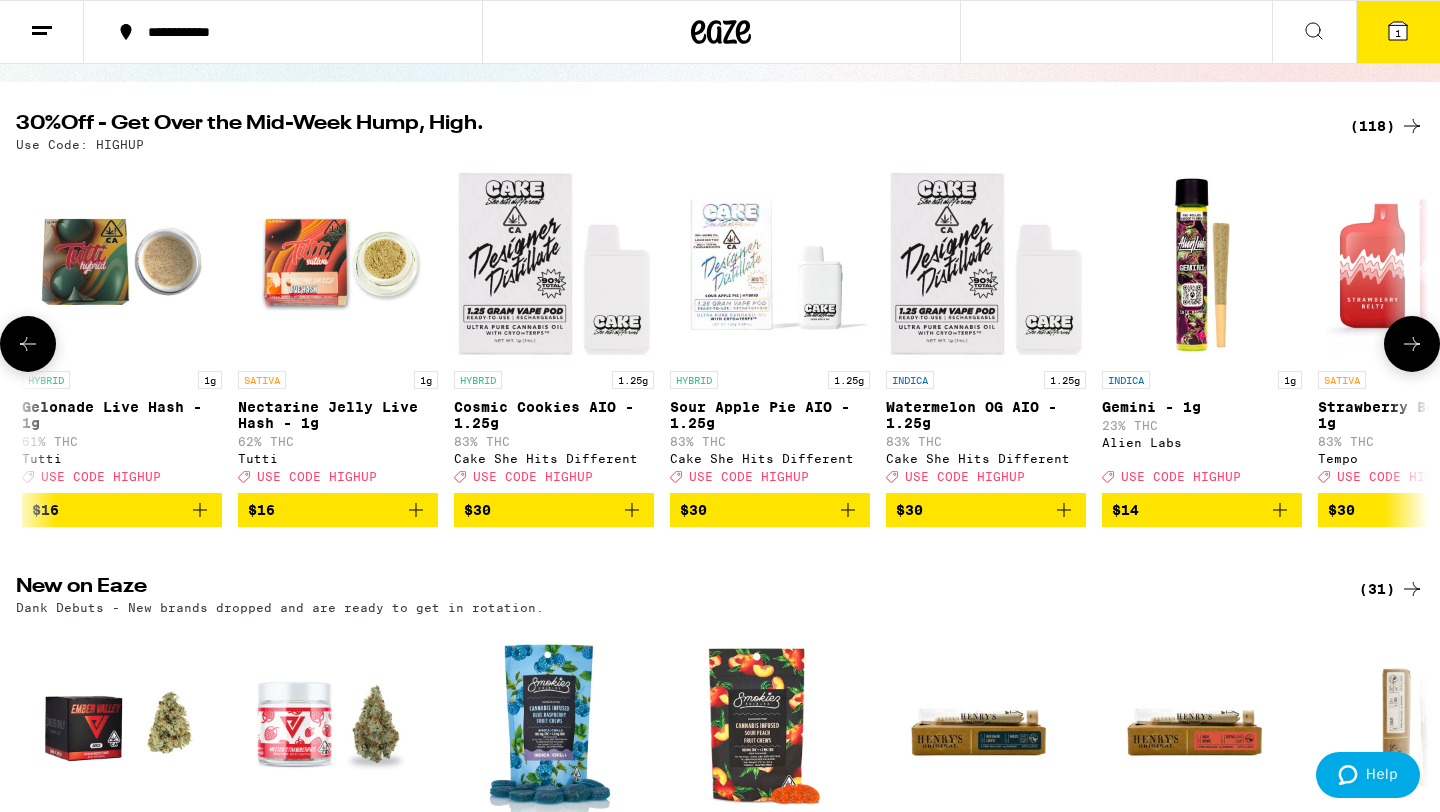 click at bounding box center [1412, 344] 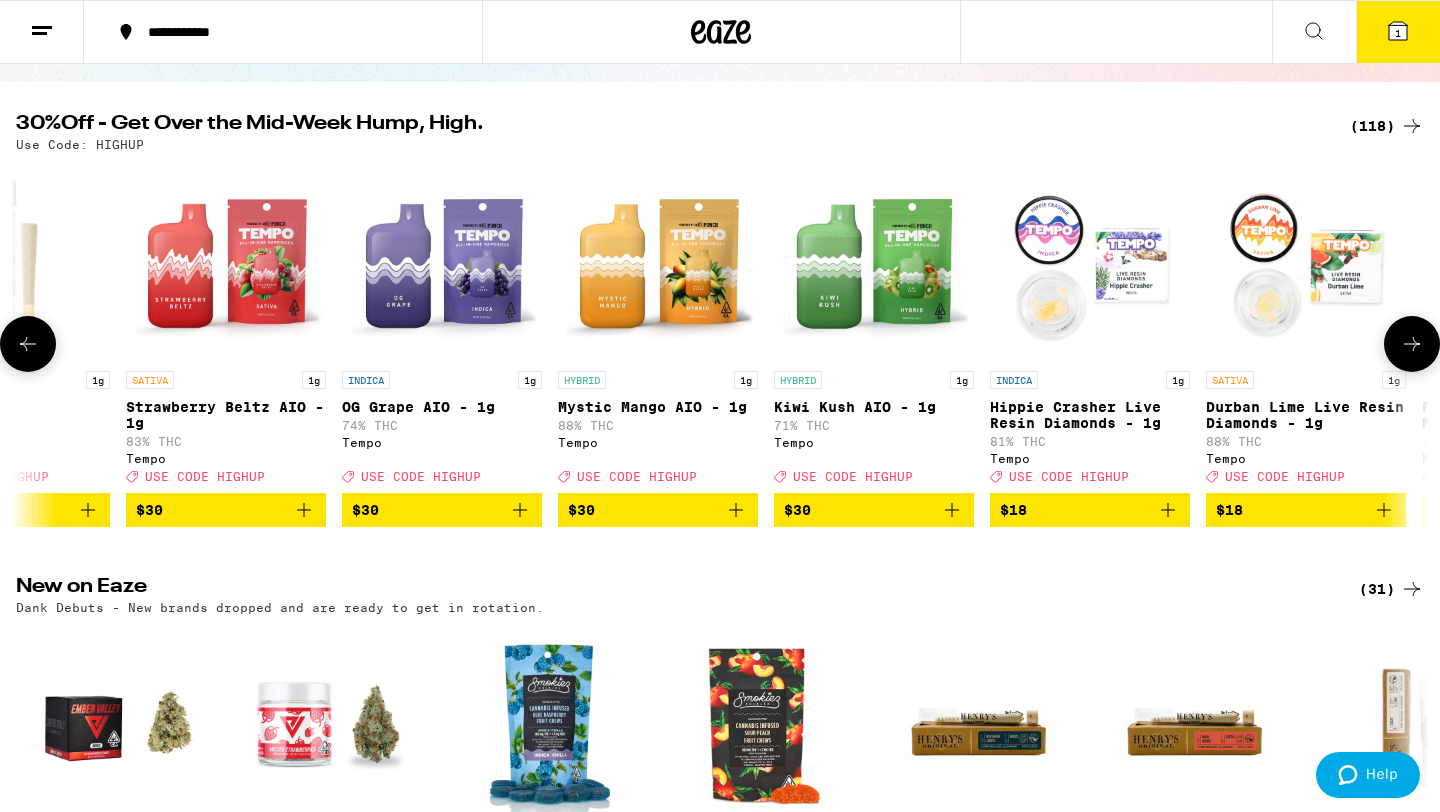 click at bounding box center [1412, 344] 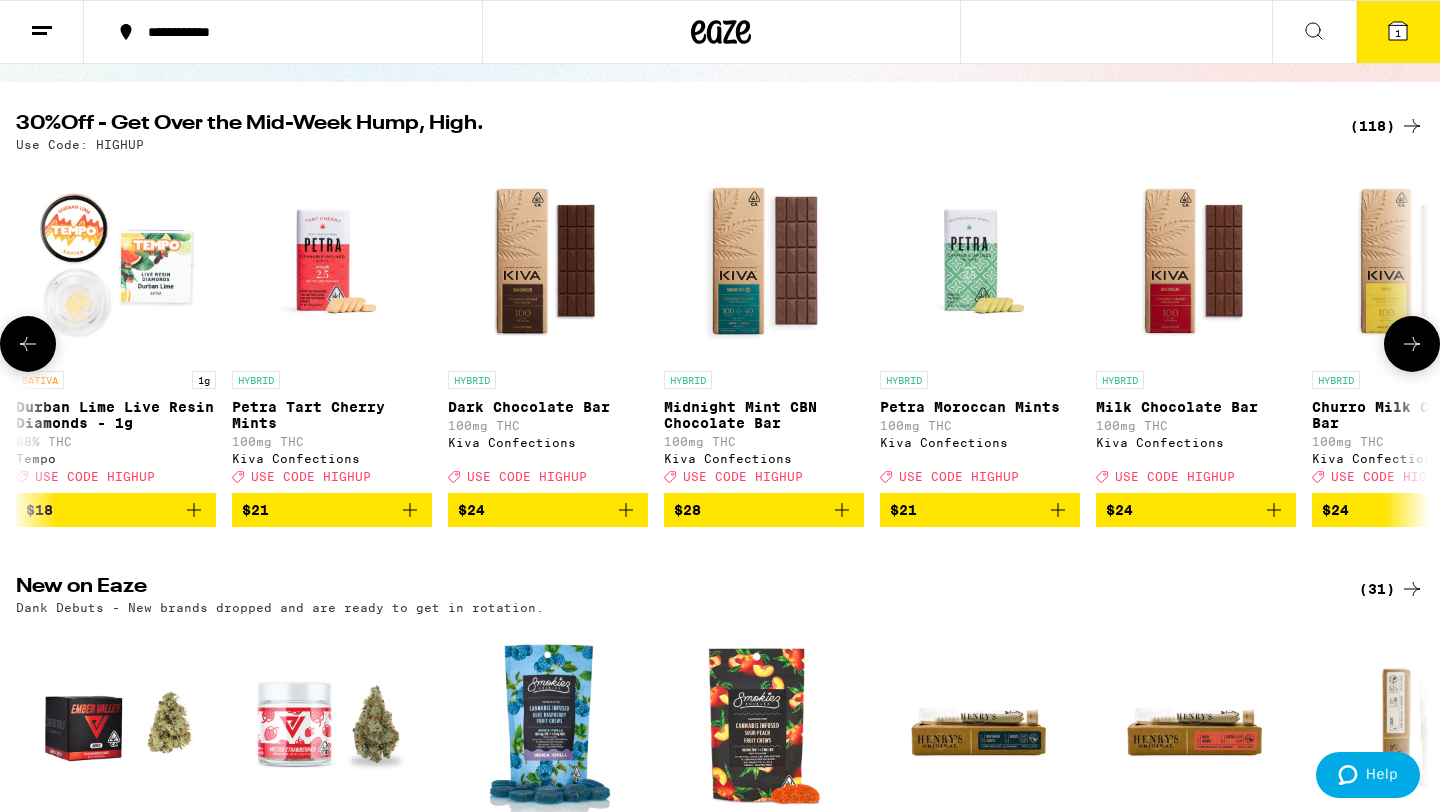 click at bounding box center (1412, 344) 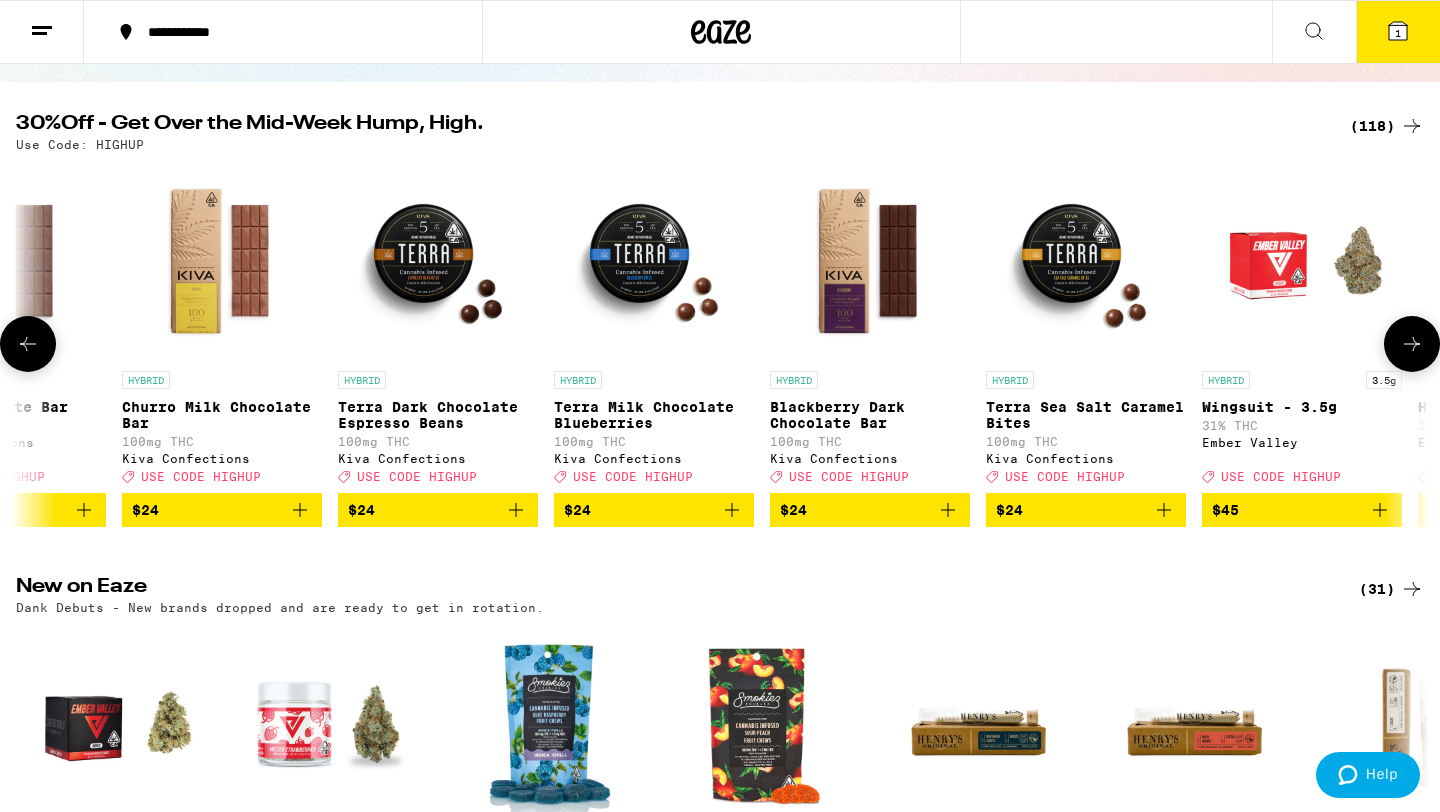 click at bounding box center [1412, 344] 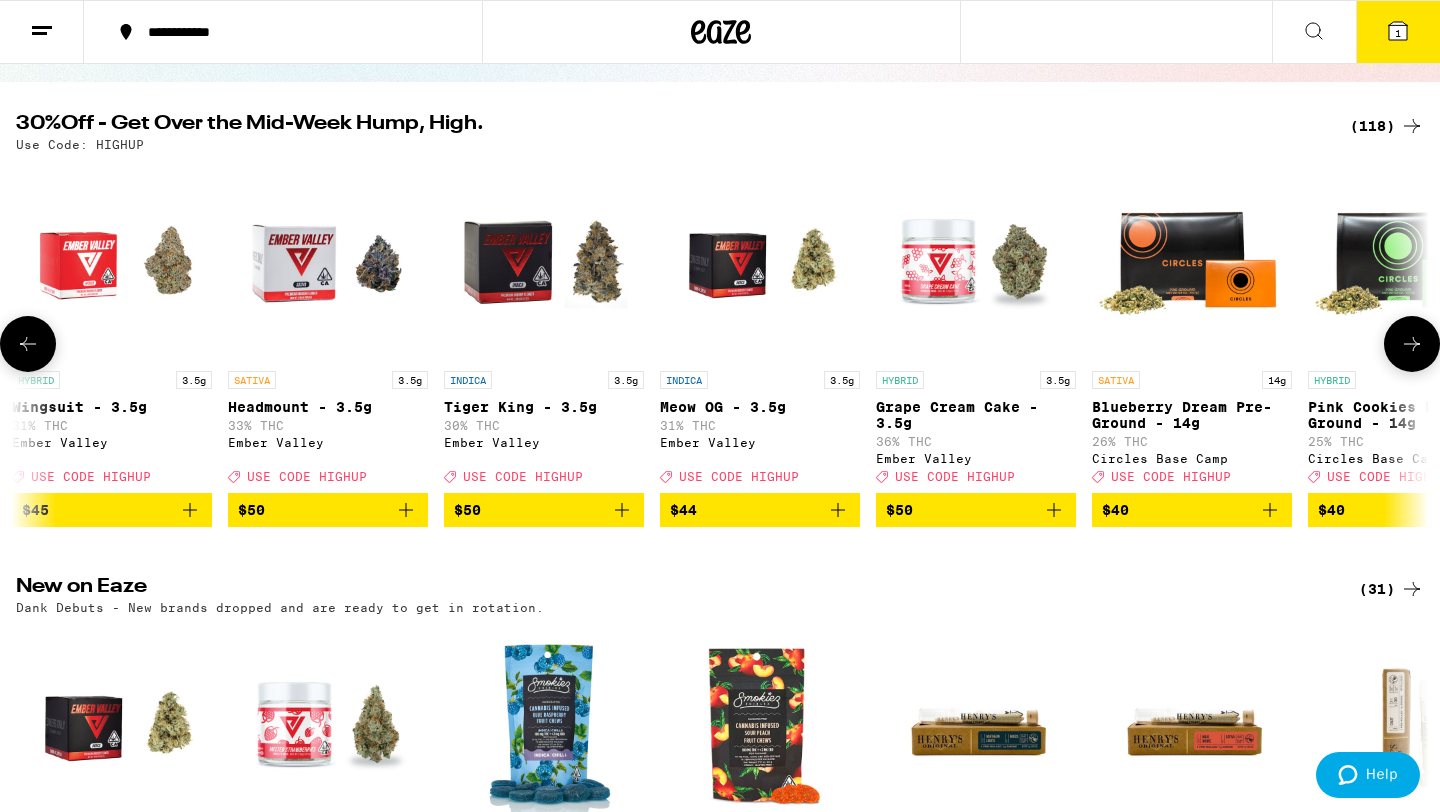 click at bounding box center (1412, 344) 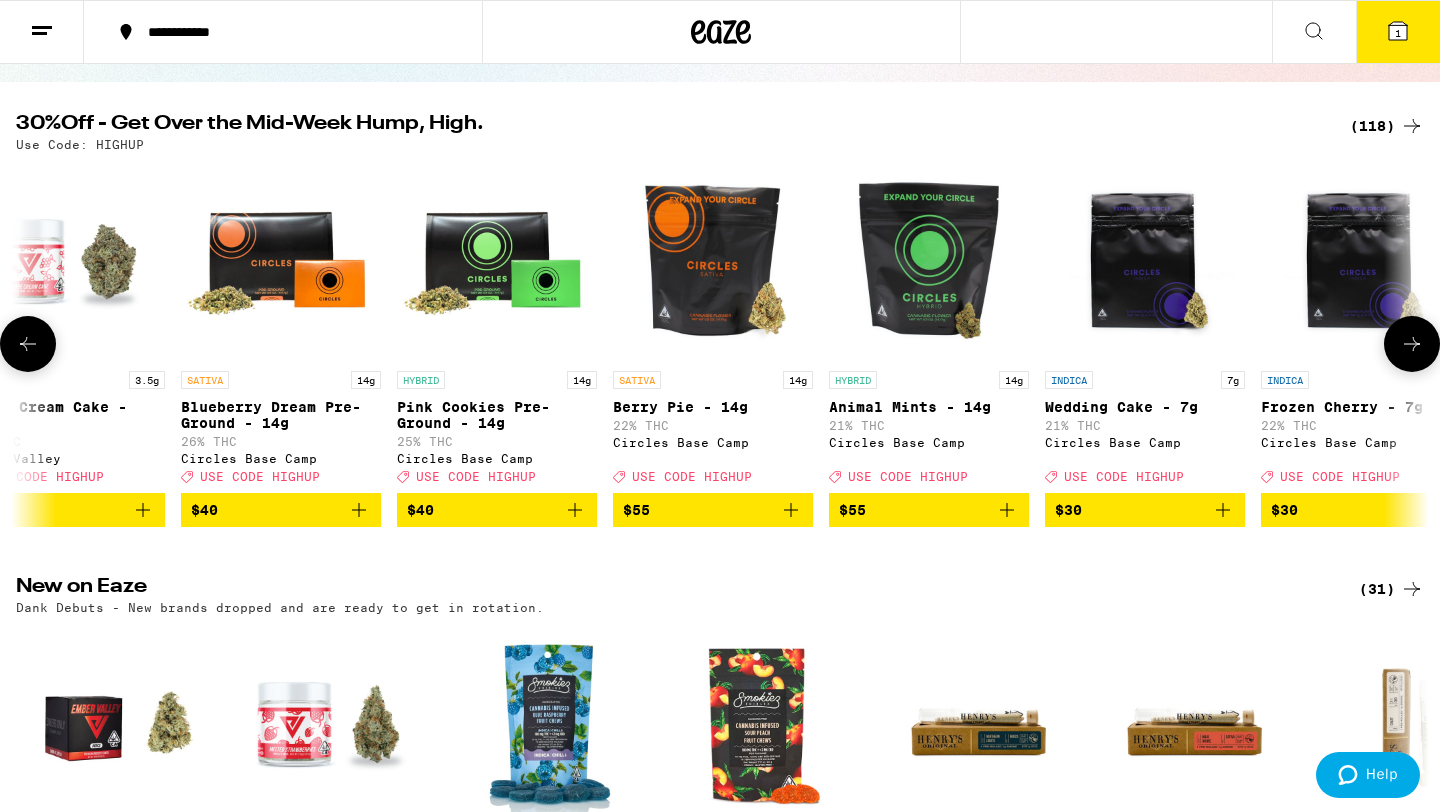scroll, scrollTop: 0, scrollLeft: 10698, axis: horizontal 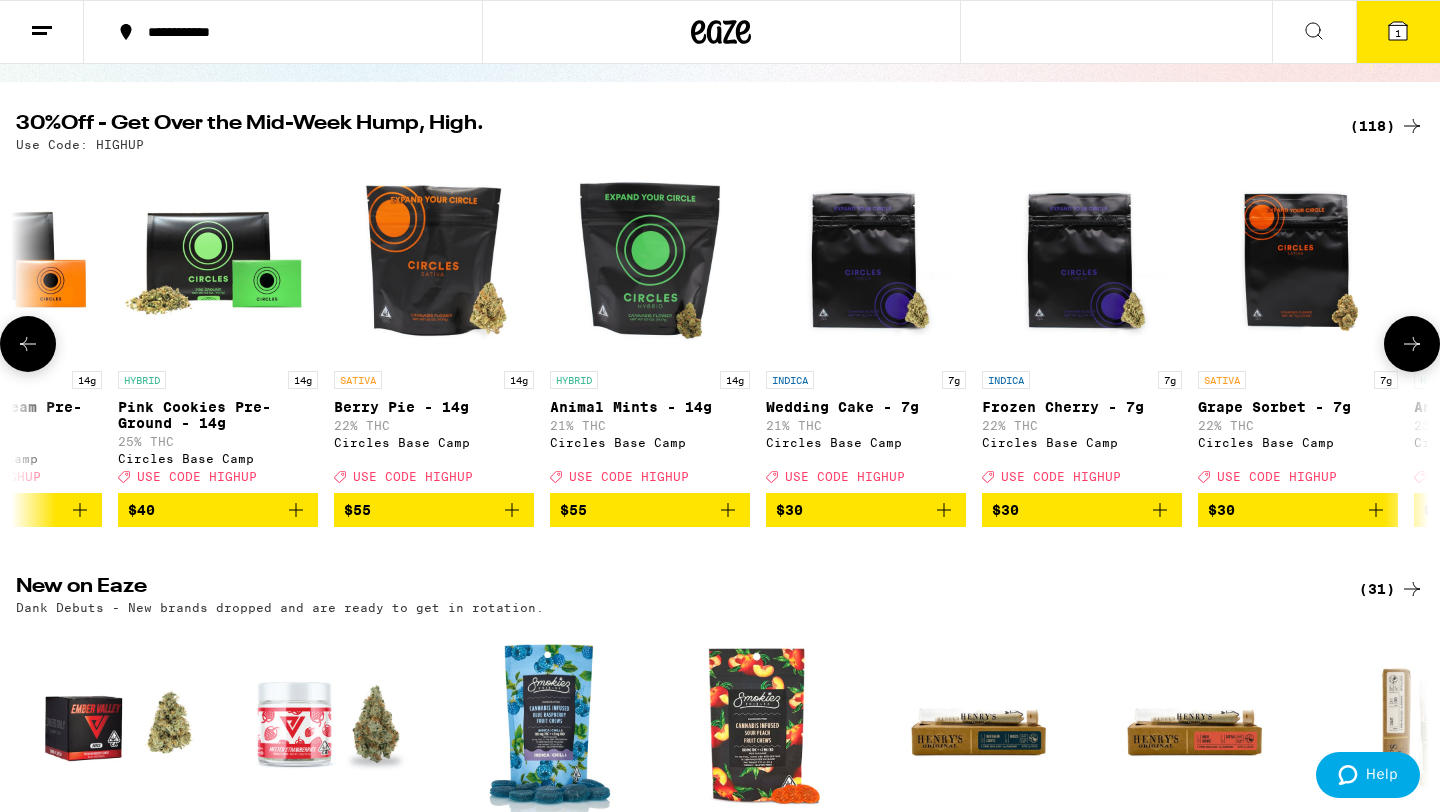 click 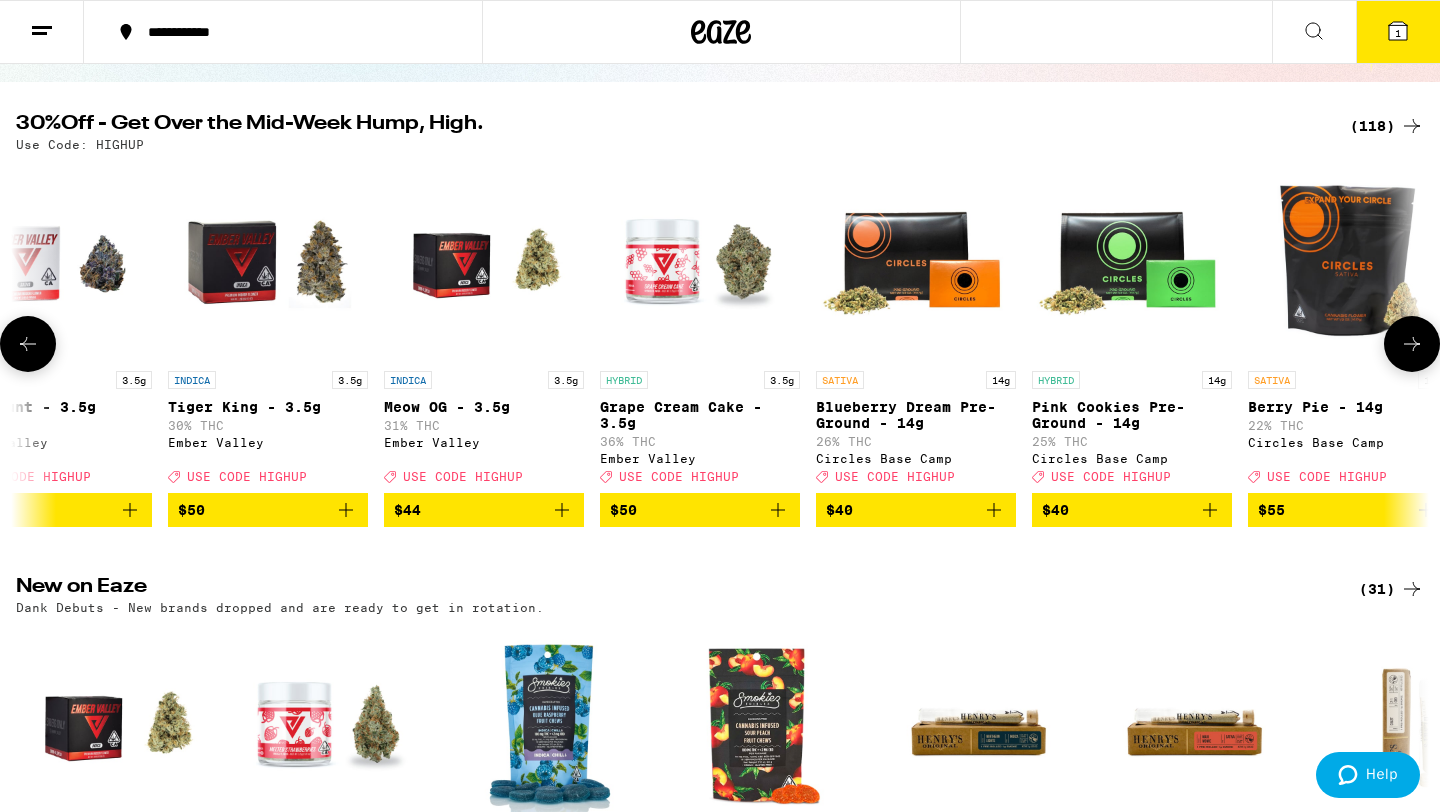 scroll, scrollTop: 0, scrollLeft: 9508, axis: horizontal 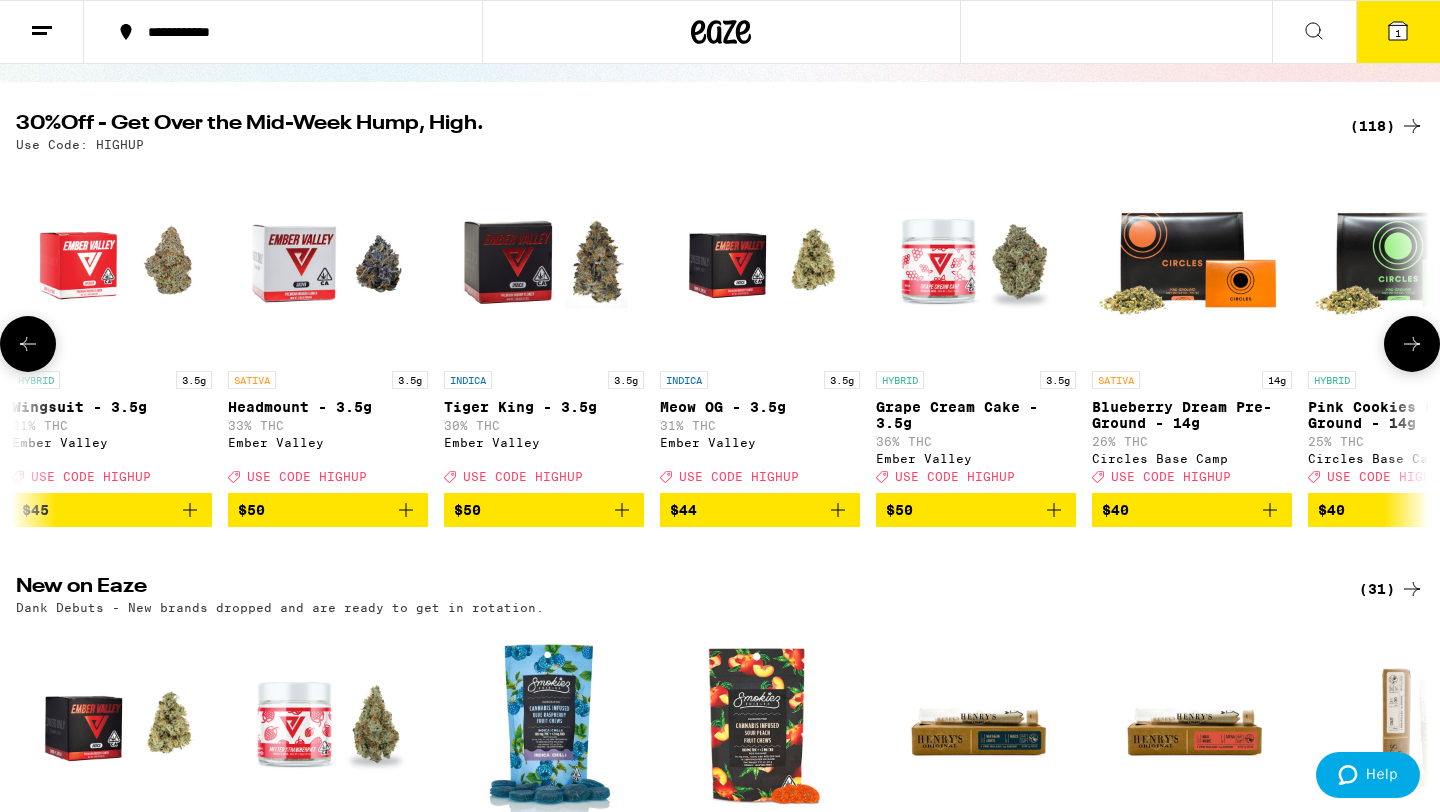 click 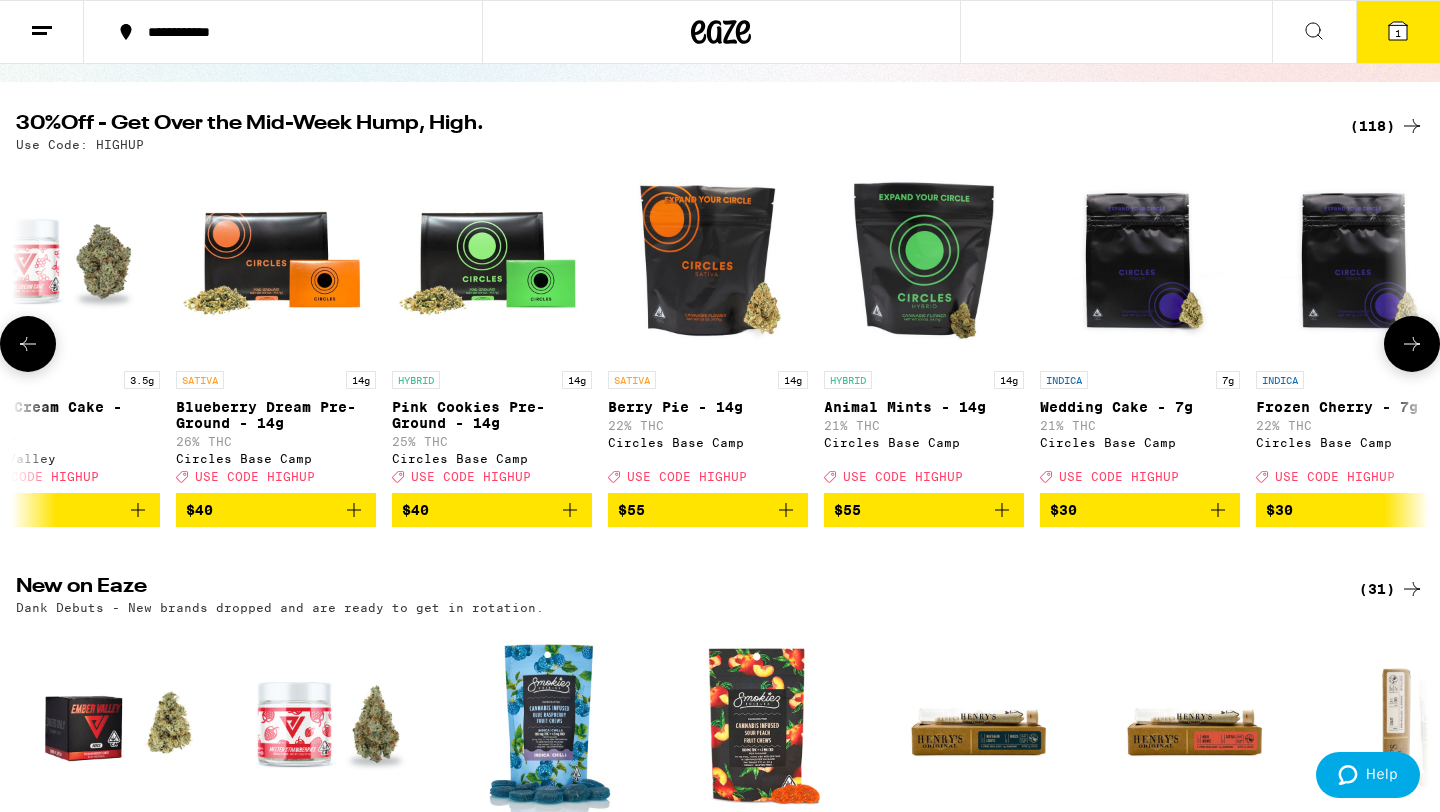 scroll, scrollTop: 0, scrollLeft: 10698, axis: horizontal 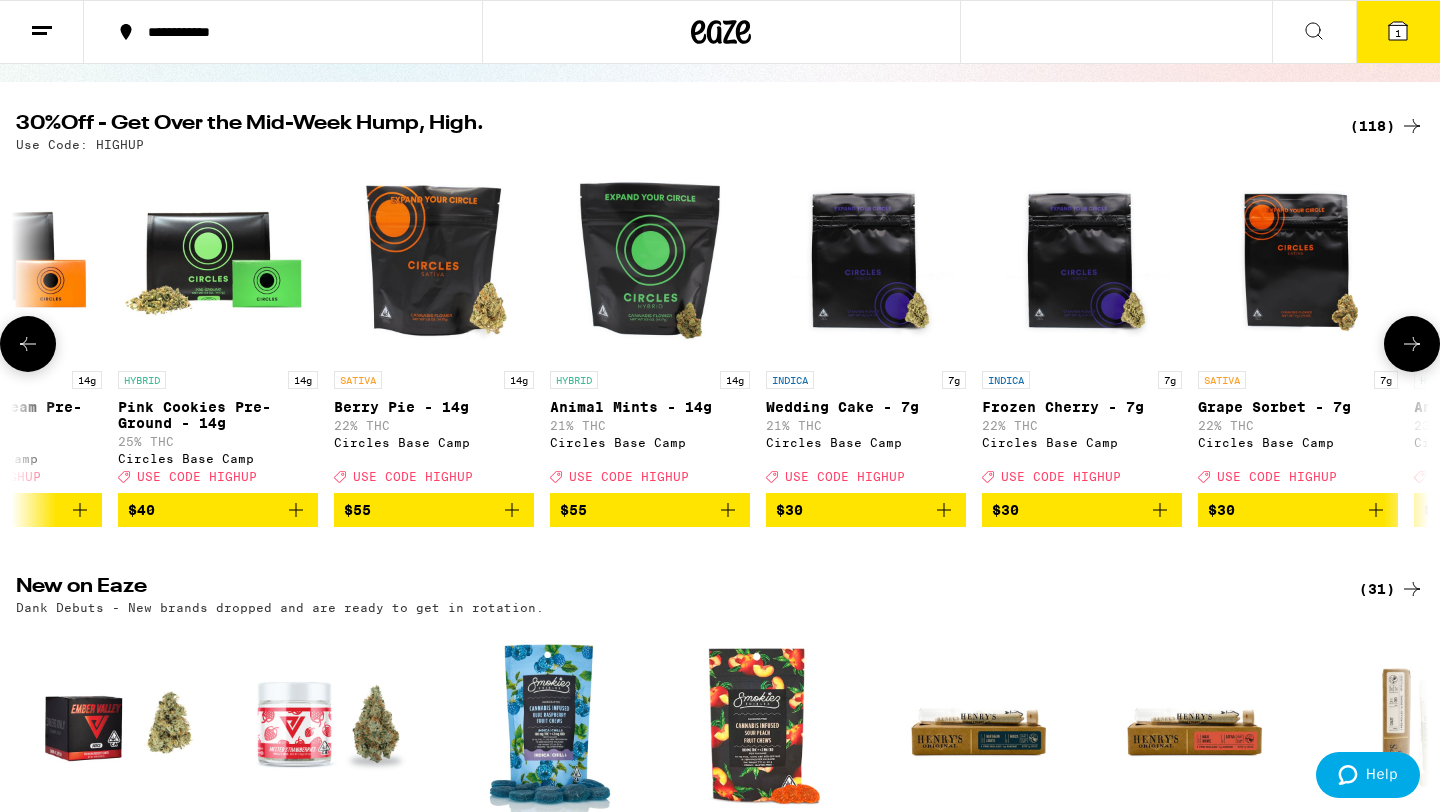 click 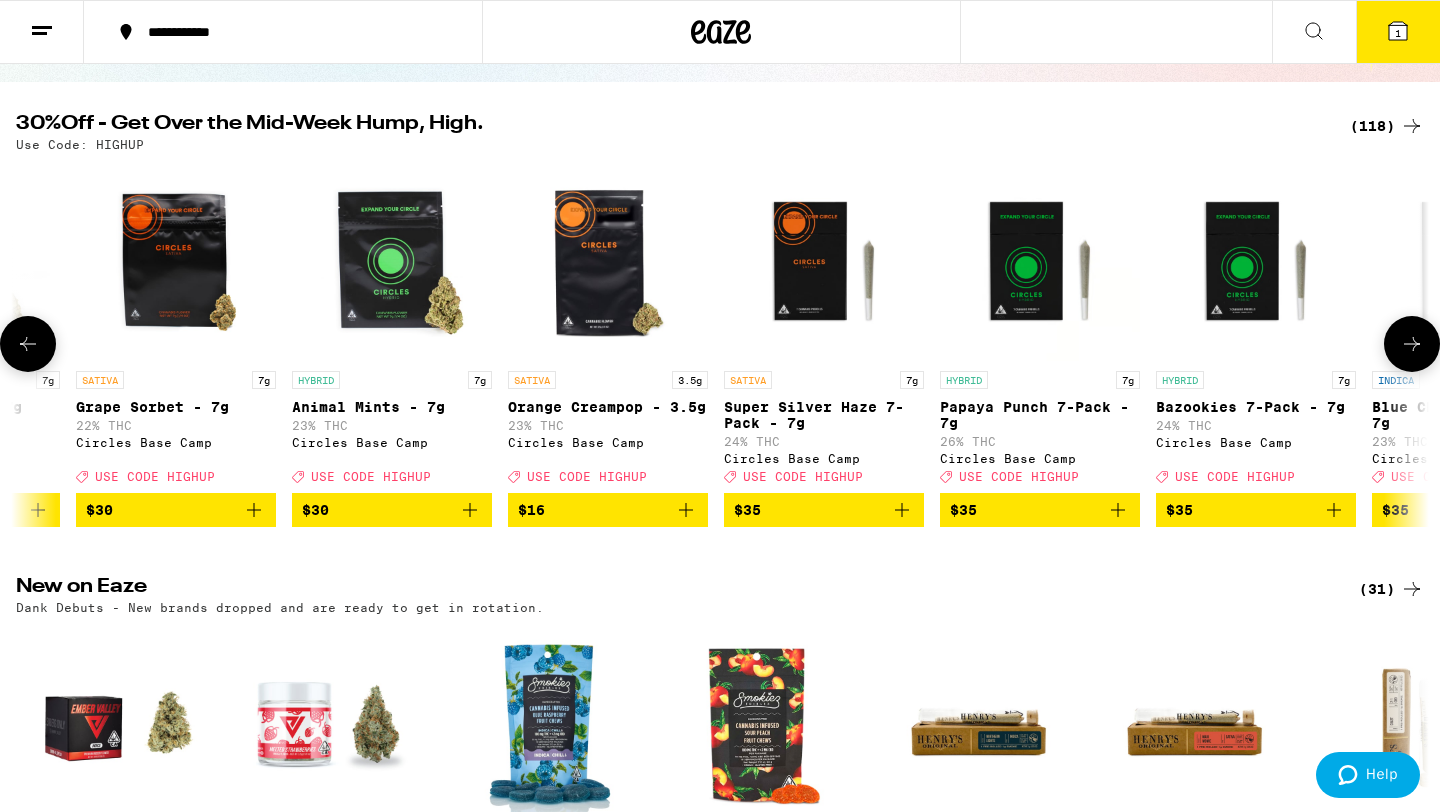 scroll, scrollTop: 0, scrollLeft: 11888, axis: horizontal 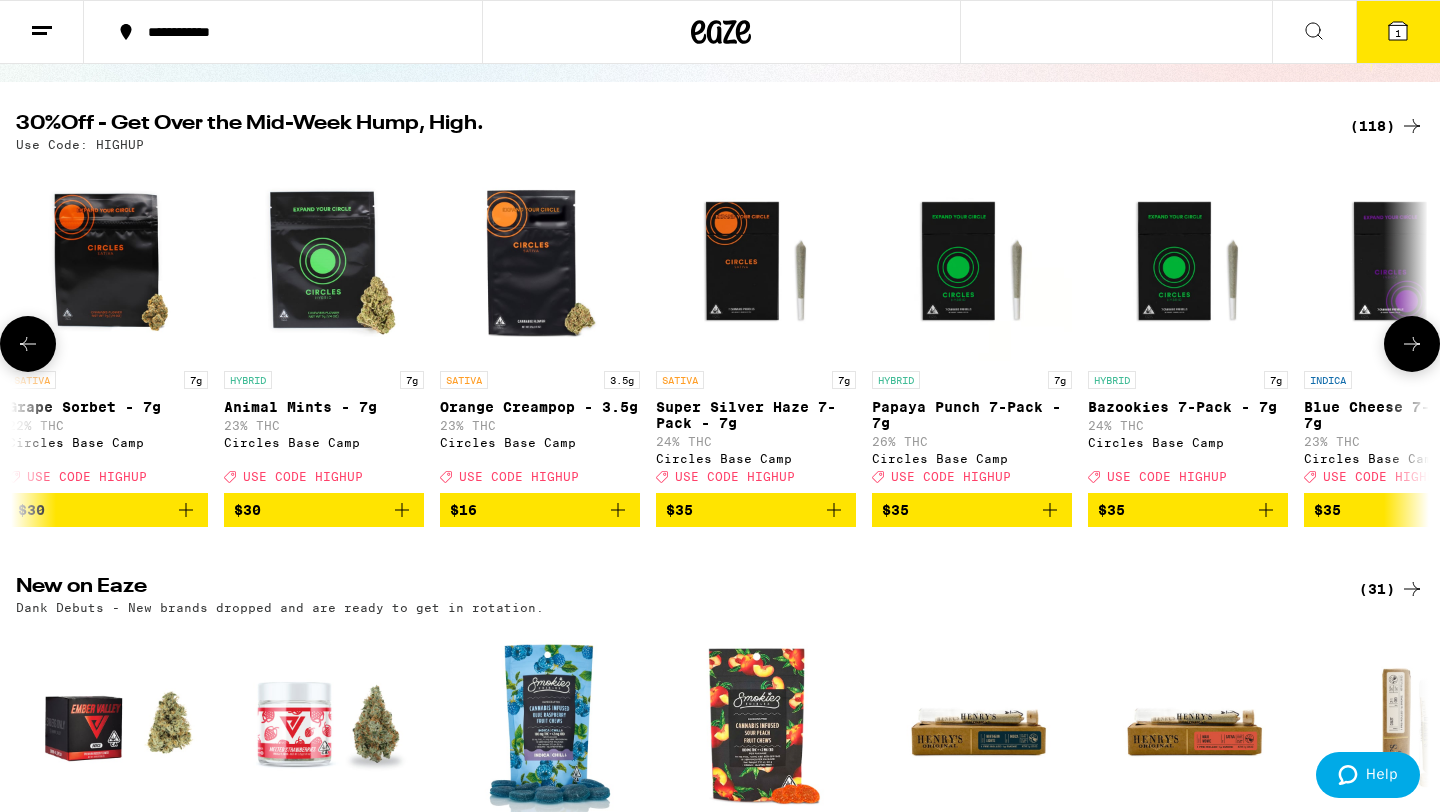 click 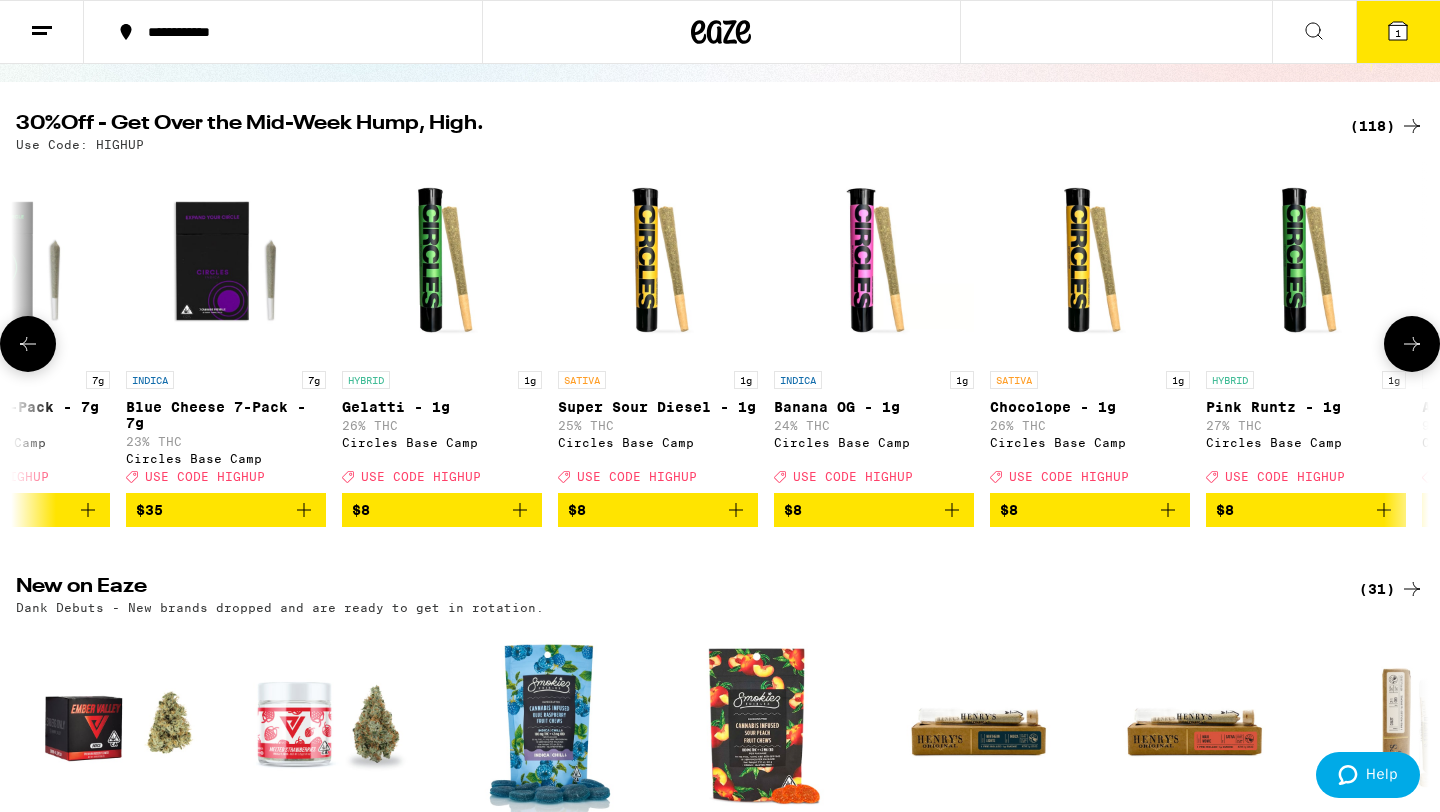 scroll, scrollTop: 0, scrollLeft: 13078, axis: horizontal 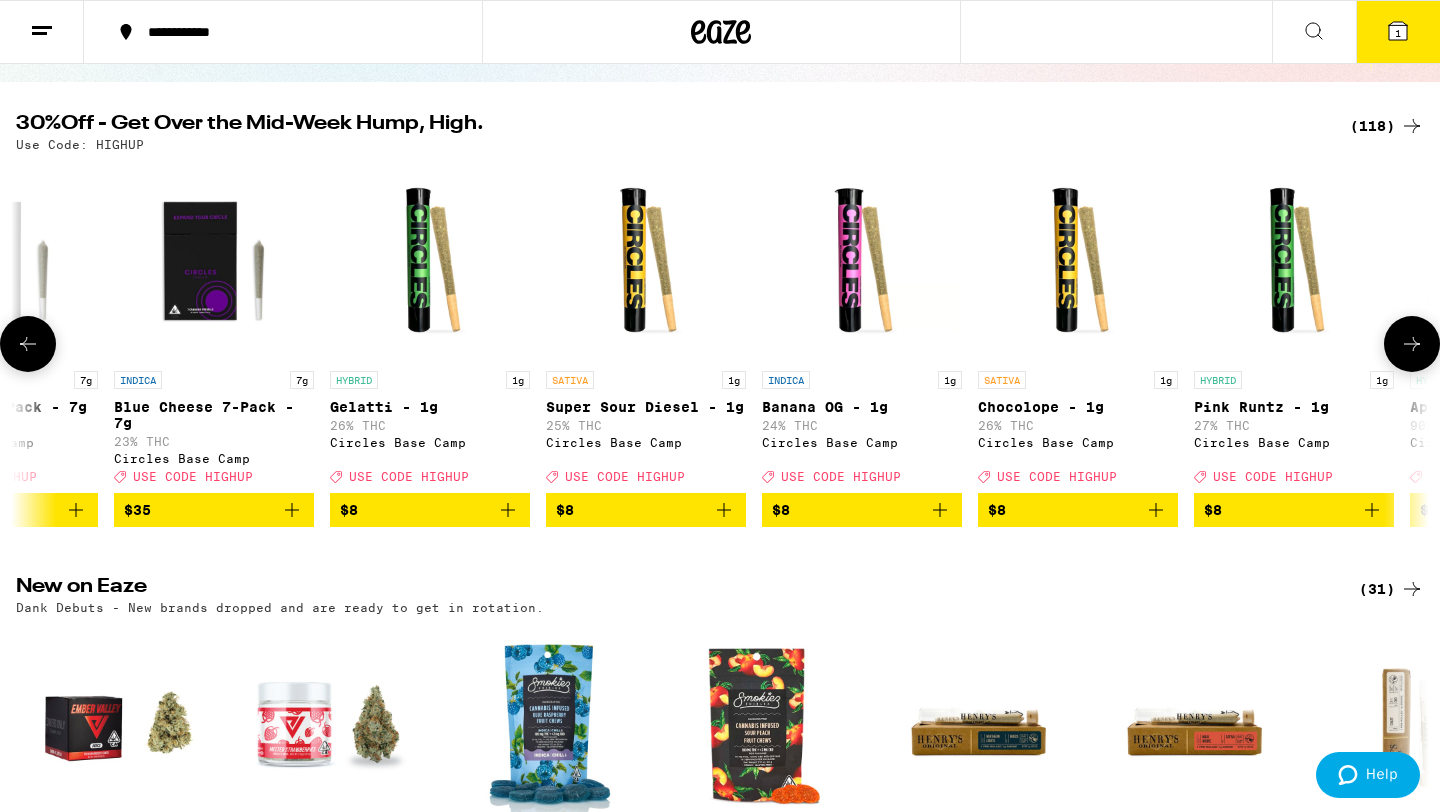 click 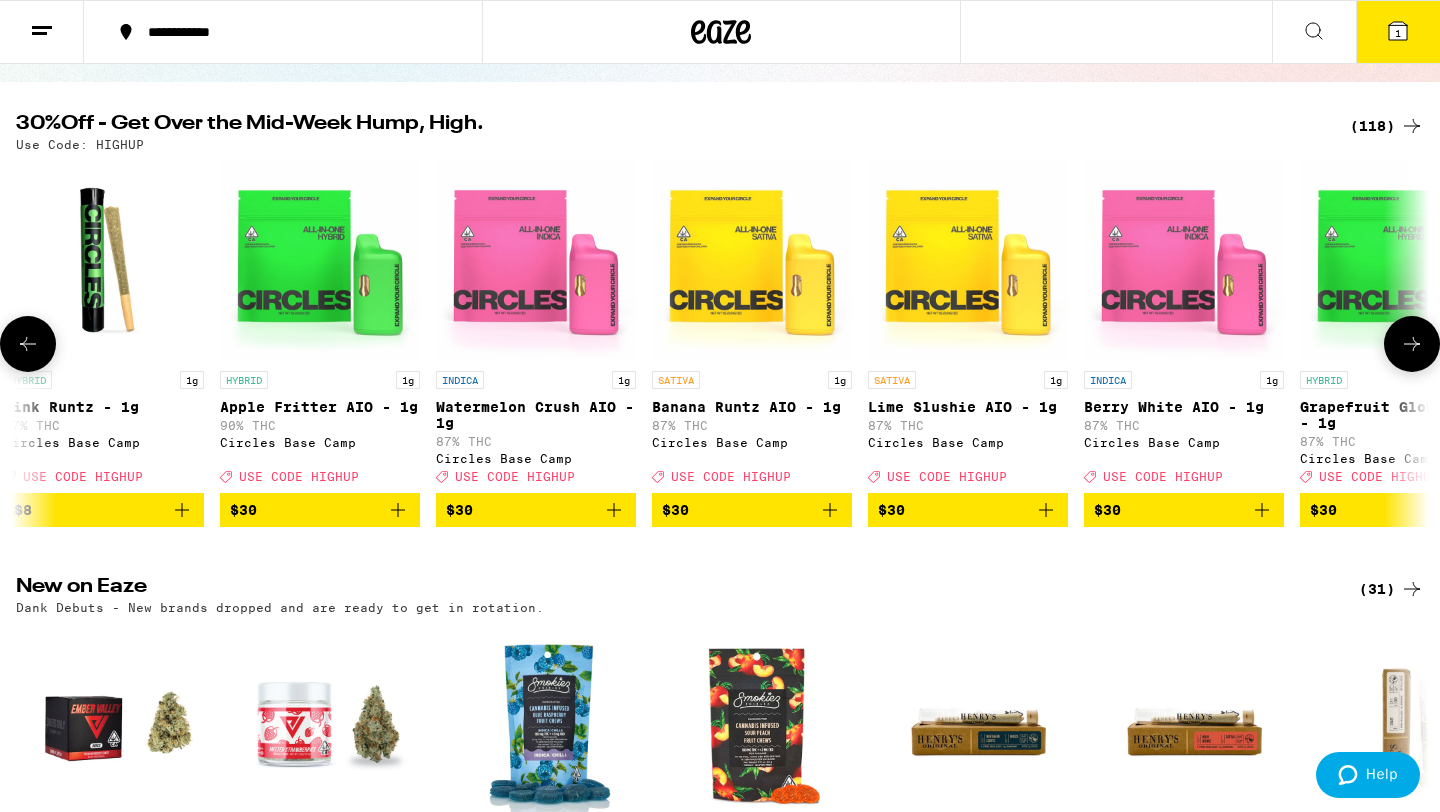 click 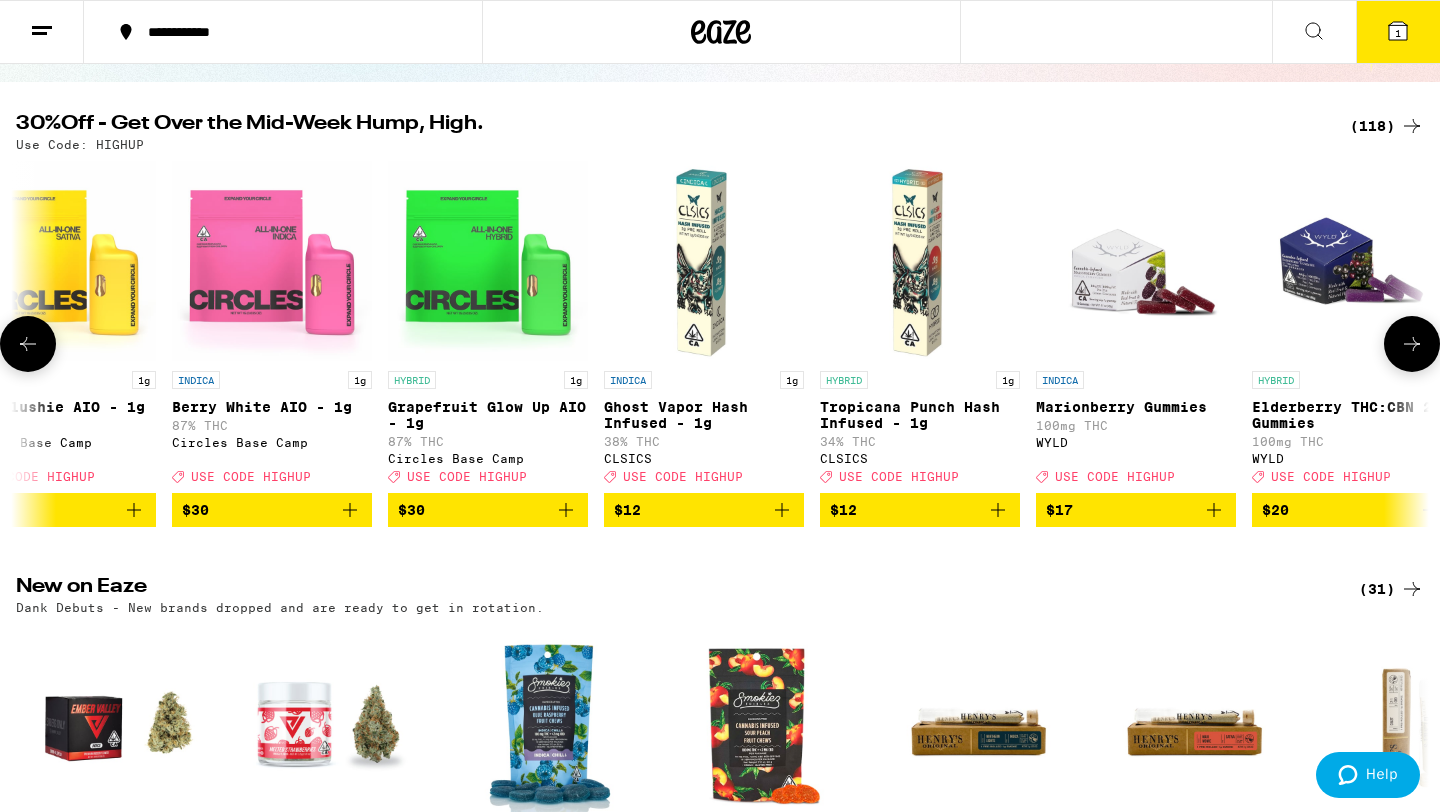 scroll, scrollTop: 0, scrollLeft: 15458, axis: horizontal 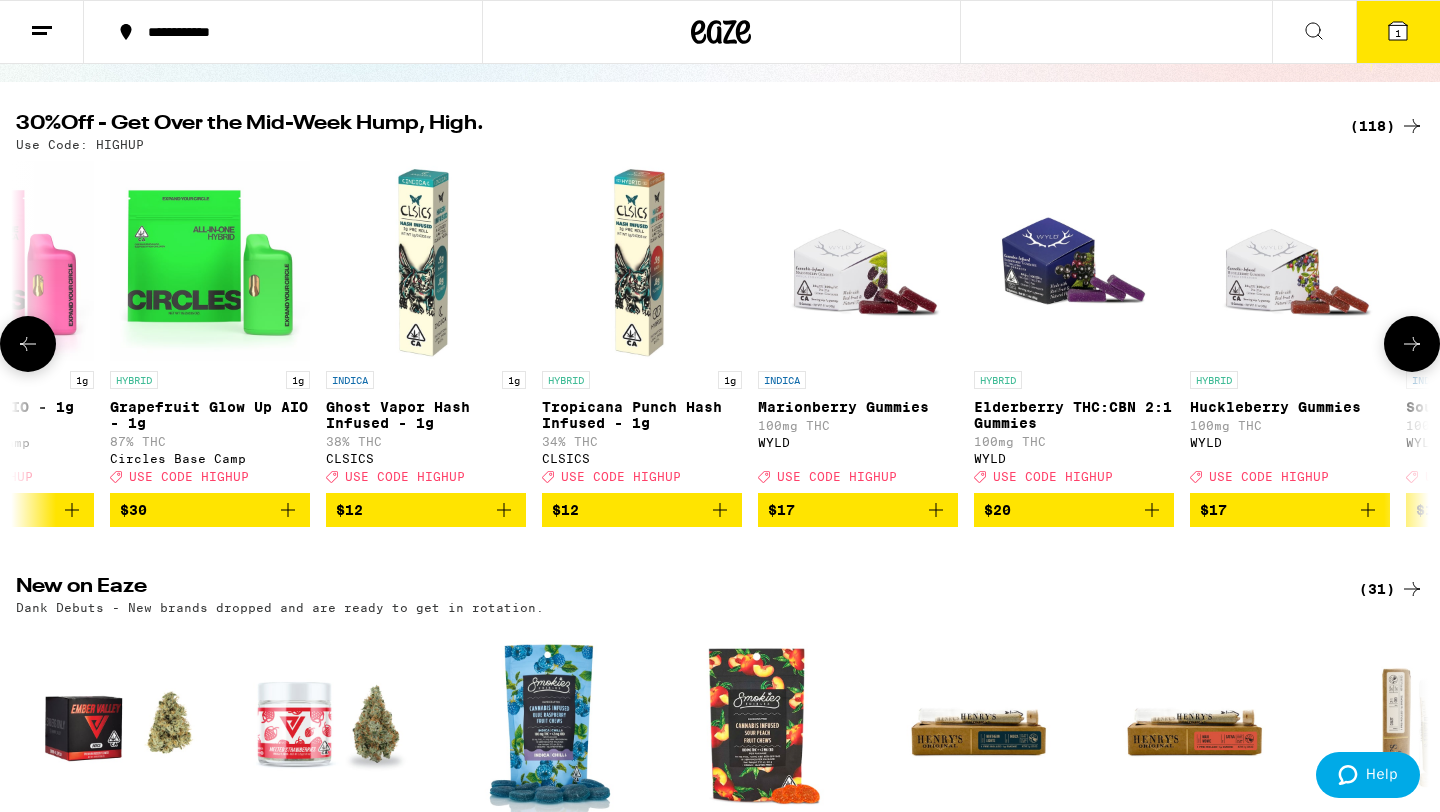 click 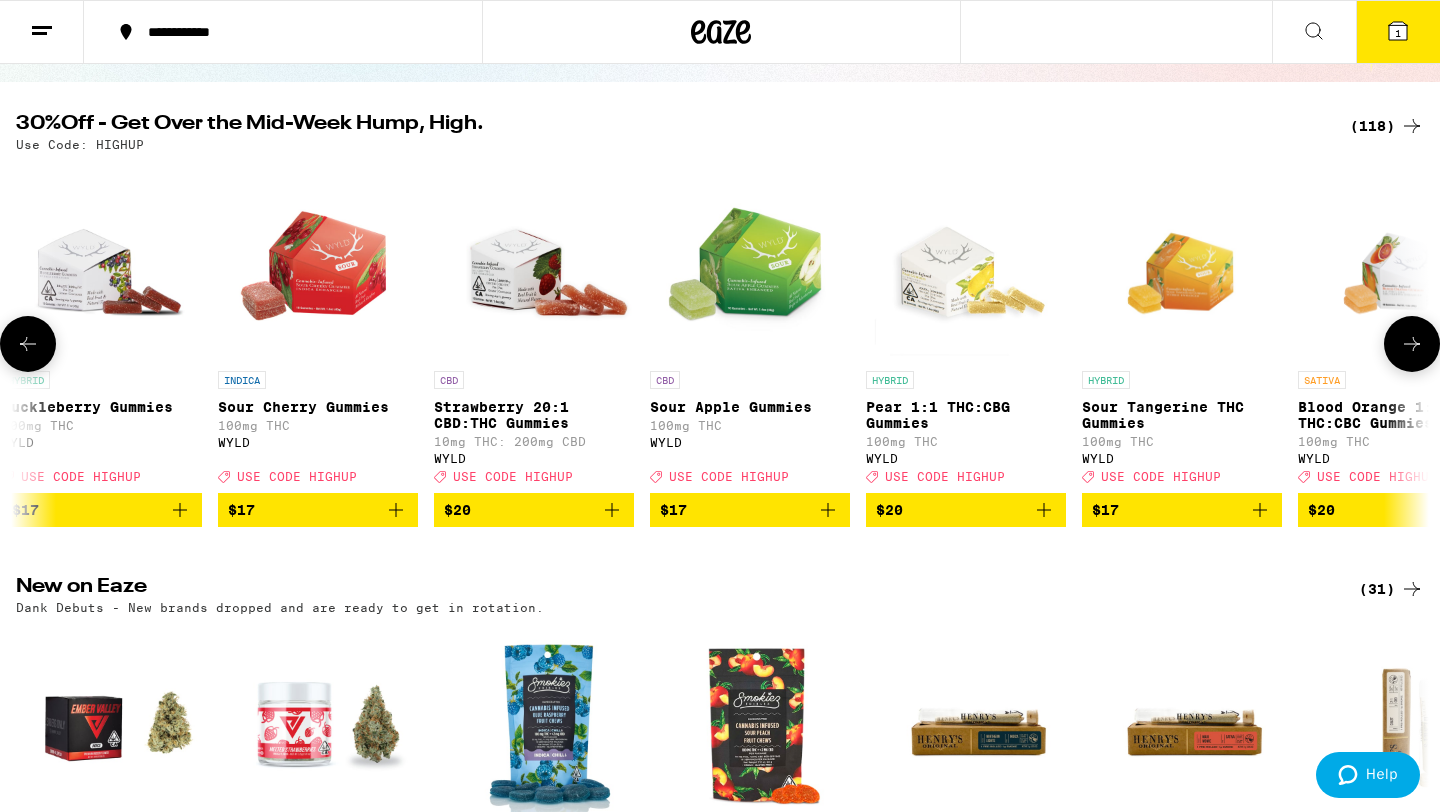 scroll, scrollTop: 0, scrollLeft: 16648, axis: horizontal 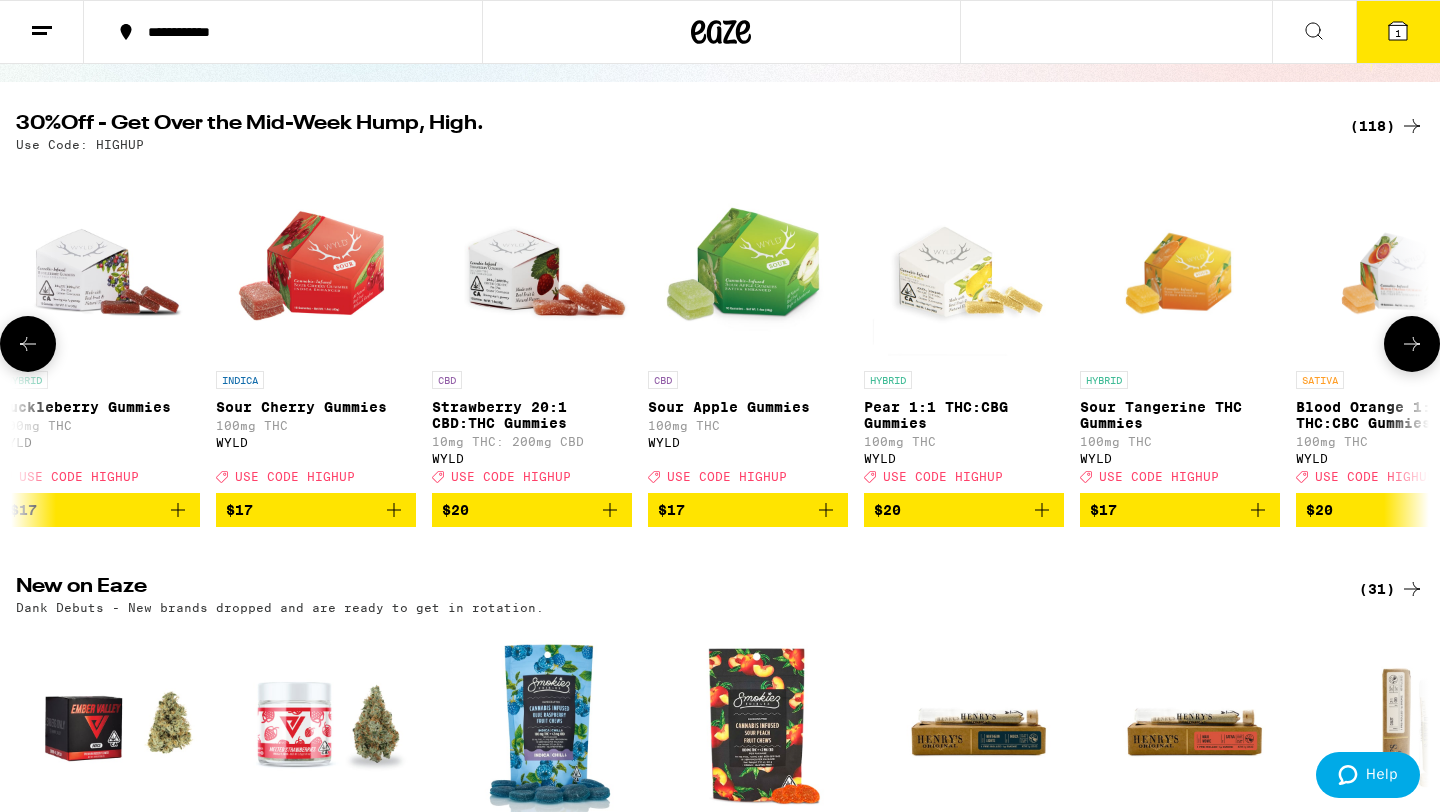 click 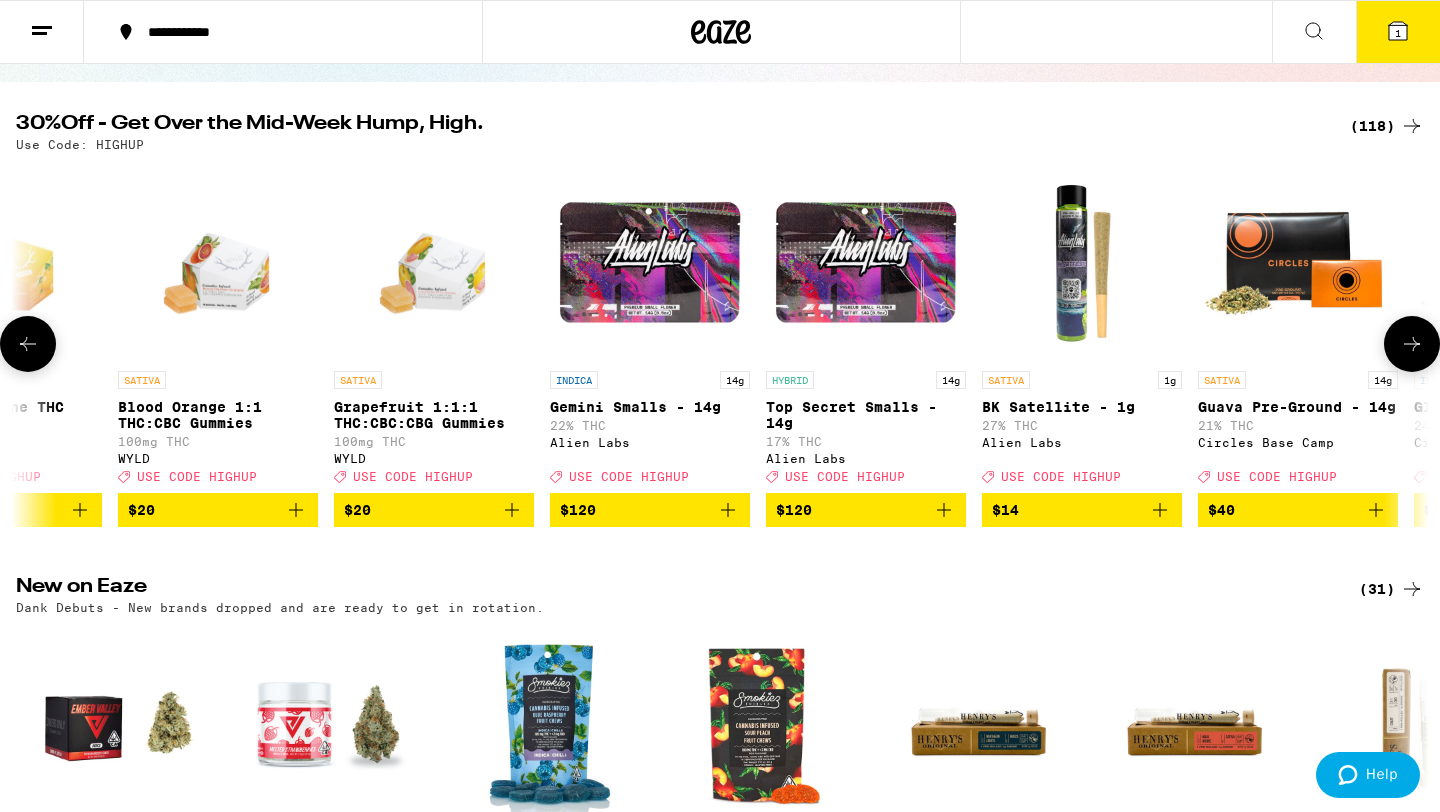 scroll, scrollTop: 0, scrollLeft: 17838, axis: horizontal 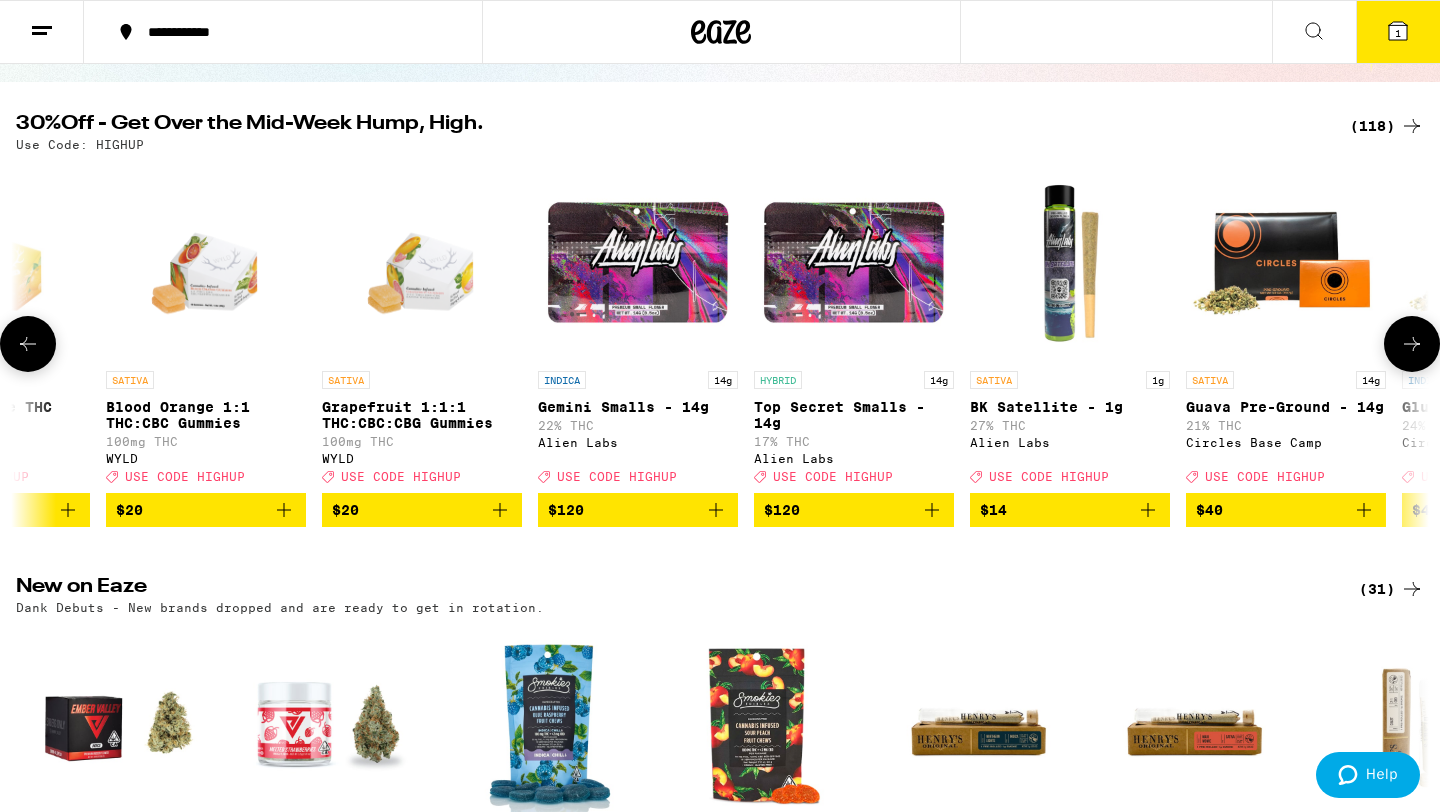 click 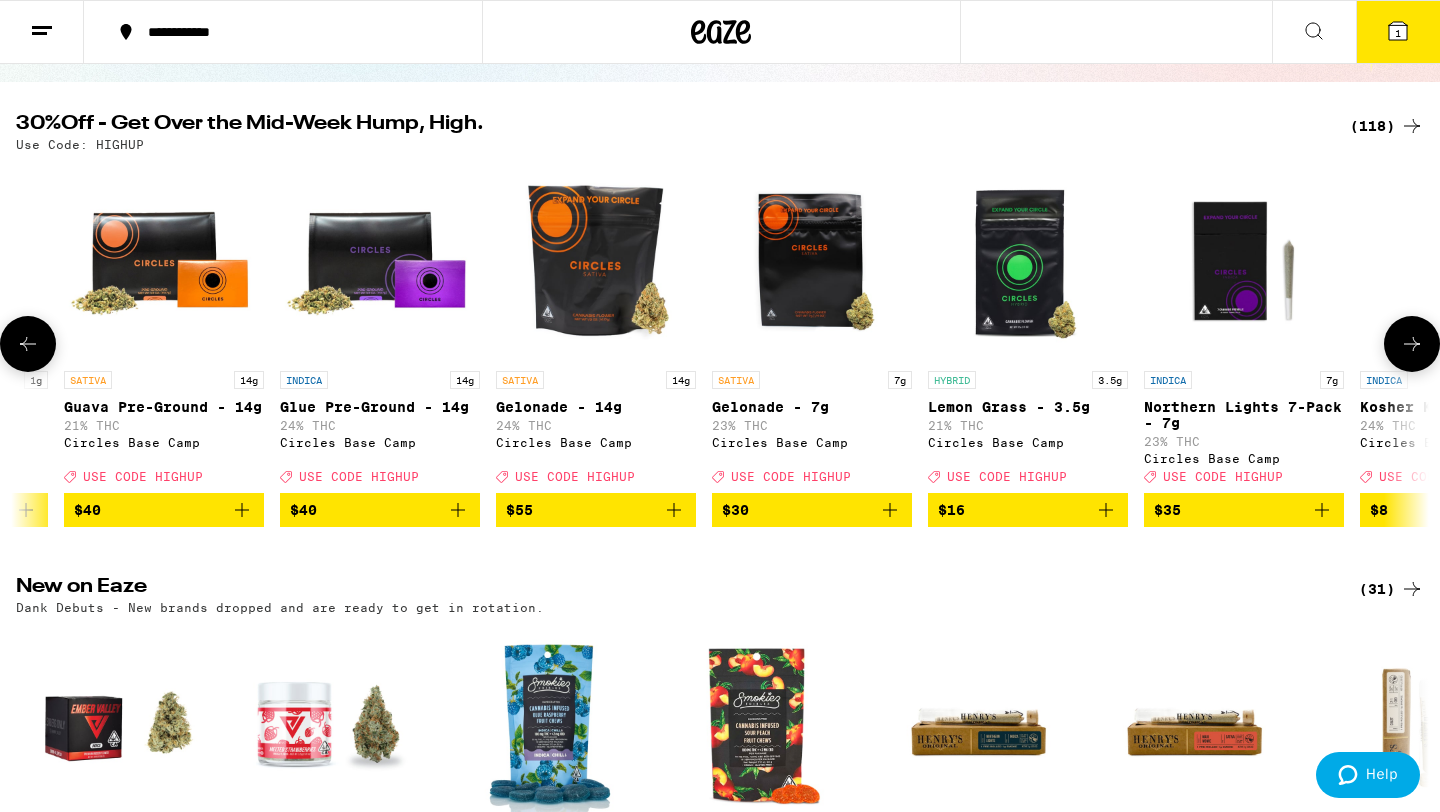 scroll, scrollTop: 0, scrollLeft: 19028, axis: horizontal 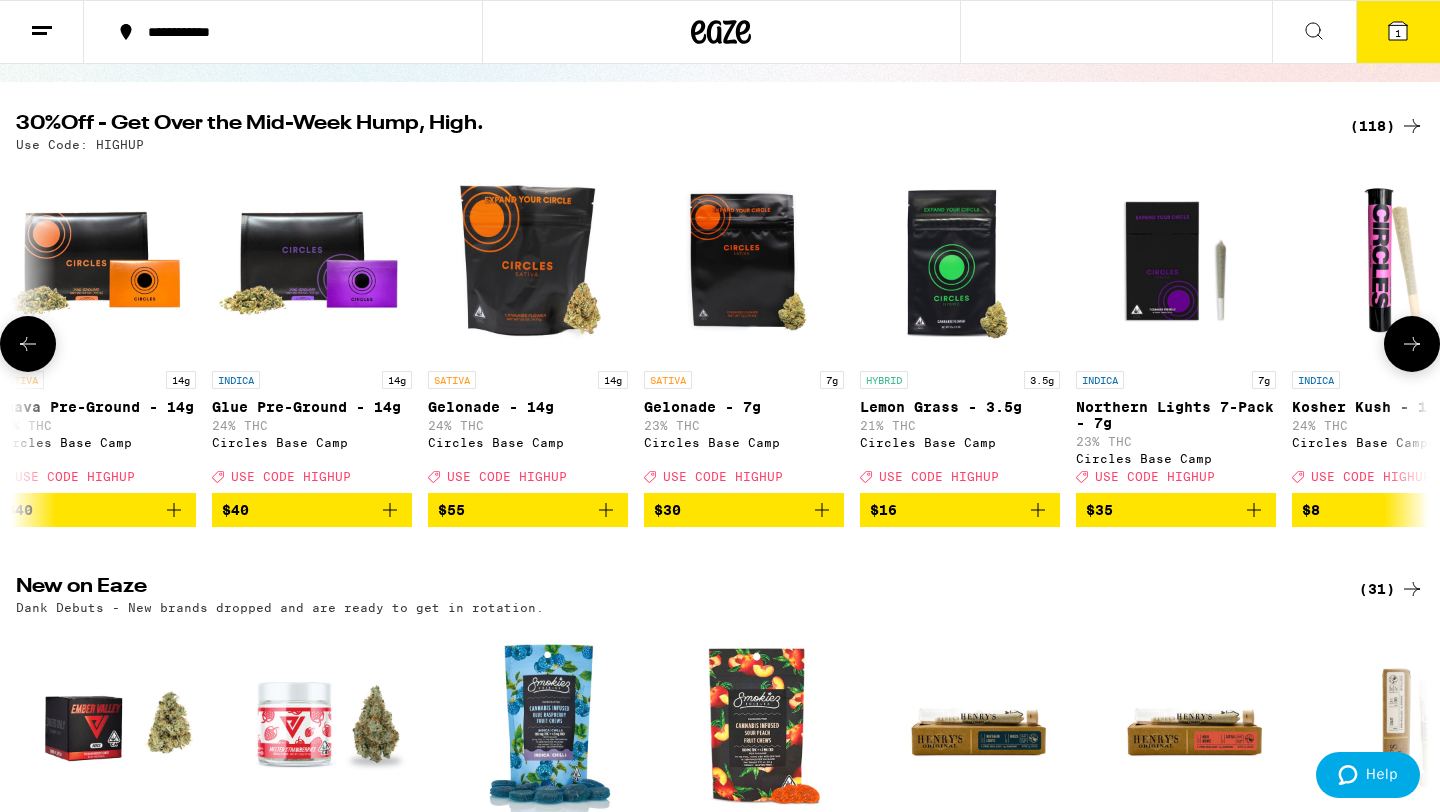 click 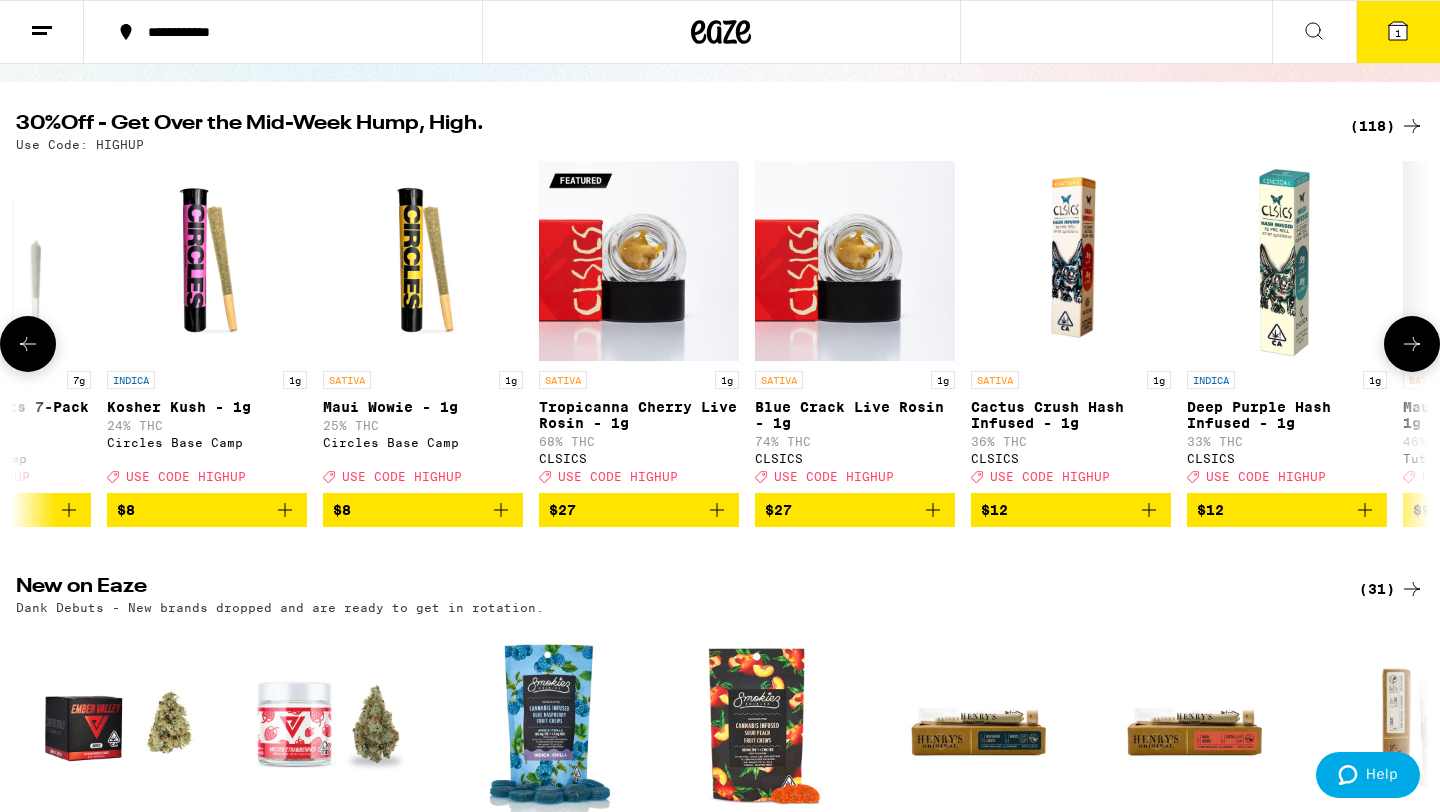scroll, scrollTop: 0, scrollLeft: 20218, axis: horizontal 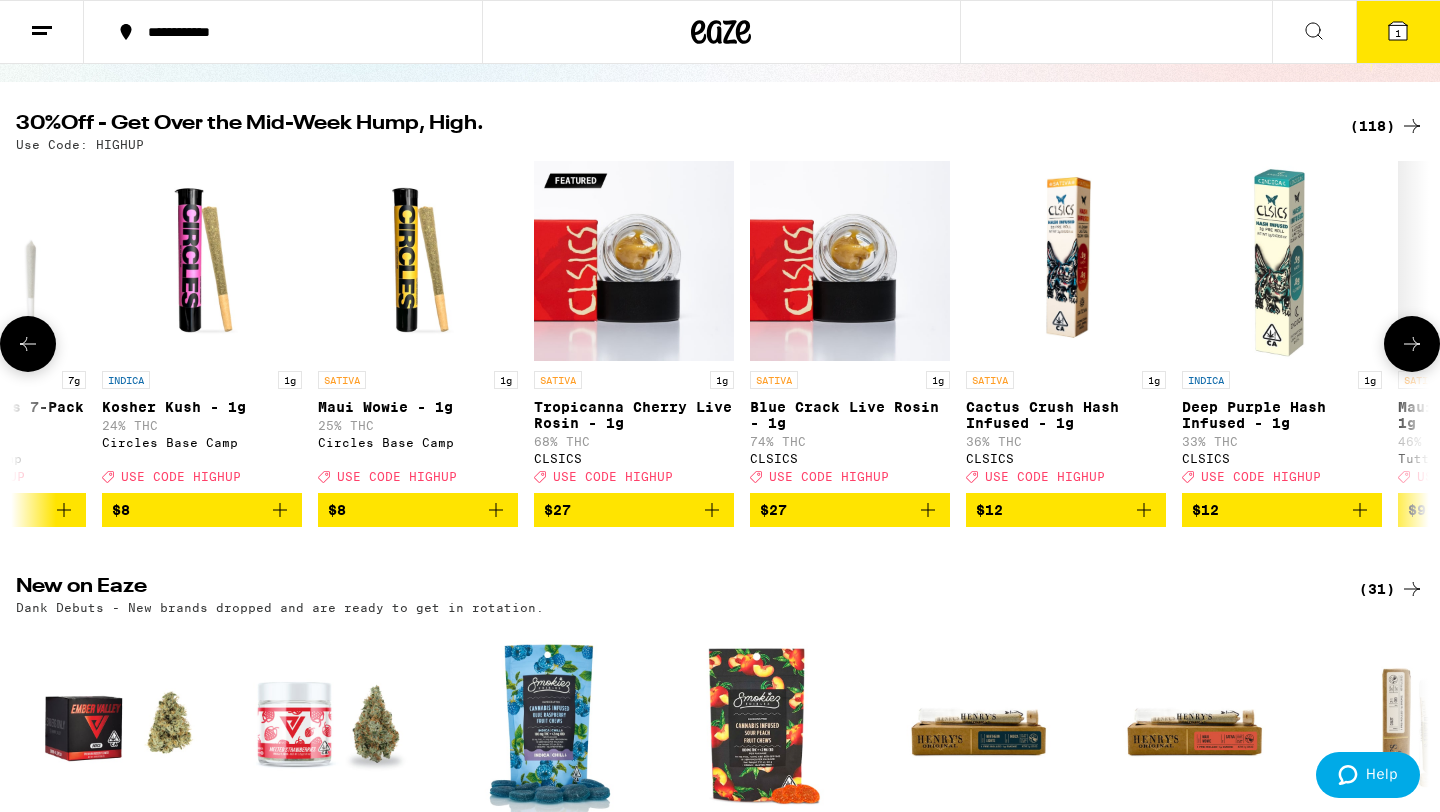 click 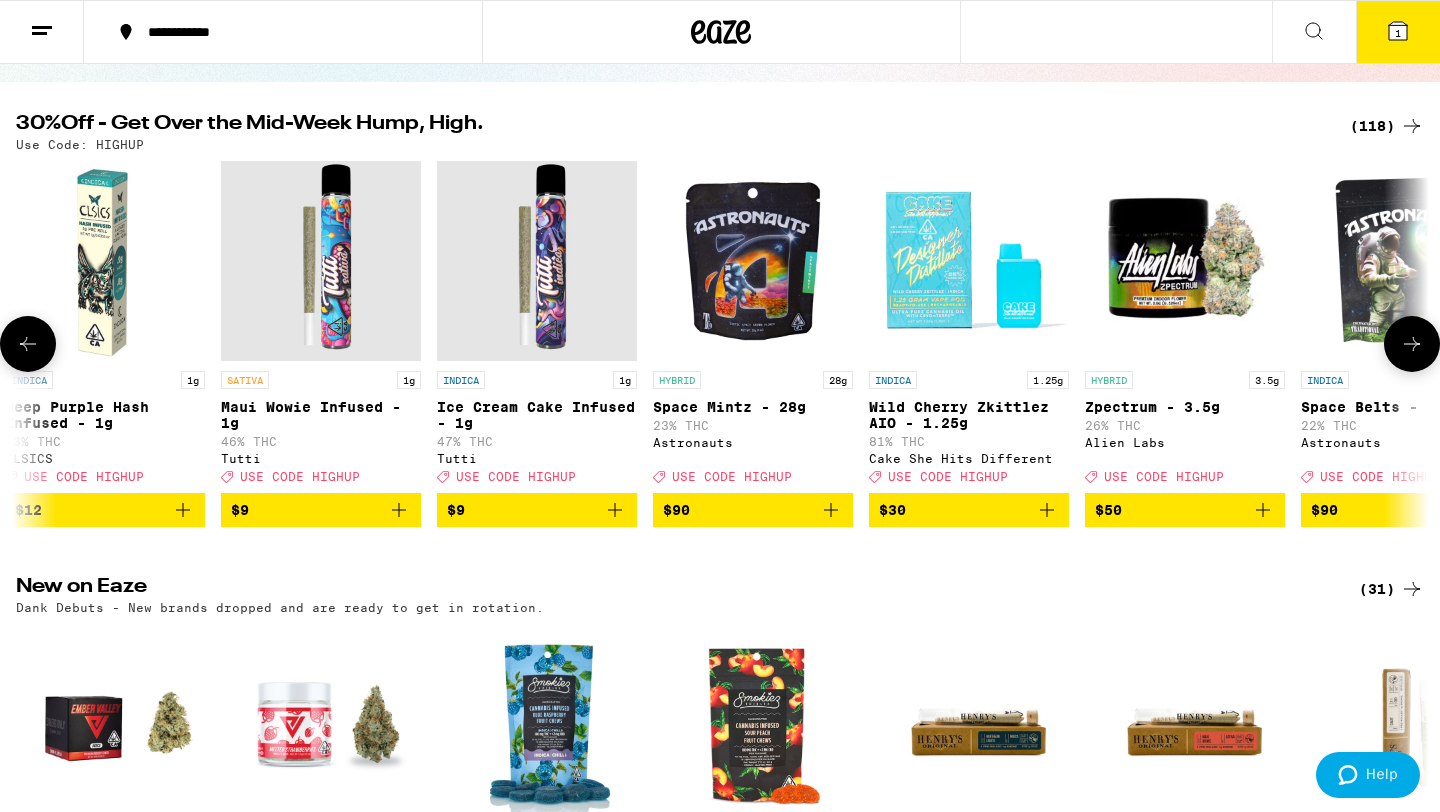 scroll, scrollTop: 0, scrollLeft: 21408, axis: horizontal 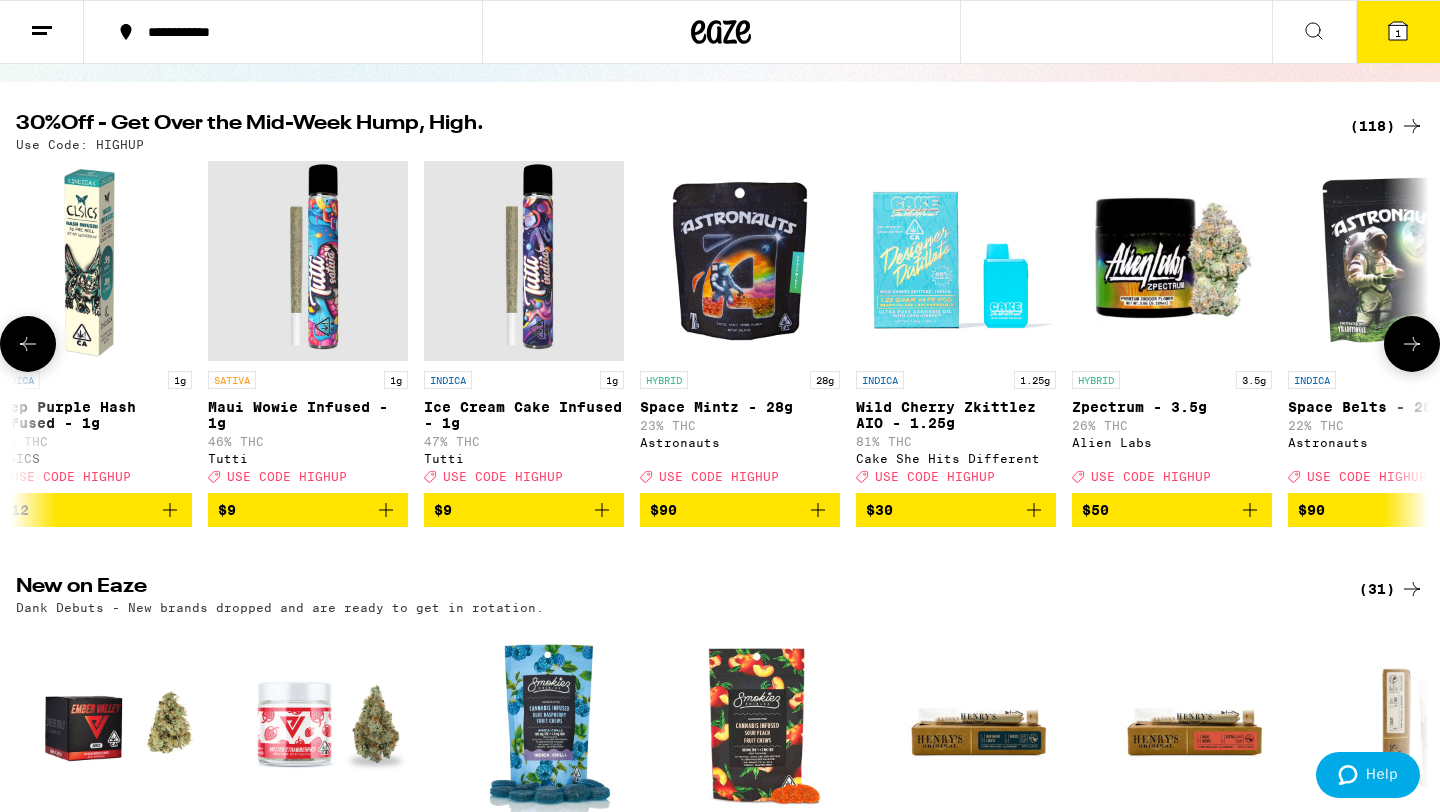 click 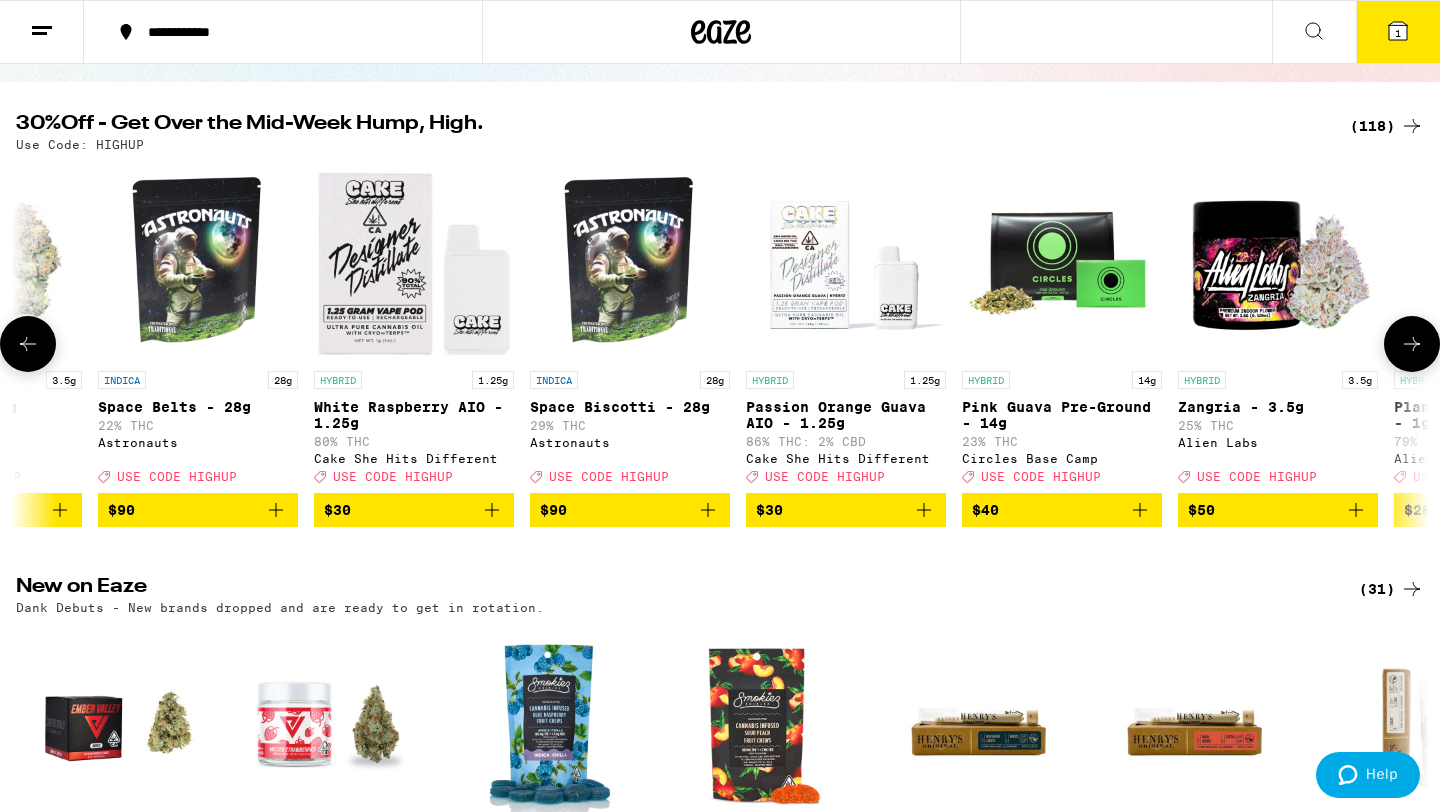 click 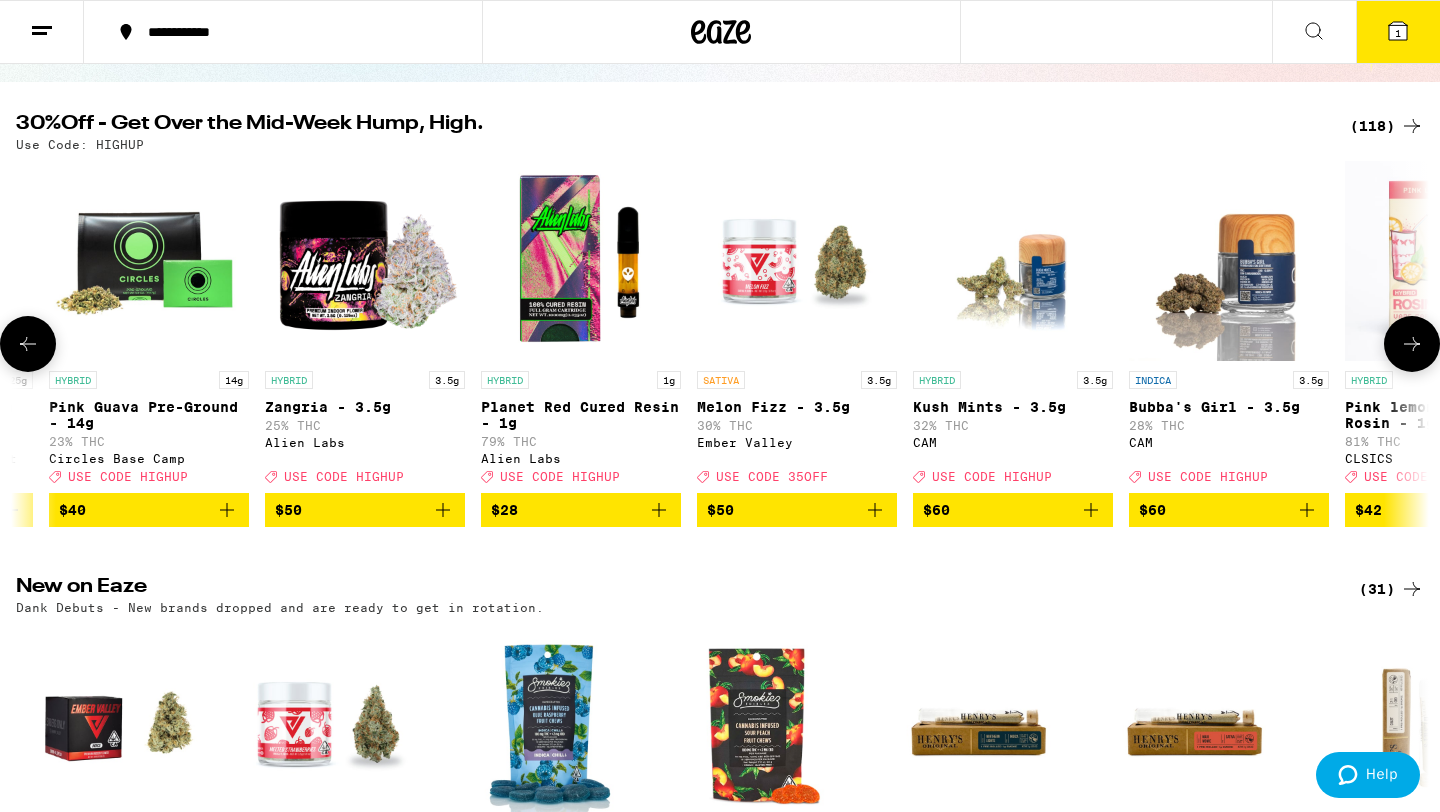 scroll, scrollTop: 0, scrollLeft: 23788, axis: horizontal 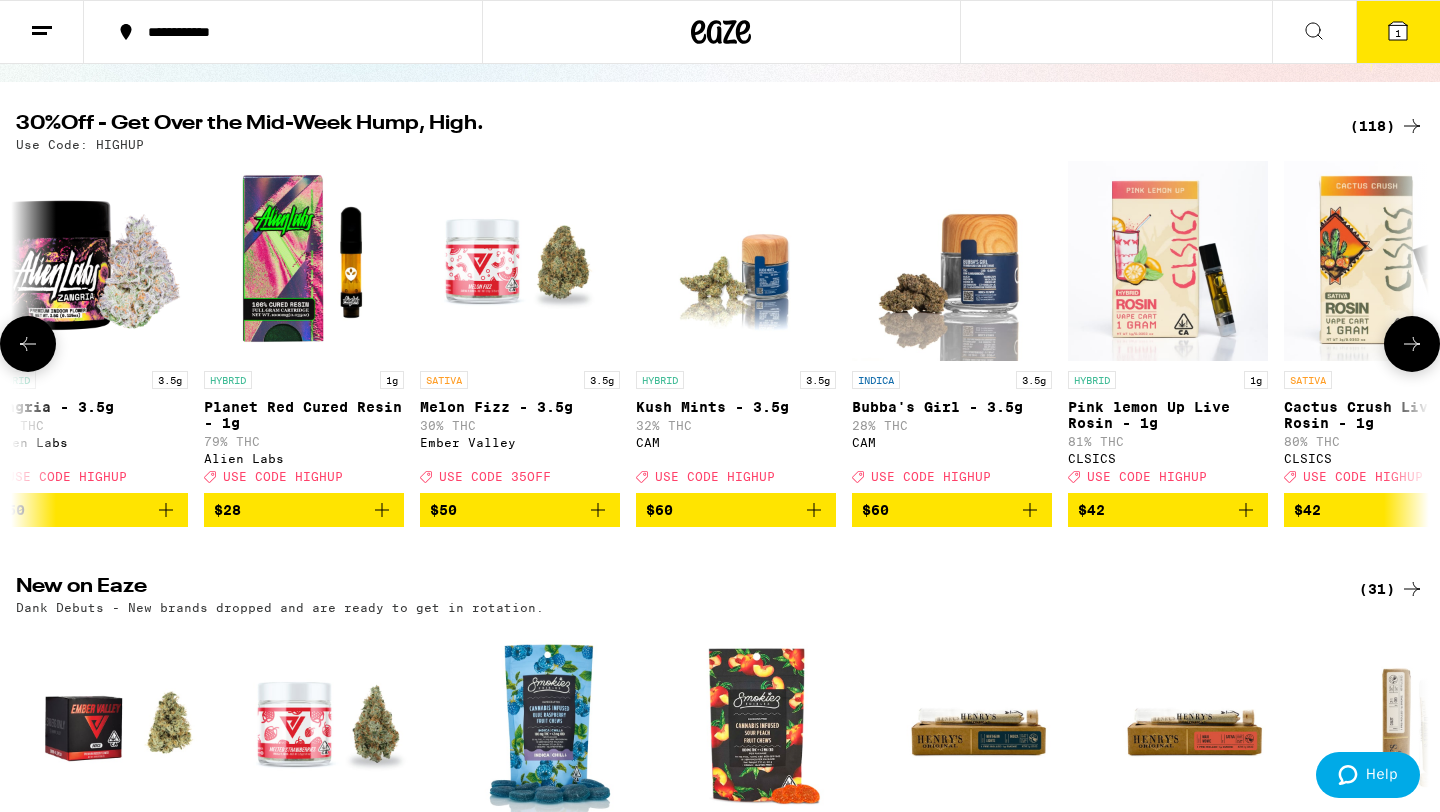 click at bounding box center [28, 344] 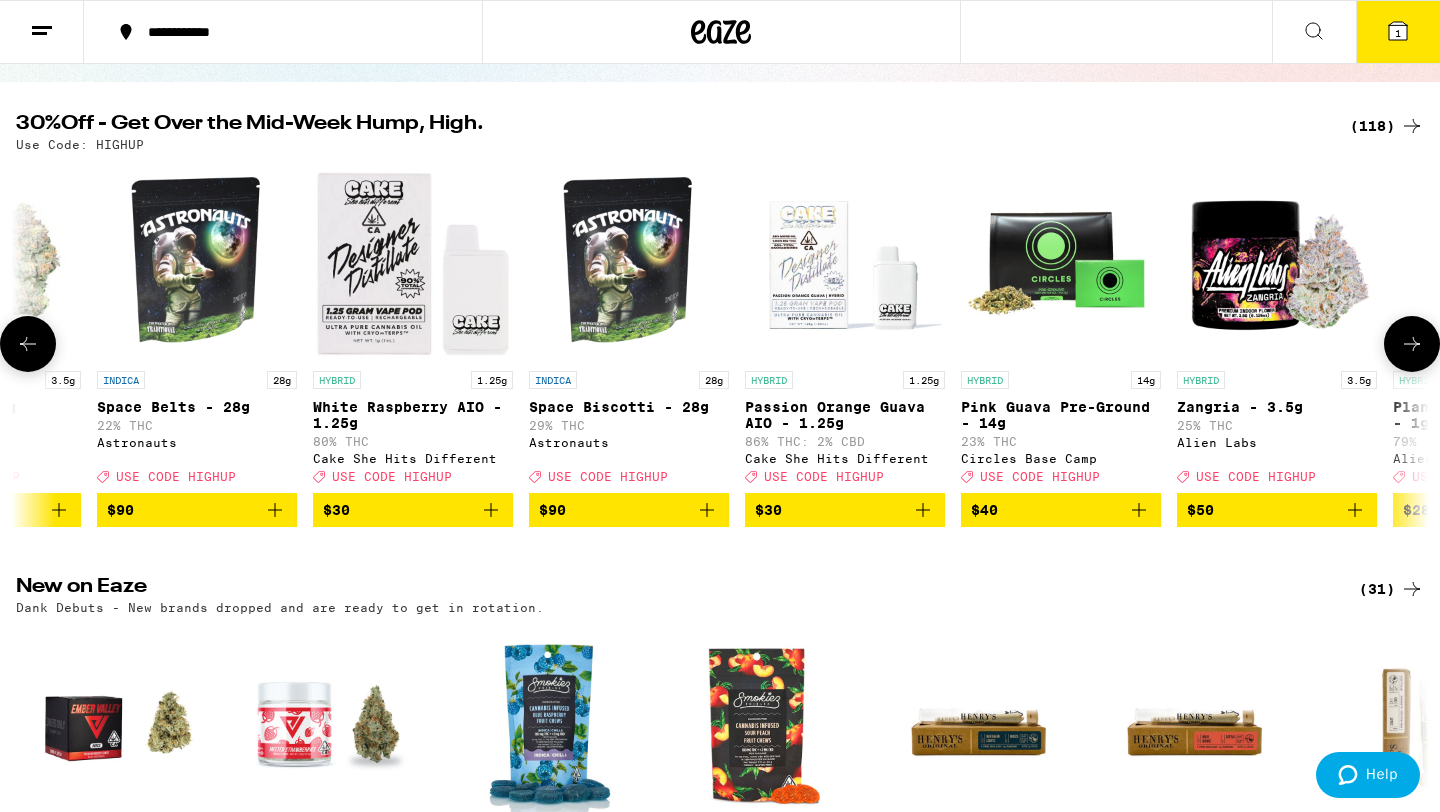scroll, scrollTop: 0, scrollLeft: 22598, axis: horizontal 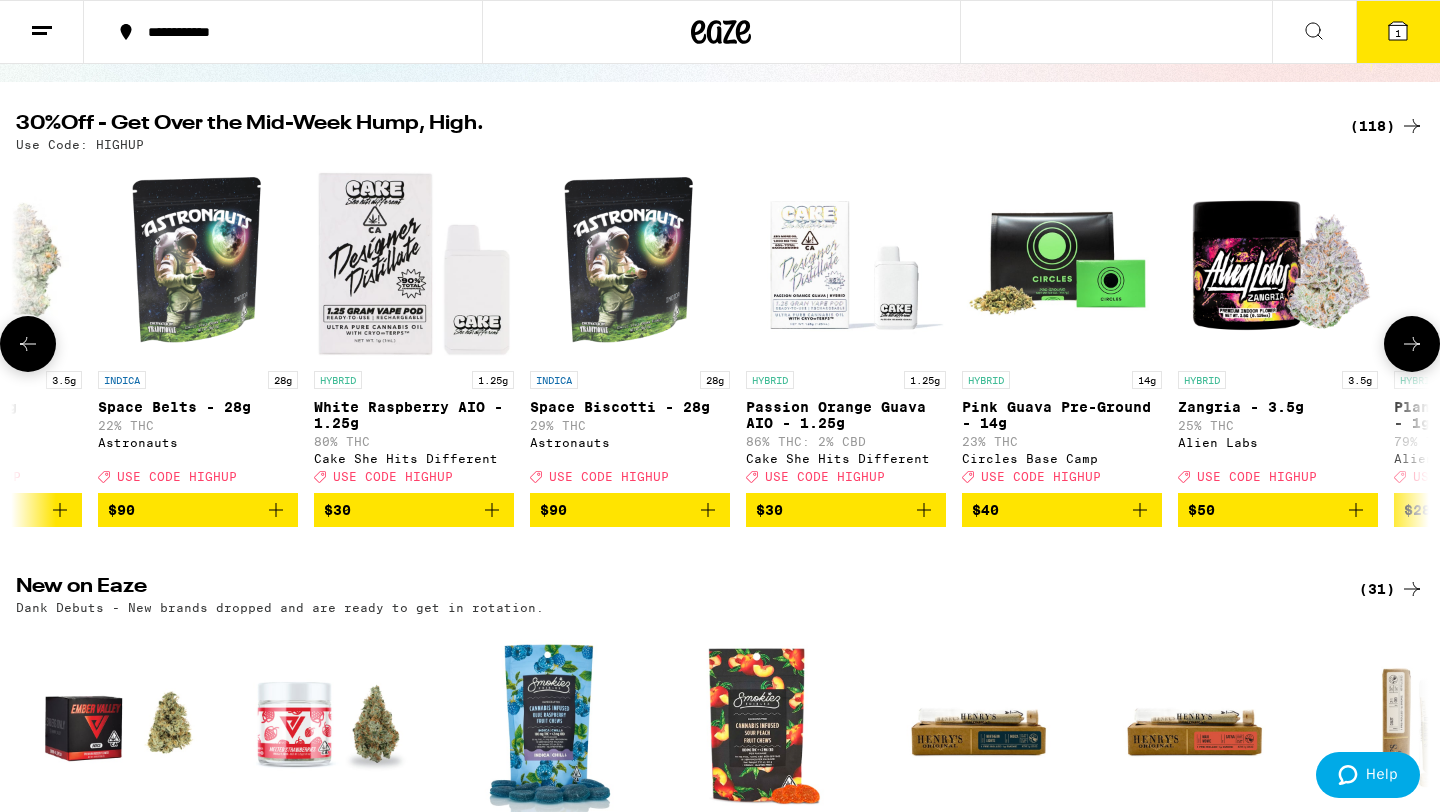 click 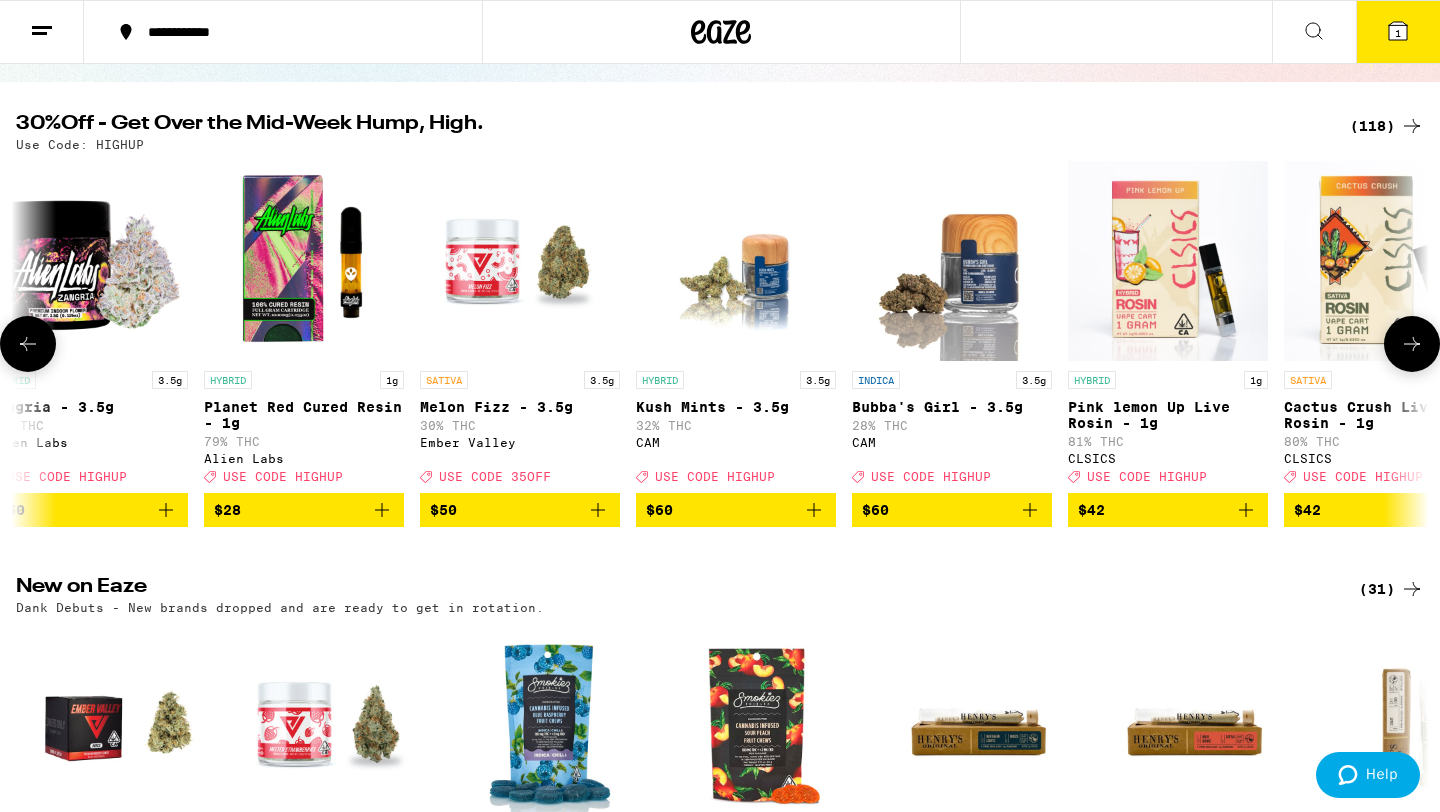 click 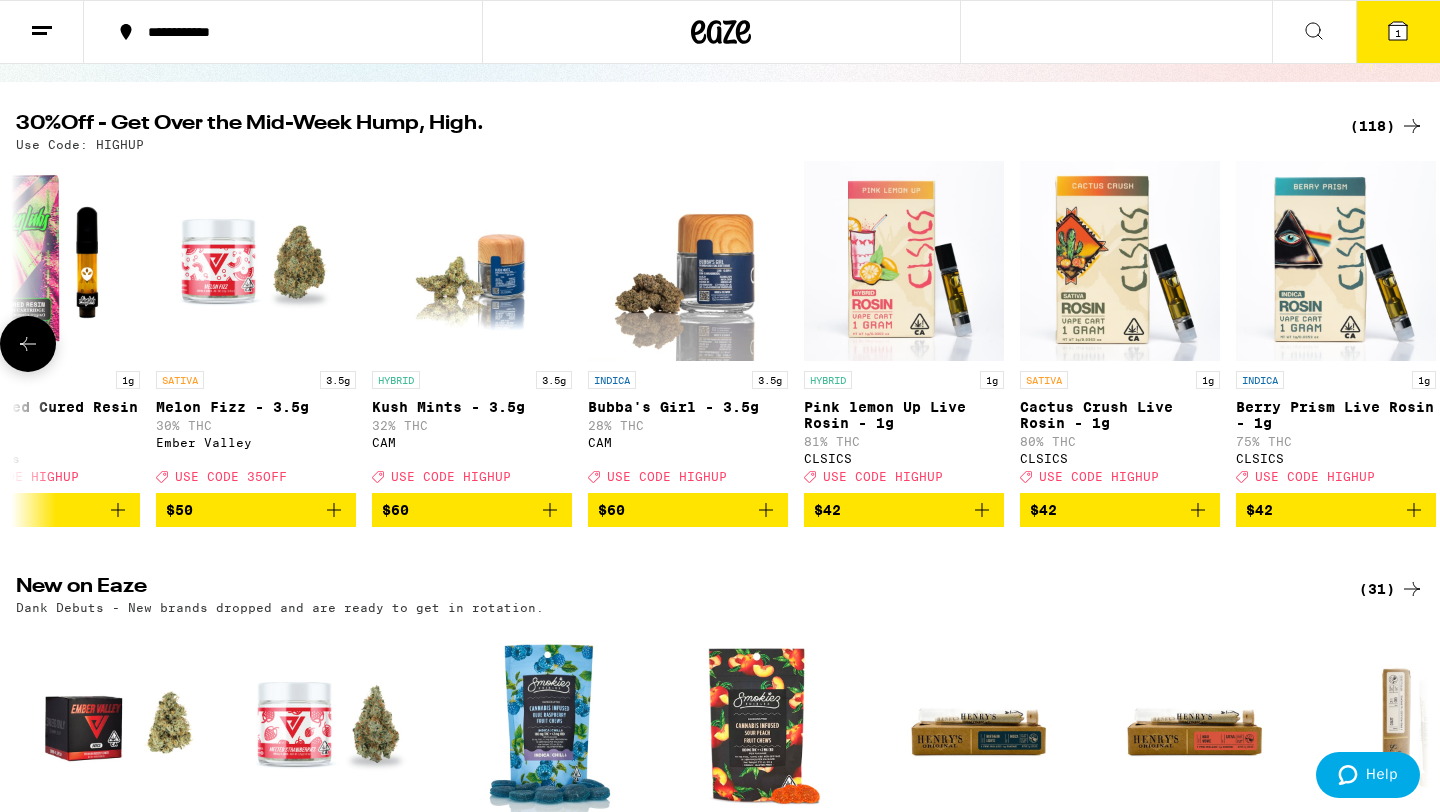 scroll, scrollTop: 0, scrollLeft: 24080, axis: horizontal 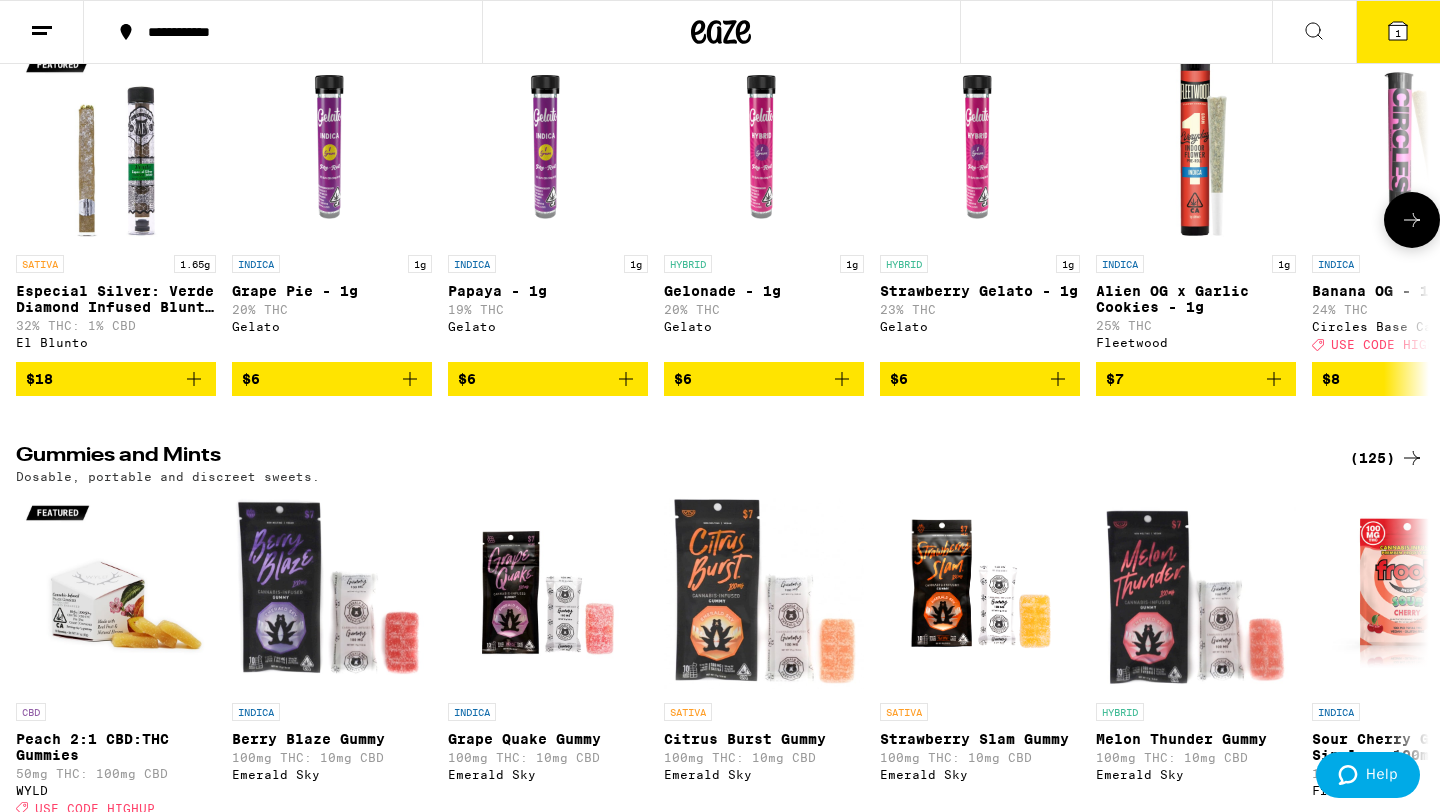 click 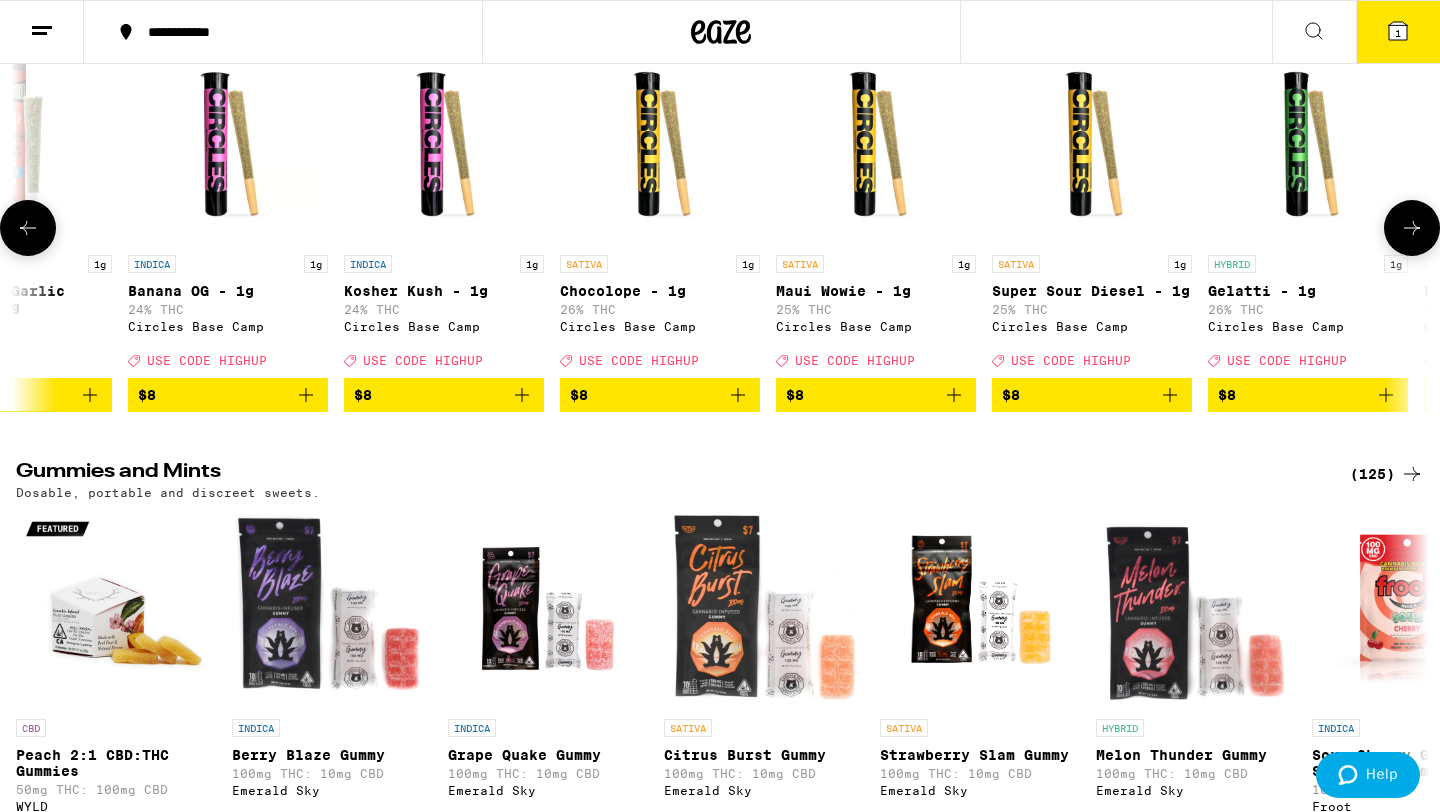 scroll, scrollTop: 0, scrollLeft: 1190, axis: horizontal 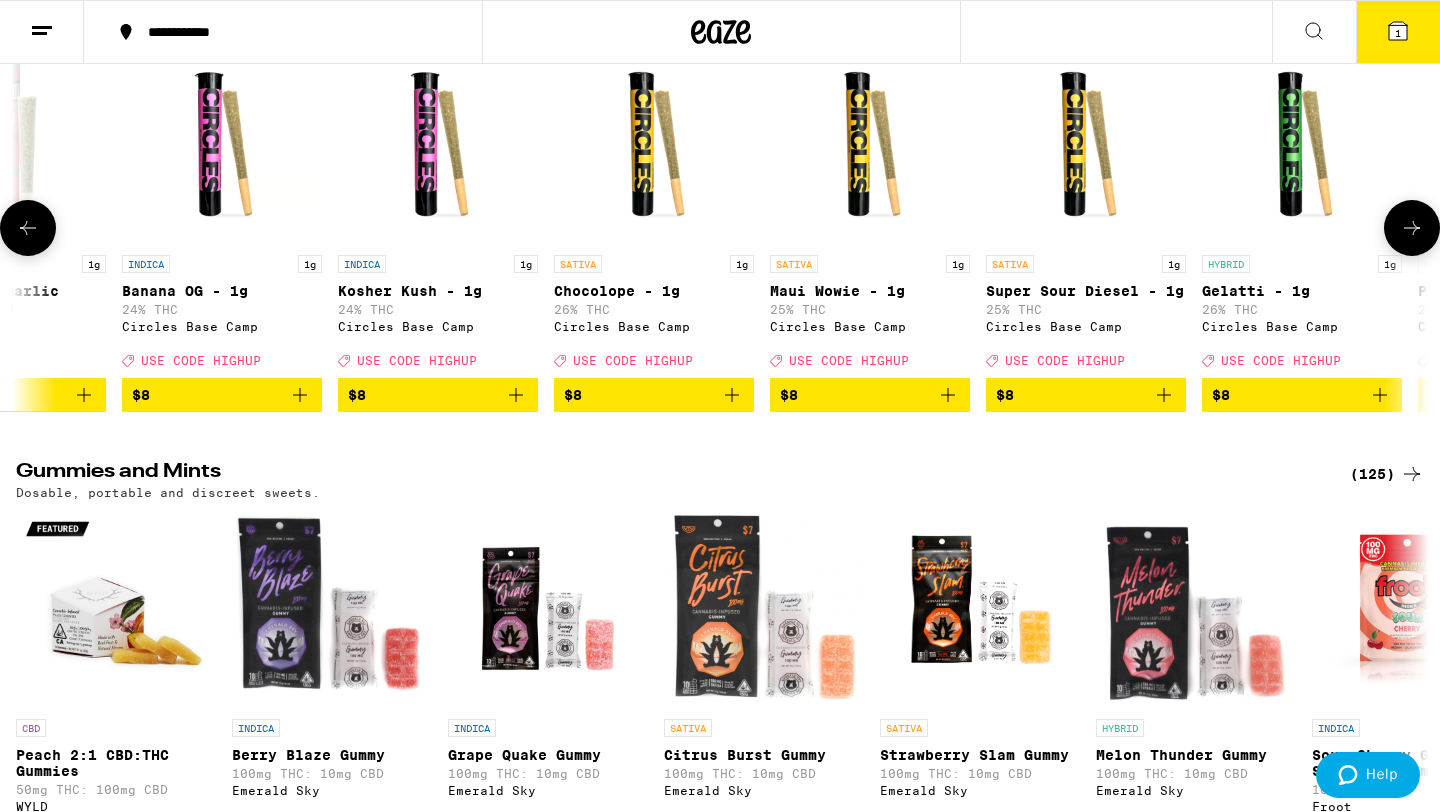 click 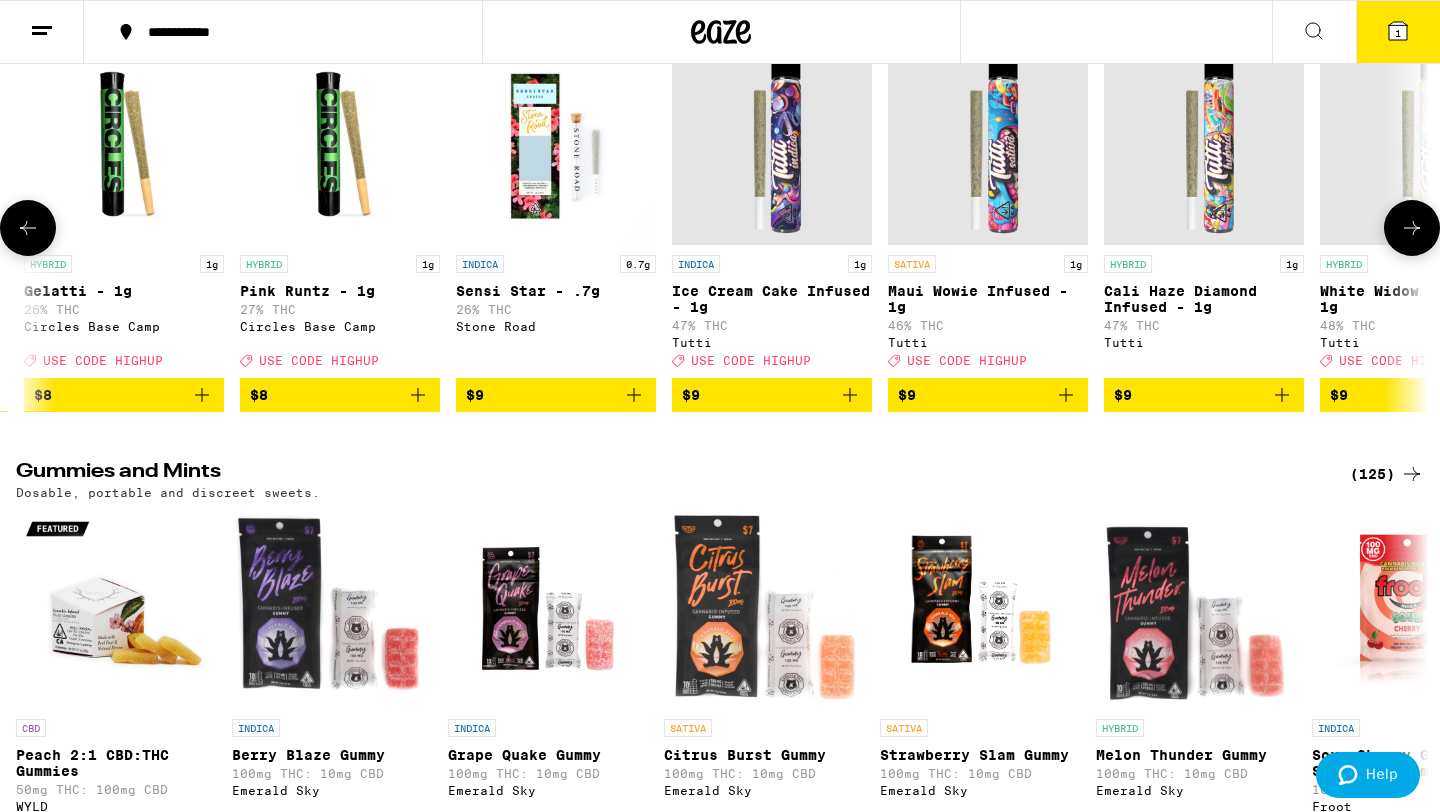 scroll, scrollTop: 0, scrollLeft: 2380, axis: horizontal 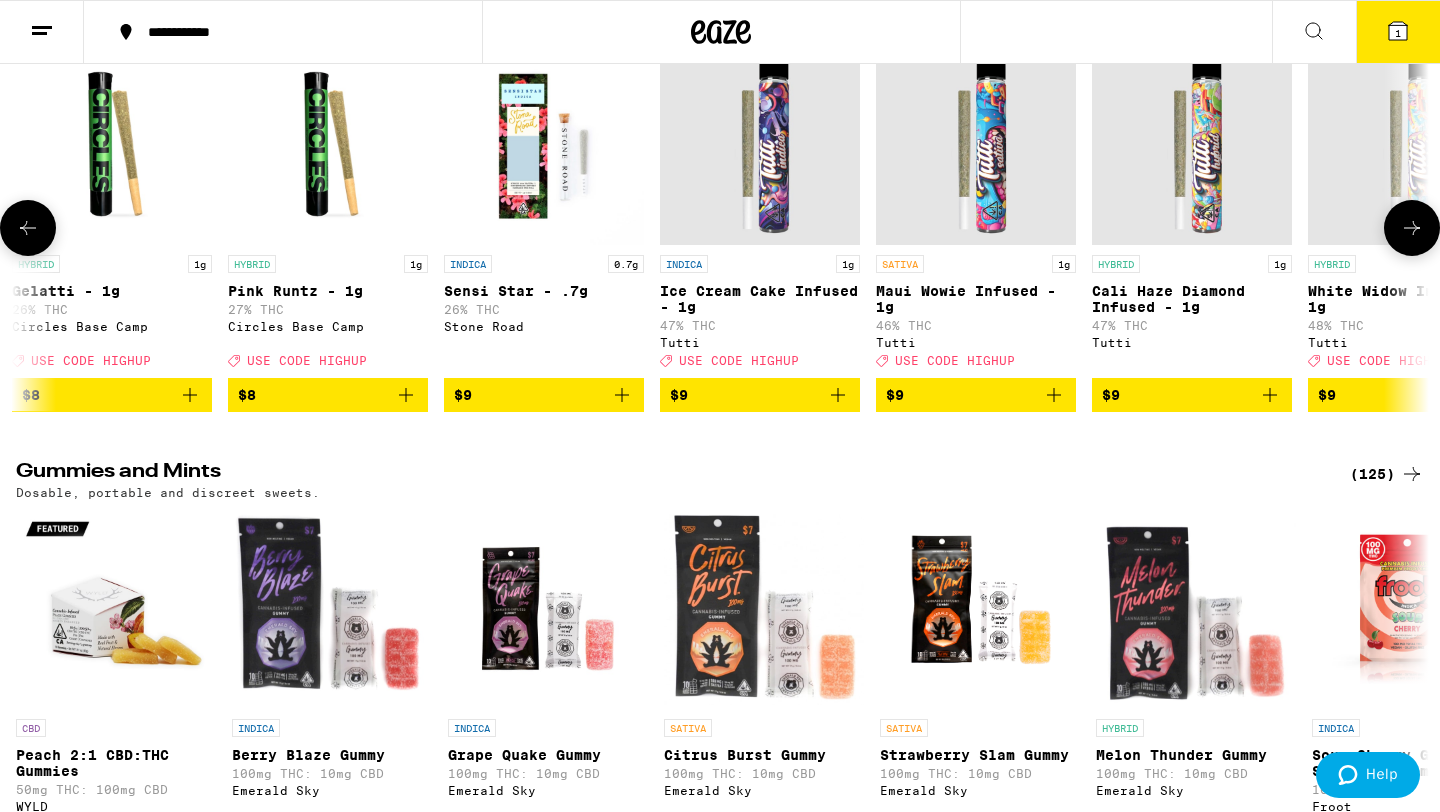 click 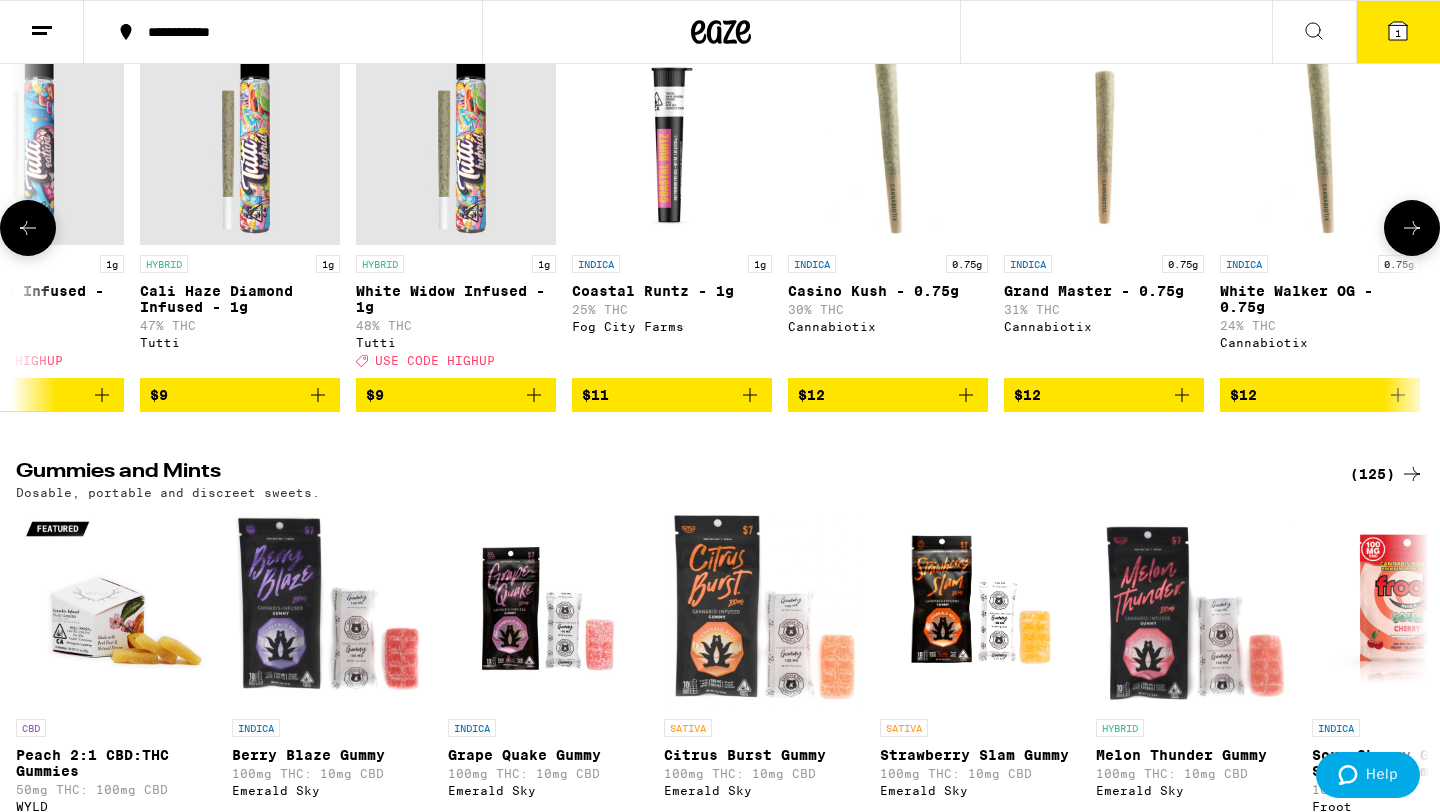 scroll, scrollTop: 0, scrollLeft: 3570, axis: horizontal 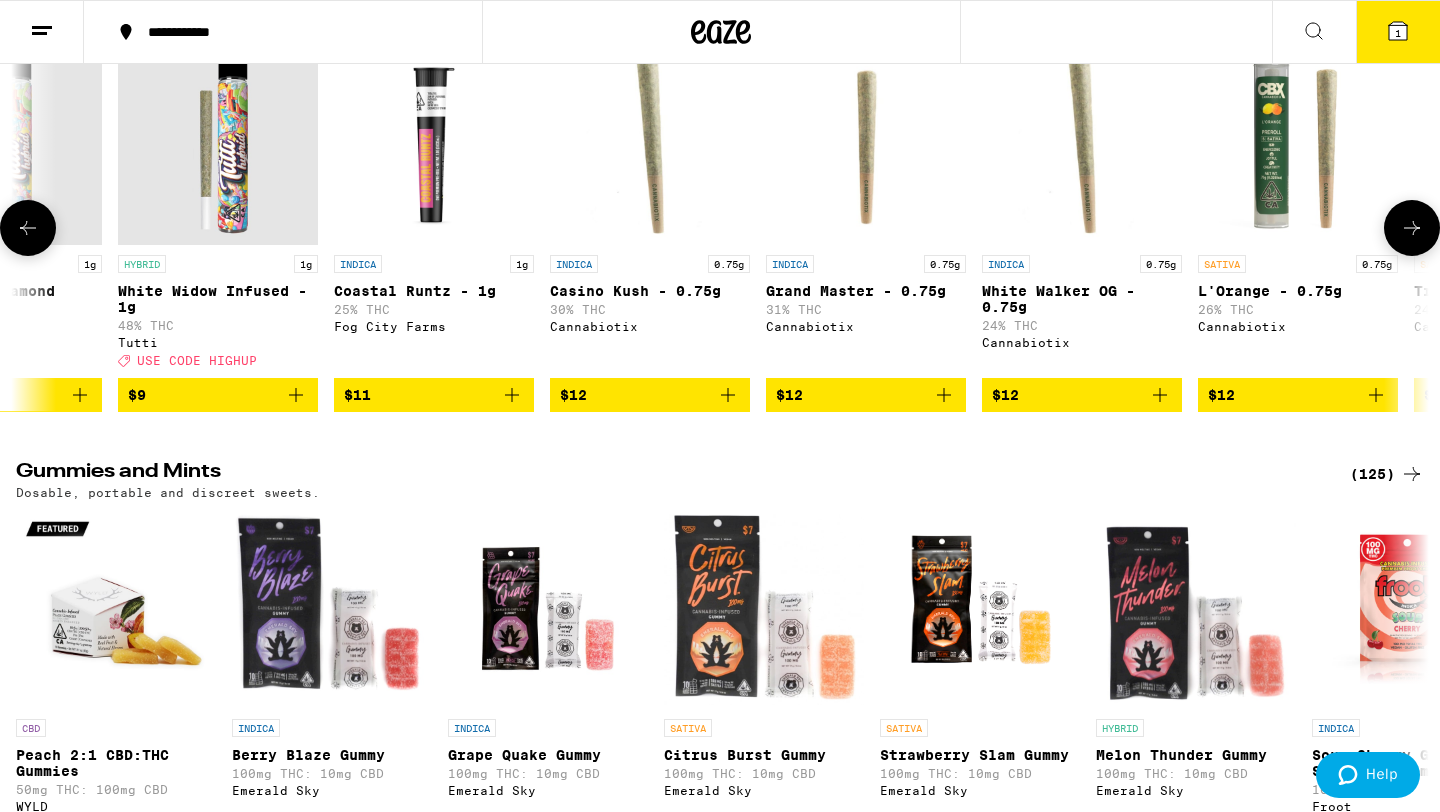 click 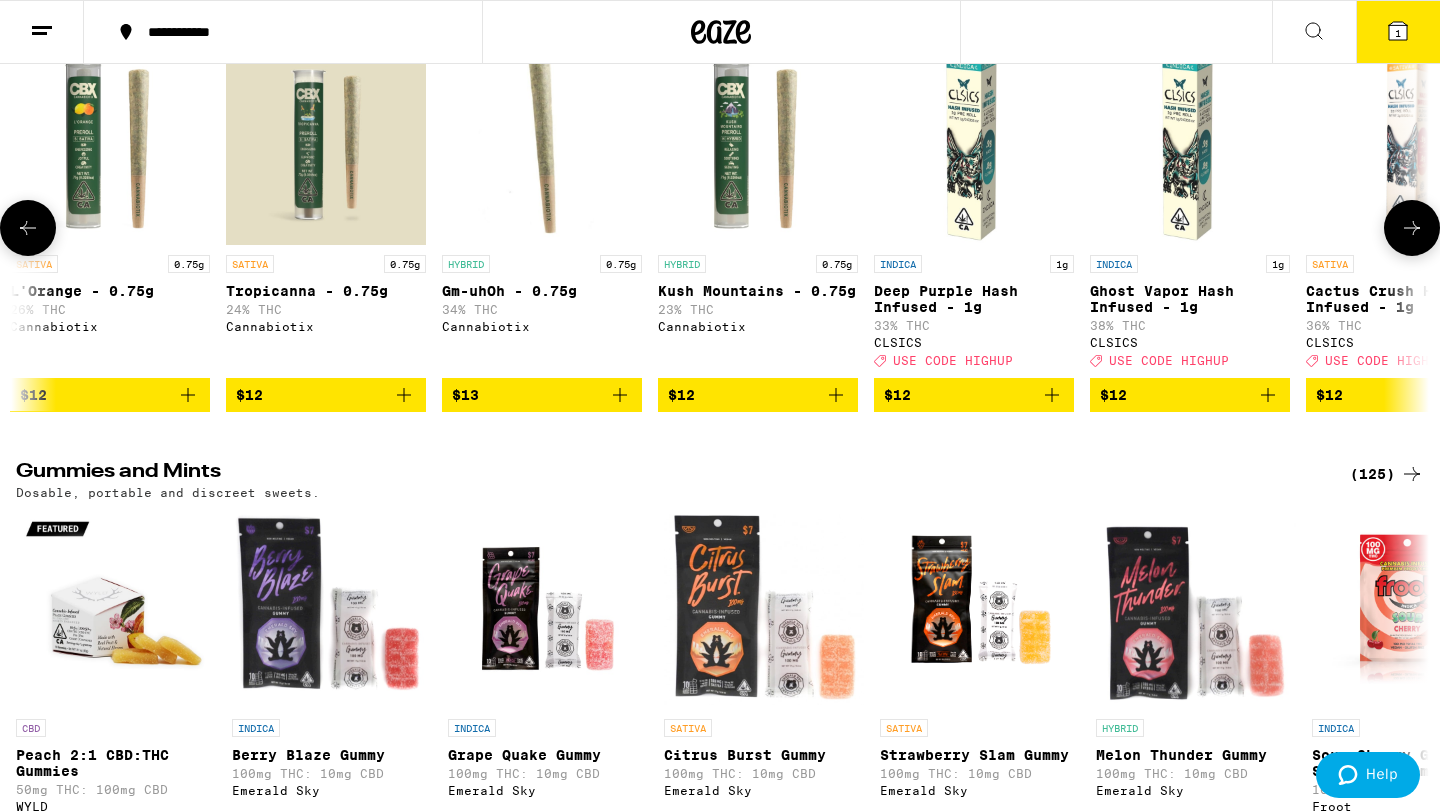 scroll, scrollTop: 0, scrollLeft: 4760, axis: horizontal 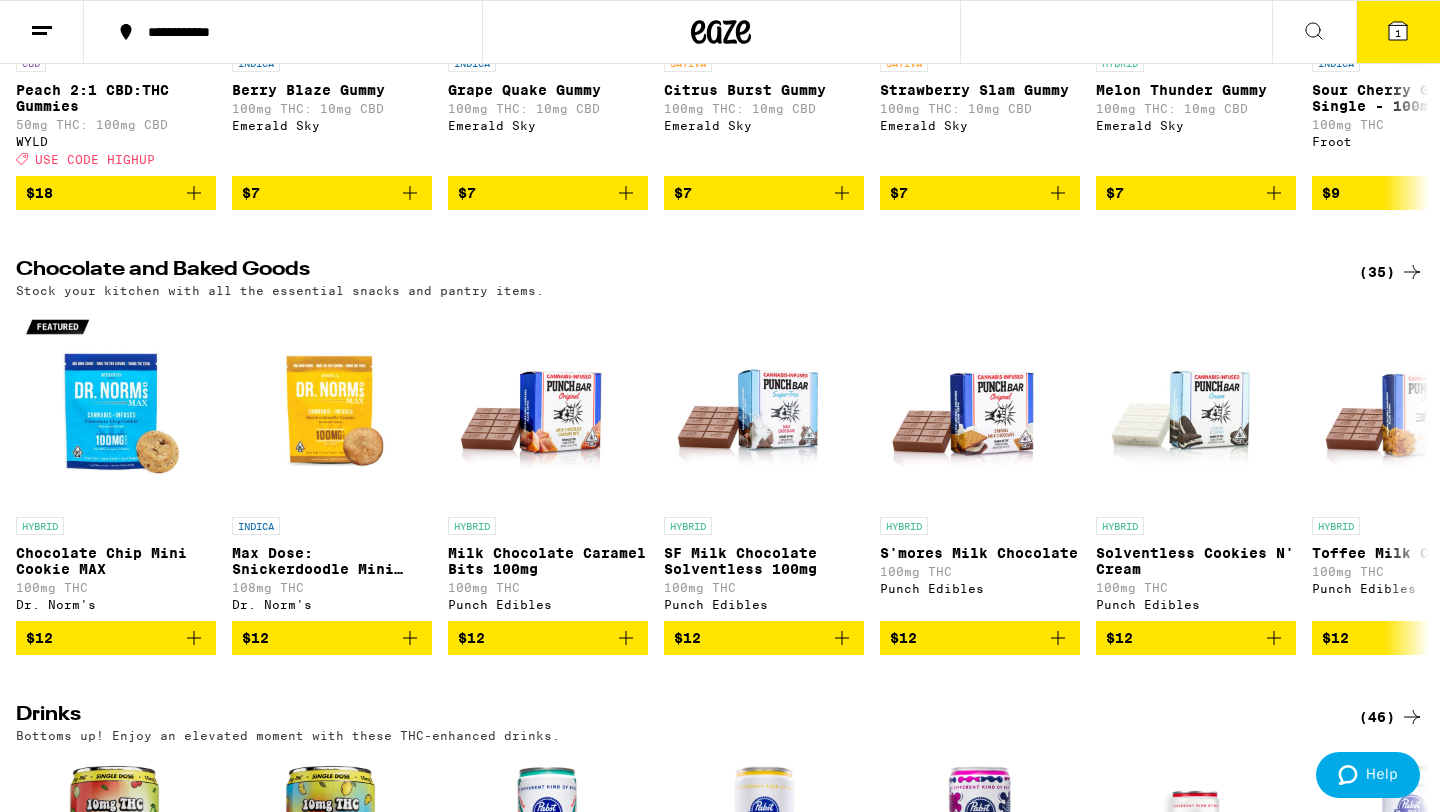 click 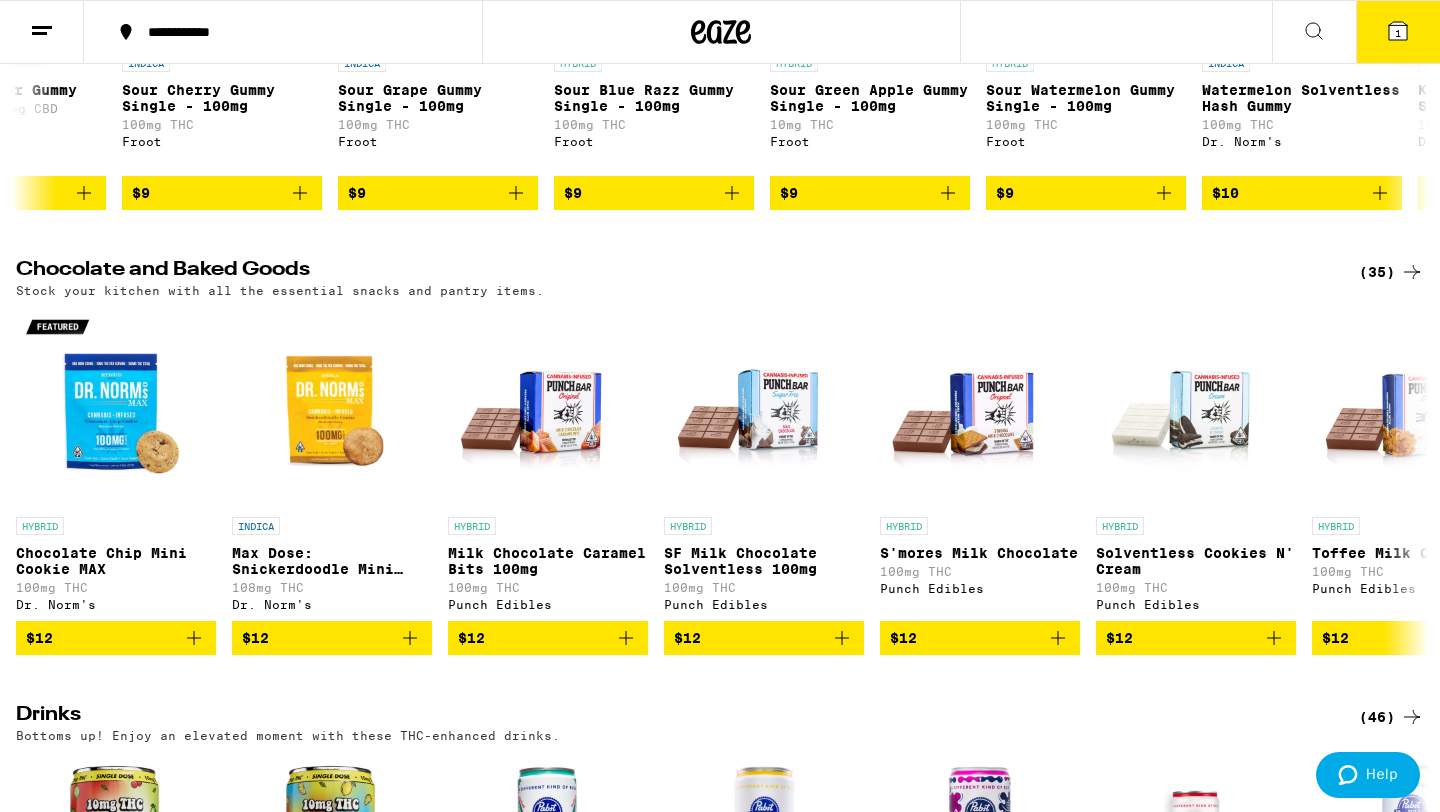 click 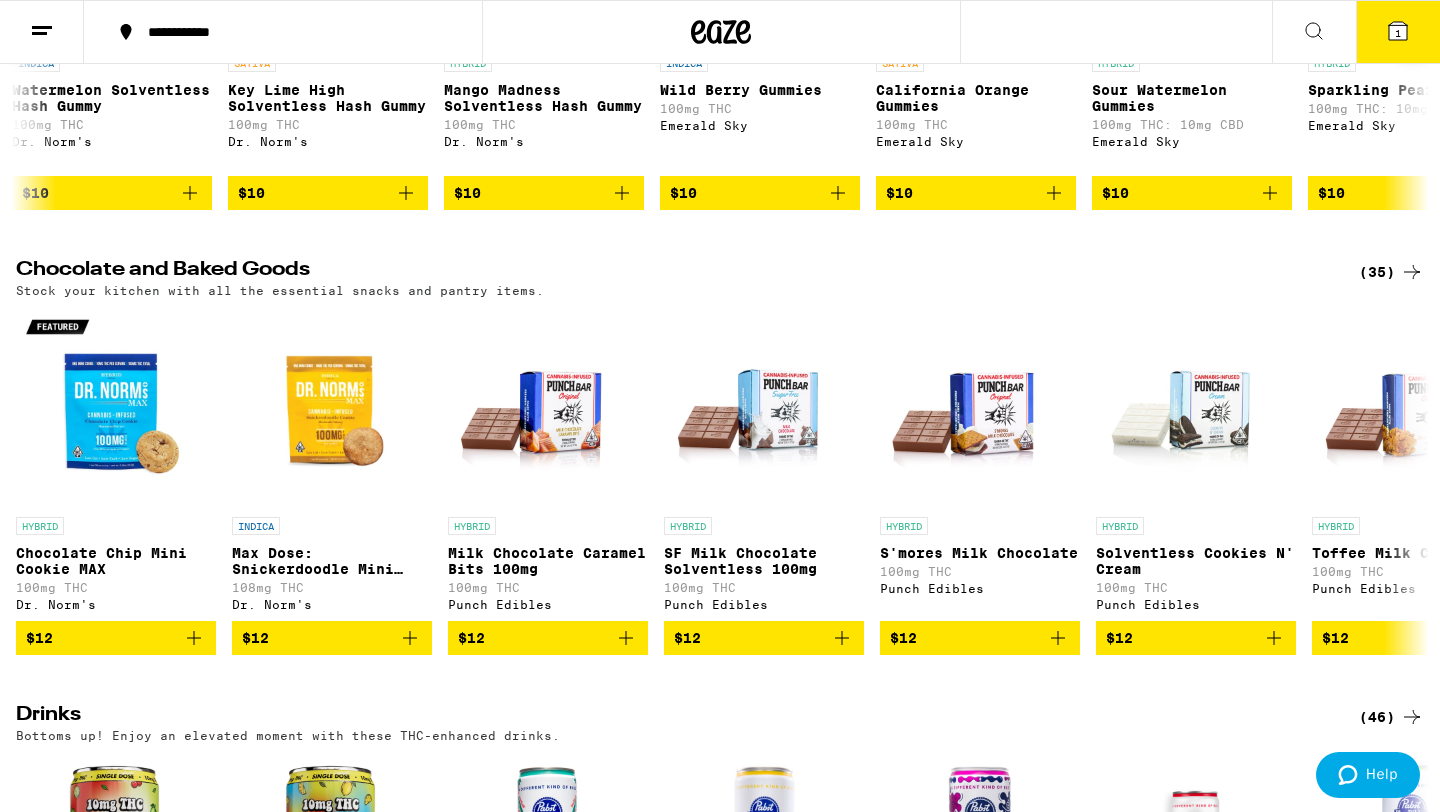 click 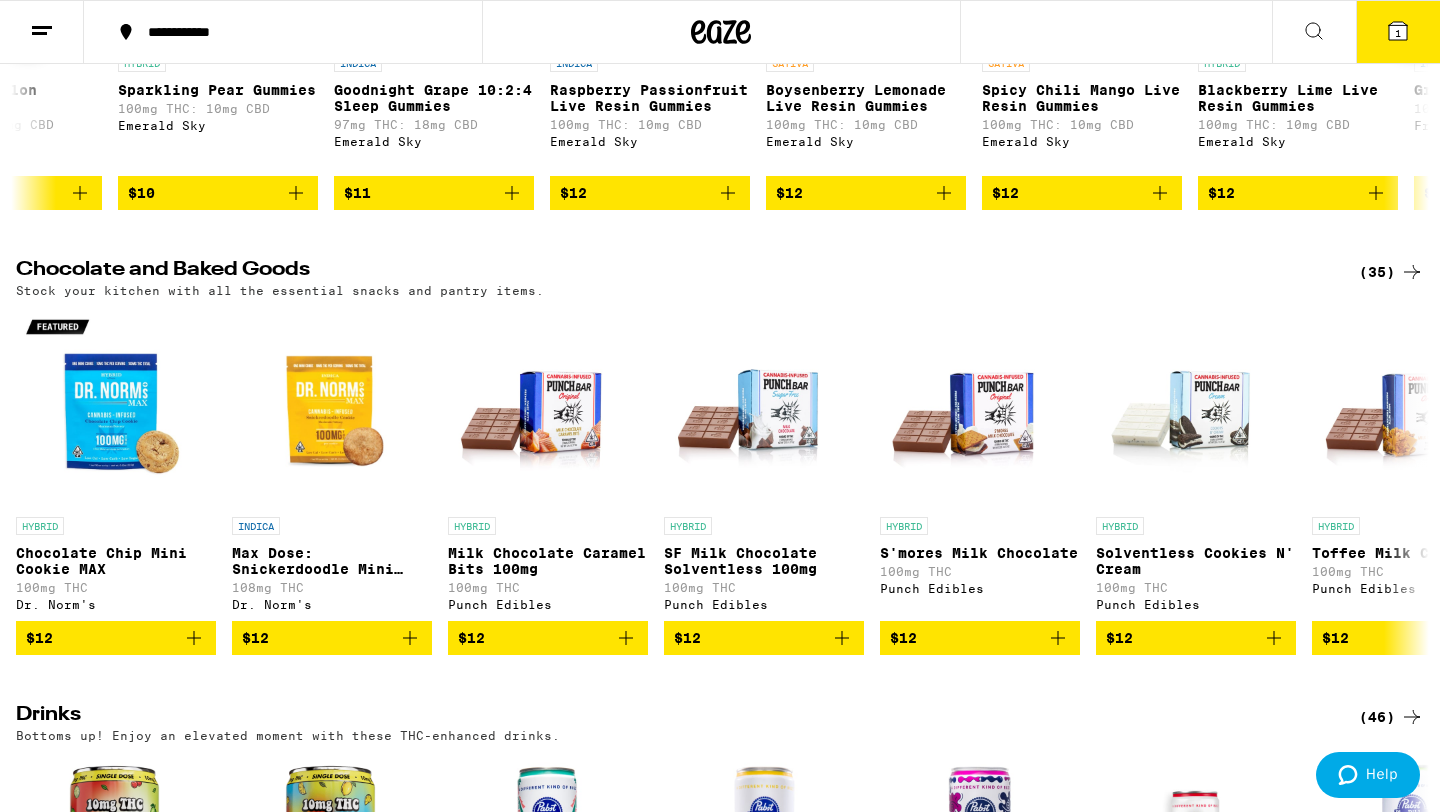 click 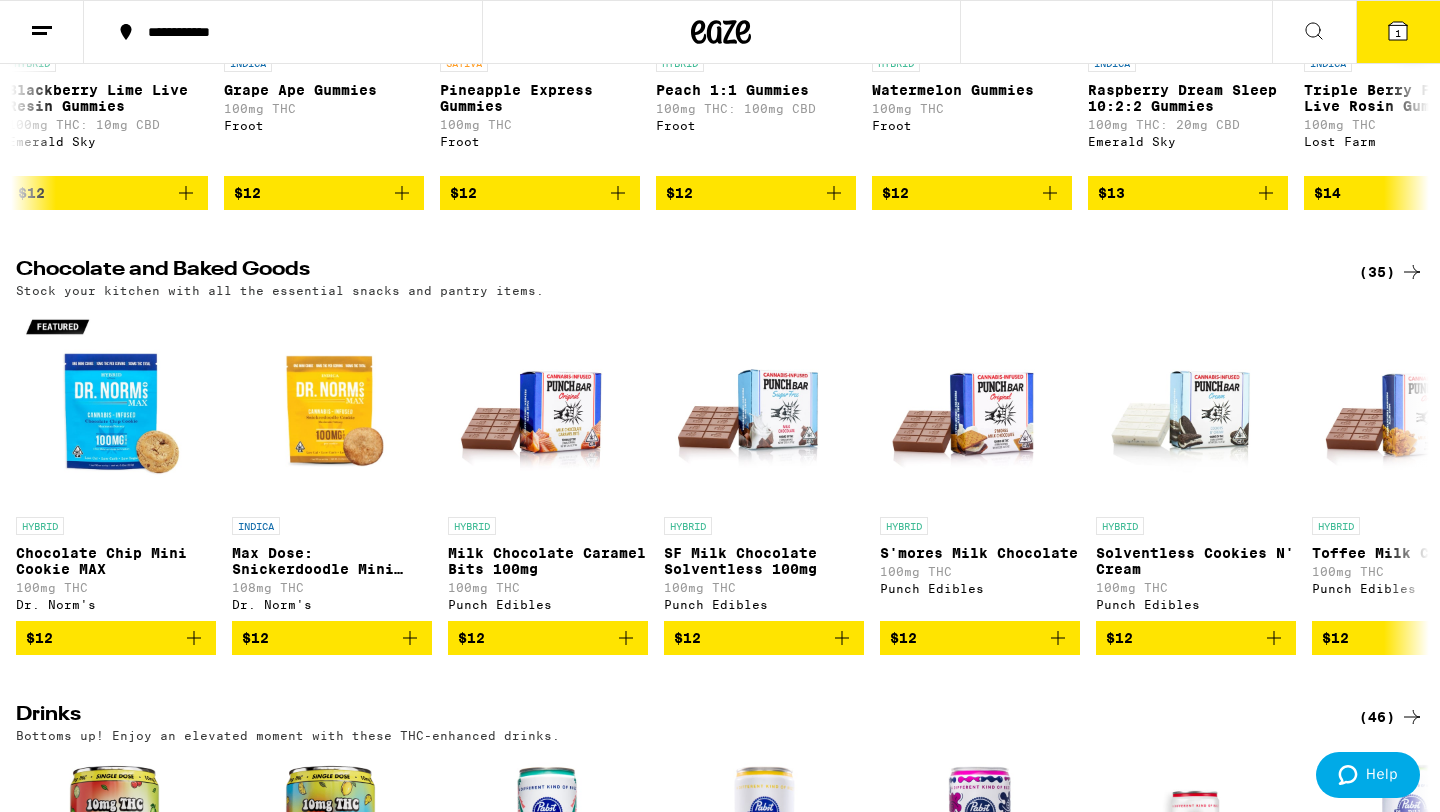 click 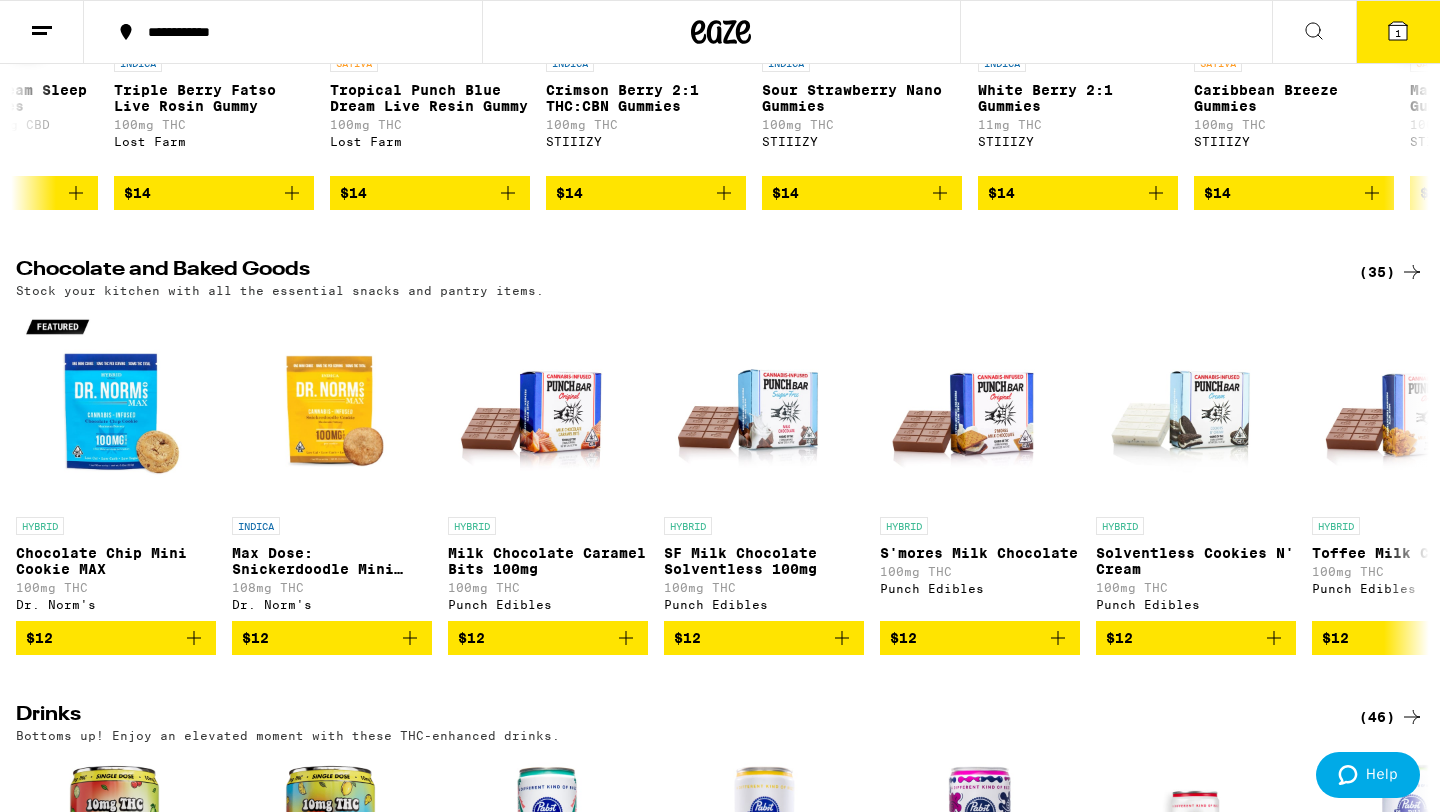 click 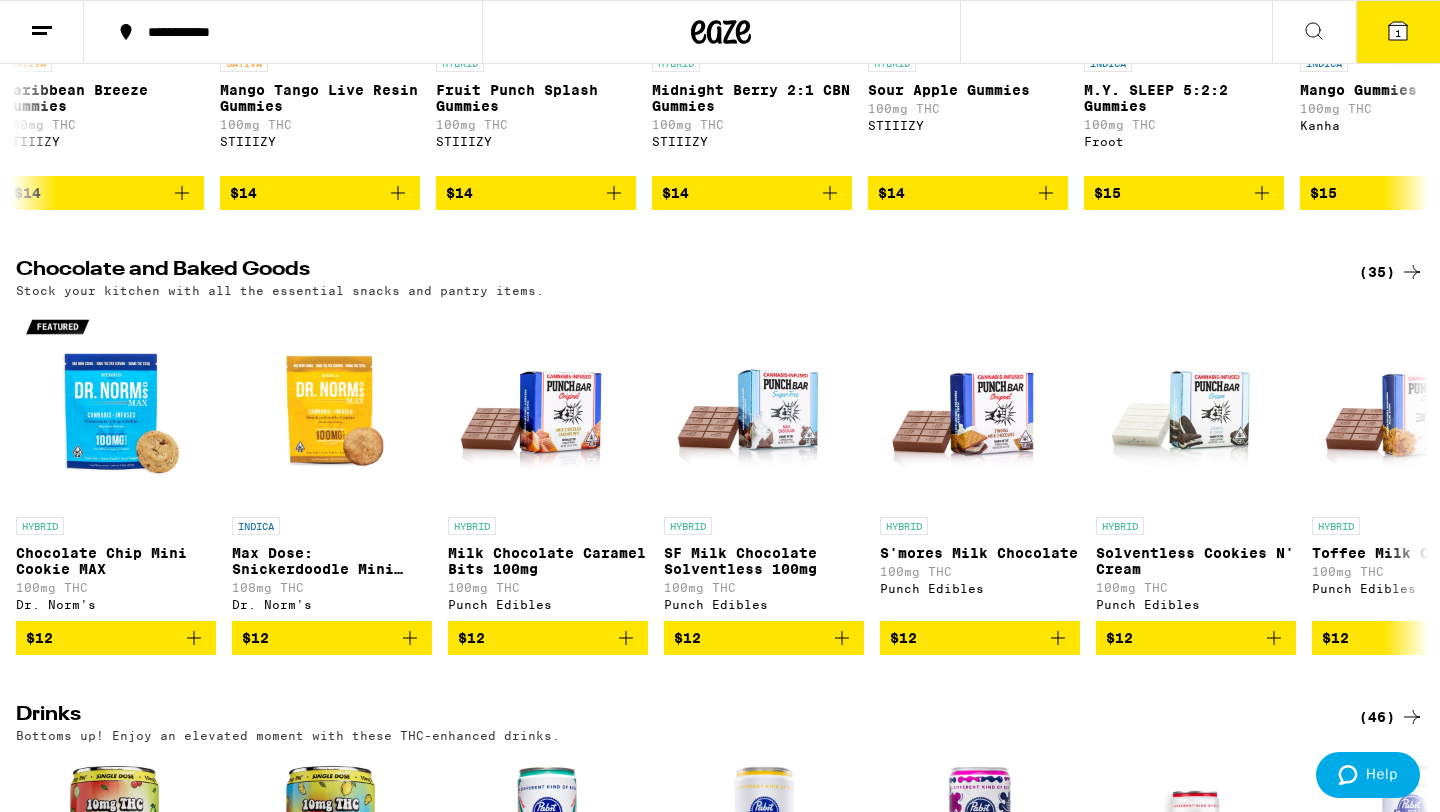 click 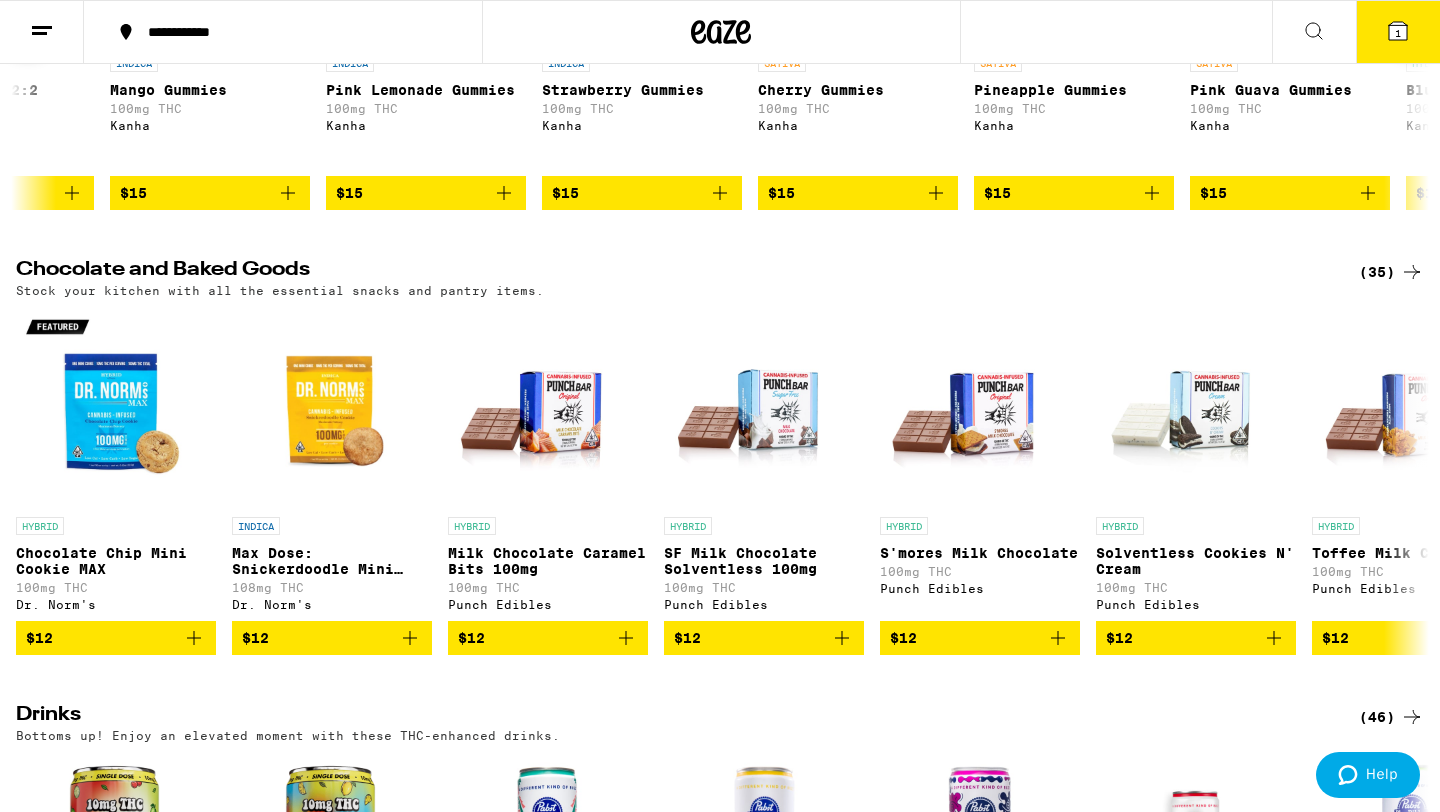 click 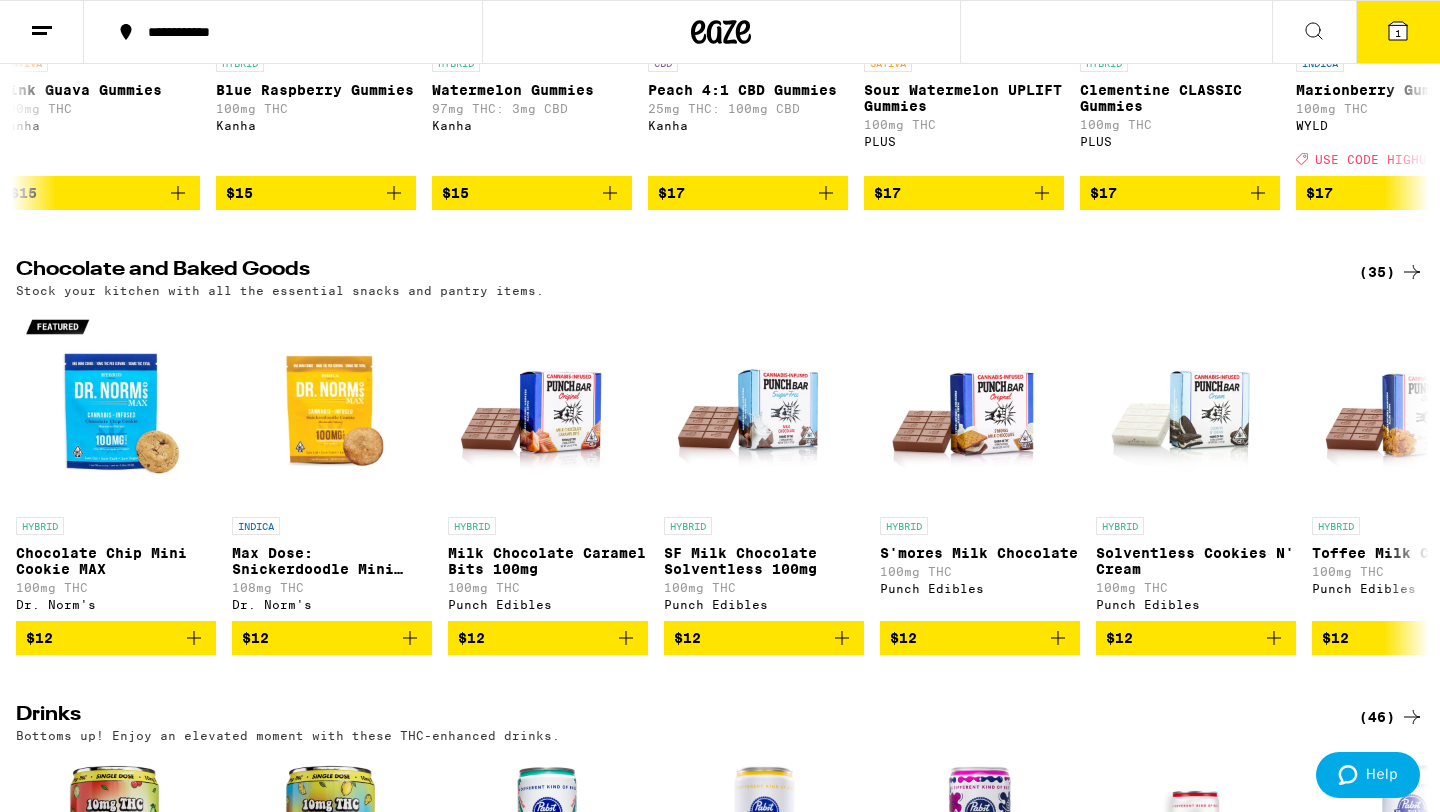 click 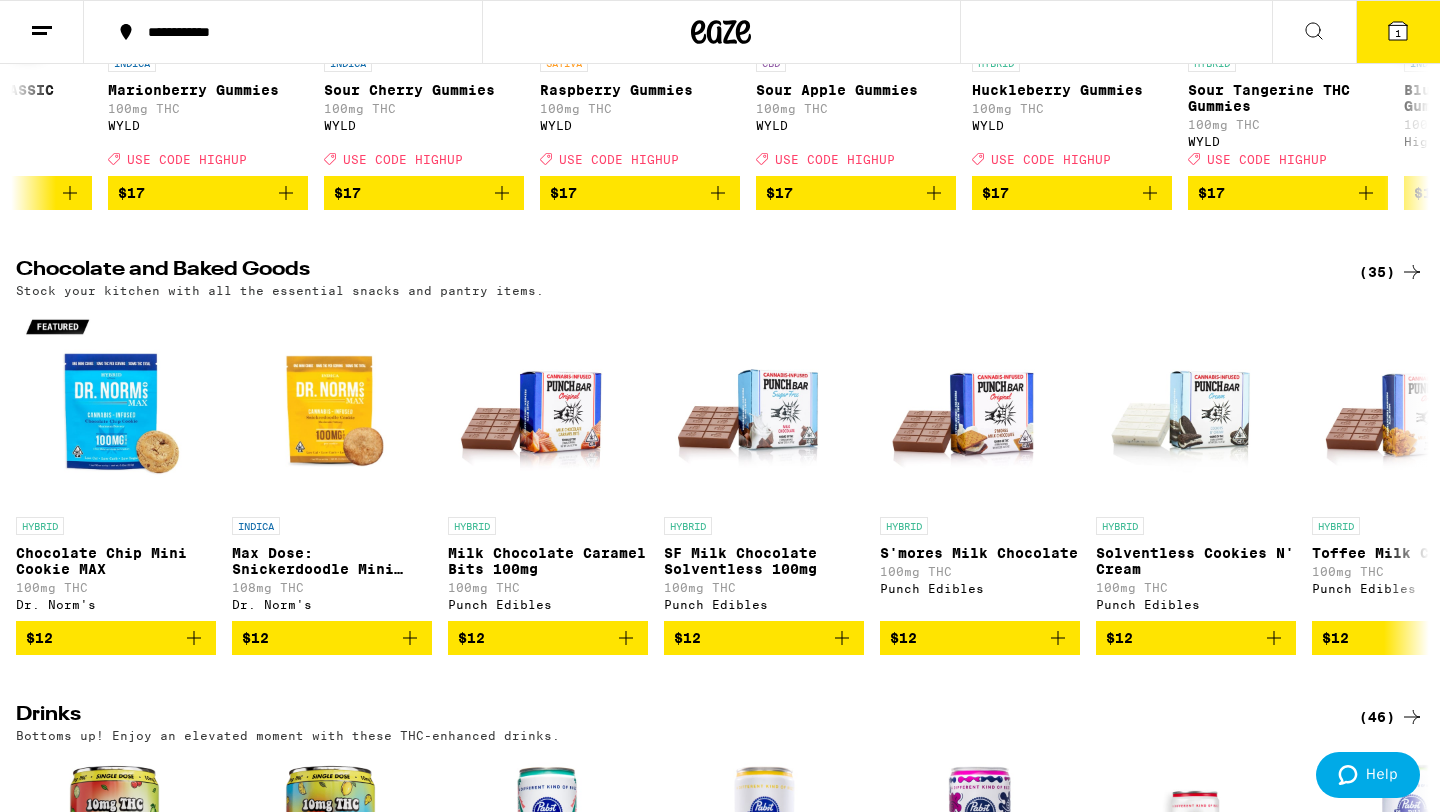 scroll, scrollTop: 0, scrollLeft: 10710, axis: horizontal 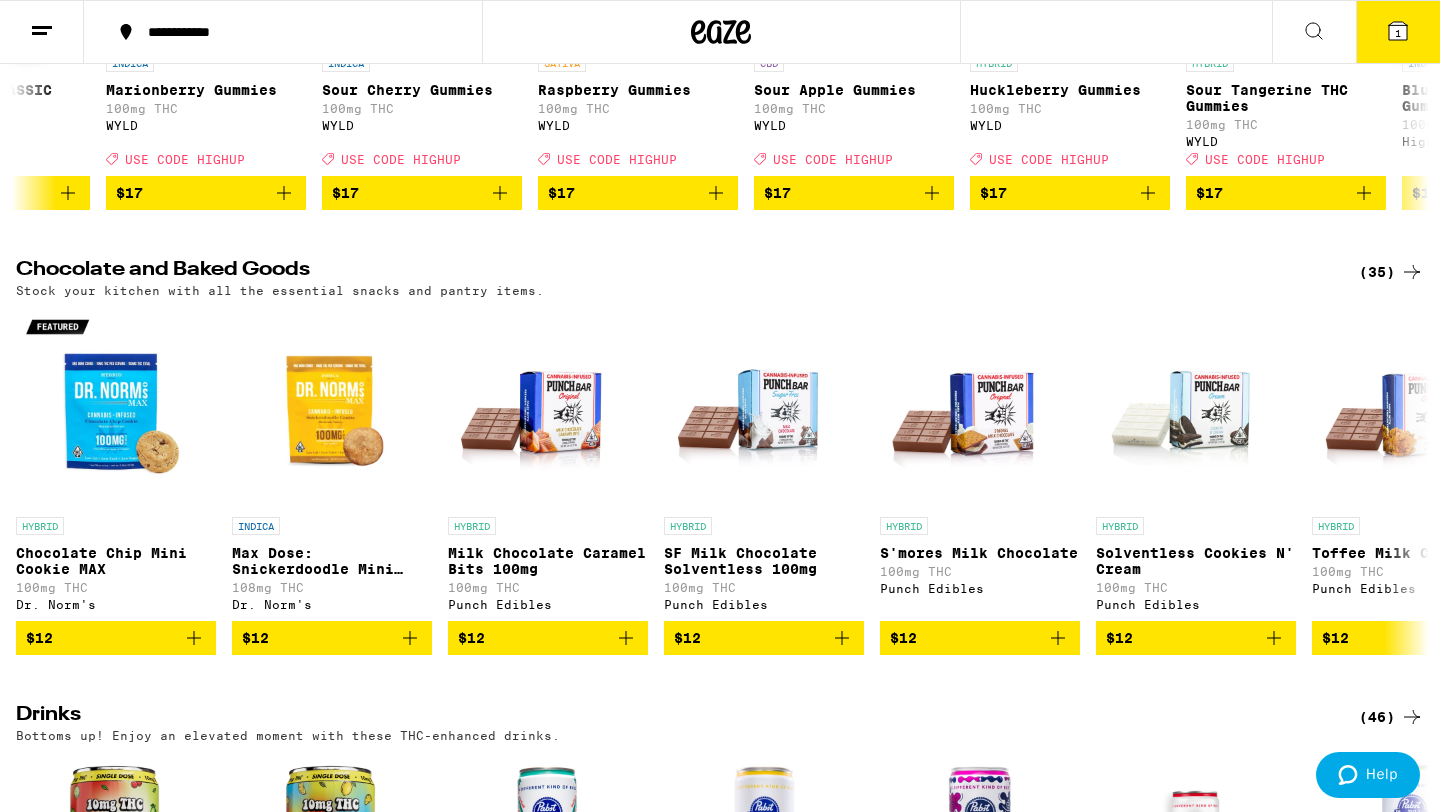 click 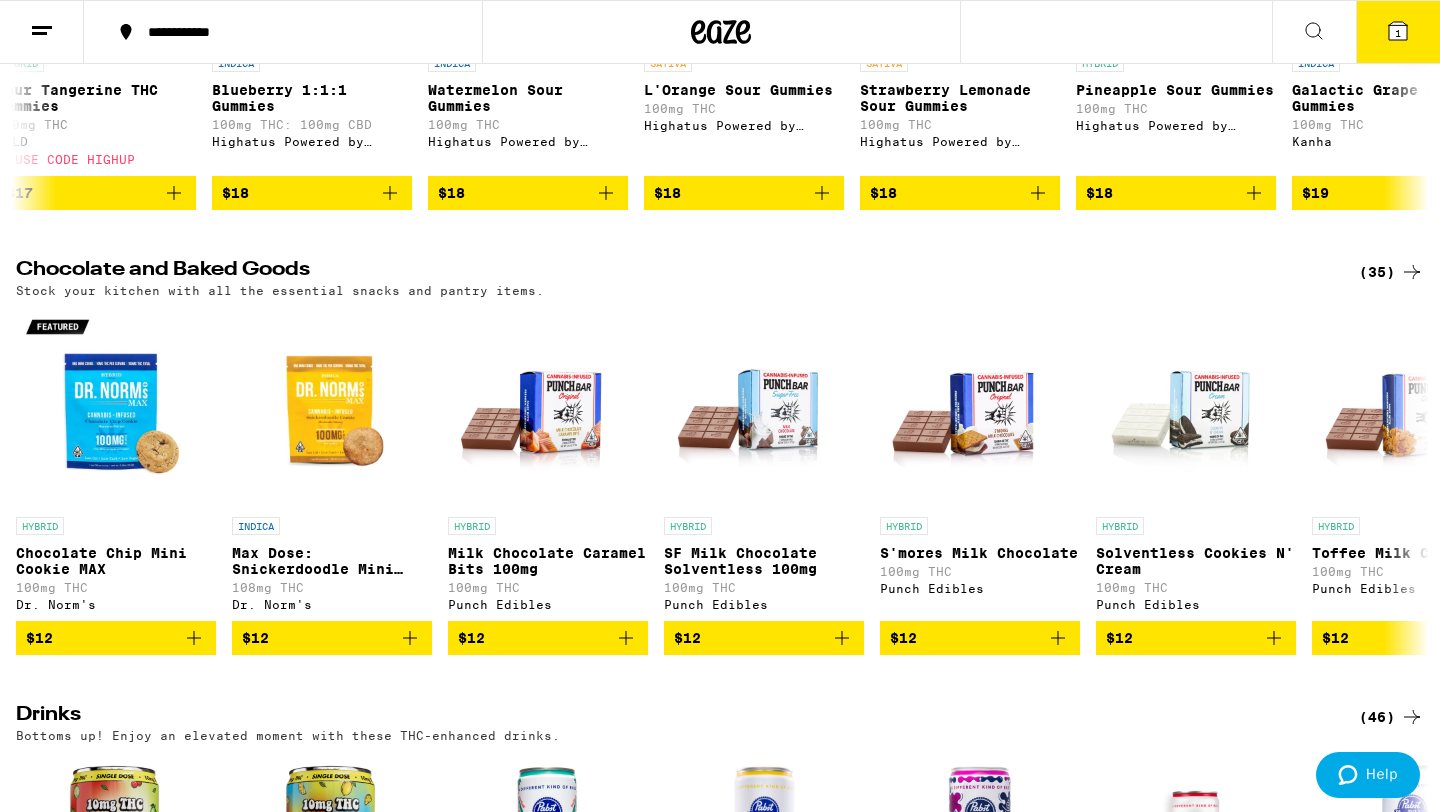 click 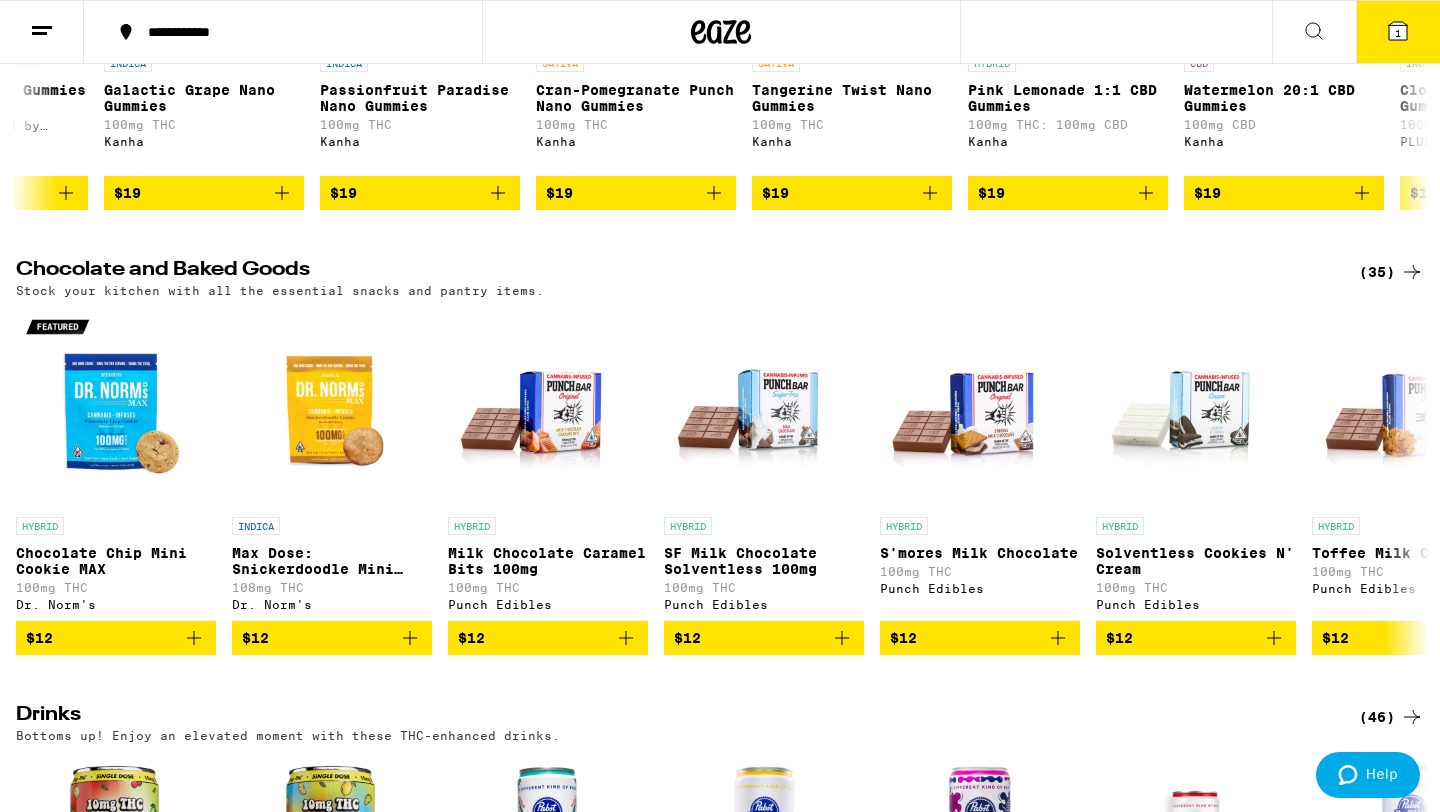 scroll, scrollTop: 0, scrollLeft: 13090, axis: horizontal 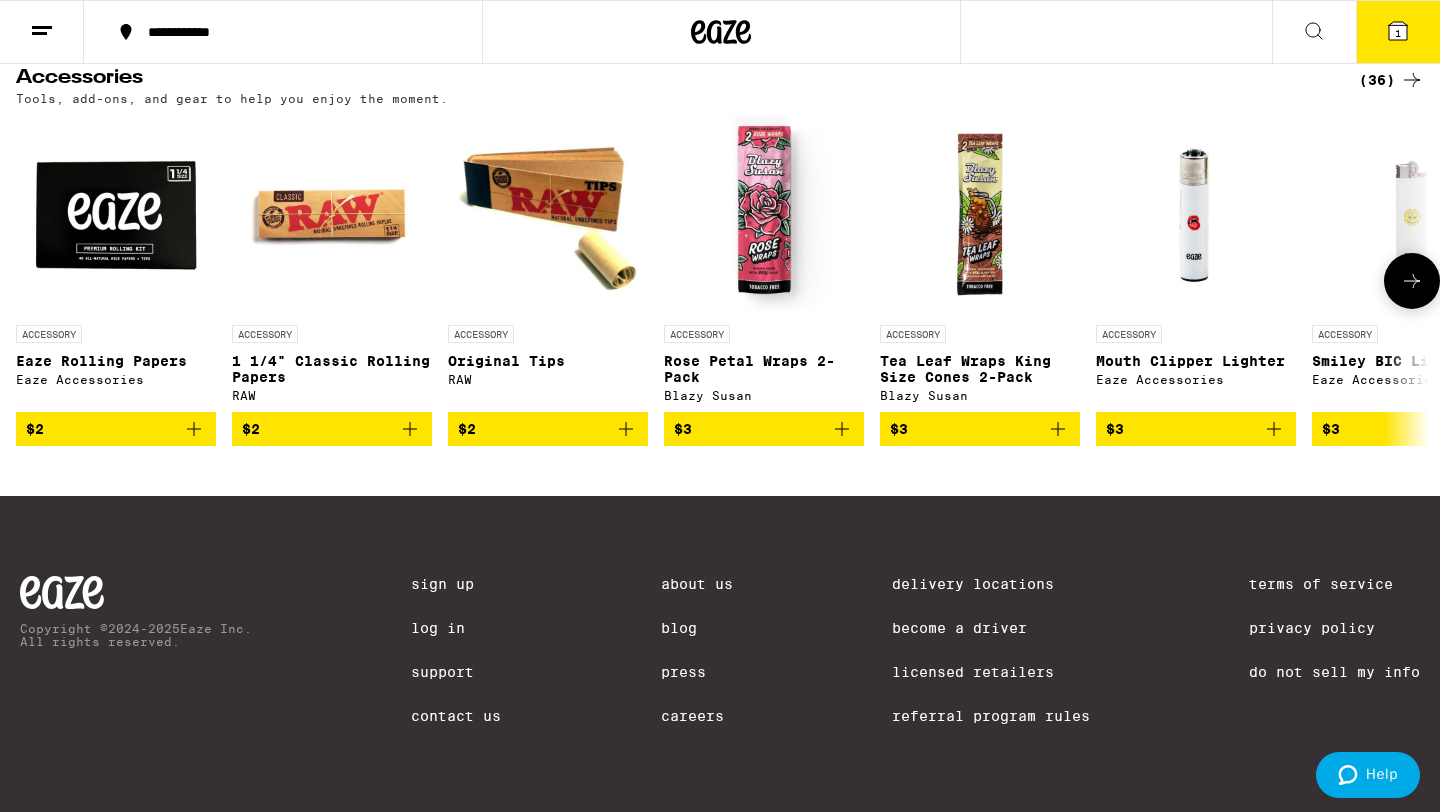 click 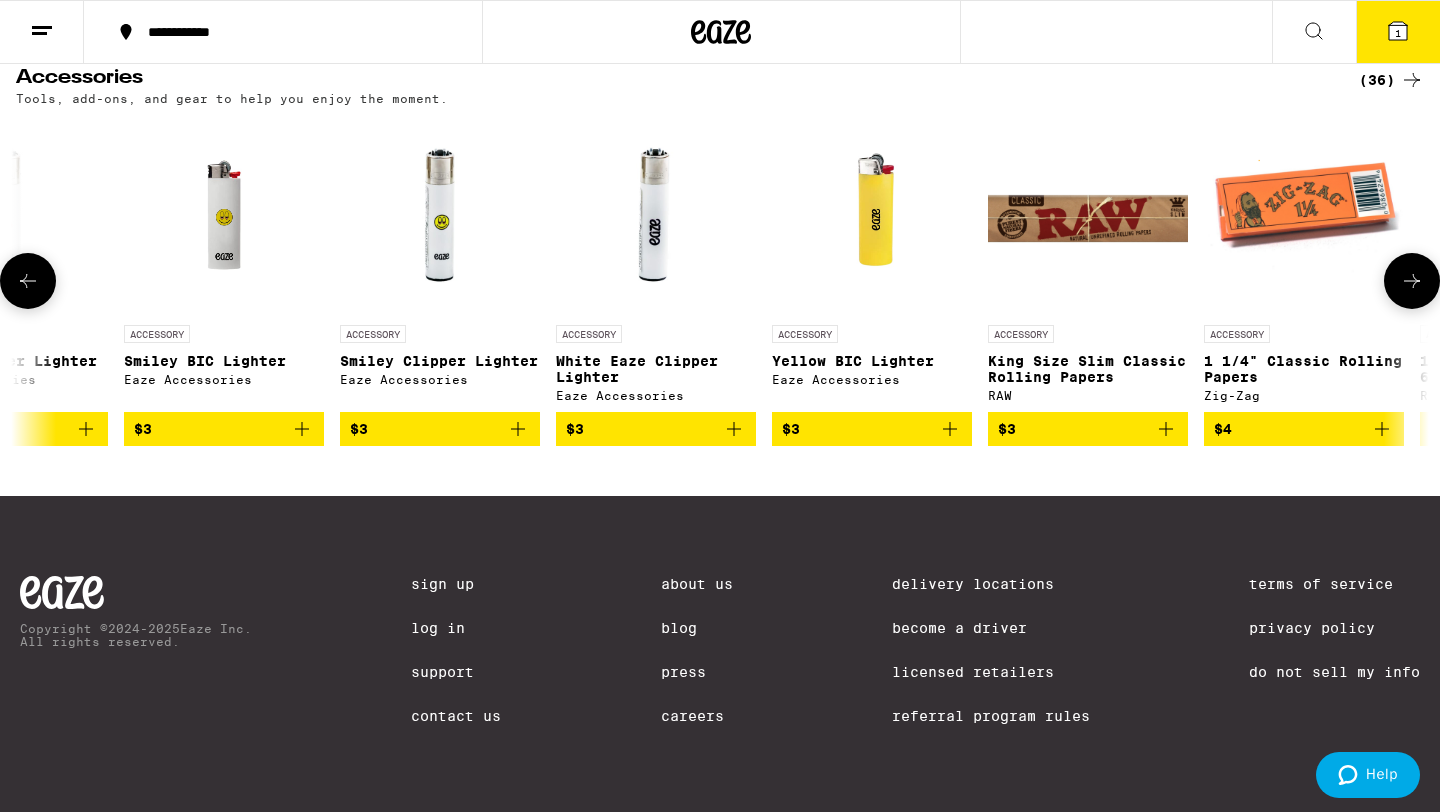 scroll, scrollTop: 0, scrollLeft: 1190, axis: horizontal 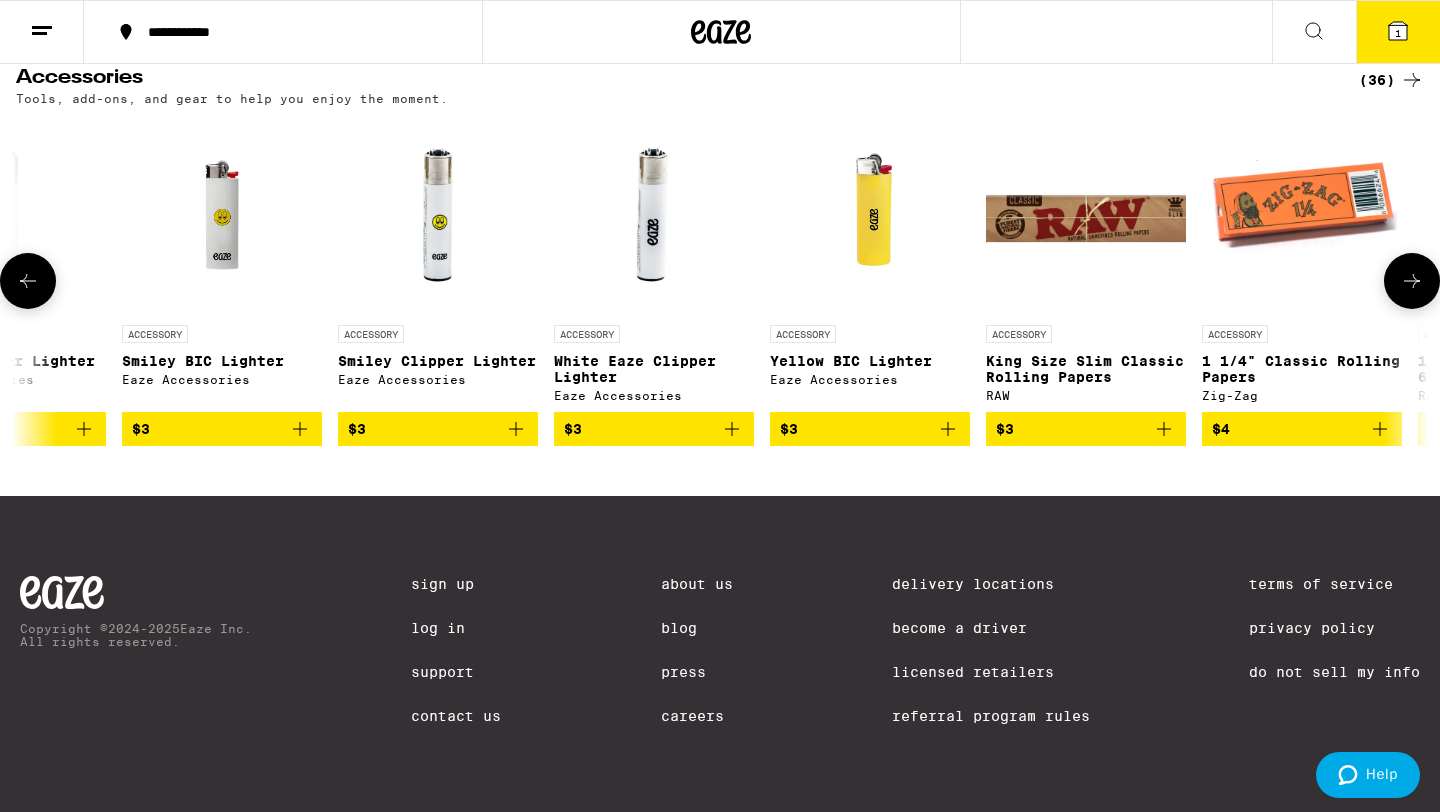 click 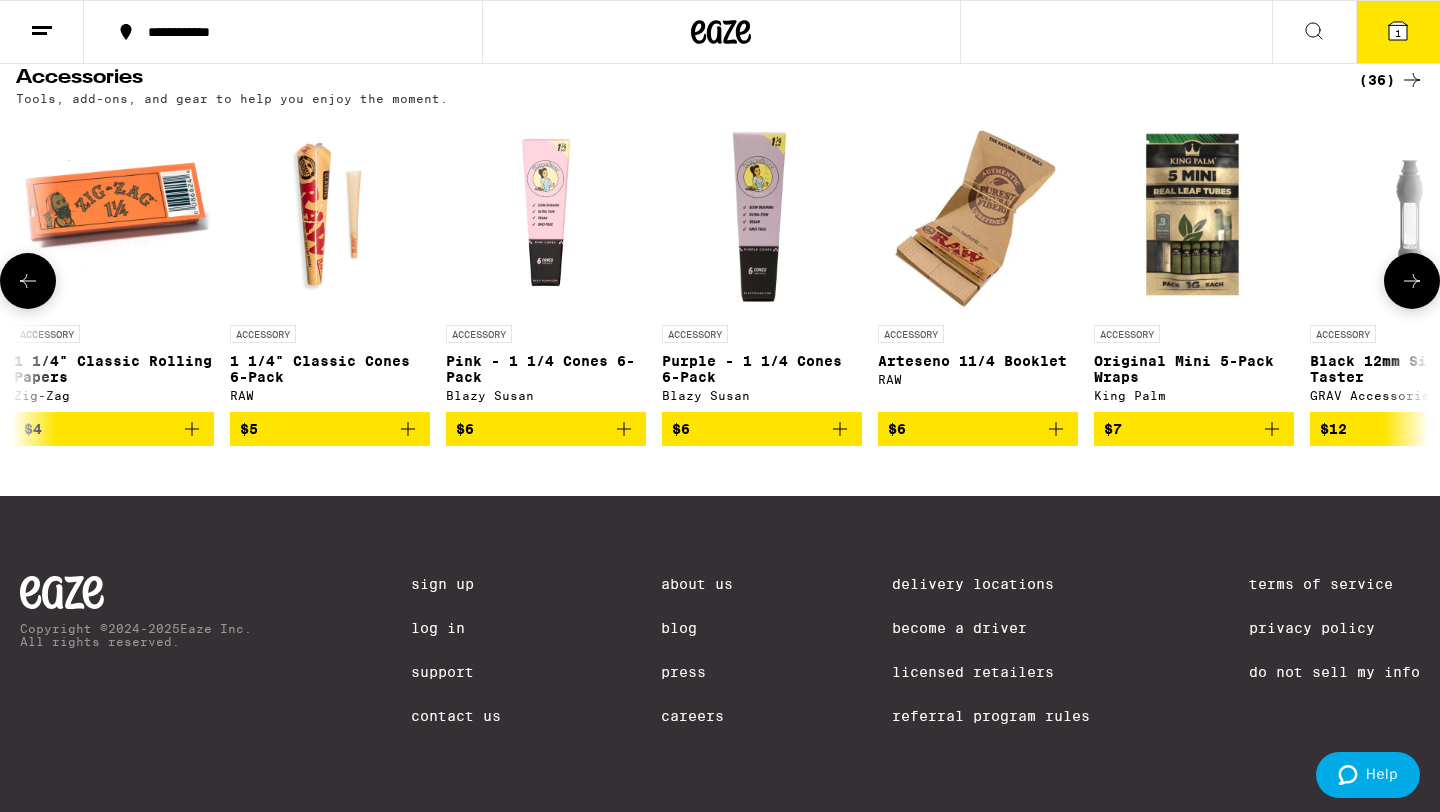 scroll, scrollTop: 0, scrollLeft: 2380, axis: horizontal 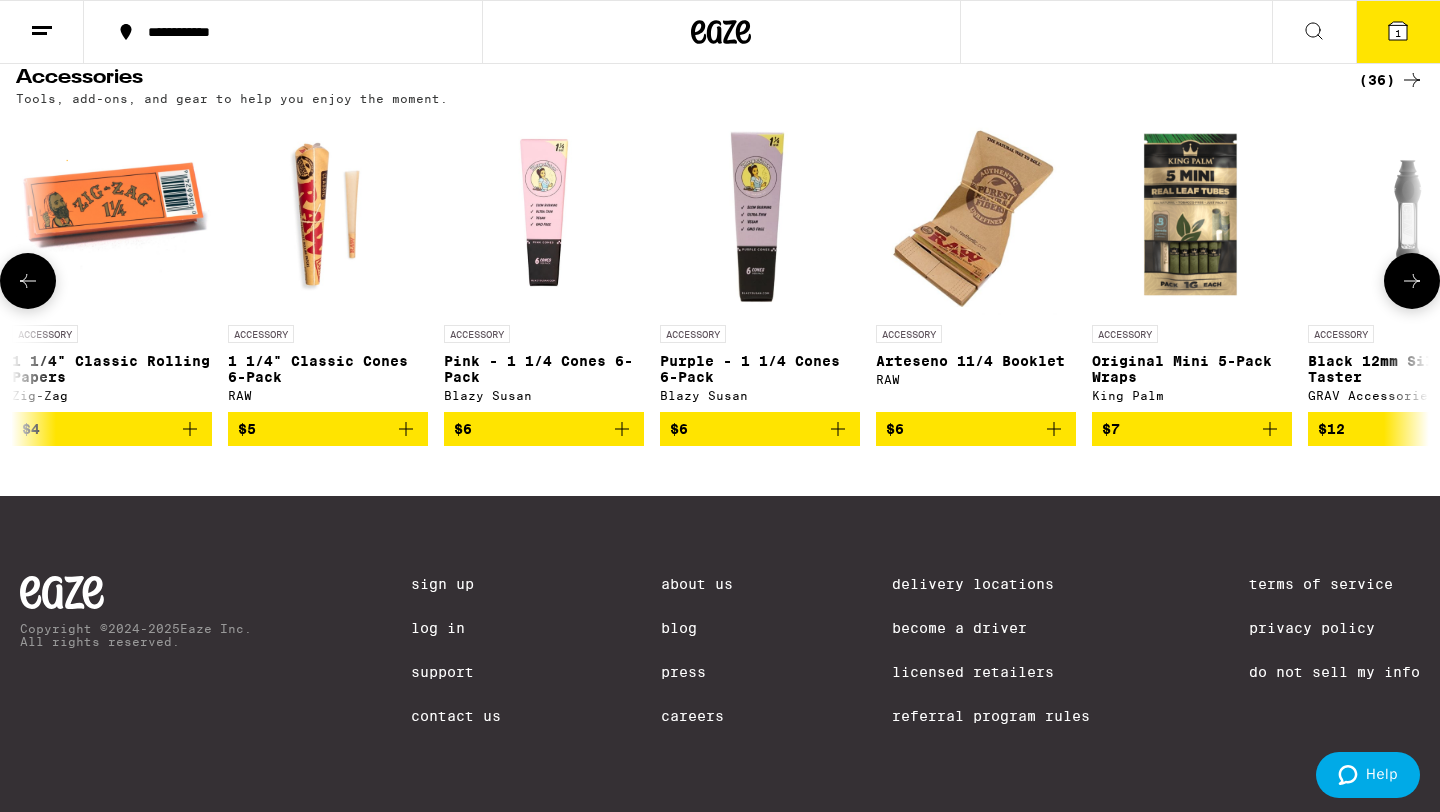 click 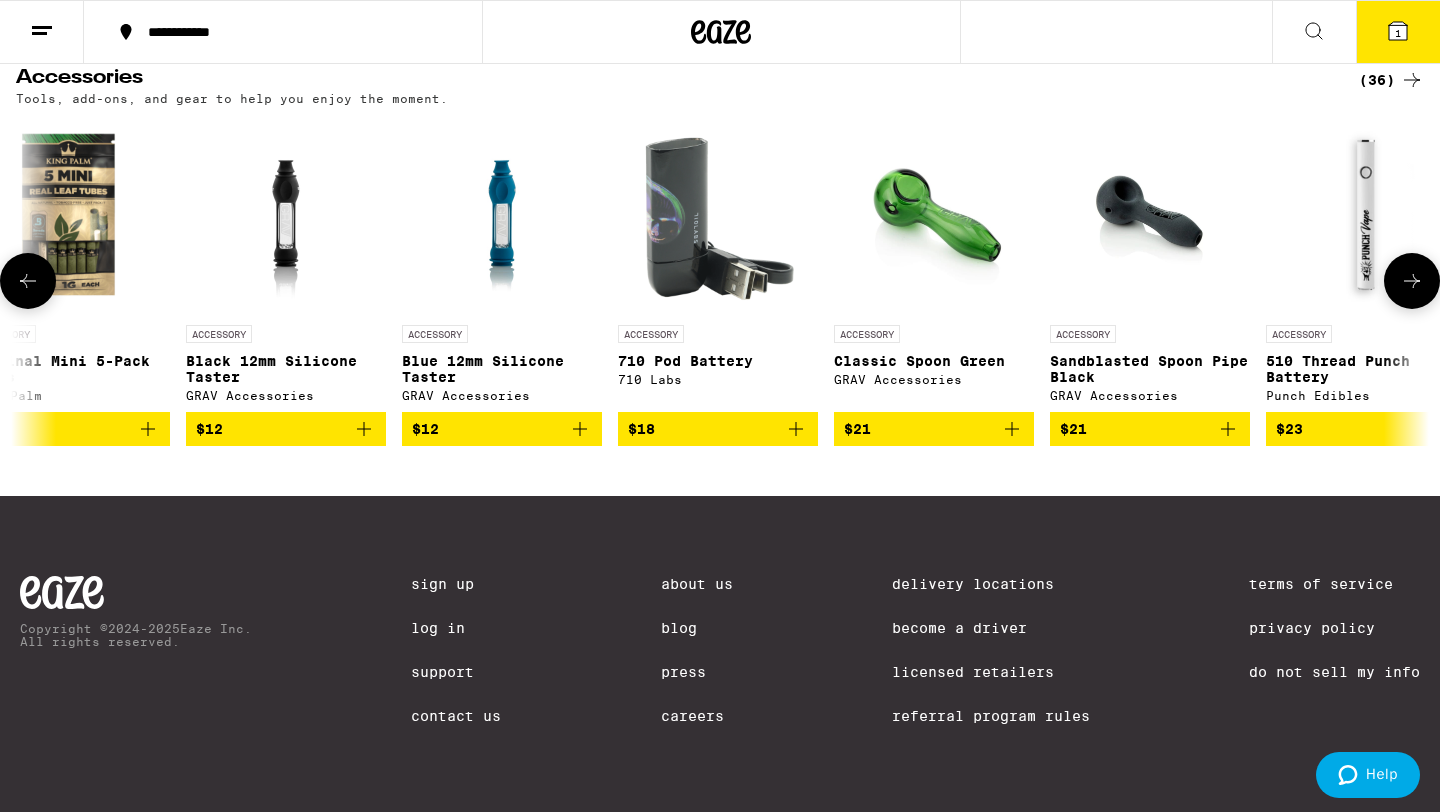 scroll, scrollTop: 0, scrollLeft: 3570, axis: horizontal 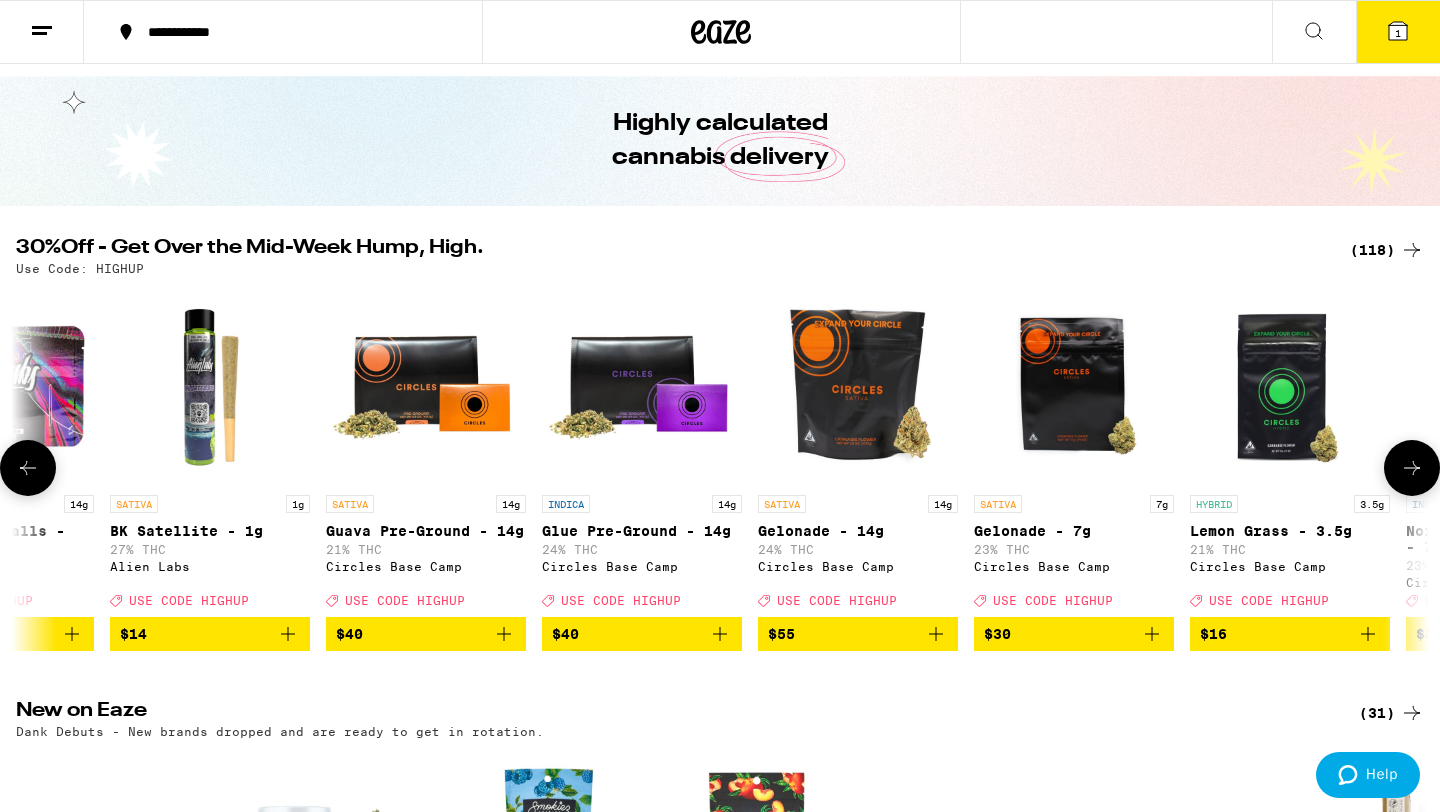 click 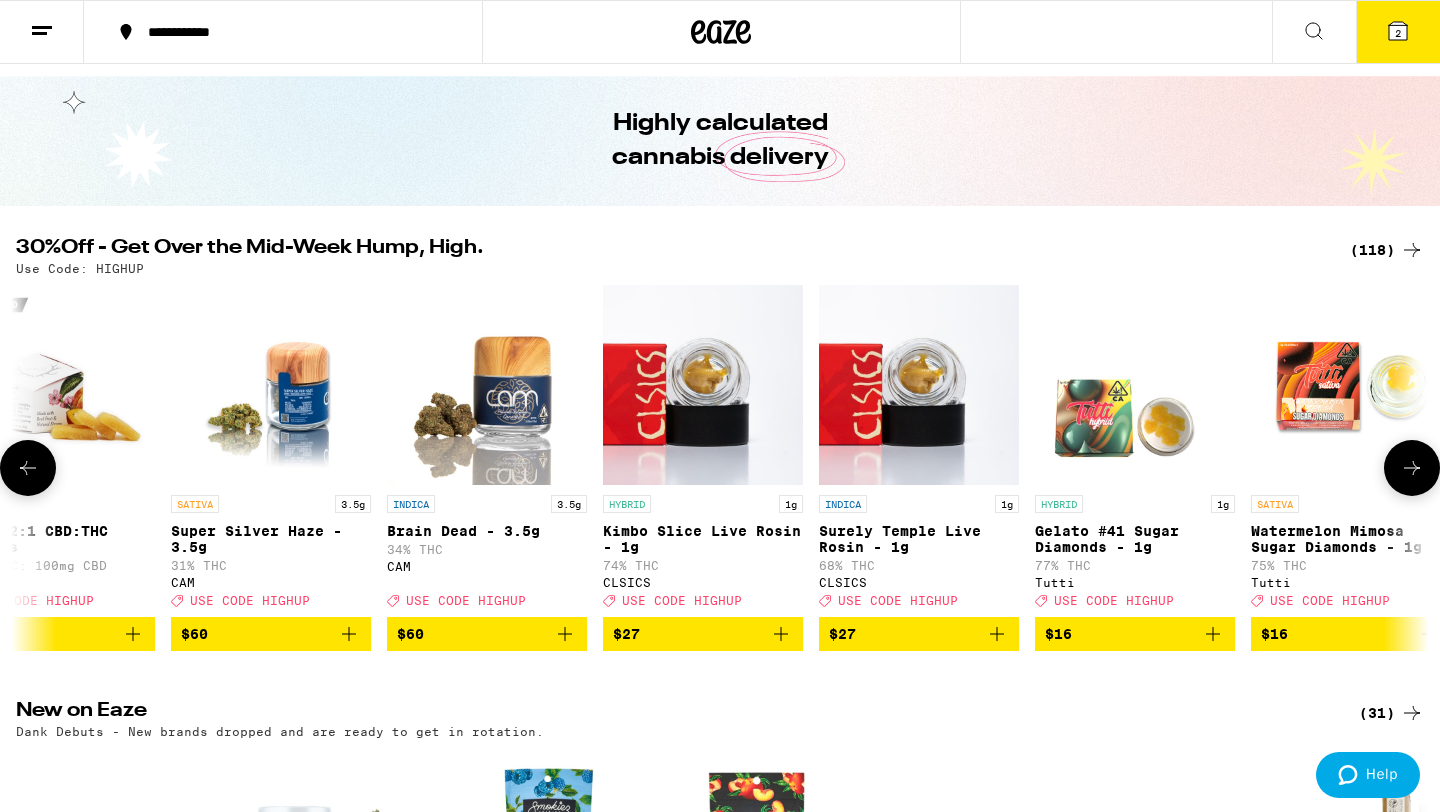 scroll, scrollTop: 0, scrollLeft: 2874, axis: horizontal 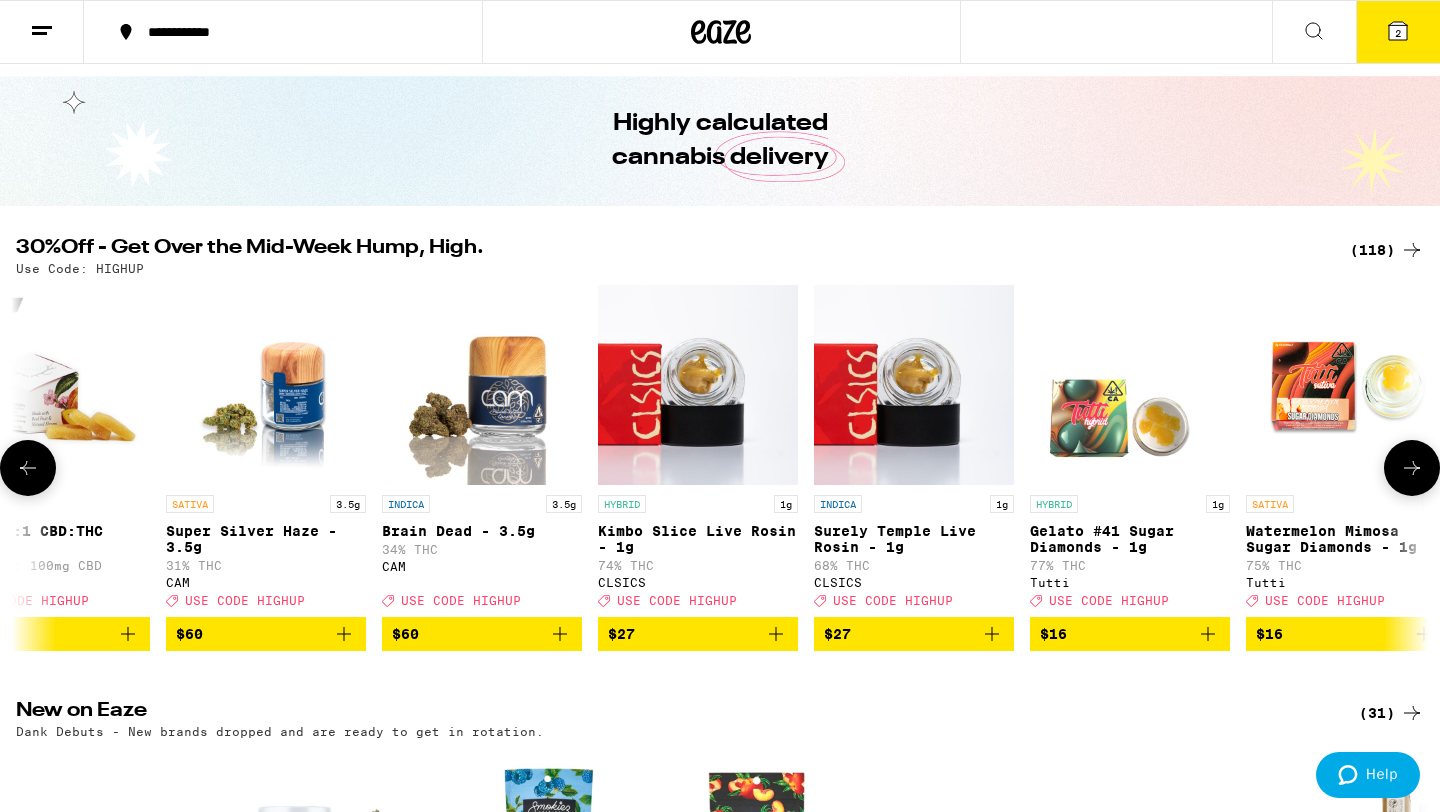 click at bounding box center (28, 468) 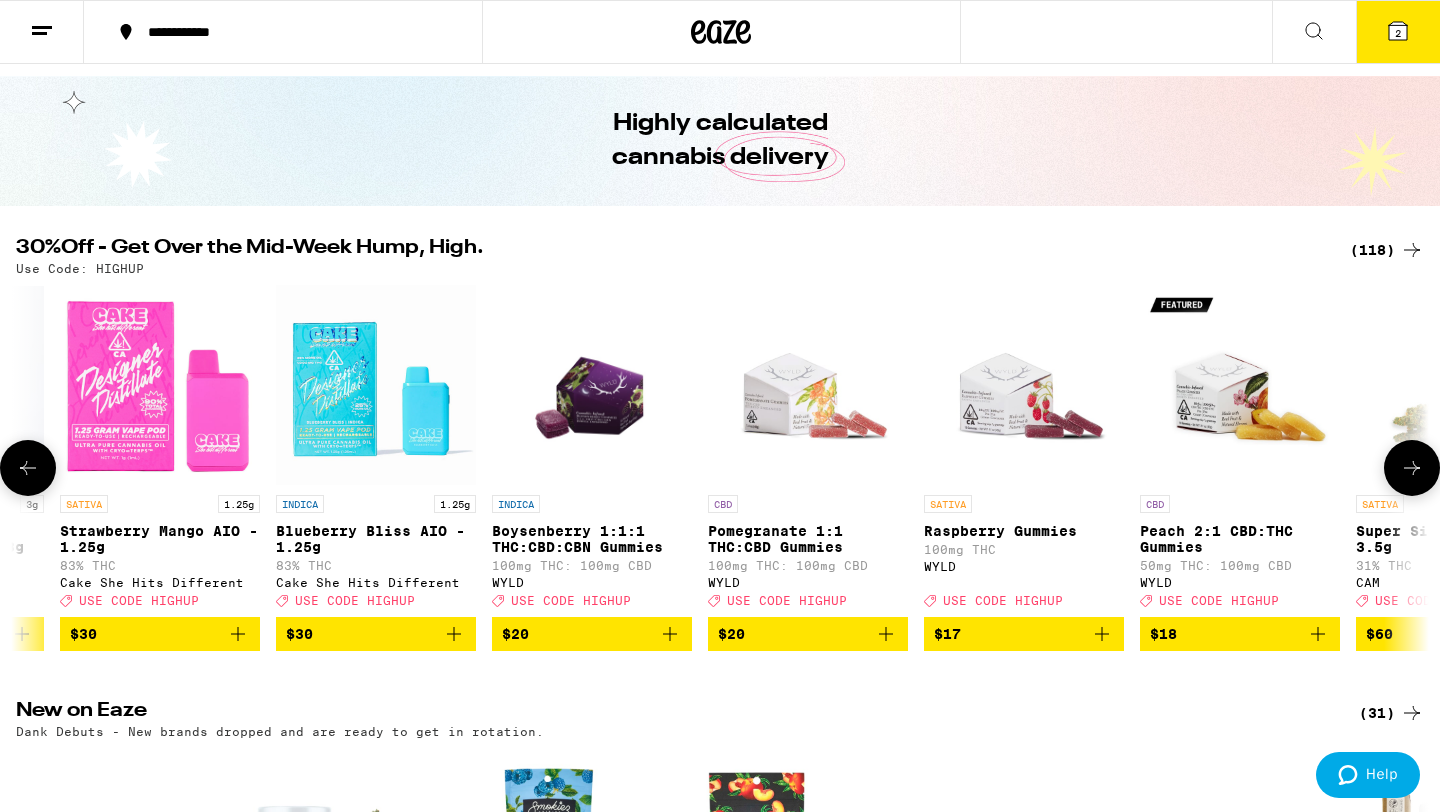 click at bounding box center [28, 468] 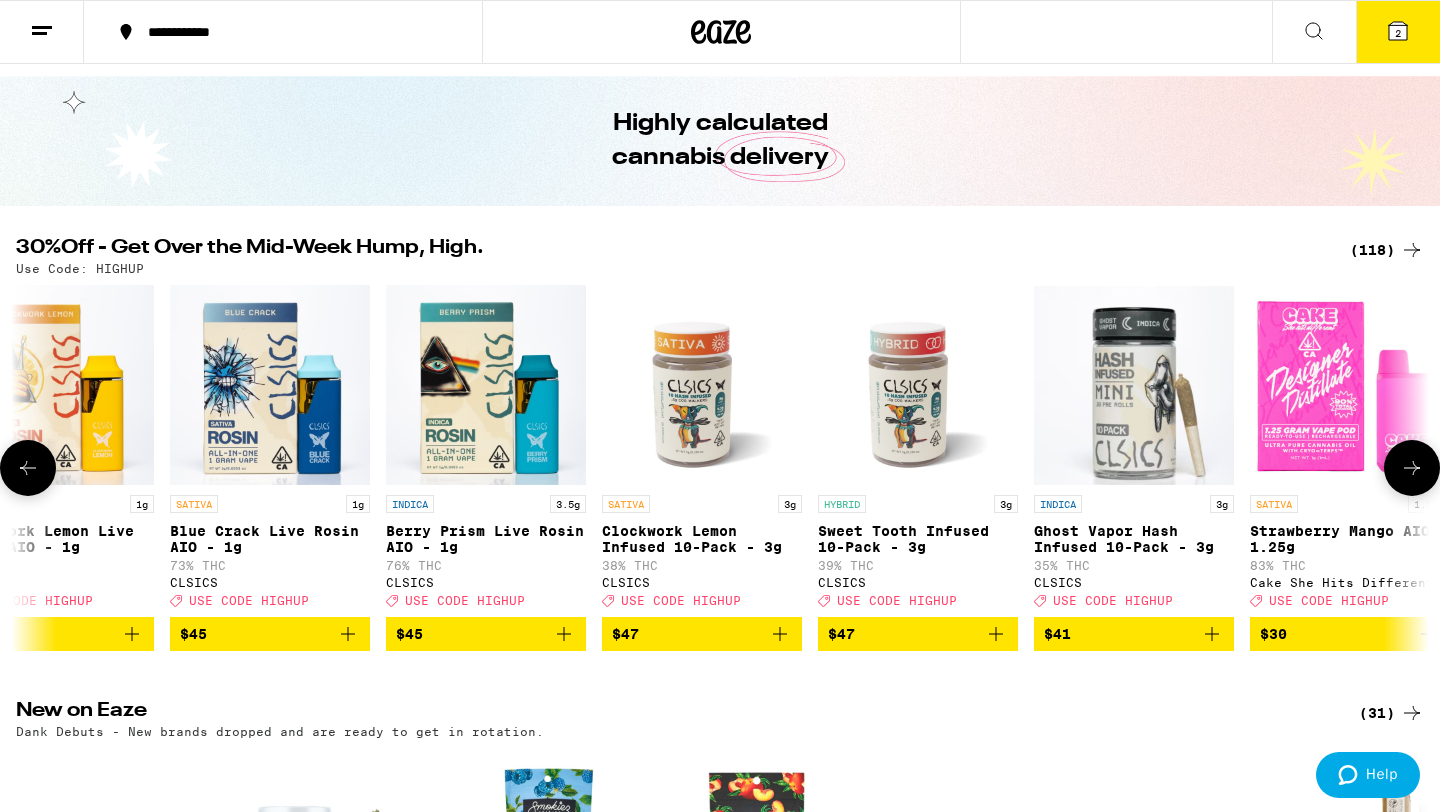 click at bounding box center (28, 468) 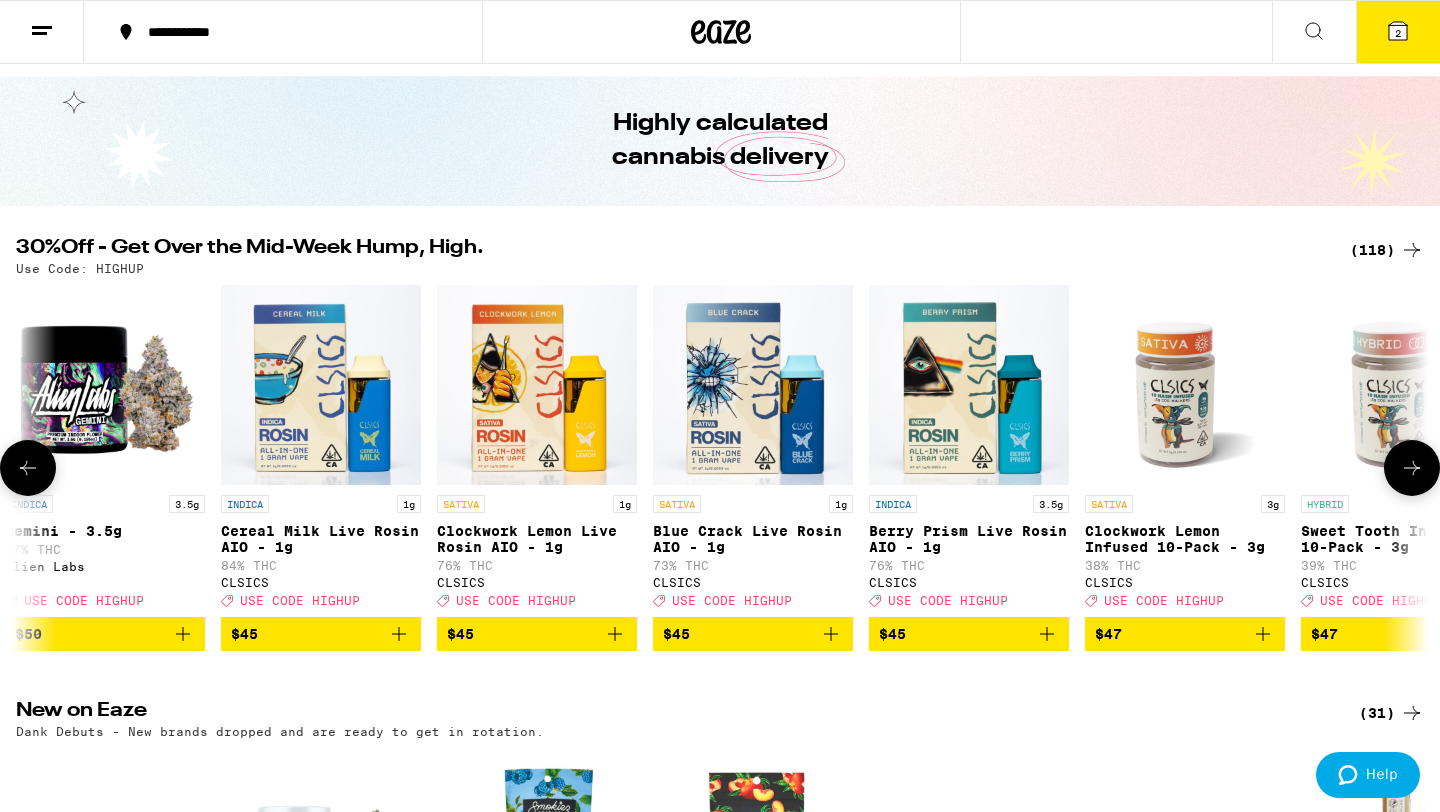 scroll, scrollTop: 0, scrollLeft: 0, axis: both 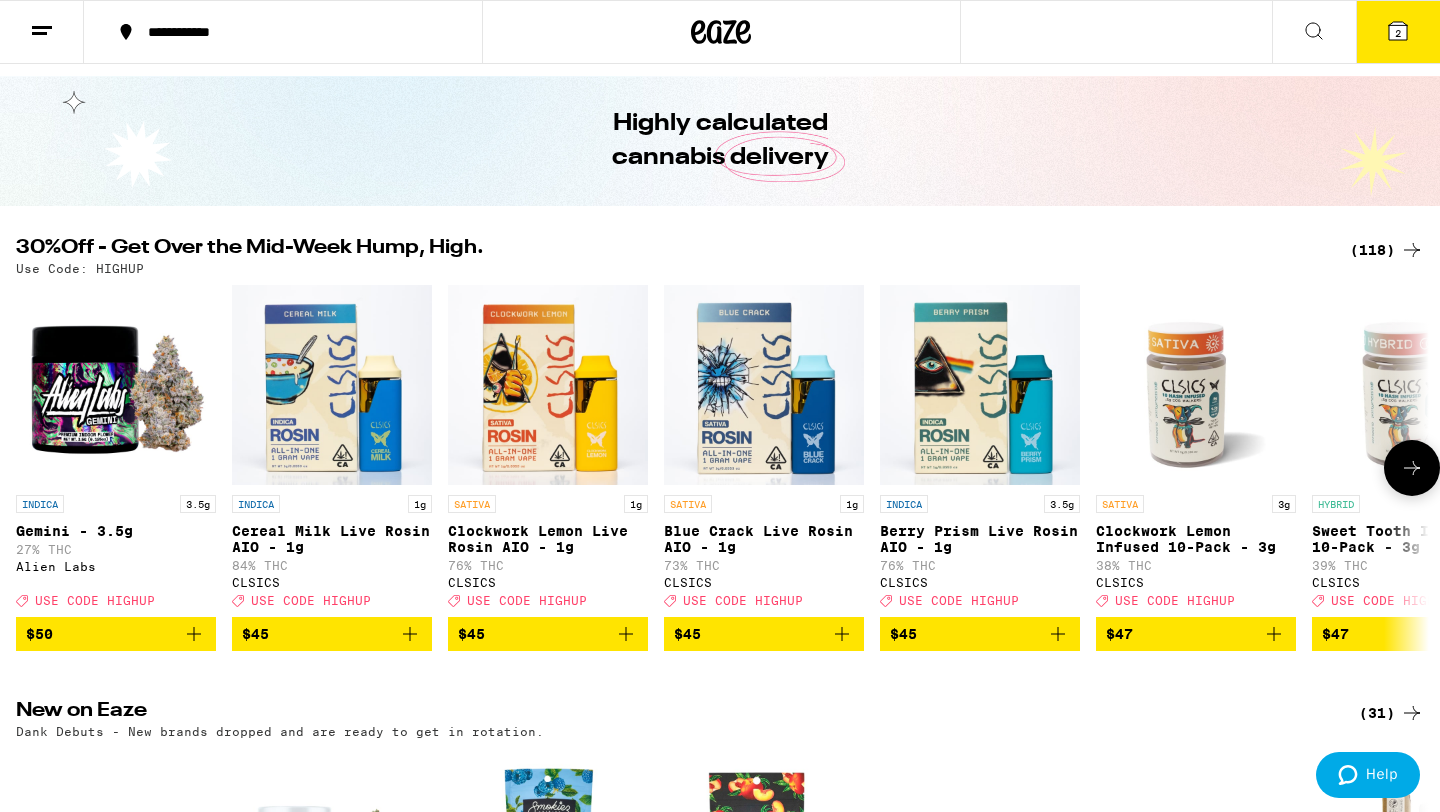 click at bounding box center (28, 468) 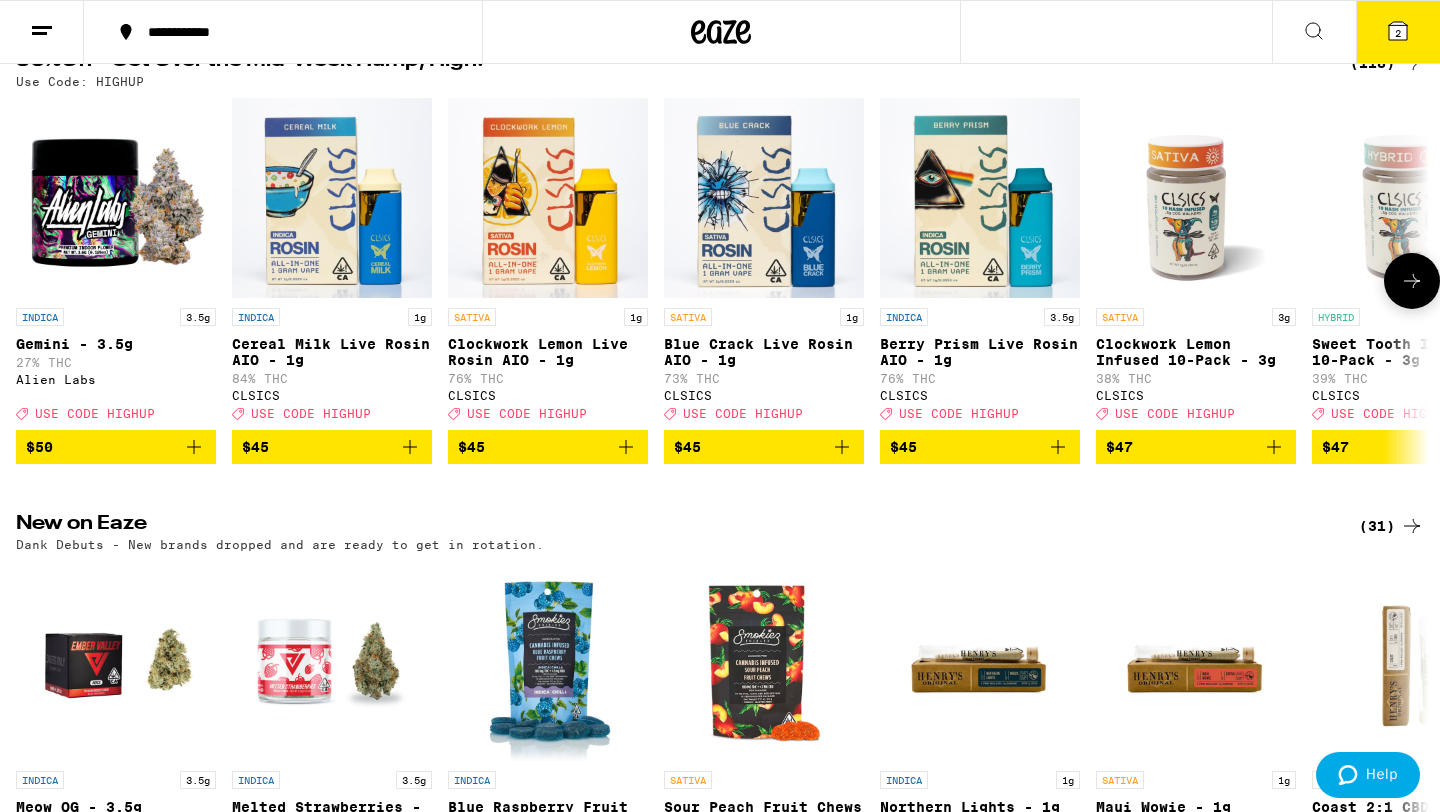 scroll, scrollTop: 236, scrollLeft: 0, axis: vertical 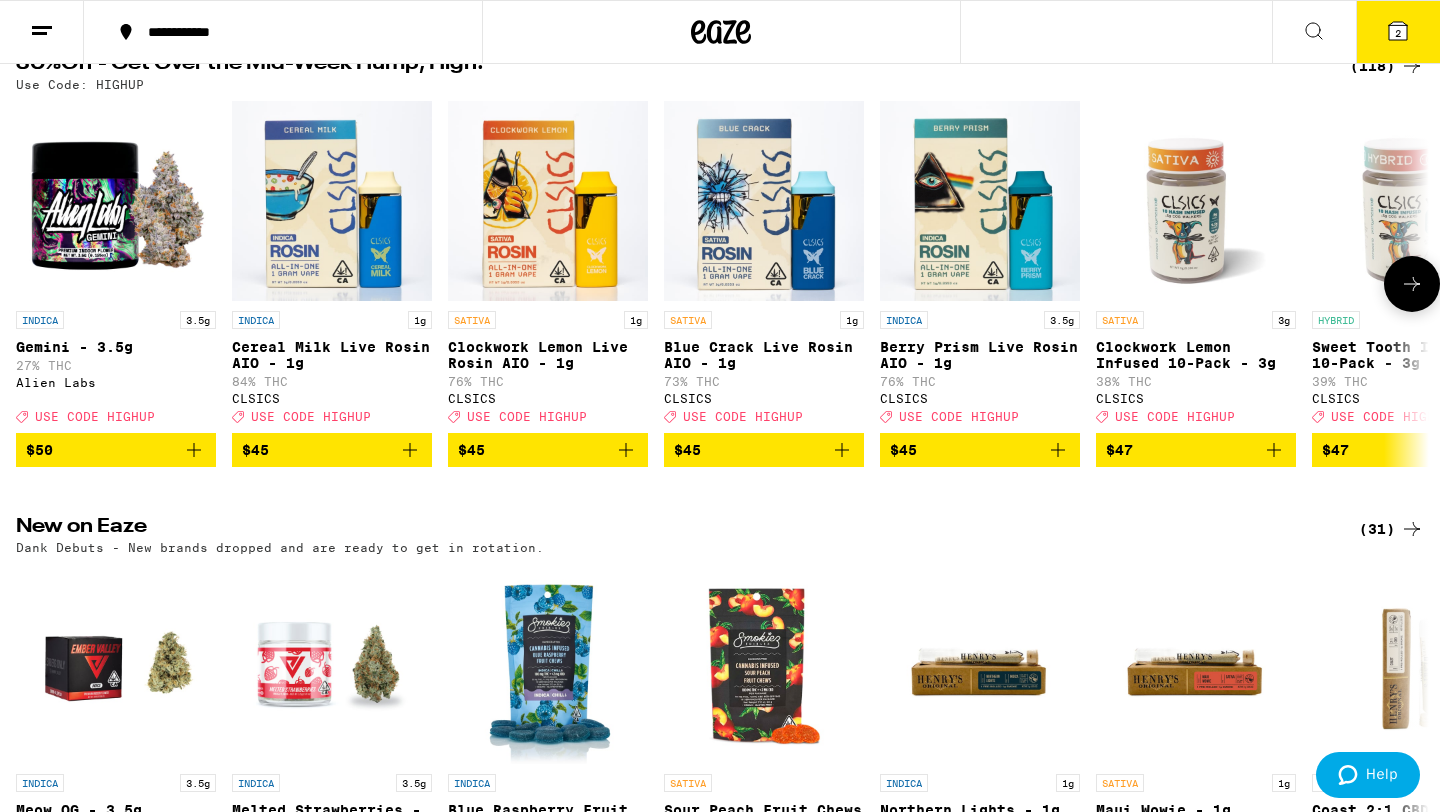 click 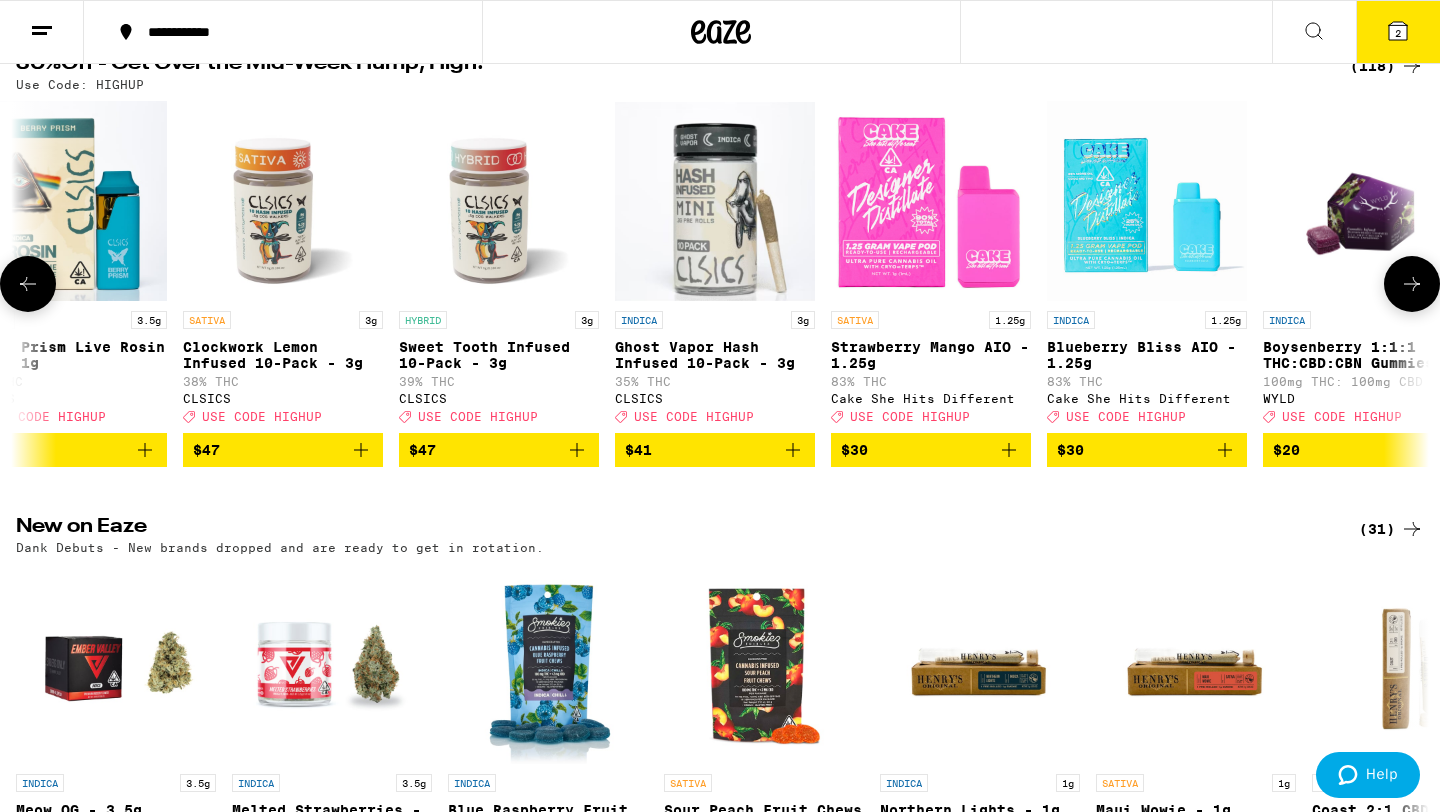 scroll, scrollTop: 0, scrollLeft: 1190, axis: horizontal 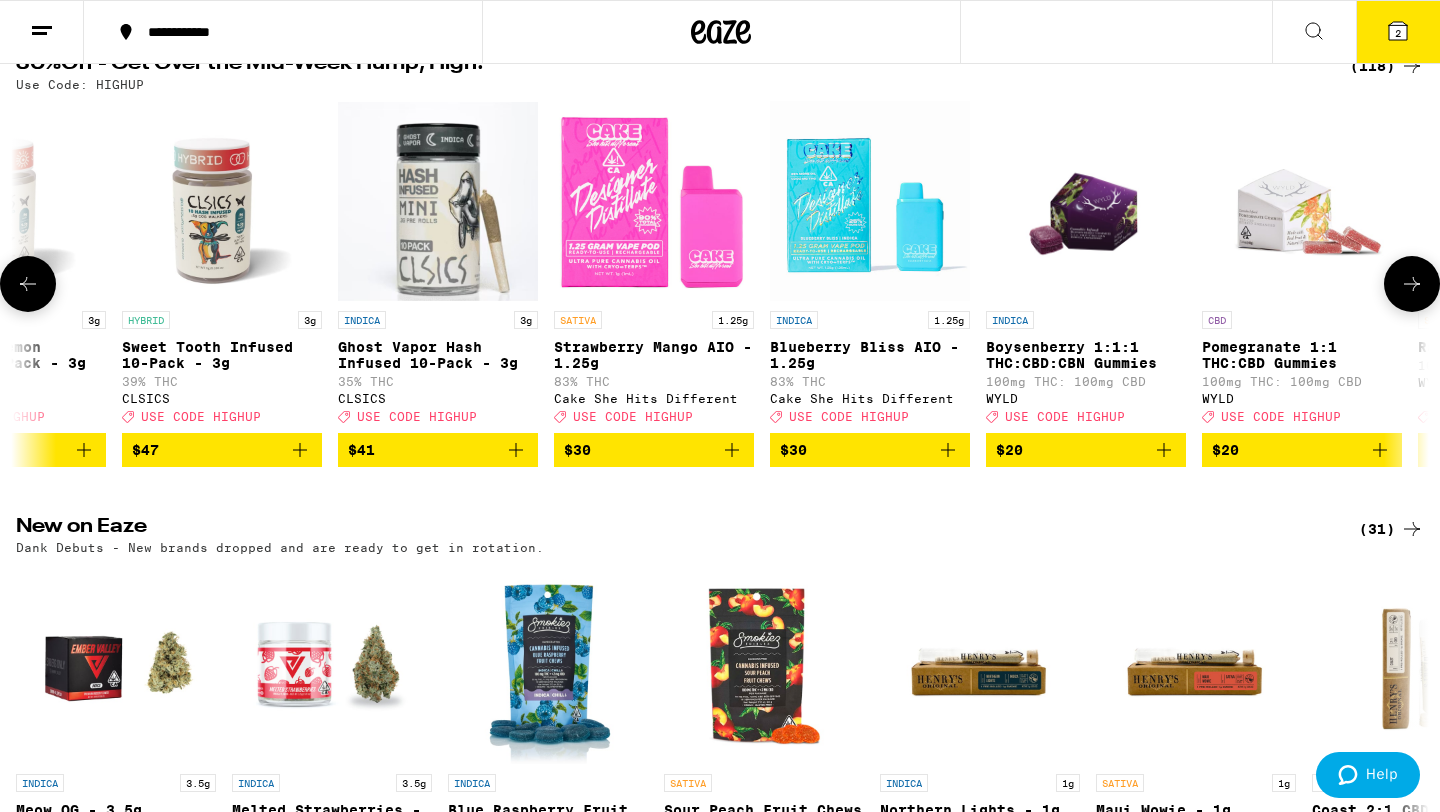 click 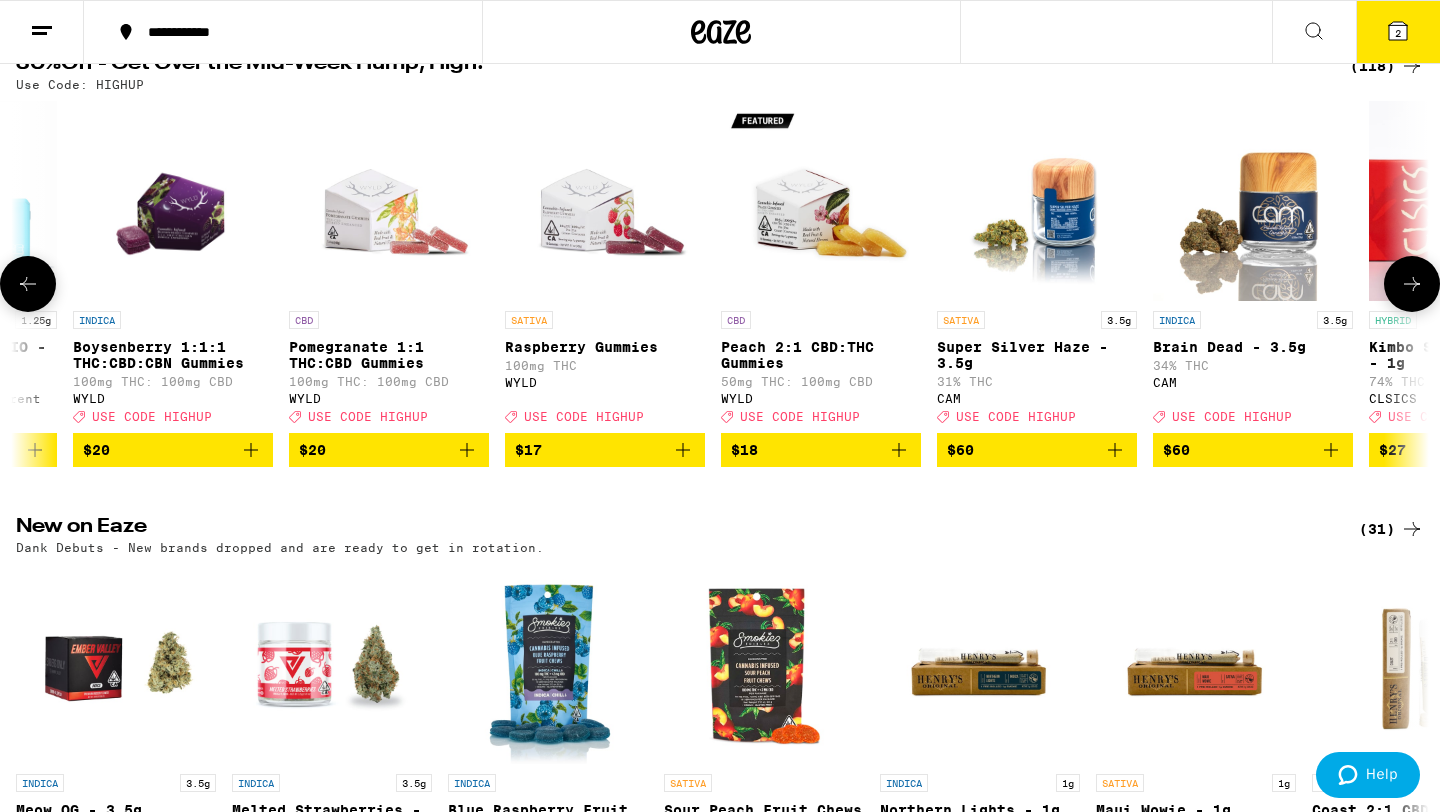 scroll, scrollTop: 0, scrollLeft: 2380, axis: horizontal 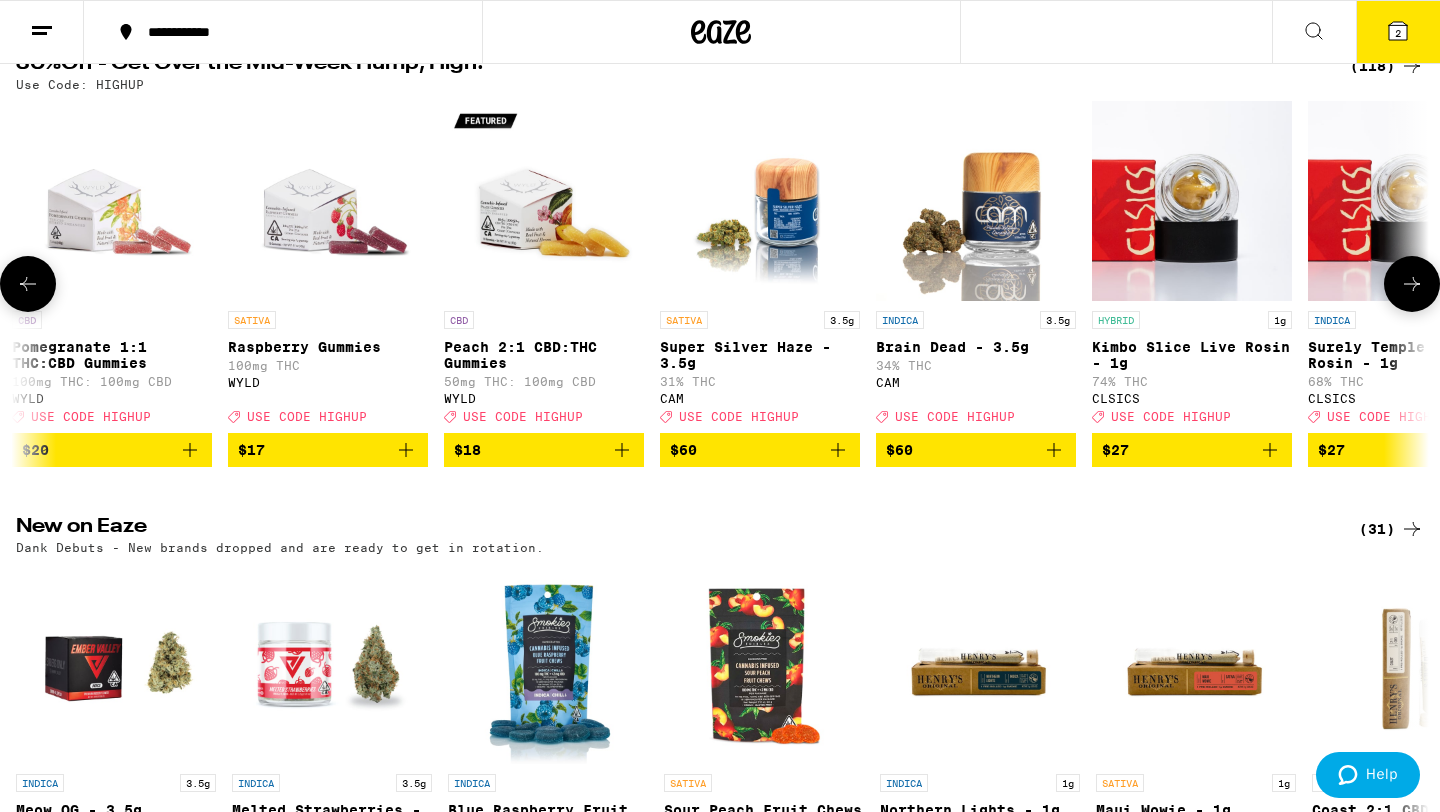 click 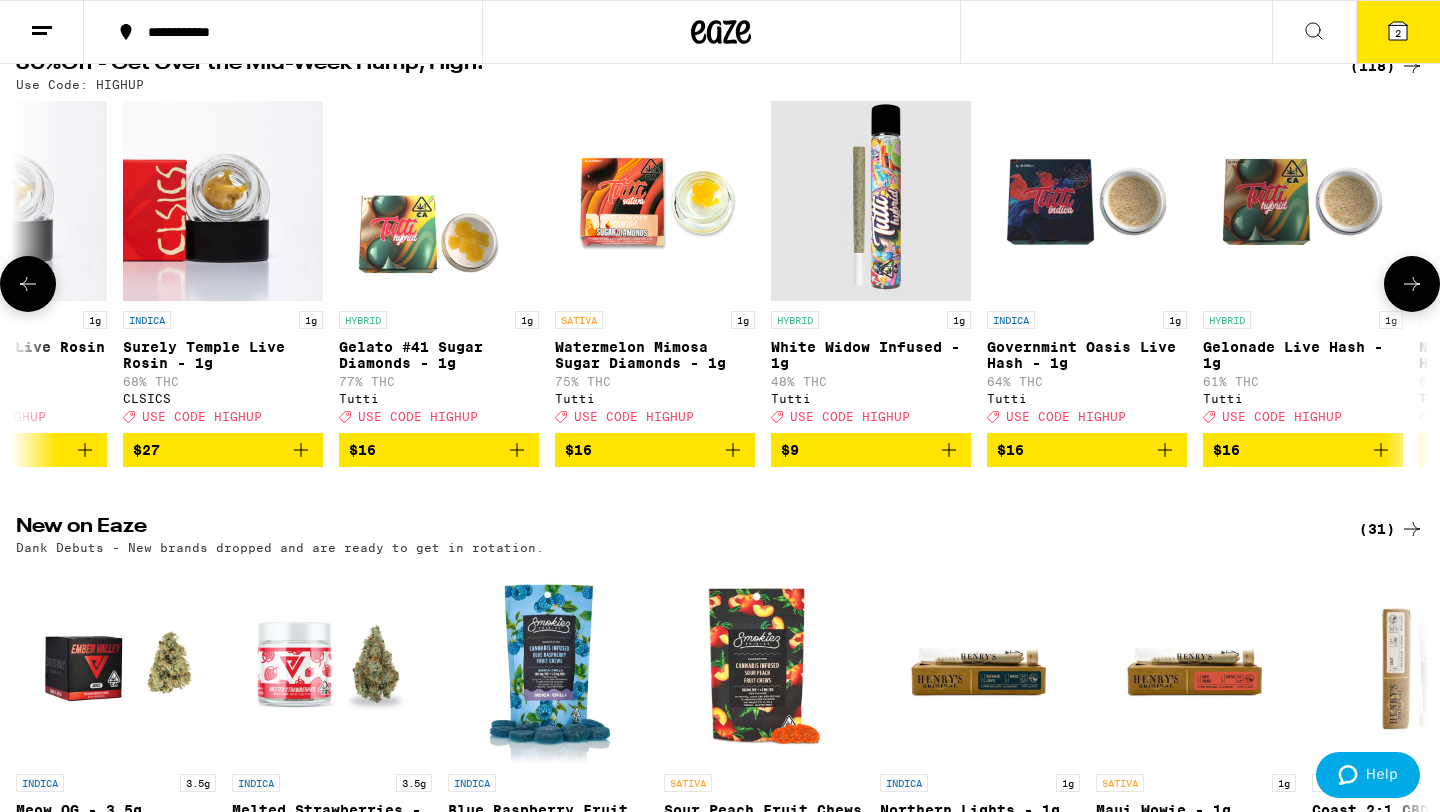 scroll, scrollTop: 0, scrollLeft: 3570, axis: horizontal 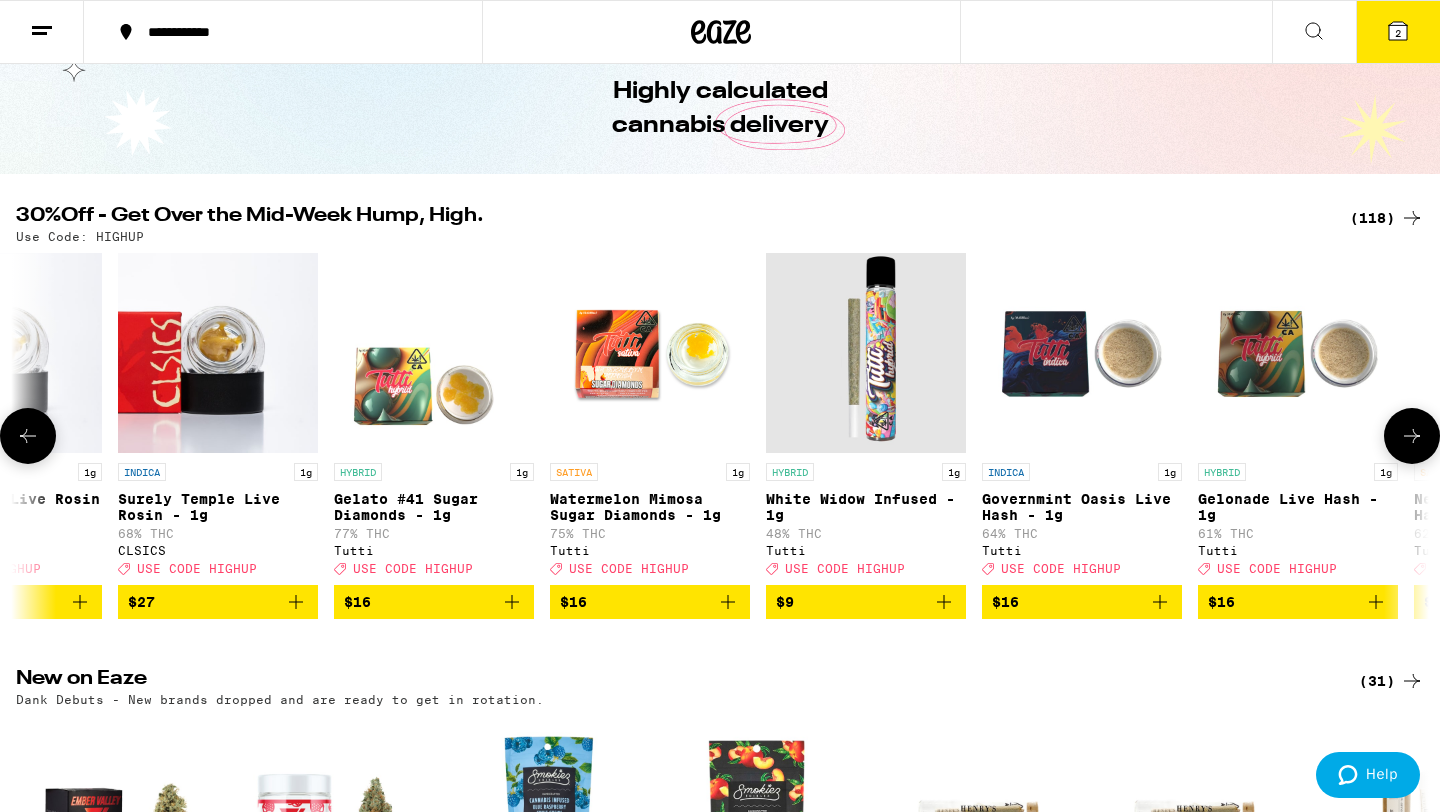 click 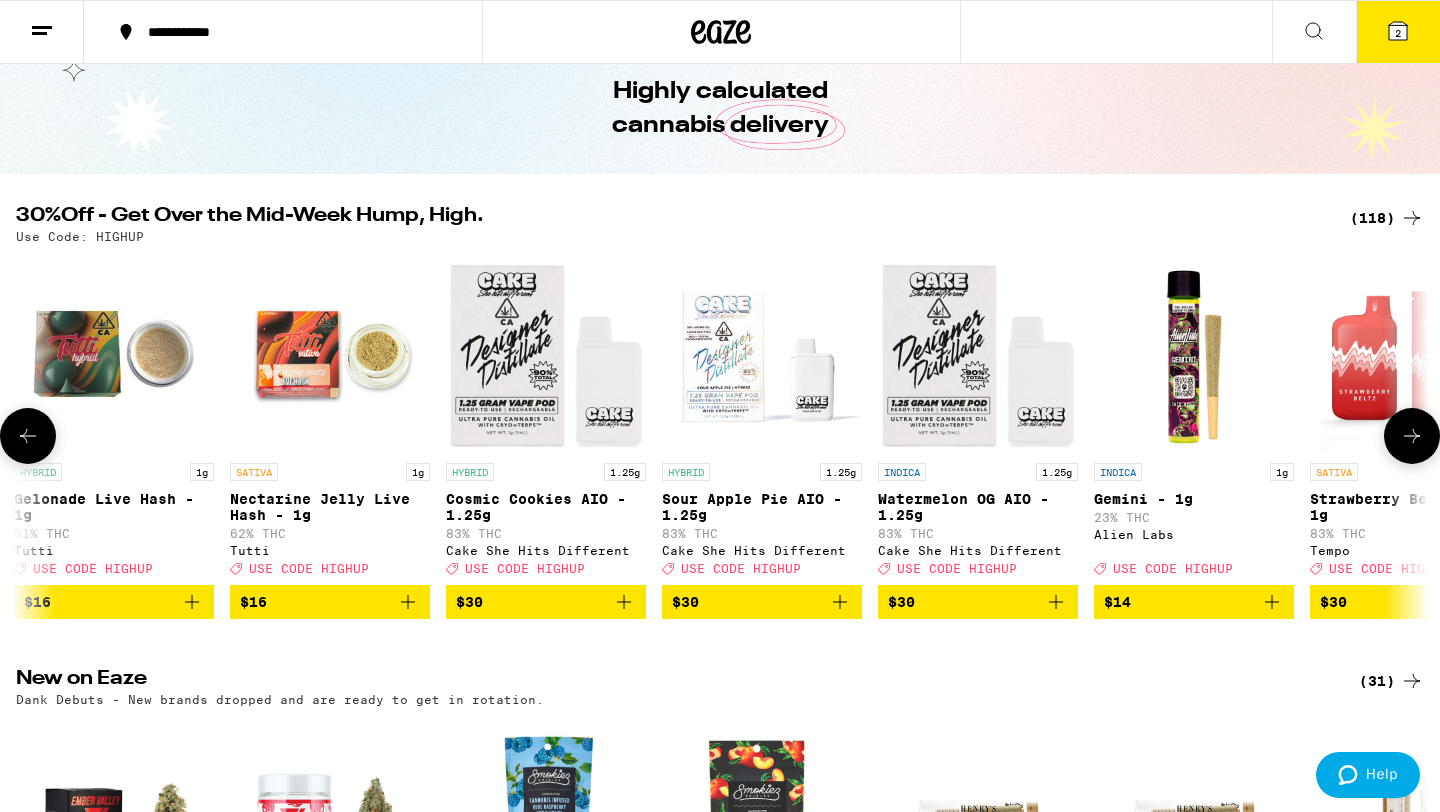 scroll, scrollTop: 0, scrollLeft: 4760, axis: horizontal 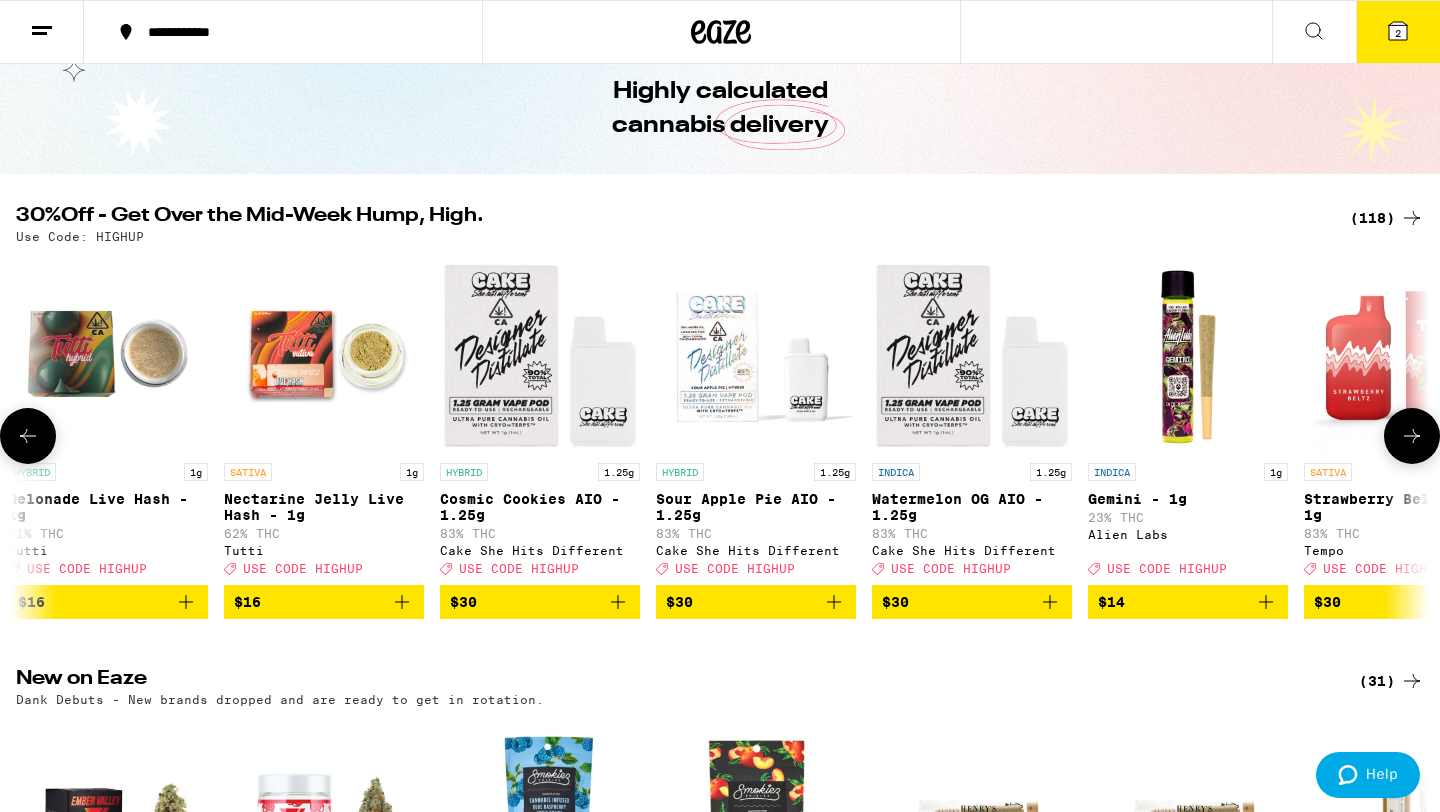 click 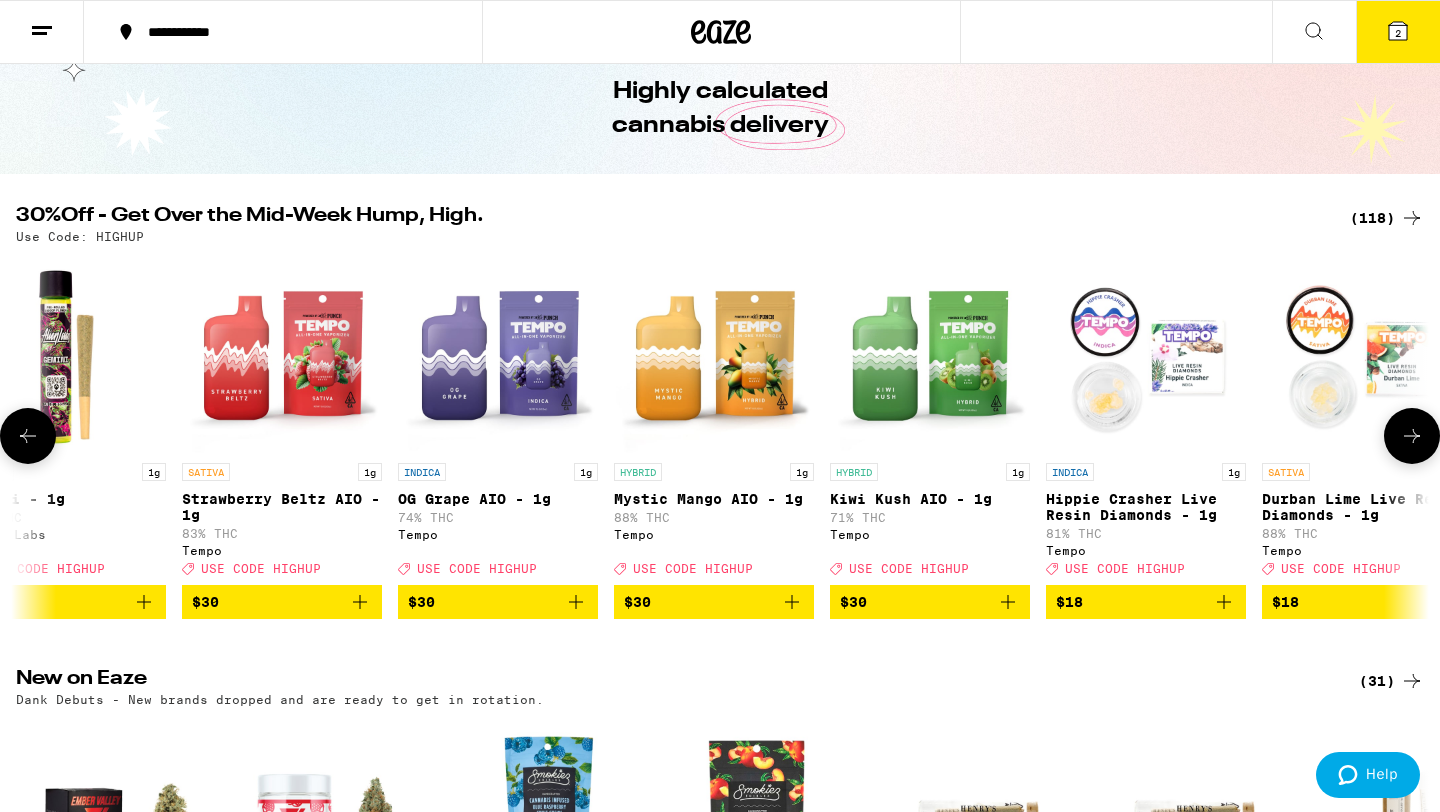 scroll, scrollTop: 0, scrollLeft: 5950, axis: horizontal 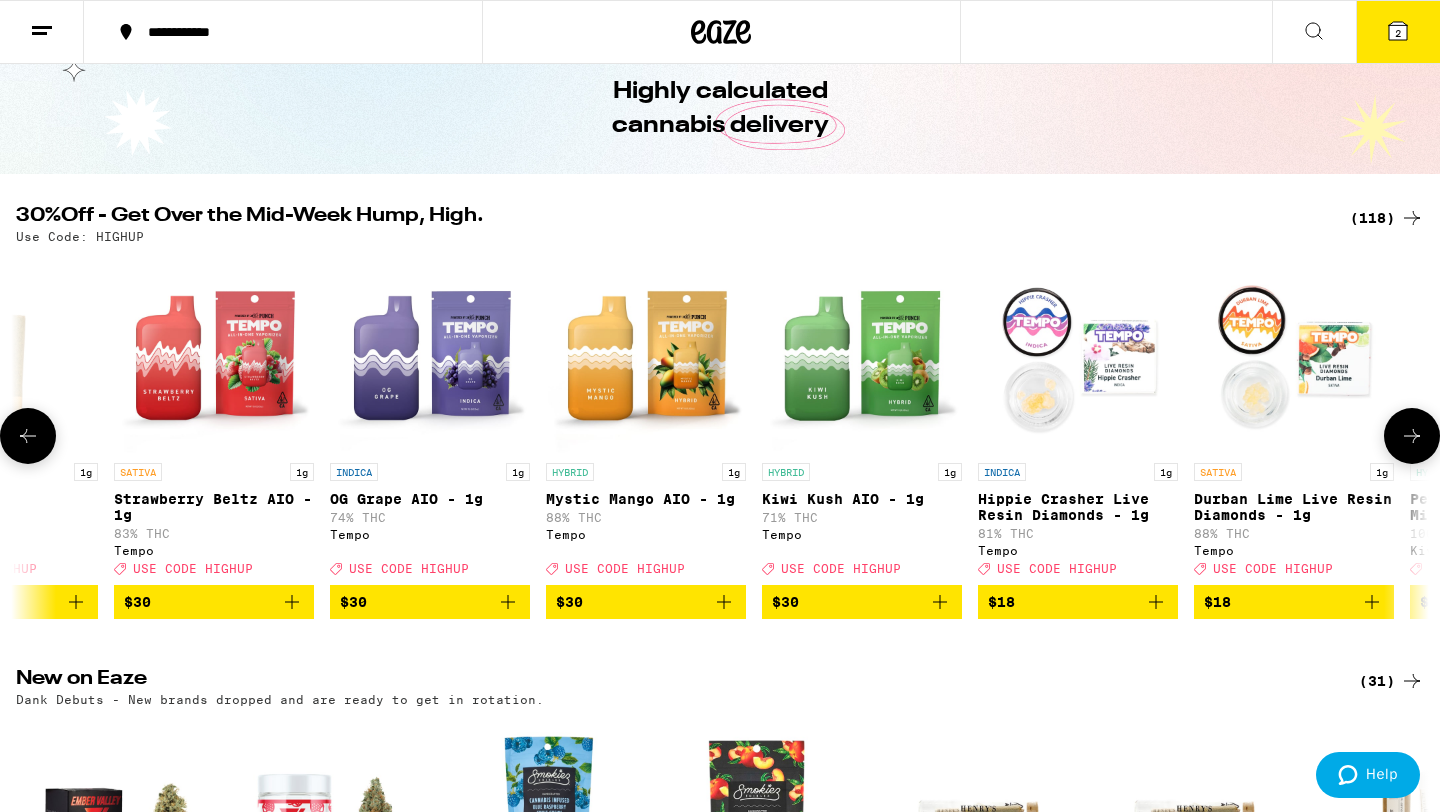 click 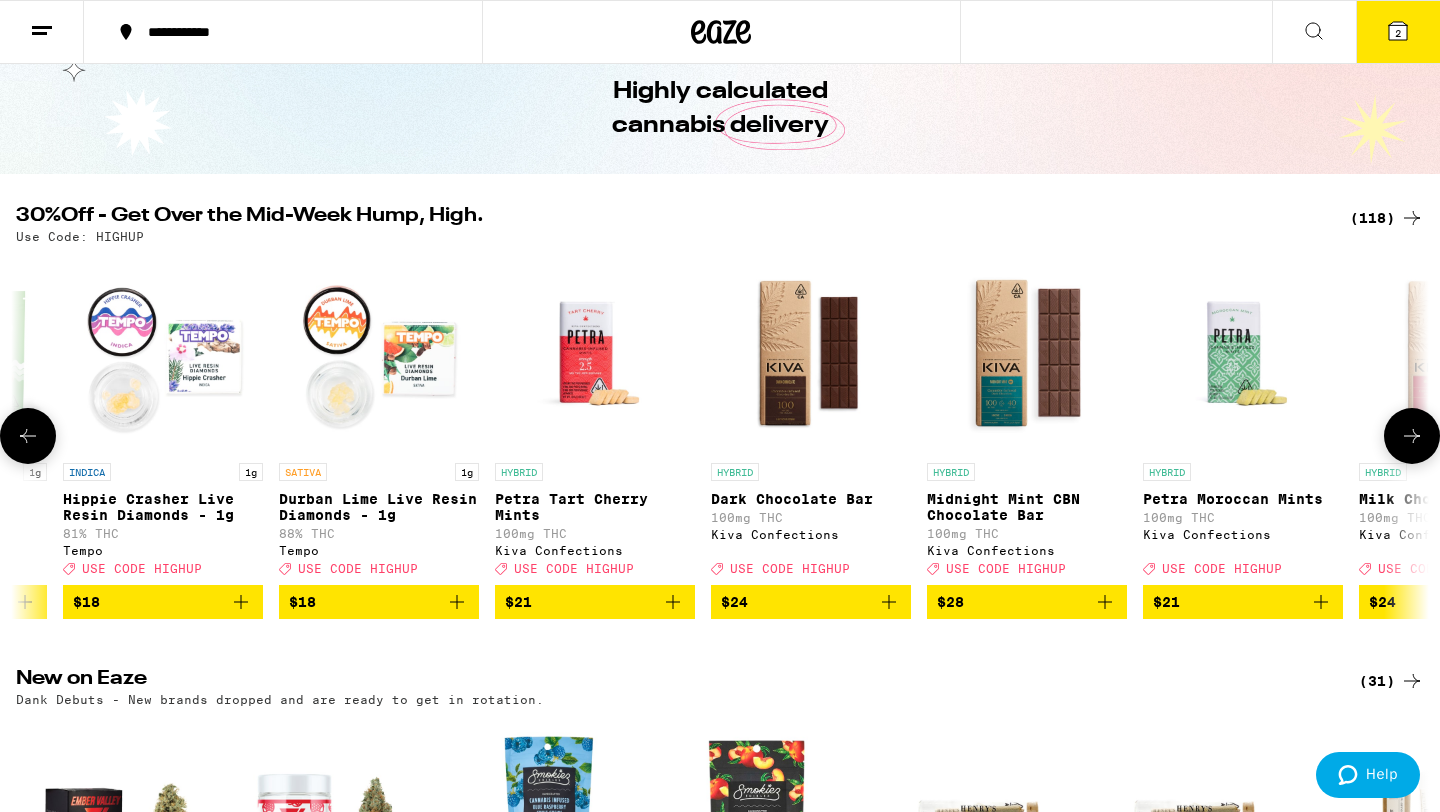 scroll, scrollTop: 0, scrollLeft: 7140, axis: horizontal 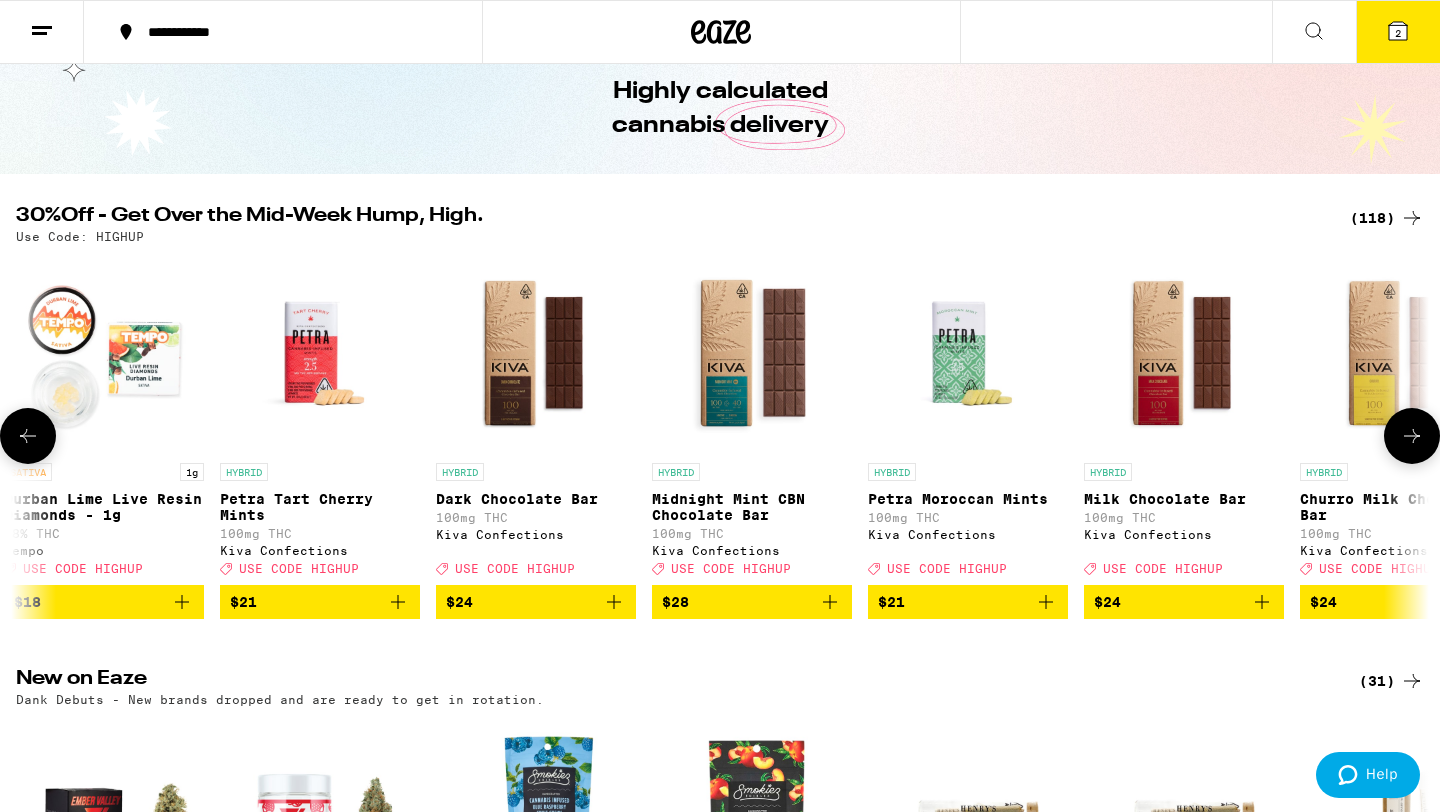 click at bounding box center [28, 436] 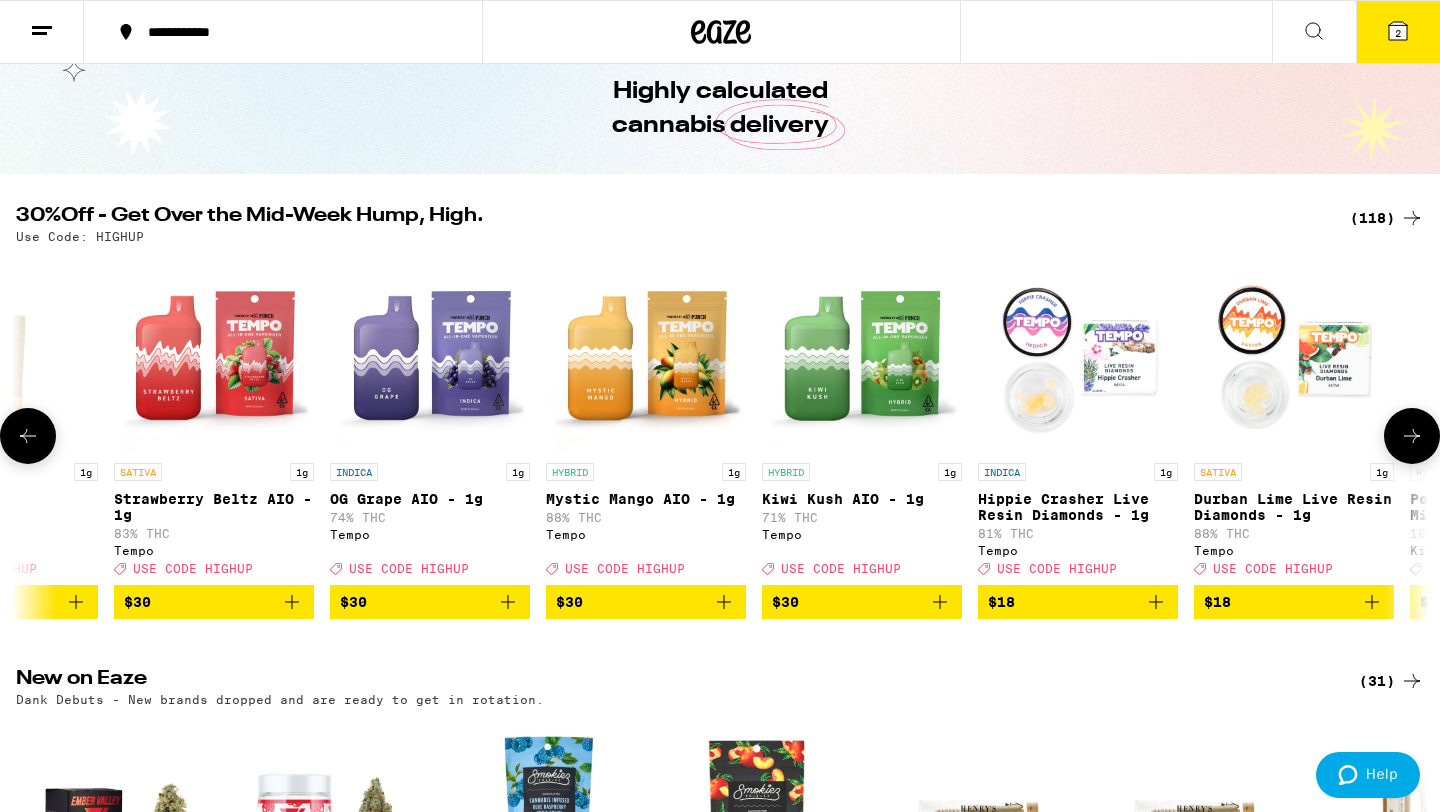 click at bounding box center (28, 436) 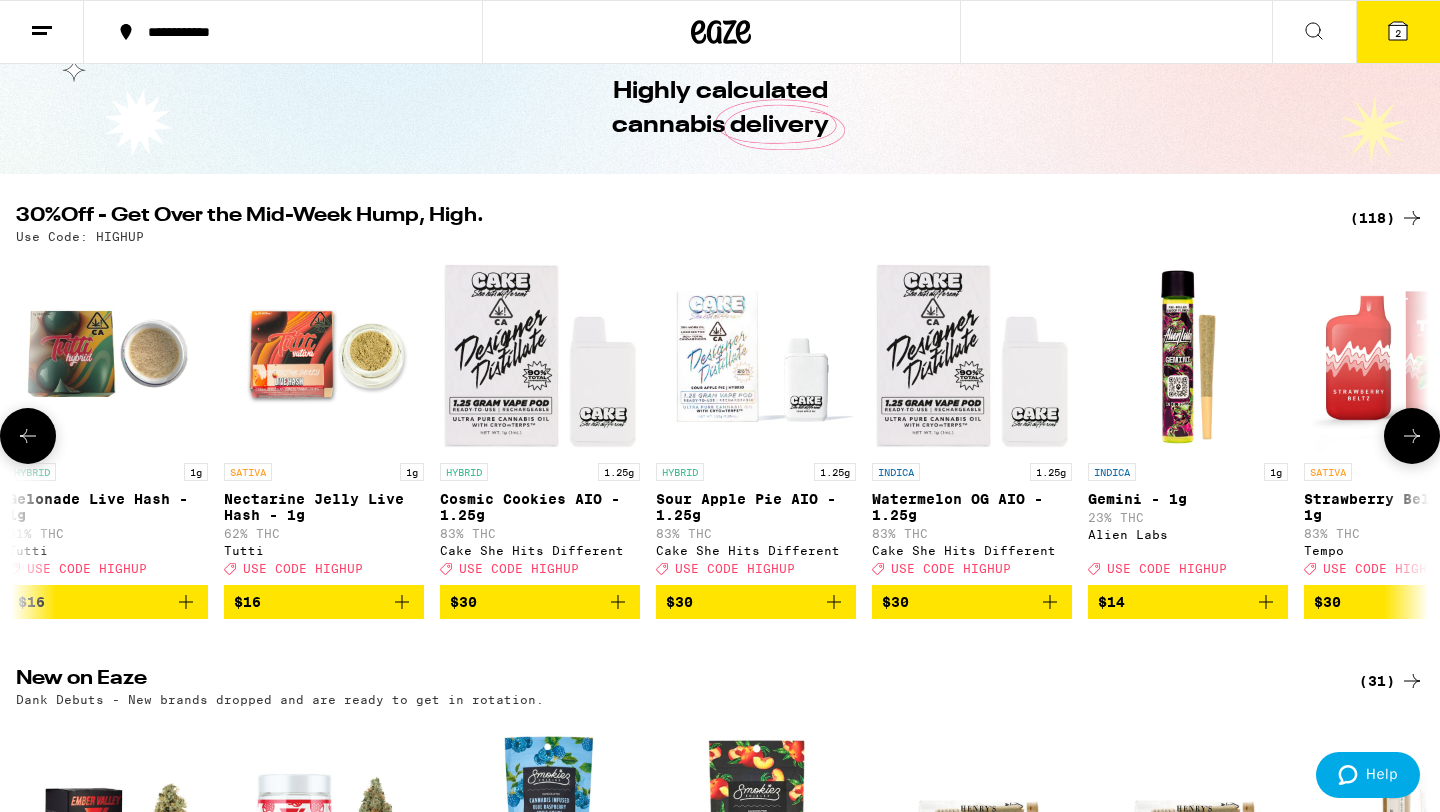 click at bounding box center [28, 436] 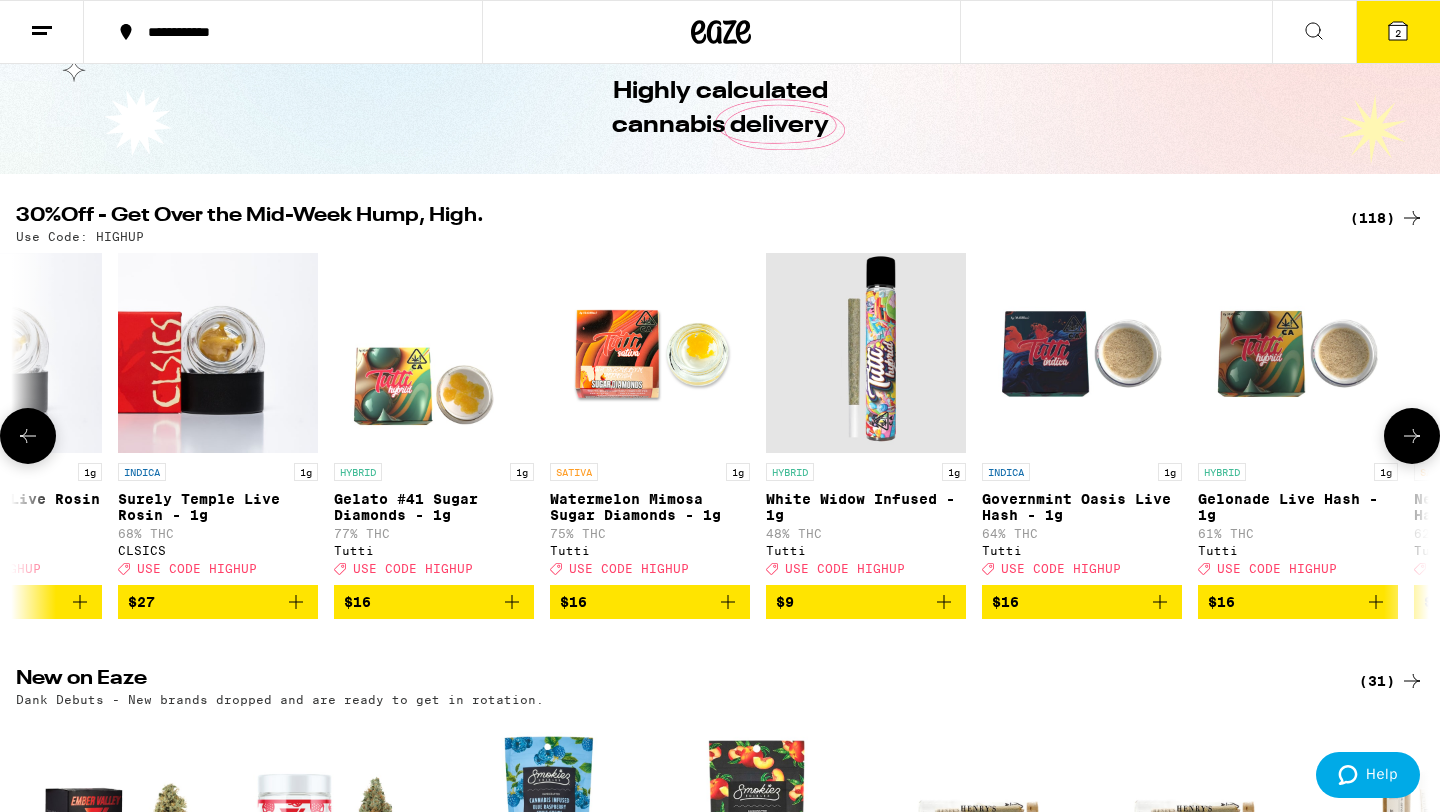 click at bounding box center [28, 436] 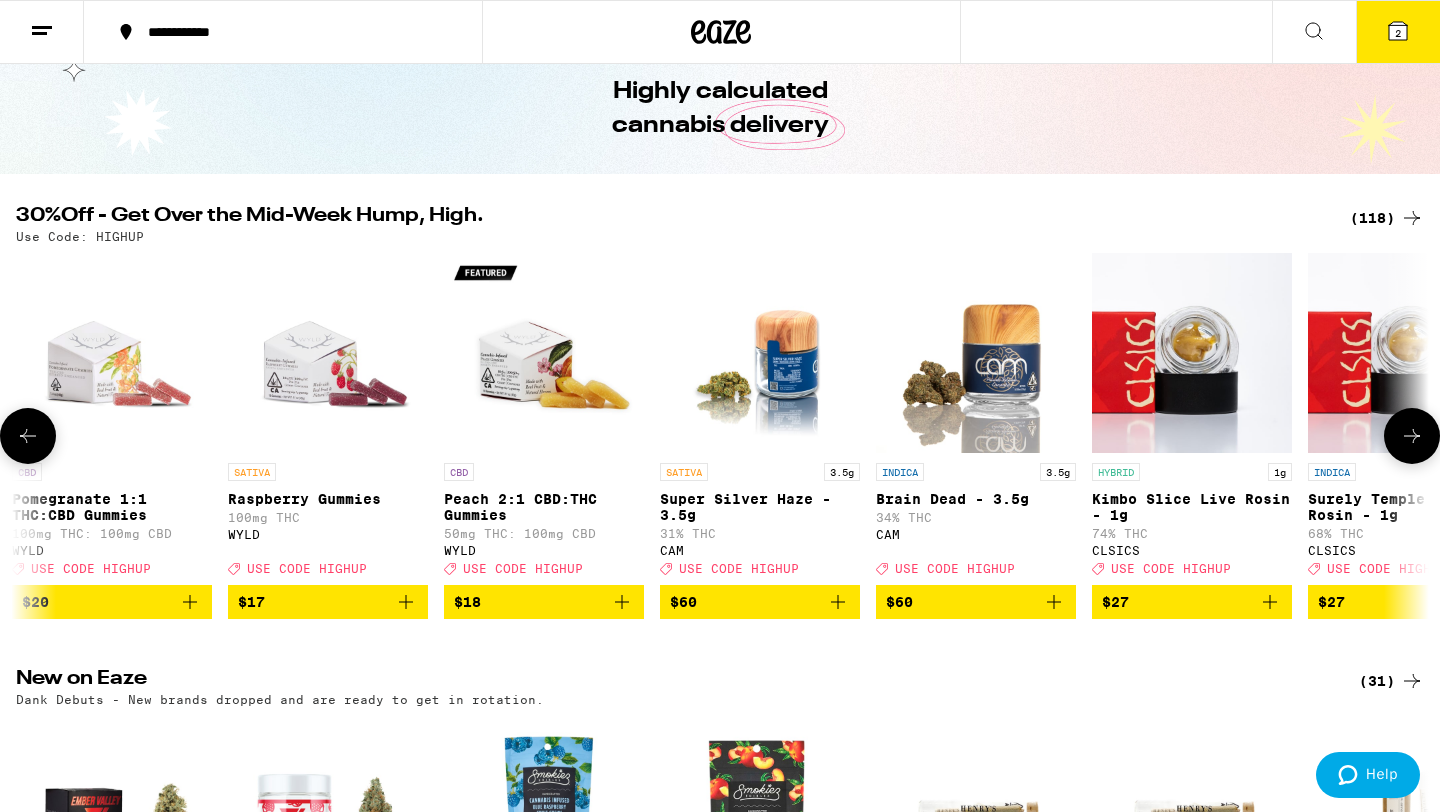click at bounding box center [28, 436] 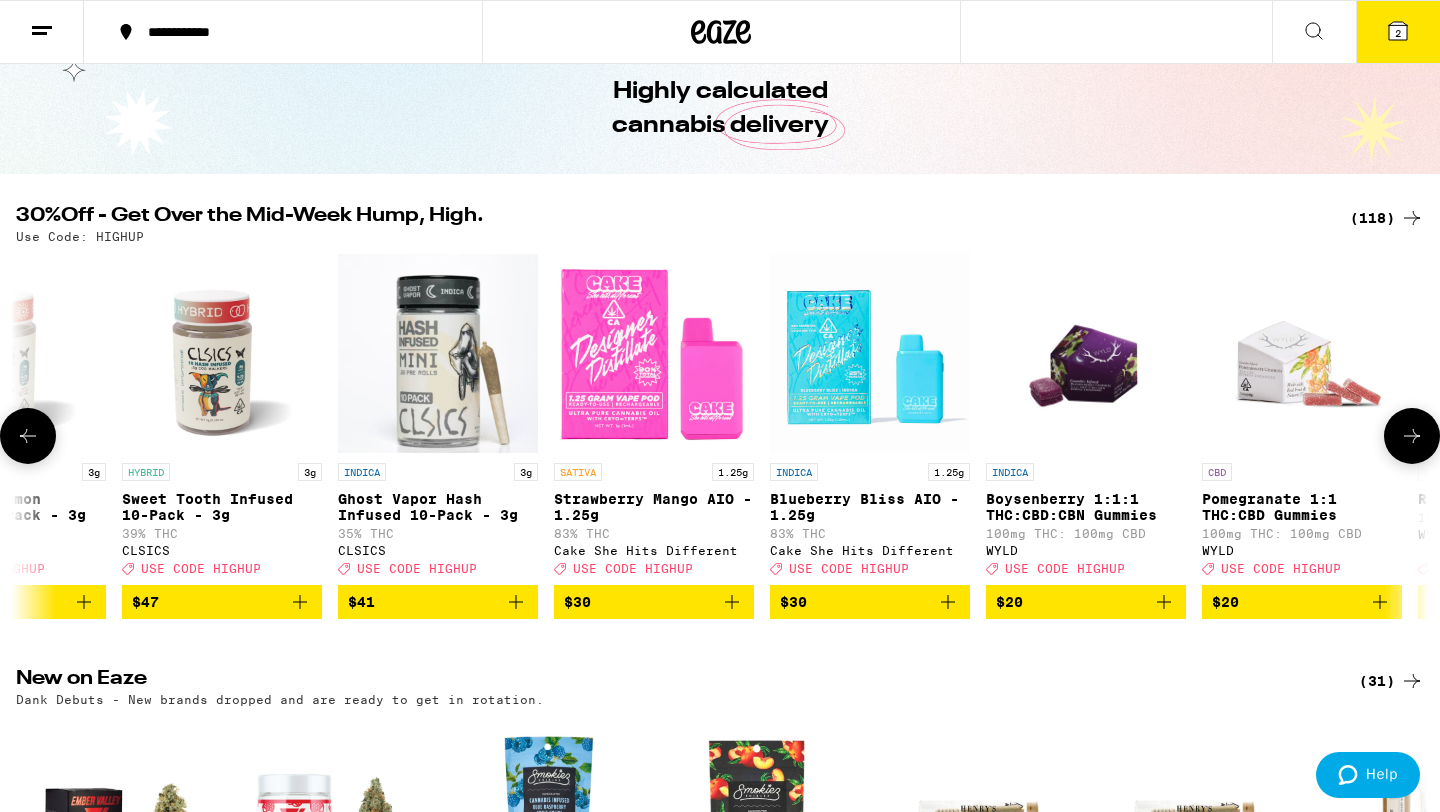 click at bounding box center [28, 436] 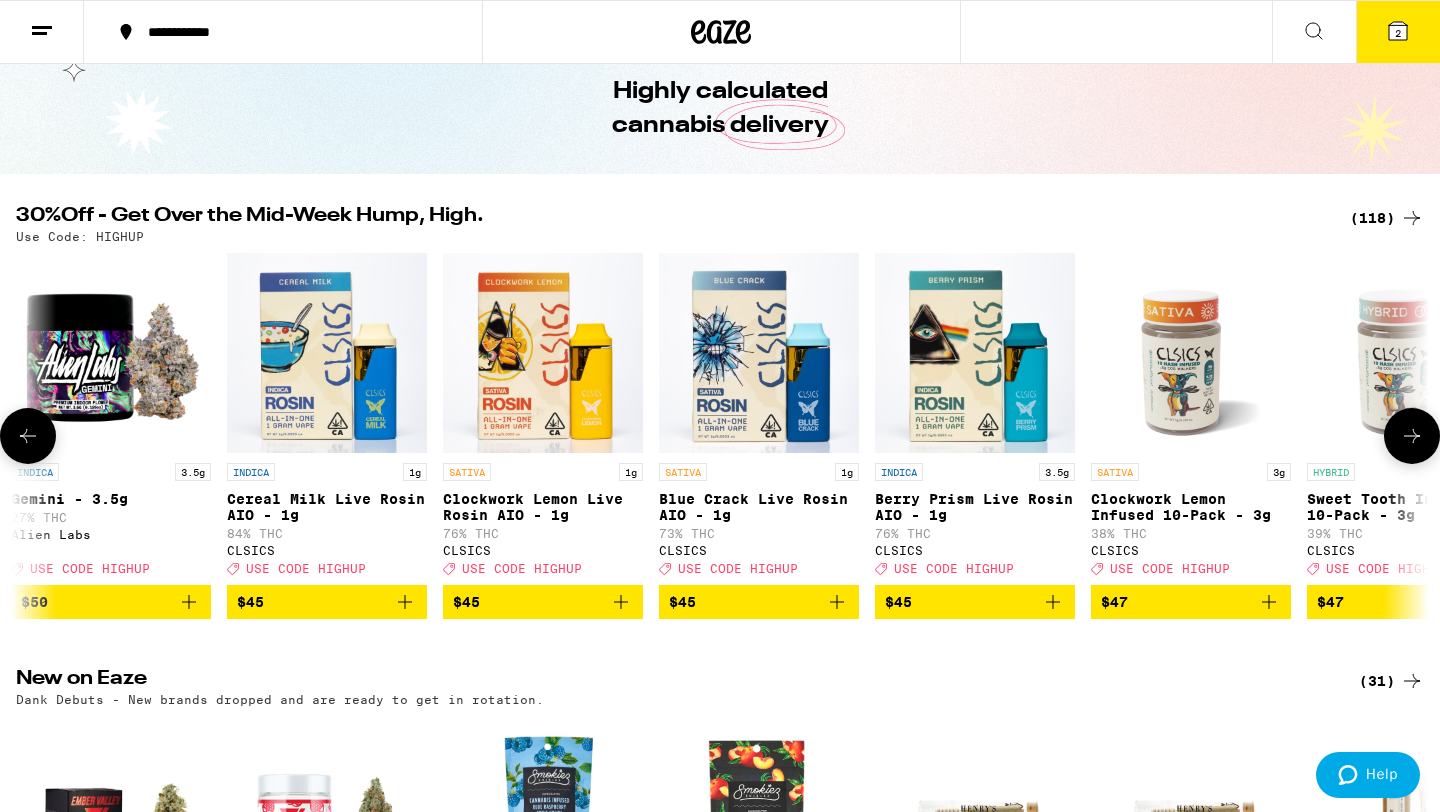 scroll, scrollTop: 0, scrollLeft: 0, axis: both 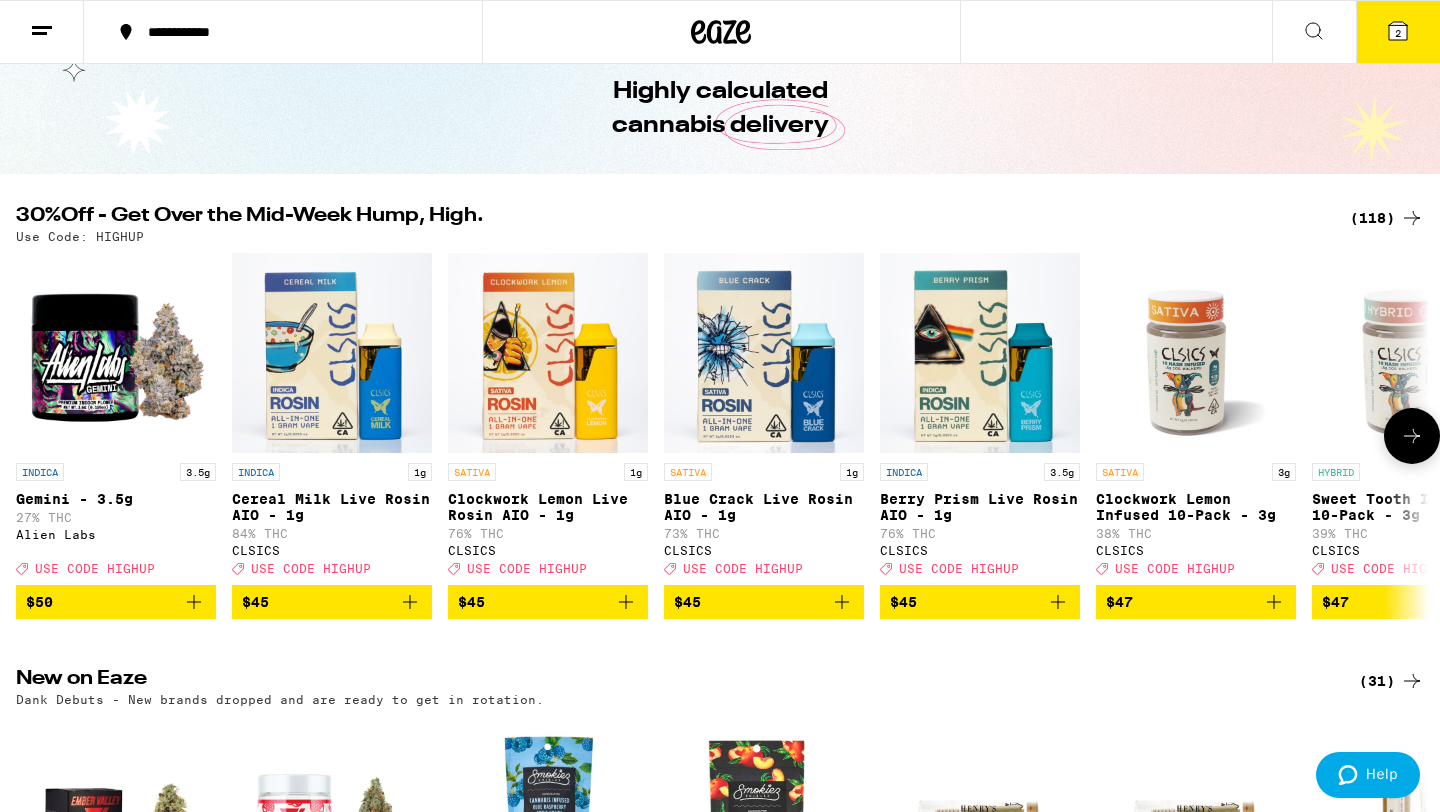 click at bounding box center (28, 436) 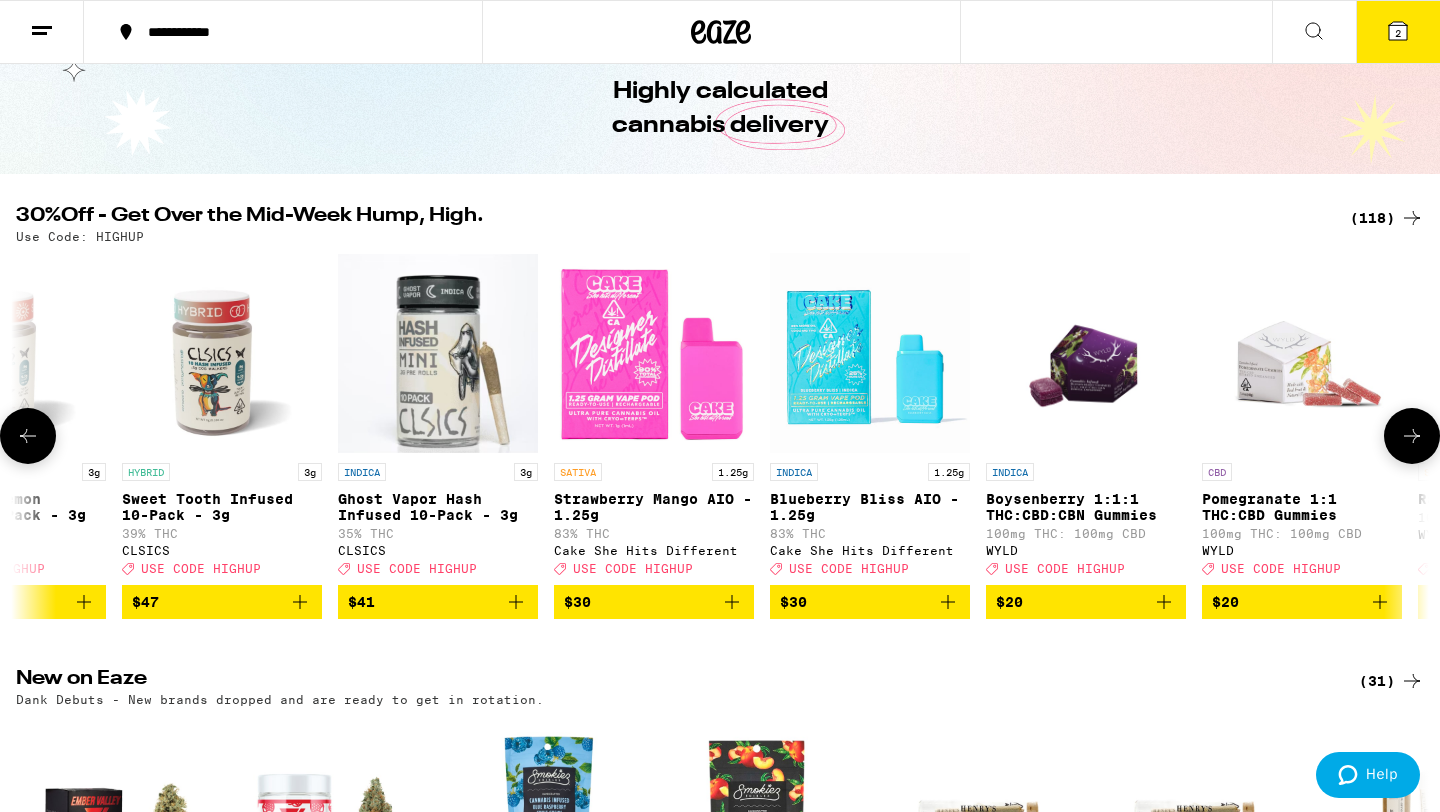 click at bounding box center [1412, 436] 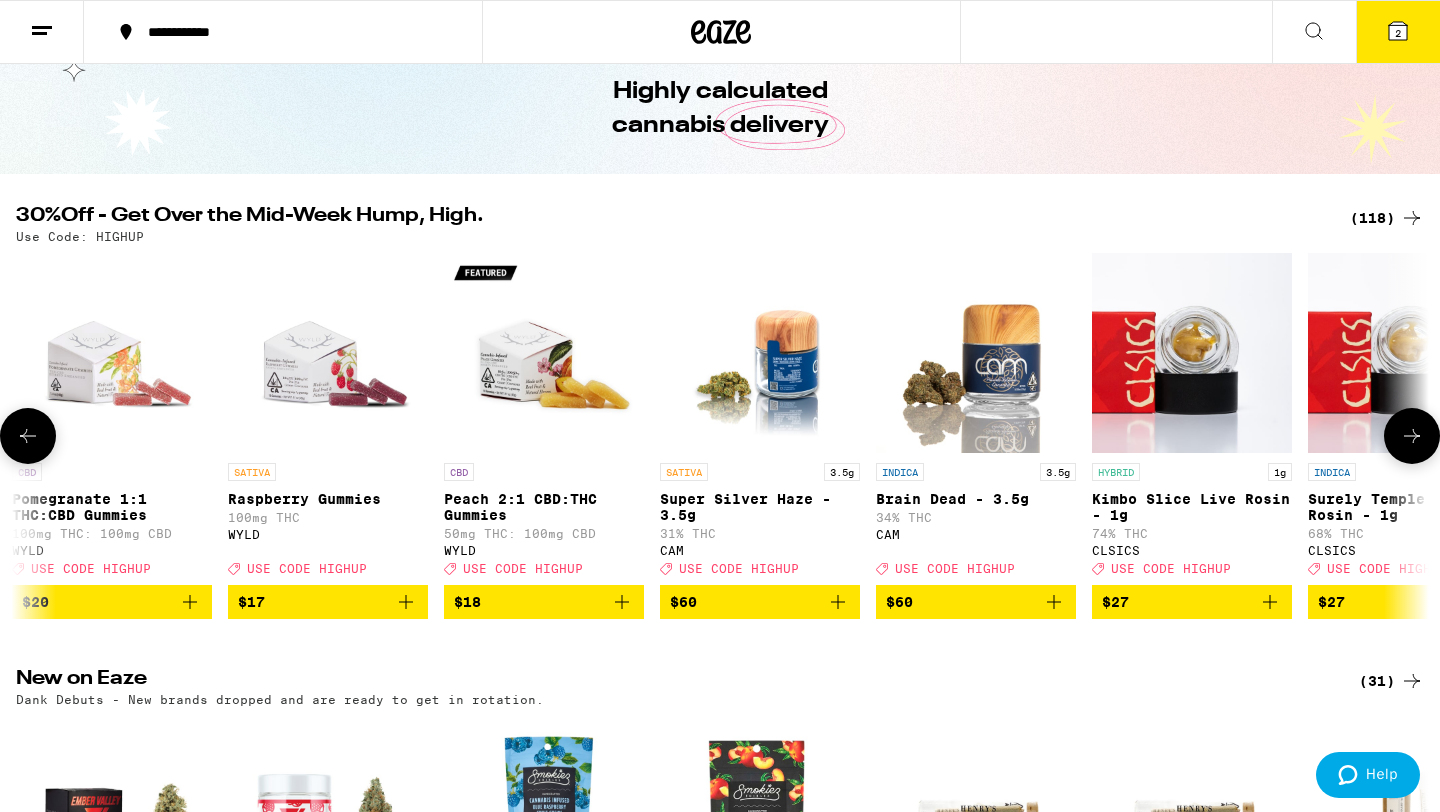 click at bounding box center [1412, 436] 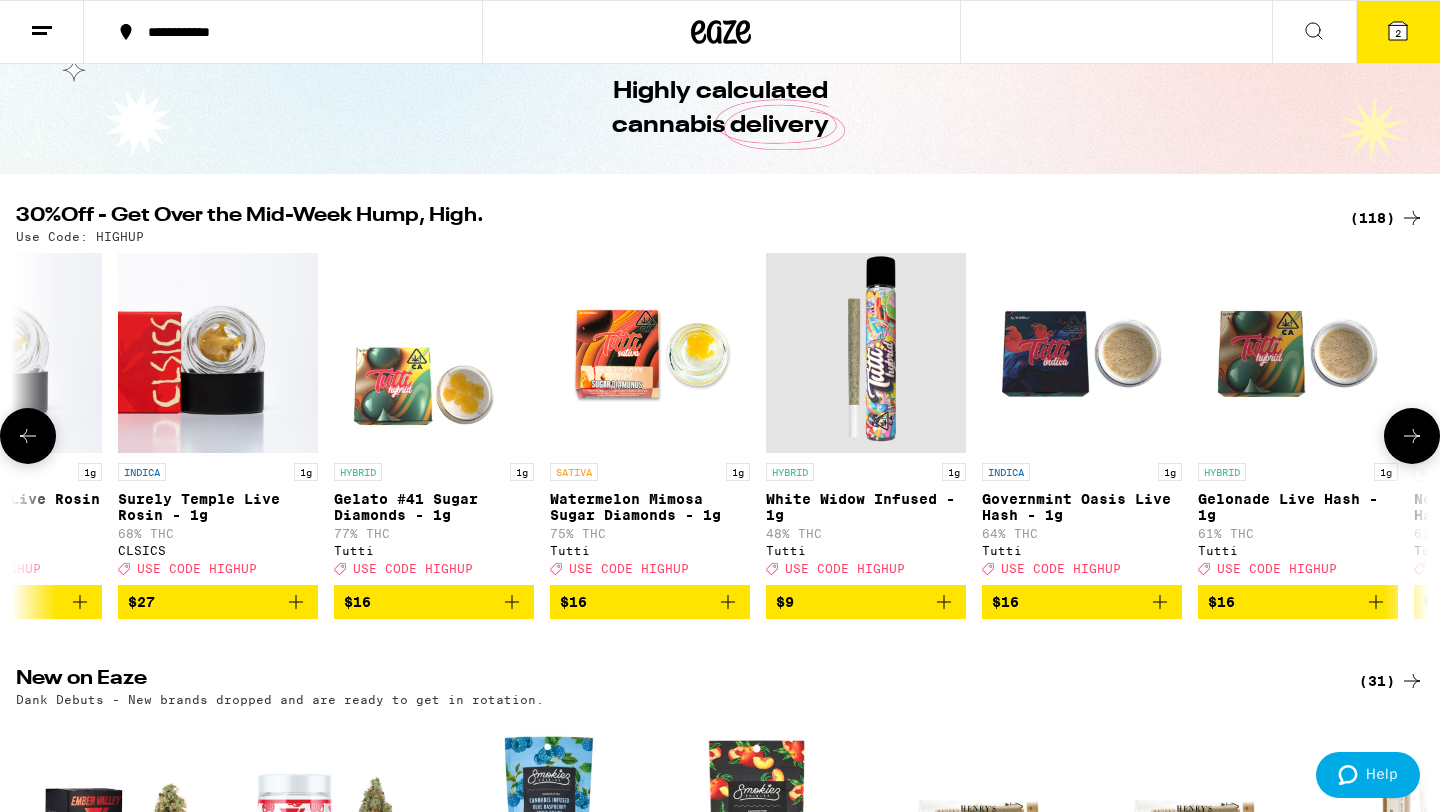 click at bounding box center [1412, 436] 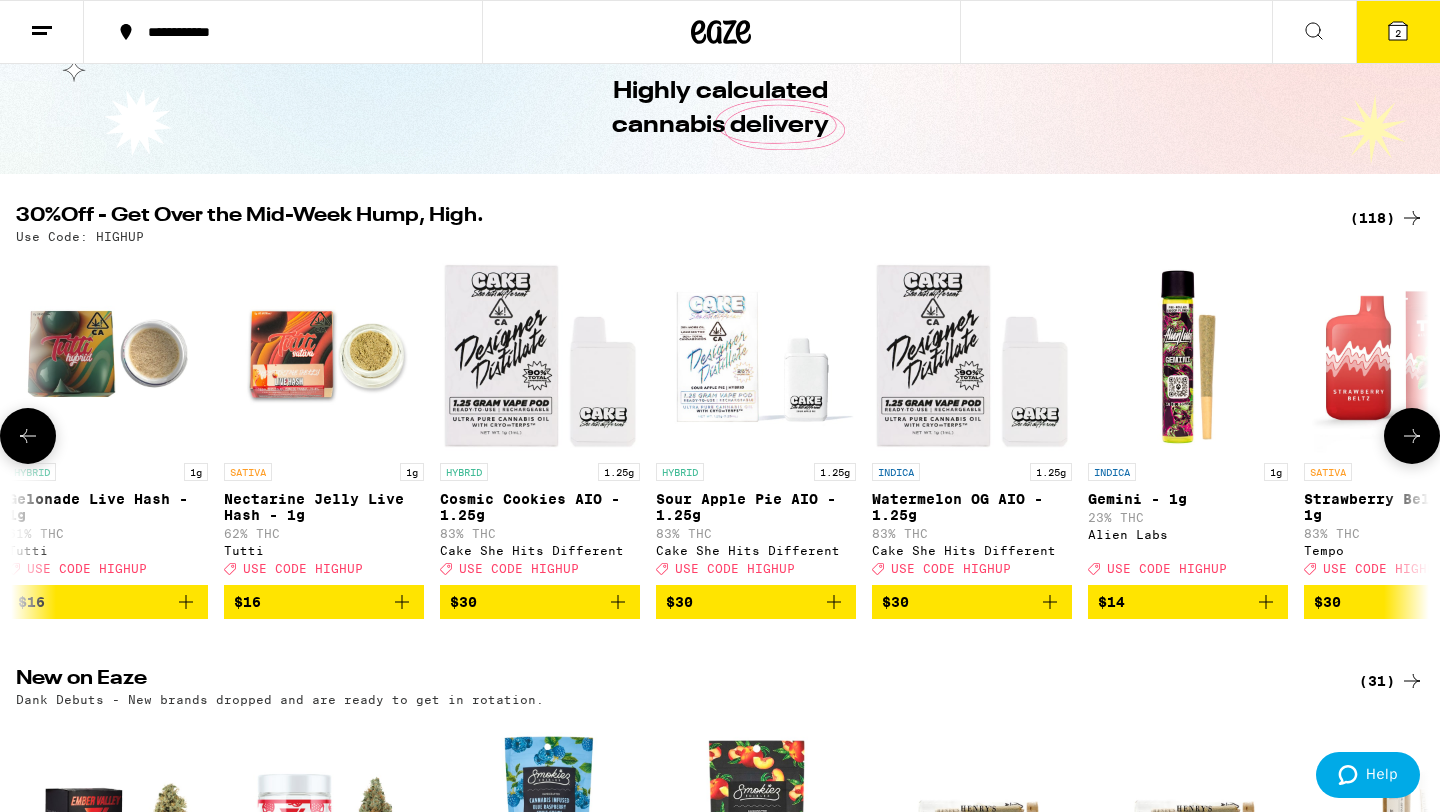 click at bounding box center (1412, 436) 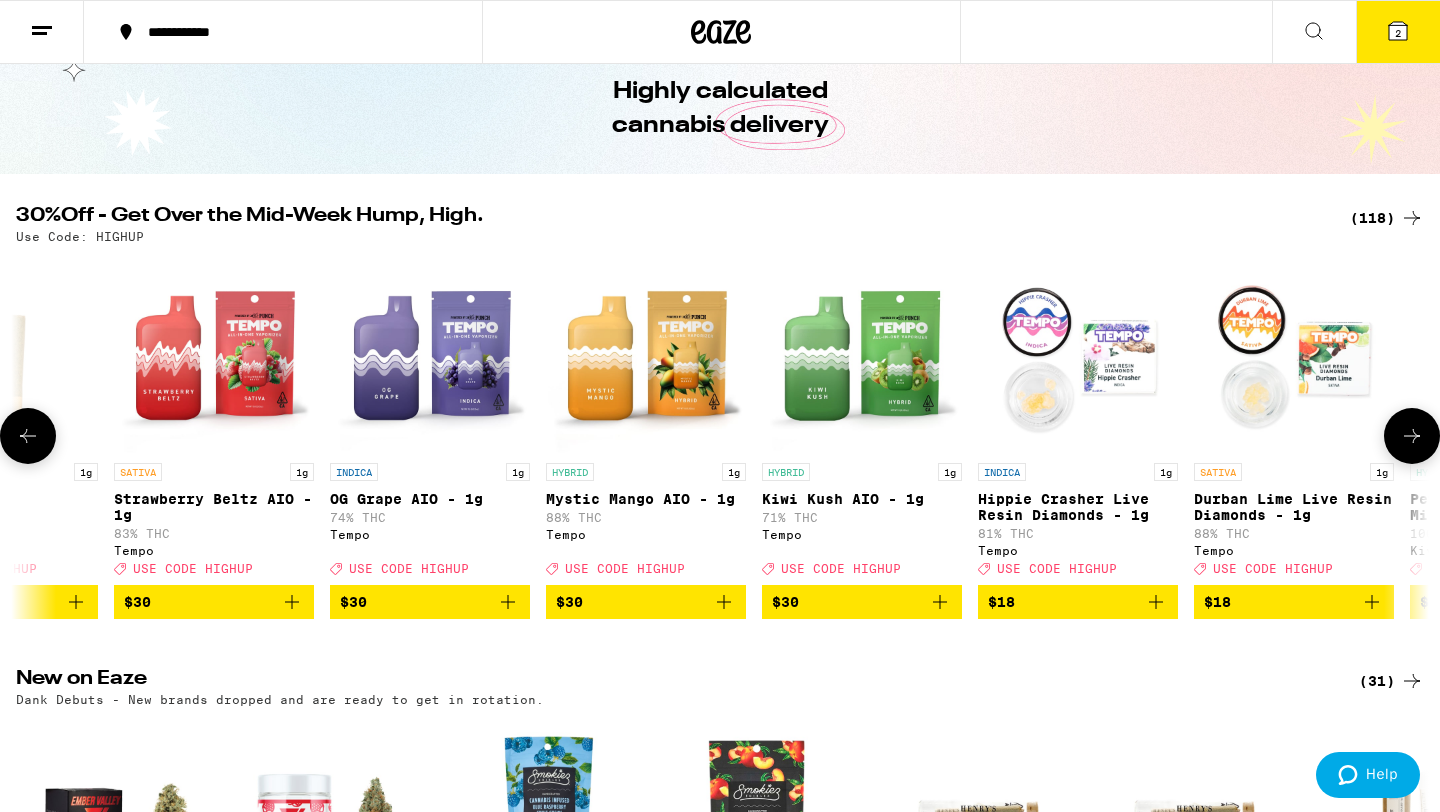 click at bounding box center (1412, 436) 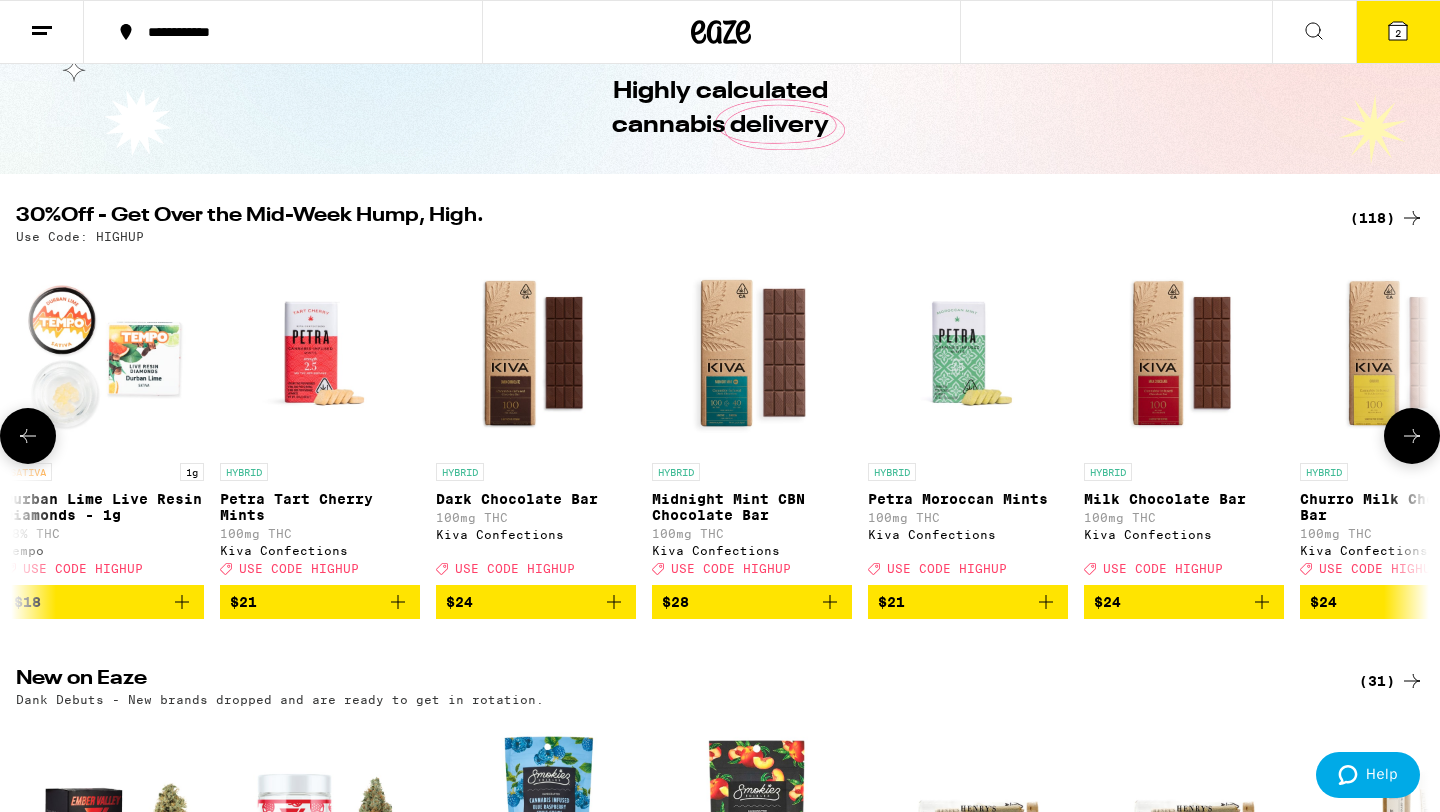 click at bounding box center [1412, 436] 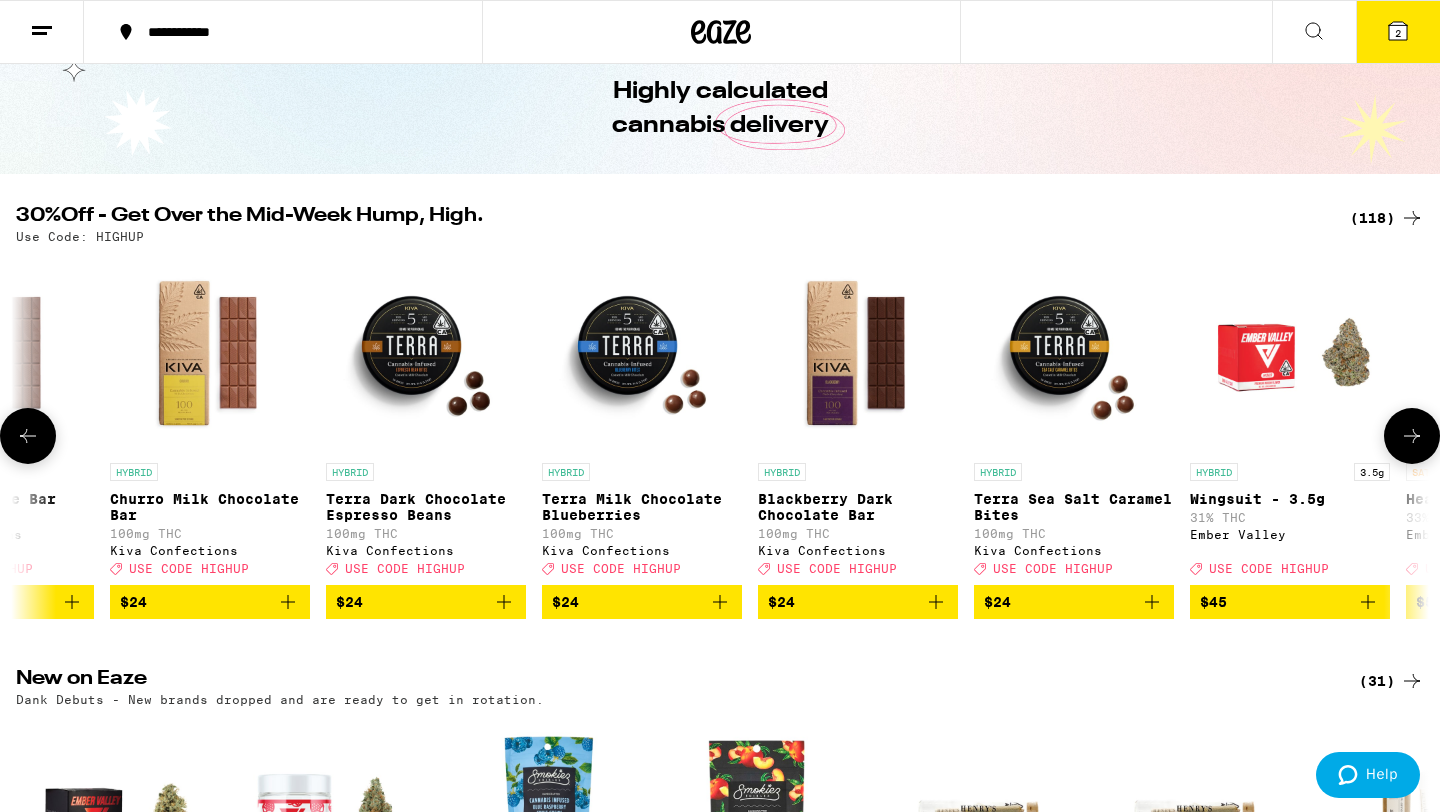 click at bounding box center (1412, 436) 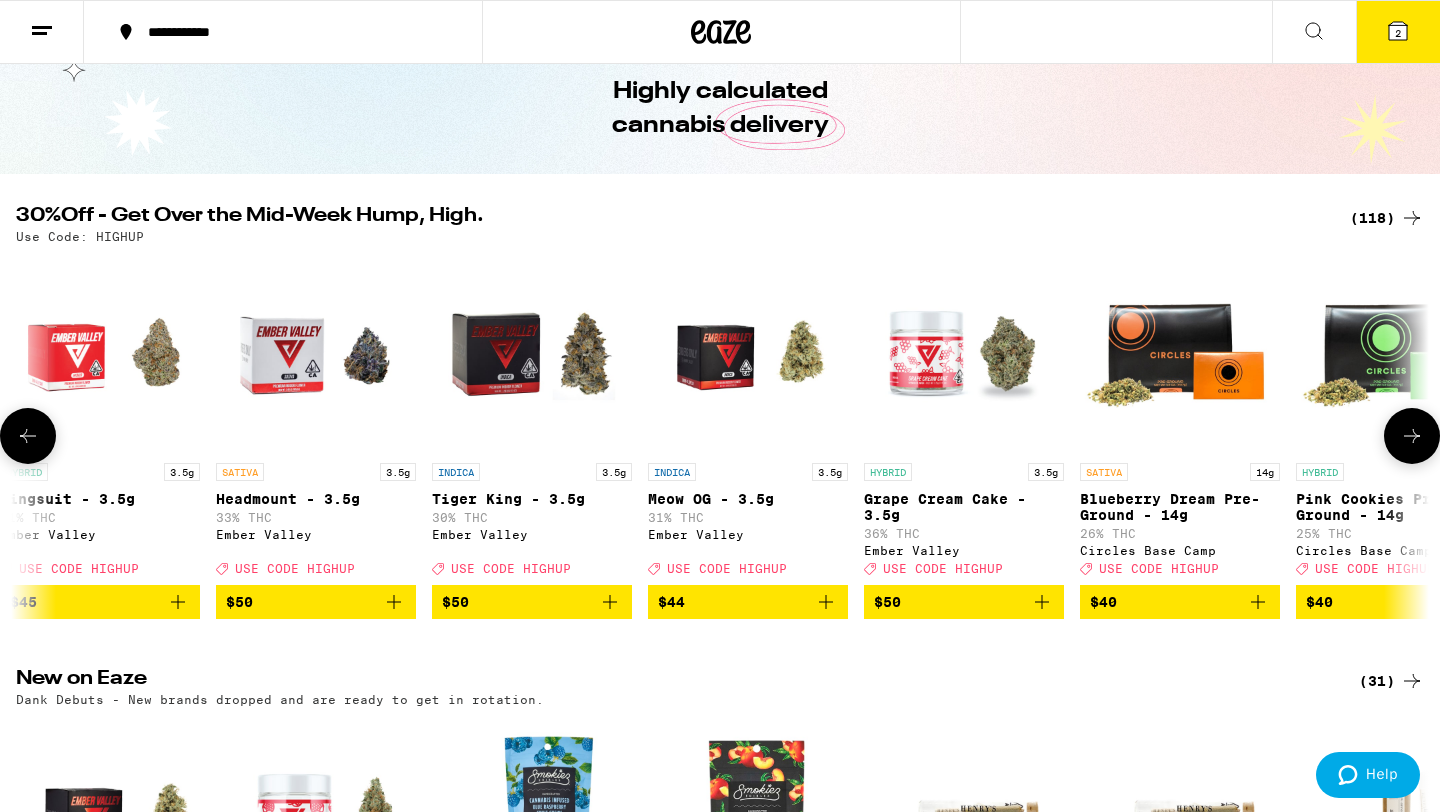click at bounding box center (1412, 436) 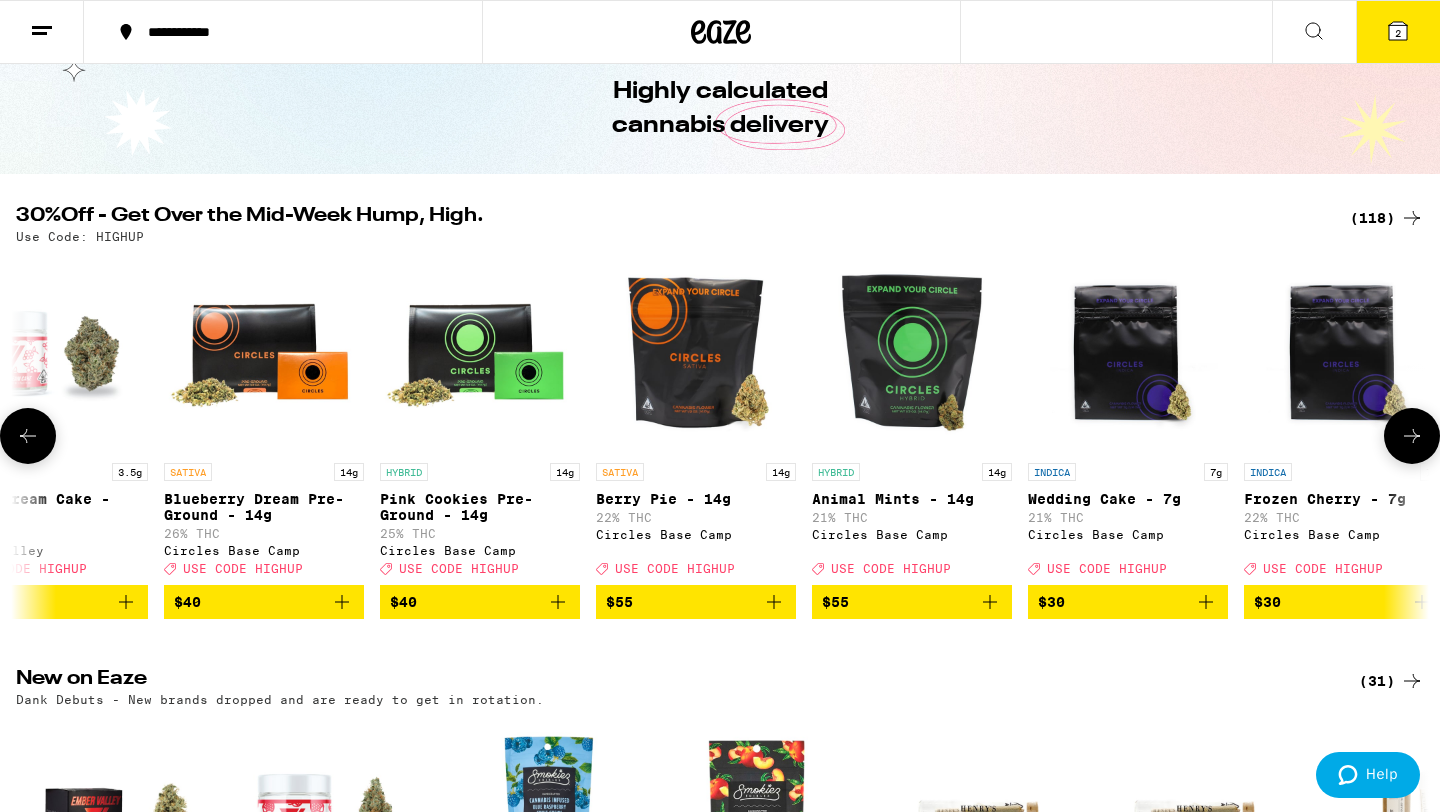 scroll, scrollTop: 0, scrollLeft: 10710, axis: horizontal 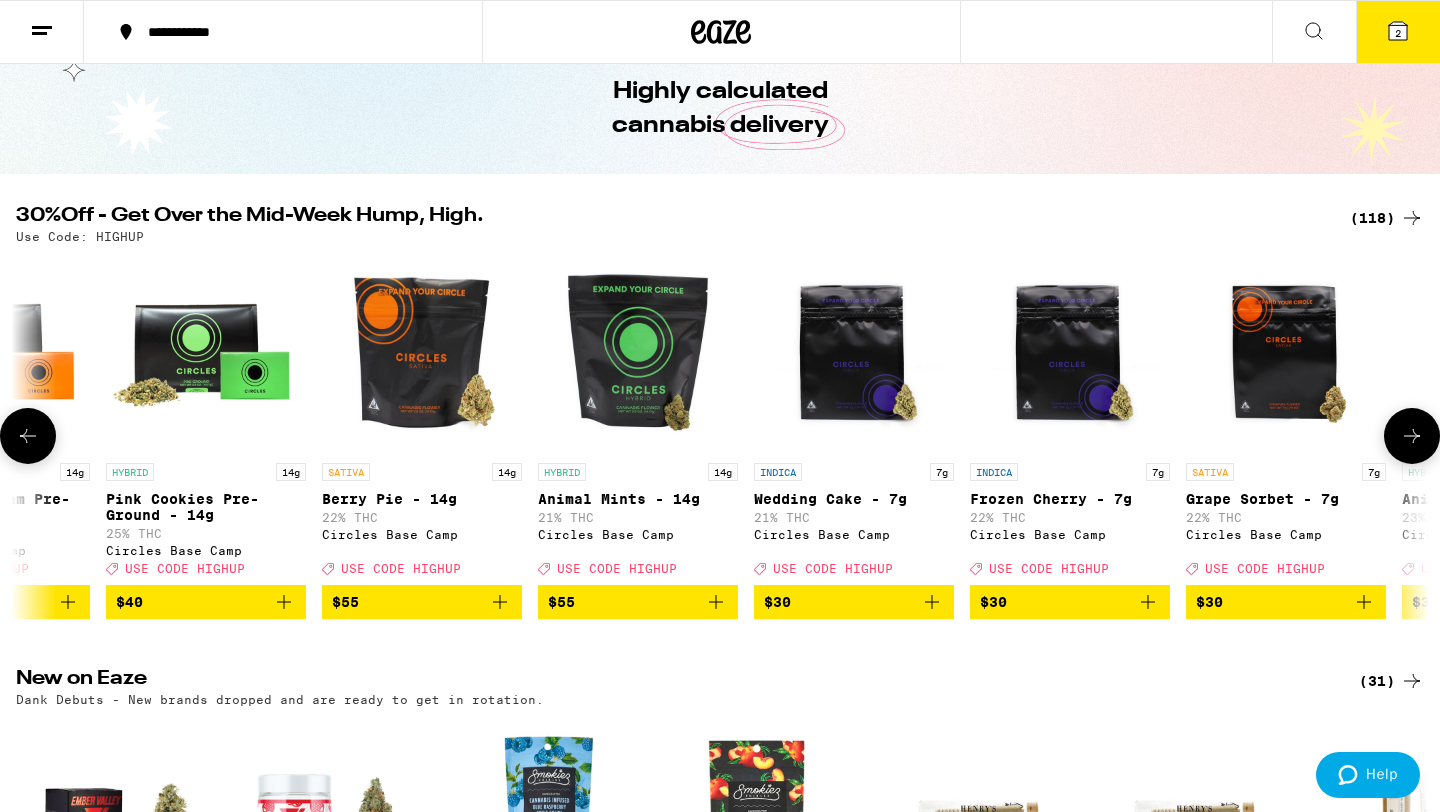 click at bounding box center (1412, 436) 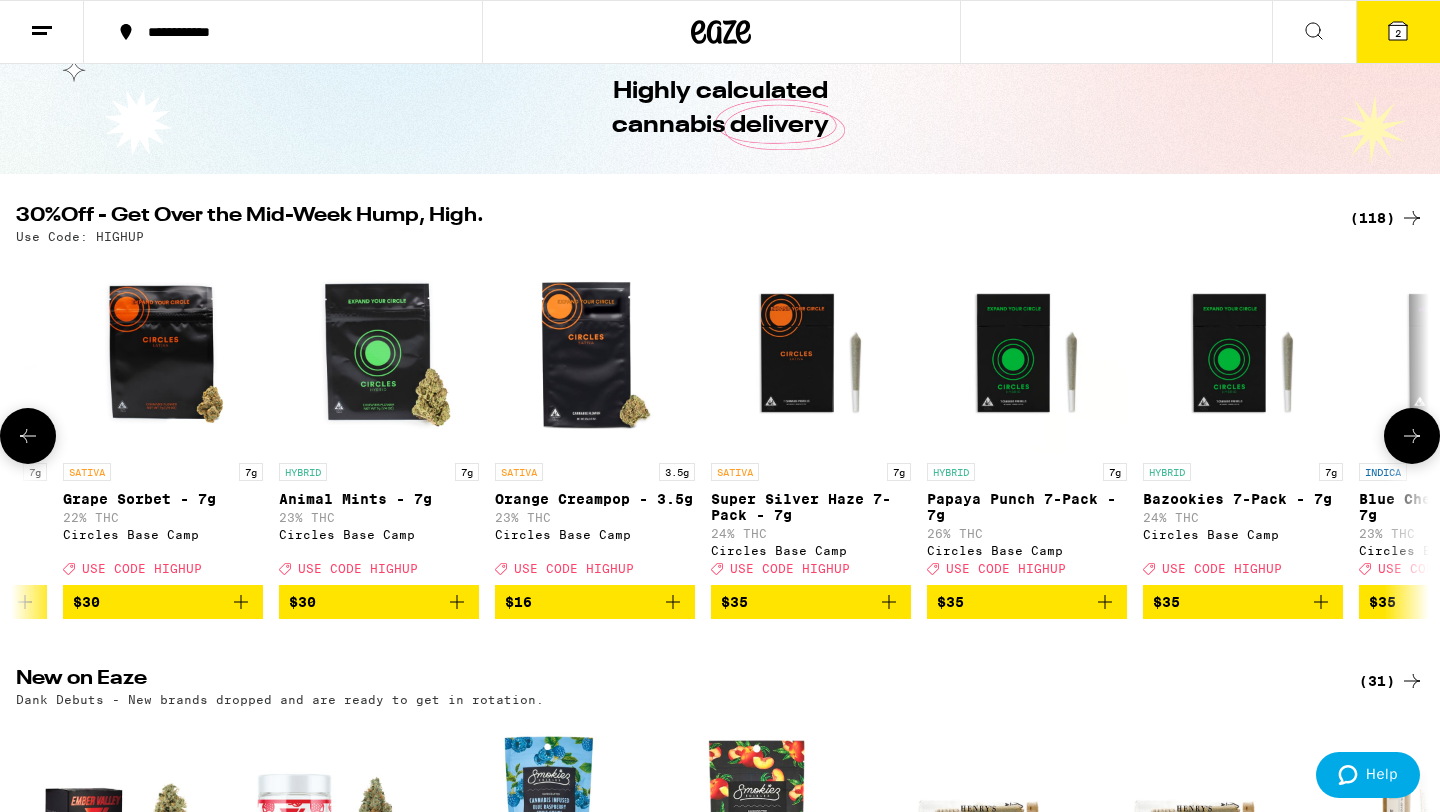 scroll, scrollTop: 0, scrollLeft: 11900, axis: horizontal 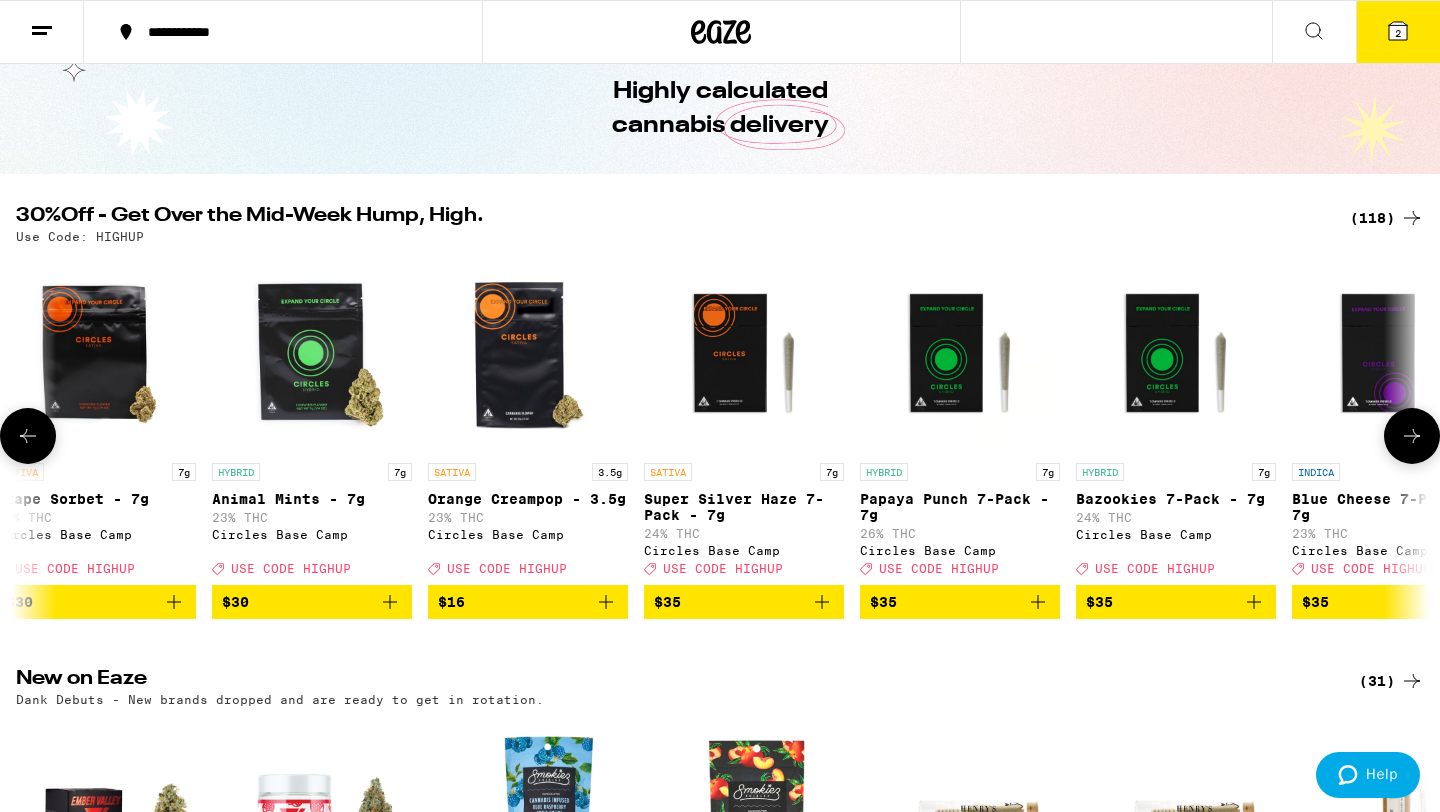 click 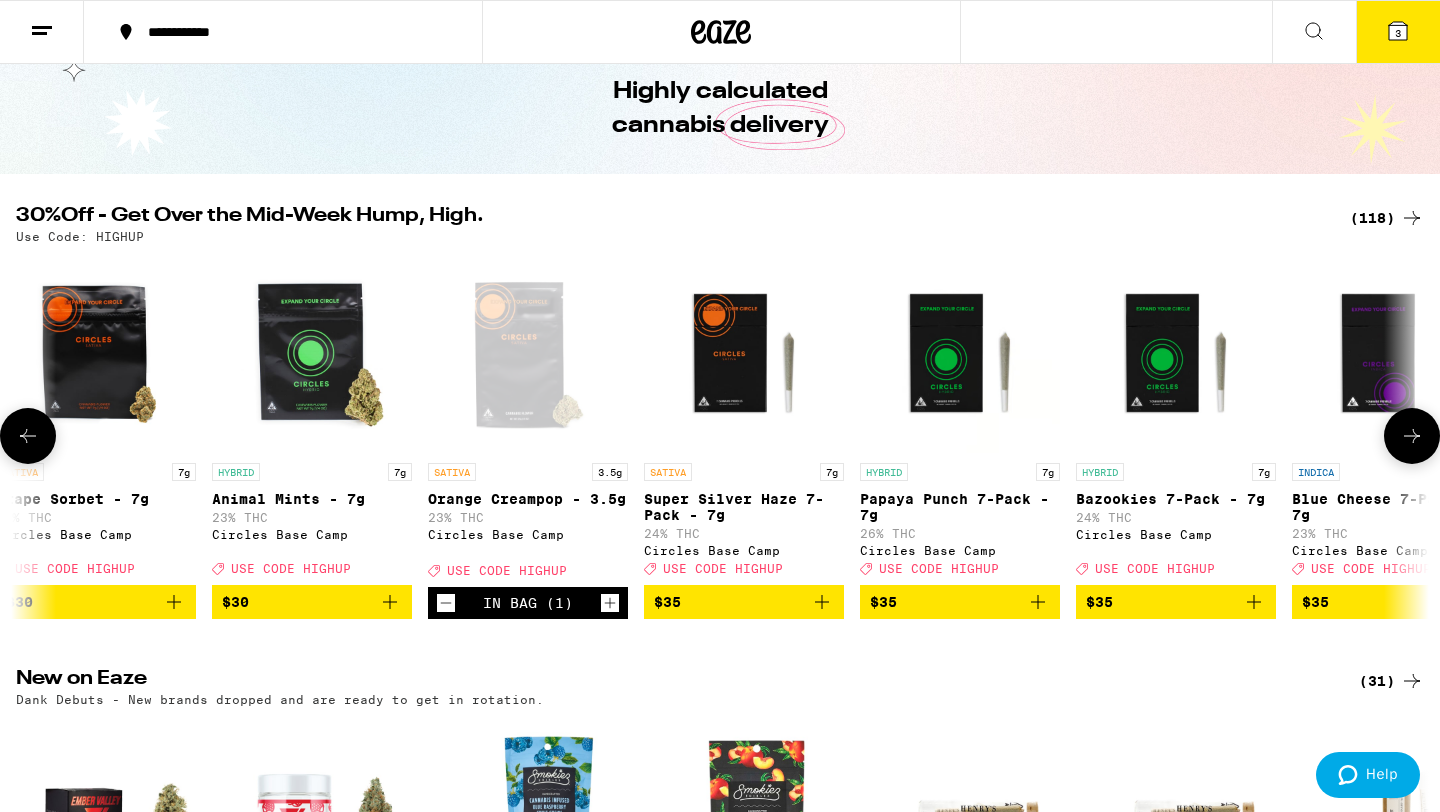click 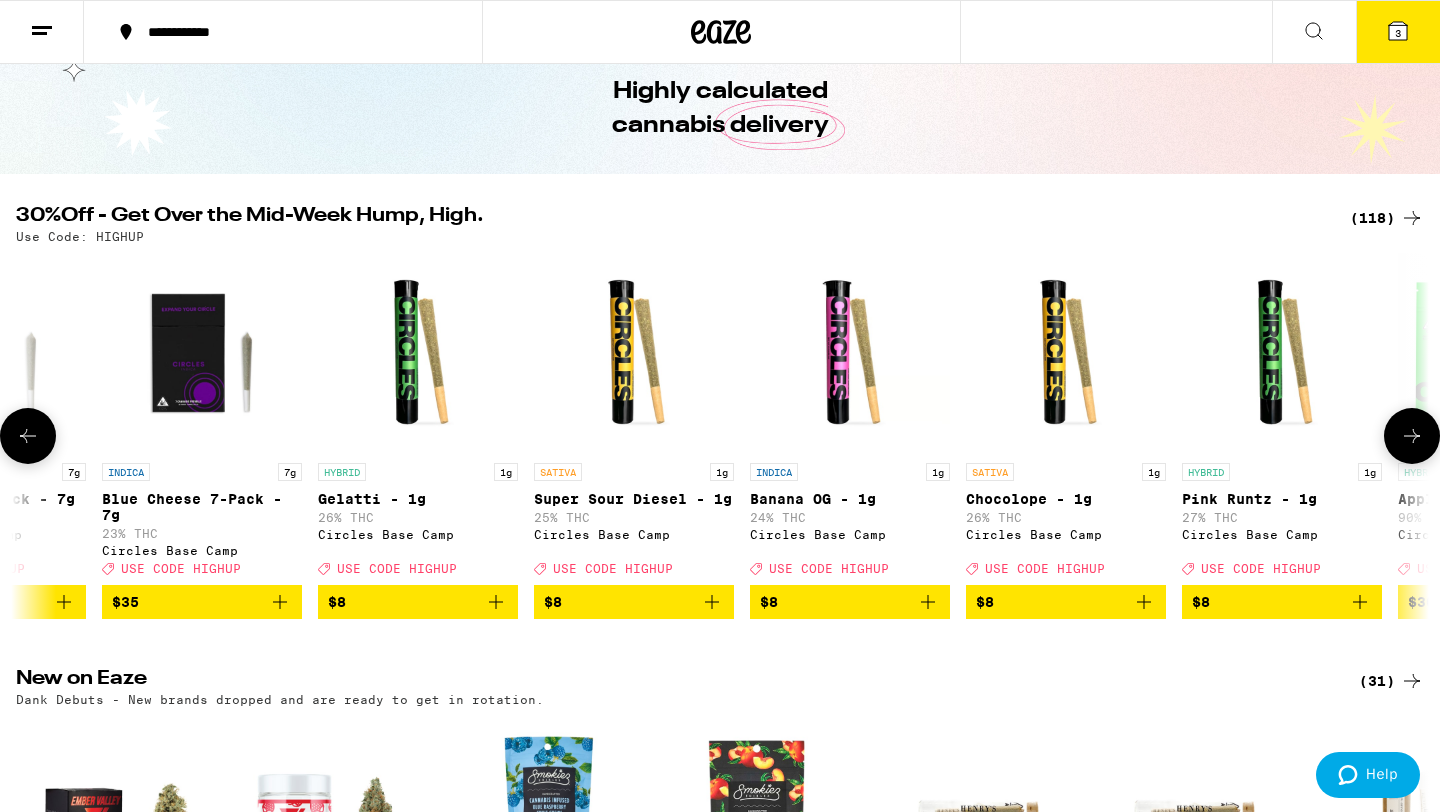 click 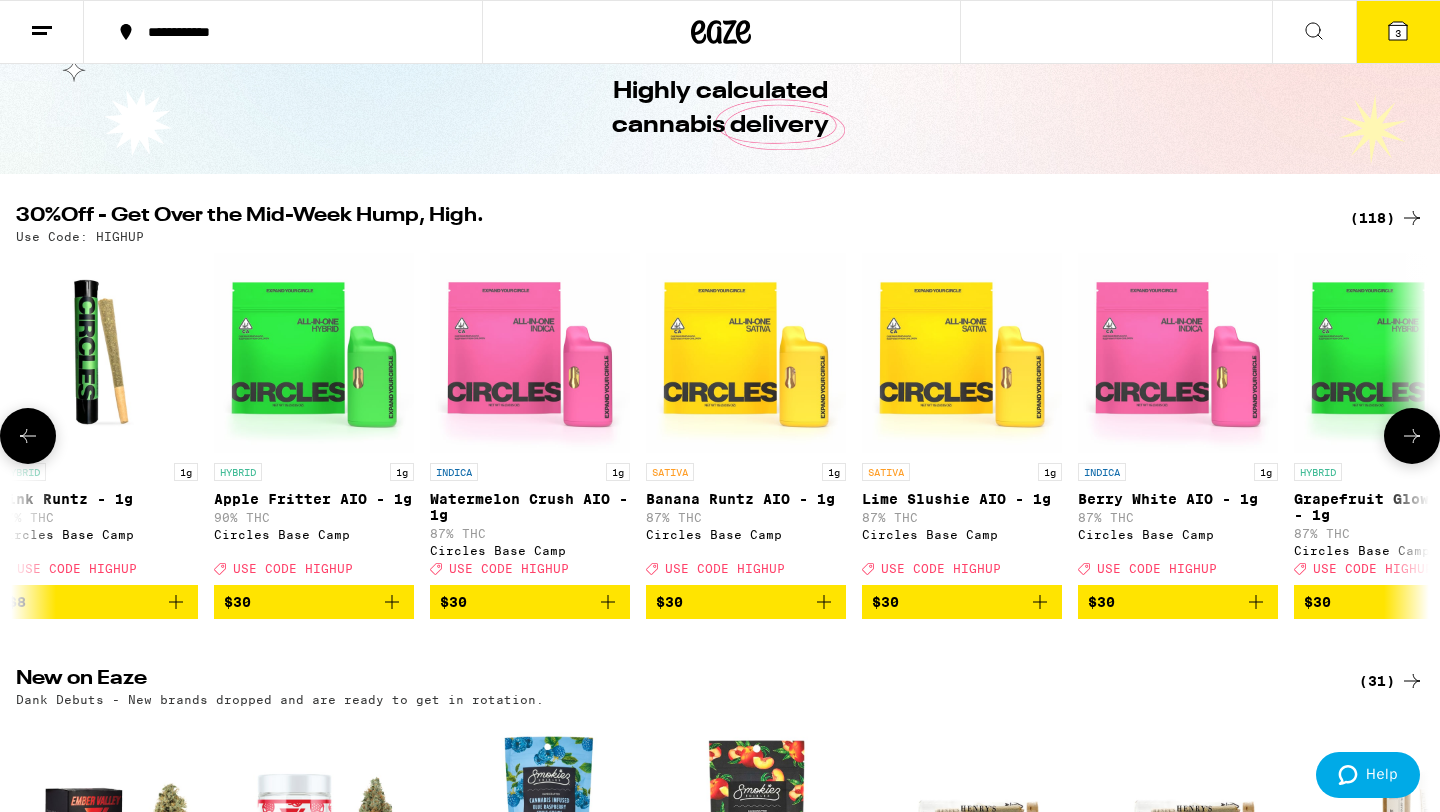 scroll, scrollTop: 0, scrollLeft: 14280, axis: horizontal 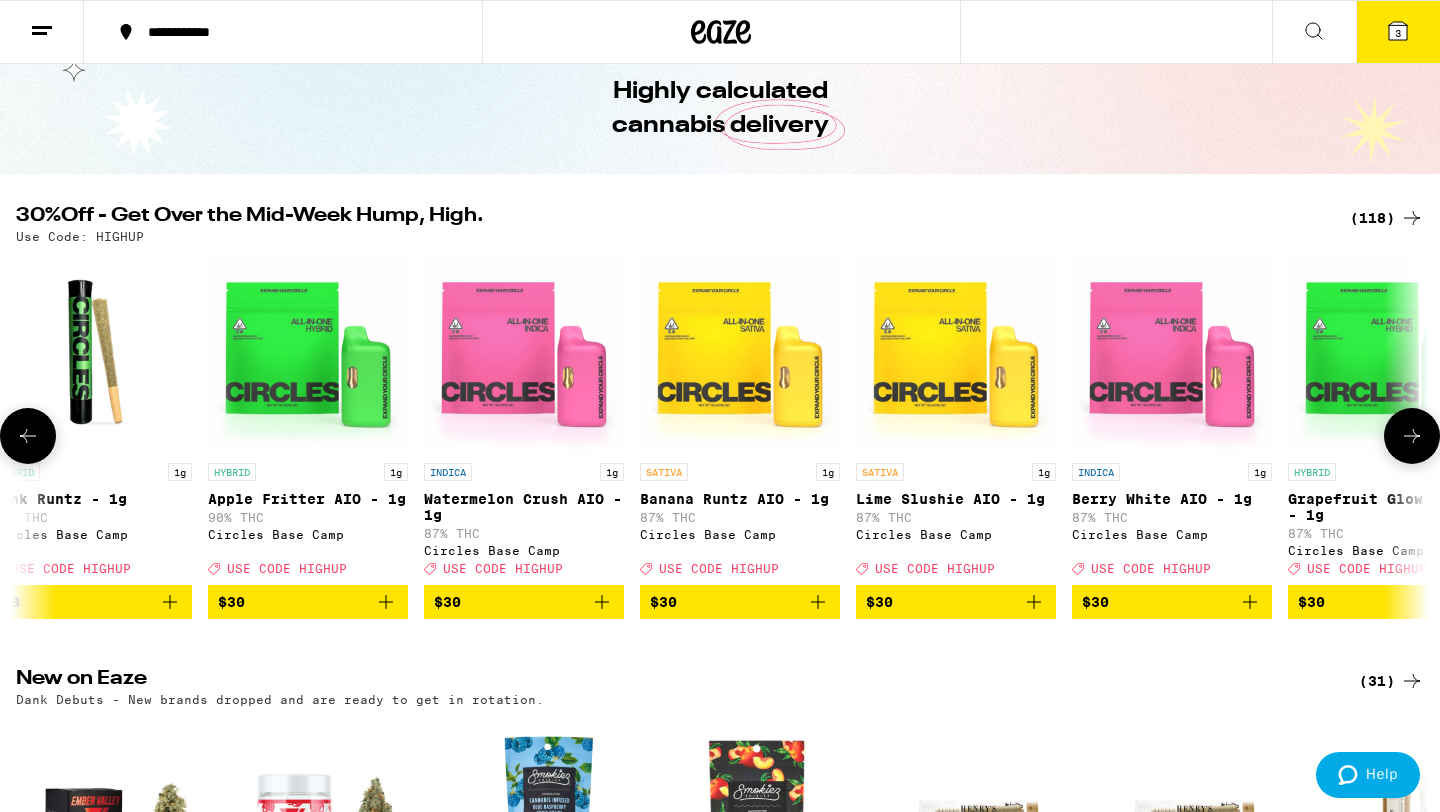 click 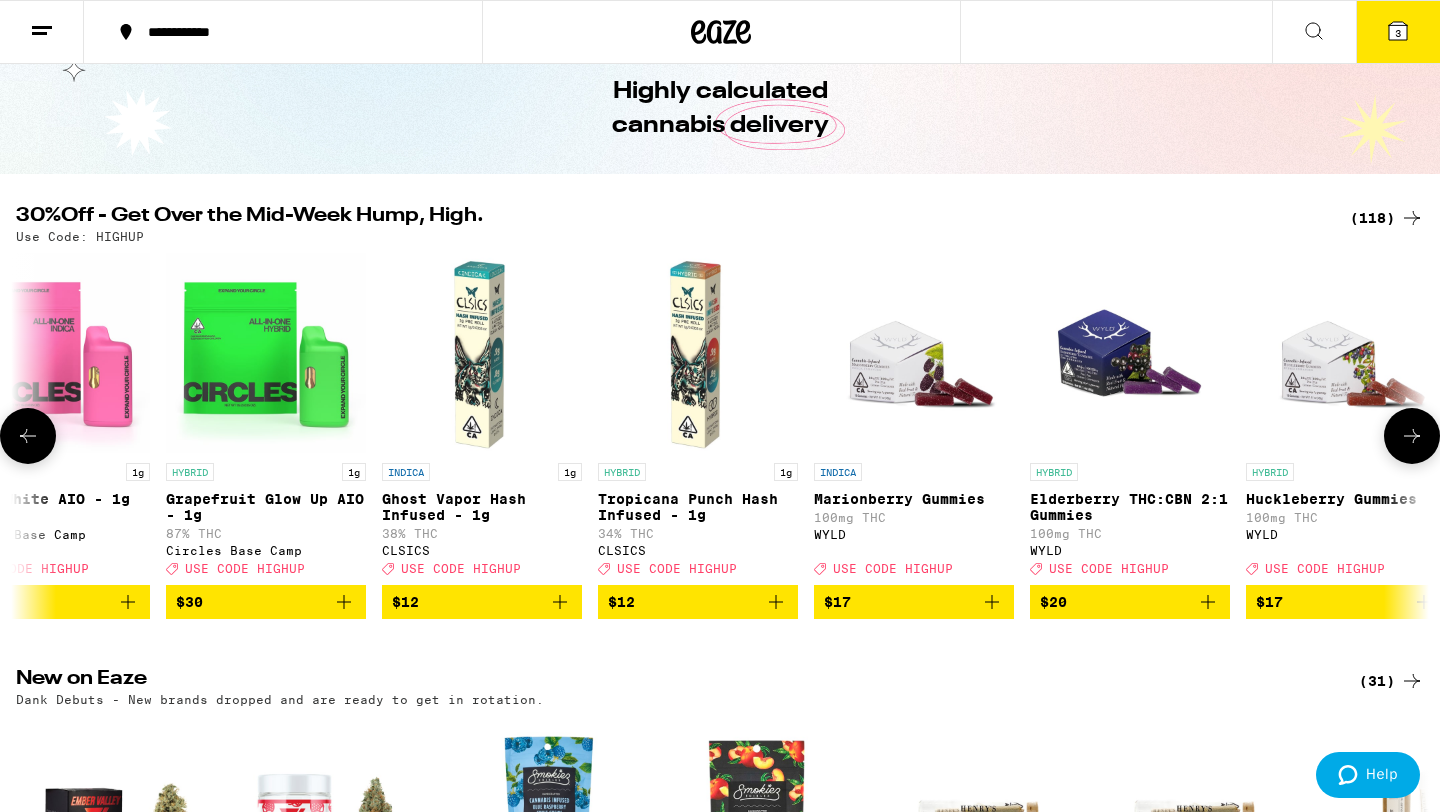 scroll, scrollTop: 0, scrollLeft: 15470, axis: horizontal 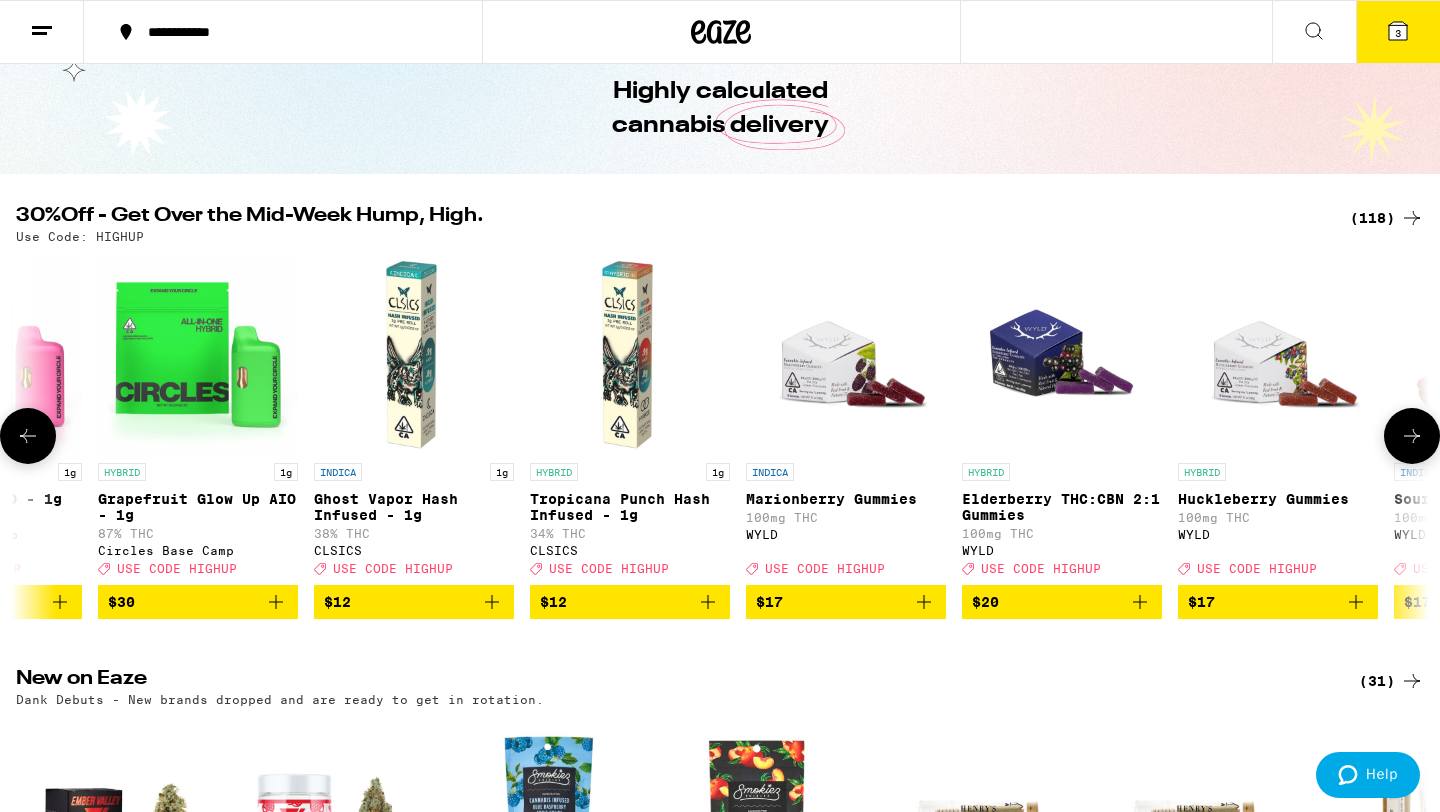 click 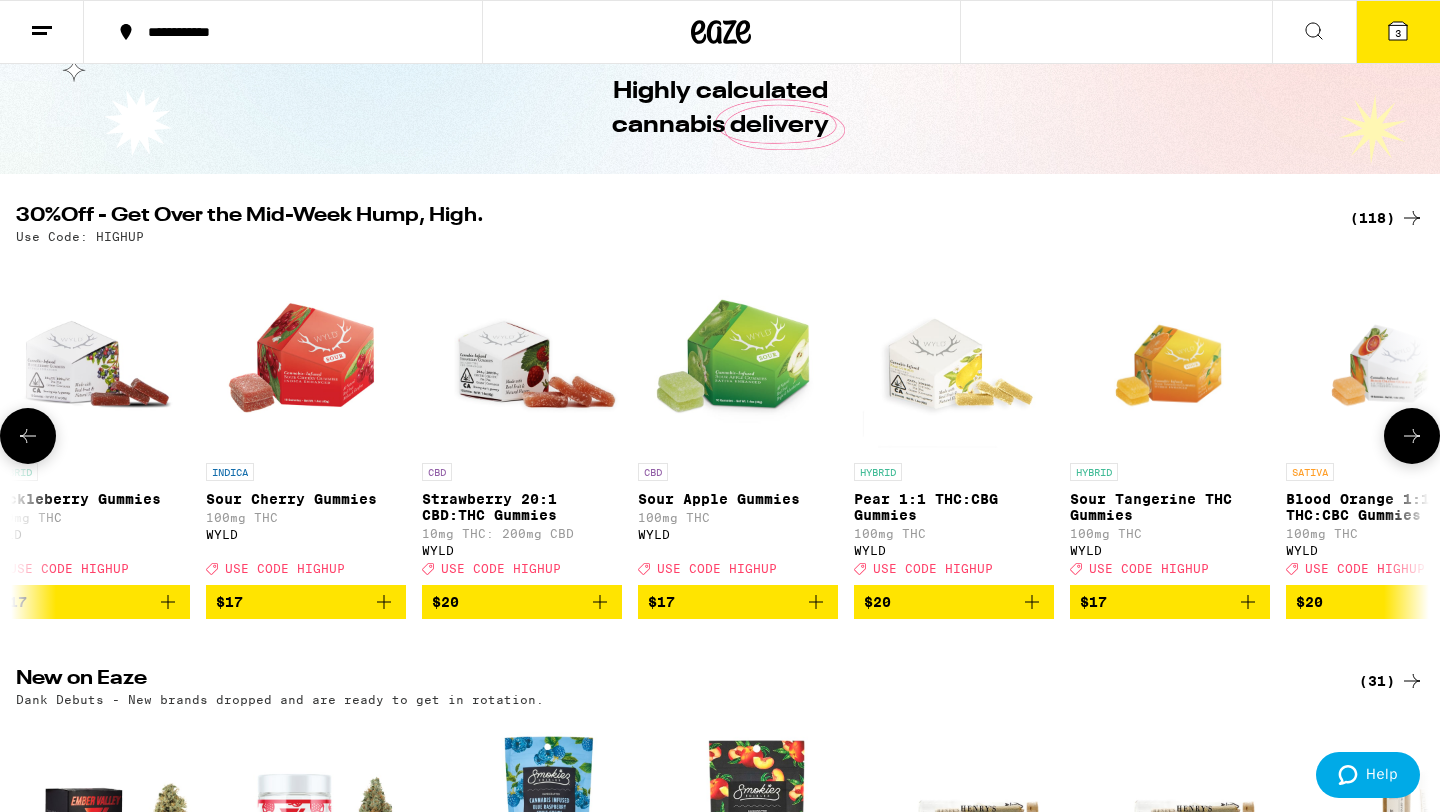 scroll, scrollTop: 0, scrollLeft: 16660, axis: horizontal 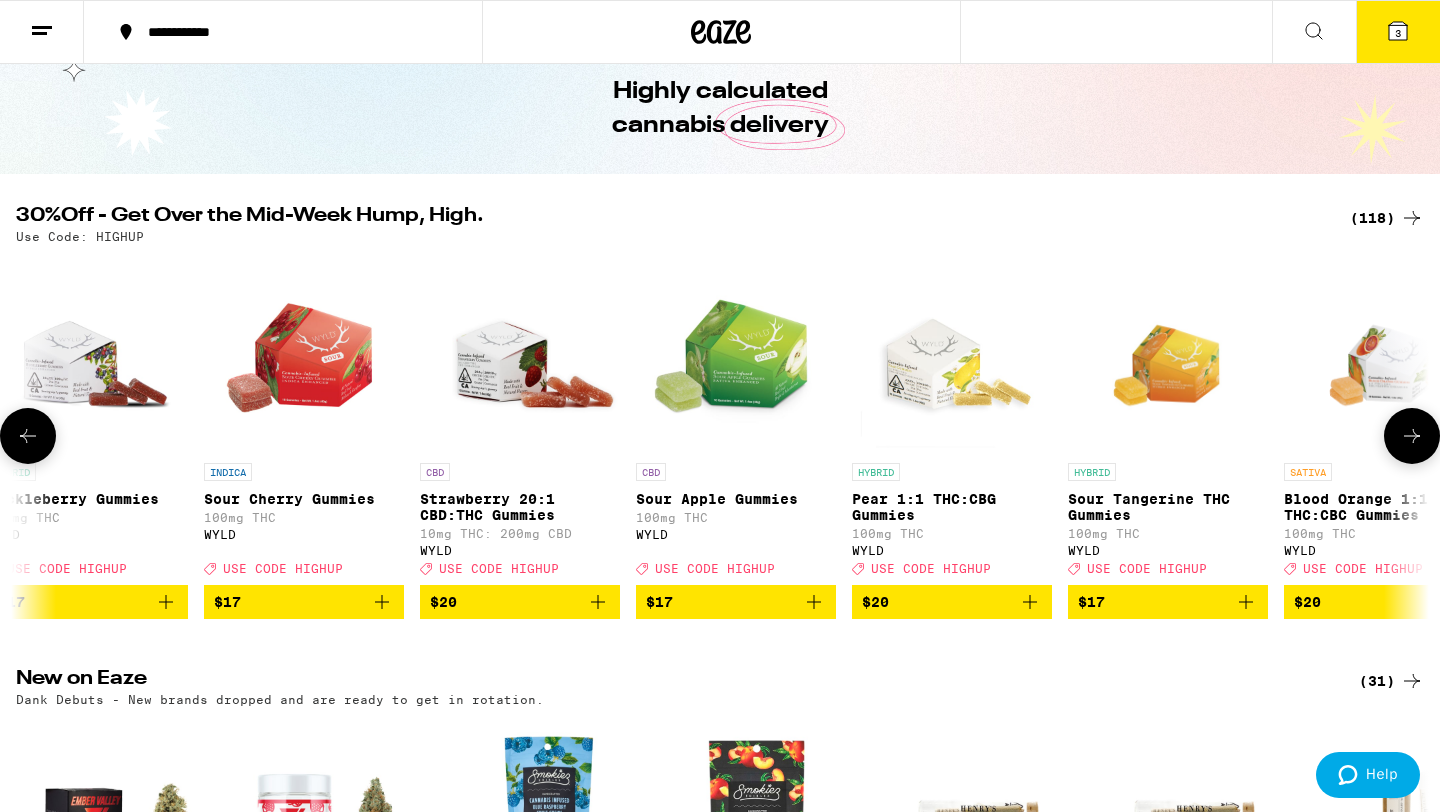 click 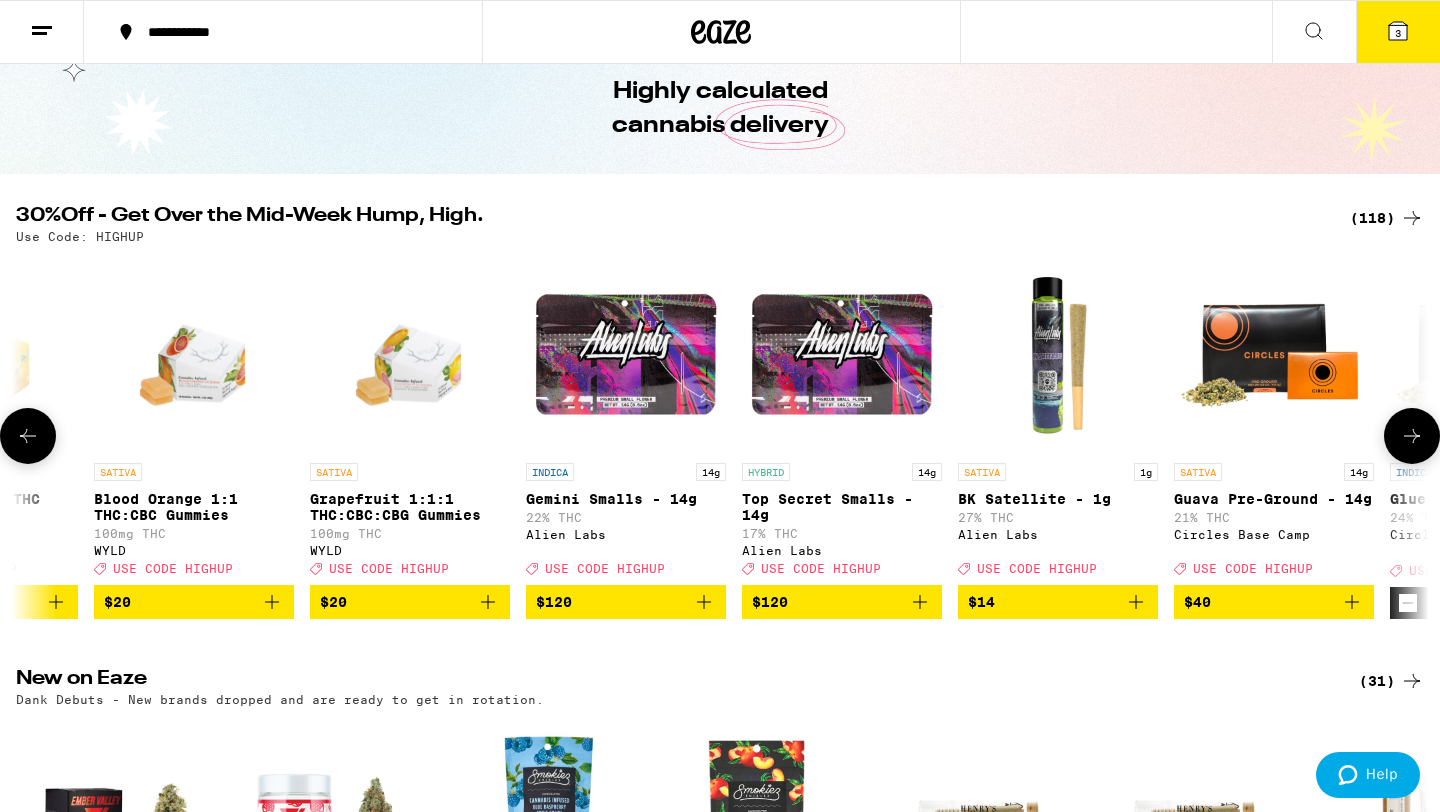 click 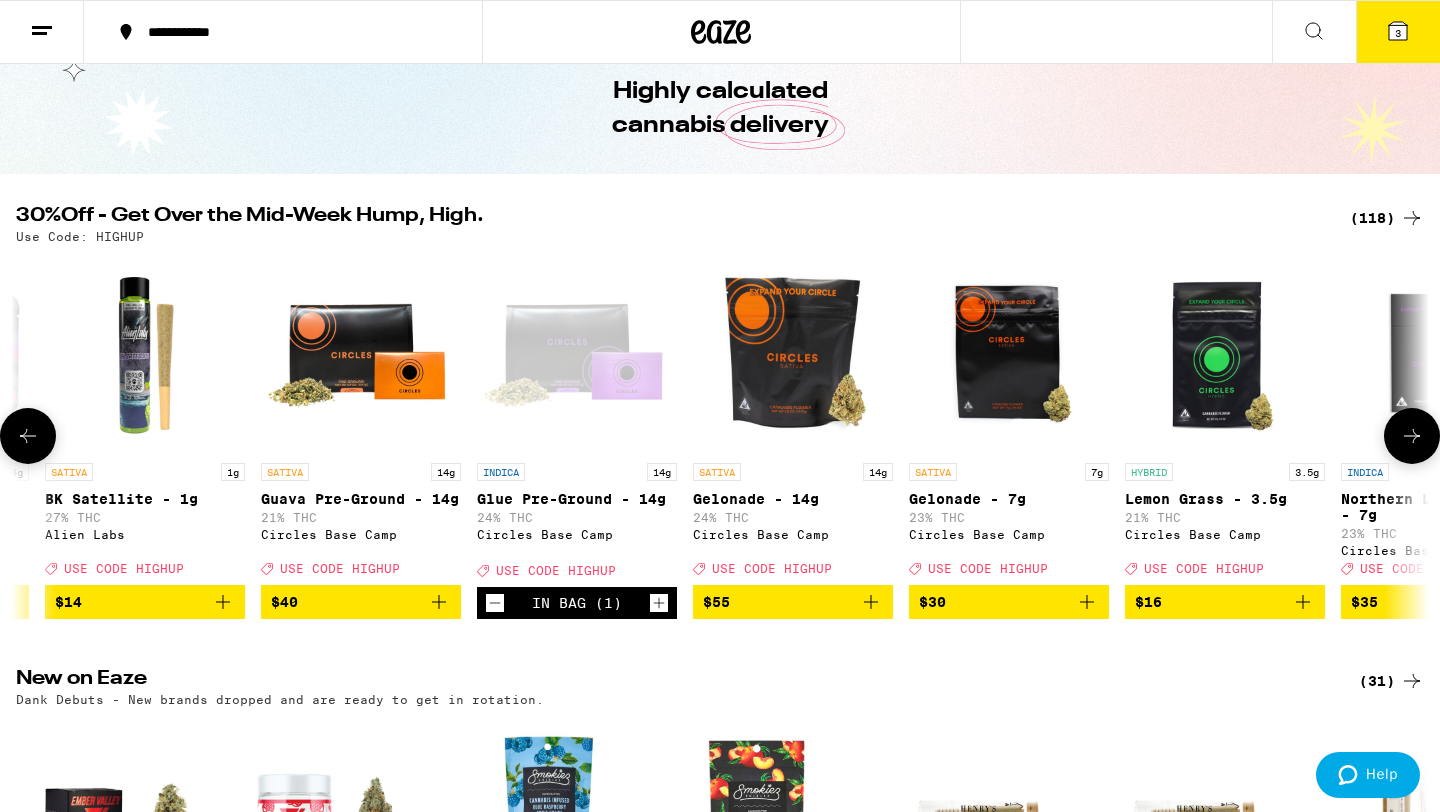 scroll, scrollTop: 0, scrollLeft: 19040, axis: horizontal 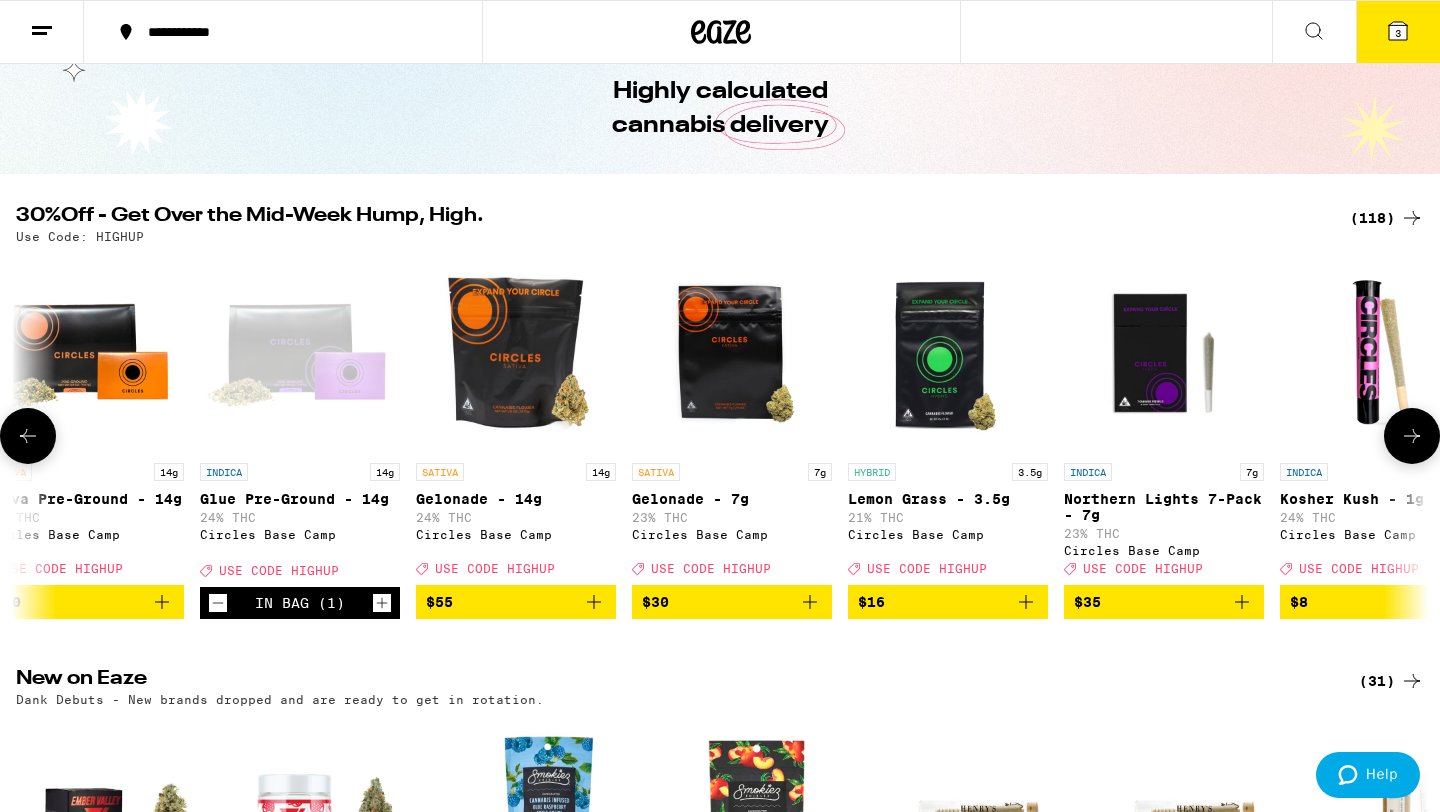 click 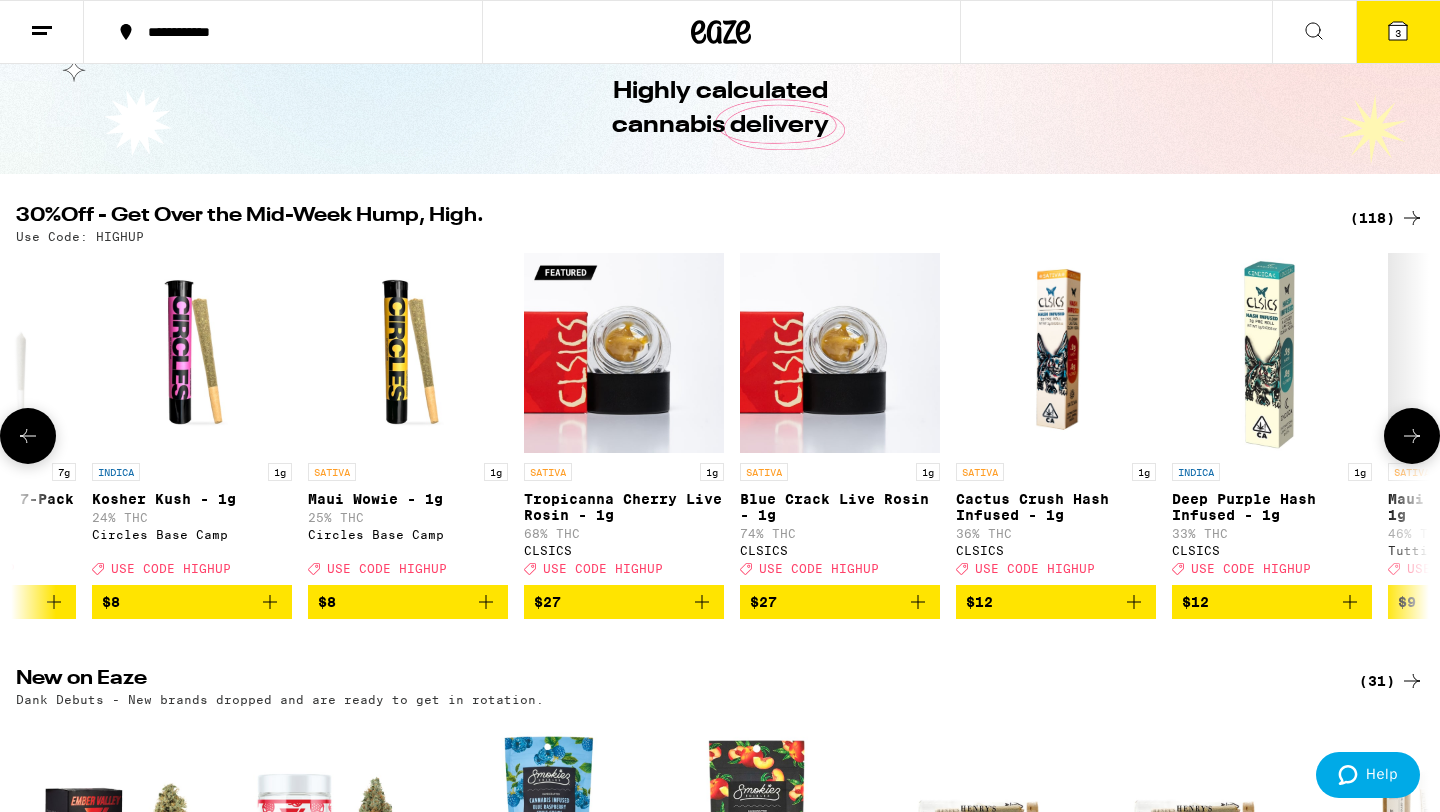 scroll, scrollTop: 0, scrollLeft: 20230, axis: horizontal 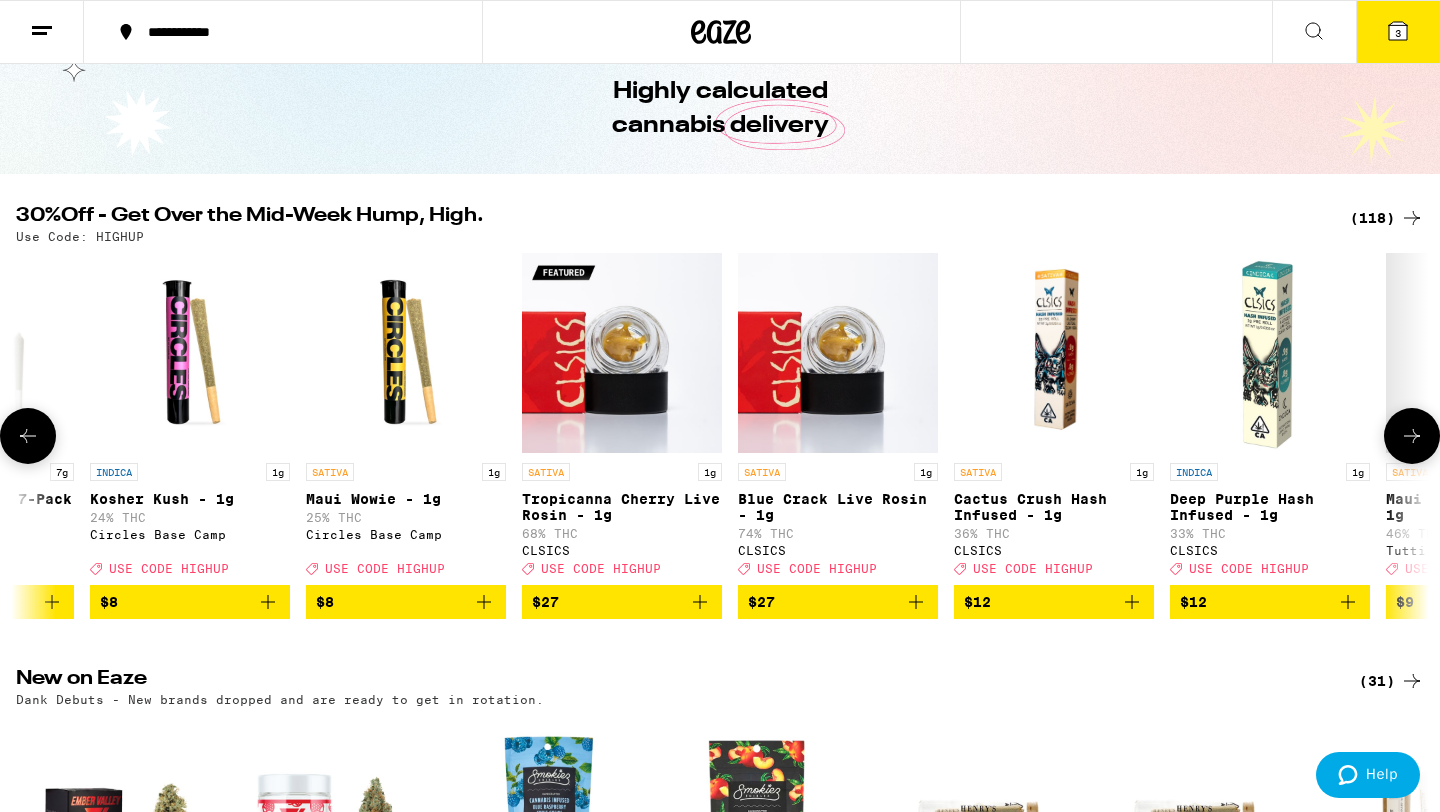 click 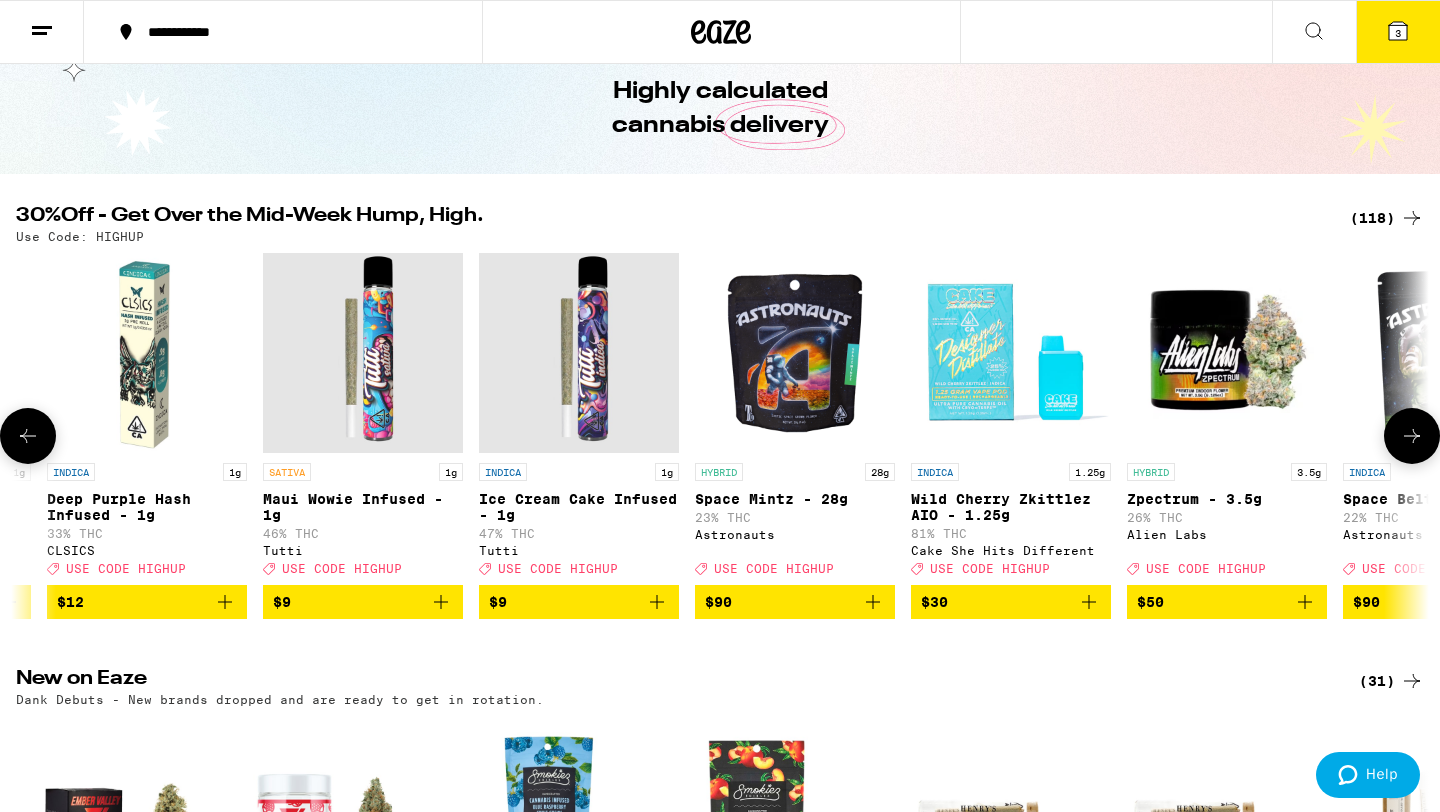 scroll, scrollTop: 0, scrollLeft: 21420, axis: horizontal 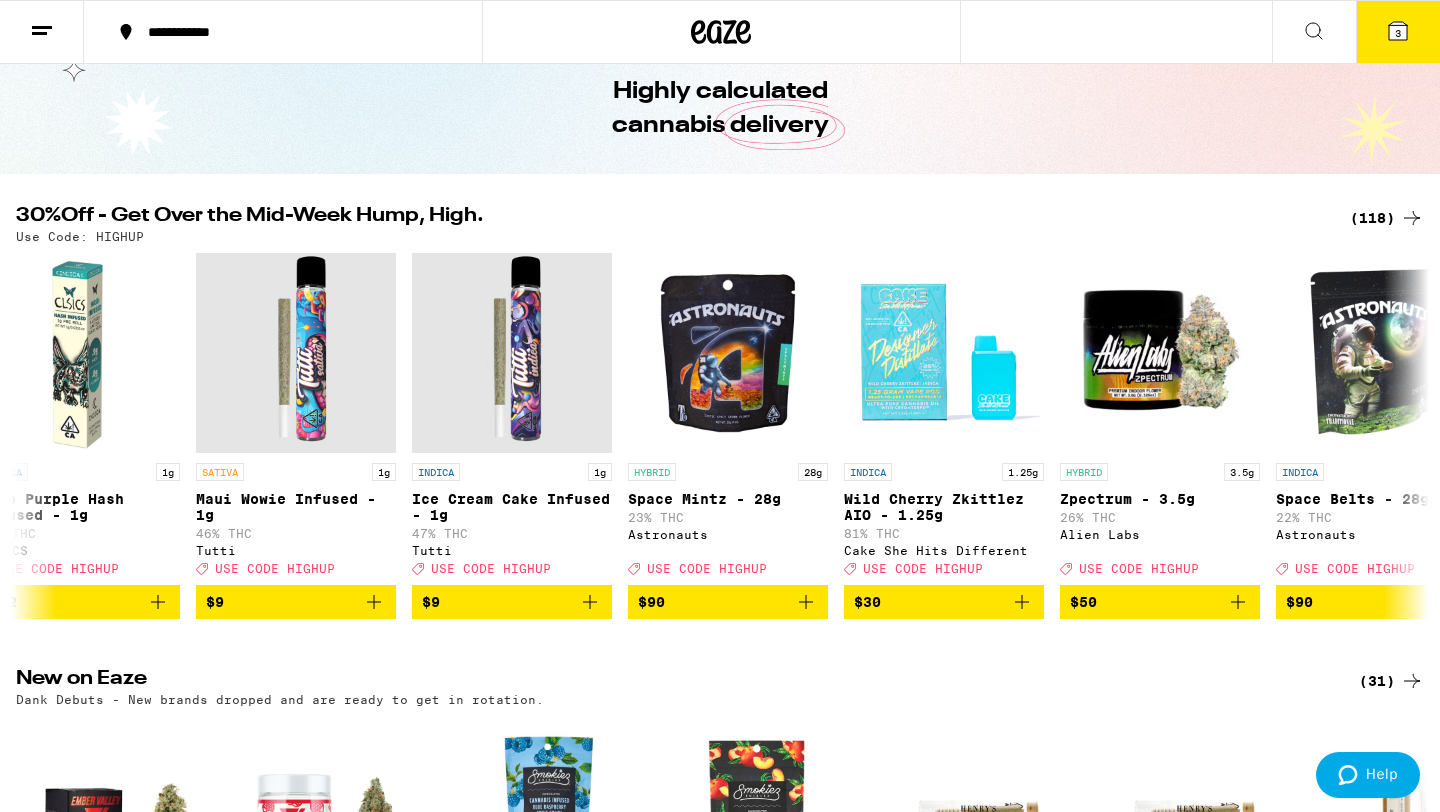 click on "3" at bounding box center [1398, 32] 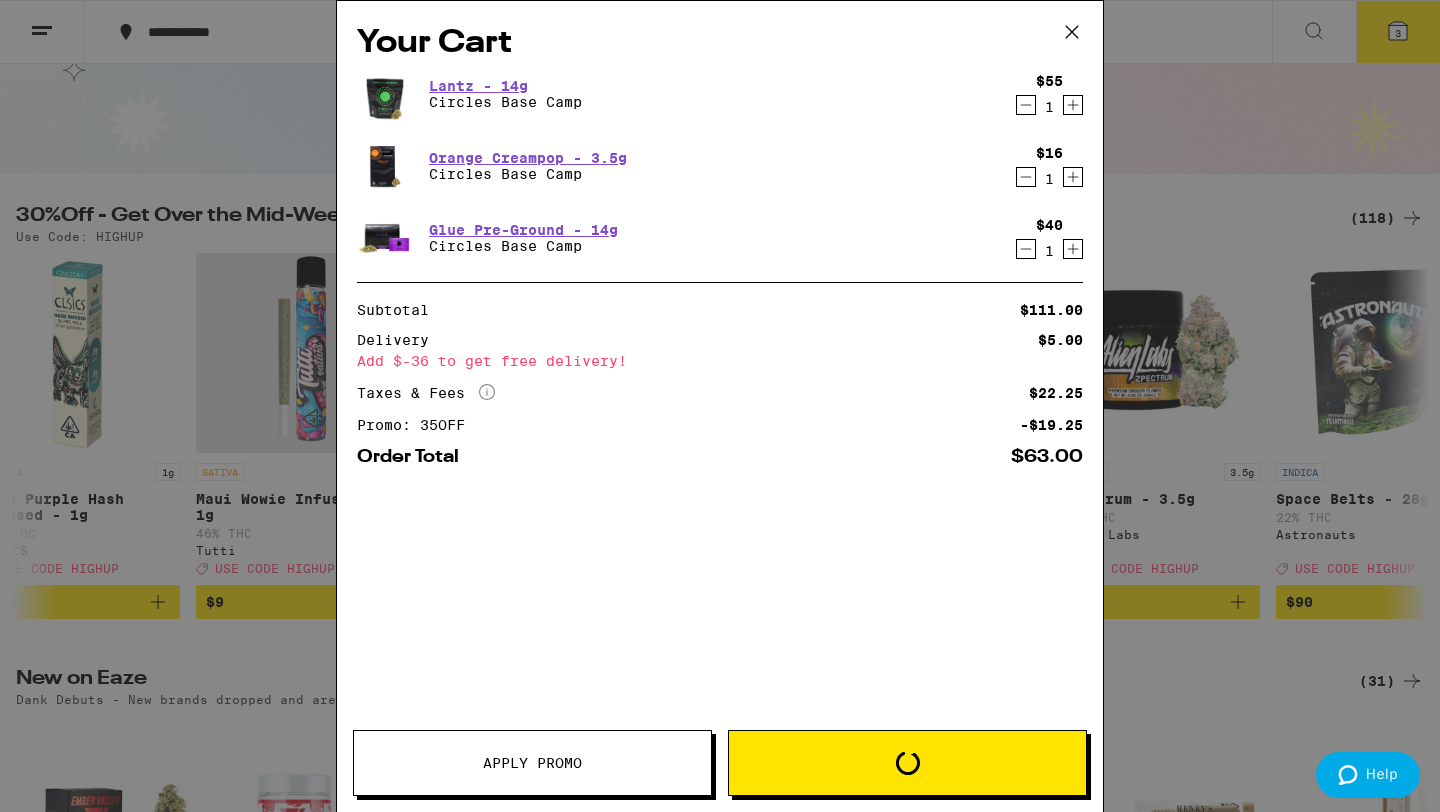 click 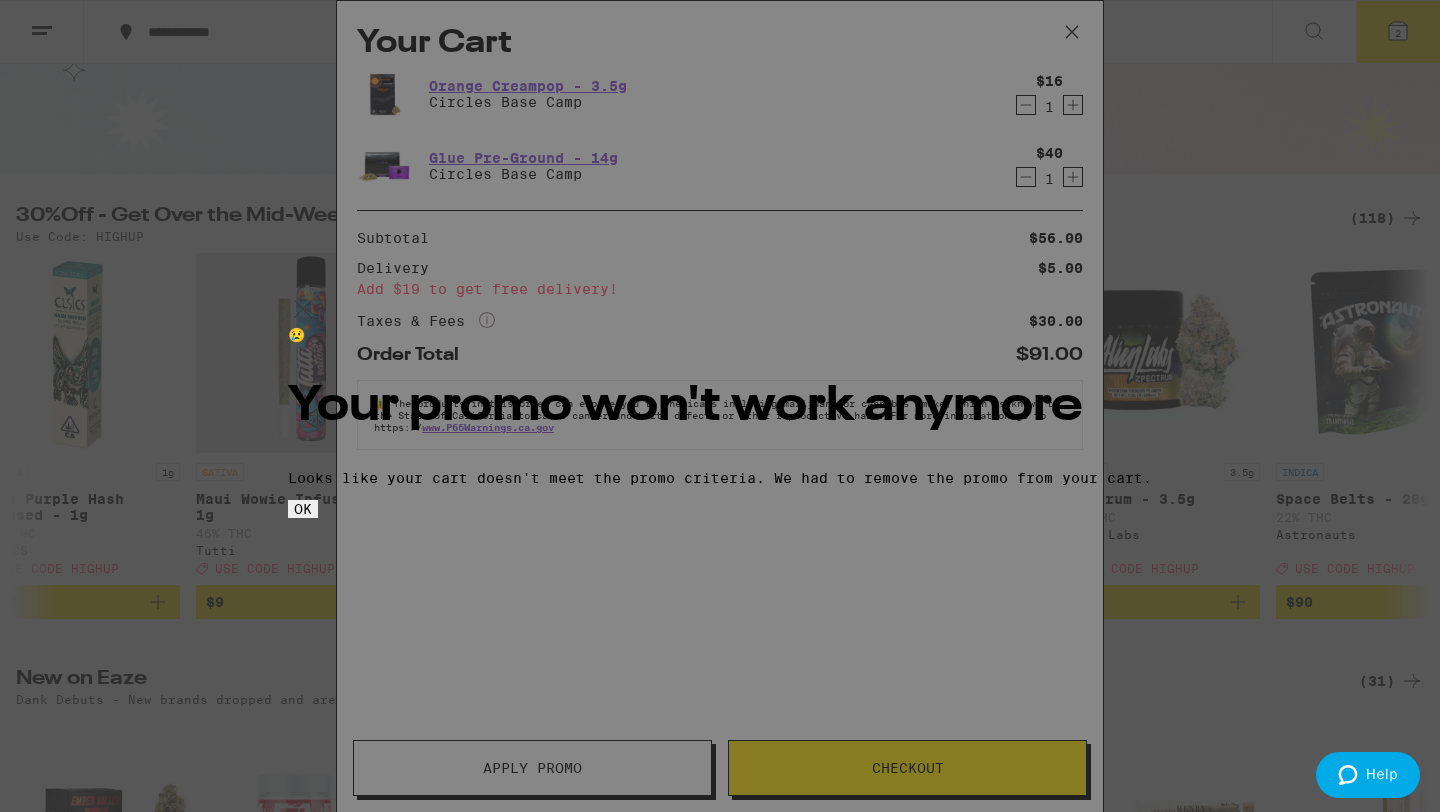 click on "OK" at bounding box center (303, 509) 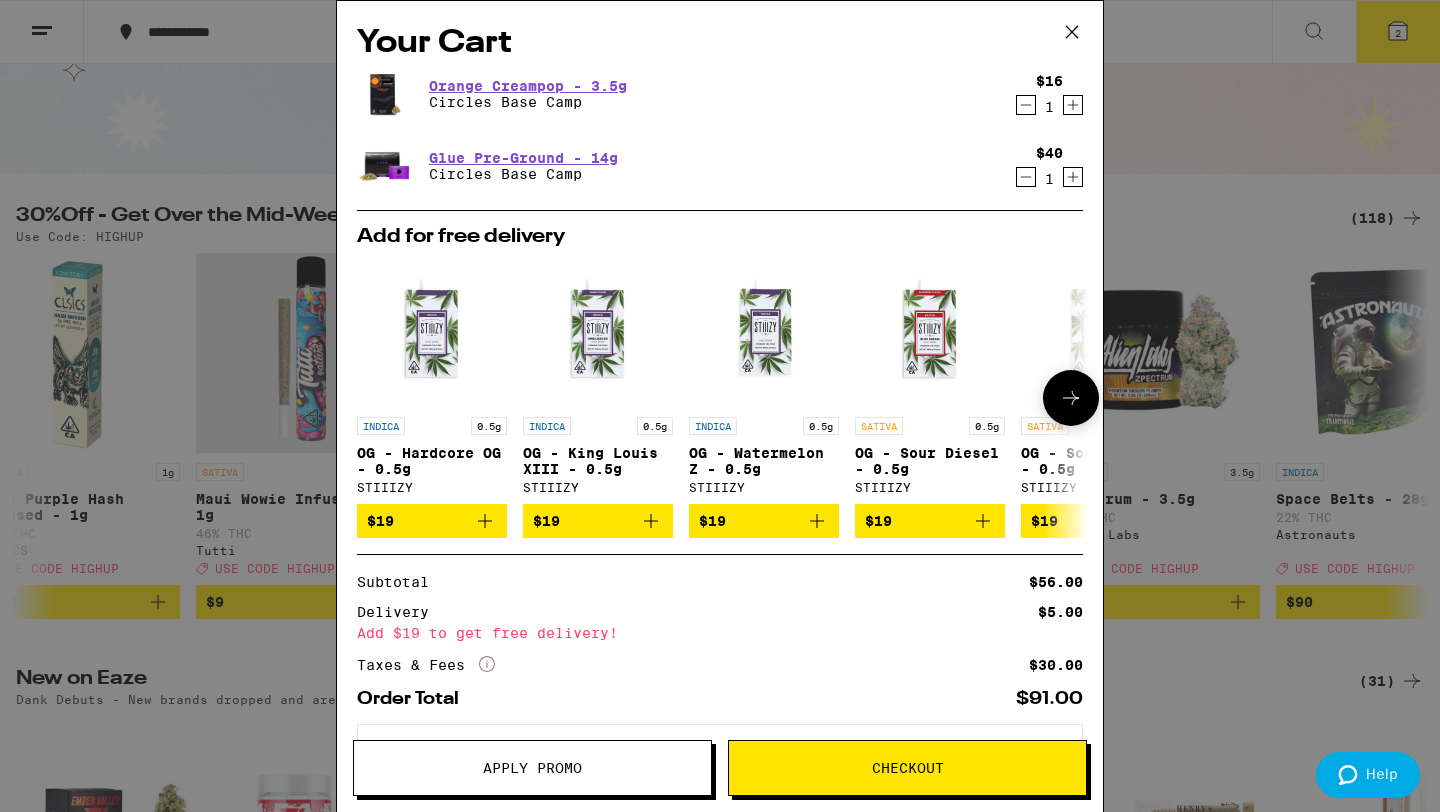 scroll, scrollTop: 73, scrollLeft: 0, axis: vertical 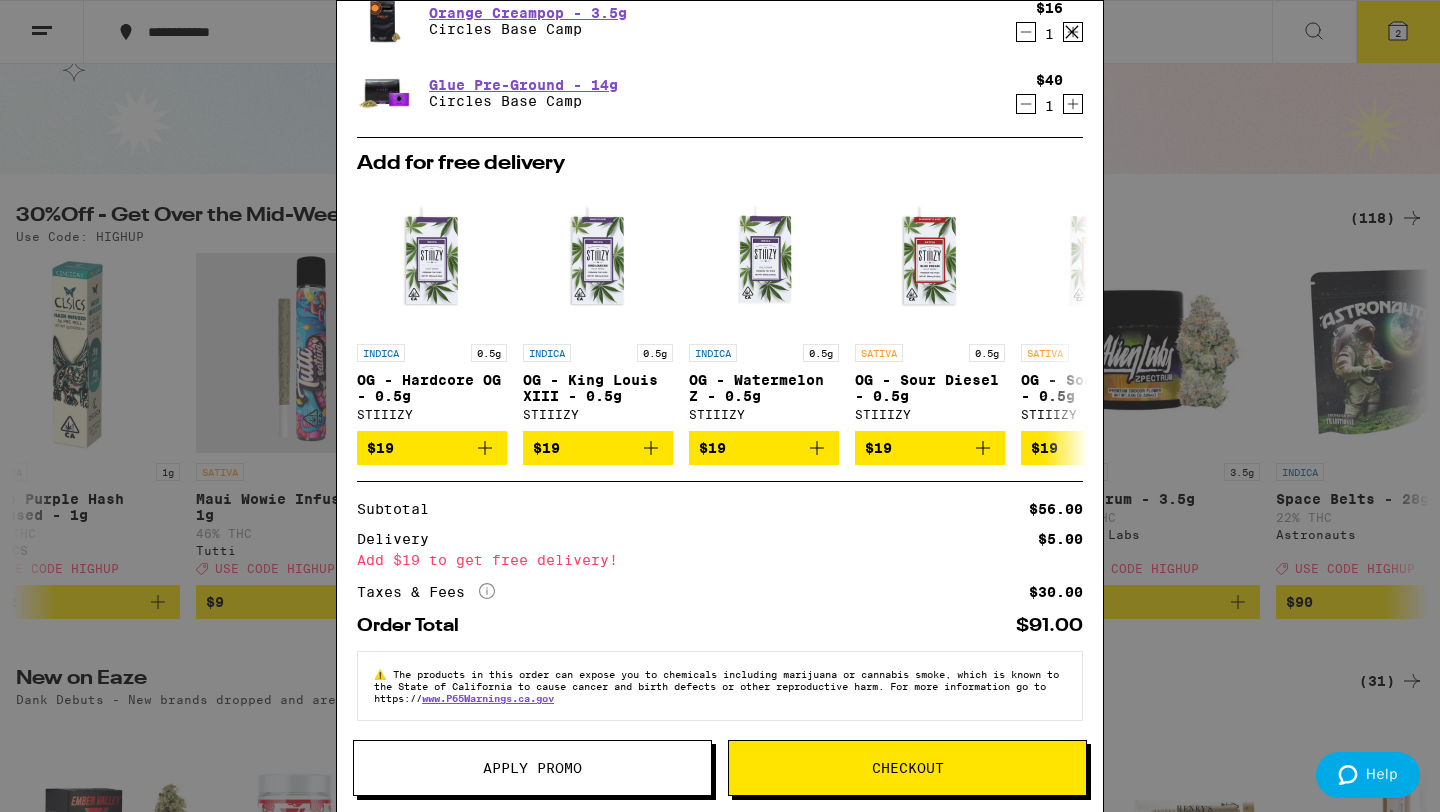 click on "Apply Promo" at bounding box center (532, 768) 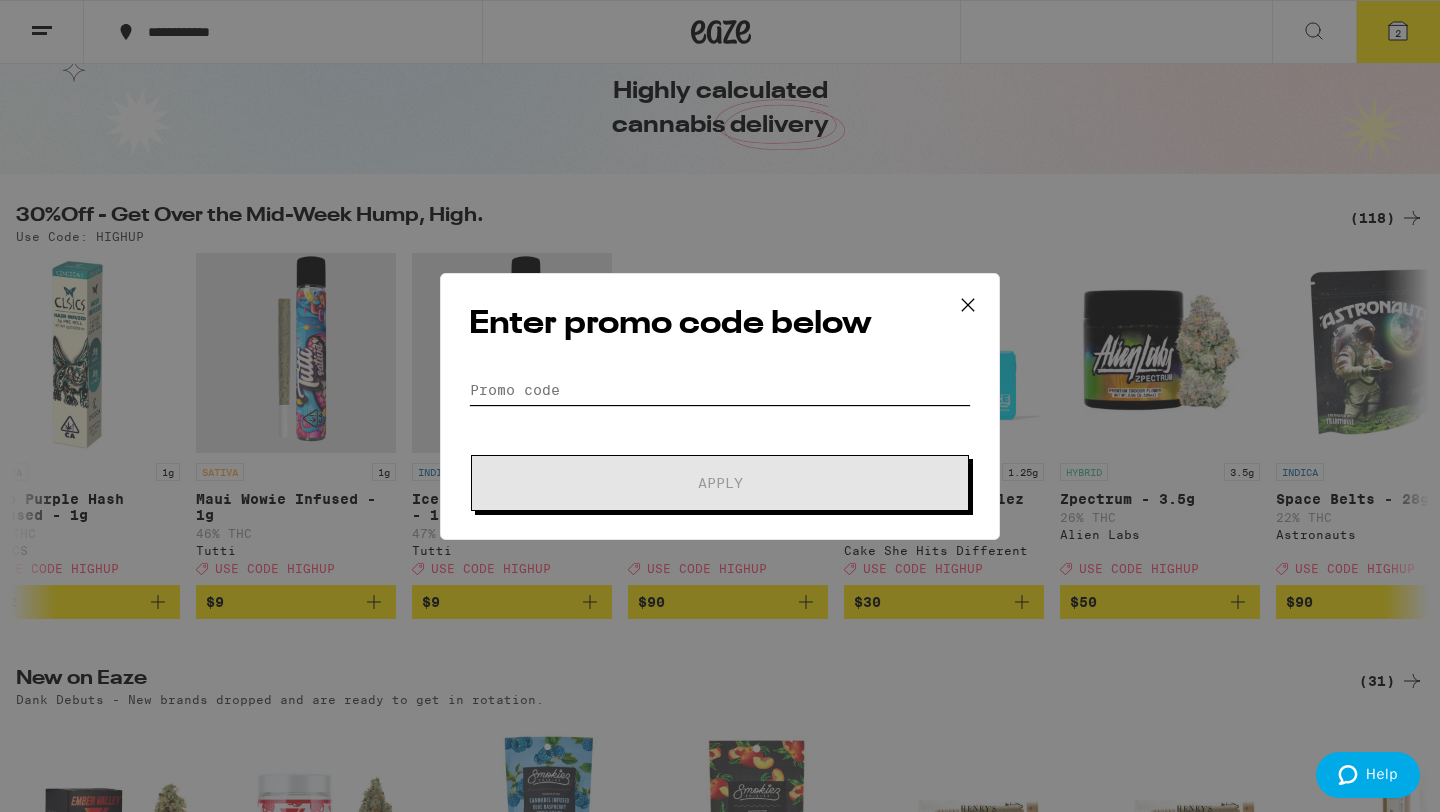 click on "Promo Code" at bounding box center [720, 390] 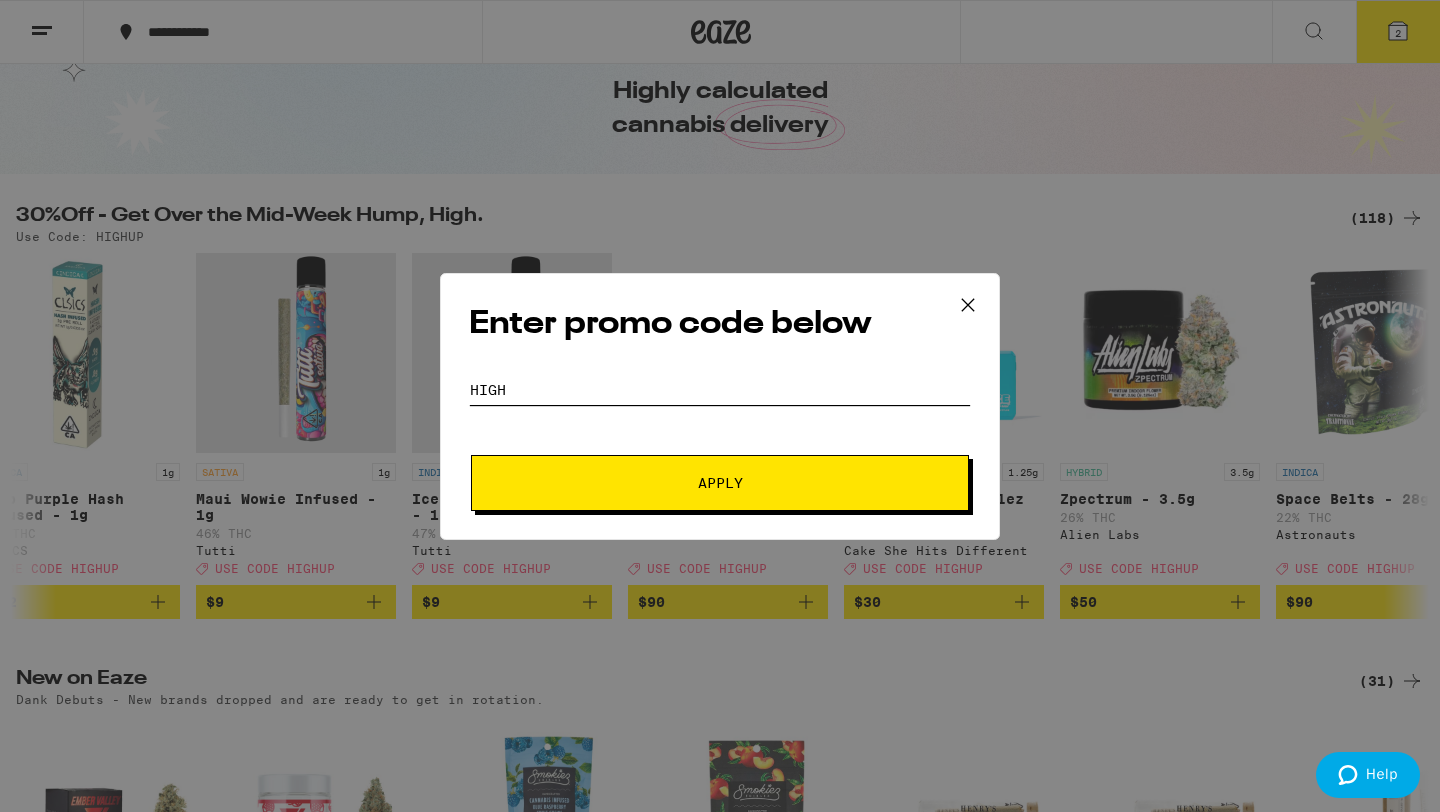scroll, scrollTop: 0, scrollLeft: 0, axis: both 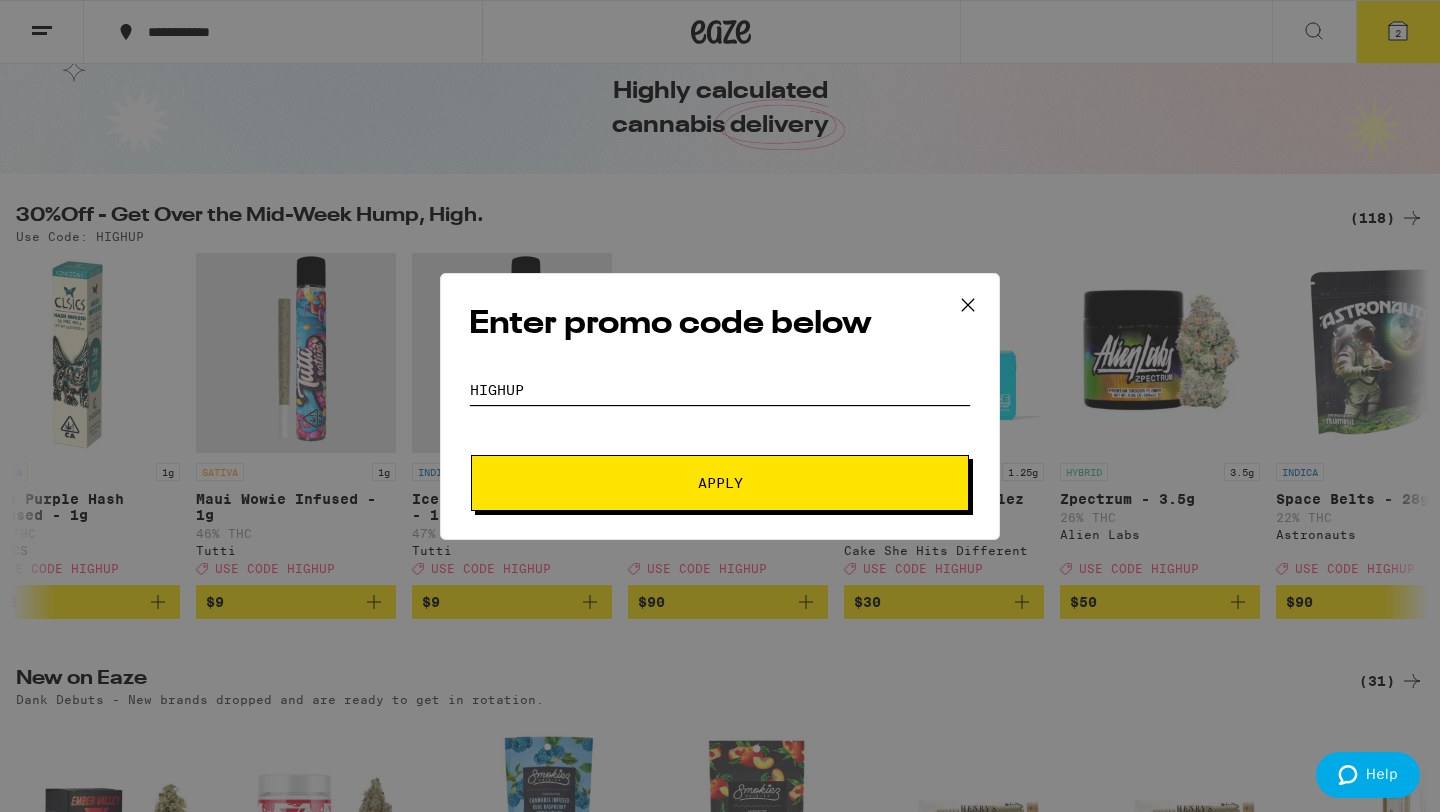type on "highup" 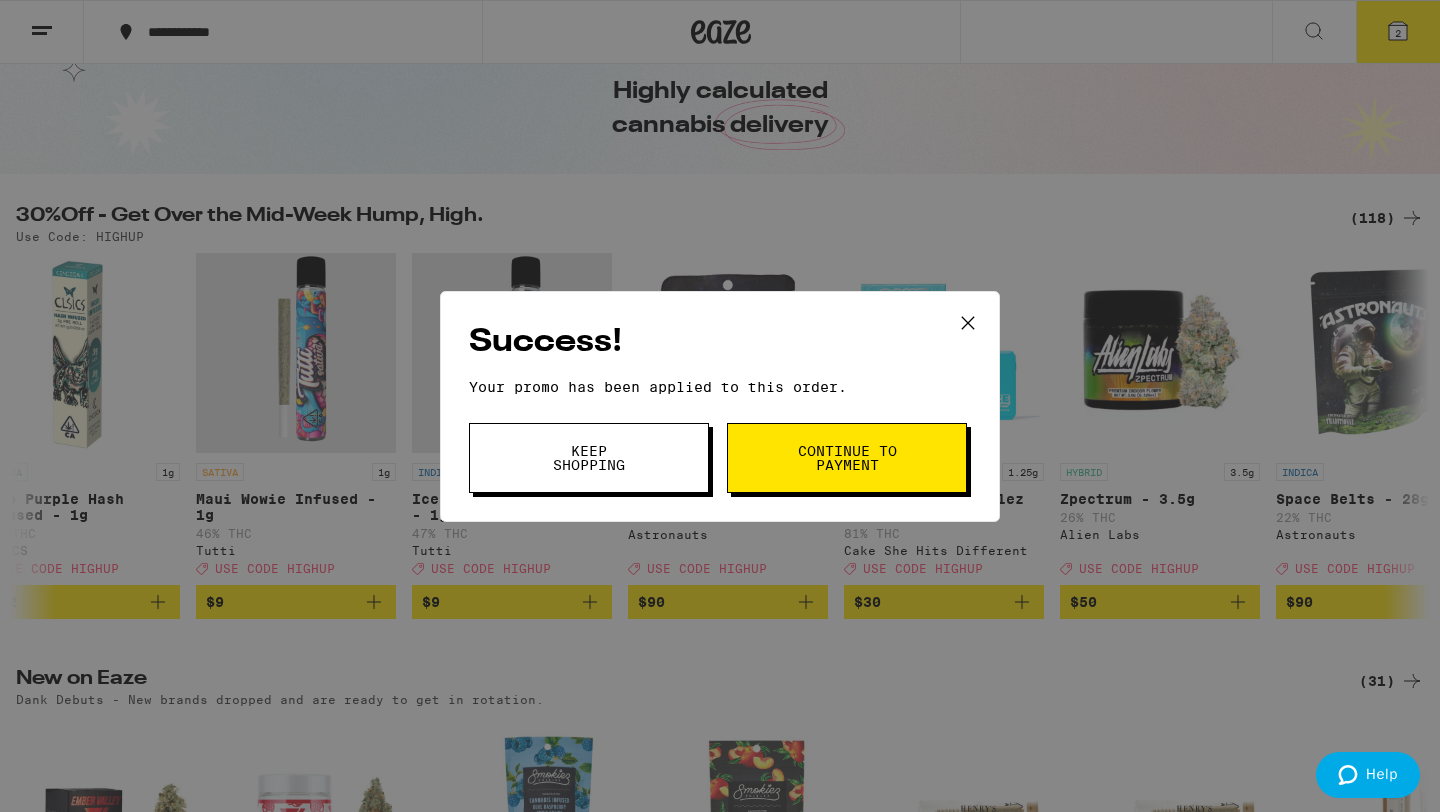 click on "Continue to payment" at bounding box center [847, 458] 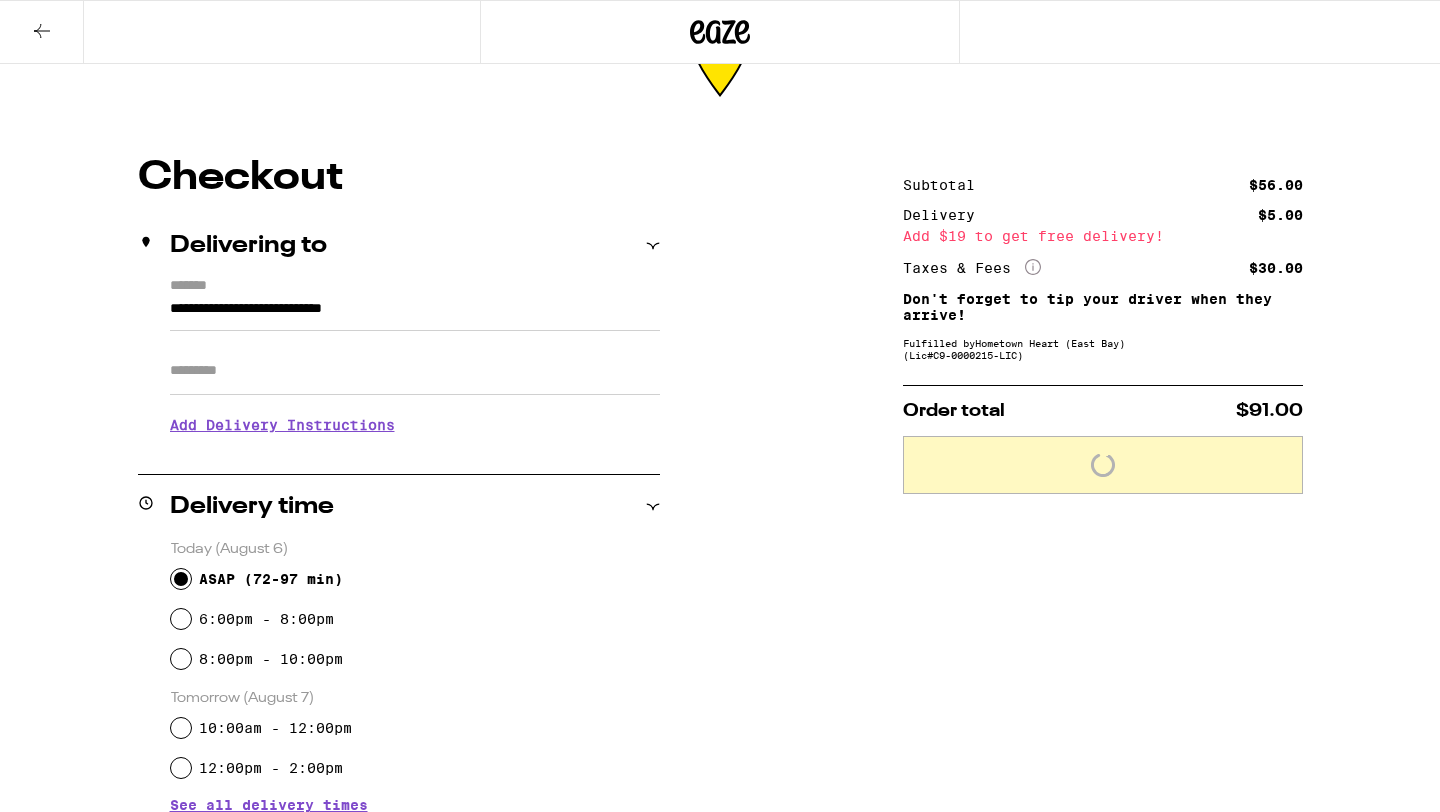 scroll, scrollTop: 0, scrollLeft: 0, axis: both 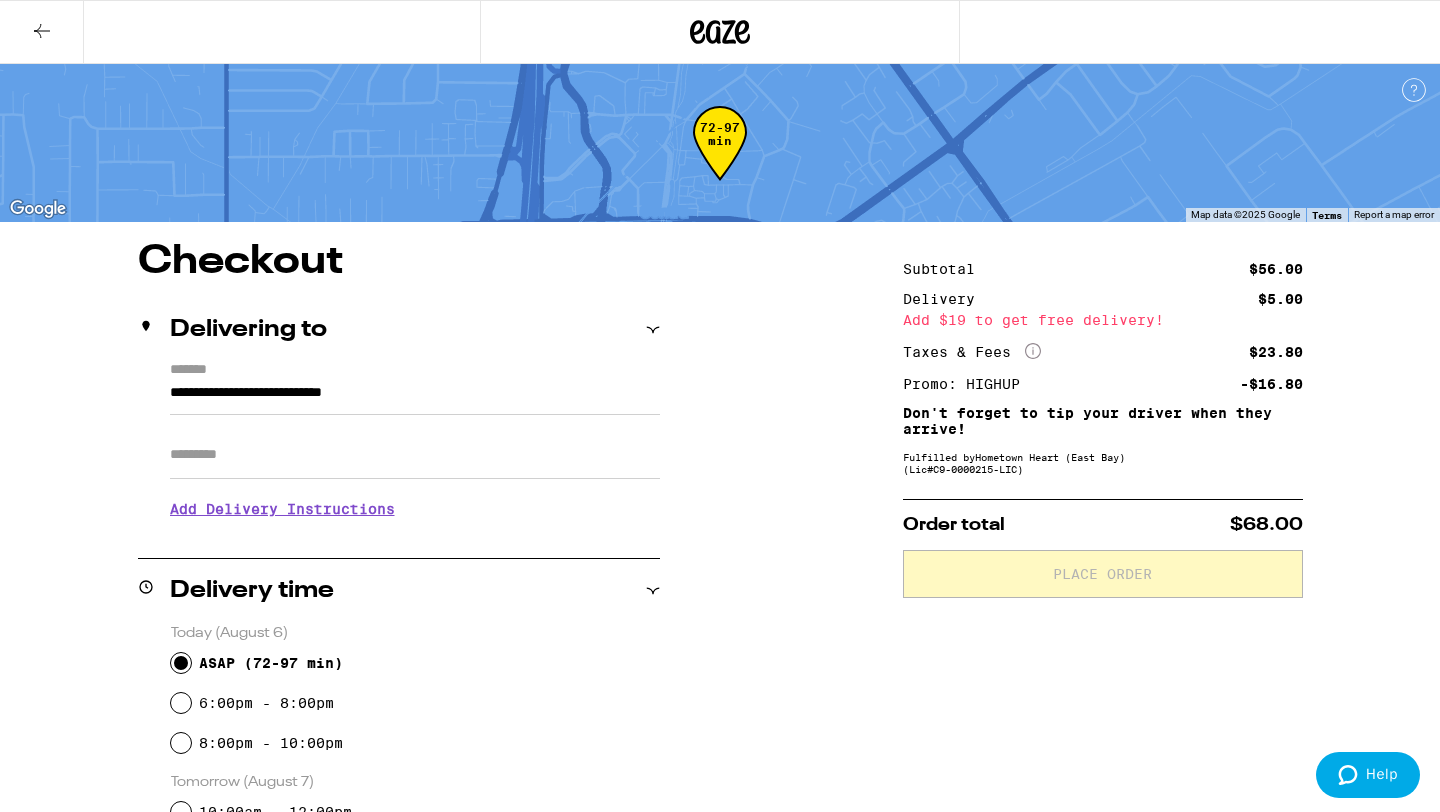 click 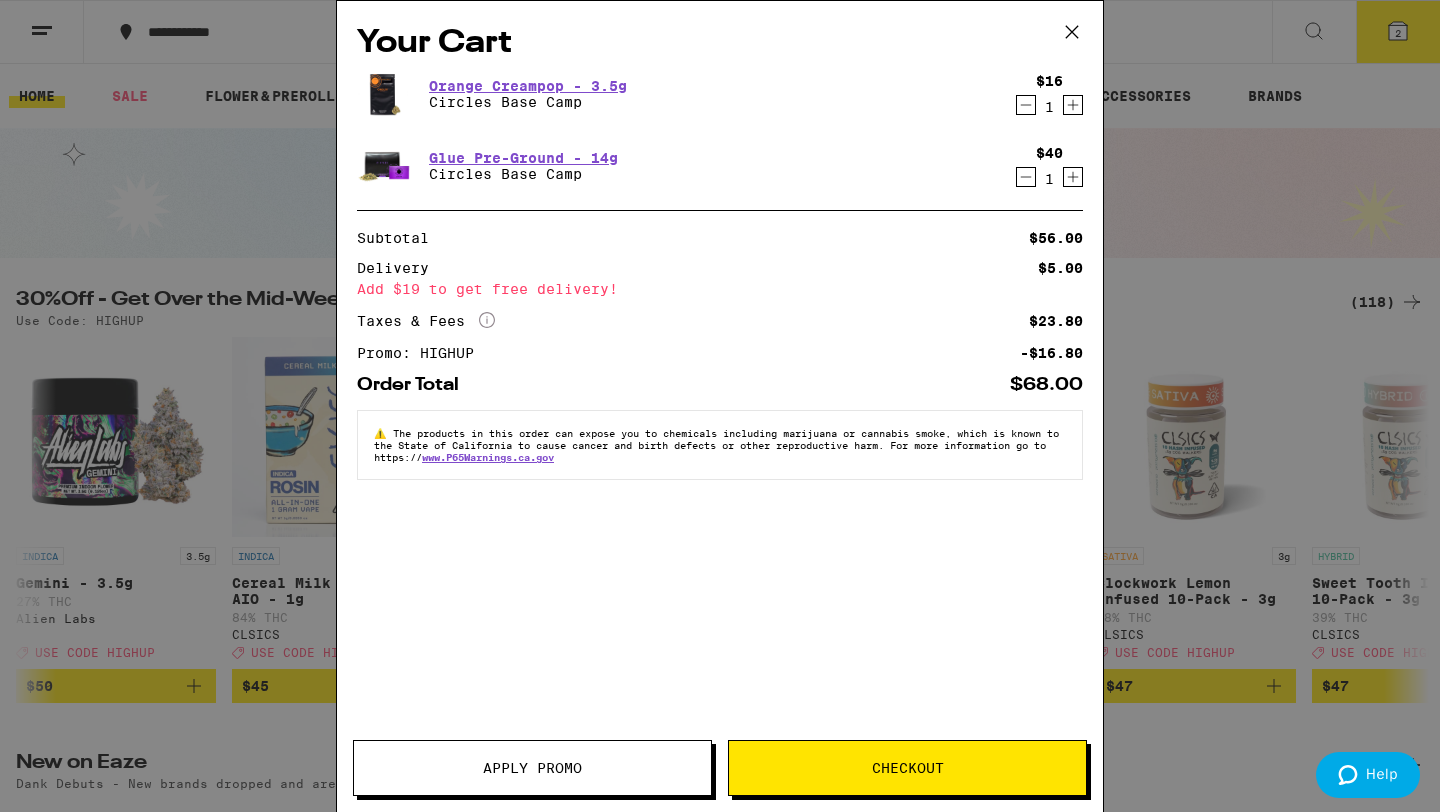 click 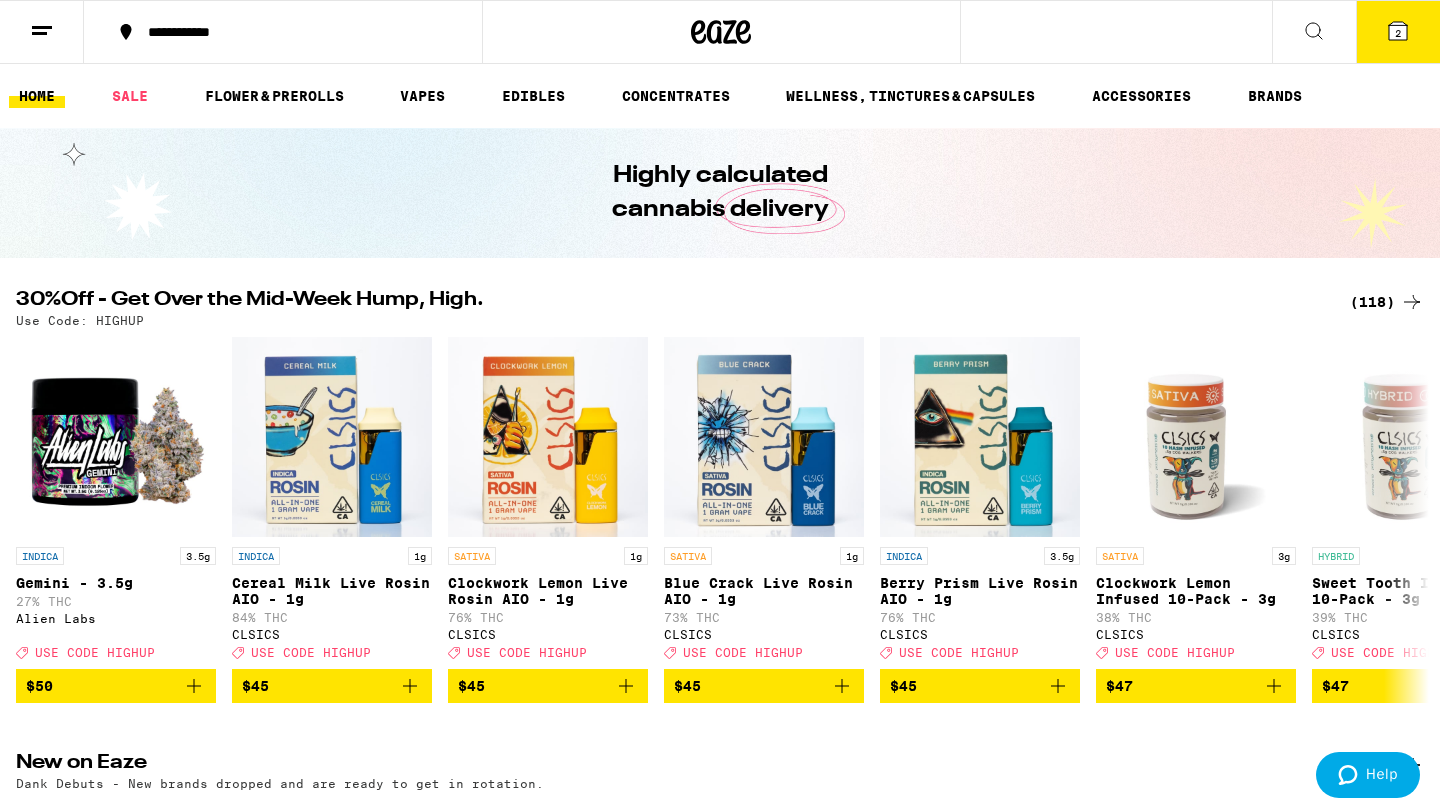 scroll, scrollTop: 0, scrollLeft: 0, axis: both 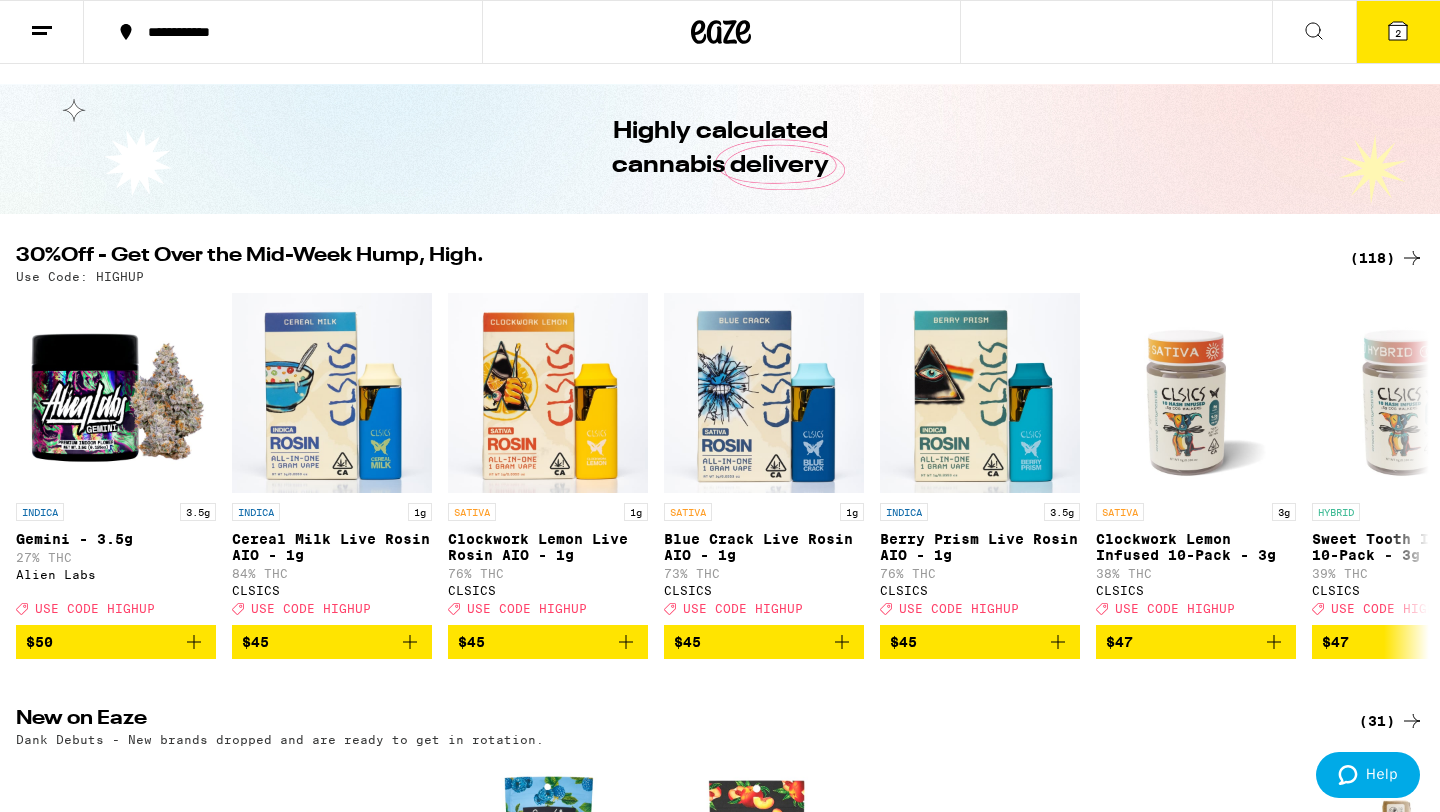 click 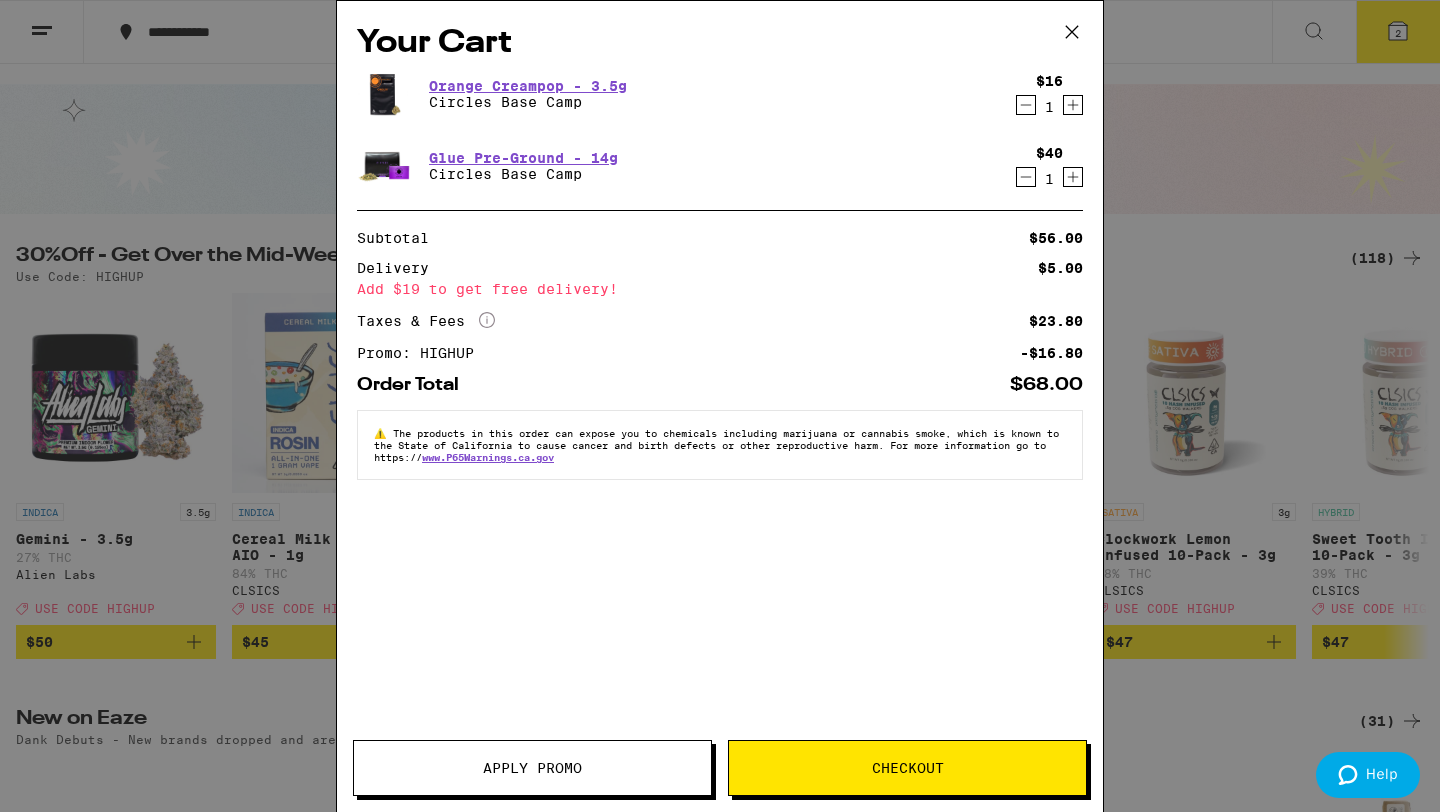 click 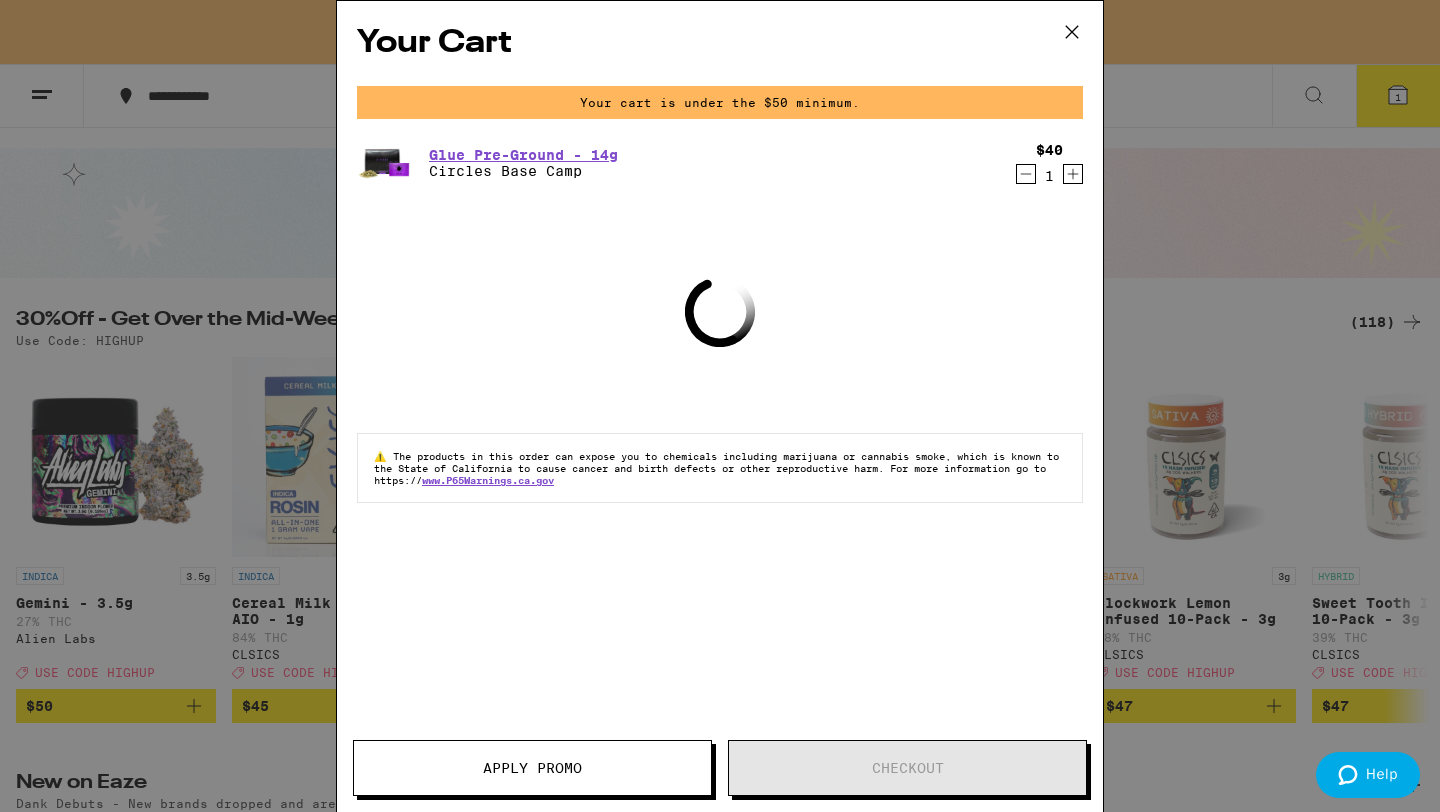 scroll, scrollTop: 108, scrollLeft: 0, axis: vertical 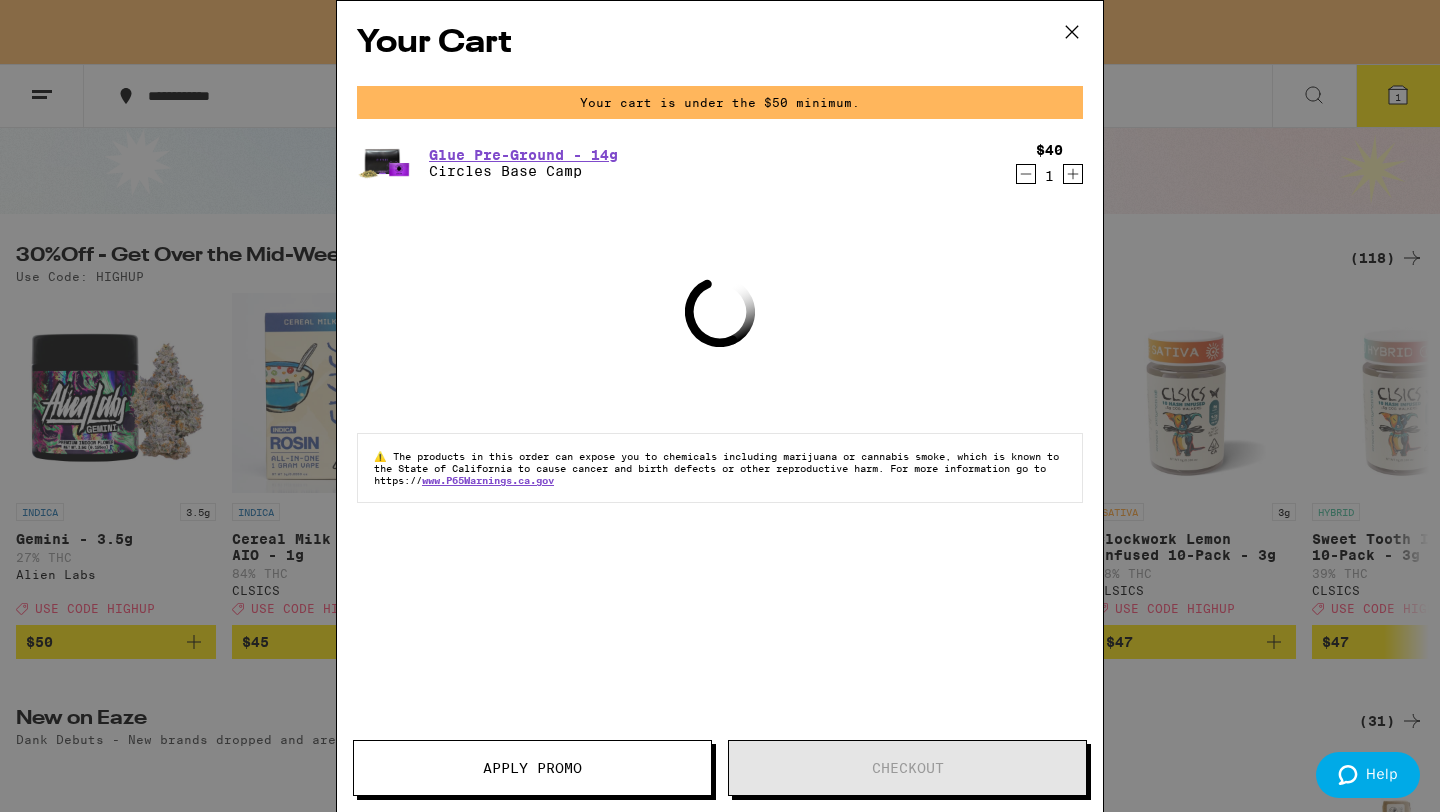 click 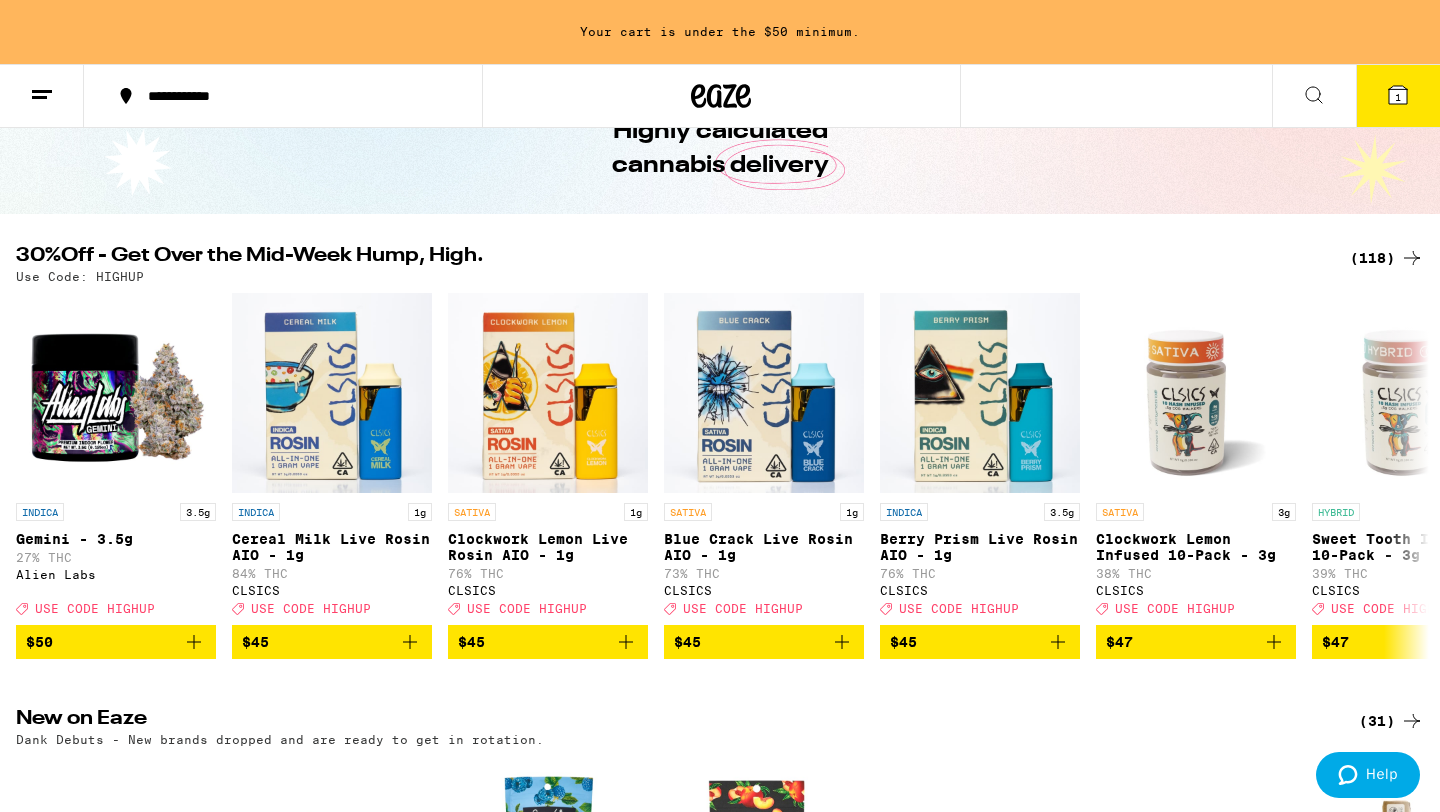 scroll, scrollTop: 0, scrollLeft: 0, axis: both 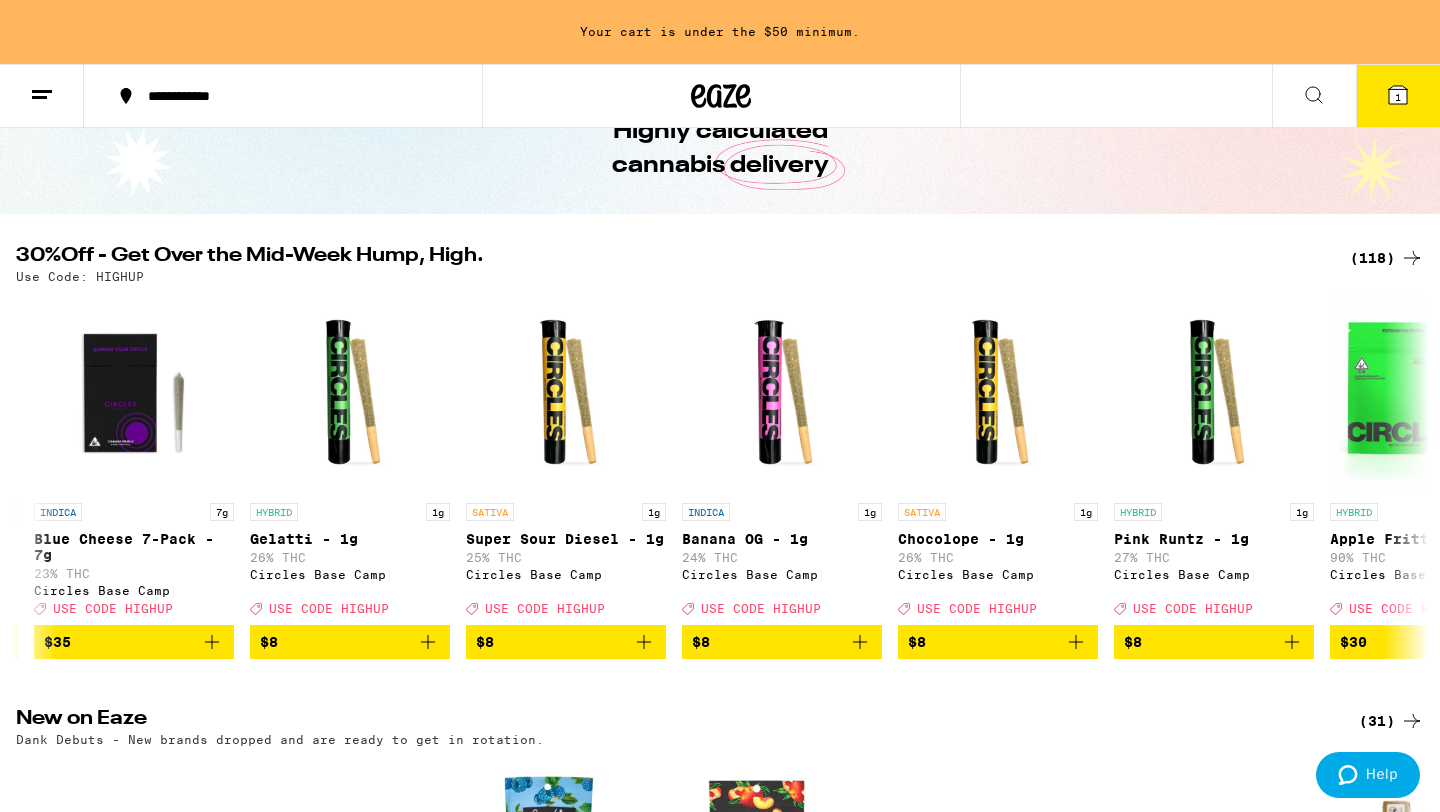 click 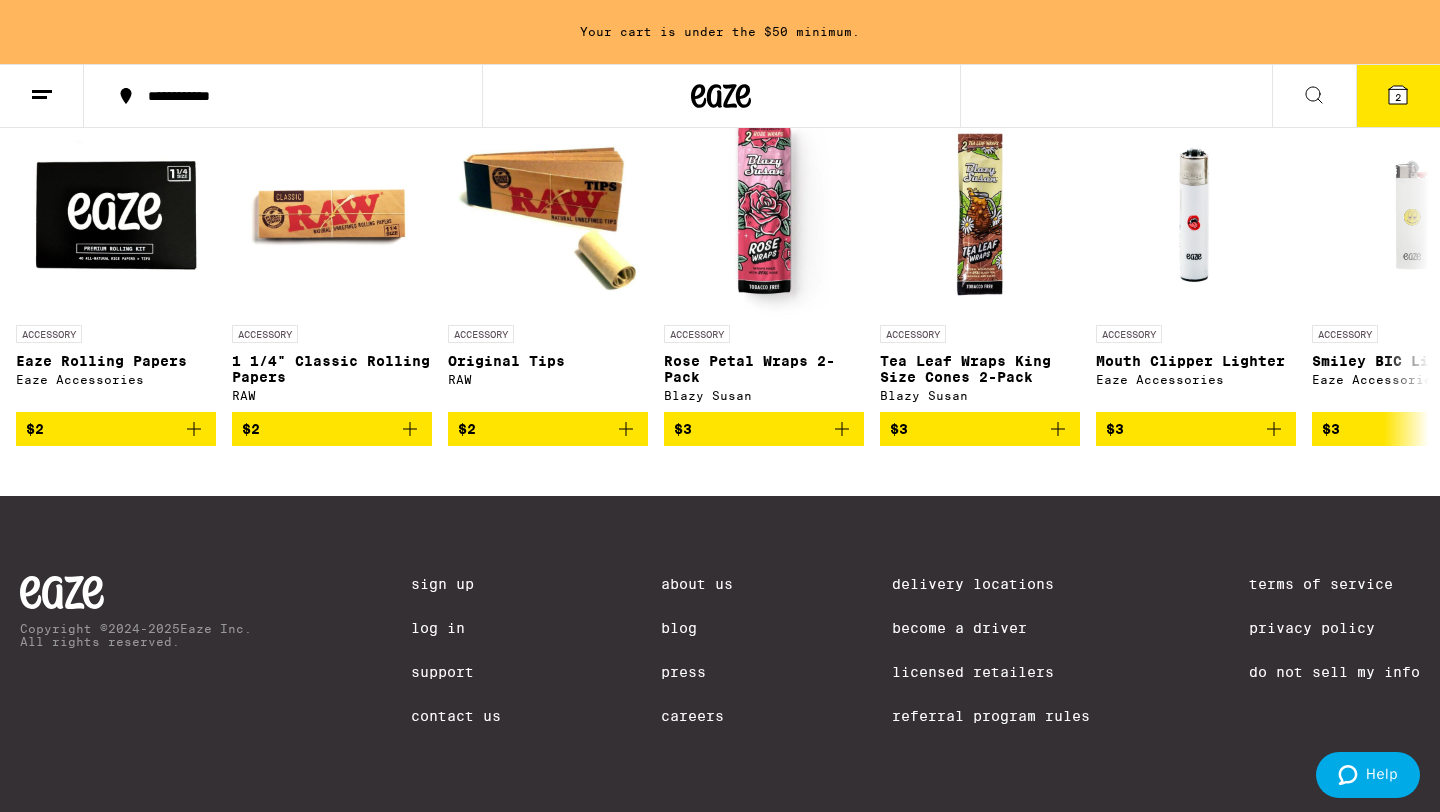 scroll, scrollTop: 8836, scrollLeft: 0, axis: vertical 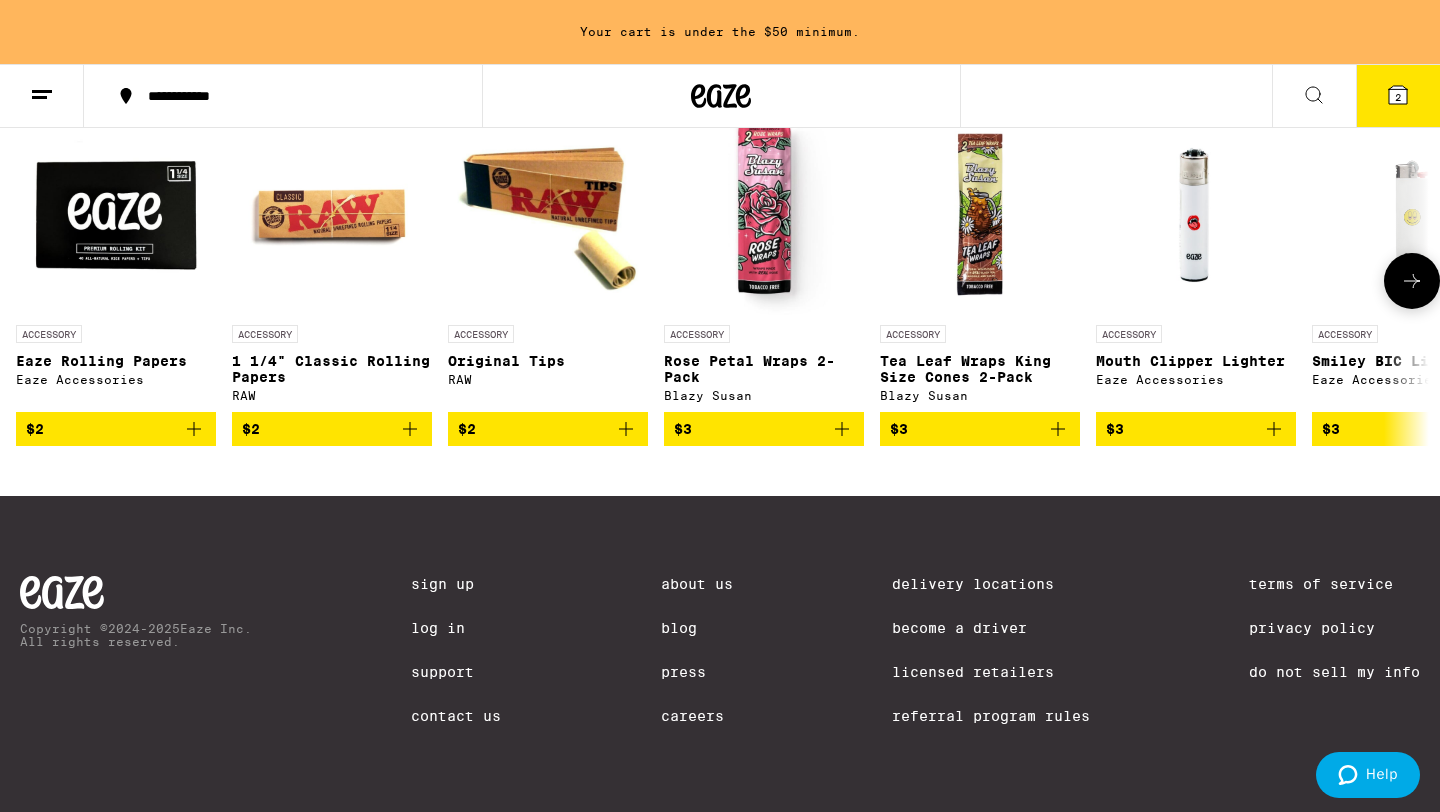 click 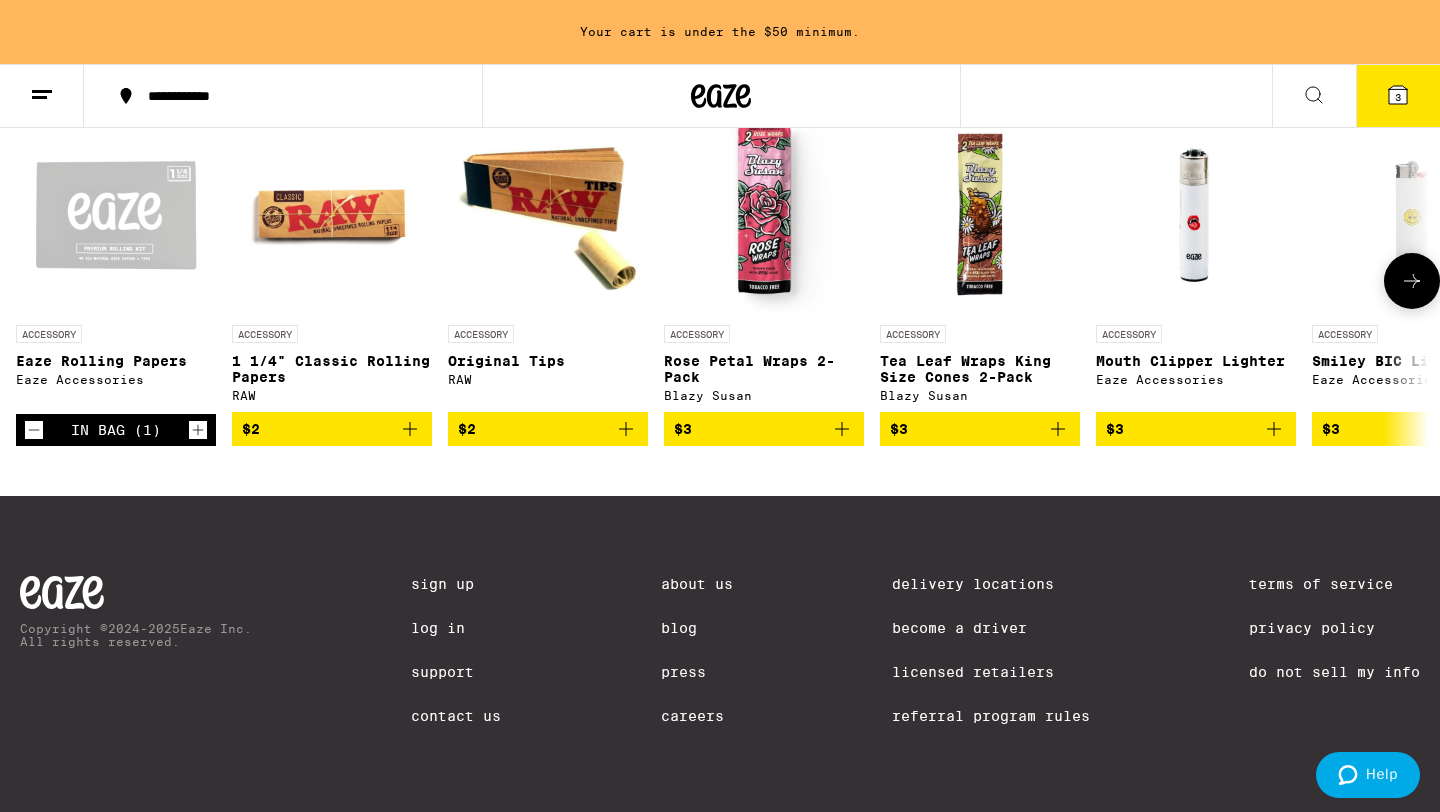 scroll, scrollTop: 8772, scrollLeft: 0, axis: vertical 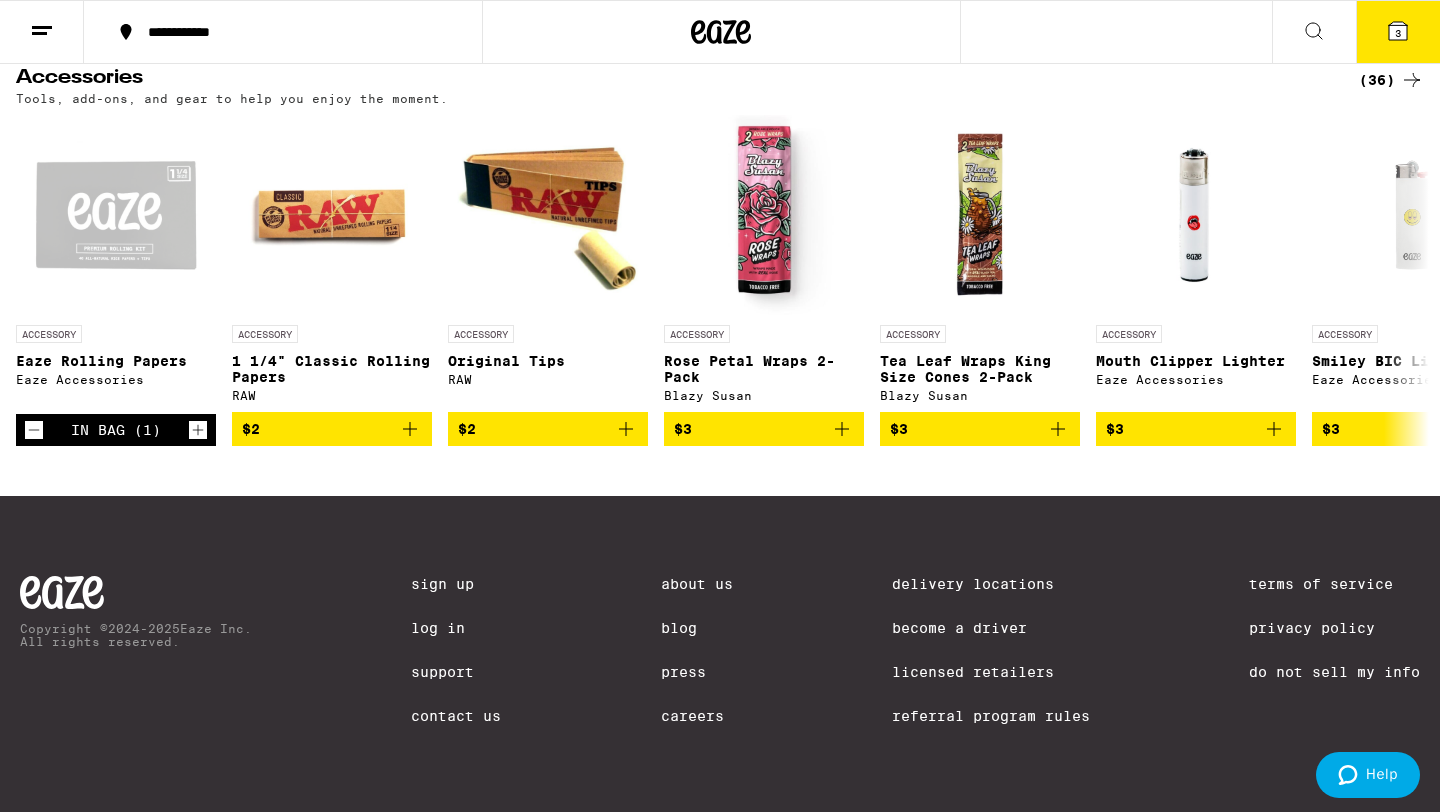 click on "3" at bounding box center [1398, 32] 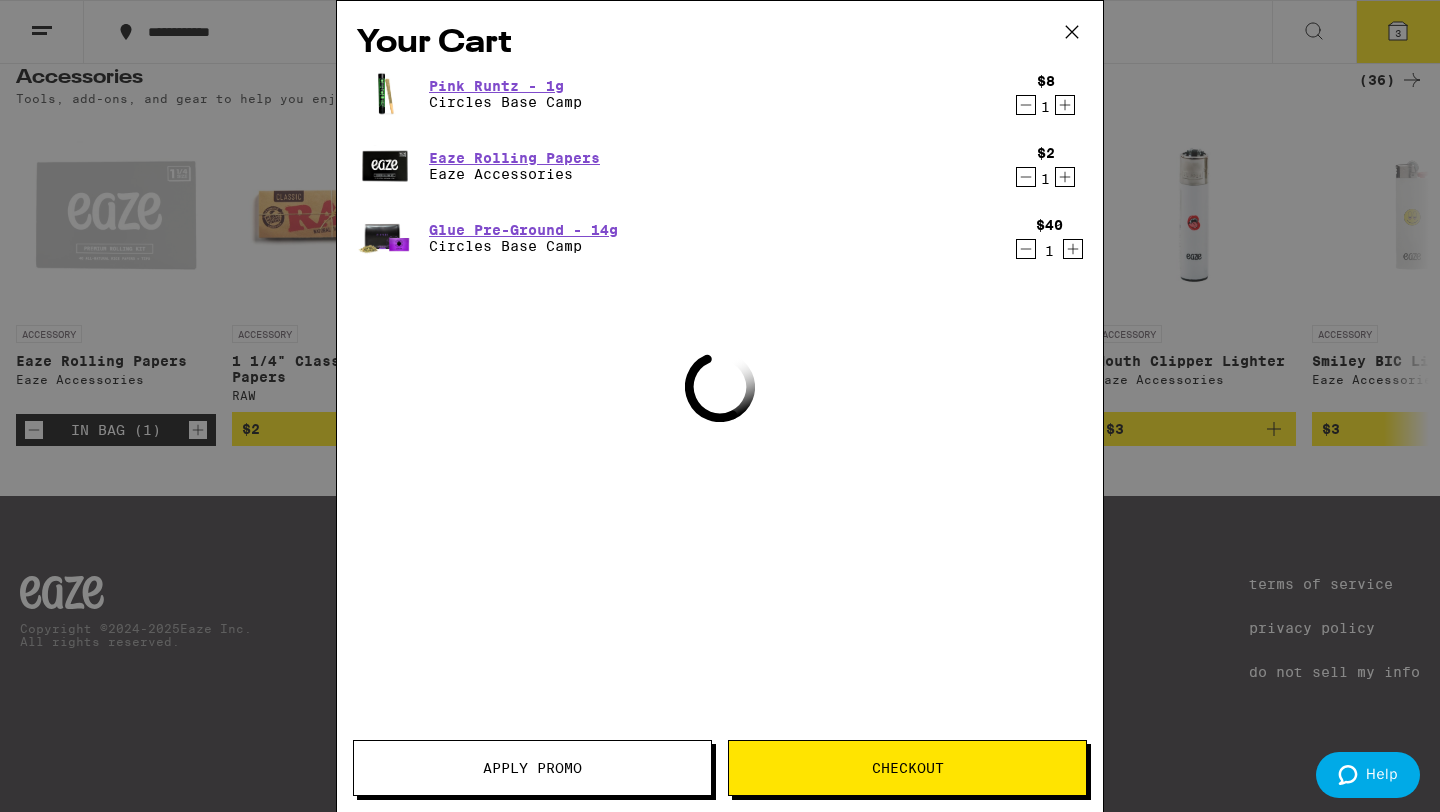scroll, scrollTop: 8567, scrollLeft: 0, axis: vertical 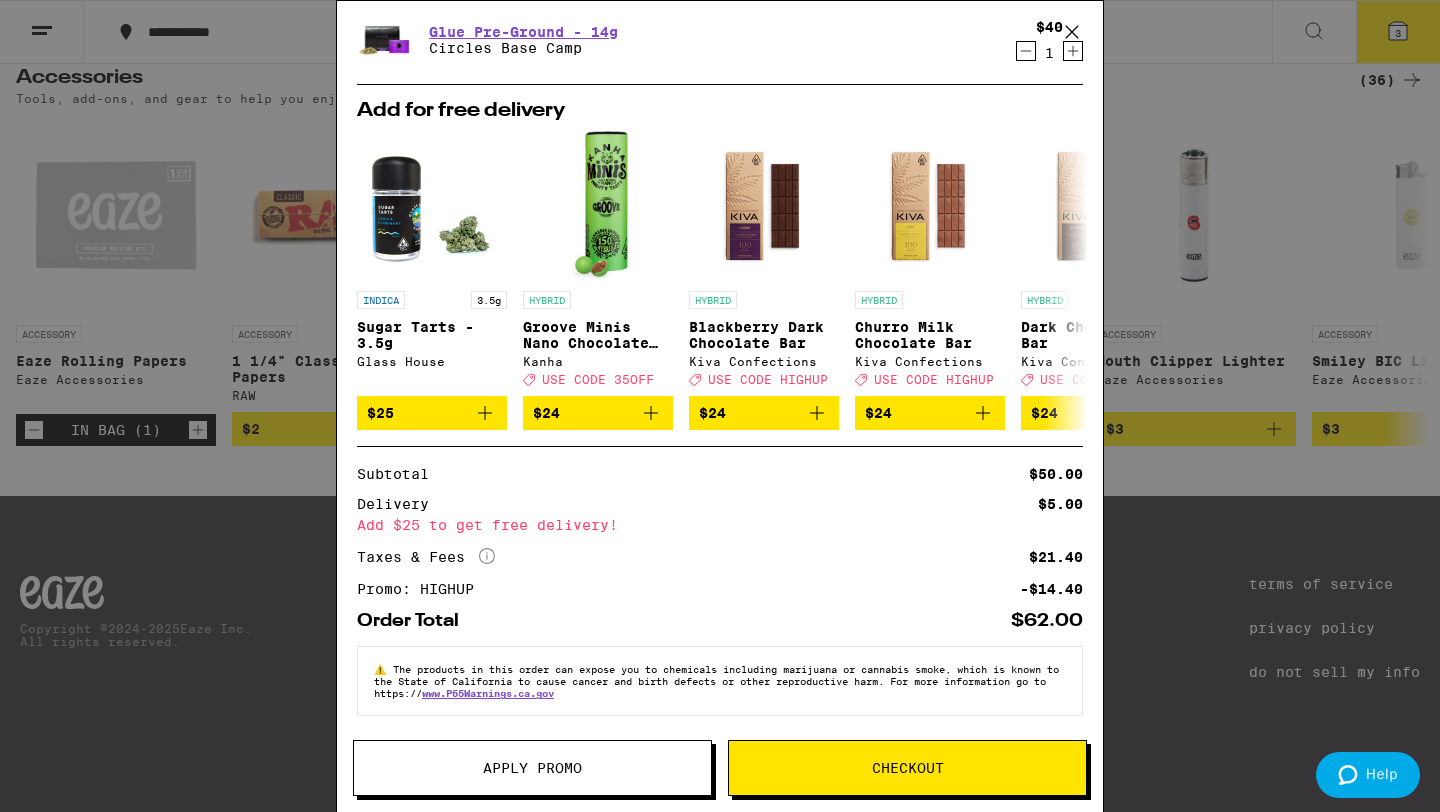 click on "Checkout" at bounding box center [907, 768] 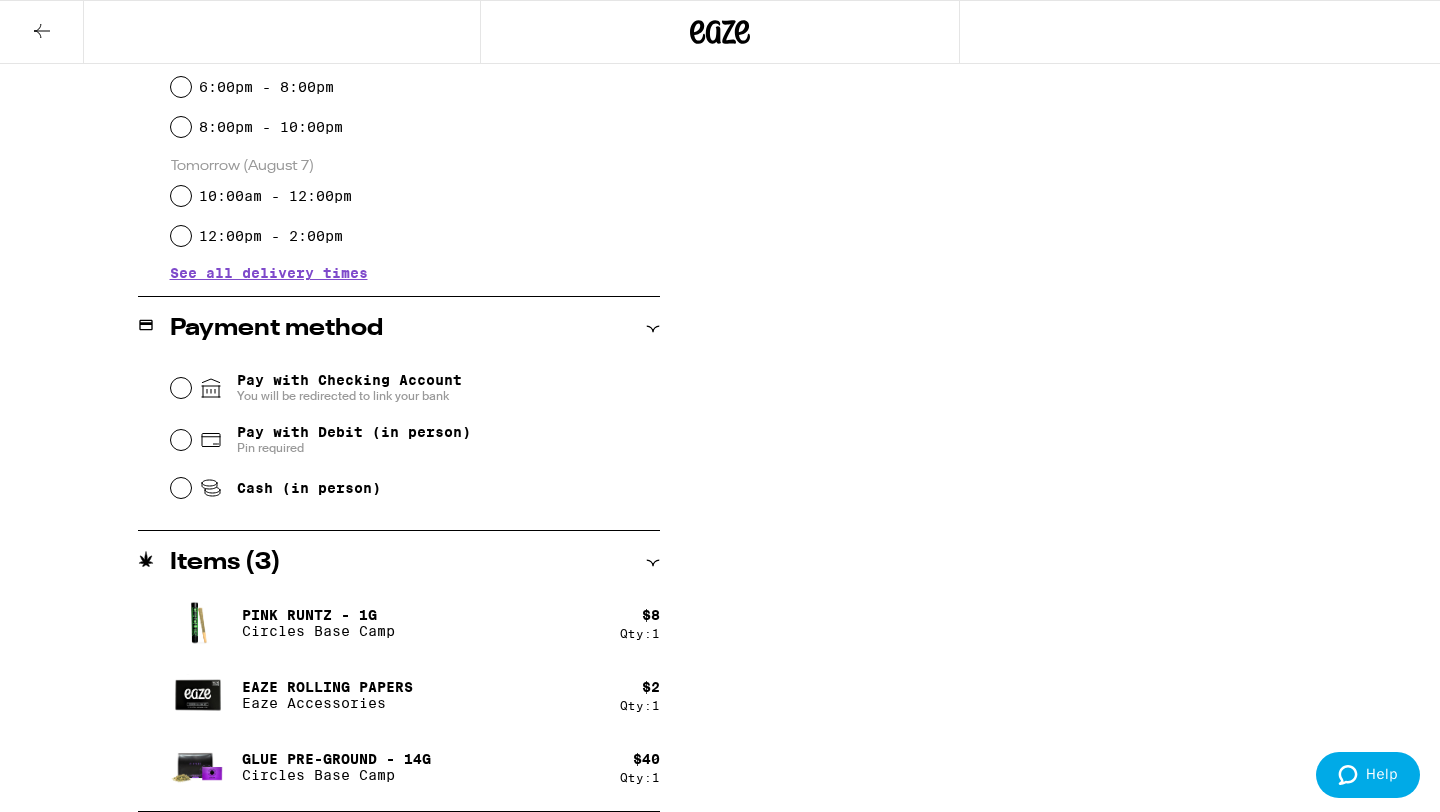 scroll, scrollTop: 0, scrollLeft: 0, axis: both 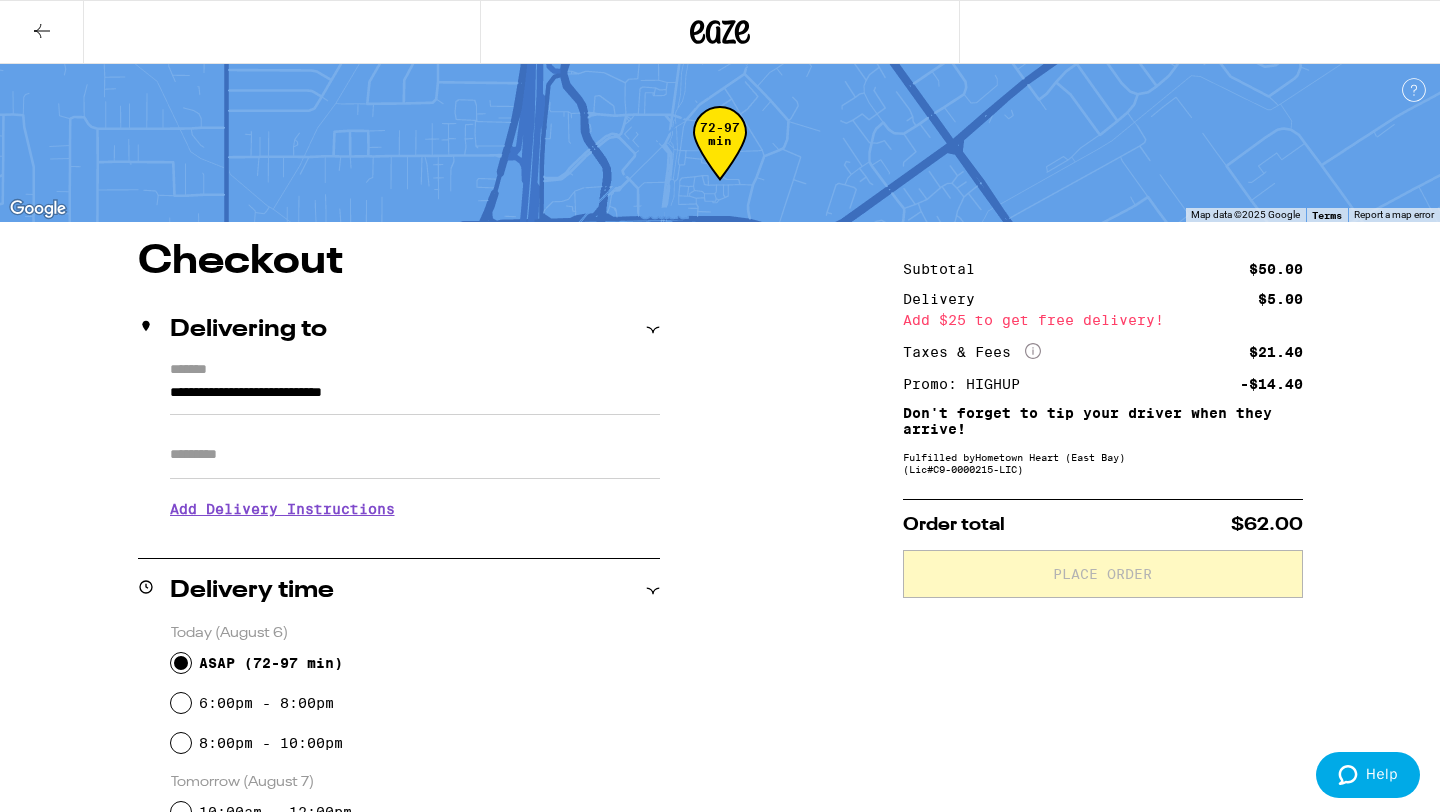 click on "Apt/Suite" at bounding box center (415, 455) 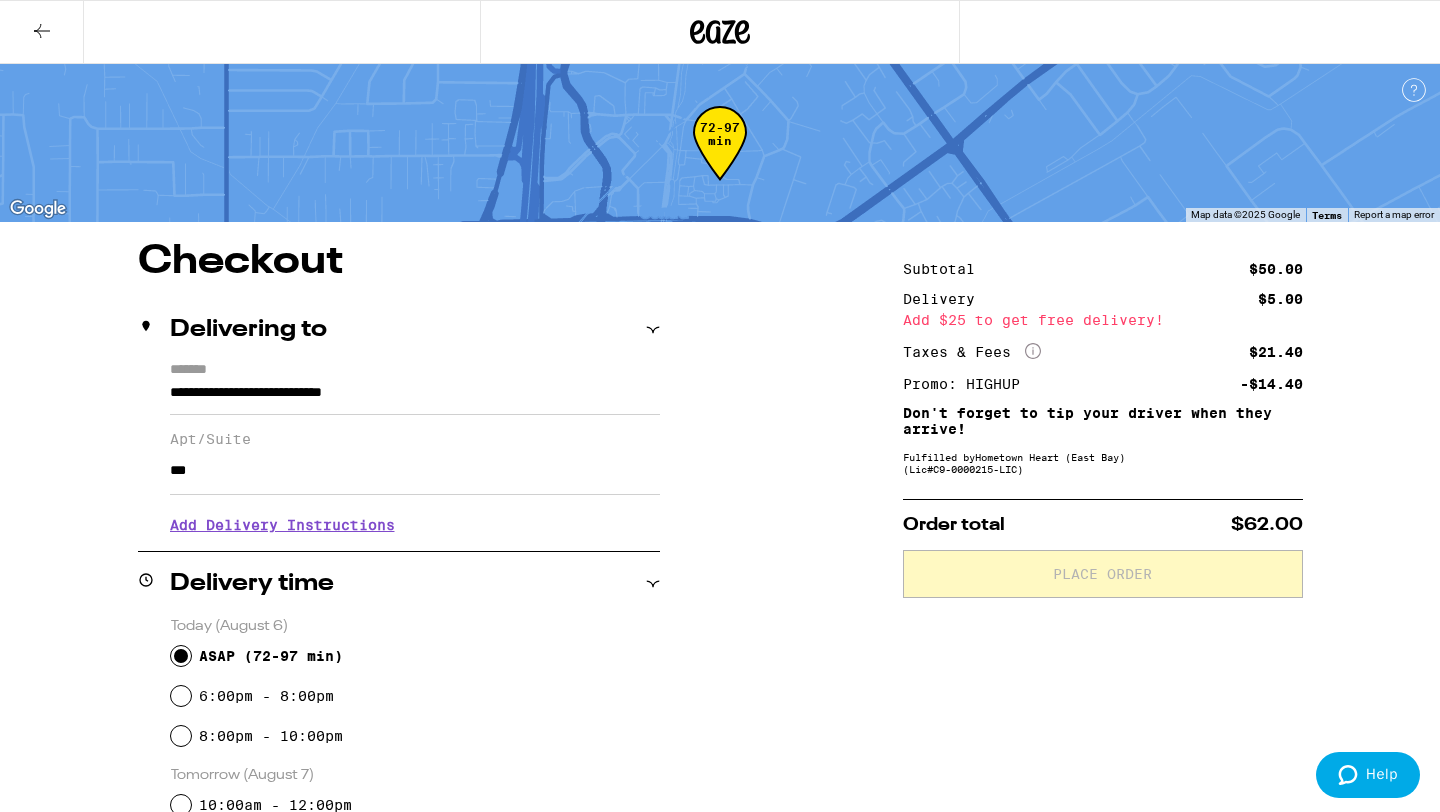 click on "**********" at bounding box center [720, 831] 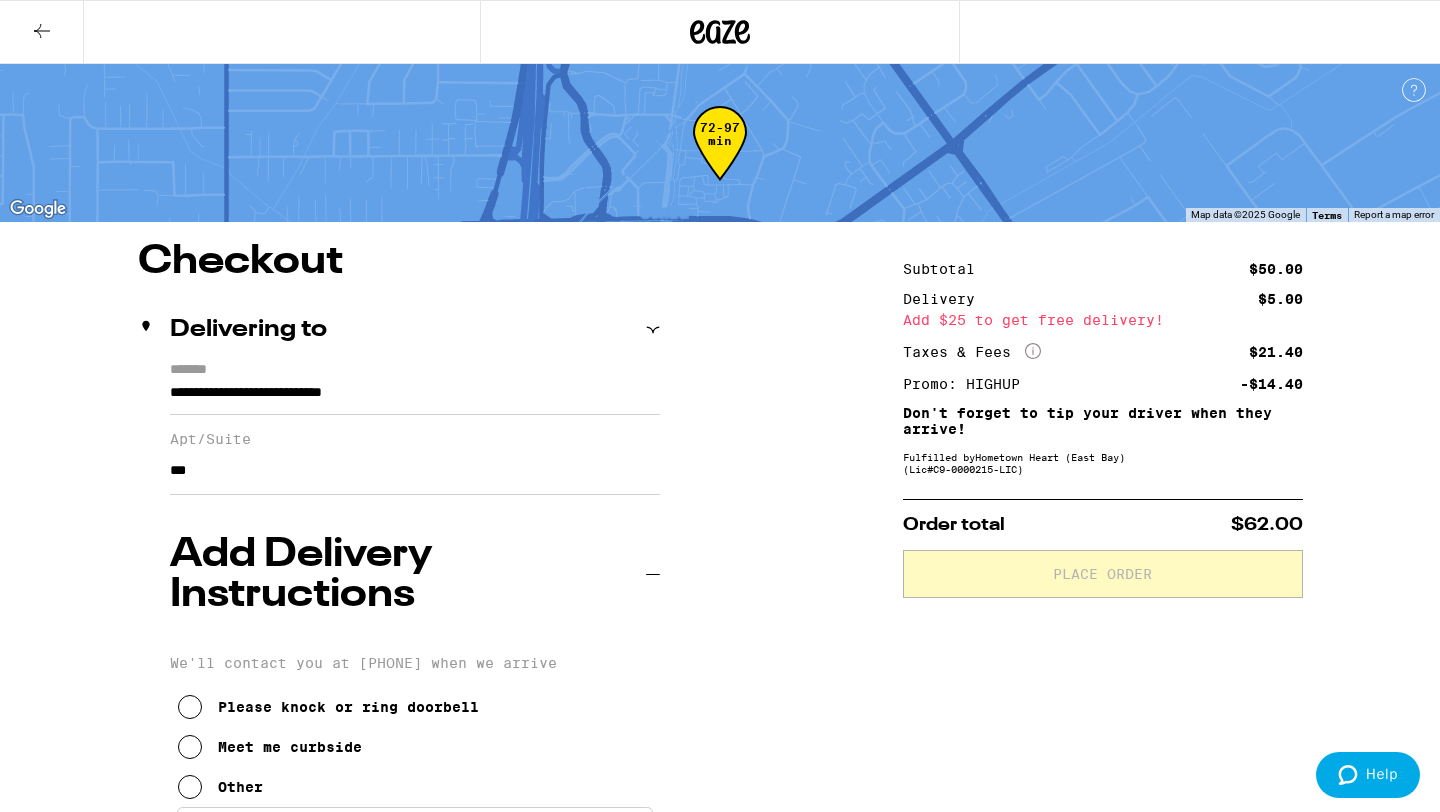 click at bounding box center [190, 707] 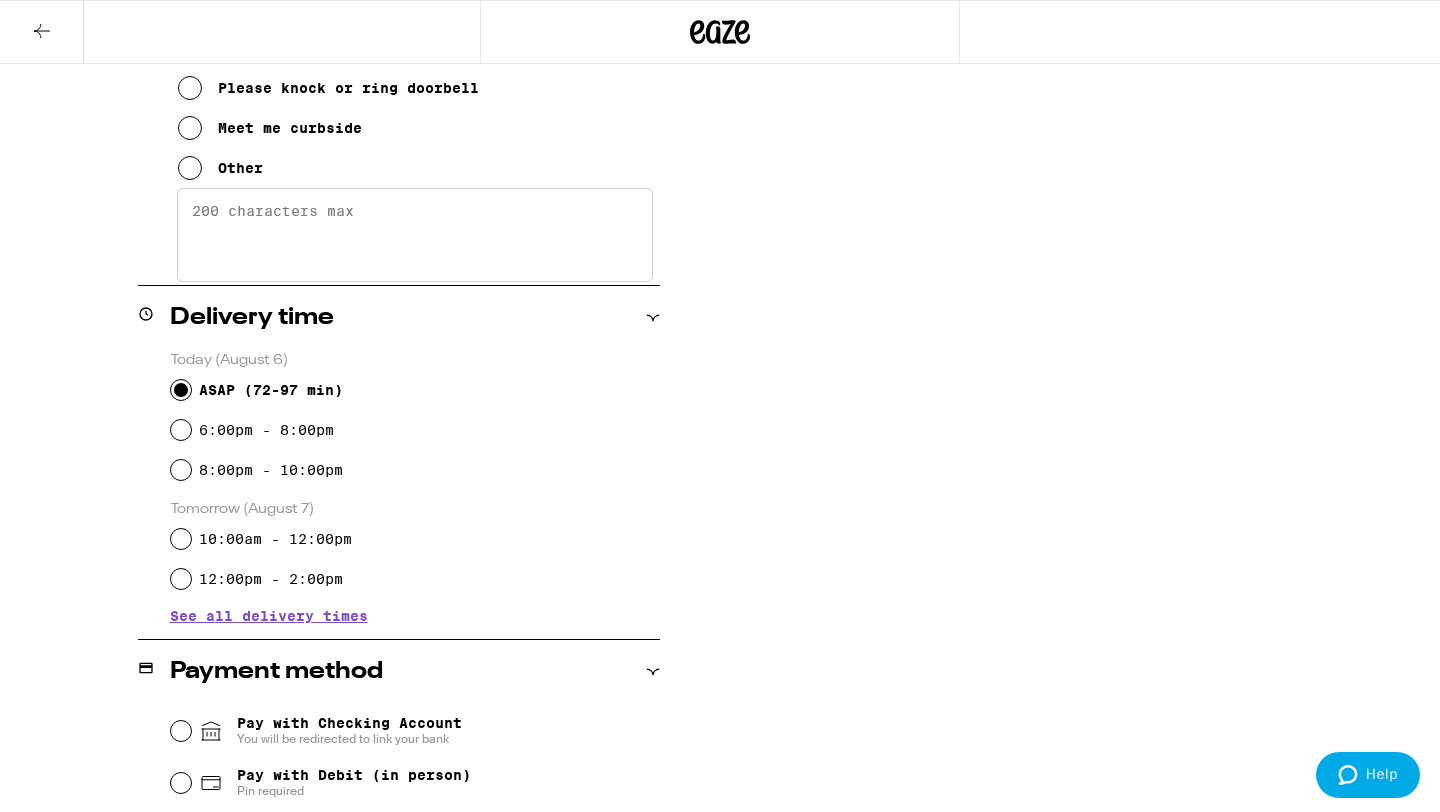 scroll, scrollTop: 627, scrollLeft: 0, axis: vertical 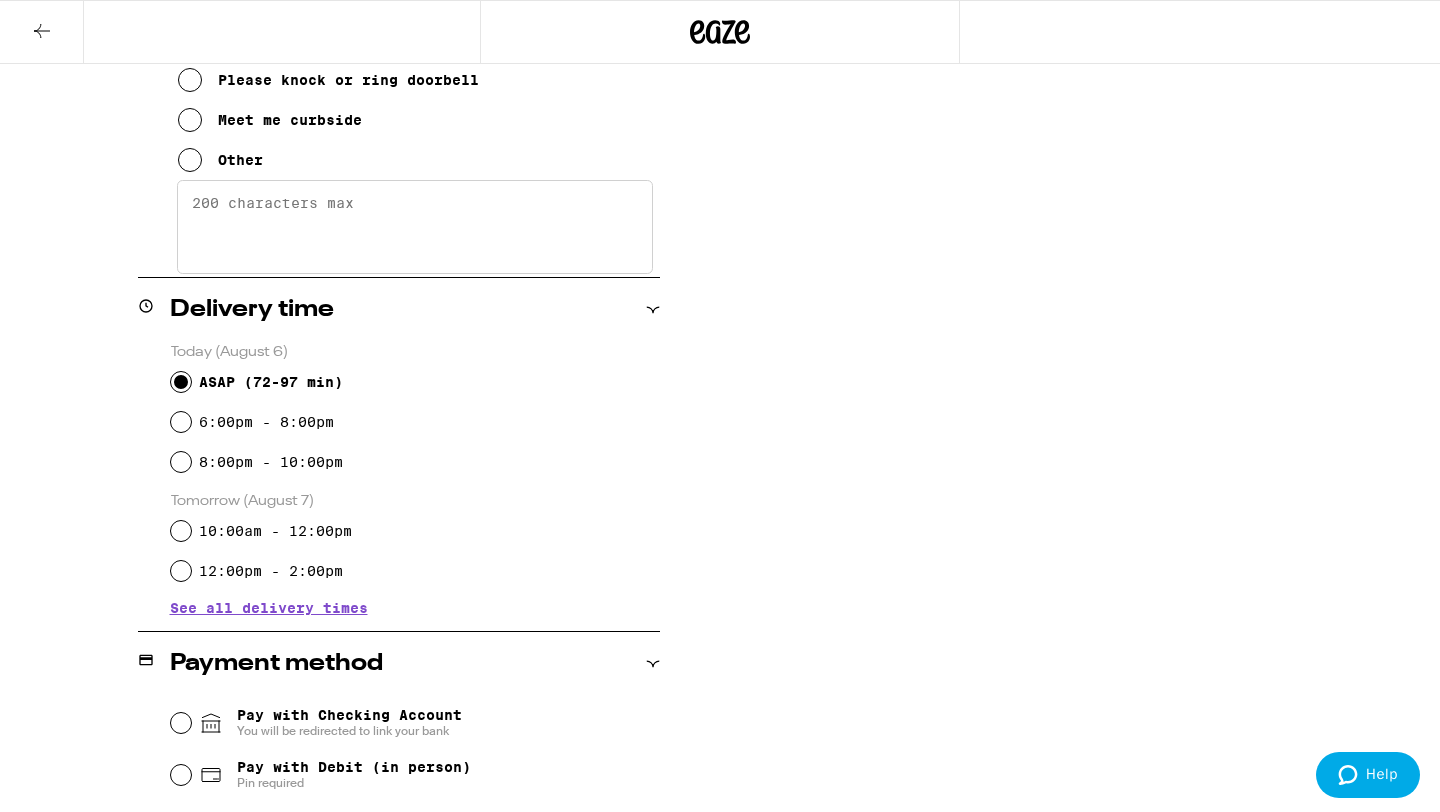 click on "Cash (in person)" at bounding box center [181, 823] 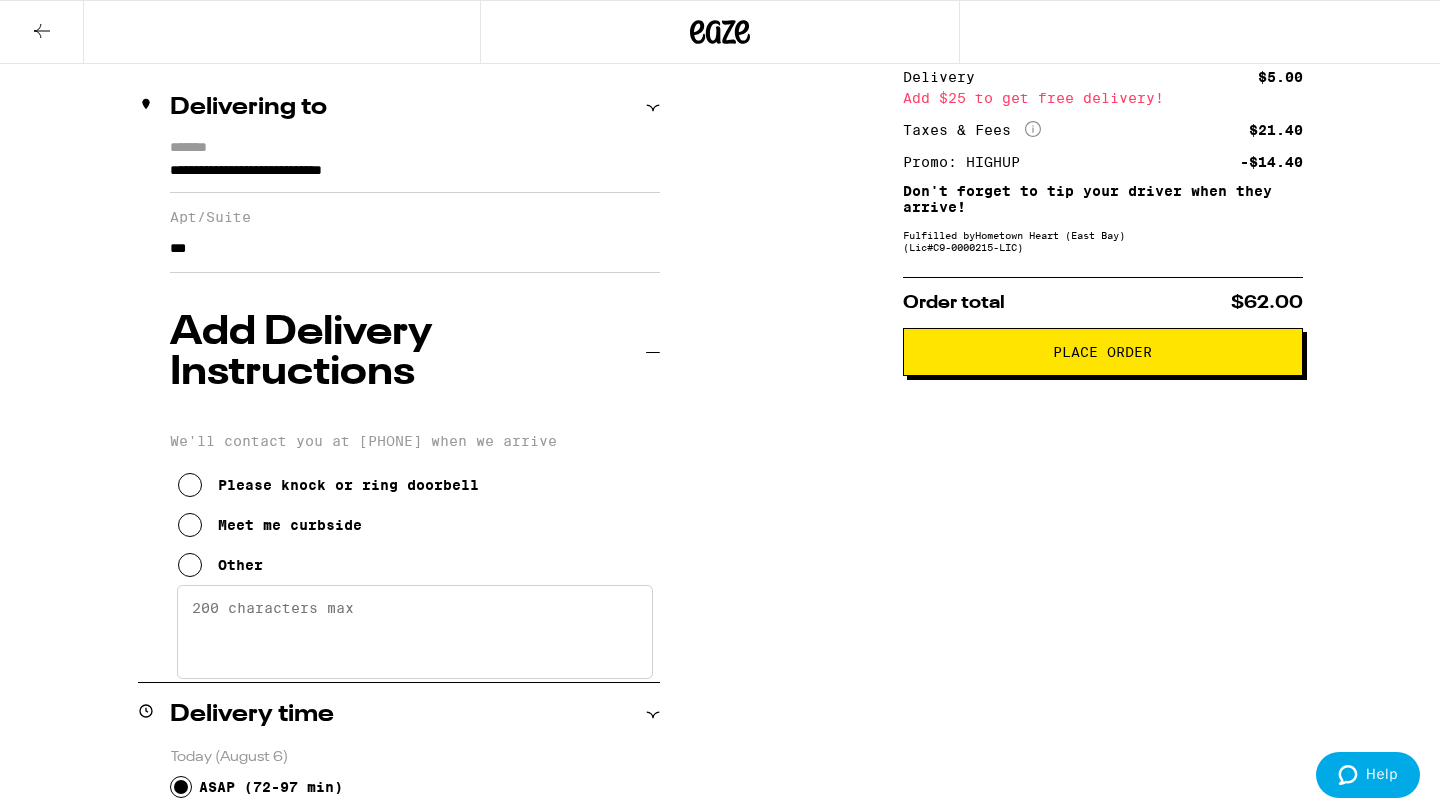 scroll, scrollTop: 219, scrollLeft: 0, axis: vertical 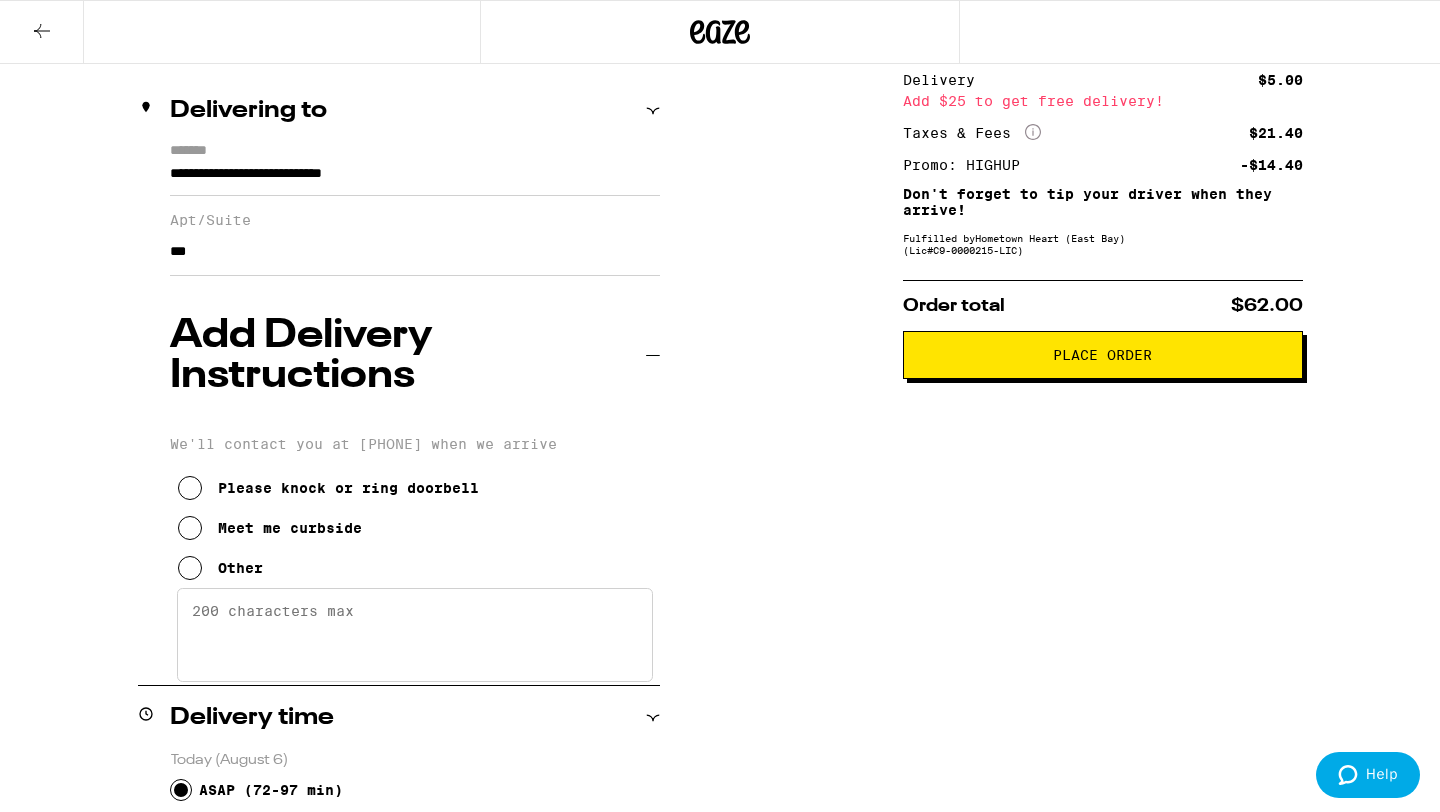 click on "Place Order" at bounding box center (1103, 355) 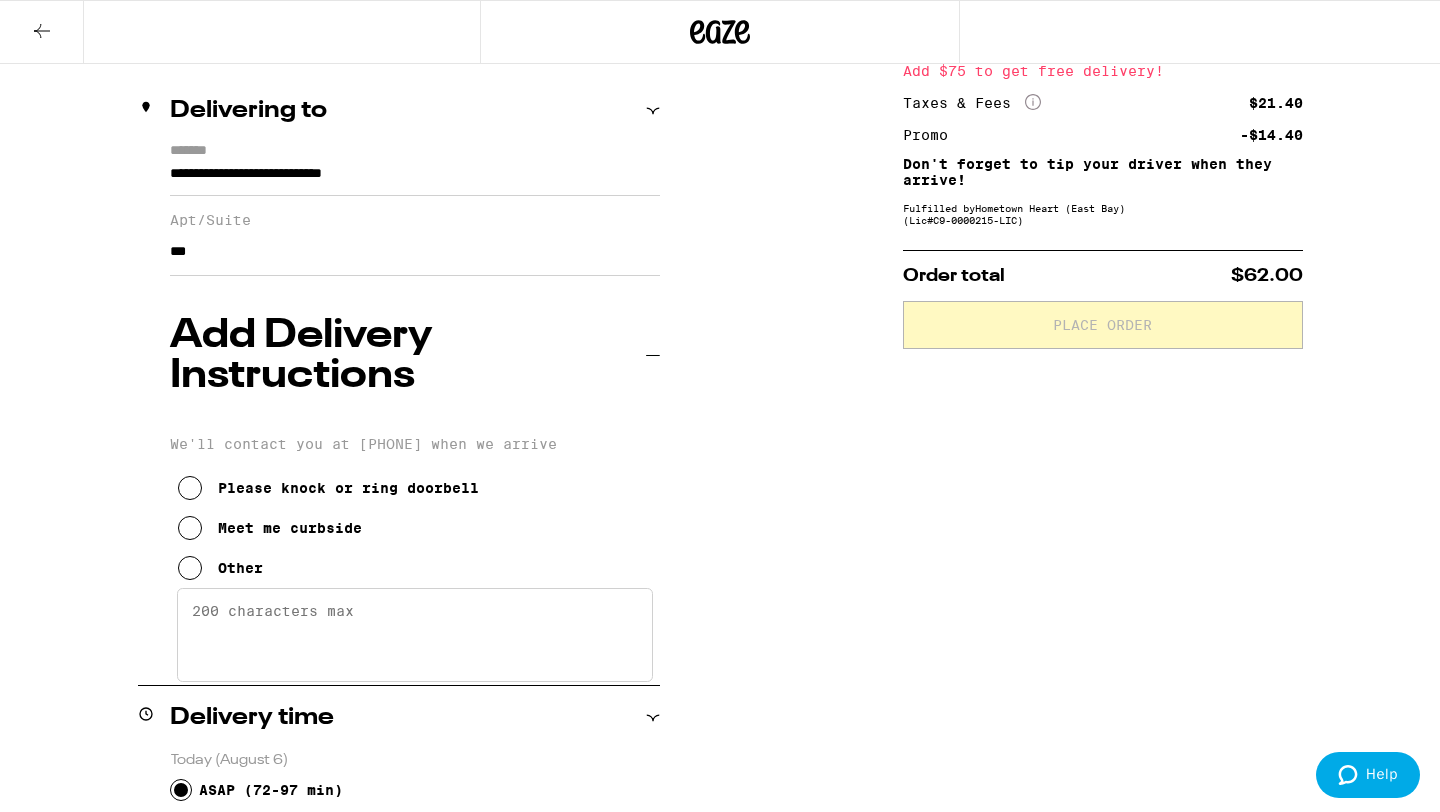 scroll, scrollTop: 0, scrollLeft: 0, axis: both 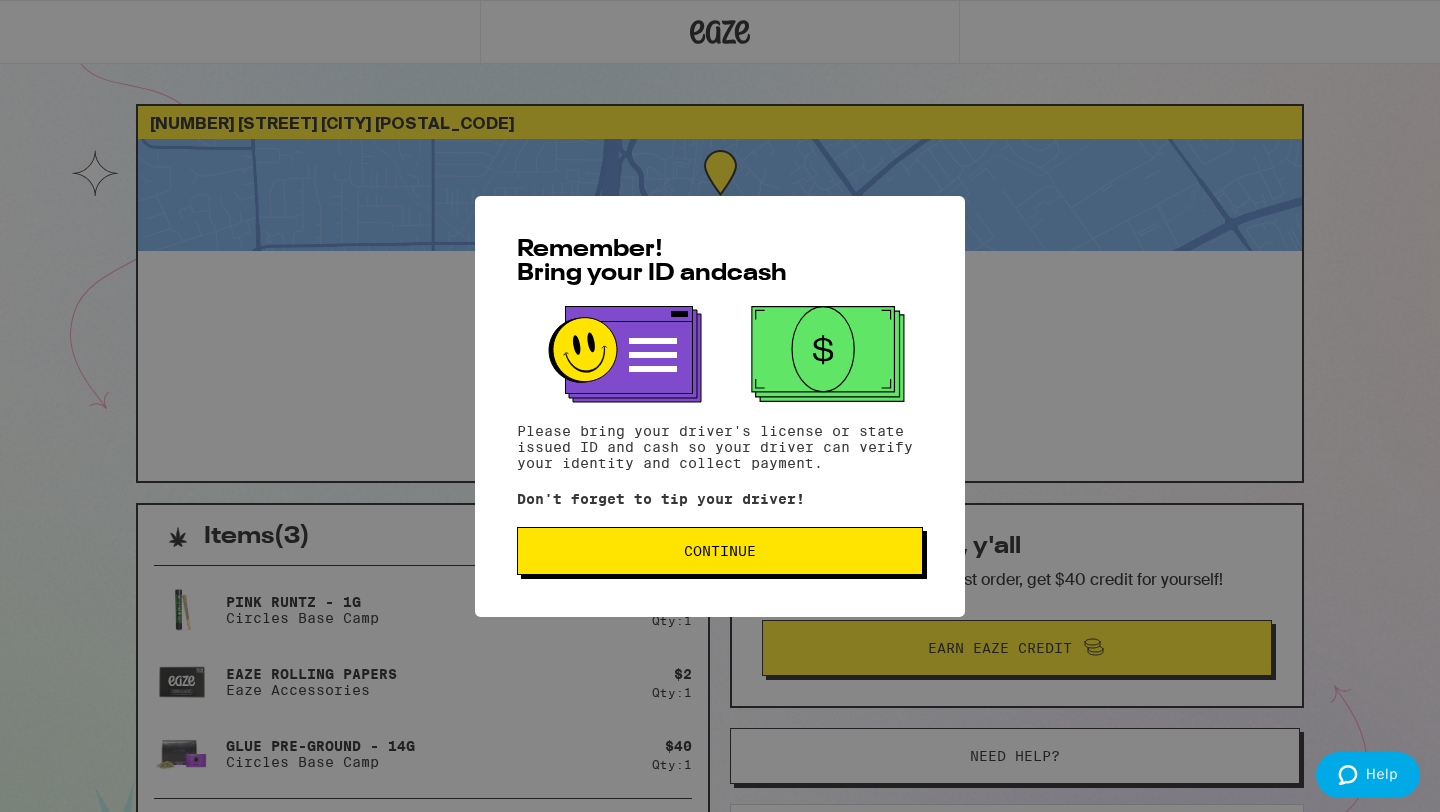 click on "Continue" at bounding box center (720, 551) 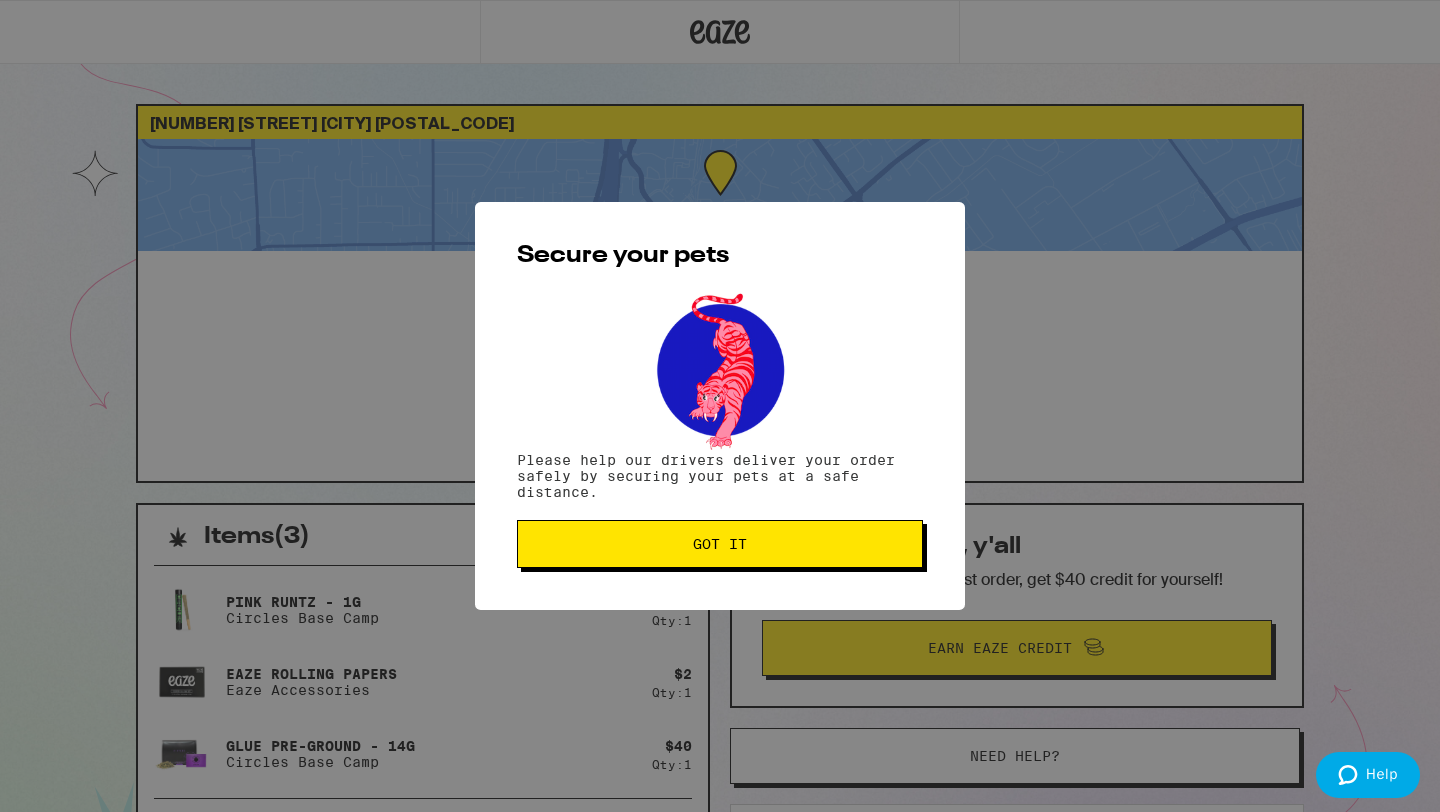 click on "Got it" at bounding box center [720, 544] 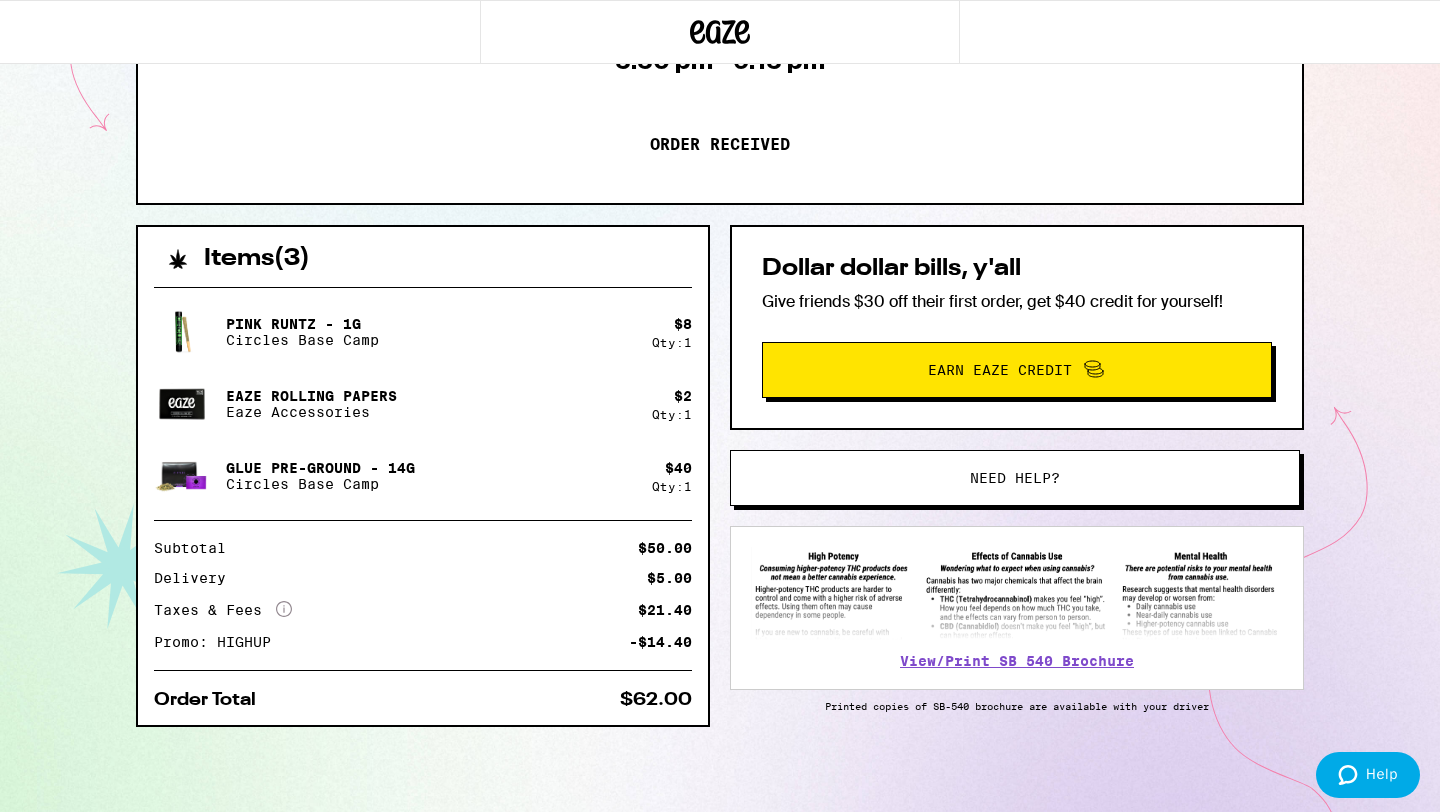 scroll, scrollTop: 0, scrollLeft: 0, axis: both 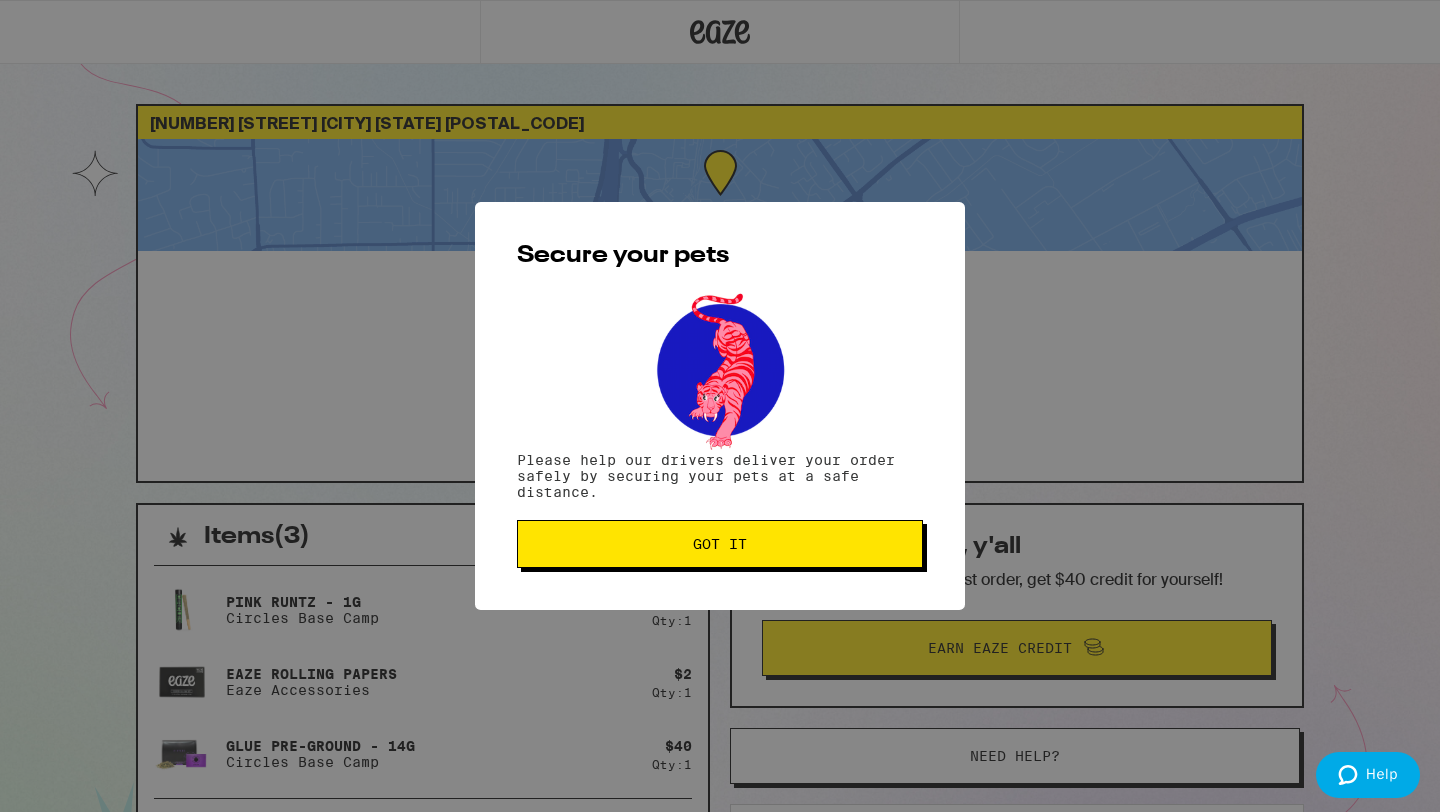 click on "Got it" at bounding box center [720, 544] 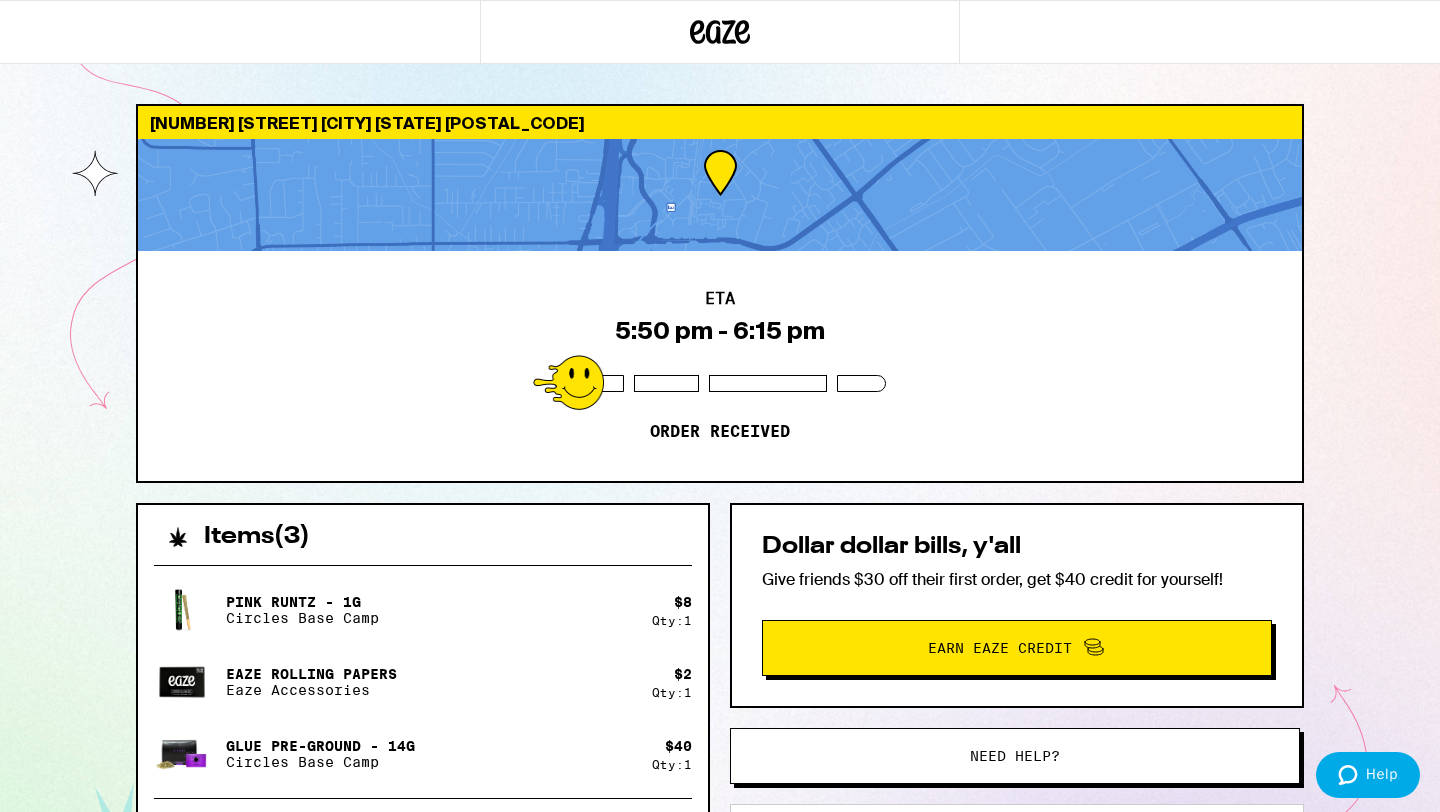 scroll, scrollTop: 0, scrollLeft: 0, axis: both 